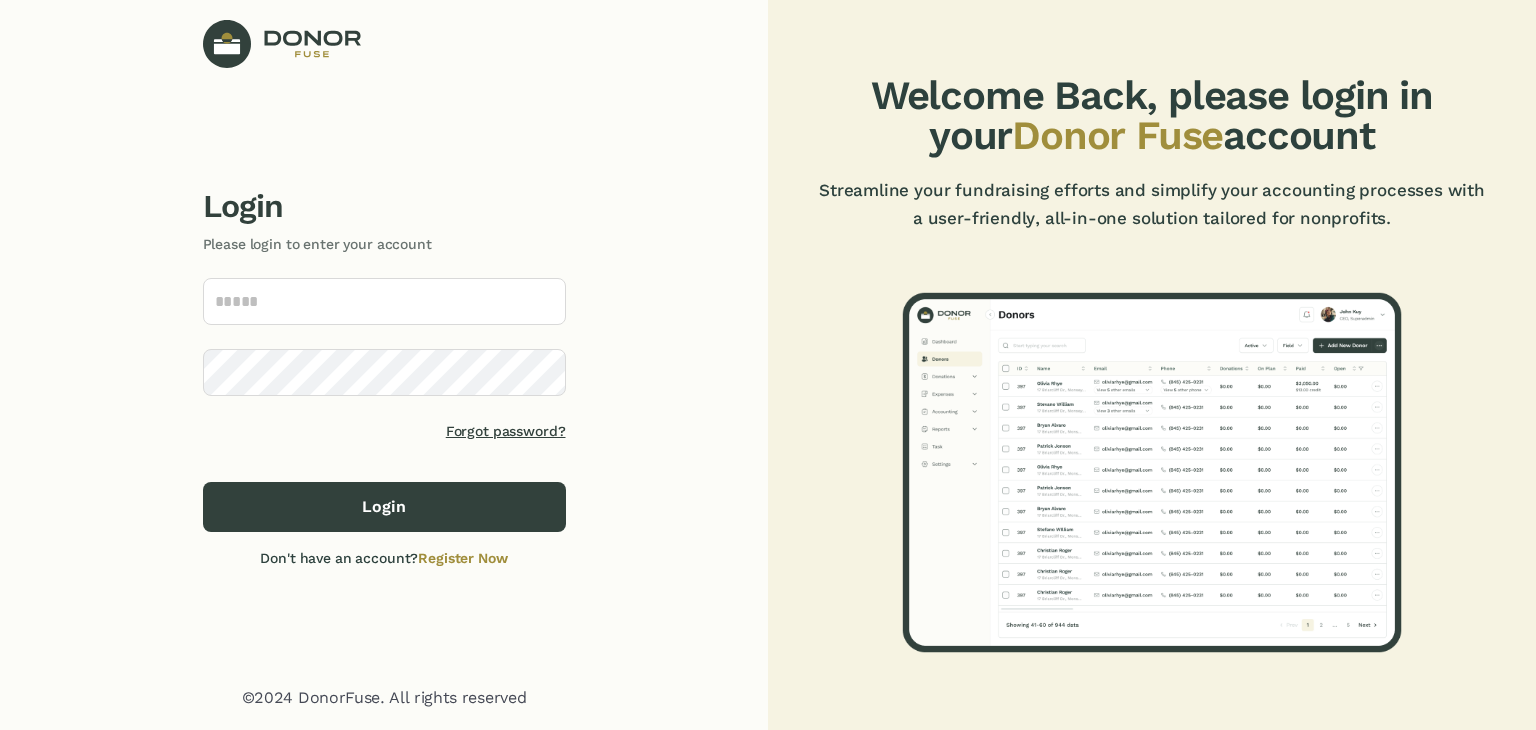 scroll, scrollTop: 0, scrollLeft: 0, axis: both 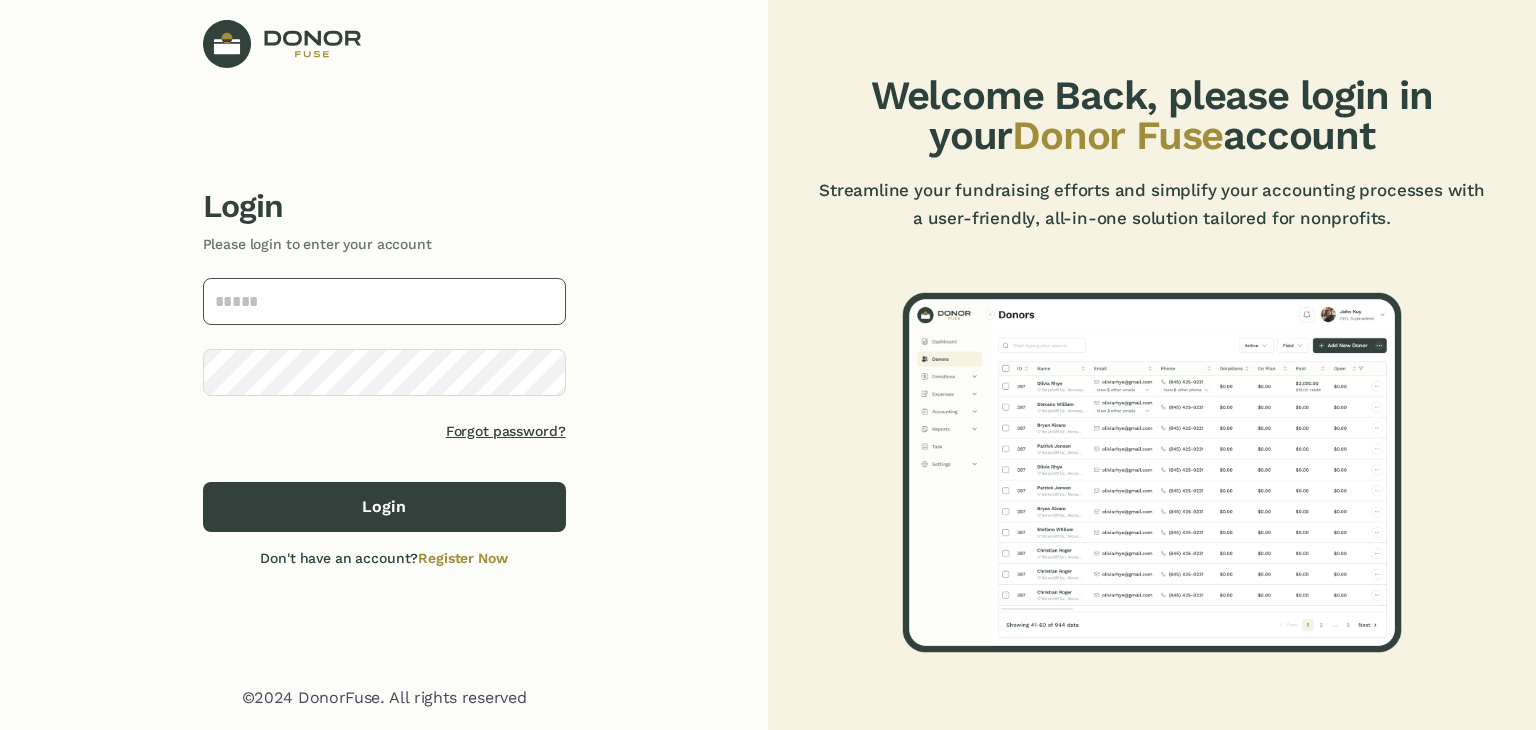 click 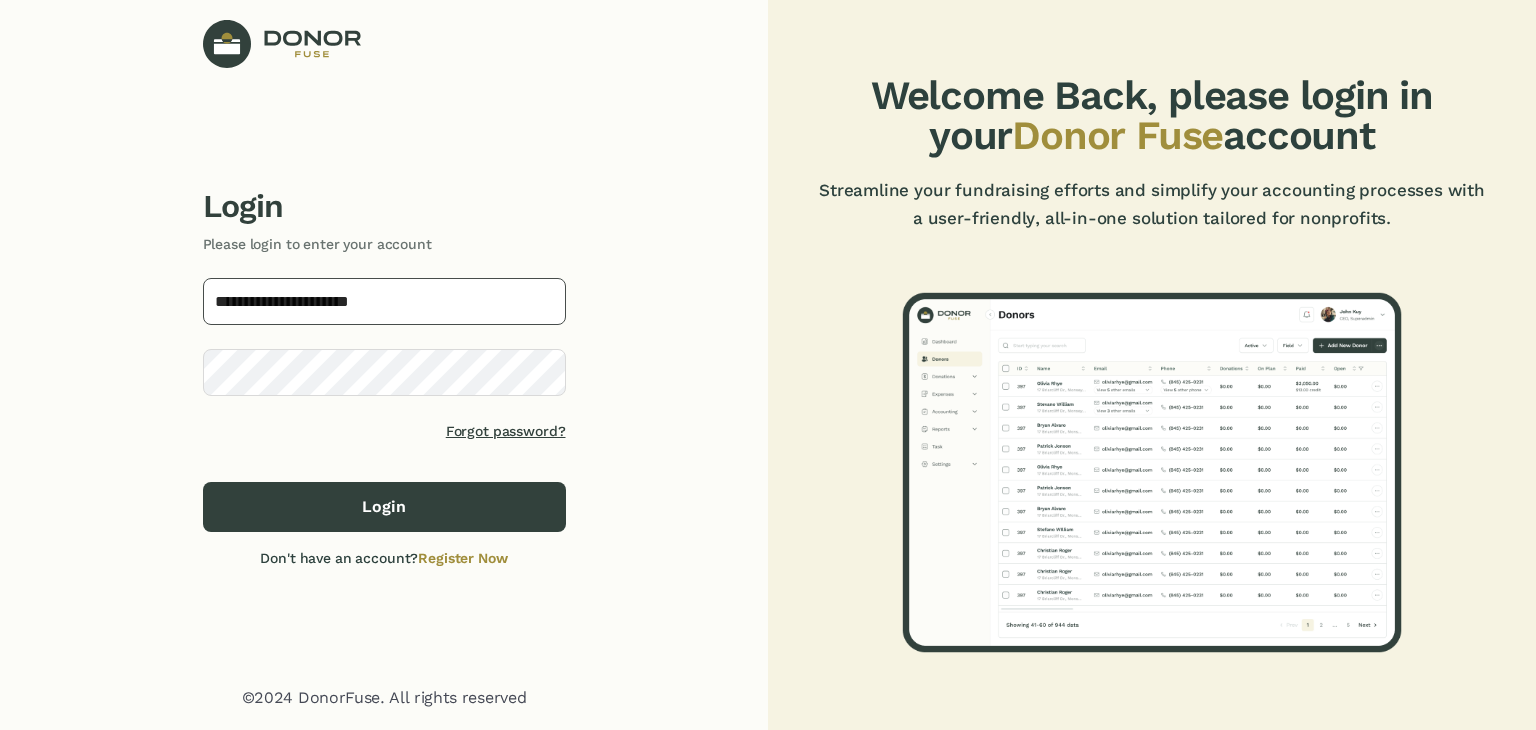 type on "**********" 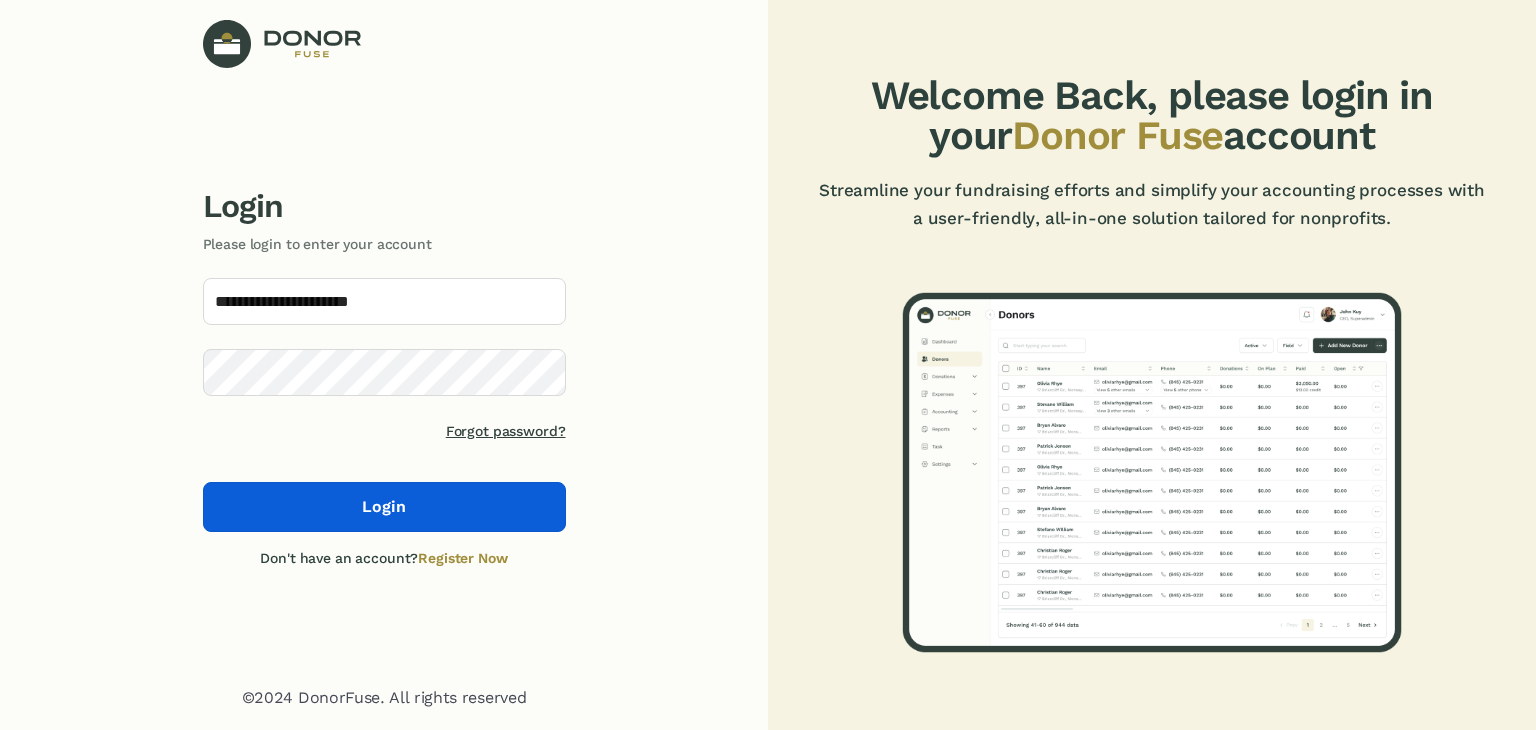 click on "Login" 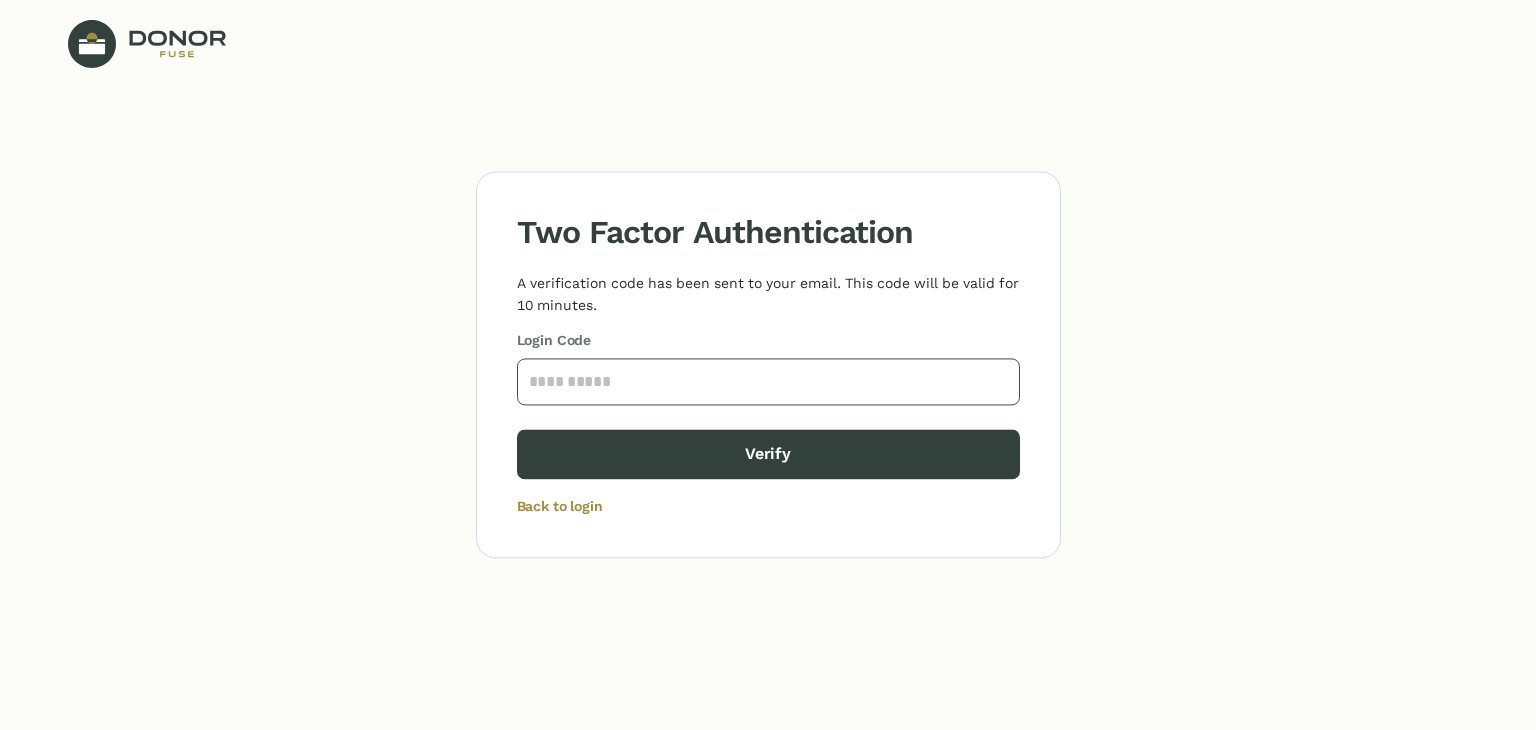 click 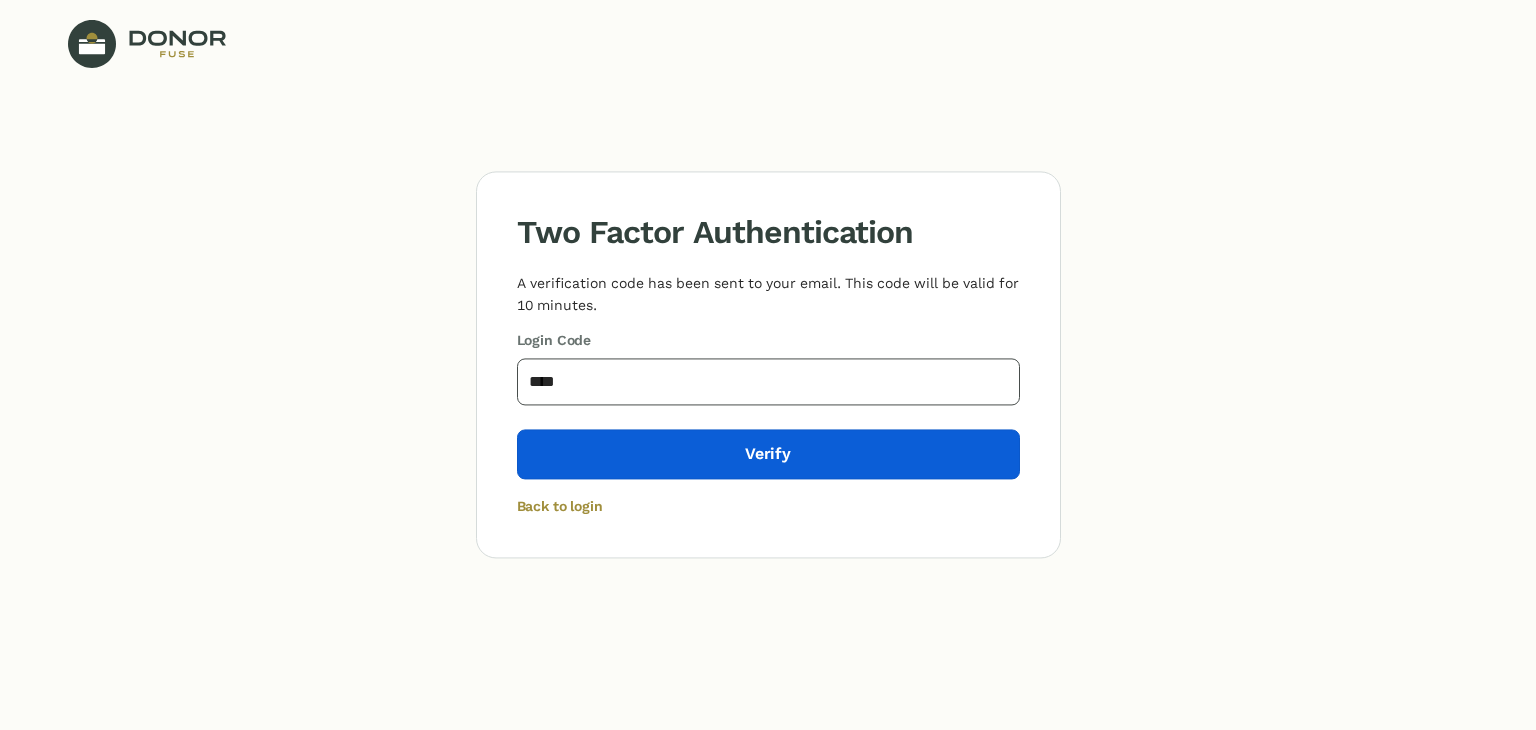 type on "****" 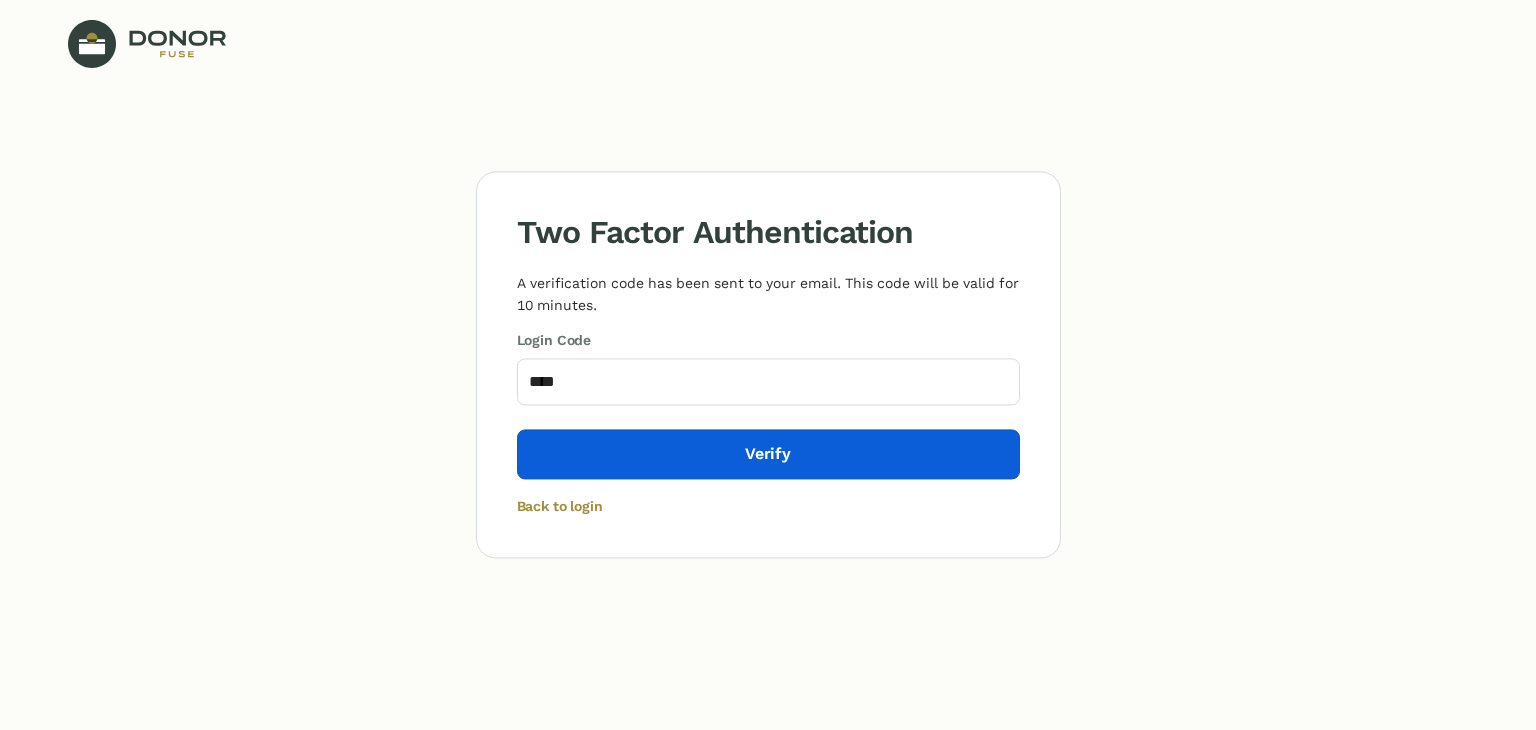 click on "Verify" 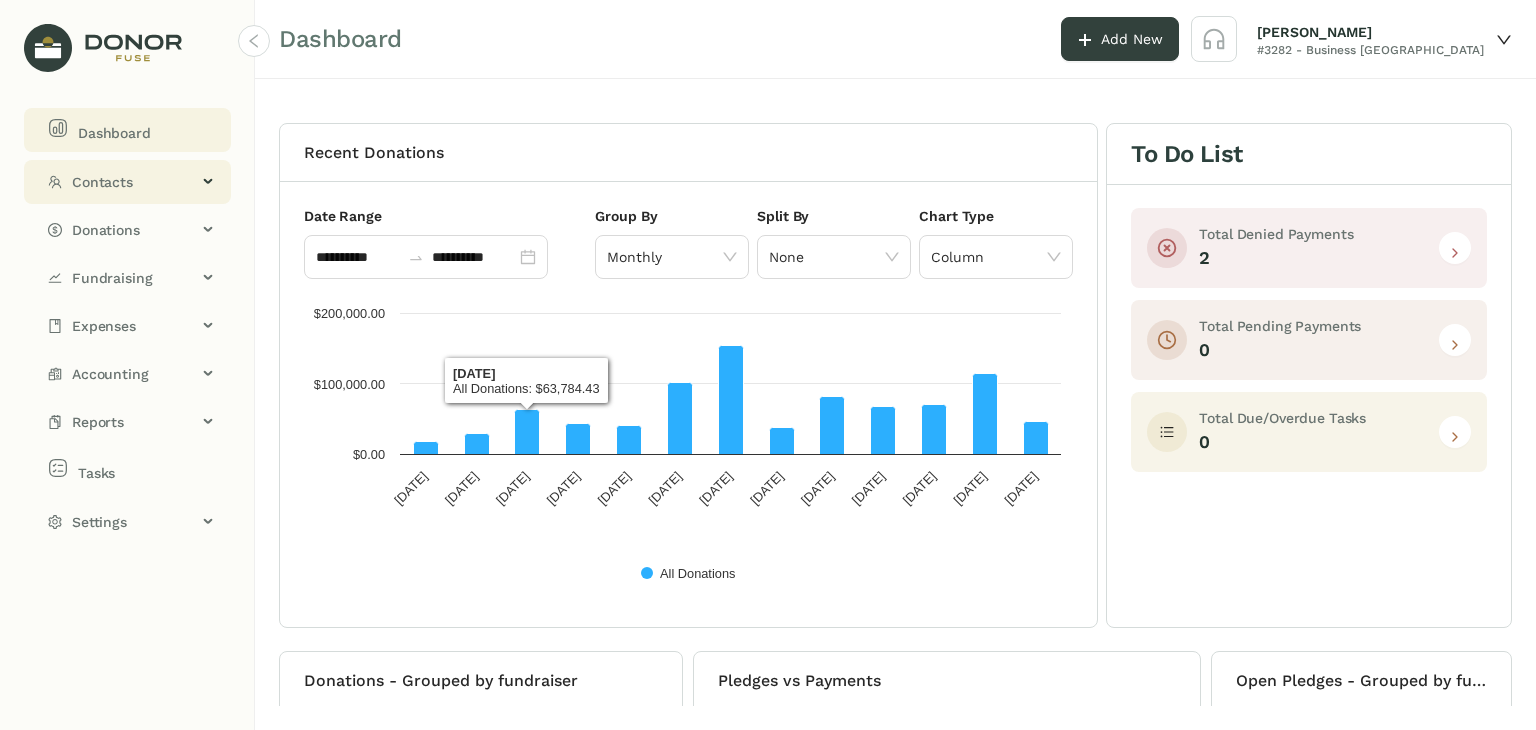 click on "Contacts" 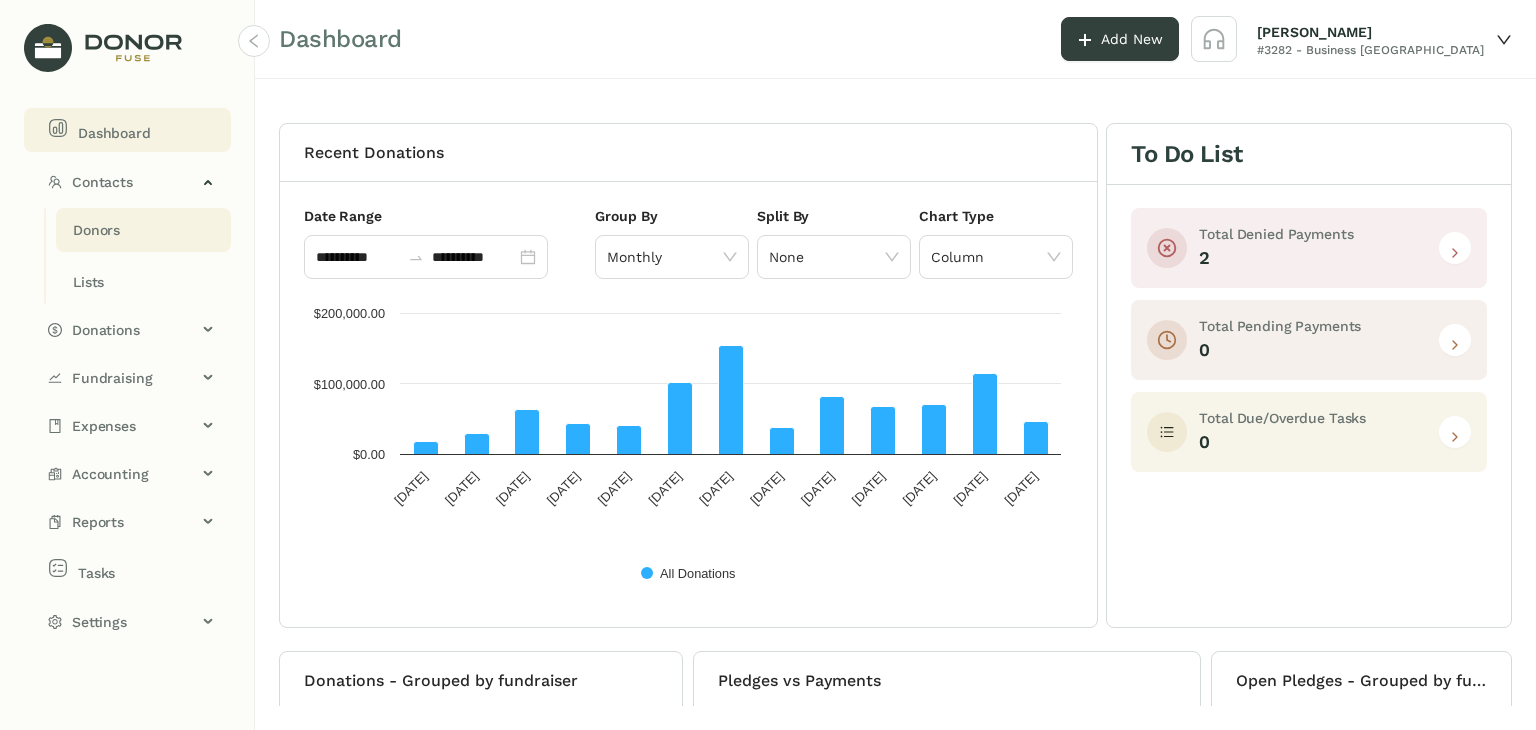 click on "Donors" 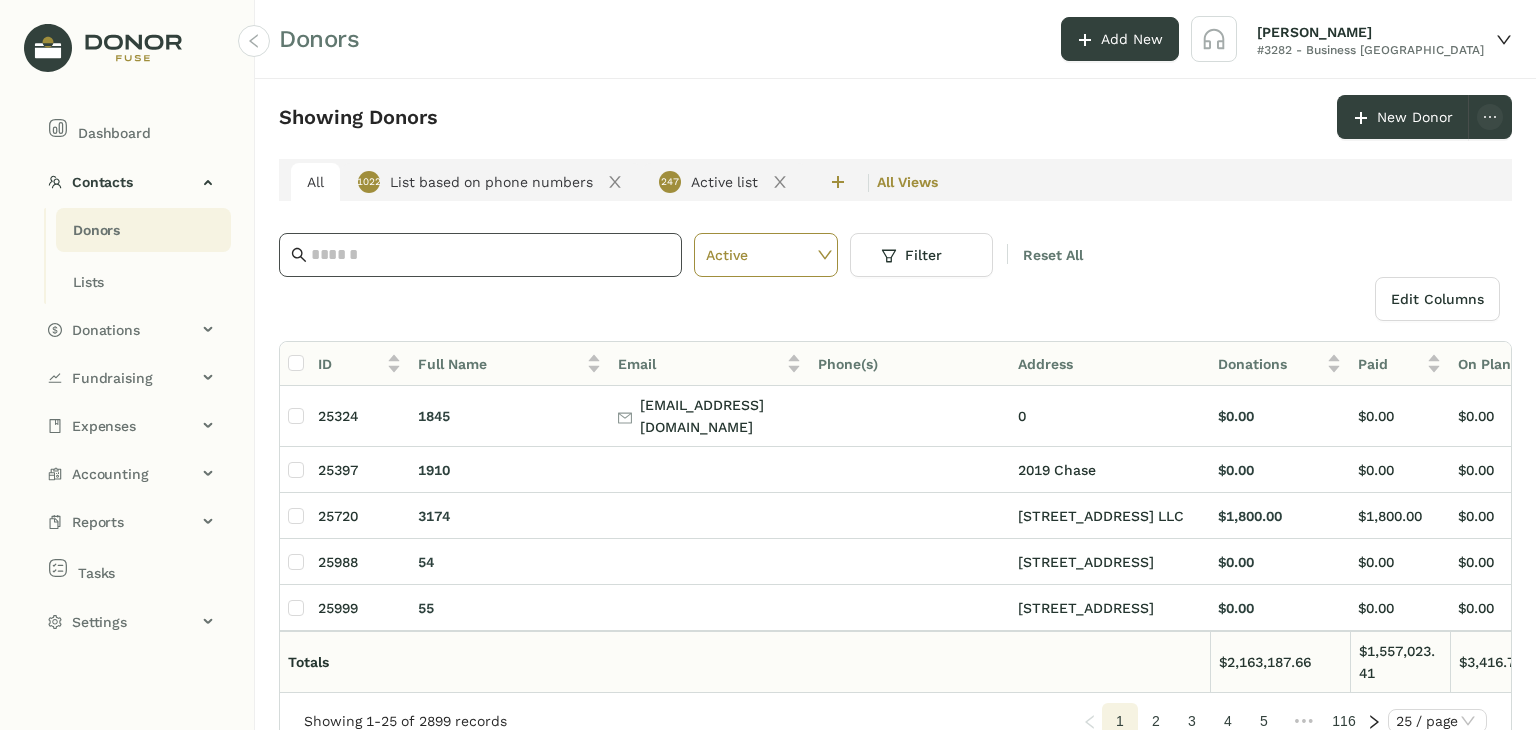 click 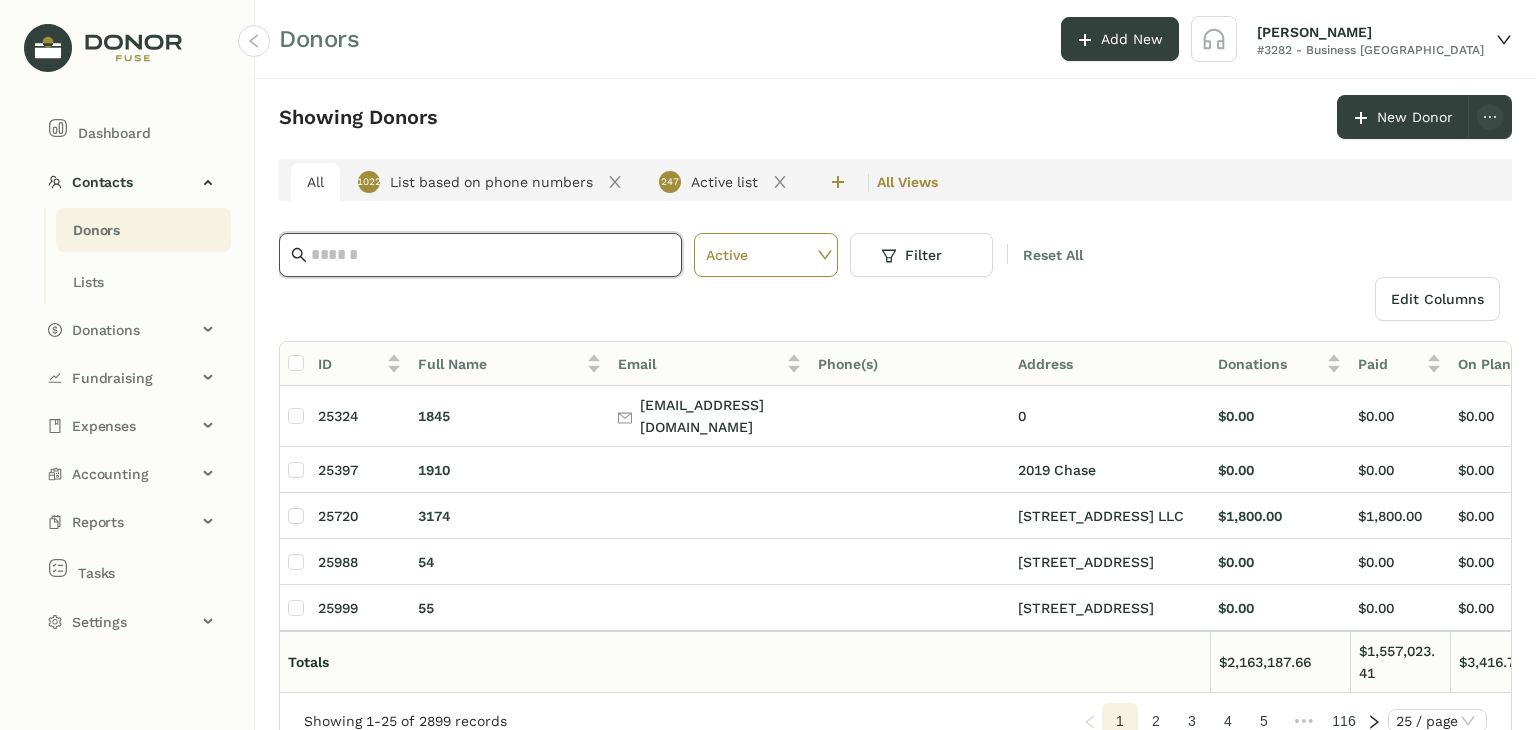 paste on "**********" 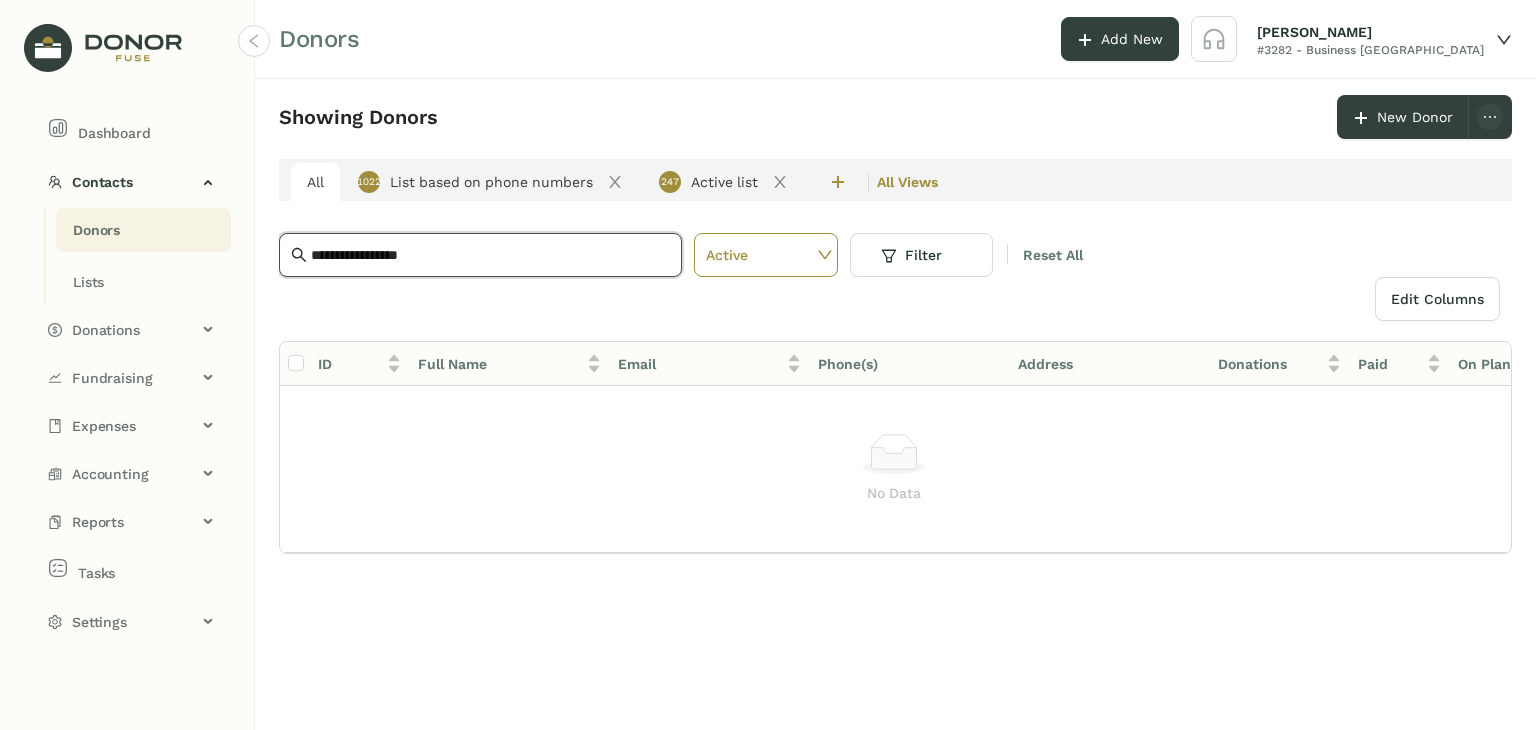 drag, startPoint x: 540, startPoint y: 264, endPoint x: 252, endPoint y: 276, distance: 288.24988 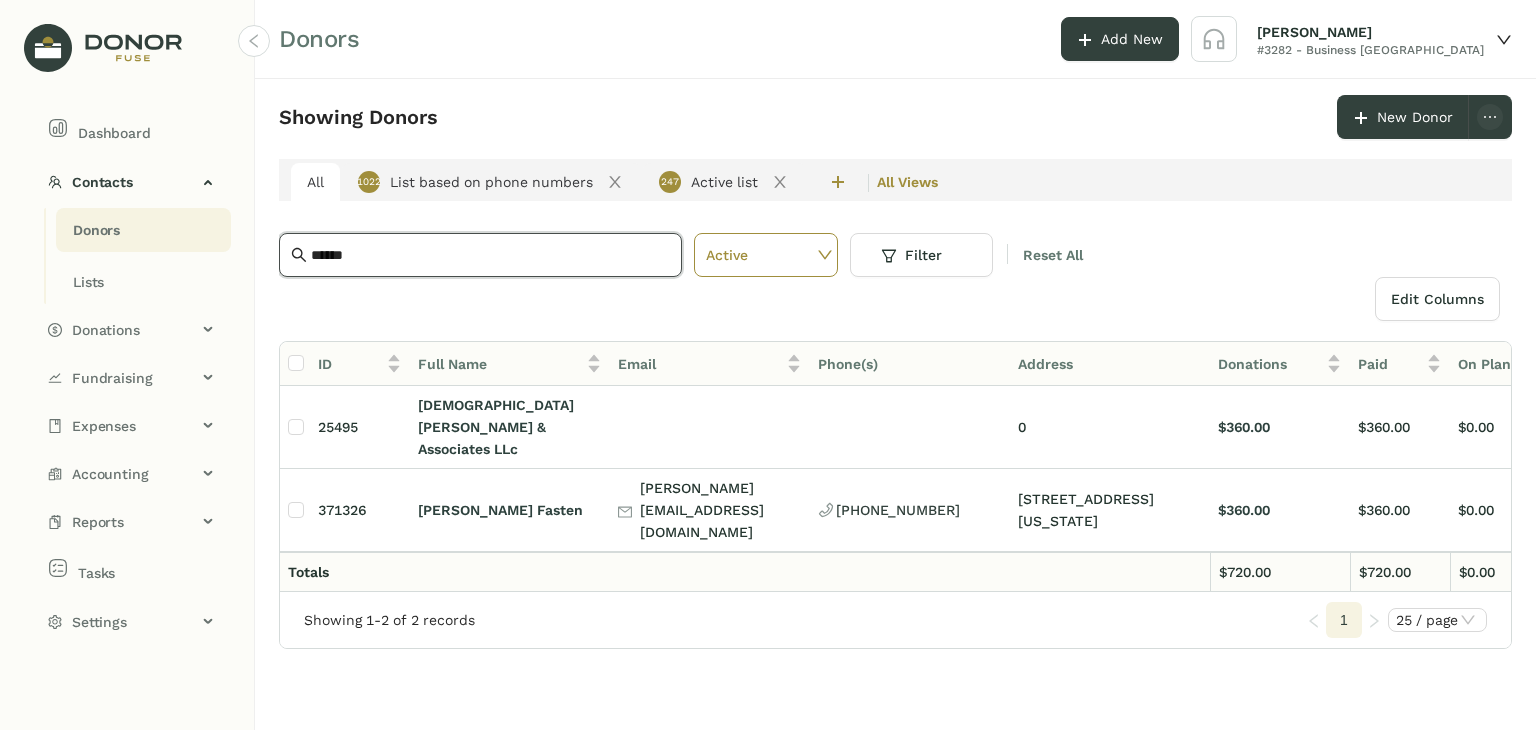 drag, startPoint x: 478, startPoint y: 261, endPoint x: 236, endPoint y: 257, distance: 242.03305 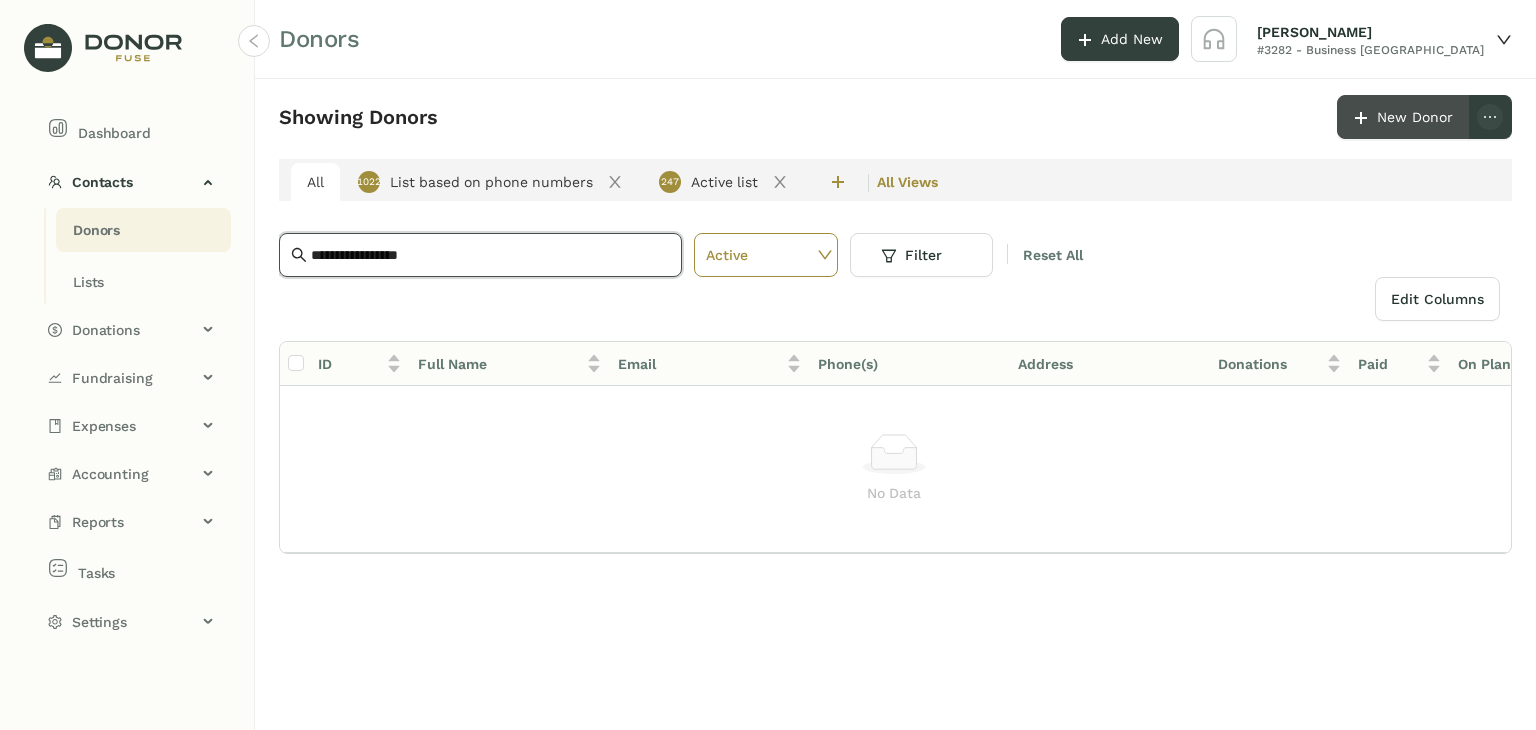 type on "**********" 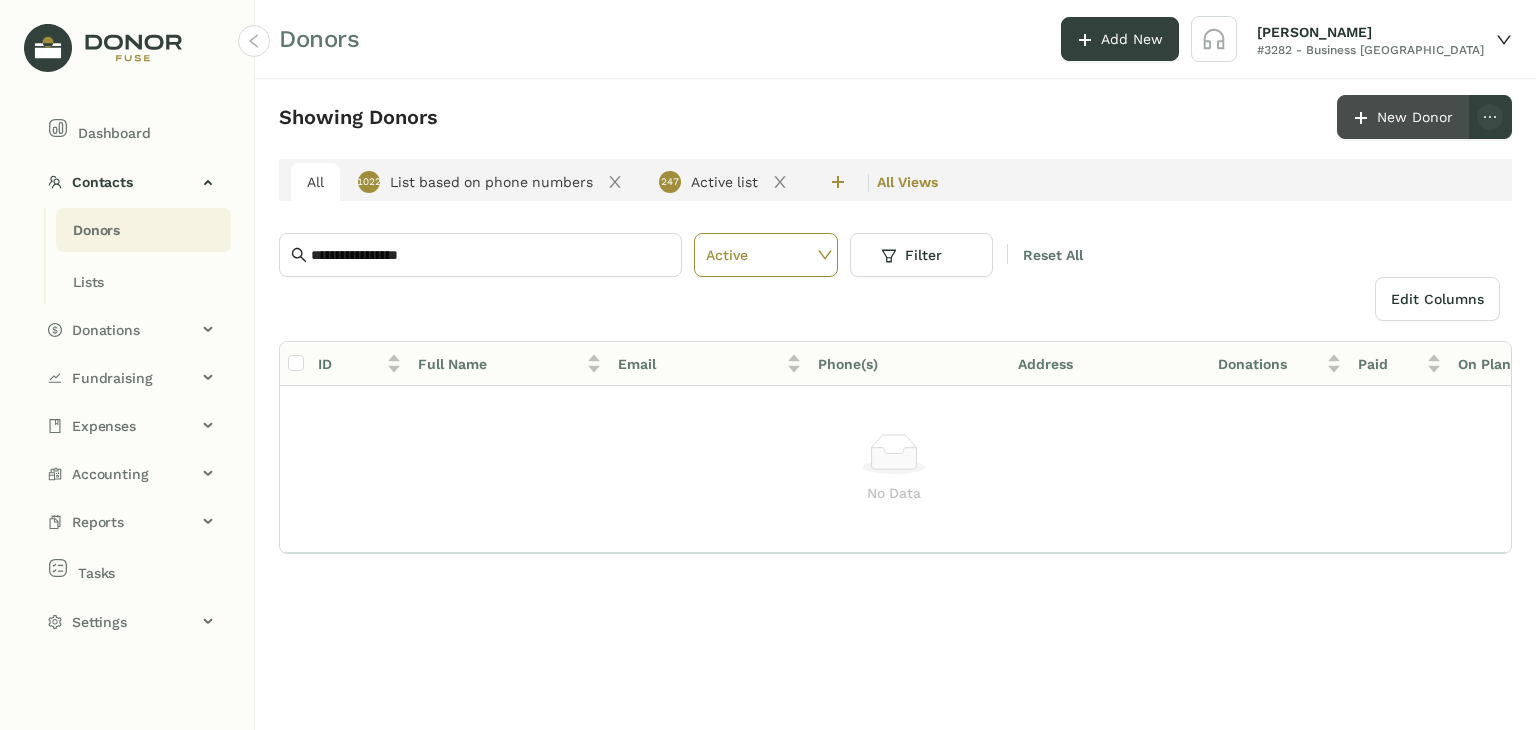 click on "New Donor" 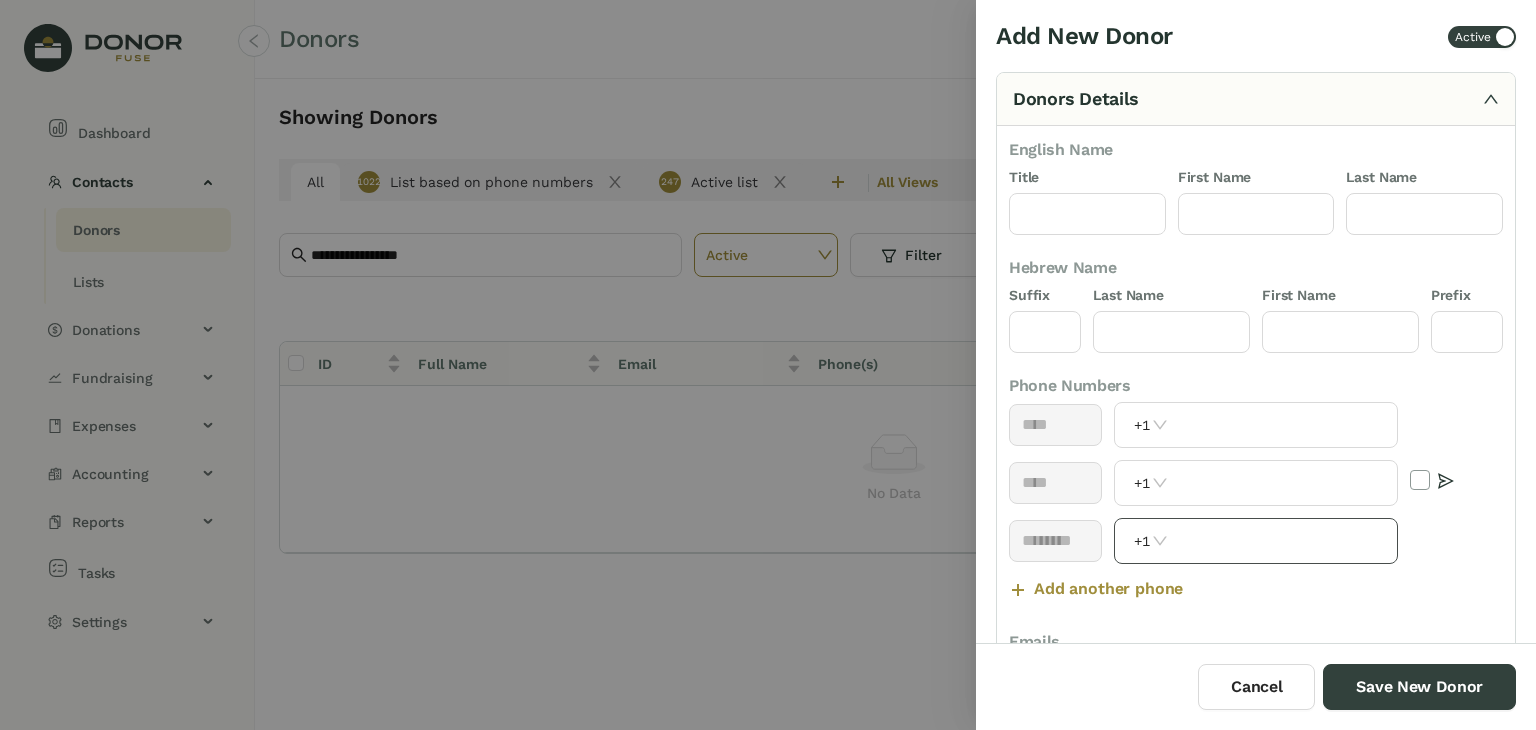 scroll, scrollTop: 92, scrollLeft: 0, axis: vertical 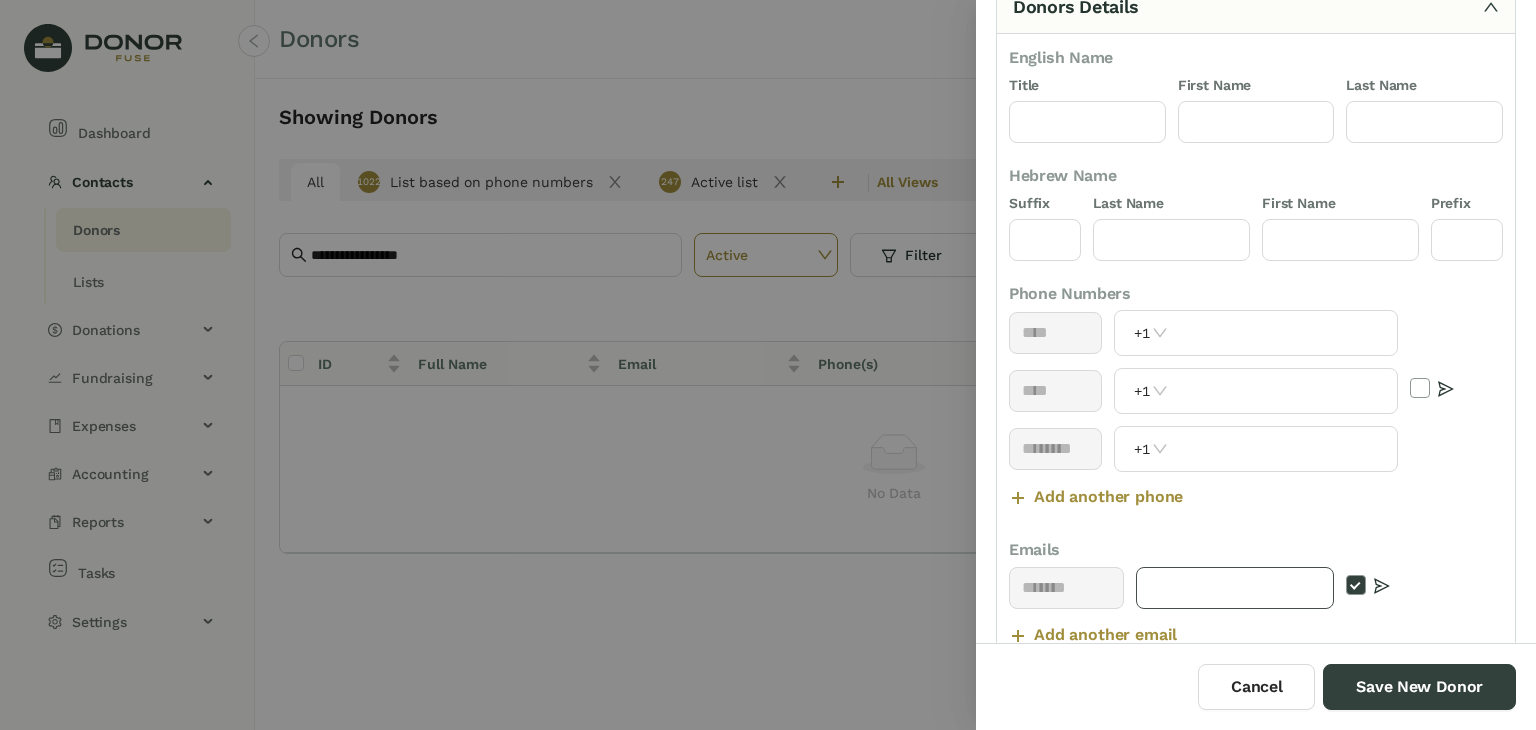 click at bounding box center [1235, 588] 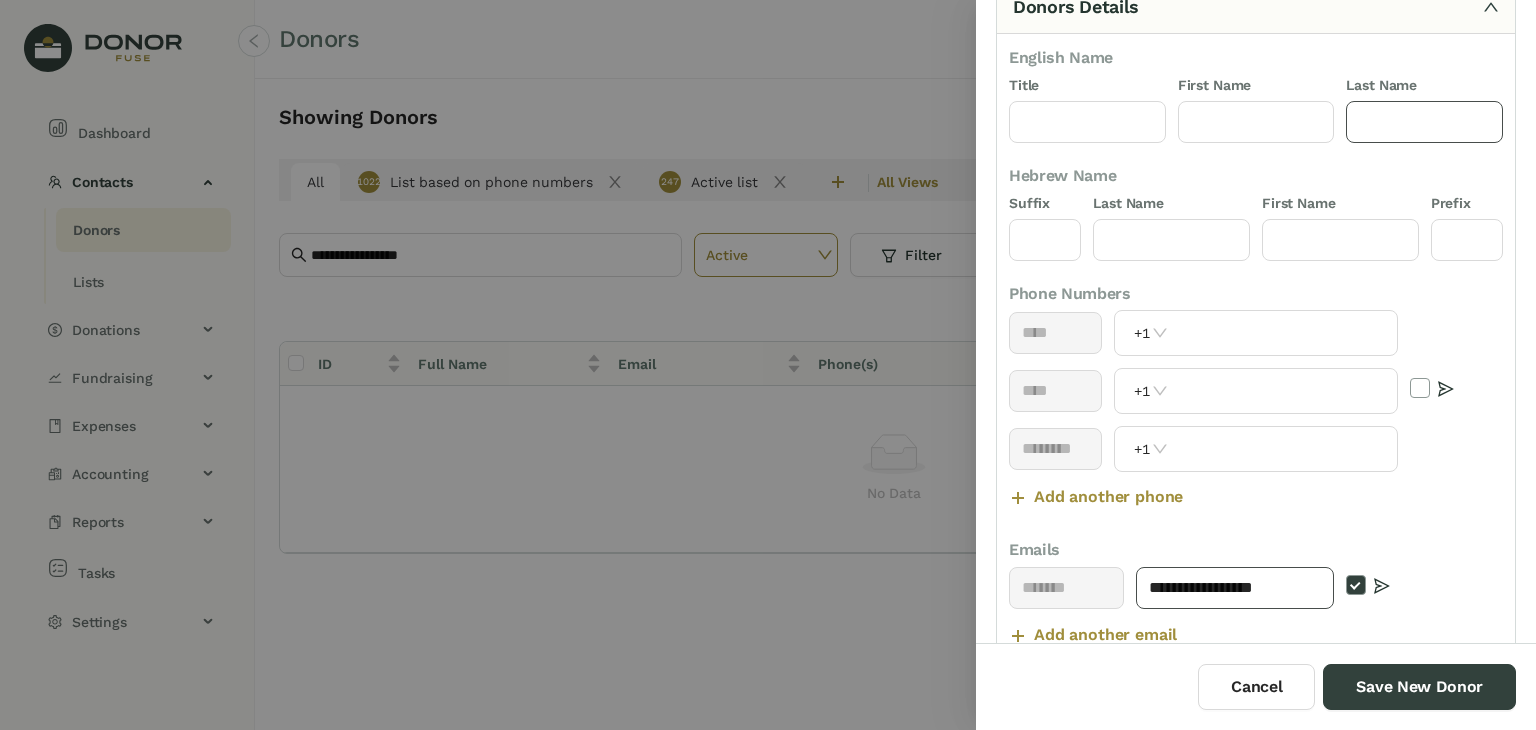 type on "**********" 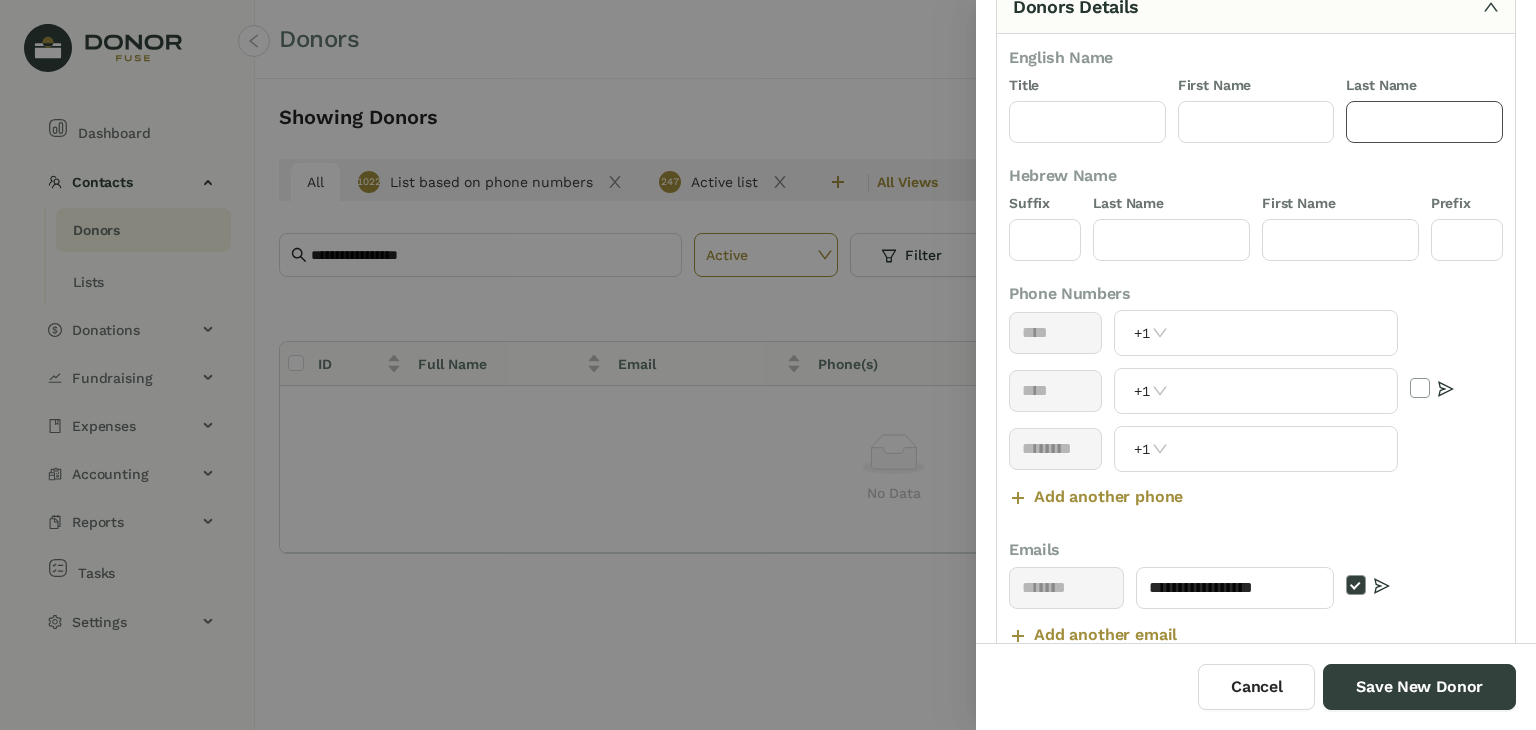 click 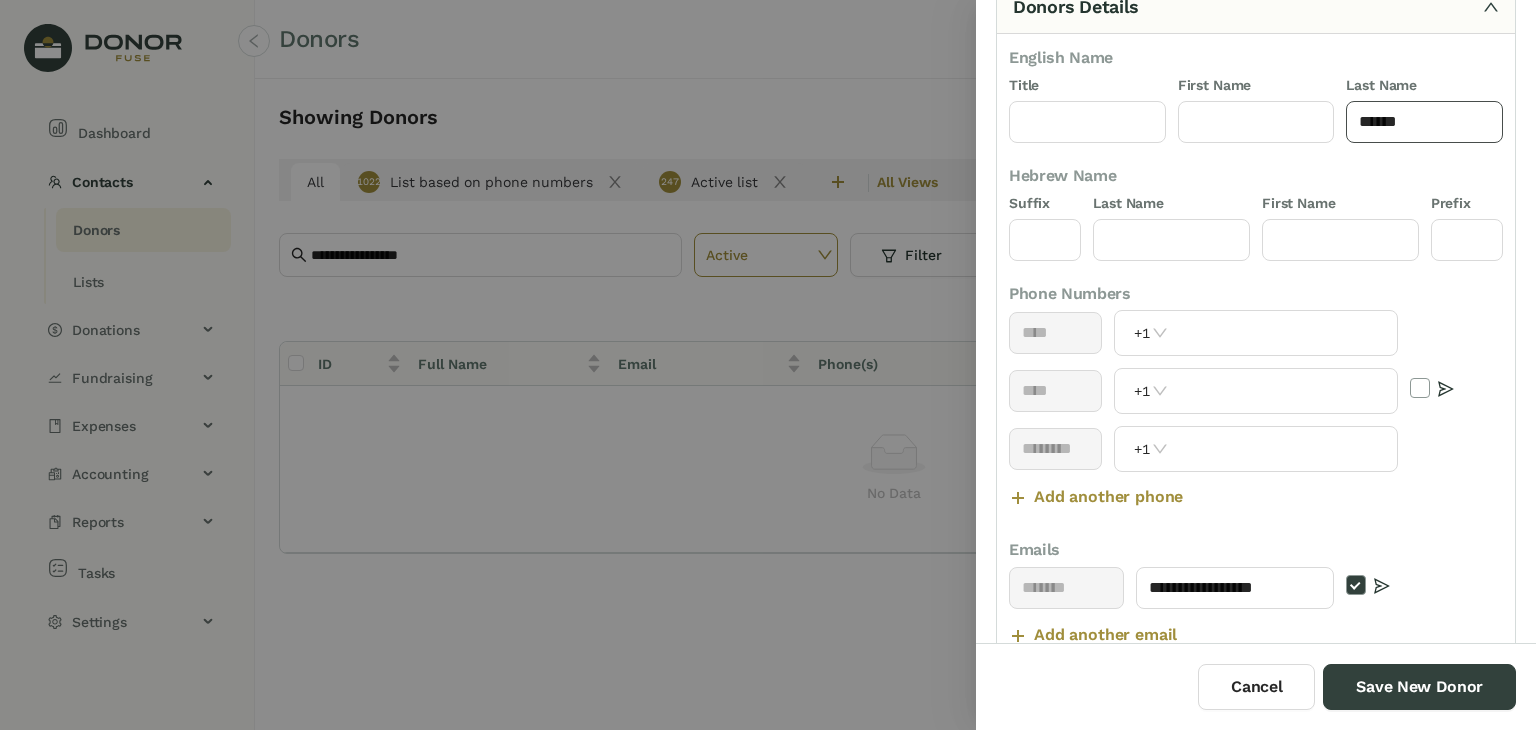 type on "******" 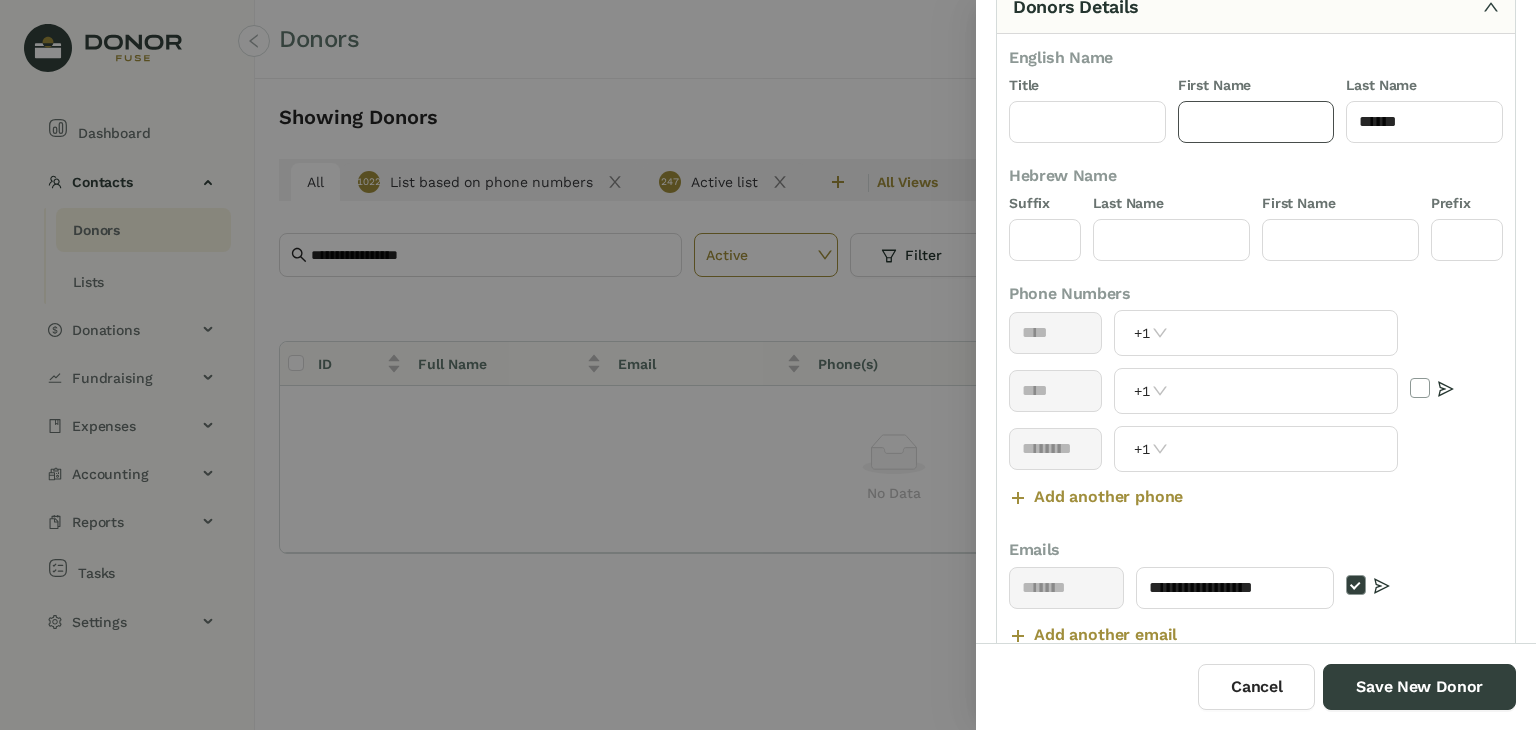 click 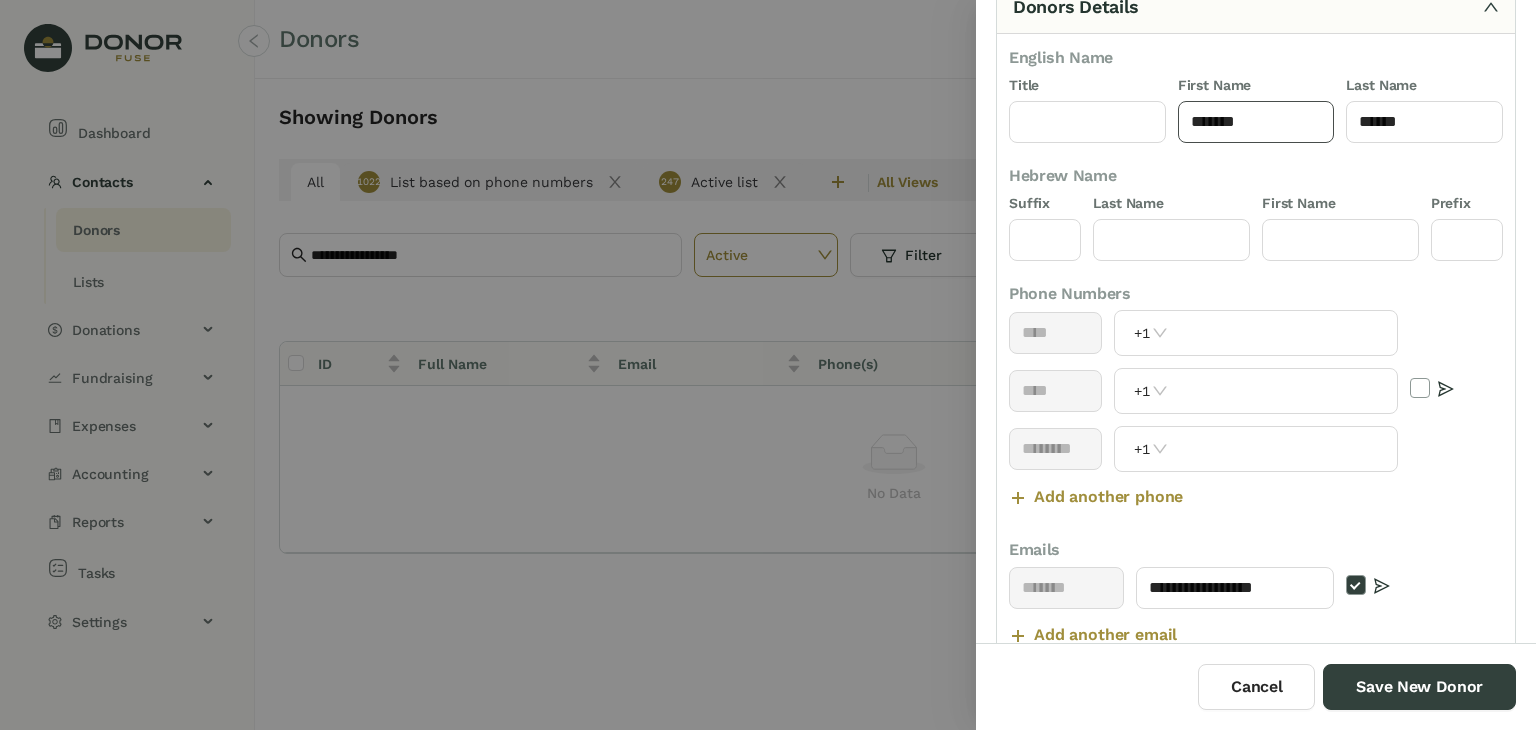type on "*******" 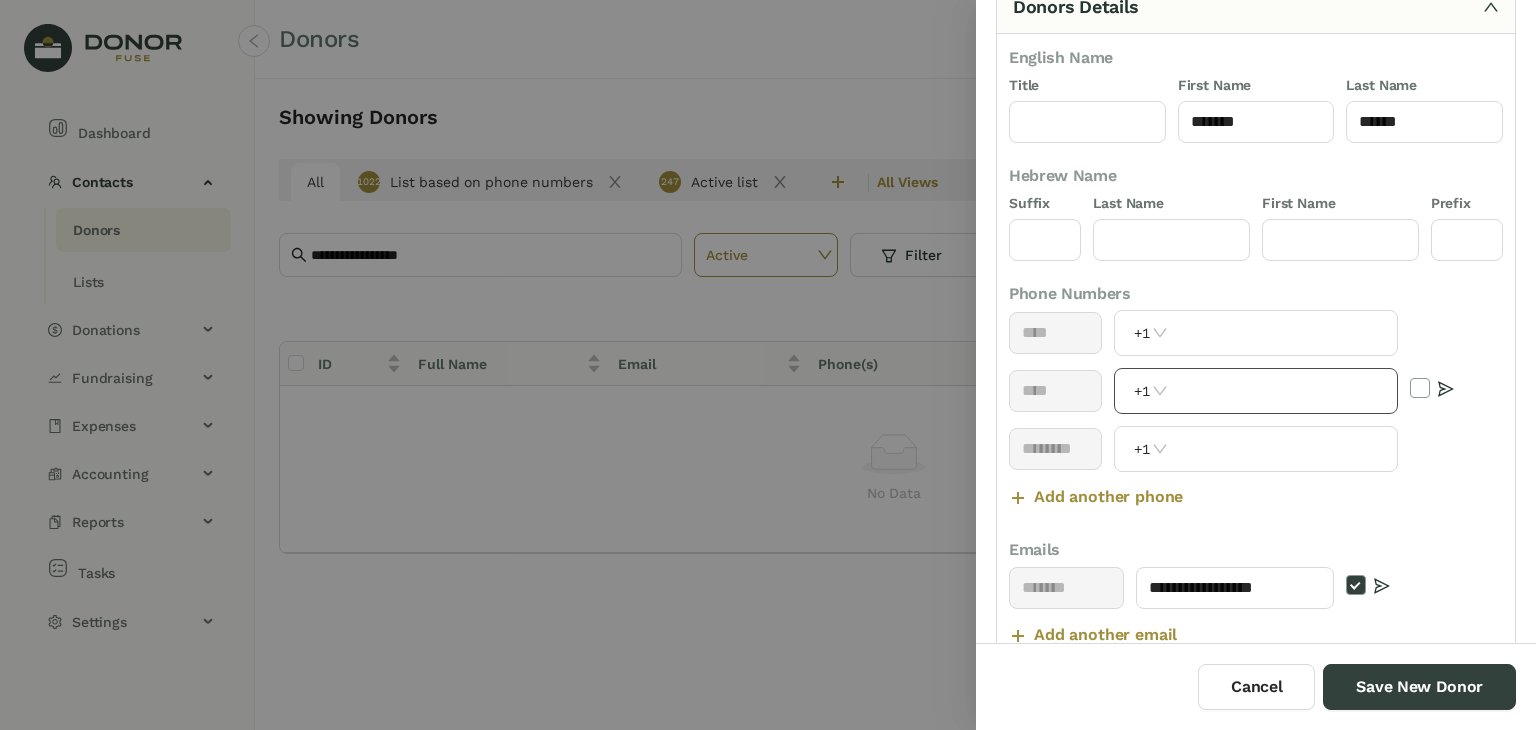 click on "+1" at bounding box center (1255, 391) 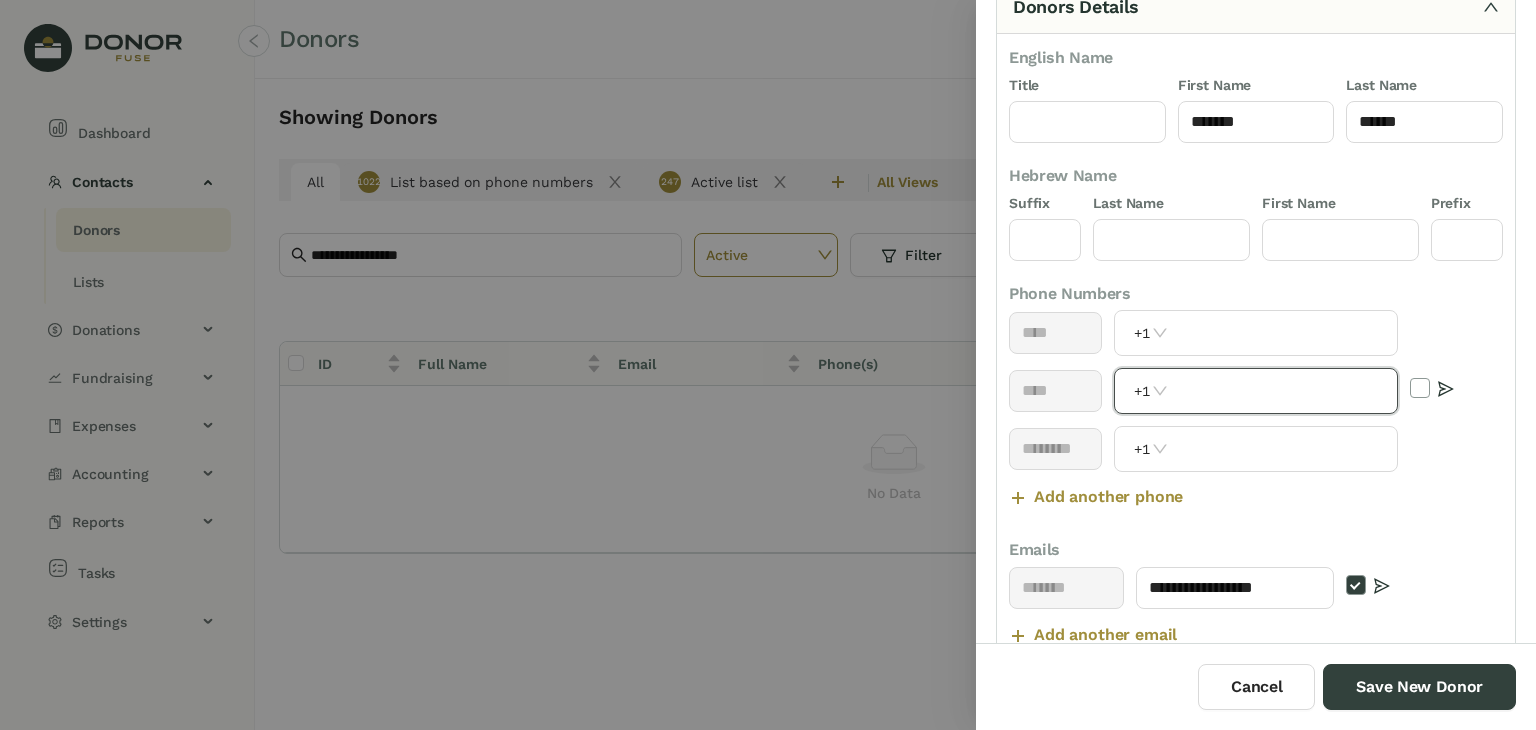 paste on "**********" 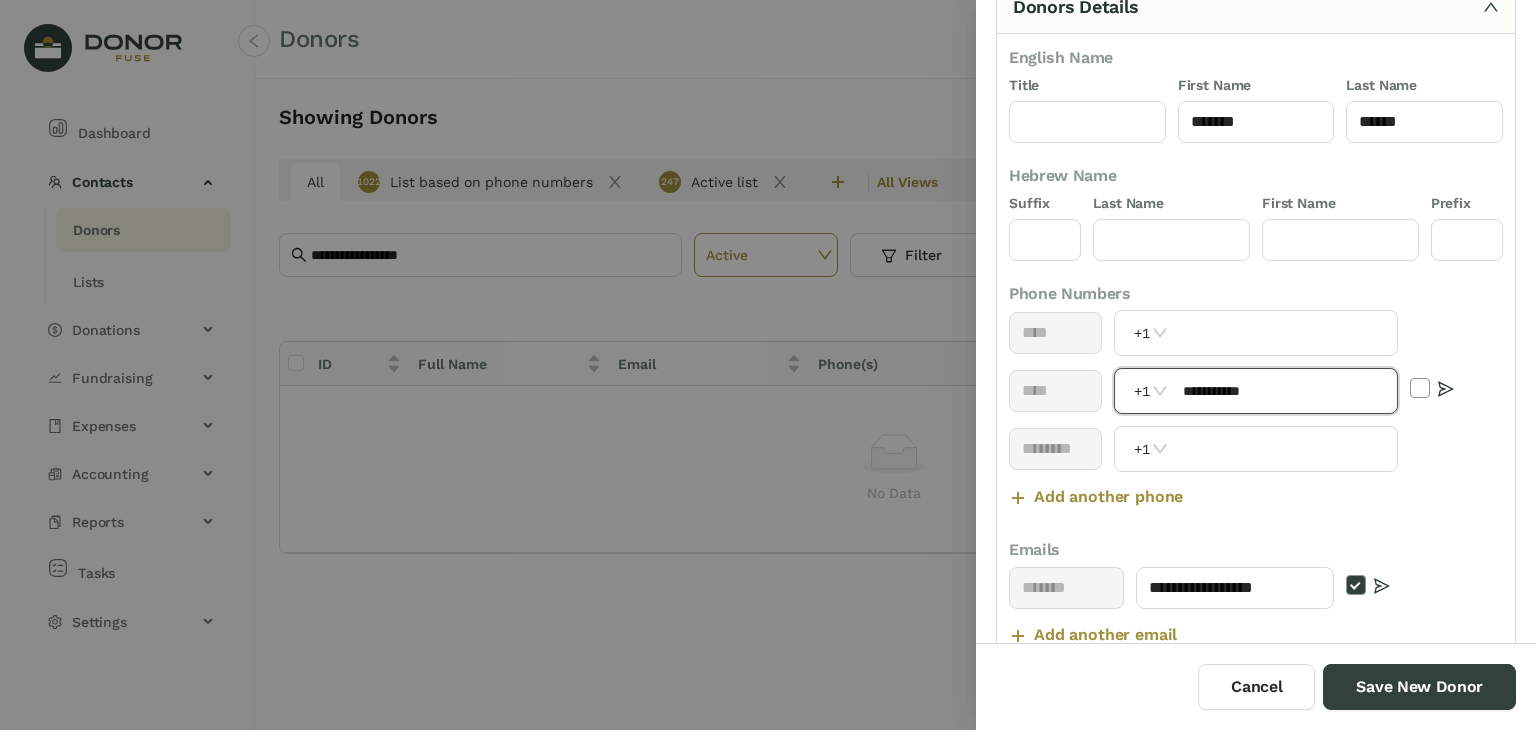 click on "**********" at bounding box center (1284, 391) 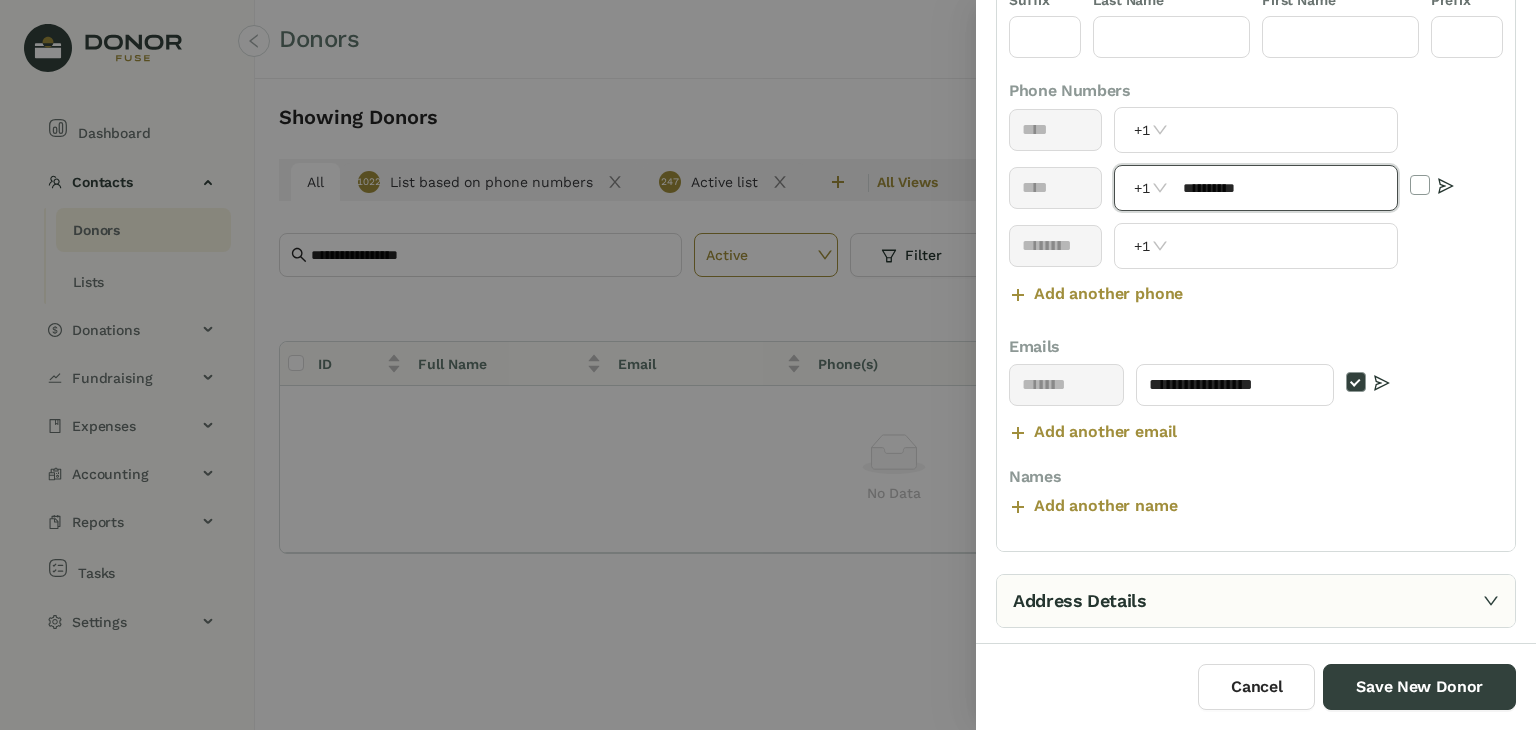 scroll, scrollTop: 375, scrollLeft: 0, axis: vertical 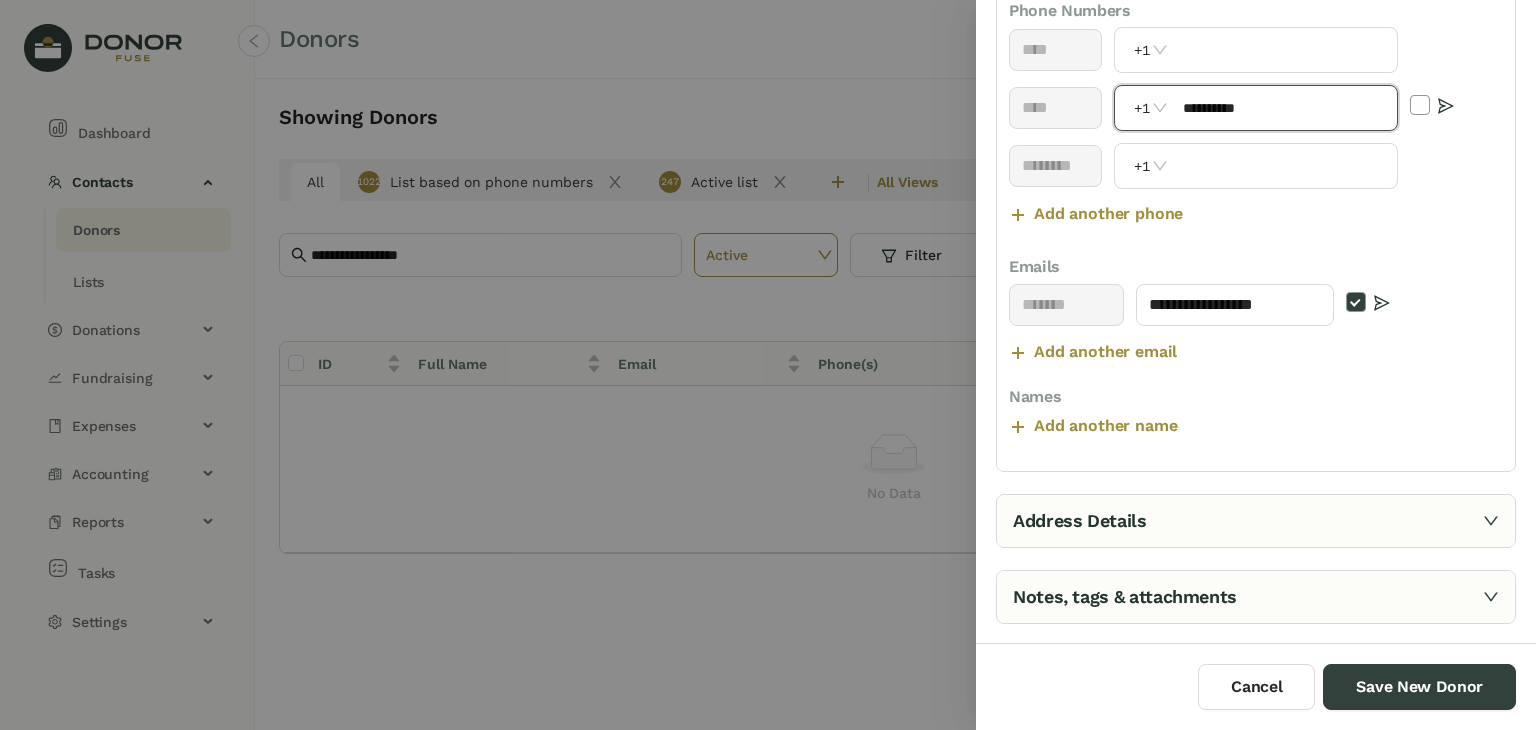 type on "**********" 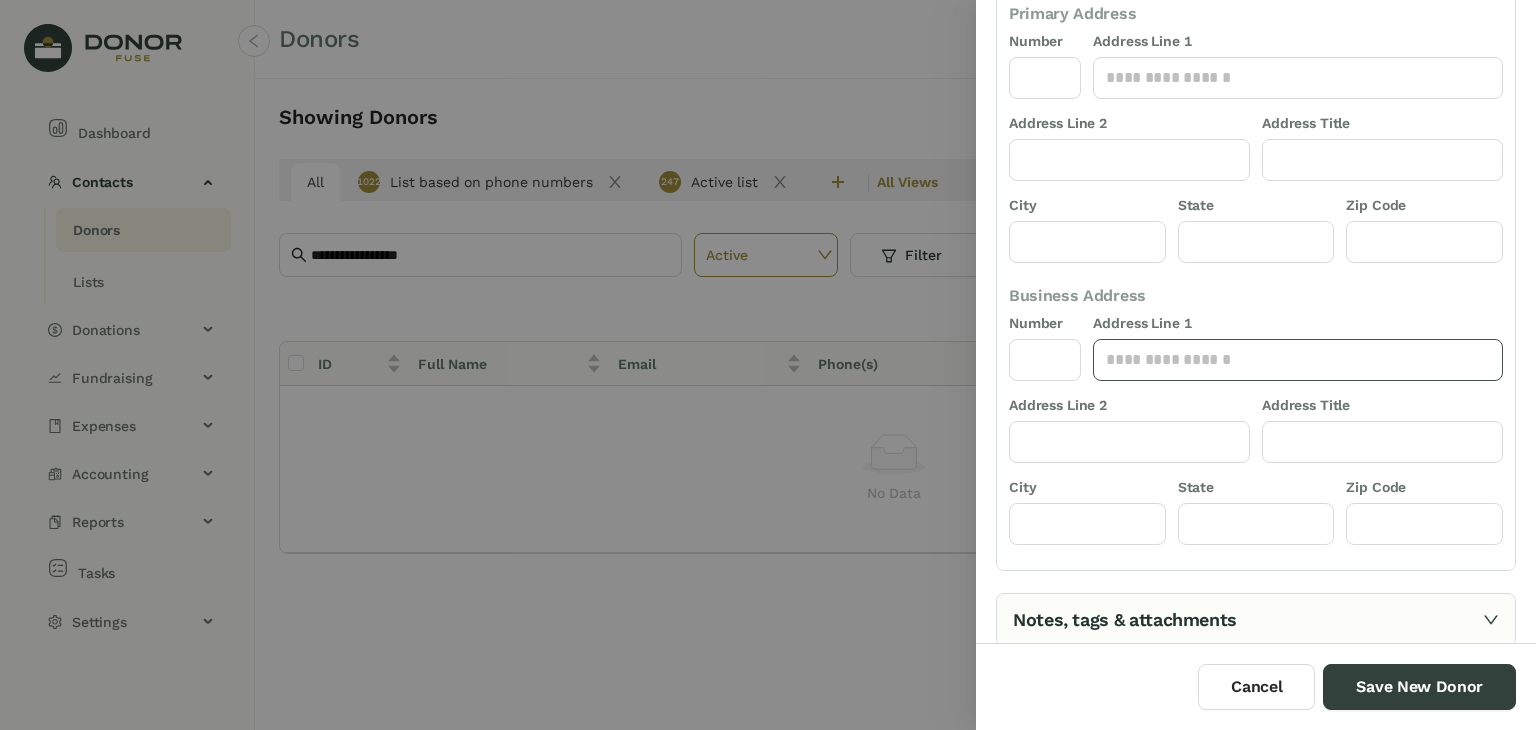 scroll, scrollTop: 212, scrollLeft: 0, axis: vertical 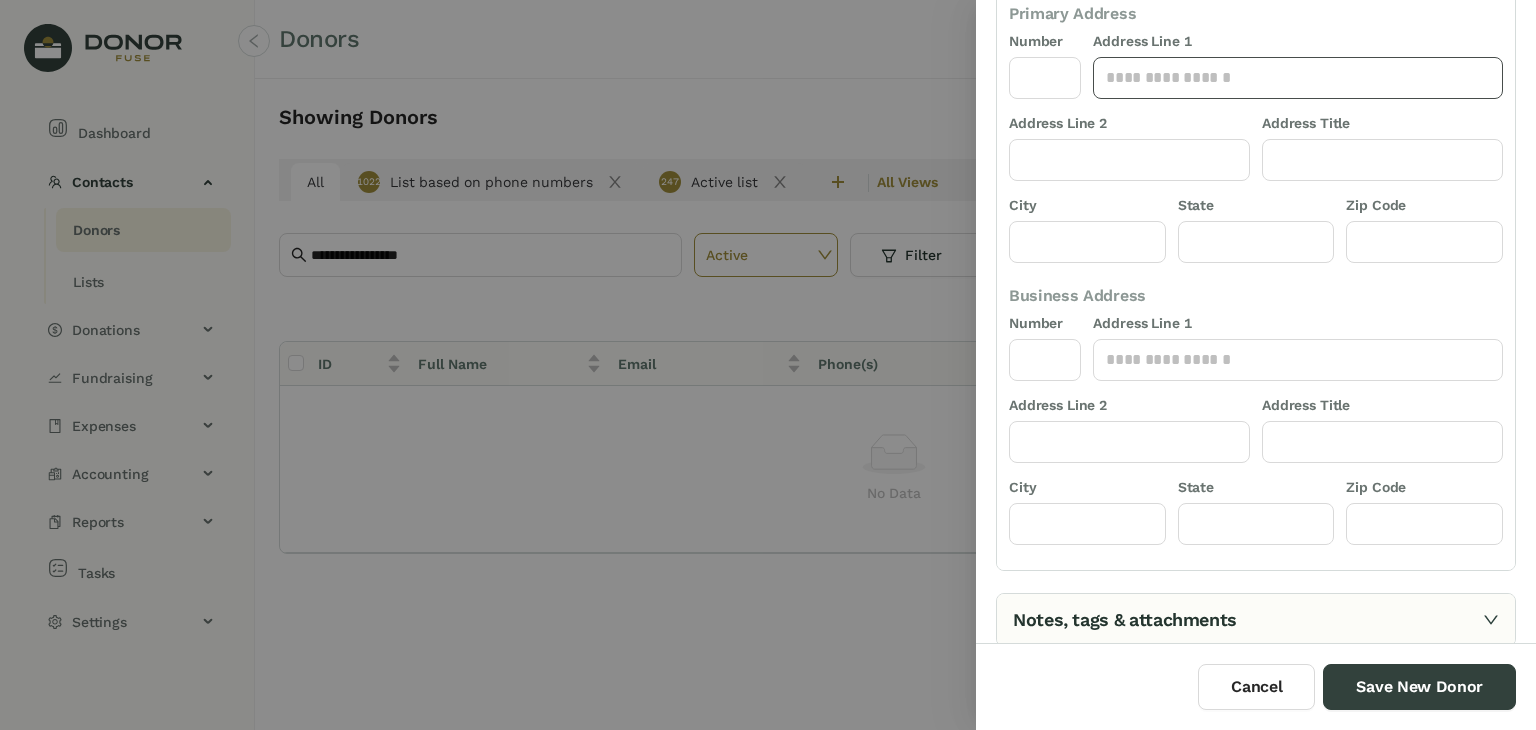click 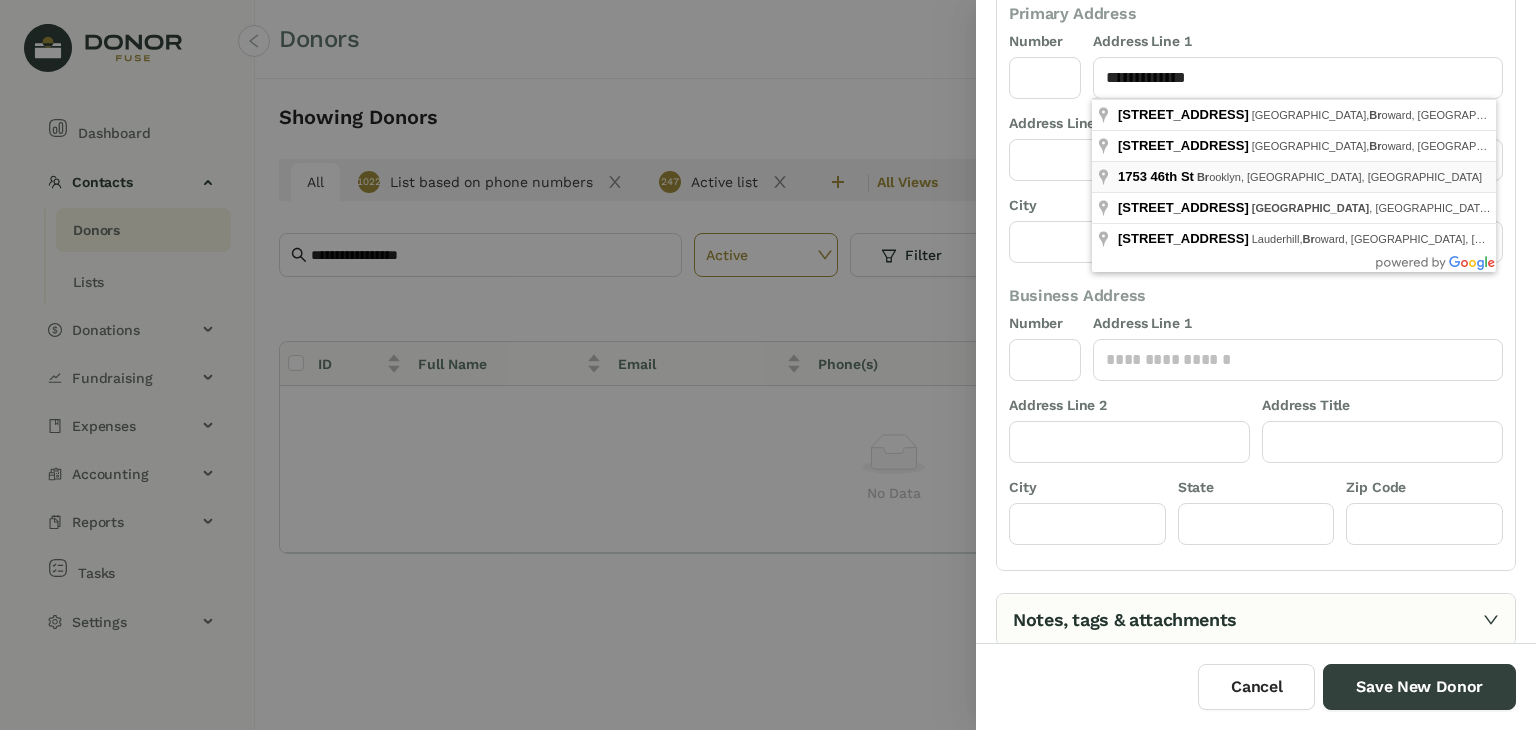 type on "**********" 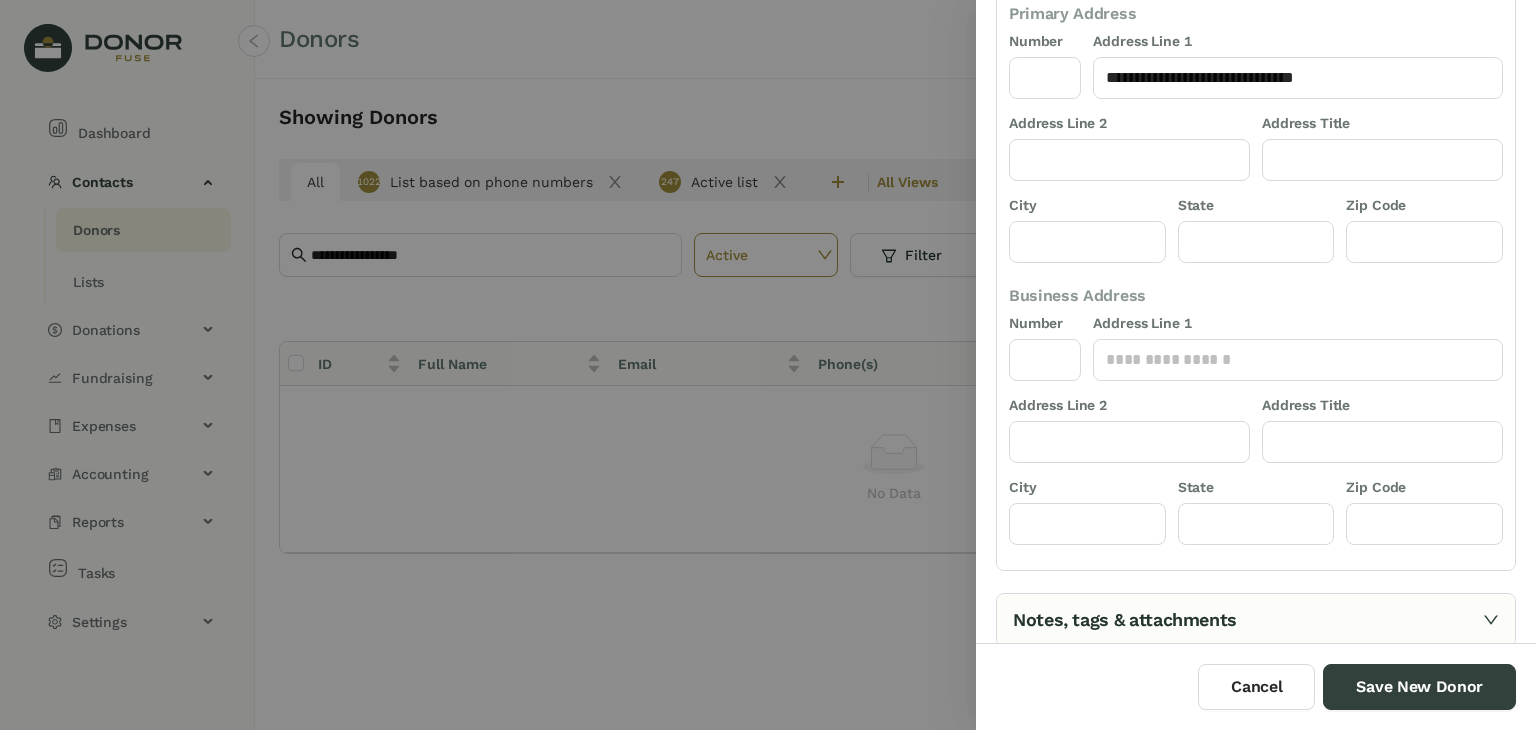 type on "****" 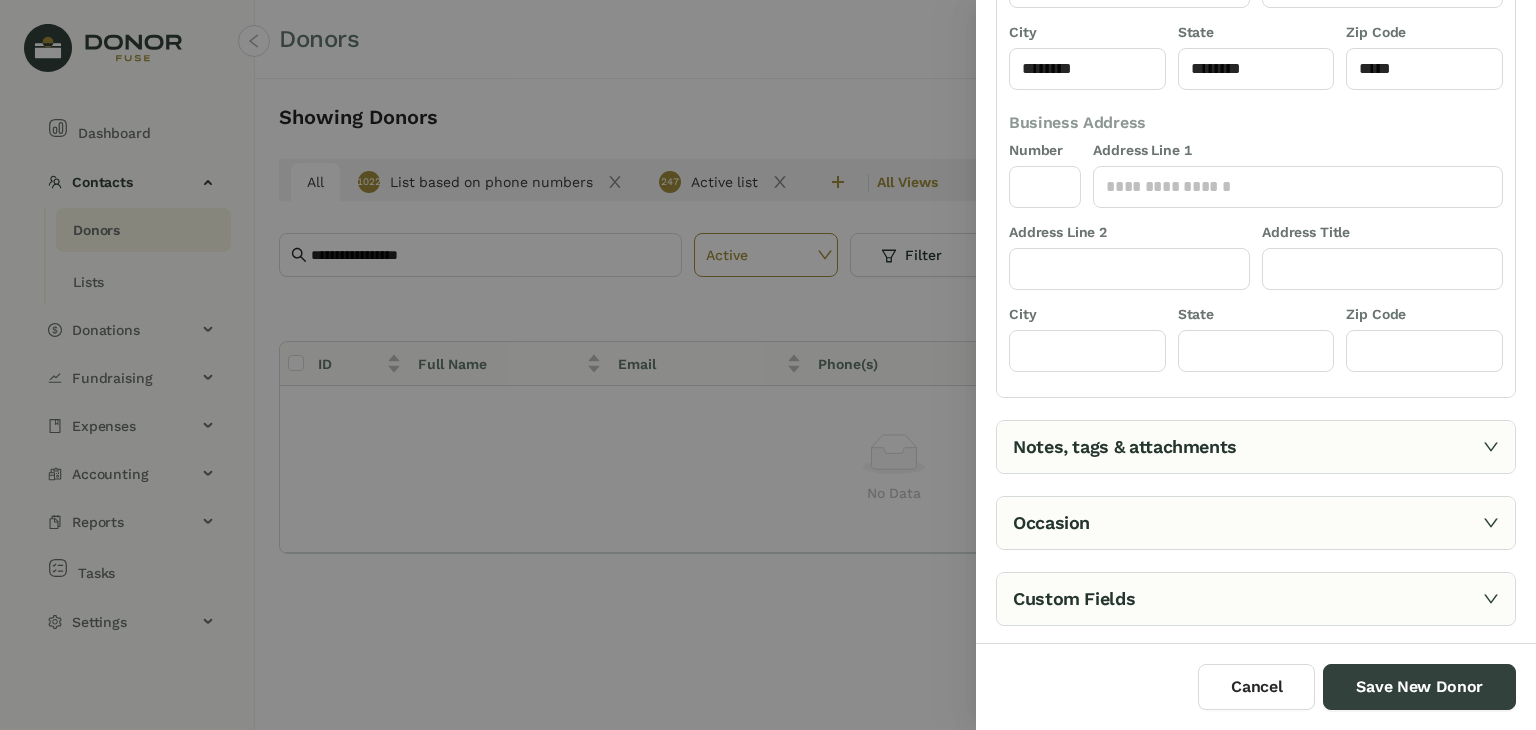 click on "Notes, tags & attachments" at bounding box center (1256, 447) 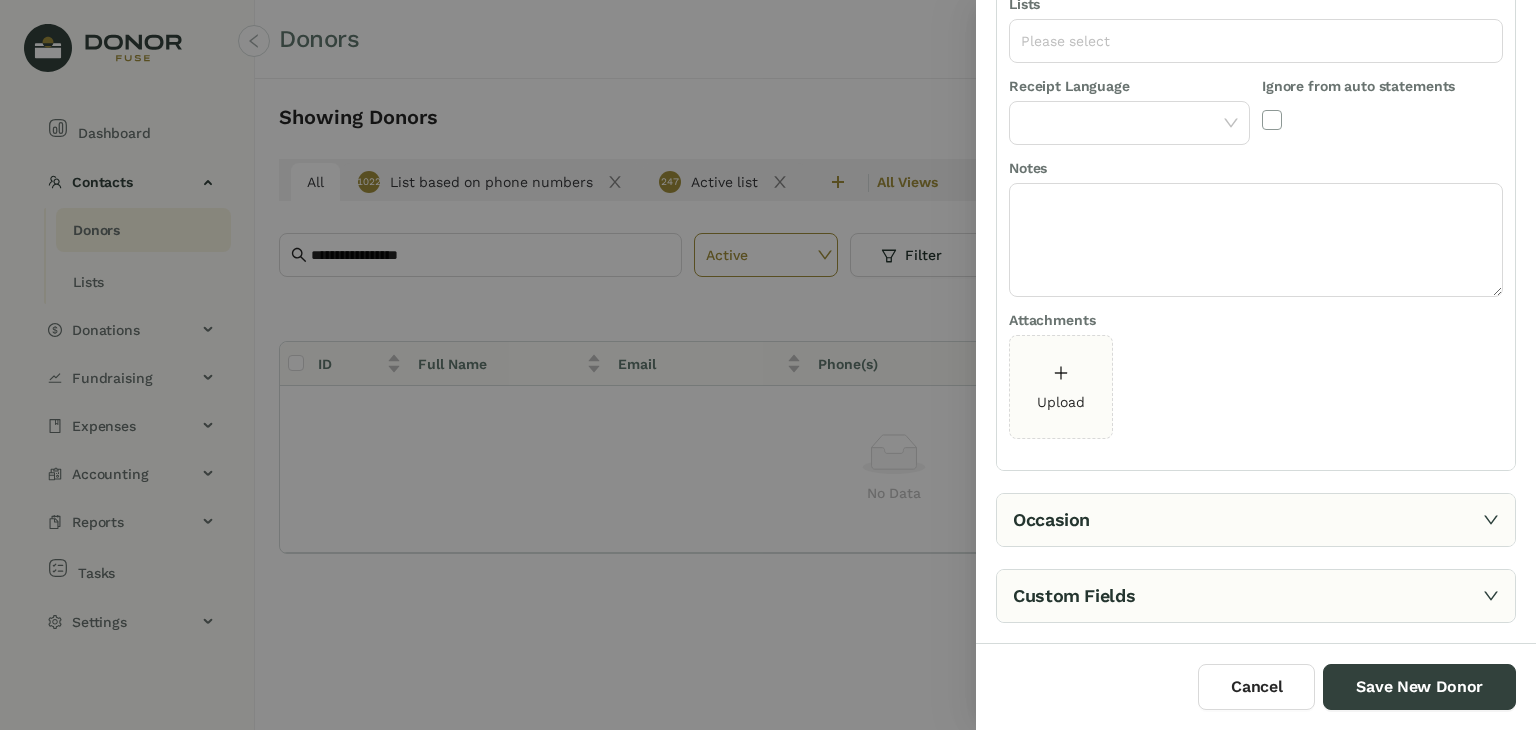 scroll, scrollTop: 377, scrollLeft: 0, axis: vertical 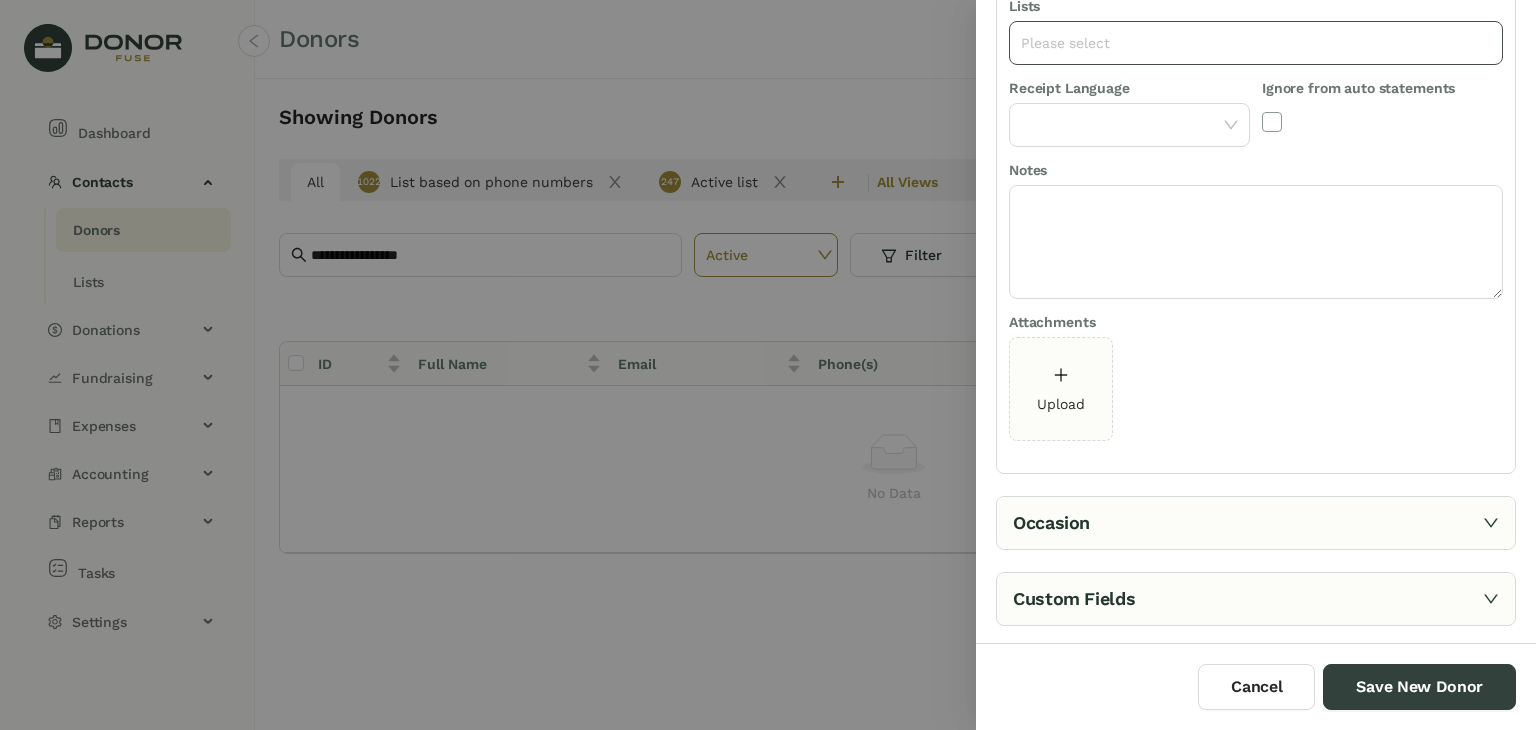 click on "Please select" 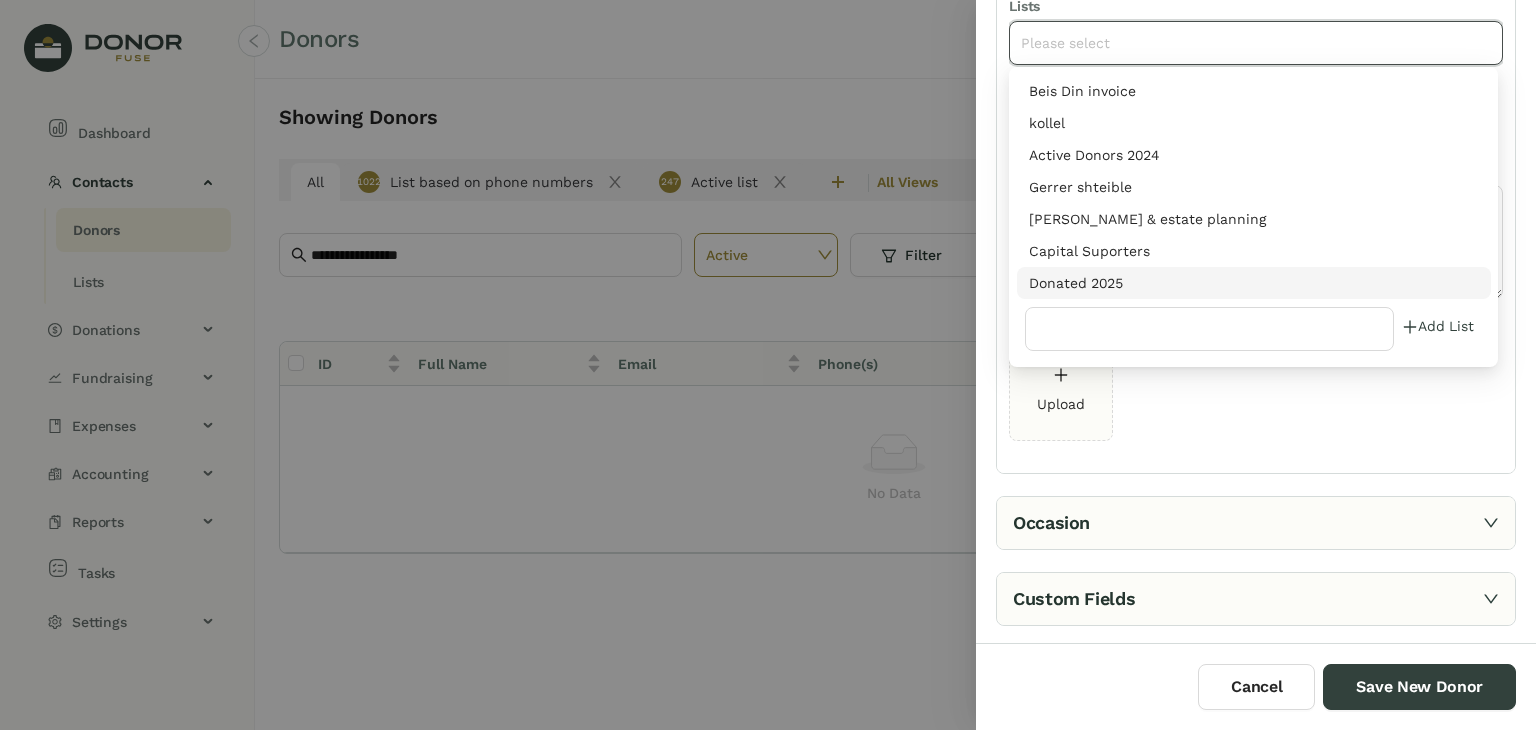 click on "Donated 2025" at bounding box center (1254, 283) 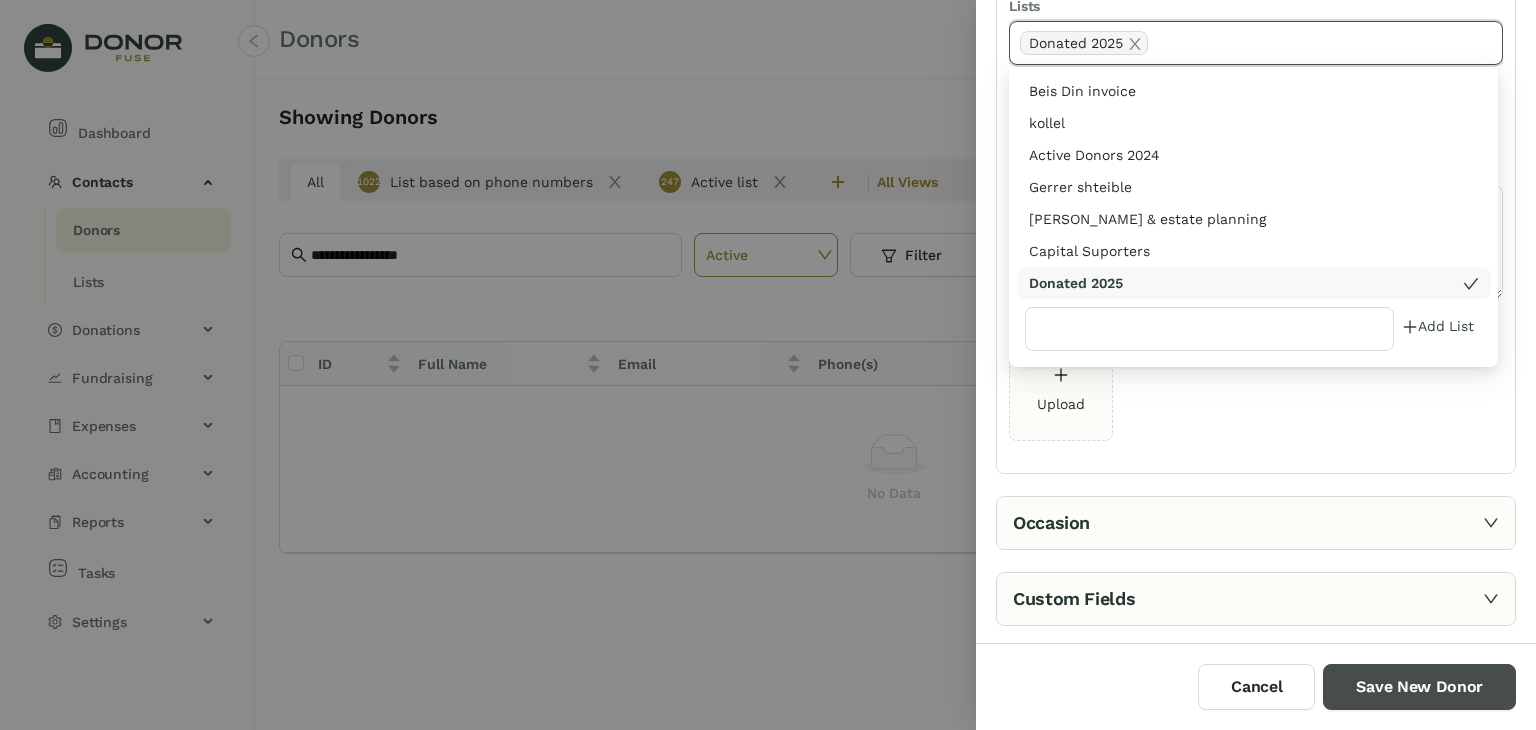 click on "Save New Donor" at bounding box center (1419, 687) 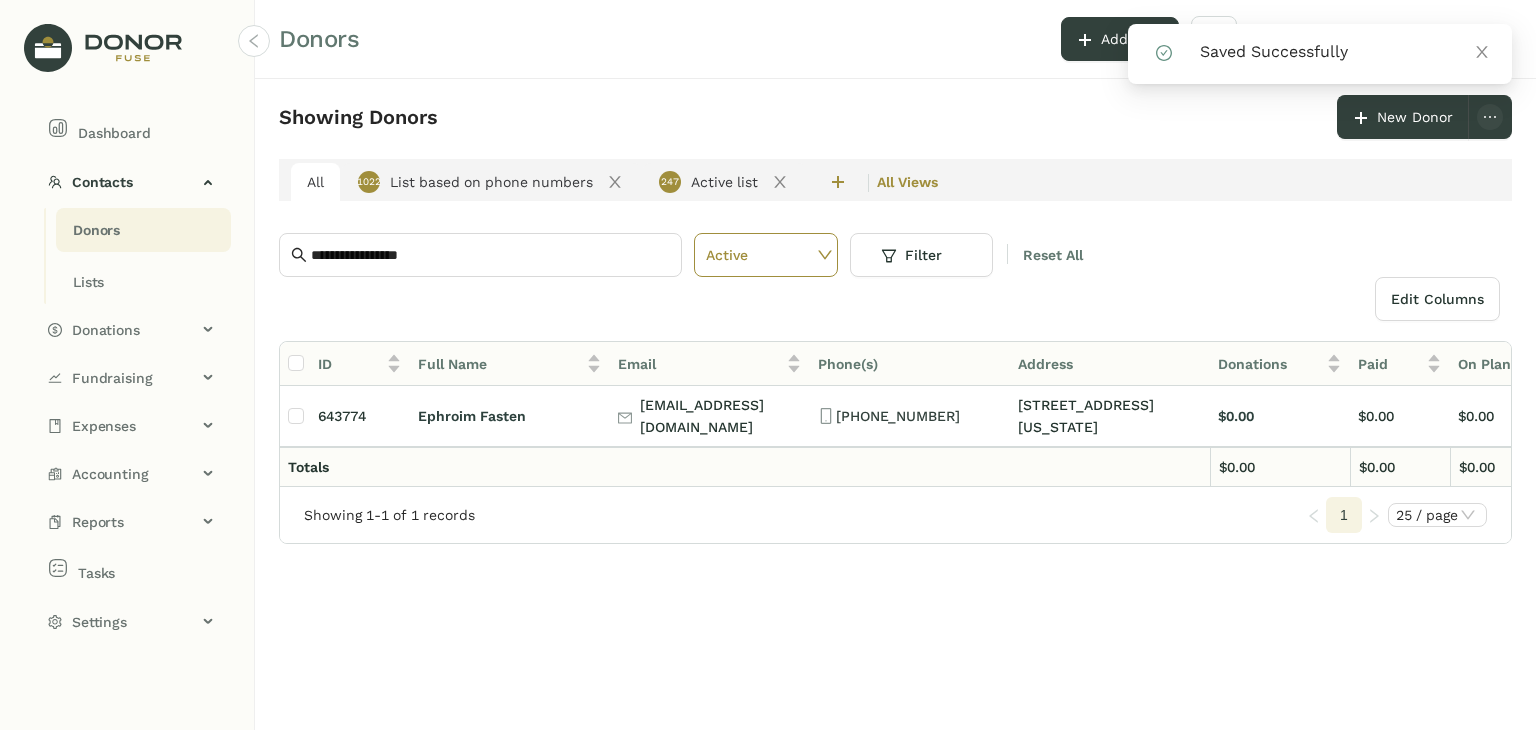 click on "Ephroim Fasten" 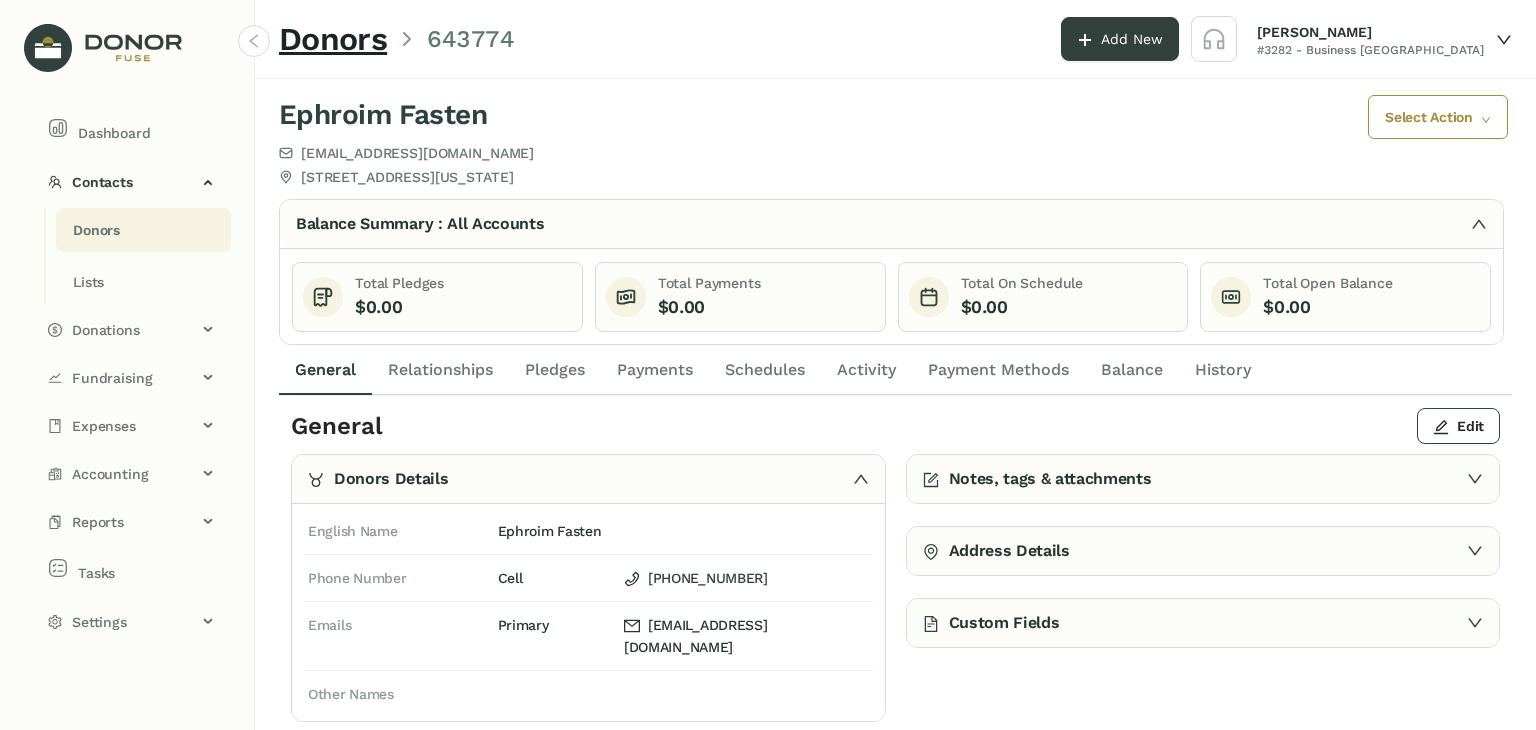 click on "Payments" 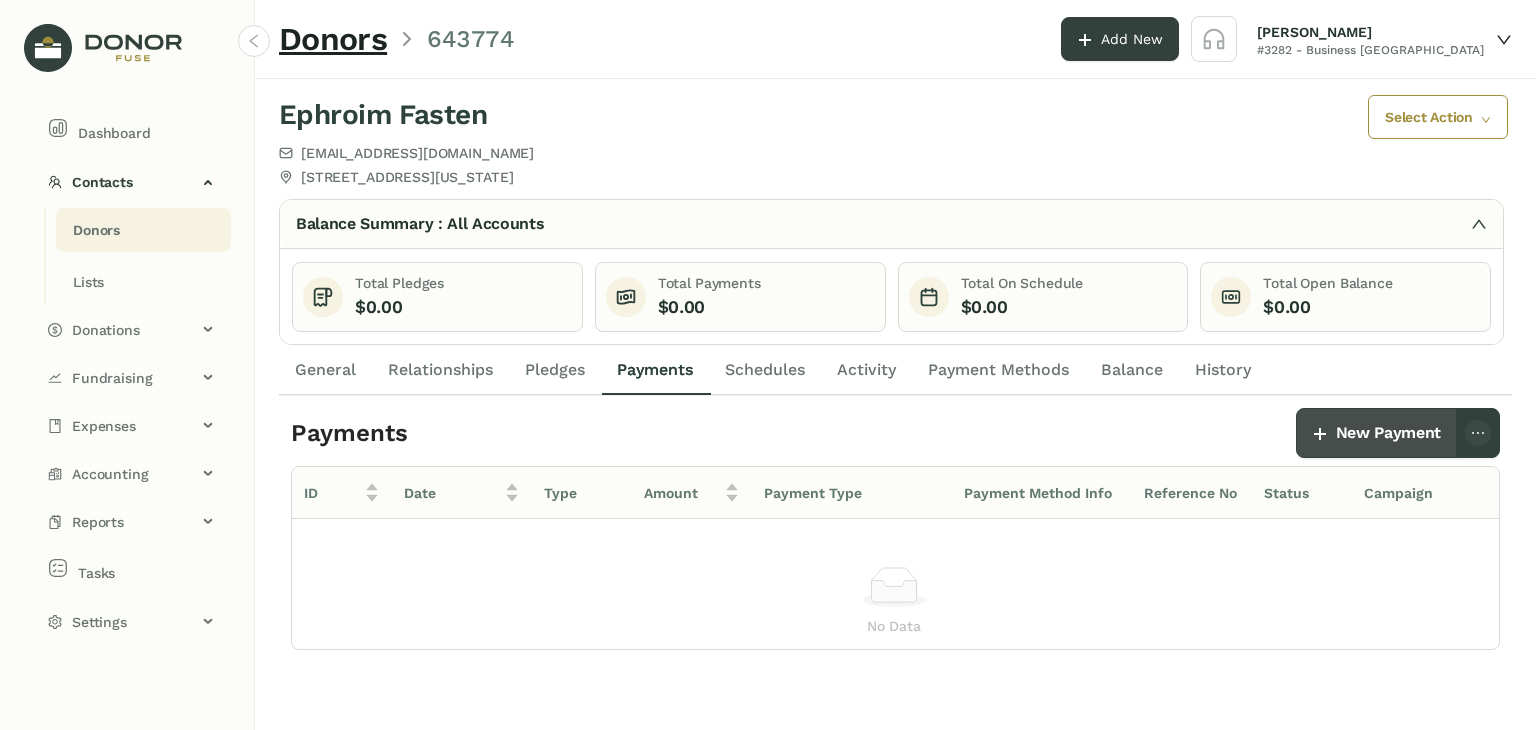 click on "New Payment" 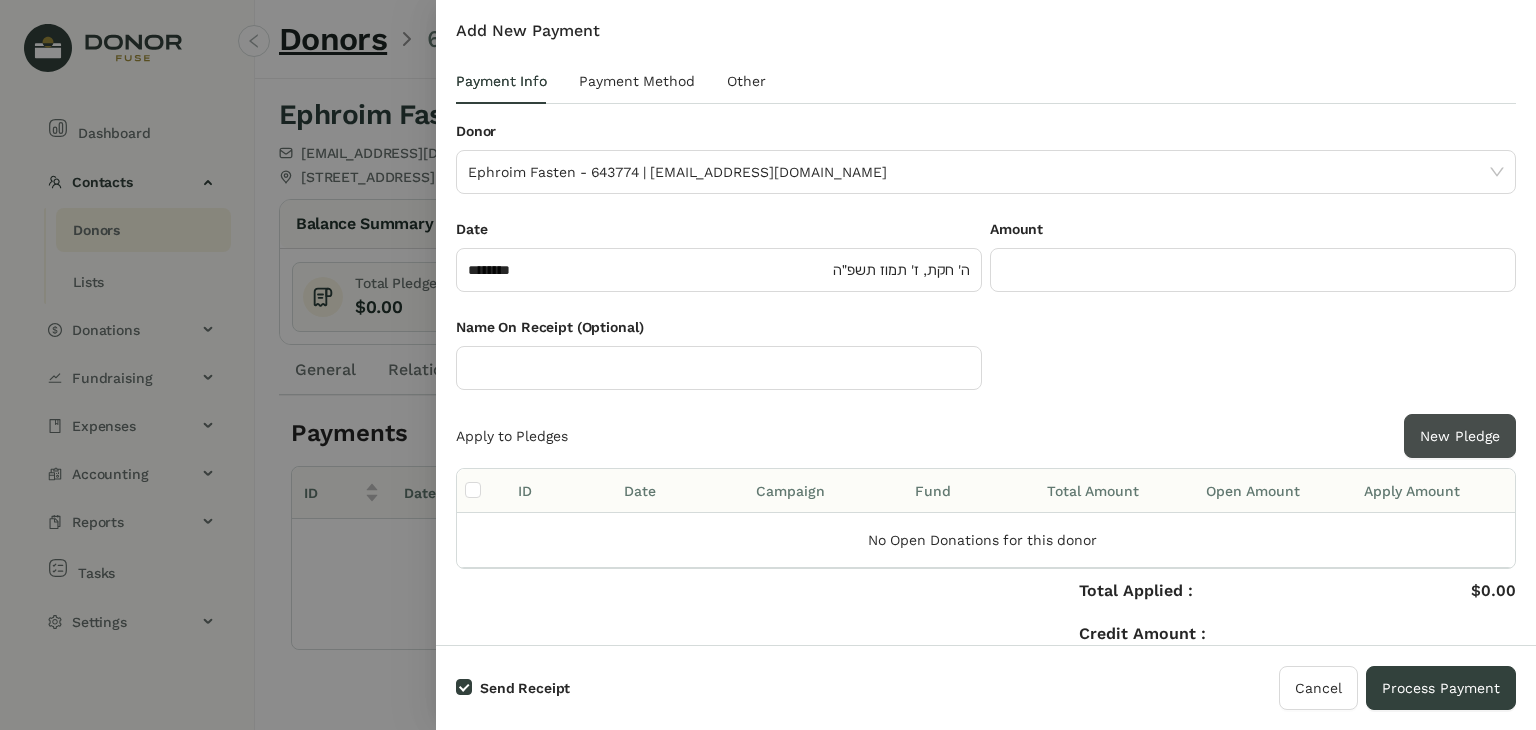click on "New Pledge" at bounding box center [1460, 436] 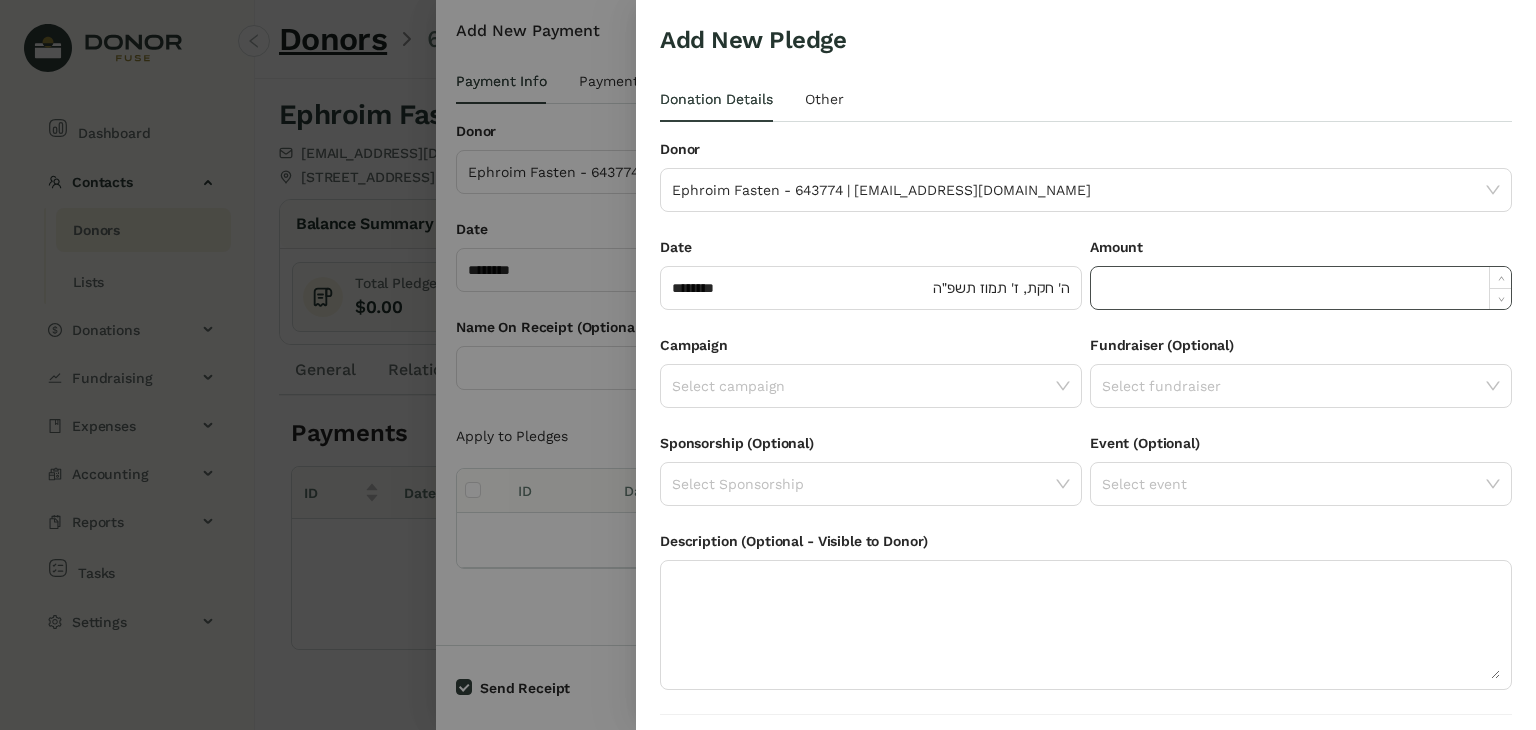 click 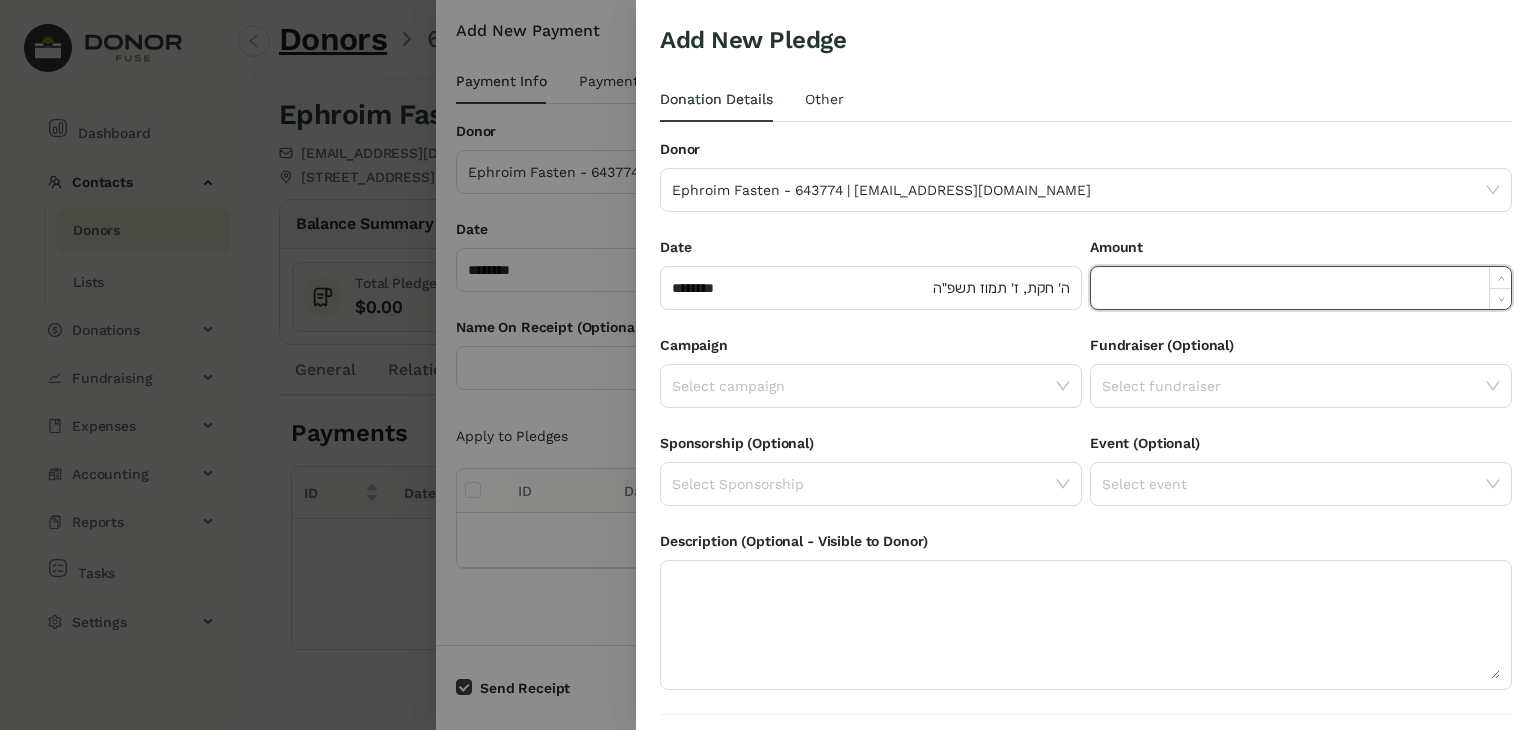 paste on "*****" 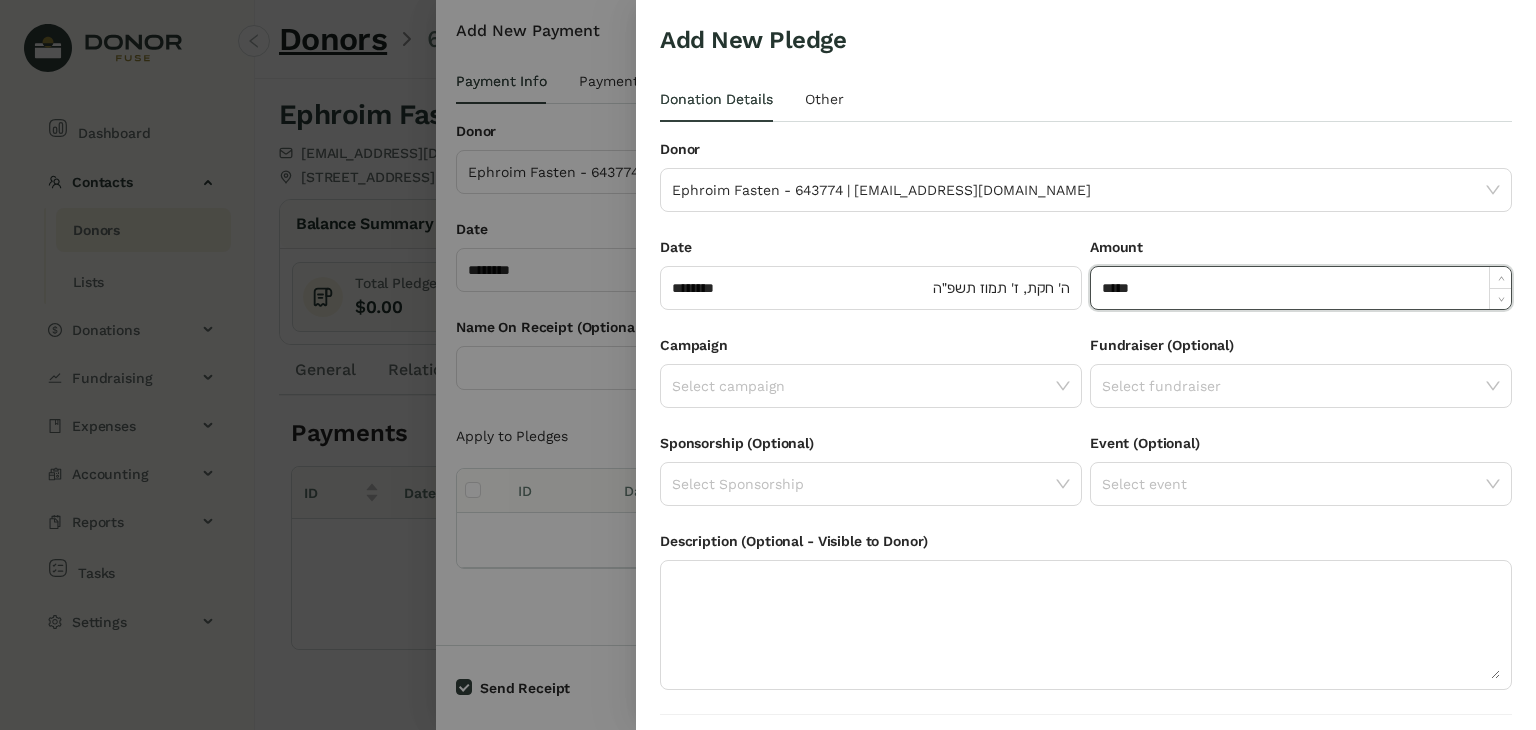 type on "******" 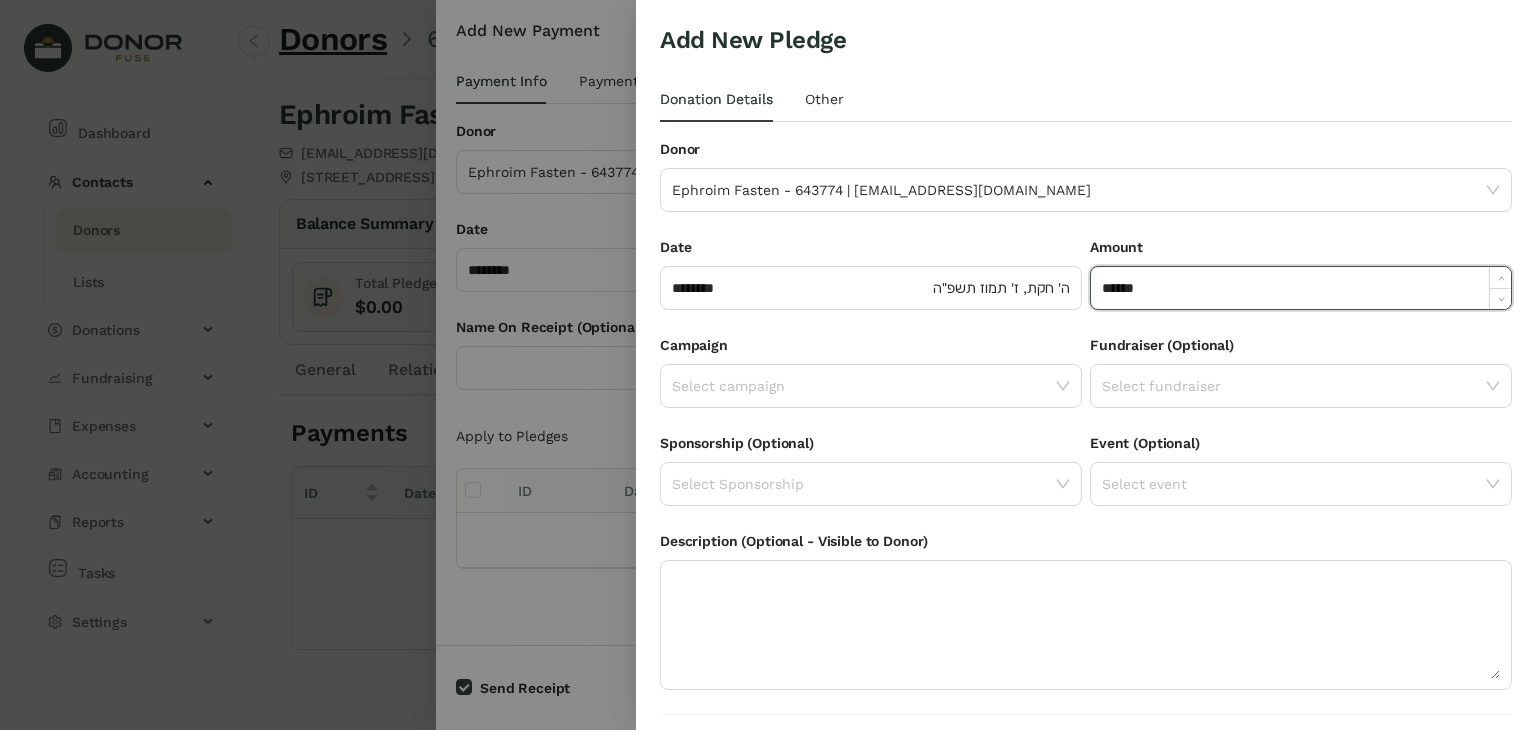 click on "Fundraiser (Optional)" at bounding box center (1162, 345) 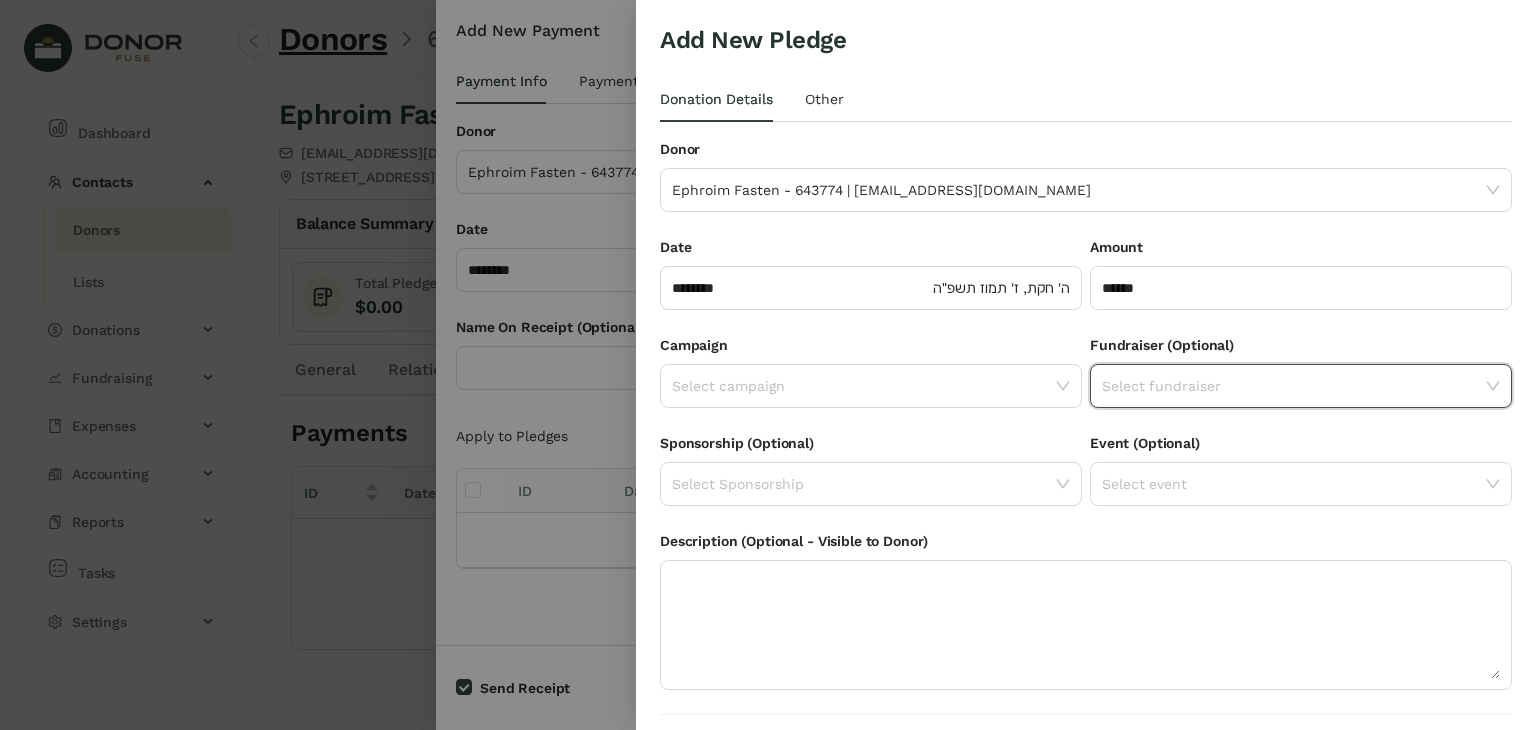click 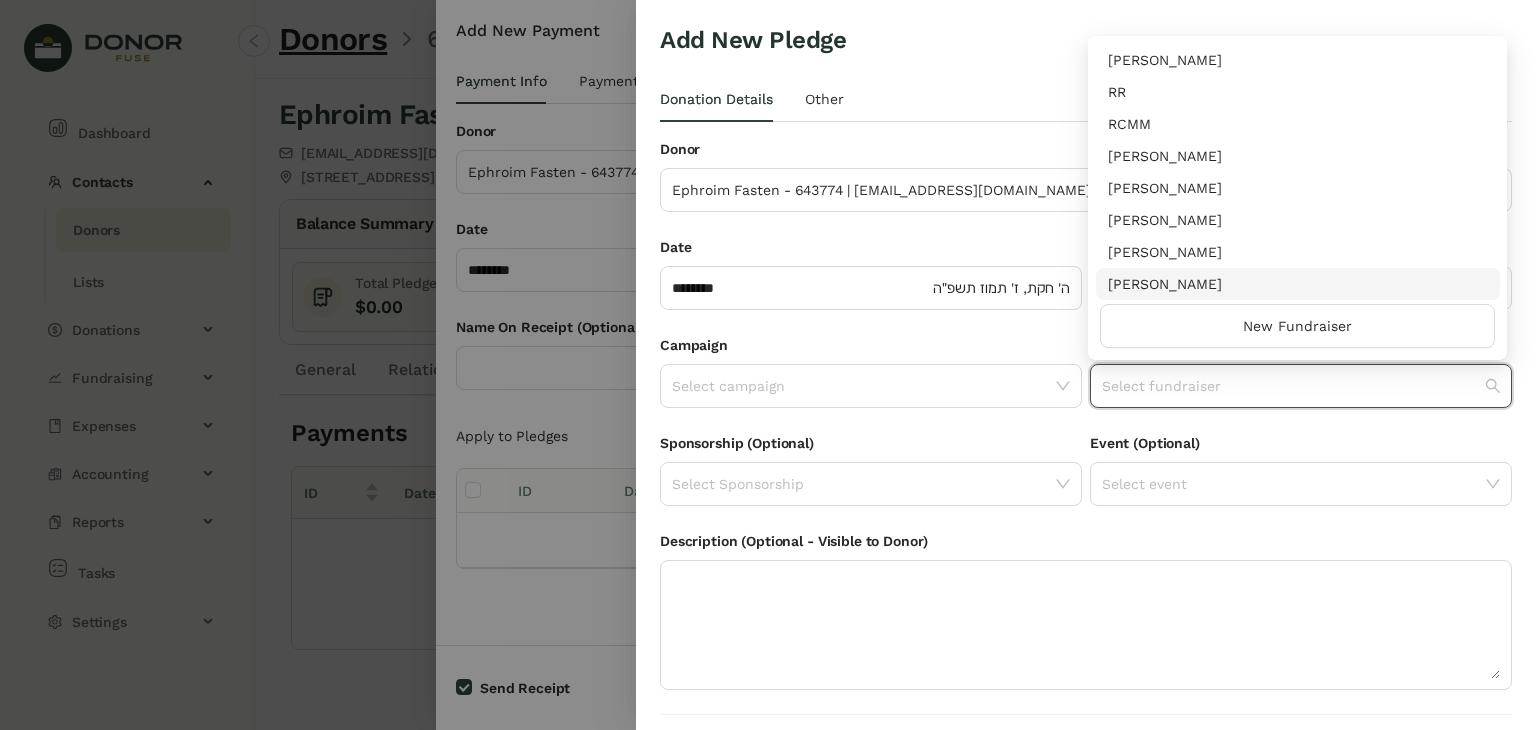 click on "[PERSON_NAME]" at bounding box center [1298, 284] 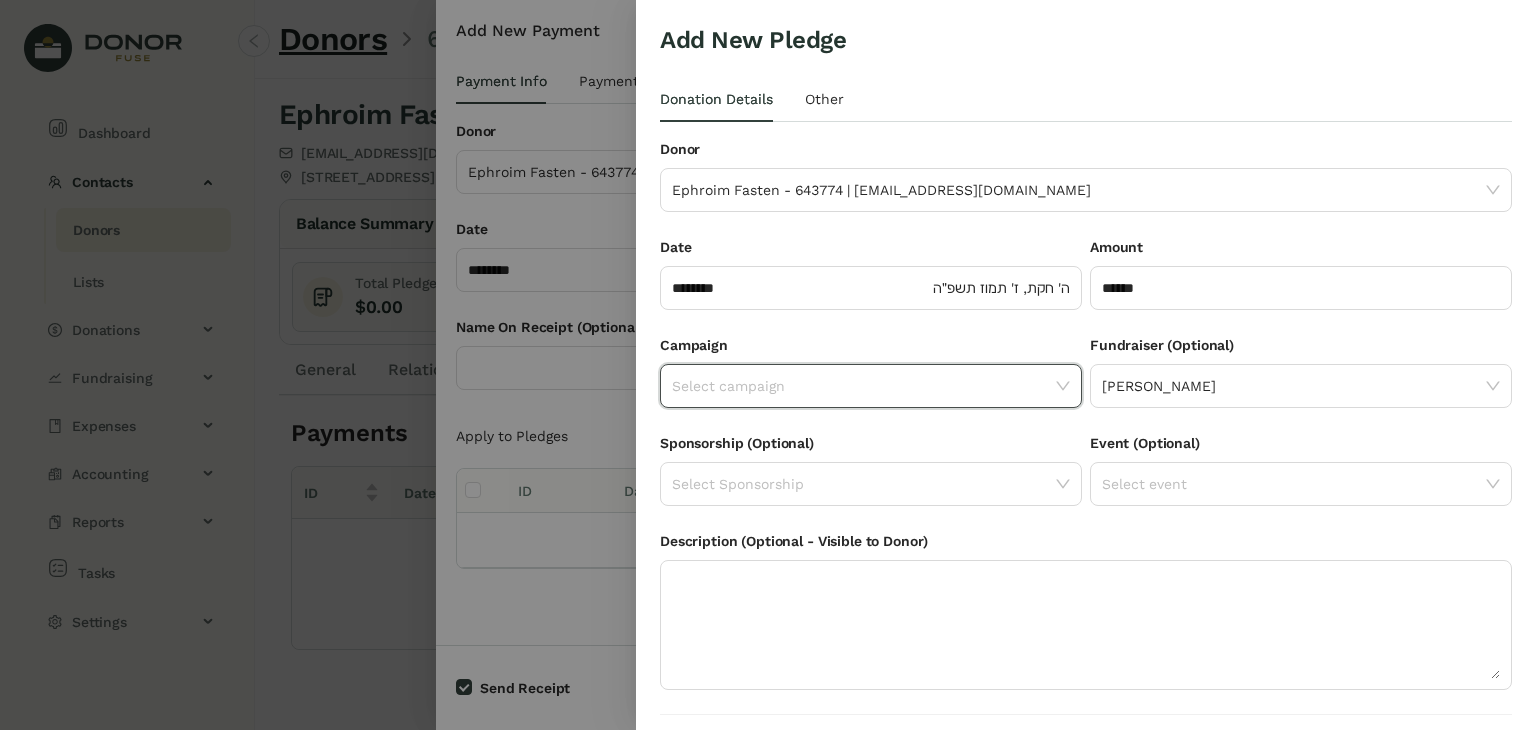 click 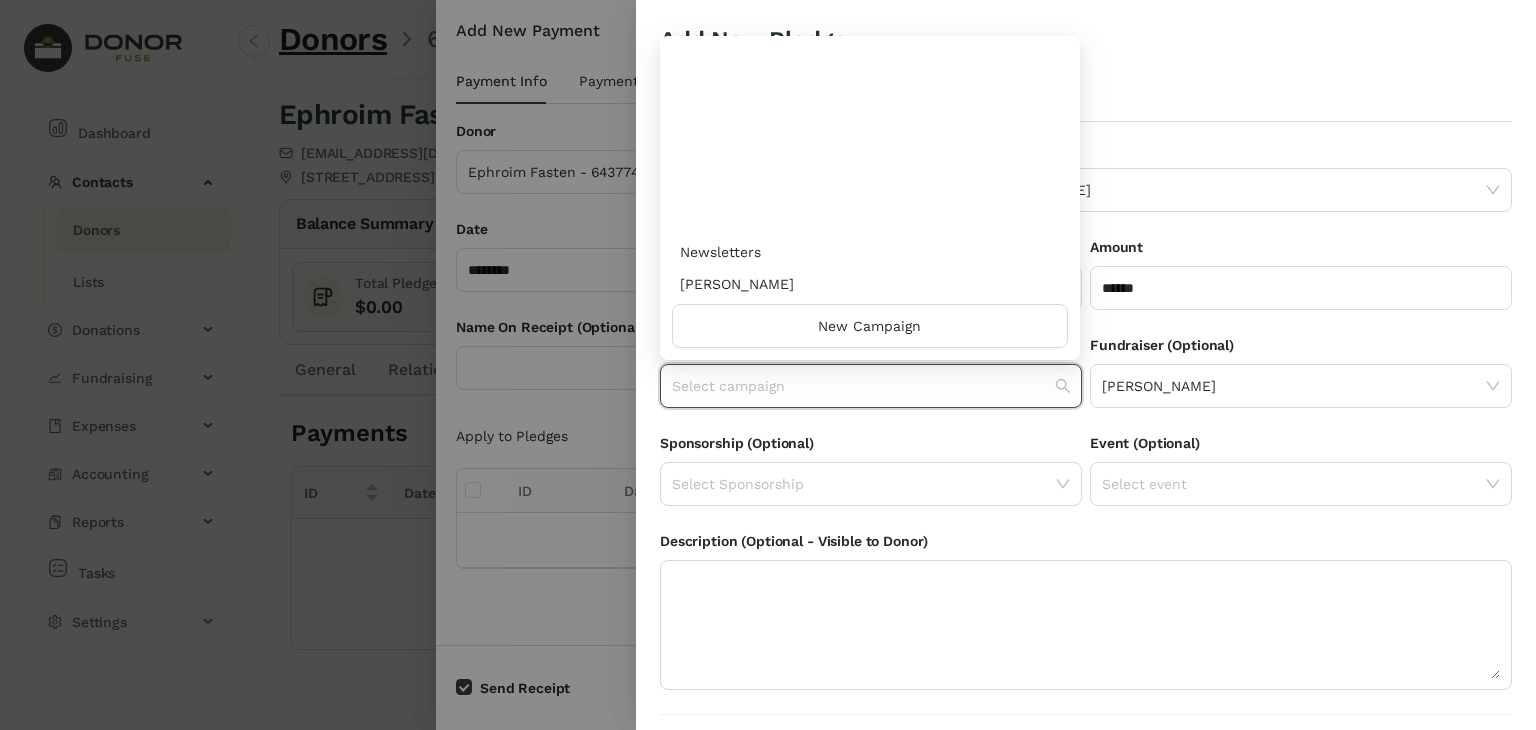scroll, scrollTop: 960, scrollLeft: 0, axis: vertical 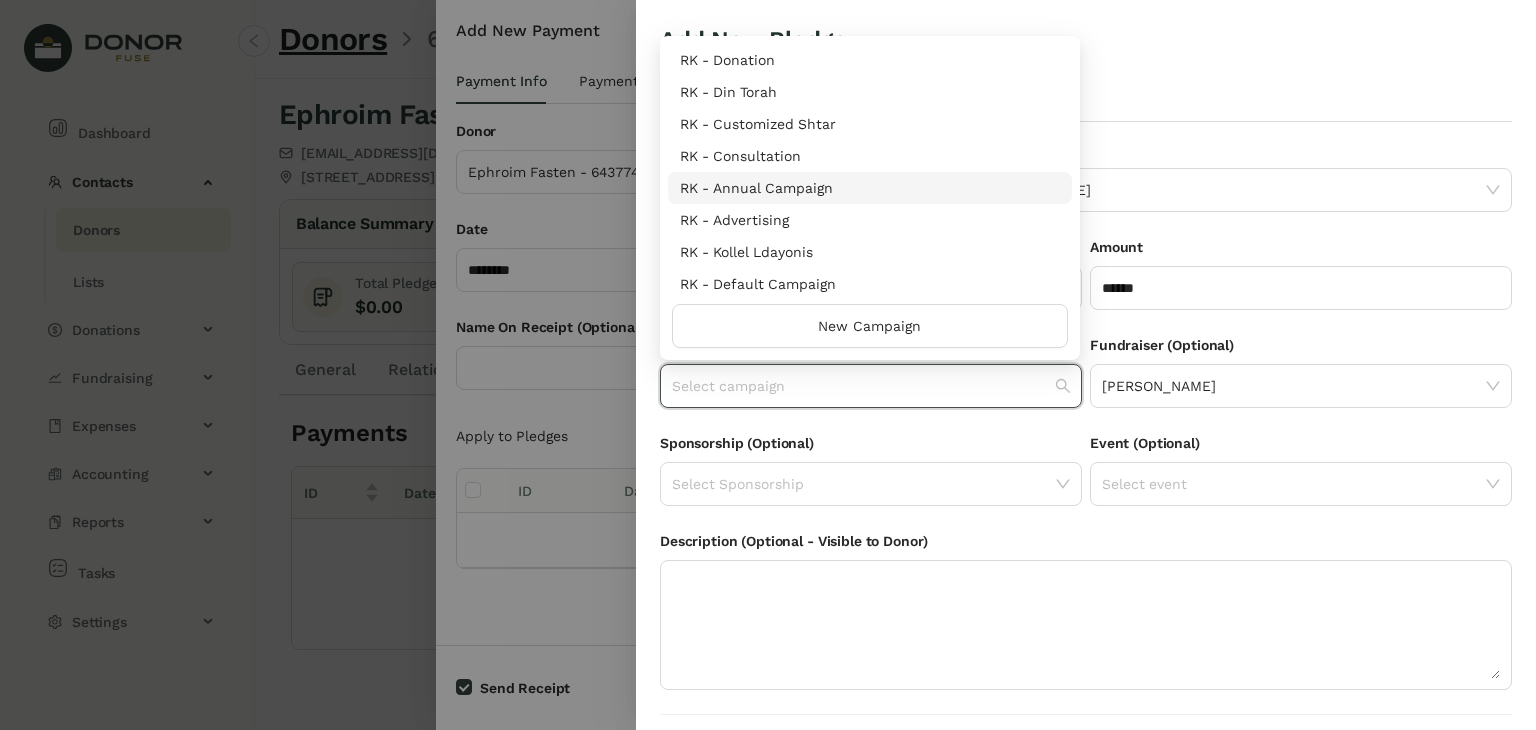 click on "RK - Annual Campaign" at bounding box center [870, 188] 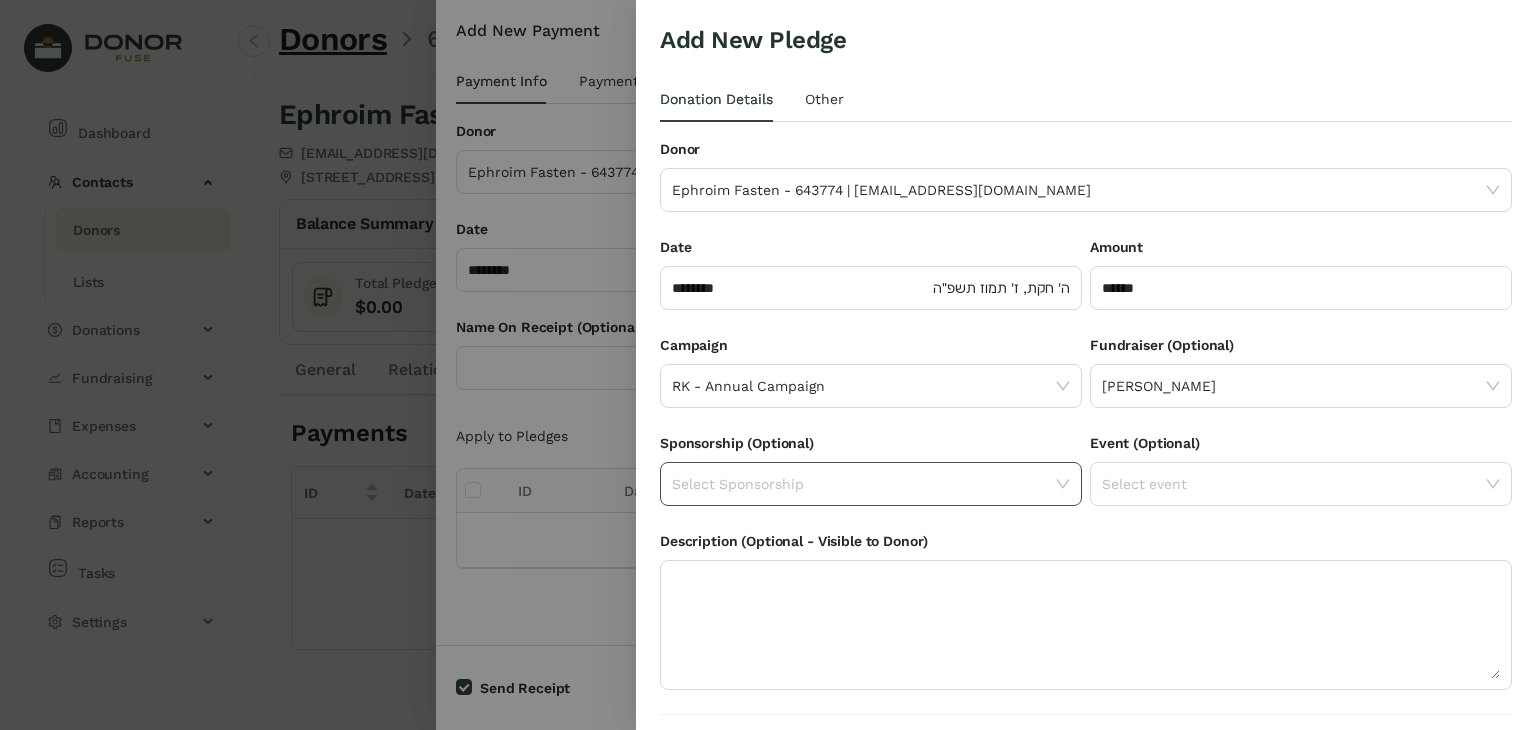 scroll, scrollTop: 54, scrollLeft: 0, axis: vertical 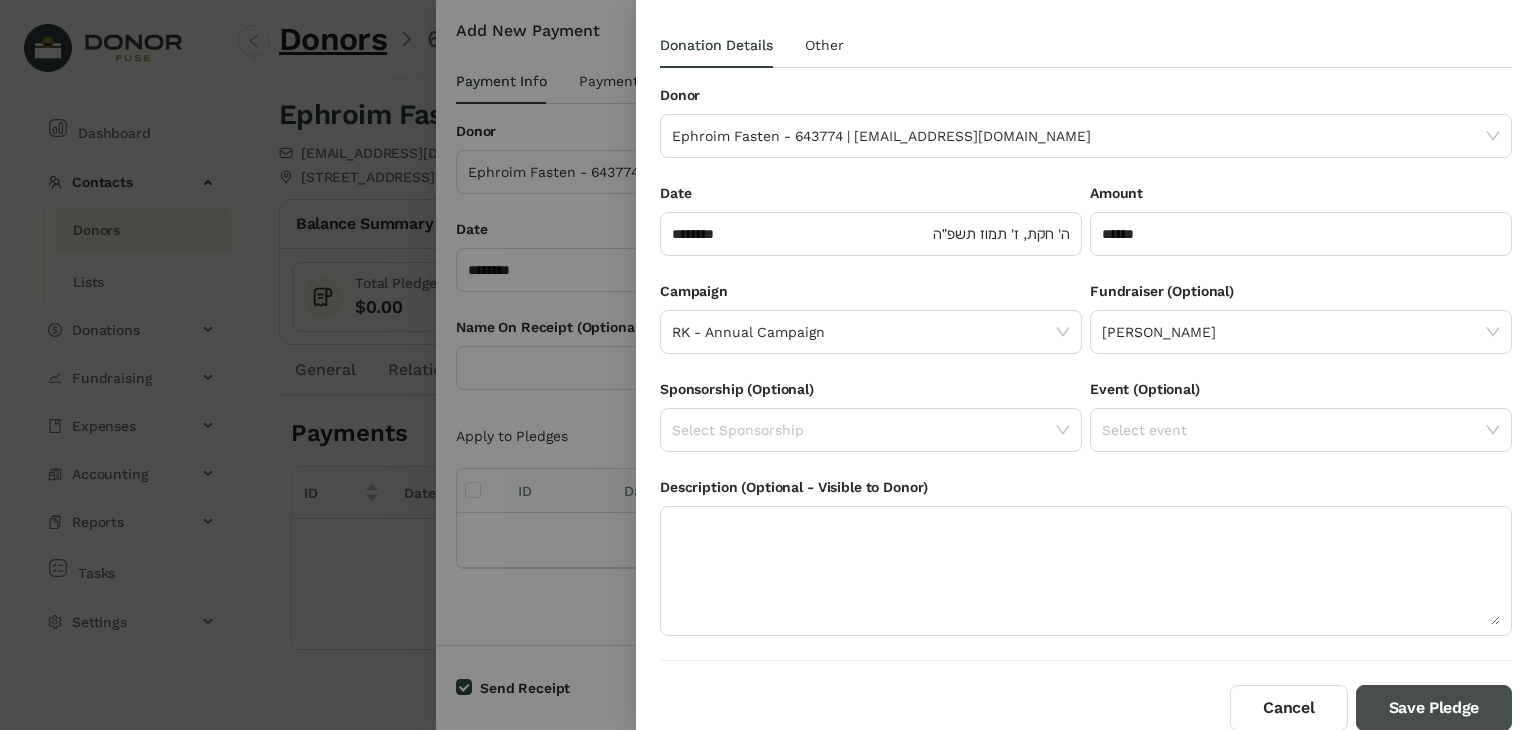 click on "Save Pledge" at bounding box center [1434, 708] 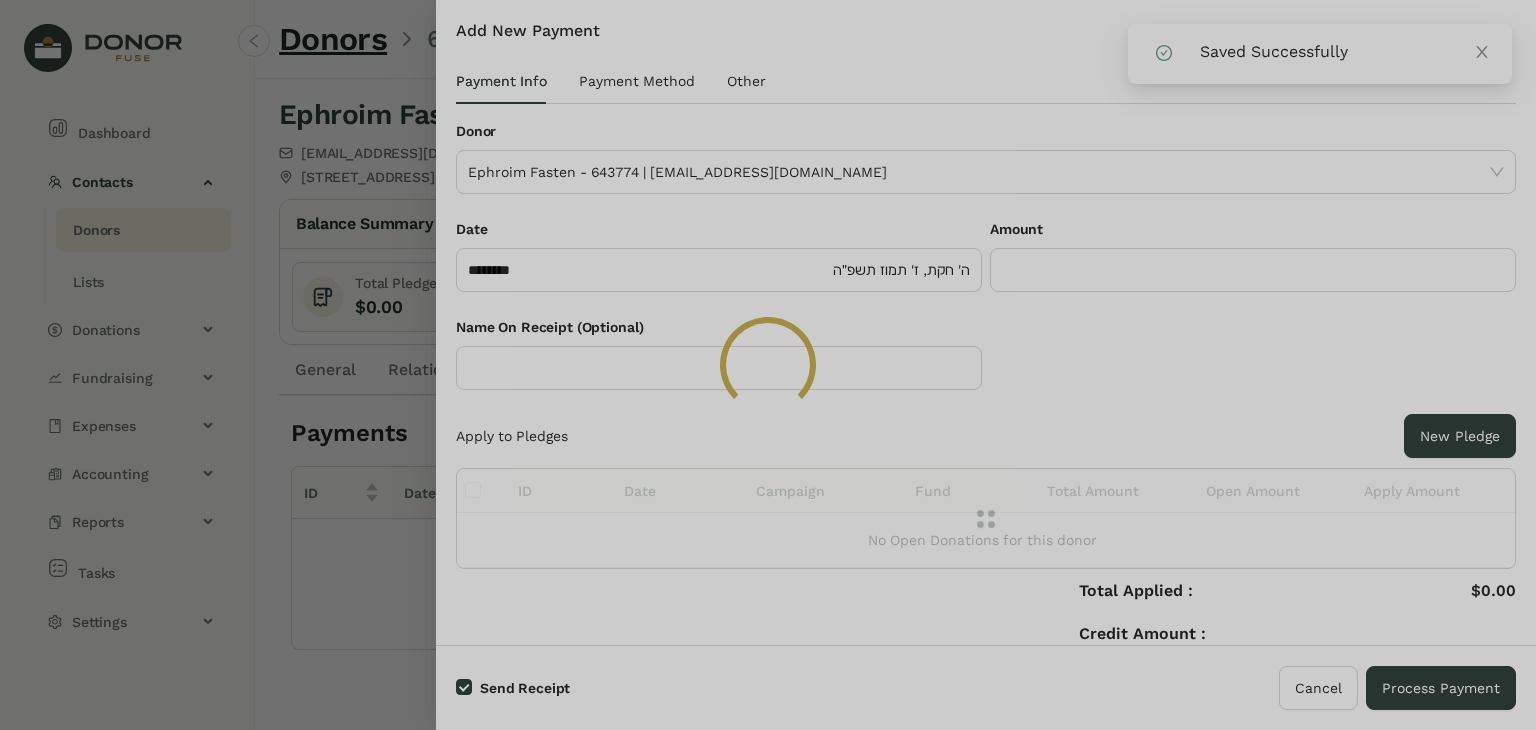 click 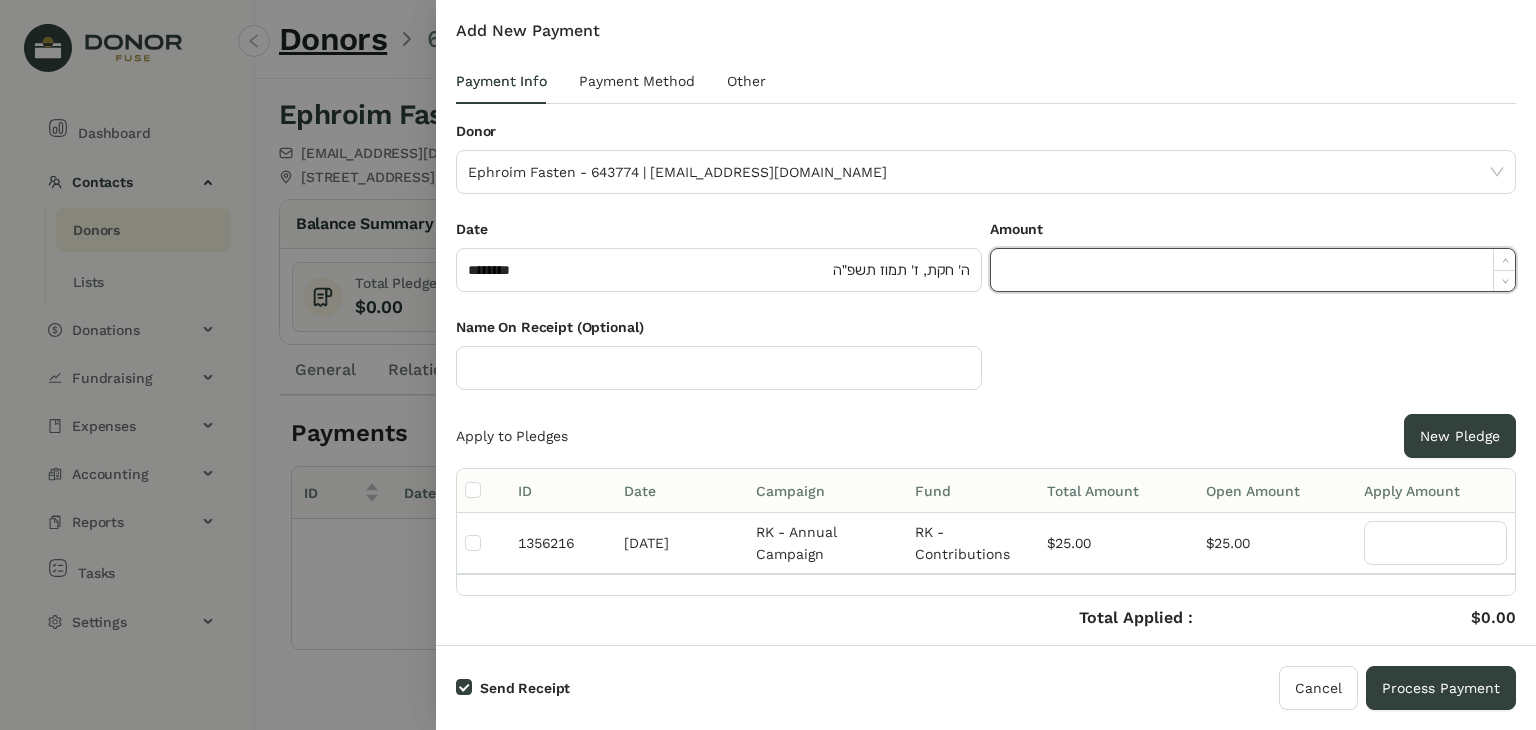 click 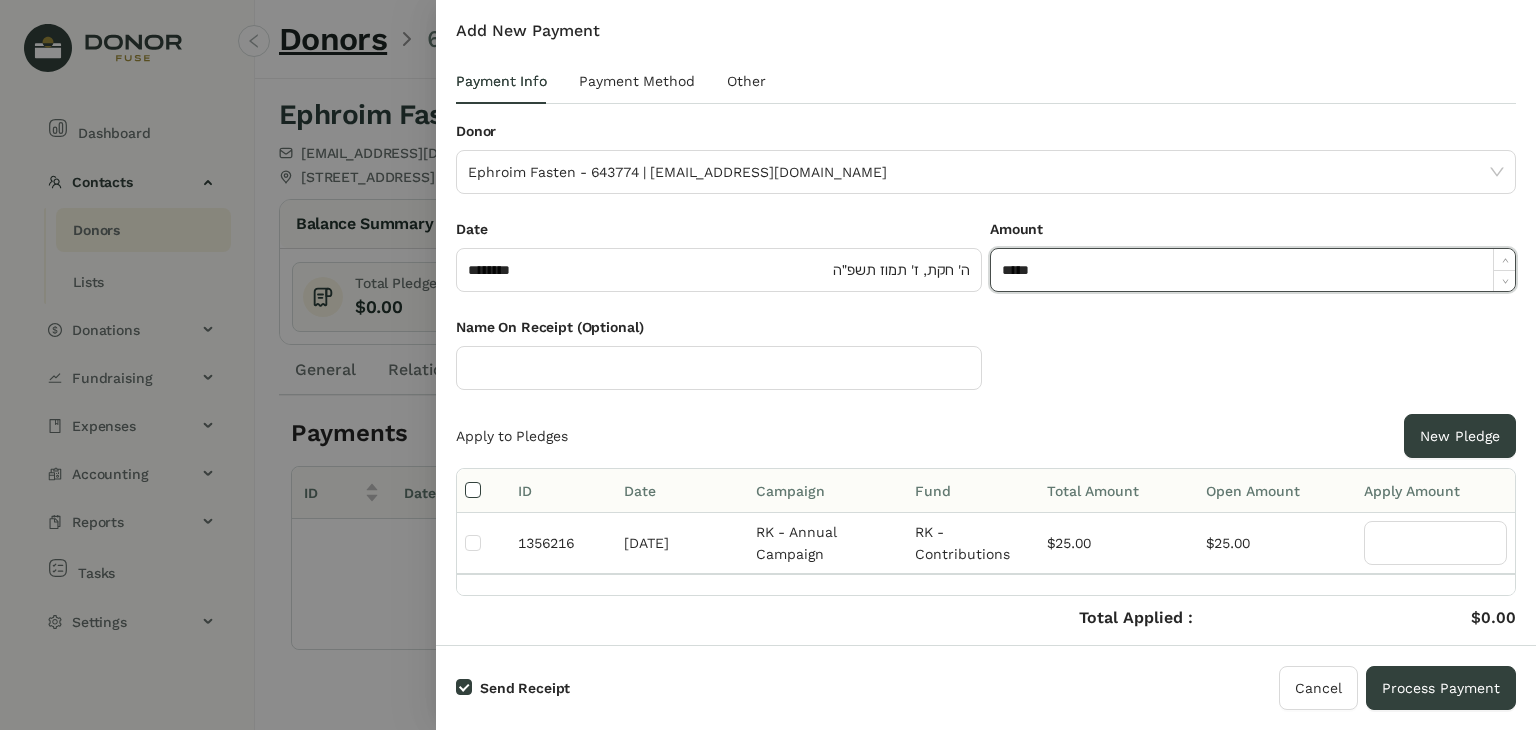 type on "******" 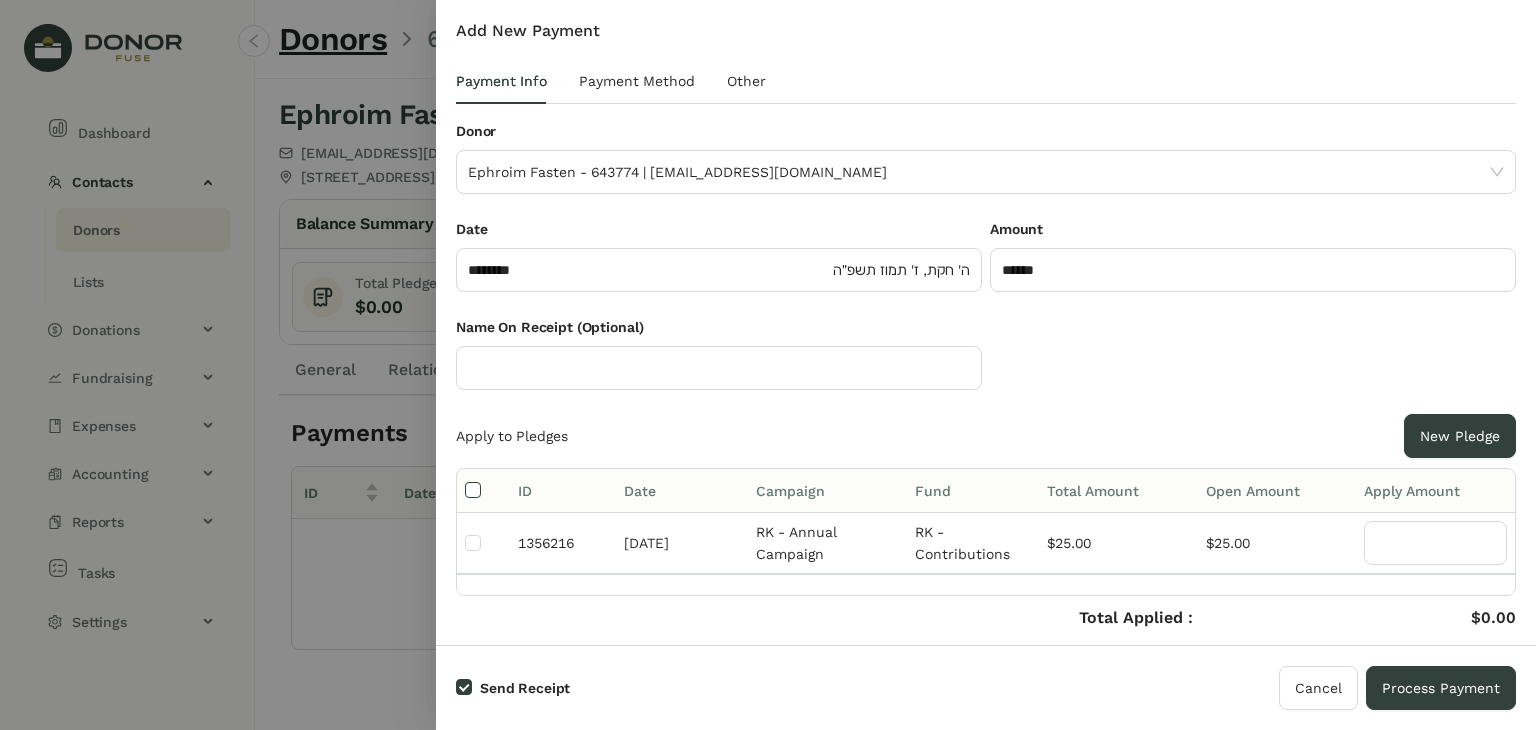 type on "**" 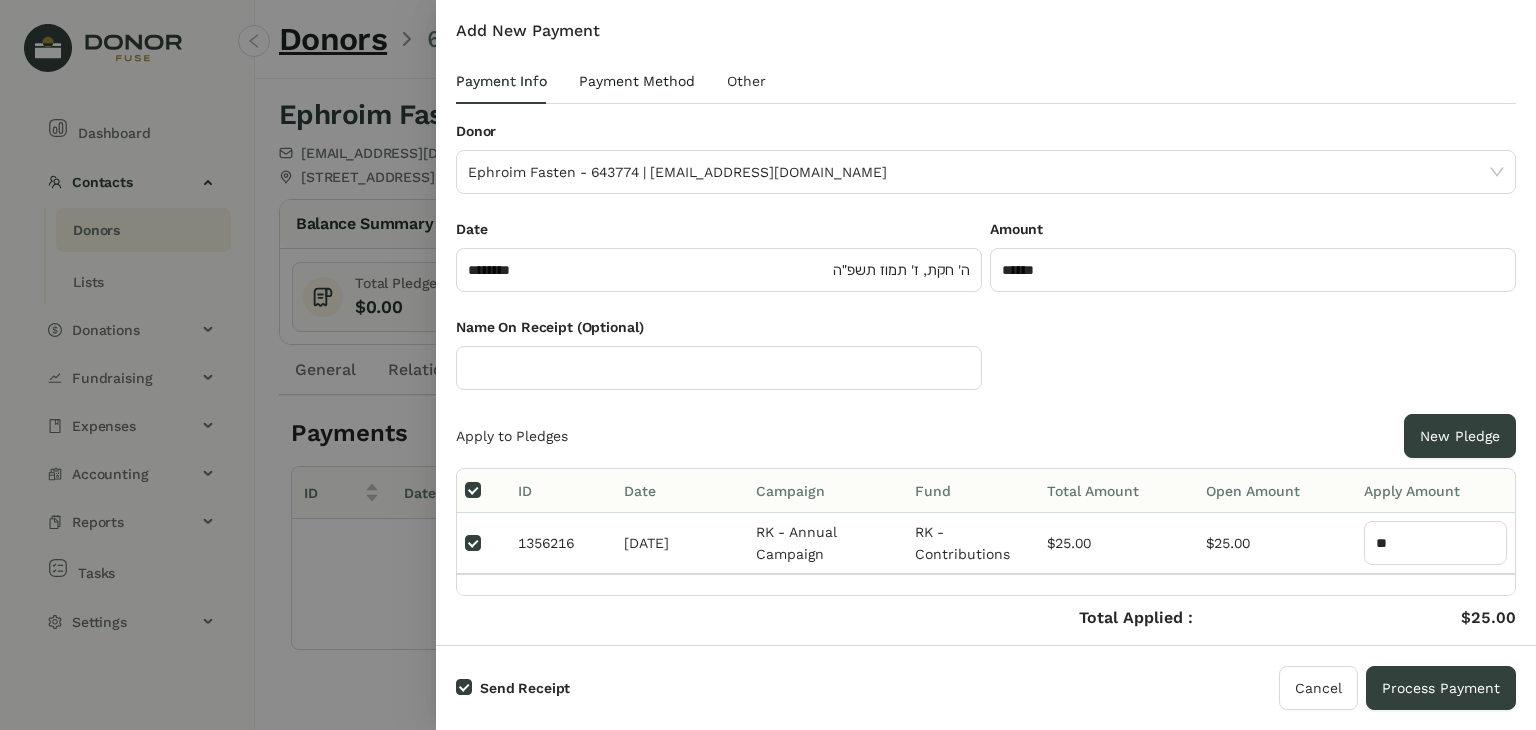 click on "Payment Method" at bounding box center (637, 81) 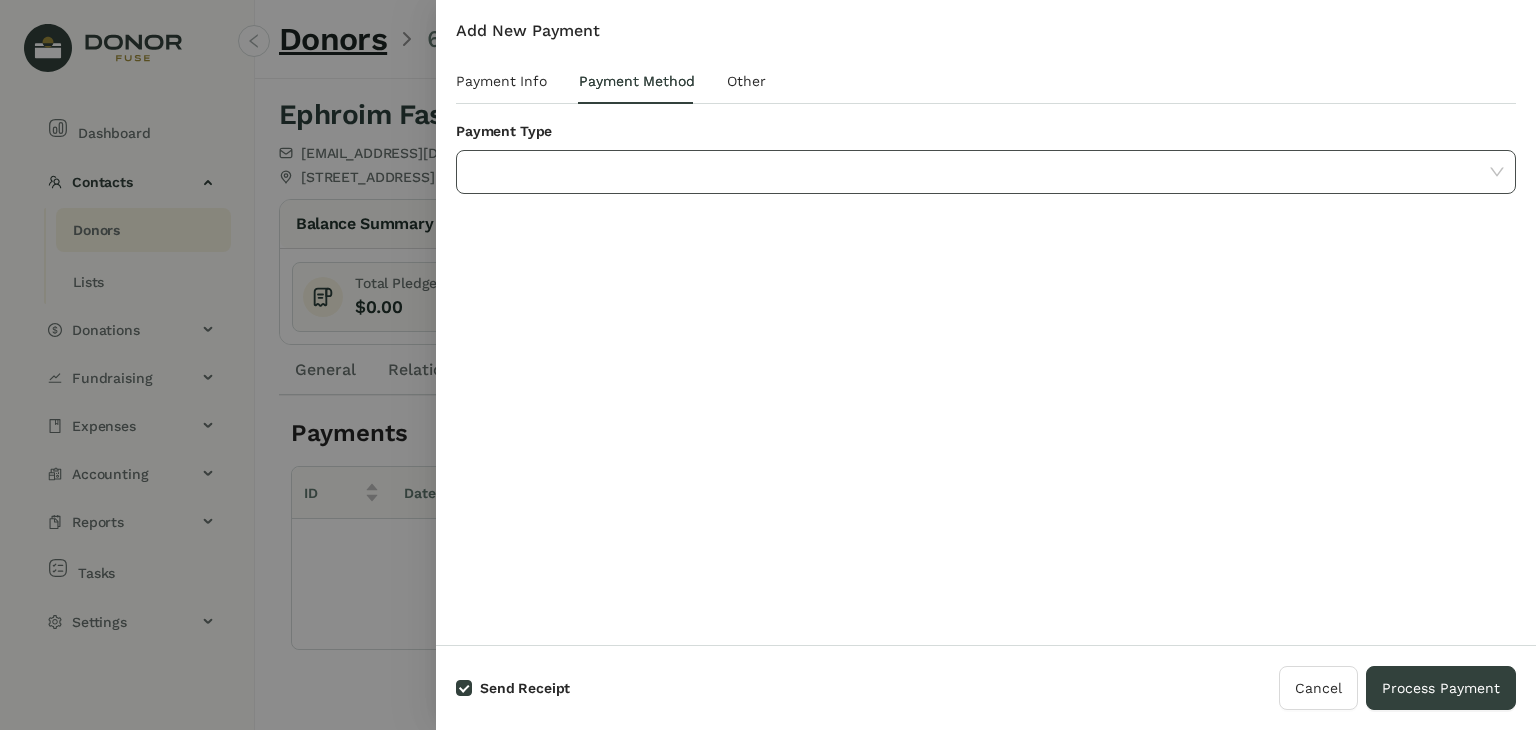 click 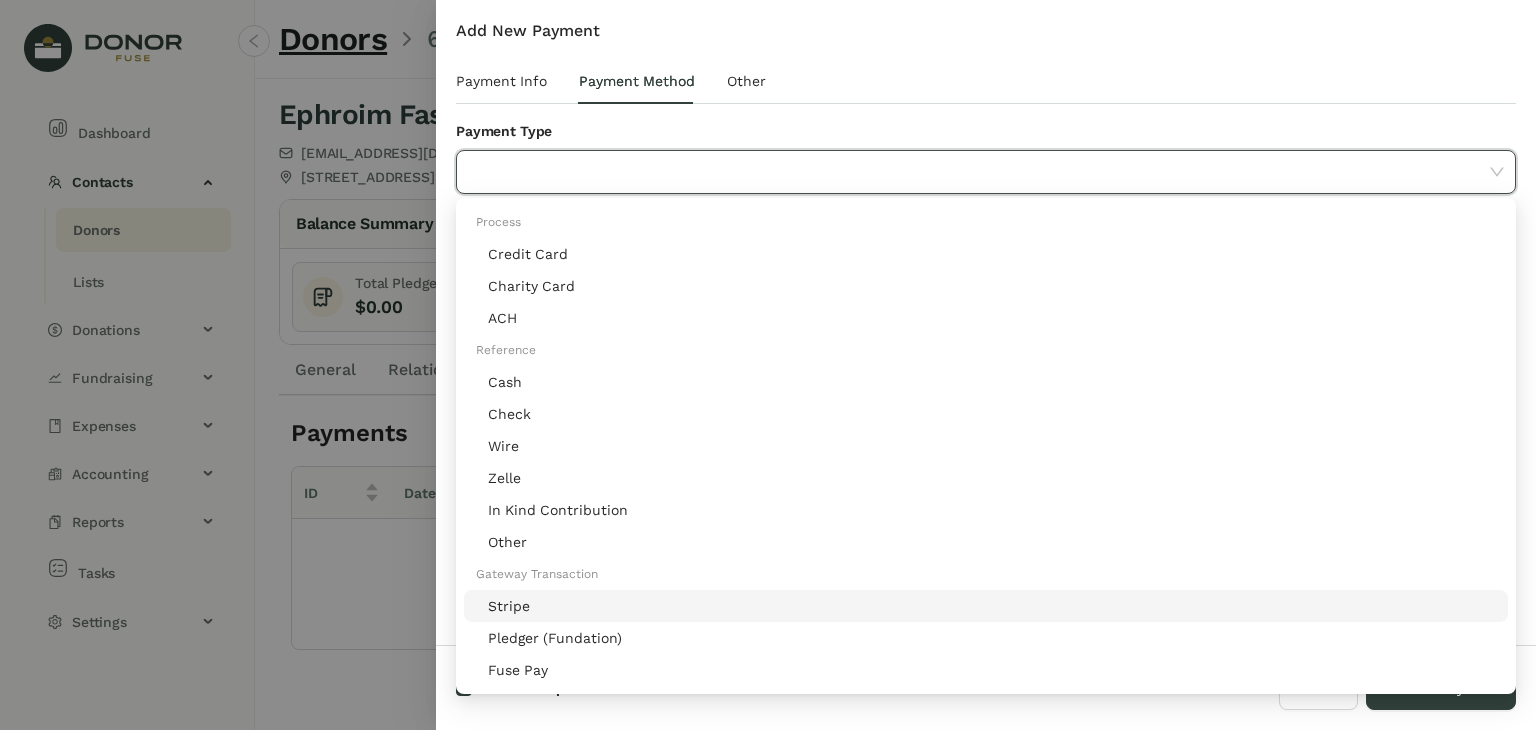 click on "Stripe" 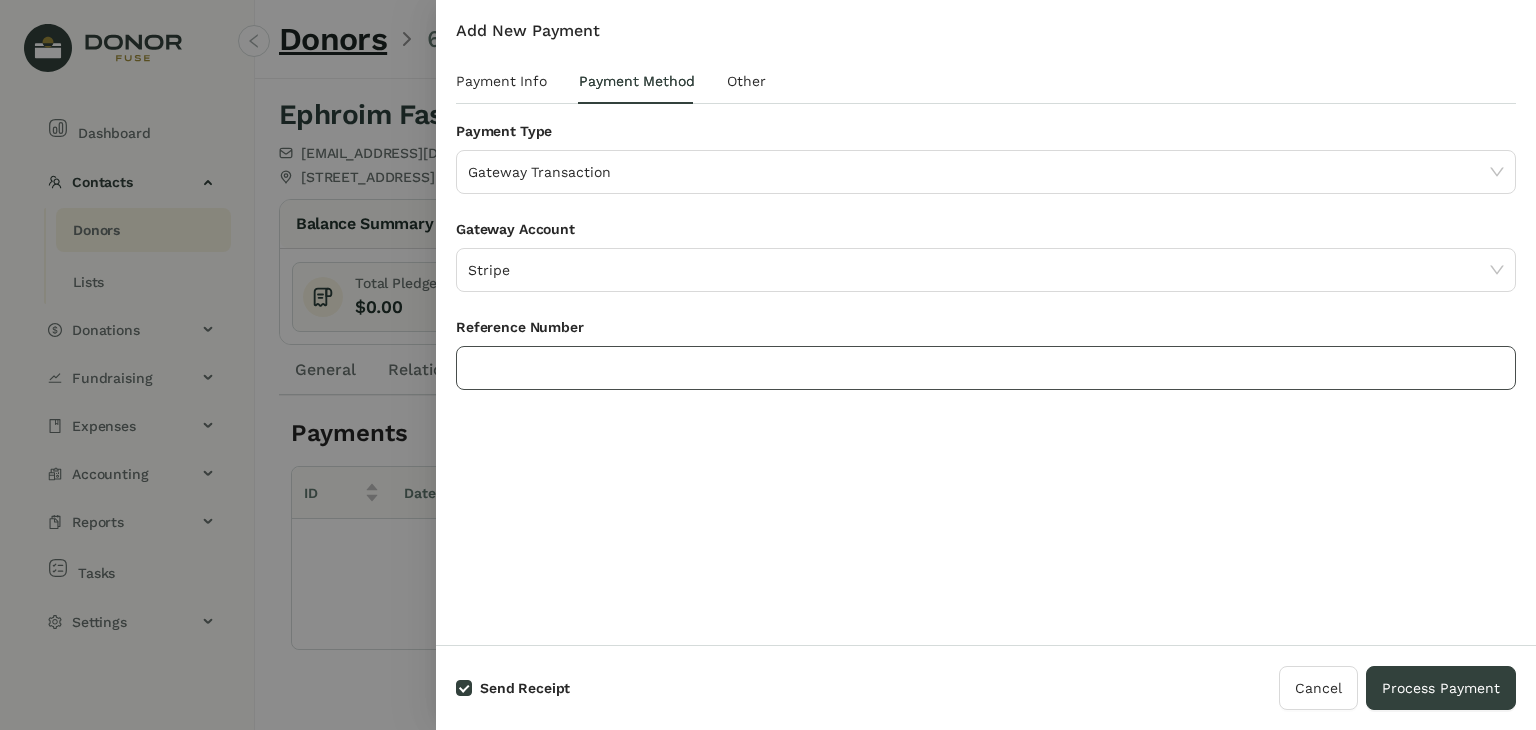 click 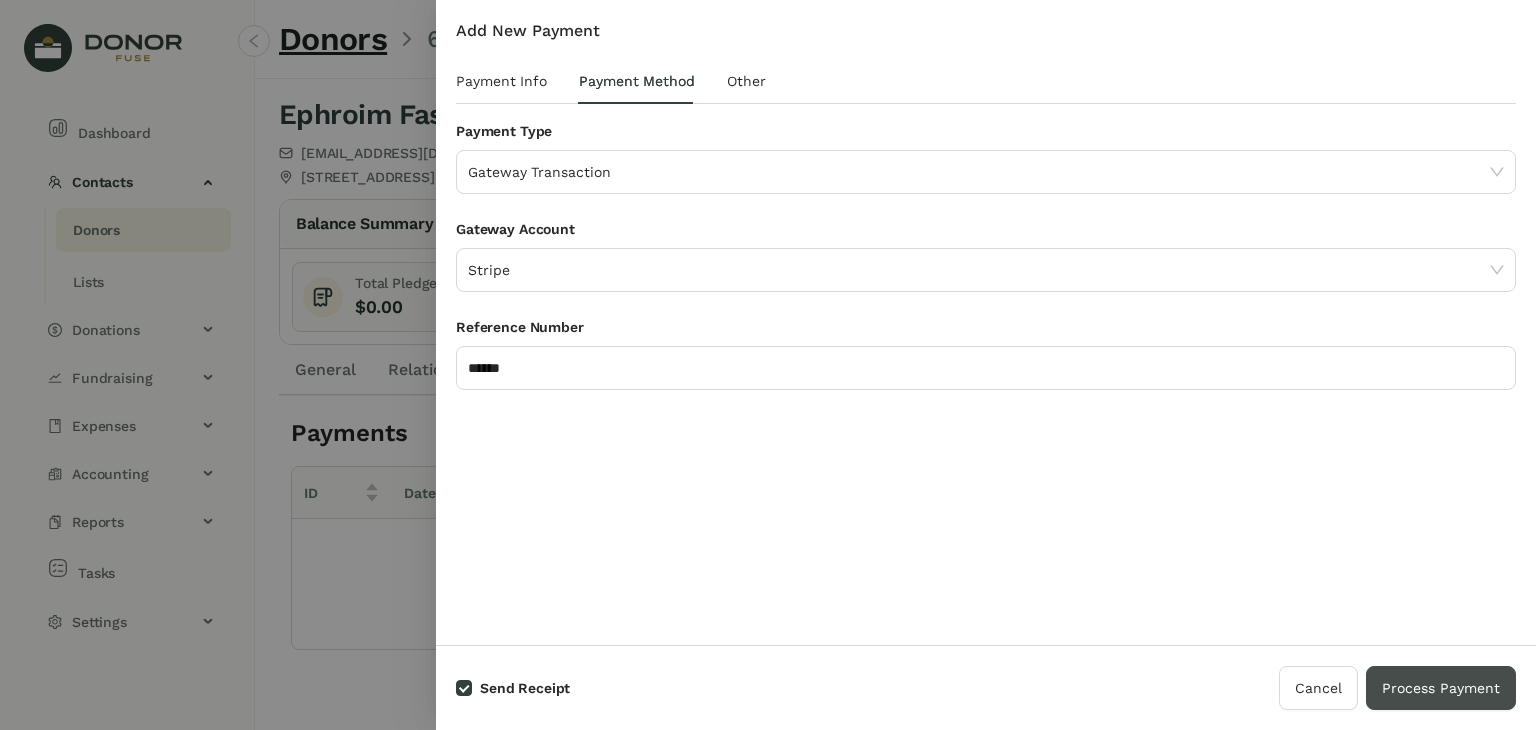 click on "Process Payment" at bounding box center [1441, 688] 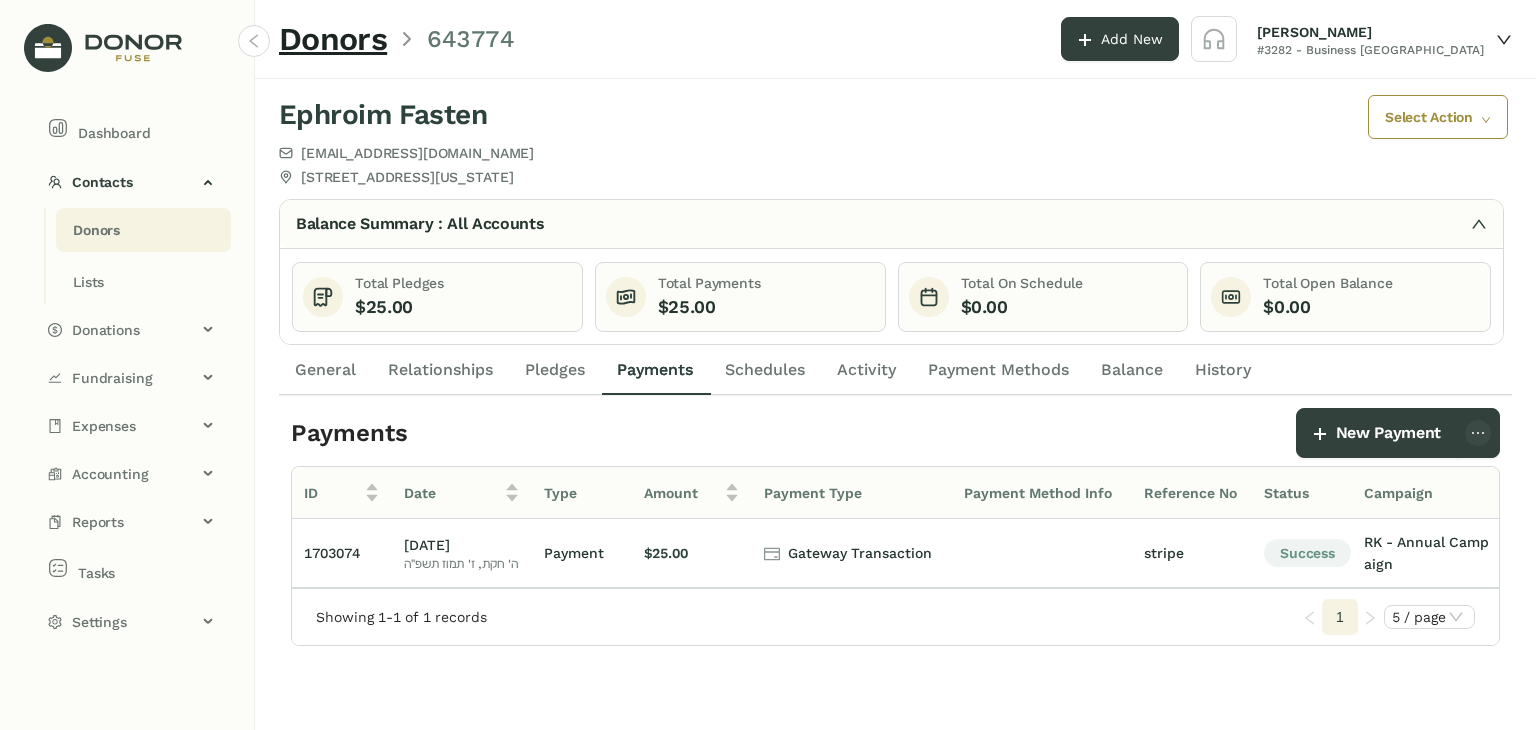 click on "Donors" 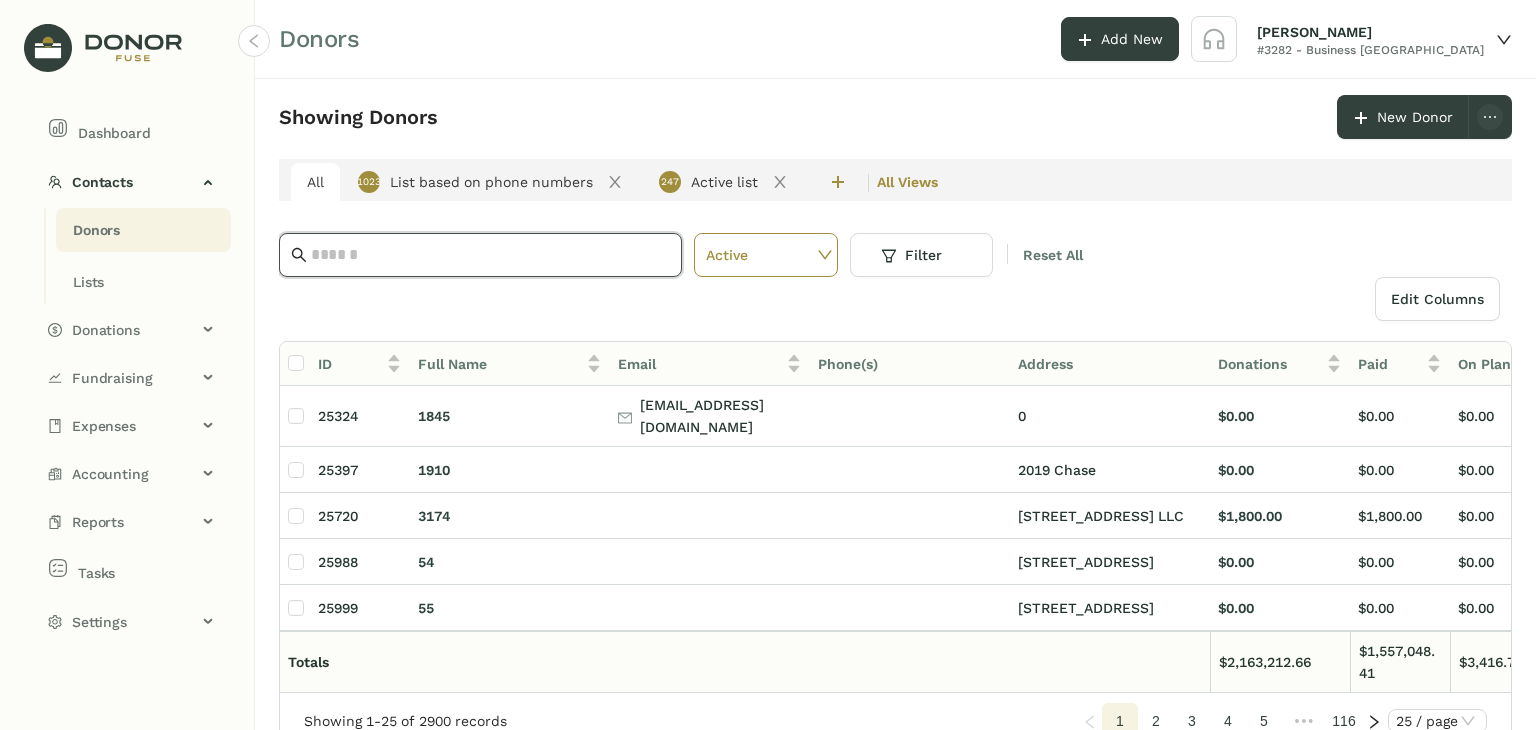 click 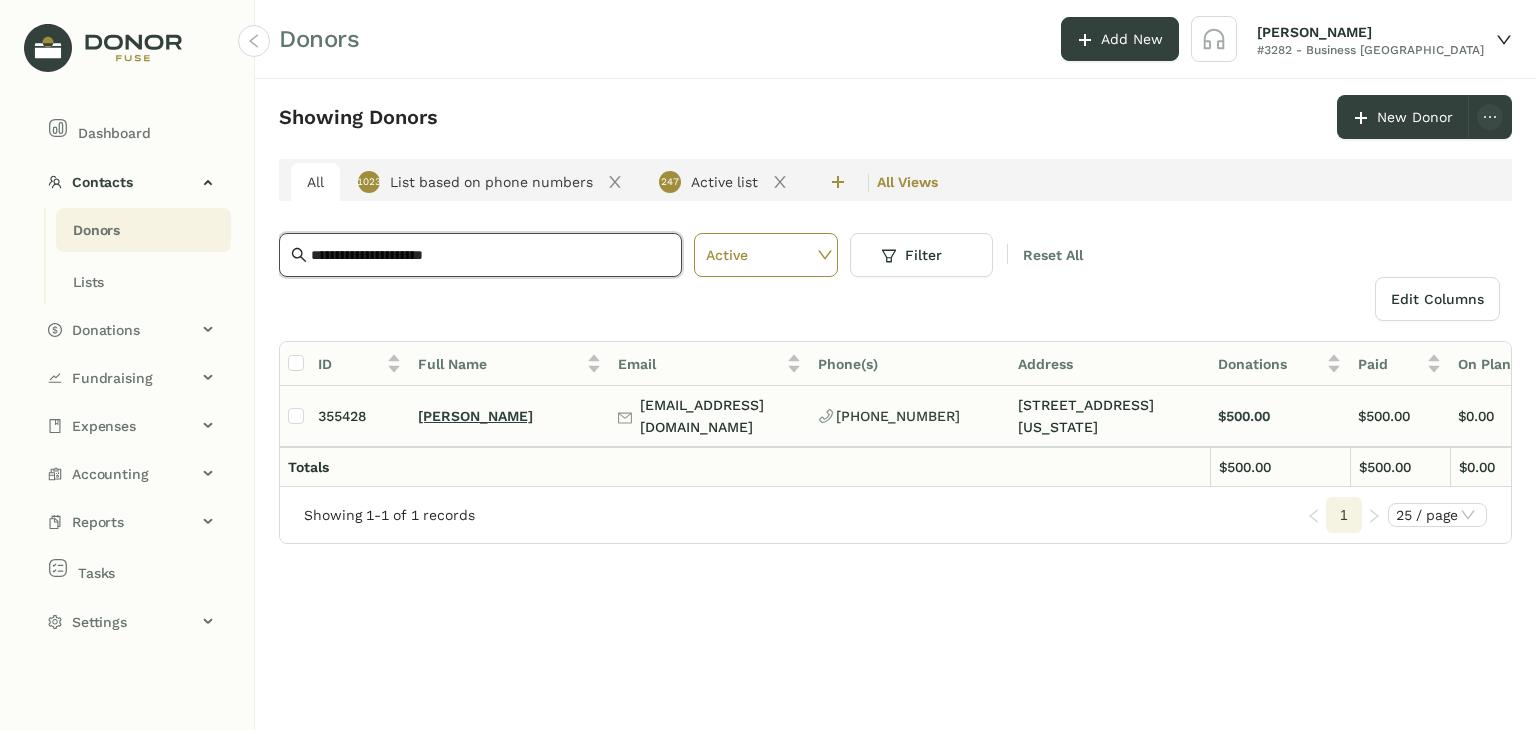 type on "**********" 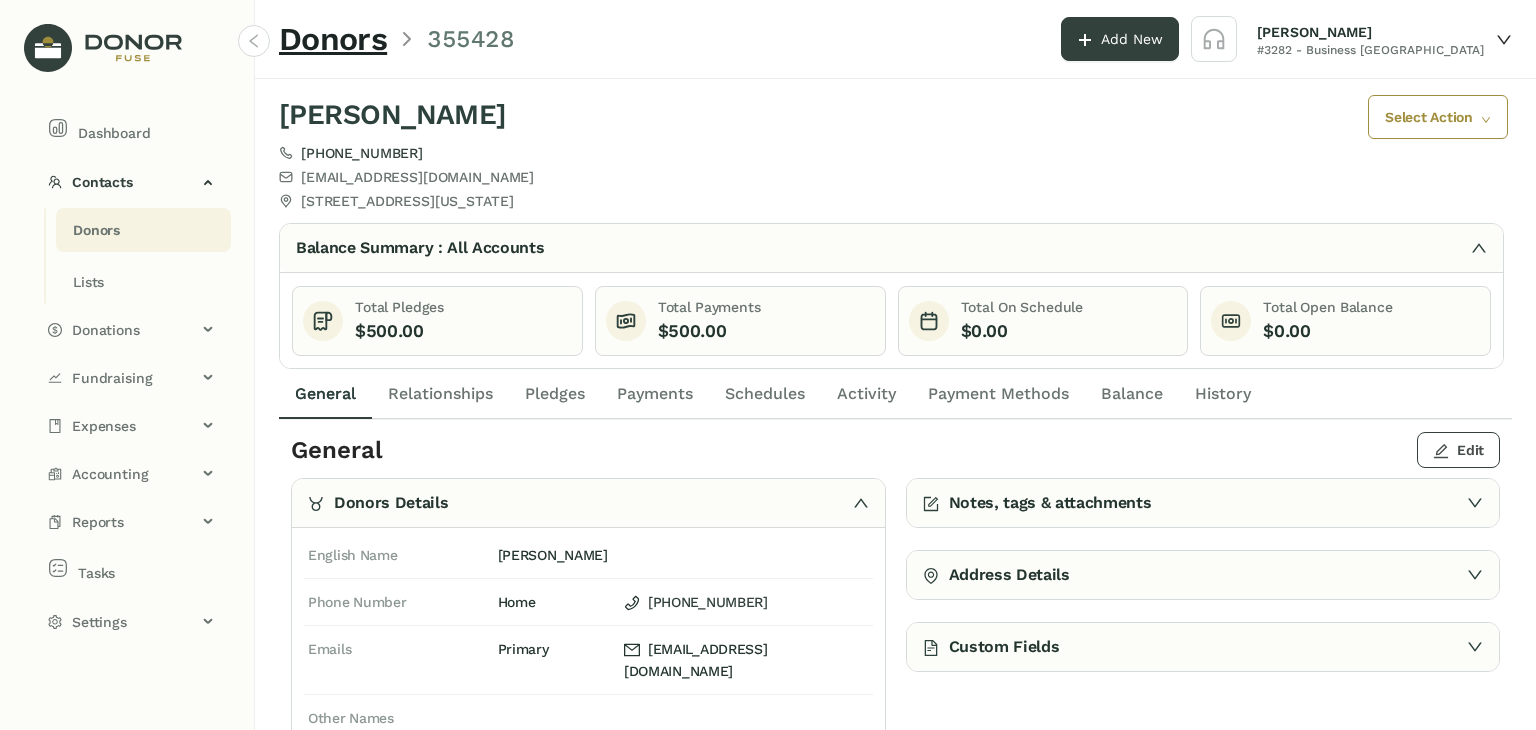 click 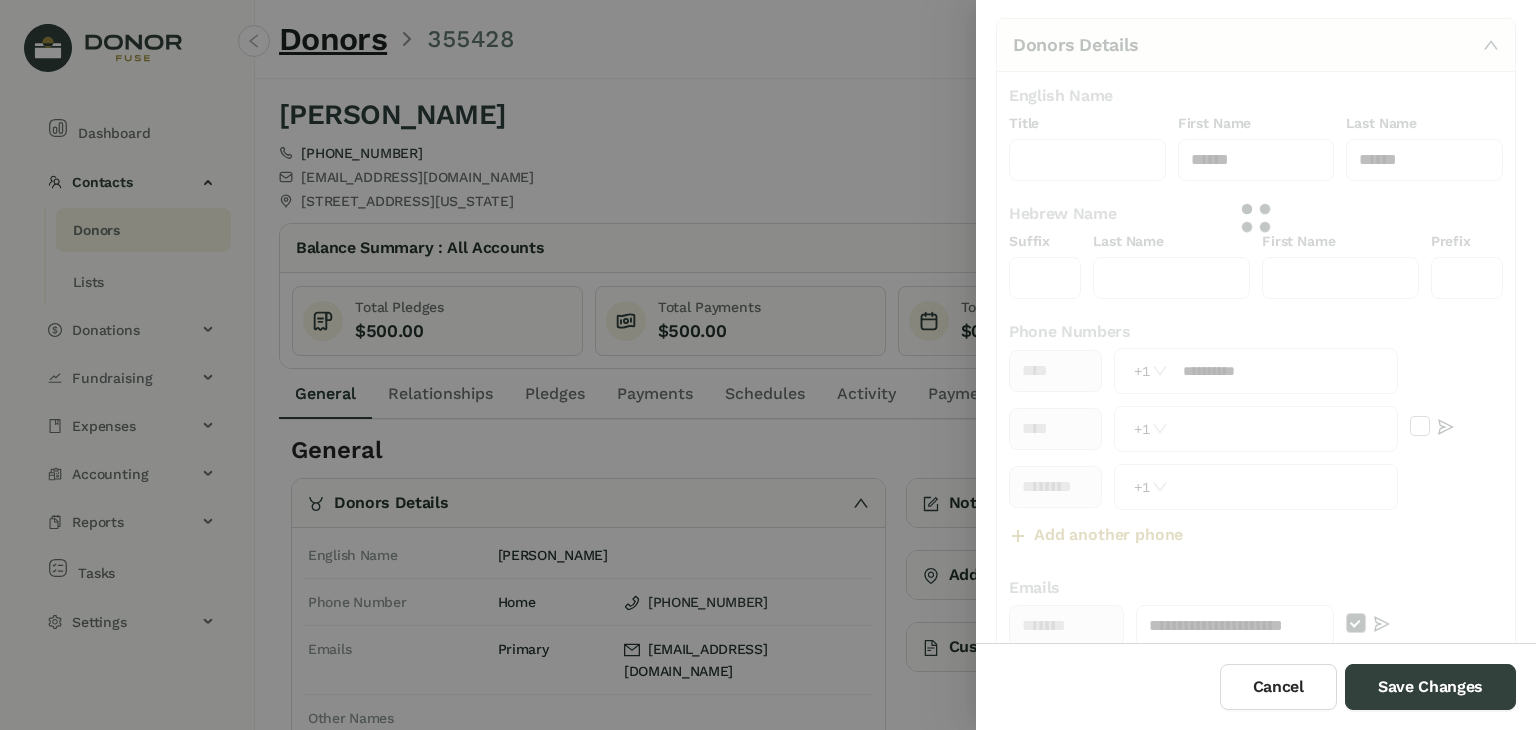 scroll, scrollTop: 55, scrollLeft: 0, axis: vertical 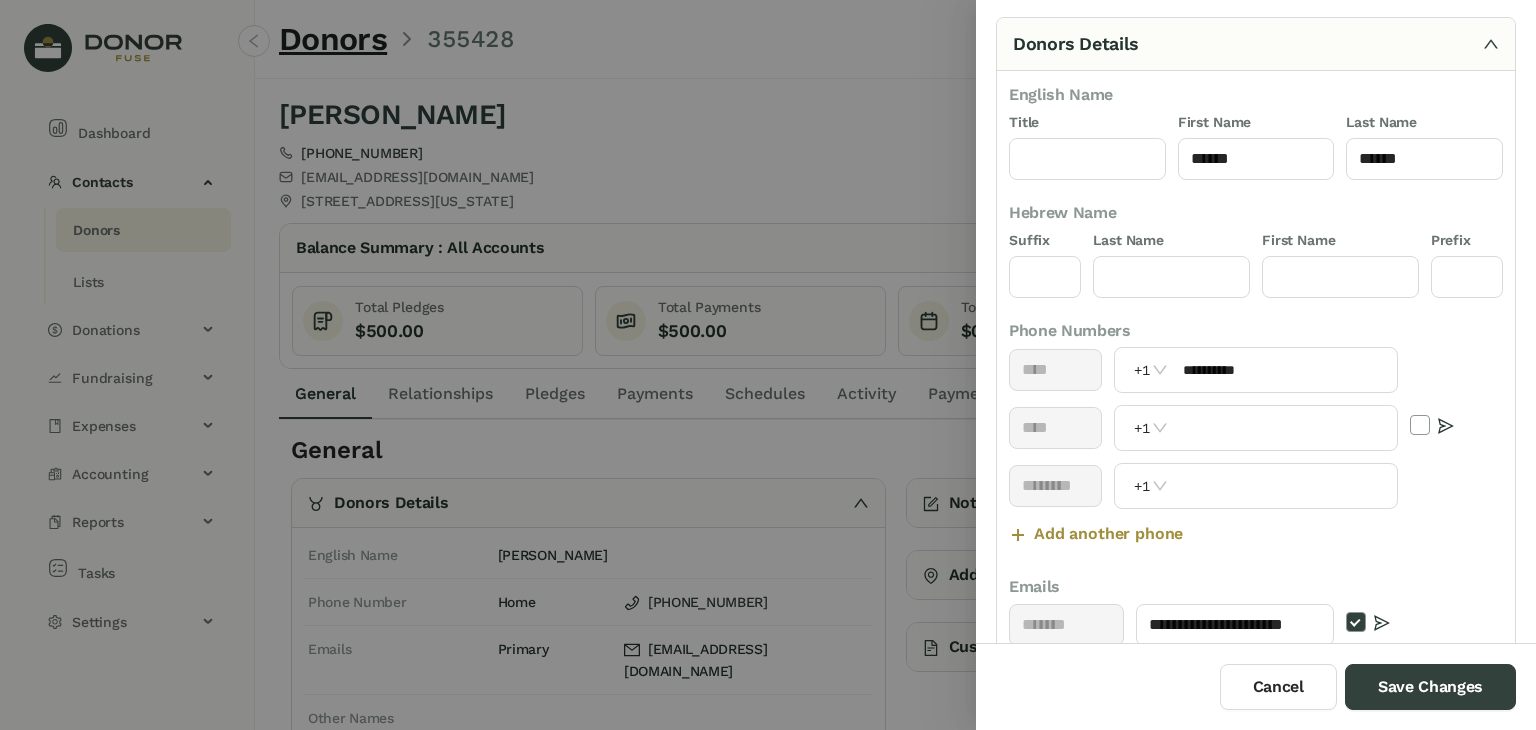 click at bounding box center (1284, 428) 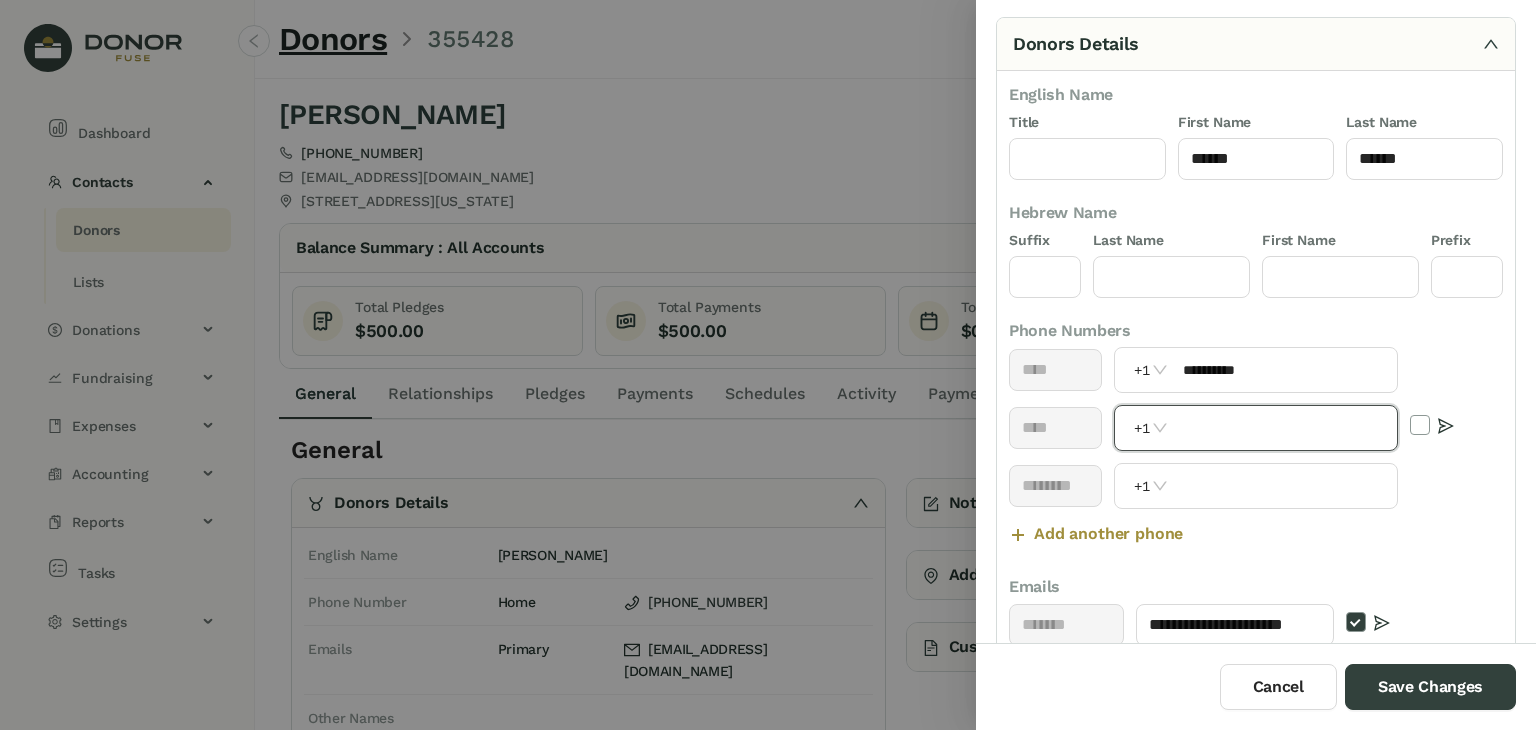 paste on "**********" 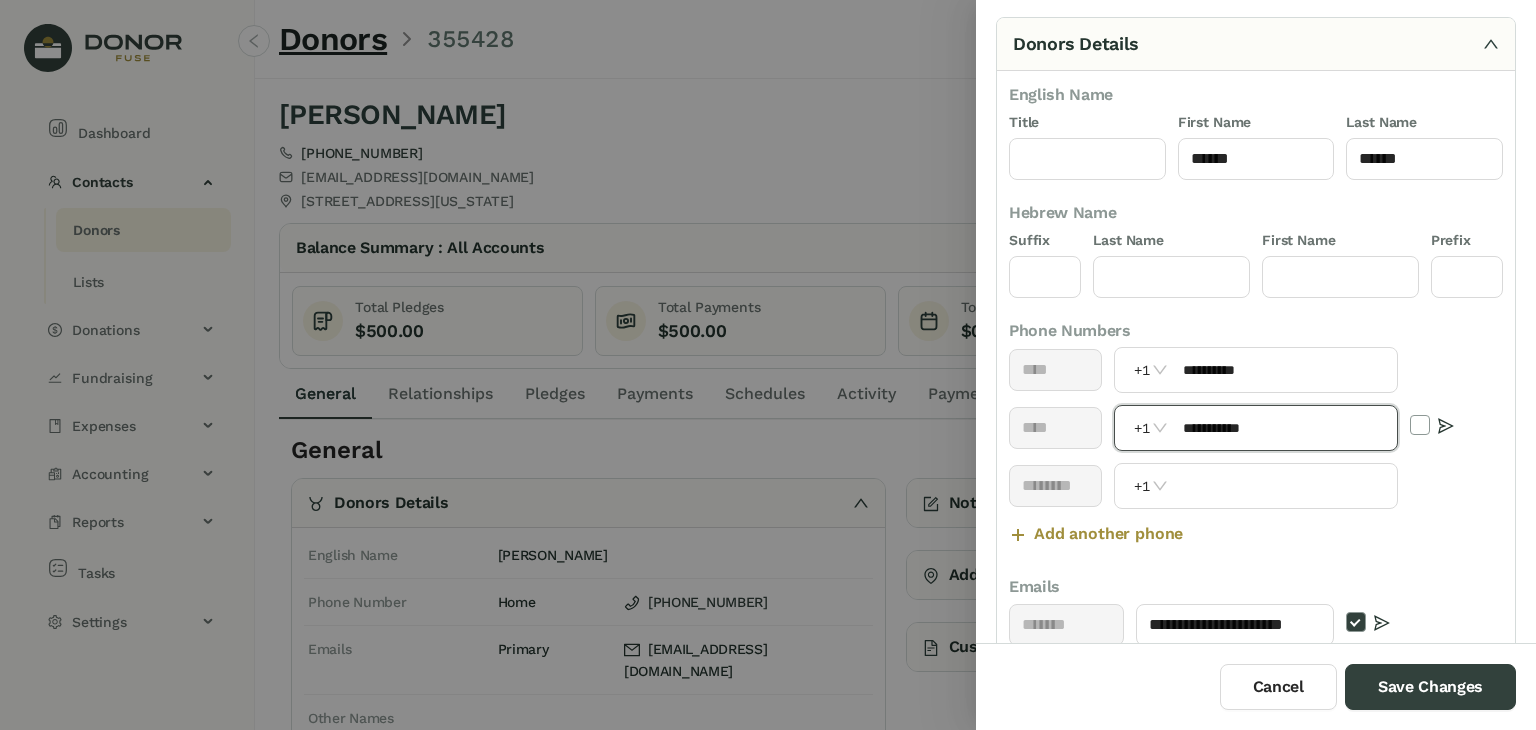 drag, startPoint x: 1016, startPoint y: 422, endPoint x: 1275, endPoint y: 433, distance: 259.2335 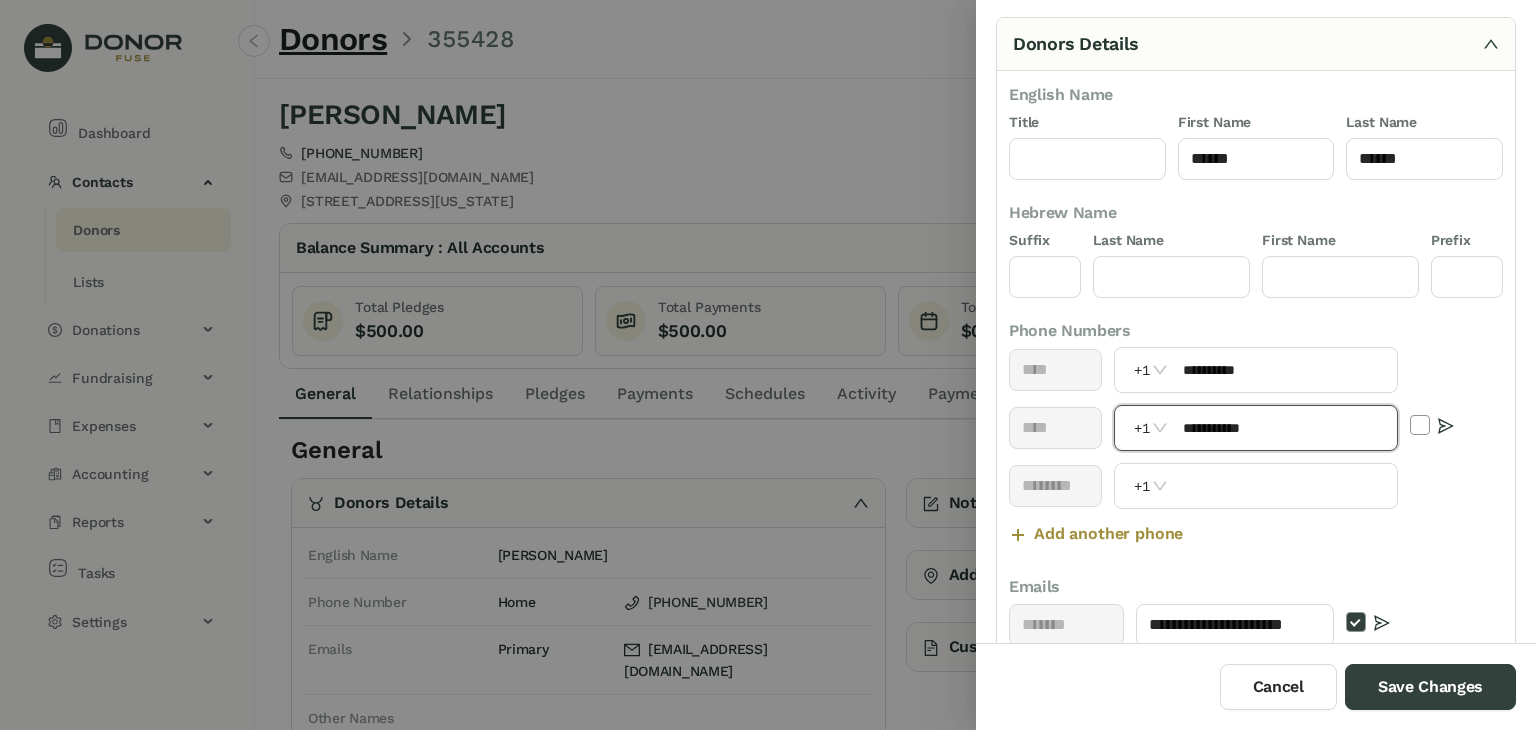 click on "**********" at bounding box center [1284, 428] 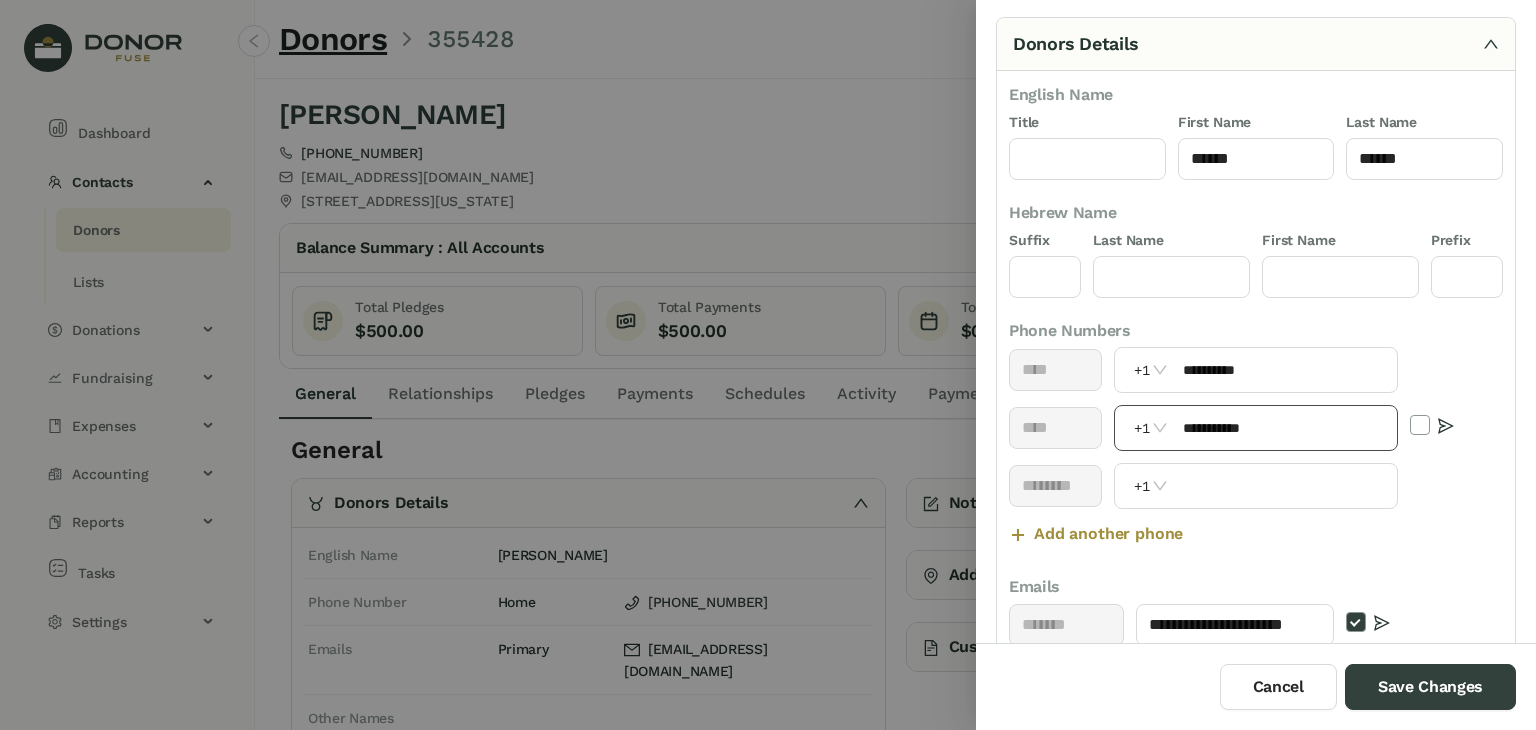 click on "+1" at bounding box center [1152, 428] 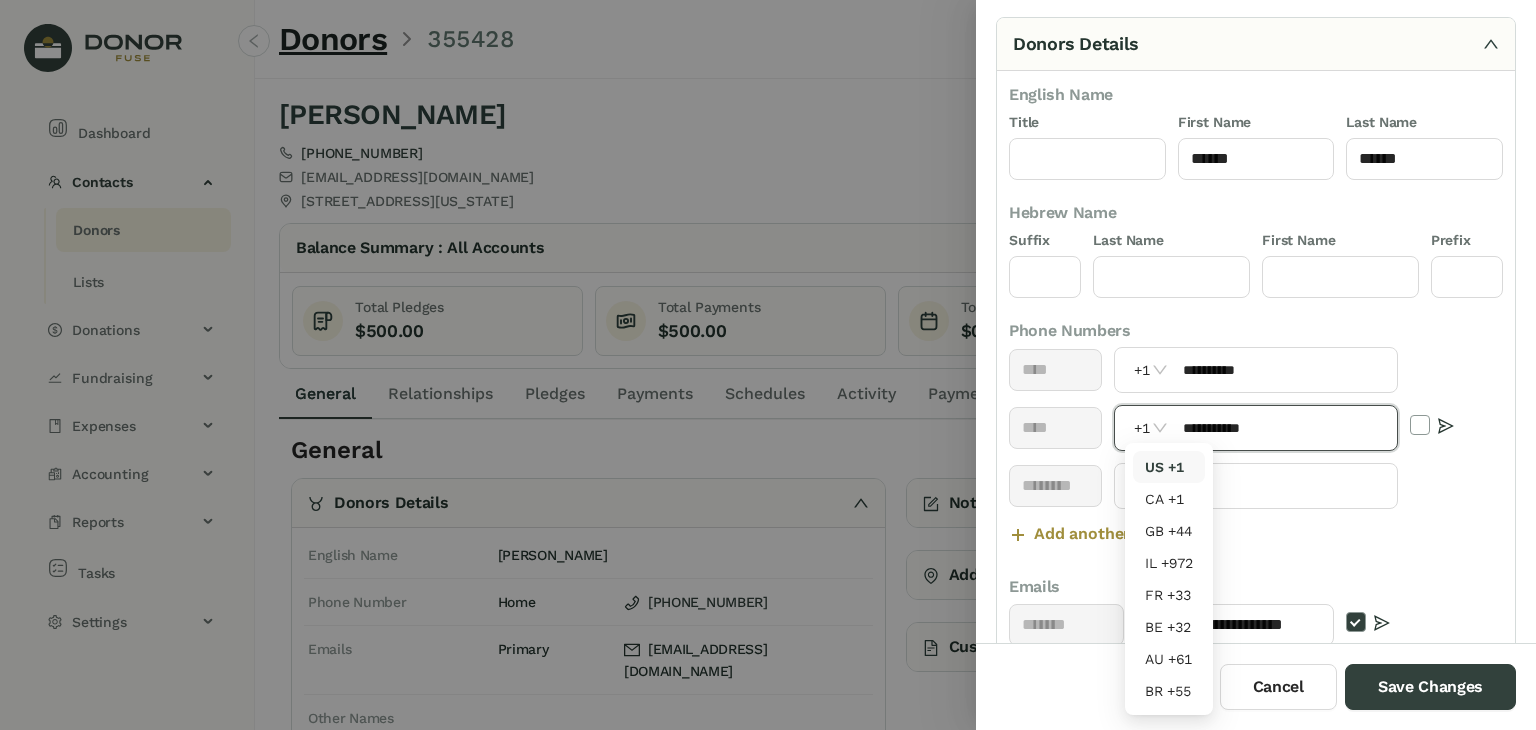 click on "**********" at bounding box center [1284, 428] 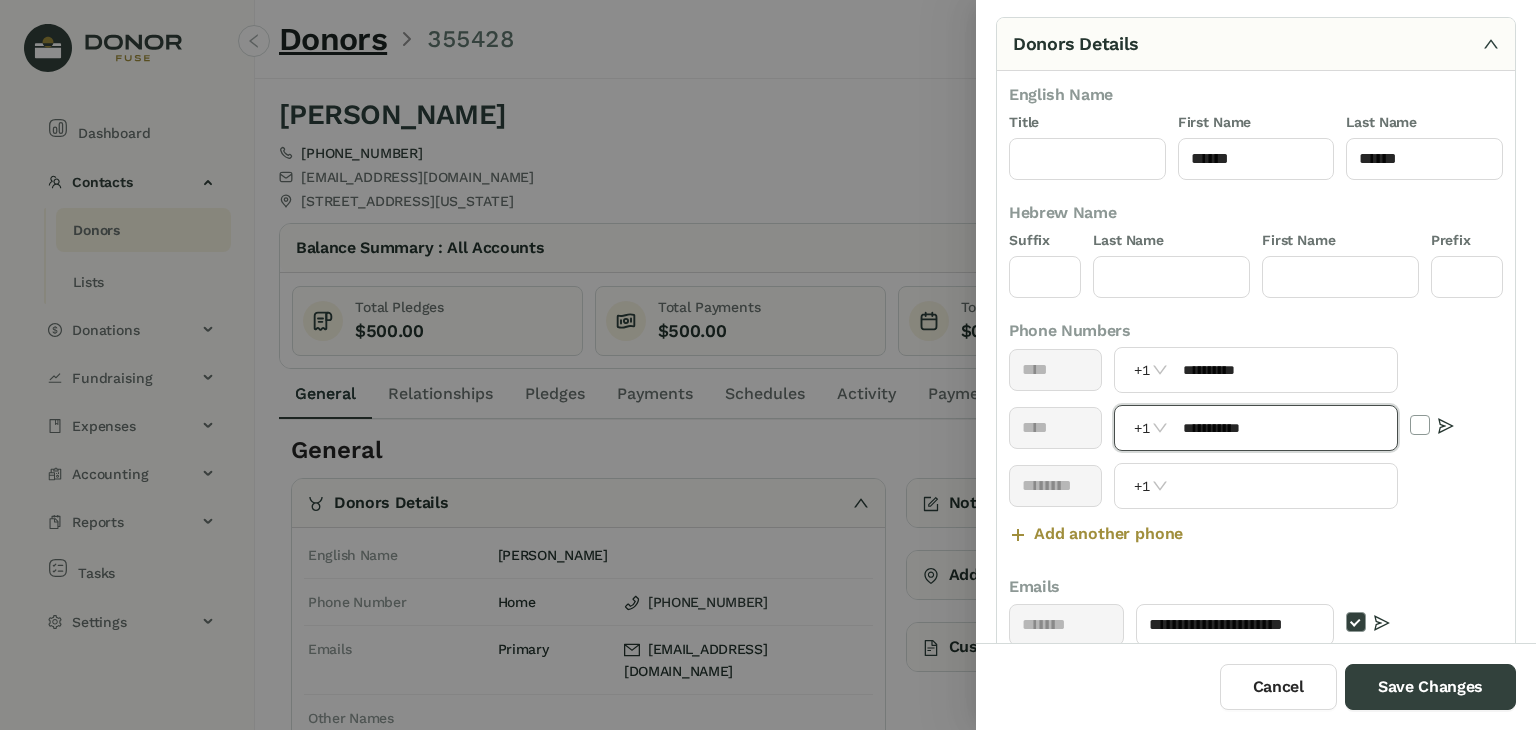 drag, startPoint x: 1301, startPoint y: 437, endPoint x: 1226, endPoint y: 429, distance: 75.42546 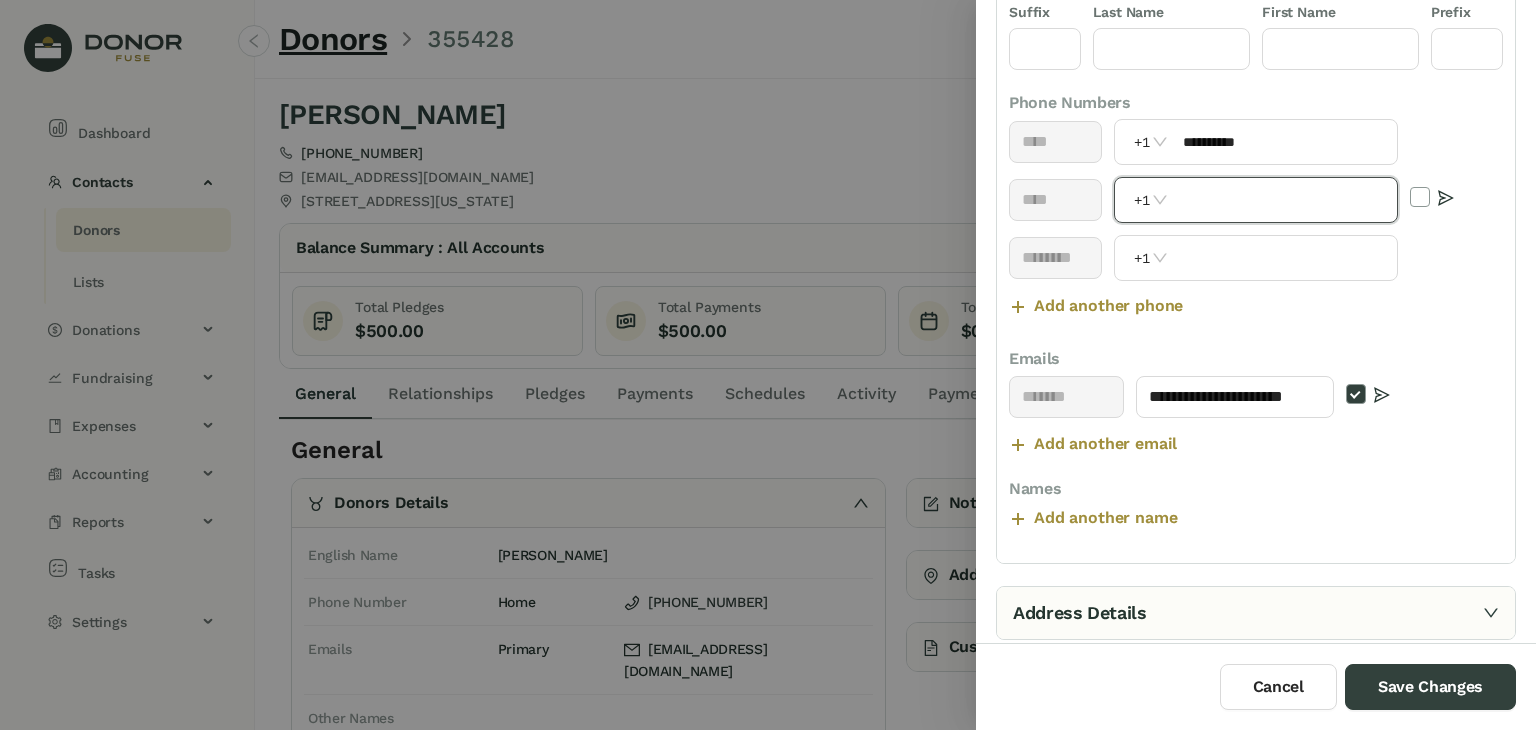 scroll, scrollTop: 356, scrollLeft: 0, axis: vertical 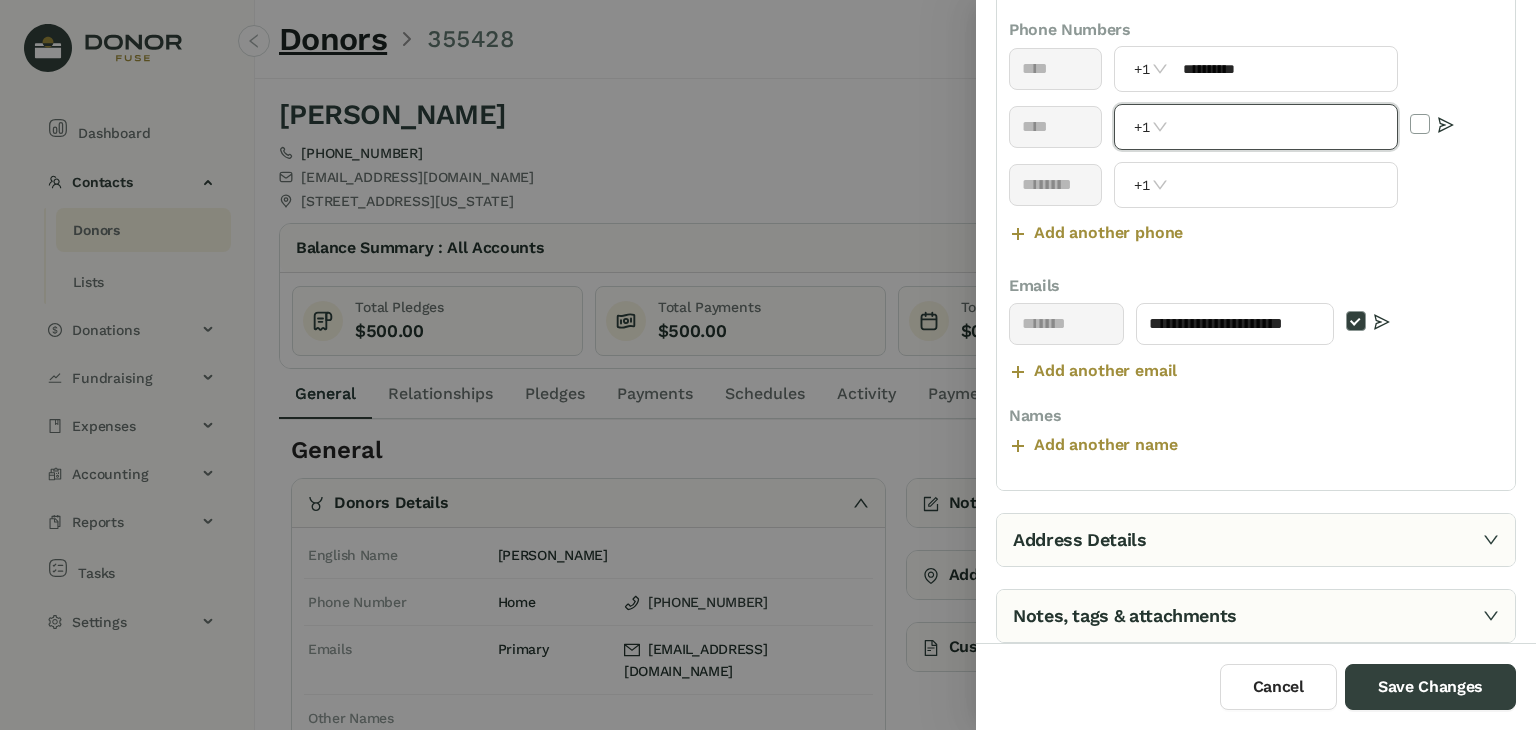 type 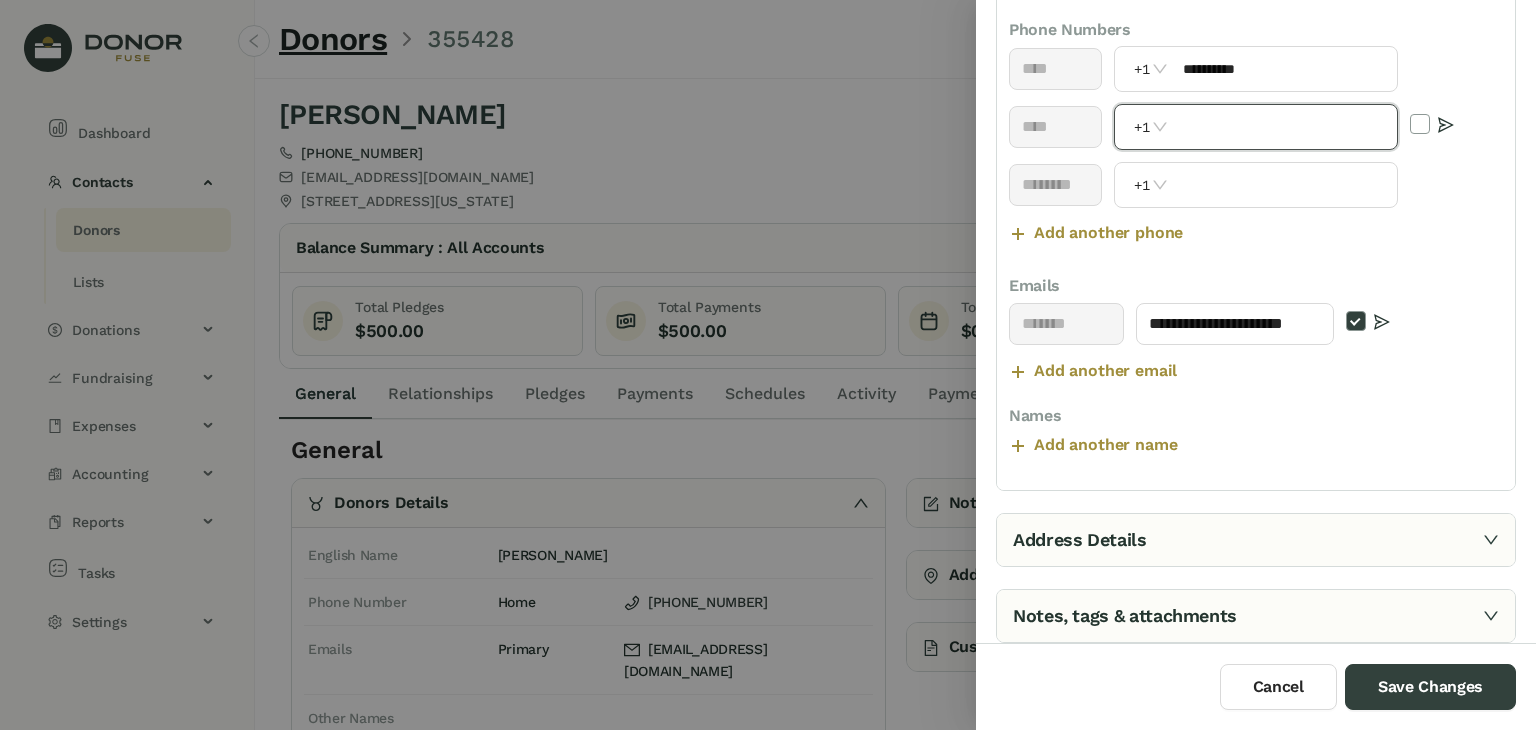 click on "Address Details" at bounding box center (1256, 540) 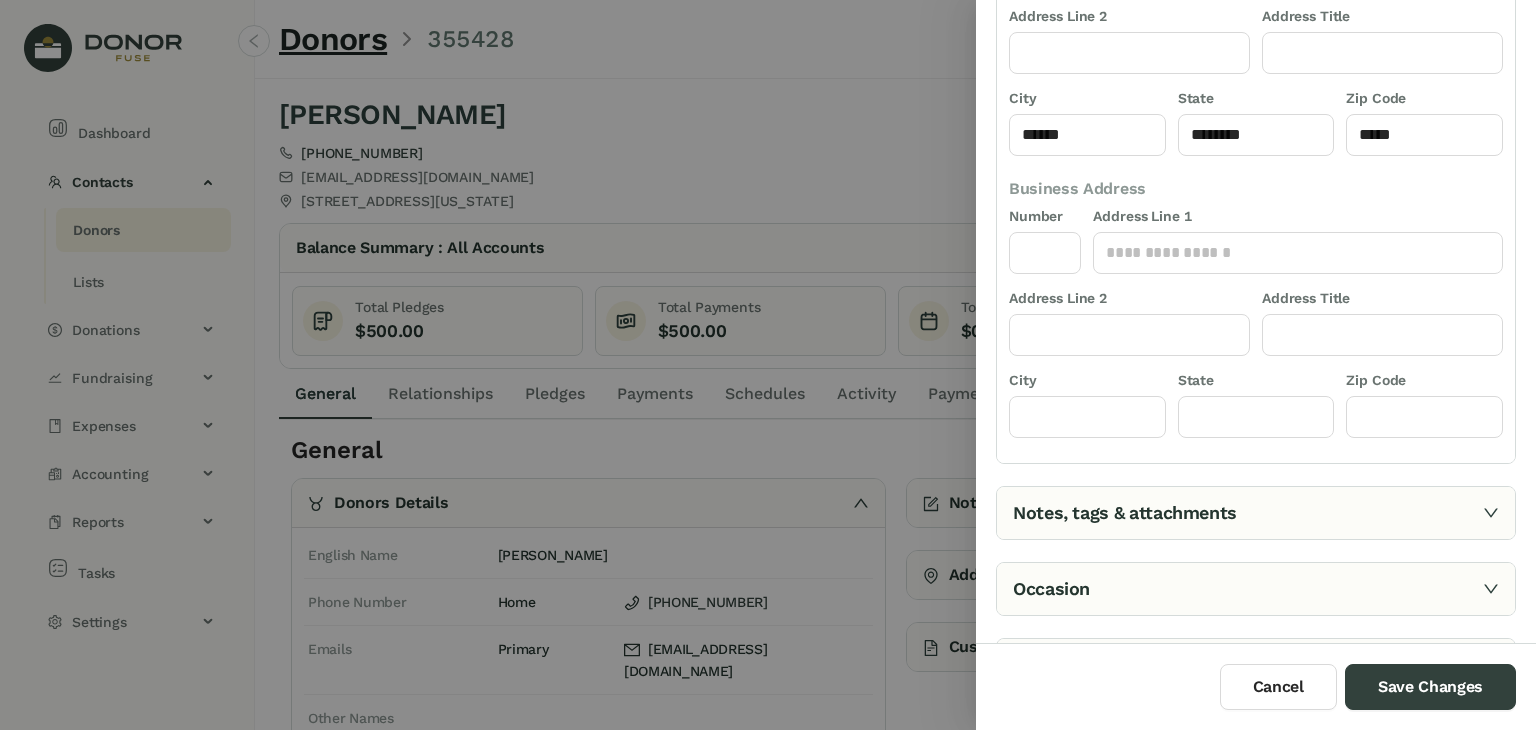 scroll, scrollTop: 320, scrollLeft: 0, axis: vertical 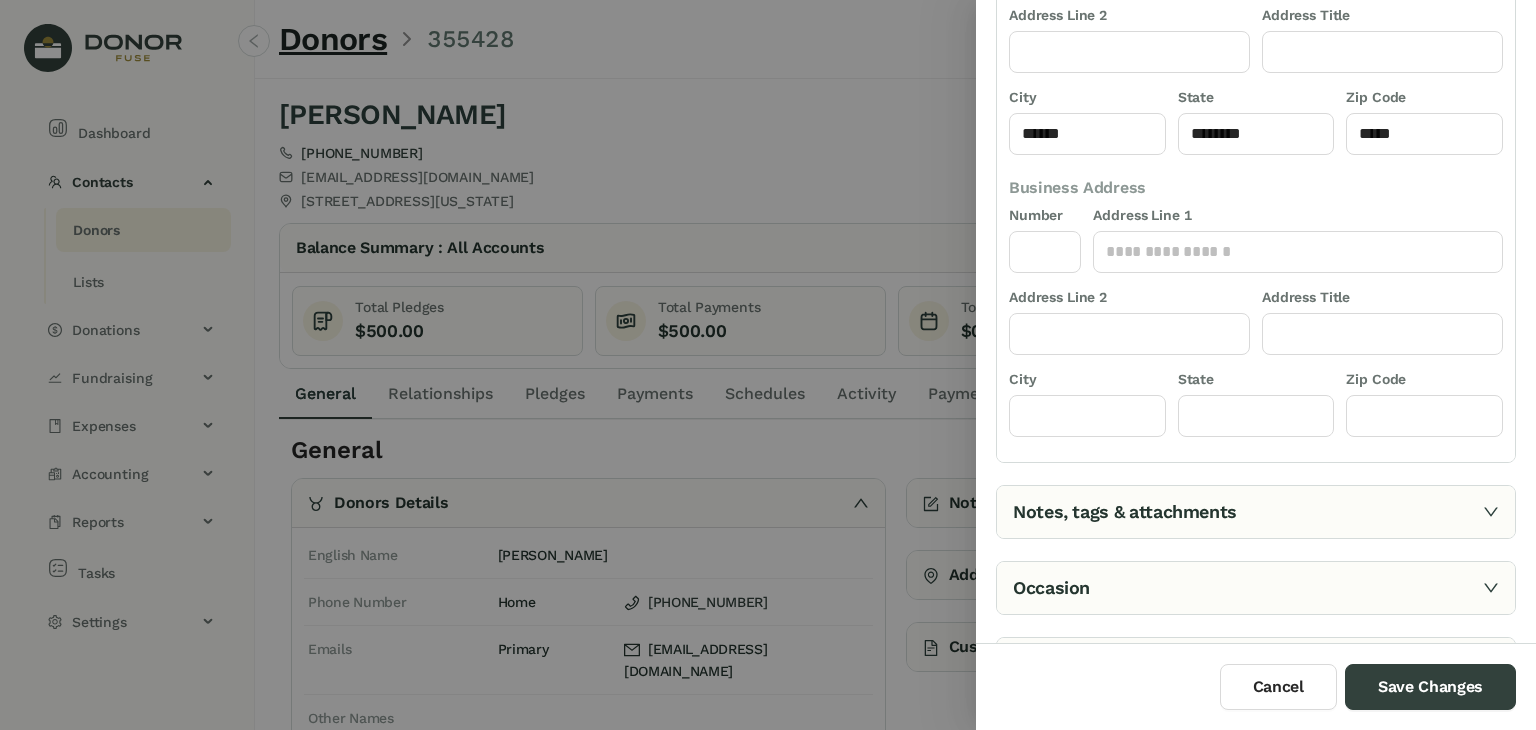 click on "**********" at bounding box center (1256, 259) 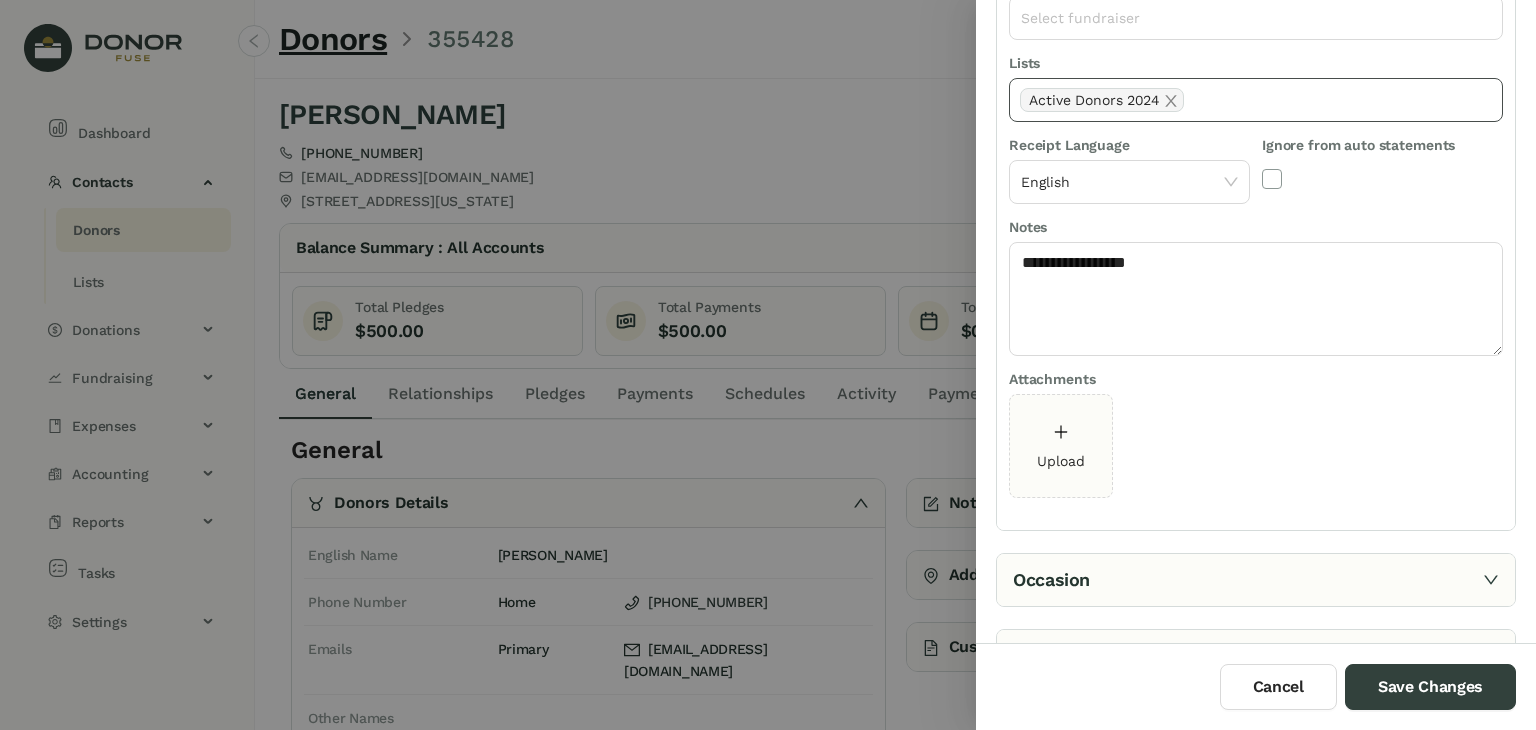 click on "Active Donors 2024" 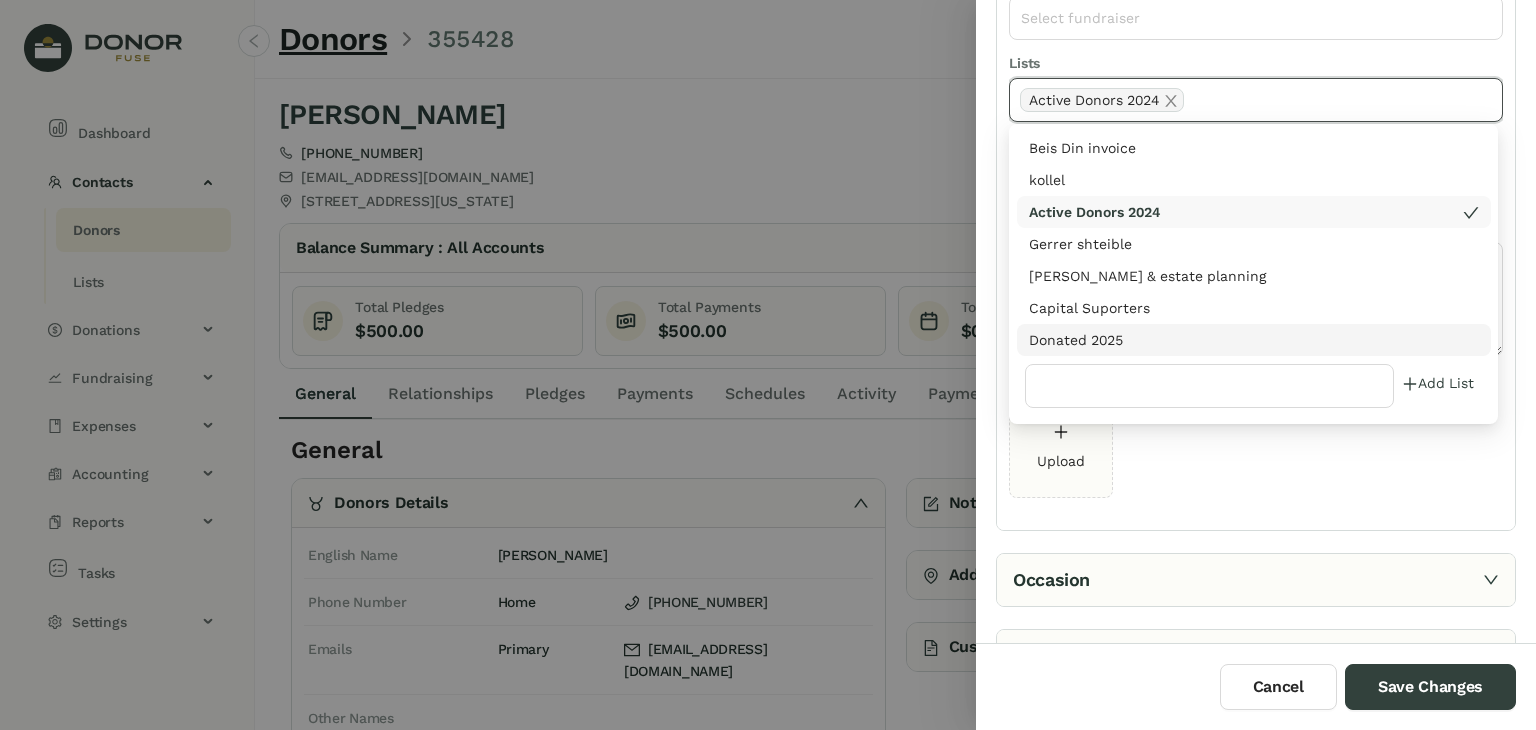 click on "Donated 2025" at bounding box center [1254, 340] 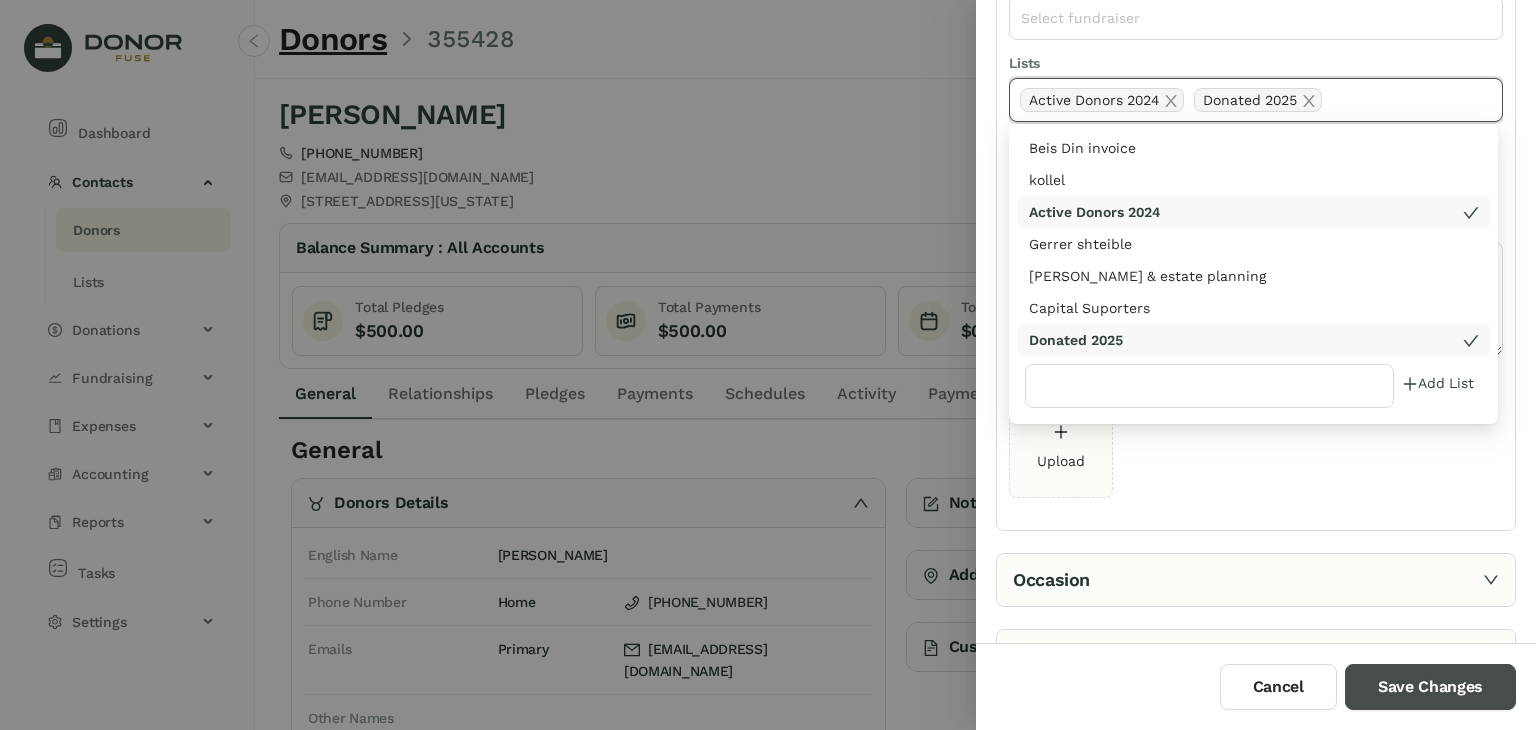 click on "Save Changes" at bounding box center [1430, 687] 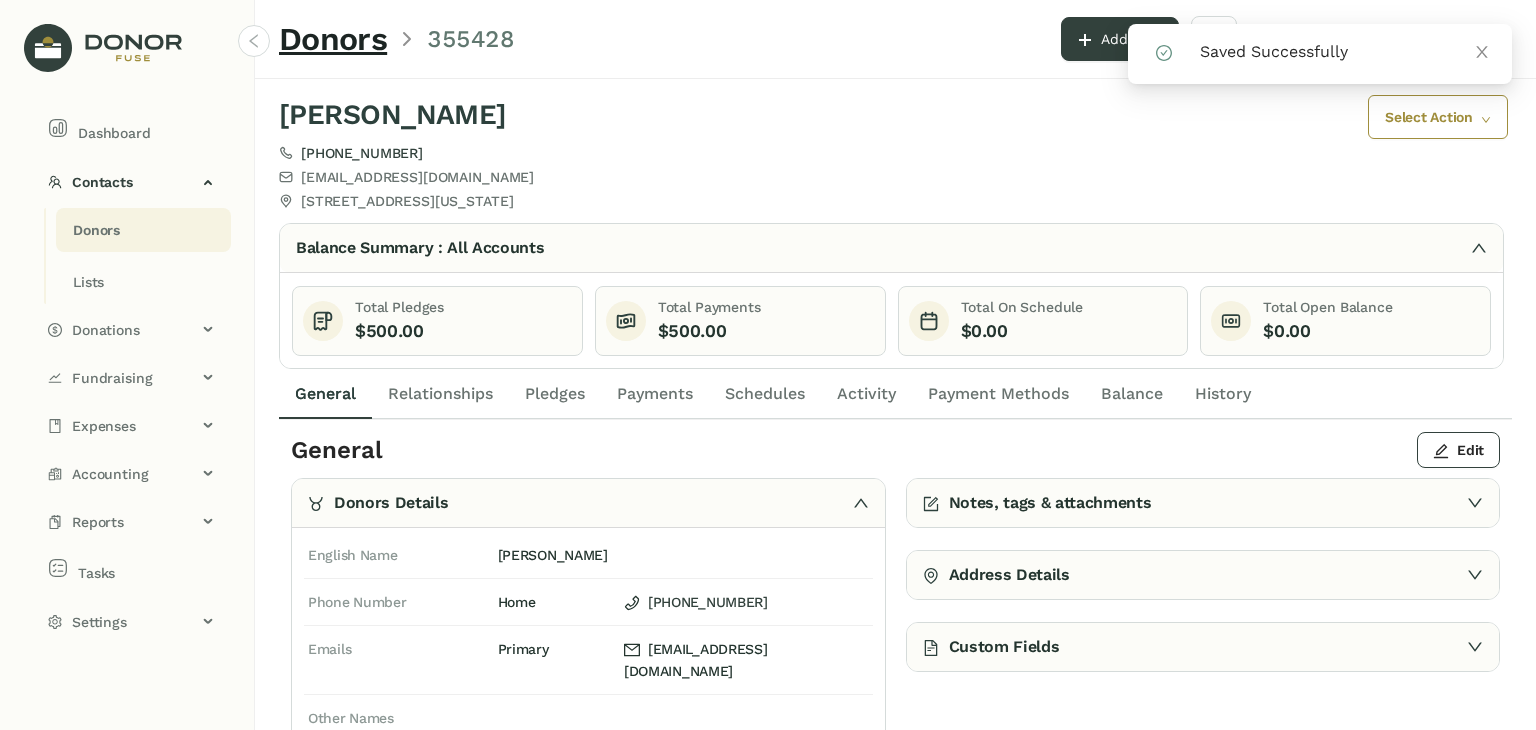 drag, startPoint x: 1316, startPoint y: 669, endPoint x: 1131, endPoint y: 626, distance: 189.93156 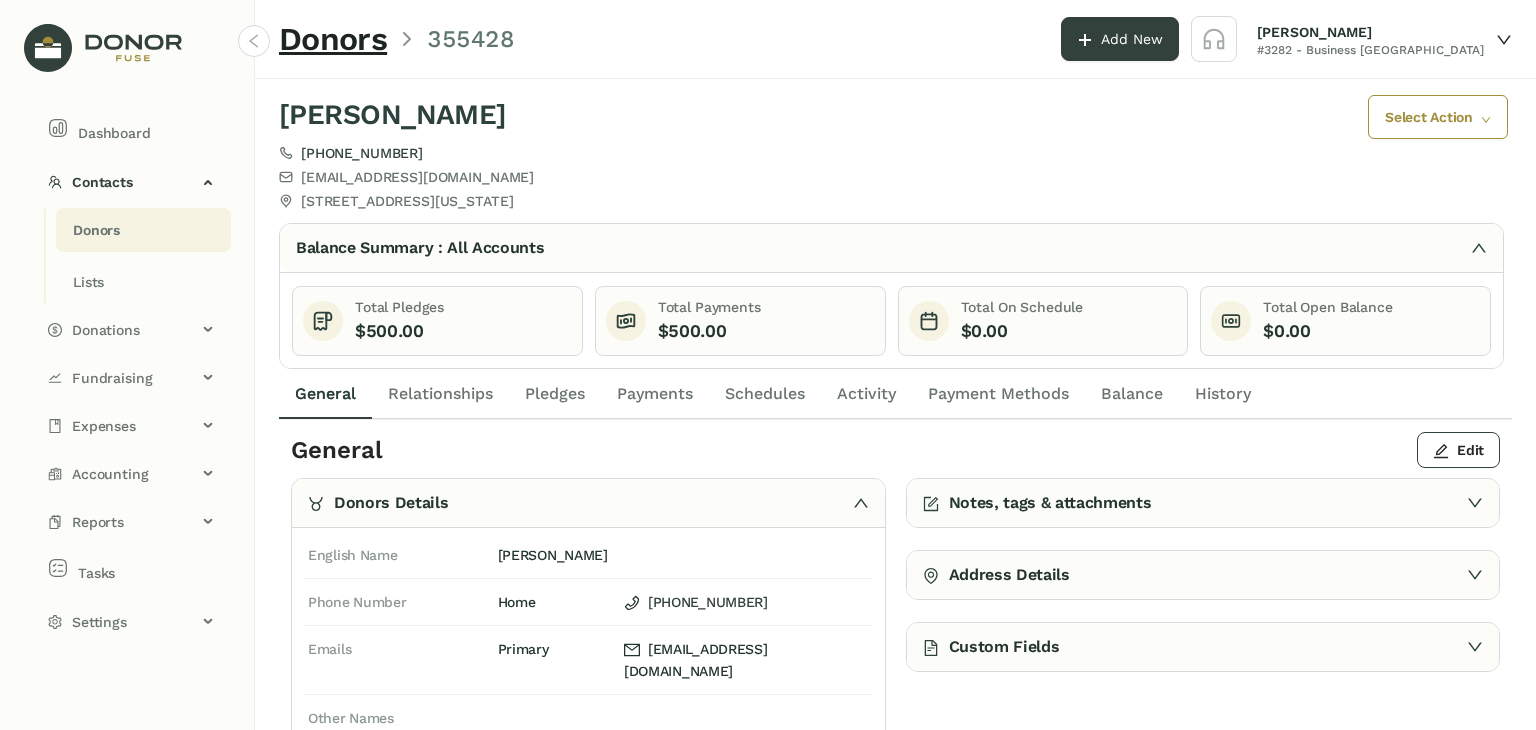 click on "Payments" 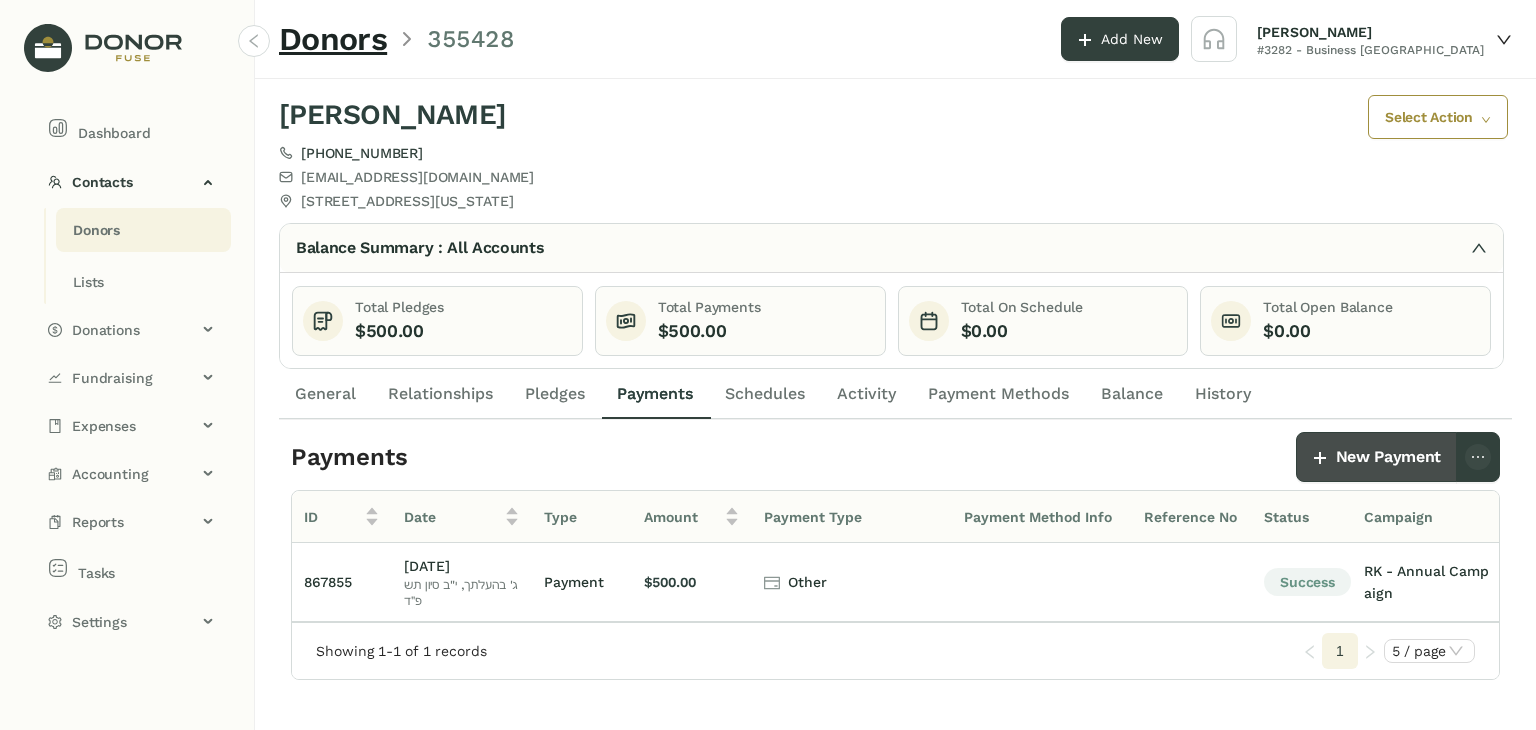 click on "New Payment" 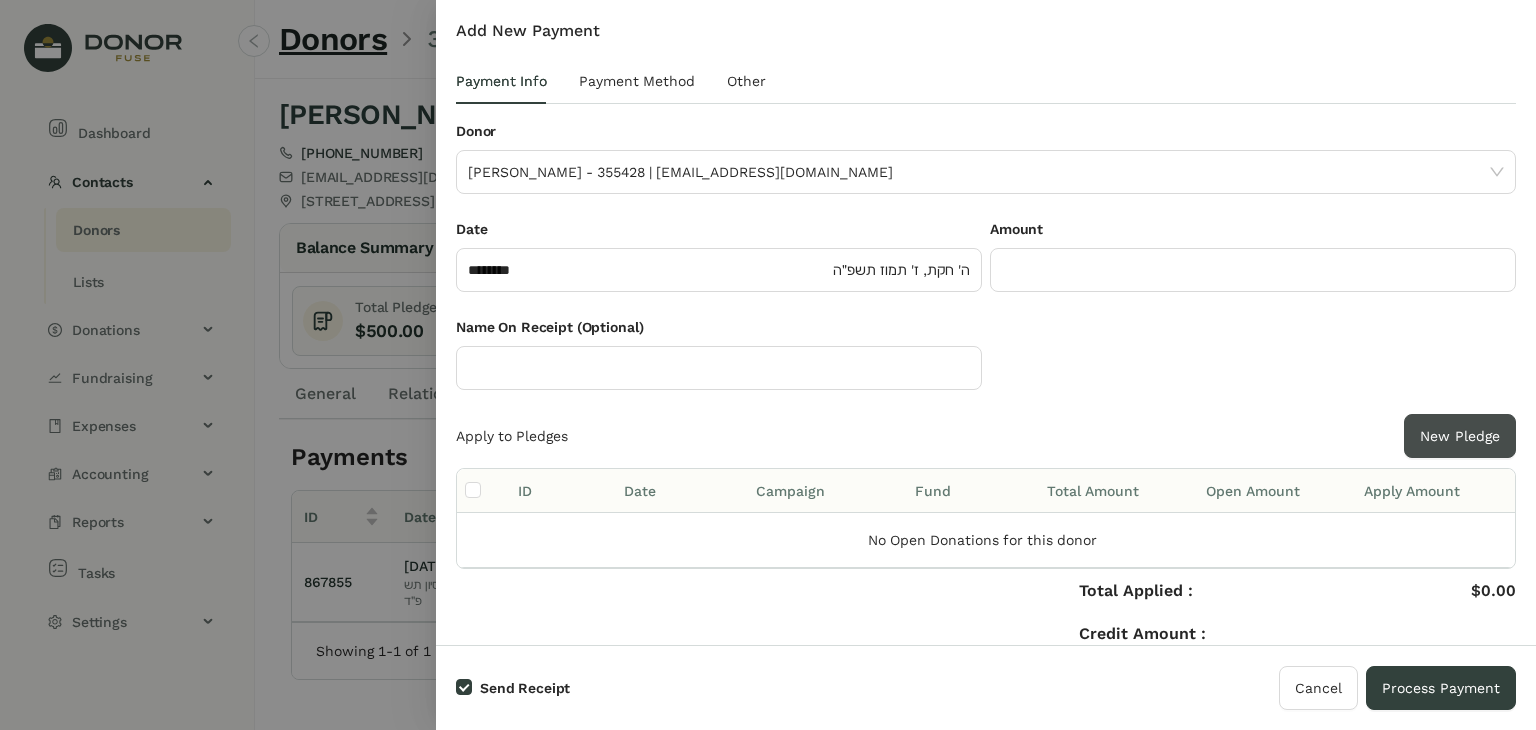 click on "New Pledge" at bounding box center [1460, 436] 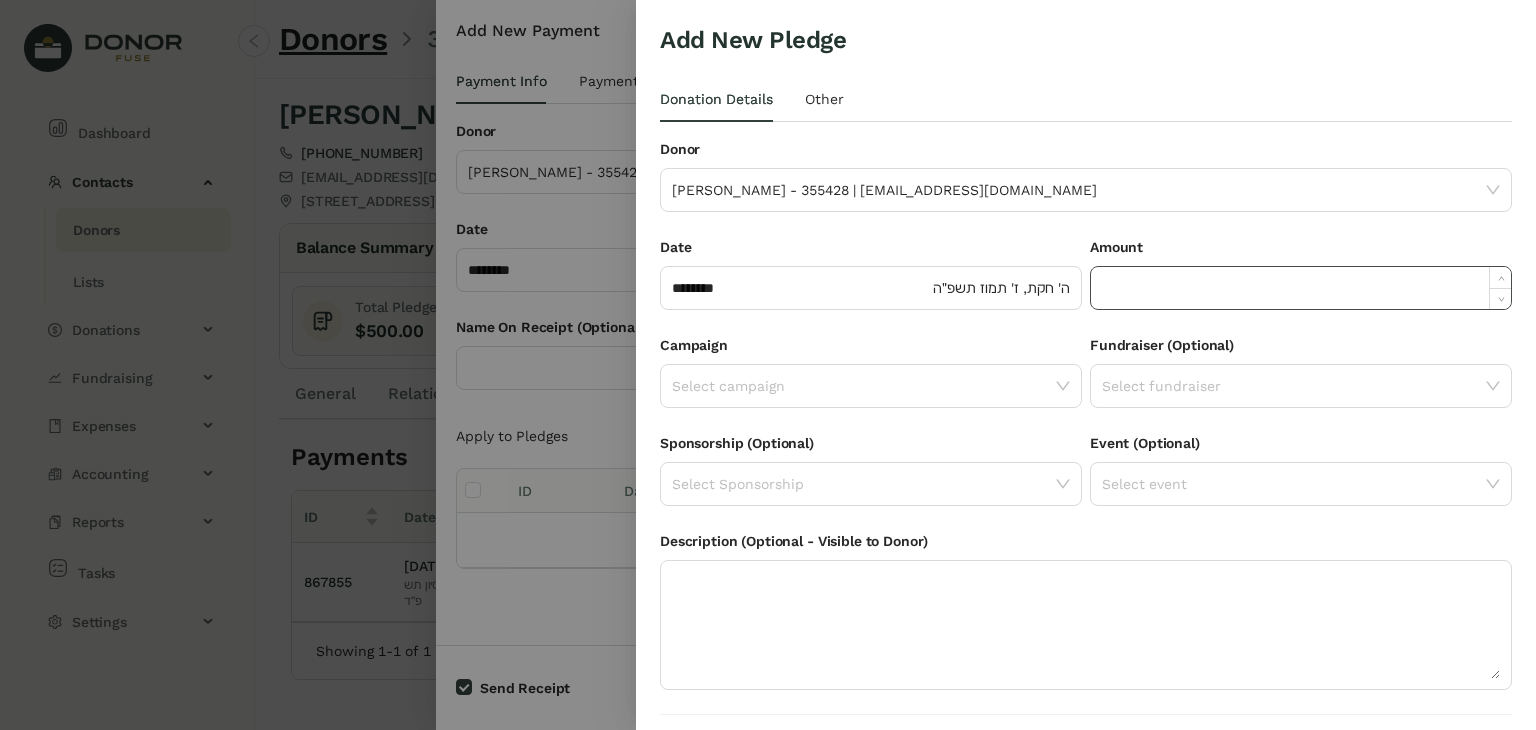 click 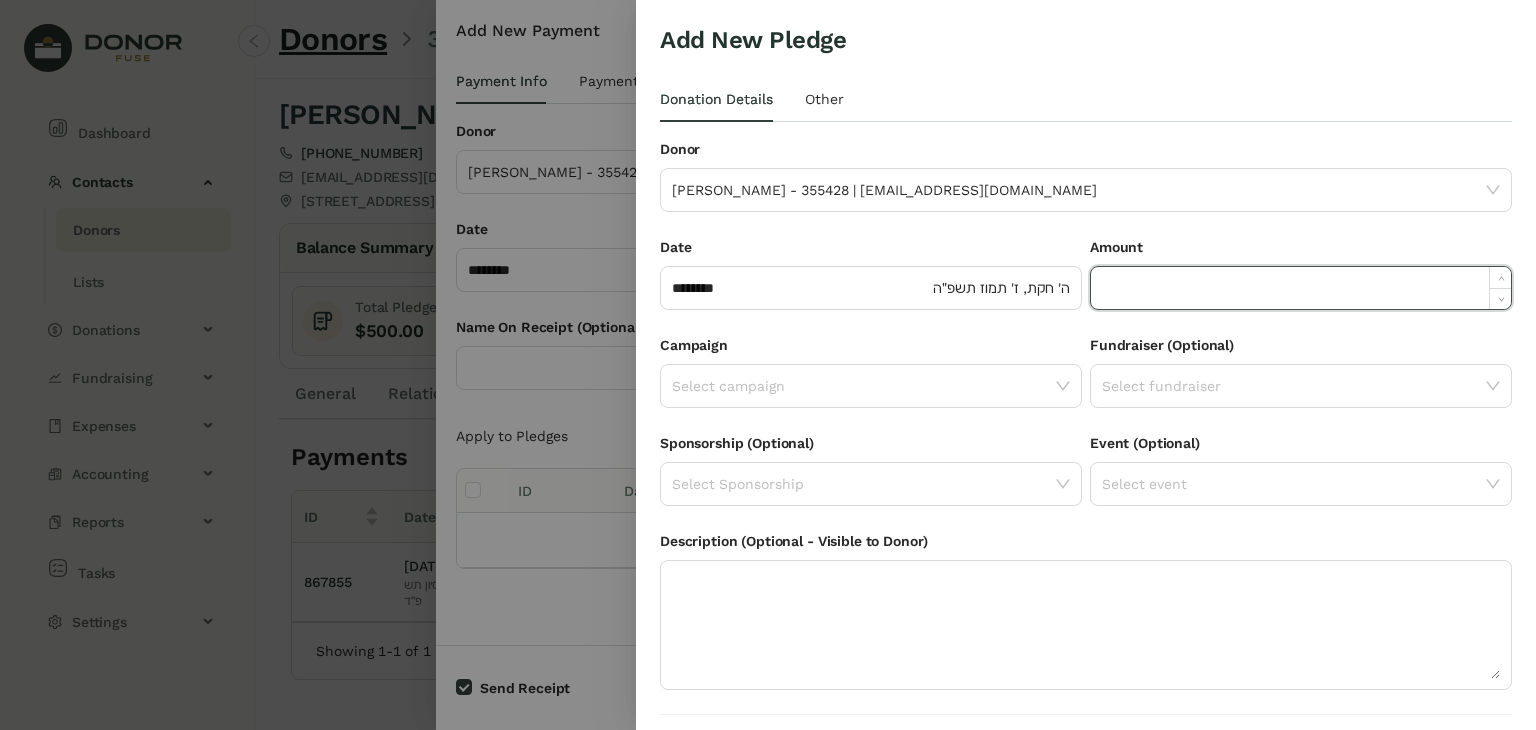 paste on "******" 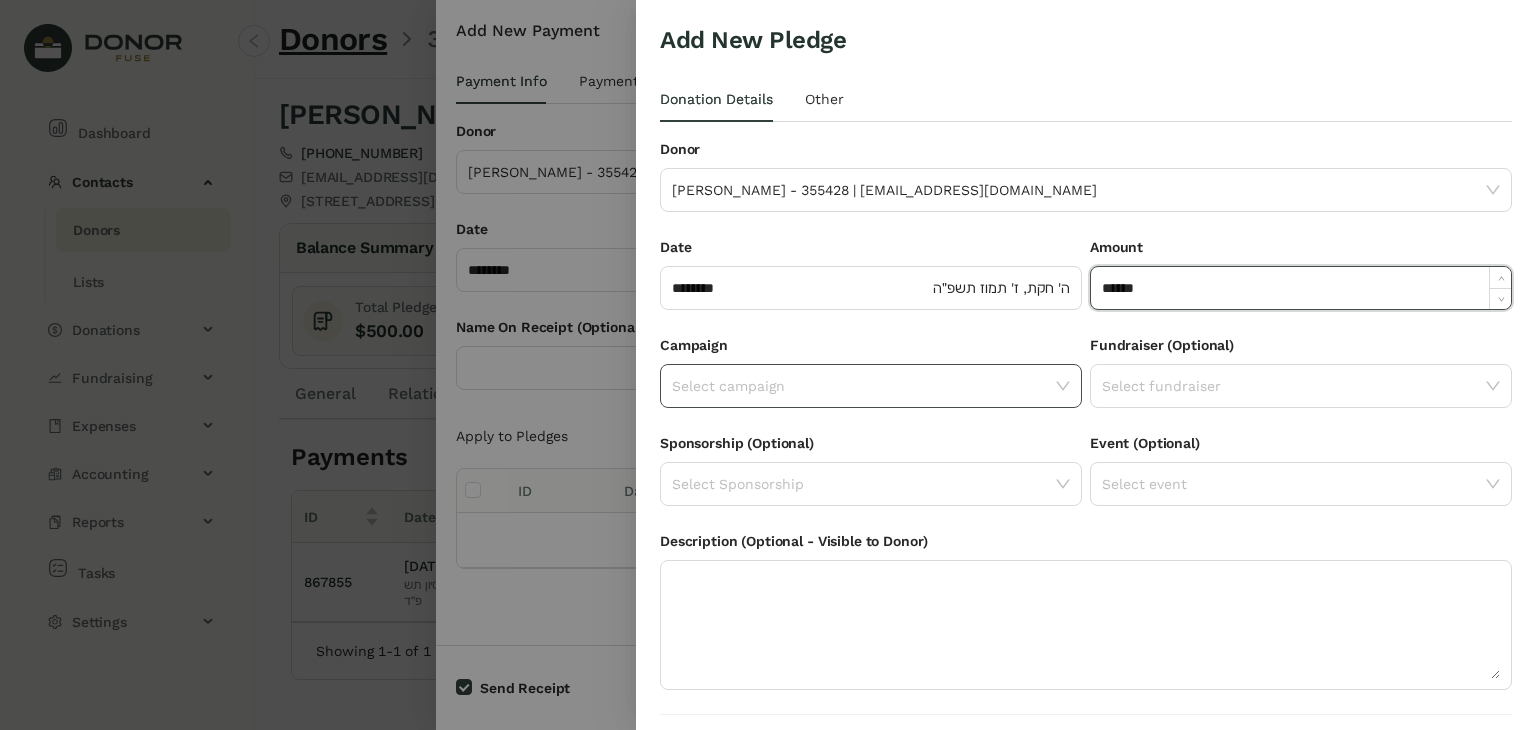 type on "*******" 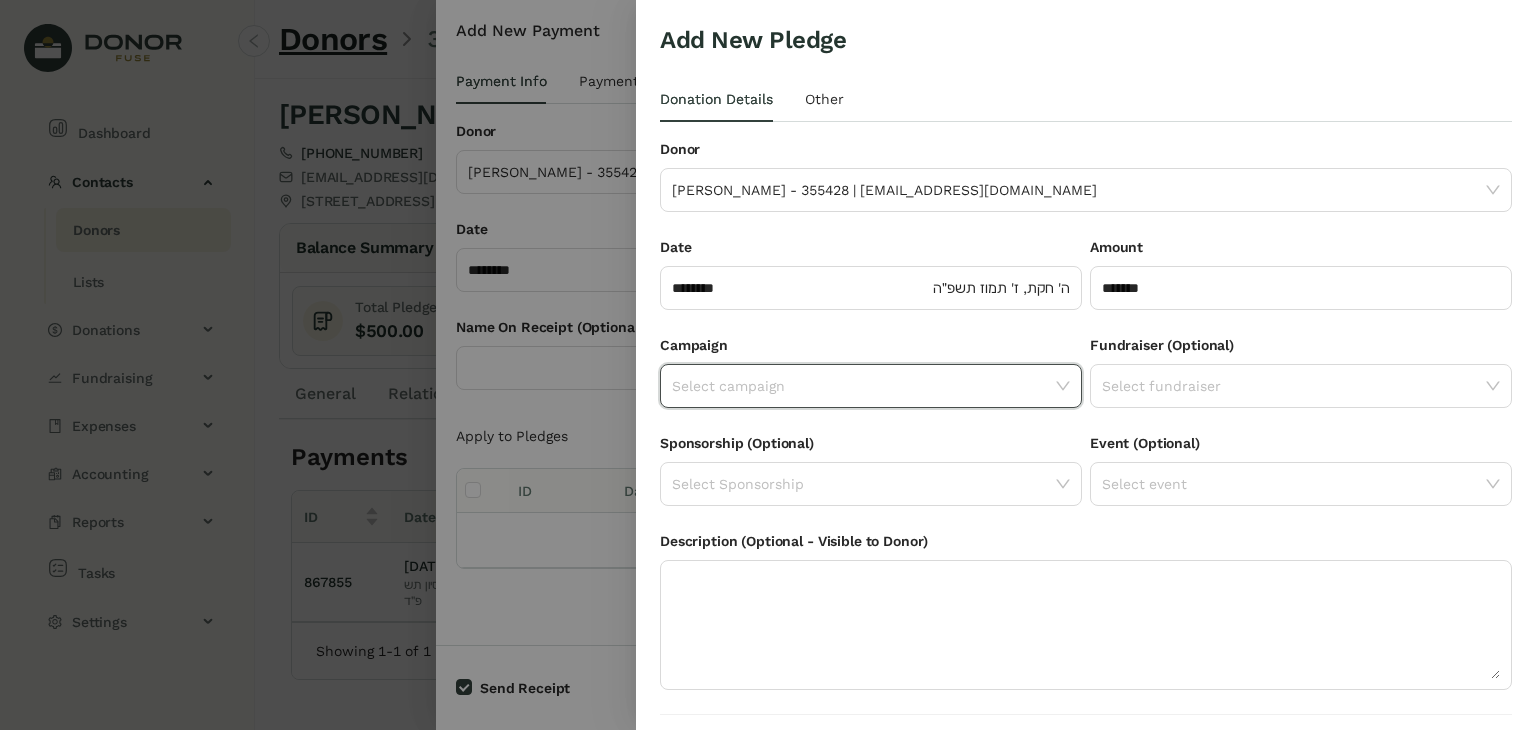 click 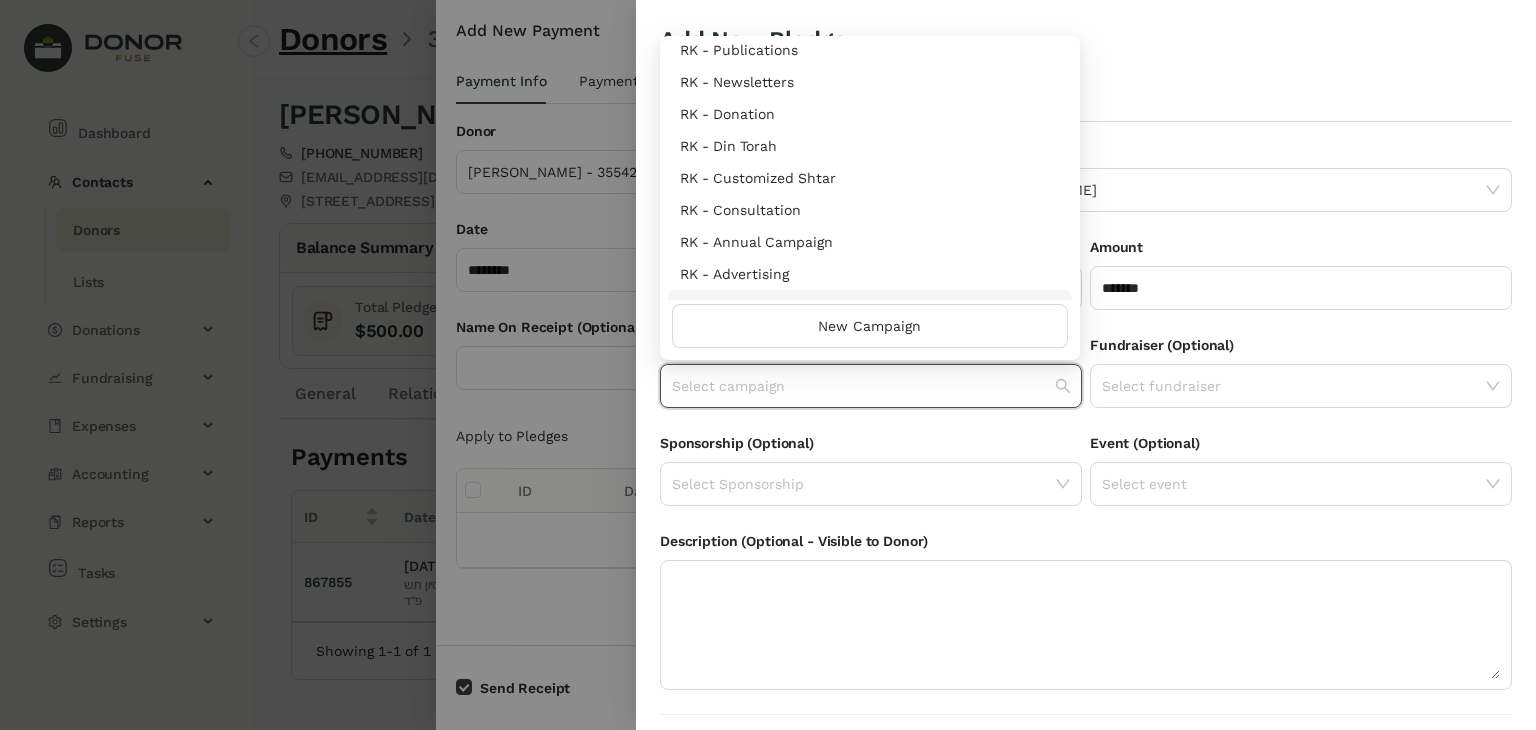 scroll, scrollTop: 960, scrollLeft: 0, axis: vertical 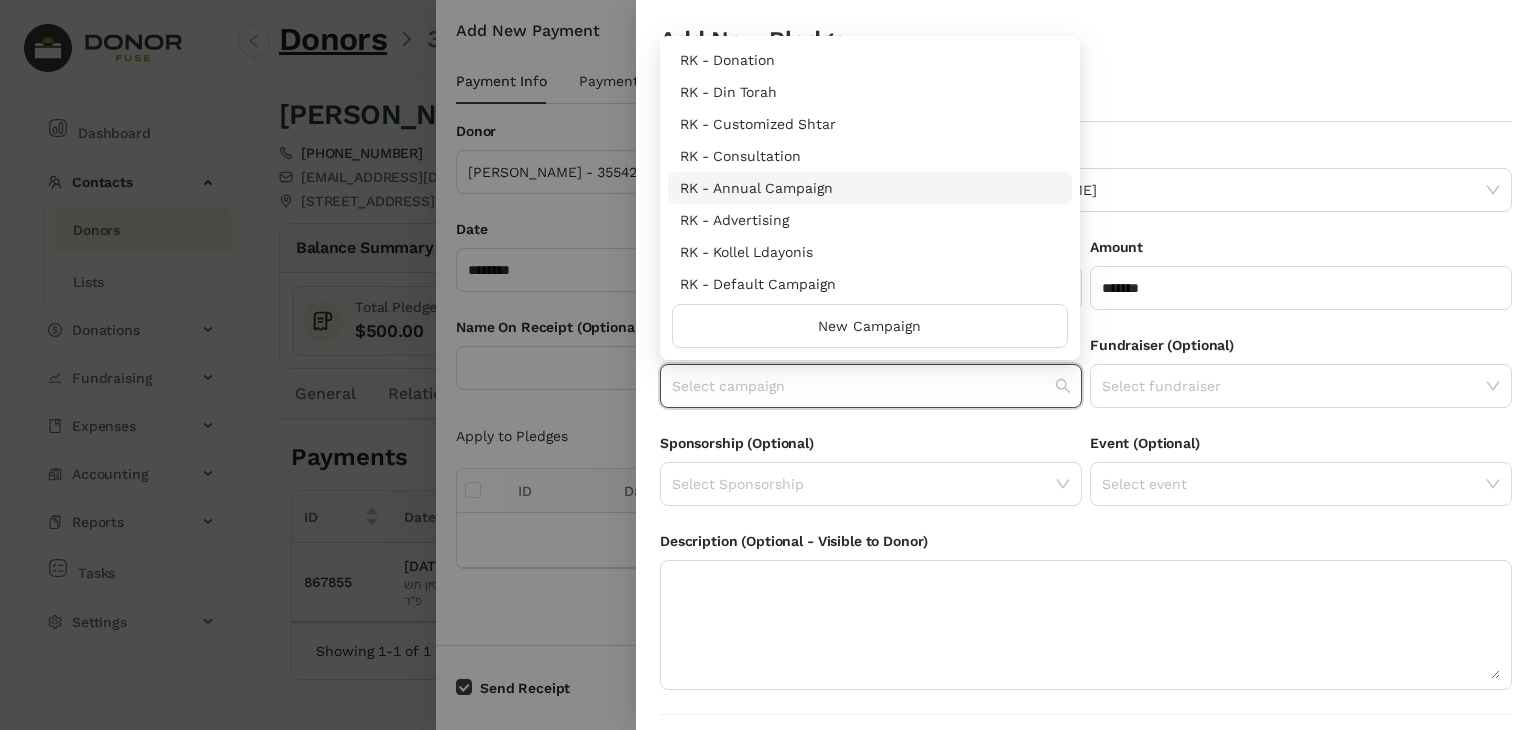 click on "RK - Annual Campaign" at bounding box center (870, 188) 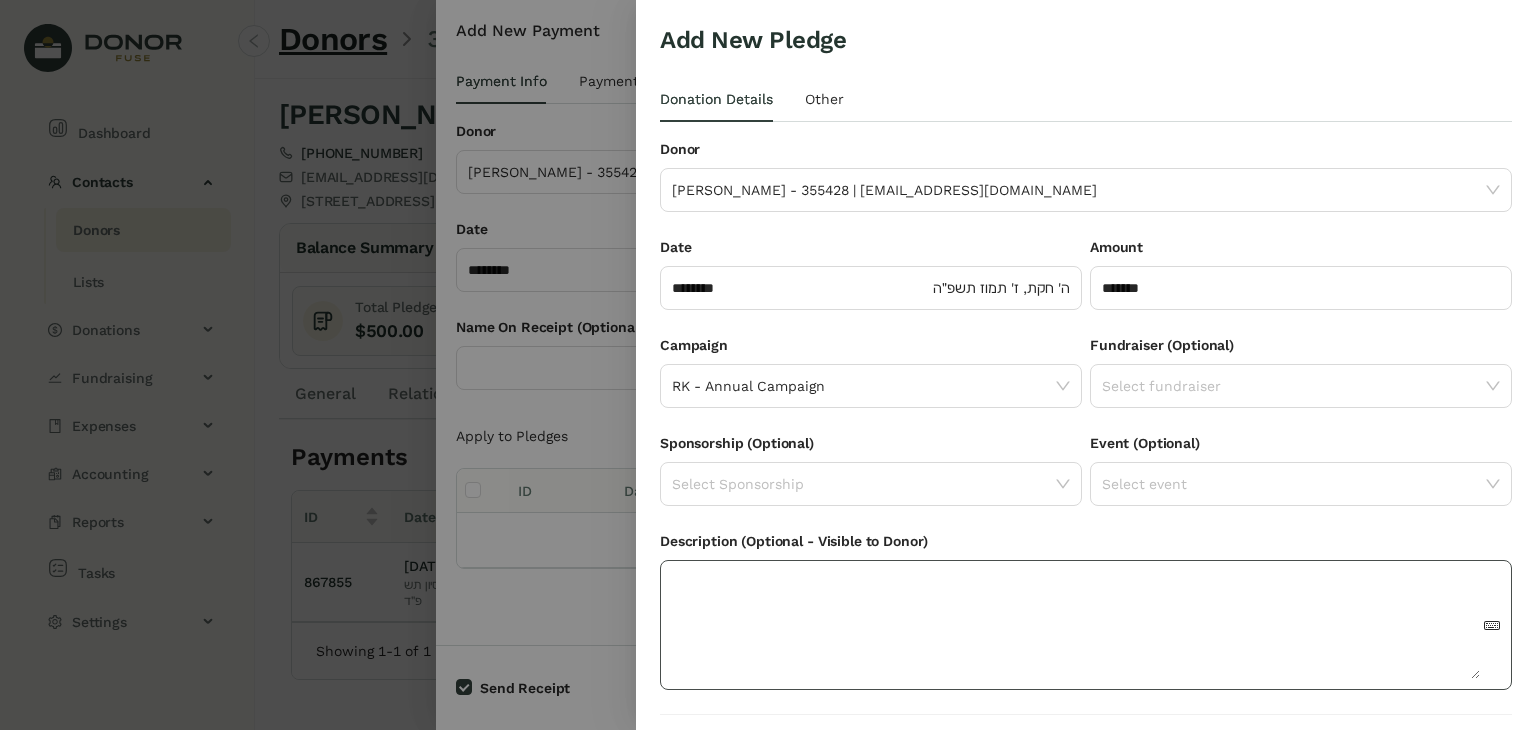 scroll, scrollTop: 54, scrollLeft: 0, axis: vertical 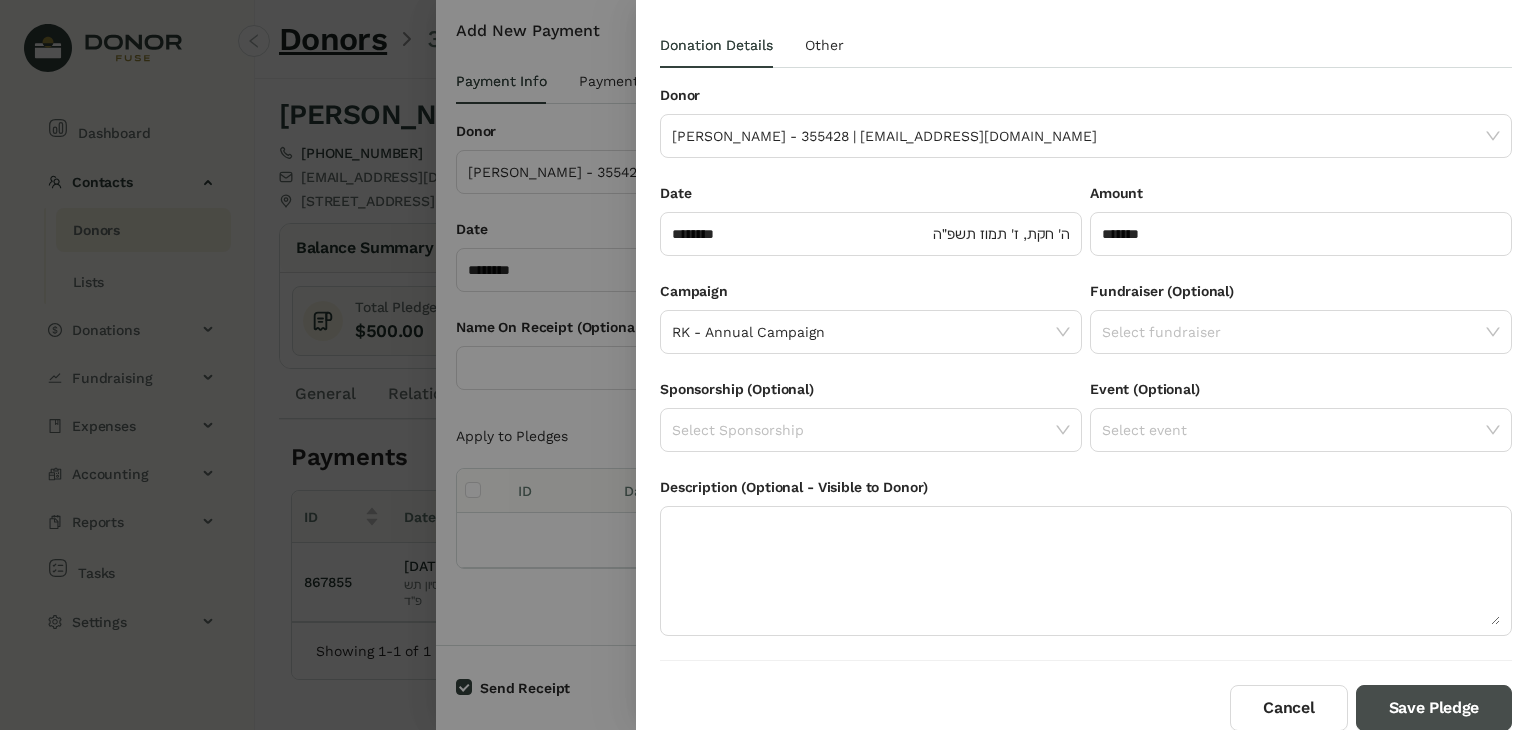 click on "Save Pledge" at bounding box center (1434, 708) 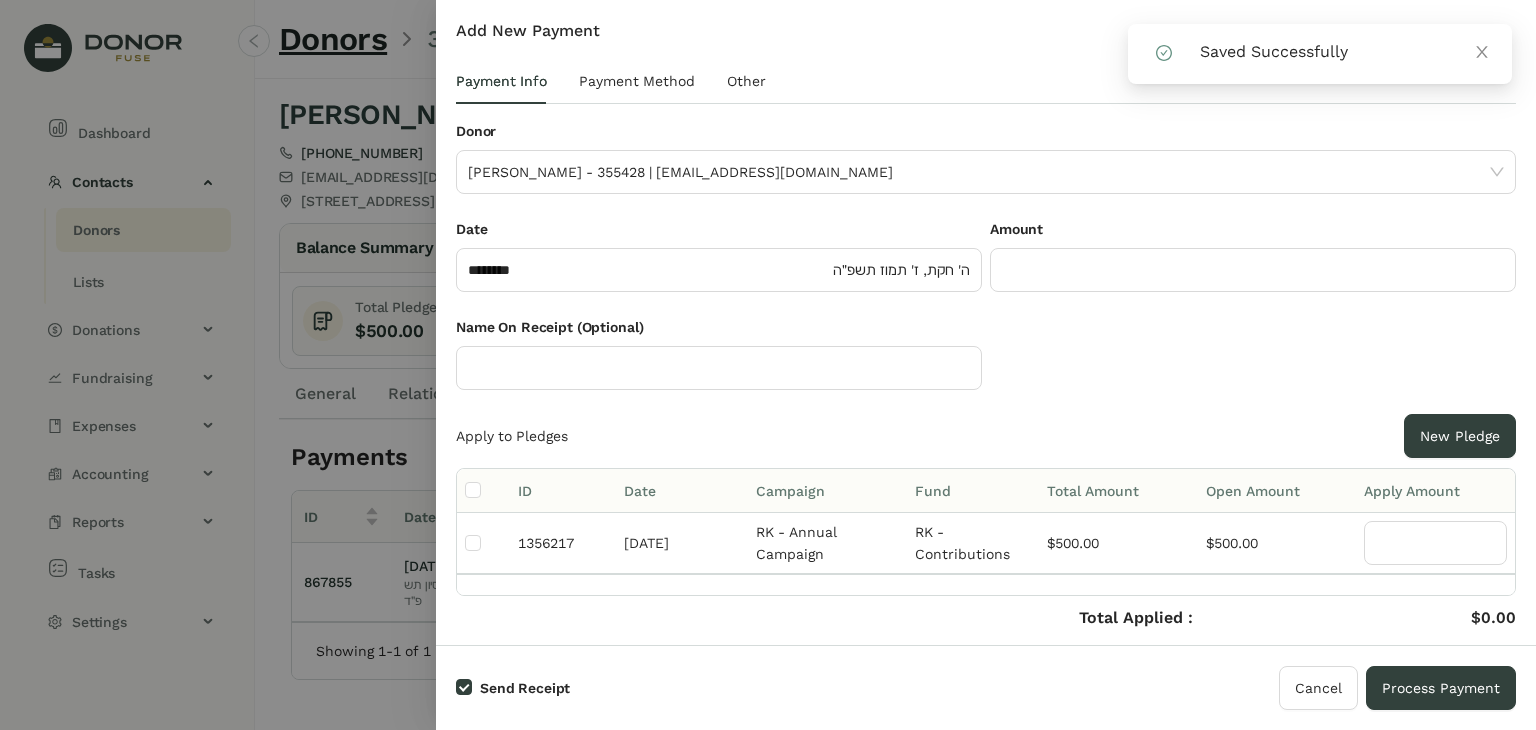 click 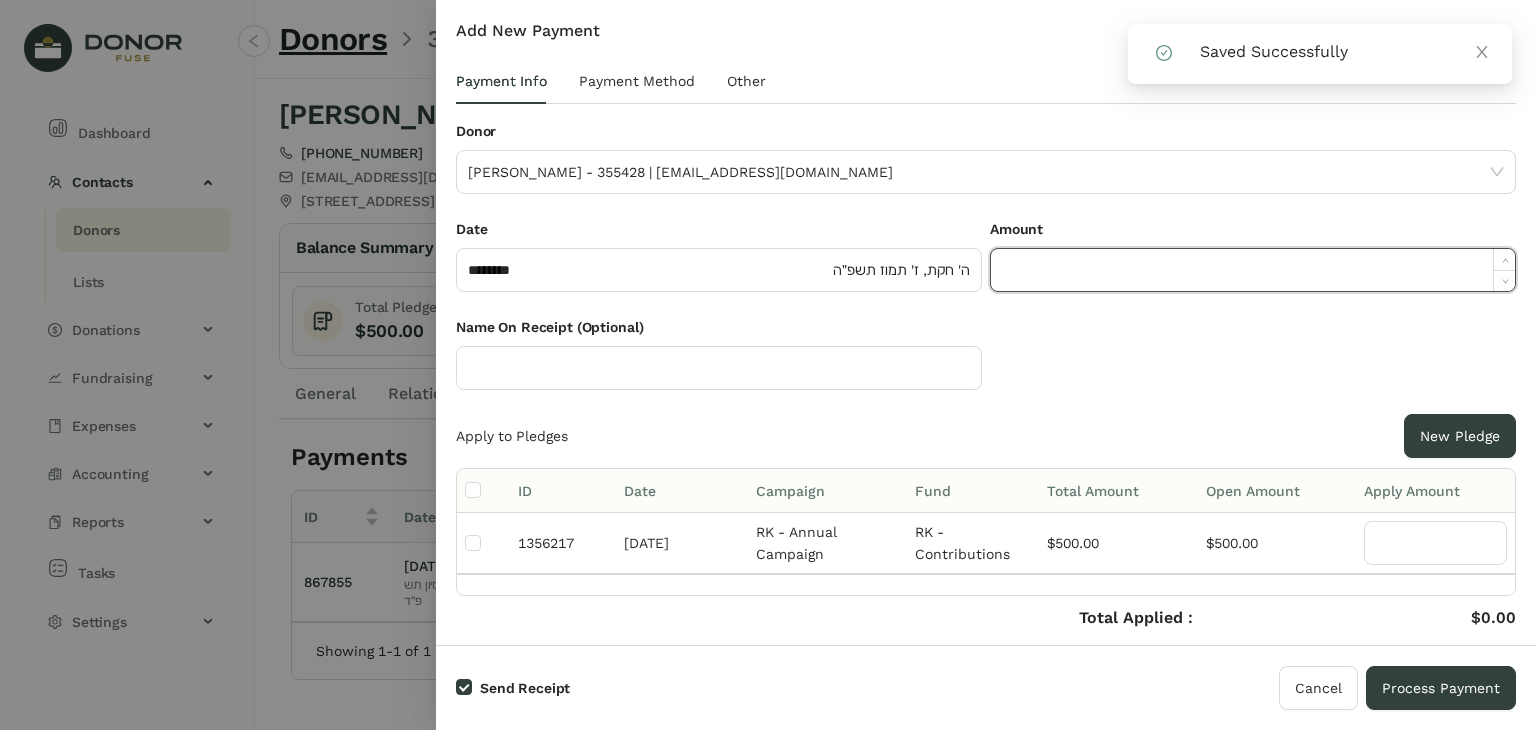 click 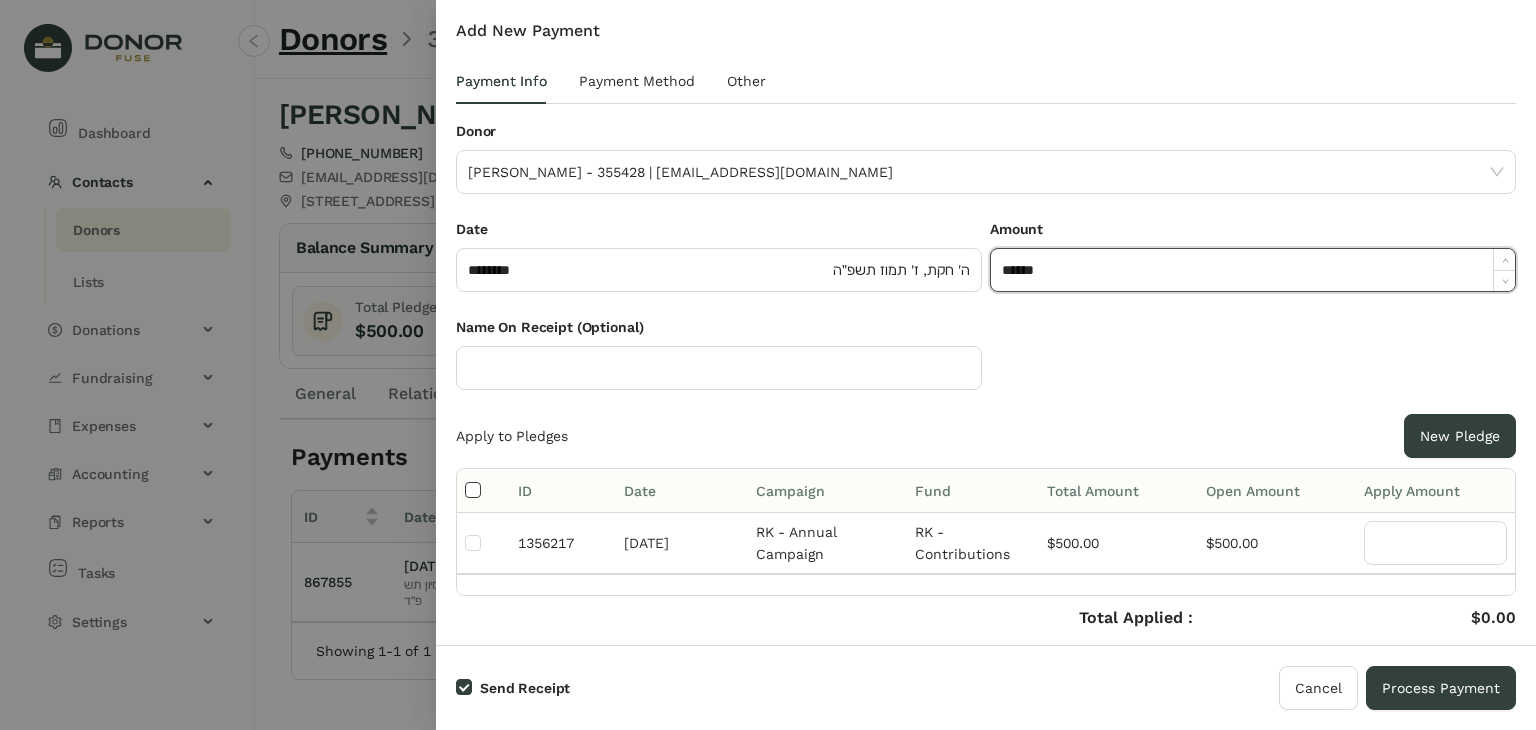 type on "*******" 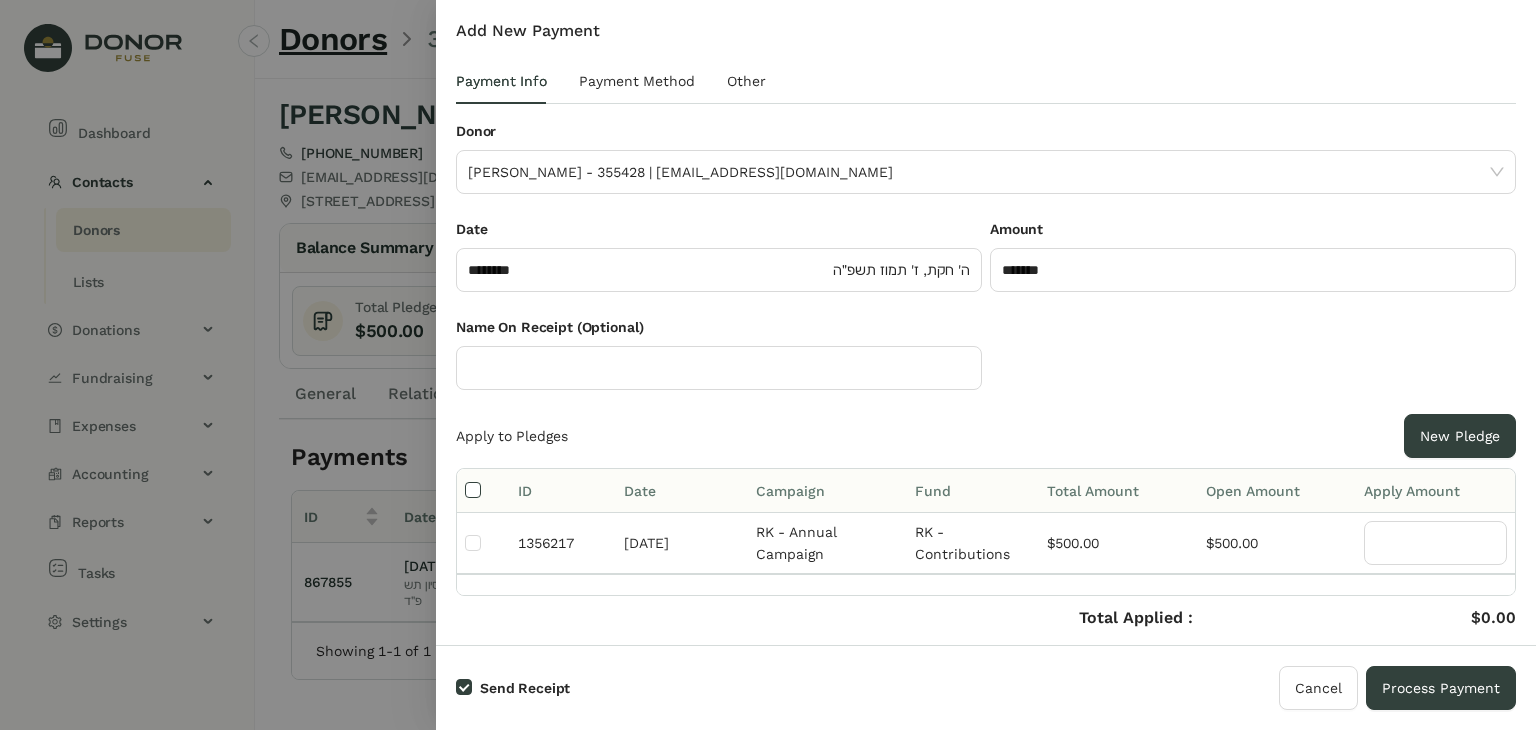 type on "***" 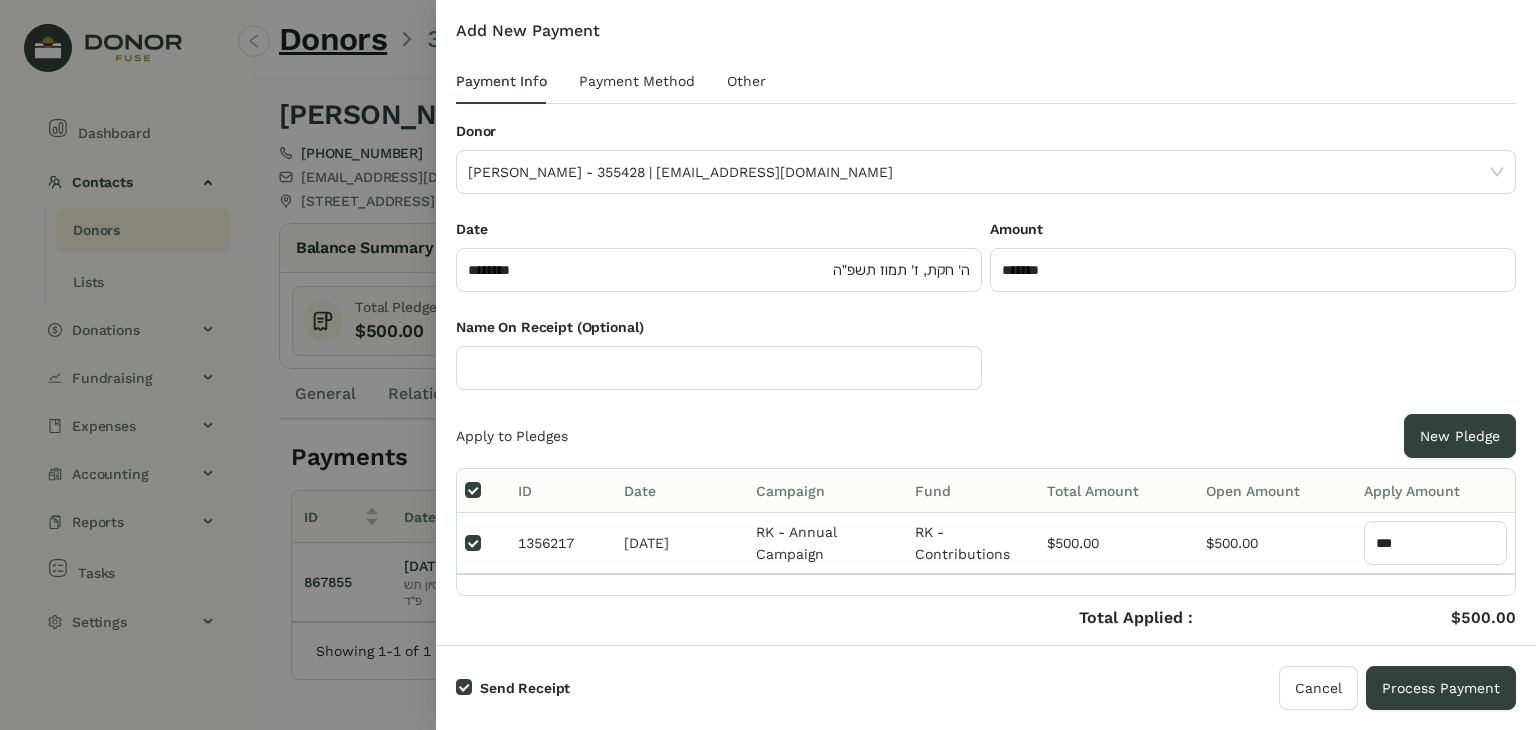 click on "Payment Info Payment Method Other" at bounding box center (986, 89) 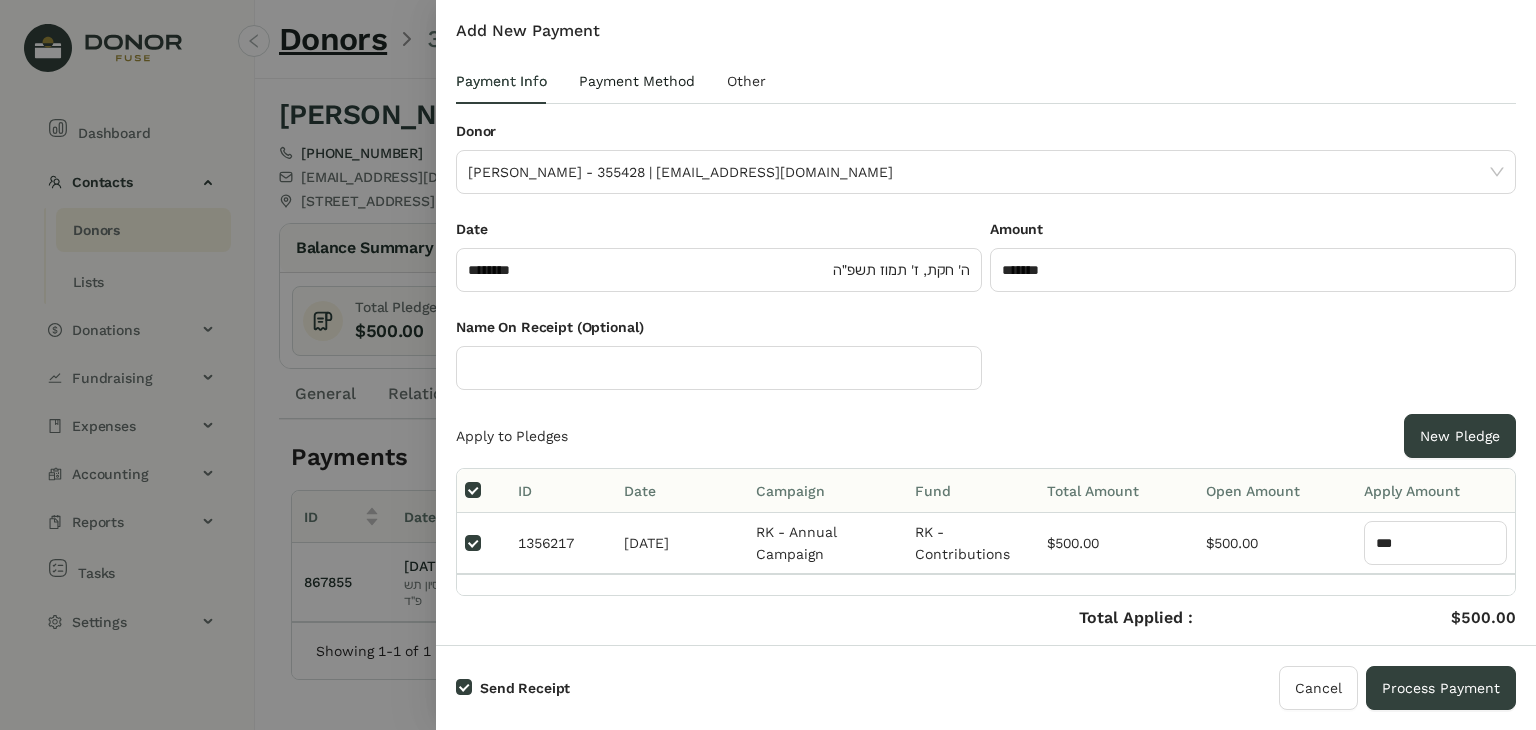 click on "Payment Method" at bounding box center [637, 81] 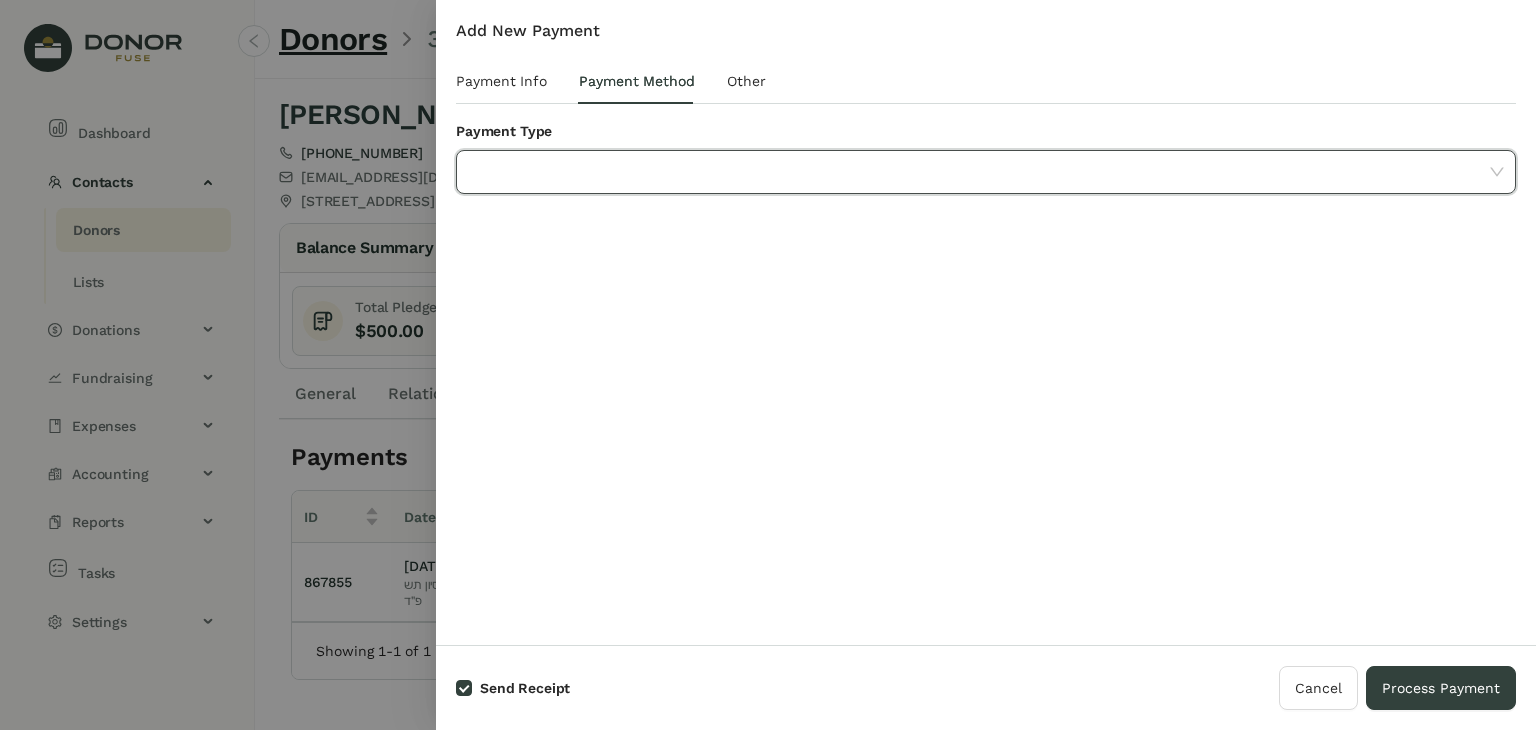 click 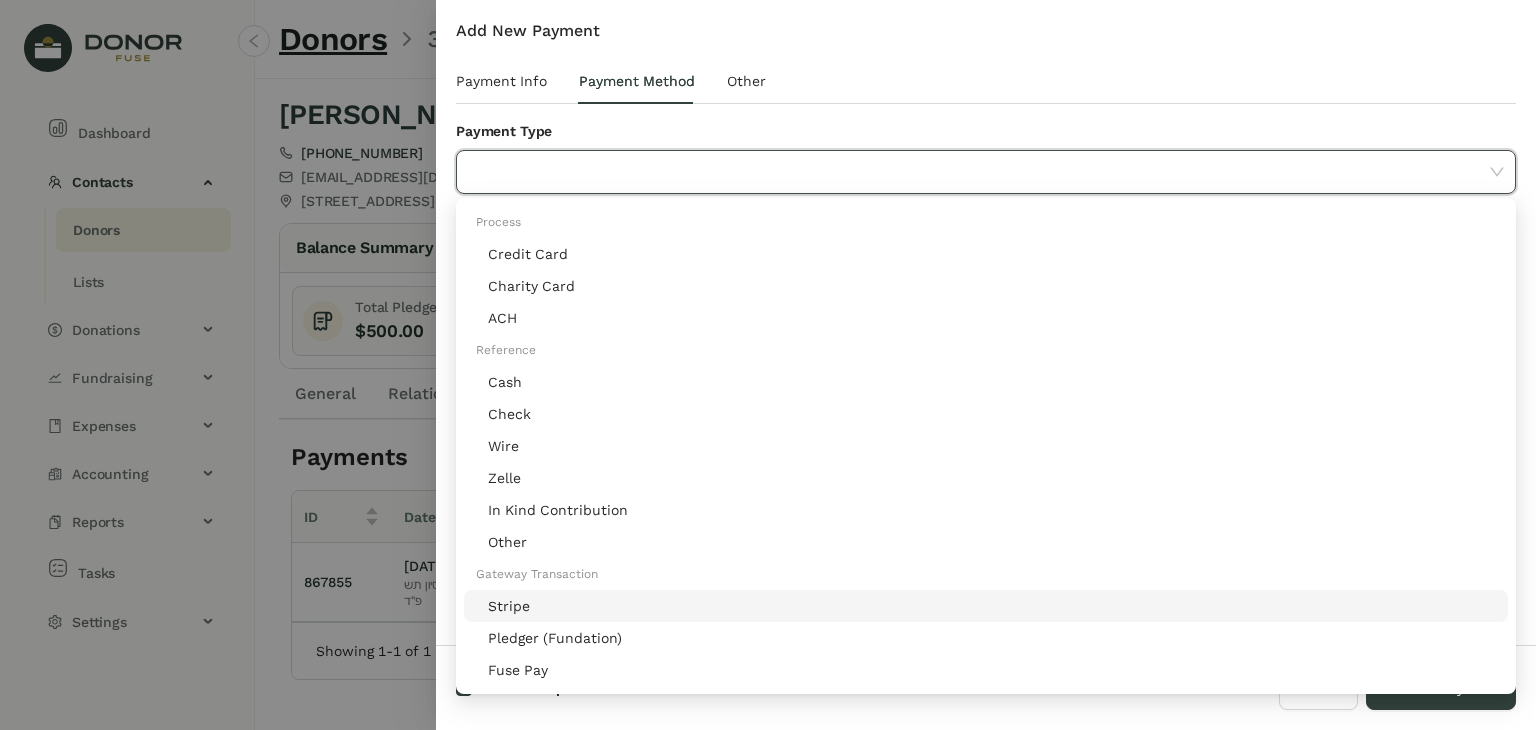 click on "Stripe" 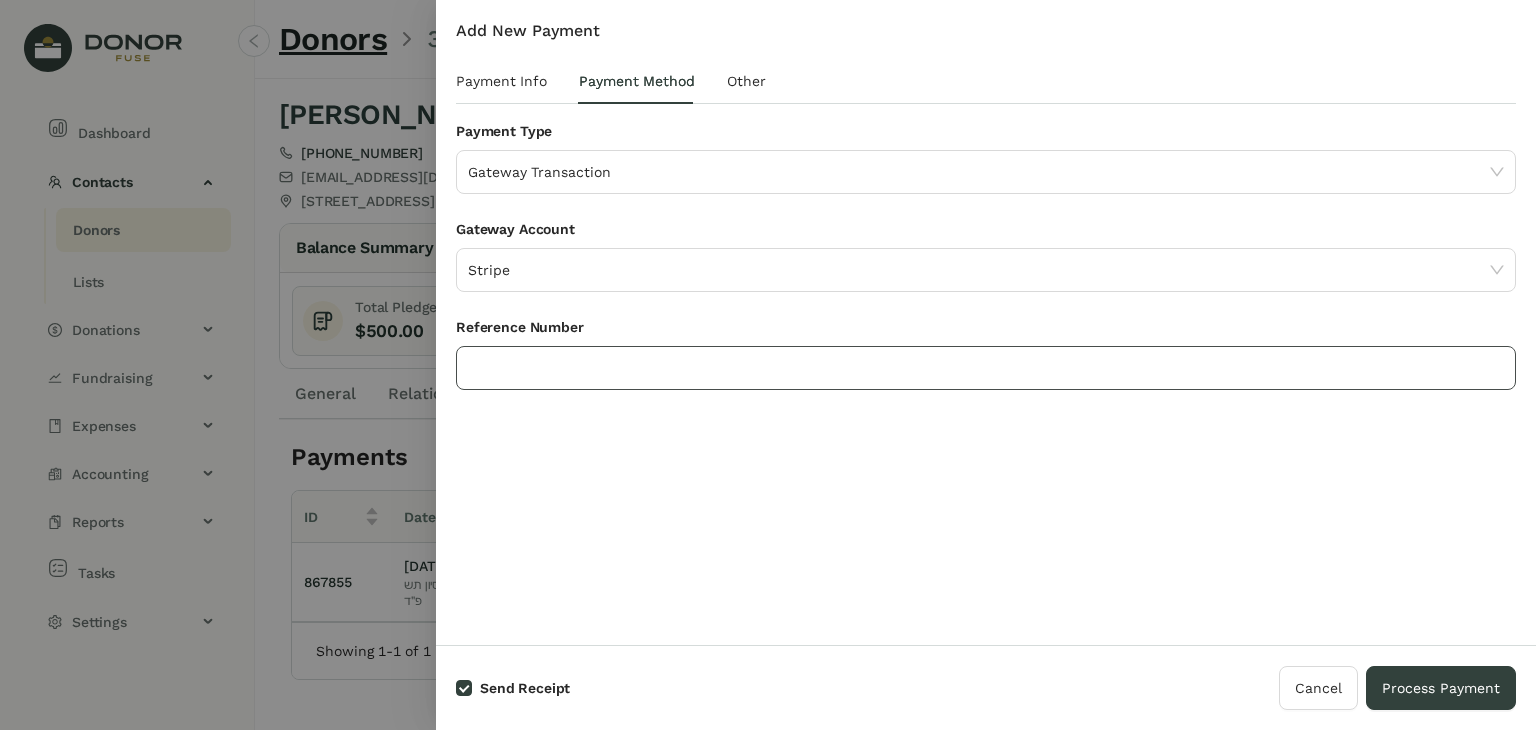click 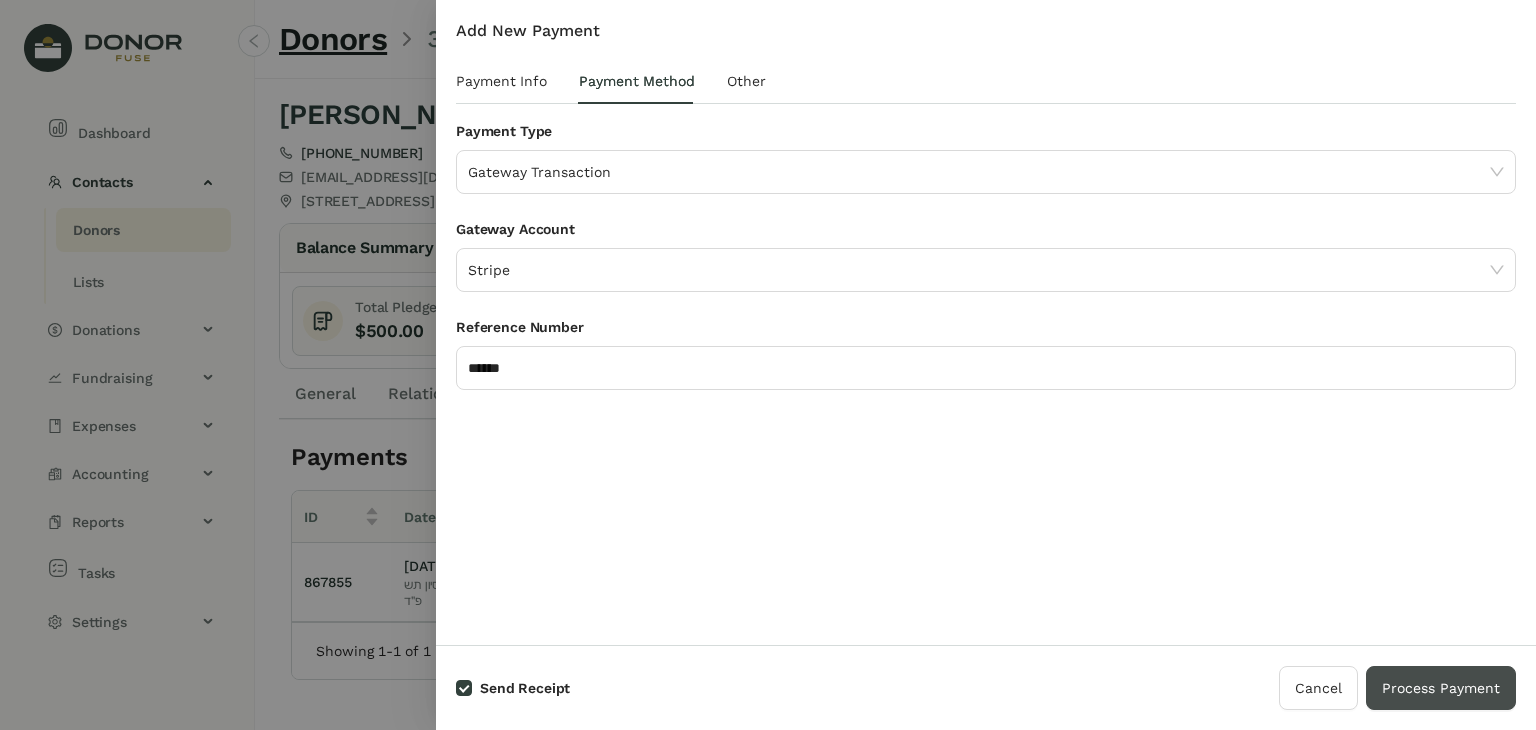 click on "Process Payment" at bounding box center [1441, 688] 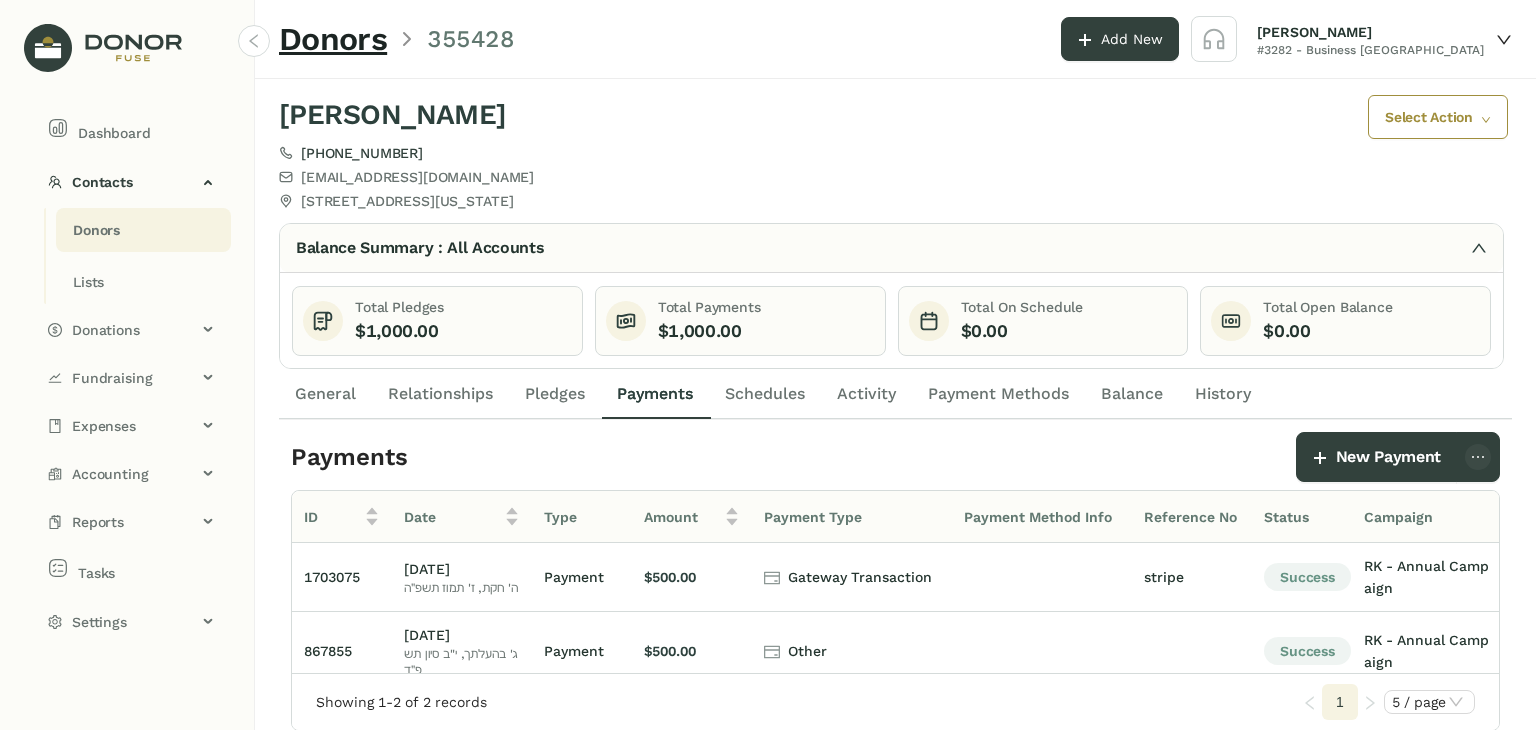 click on "Donors" 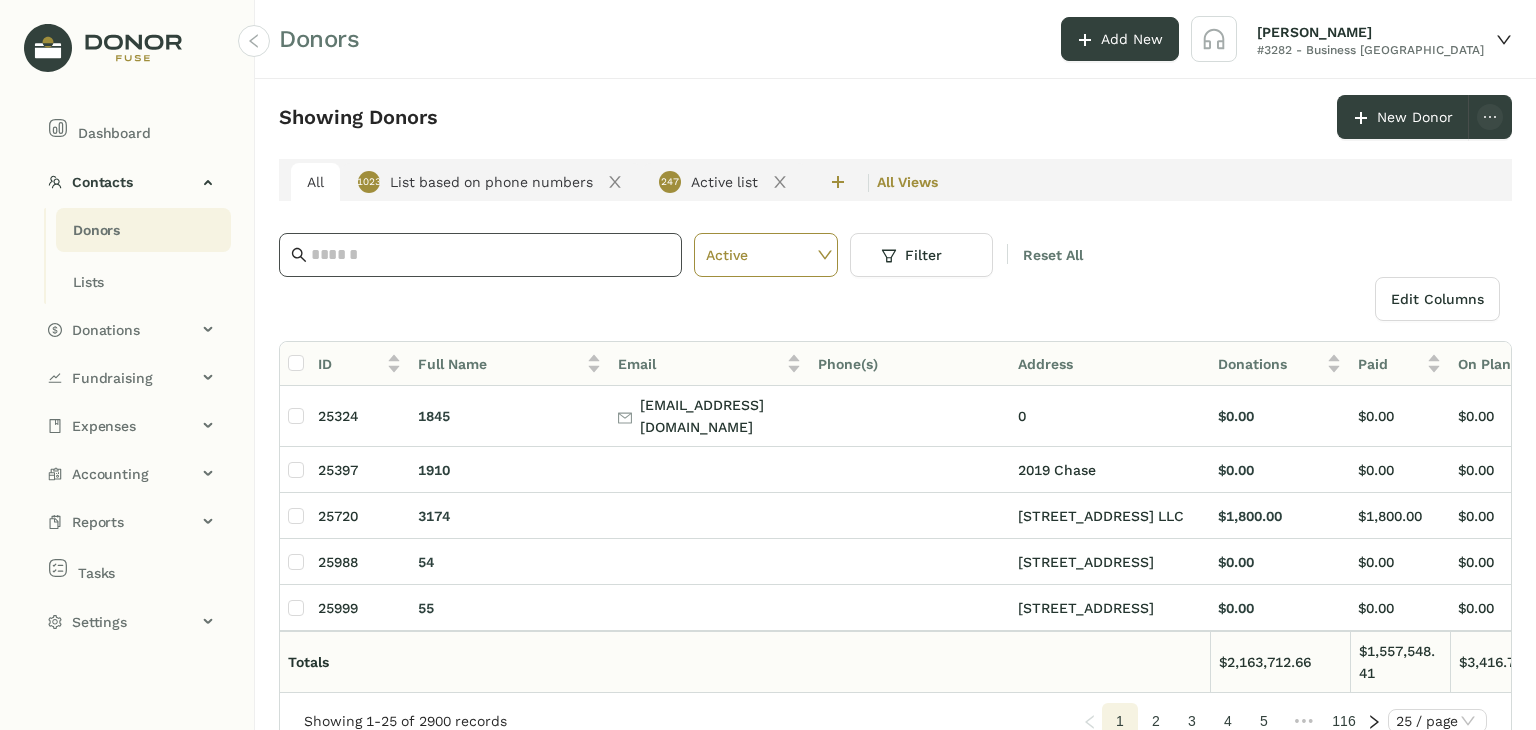 click 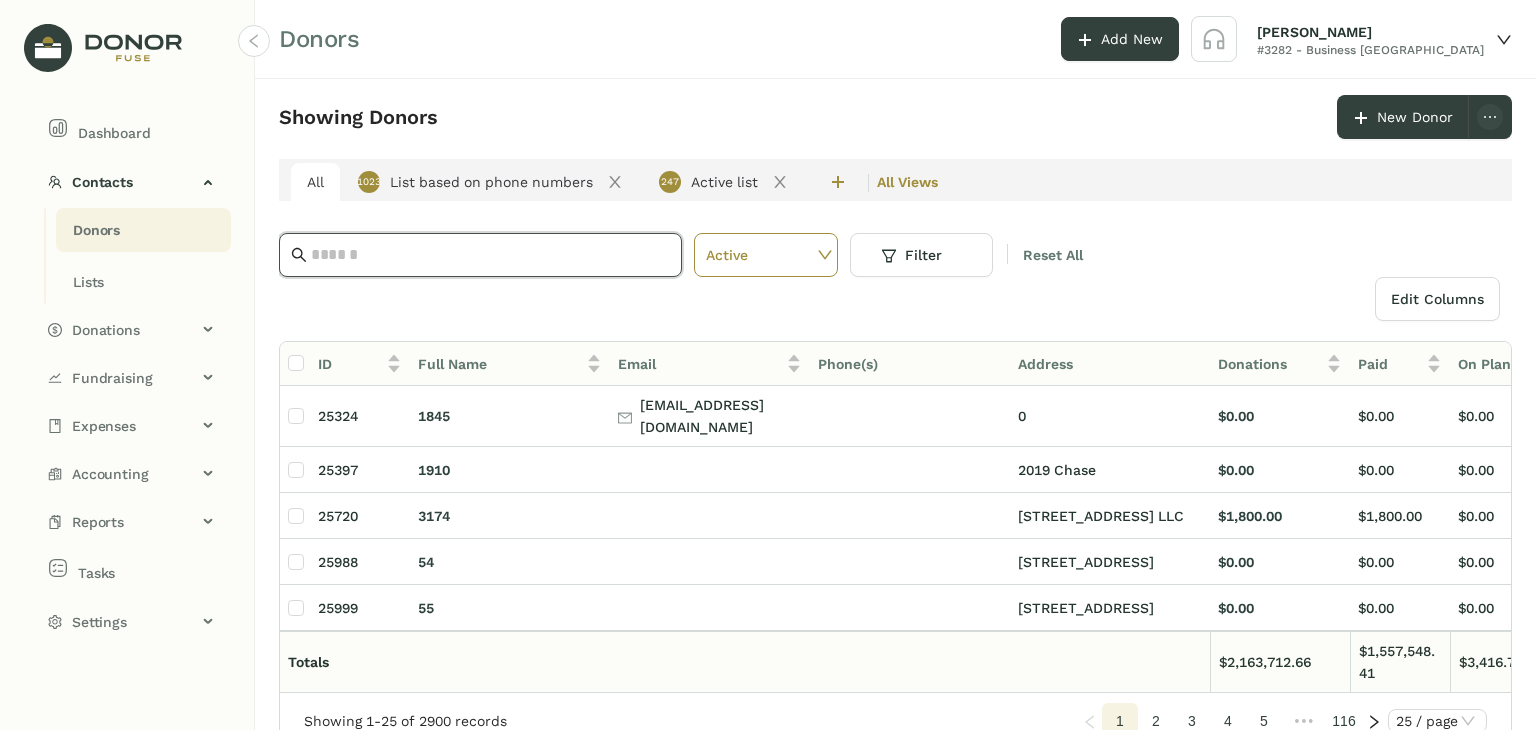 click 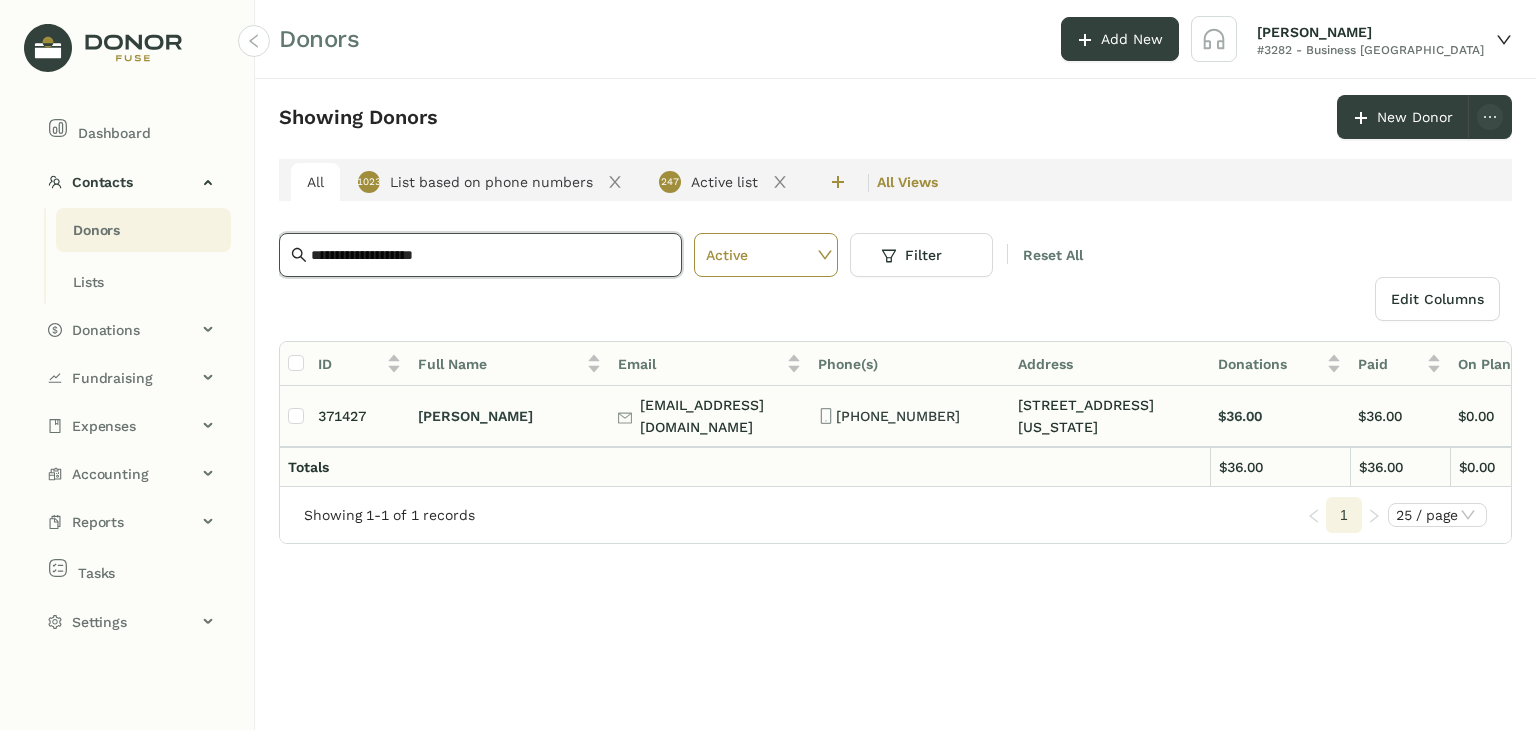 type on "**********" 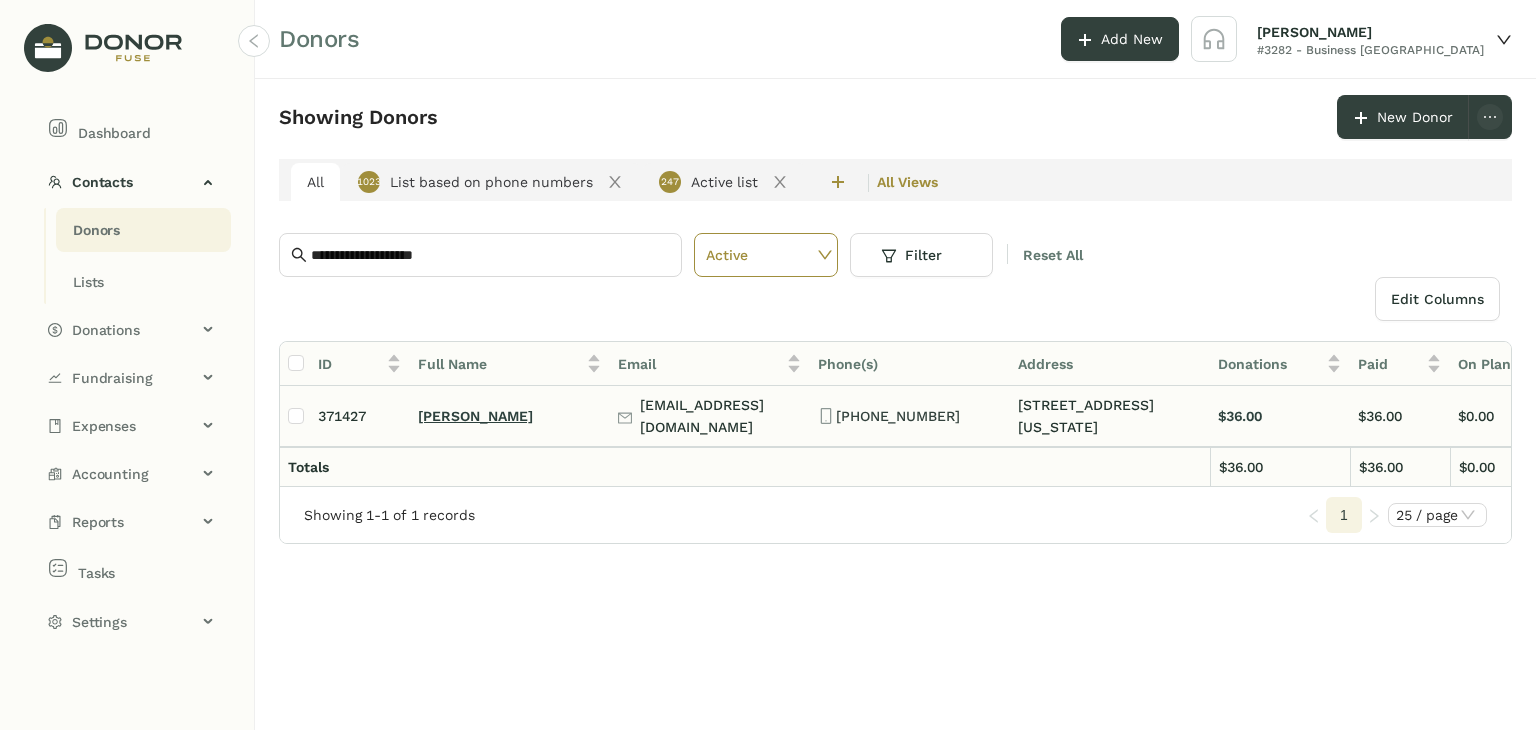 click on "[PERSON_NAME]" 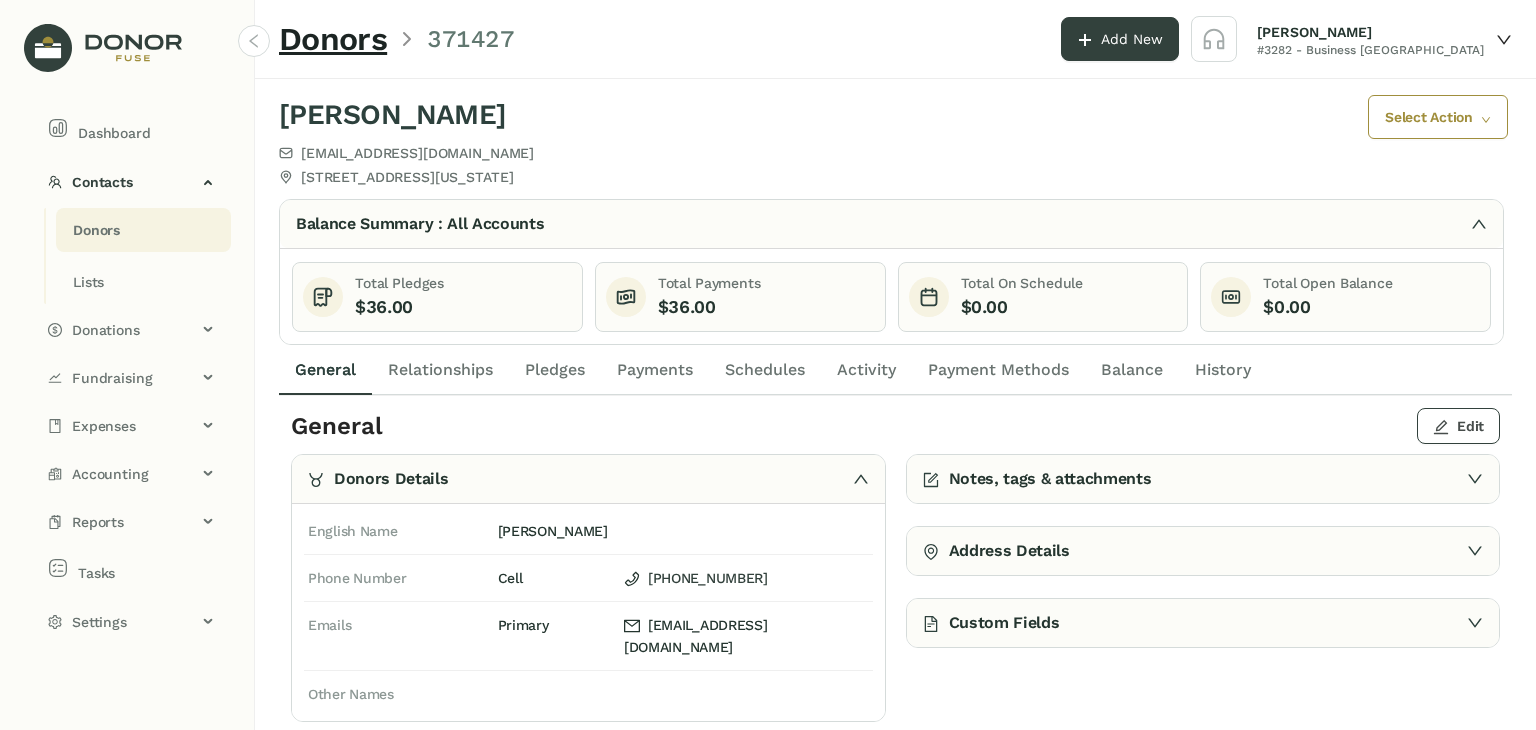 click on "Edit" 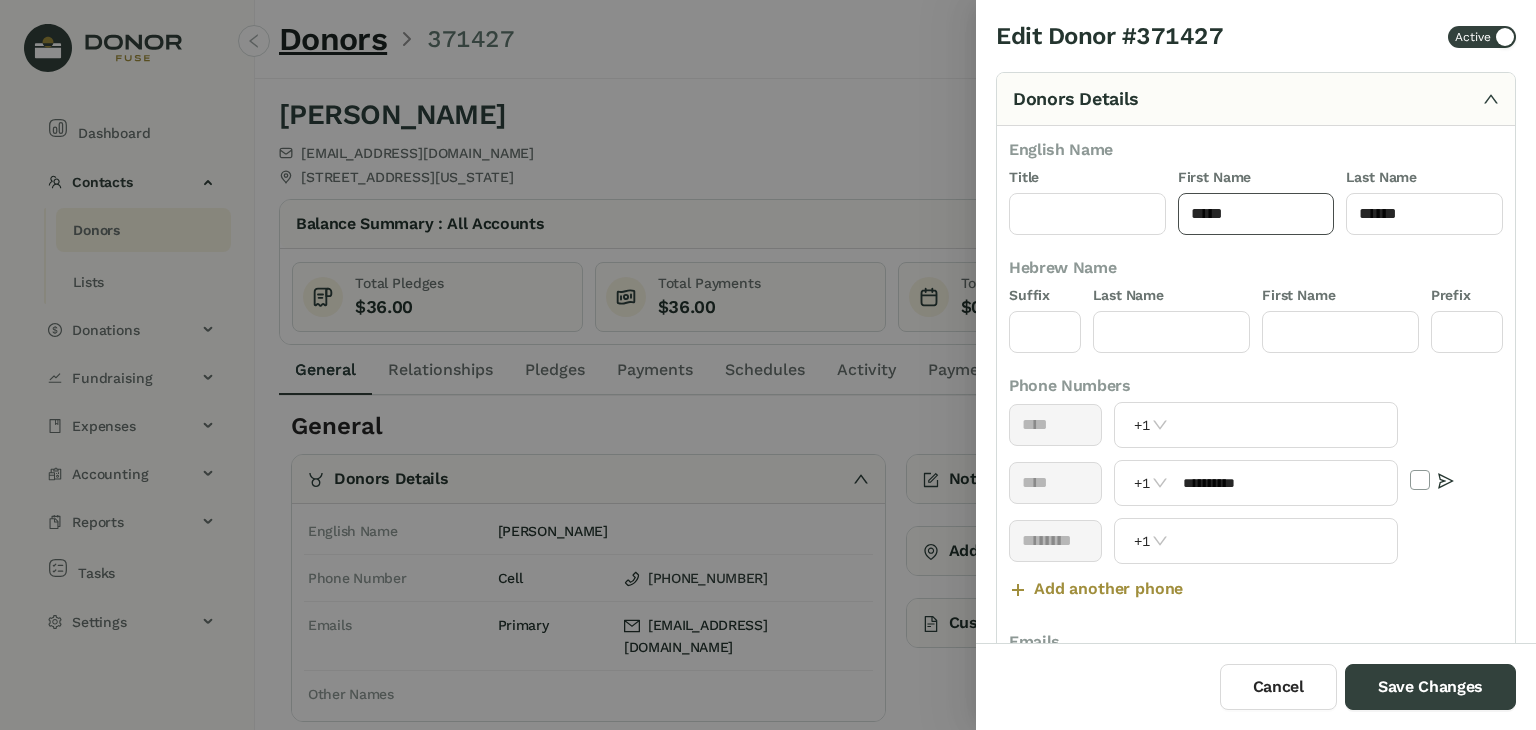 click on "*****" 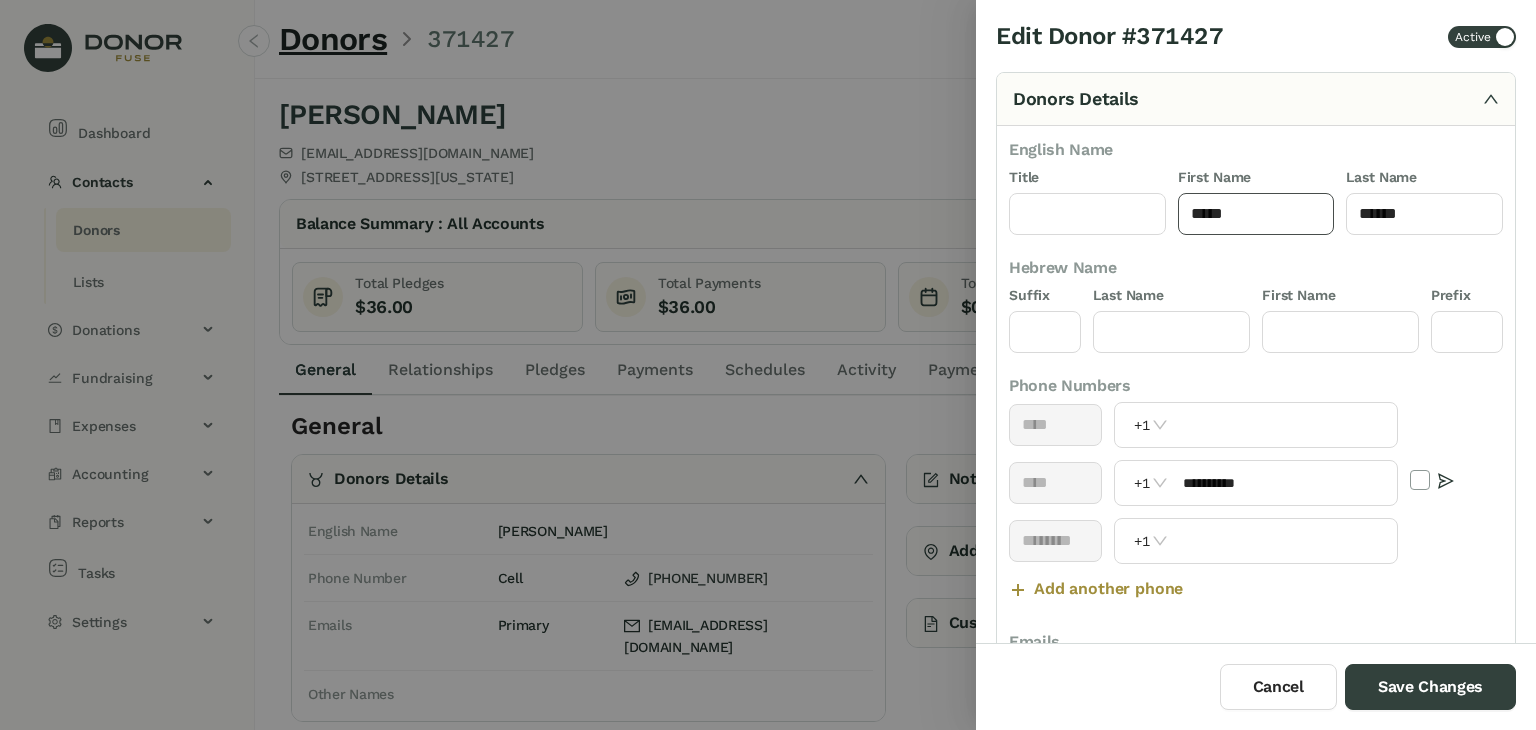 click on "*****" 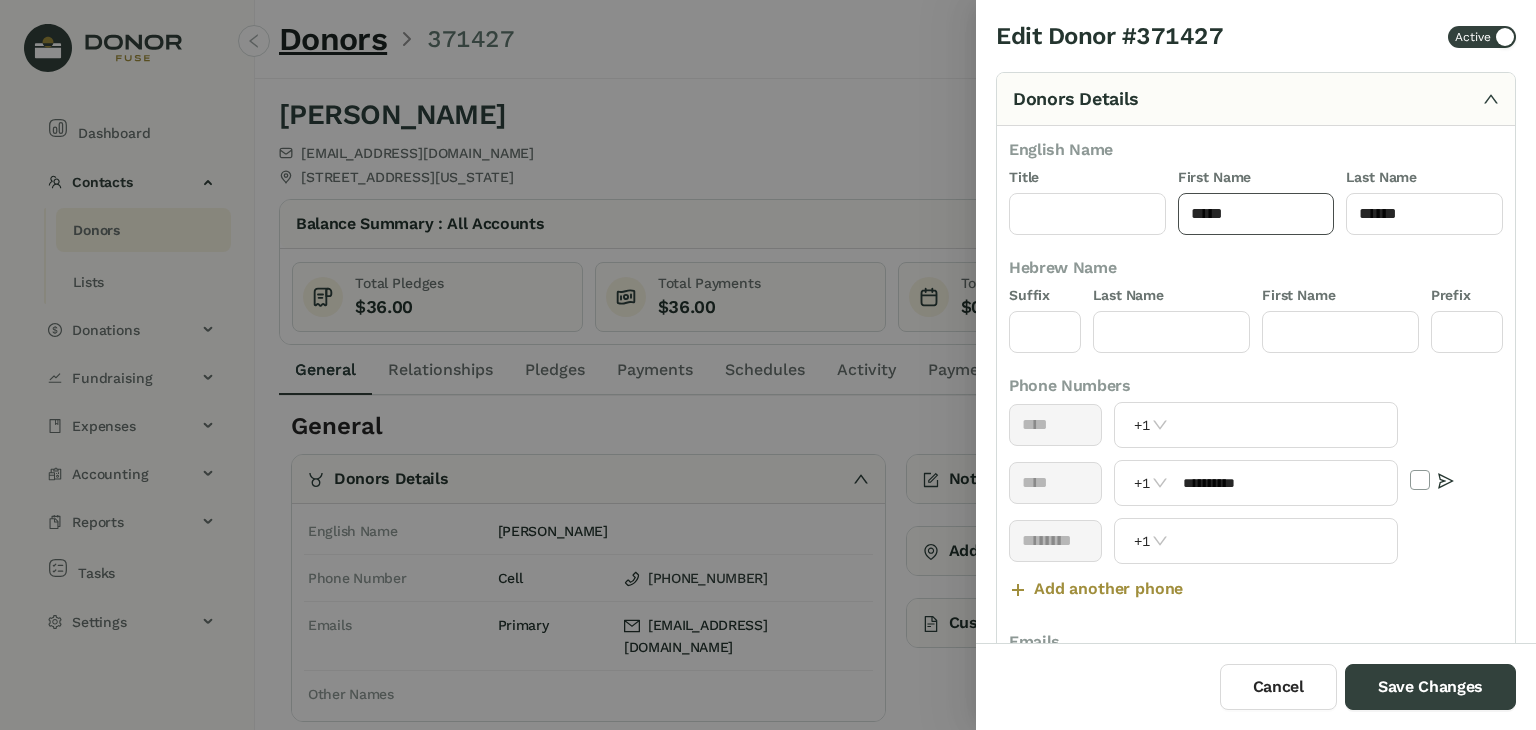 paste on "********" 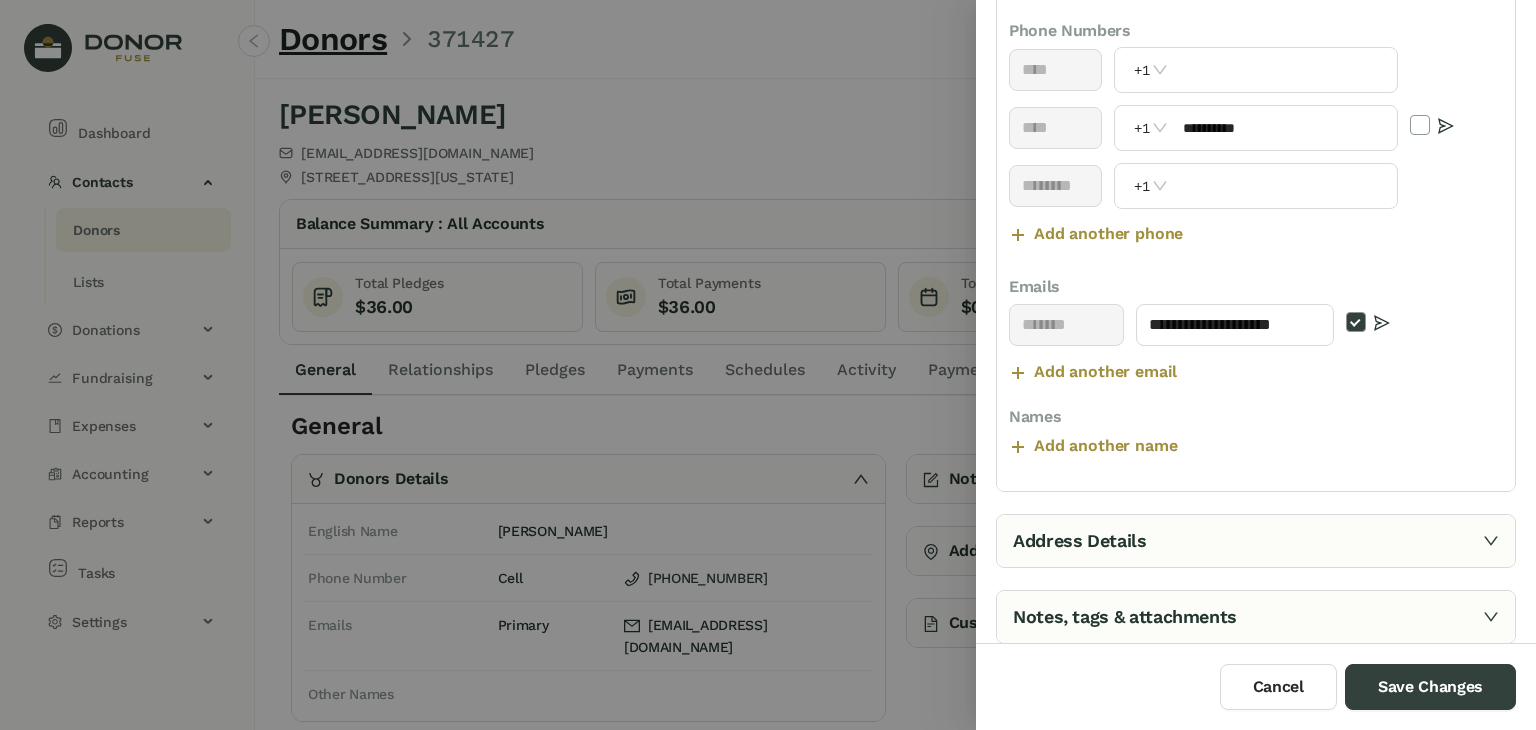 scroll, scrollTop: 356, scrollLeft: 0, axis: vertical 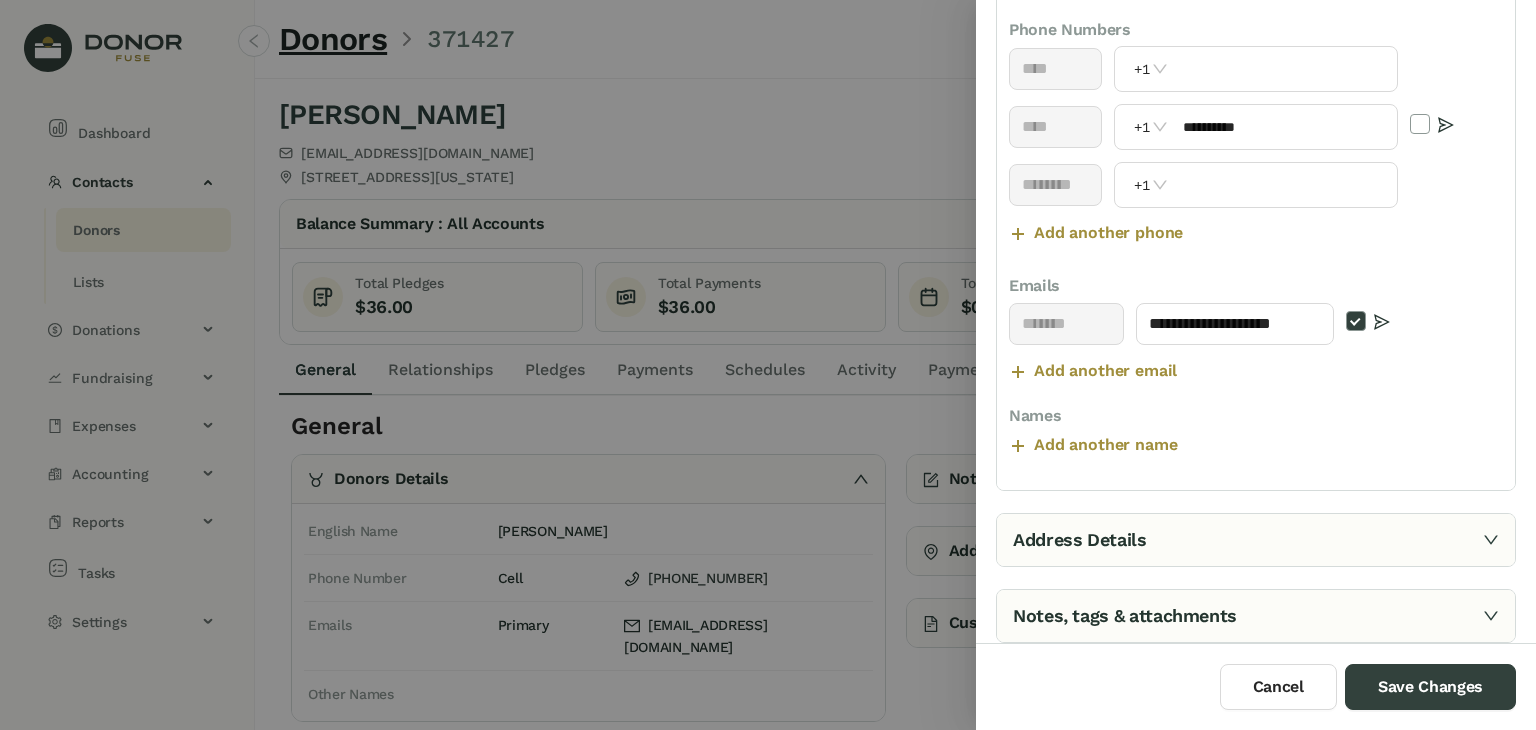 type on "**********" 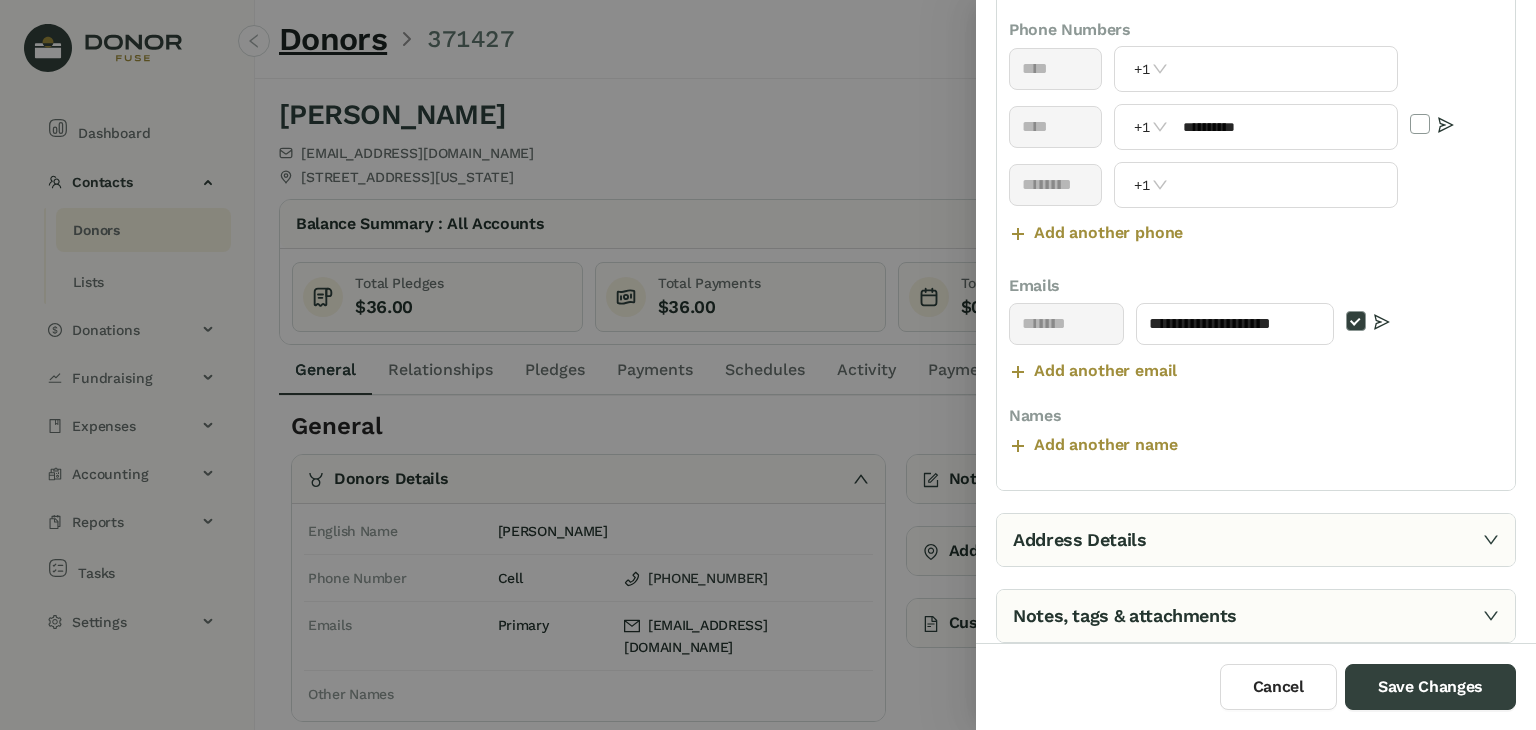 click on "Address Details" at bounding box center (1256, 540) 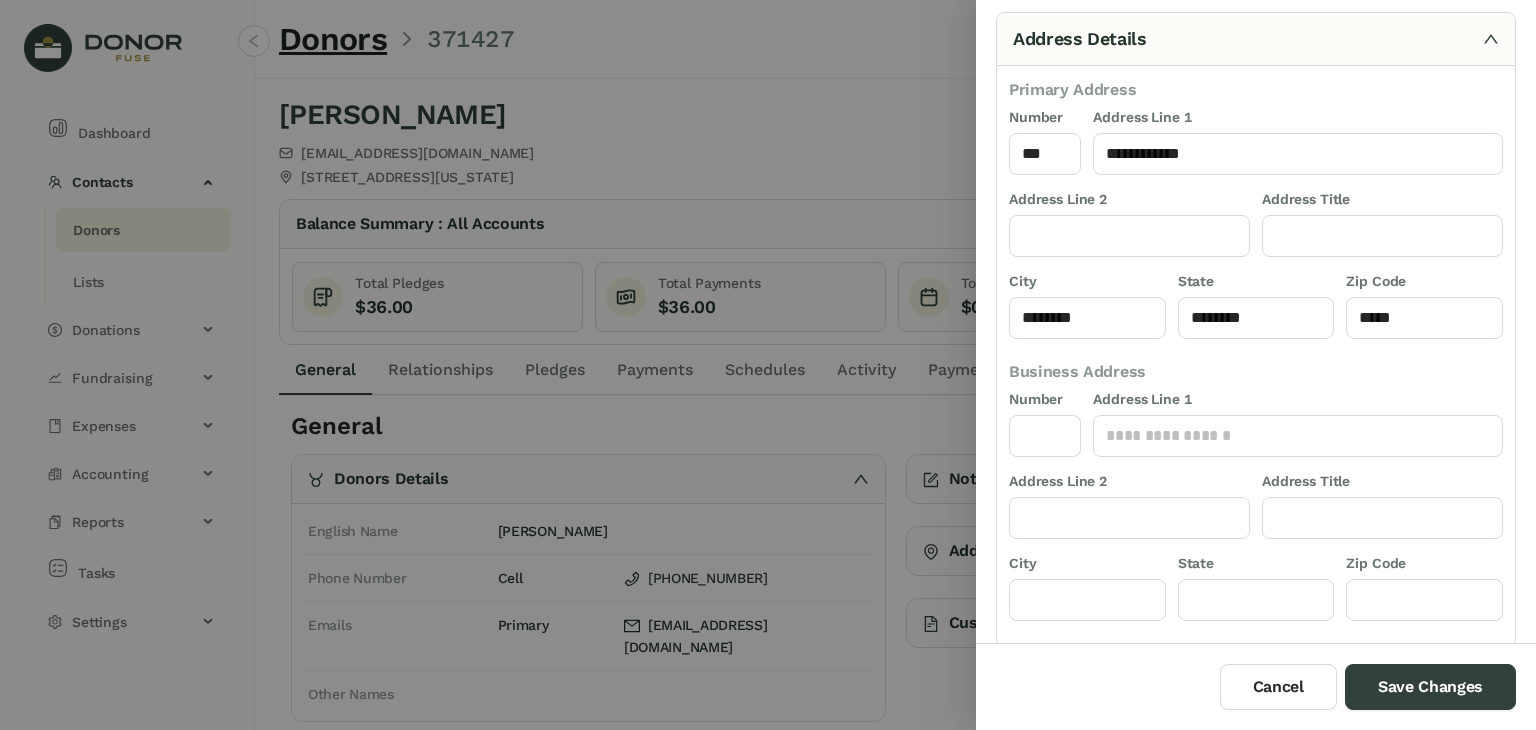 scroll, scrollTop: 136, scrollLeft: 0, axis: vertical 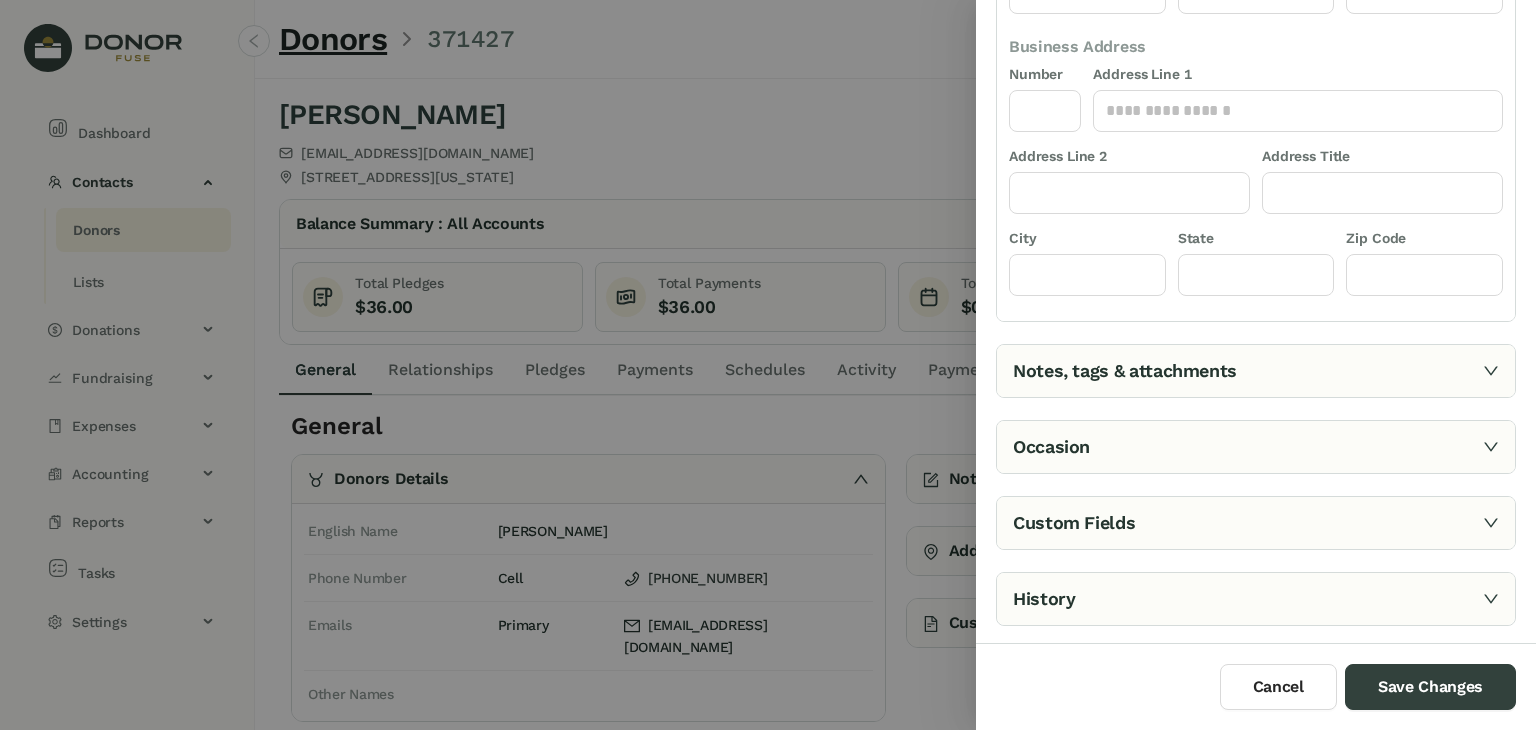 click on "Notes, tags & attachments" at bounding box center [1256, 371] 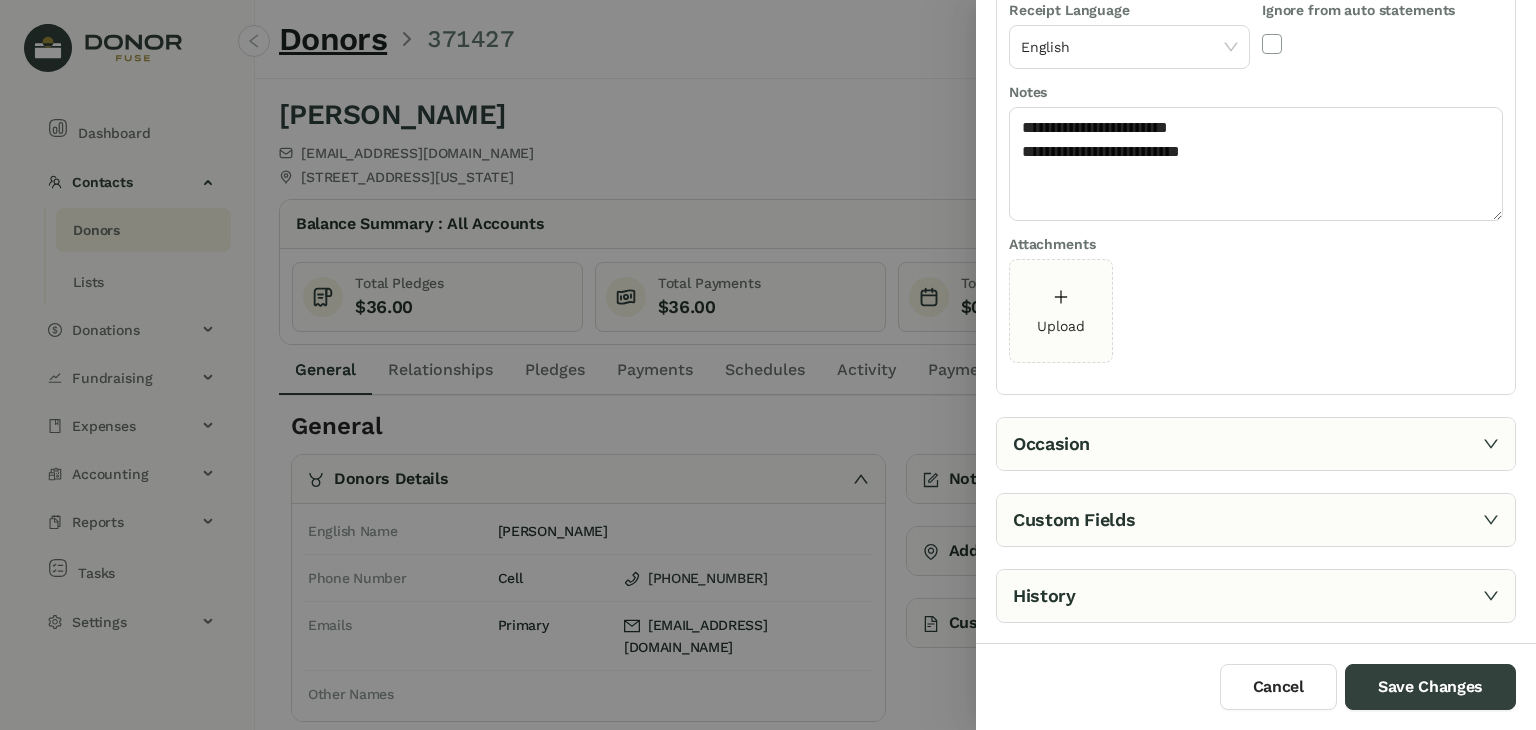 scroll, scrollTop: 260, scrollLeft: 0, axis: vertical 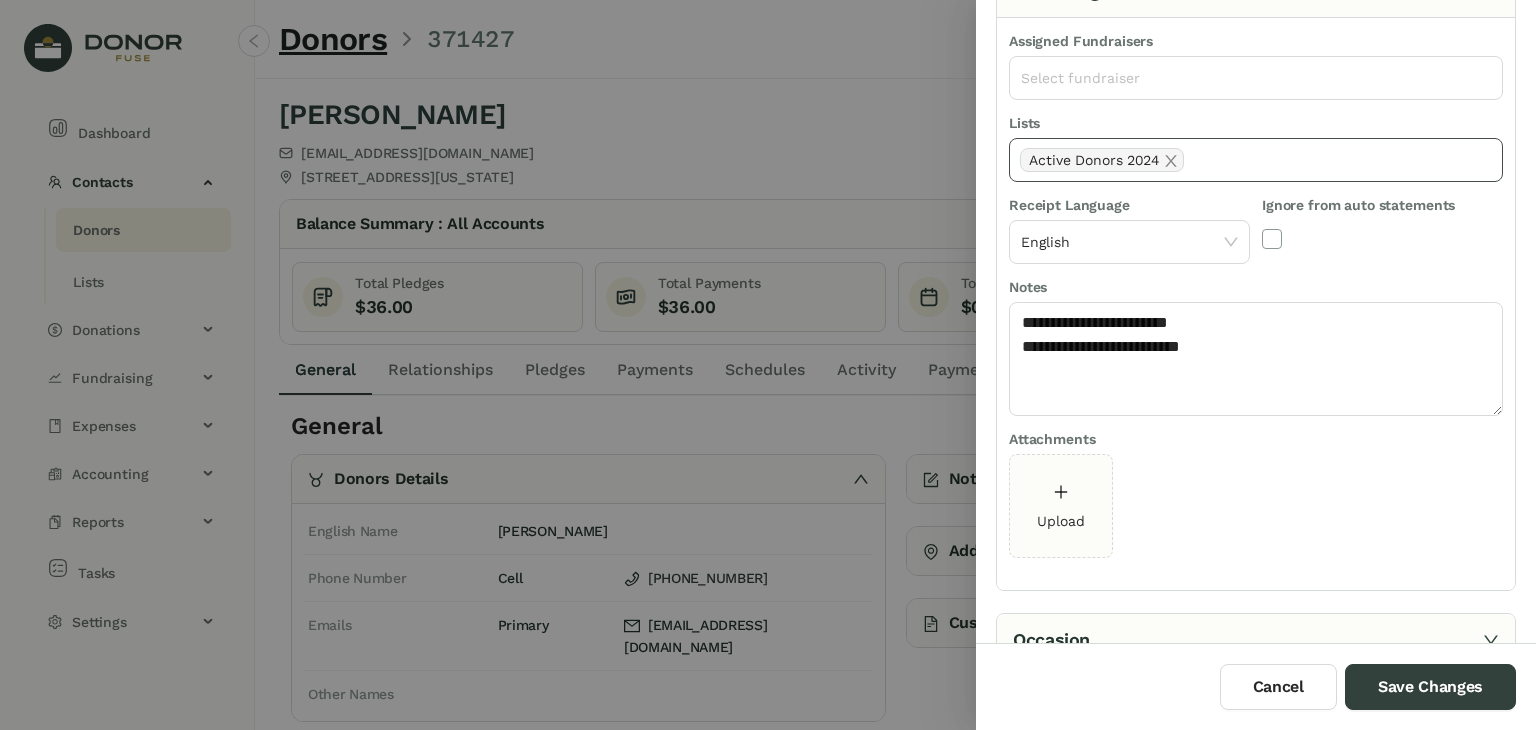 click on "Active Donors 2024" 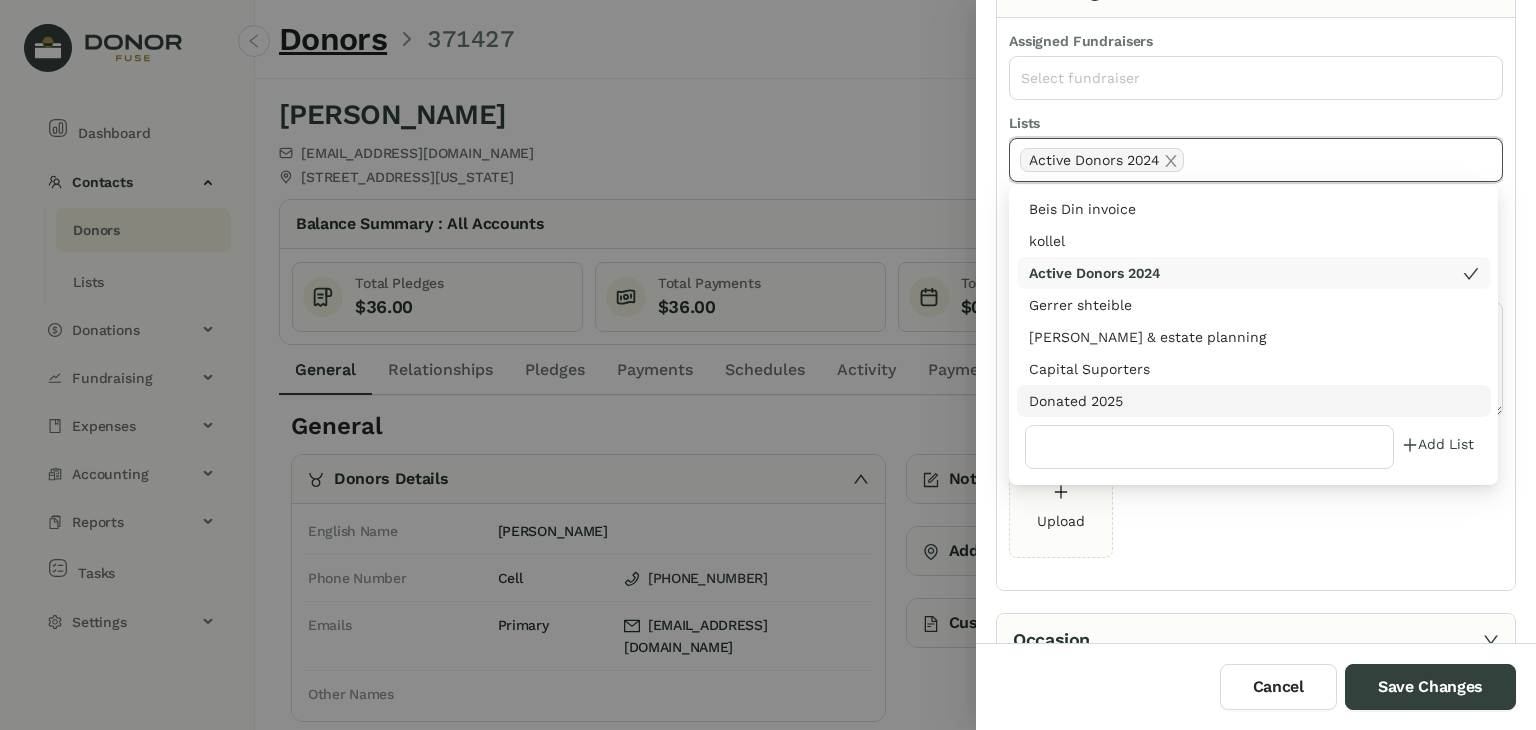 click on "Donated 2025" at bounding box center (1254, 401) 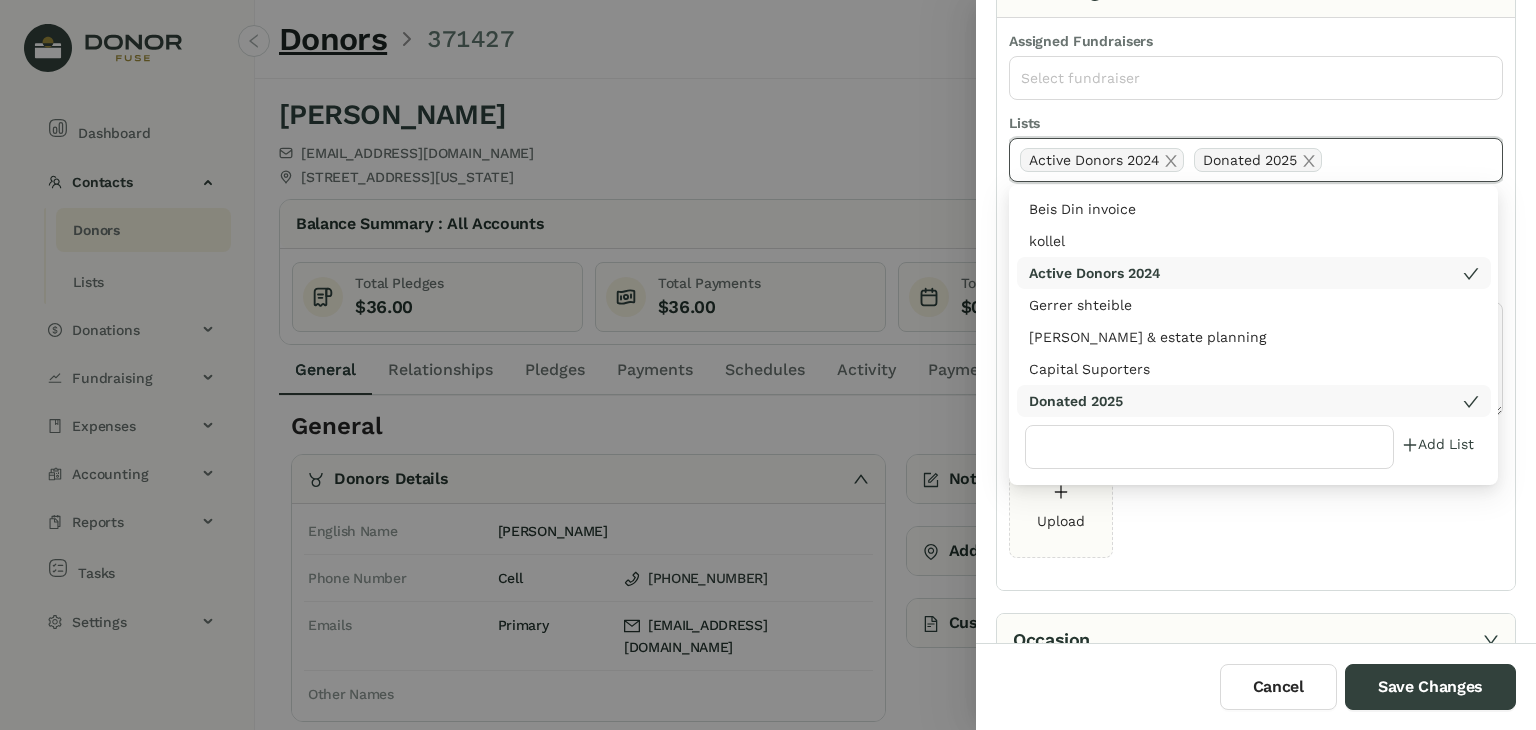 click on "Upload" 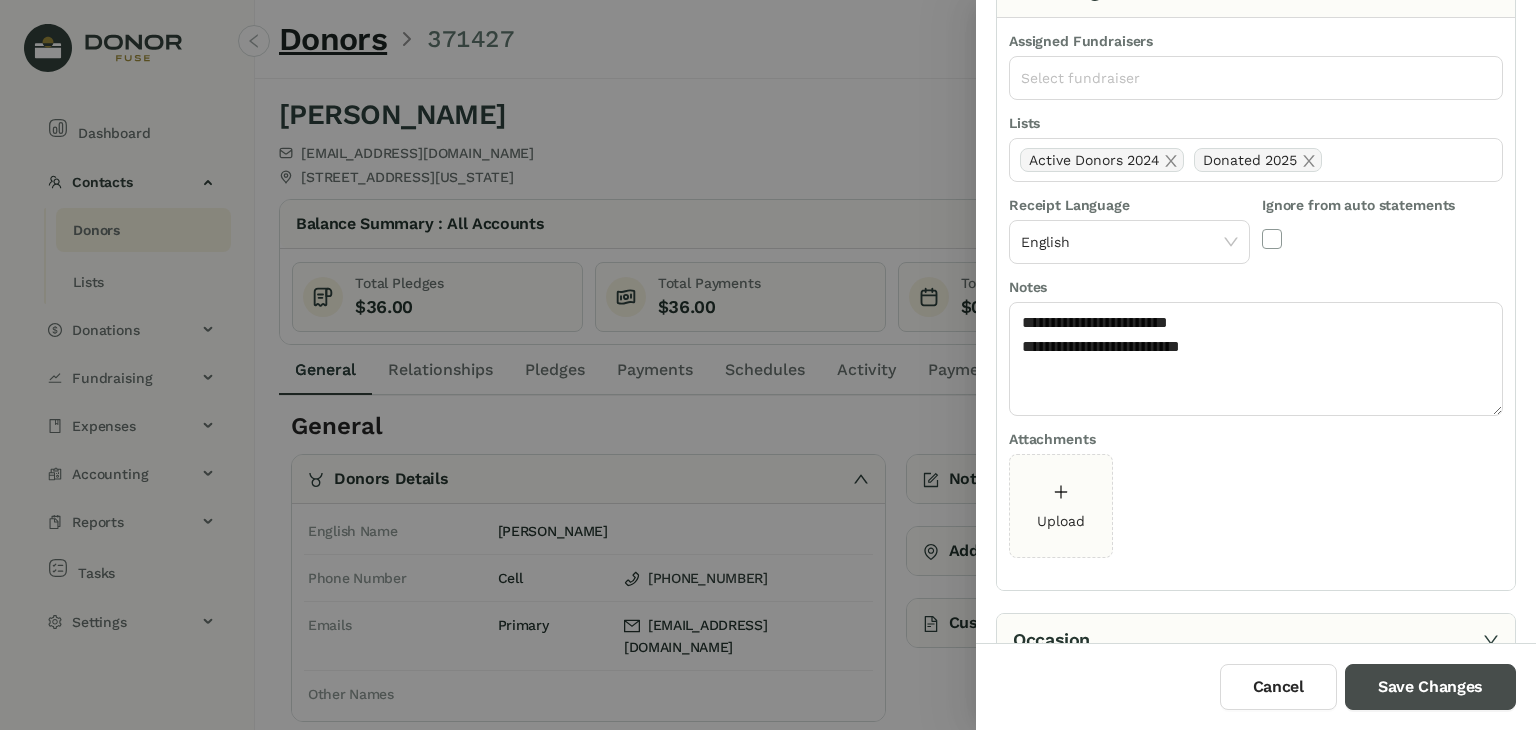 click on "Save Changes" at bounding box center [1430, 687] 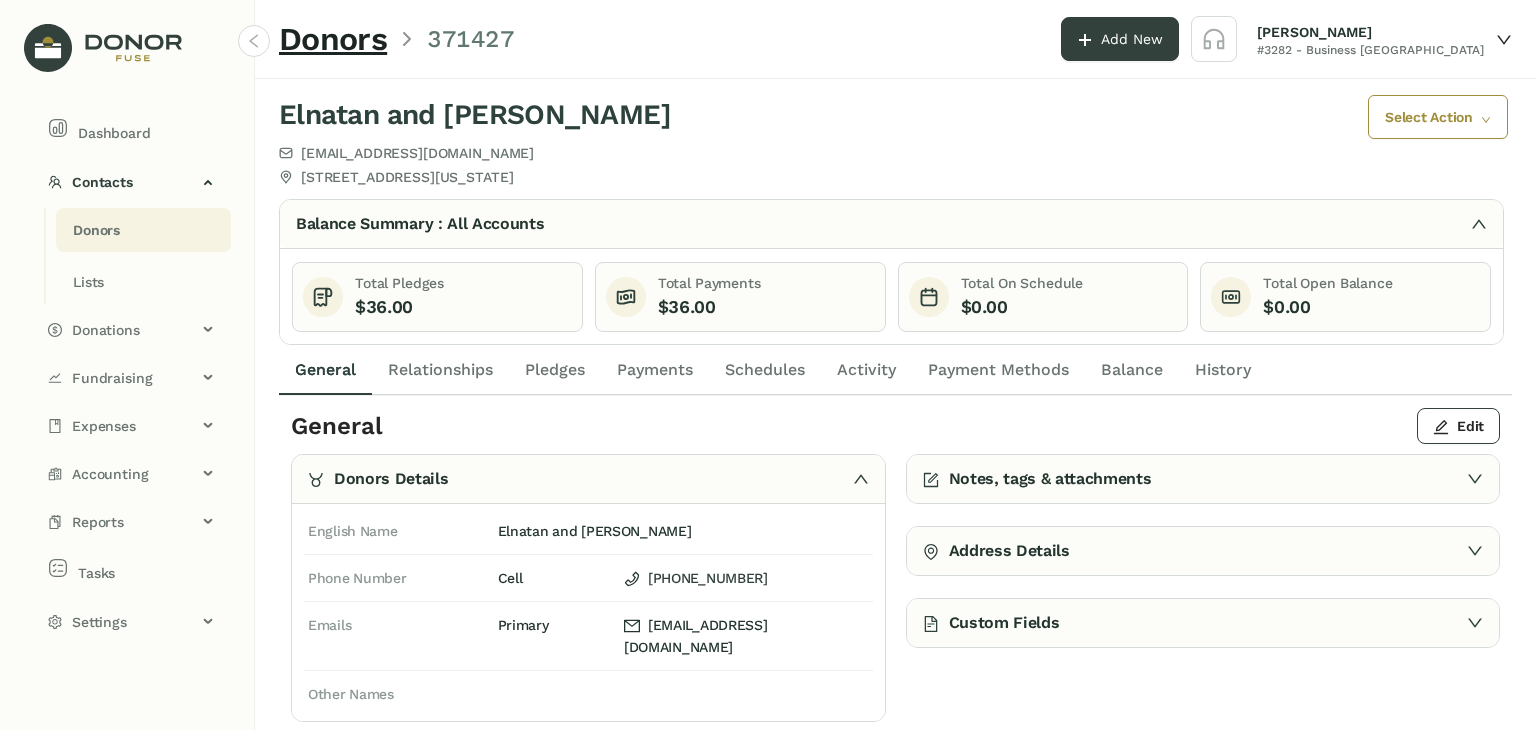click on "Payments" 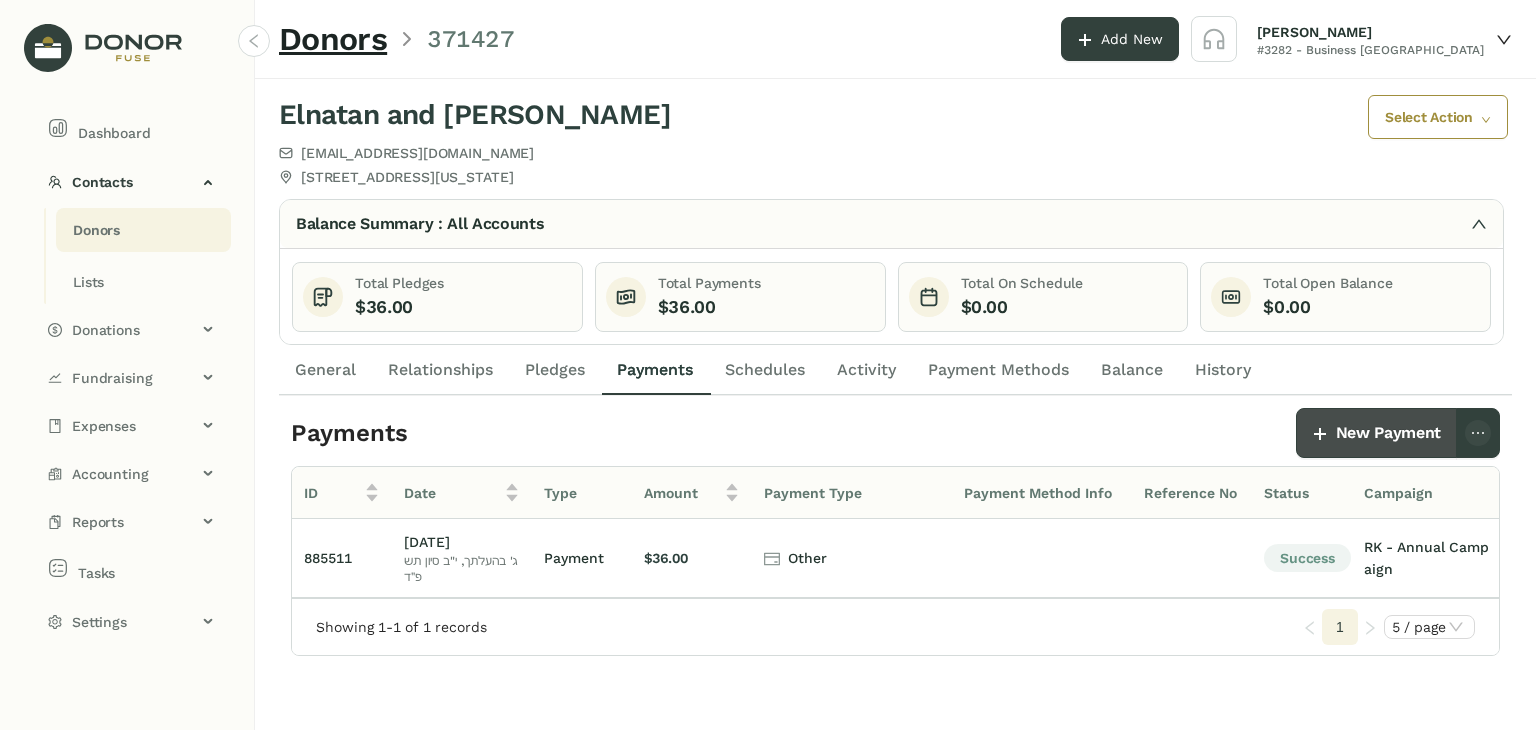 click on "New Payment" 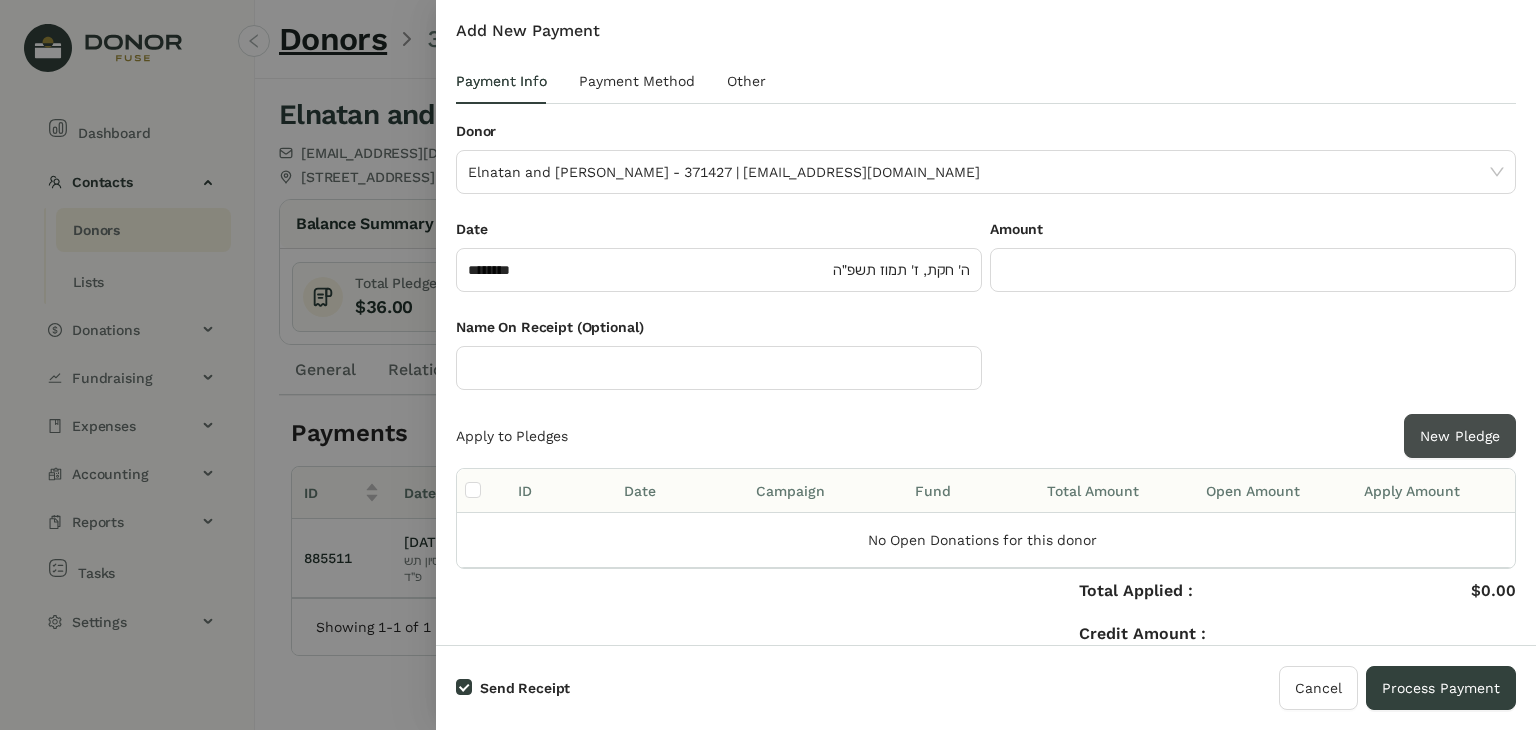 click on "New Pledge" at bounding box center (1460, 436) 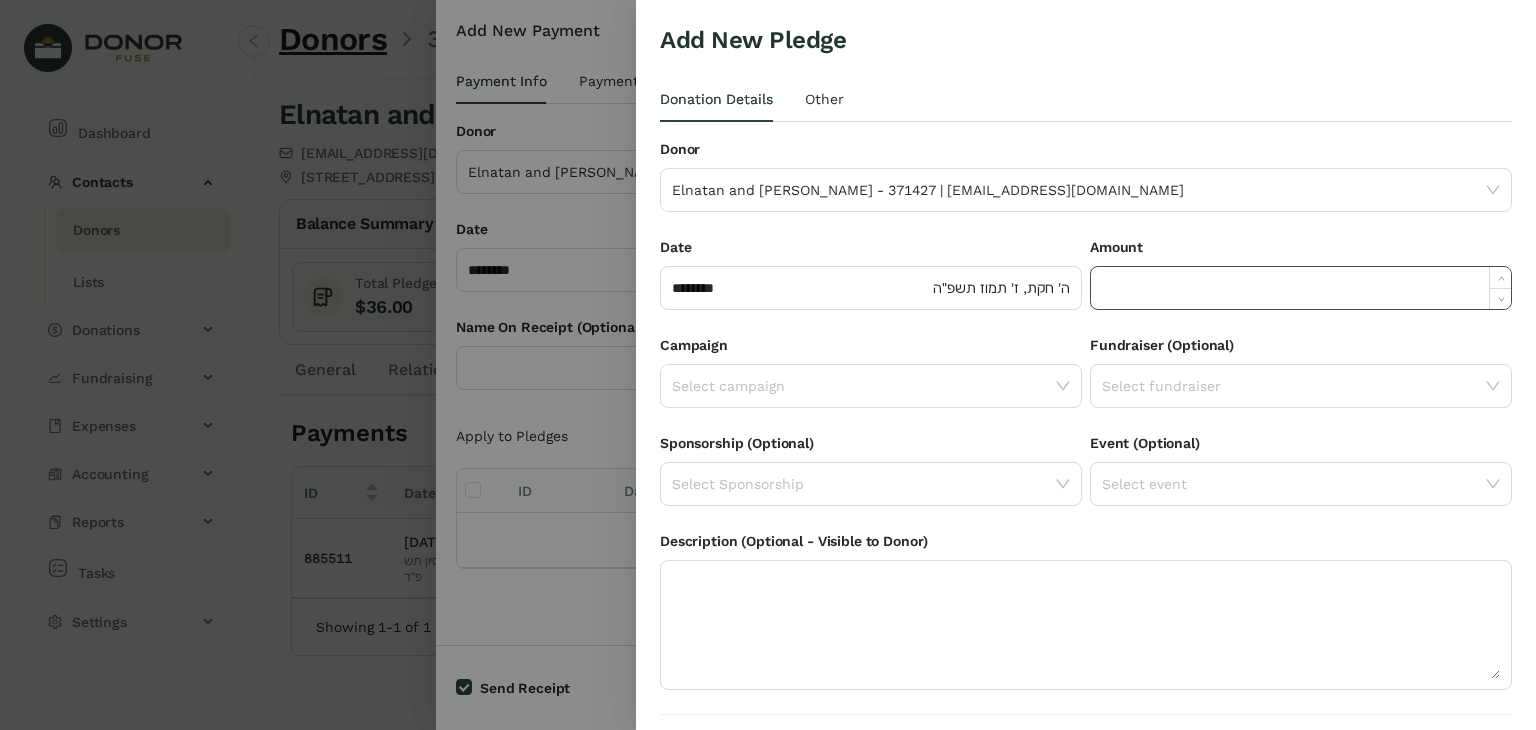 click 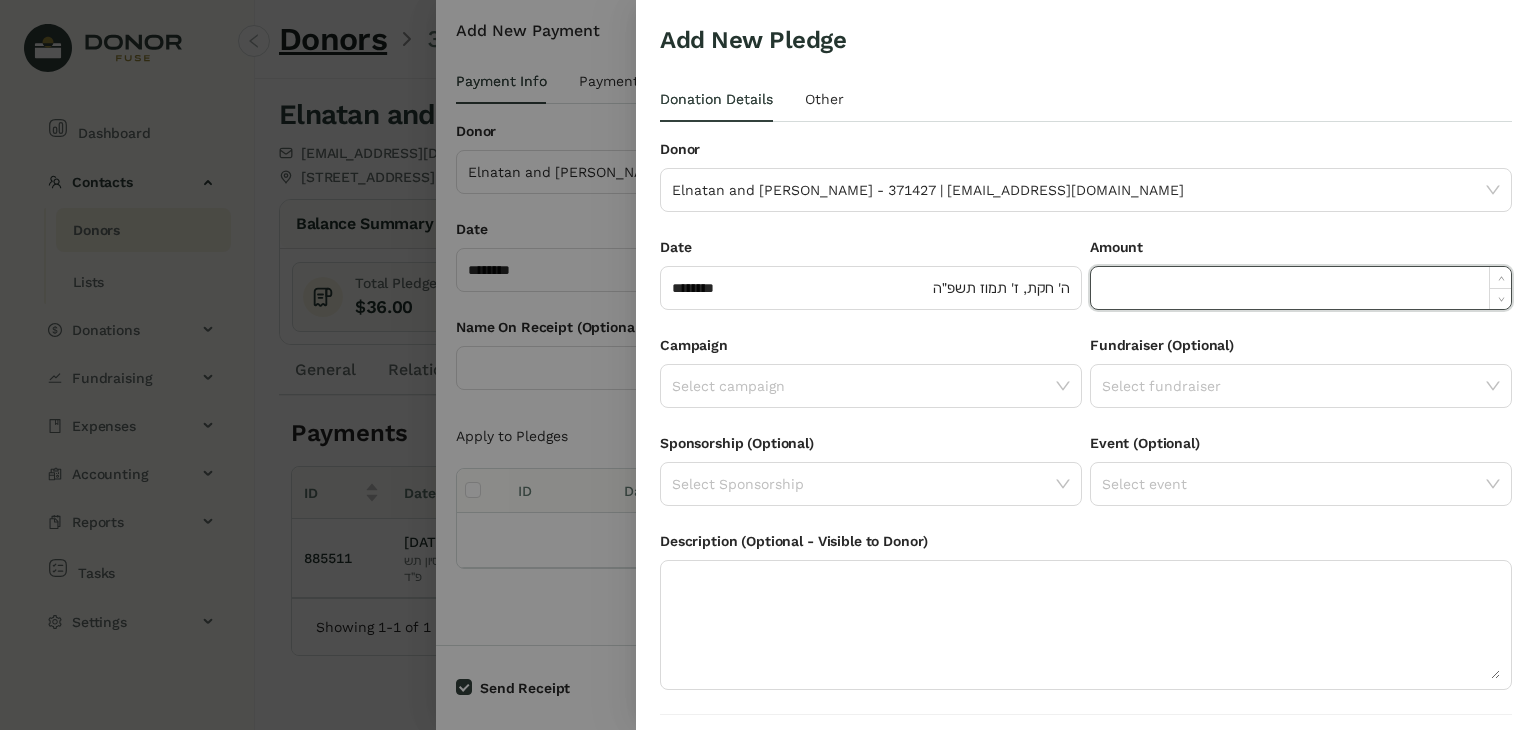 paste on "*****" 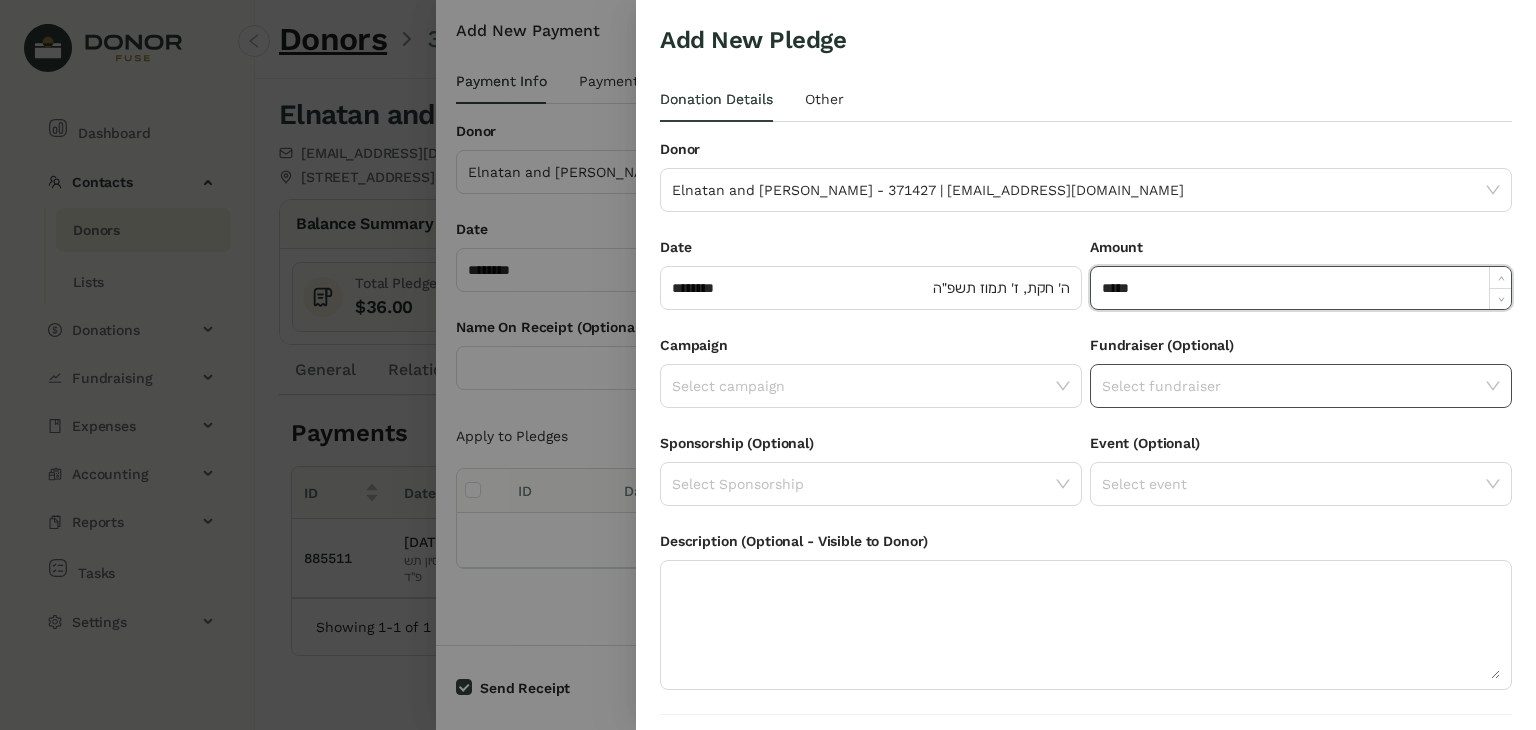 type on "******" 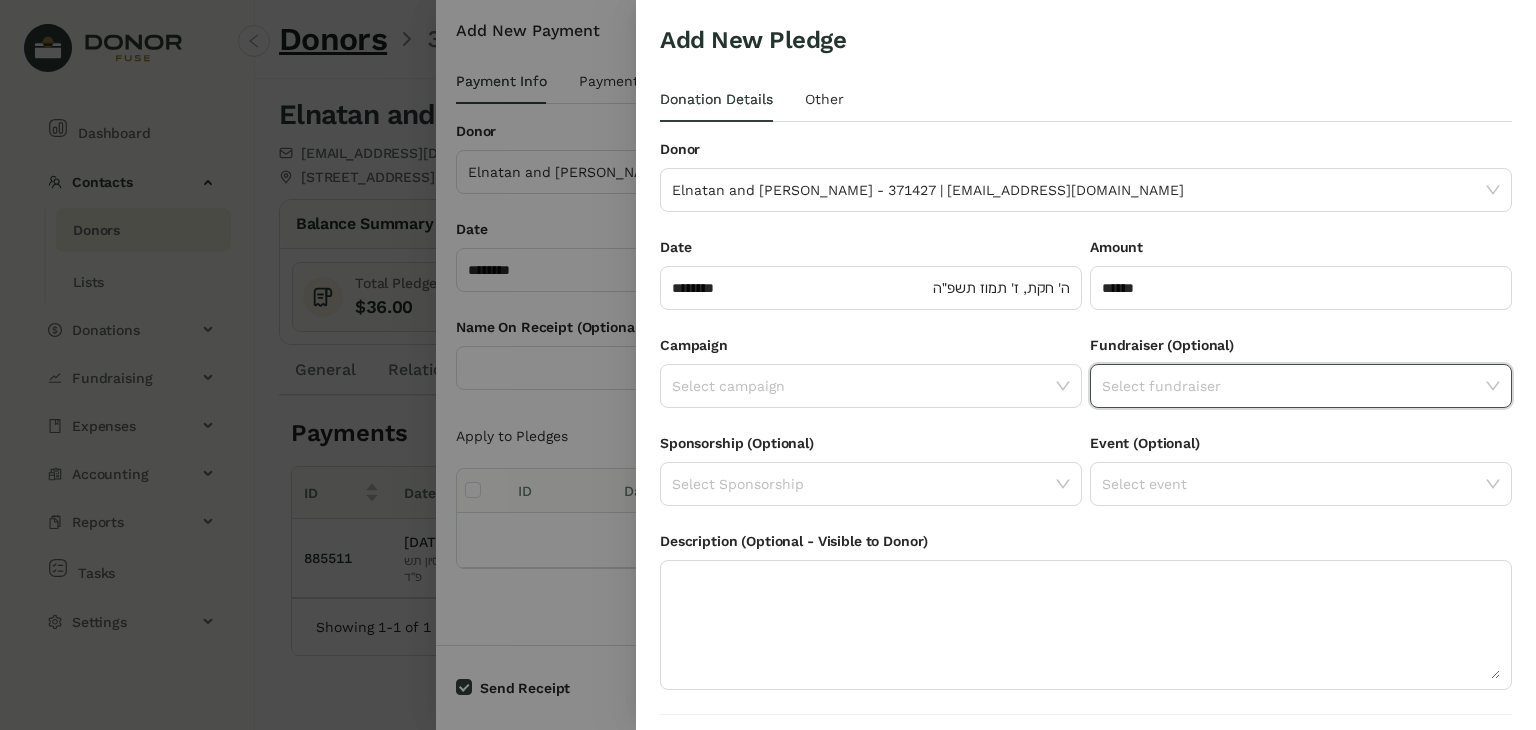 click 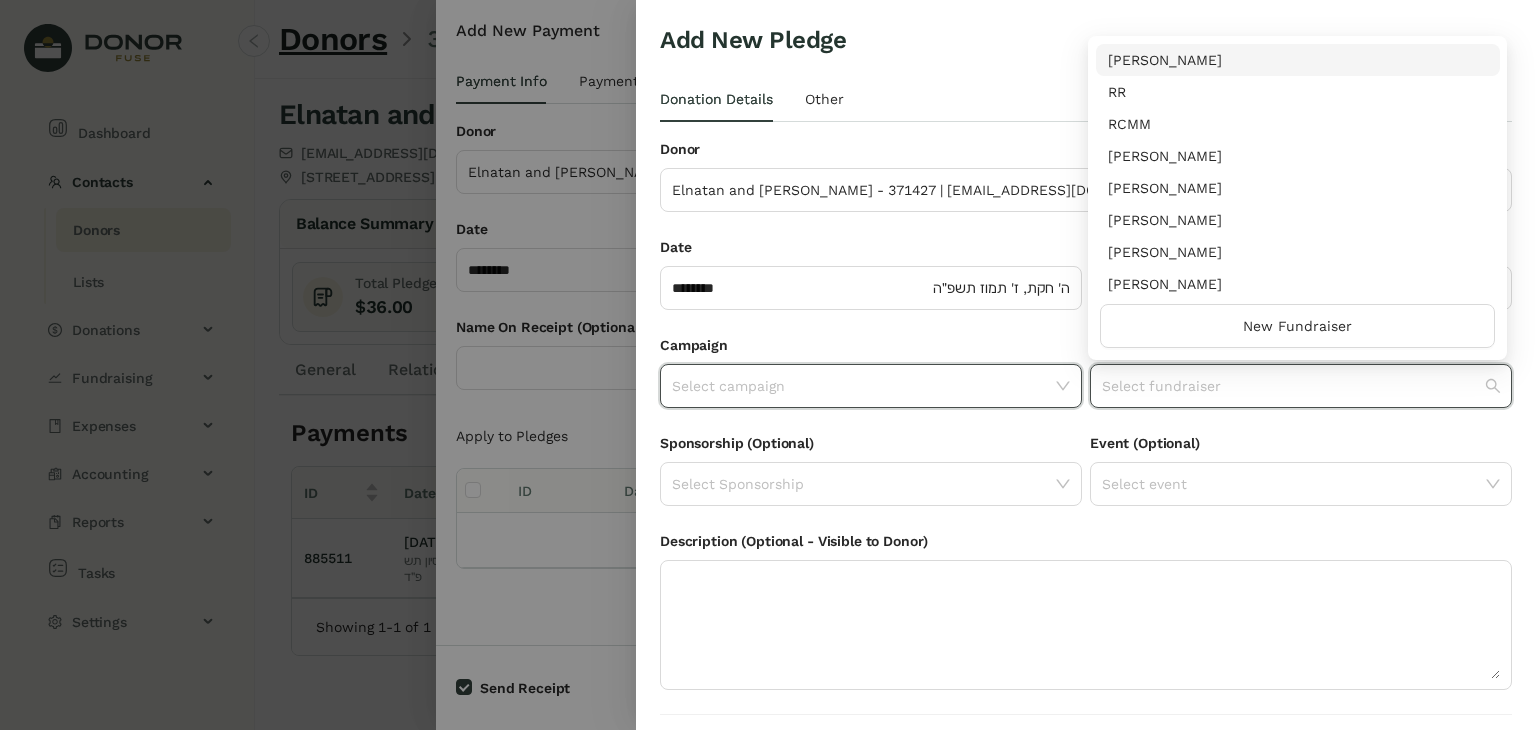 click 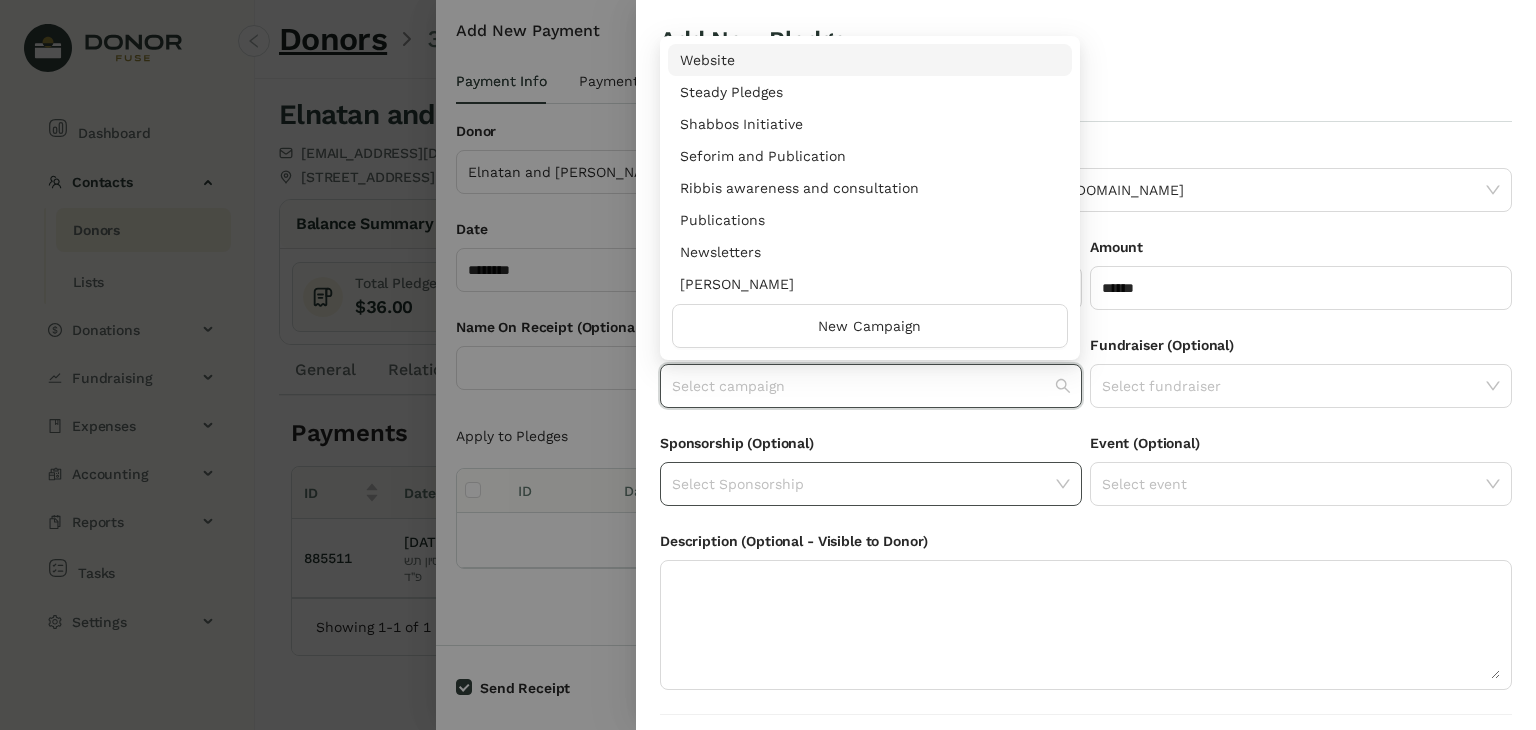 scroll, scrollTop: 54, scrollLeft: 0, axis: vertical 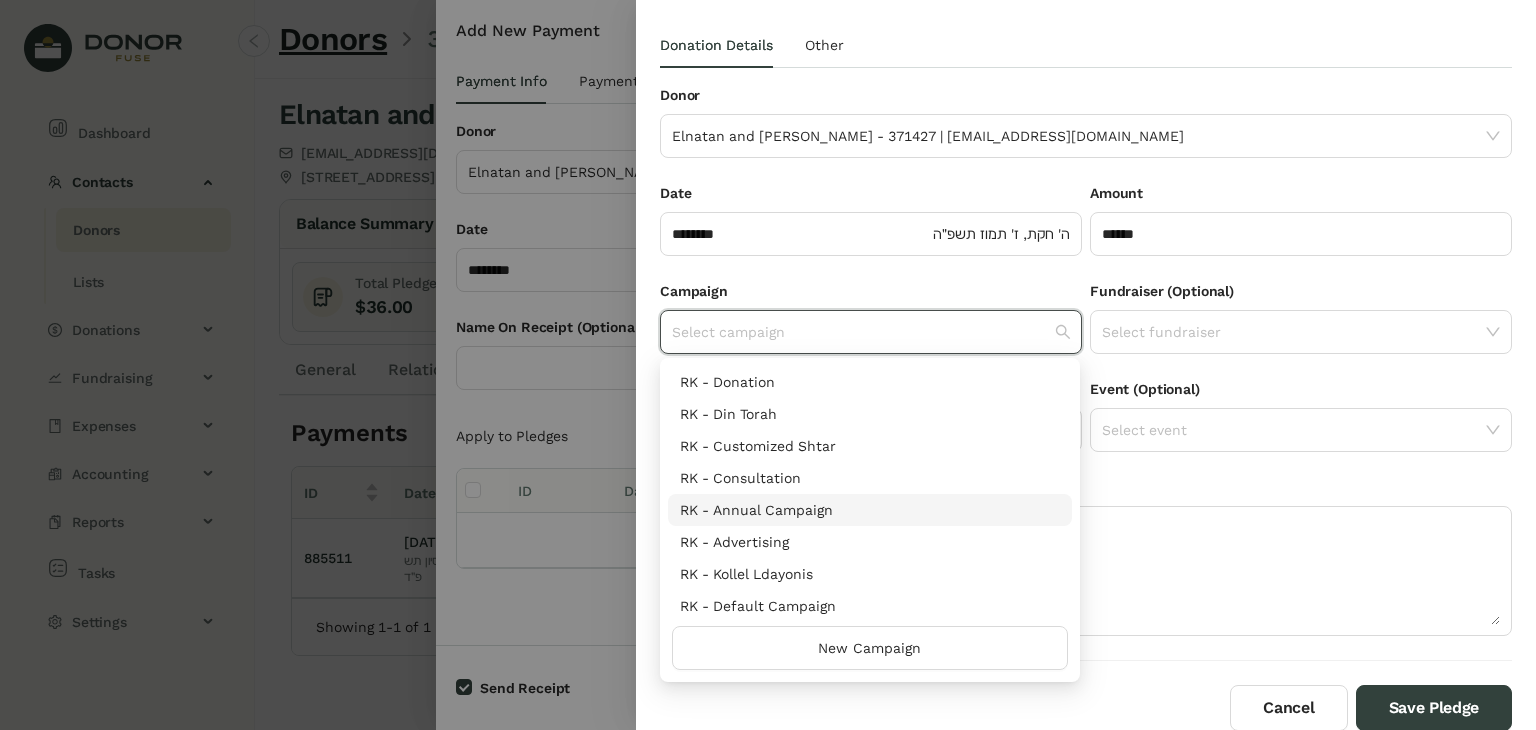 click on "RK - Annual Campaign" at bounding box center (870, 510) 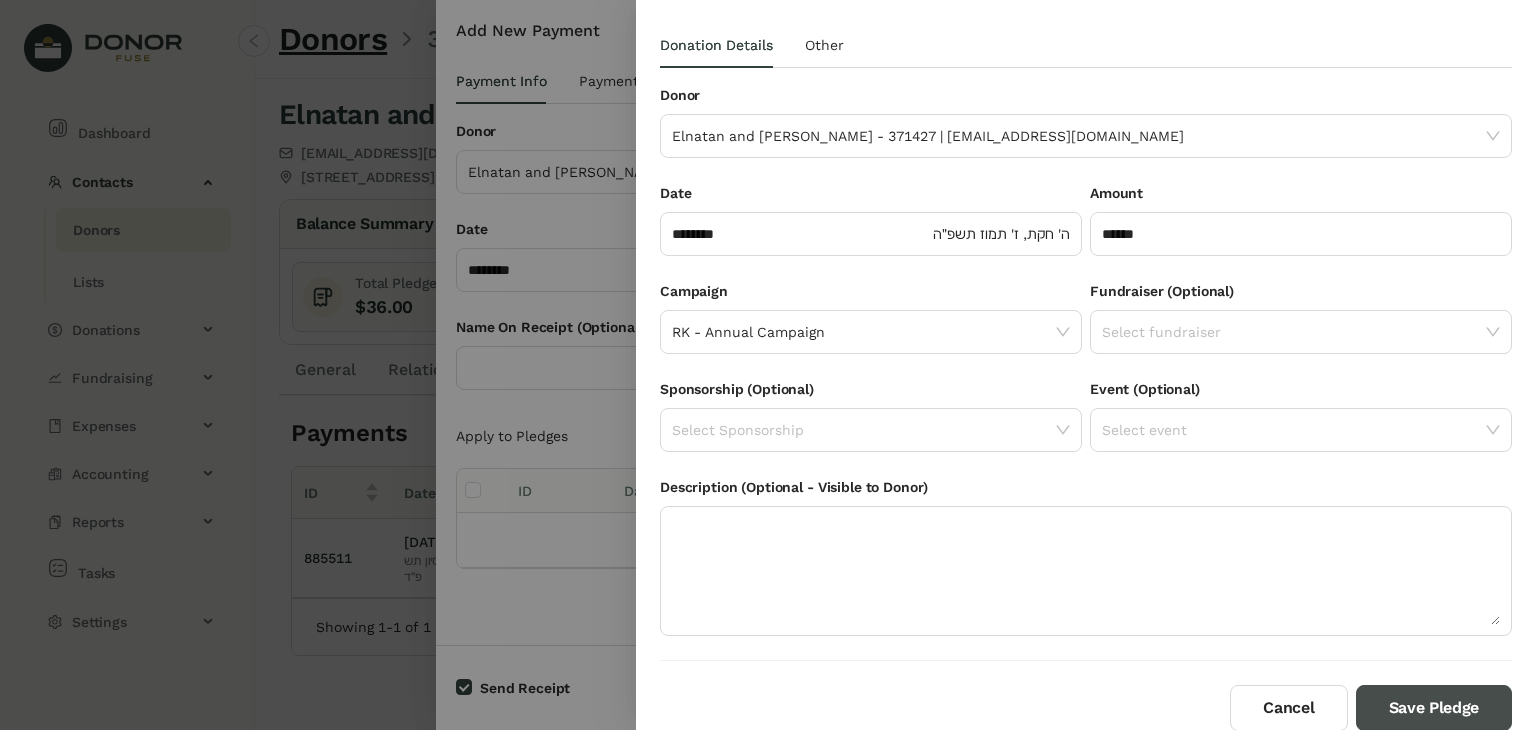 click on "Save Pledge" at bounding box center (1434, 708) 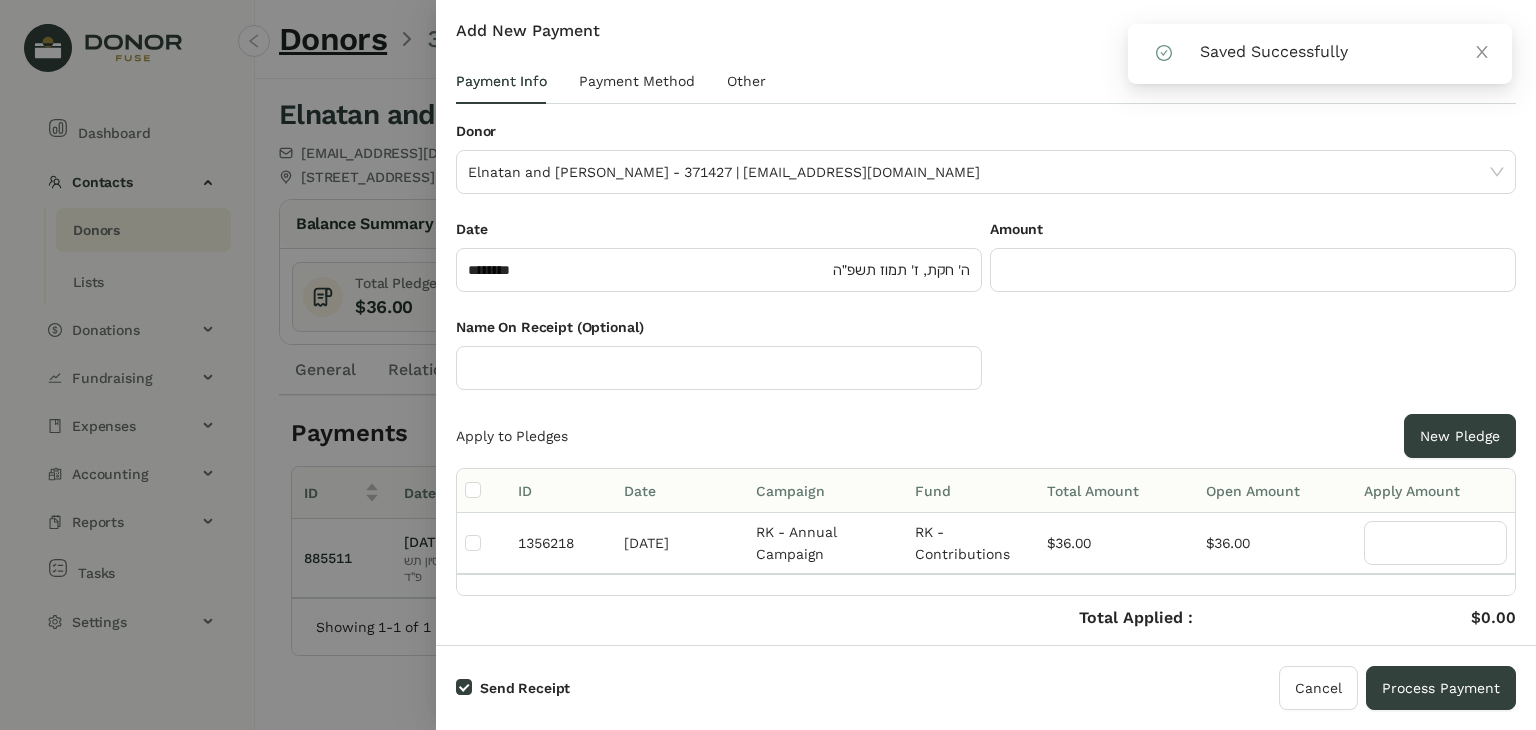 click 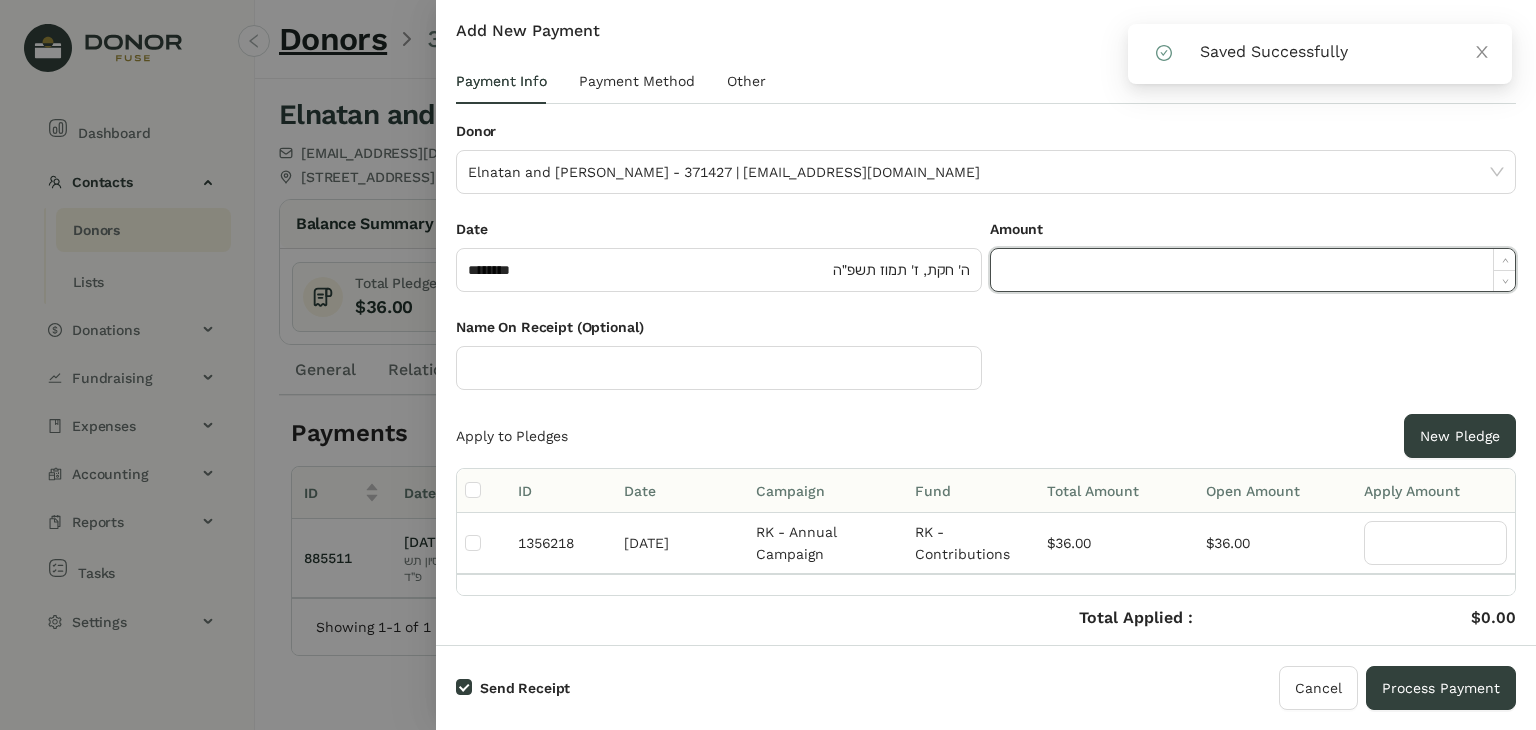 click 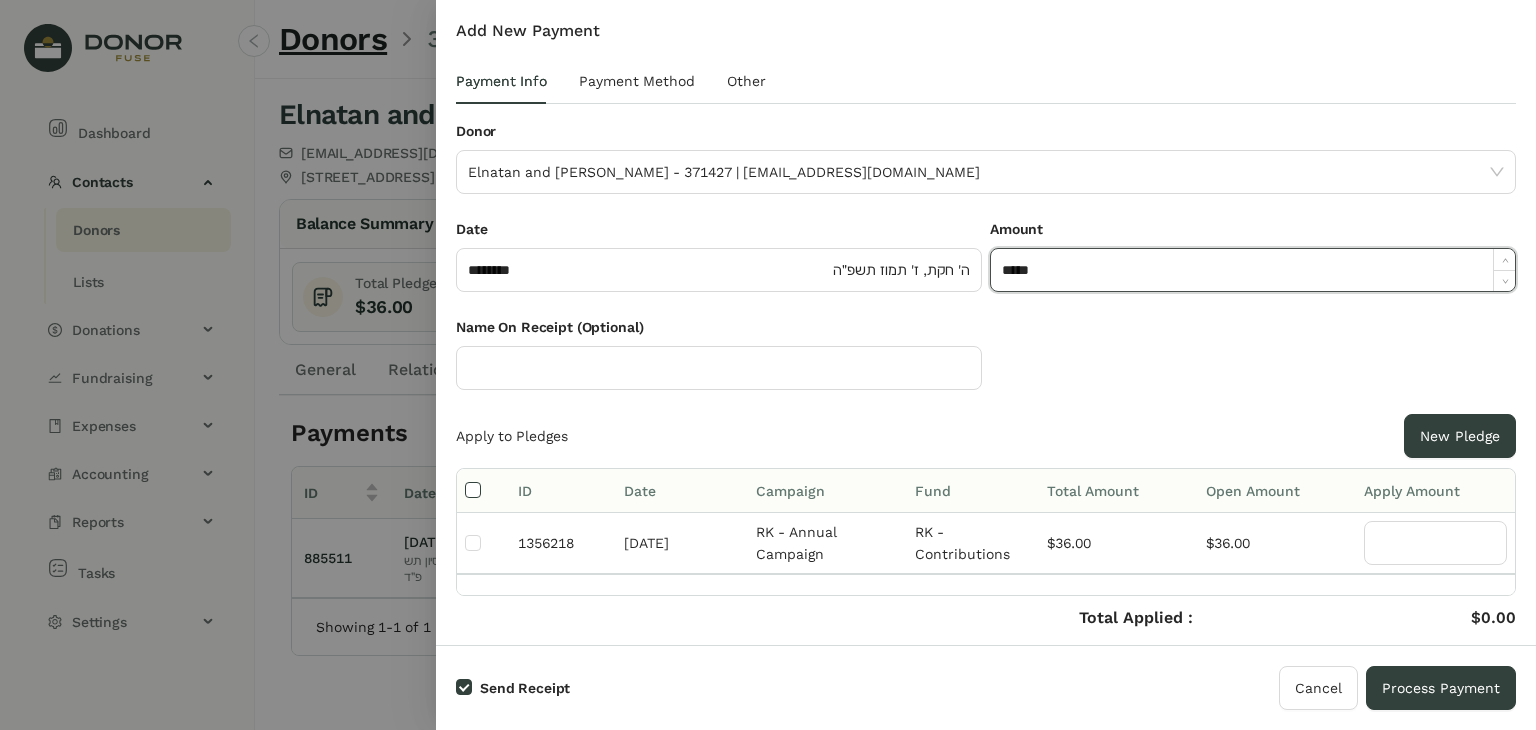 type on "******" 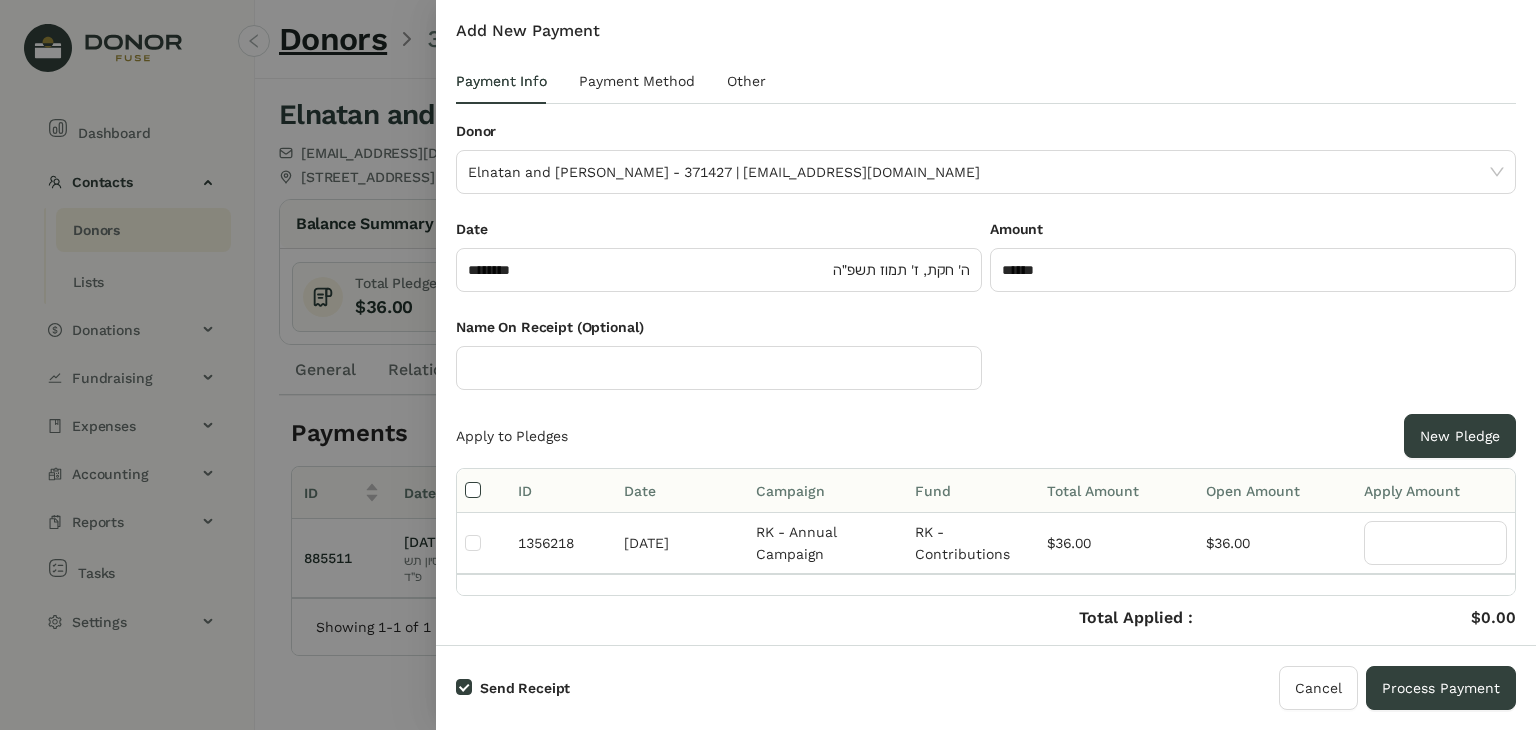 click at bounding box center (473, 491) 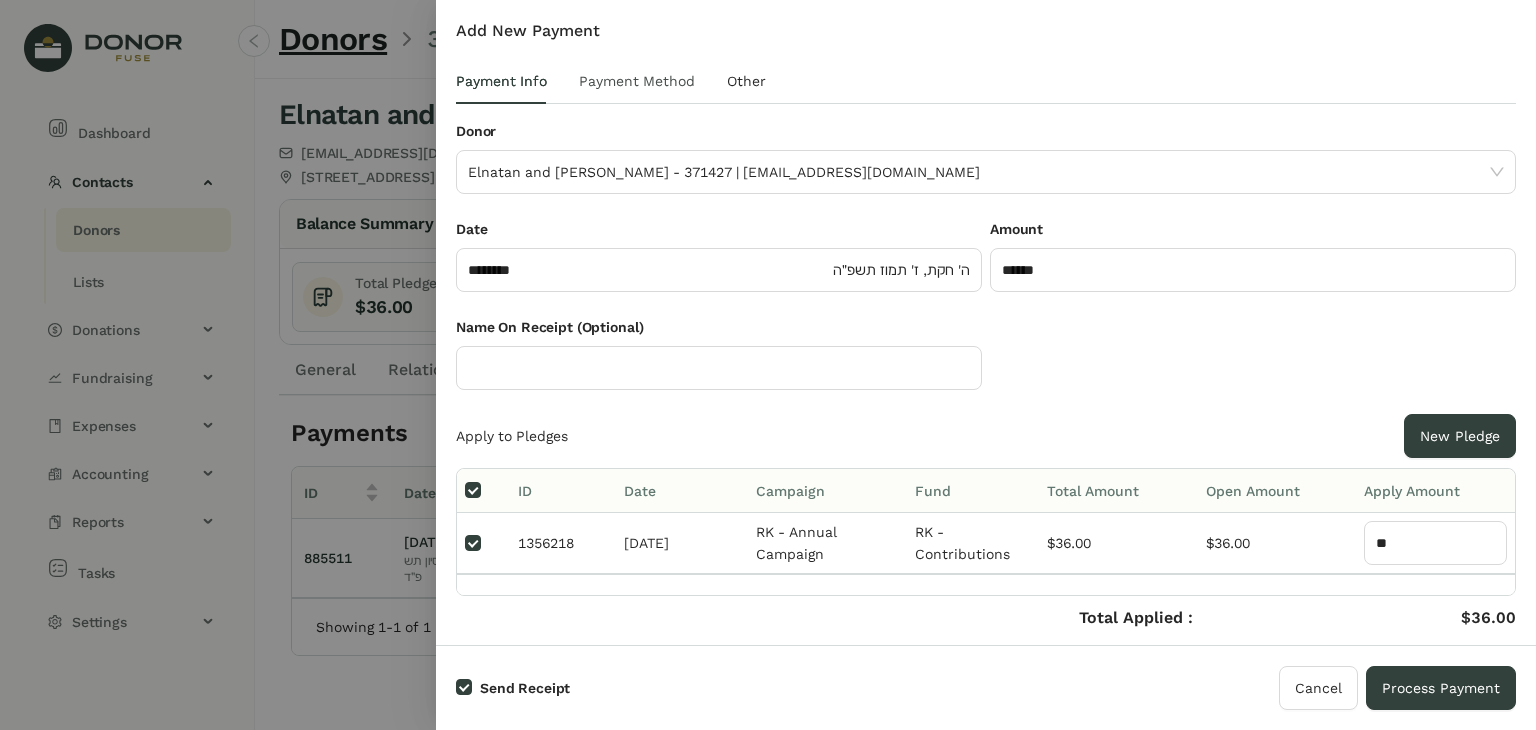 click on "Payment Method" at bounding box center (637, 81) 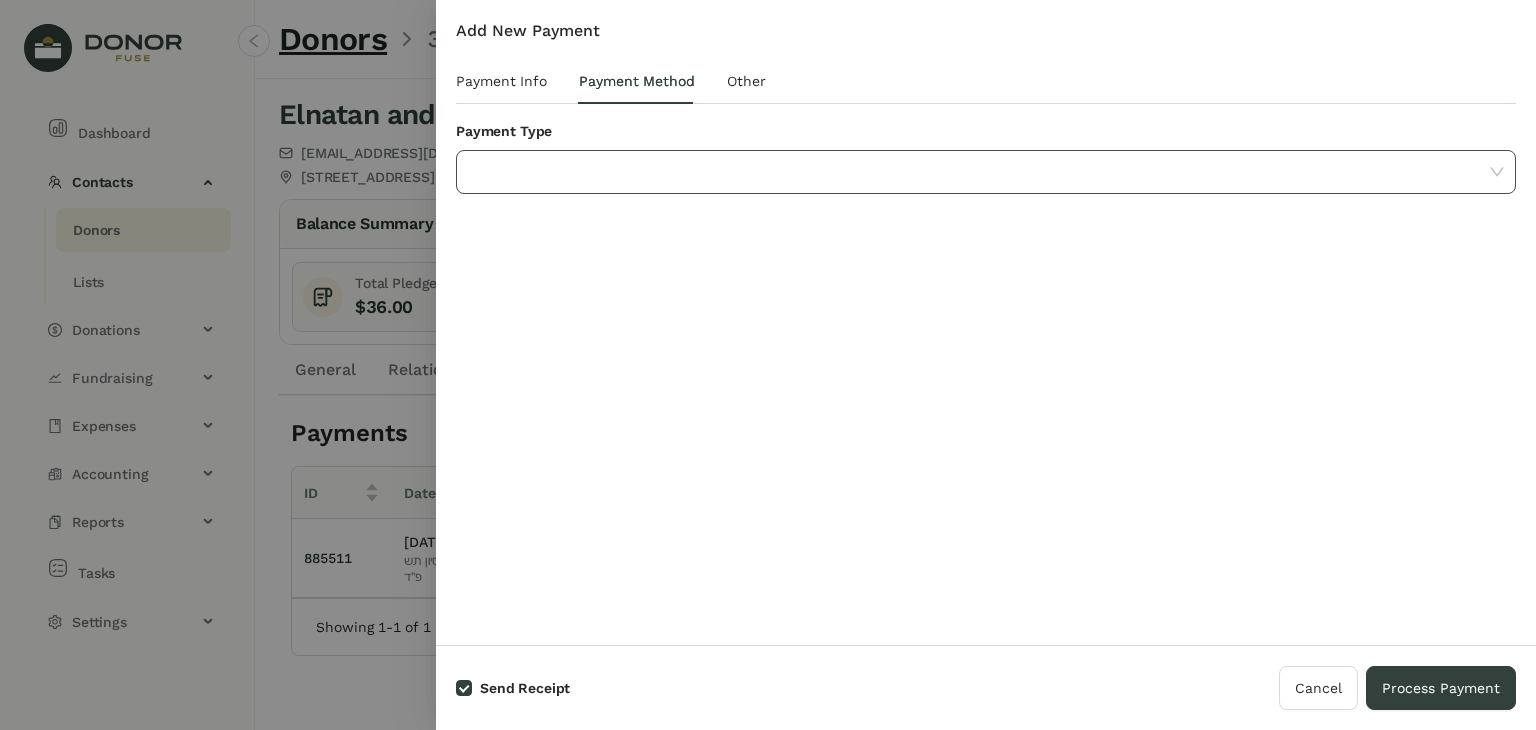 click 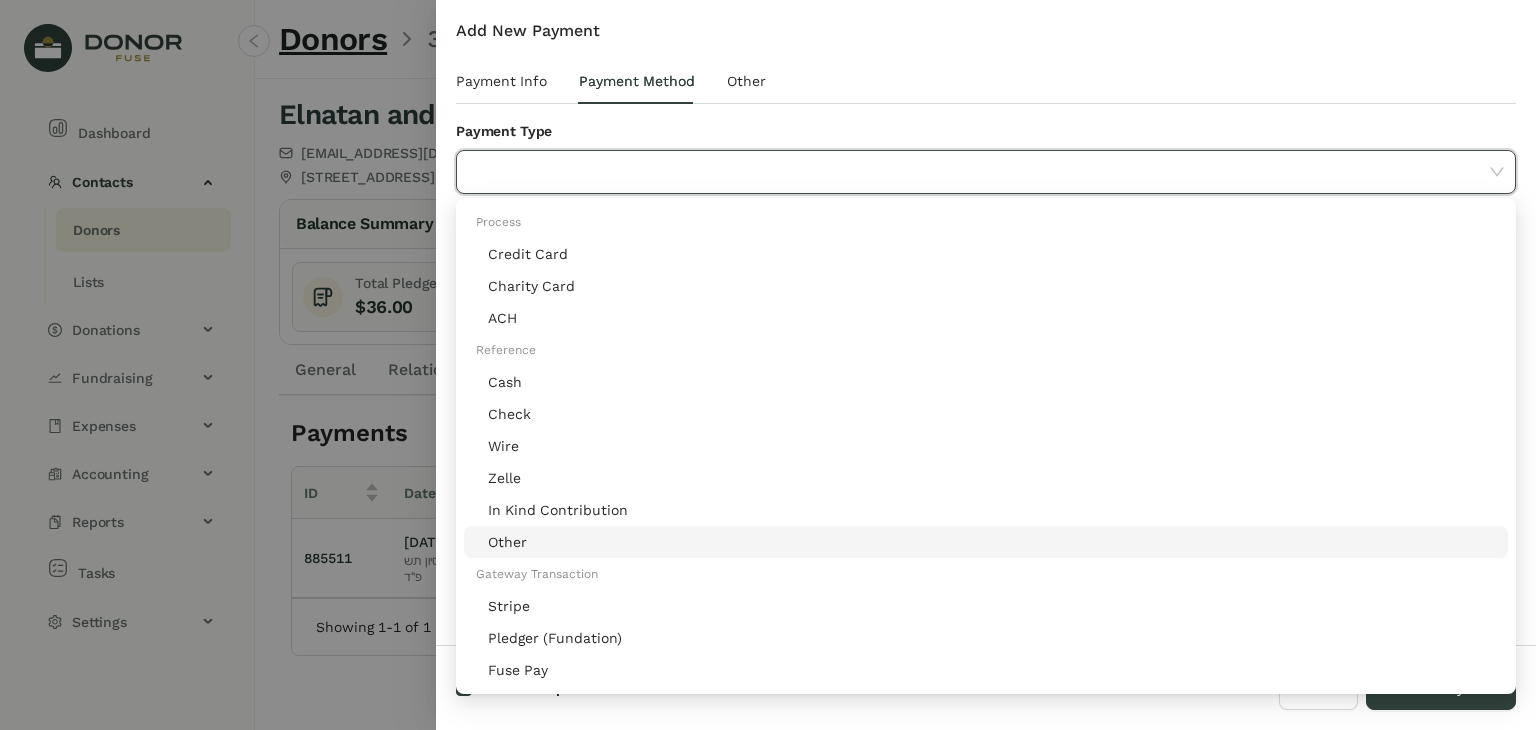 click on "Gateway Transaction" 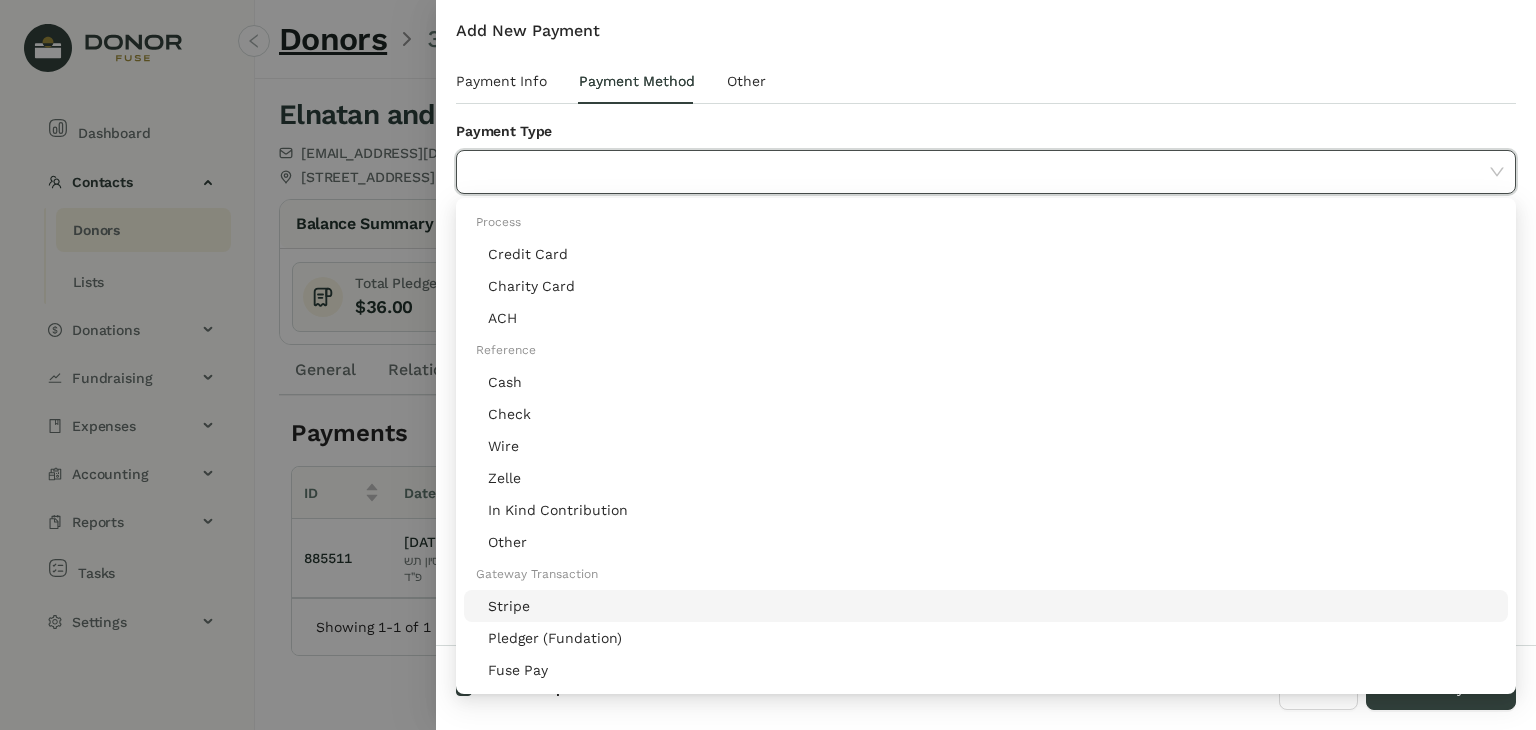 click on "Stripe" 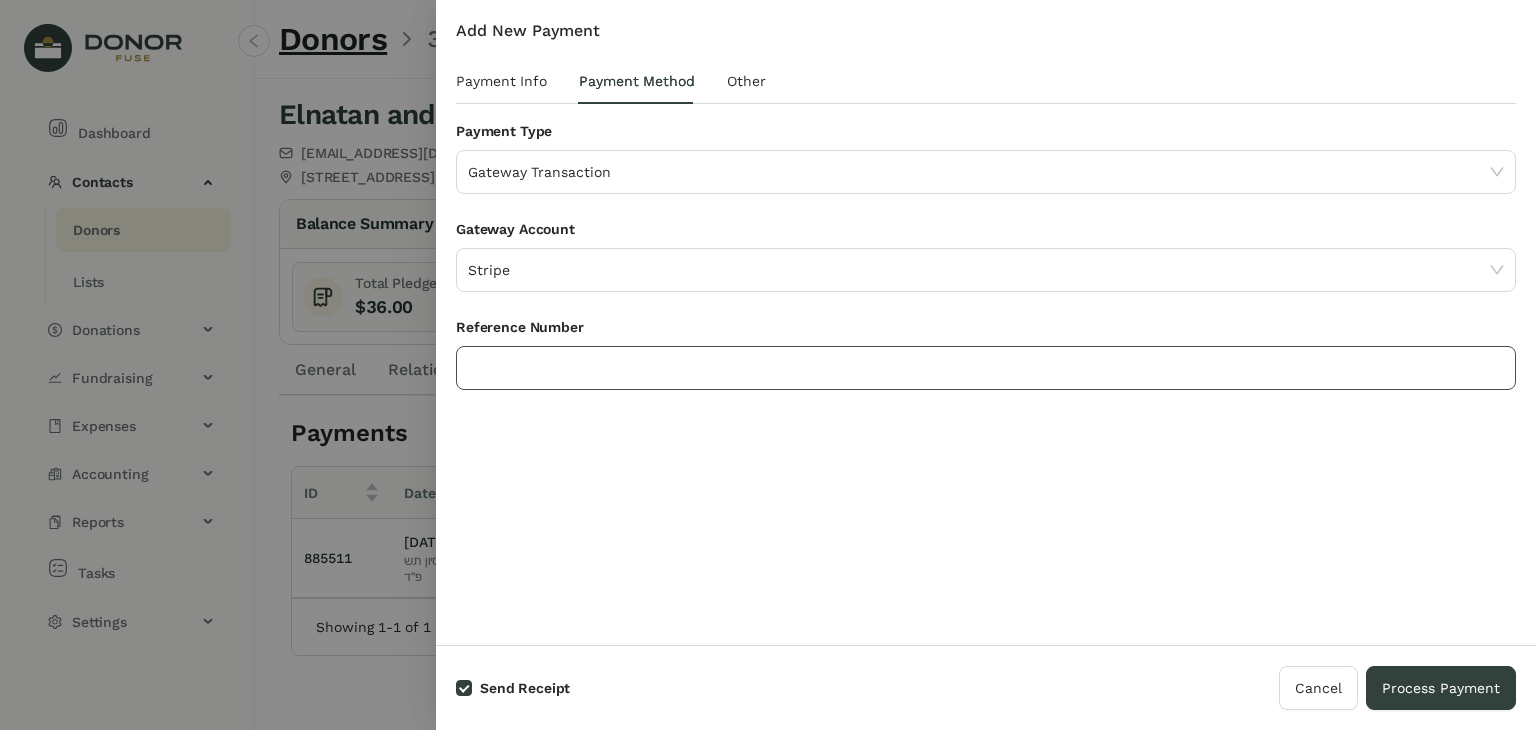 click 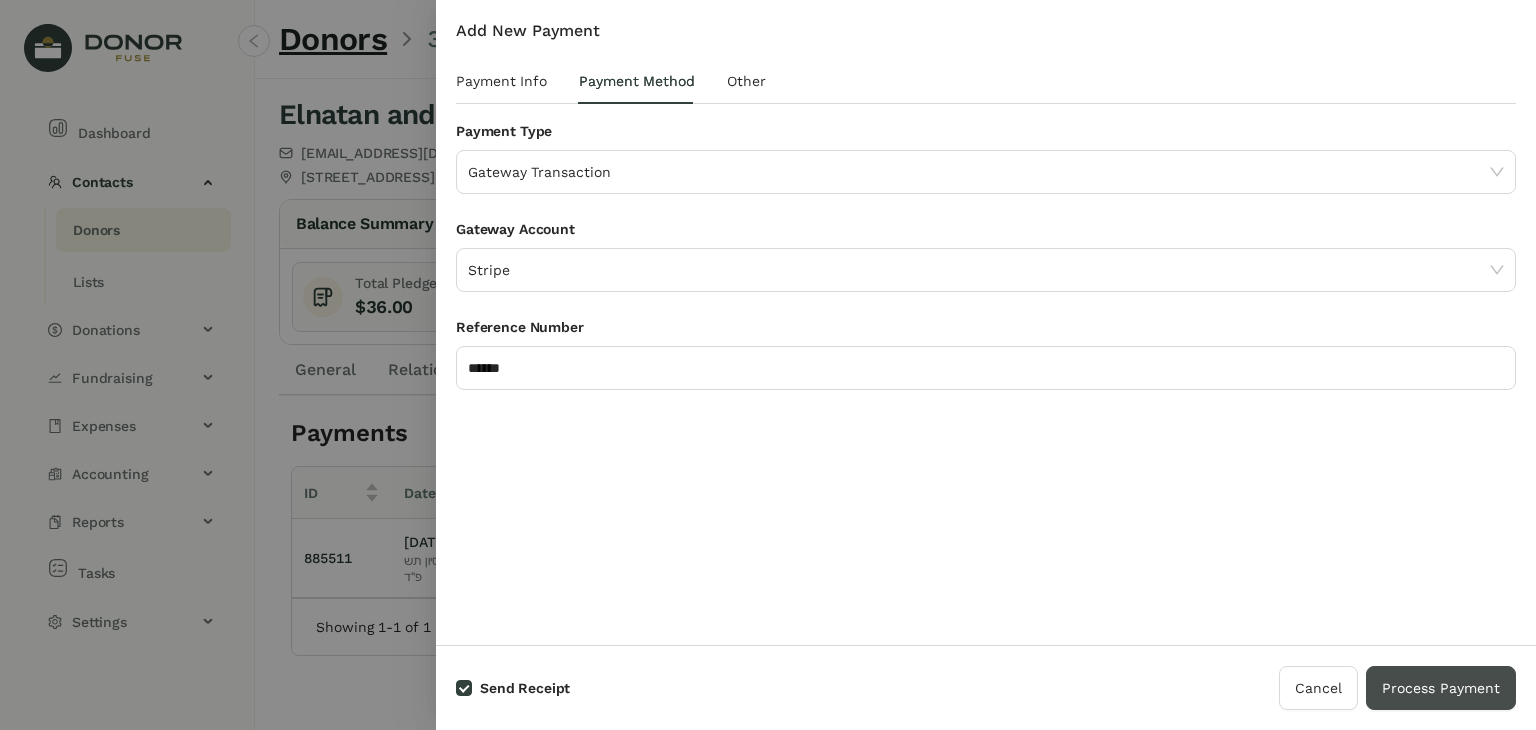 click on "Process Payment" at bounding box center (1441, 688) 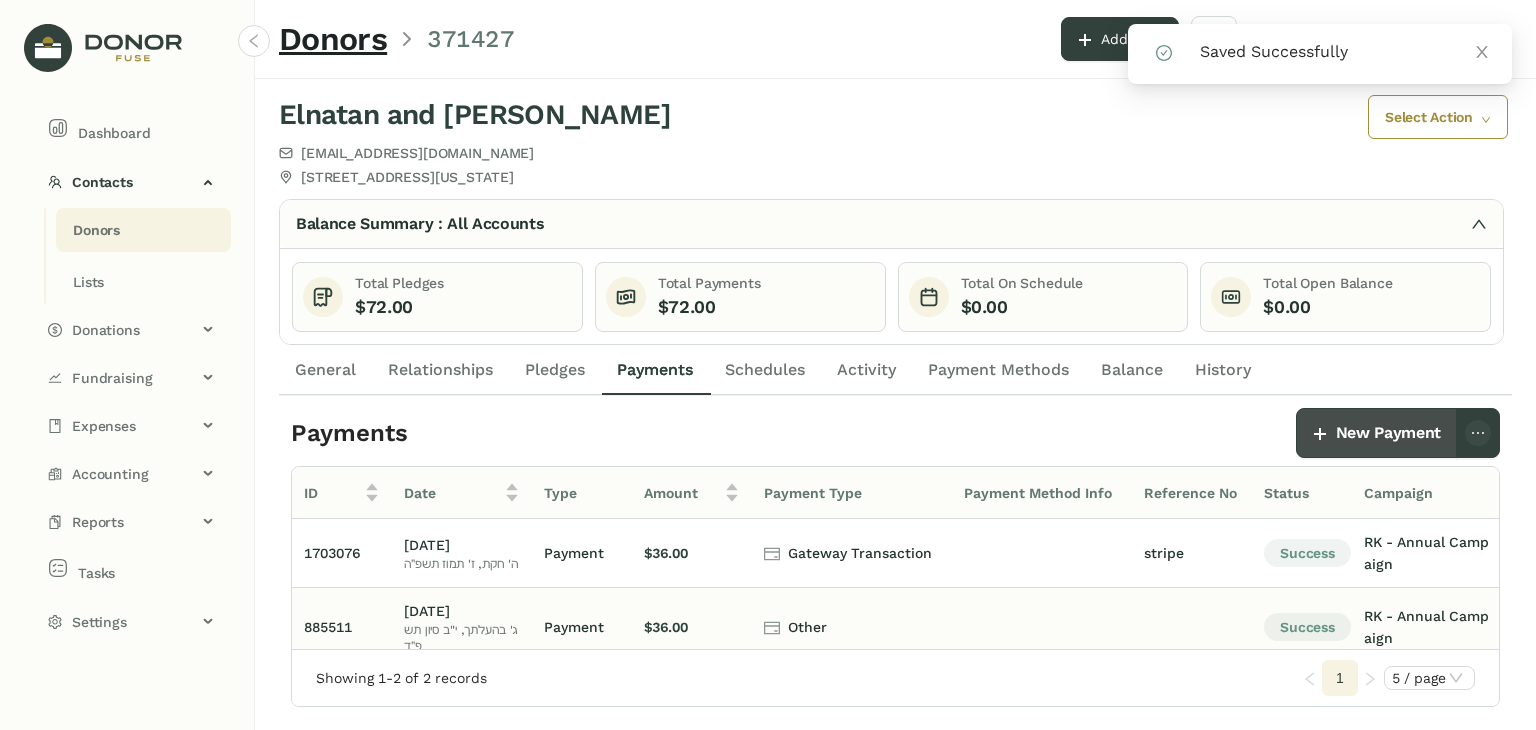 scroll, scrollTop: 17, scrollLeft: 0, axis: vertical 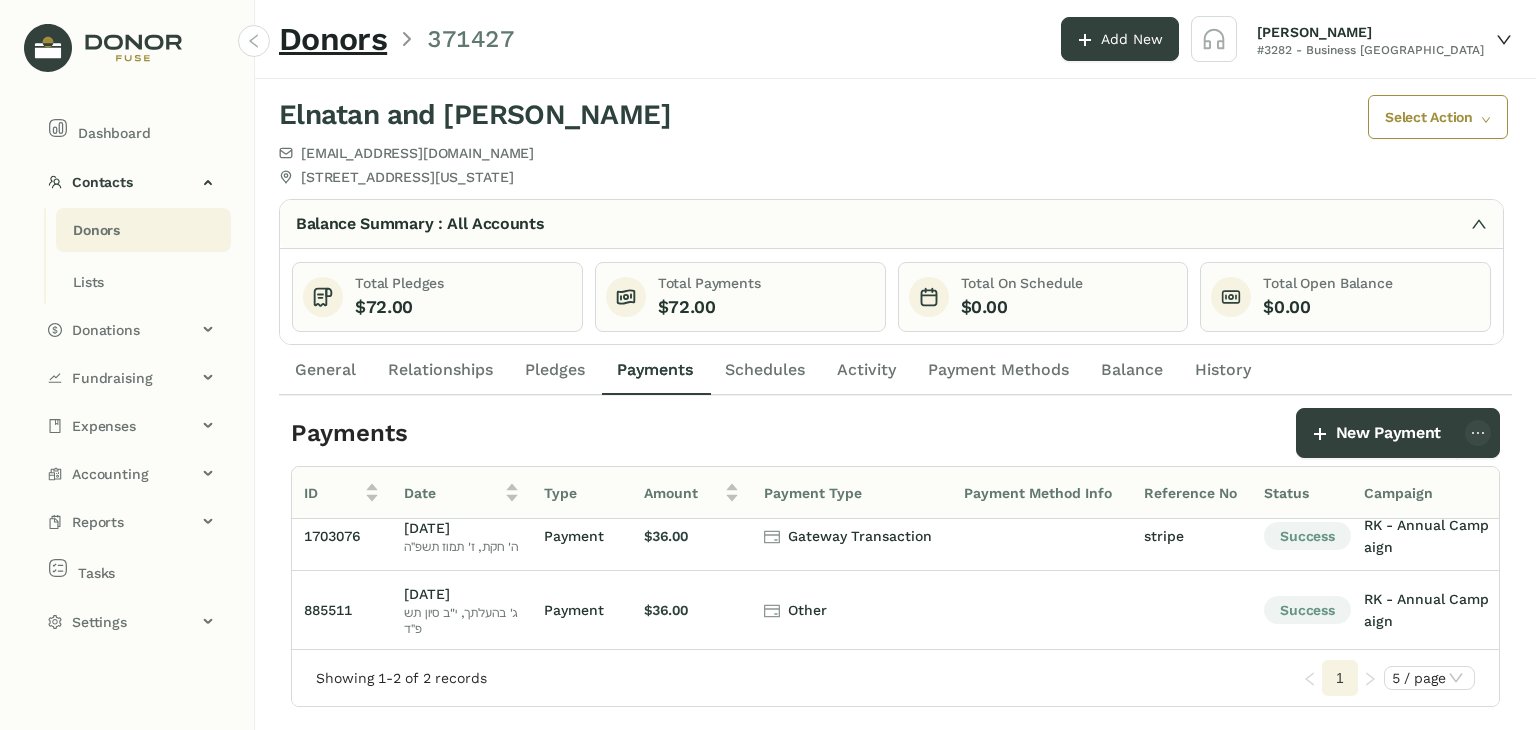 click on "Donors" 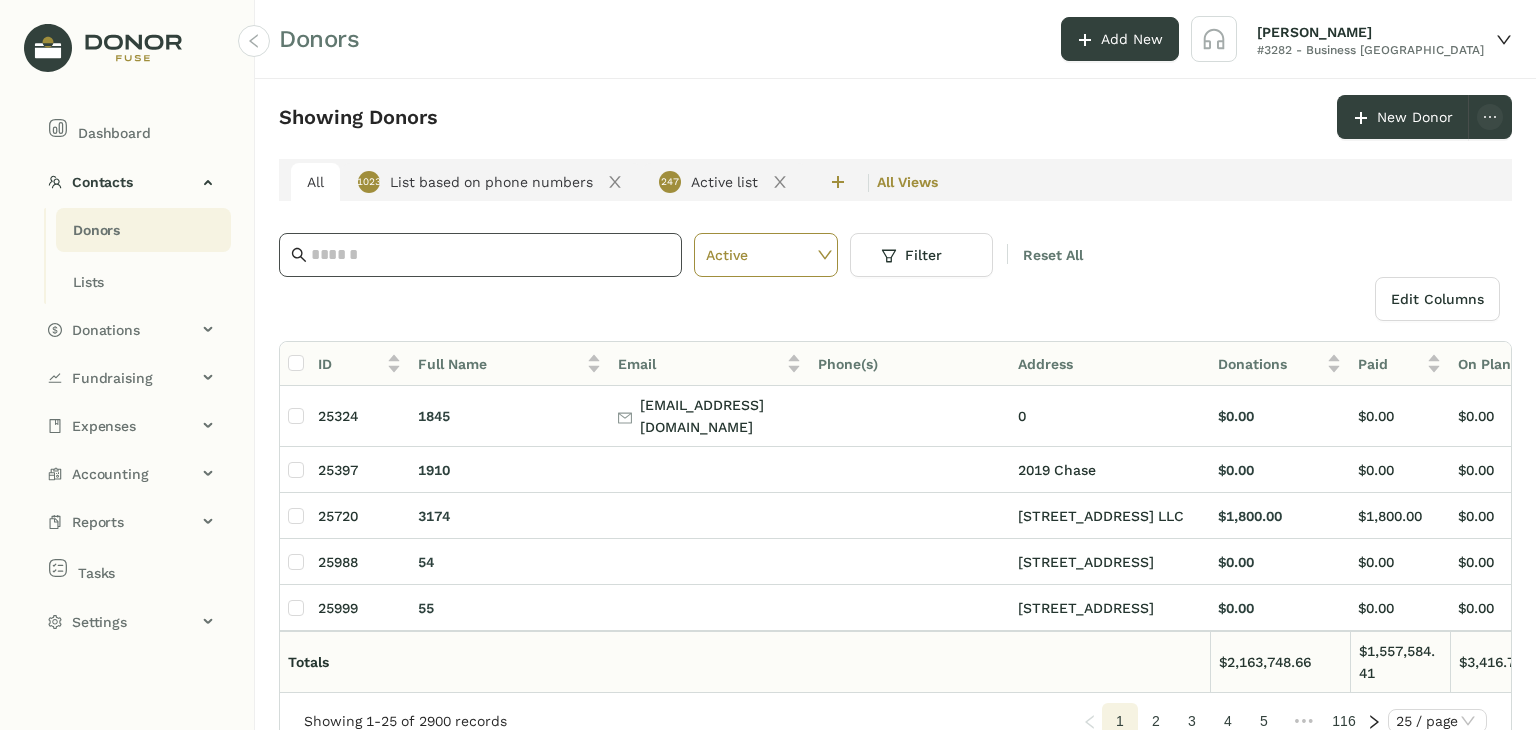 click 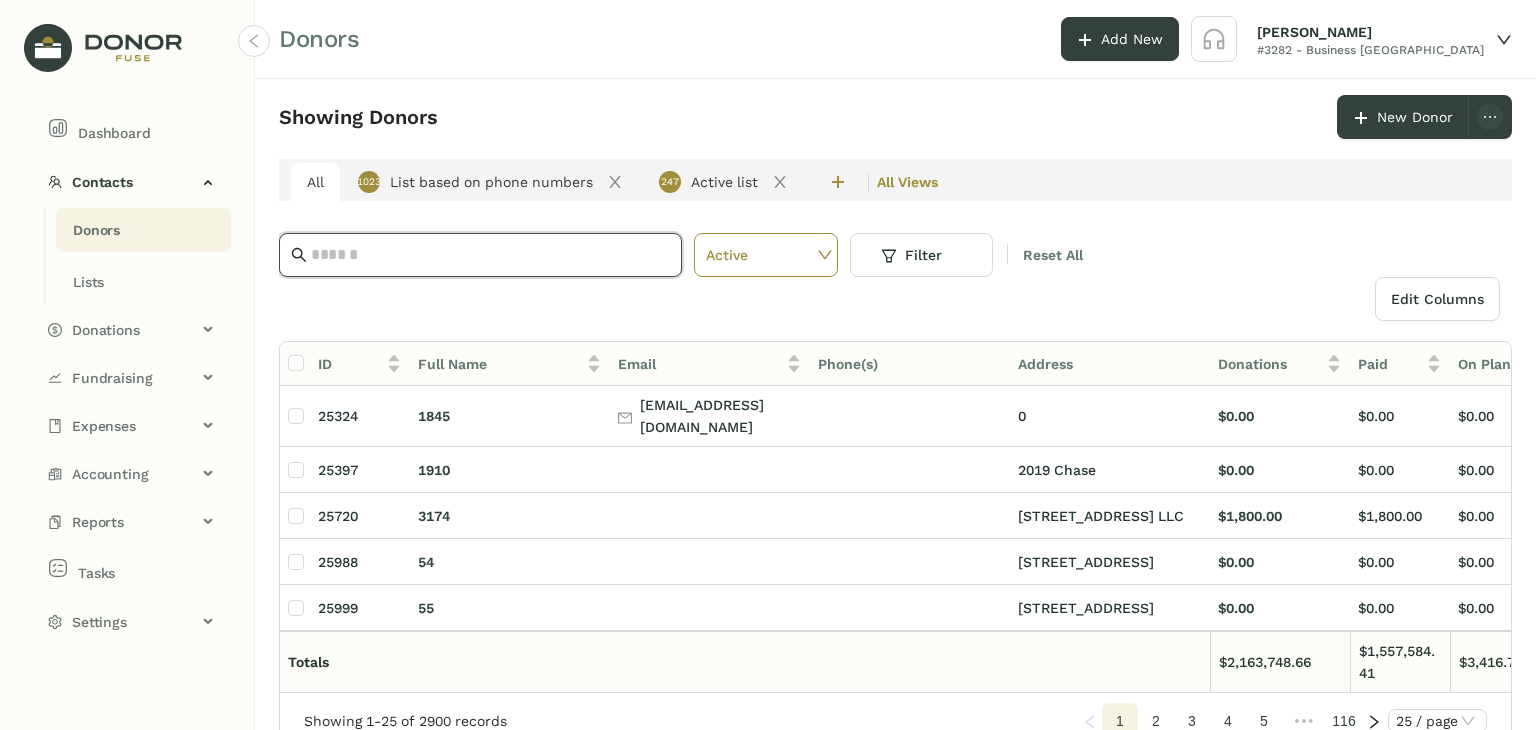 paste on "**********" 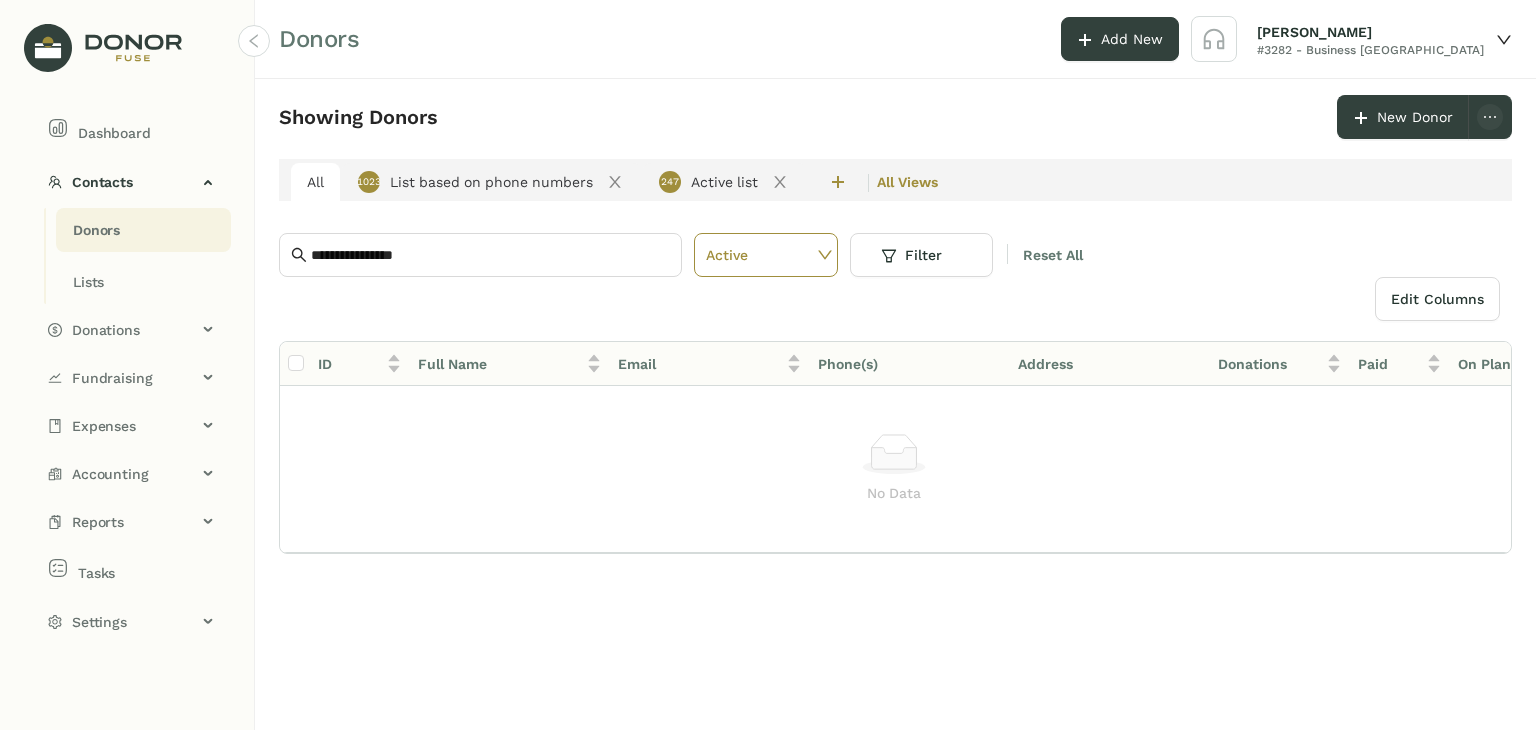drag, startPoint x: 521, startPoint y: 272, endPoint x: 402, endPoint y: 225, distance: 127.9453 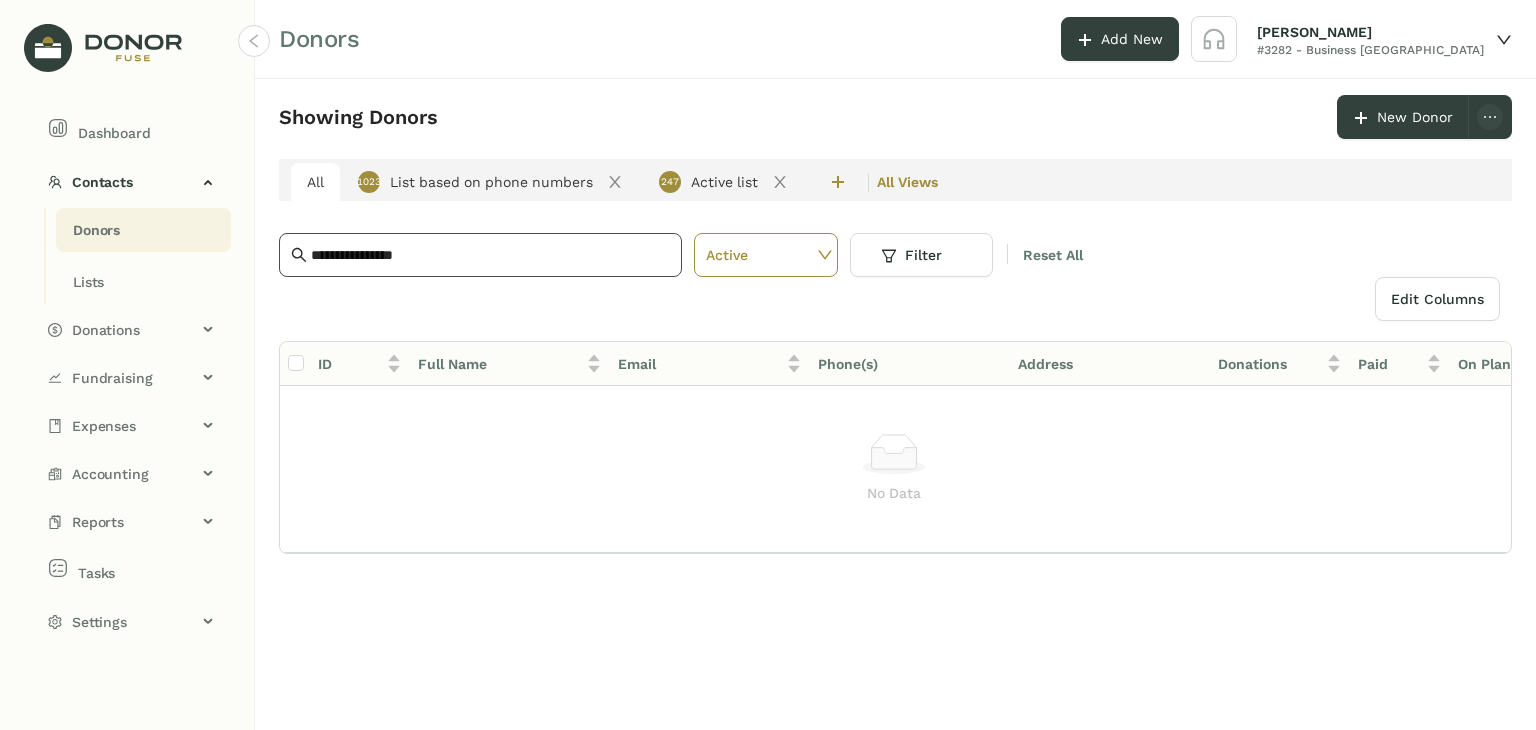 click on "**********" 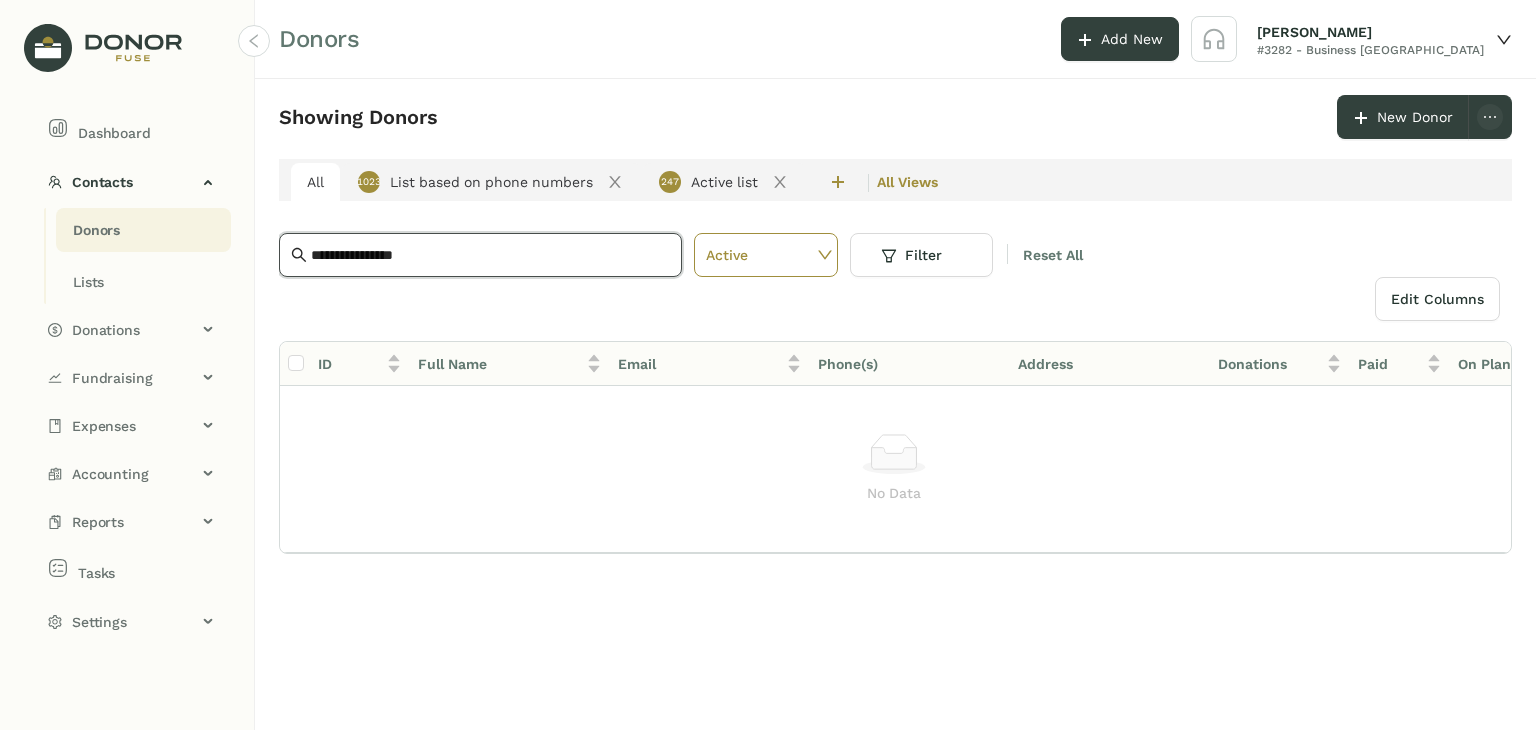 drag, startPoint x: 481, startPoint y: 265, endPoint x: 380, endPoint y: 266, distance: 101.00495 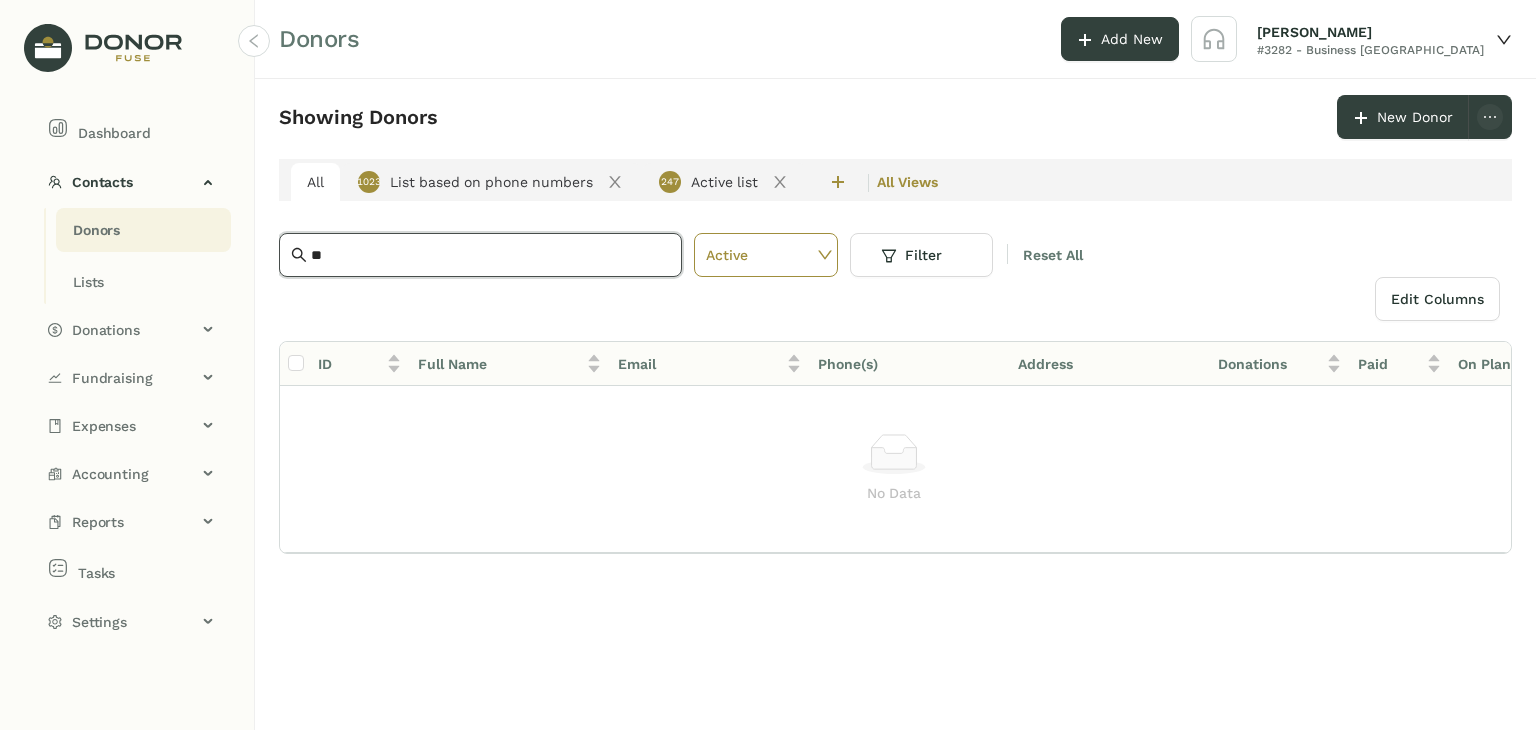 type on "*" 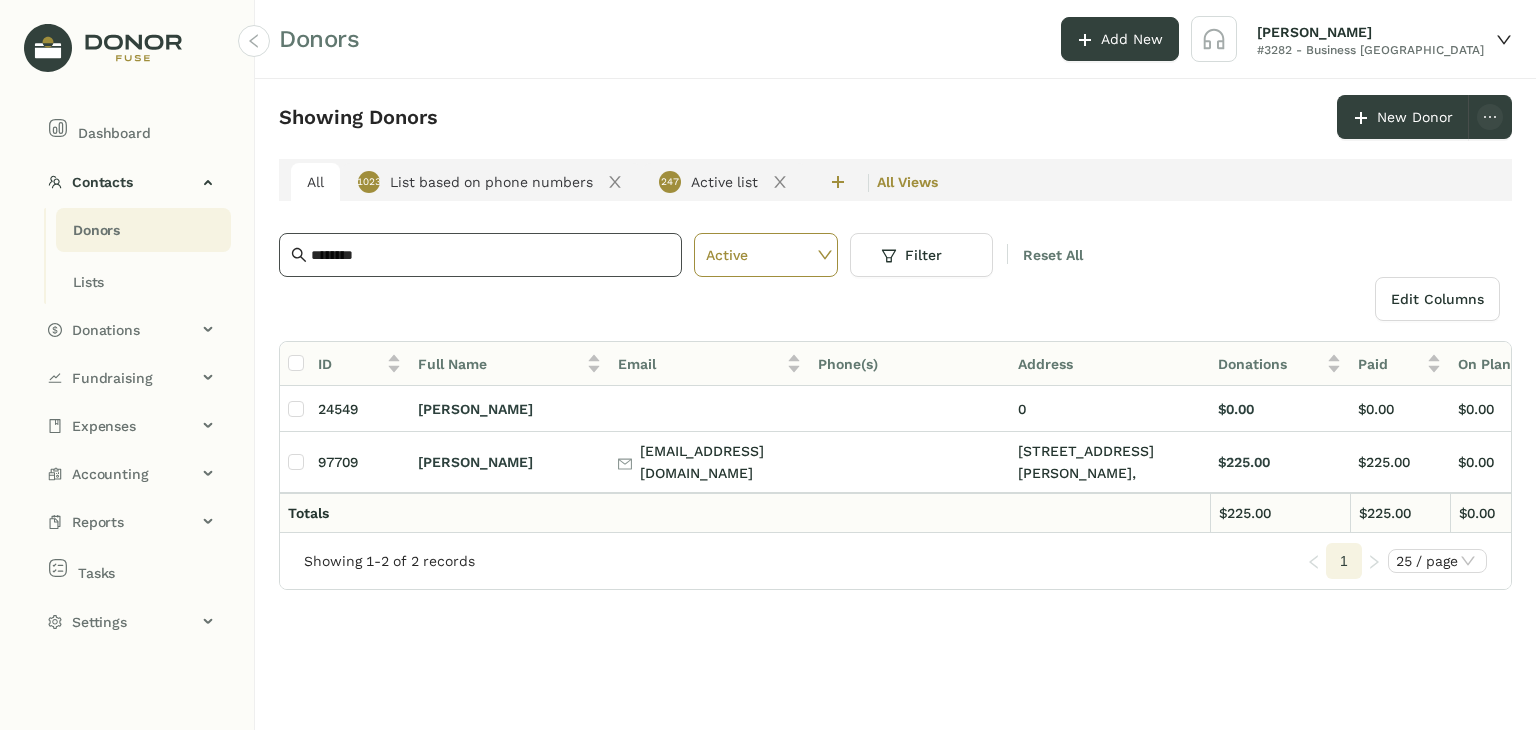drag, startPoint x: 424, startPoint y: 265, endPoint x: 326, endPoint y: 254, distance: 98.61542 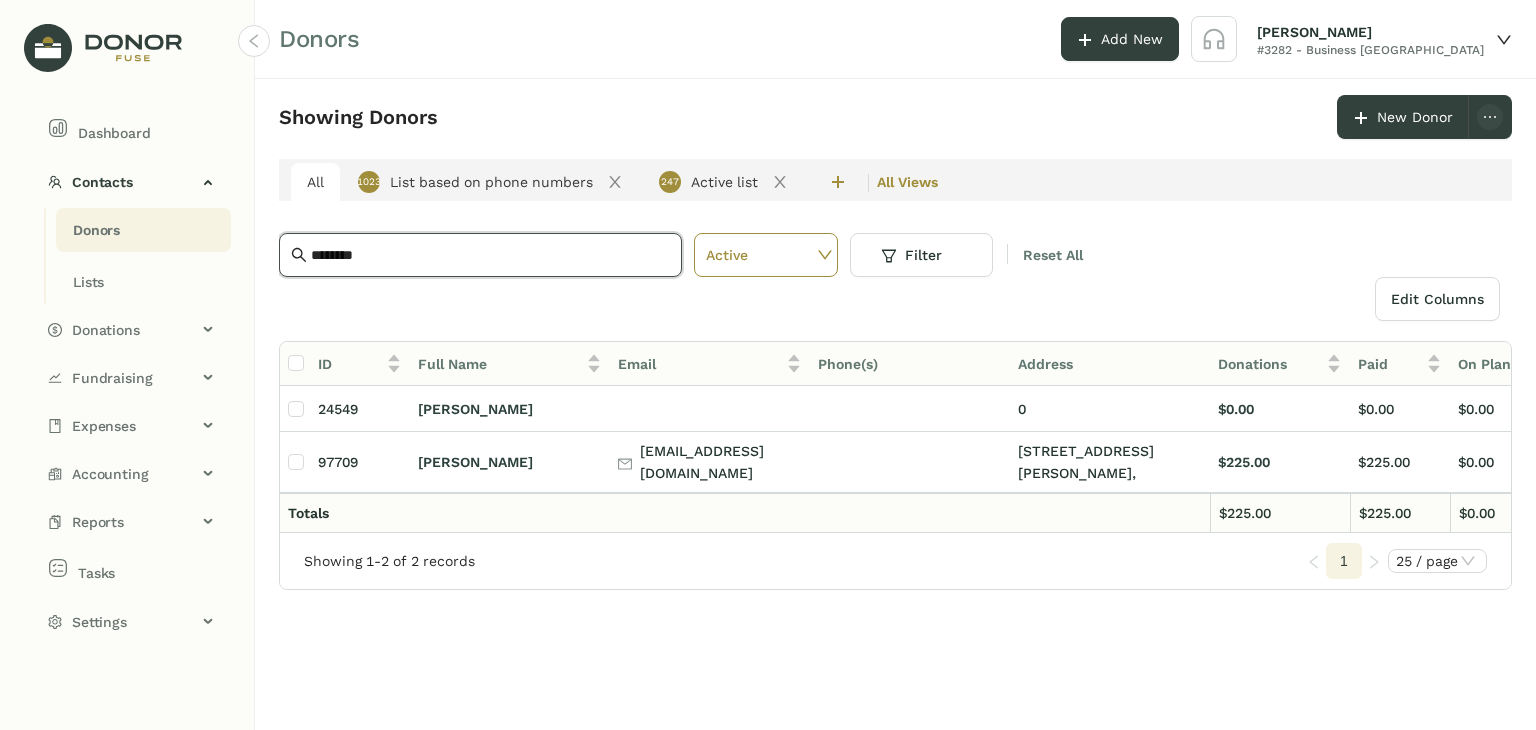 drag, startPoint x: 392, startPoint y: 244, endPoint x: 222, endPoint y: 254, distance: 170.29387 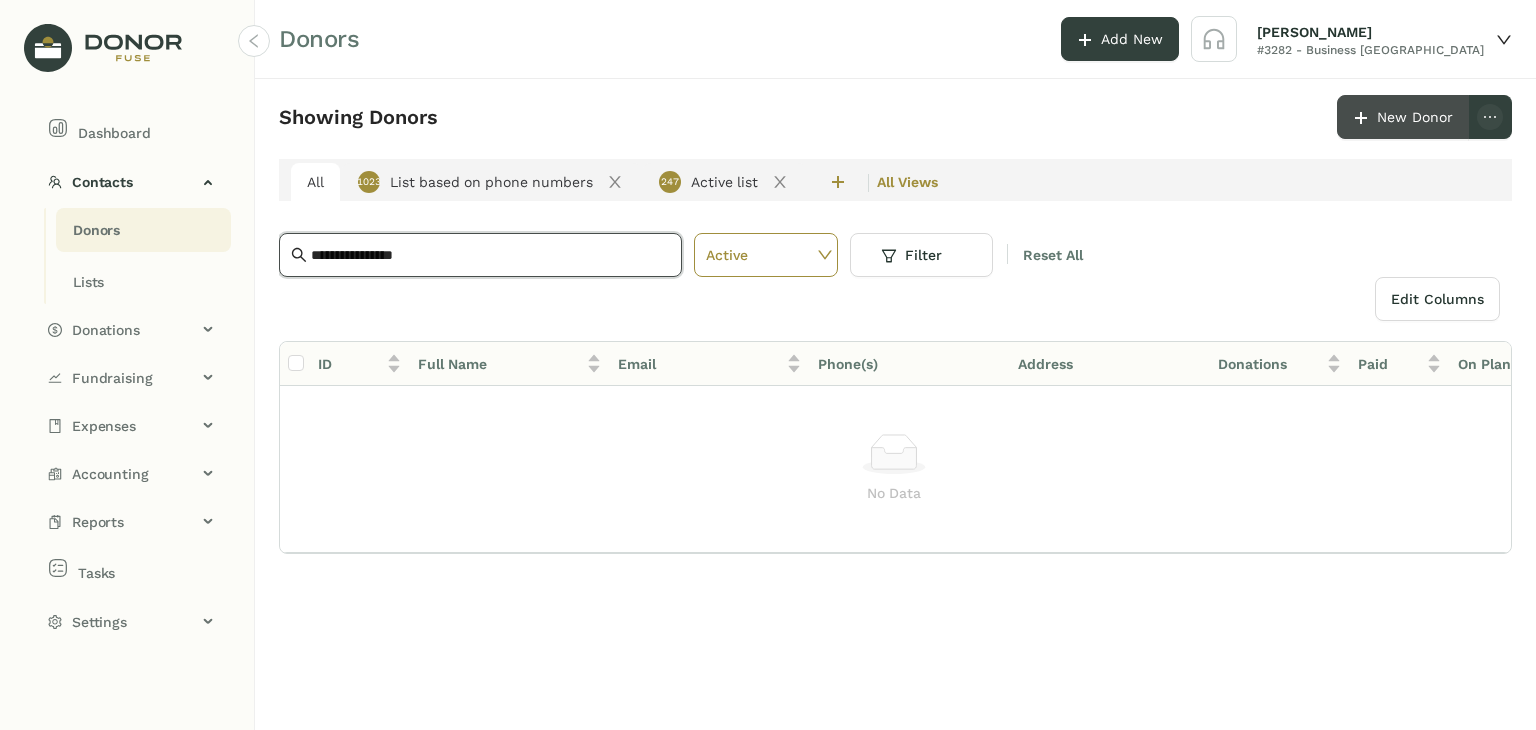 type on "**********" 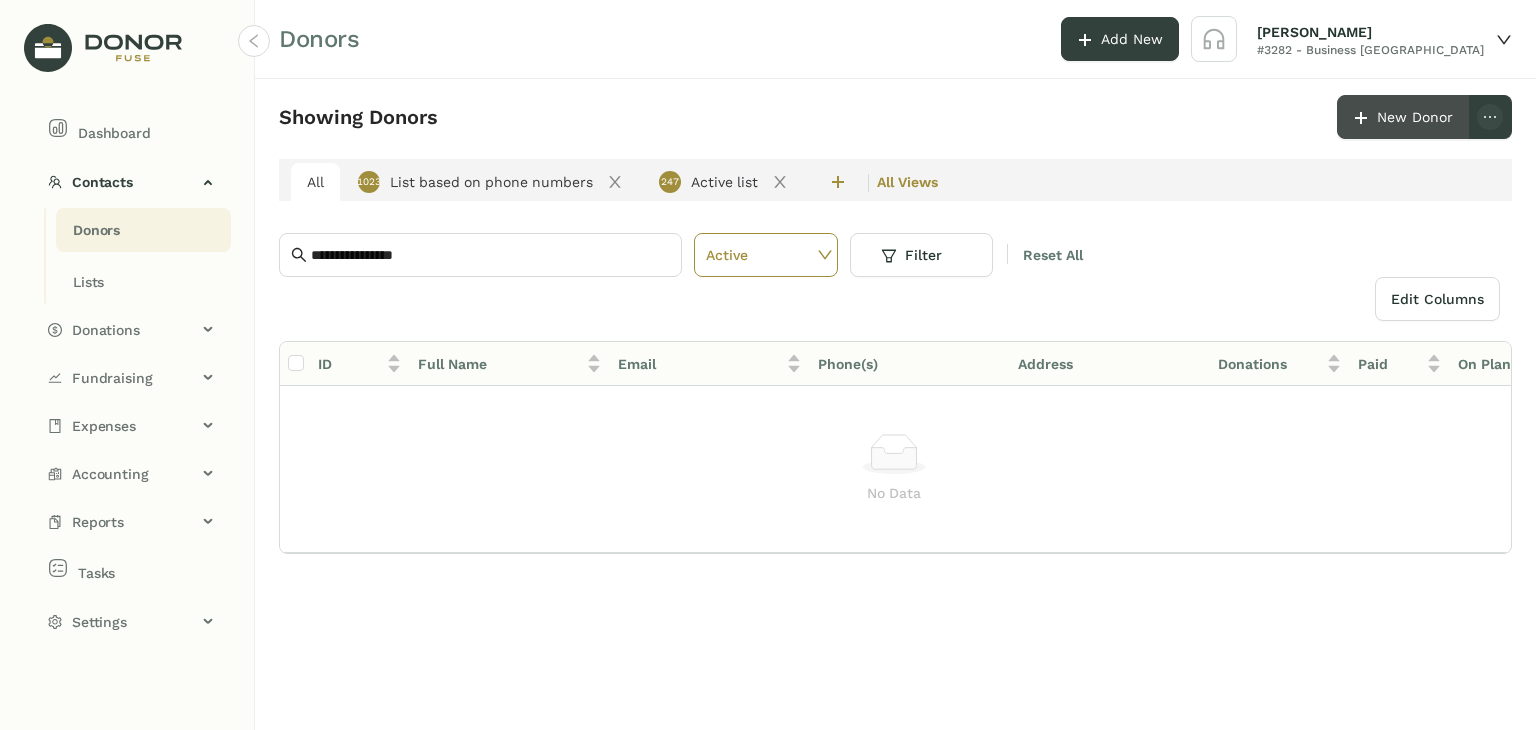 click on "New Donor" 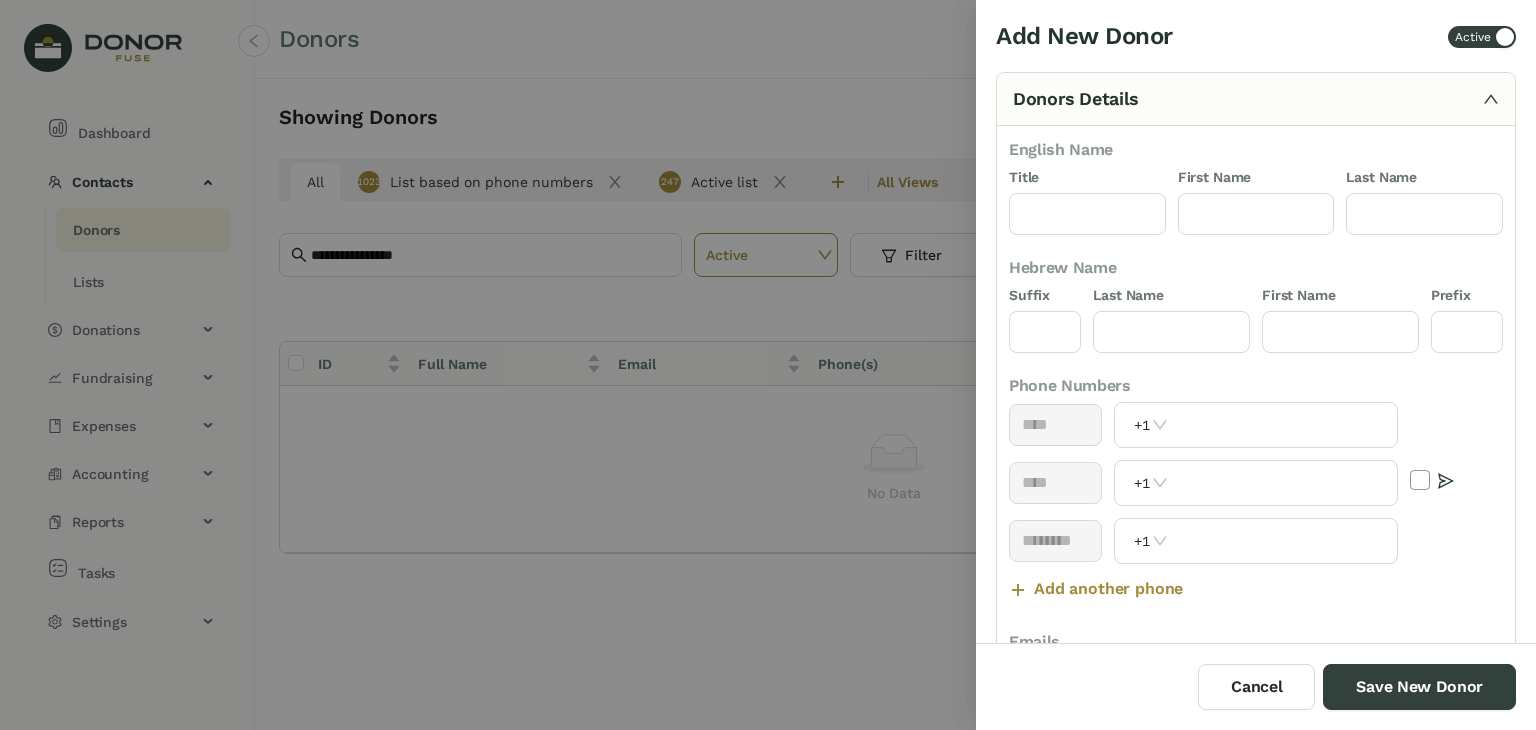 scroll, scrollTop: 108, scrollLeft: 0, axis: vertical 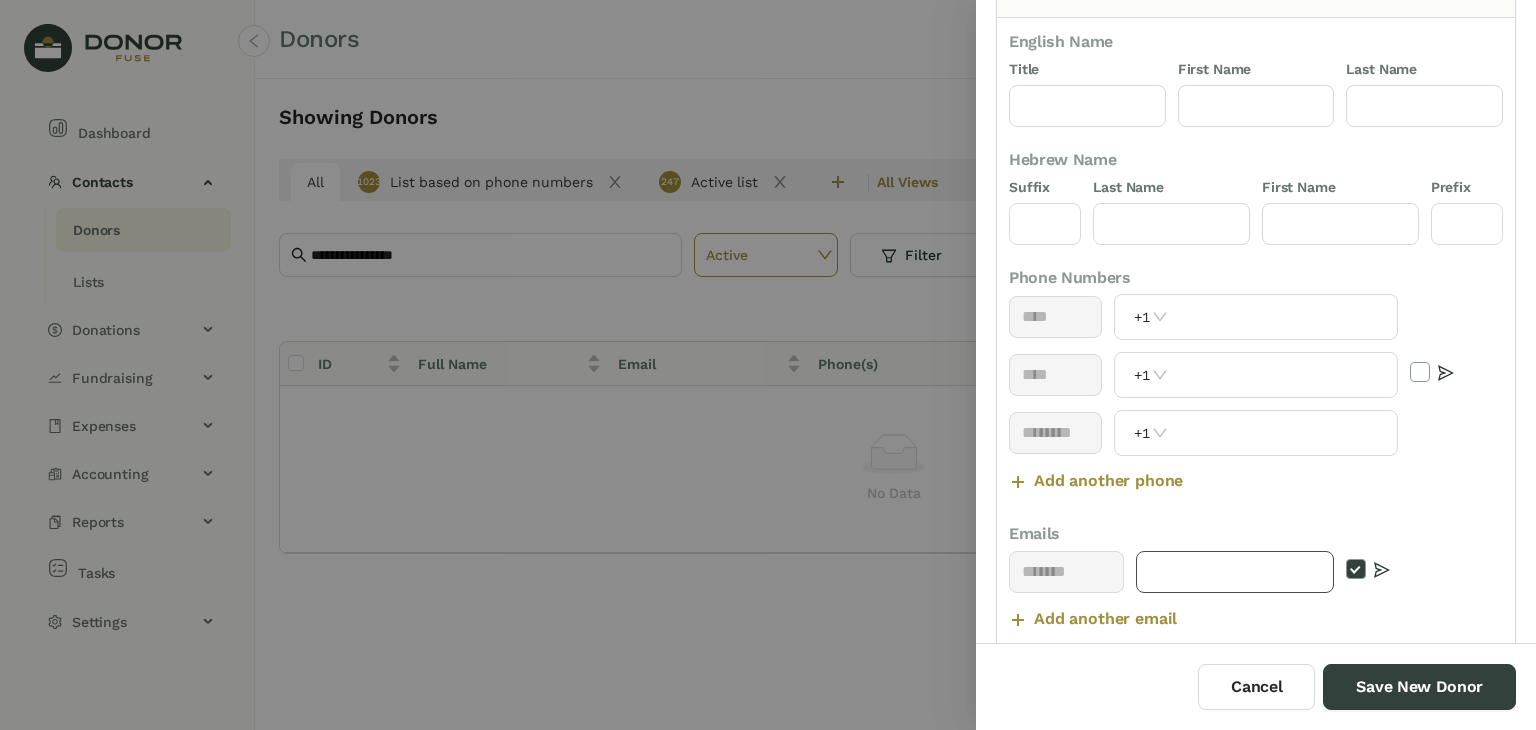 click at bounding box center (1235, 572) 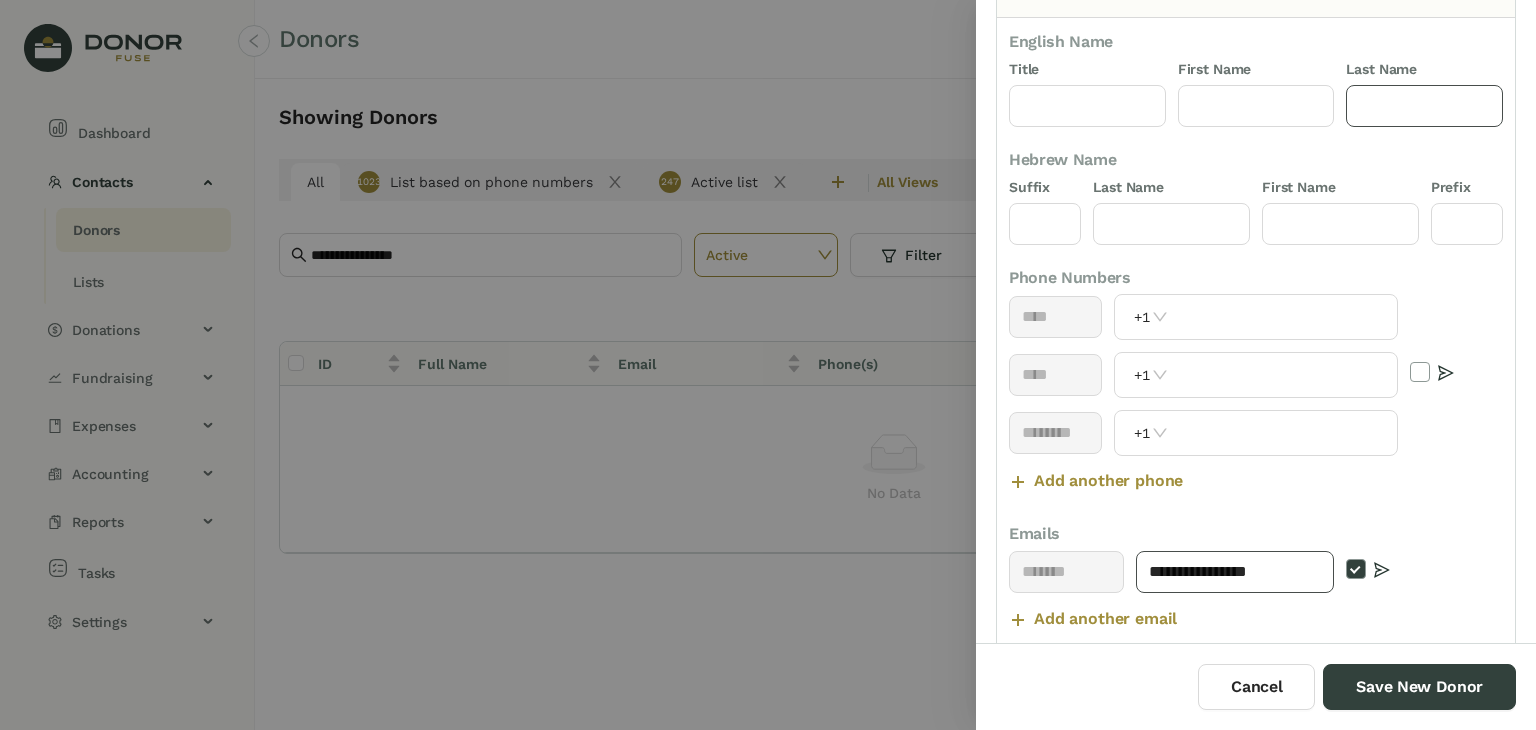 type on "**********" 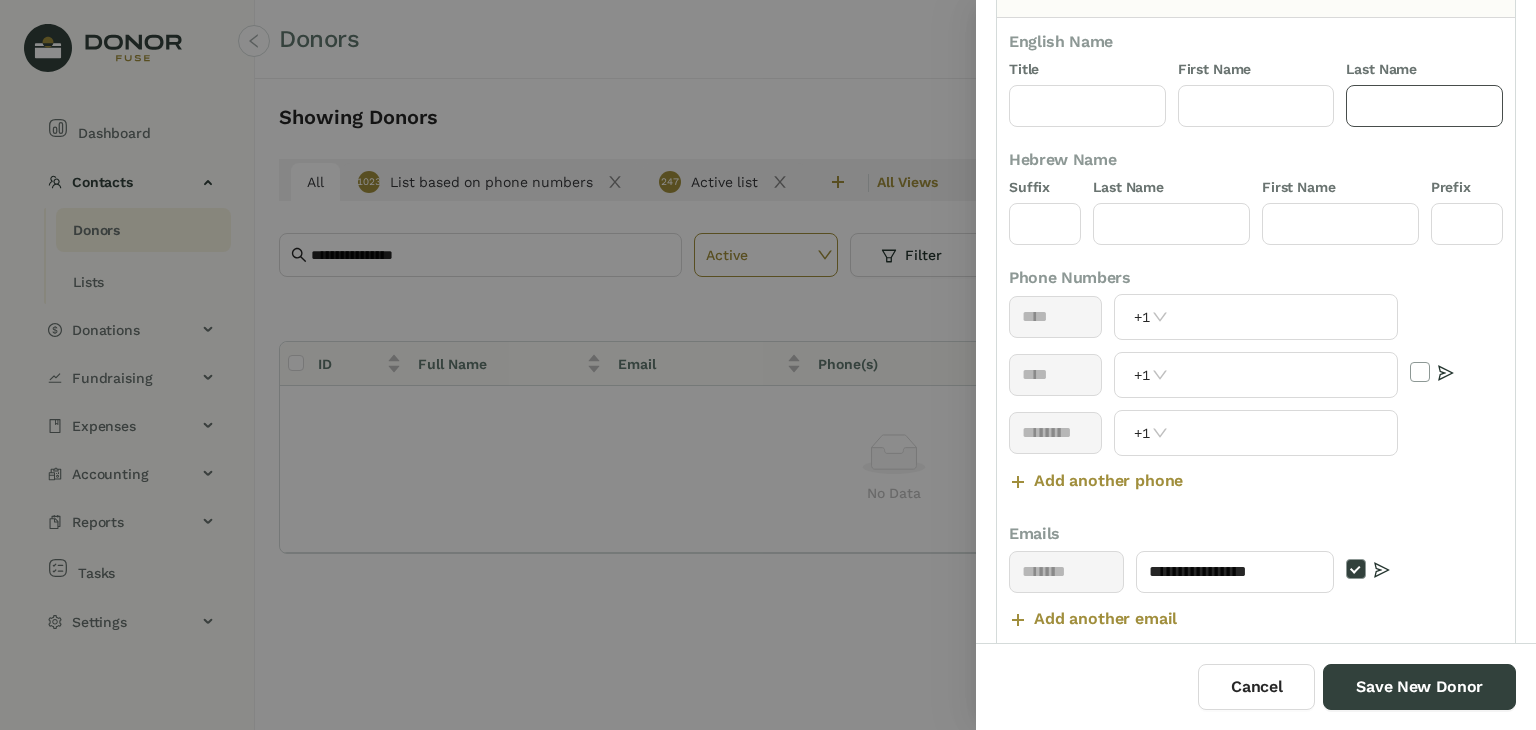 click 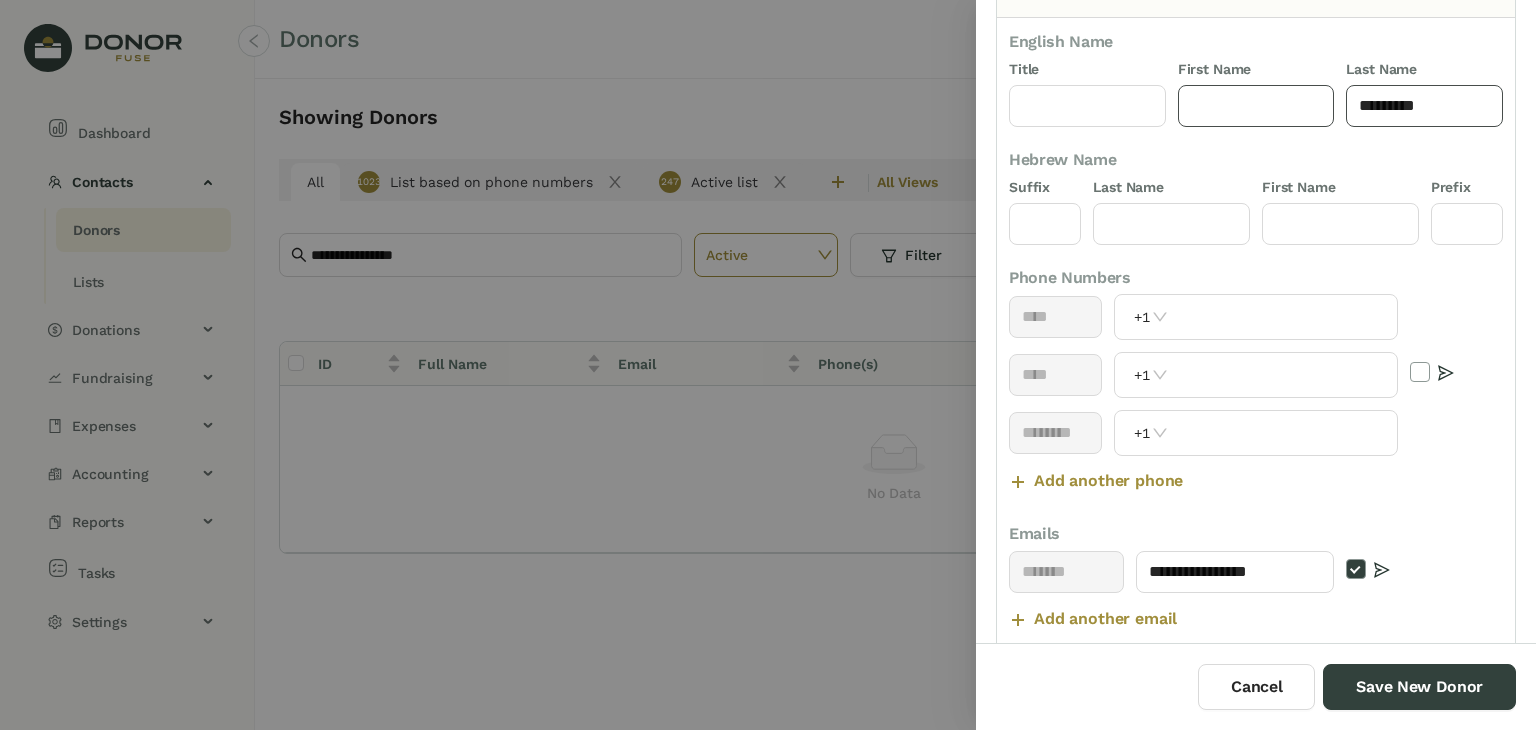 type on "*********" 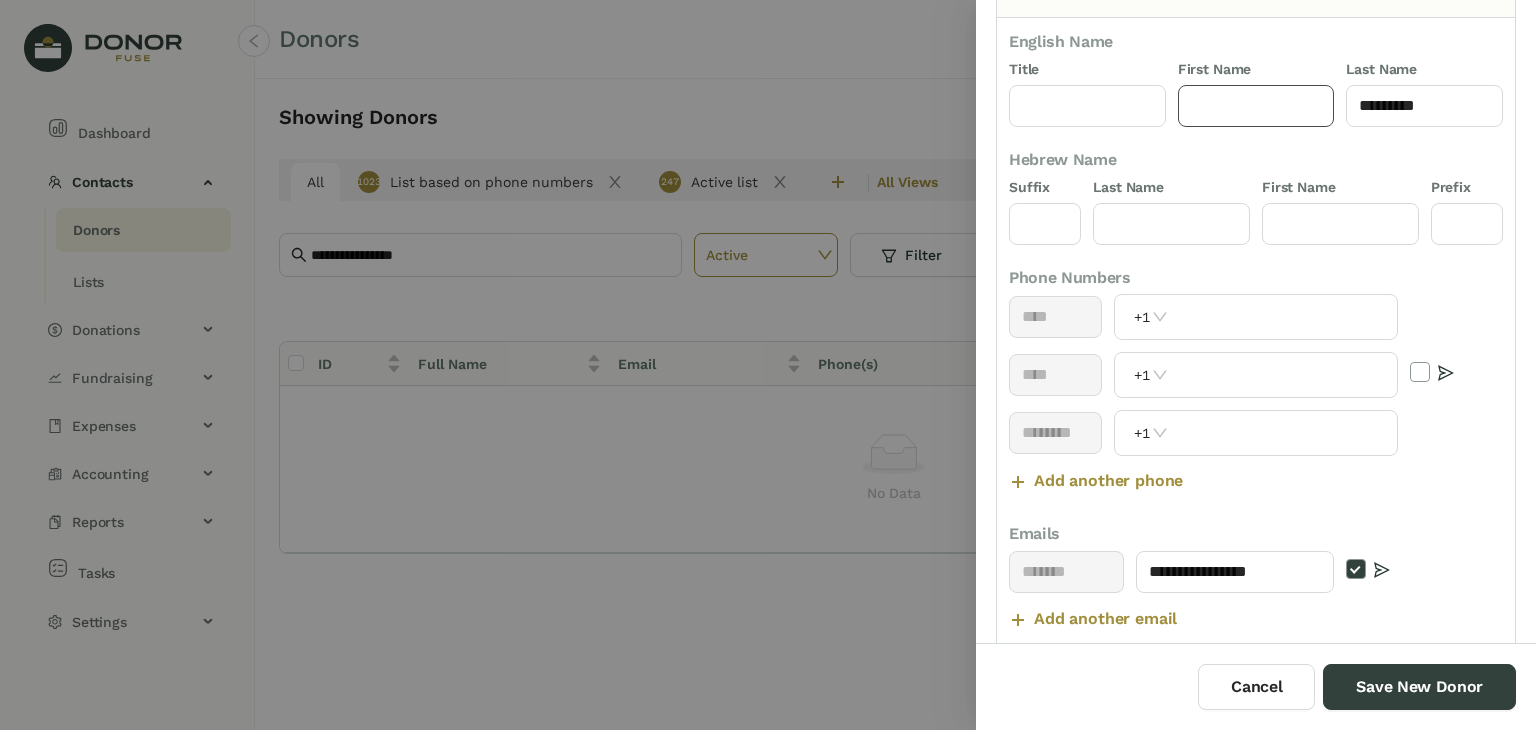 click 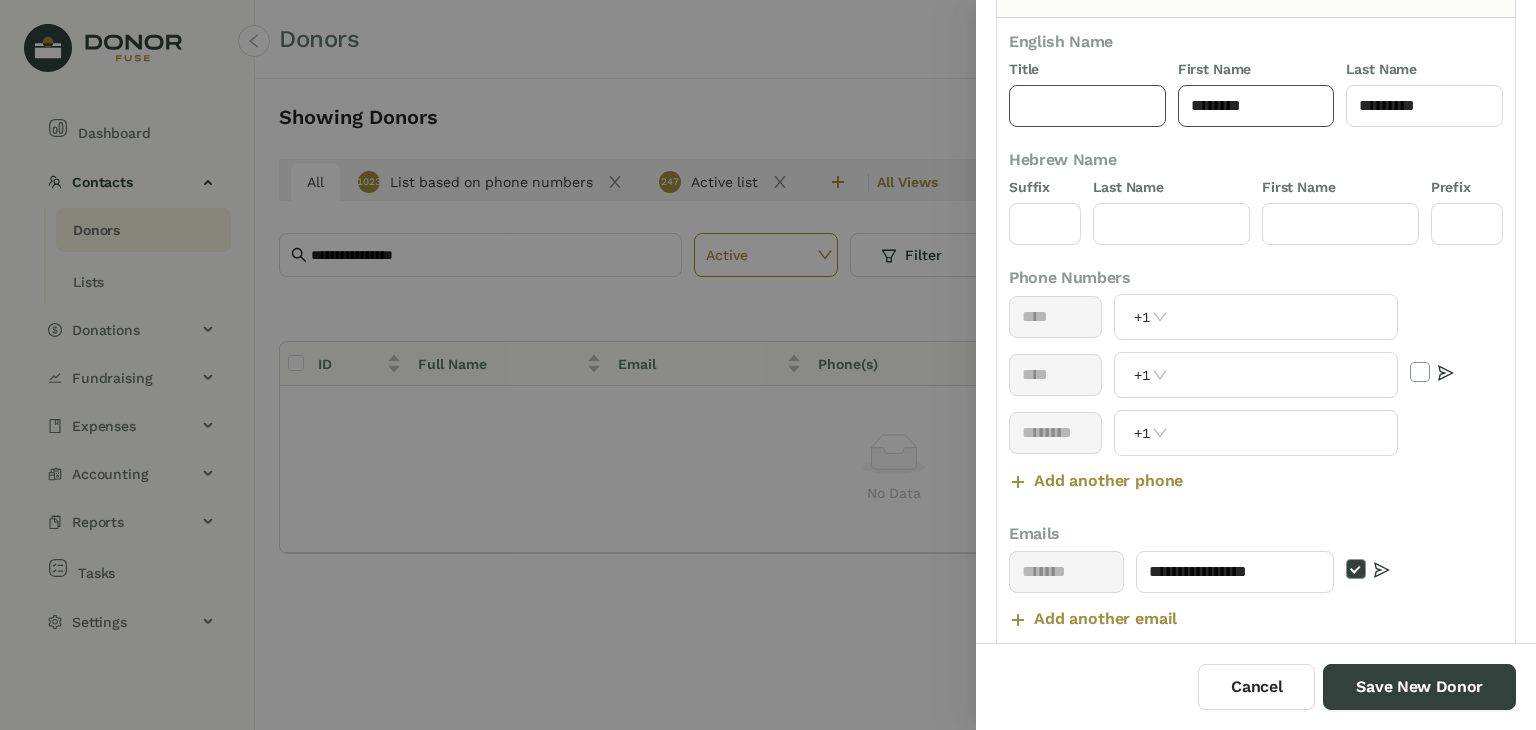 type on "********" 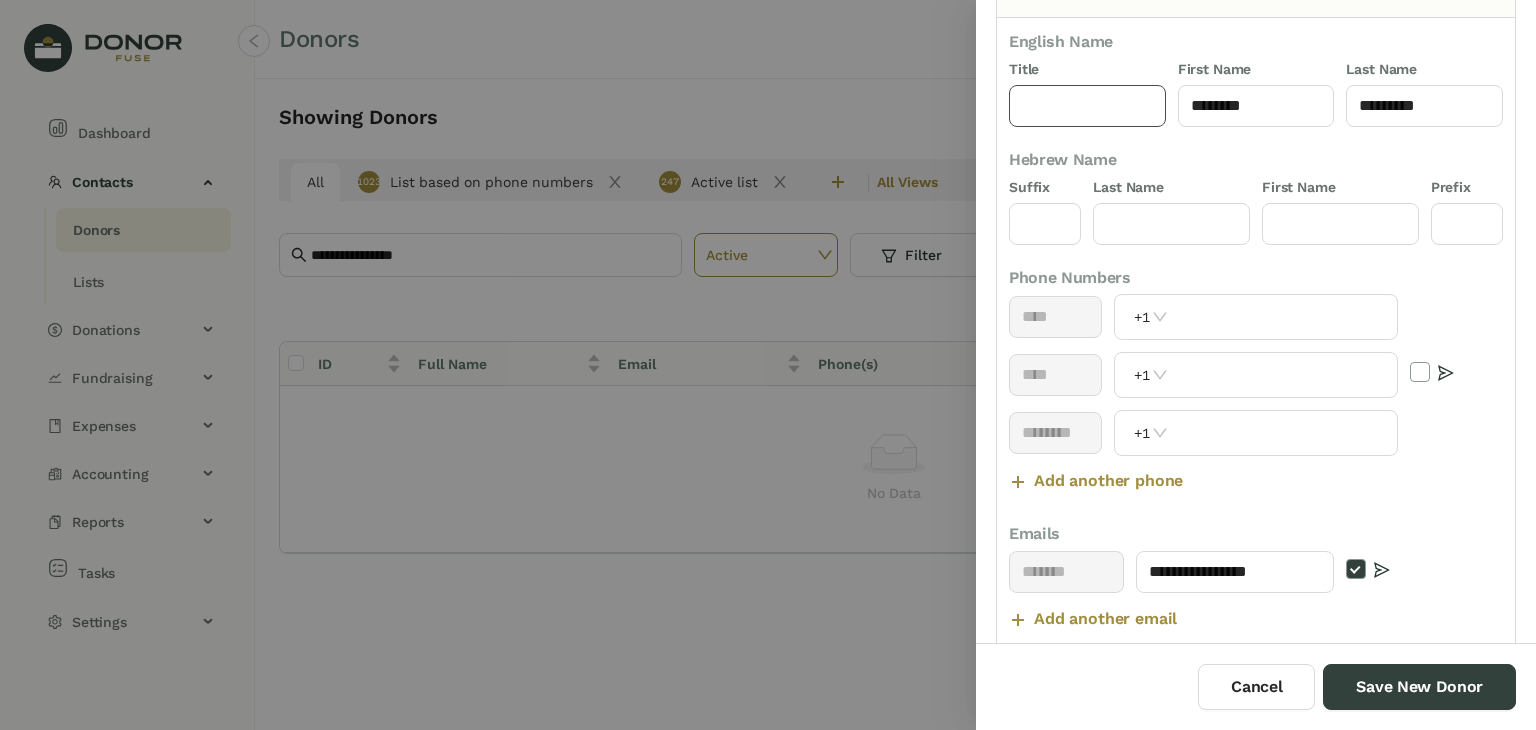 click 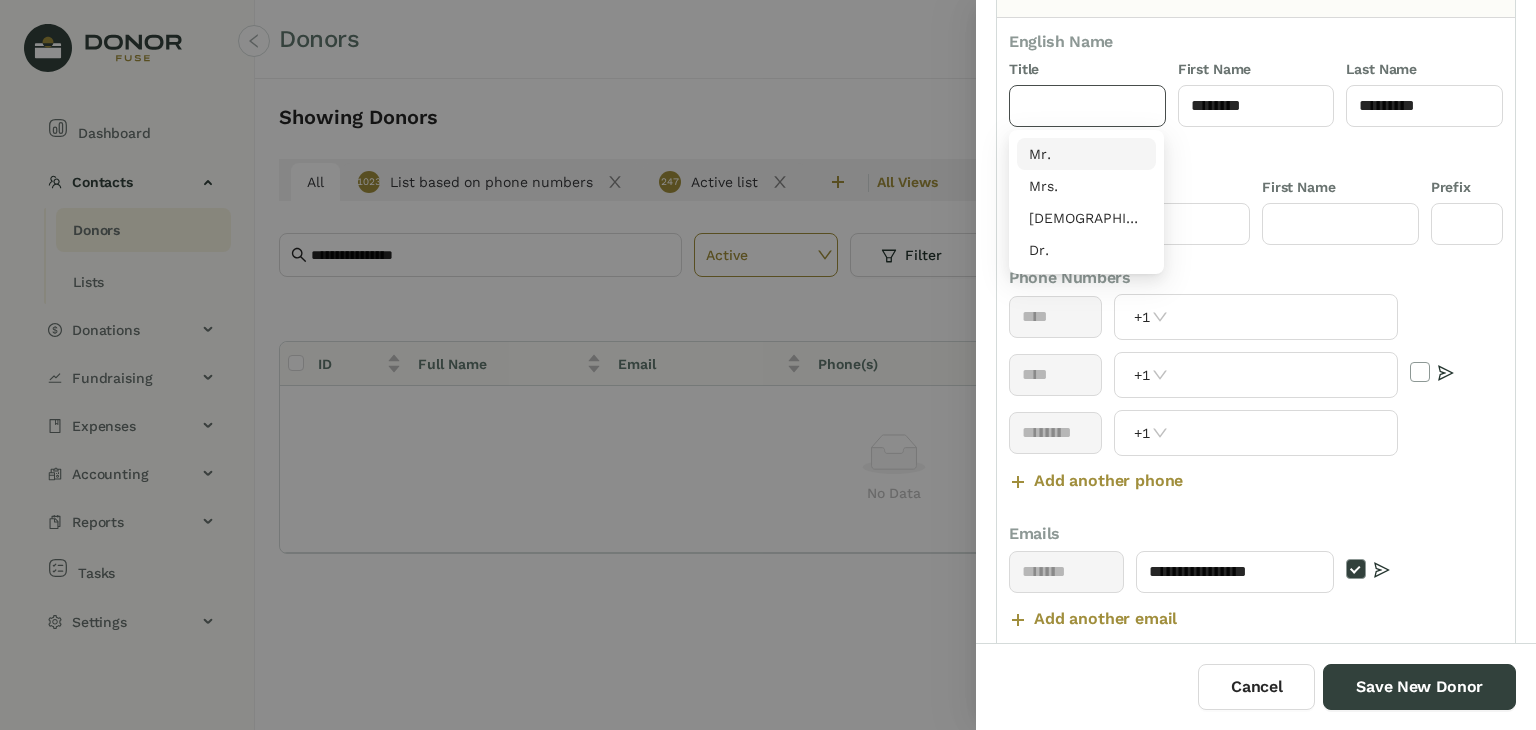 click on "Mr." at bounding box center (1086, 154) 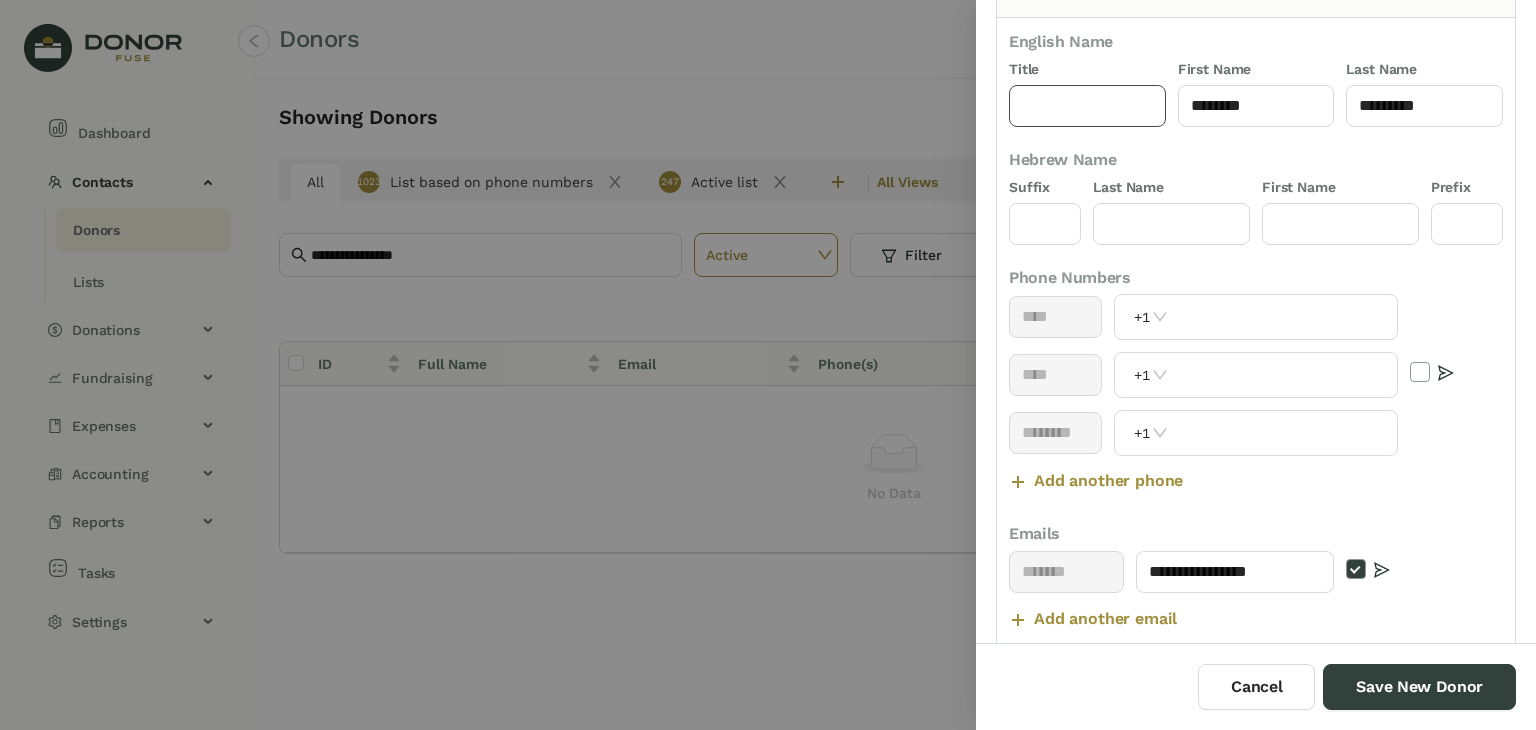 type on "***" 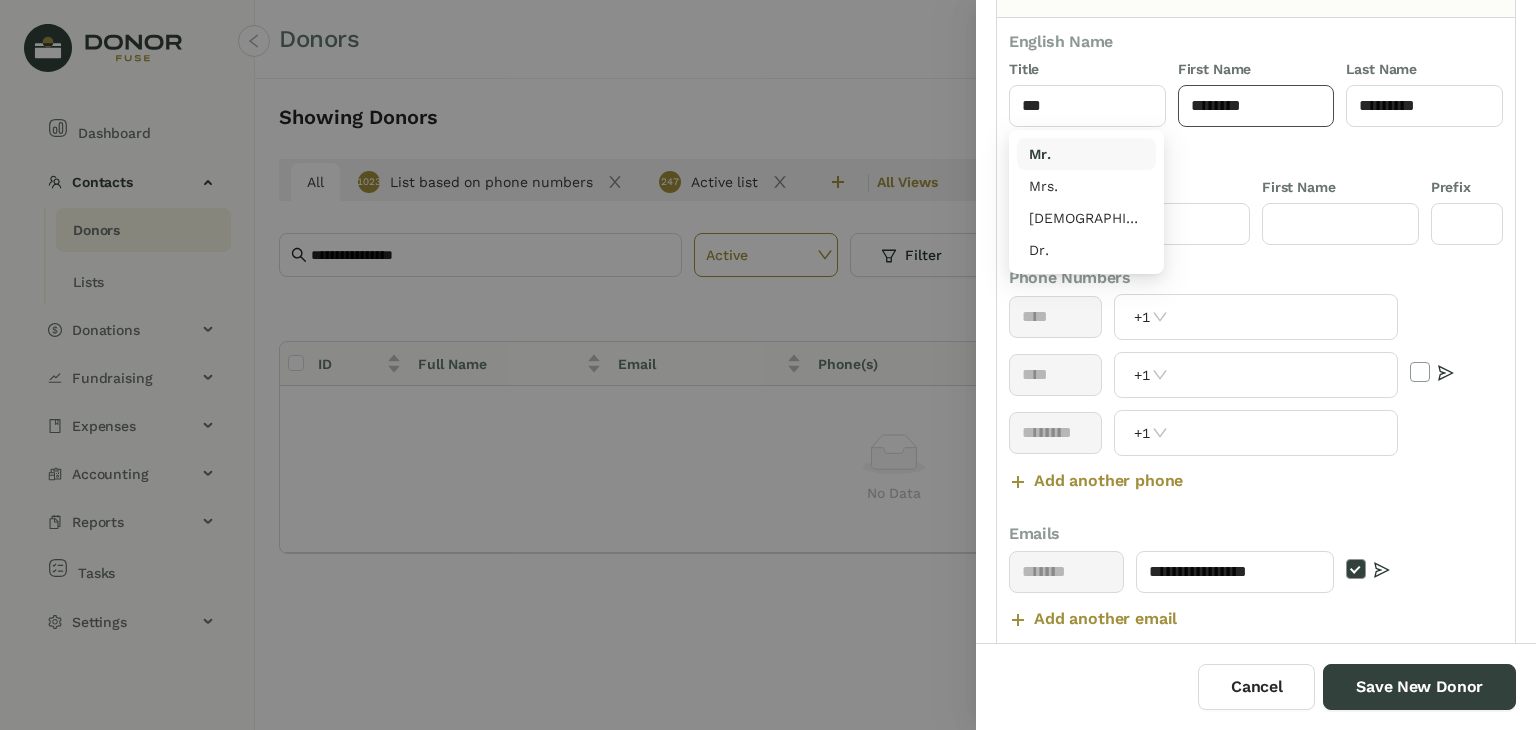click on "********" 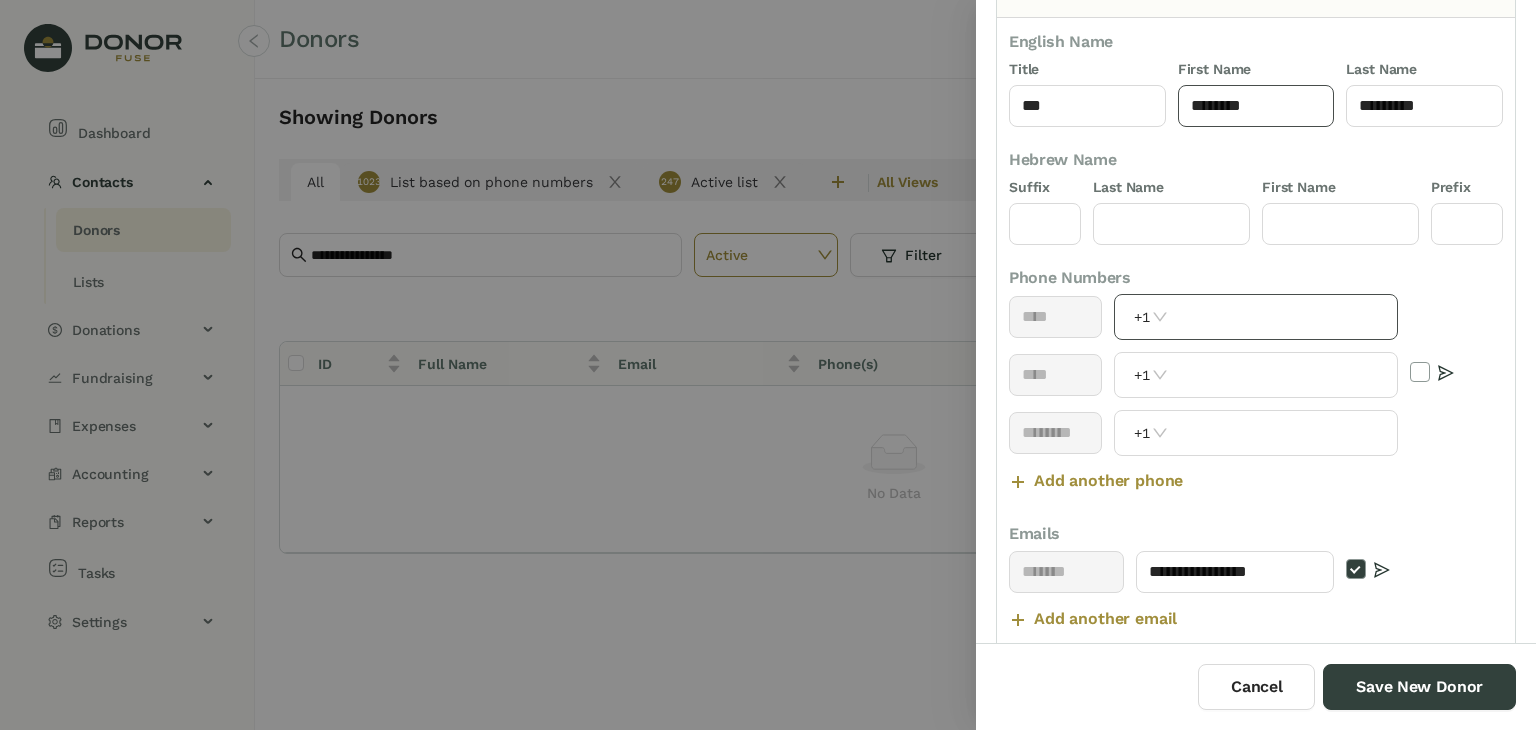 scroll, scrollTop: 119, scrollLeft: 0, axis: vertical 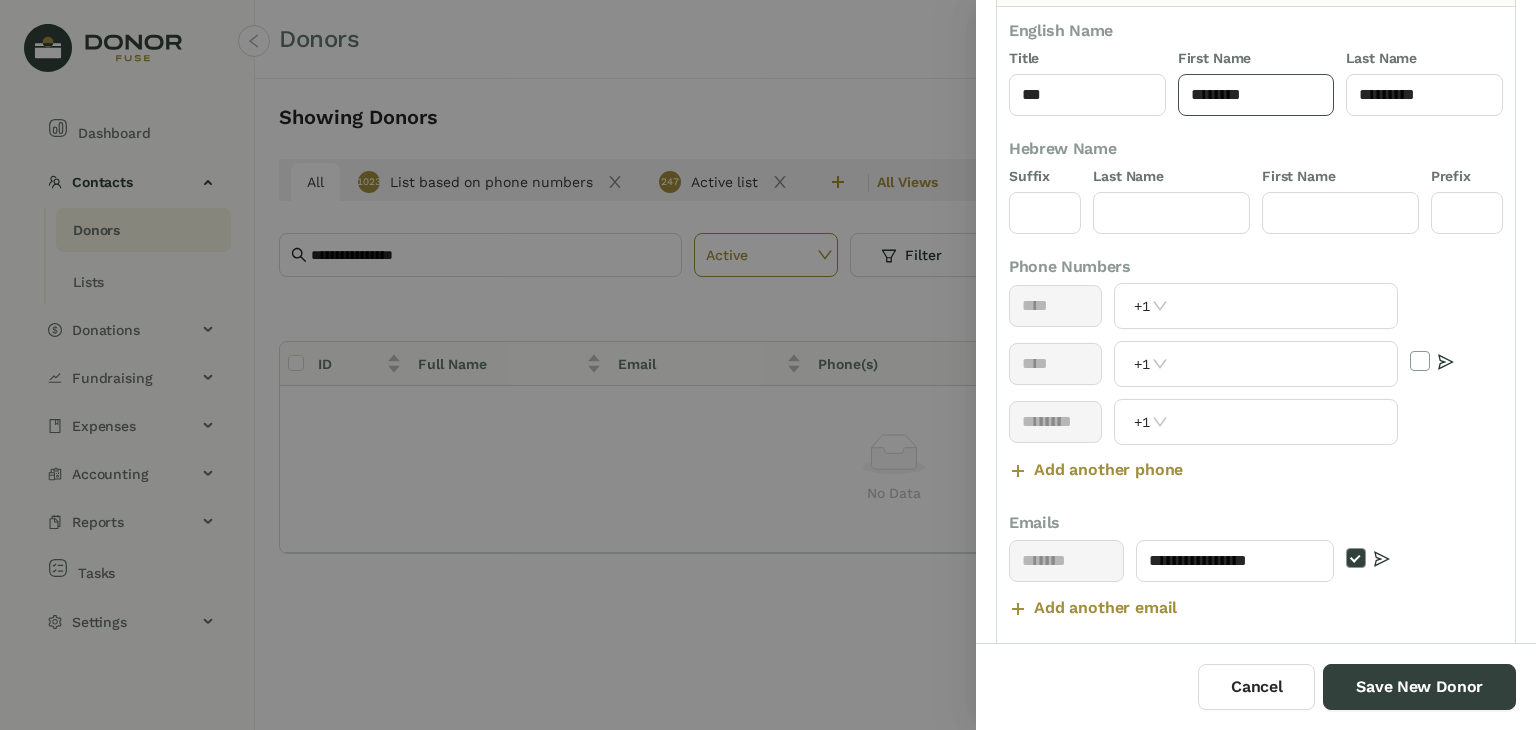 type on "********" 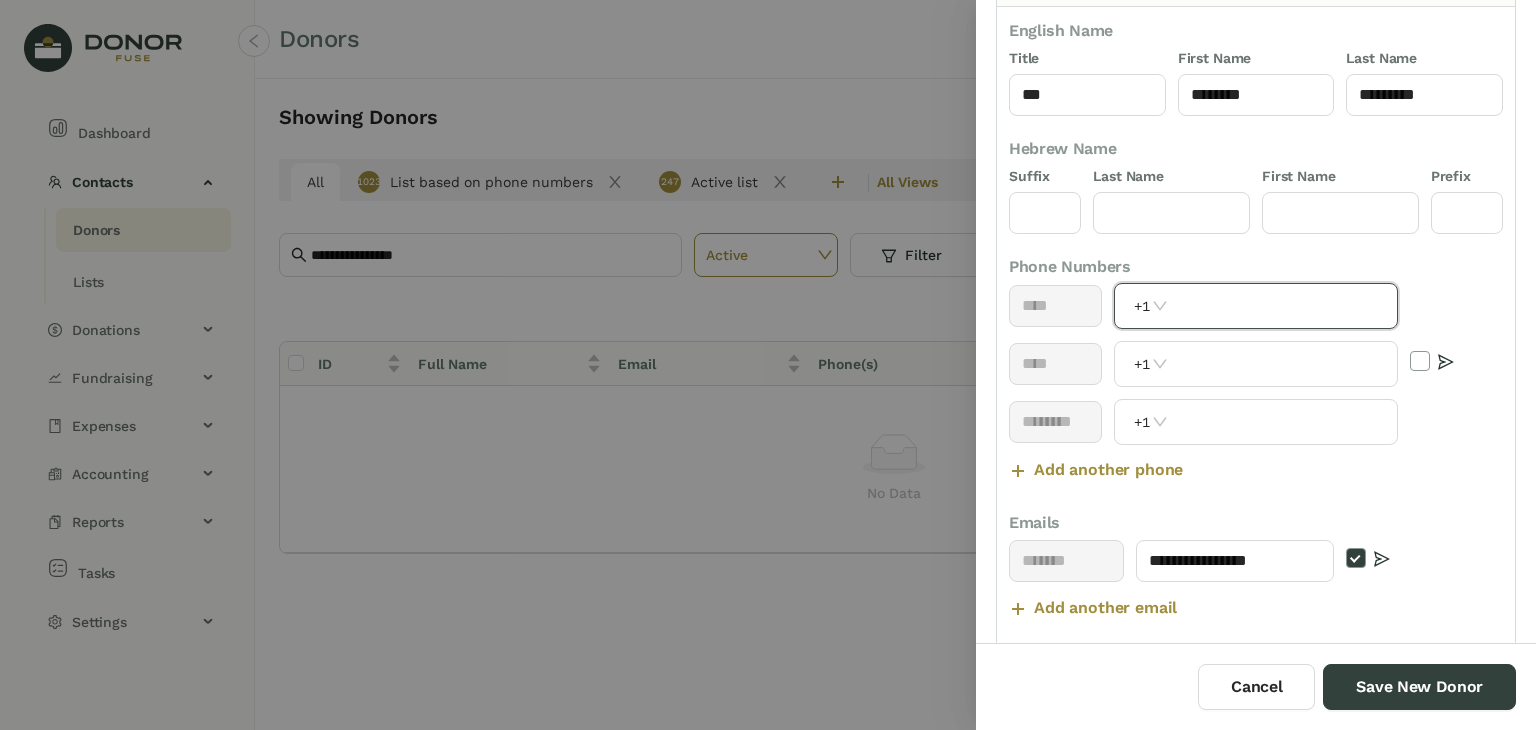 click at bounding box center [1284, 306] 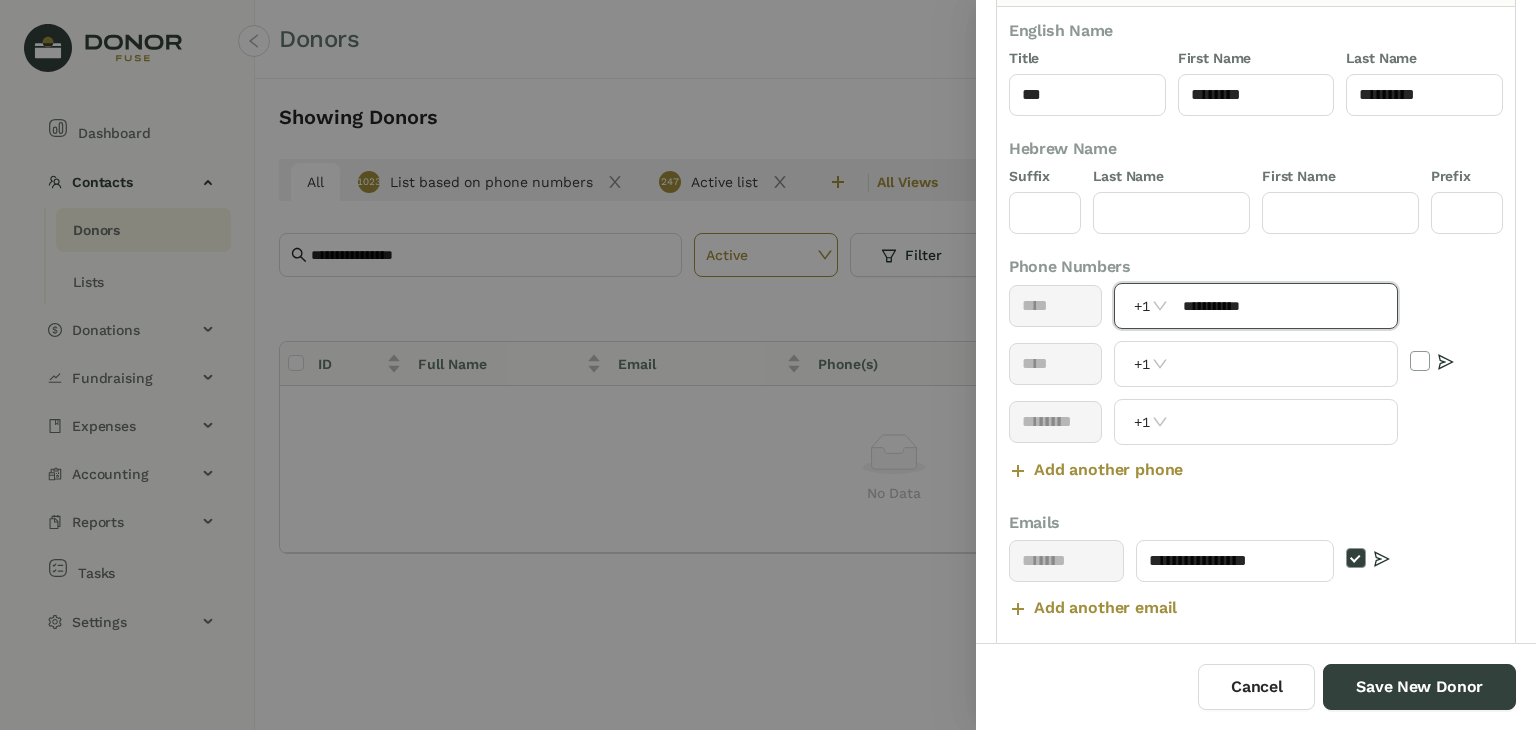 click on "**********" at bounding box center [1284, 306] 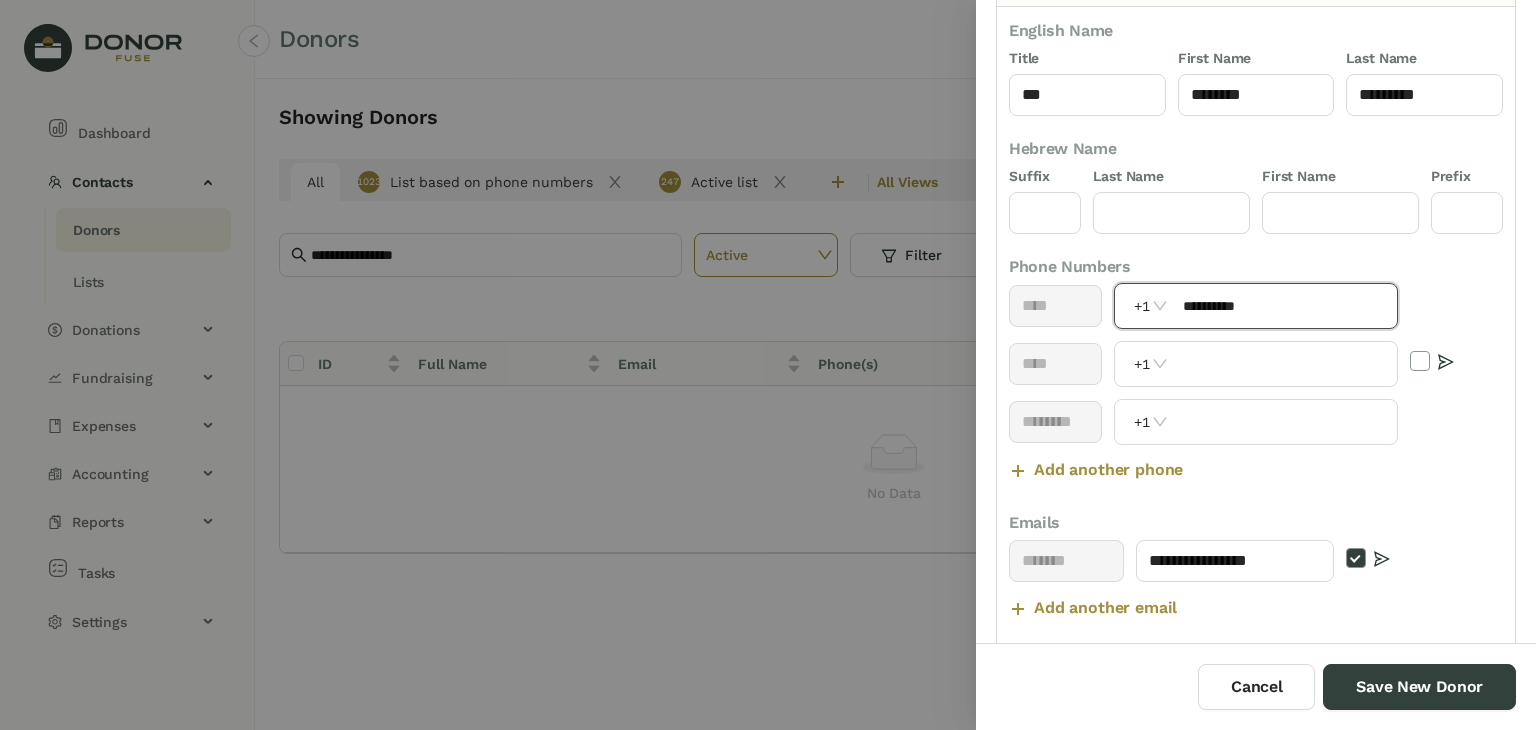 type on "**********" 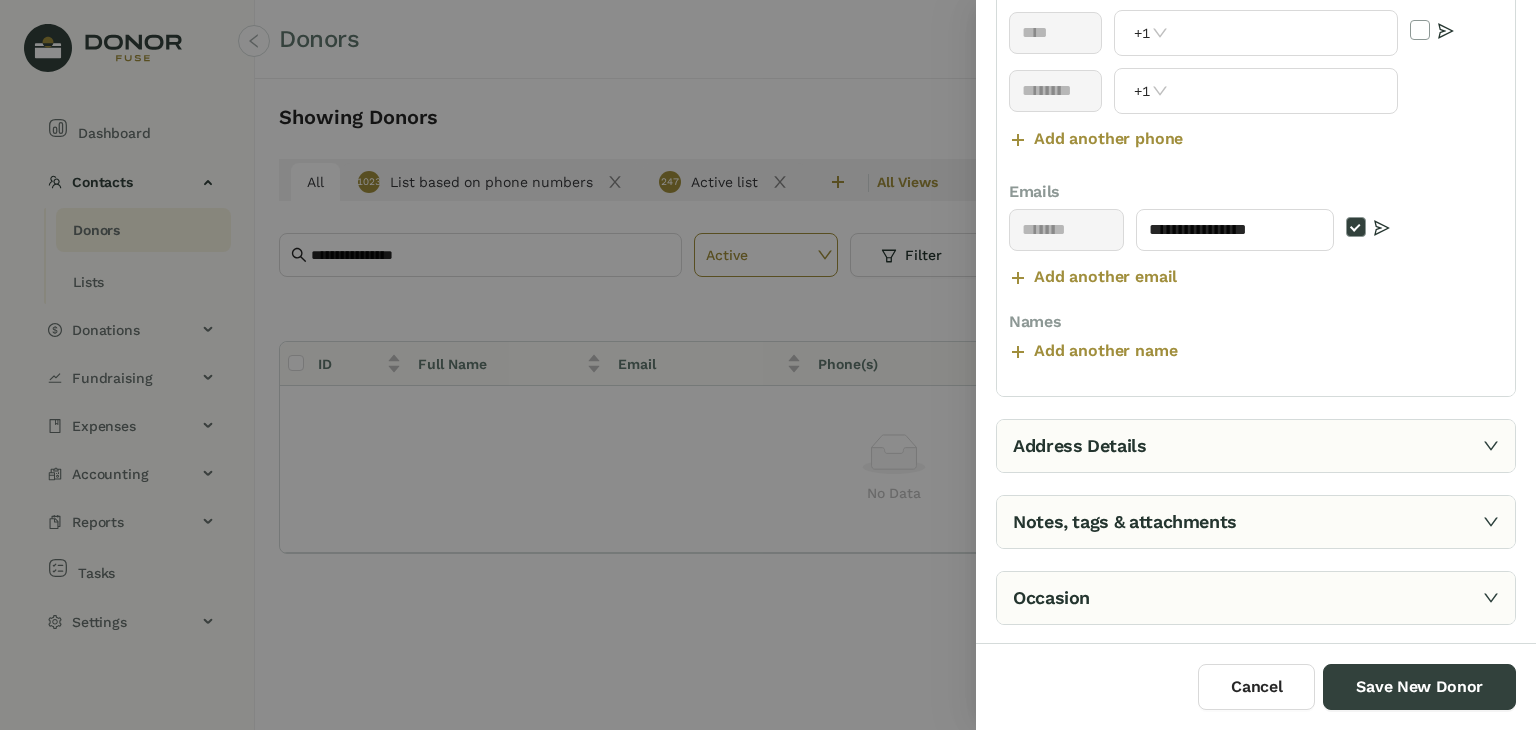 click on "Address Details" at bounding box center [1256, 446] 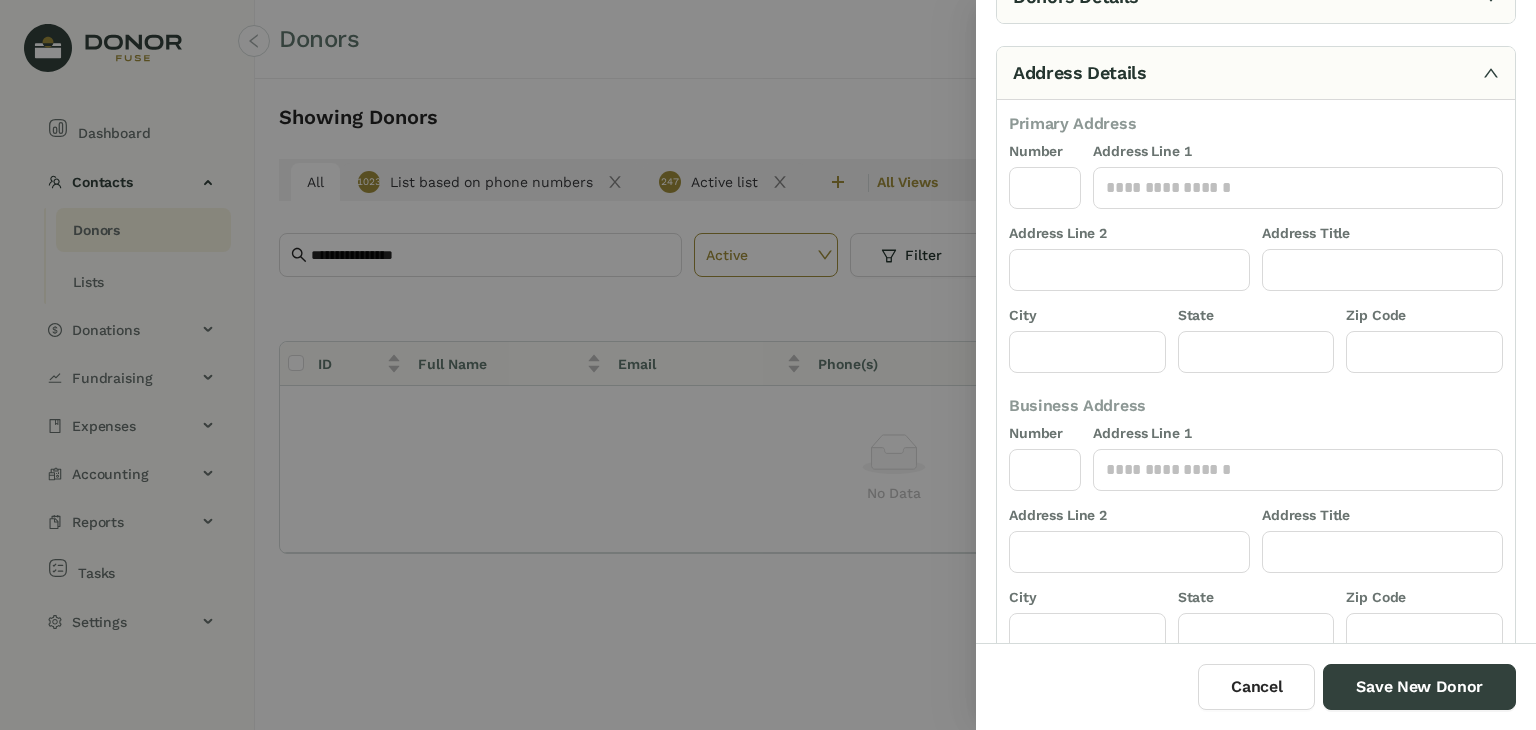 scroll, scrollTop: 102, scrollLeft: 0, axis: vertical 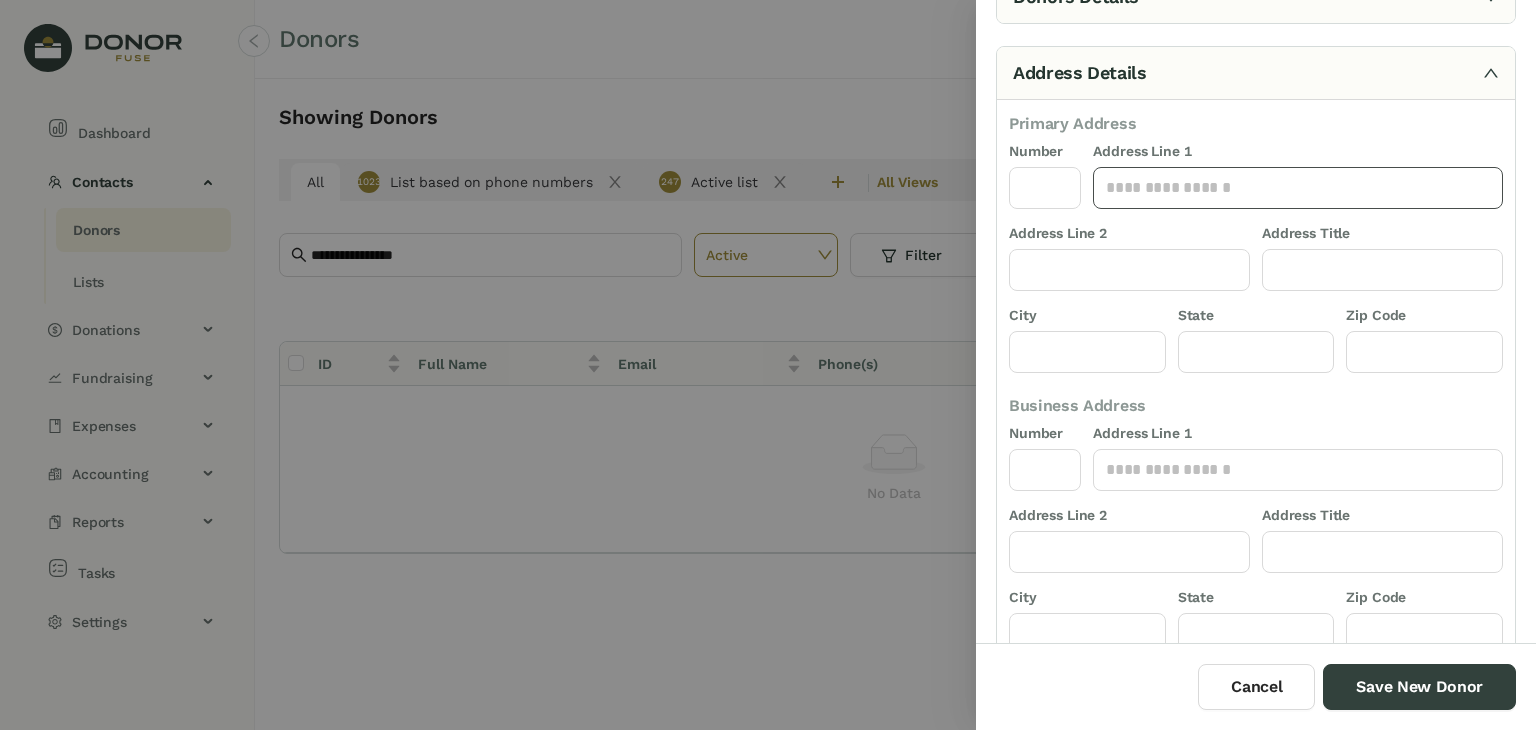 click 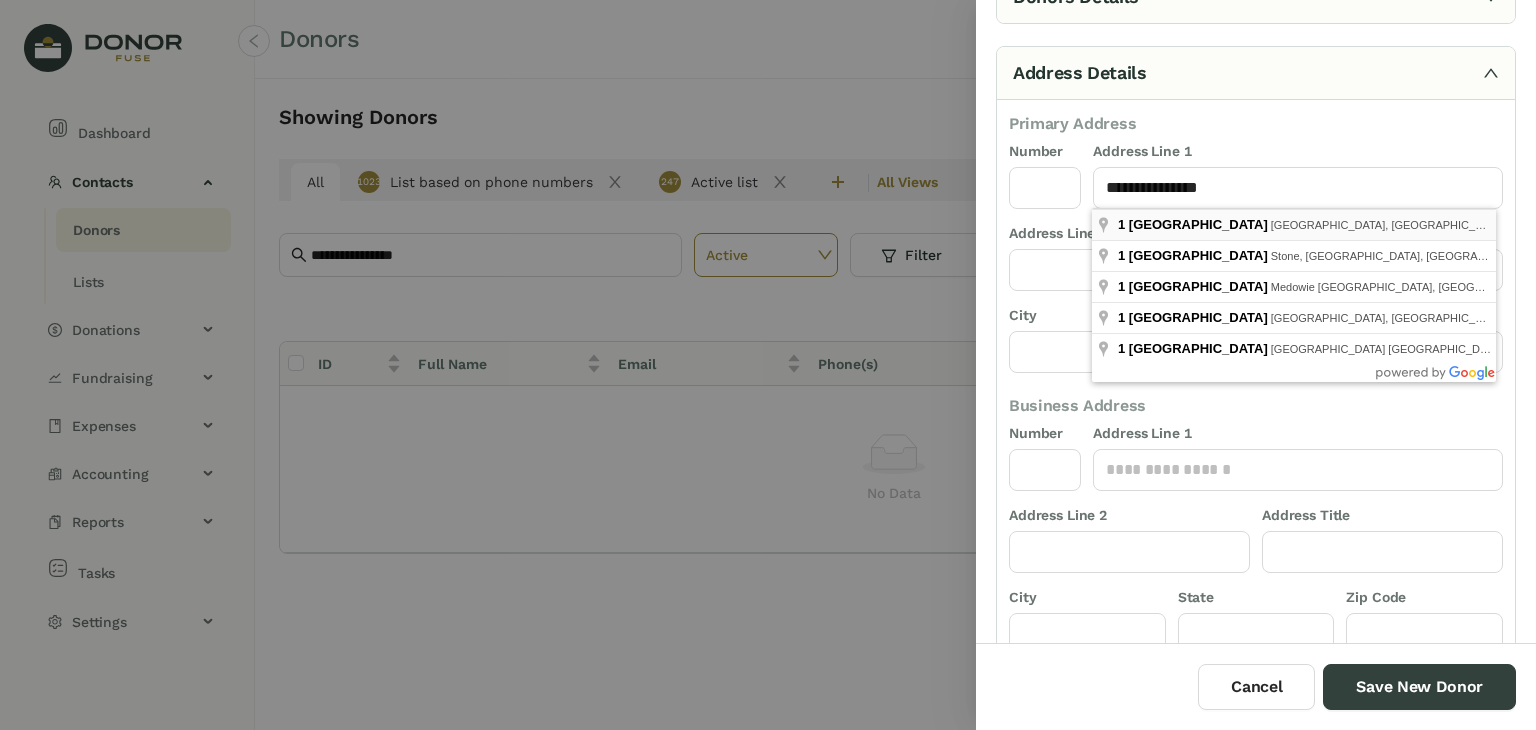 type on "**********" 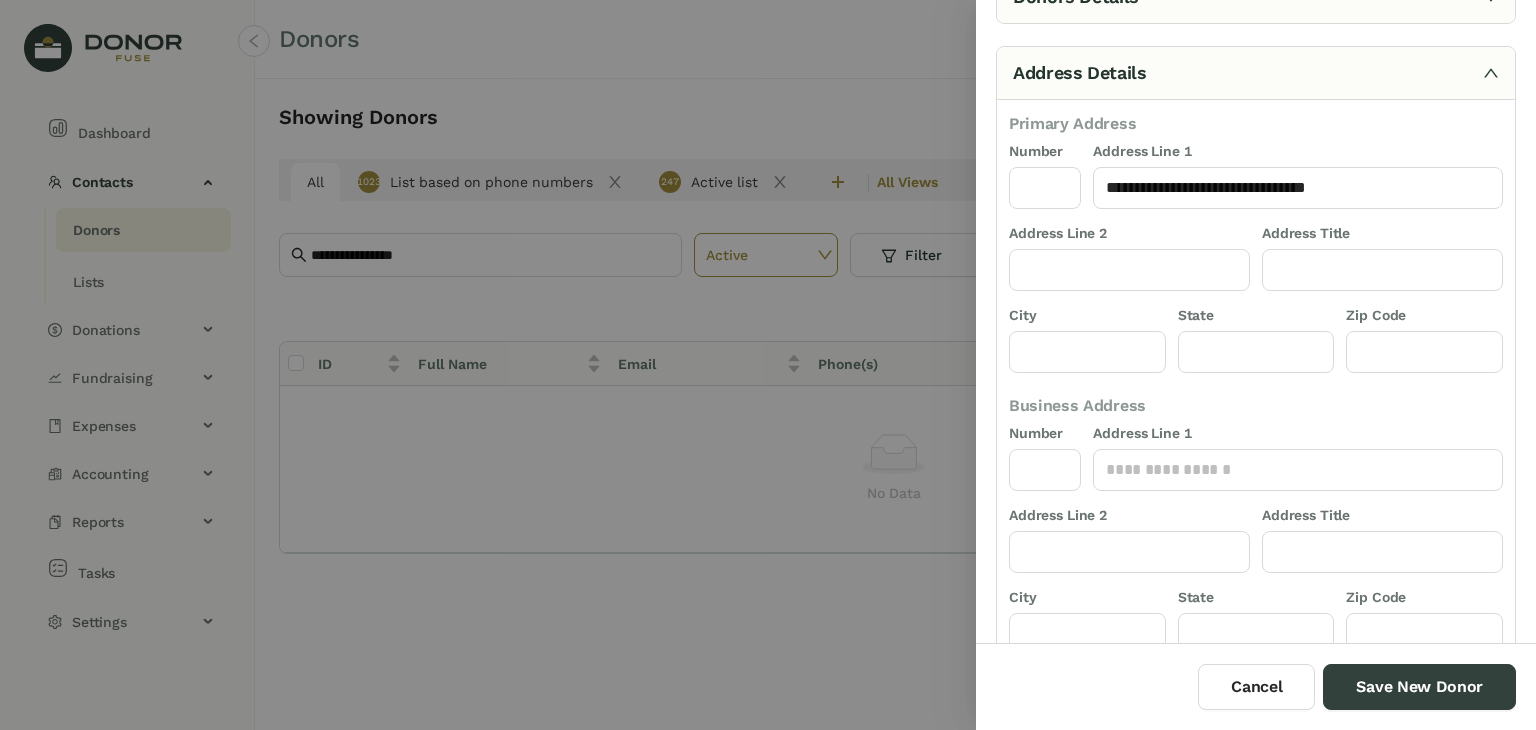 type on "*" 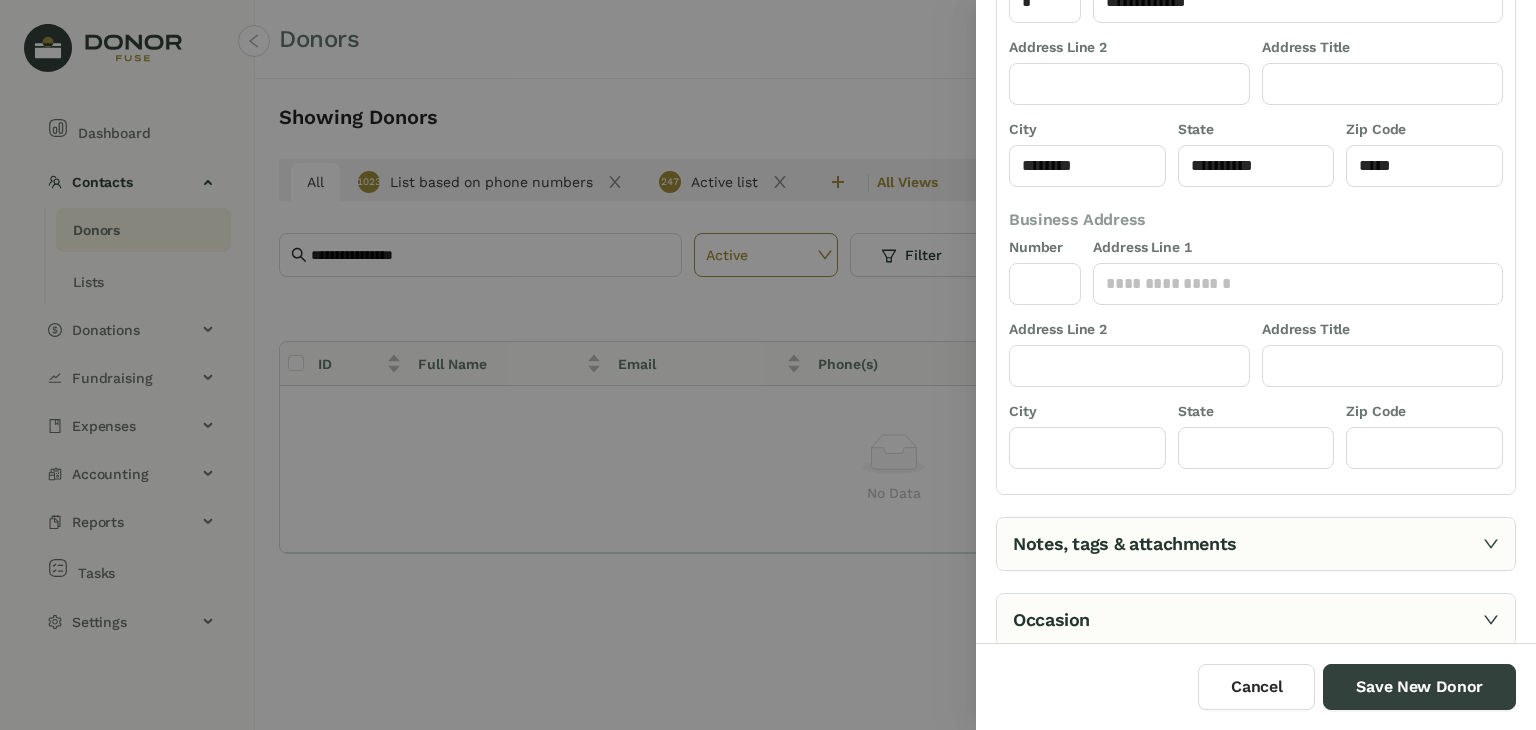 scroll, scrollTop: 288, scrollLeft: 0, axis: vertical 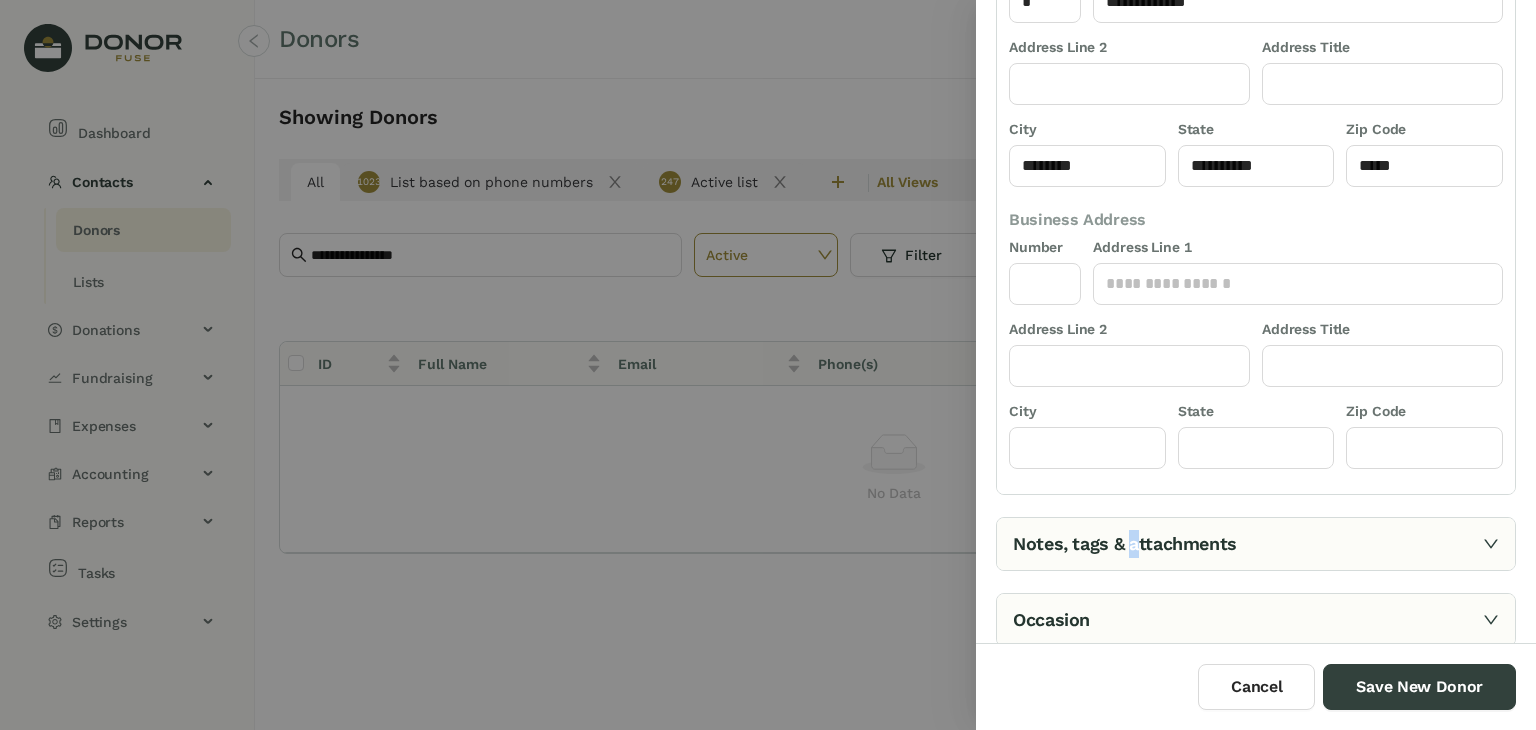 click on "Notes, tags & attachments" at bounding box center [1256, 544] 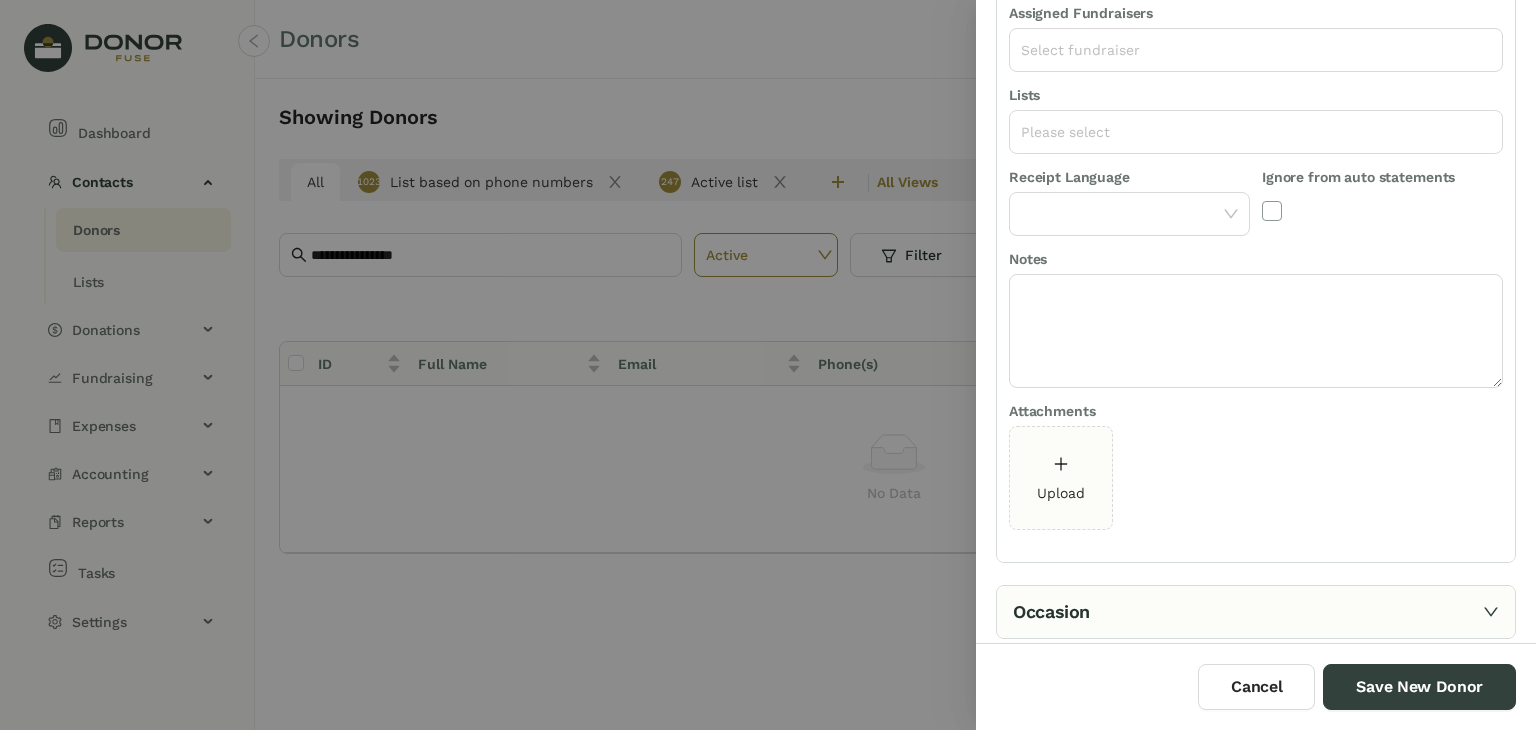 click on "Lists    Please select" at bounding box center (1256, 125) 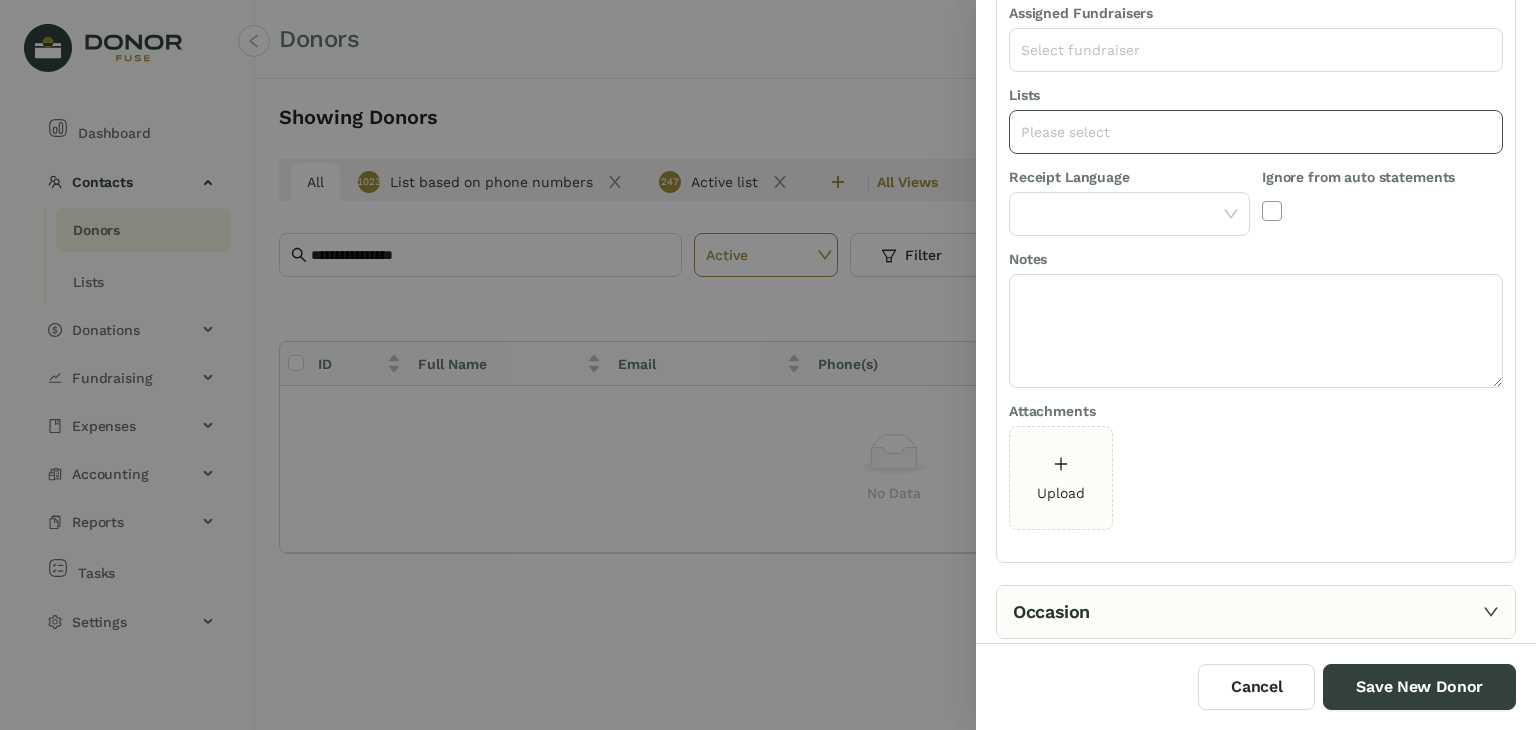 click on "Please select" 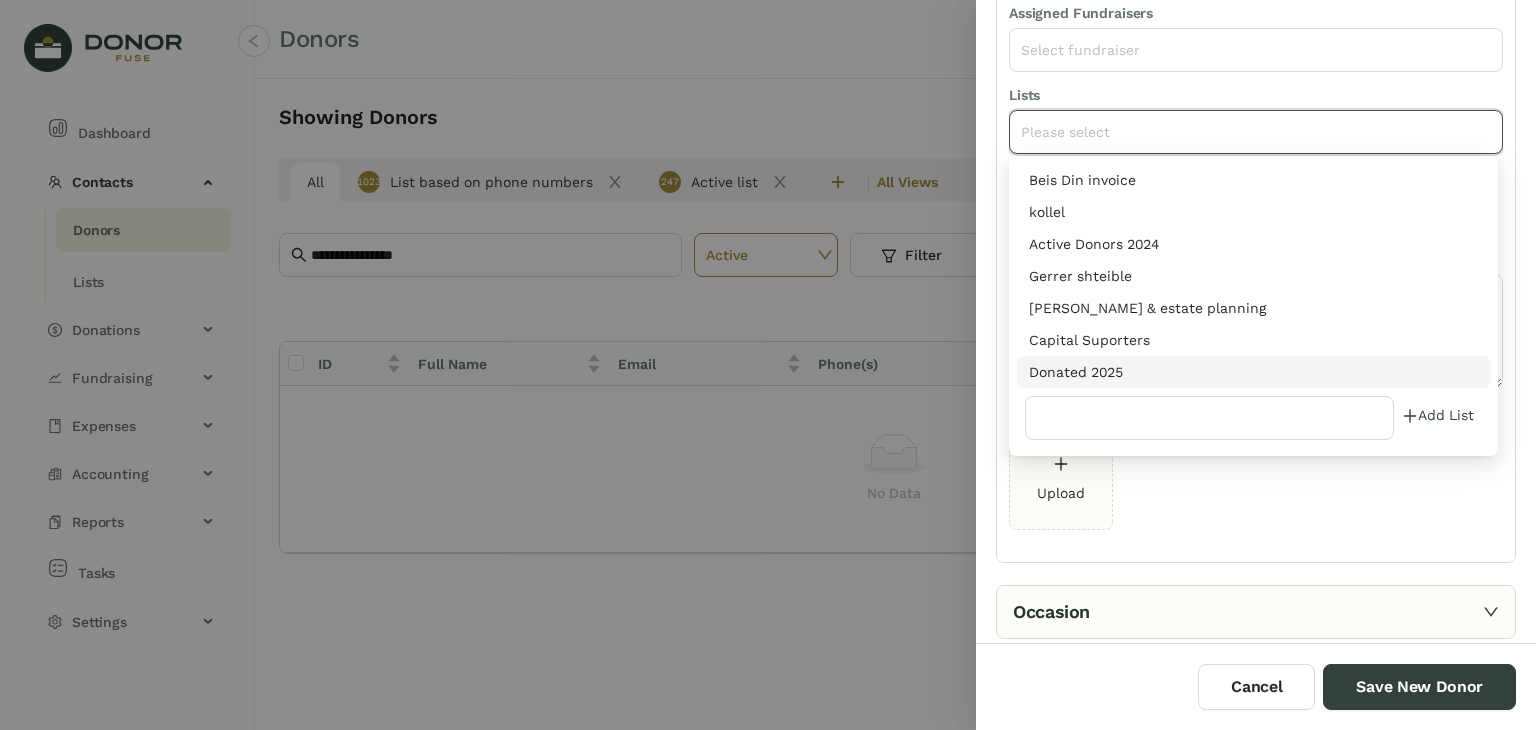 click on "Donated 2025" at bounding box center [1254, 372] 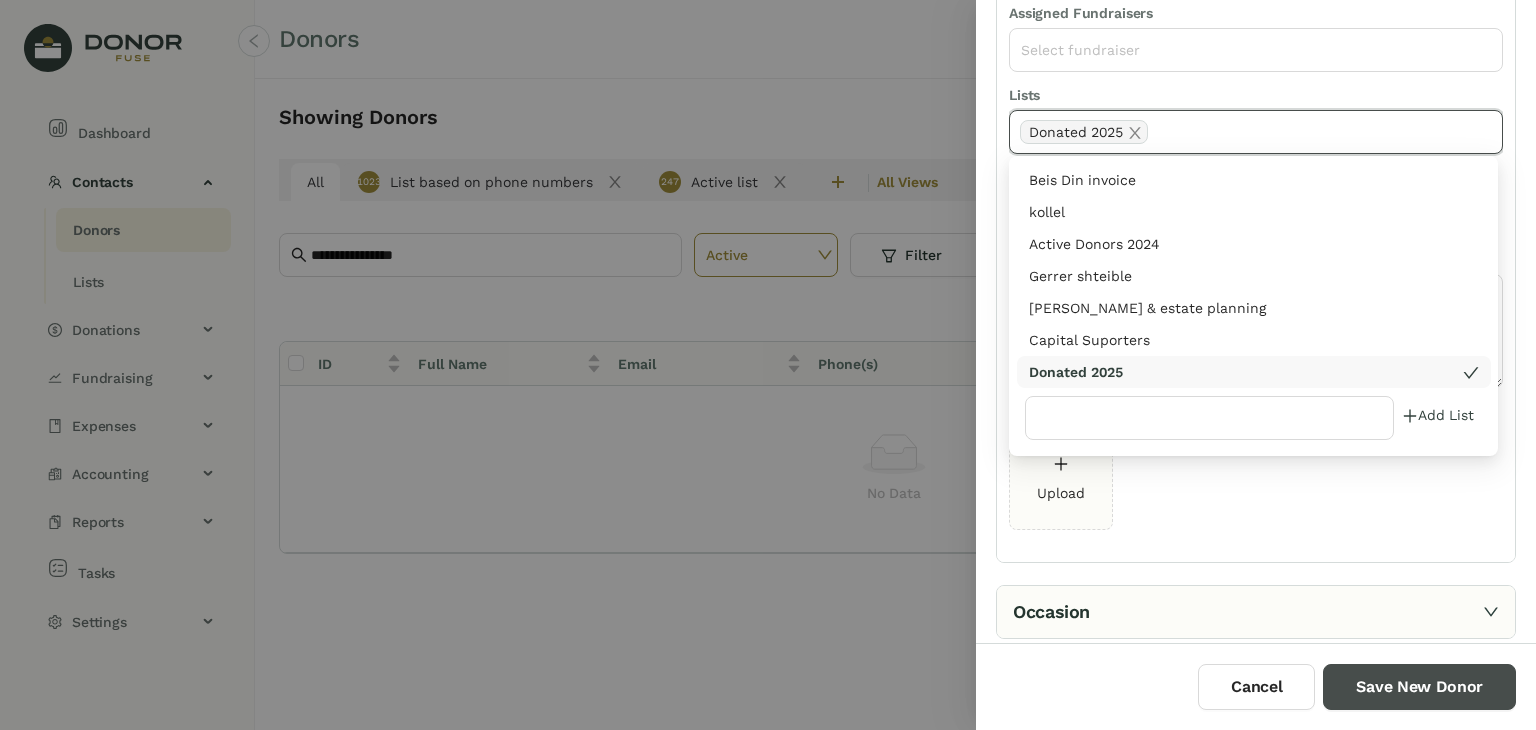 click on "Save New Donor" at bounding box center (1419, 687) 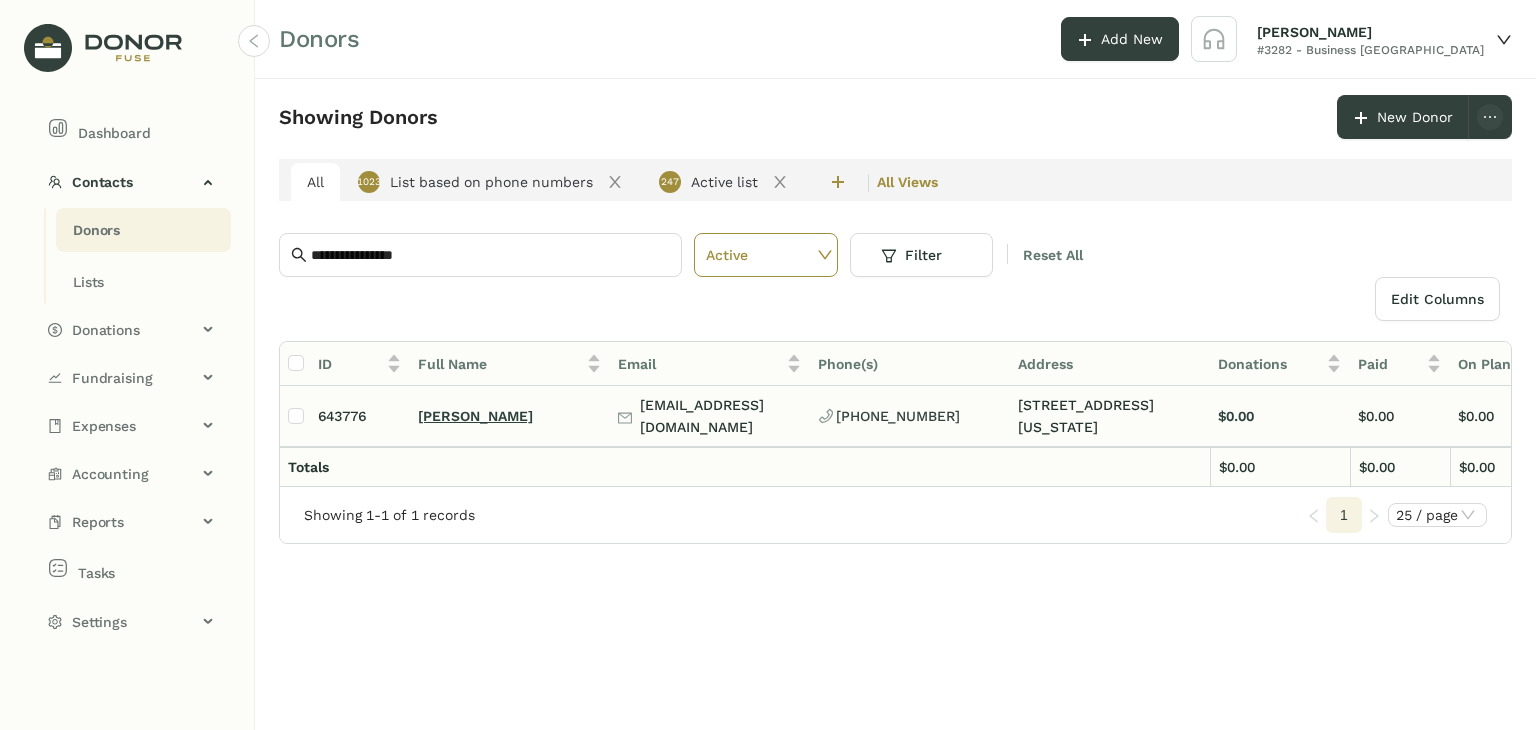 click on "[PERSON_NAME]" 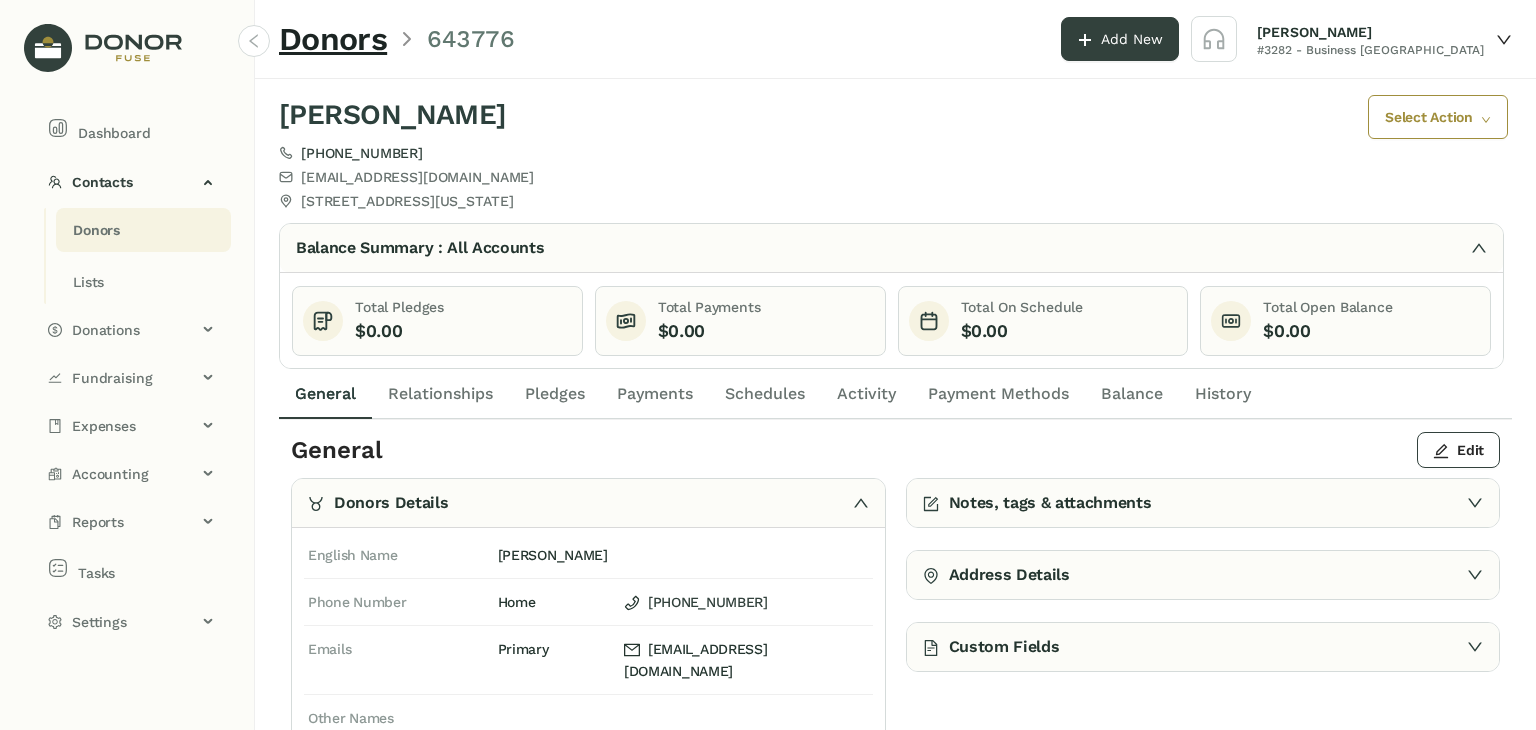 click on "Payments" 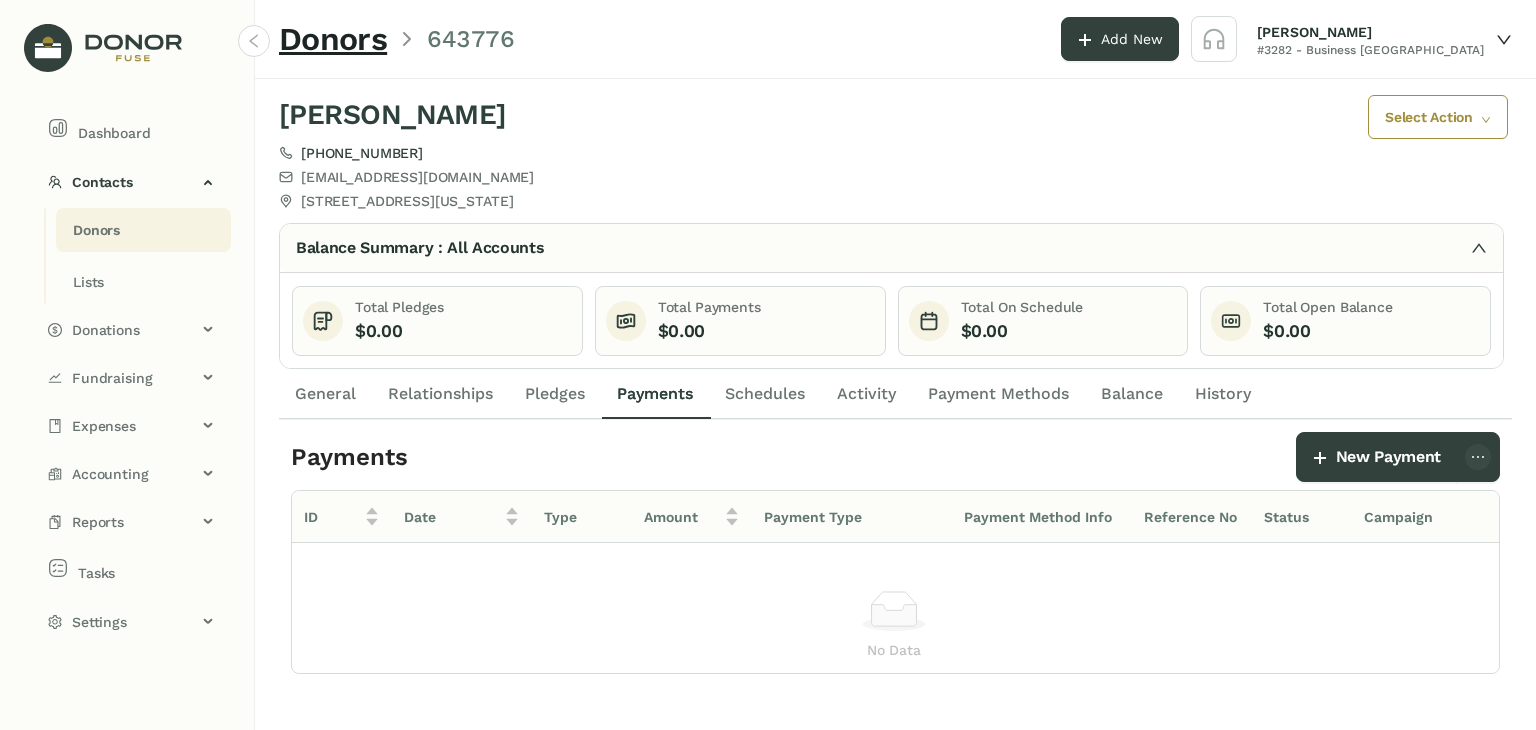 click on "ID Date Type Amount Payment Type Payment Method Info Reference No Status Campaign Fundraiser Multi Donor Fund  No Data" 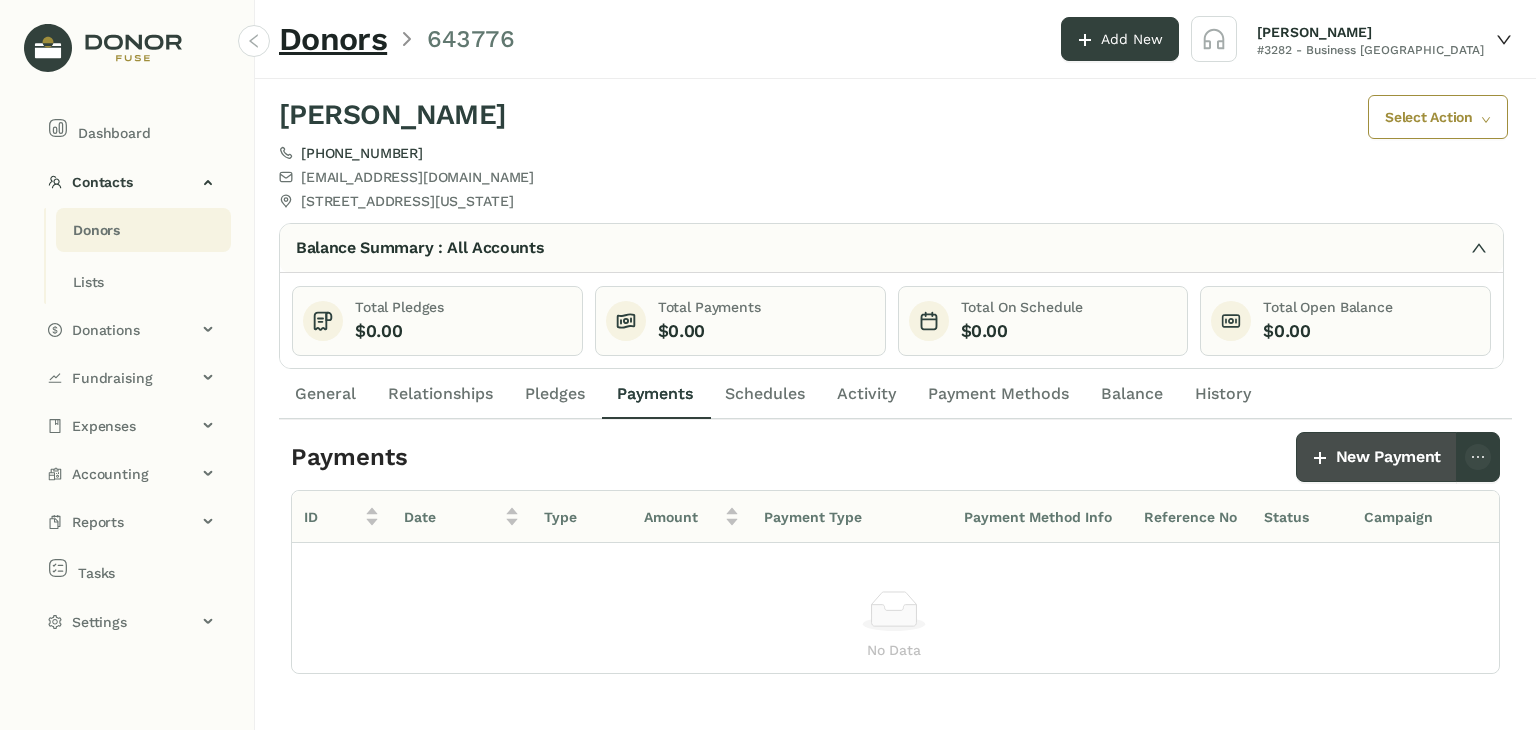 click on "New Payment" 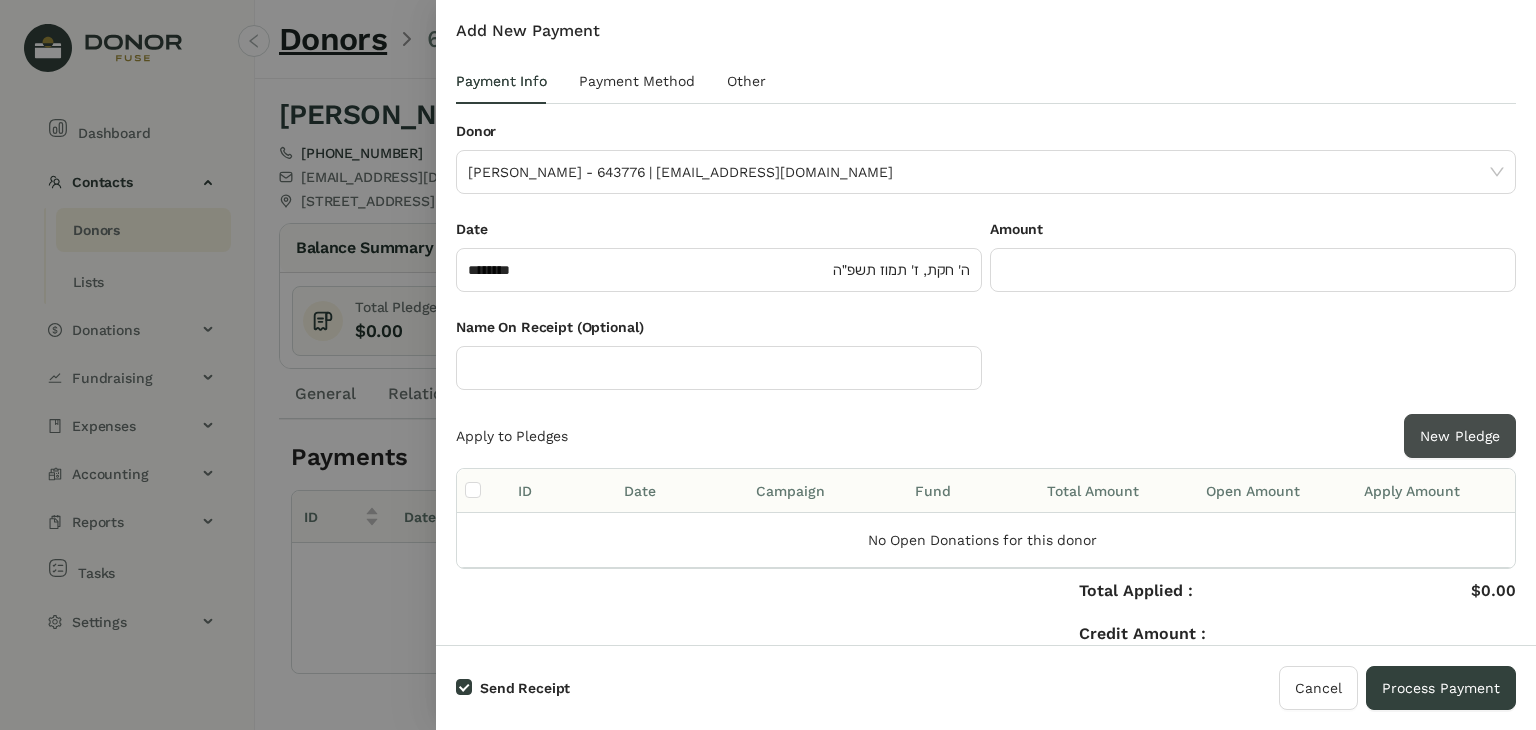 click on "New Pledge" at bounding box center (1460, 436) 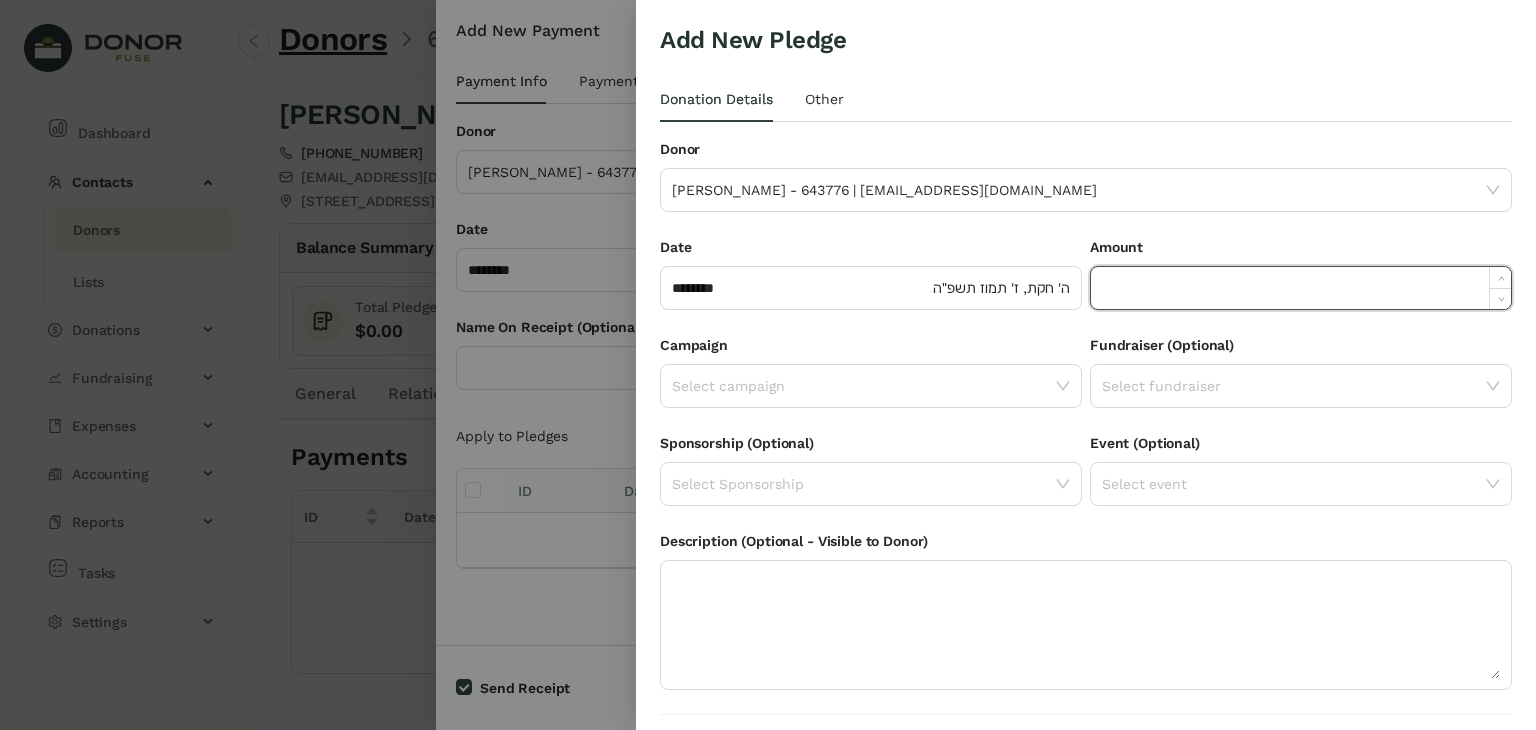 click 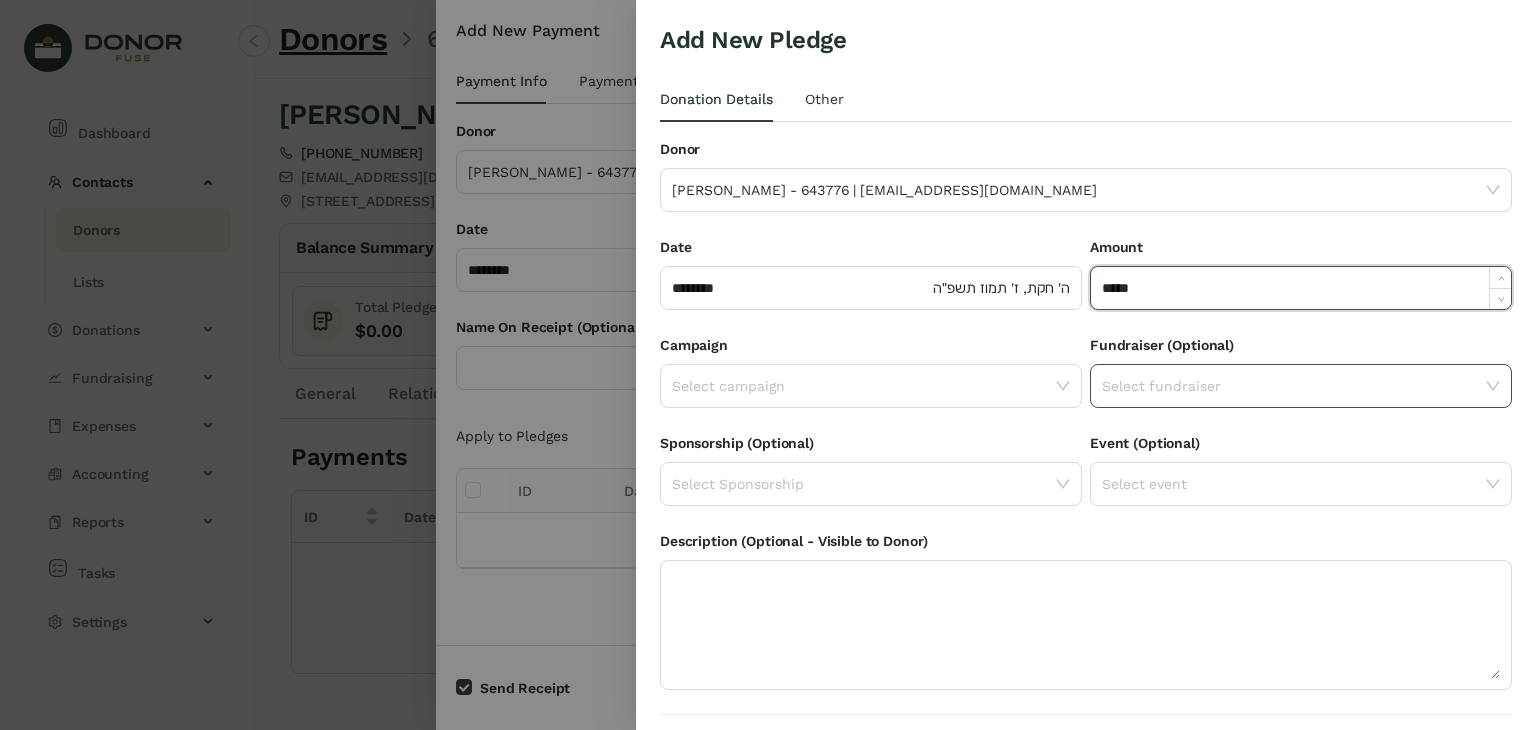 type on "******" 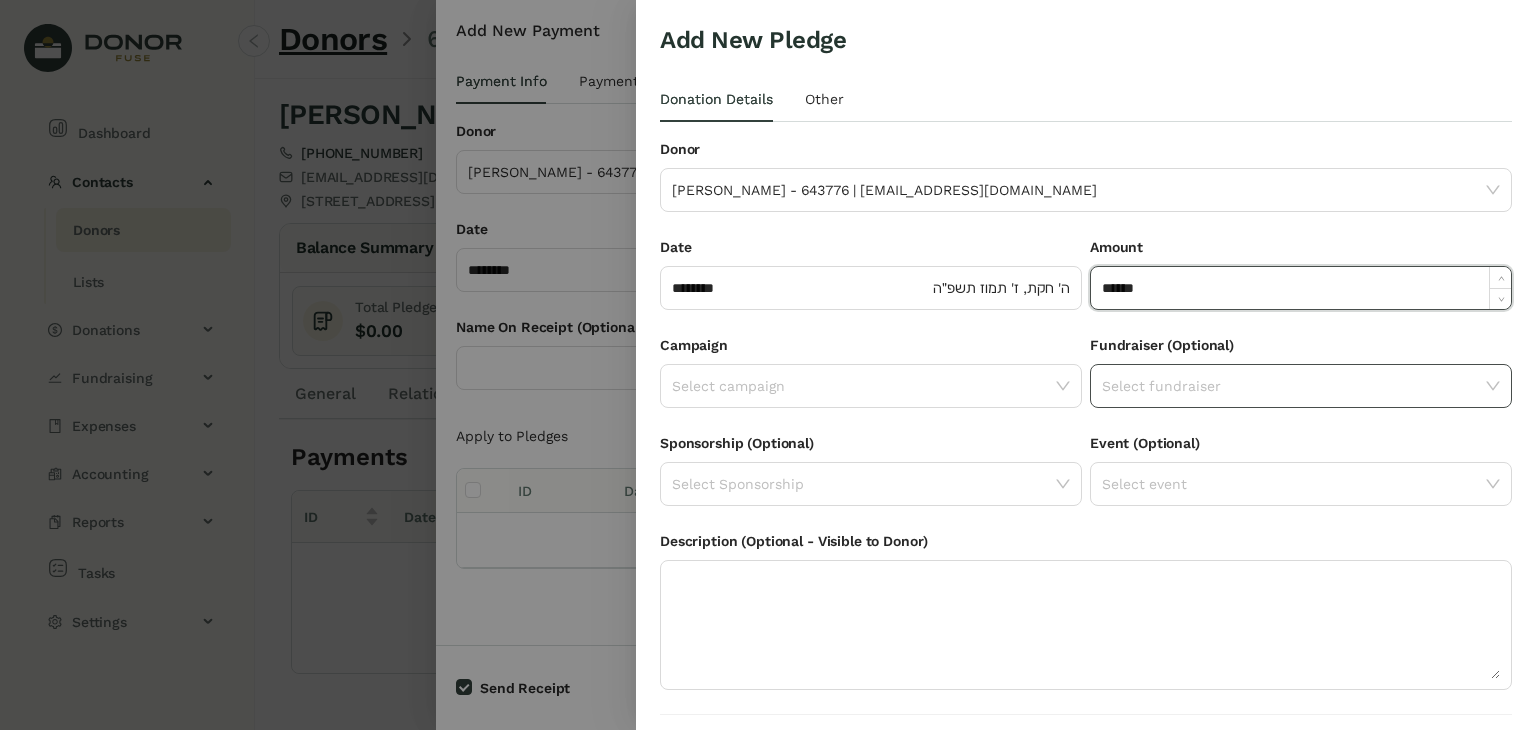 click 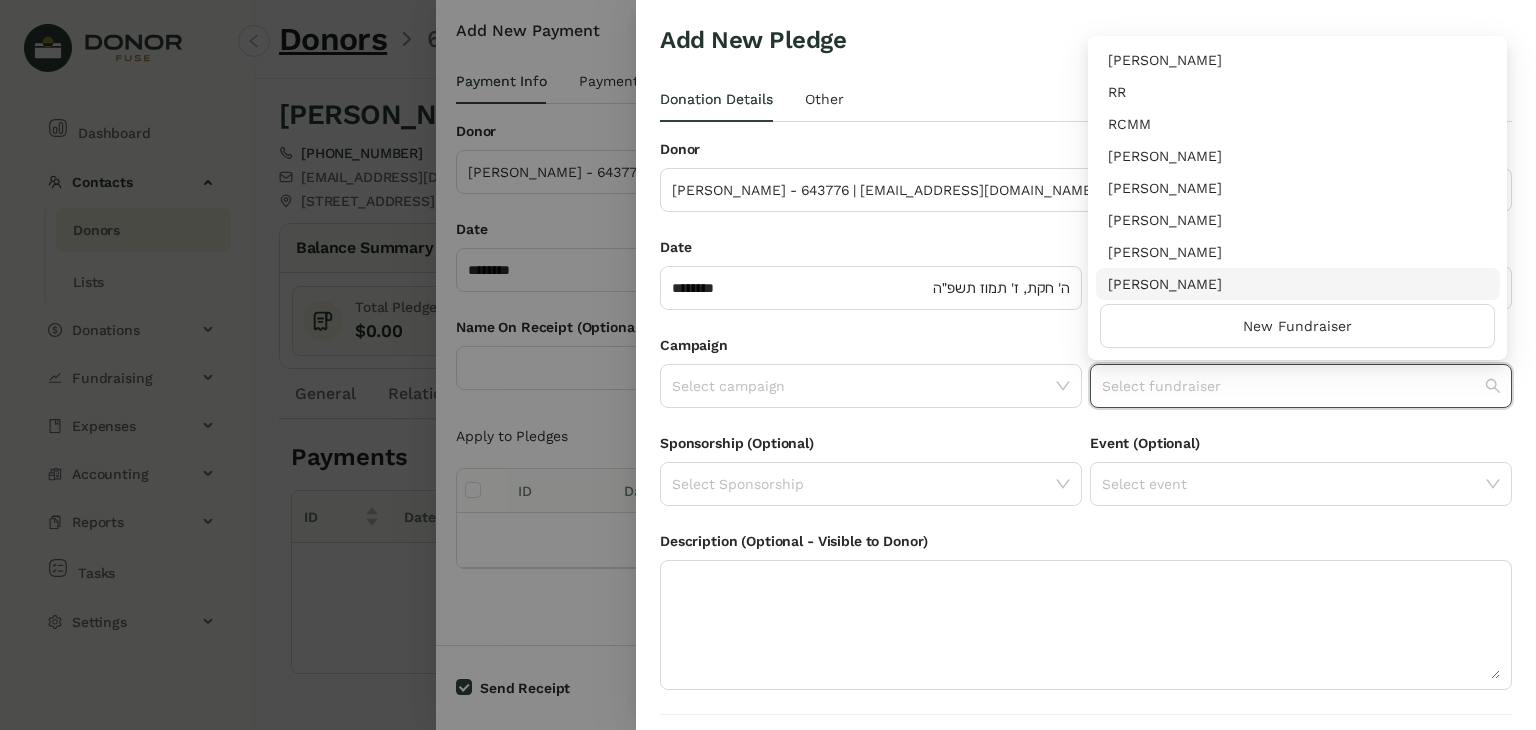 click on "[PERSON_NAME]" at bounding box center (1298, 284) 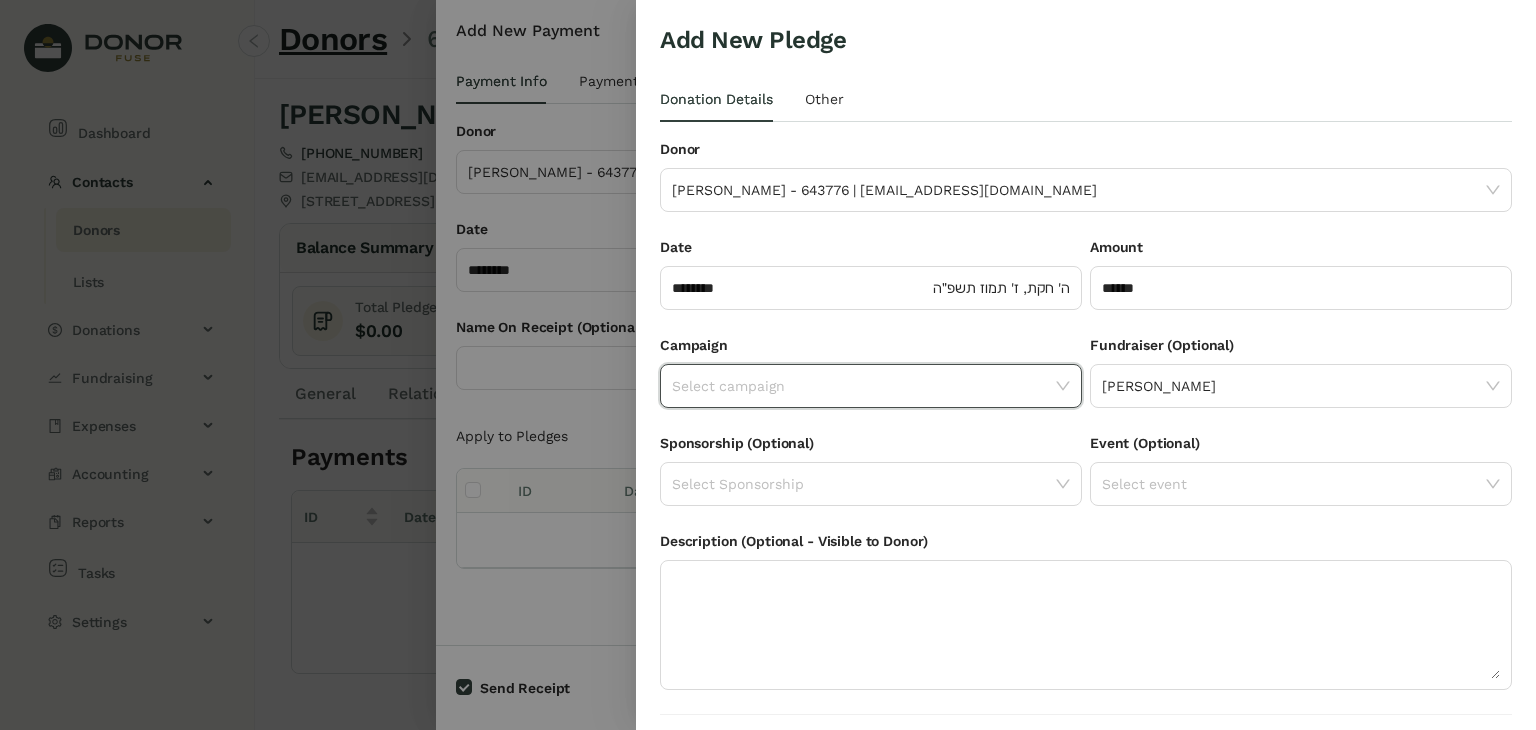 click 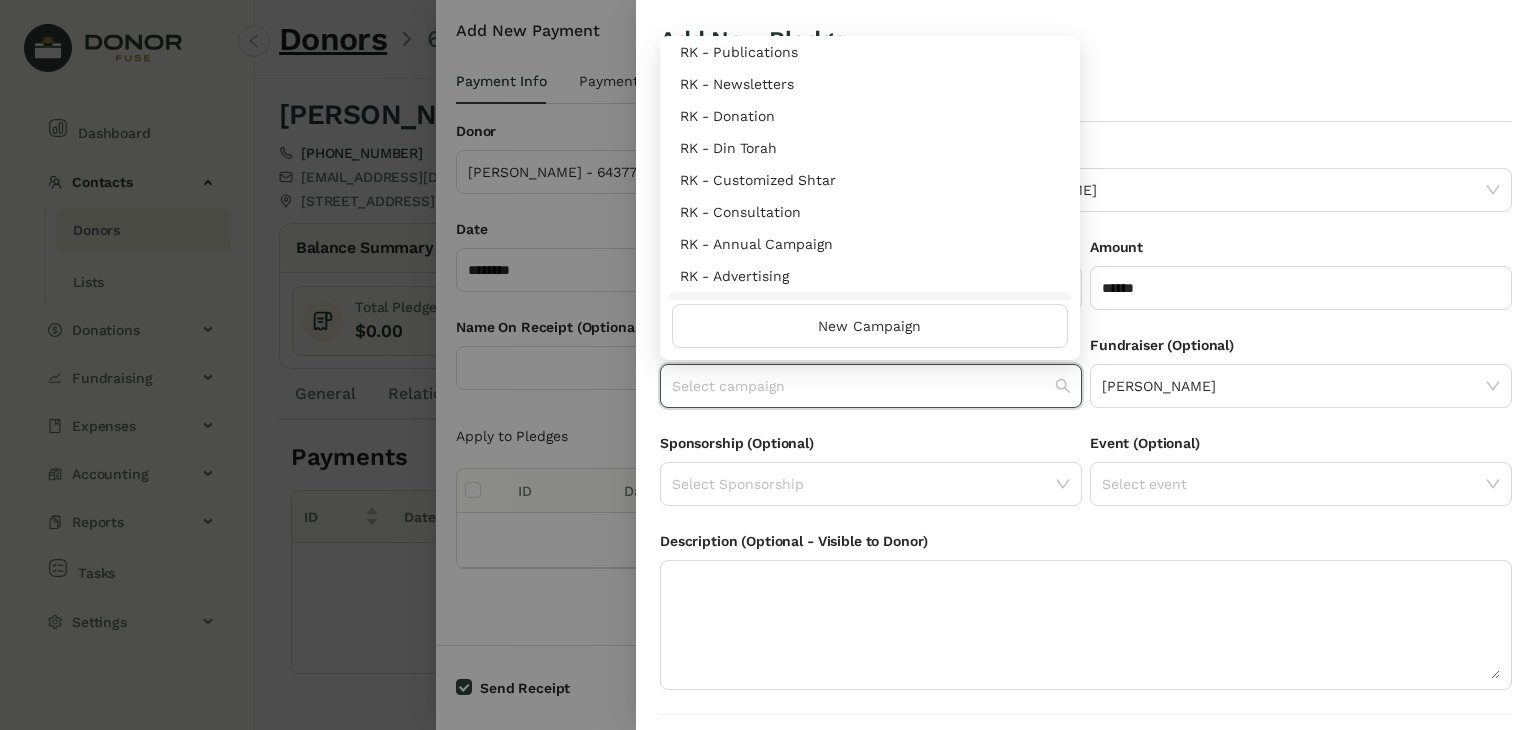 scroll, scrollTop: 924, scrollLeft: 0, axis: vertical 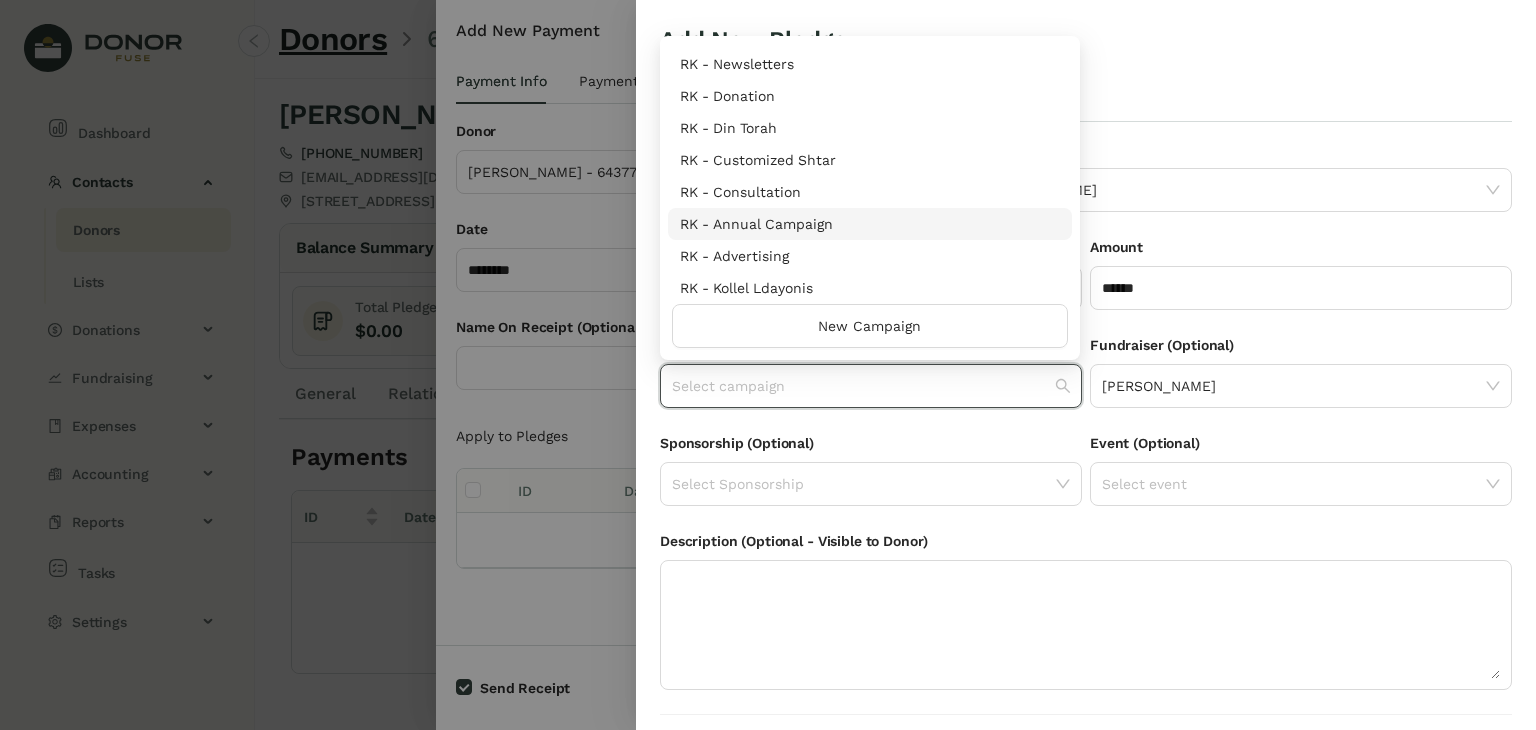 click on "RK - Annual Campaign" at bounding box center [870, 224] 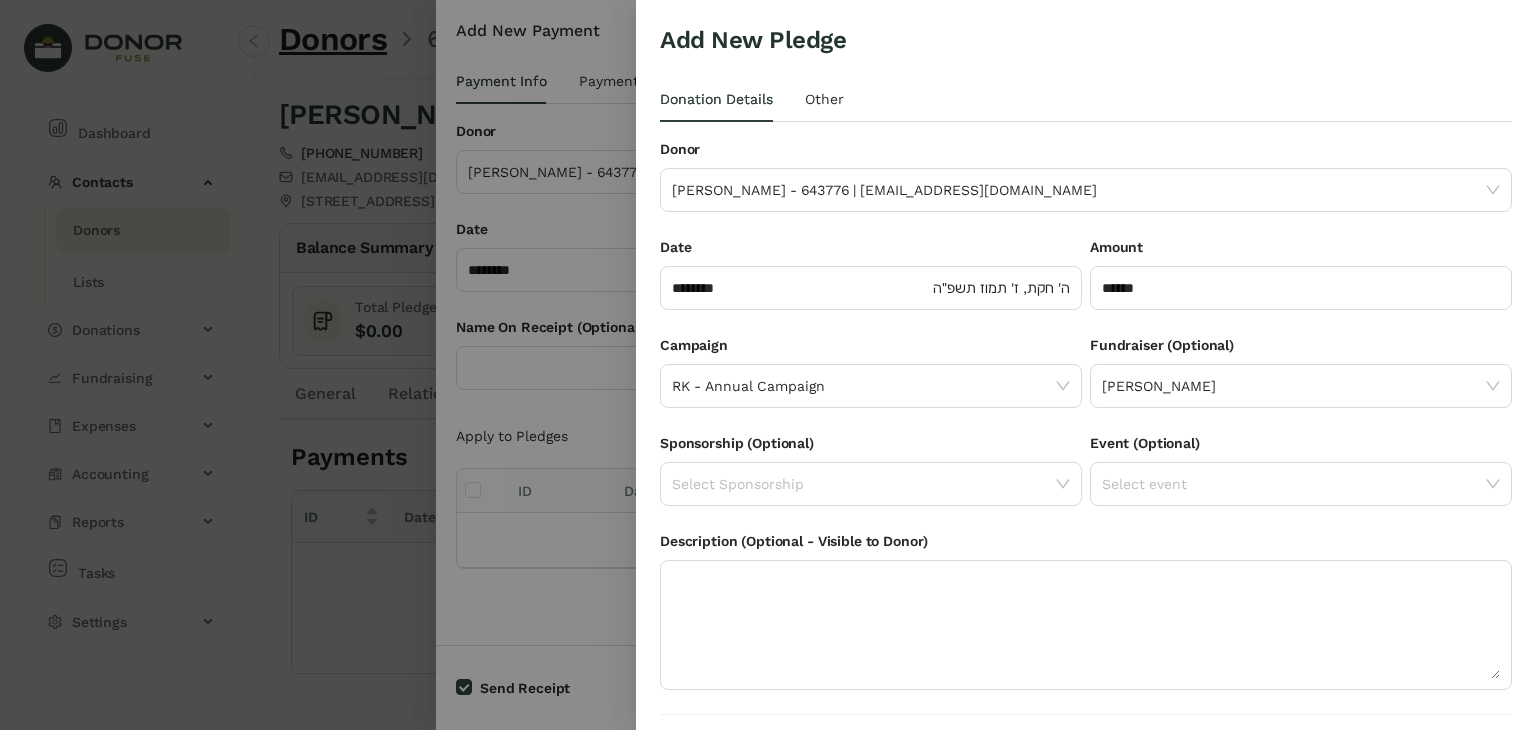 scroll, scrollTop: 54, scrollLeft: 0, axis: vertical 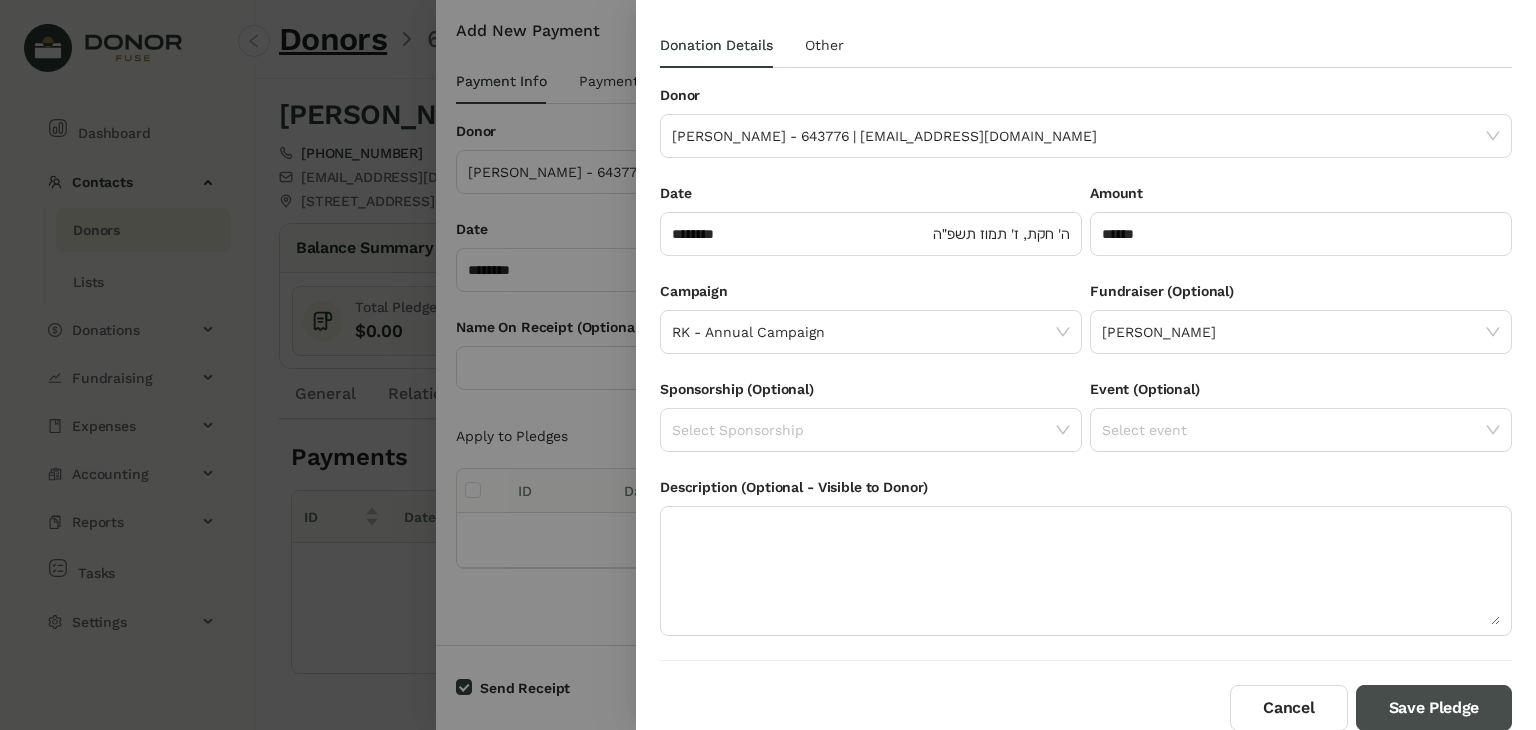 click on "Save Pledge" at bounding box center [1434, 708] 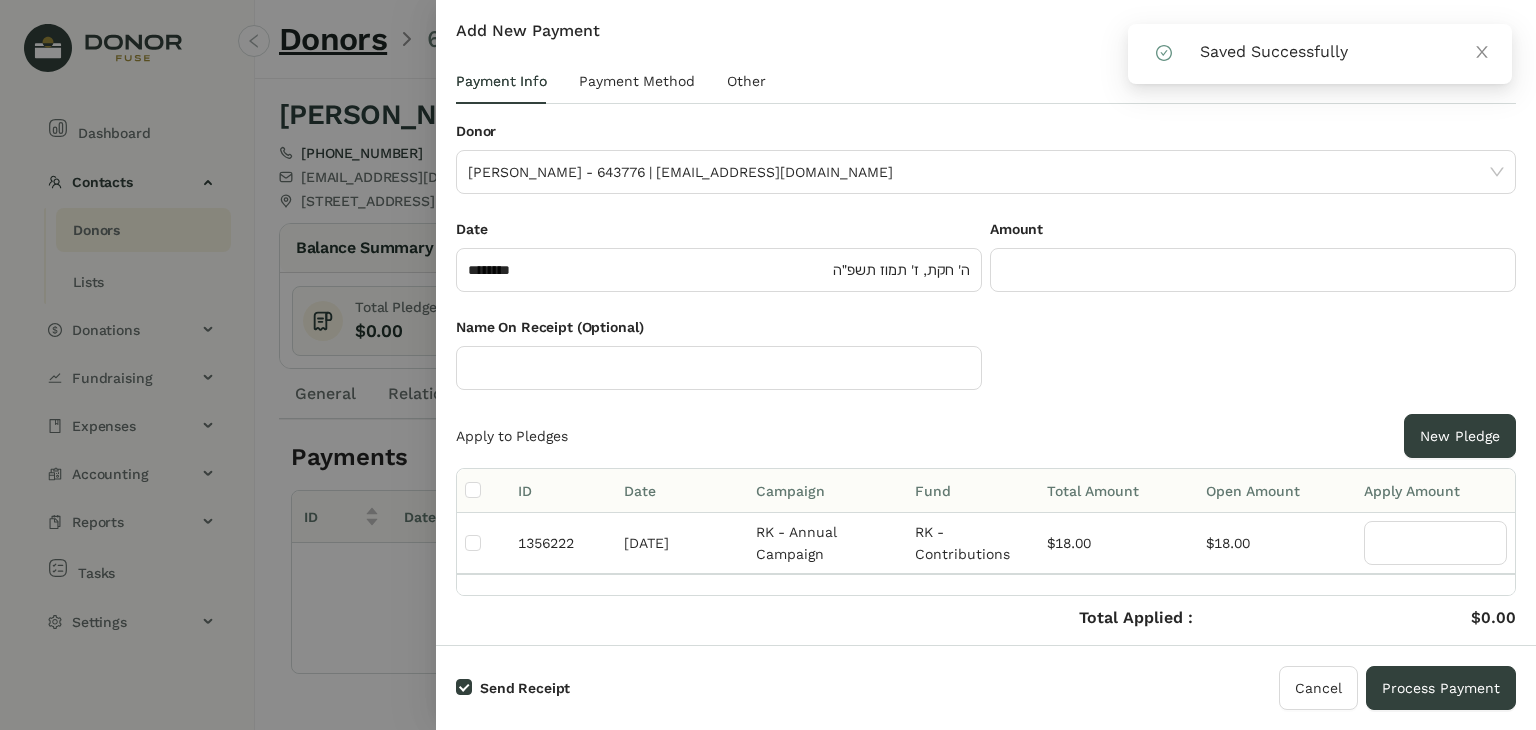 click 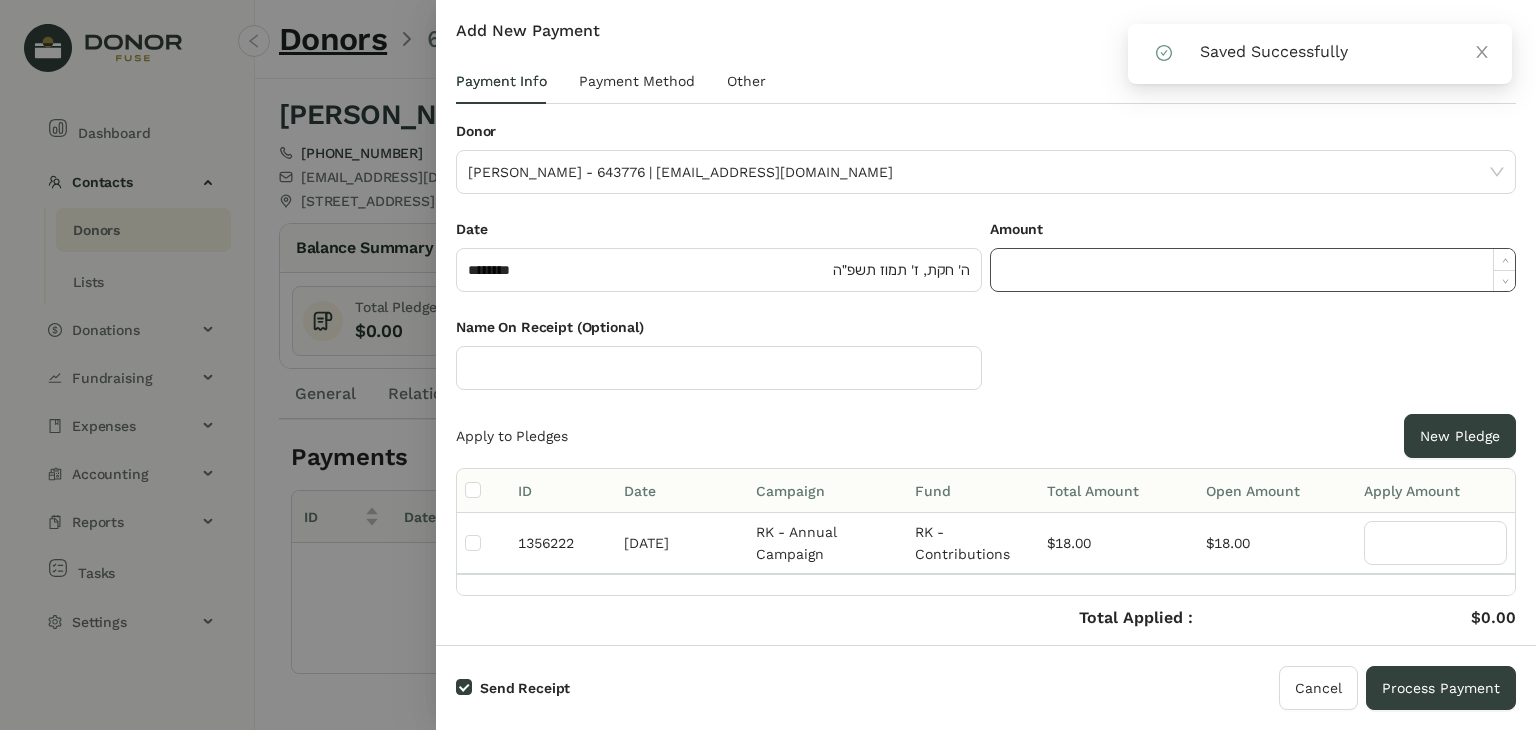 click 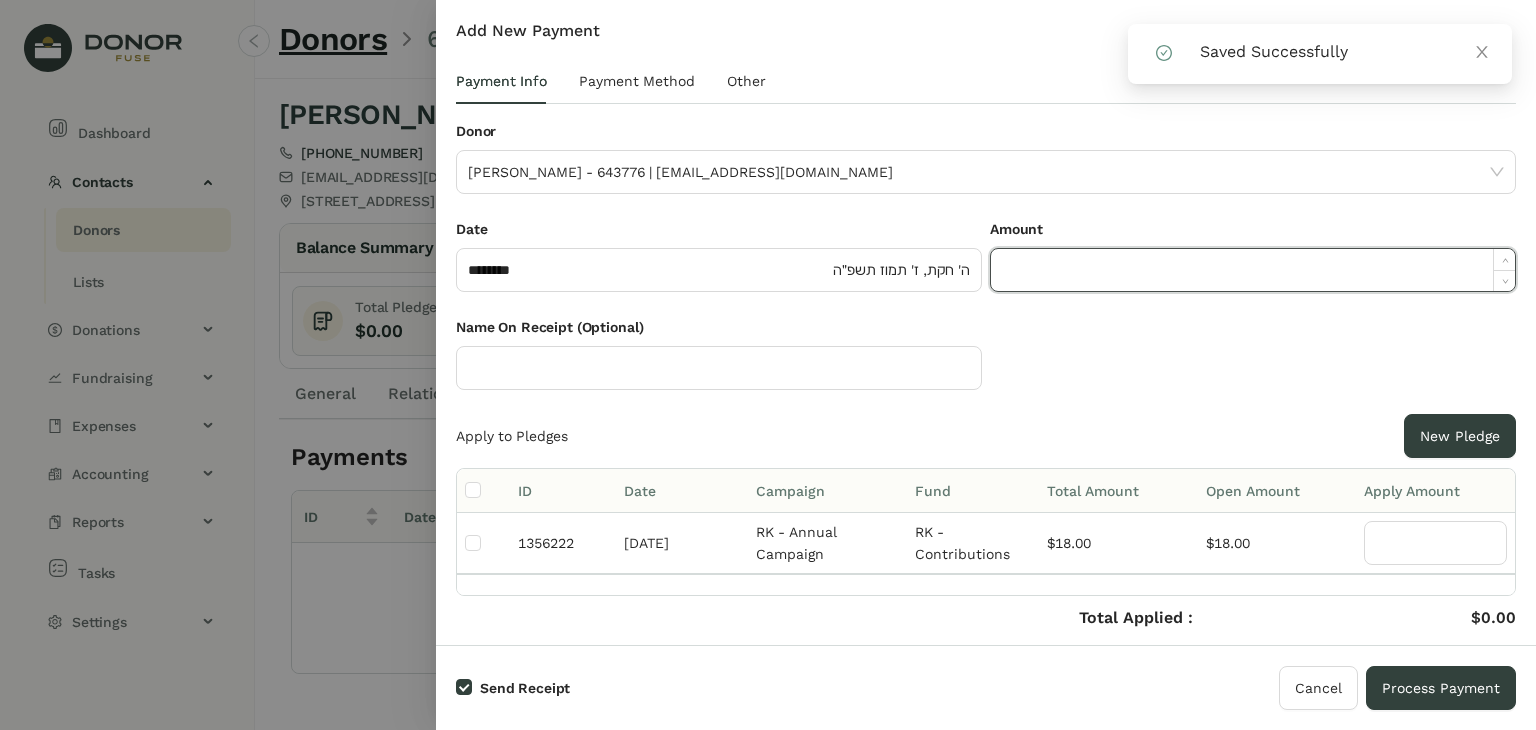 paste on "*****" 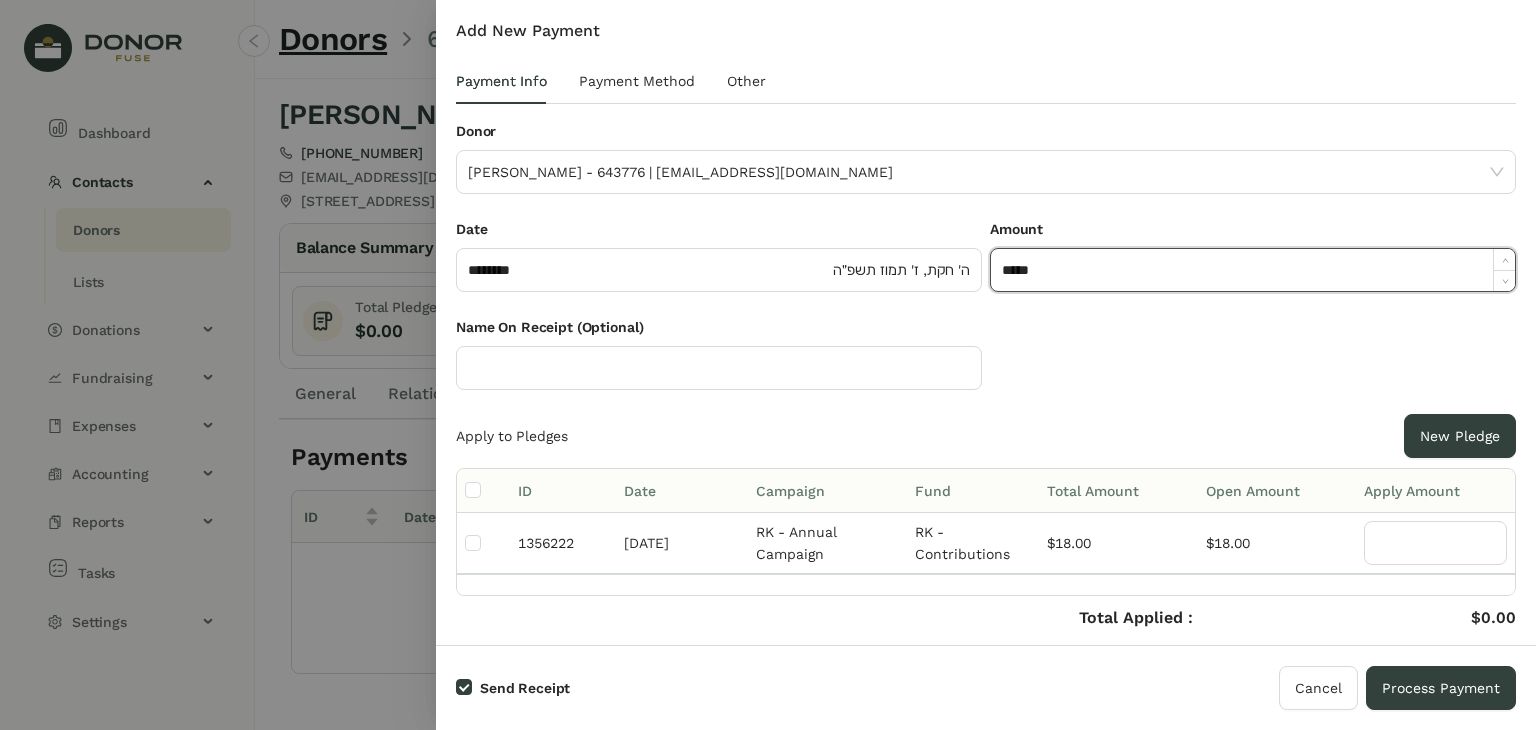 type on "******" 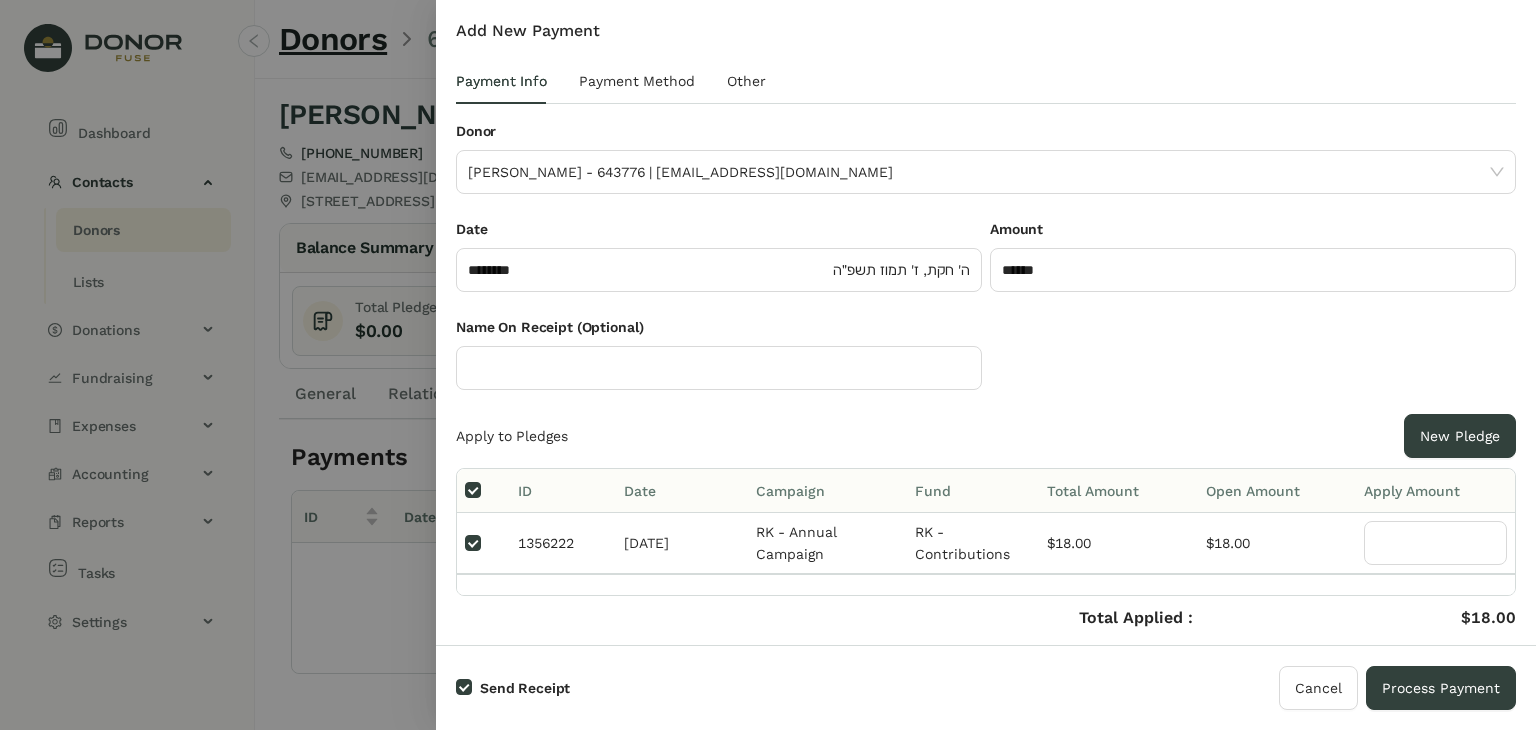 type on "**" 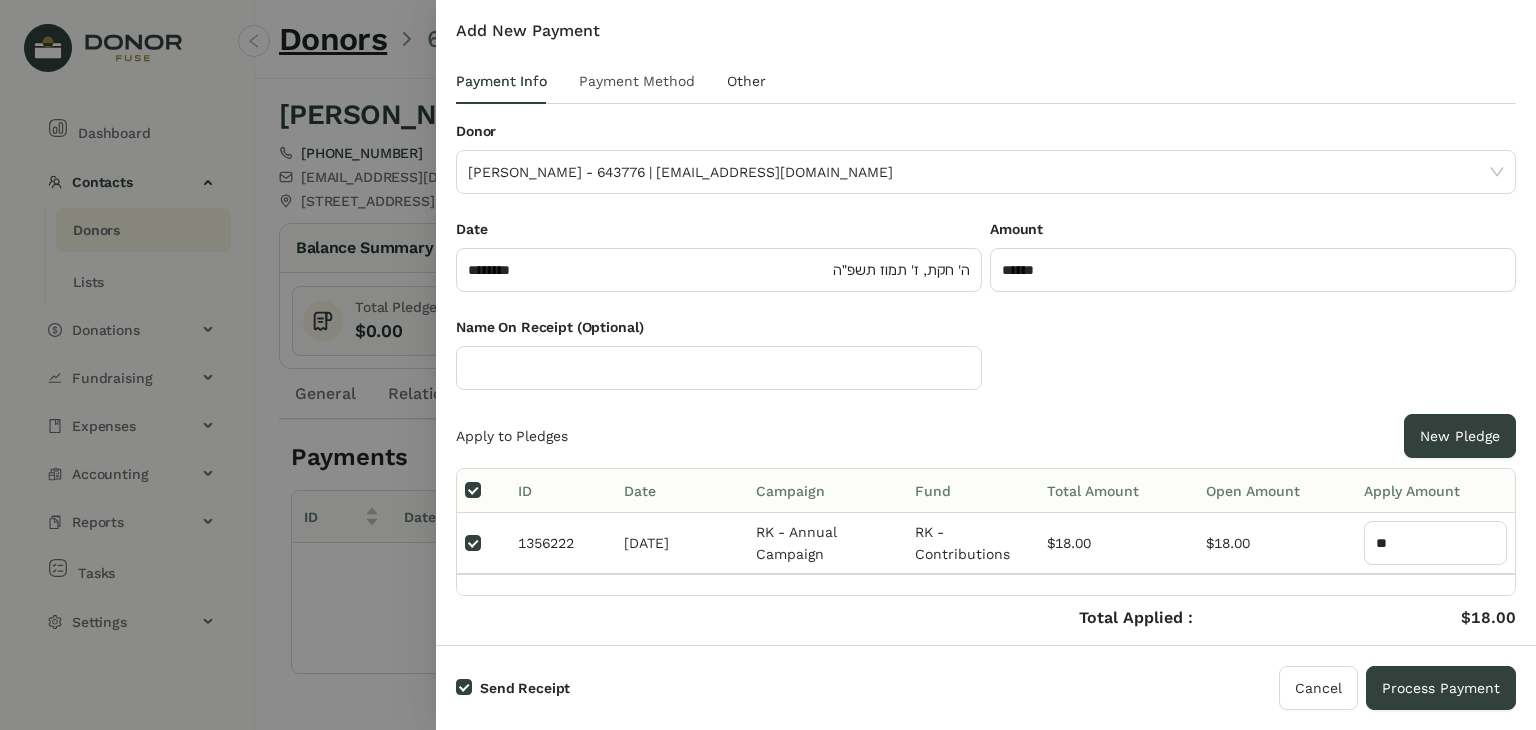 click on "Payment Method" at bounding box center (637, 81) 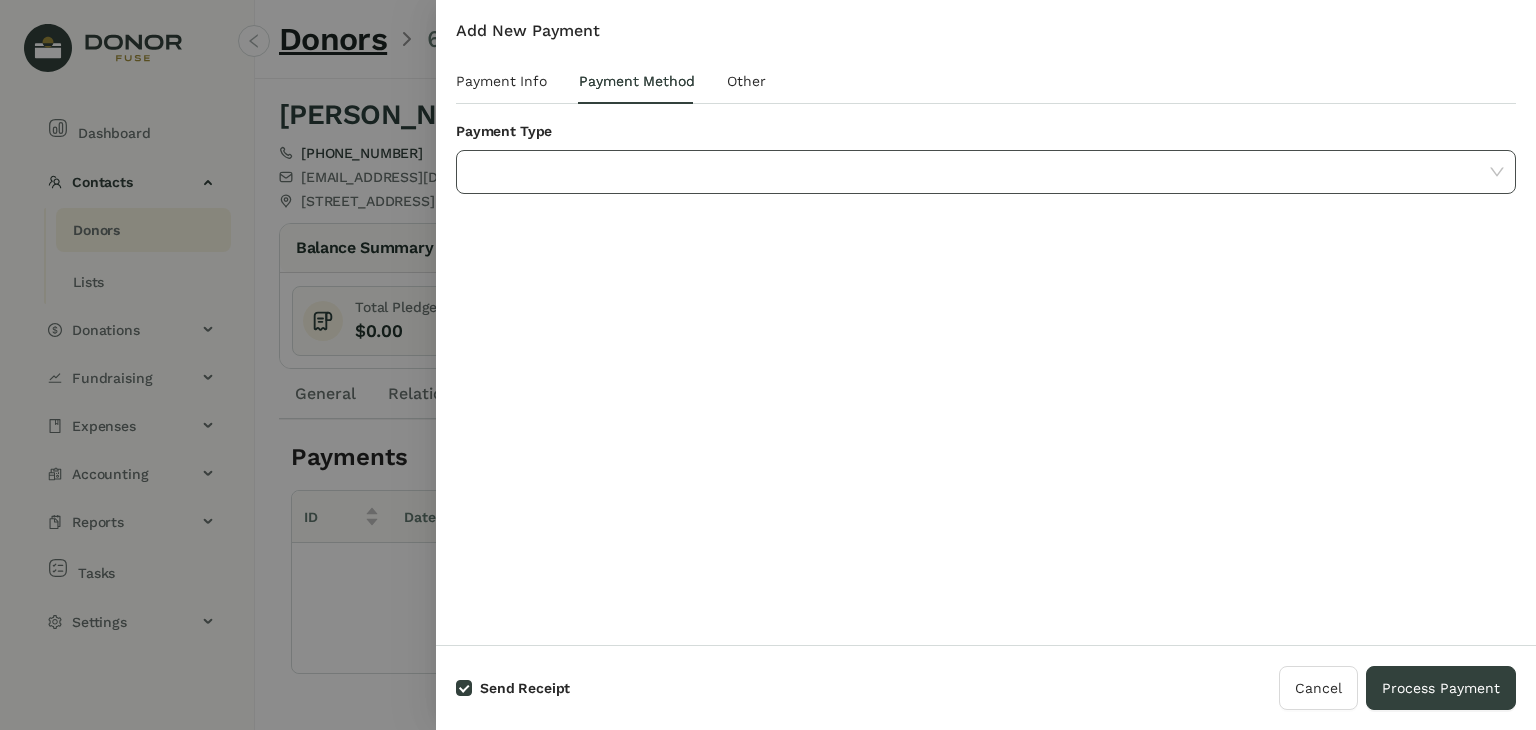 click 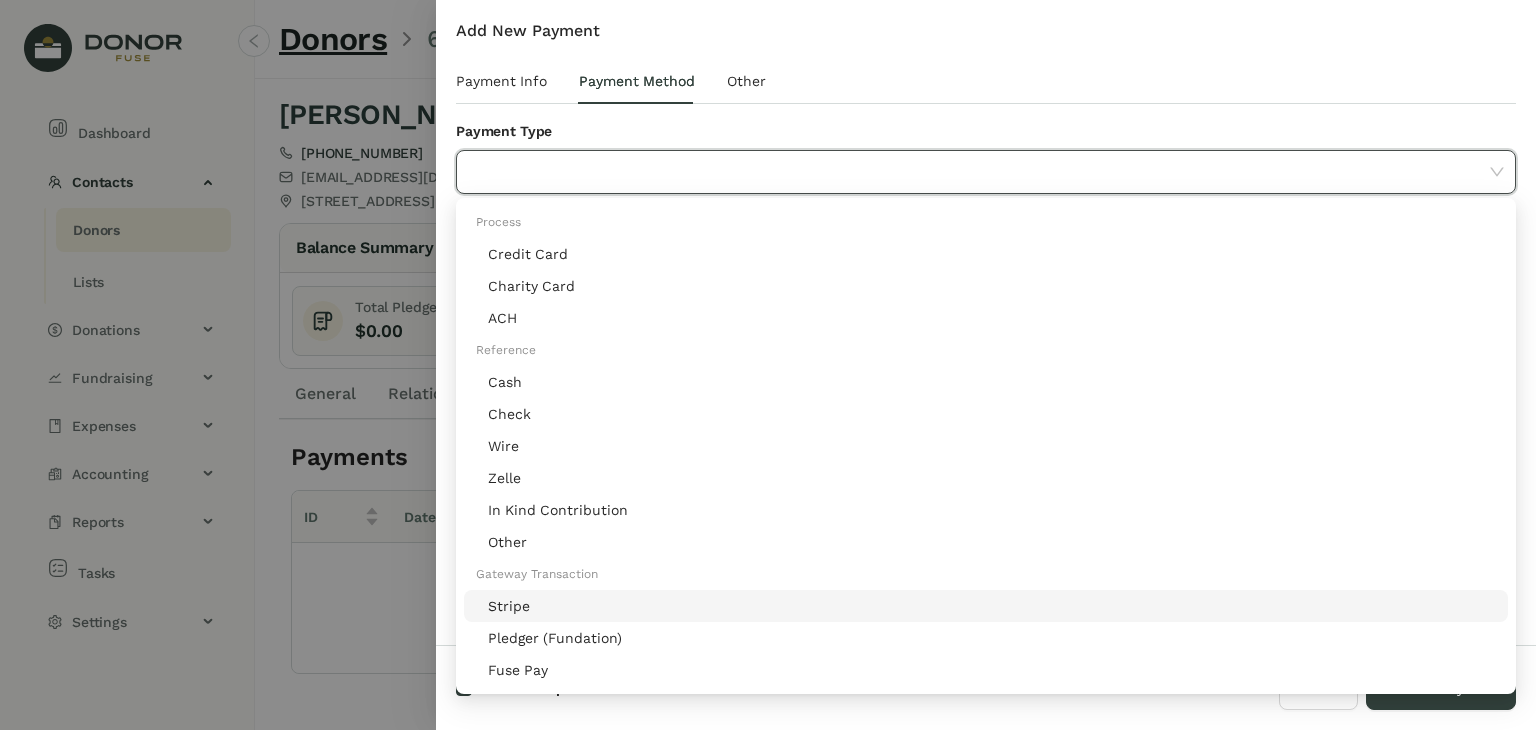 click on "Stripe" 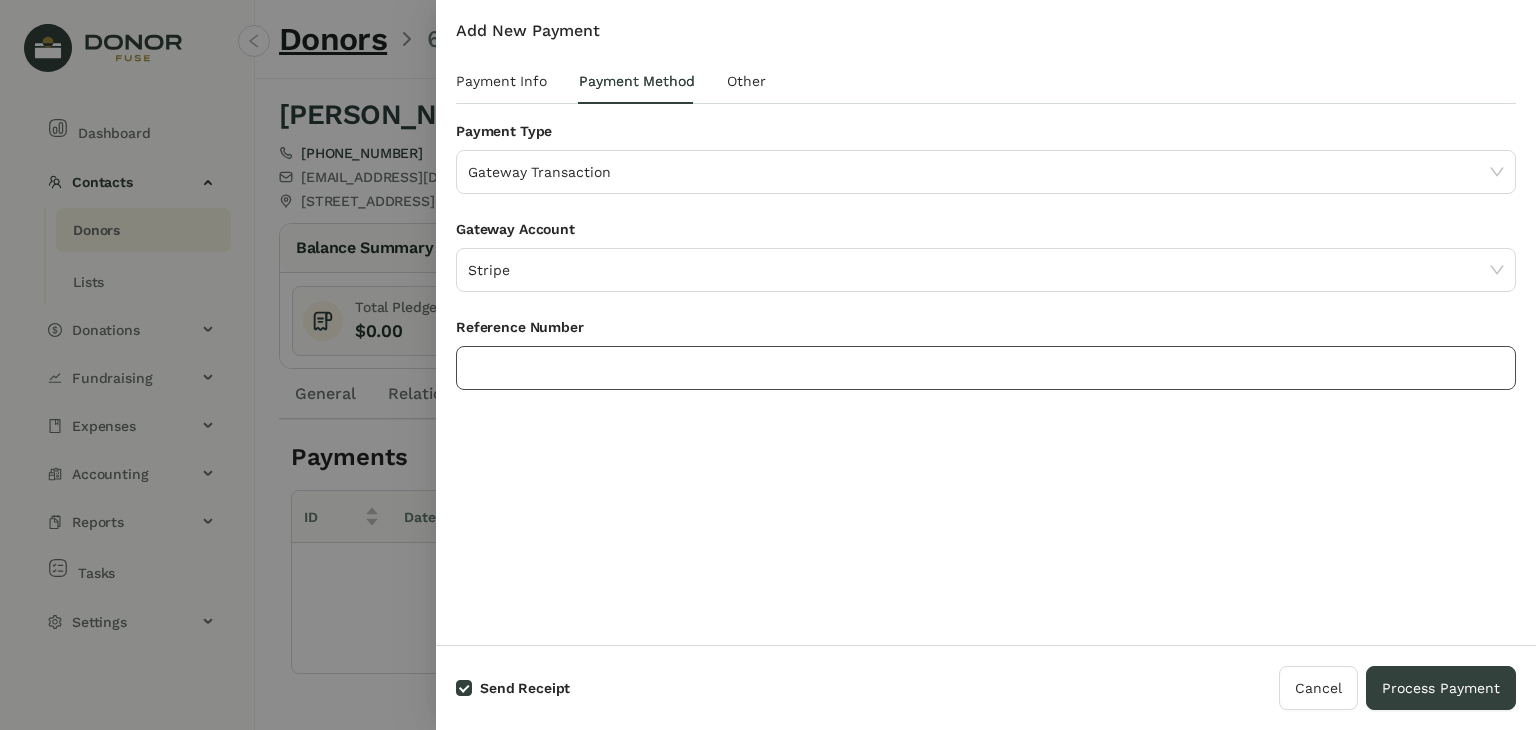 click 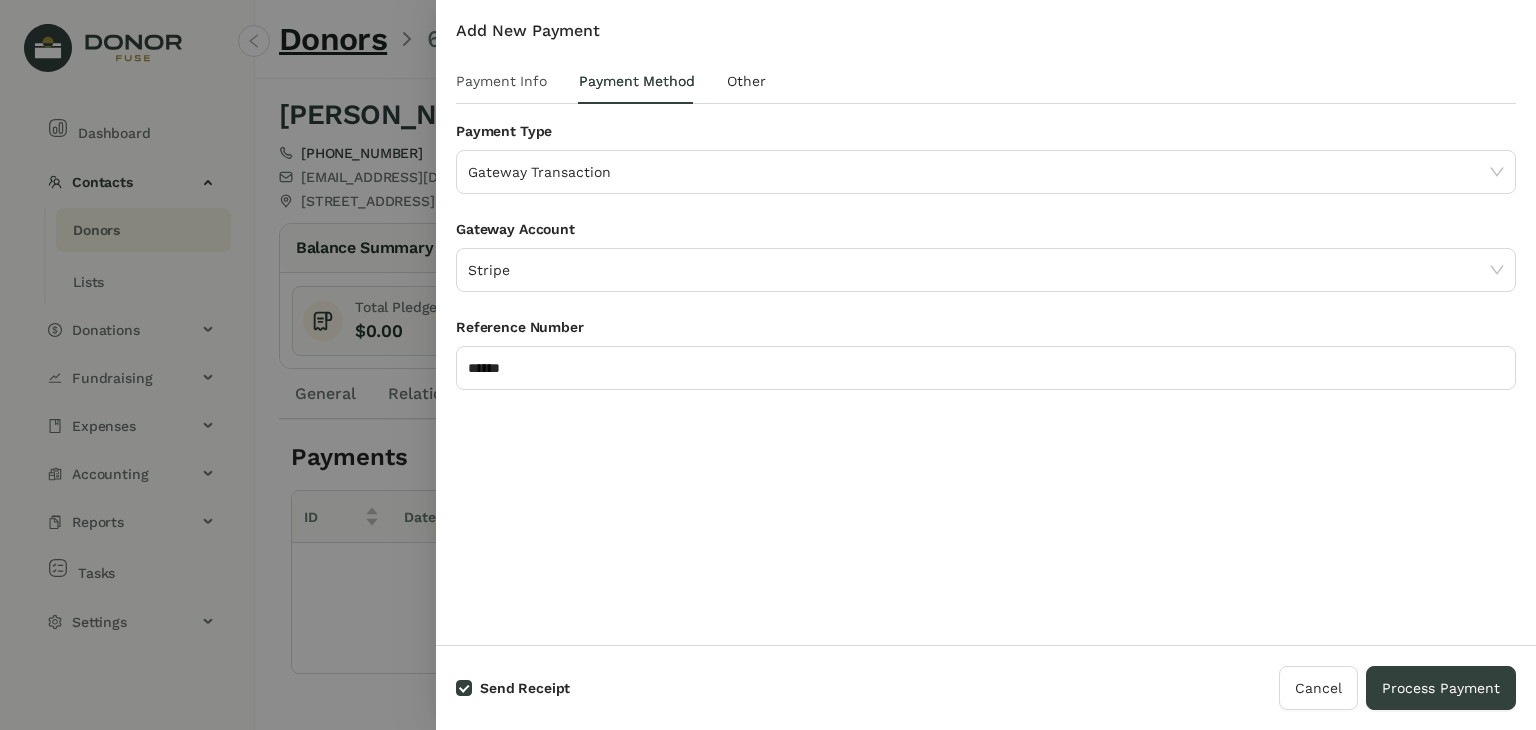 click on "Payment Info" at bounding box center [501, 81] 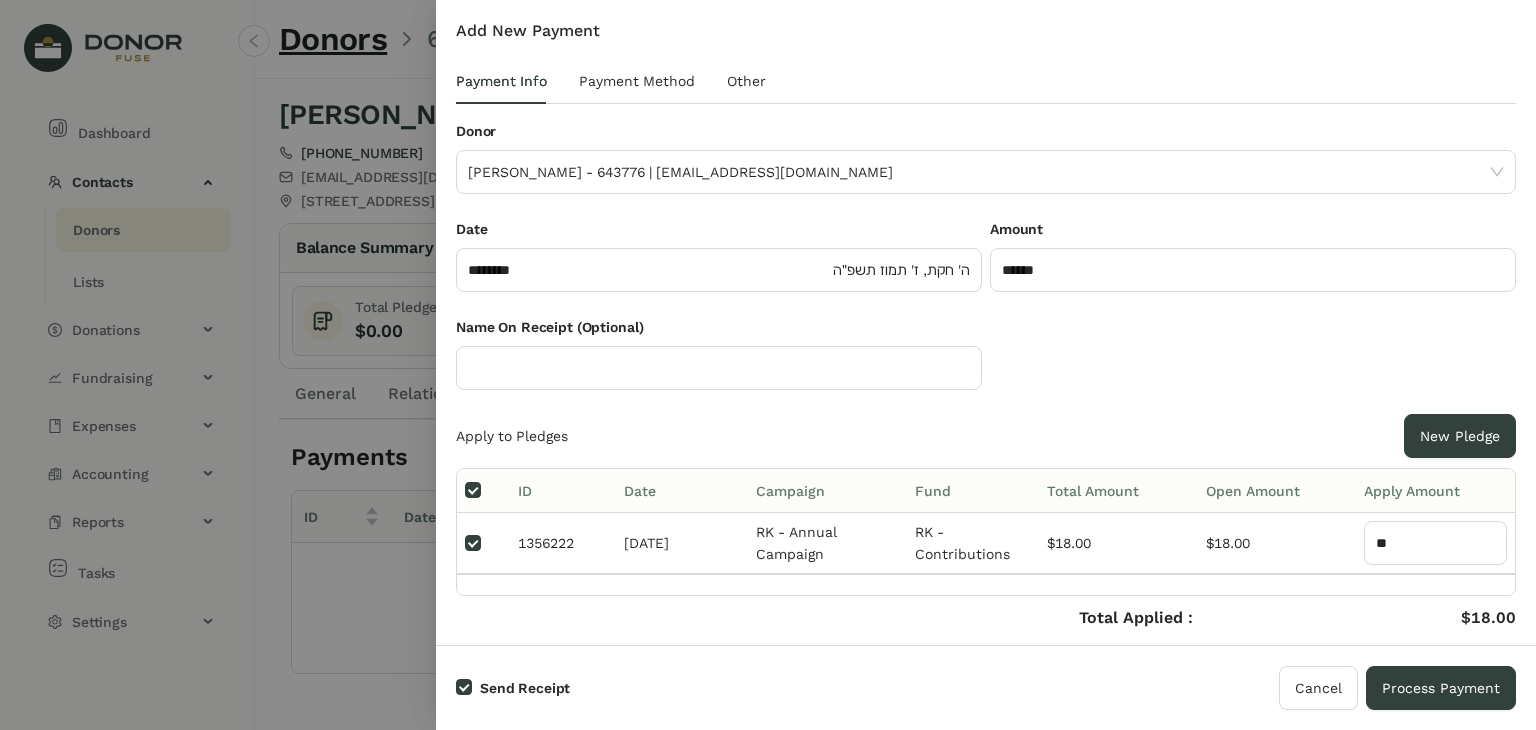 scroll, scrollTop: 78, scrollLeft: 0, axis: vertical 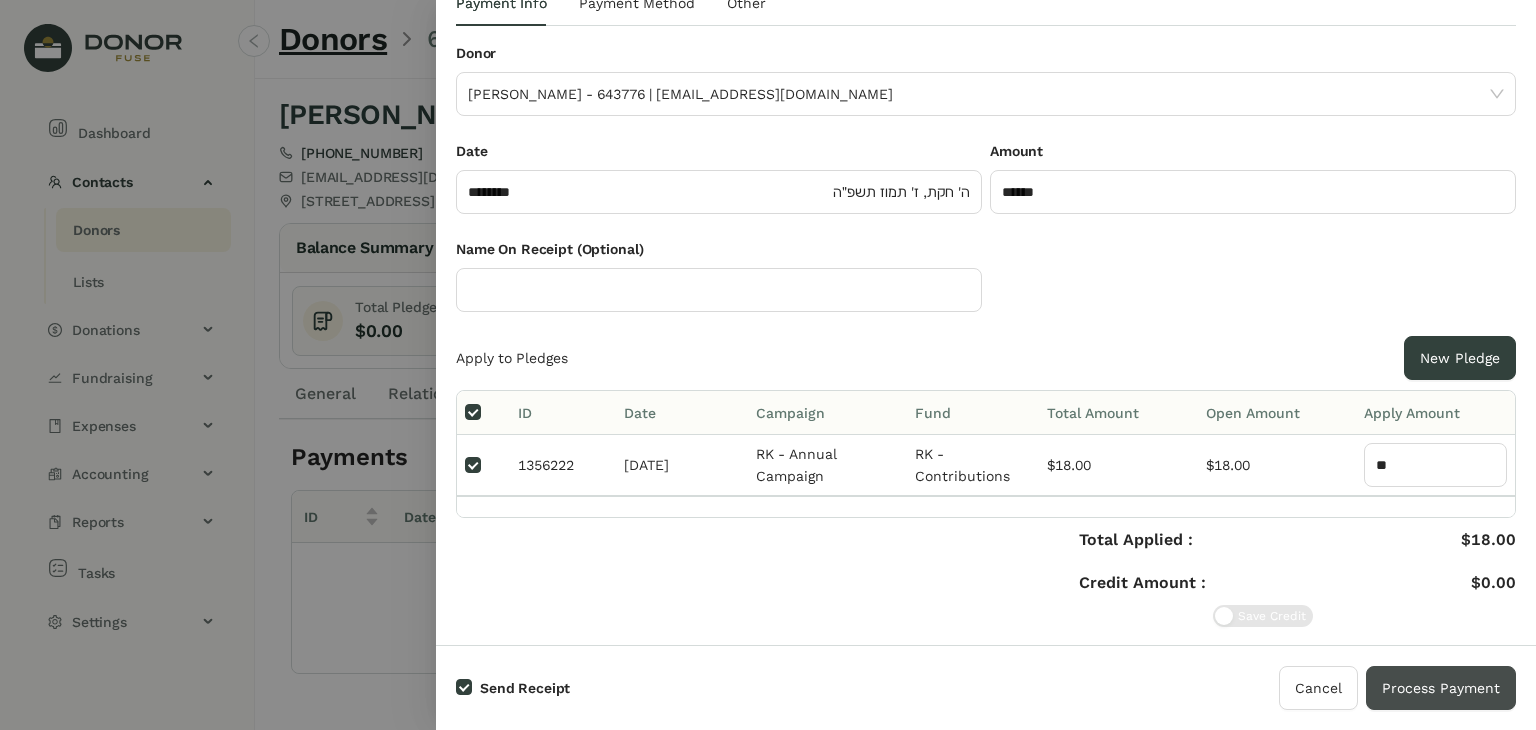 click on "Process Payment" at bounding box center (1441, 688) 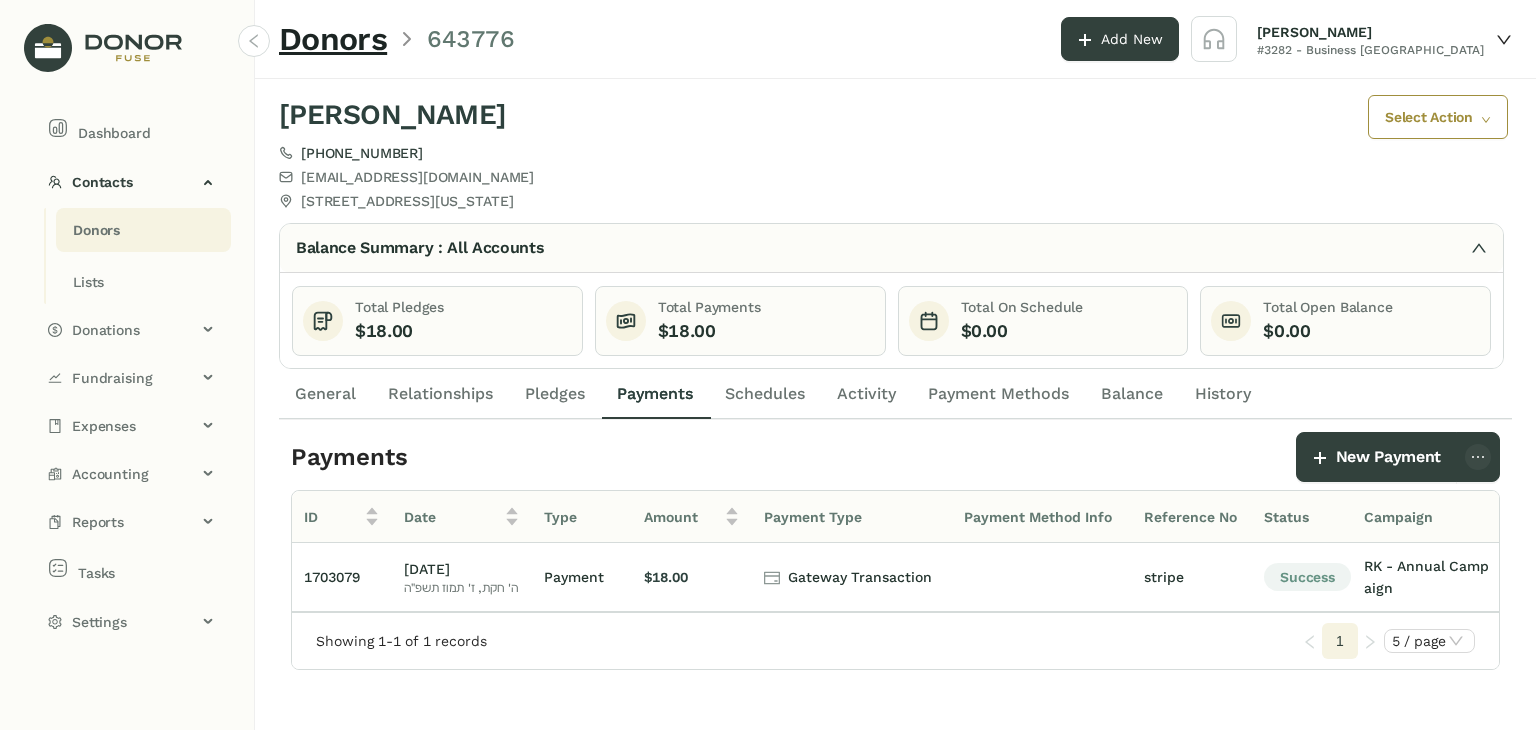 click on "Donors" 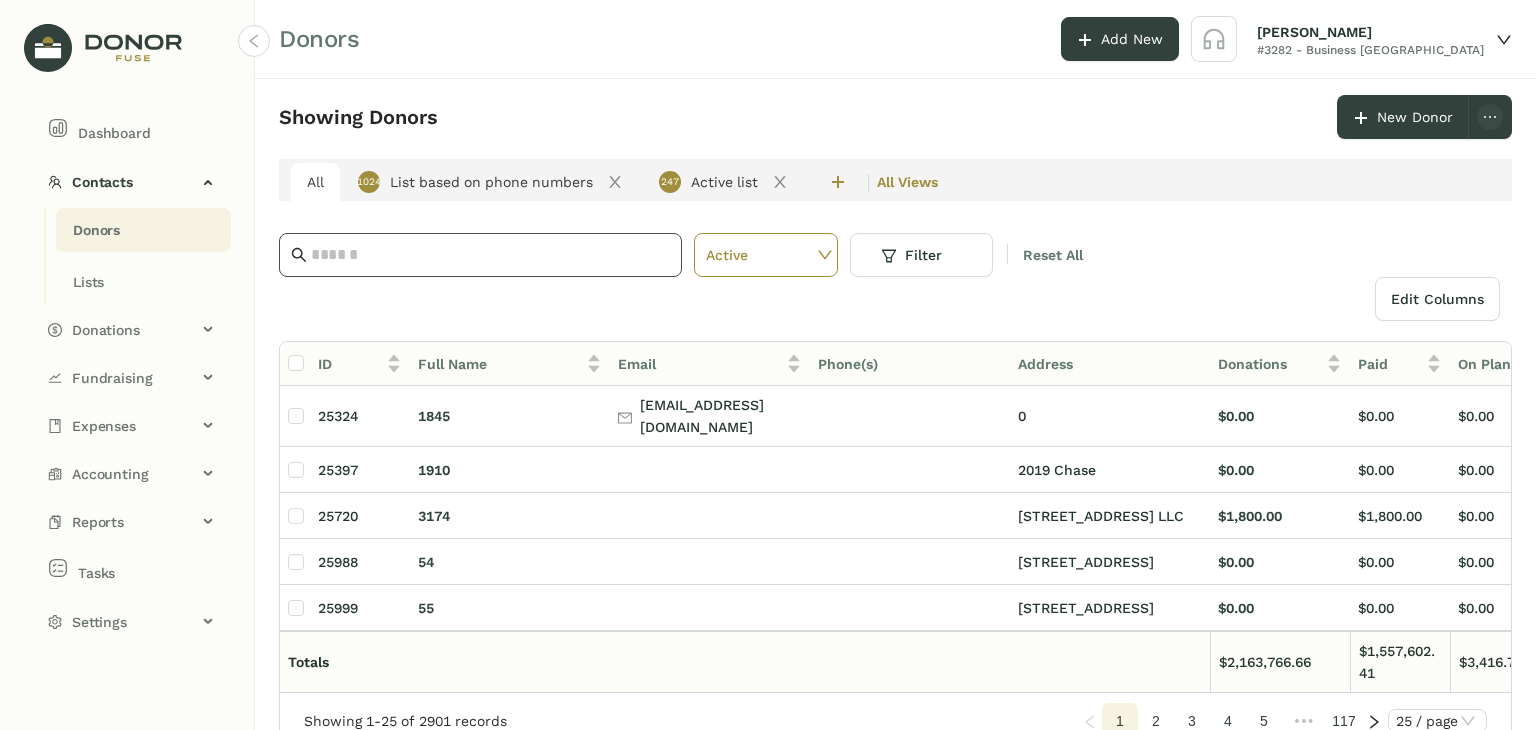 click 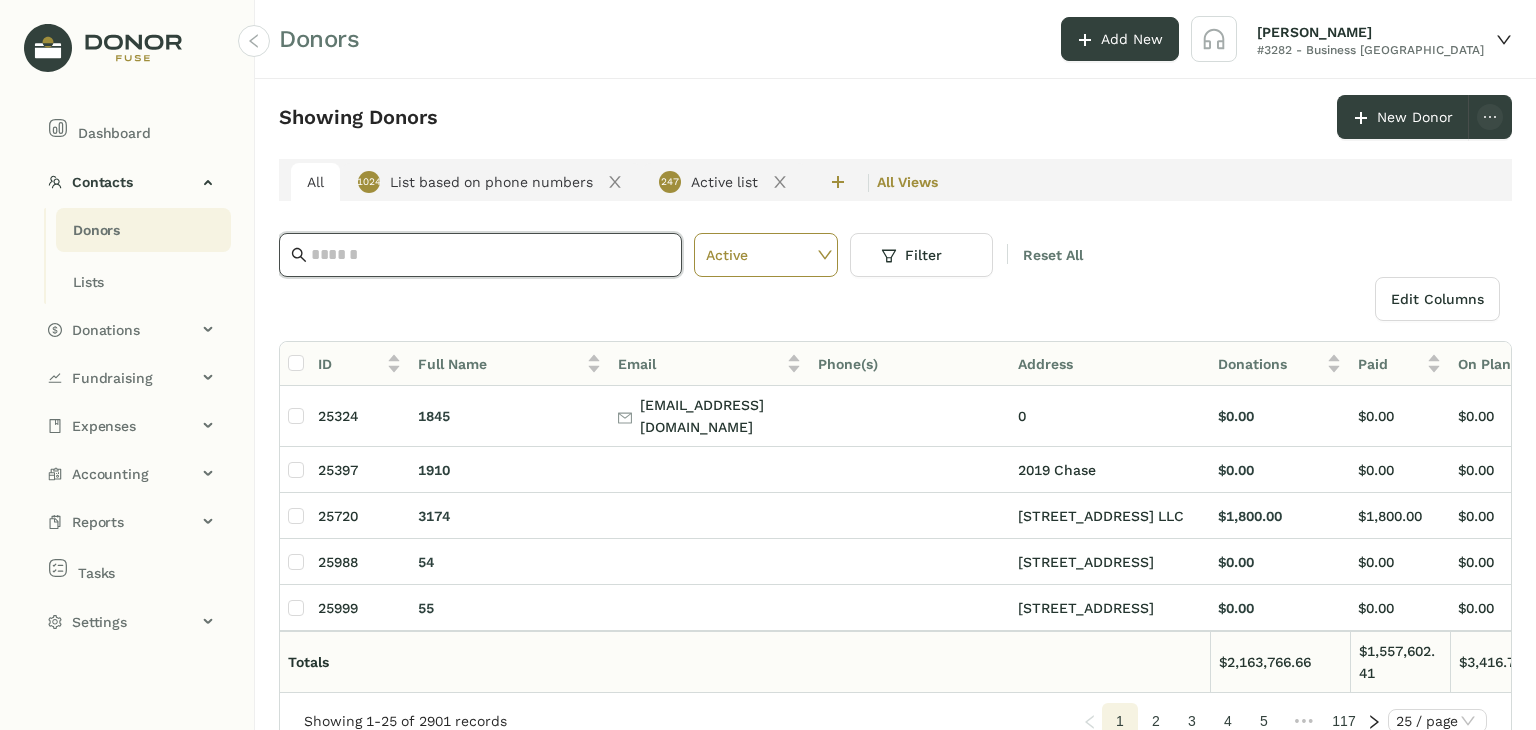 paste on "**********" 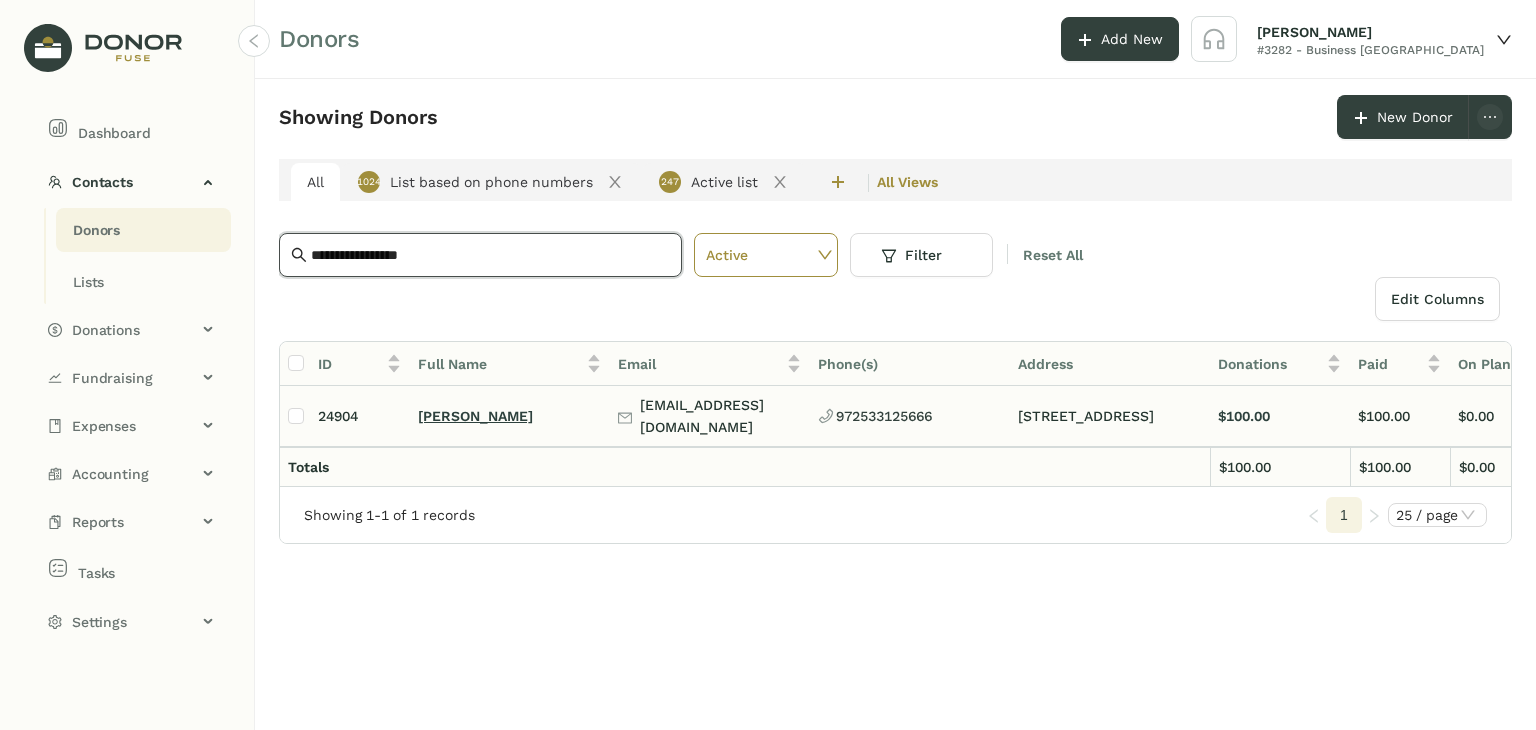 type on "**********" 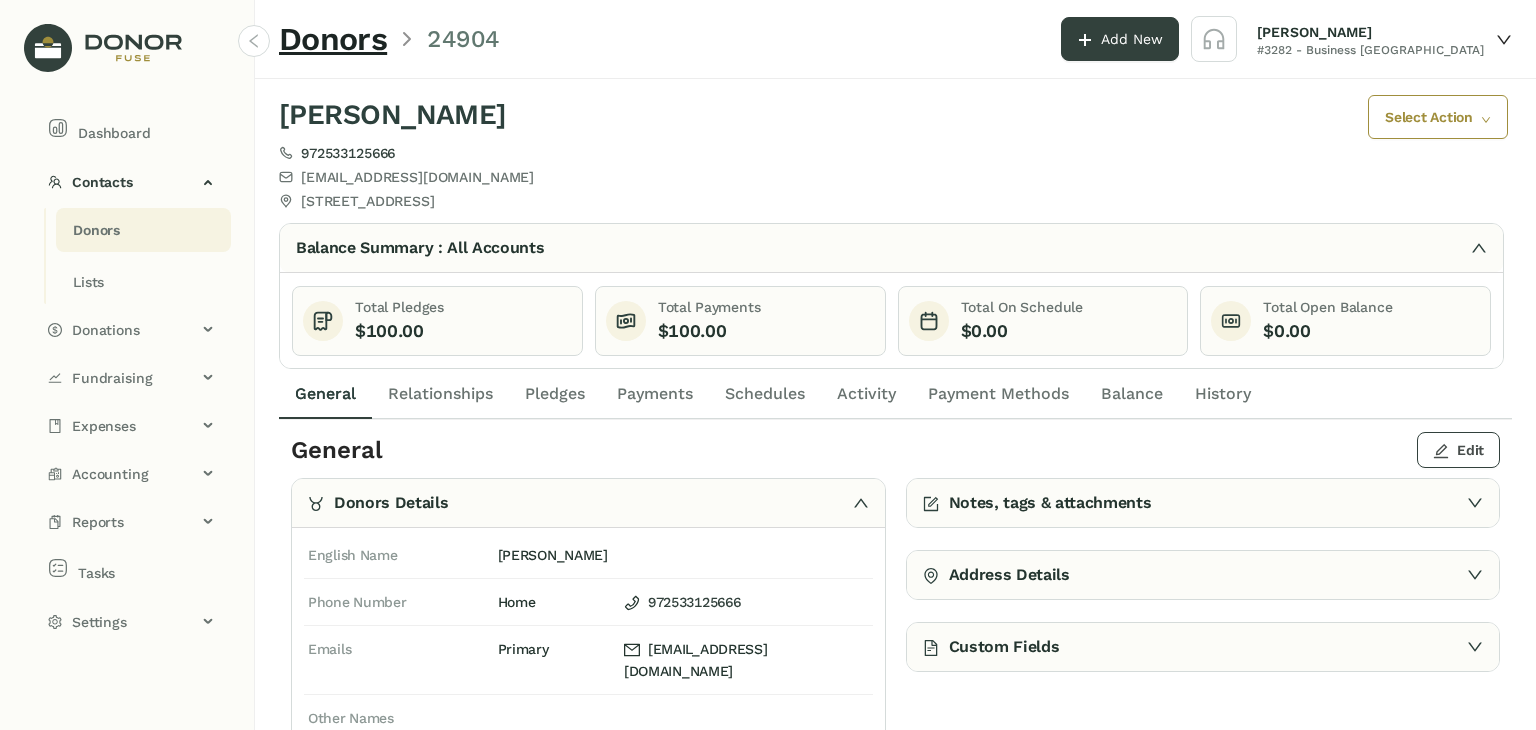click on "Edit" 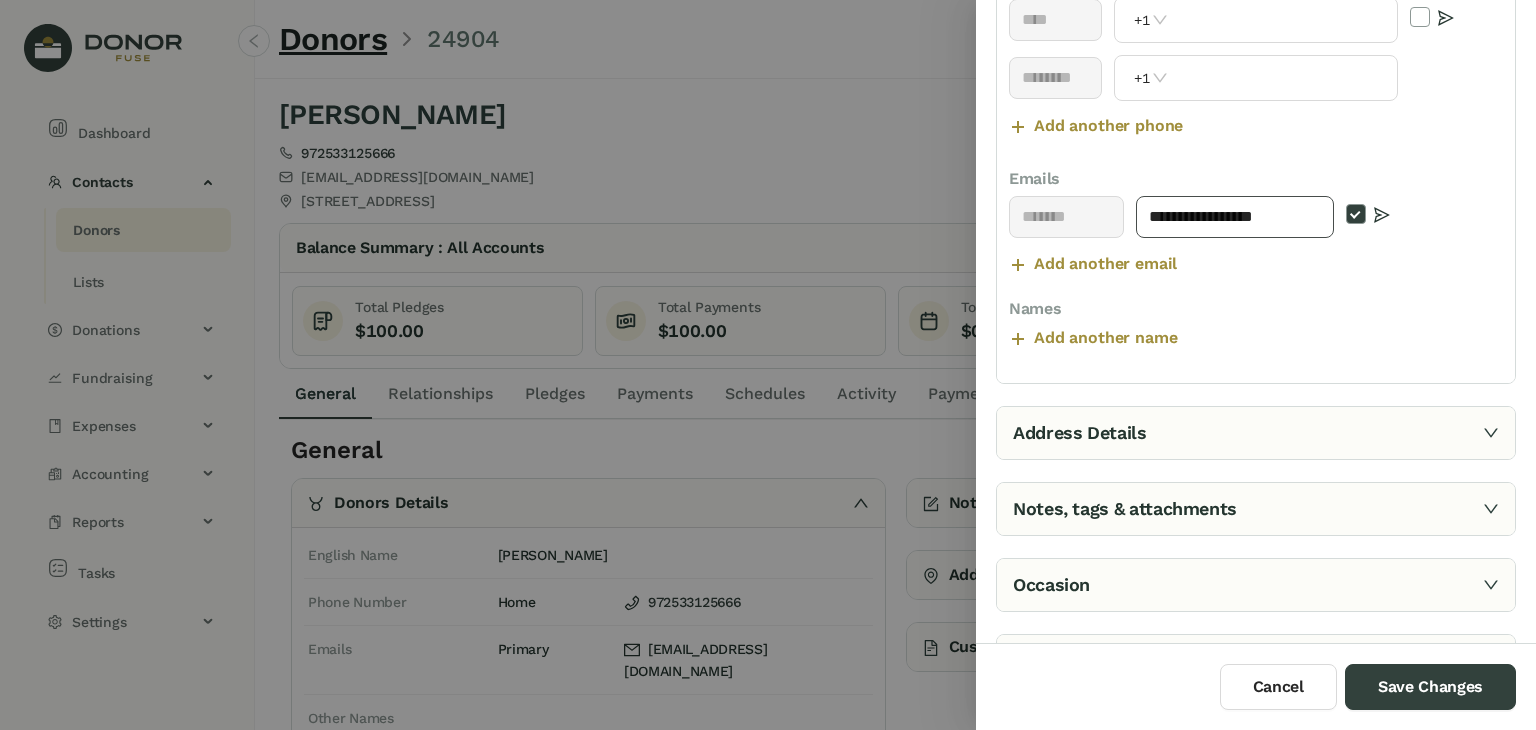 scroll, scrollTop: 466, scrollLeft: 0, axis: vertical 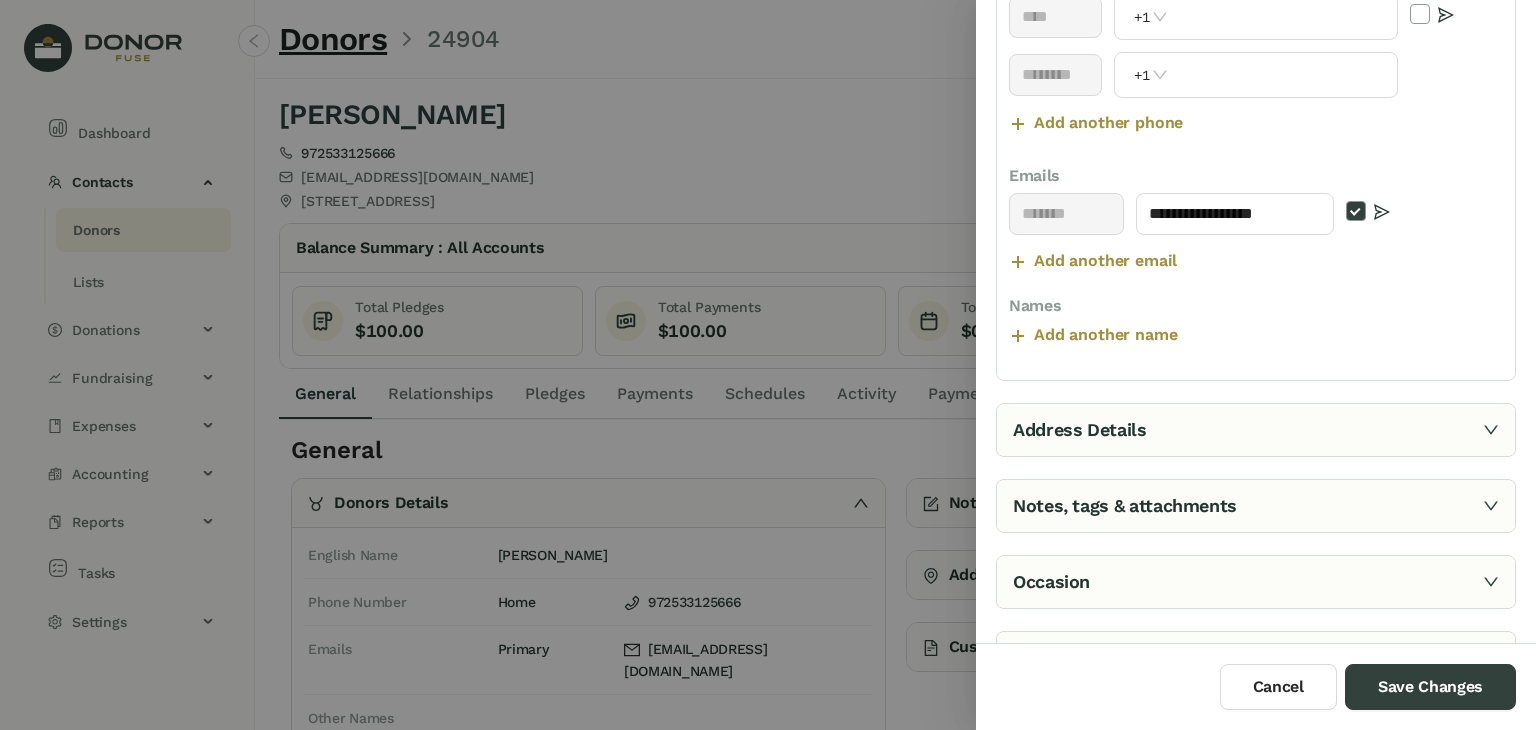click on "Address Details" at bounding box center (1256, 430) 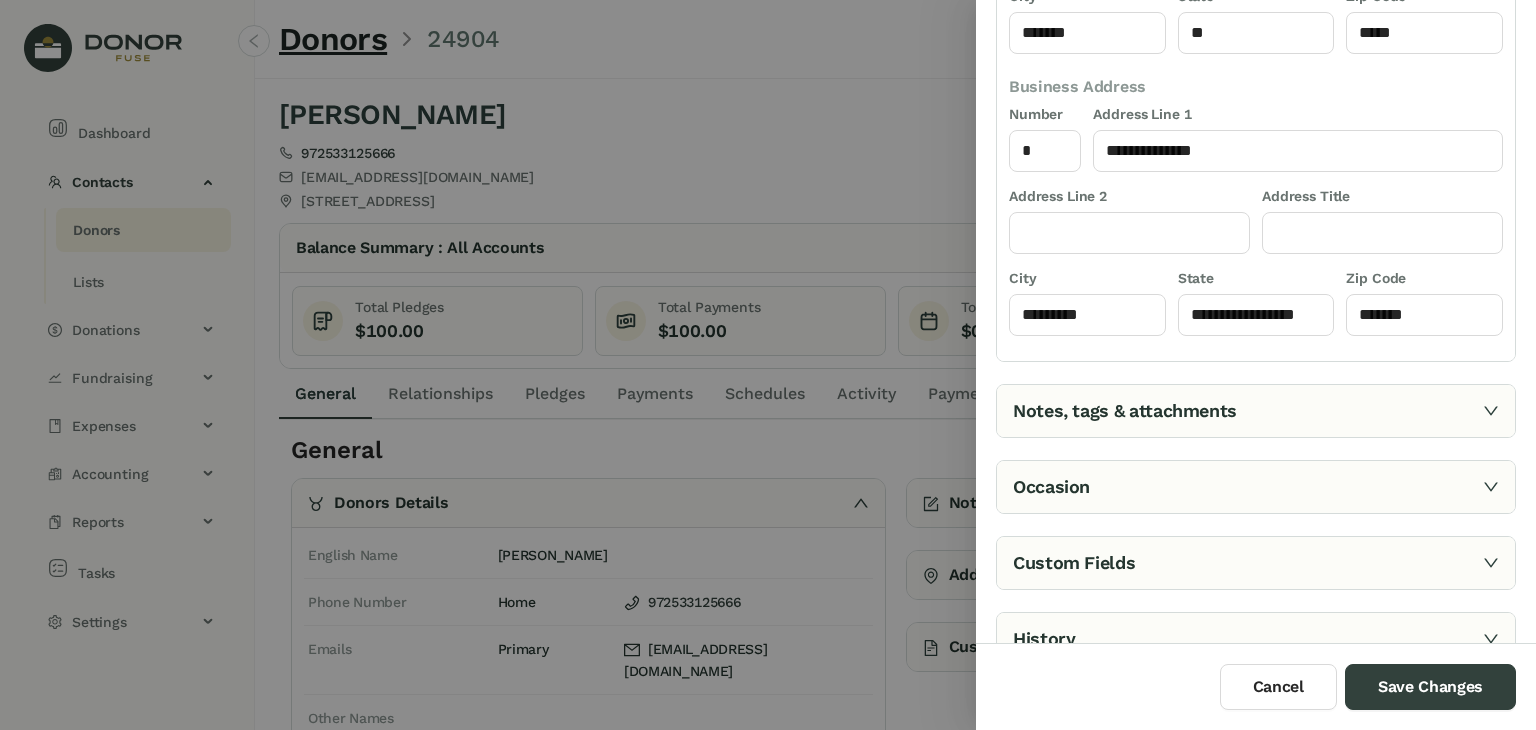 scroll, scrollTop: 461, scrollLeft: 0, axis: vertical 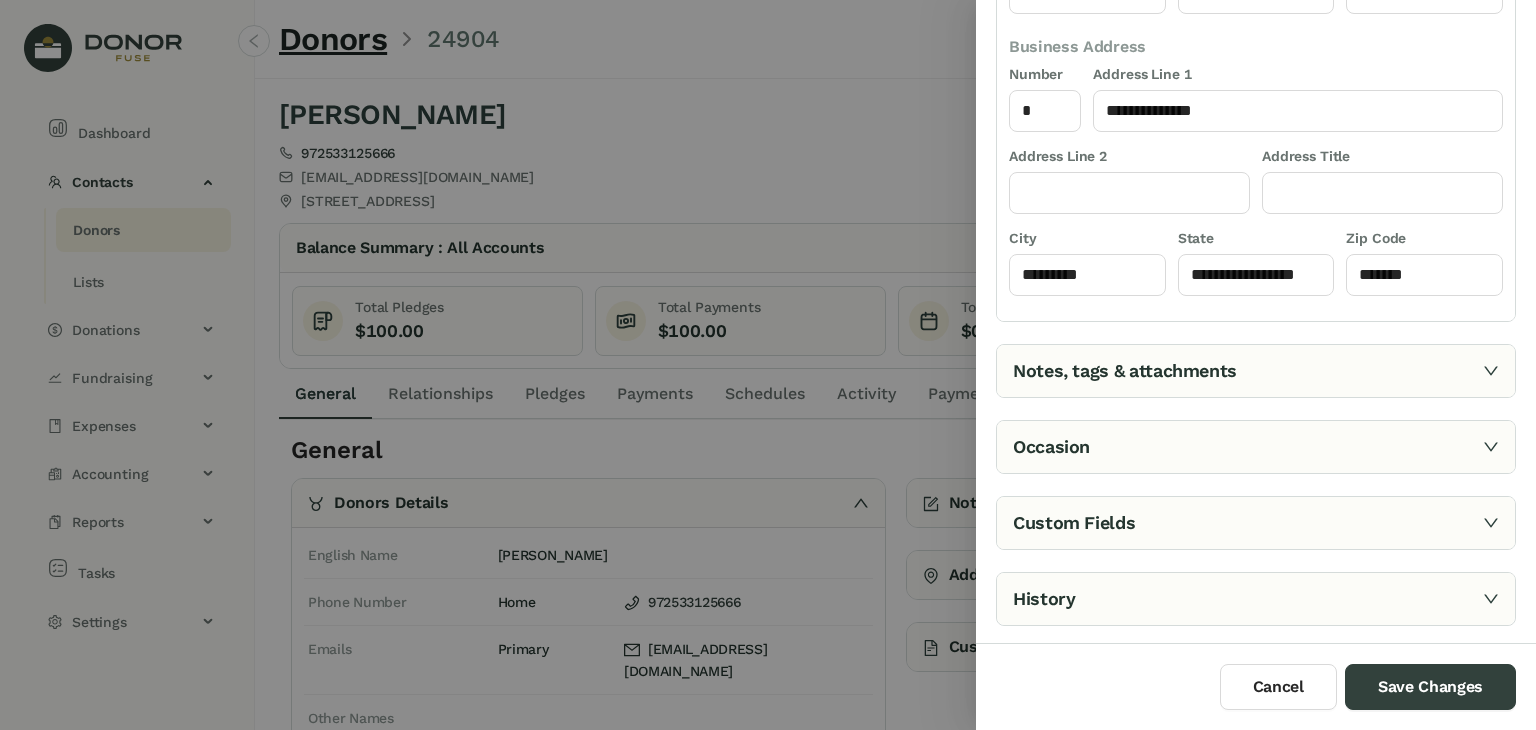 click on "Notes, tags & attachments" at bounding box center (1256, 371) 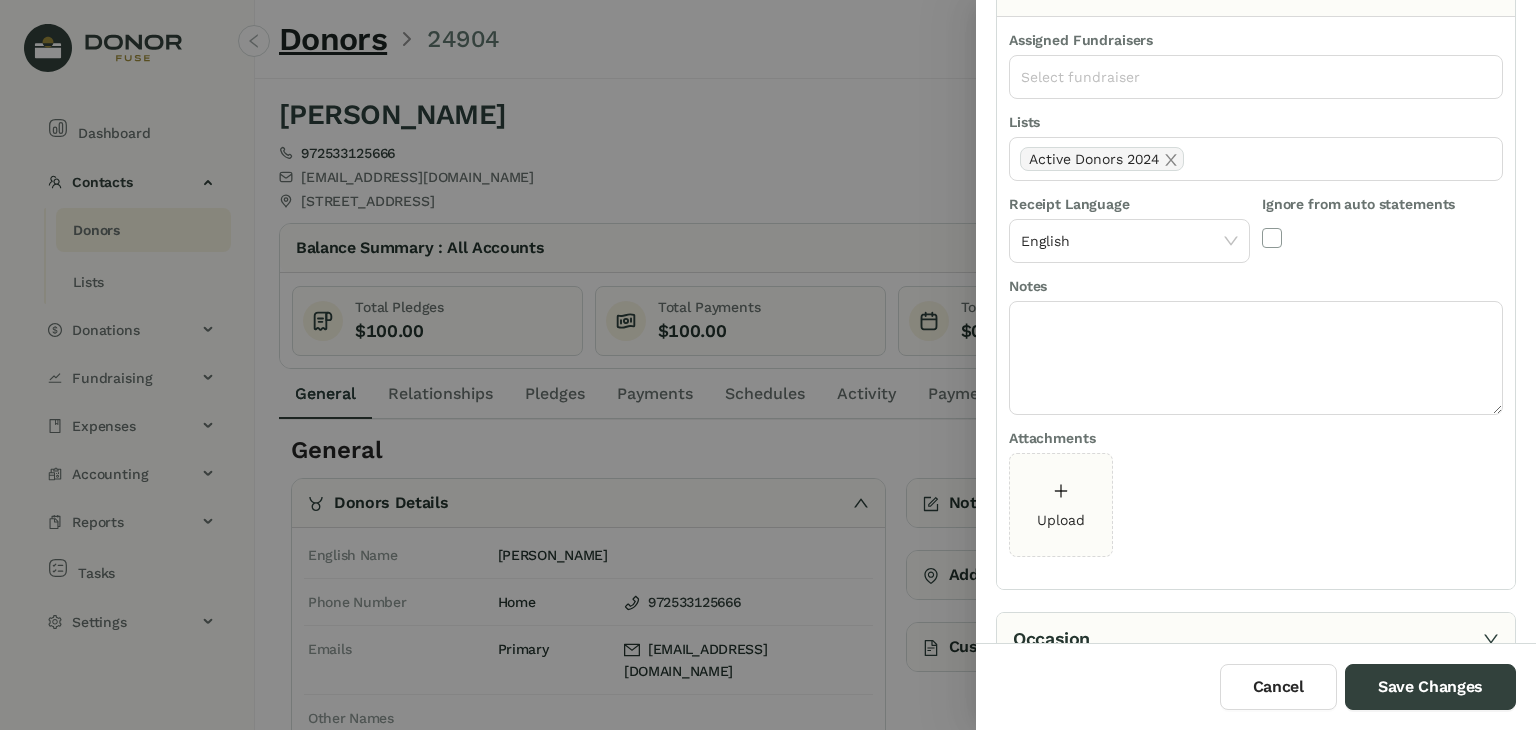 scroll, scrollTop: 261, scrollLeft: 0, axis: vertical 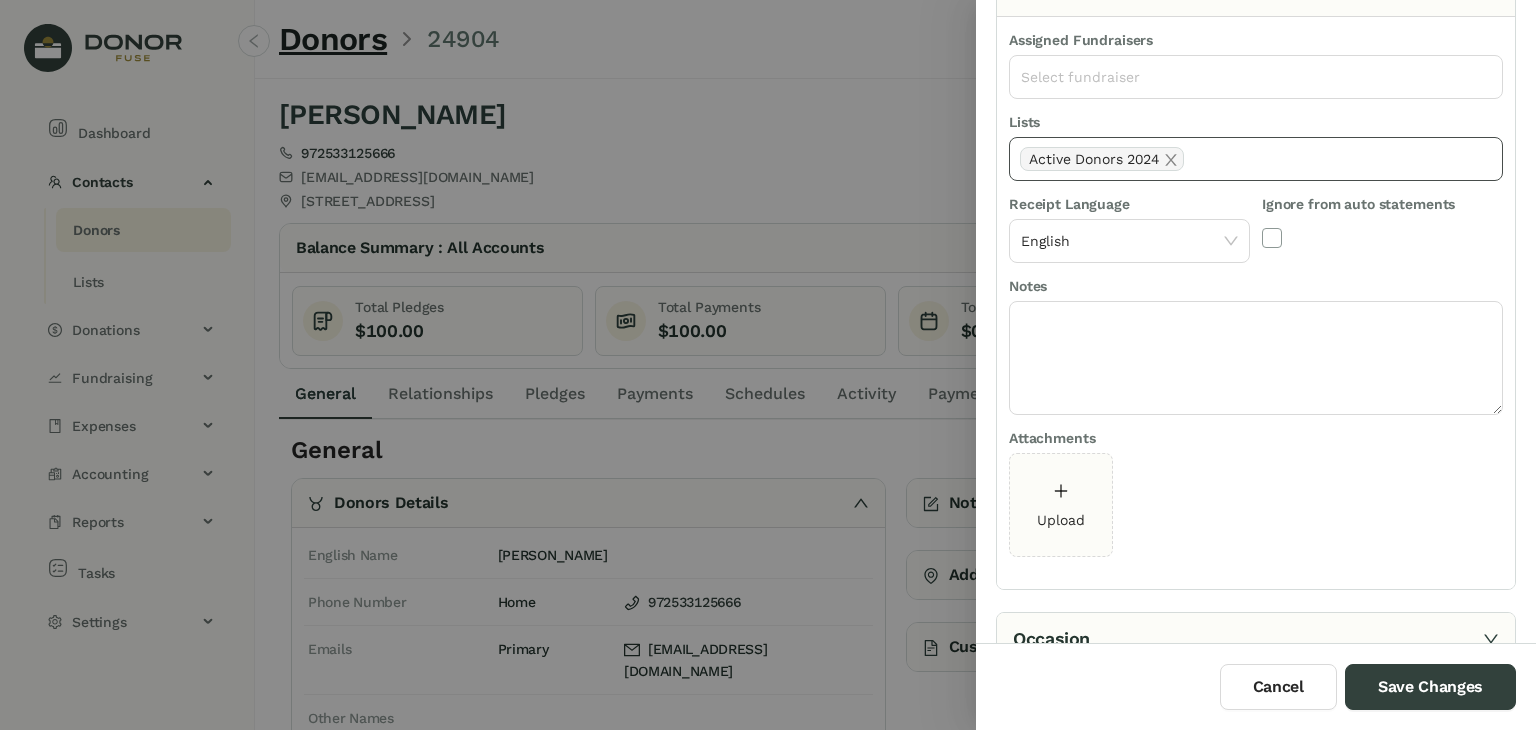 click on "Active Donors 2024" 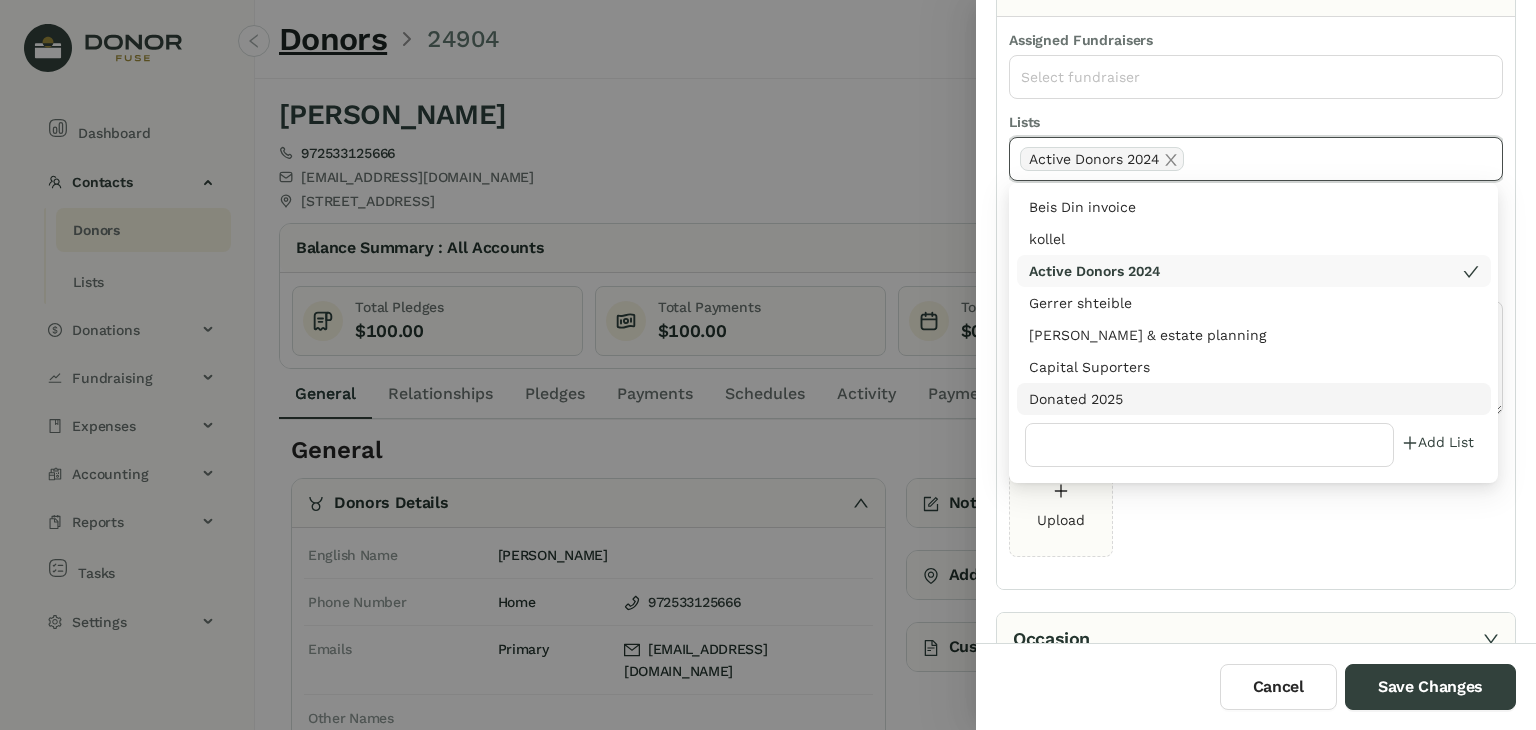 click on "Donated 2025" at bounding box center [1254, 399] 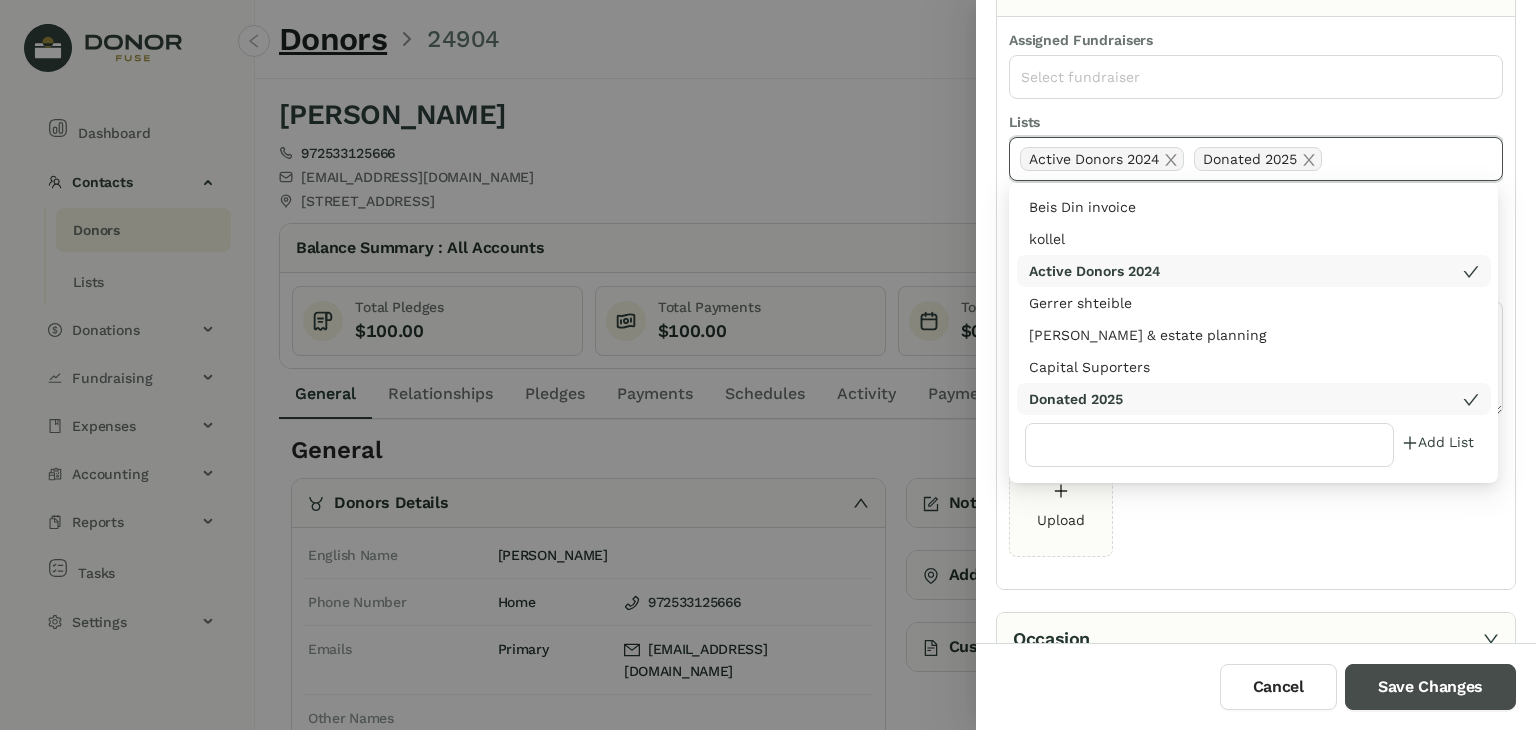 click on "Save Changes" at bounding box center (1430, 687) 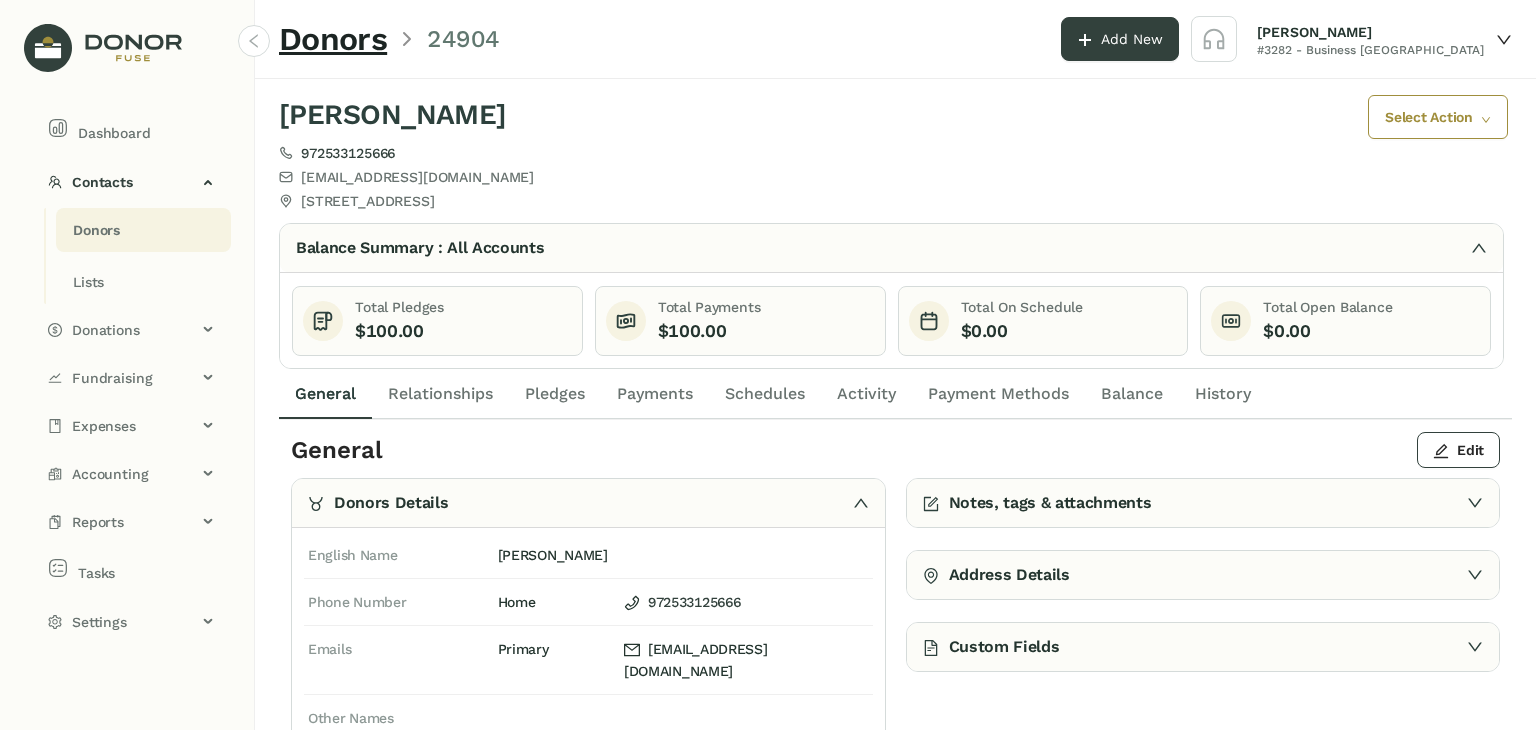 click on "Payments" 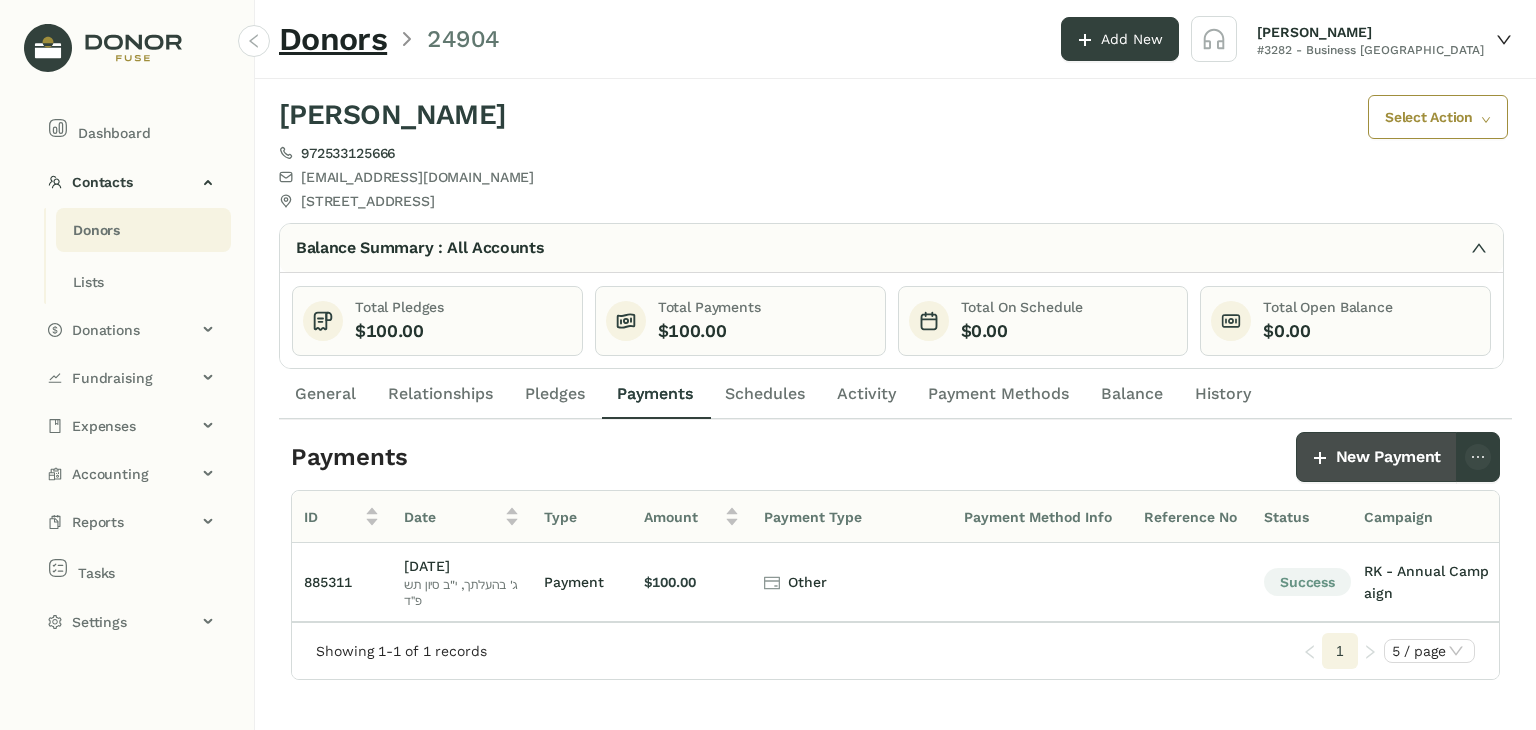 click on "New Payment" 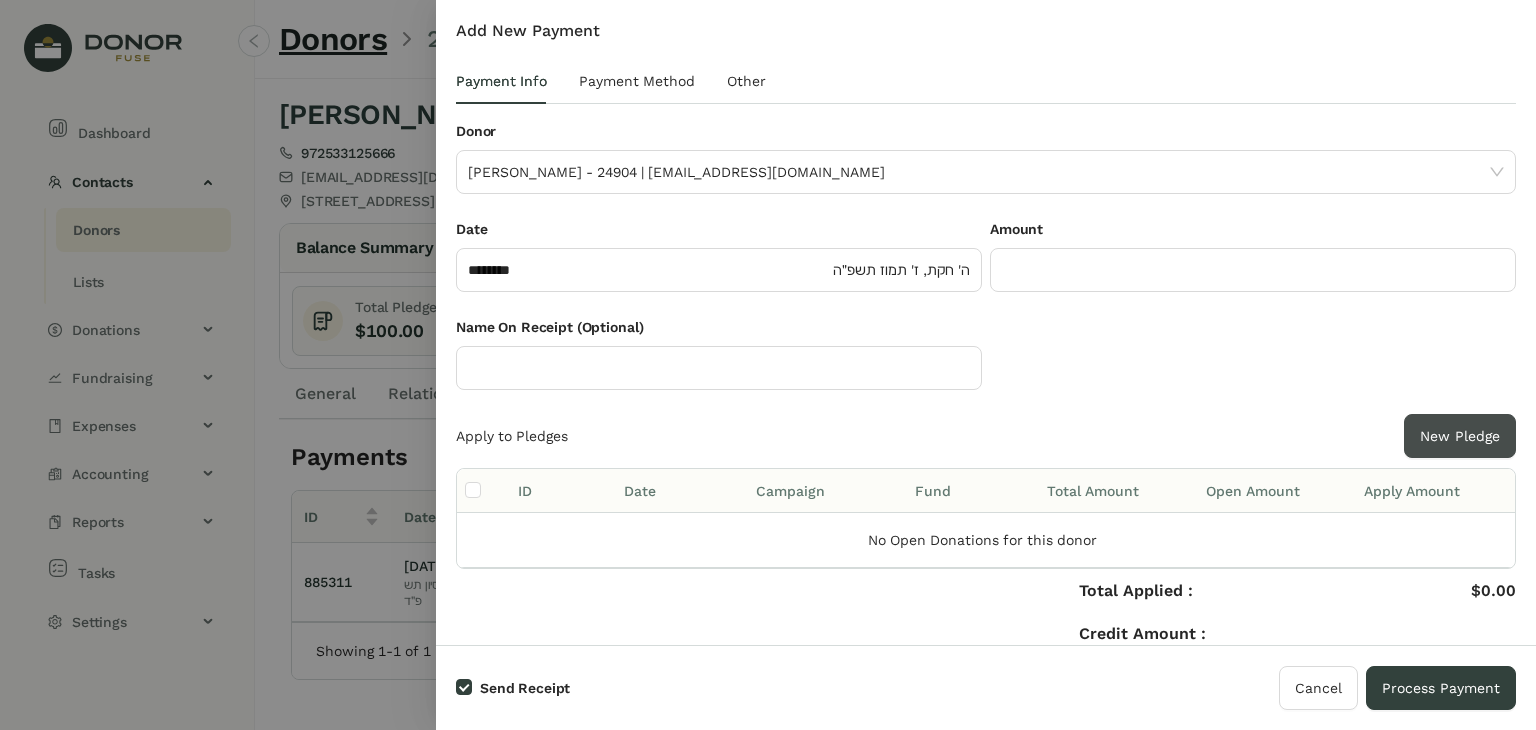 click on "New Pledge" at bounding box center [1460, 436] 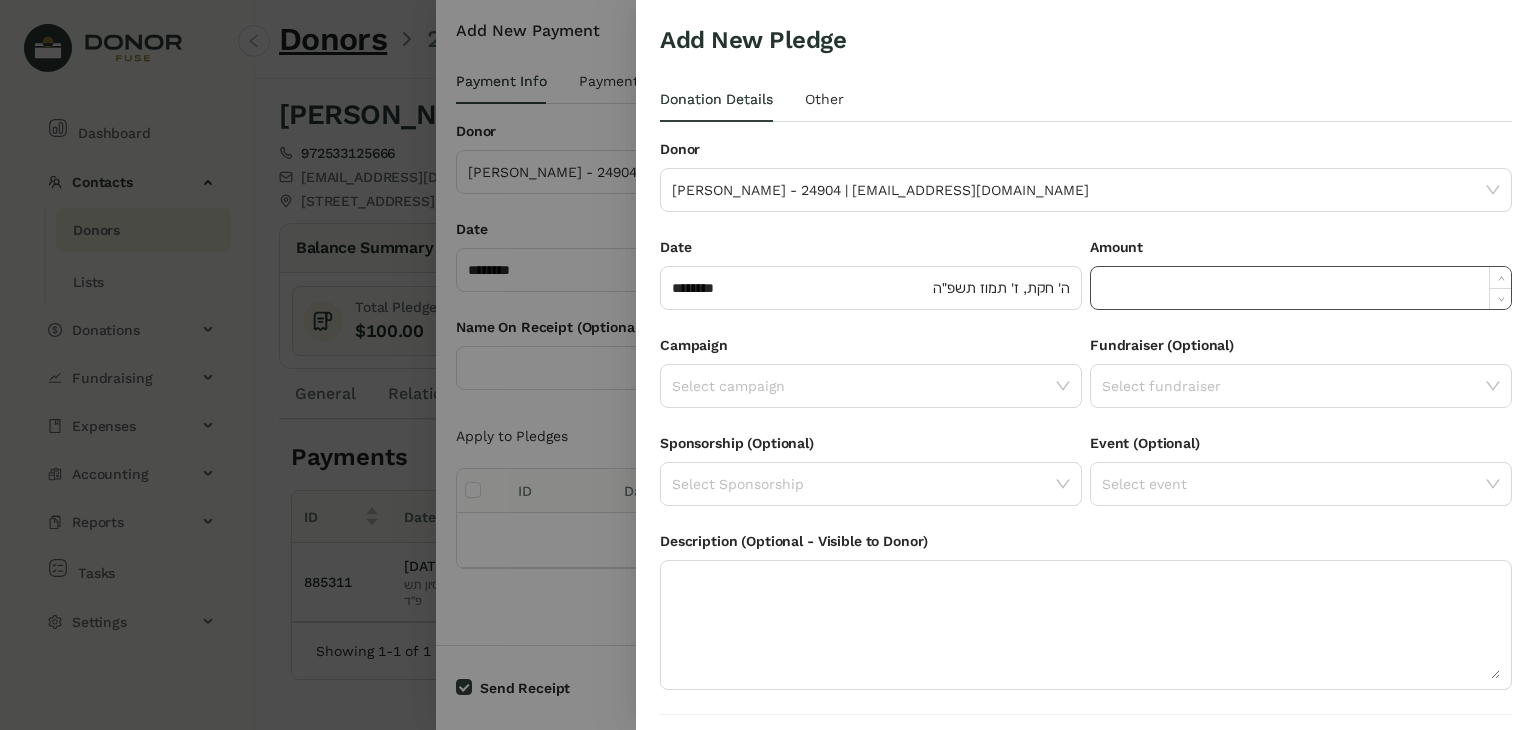 click 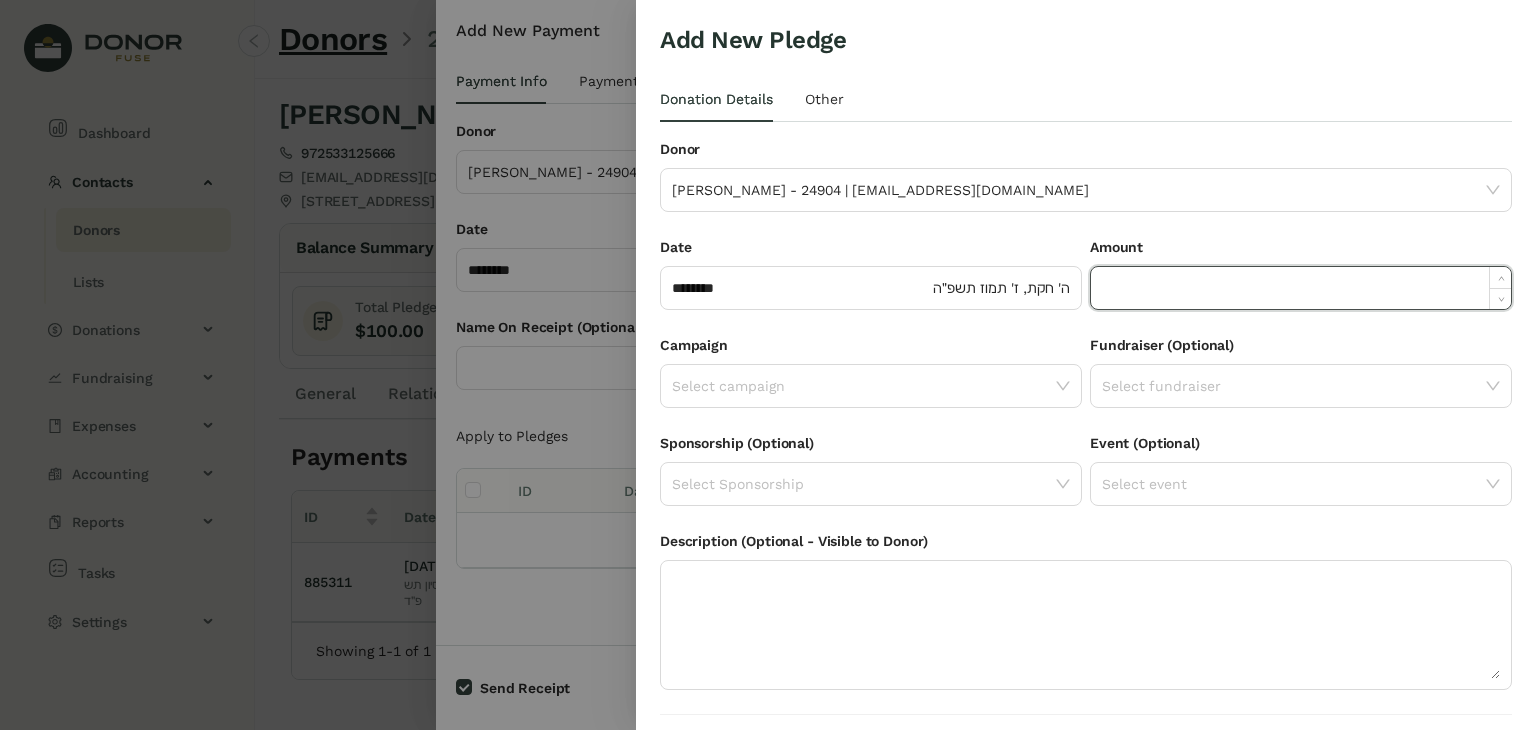 paste on "******" 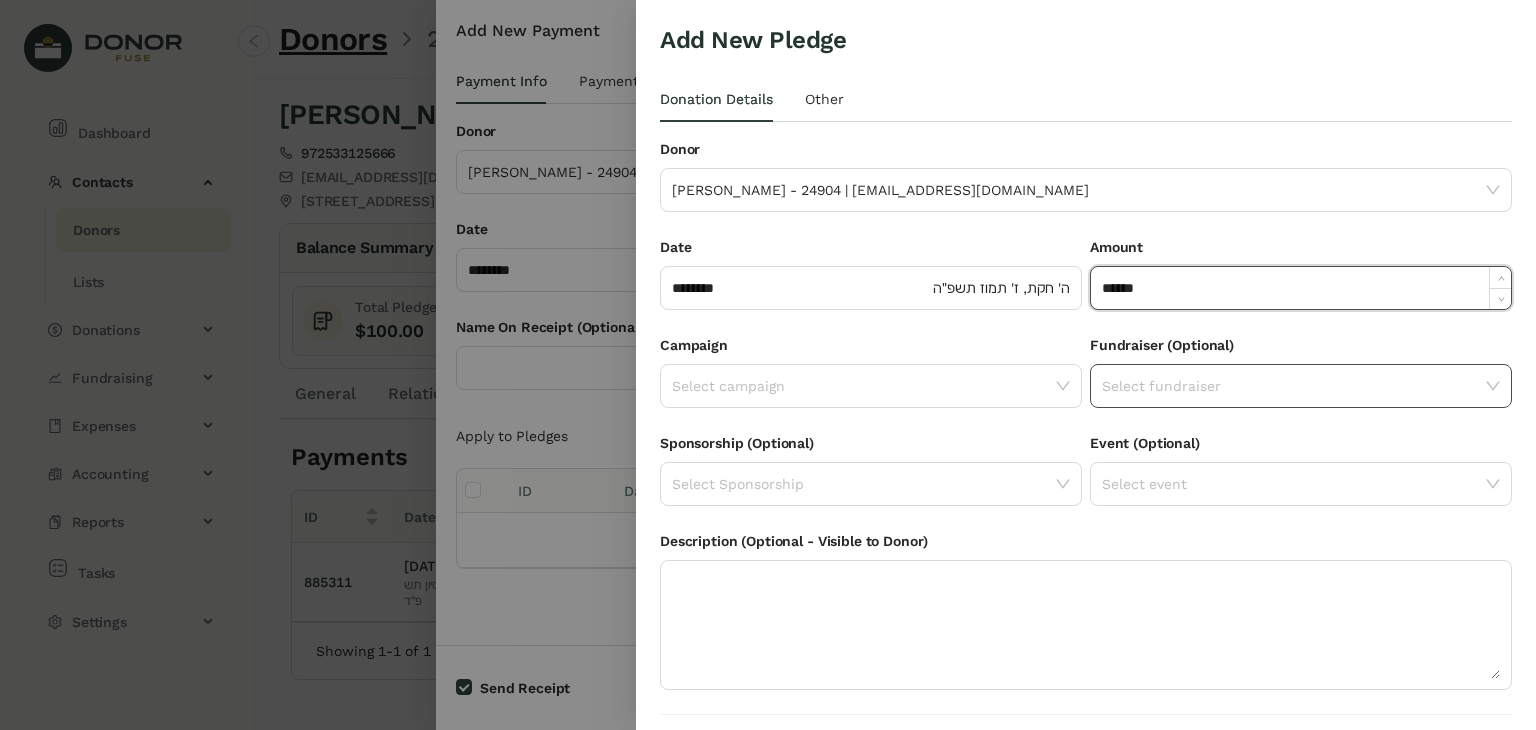 type on "*******" 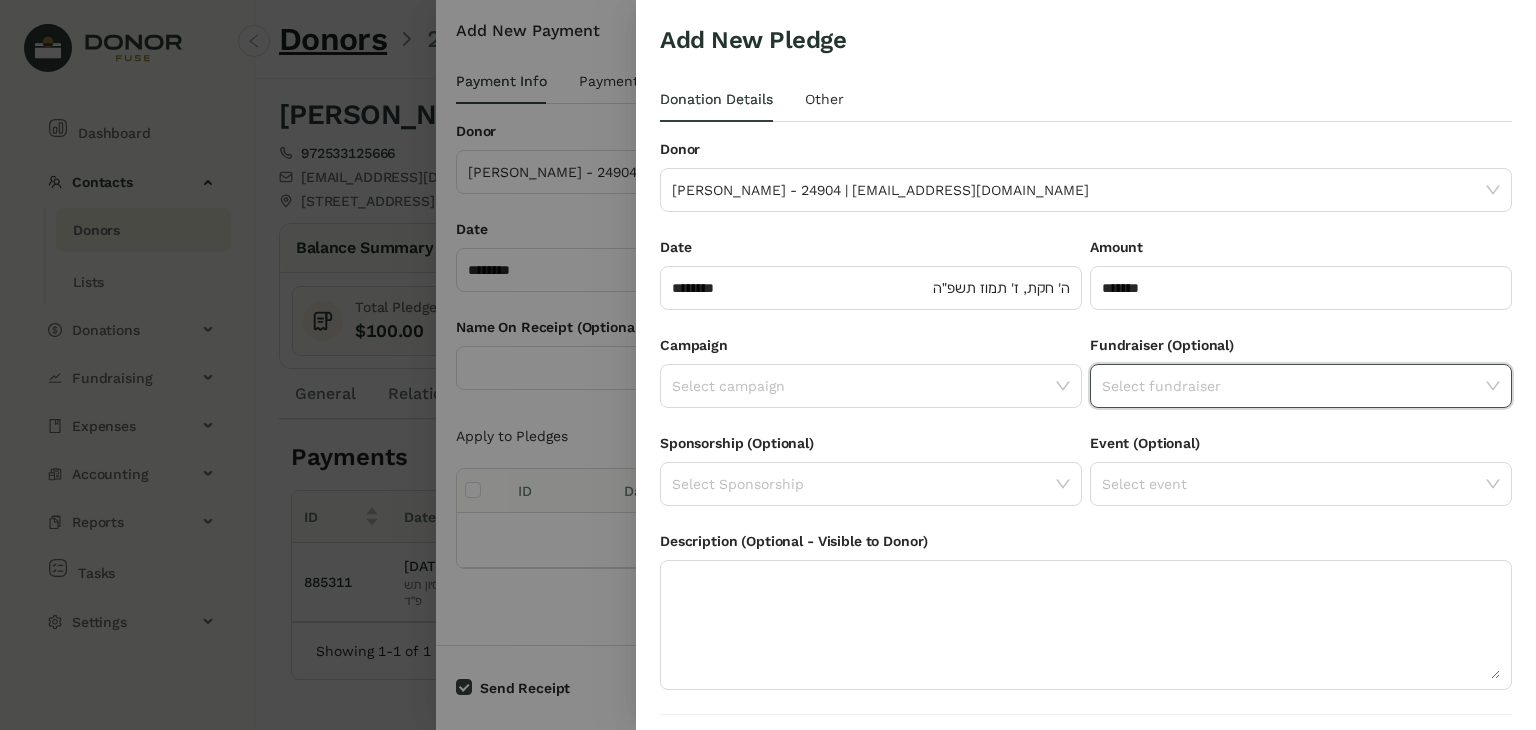 click 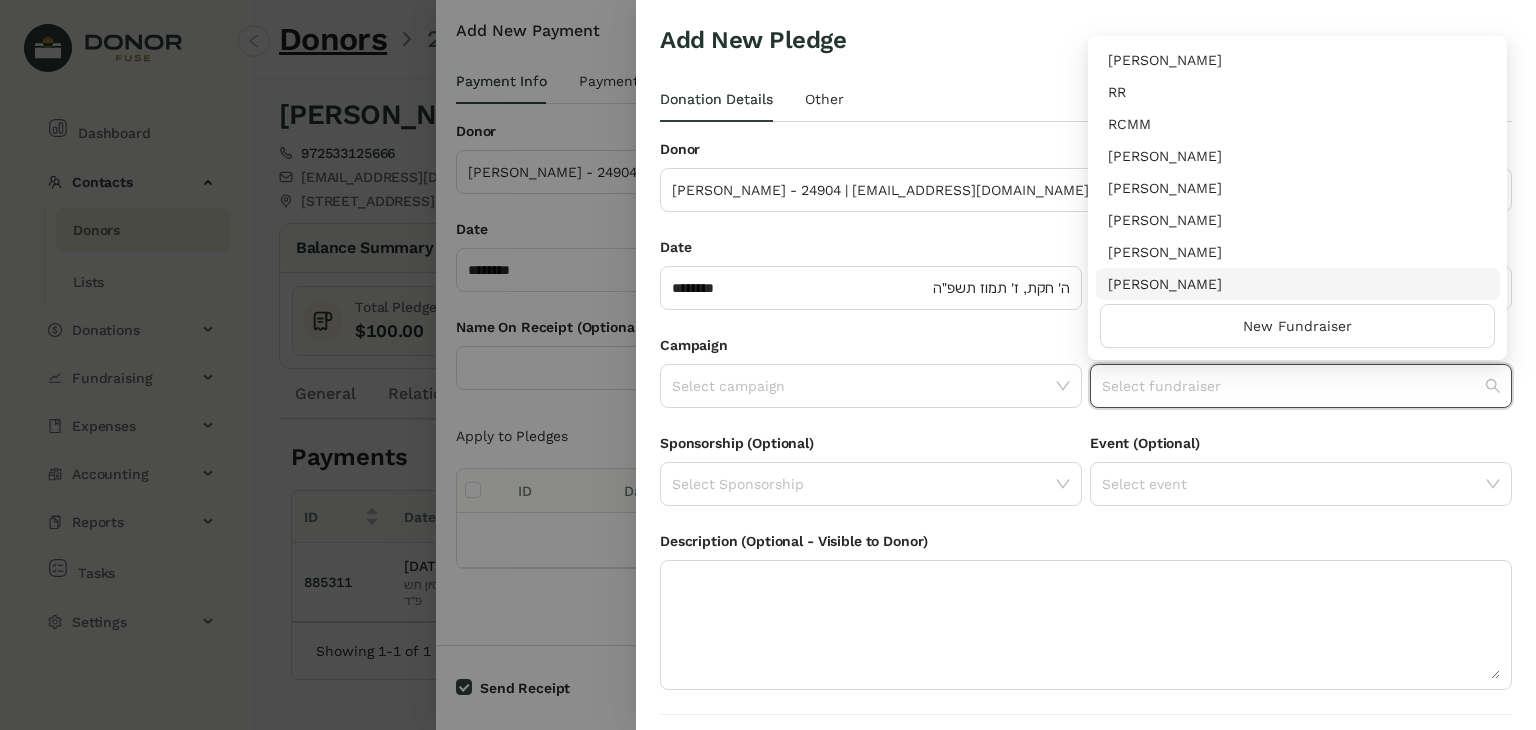 click on "[PERSON_NAME]" at bounding box center (1298, 284) 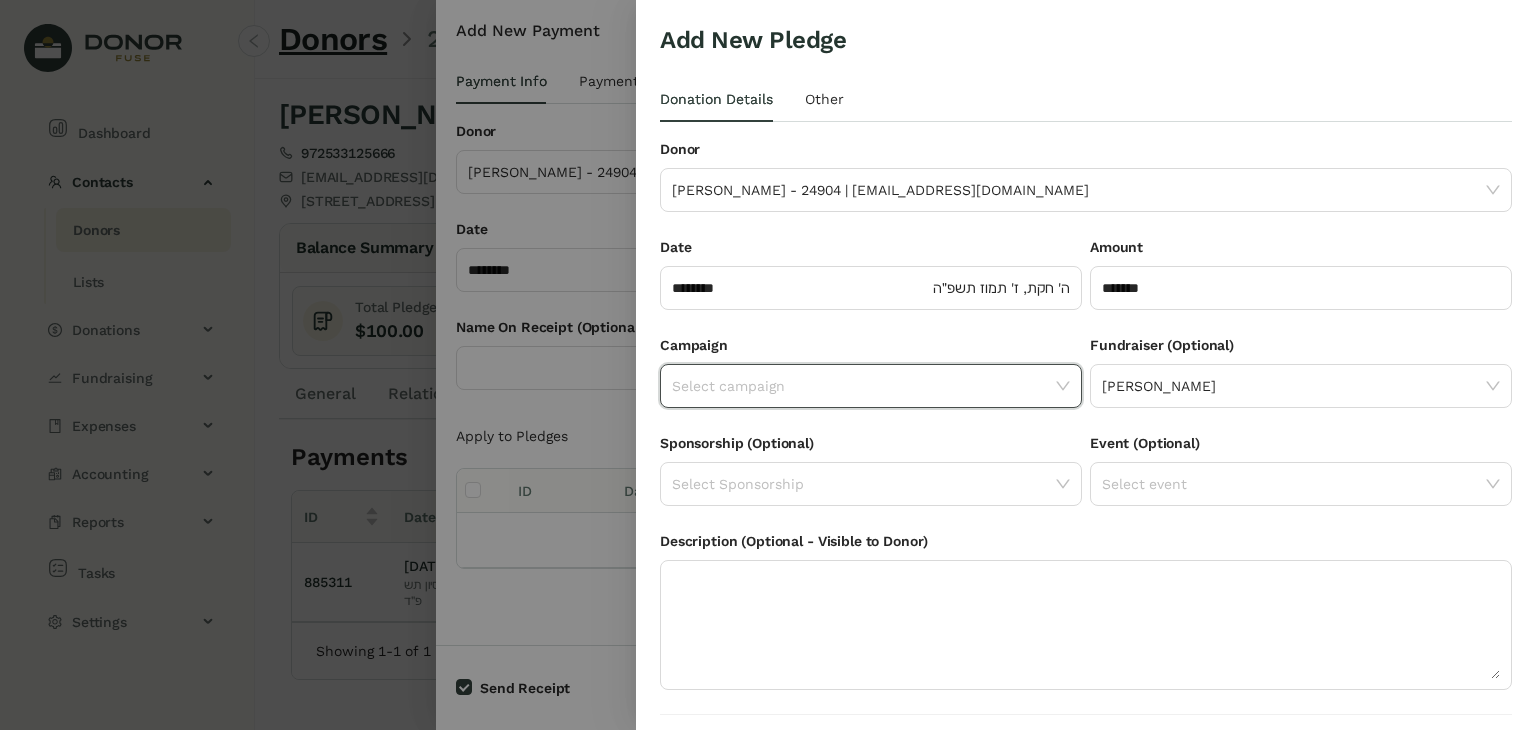 click 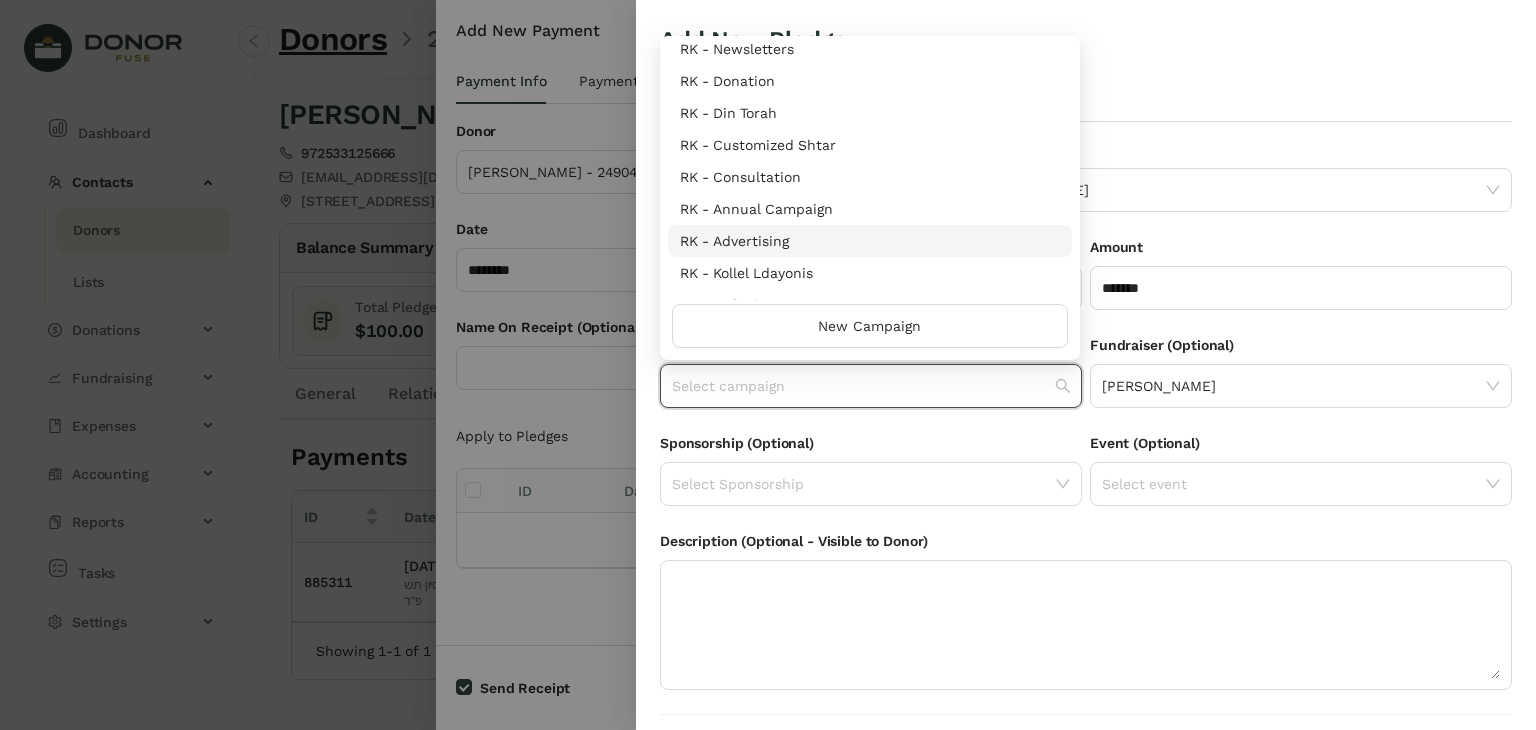 scroll, scrollTop: 960, scrollLeft: 0, axis: vertical 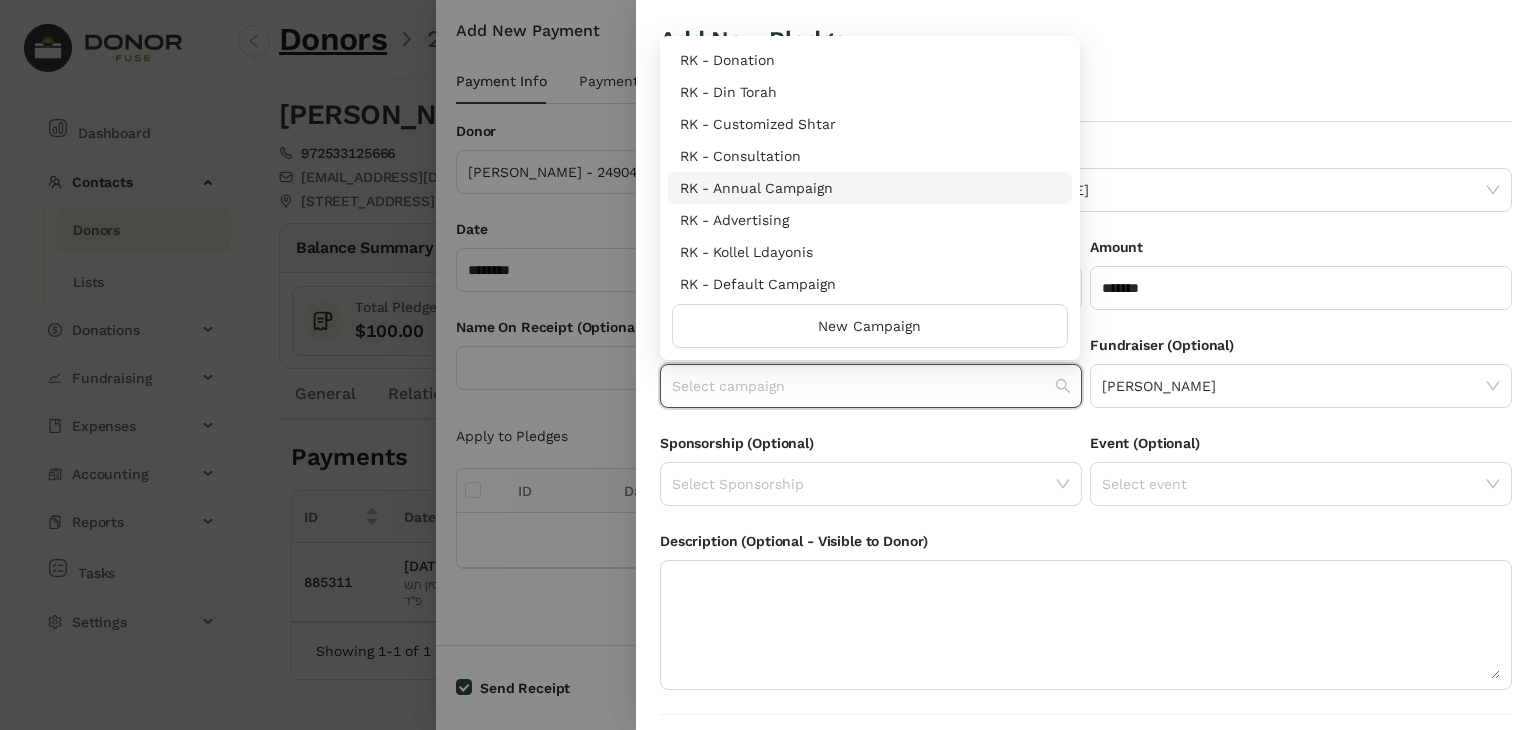click on "RK - Annual Campaign" at bounding box center (870, 188) 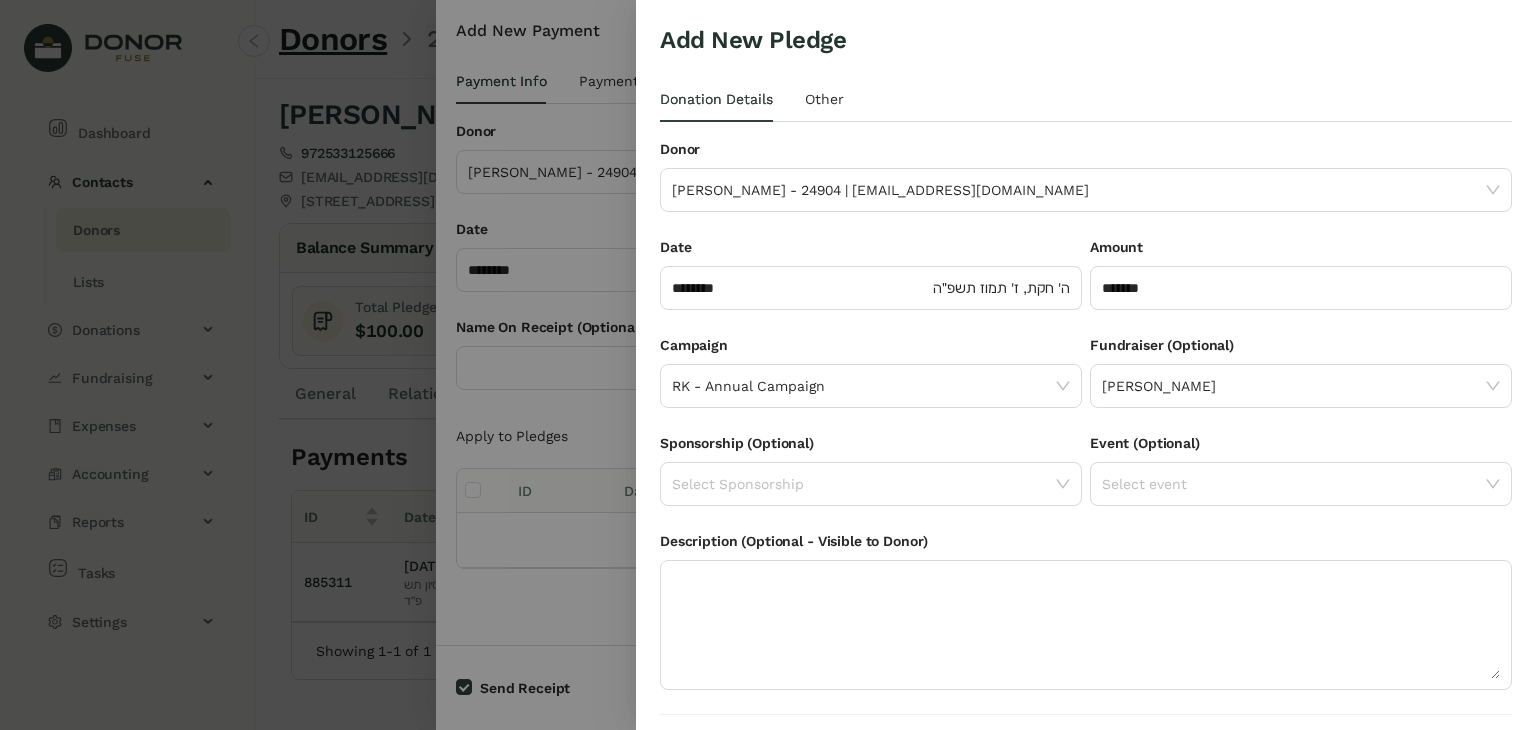 scroll, scrollTop: 54, scrollLeft: 0, axis: vertical 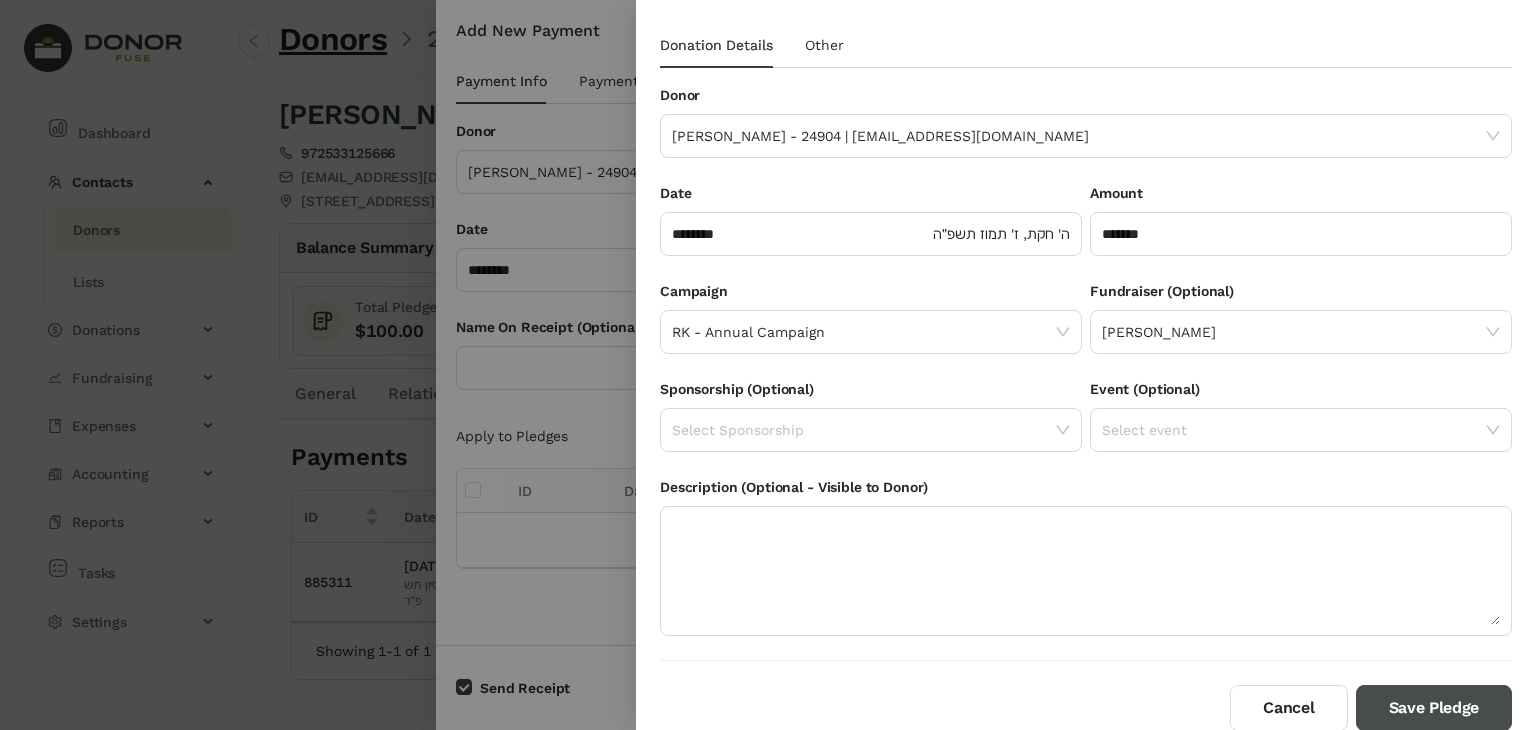 click on "Save Pledge" at bounding box center [1434, 708] 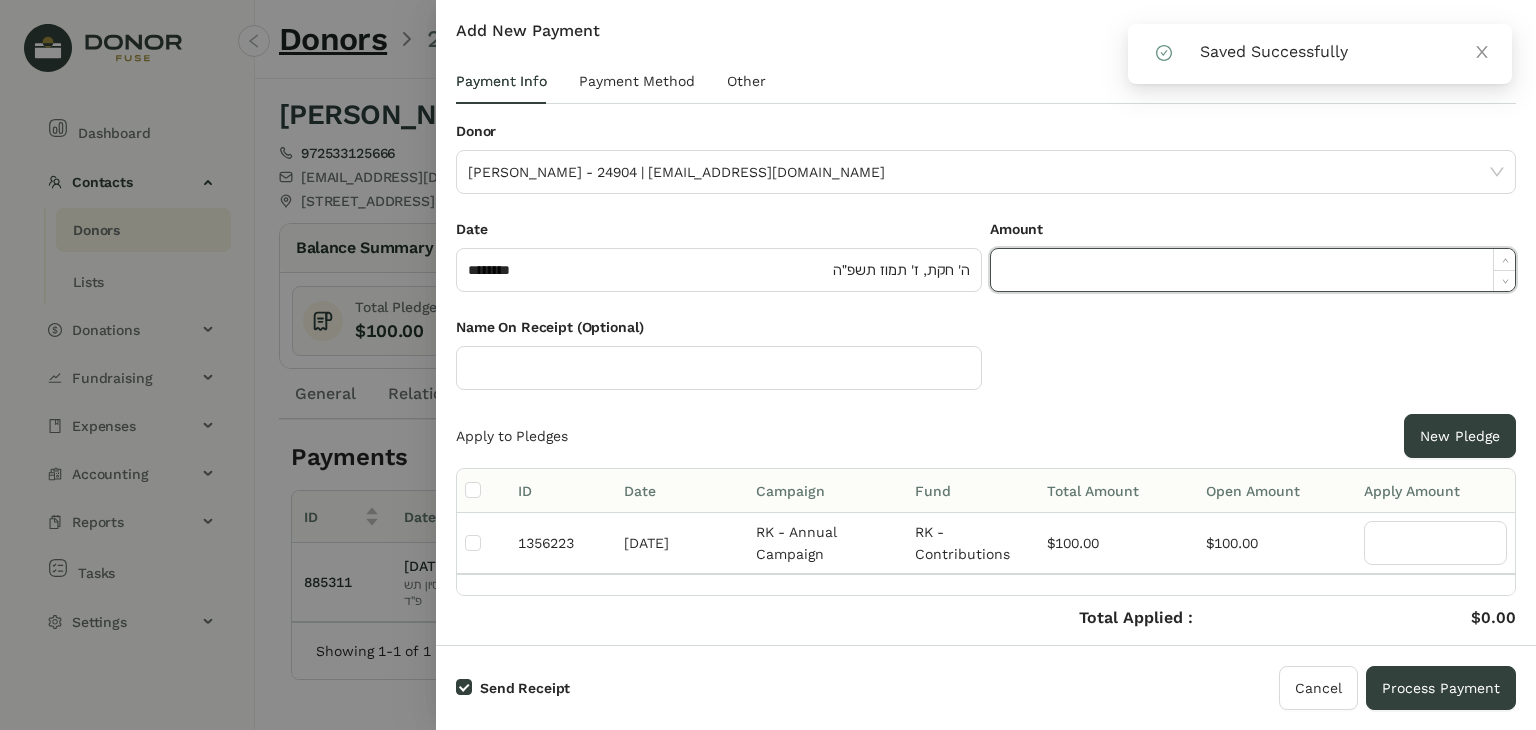 click 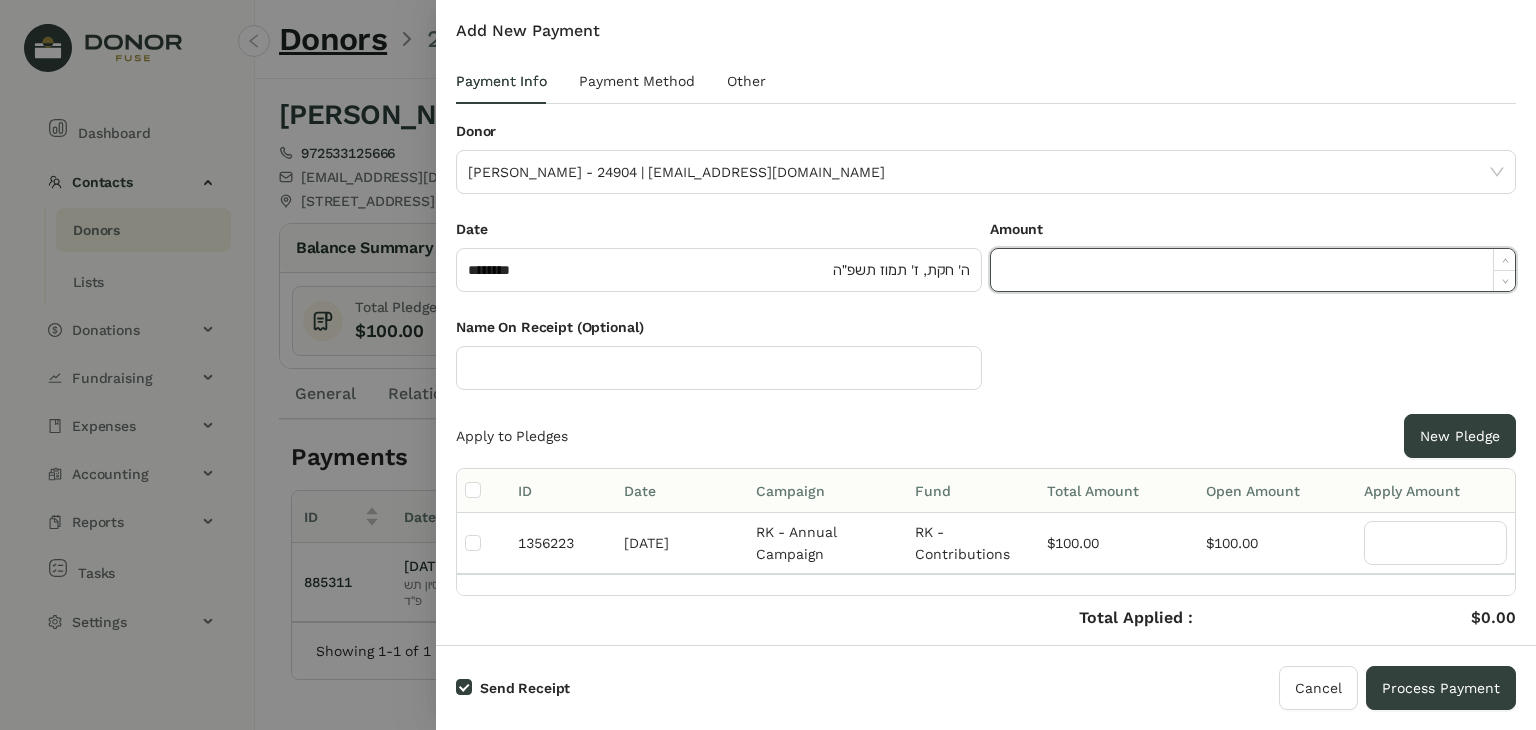 paste on "******" 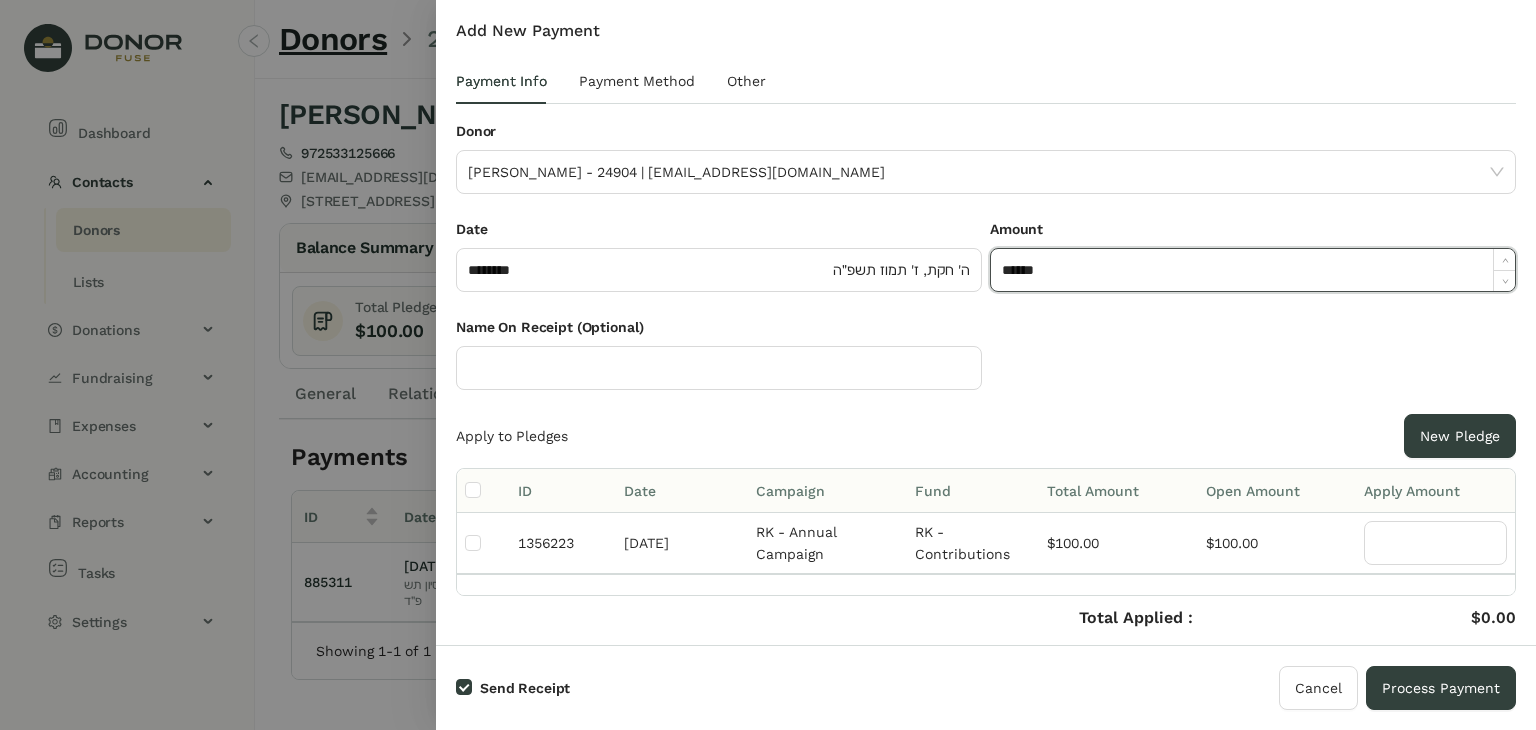 type on "*******" 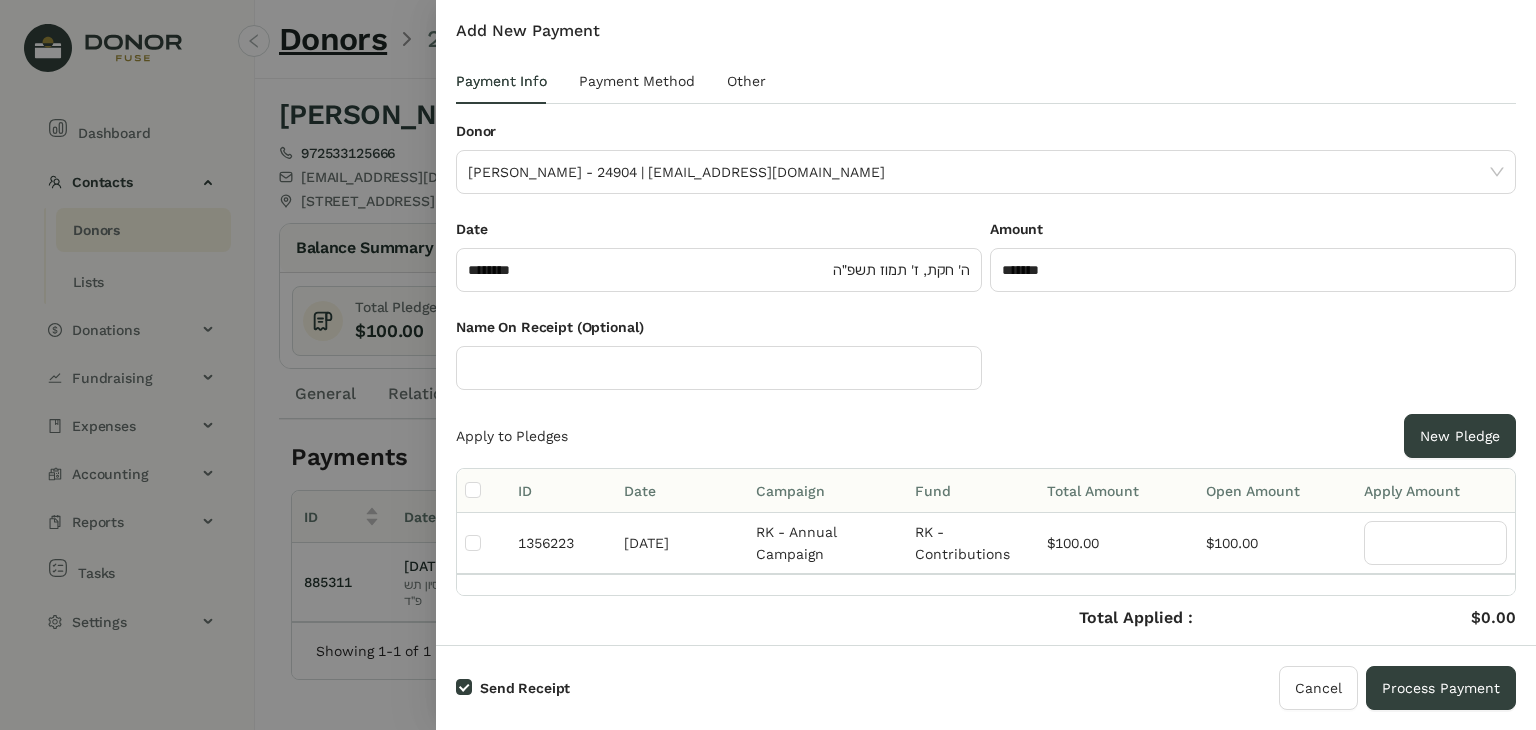 click at bounding box center [483, 491] 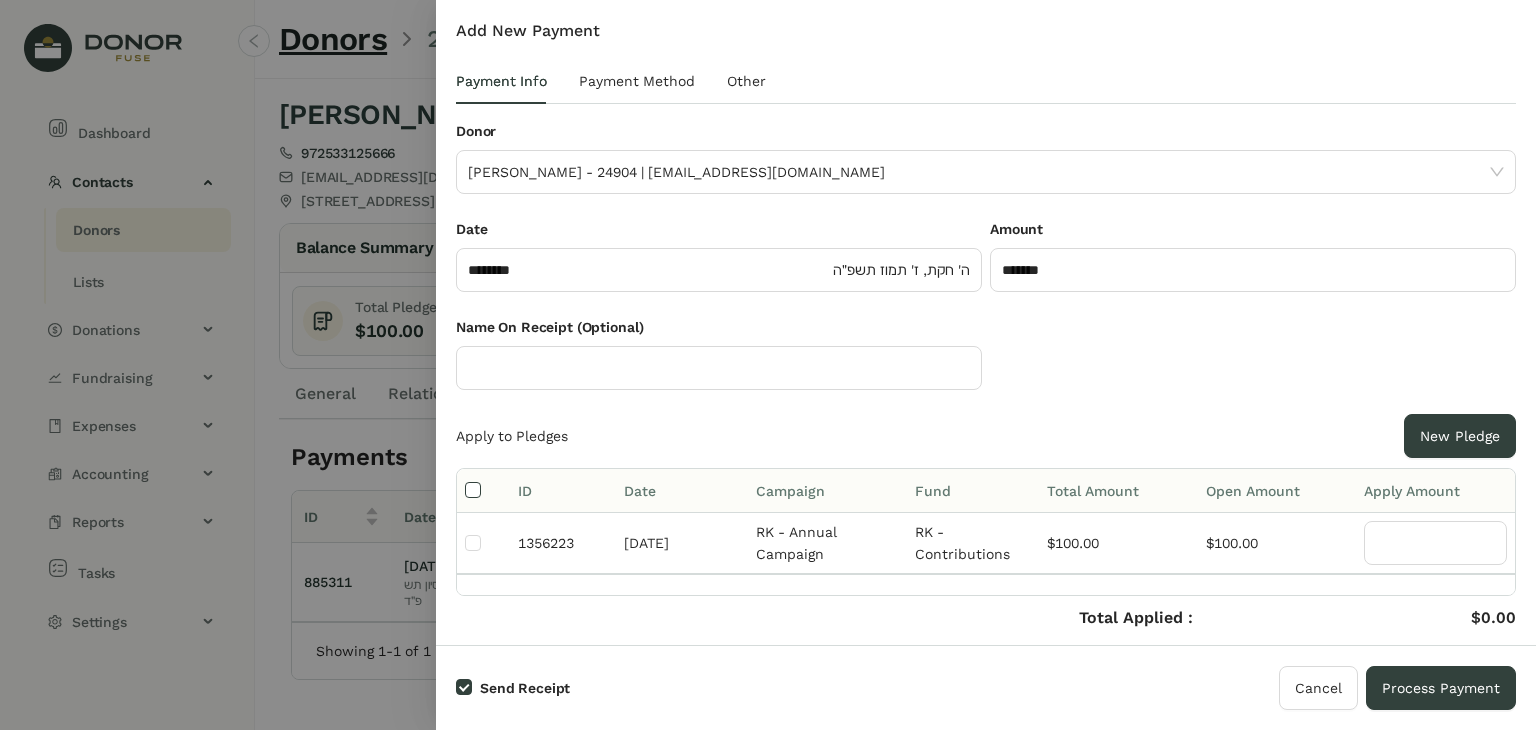type on "***" 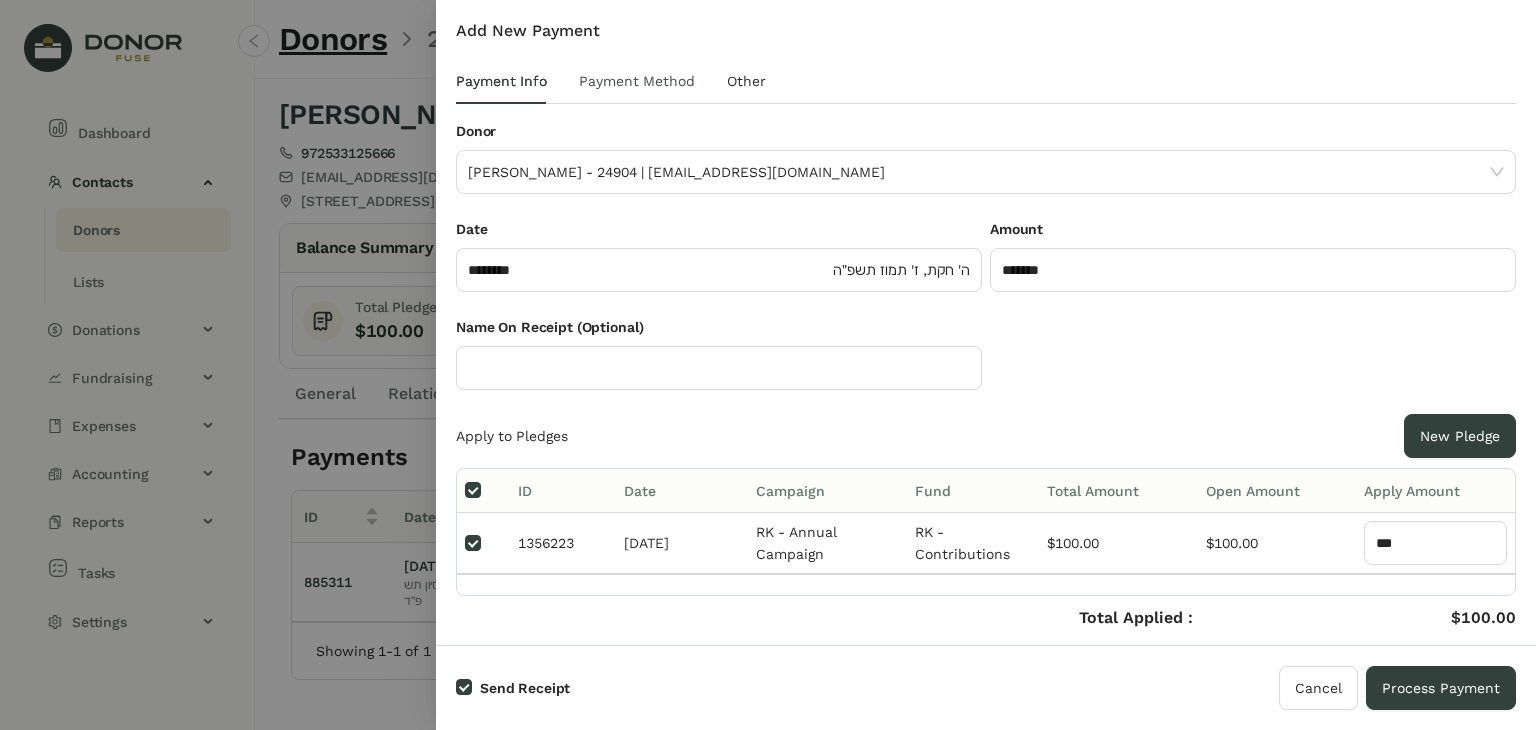 click on "Payment Method" at bounding box center [637, 81] 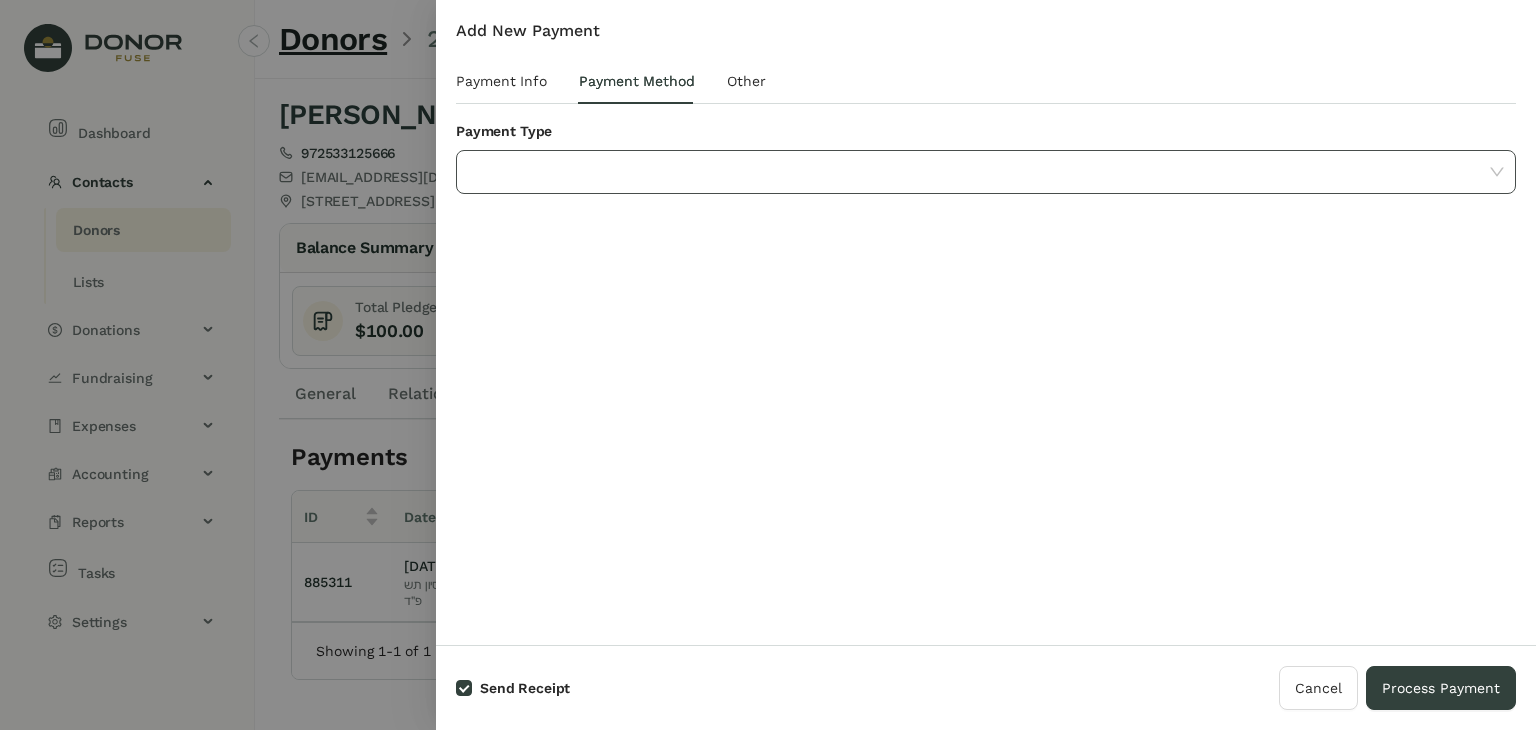 click 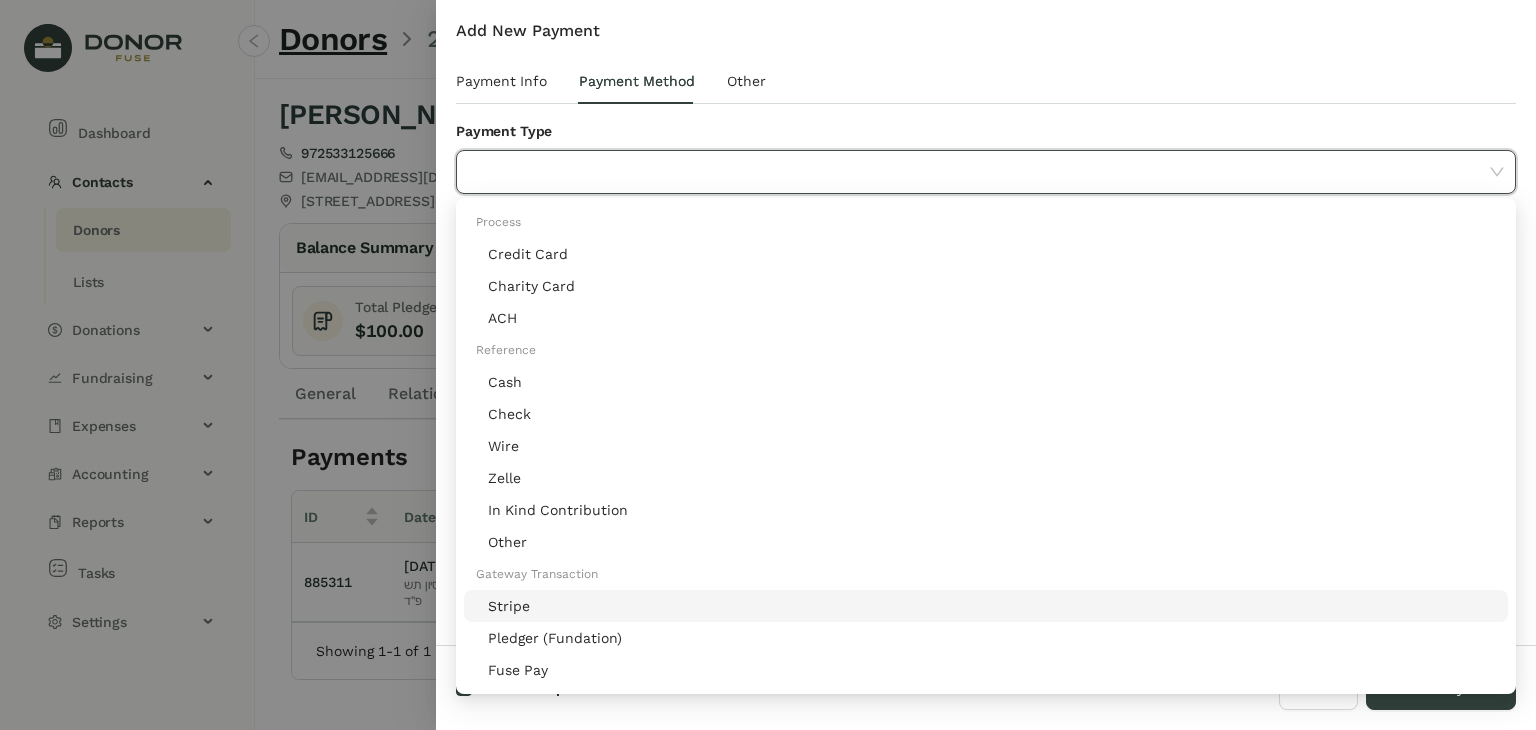 click on "Stripe" 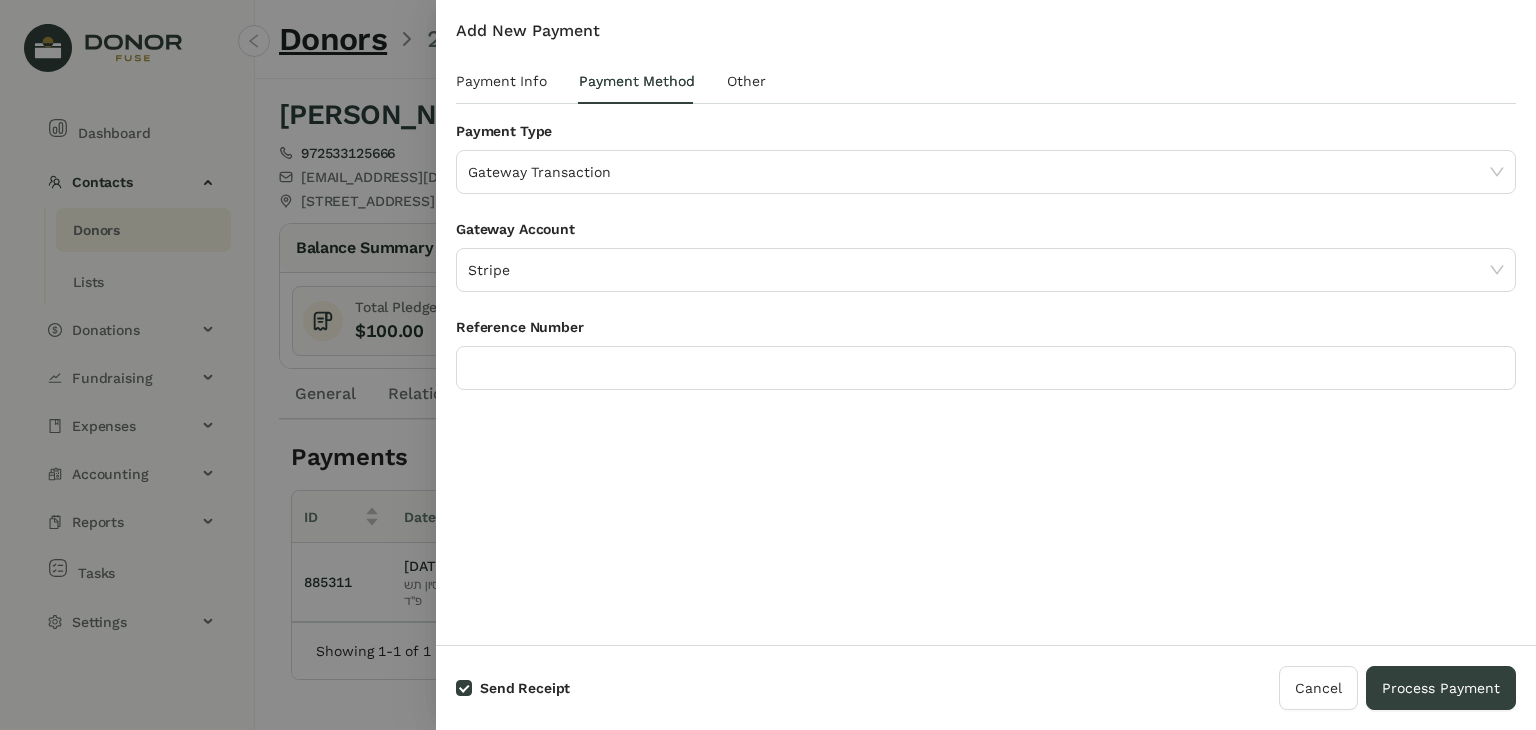 click on "Reference Number" at bounding box center [986, 365] 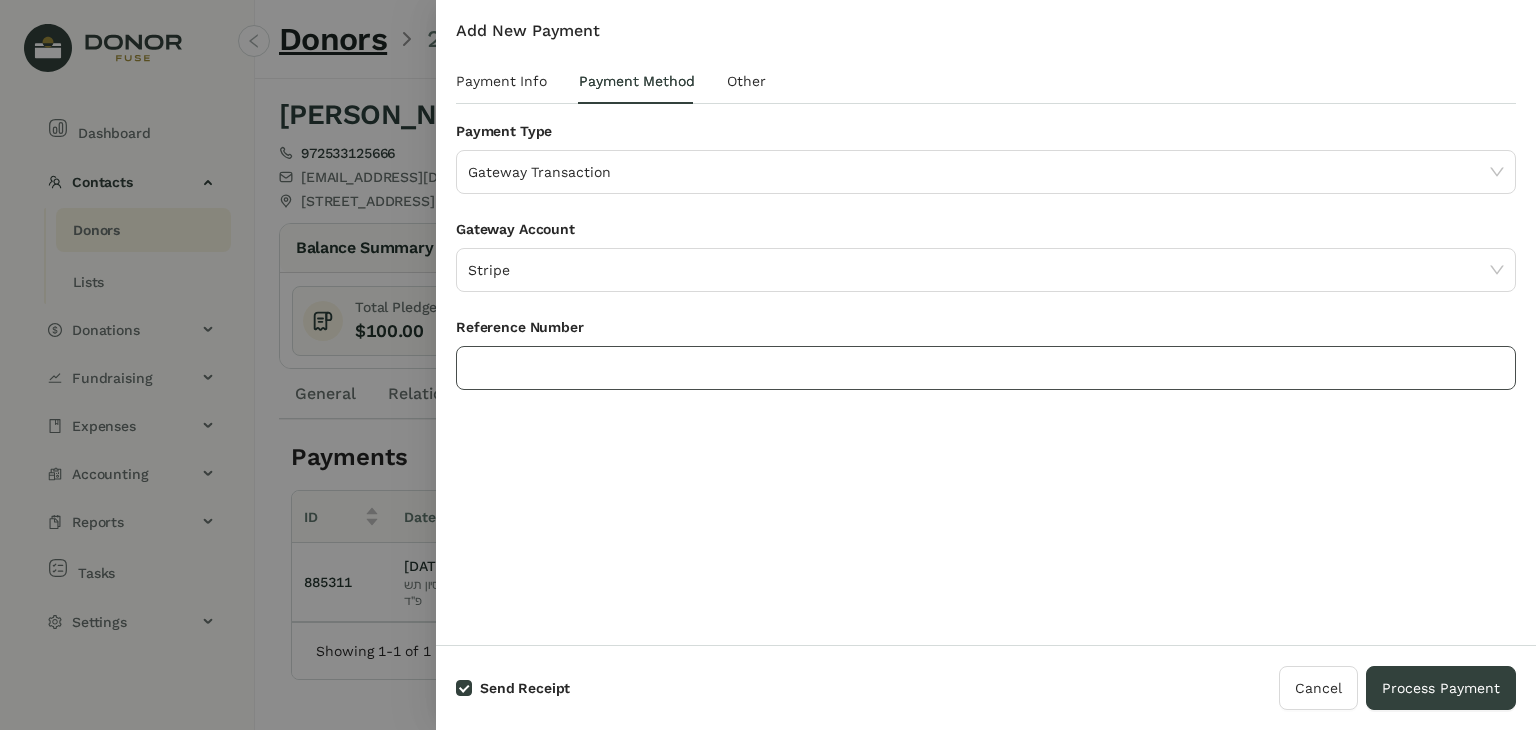 click 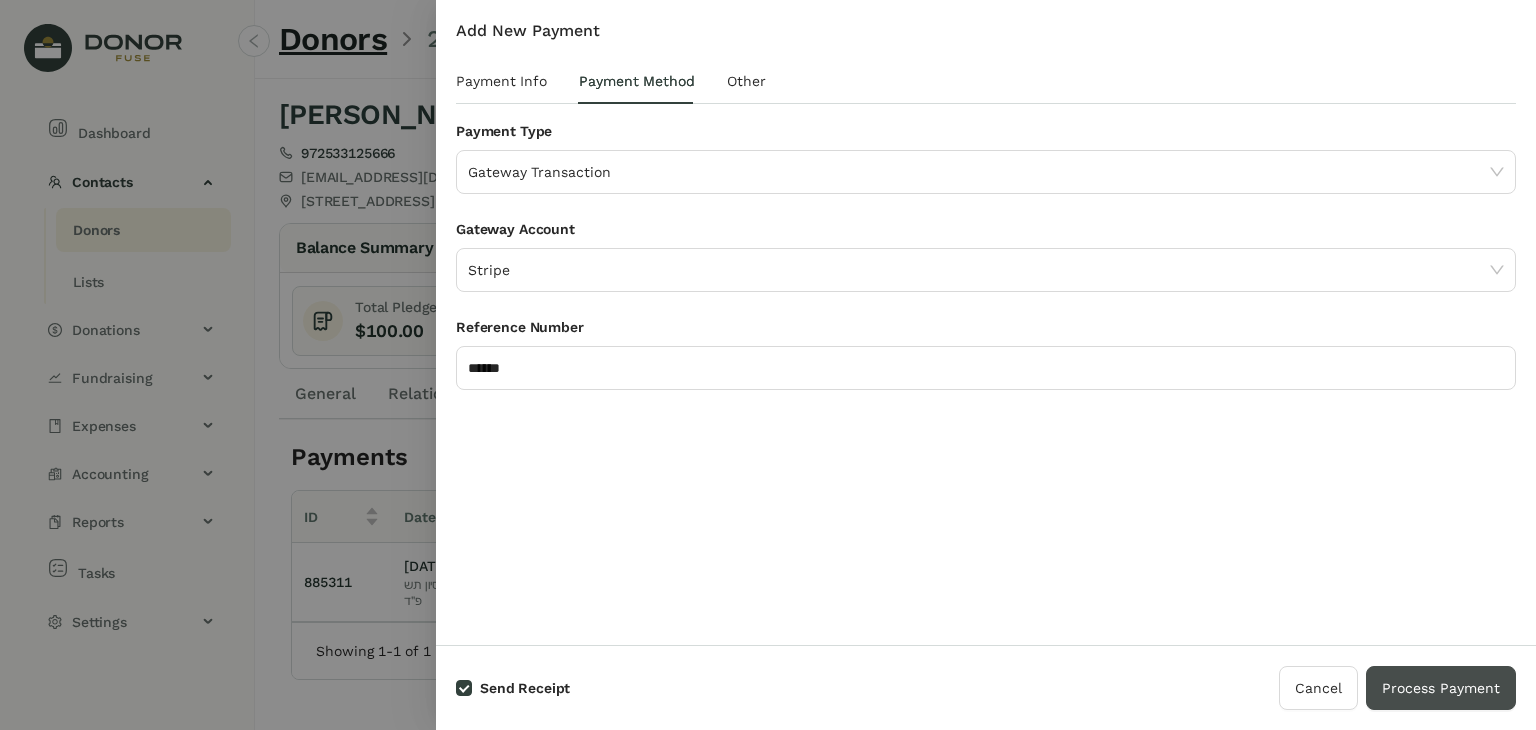 click on "Process Payment" at bounding box center [1441, 688] 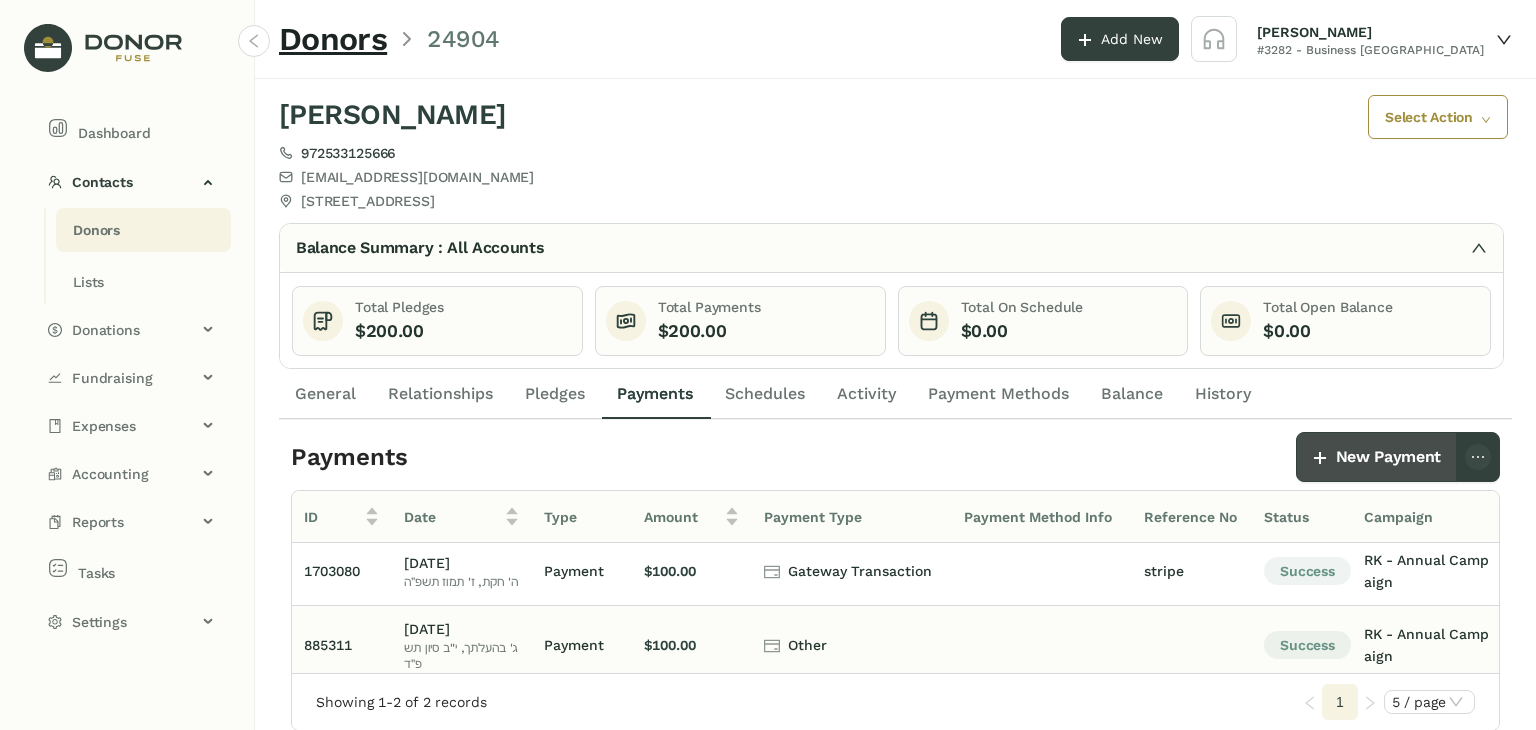 scroll, scrollTop: 4, scrollLeft: 0, axis: vertical 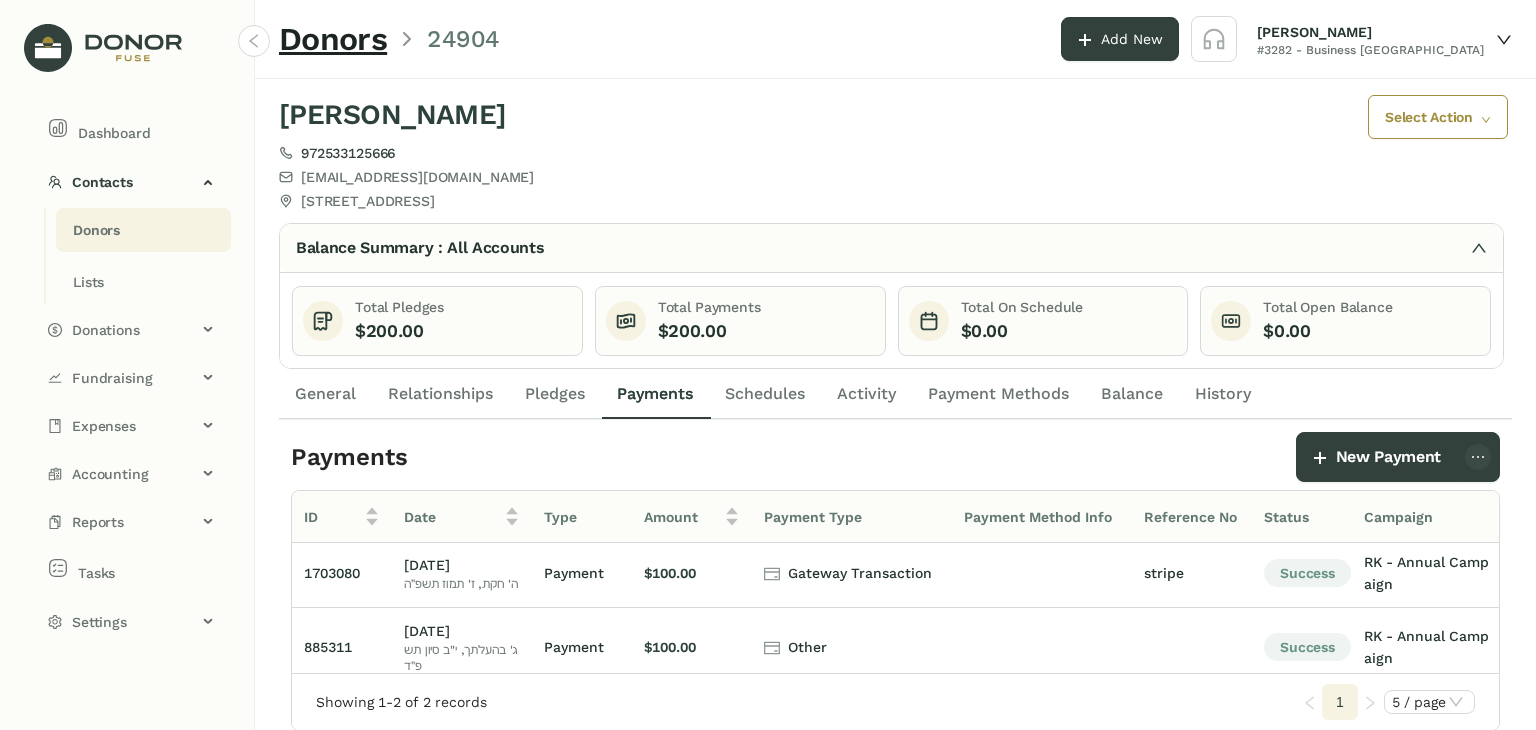 click on "Donors" 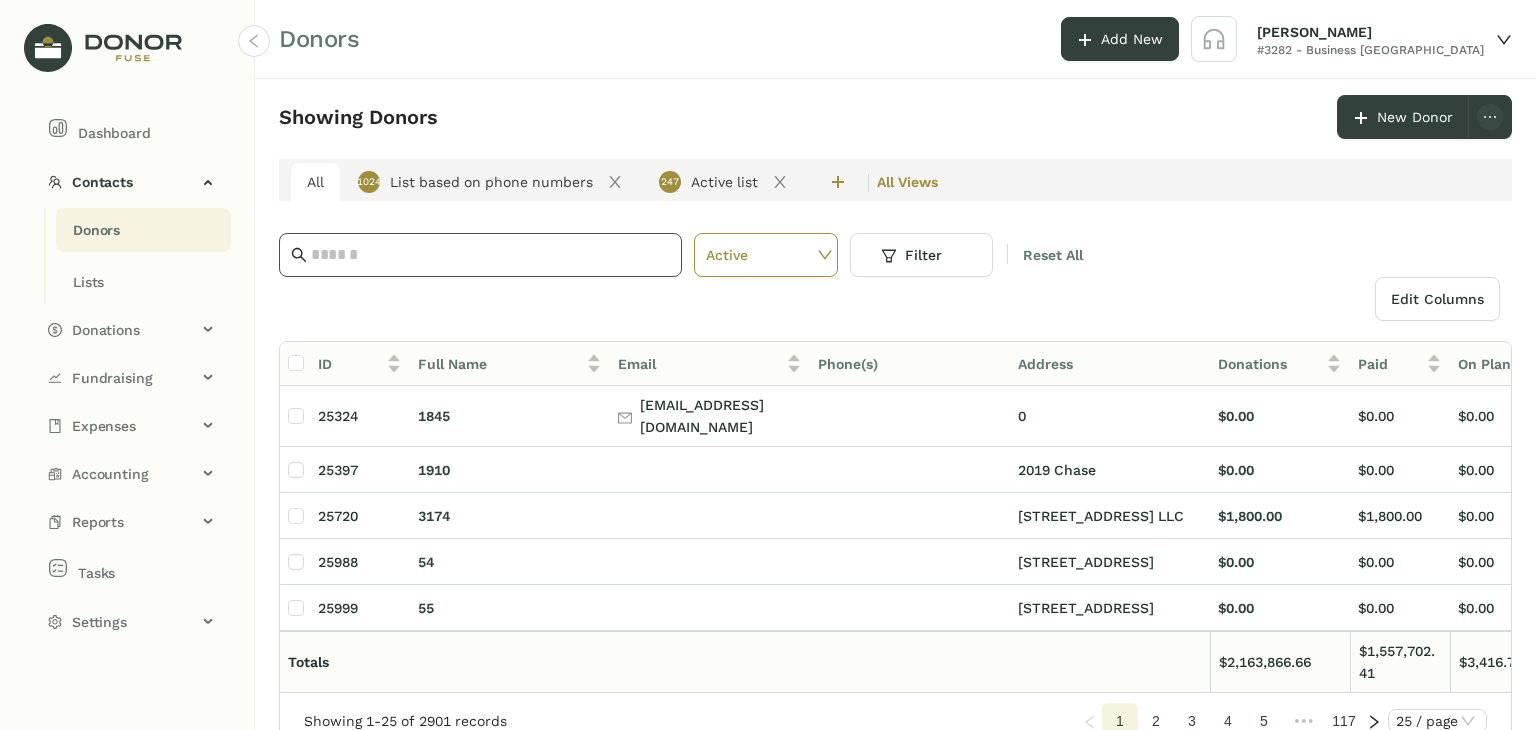 click 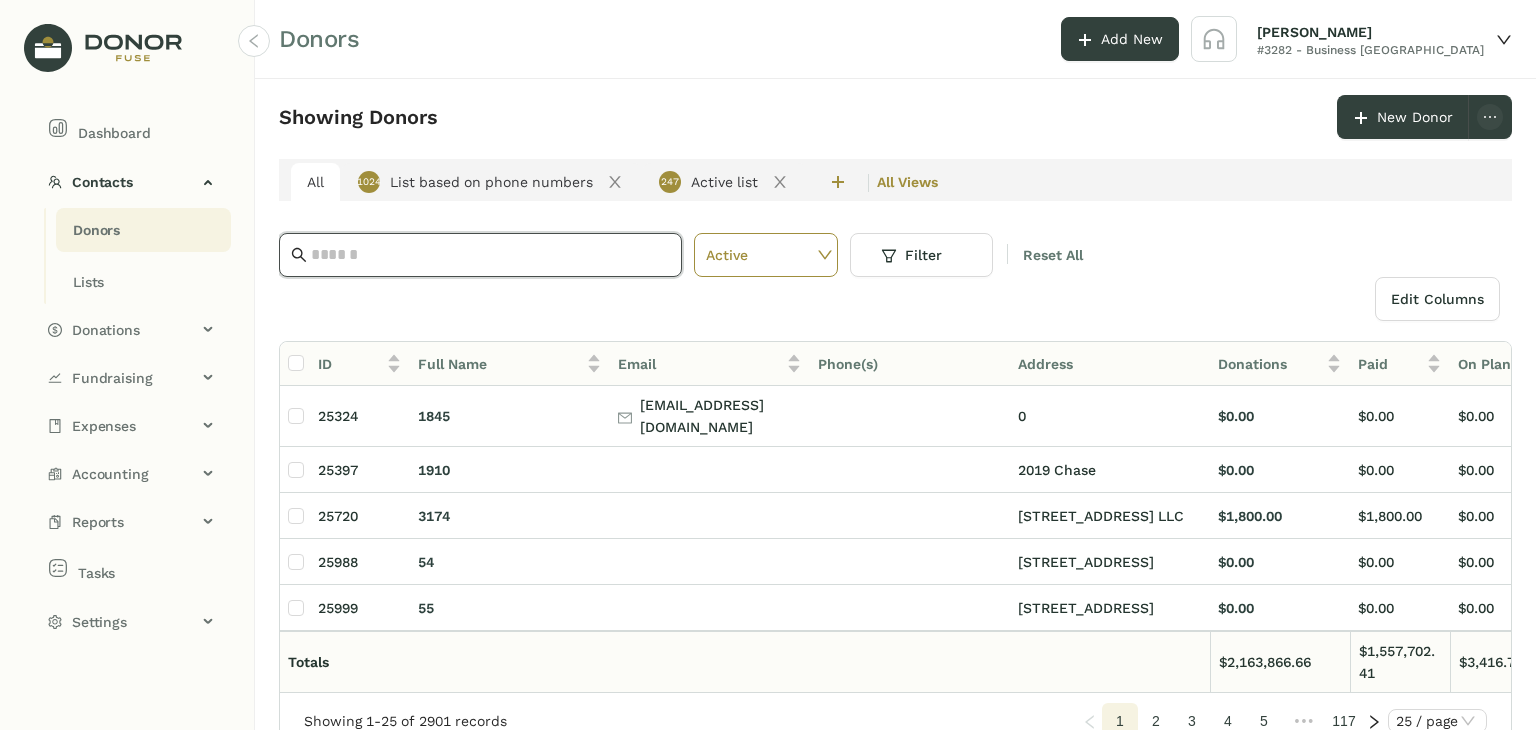 paste on "**********" 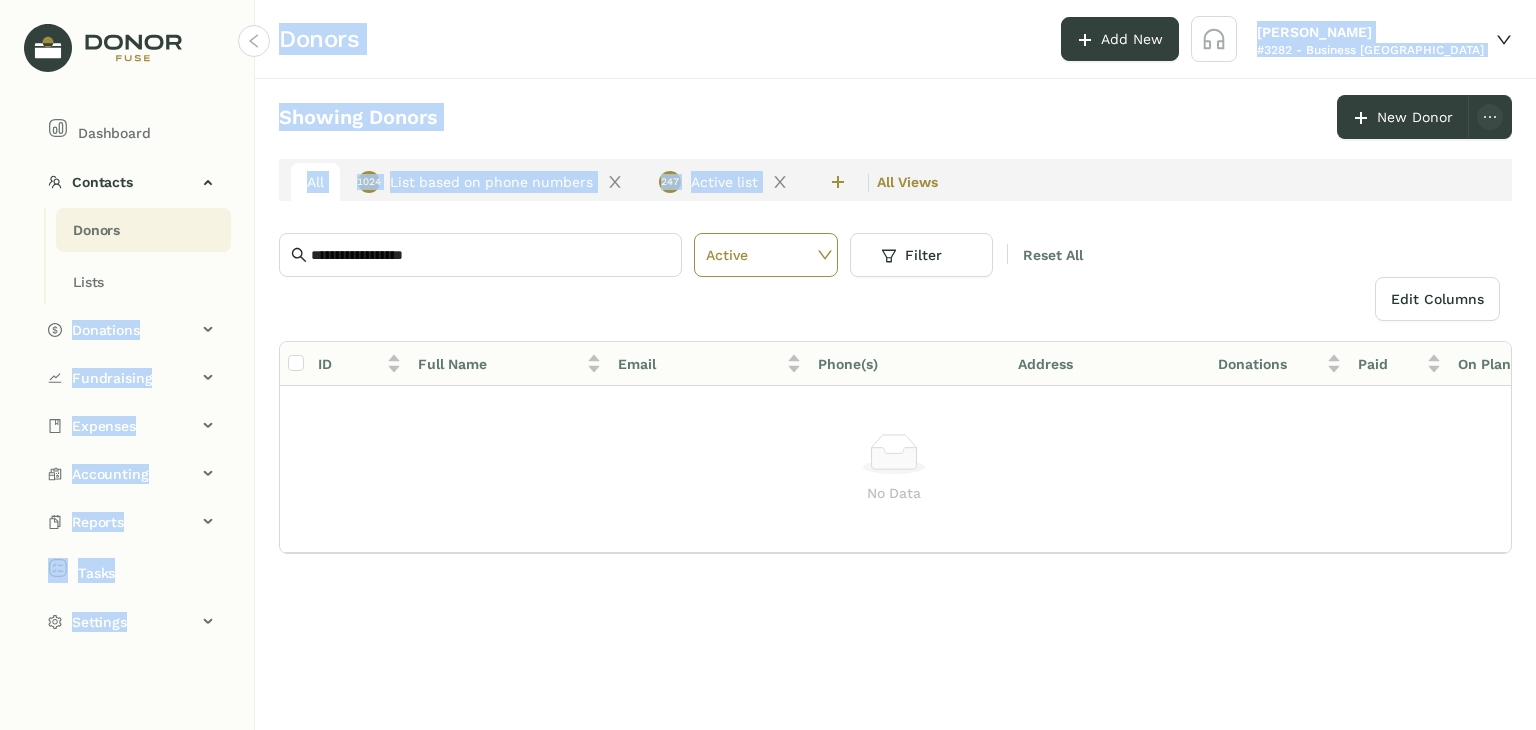 drag, startPoint x: 516, startPoint y: 268, endPoint x: 246, endPoint y: 254, distance: 270.36273 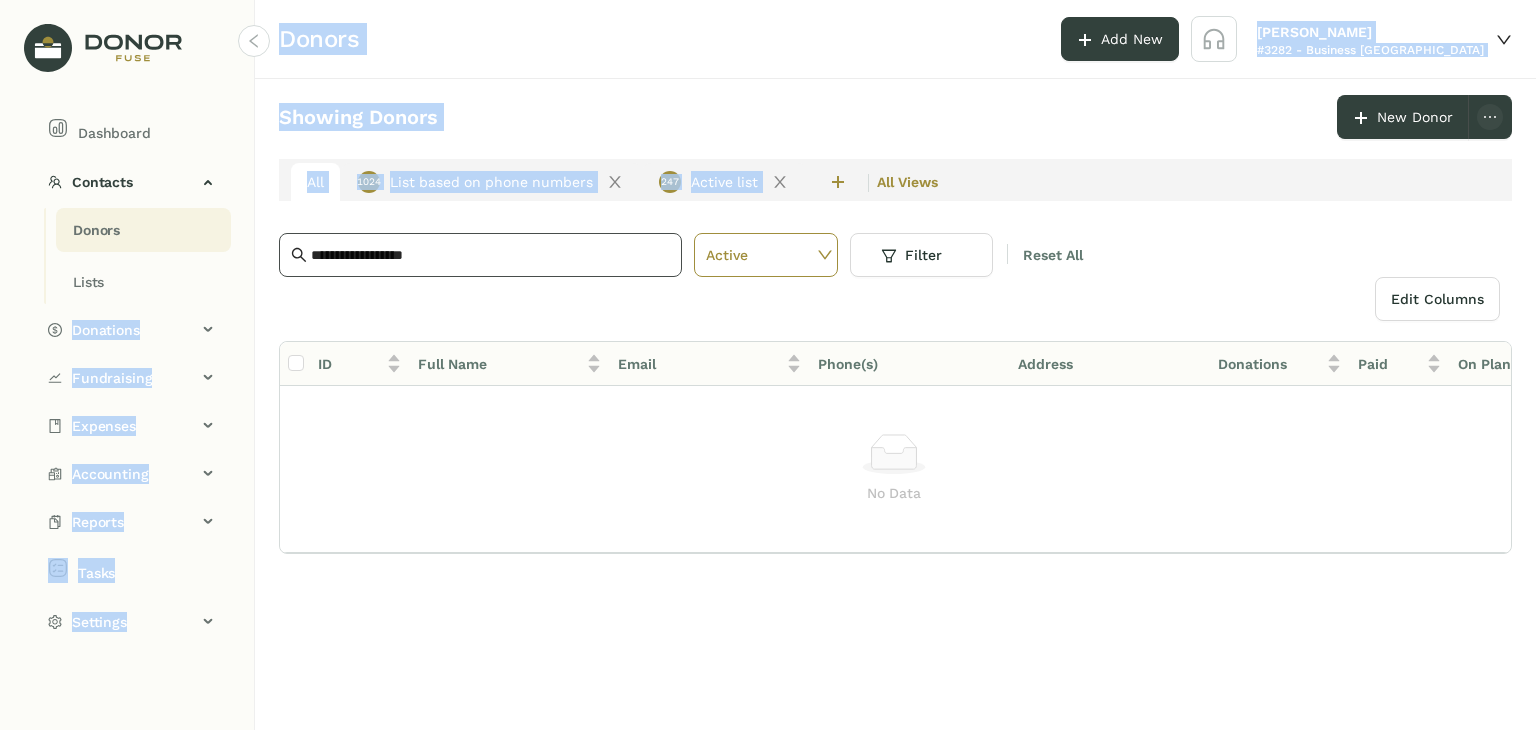 click on "**********" 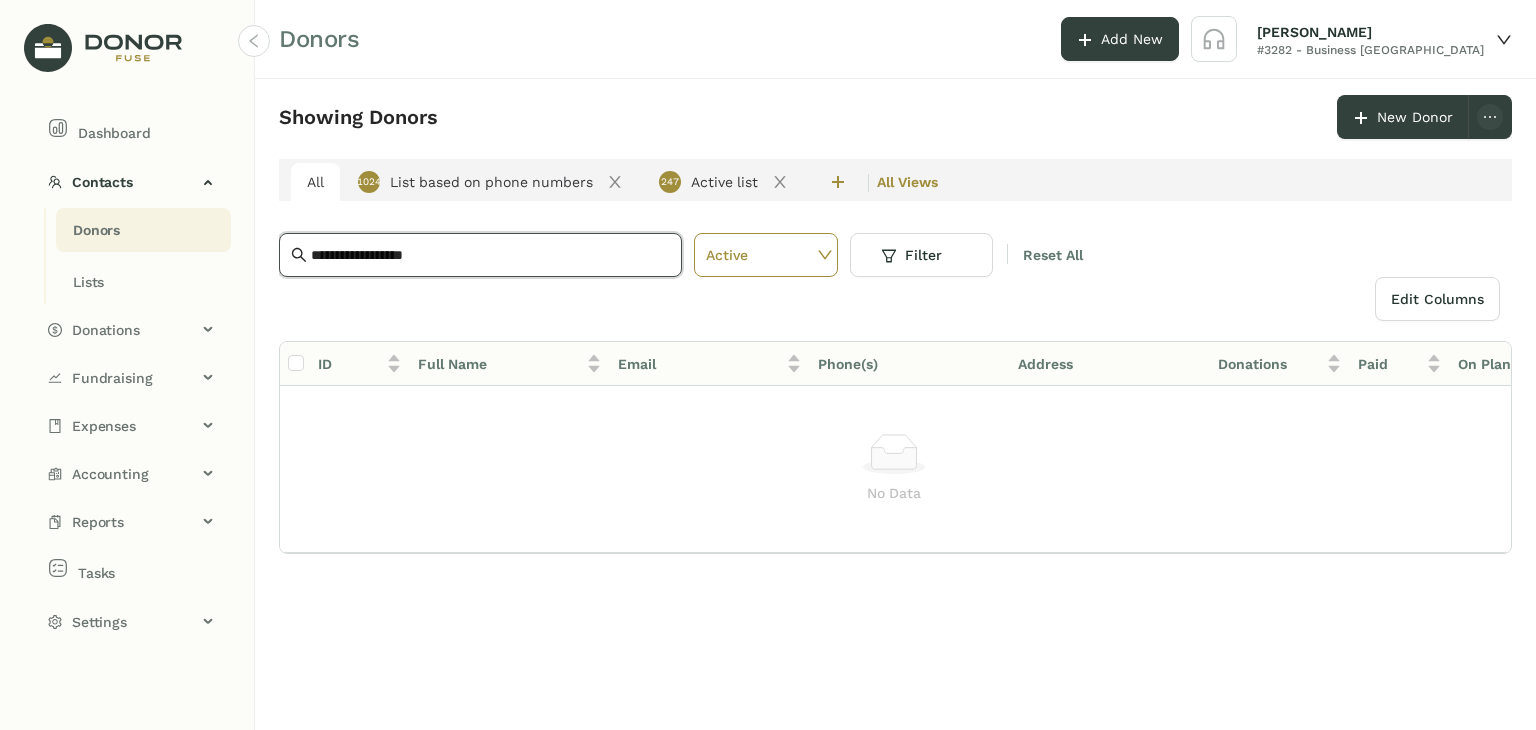 drag, startPoint x: 529, startPoint y: 255, endPoint x: 284, endPoint y: 253, distance: 245.00816 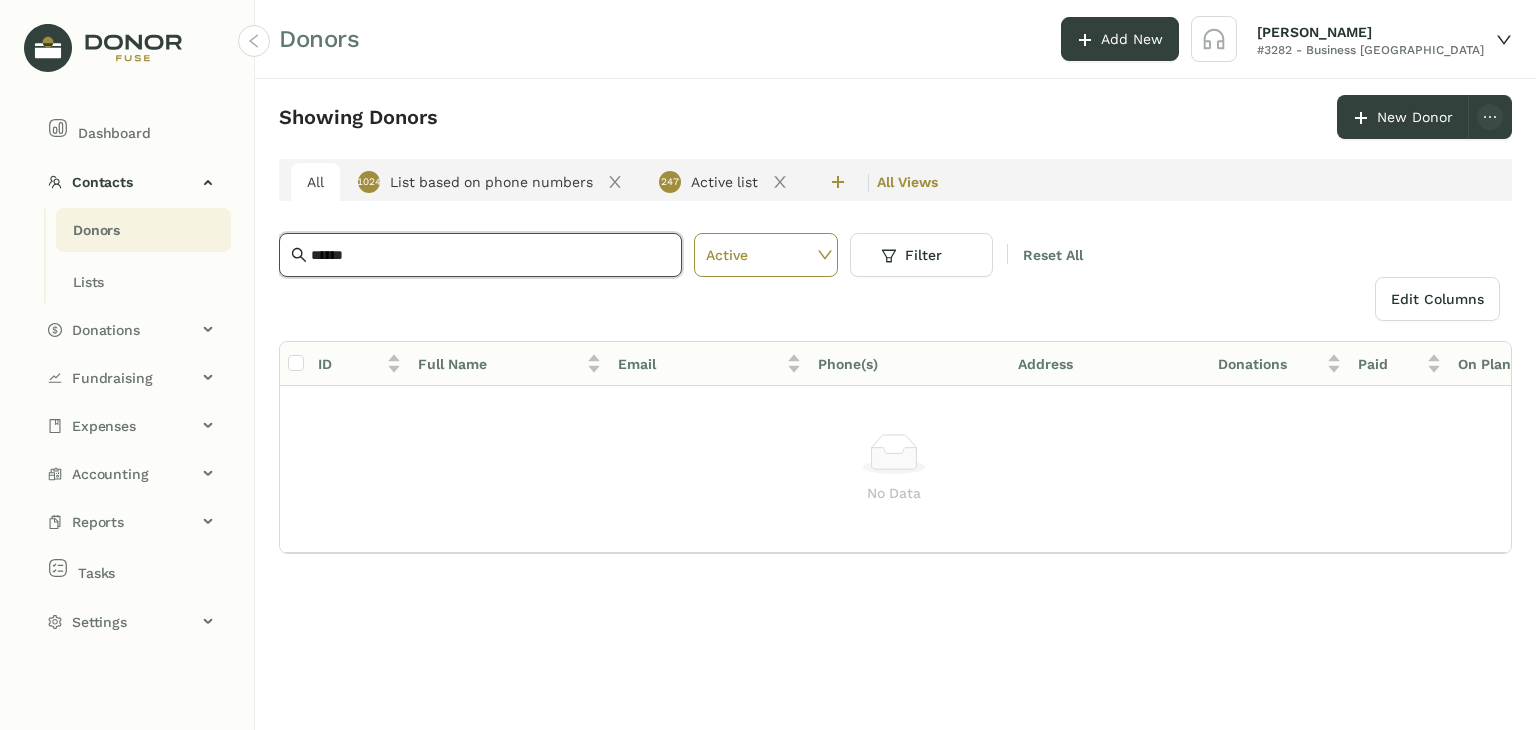 drag, startPoint x: 440, startPoint y: 257, endPoint x: 237, endPoint y: 261, distance: 203.0394 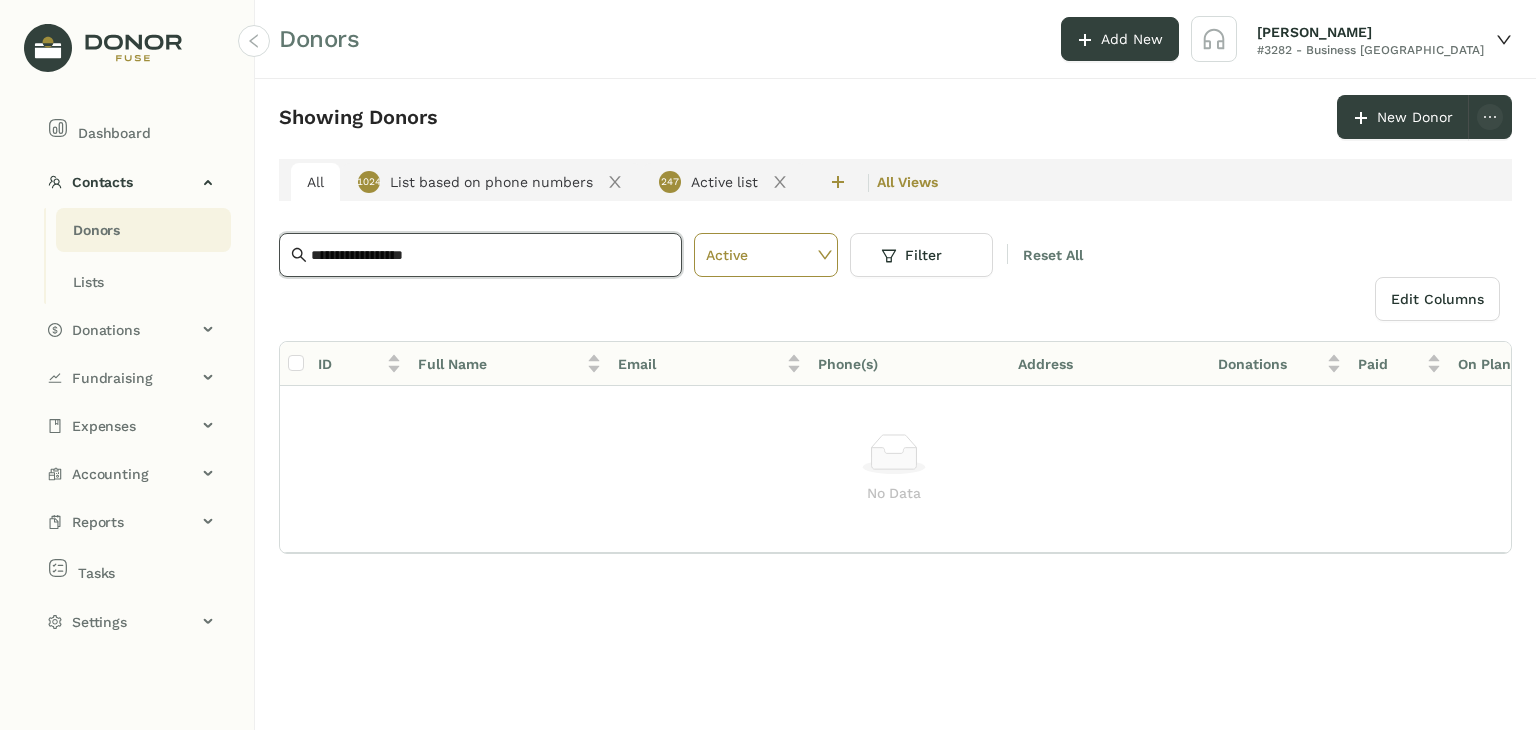 type on "**********" 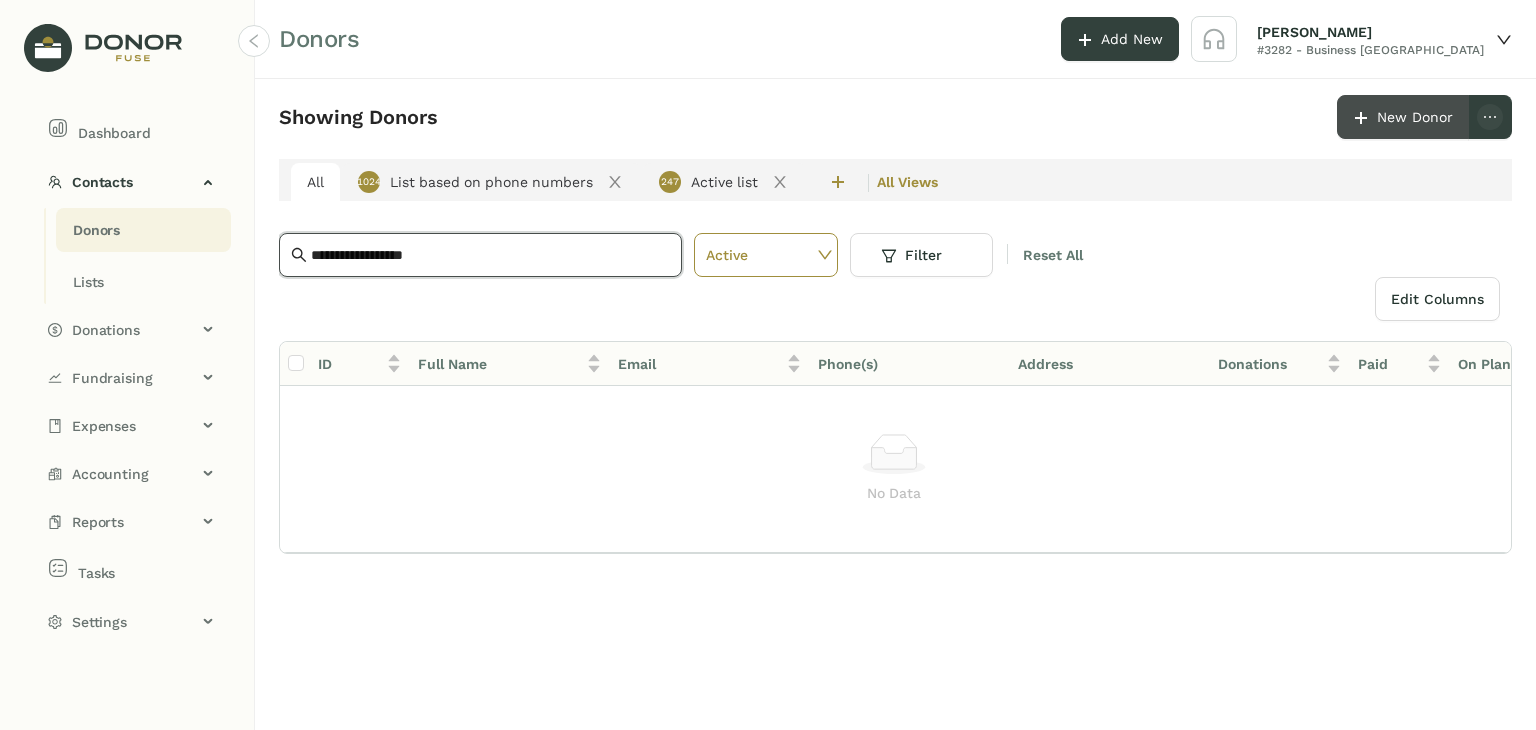 click on "New Donor" 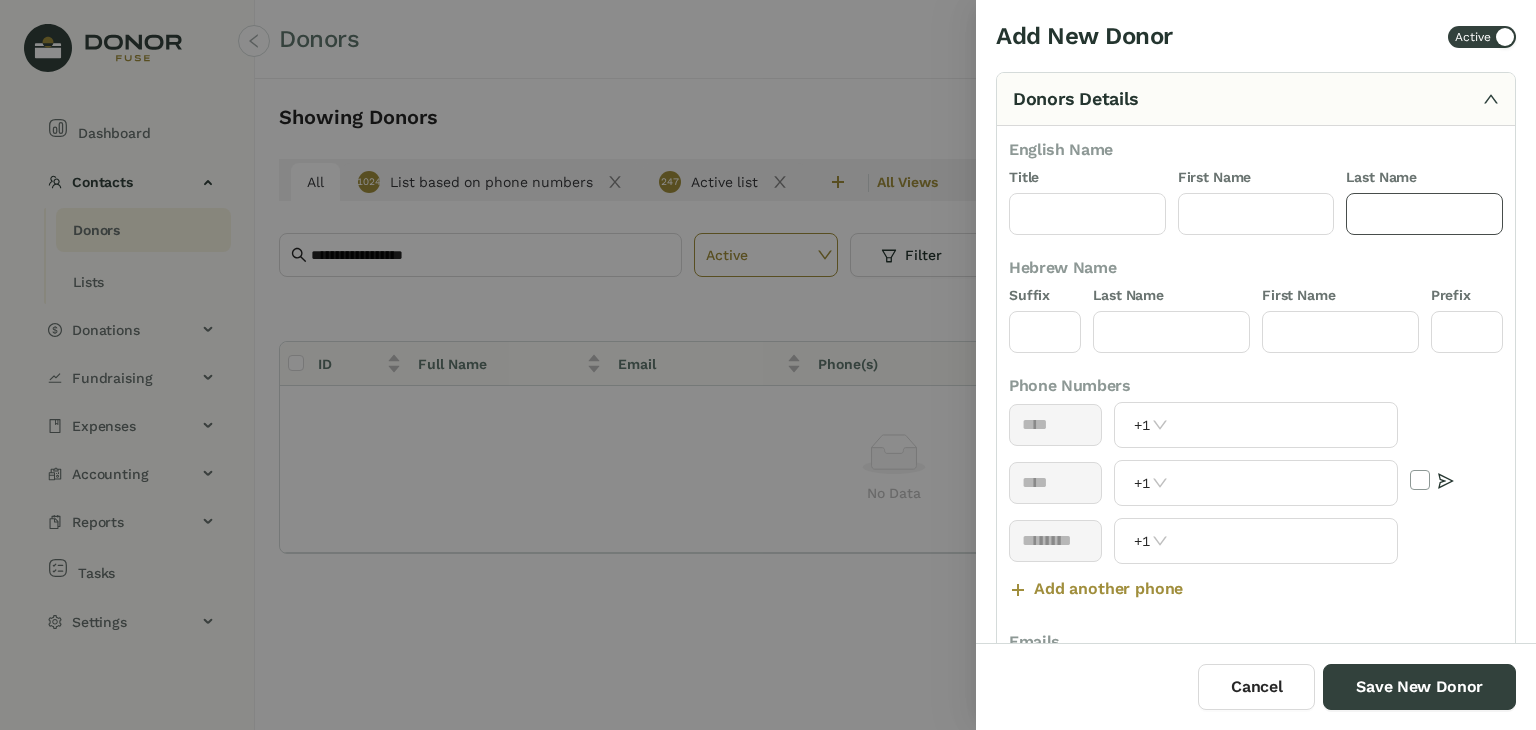 click 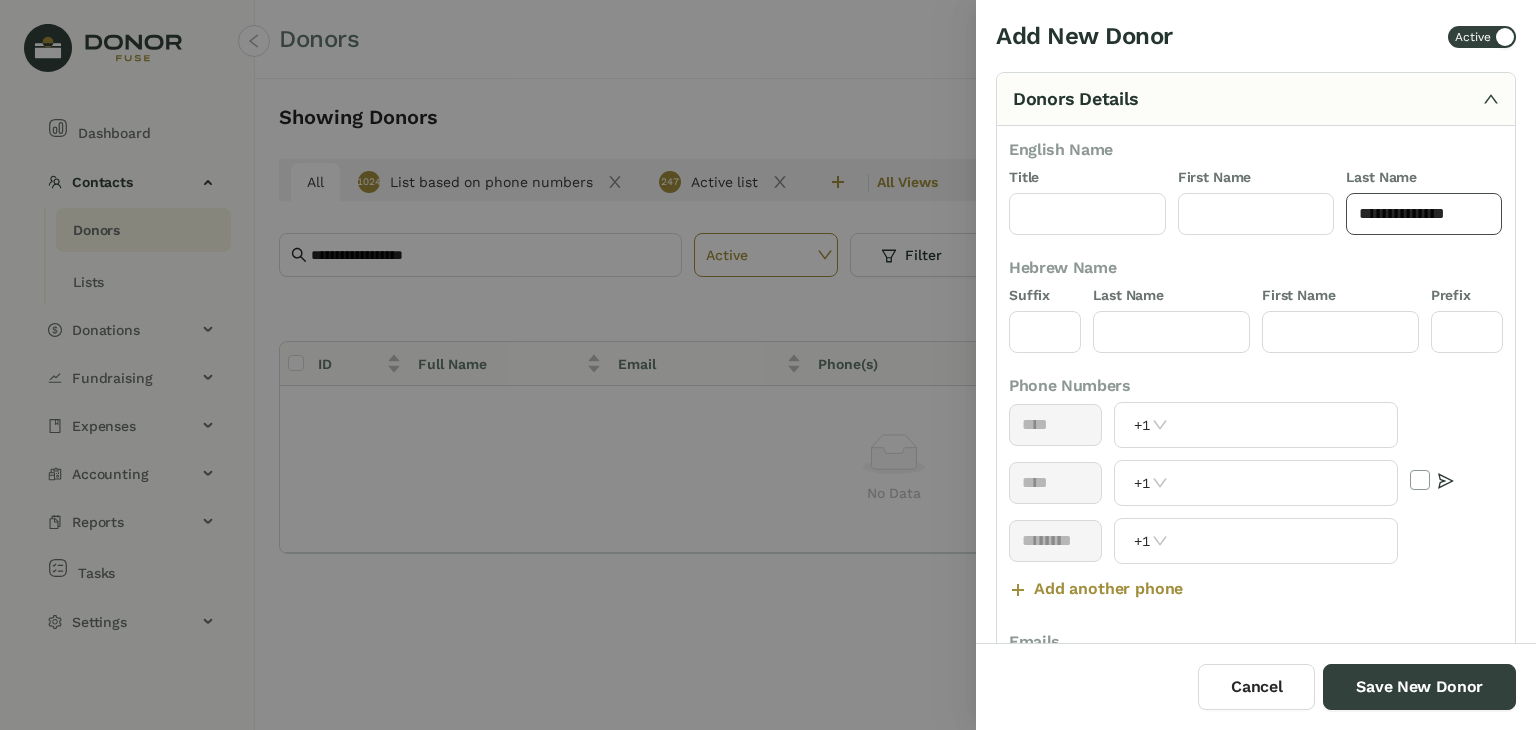 scroll, scrollTop: 0, scrollLeft: 0, axis: both 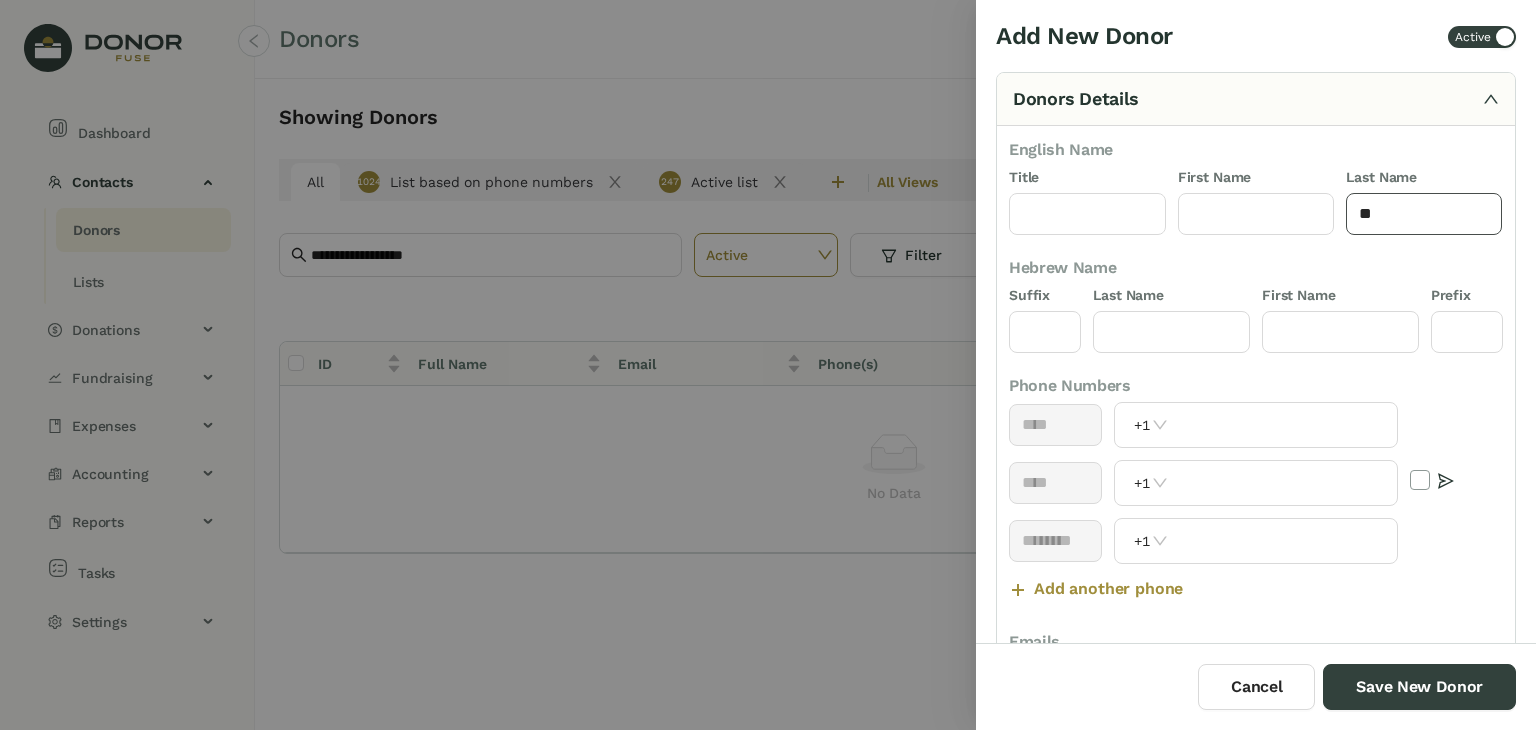 type on "*" 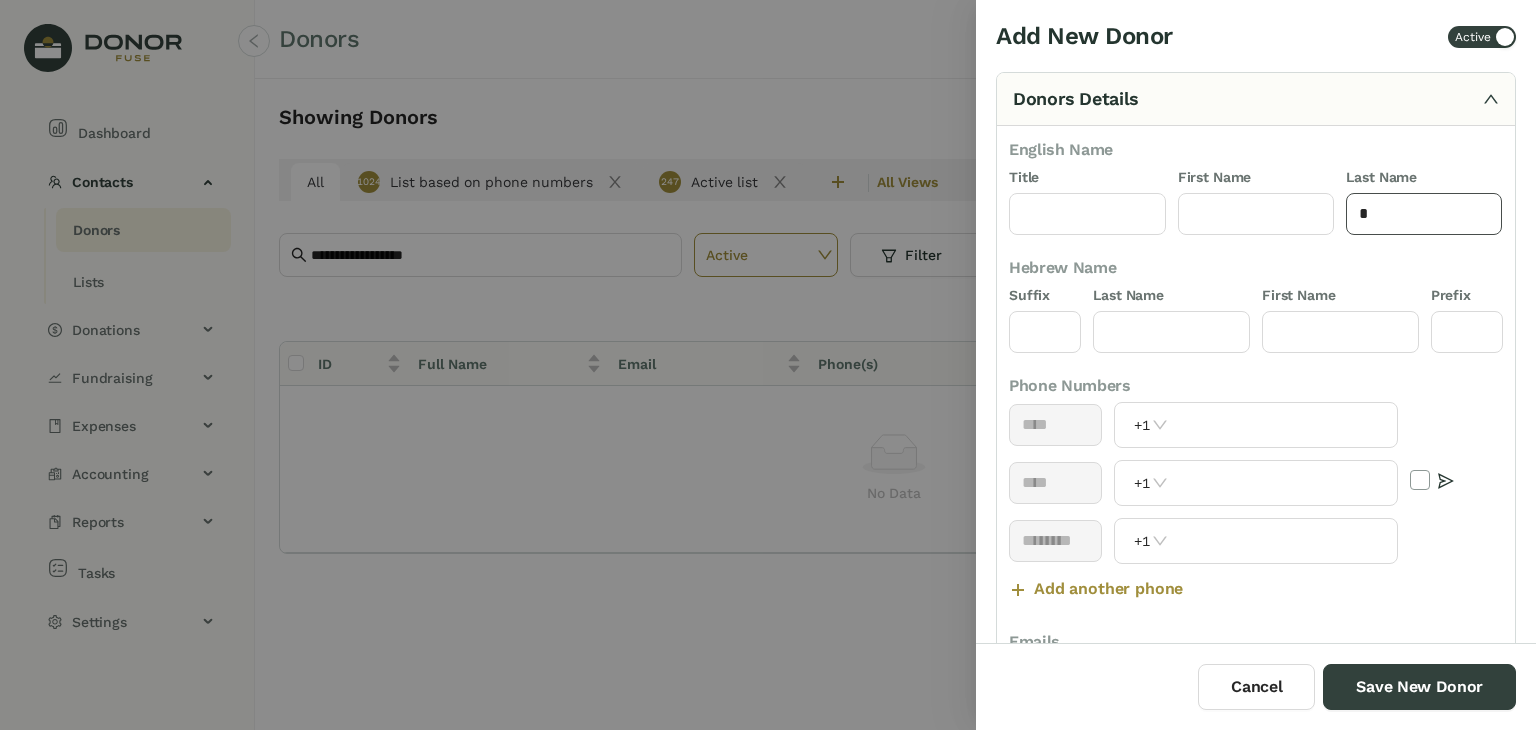 type 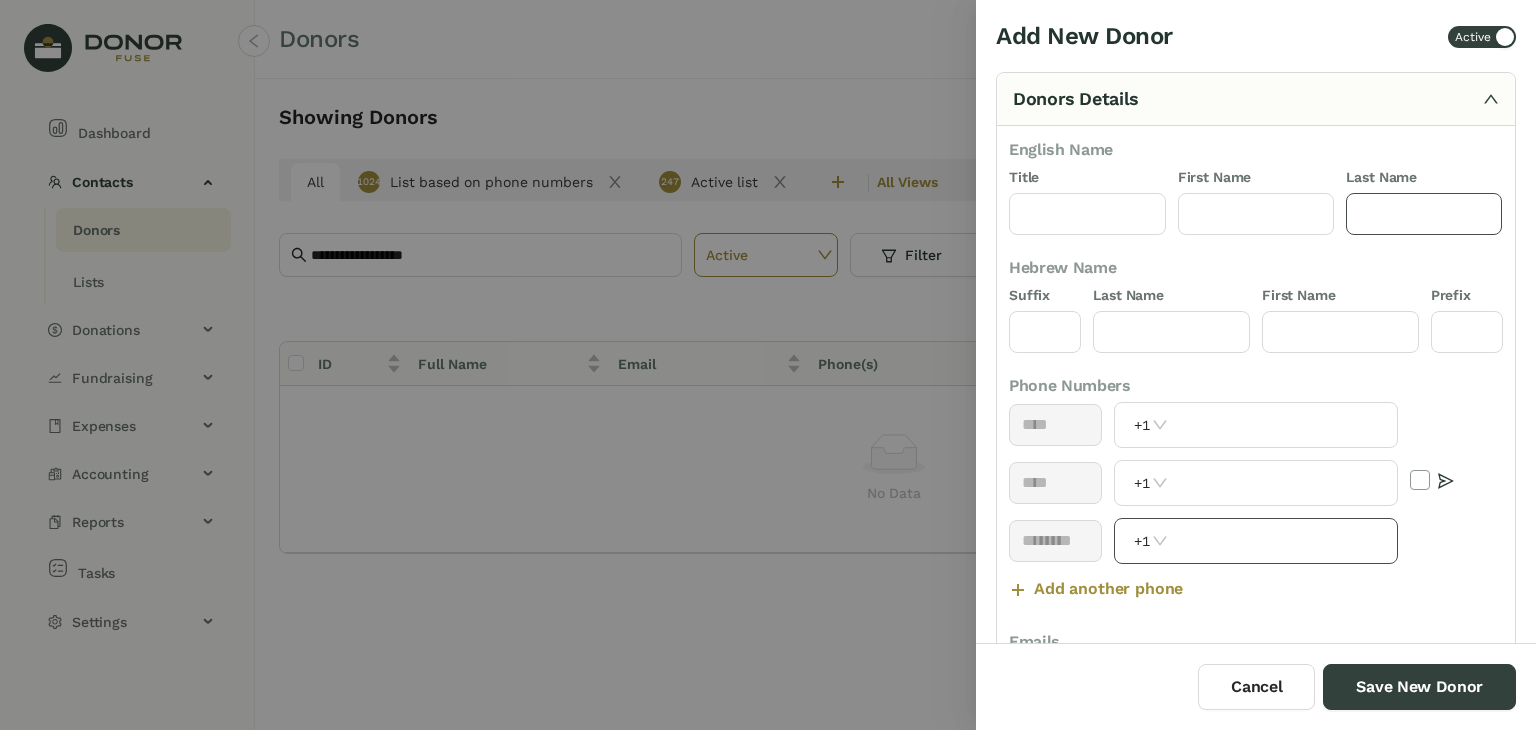 scroll, scrollTop: 59, scrollLeft: 0, axis: vertical 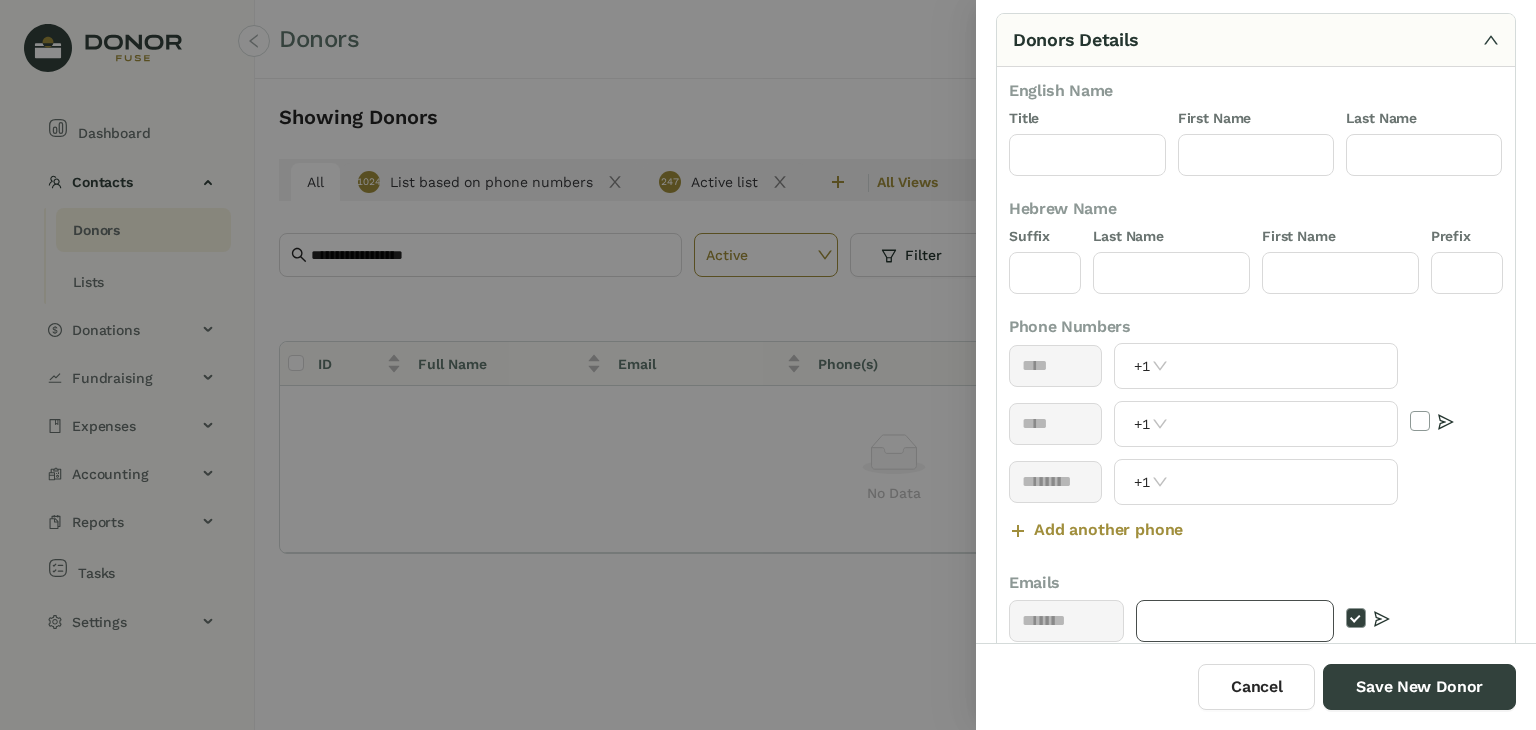 click at bounding box center (1235, 621) 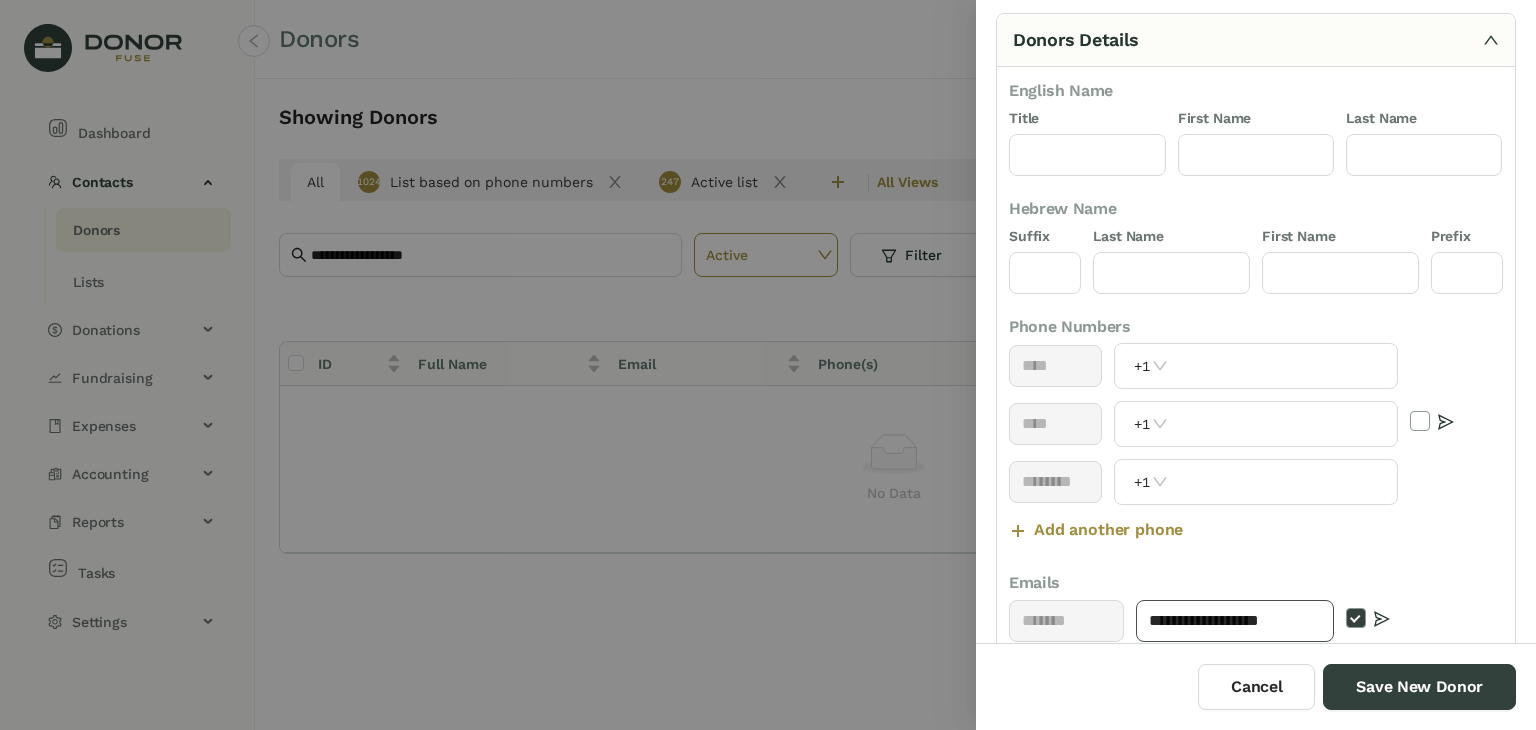 scroll, scrollTop: 38, scrollLeft: 0, axis: vertical 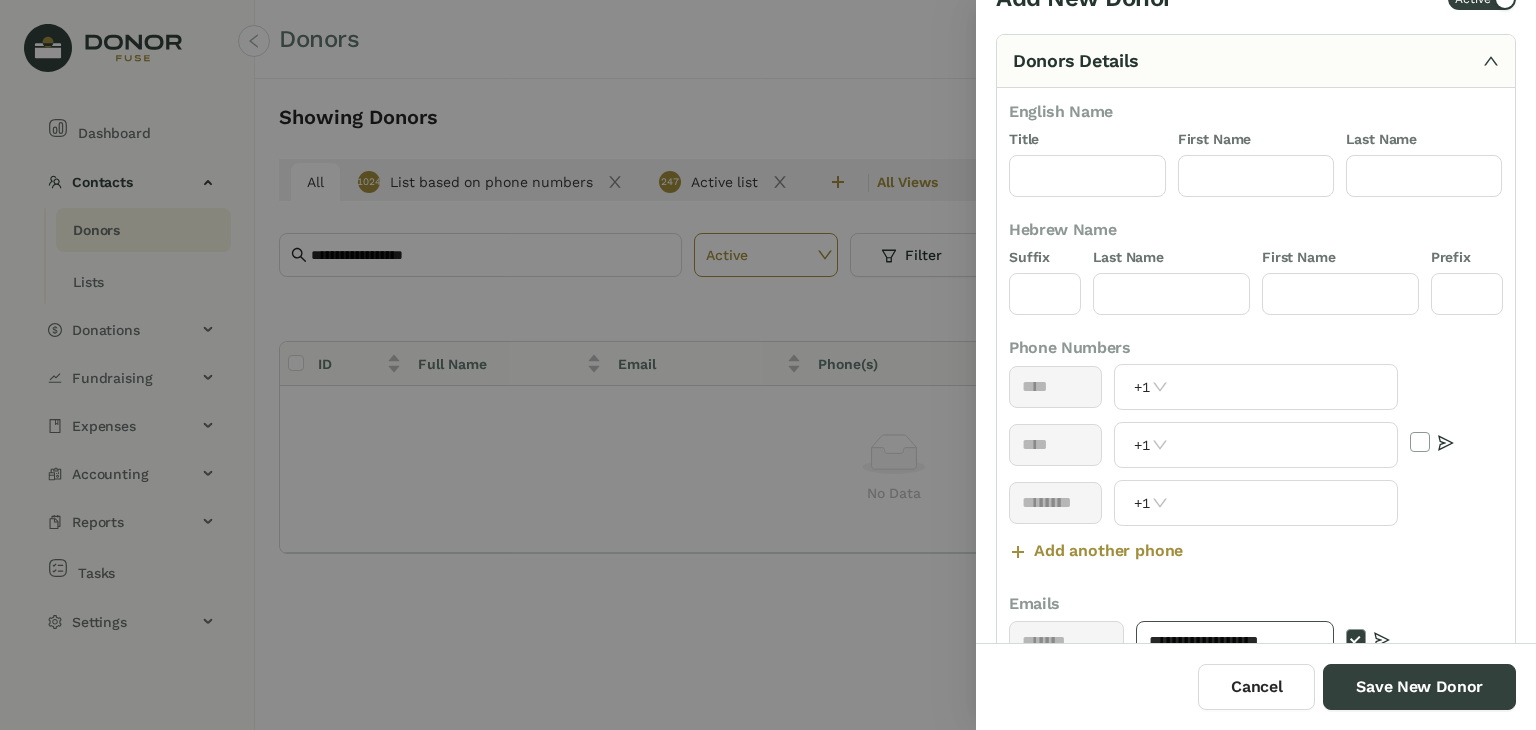 type on "**********" 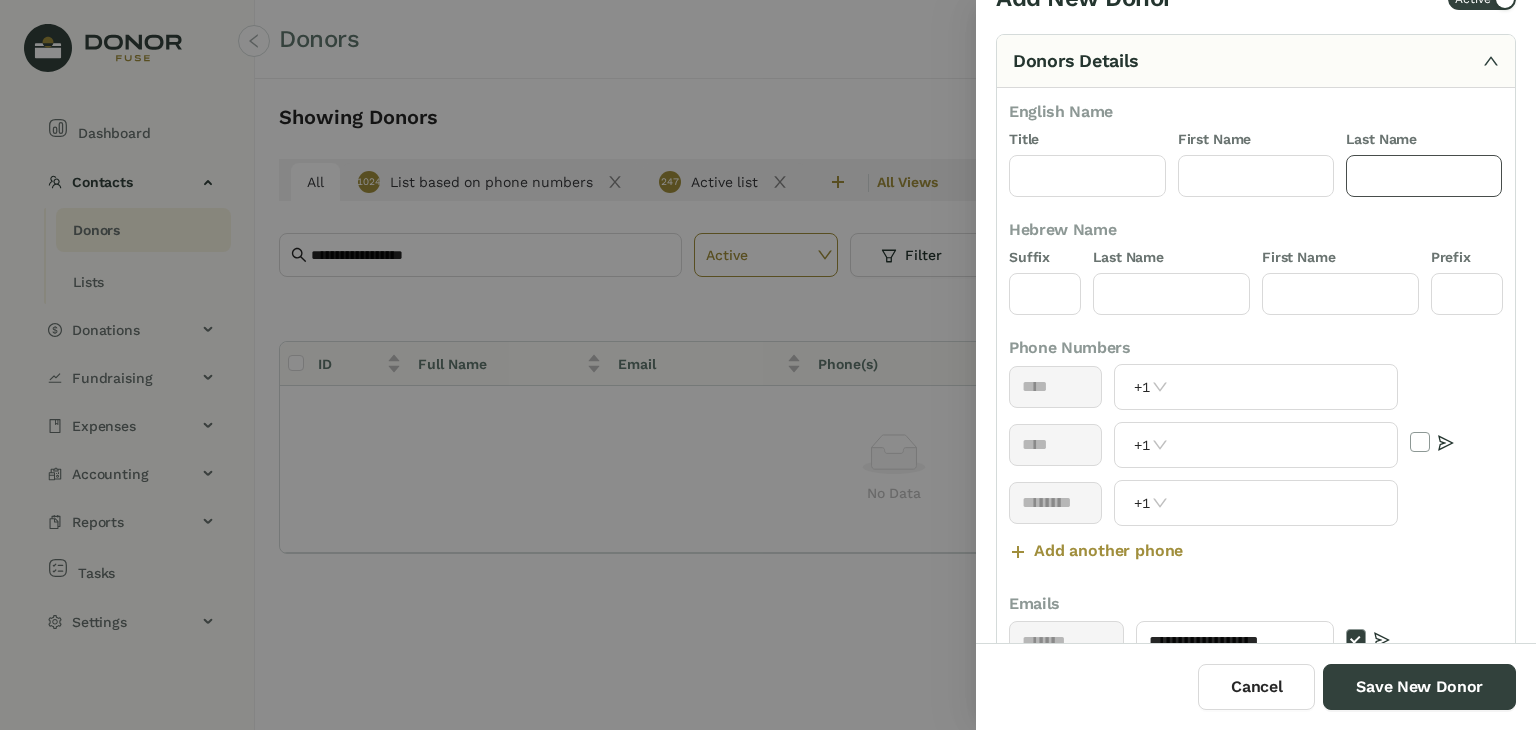 click 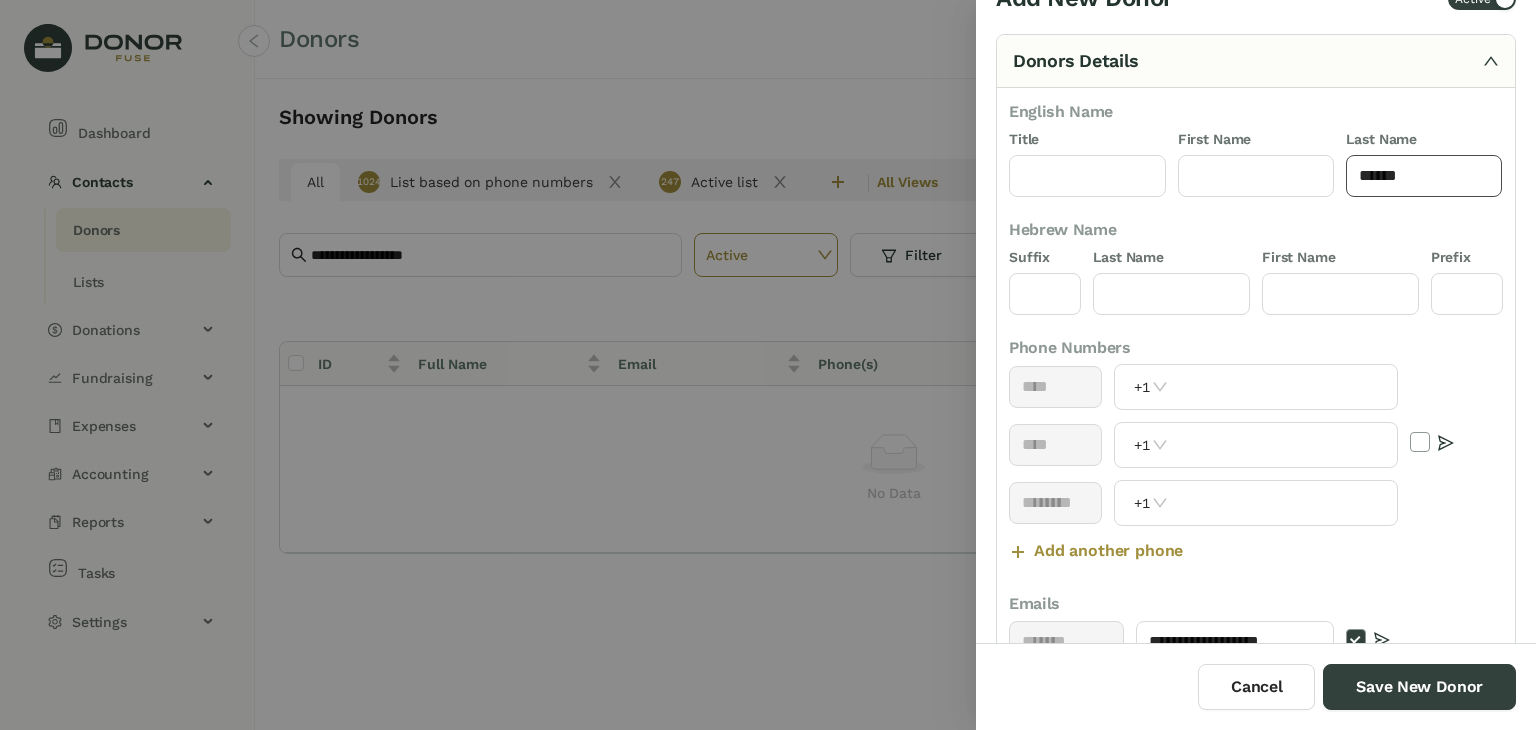 click on "******" 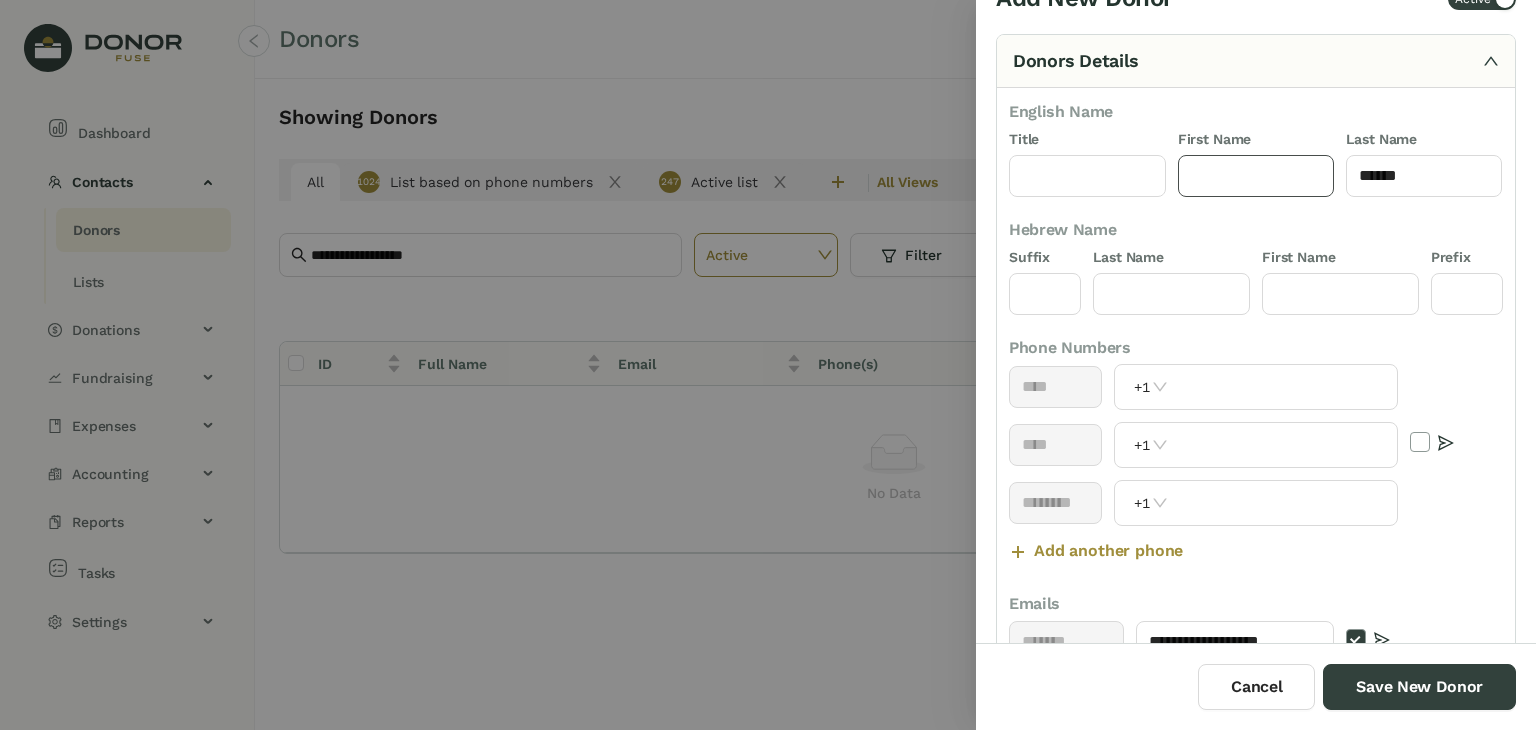 click 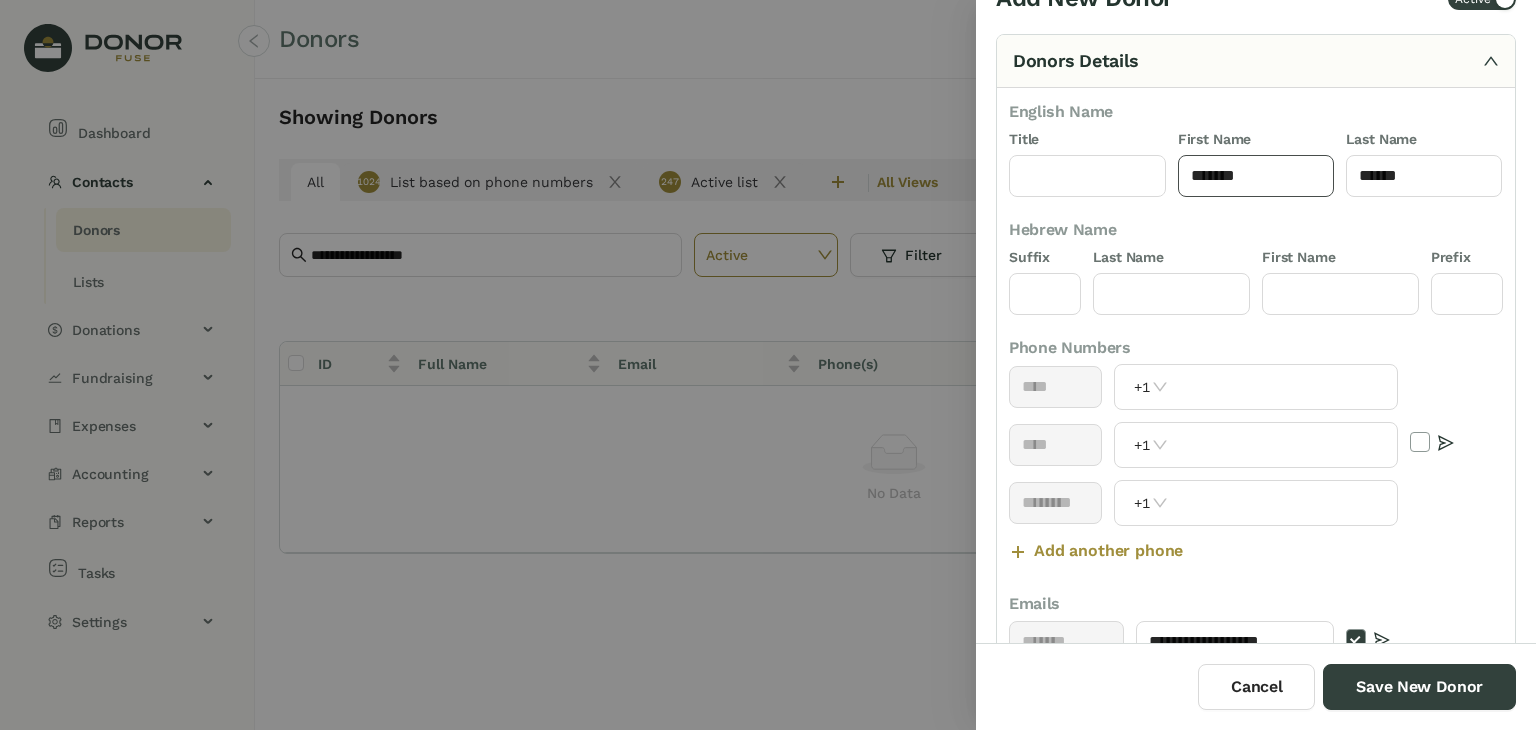 click on "*******" 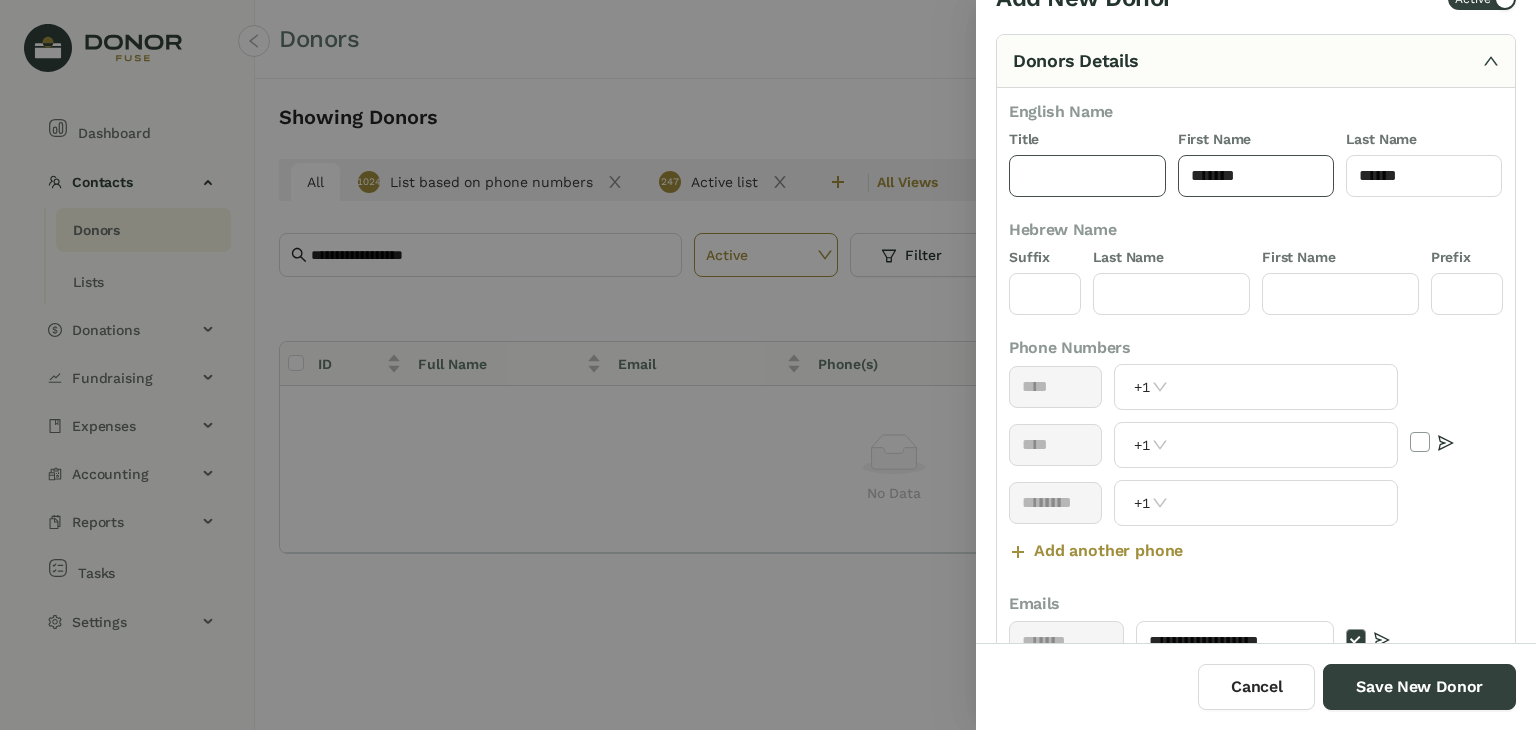 type on "*******" 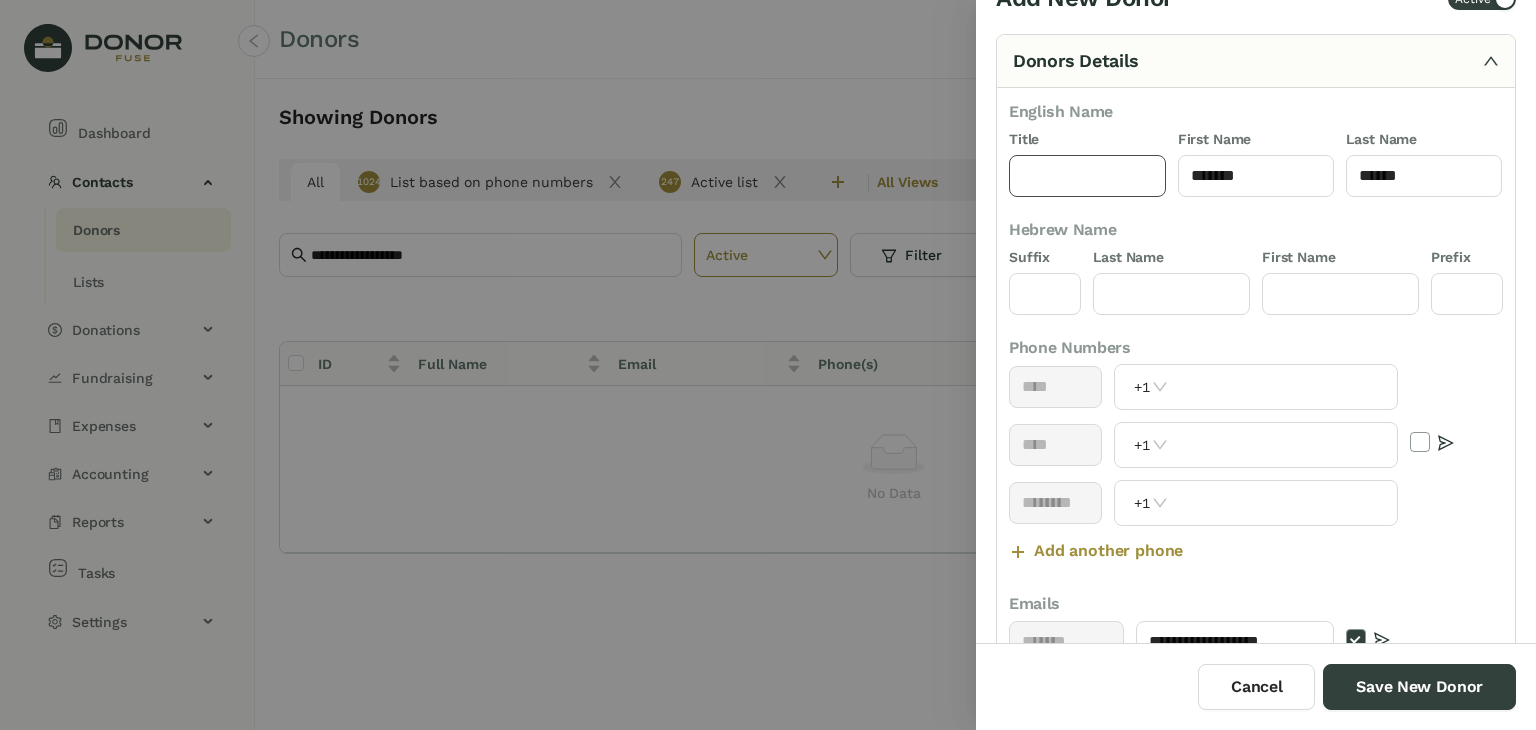 click 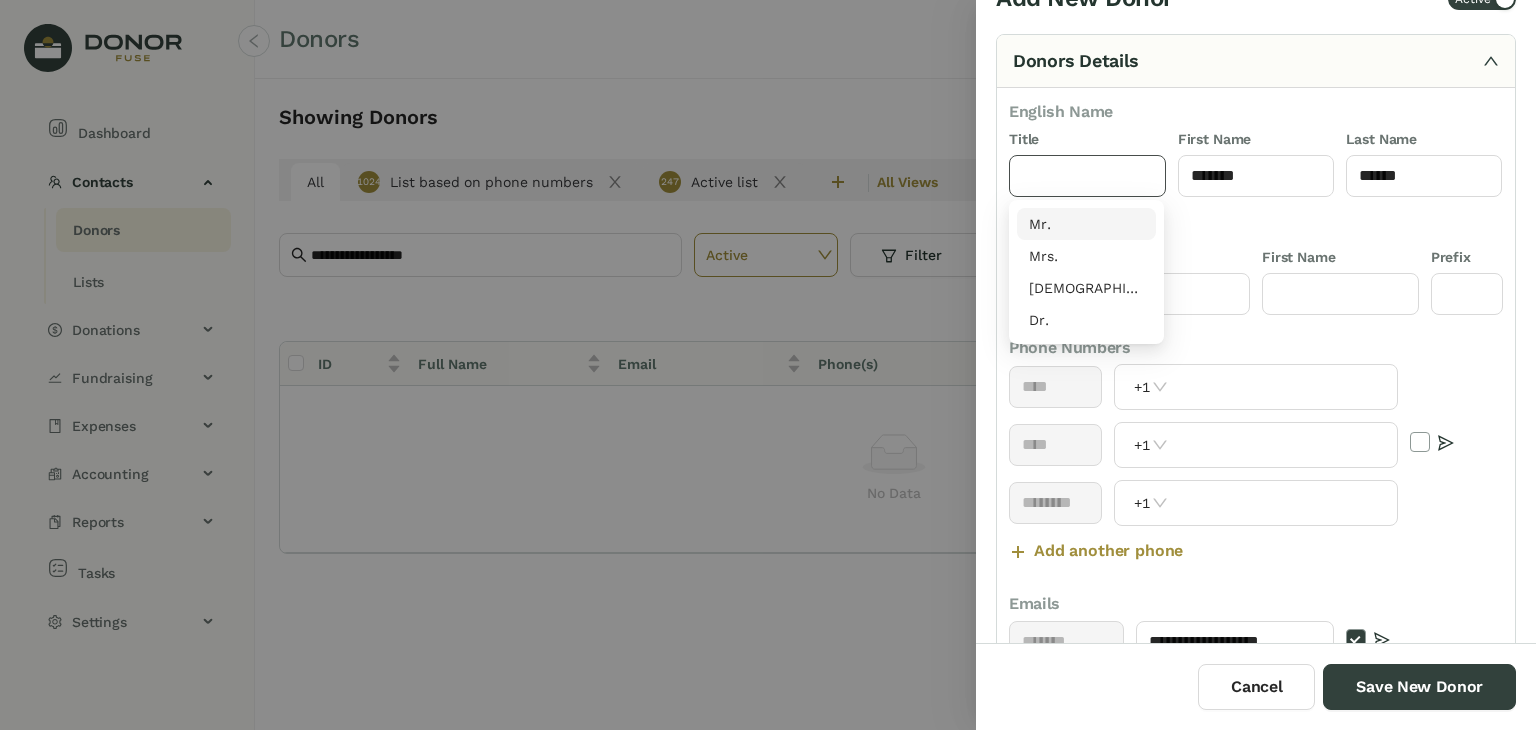 click on "Mr." at bounding box center [1086, 224] 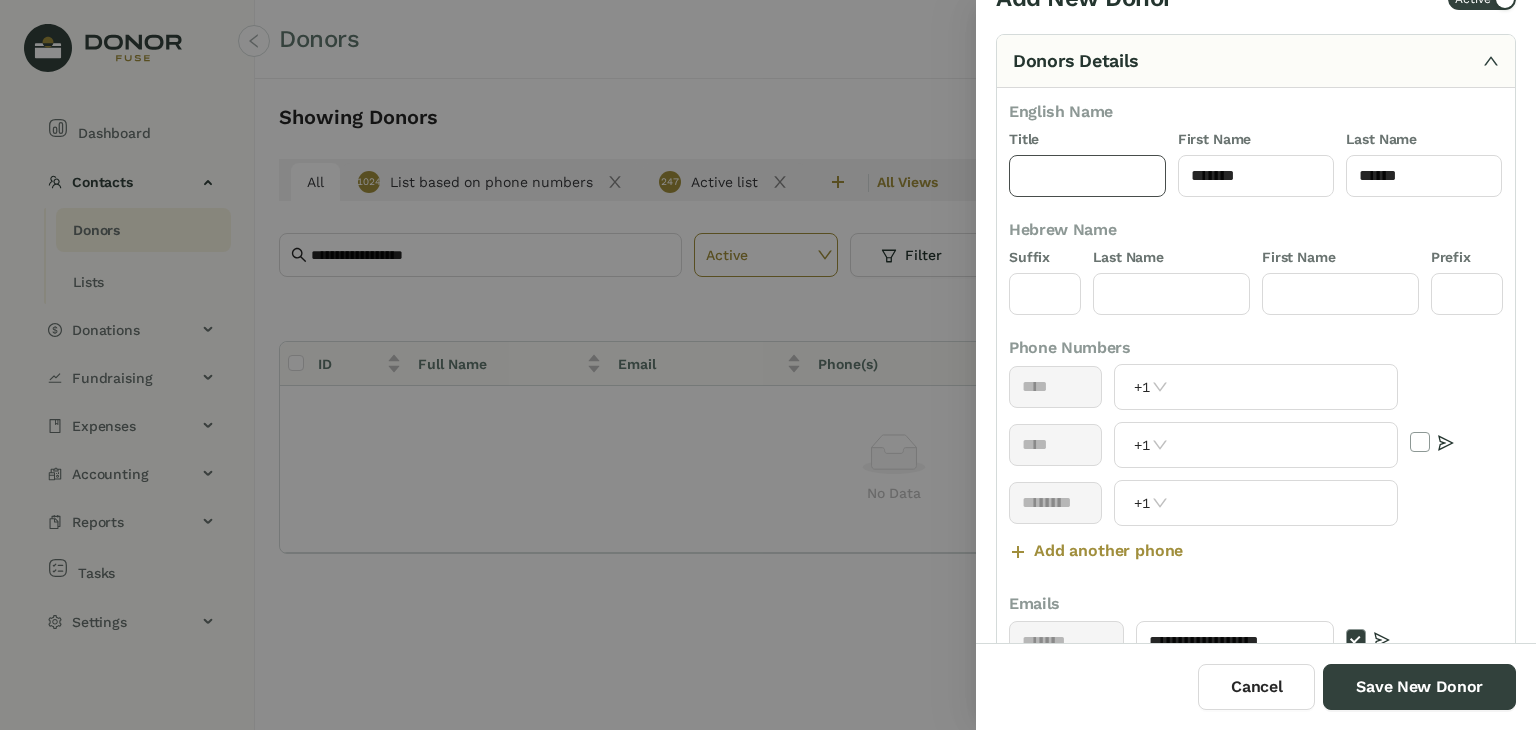type on "***" 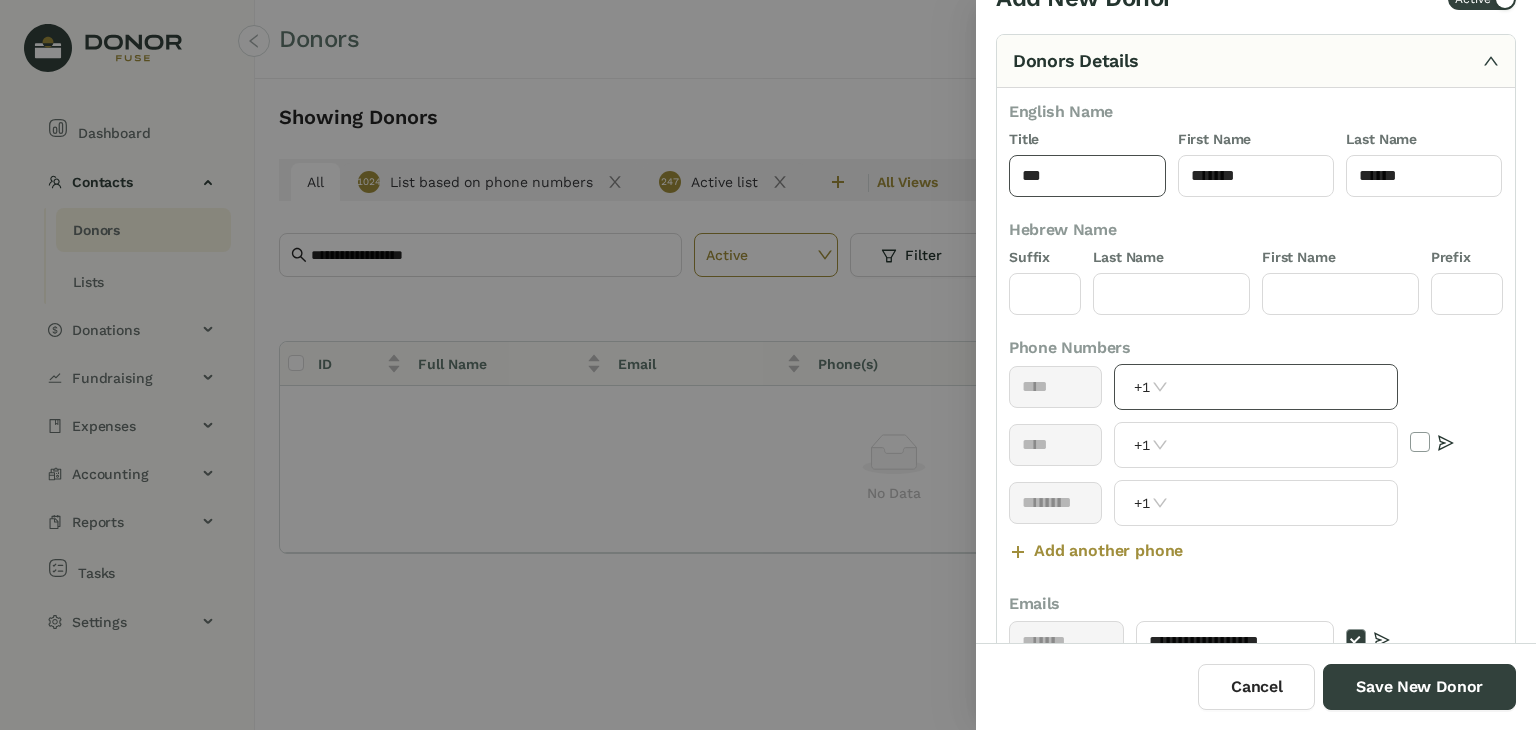scroll, scrollTop: 99, scrollLeft: 0, axis: vertical 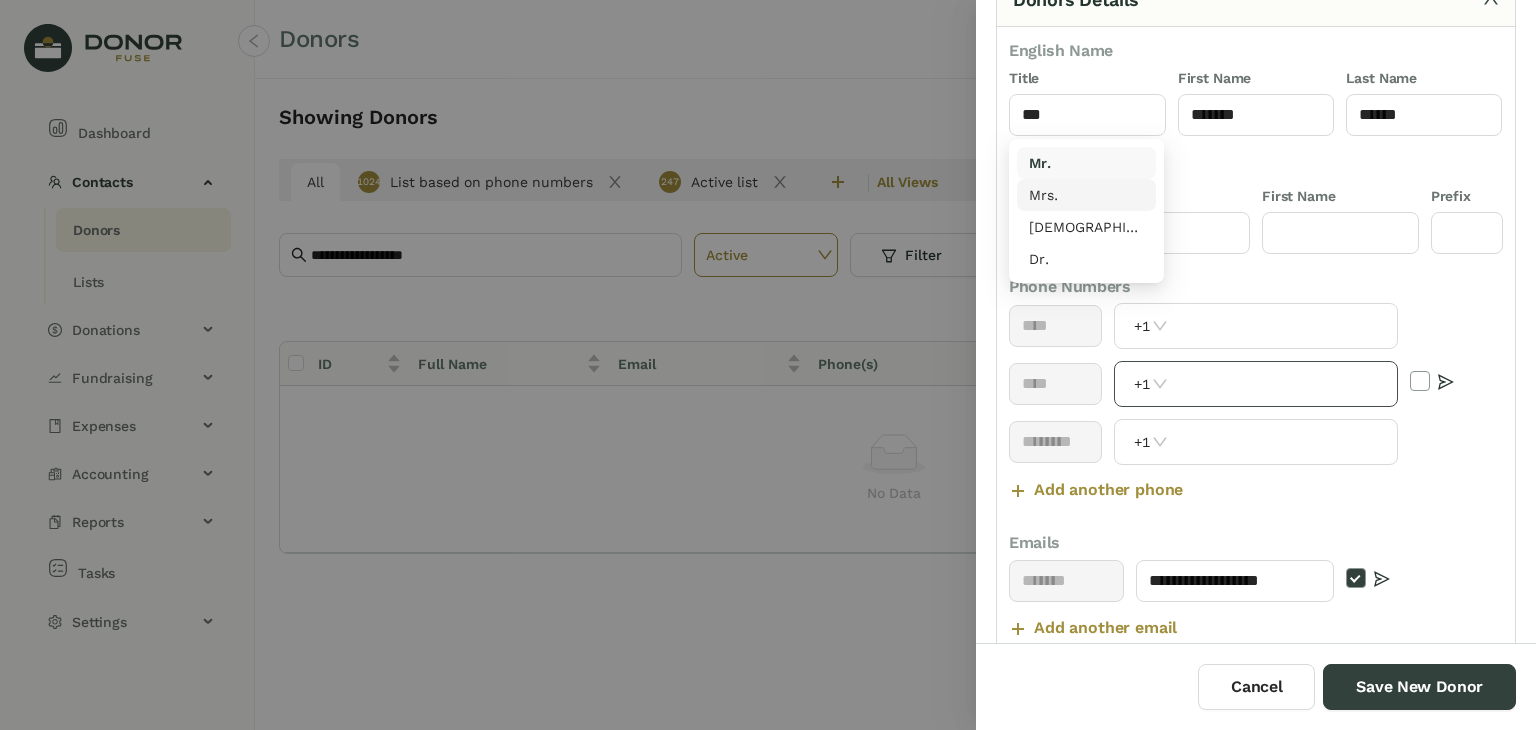 click on "+1" at bounding box center (1255, 384) 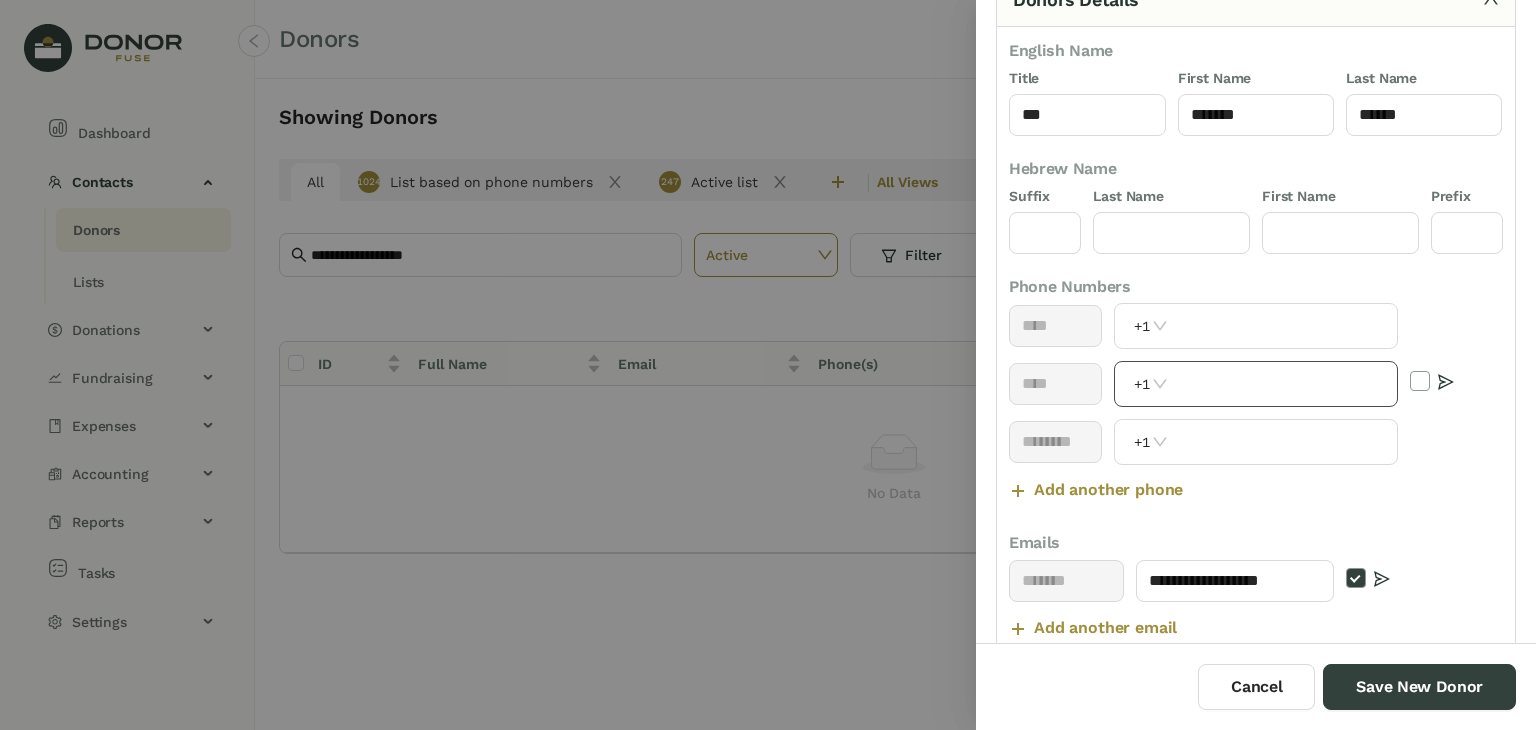 click at bounding box center [1284, 384] 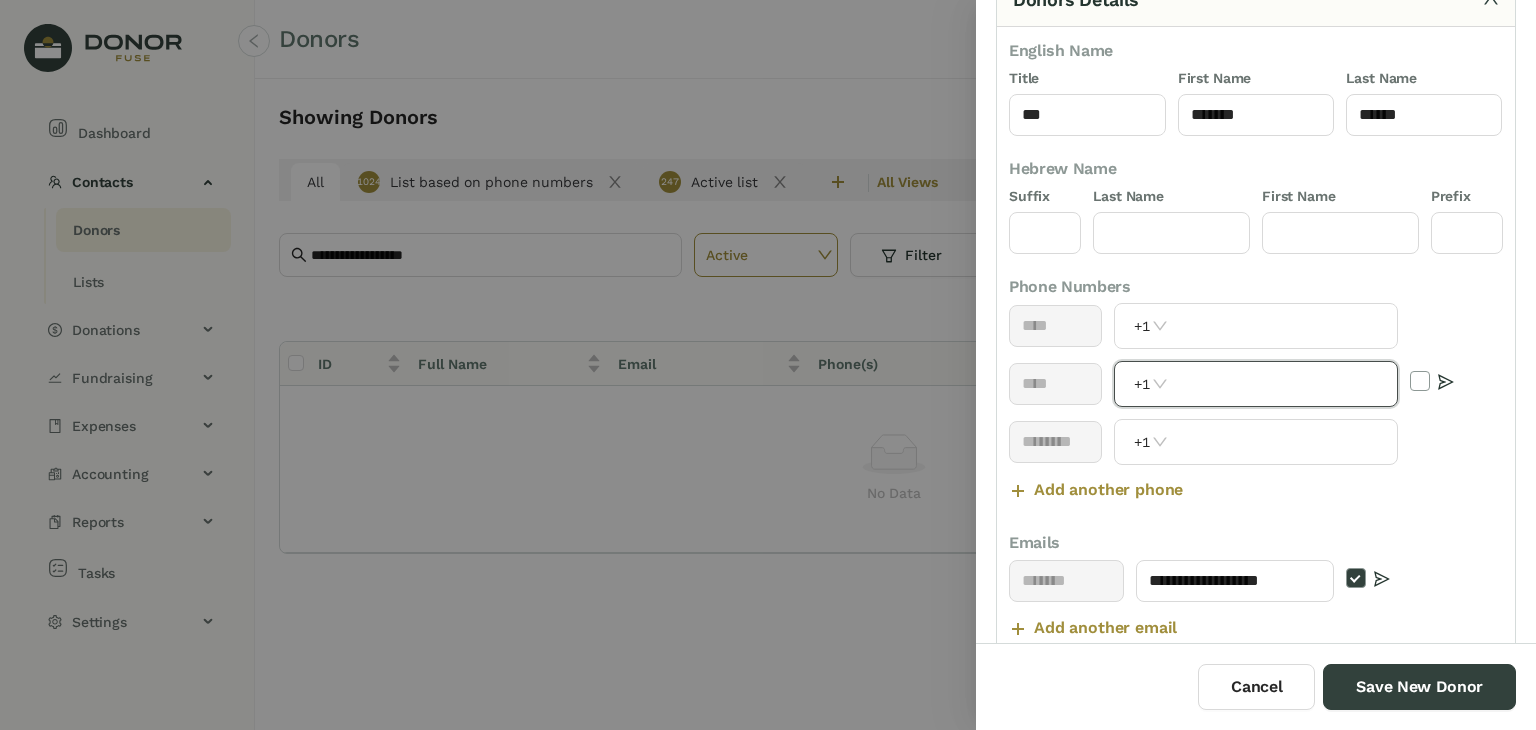 paste on "**********" 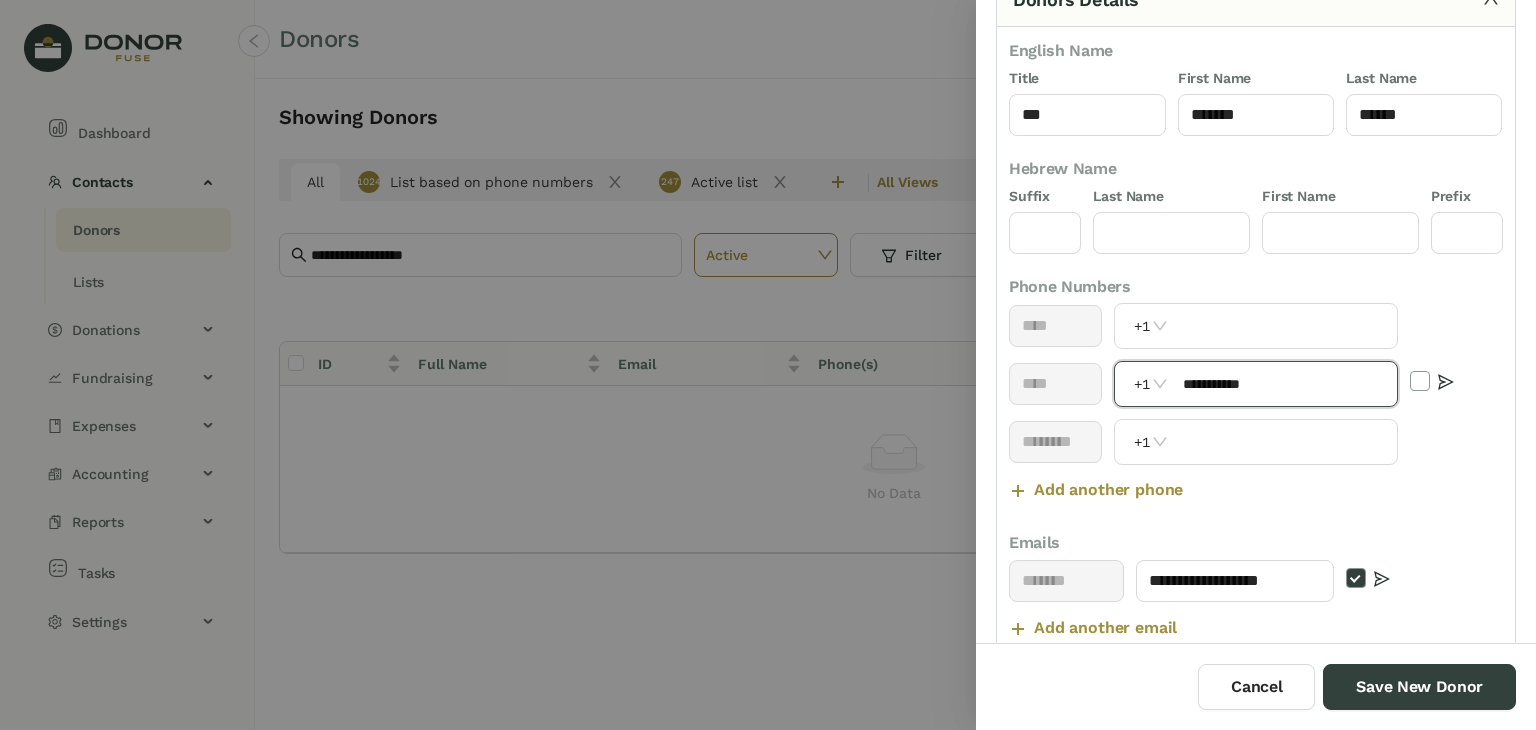 click on "**********" at bounding box center (1284, 384) 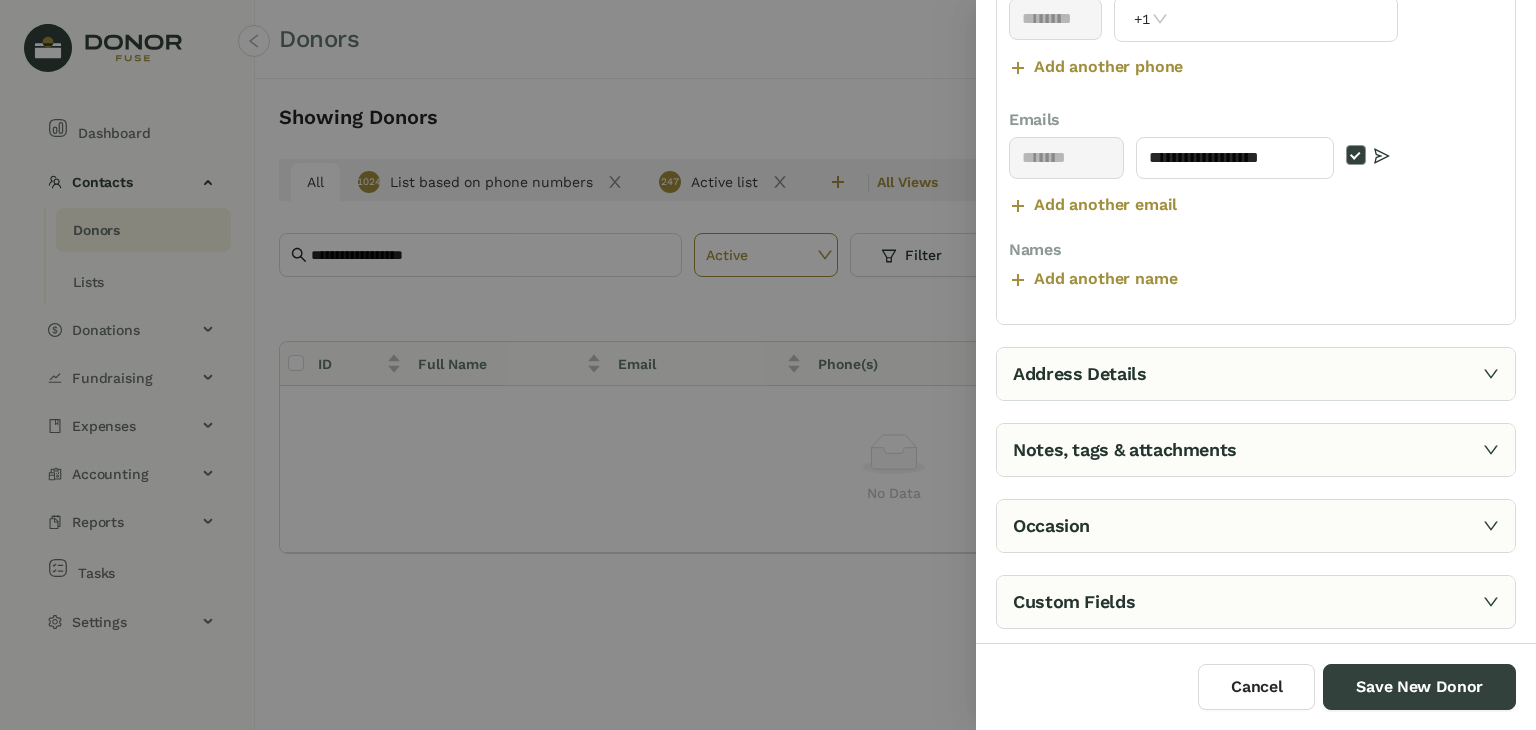 type on "**********" 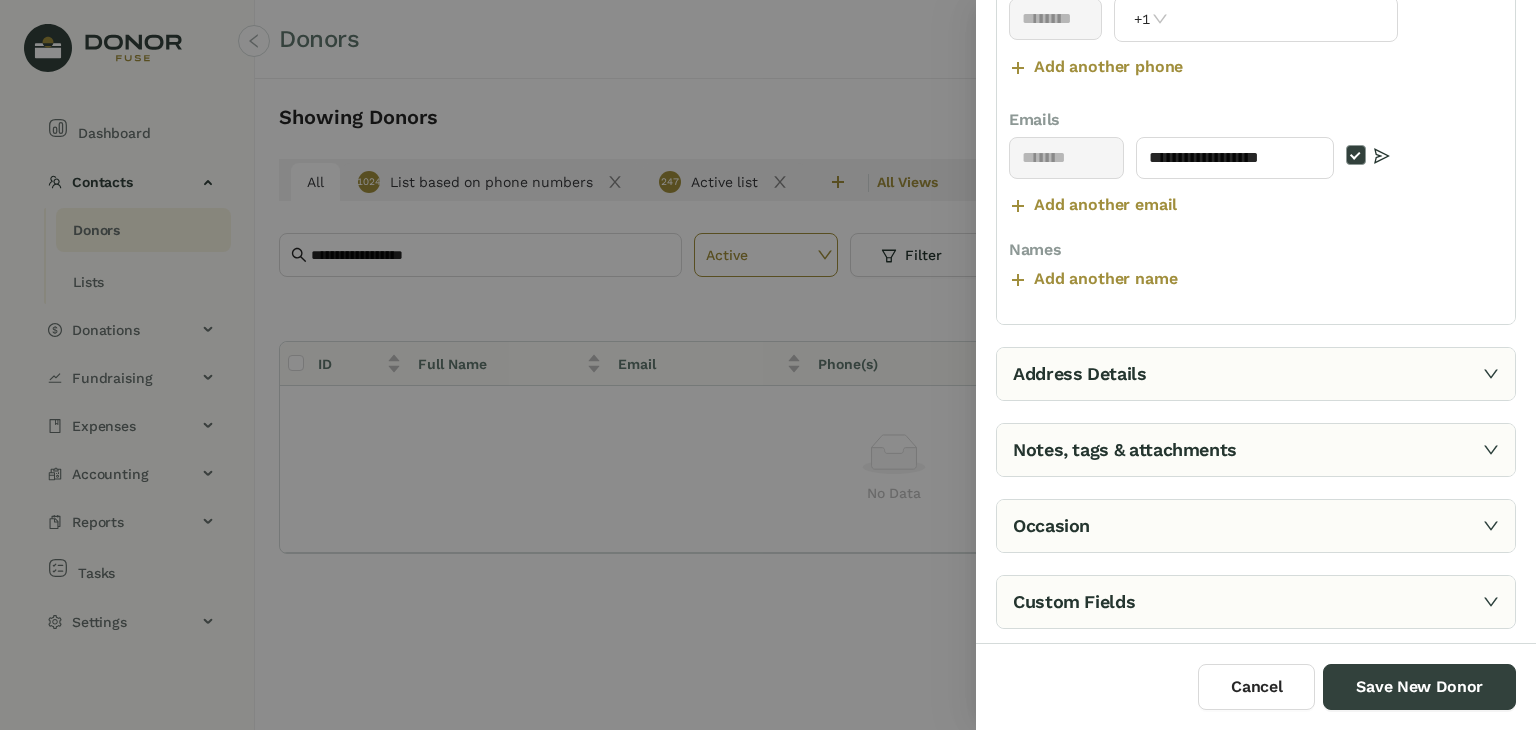 click on "Address Details" at bounding box center (1256, 374) 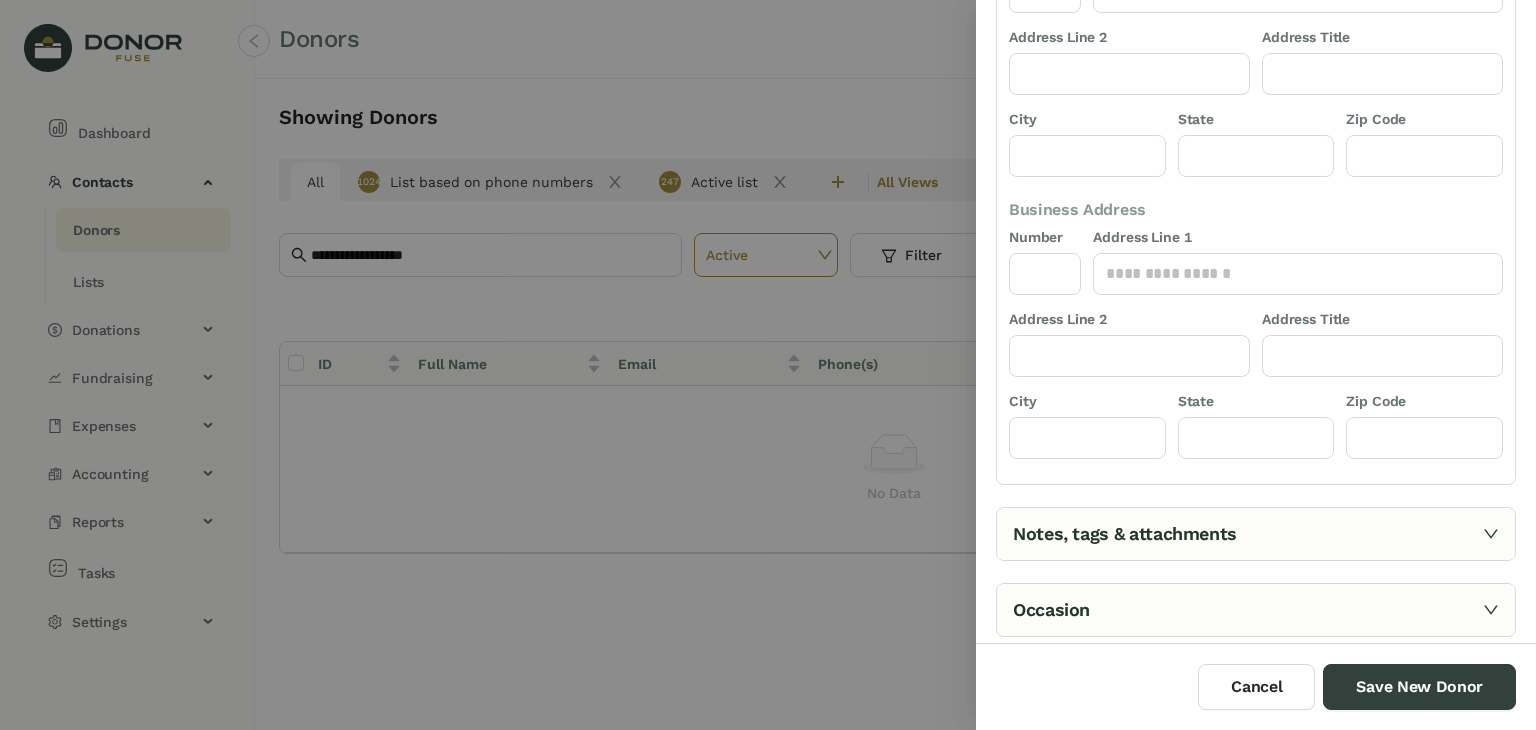 scroll, scrollTop: 299, scrollLeft: 0, axis: vertical 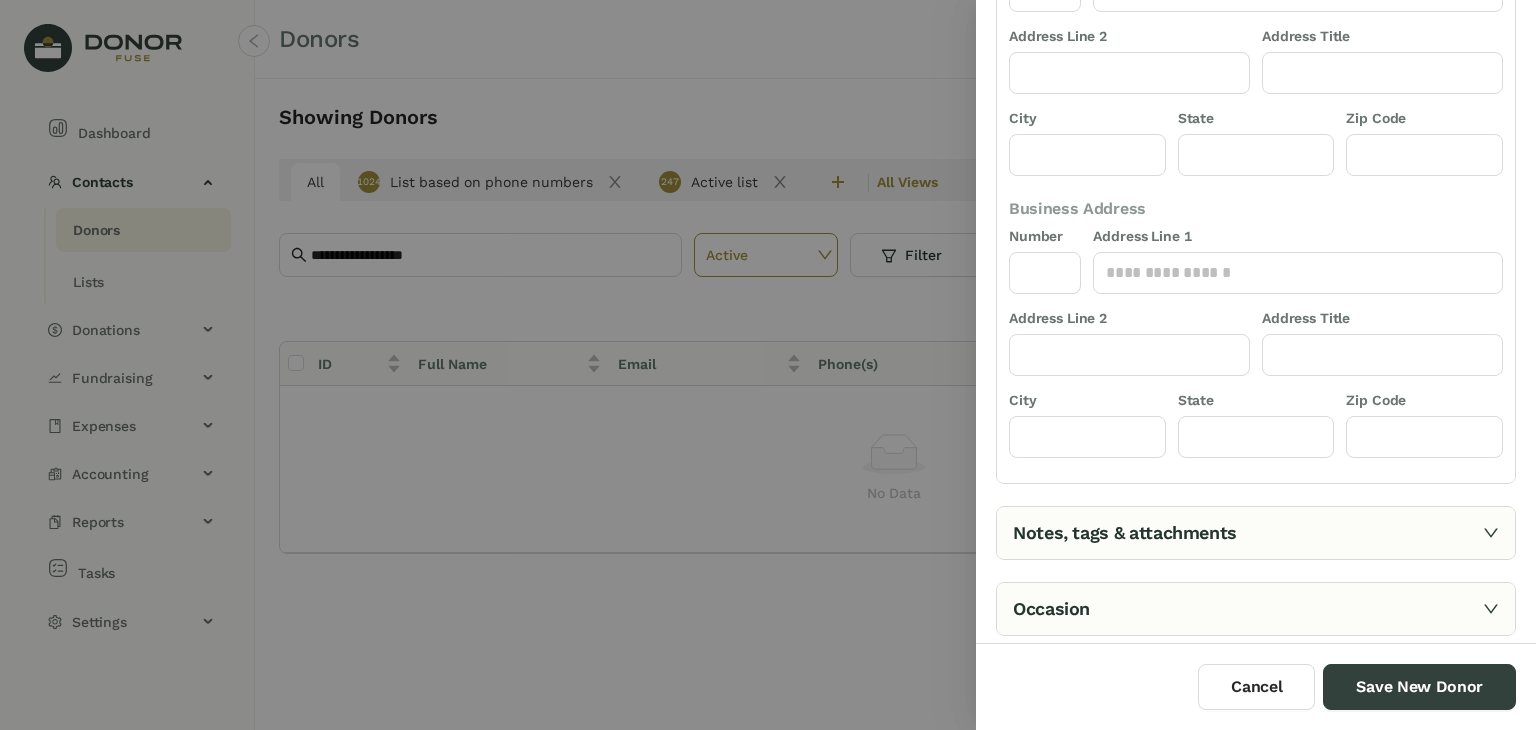 click on "Notes, tags & attachments" at bounding box center (1256, 533) 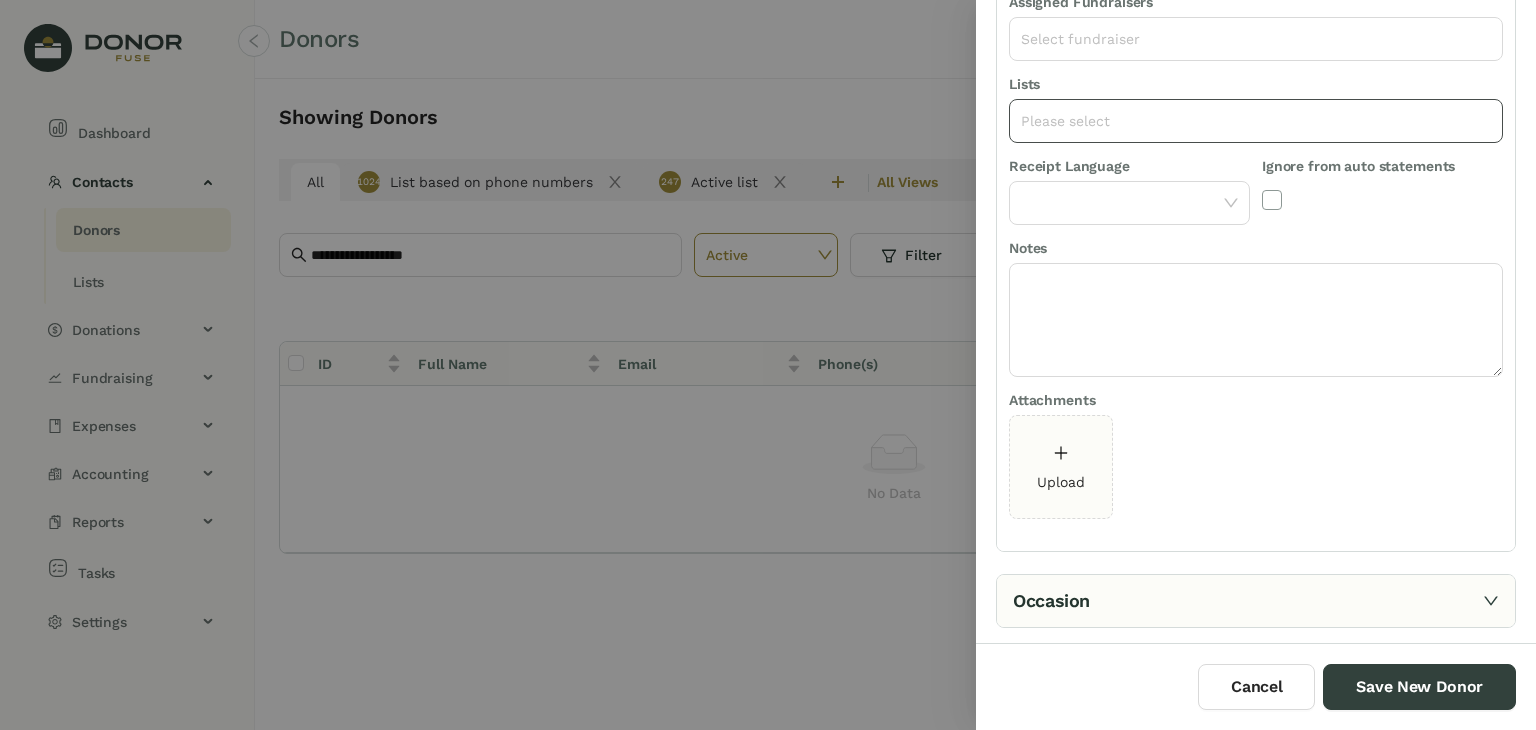 click on "Please select" 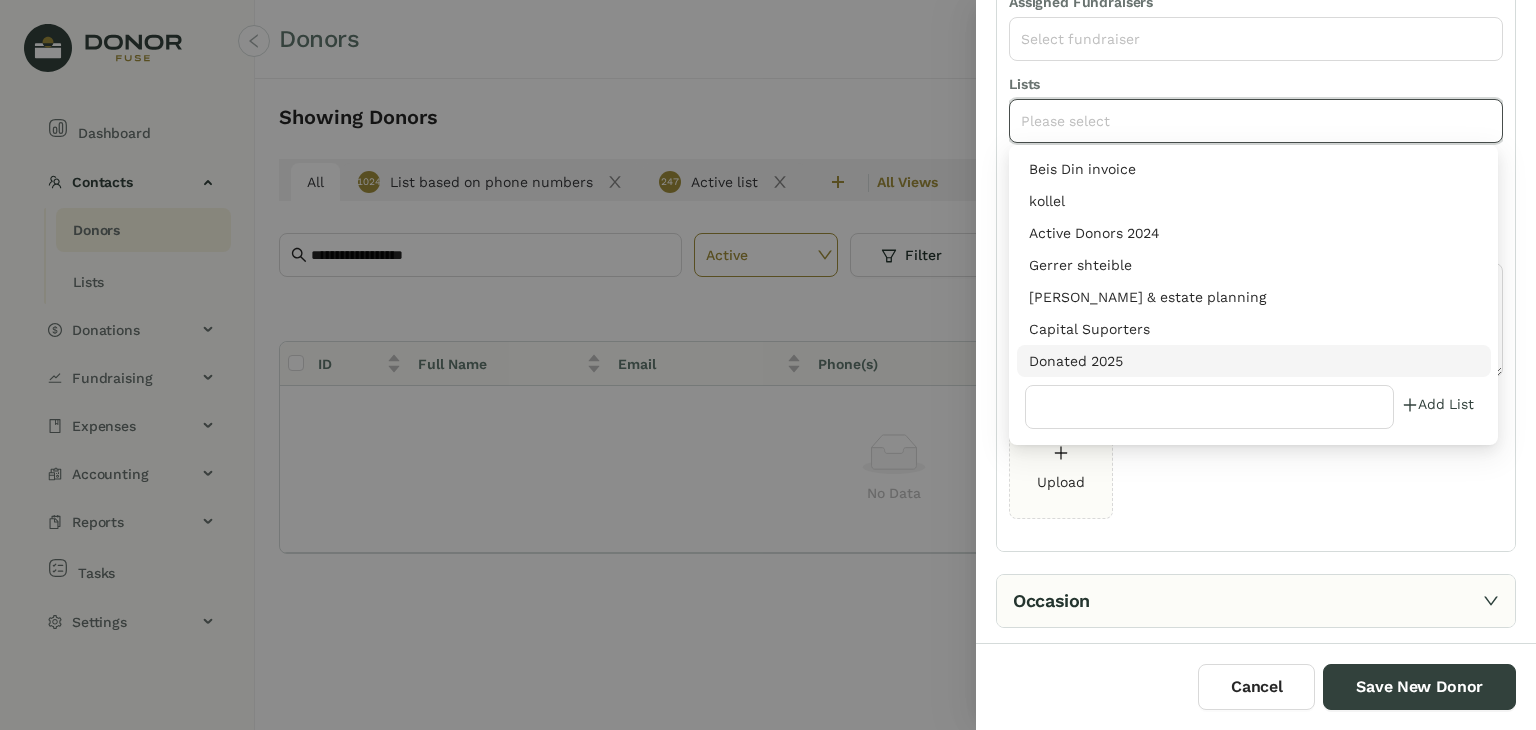 click on "Donated 2025" at bounding box center (1254, 361) 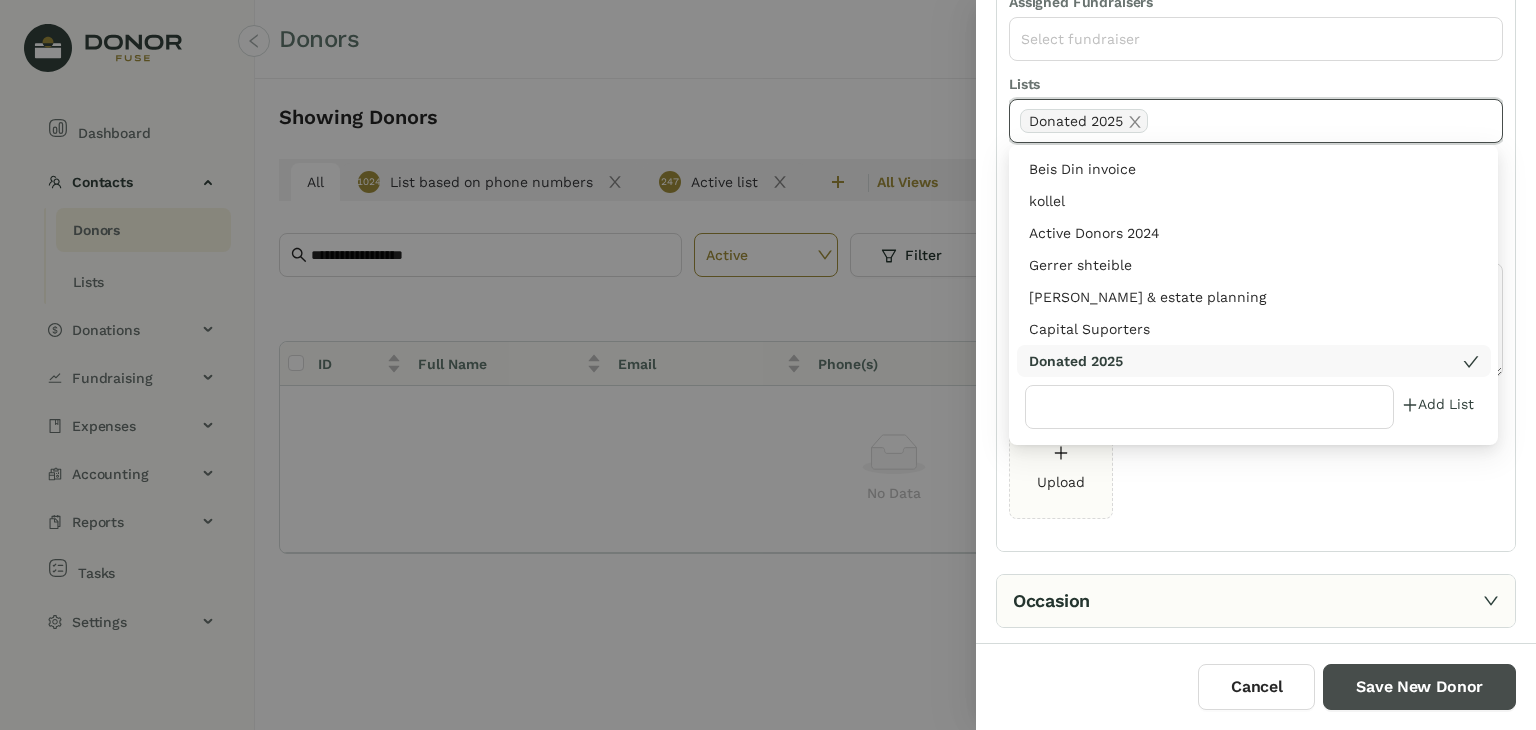 click on "Save New Donor" at bounding box center (1419, 687) 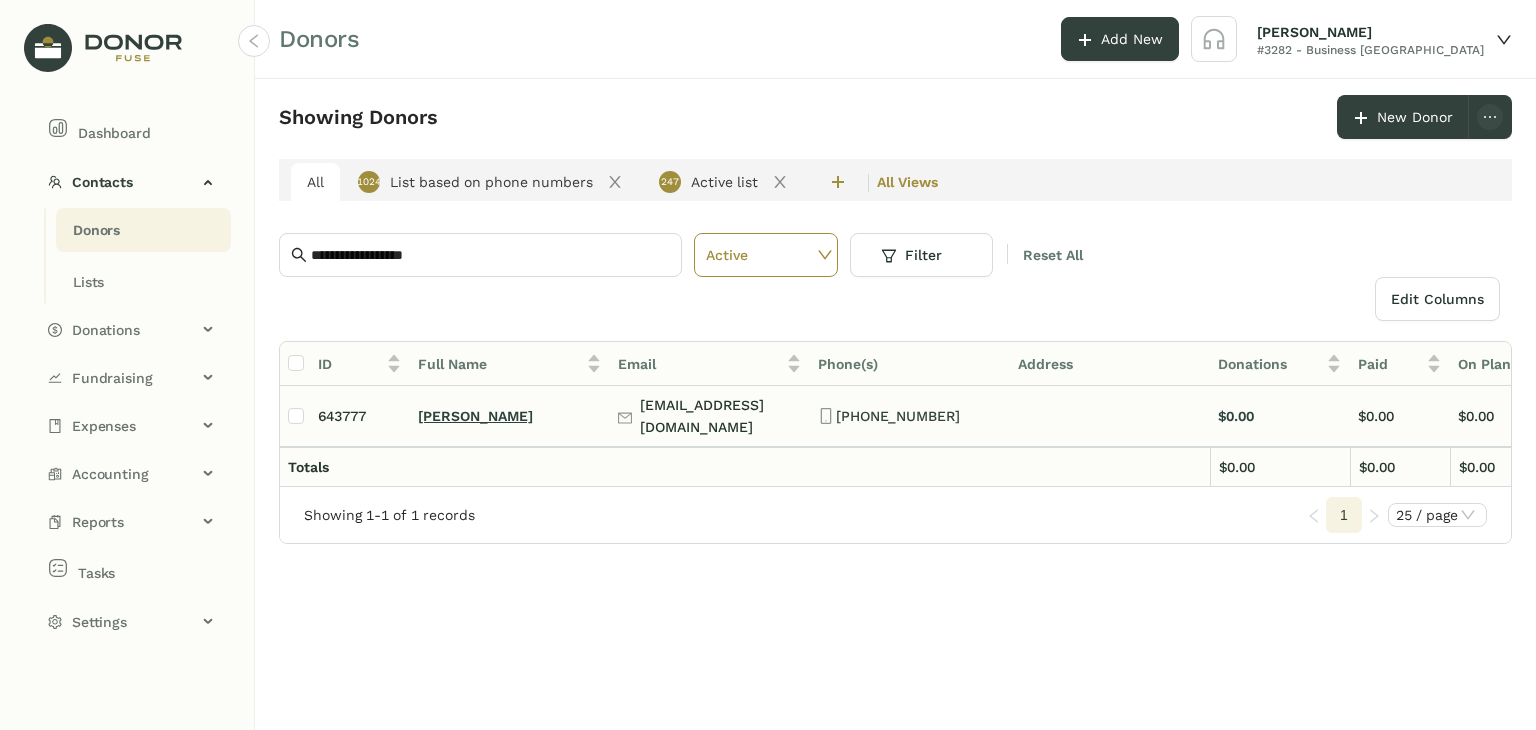 click on "[PERSON_NAME]" 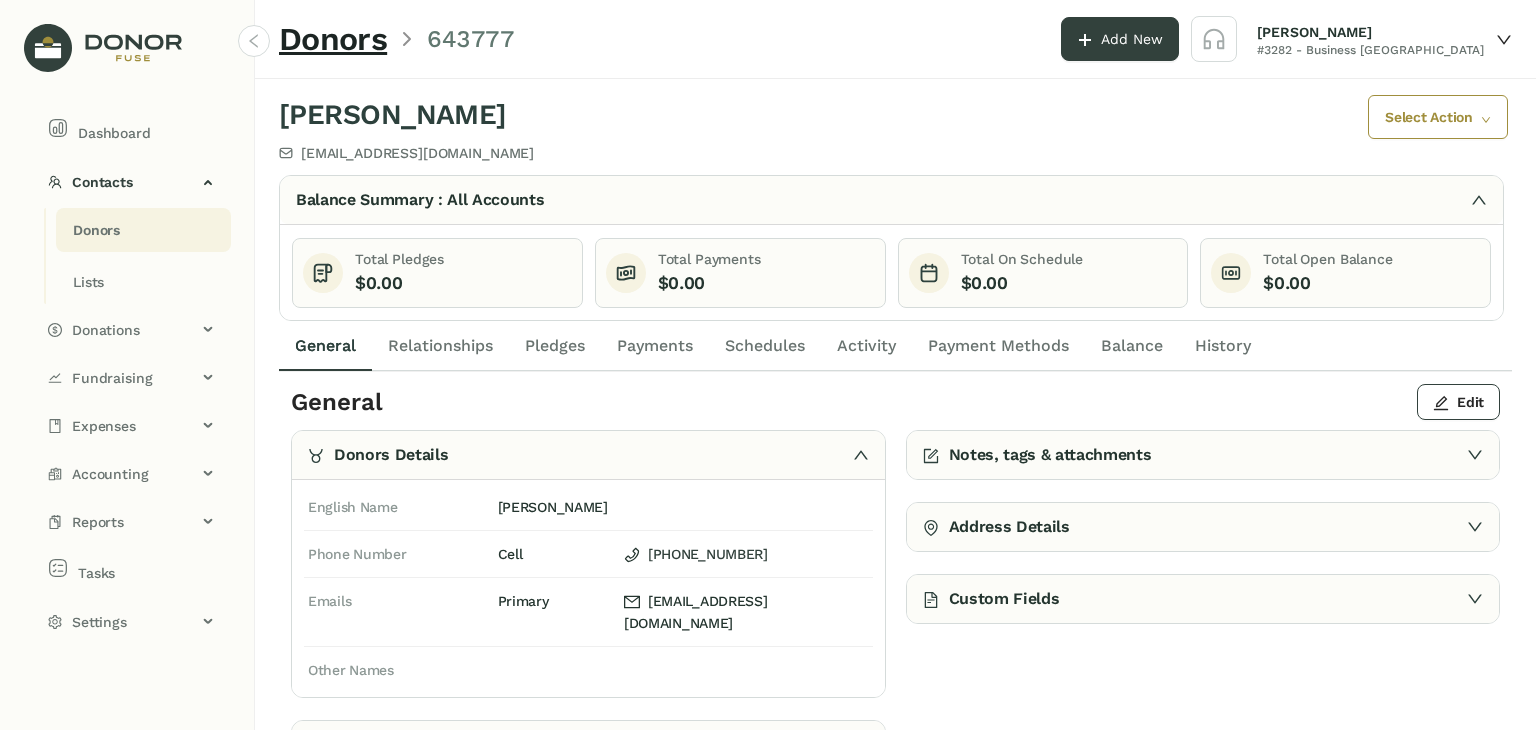 click on "Payments" 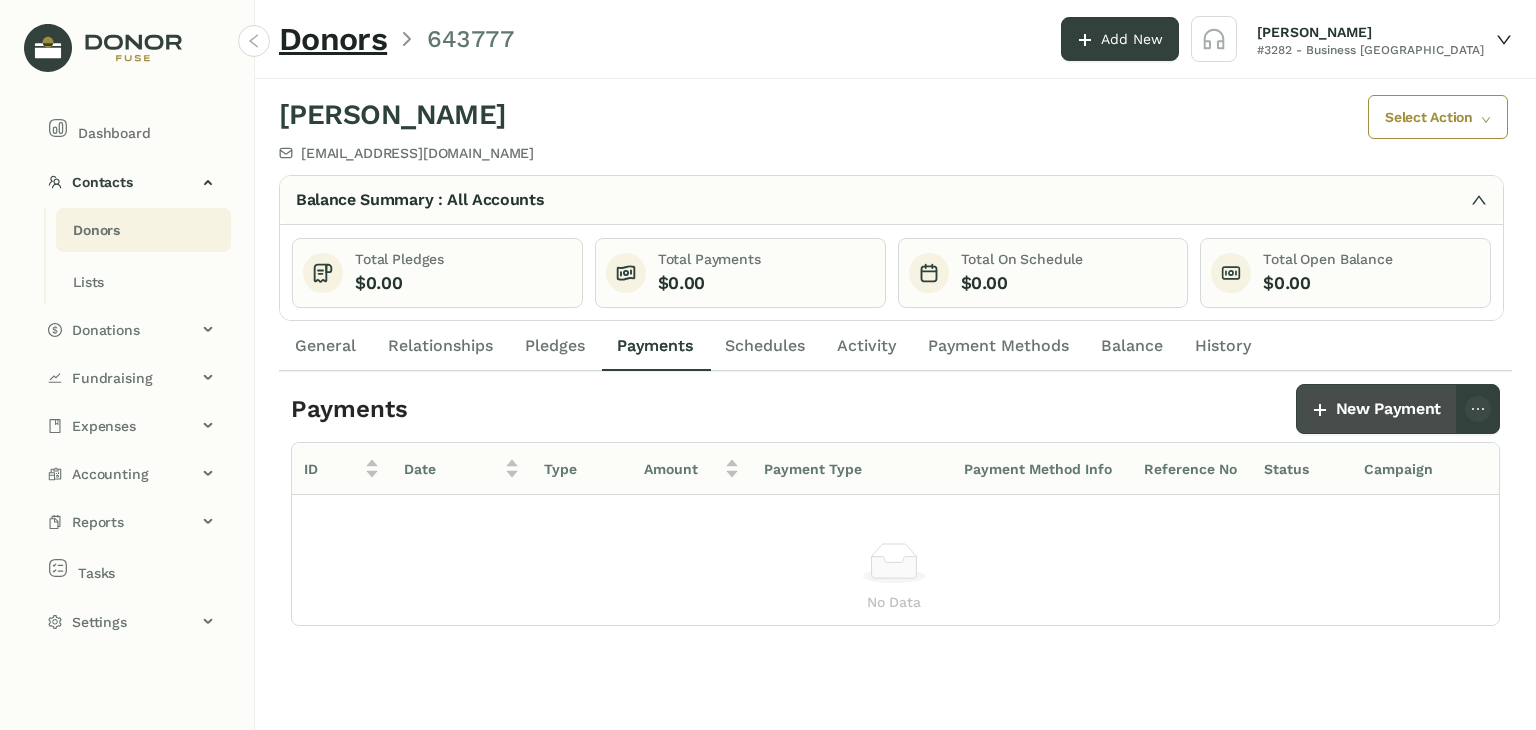 click on "New Payment" 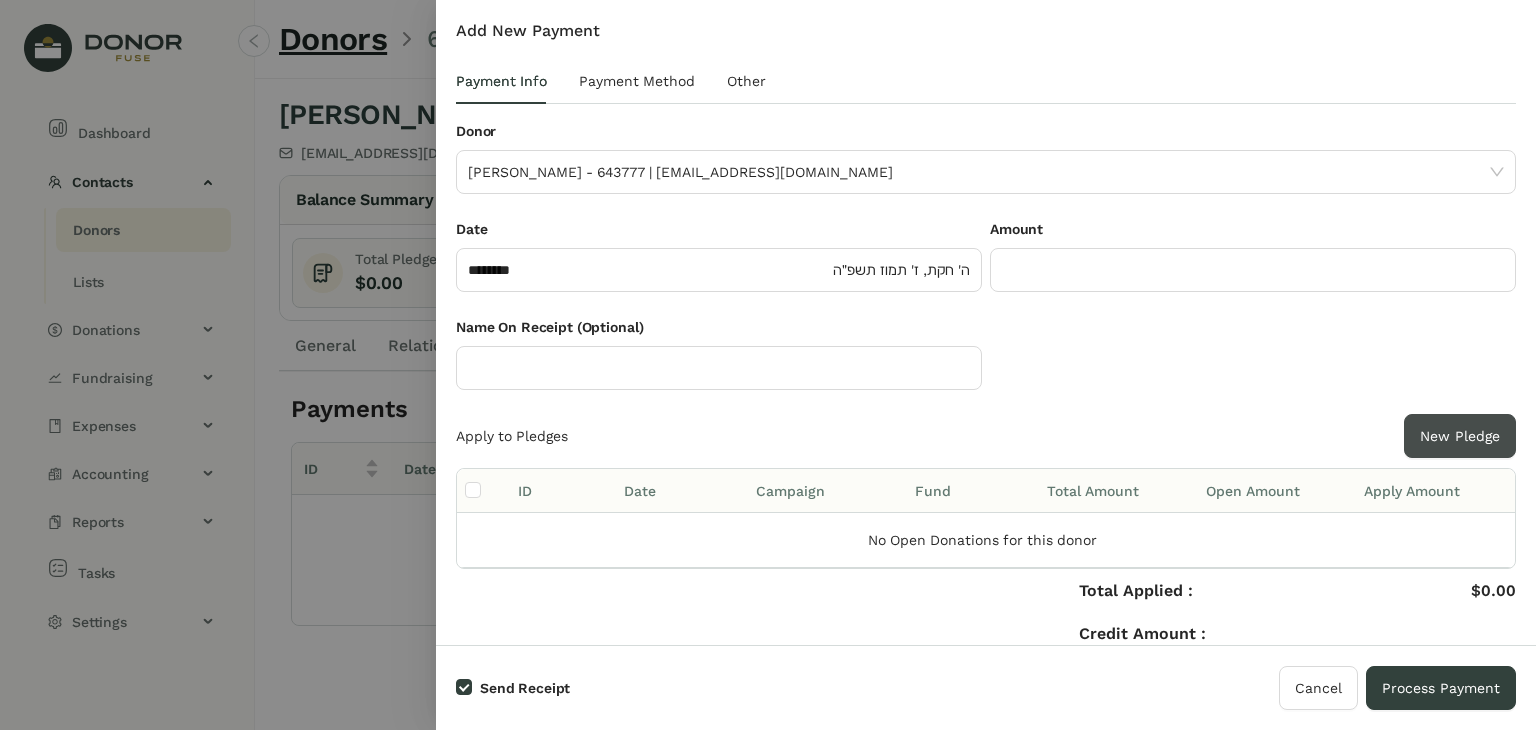 click on "New Pledge" at bounding box center (1460, 436) 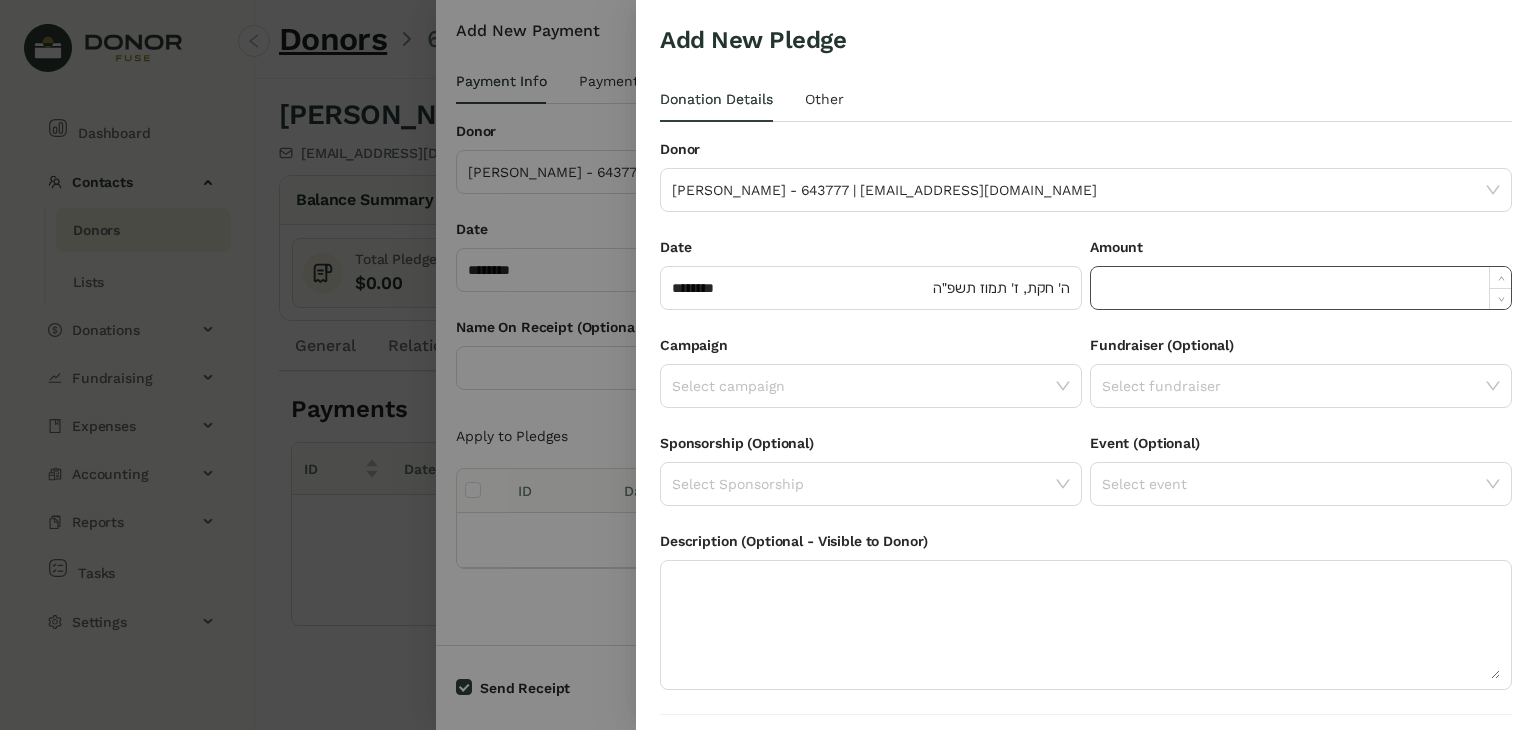 click 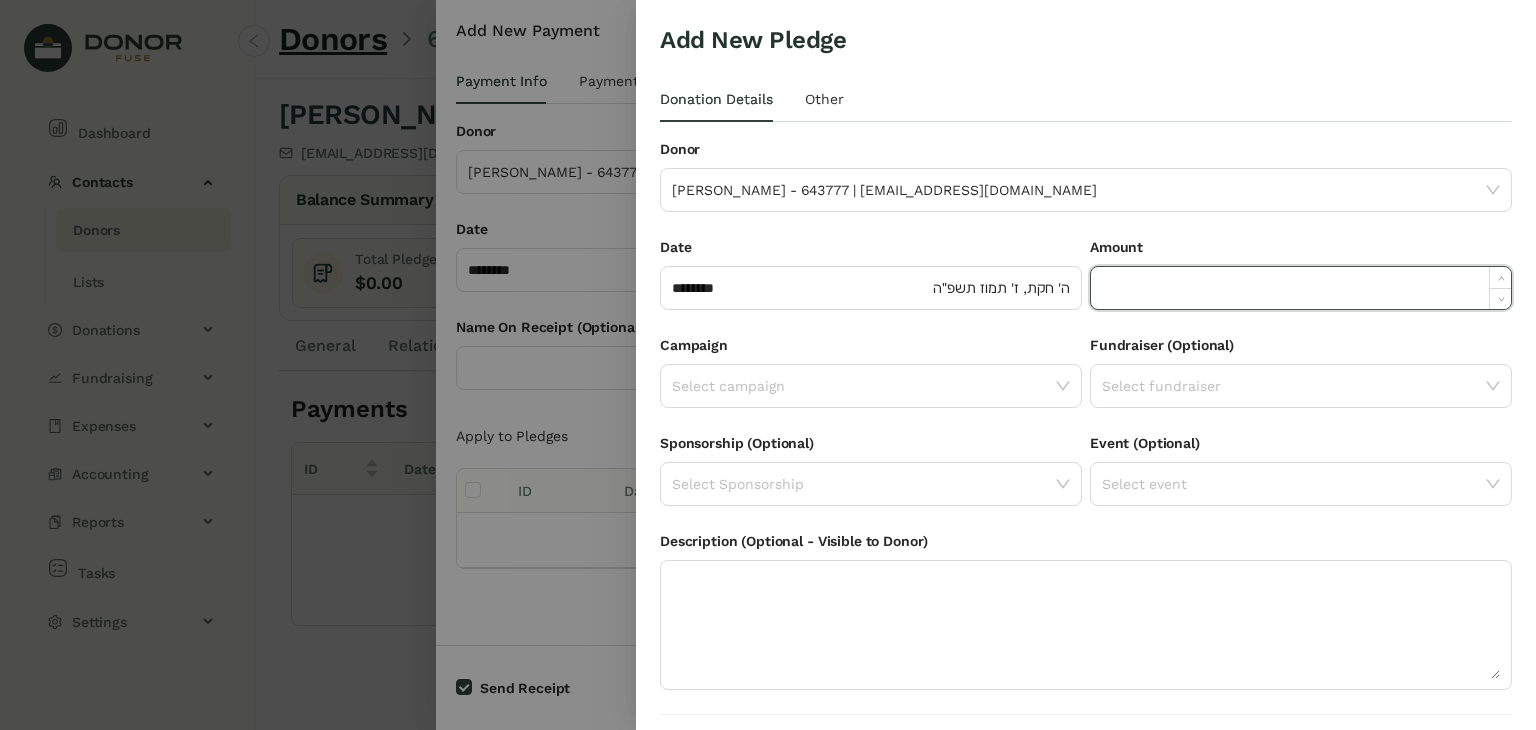 paste on "*****" 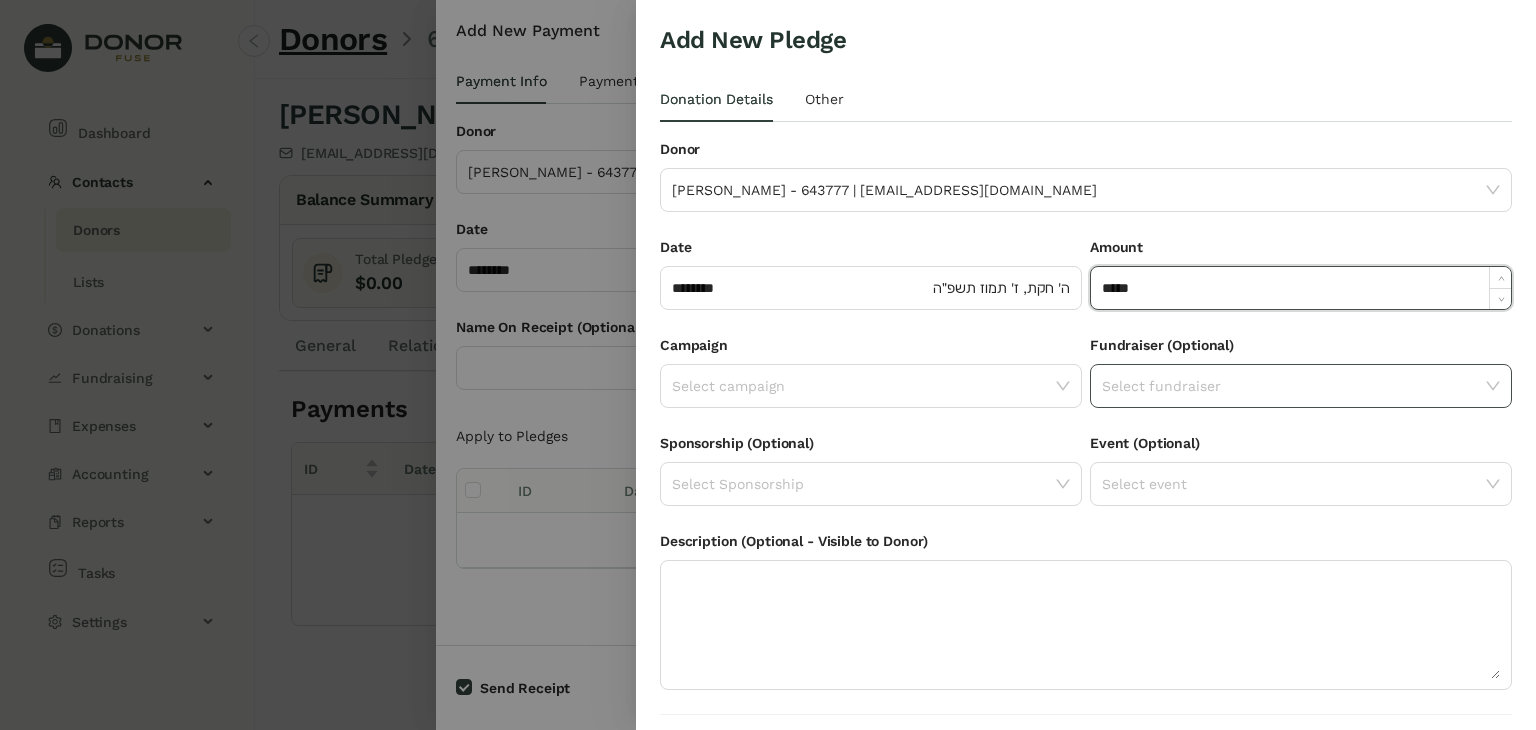 type on "******" 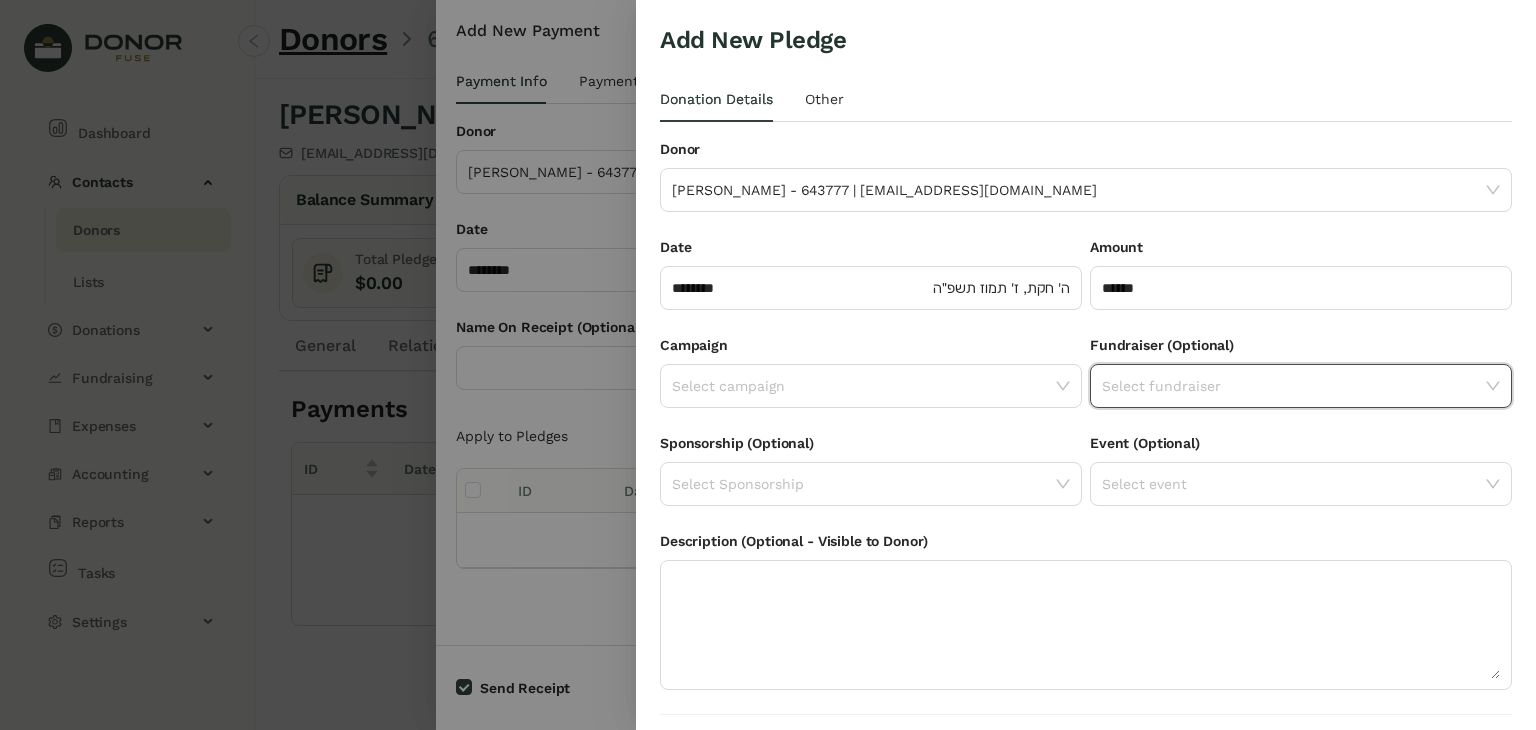 click 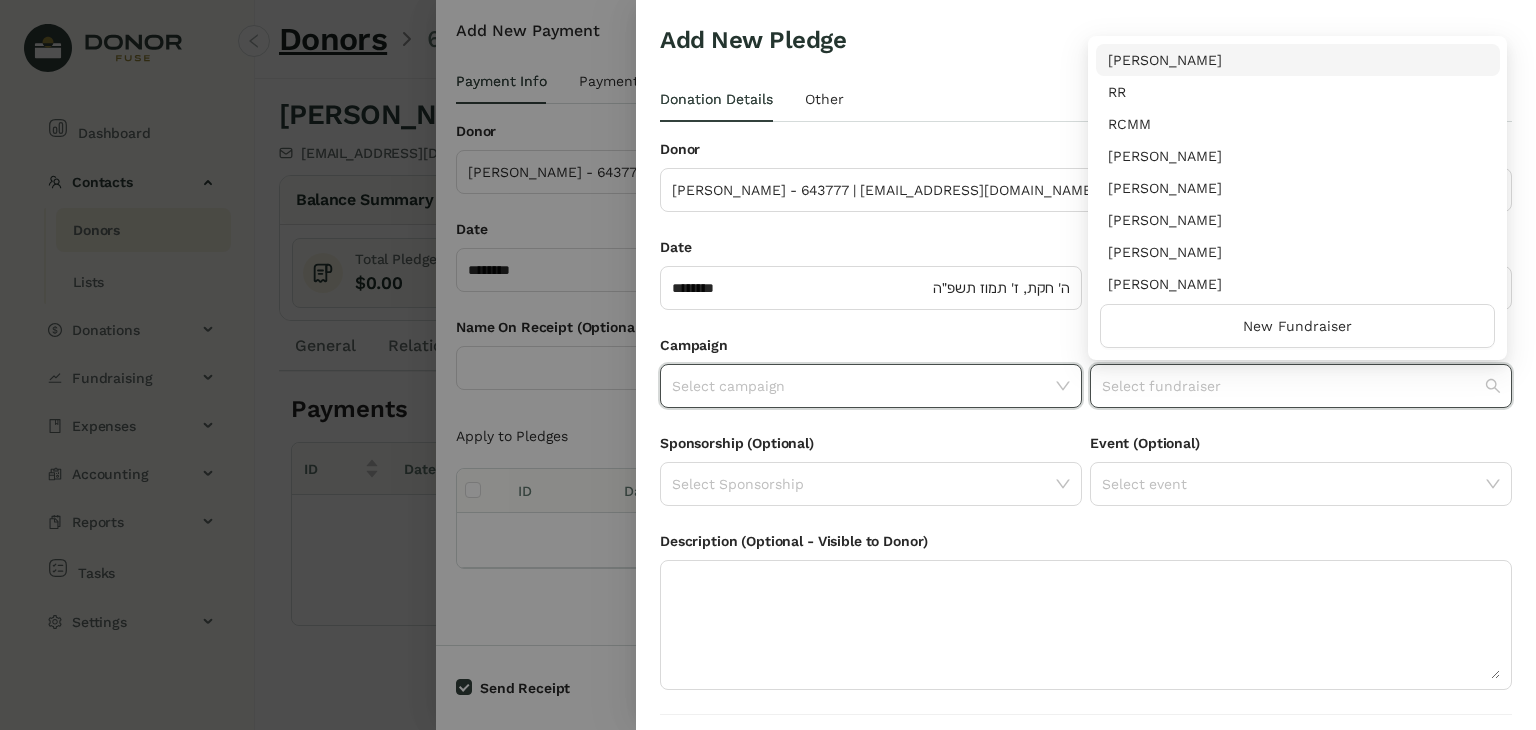 click 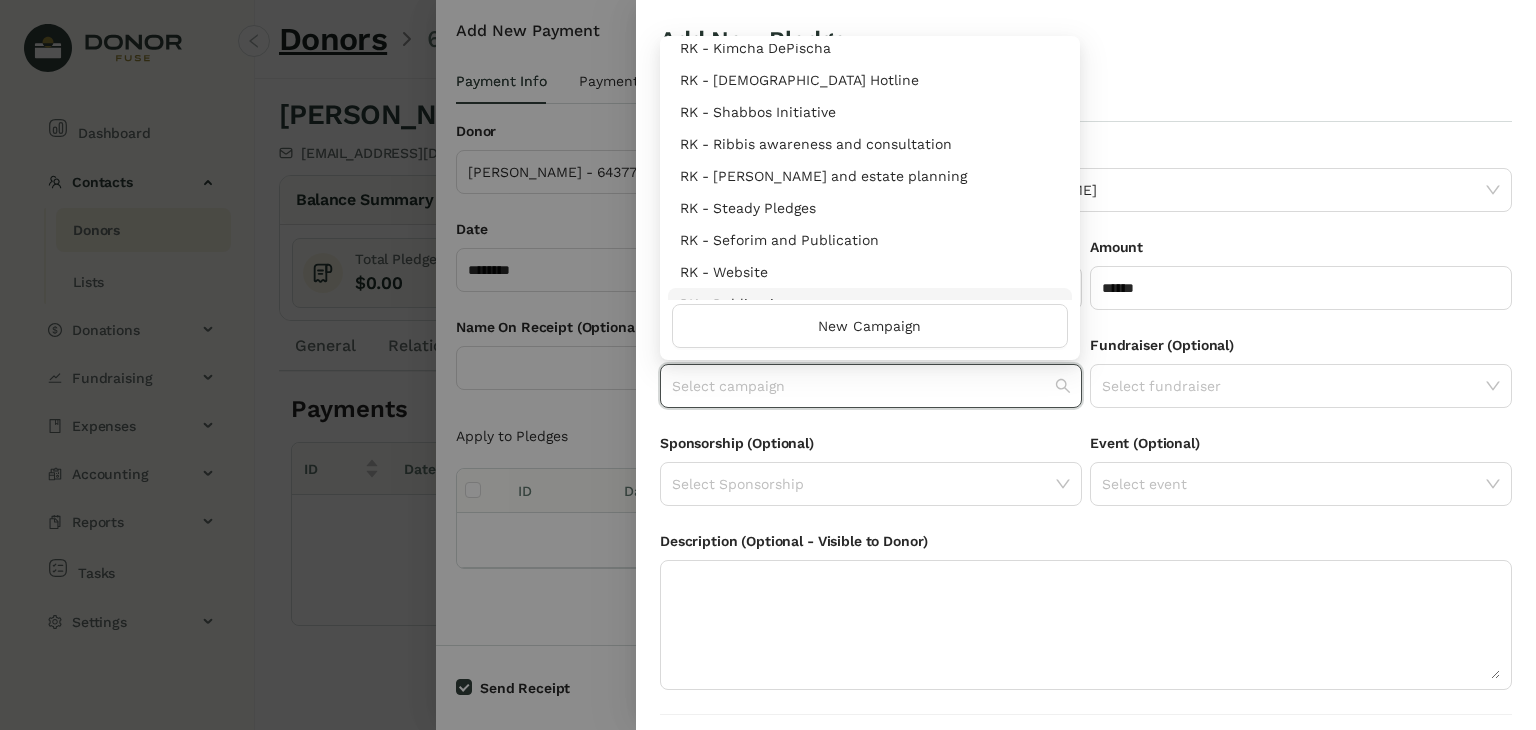 scroll, scrollTop: 960, scrollLeft: 0, axis: vertical 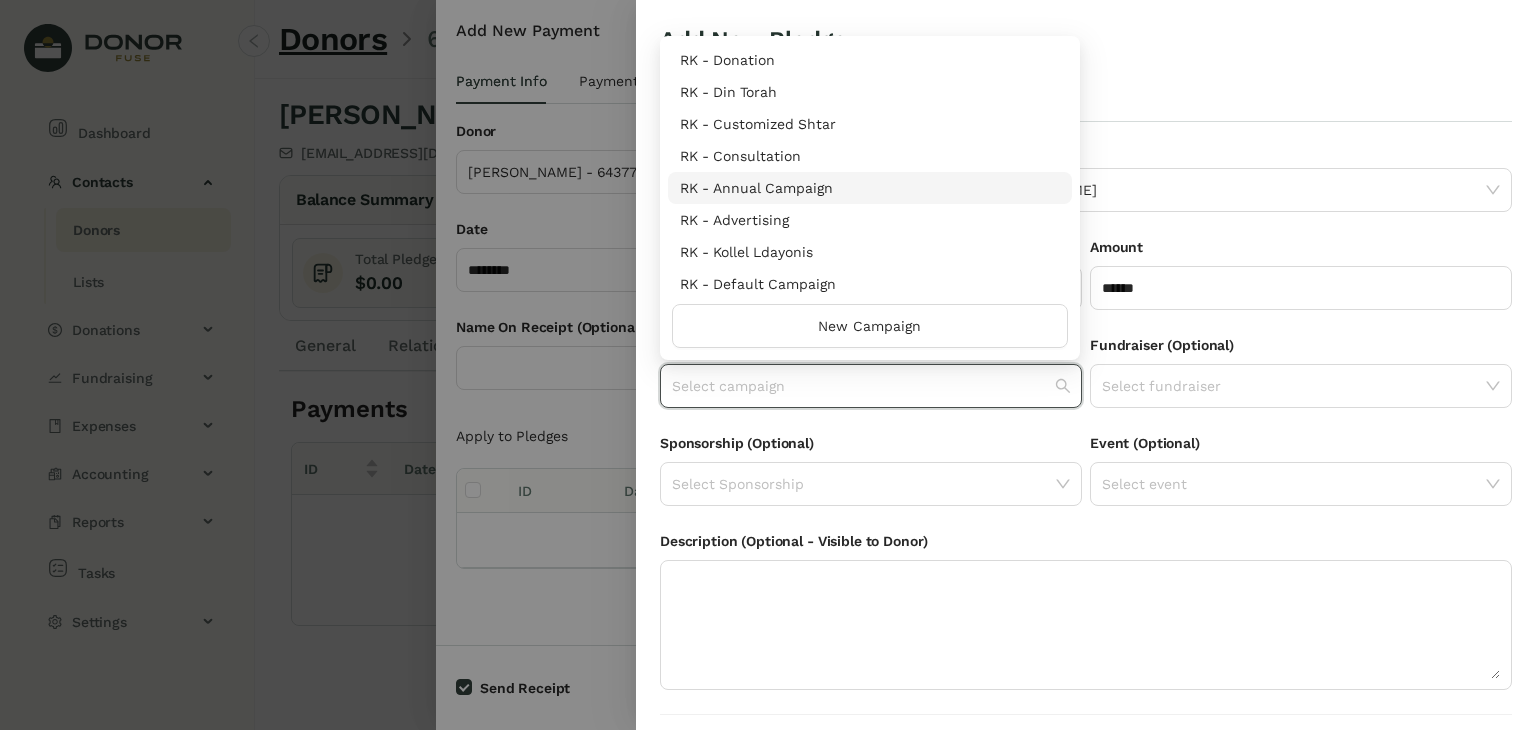 click on "RK - Annual Campaign" at bounding box center (870, 188) 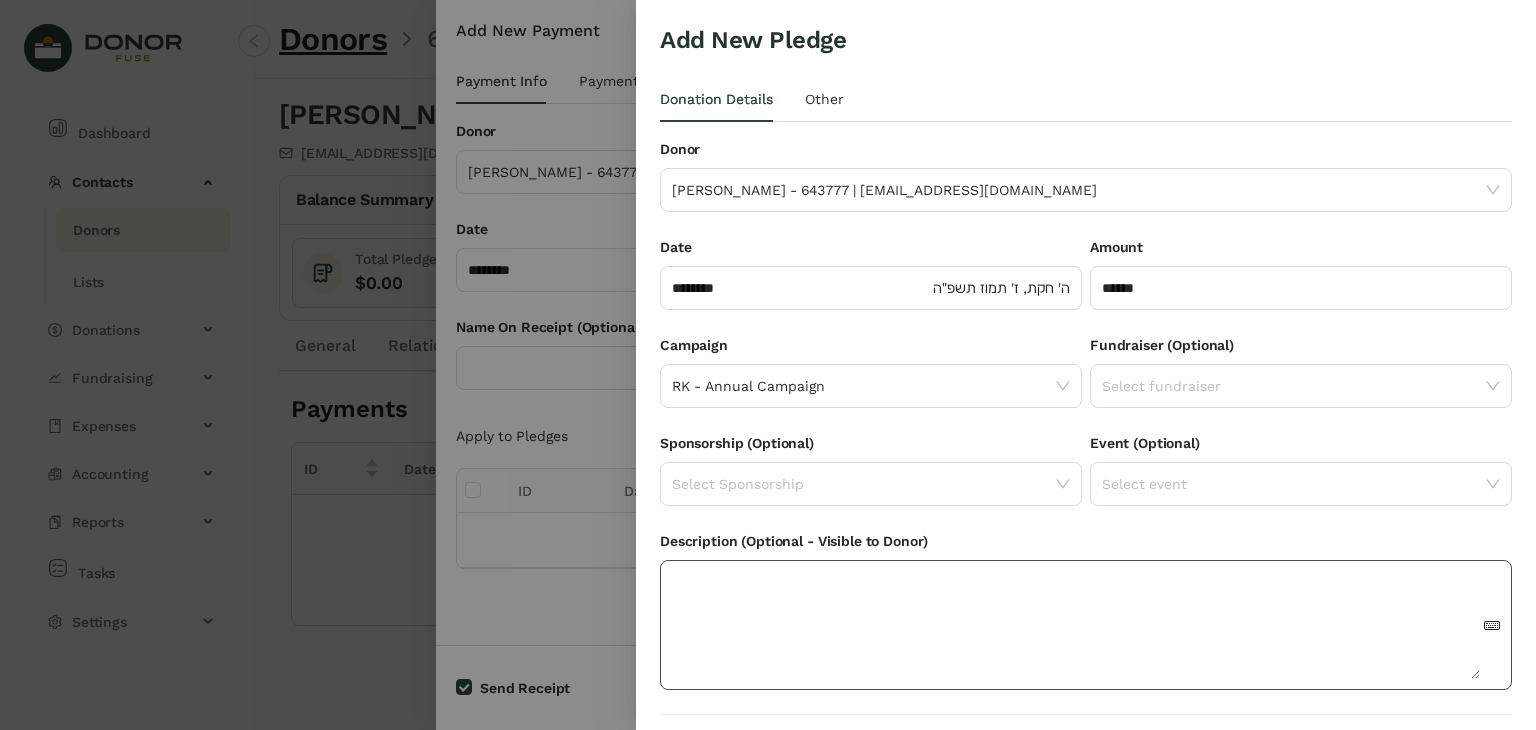 scroll, scrollTop: 54, scrollLeft: 0, axis: vertical 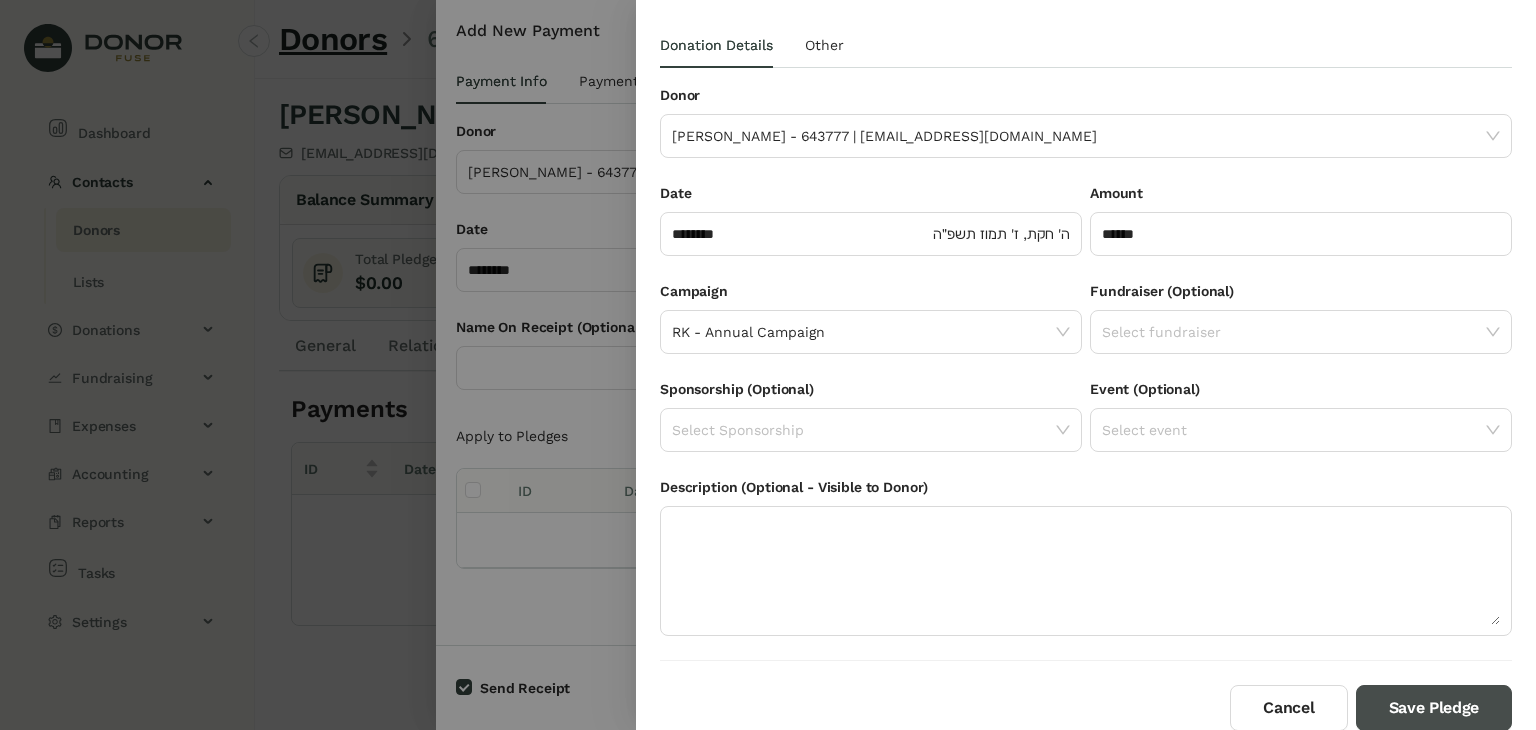 click on "Save Pledge" at bounding box center (1434, 708) 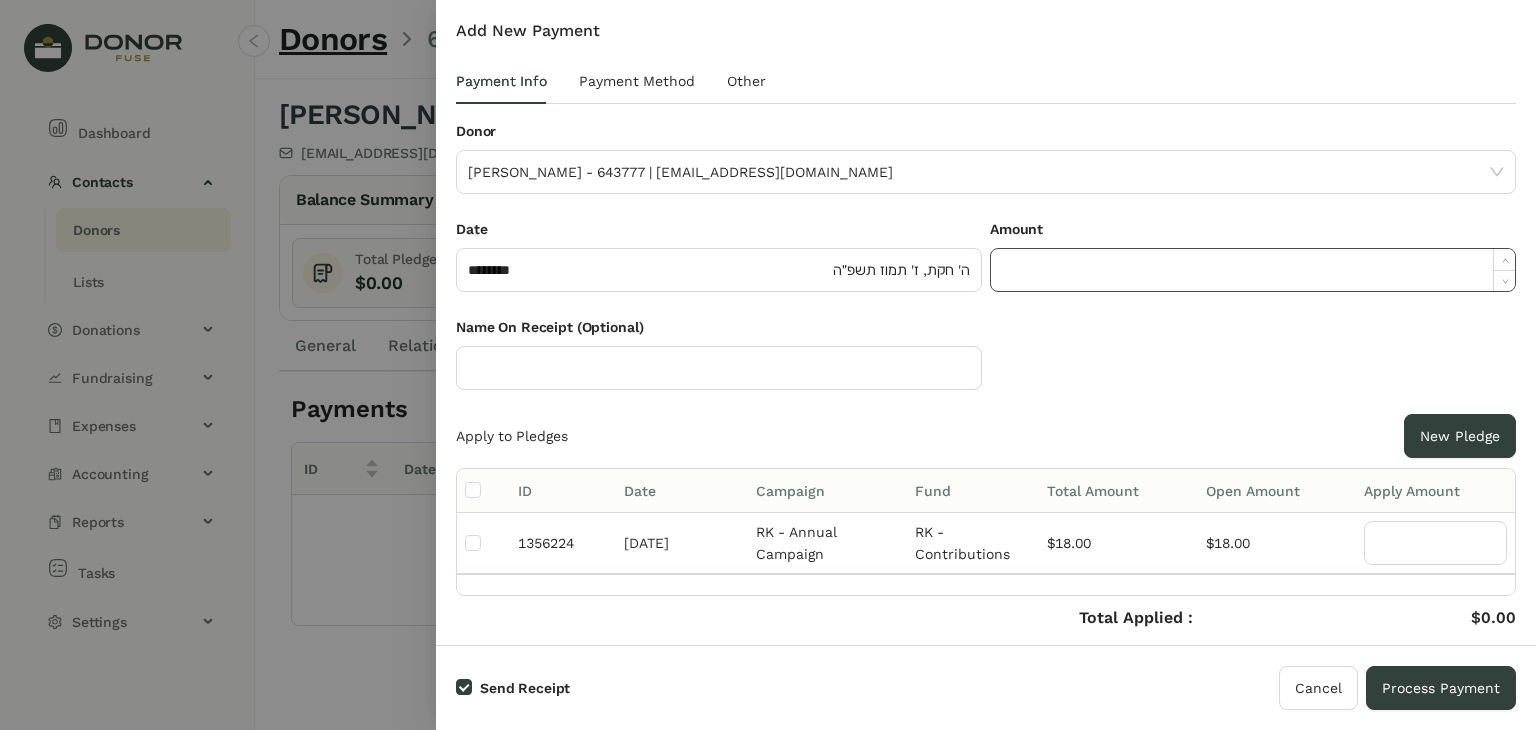 click 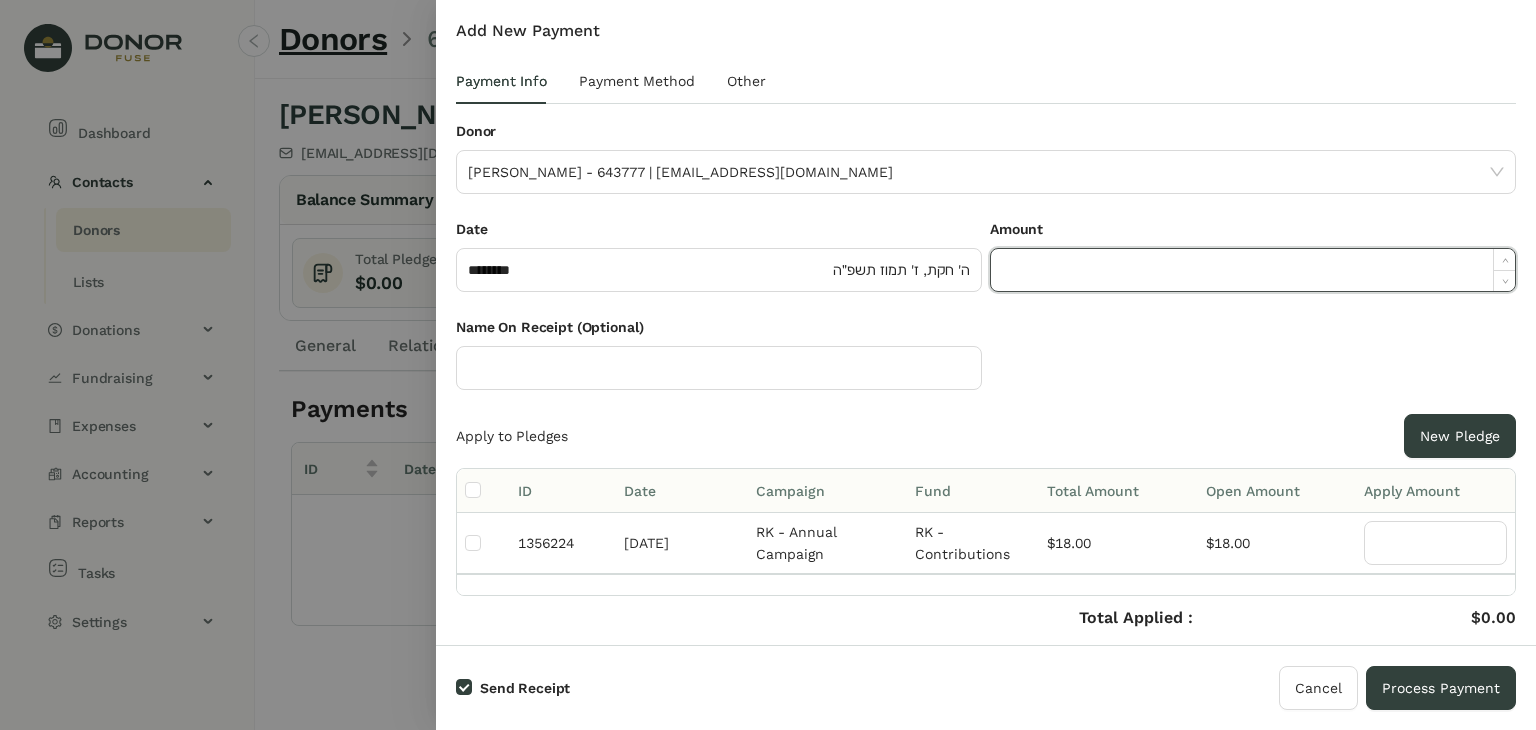 paste on "*****" 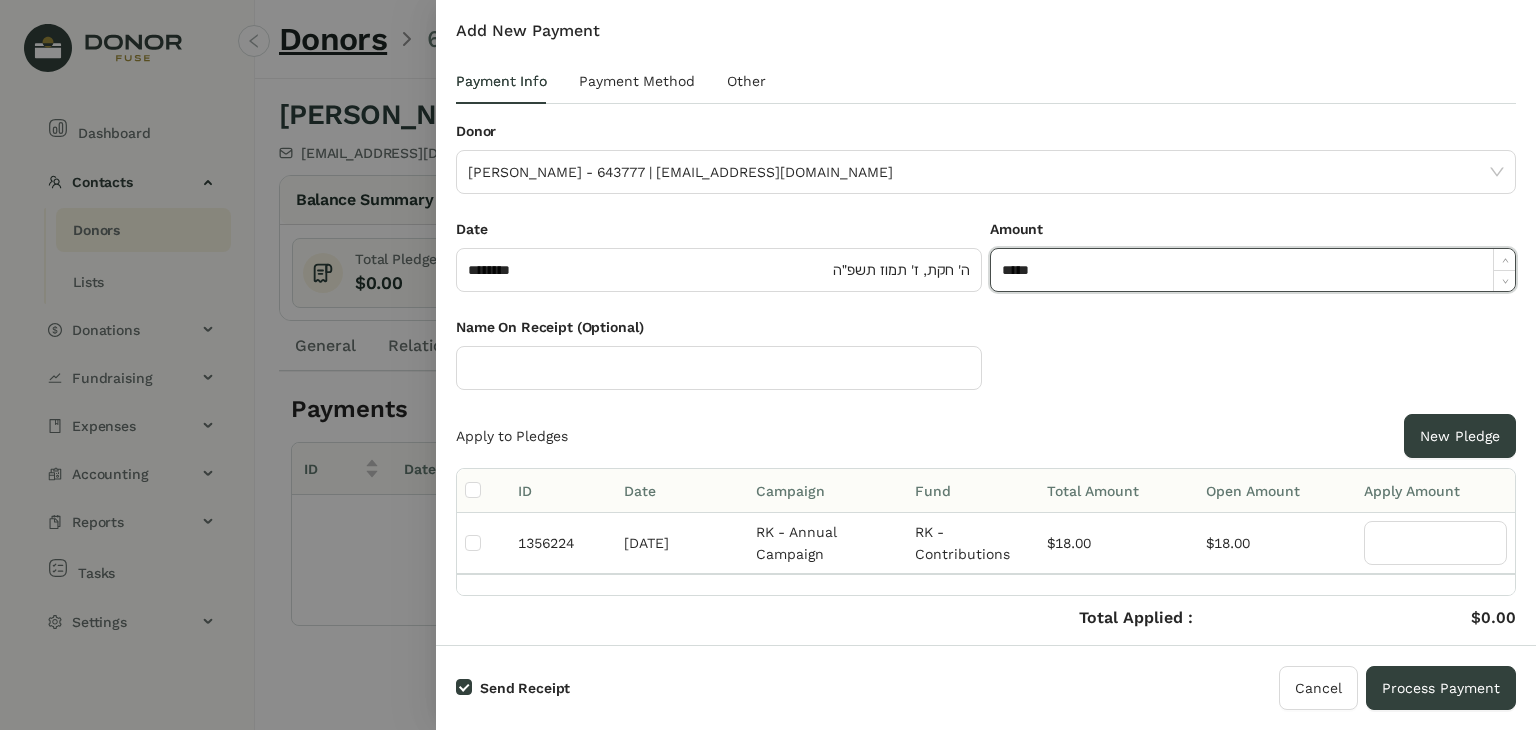 type on "******" 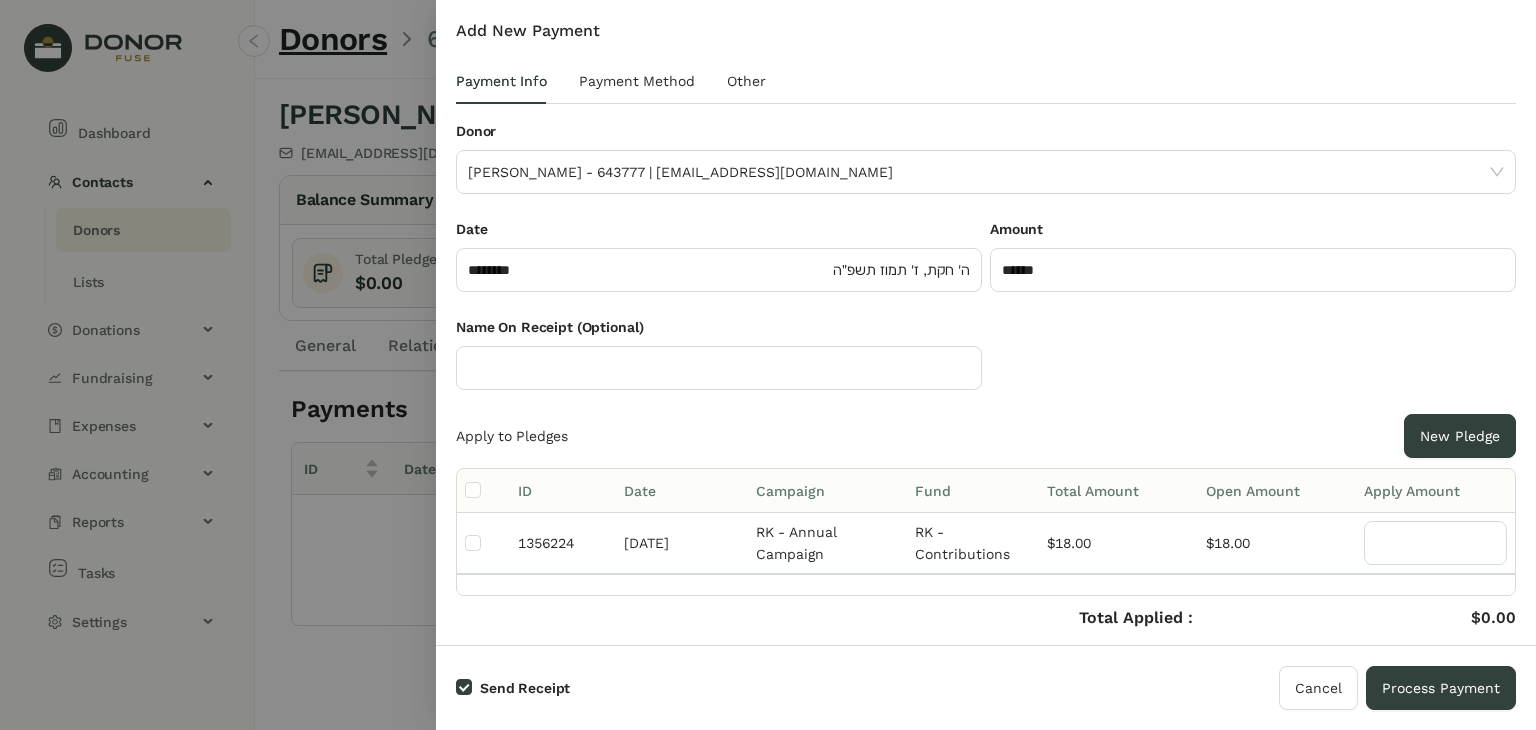 click at bounding box center (483, 491) 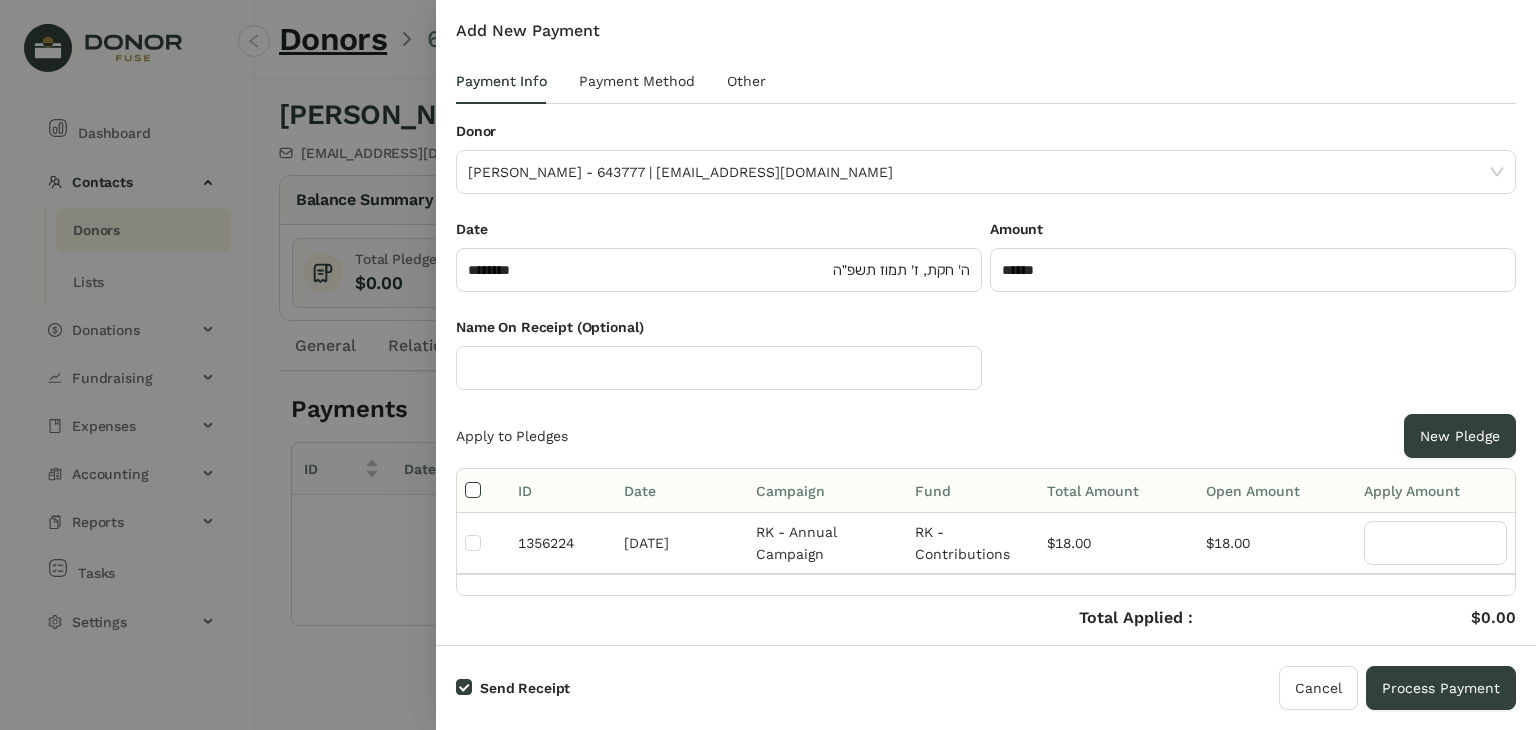 type on "**" 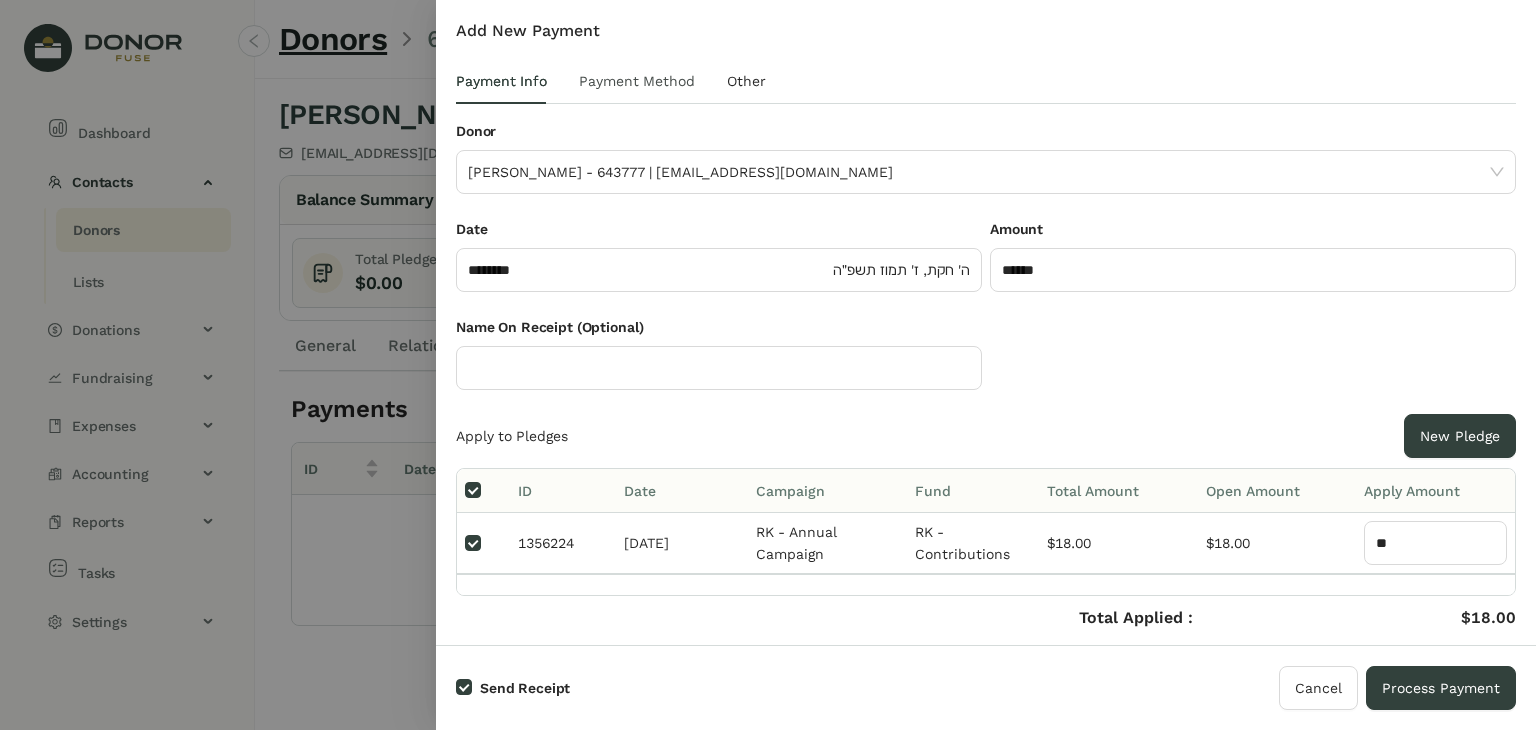 click on "Payment Method" at bounding box center (637, 81) 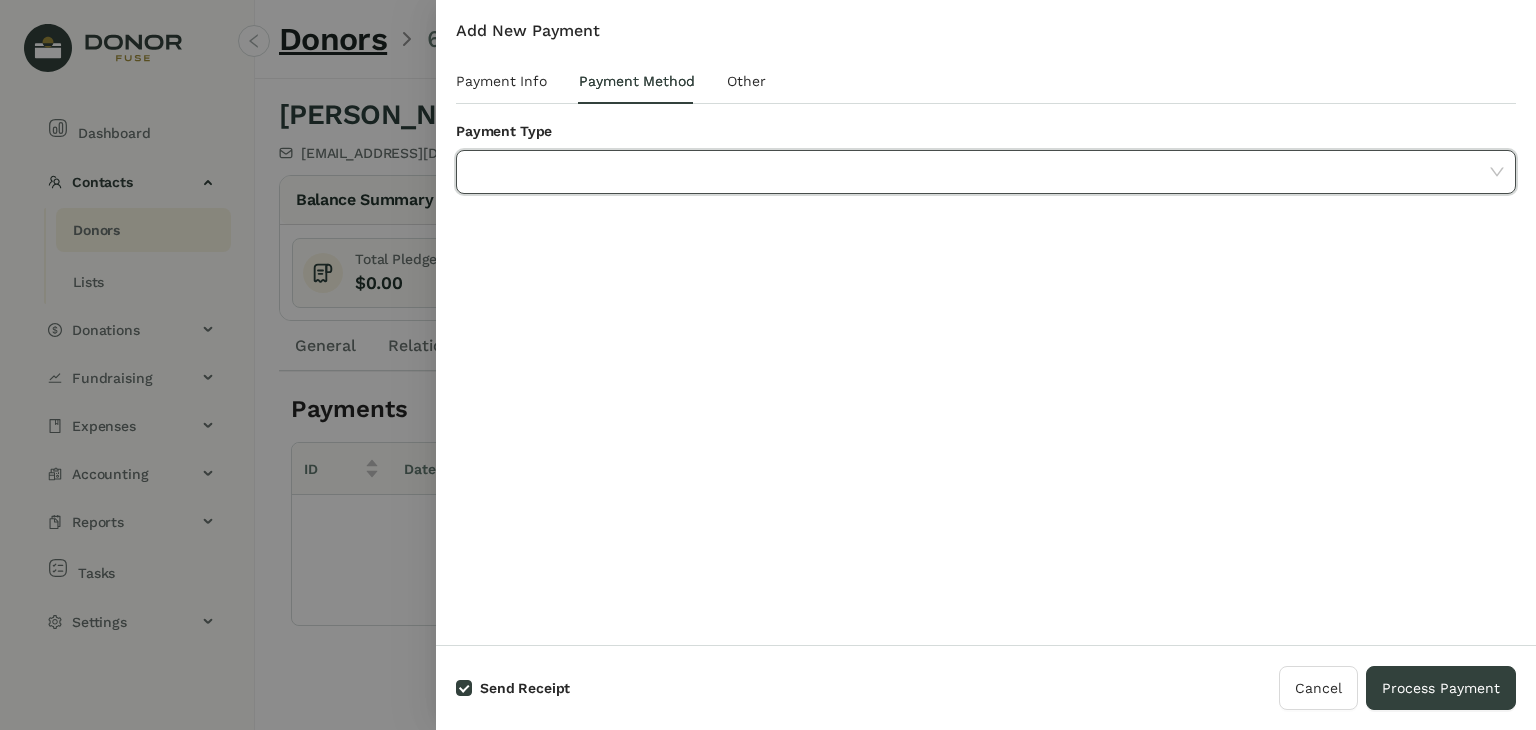 click 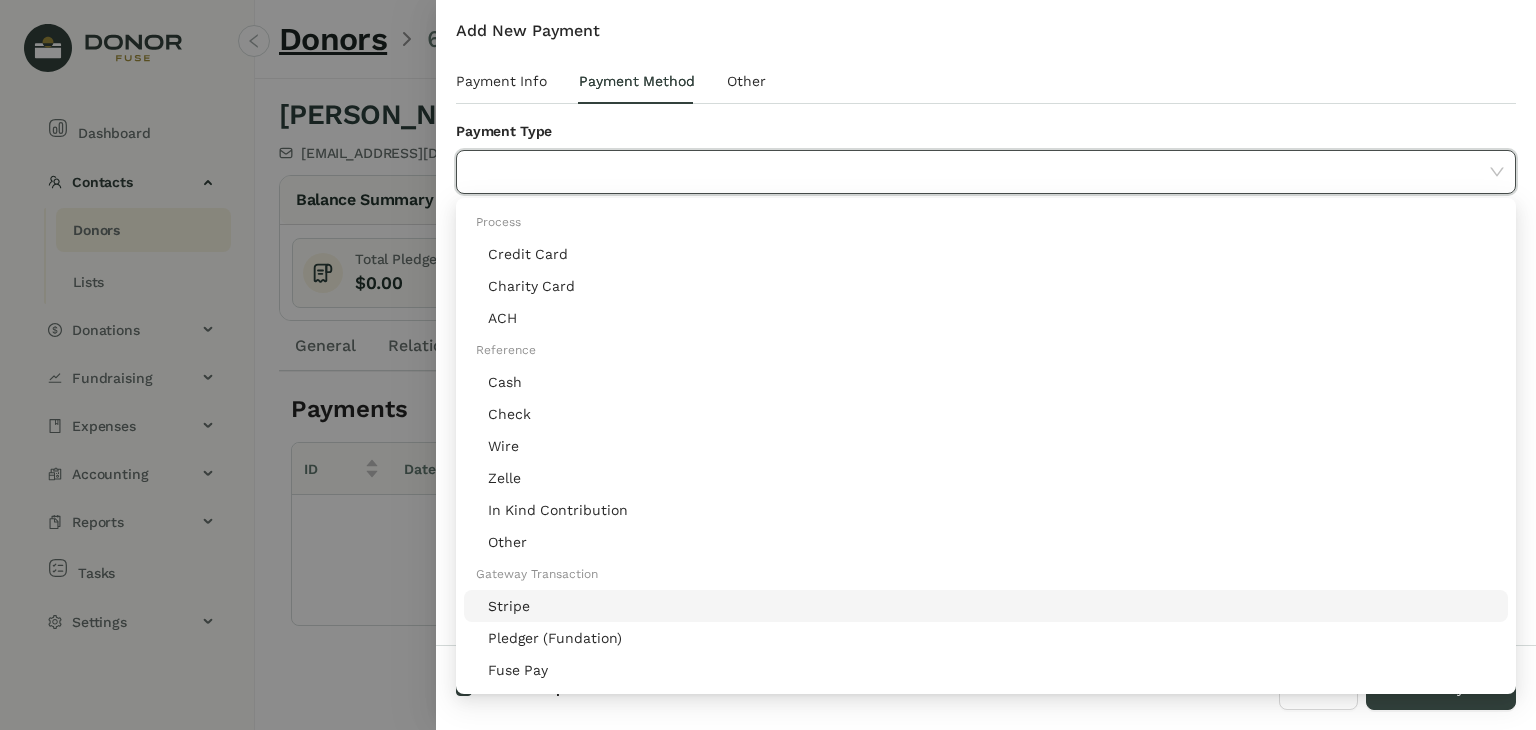 click on "Stripe" 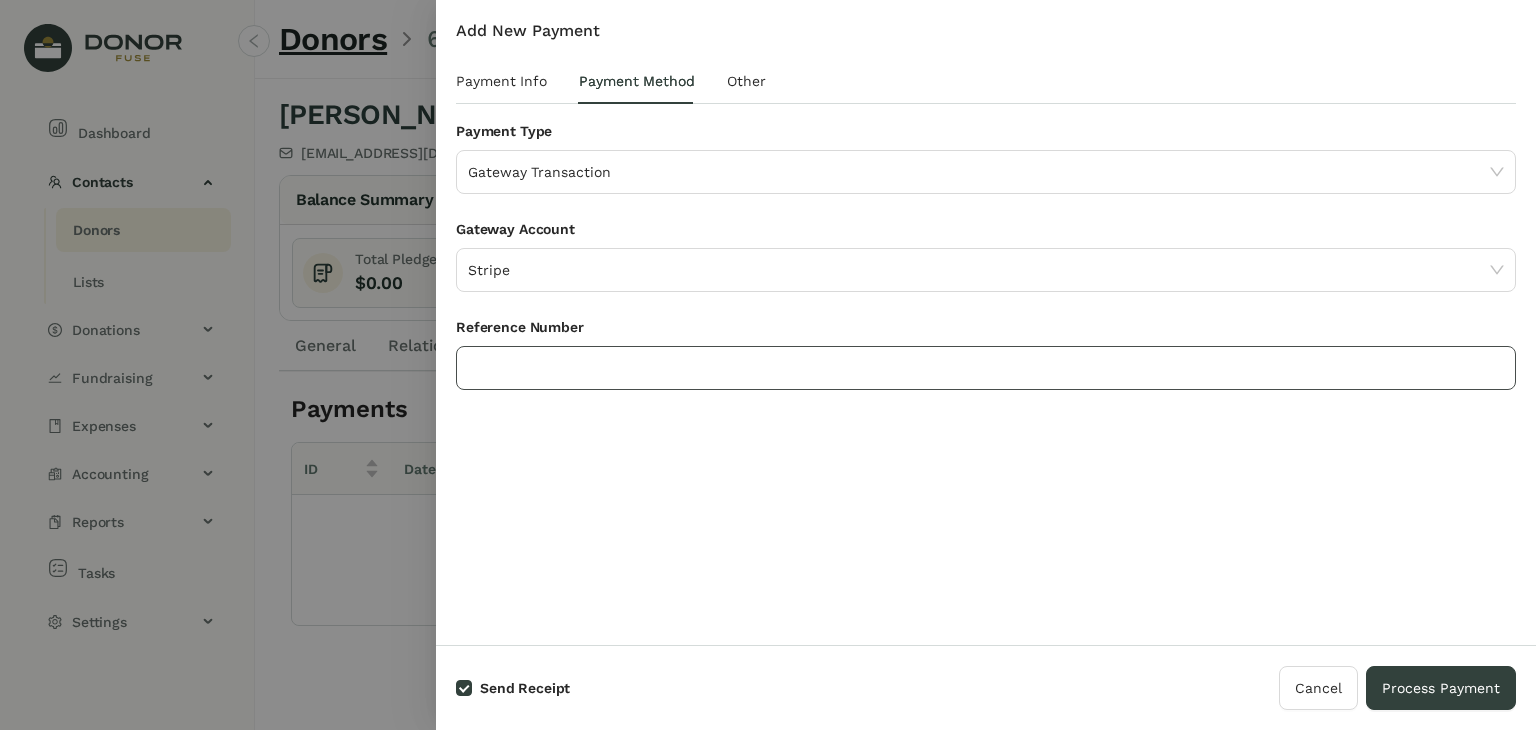 click 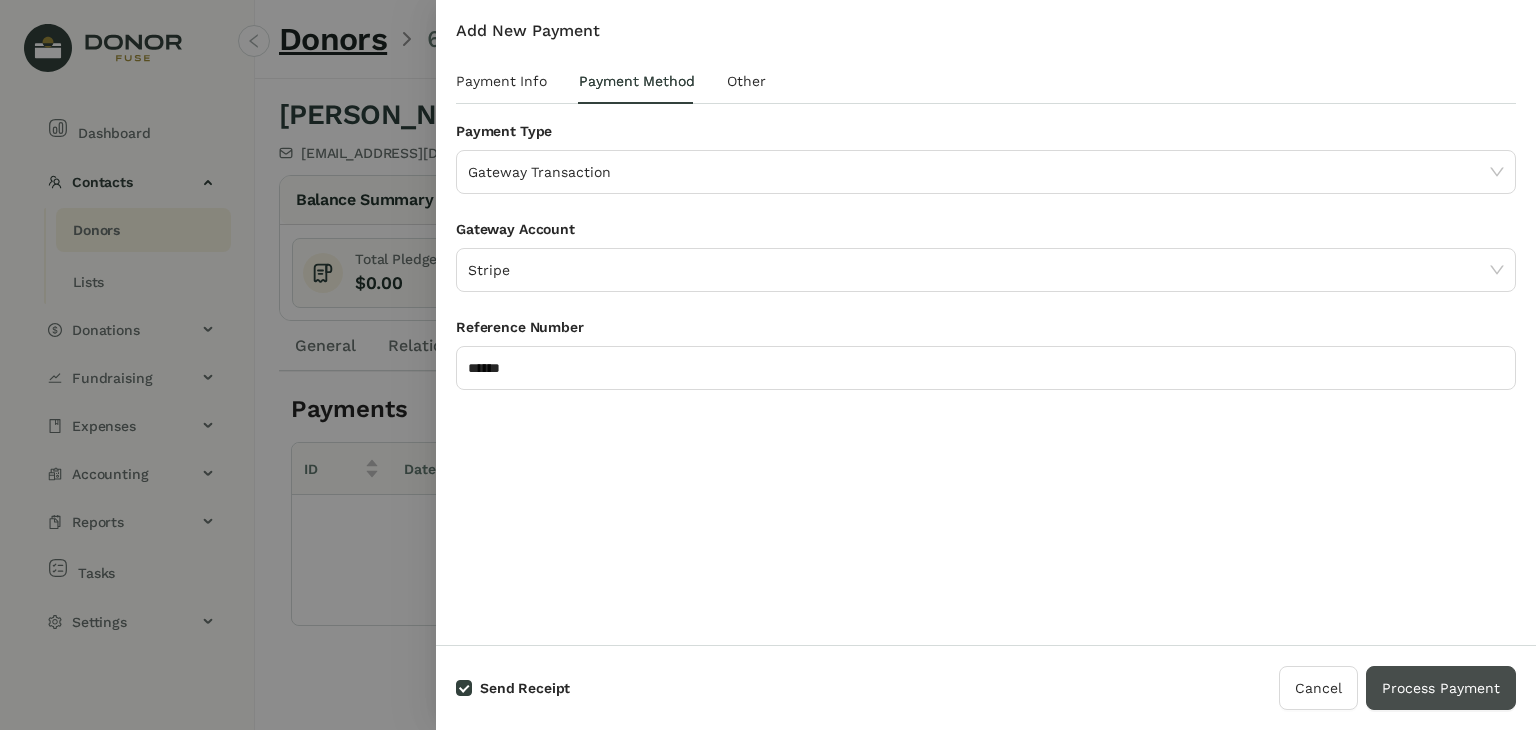 click on "Process Payment" at bounding box center (1441, 688) 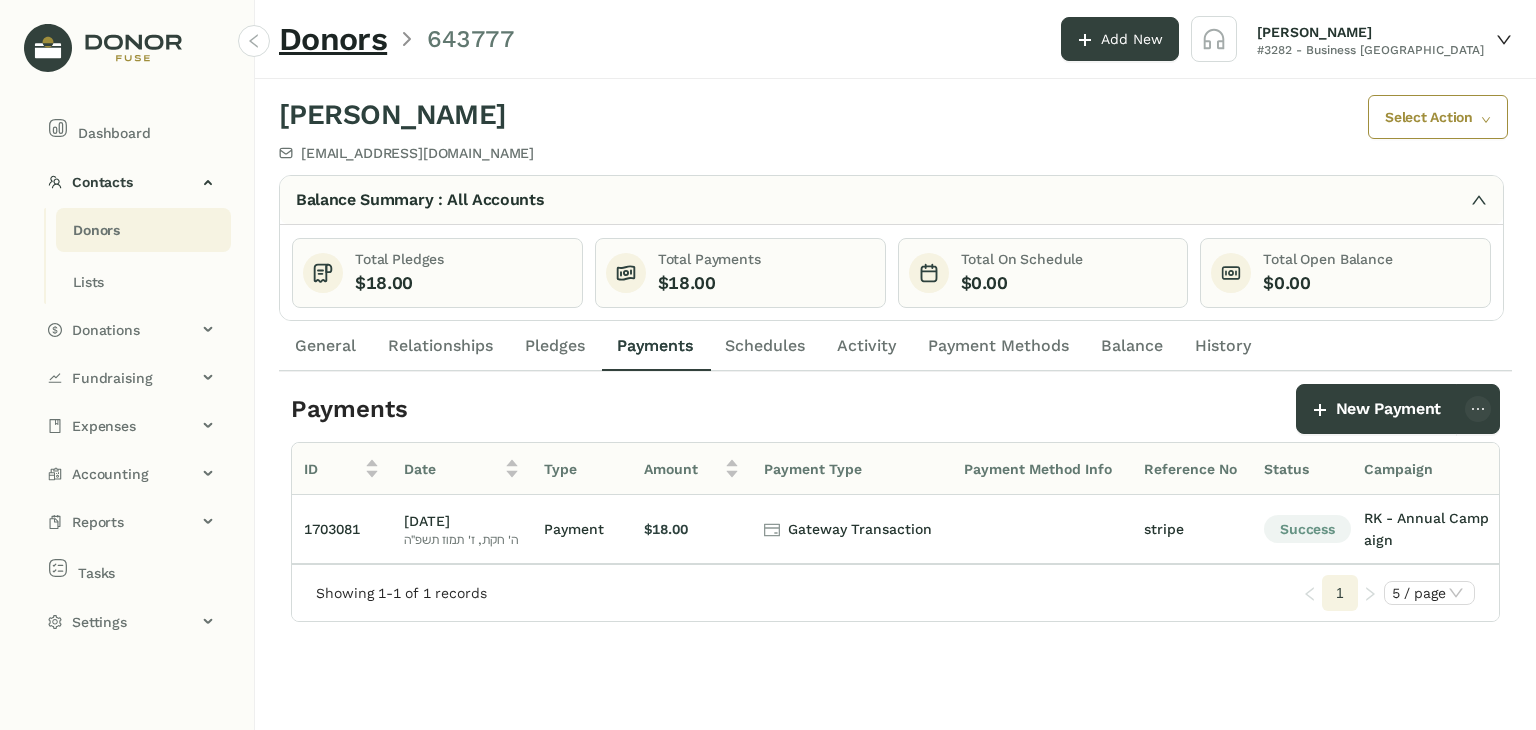 click on "Donors Lists" 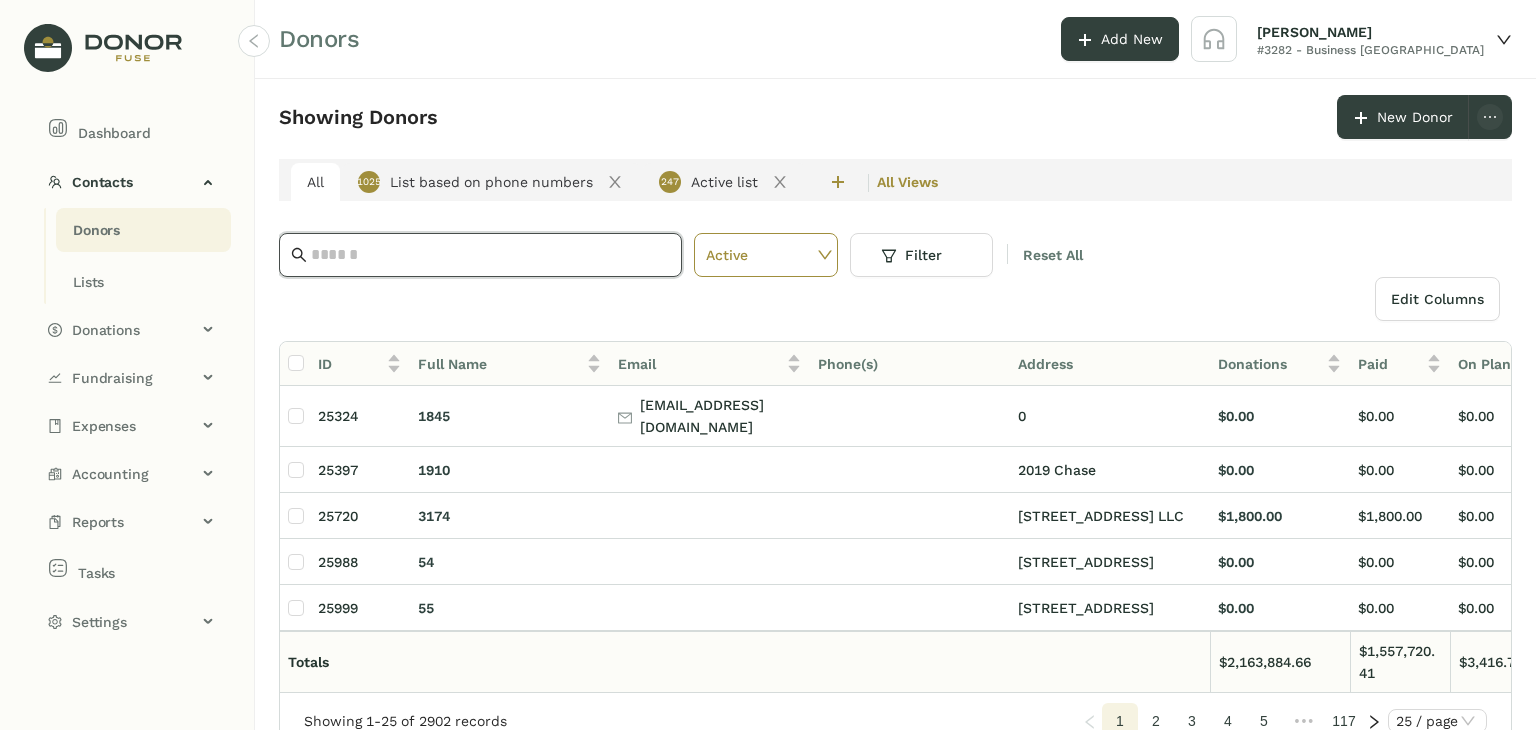 click 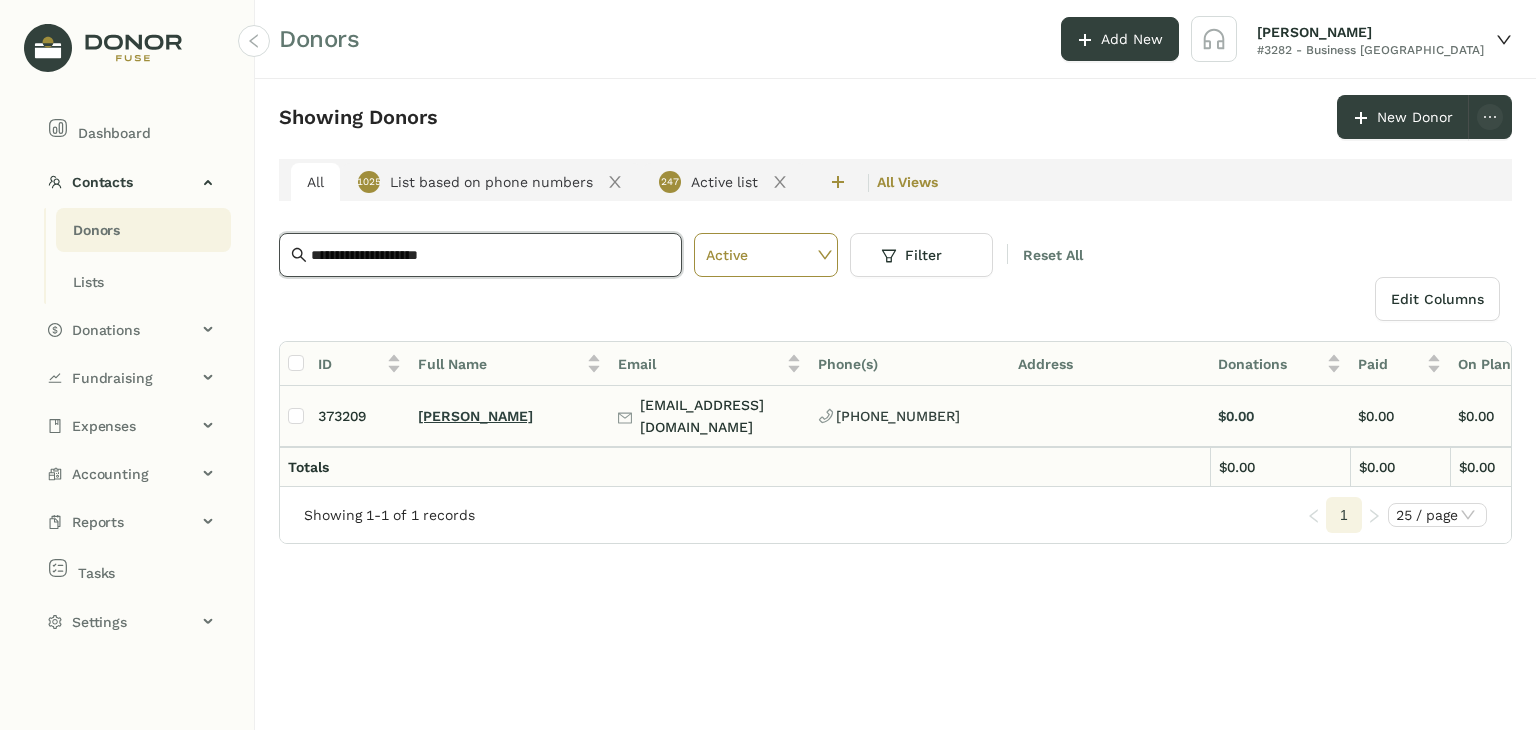 type on "**********" 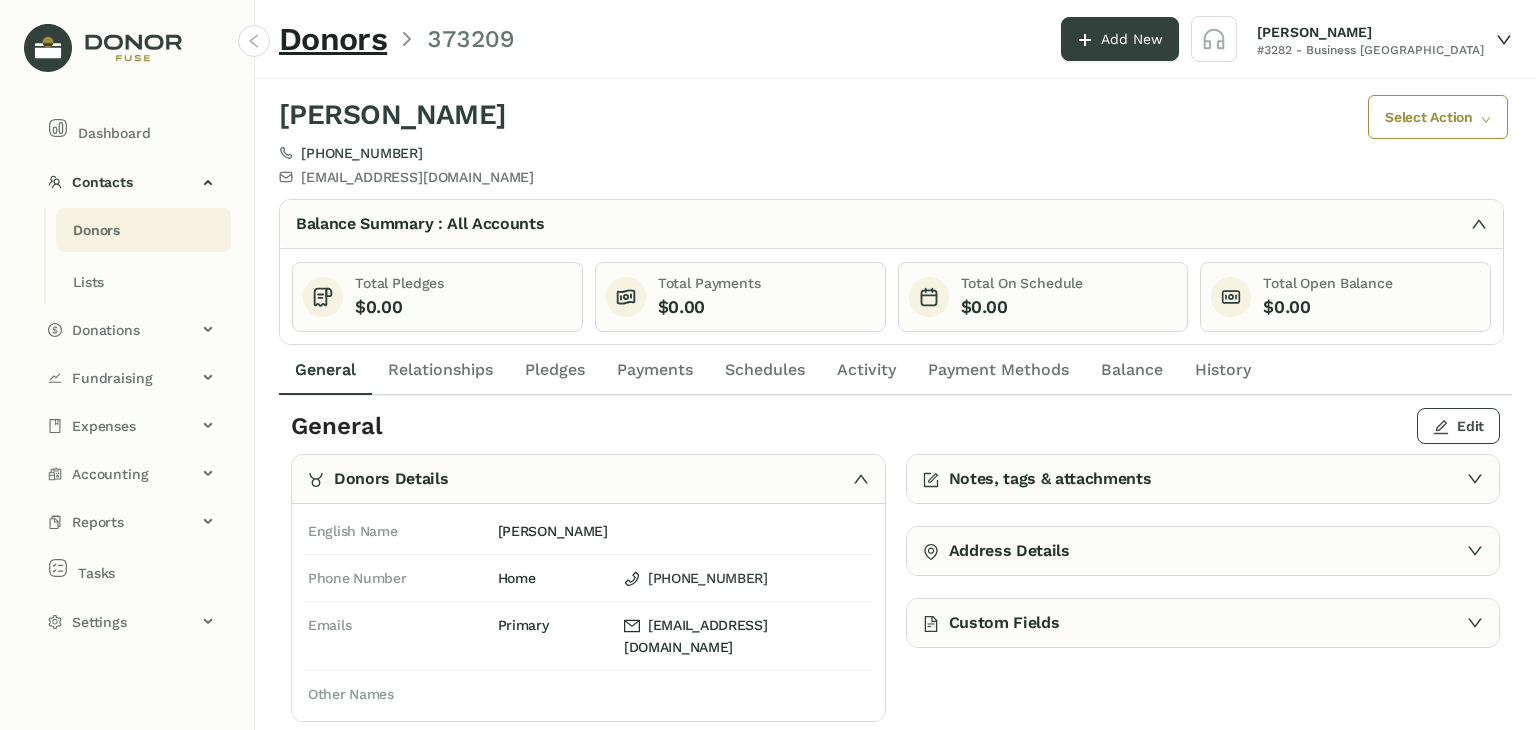 click on "Edit" 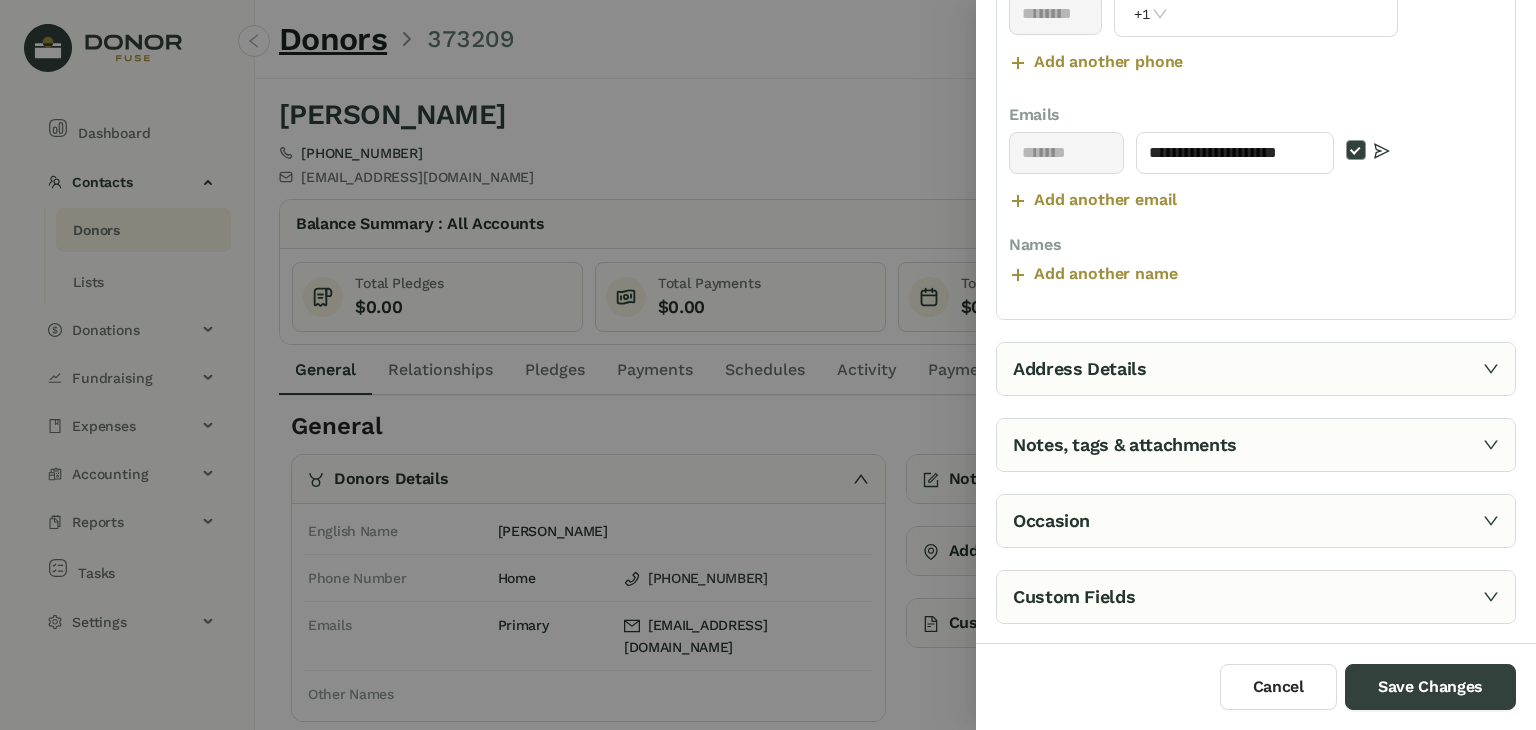 click on "Address Details" at bounding box center [1256, 369] 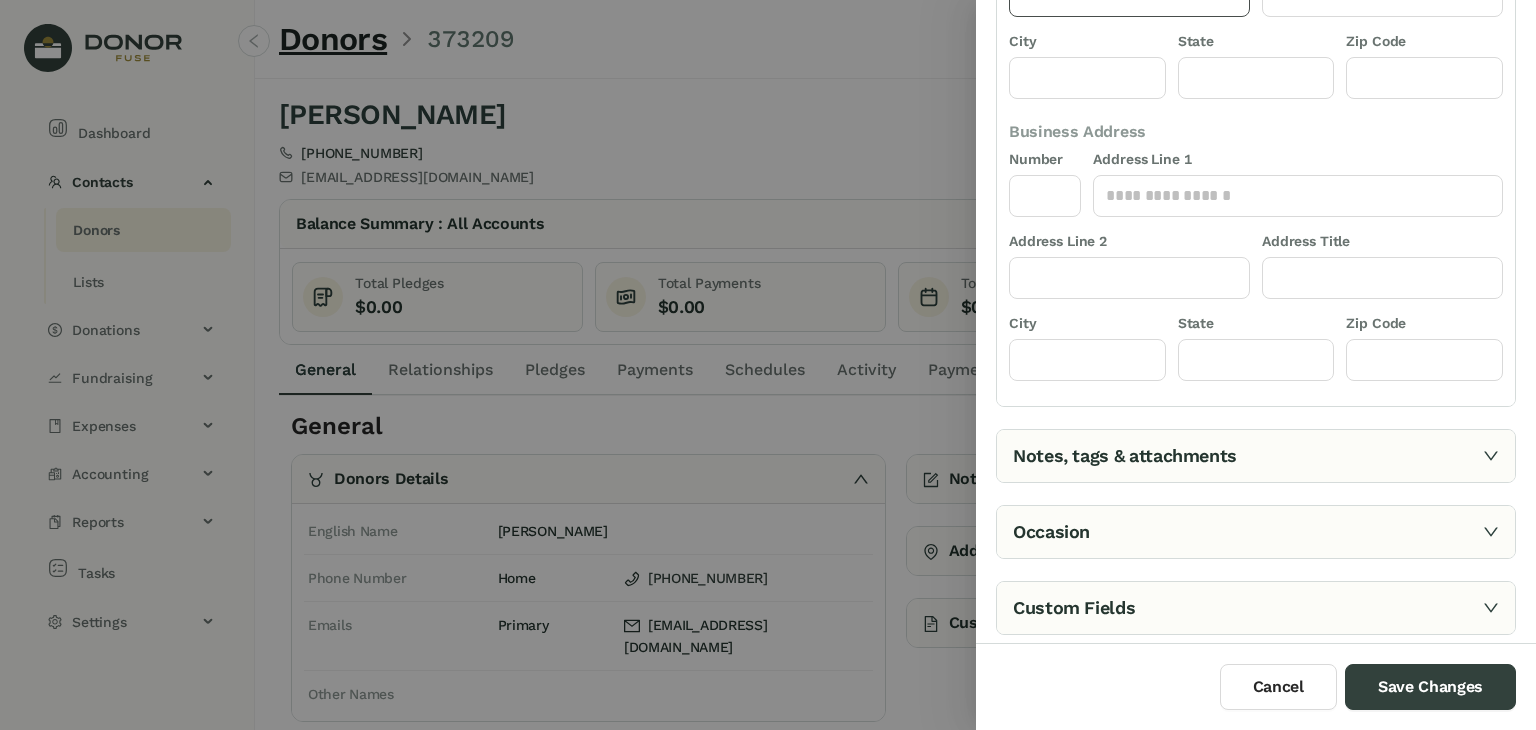 scroll, scrollTop: 376, scrollLeft: 0, axis: vertical 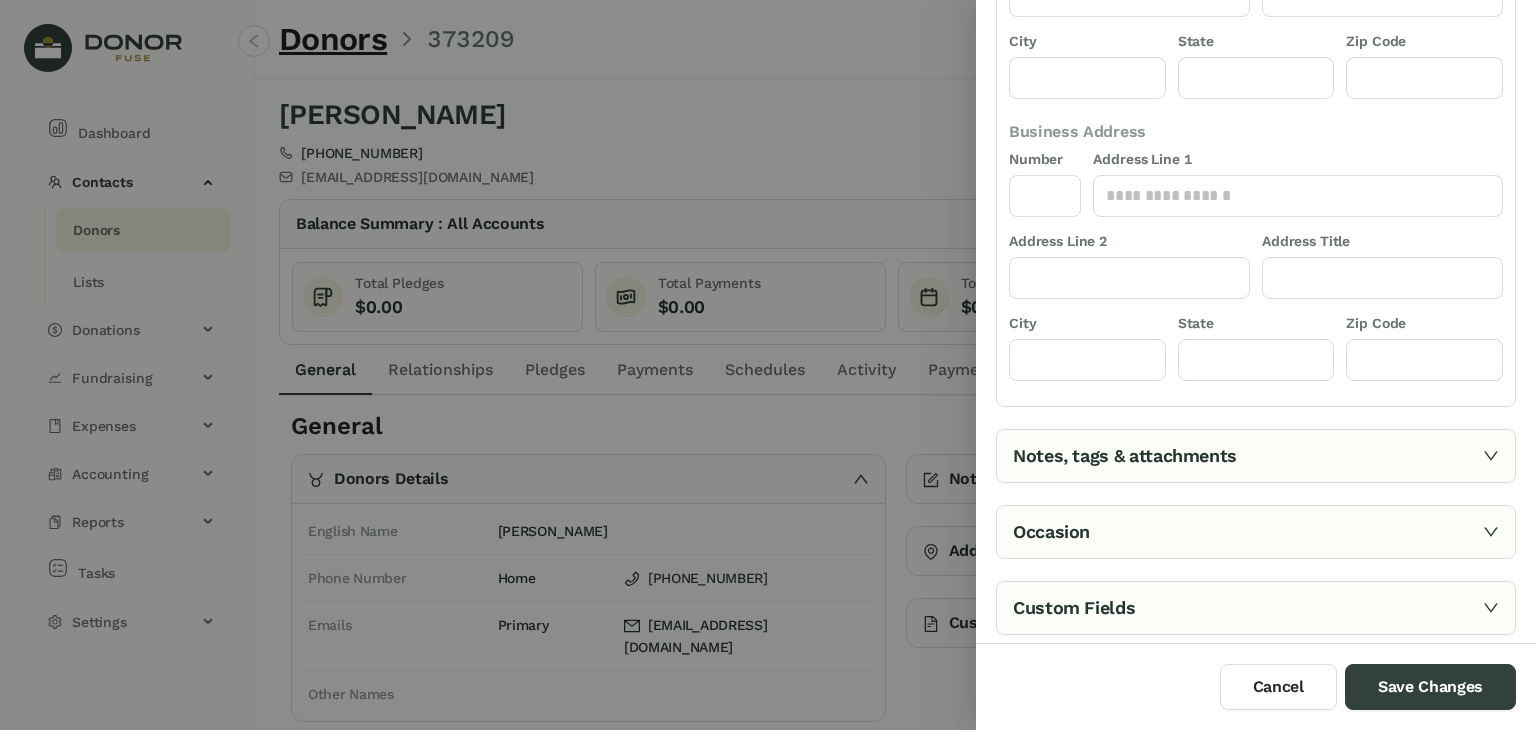 click on "Notes, tags & attachments" at bounding box center (1256, 456) 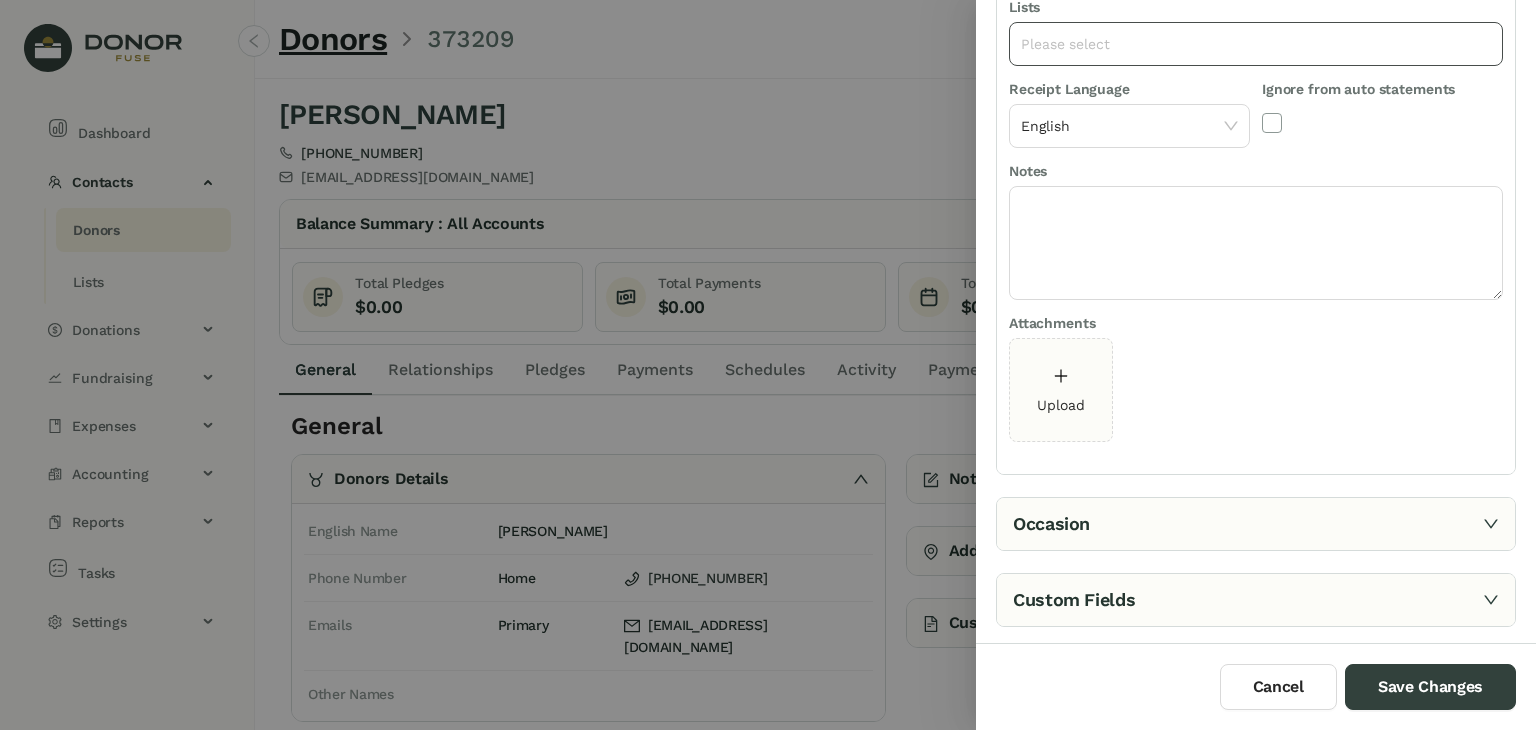 click on "Please select" 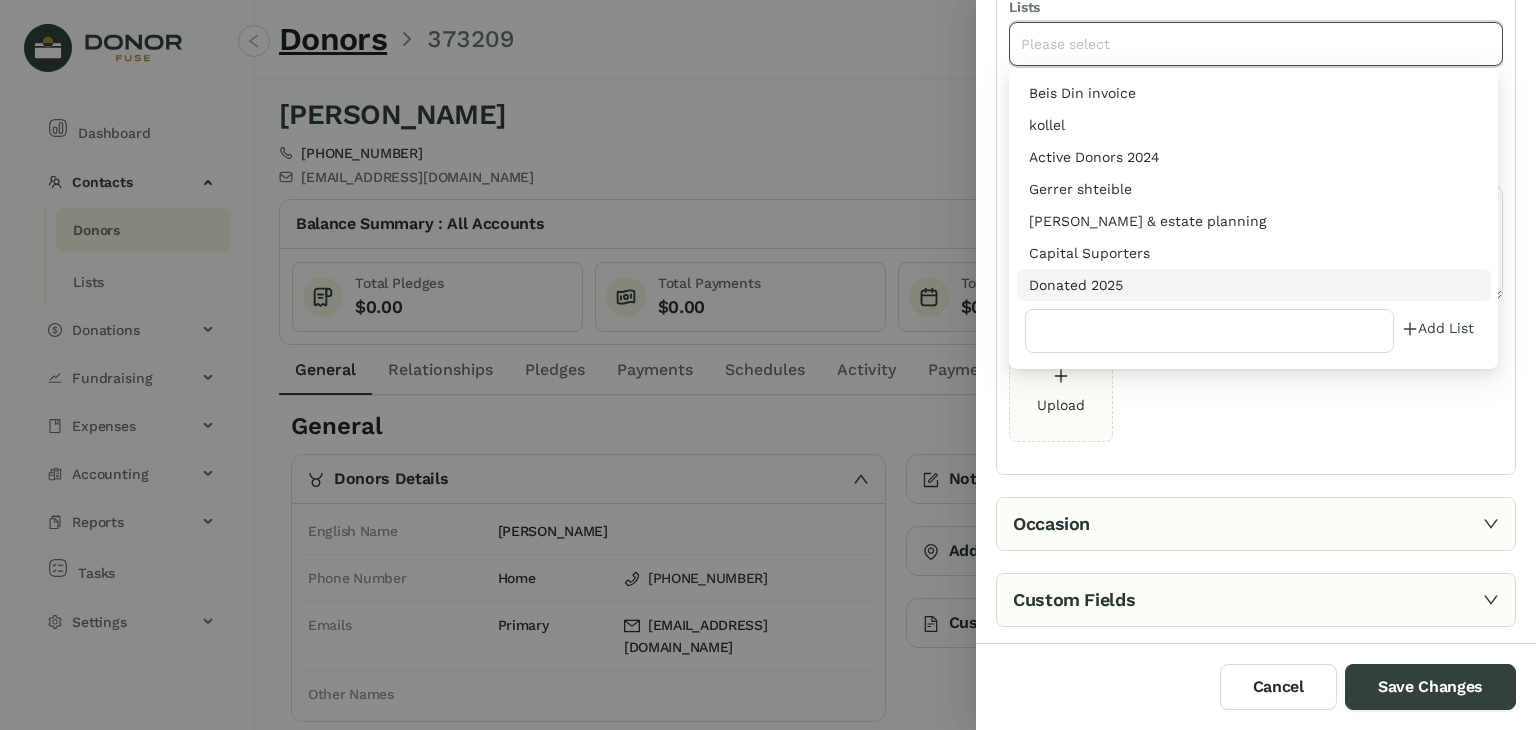 click on "Donated 2025" at bounding box center [1254, 285] 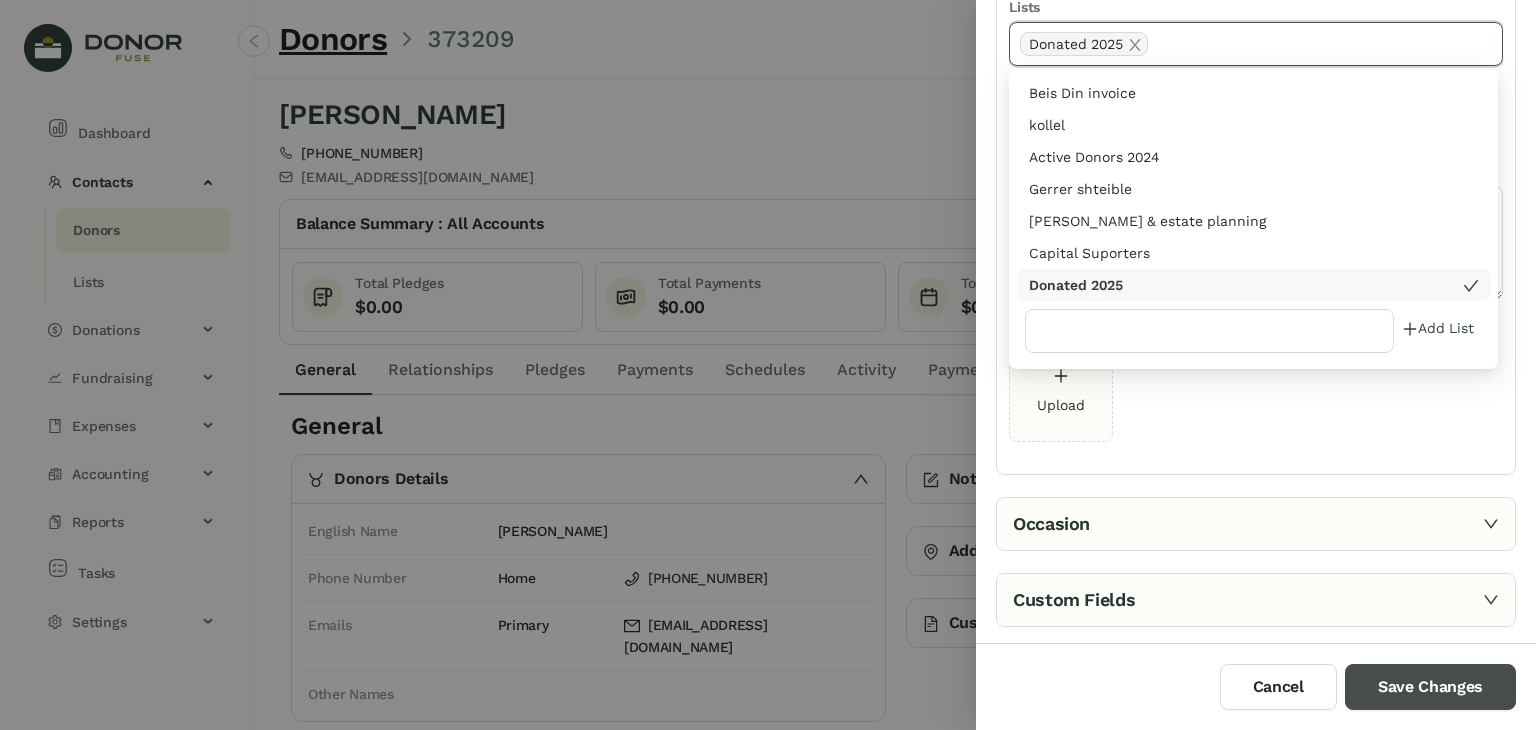 click on "Save Changes" at bounding box center (1430, 687) 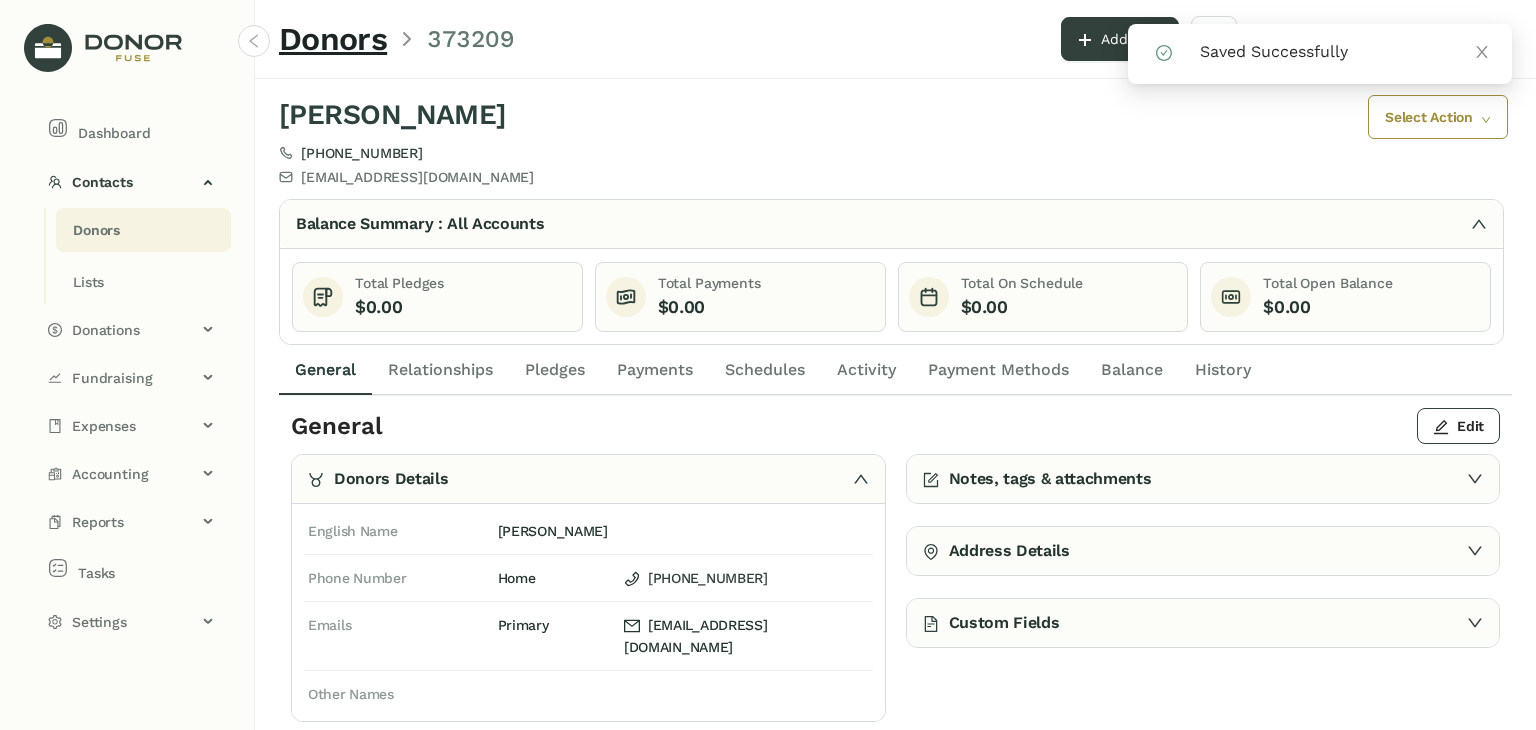 click on "Payments" 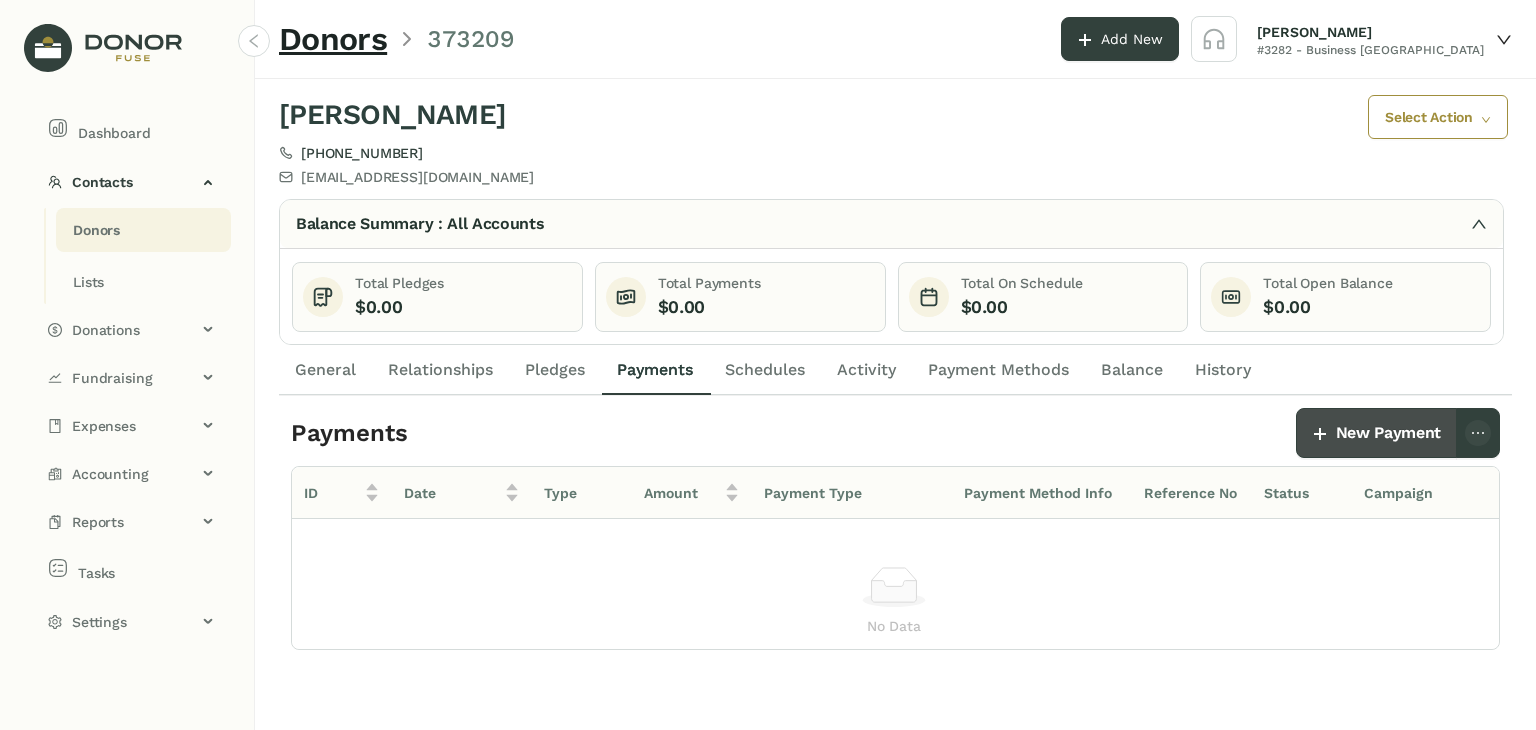 click on "New Payment" 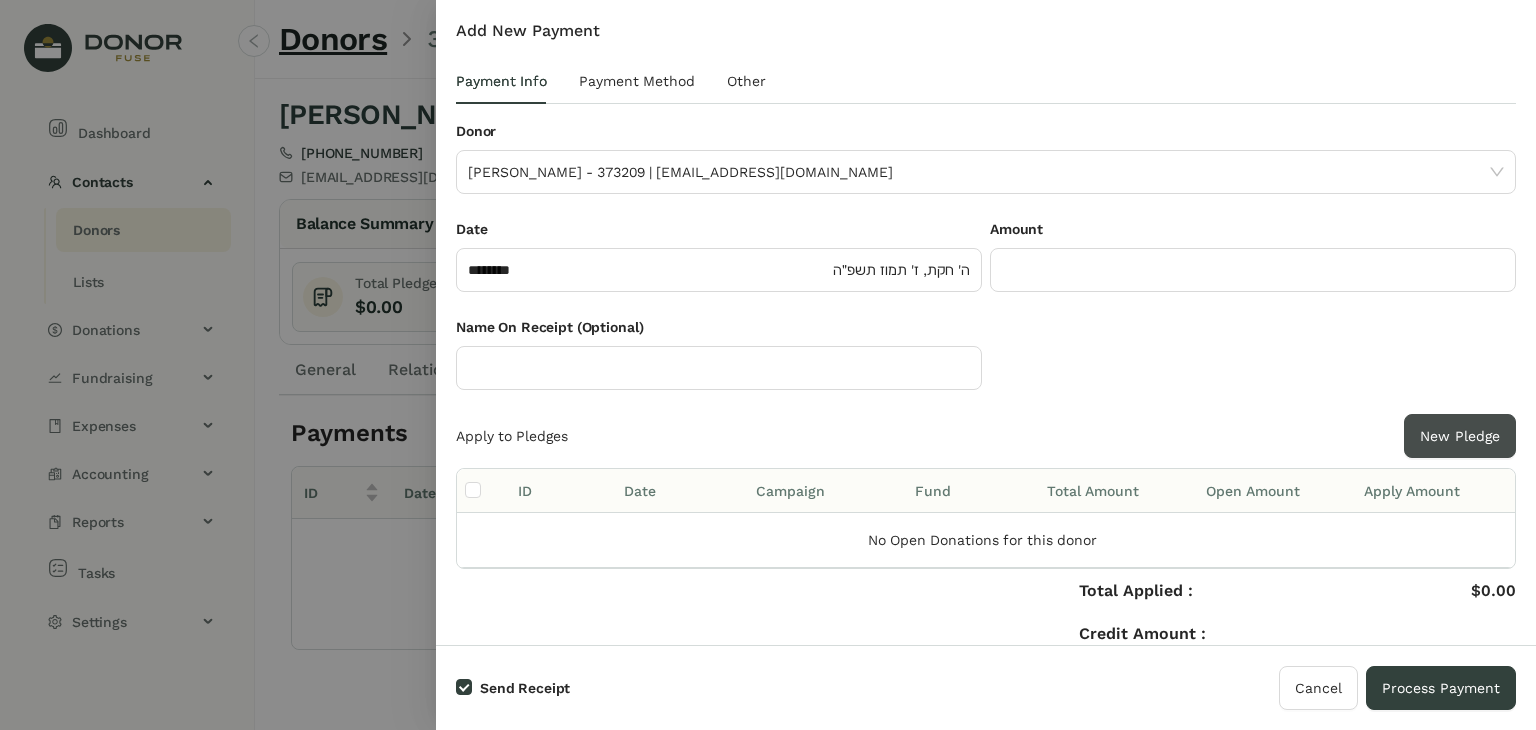 click on "New Pledge" at bounding box center (1460, 436) 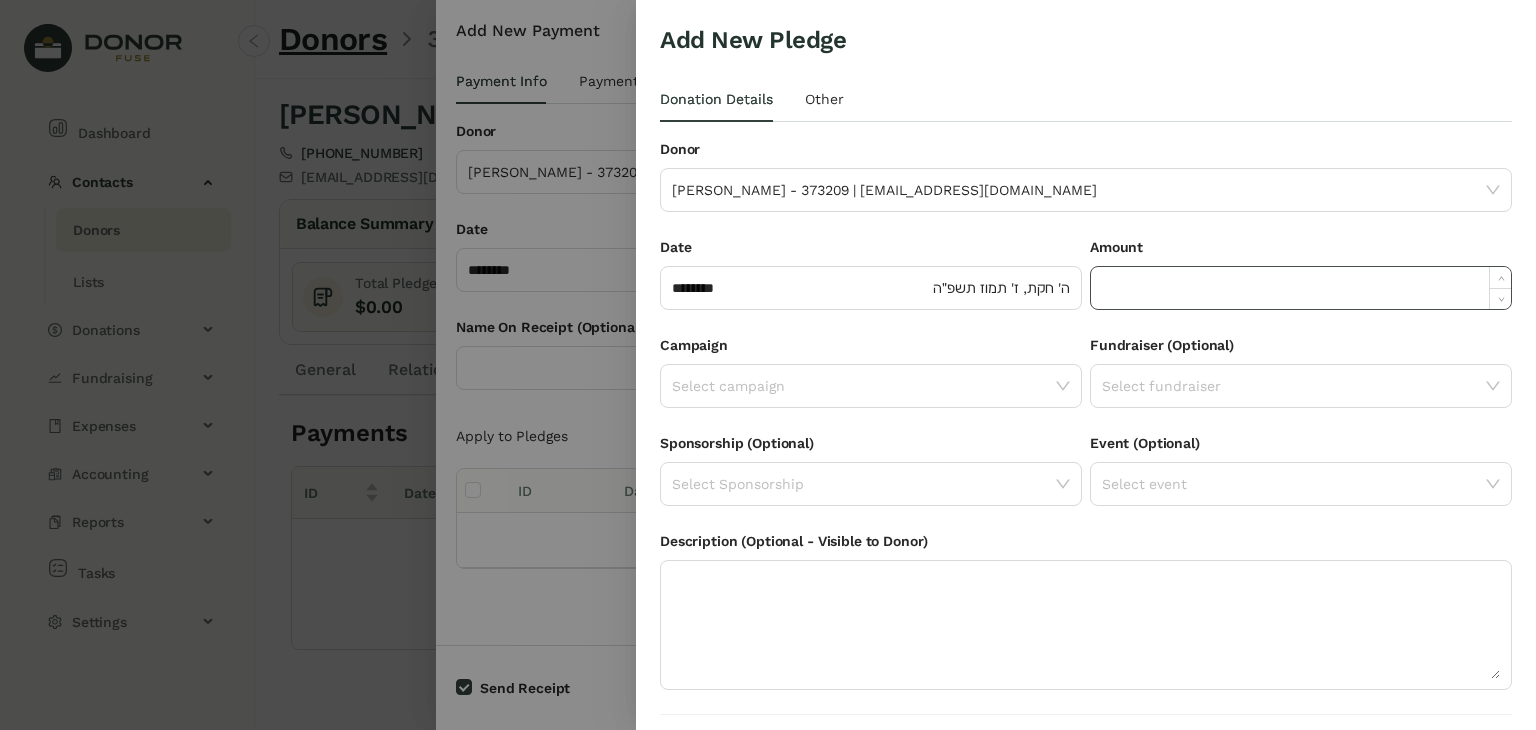 click 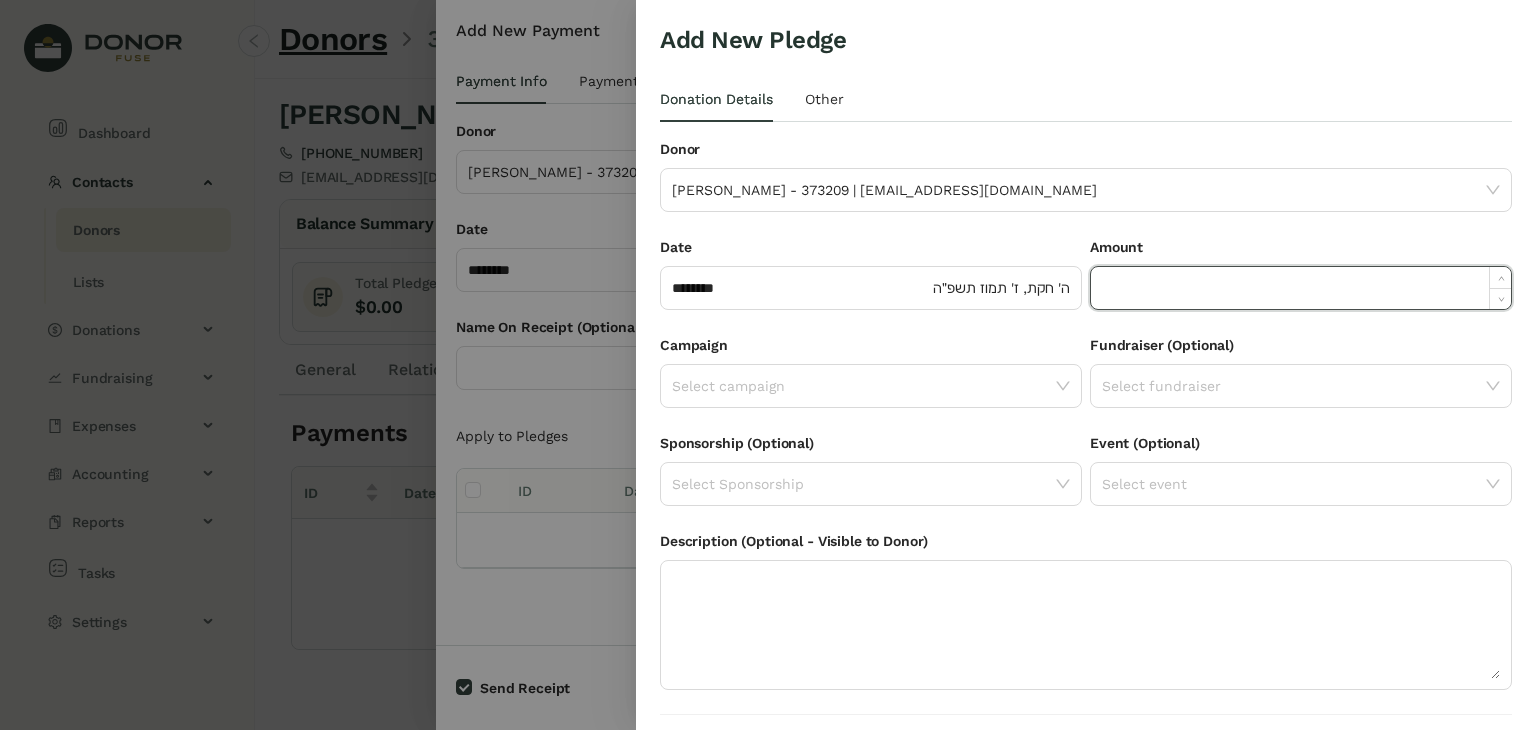 paste on "*****" 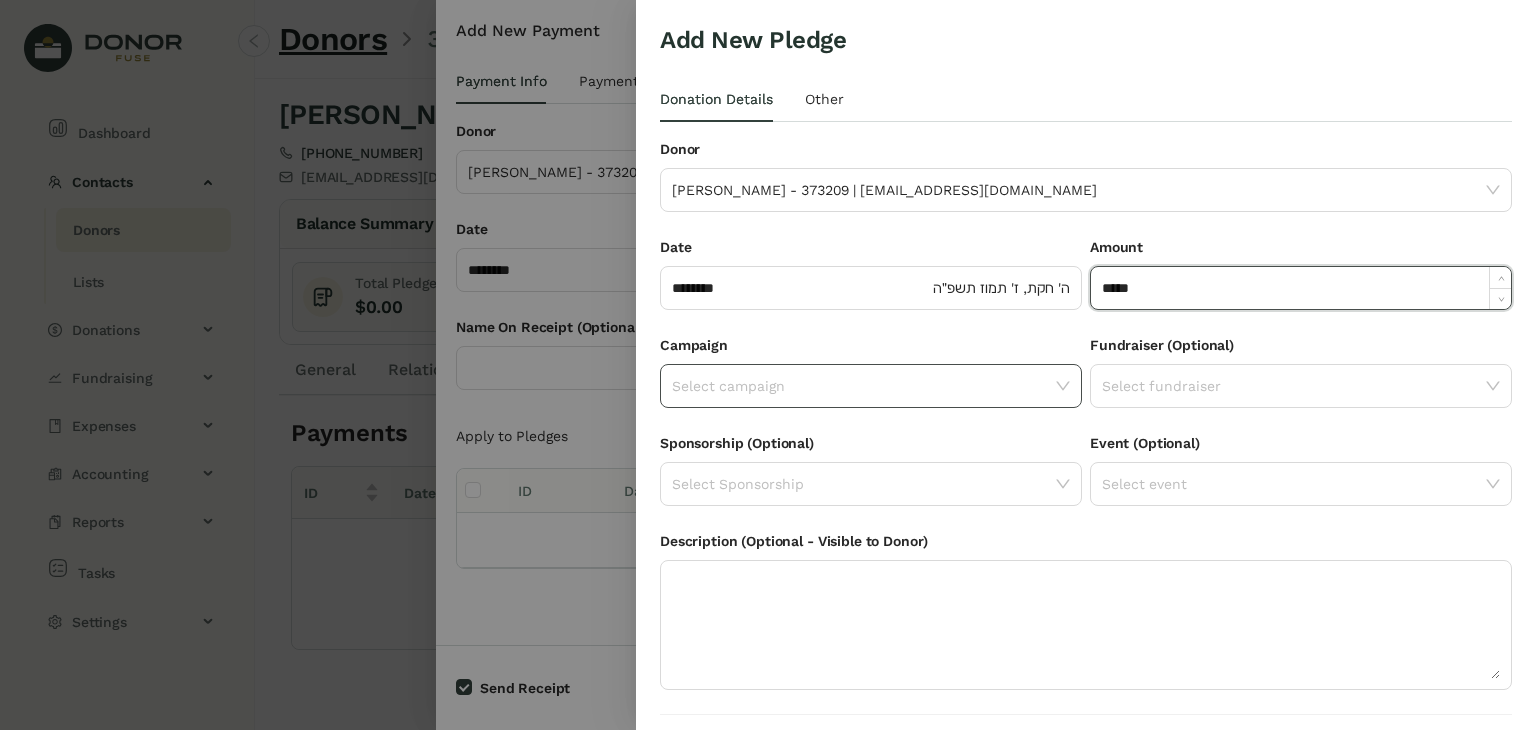 type on "******" 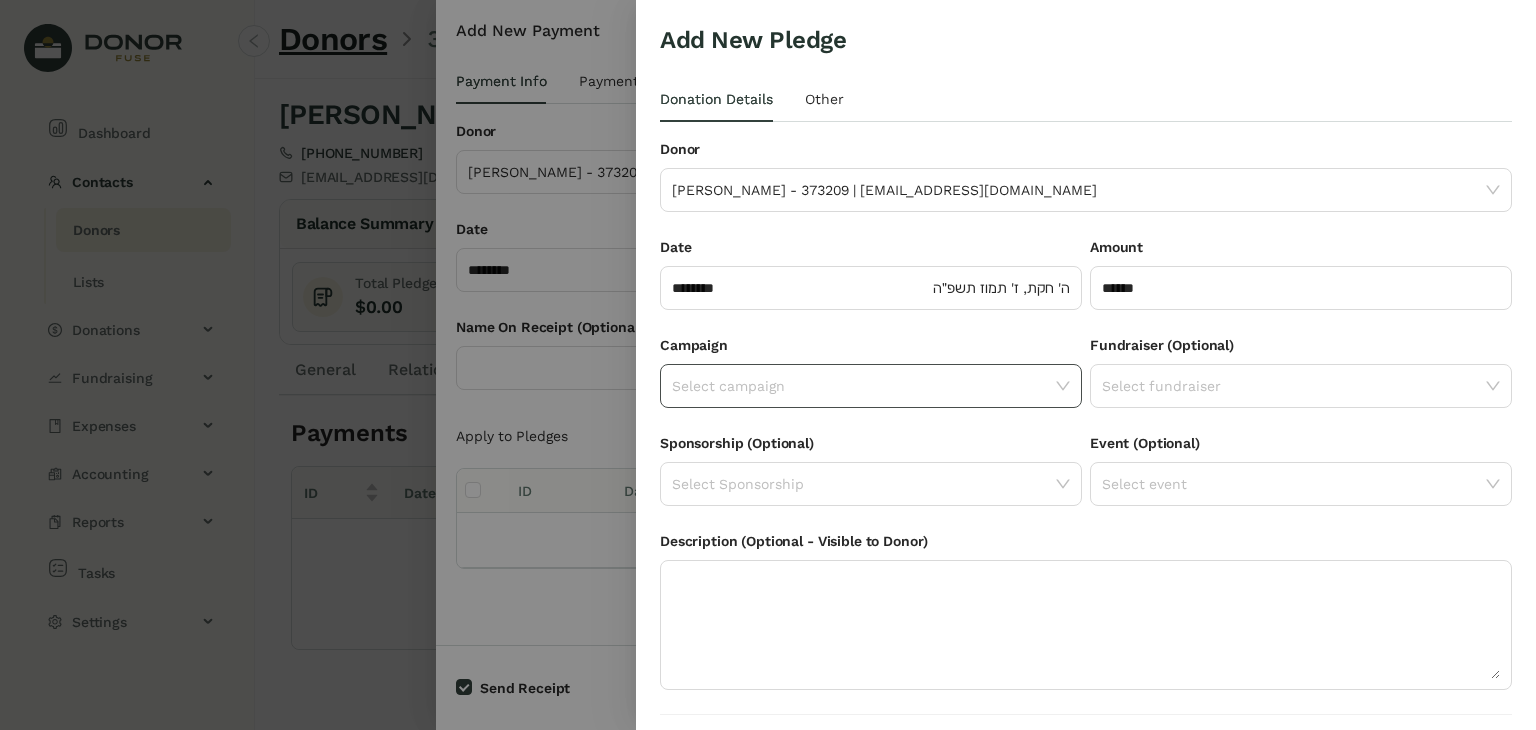 click 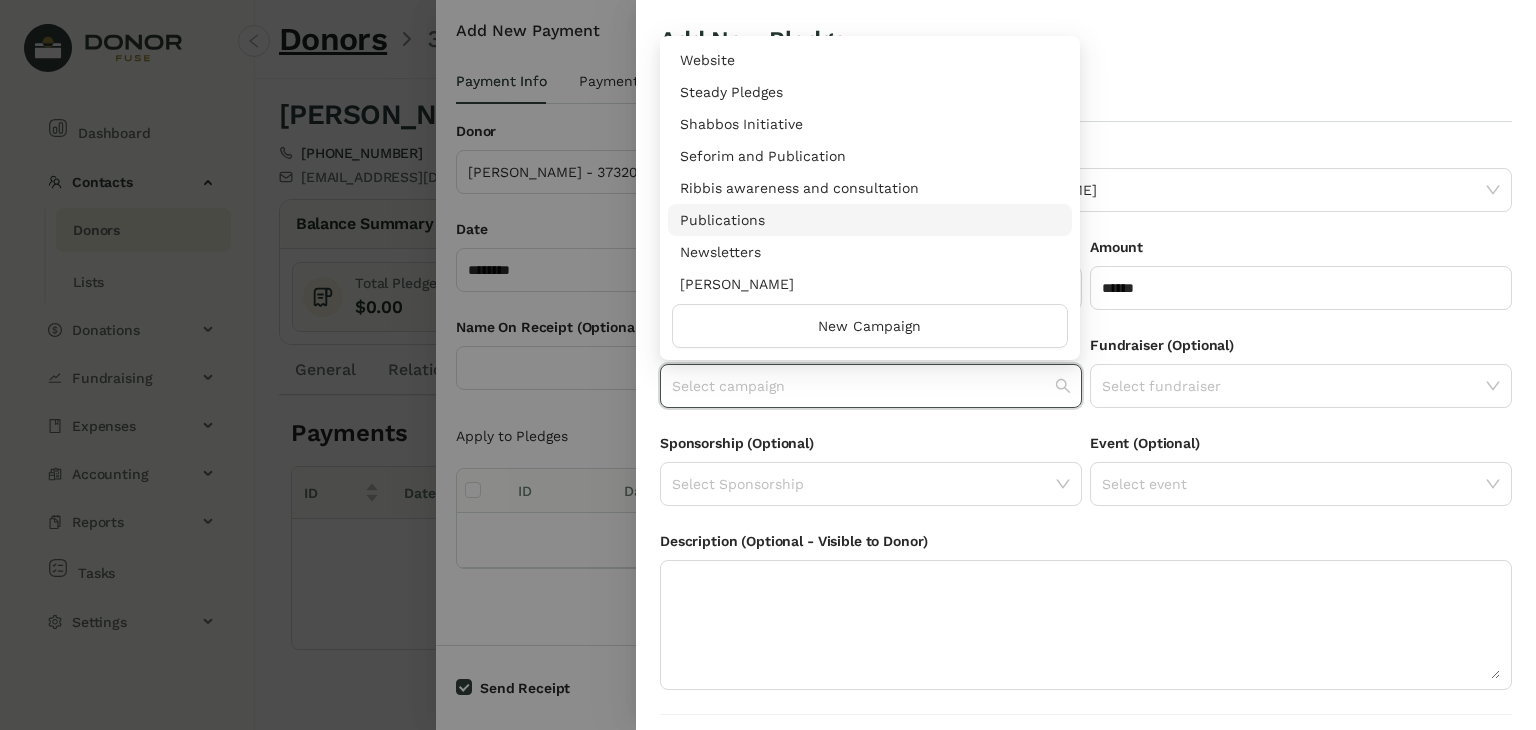 scroll, scrollTop: 960, scrollLeft: 0, axis: vertical 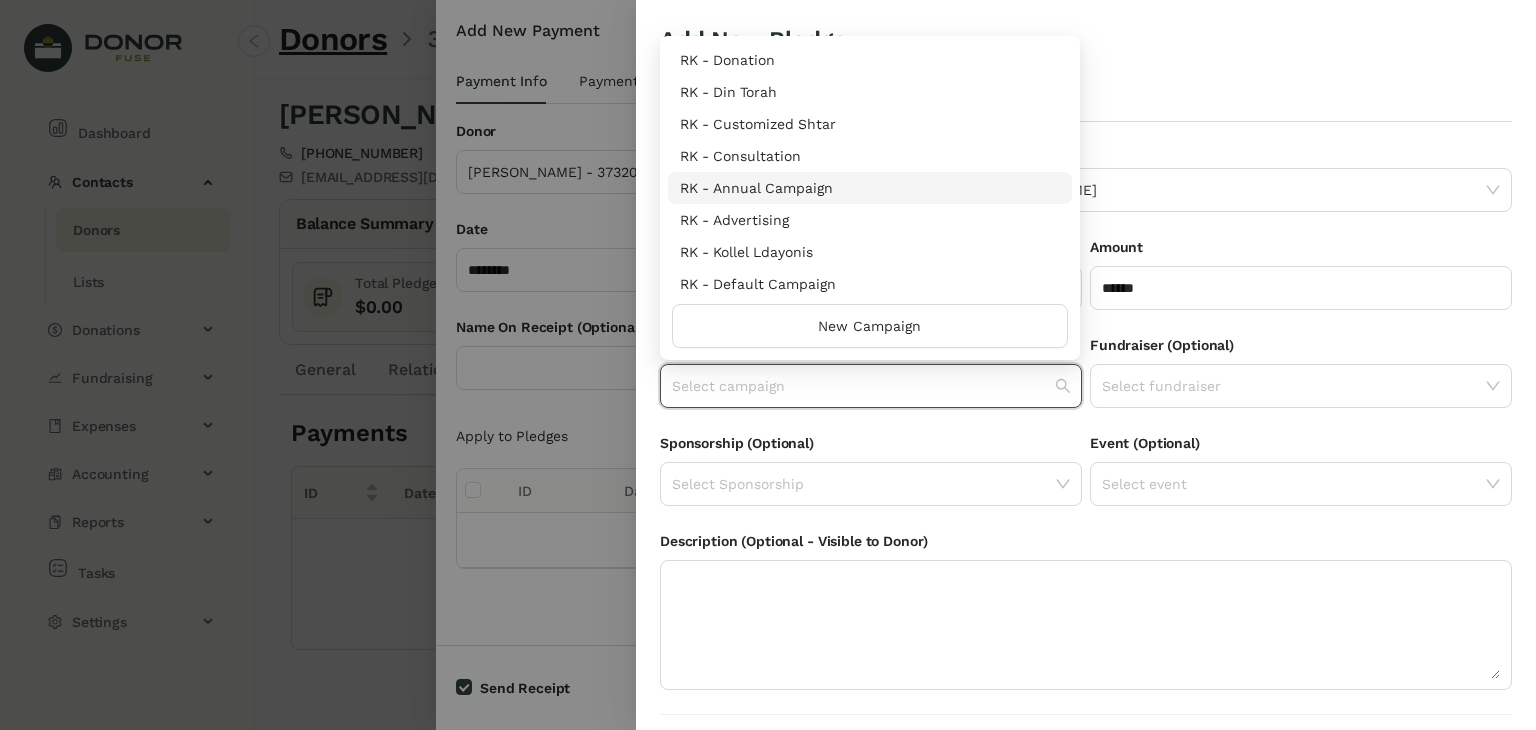 click on "RK - Annual Campaign" at bounding box center (870, 188) 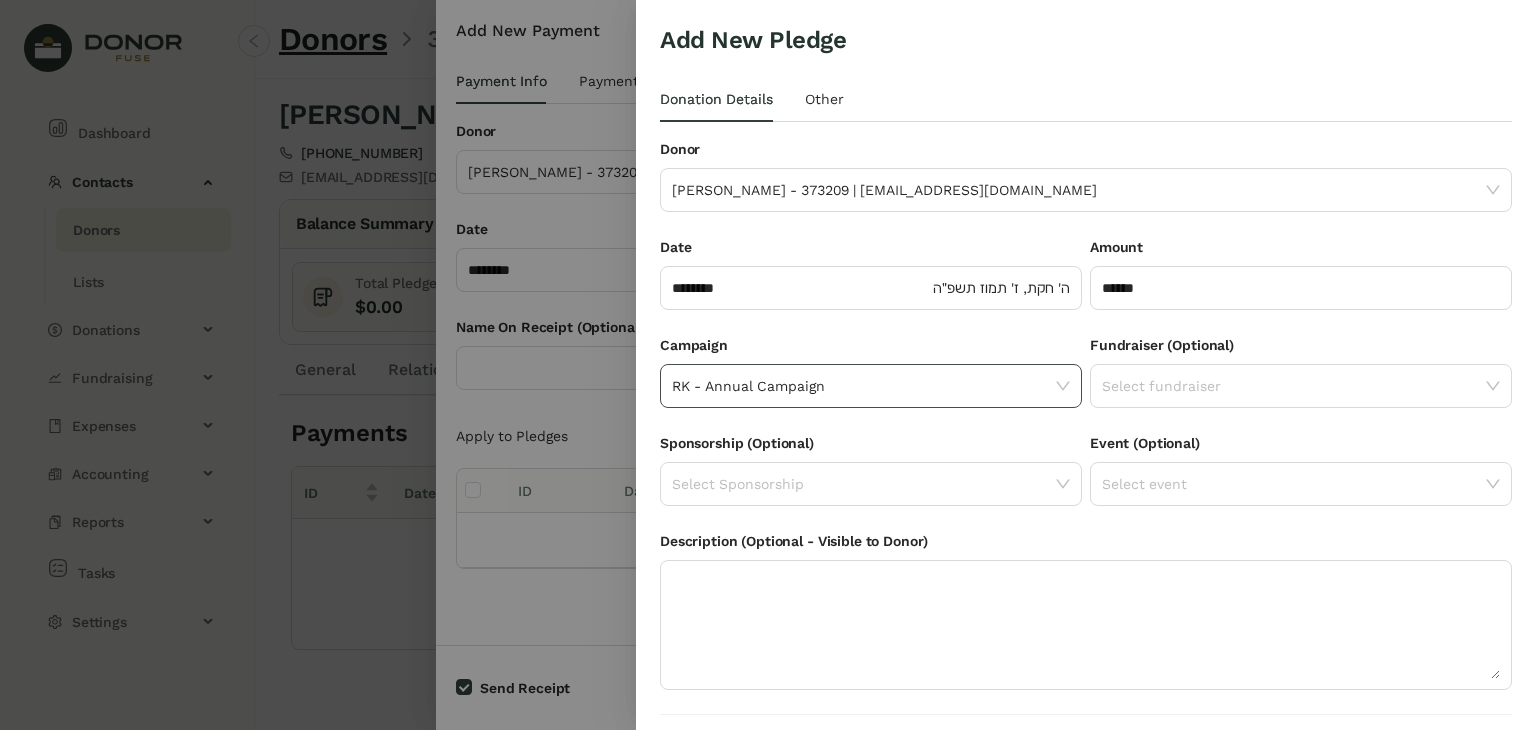 scroll, scrollTop: 54, scrollLeft: 0, axis: vertical 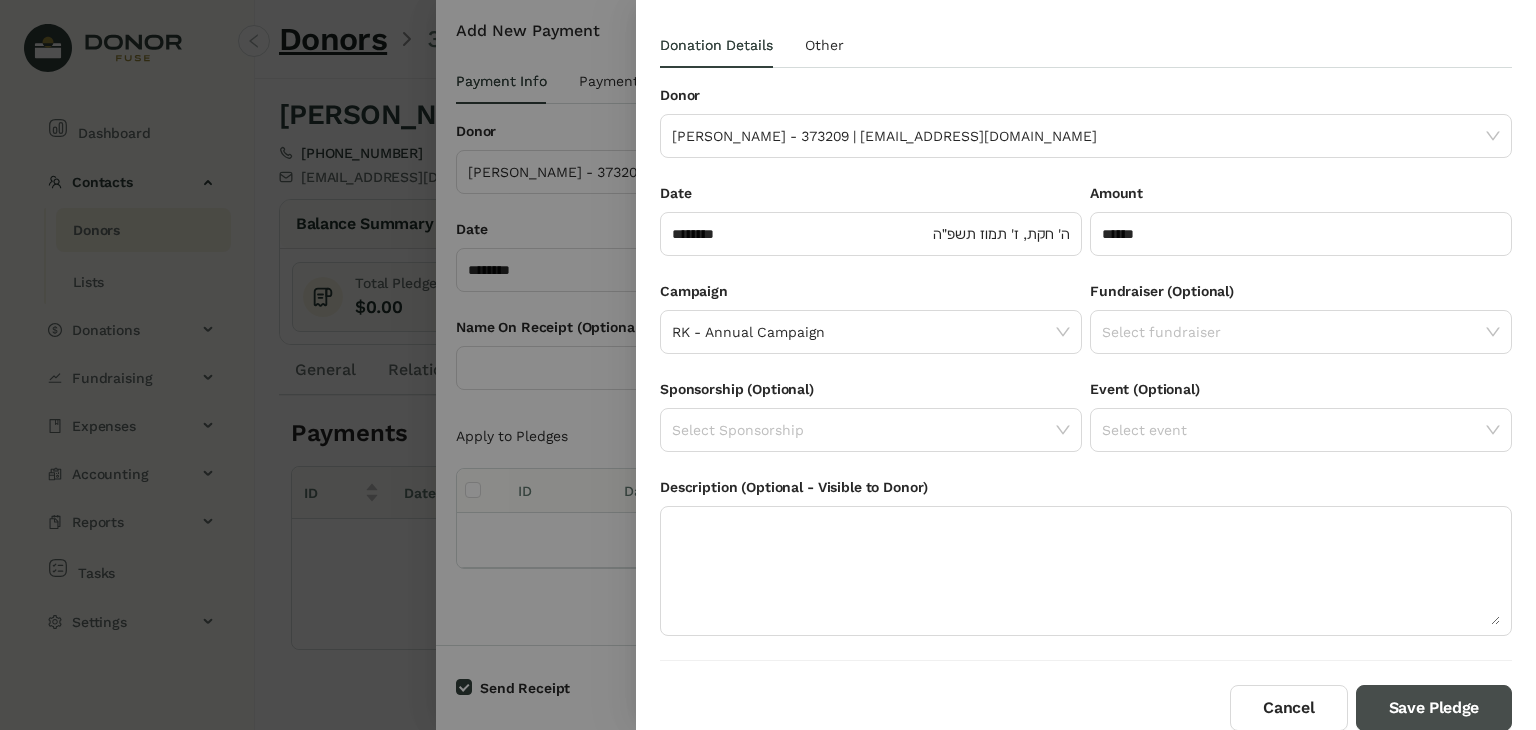 click on "Save Pledge" at bounding box center (1434, 708) 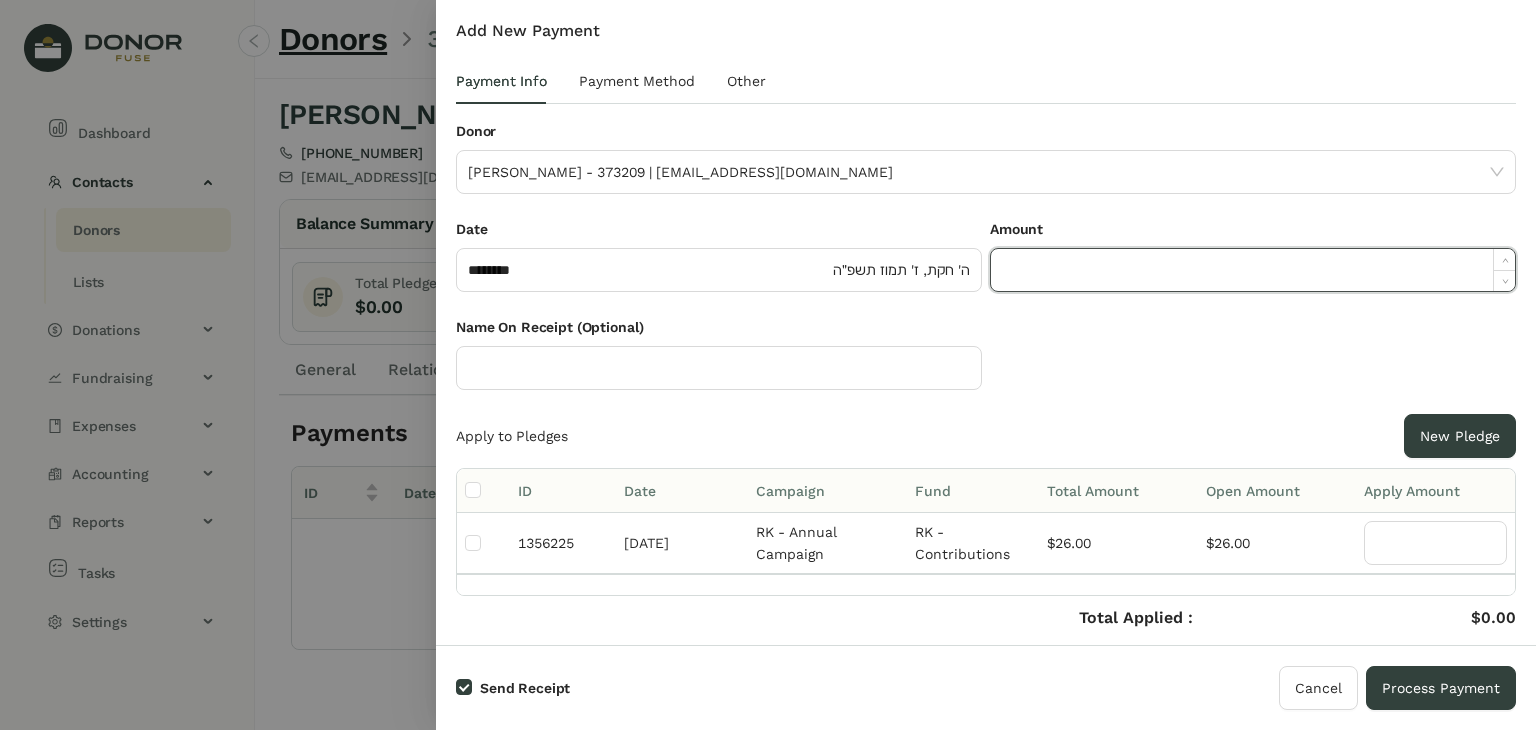 click 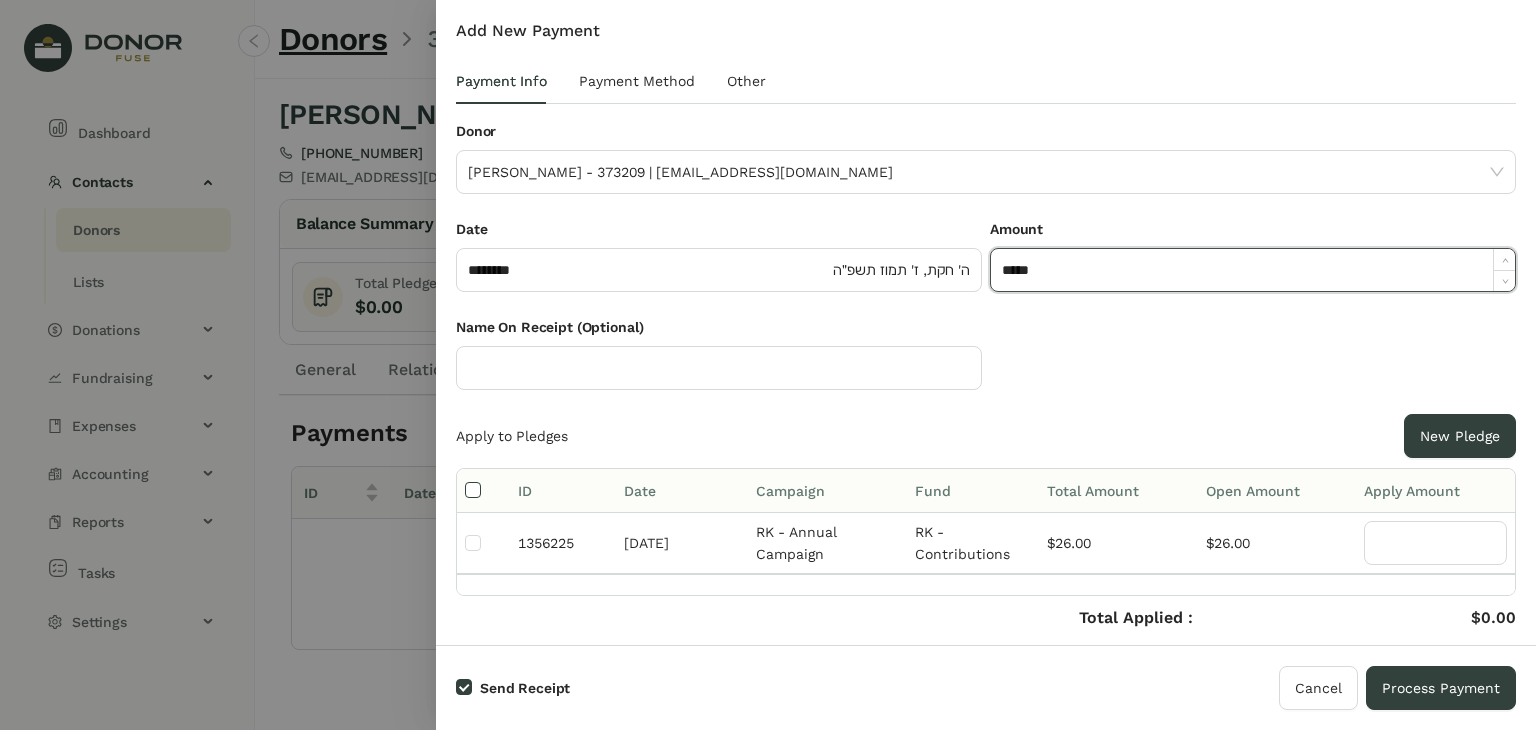type on "******" 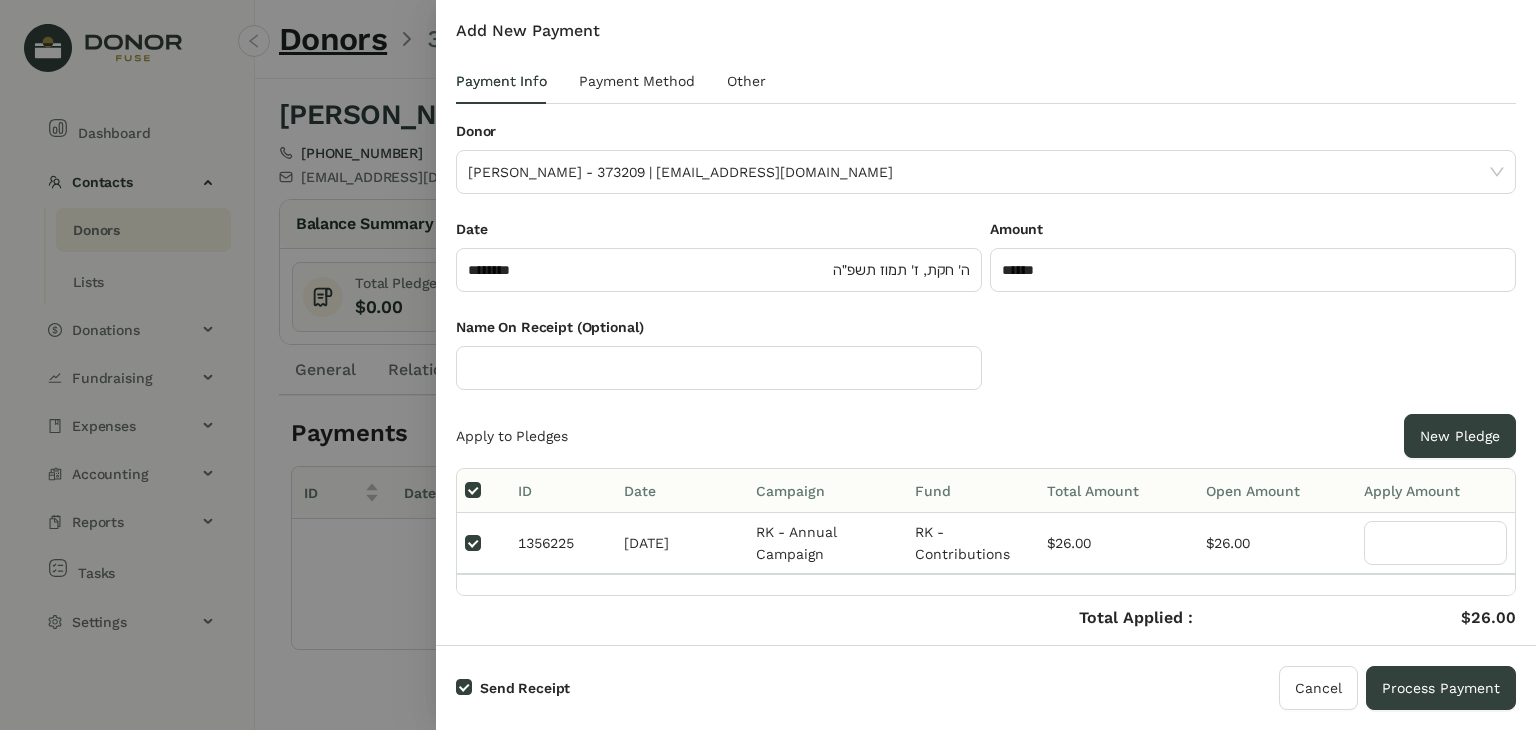 type on "**" 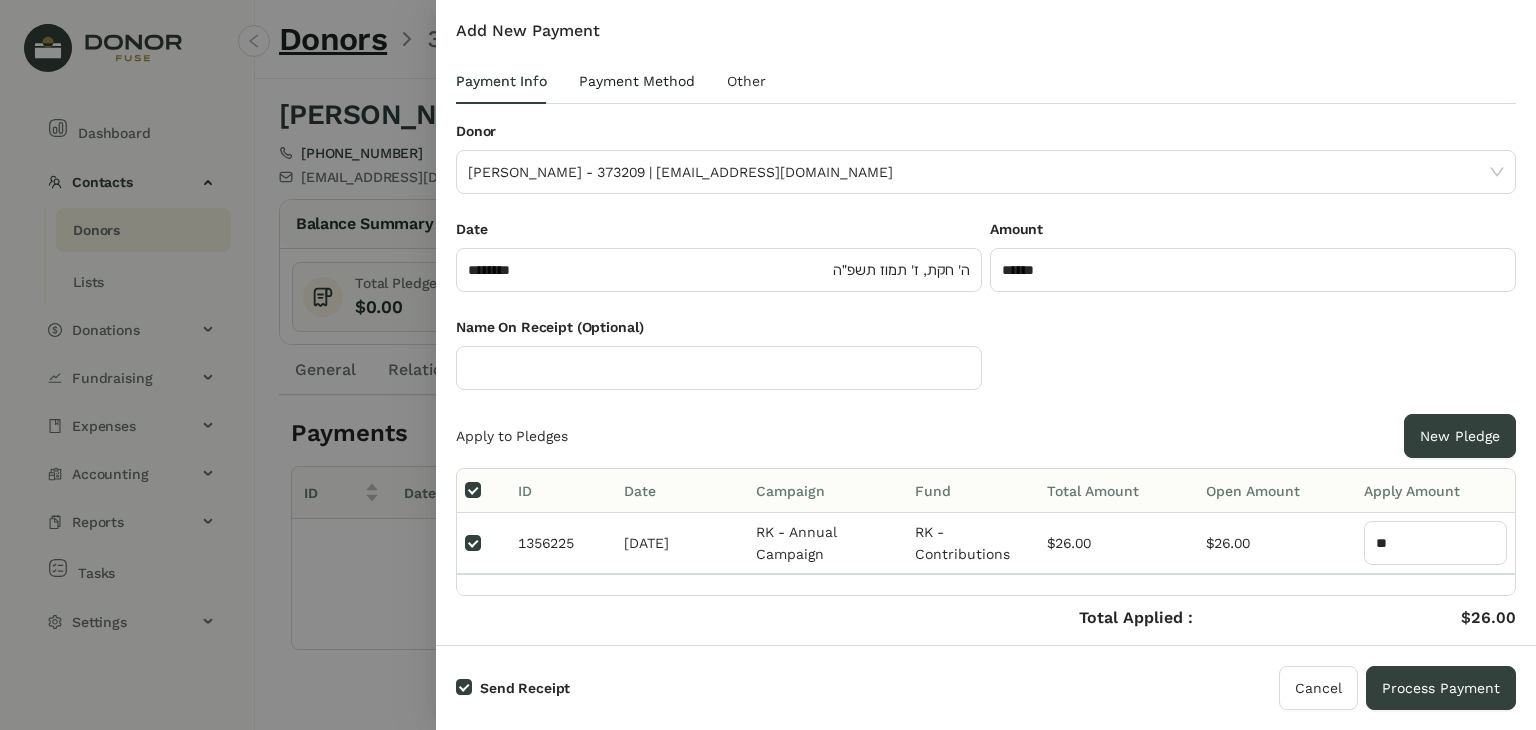 click on "Payment Method" at bounding box center [637, 81] 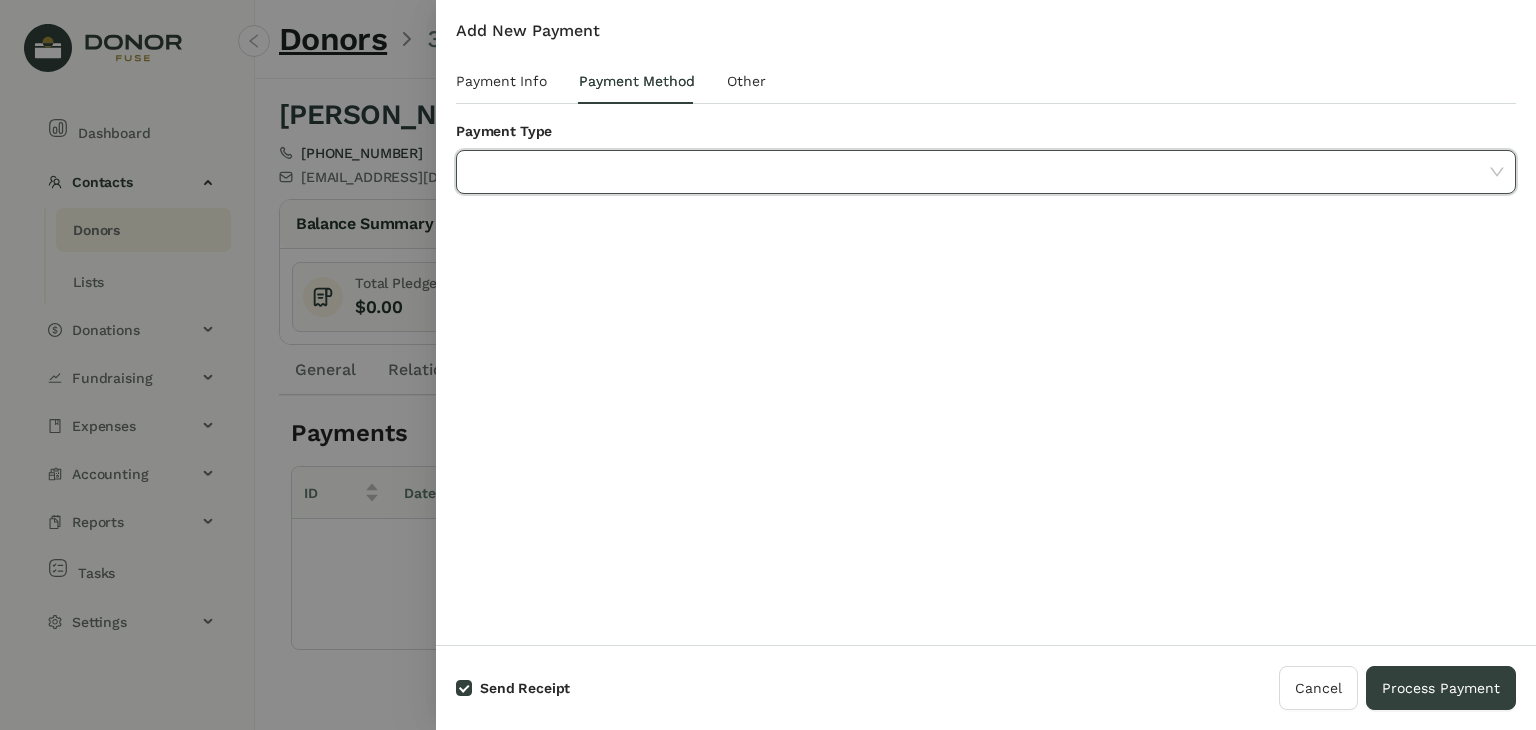 click 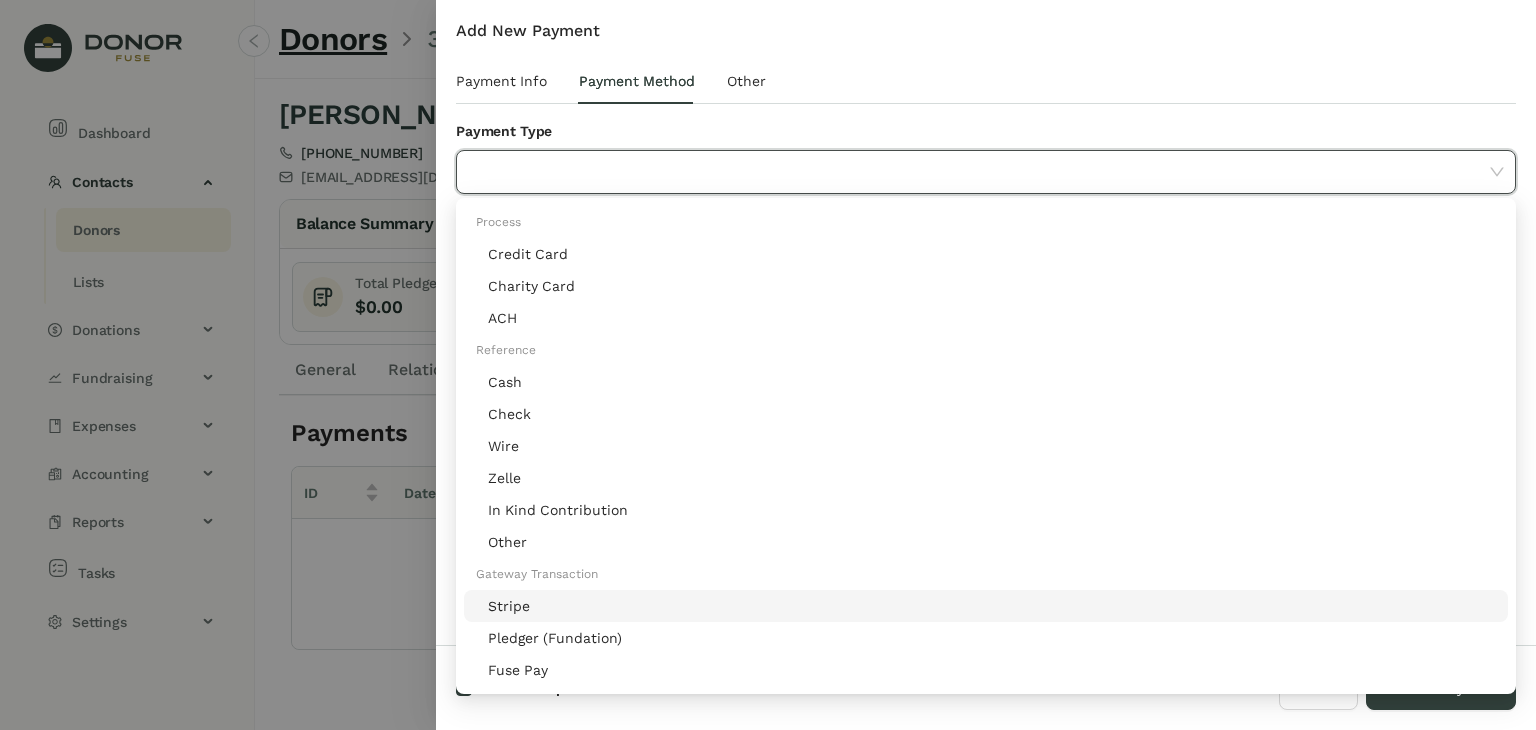 click on "Stripe" 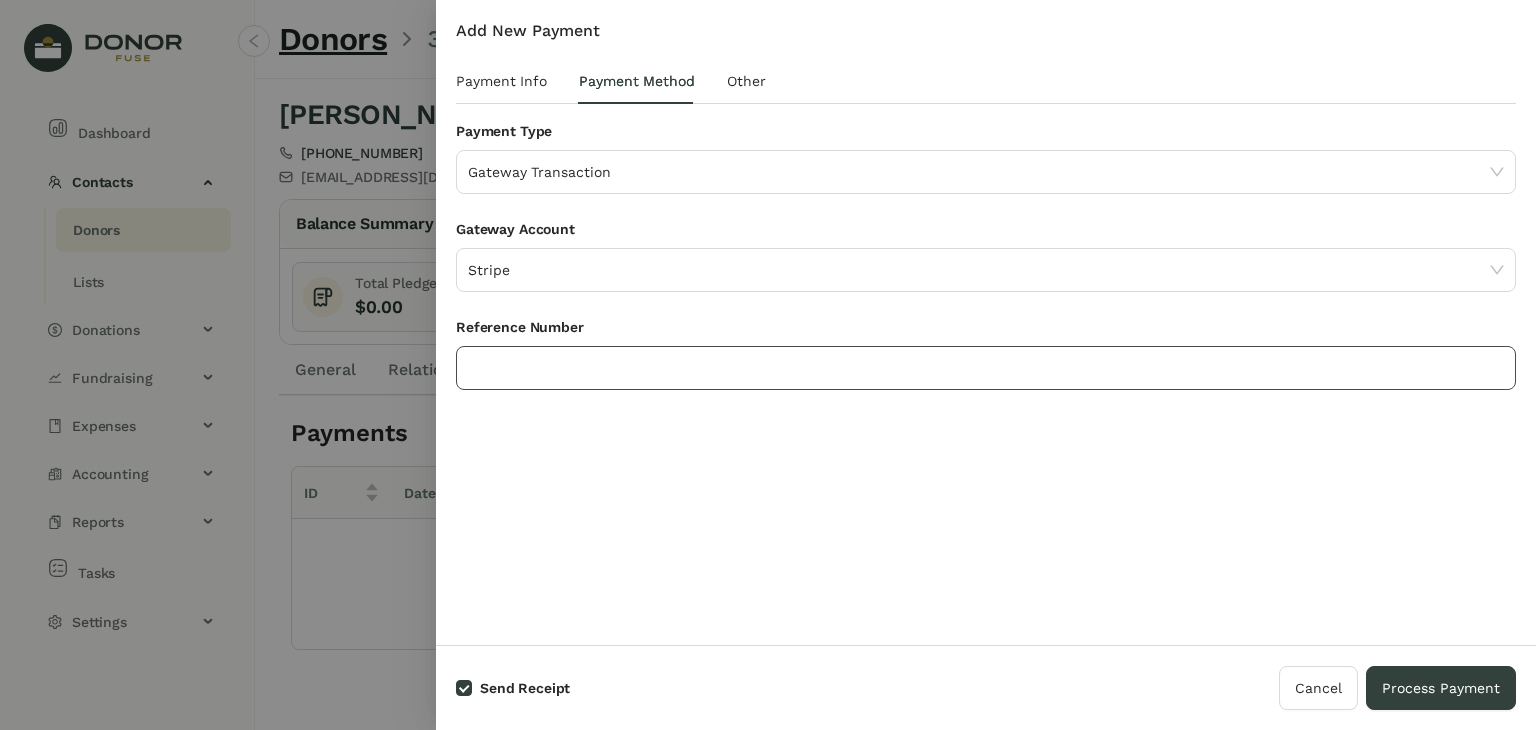 click 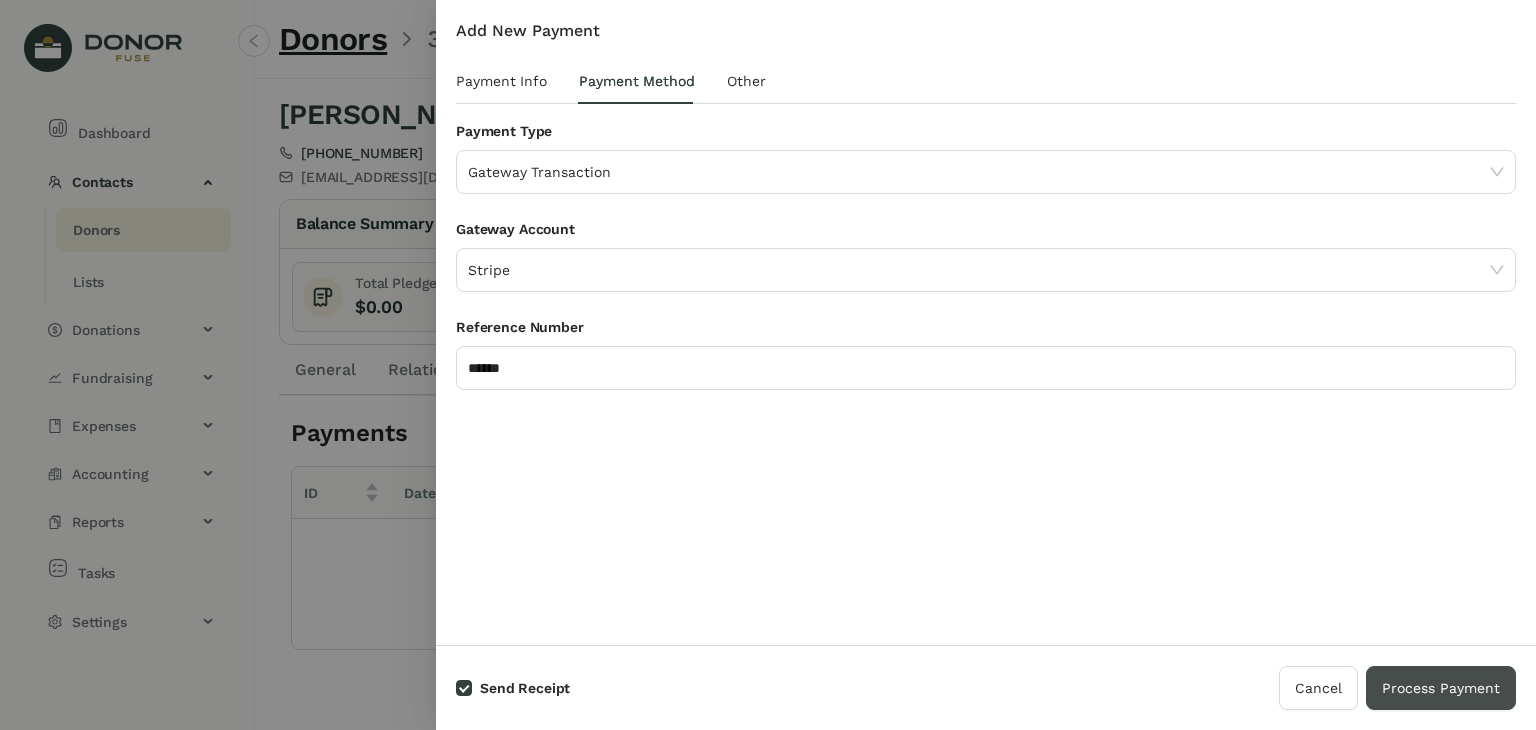 click on "Process Payment" at bounding box center (1441, 688) 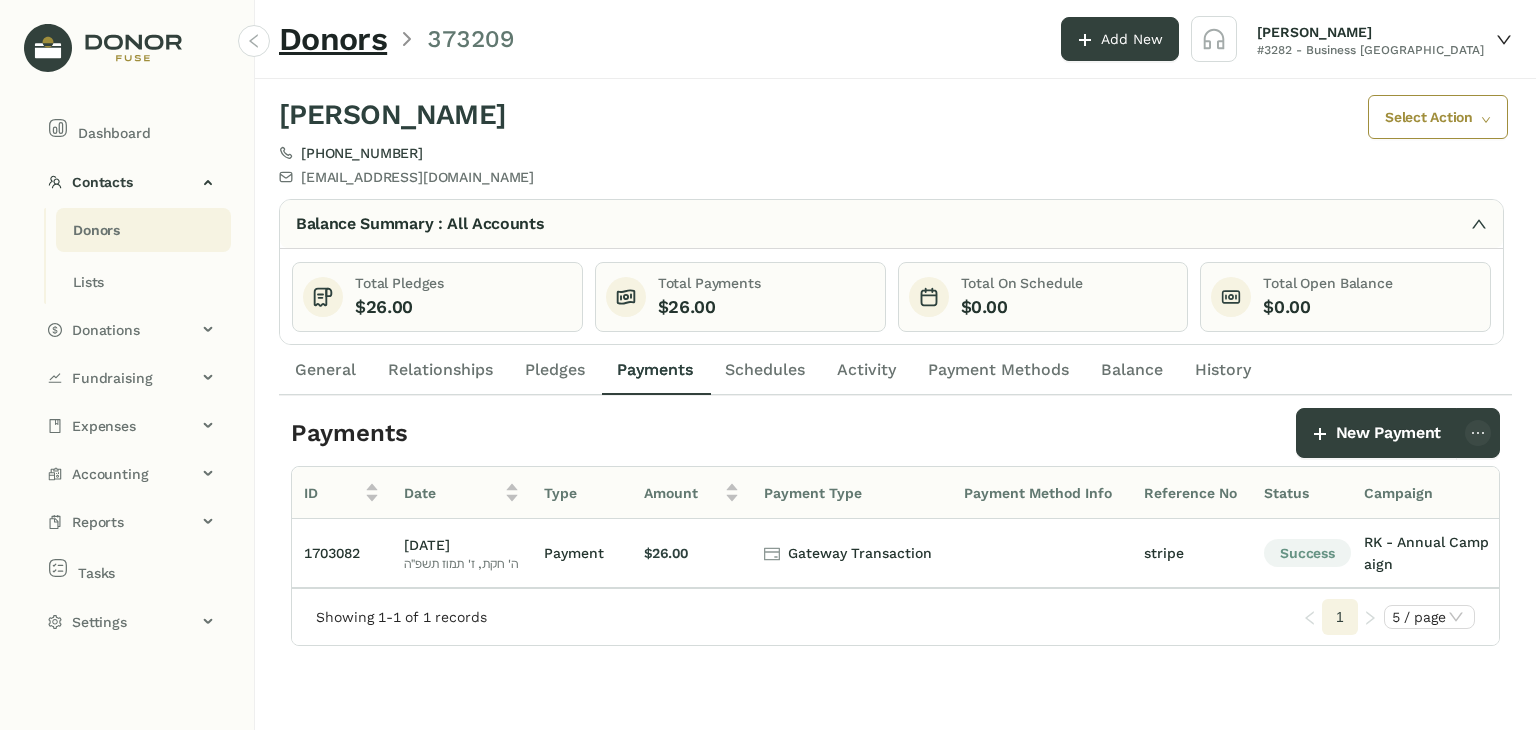 click on "Donors" 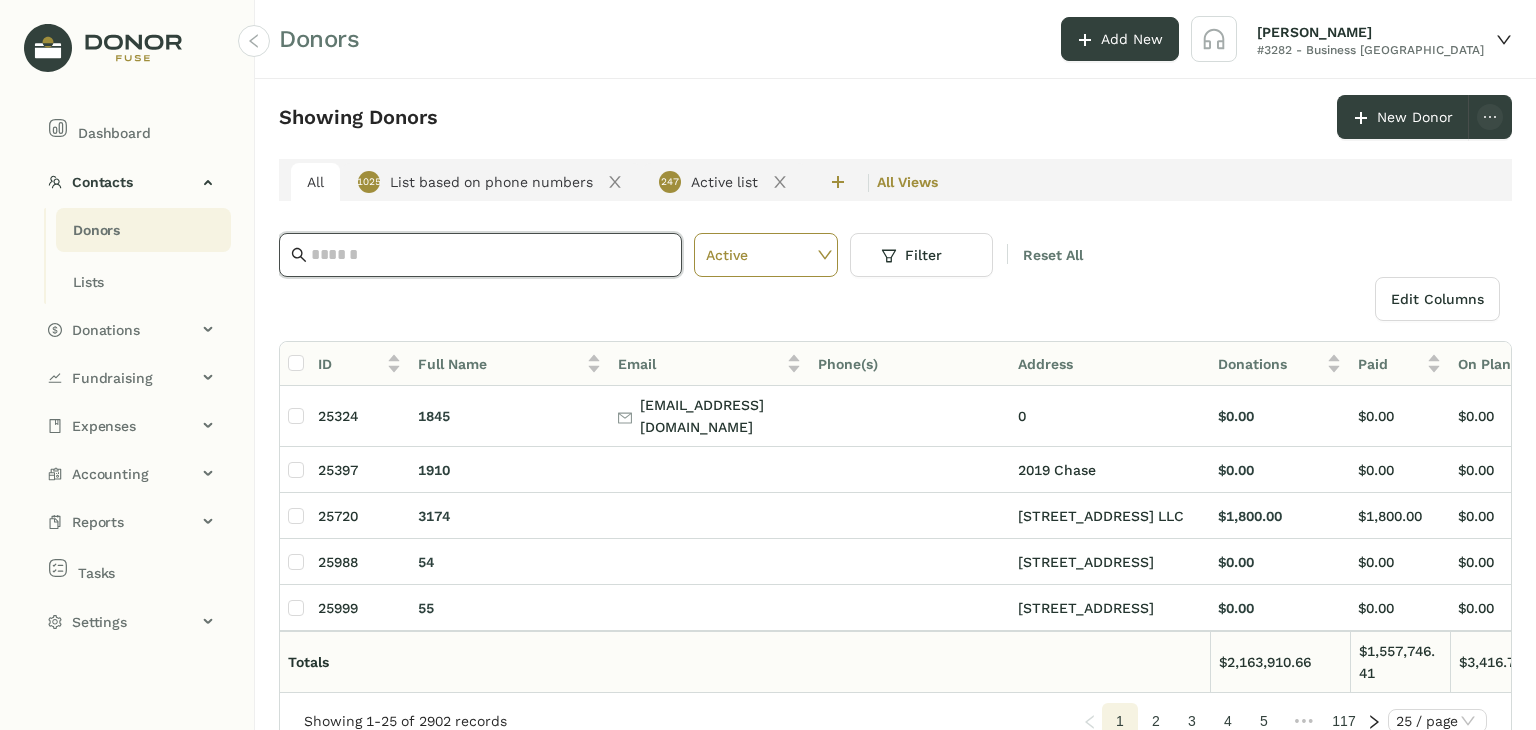 click 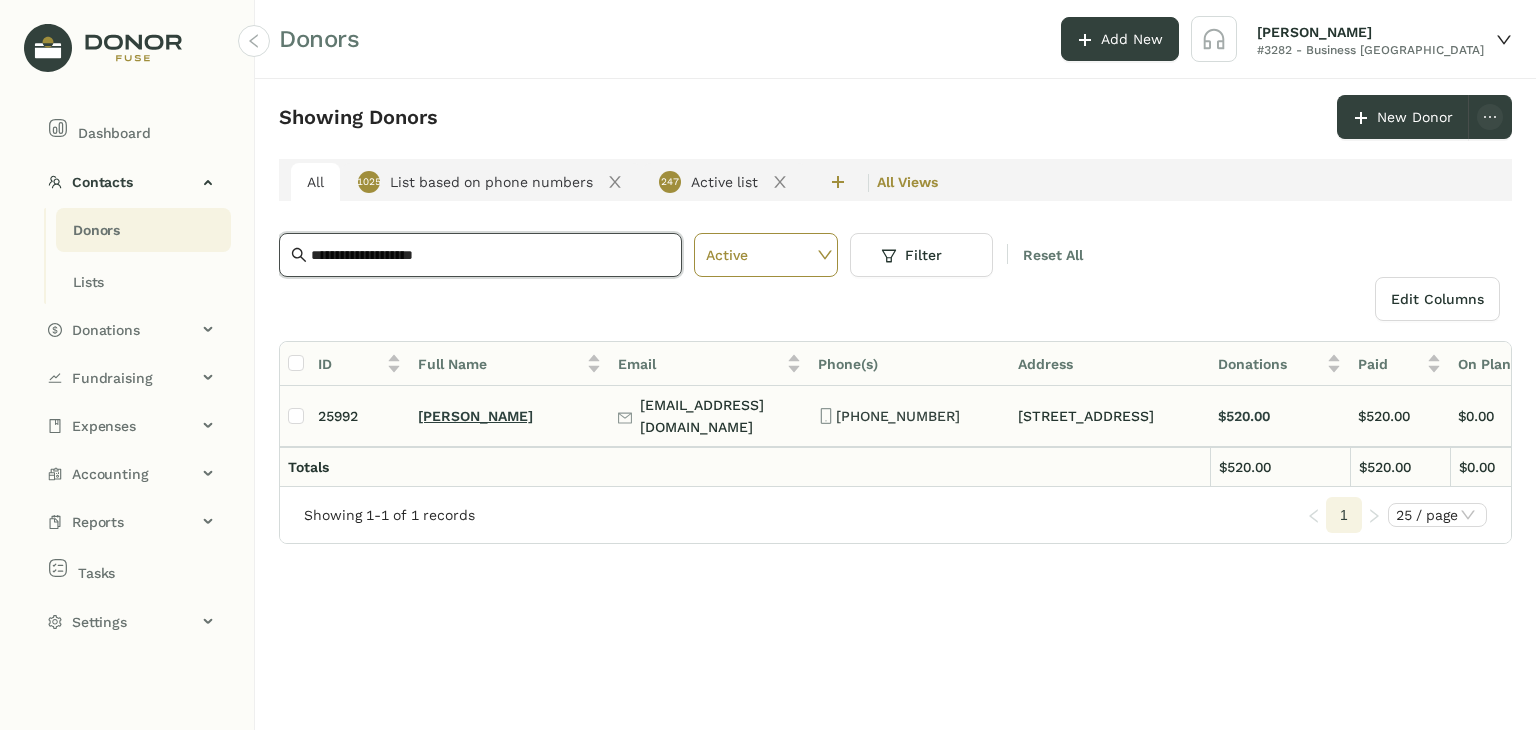 type on "**********" 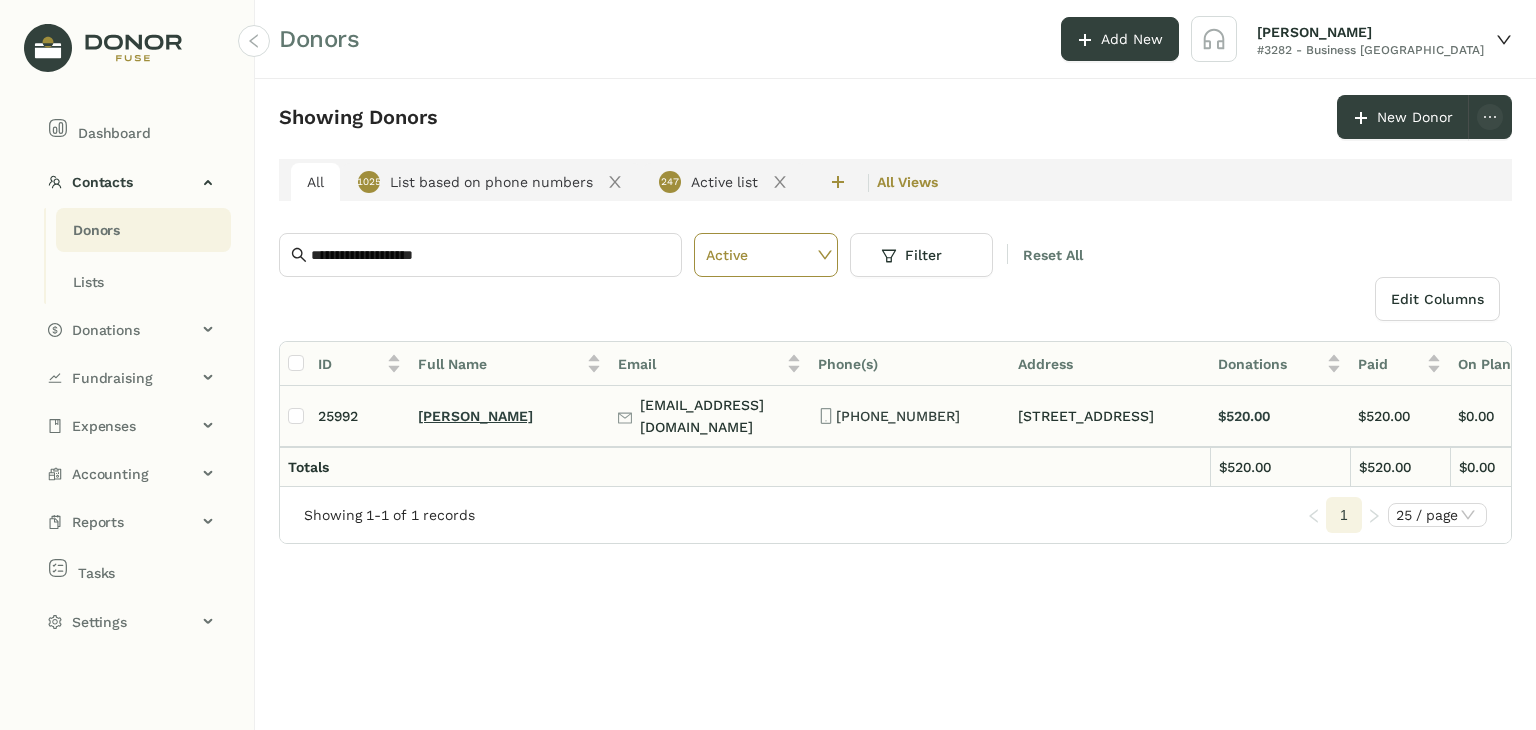 click on "[PERSON_NAME]" 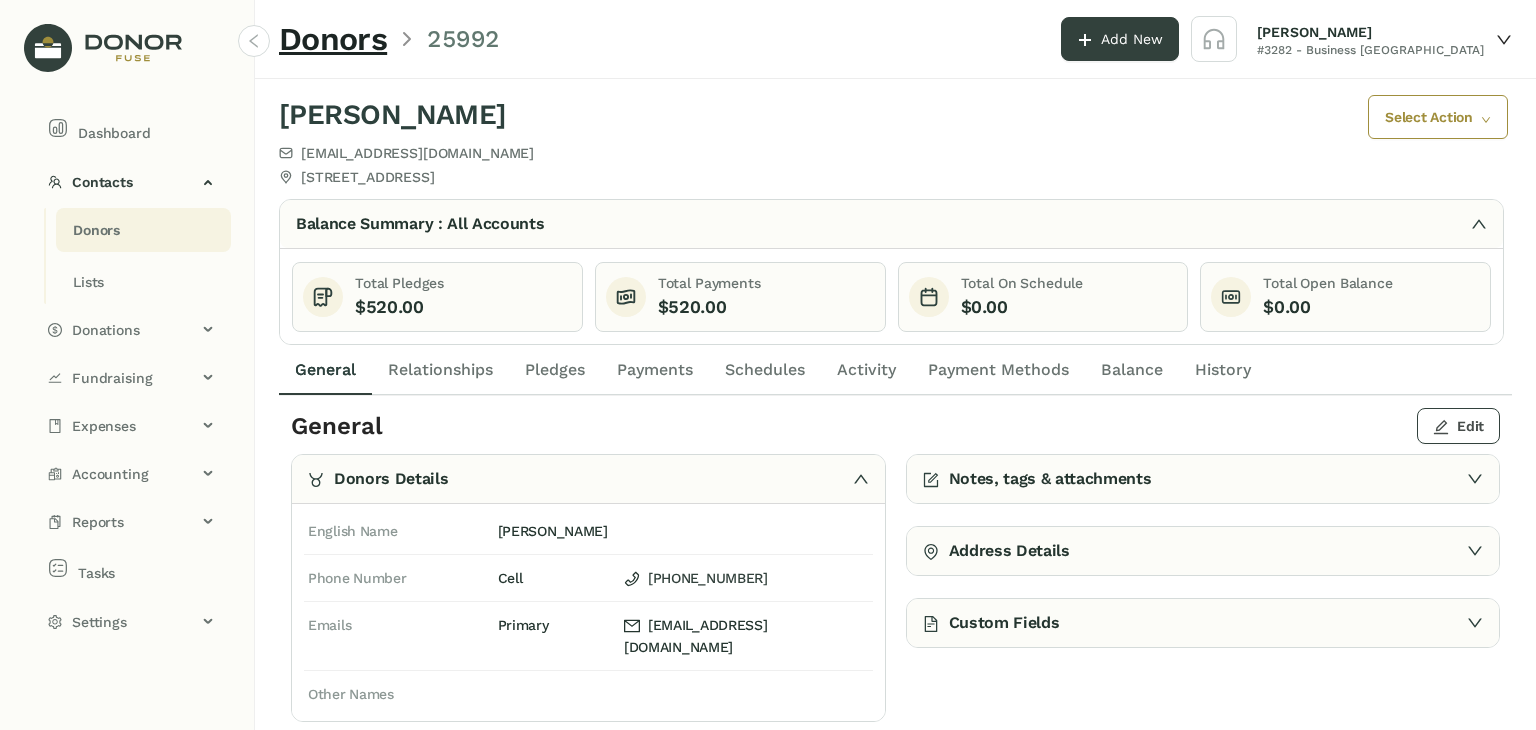 click on "Edit" 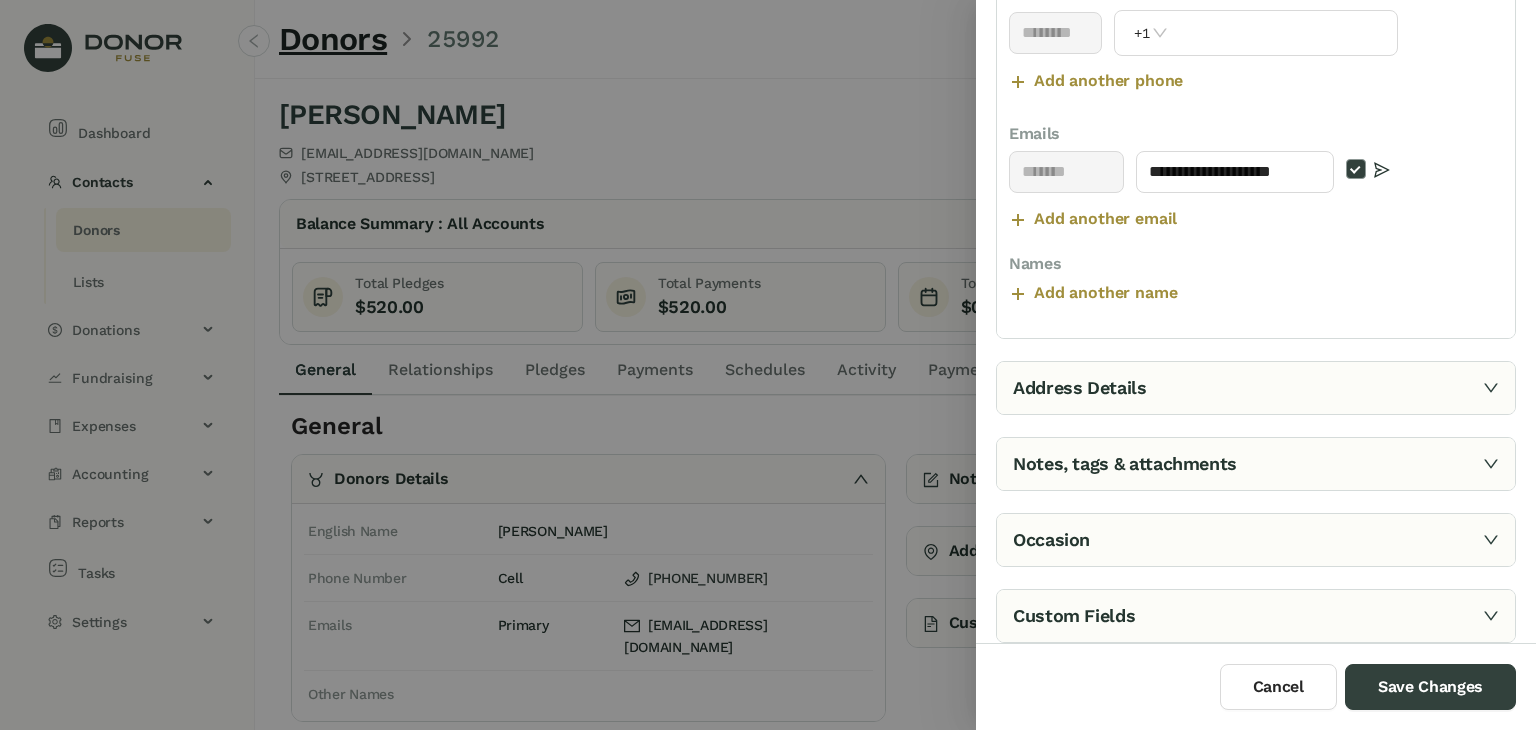 click on "Address Details" at bounding box center (1256, 388) 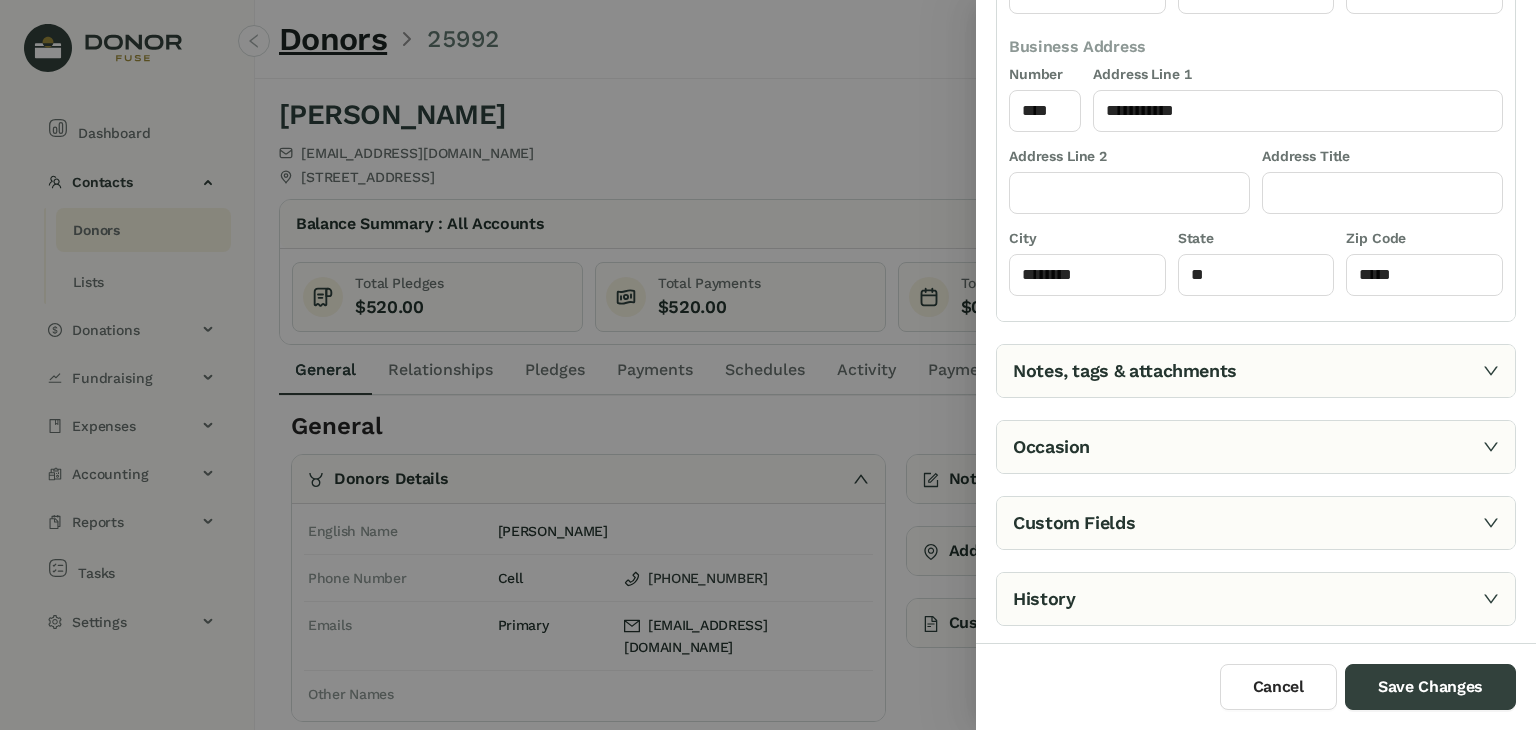 click on "Notes, tags & attachments" at bounding box center [1256, 371] 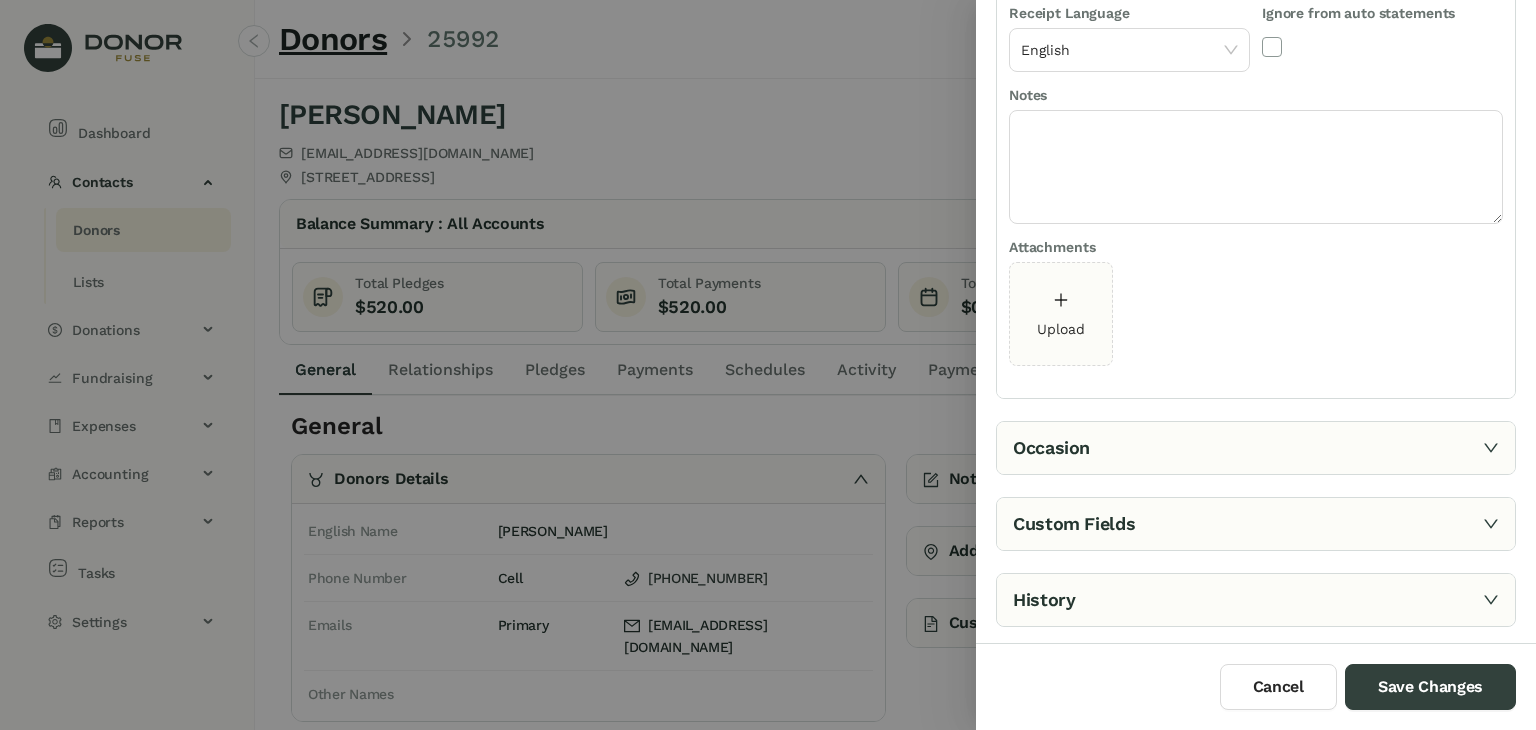scroll, scrollTop: 340, scrollLeft: 0, axis: vertical 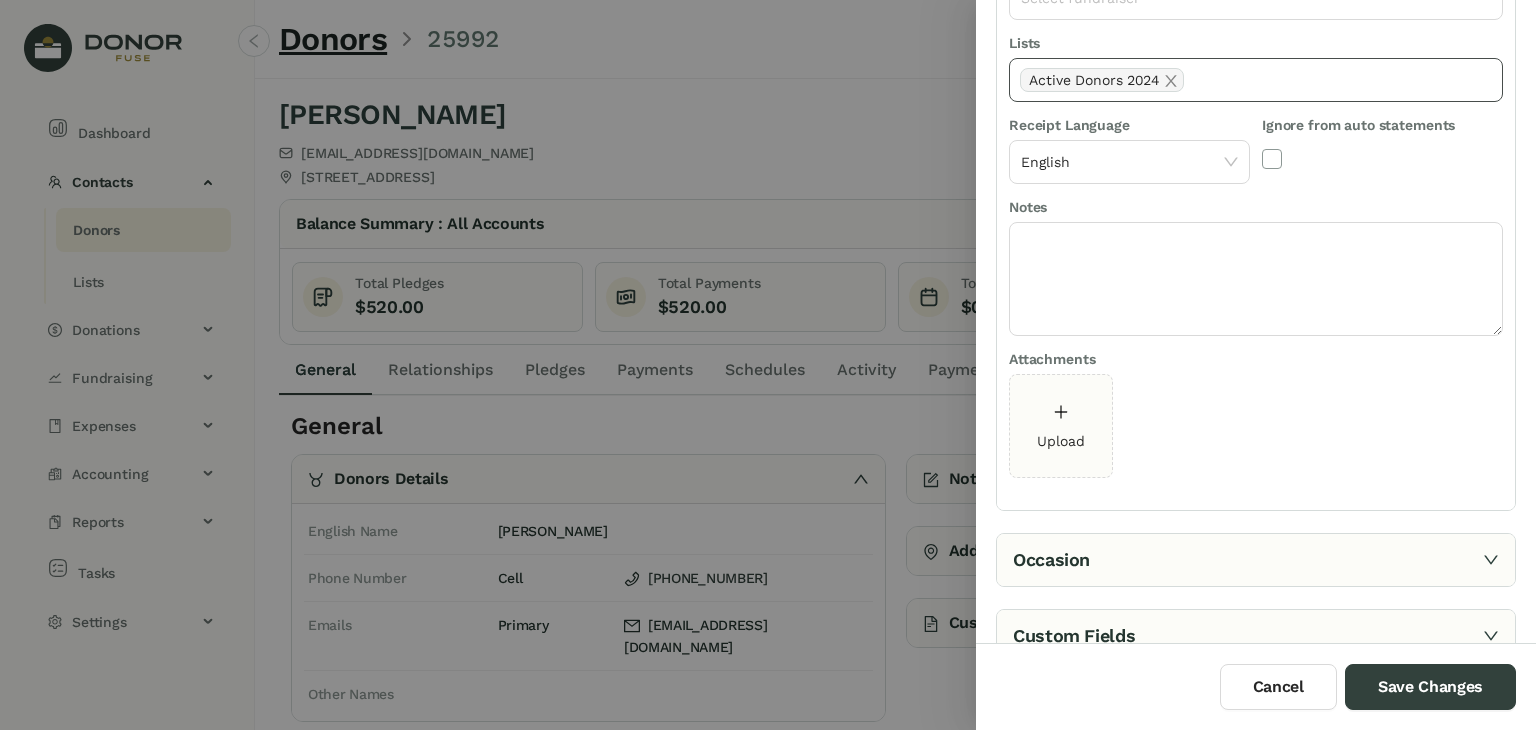 click on "Active Donors 2024" 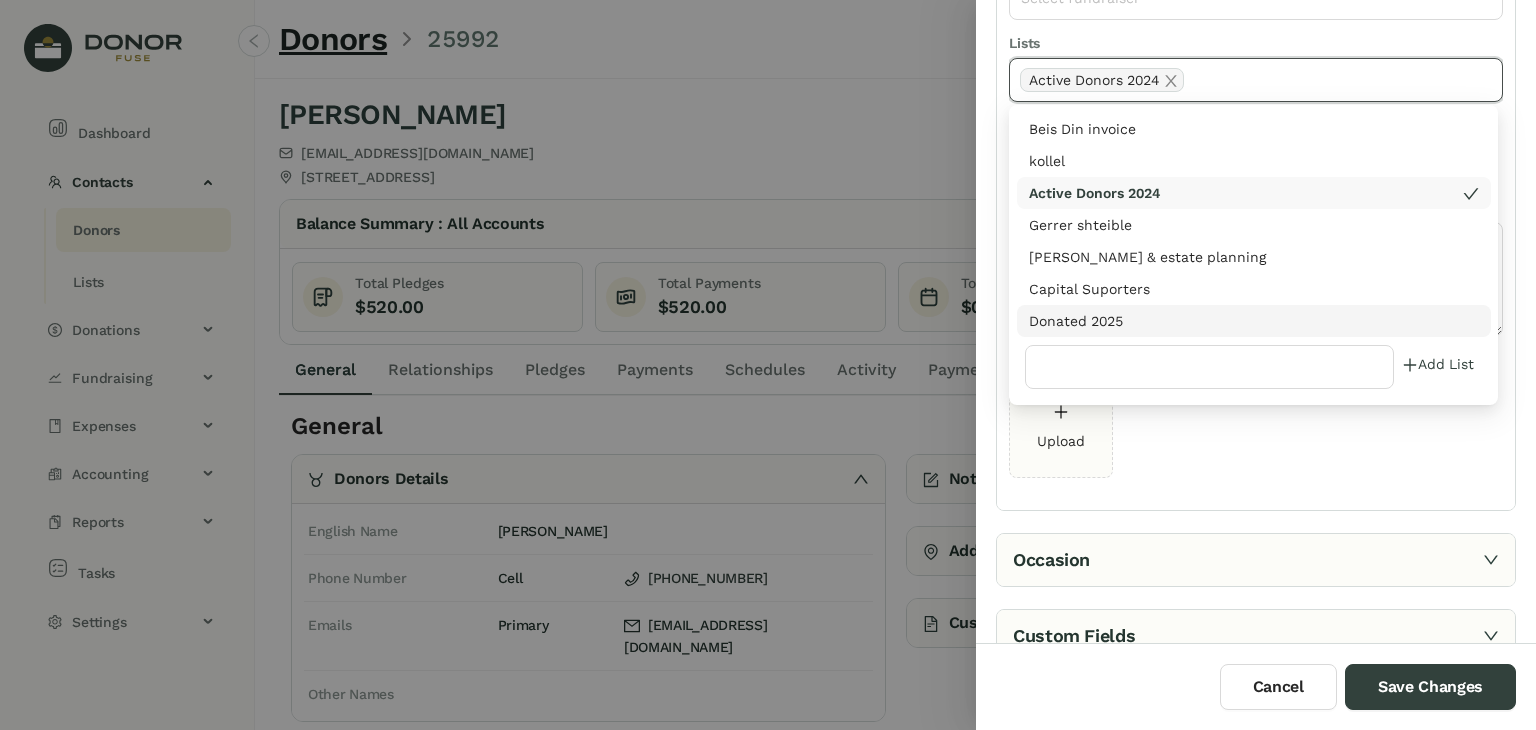 click on "Donated 2025" at bounding box center [1254, 321] 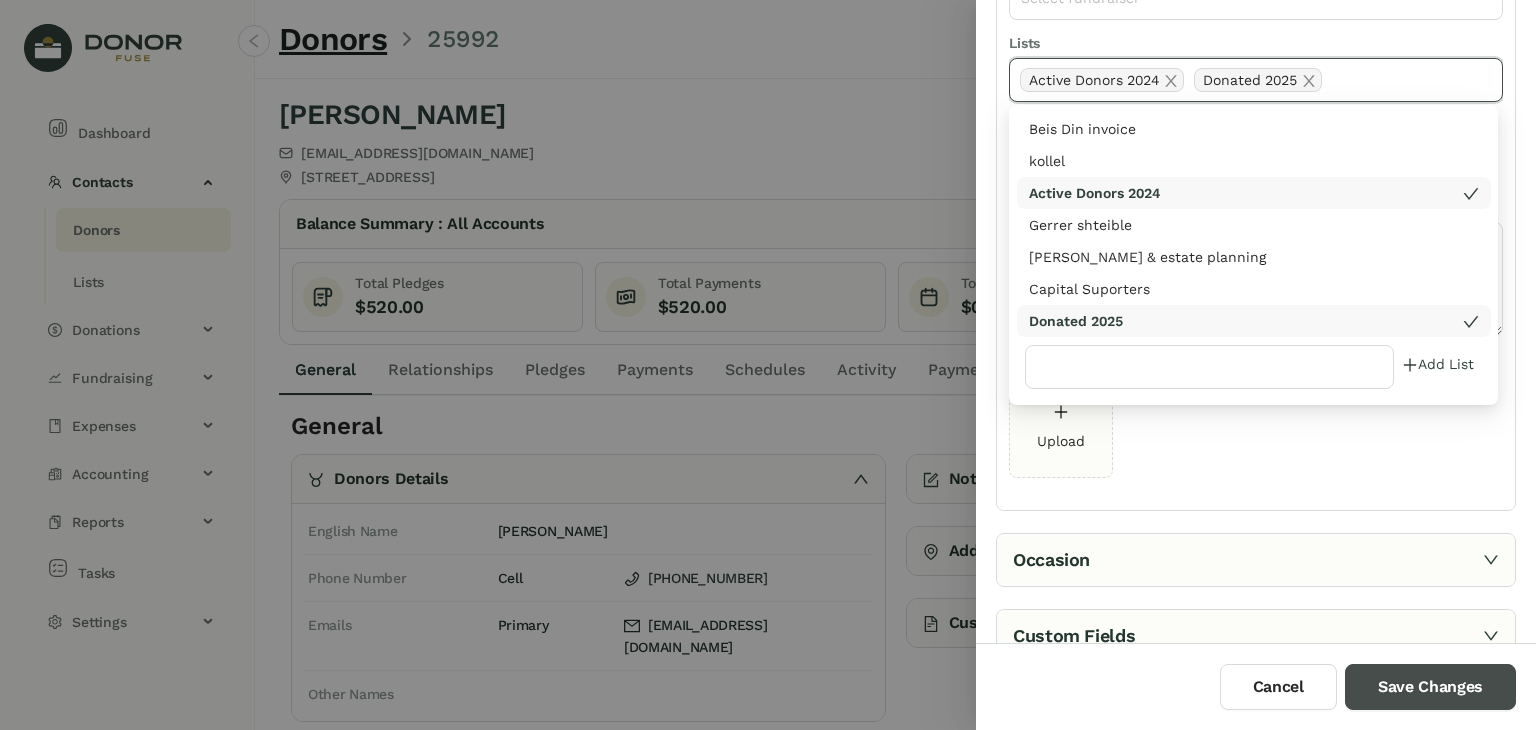 click on "Save Changes" at bounding box center (1430, 687) 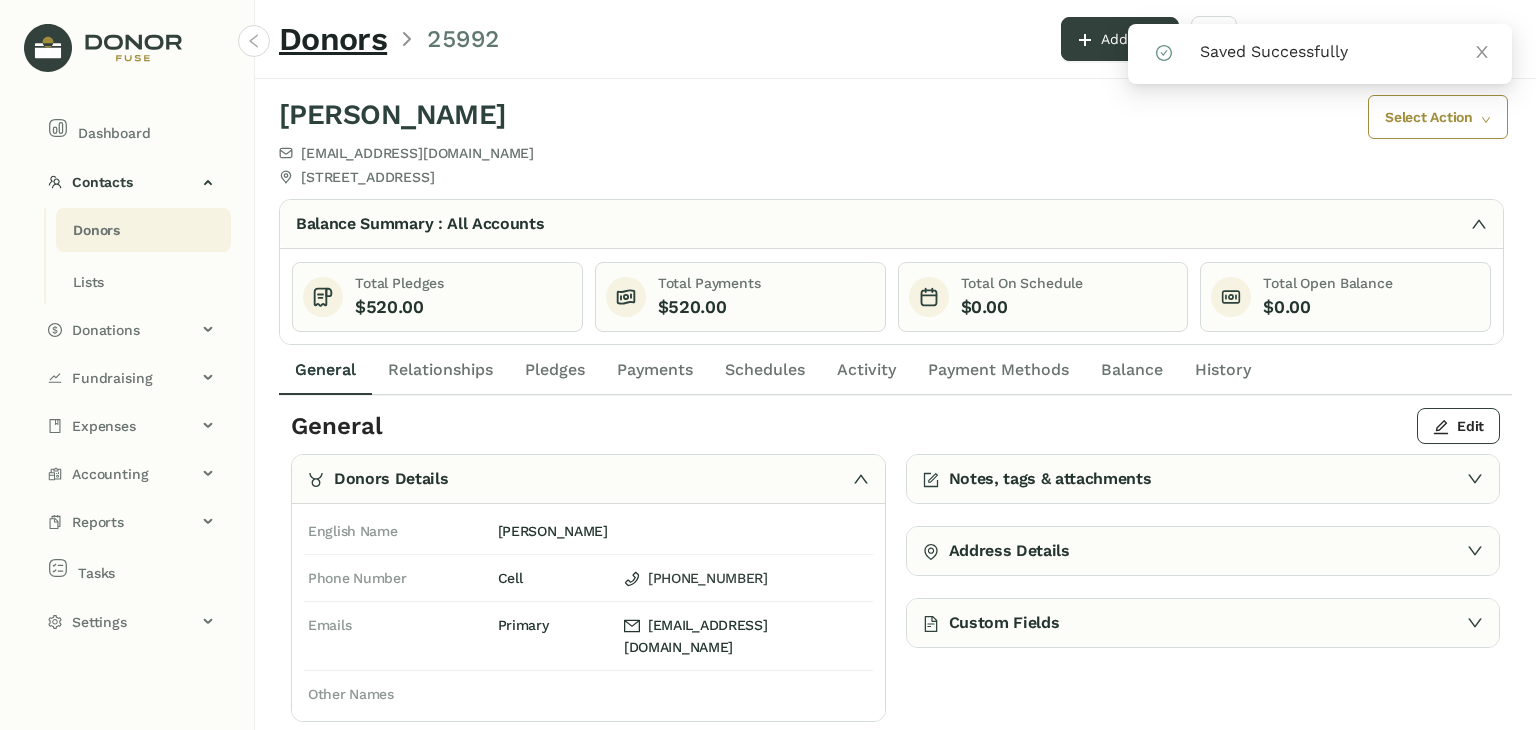 click on "Payments" 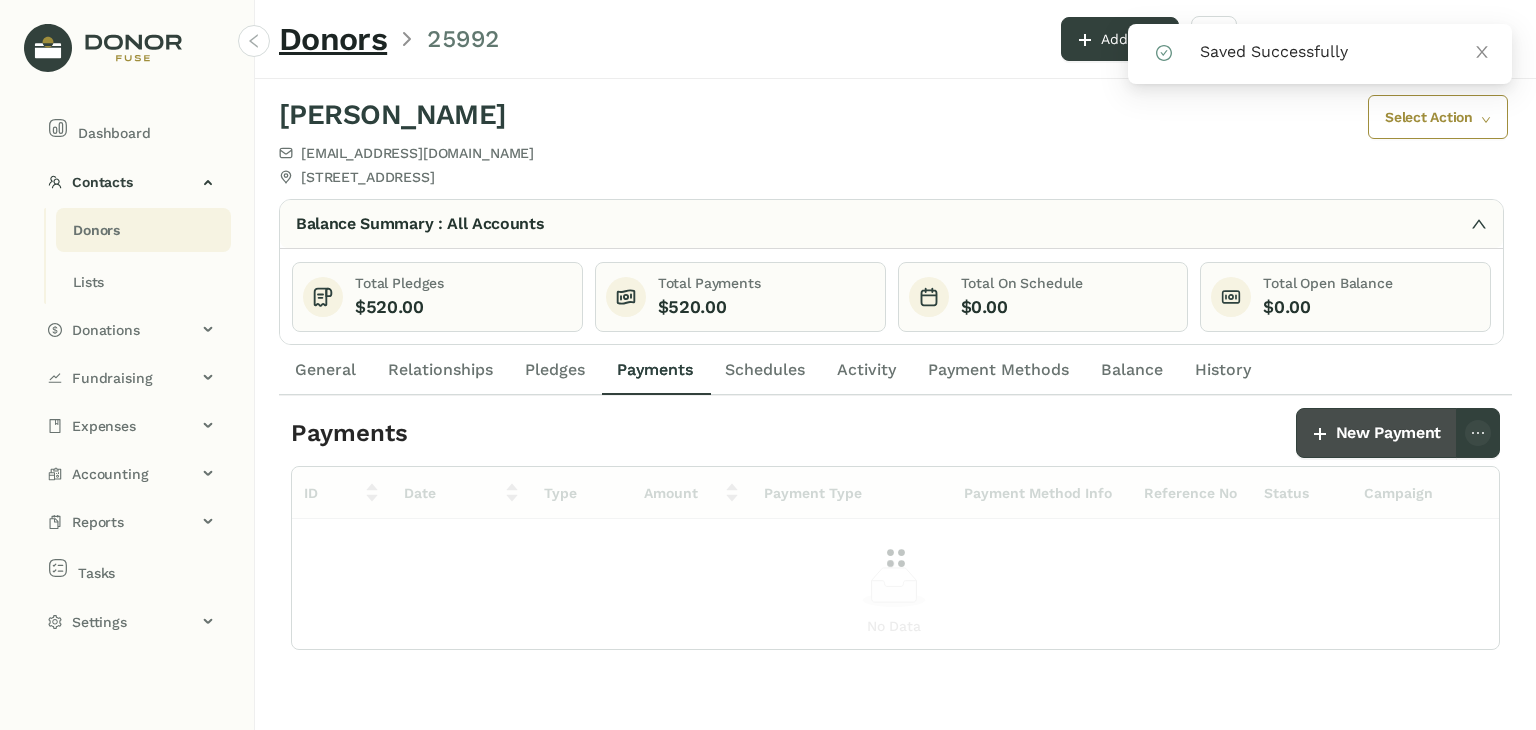 click on "New Payment" 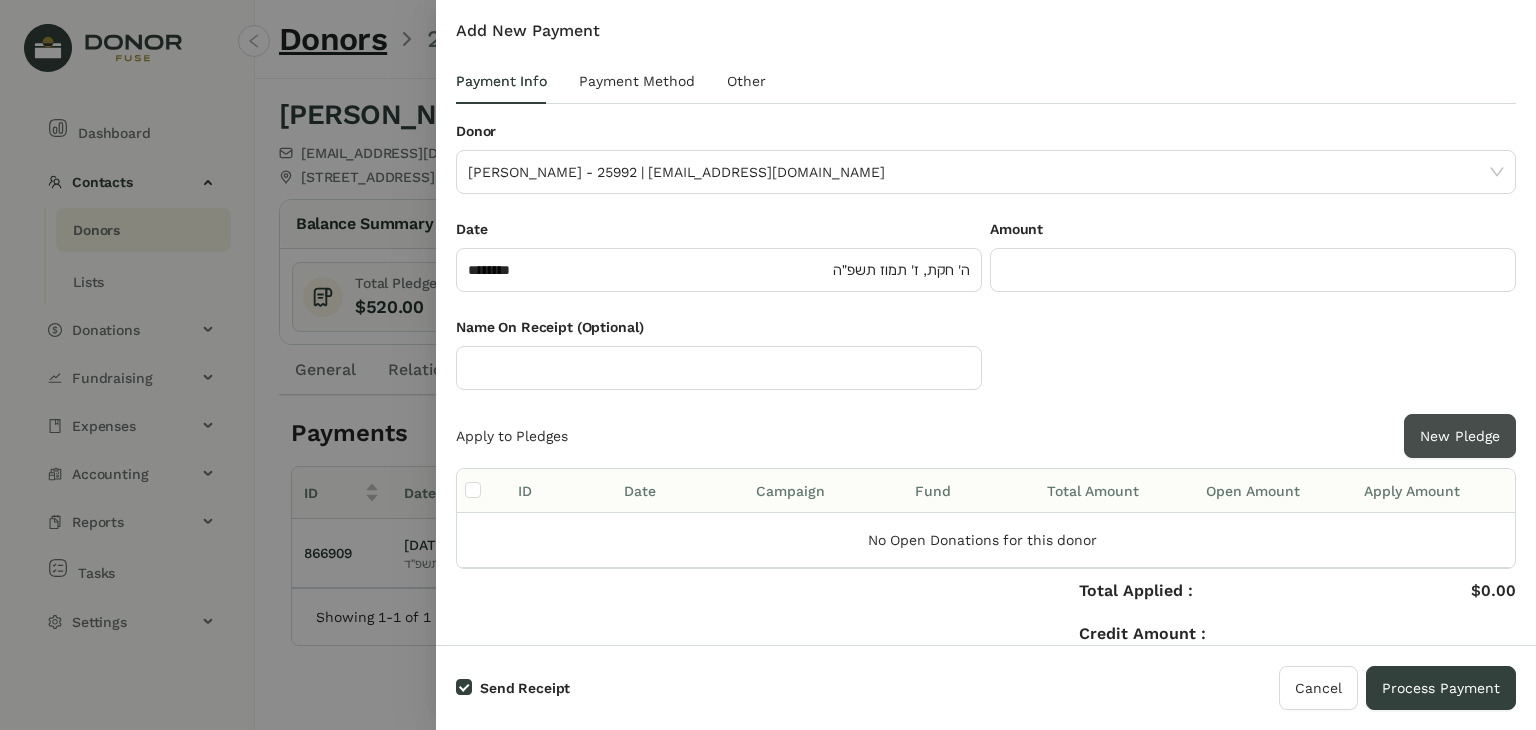 click on "New Pledge" at bounding box center (1460, 436) 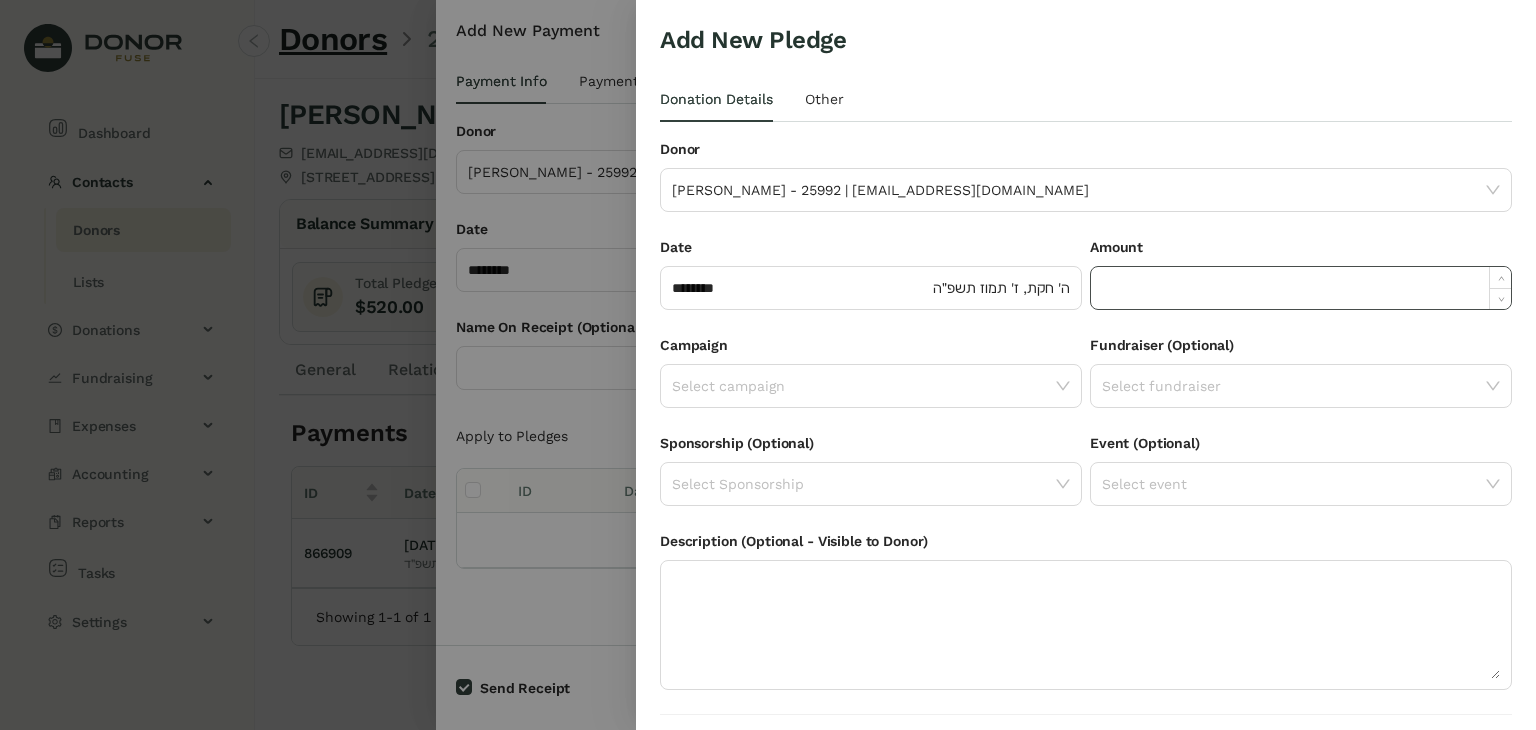 click 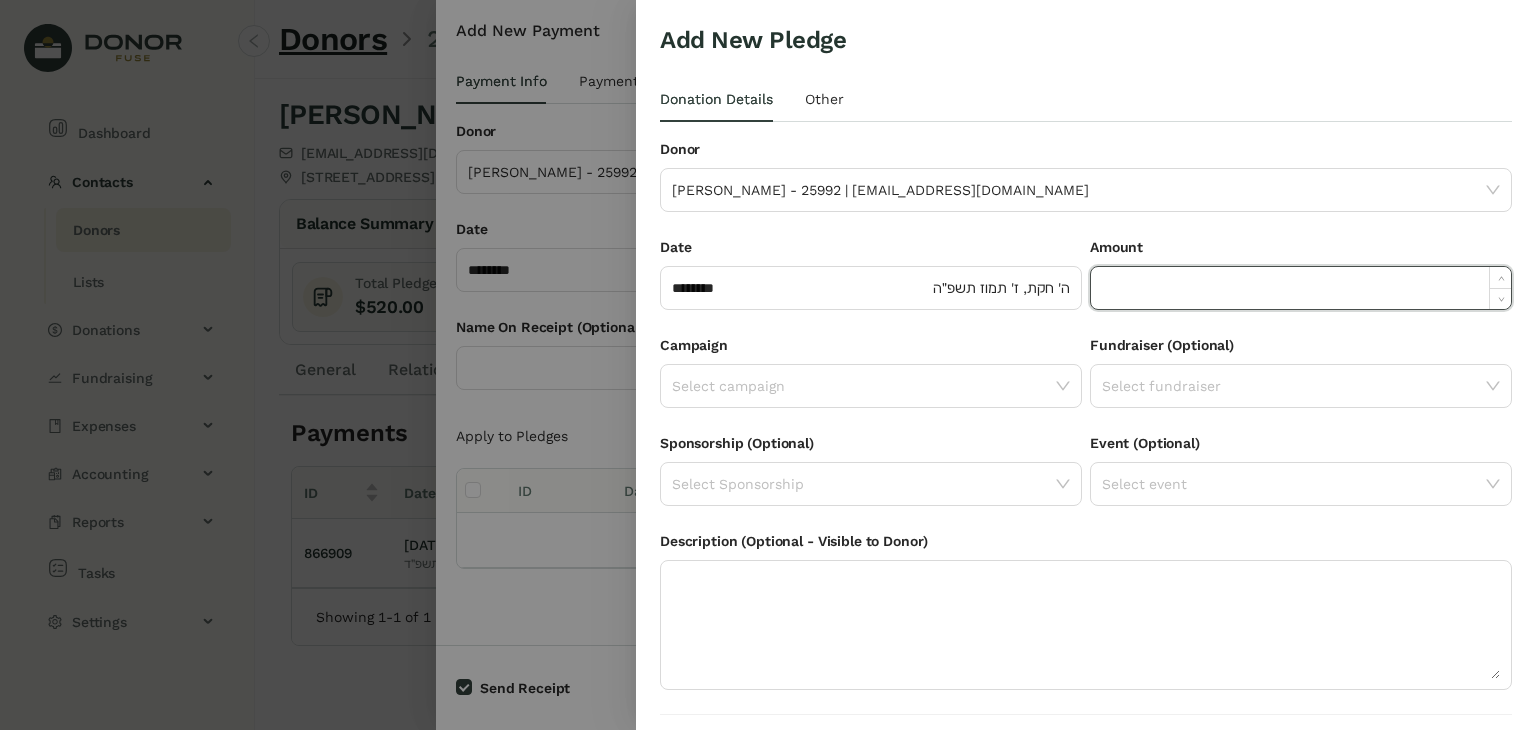 paste on "******" 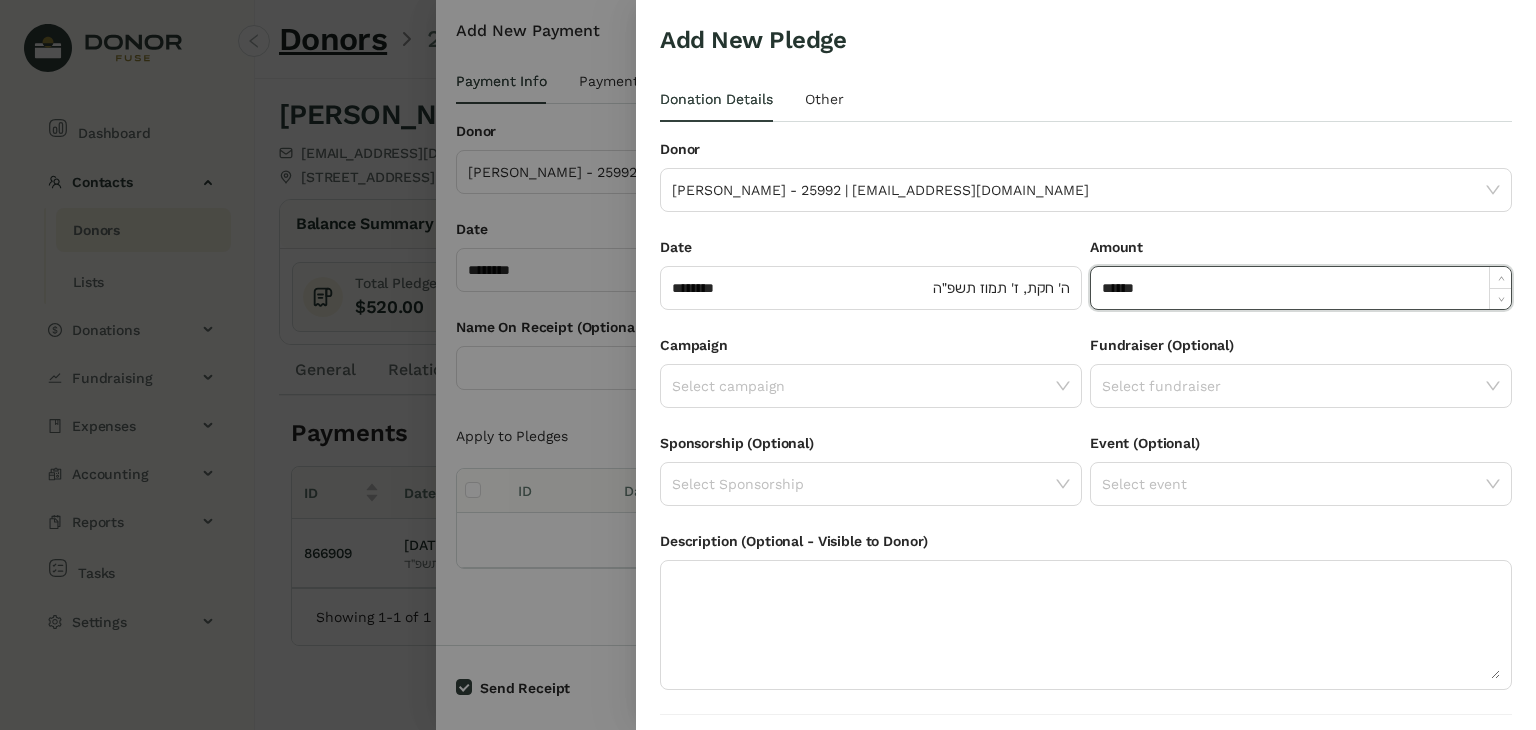 type on "*******" 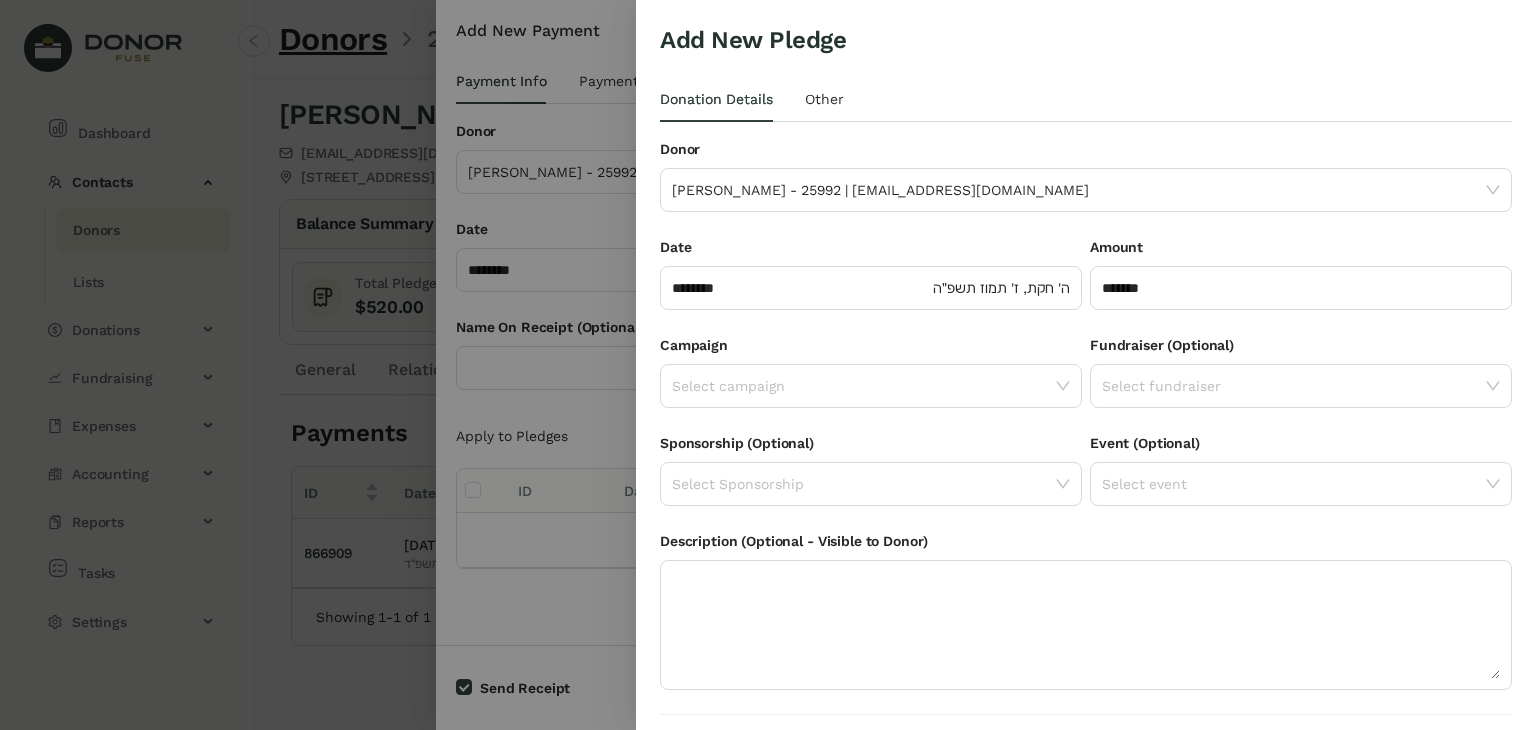 click on "Campaign  Select campaign" at bounding box center [871, 383] 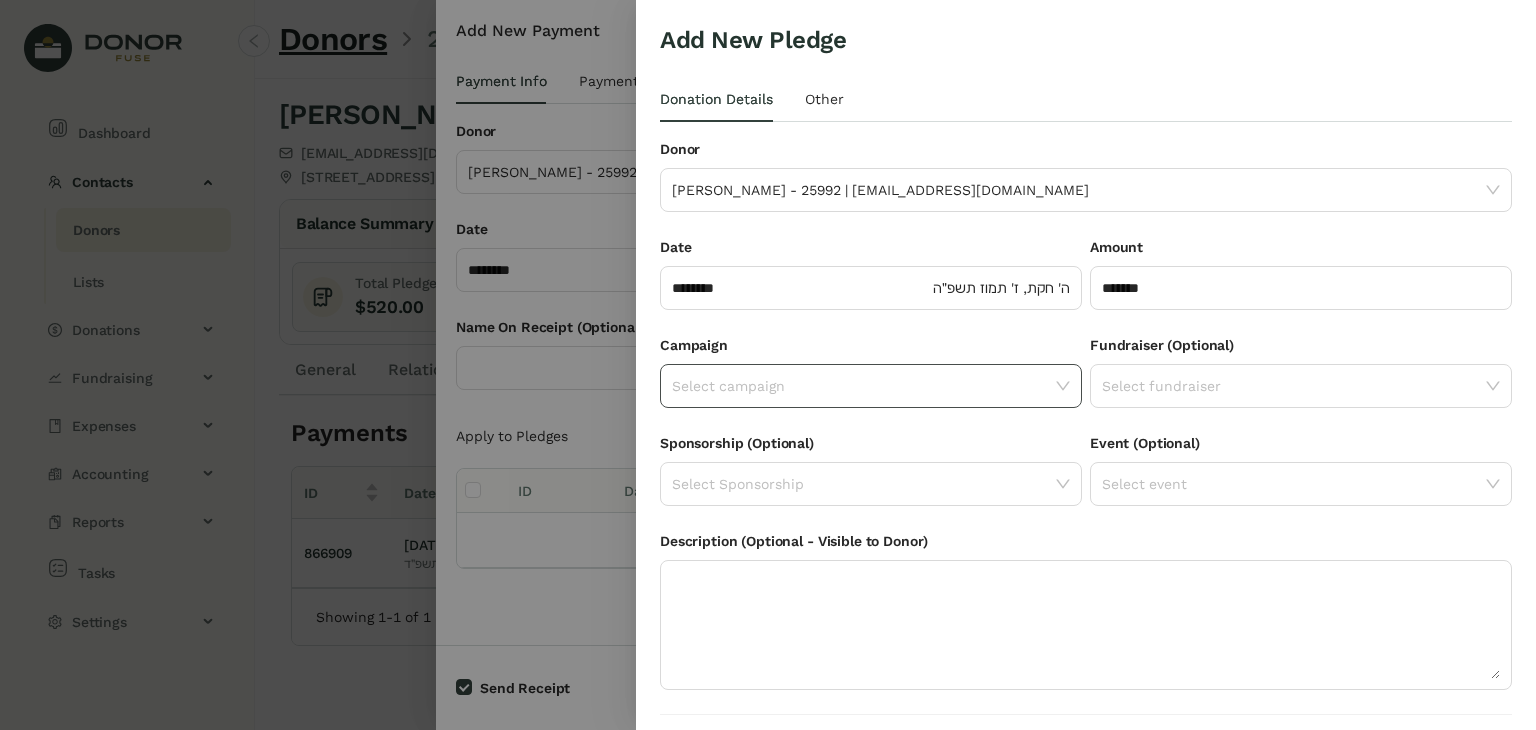 click 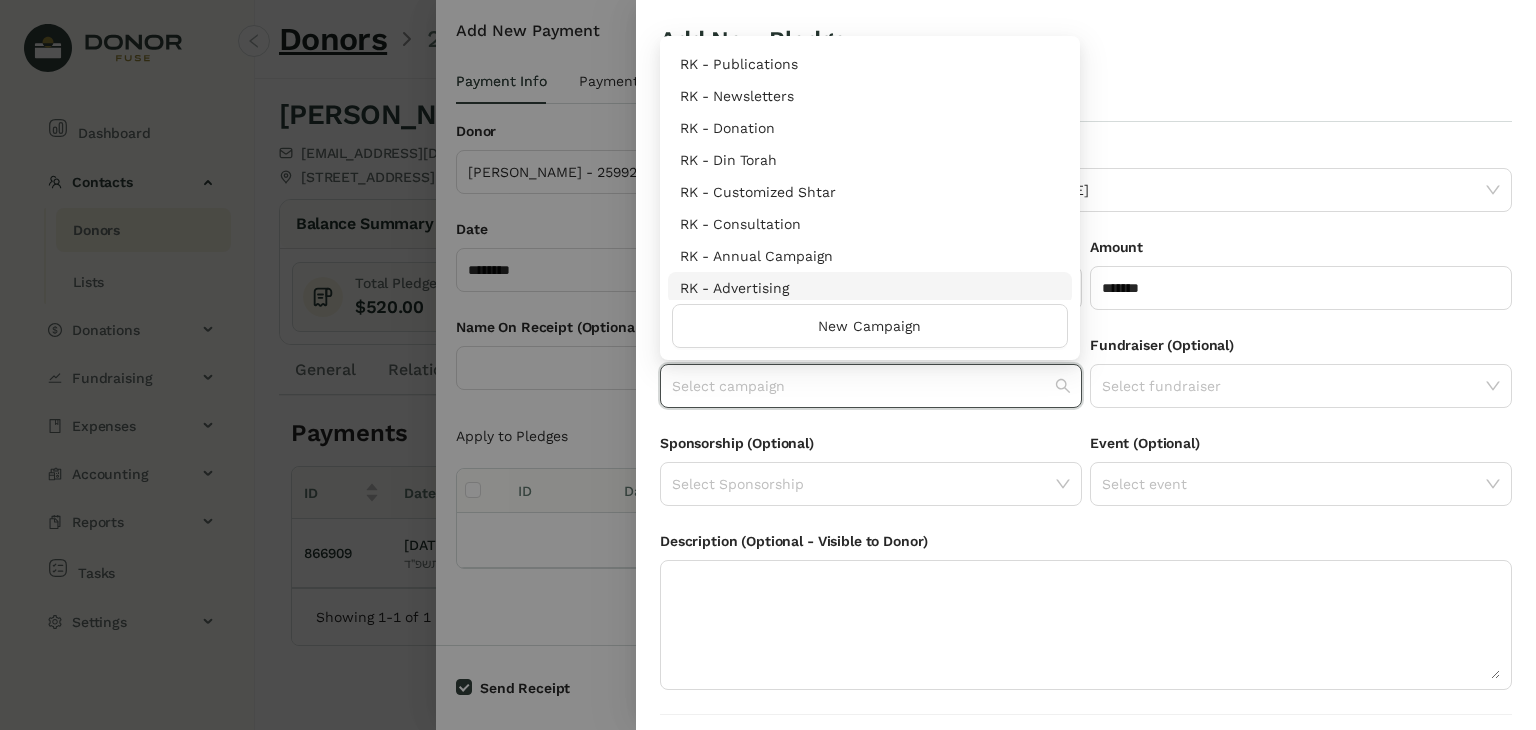 scroll, scrollTop: 960, scrollLeft: 0, axis: vertical 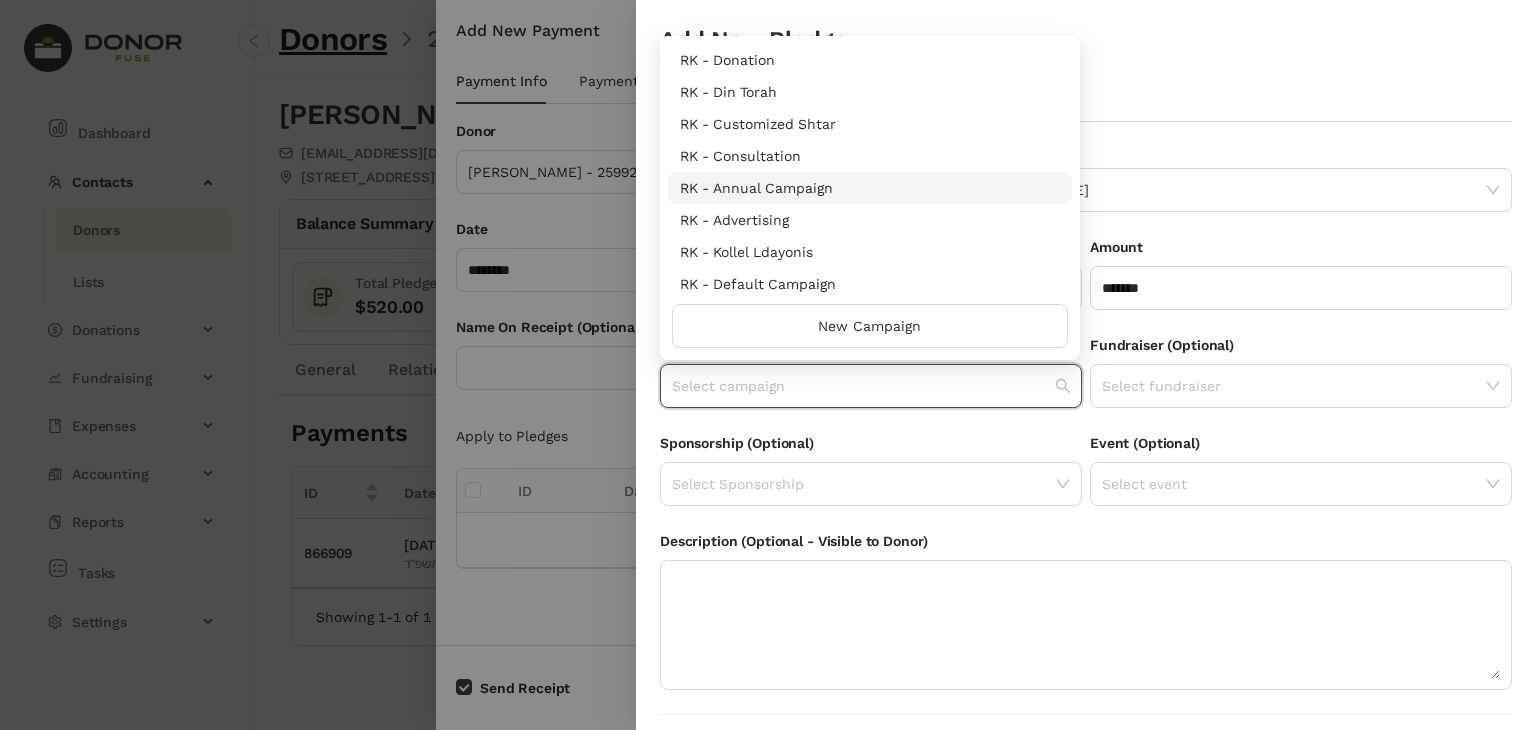 click on "RK - Annual Campaign" at bounding box center (870, 188) 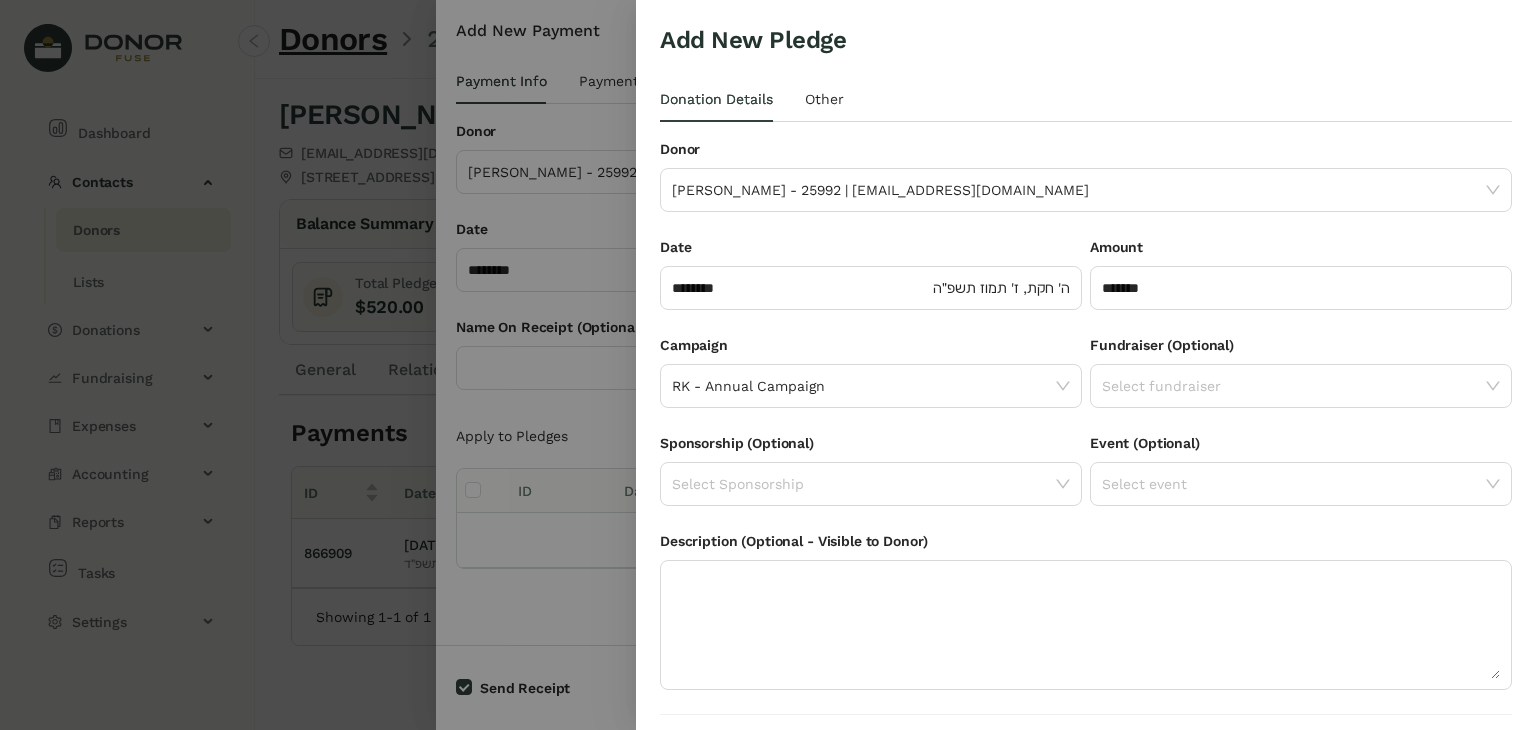 scroll, scrollTop: 54, scrollLeft: 0, axis: vertical 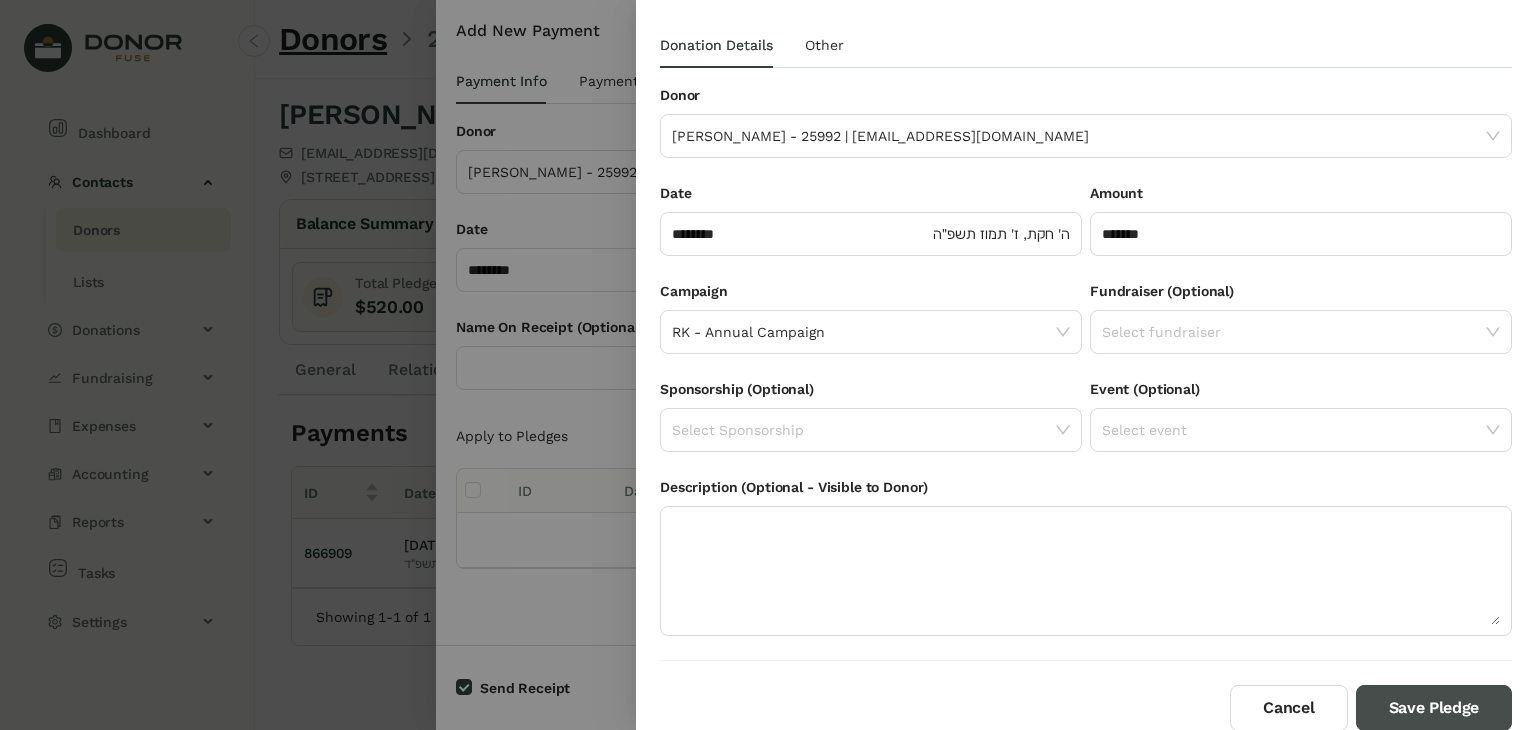 click on "Save Pledge" at bounding box center (1434, 708) 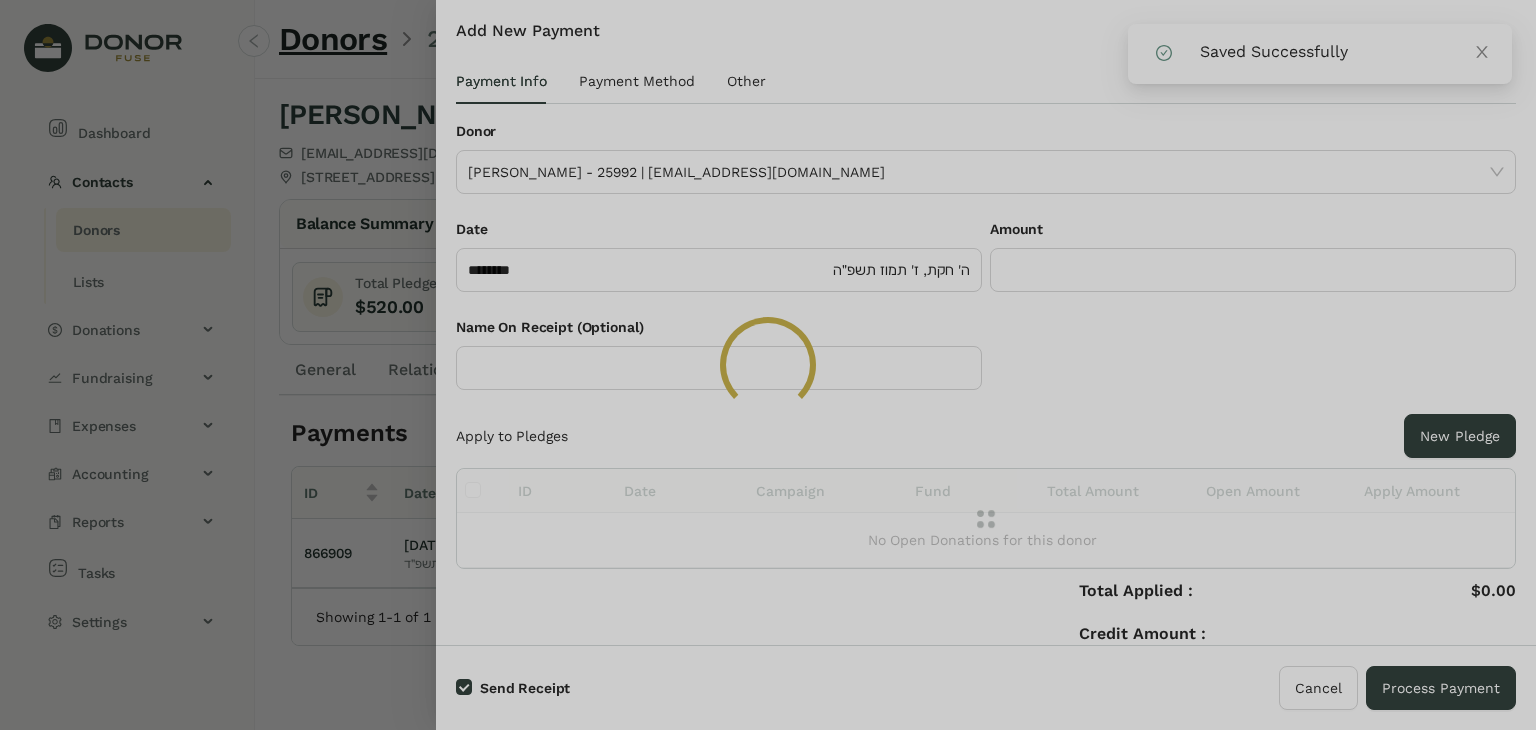 click 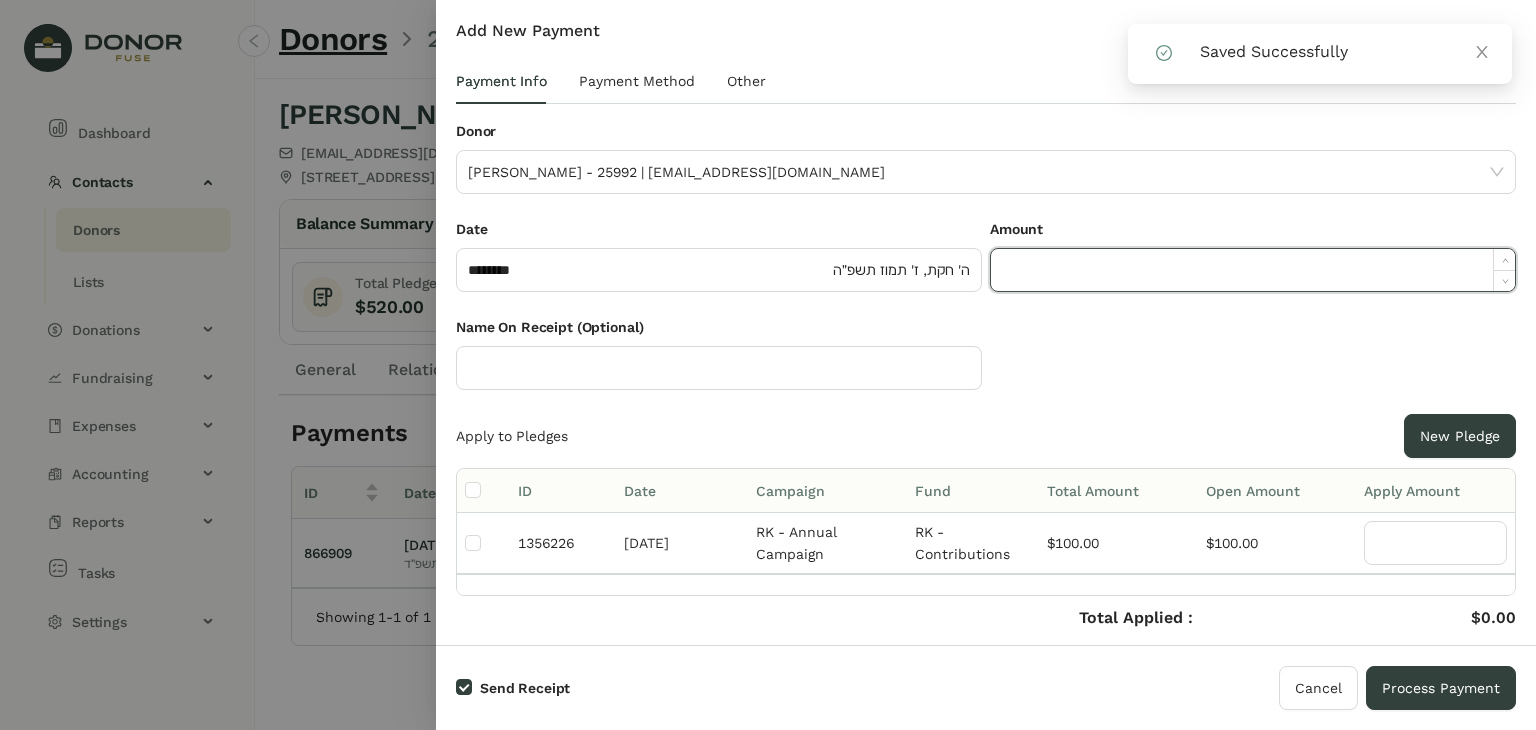 click 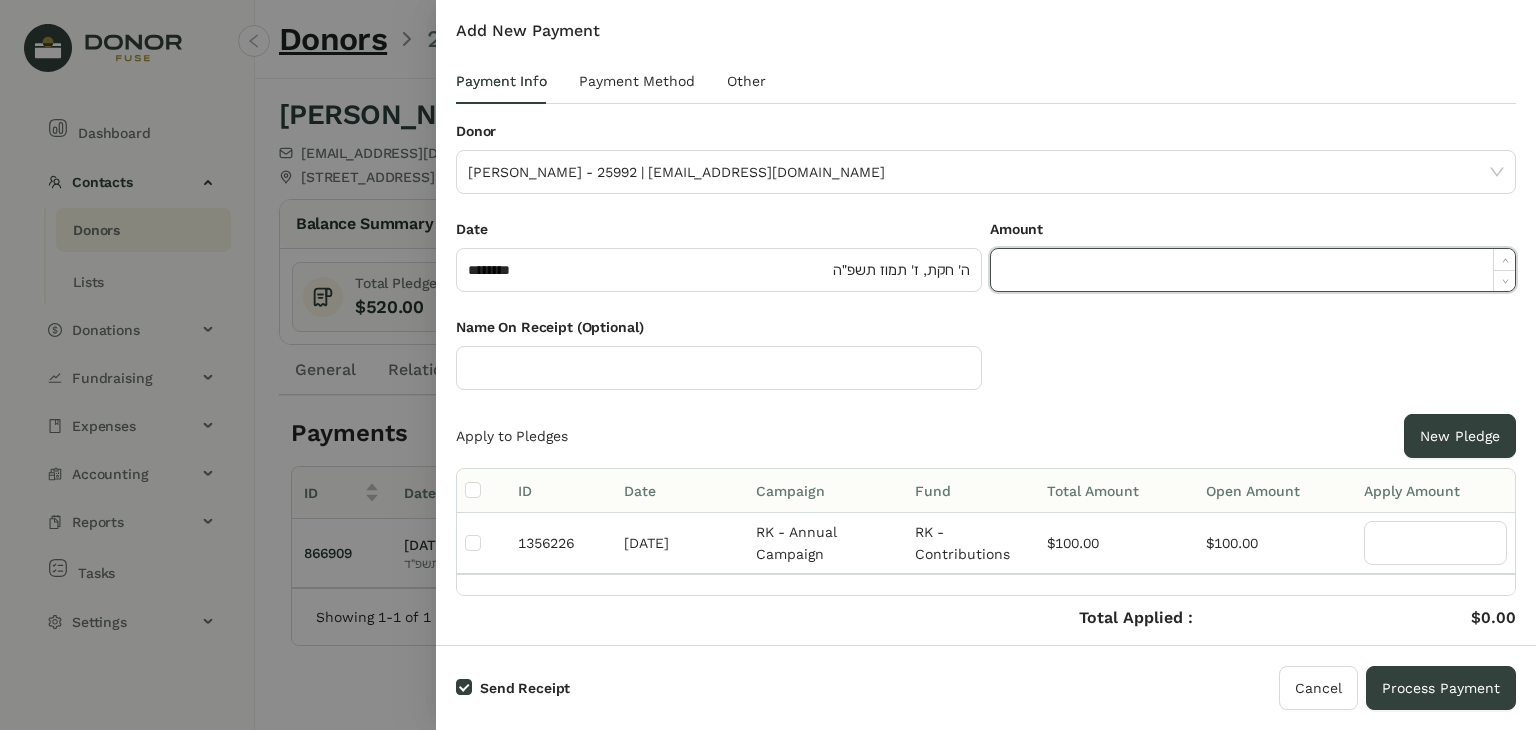 paste on "******" 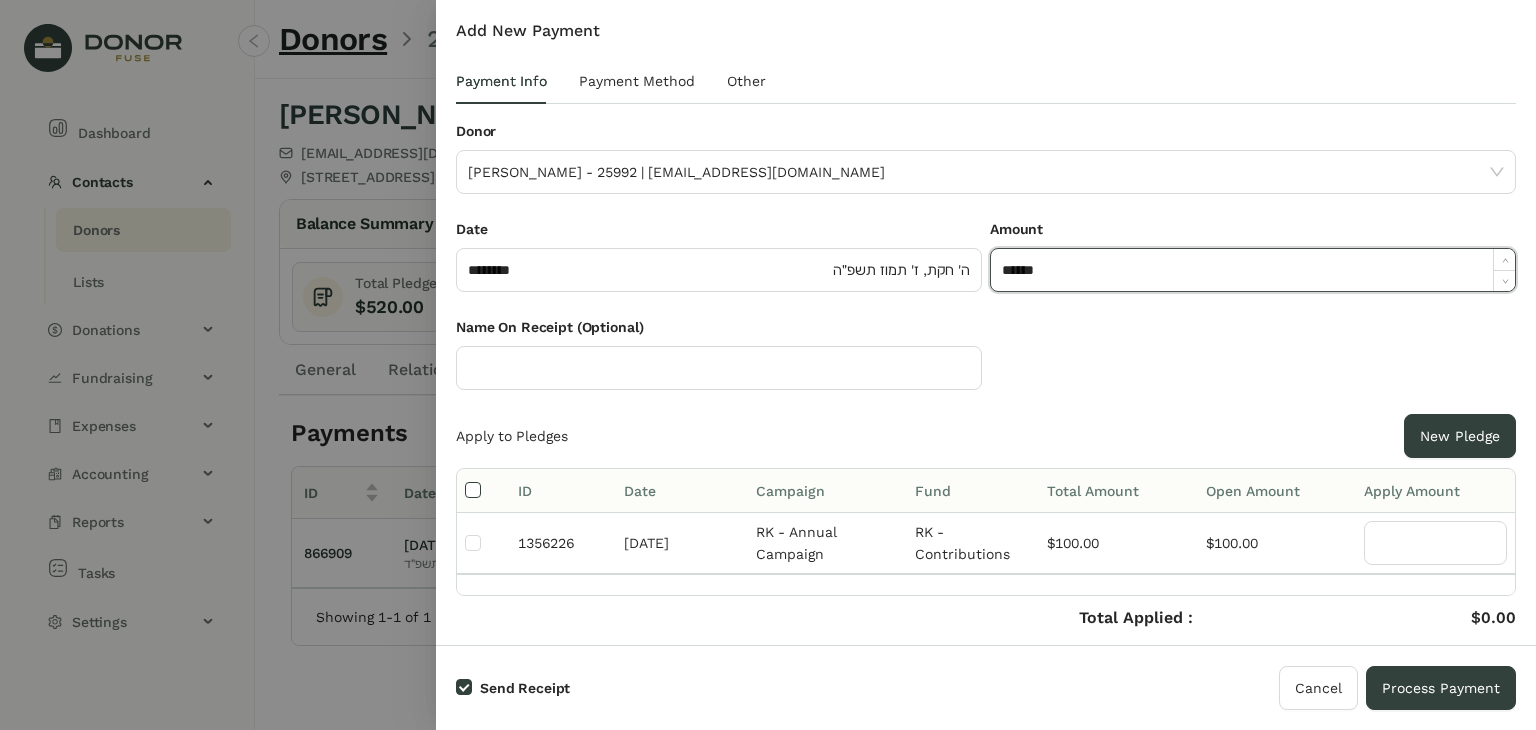 type on "*******" 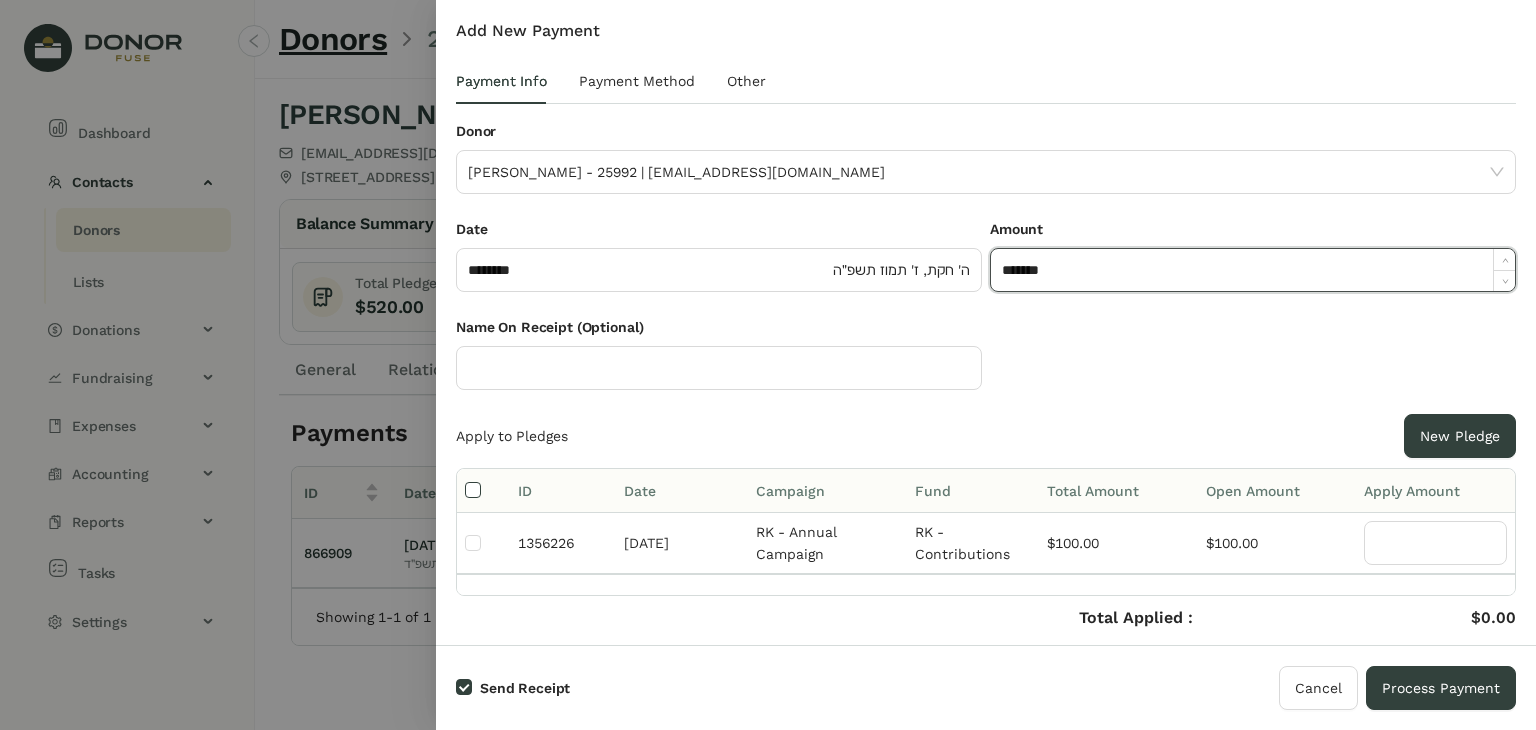 type on "***" 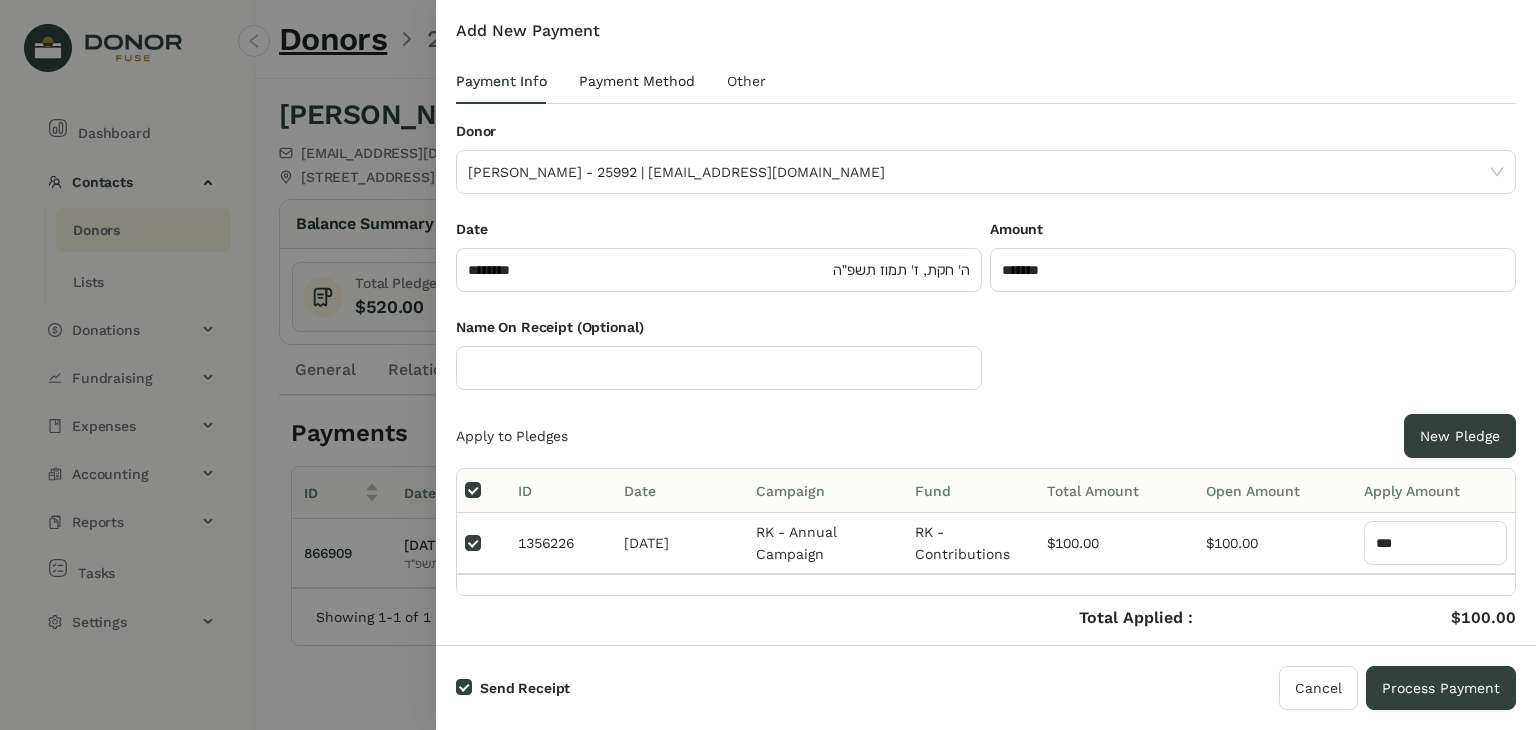 click on "Payment Method" at bounding box center [637, 81] 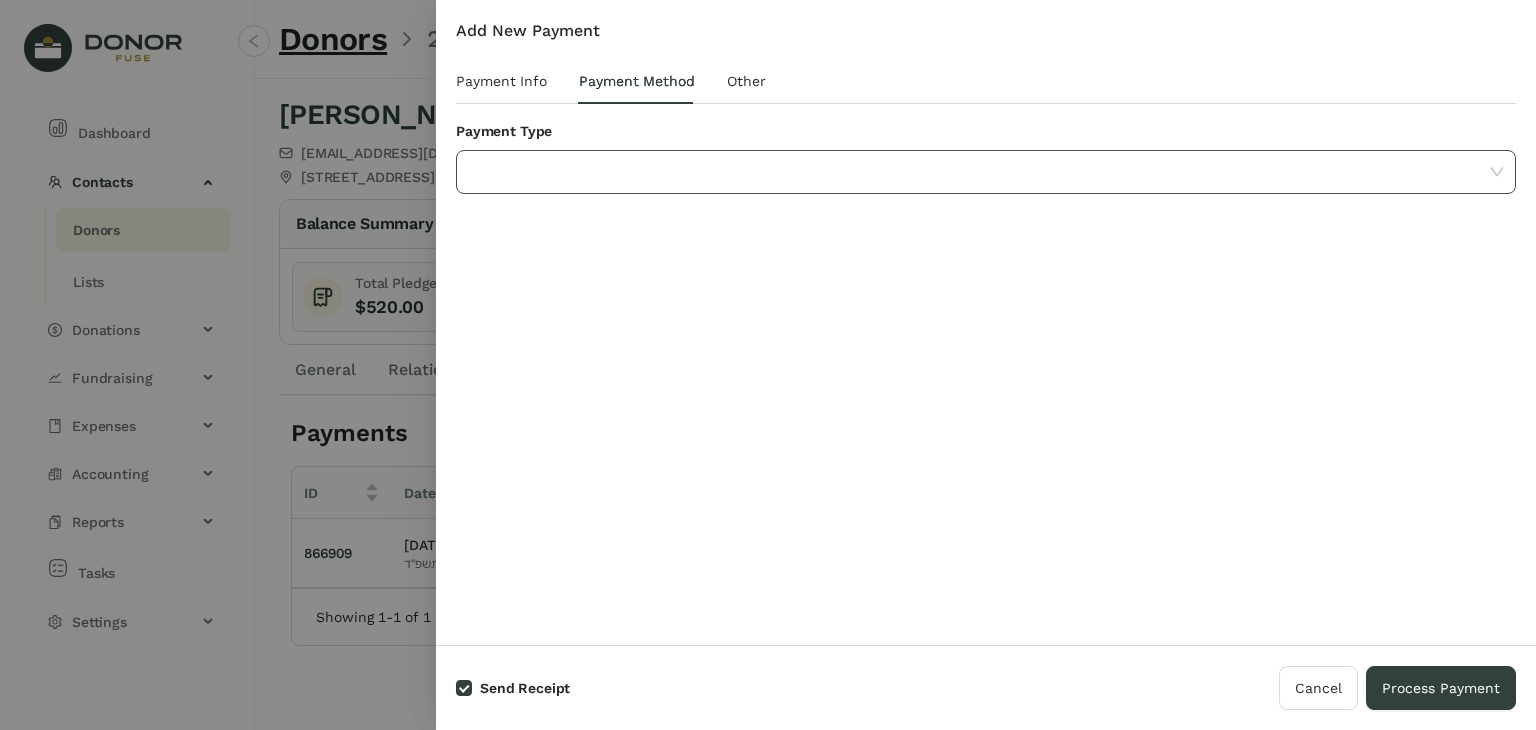click 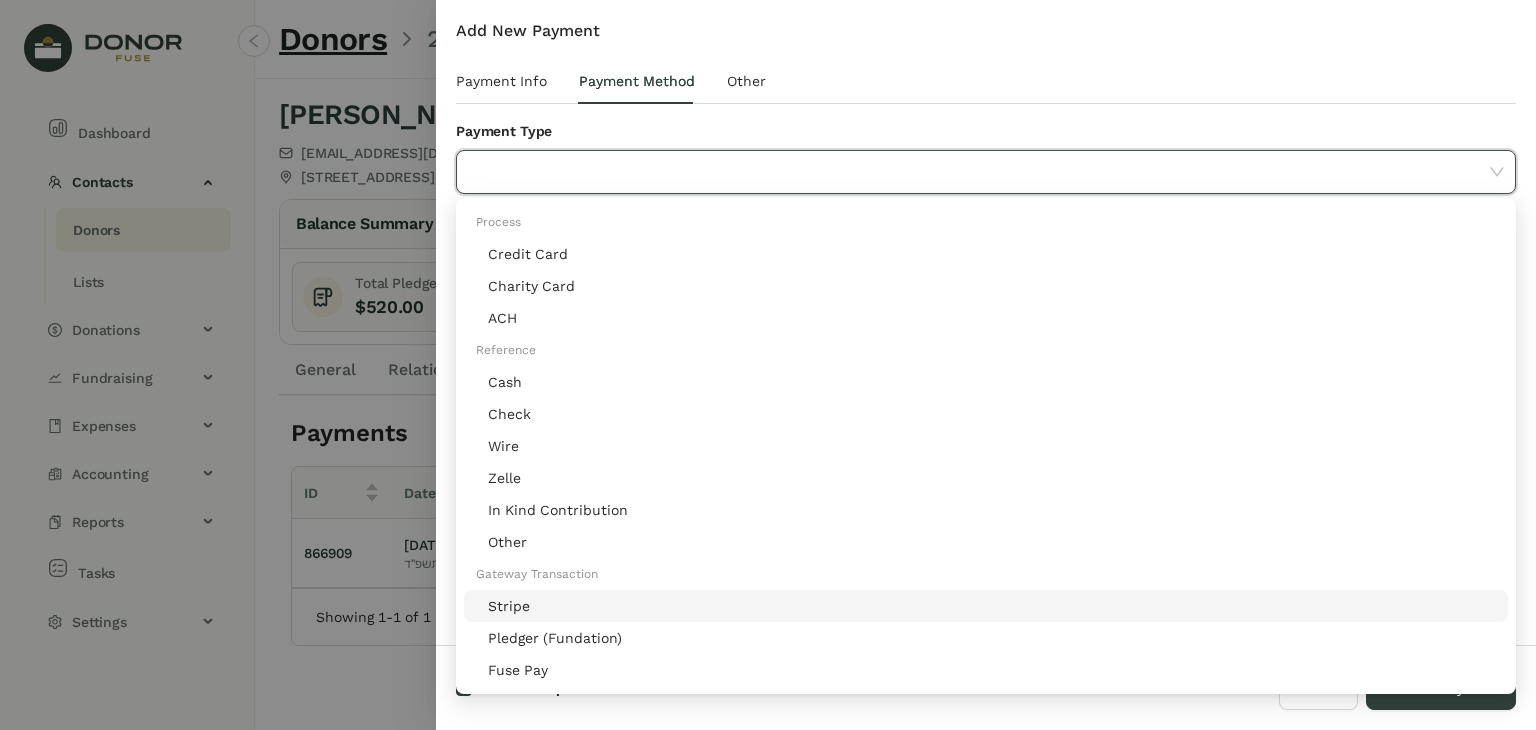 click on "Stripe" 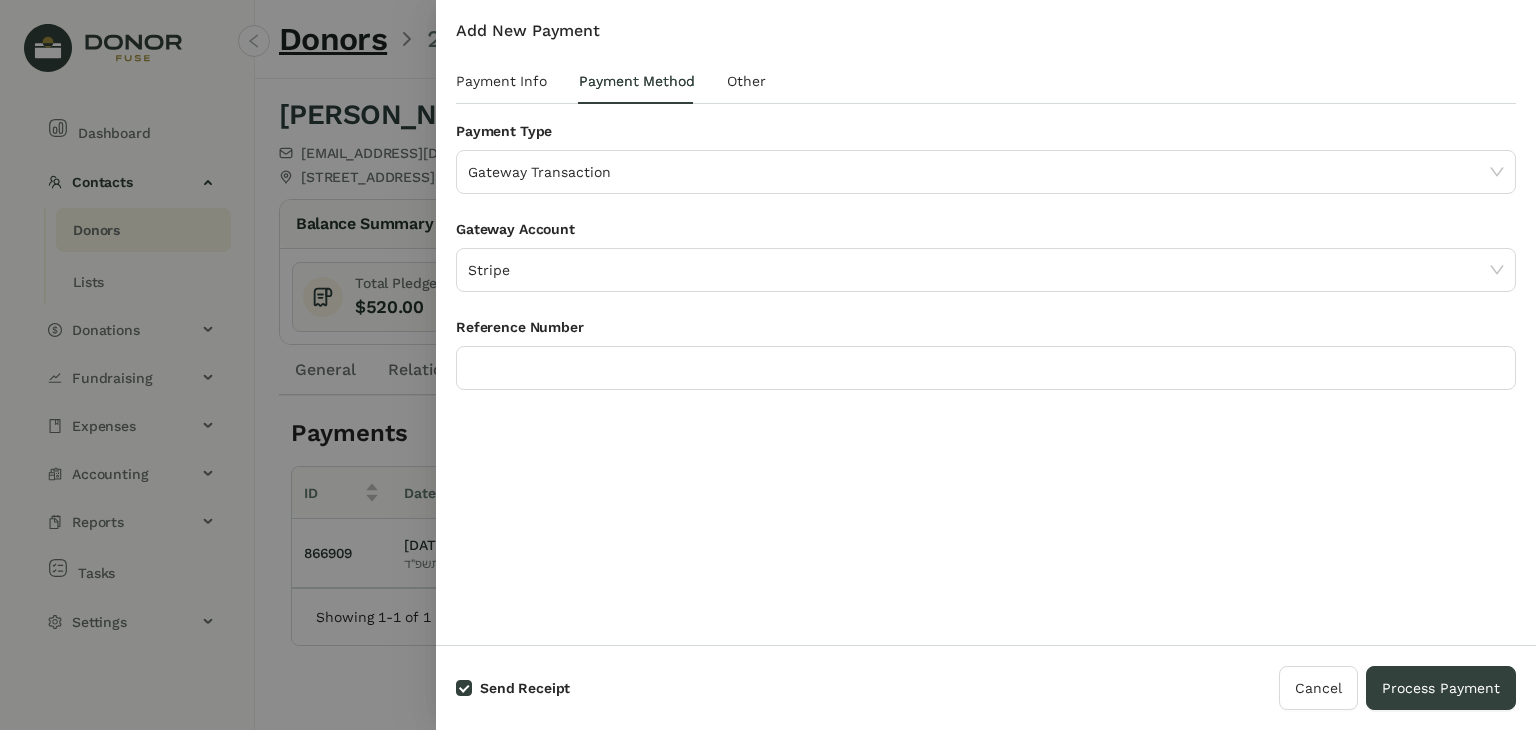 click on "Reference Number" at bounding box center (986, 331) 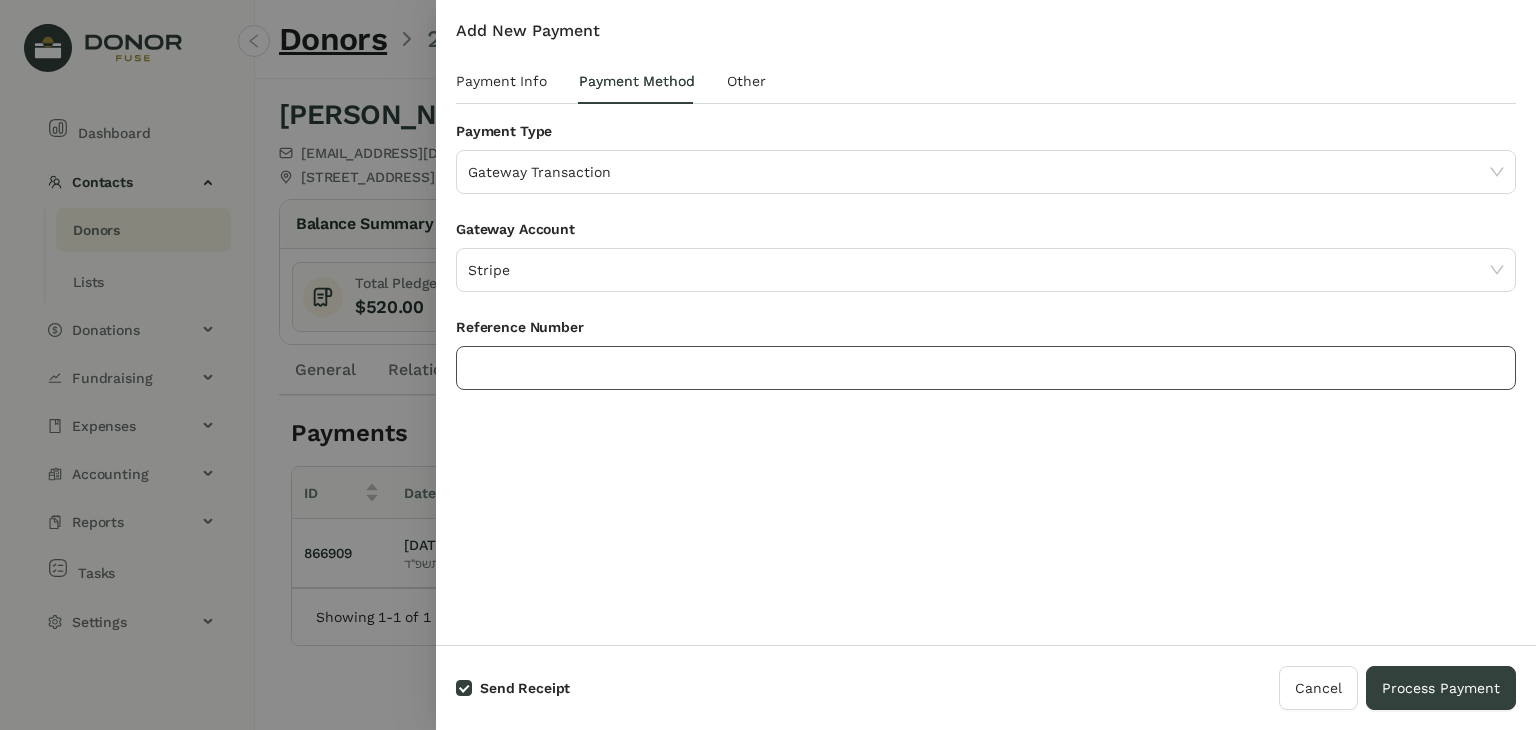 click 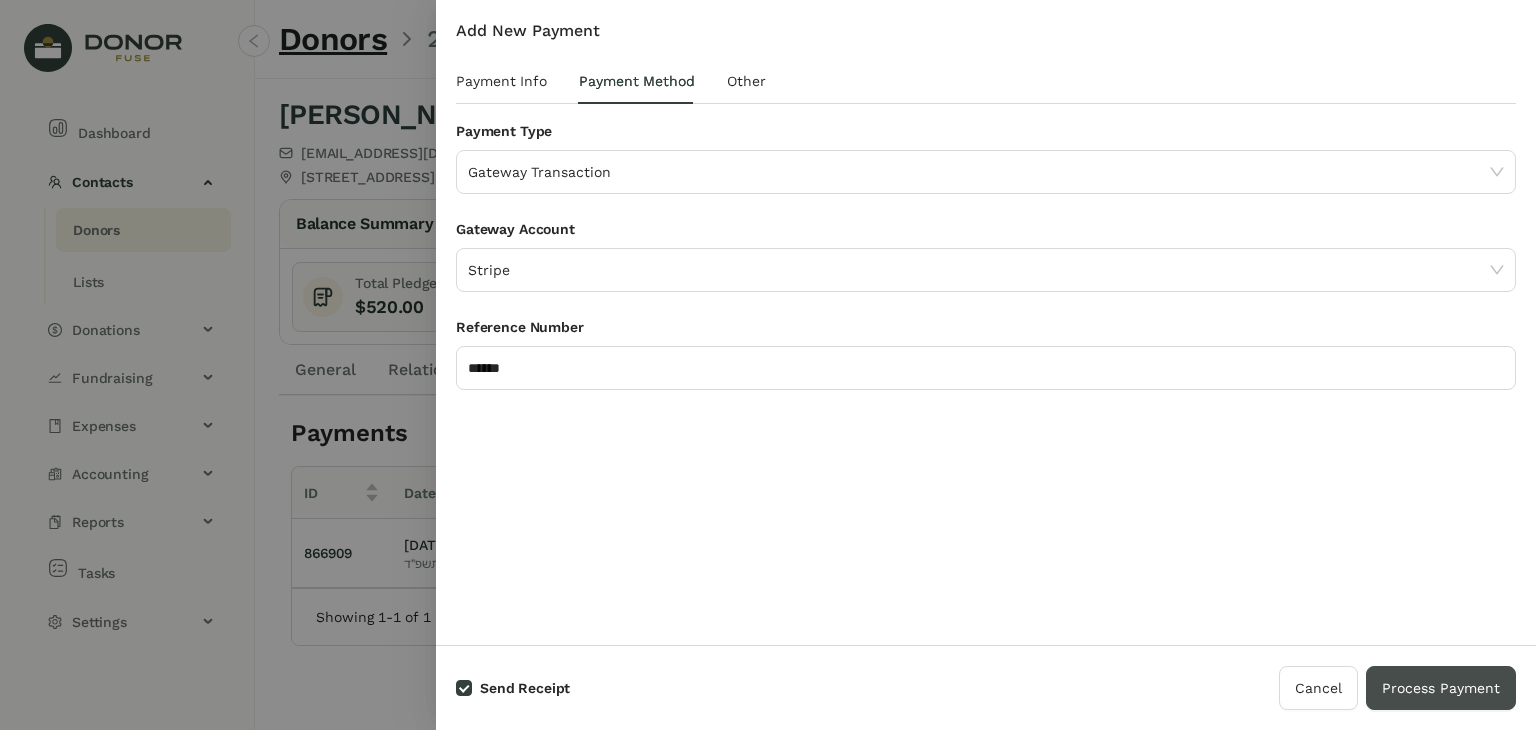 click on "Process Payment" at bounding box center [1441, 688] 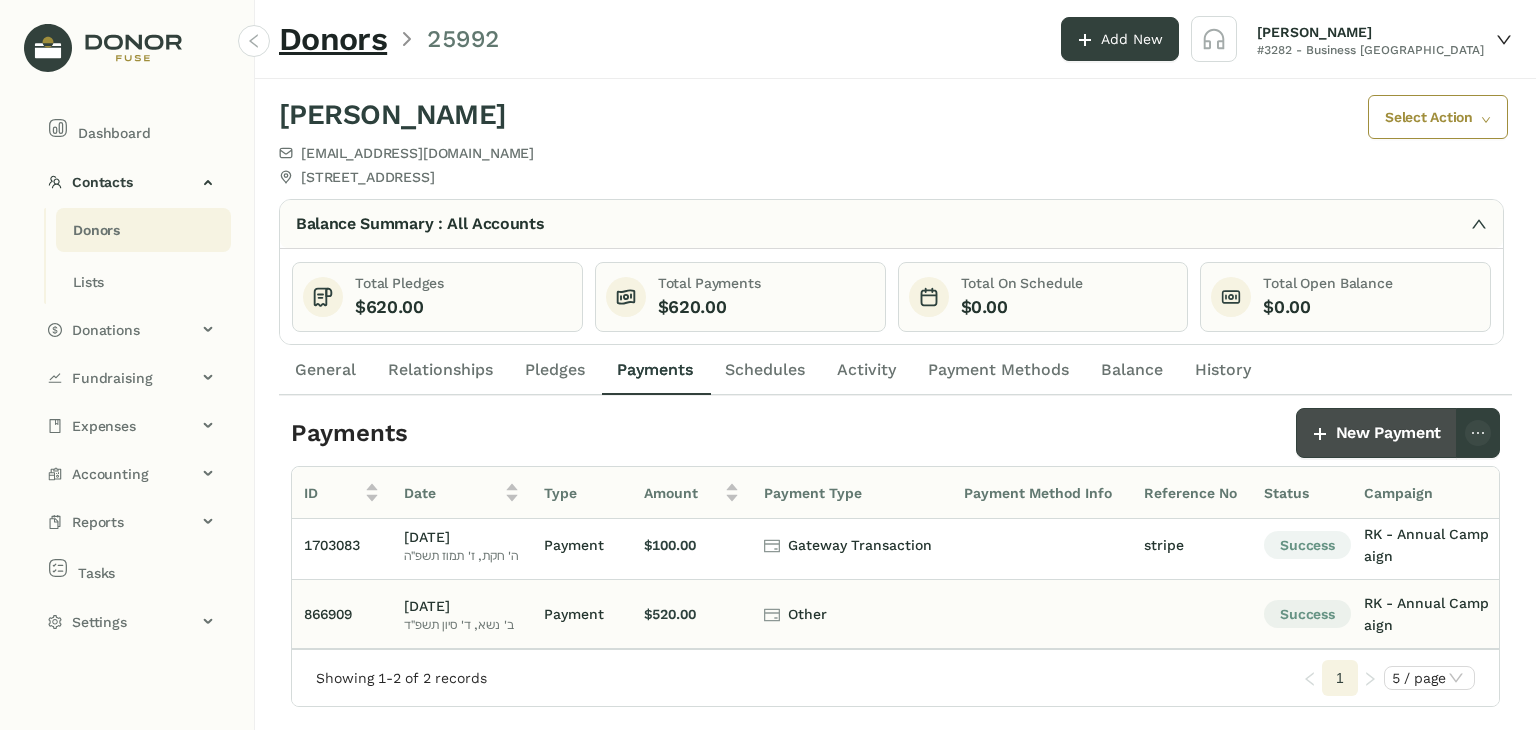 scroll, scrollTop: 0, scrollLeft: 0, axis: both 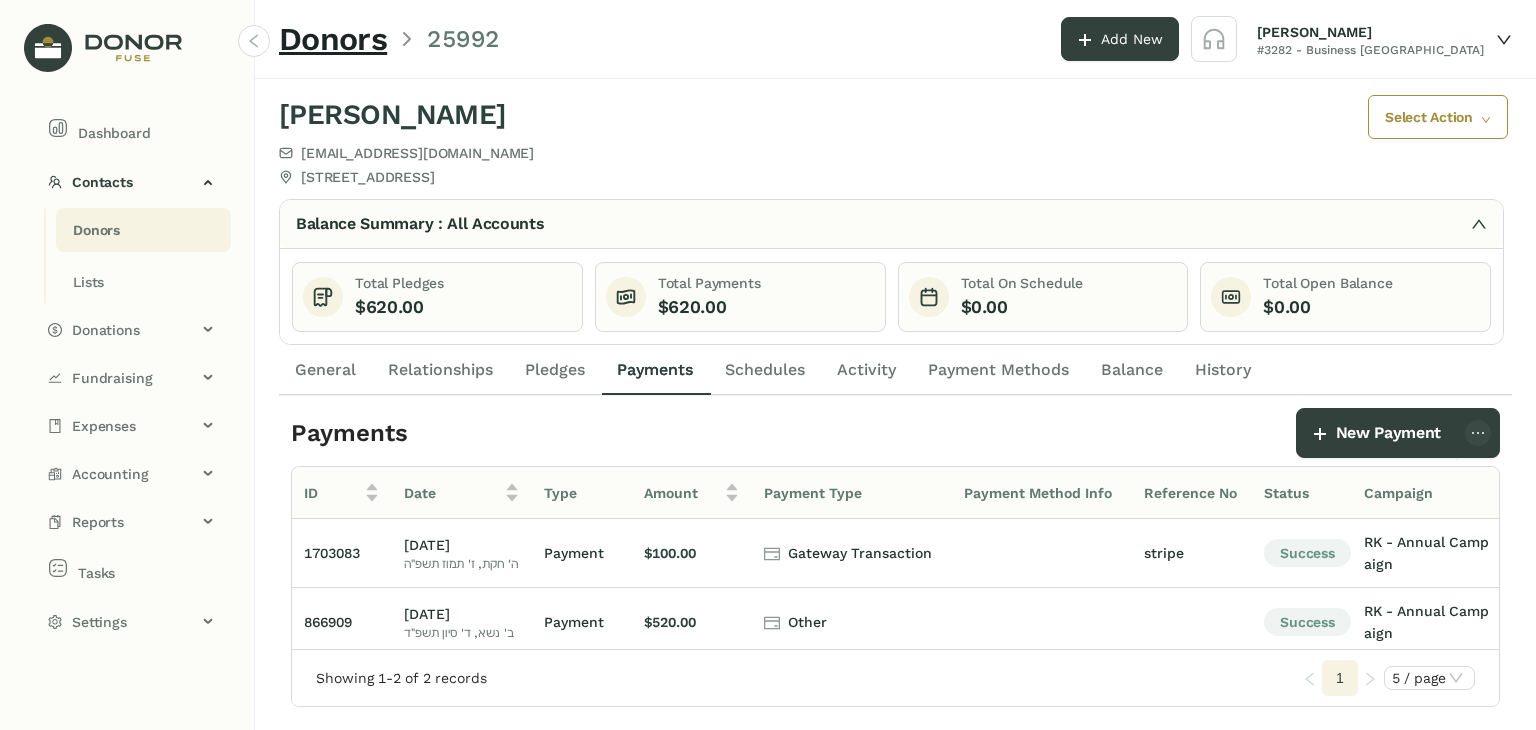click on "Donors" 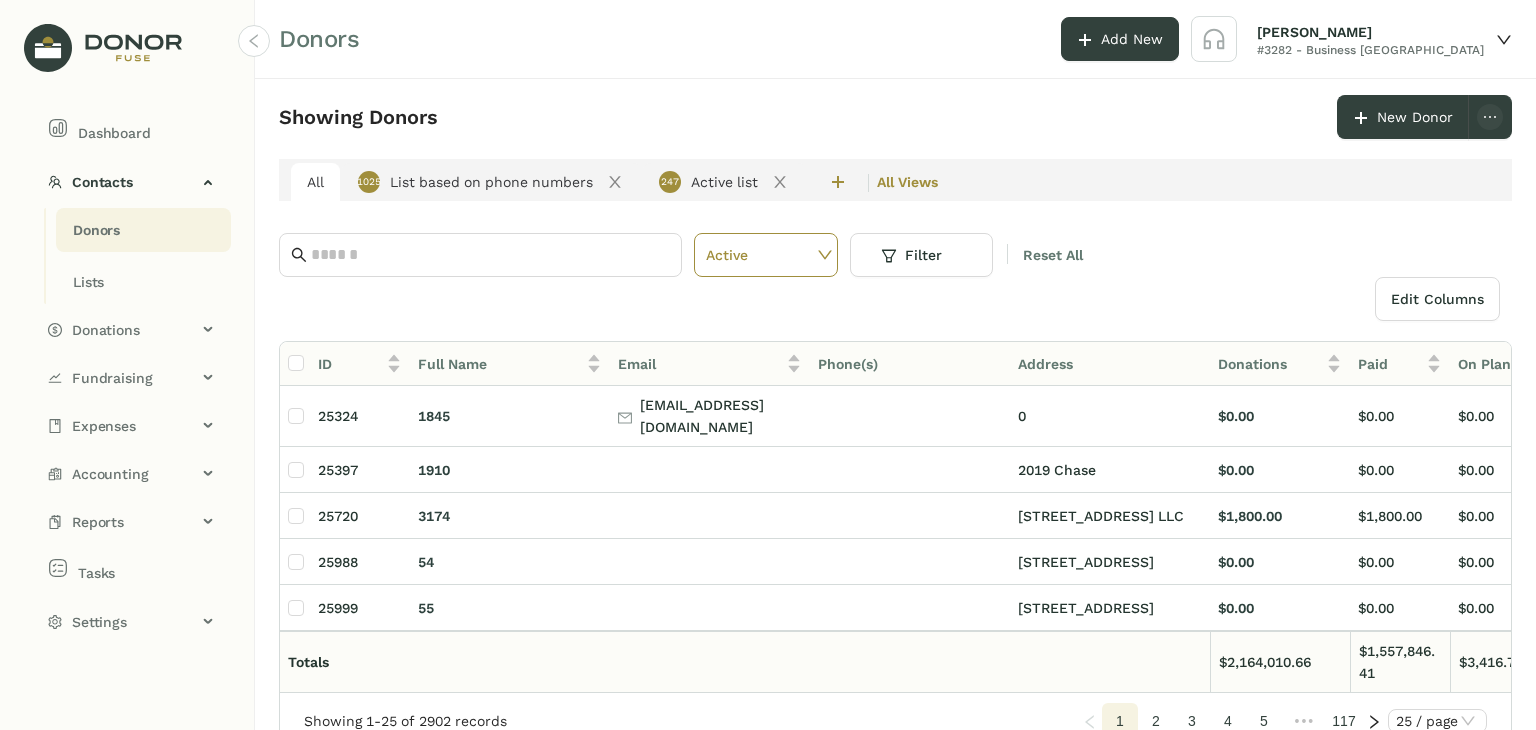 click on "Donors" 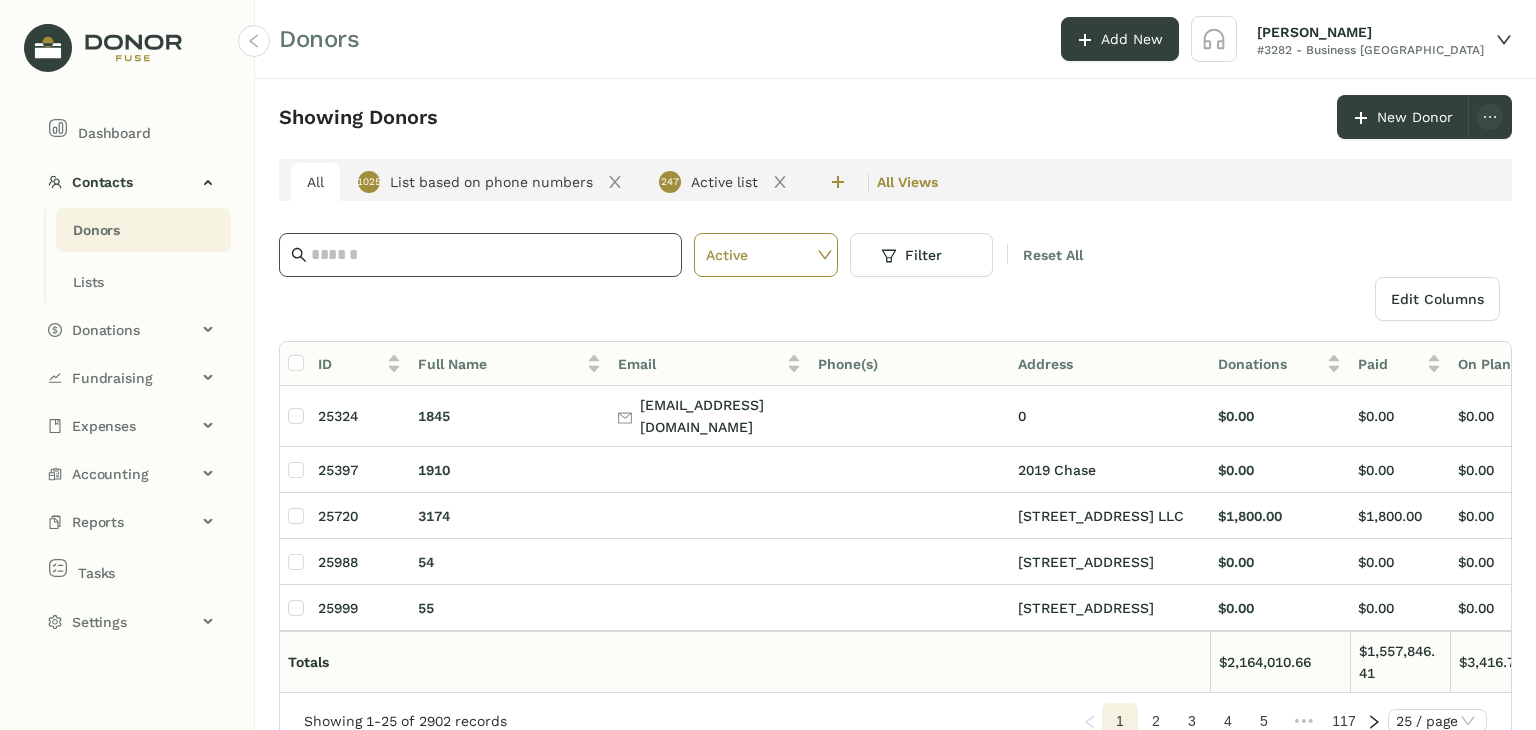 click 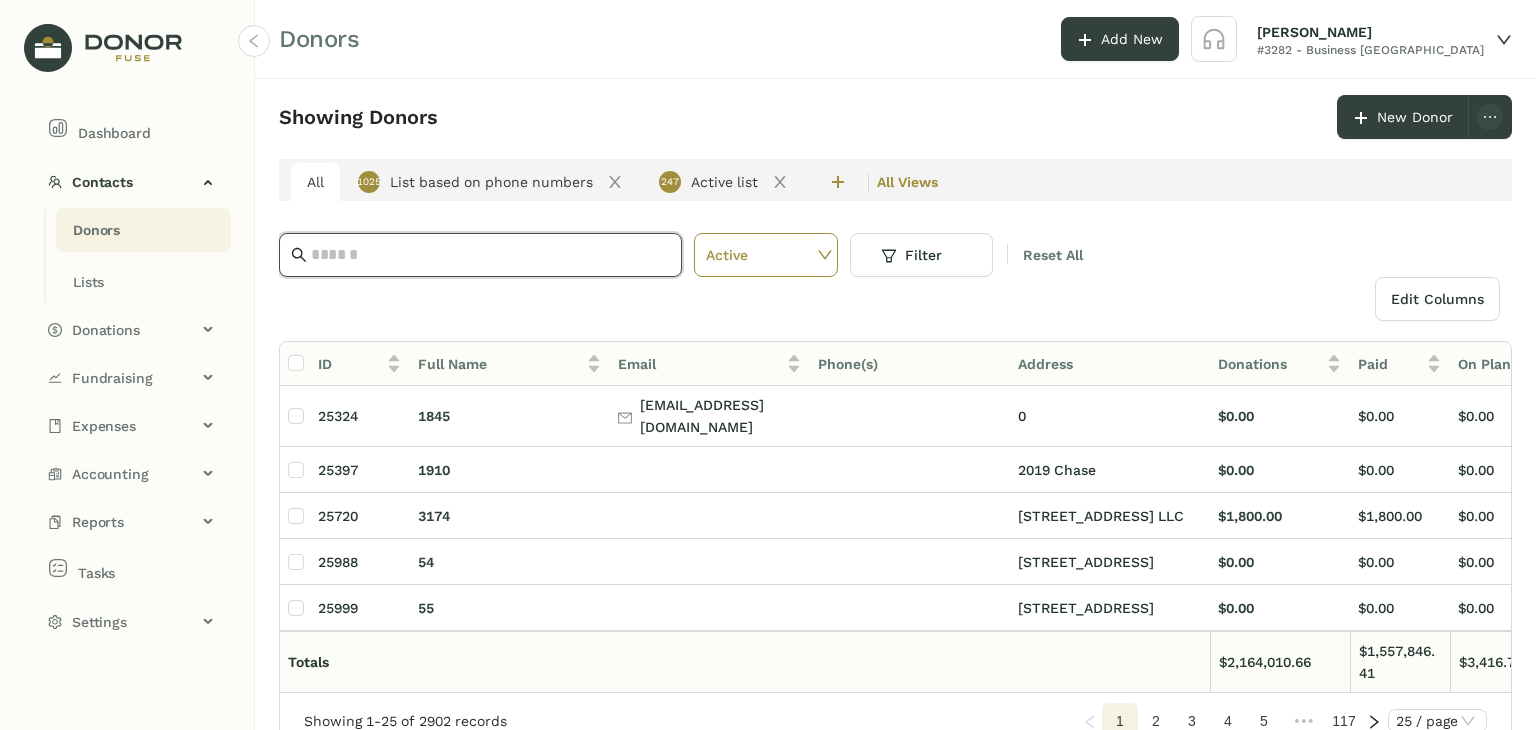 click 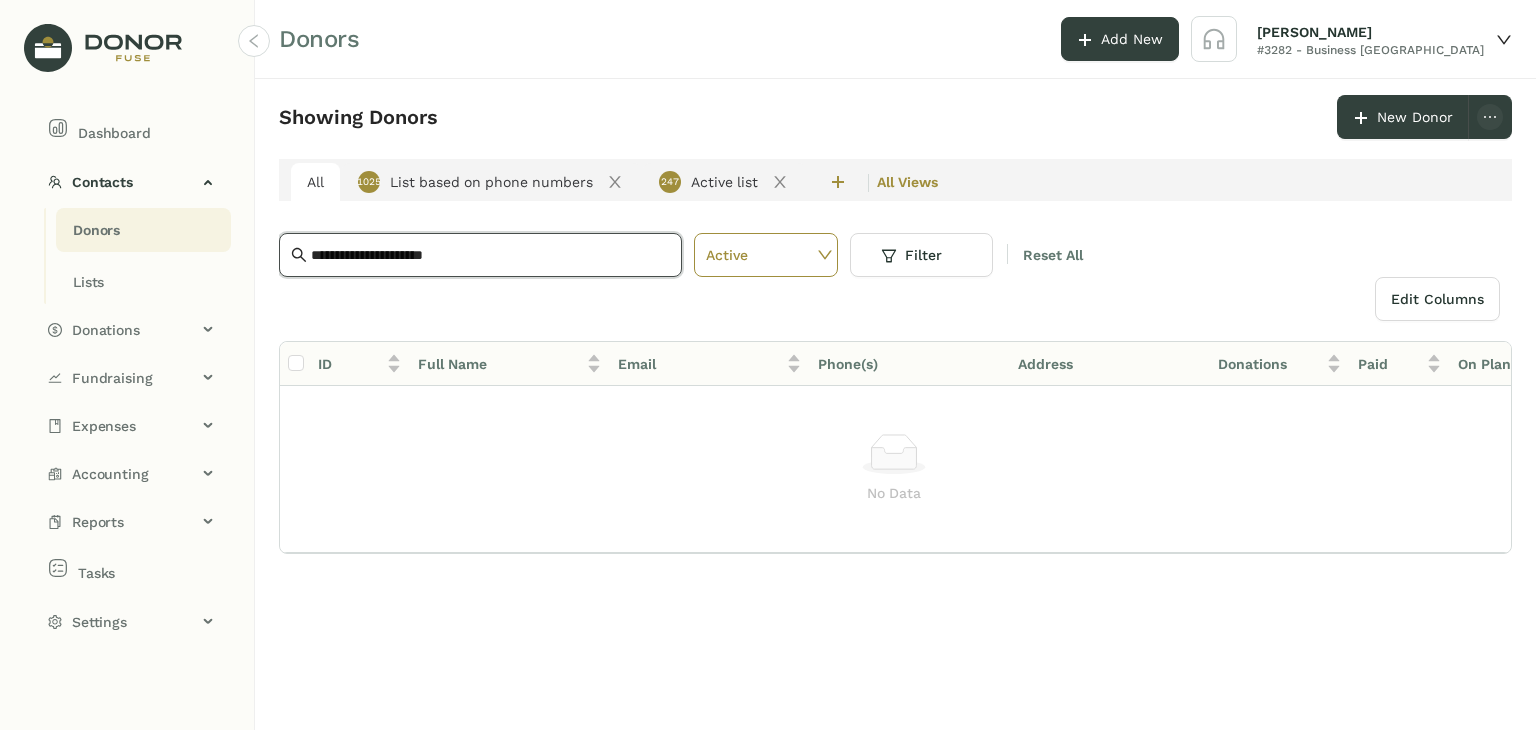 type on "**********" 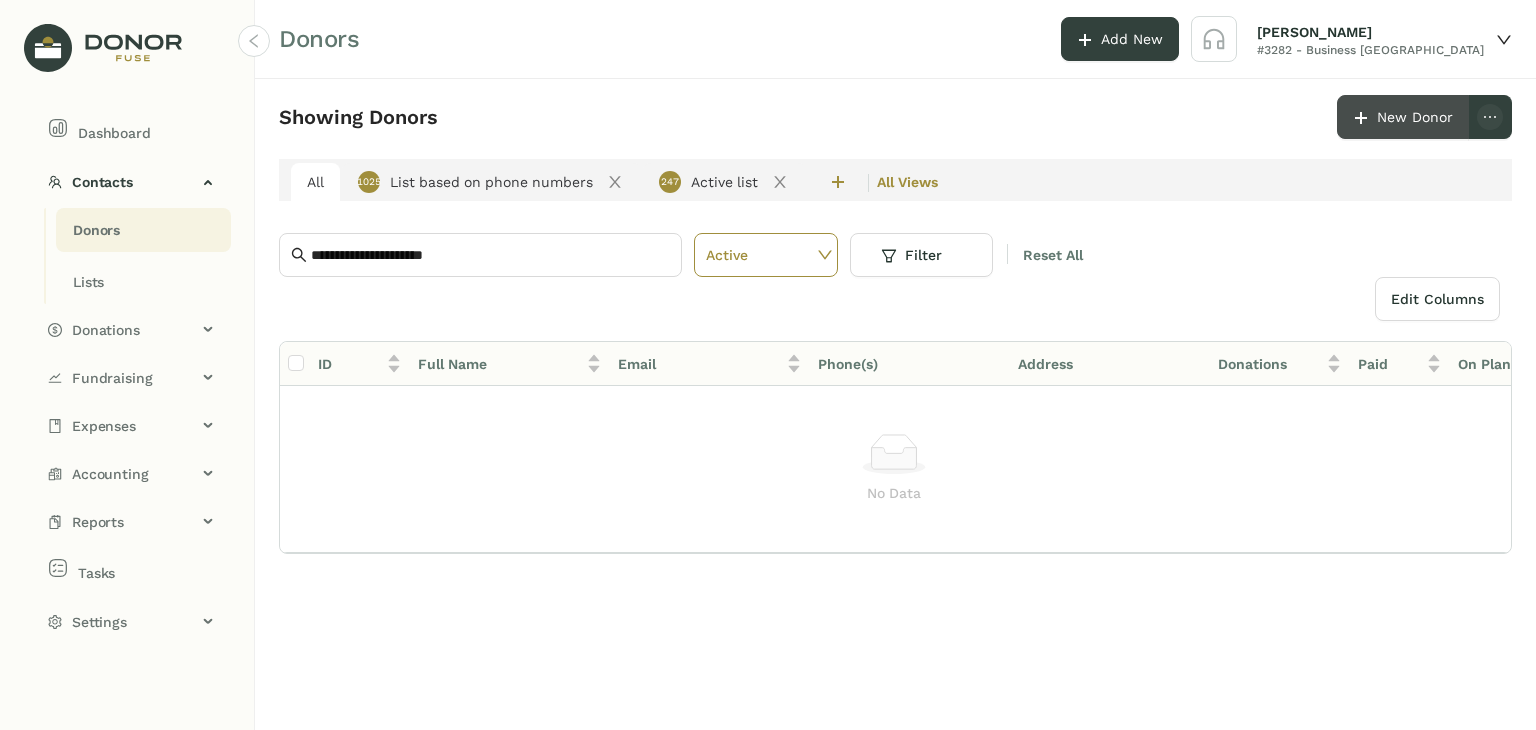 click on "New Donor" 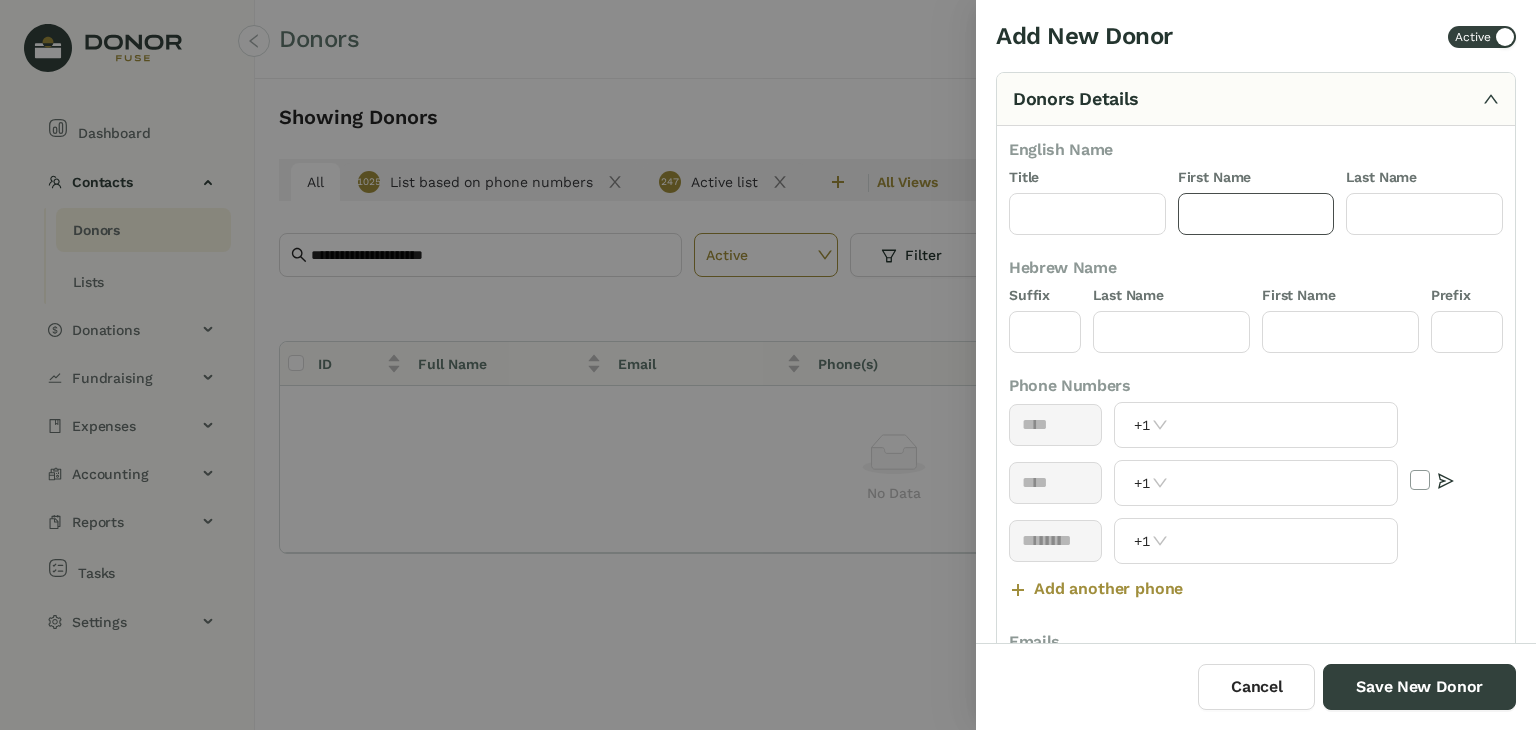 click 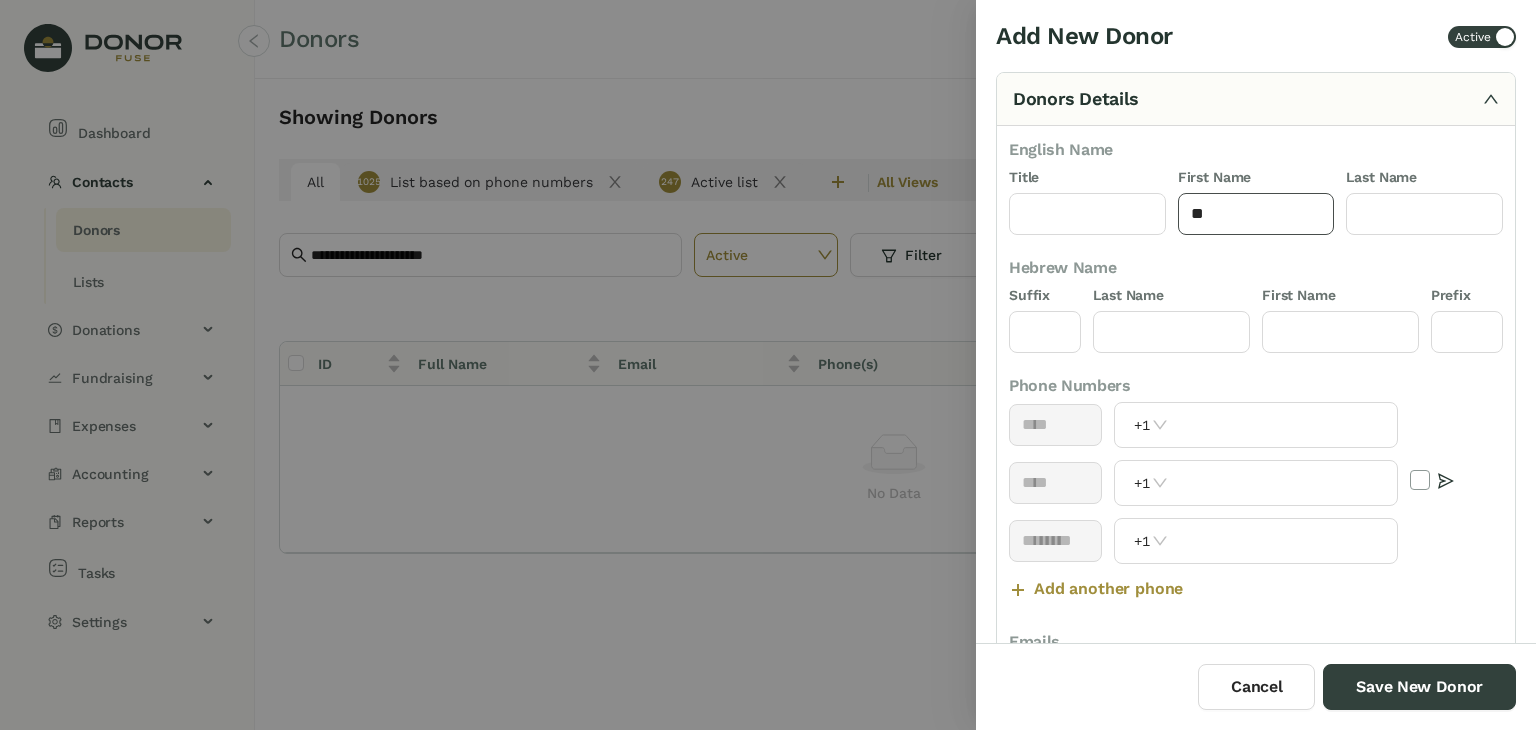 type on "*" 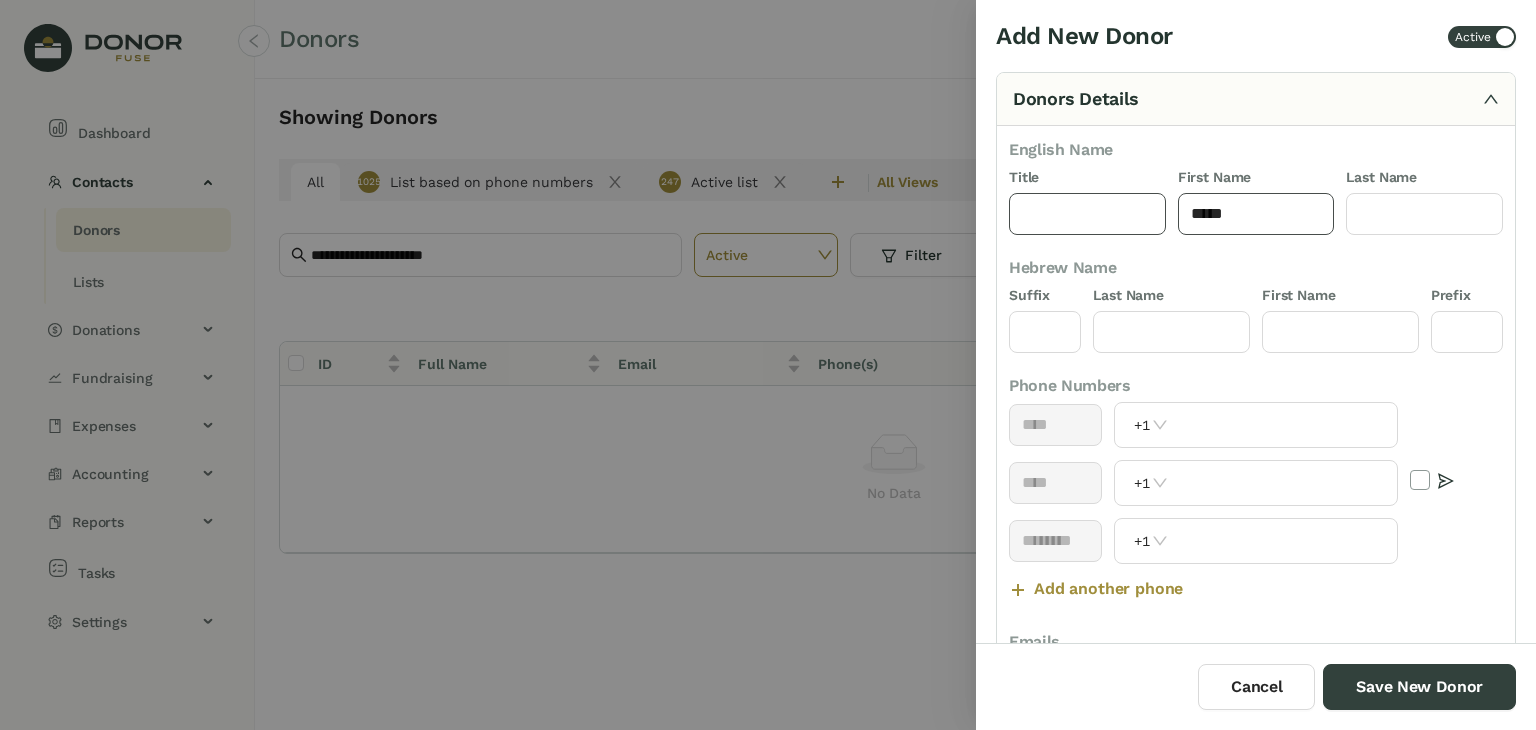 type on "*****" 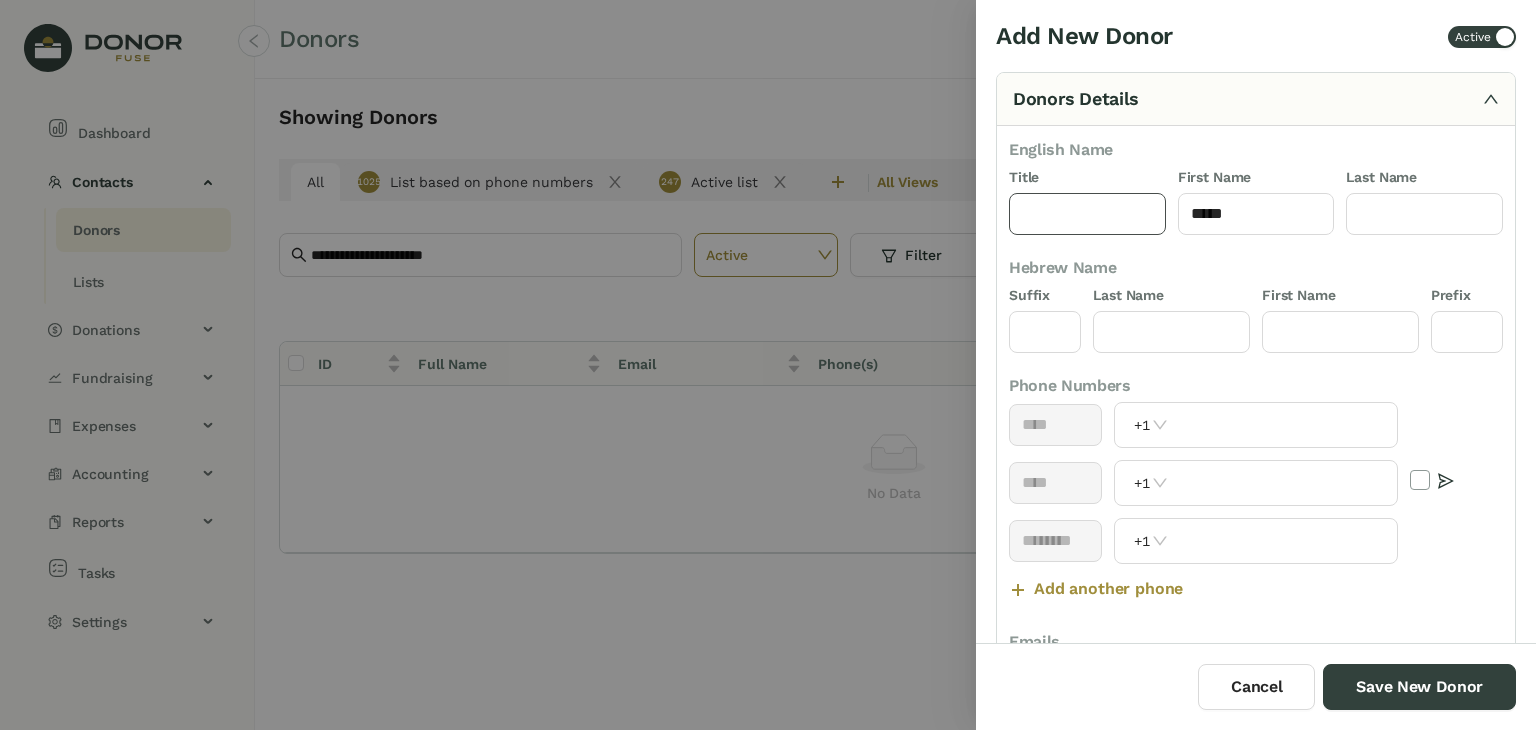 click 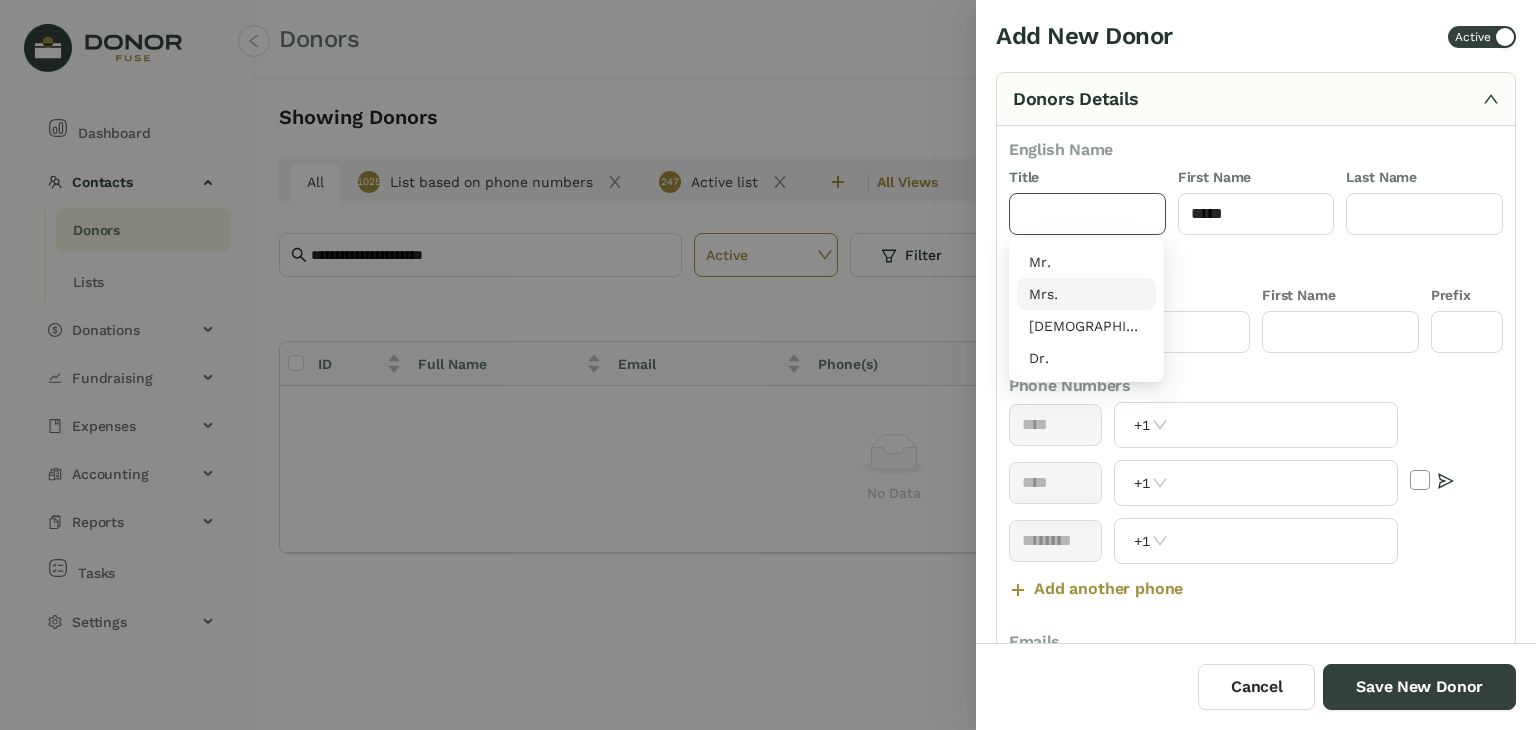 click on "Mrs." at bounding box center [1086, 294] 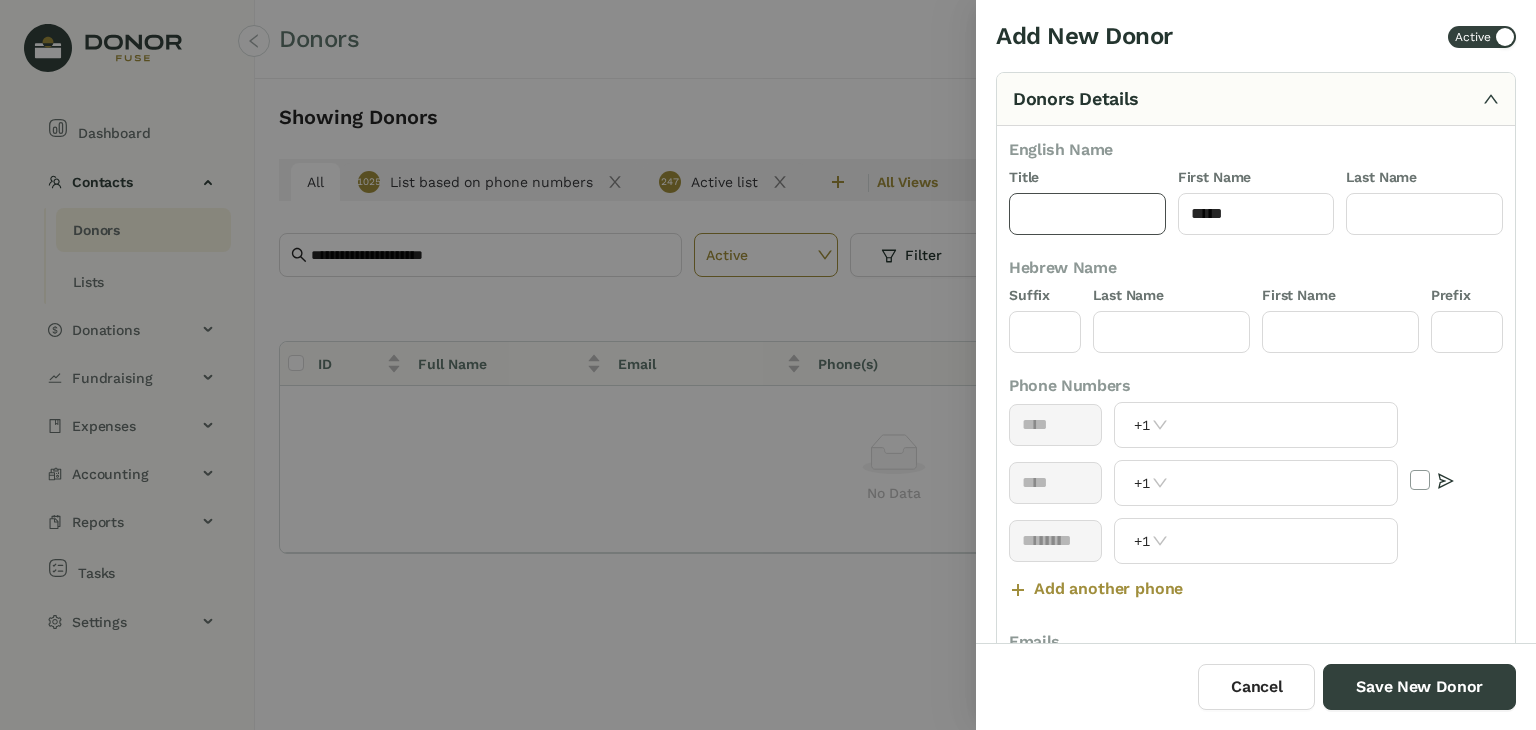 type on "****" 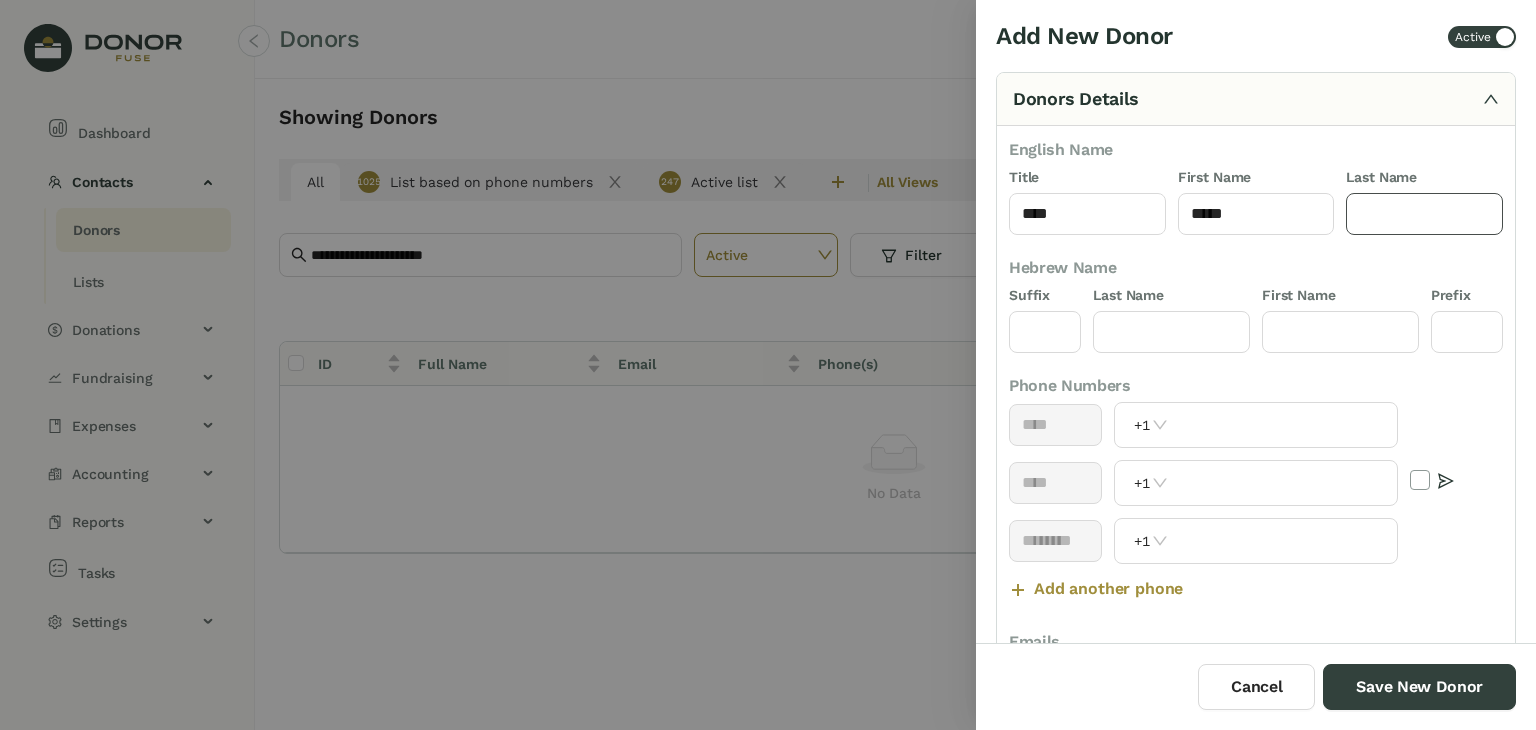 click 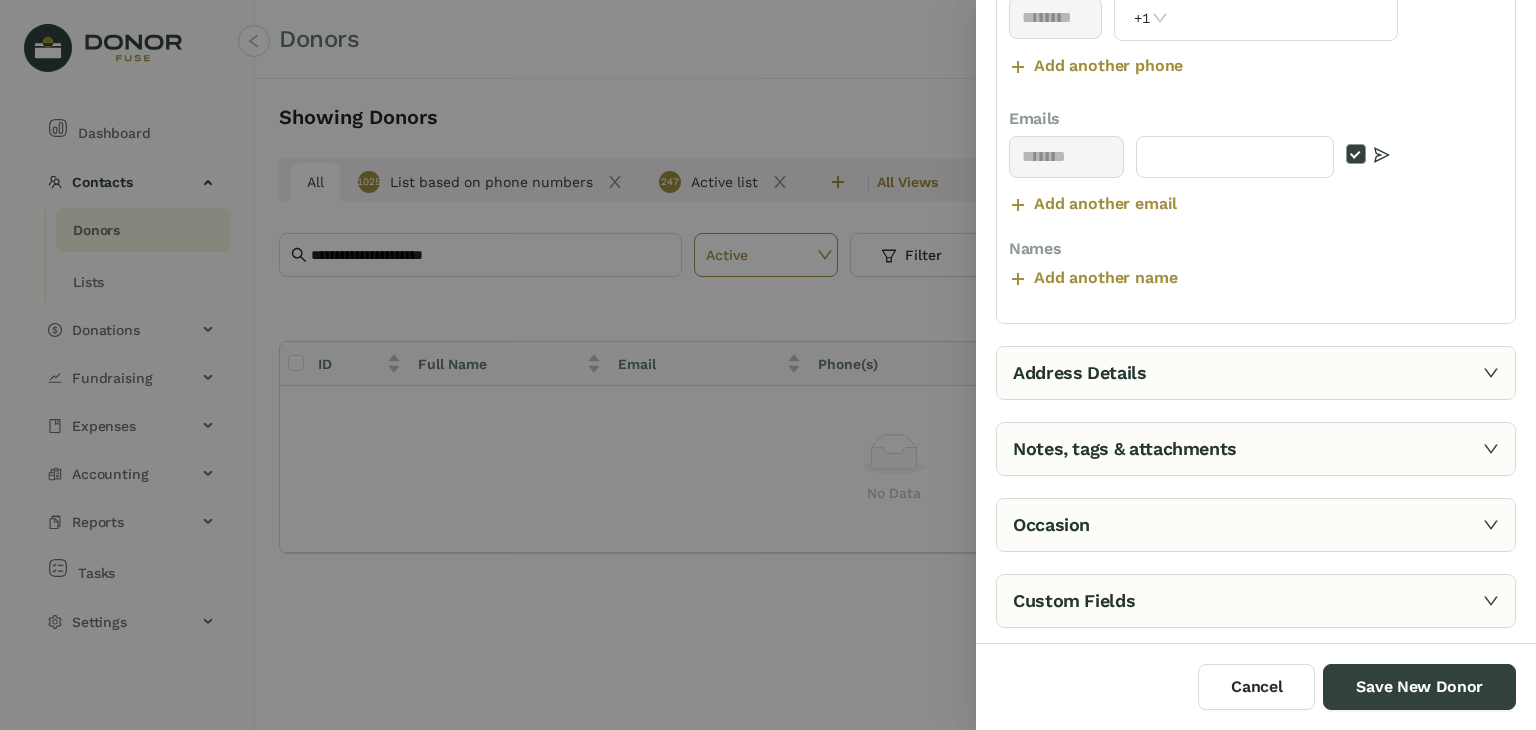 type on "*******" 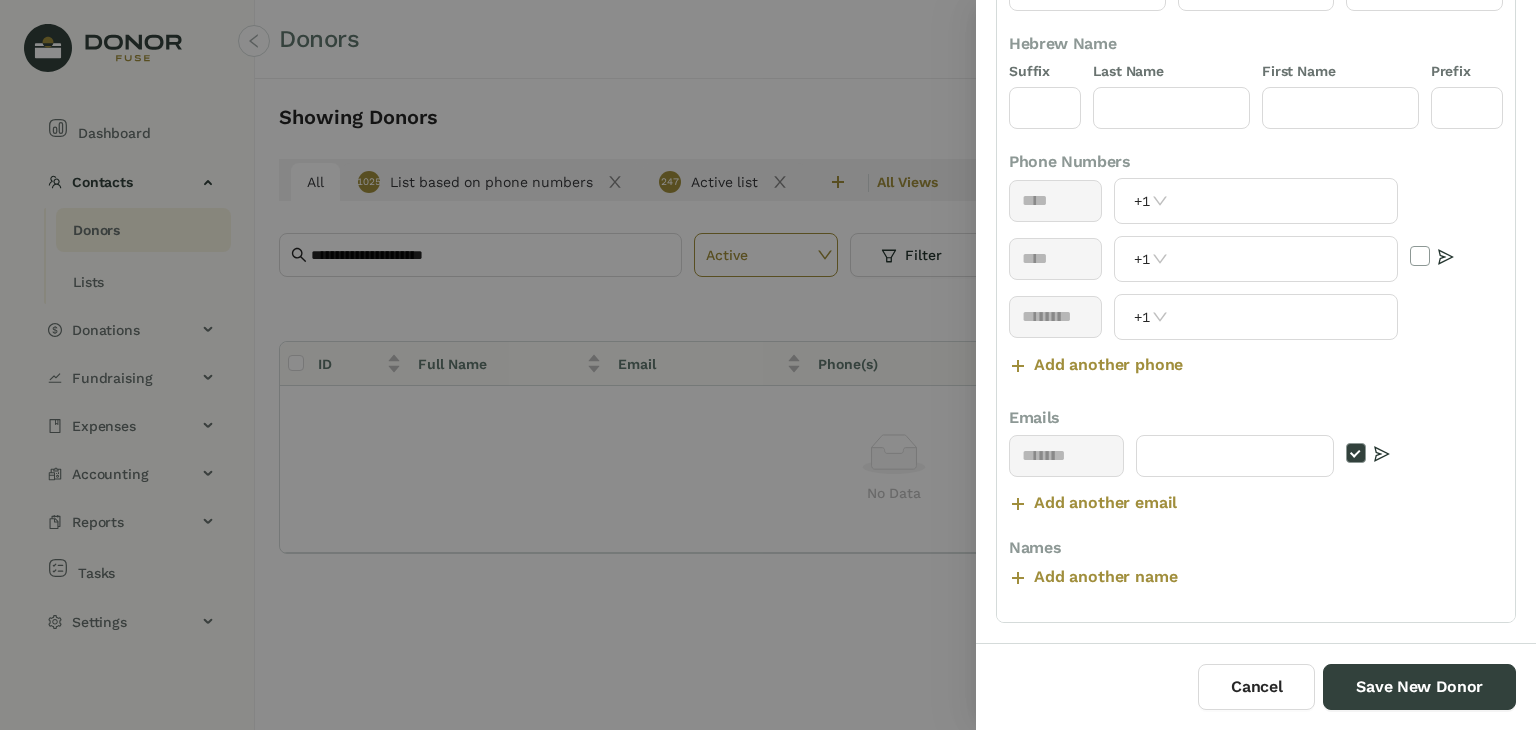 scroll, scrollTop: 189, scrollLeft: 0, axis: vertical 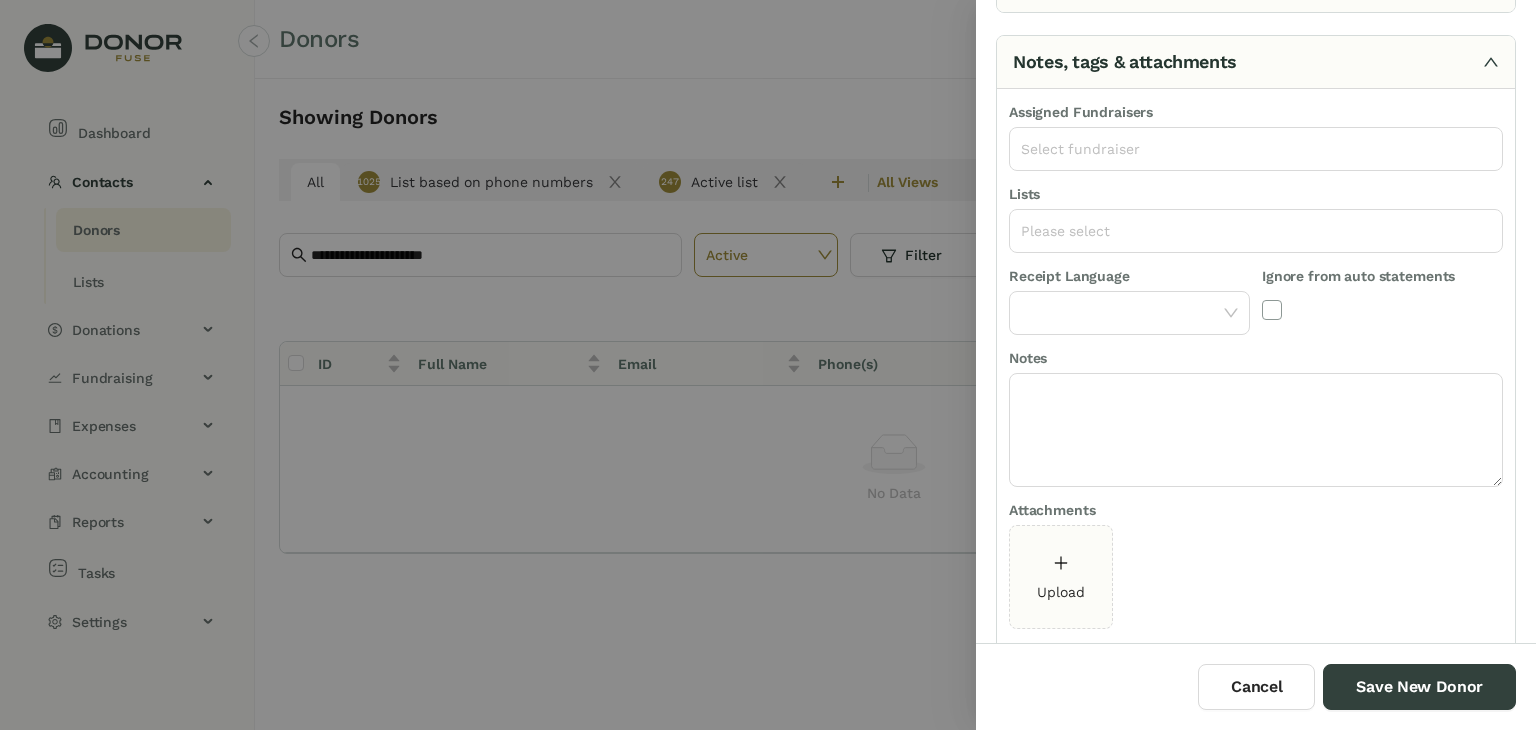 click on "Lists" at bounding box center (1256, 196) 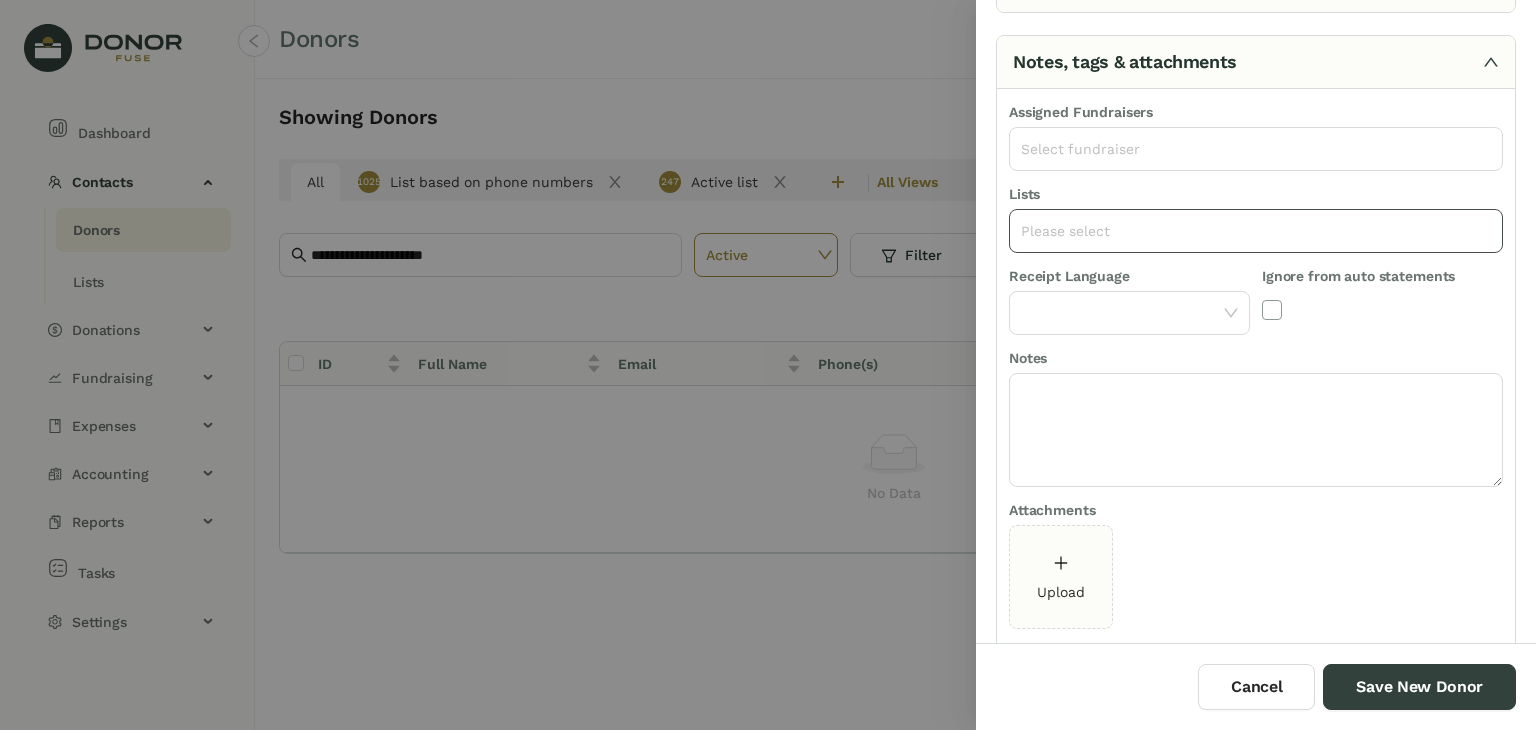 click on "Please select" 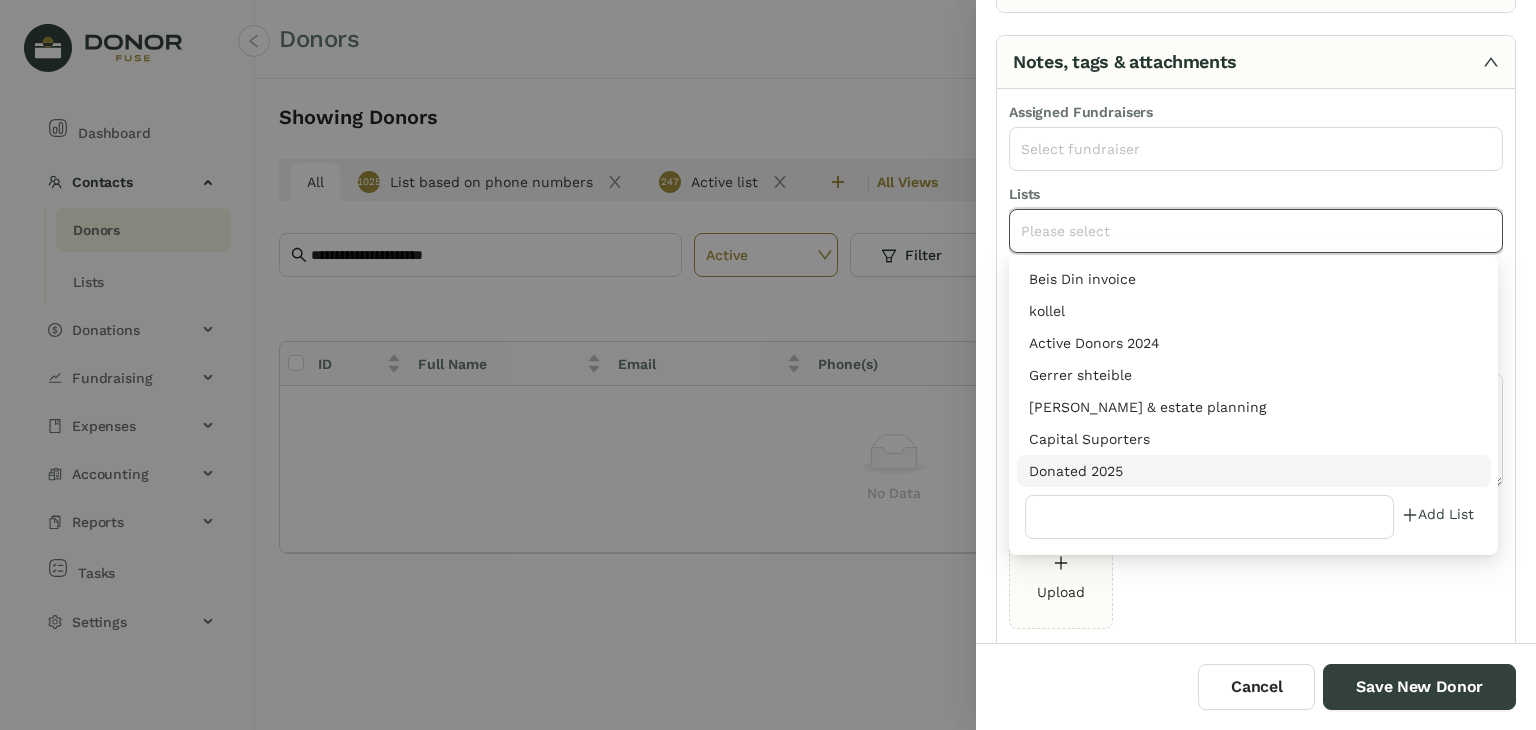 click on "Donated 2025" at bounding box center (1254, 471) 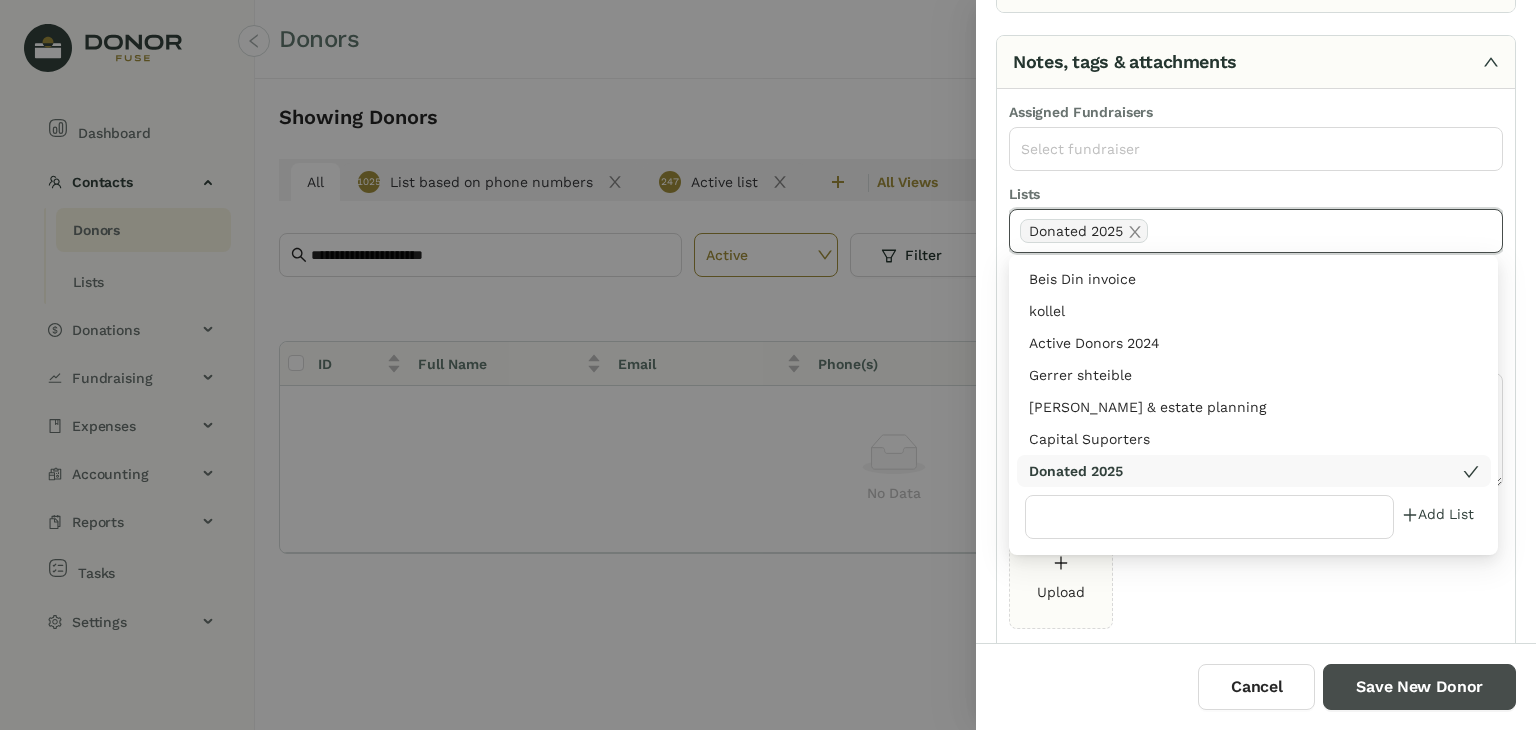 click on "Save New Donor" at bounding box center (1419, 687) 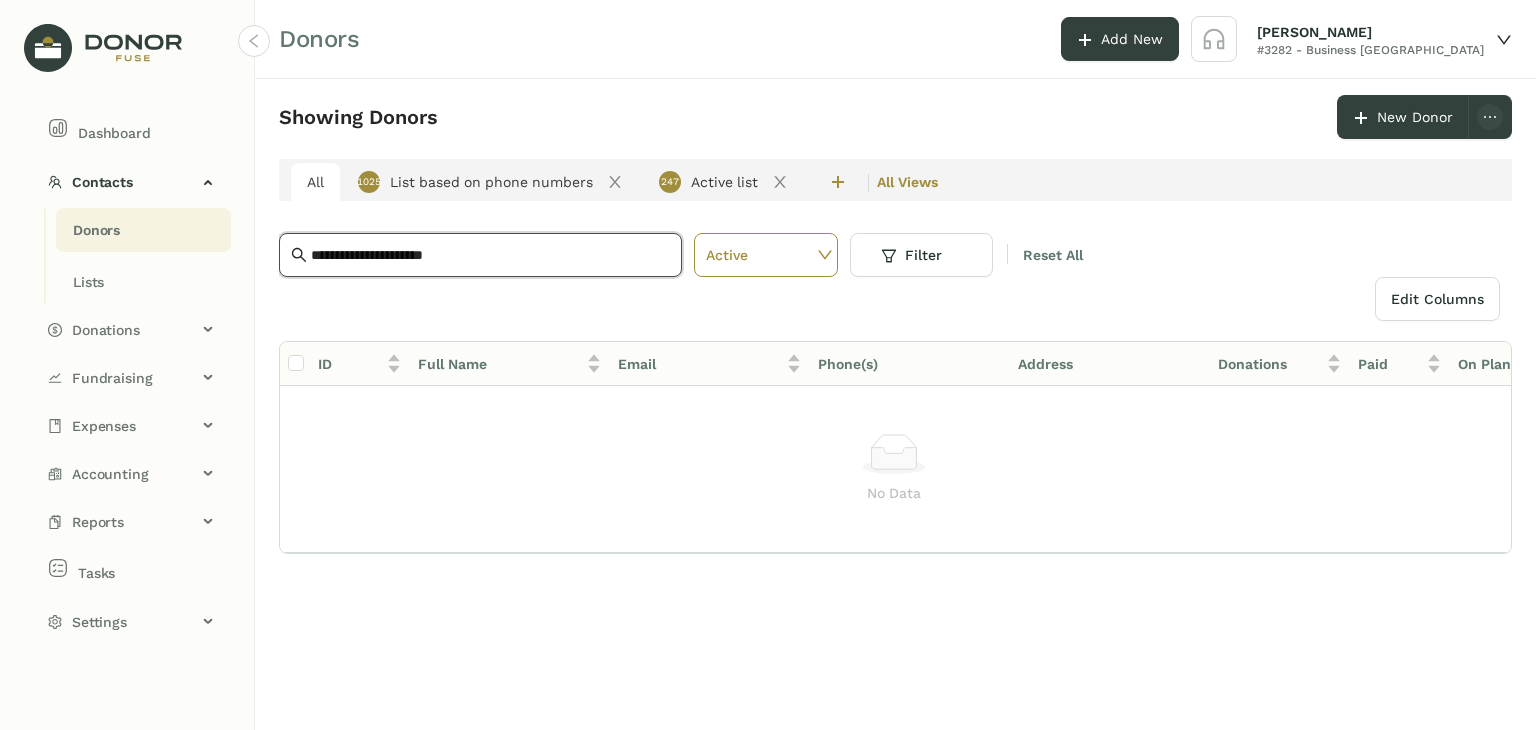 drag, startPoint x: 524, startPoint y: 244, endPoint x: 185, endPoint y: 237, distance: 339.07227 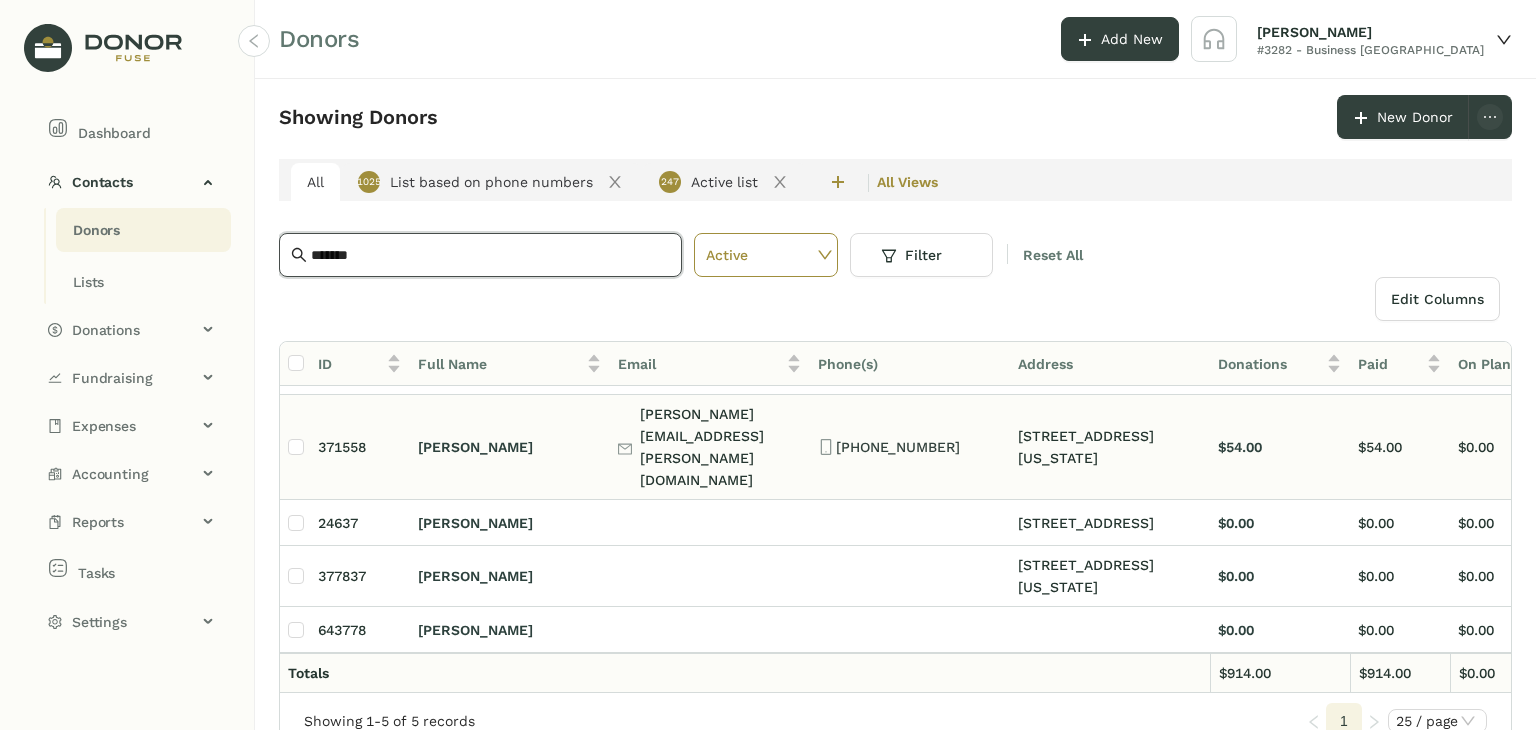 scroll, scrollTop: 53, scrollLeft: 0, axis: vertical 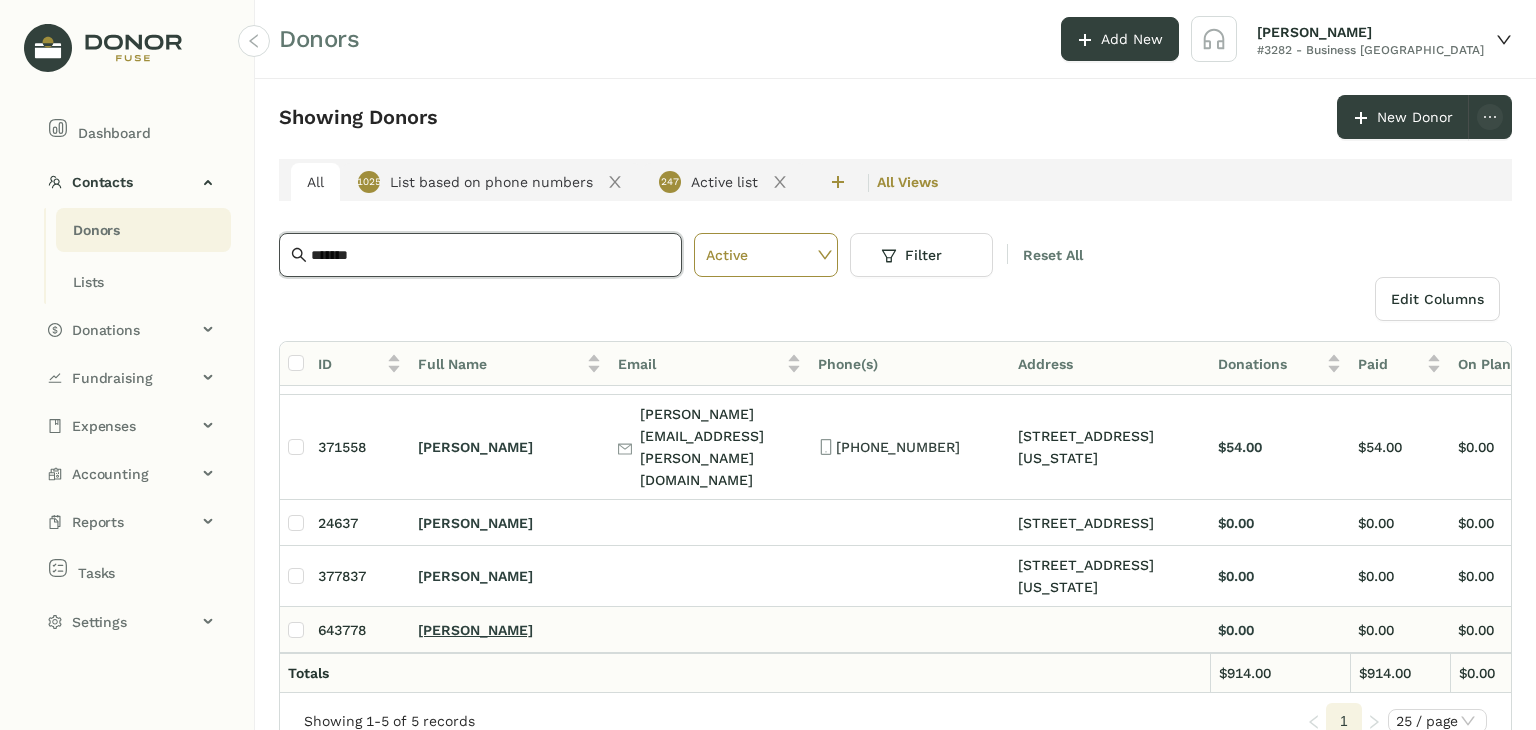 type on "*******" 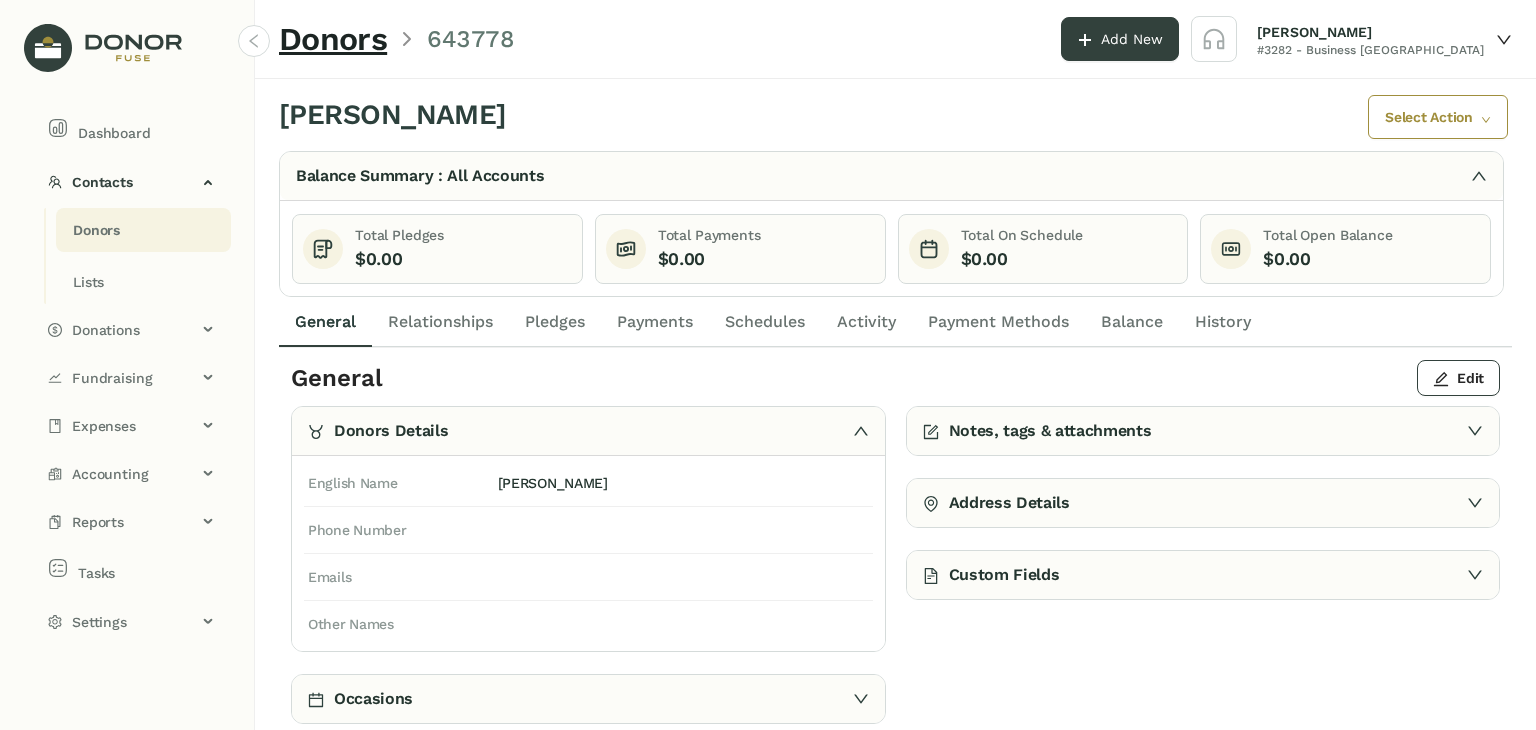 click on "Notes, tags & attachments" 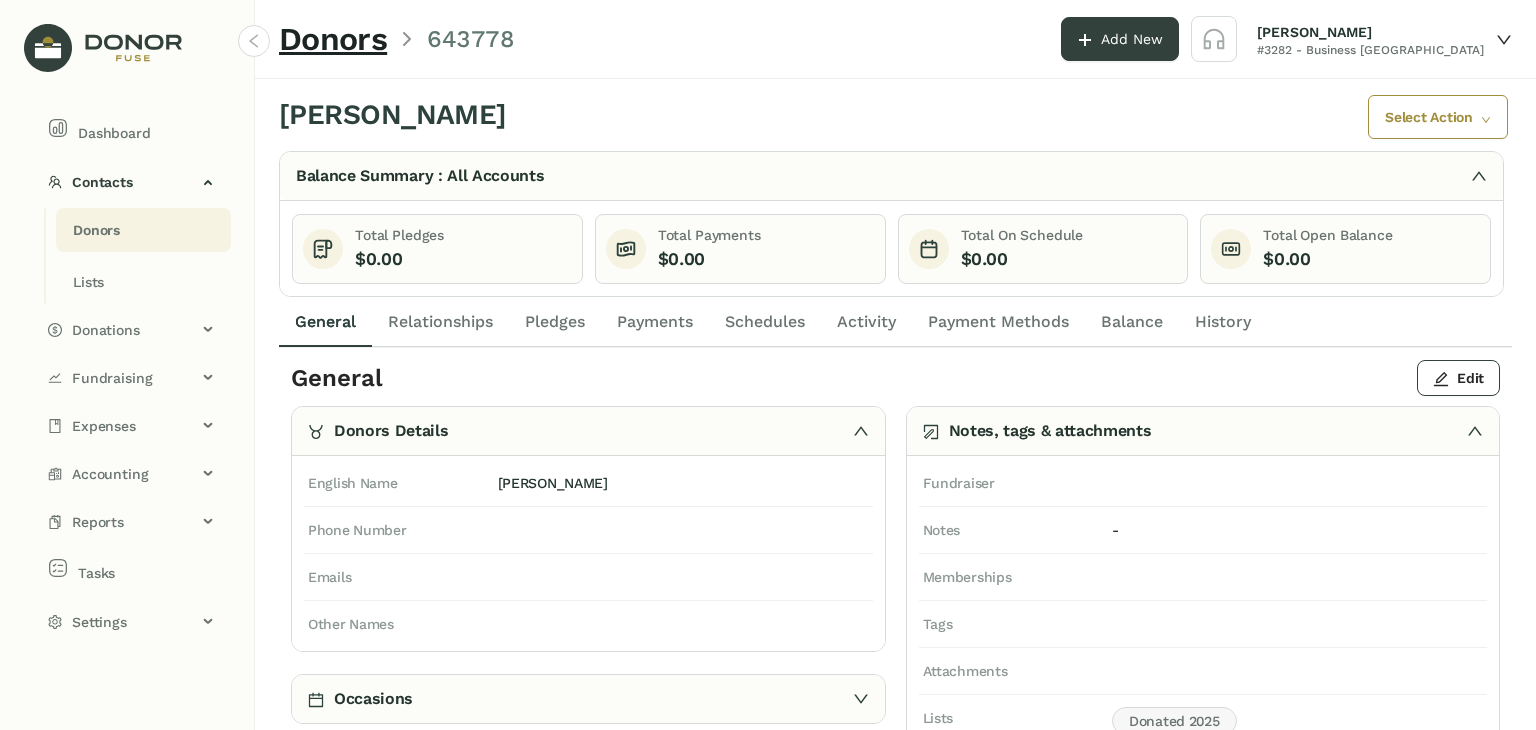 click on "Payments" 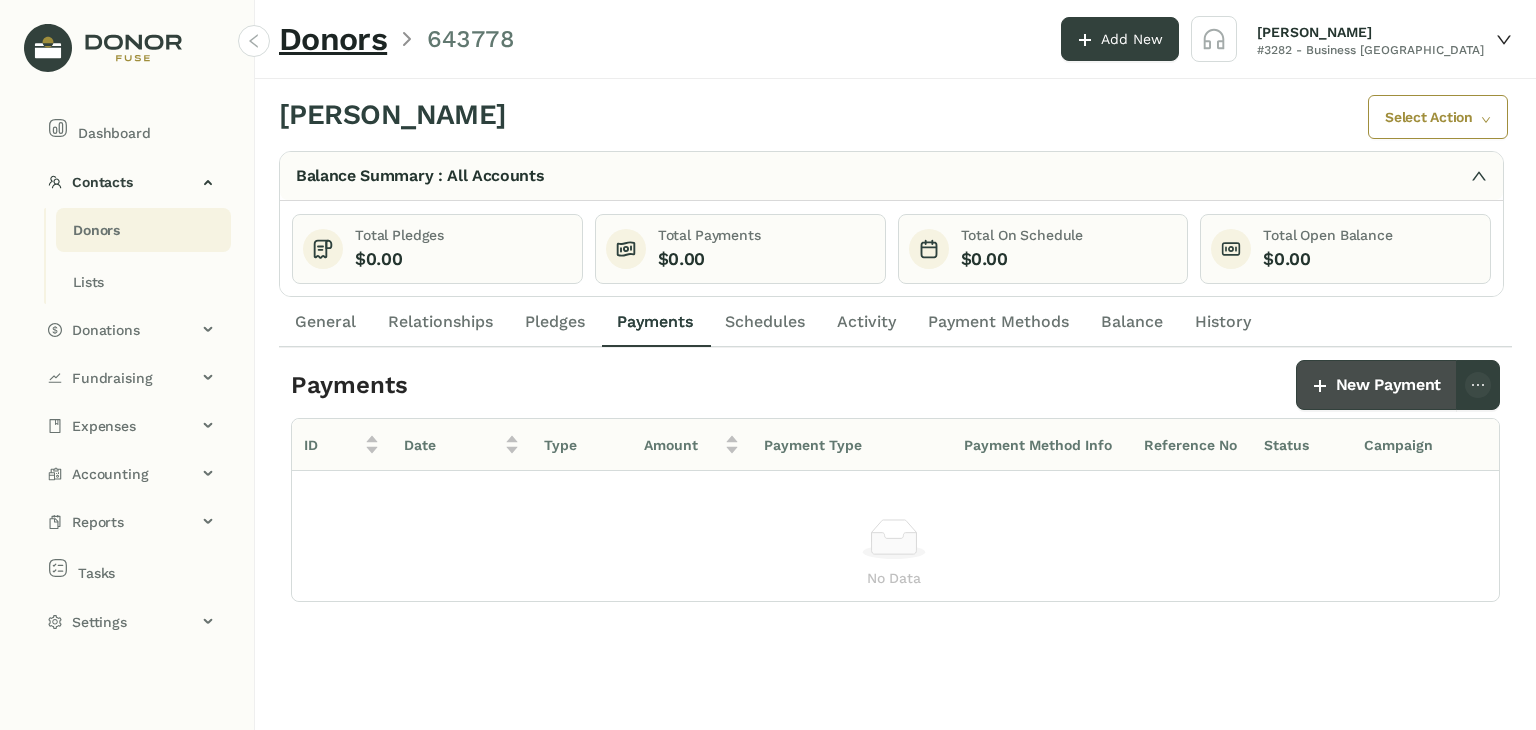 click on "New Payment" 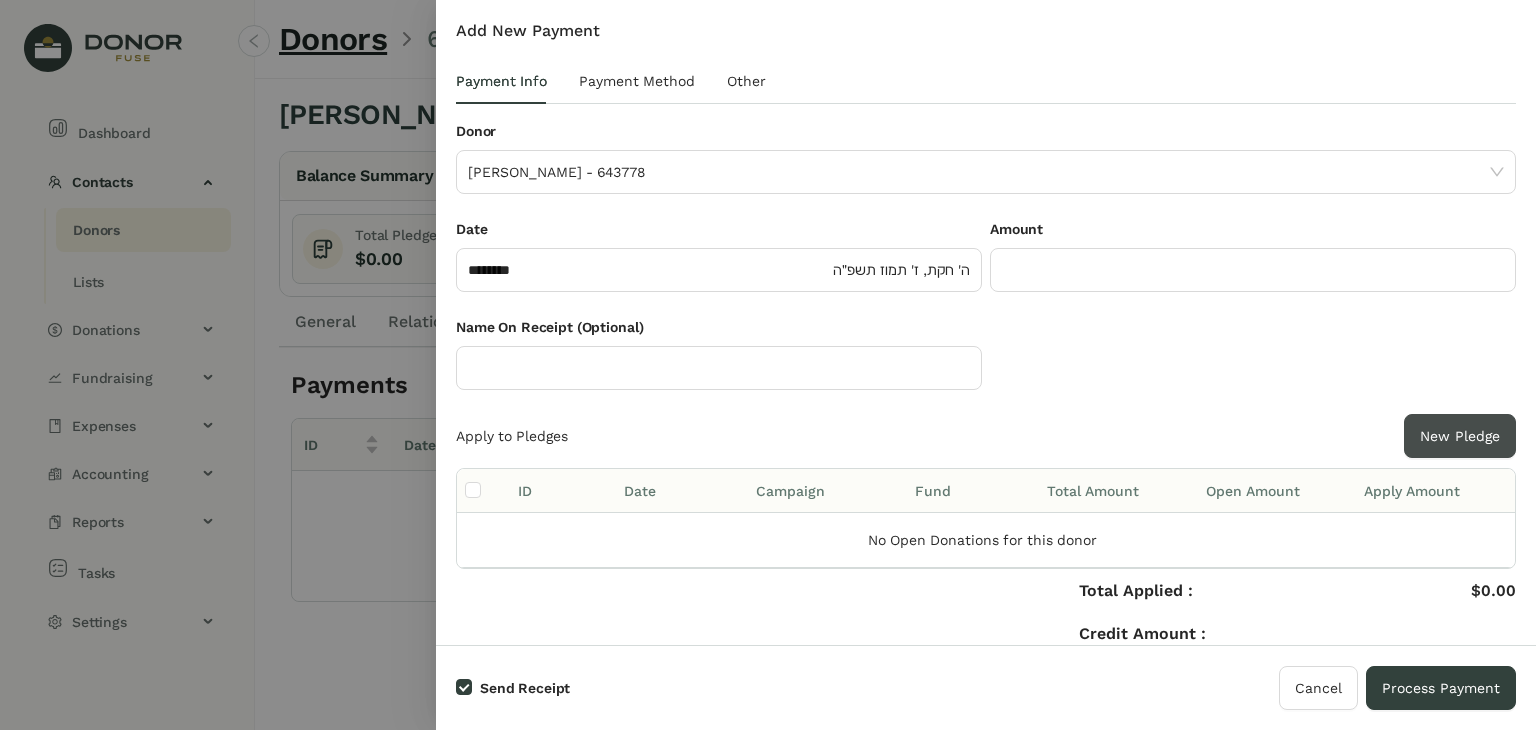click on "New Pledge" at bounding box center (1460, 436) 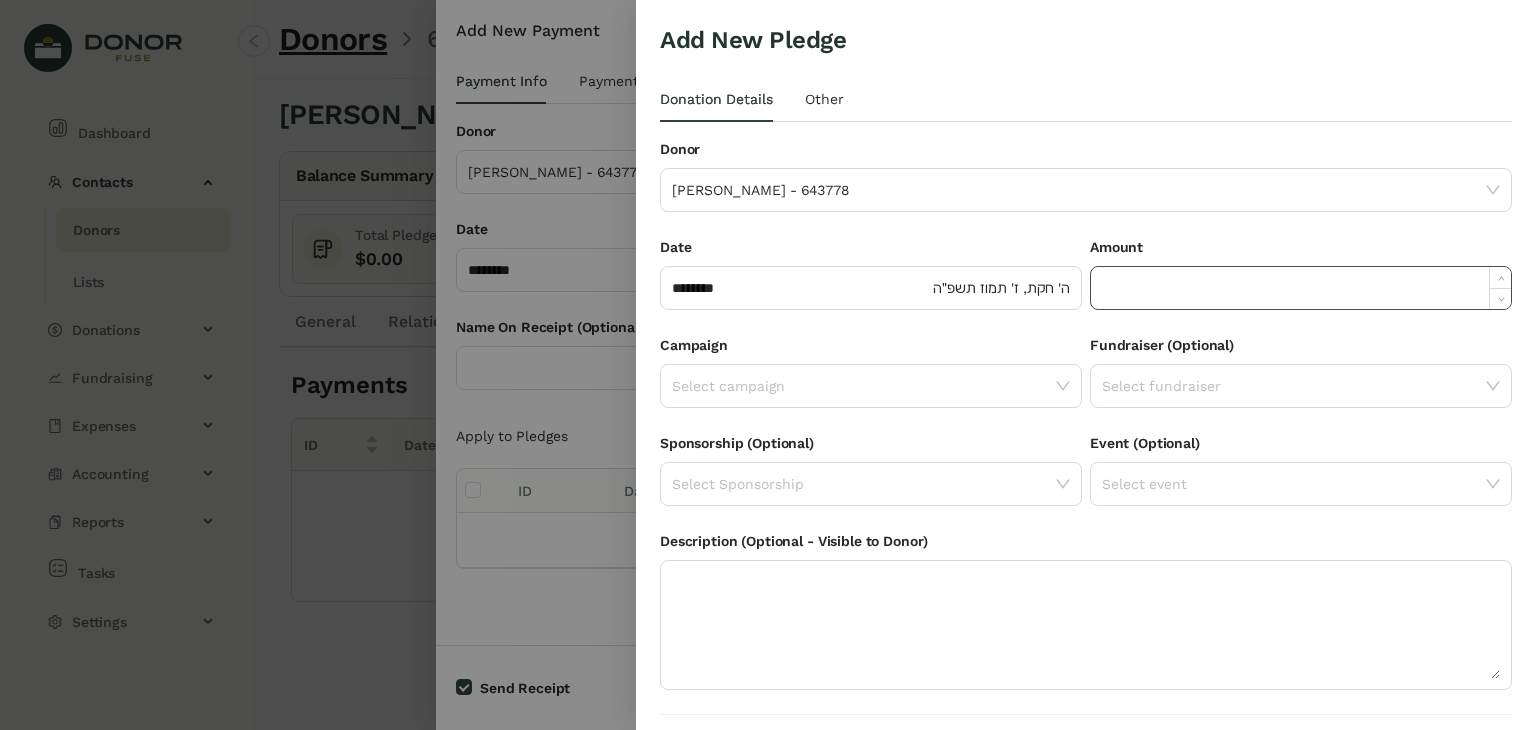 click 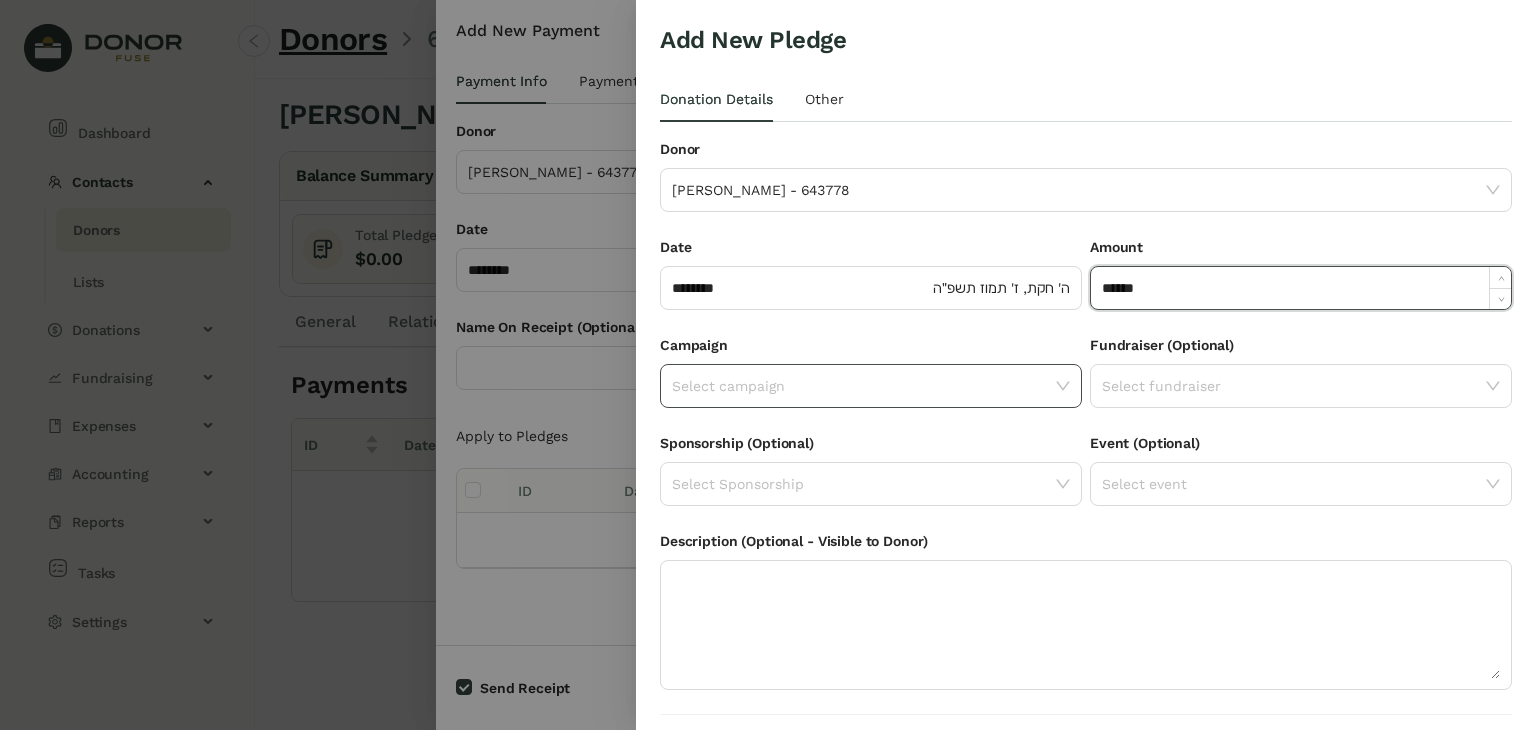 type on "*******" 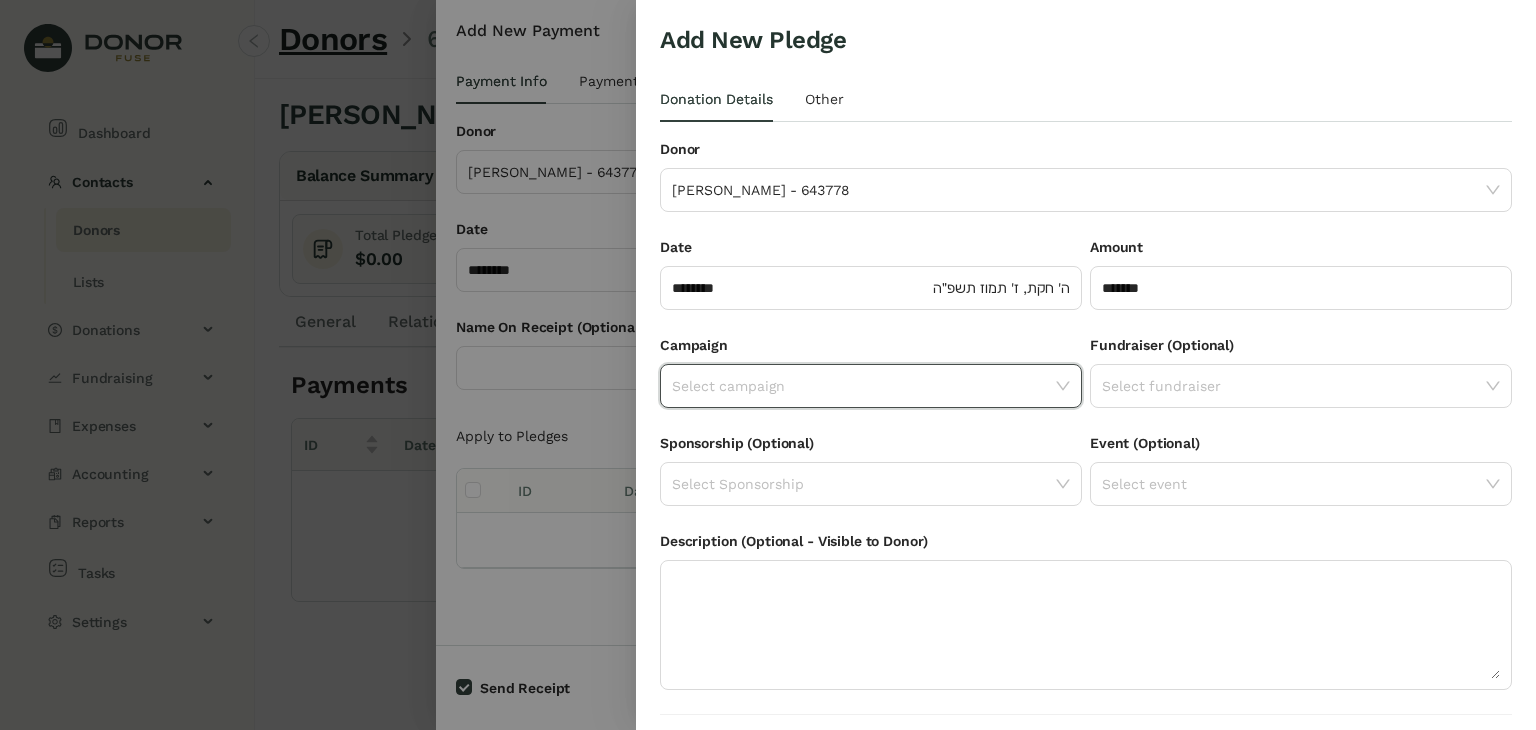 click 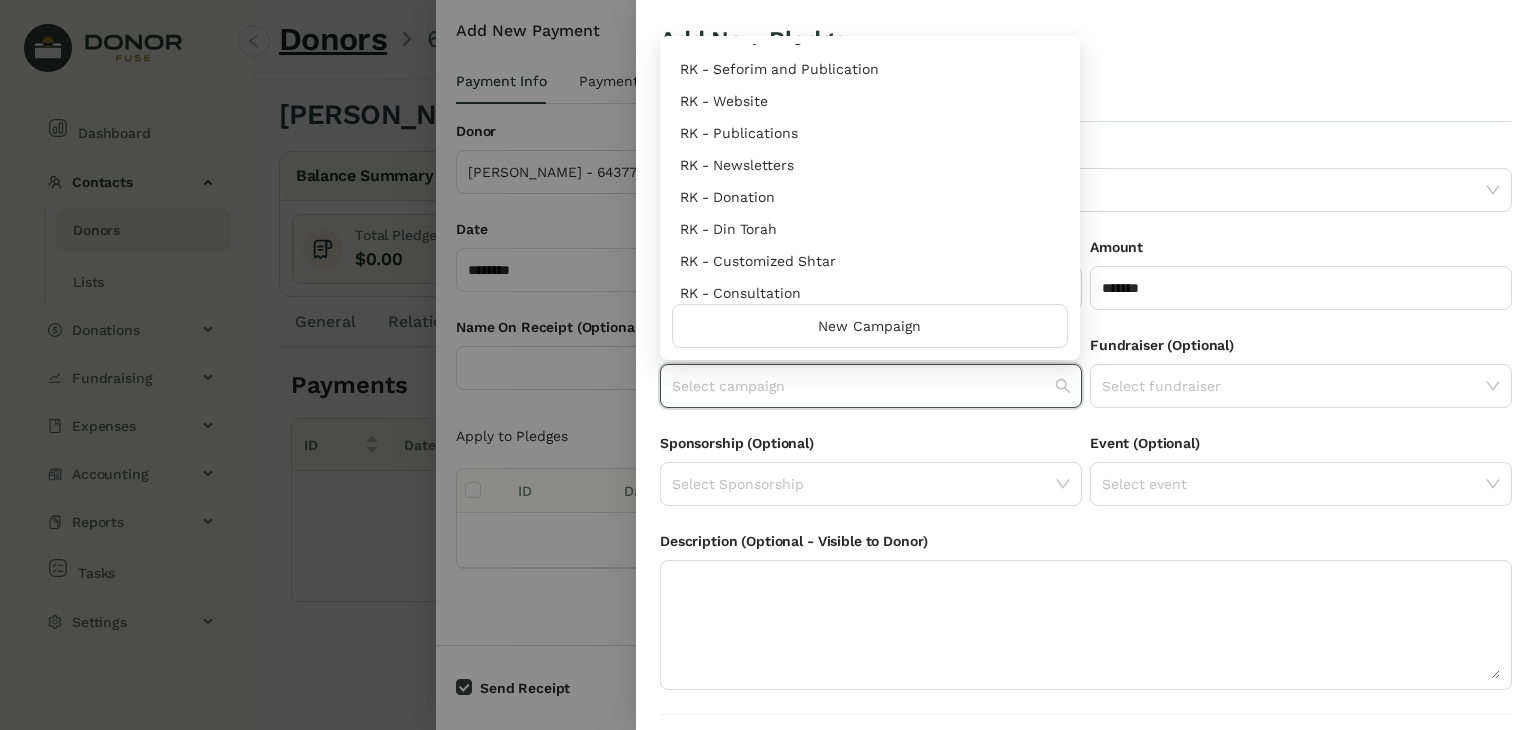 scroll, scrollTop: 960, scrollLeft: 0, axis: vertical 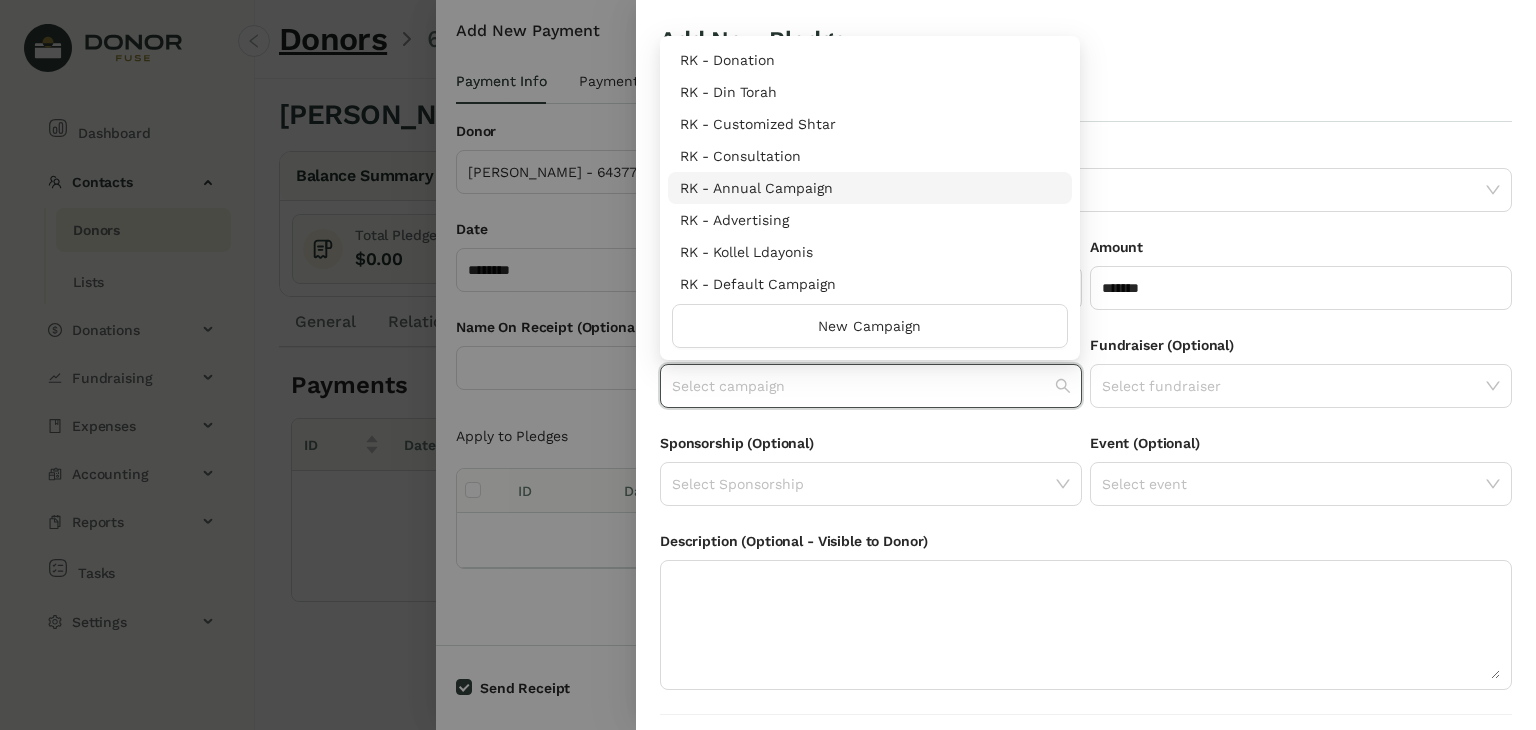 click on "RK - Annual Campaign" at bounding box center (870, 188) 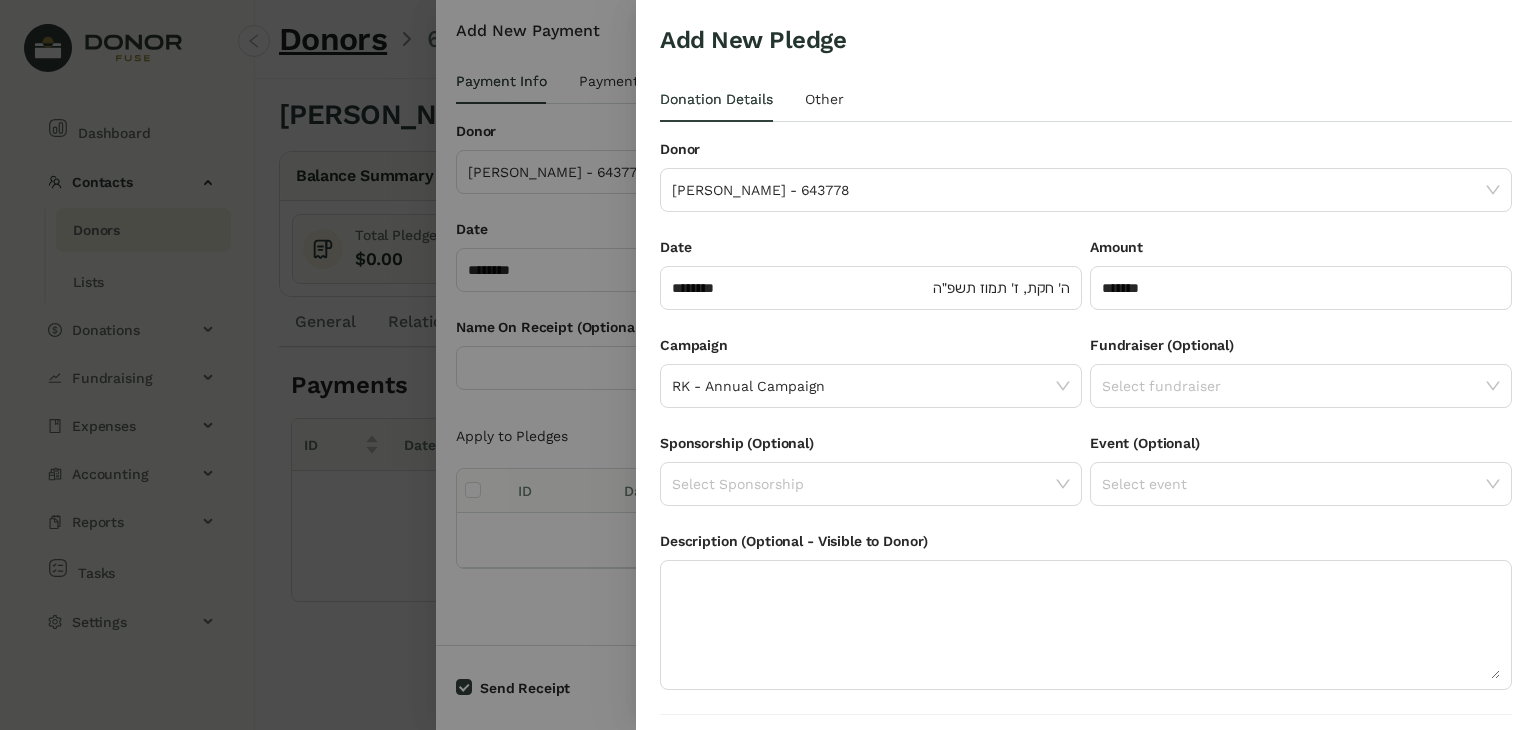 scroll, scrollTop: 54, scrollLeft: 0, axis: vertical 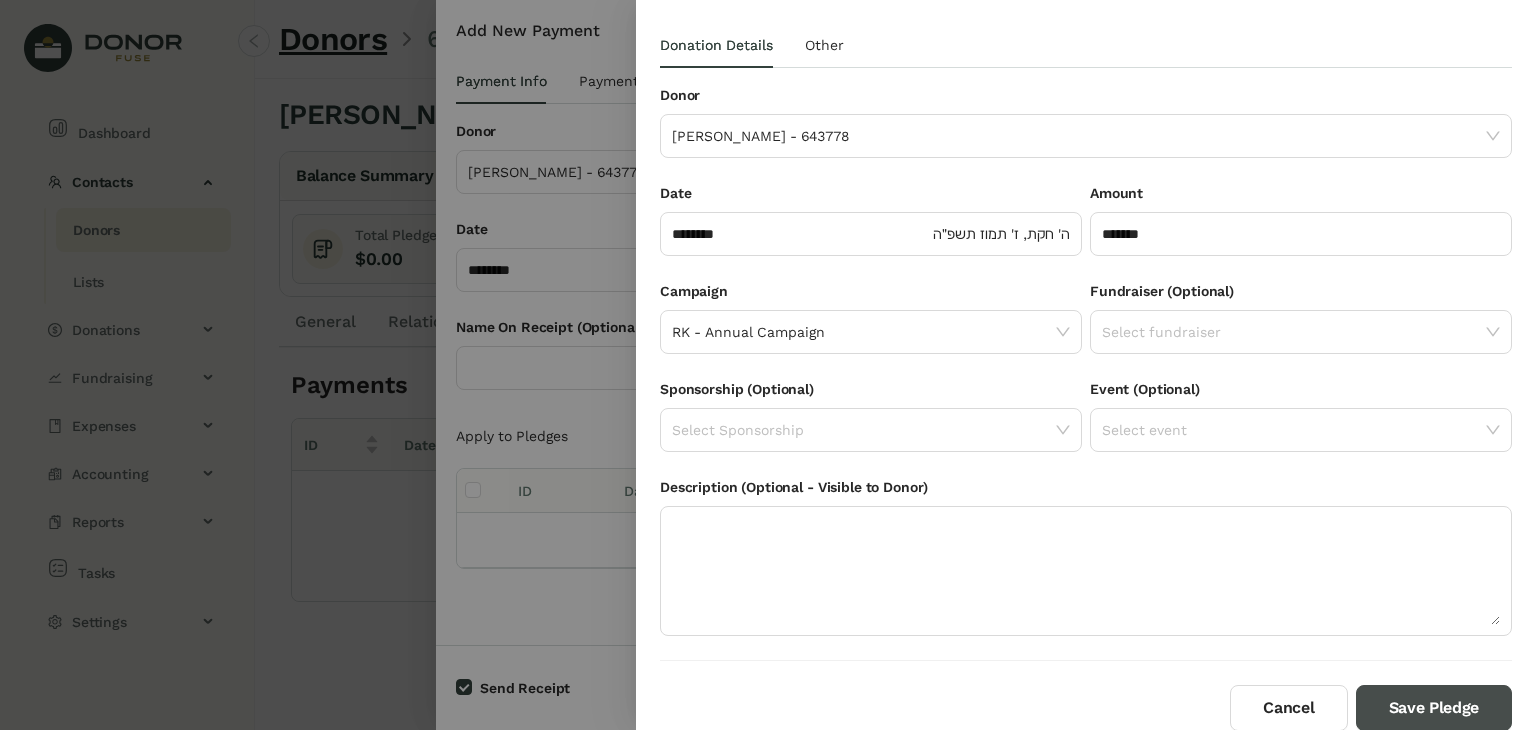 click on "Save Pledge" at bounding box center (1434, 708) 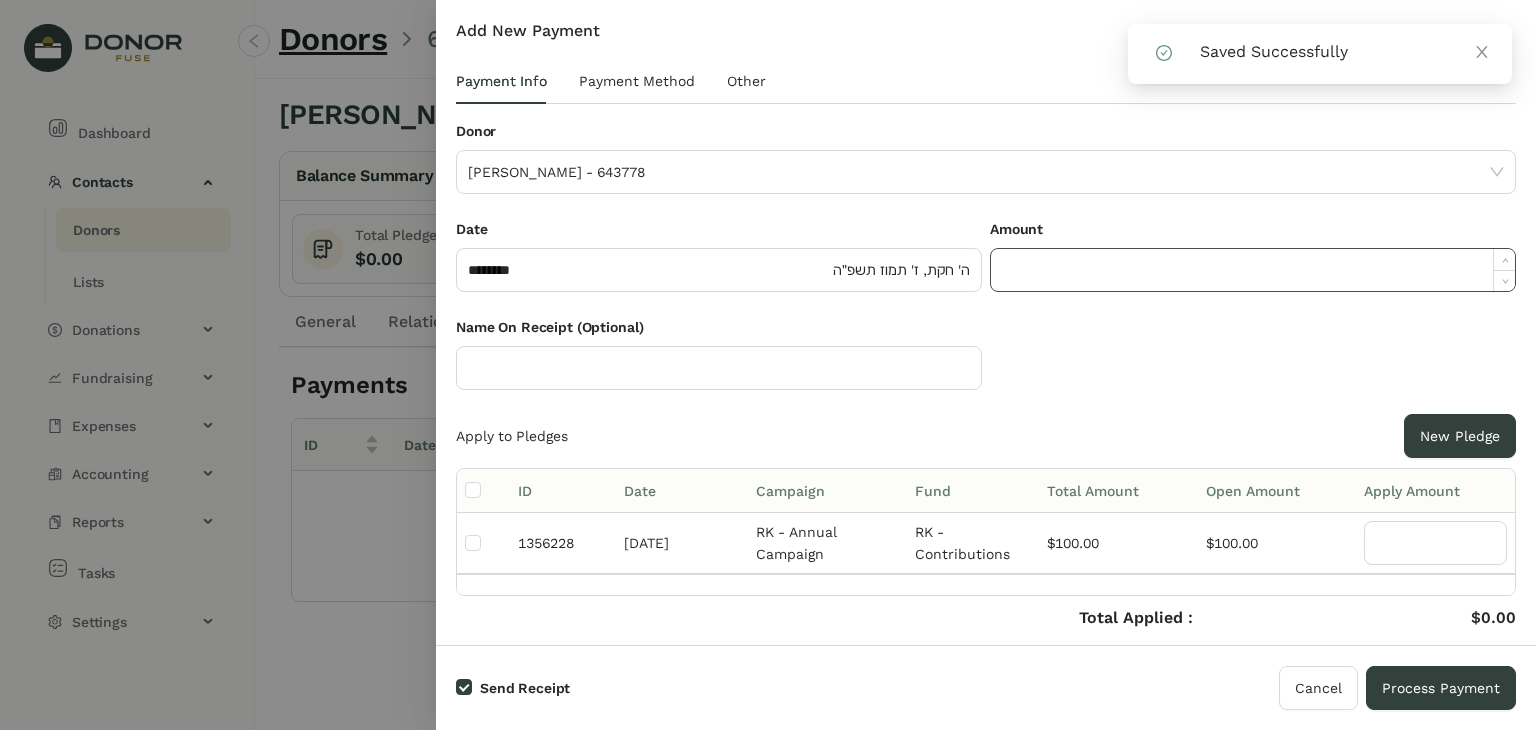 click 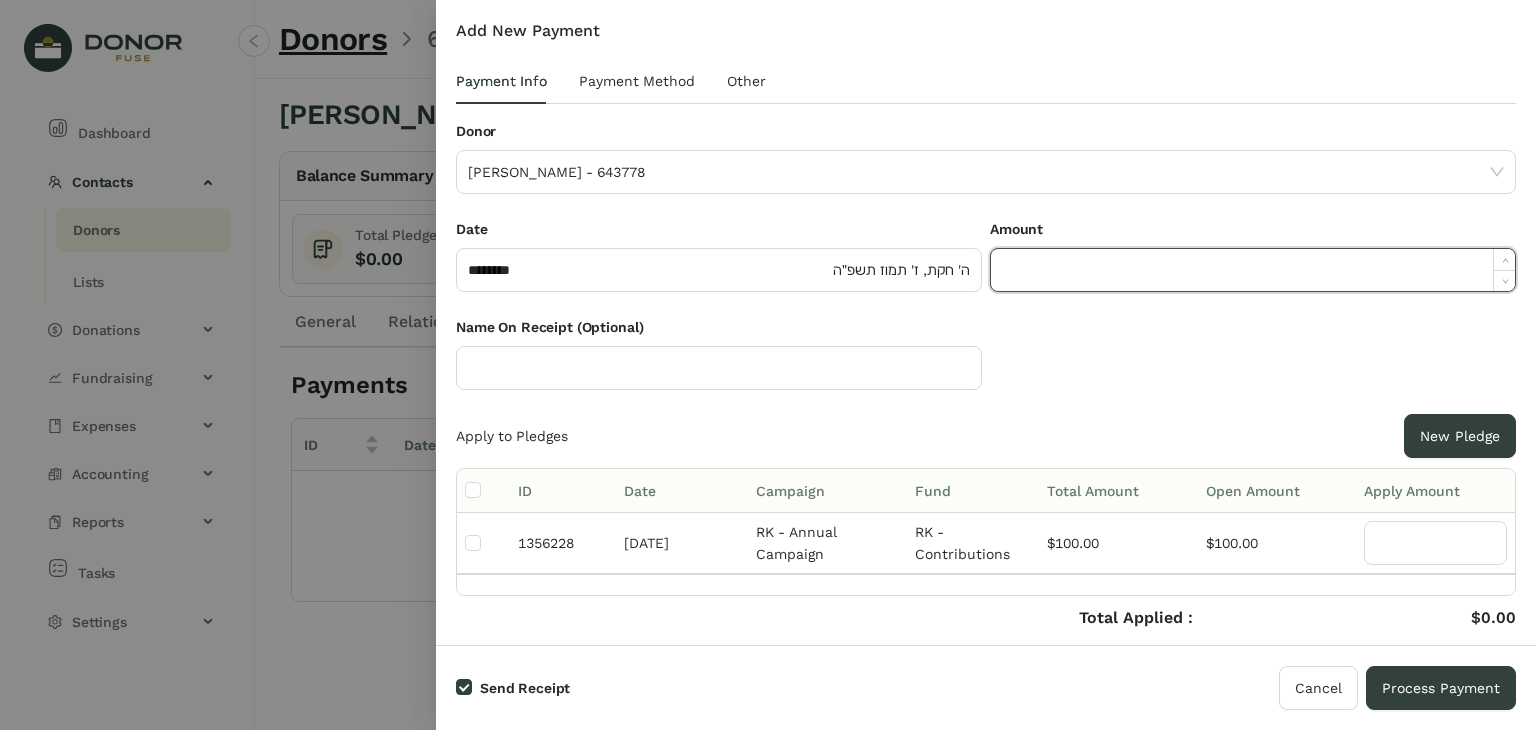 paste on "**********" 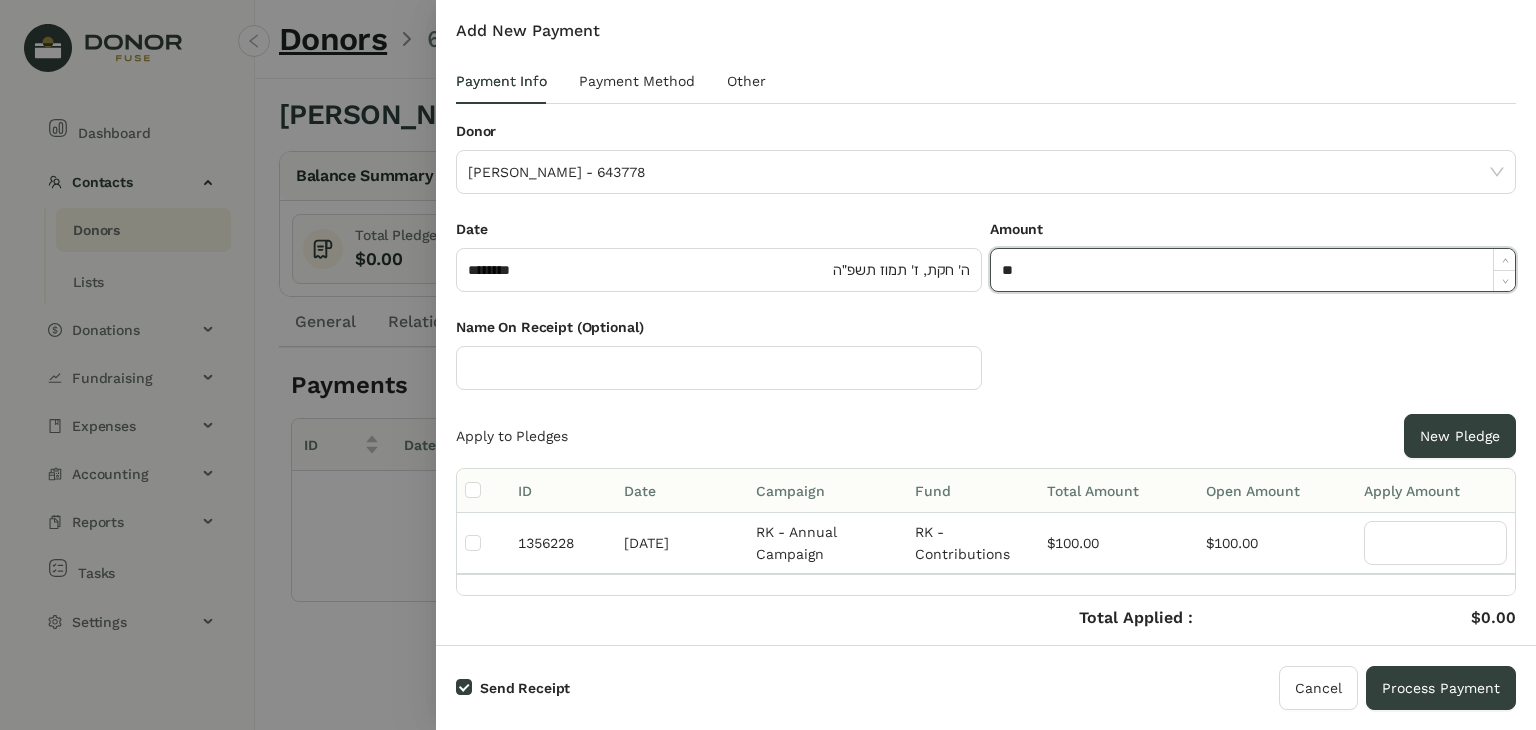type on "*" 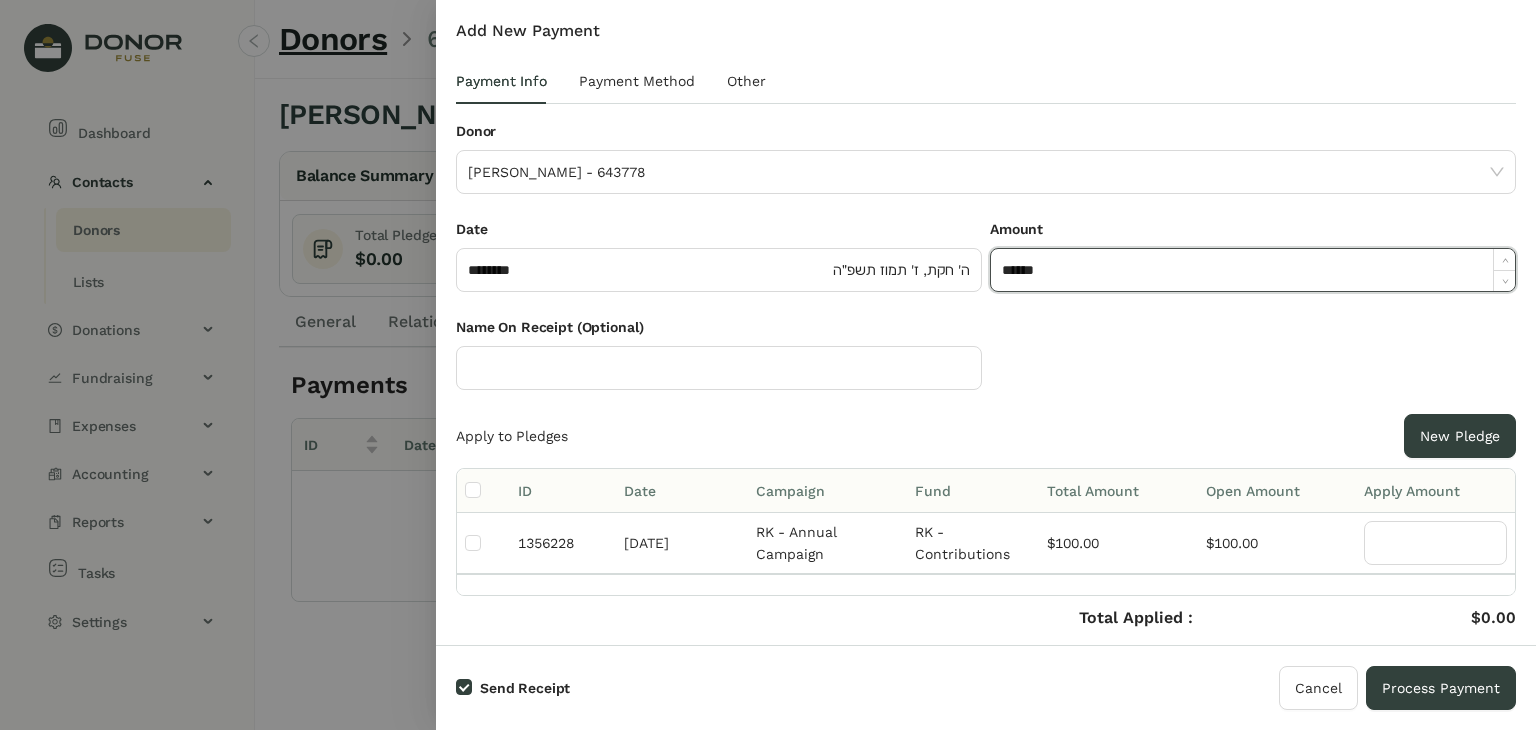 type on "*******" 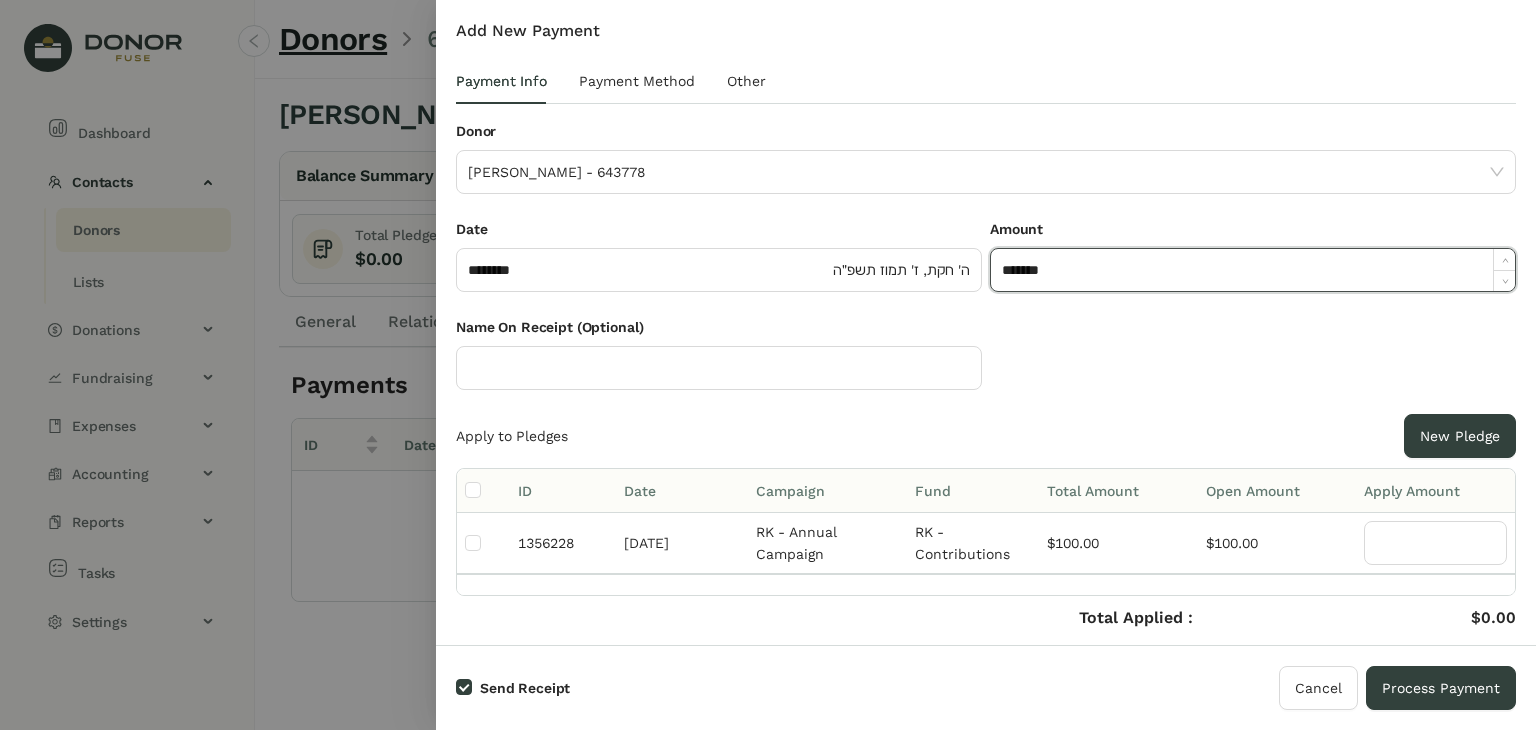 click at bounding box center [483, 491] 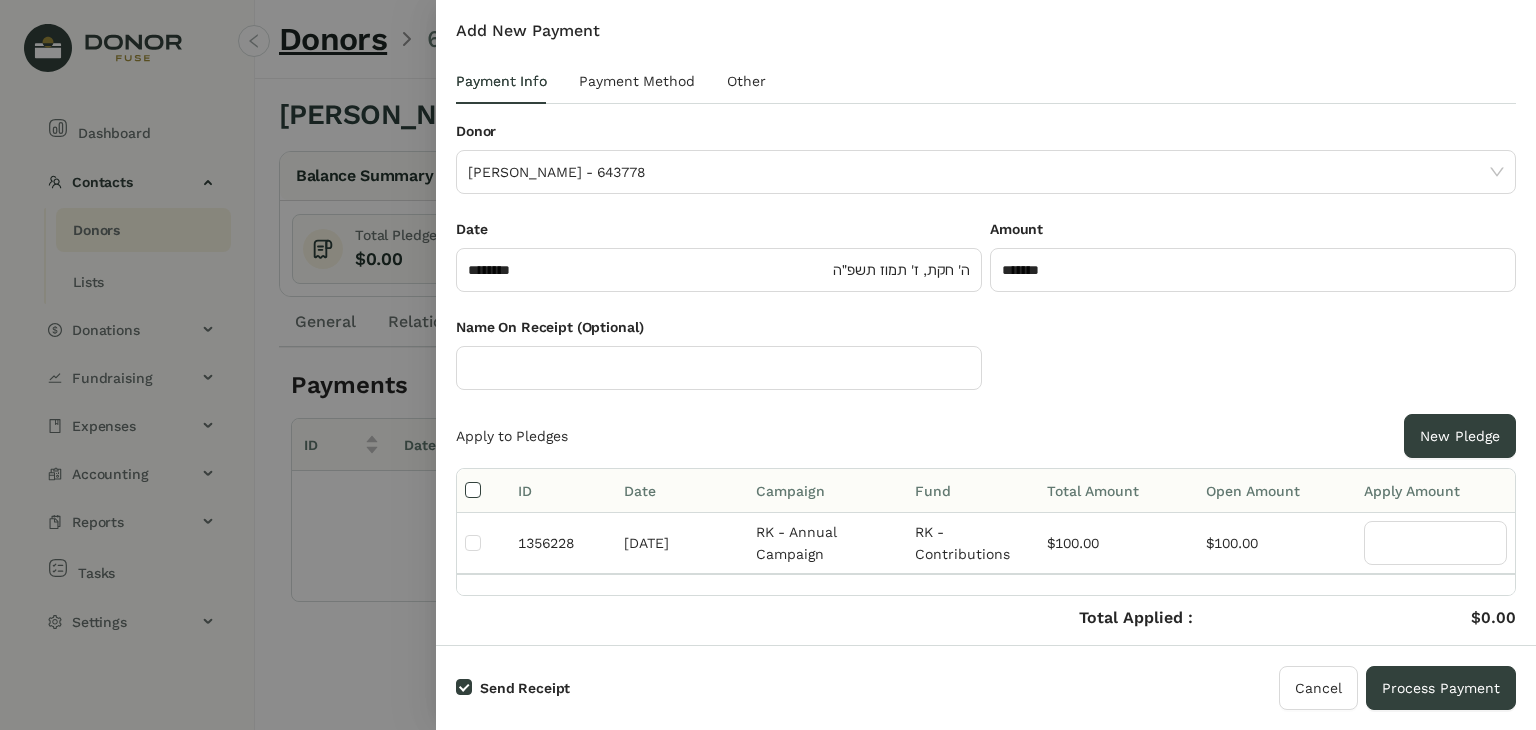 type on "***" 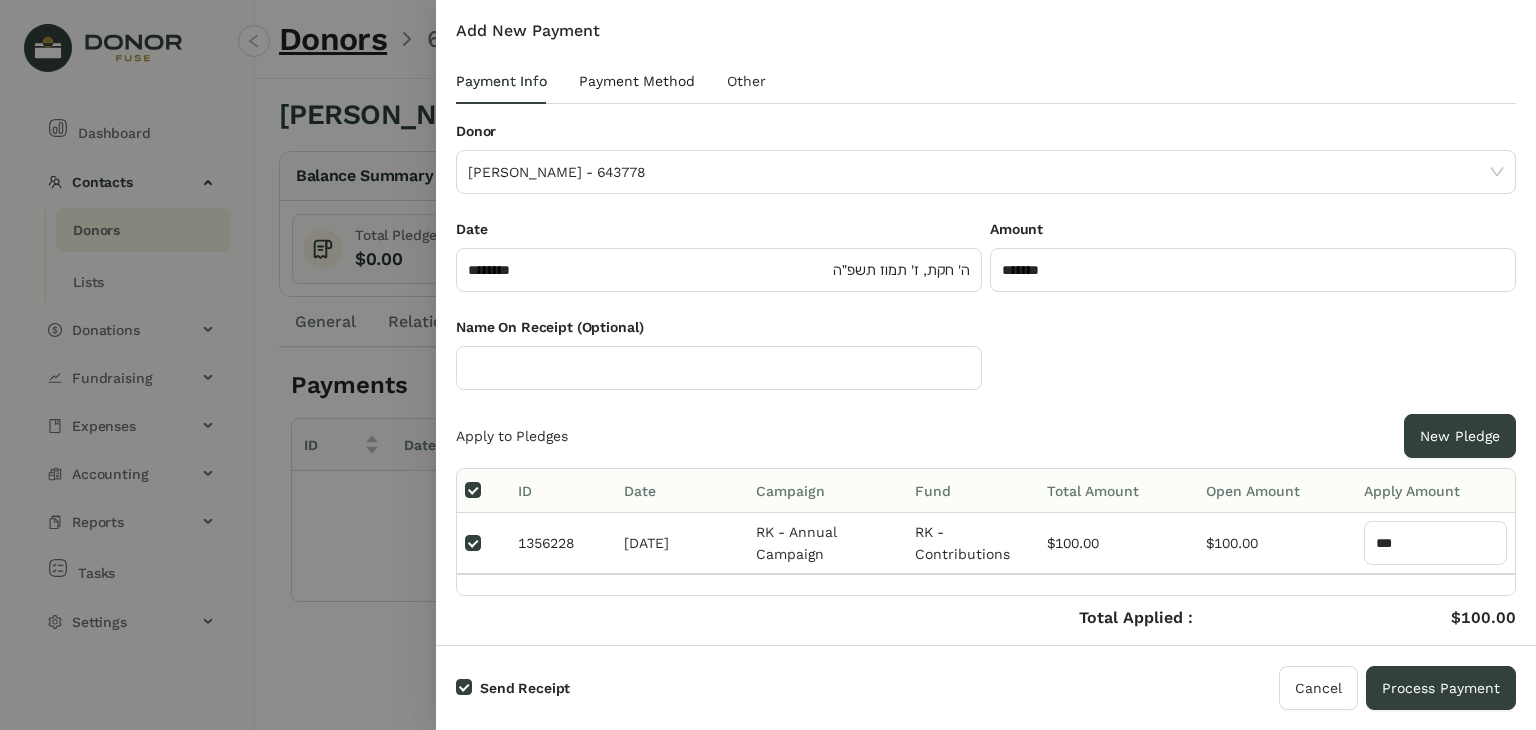 click on "Payment Method" at bounding box center [637, 81] 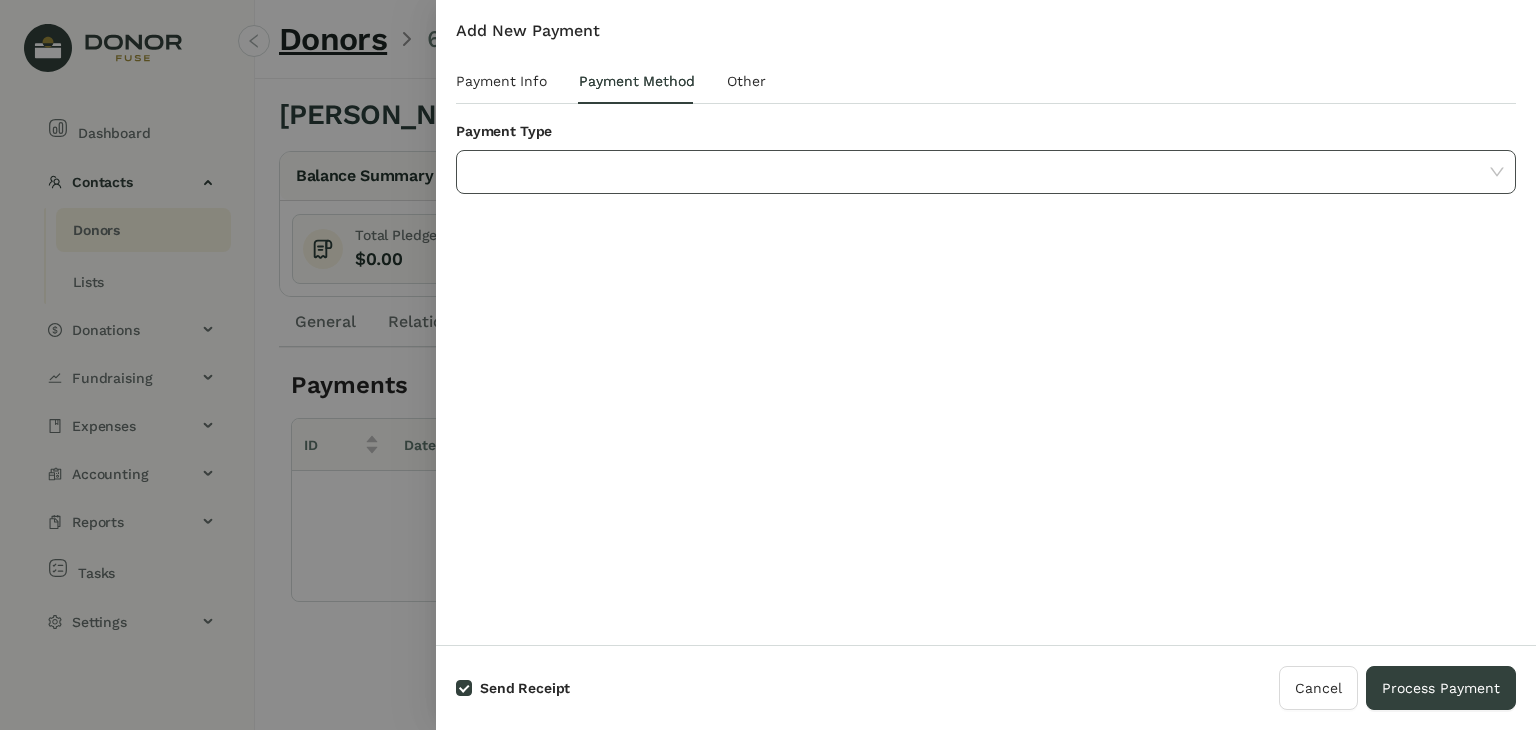 click 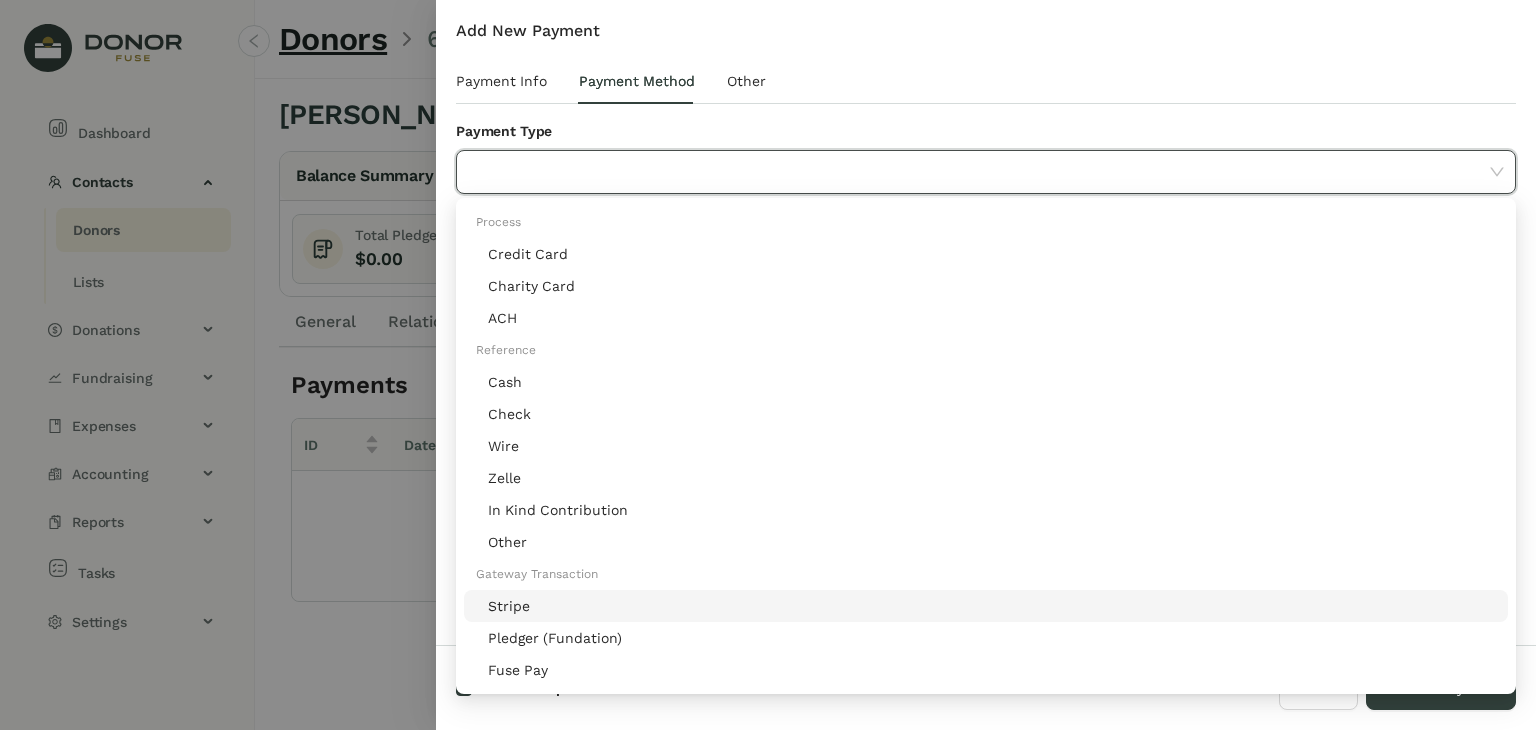 click on "Stripe" 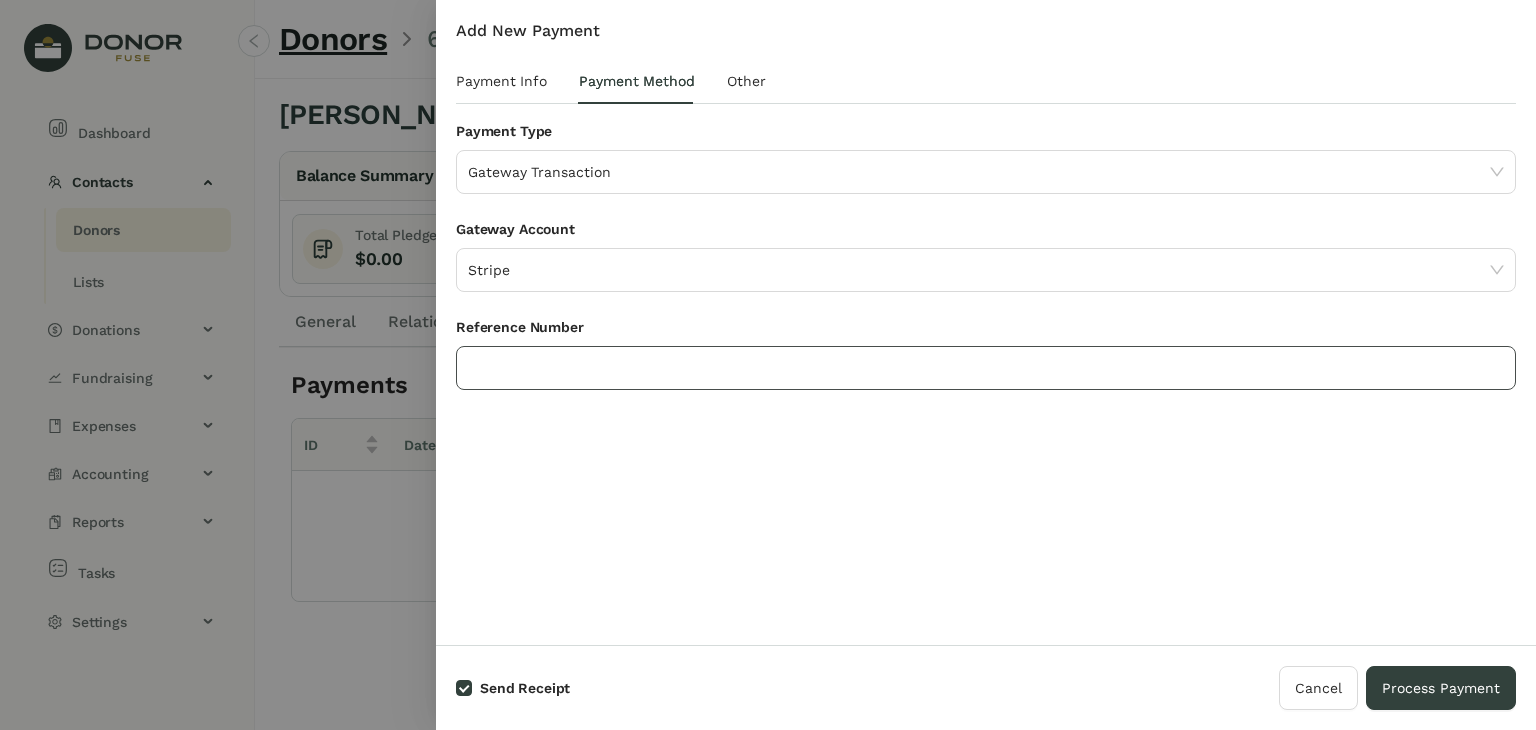 click 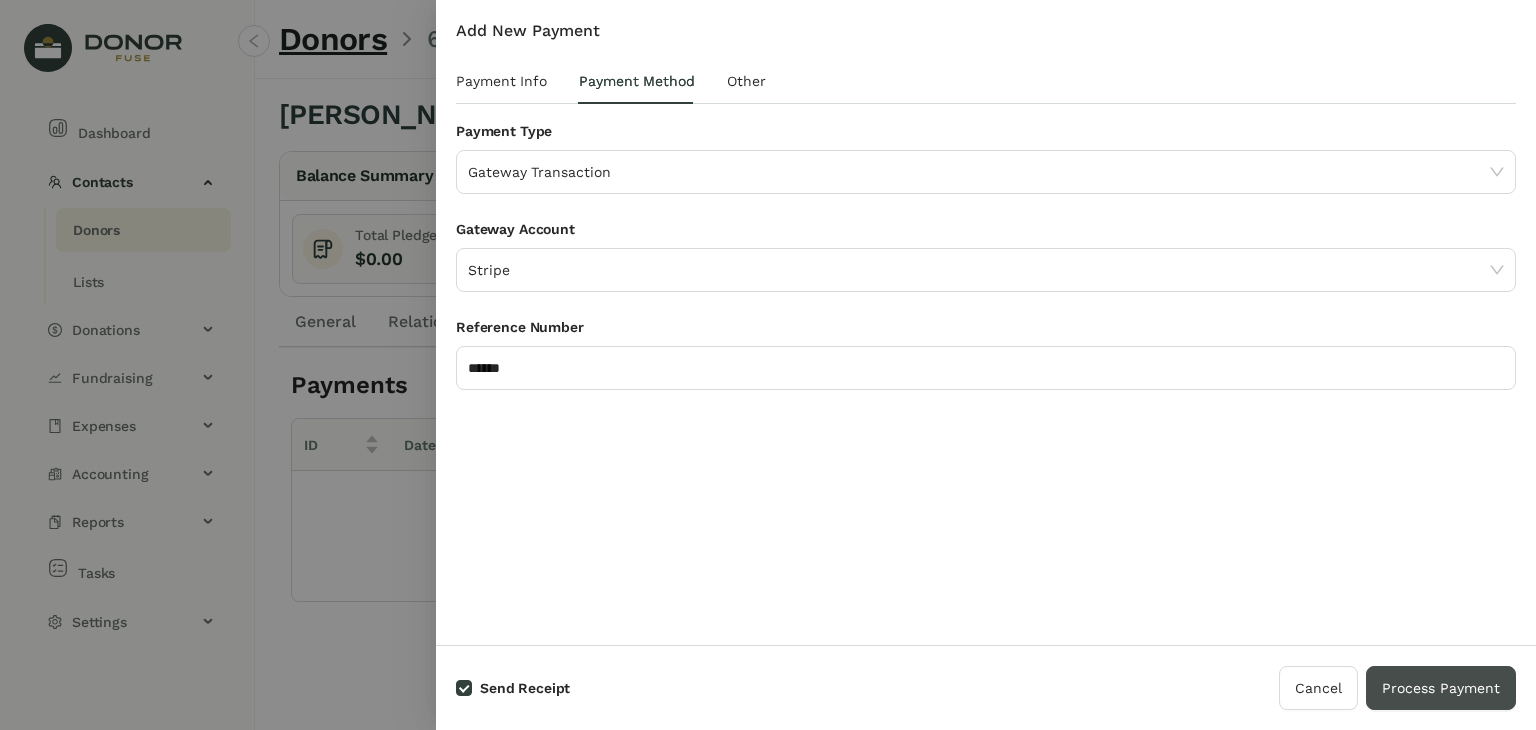 click on "Process Payment" at bounding box center [1441, 688] 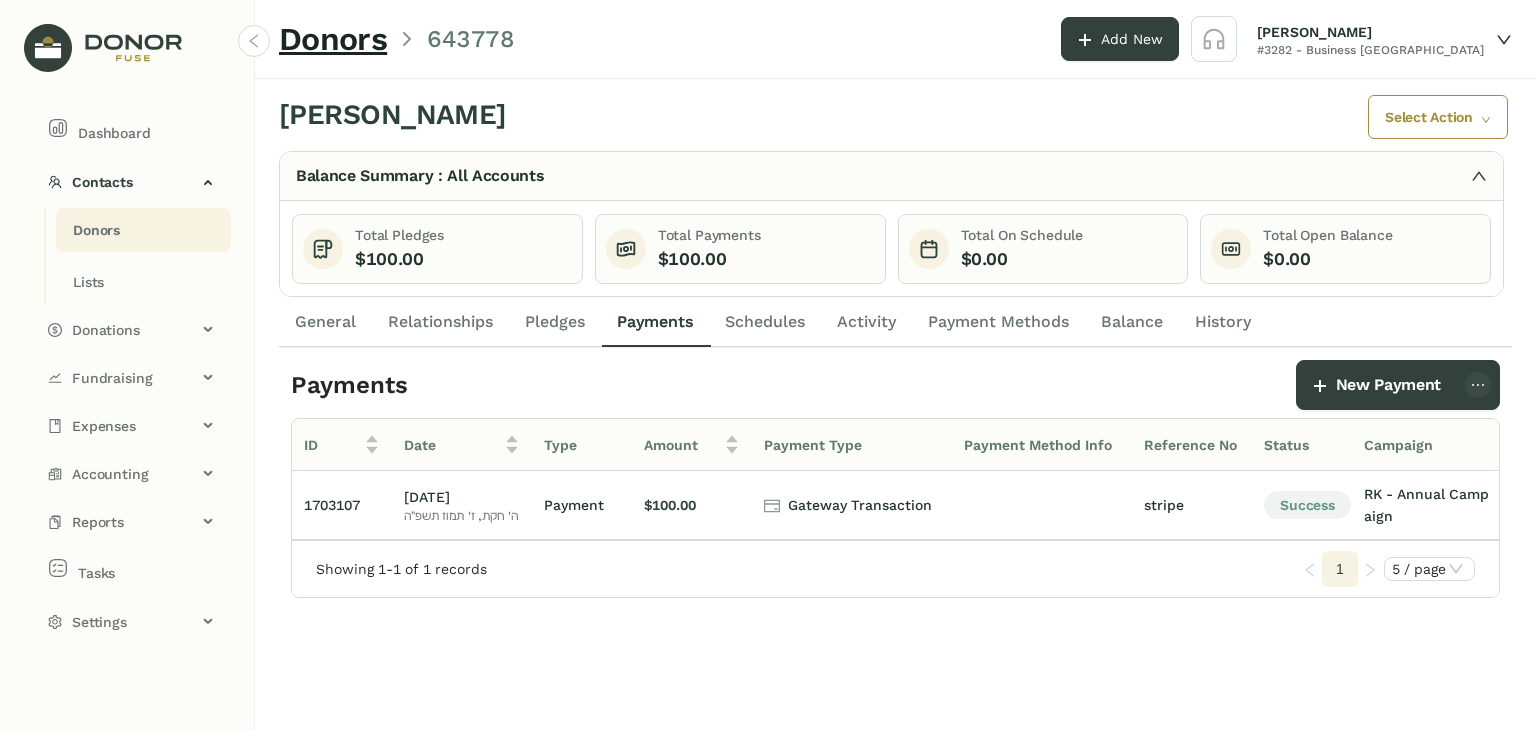 click on "Donors" 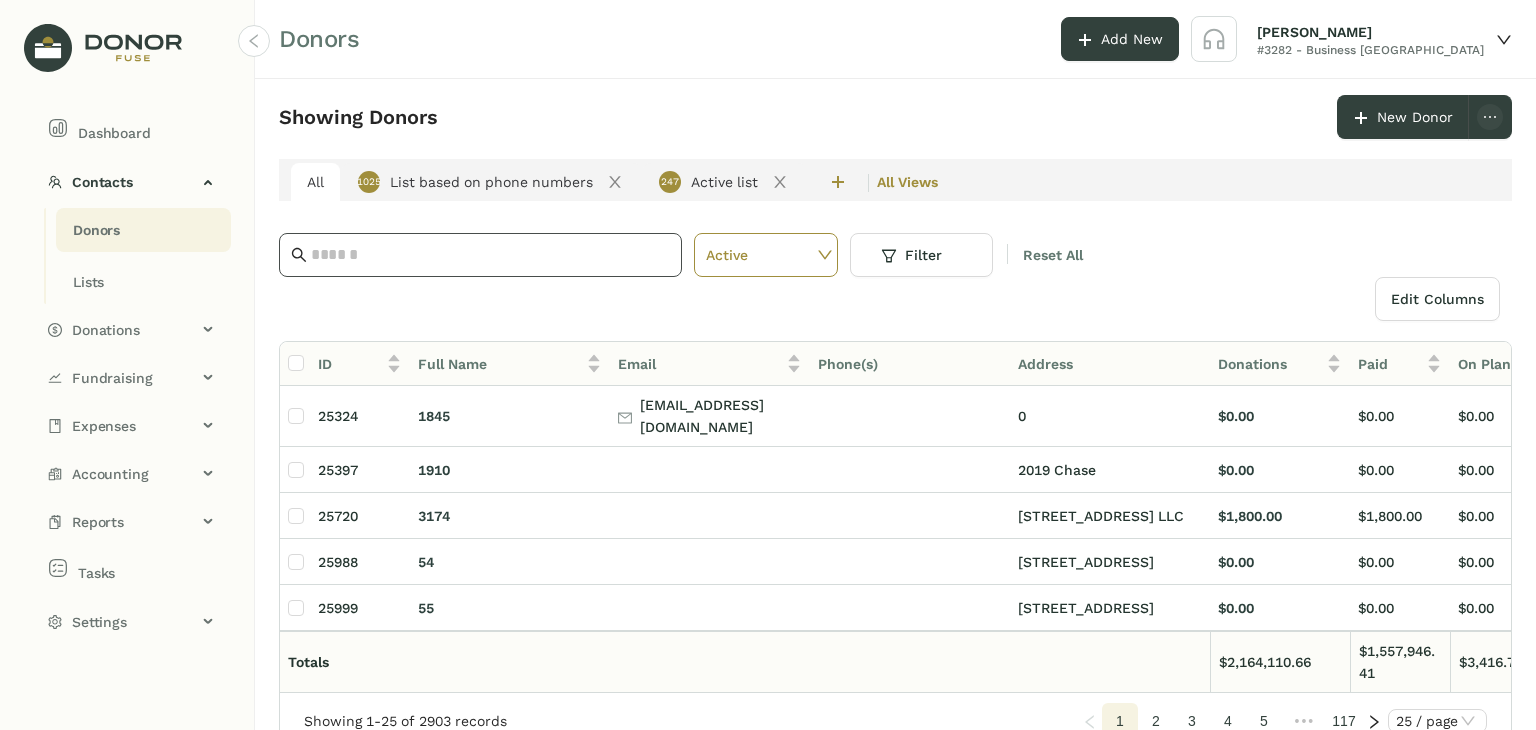 click 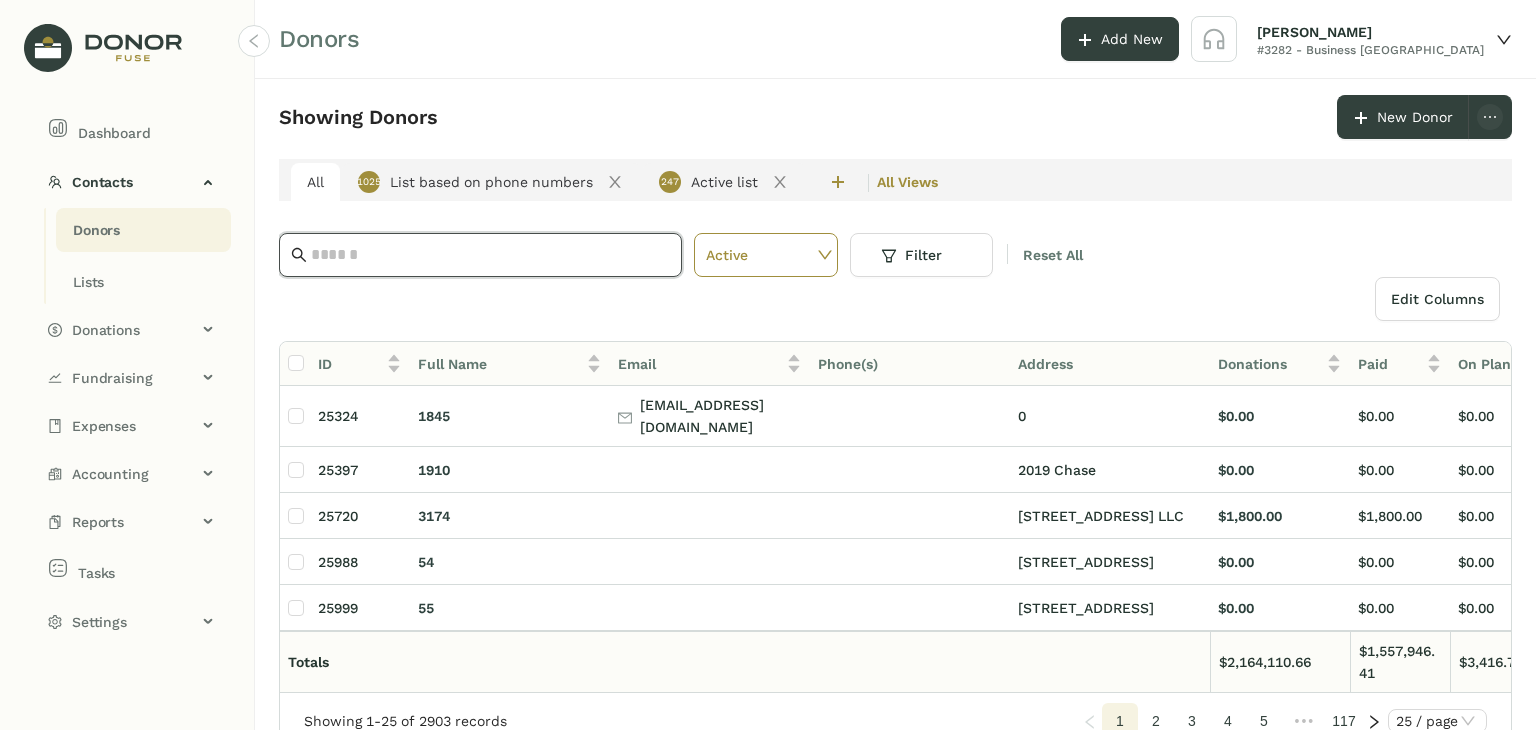 paste on "**********" 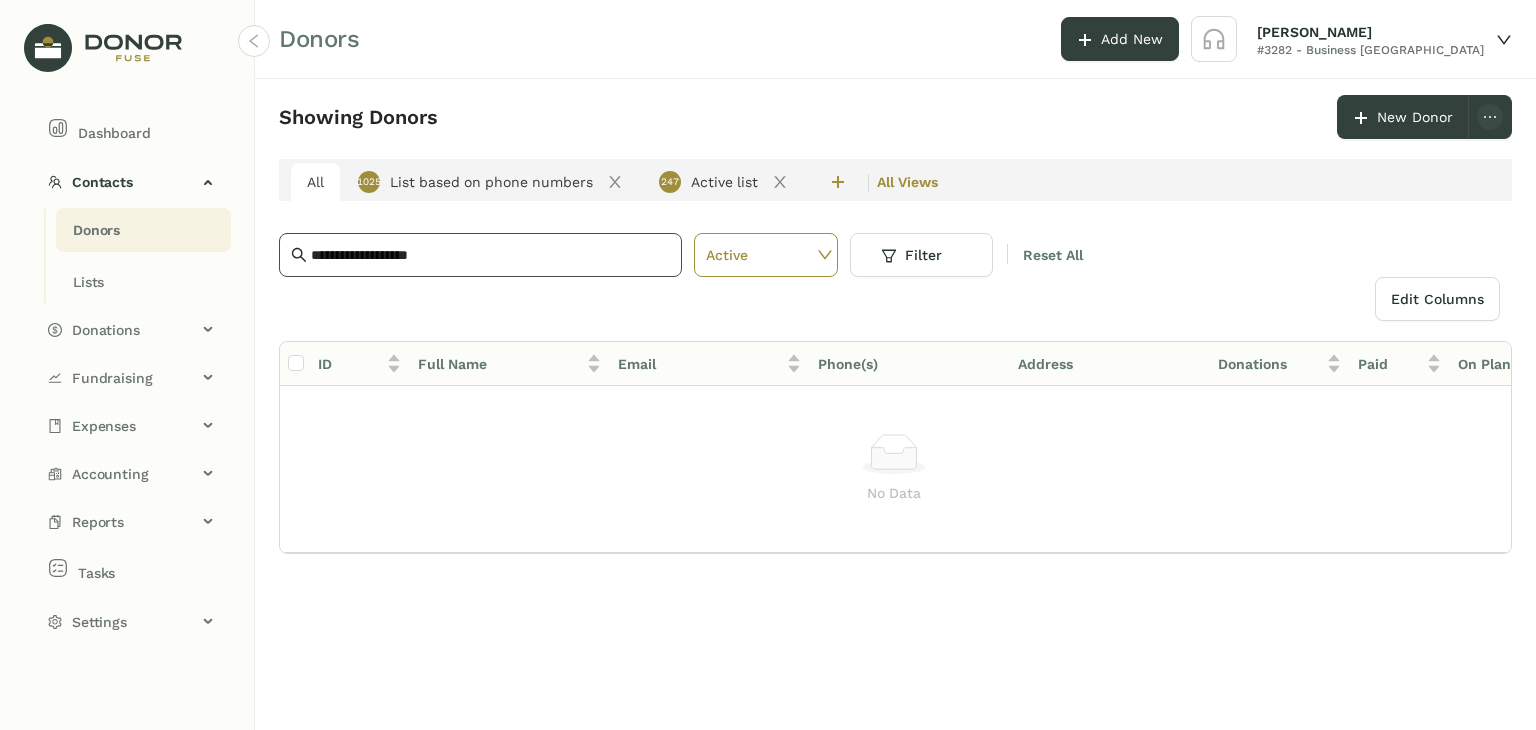 drag, startPoint x: 560, startPoint y: 235, endPoint x: 364, endPoint y: 246, distance: 196.30843 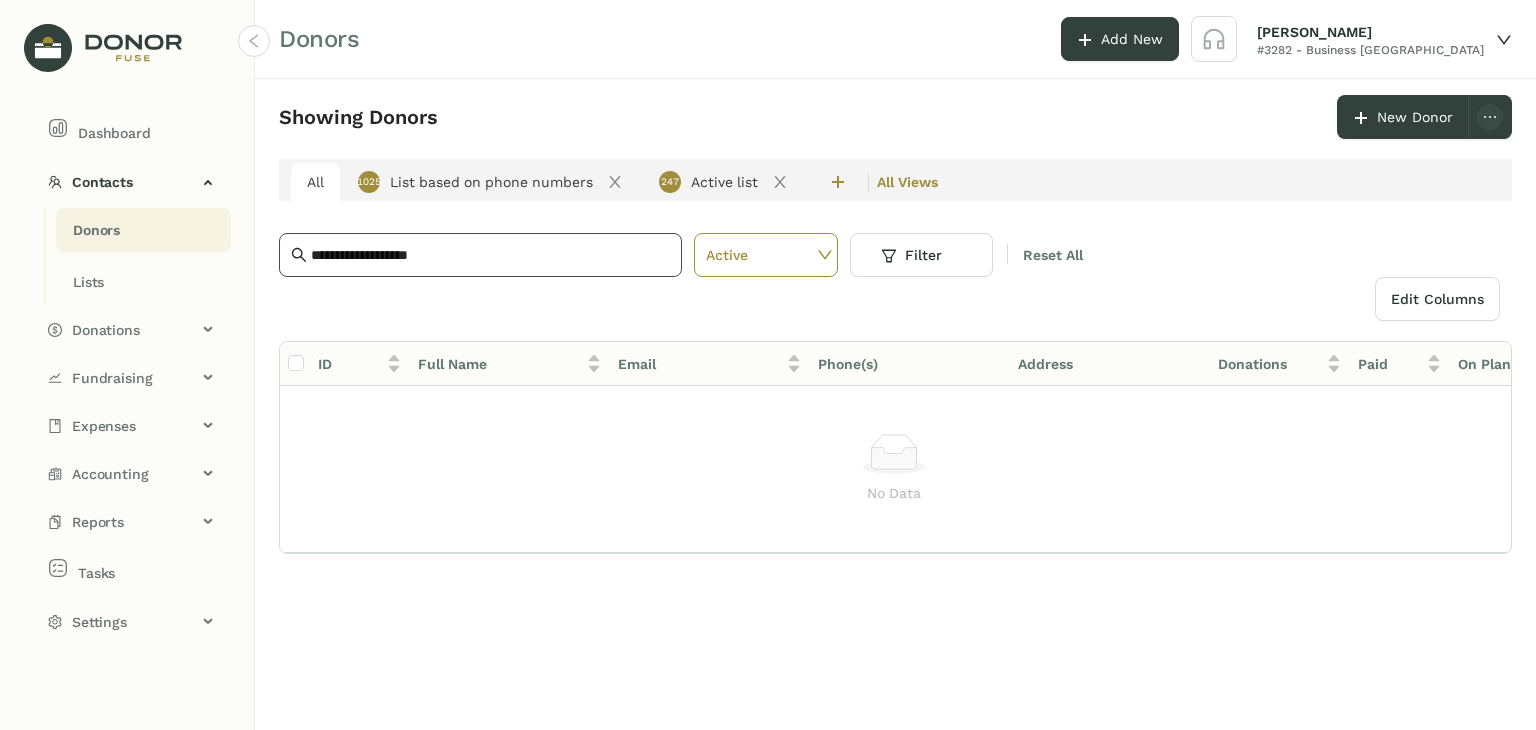 drag, startPoint x: 499, startPoint y: 266, endPoint x: 315, endPoint y: 255, distance: 184.3285 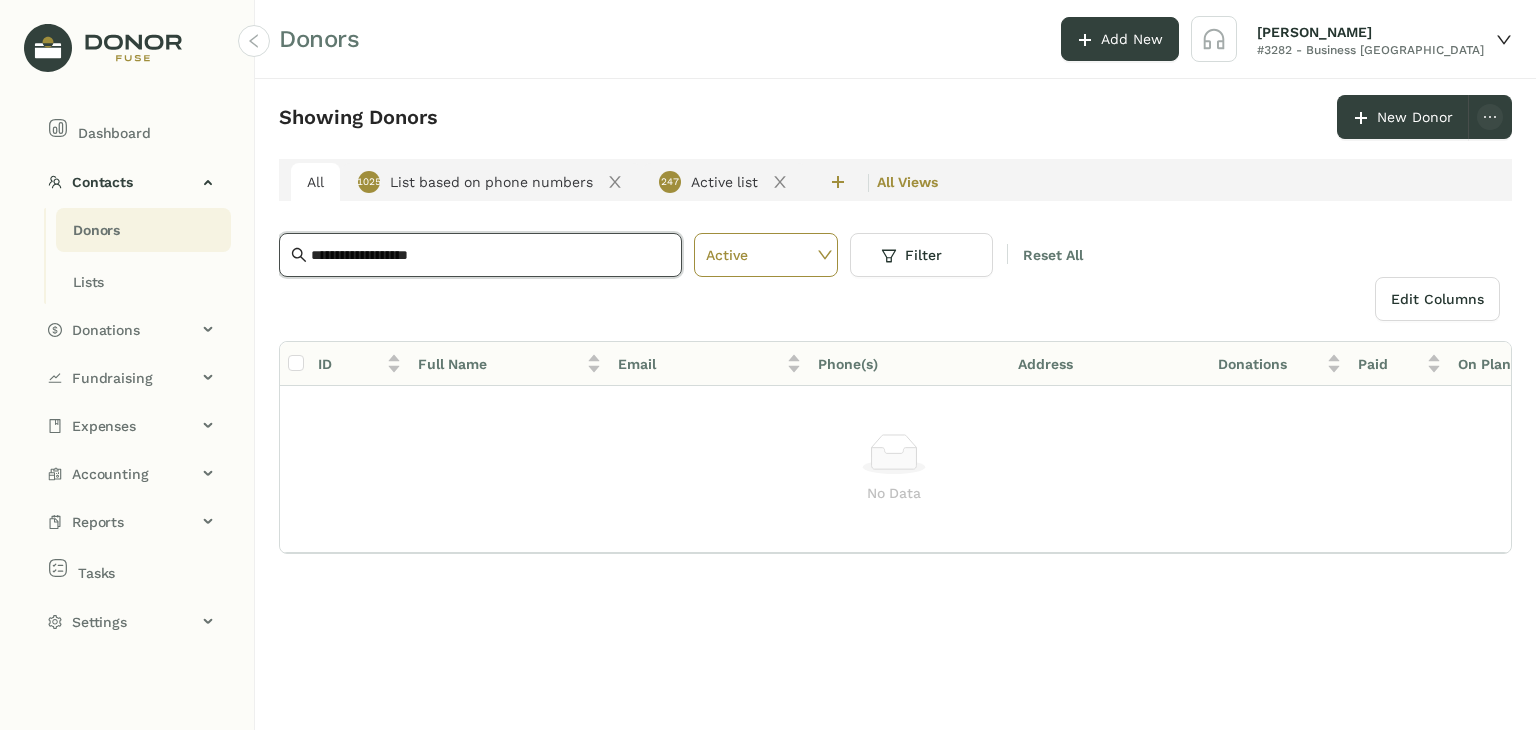 drag, startPoint x: 528, startPoint y: 254, endPoint x: 311, endPoint y: 247, distance: 217.11287 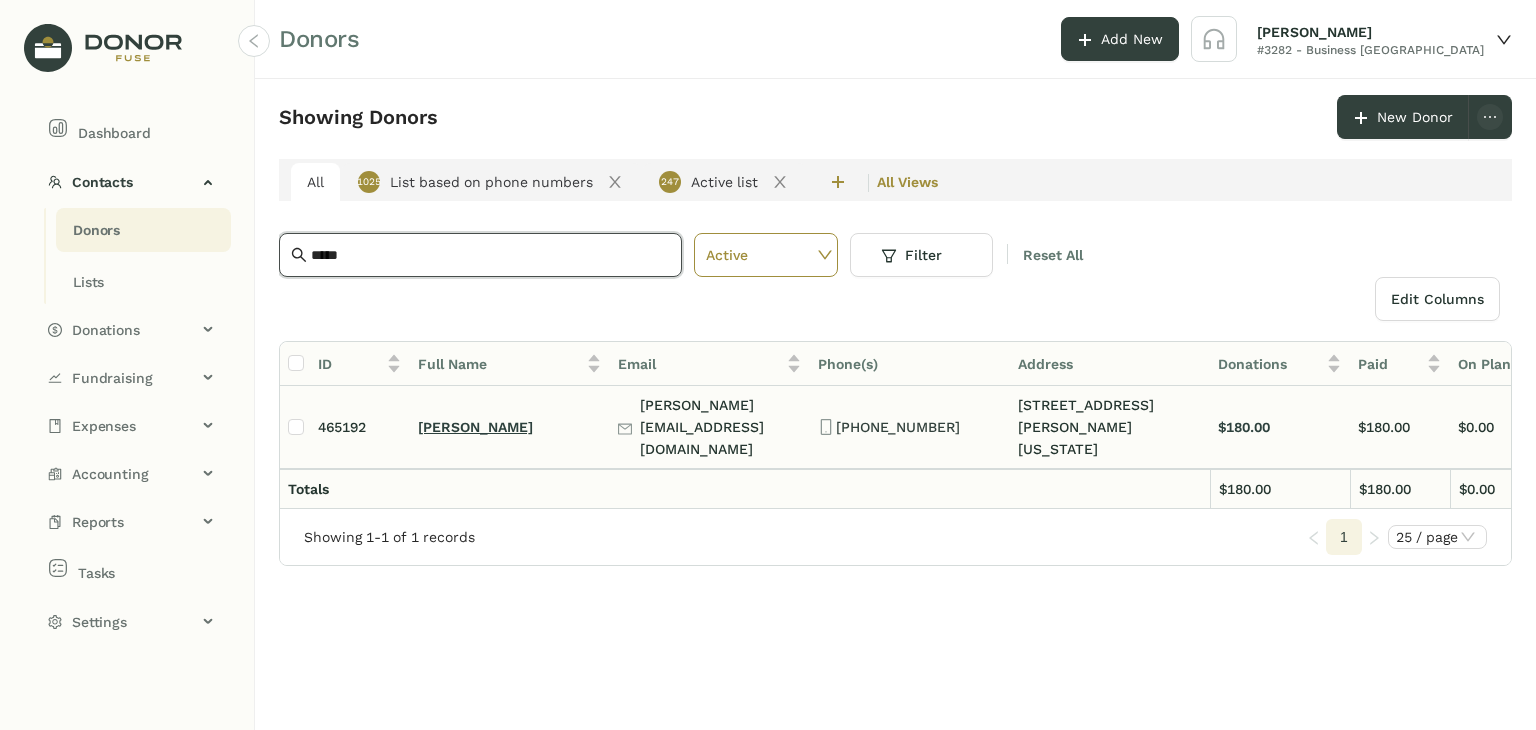 type on "*****" 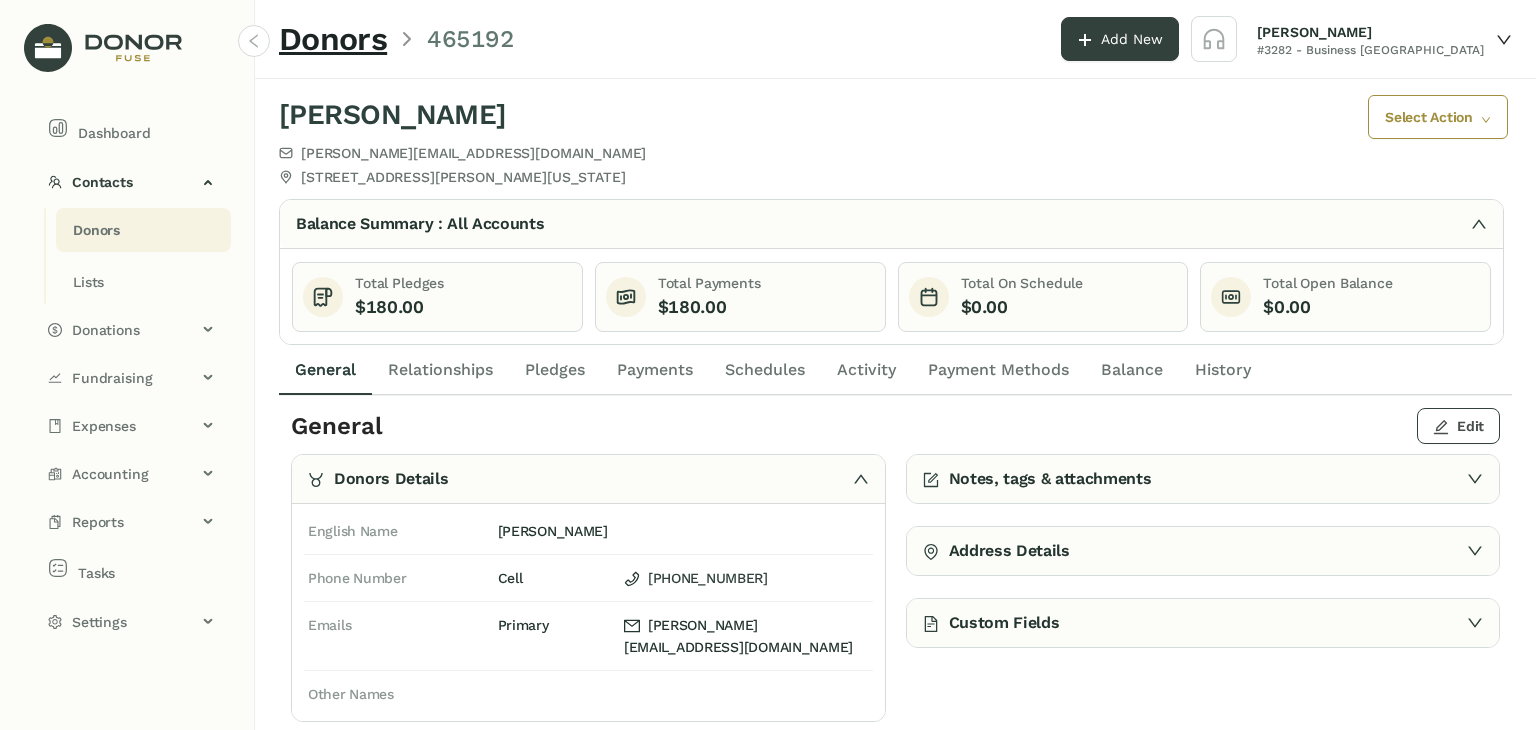 click on "Edit" 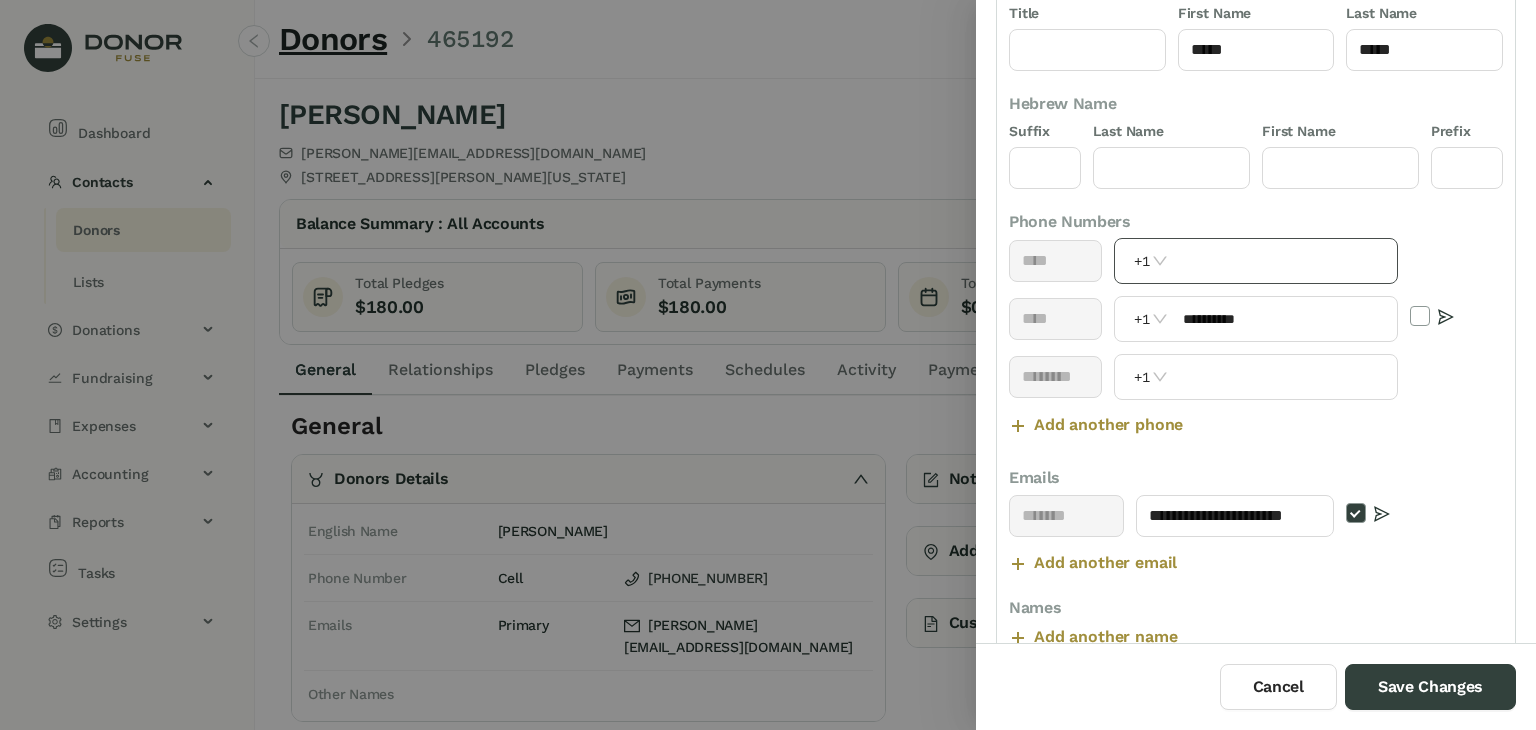 scroll, scrollTop: 170, scrollLeft: 0, axis: vertical 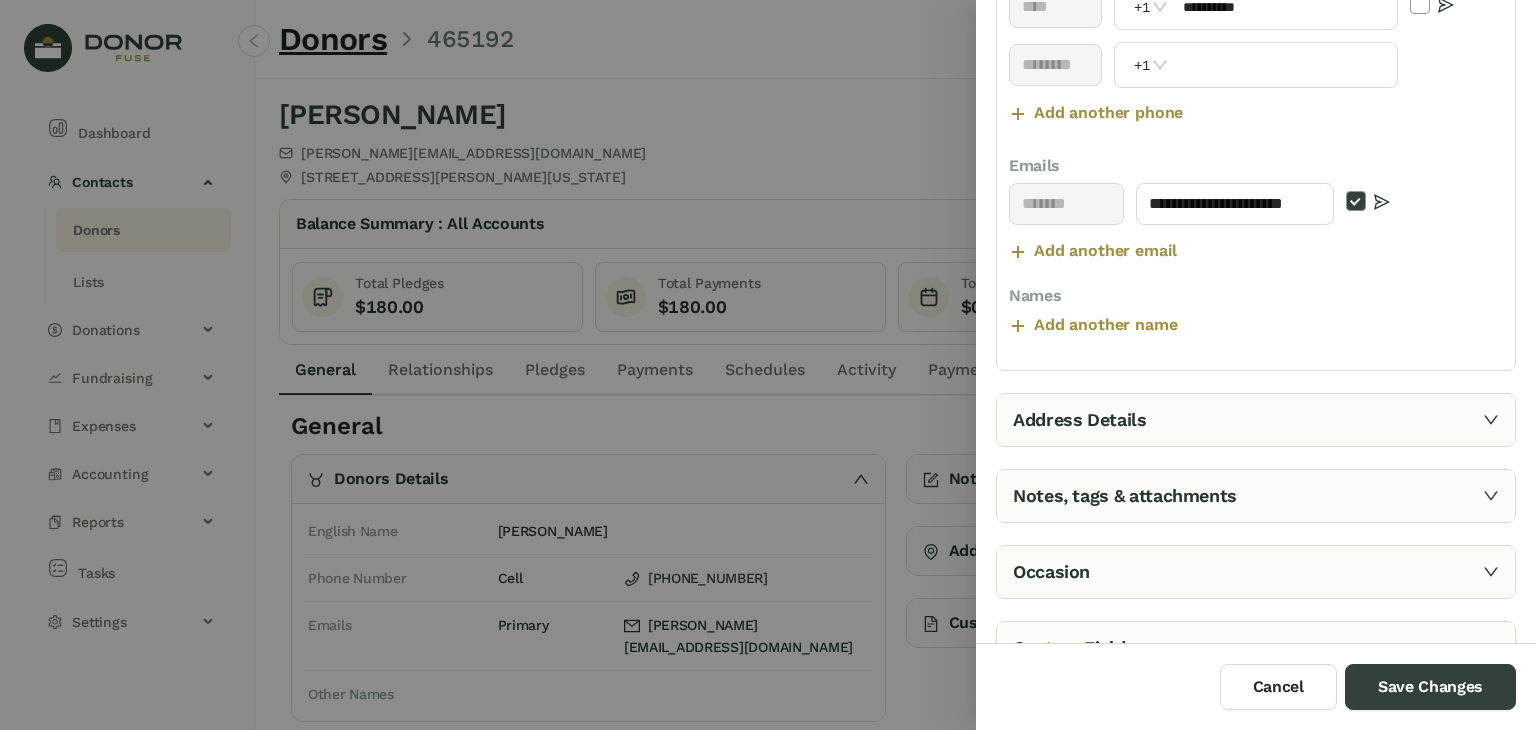 click on "Address Details" at bounding box center [1256, 420] 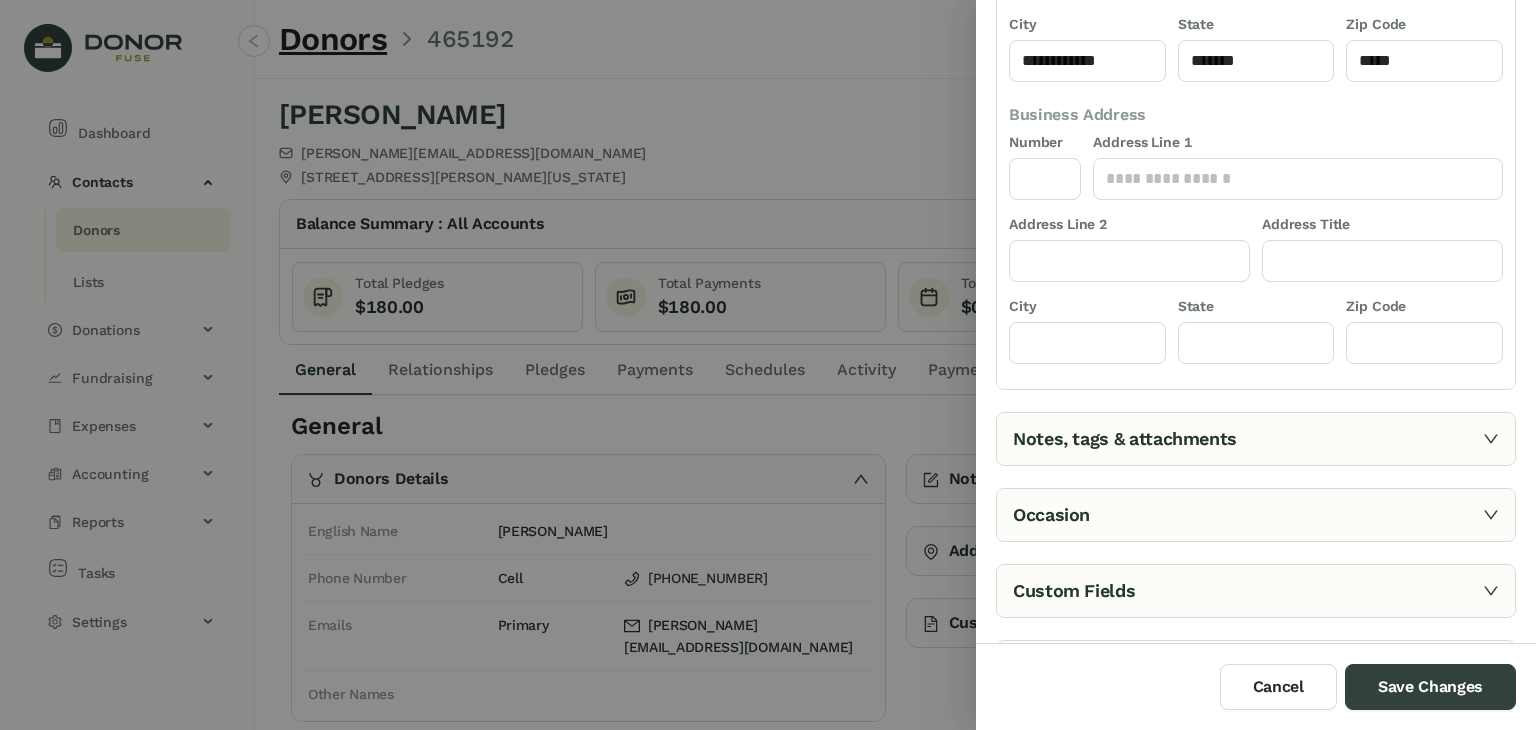 scroll, scrollTop: 0, scrollLeft: 0, axis: both 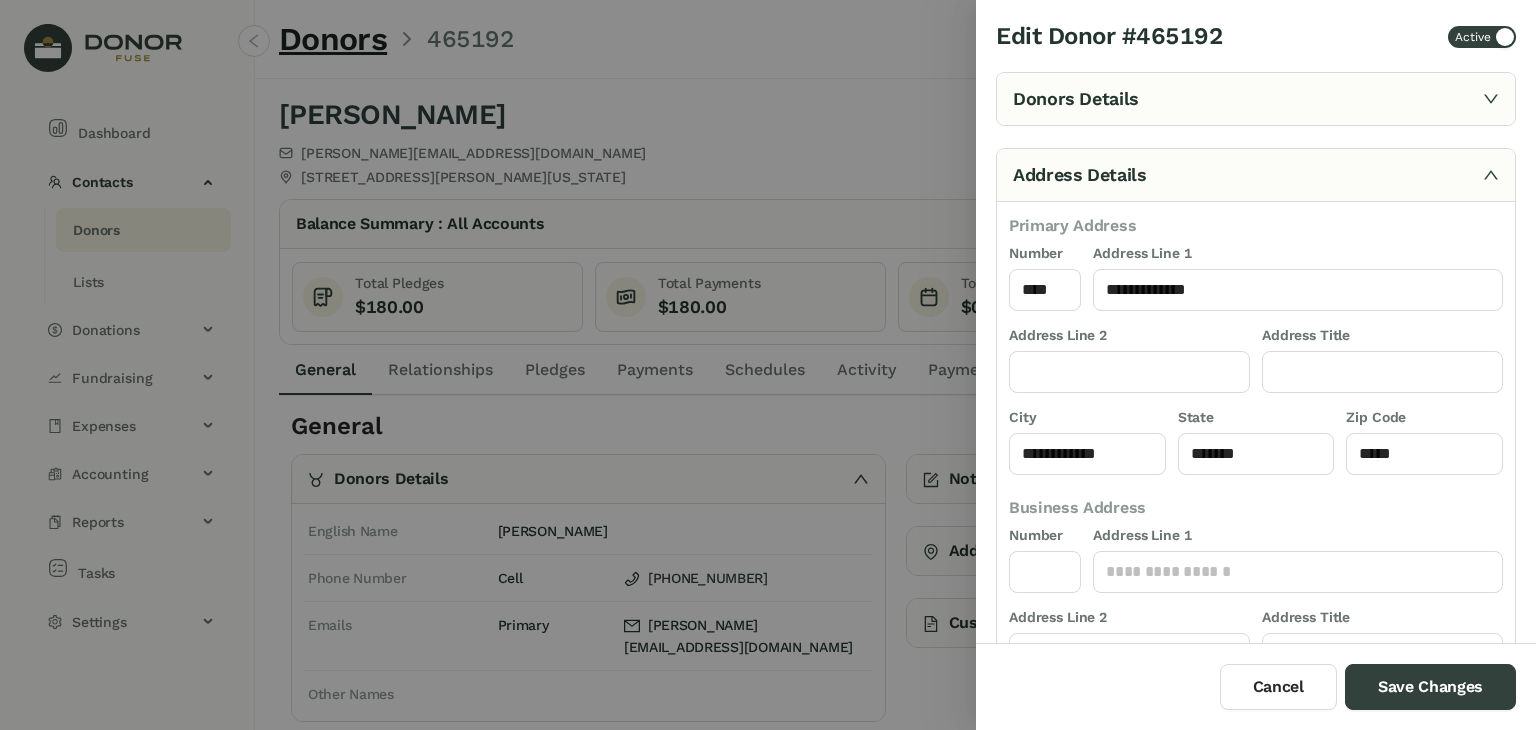 click on "Donors Details" at bounding box center (1256, 99) 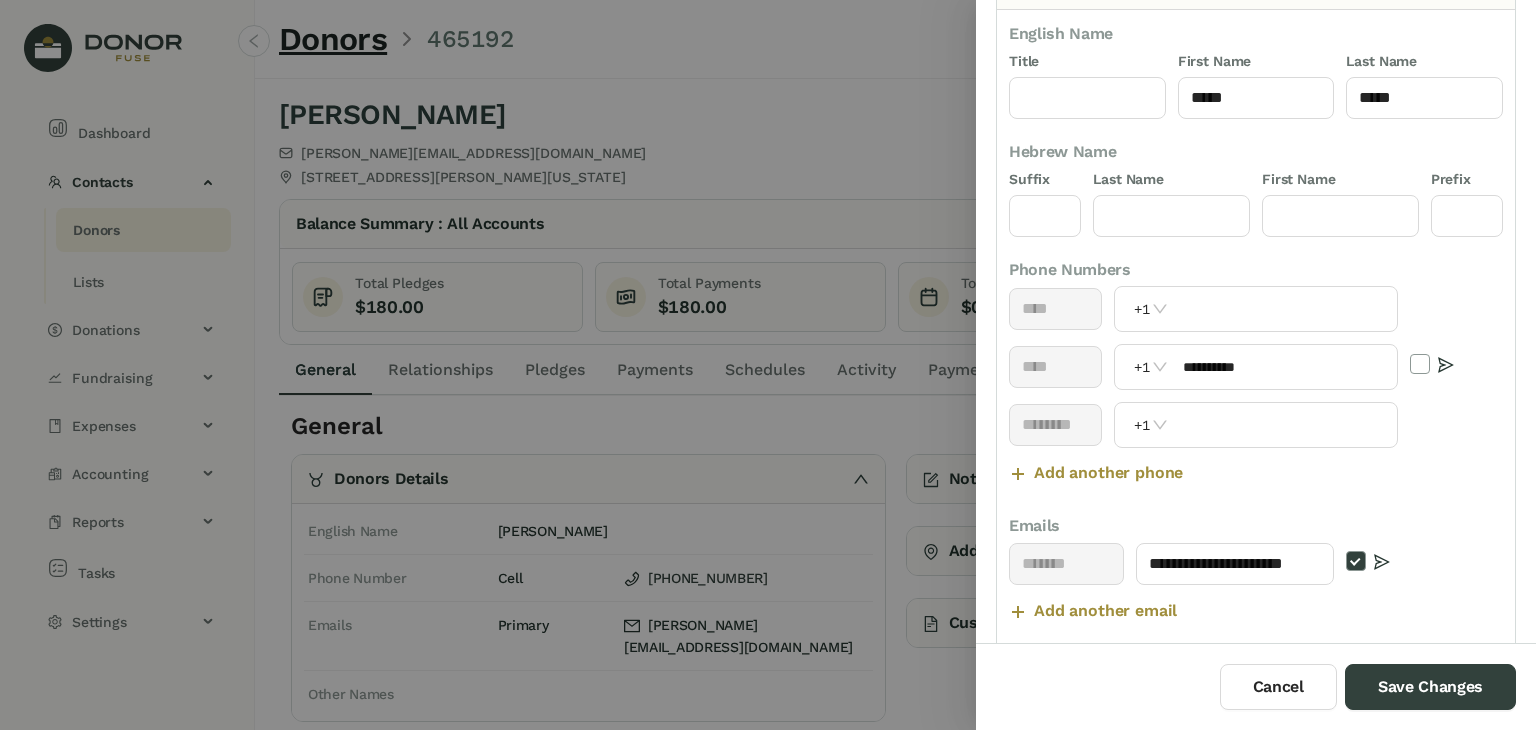 scroll, scrollTop: 196, scrollLeft: 0, axis: vertical 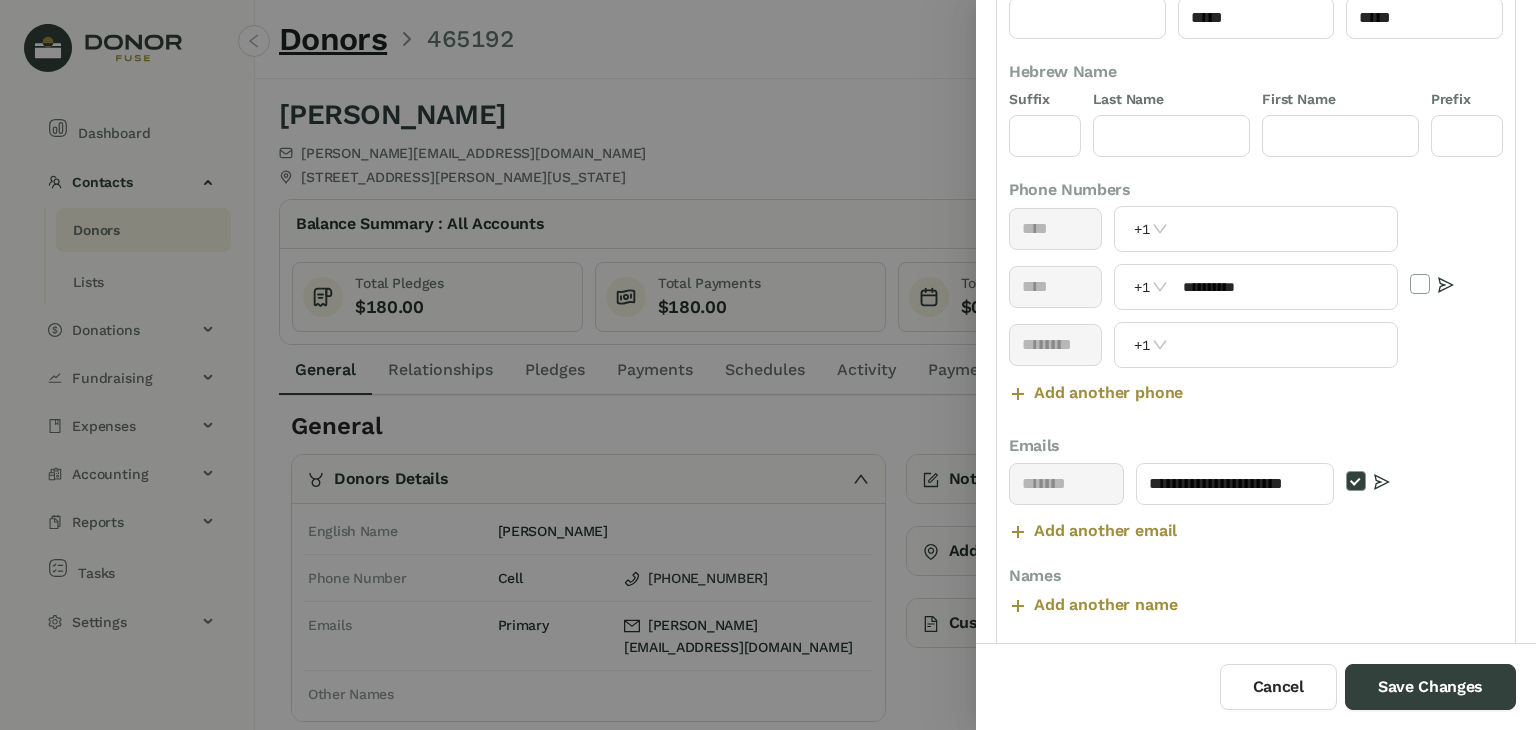 click on "**********" at bounding box center (1256, 513) 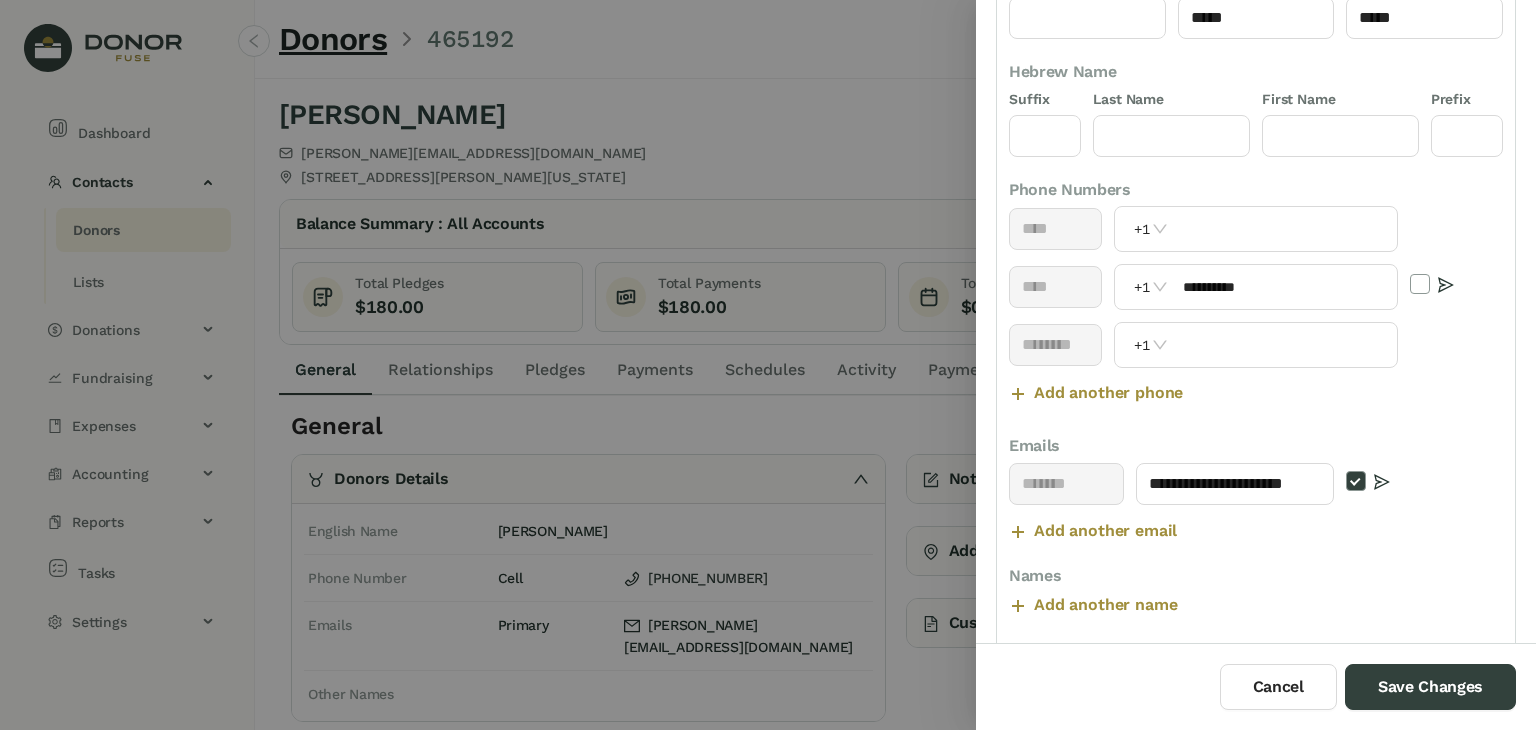 click on "**********" at bounding box center (1256, 513) 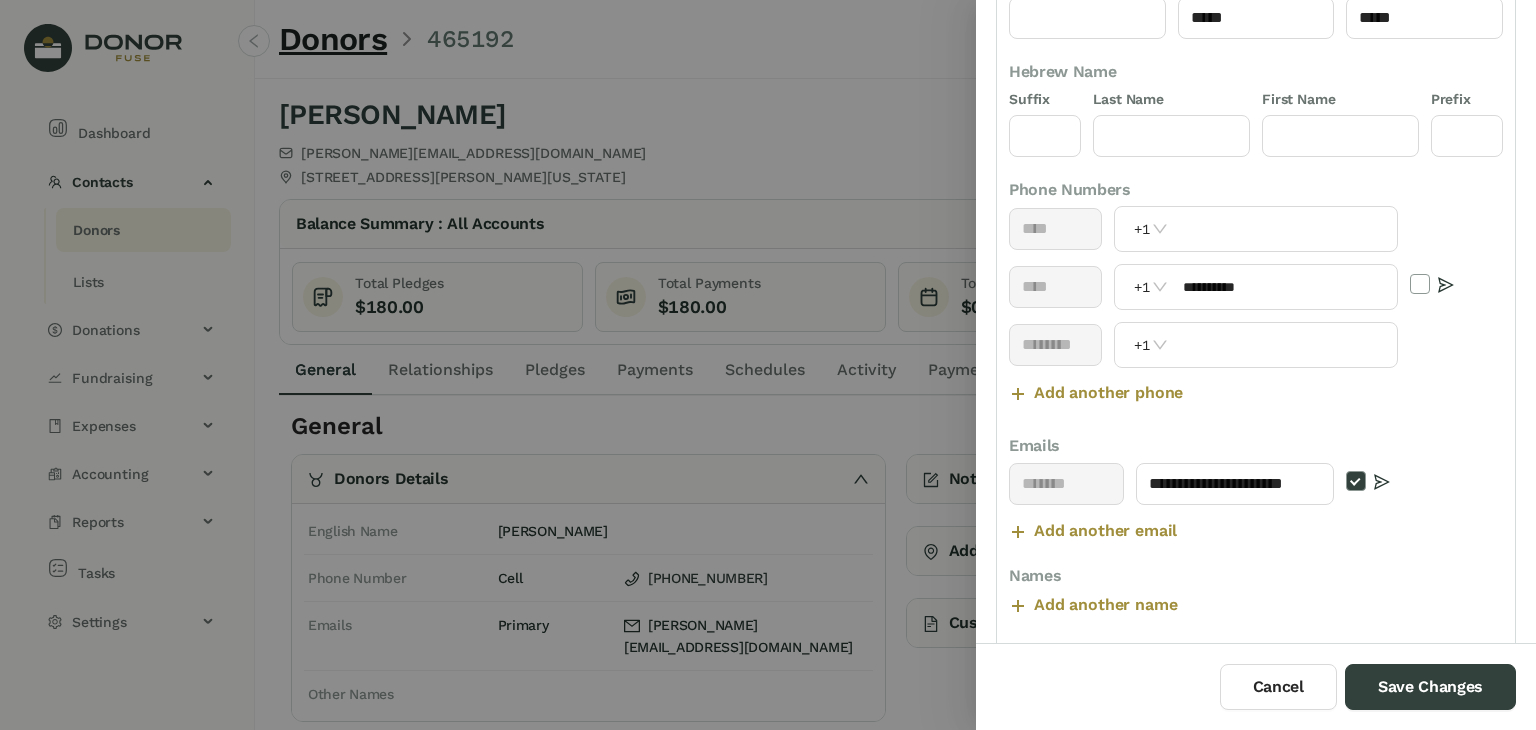 click on "Add another email" at bounding box center (1105, 531) 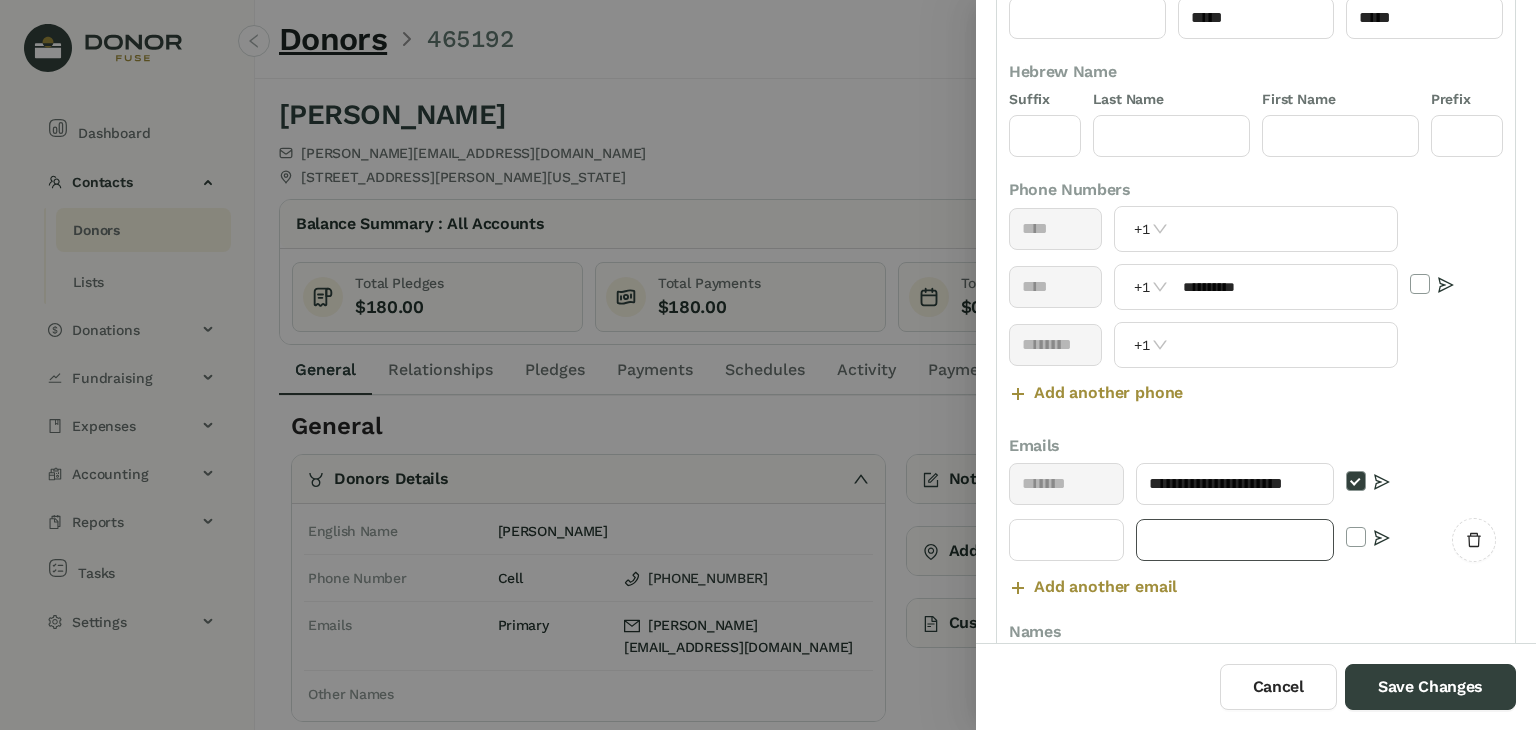 click at bounding box center [1235, 540] 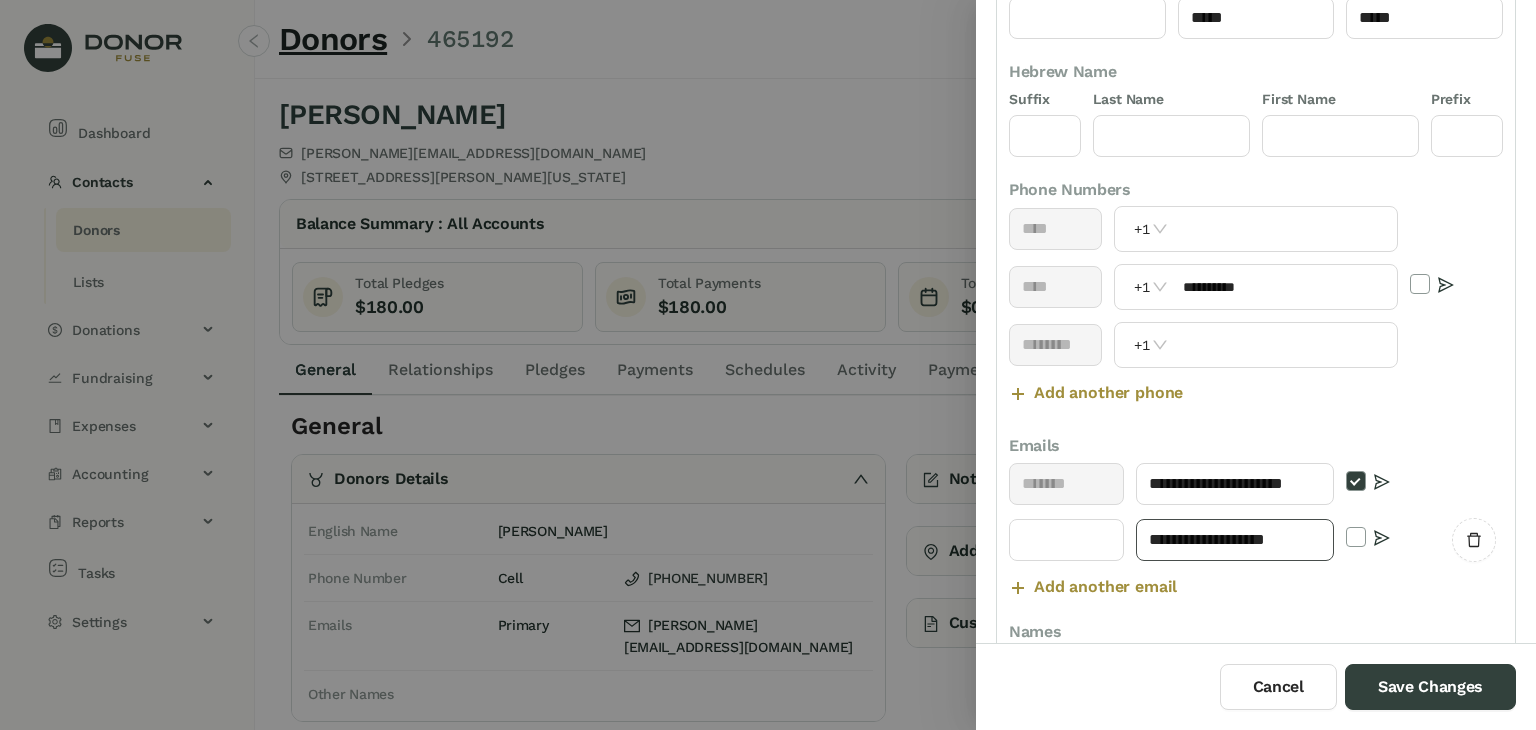 type on "**********" 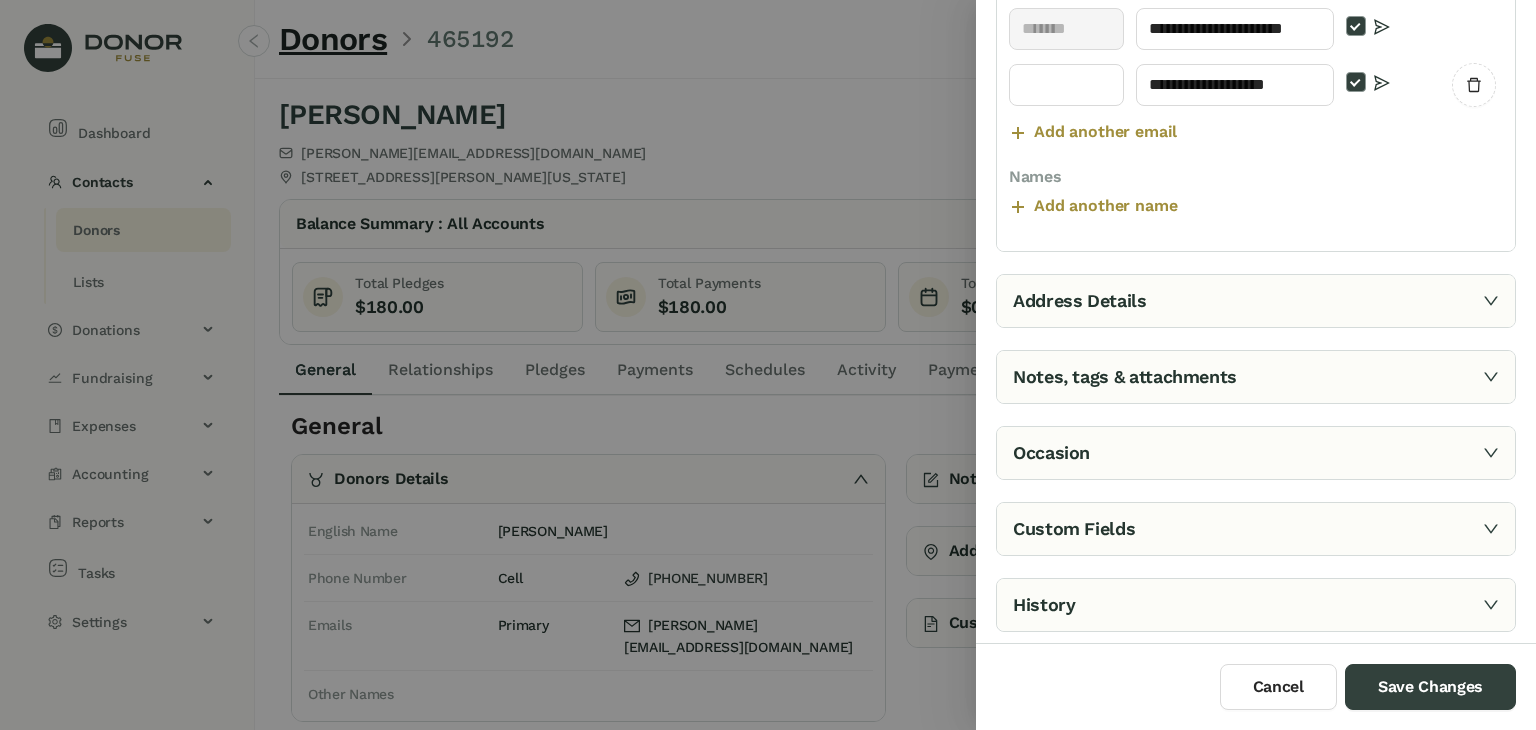 click on "Notes, tags & attachments" at bounding box center (1256, 377) 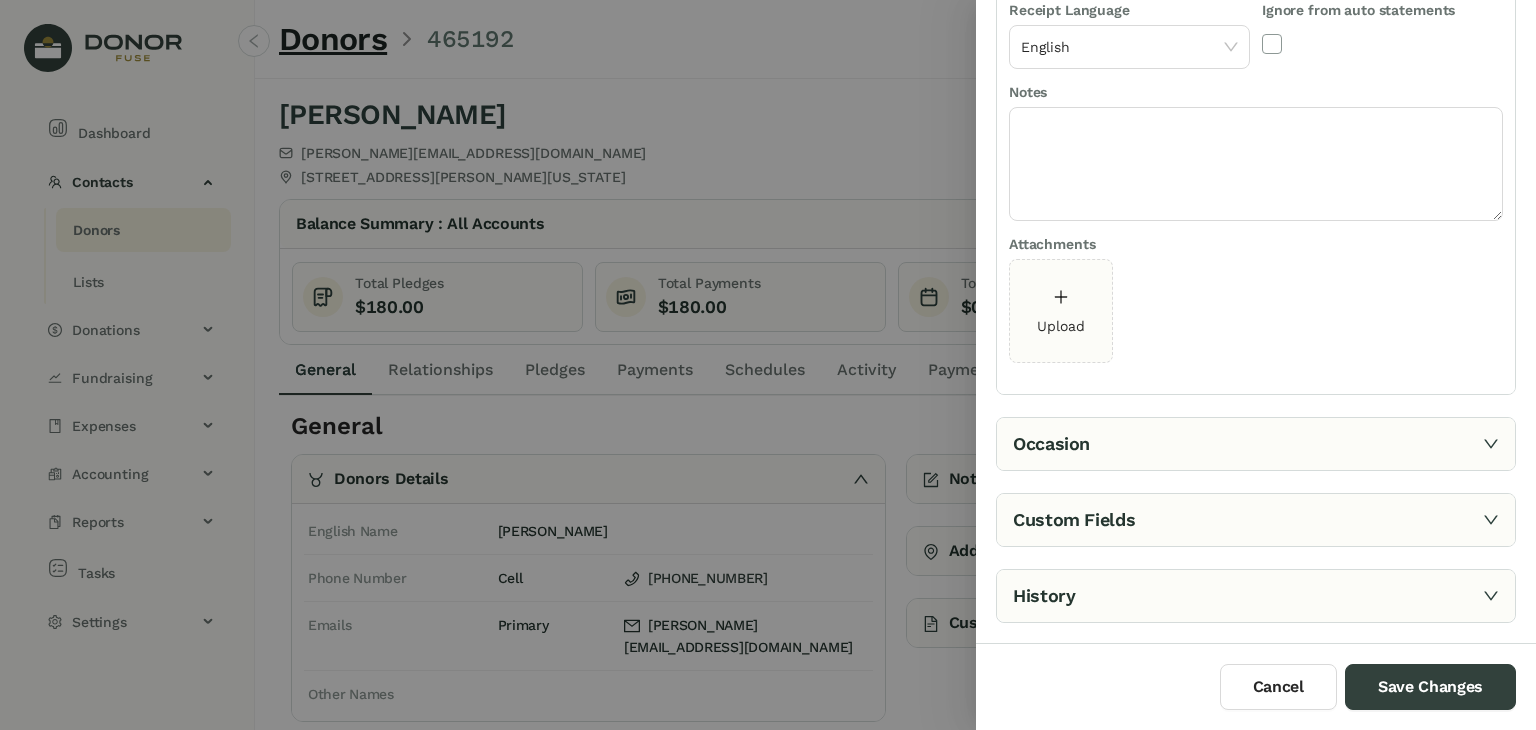 scroll, scrollTop: 259, scrollLeft: 0, axis: vertical 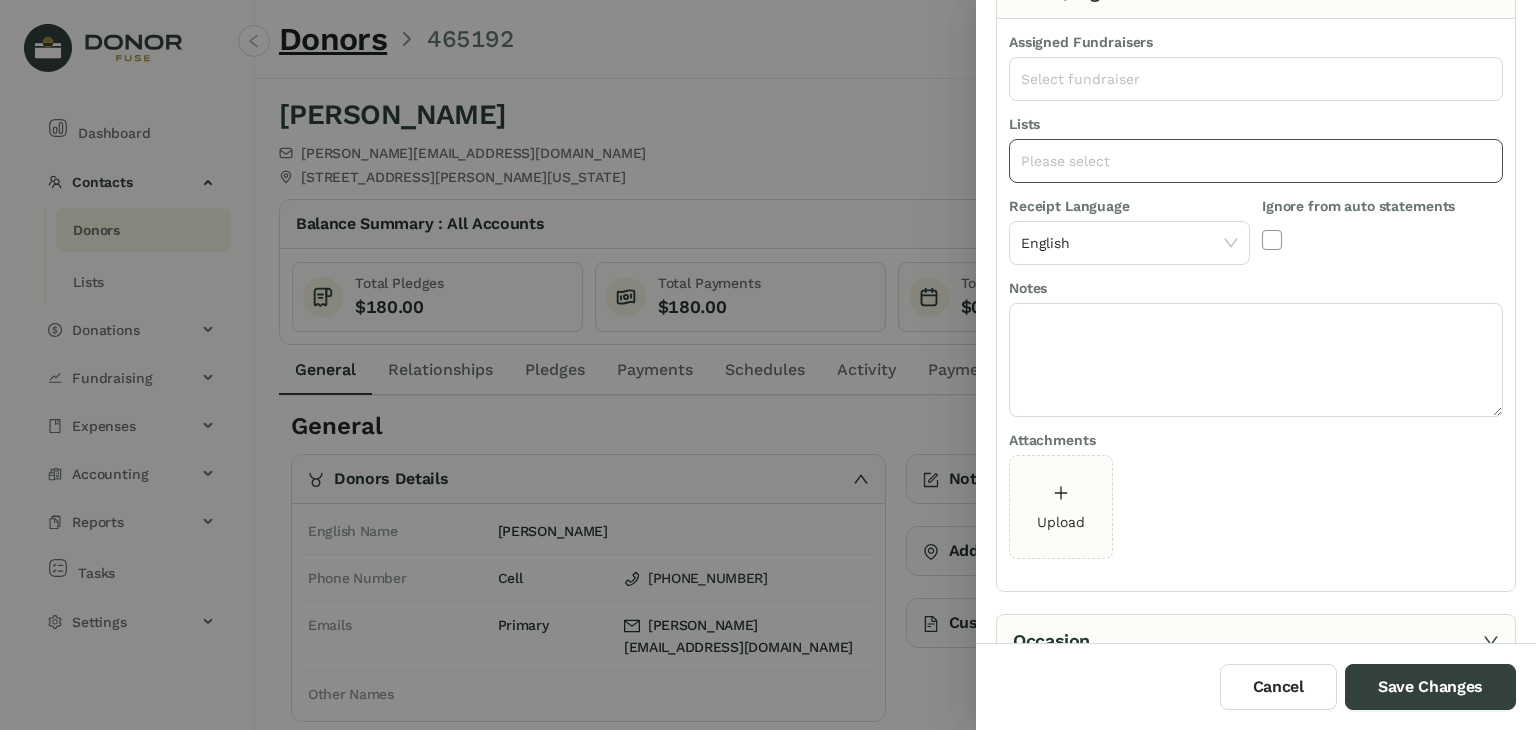 click on "Please select" 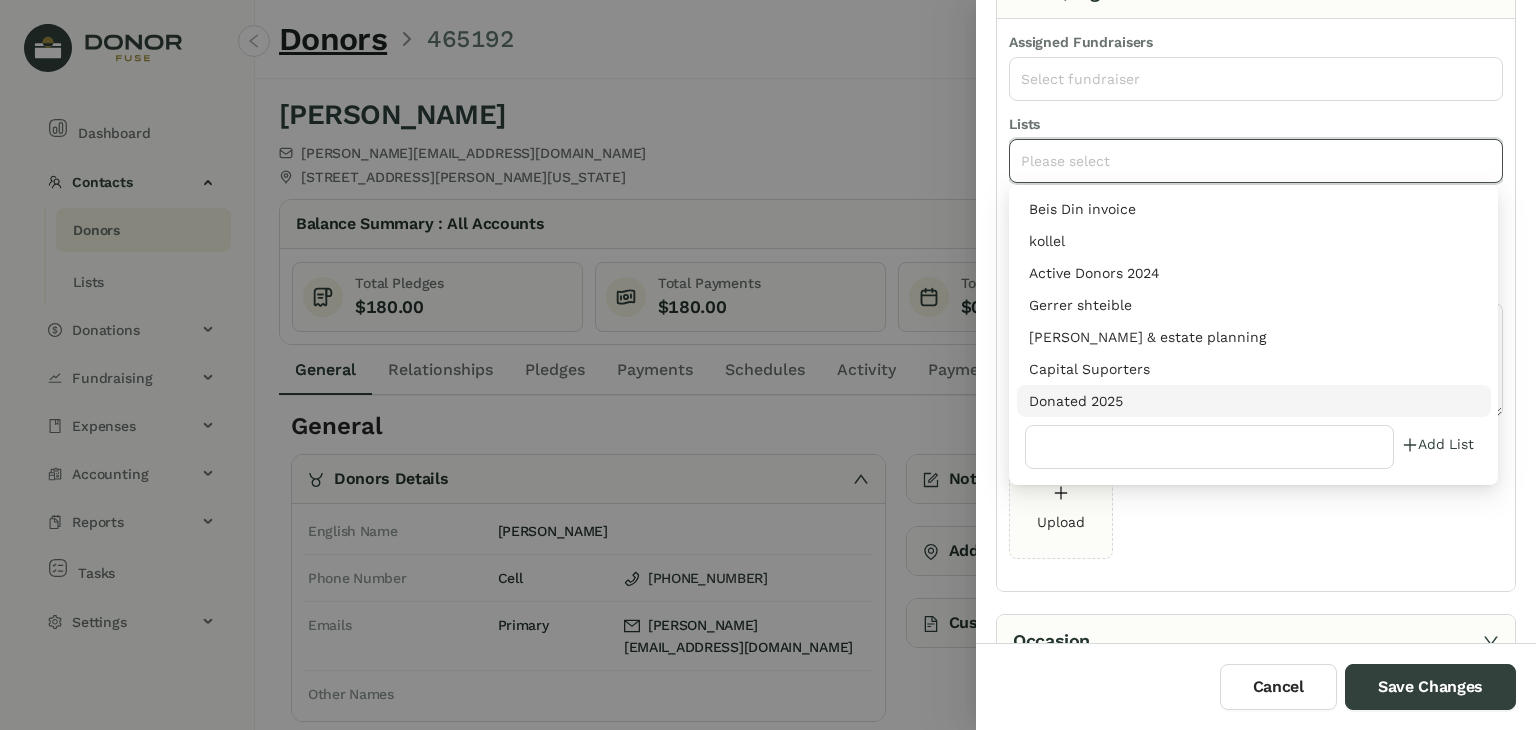 click on "Donated 2025" at bounding box center (1254, 401) 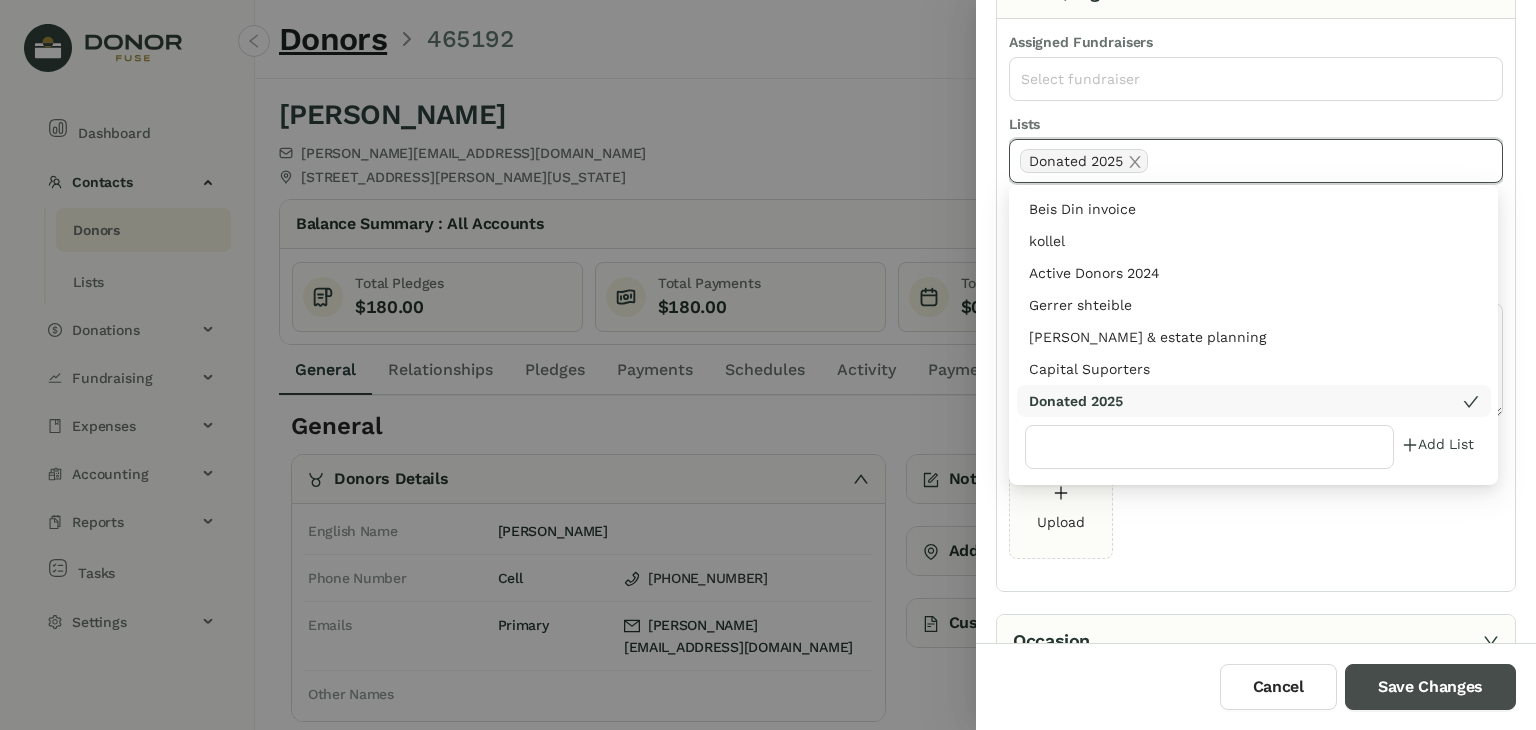 click on "Save Changes" at bounding box center [1430, 687] 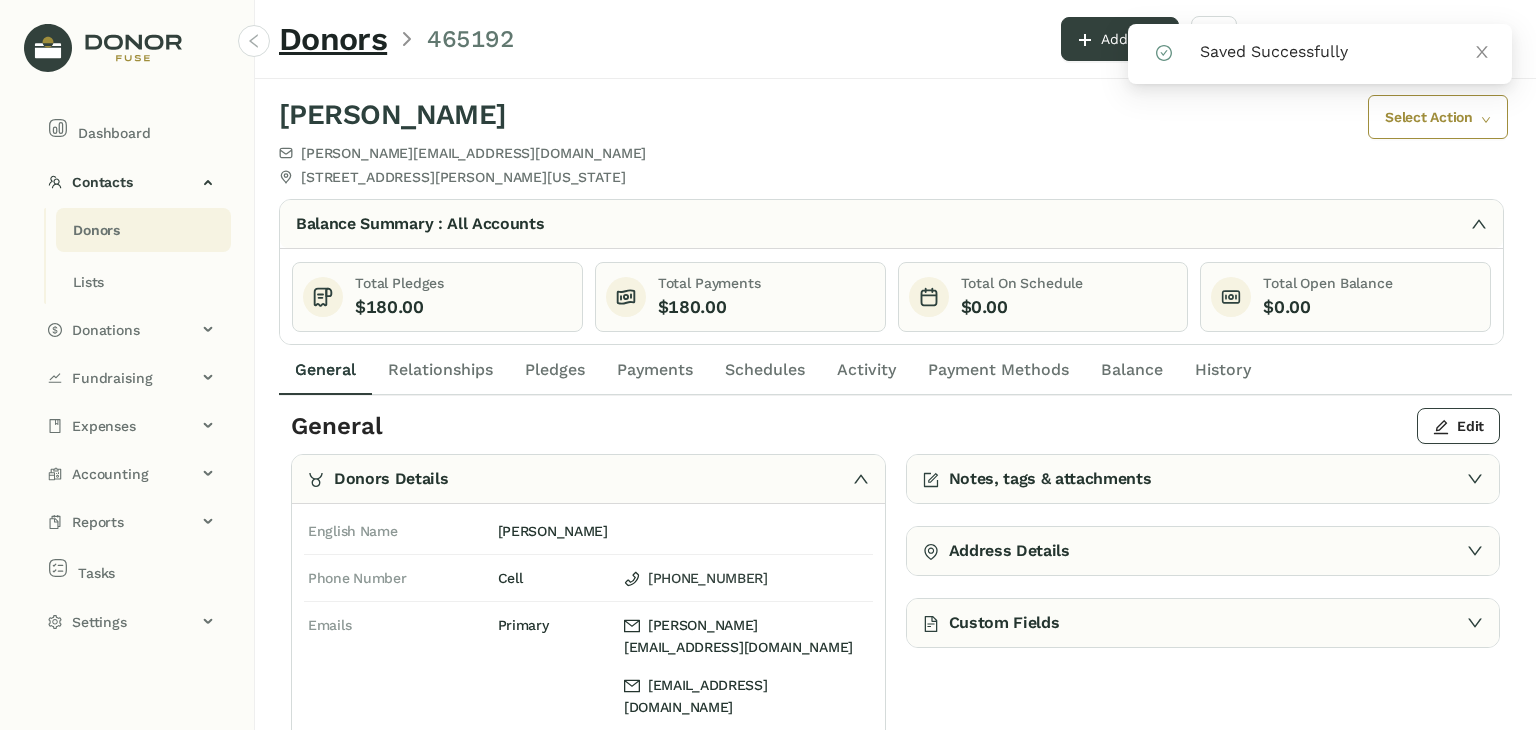 click on "Payments" 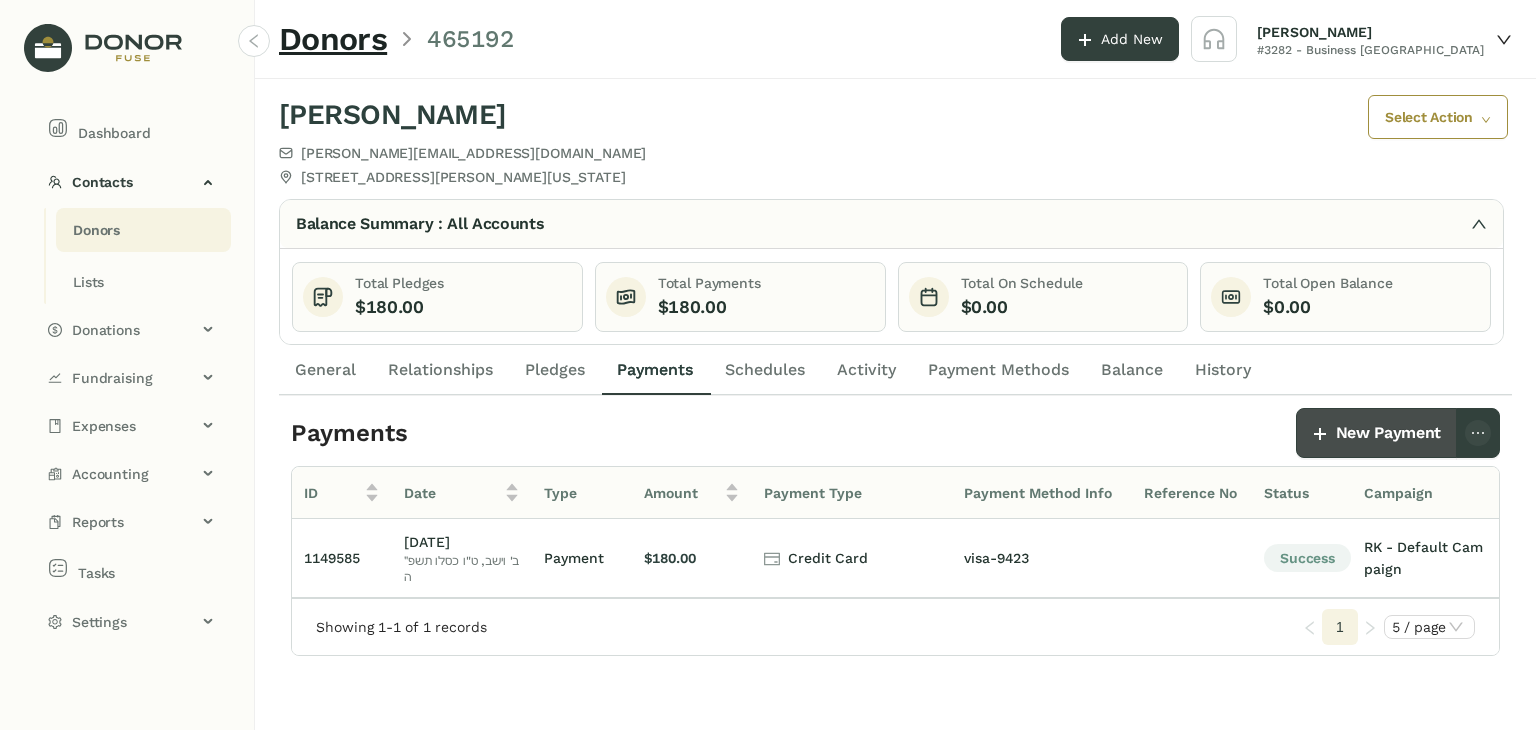 click on "New Payment" 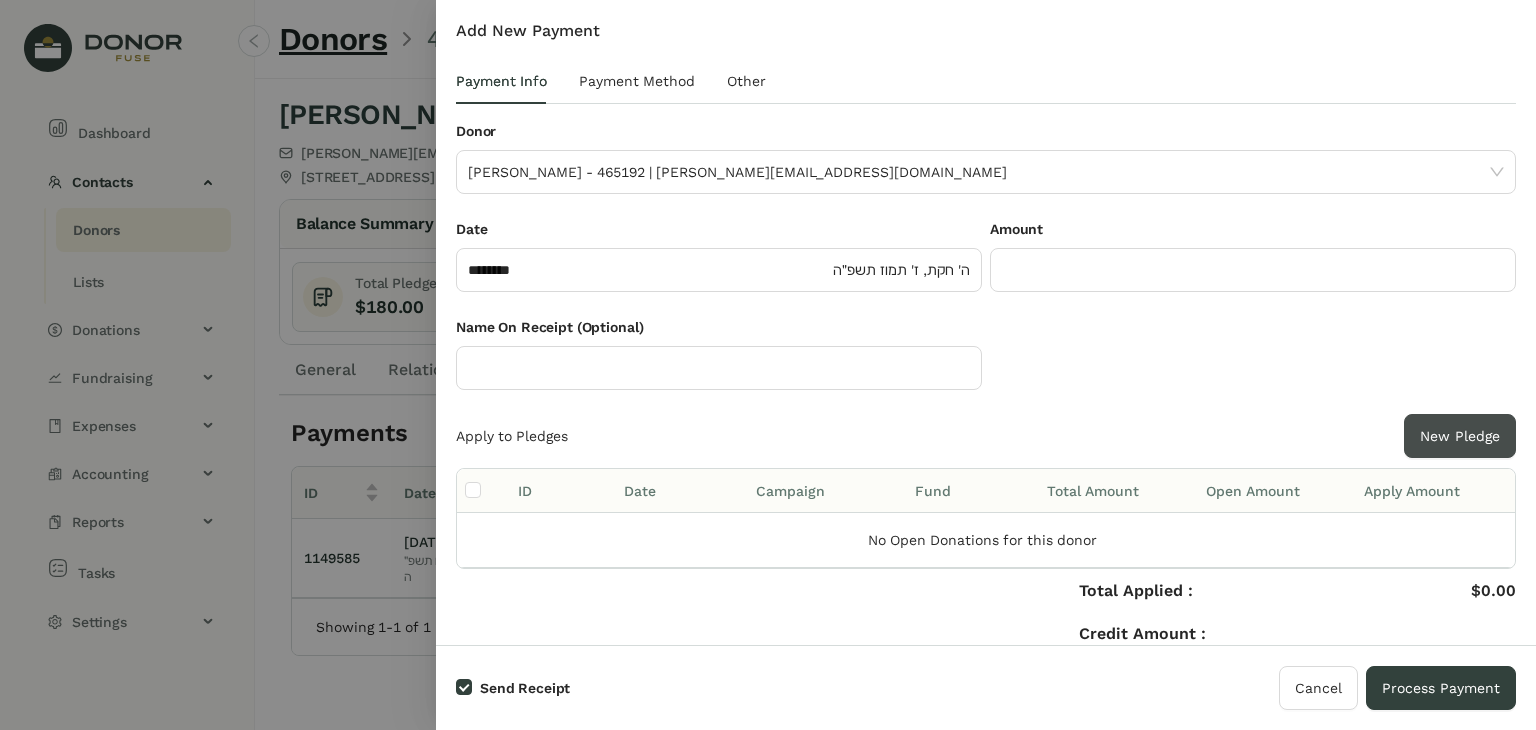 click on "New Pledge" at bounding box center [1460, 436] 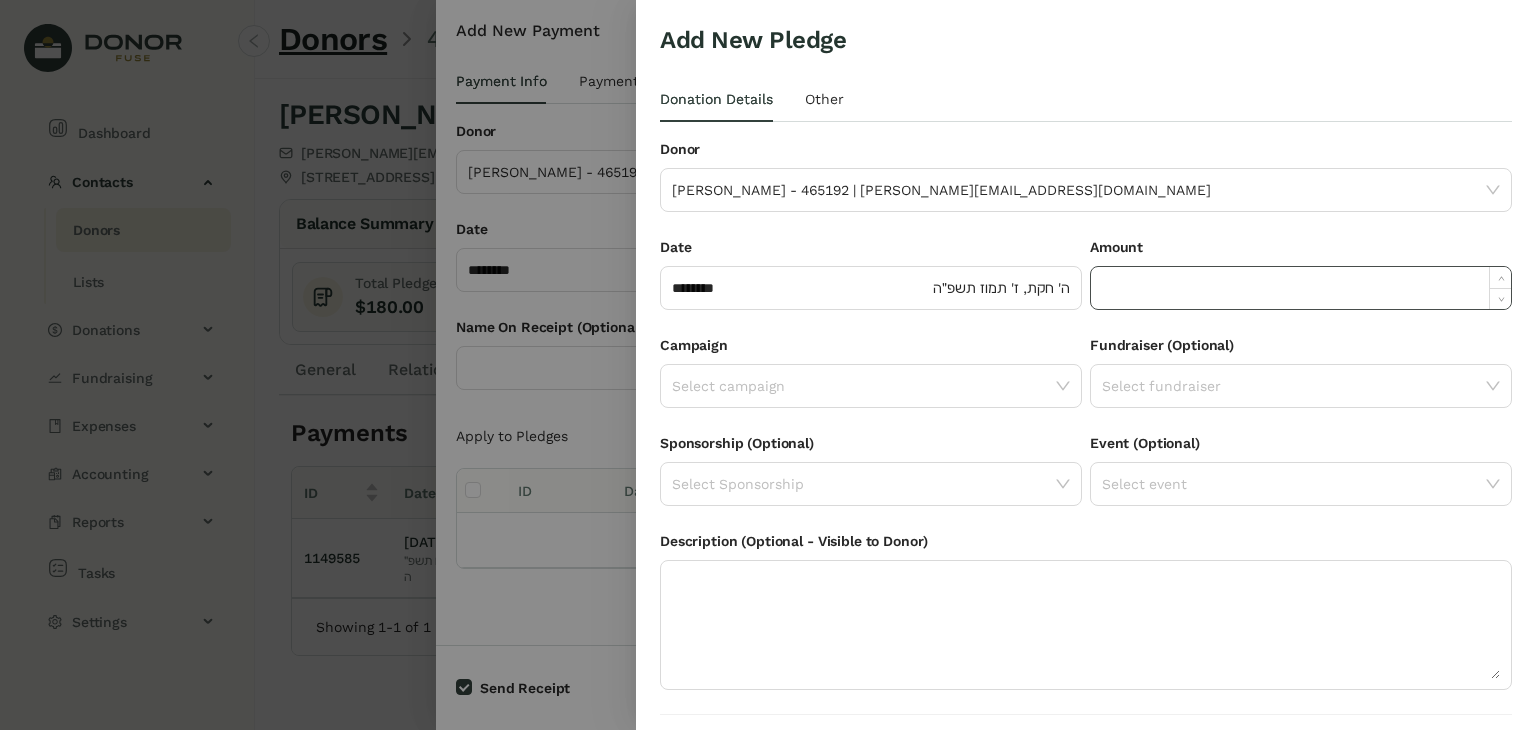 click 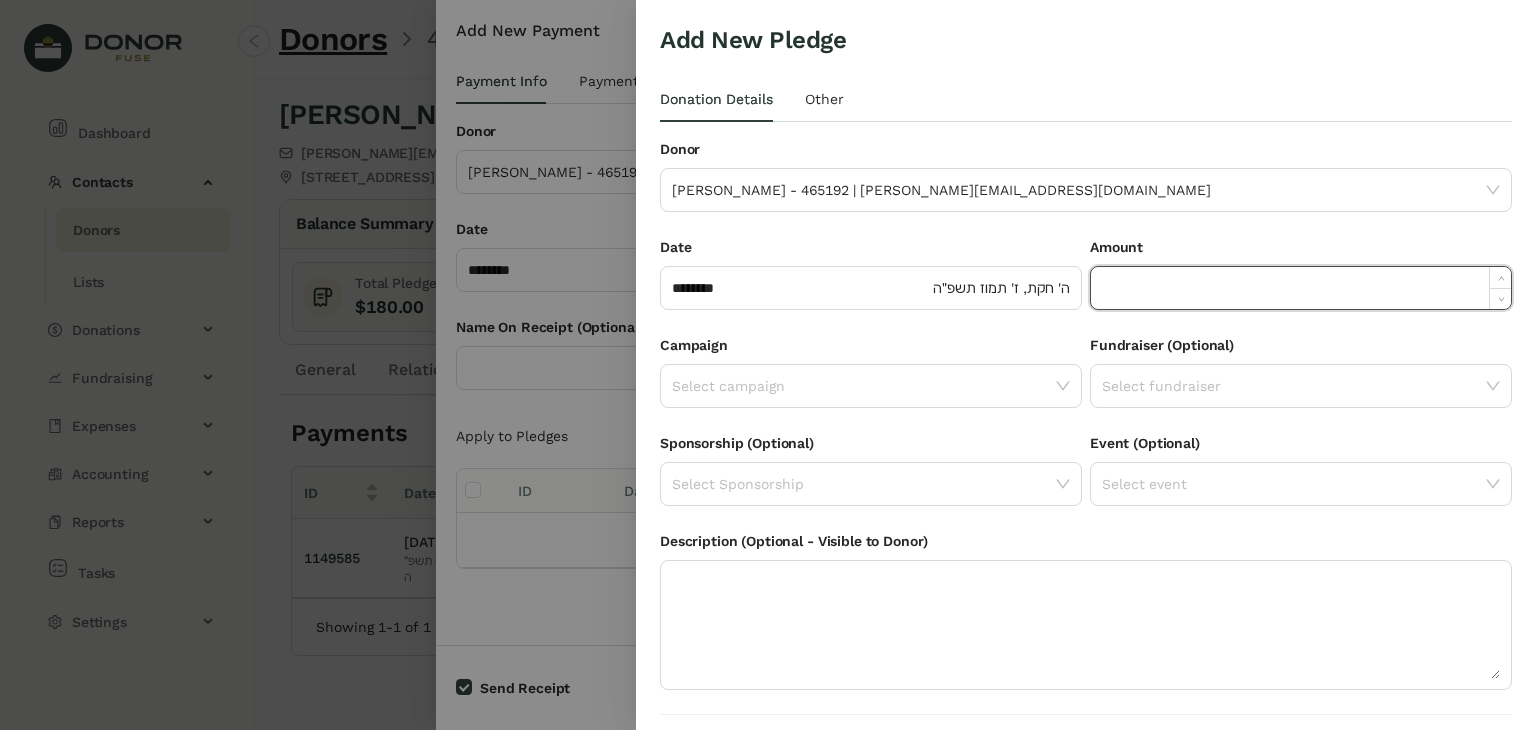 paste on "******" 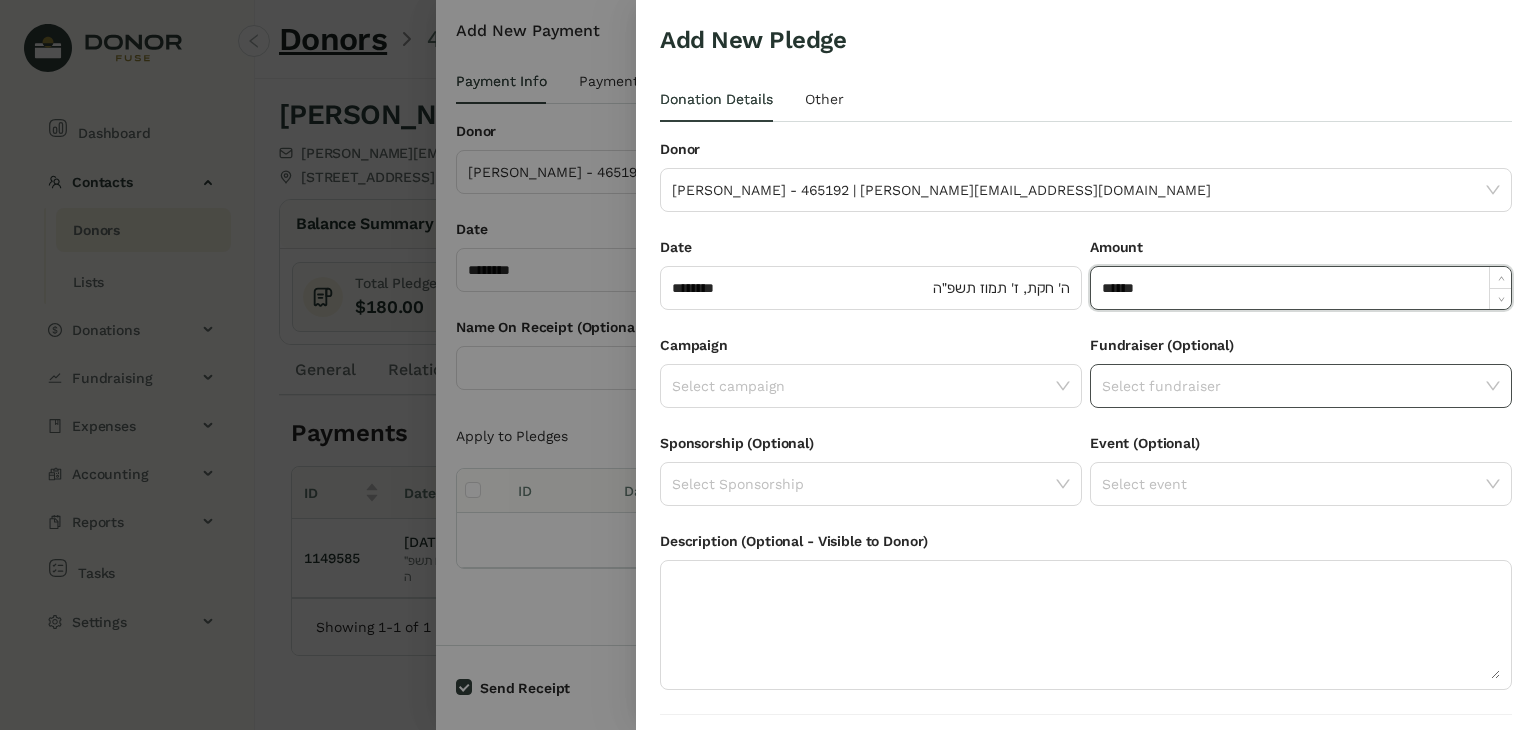 type on "*******" 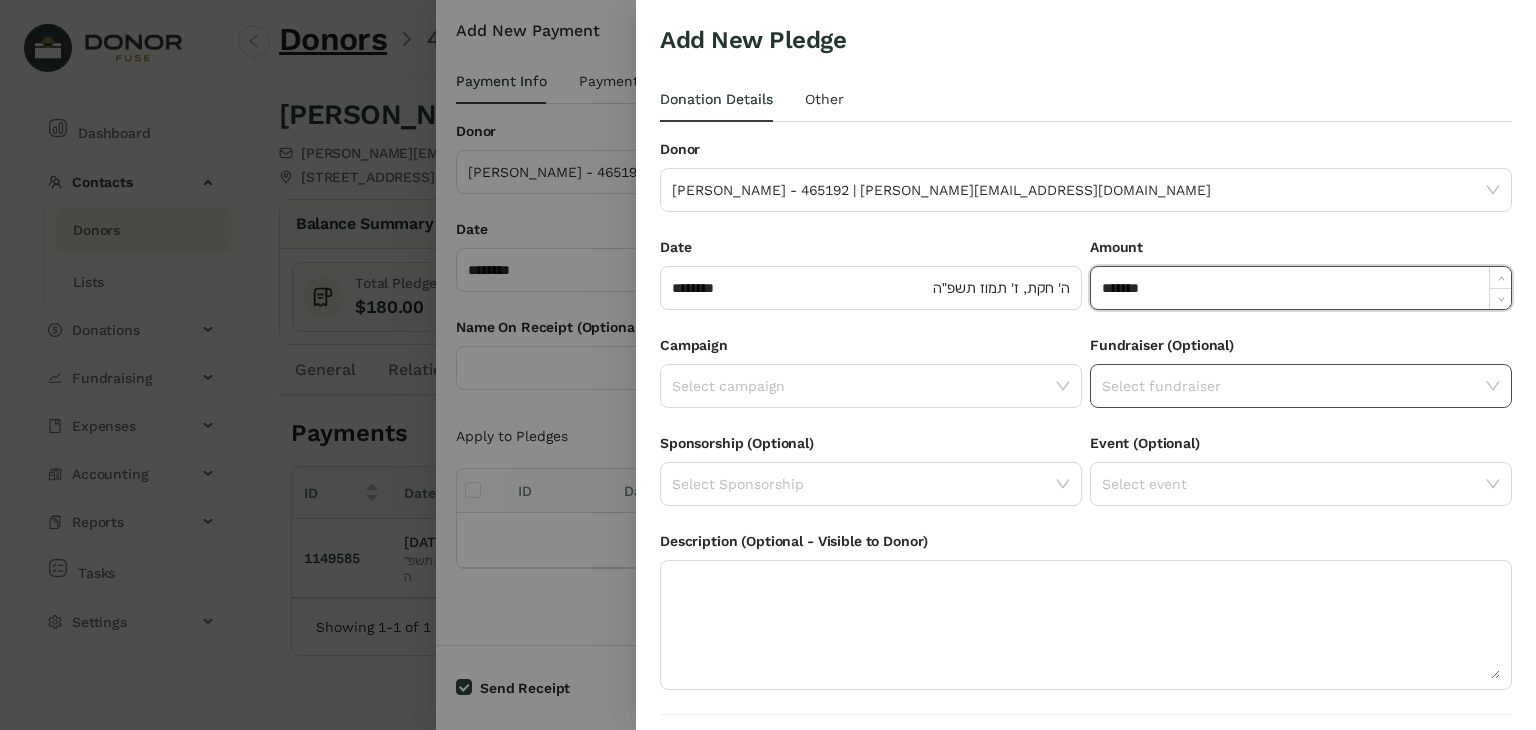 click 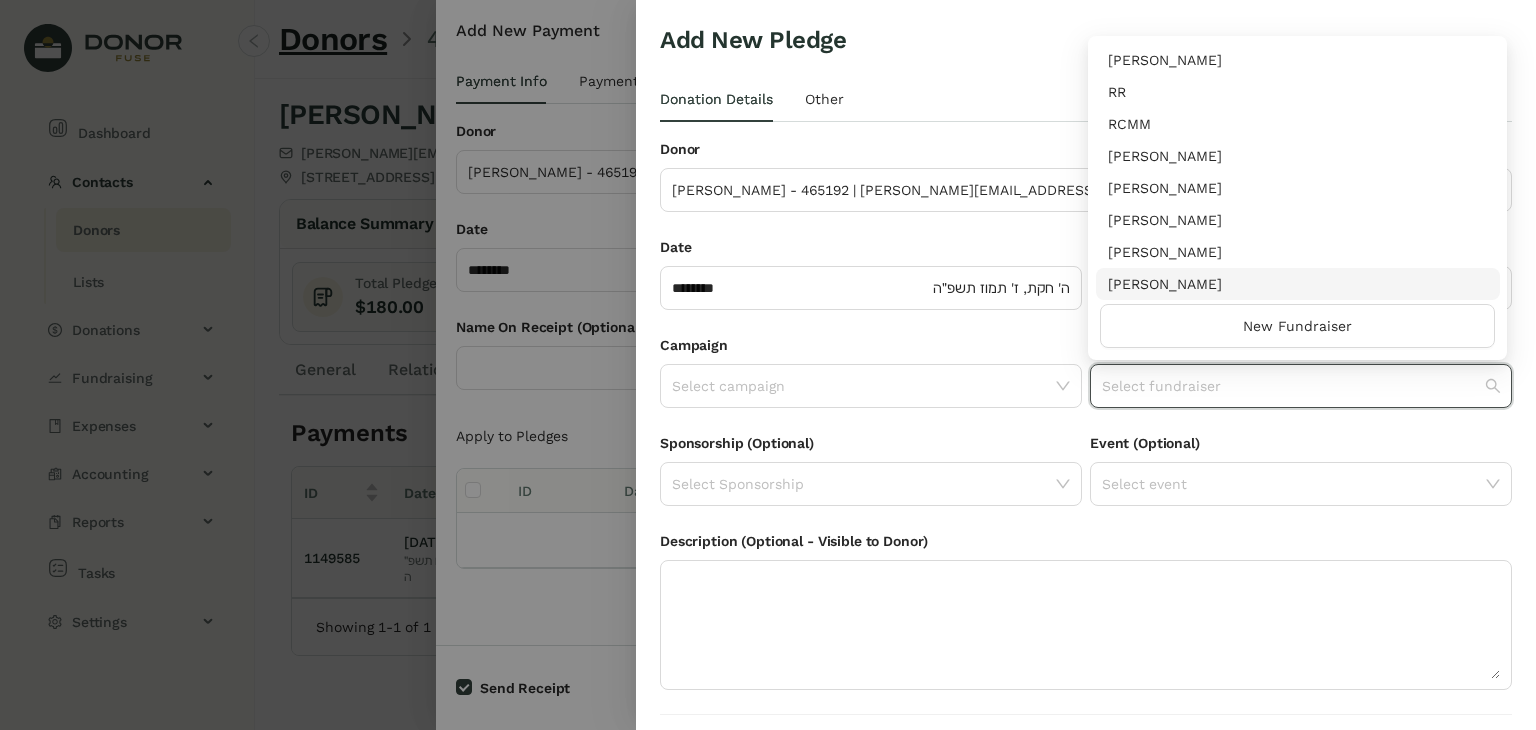 click on "[PERSON_NAME]" at bounding box center (1298, 284) 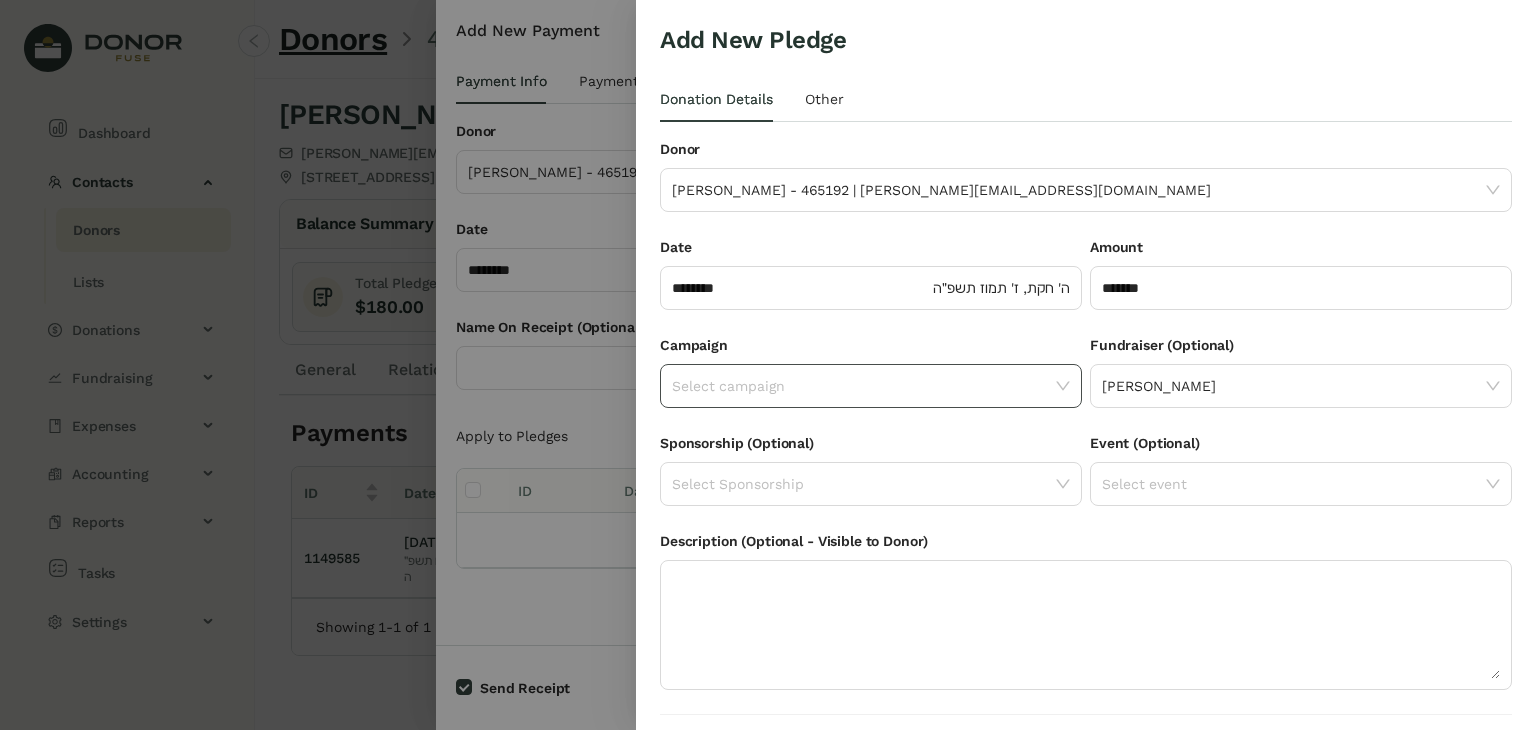 click 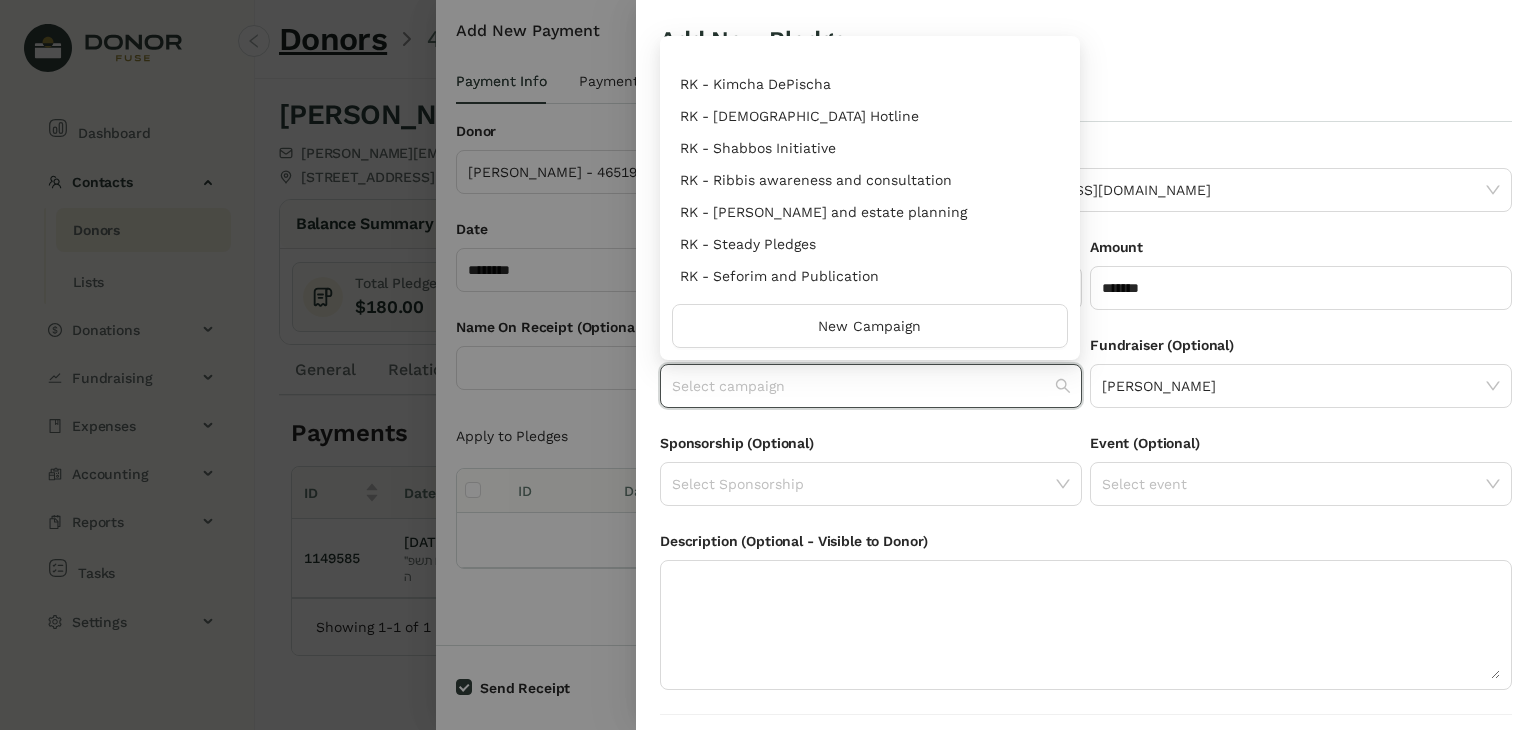 scroll, scrollTop: 960, scrollLeft: 0, axis: vertical 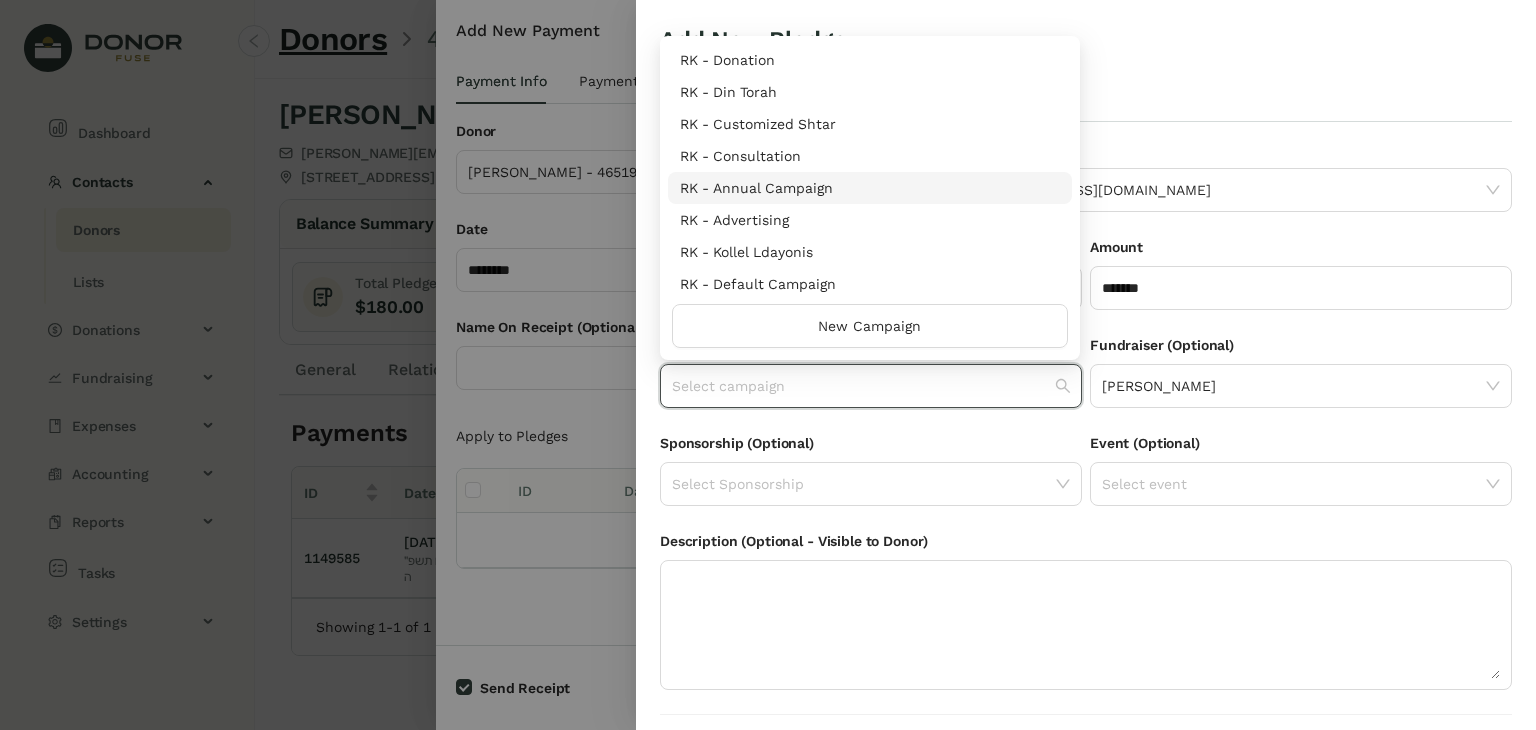 click on "RK - Annual Campaign" at bounding box center [870, 188] 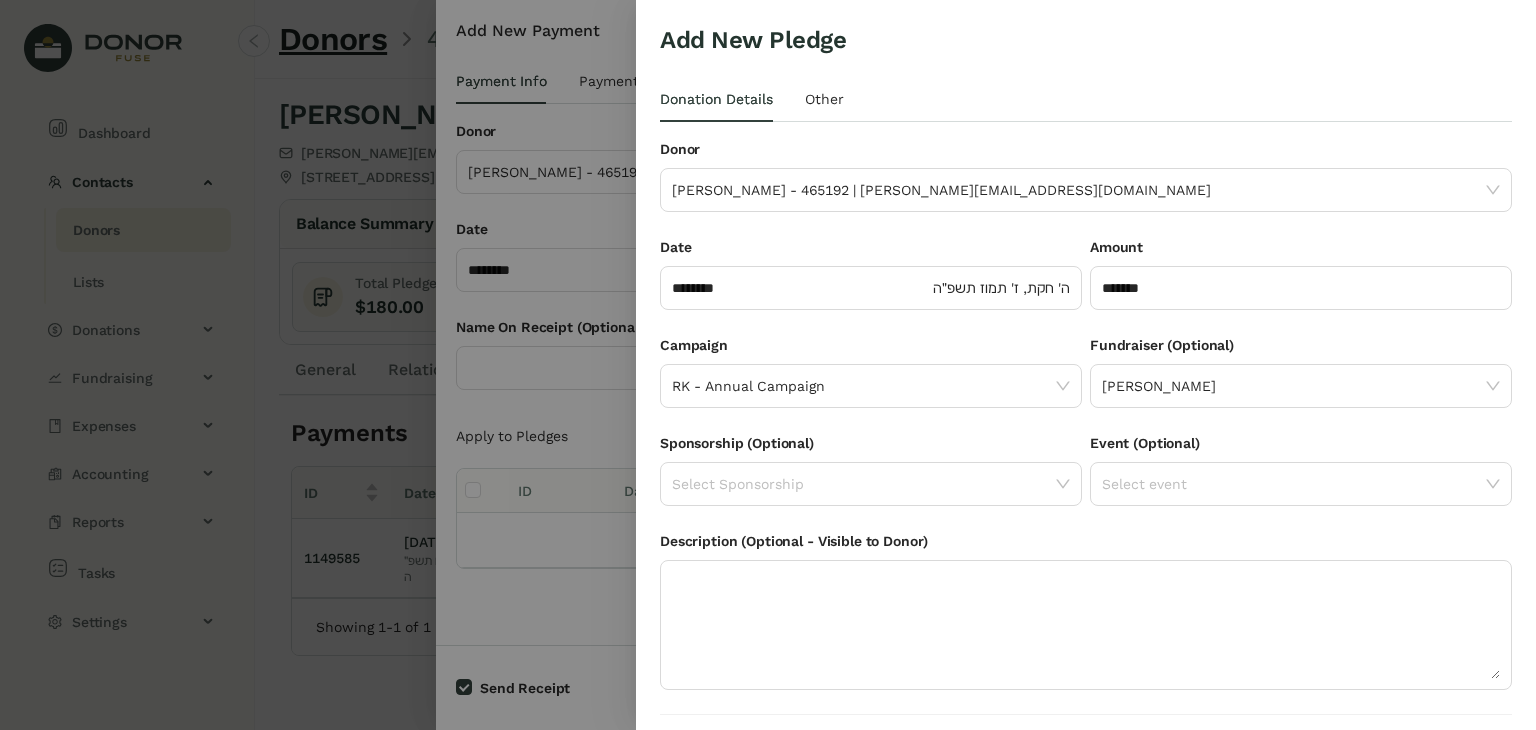 scroll, scrollTop: 54, scrollLeft: 0, axis: vertical 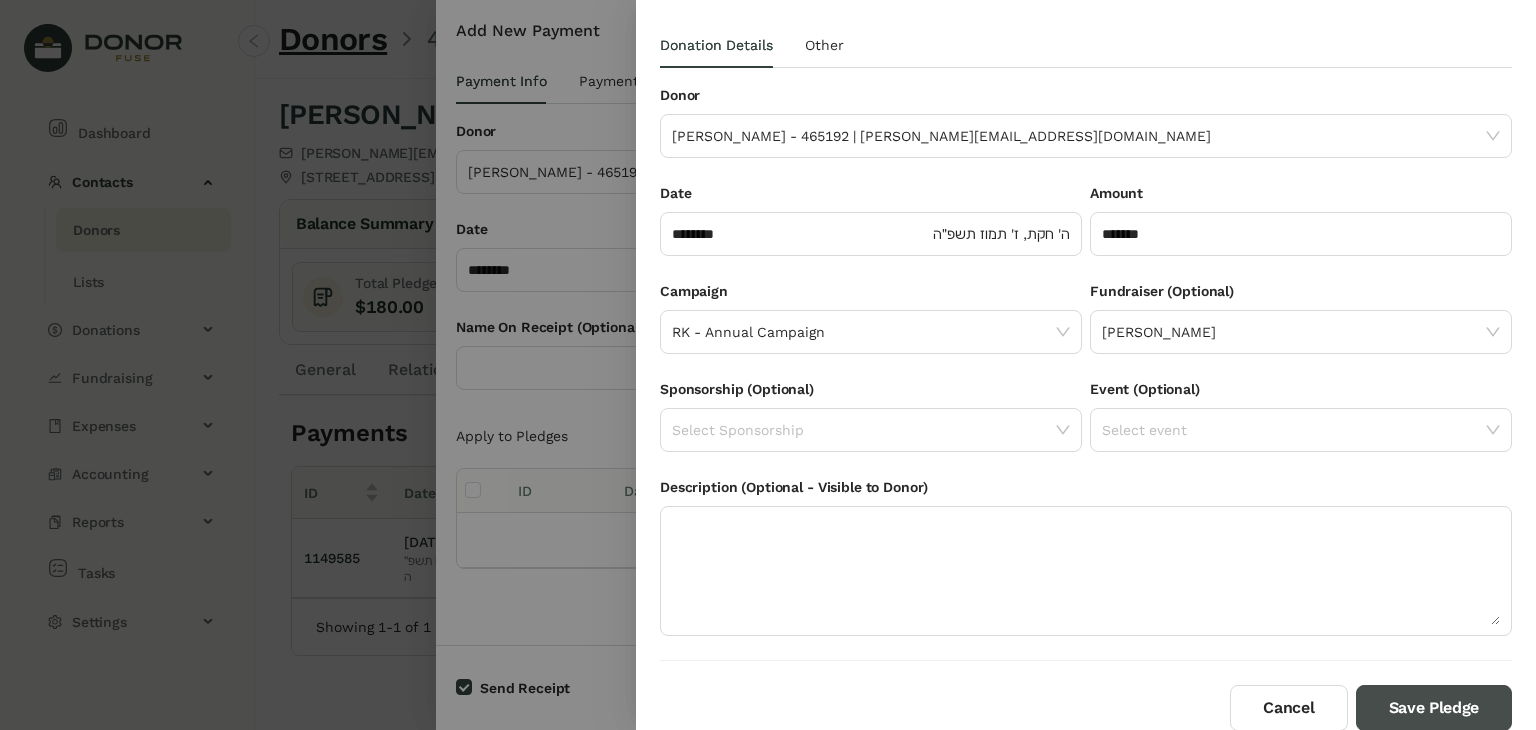 click on "Save Pledge" at bounding box center [1434, 708] 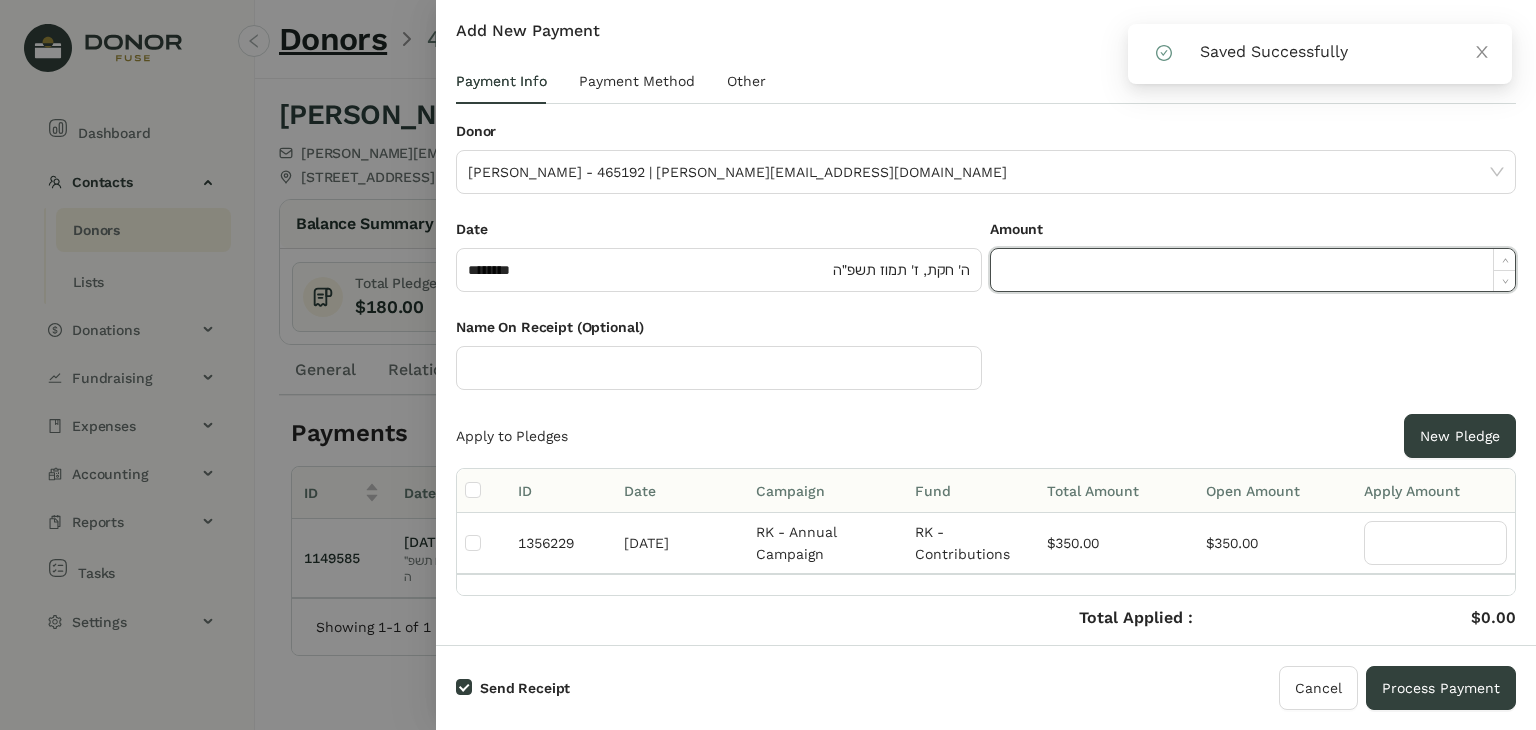 click 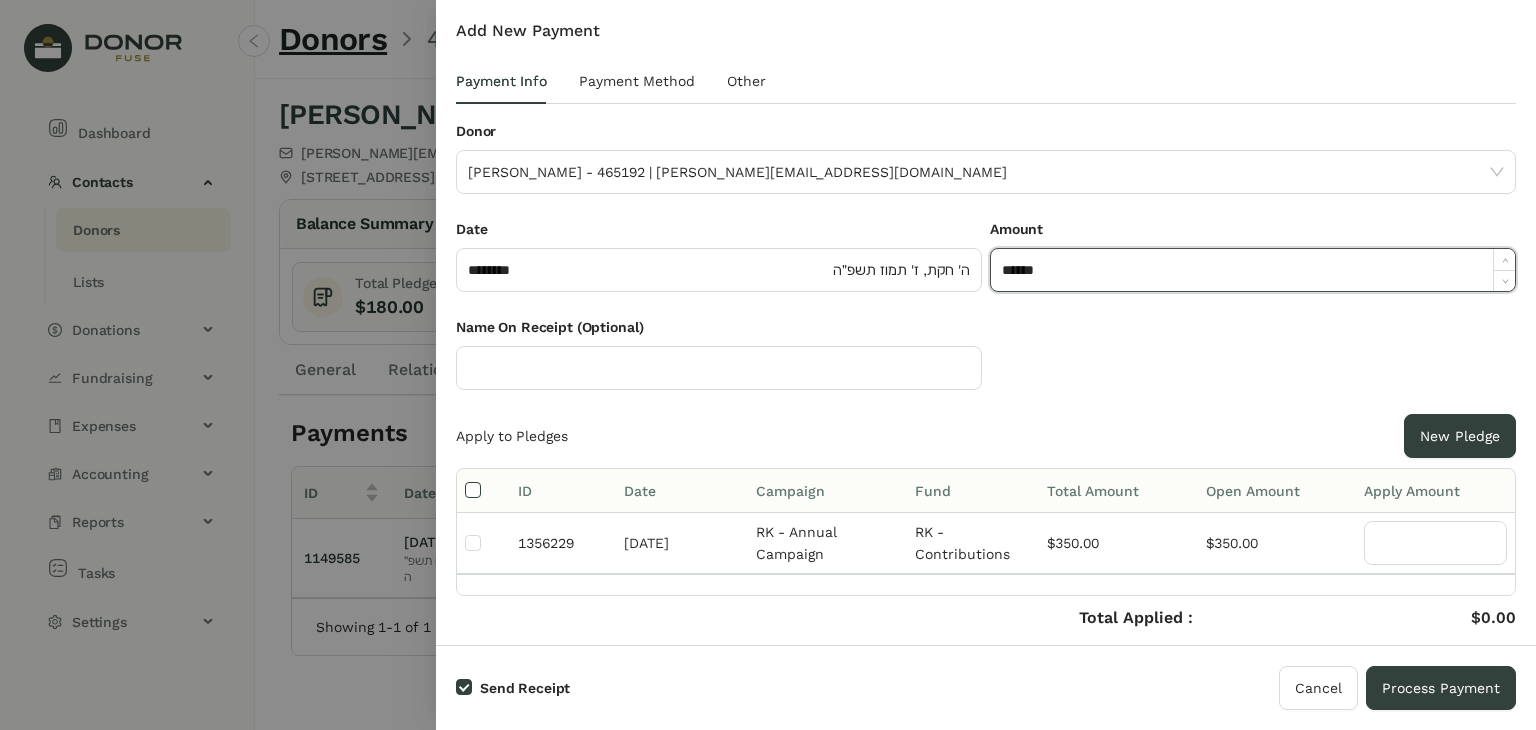 type on "*******" 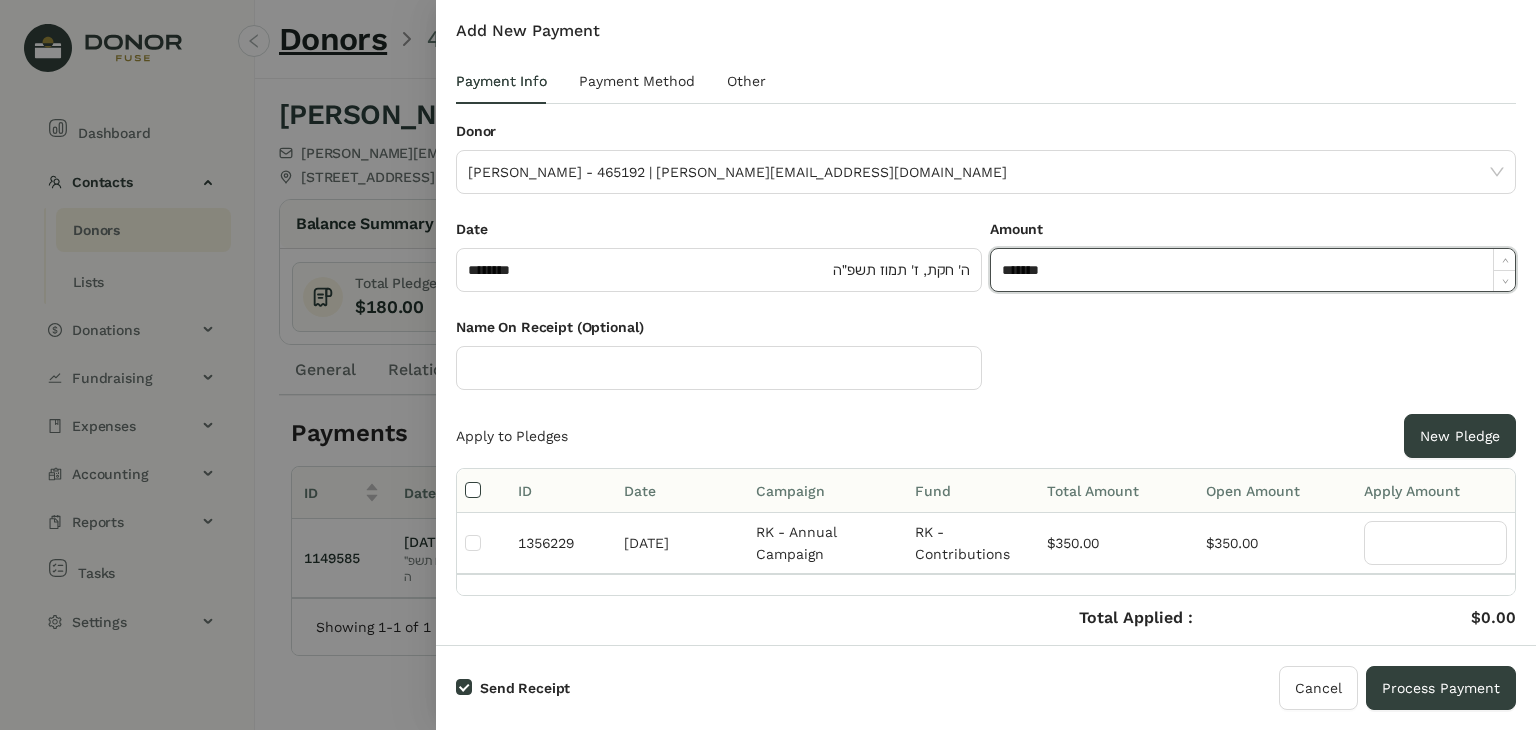 type on "***" 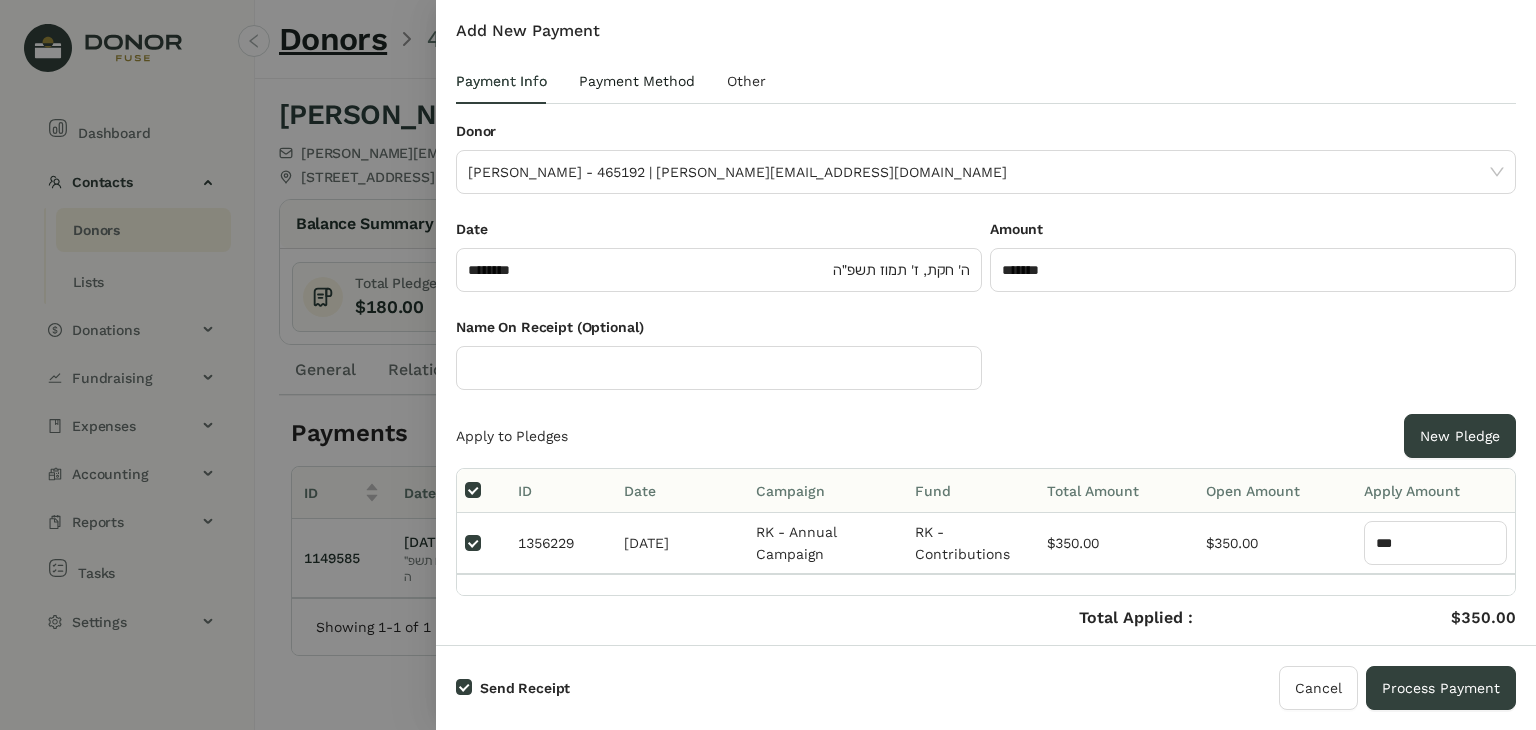 click on "Payment Method" at bounding box center (637, 81) 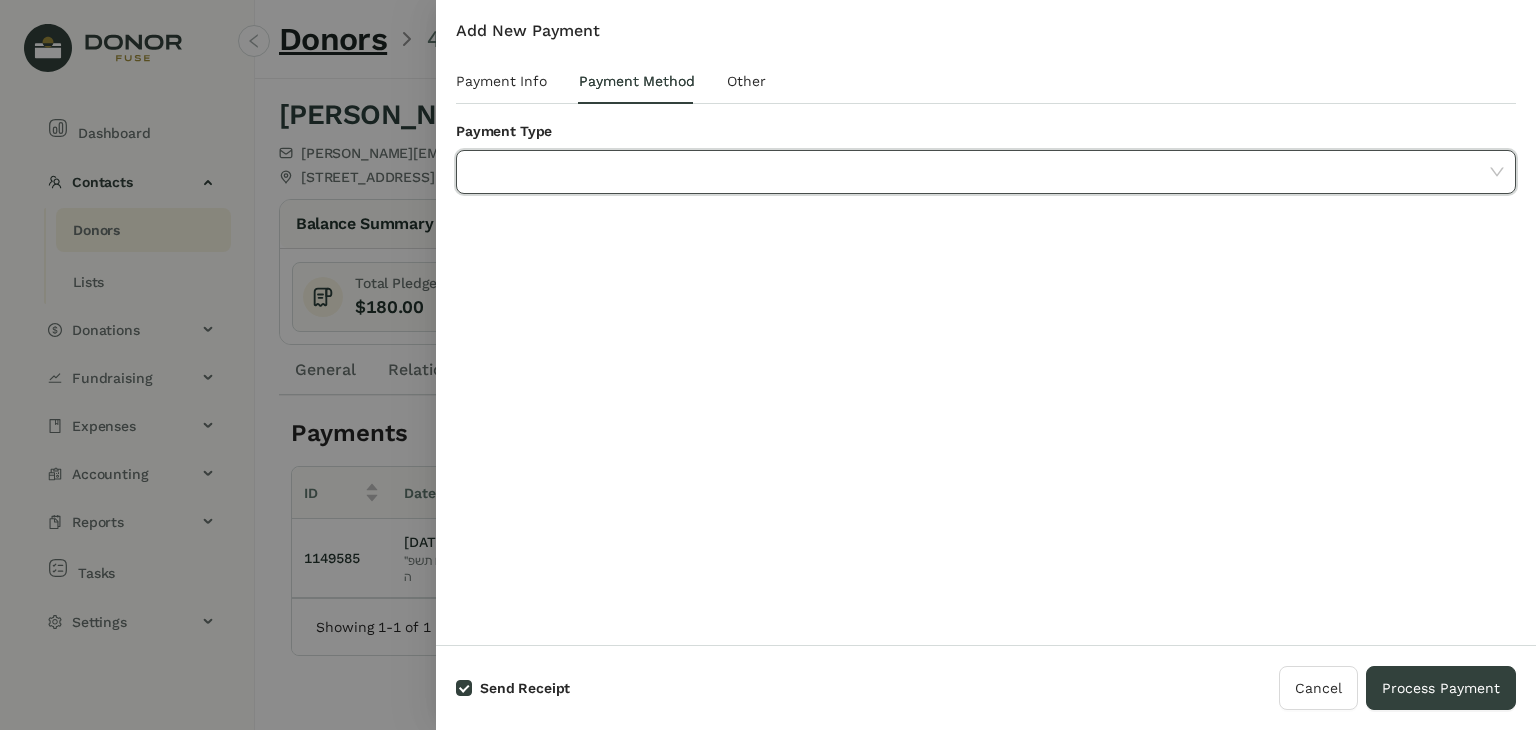 click 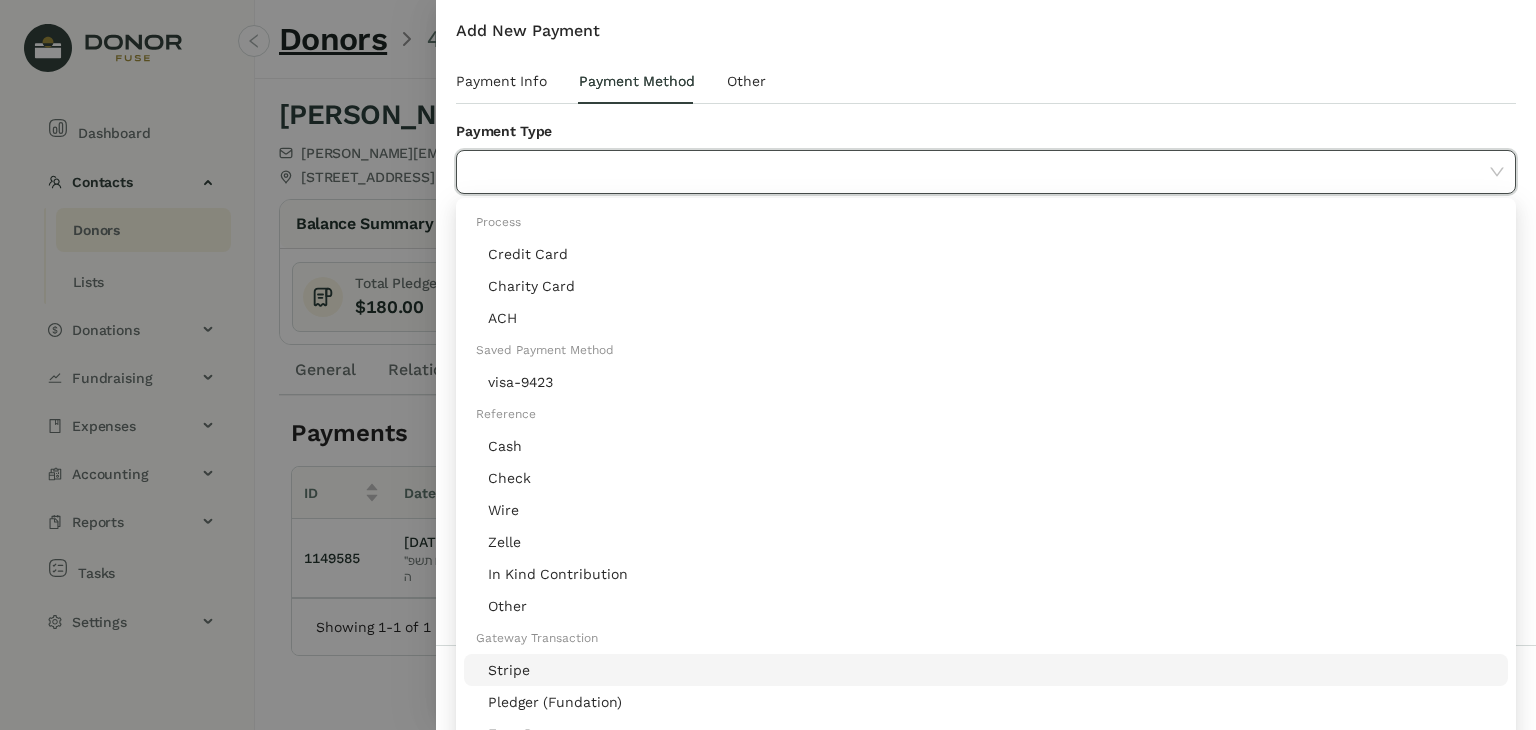 click on "Stripe" 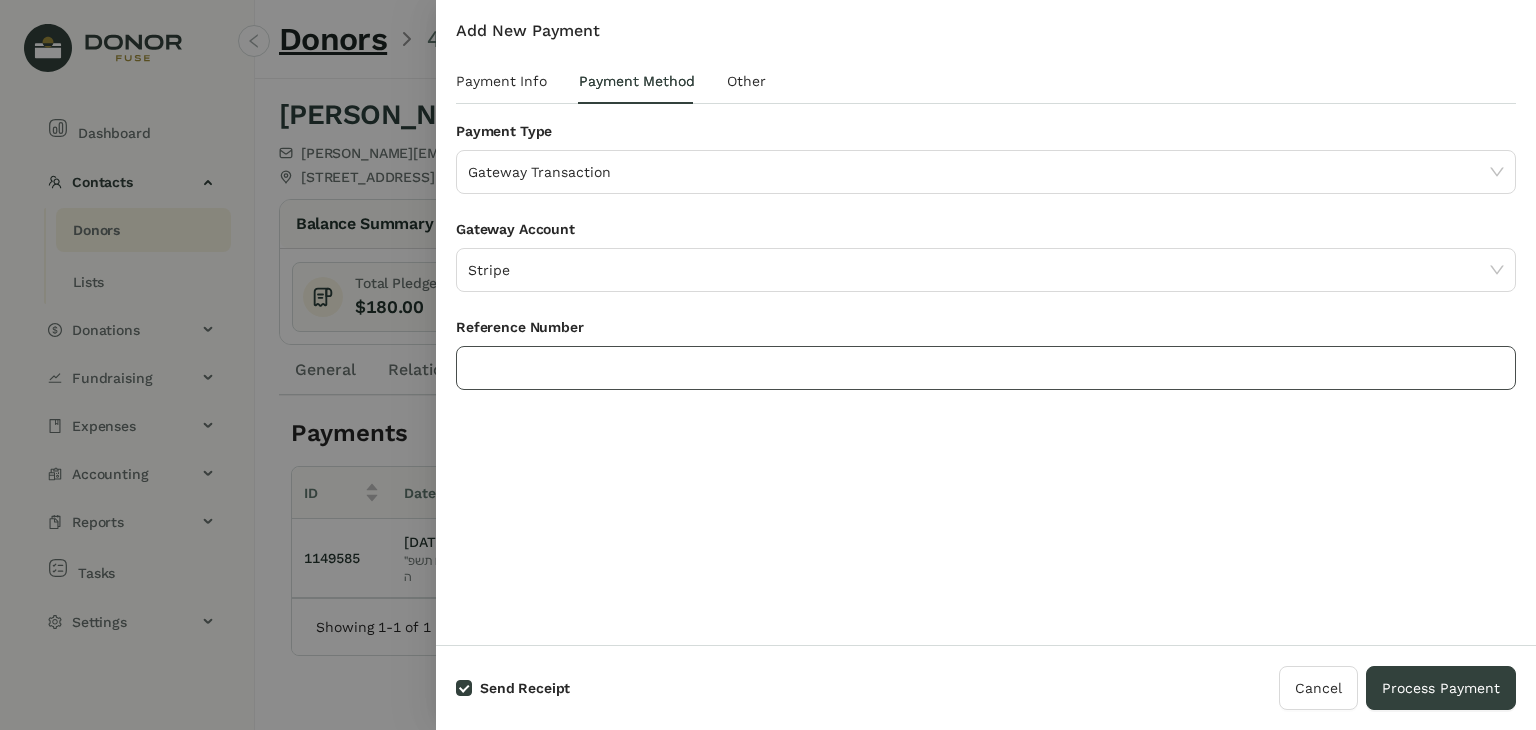 click 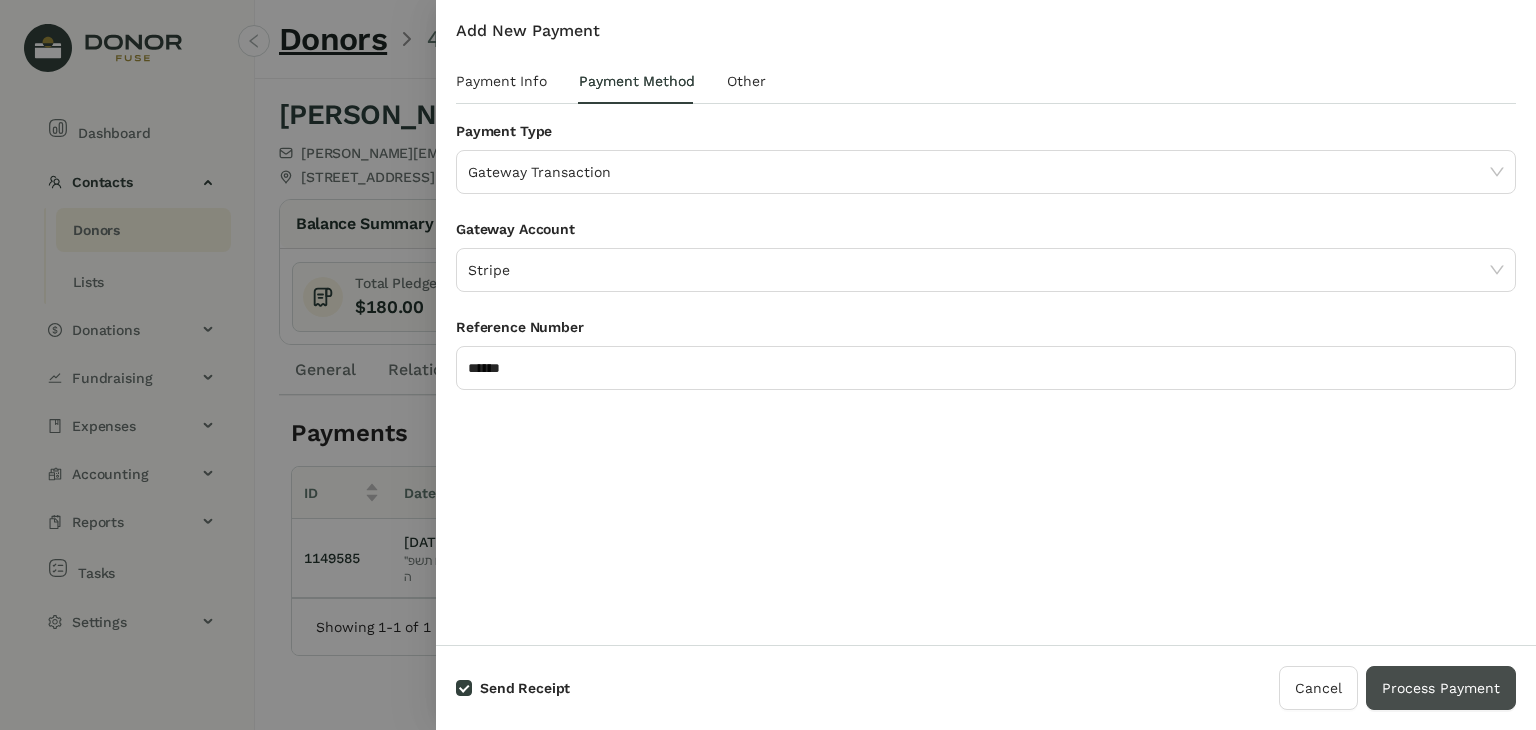 click on "Process Payment" at bounding box center [1441, 688] 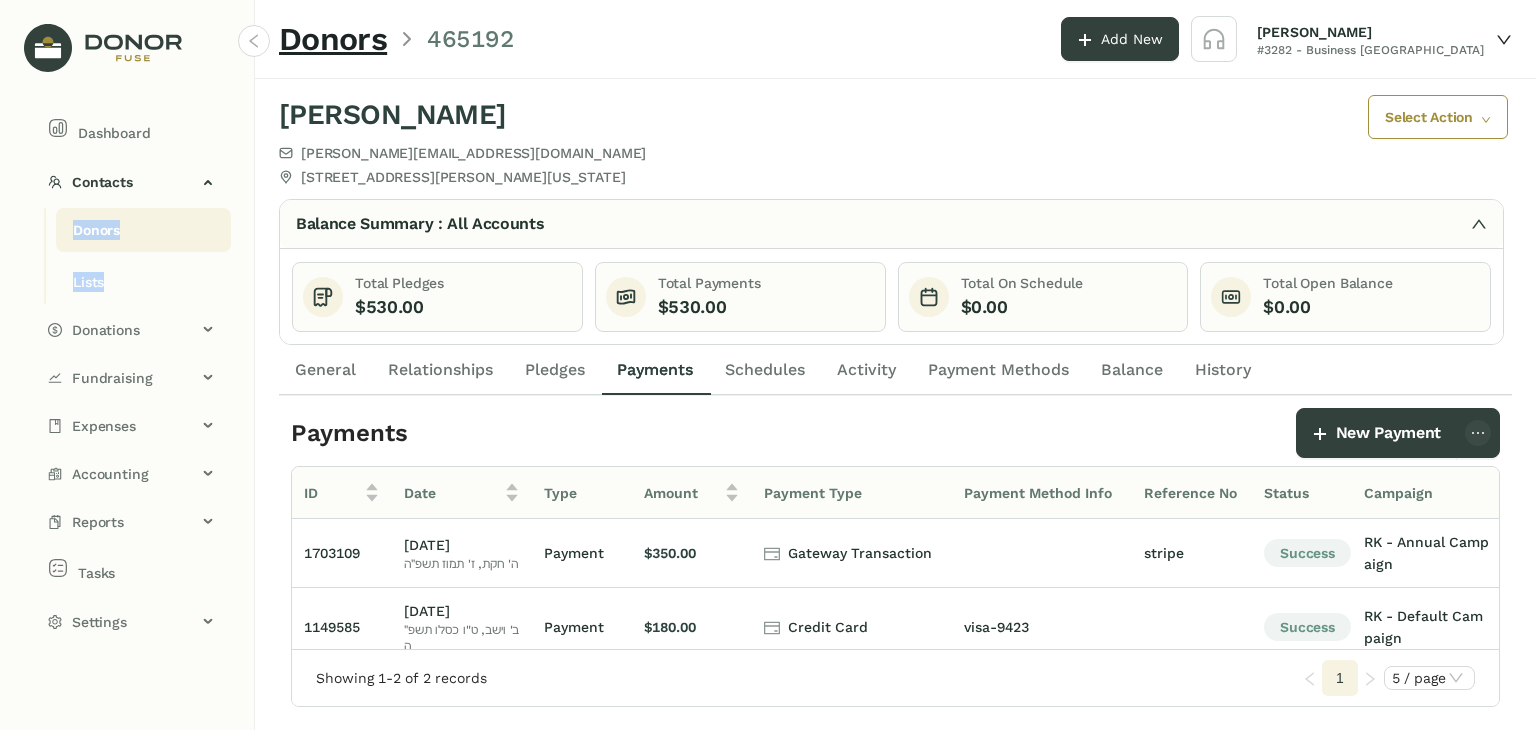 drag, startPoint x: 204, startPoint y: 250, endPoint x: 190, endPoint y: 235, distance: 20.518284 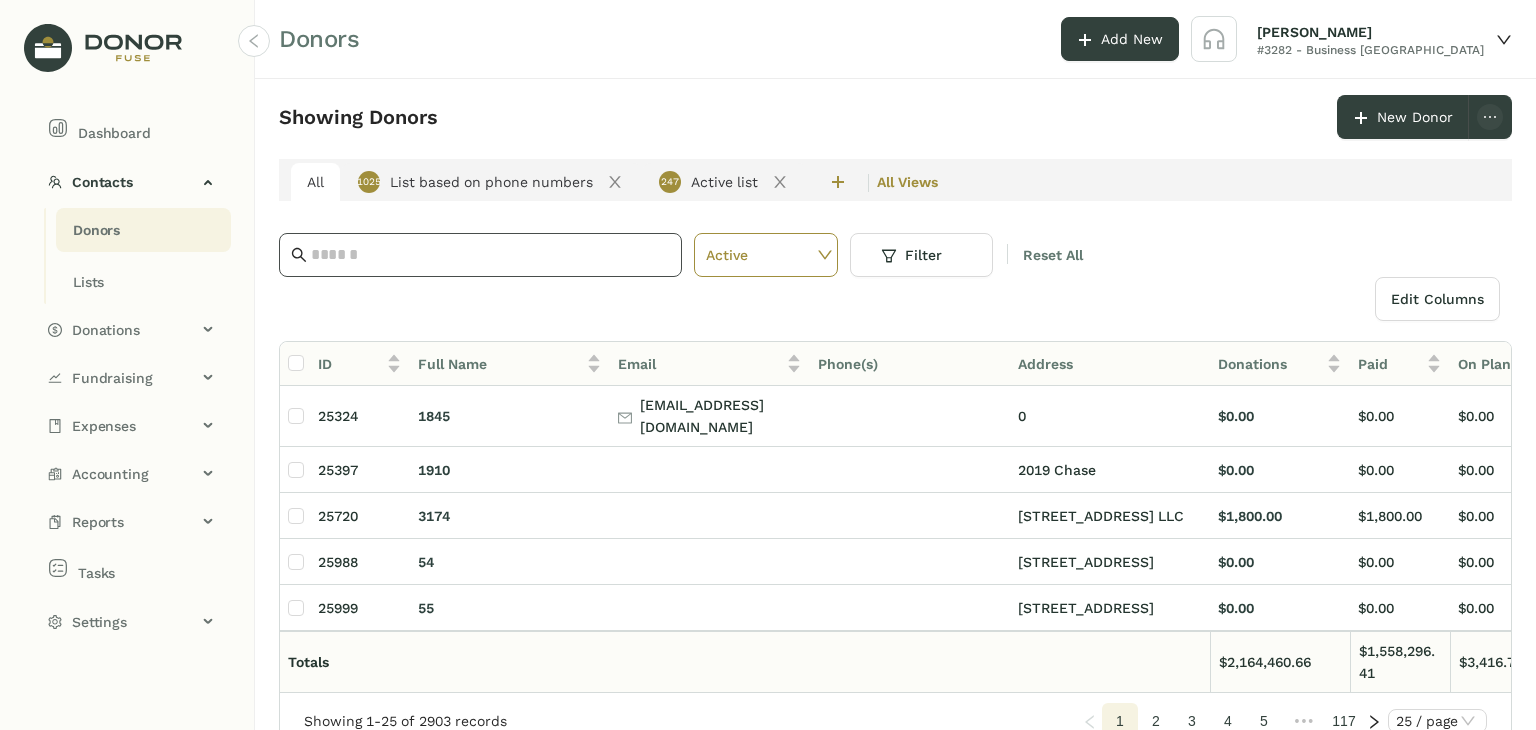 click 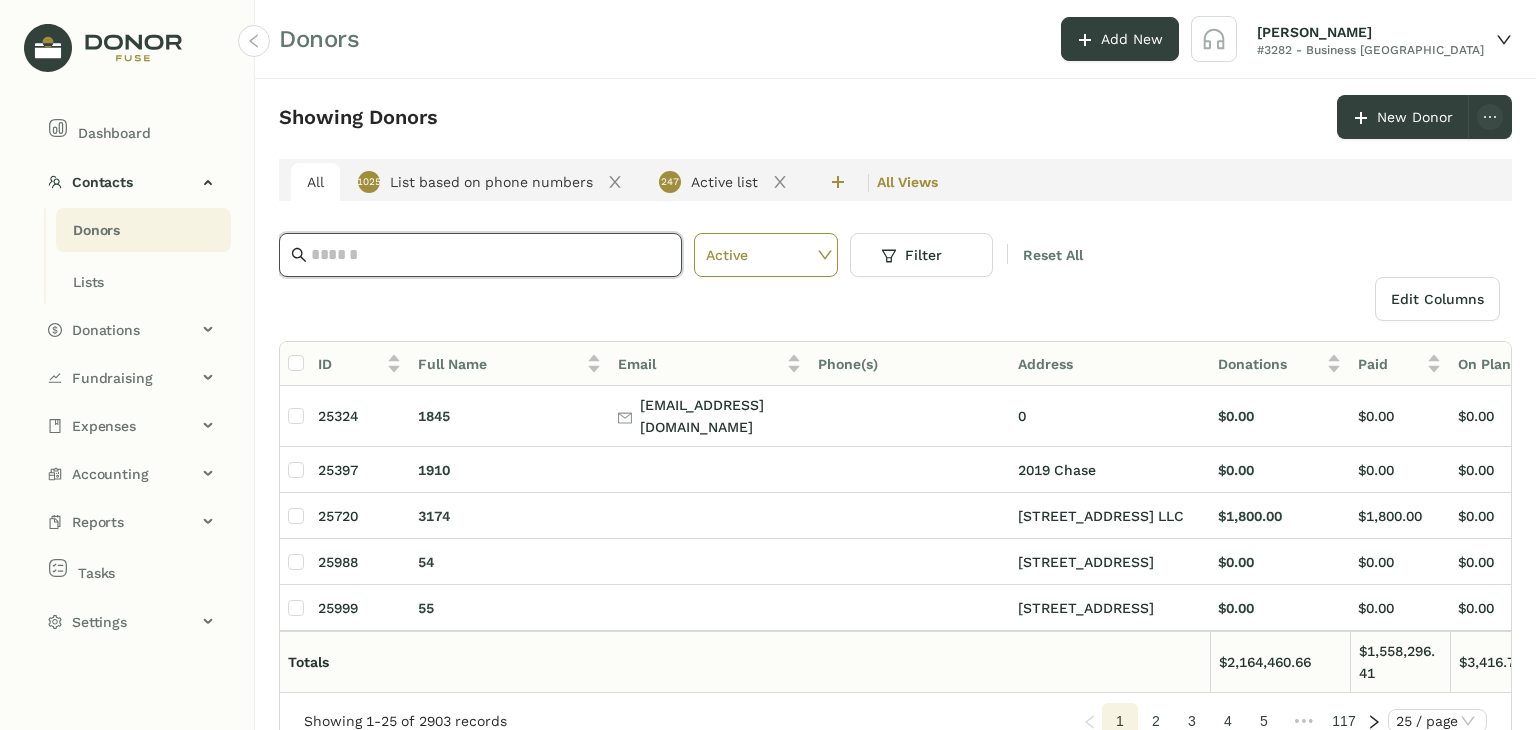 paste on "**********" 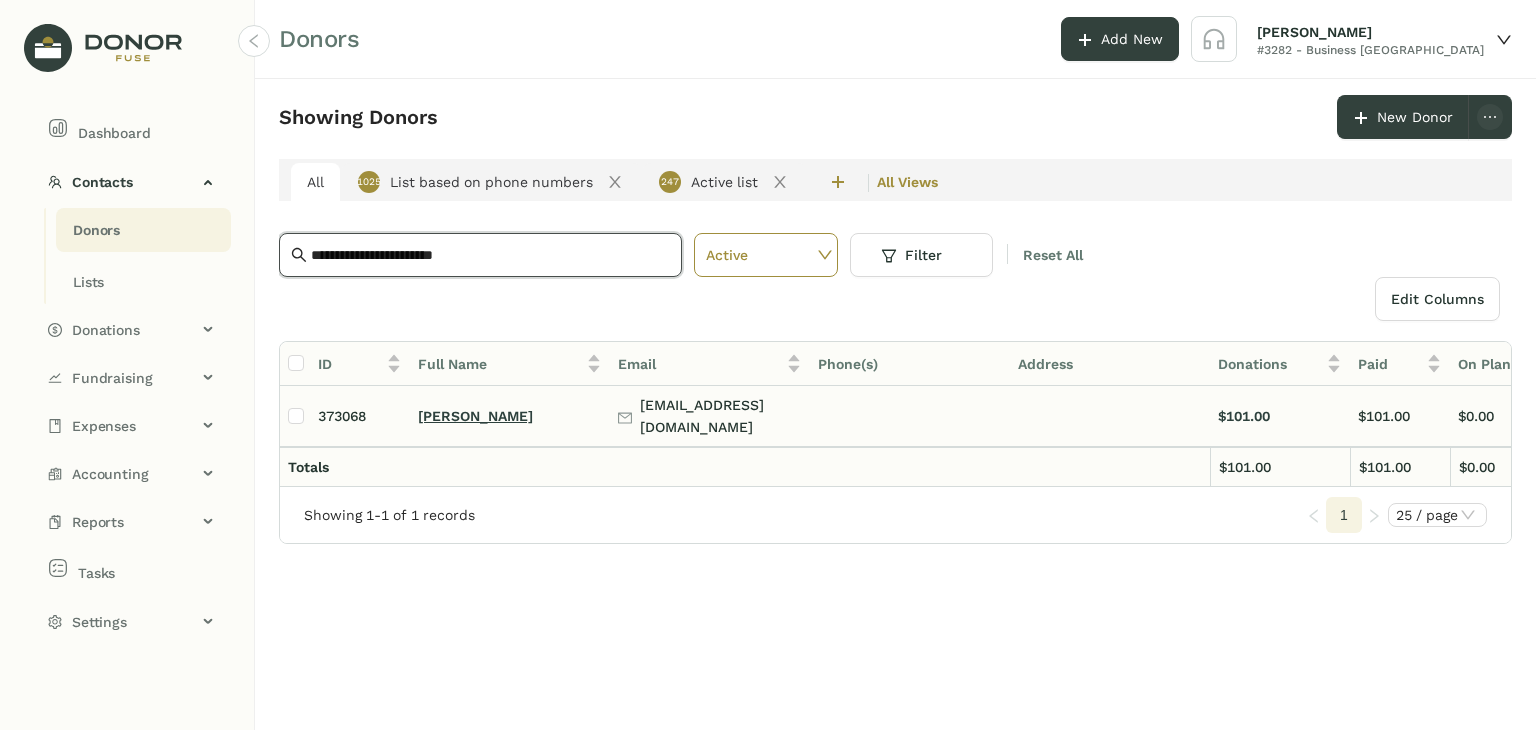 type on "**********" 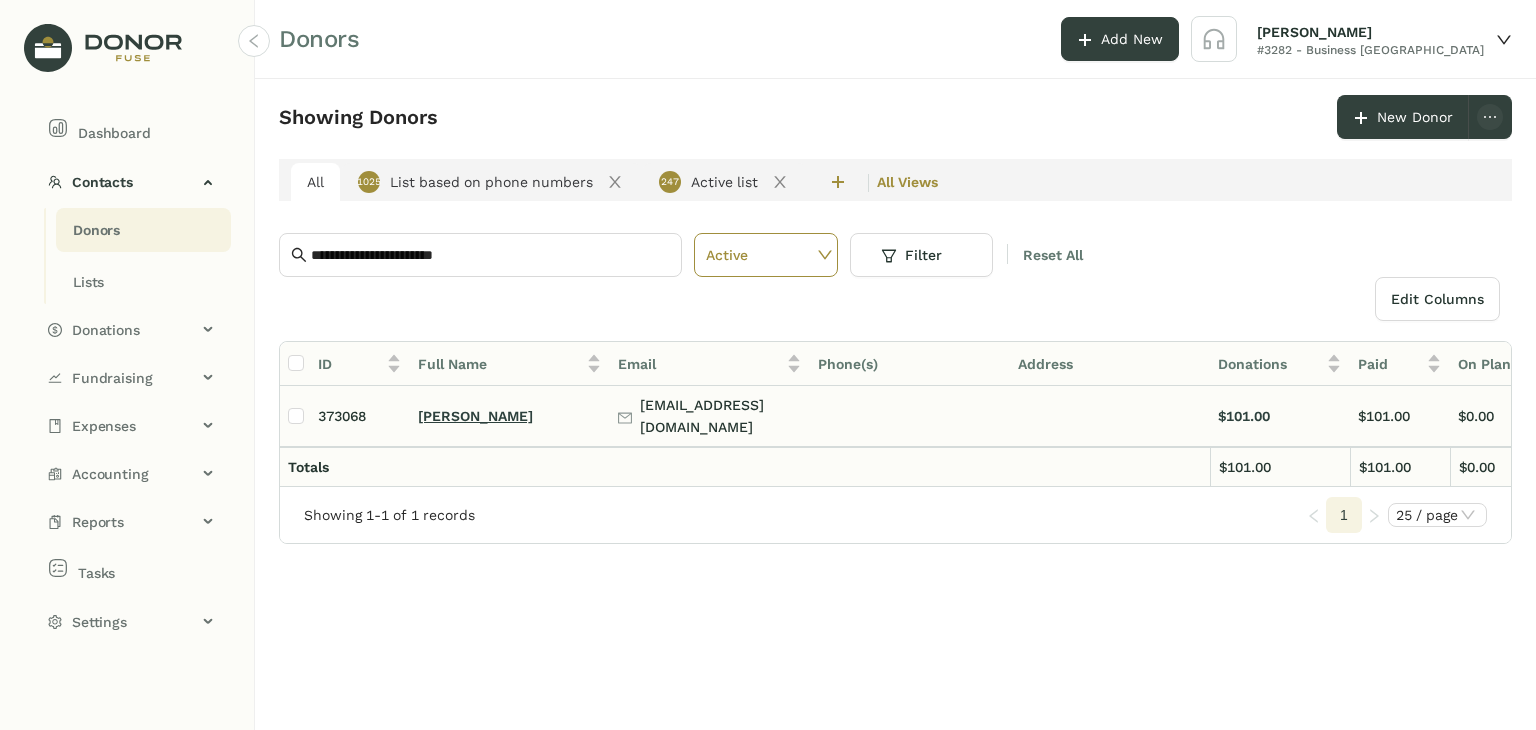 click on "[PERSON_NAME]" 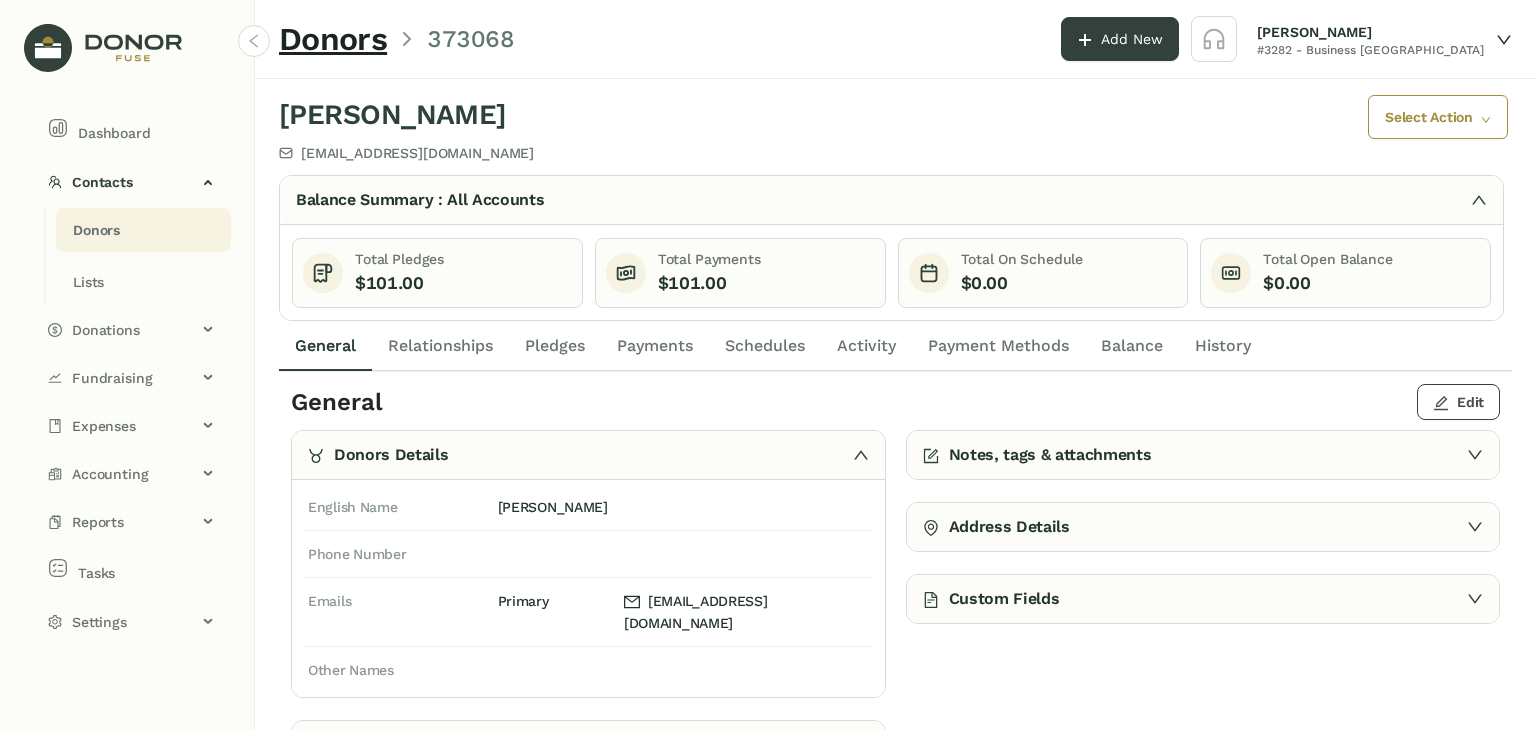 click on "Edit" 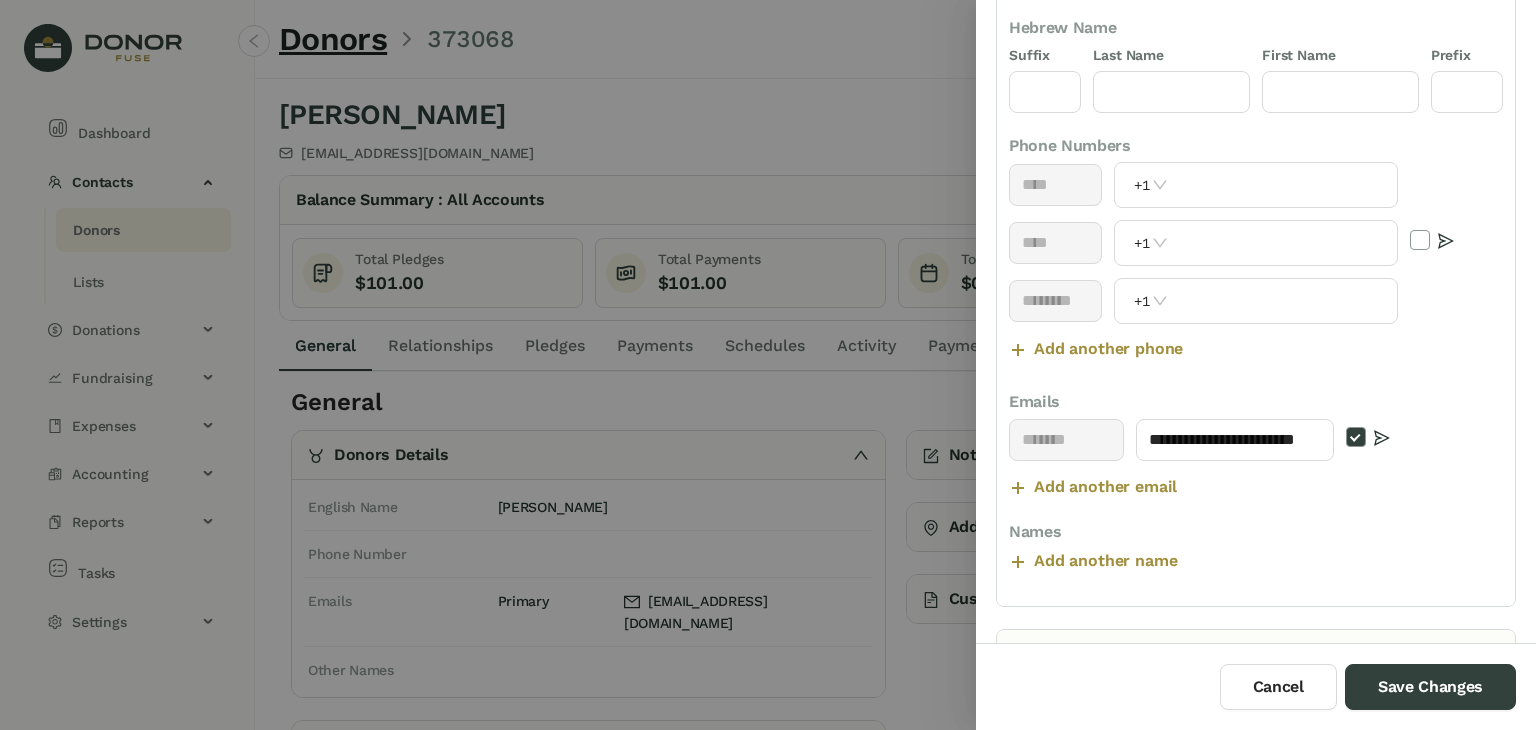 scroll, scrollTop: 274, scrollLeft: 0, axis: vertical 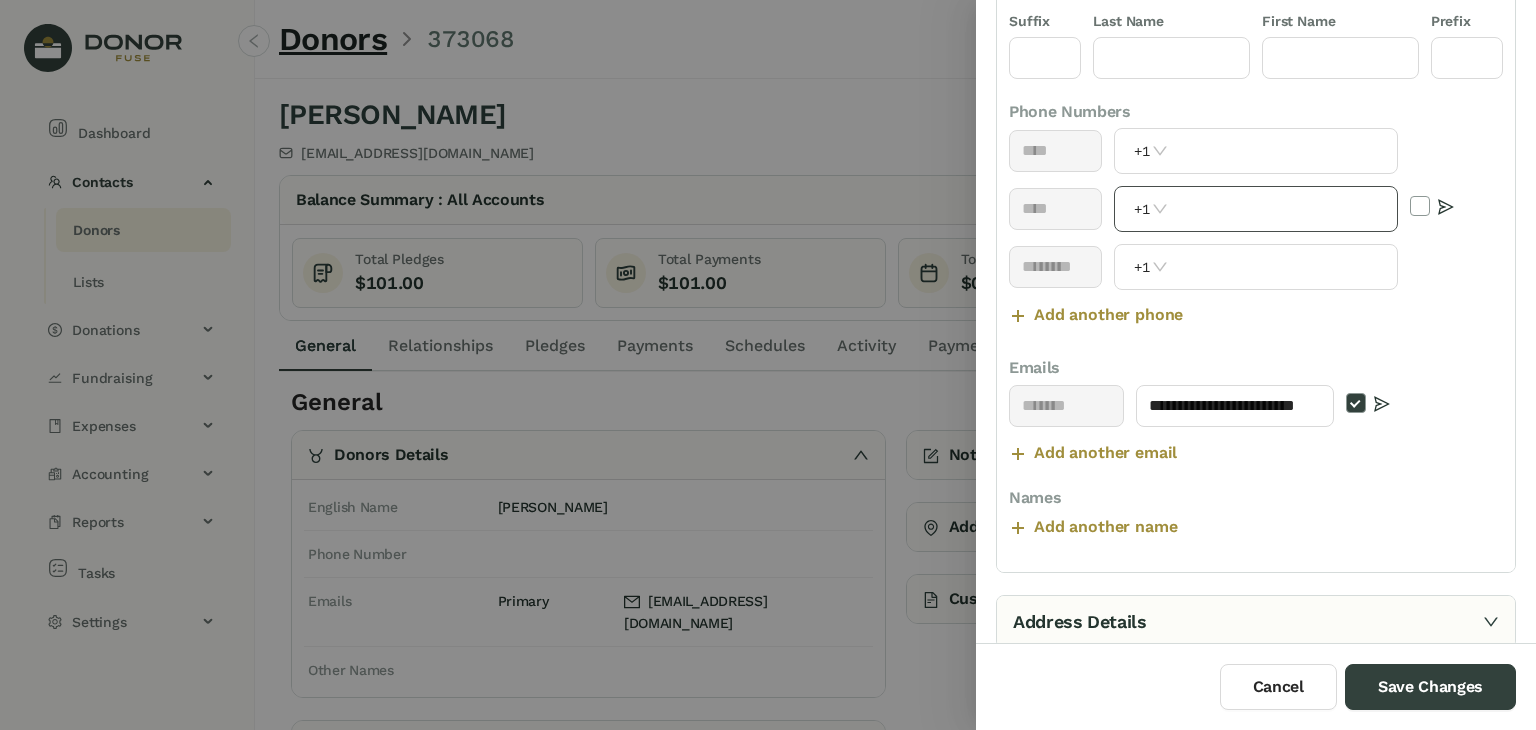 click on "+1" at bounding box center [1255, 209] 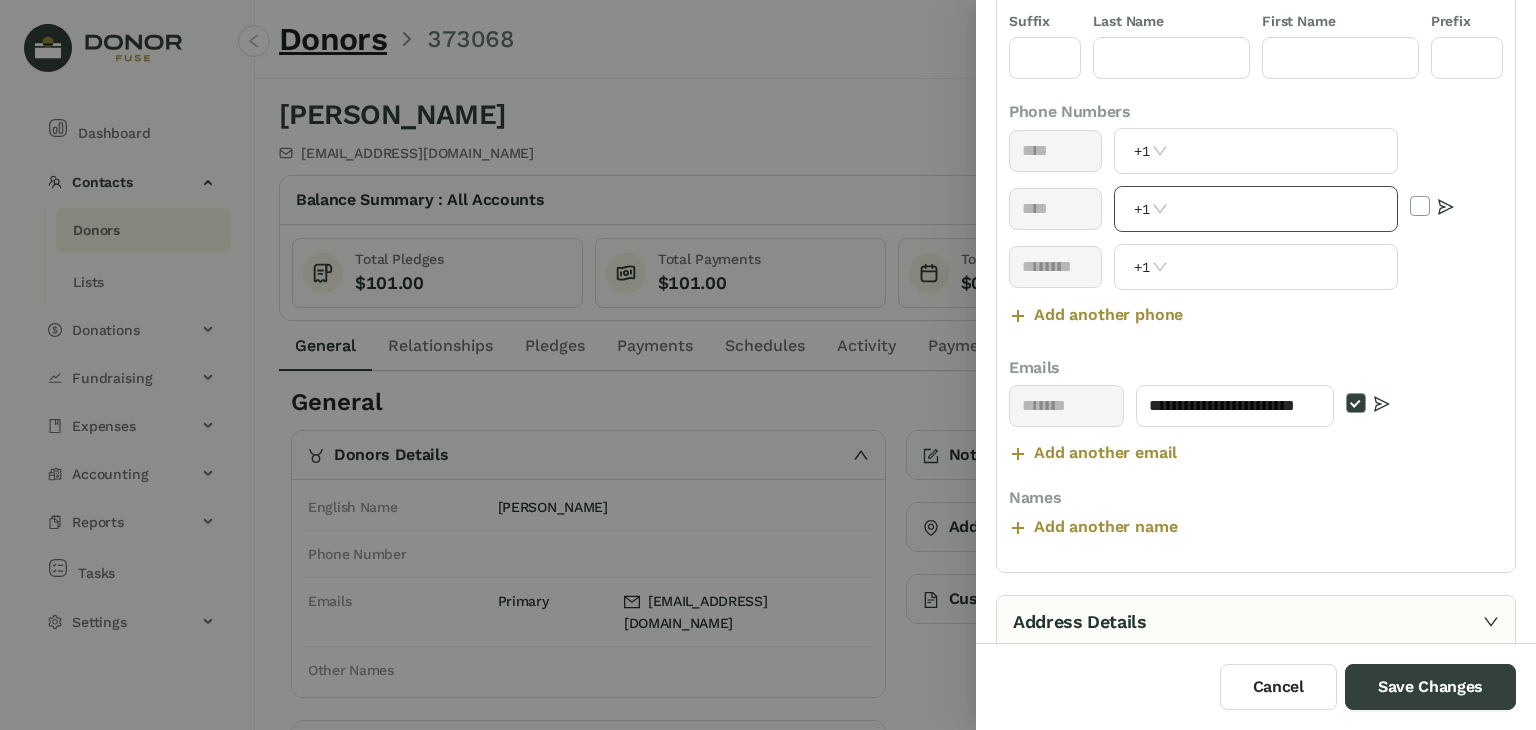 click at bounding box center (1284, 209) 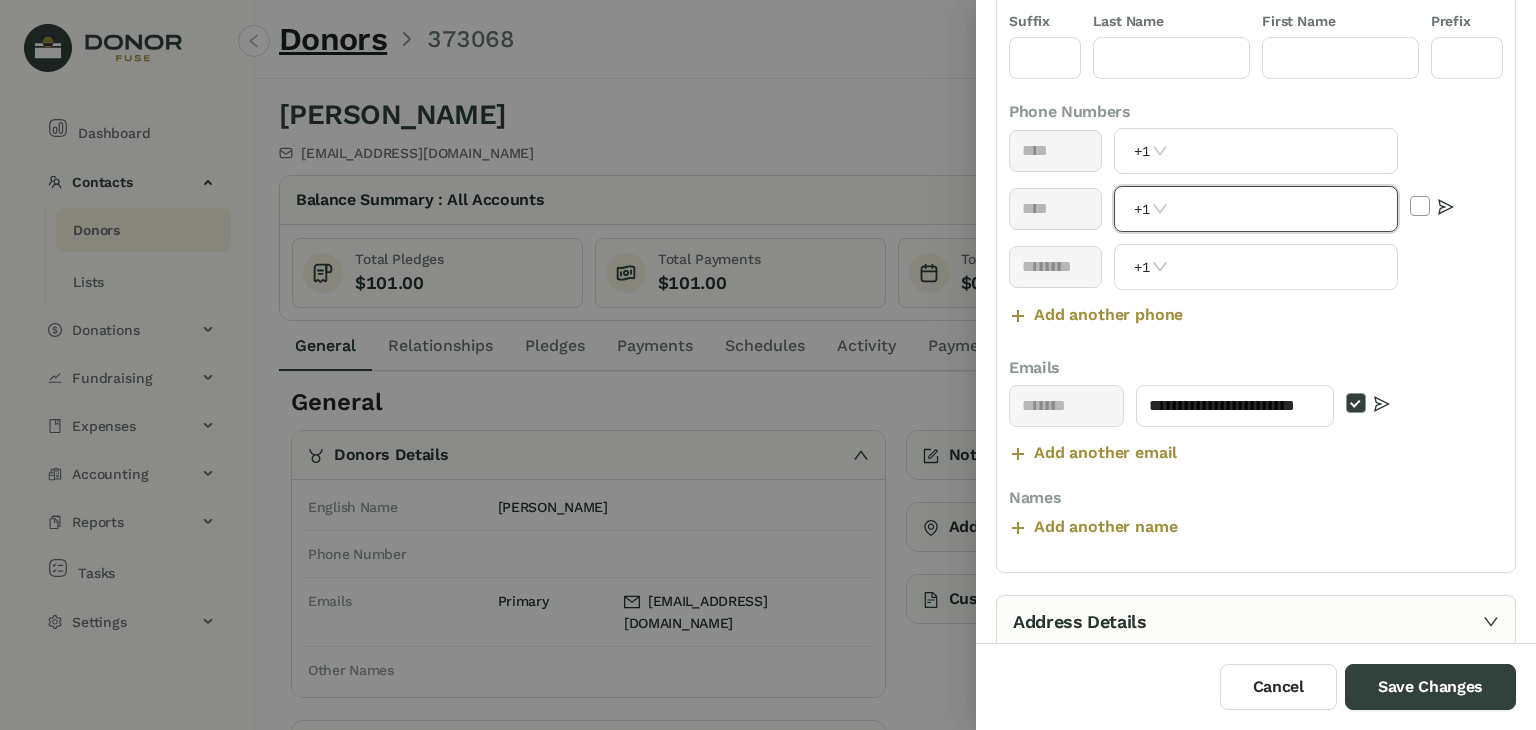 paste on "**********" 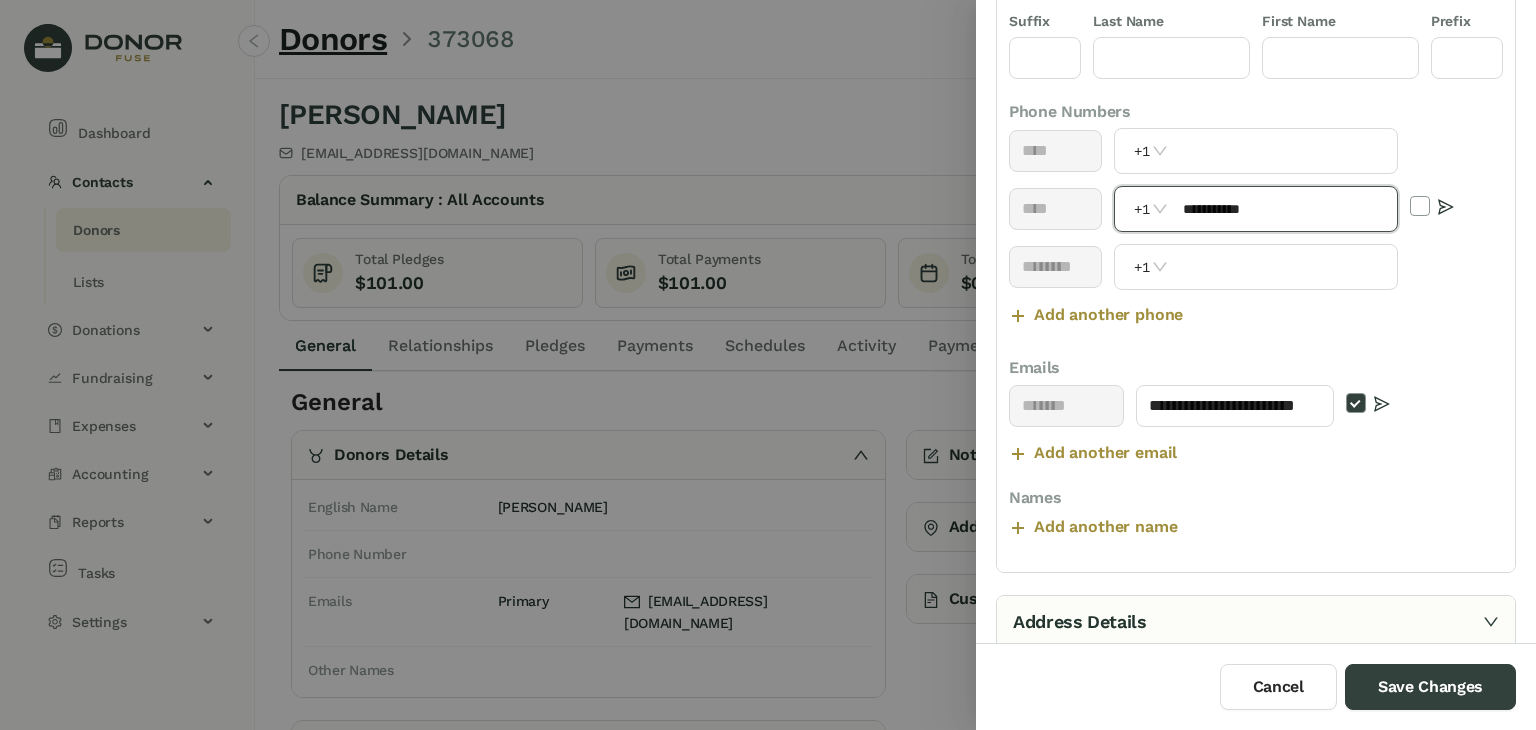 click on "**********" at bounding box center [1284, 209] 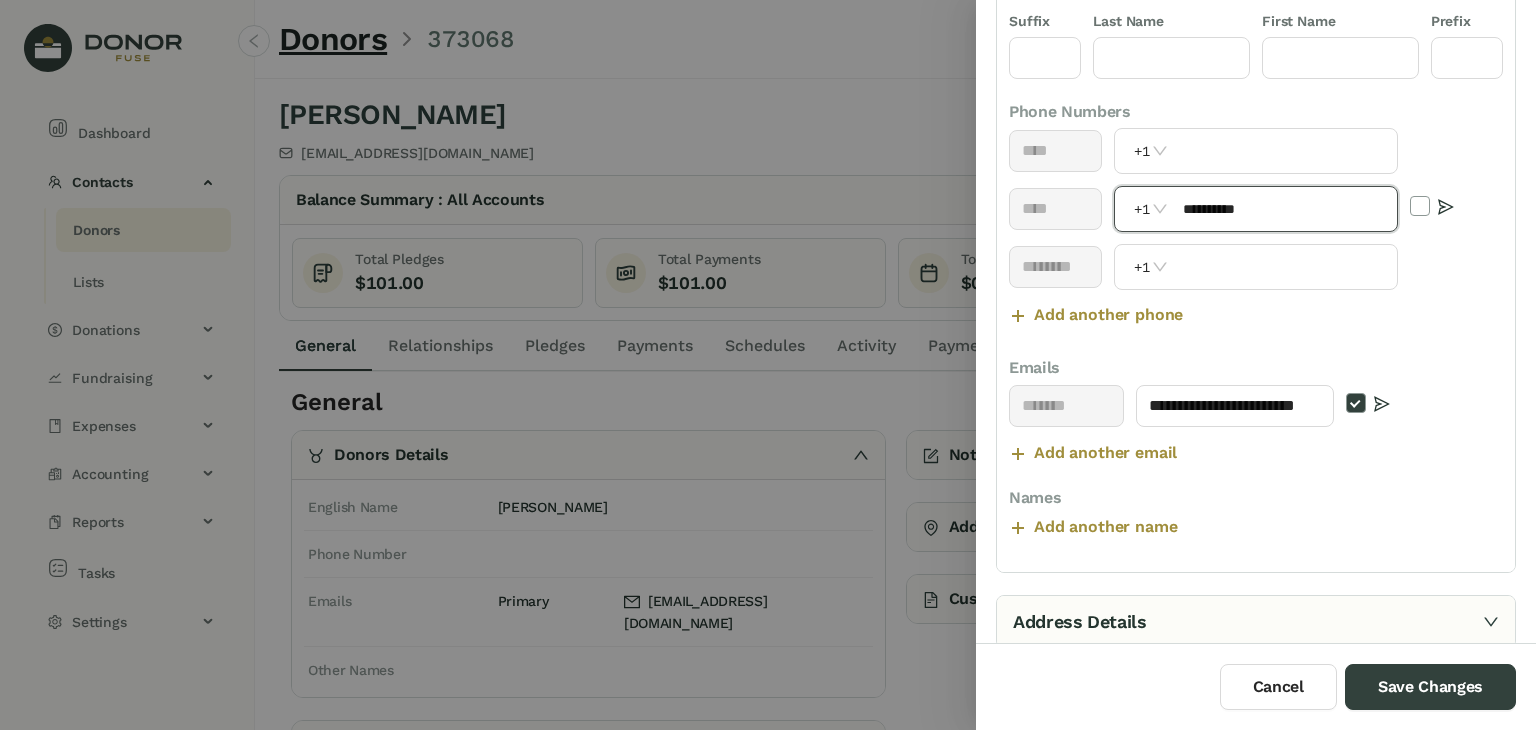 scroll, scrollTop: 528, scrollLeft: 0, axis: vertical 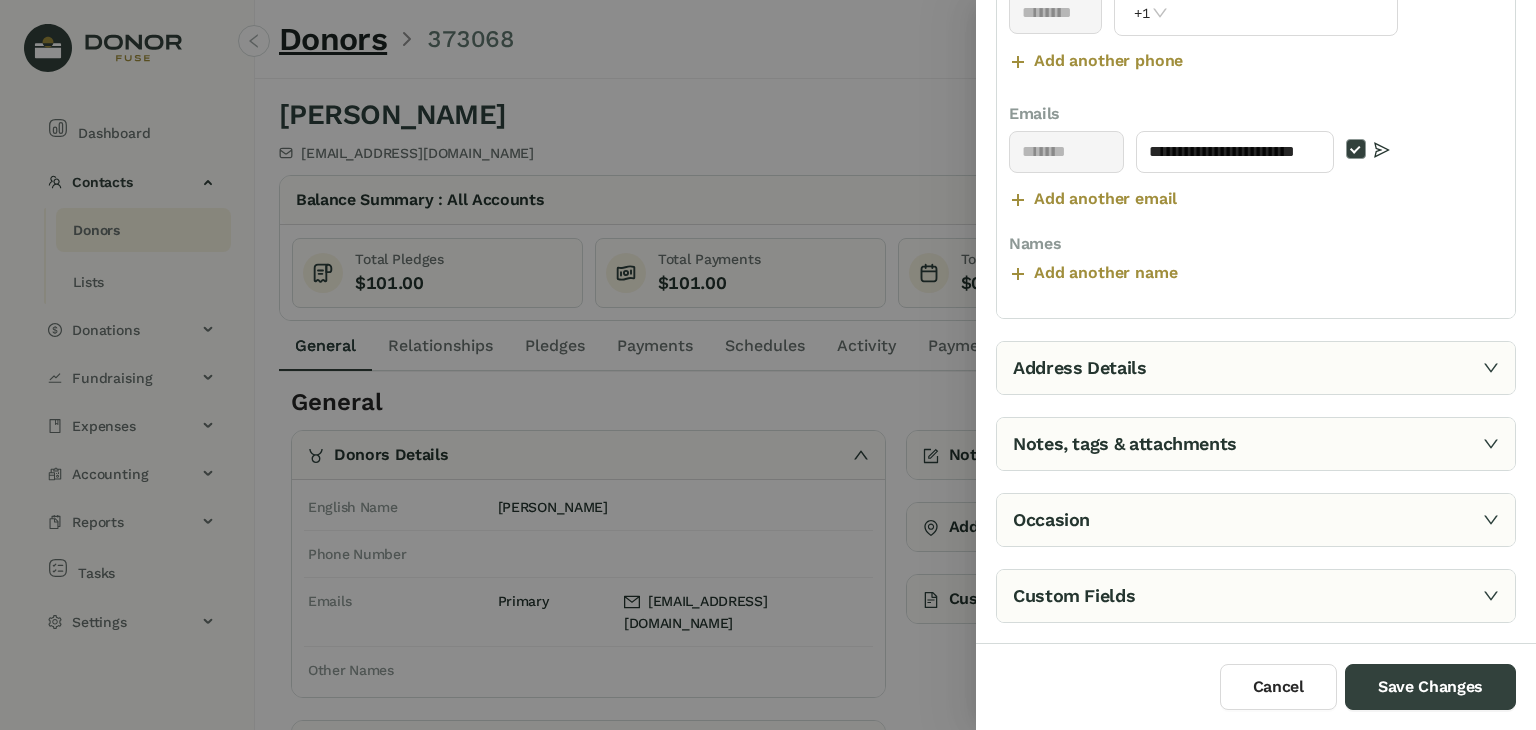 type on "**********" 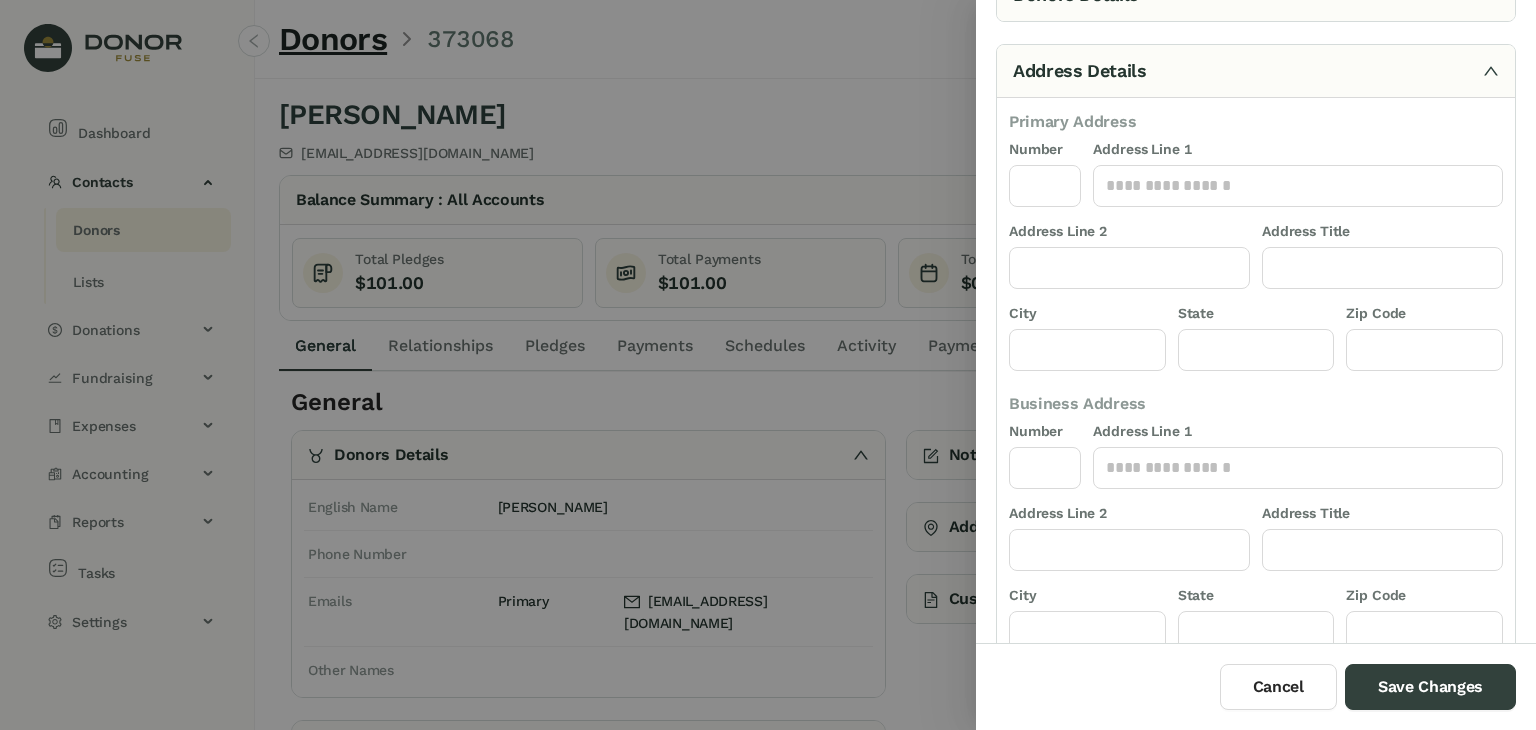 scroll, scrollTop: 105, scrollLeft: 0, axis: vertical 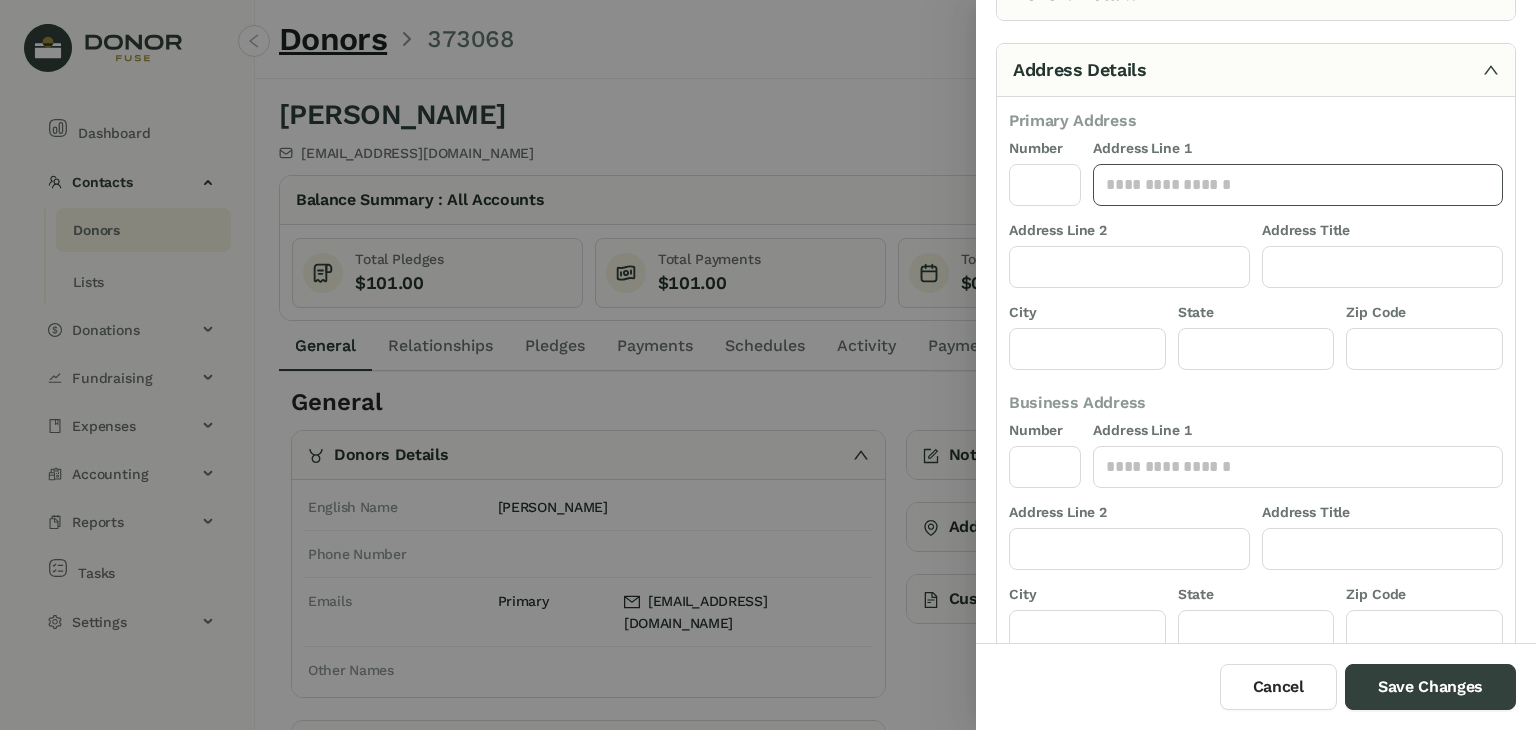 click 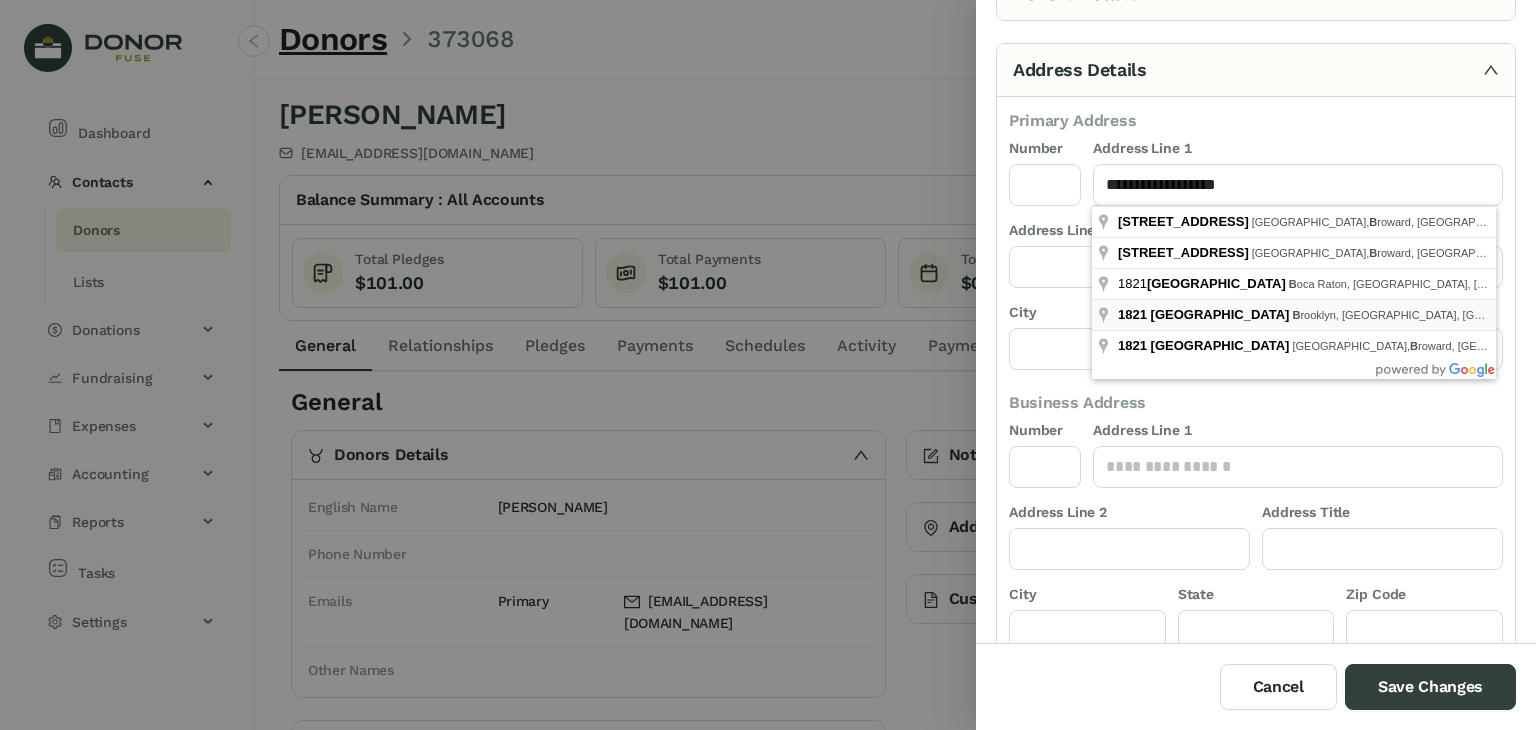 type on "**********" 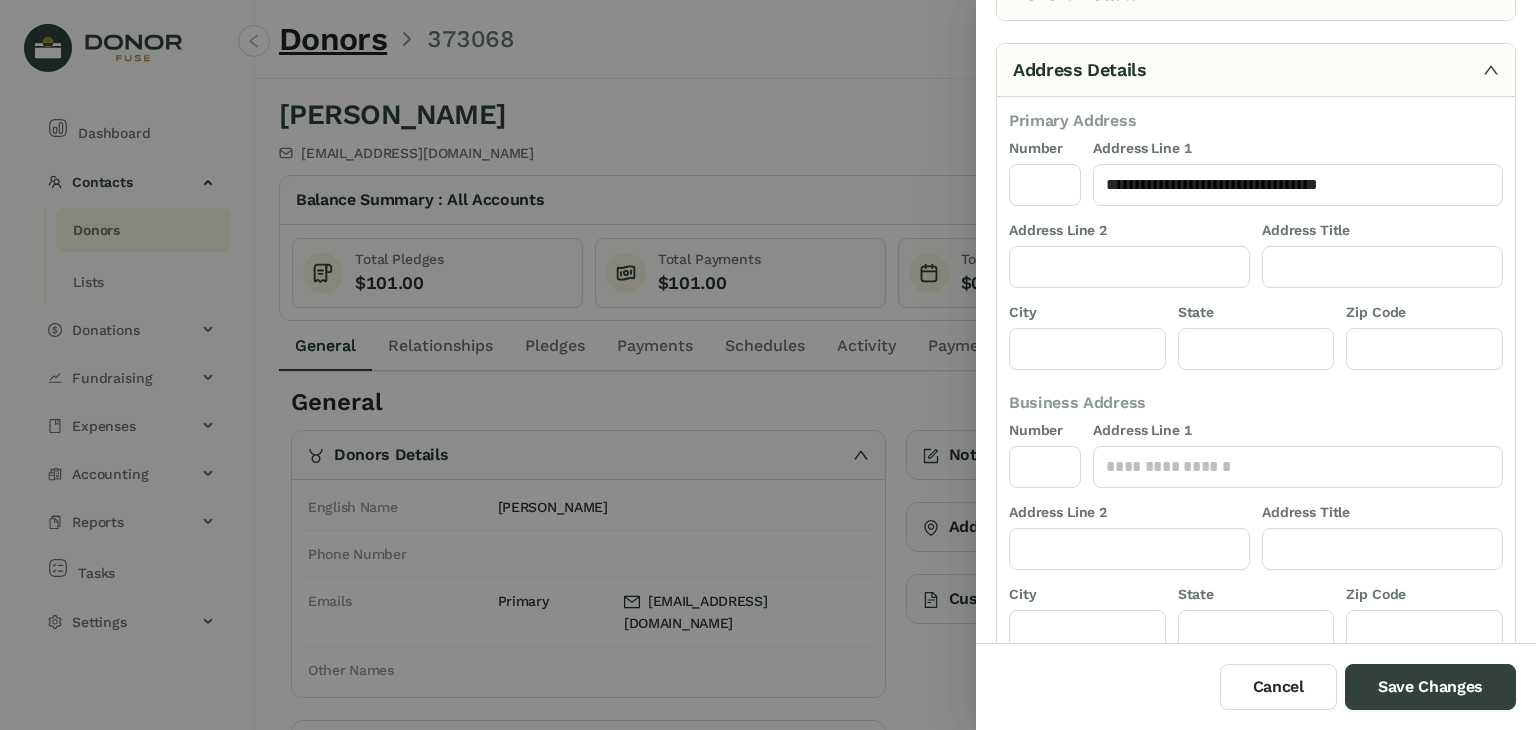type on "****" 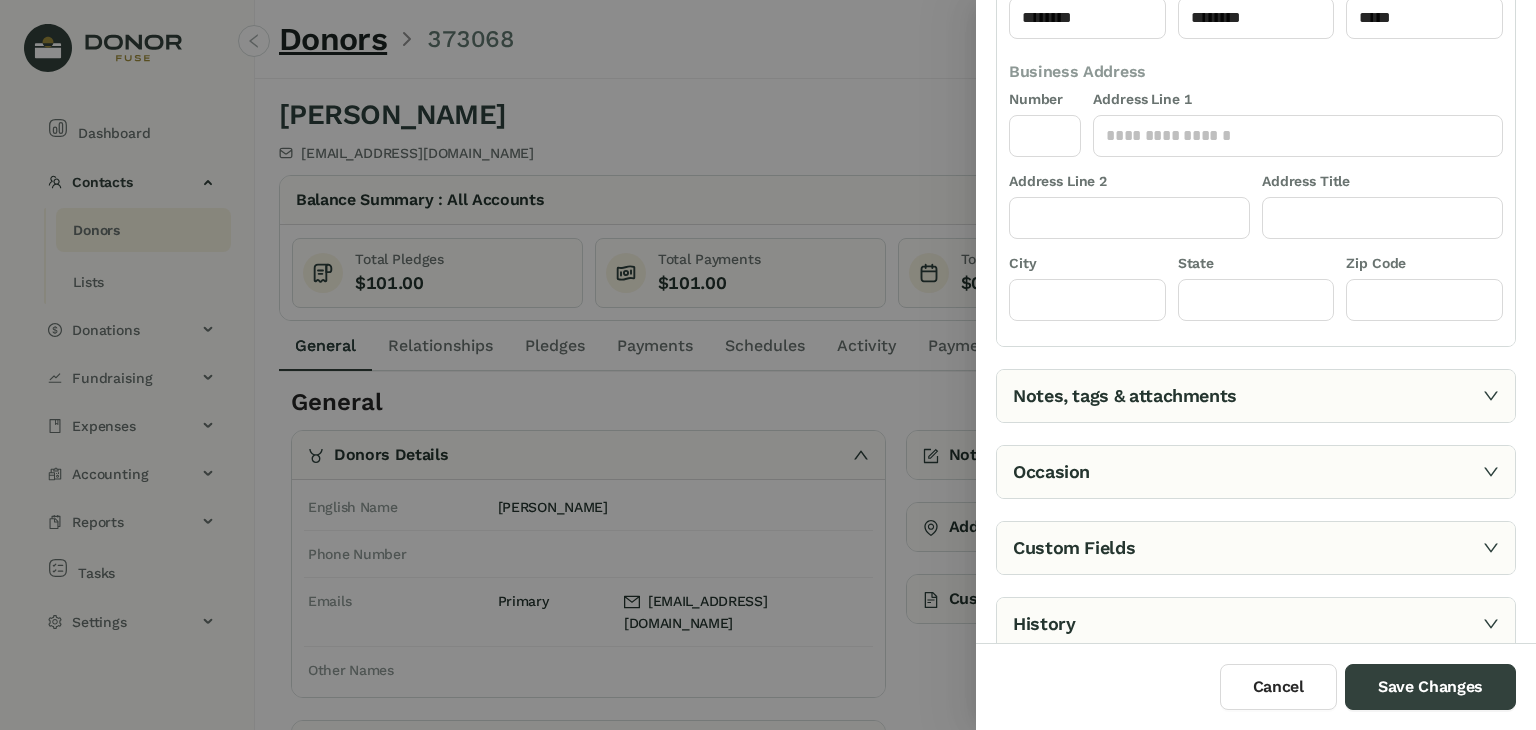 scroll, scrollTop: 437, scrollLeft: 0, axis: vertical 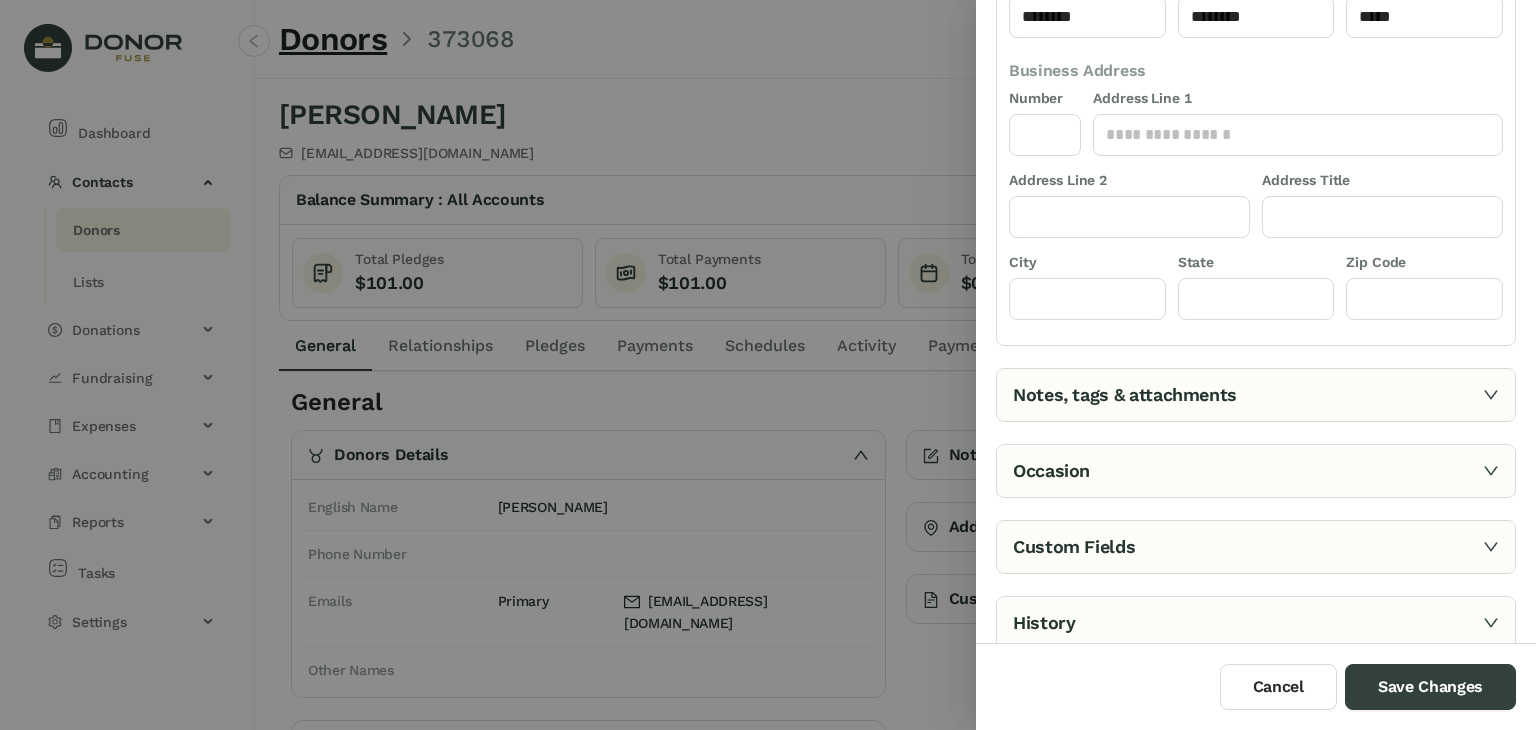 click on "Notes, tags & attachments" at bounding box center (1256, 395) 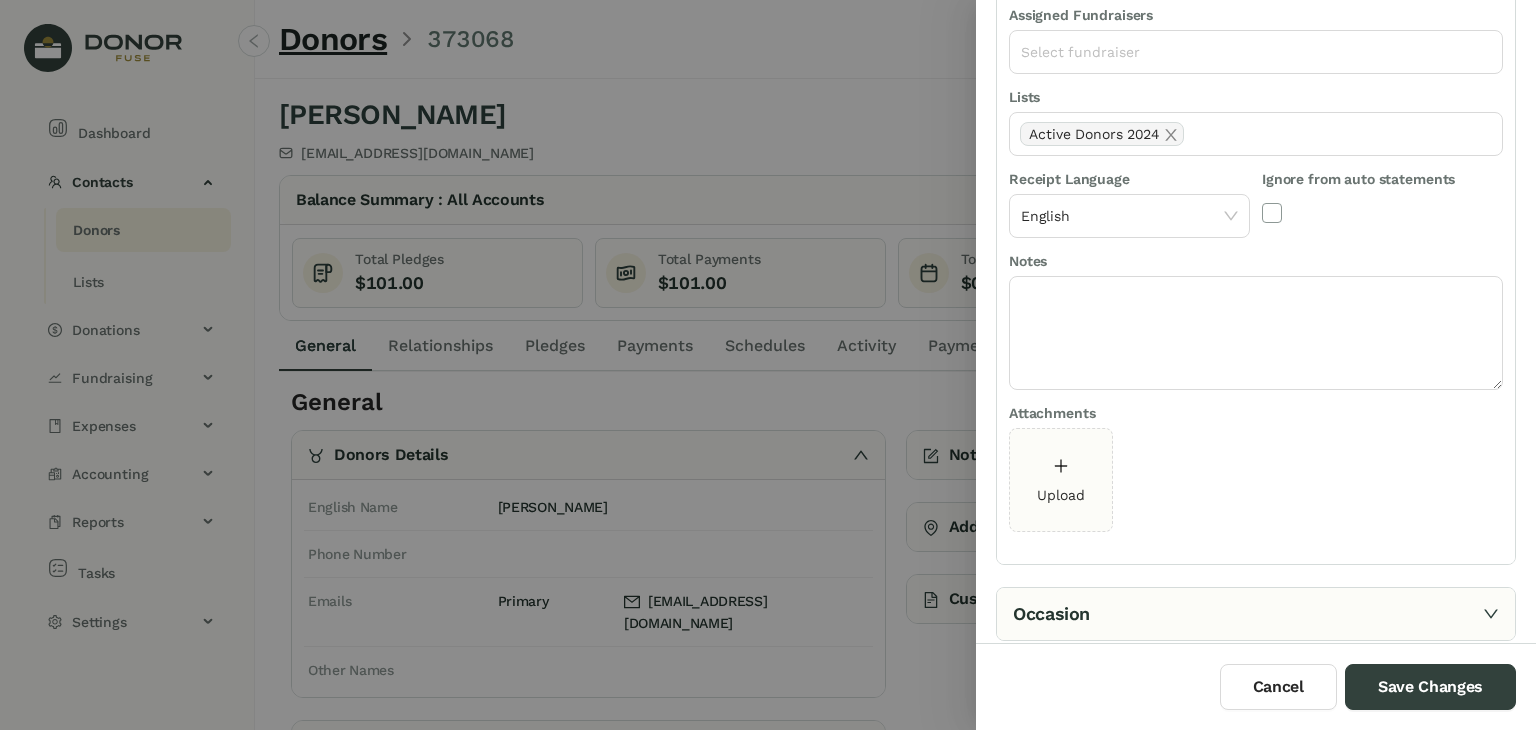 scroll, scrollTop: 285, scrollLeft: 0, axis: vertical 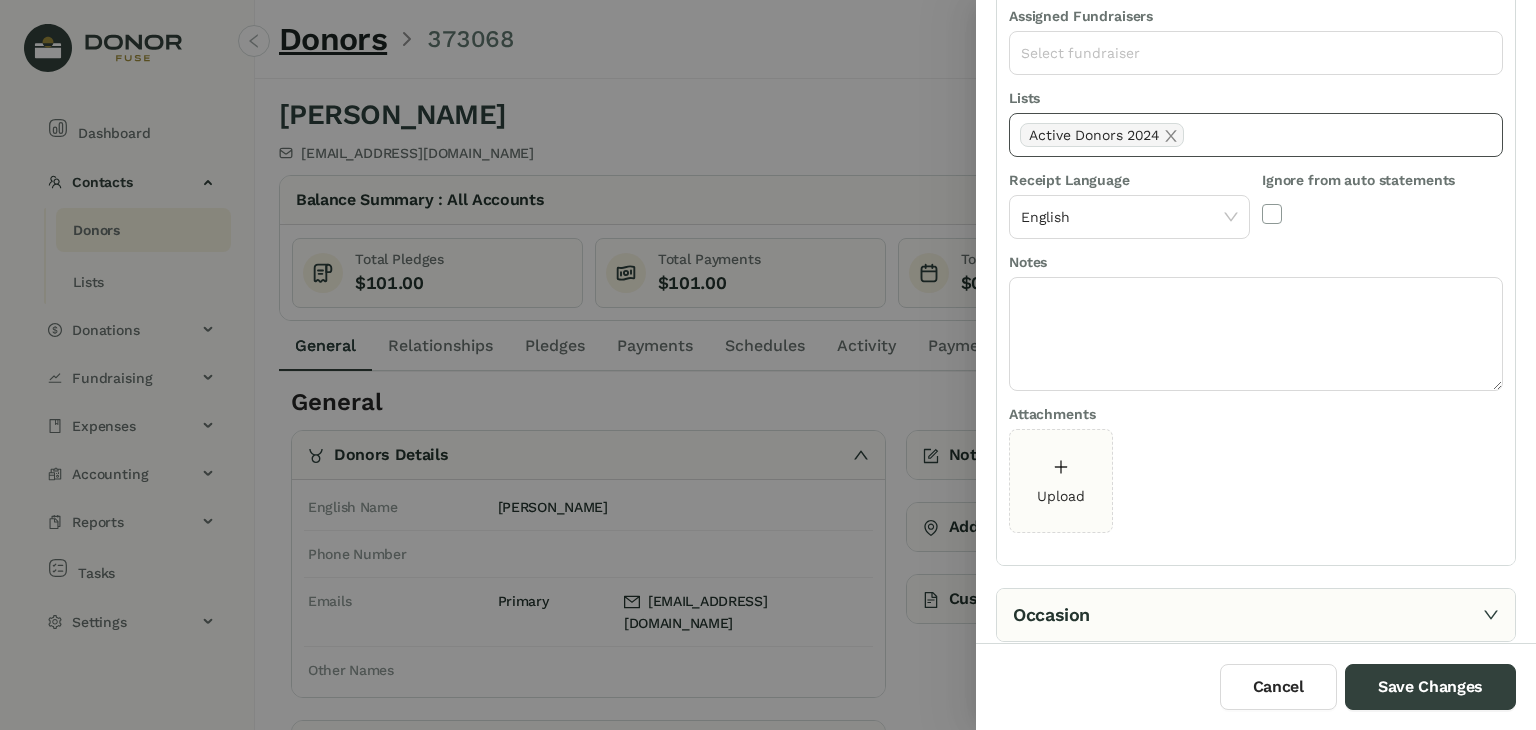 click on "Active Donors 2024" 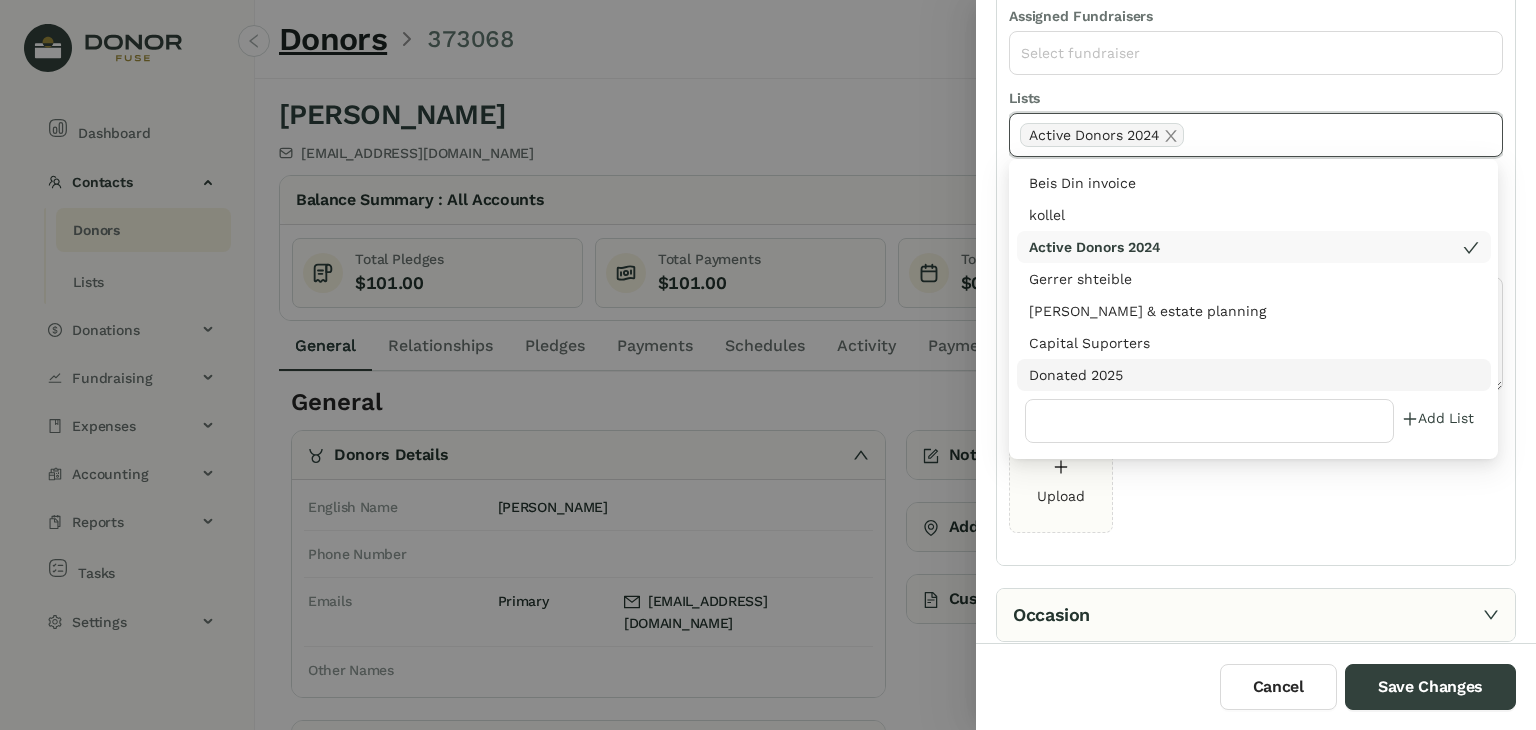 click on "Donated 2025" at bounding box center (1254, 375) 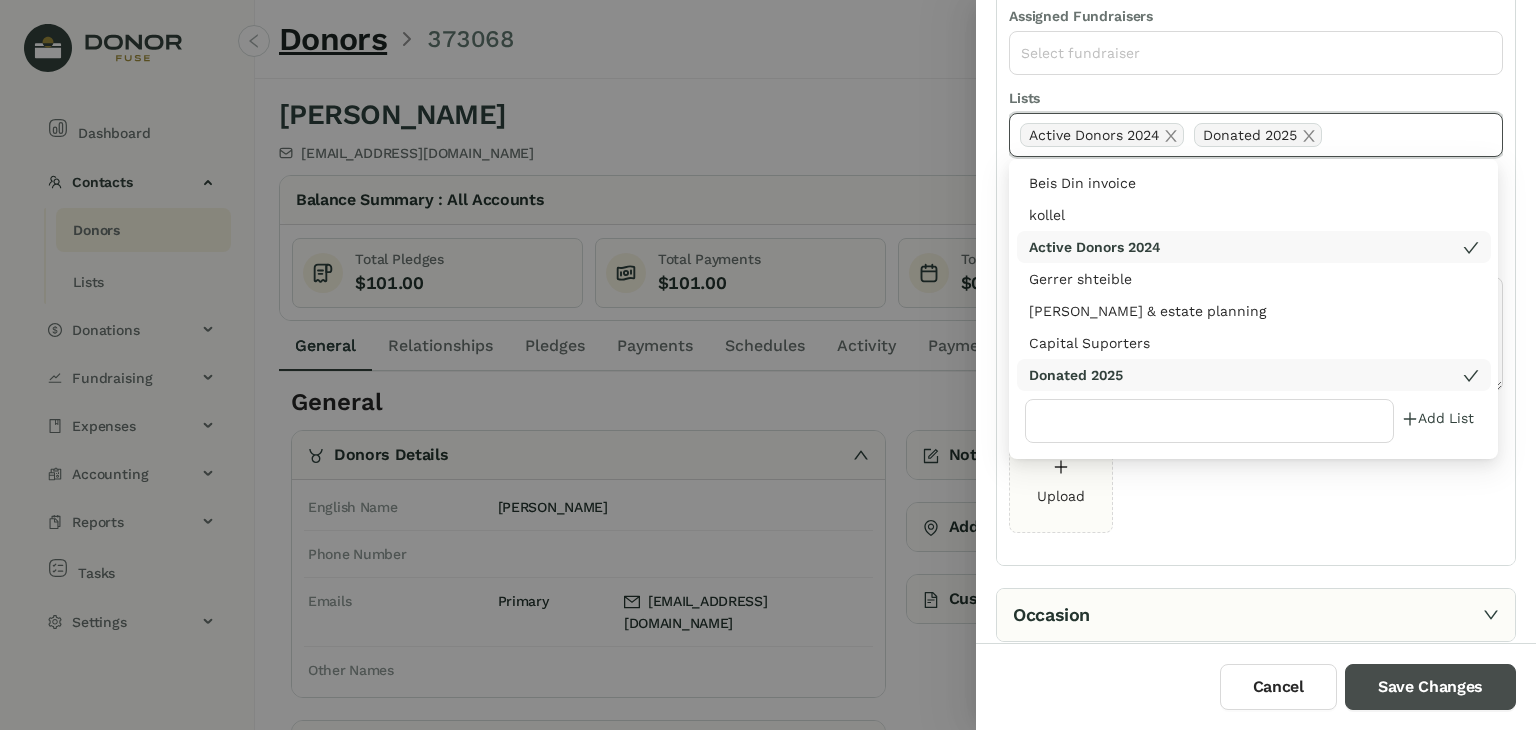 click on "Save Changes" at bounding box center [1430, 687] 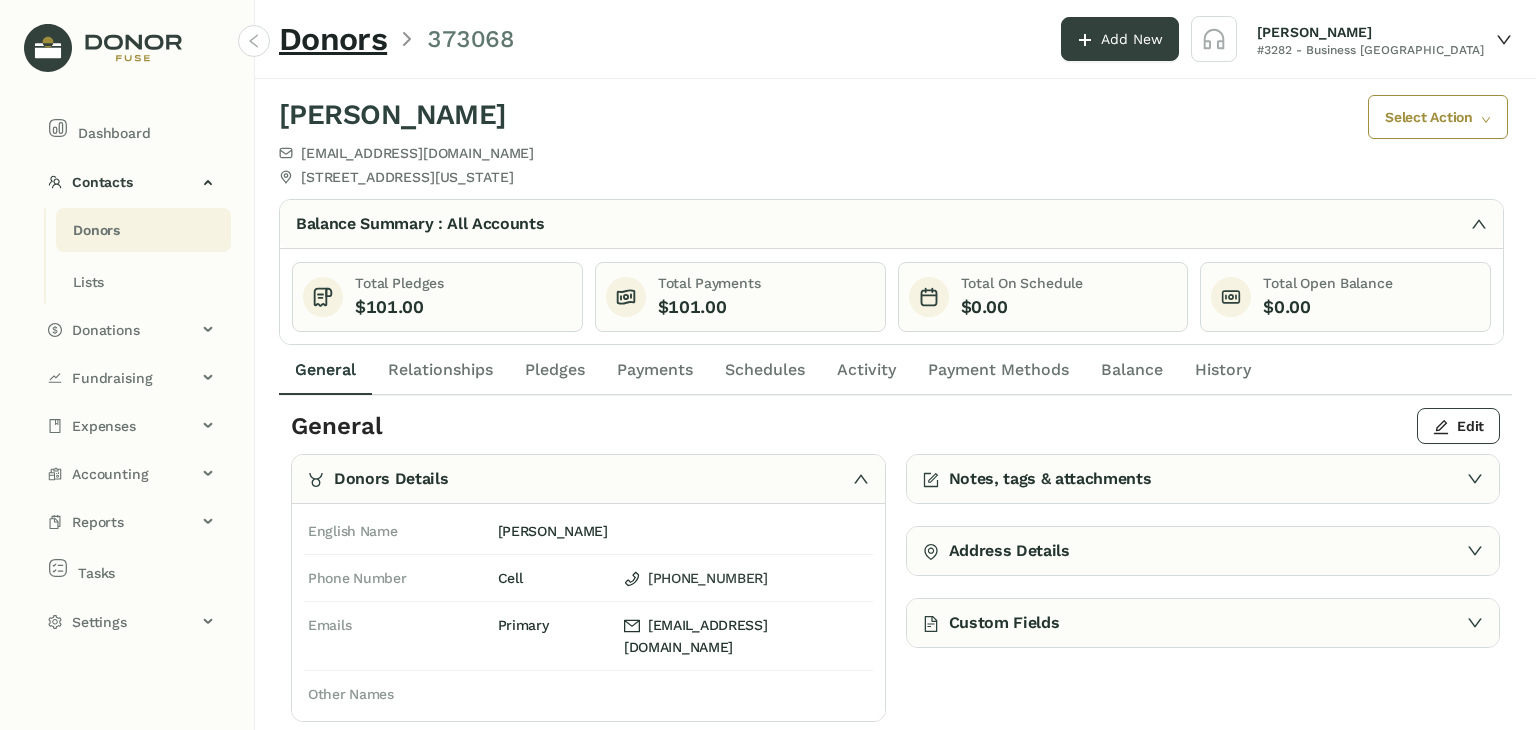 click on "Payments" 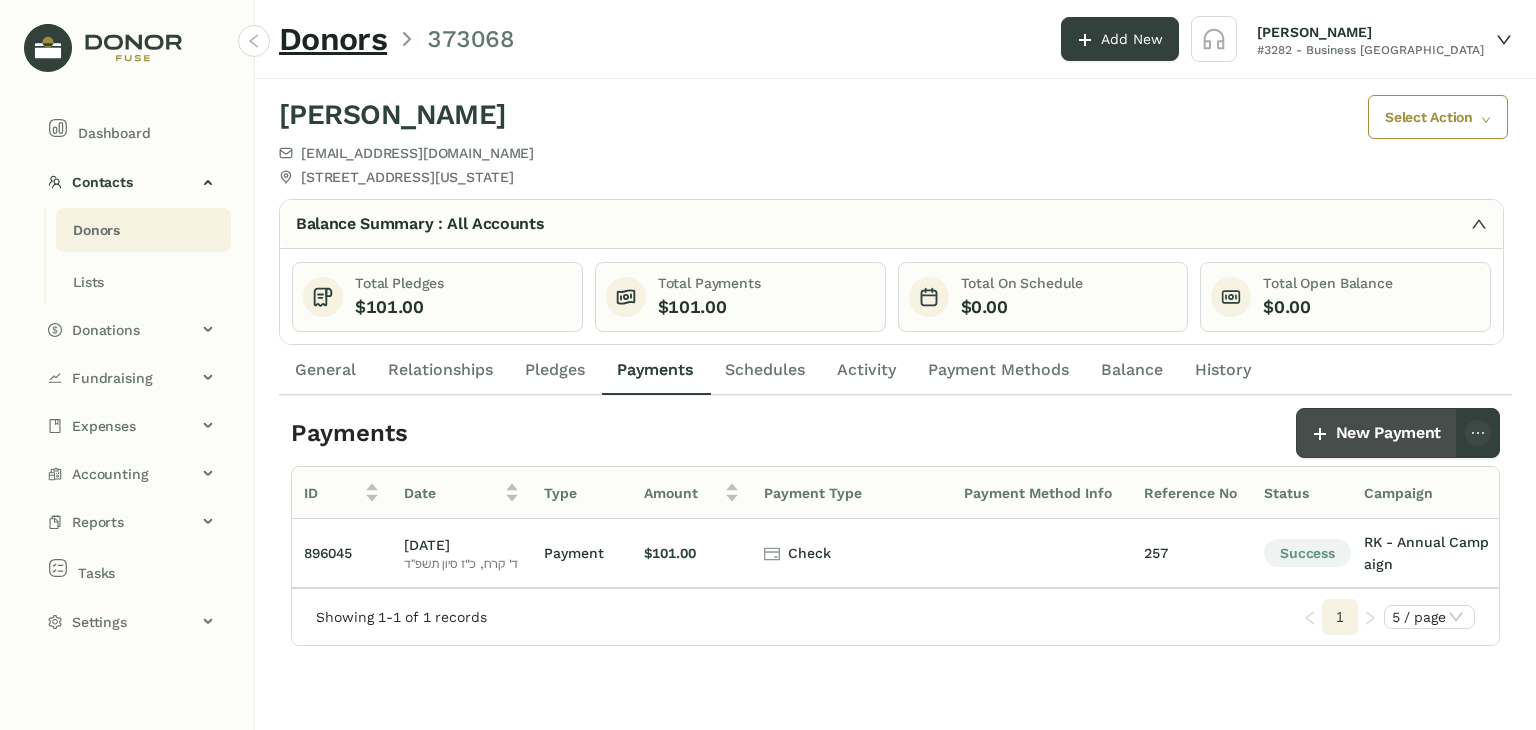 click on "New Payment" 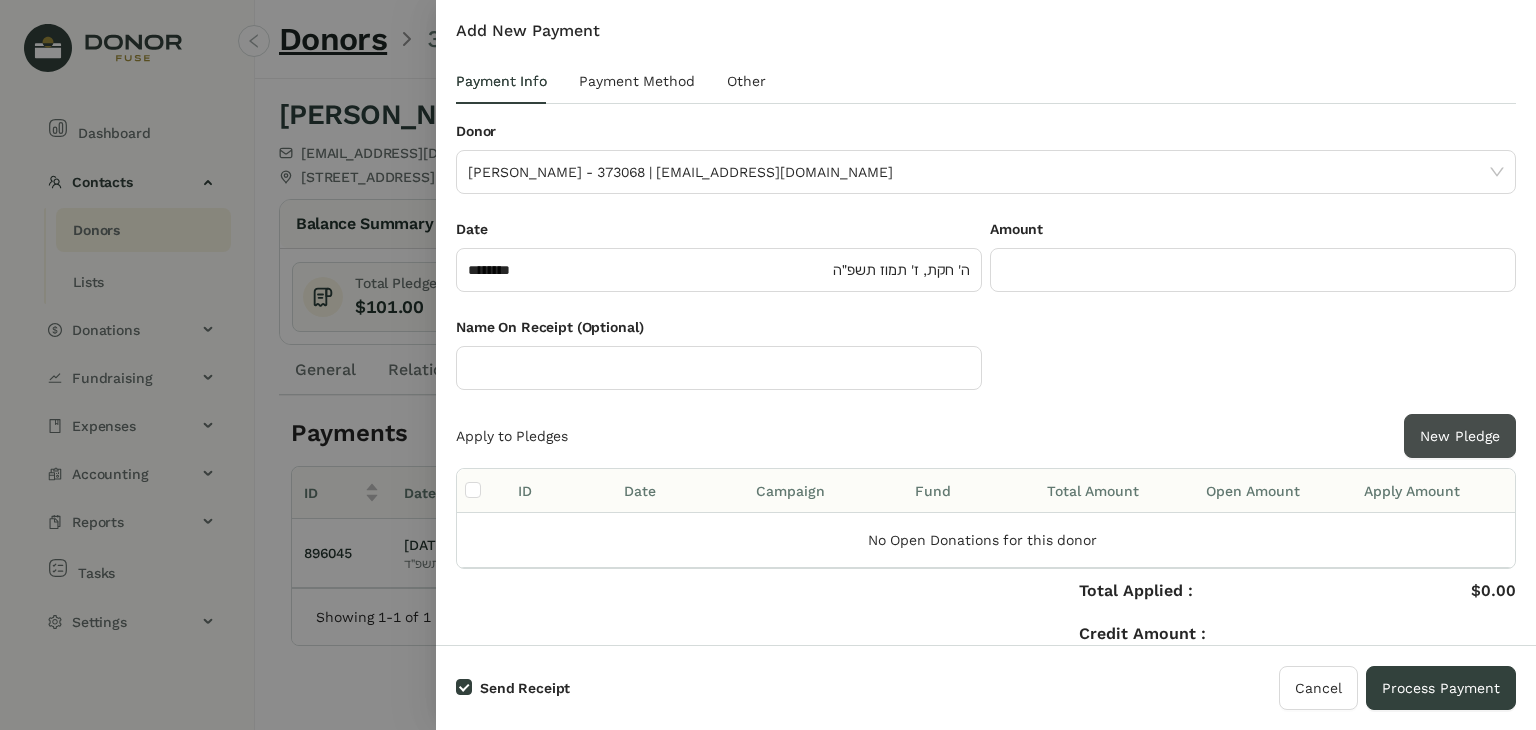 click on "New Pledge" at bounding box center (1460, 436) 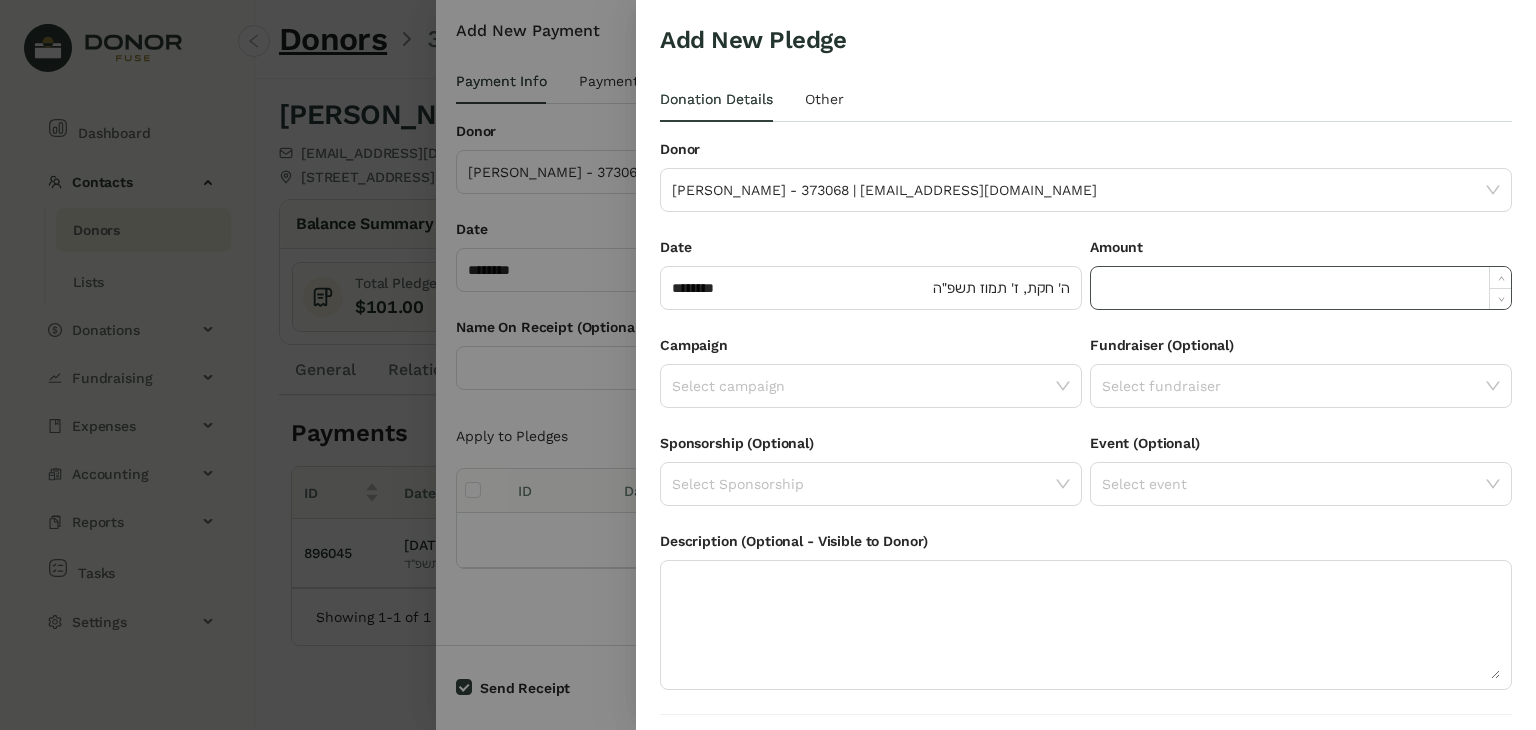 click 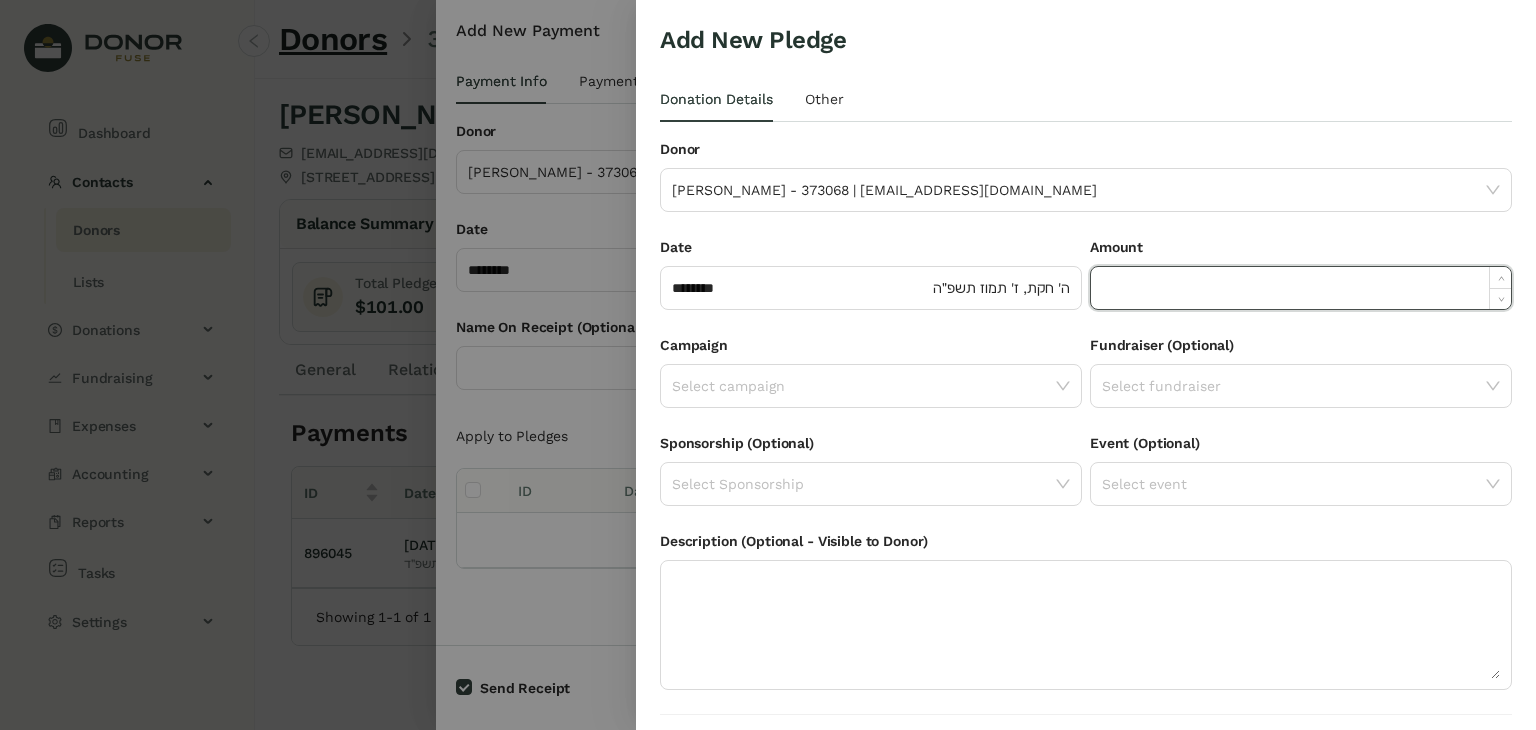 paste on "*****" 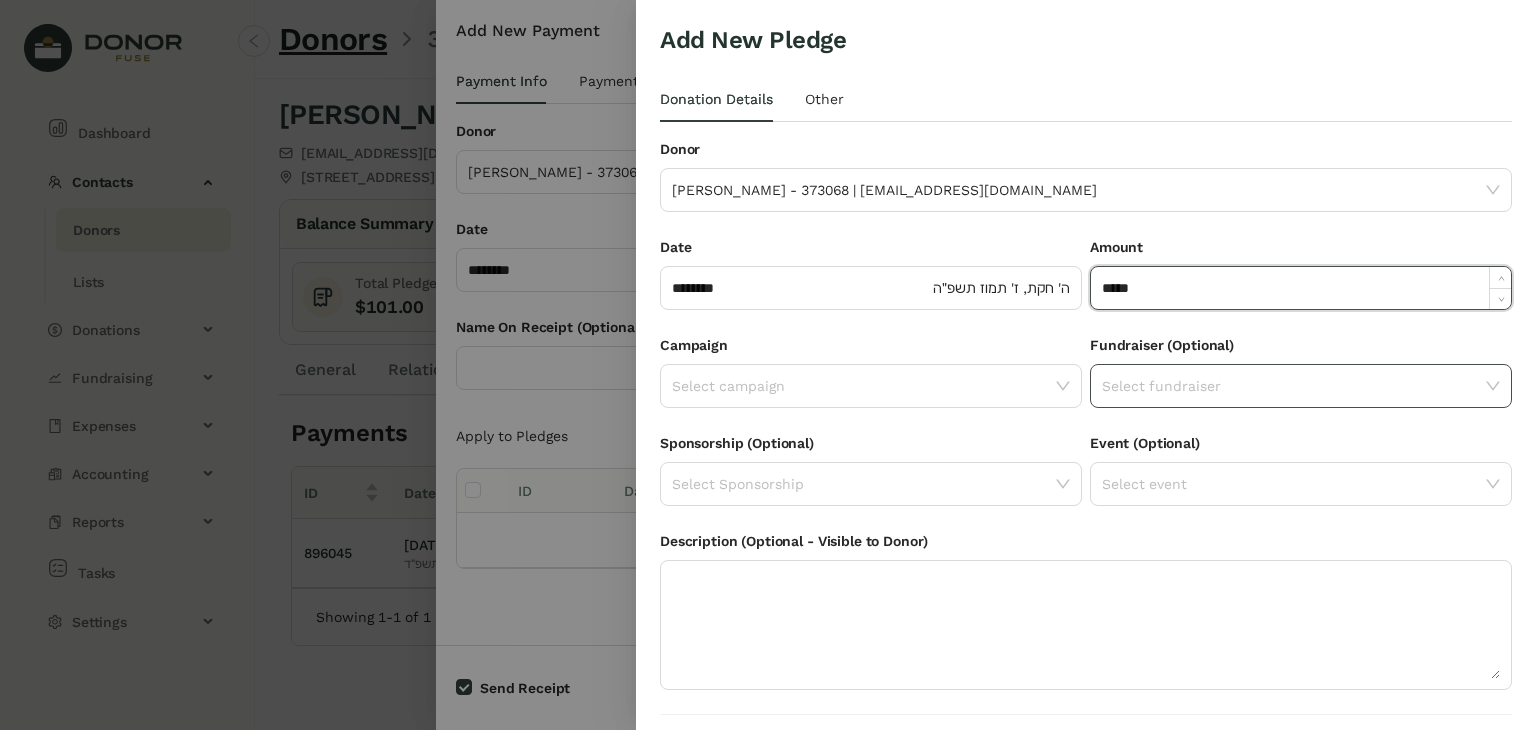 type on "******" 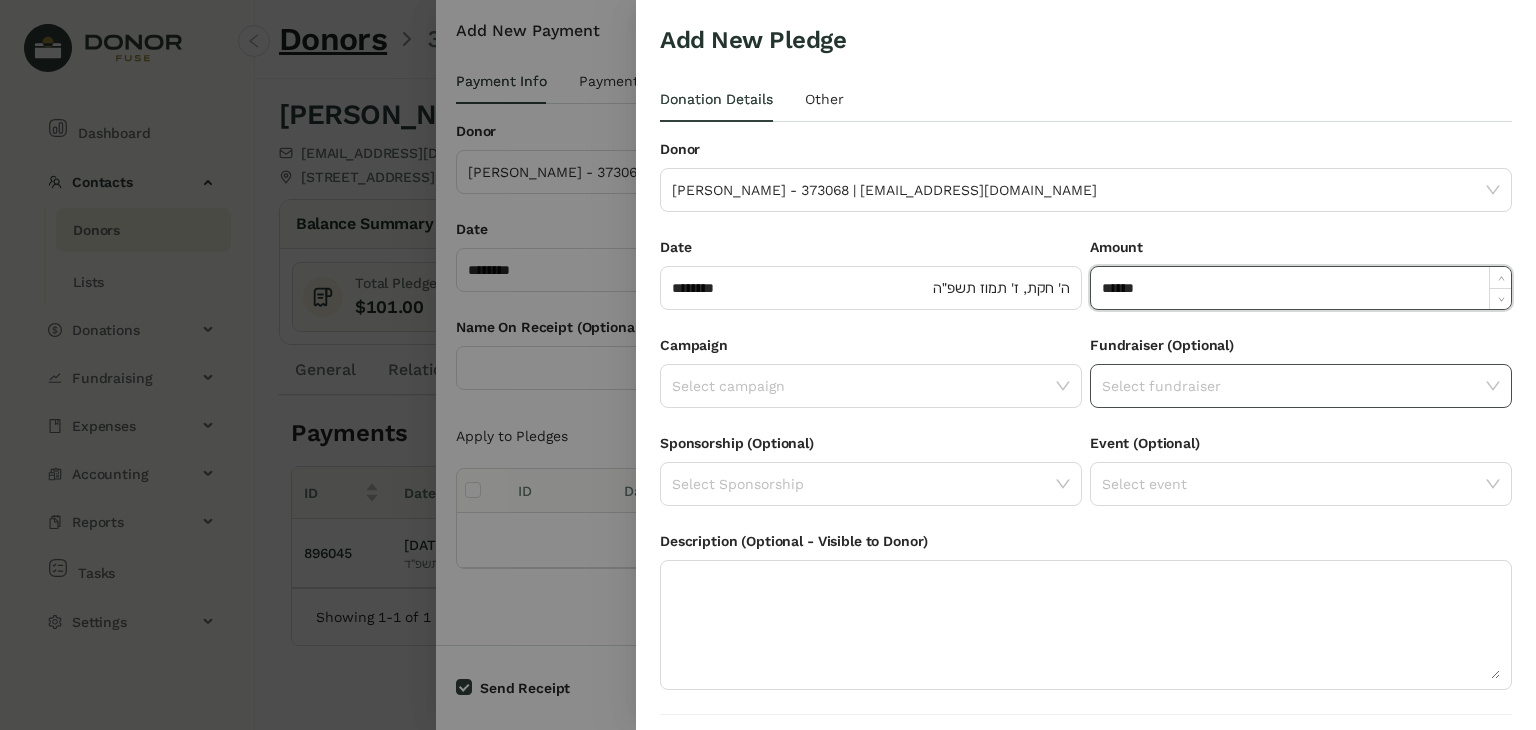click 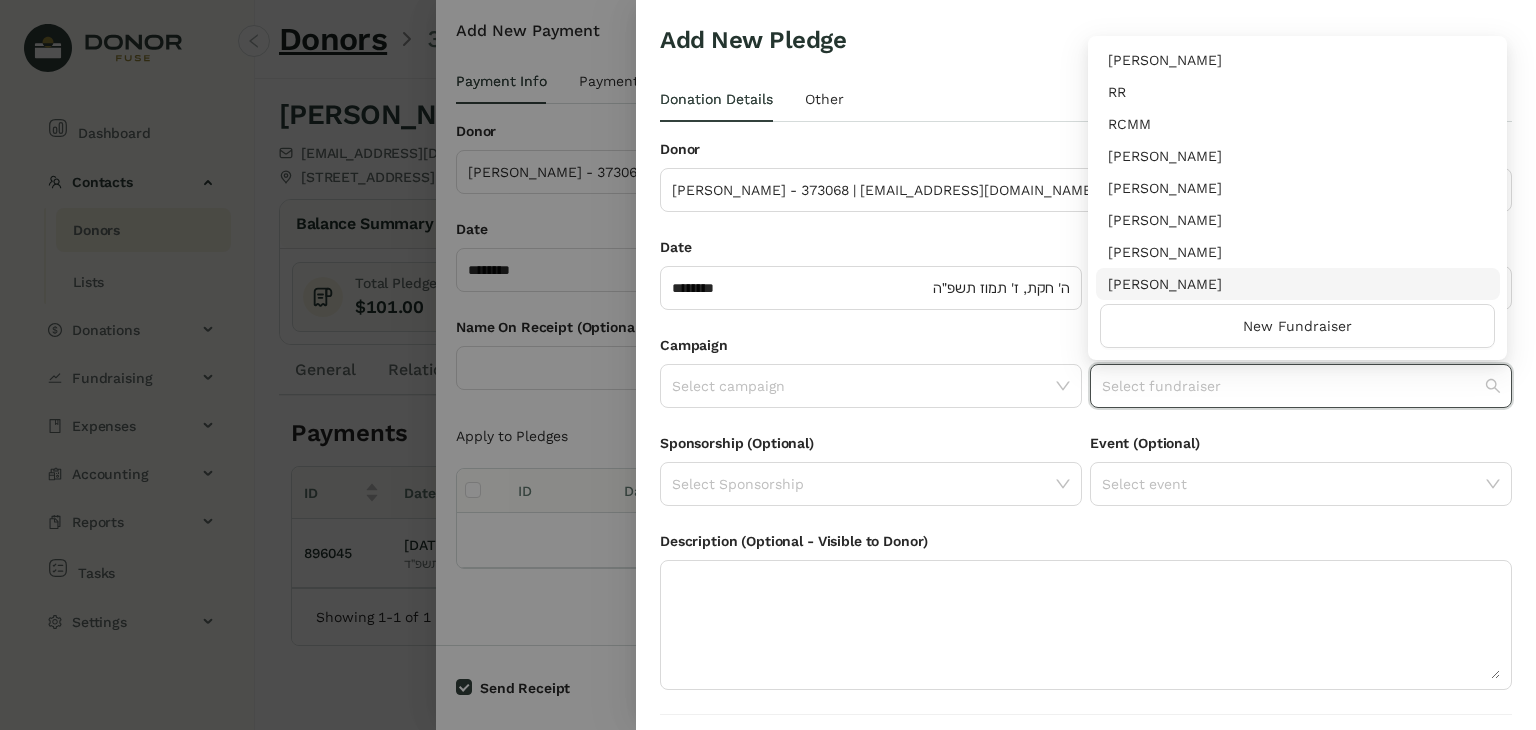 click on "[PERSON_NAME]" at bounding box center (1298, 284) 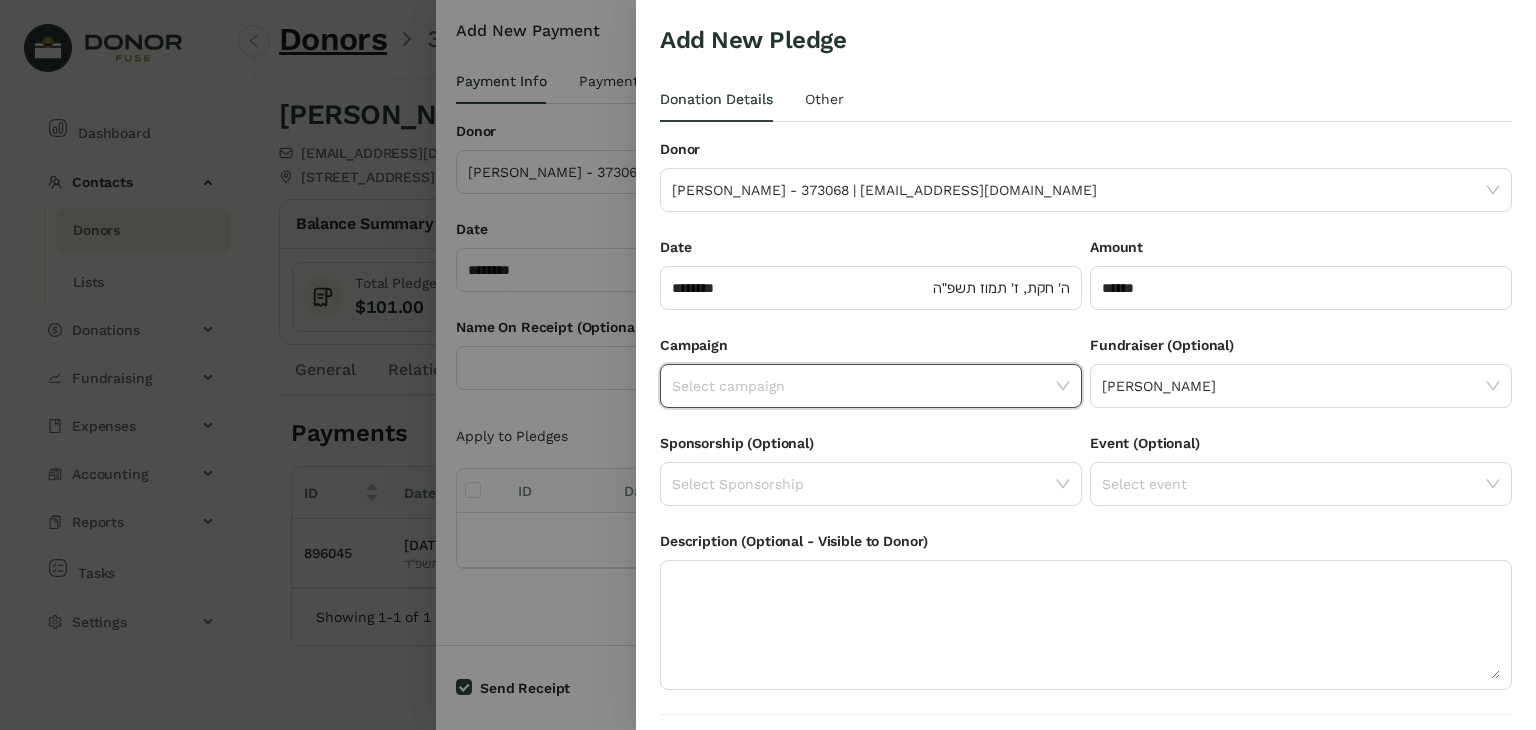 click 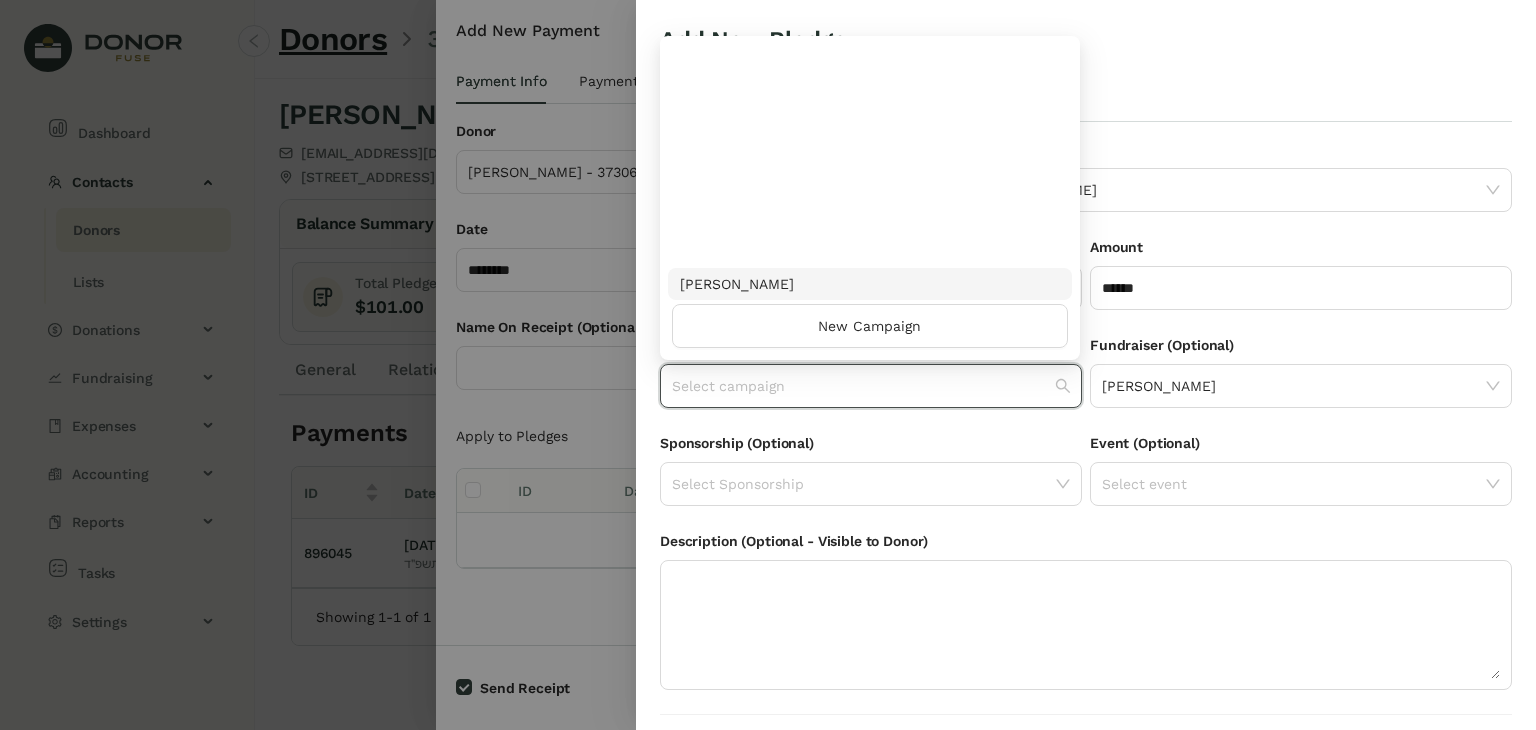 scroll, scrollTop: 960, scrollLeft: 0, axis: vertical 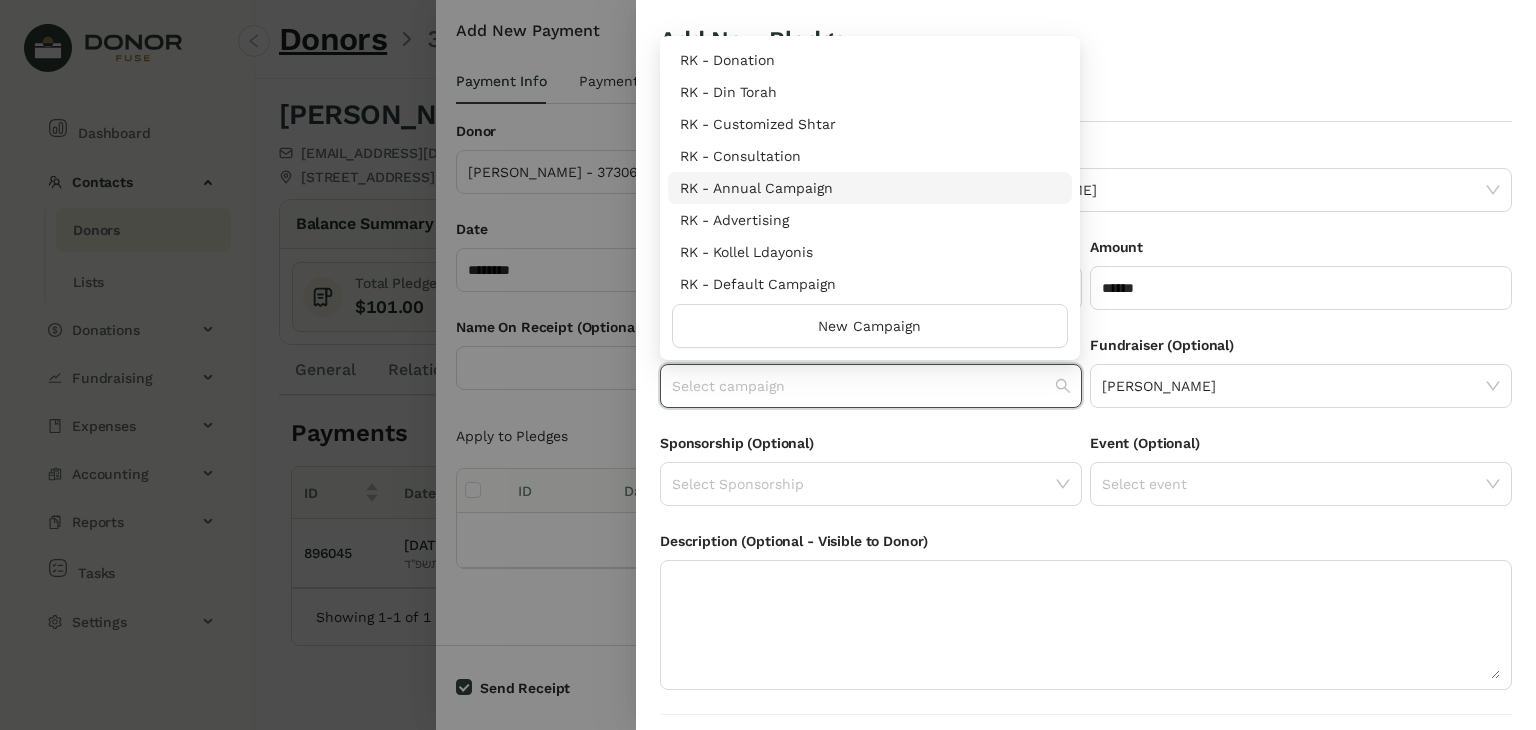 click on "RK - Annual Campaign" at bounding box center (870, 188) 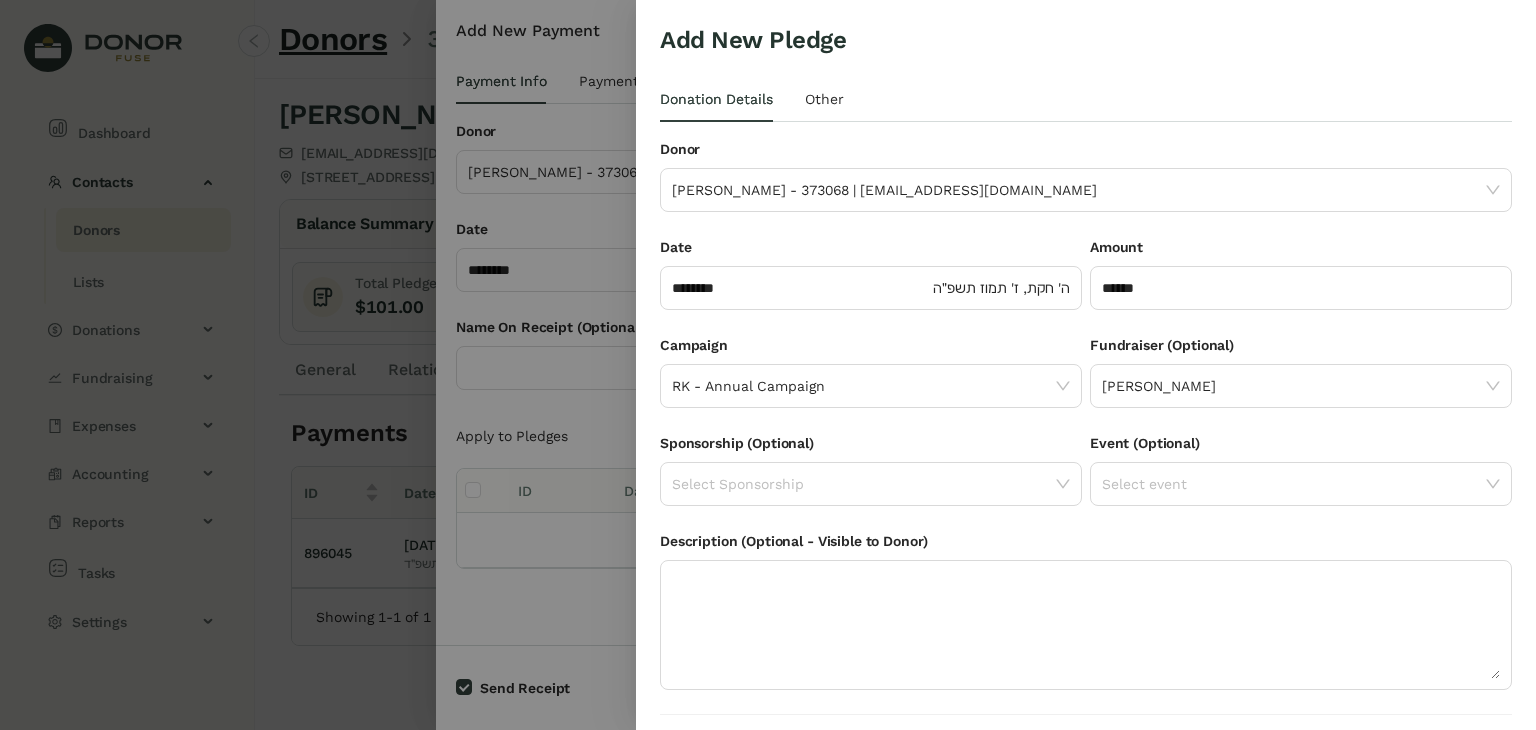 scroll, scrollTop: 54, scrollLeft: 0, axis: vertical 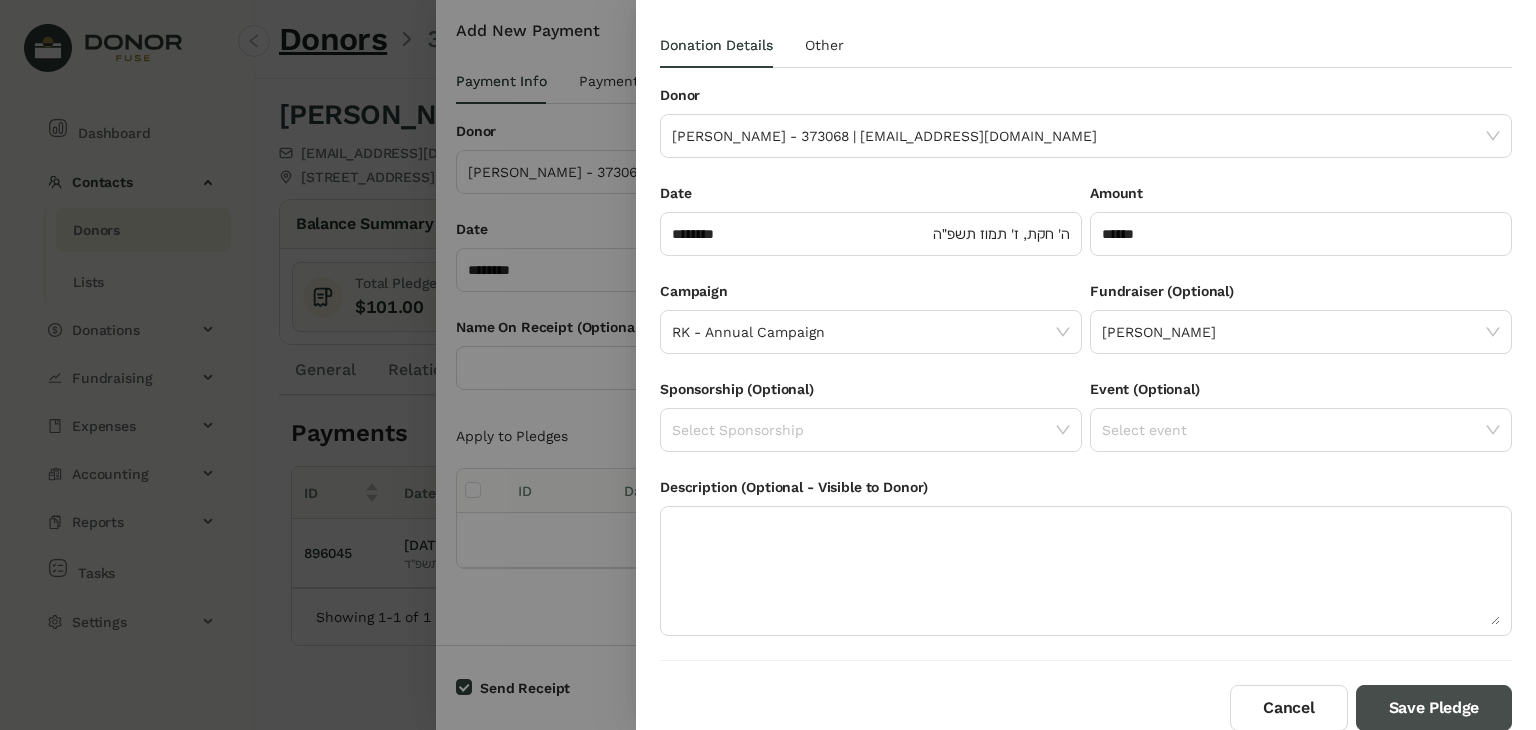click on "Save Pledge" at bounding box center (1434, 708) 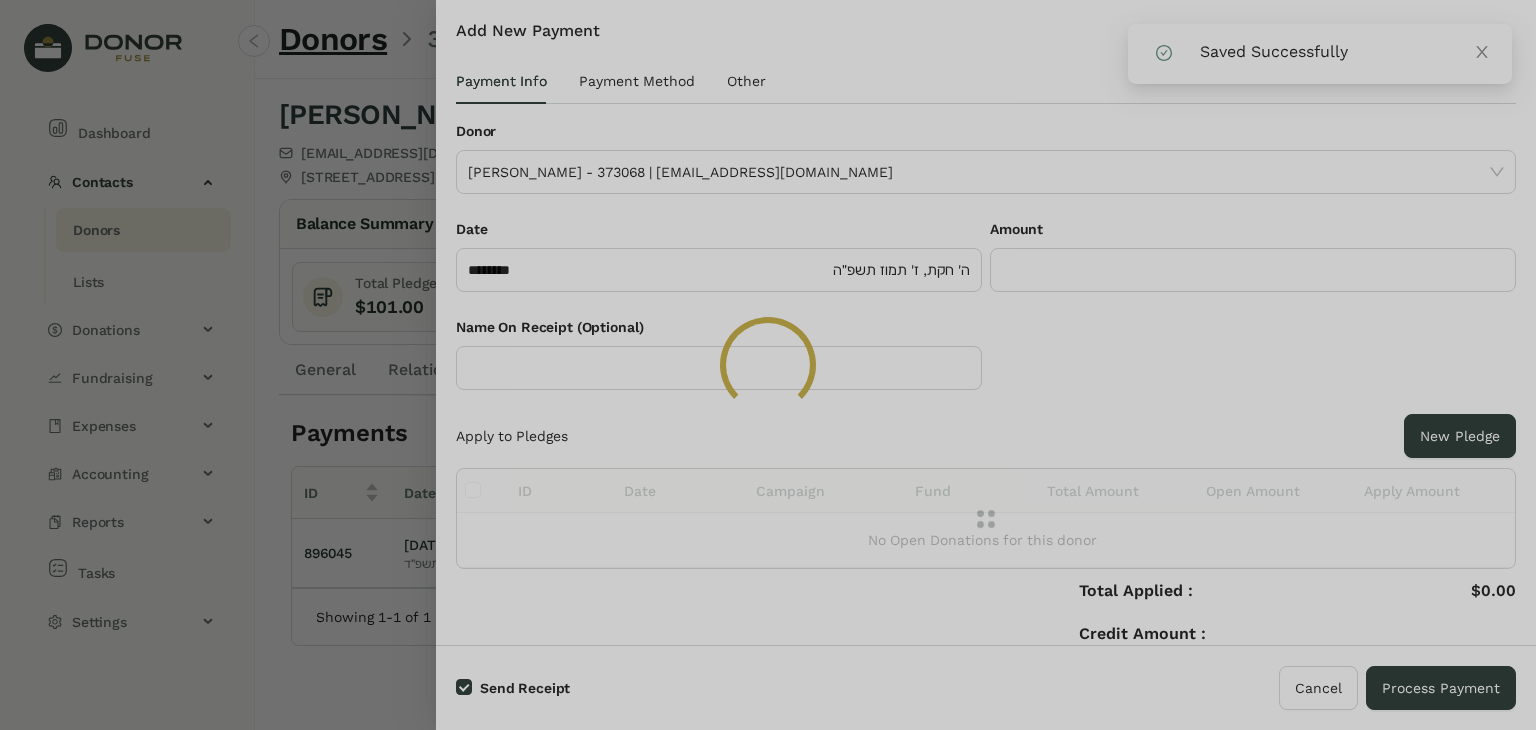 click 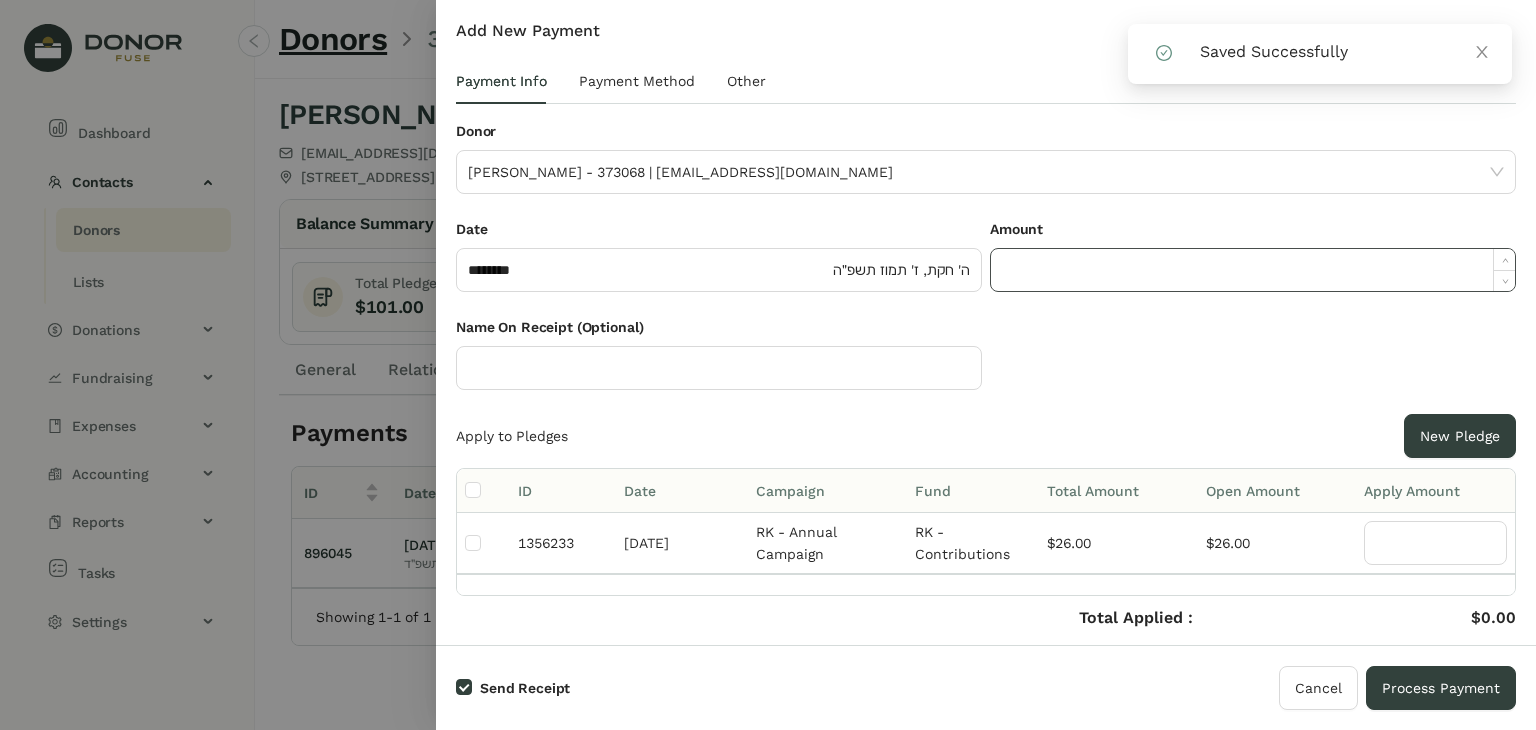 click 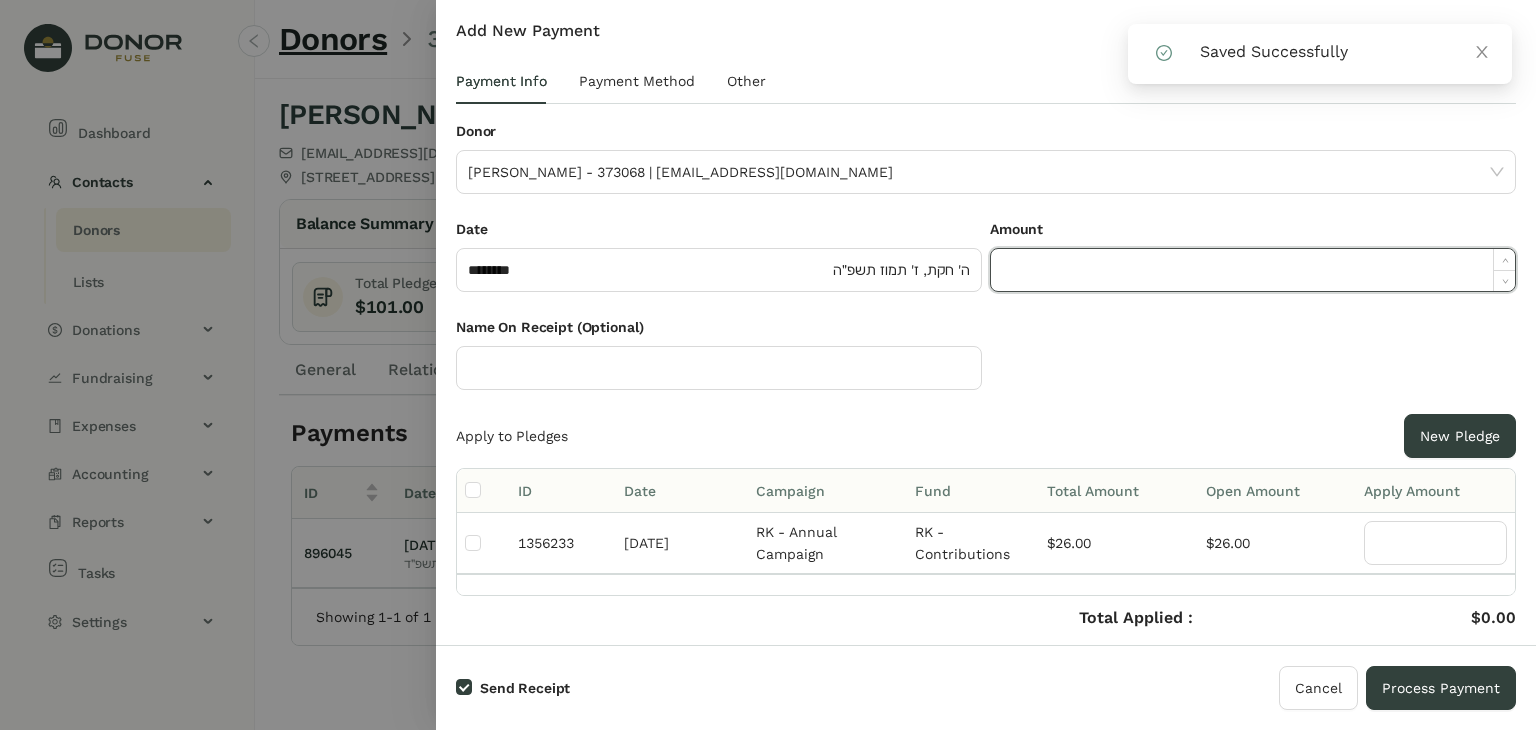 paste on "*****" 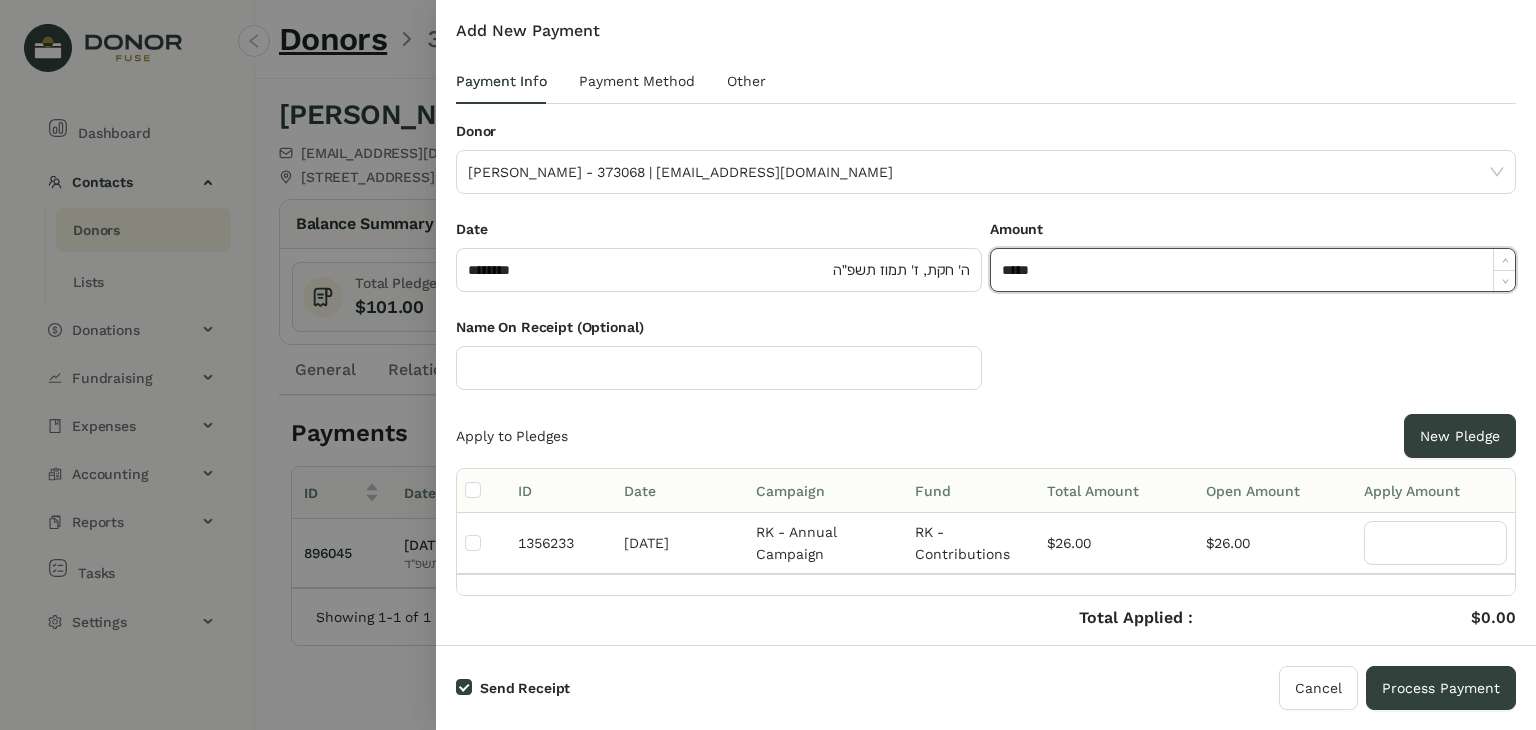 type on "******" 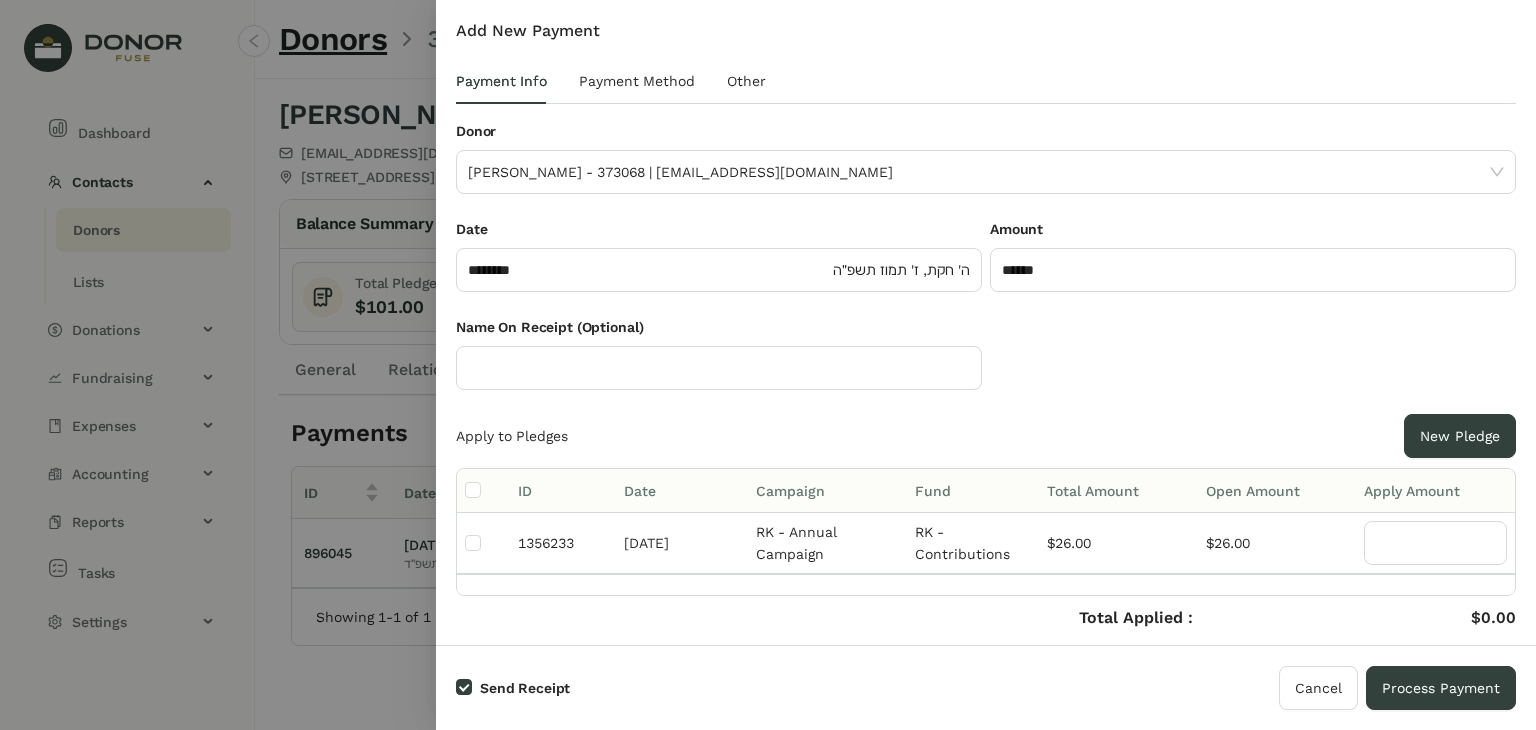 click at bounding box center [483, 491] 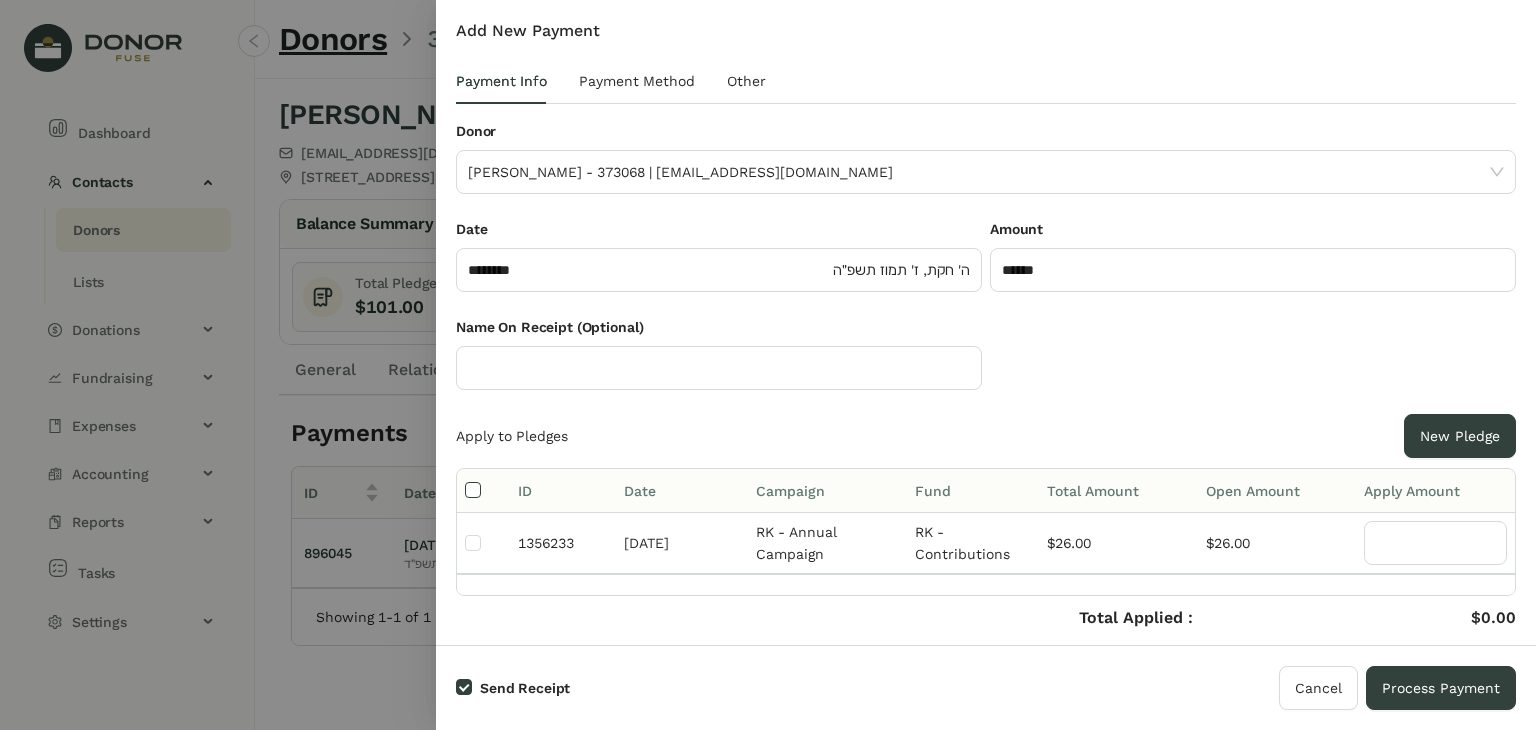 type on "**" 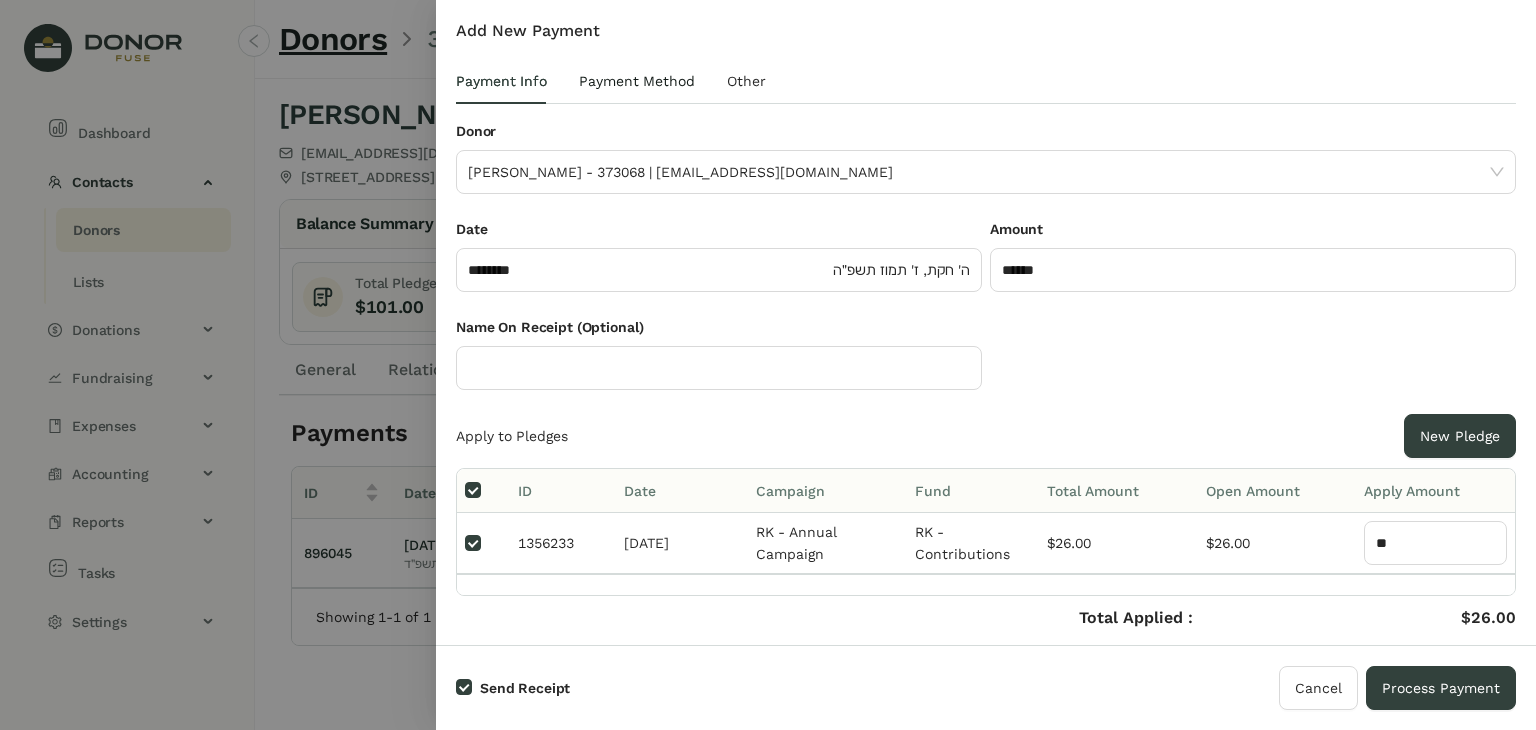 click on "Payment Method" at bounding box center (637, 81) 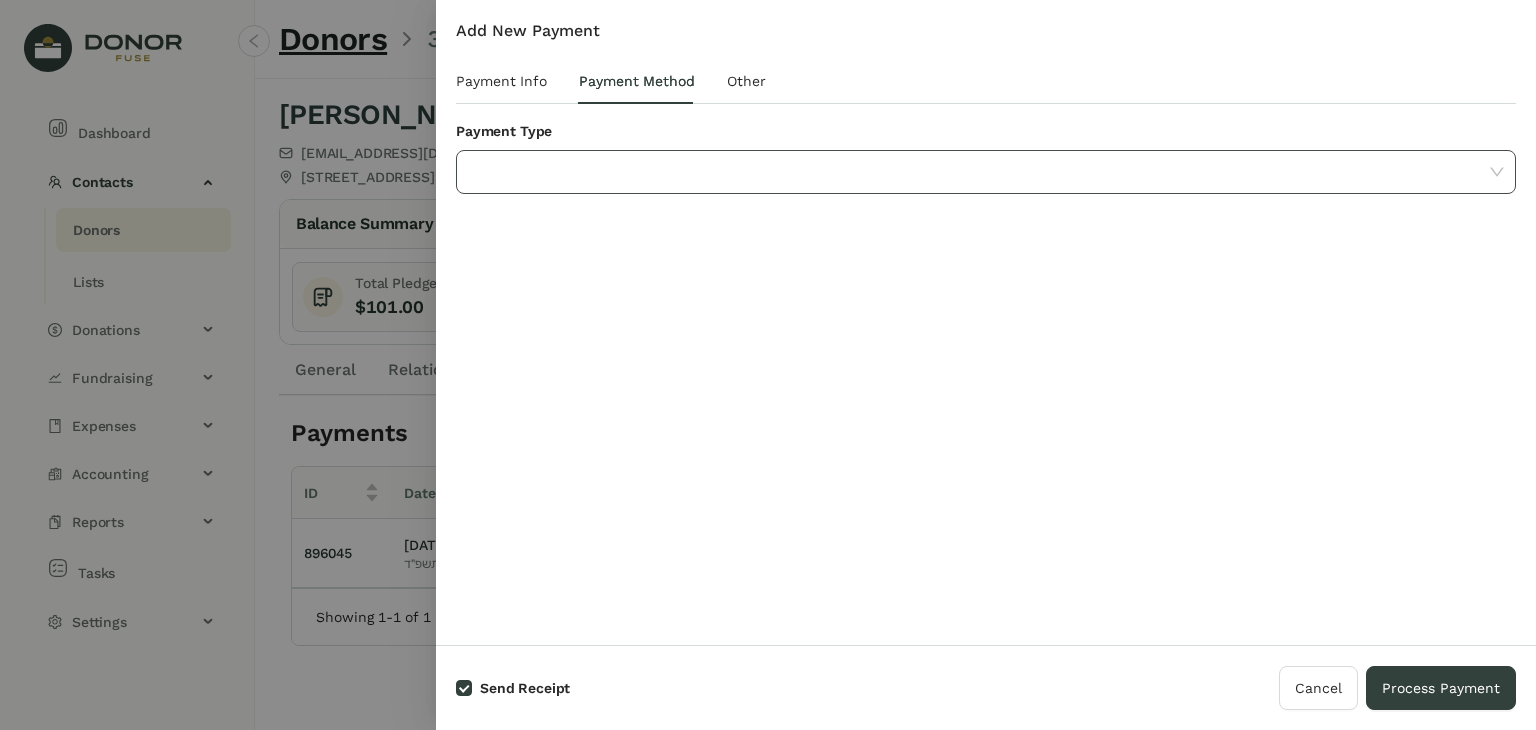 click 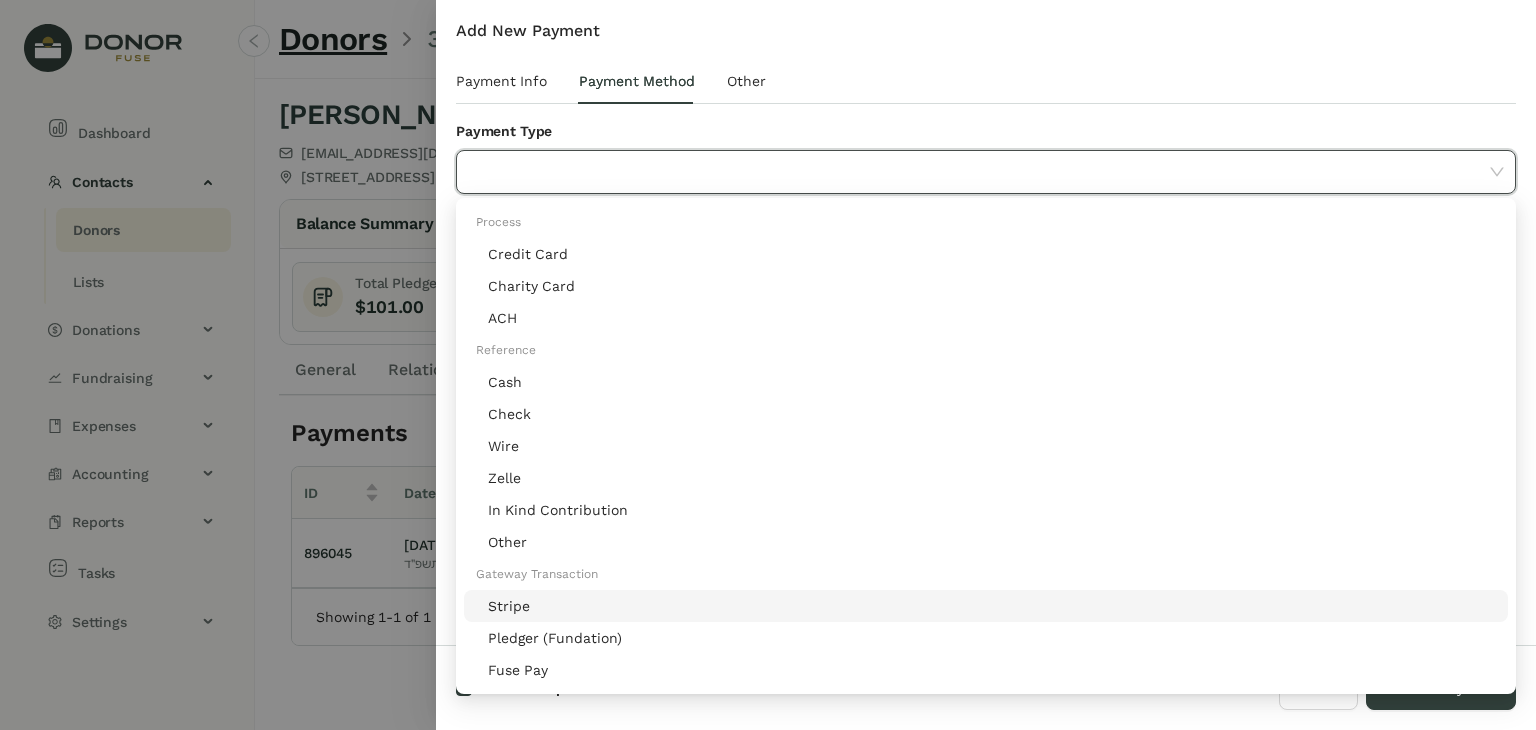 click on "Stripe" 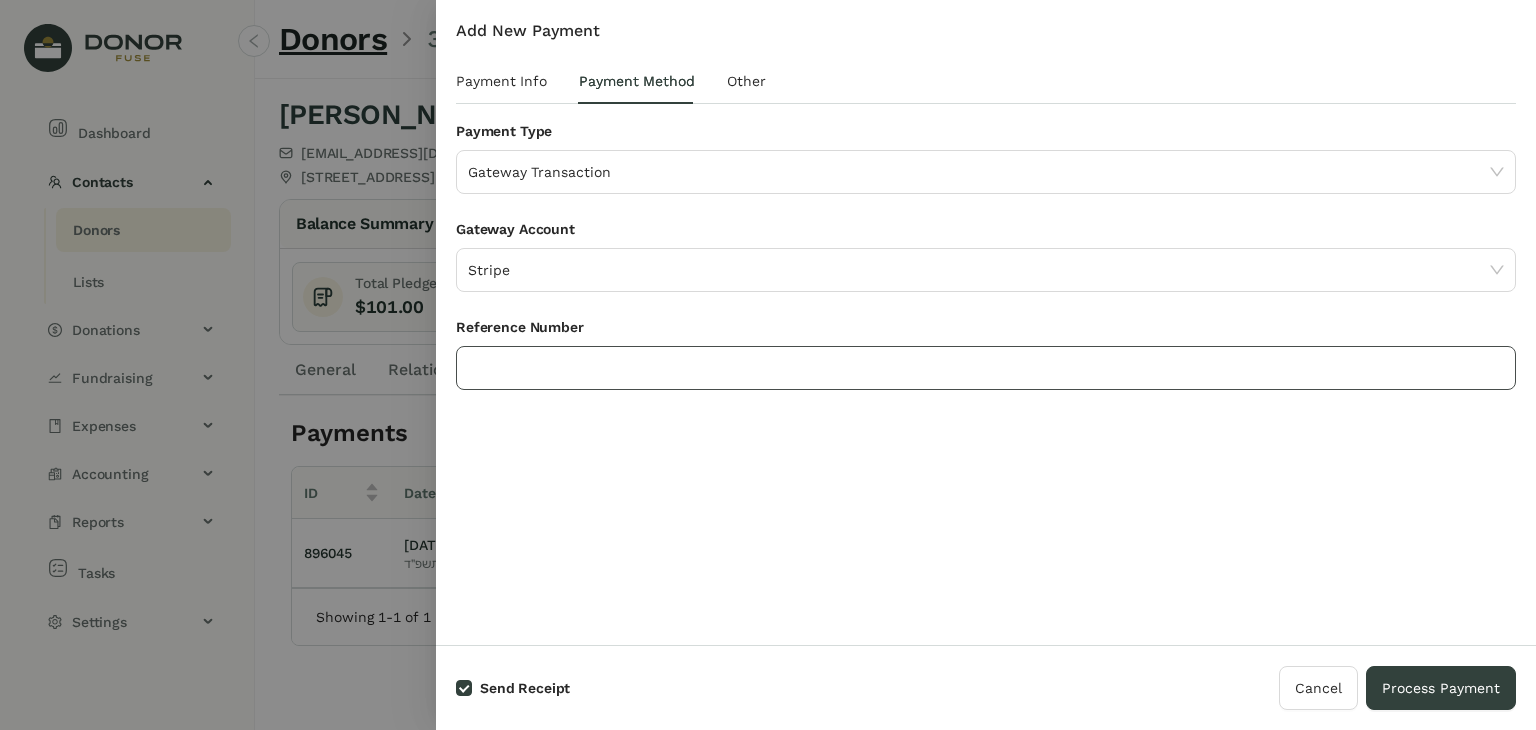 click 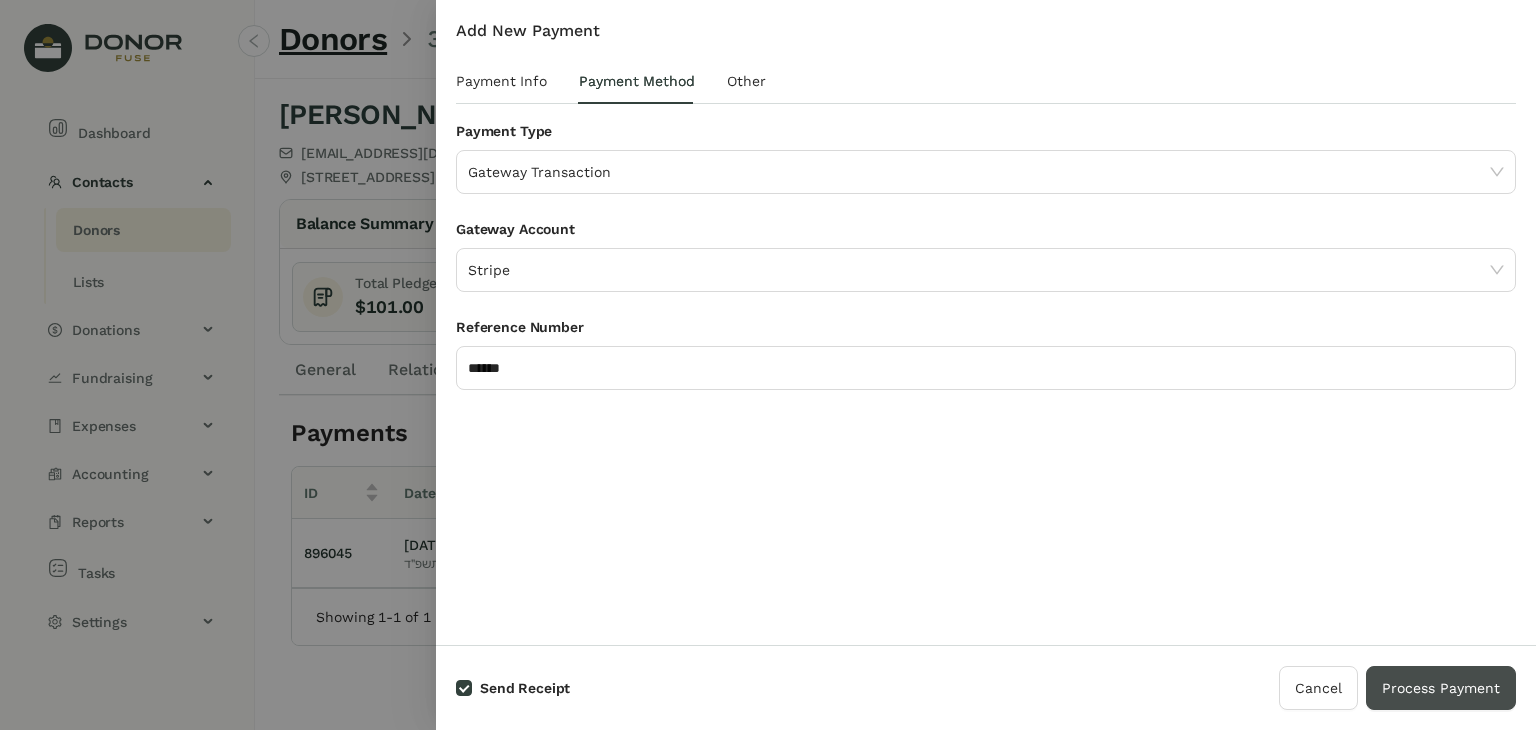 click on "Process Payment" at bounding box center [1441, 688] 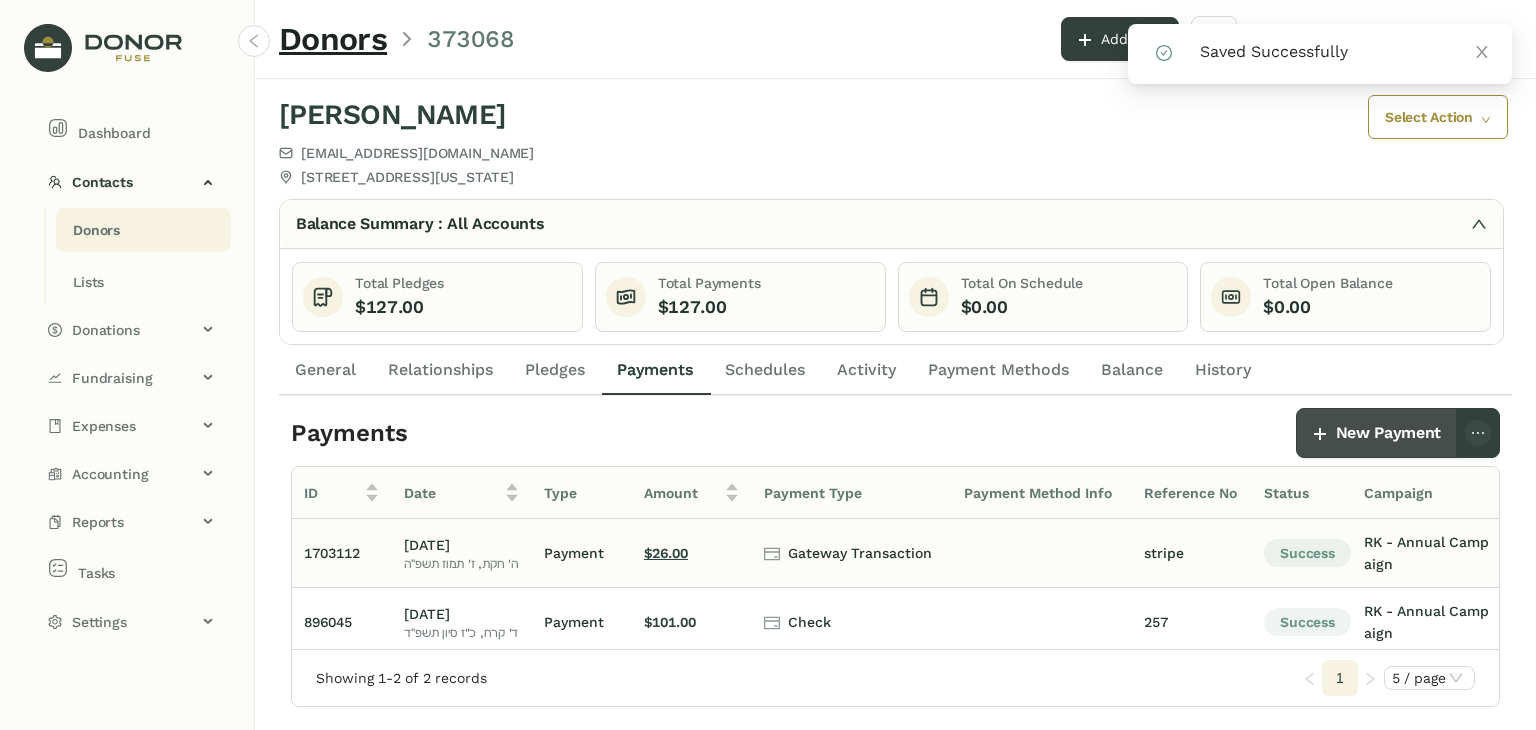 scroll, scrollTop: 17, scrollLeft: 0, axis: vertical 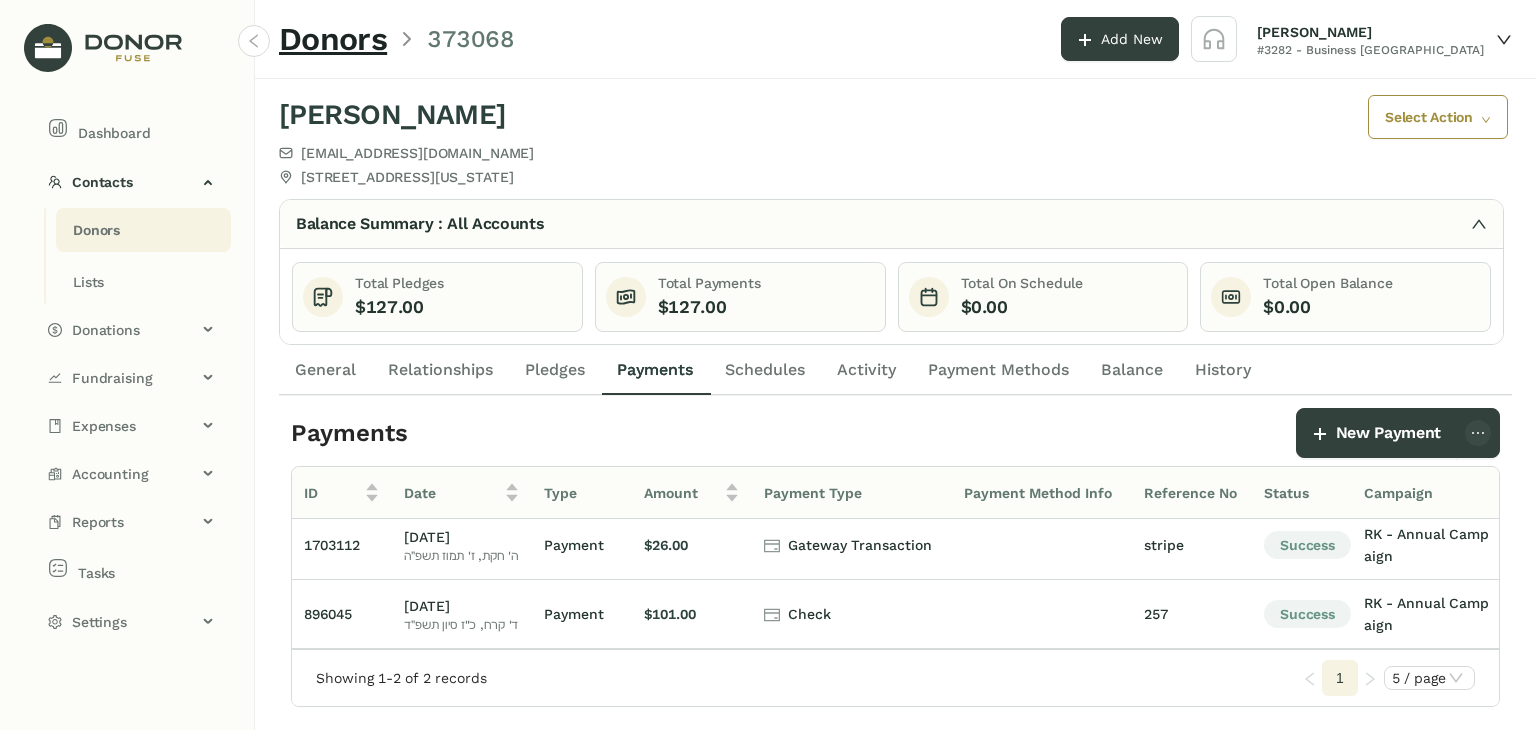 click on "Donors" 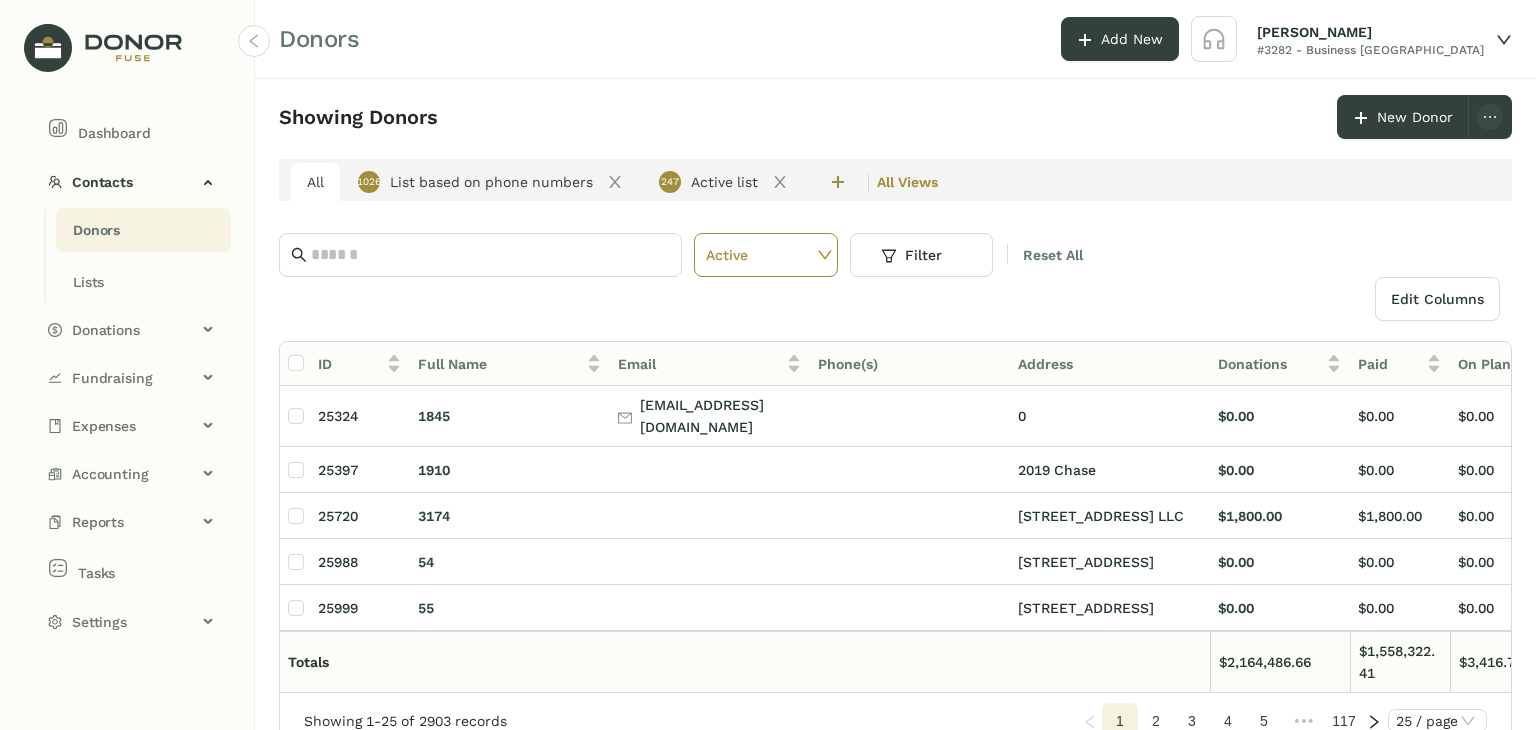 click on "Edit Columns" 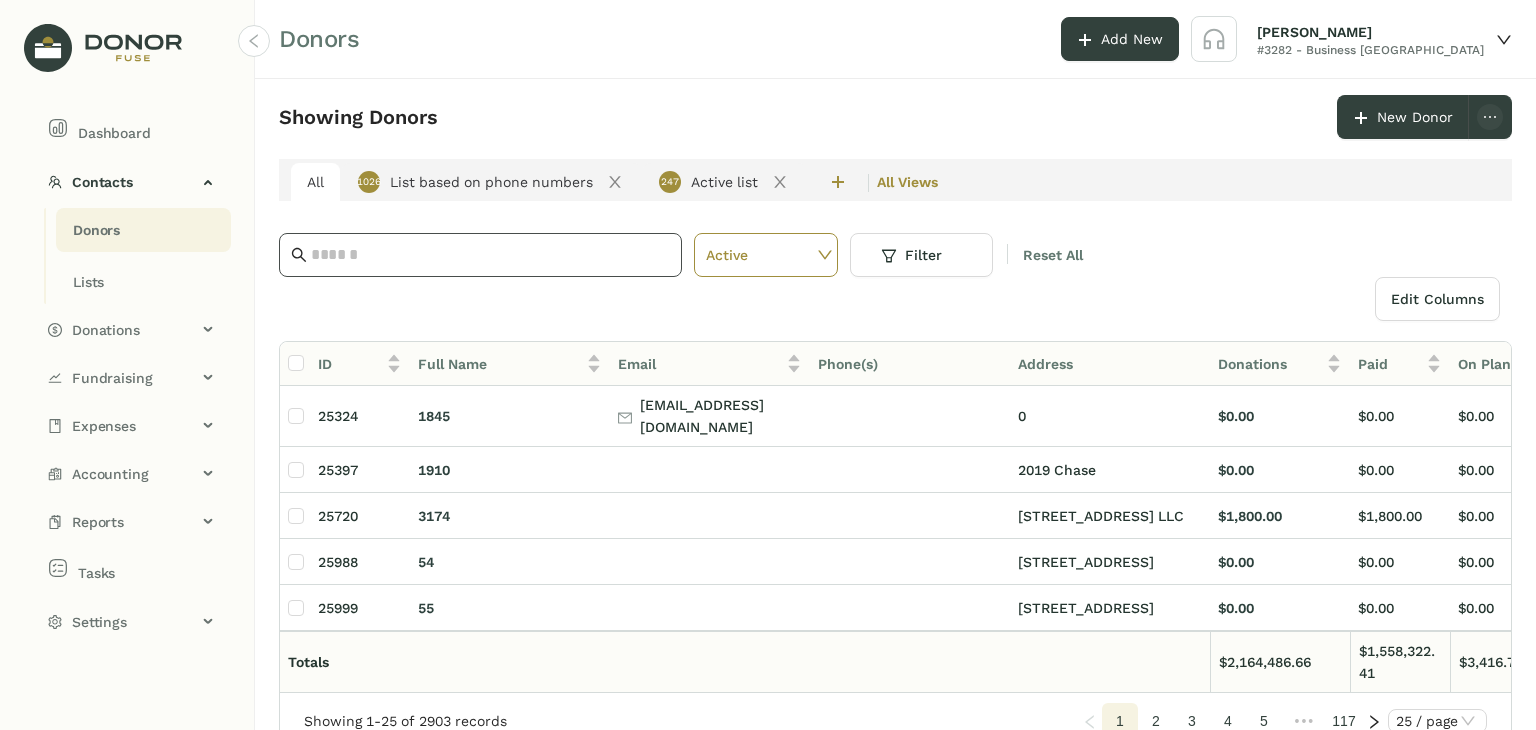 click 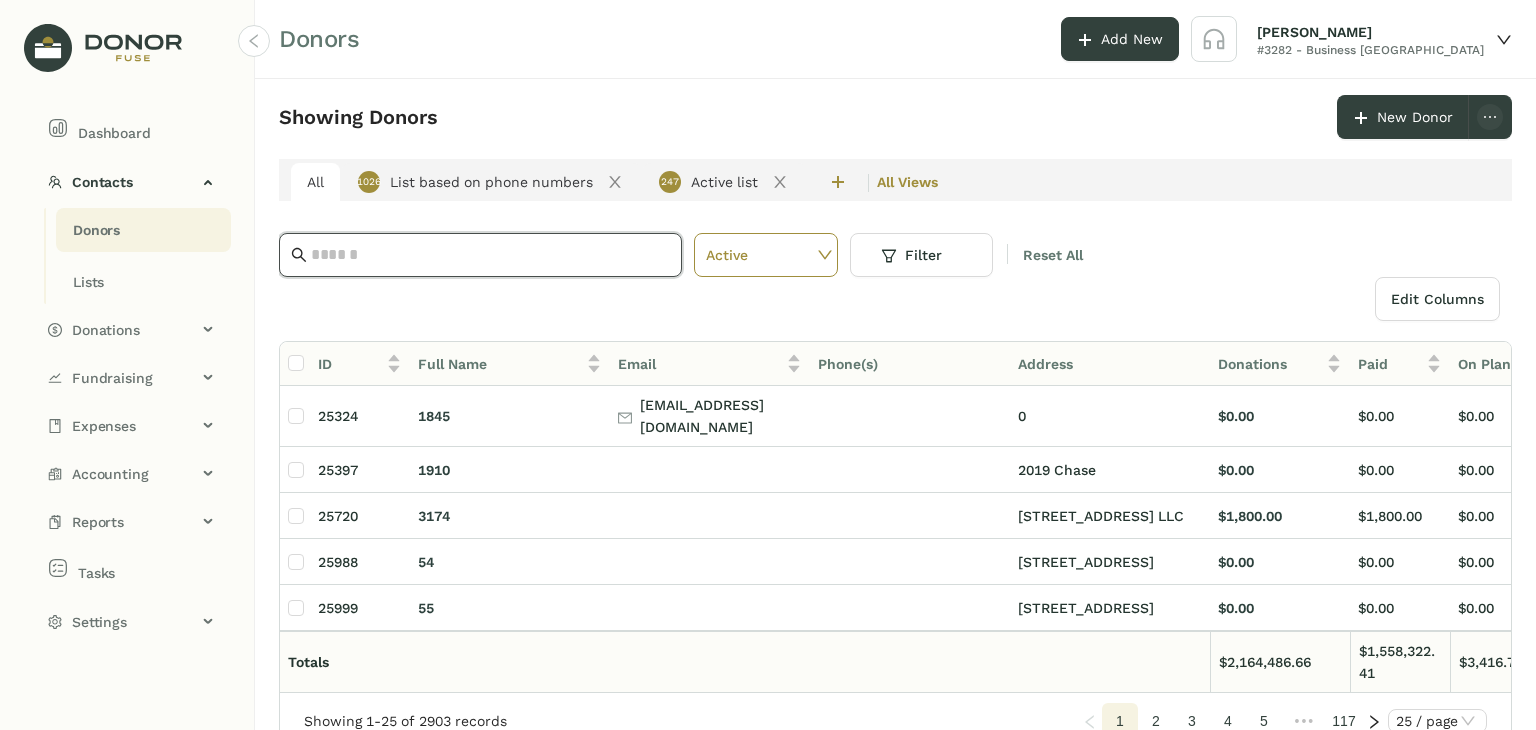 paste on "**********" 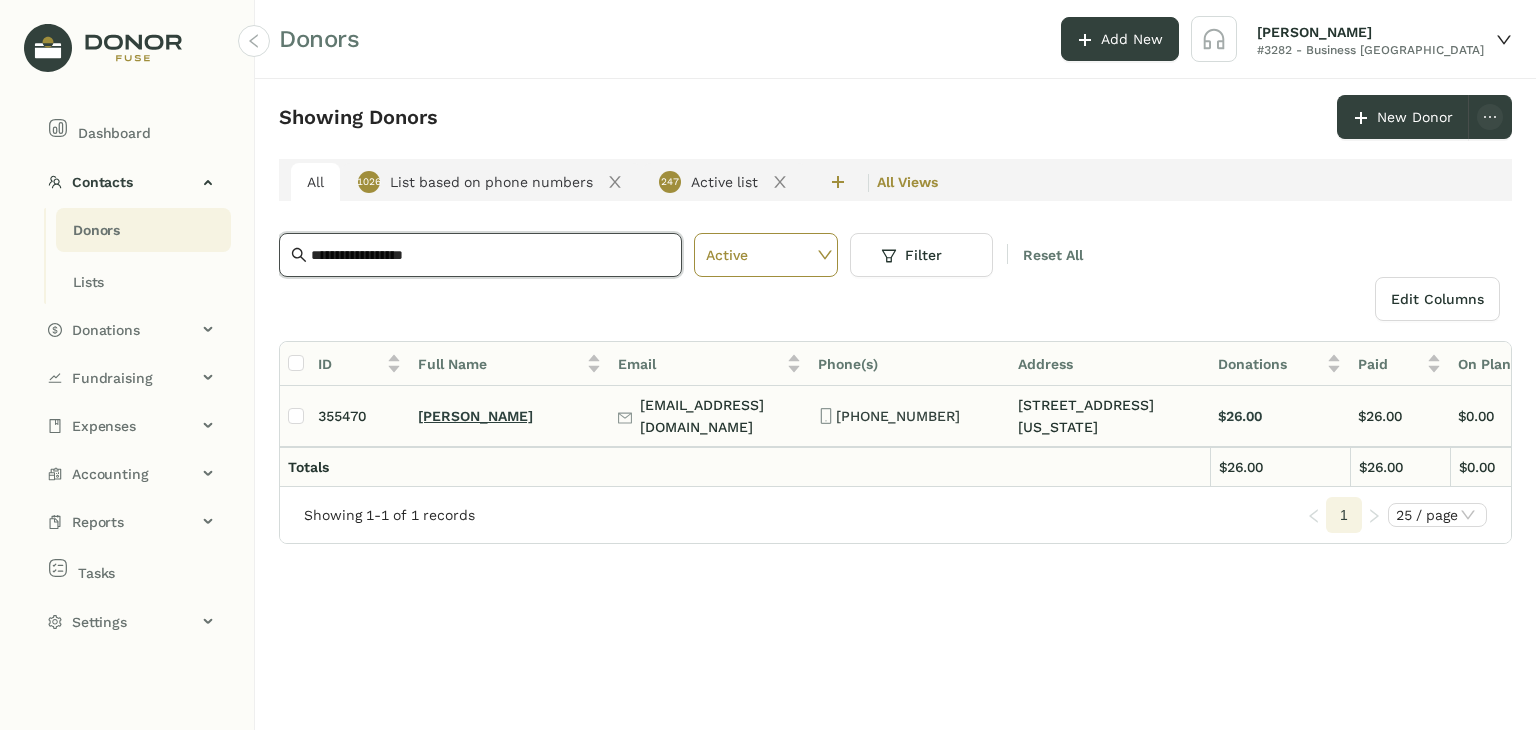 type on "**********" 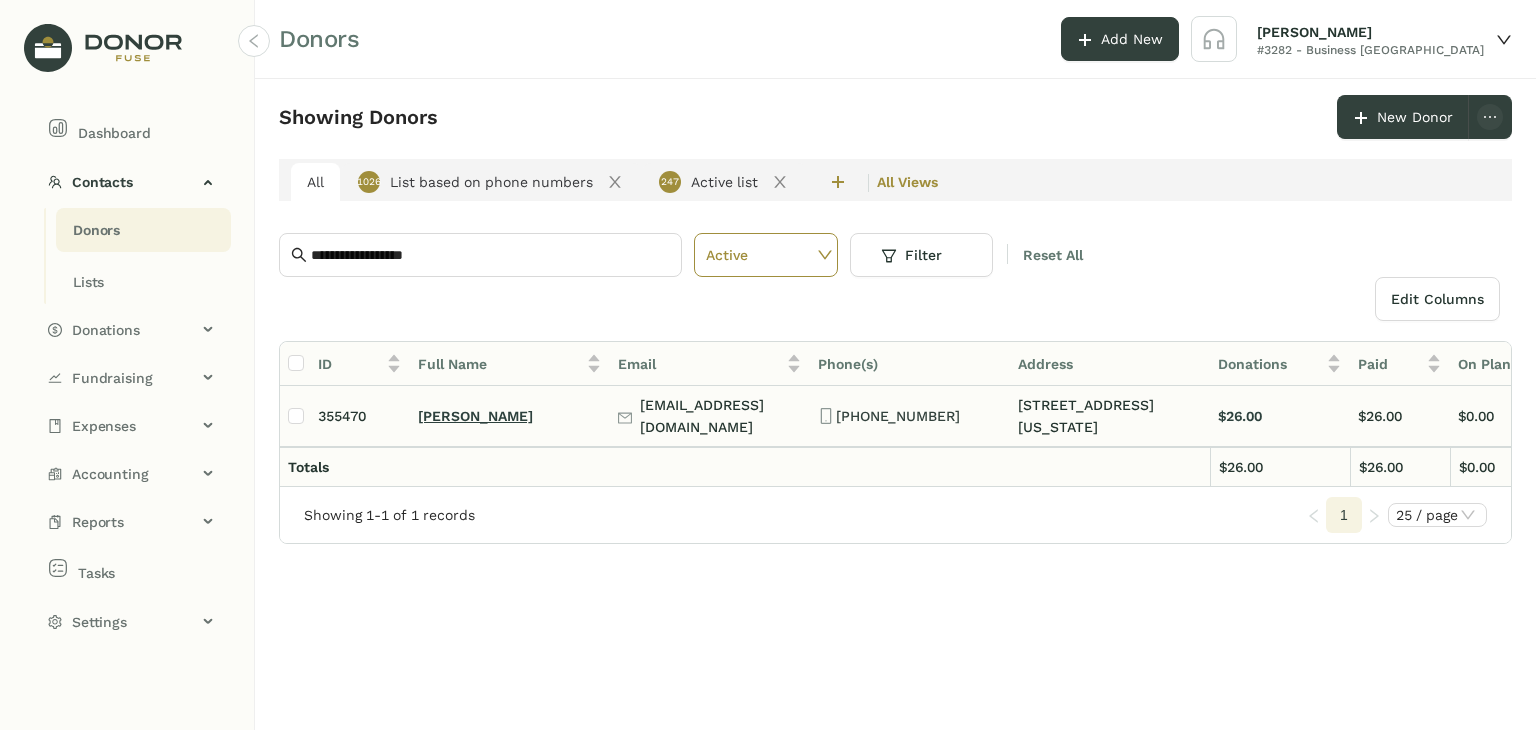 click on "[PERSON_NAME]" 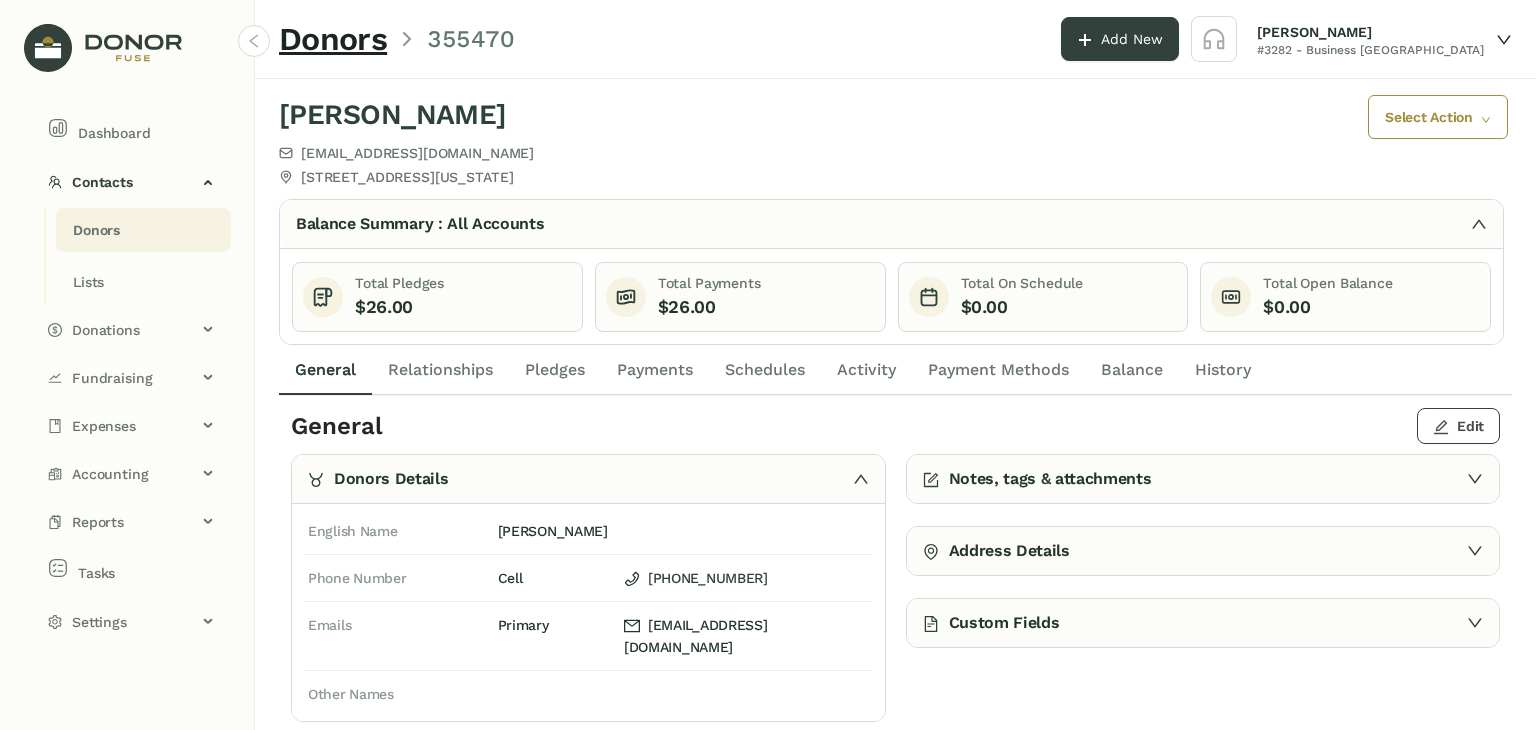 click on "Edit" 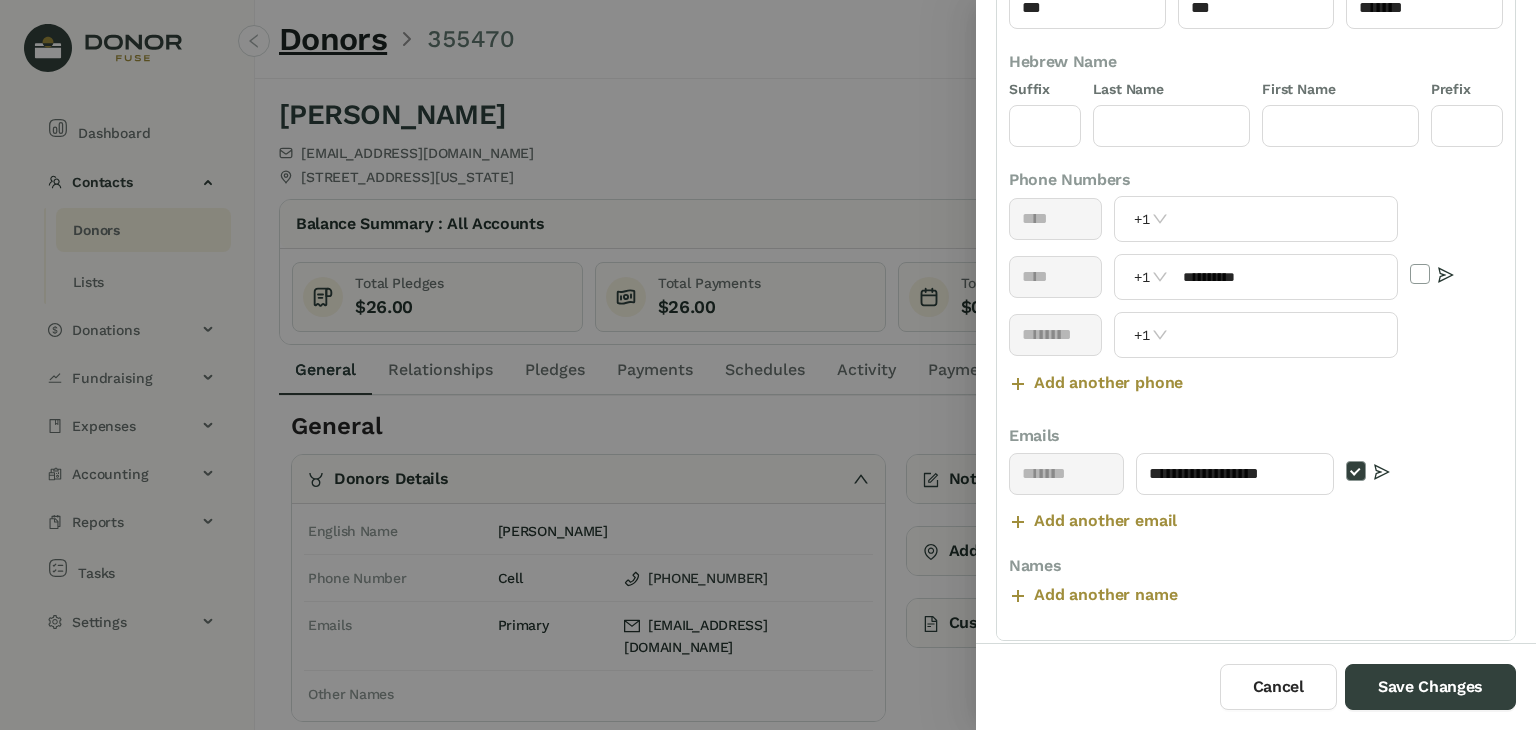 scroll, scrollTop: 458, scrollLeft: 0, axis: vertical 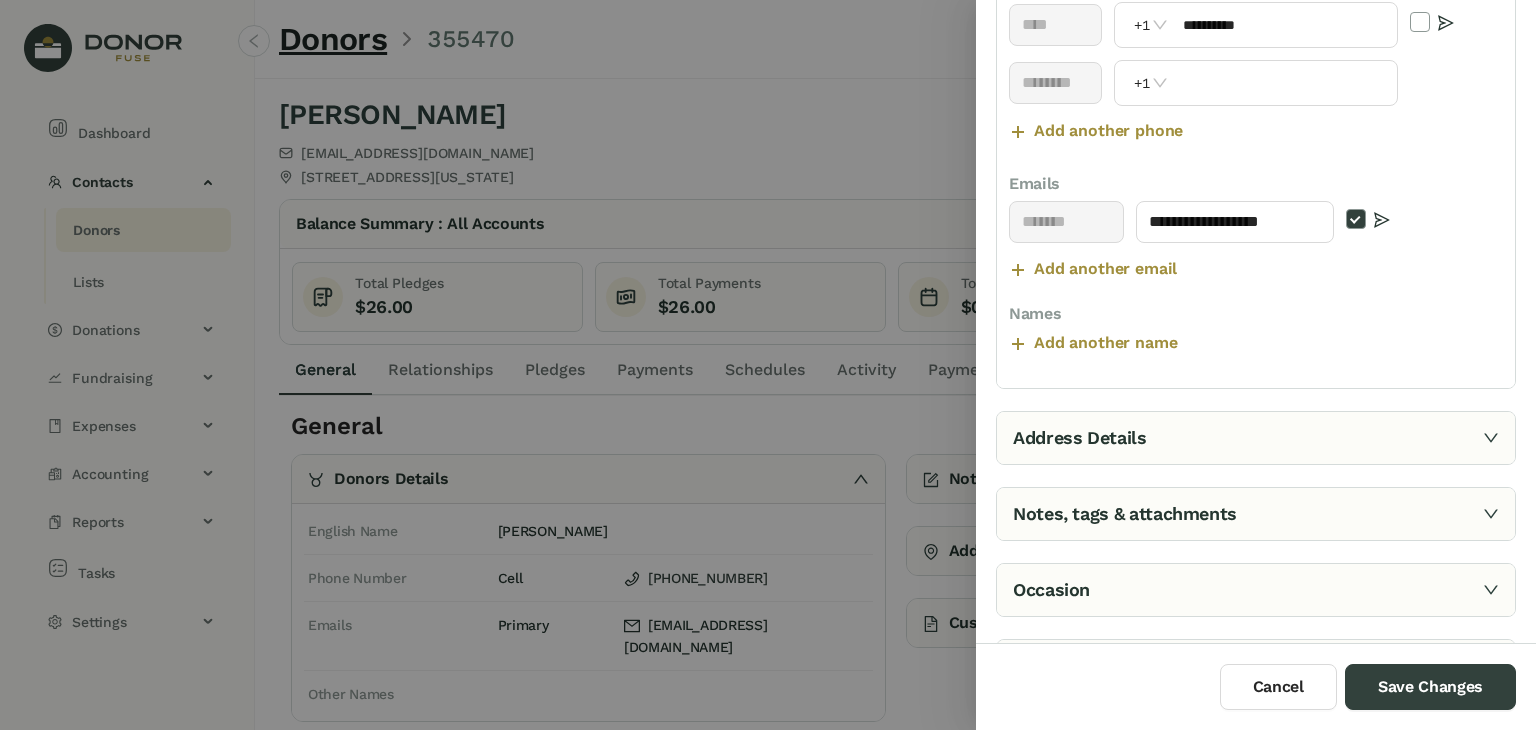 click on "Address Details" at bounding box center (1256, 438) 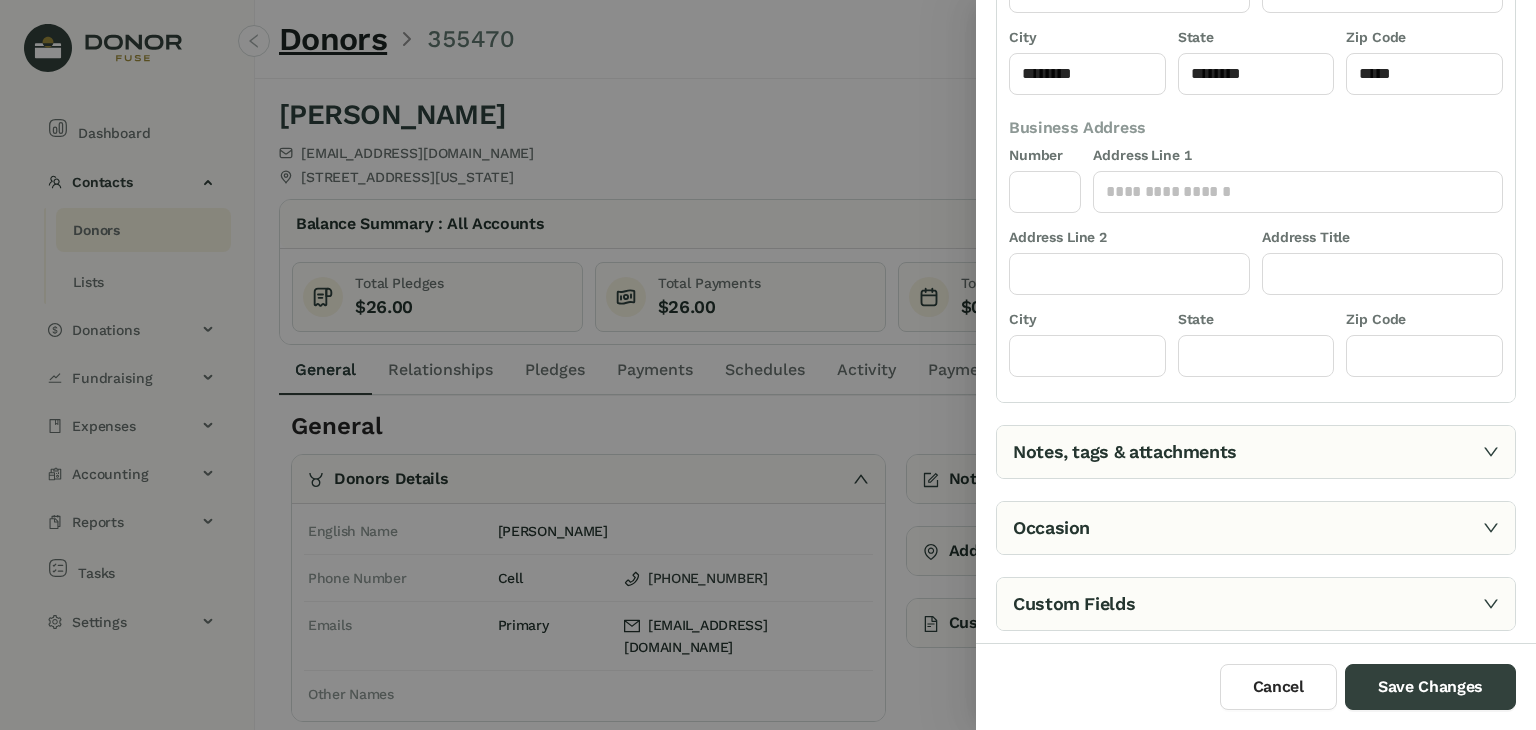 scroll, scrollTop: 412, scrollLeft: 0, axis: vertical 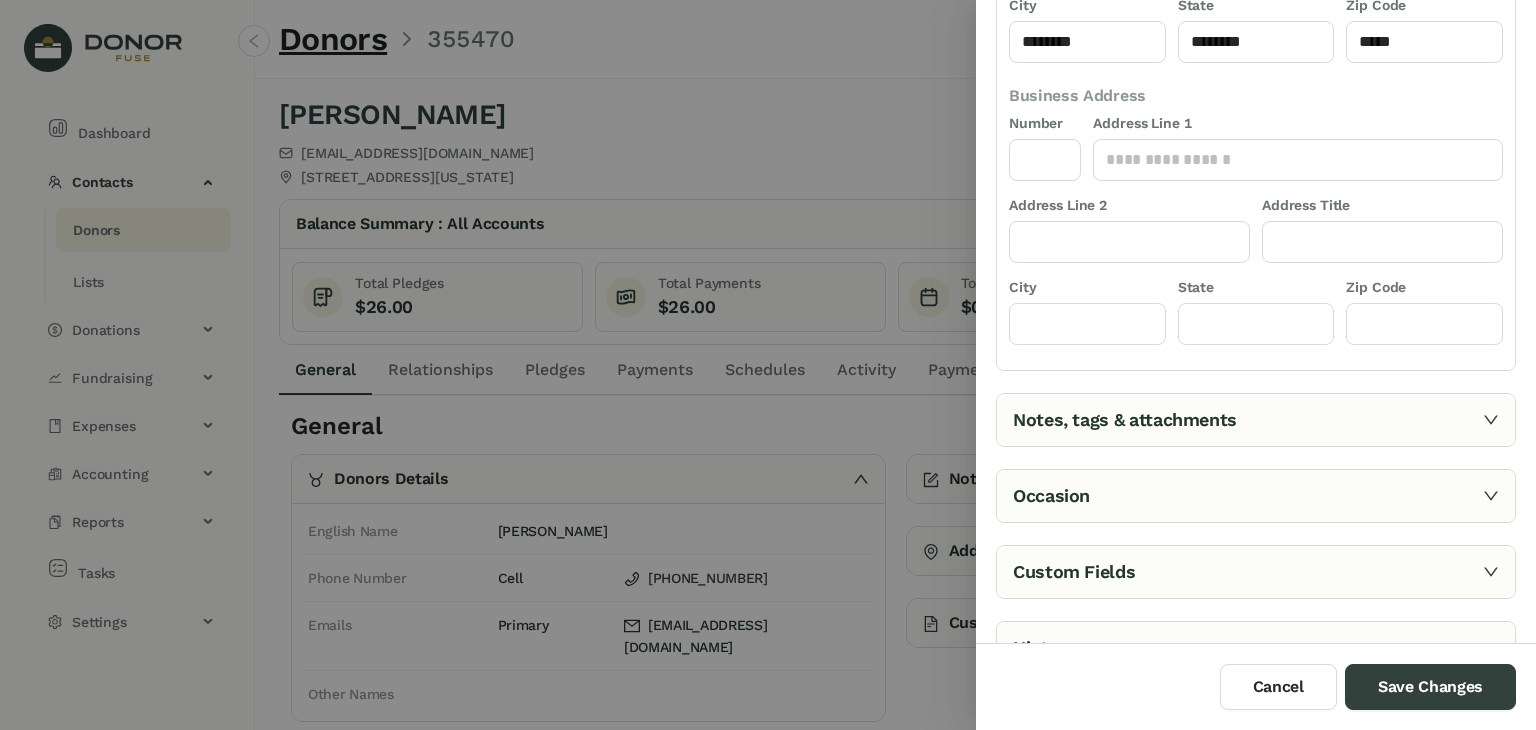 click on "Notes, tags & attachments" at bounding box center (1256, 420) 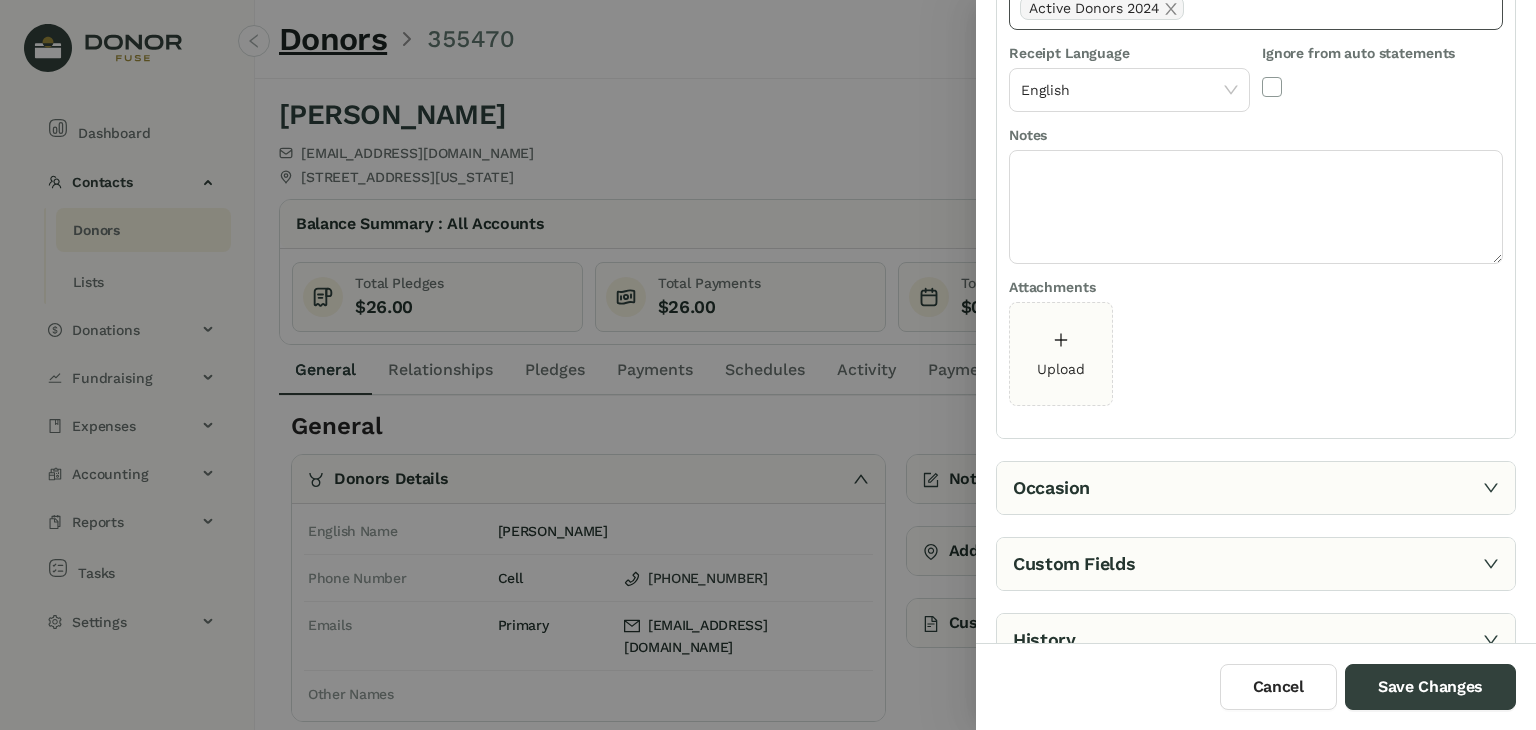 click on "Active Donors 2024" 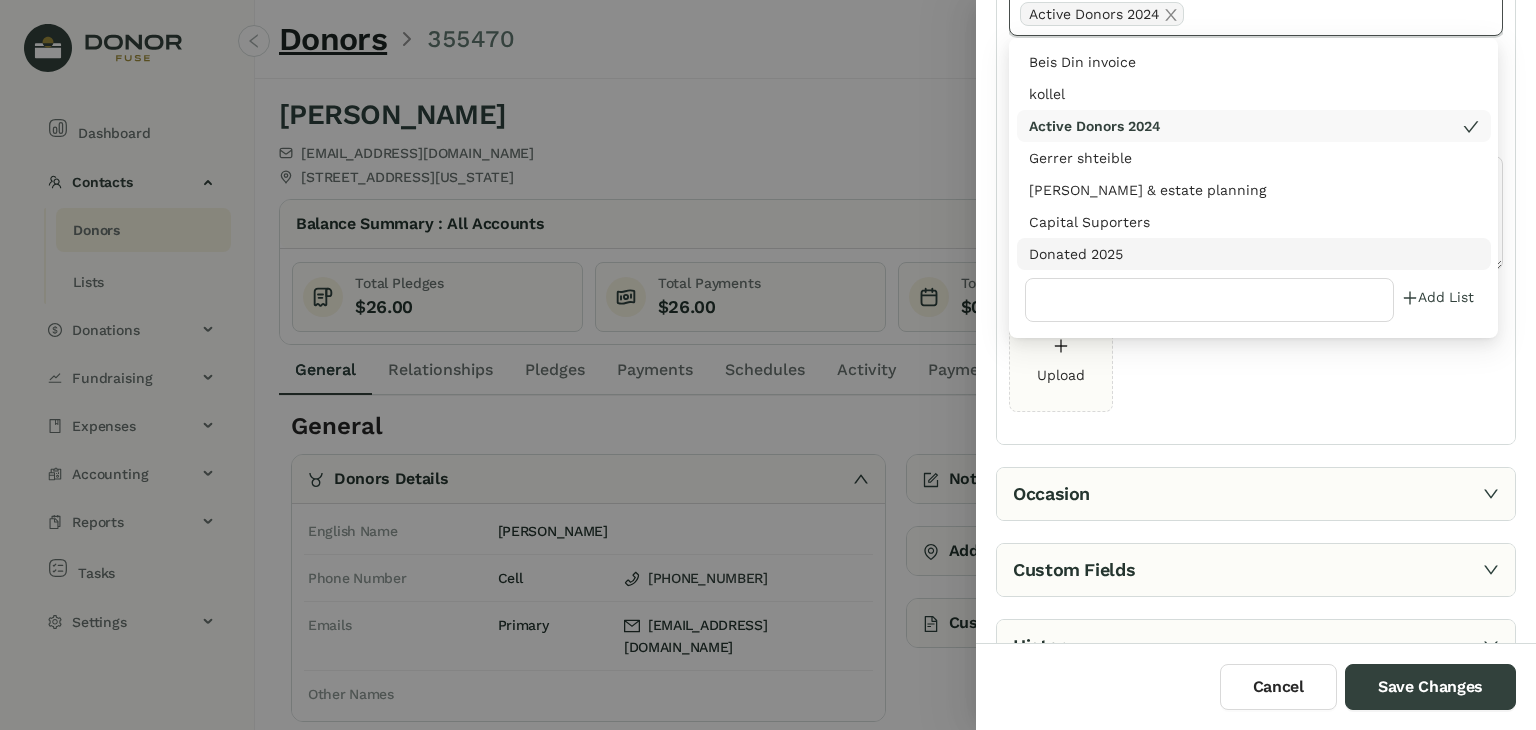 click on "Donated 2025" at bounding box center (1254, 254) 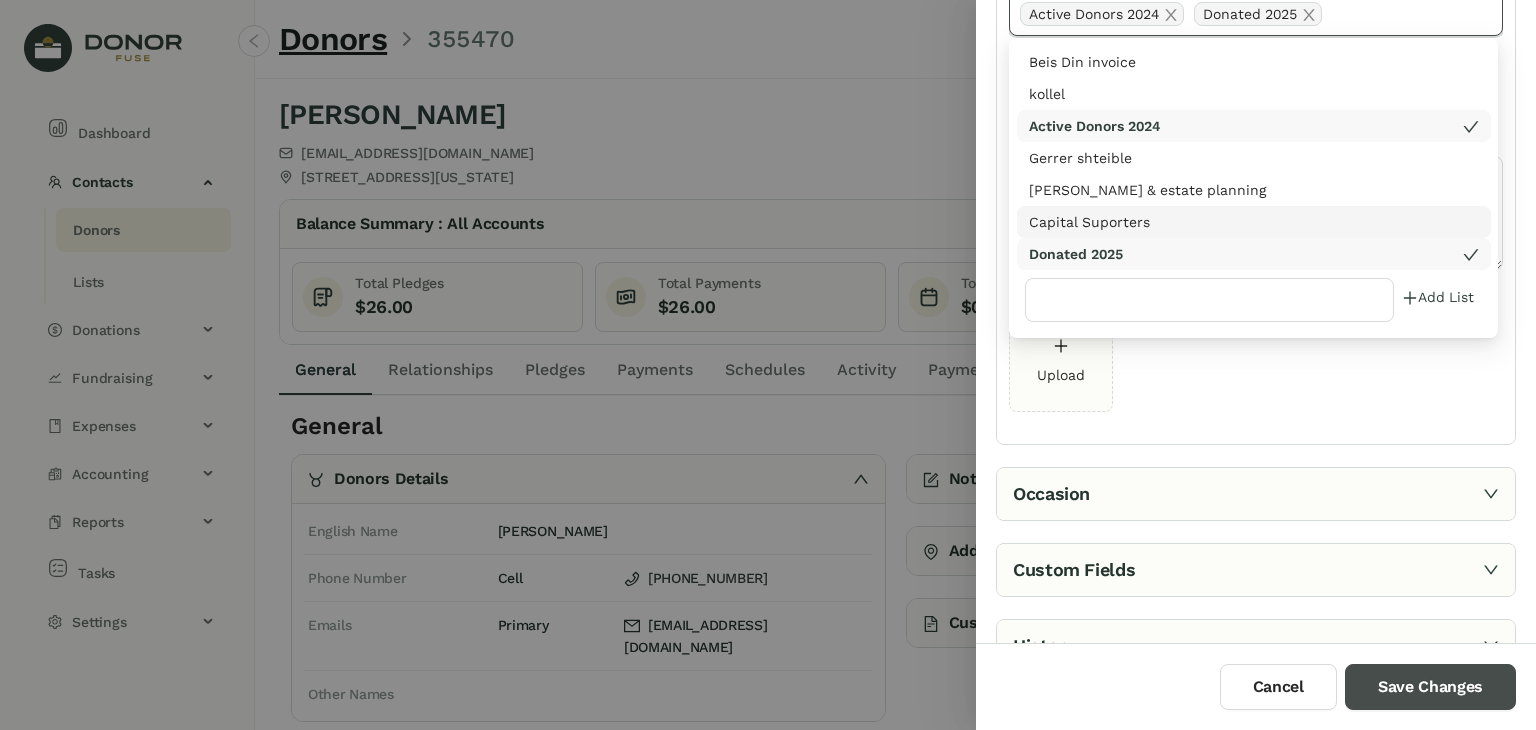 click on "Save Changes" at bounding box center (1430, 687) 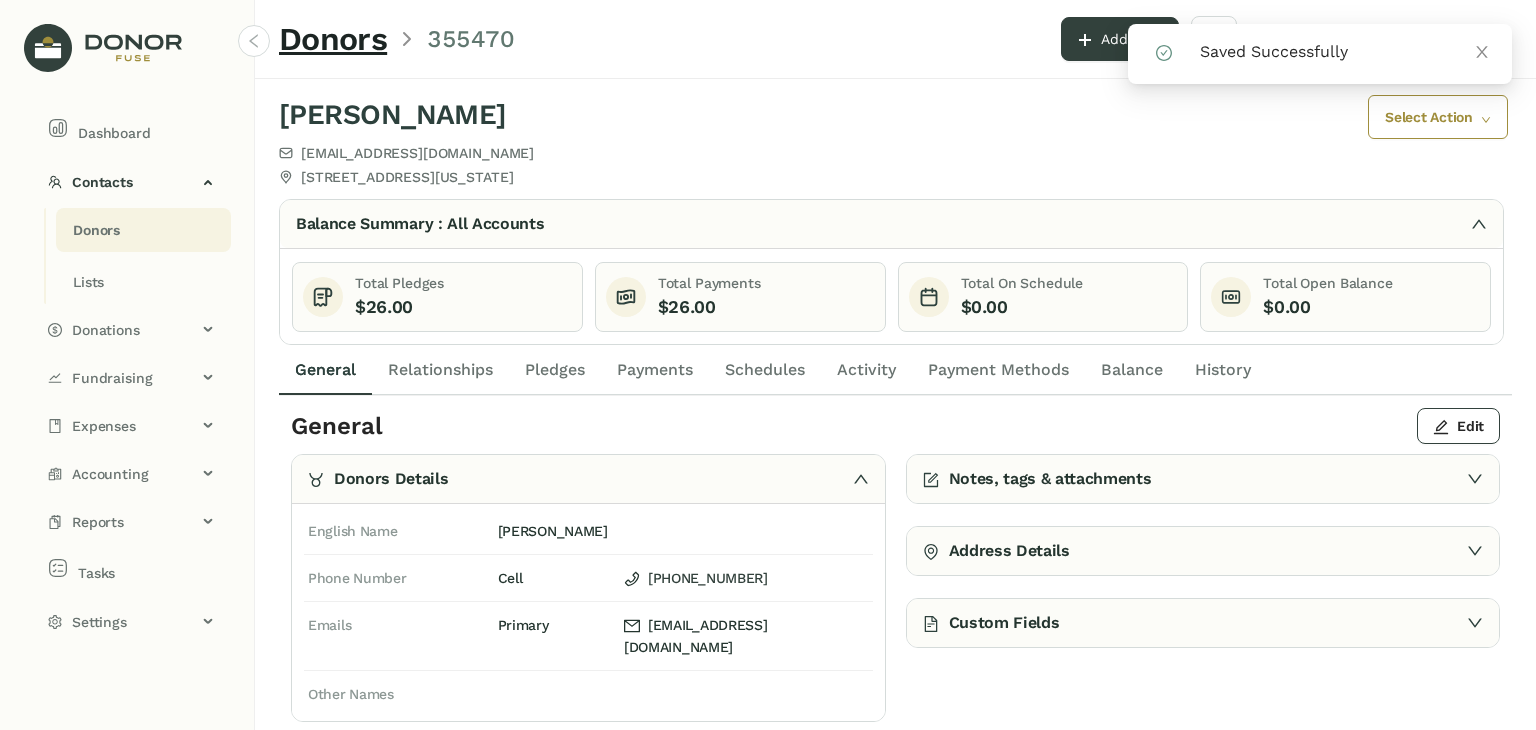 click on "Notes, tags & attachments" 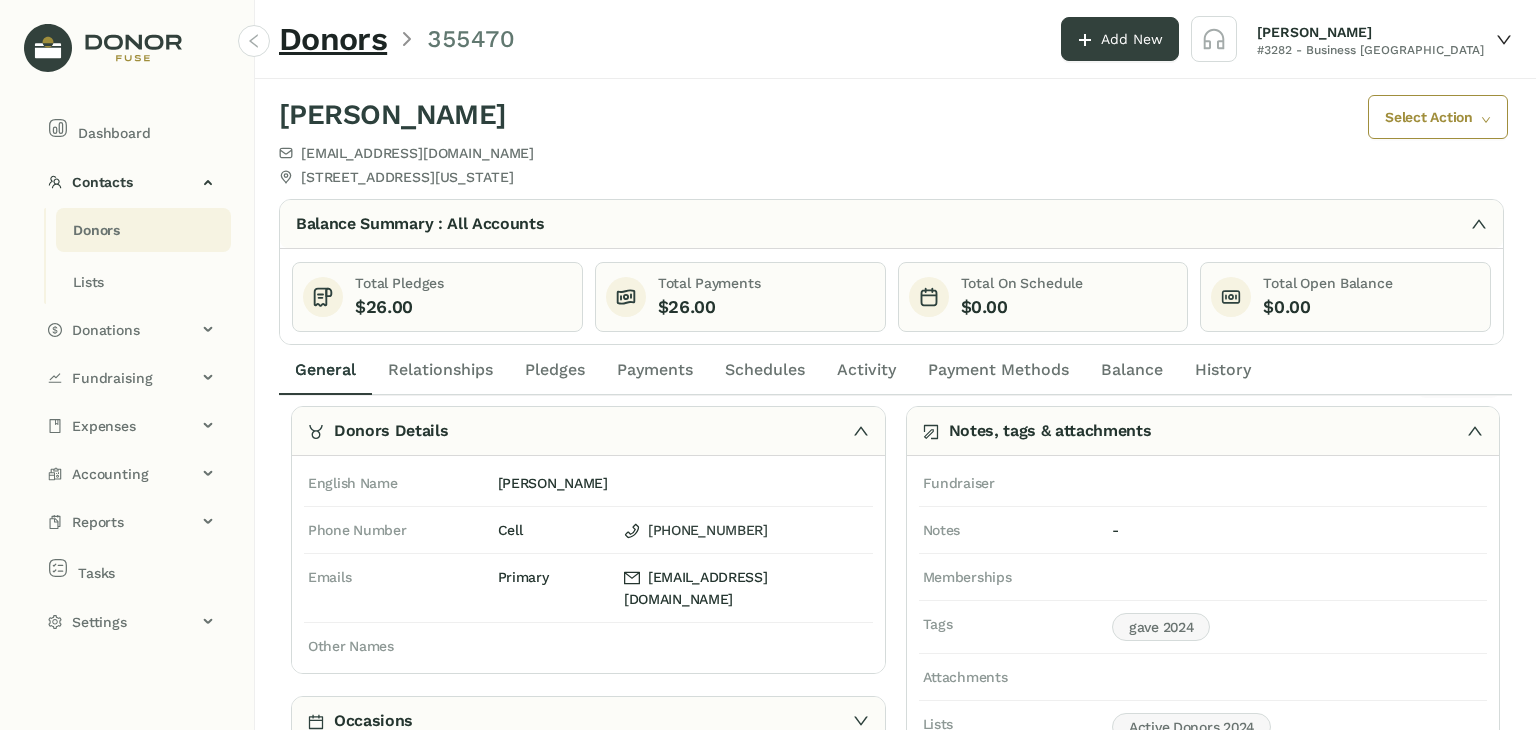 scroll, scrollTop: 48, scrollLeft: 0, axis: vertical 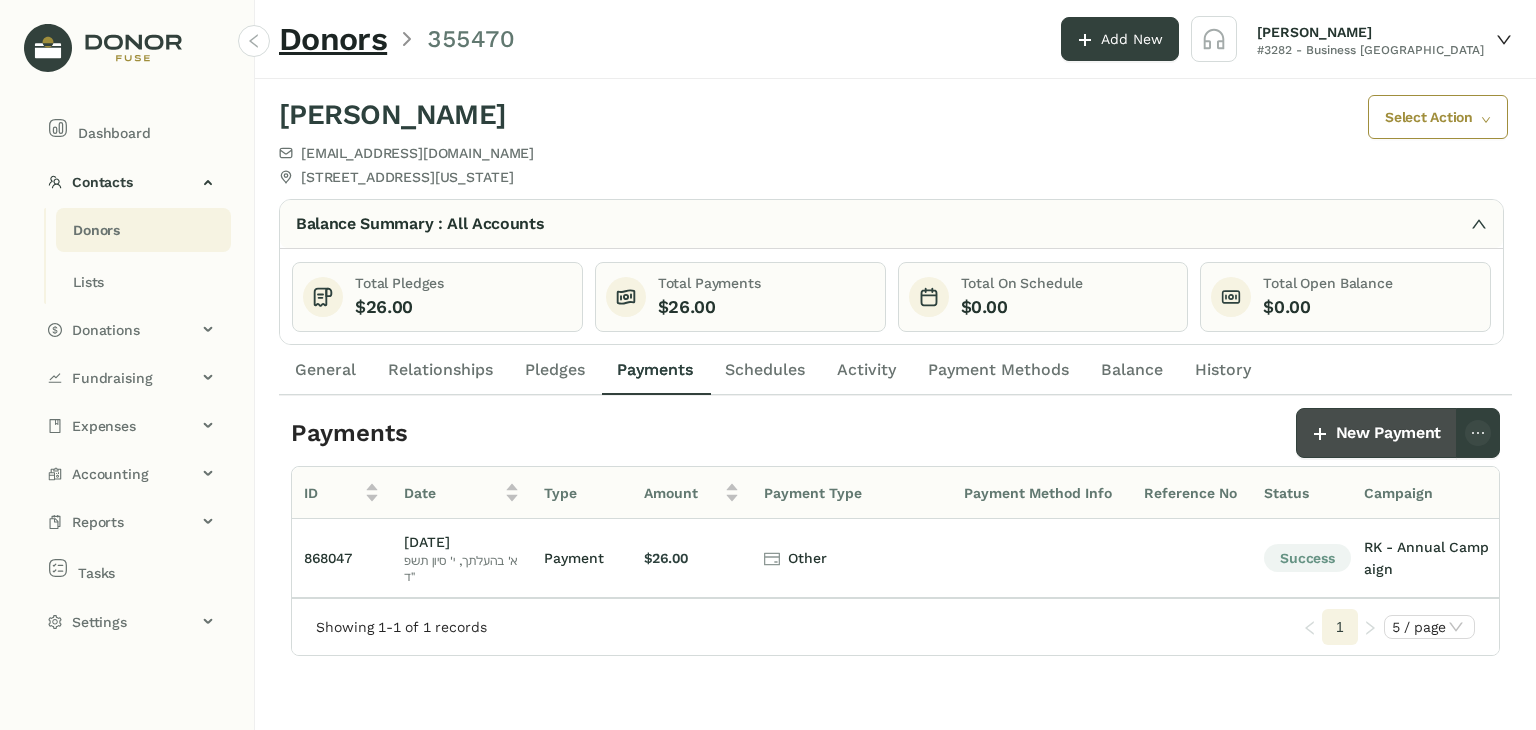 click on "New Payment" 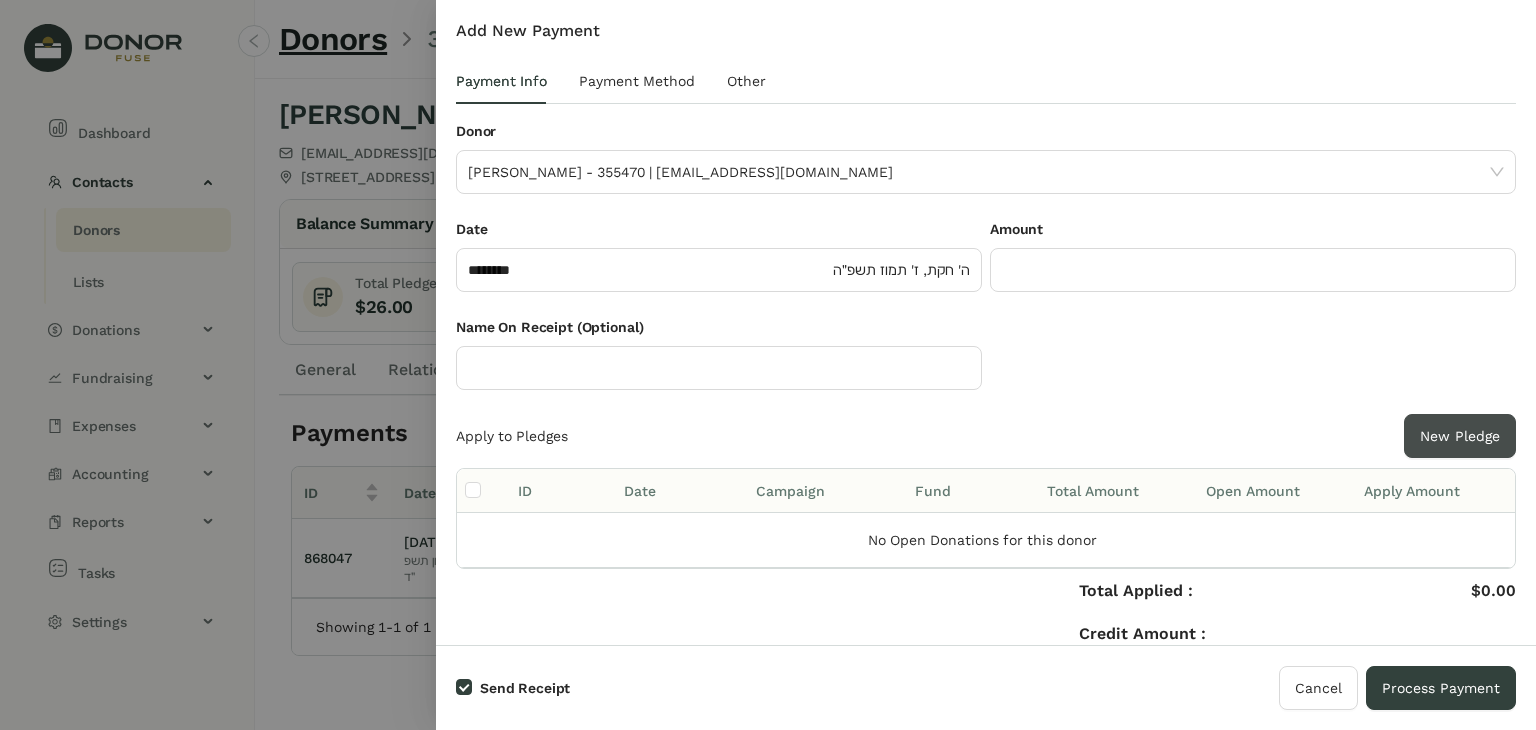 click on "New Pledge" at bounding box center (1460, 436) 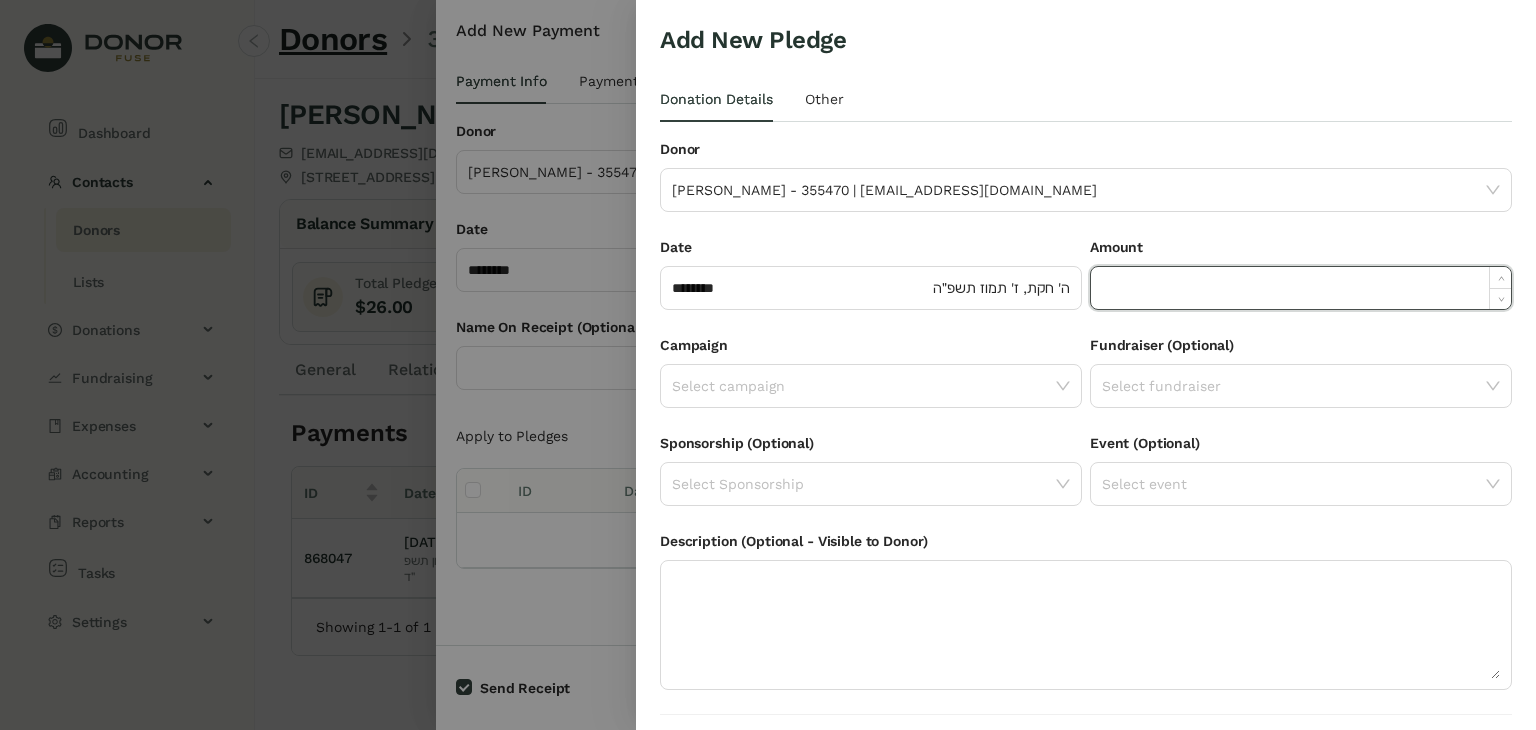 click 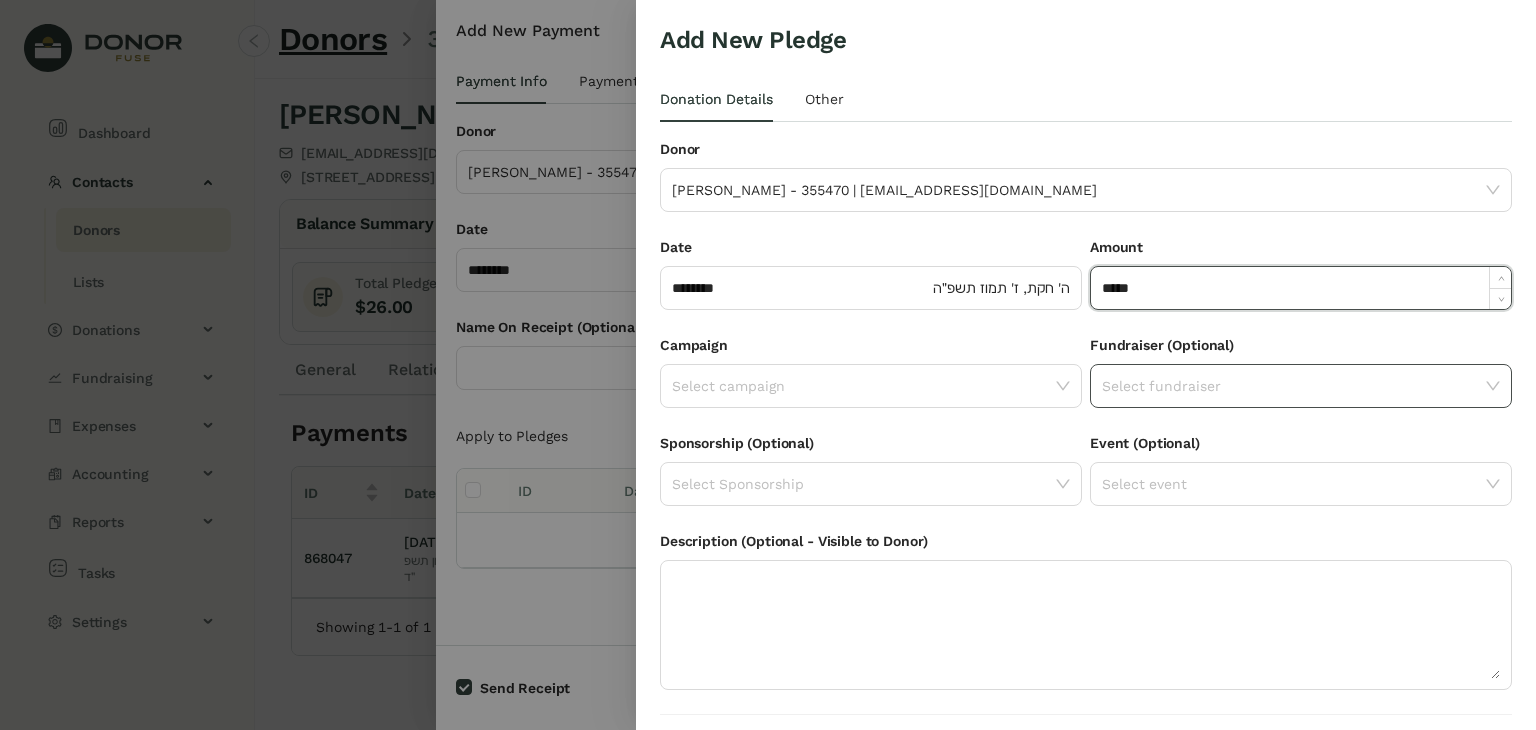 type on "******" 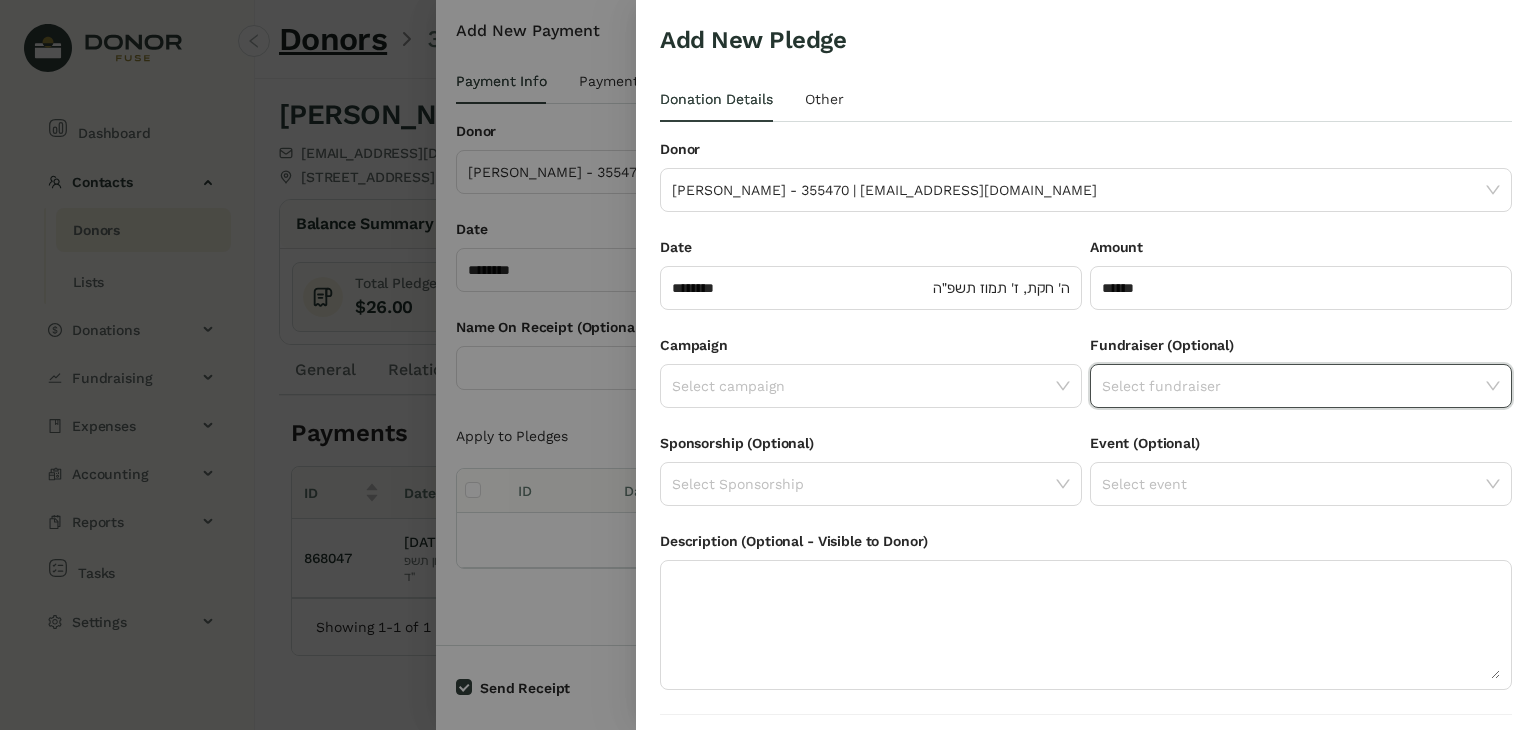 click 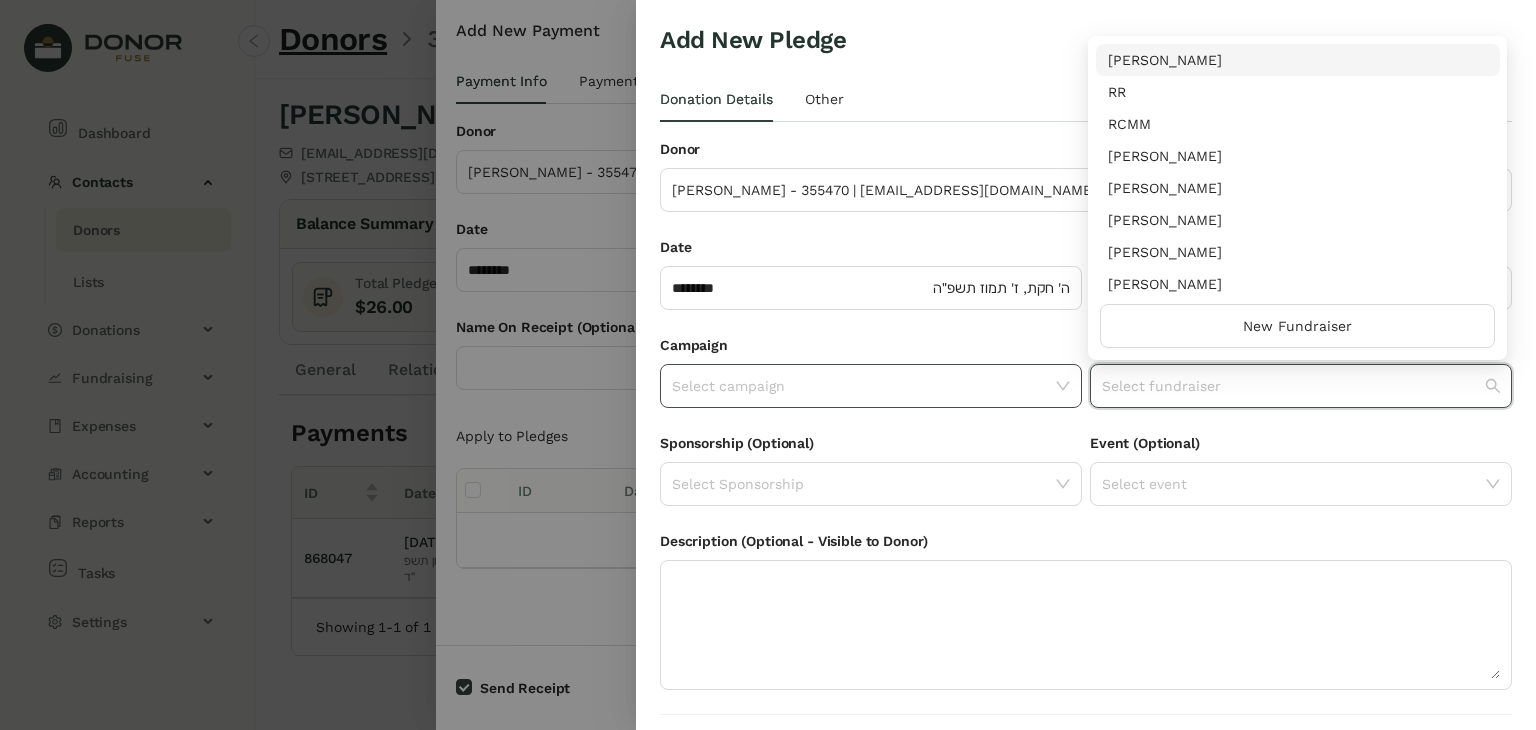 click 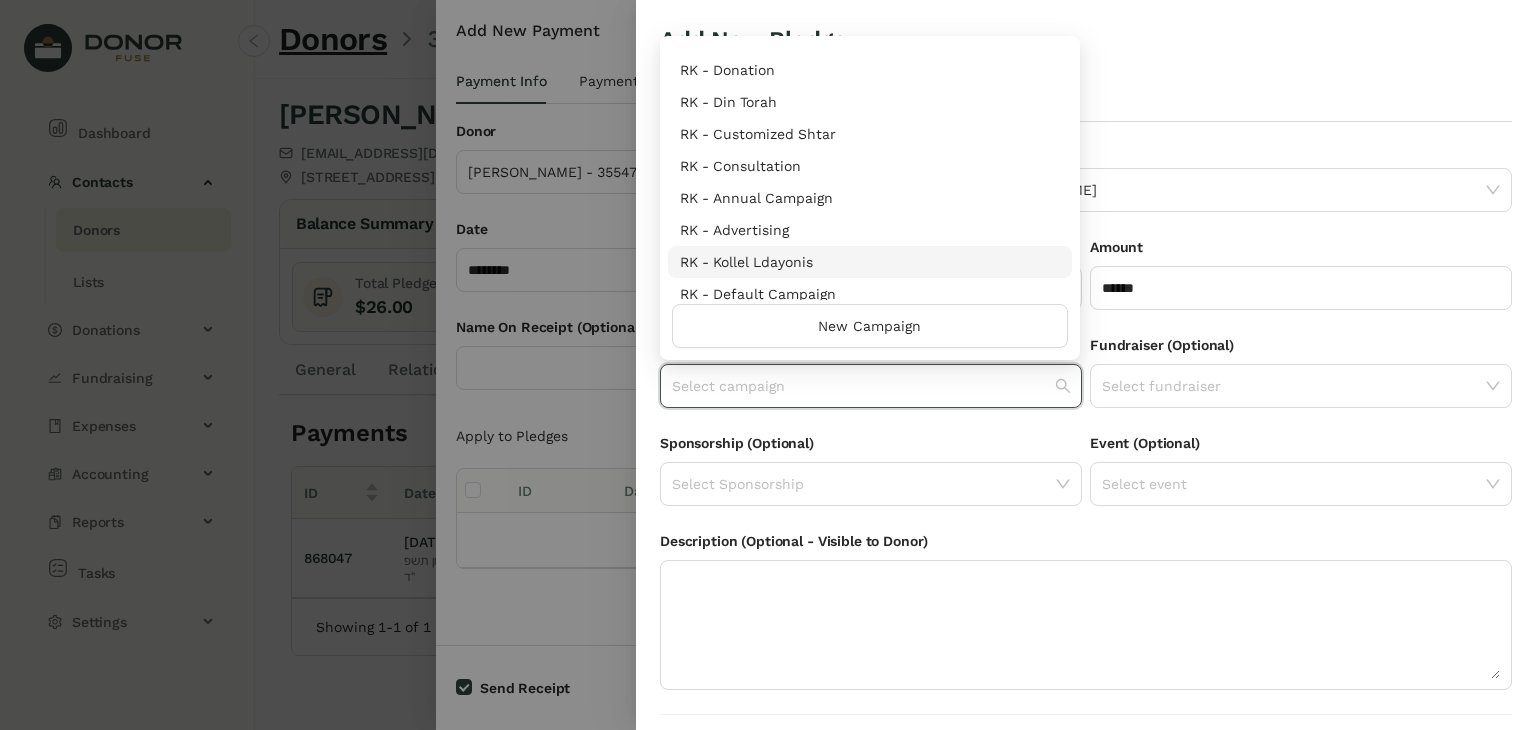 scroll, scrollTop: 960, scrollLeft: 0, axis: vertical 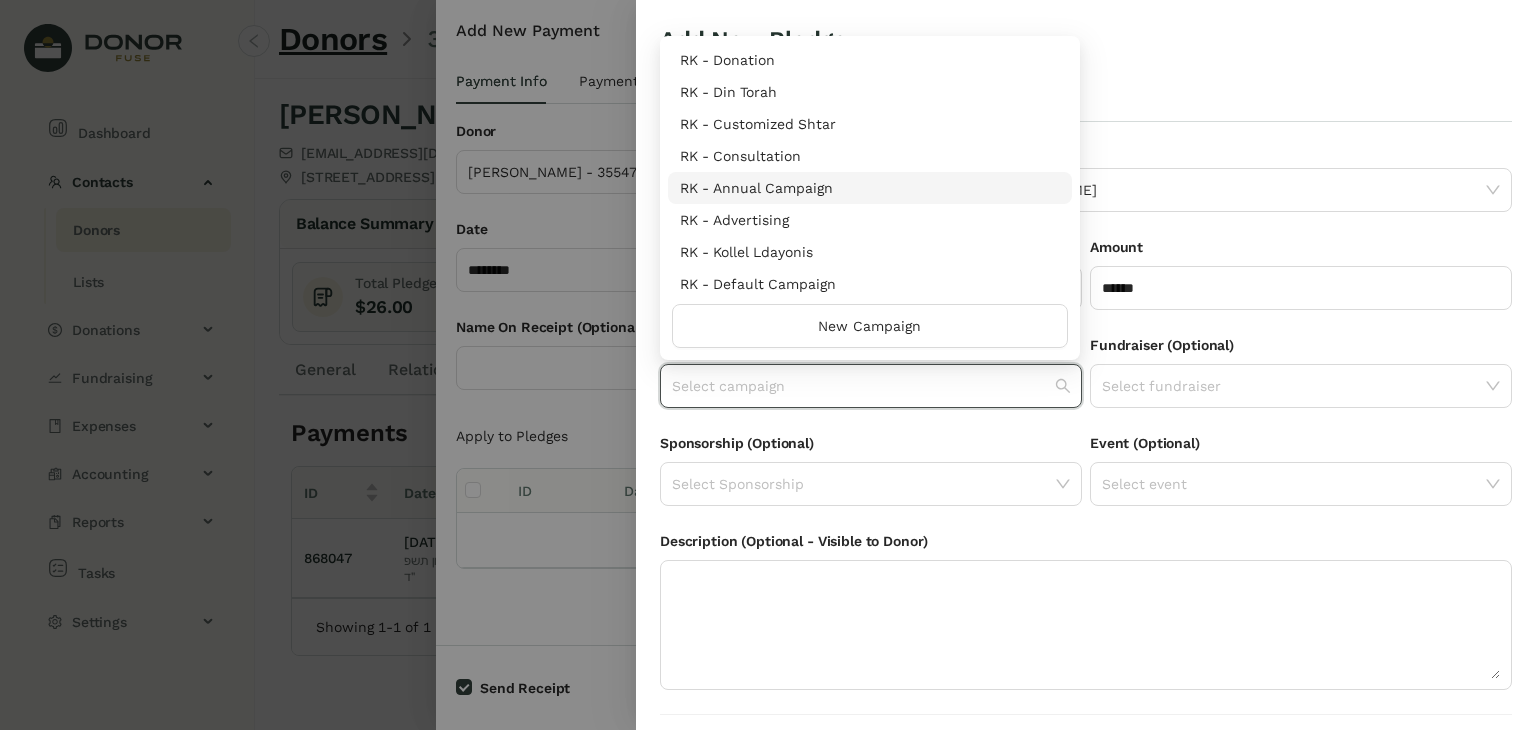 click on "RK - Annual Campaign" at bounding box center [870, 188] 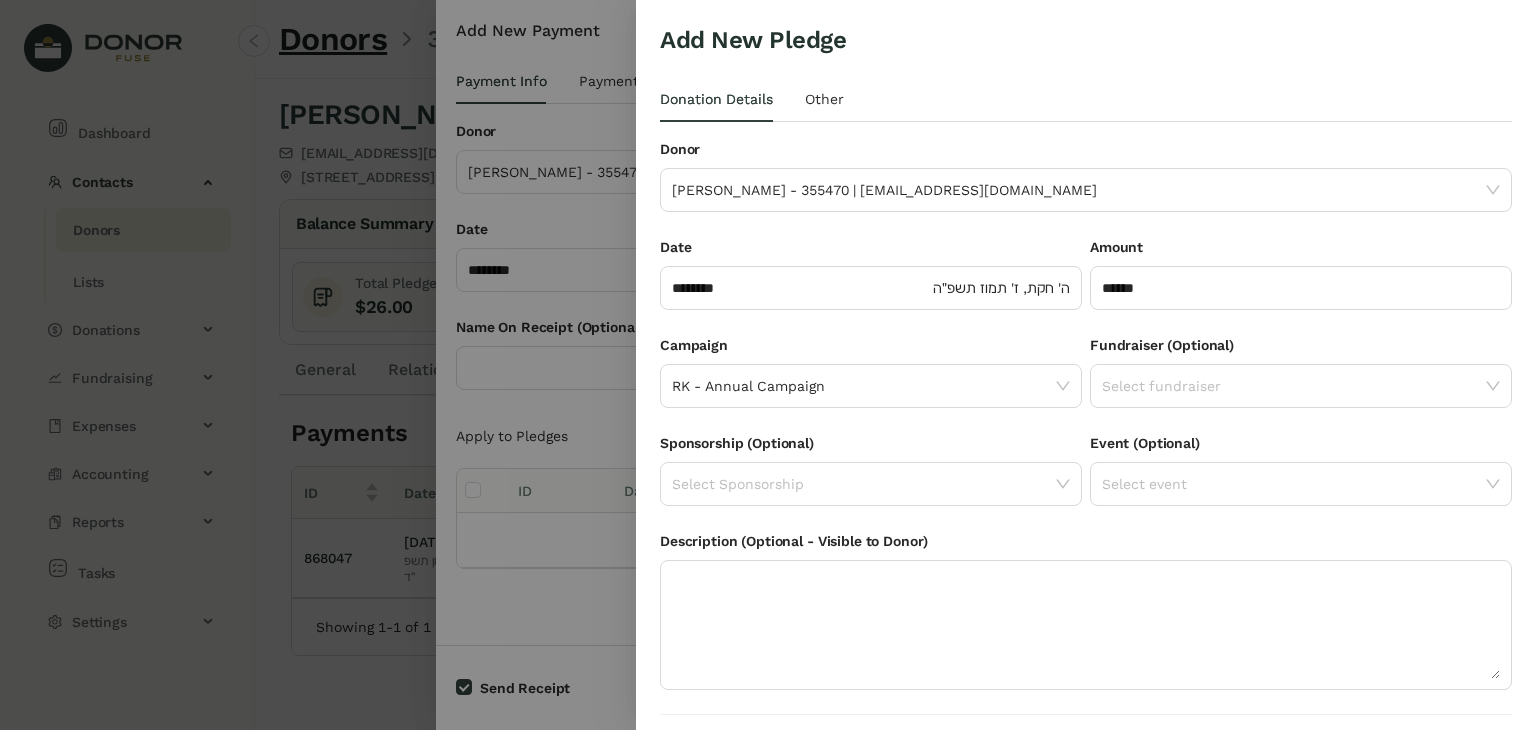 scroll, scrollTop: 54, scrollLeft: 0, axis: vertical 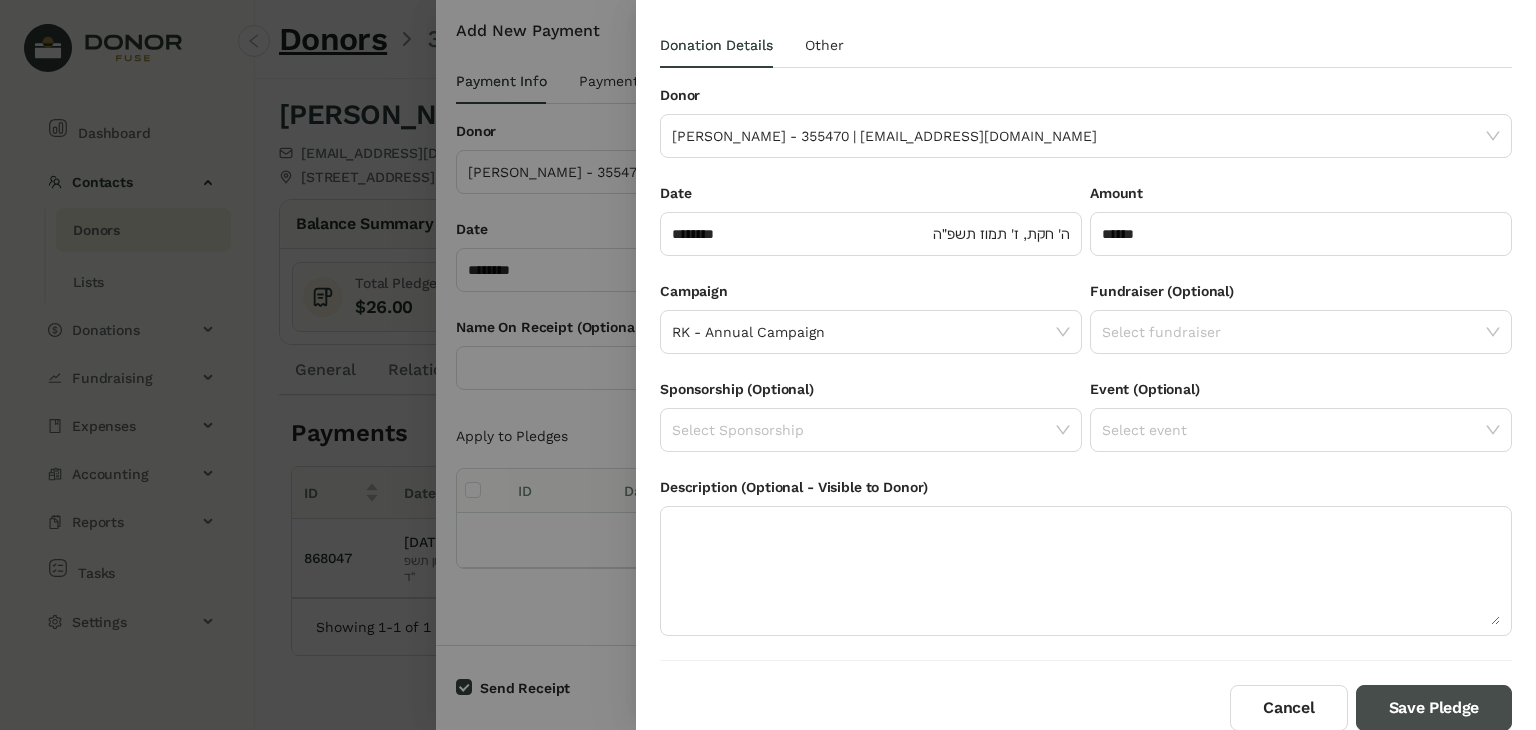 click on "Save Pledge" at bounding box center (1434, 708) 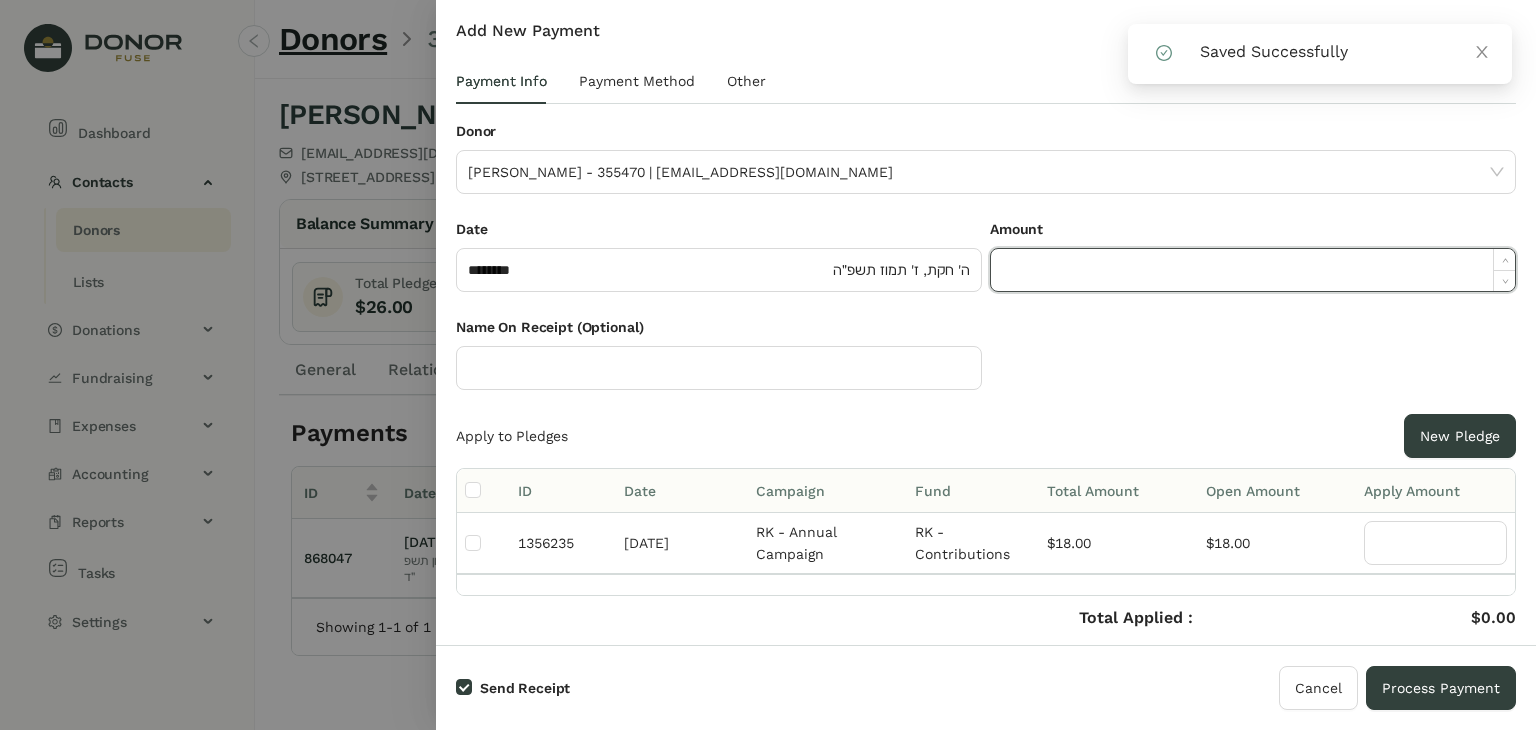 click 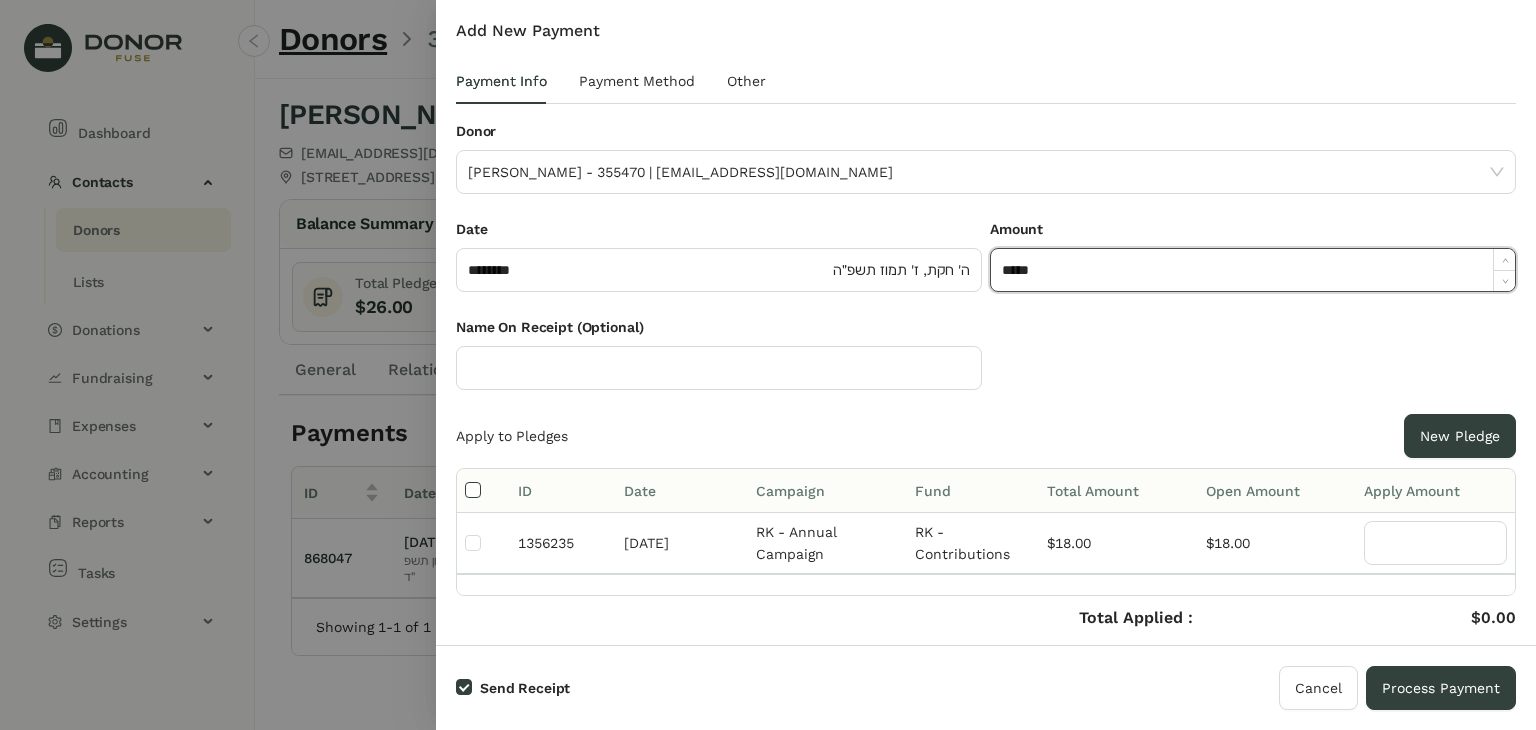 type on "******" 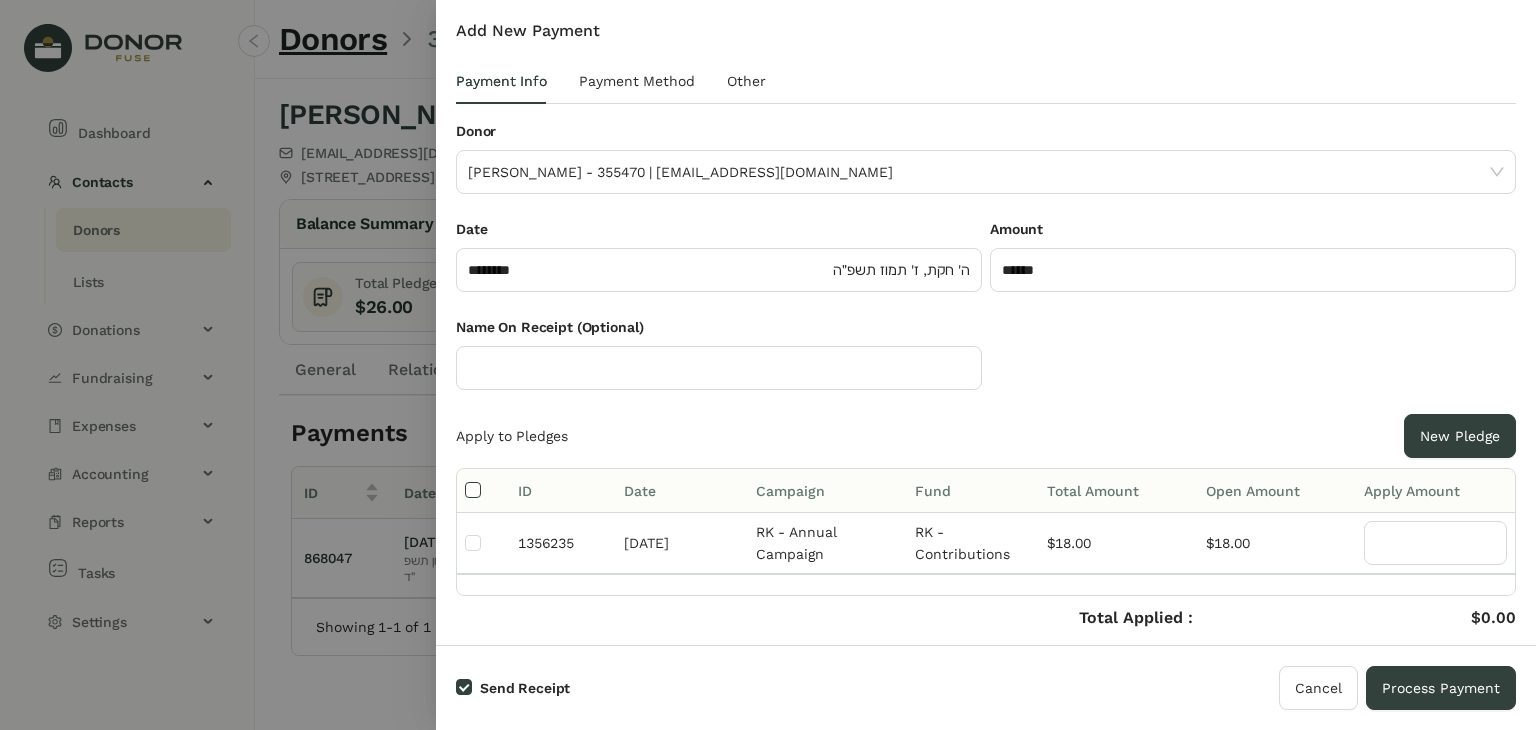 click at bounding box center (473, 491) 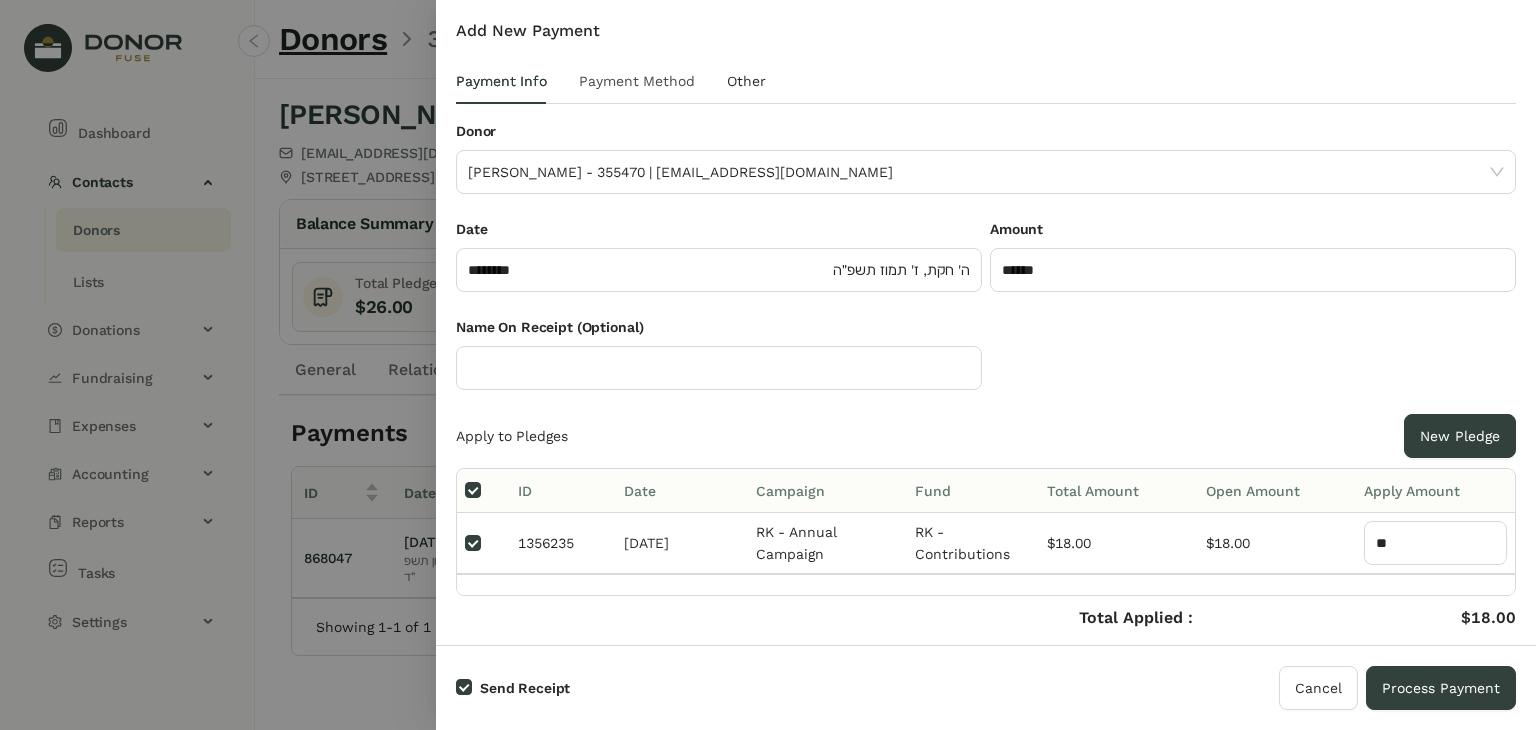 click on "Payment Method" at bounding box center [637, 81] 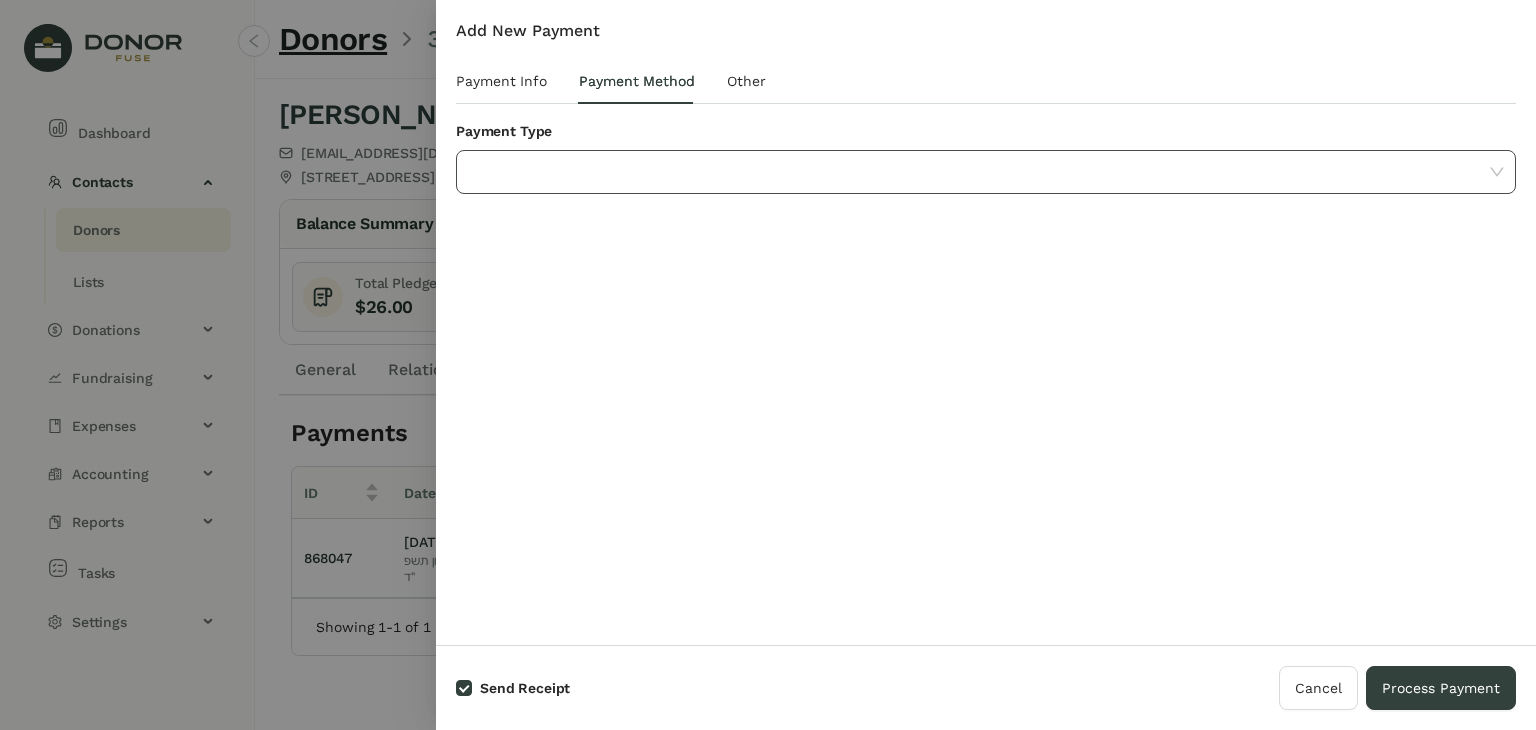 click 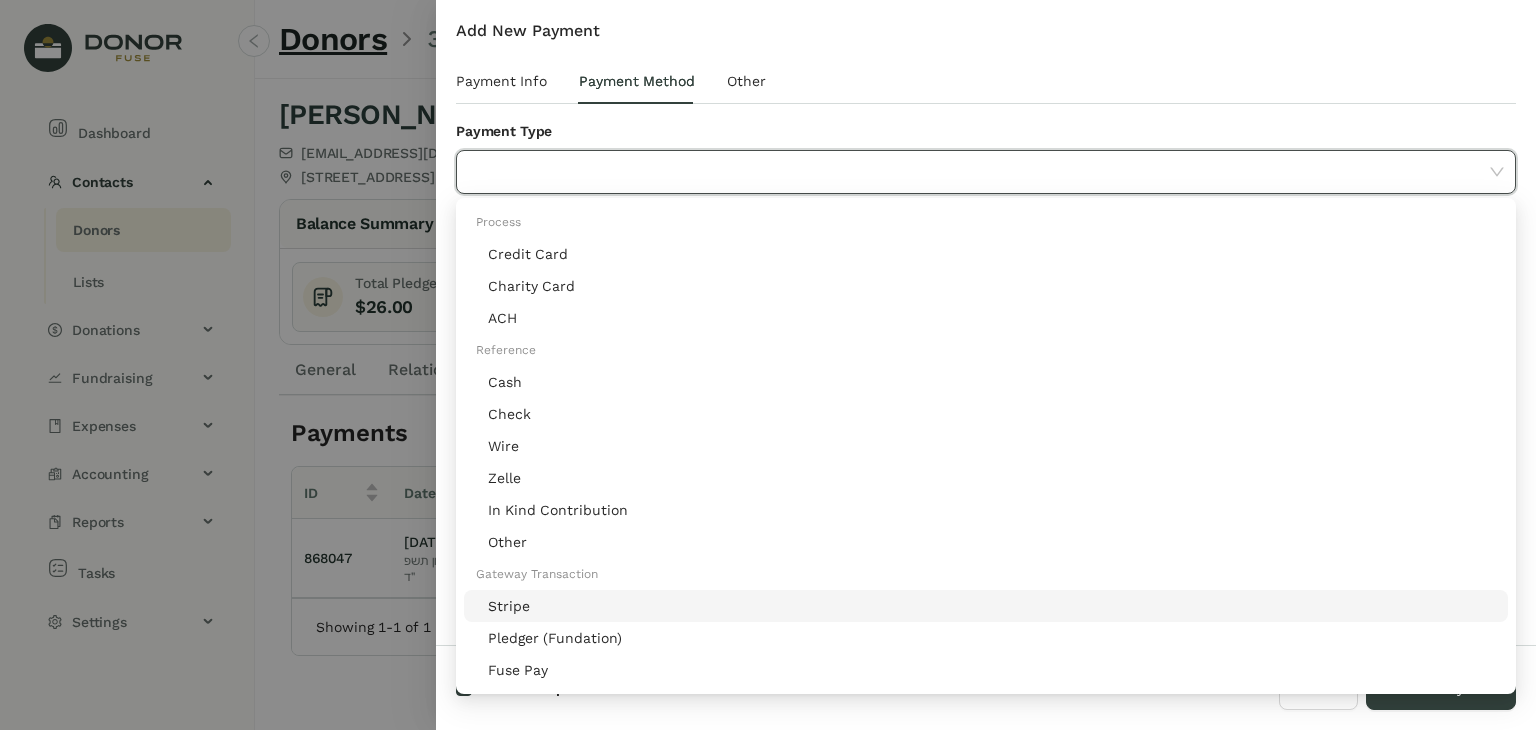 click on "Stripe" 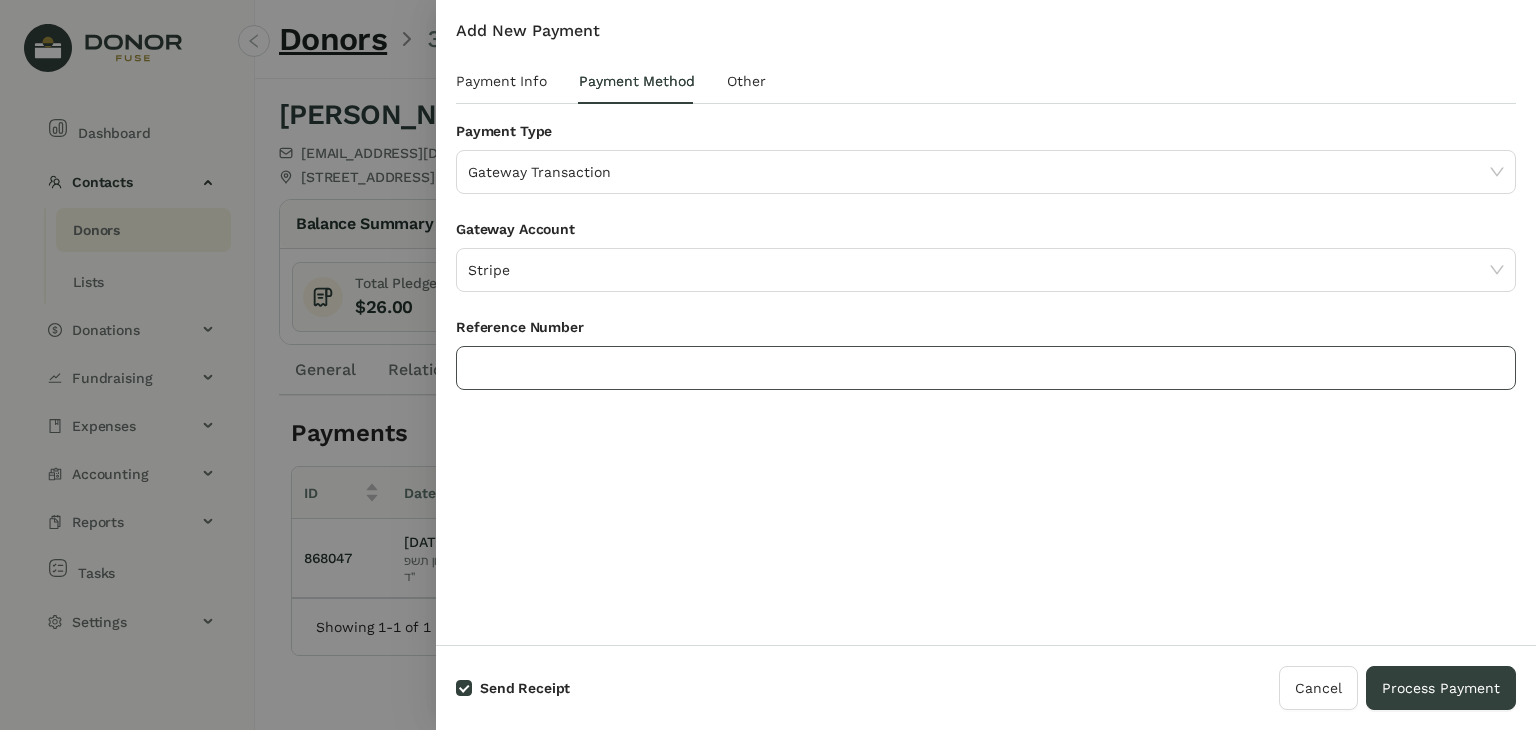 click 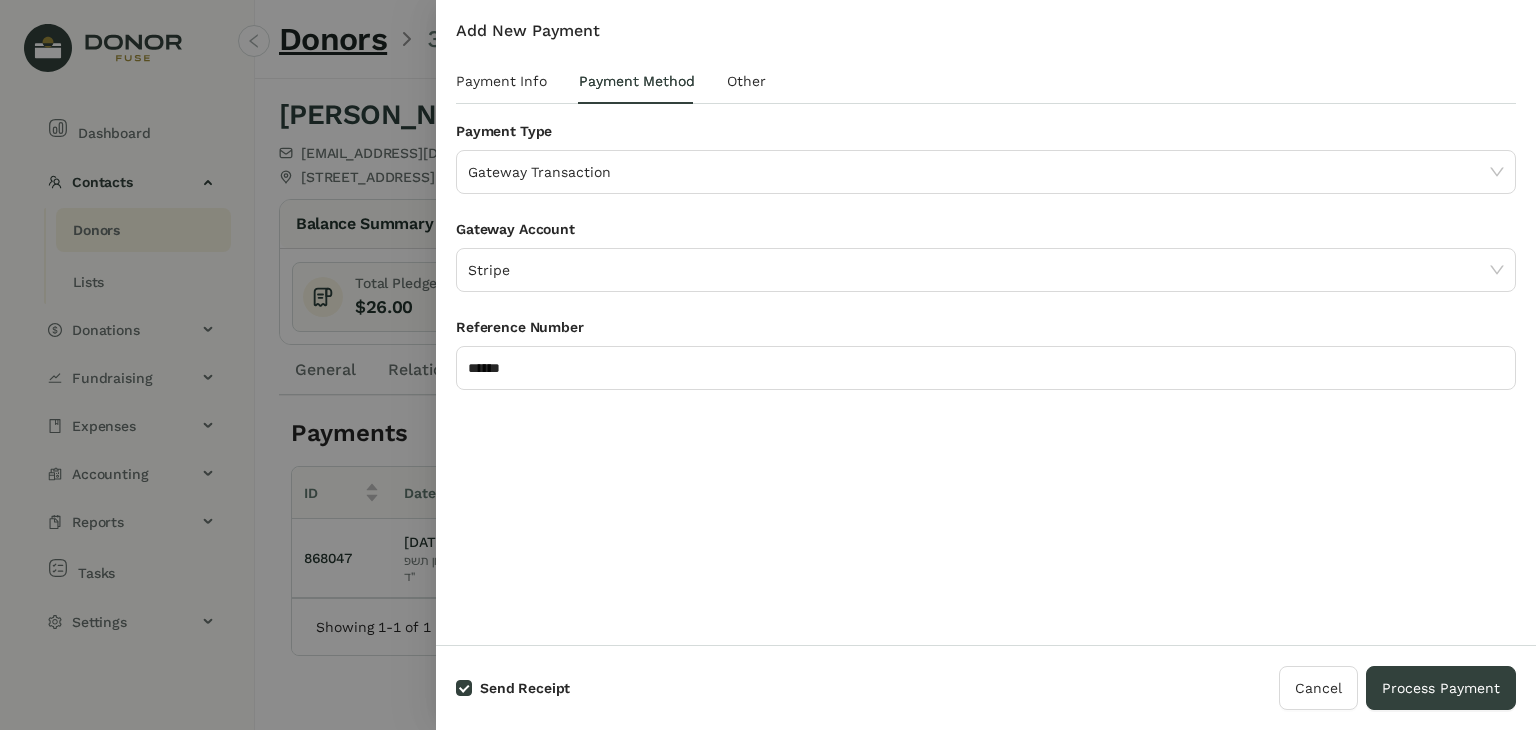click on "Send Receipt Cancel Process Payment" at bounding box center [986, 687] 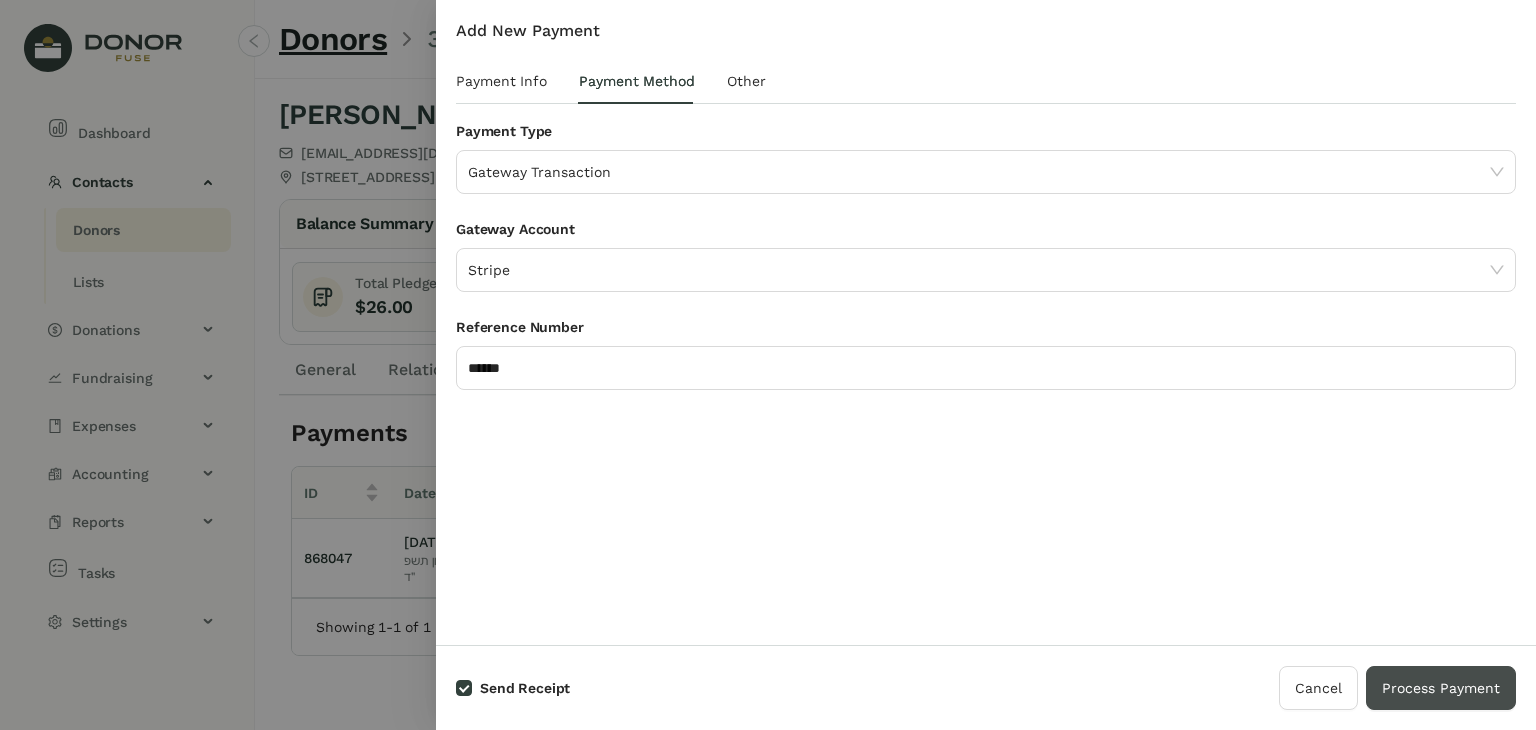 click on "Process Payment" at bounding box center [1441, 688] 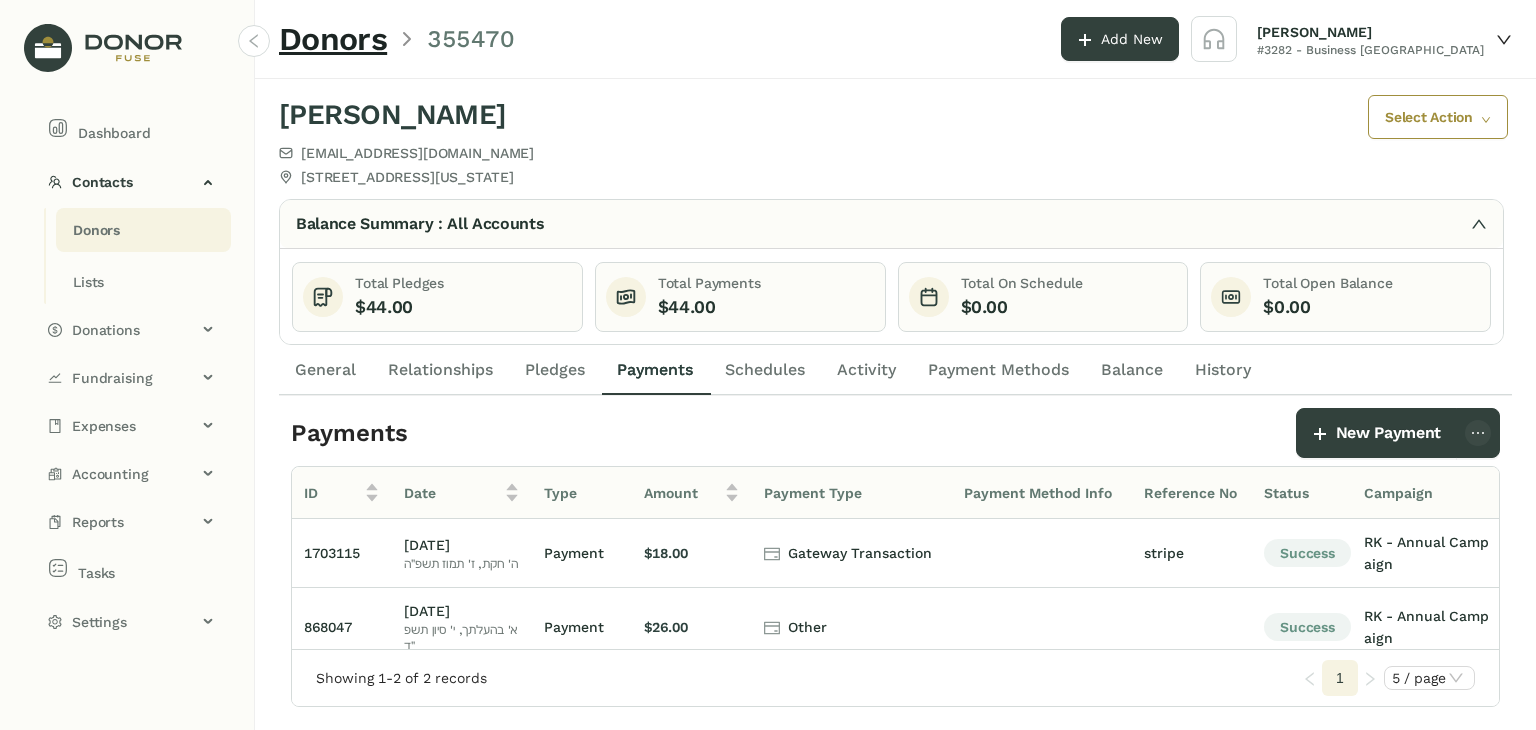 click on "Donors" 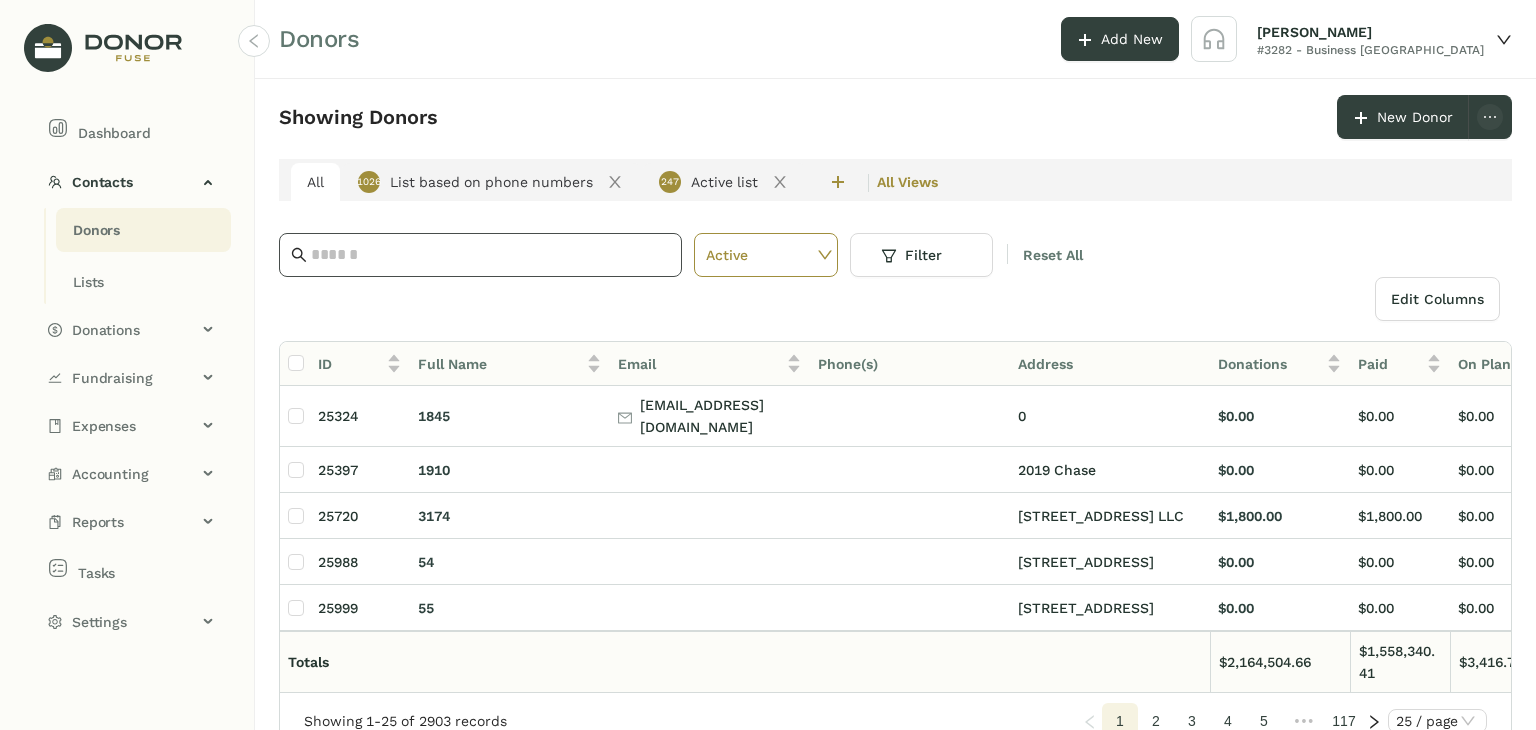 click 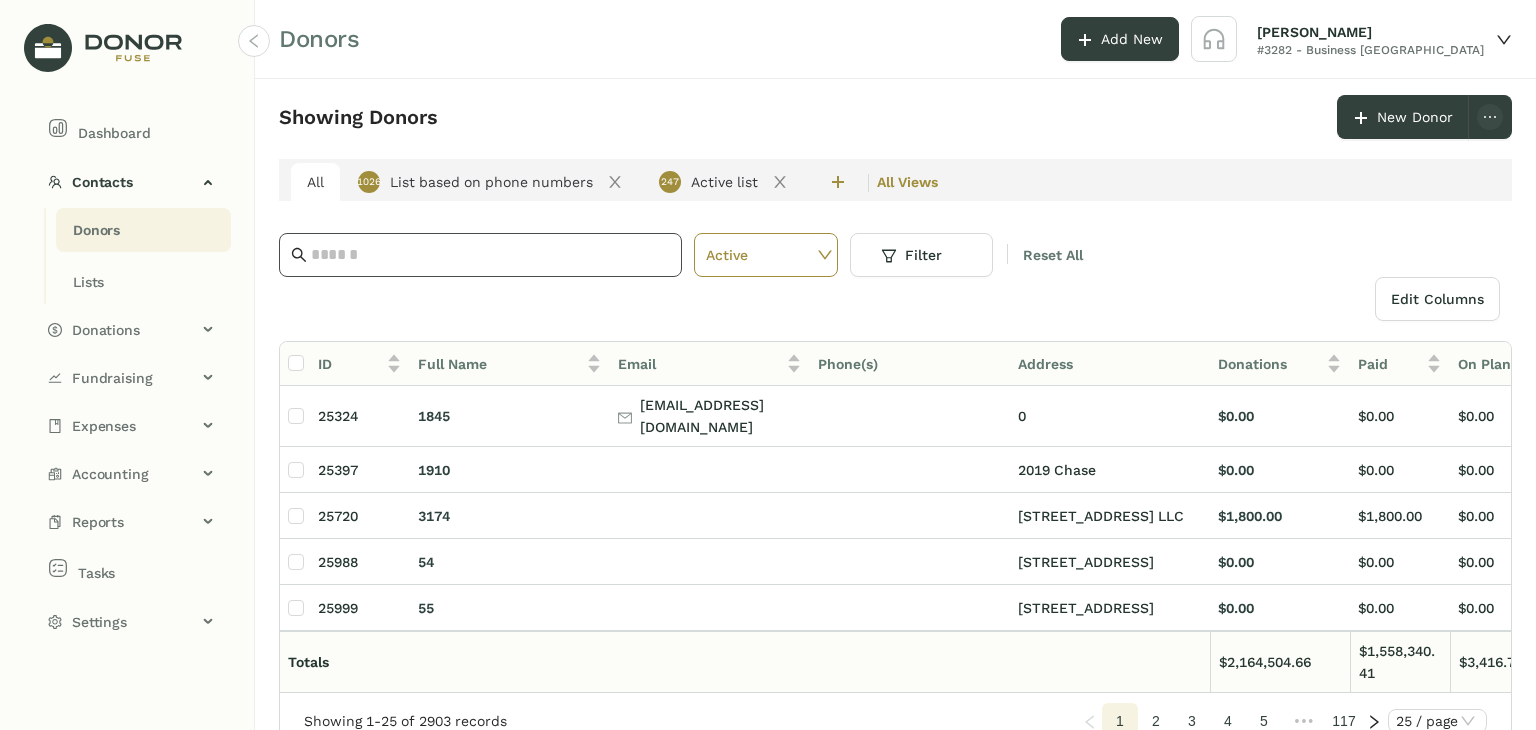 click 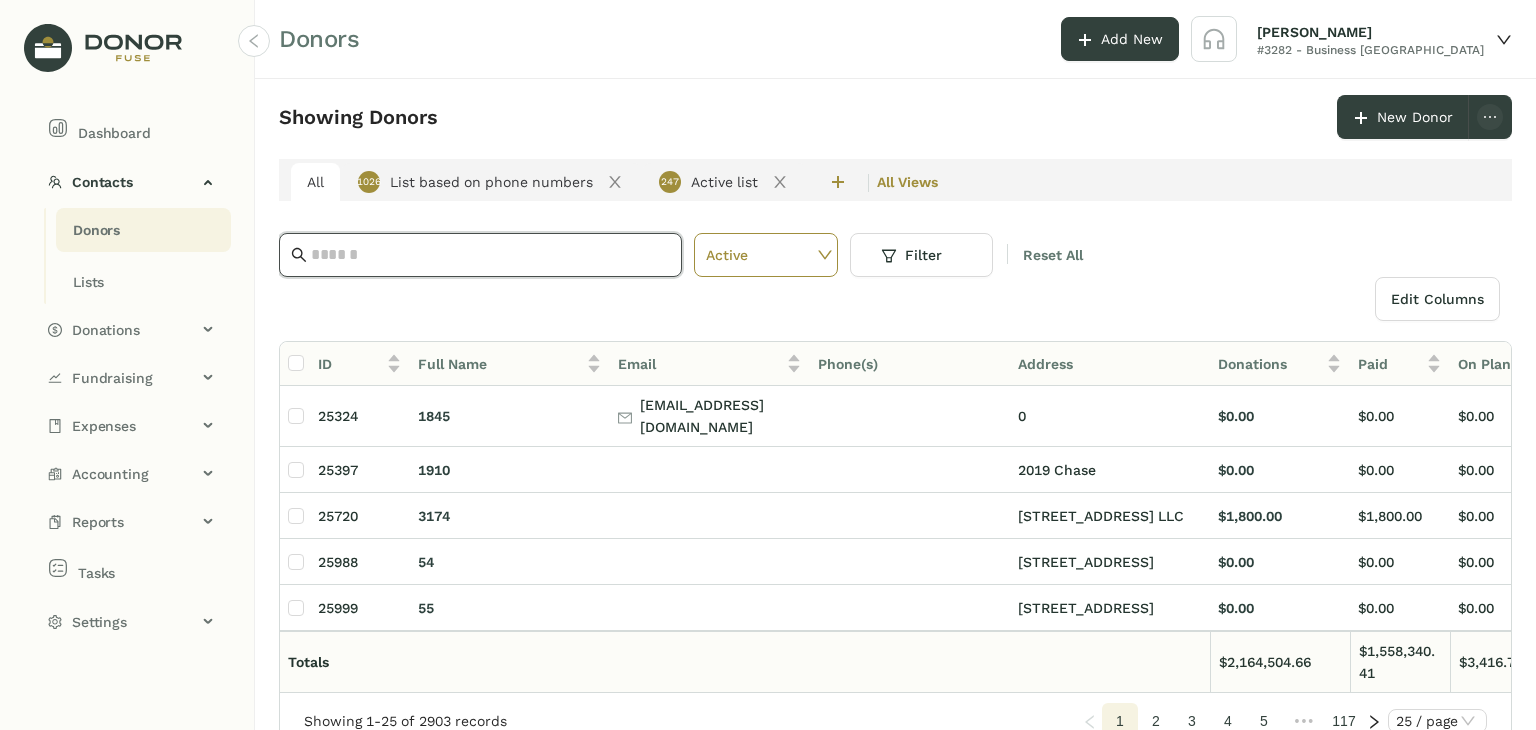 paste on "**********" 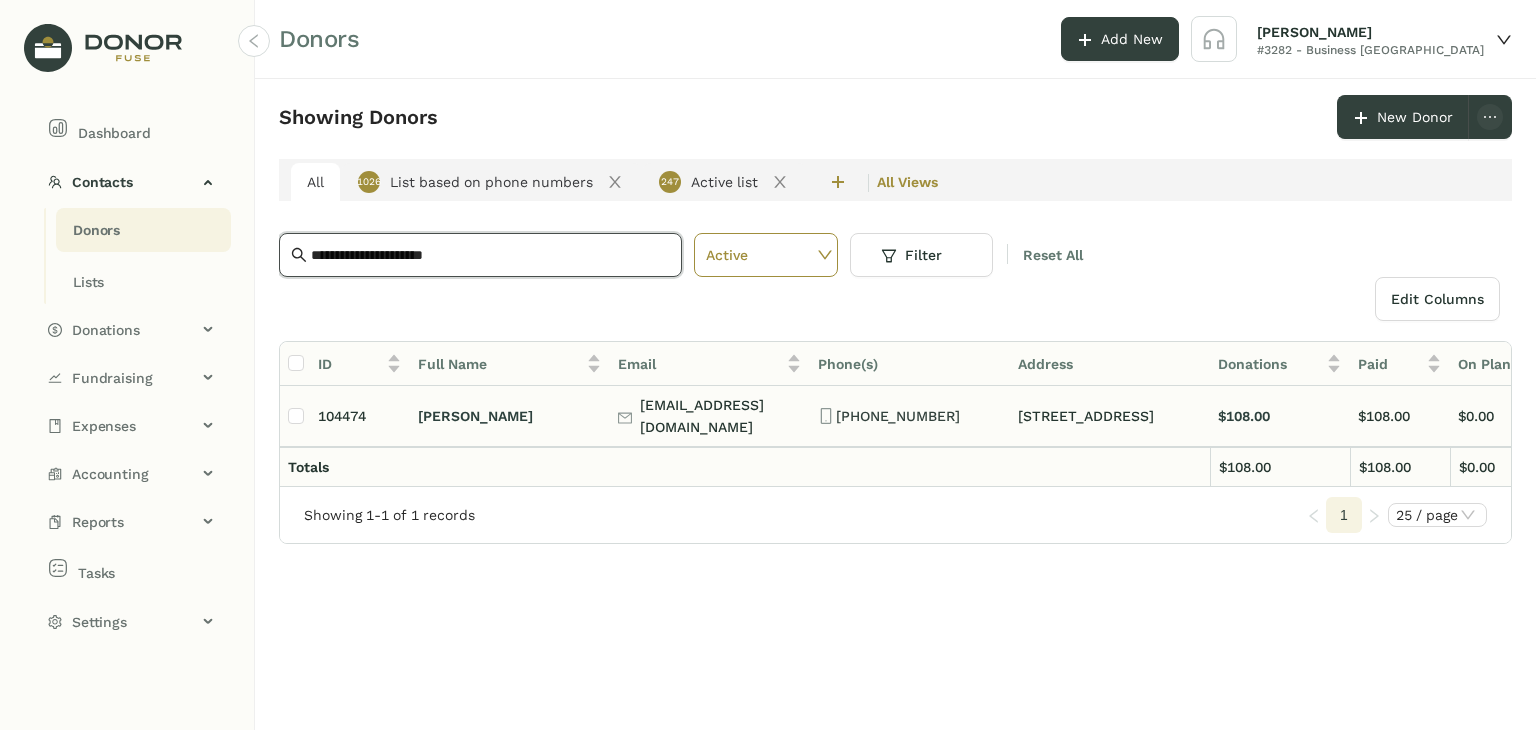 type on "**********" 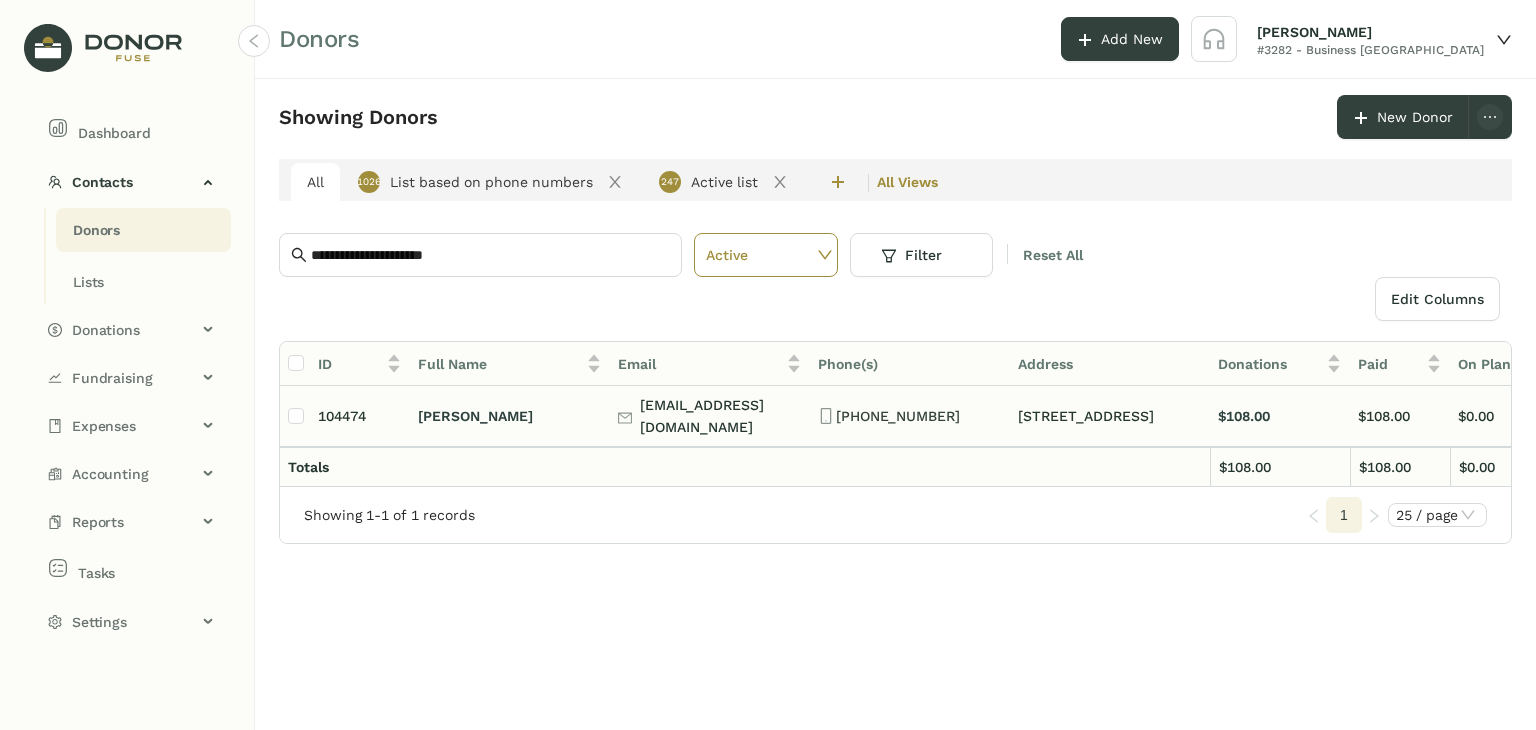 click on "[PERSON_NAME]" 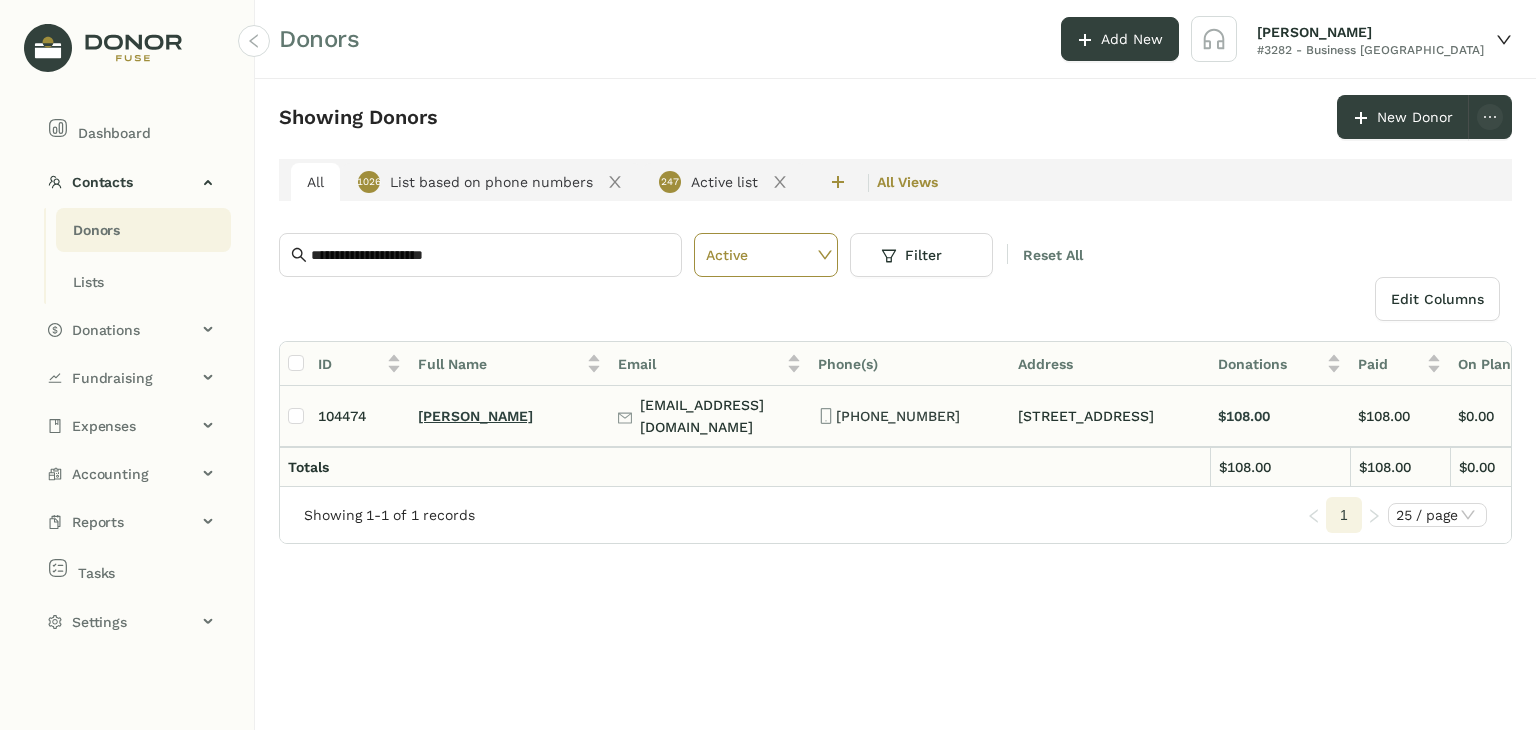 click on "[PERSON_NAME]" 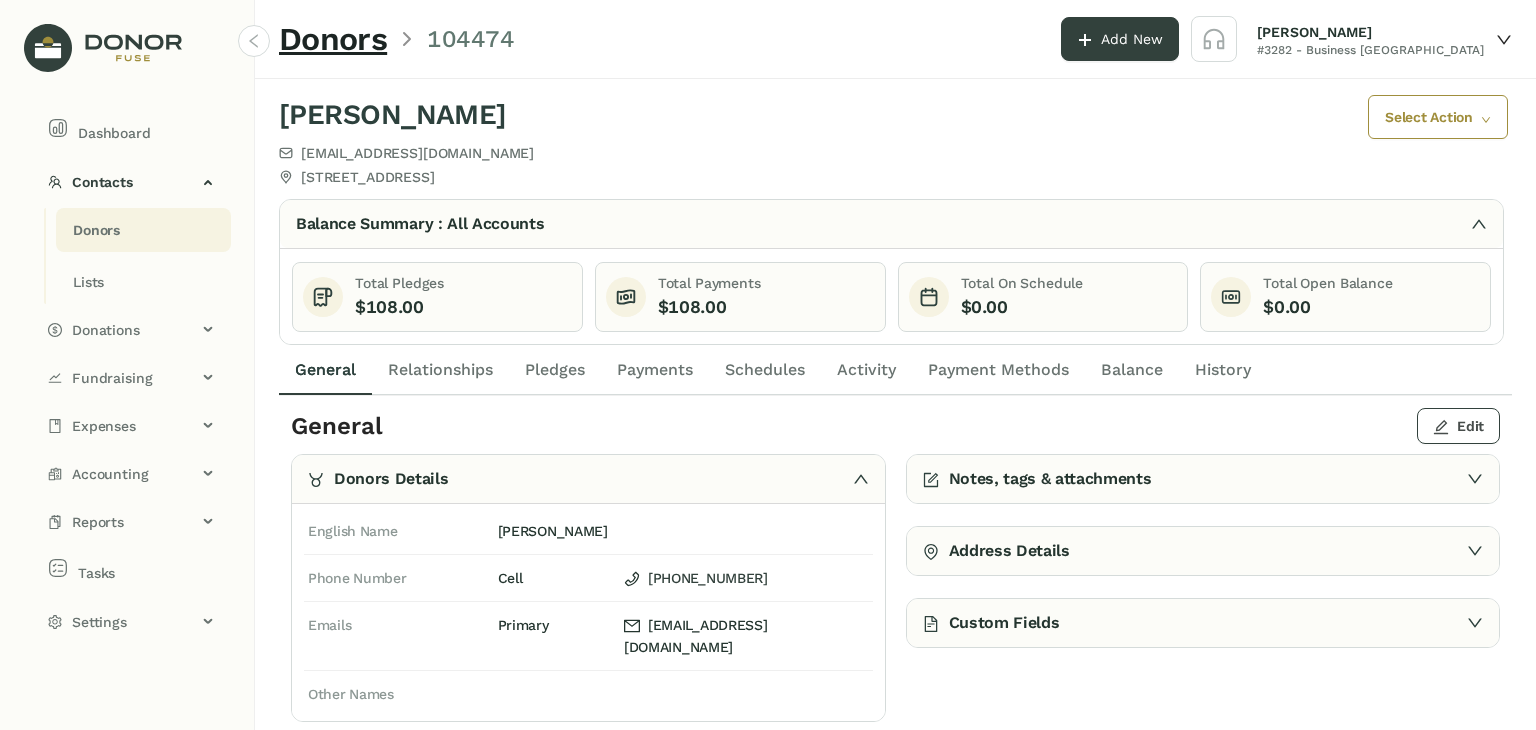 click on "Edit" 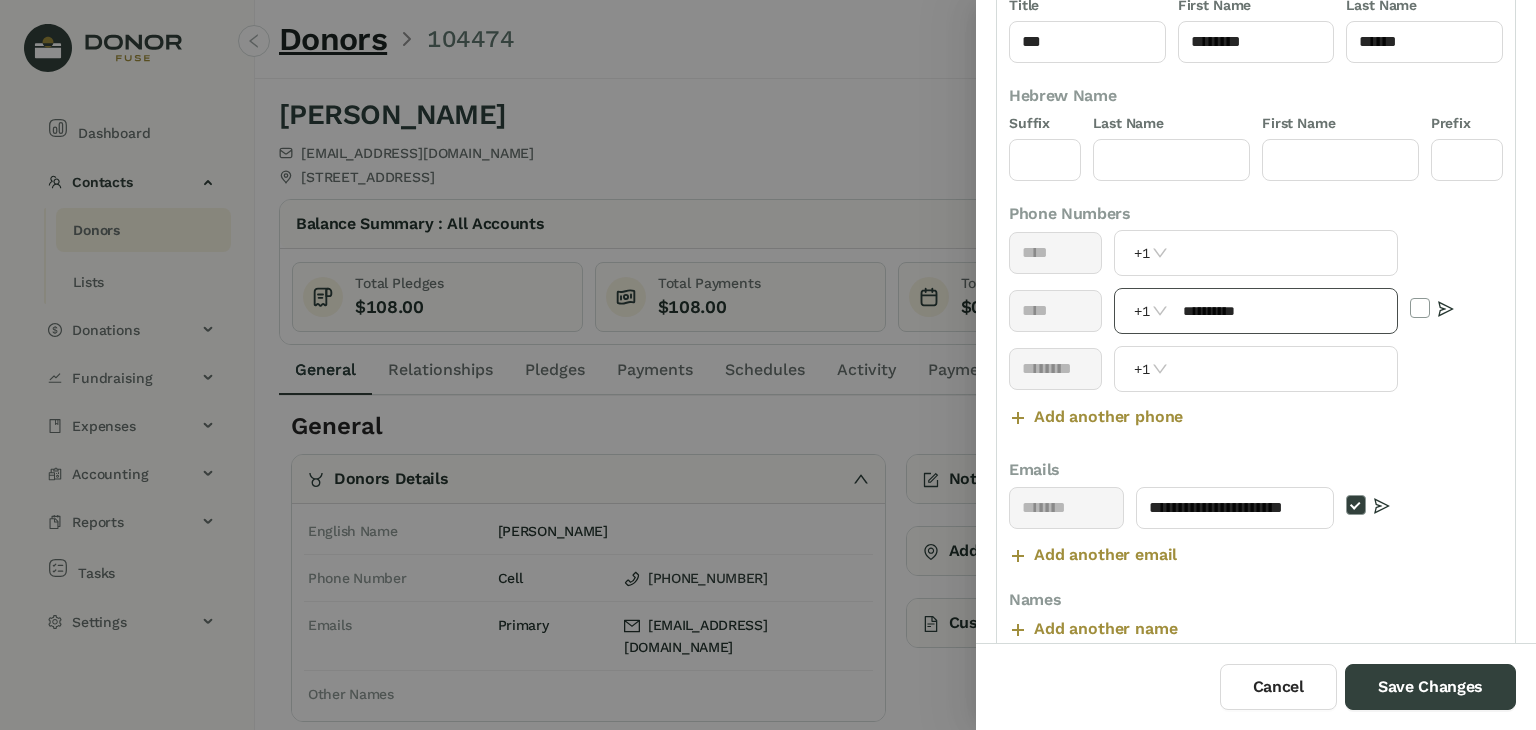scroll, scrollTop: 276, scrollLeft: 0, axis: vertical 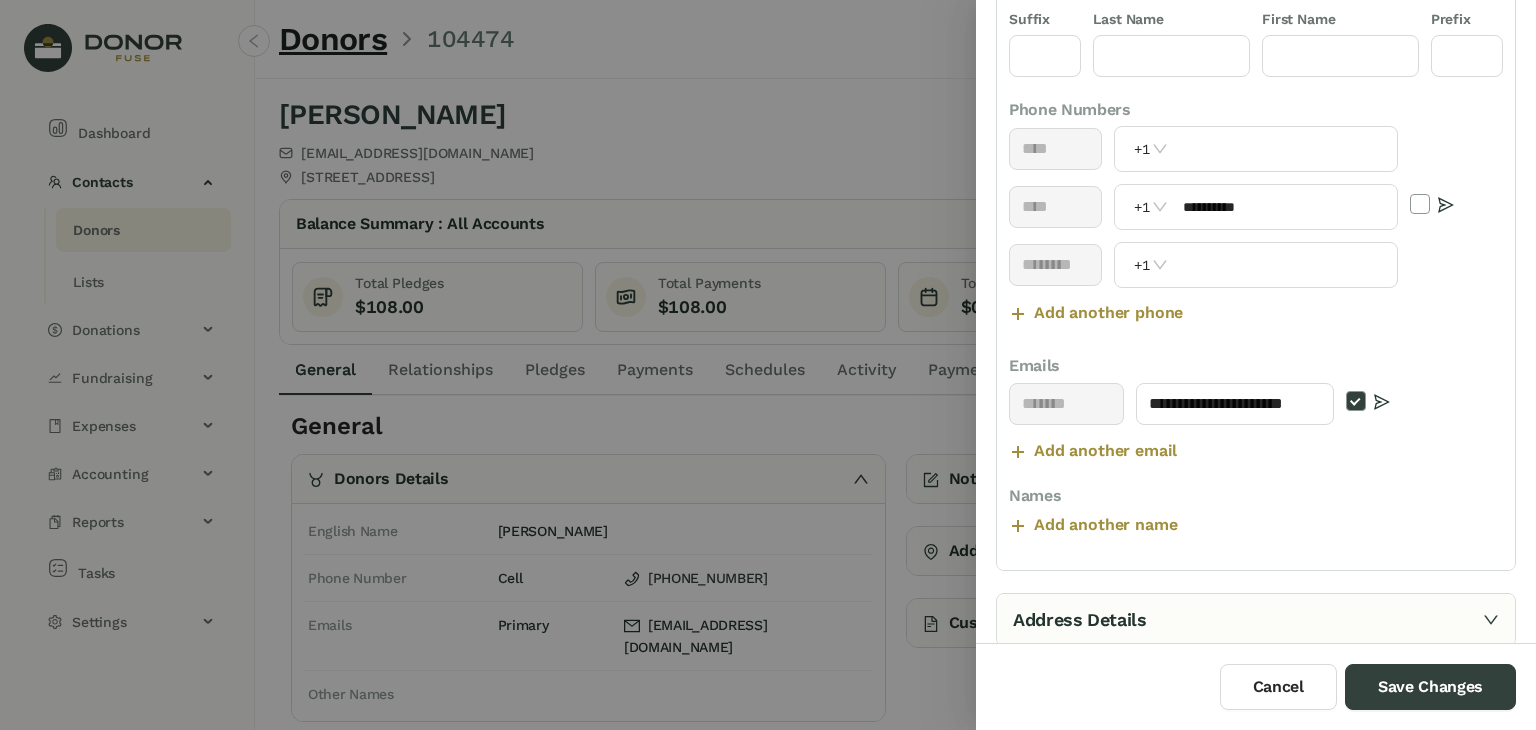 click on "Address Details" at bounding box center (1256, 620) 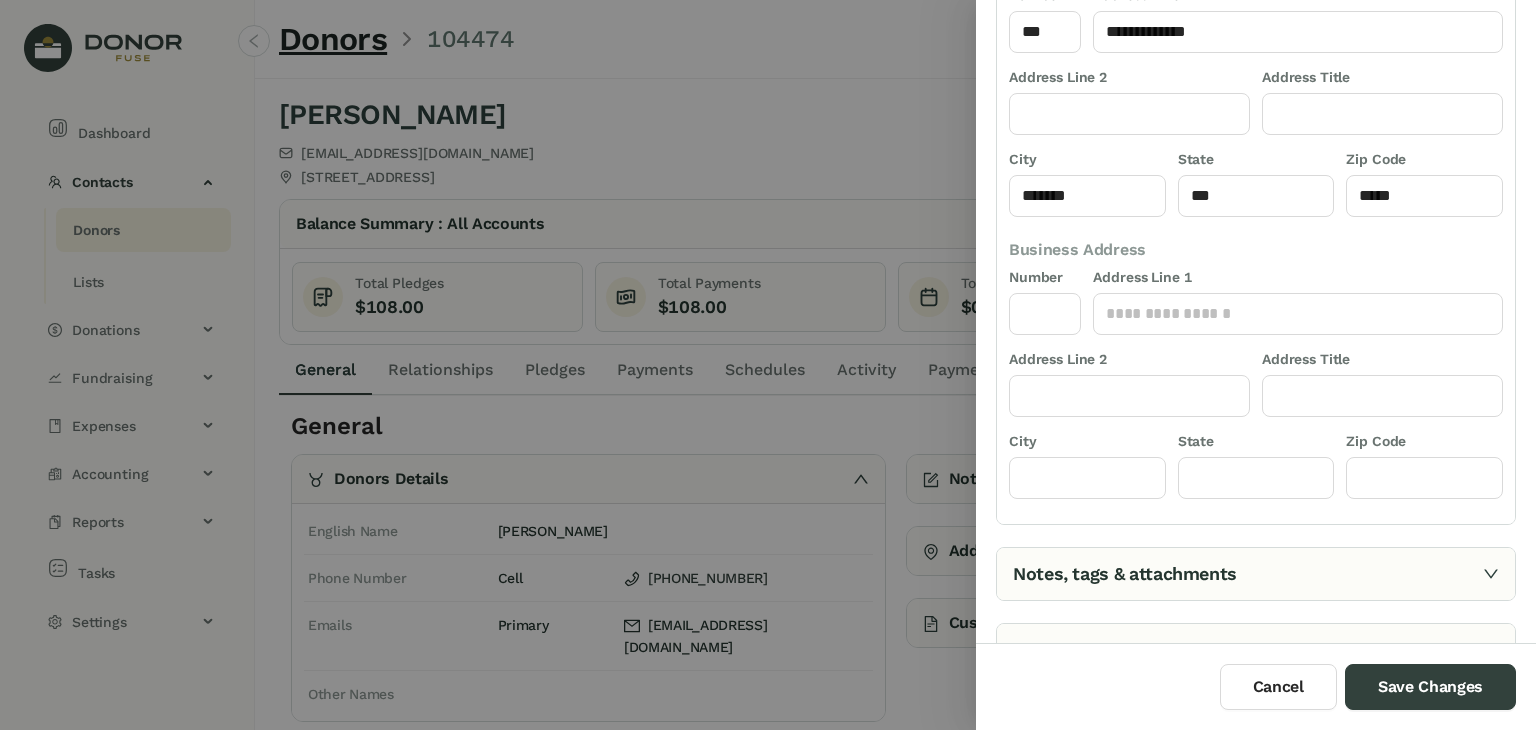 scroll, scrollTop: 461, scrollLeft: 0, axis: vertical 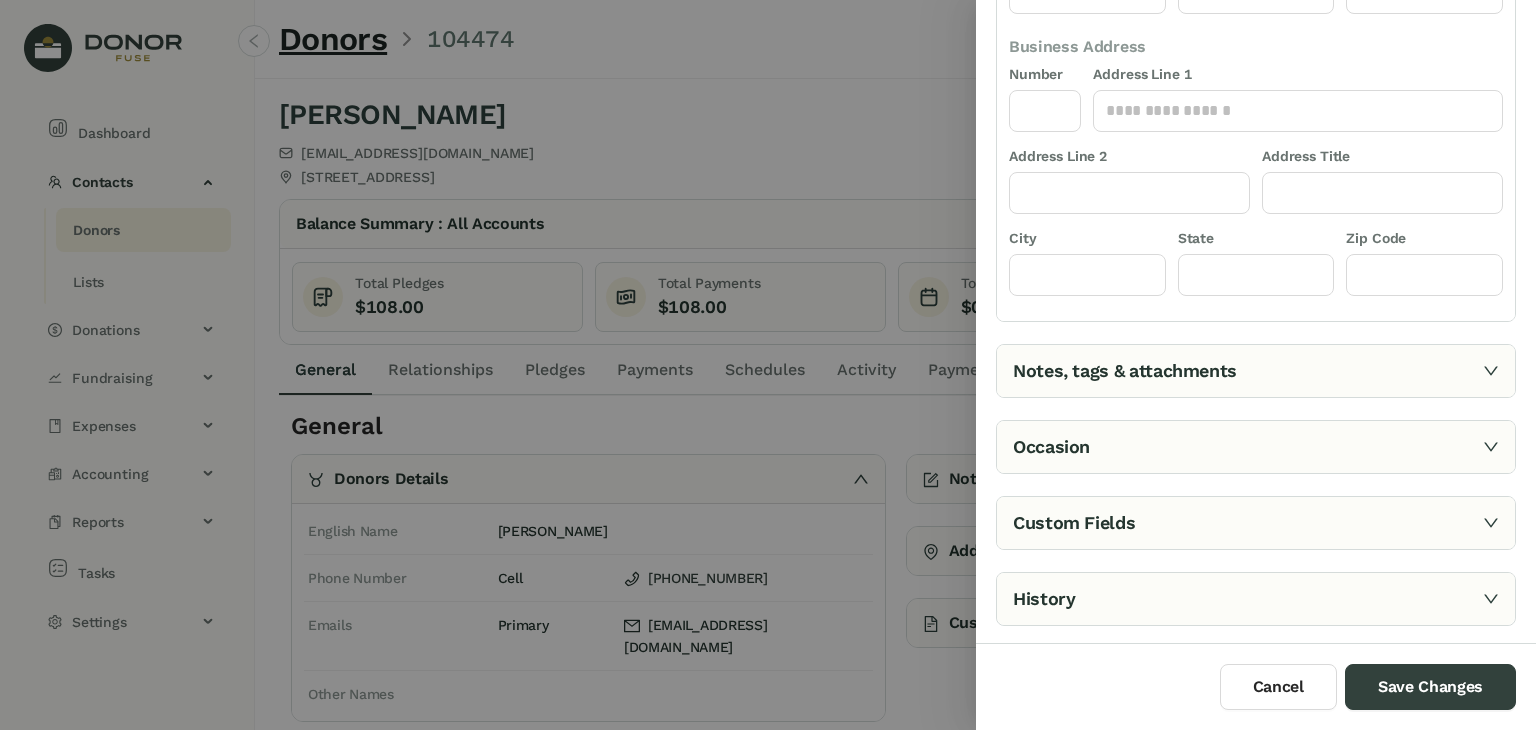 click on "Notes, tags & attachments" at bounding box center [1256, 371] 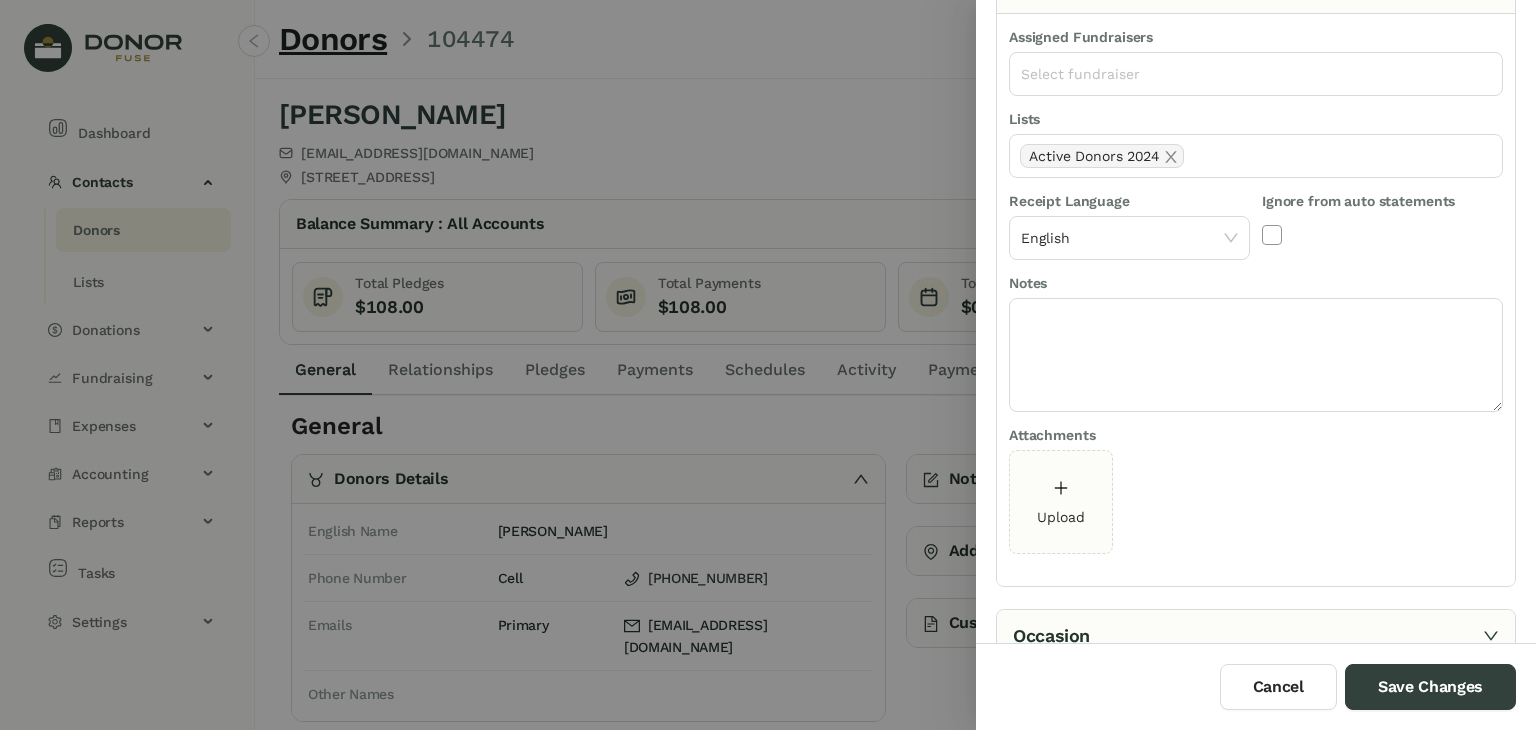 scroll, scrollTop: 257, scrollLeft: 0, axis: vertical 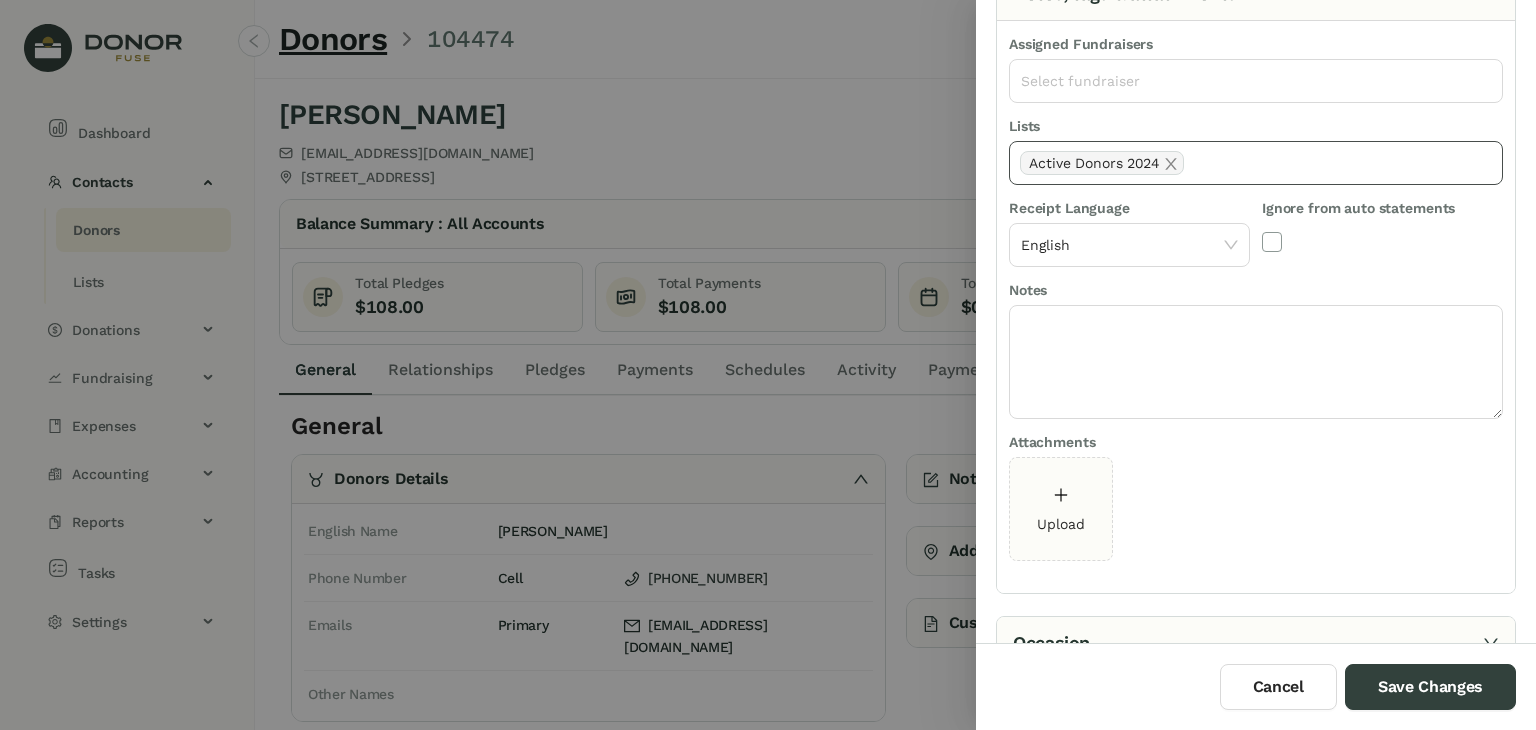 click on "Active Donors 2024" 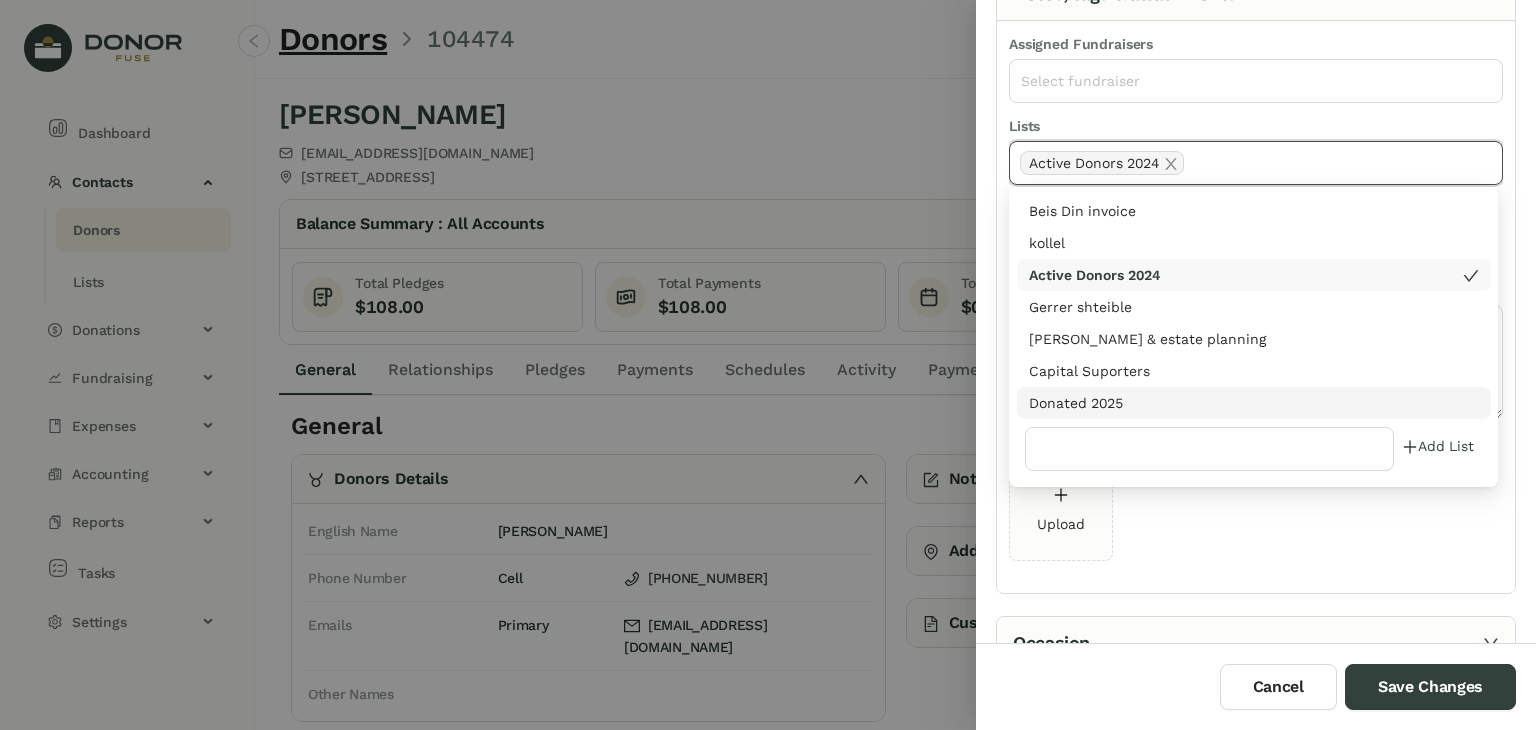 click on "Donated 2025" at bounding box center (1254, 403) 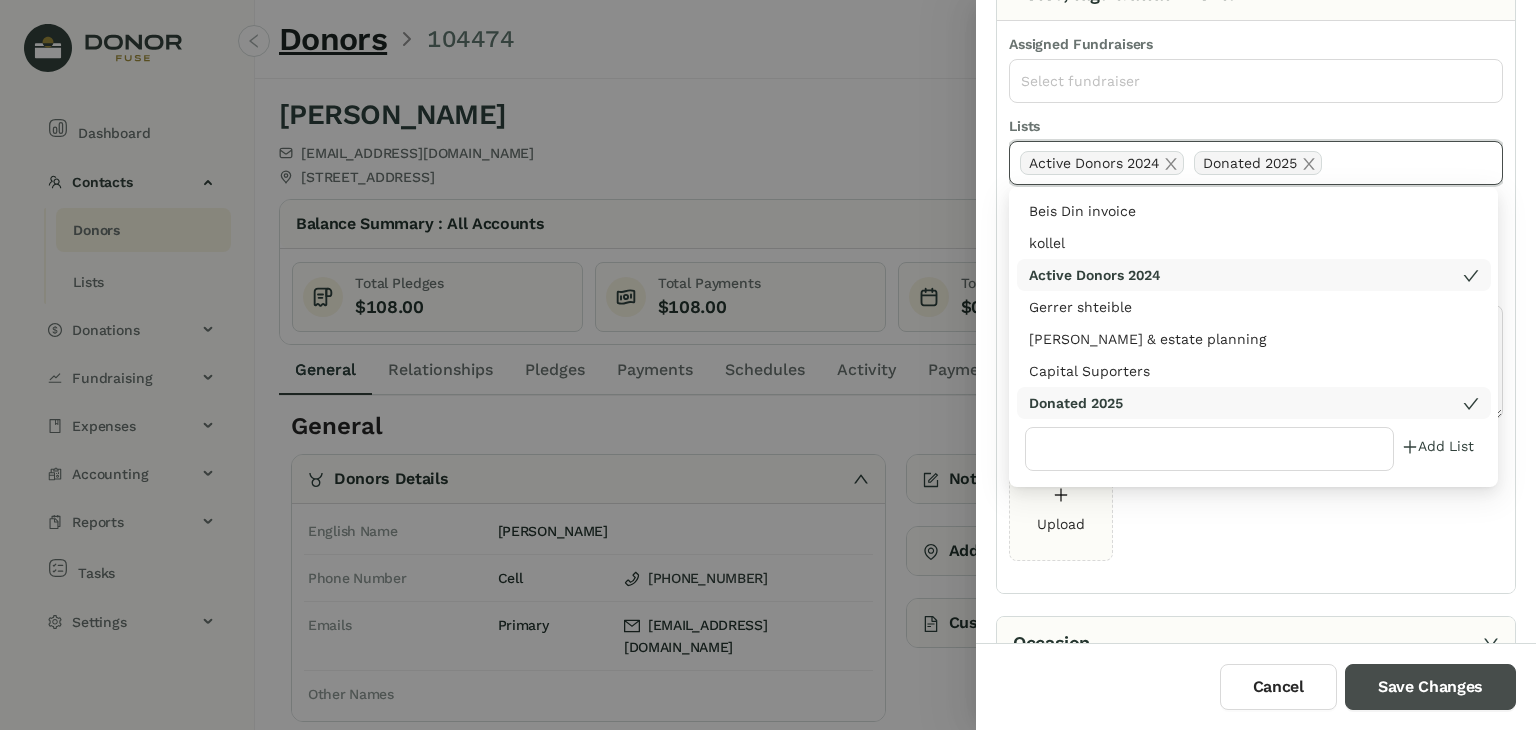 click on "Save Changes" at bounding box center [1430, 687] 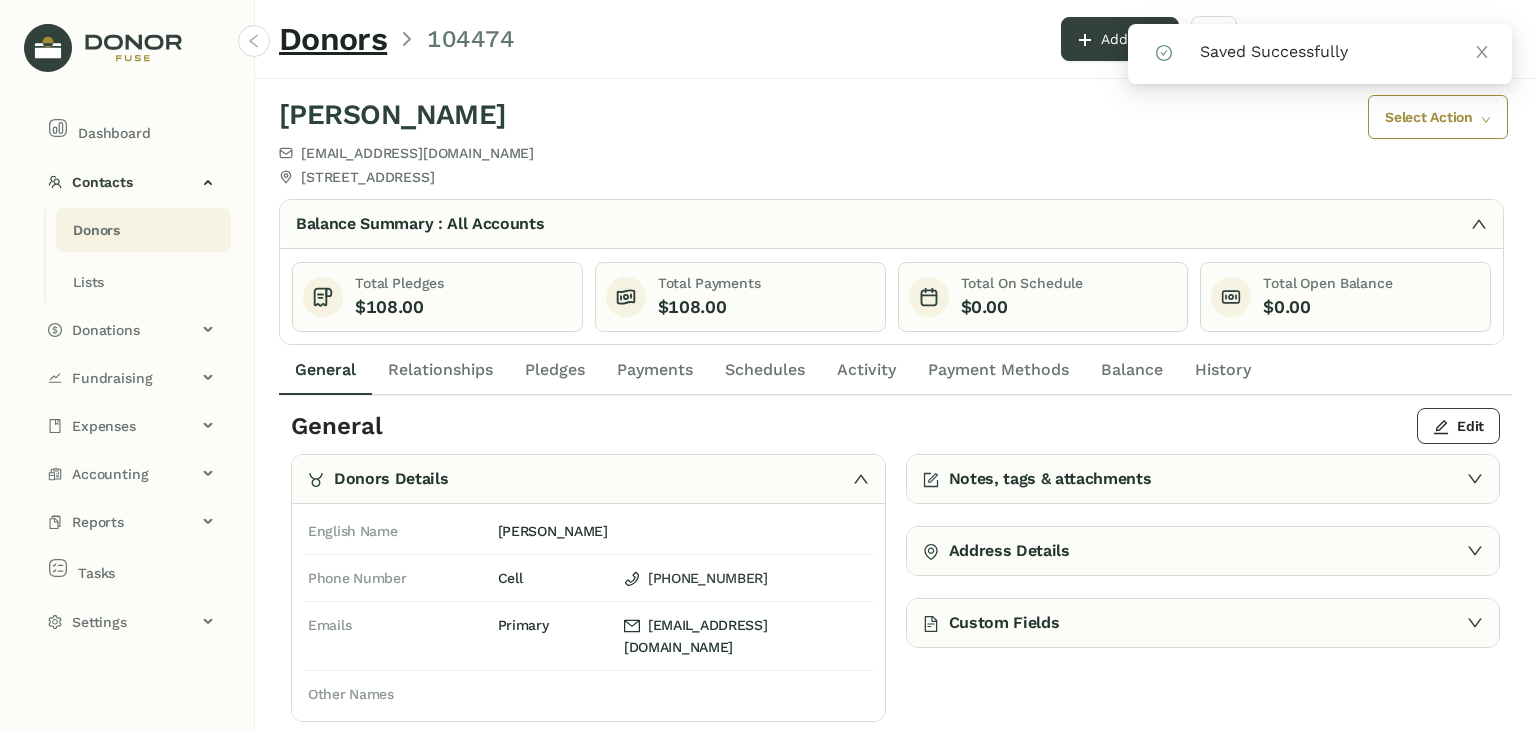 click on "Payments" 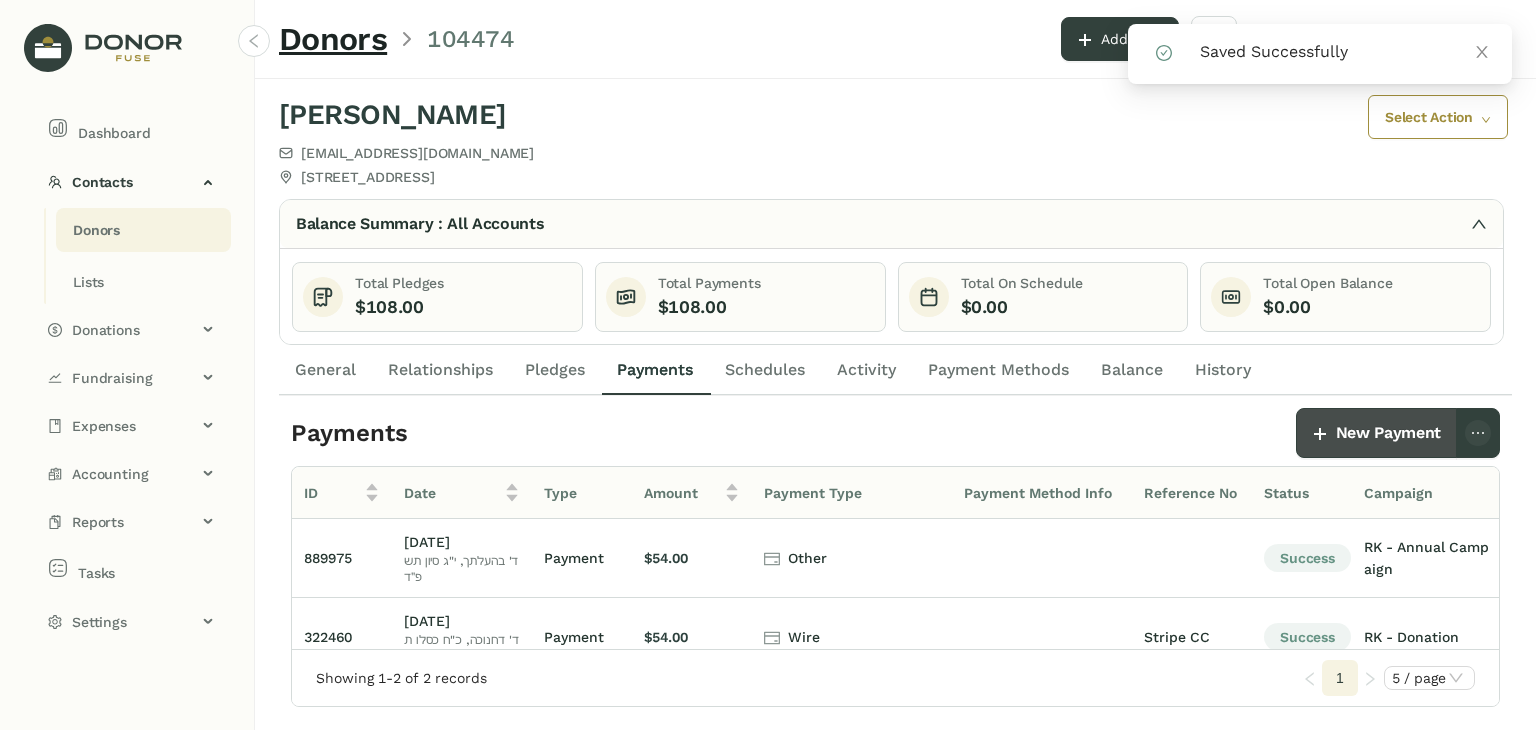 click on "New Payment" 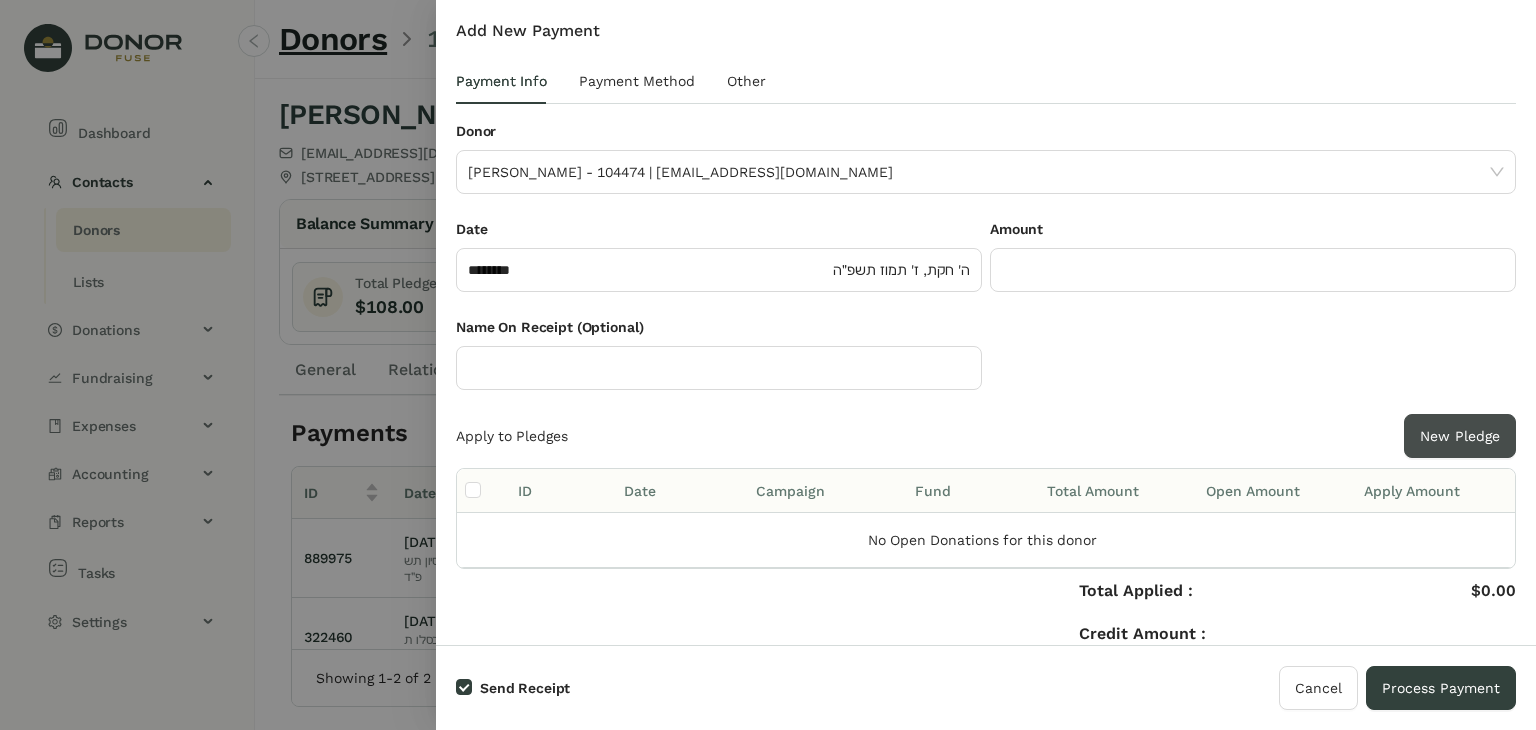 click on "New Pledge" at bounding box center (1460, 436) 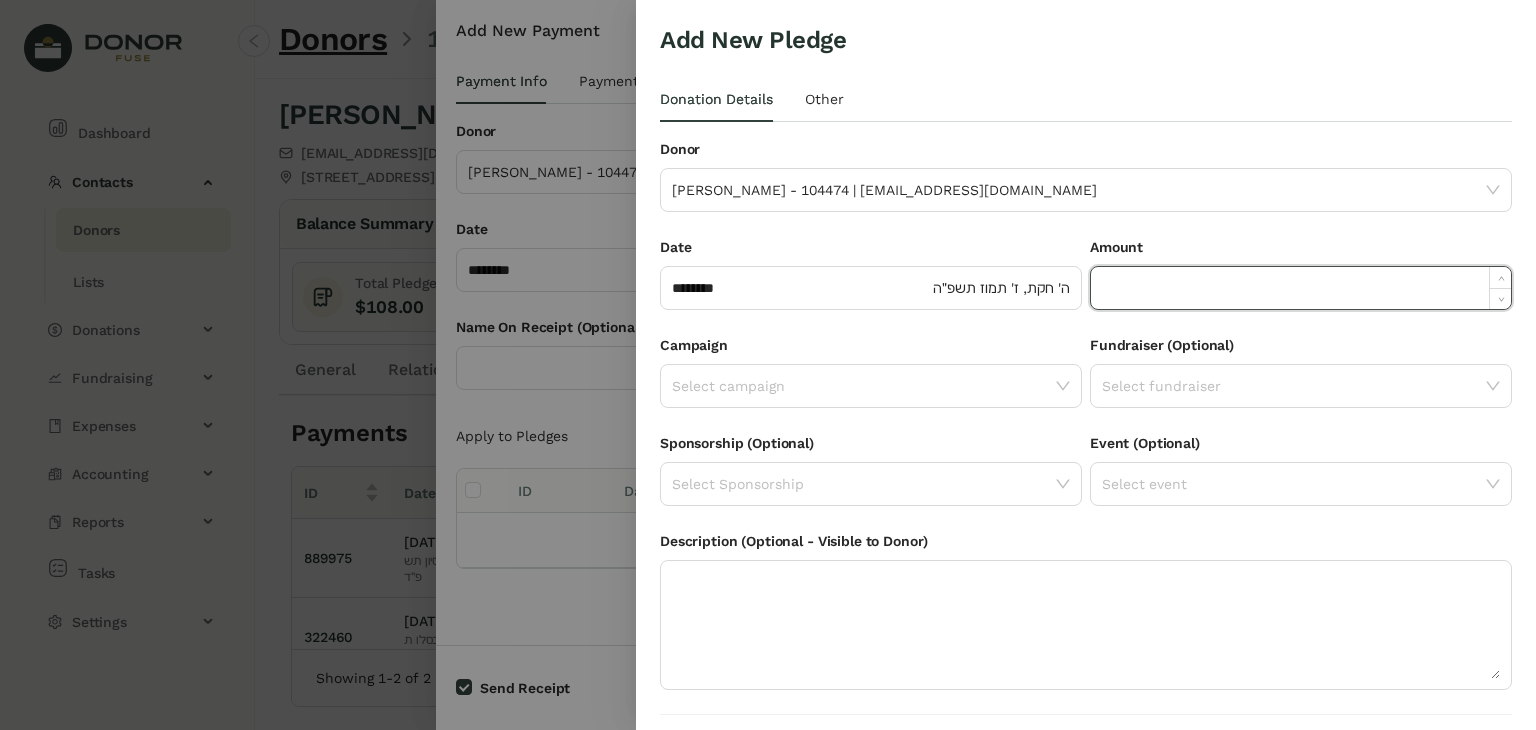 click 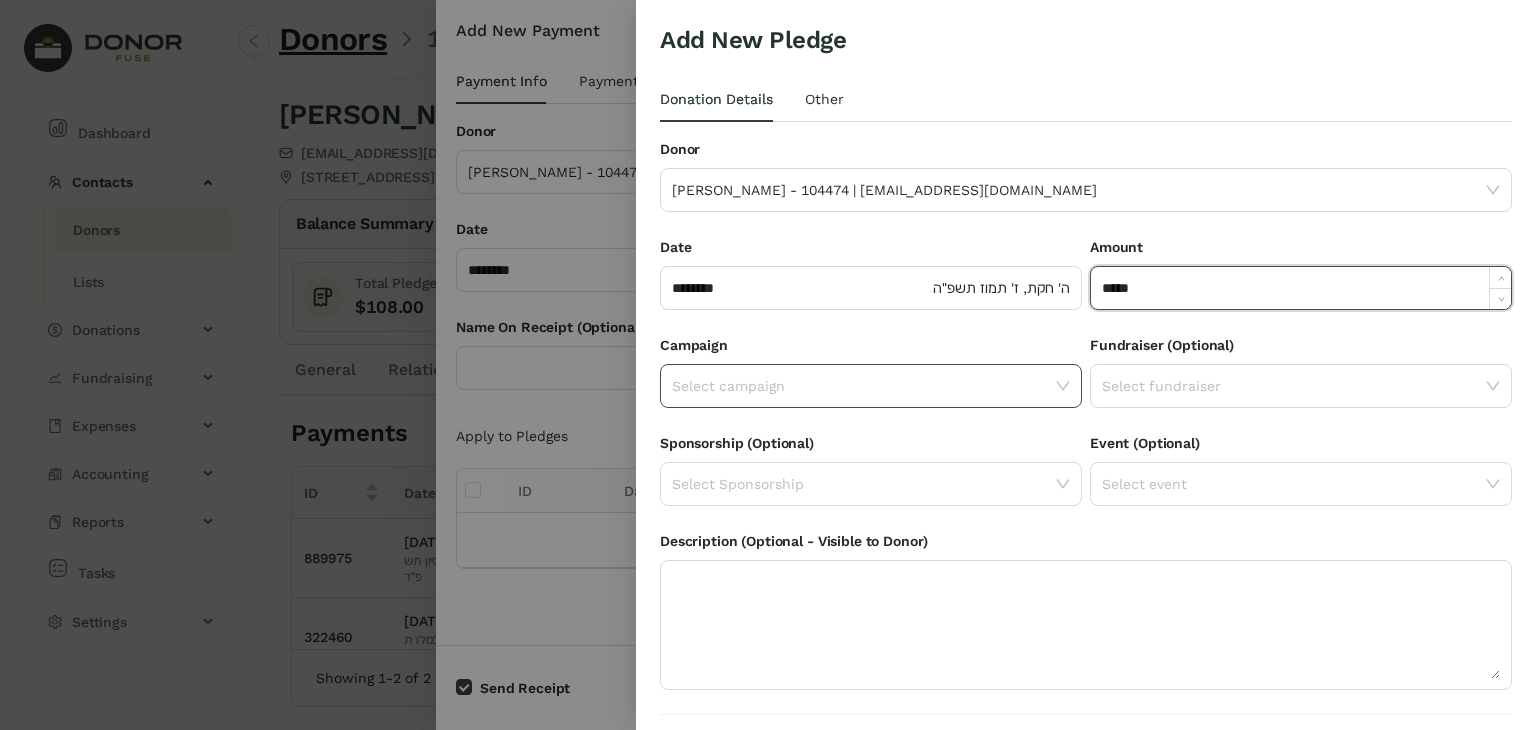 type on "******" 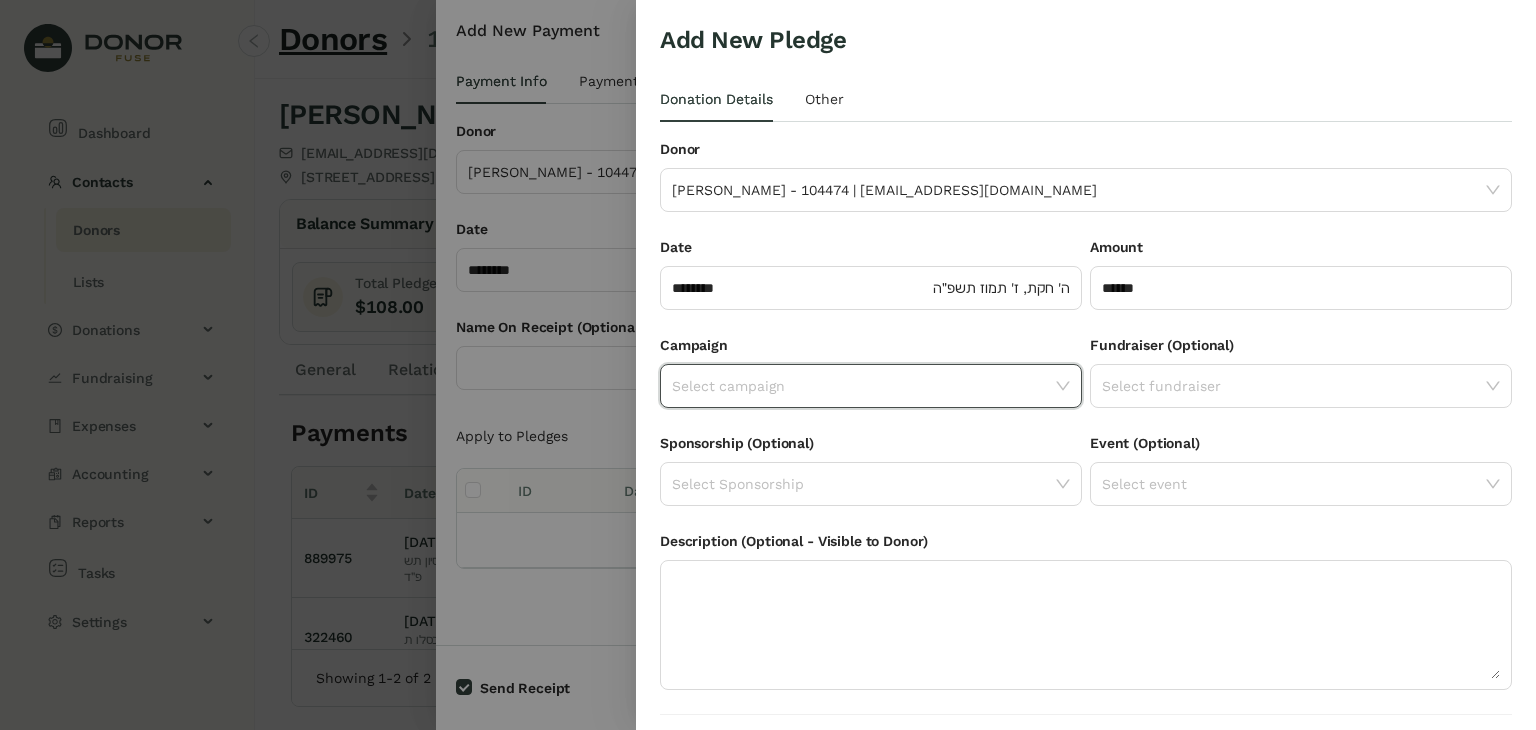 click 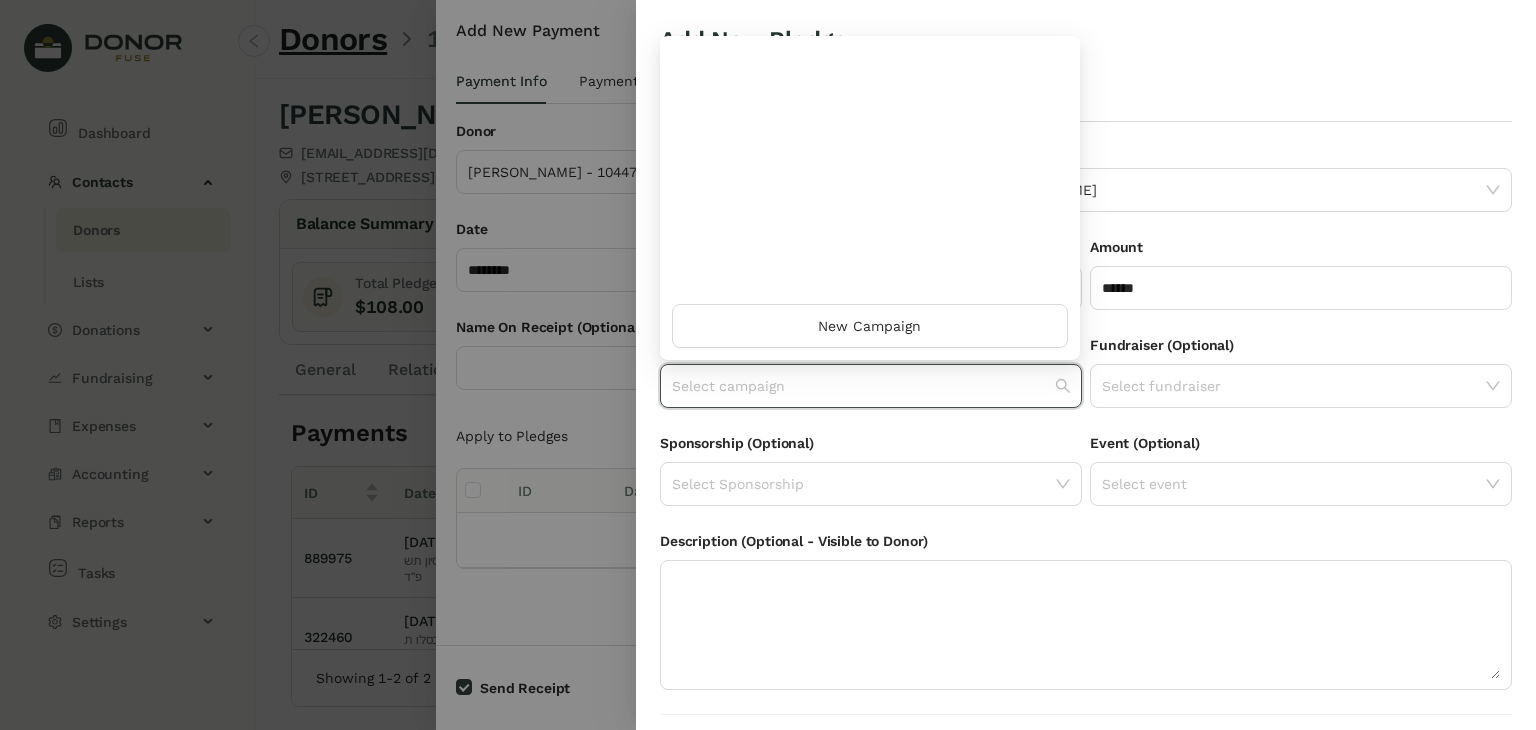 scroll, scrollTop: 960, scrollLeft: 0, axis: vertical 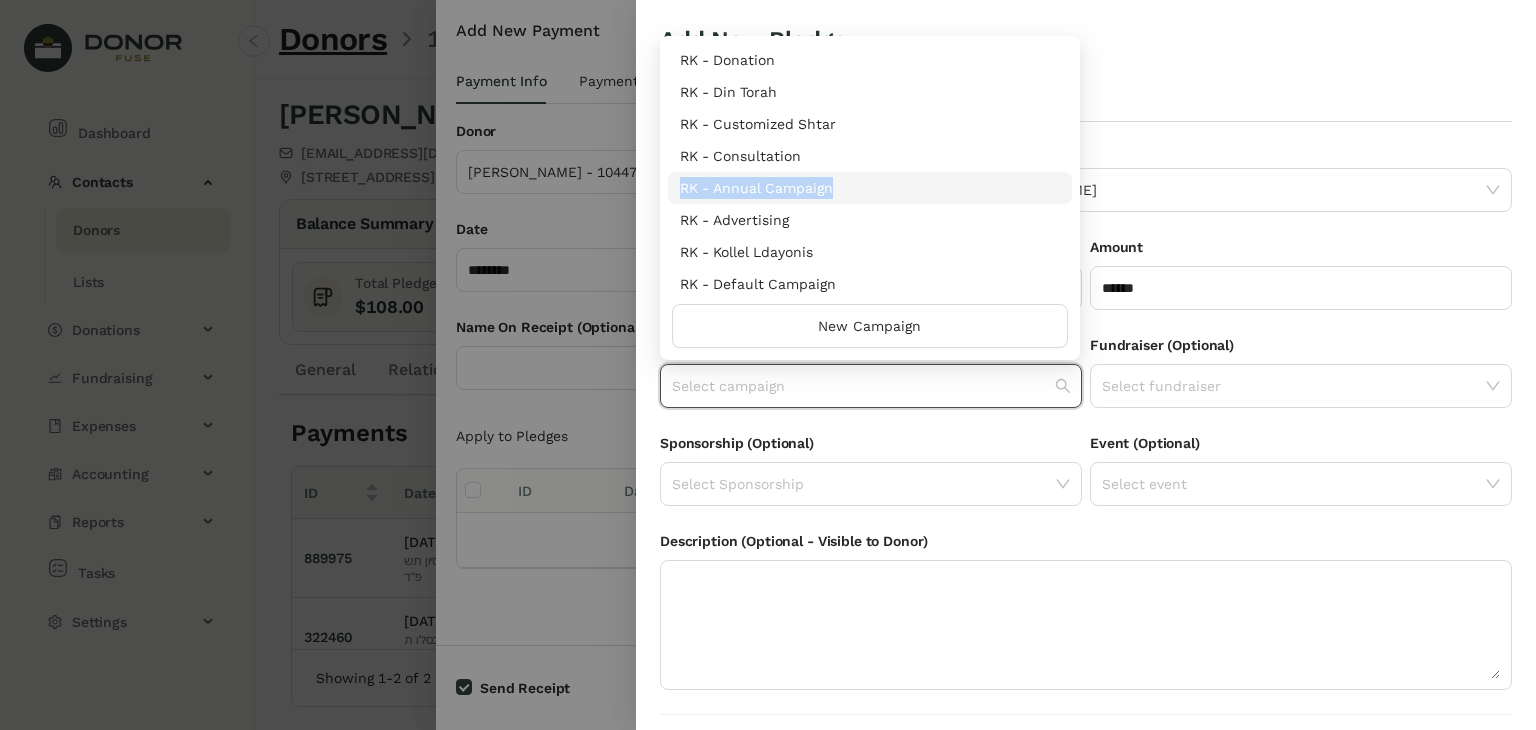 drag, startPoint x: 831, startPoint y: 167, endPoint x: 829, endPoint y: 177, distance: 10.198039 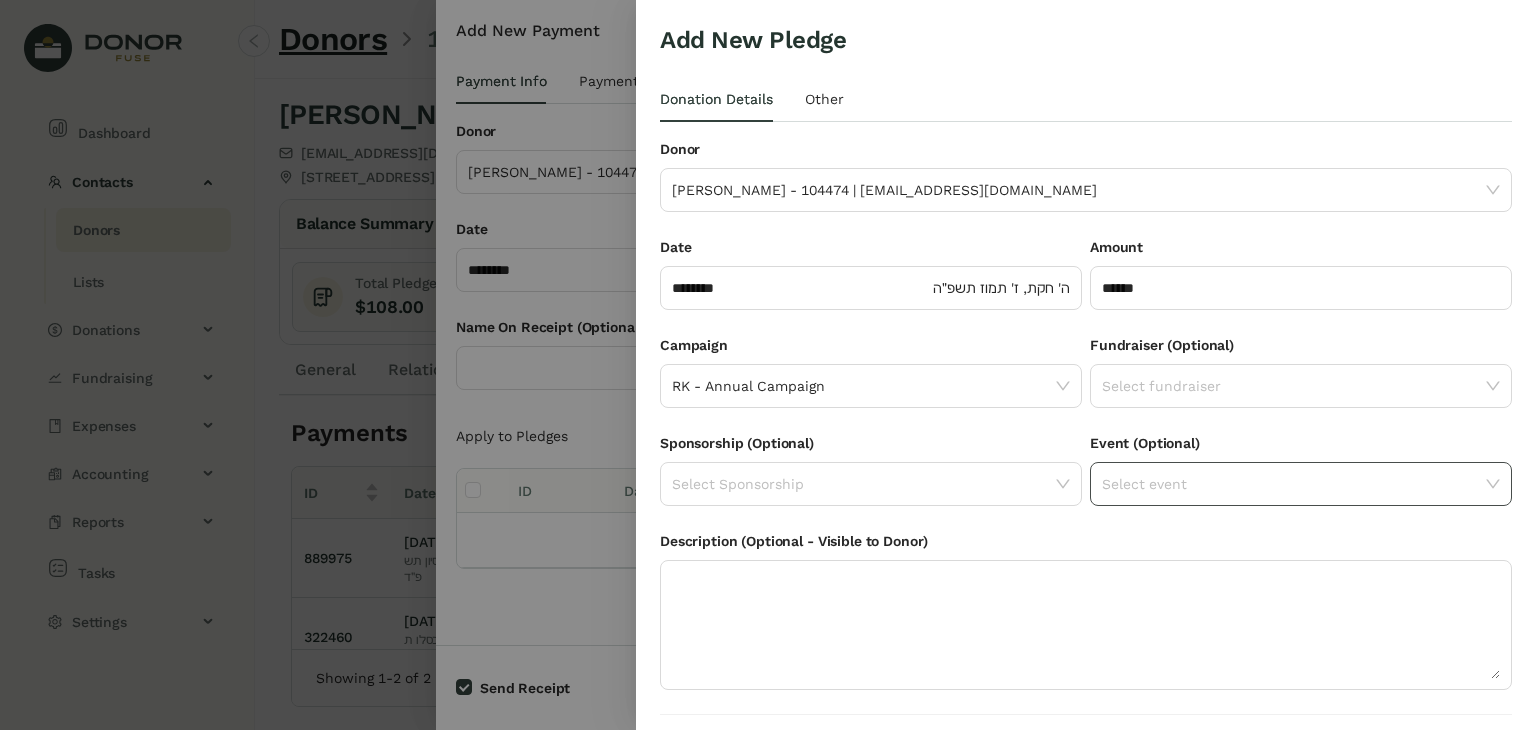 scroll, scrollTop: 54, scrollLeft: 0, axis: vertical 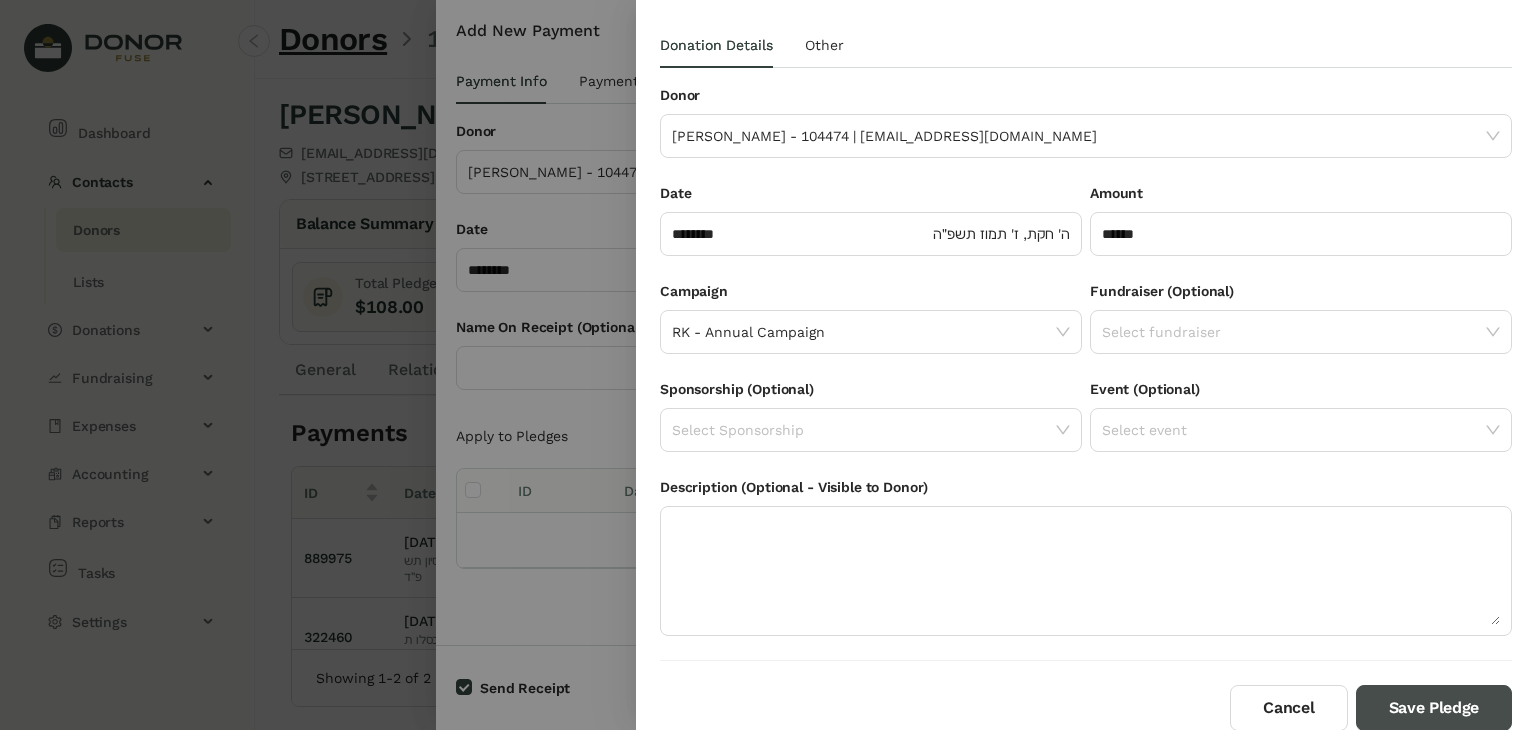 click on "Save Pledge" at bounding box center (1434, 708) 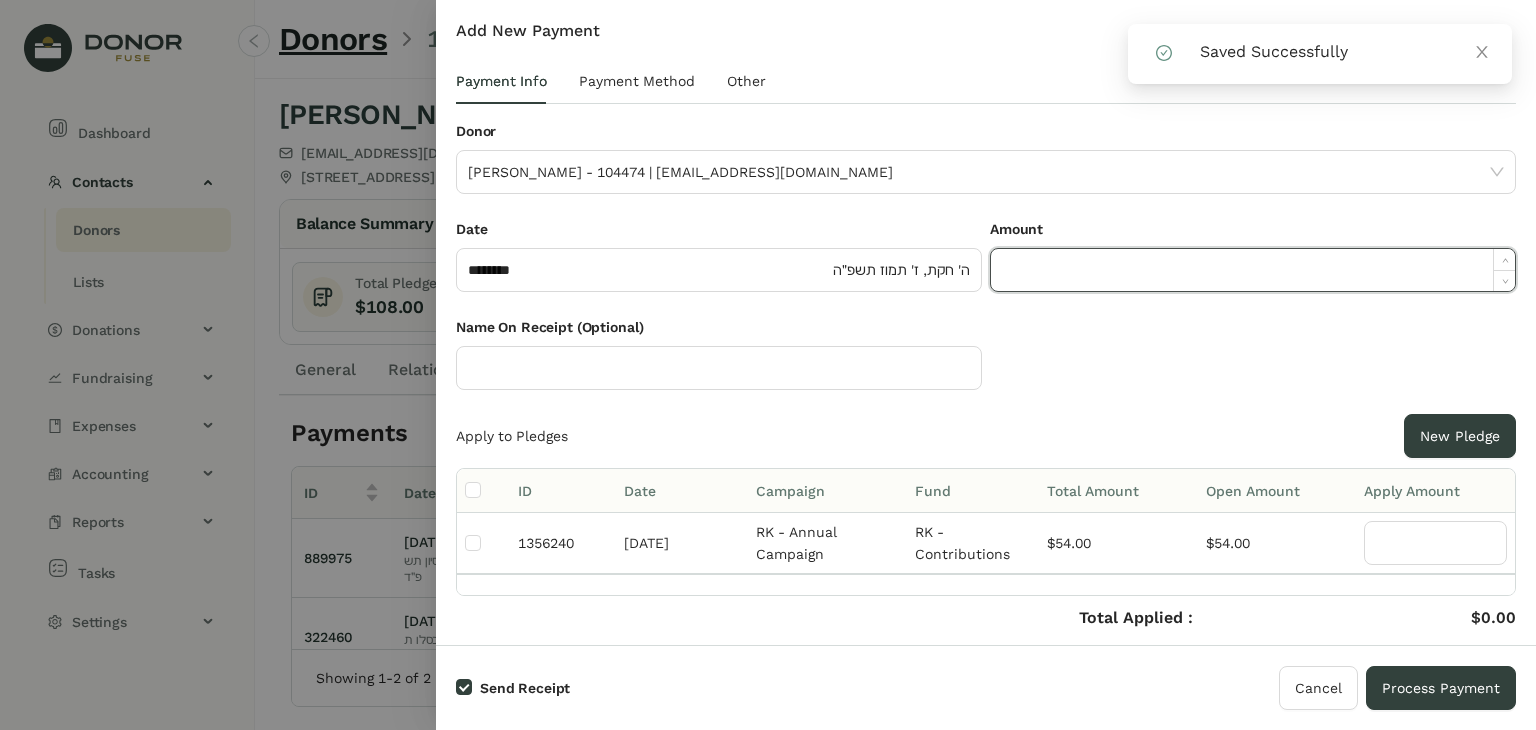 click 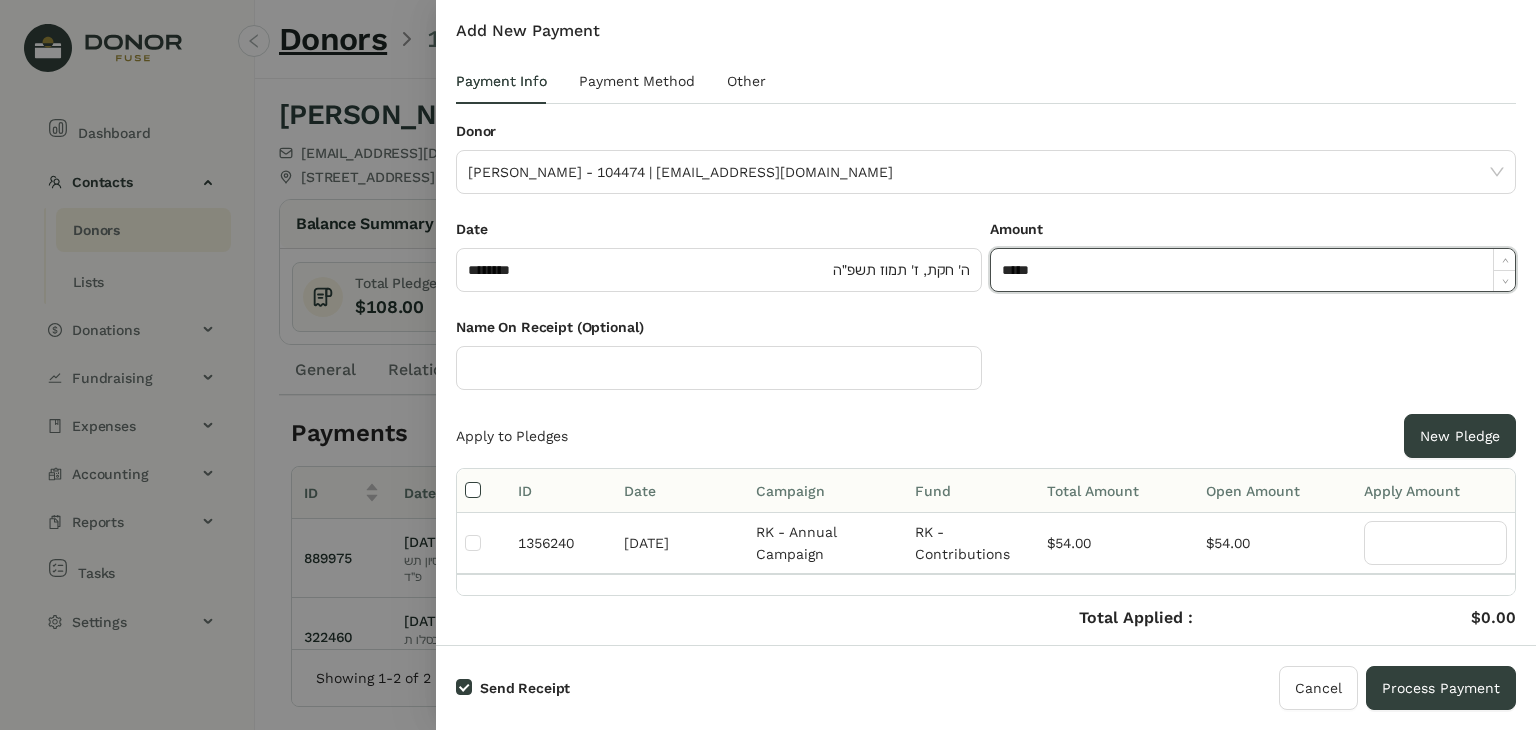 type on "******" 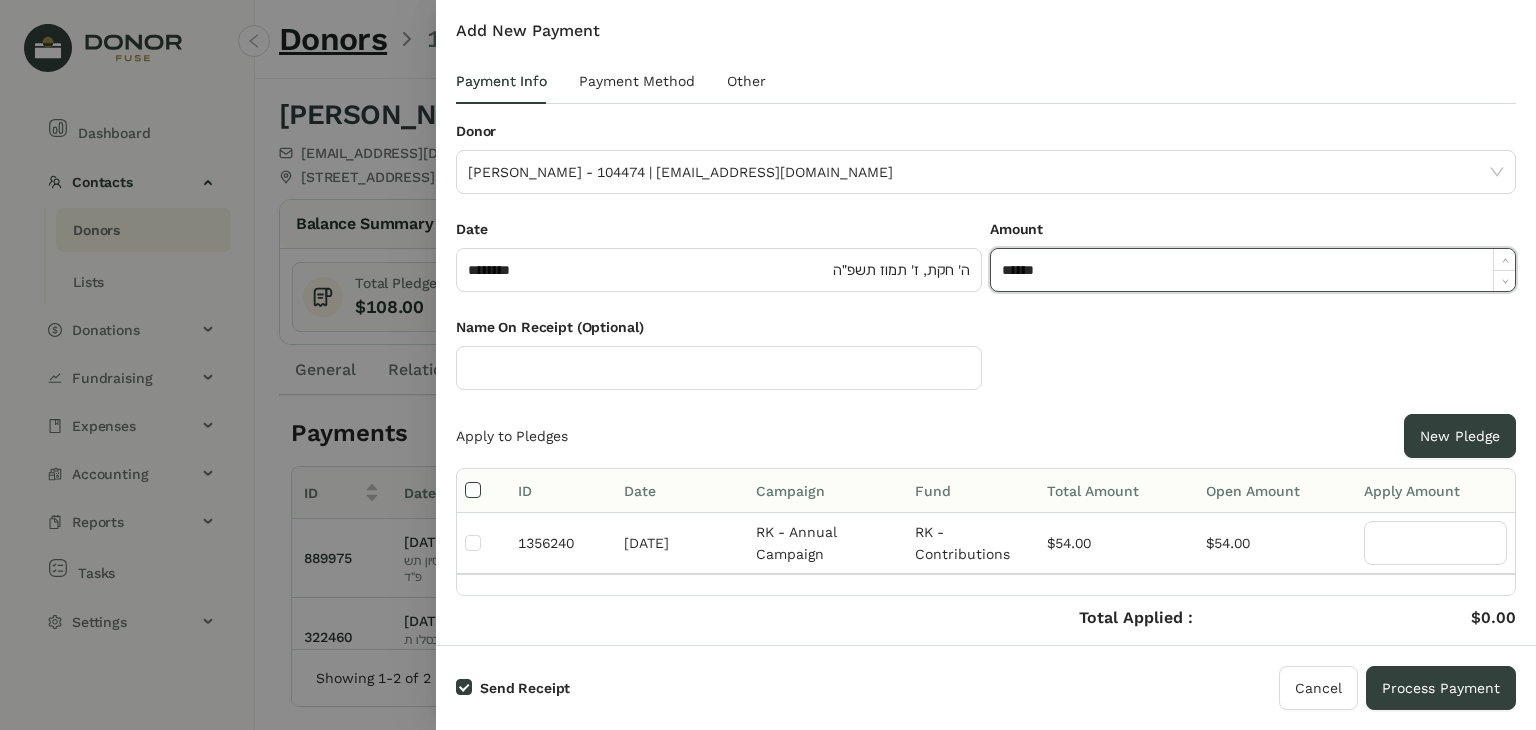 type on "**" 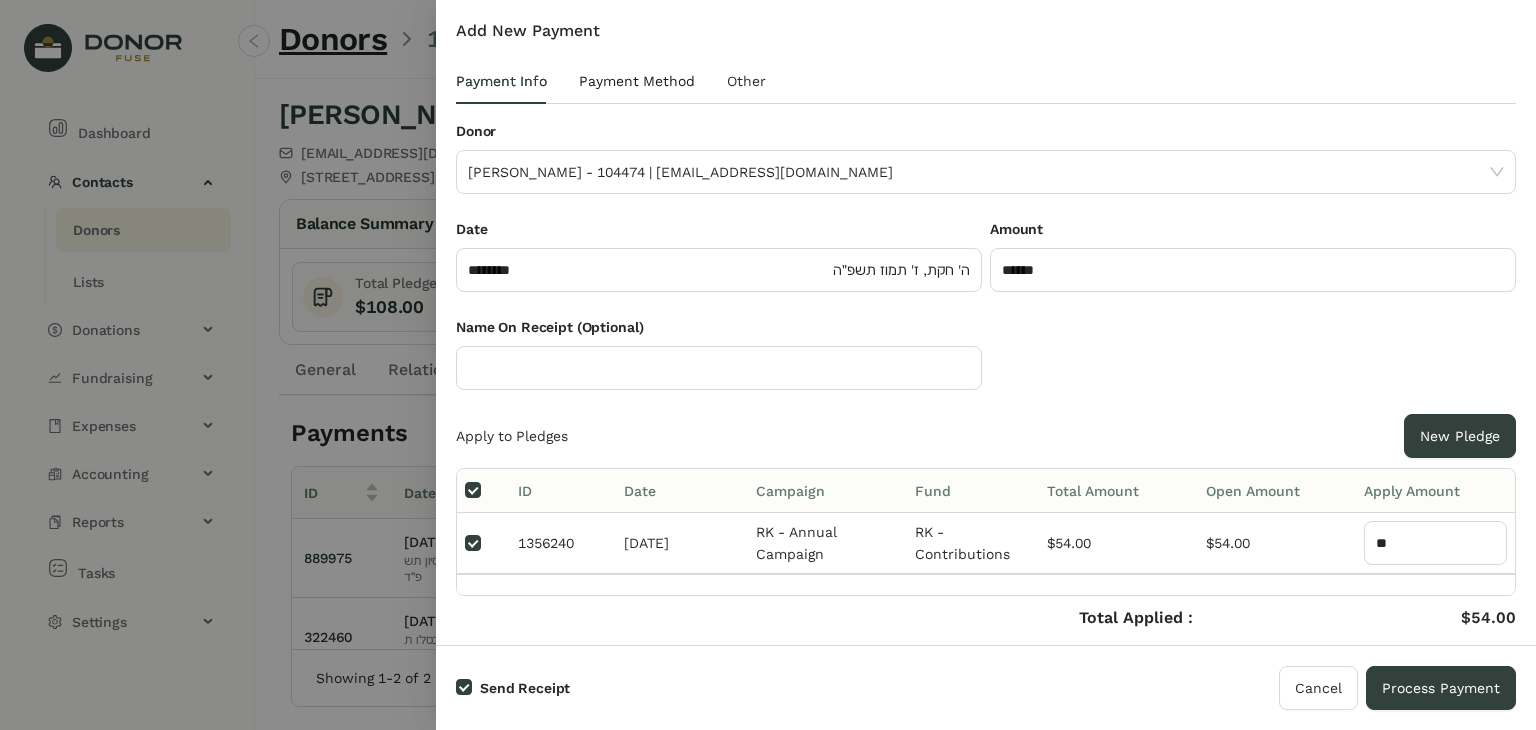click on "Payment Method" at bounding box center [637, 81] 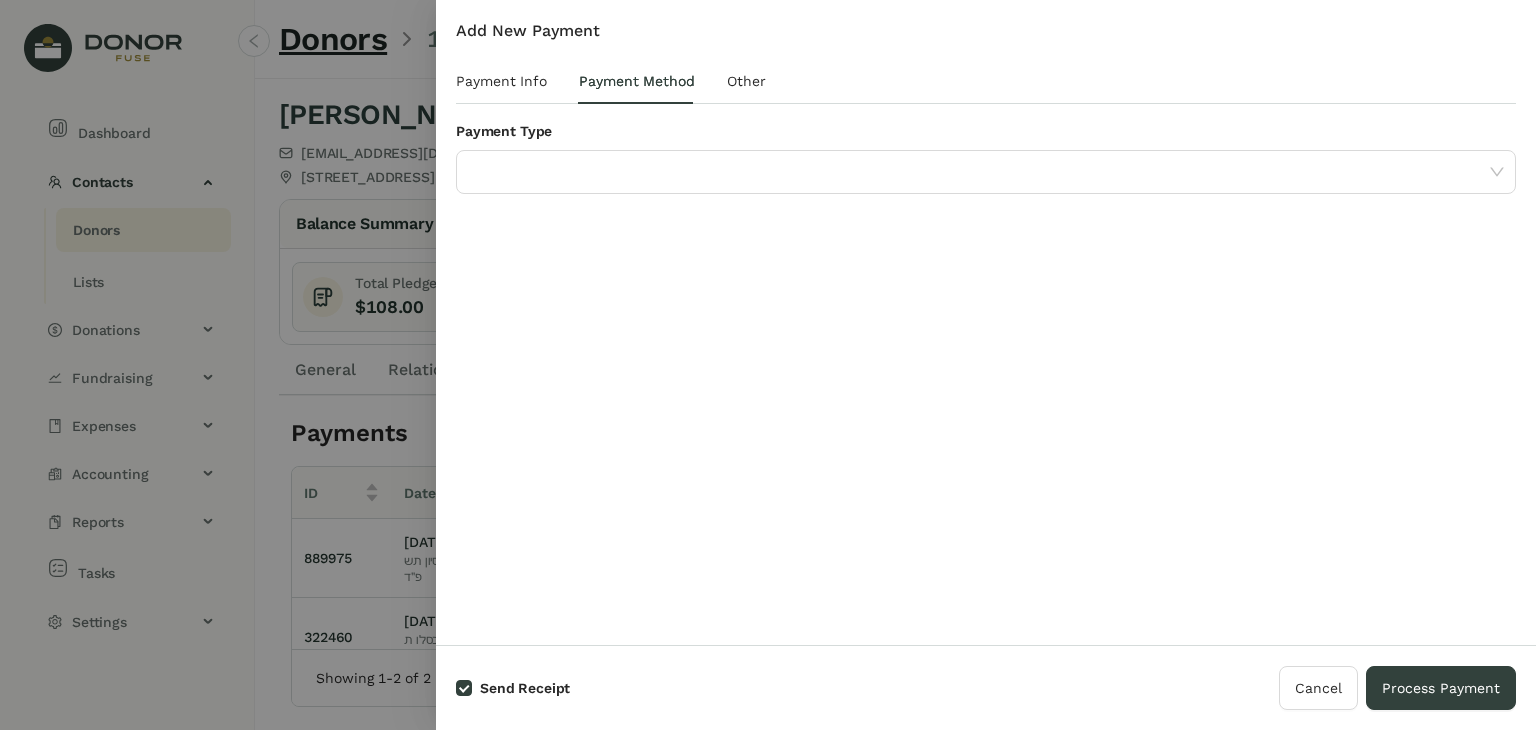 click 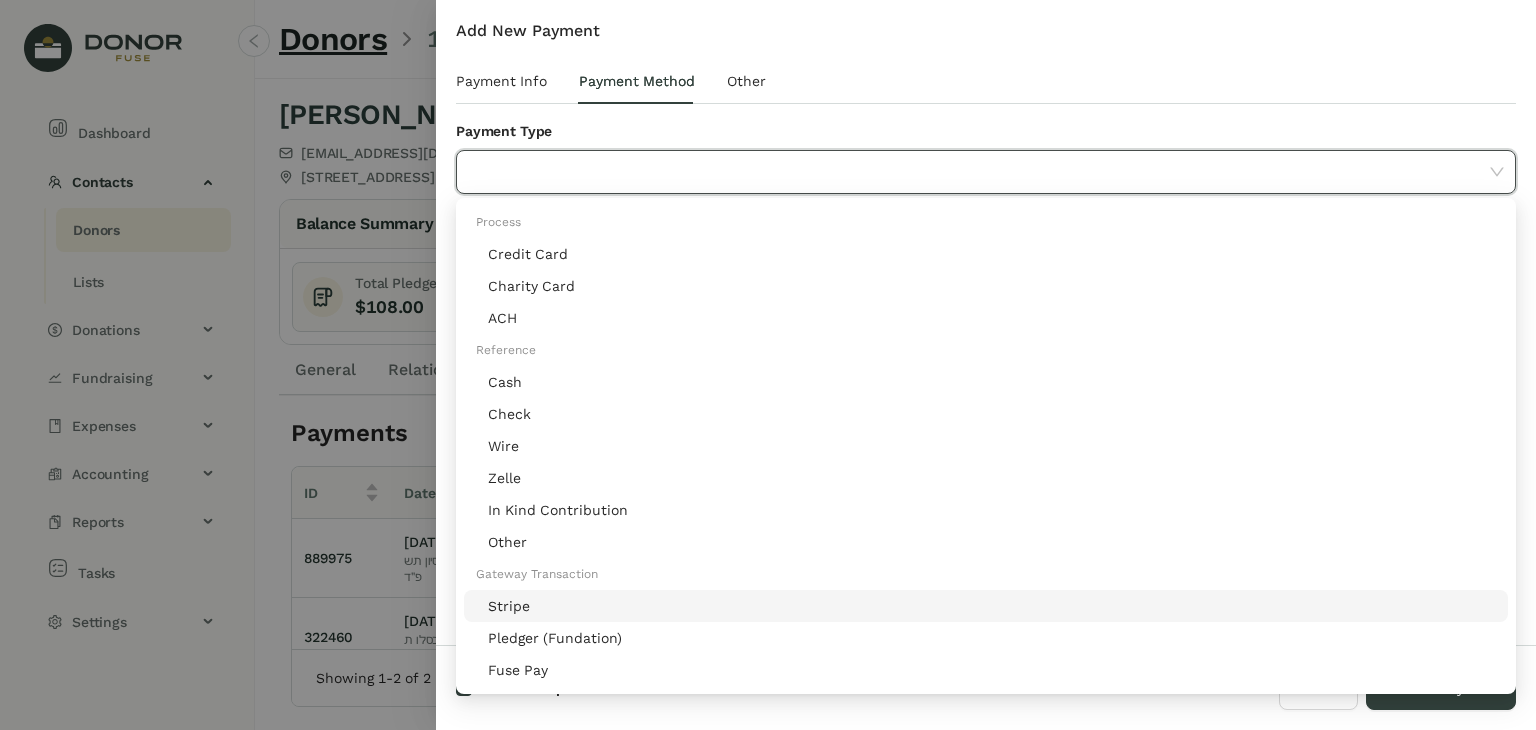 click on "Stripe" 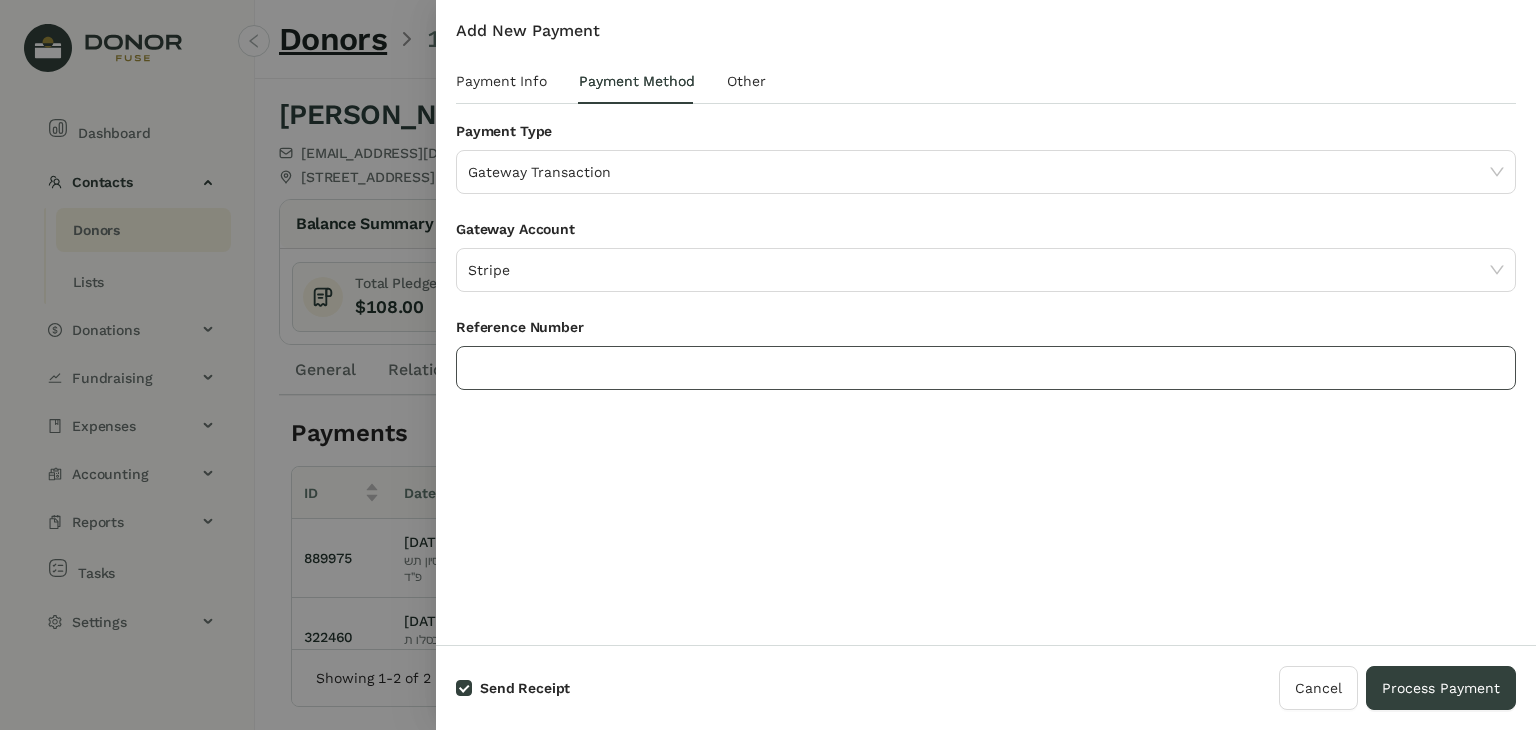 click 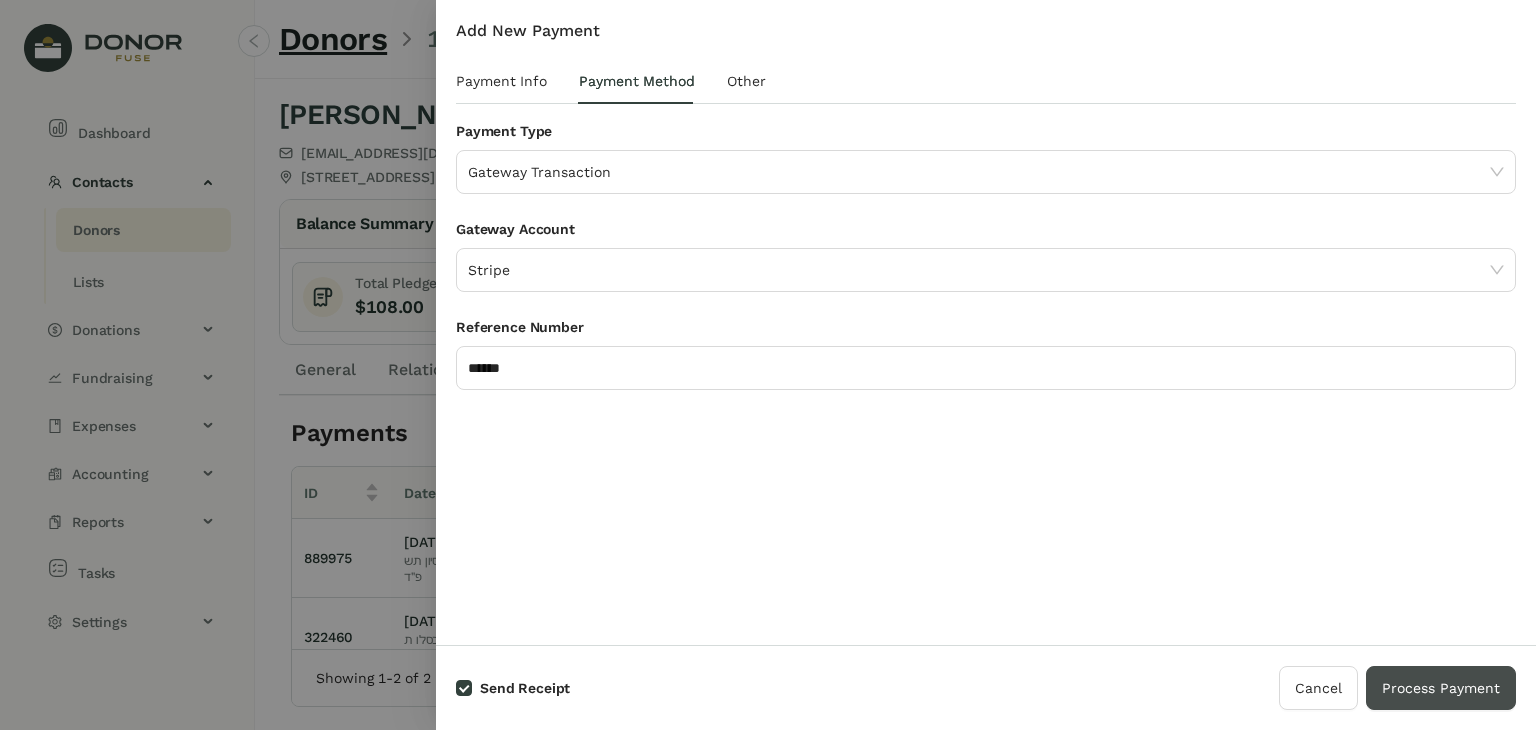 click on "Process Payment" at bounding box center [1441, 688] 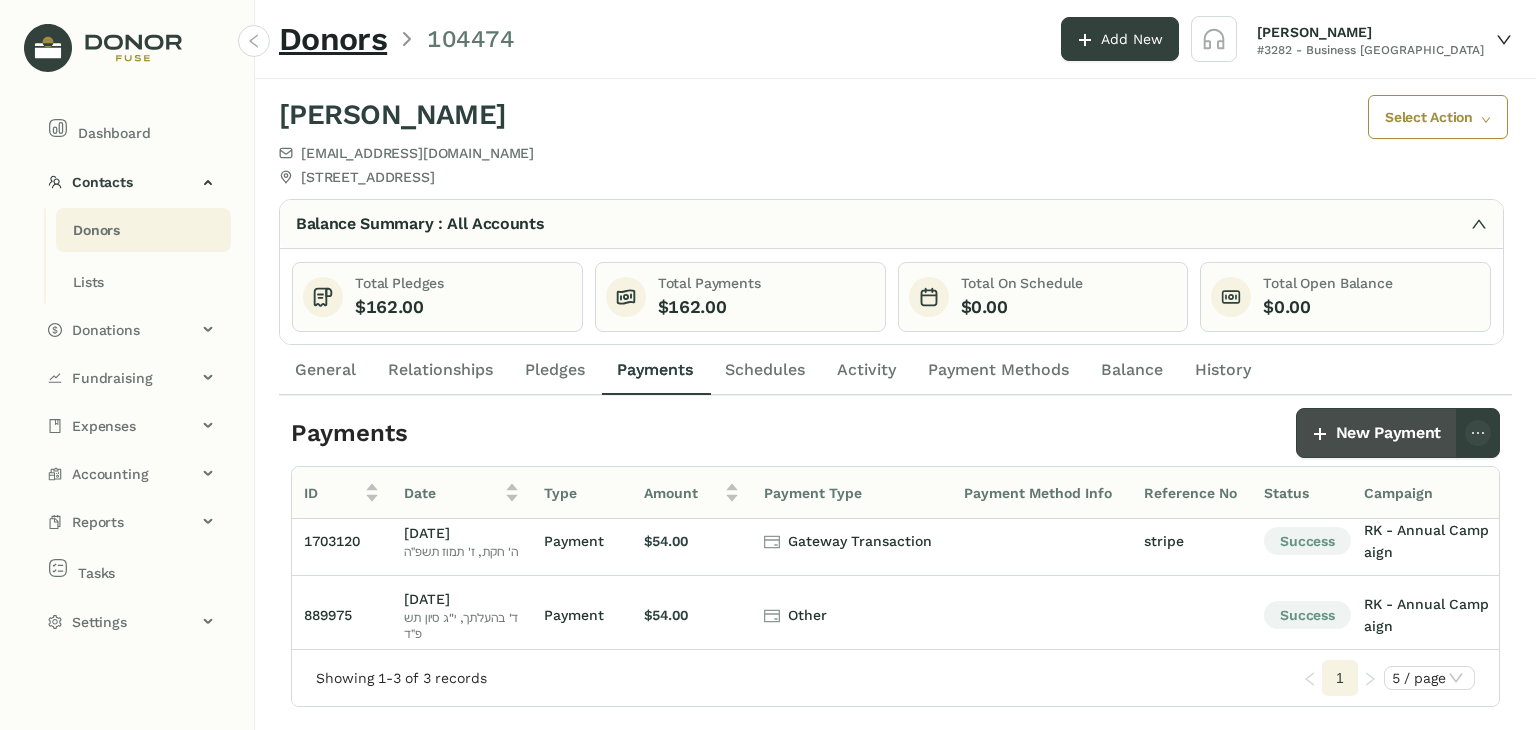 scroll, scrollTop: 0, scrollLeft: 0, axis: both 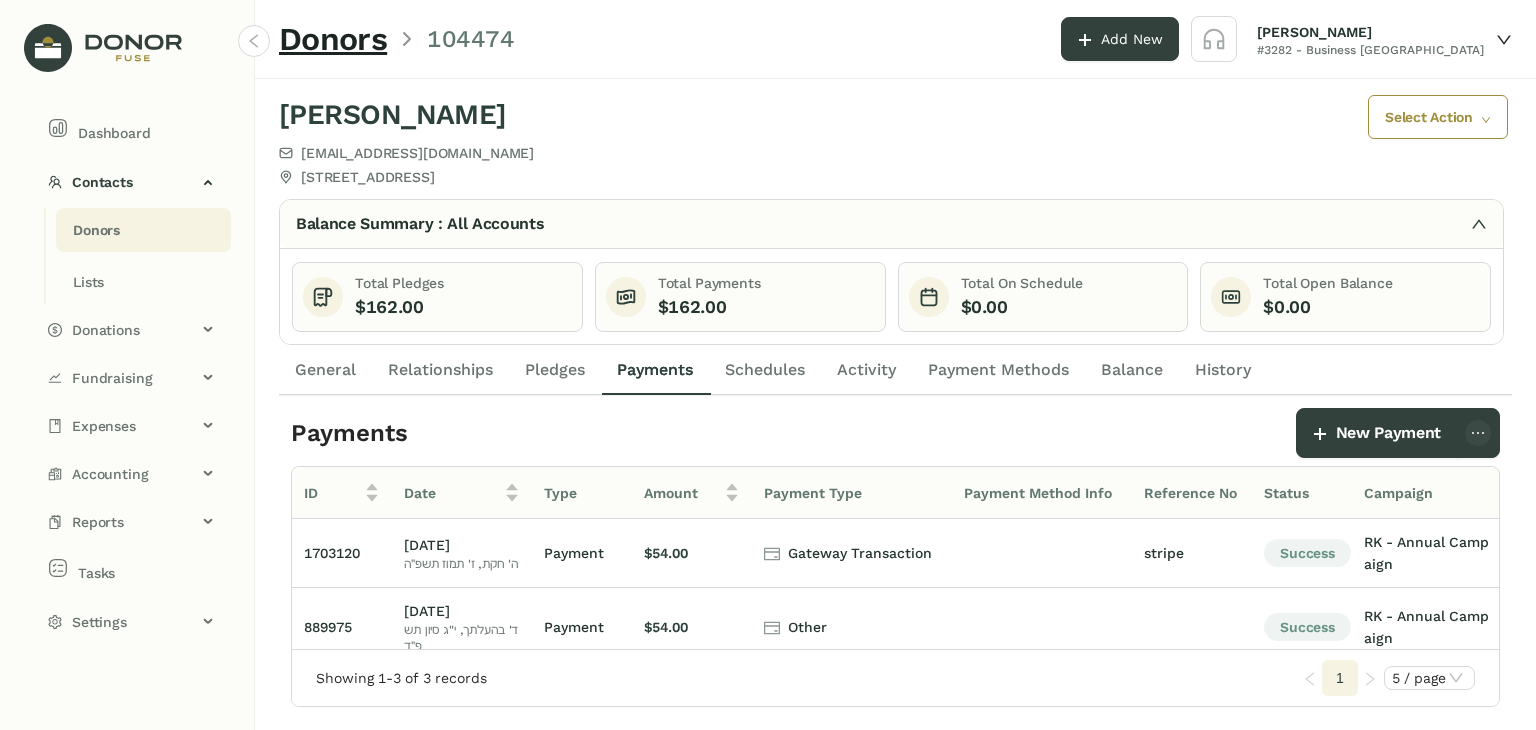 click on "Donors" 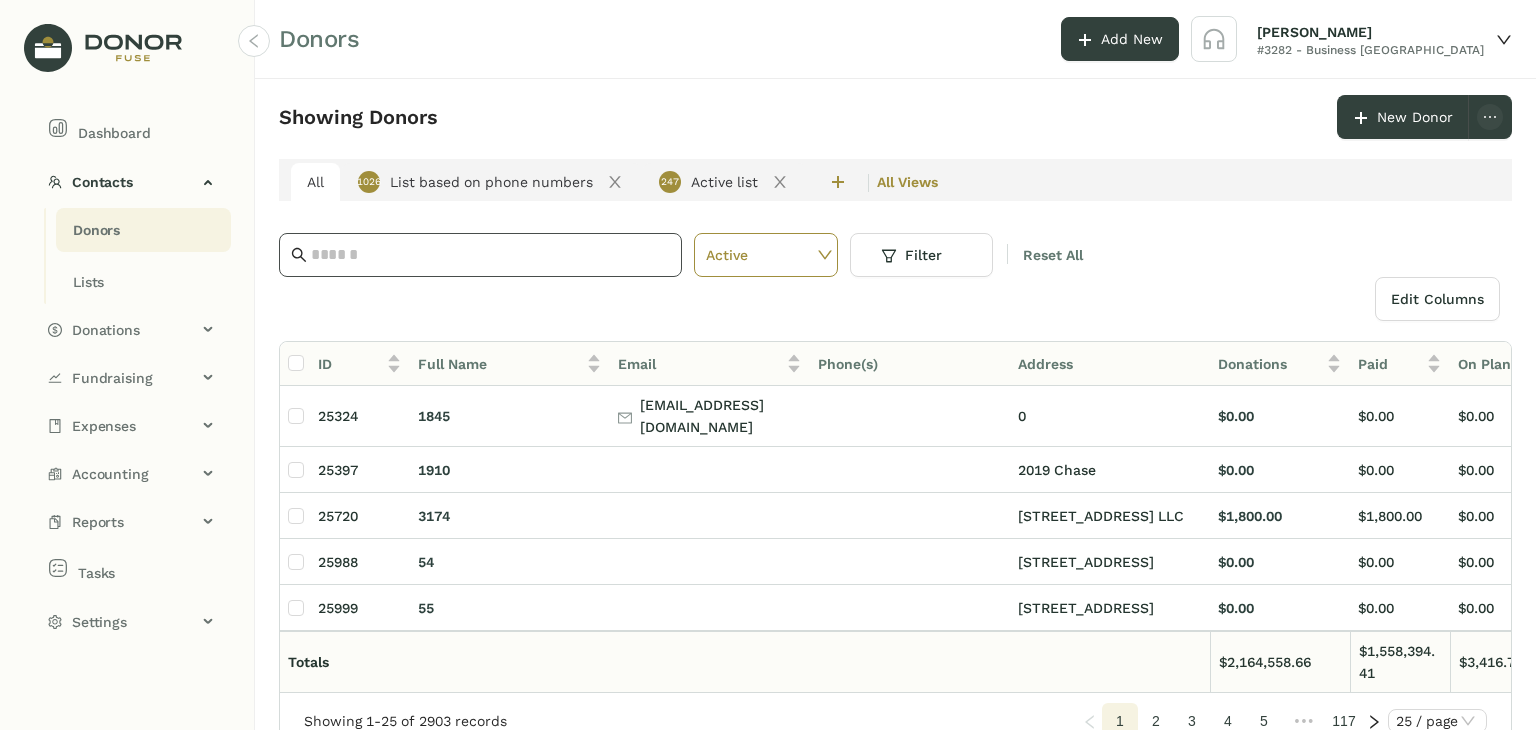 click 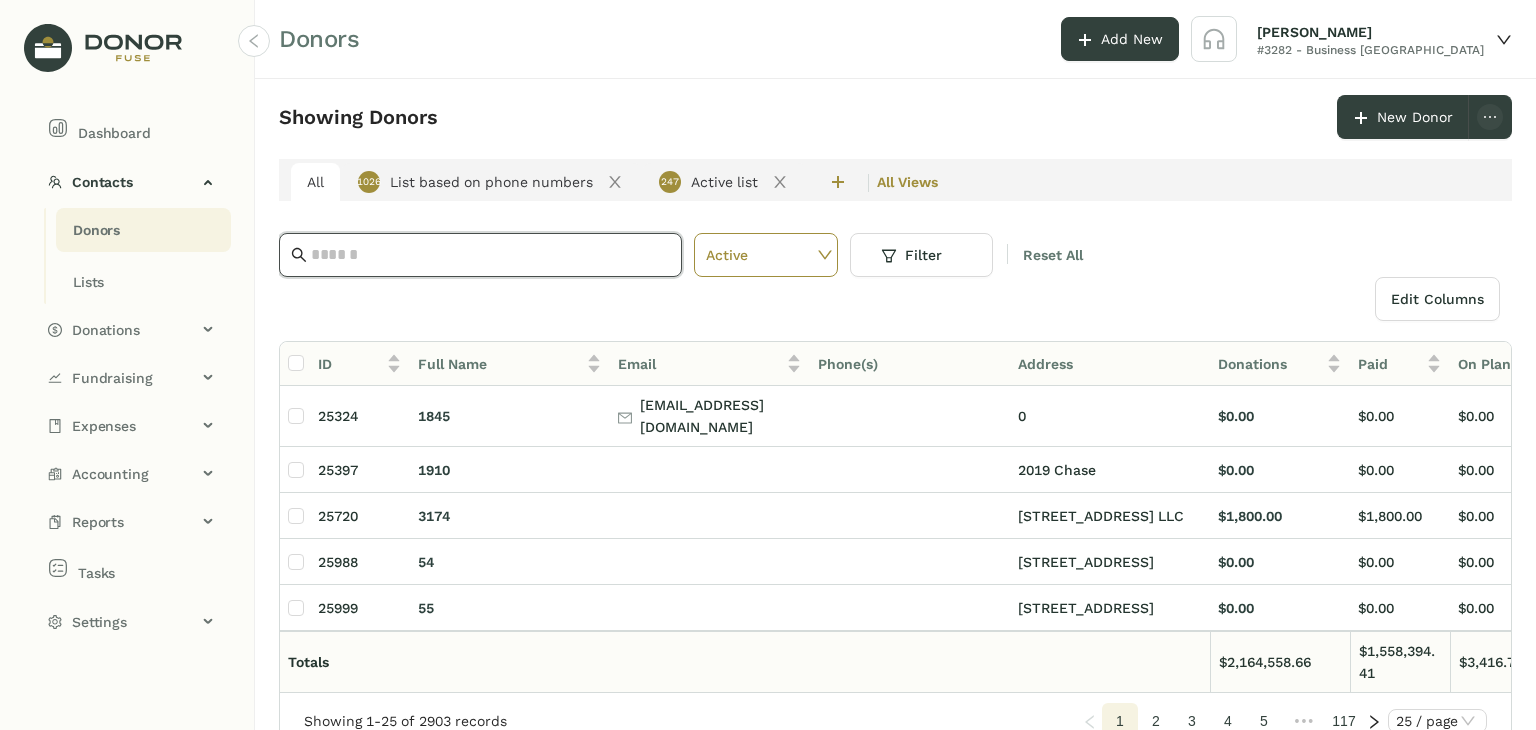 click 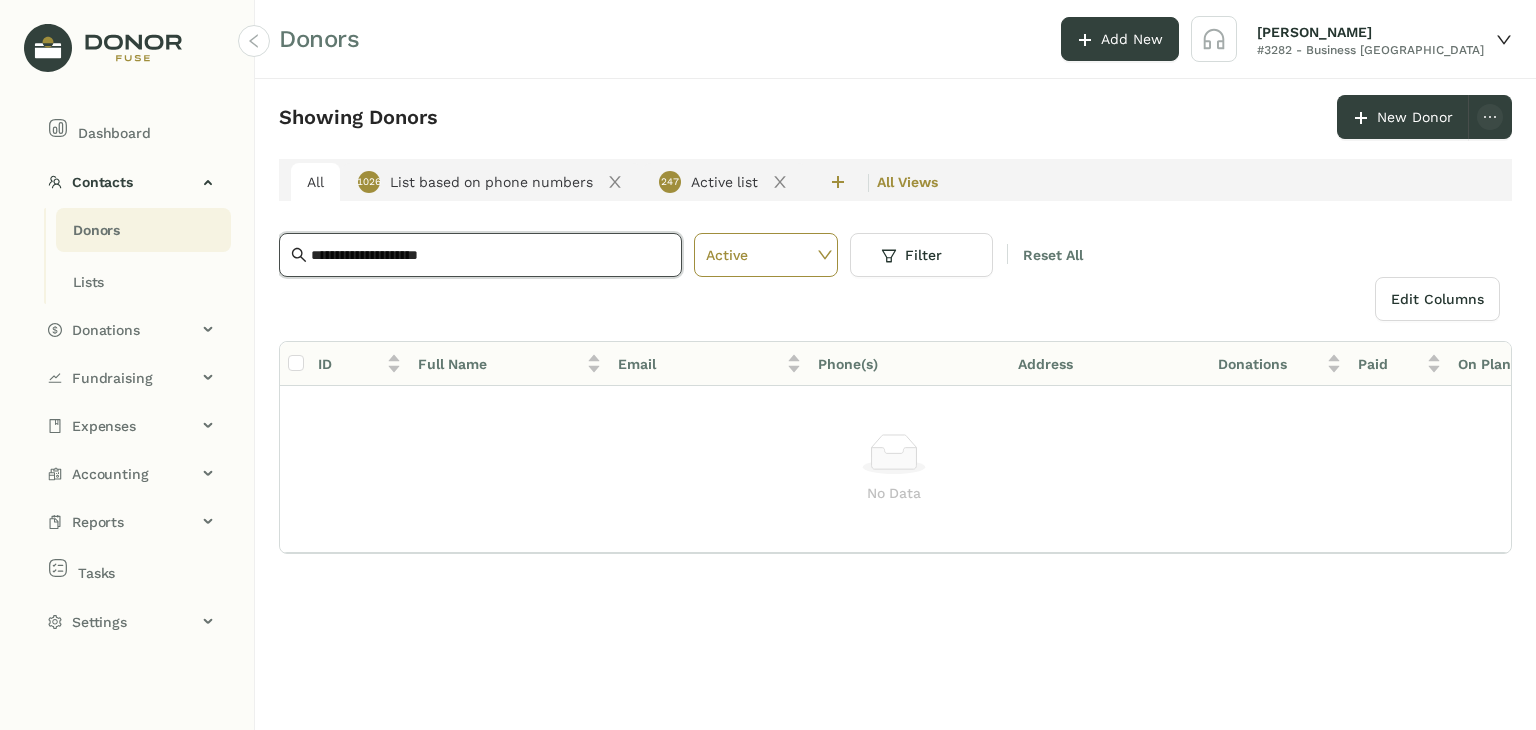 drag, startPoint x: 507, startPoint y: 262, endPoint x: 274, endPoint y: 262, distance: 233 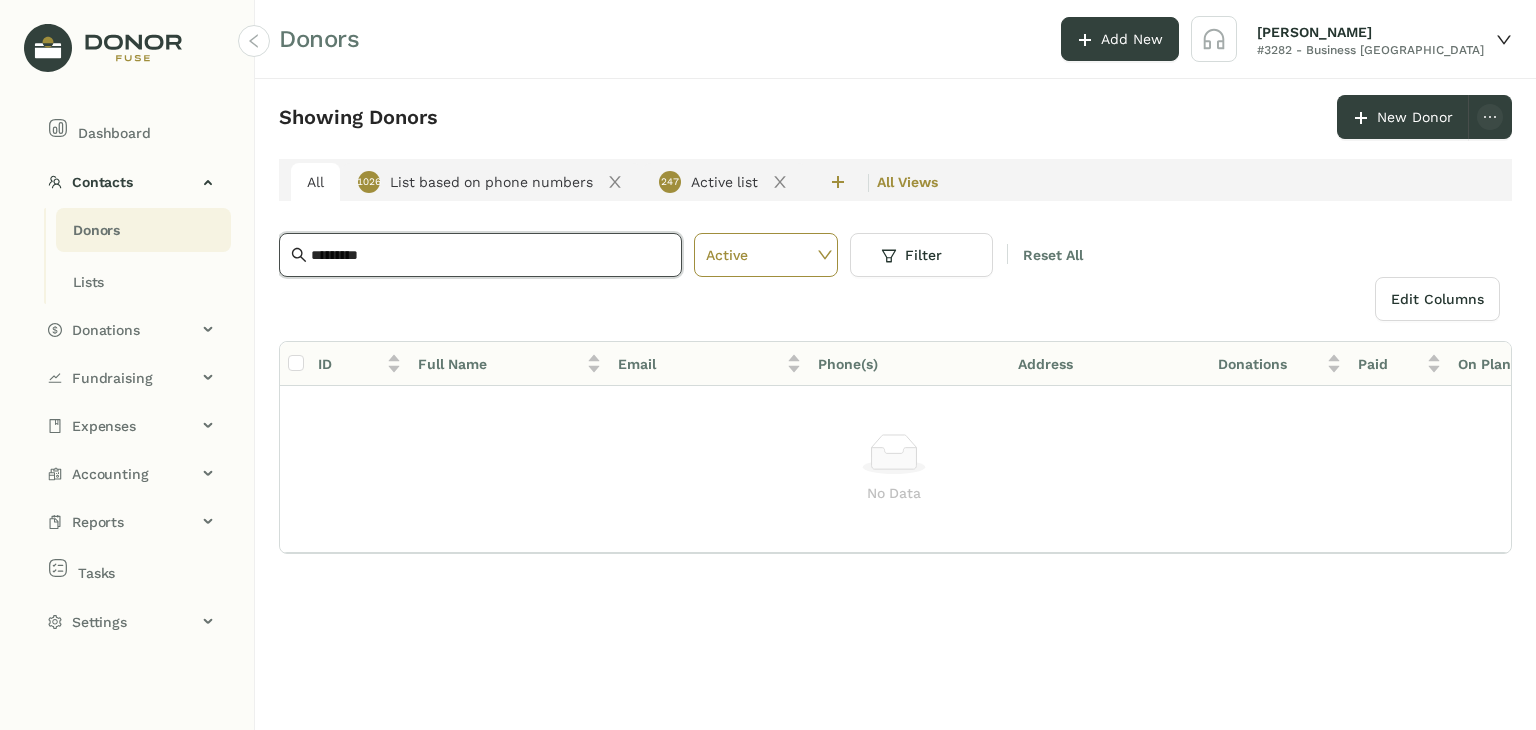 click on "*********" 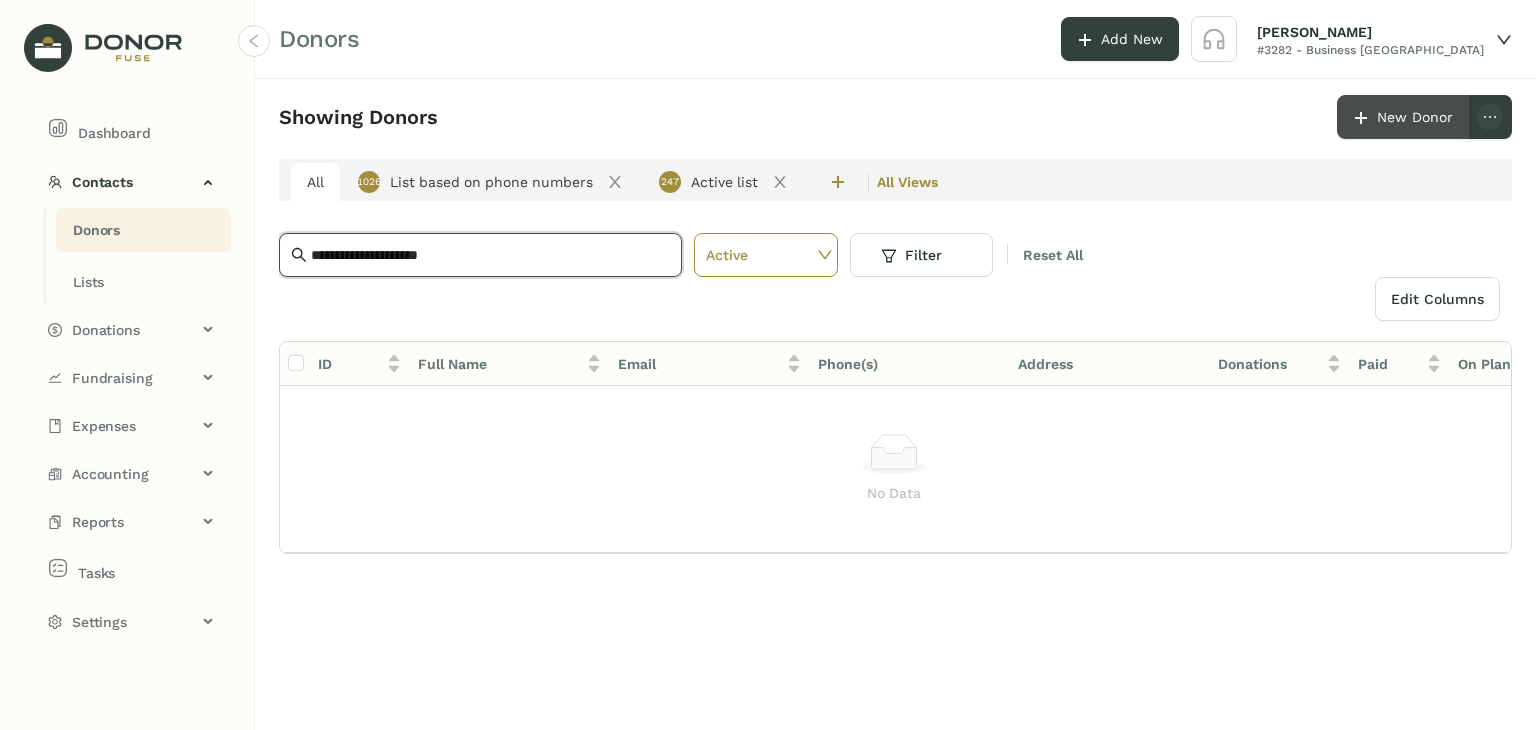 type on "**********" 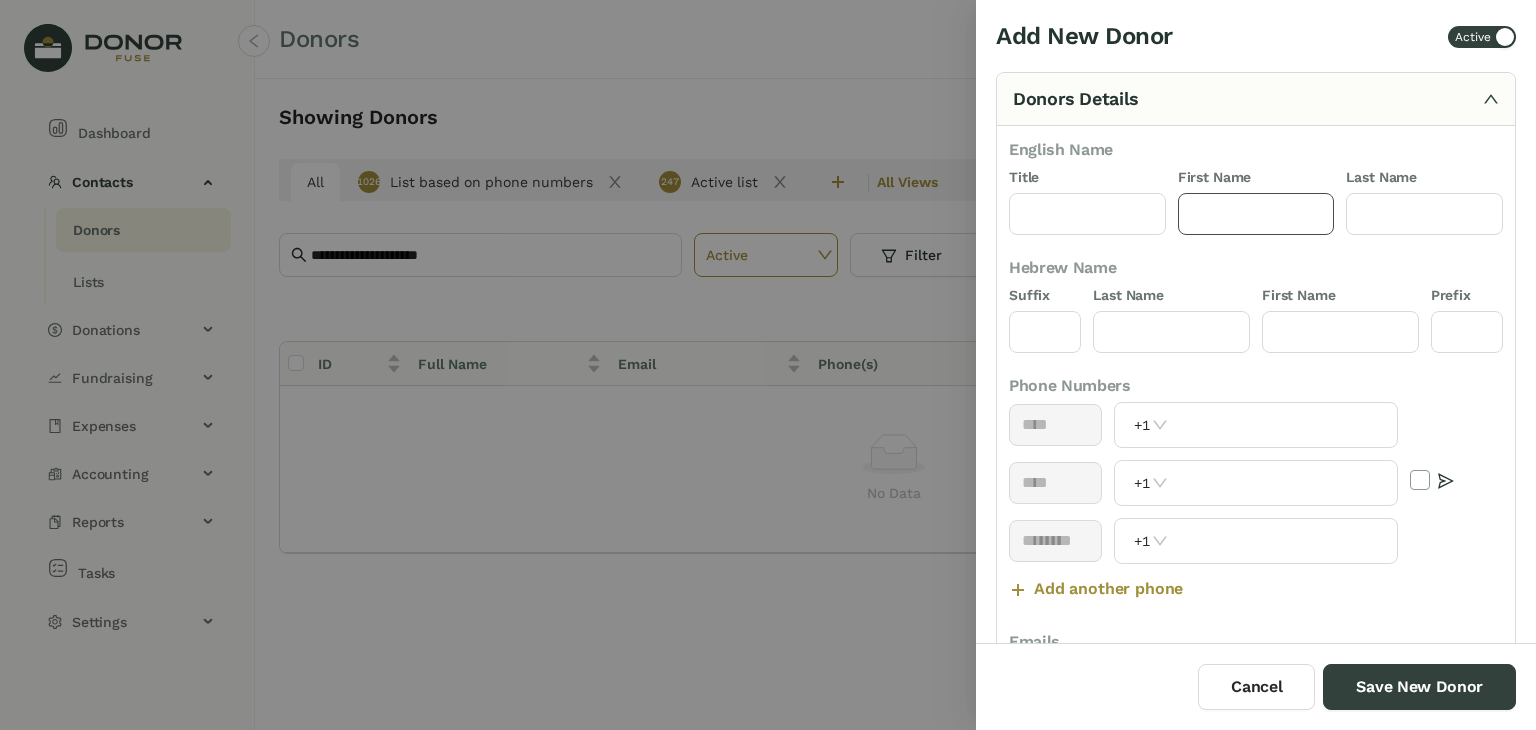 click 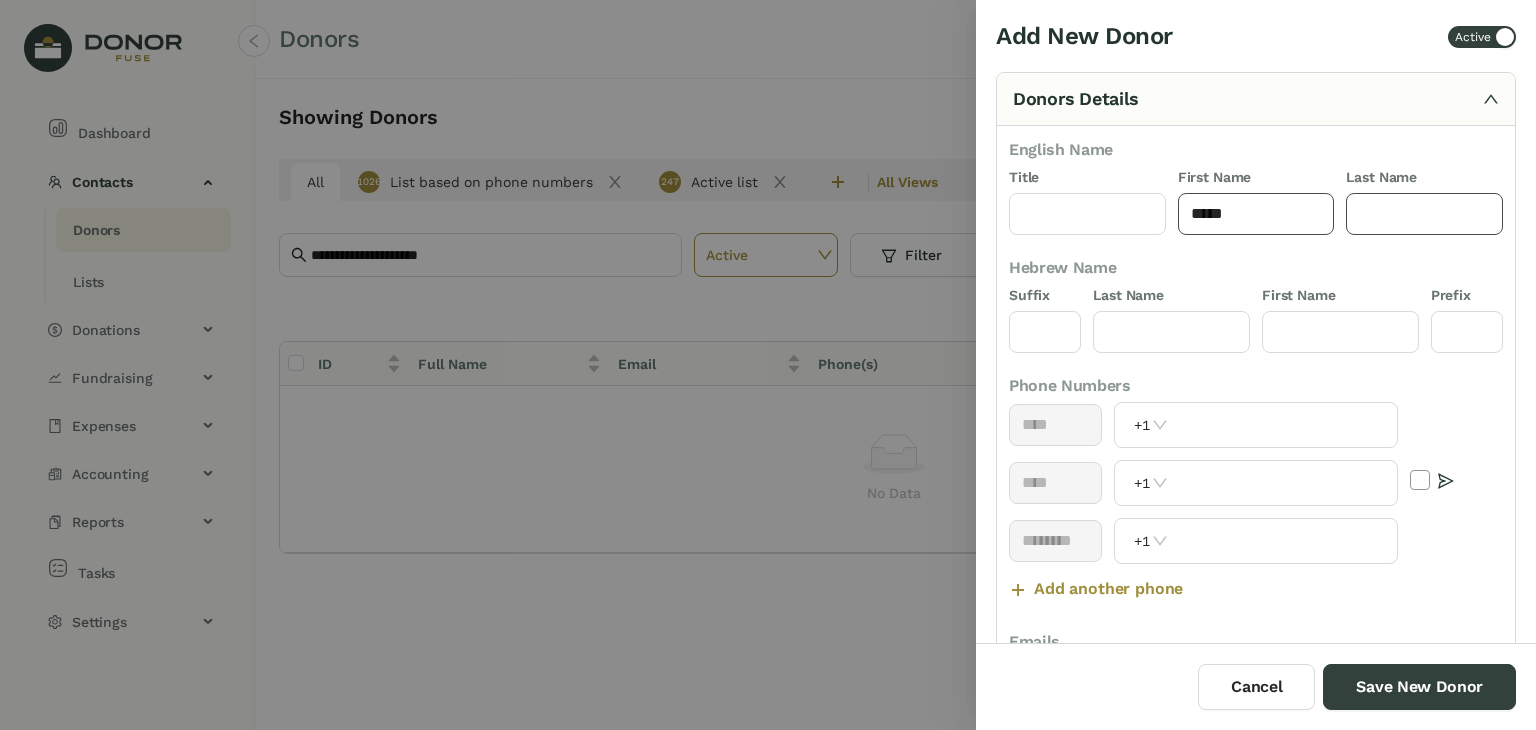 type on "****" 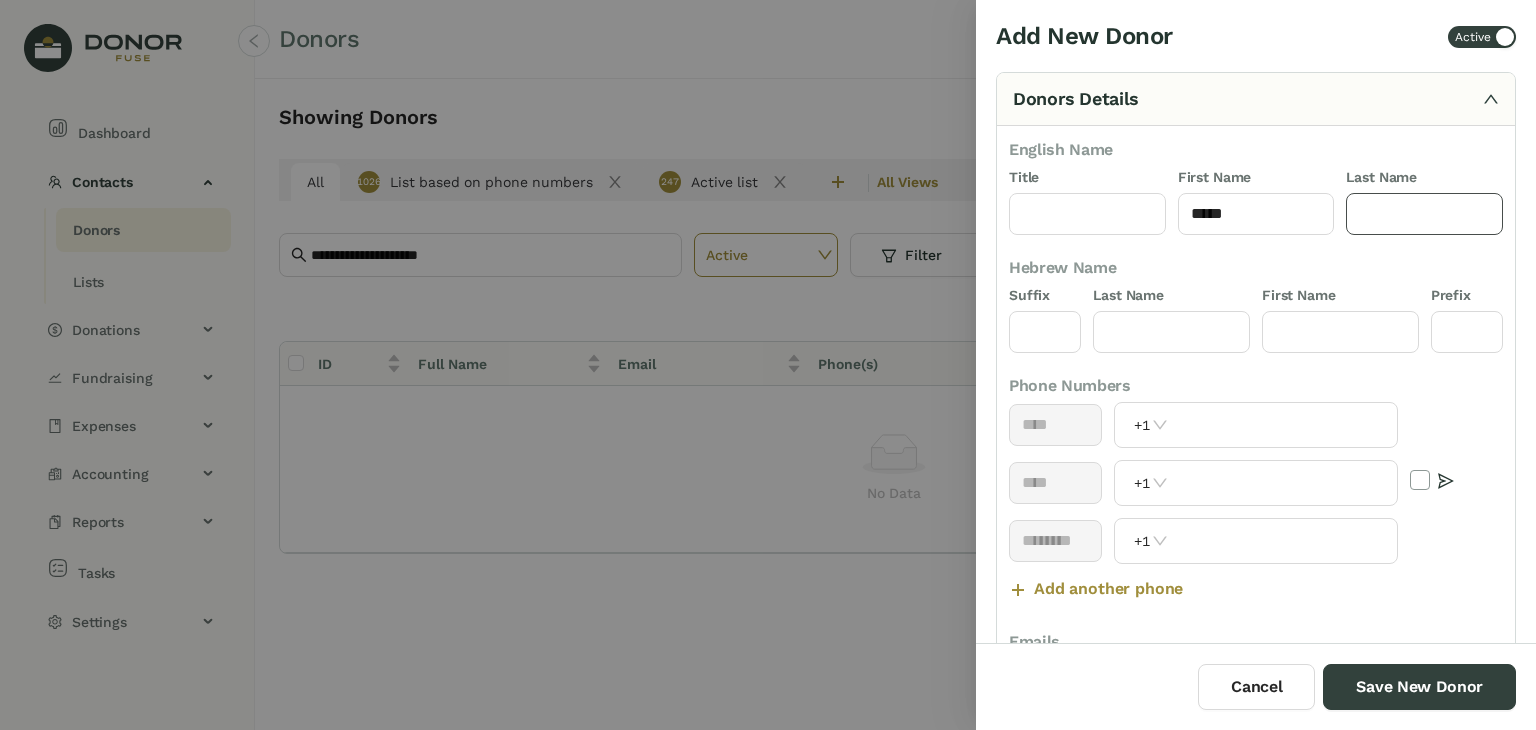 click 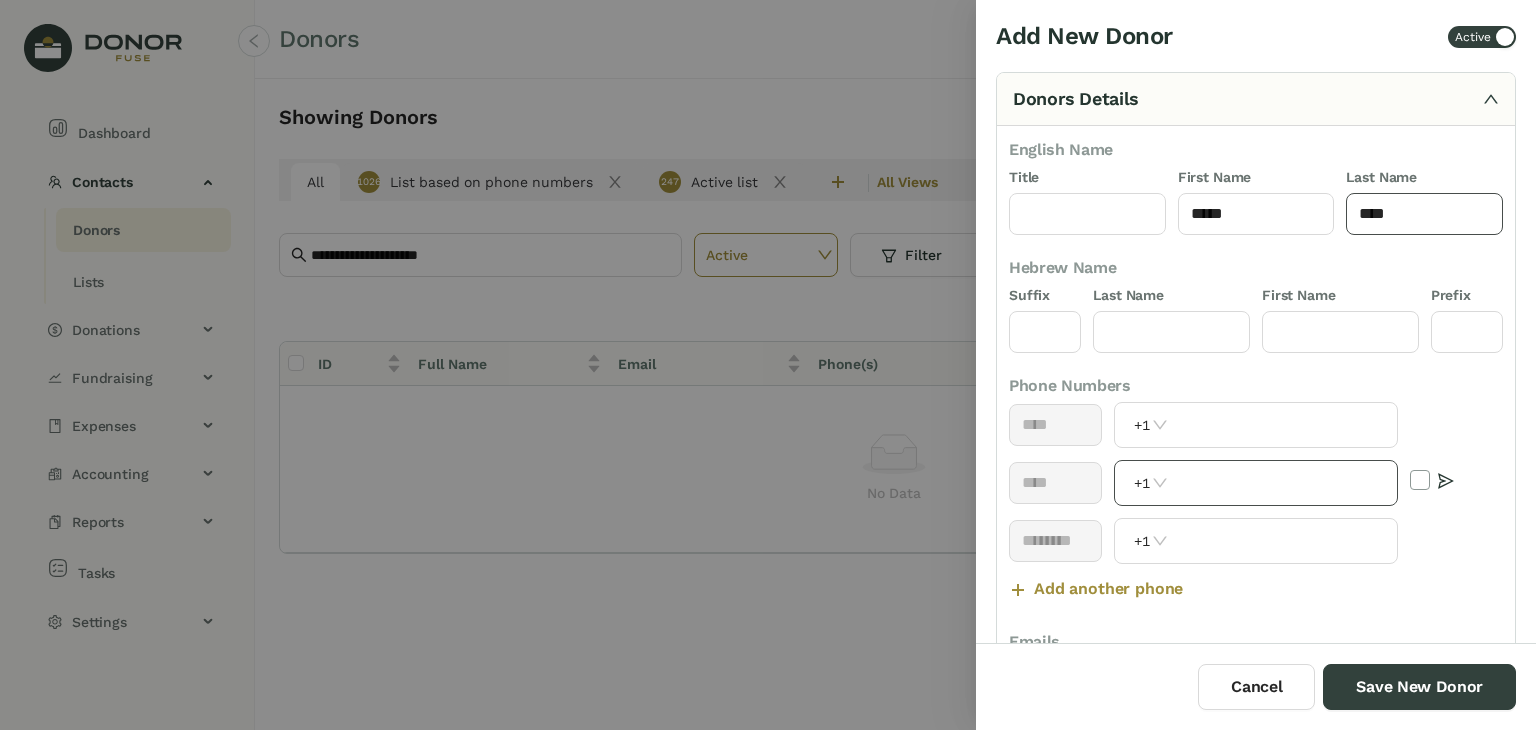 scroll, scrollTop: 59, scrollLeft: 0, axis: vertical 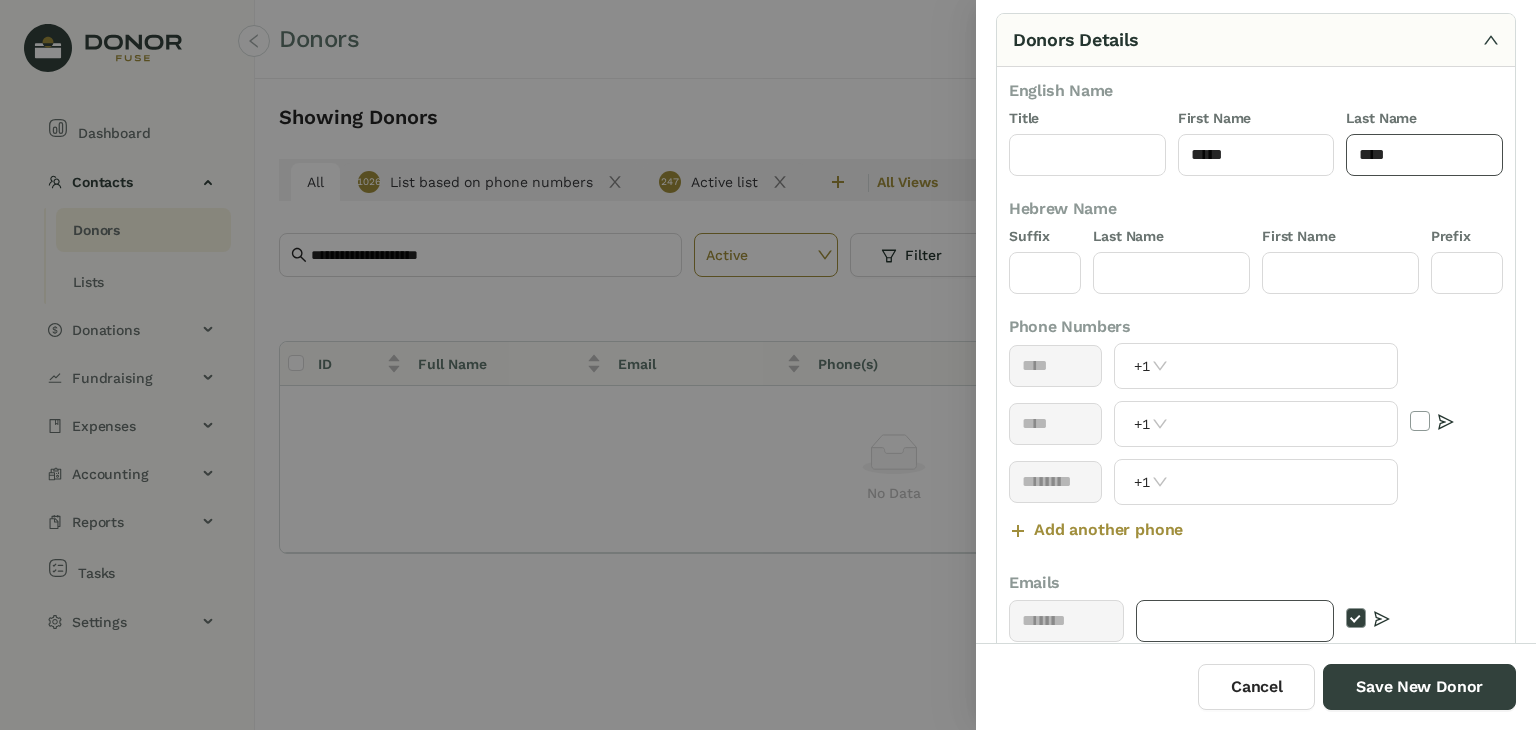 type on "****" 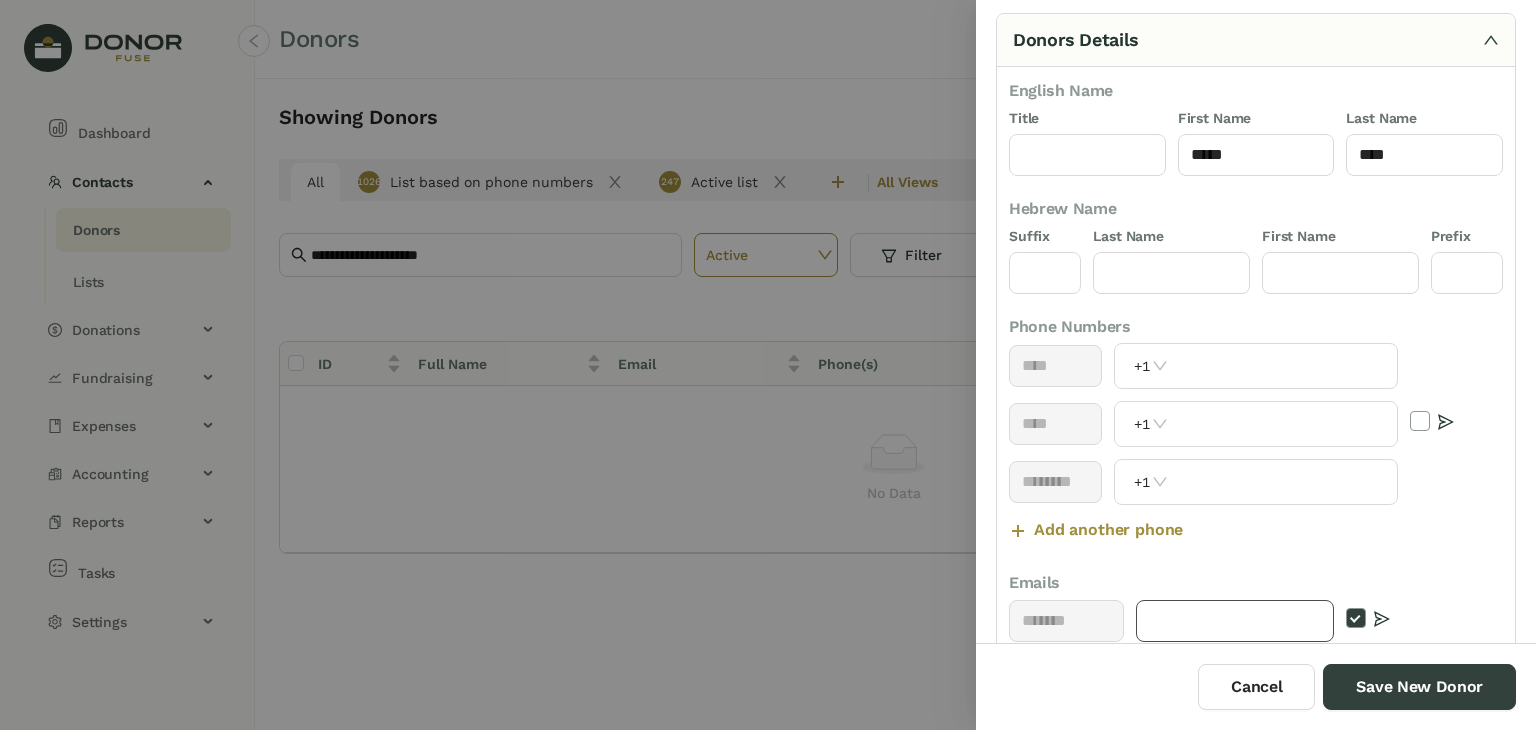 click at bounding box center (1235, 621) 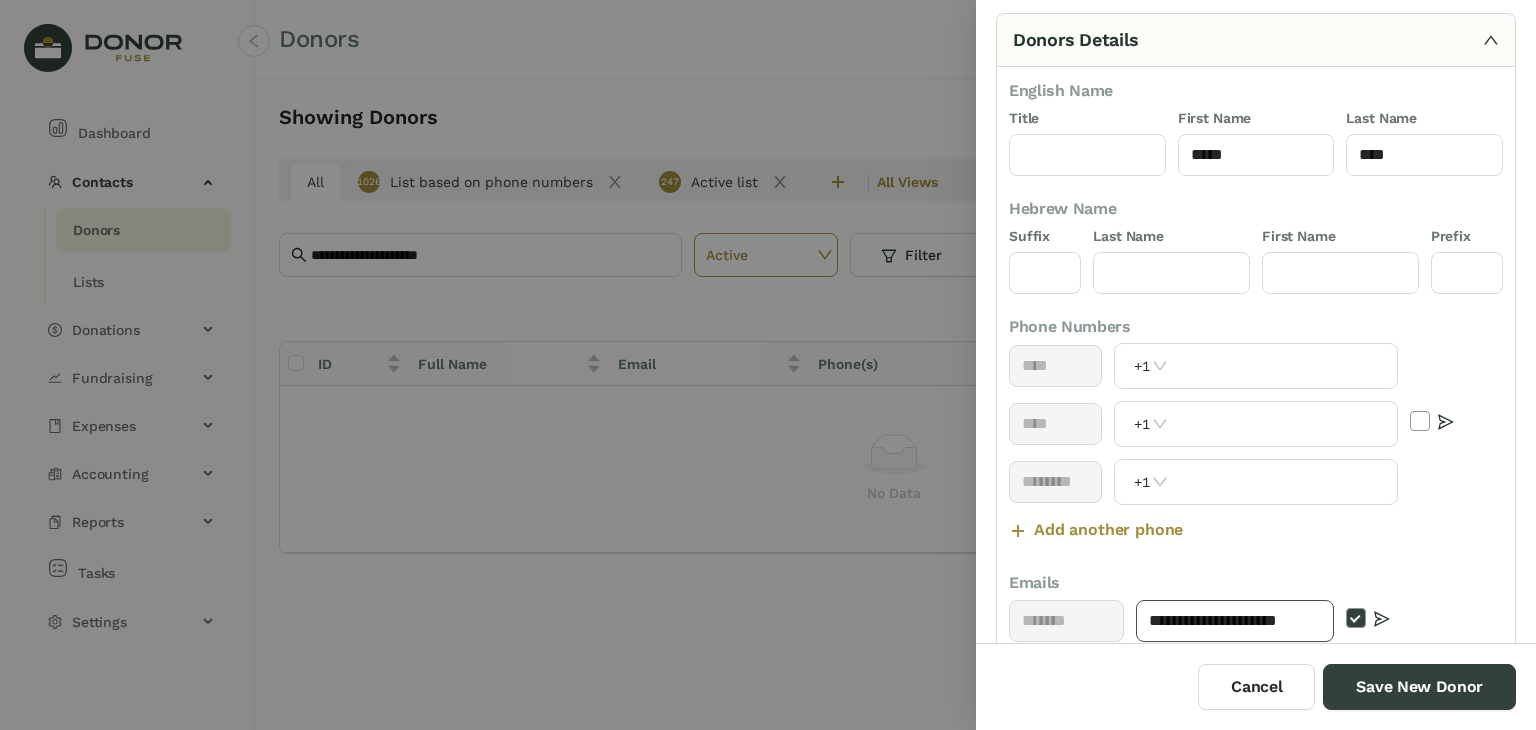 scroll, scrollTop: 0, scrollLeft: 43, axis: horizontal 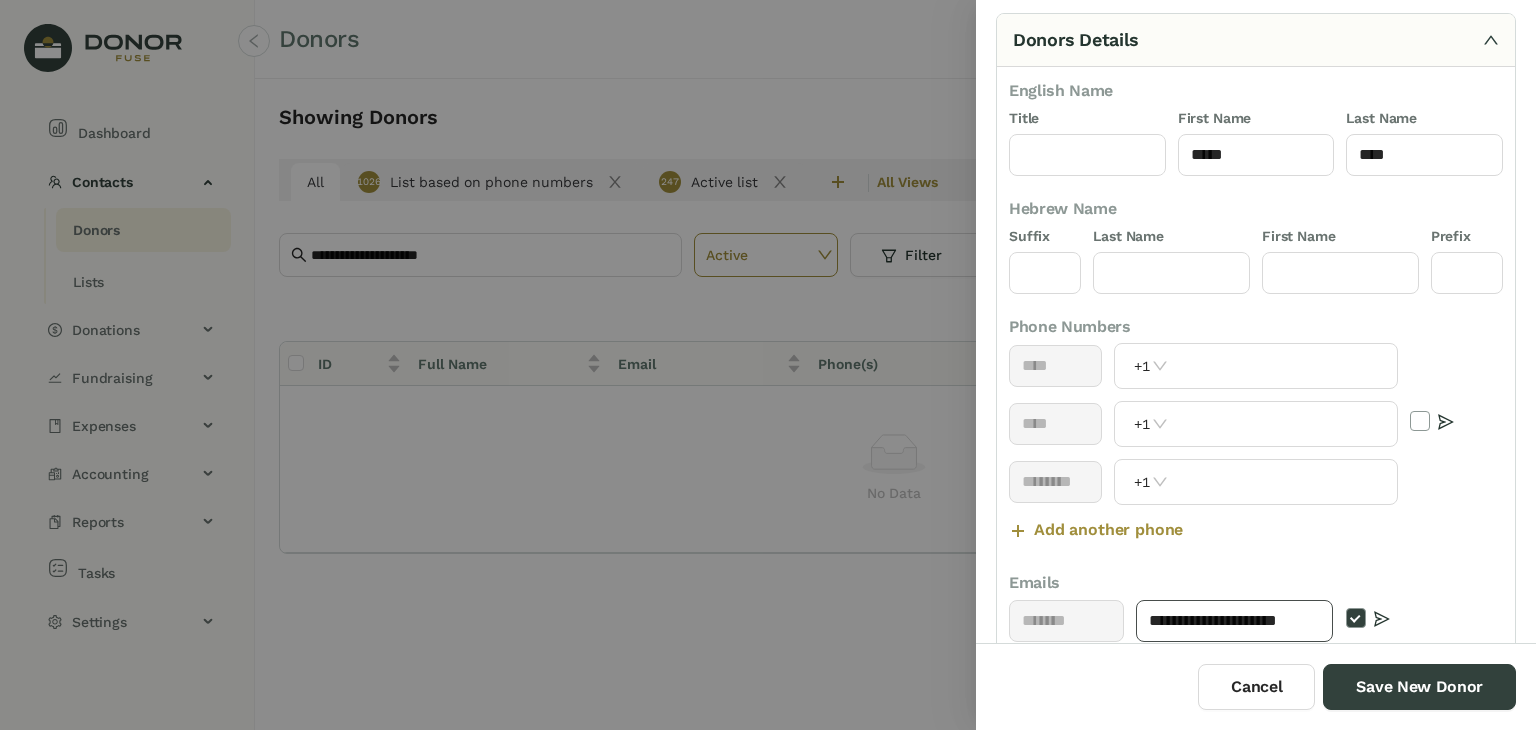type on "**********" 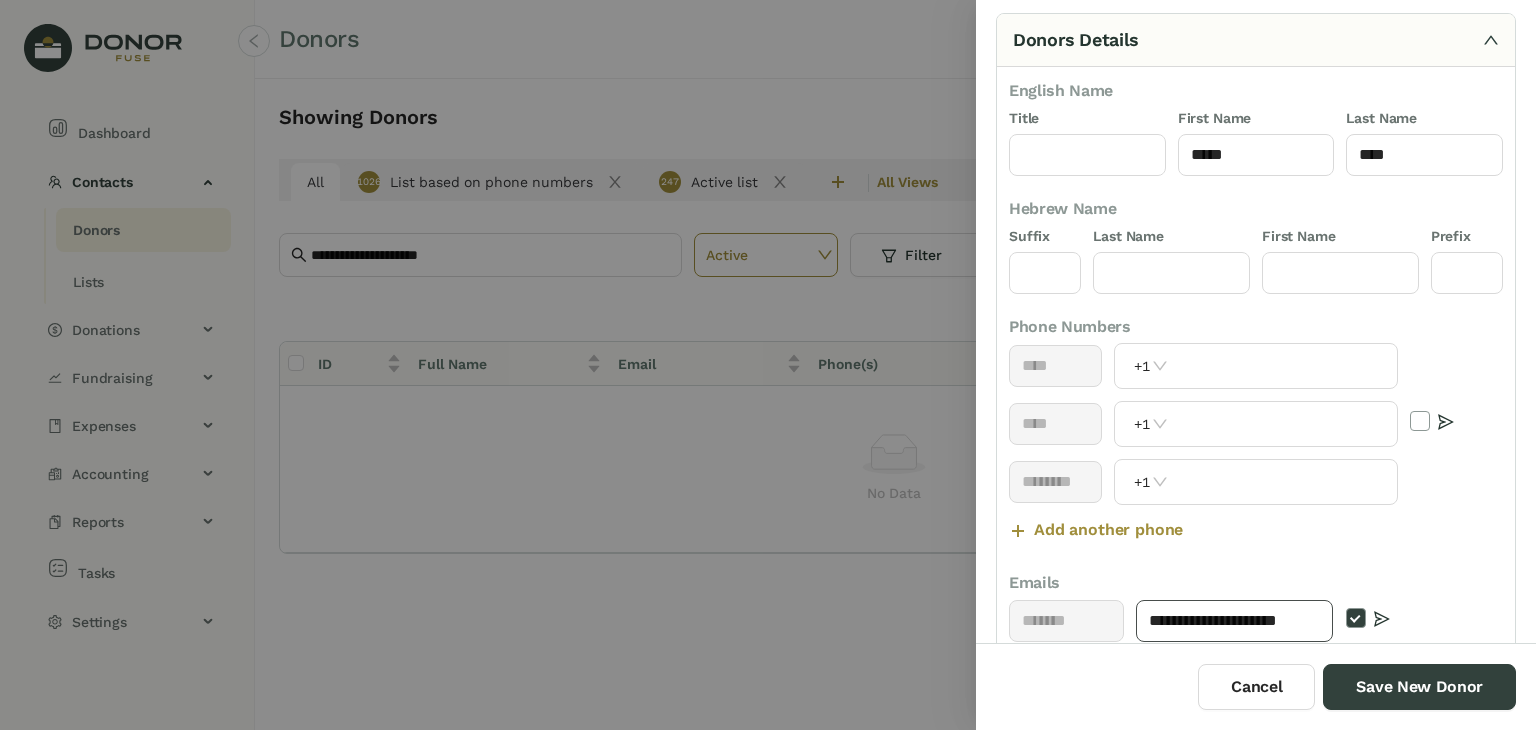 scroll, scrollTop: 0, scrollLeft: 0, axis: both 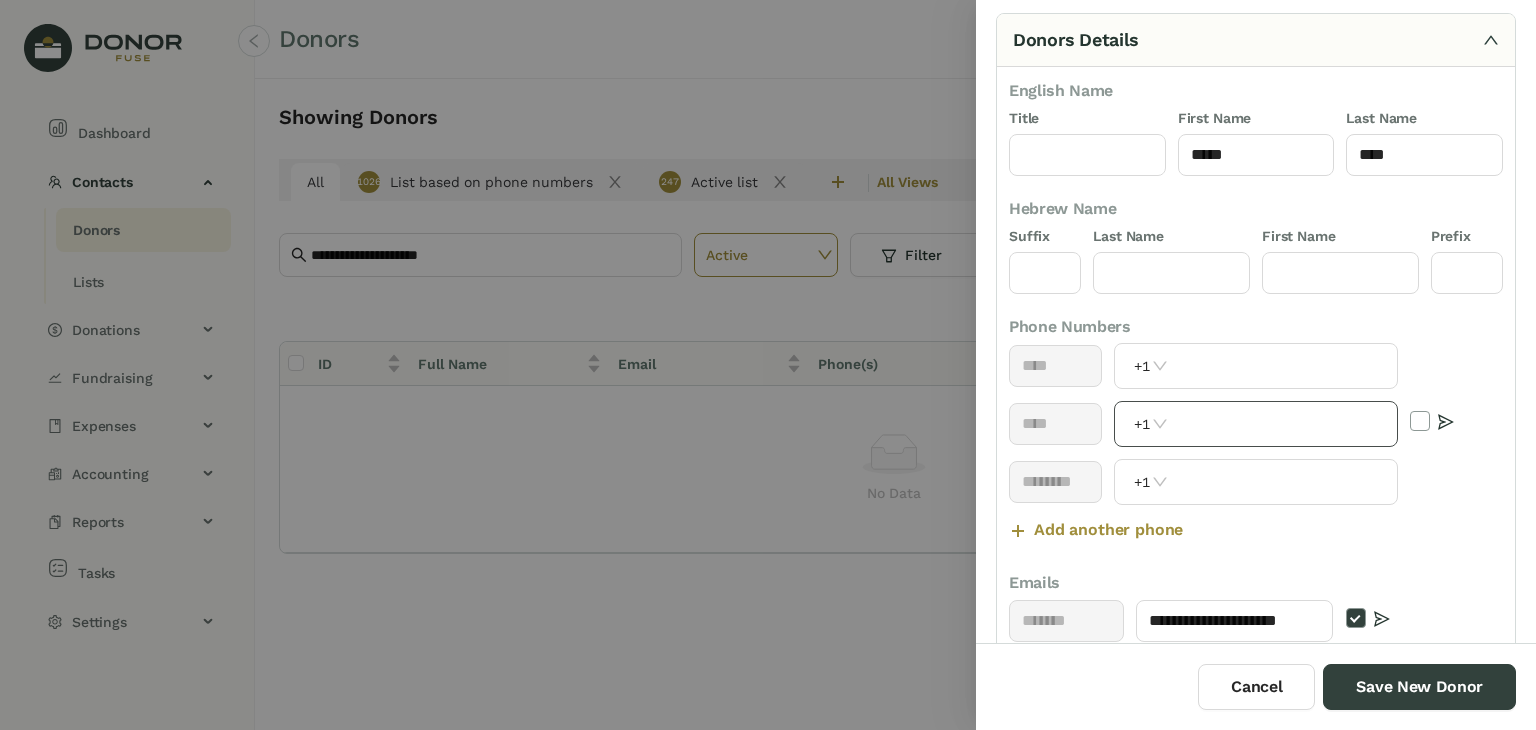 click on "+1" at bounding box center [1255, 424] 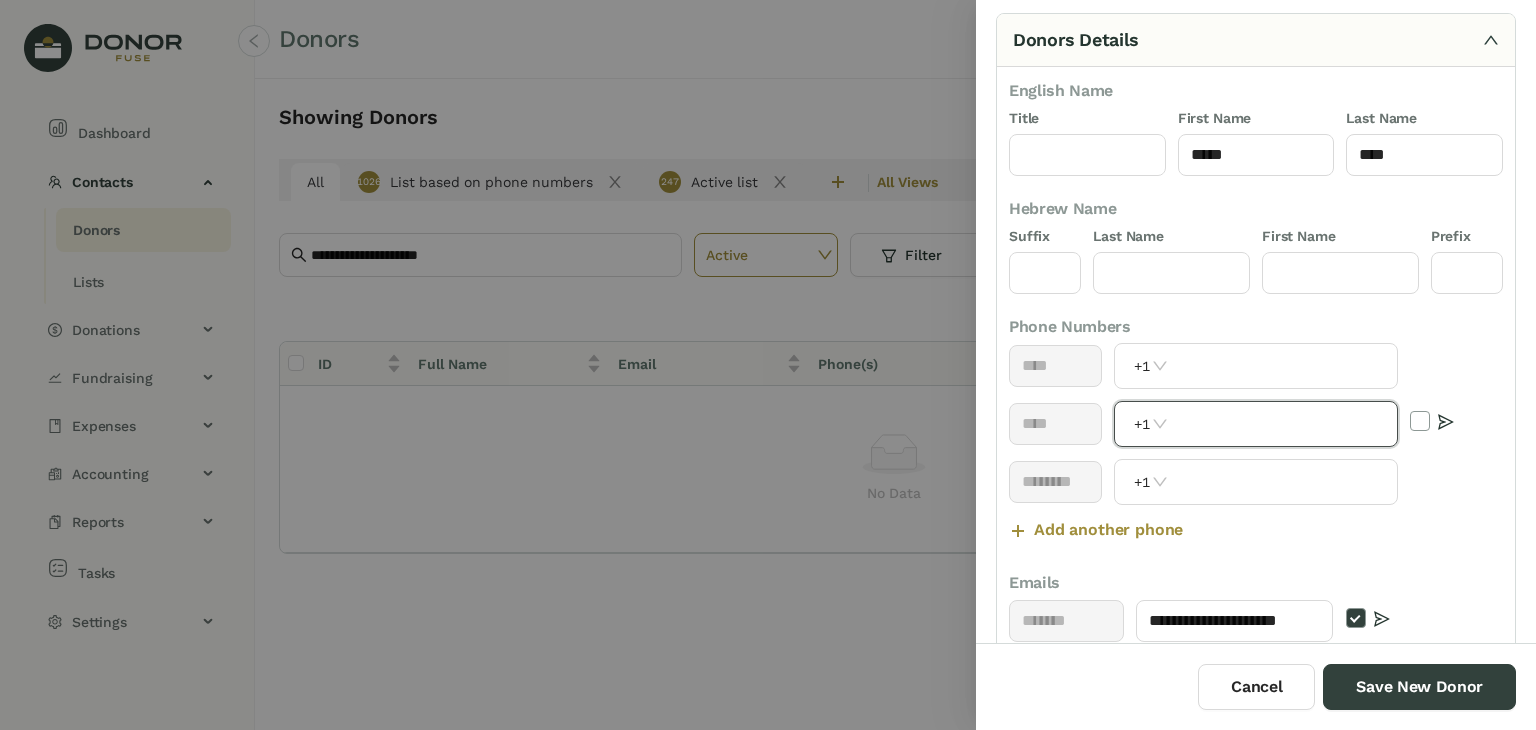 paste on "**********" 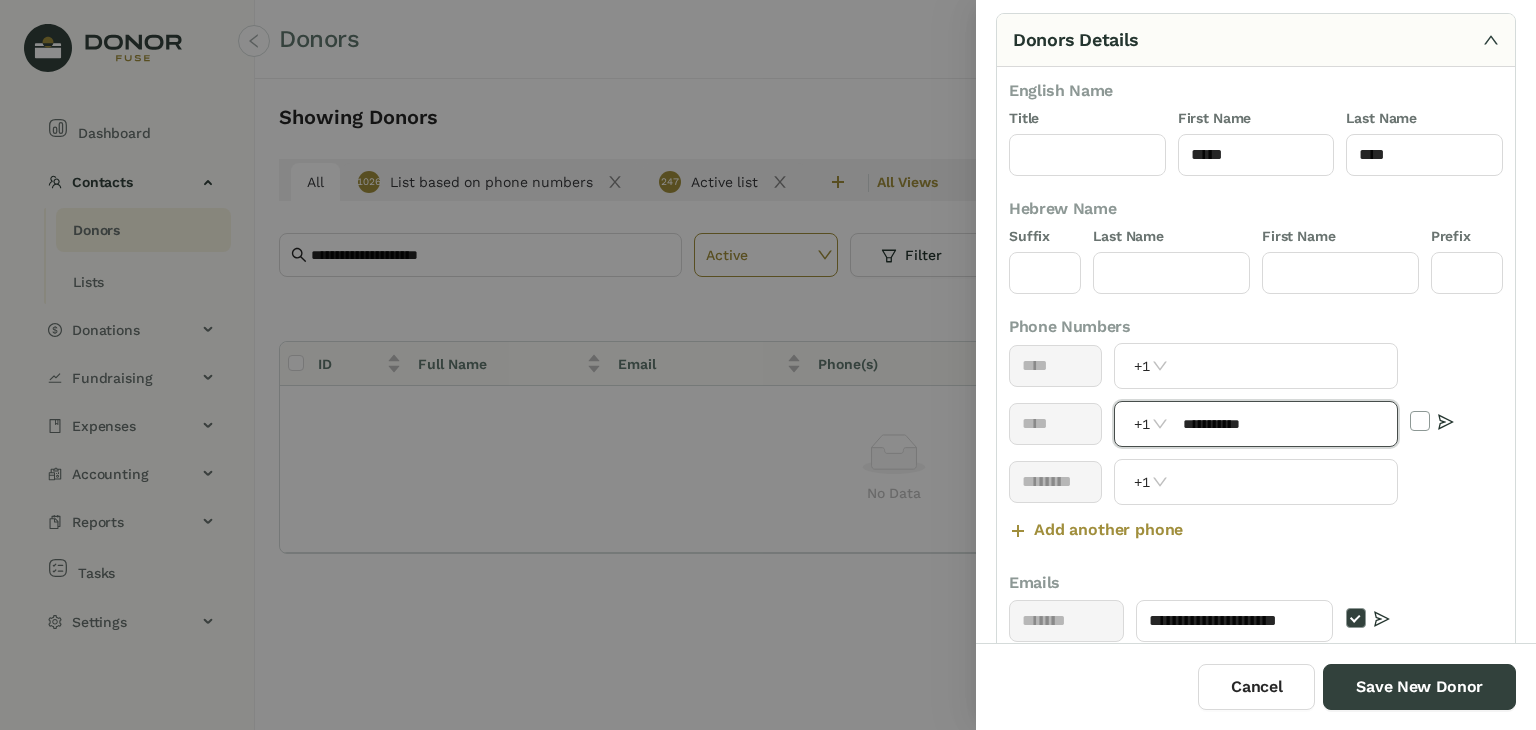 click on "**********" at bounding box center [1284, 424] 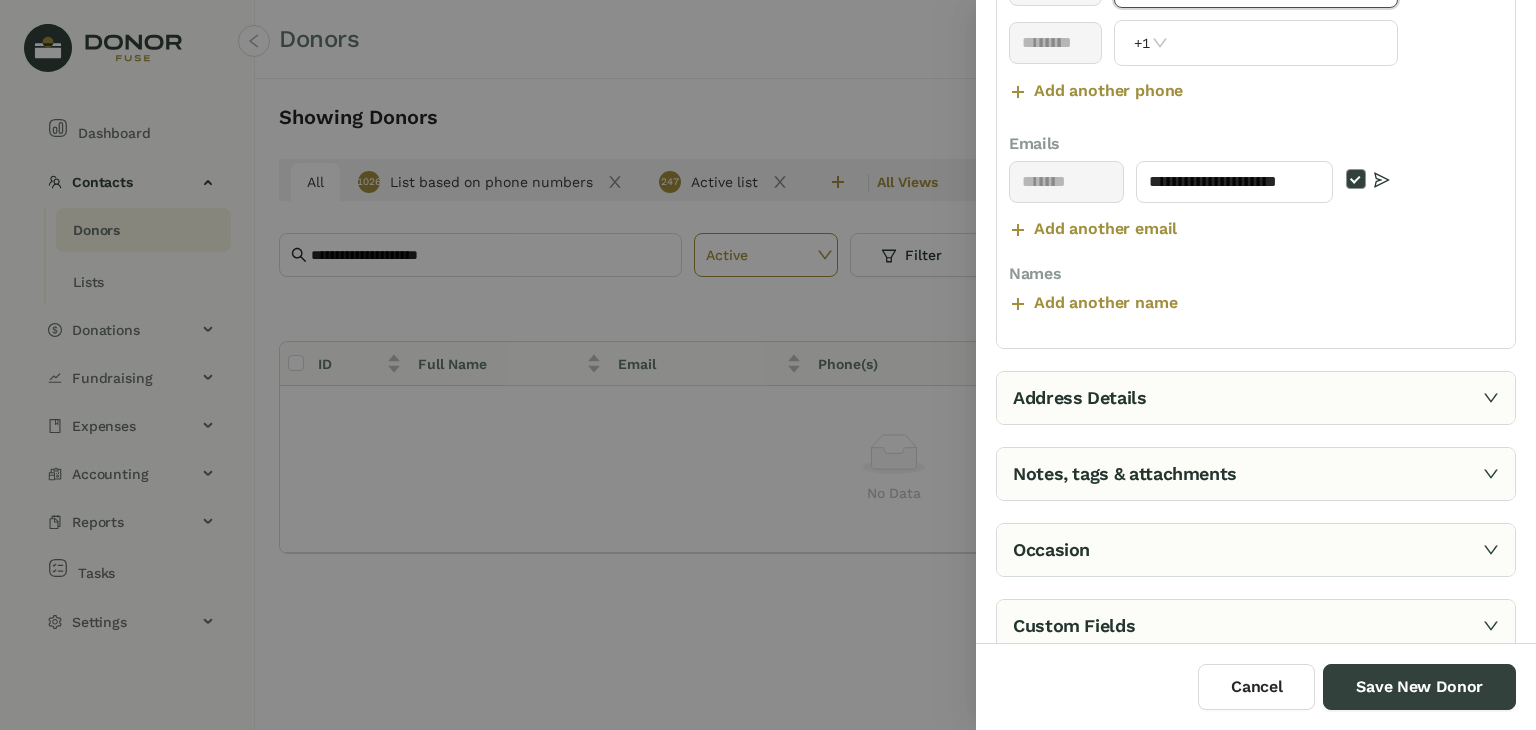 type on "**********" 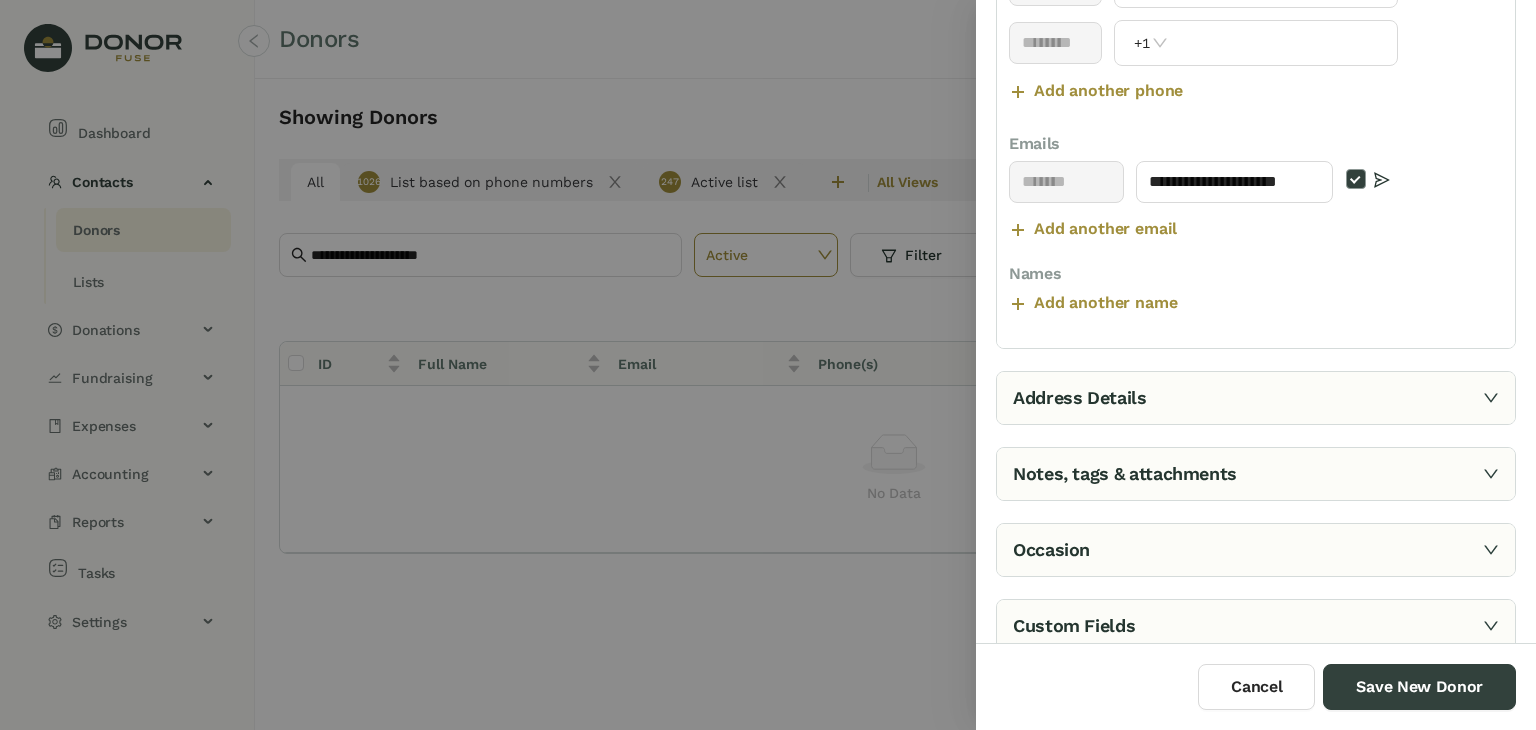 click on "Address Details" at bounding box center (1256, 398) 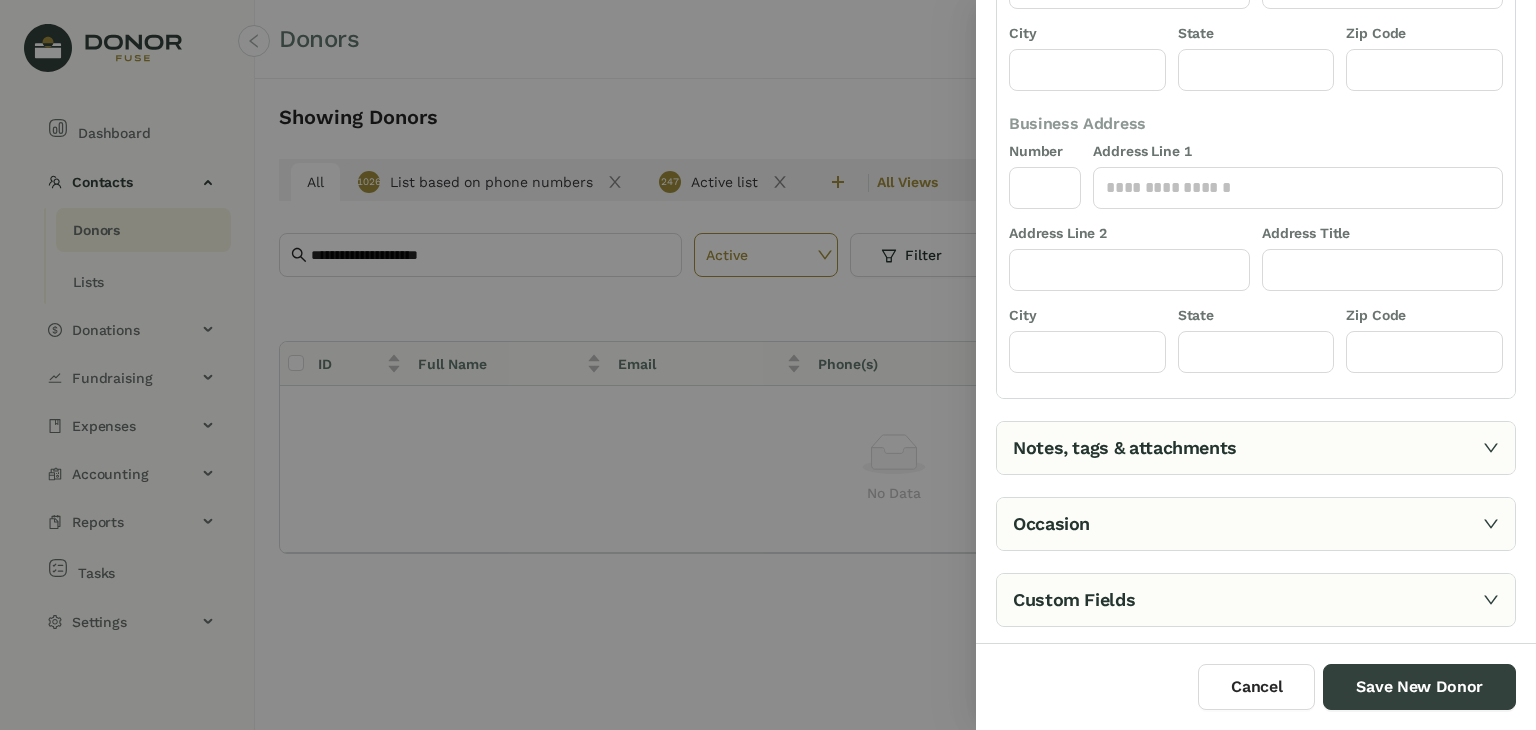 click on "Notes, tags & attachments" at bounding box center [1256, 448] 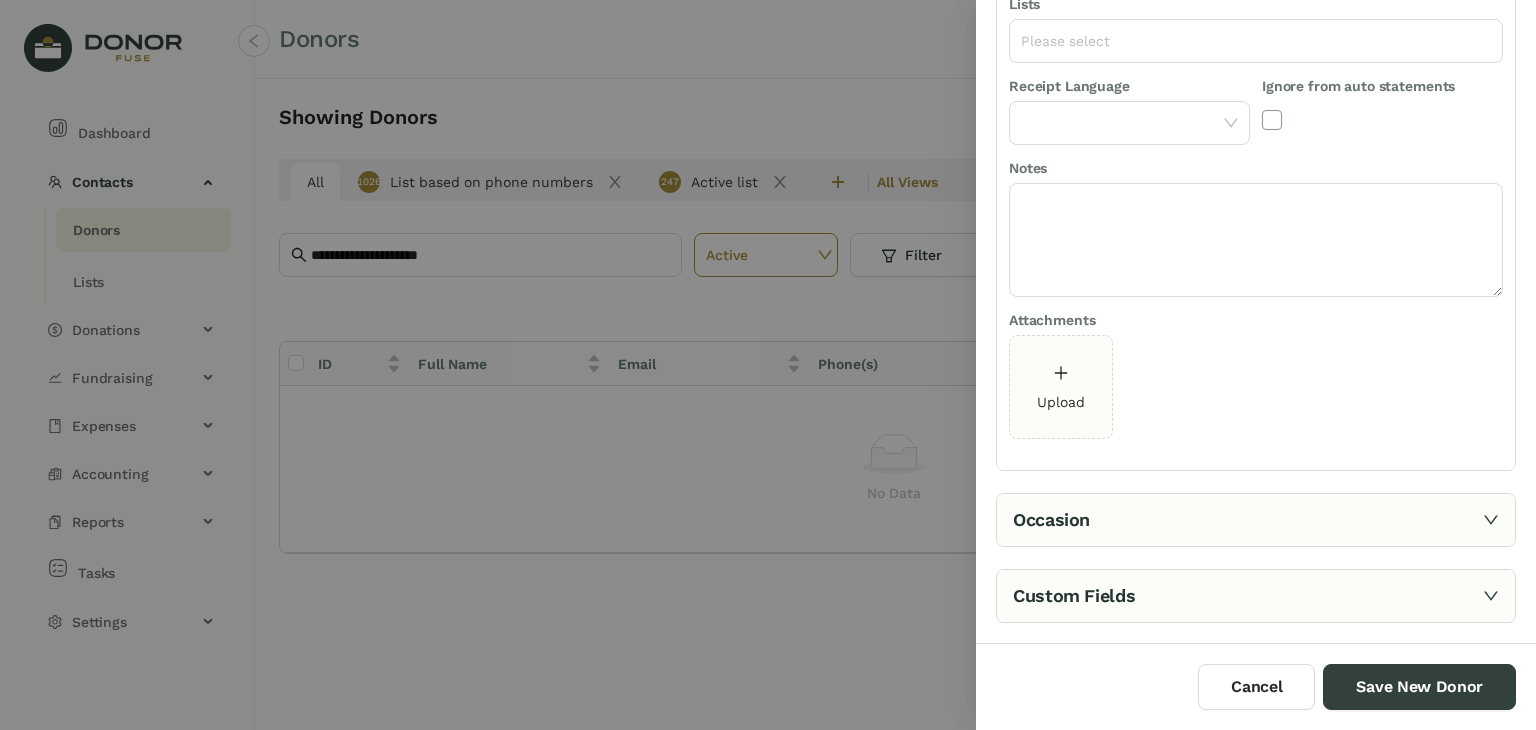 scroll, scrollTop: 377, scrollLeft: 0, axis: vertical 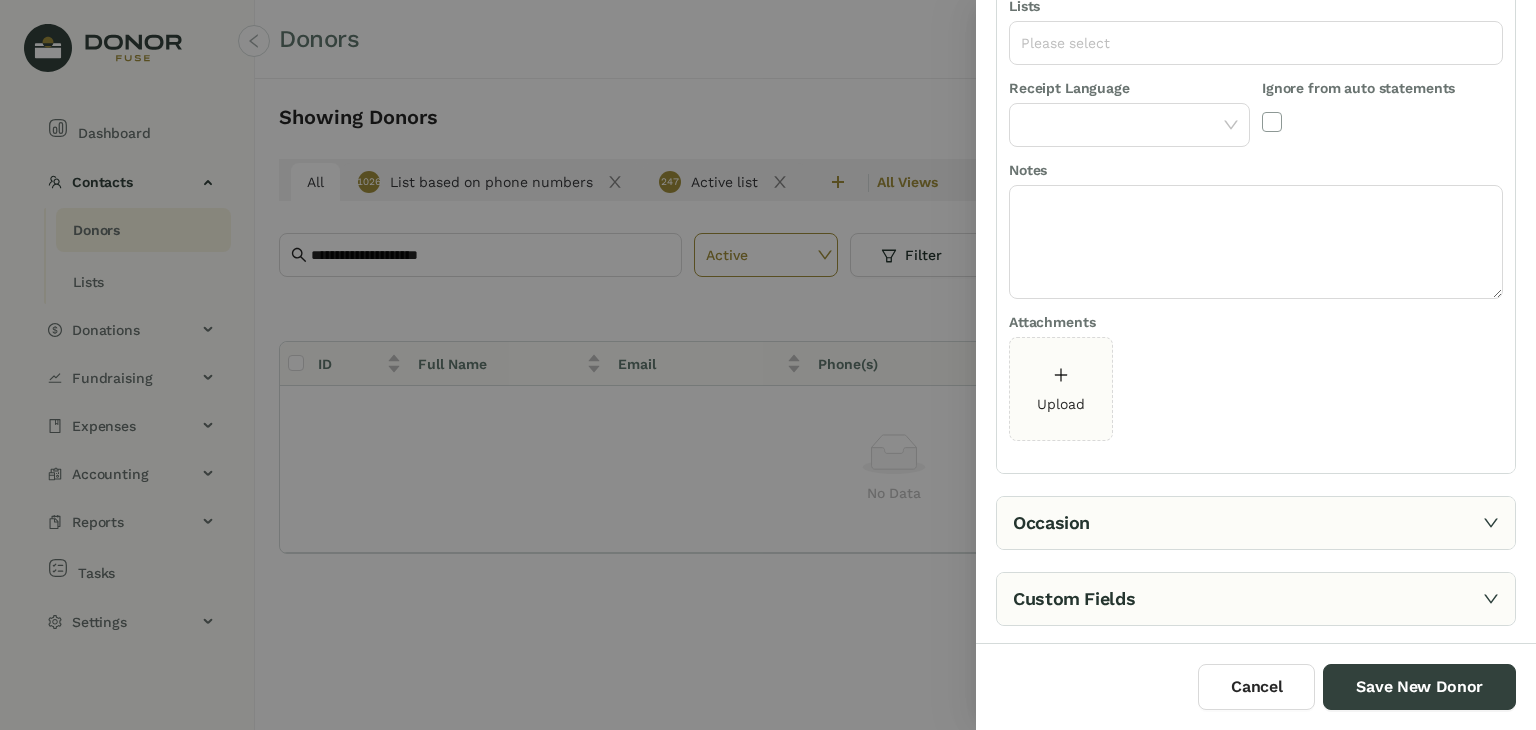 click on "Lists    Please select" at bounding box center [1256, 36] 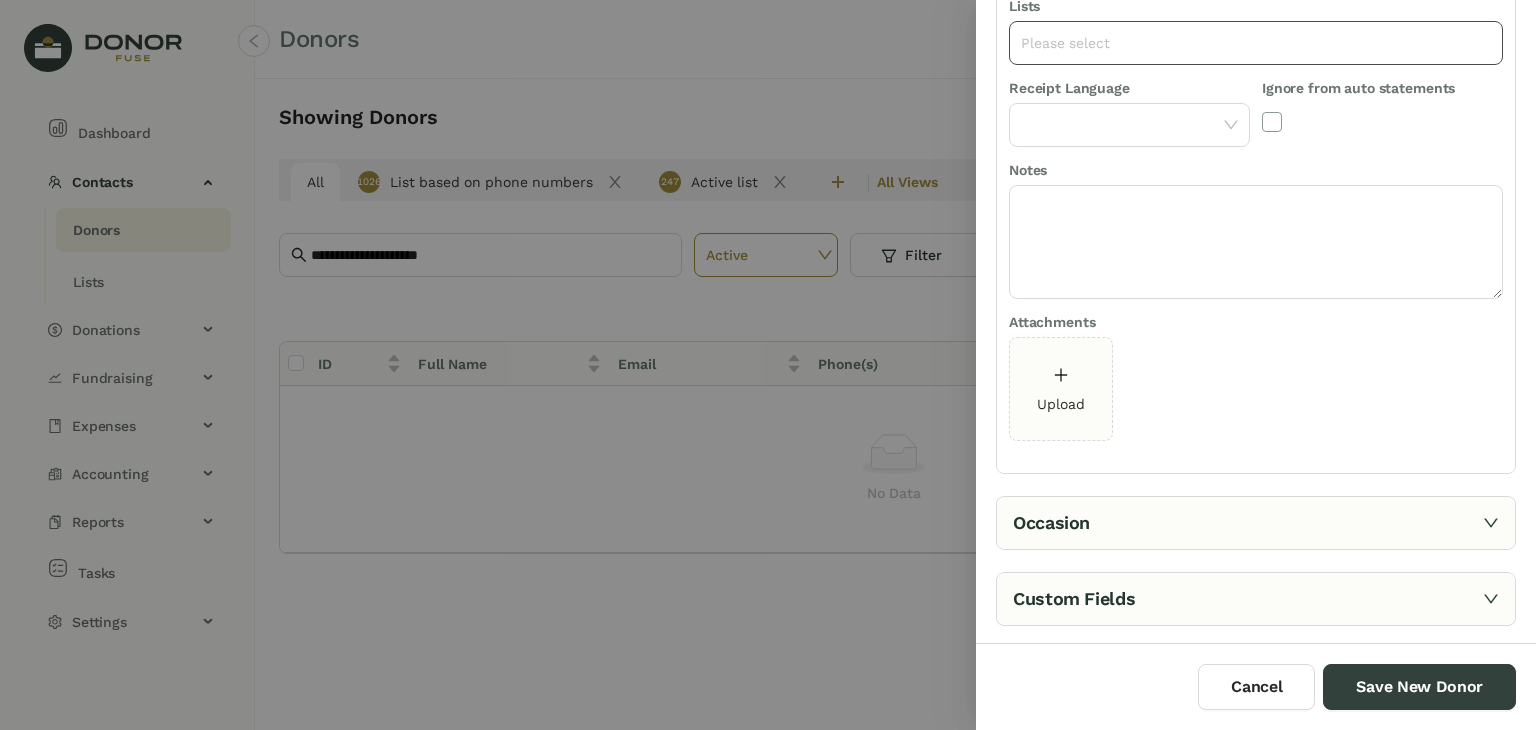 click on "Please select" 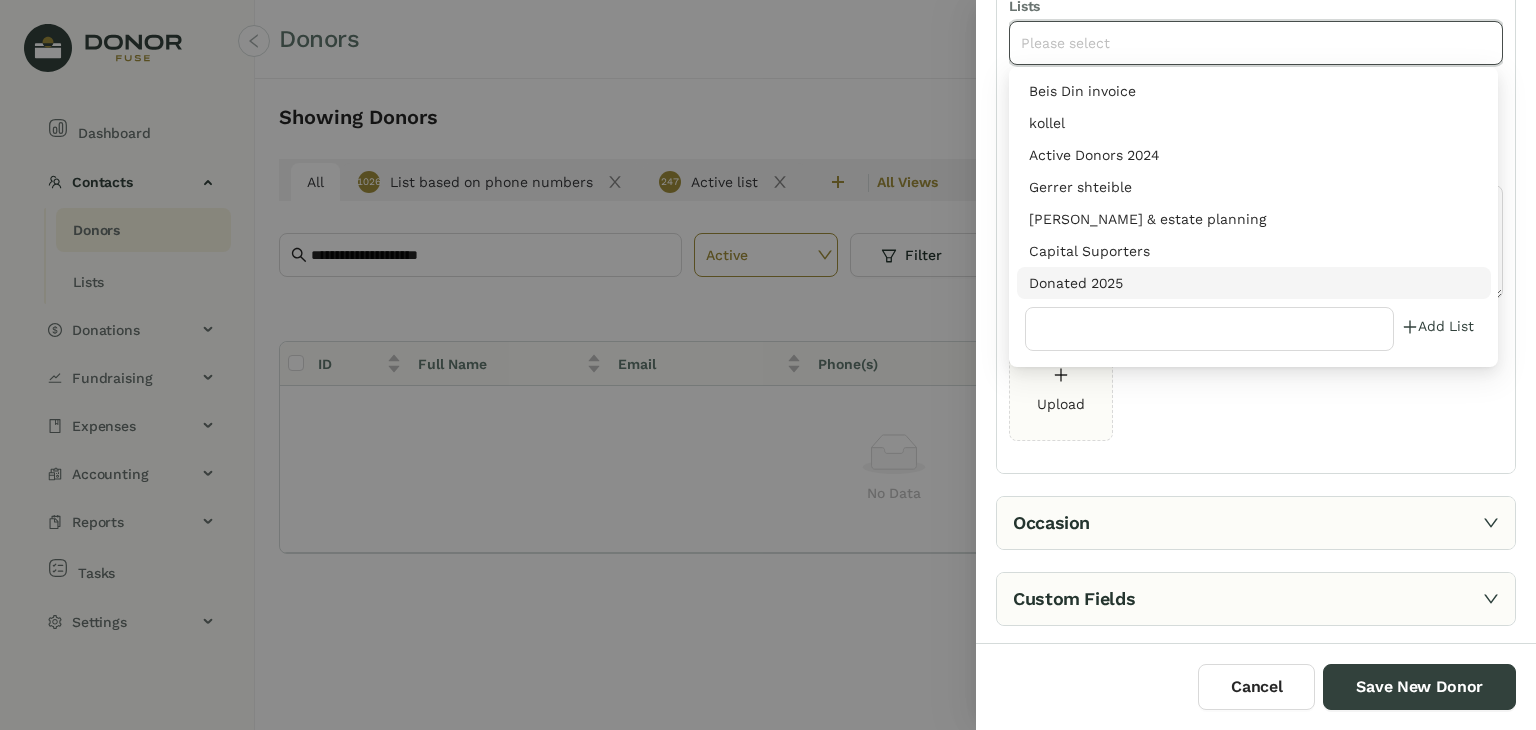 click on "Donated 2025" at bounding box center (1254, 283) 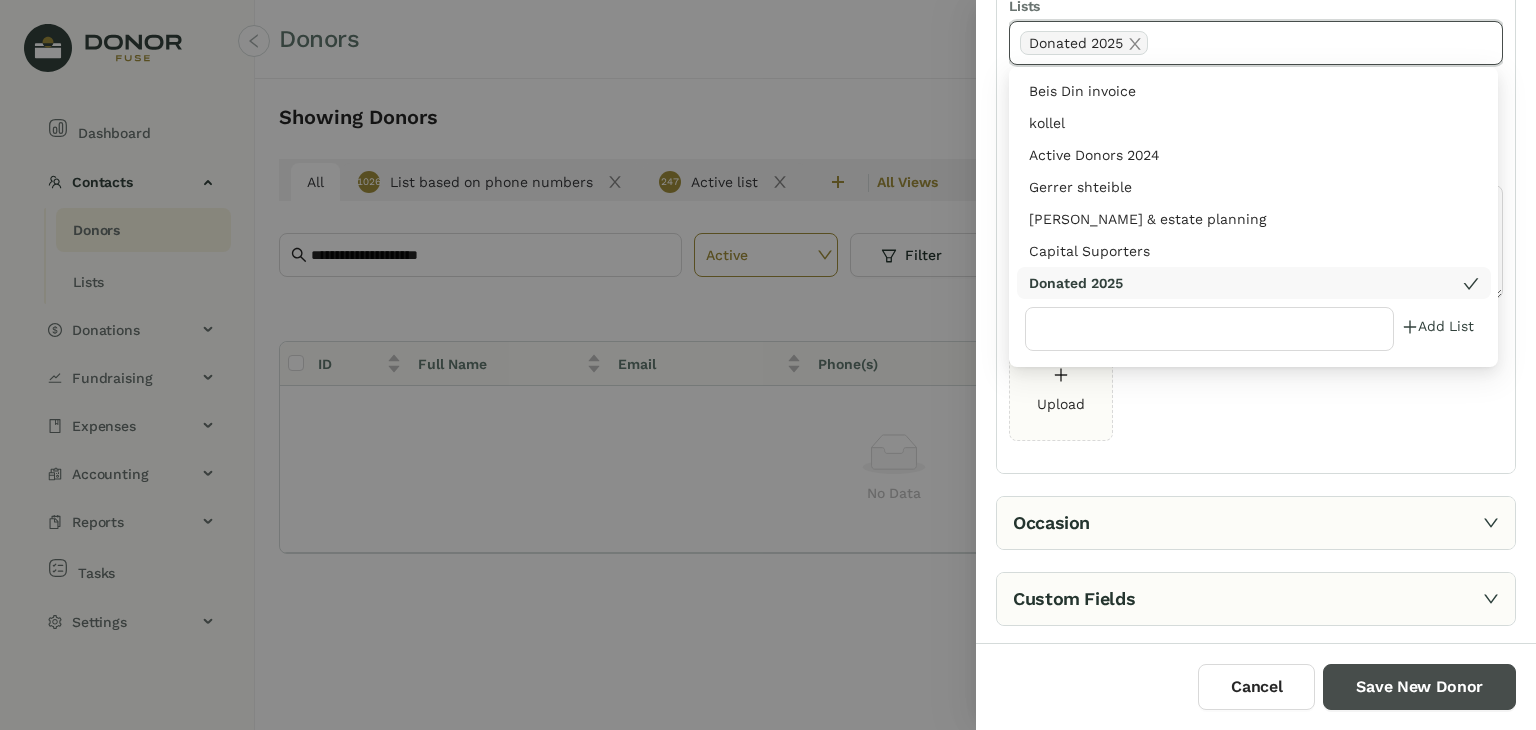 click on "Save New Donor" at bounding box center [1419, 687] 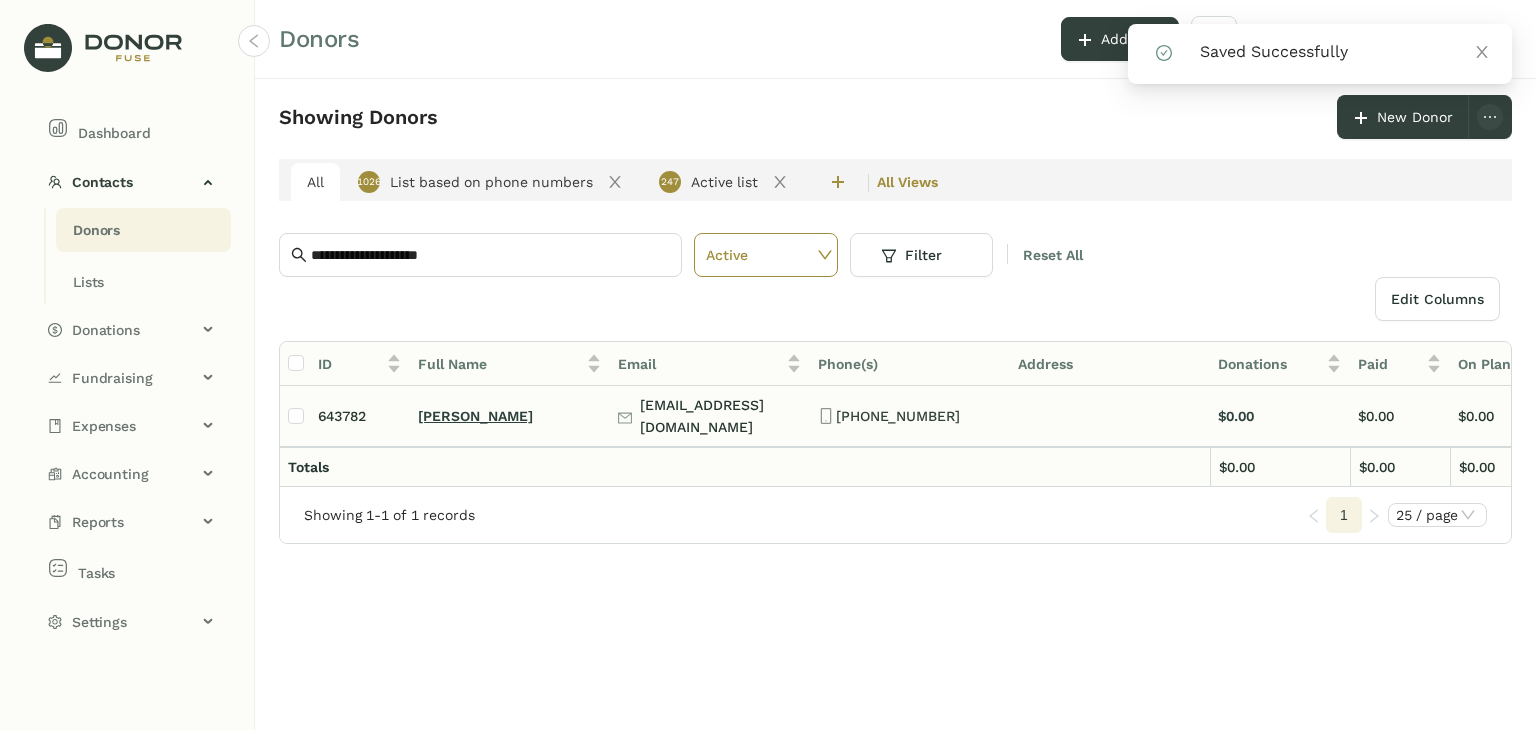 click on "[PERSON_NAME]" 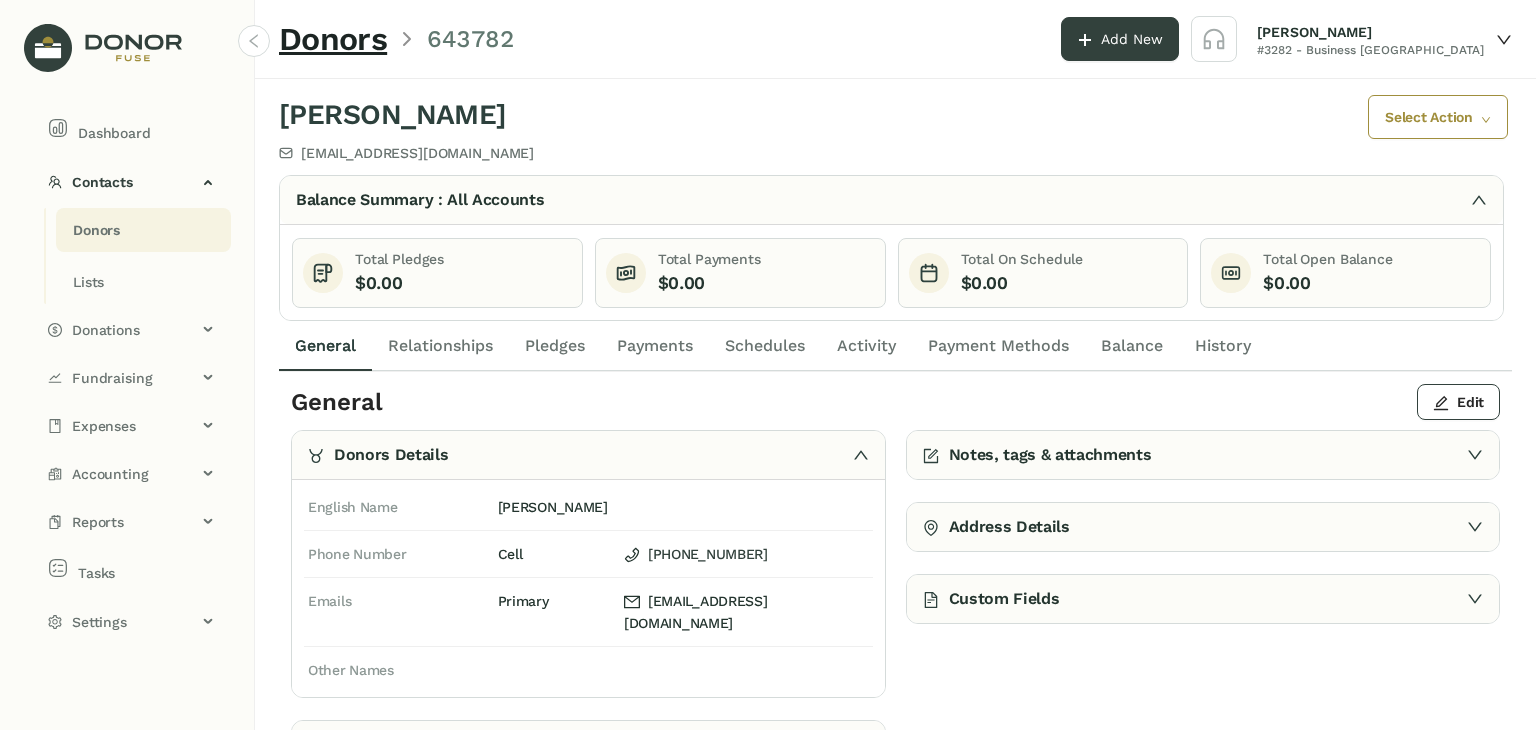 click on "Payments" 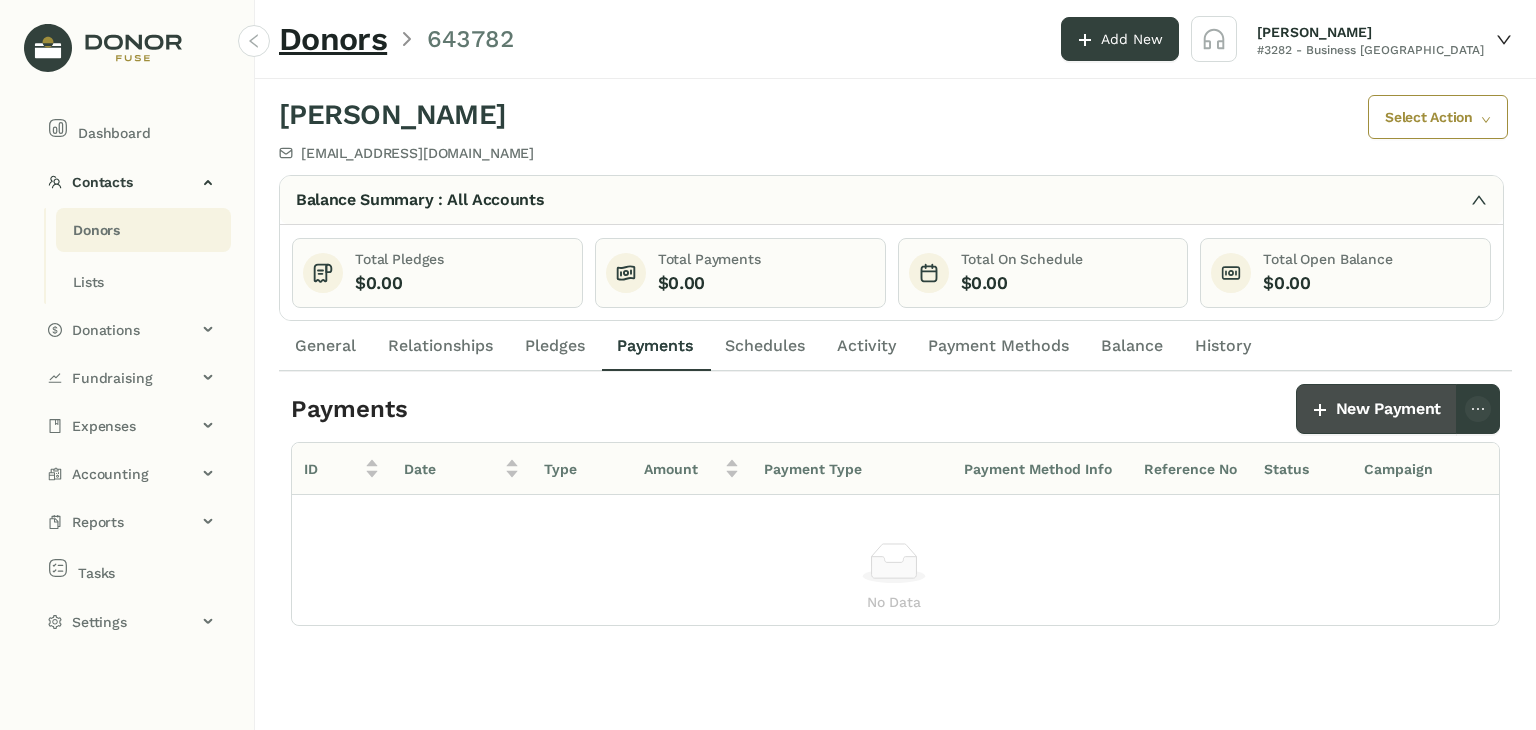click on "New Payment" 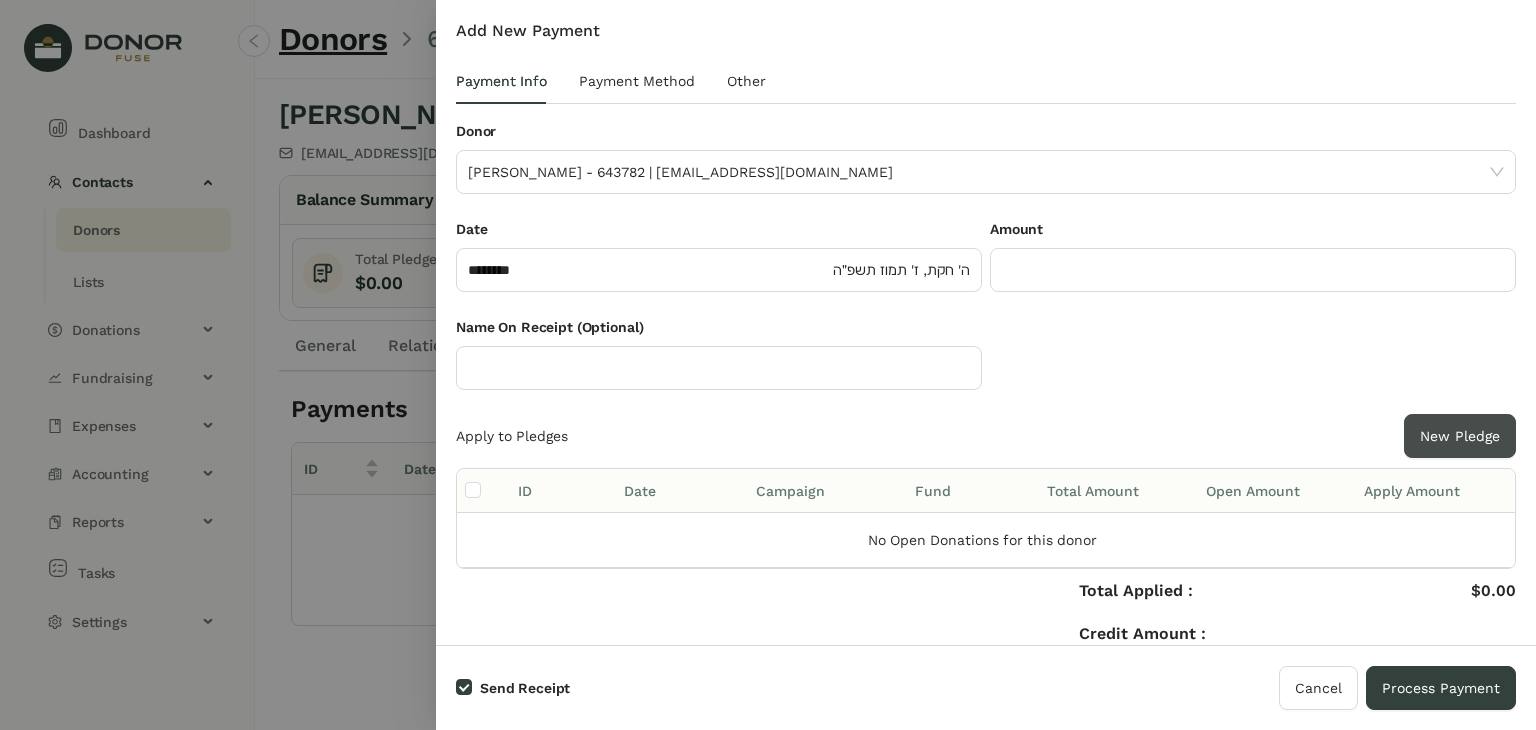 click on "New Pledge" at bounding box center [1460, 436] 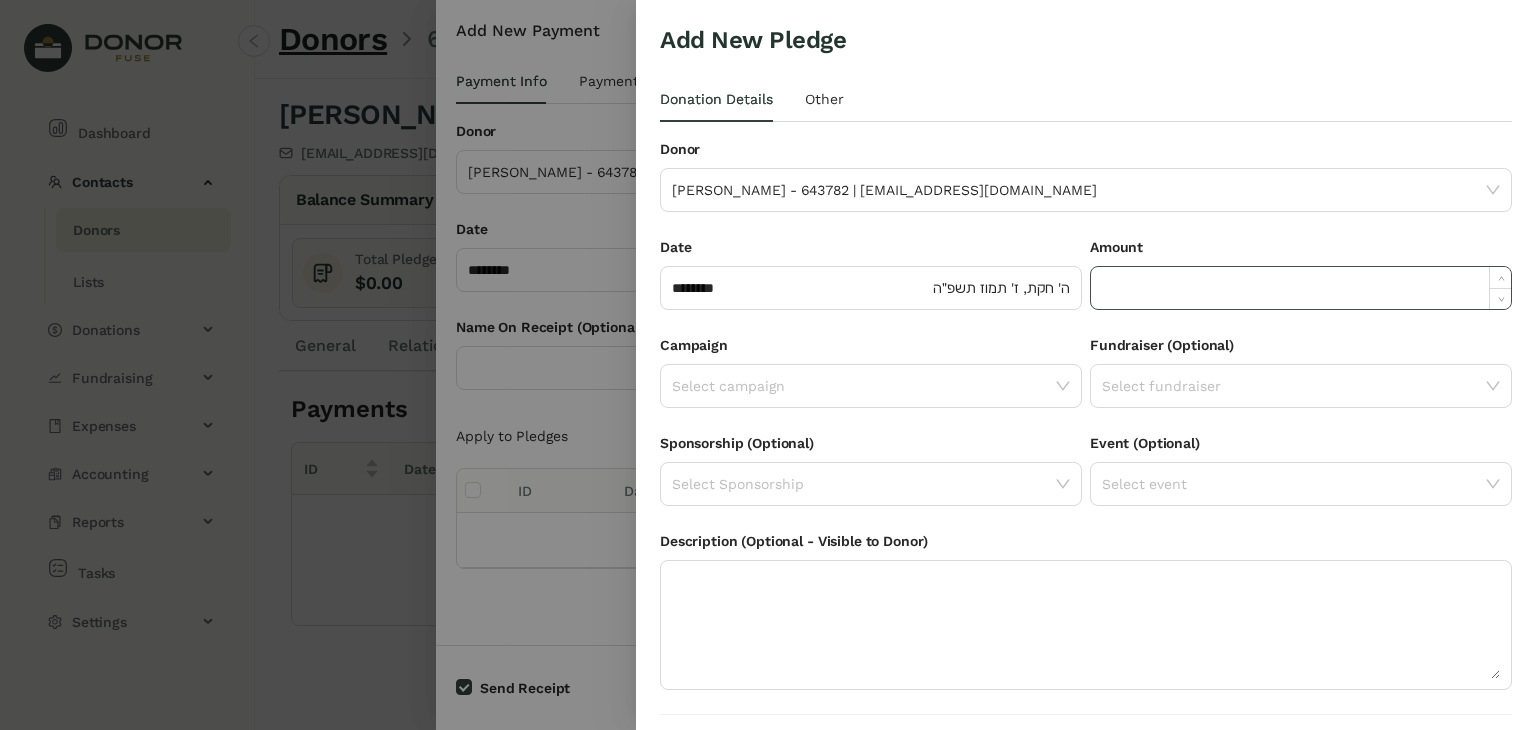 click 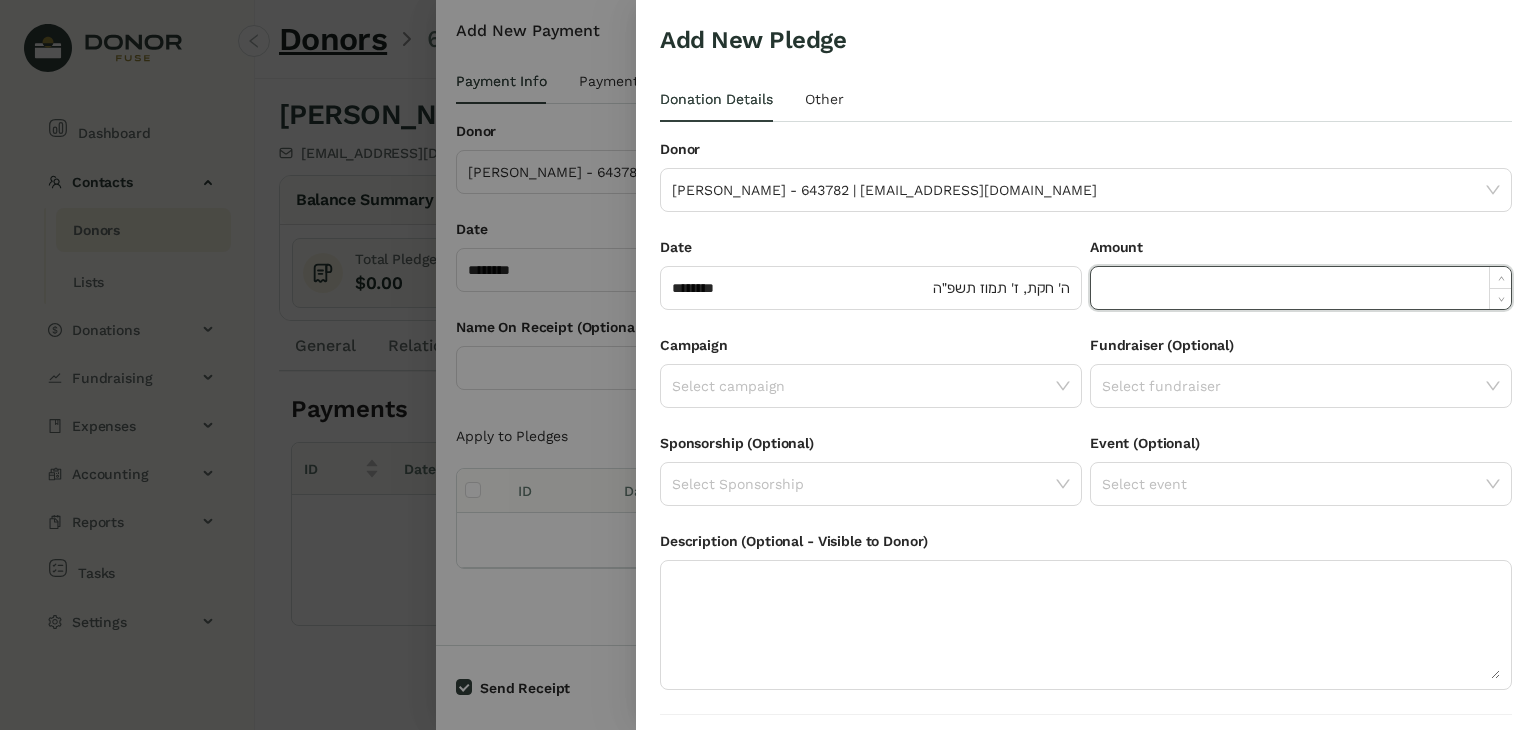 paste on "*****" 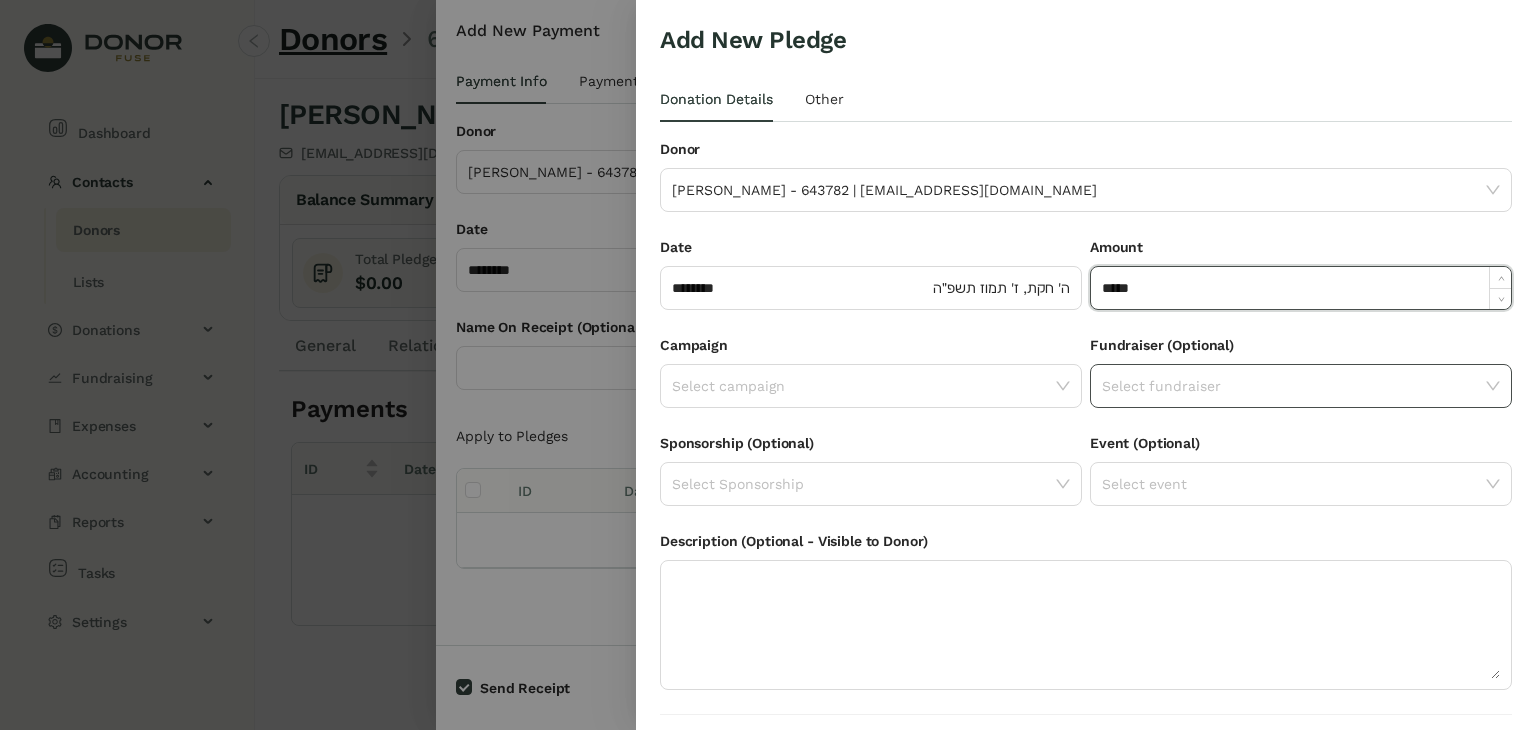 type on "******" 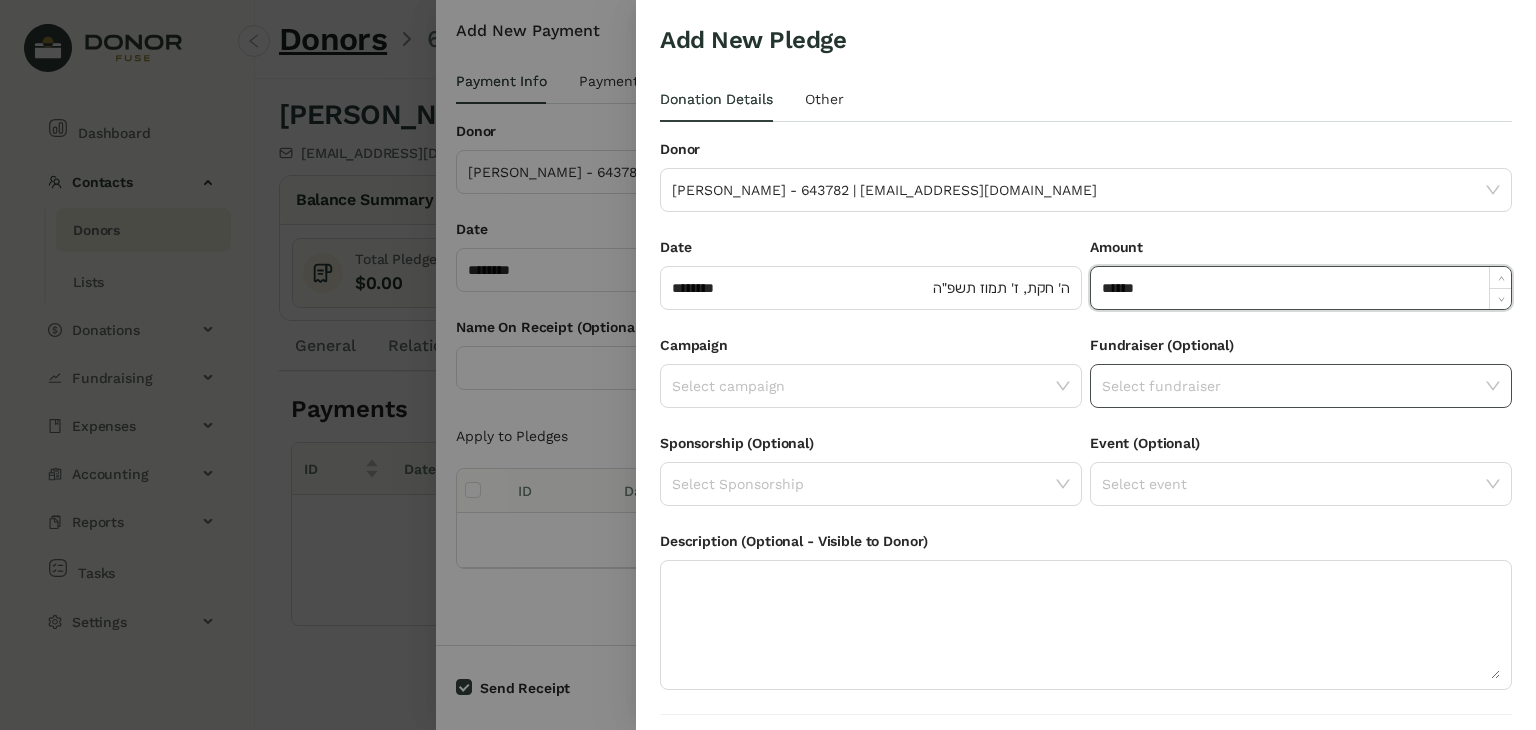 click 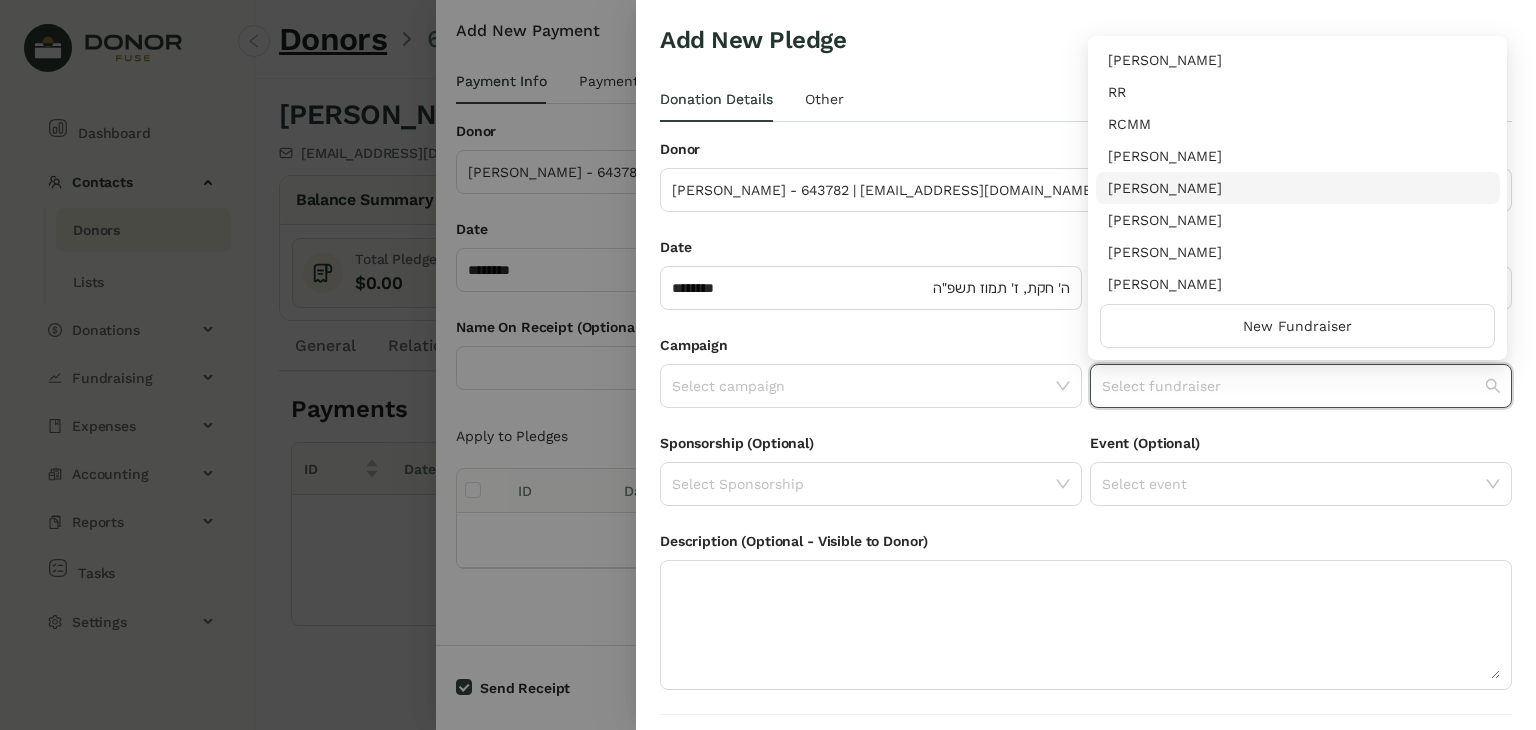 click on "[PERSON_NAME]" at bounding box center [1298, 188] 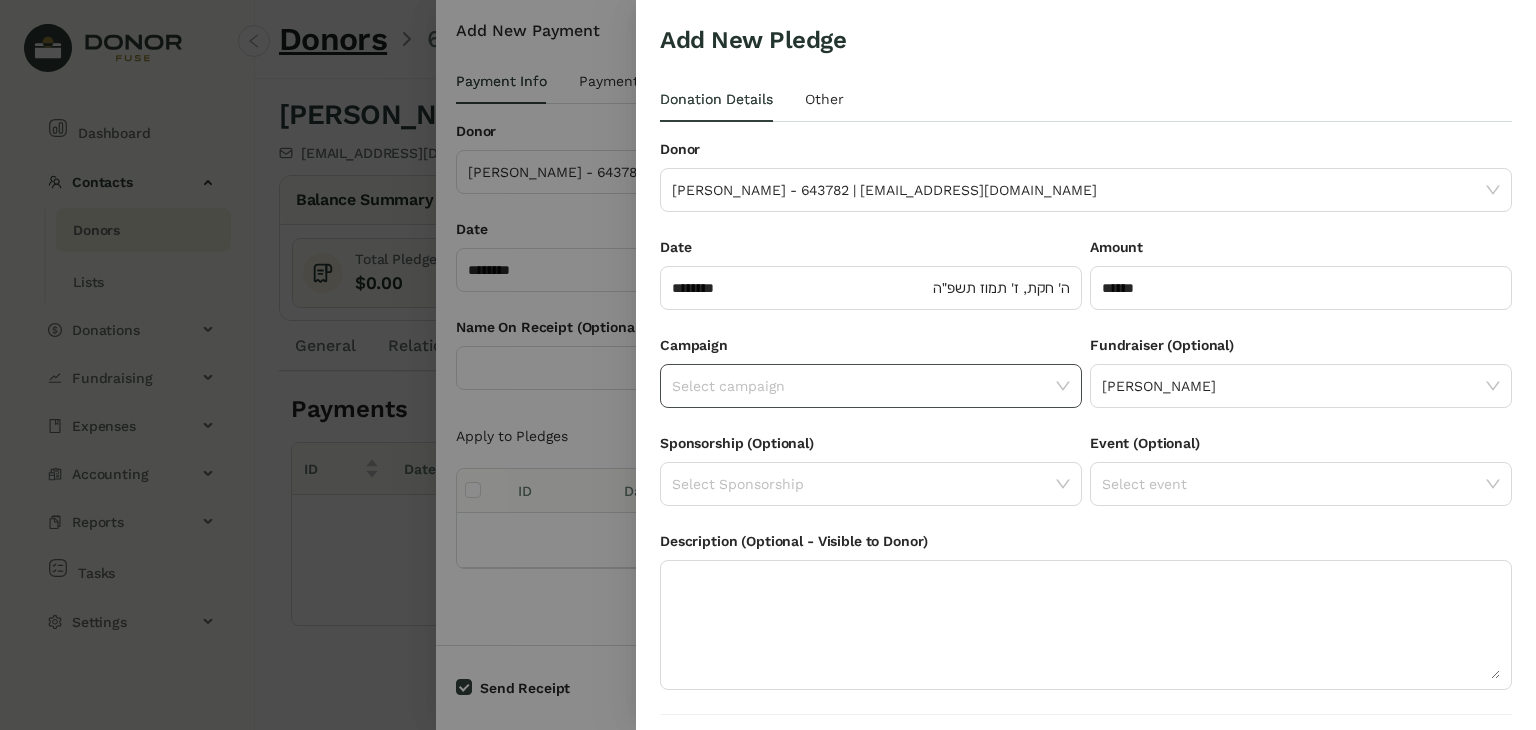 click 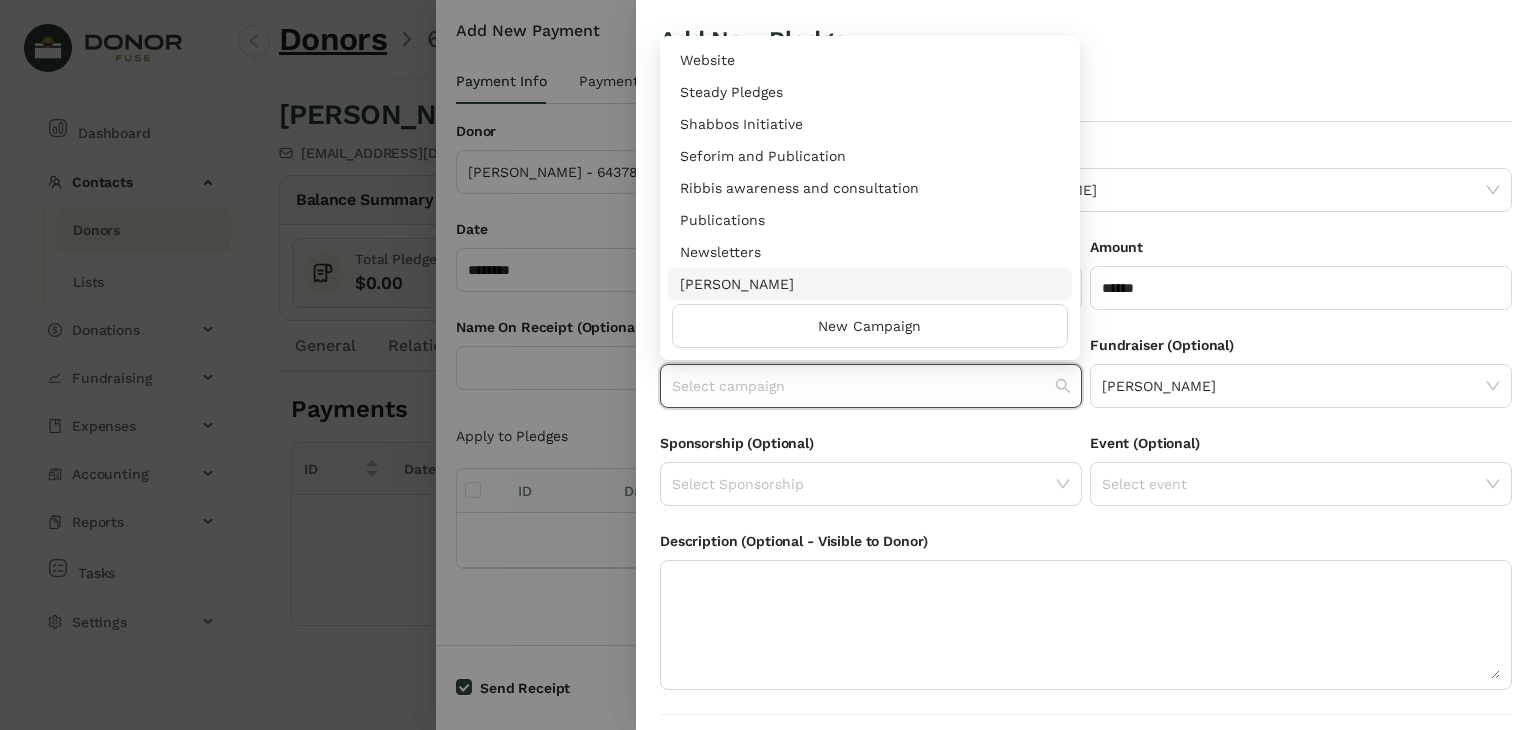 scroll, scrollTop: 960, scrollLeft: 0, axis: vertical 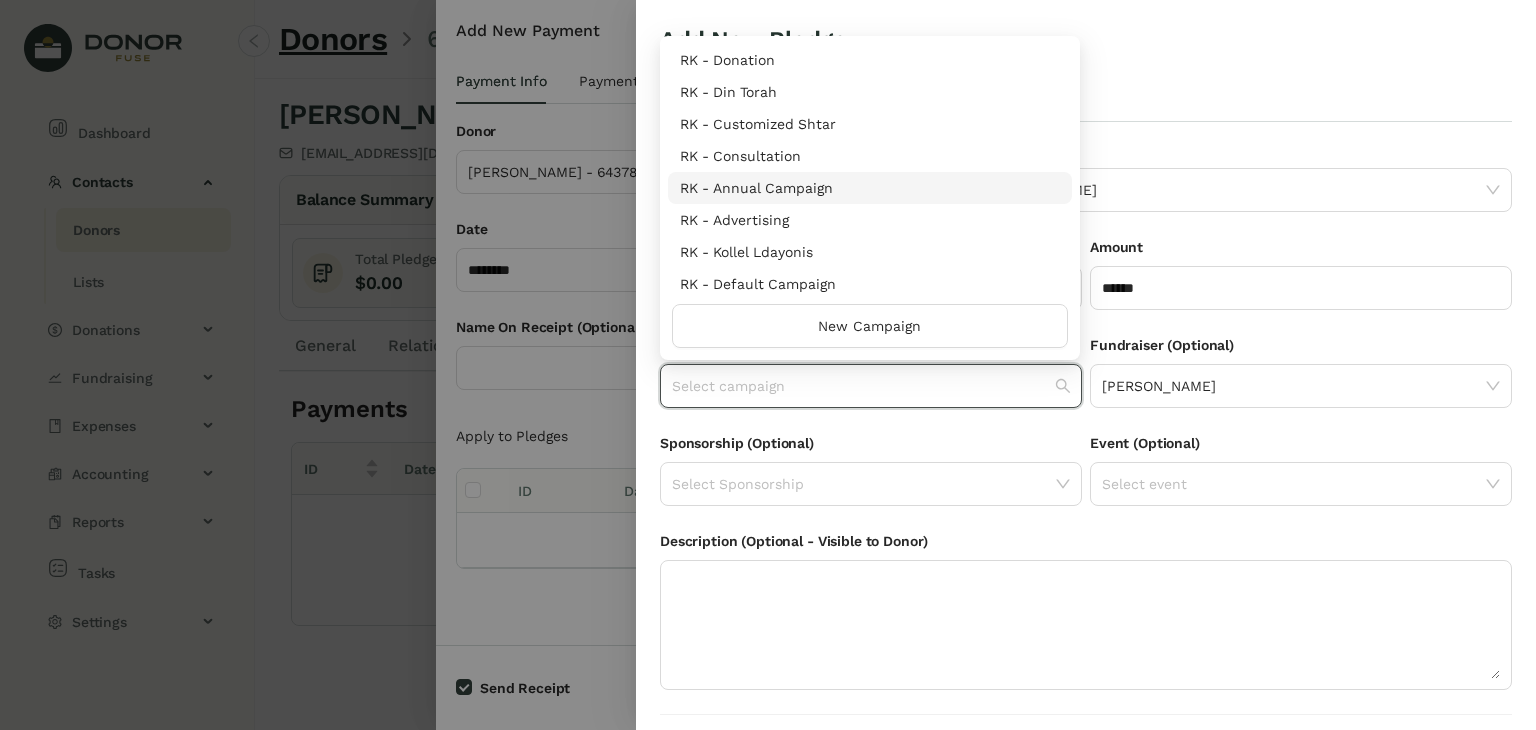 click on "RK - Annual Campaign" at bounding box center (870, 188) 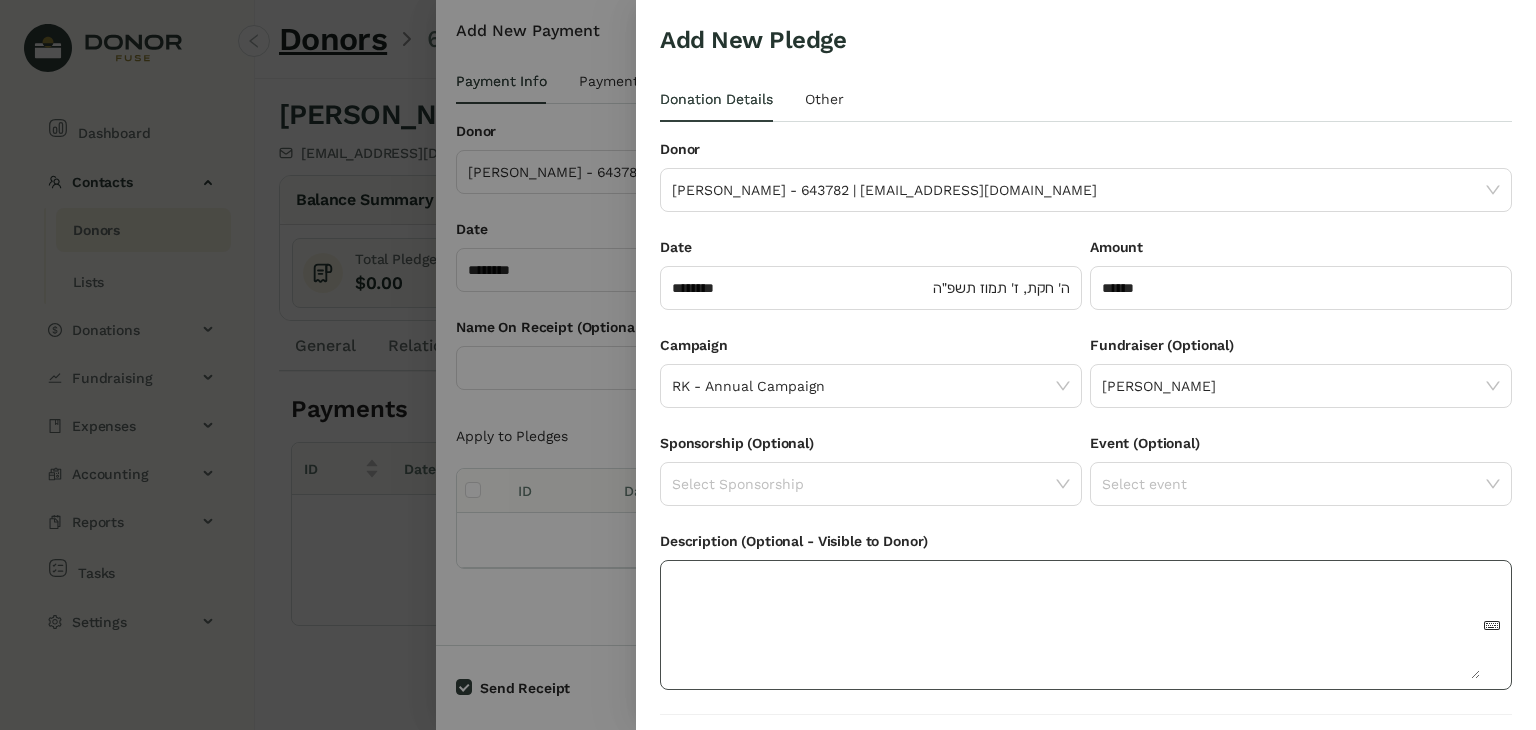 scroll, scrollTop: 54, scrollLeft: 0, axis: vertical 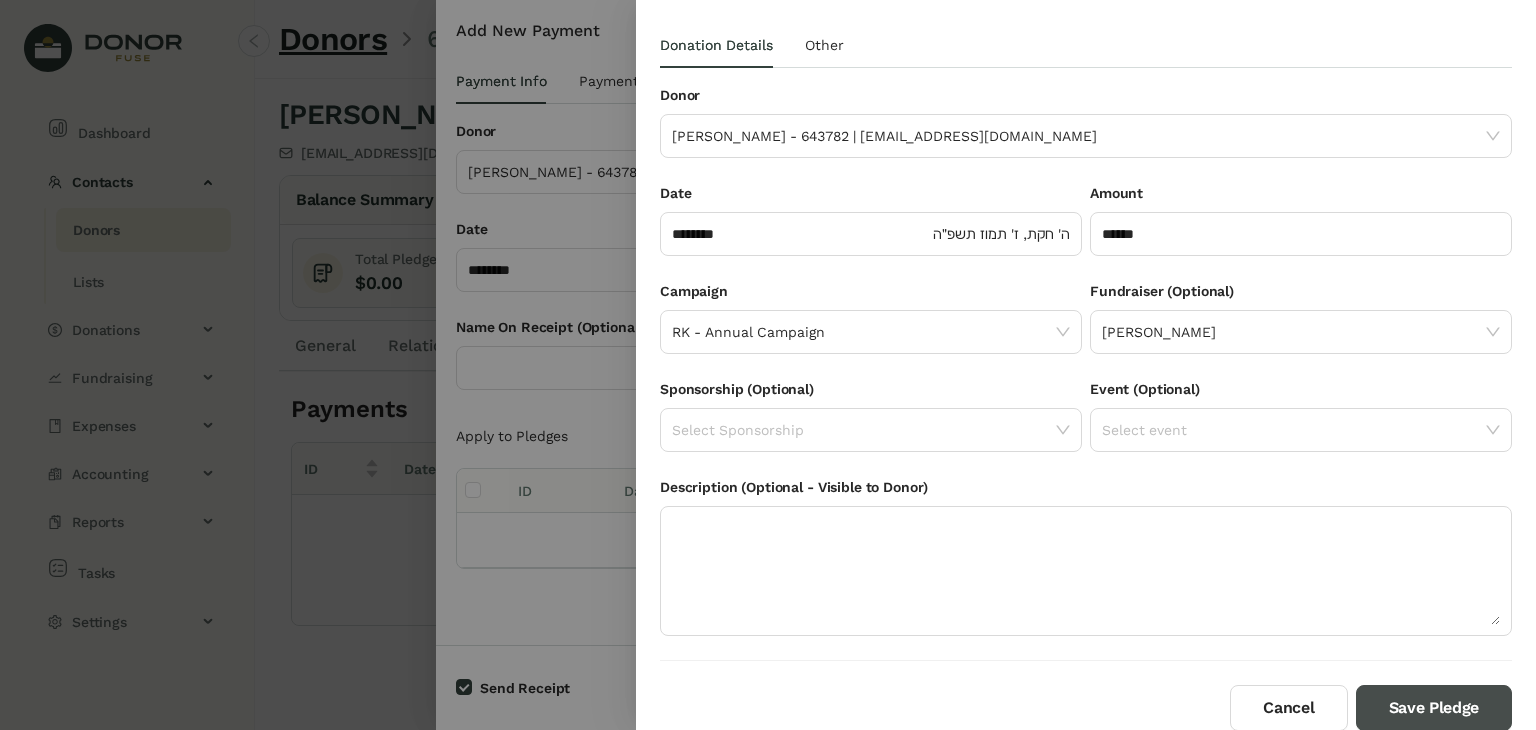 click on "Save Pledge" at bounding box center (1434, 708) 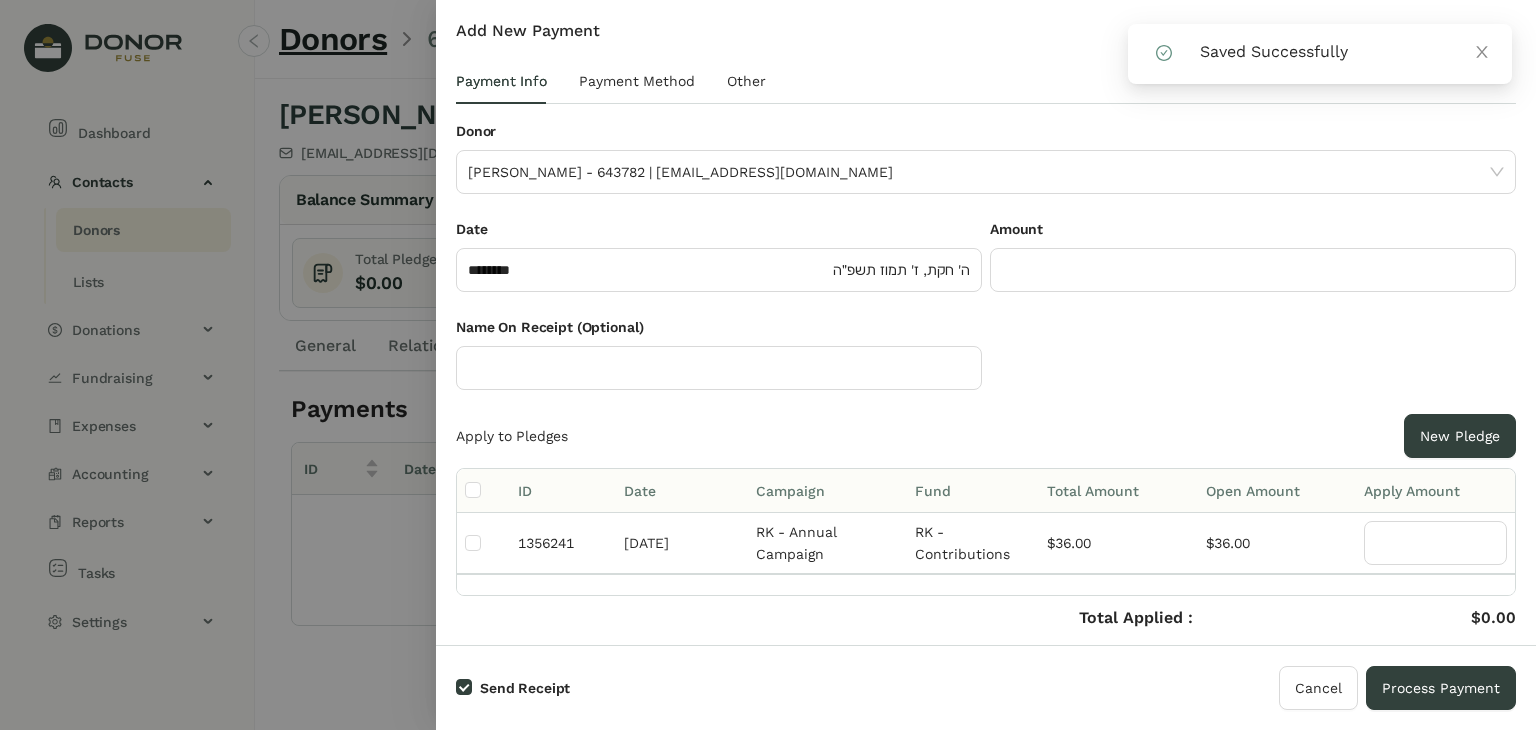 click 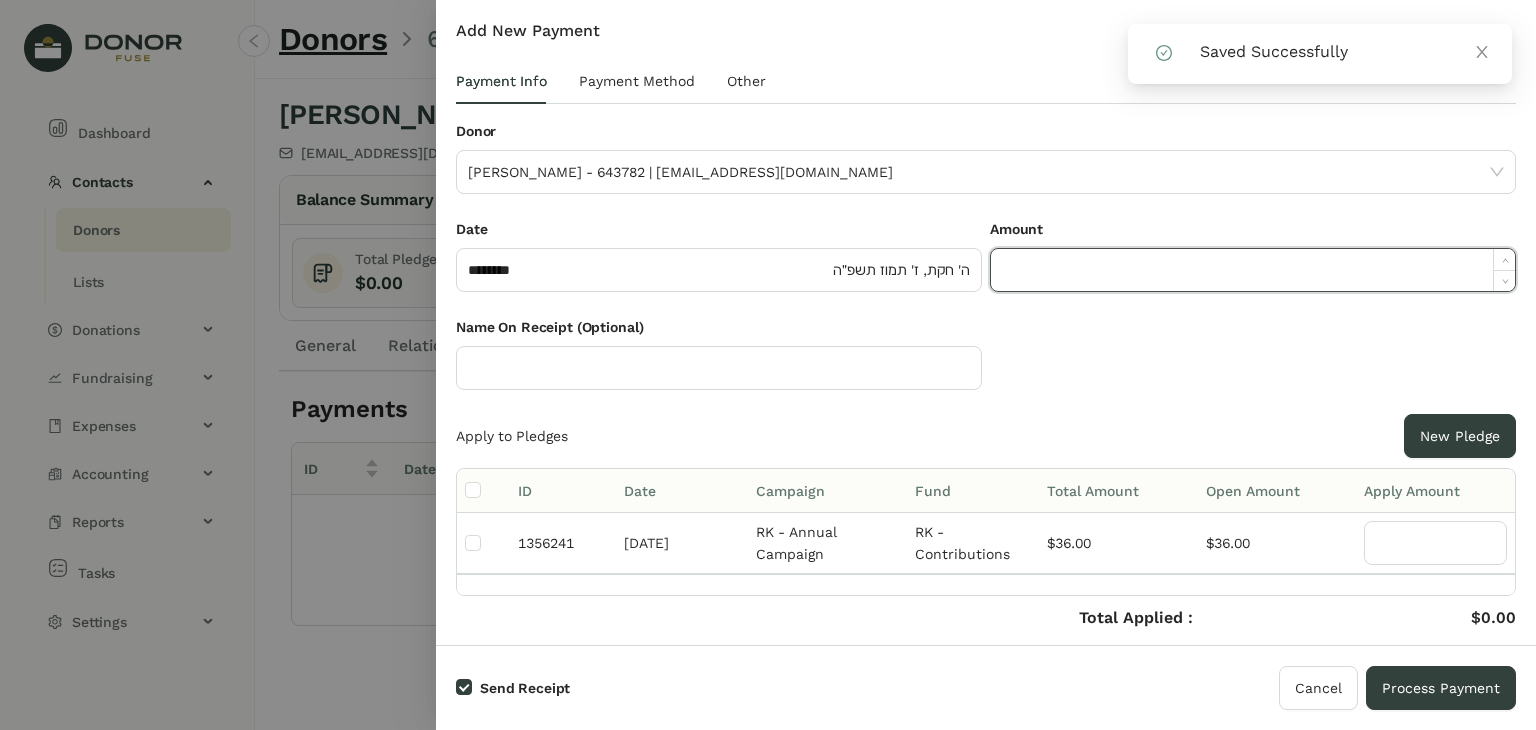 click 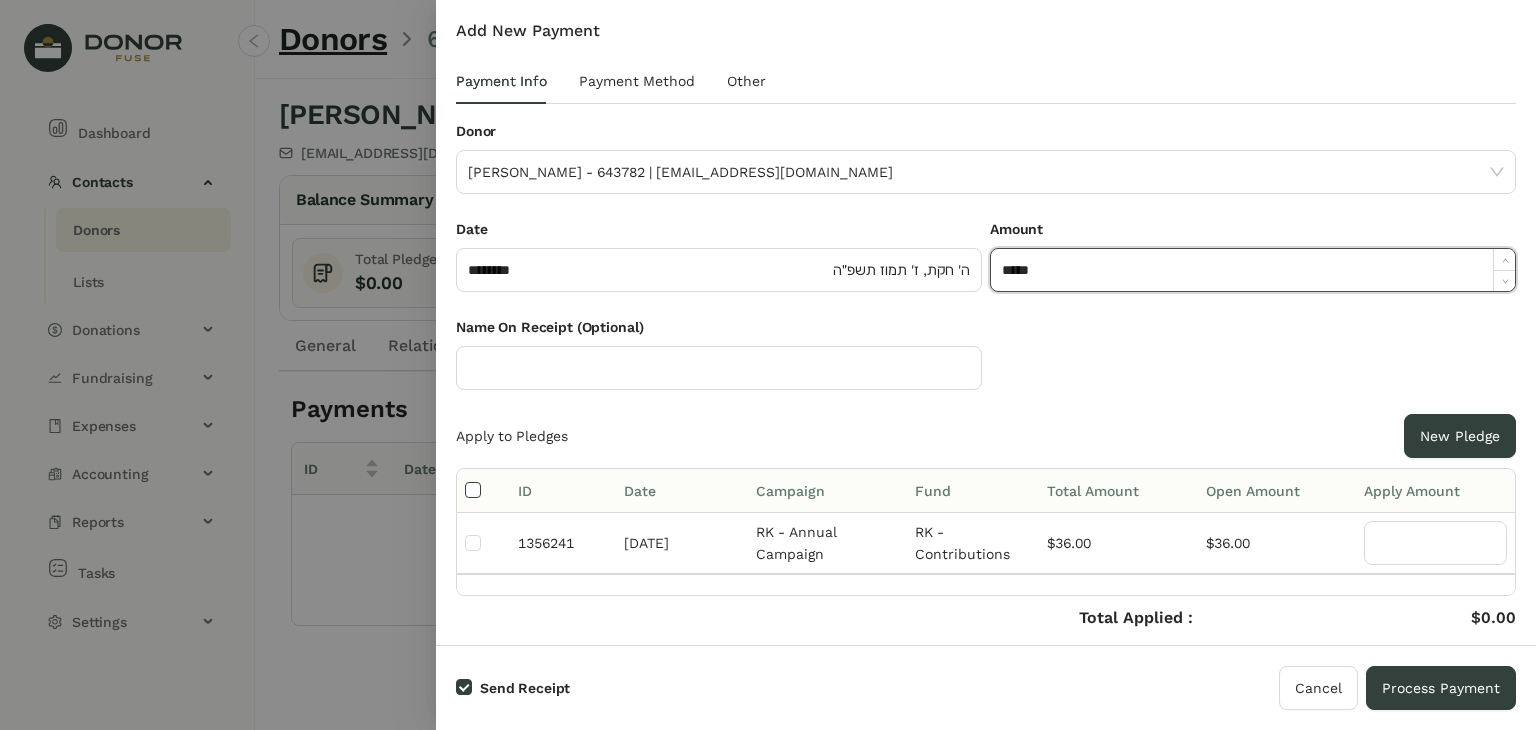 type on "******" 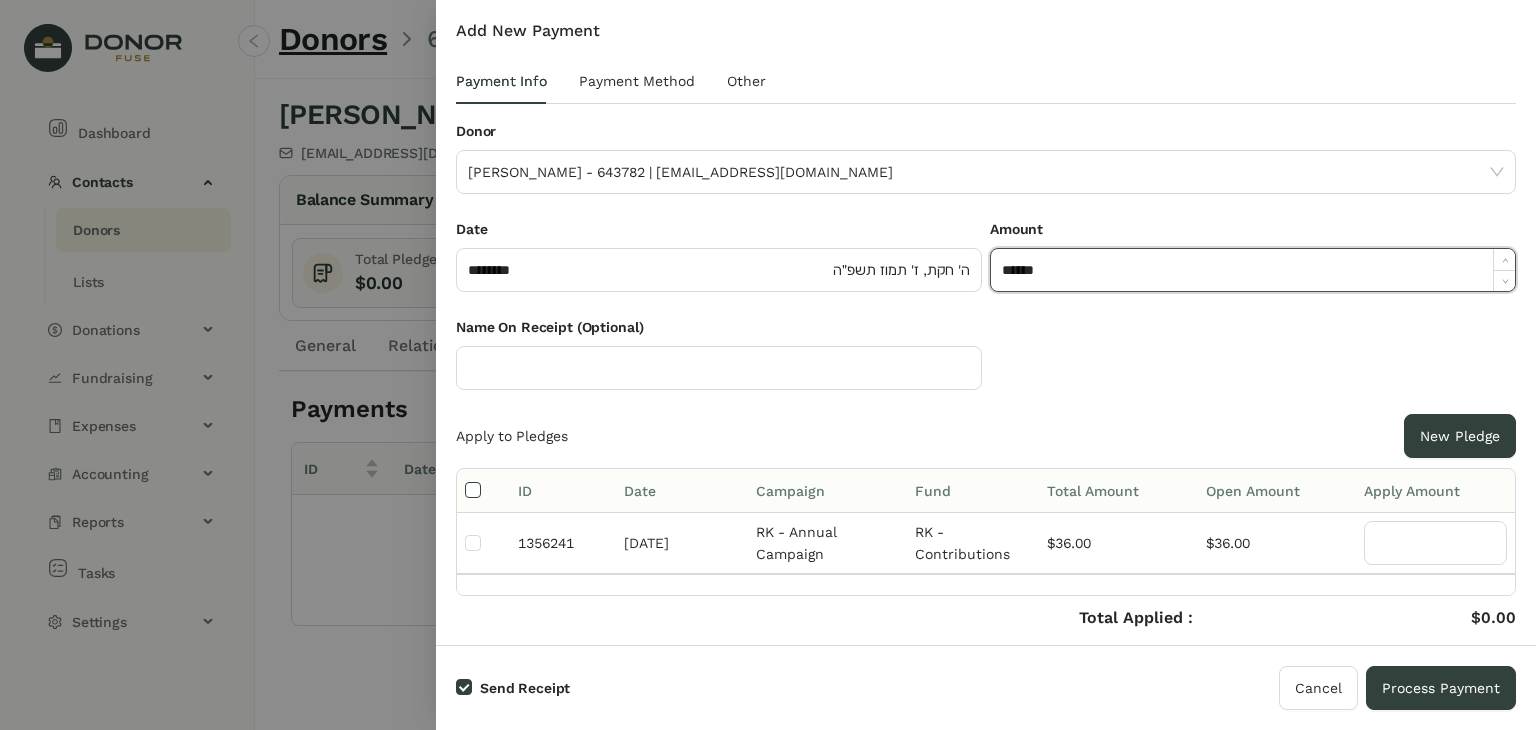 type on "**" 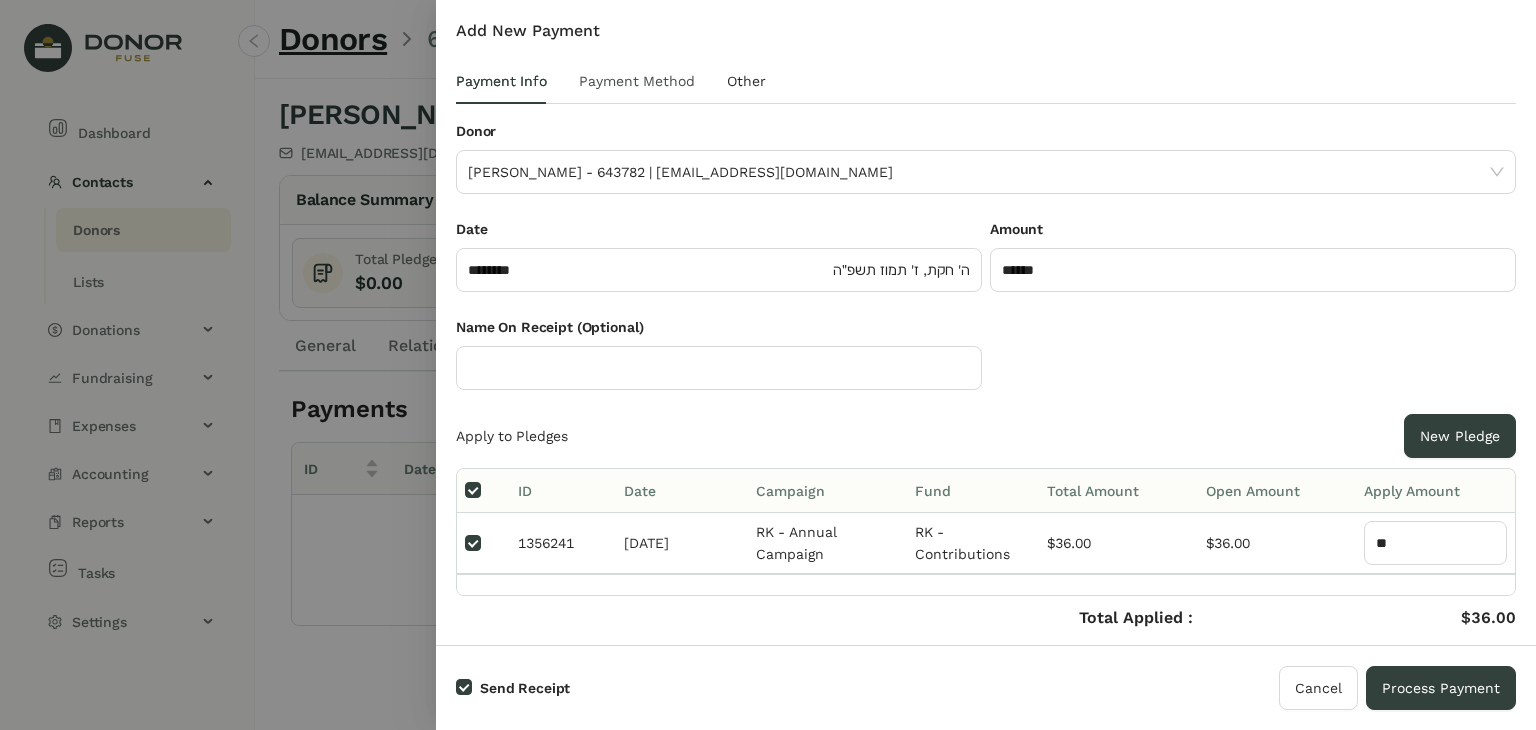 click on "Payment Method" at bounding box center [637, 81] 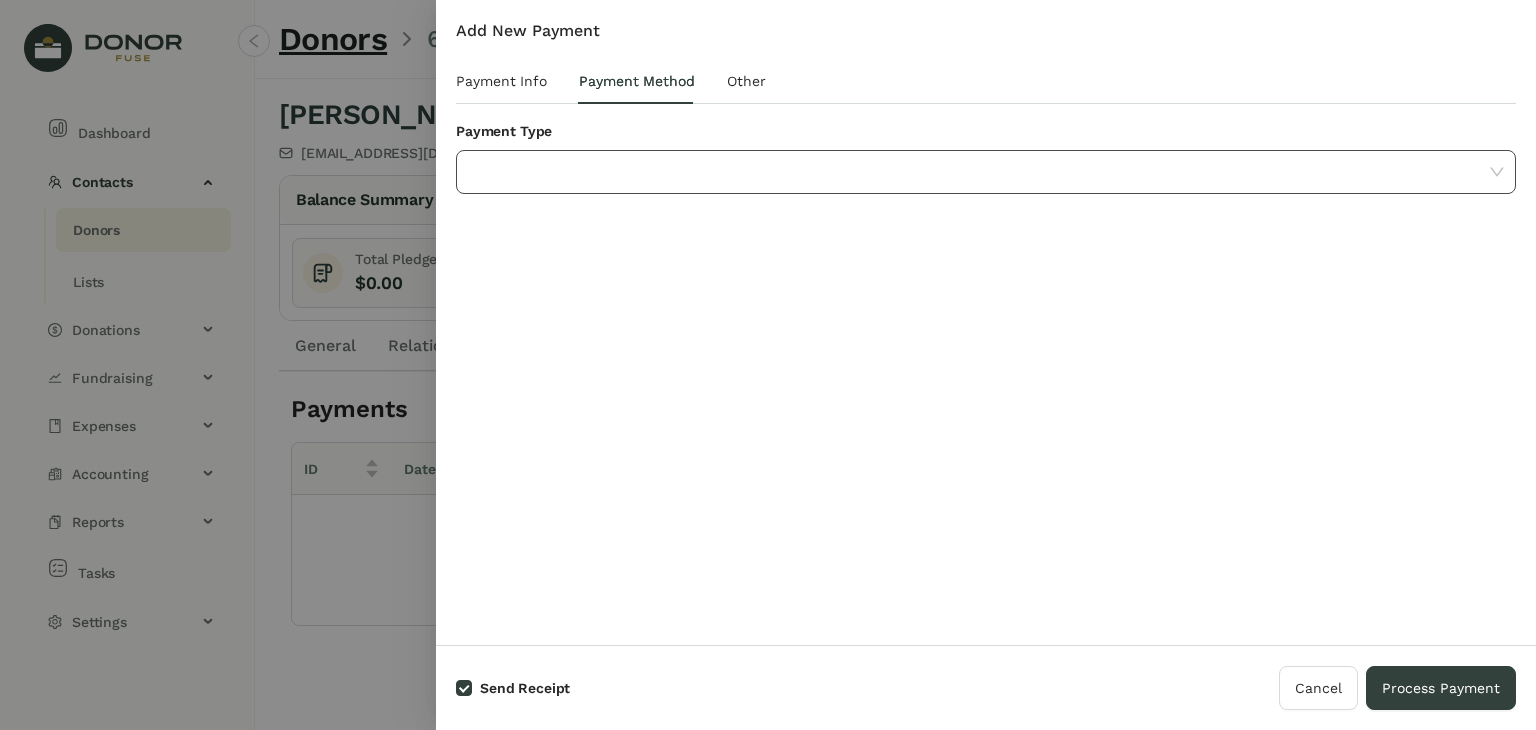 click 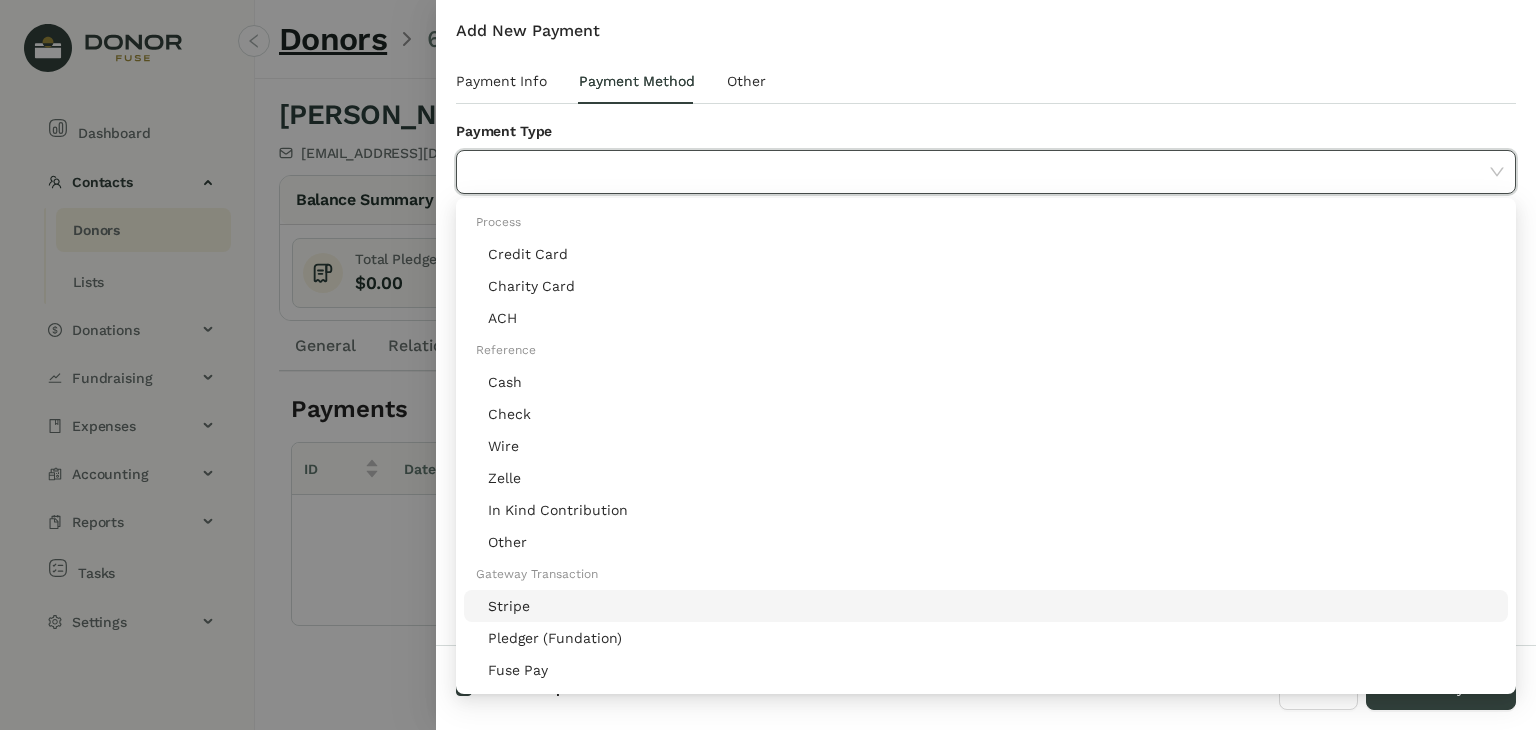 click on "Stripe" 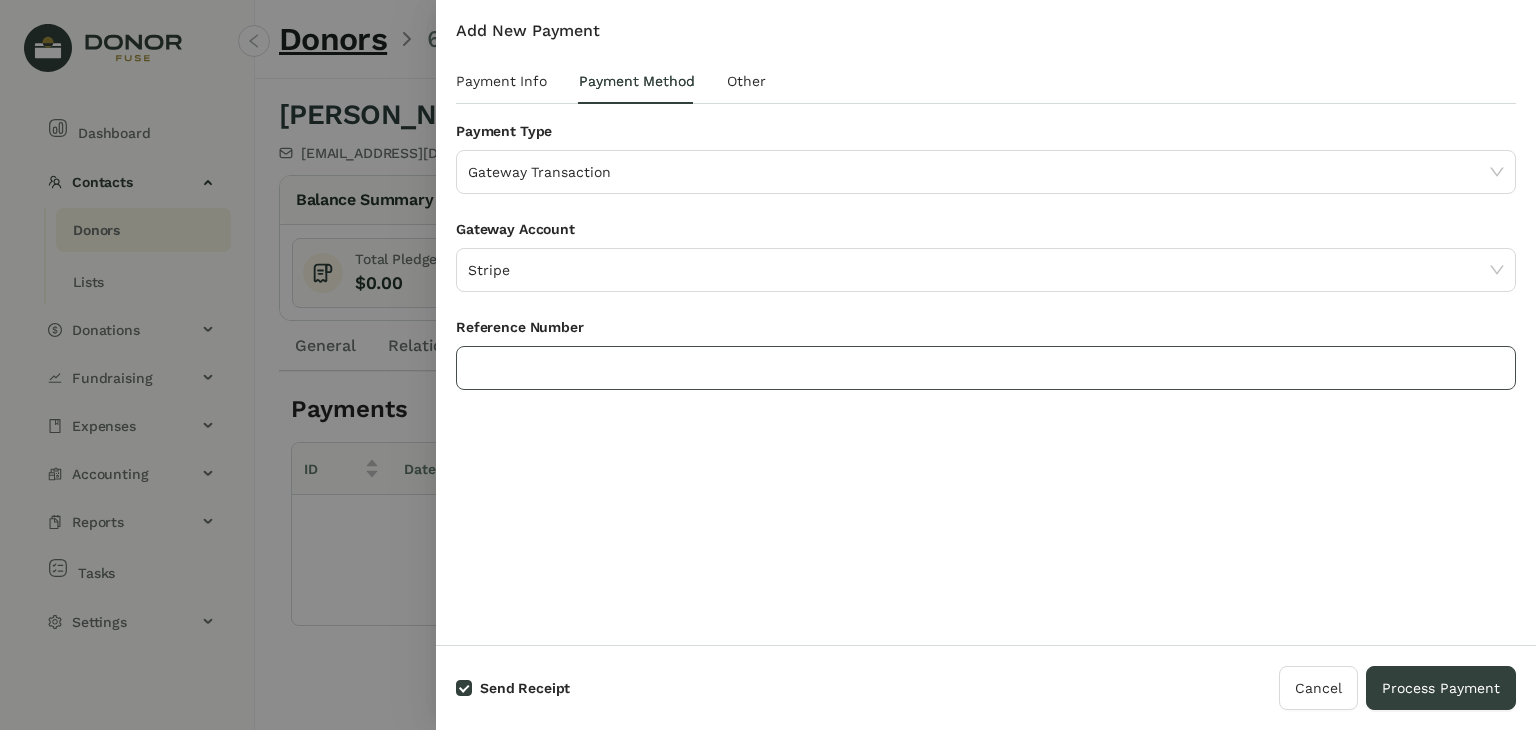 click 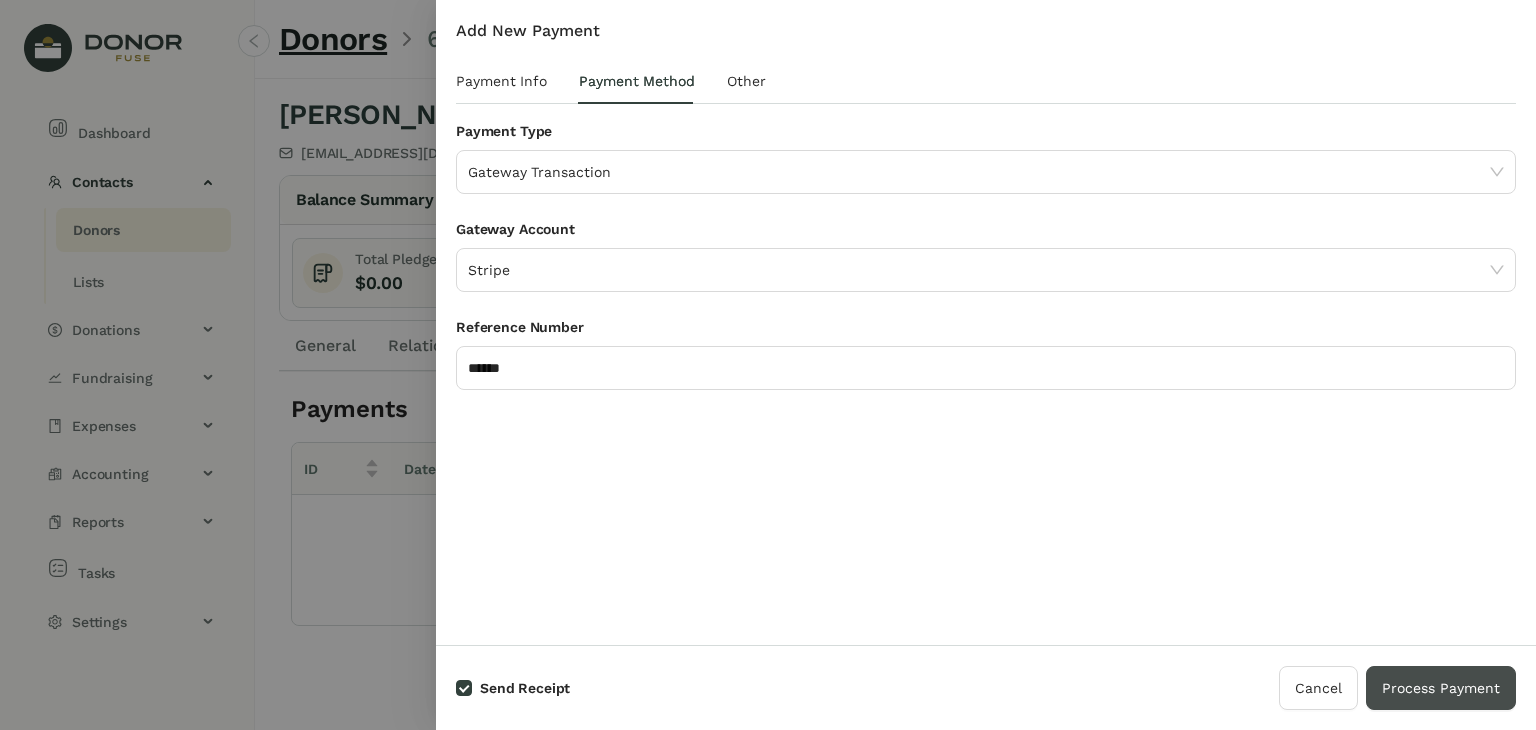 click on "Process Payment" at bounding box center [1441, 688] 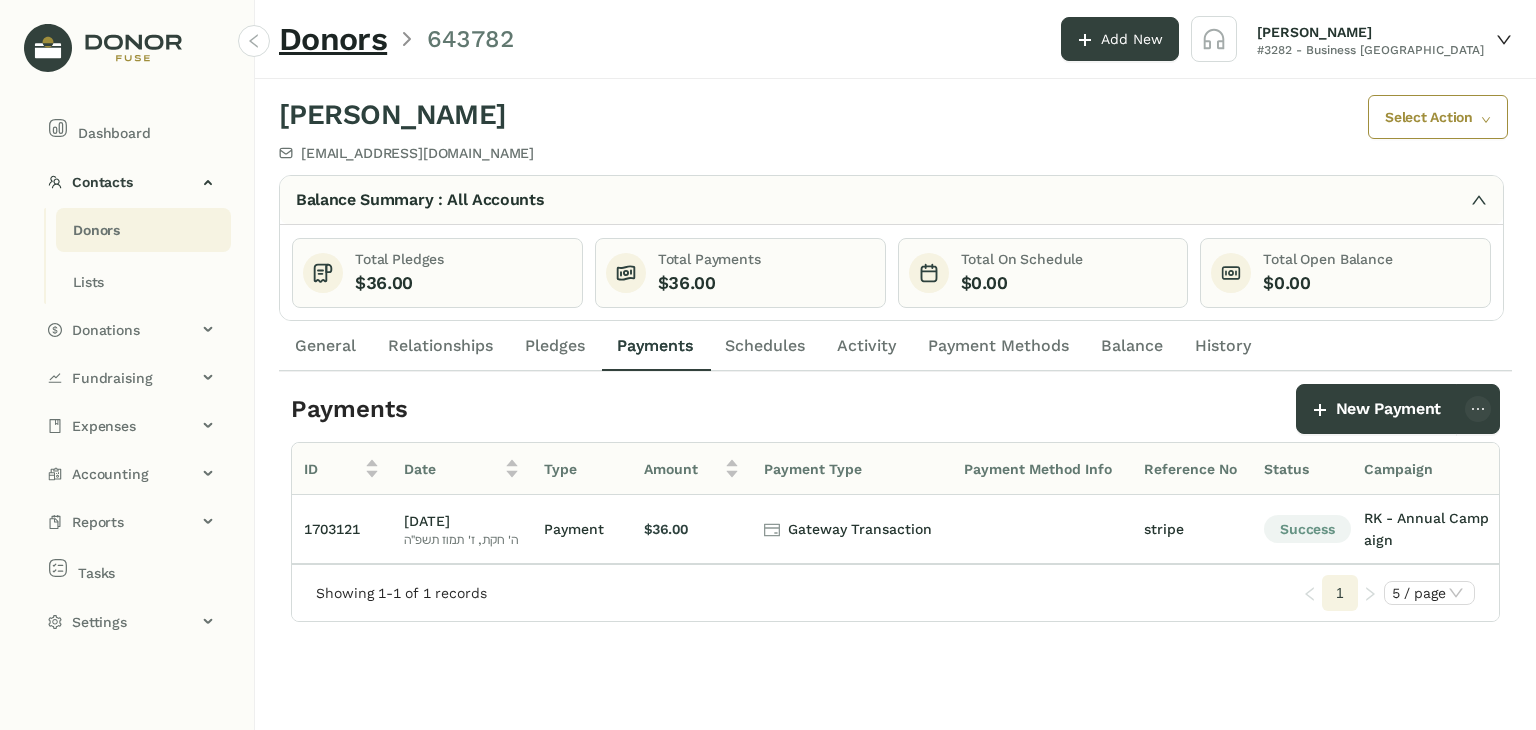 click on "Donors" 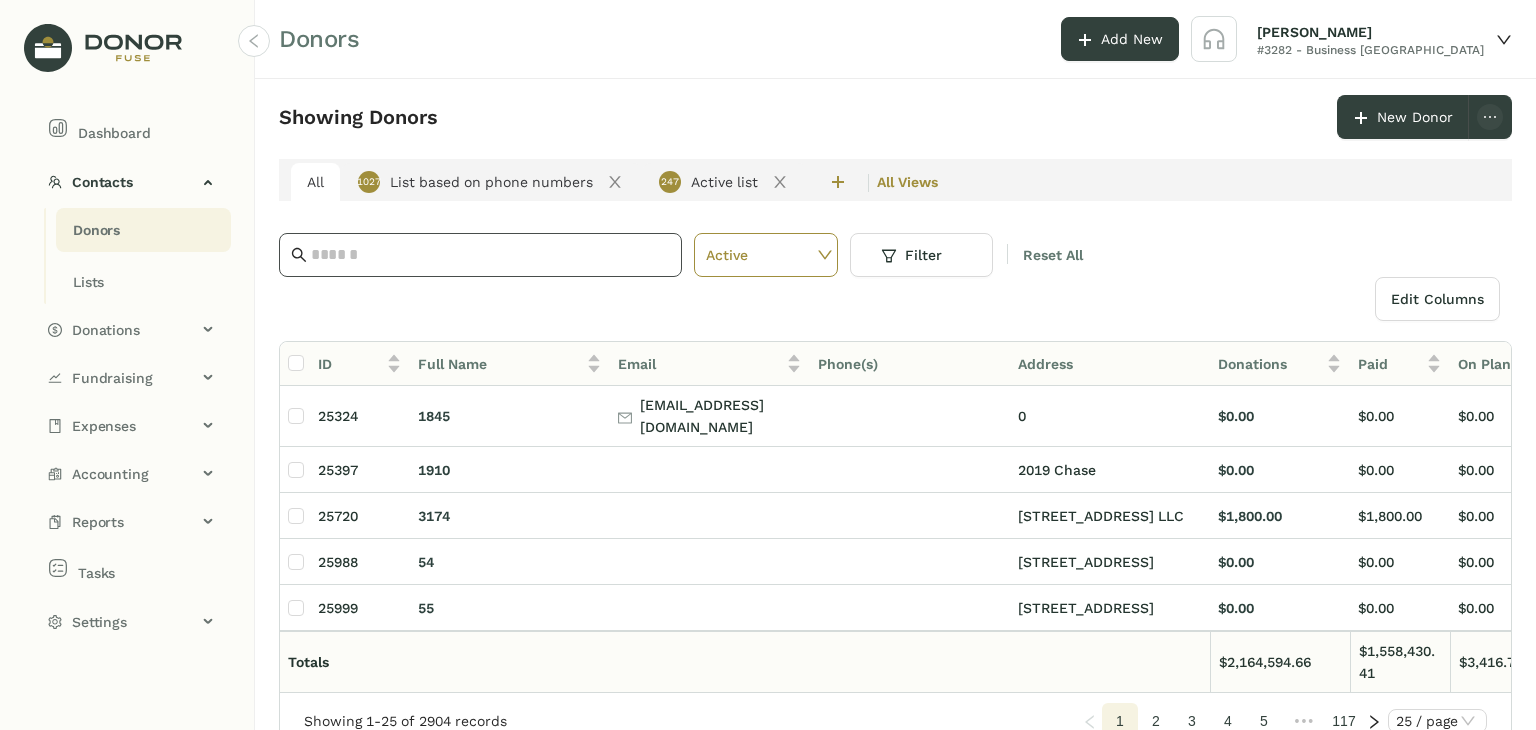 click 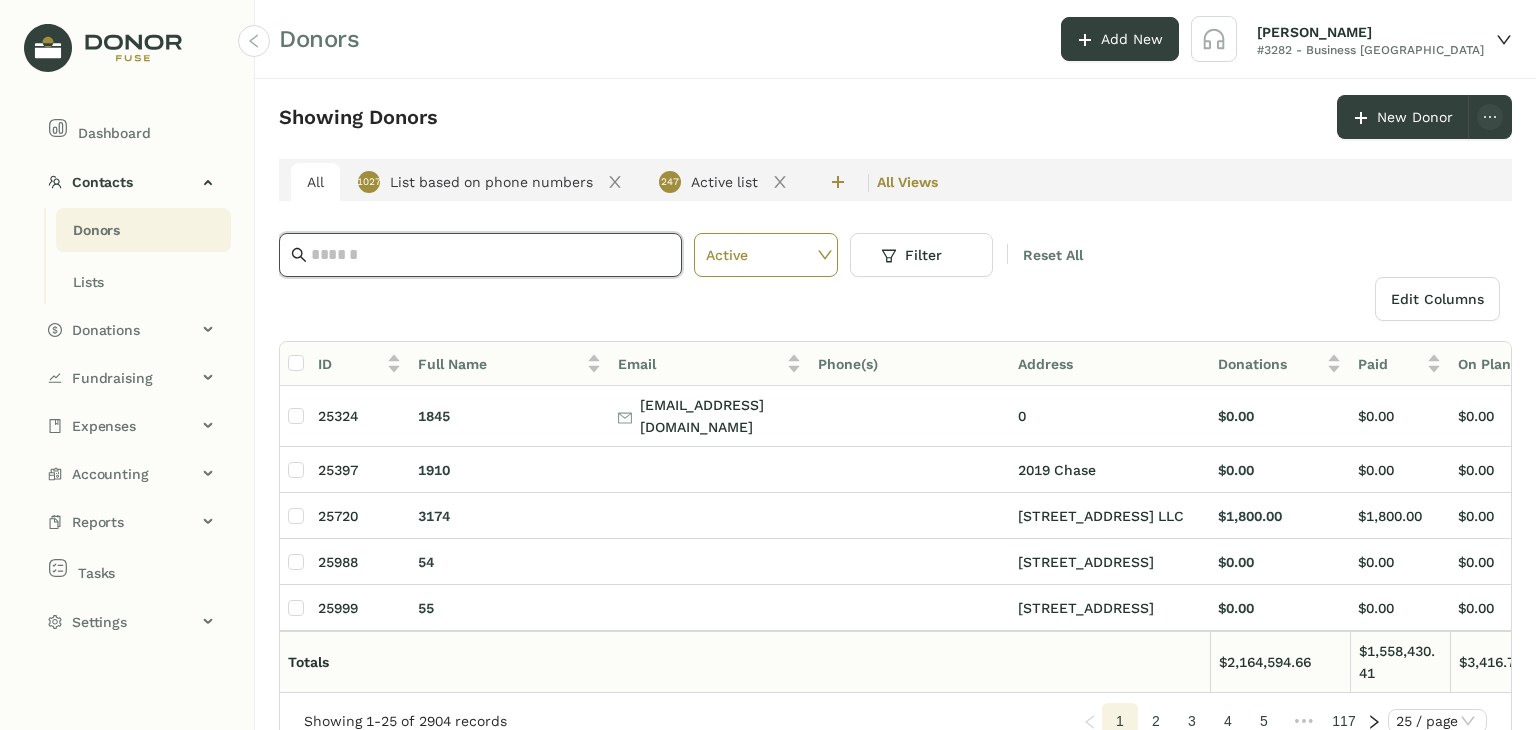 paste on "**********" 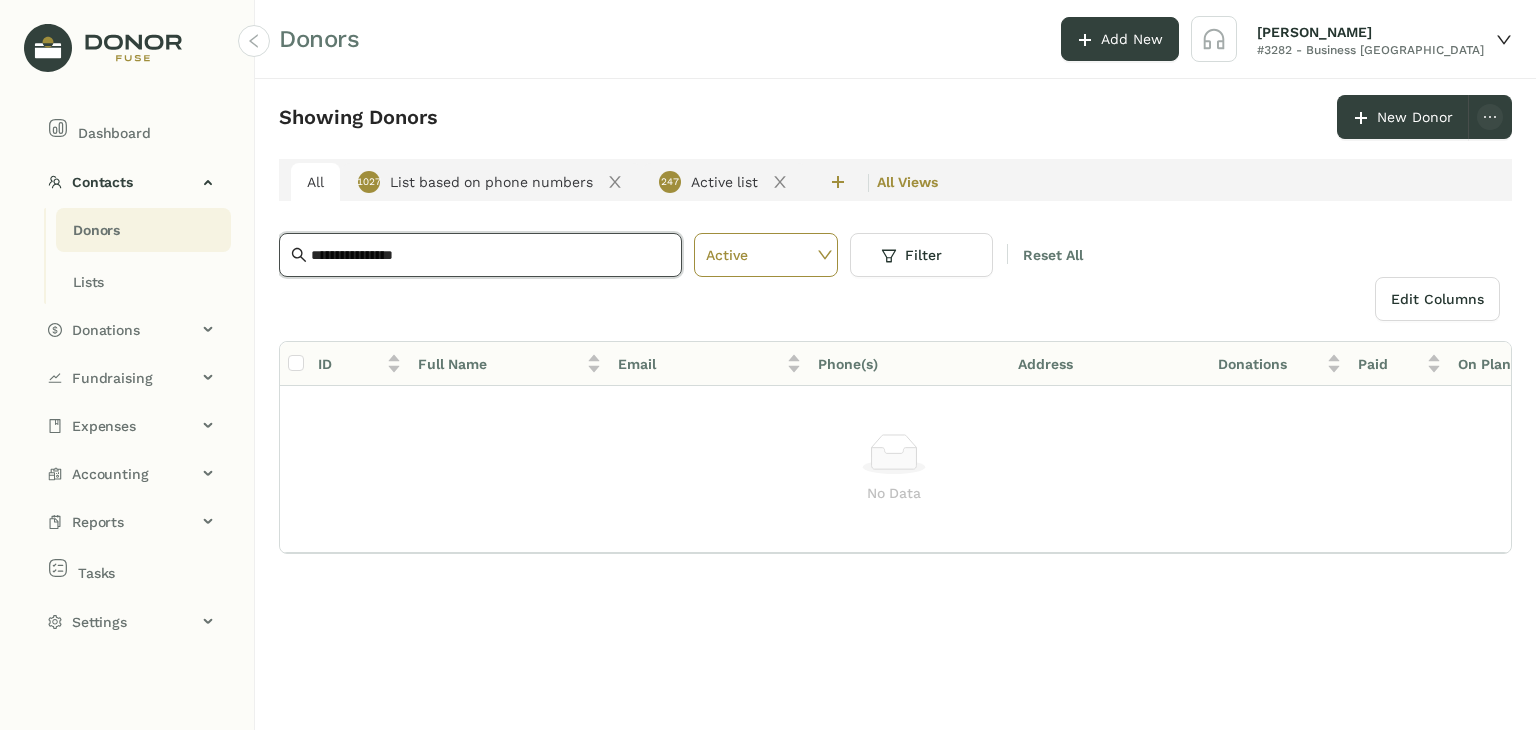 drag, startPoint x: 558, startPoint y: 248, endPoint x: 304, endPoint y: 250, distance: 254.00787 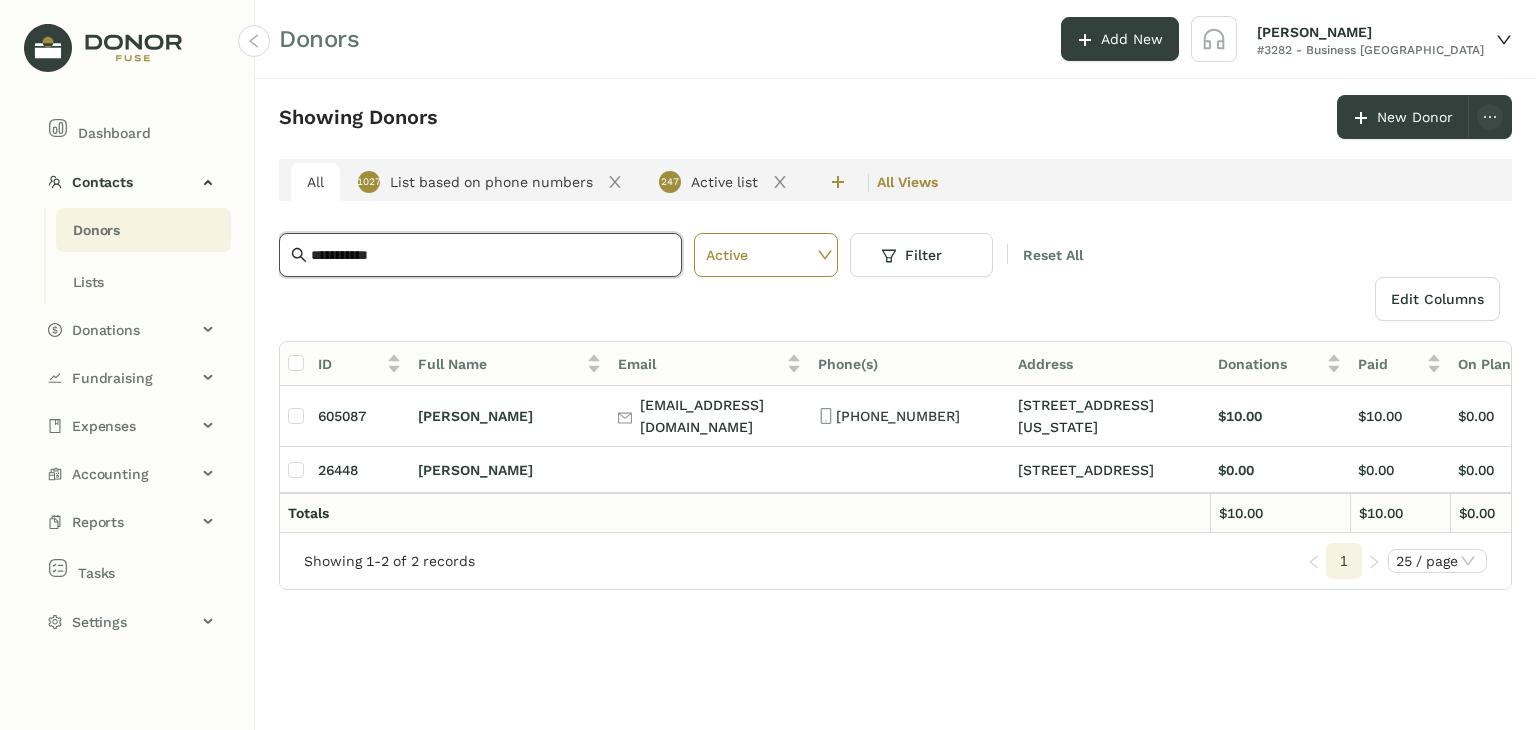 type on "**********" 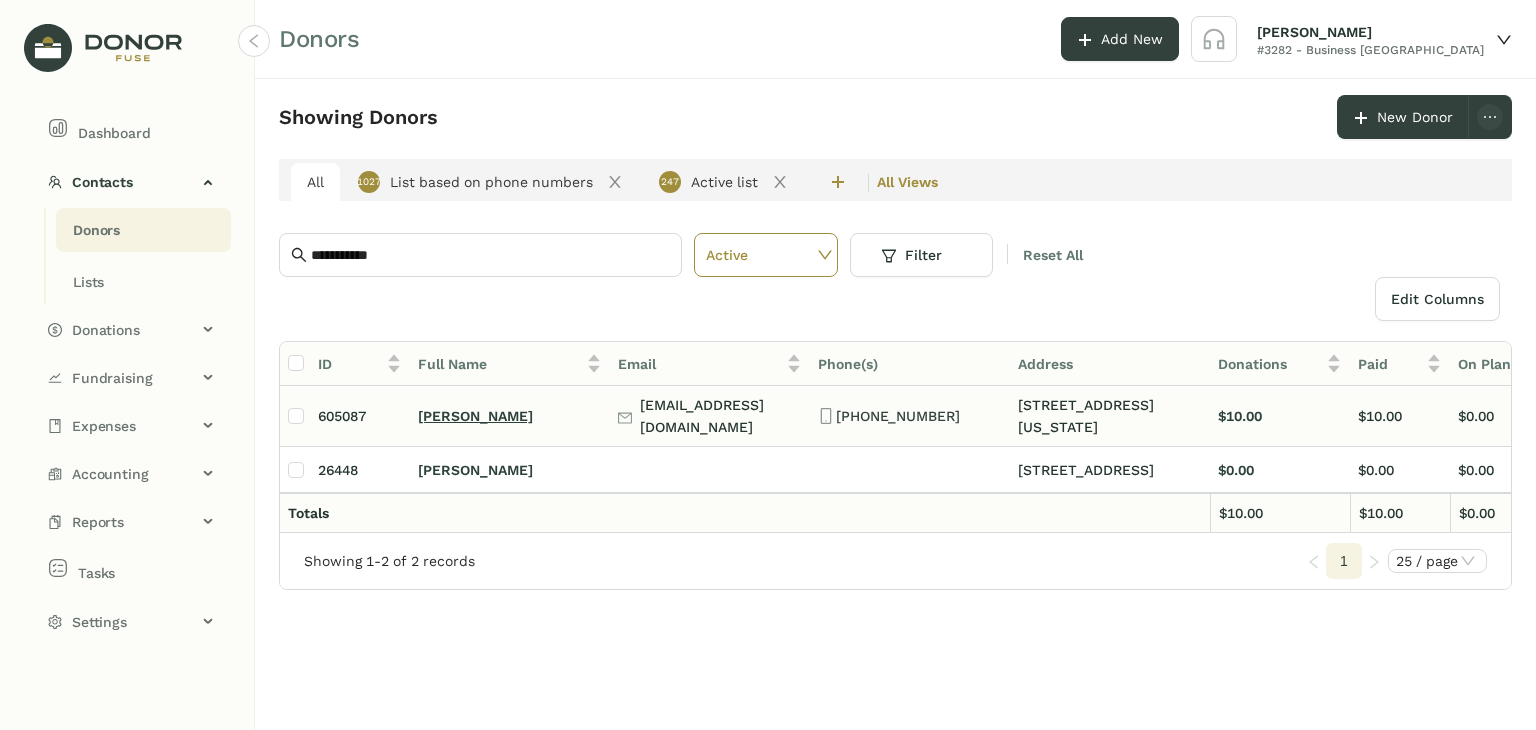 click on "[PERSON_NAME]" 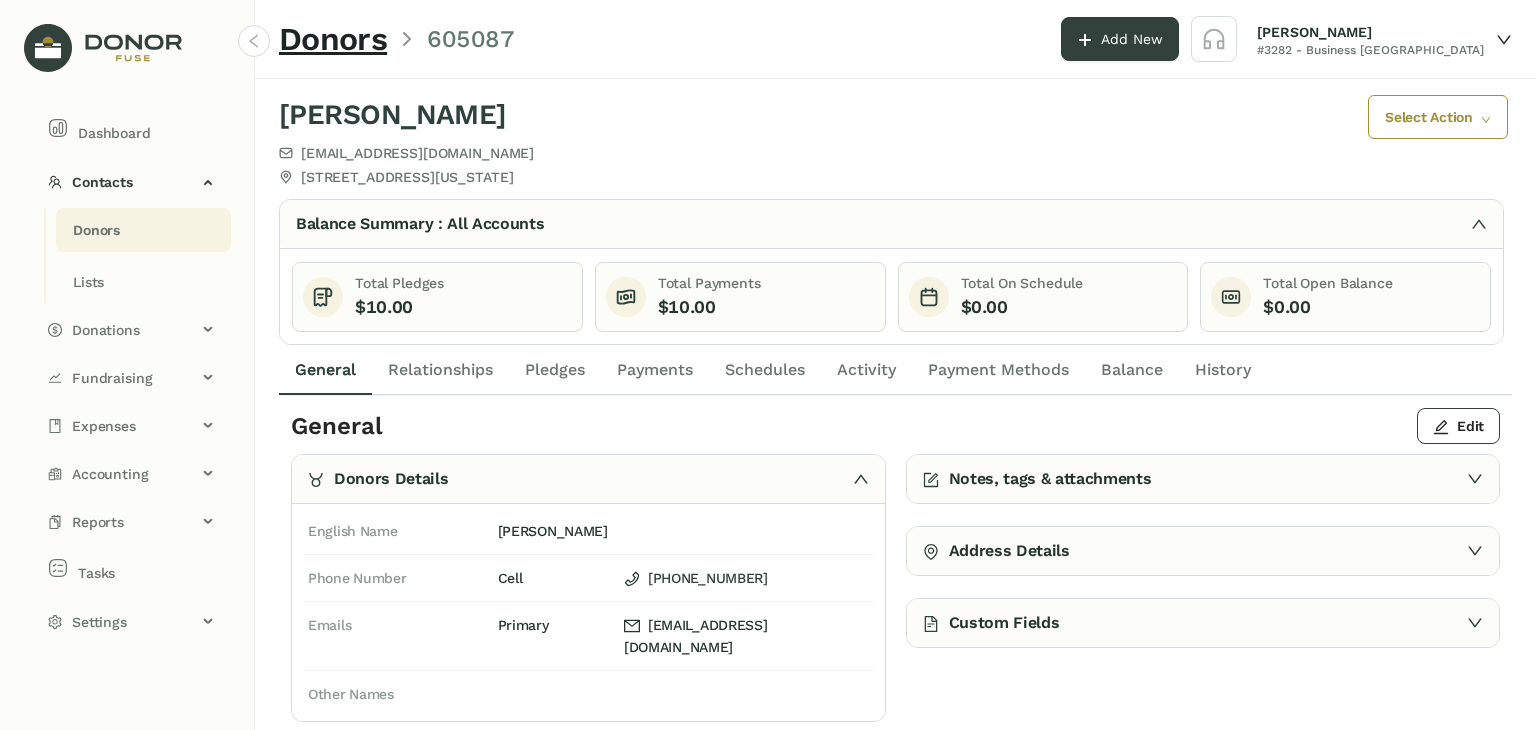 scroll, scrollTop: 6, scrollLeft: 0, axis: vertical 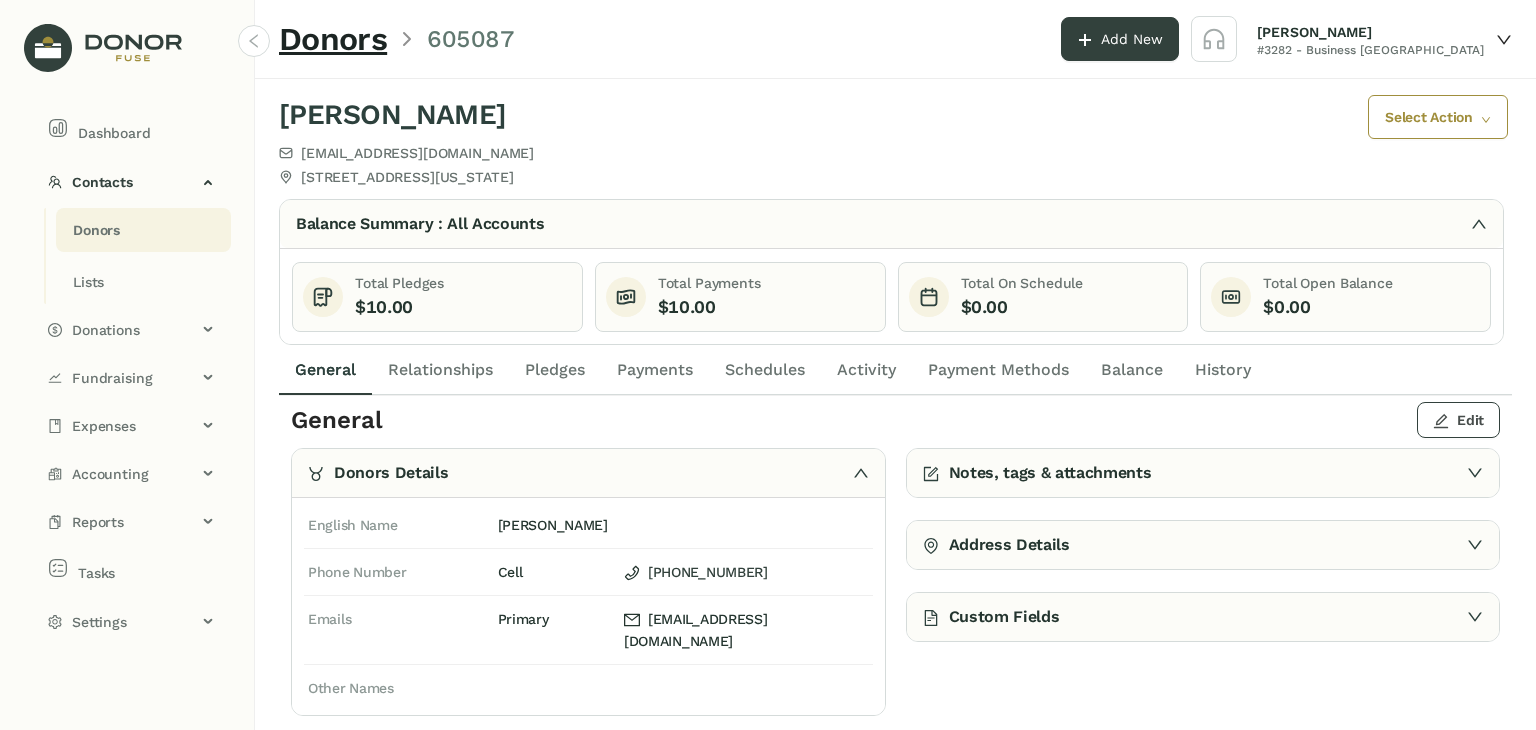 click on "Edit" 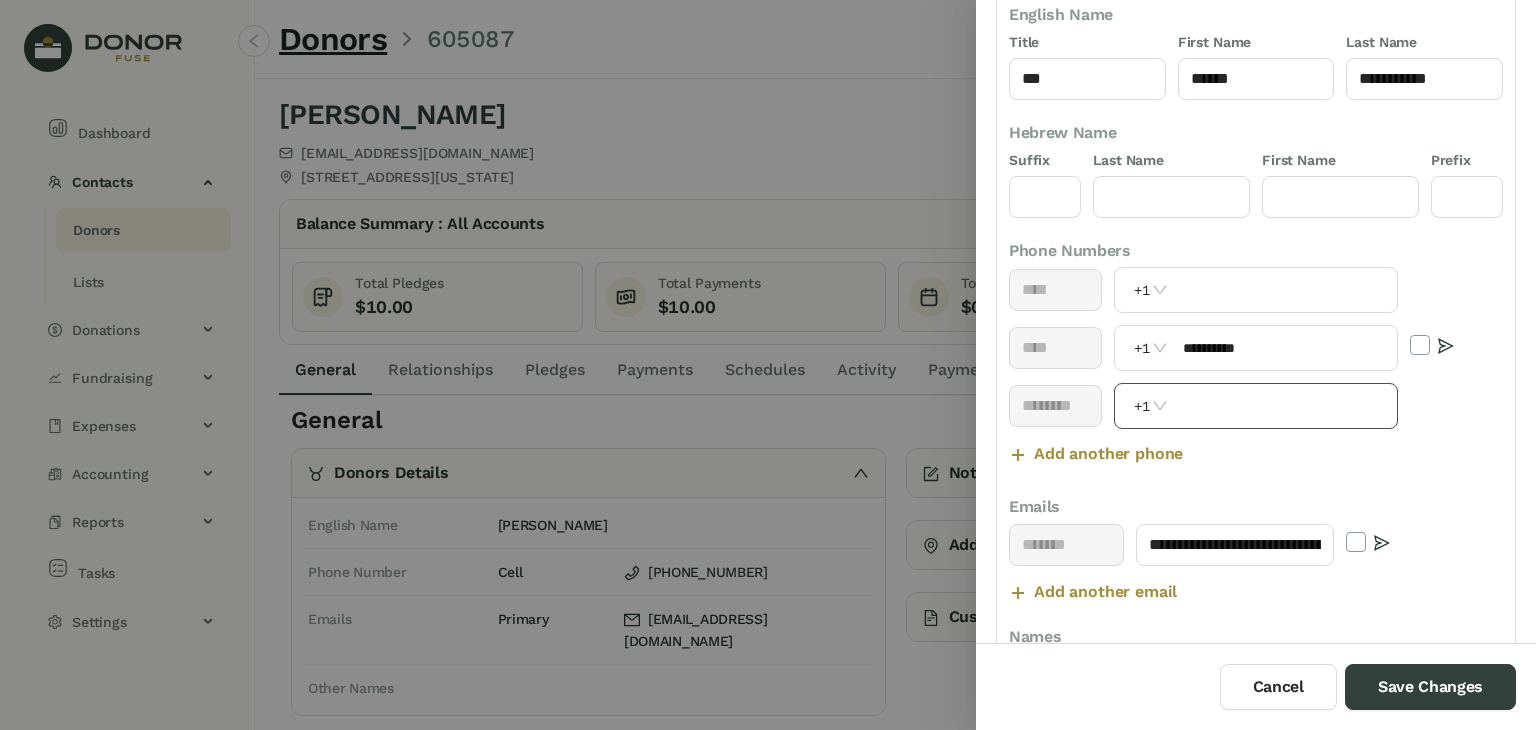 scroll, scrollTop: 156, scrollLeft: 0, axis: vertical 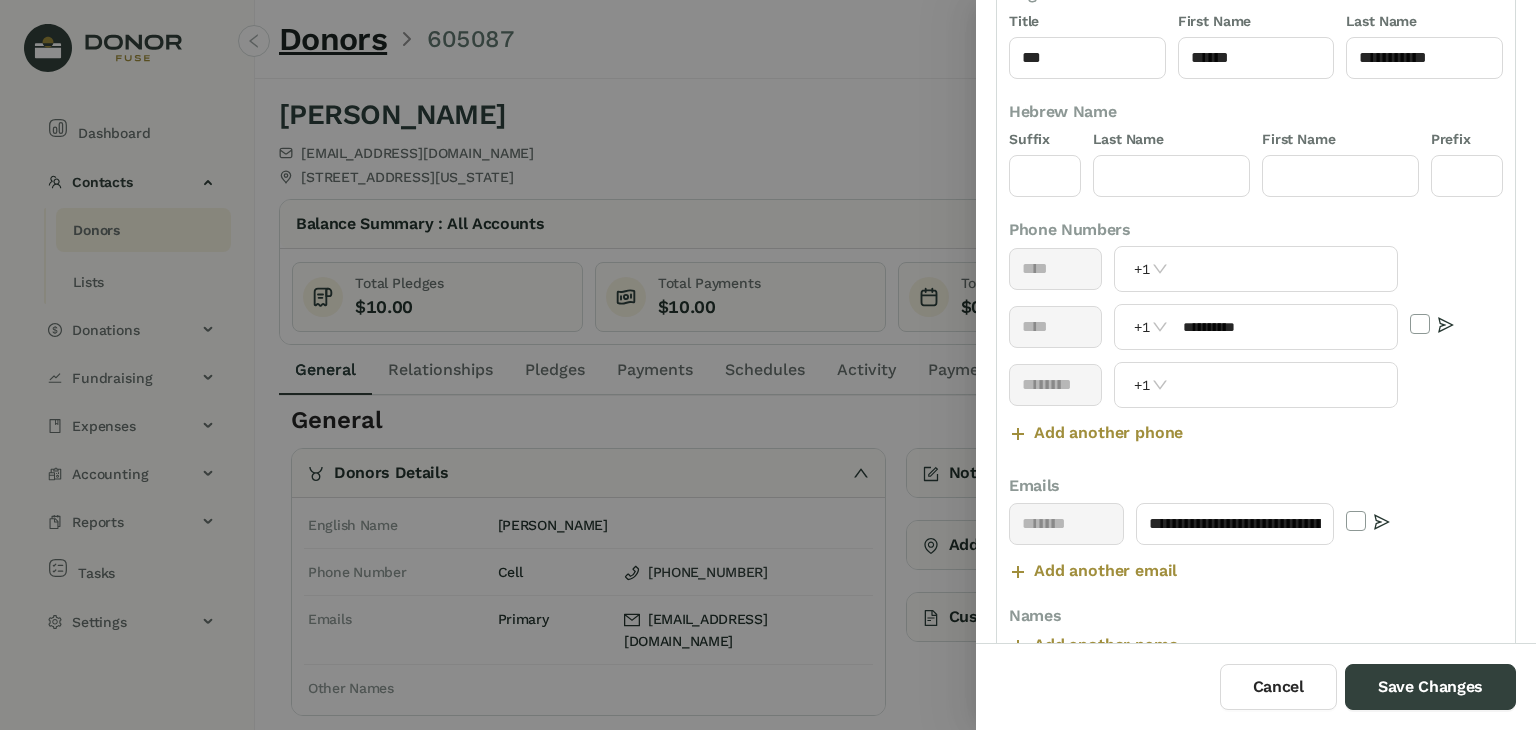 click on "Add another email" at bounding box center (1105, 571) 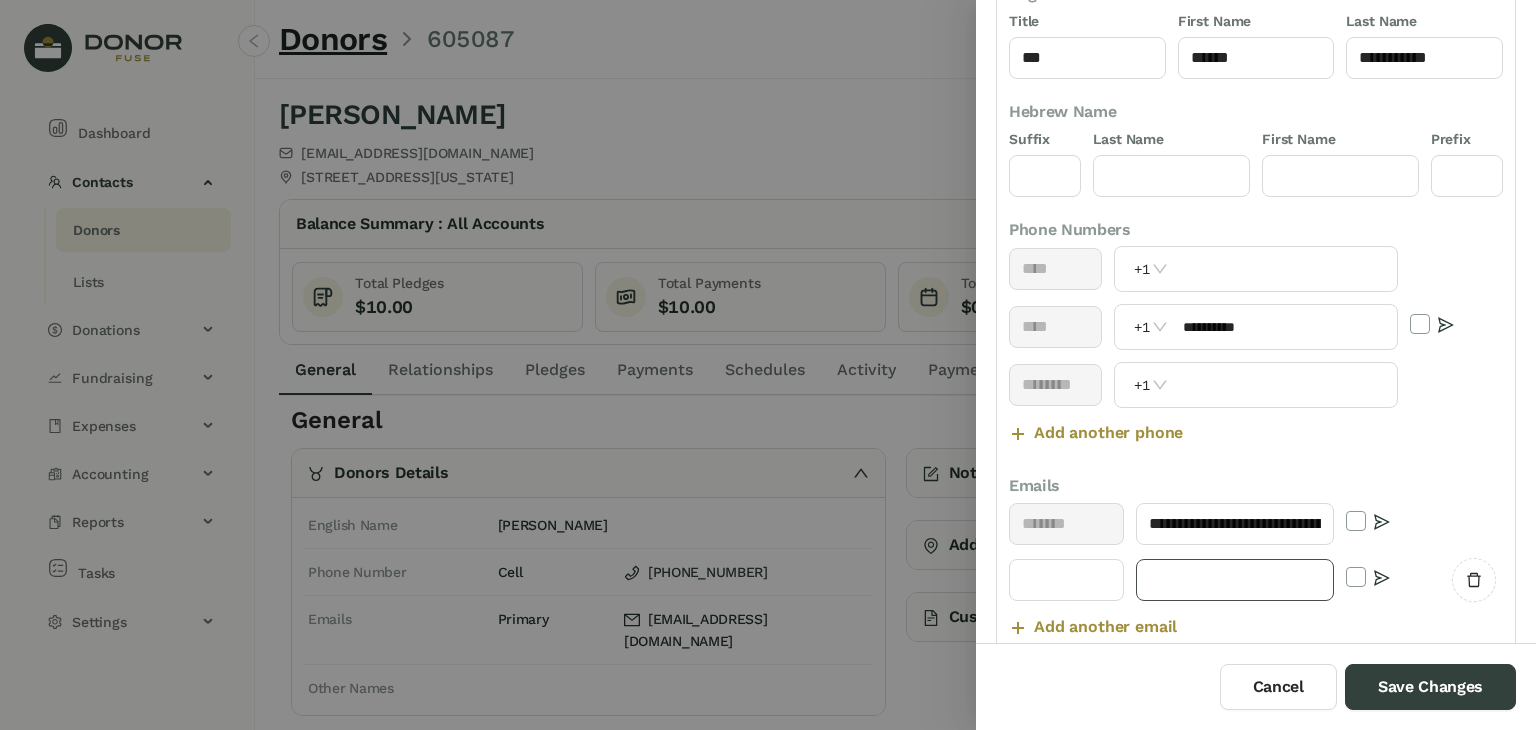 click at bounding box center [1235, 580] 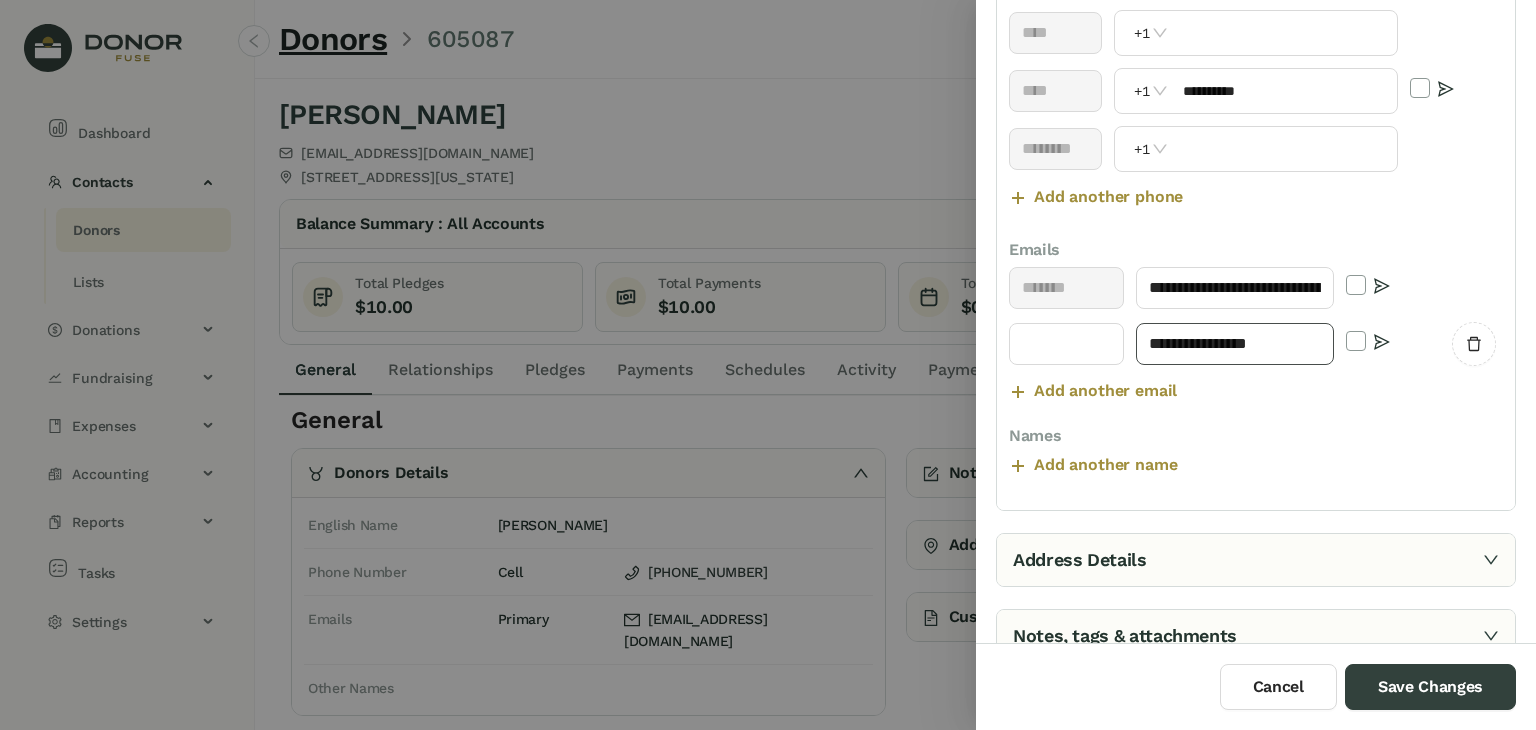 scroll, scrollTop: 442, scrollLeft: 0, axis: vertical 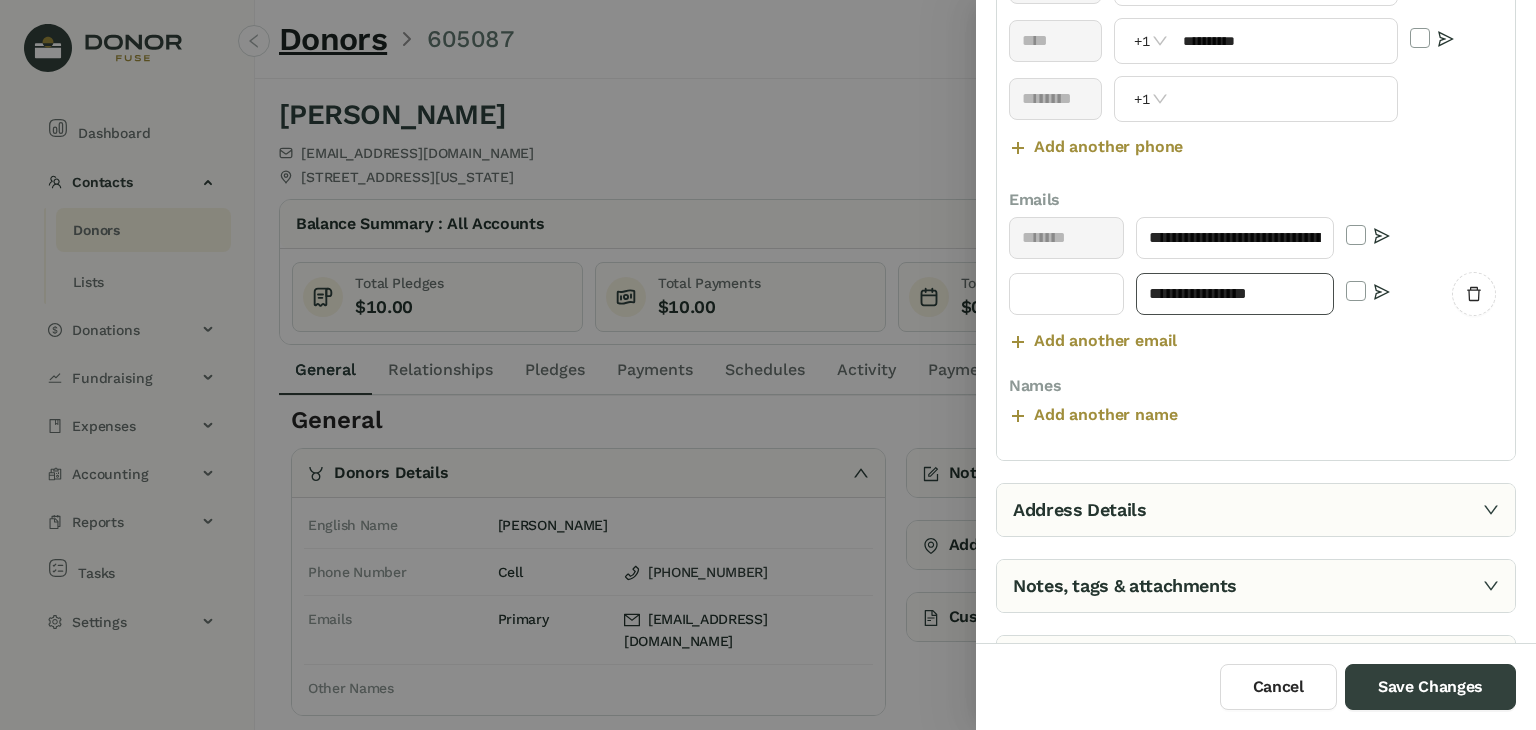type on "**********" 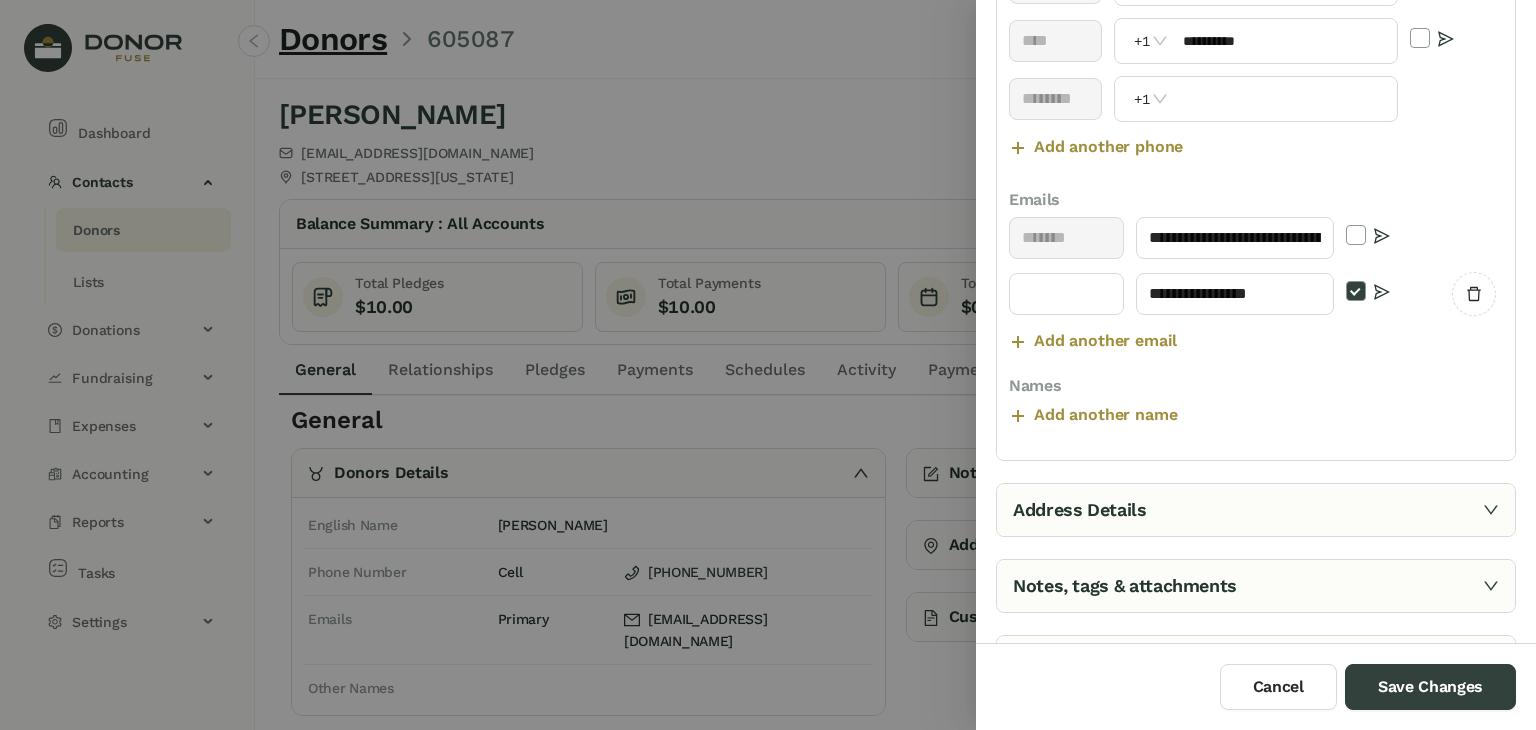 click on "**********" at bounding box center [1256, 72] 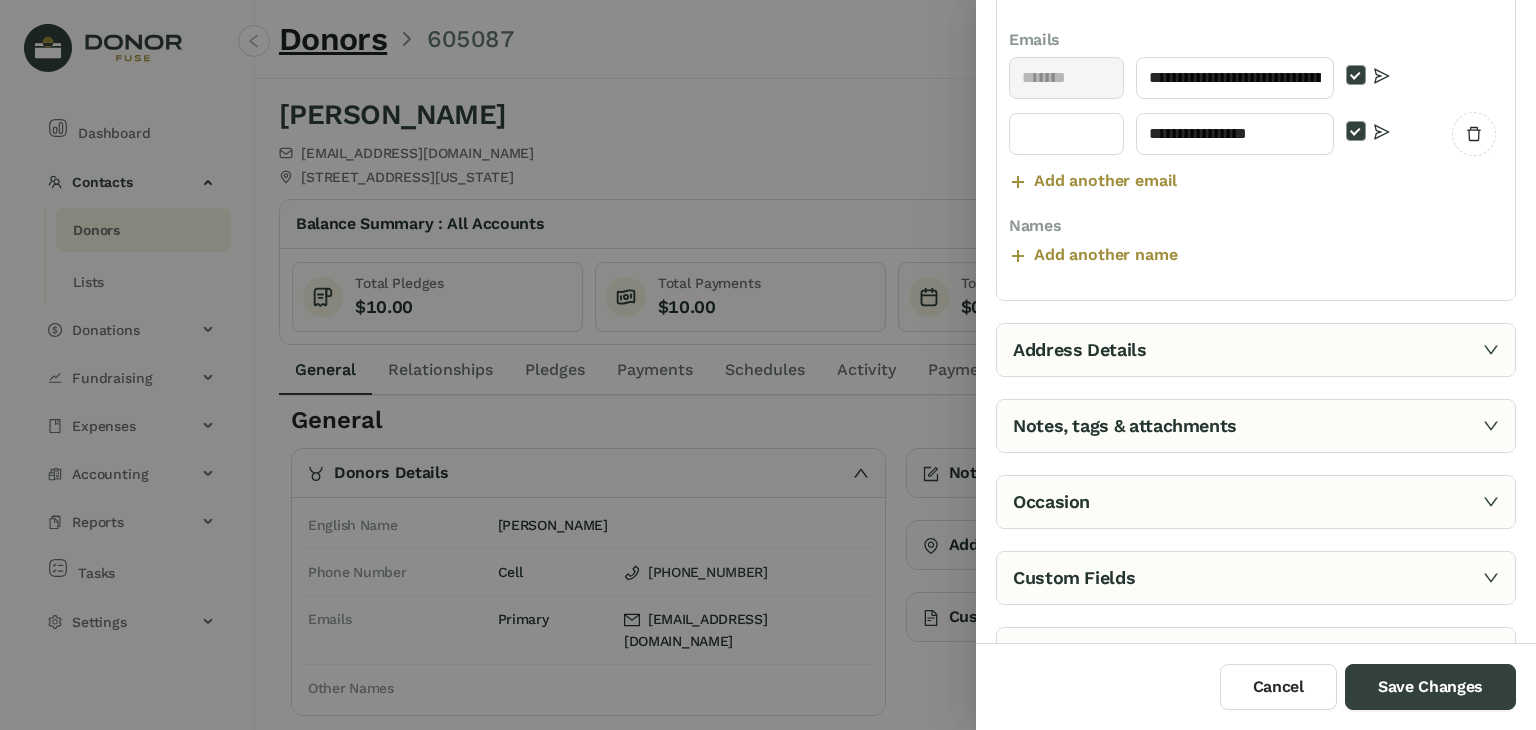 click on "Address Details" at bounding box center (1256, 350) 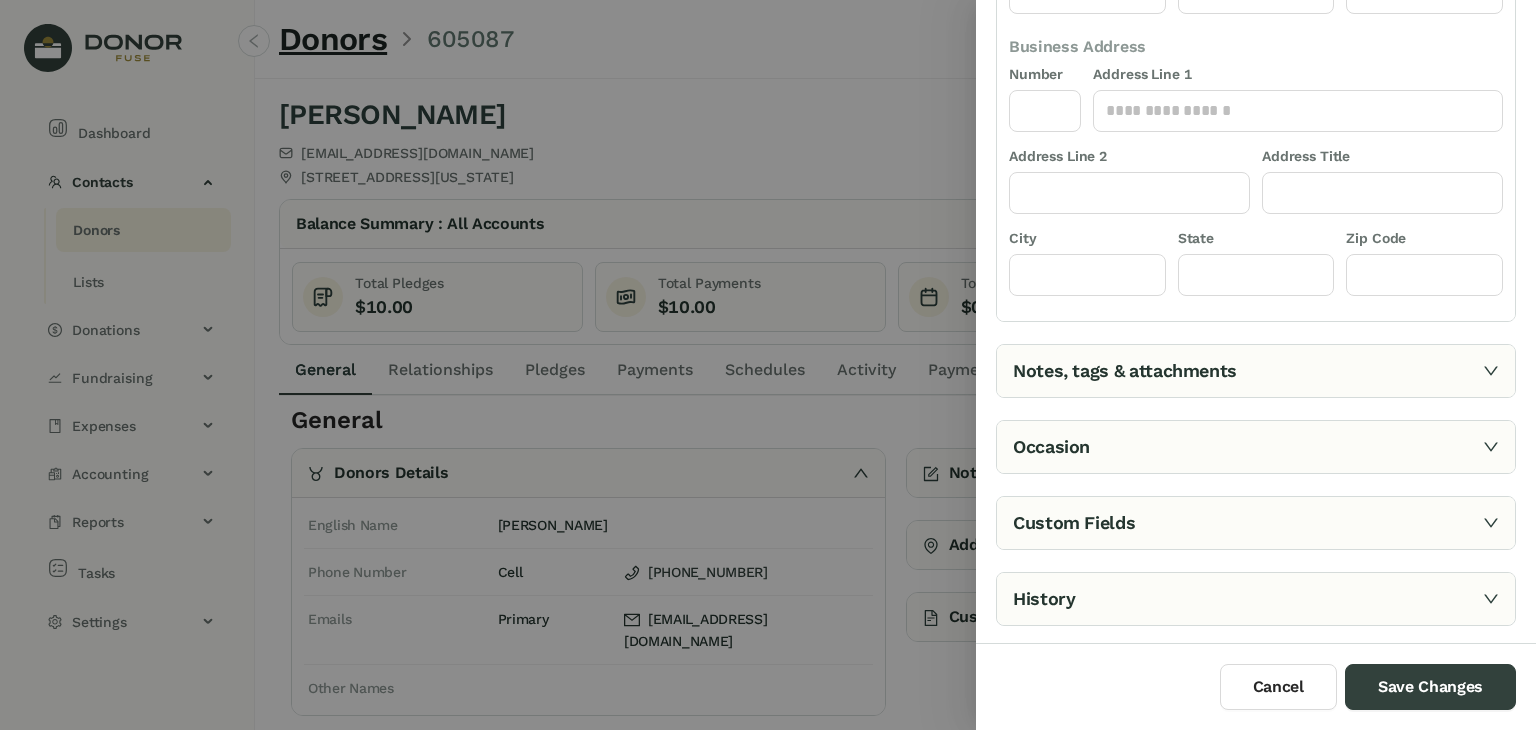 click on "Notes, tags & attachments" at bounding box center (1256, 371) 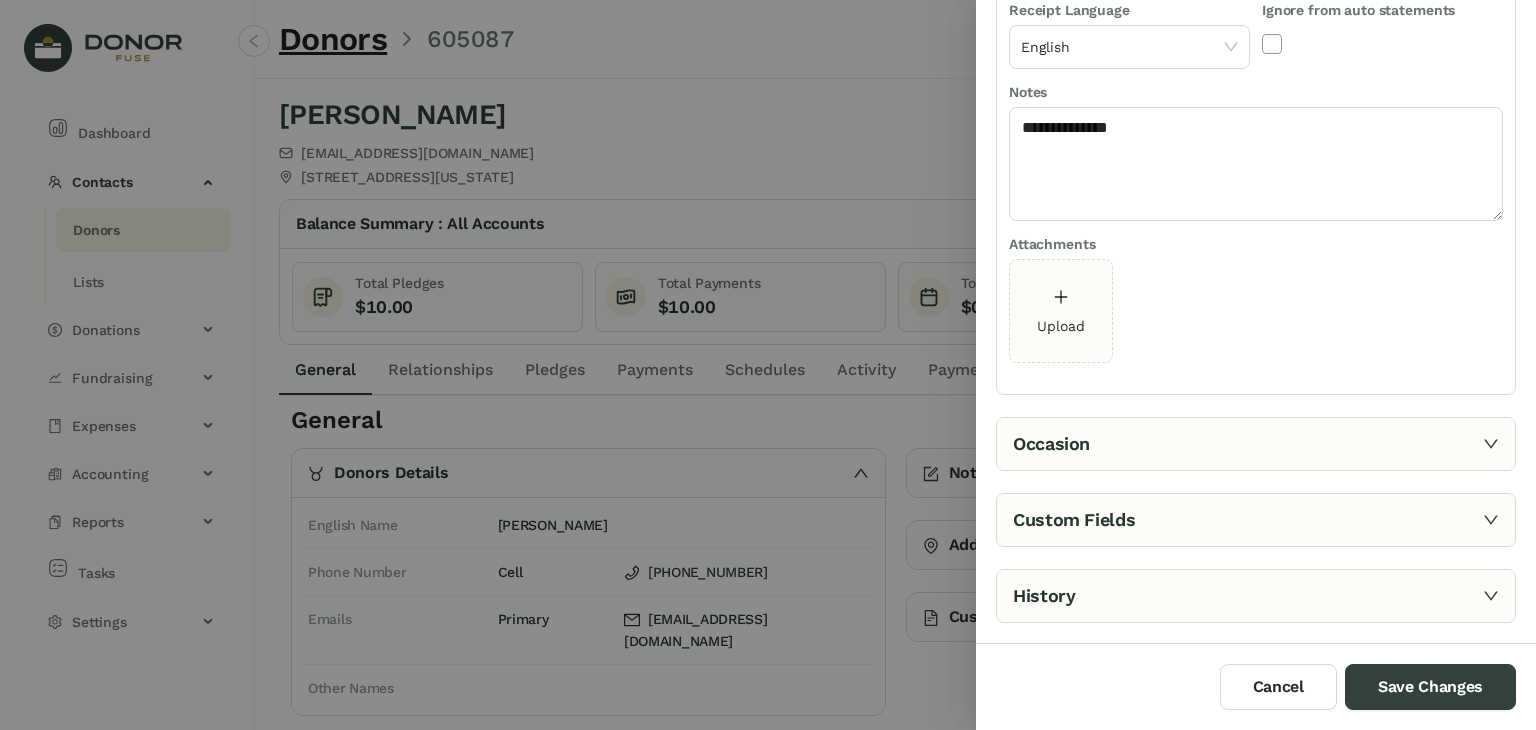 scroll, scrollTop: 255, scrollLeft: 0, axis: vertical 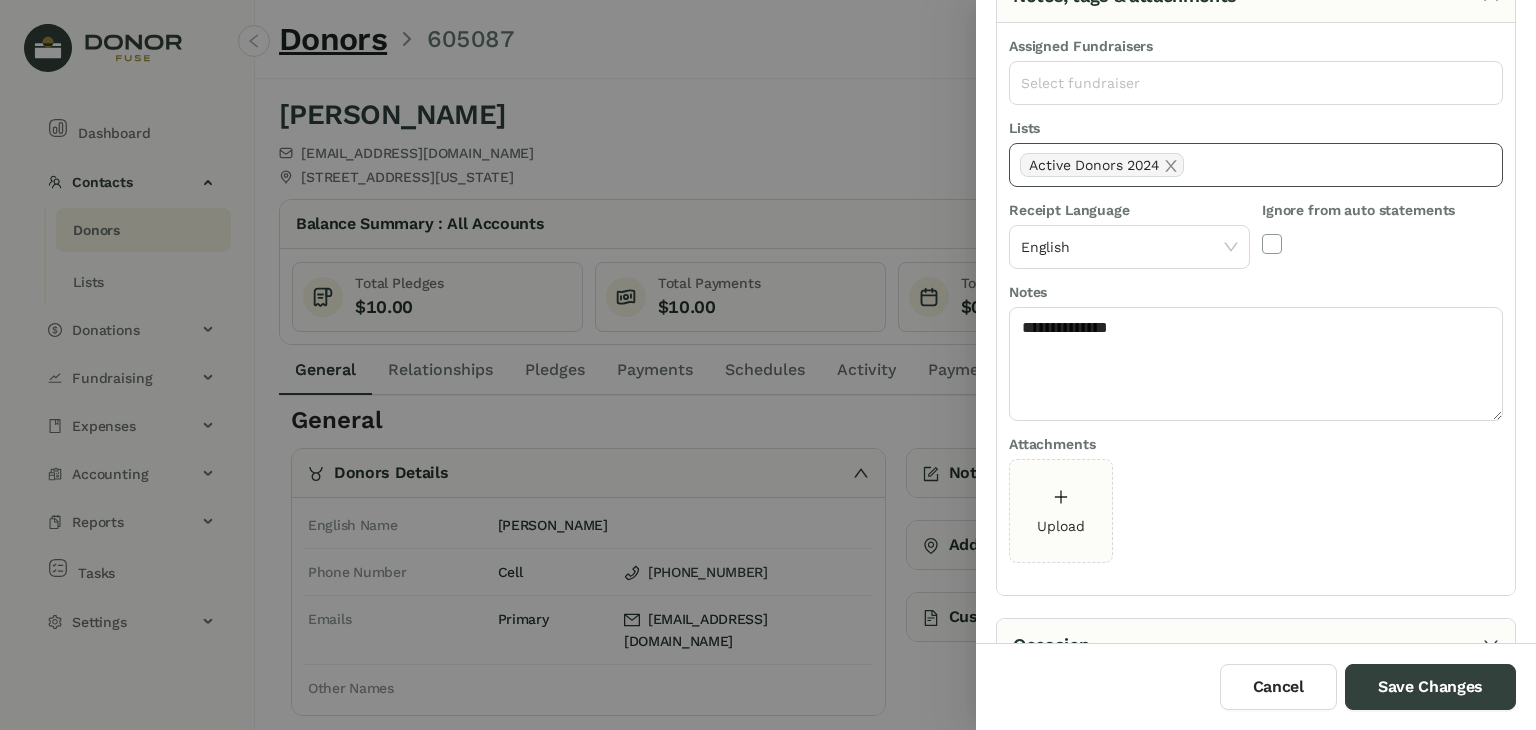 click on "Active Donors 2024" 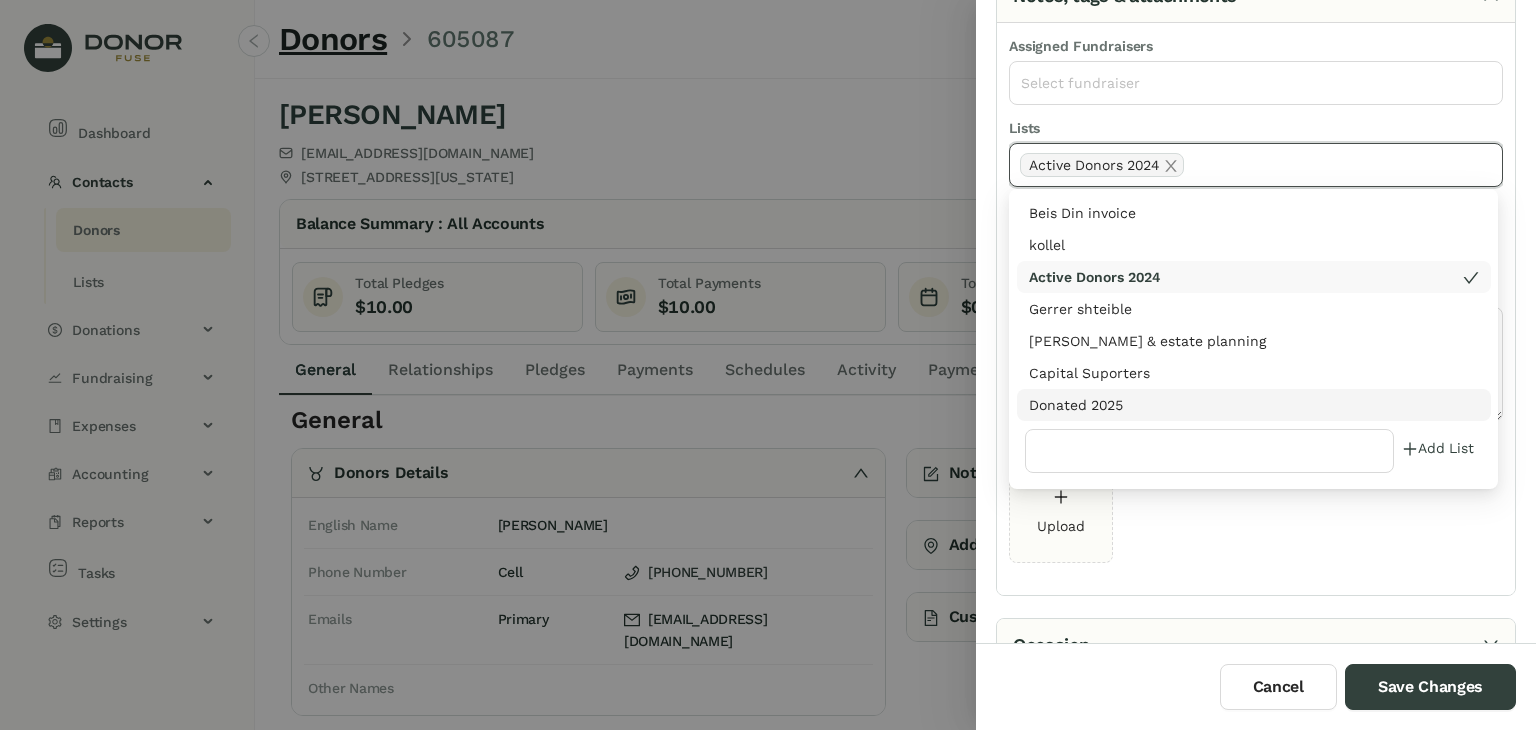 click on "Donated 2025" at bounding box center [1254, 405] 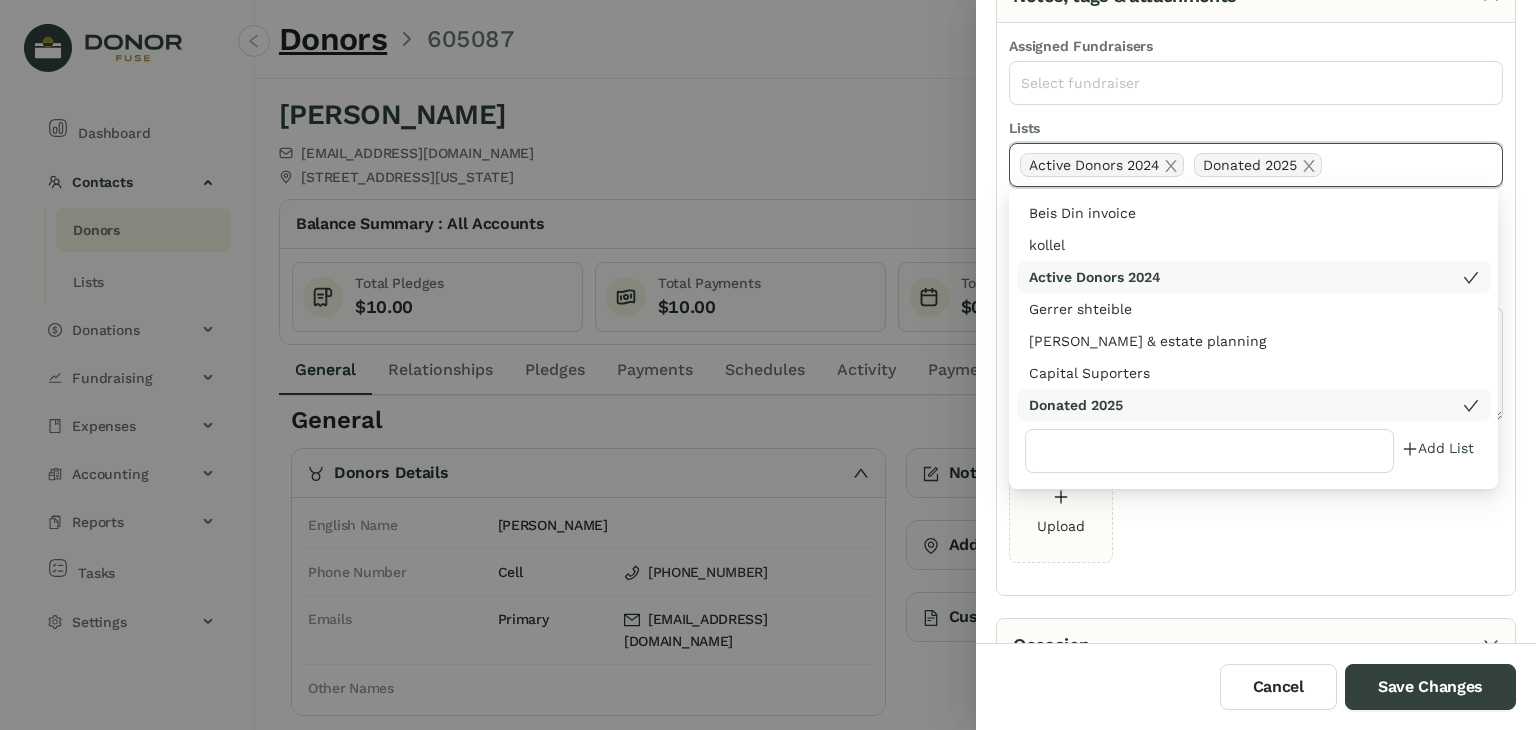 click on "Attachments Upload" at bounding box center (1256, 508) 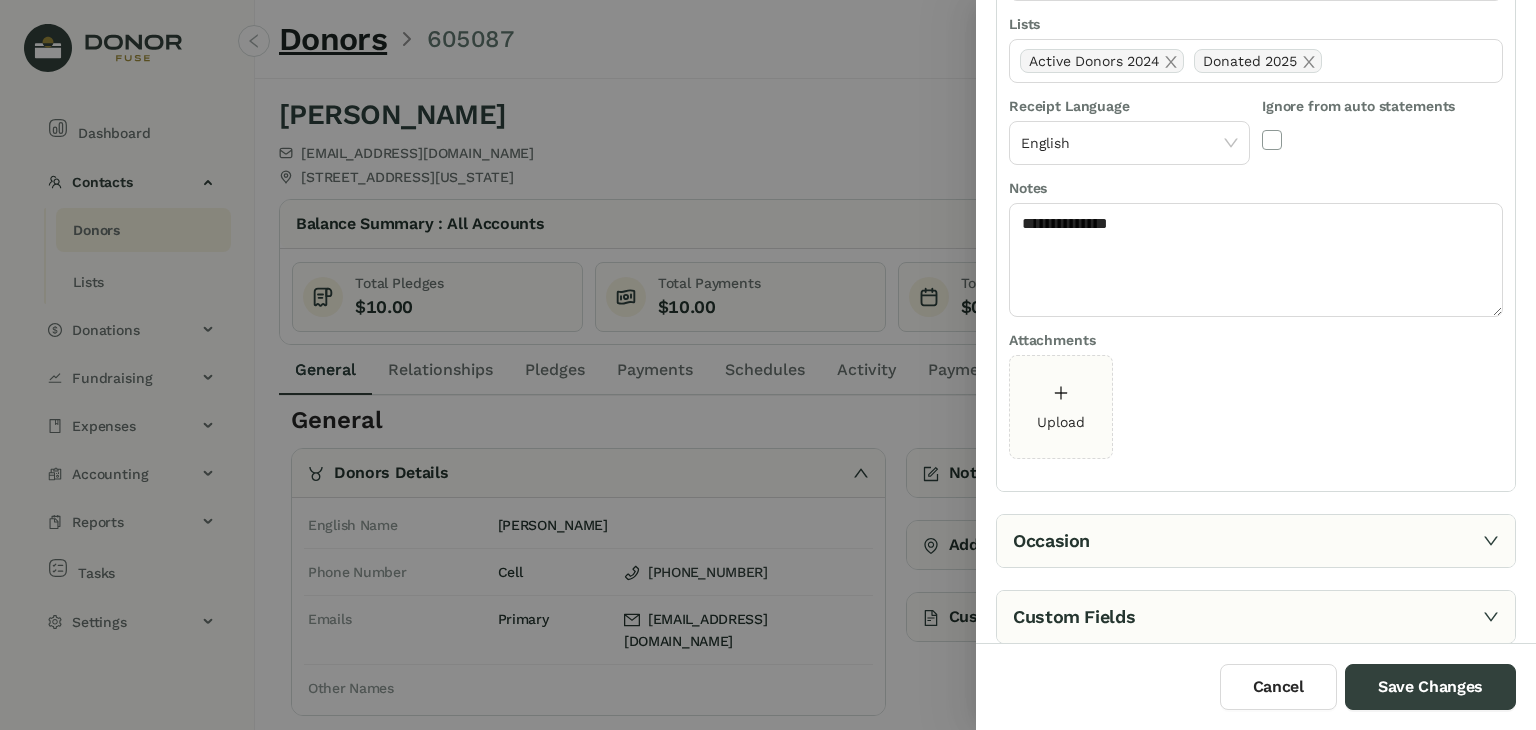 scroll, scrollTop: 452, scrollLeft: 0, axis: vertical 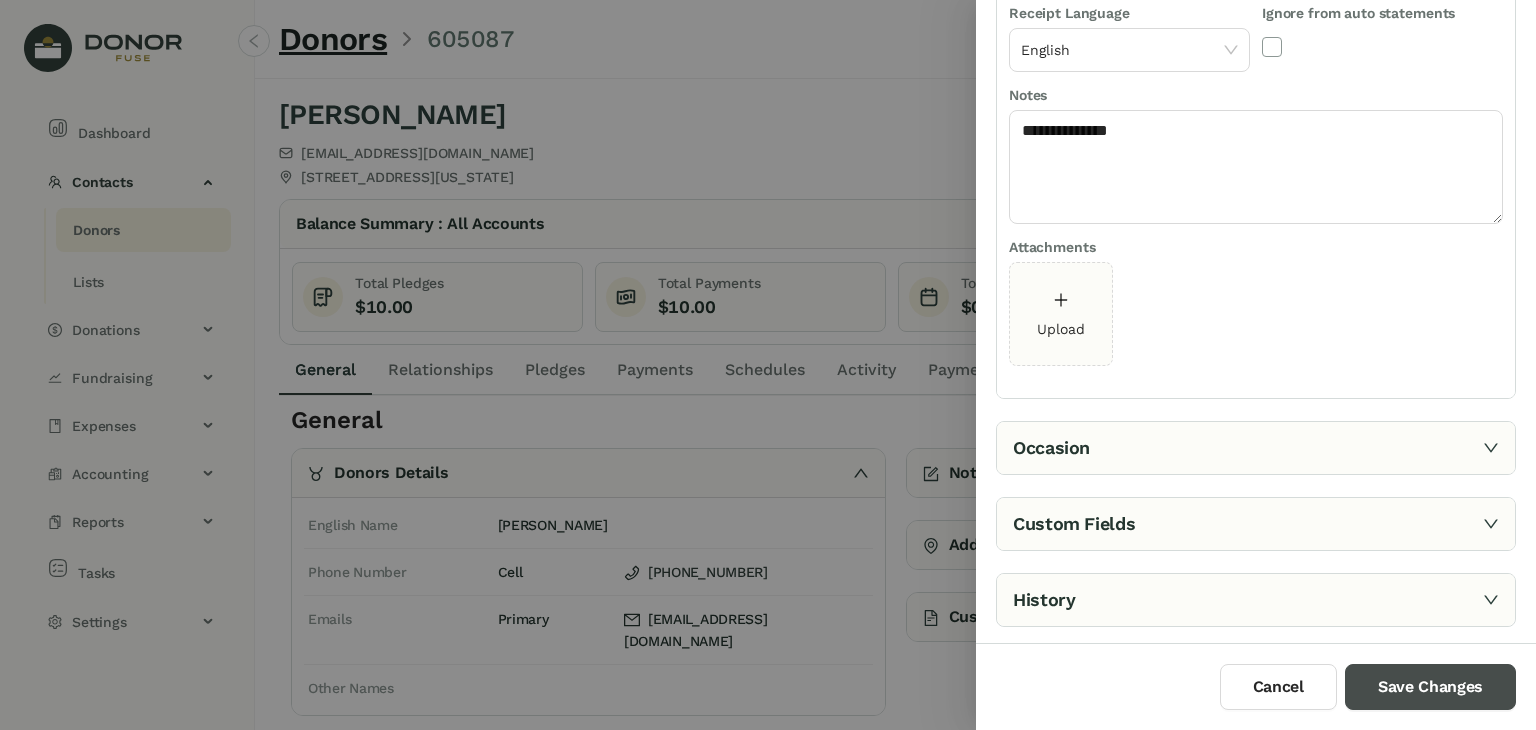 click on "Save Changes" at bounding box center [1430, 687] 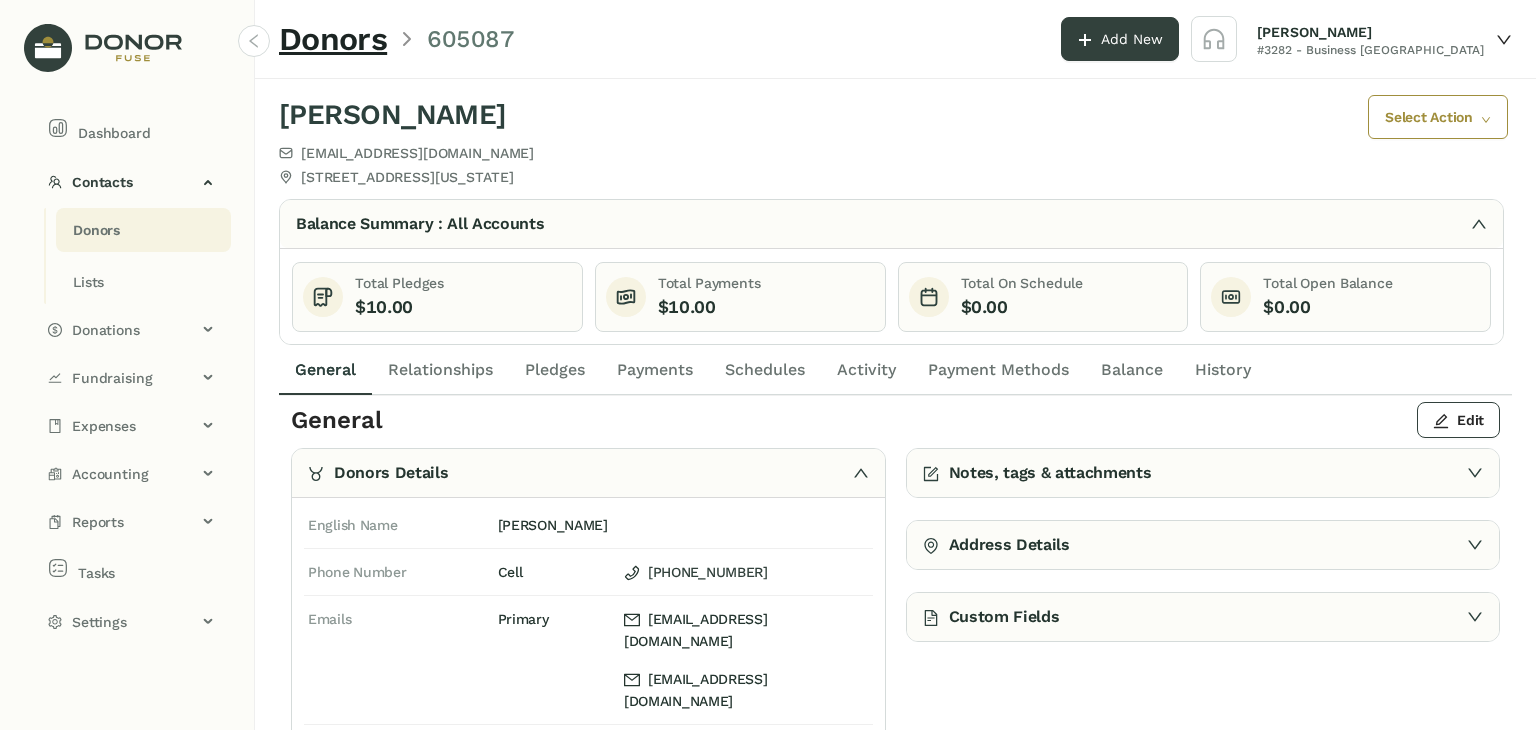 click on "Payments" 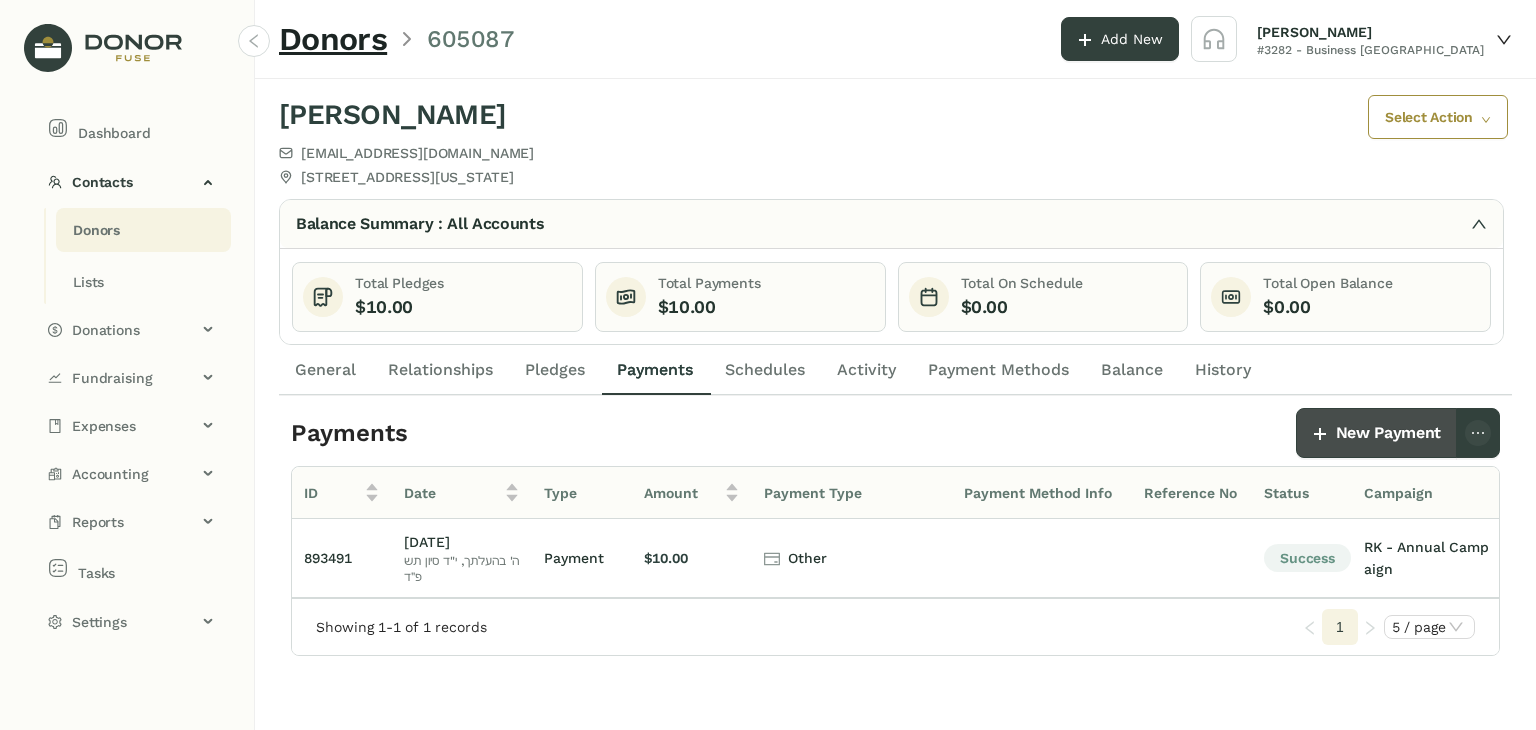 click on "New Payment" 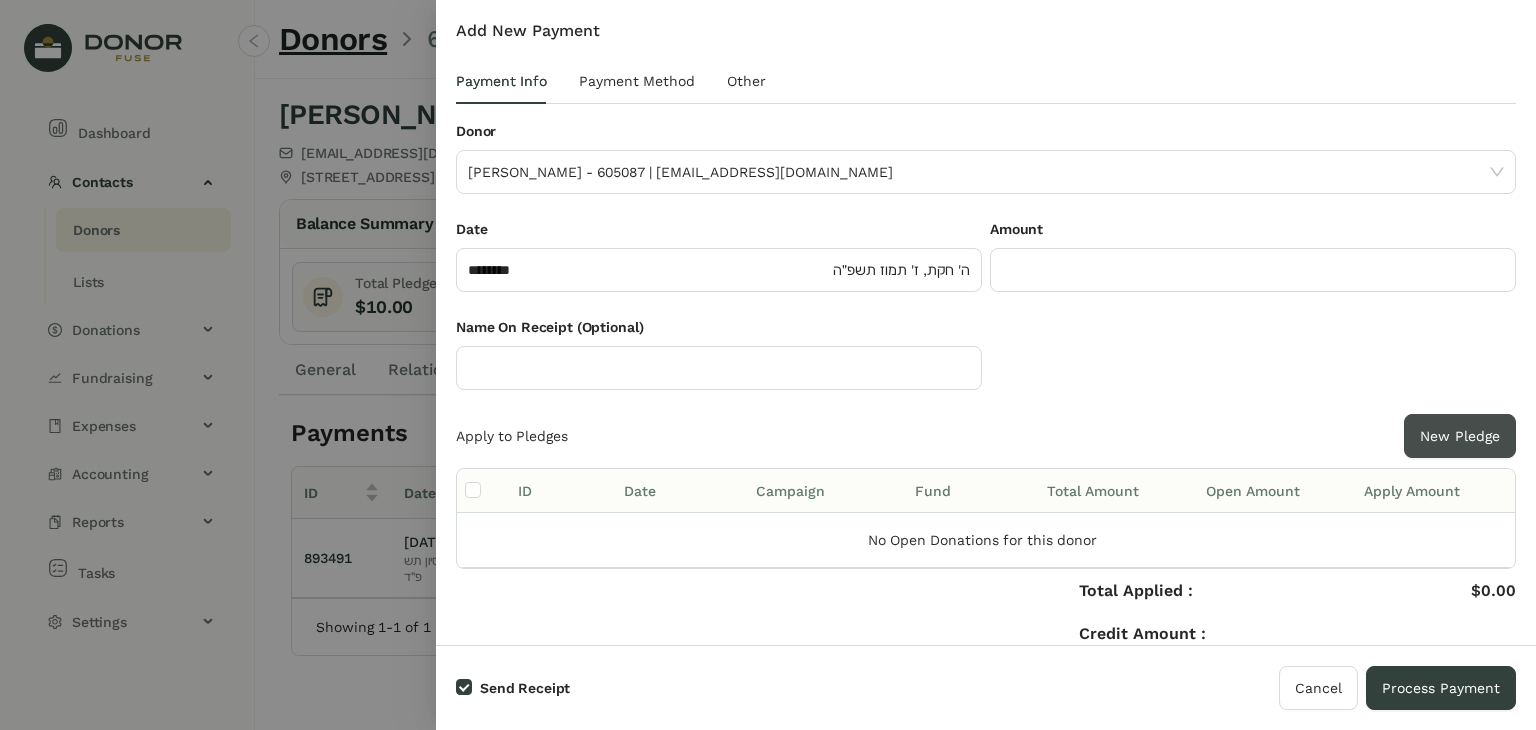 click on "New Pledge" at bounding box center [1460, 436] 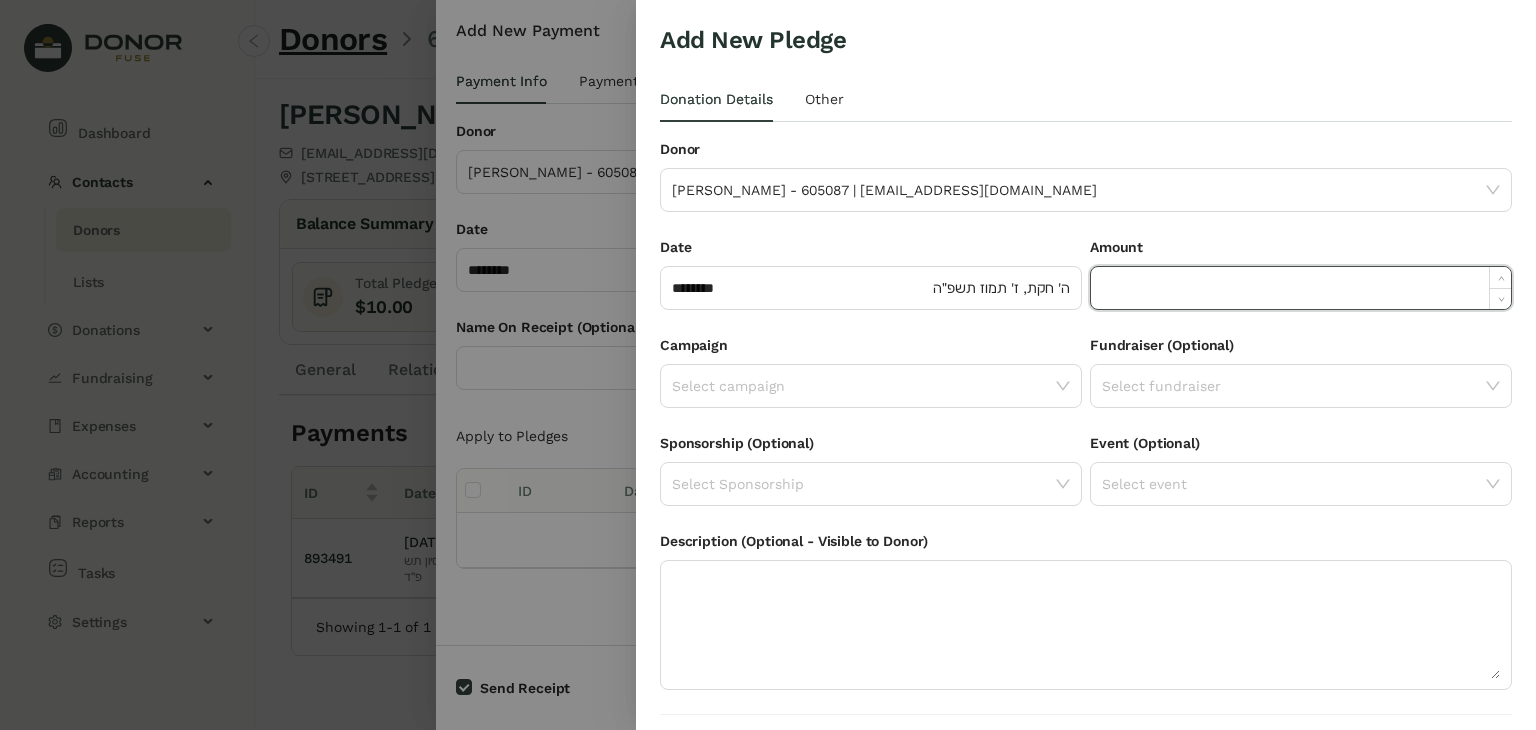 click 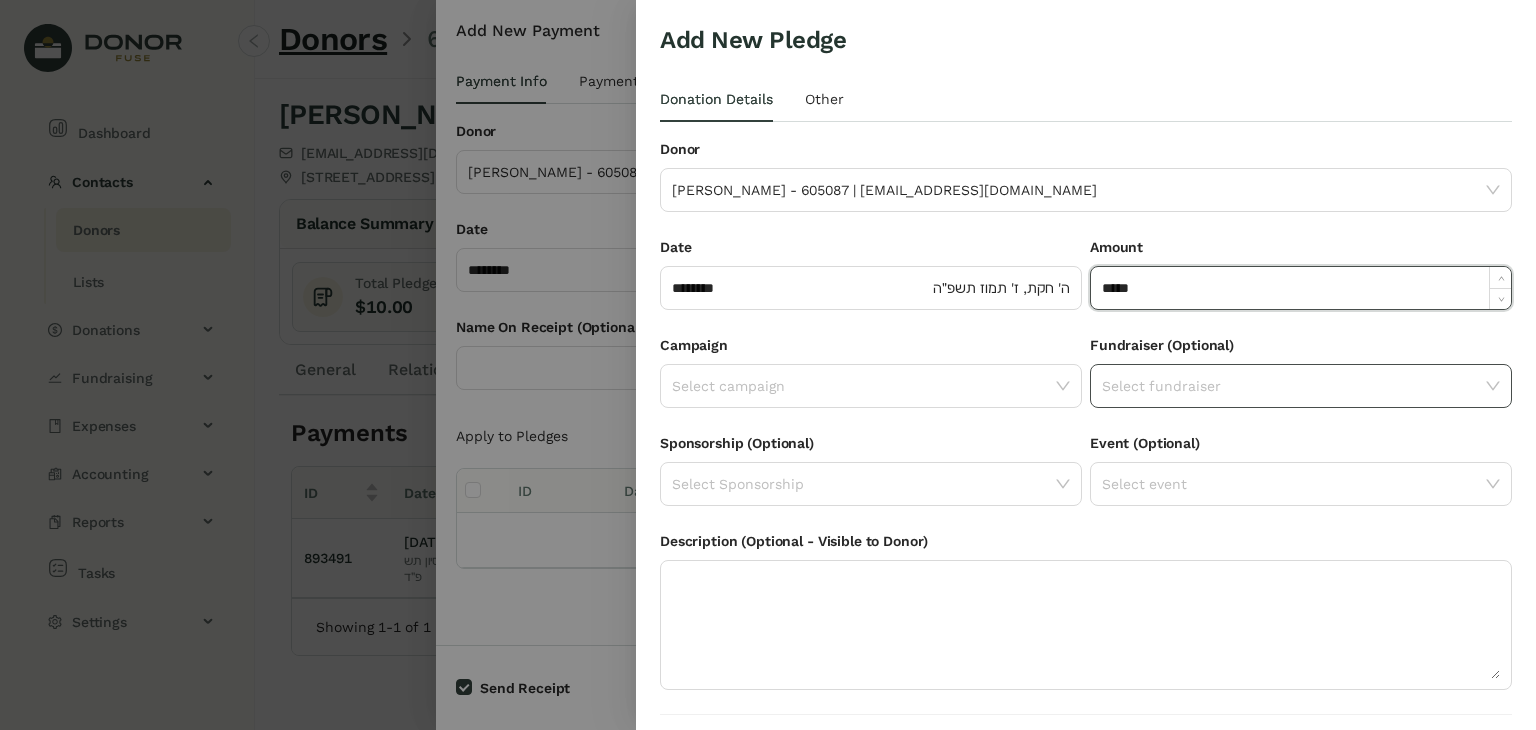 type on "******" 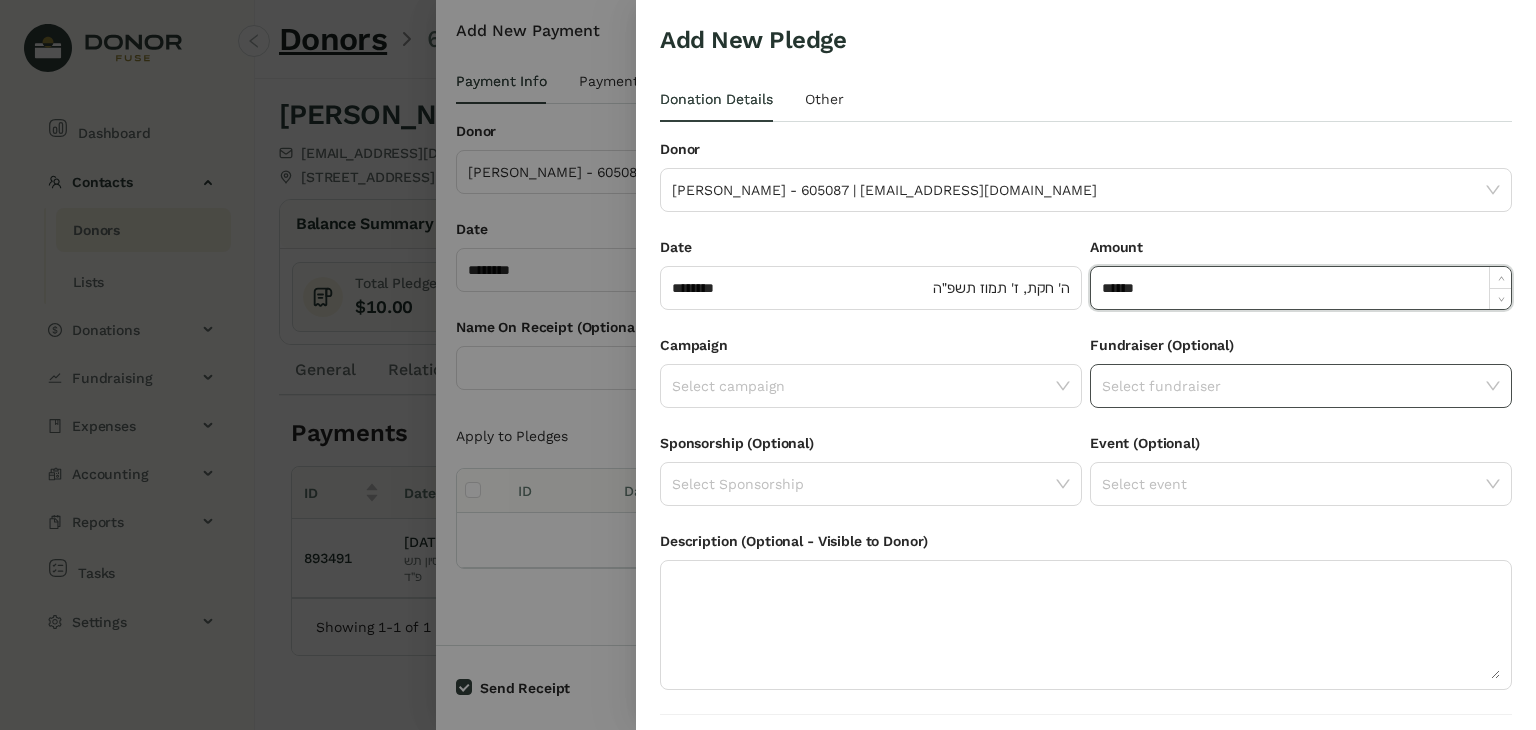 click 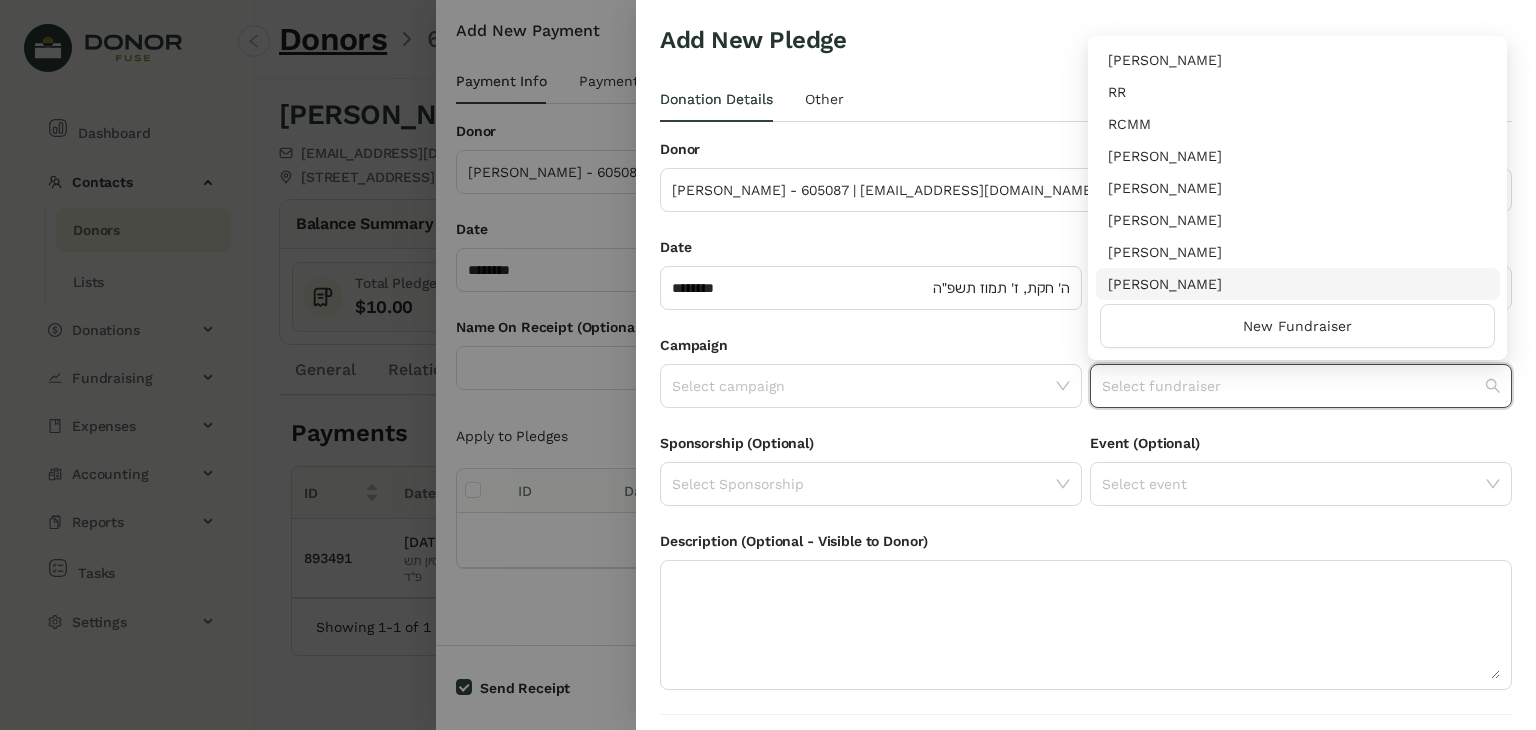 click on "[PERSON_NAME]" at bounding box center (1298, 284) 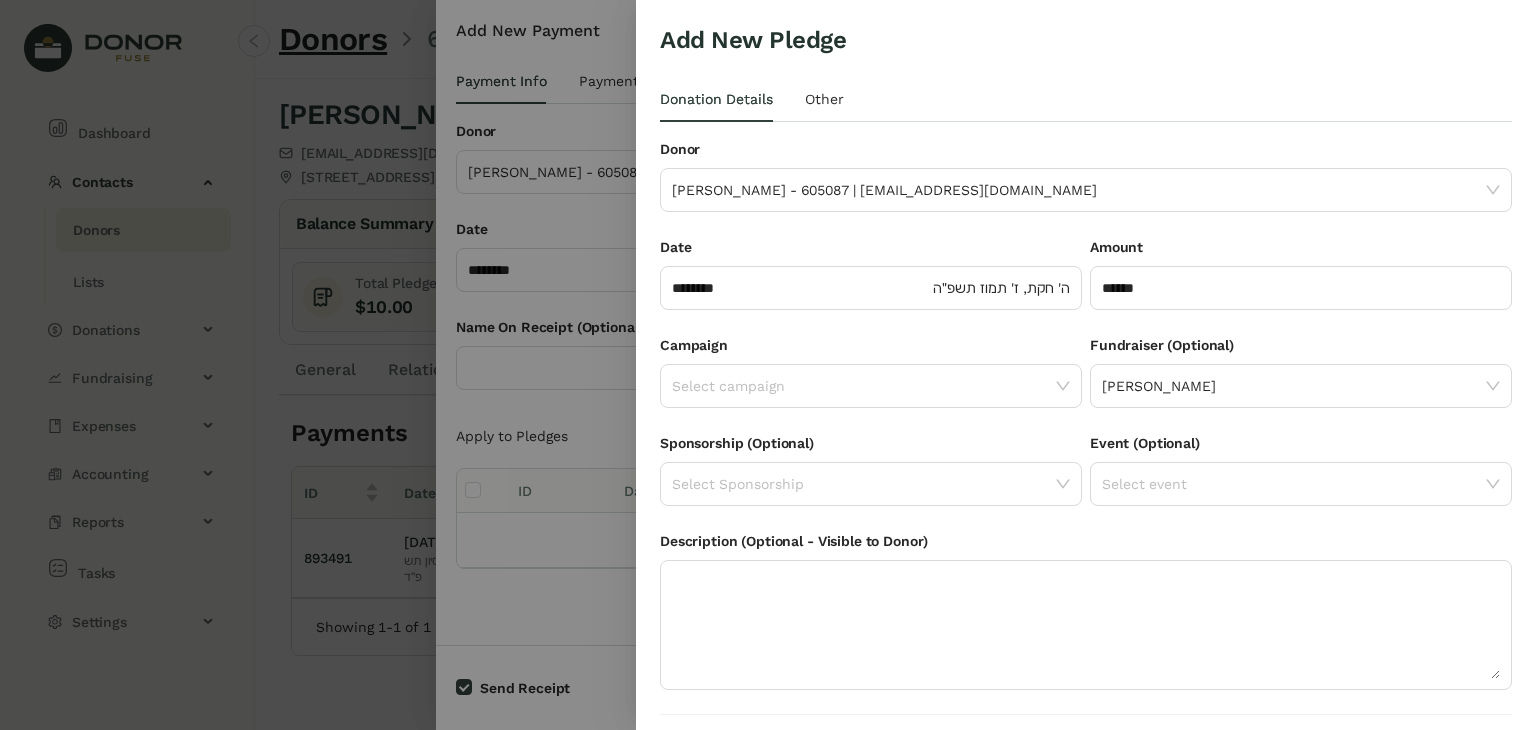 click on "Campaign" at bounding box center (871, 349) 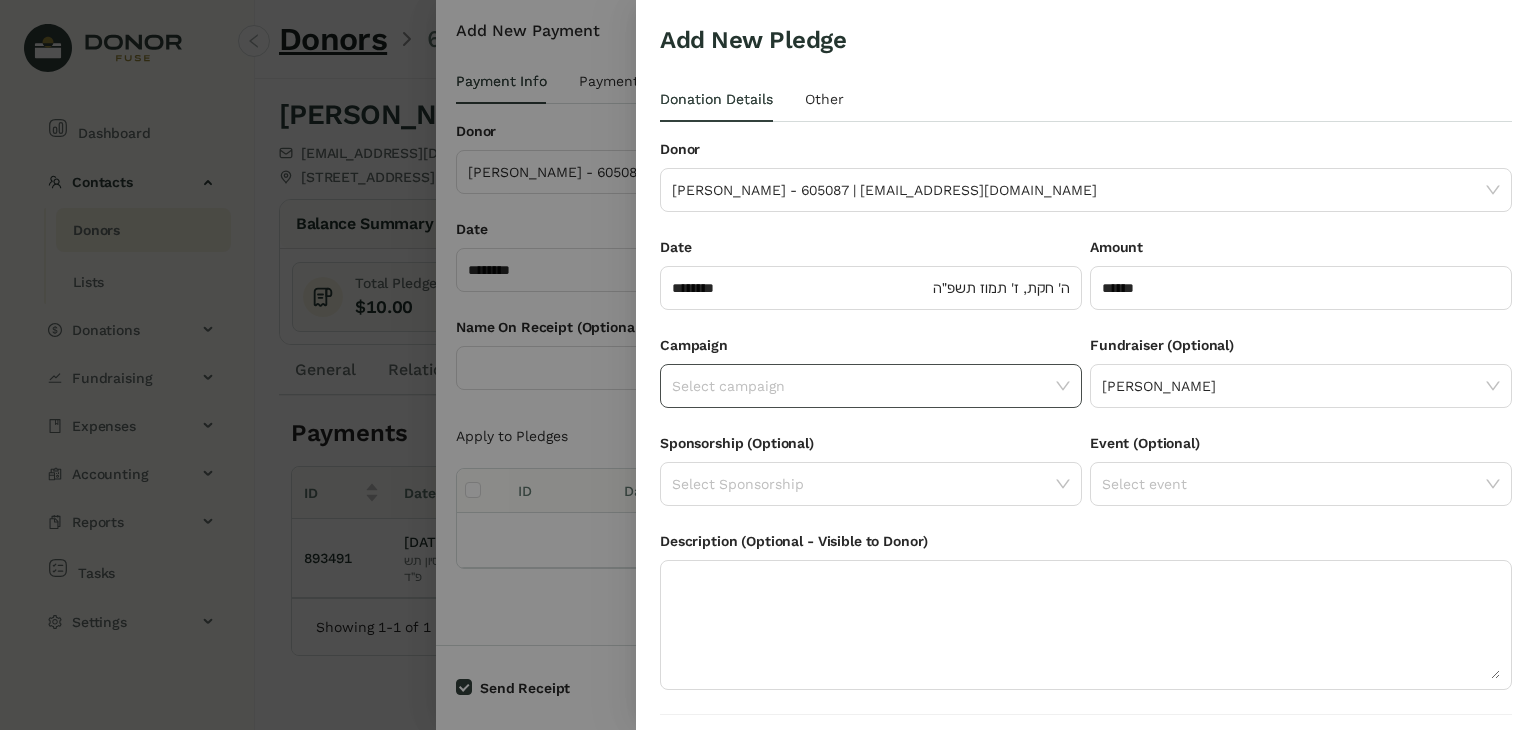 click 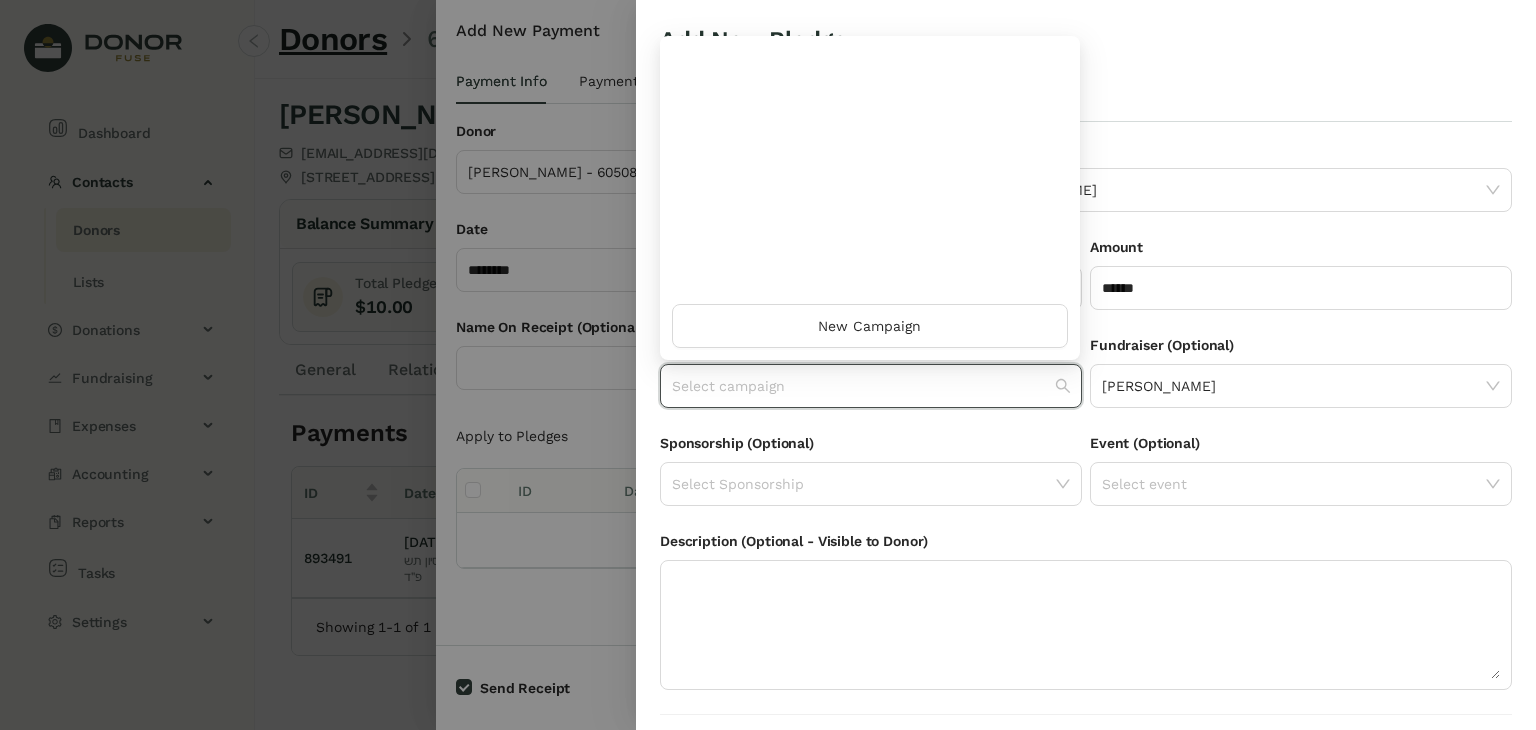 scroll, scrollTop: 960, scrollLeft: 0, axis: vertical 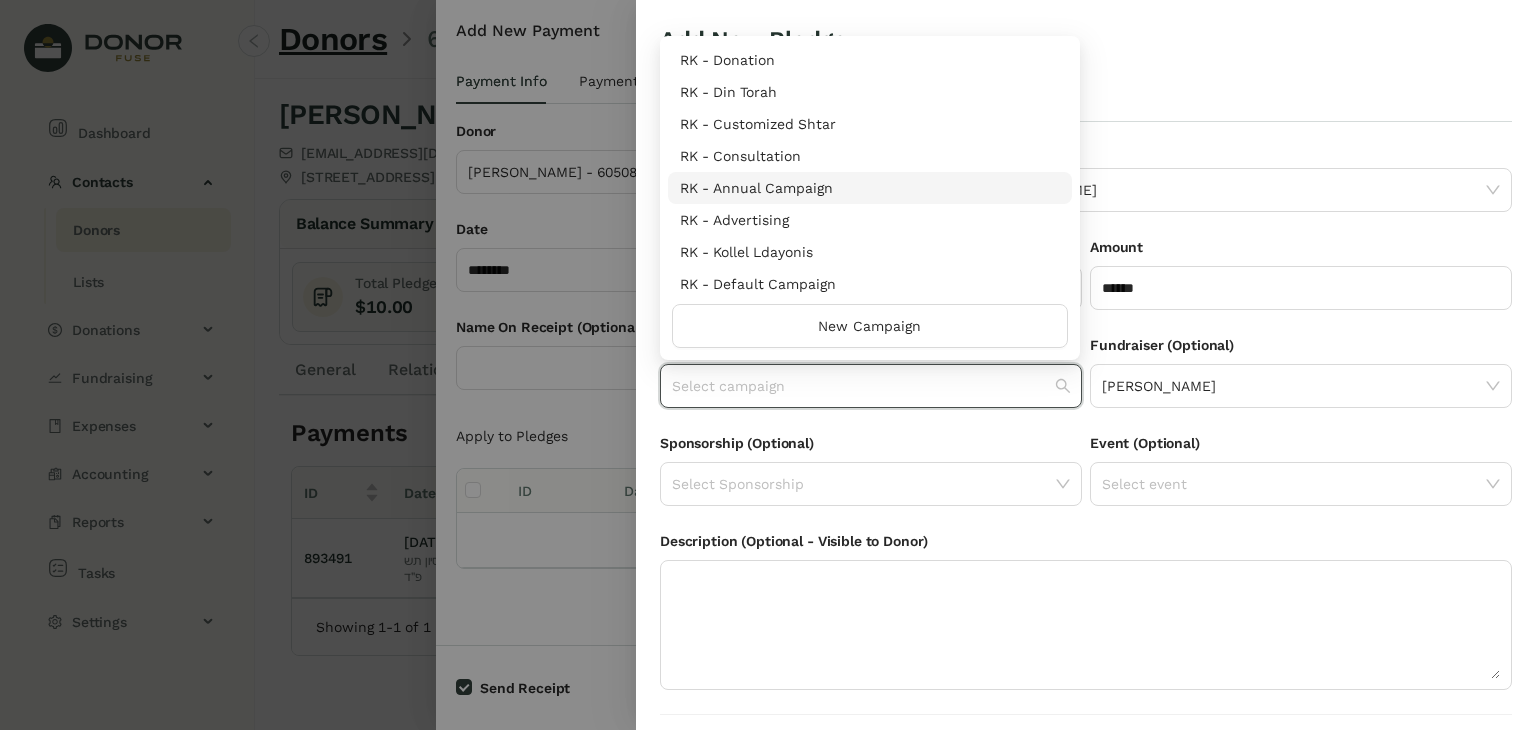 click on "RK - Annual Campaign" at bounding box center (870, 188) 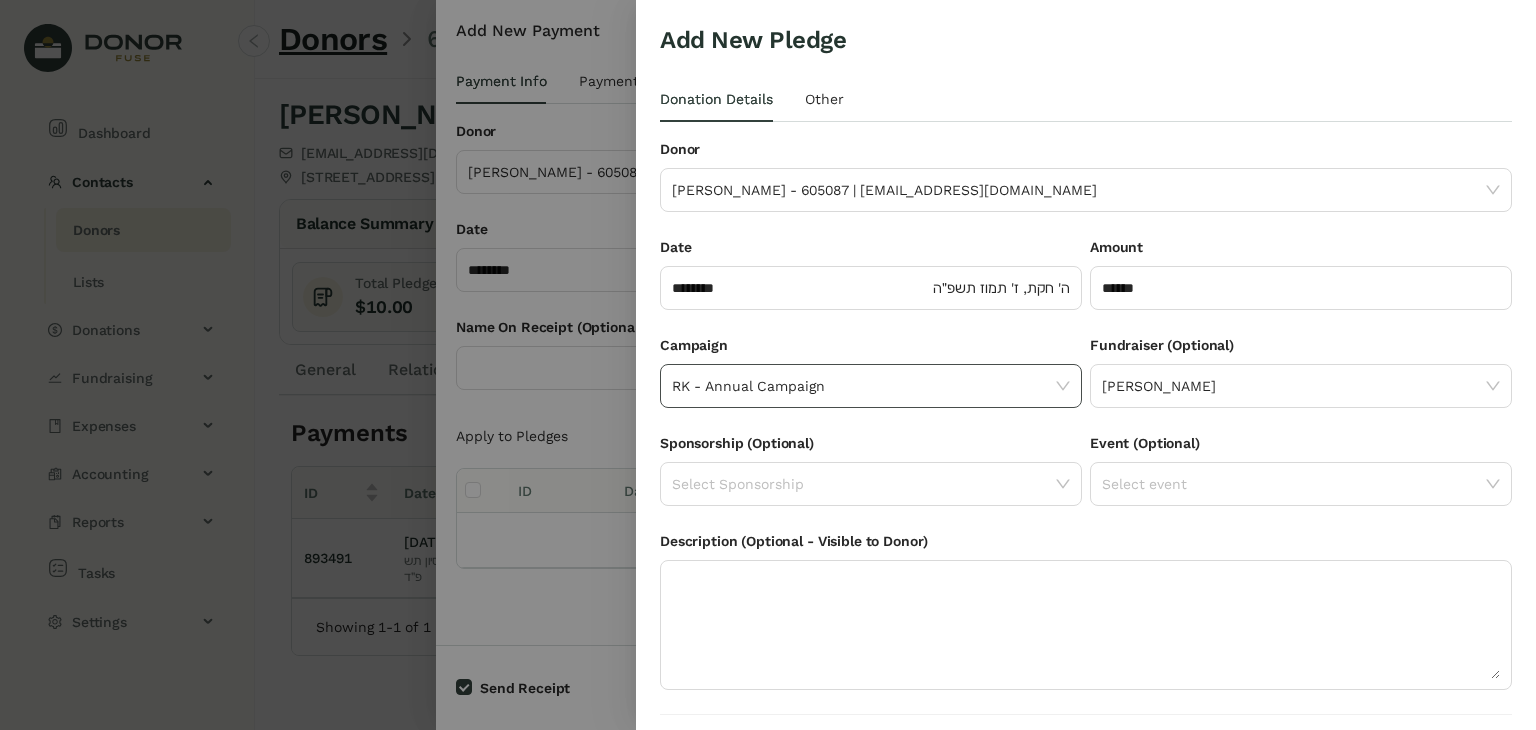scroll, scrollTop: 54, scrollLeft: 0, axis: vertical 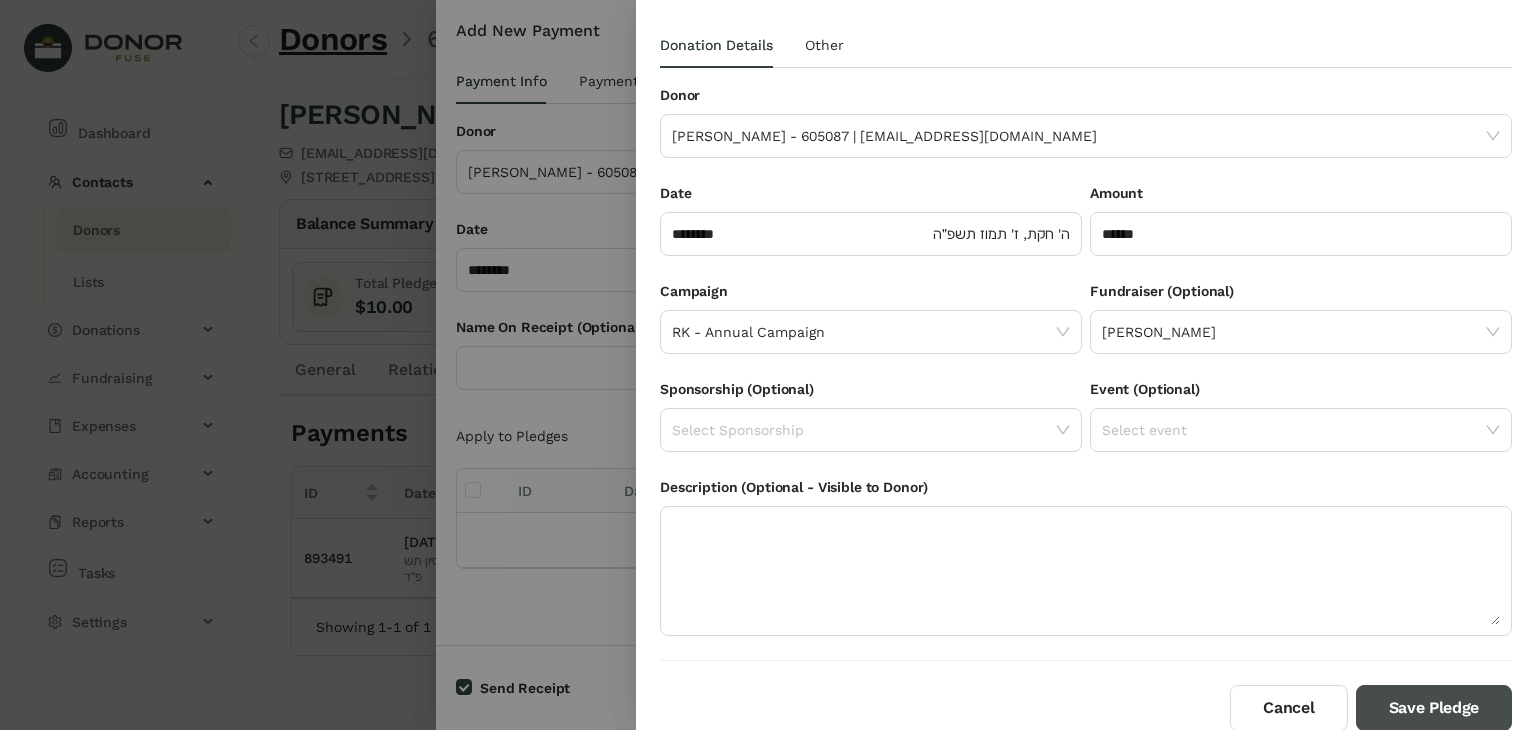click on "Save Pledge" at bounding box center [1434, 708] 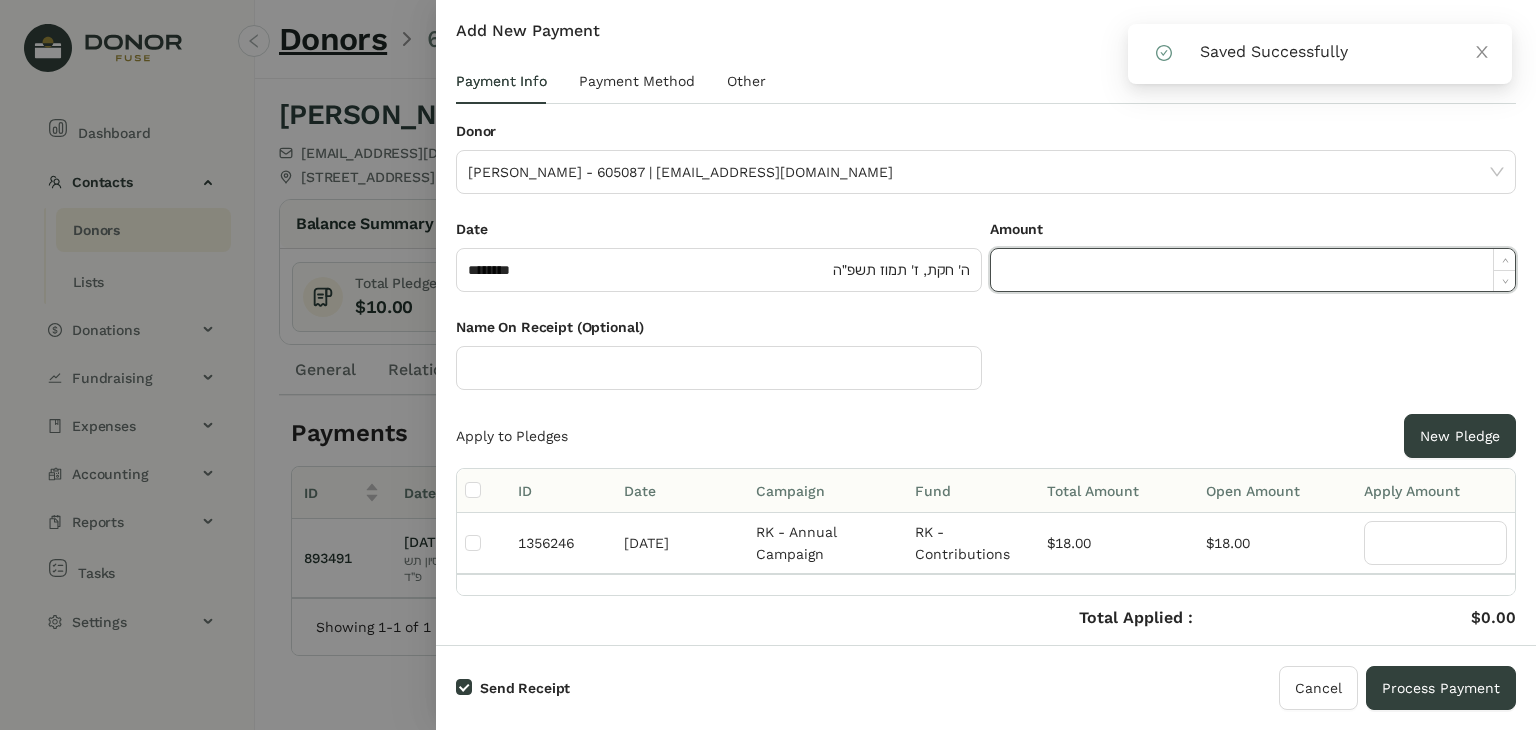 click 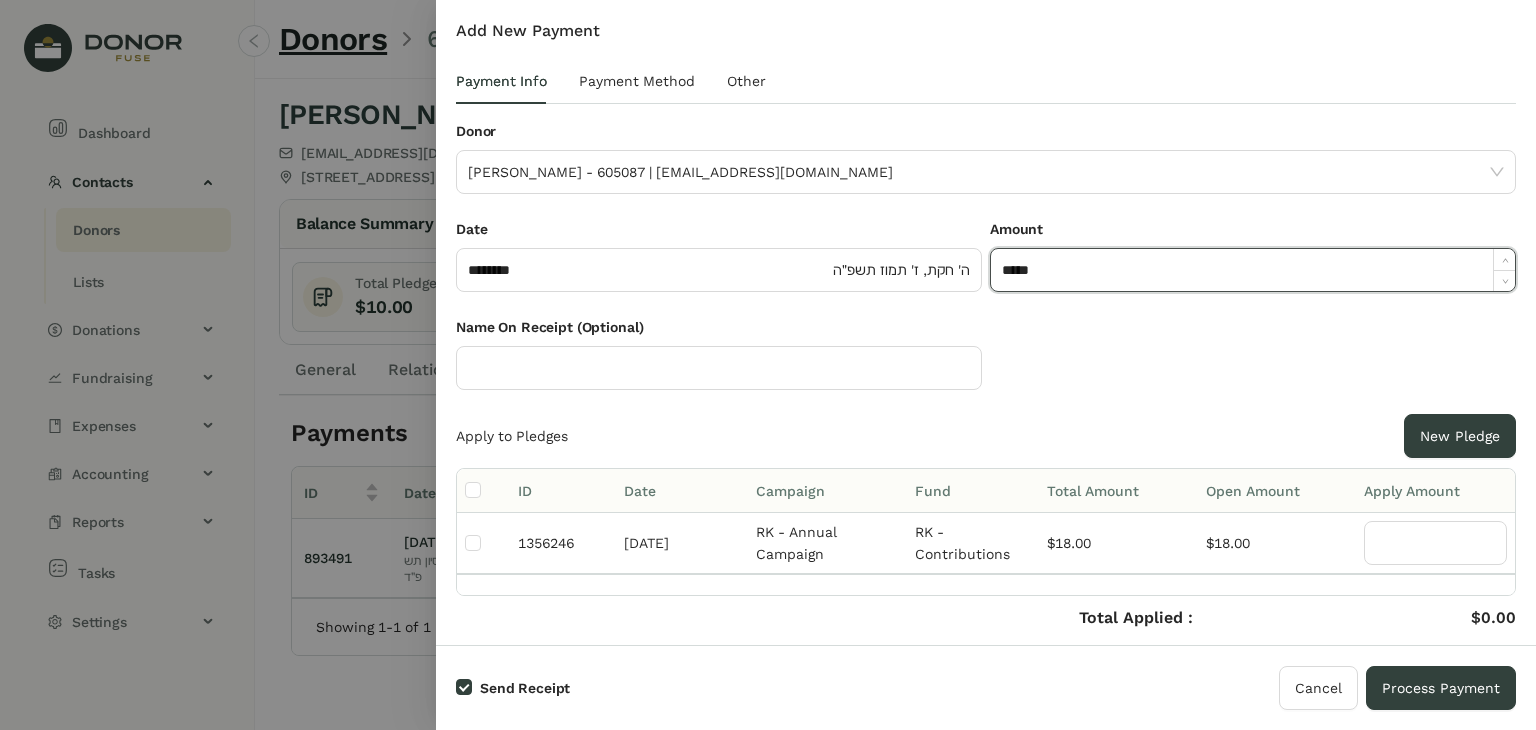 type on "******" 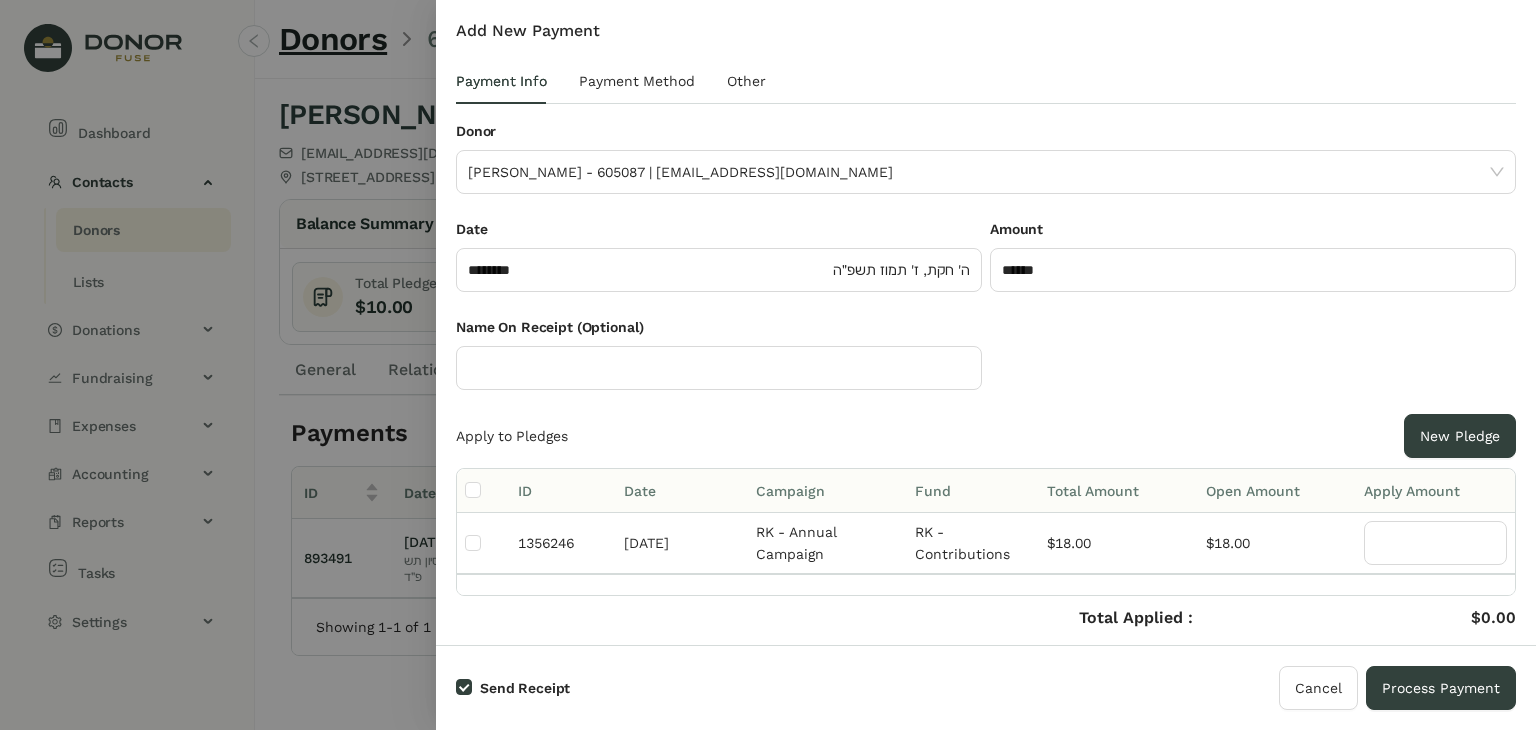 click at bounding box center [483, 491] 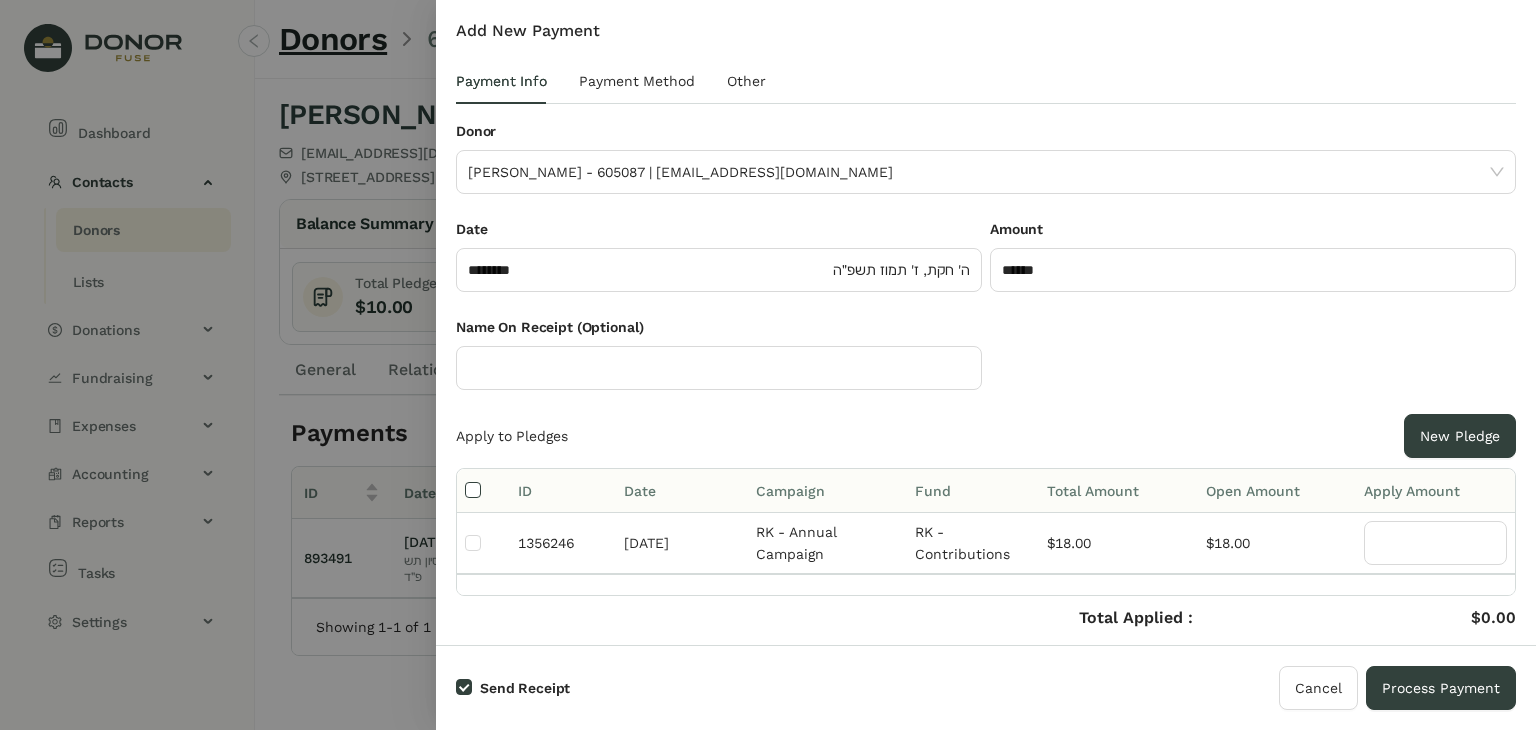 type on "**" 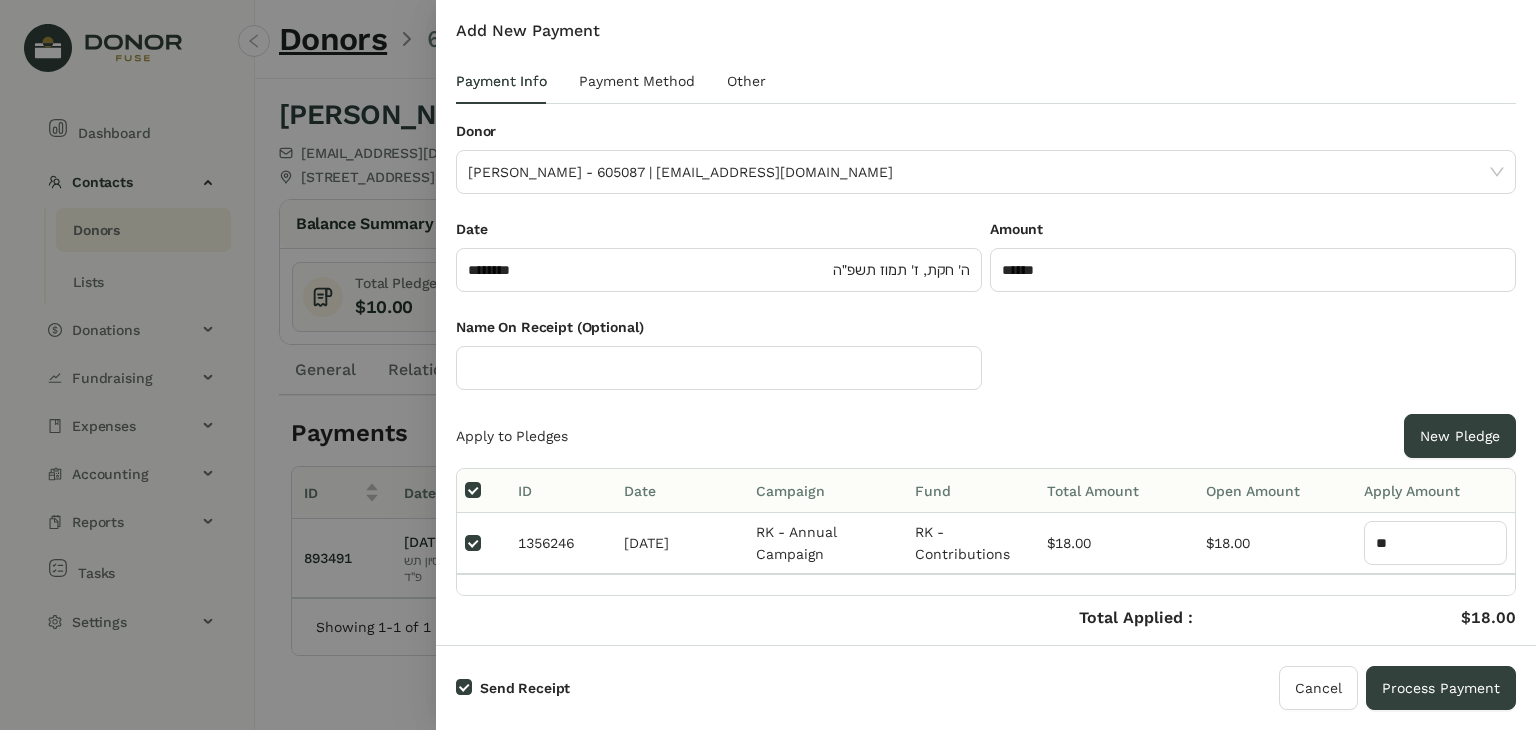 click on "Payment Info Payment Method Other" at bounding box center [611, 81] 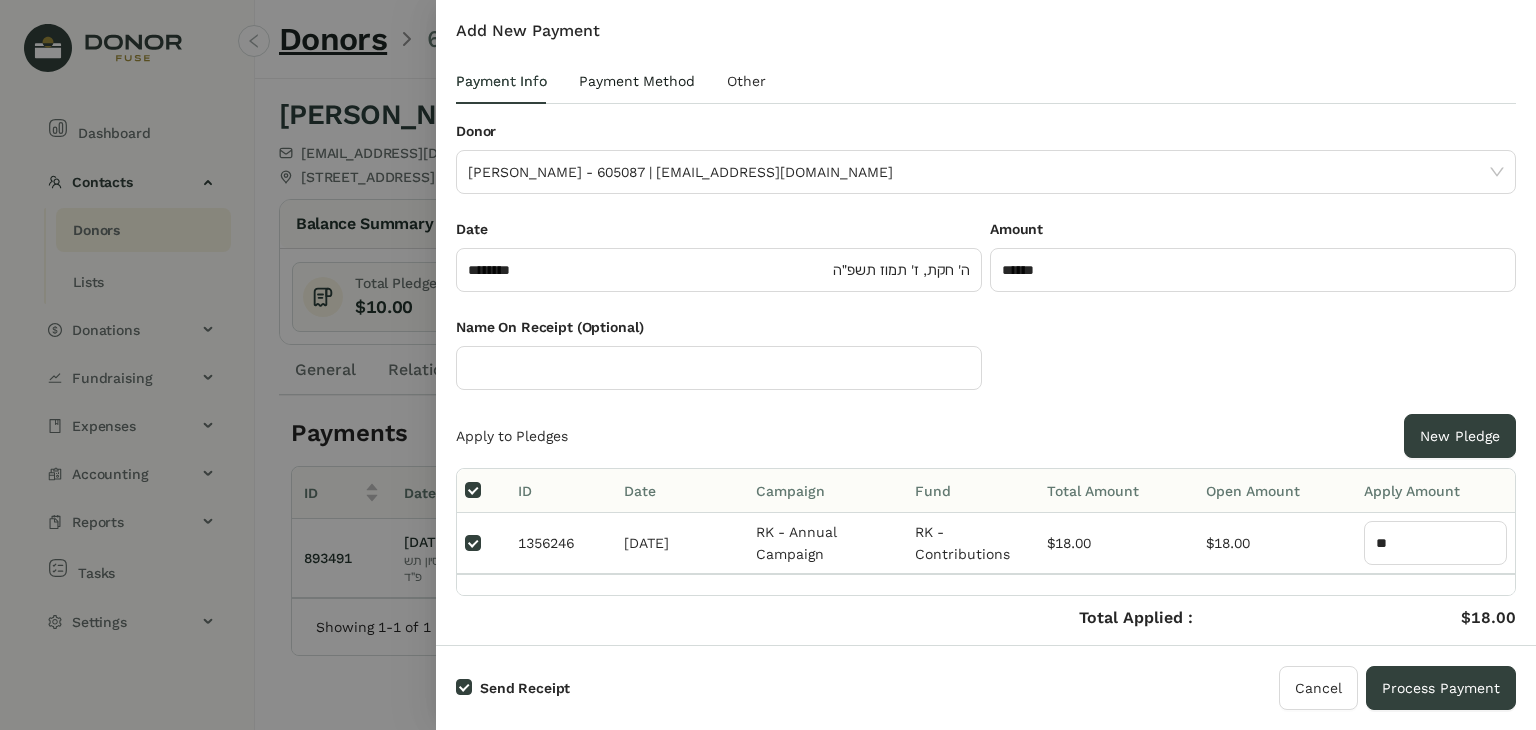 click on "Payment Method" at bounding box center [637, 81] 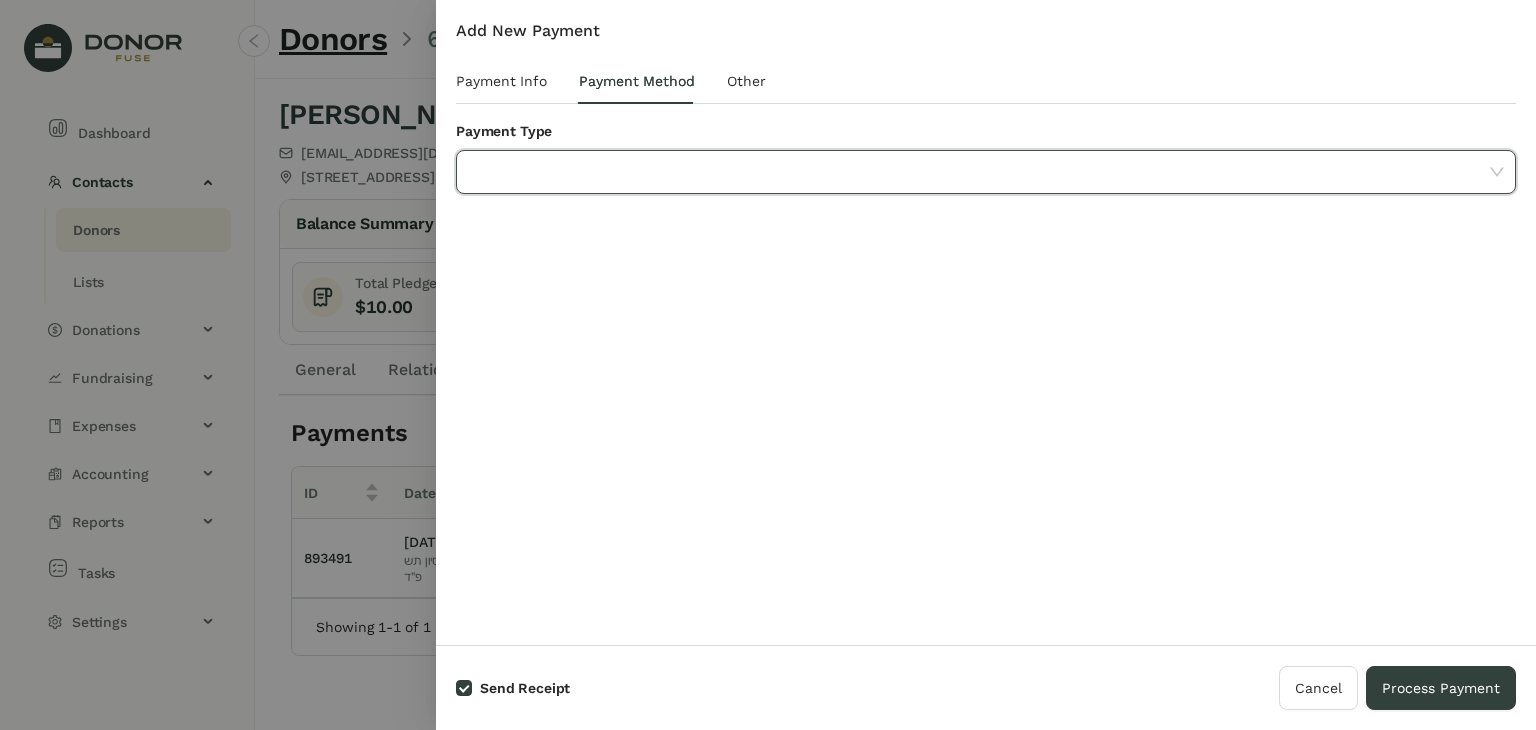 click 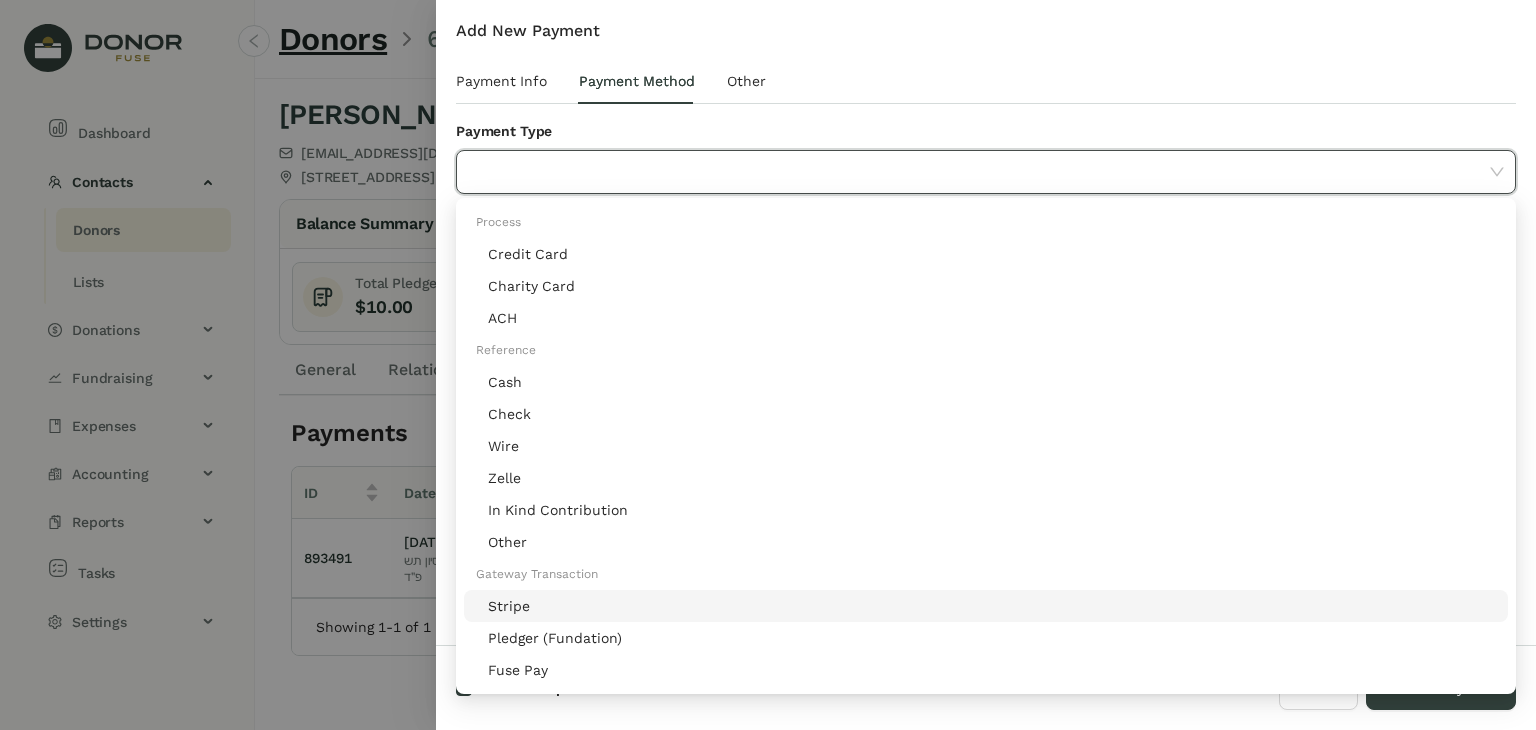 click on "Stripe" 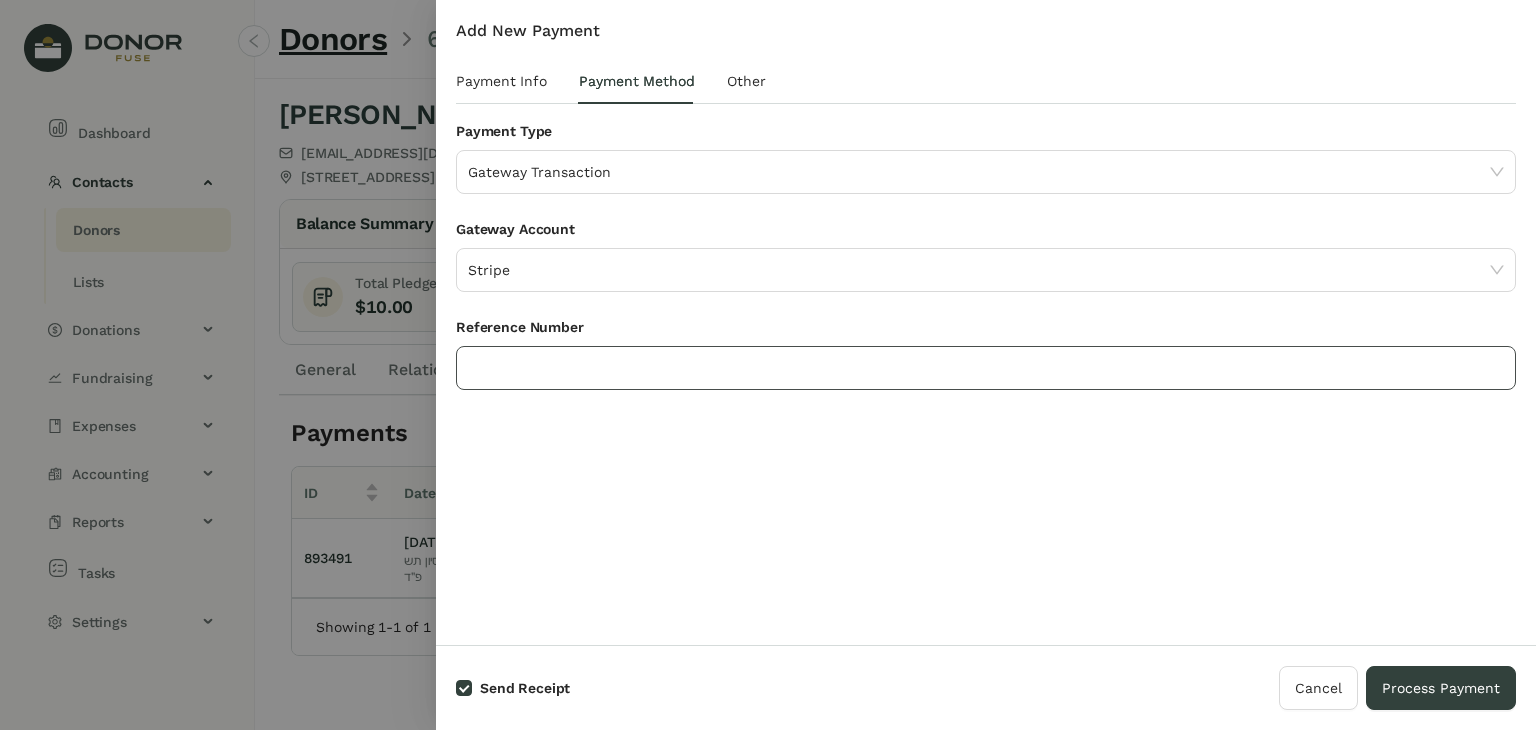 click 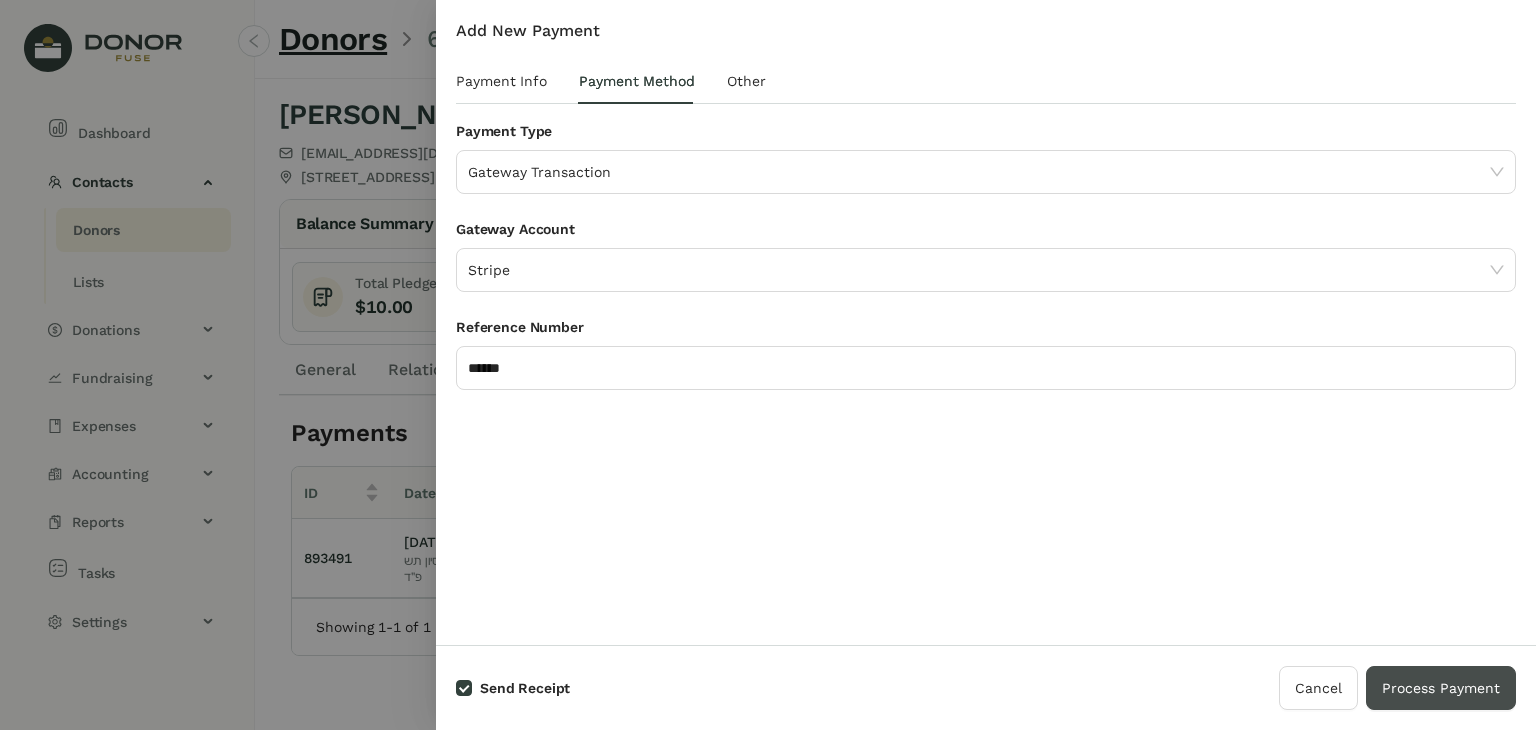 click on "Process Payment" at bounding box center (1441, 688) 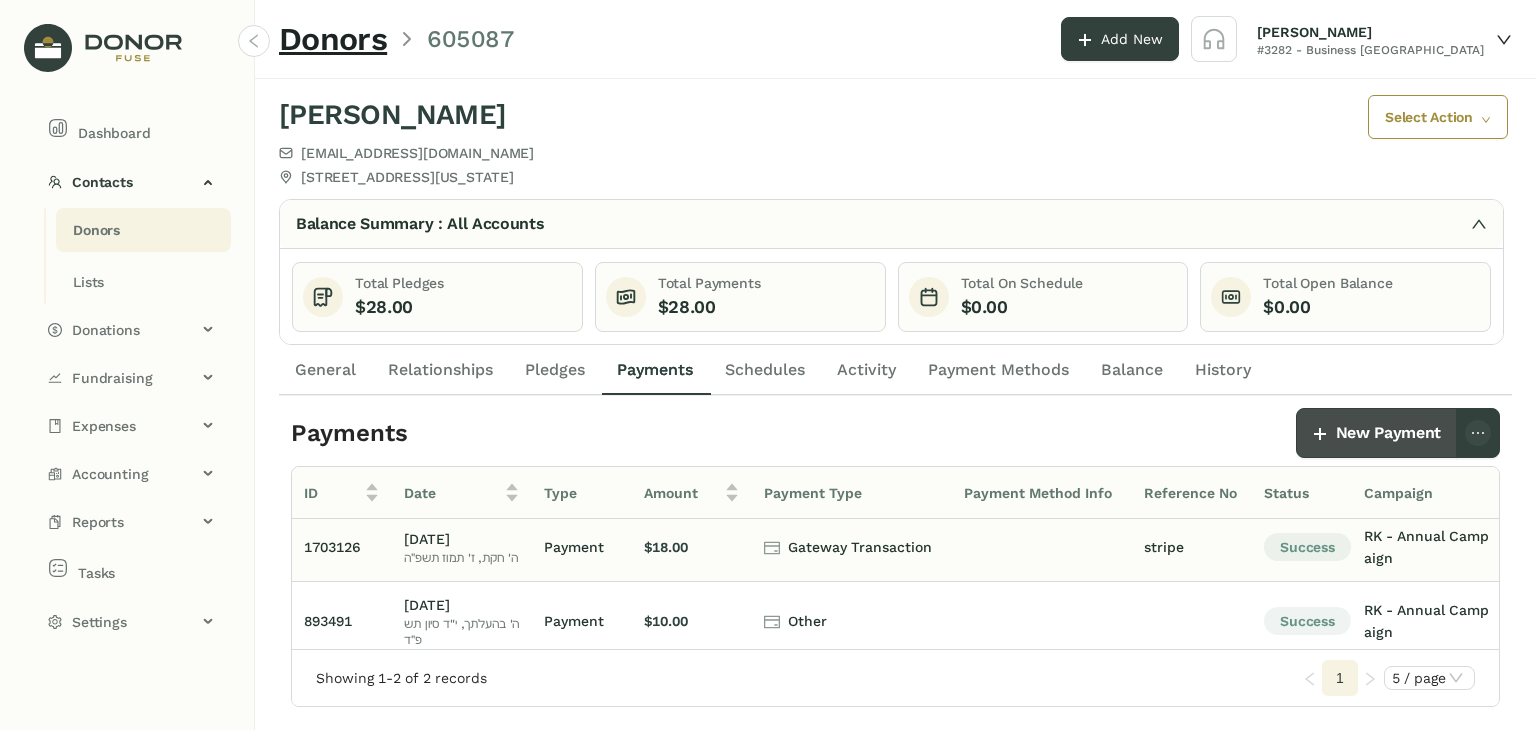 scroll, scrollTop: 17, scrollLeft: 0, axis: vertical 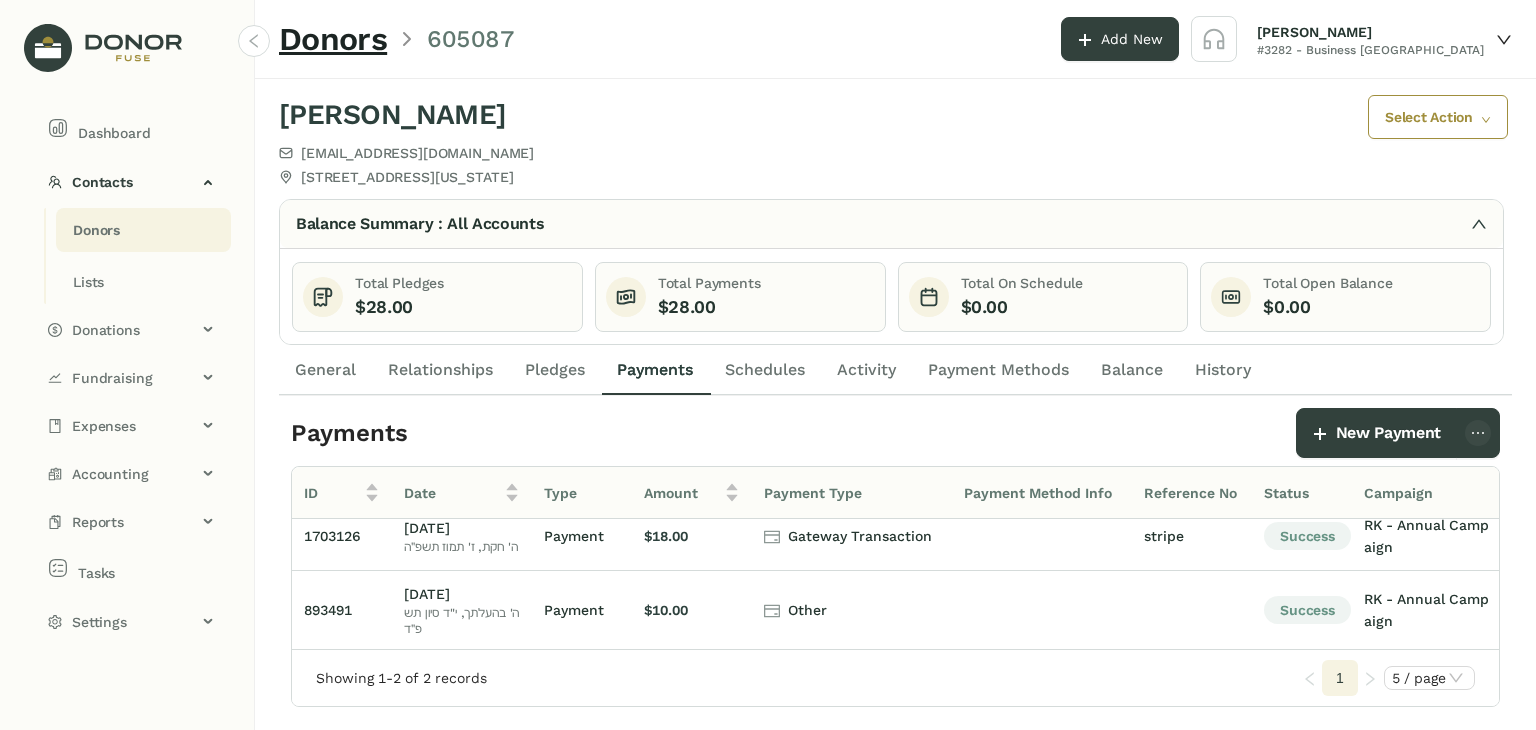 click on "Donors" 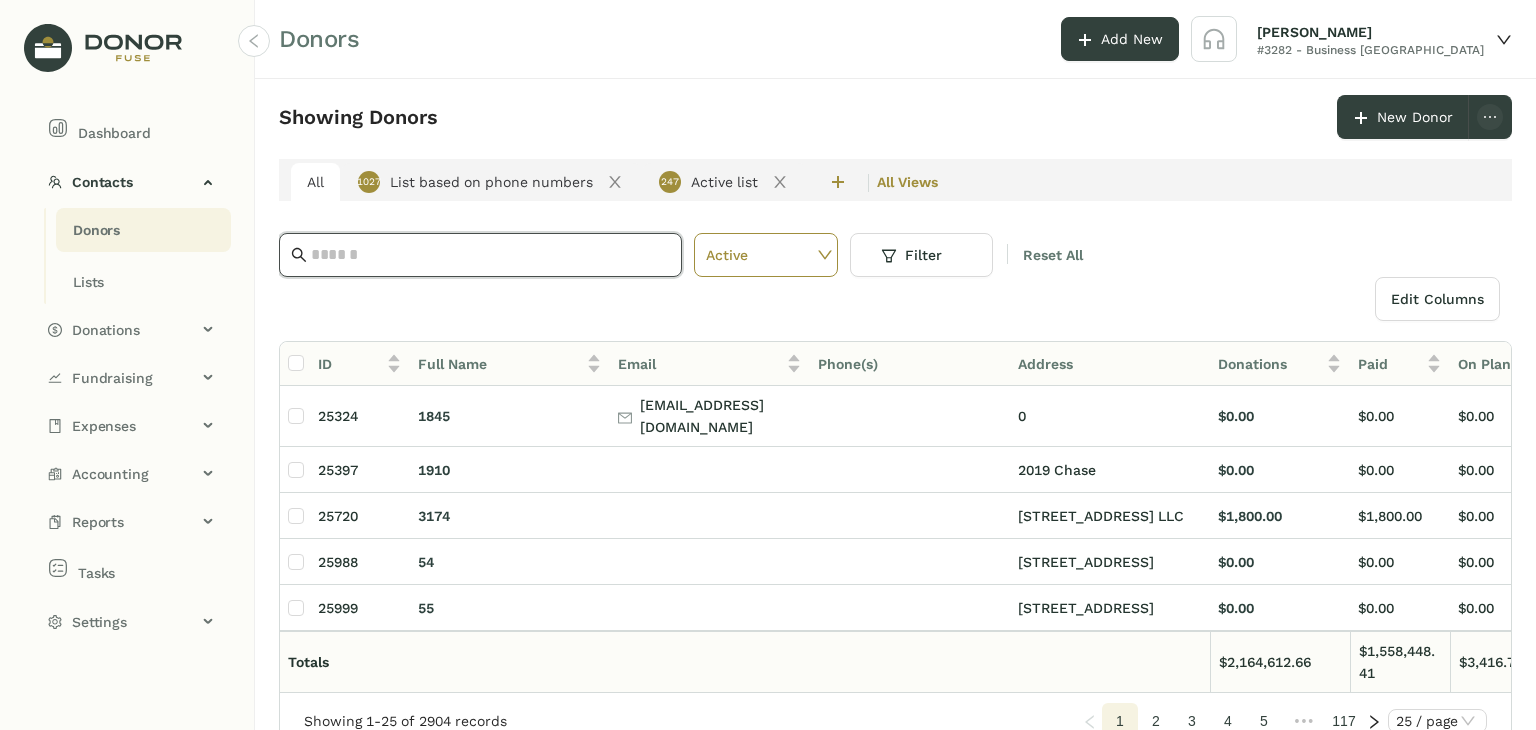 click 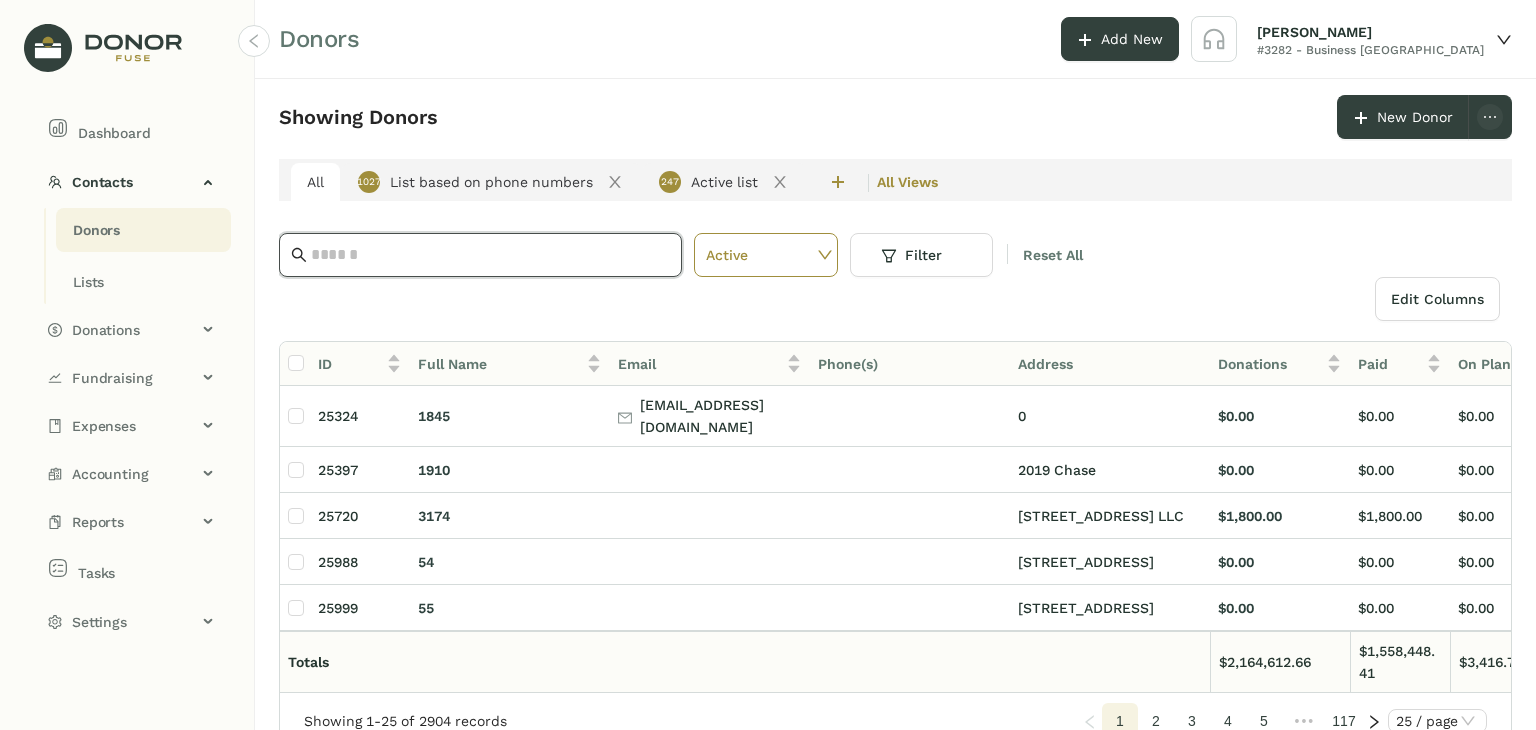 paste on "**********" 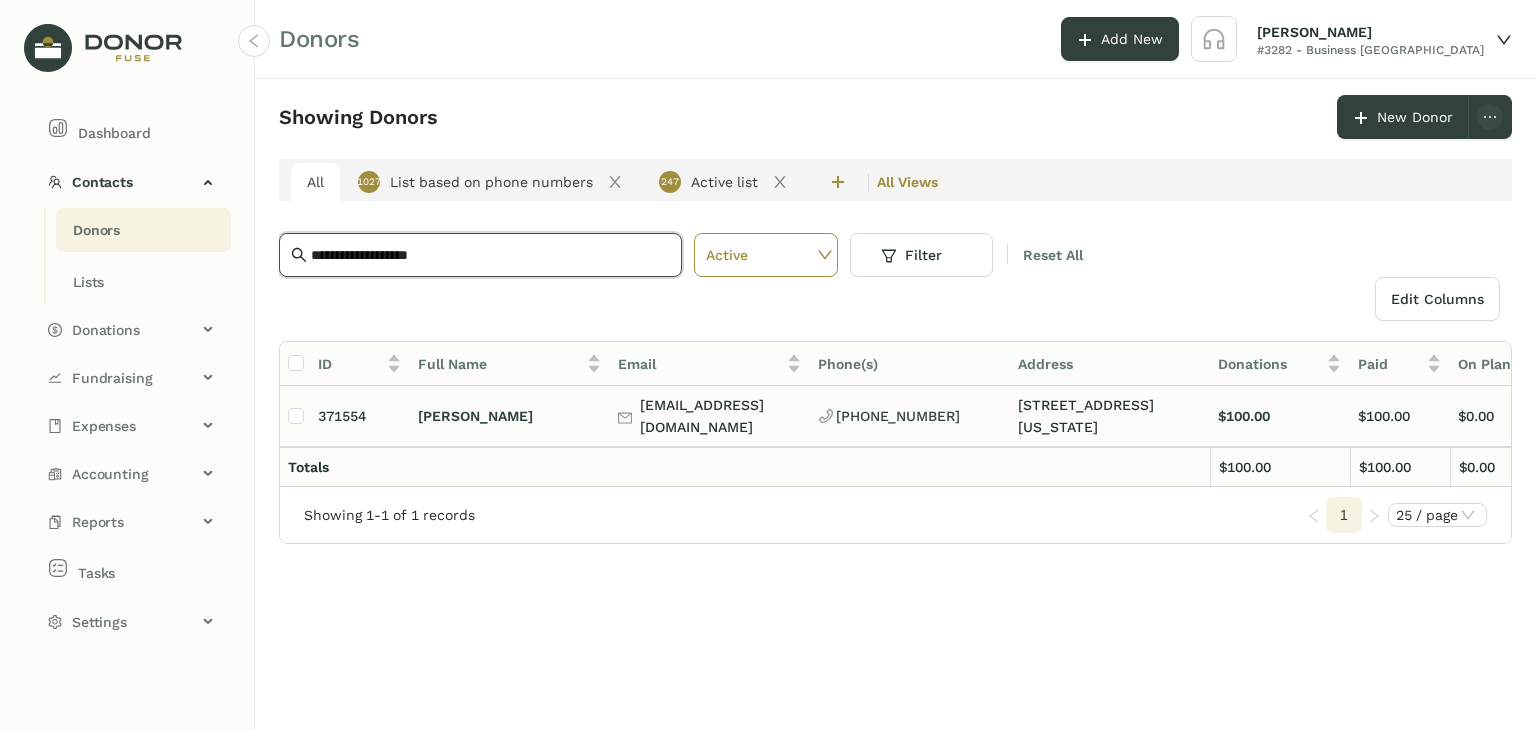 type on "**********" 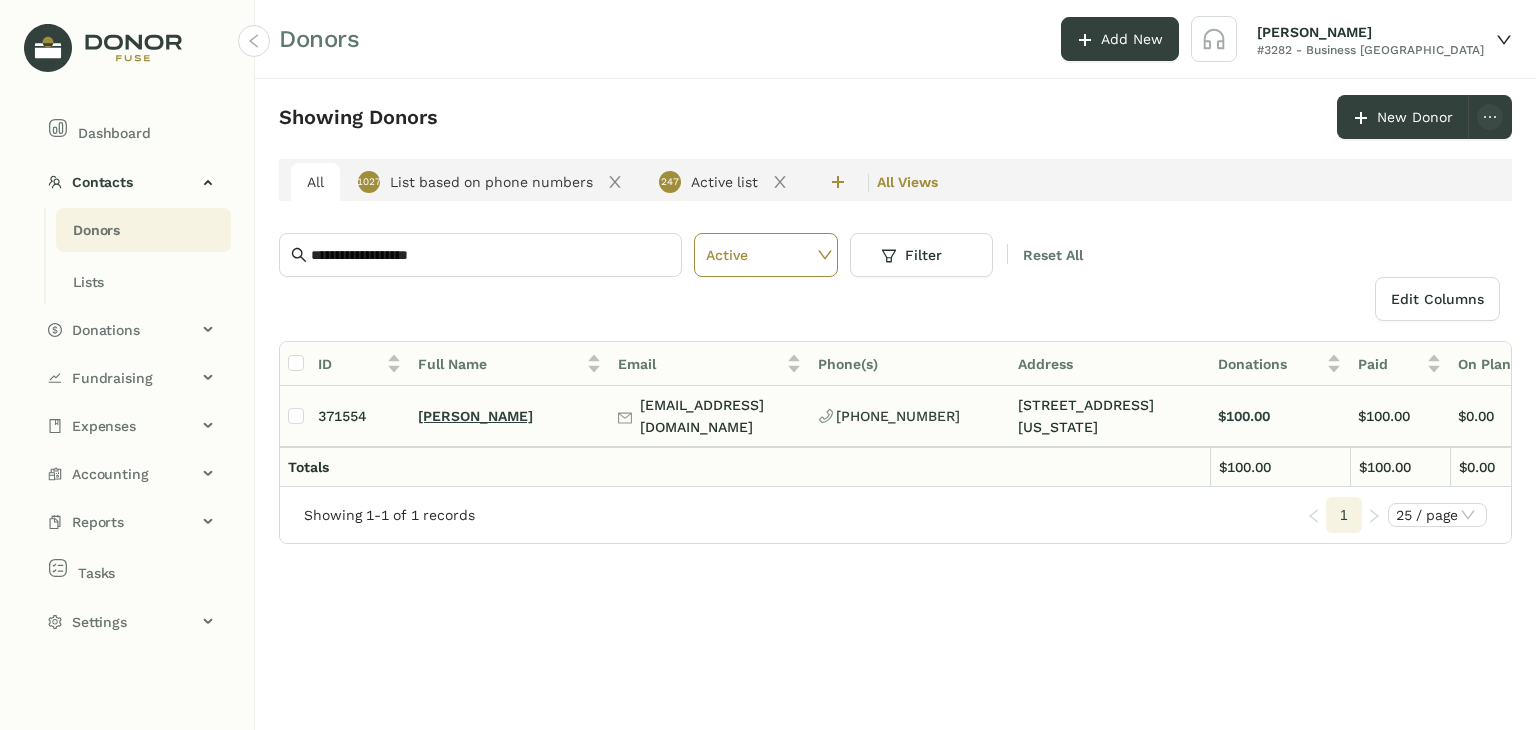 click on "[PERSON_NAME]" 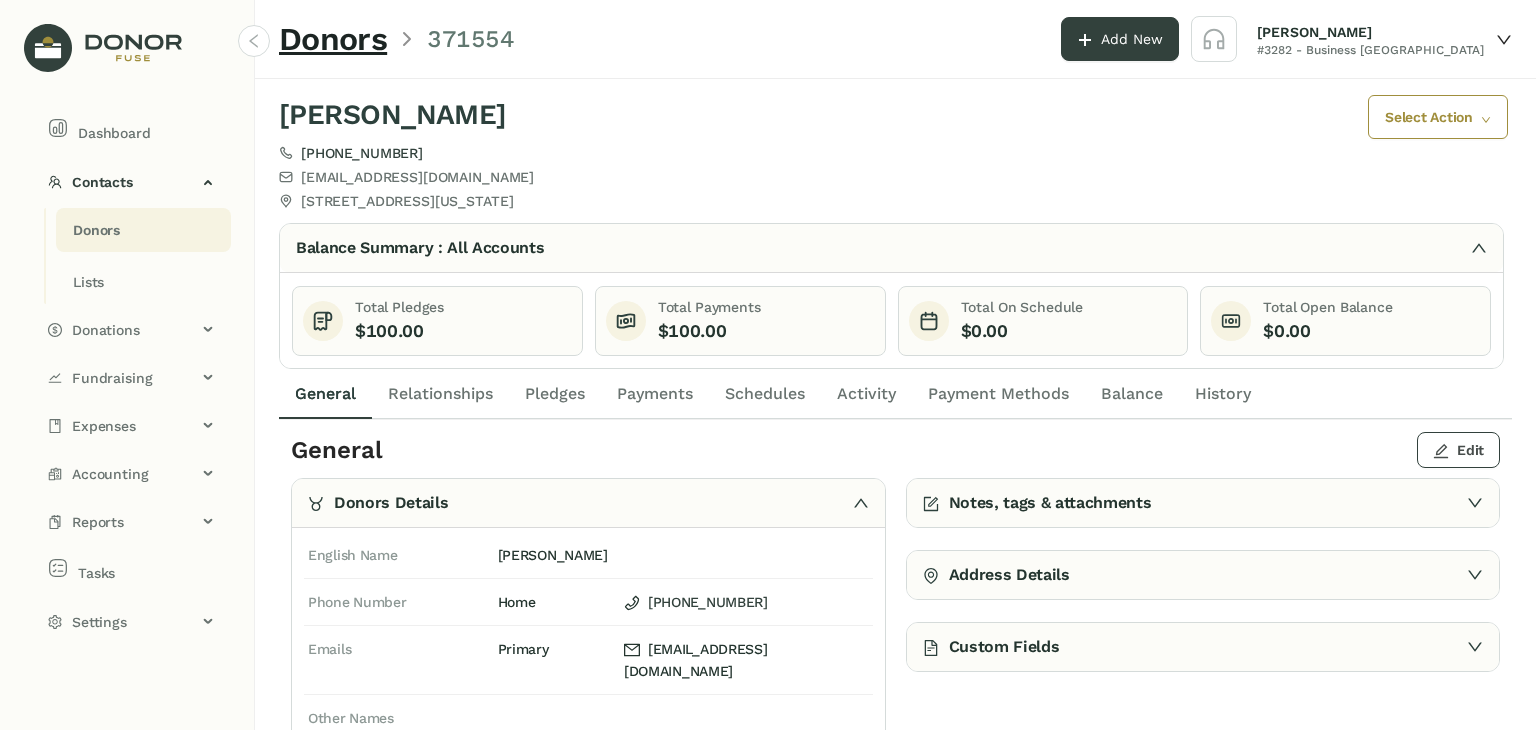 click on "Edit" 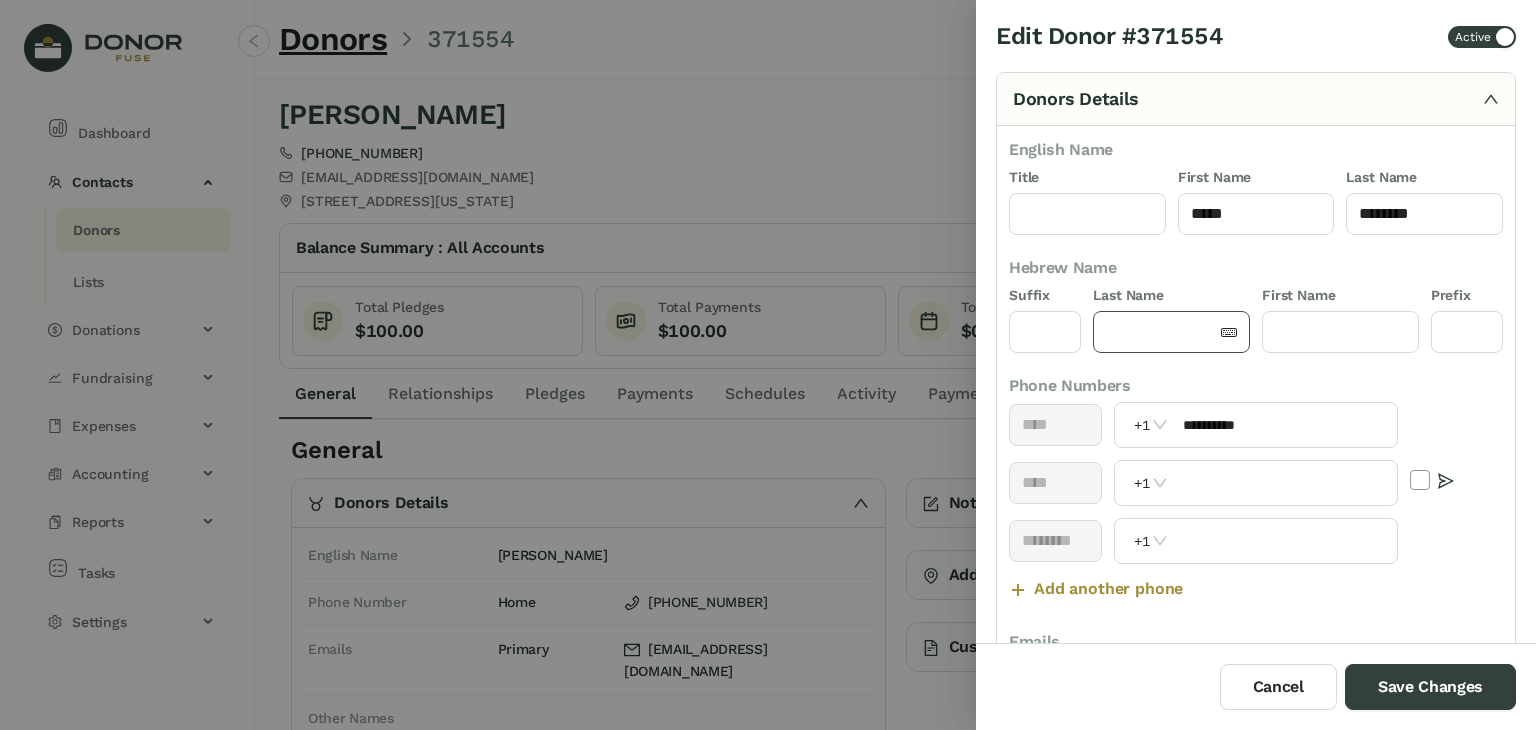 scroll, scrollTop: 56, scrollLeft: 0, axis: vertical 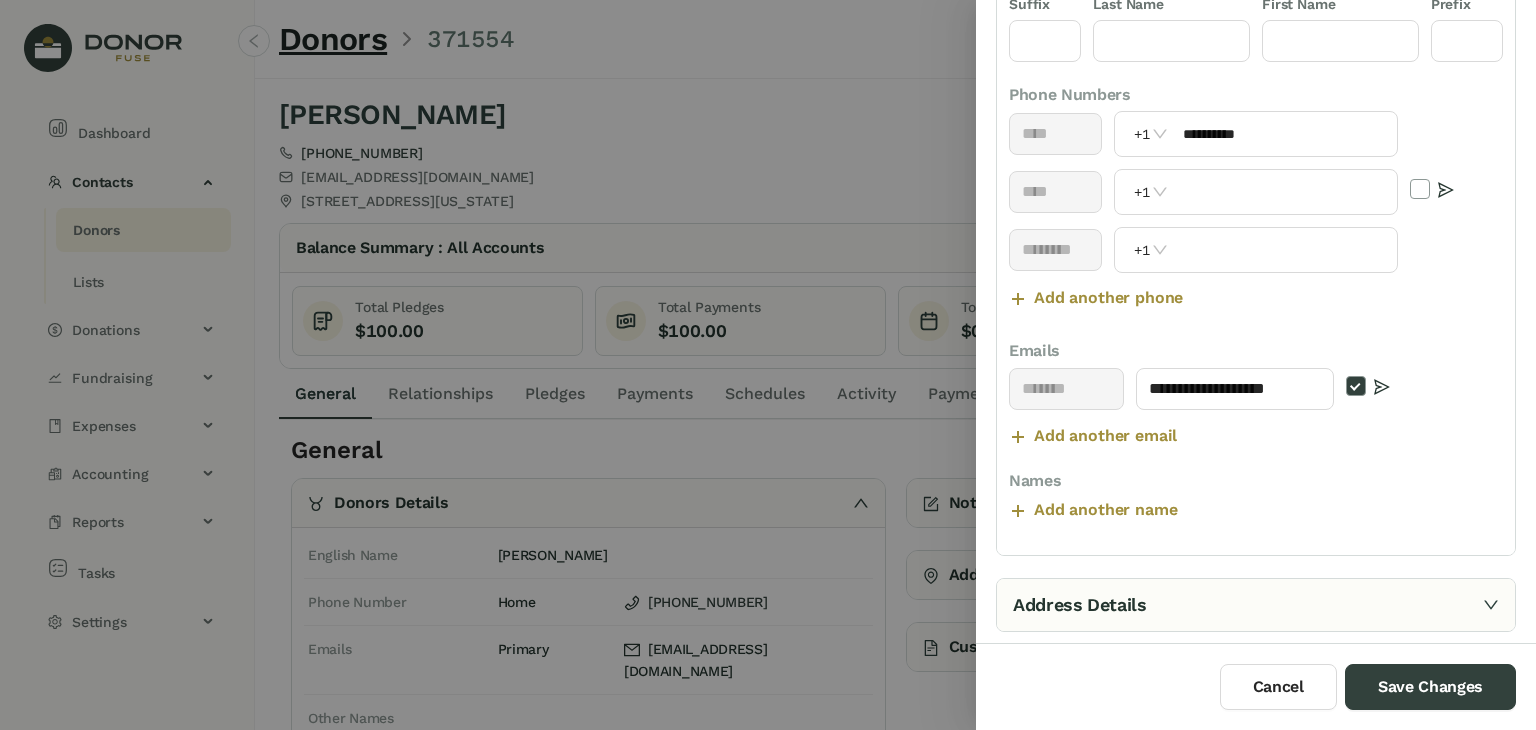 click on "Address Details" at bounding box center (1256, 605) 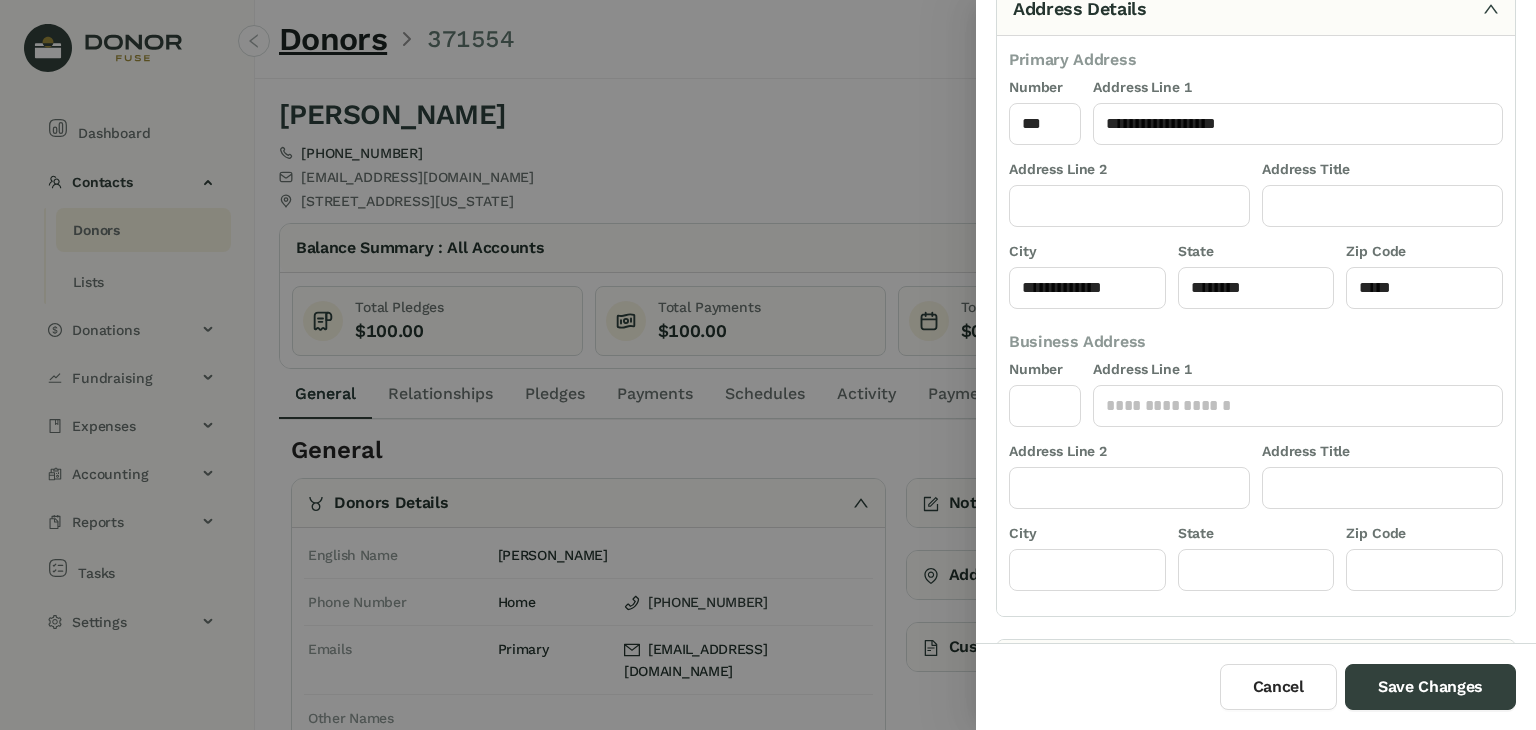 scroll, scrollTop: 461, scrollLeft: 0, axis: vertical 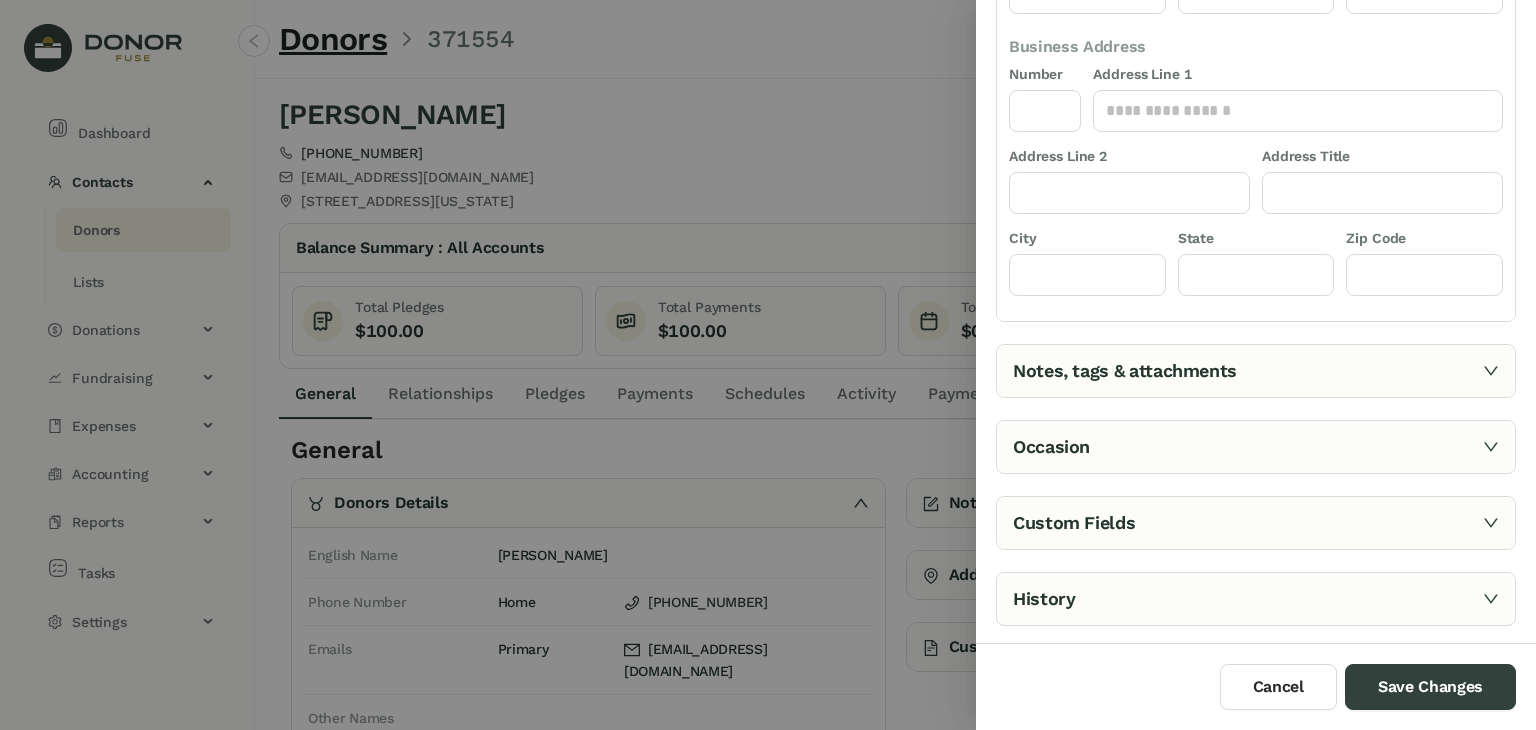 click on "Notes, tags & attachments" at bounding box center [1256, 371] 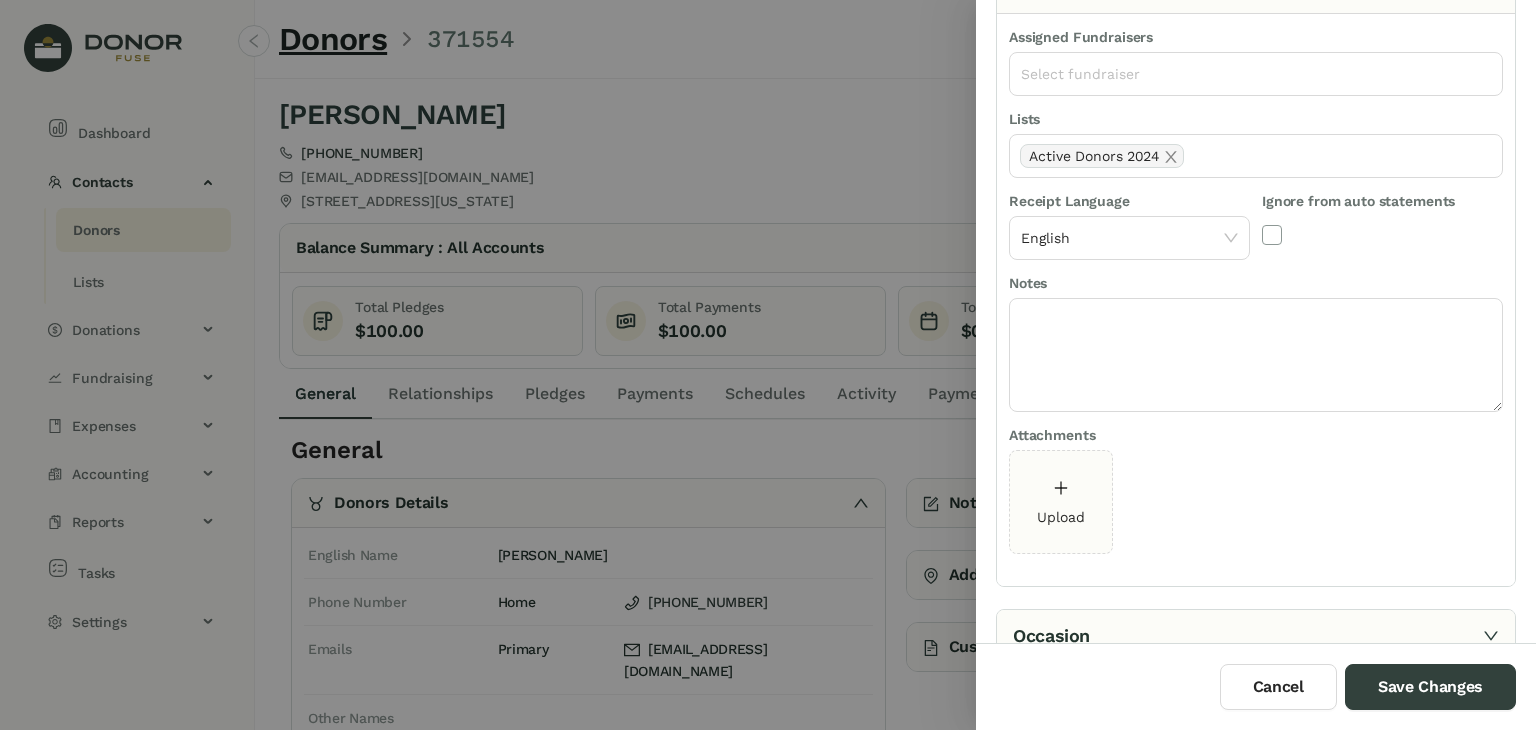 scroll, scrollTop: 258, scrollLeft: 0, axis: vertical 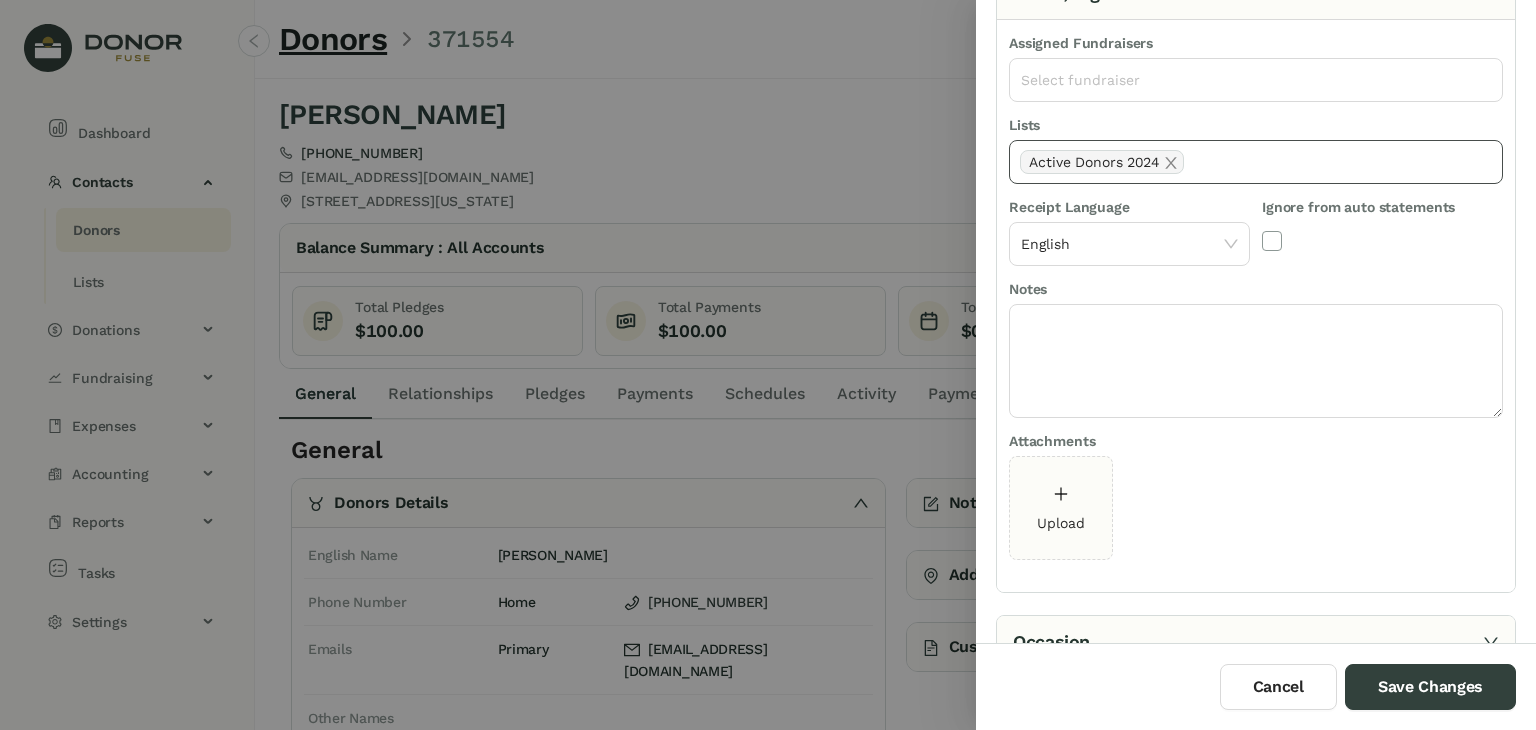 click on "Active Donors 2024" 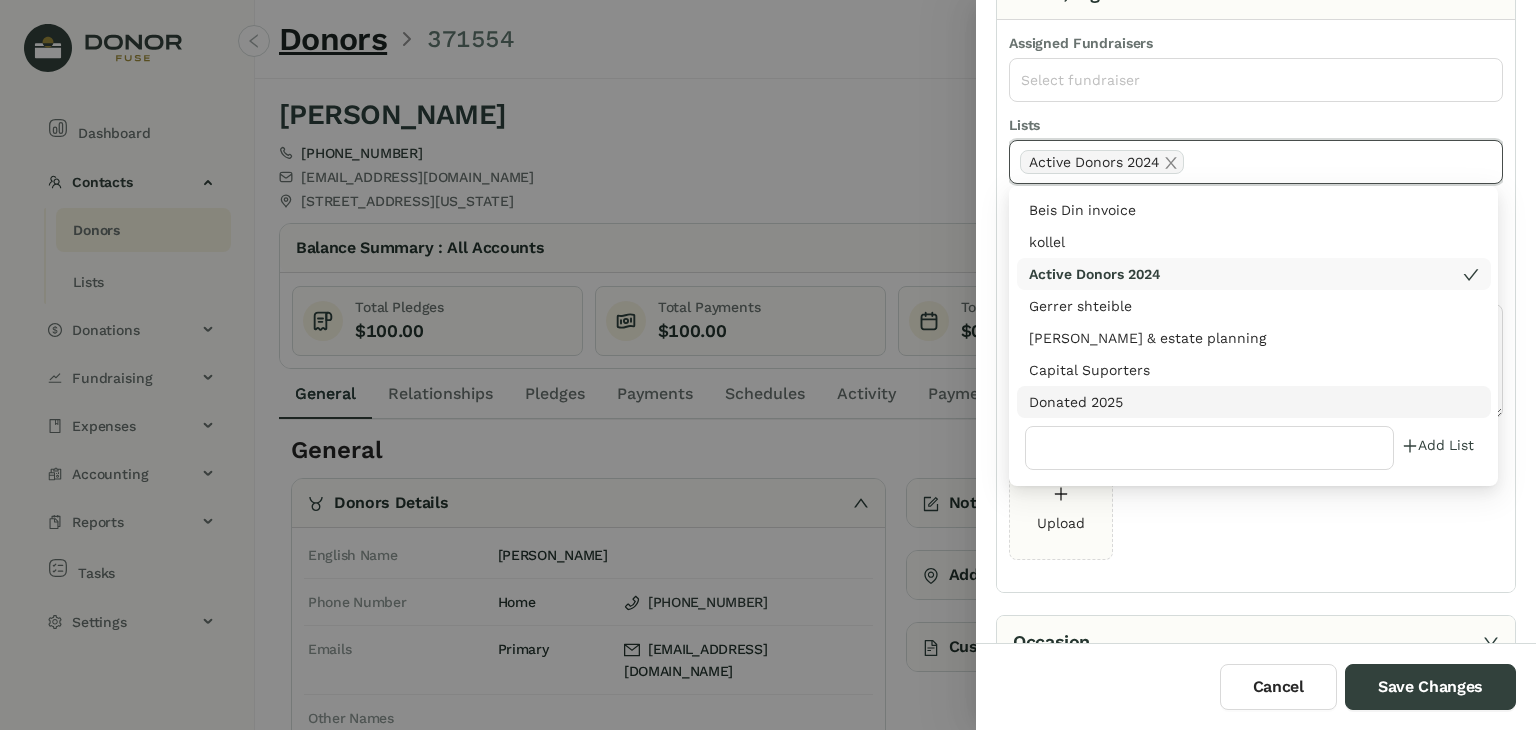 click on "Donated 2025" at bounding box center (1254, 402) 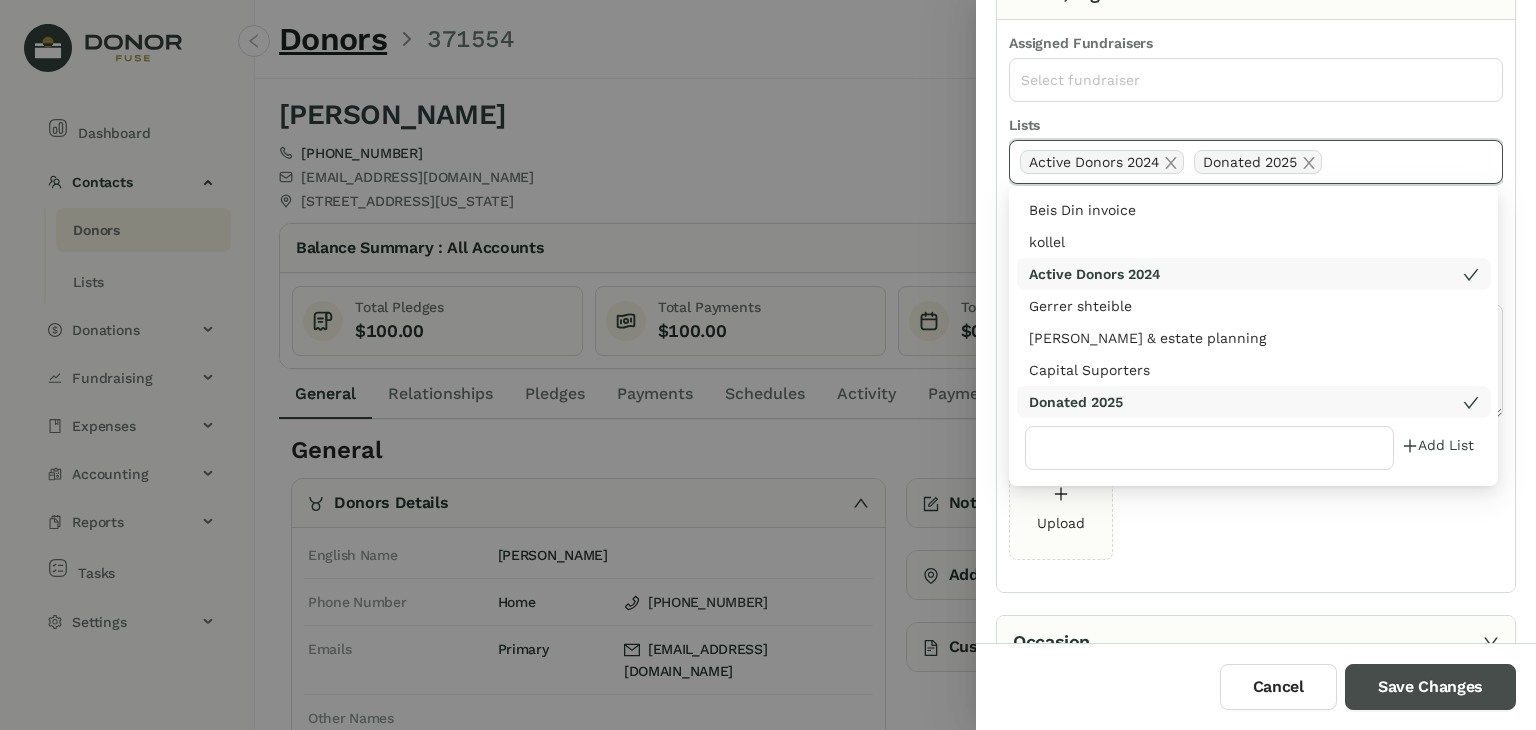 click on "Save Changes" at bounding box center (1430, 687) 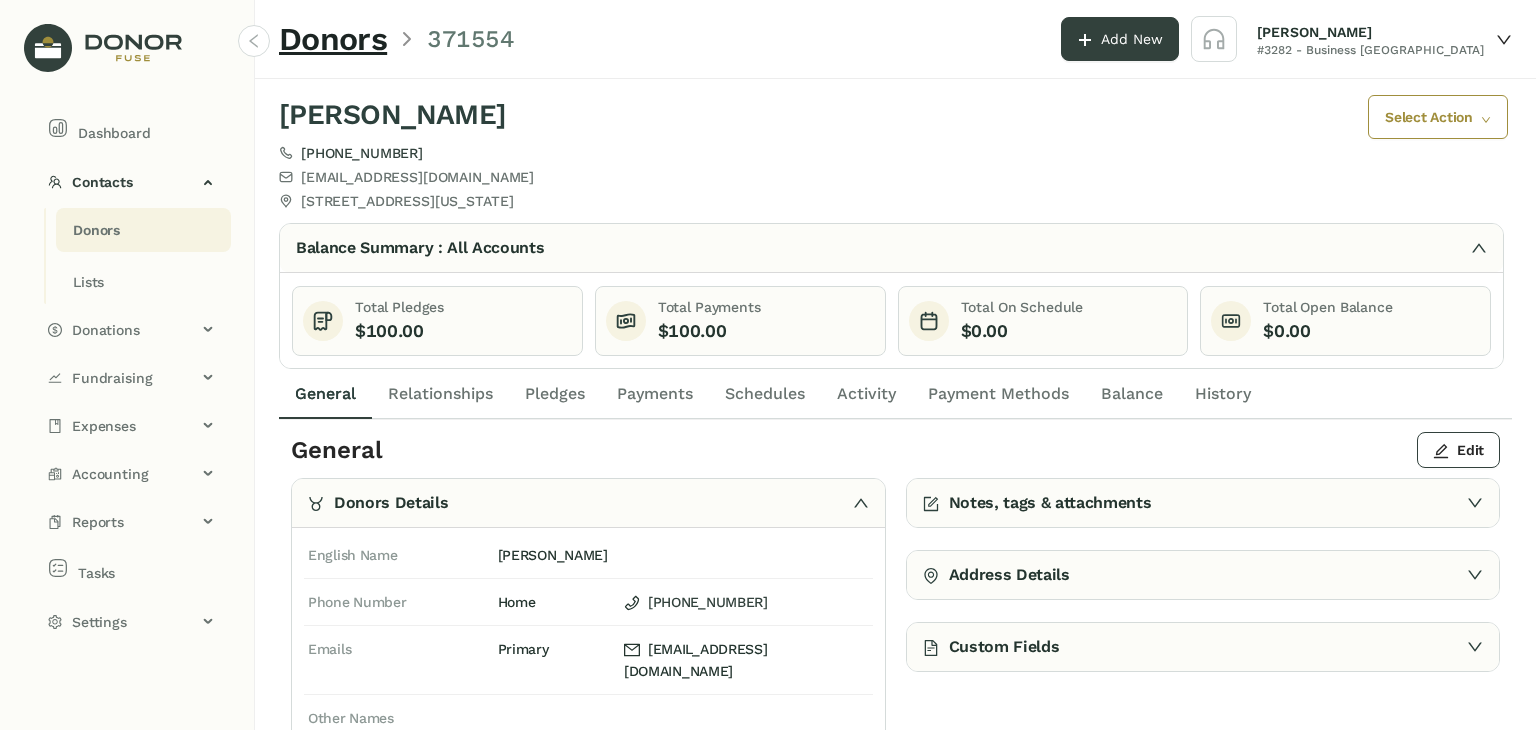 click on "Payments" 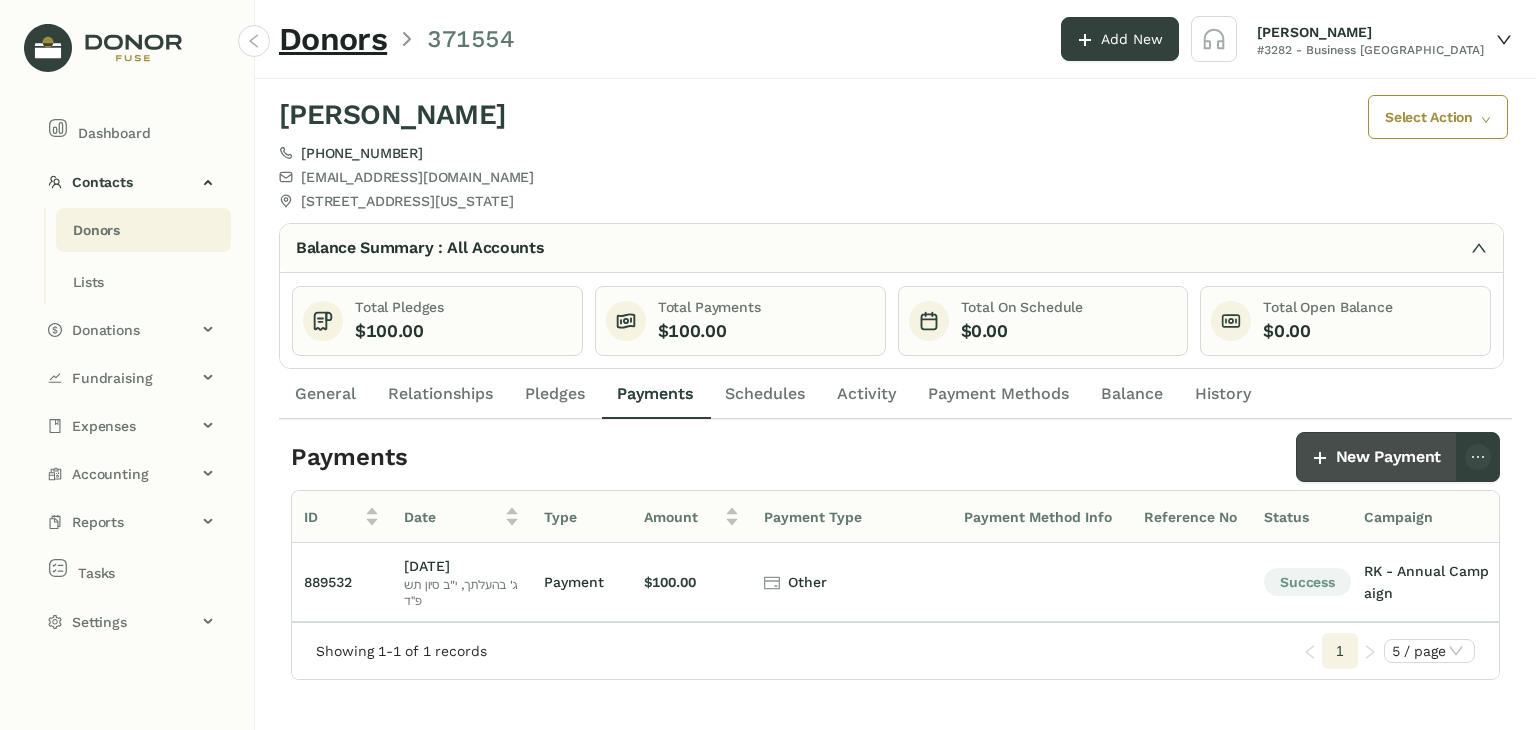click on "New Payment" 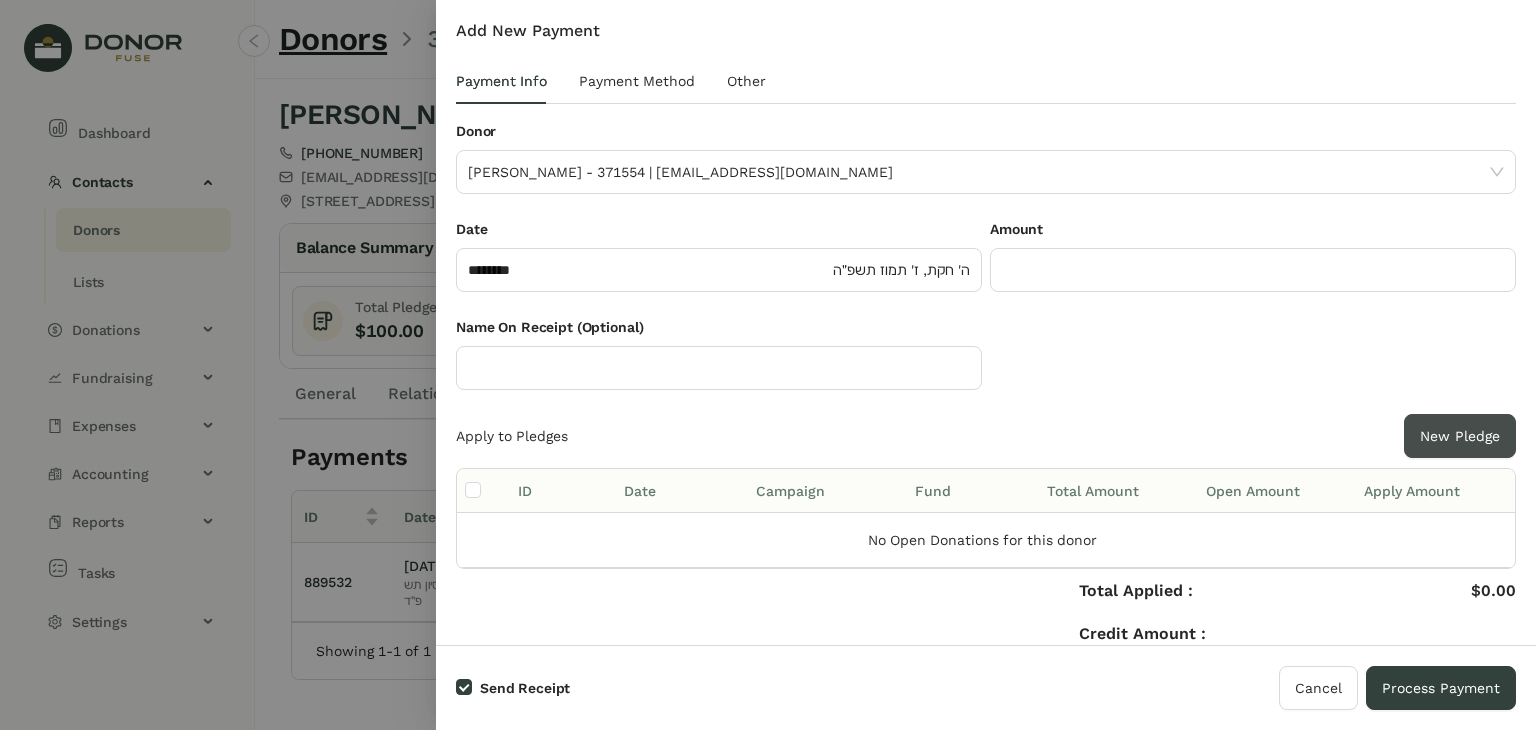 click on "New Pledge" at bounding box center [1460, 436] 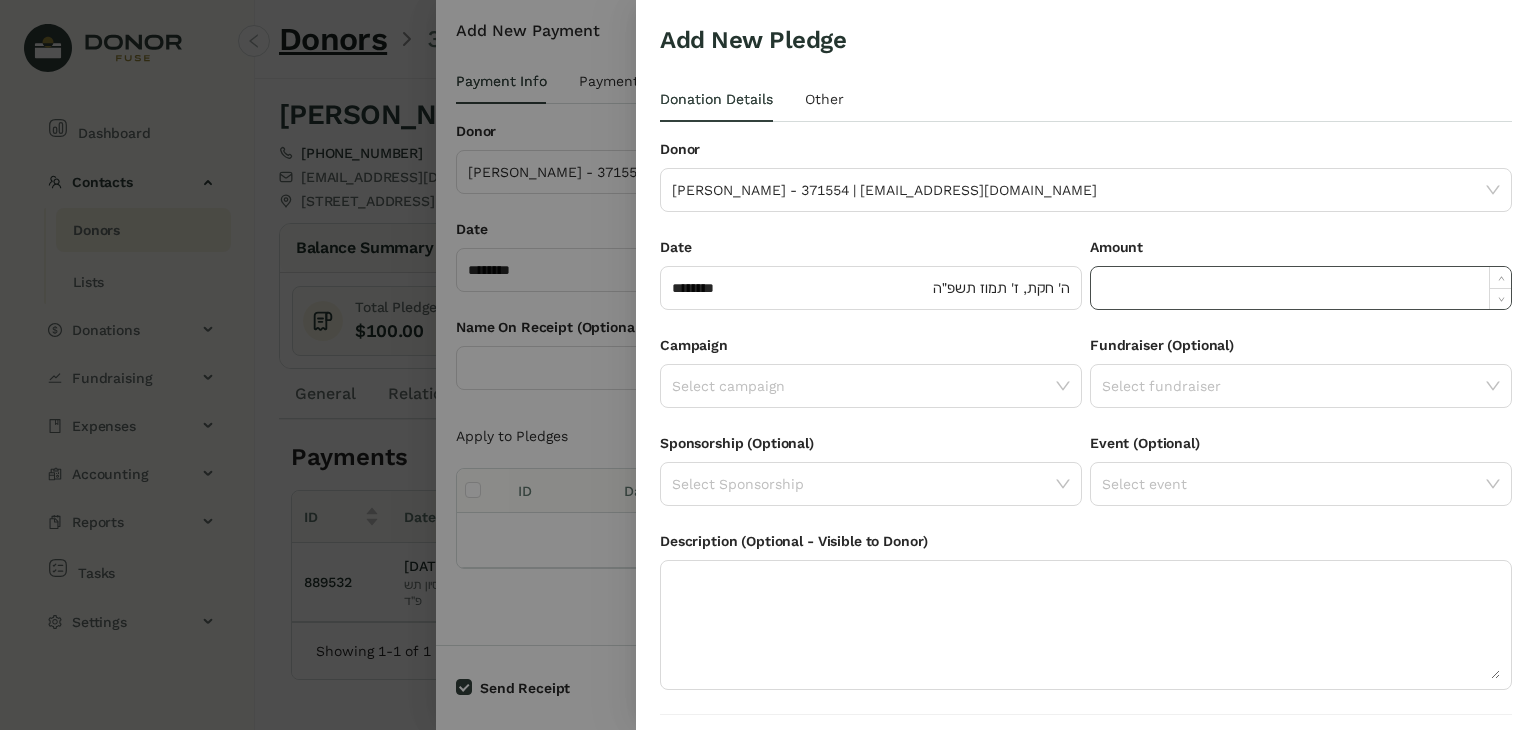 click 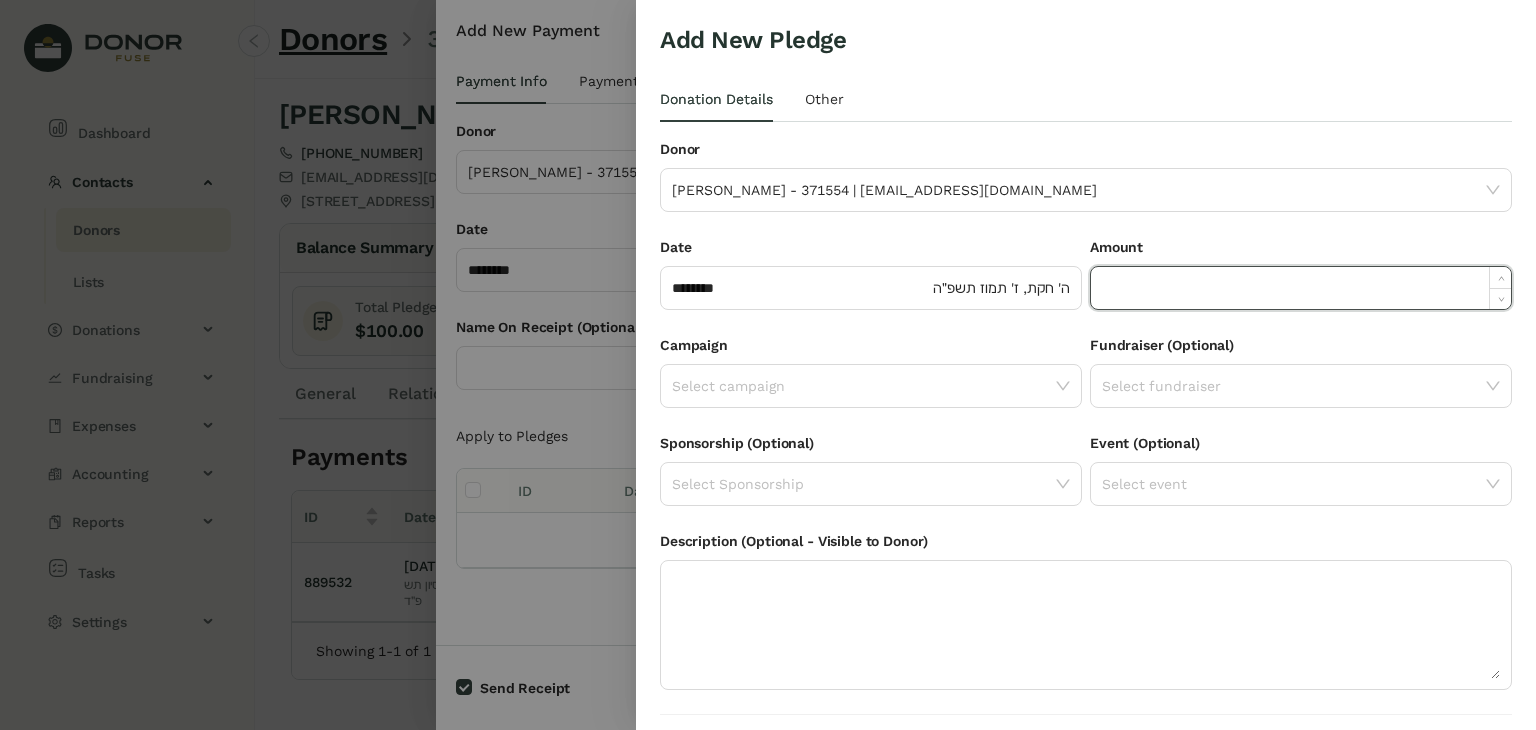 paste on "******" 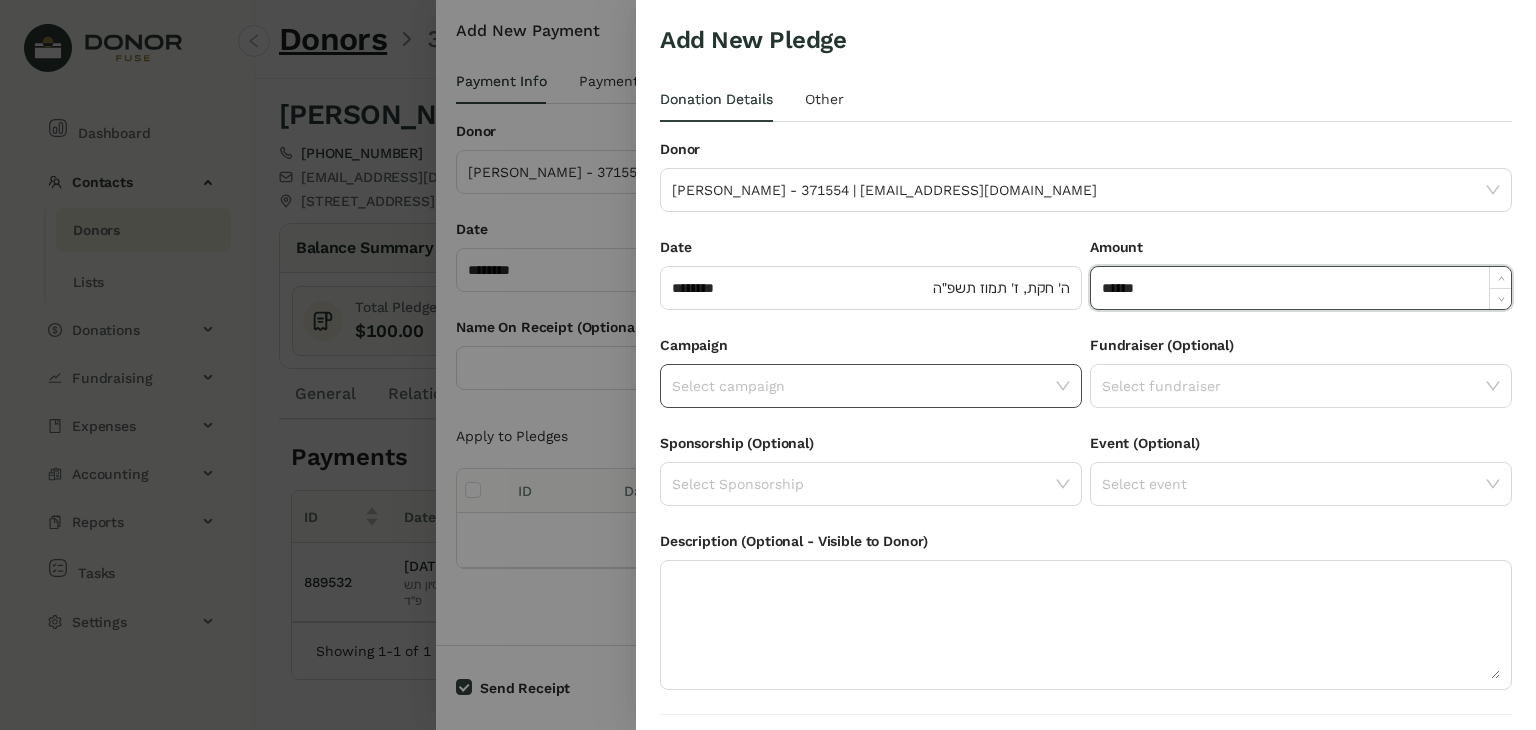 type on "*******" 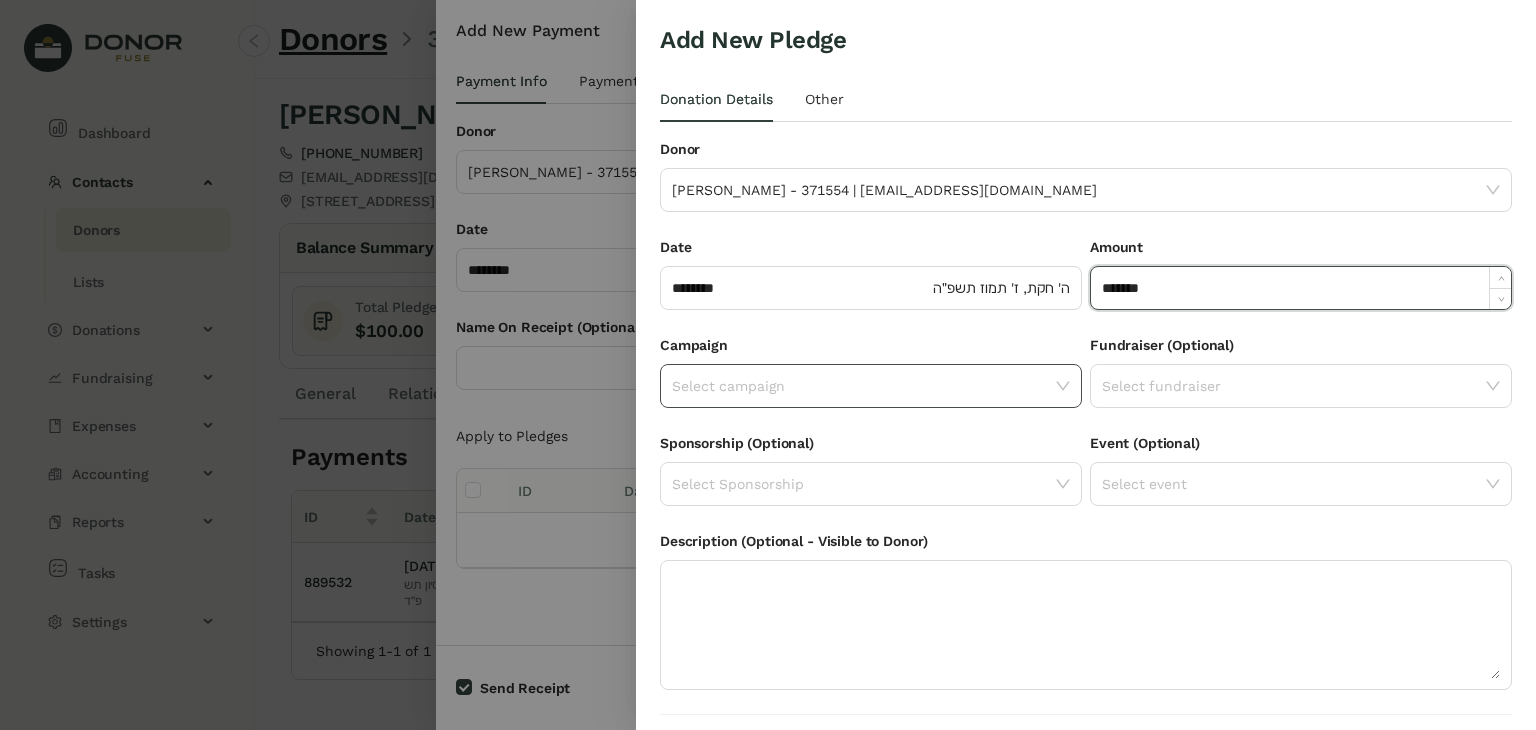 click 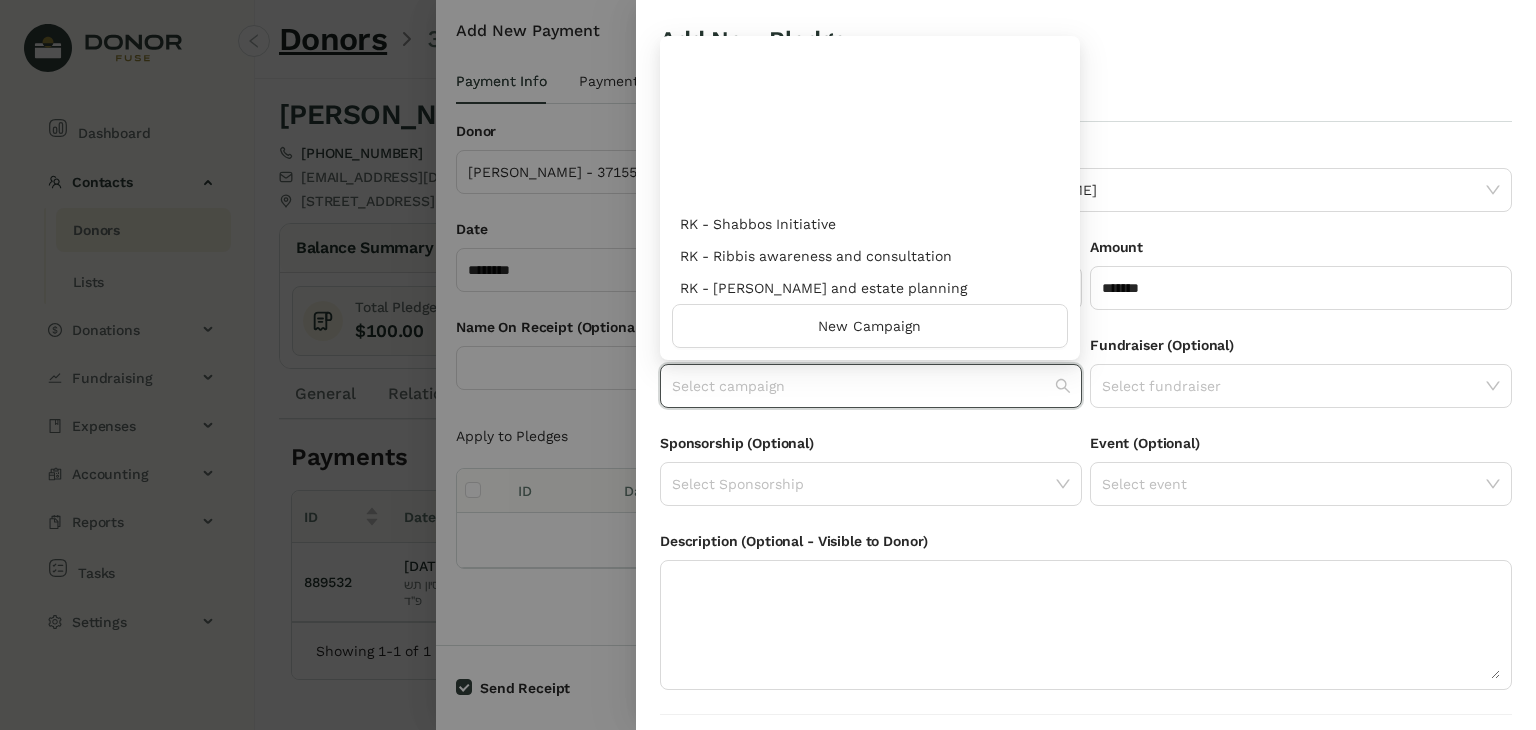 scroll, scrollTop: 960, scrollLeft: 0, axis: vertical 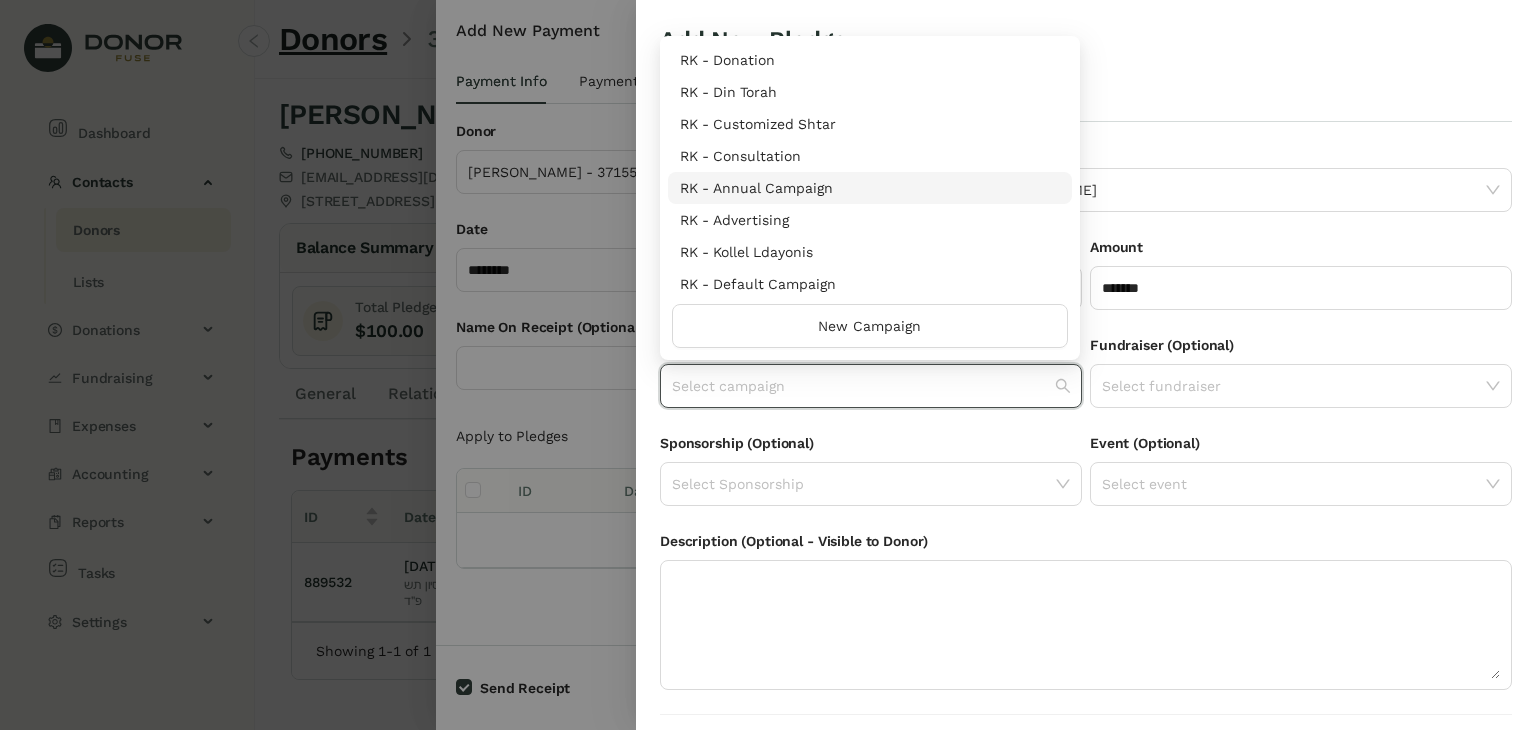 click on "RK - Annual Campaign" at bounding box center [870, 188] 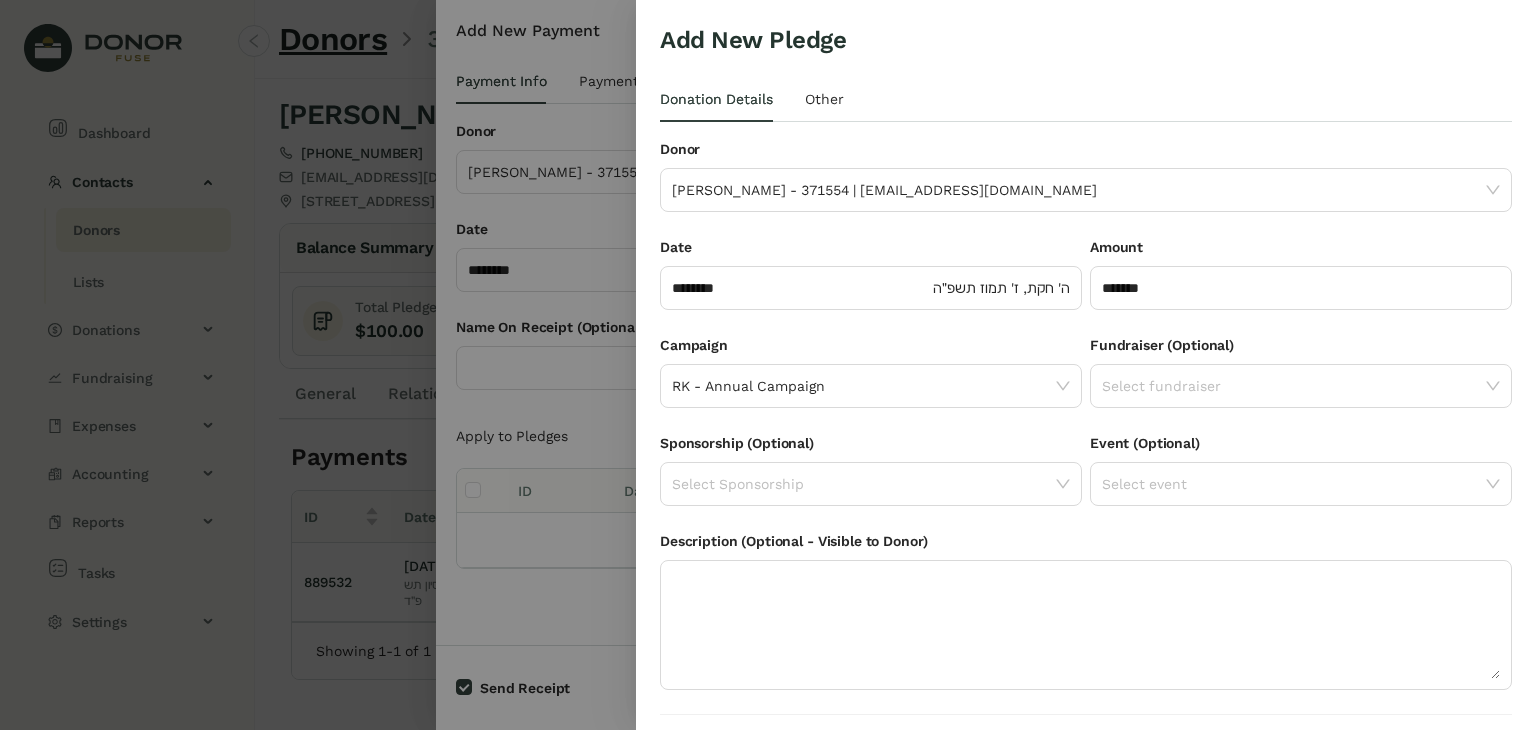 scroll, scrollTop: 54, scrollLeft: 0, axis: vertical 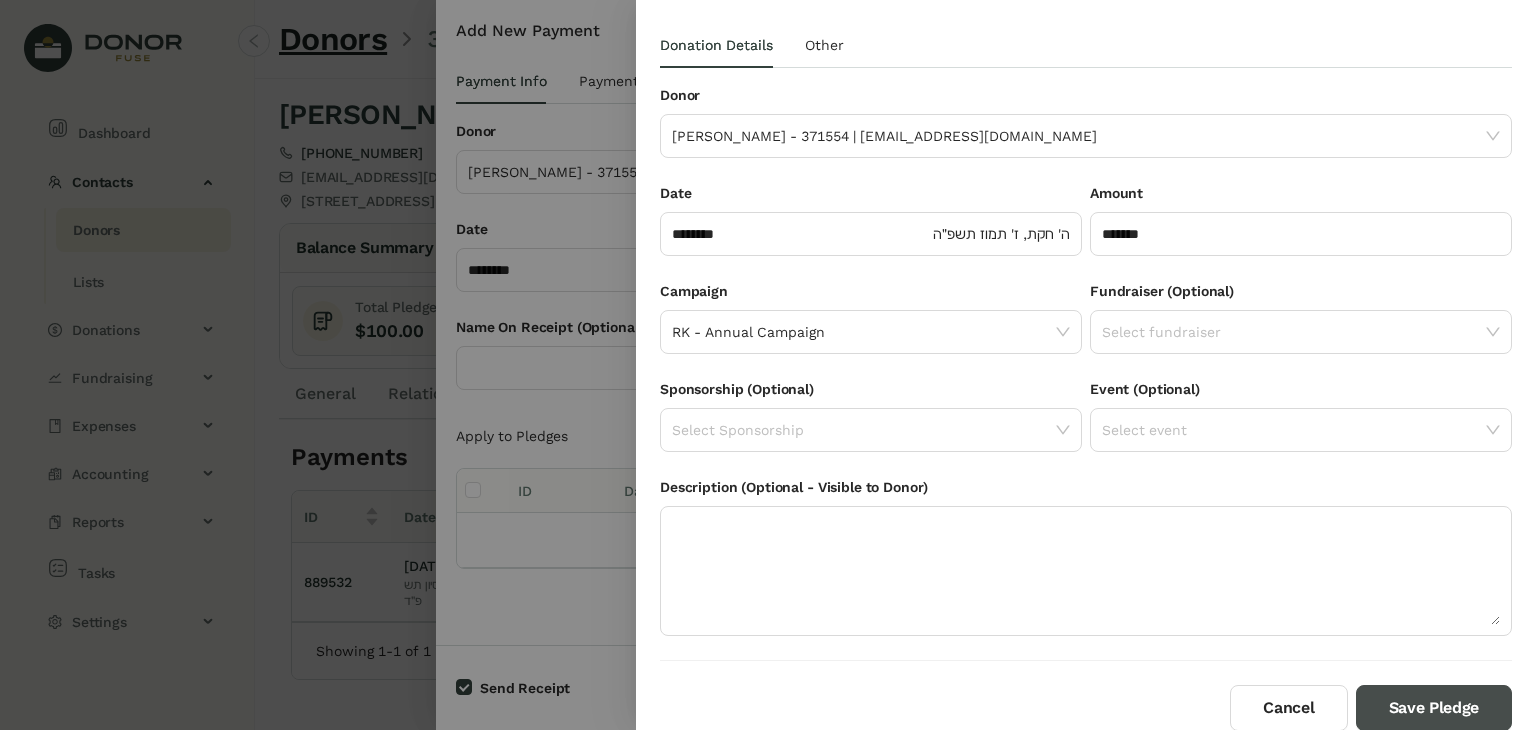 click on "Save Pledge" at bounding box center [1434, 708] 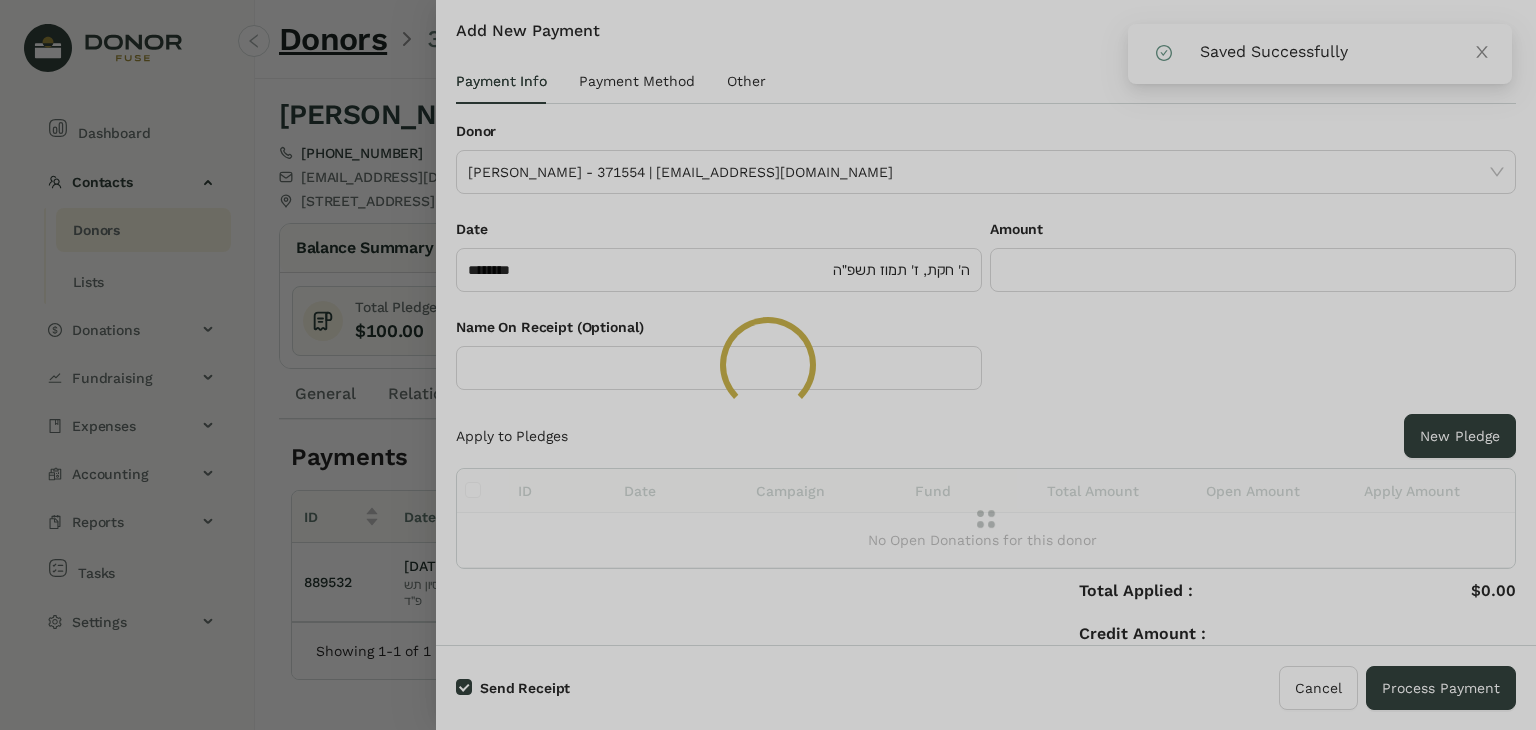 click 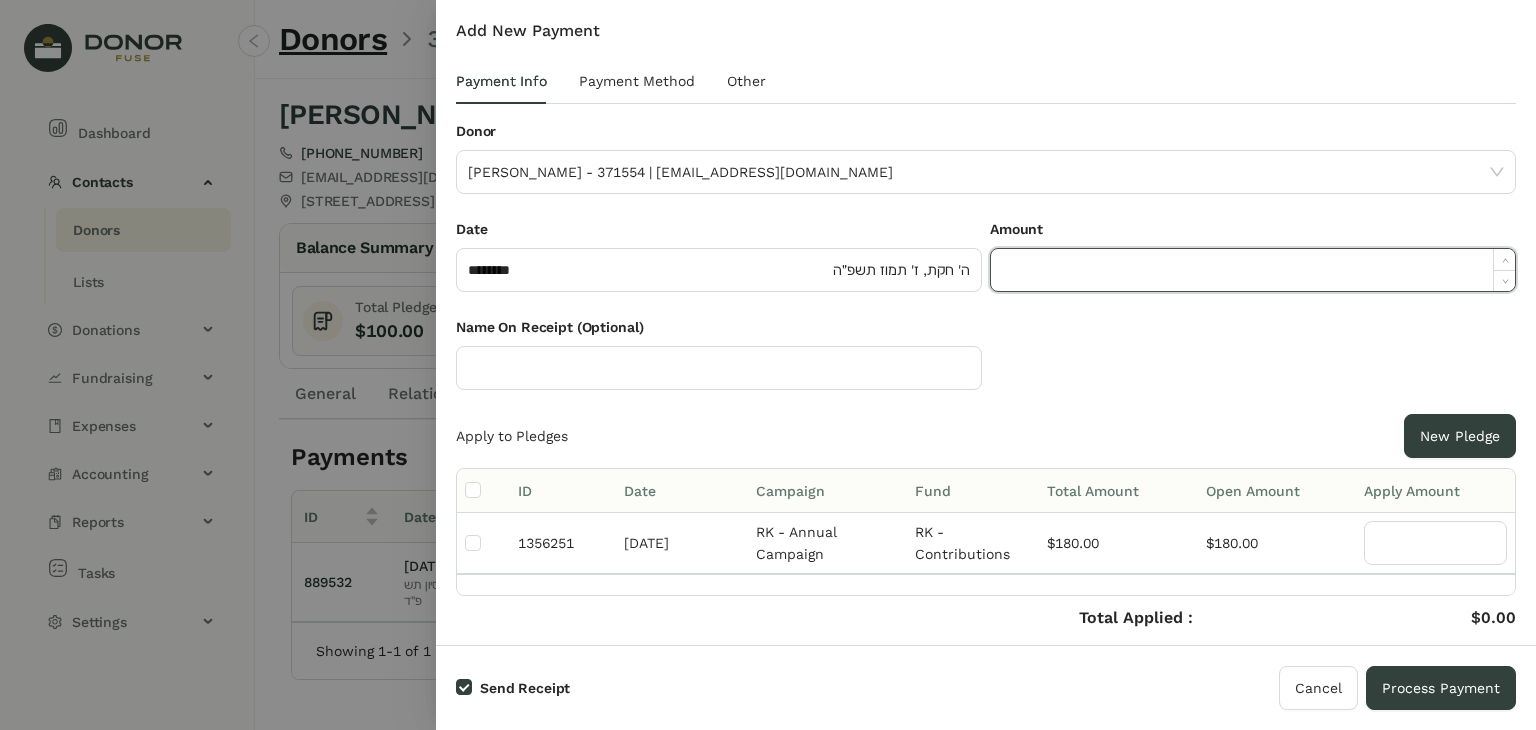 click 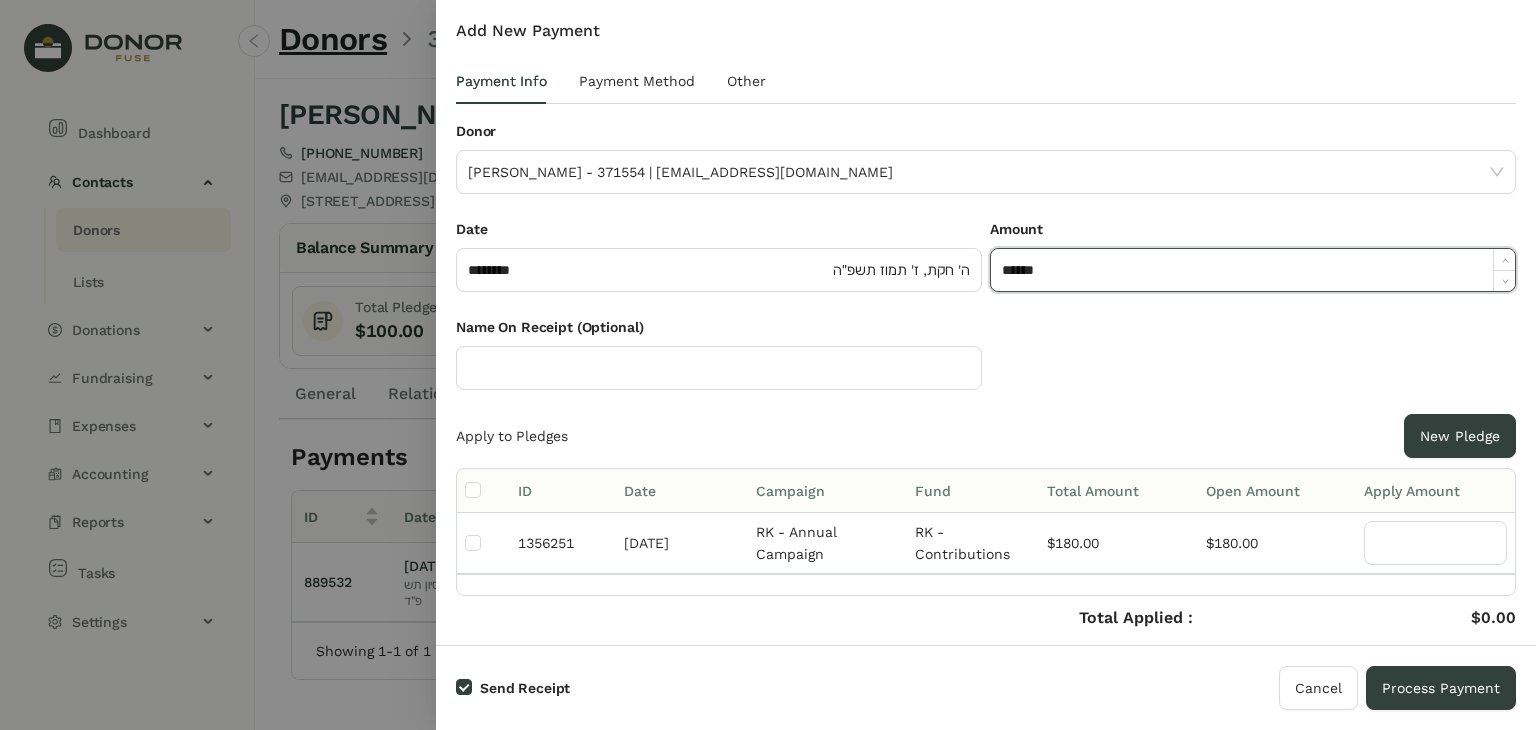 type on "*******" 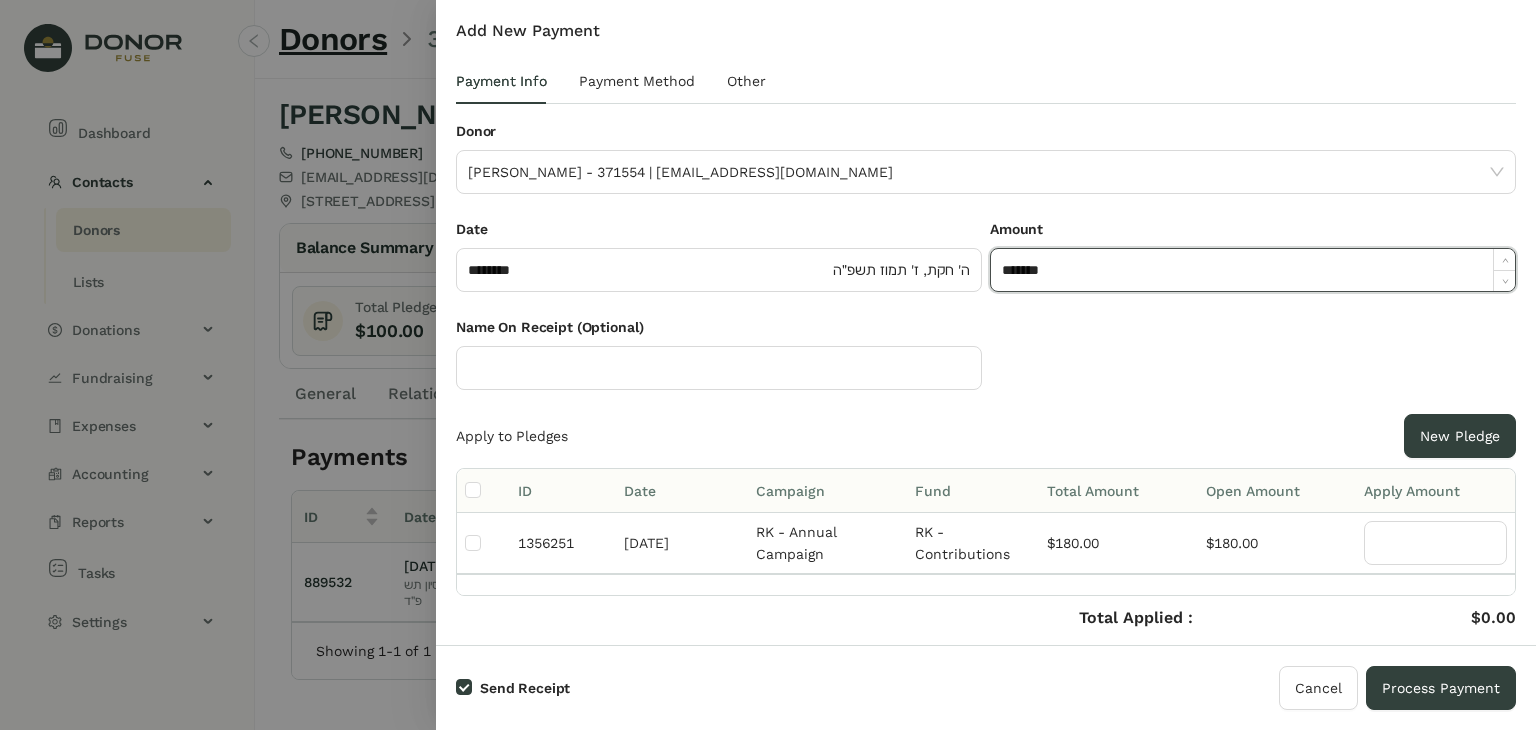 click at bounding box center [483, 491] 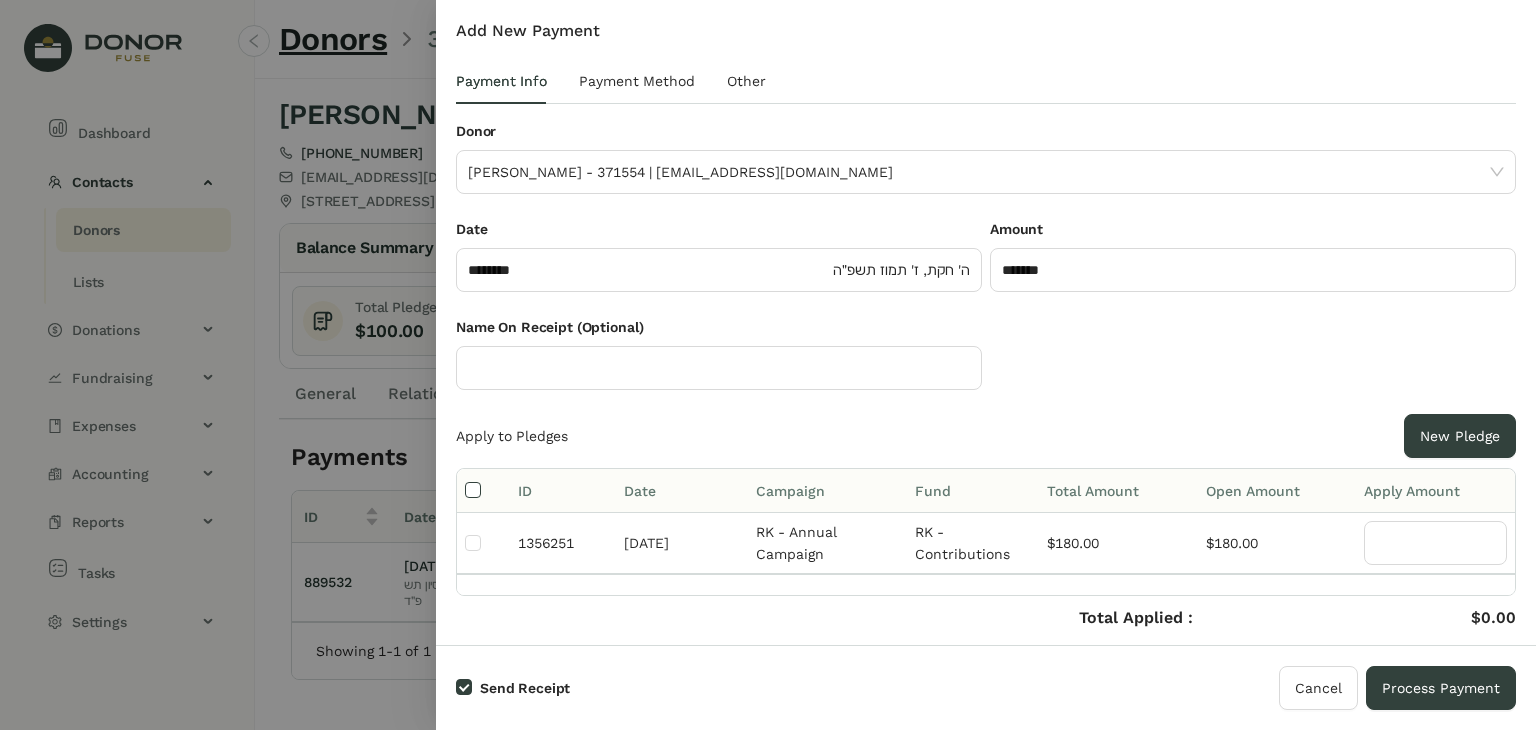 type on "***" 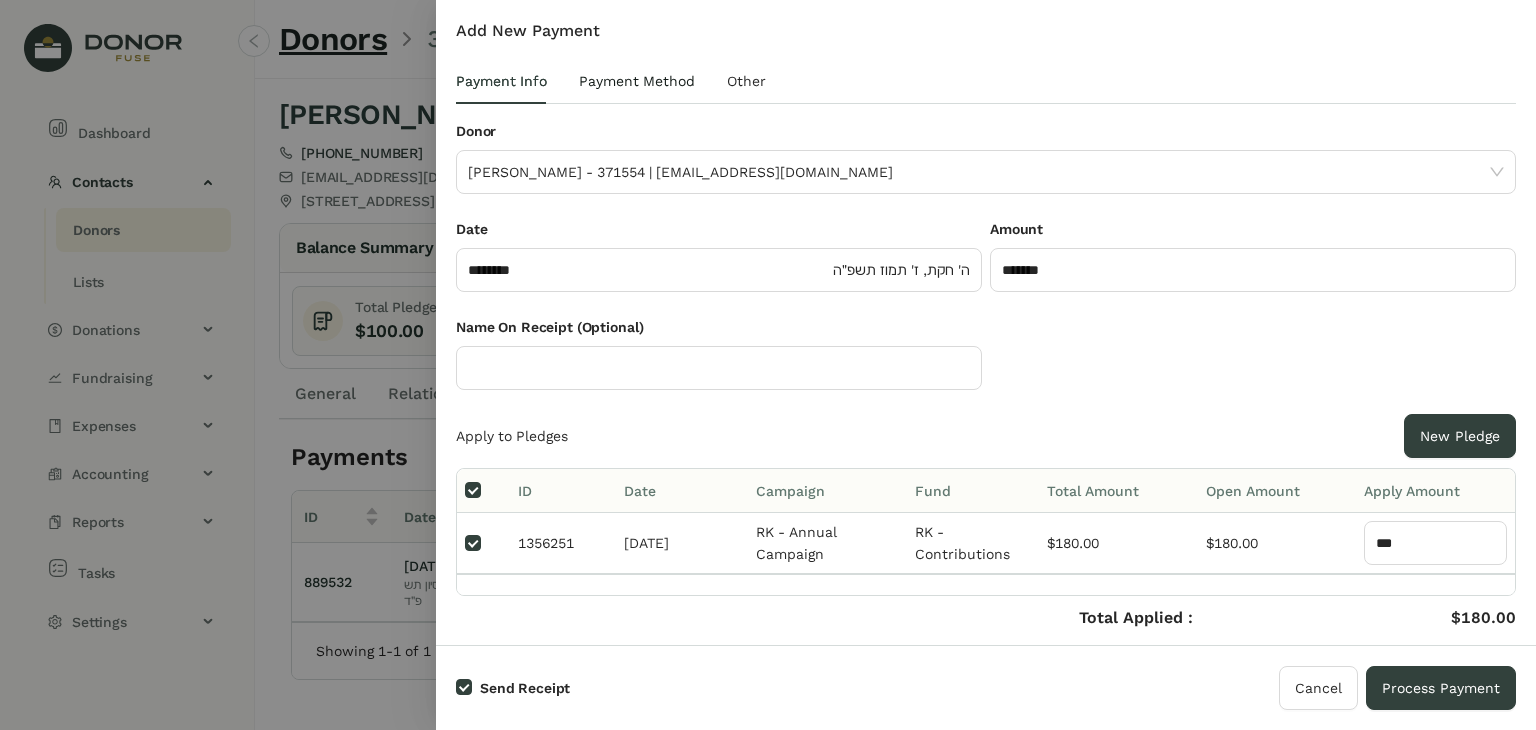 click on "Payment Method" at bounding box center (637, 81) 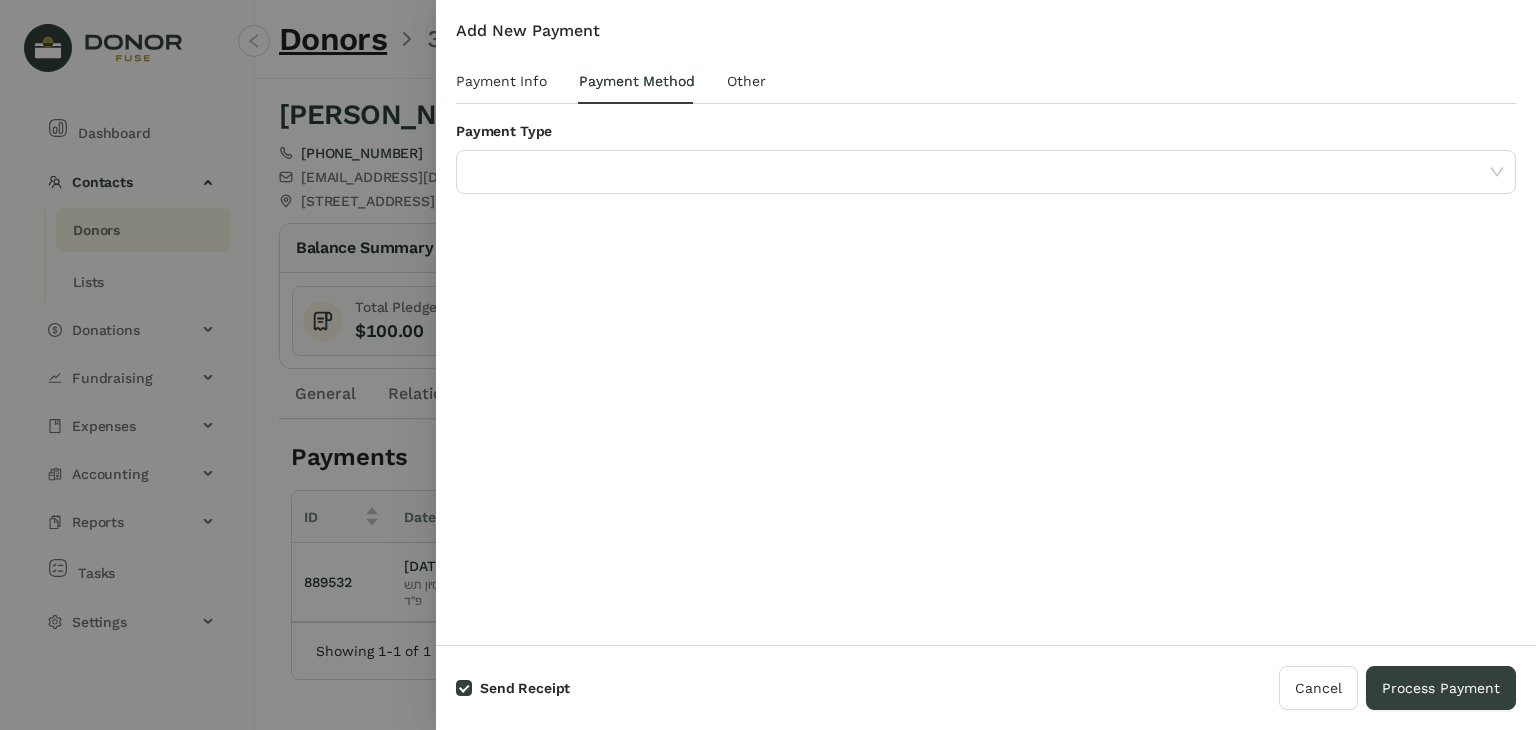 click on "Payment Type" at bounding box center (986, 135) 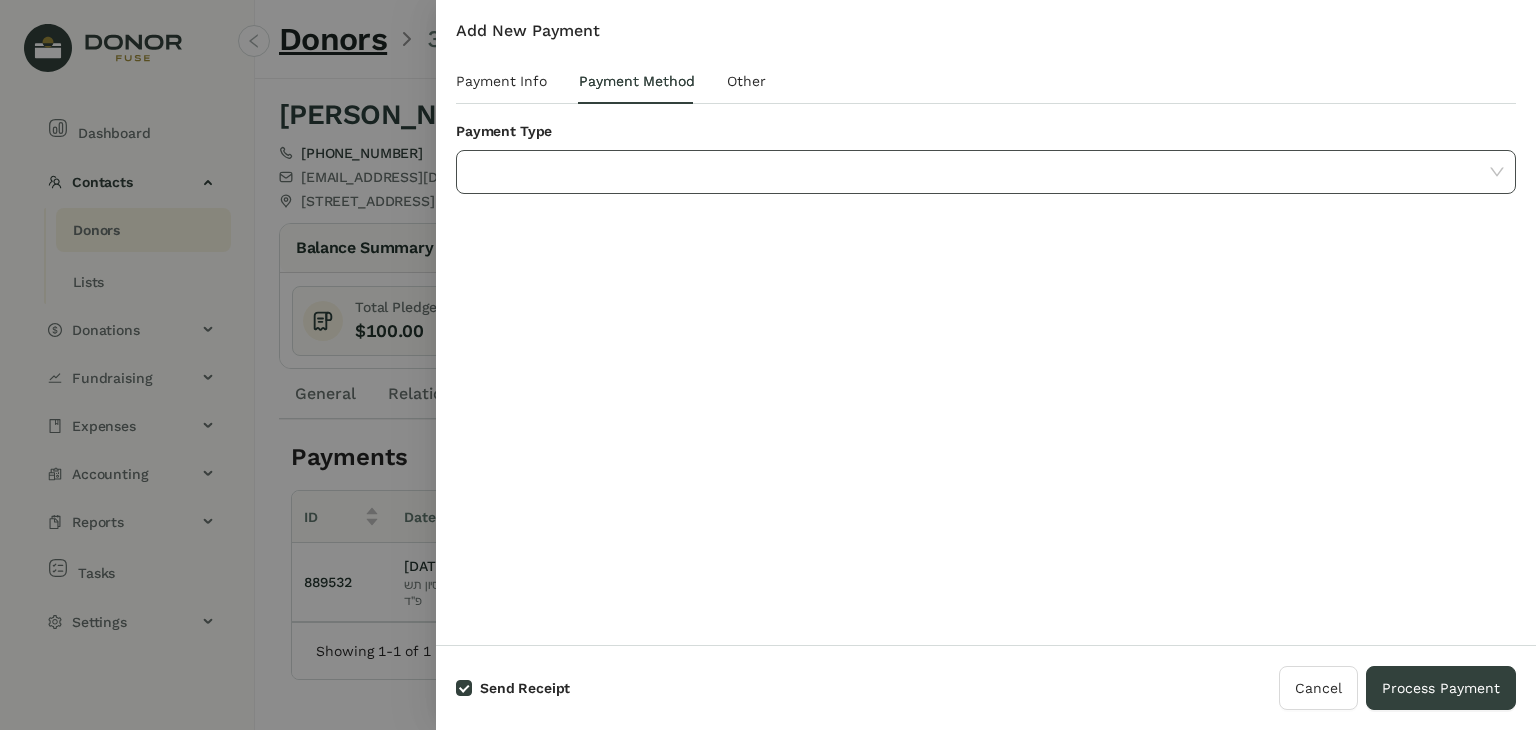 click 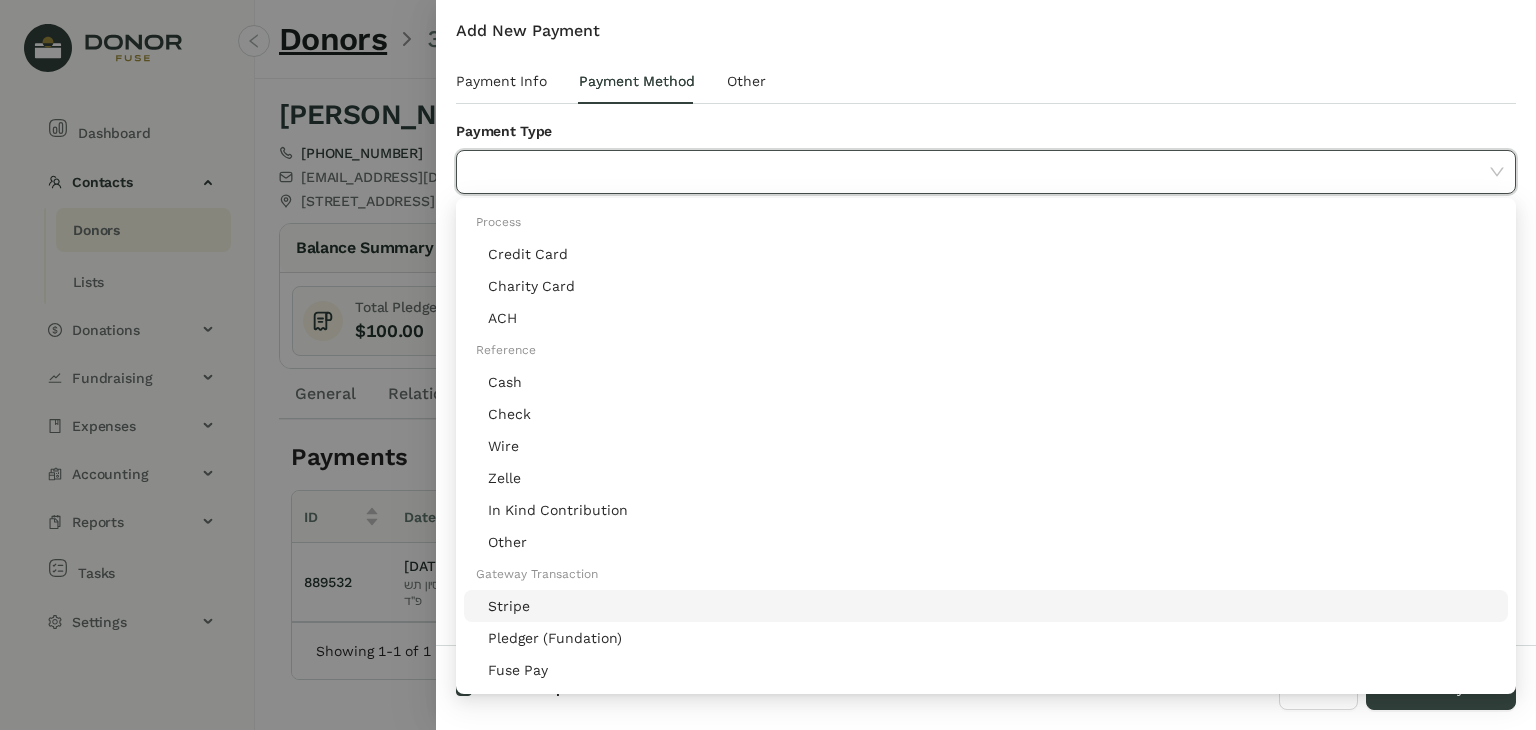 click on "Stripe" 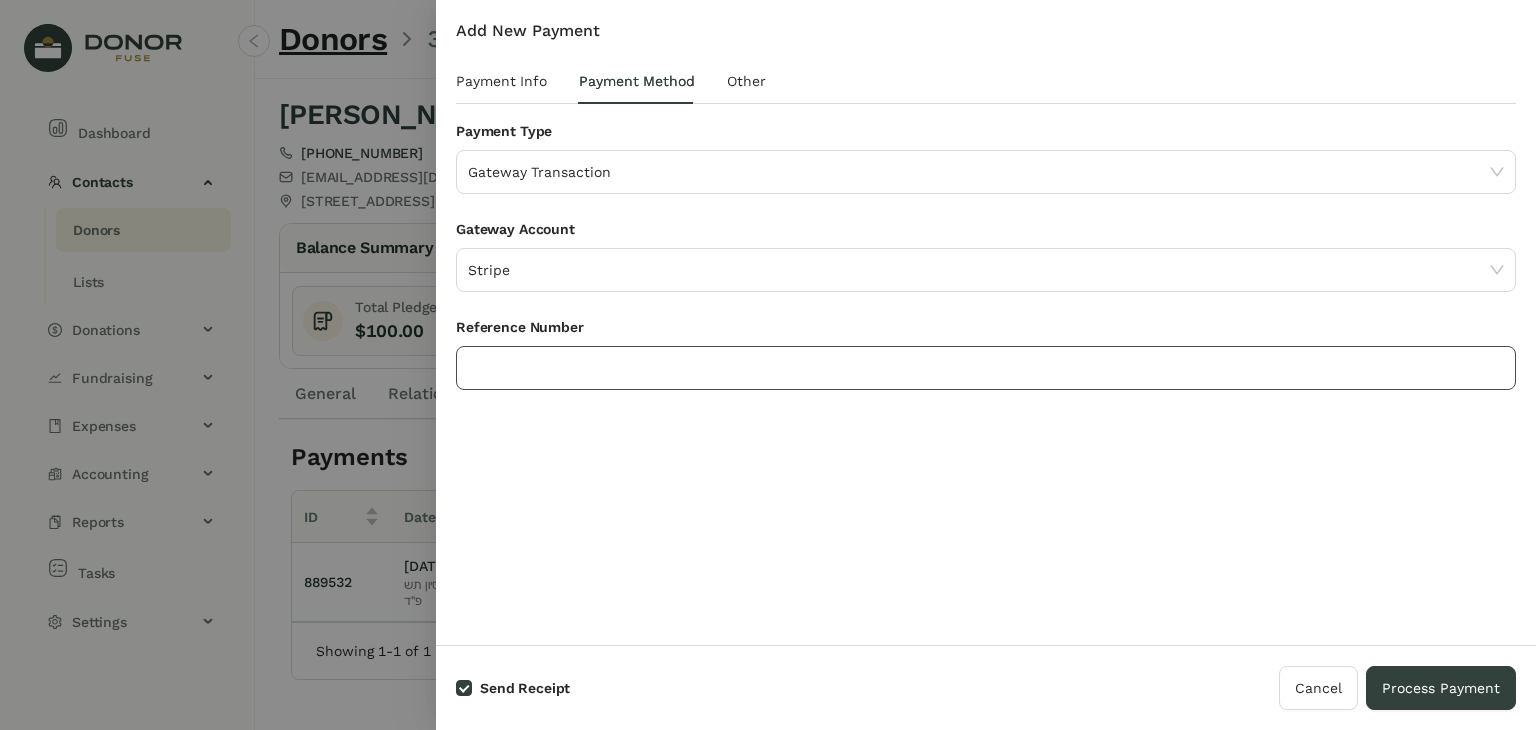 click 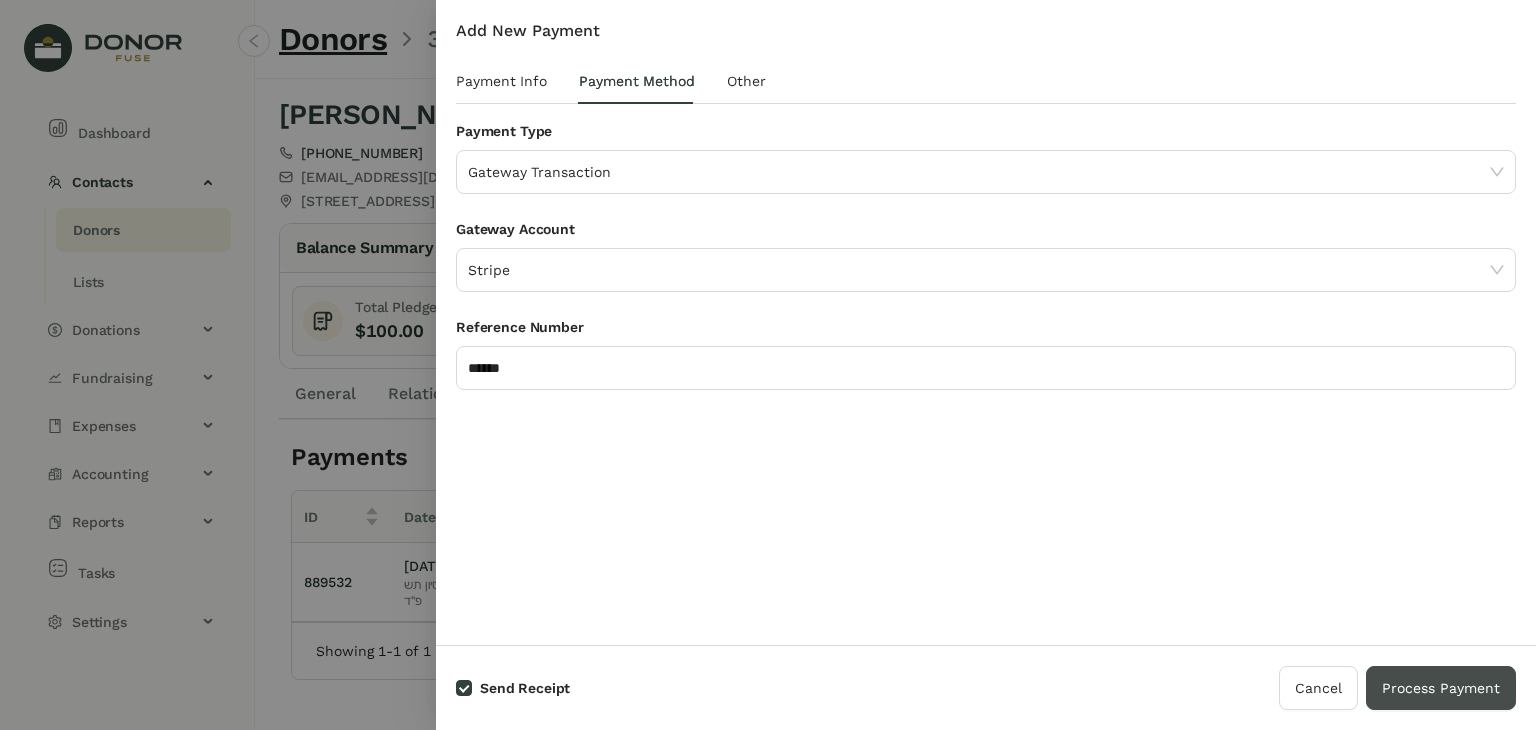 click on "Process Payment" at bounding box center (1441, 688) 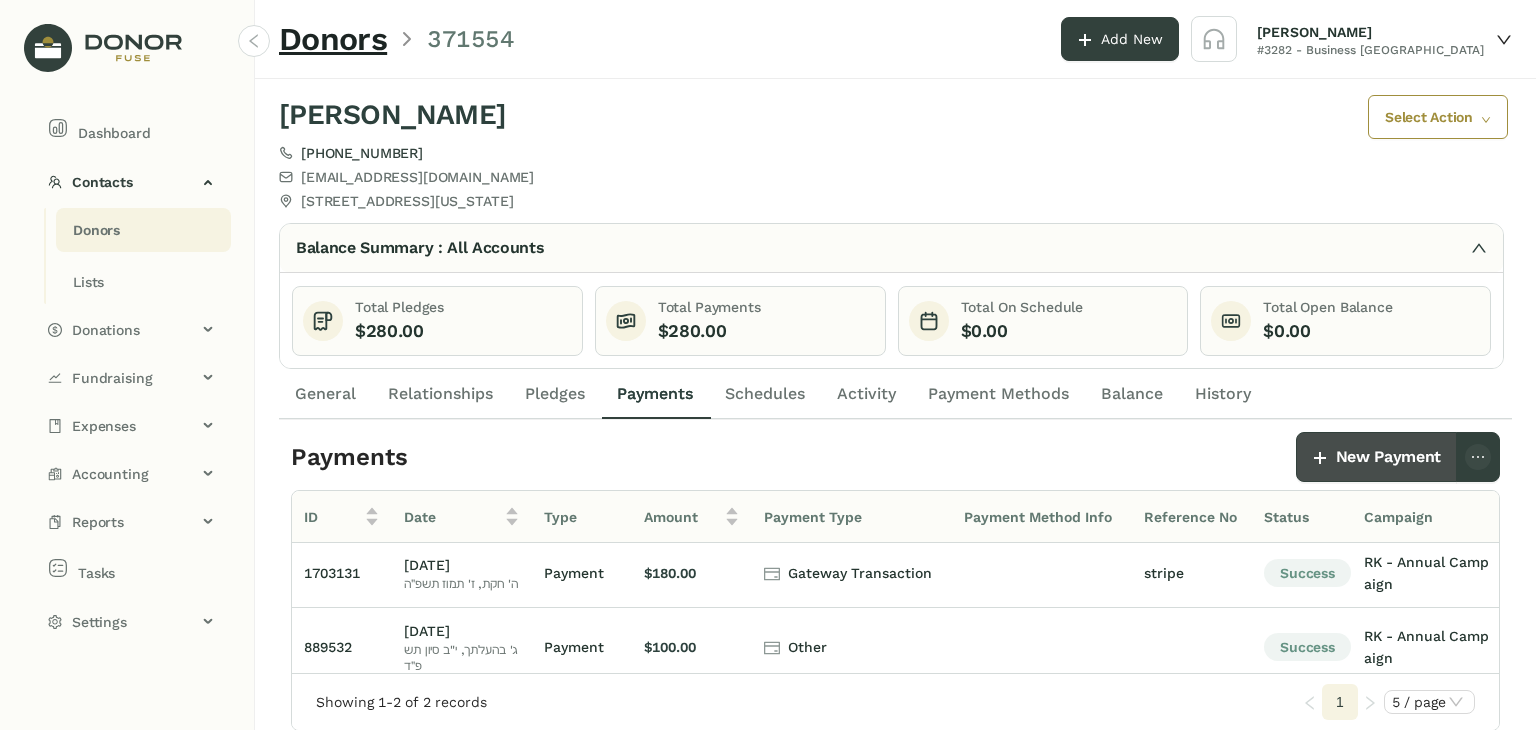 scroll, scrollTop: 4, scrollLeft: 0, axis: vertical 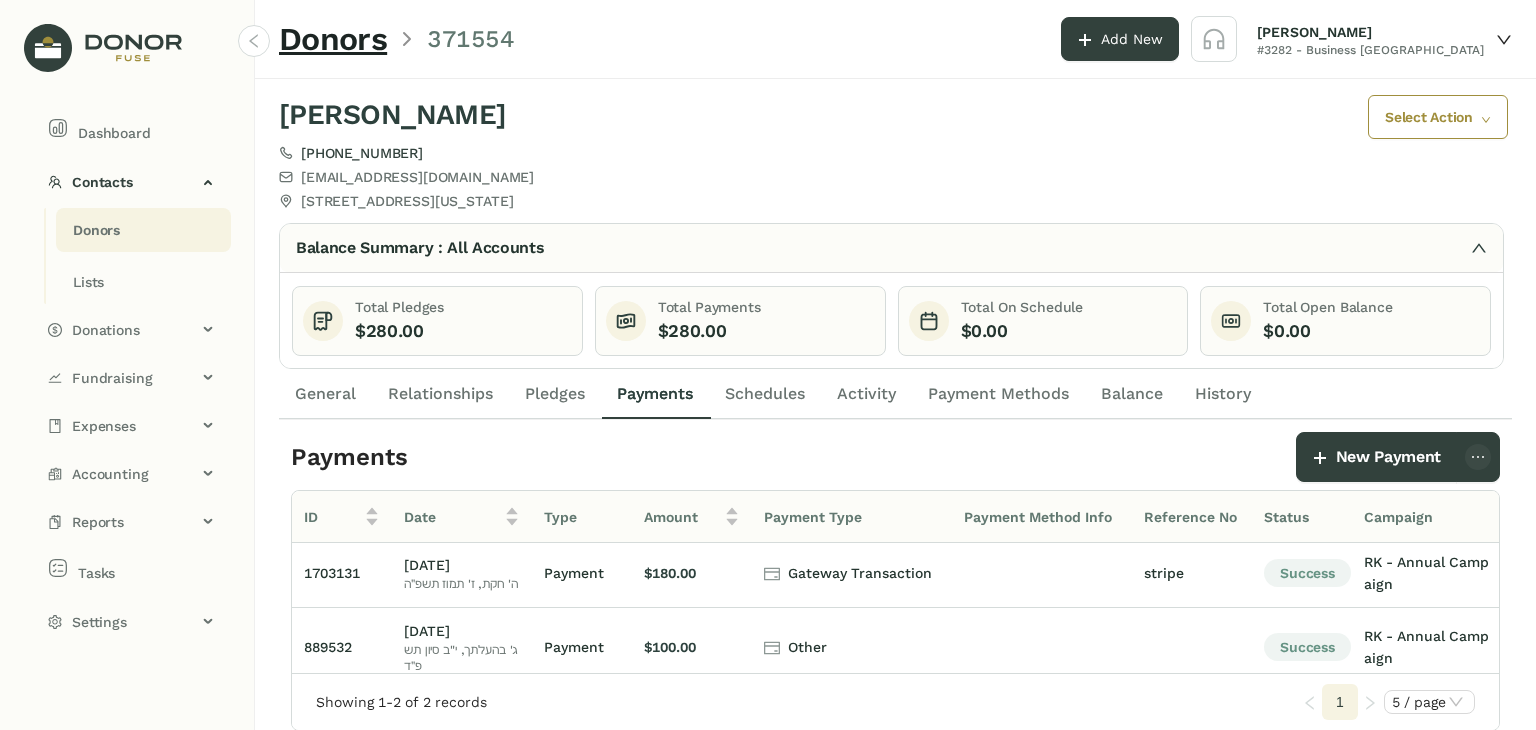 click on "Donors" 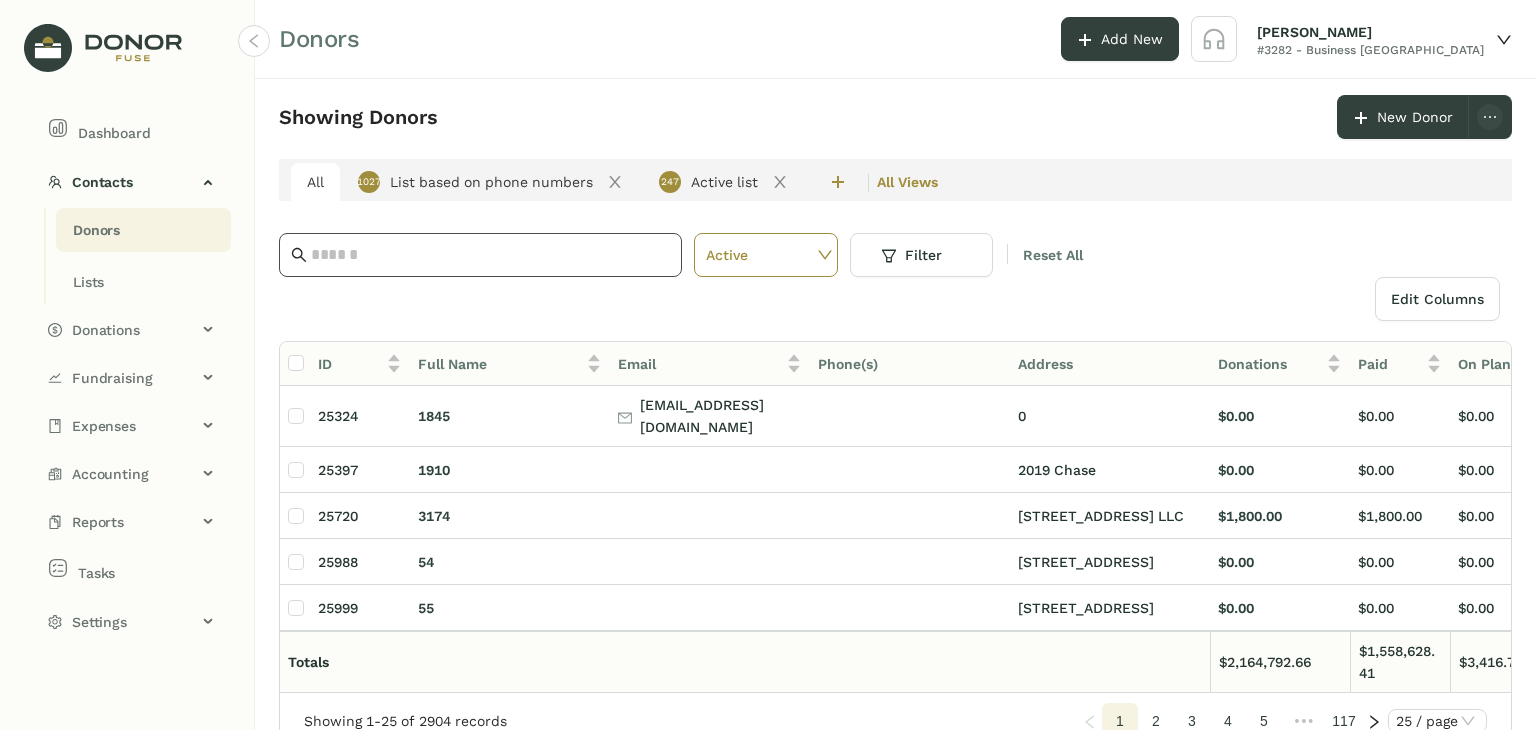 click 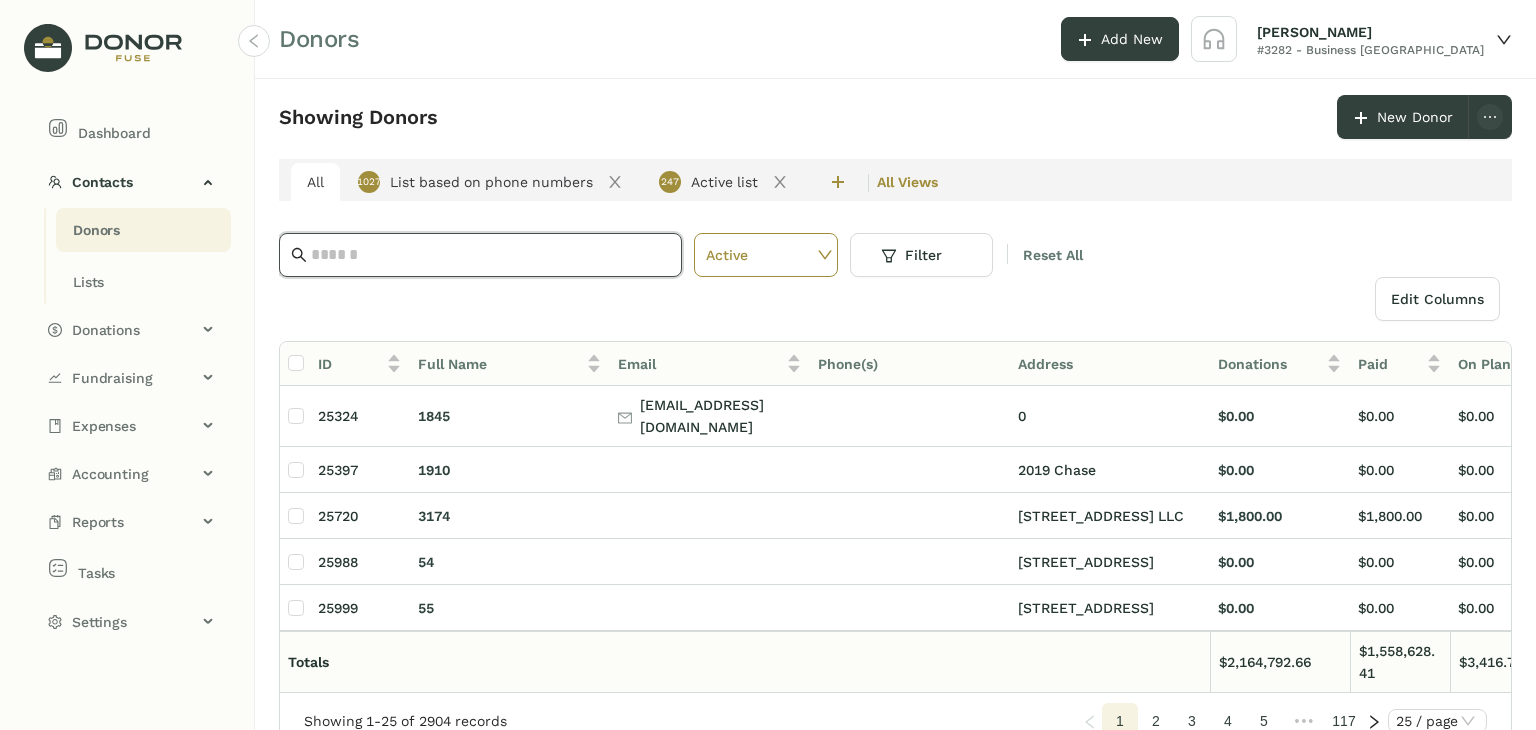 paste on "**********" 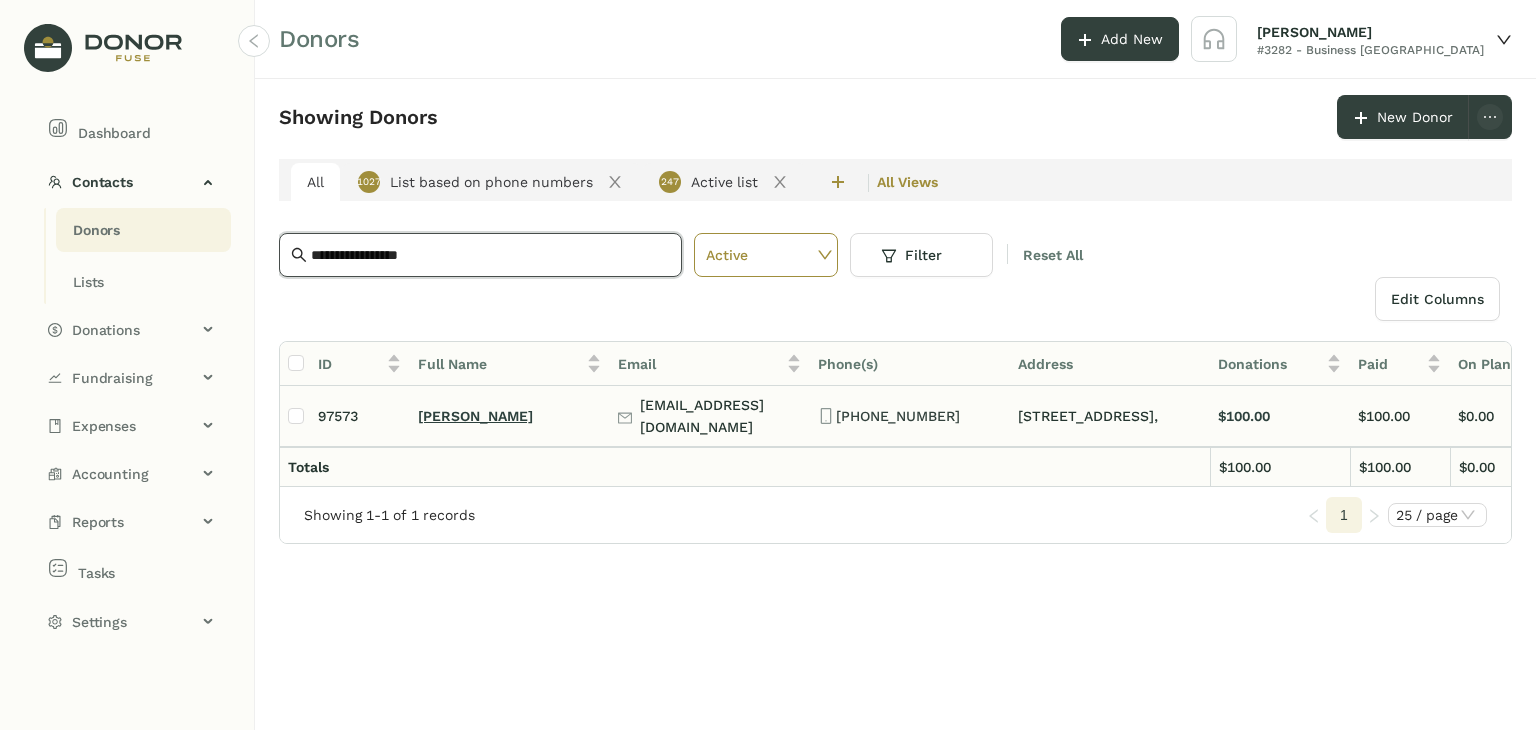 type on "**********" 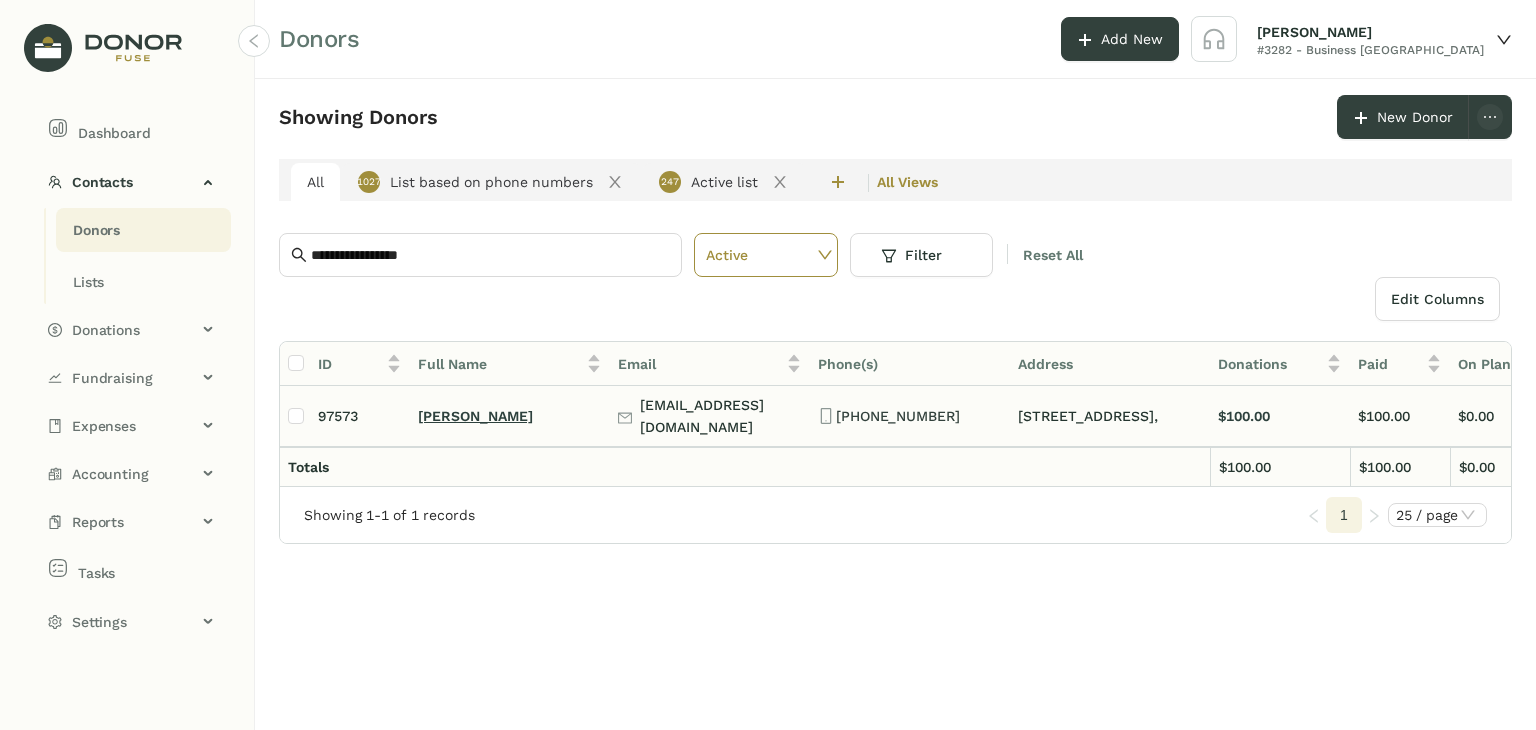 click on "[PERSON_NAME]" 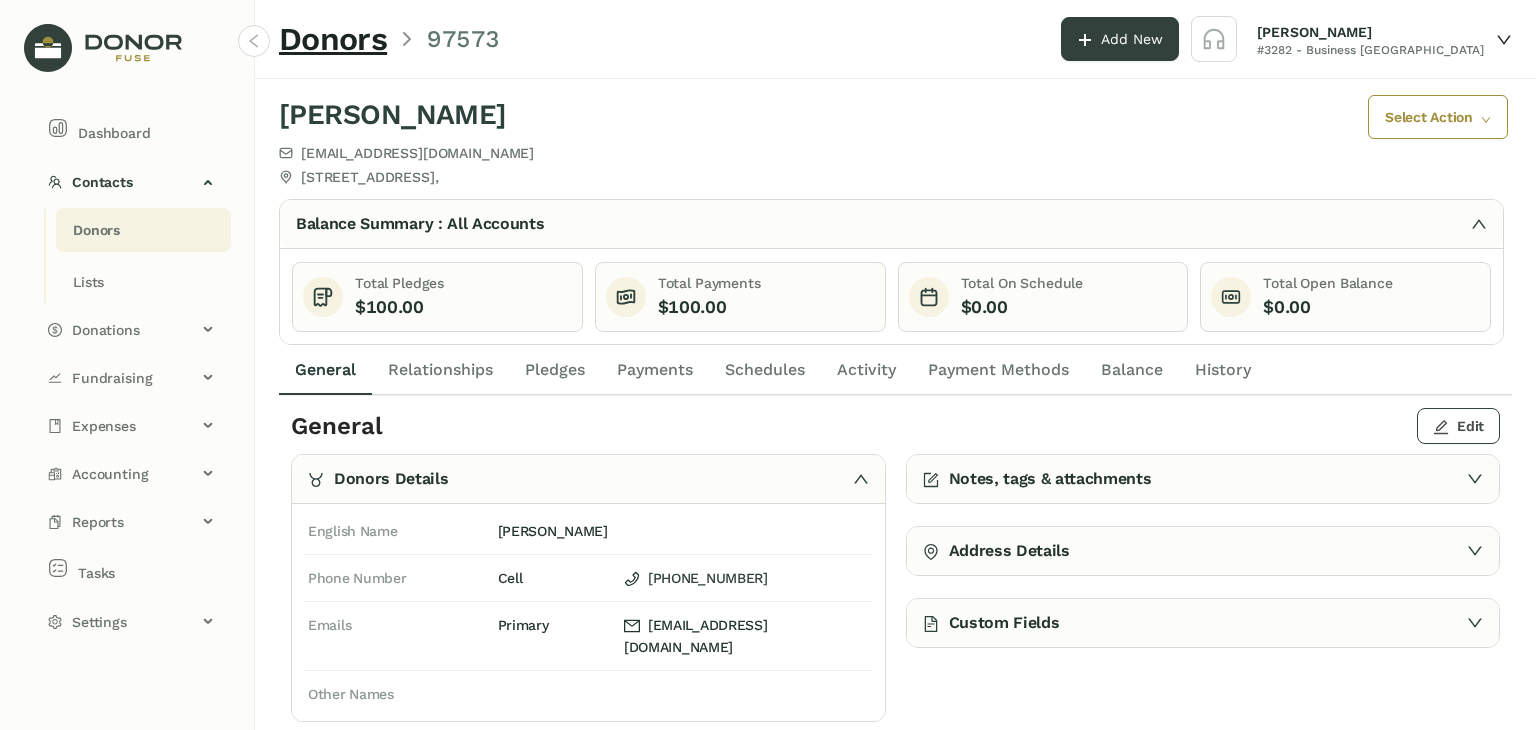 click on "Edit" 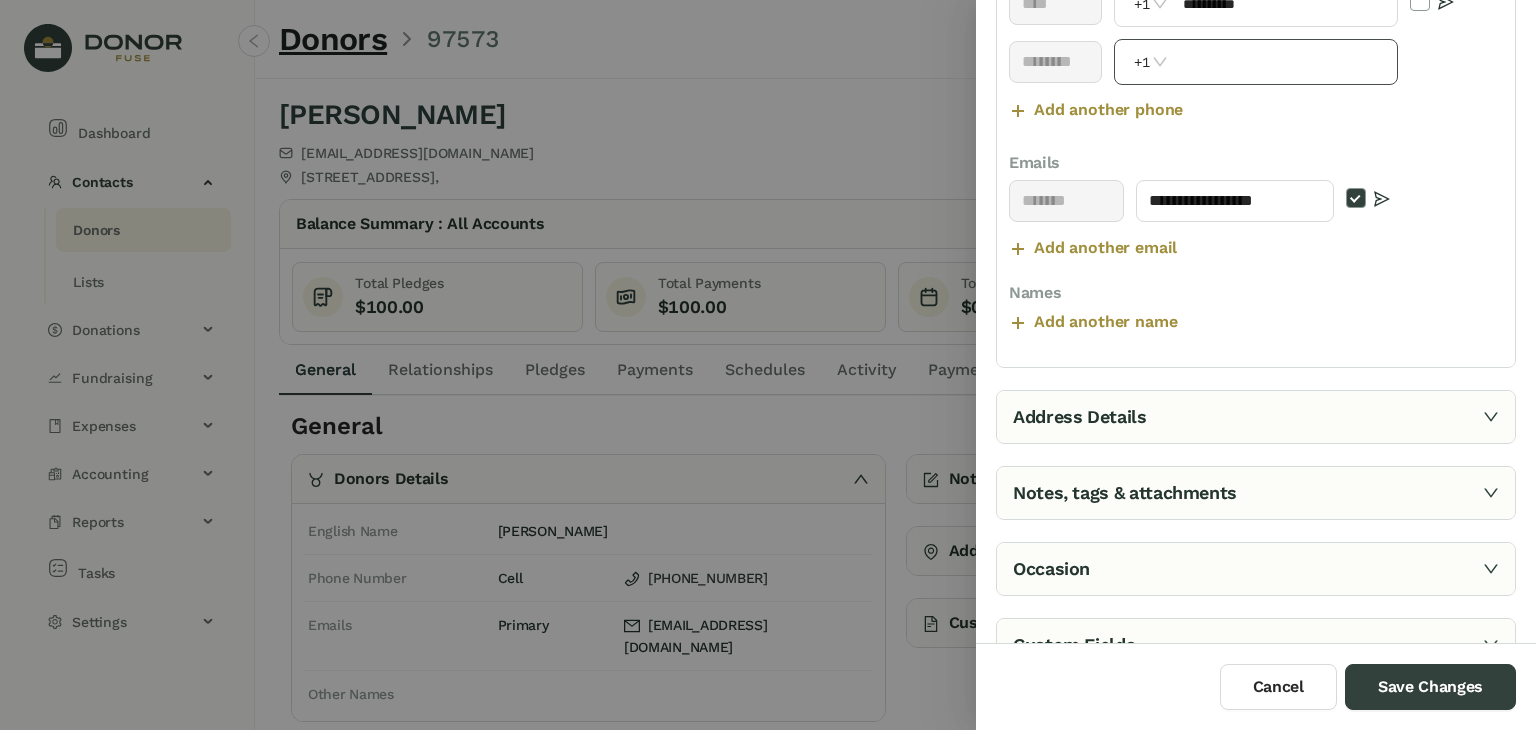 scroll, scrollTop: 478, scrollLeft: 0, axis: vertical 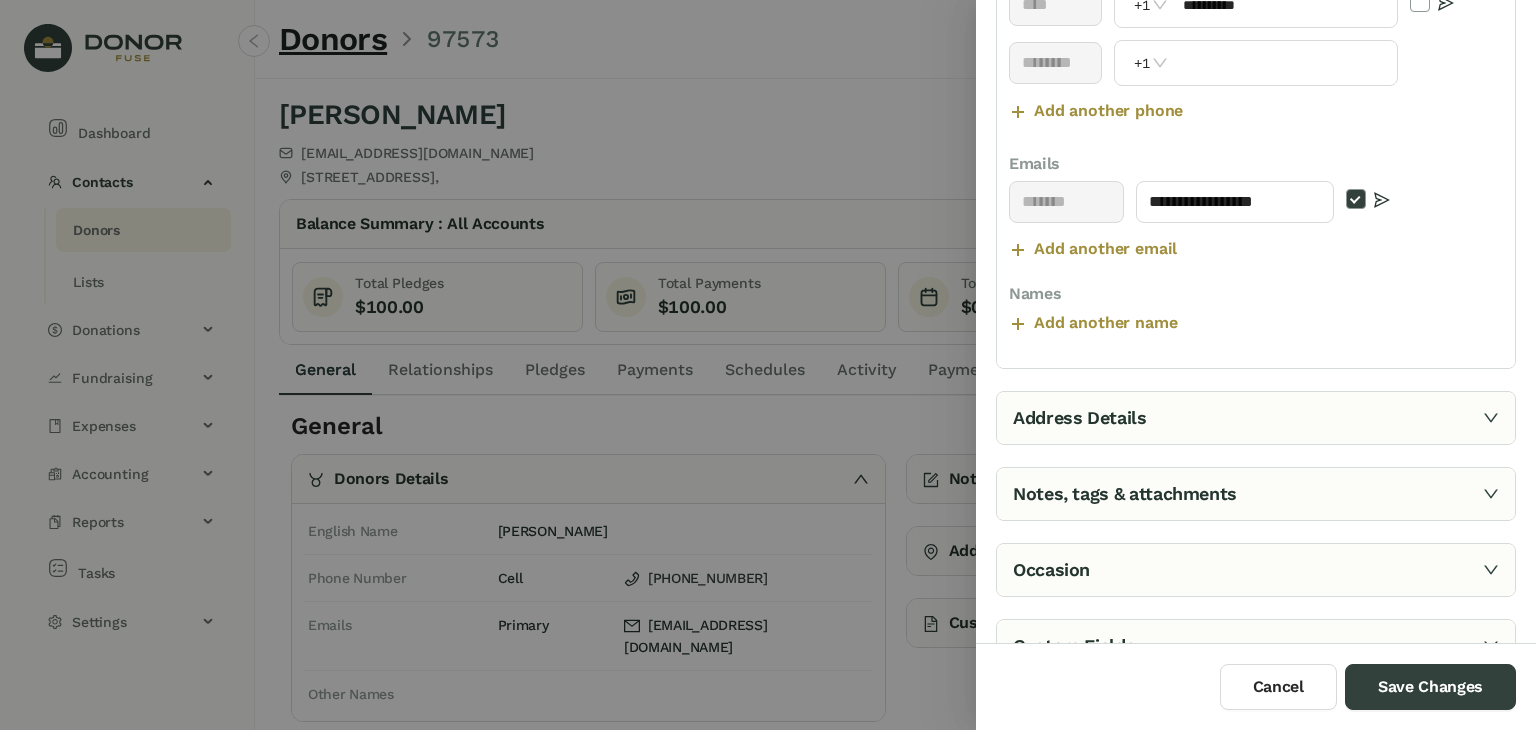 click on "Address Details" at bounding box center [1256, 418] 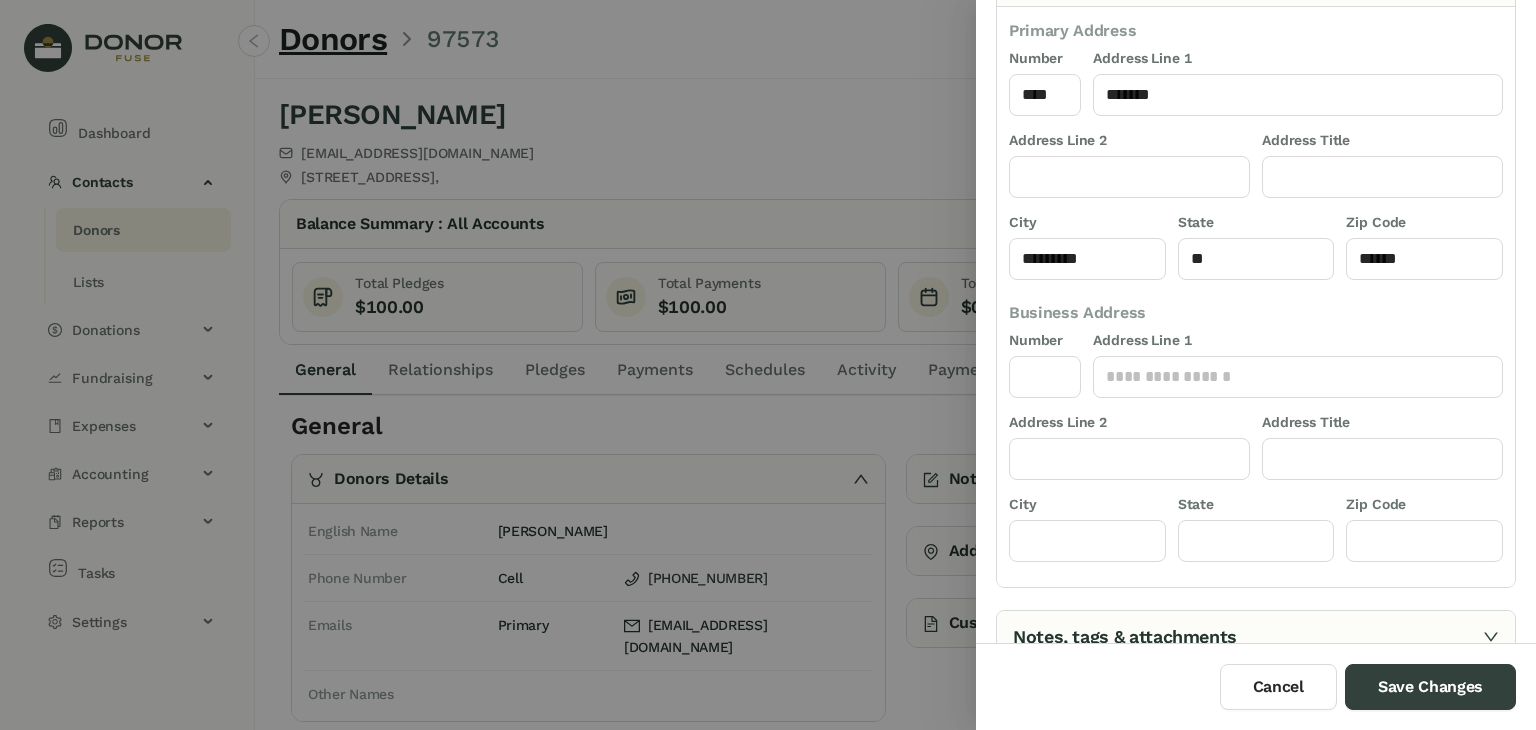 scroll, scrollTop: 183, scrollLeft: 0, axis: vertical 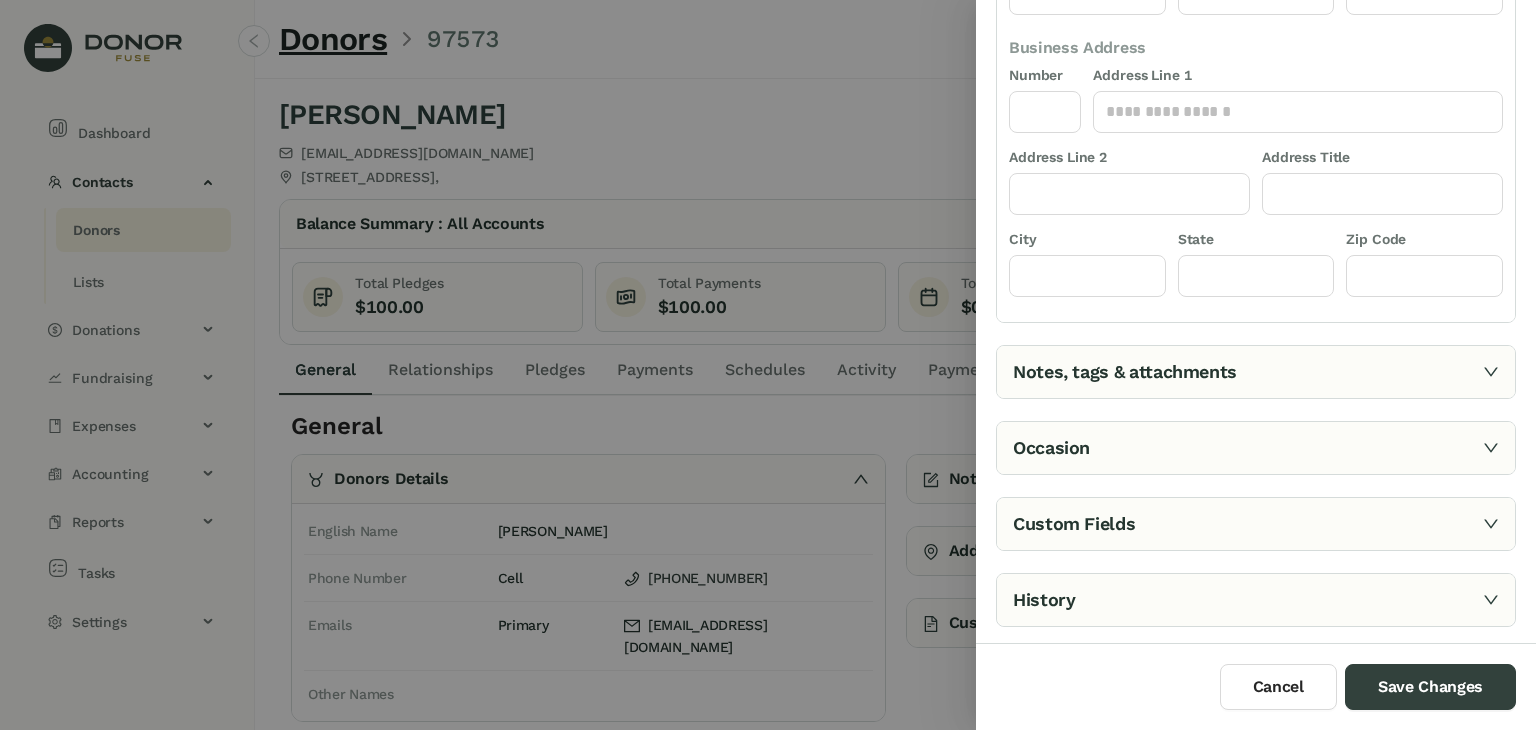 click on "Notes, tags & attachments" at bounding box center (1256, 372) 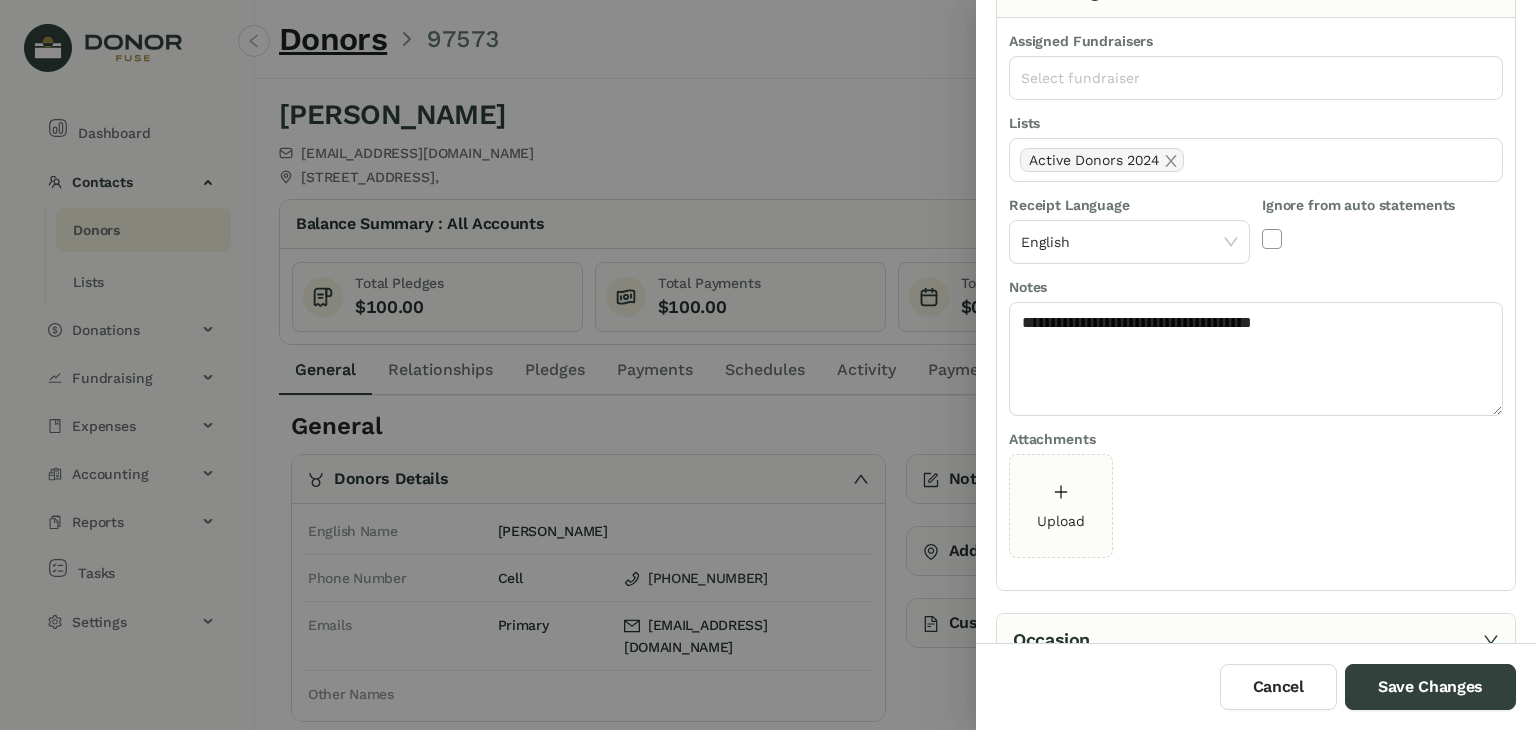scroll, scrollTop: 260, scrollLeft: 0, axis: vertical 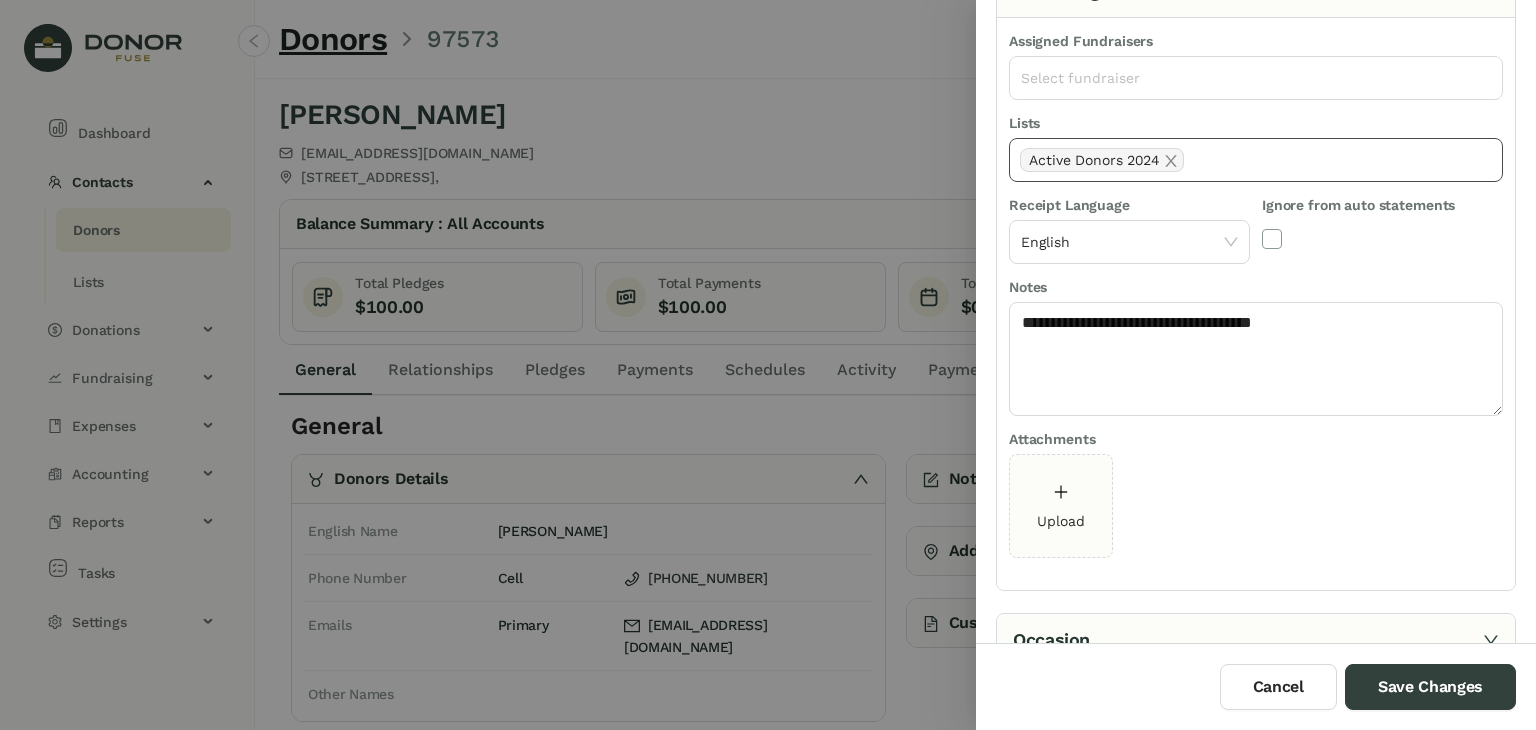 click on "Active Donors 2024" 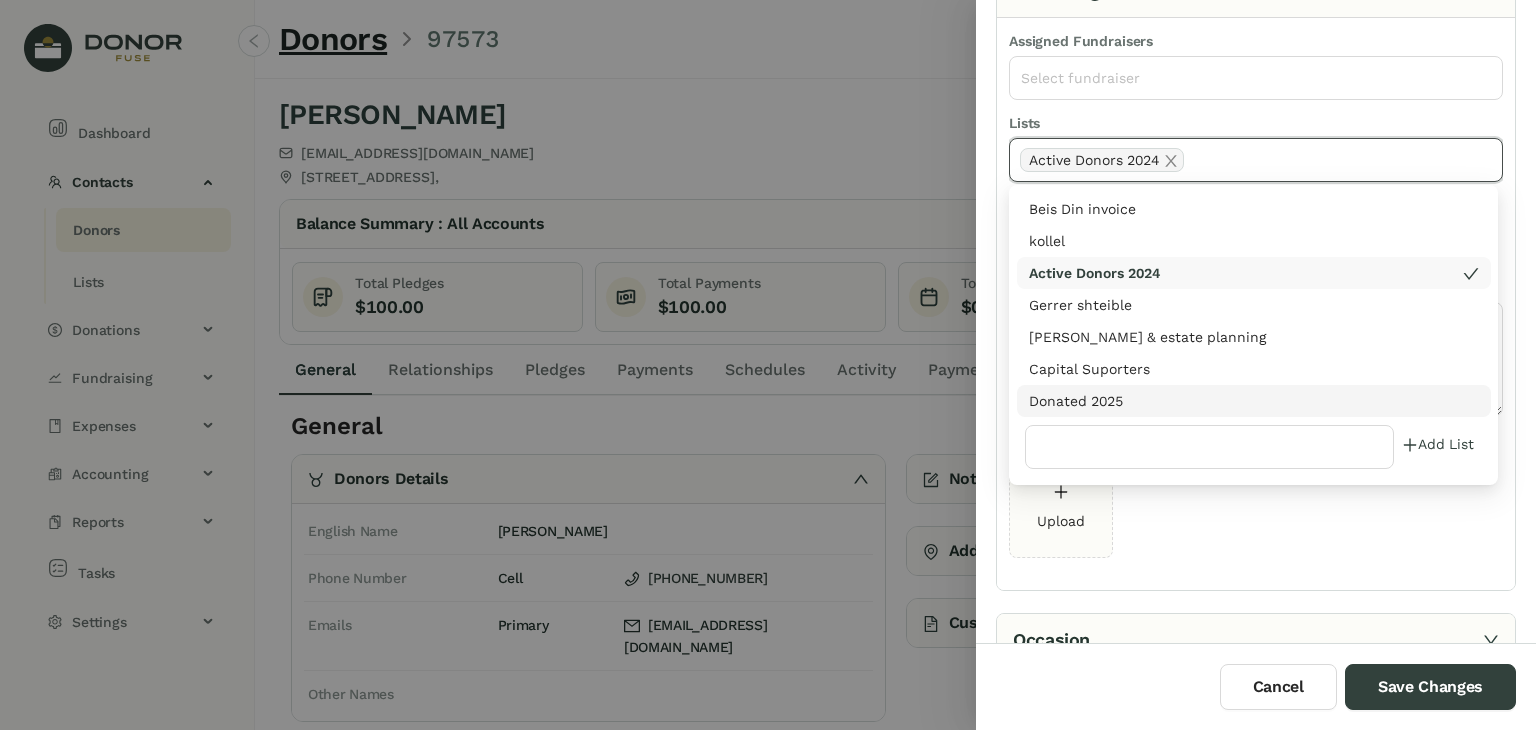 click on "Donated 2025" at bounding box center [1254, 401] 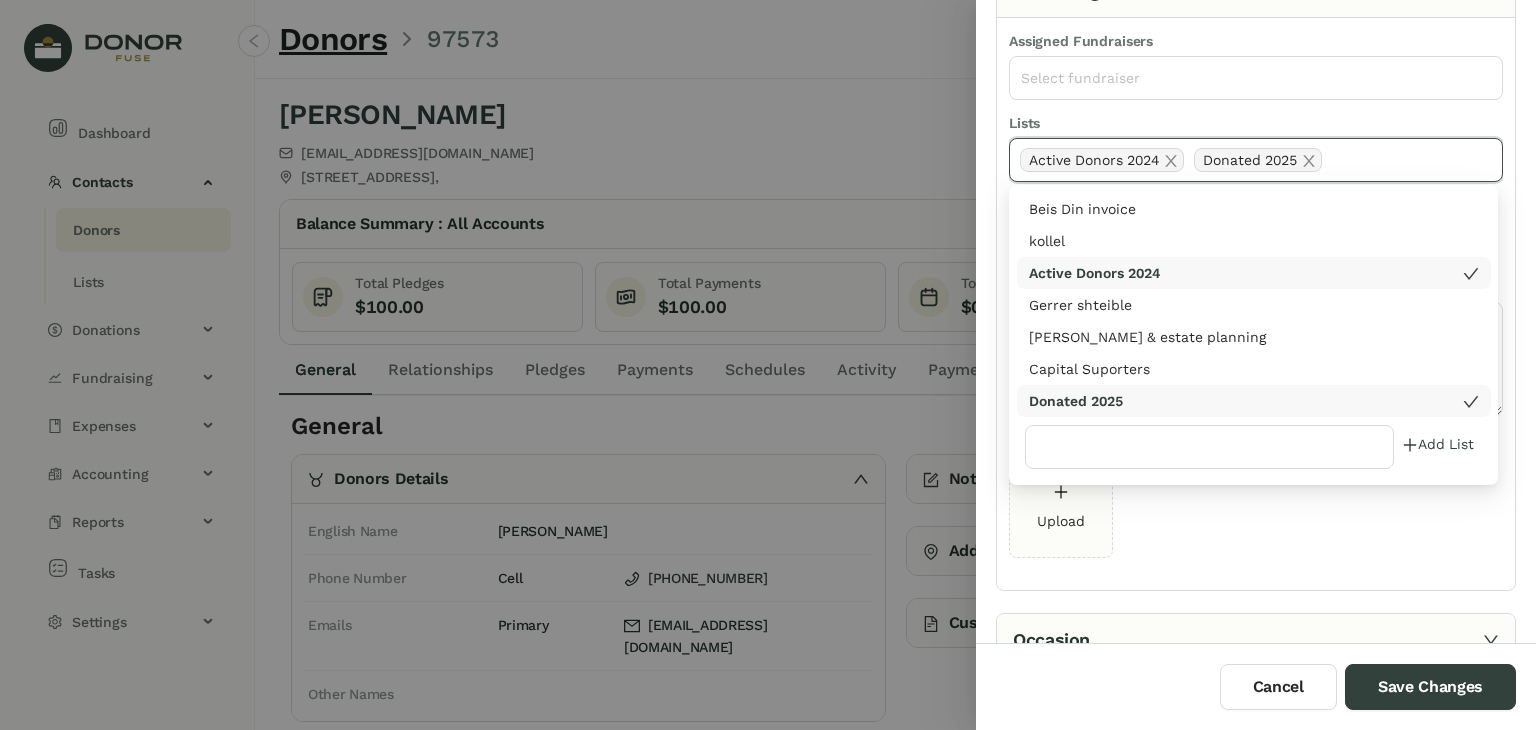 click on "Upload" 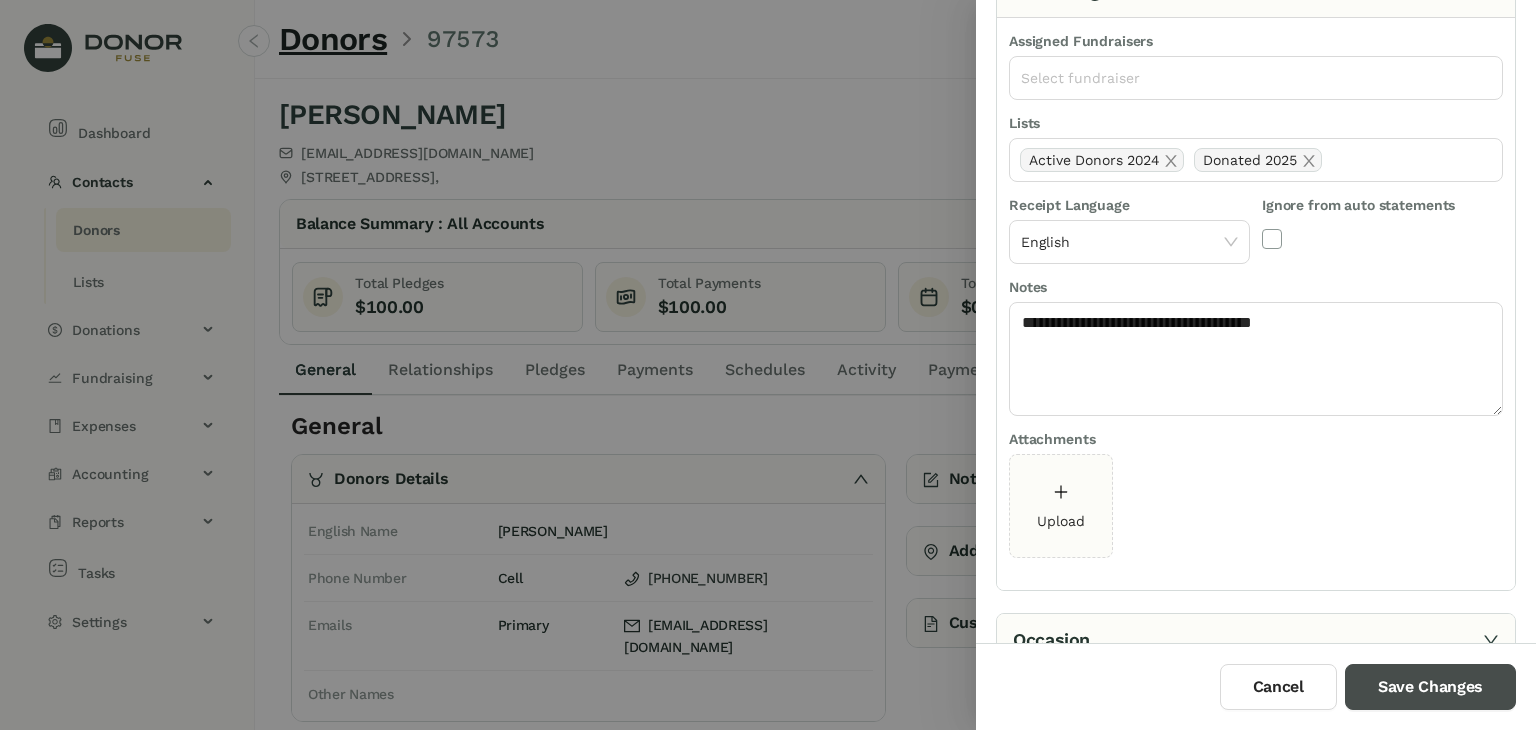 click on "Save Changes" at bounding box center (1430, 687) 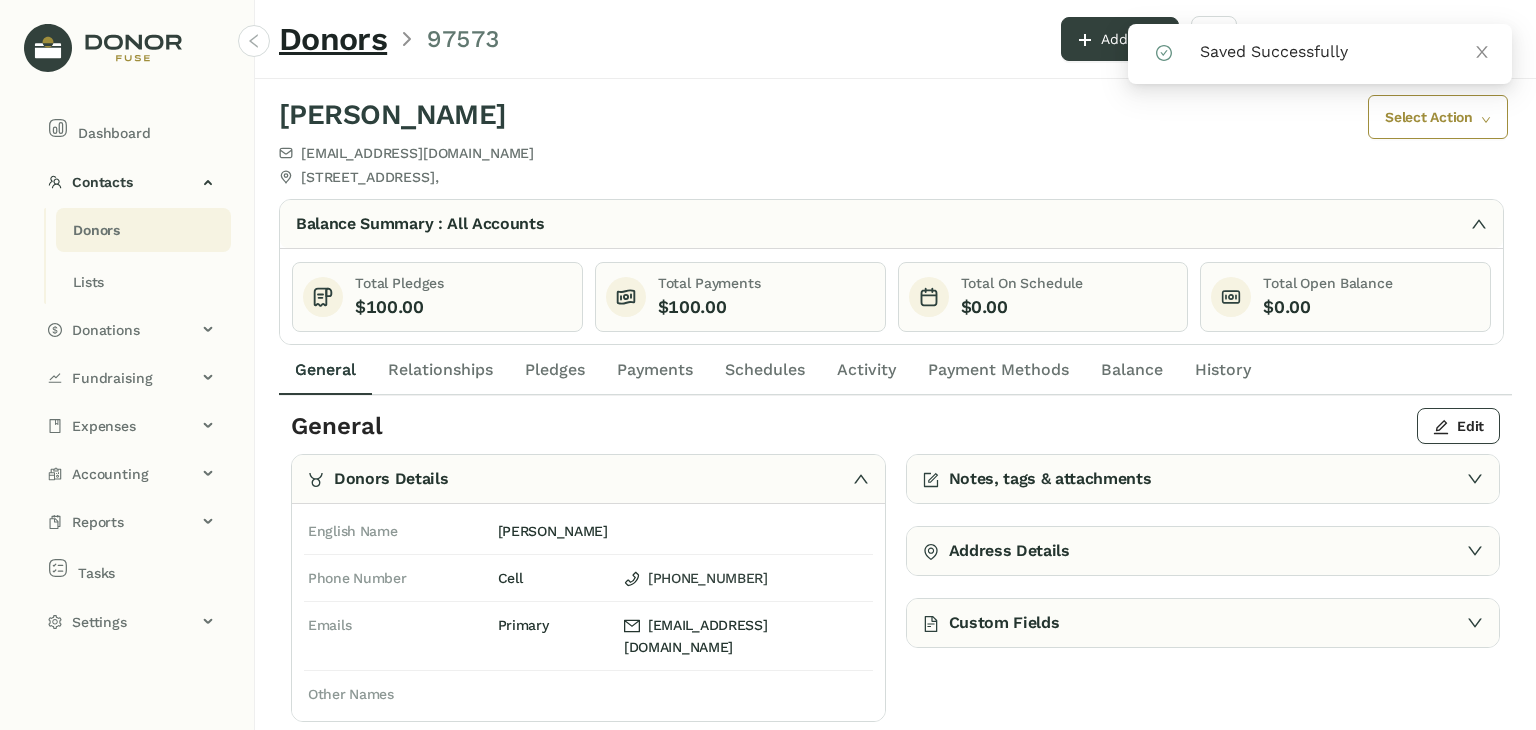 click on "Payments" 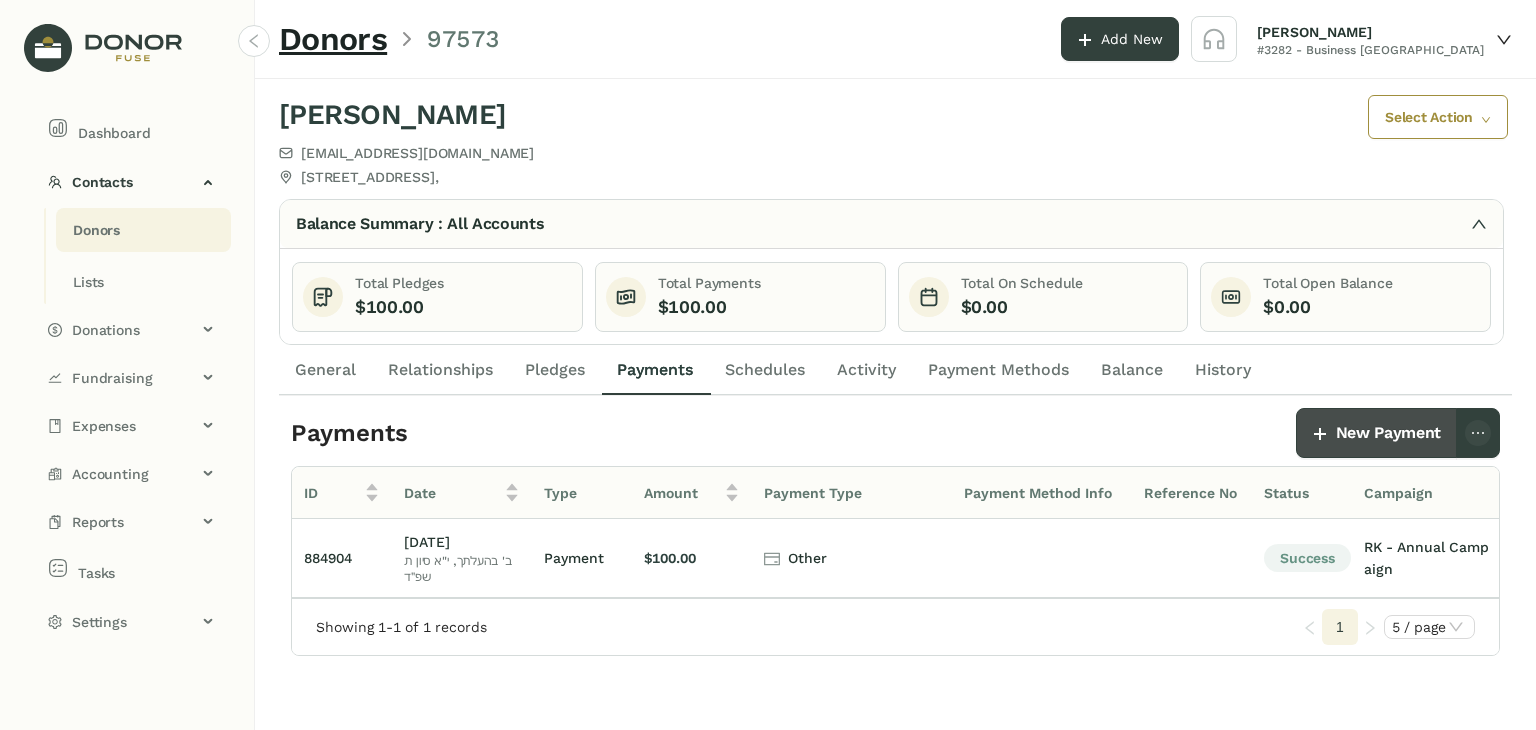 click on "New Payment" 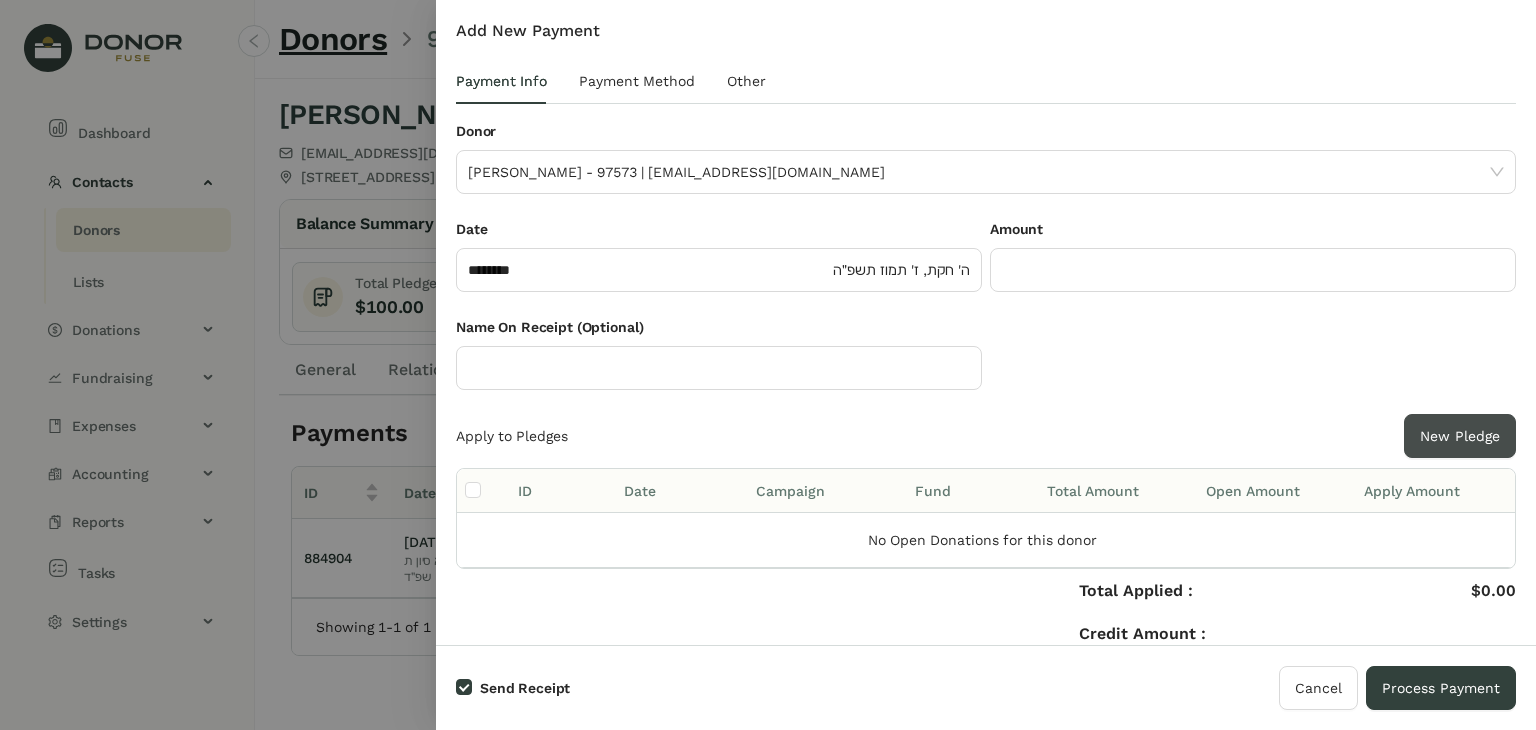 click on "New Pledge" at bounding box center (1460, 436) 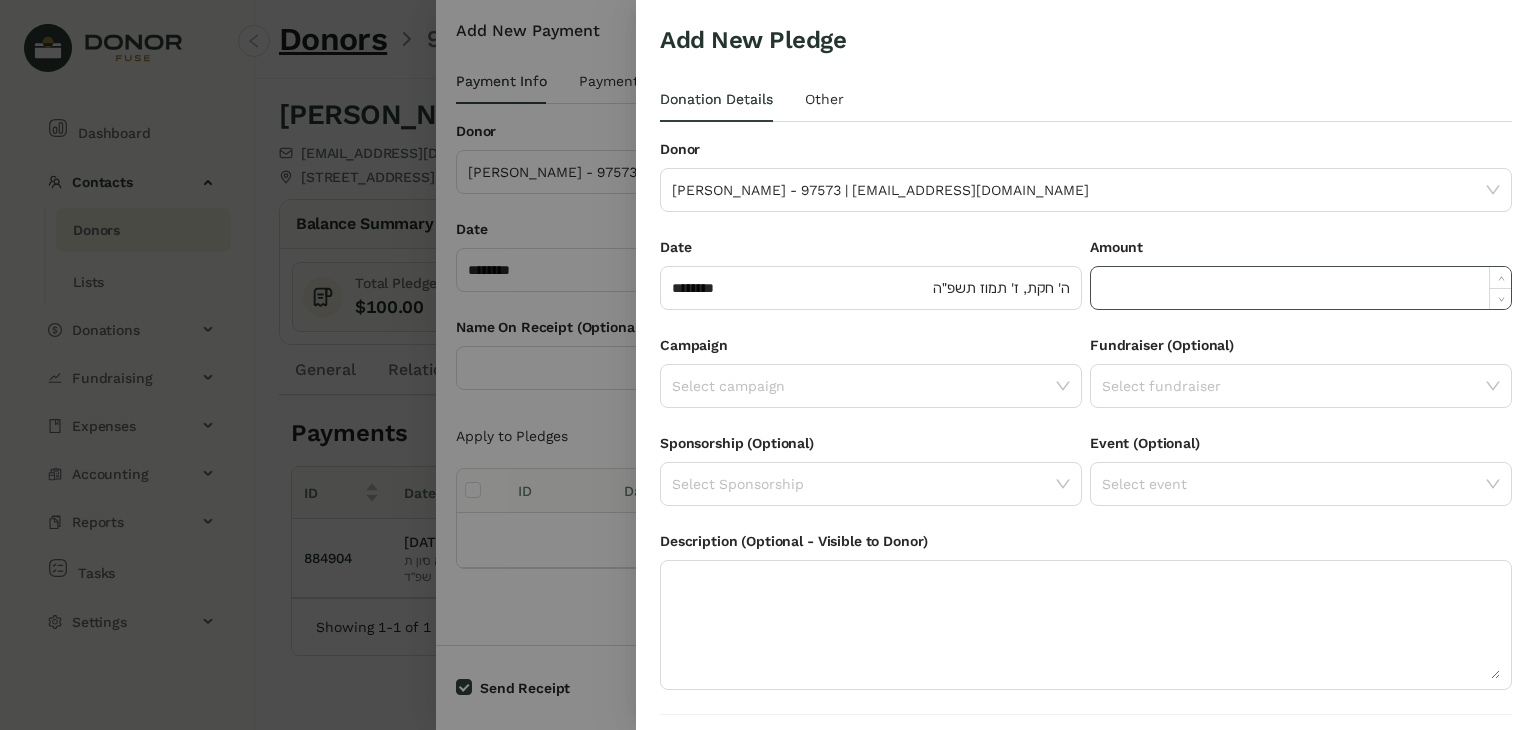 click 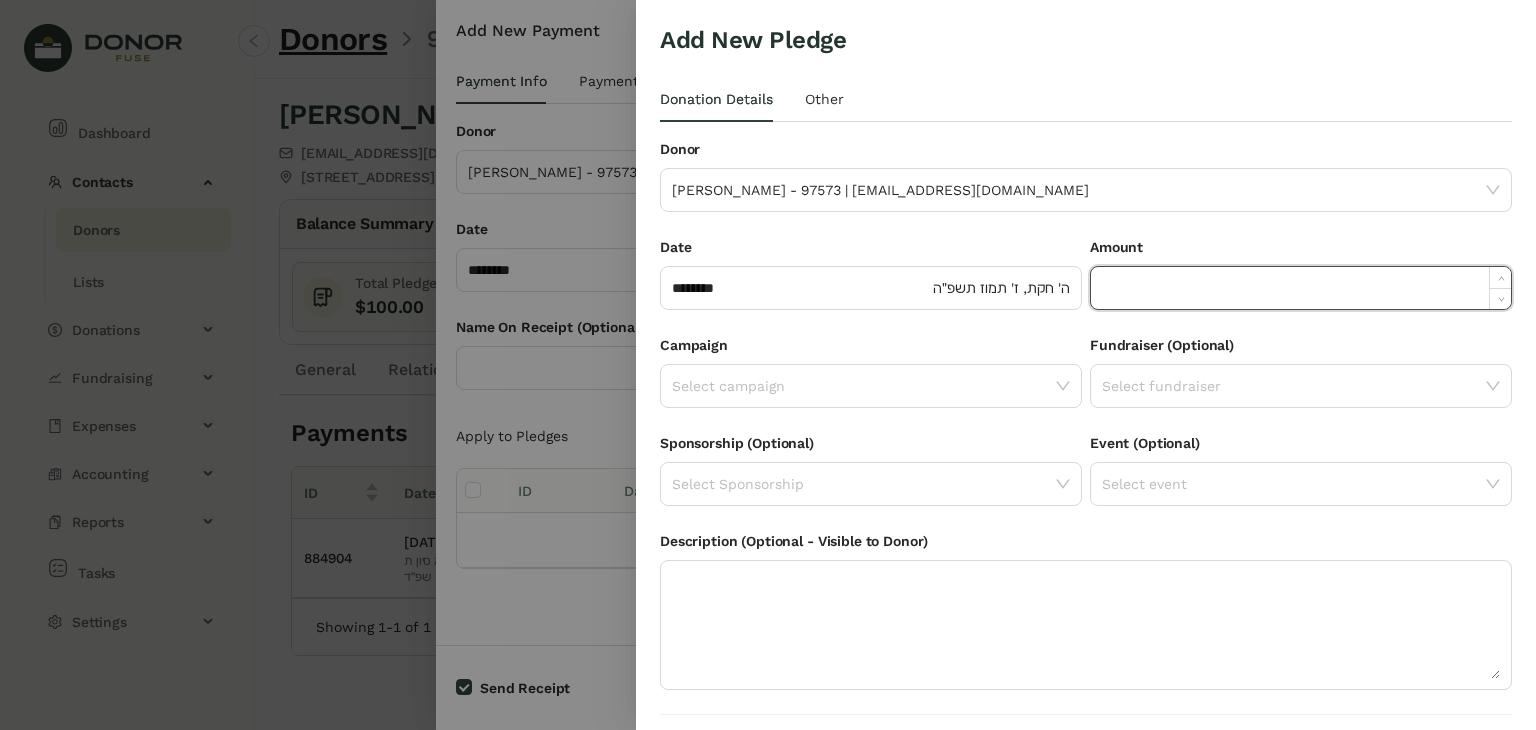 paste on "******" 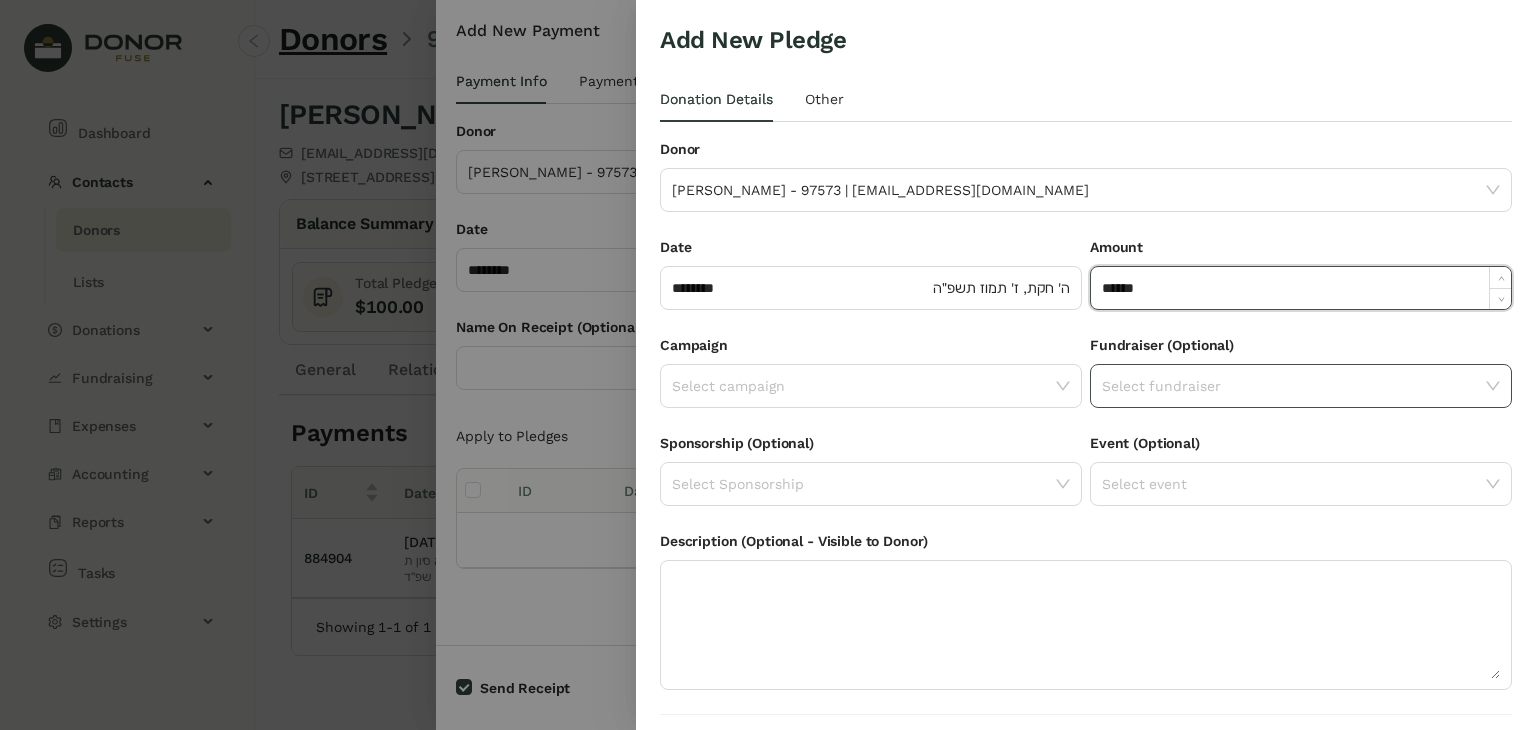type on "*******" 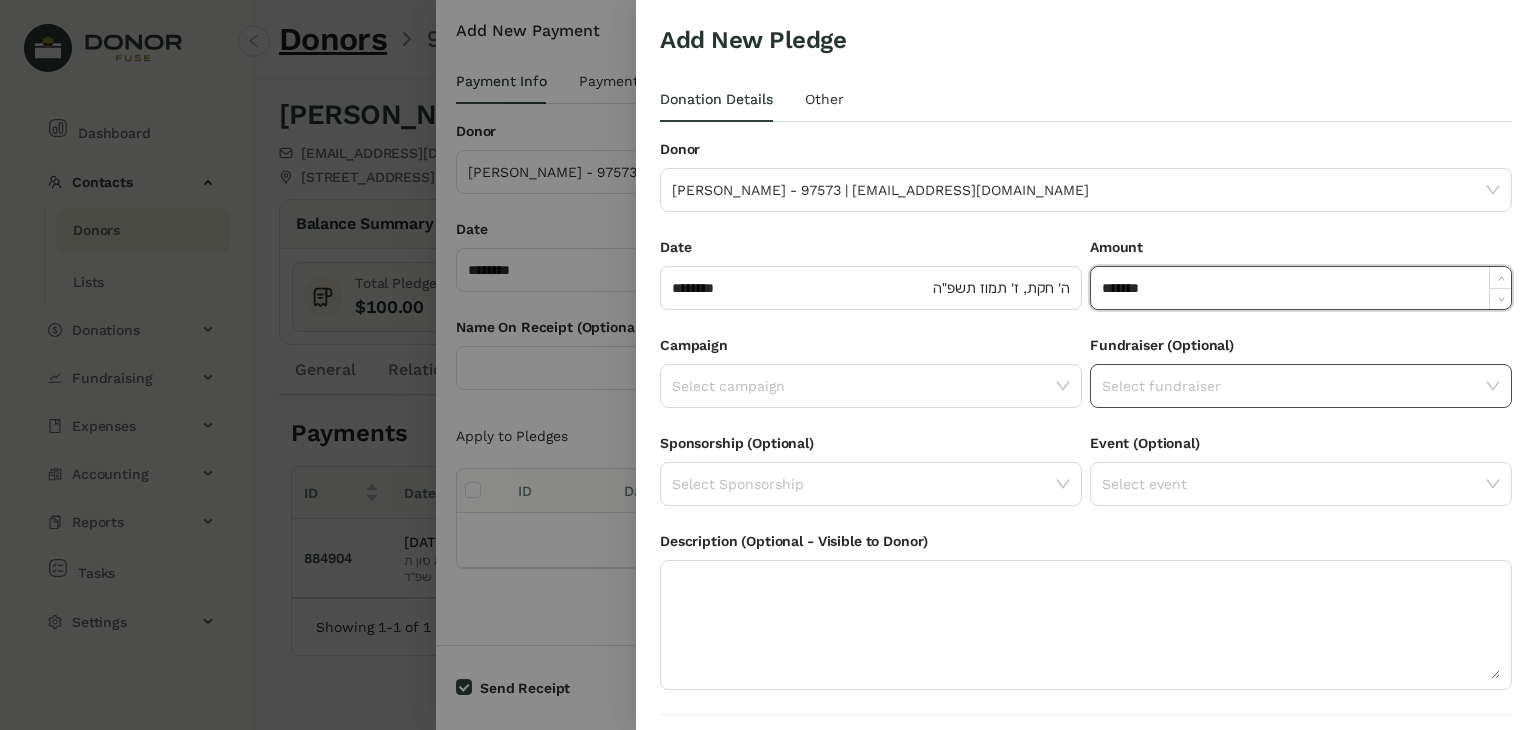 click on "Select fundraiser" 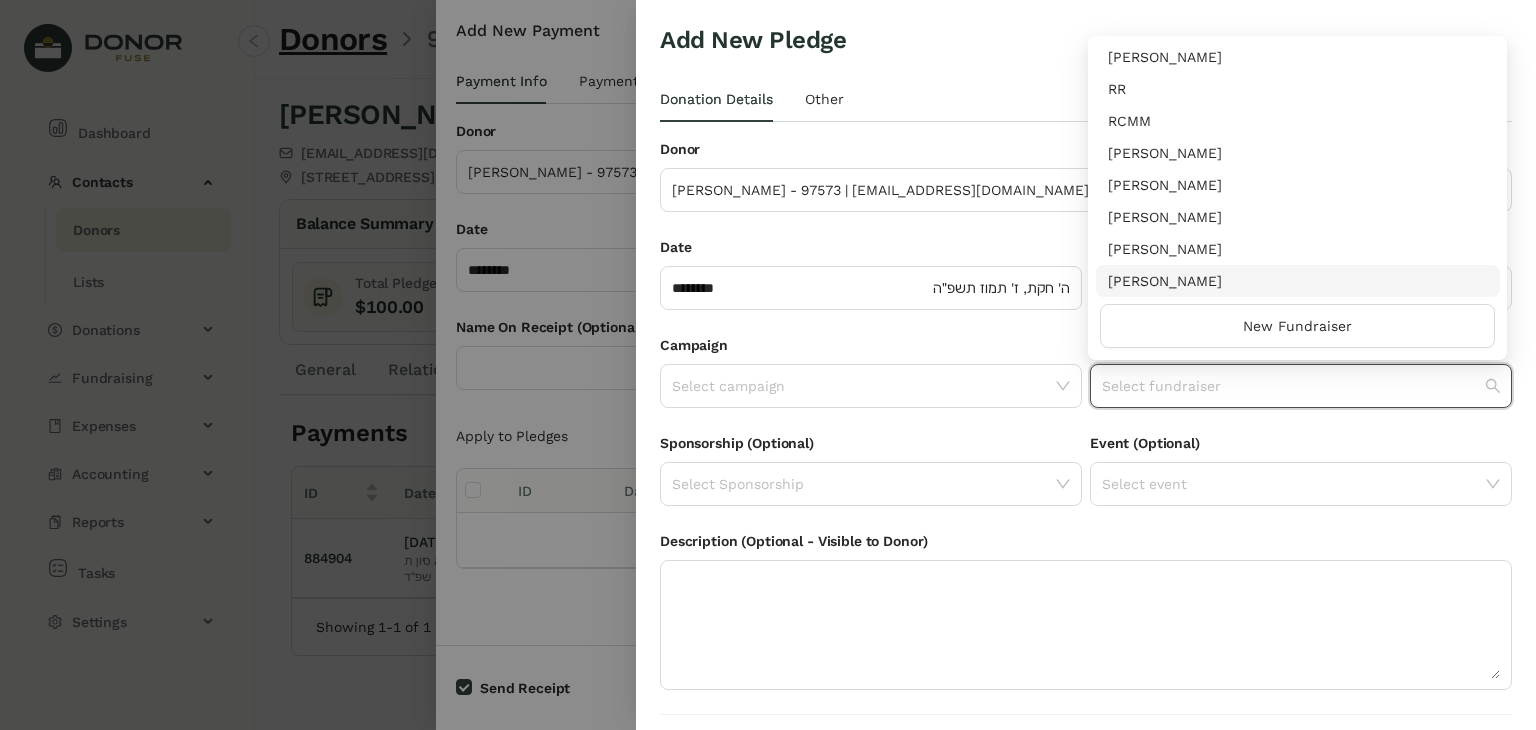 scroll, scrollTop: 0, scrollLeft: 0, axis: both 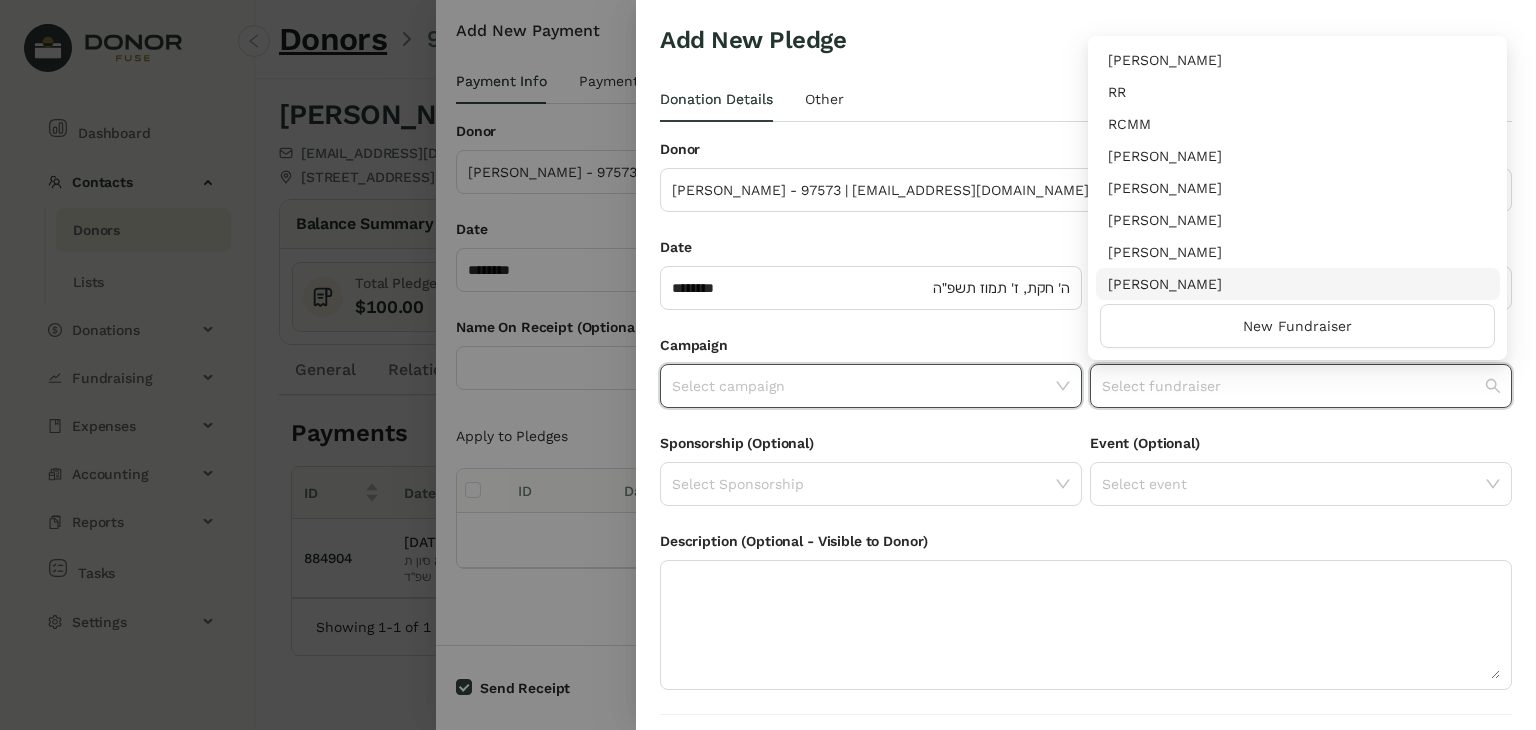click 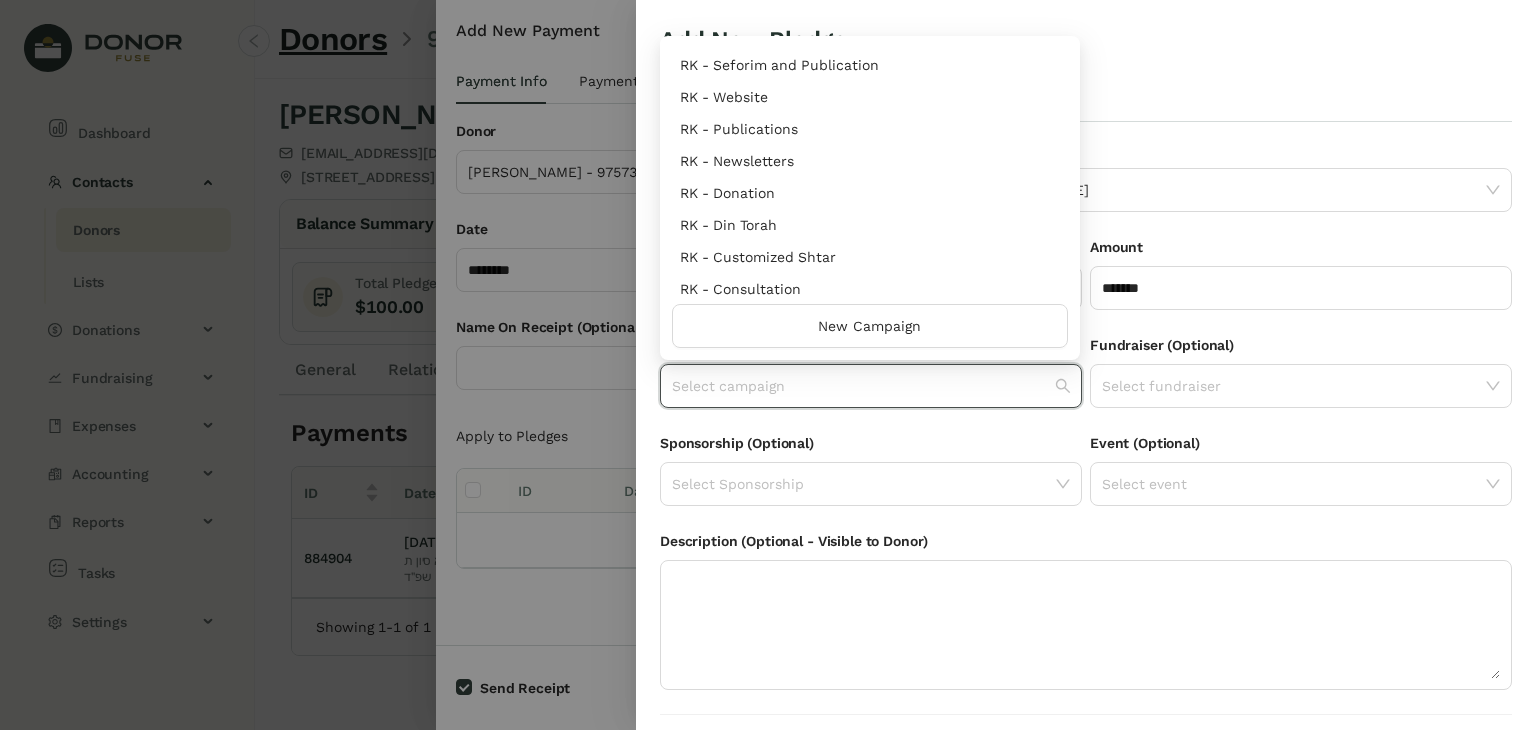 scroll, scrollTop: 960, scrollLeft: 0, axis: vertical 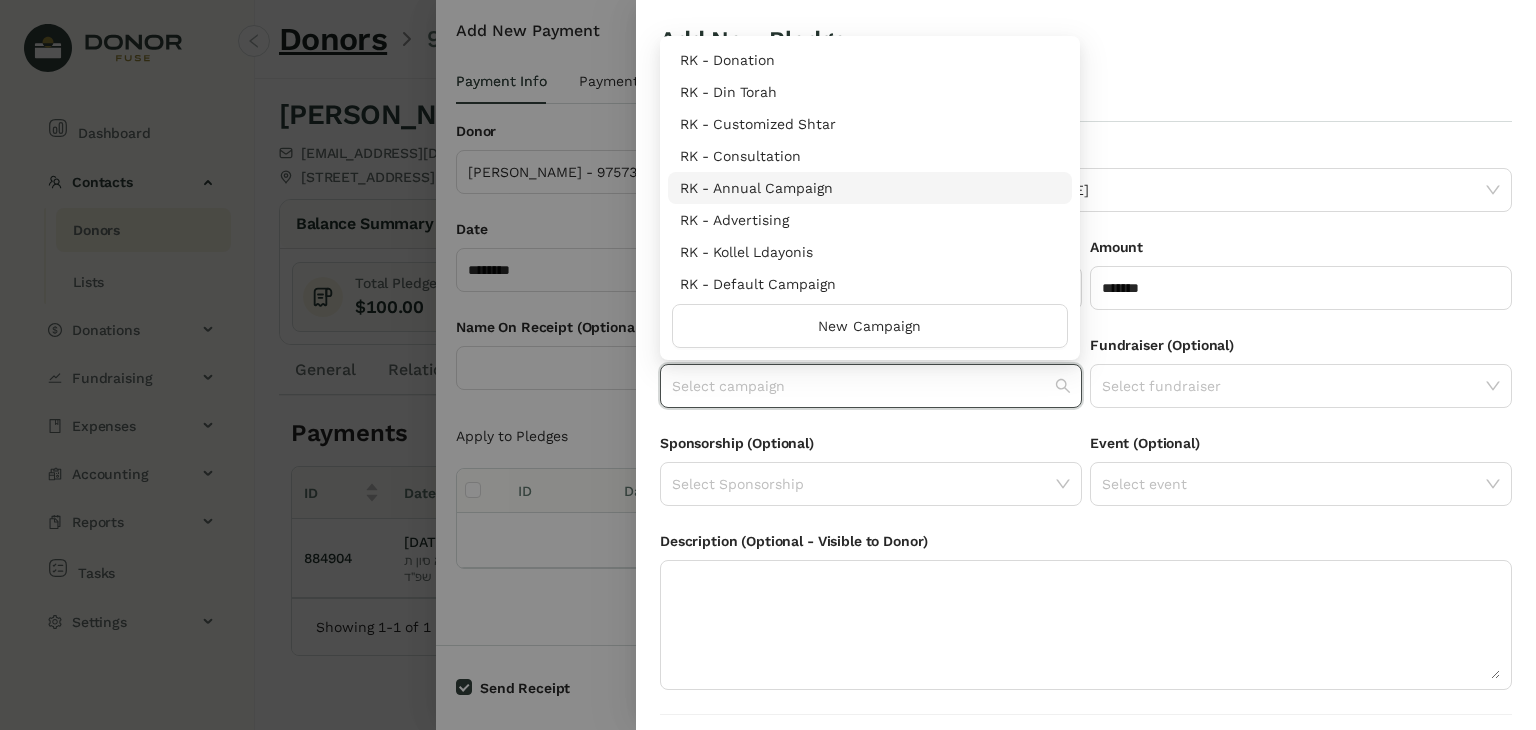 click on "RK - Annual Campaign" at bounding box center [870, 188] 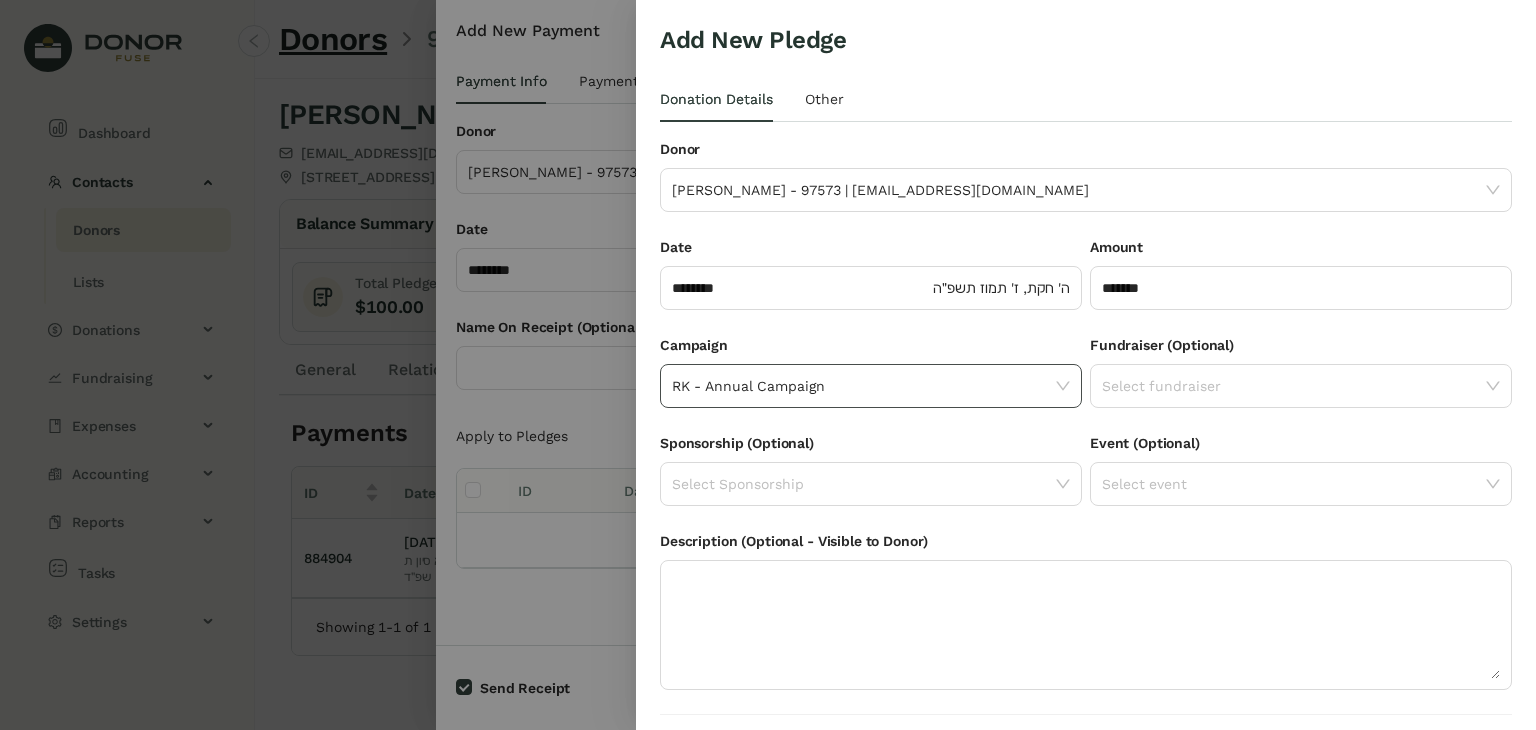 scroll, scrollTop: 54, scrollLeft: 0, axis: vertical 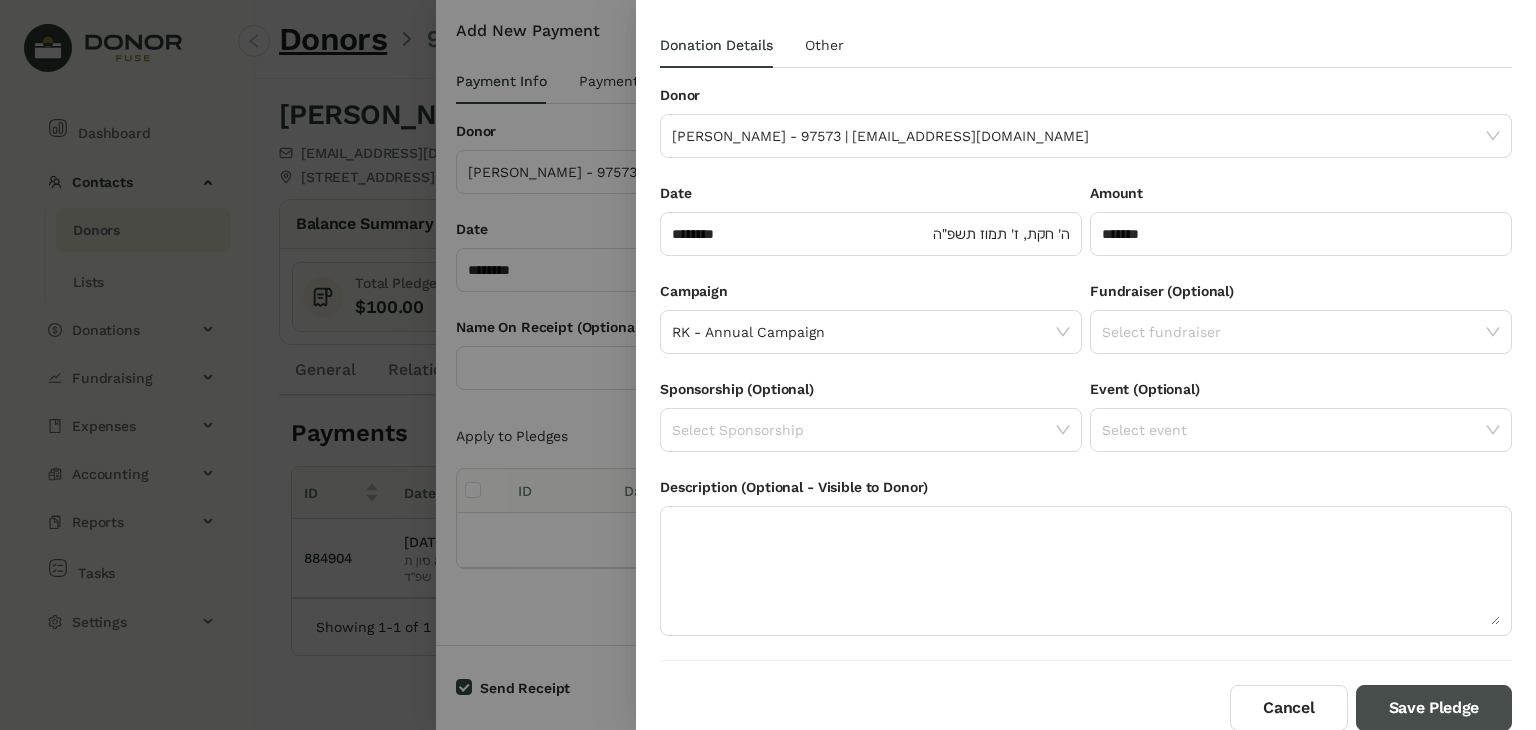 click on "Save Pledge" at bounding box center [1434, 708] 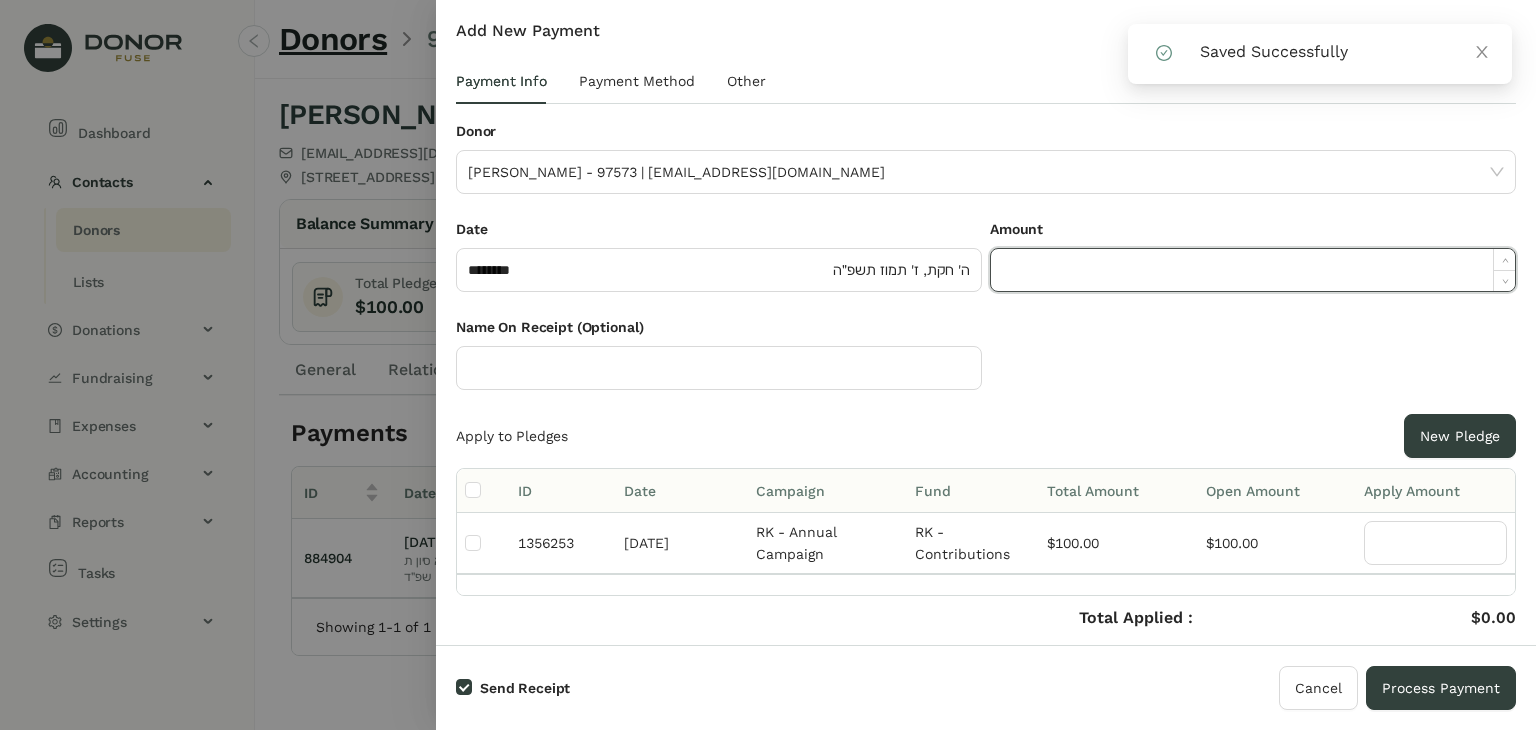 click 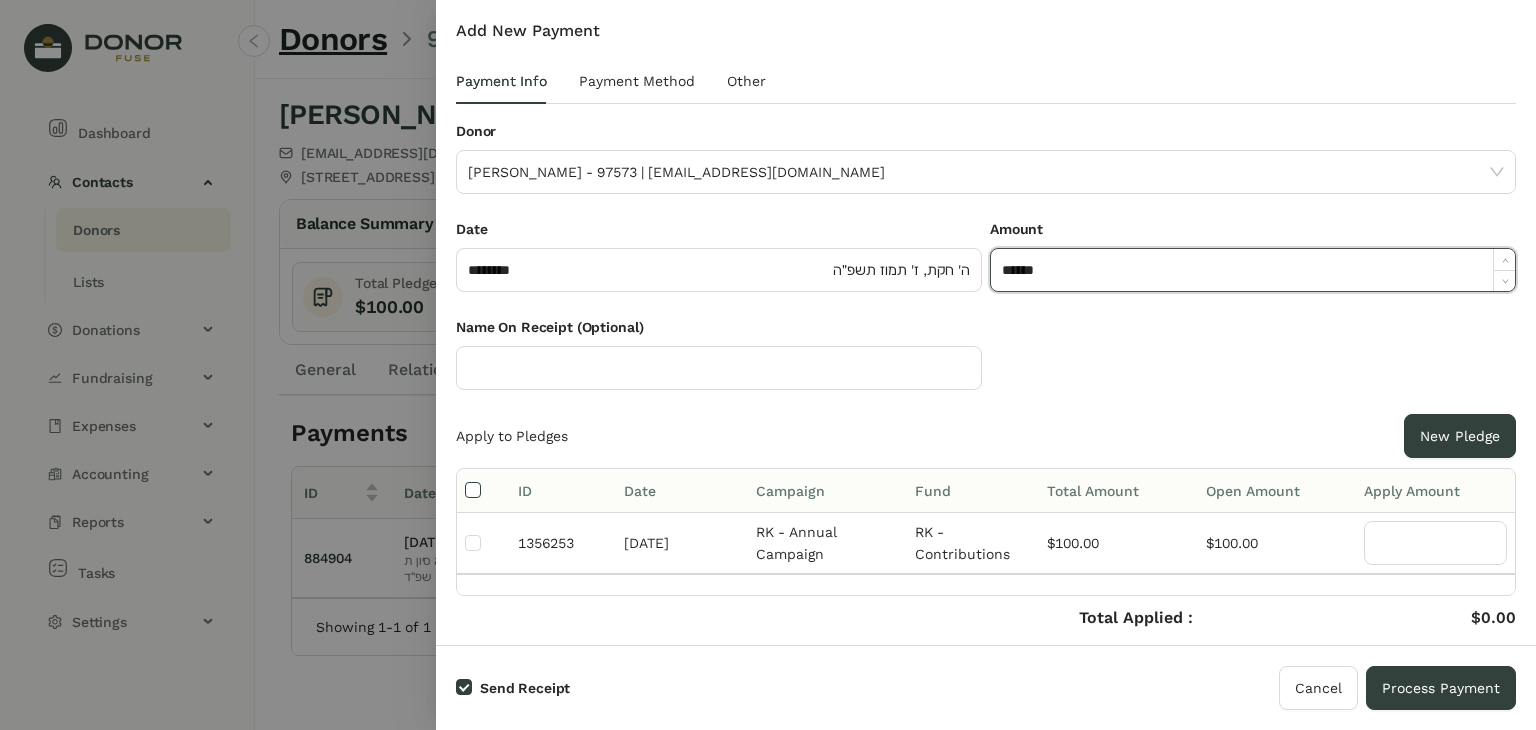 type on "*******" 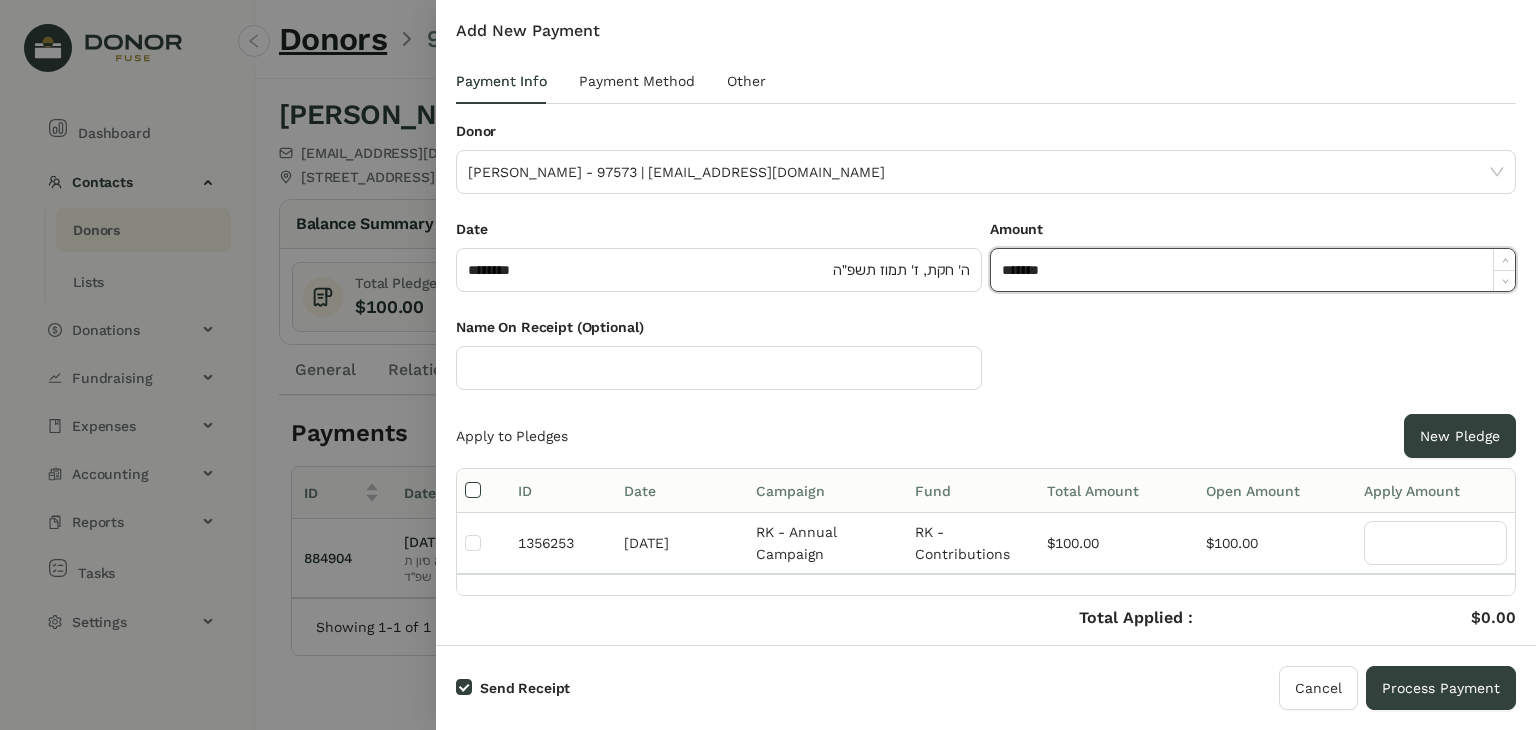 click at bounding box center [473, 491] 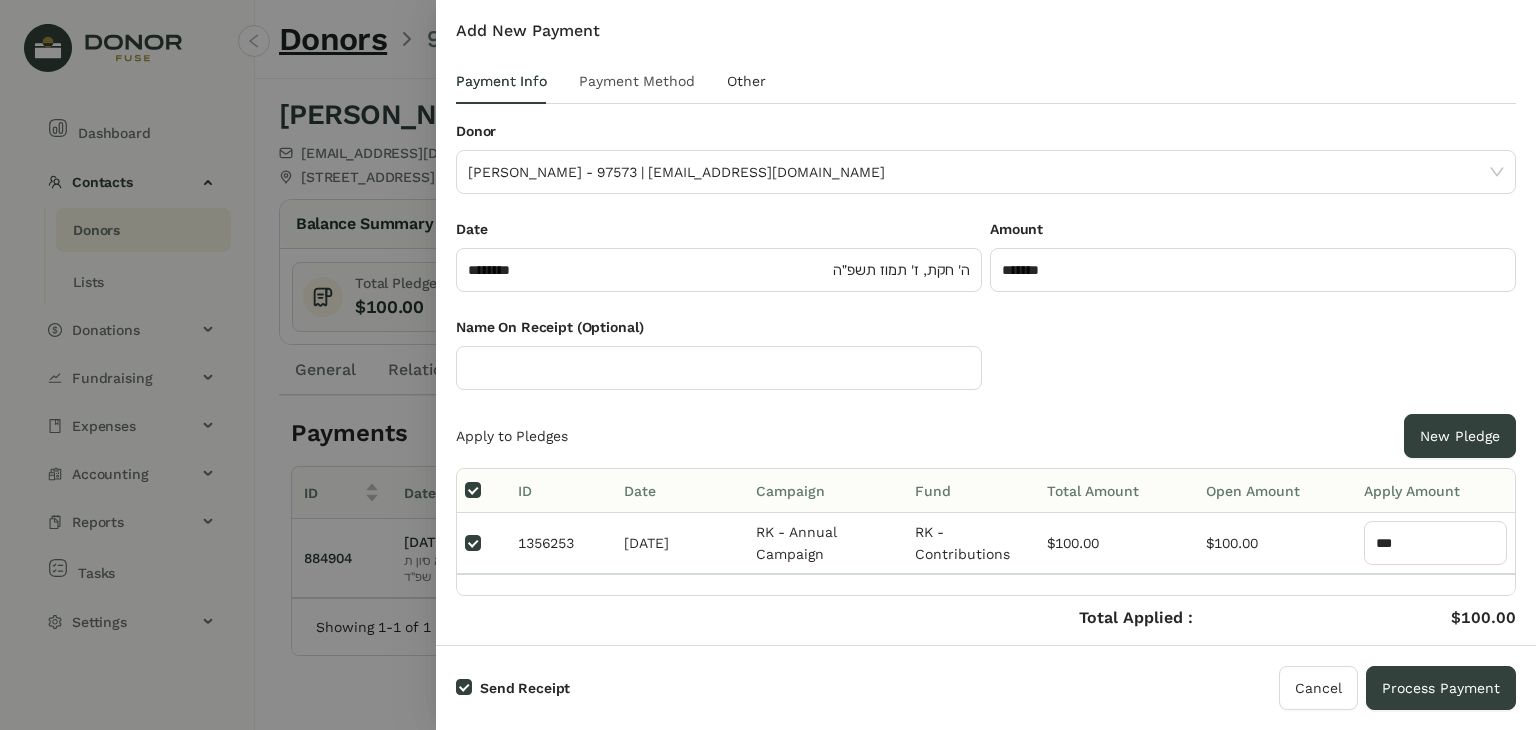 click on "Payment Method" at bounding box center [637, 81] 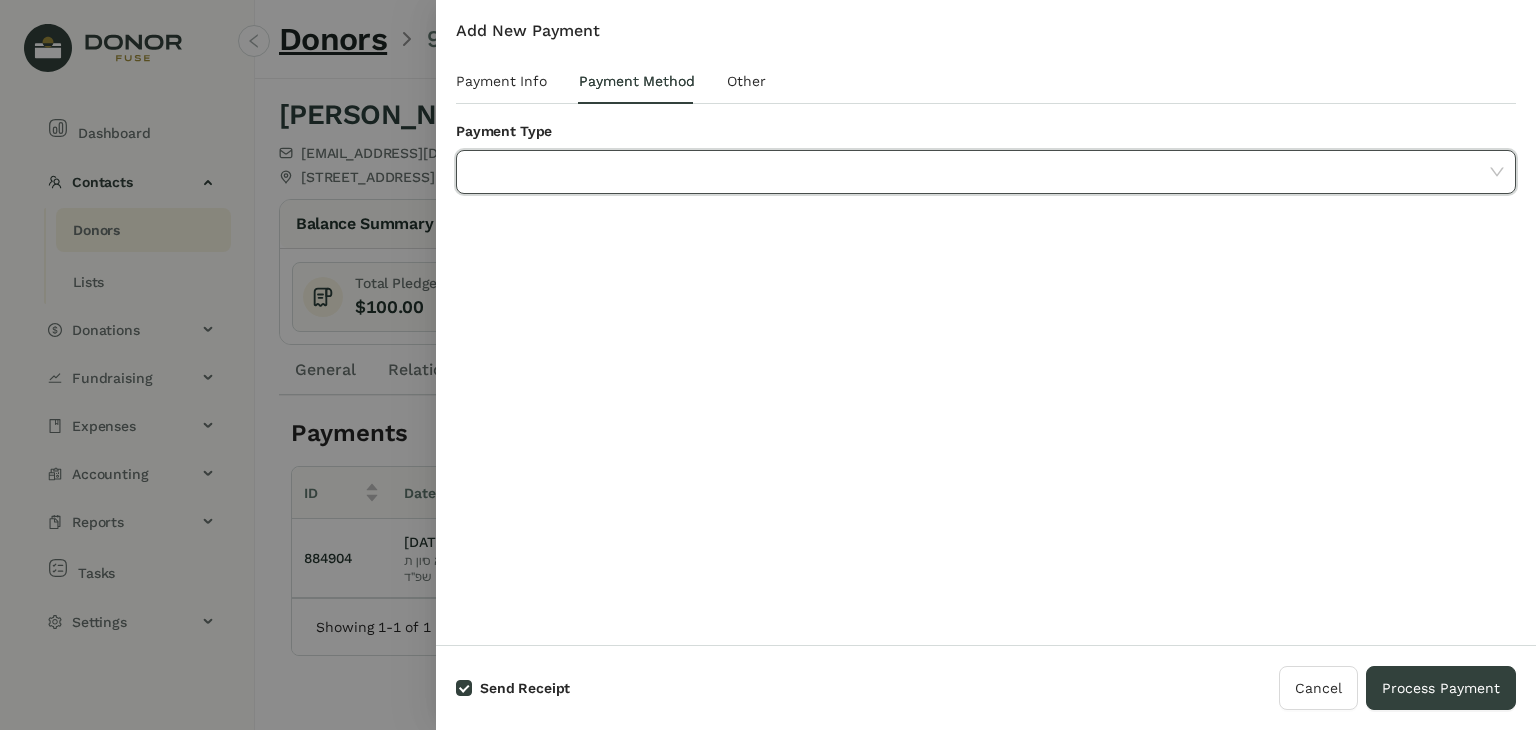 click 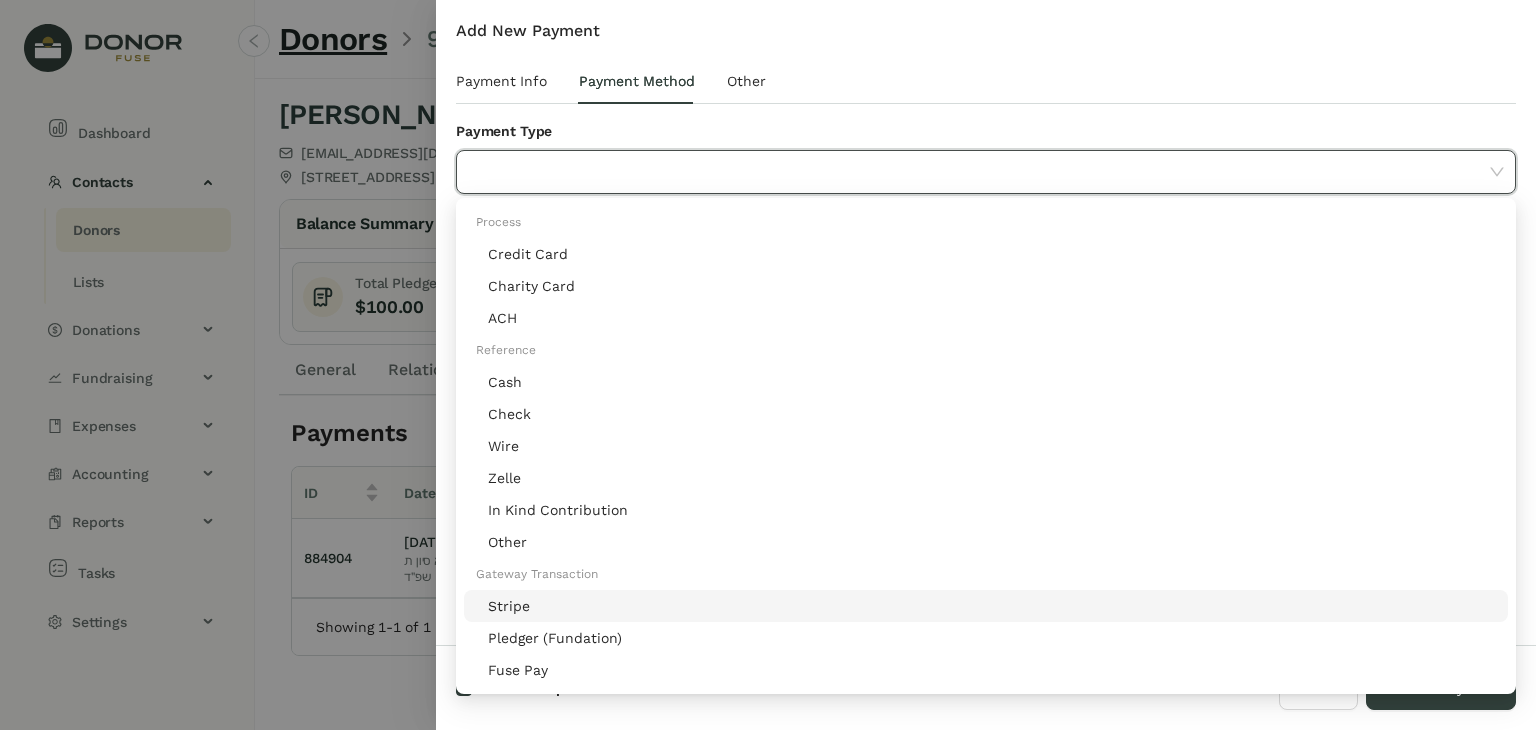 click on "Stripe" 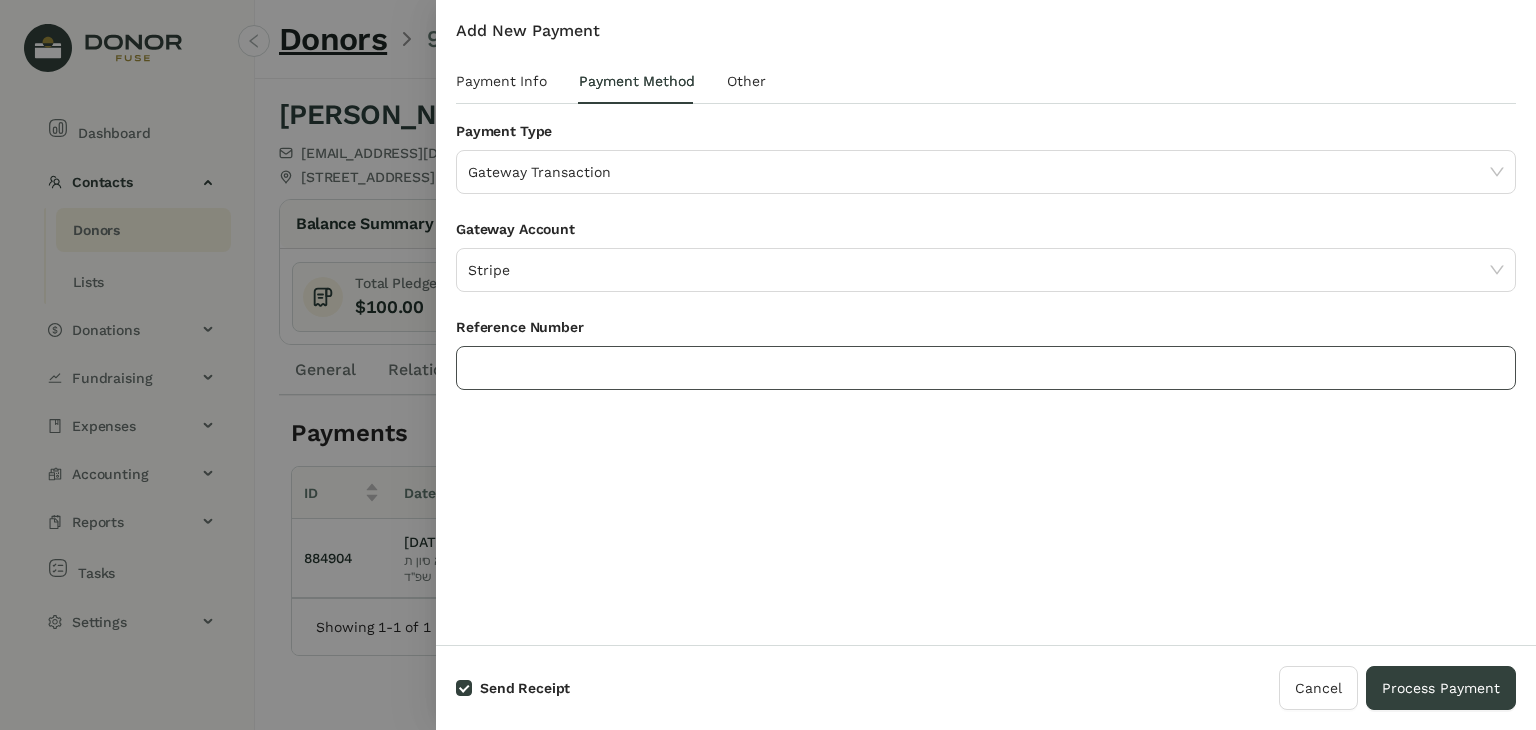 click 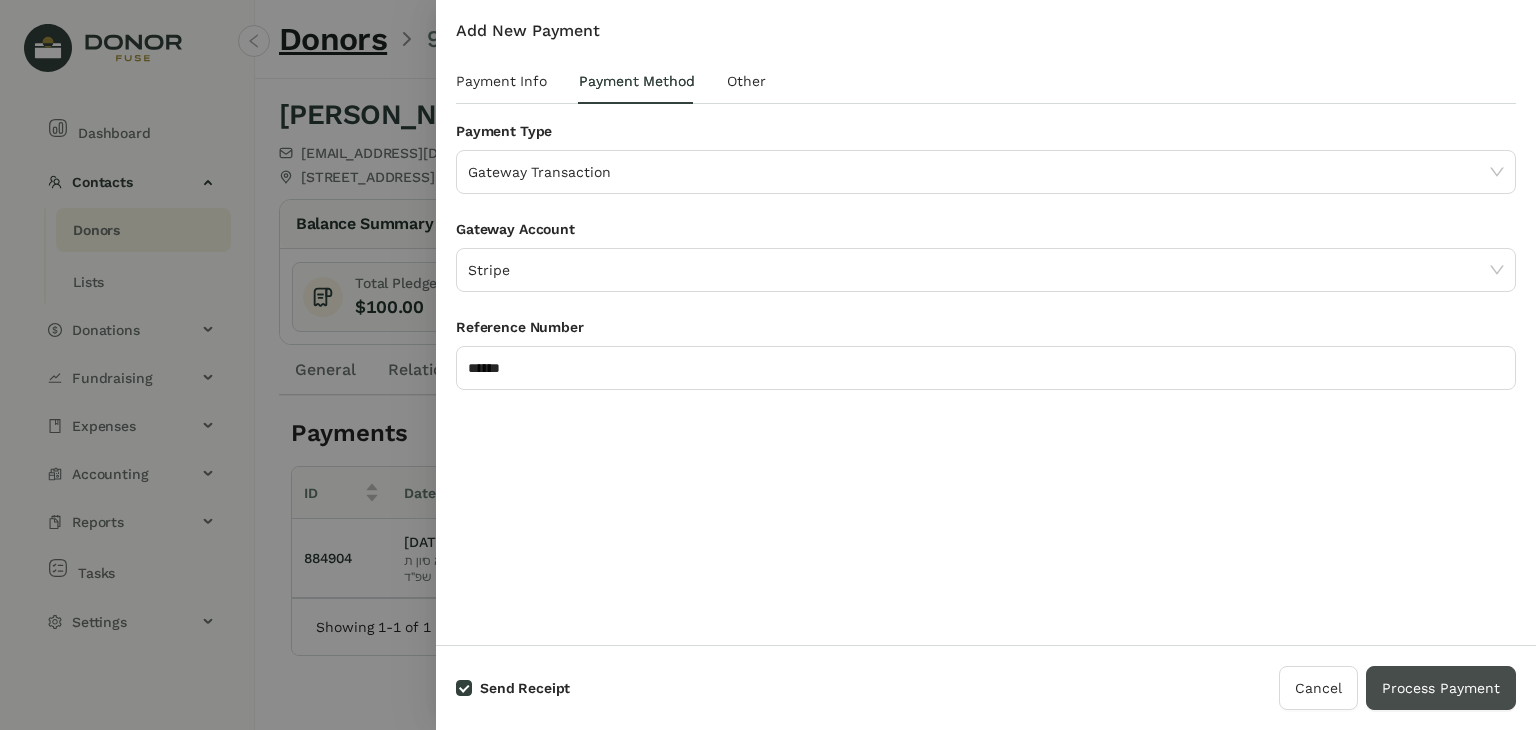 click on "Process Payment" at bounding box center (1441, 688) 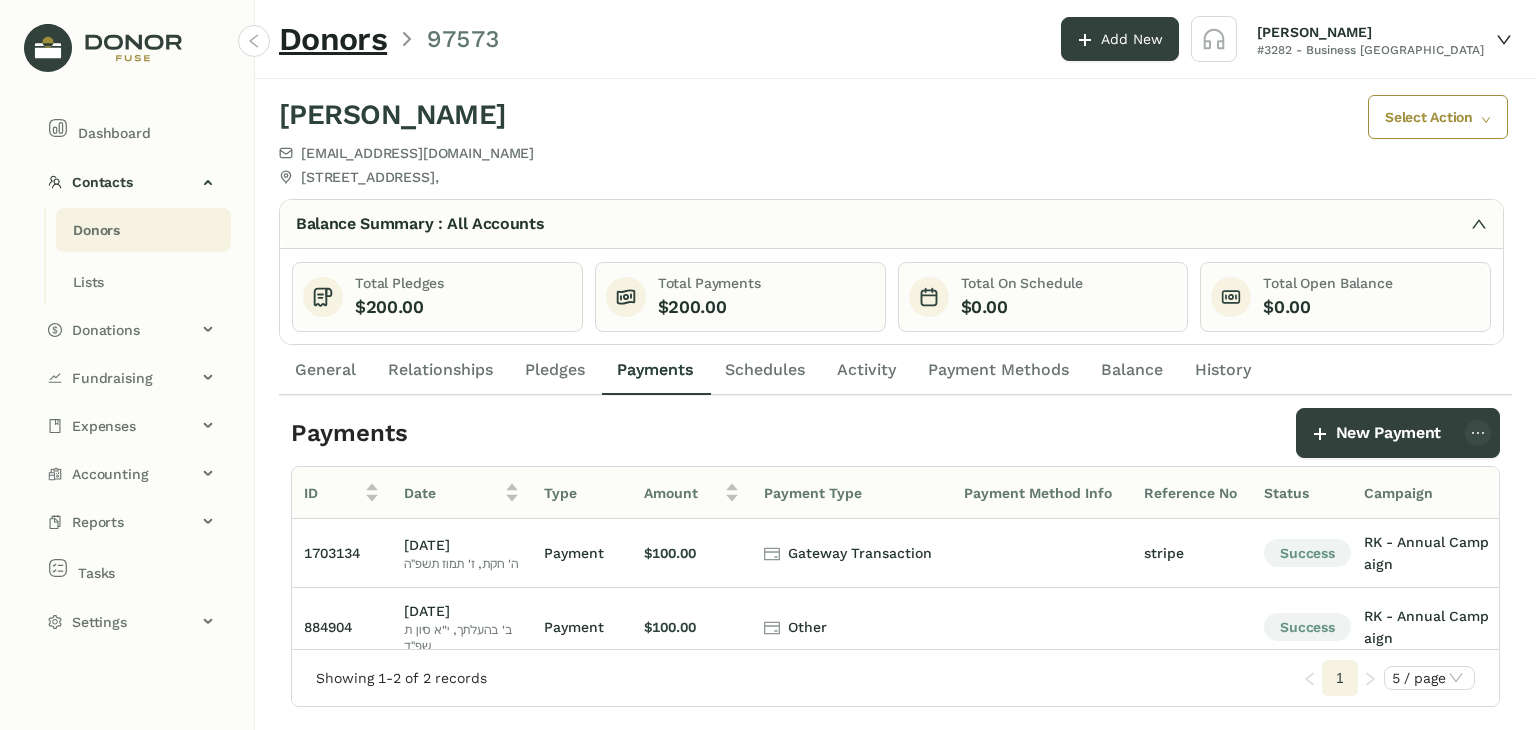 click on "Donors" 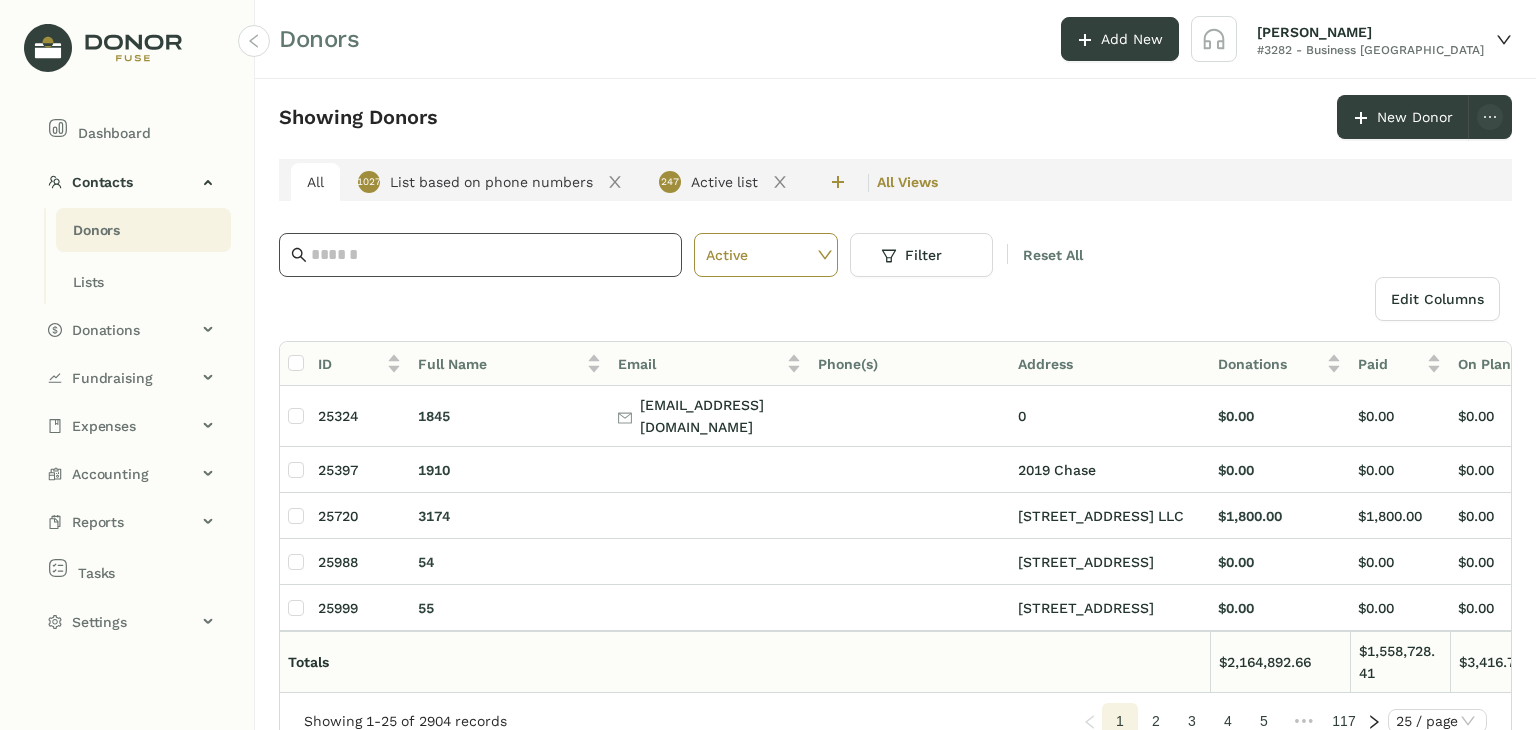 click 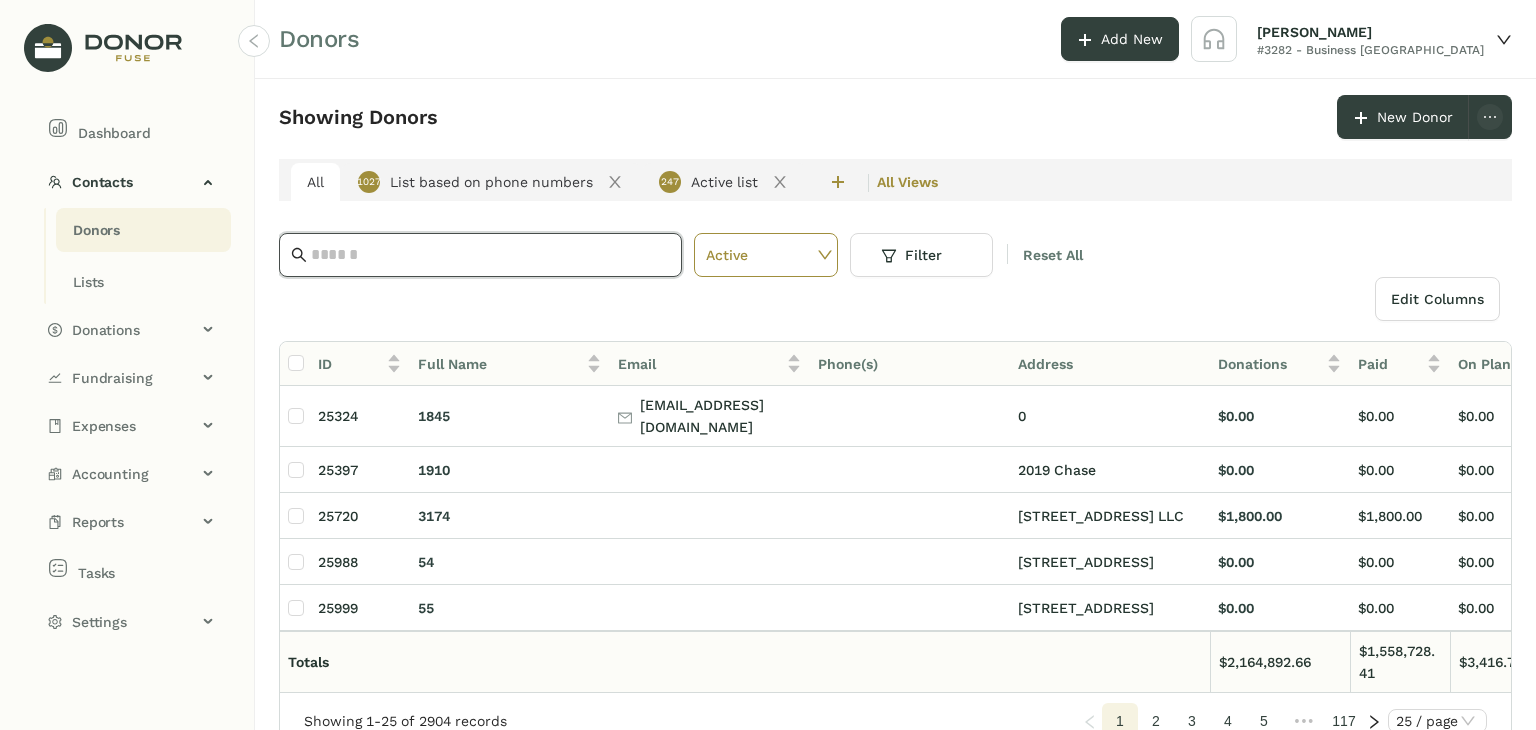 paste on "*********" 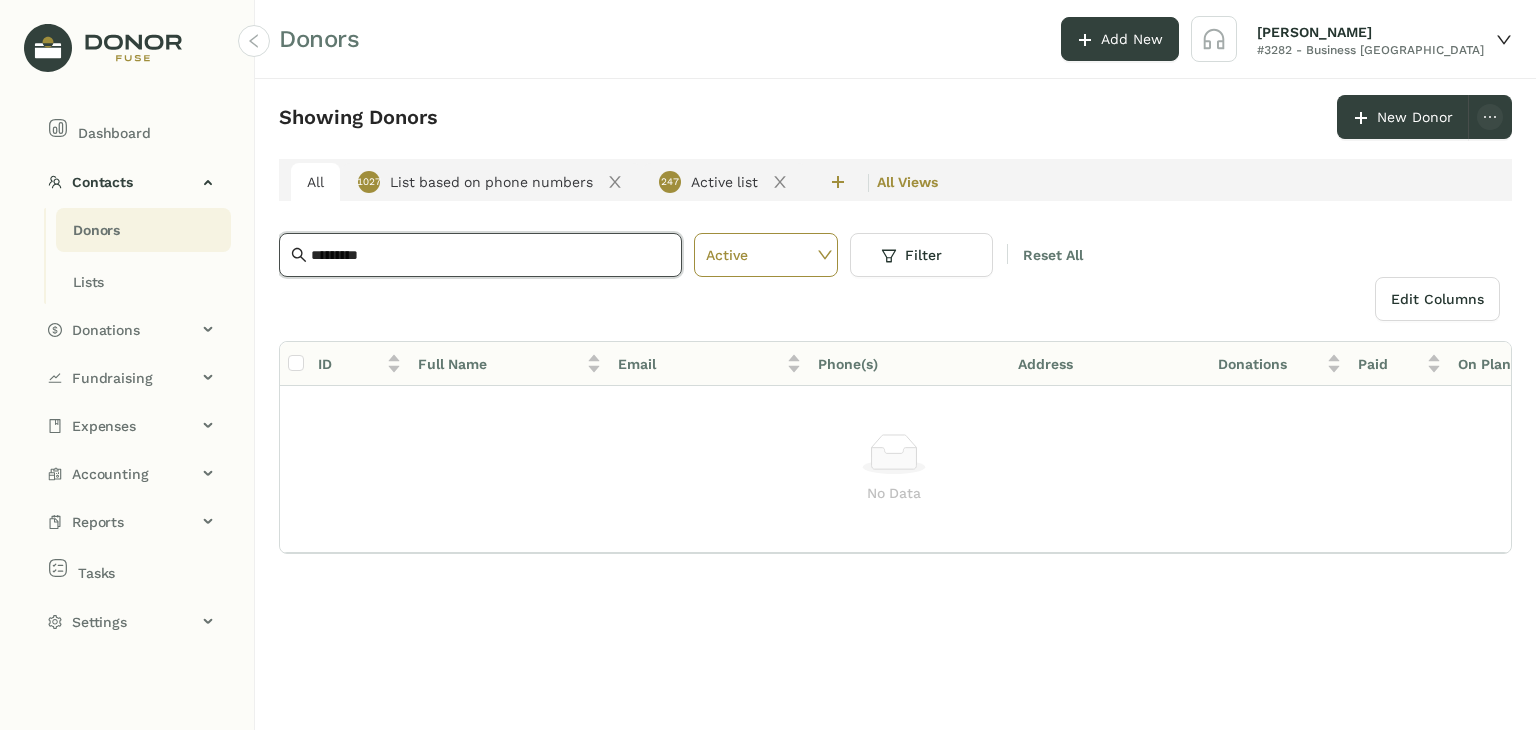 drag, startPoint x: 478, startPoint y: 265, endPoint x: 268, endPoint y: 257, distance: 210.15233 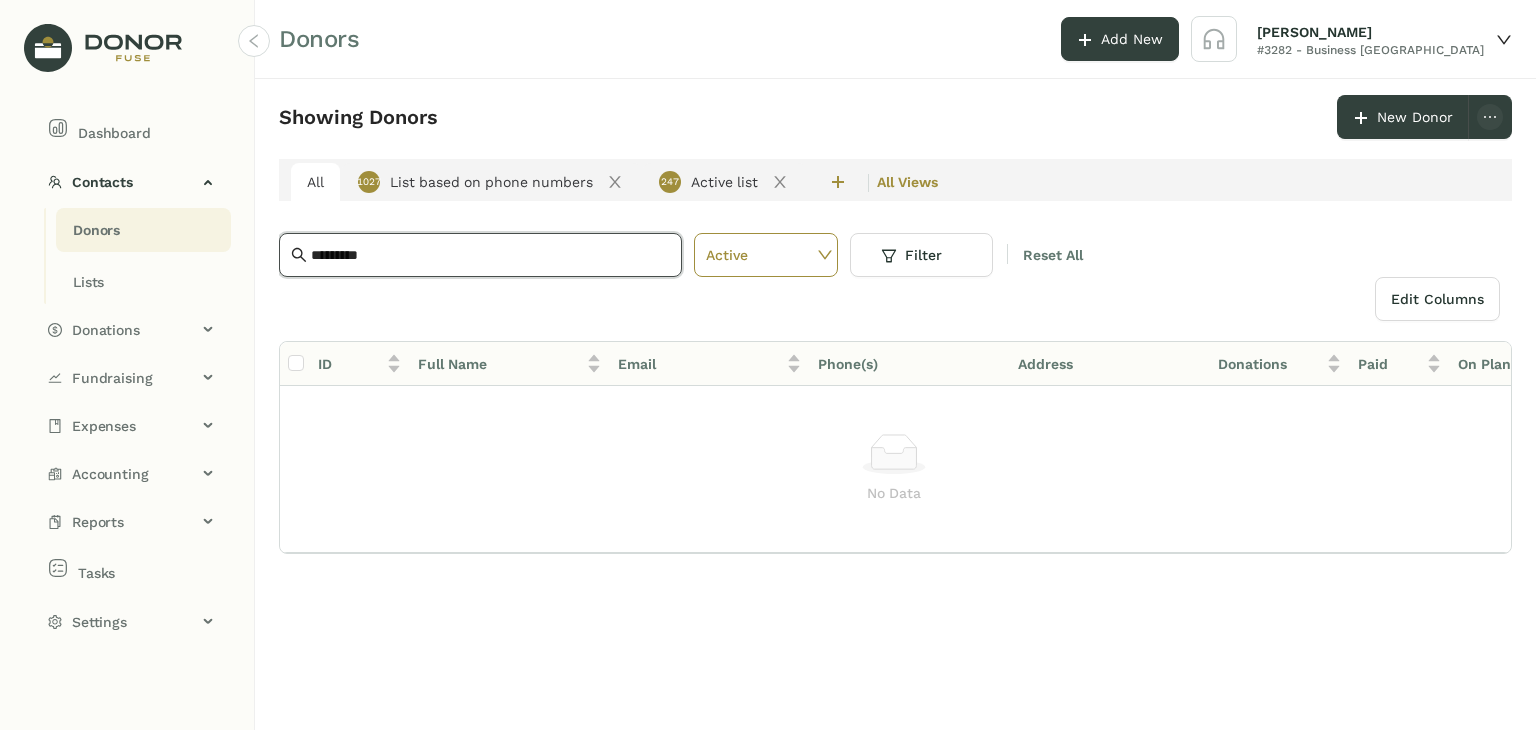 type 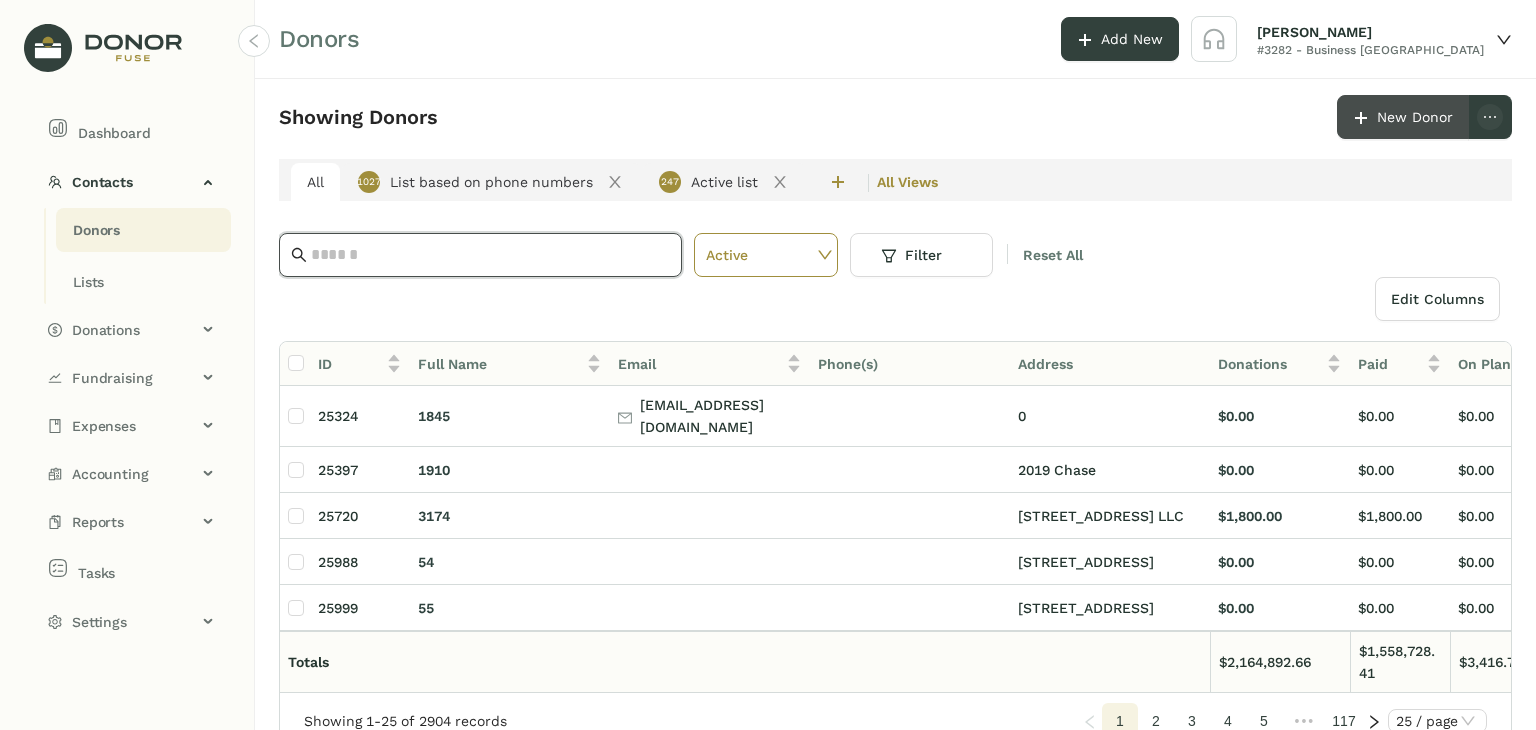 click on "New Donor" 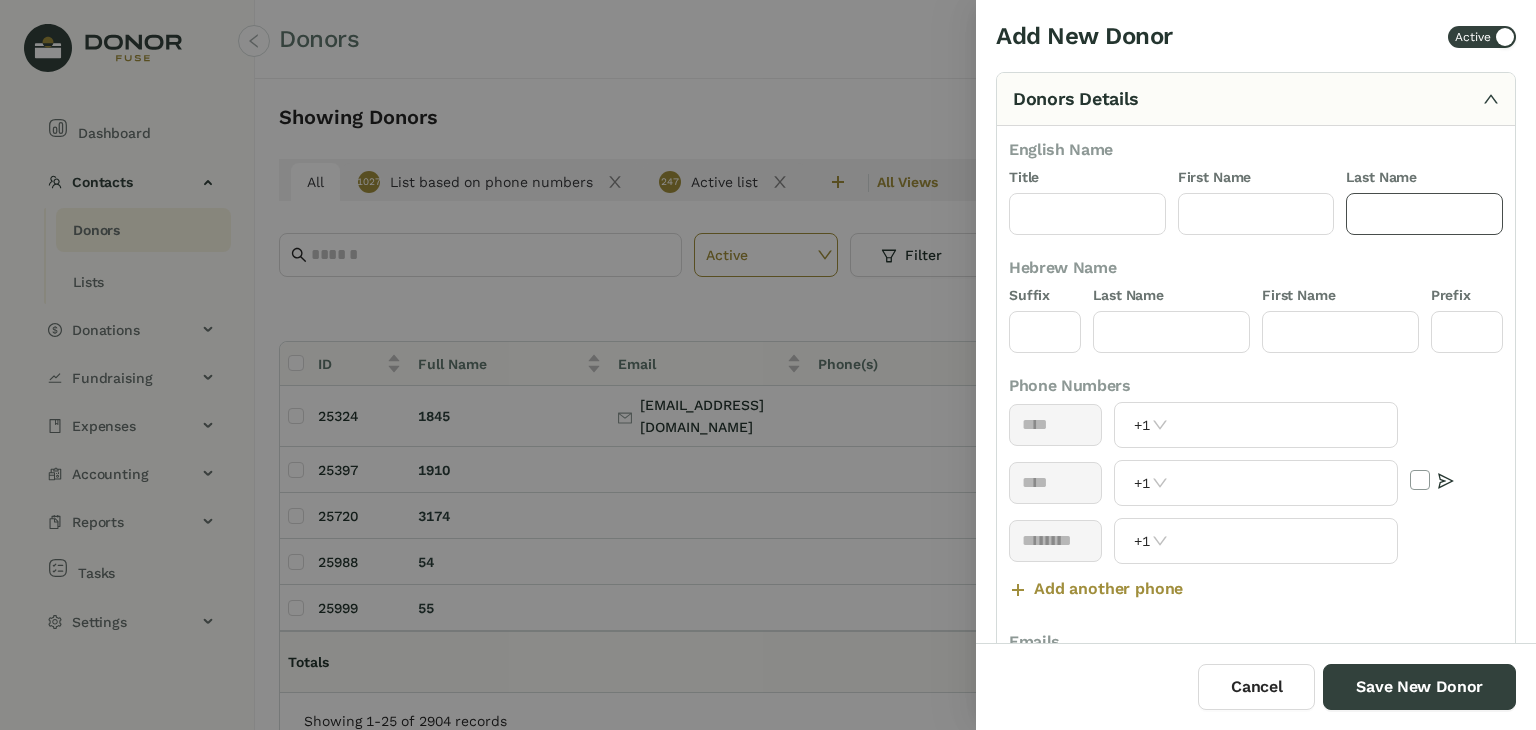 click 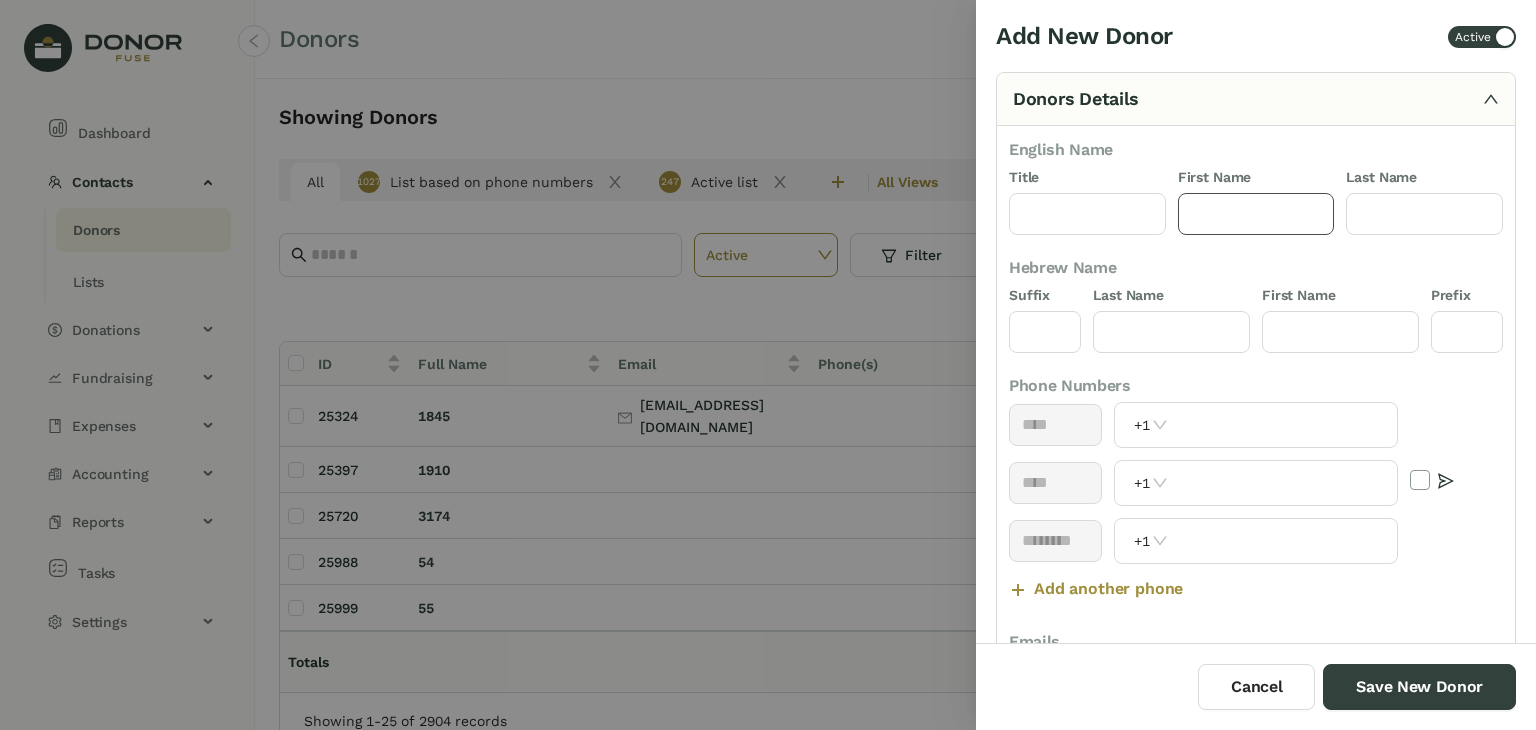 click 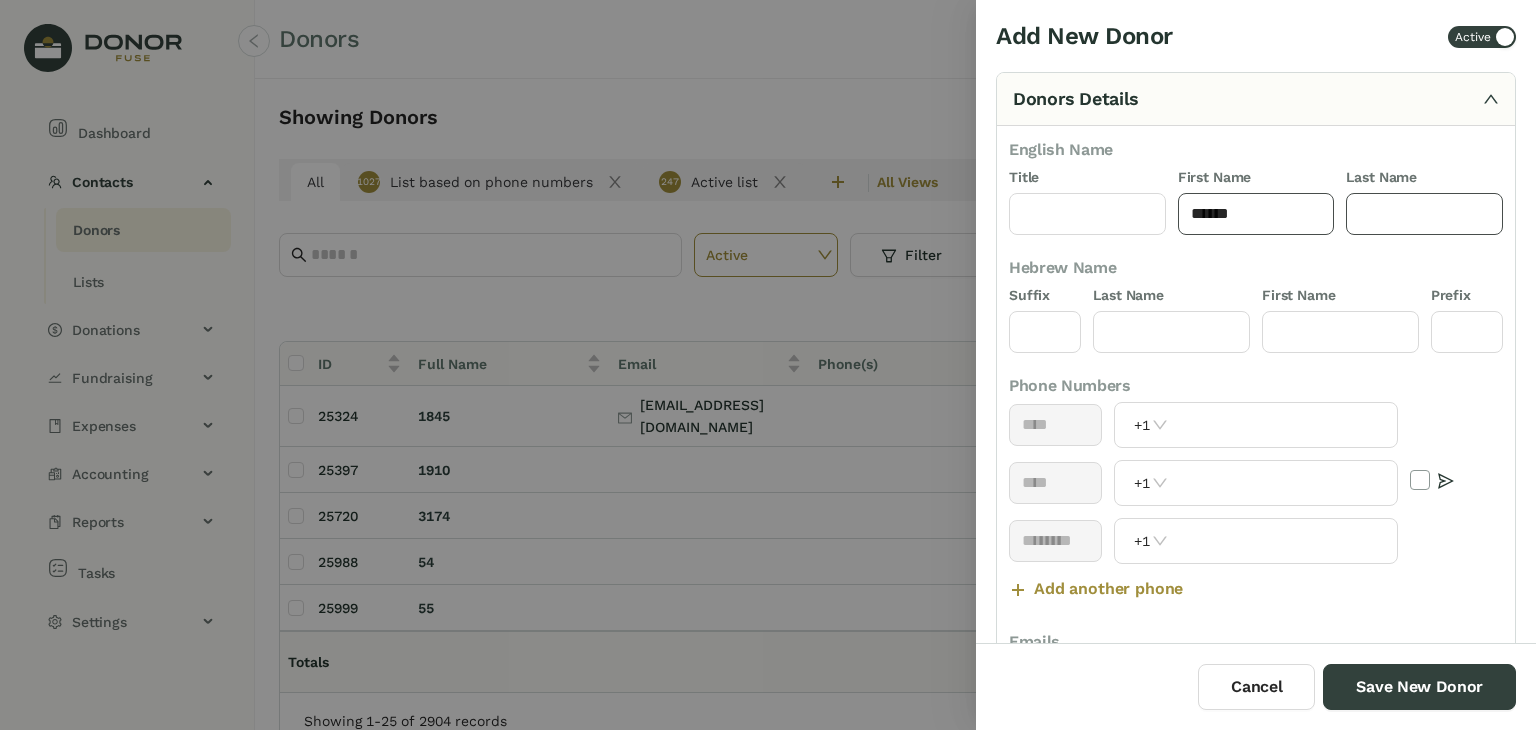 type on "******" 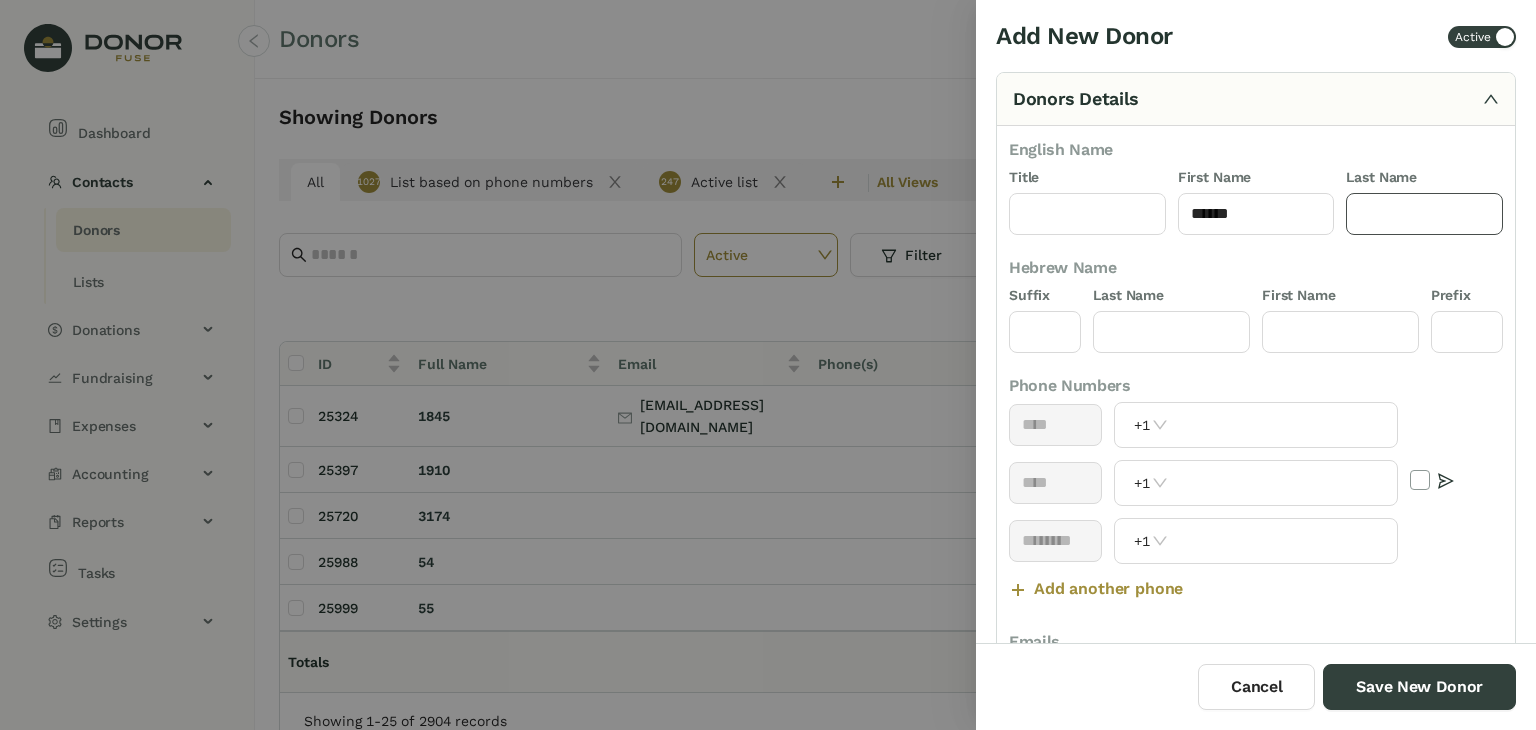 click 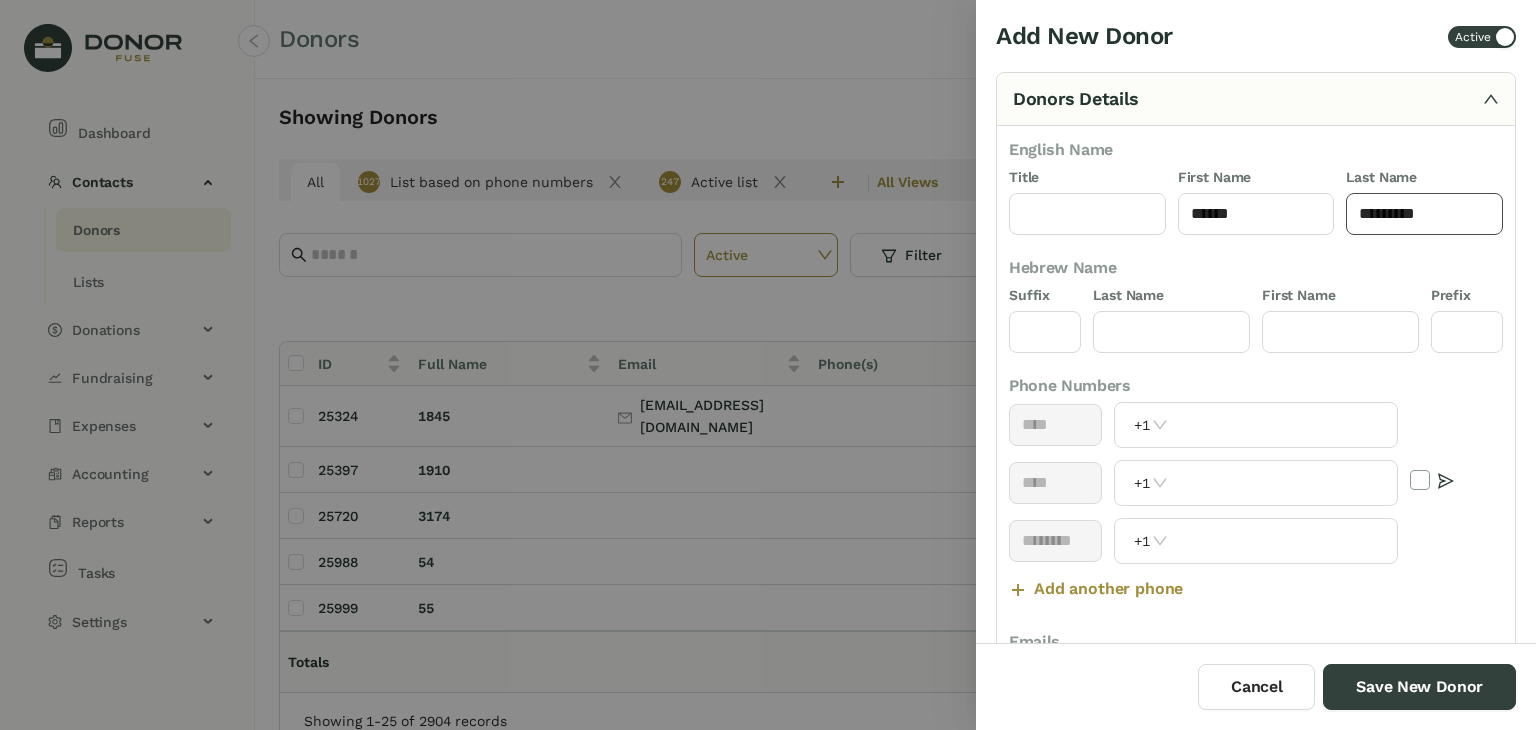 click on "*********" 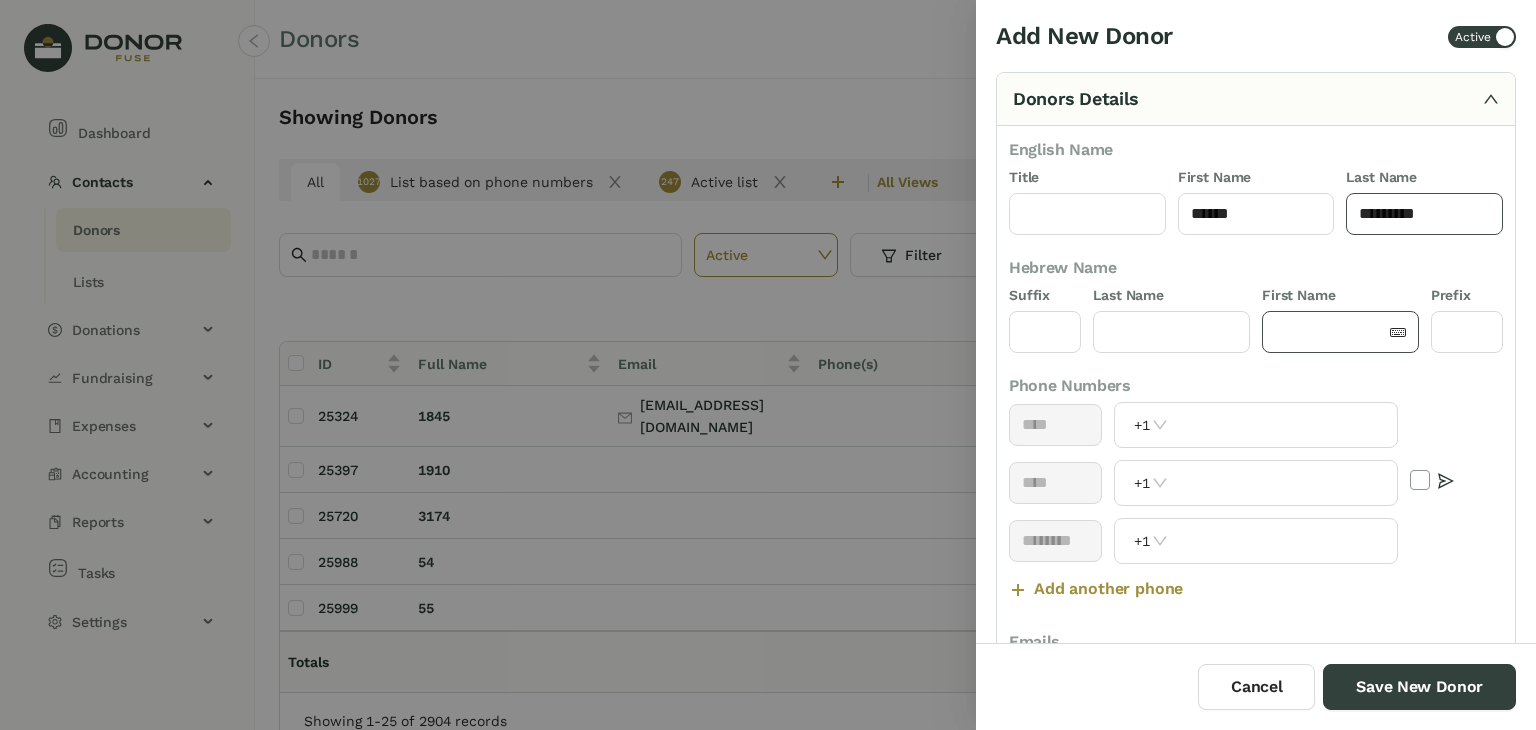 scroll, scrollTop: 90, scrollLeft: 0, axis: vertical 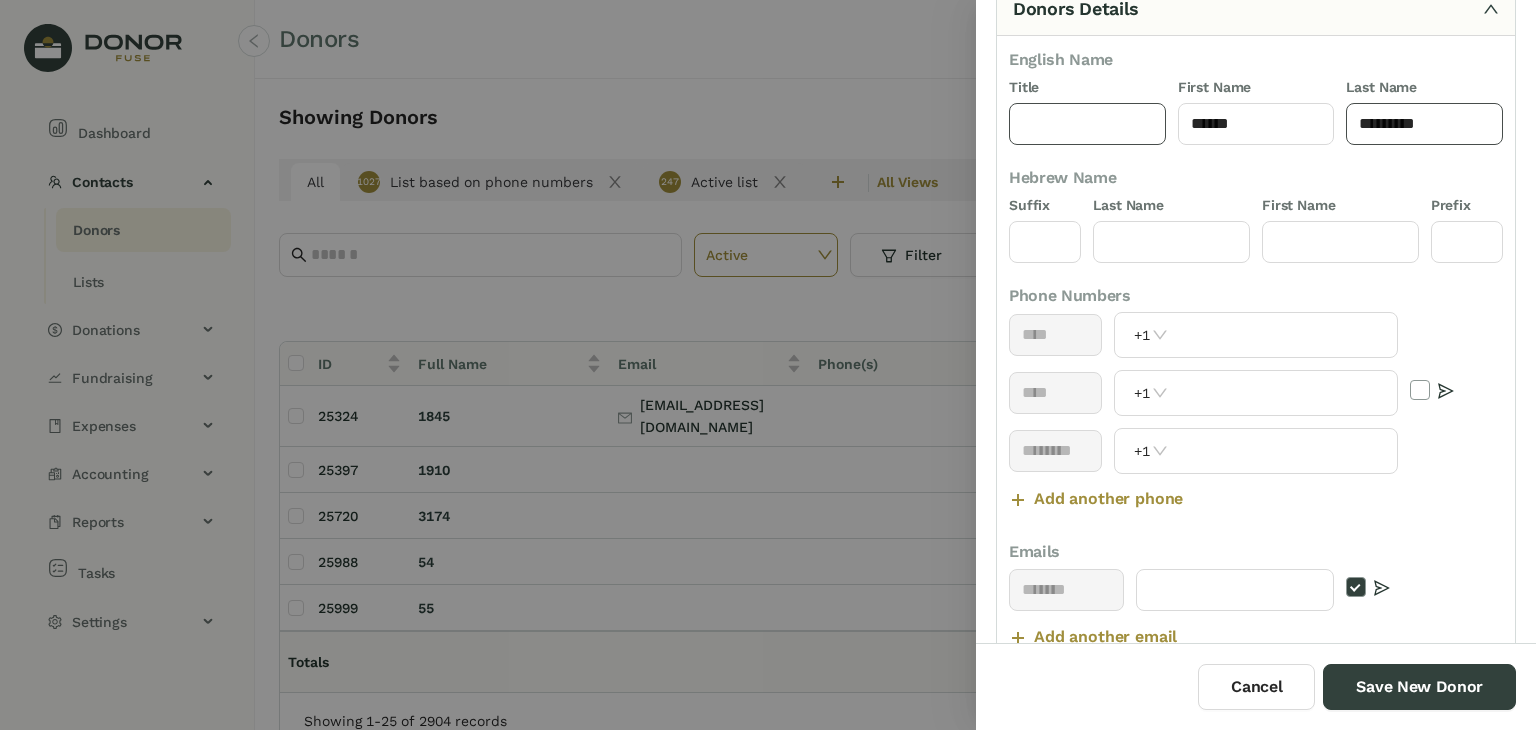 type on "*********" 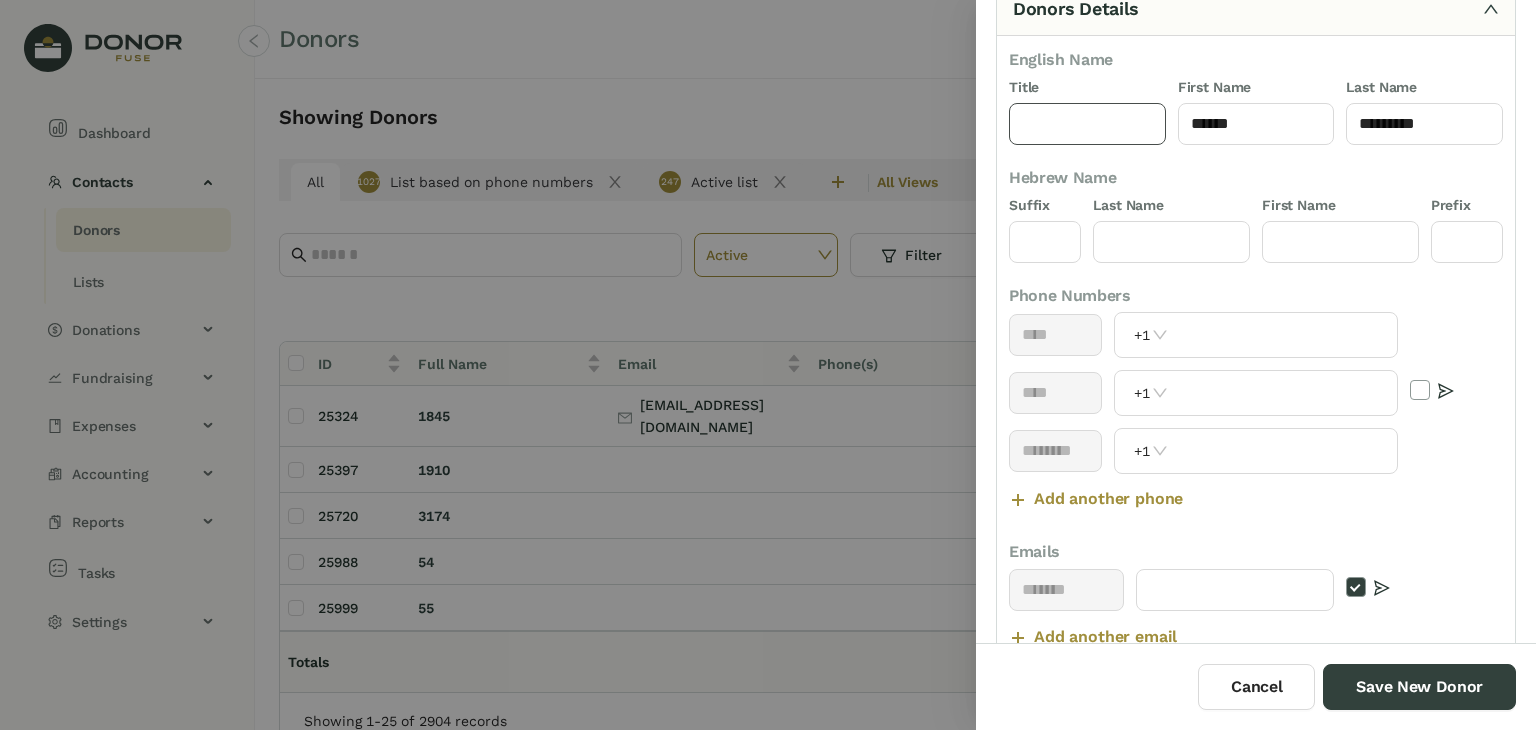 click 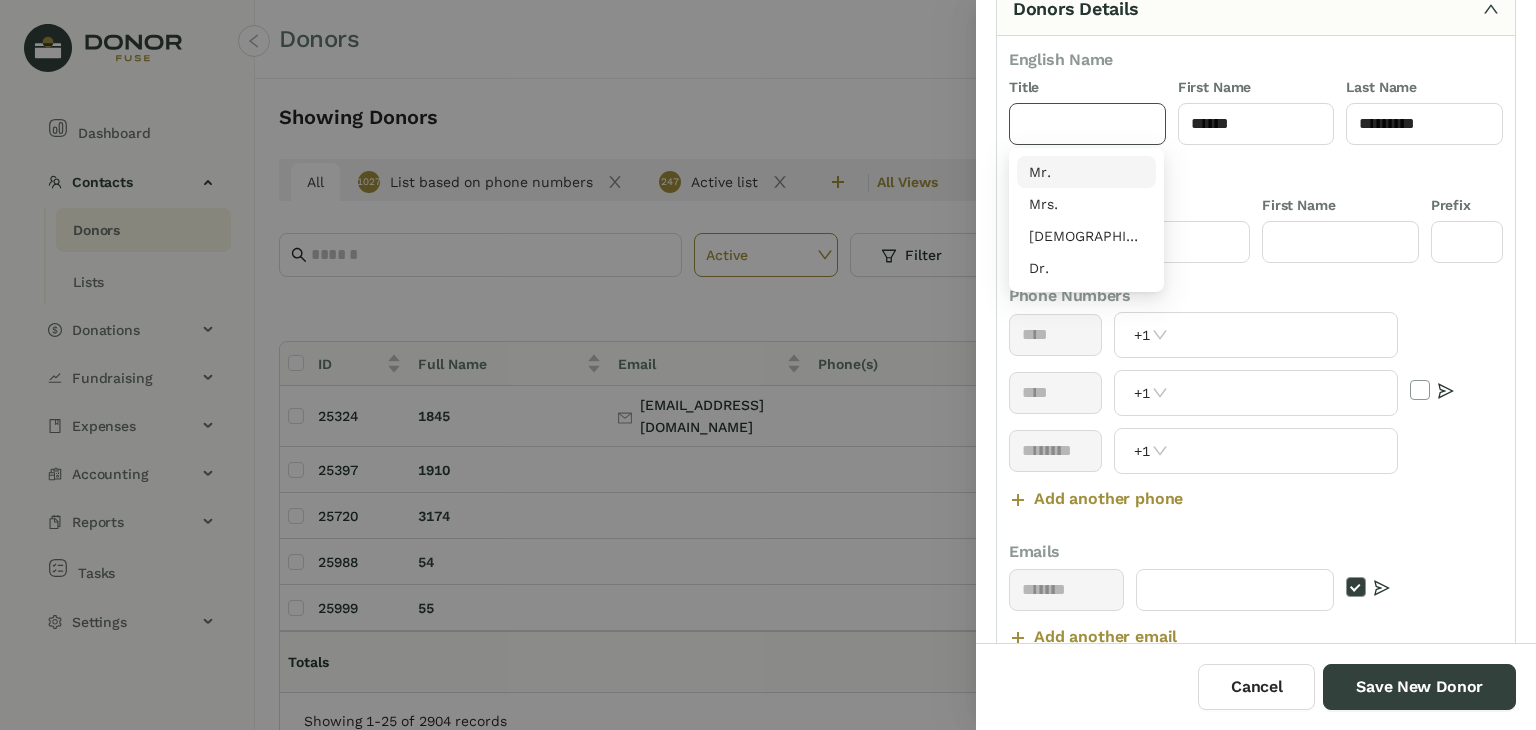 click on "Mr." at bounding box center (1086, 172) 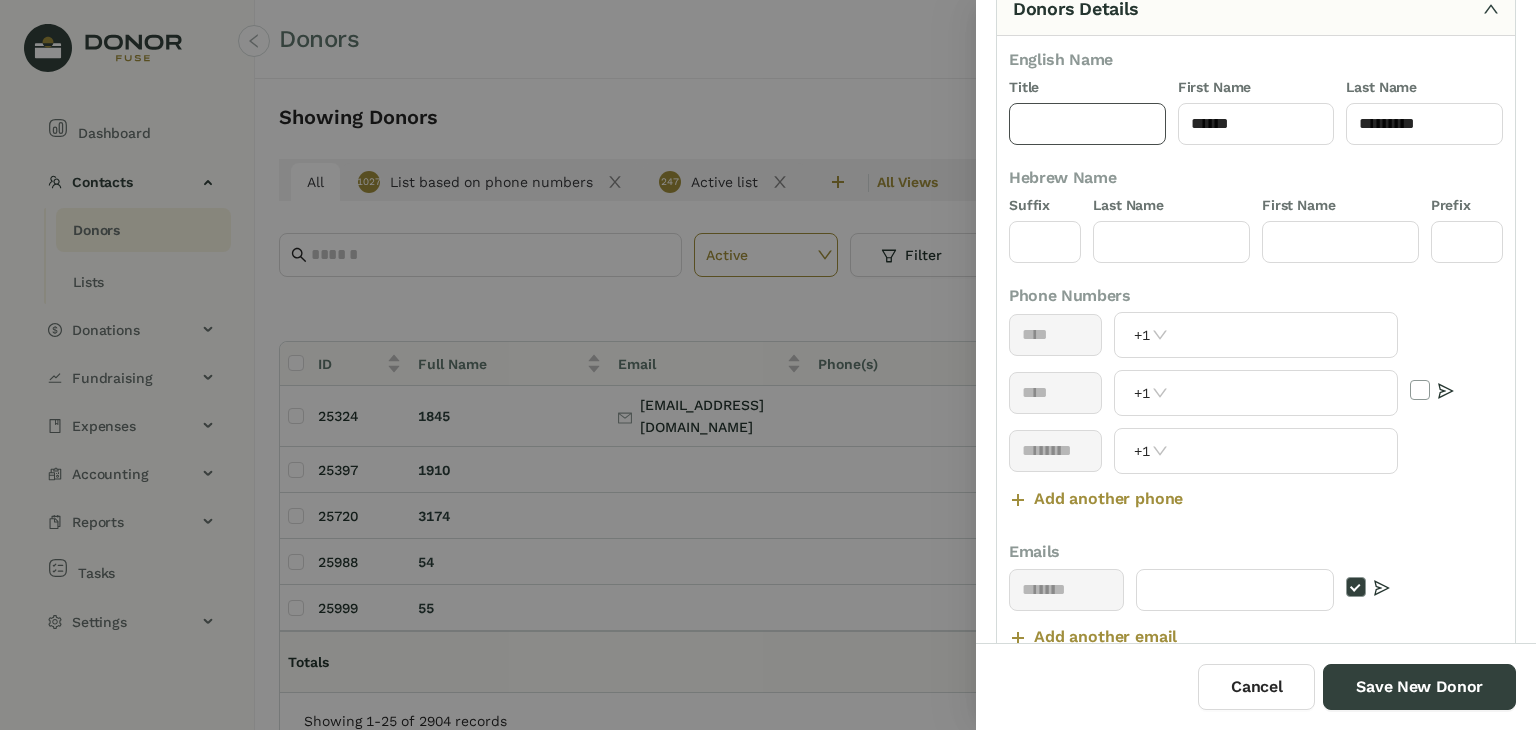 type on "***" 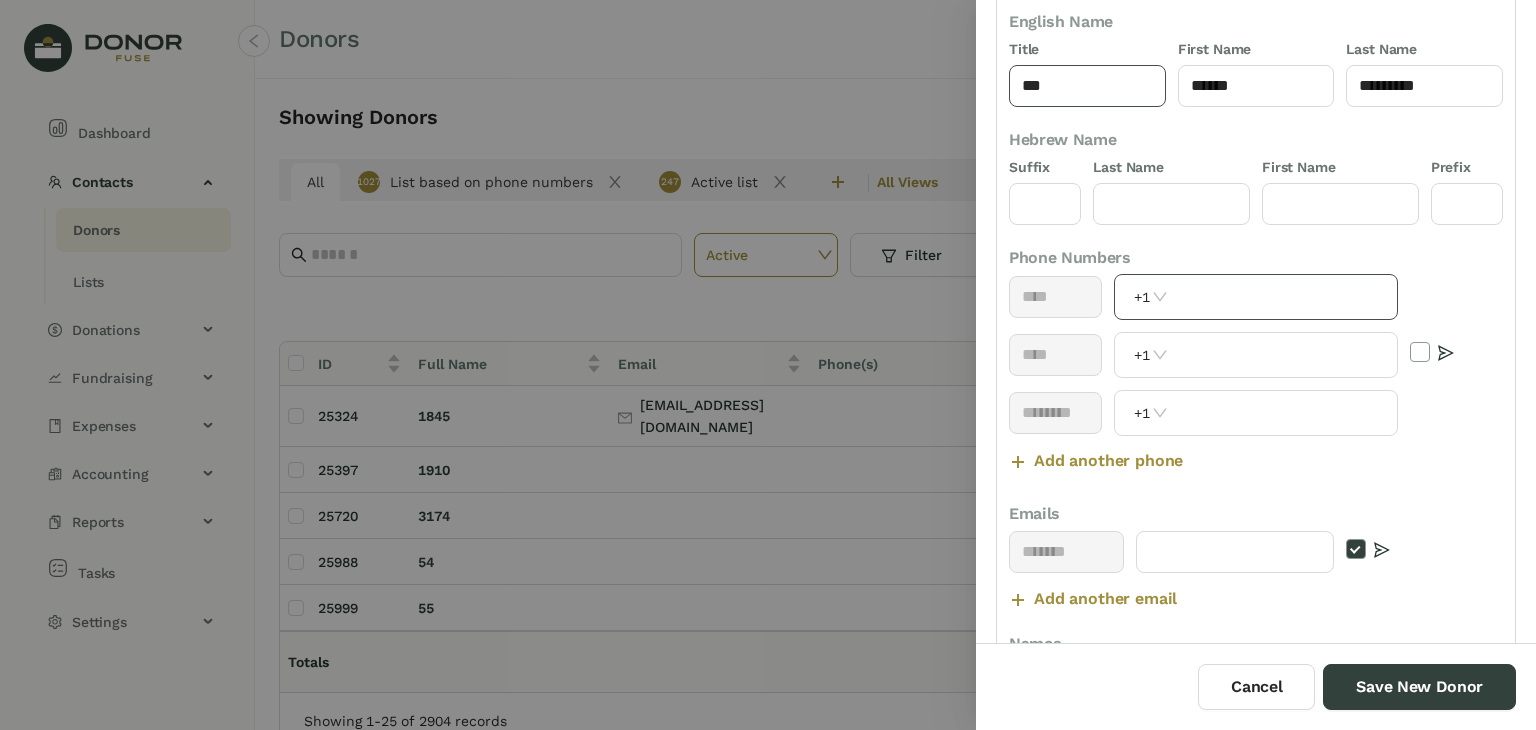scroll, scrollTop: 130, scrollLeft: 0, axis: vertical 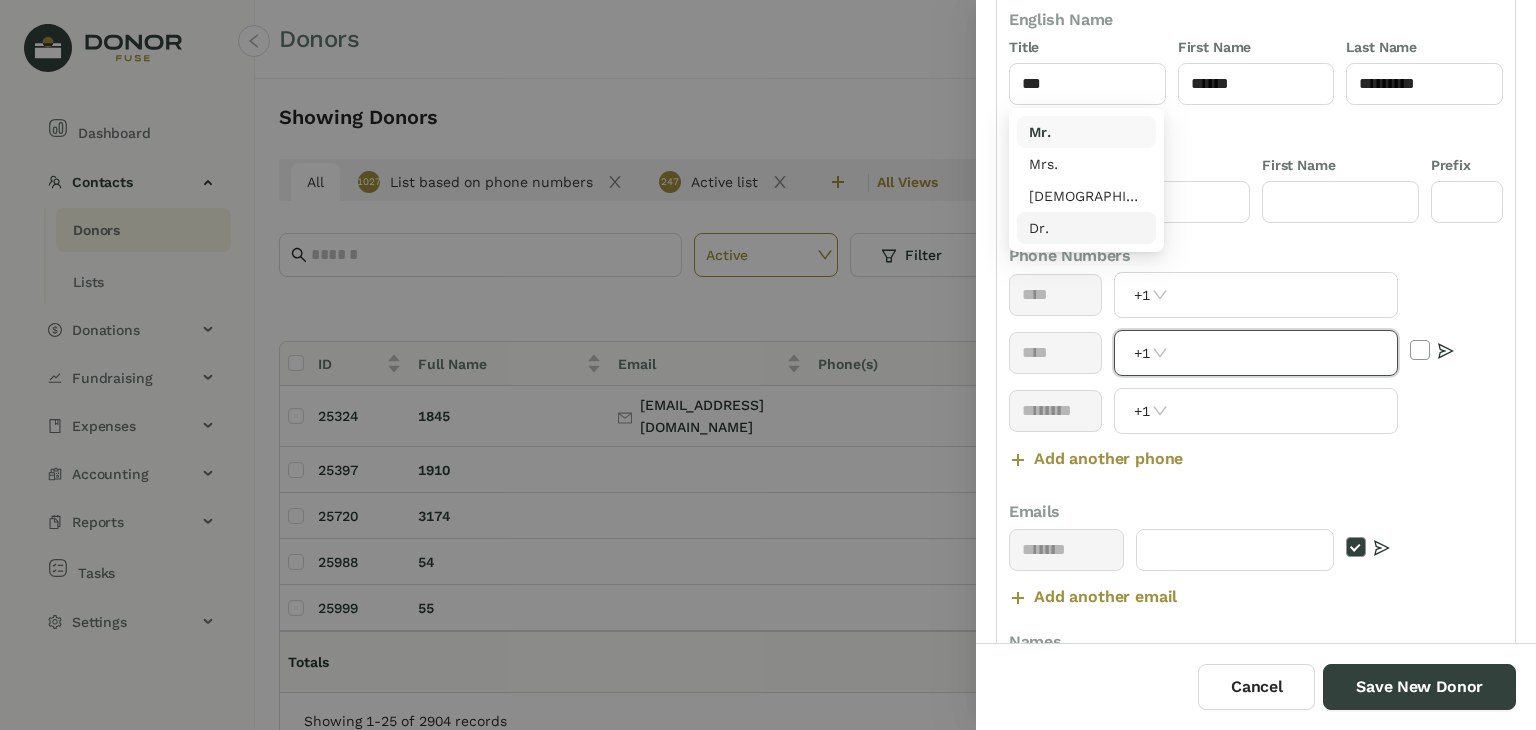 click at bounding box center (1284, 353) 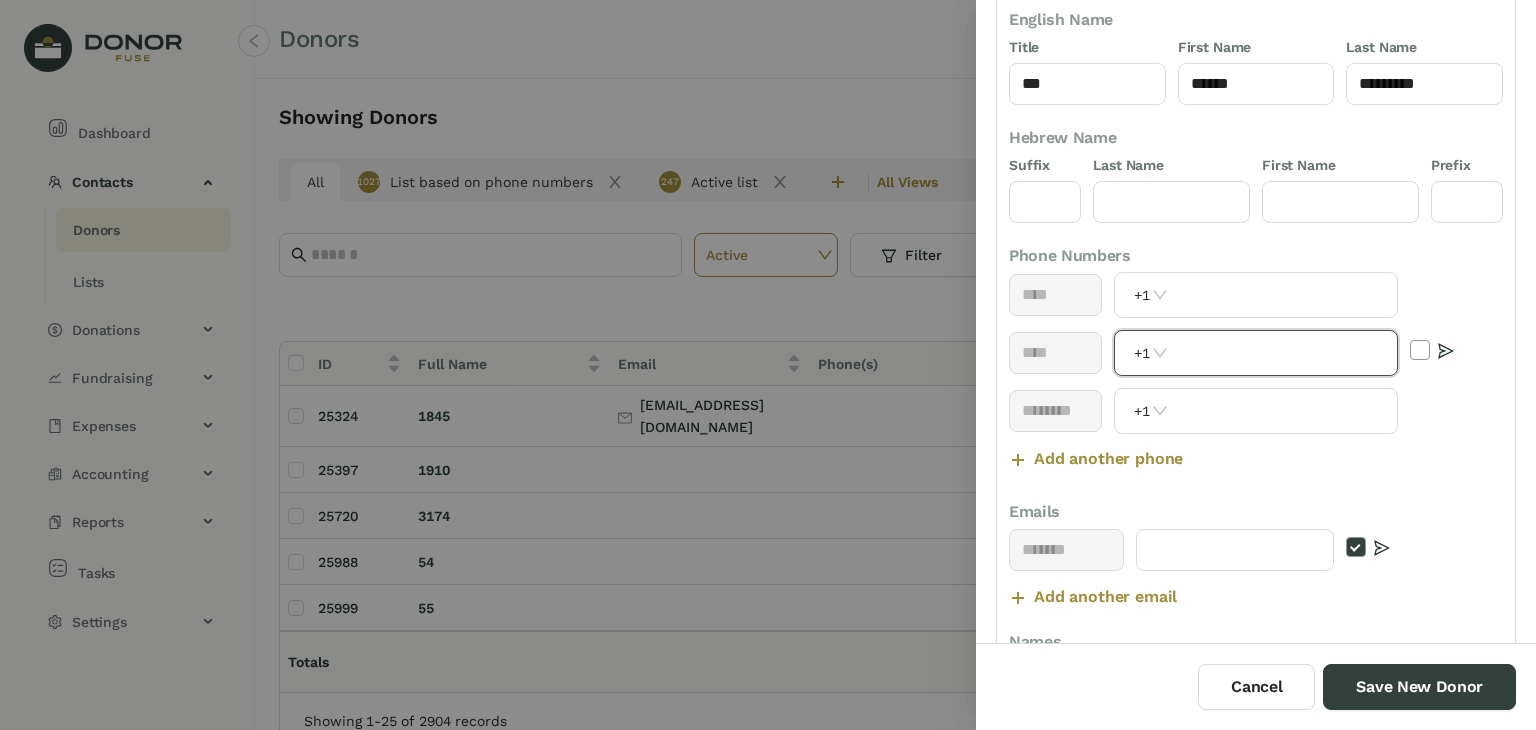 paste on "**********" 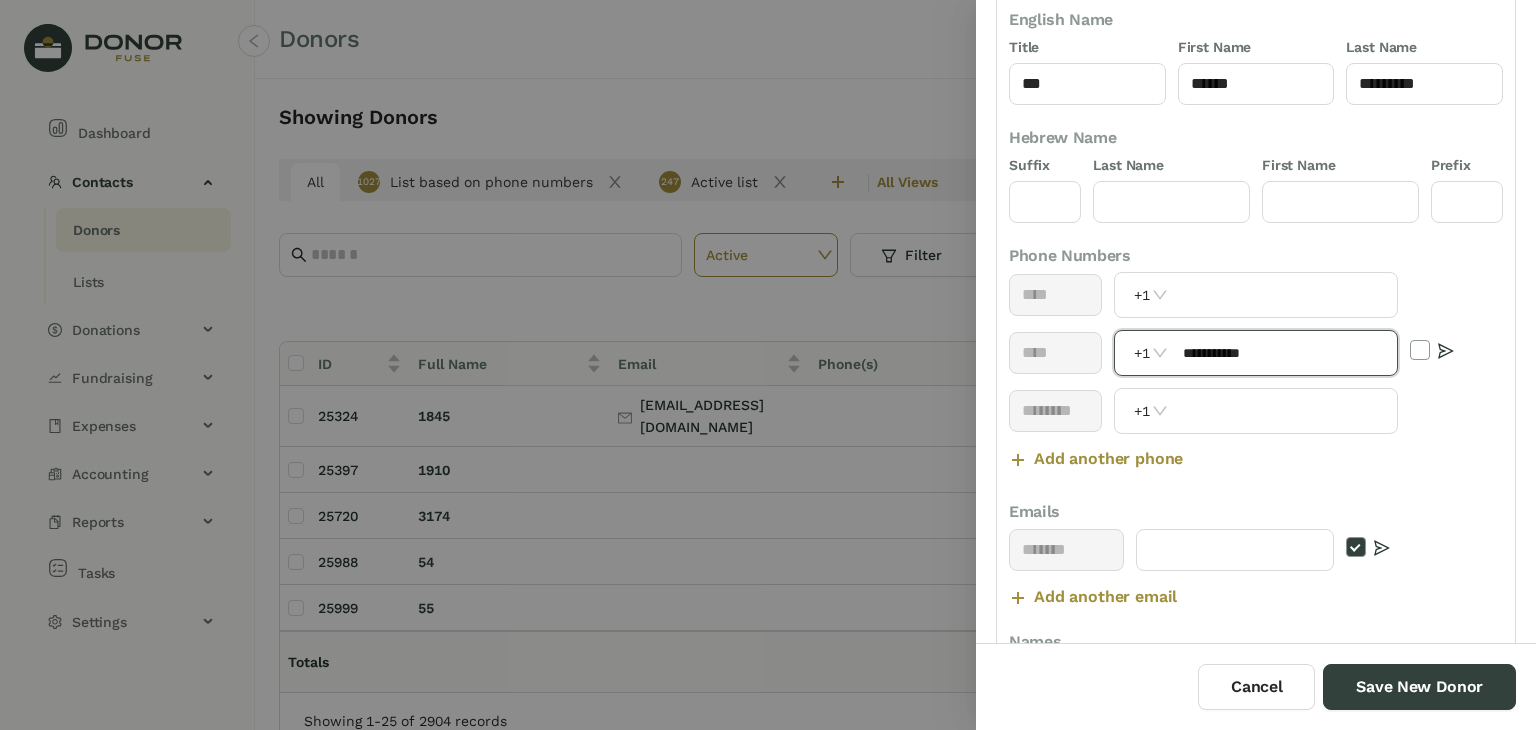 click on "**********" at bounding box center [1284, 353] 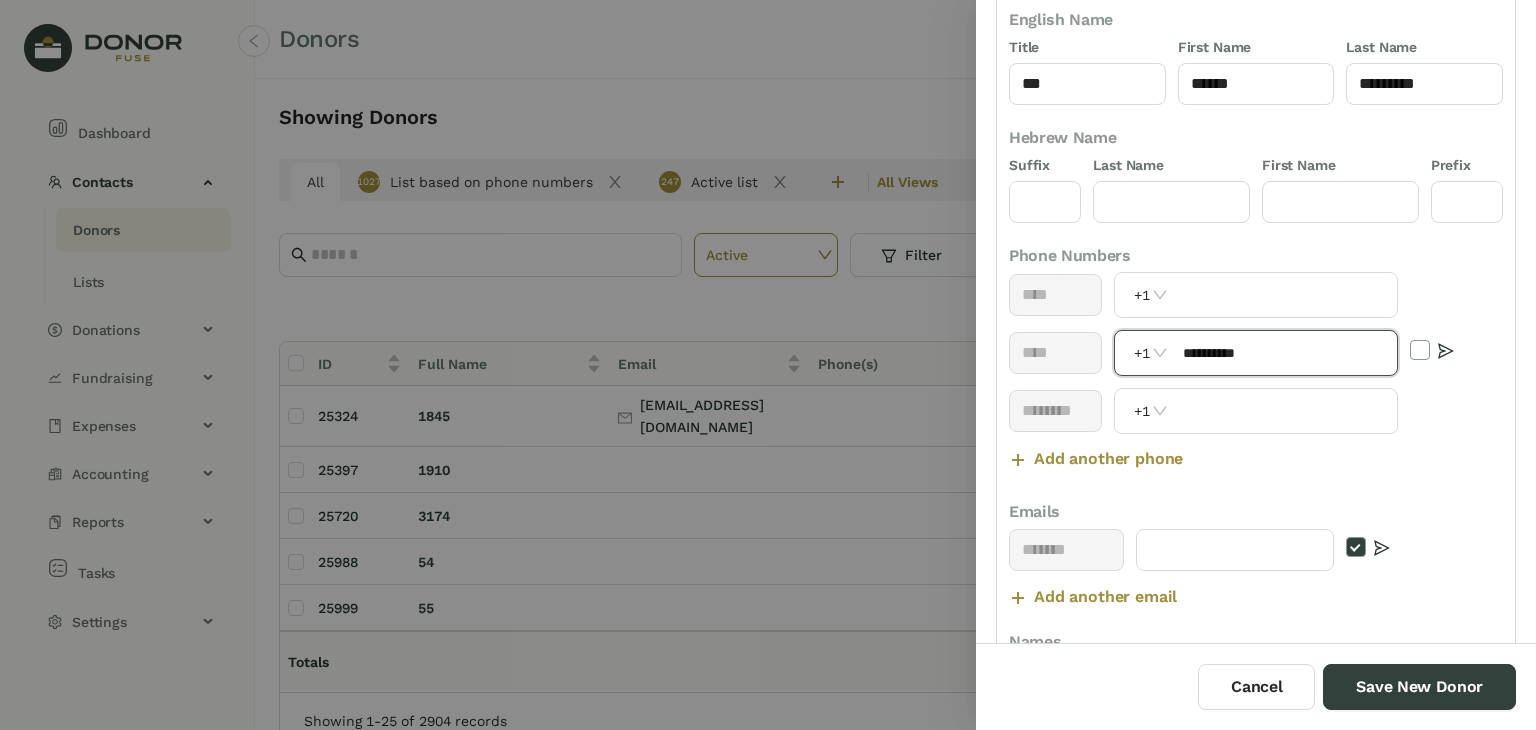 scroll, scrollTop: 456, scrollLeft: 0, axis: vertical 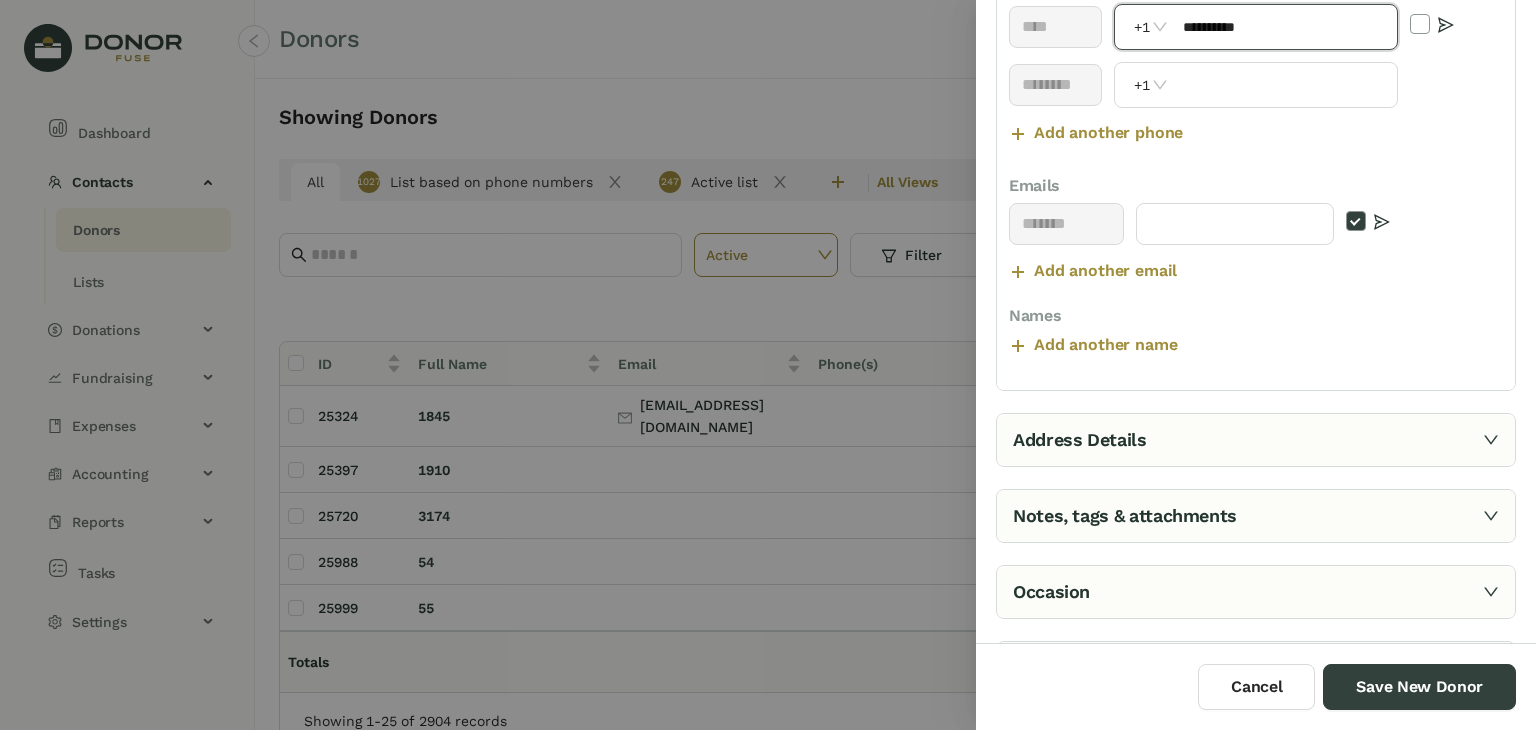 type on "**********" 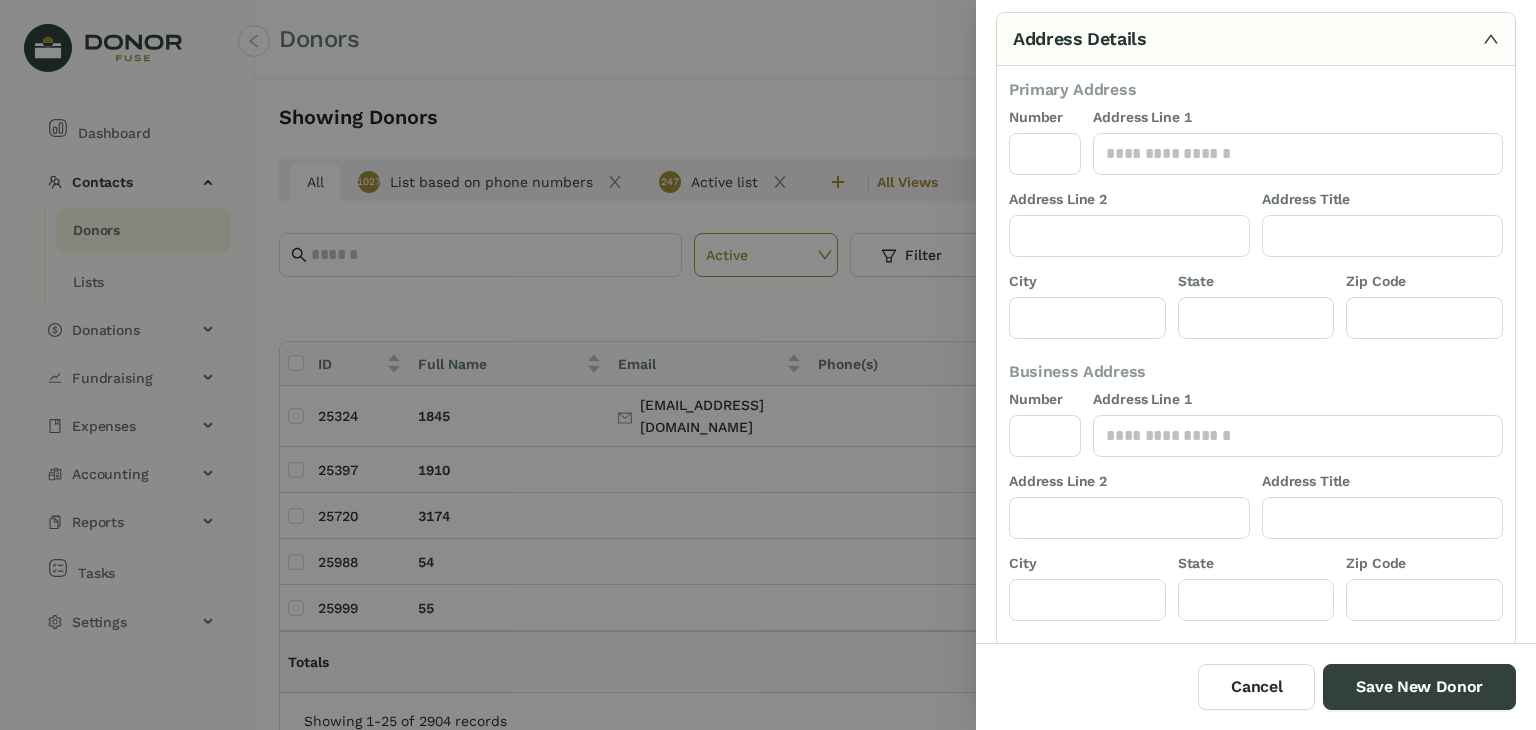 scroll, scrollTop: 135, scrollLeft: 0, axis: vertical 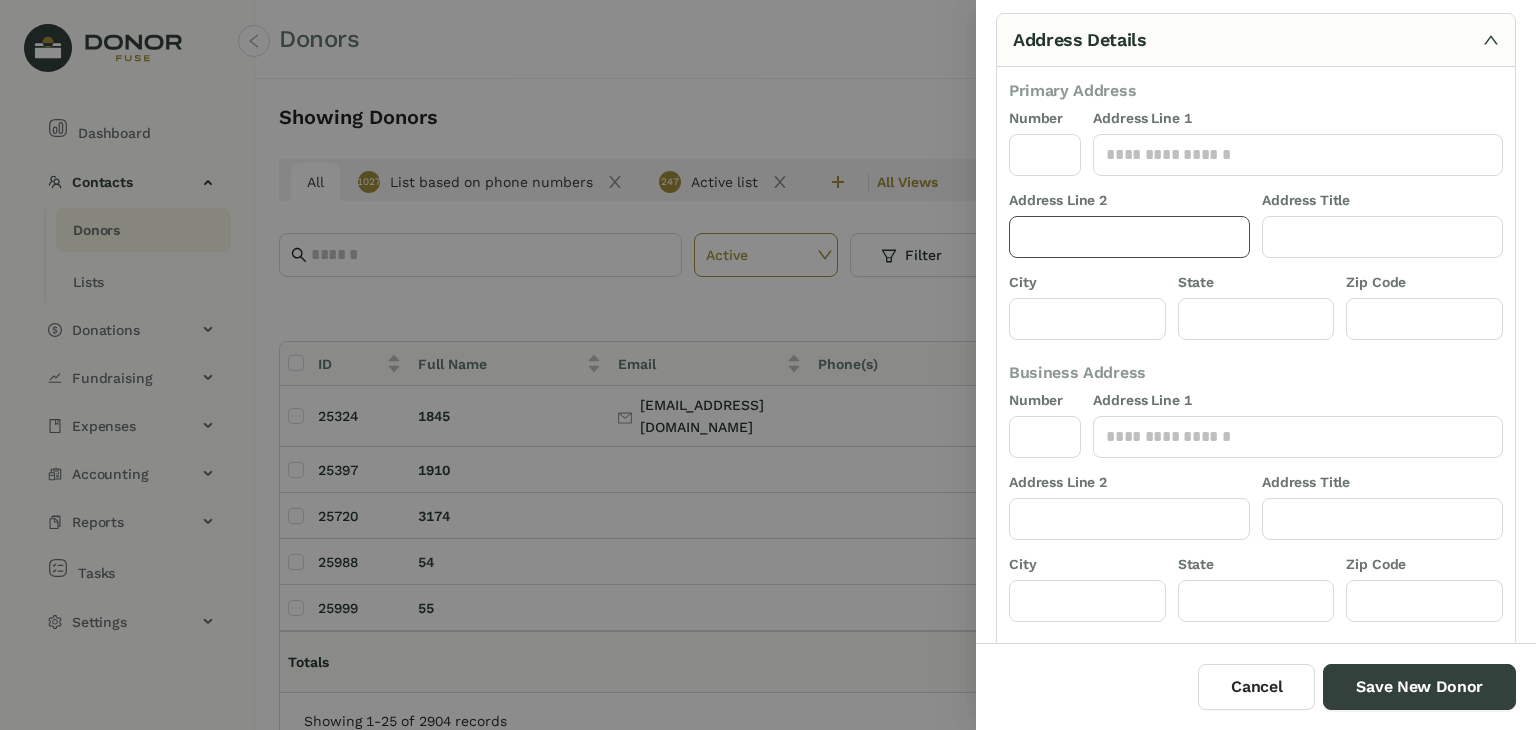 click 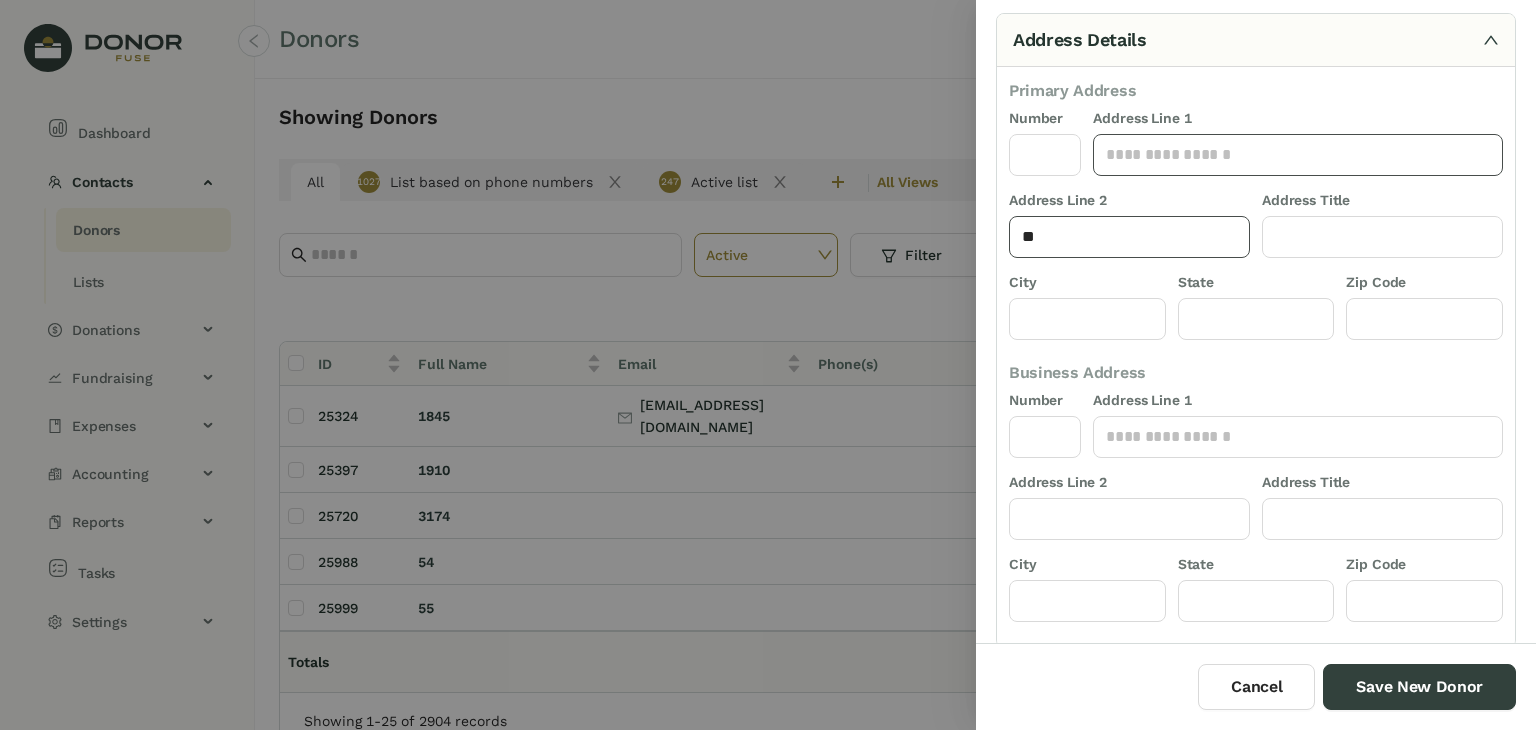 type on "**" 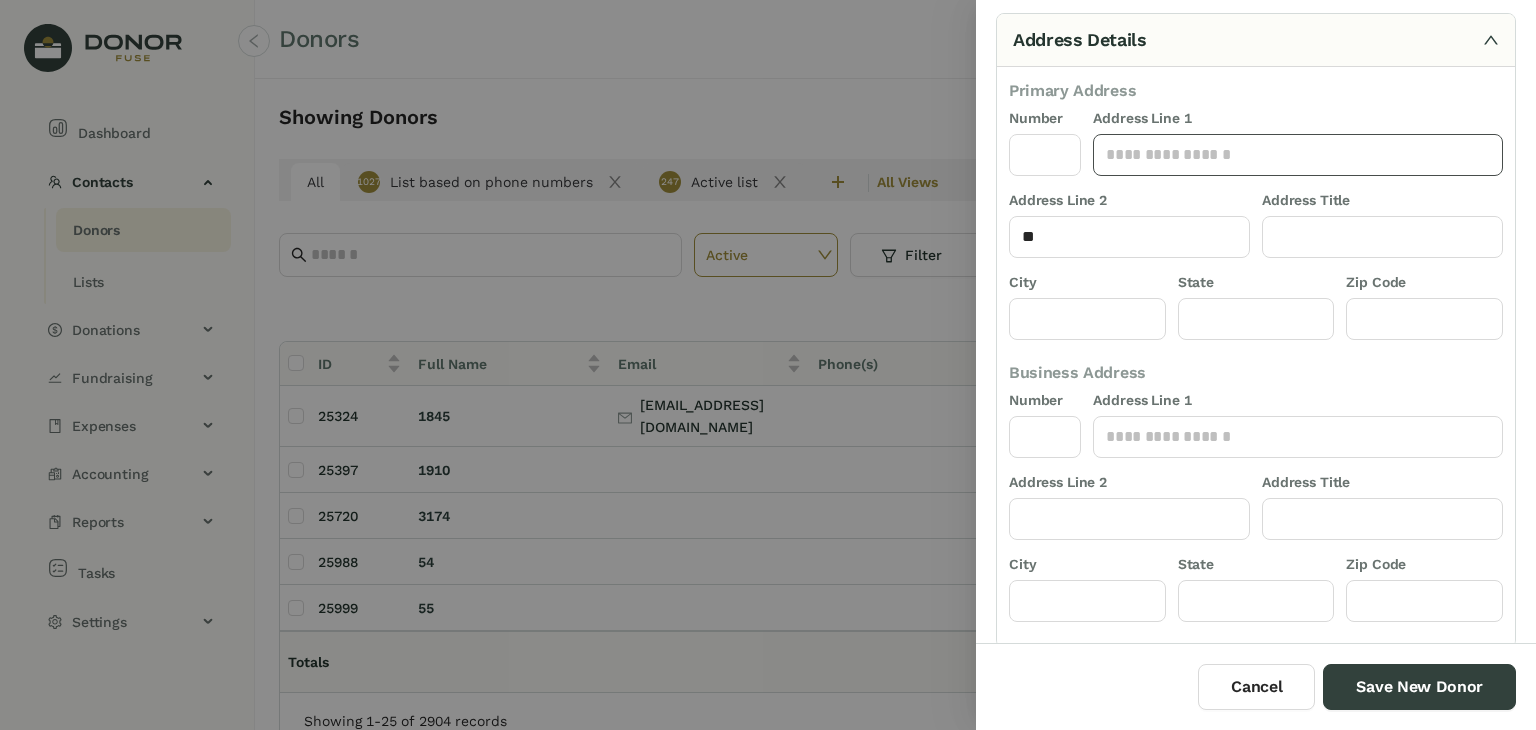 click 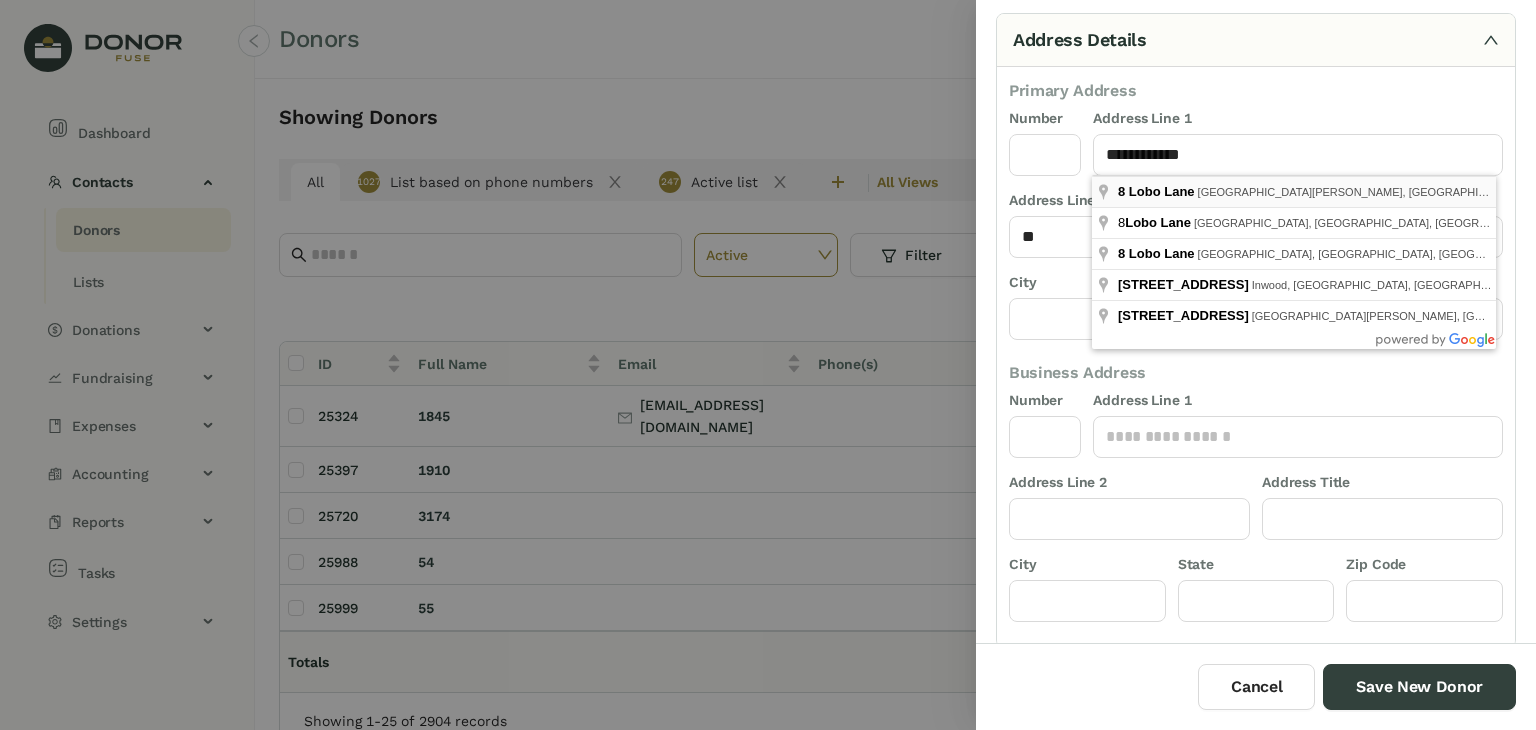 type on "**********" 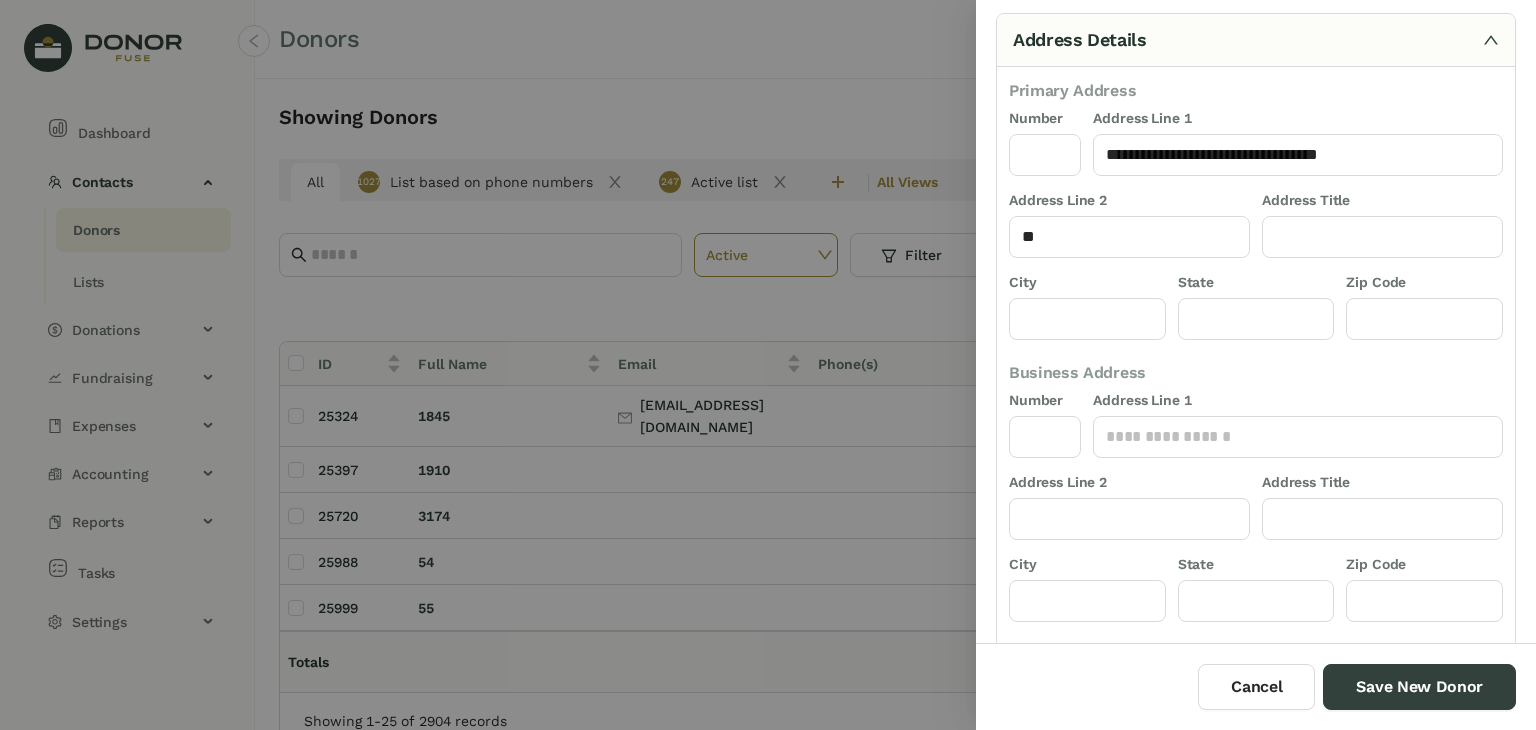 type on "*" 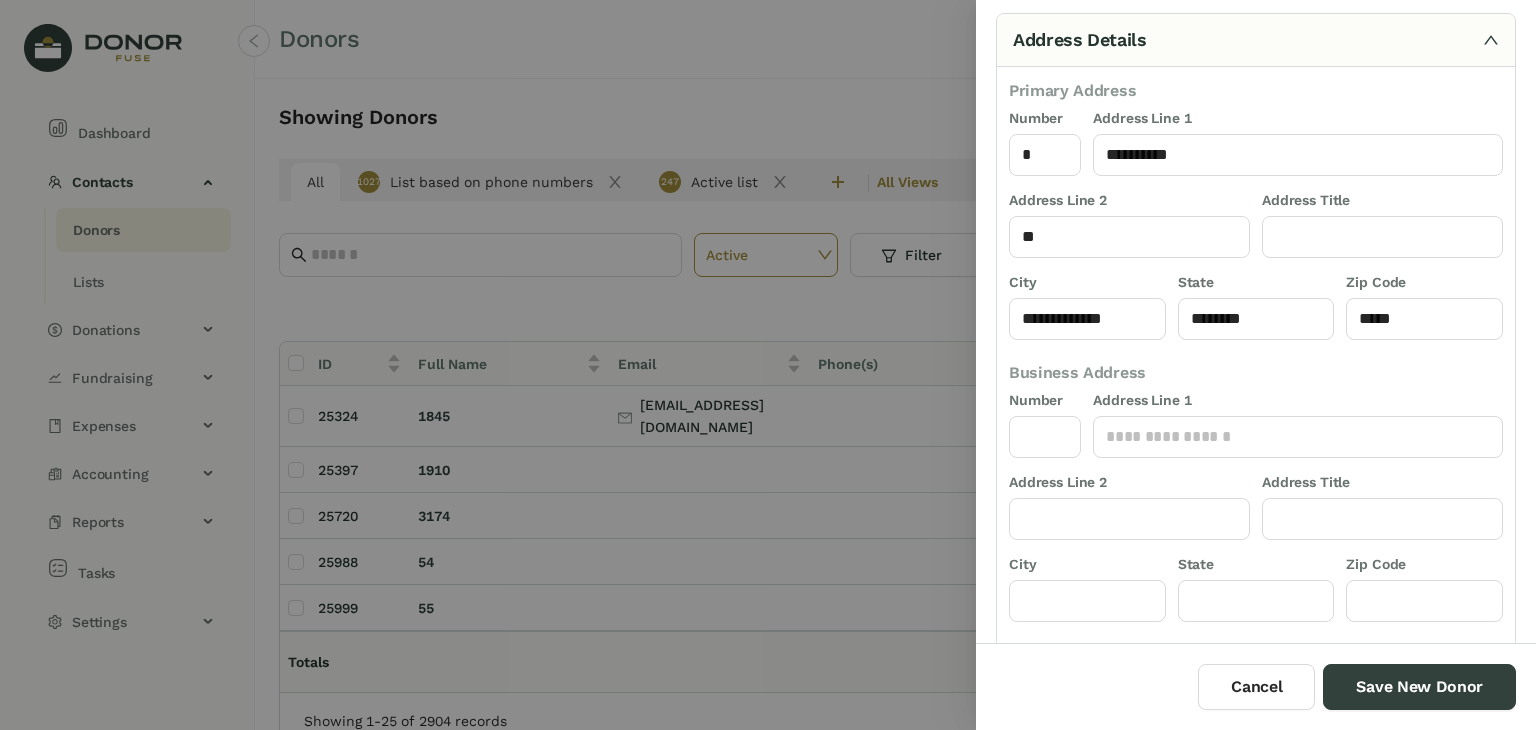 scroll, scrollTop: 268, scrollLeft: 0, axis: vertical 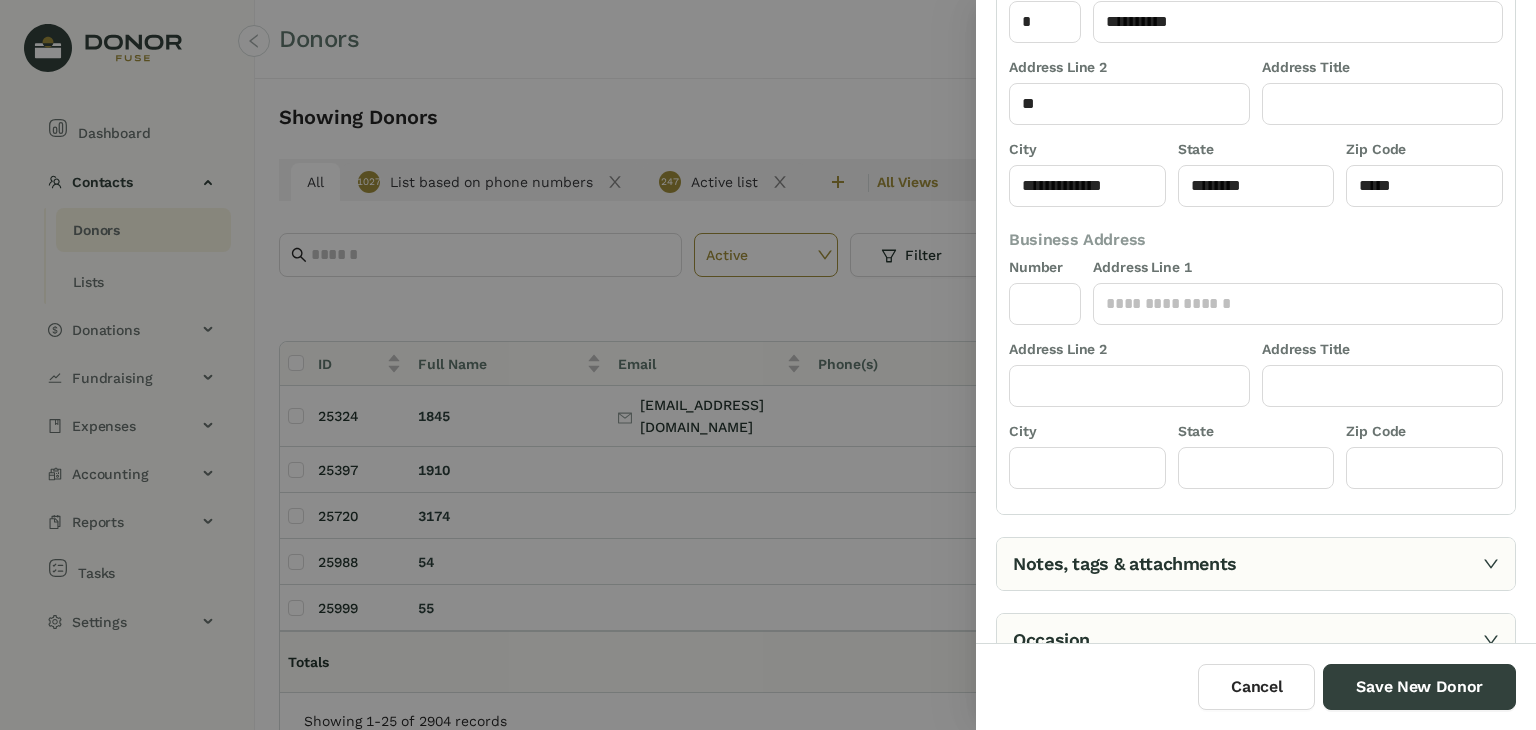 click on "Notes, tags & attachments" at bounding box center [1256, 564] 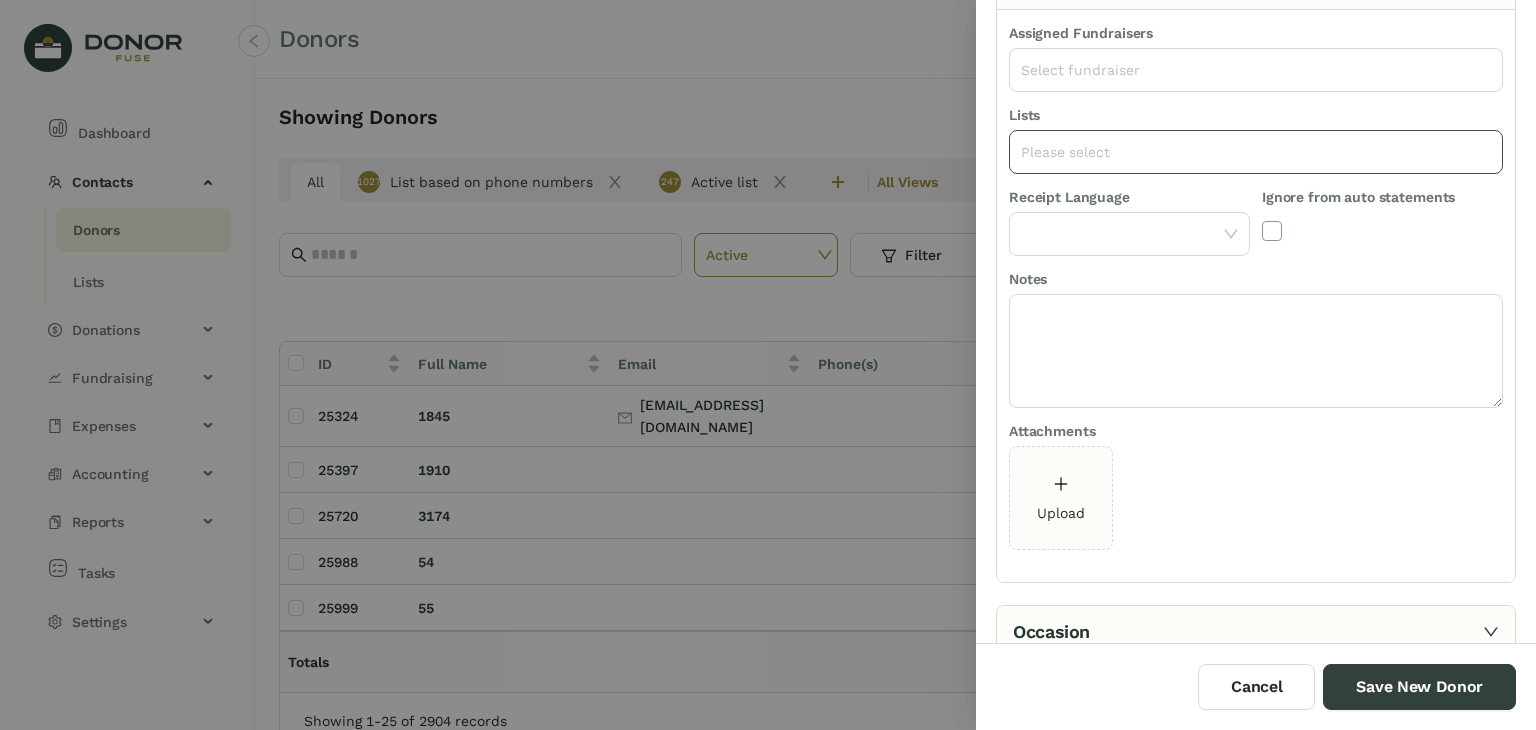 click on "Please select" 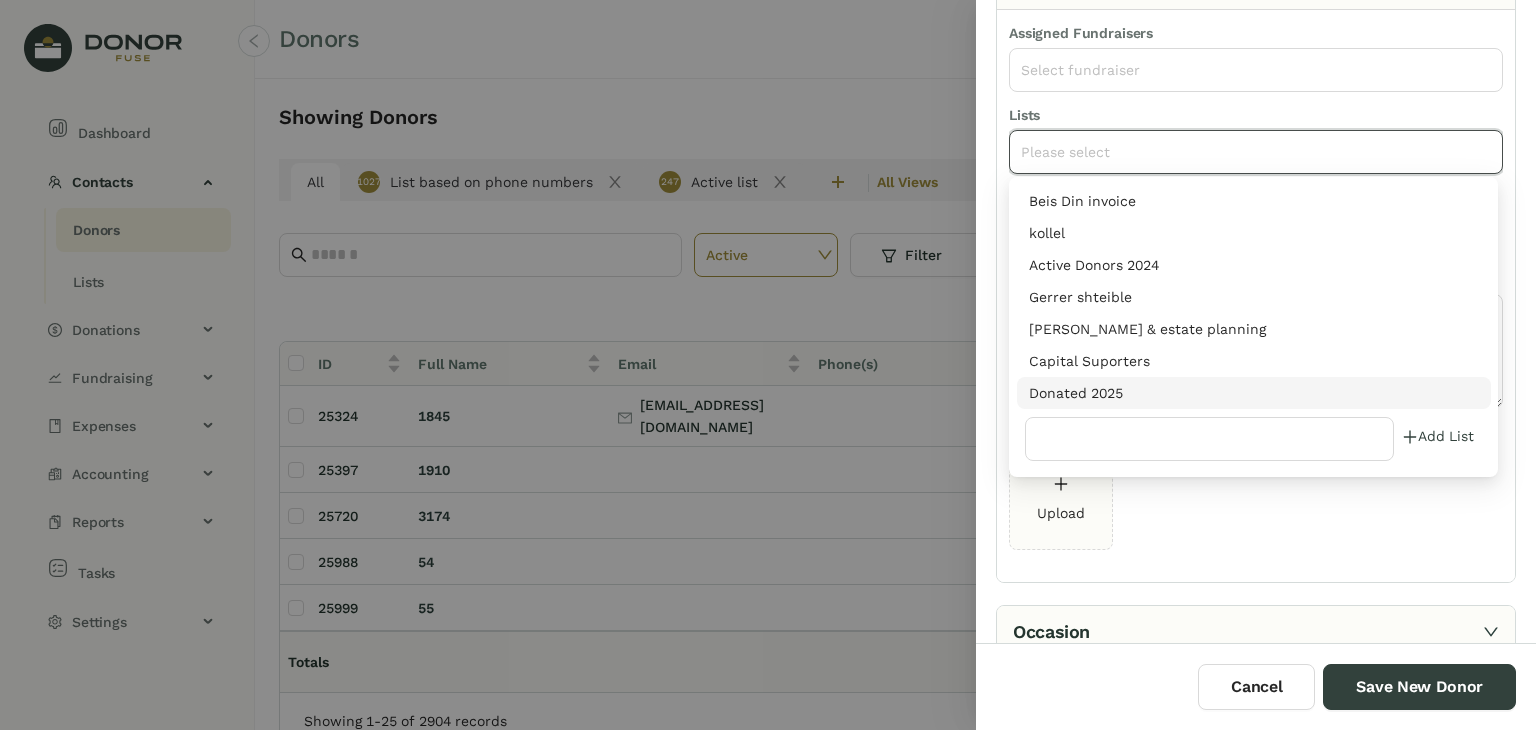 click on "Donated 2025" at bounding box center [1254, 393] 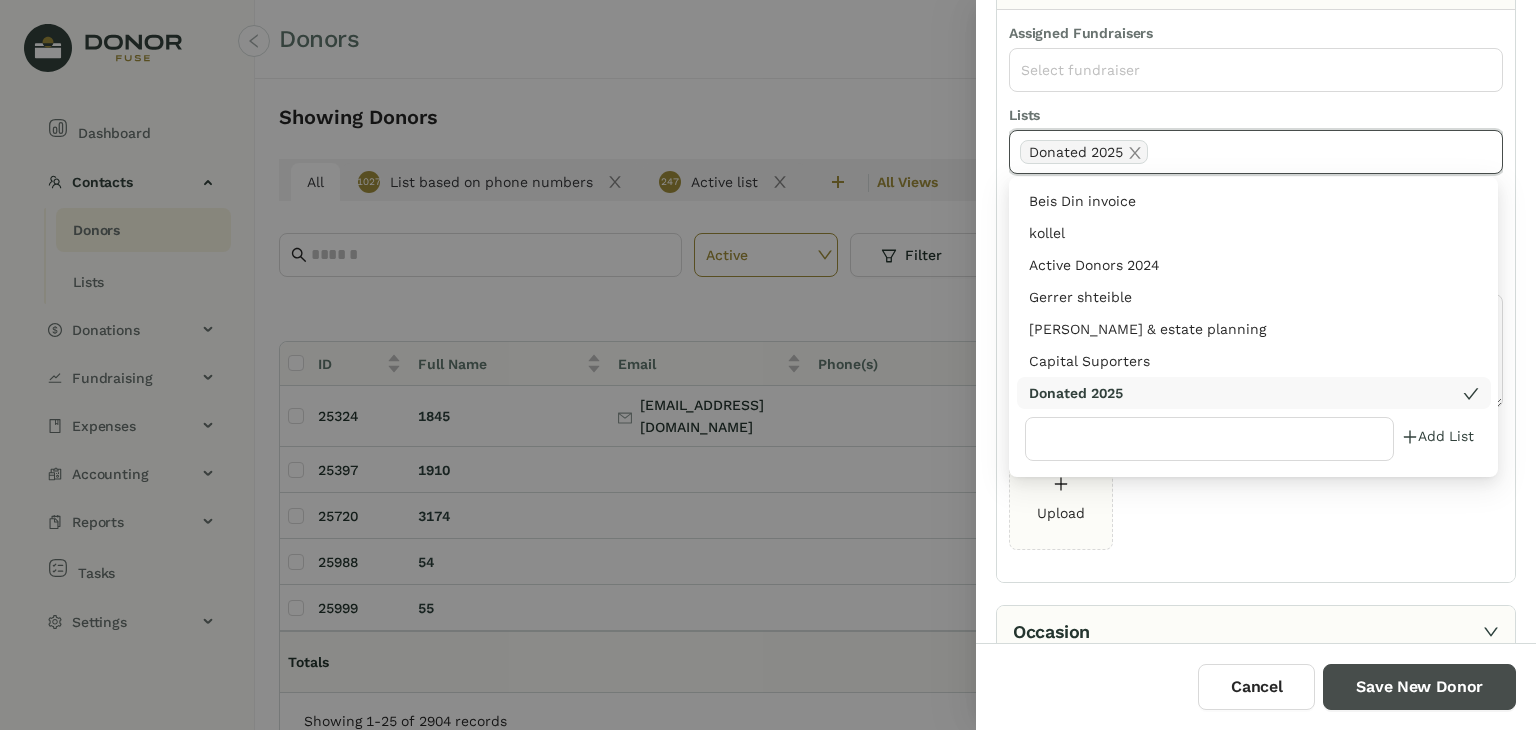 click on "Save New Donor" at bounding box center (1419, 687) 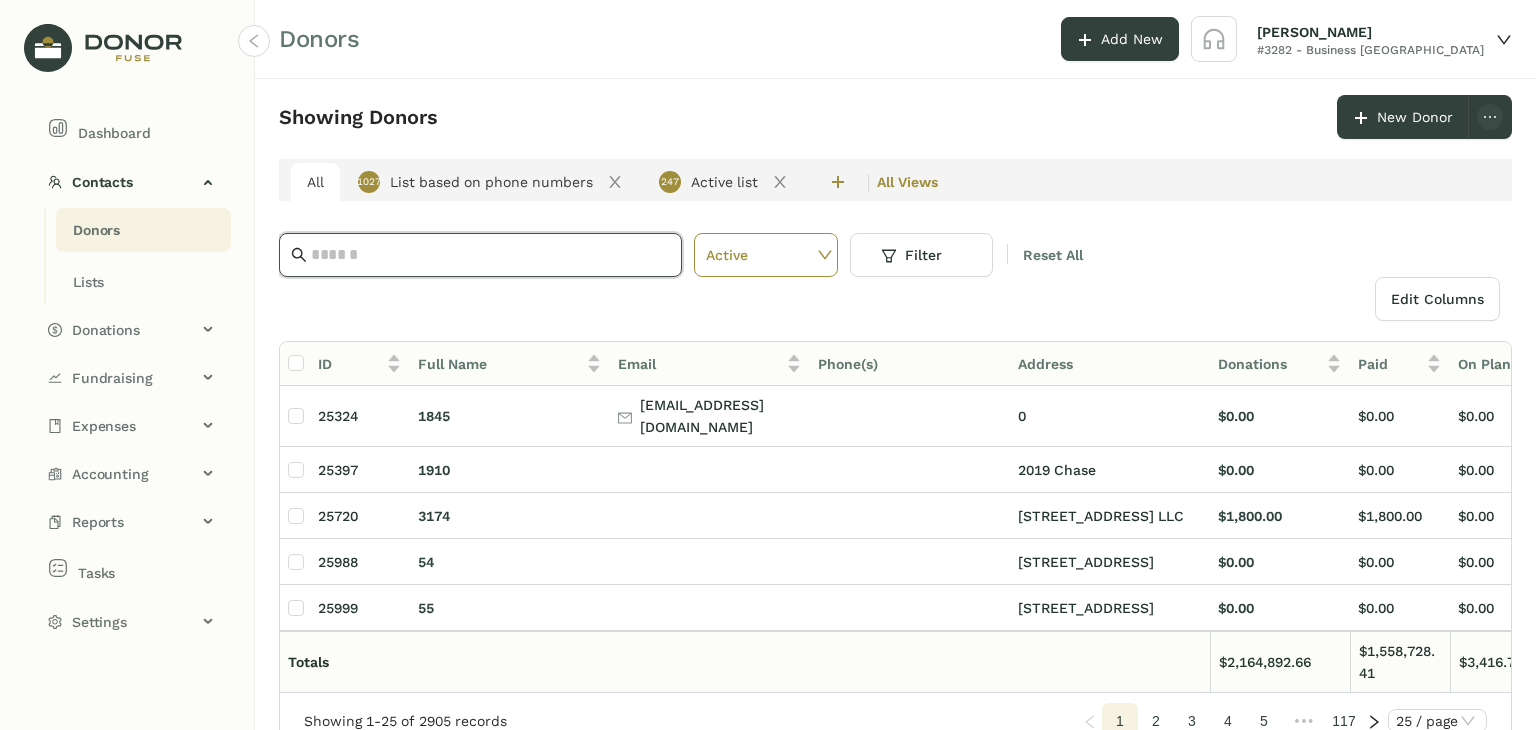 click 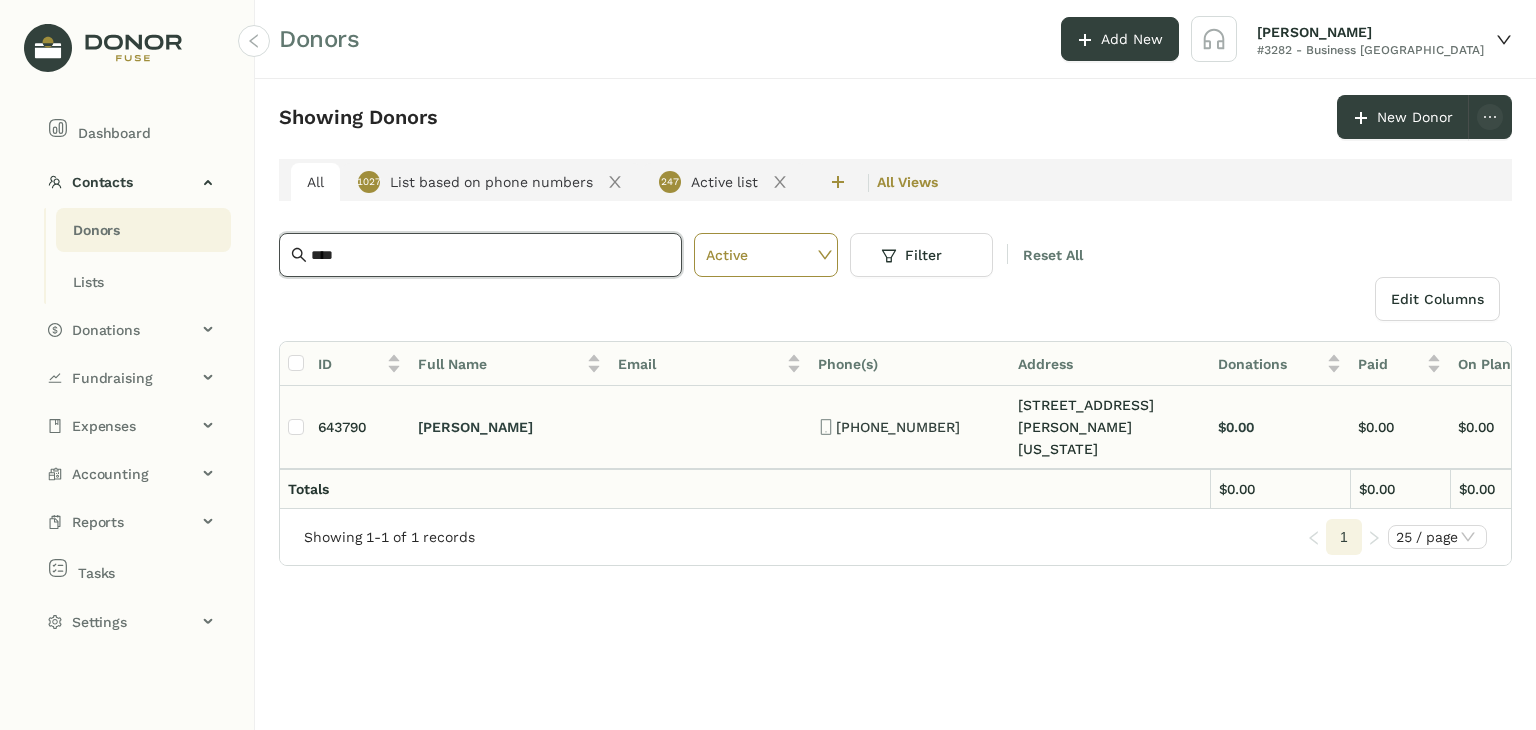 type on "****" 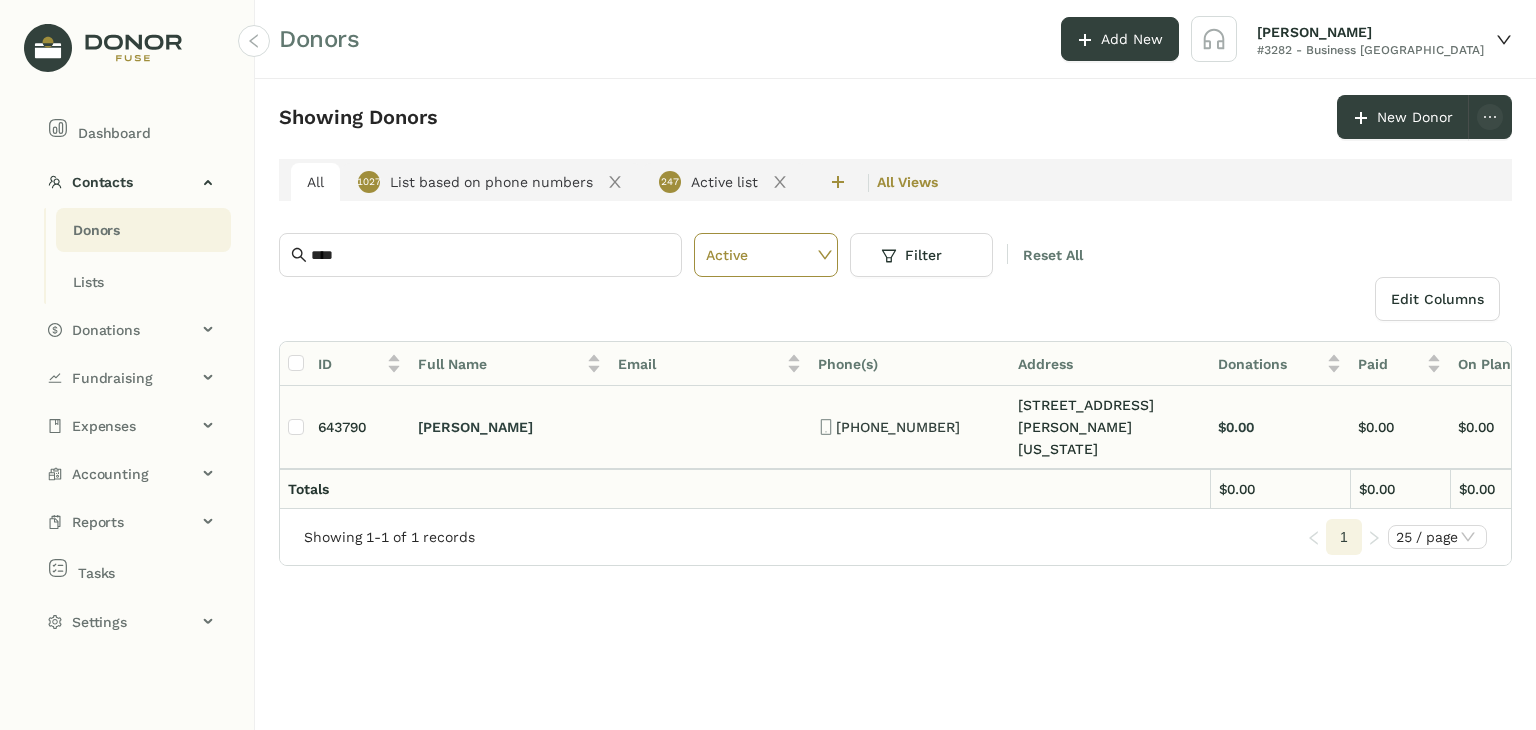click on "[PERSON_NAME]" 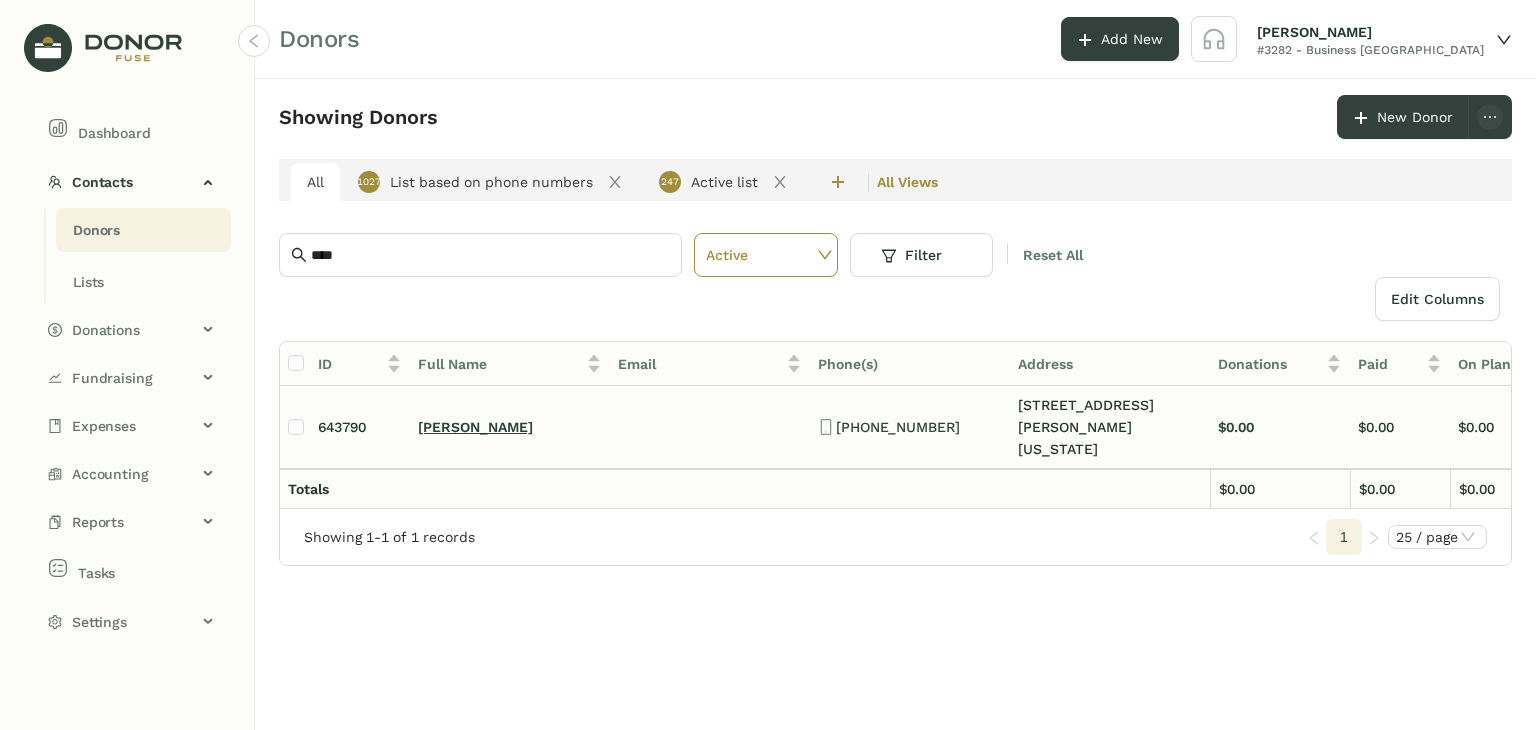 click on "[PERSON_NAME]" 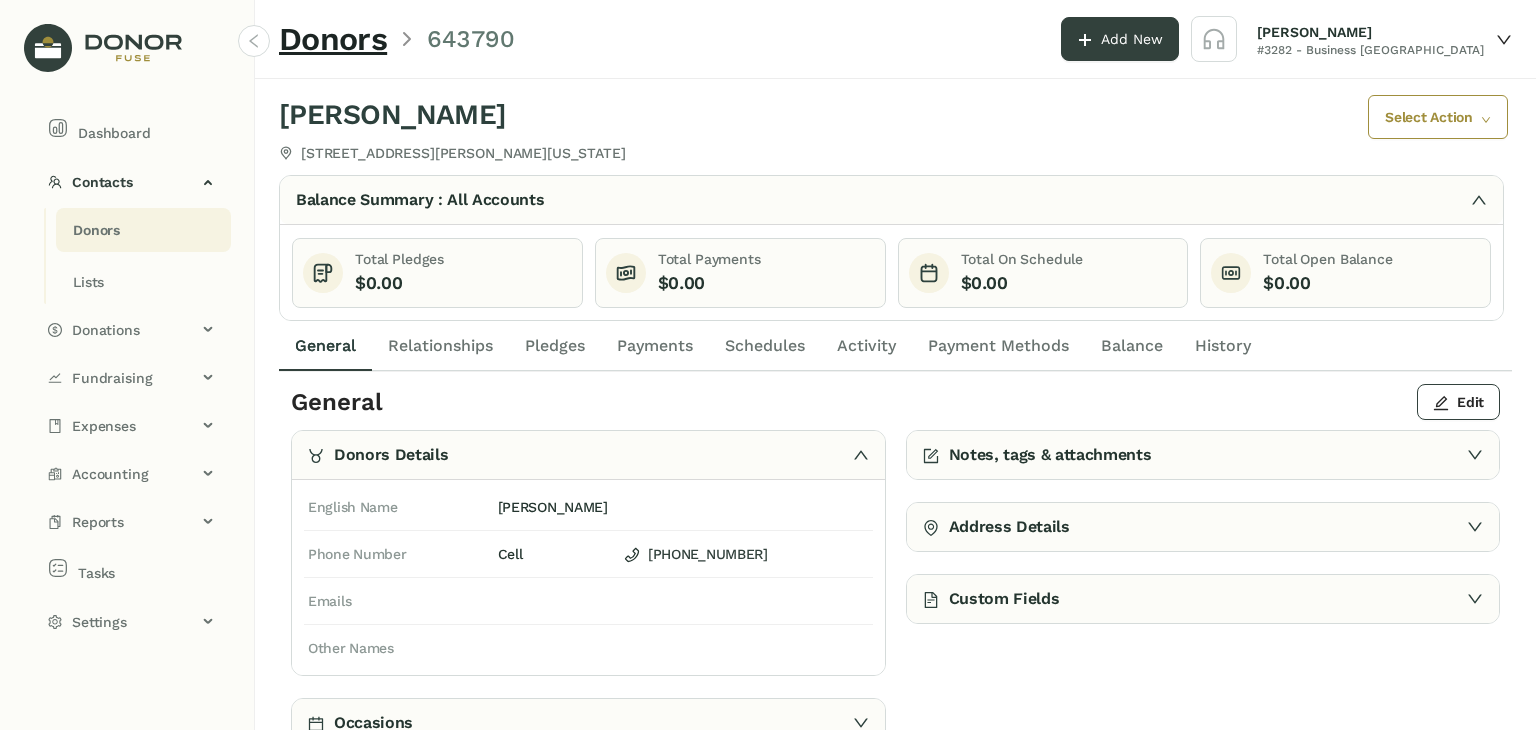 click on "Payments" 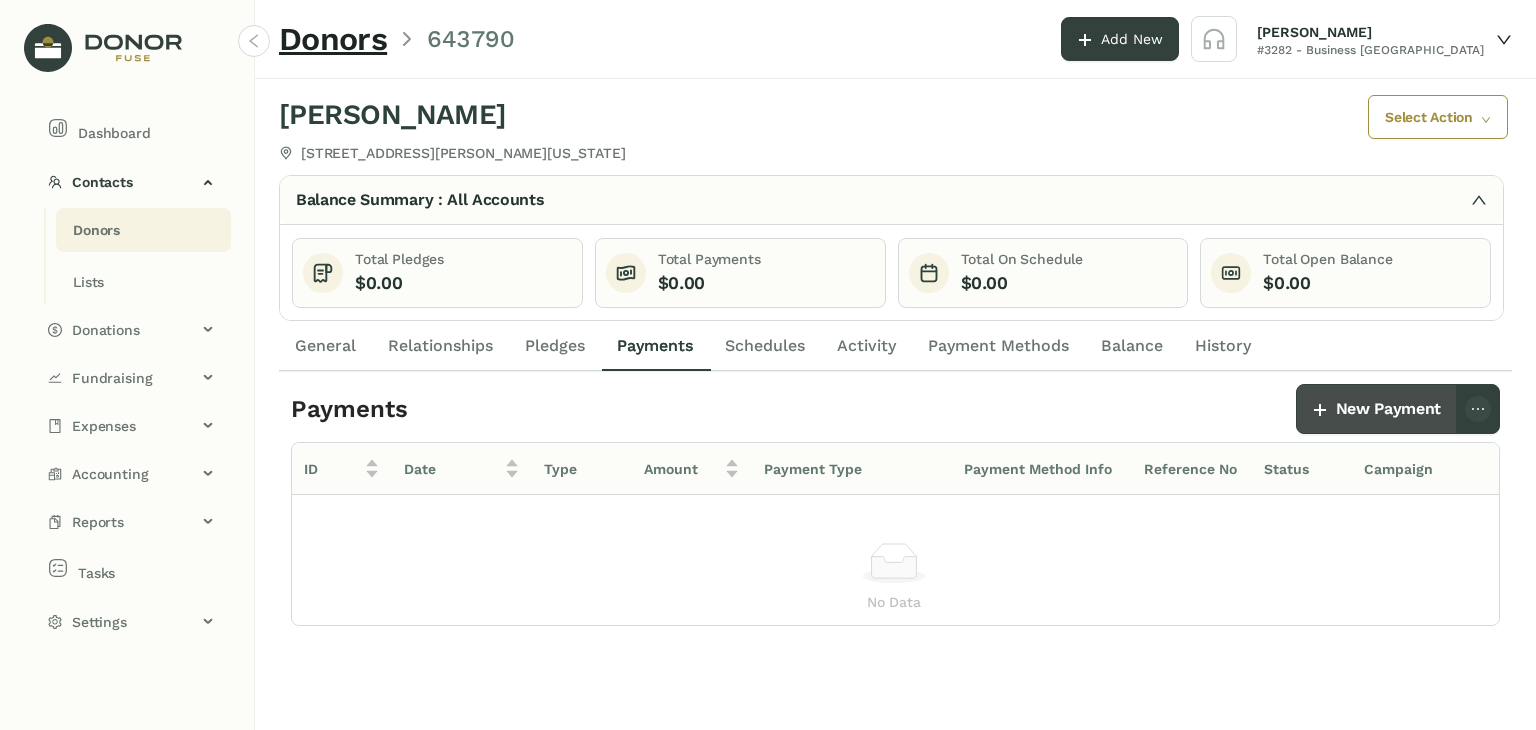 click on "New Payment" 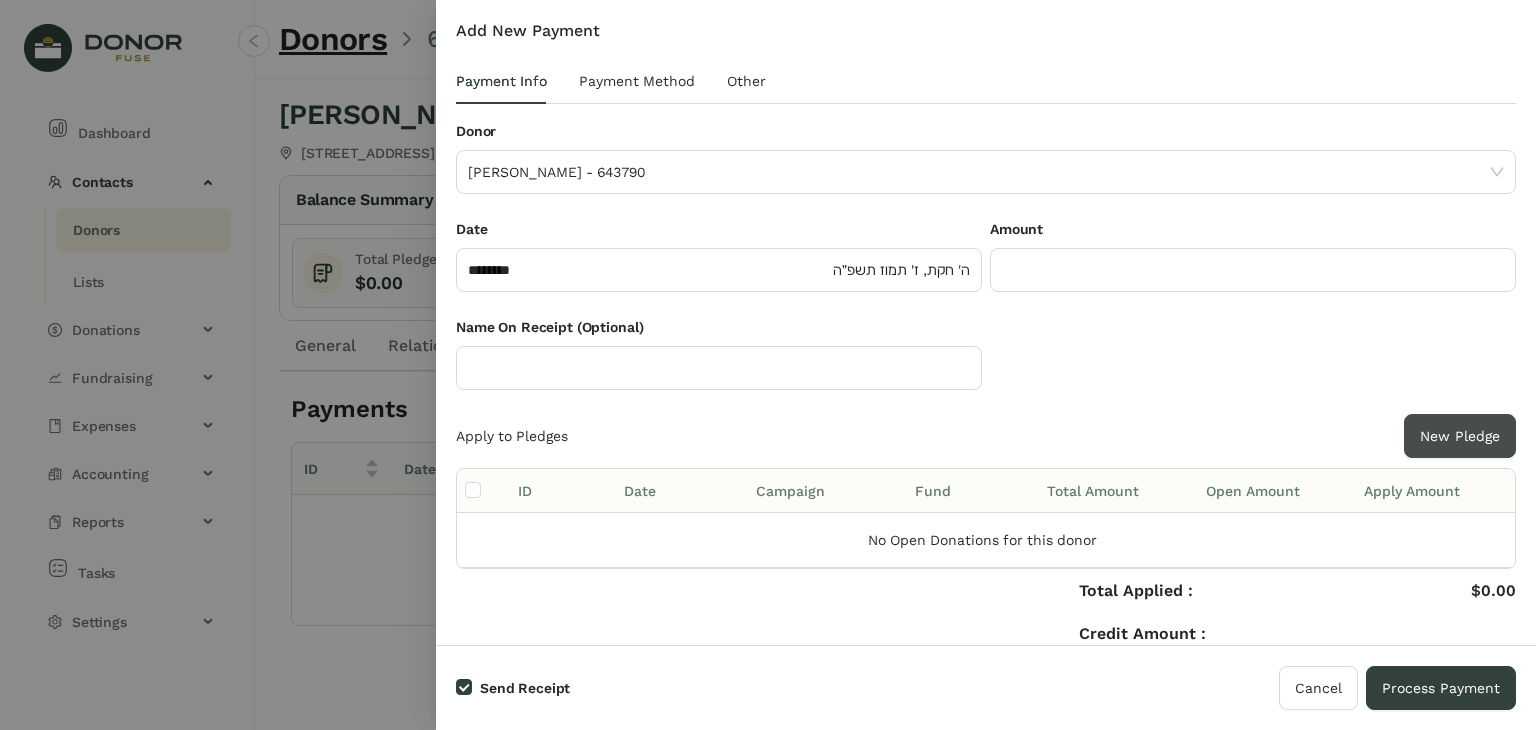 click on "New Pledge" at bounding box center [1460, 436] 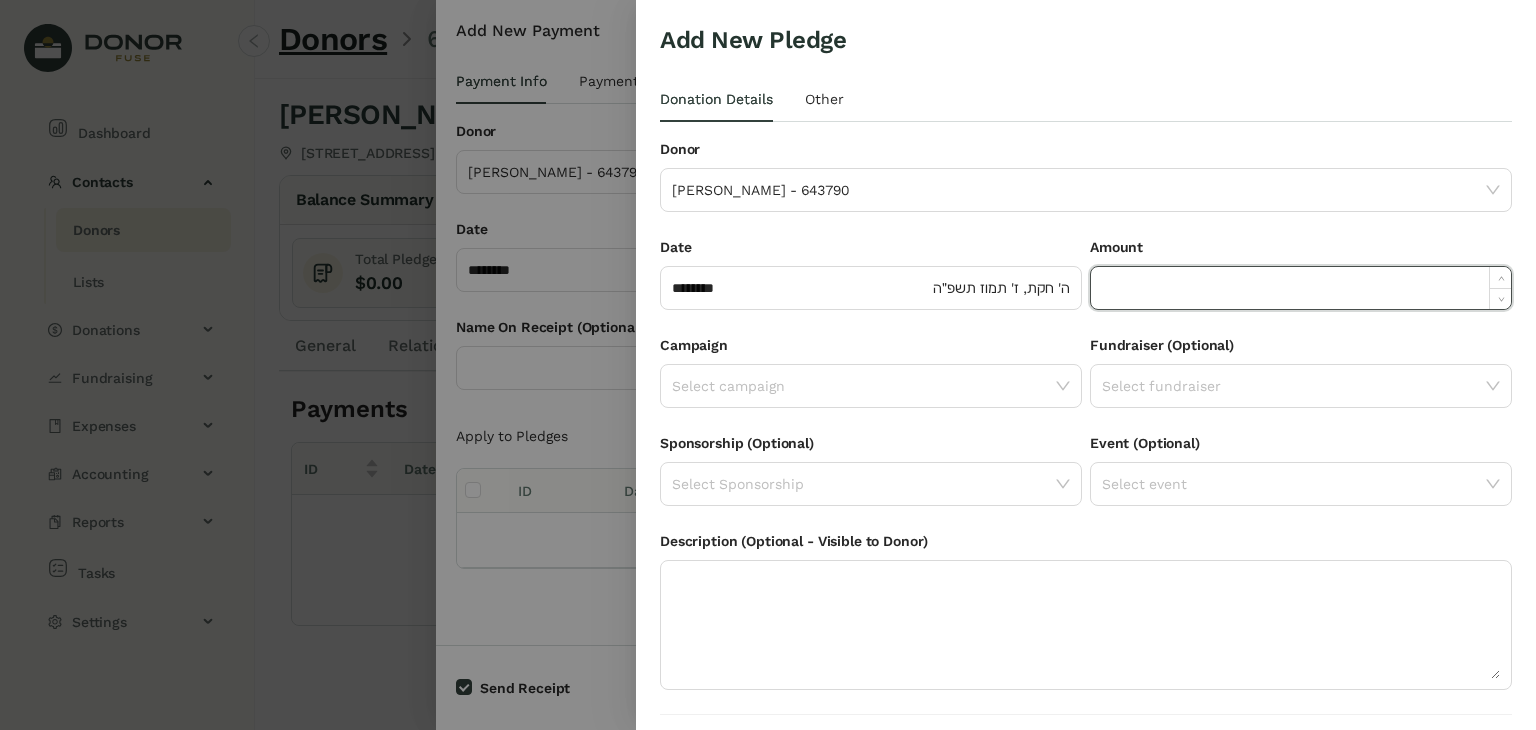 click 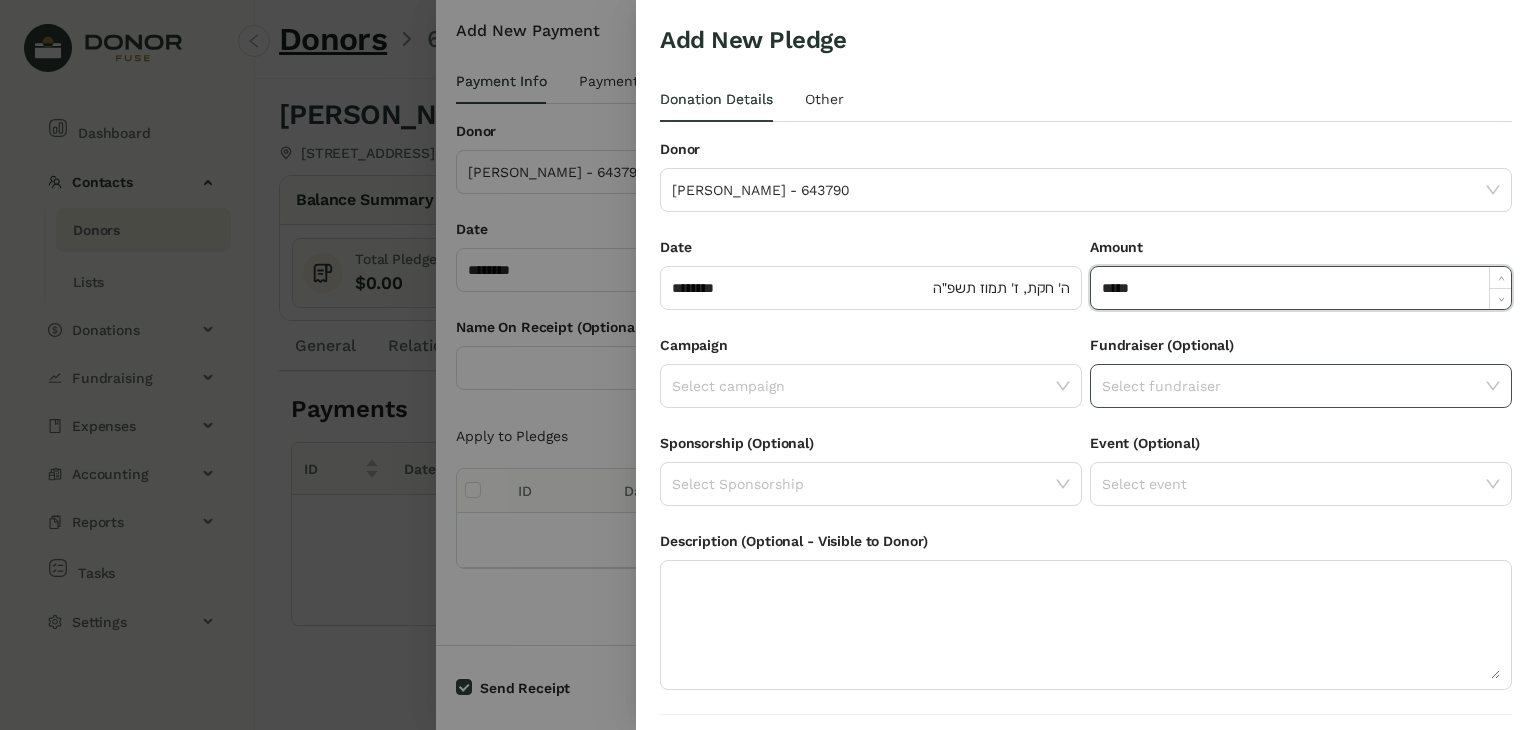 type on "******" 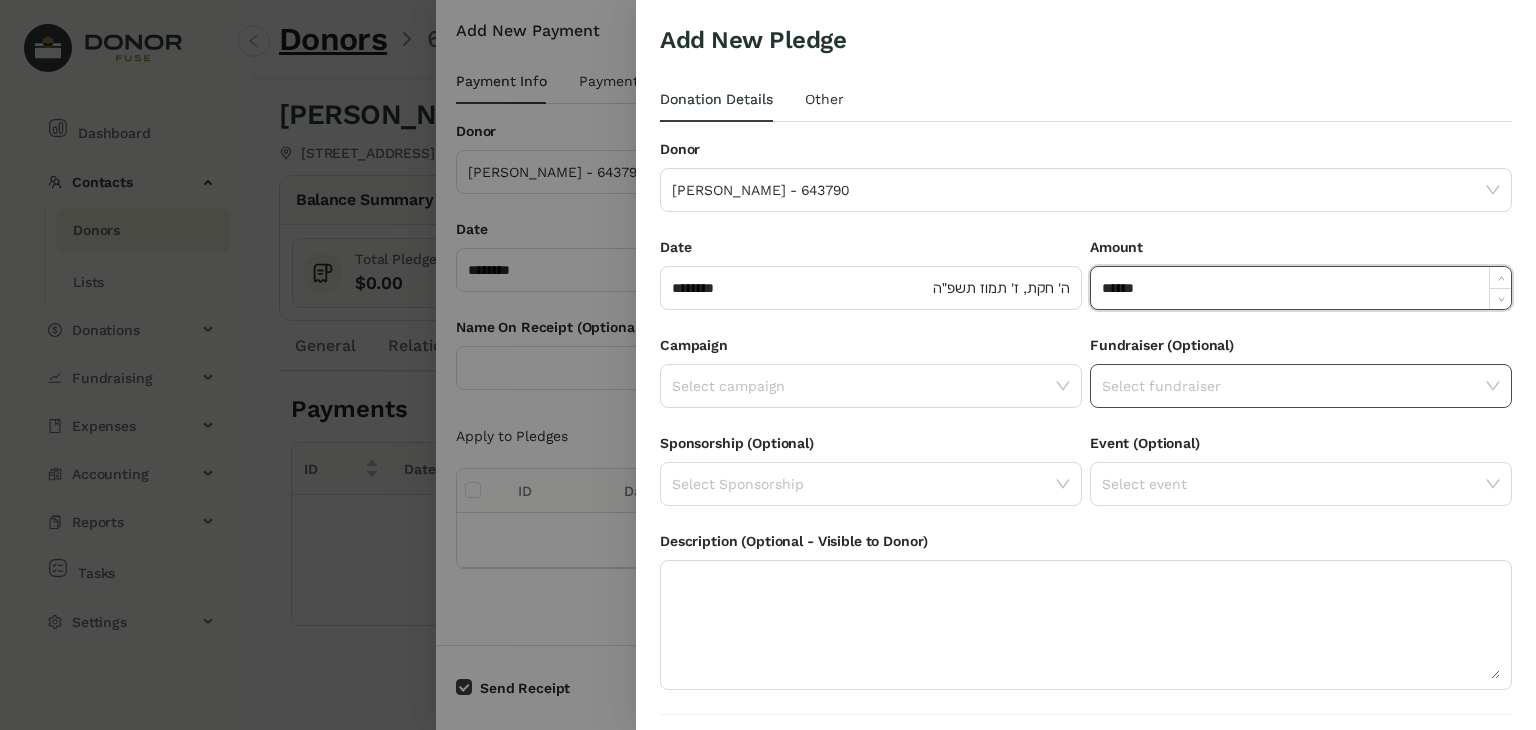 click 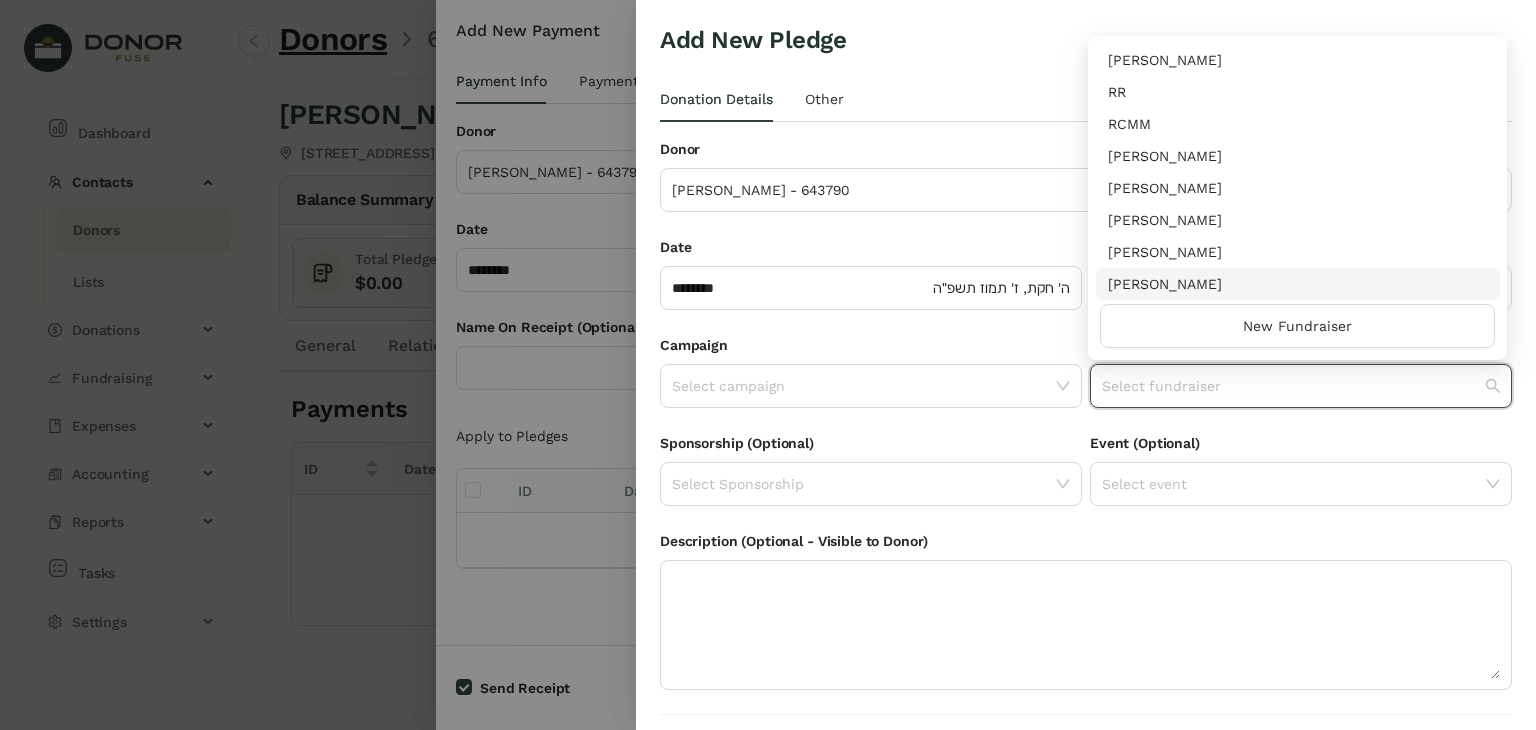 click on "[PERSON_NAME]" at bounding box center (1298, 284) 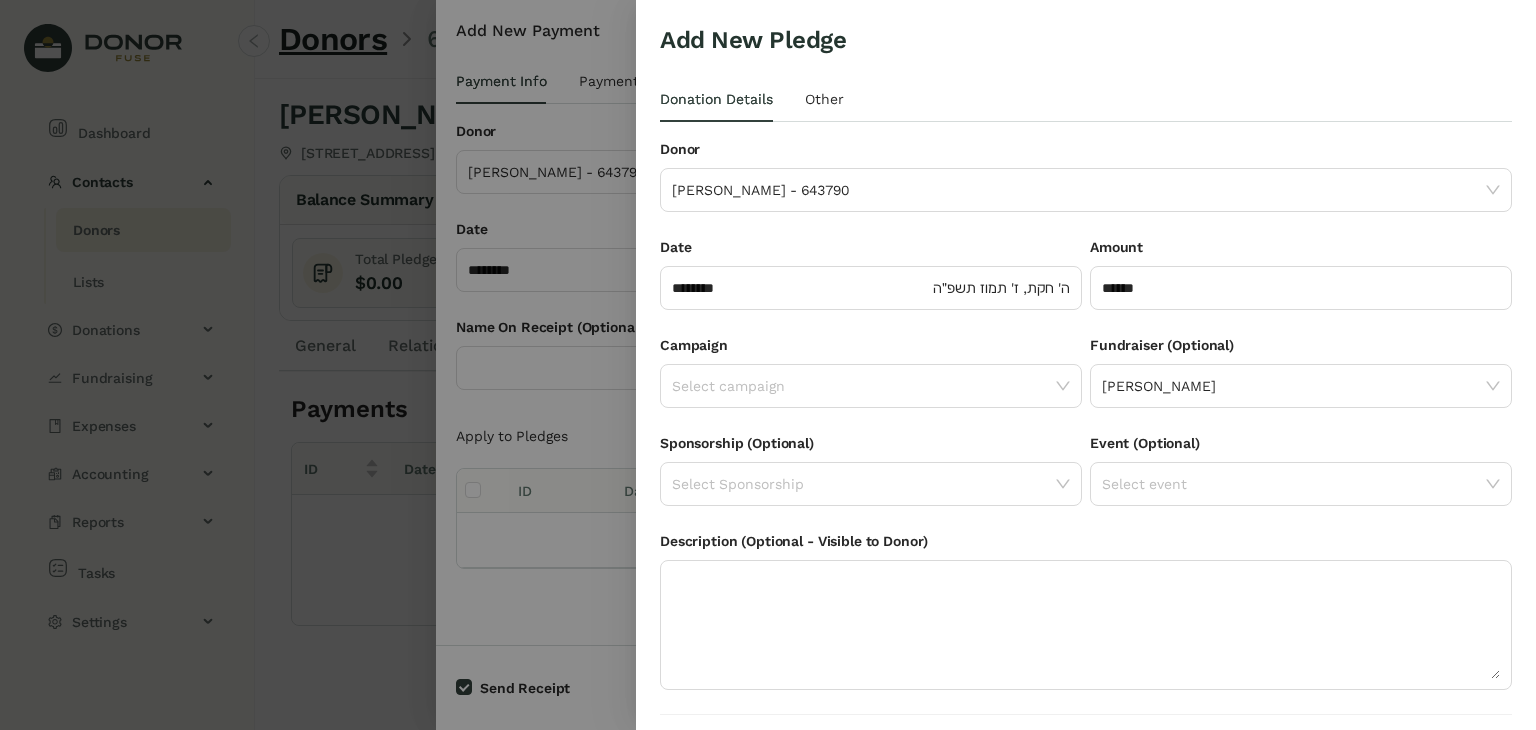 click on "Campaign" at bounding box center (871, 349) 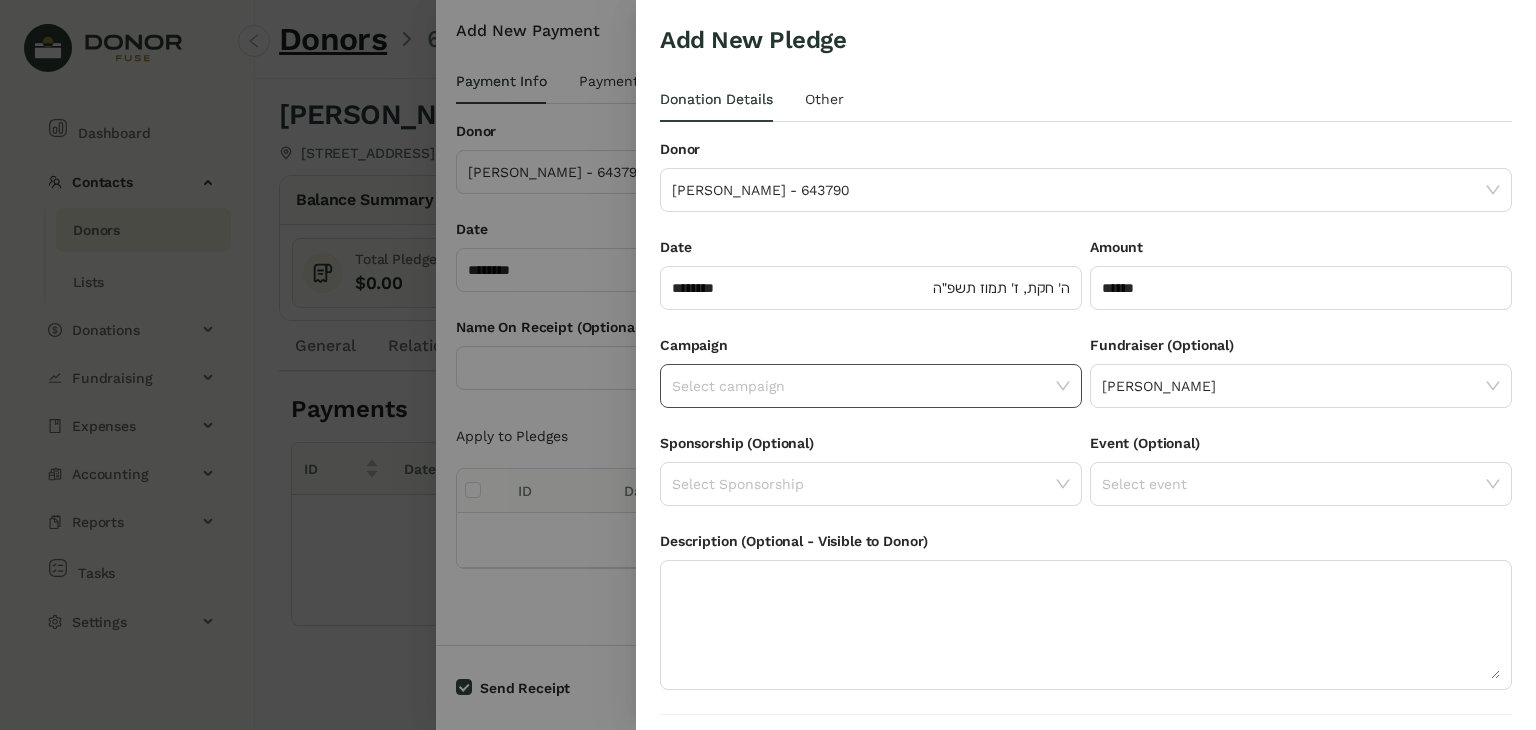 click 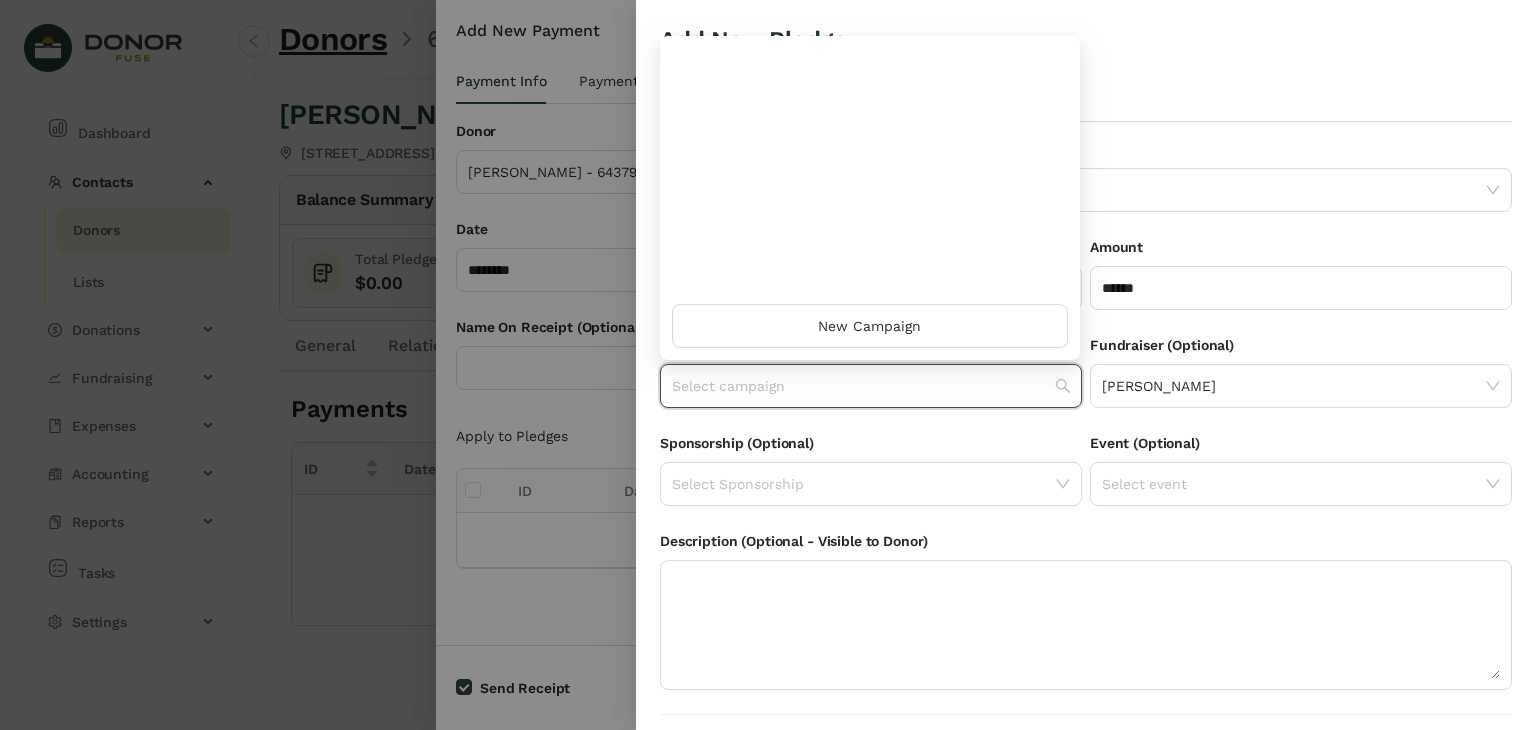scroll, scrollTop: 960, scrollLeft: 0, axis: vertical 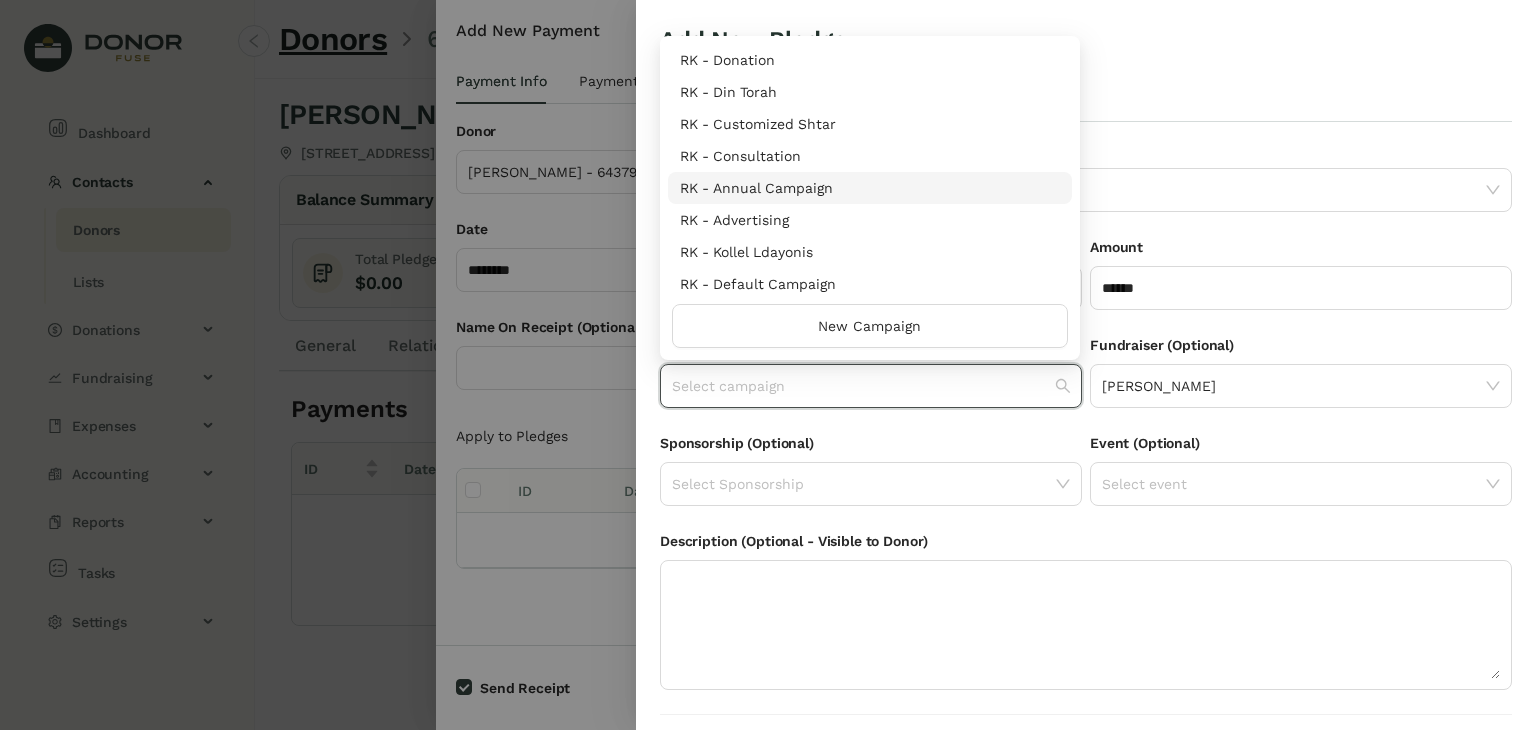 click on "RK - Annual Campaign" at bounding box center (870, 188) 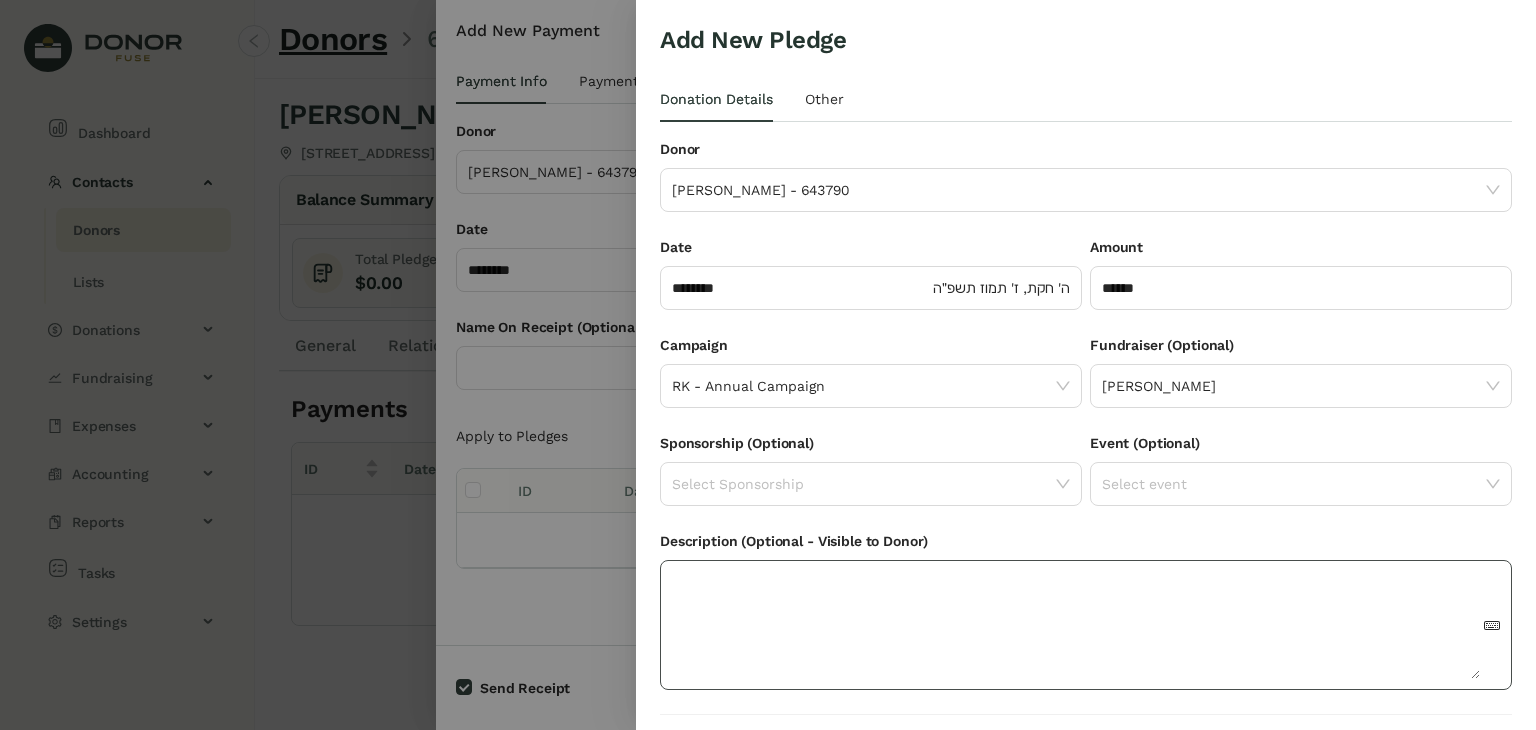 scroll, scrollTop: 54, scrollLeft: 0, axis: vertical 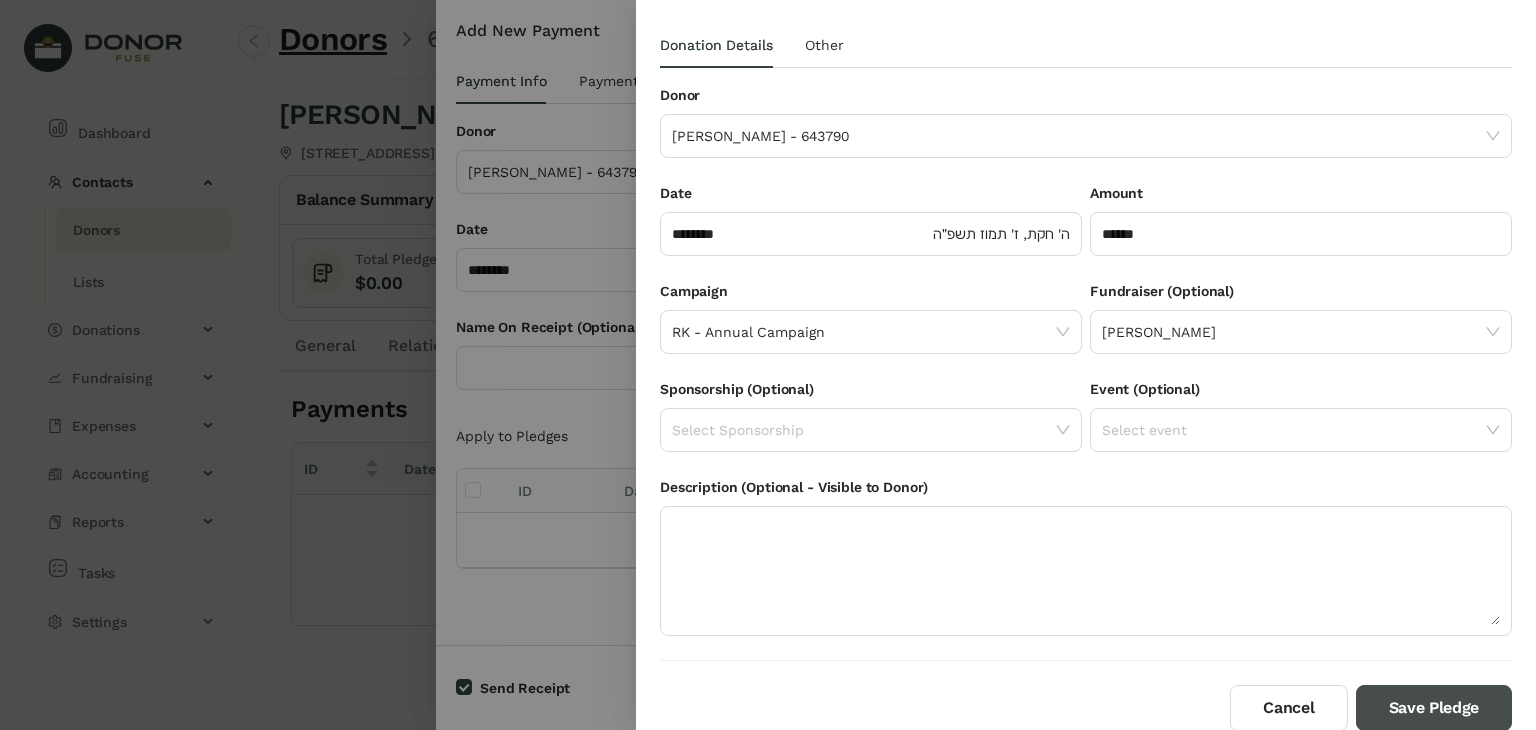 click on "Save Pledge" at bounding box center (1434, 708) 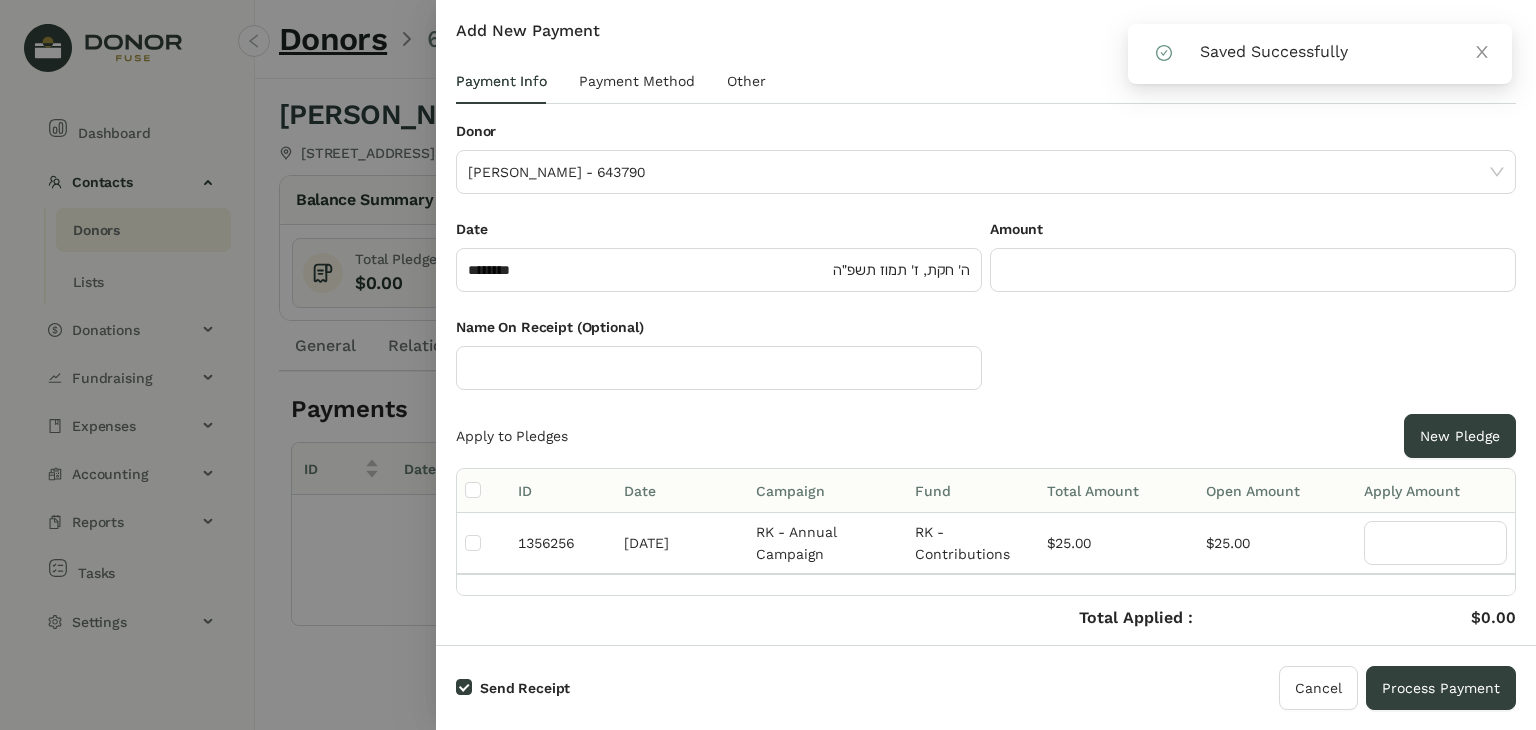 click 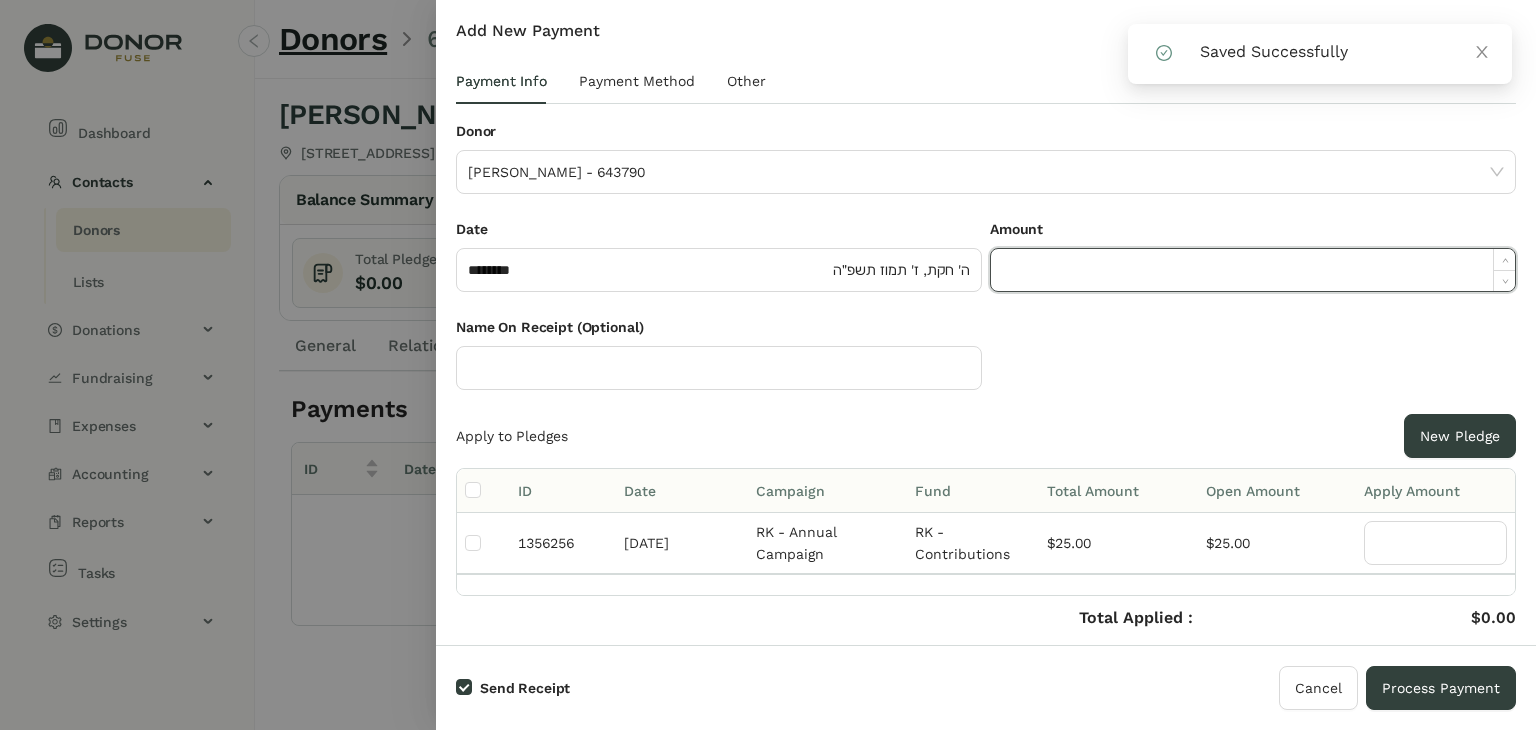 click 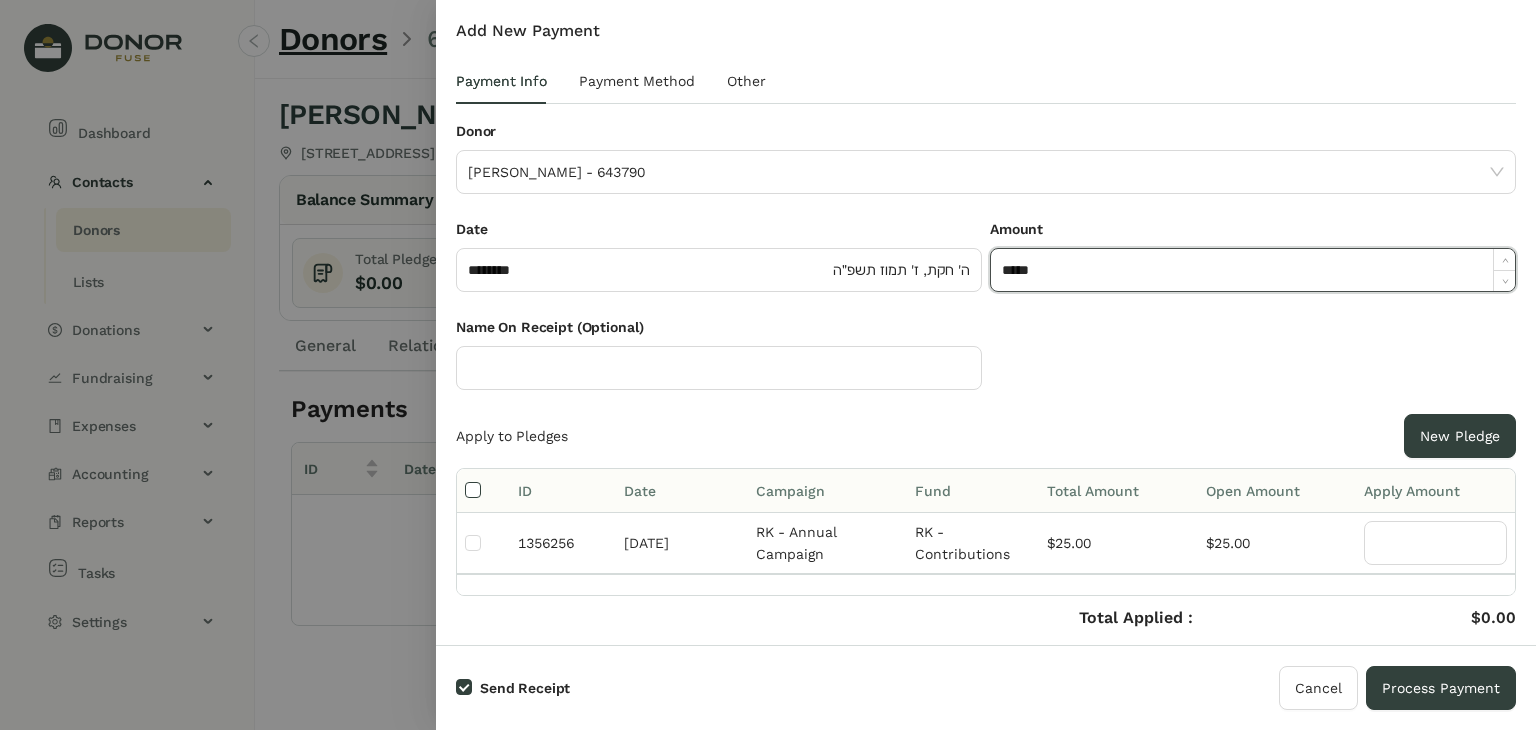 type on "******" 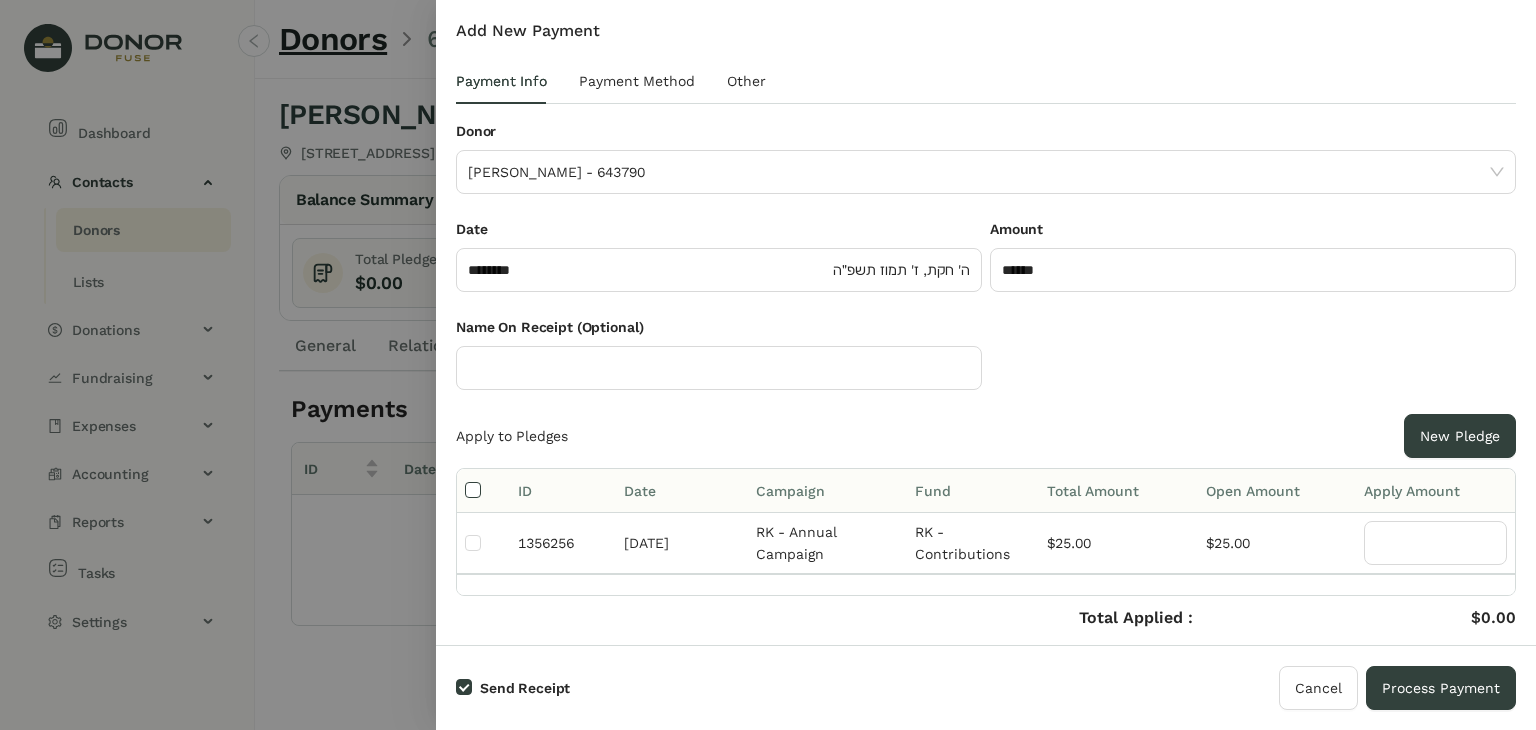 click at bounding box center [473, 491] 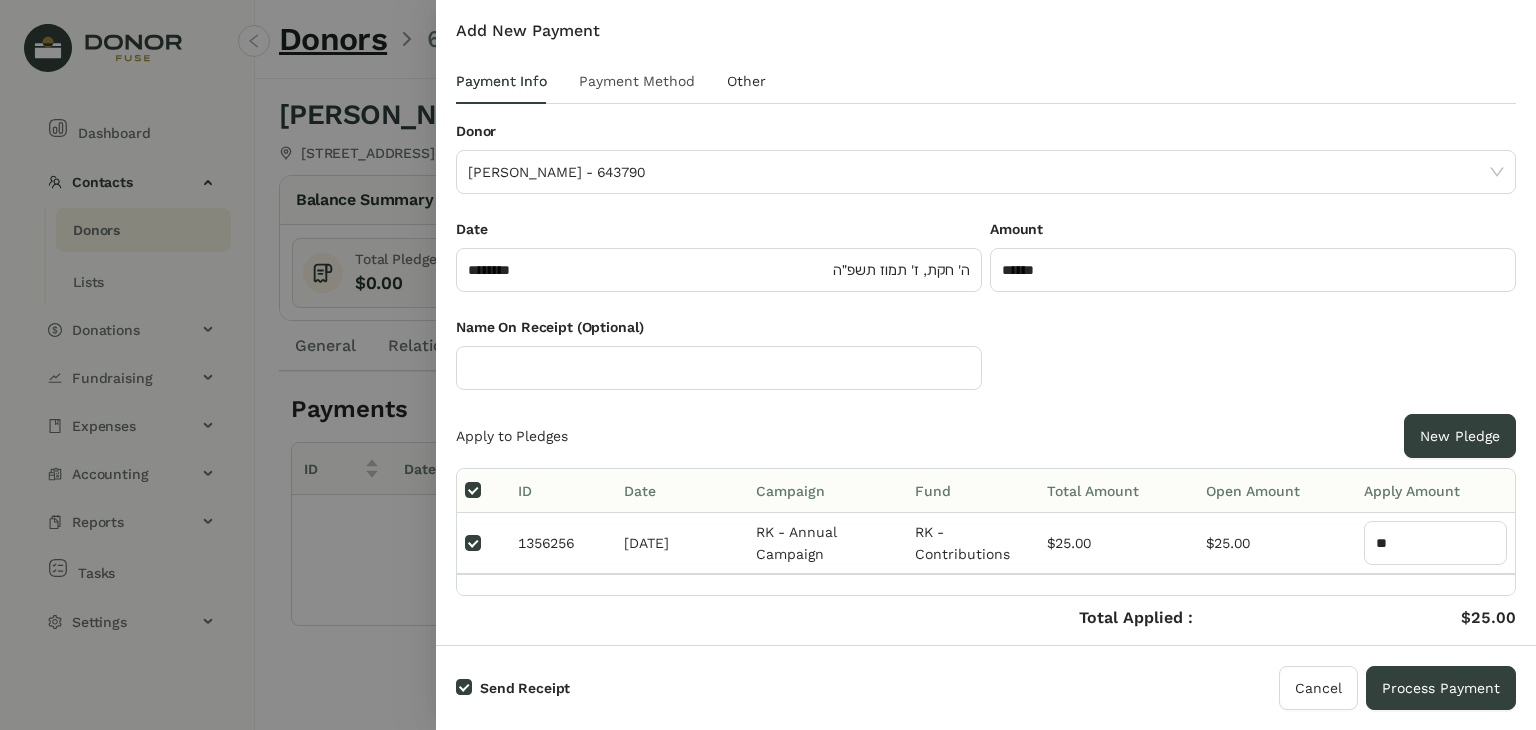click on "Payment Method" at bounding box center (637, 81) 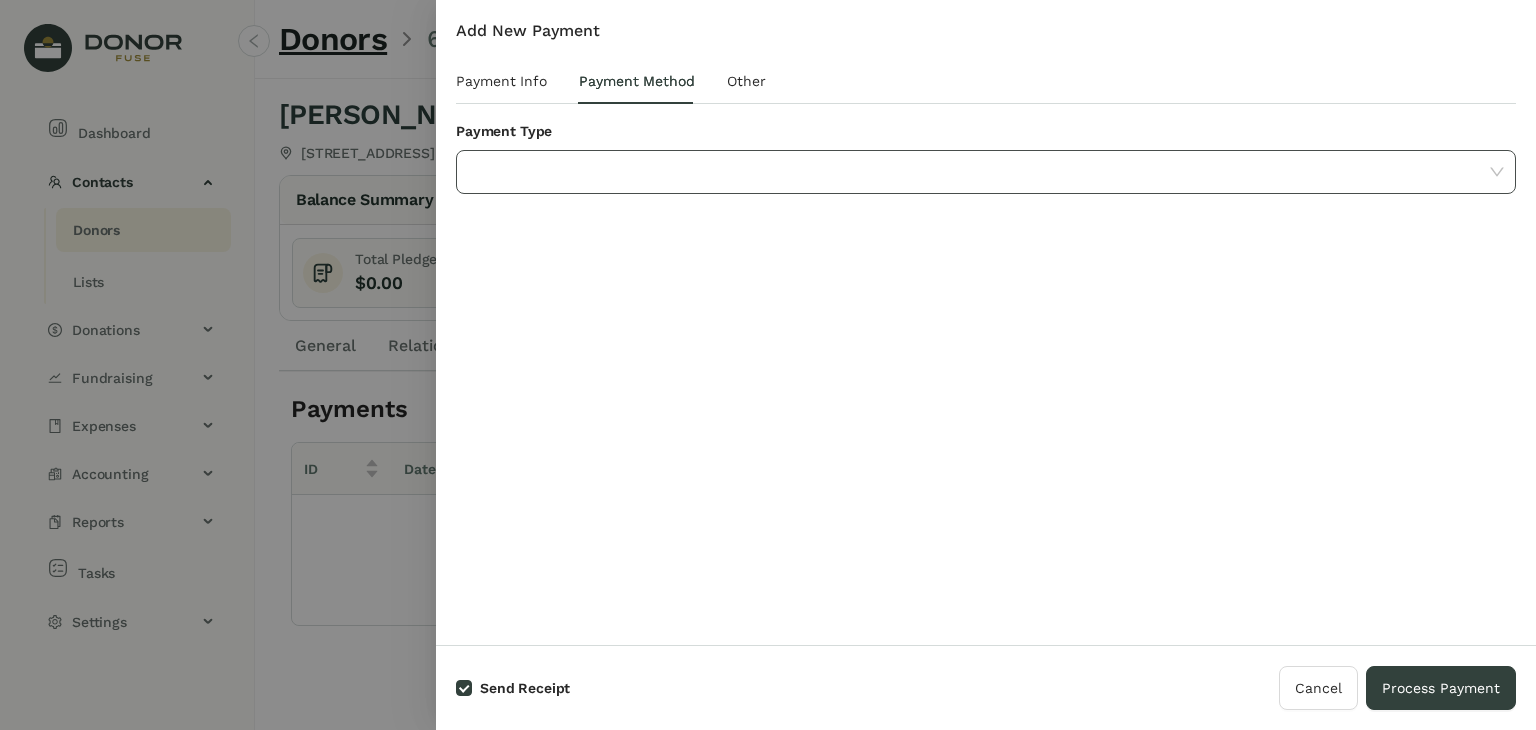 click 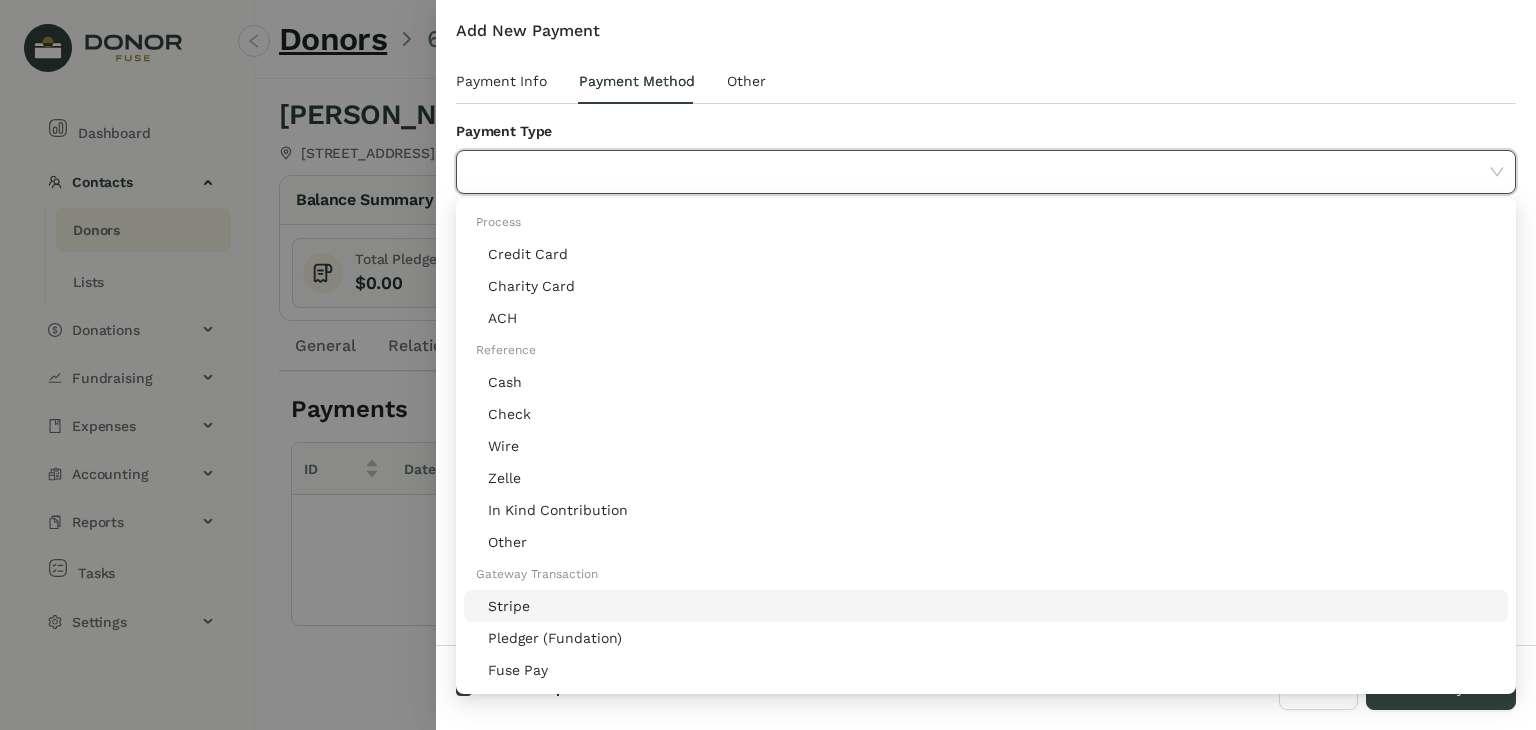 click on "Stripe" 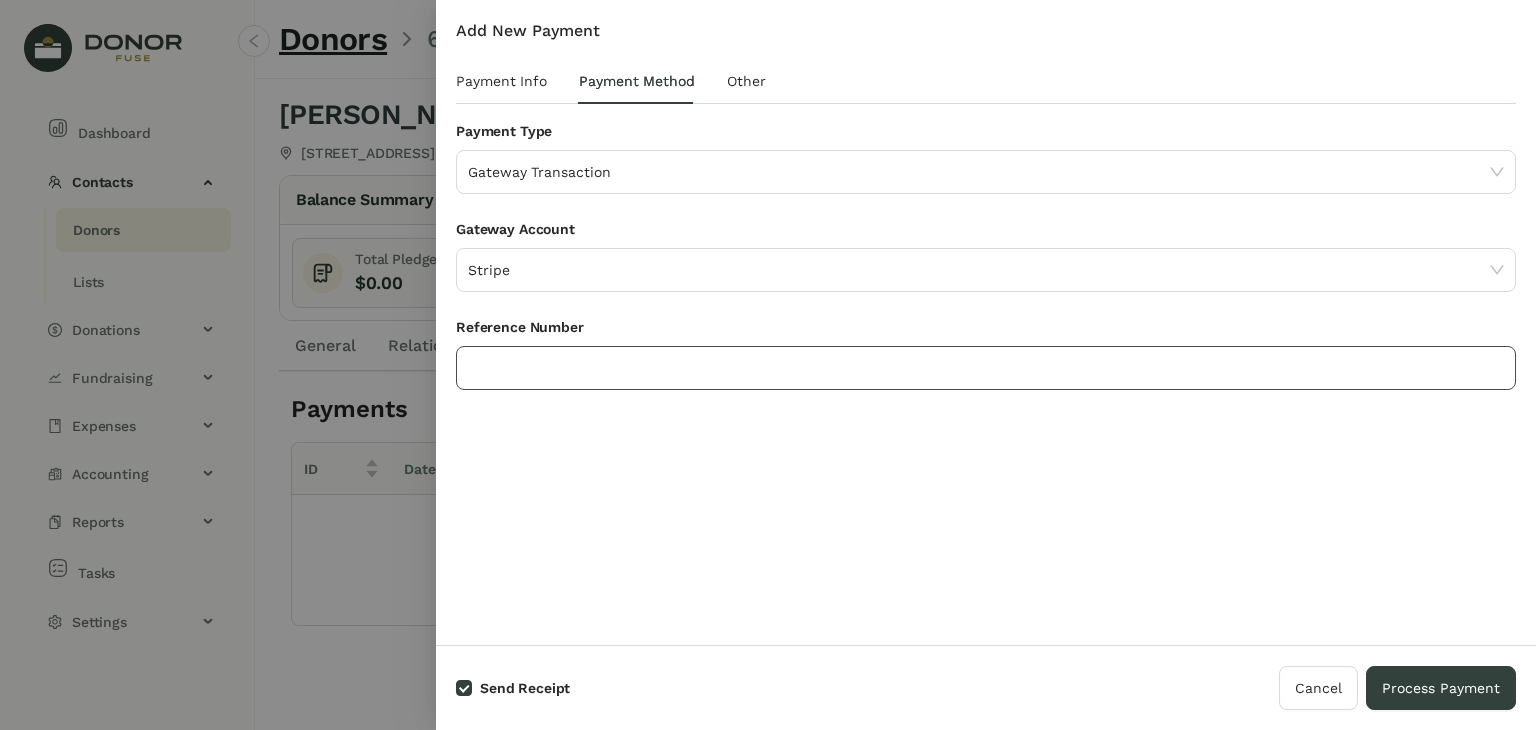 click 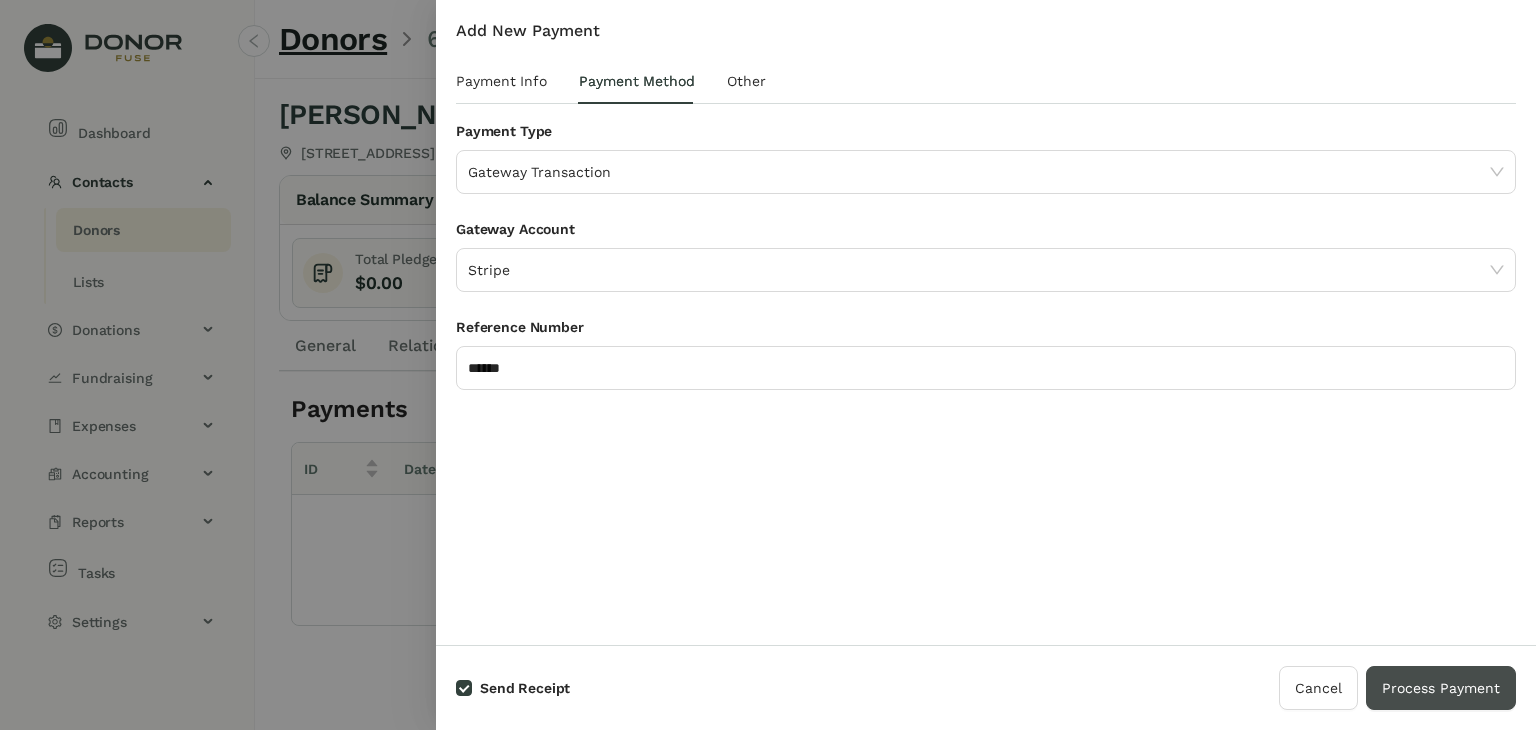 click on "Process Payment" at bounding box center [1441, 688] 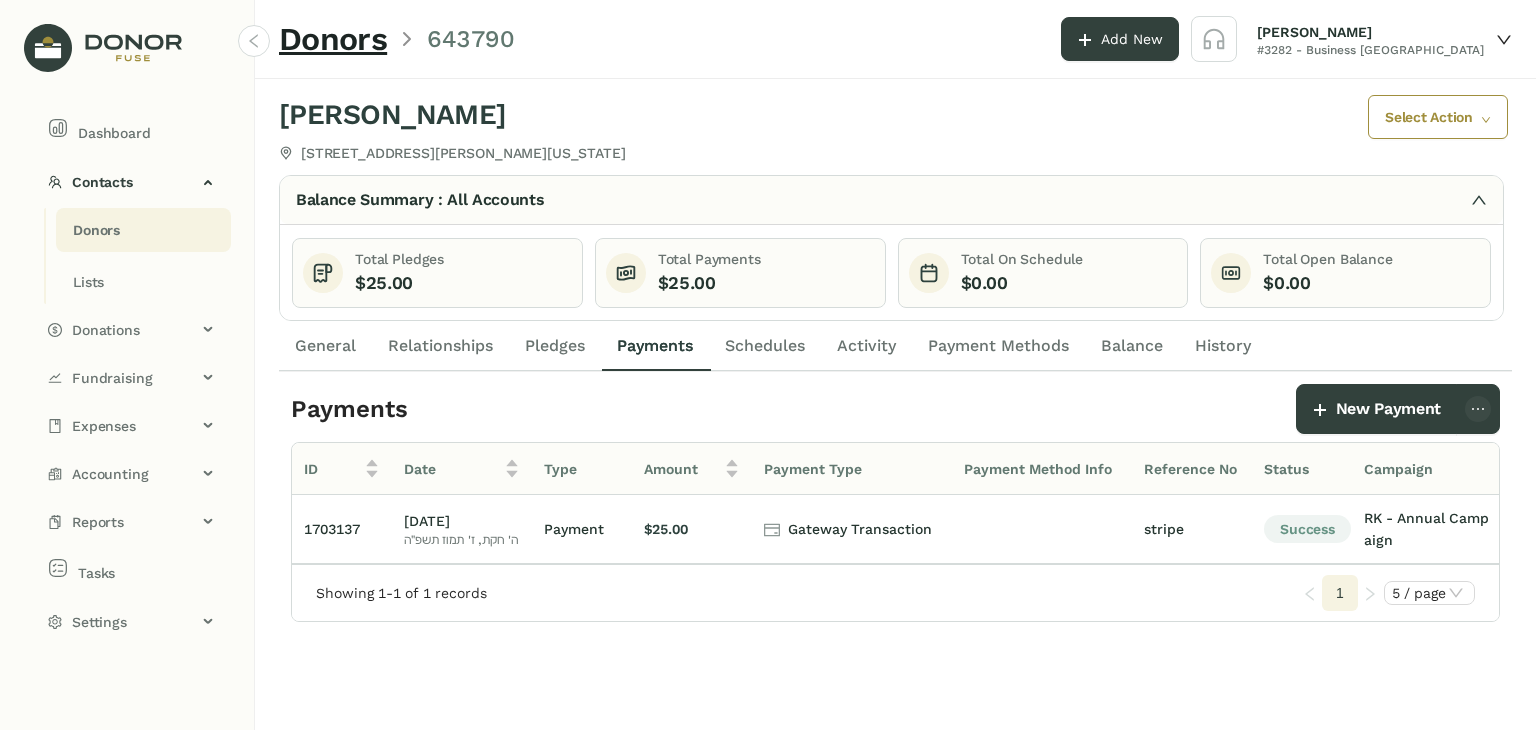 click on "Donors" 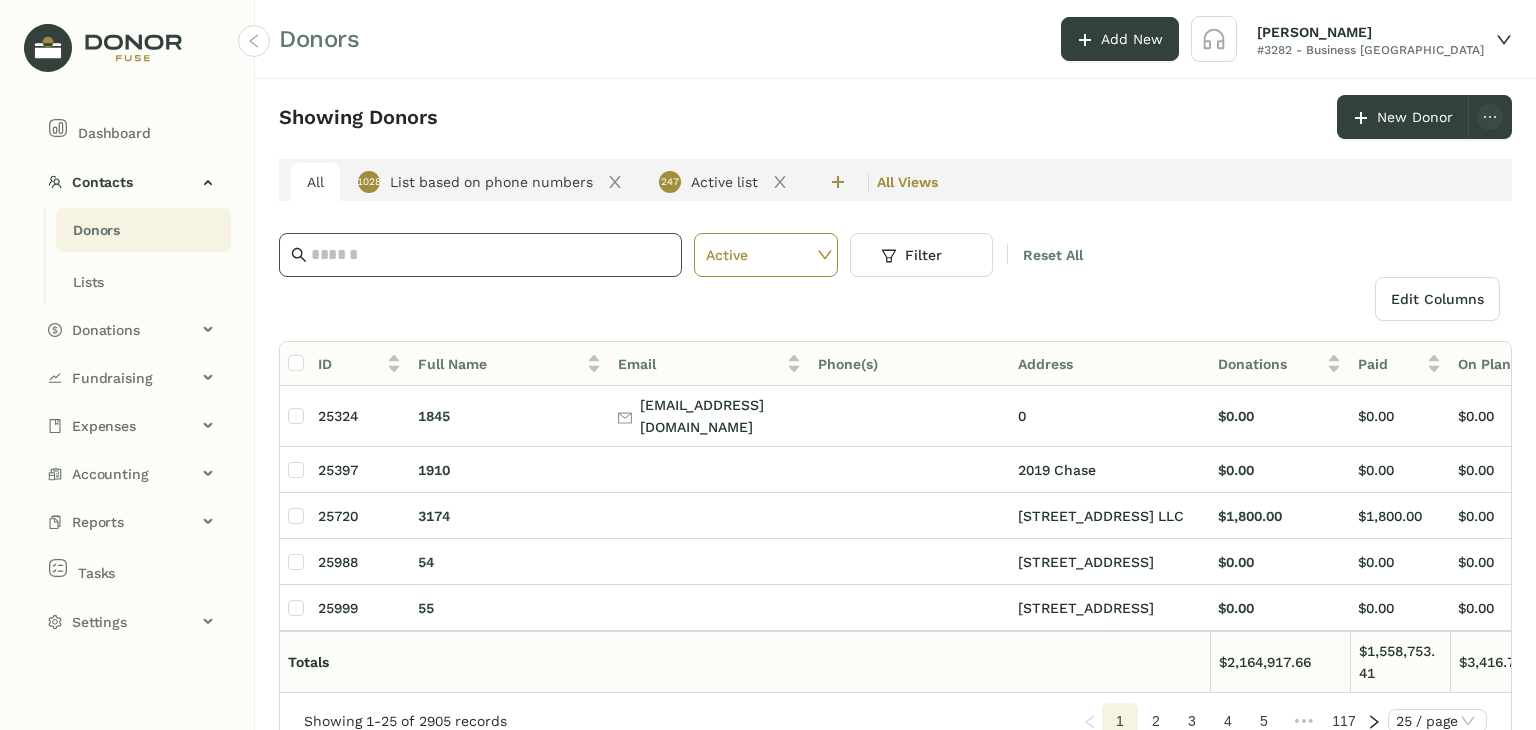 click 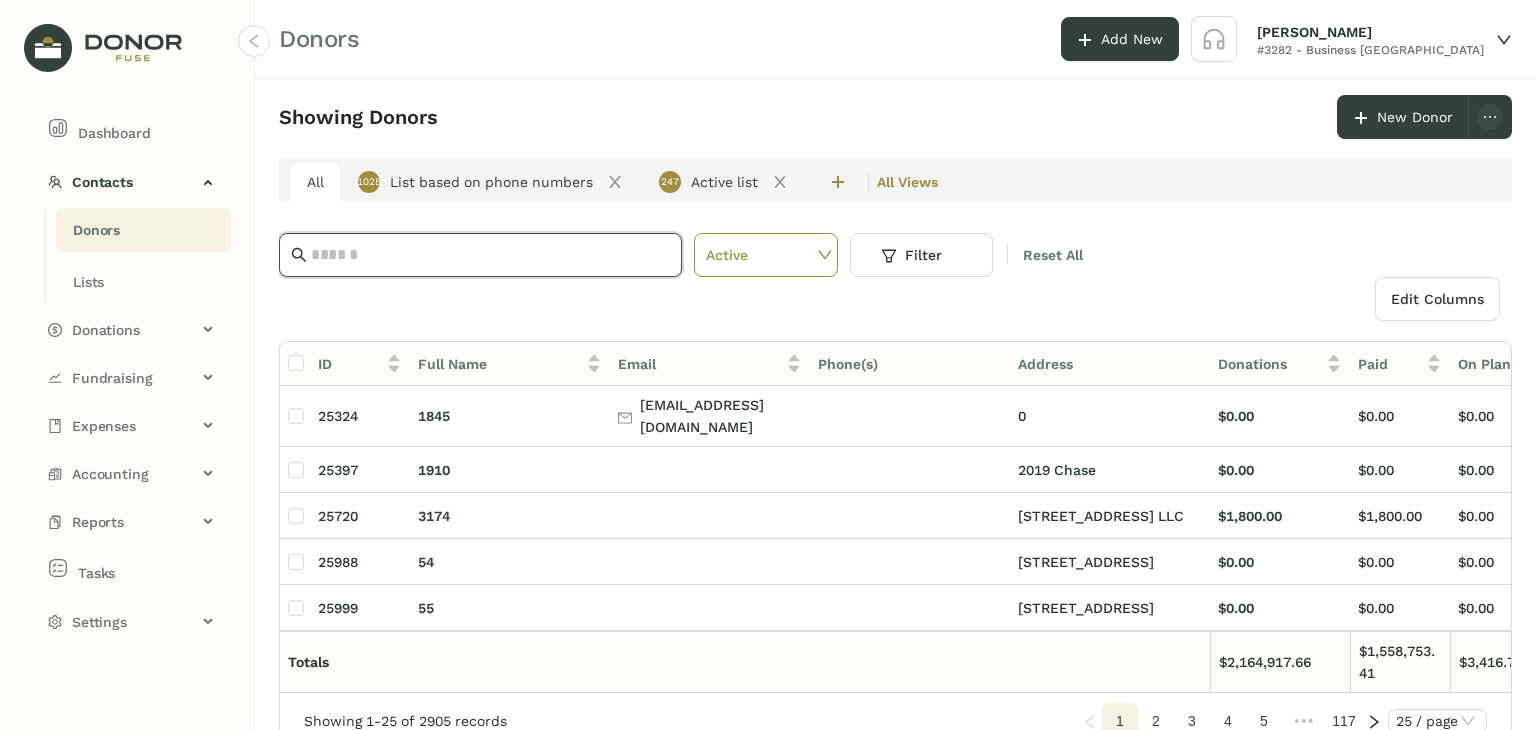 paste on "**********" 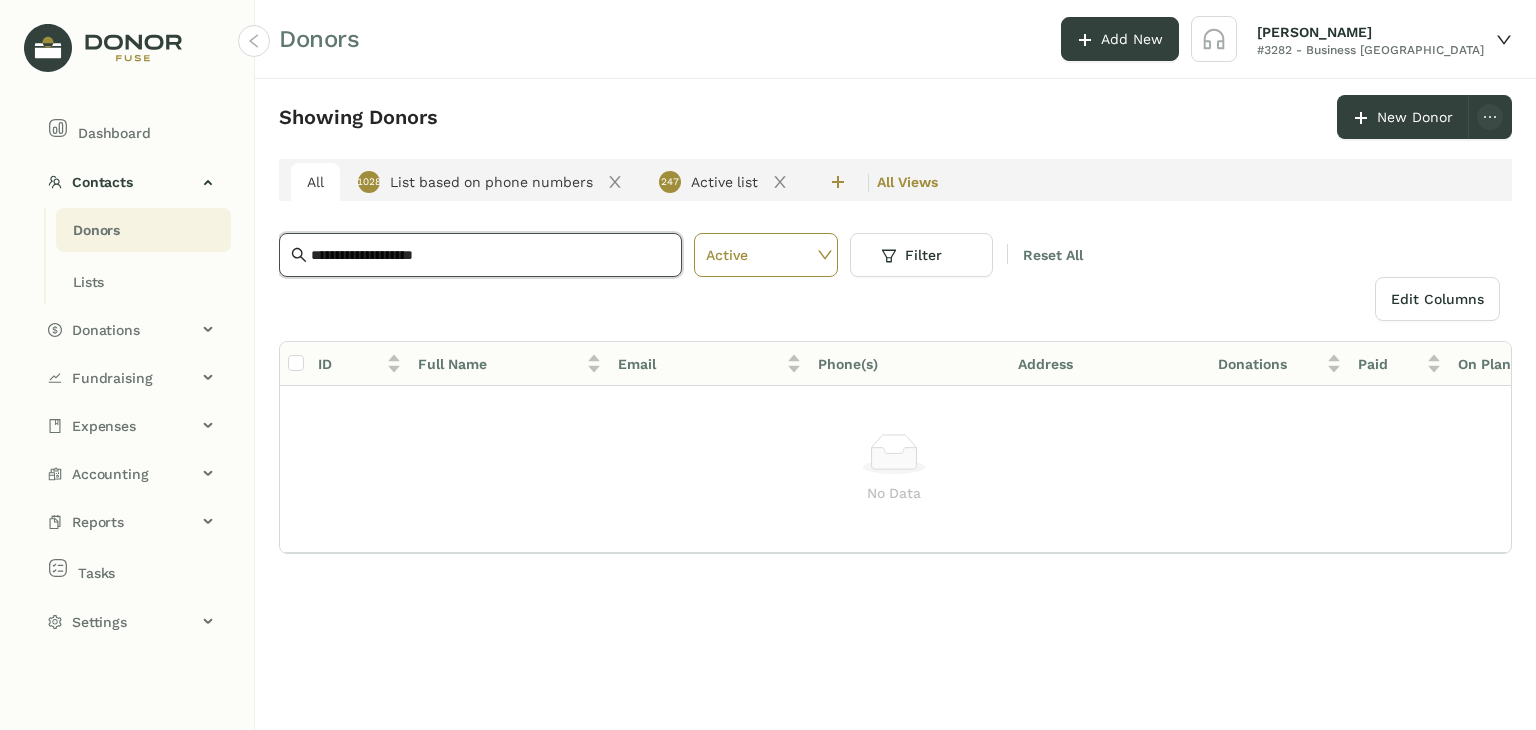 drag, startPoint x: 511, startPoint y: 257, endPoint x: 296, endPoint y: 247, distance: 215.23244 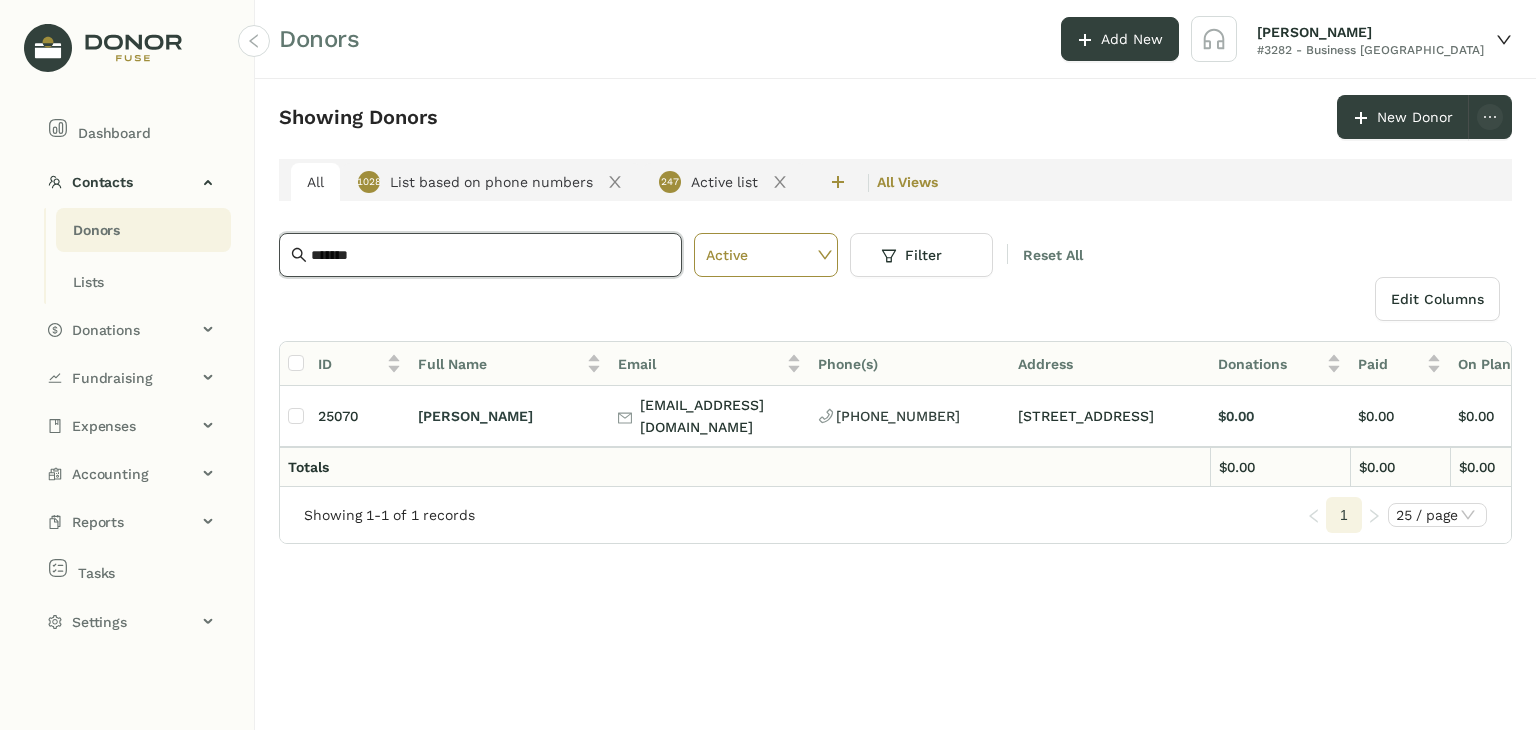 type on "*******" 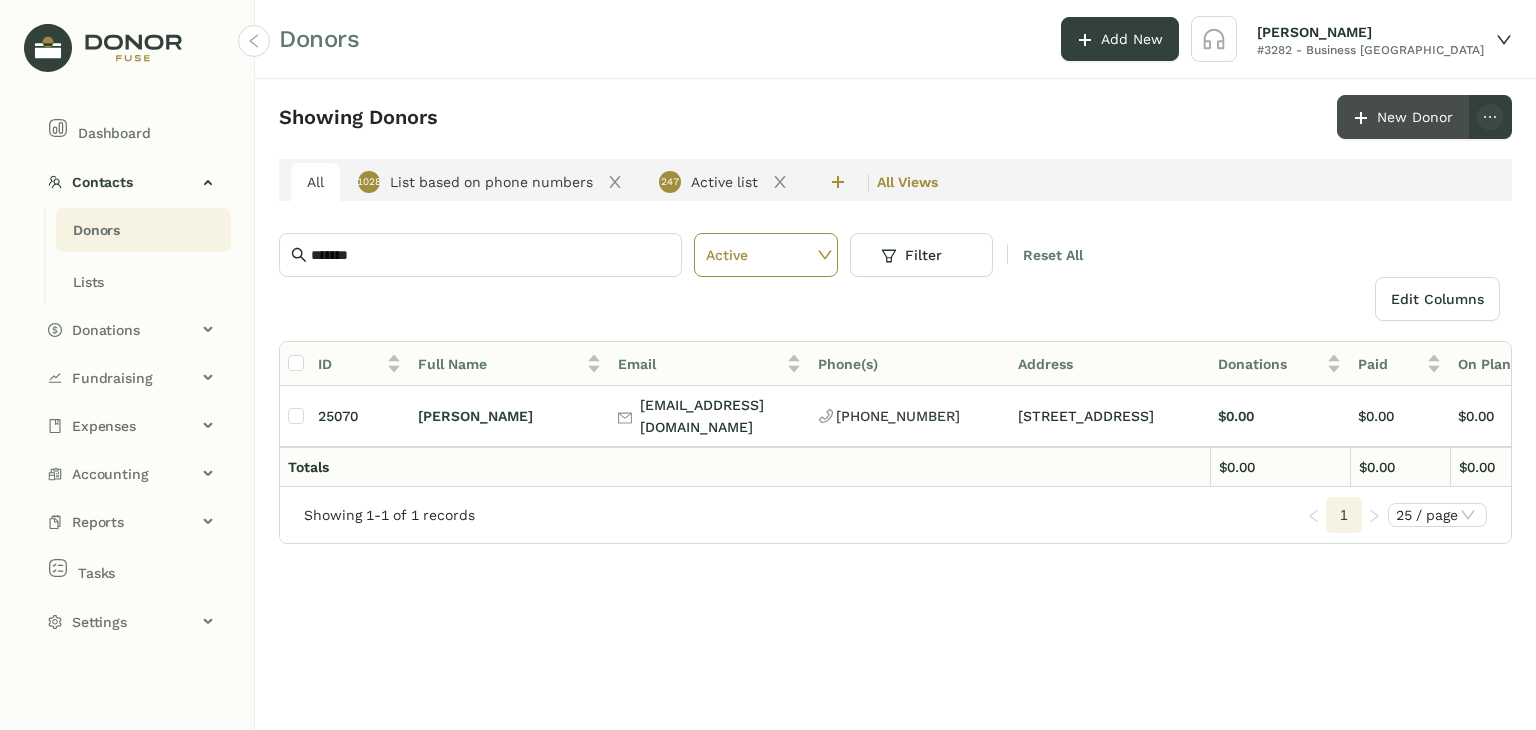 click on "New Donor" 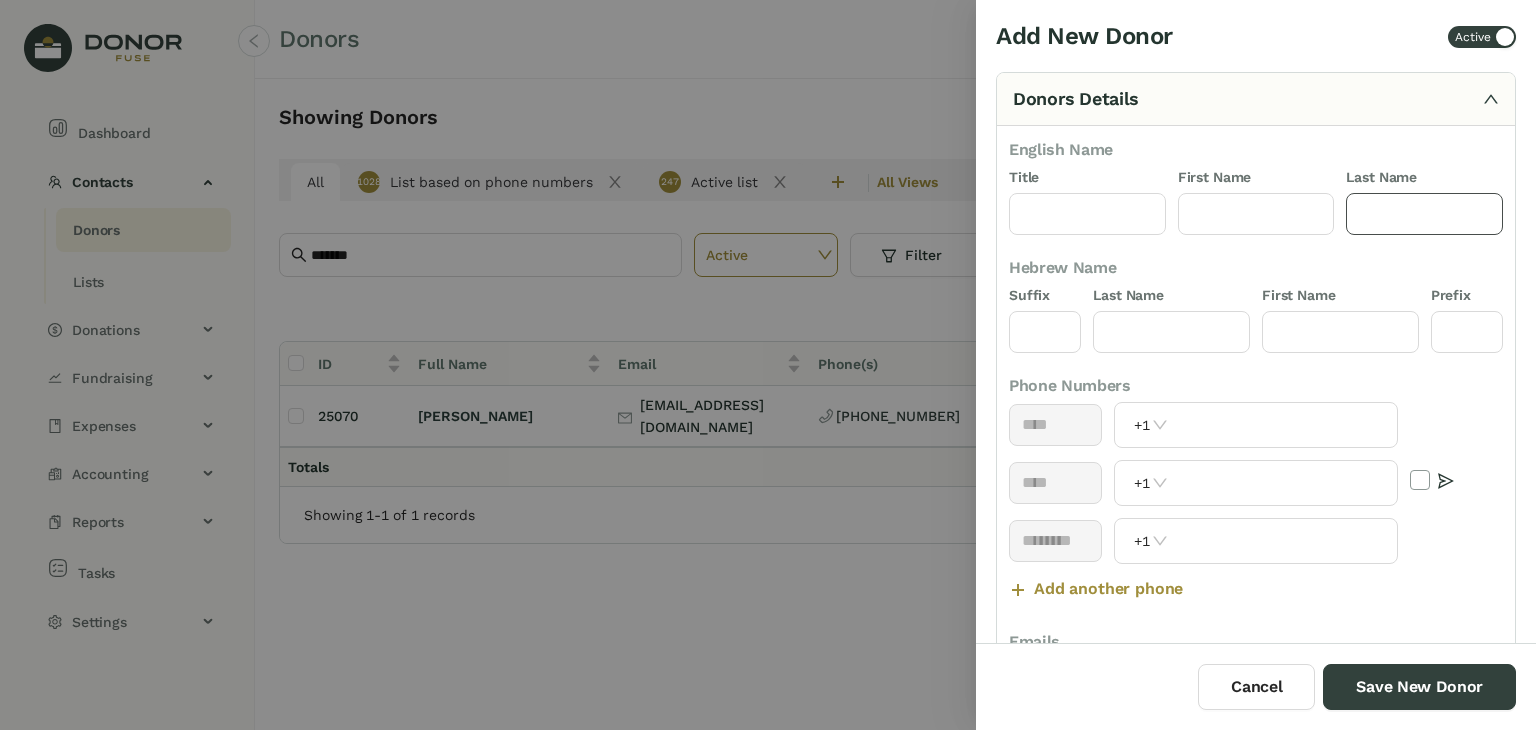 click 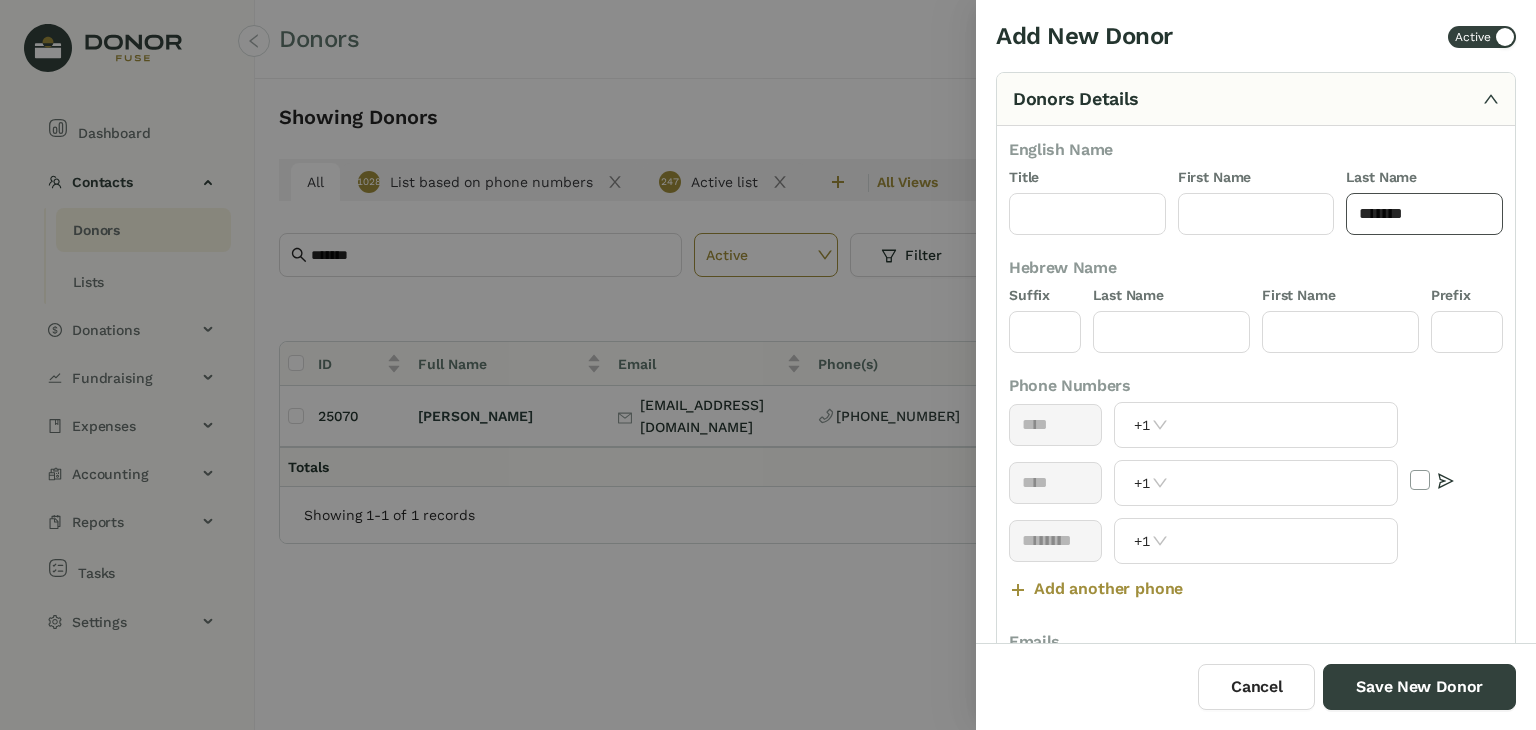 type on "*******" 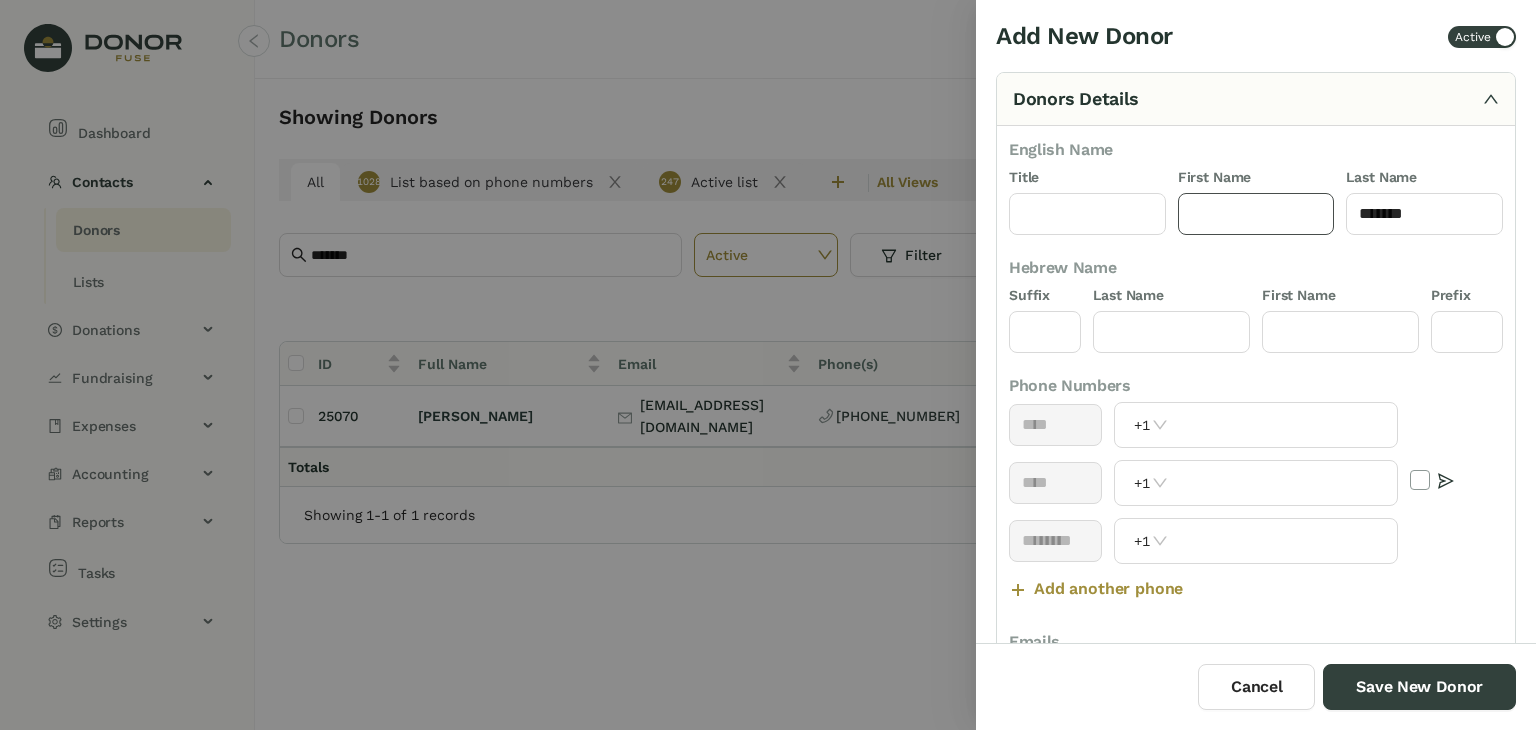 click 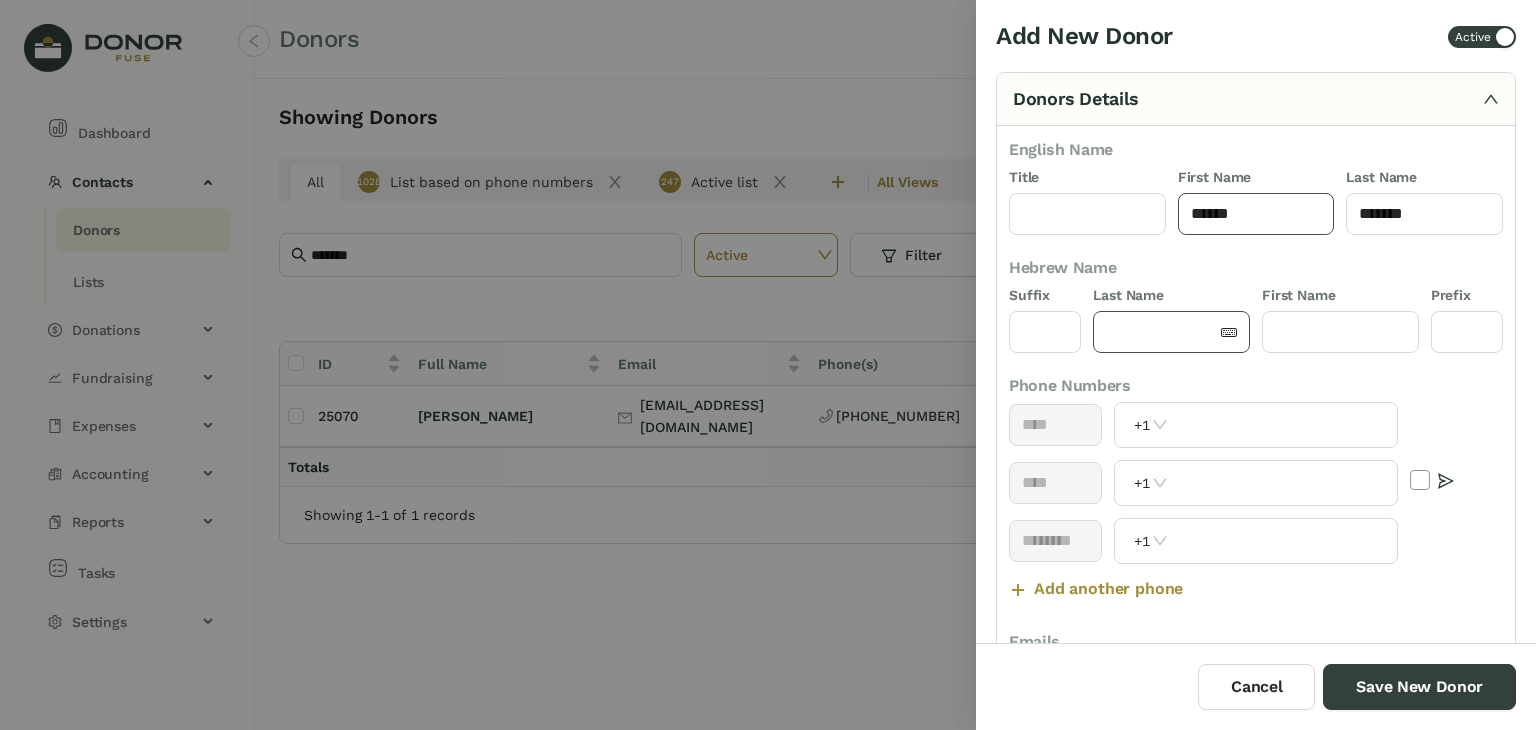 scroll, scrollTop: 56, scrollLeft: 0, axis: vertical 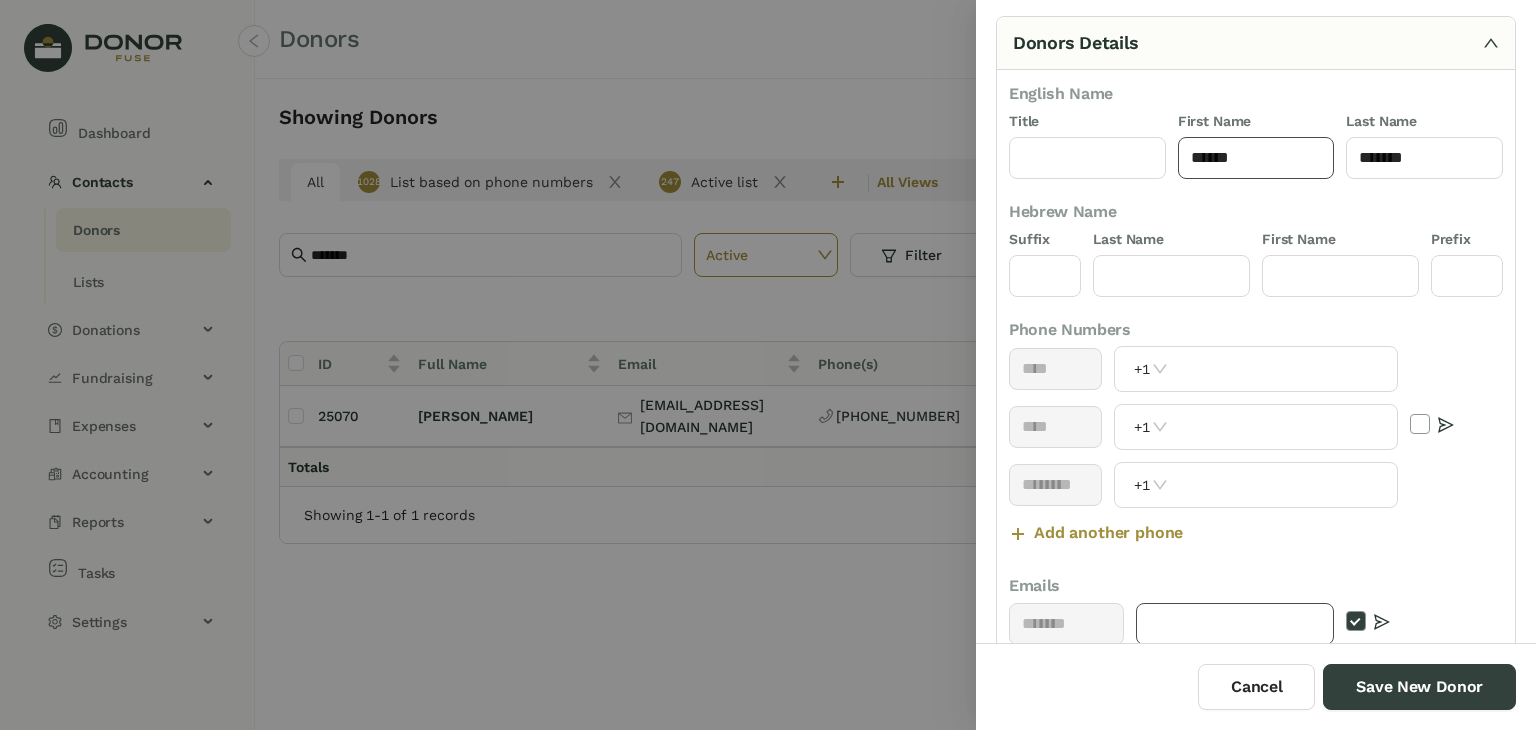 type on "******" 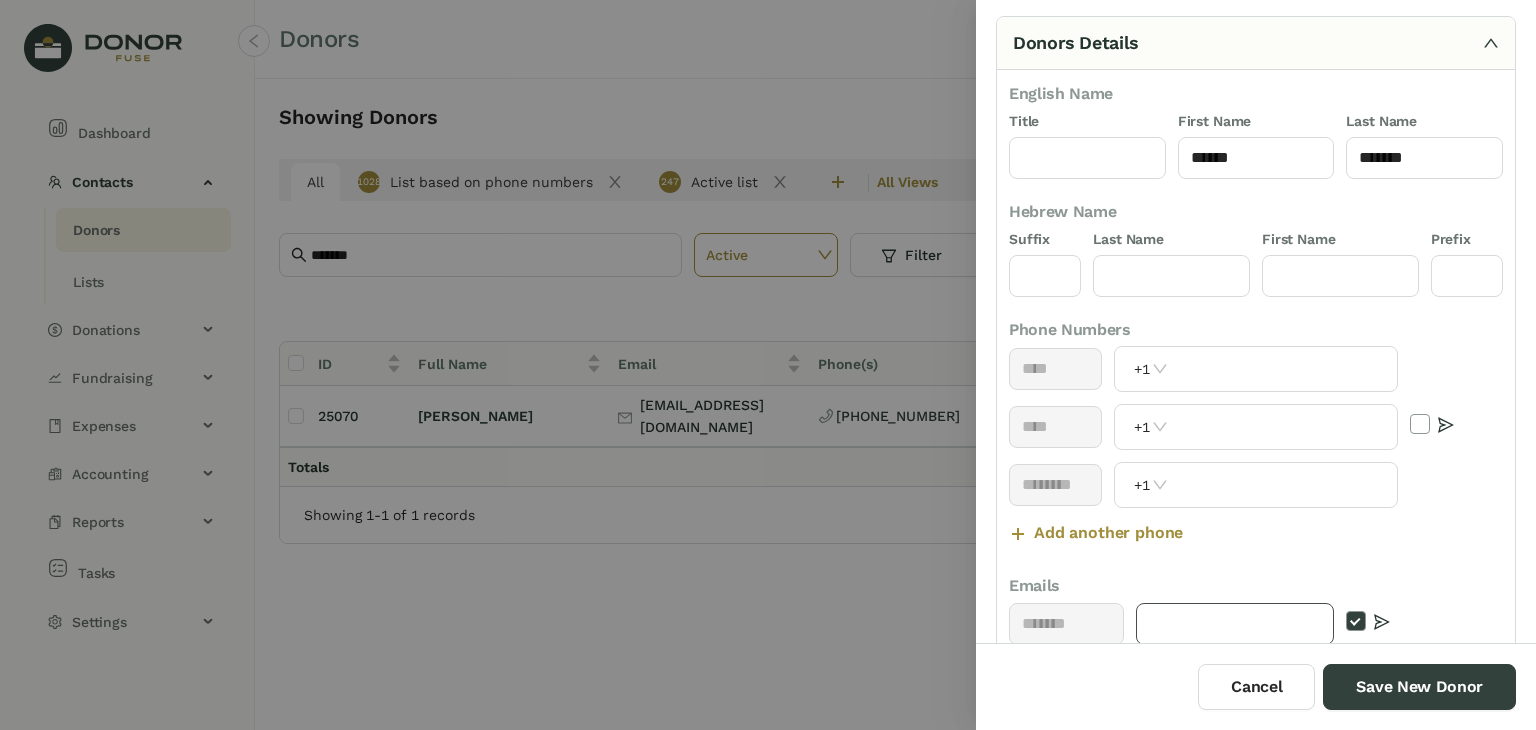 click at bounding box center [1235, 624] 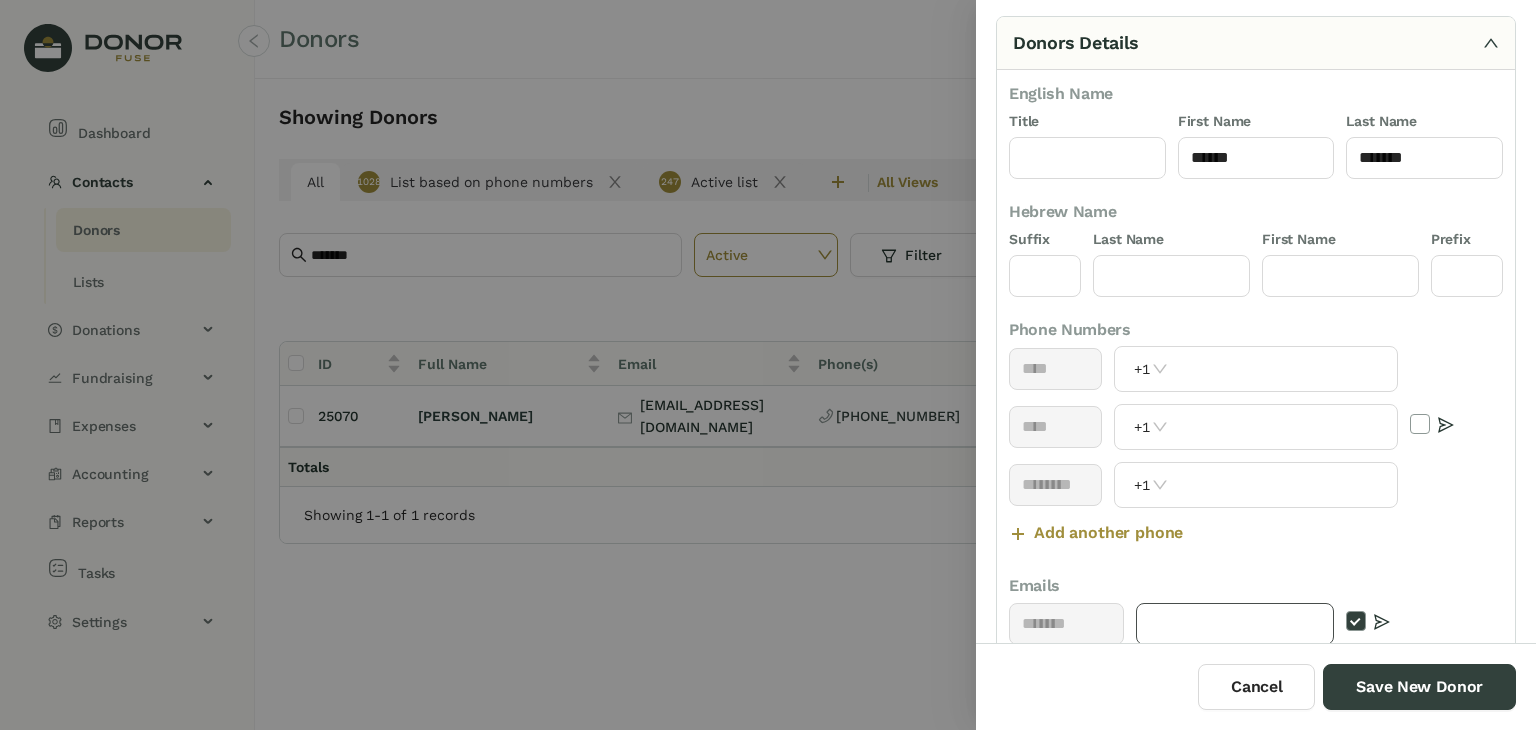 paste on "******" 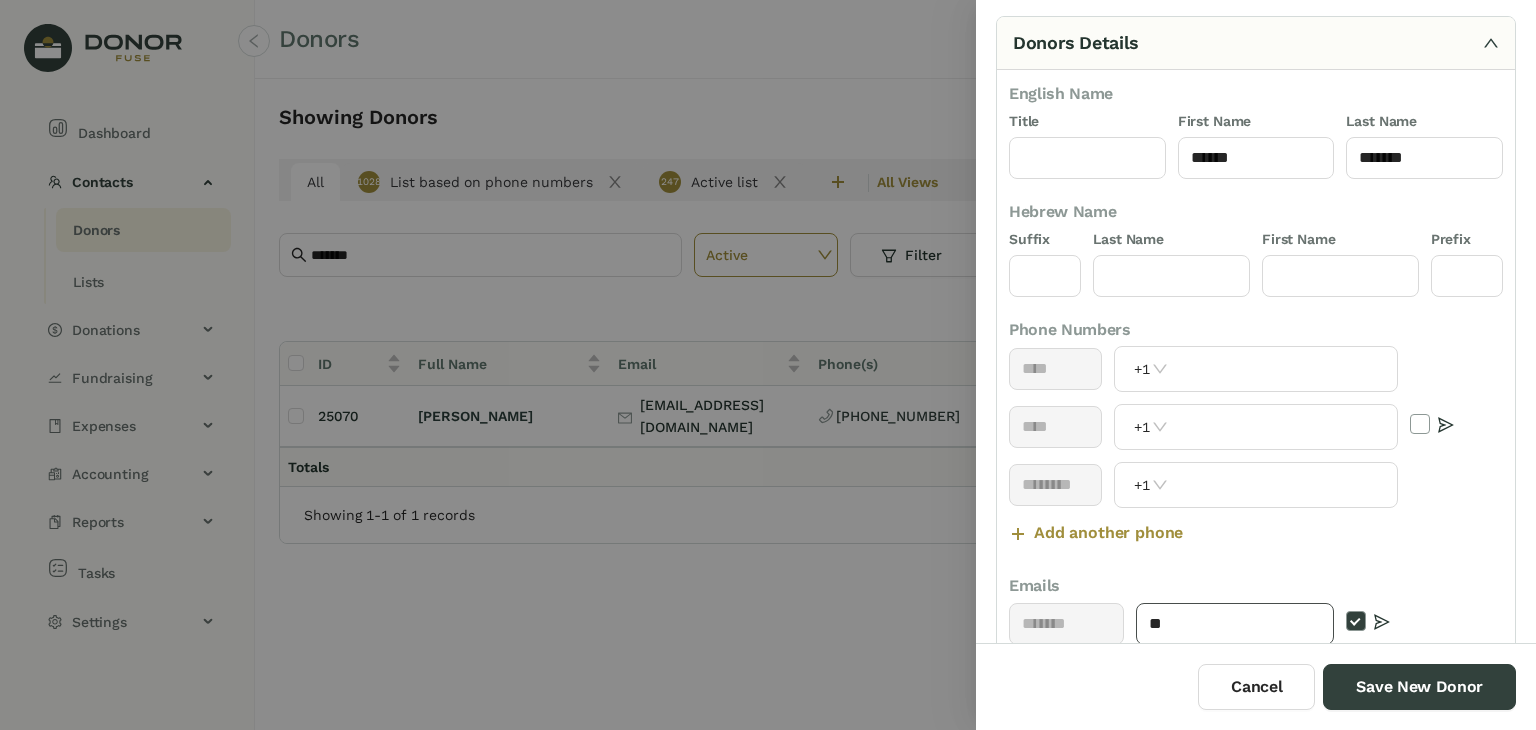 type on "*" 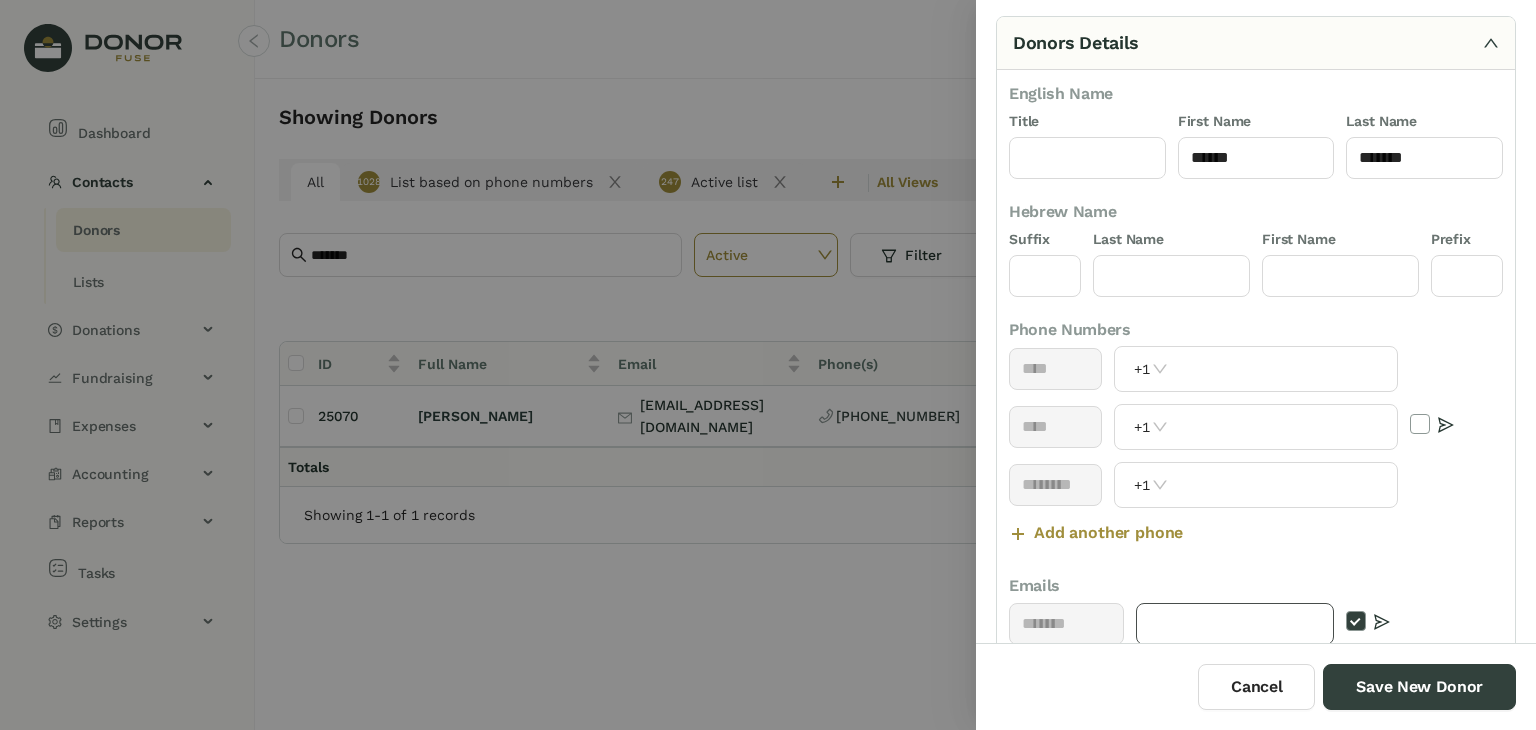 paste on "**********" 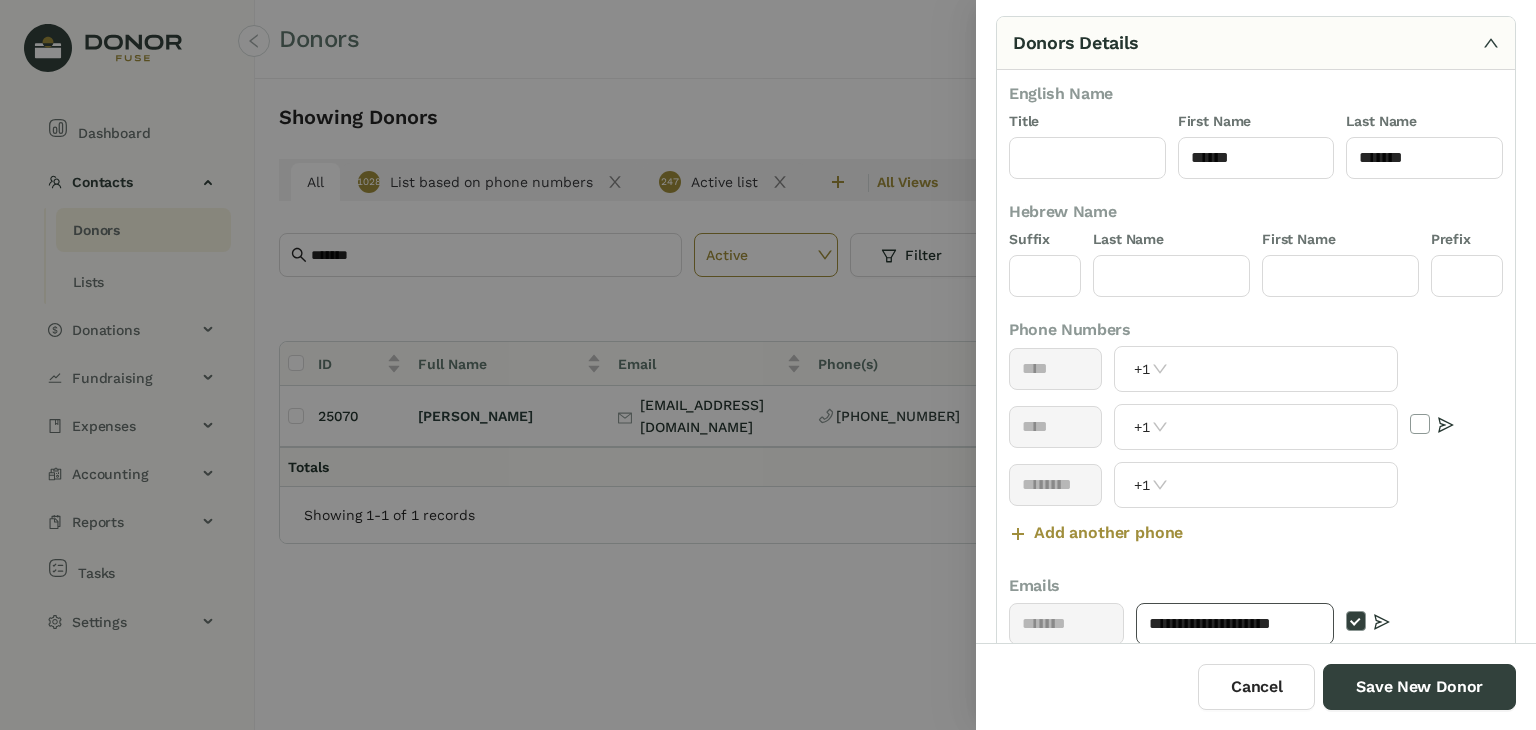 scroll, scrollTop: 0, scrollLeft: 20, axis: horizontal 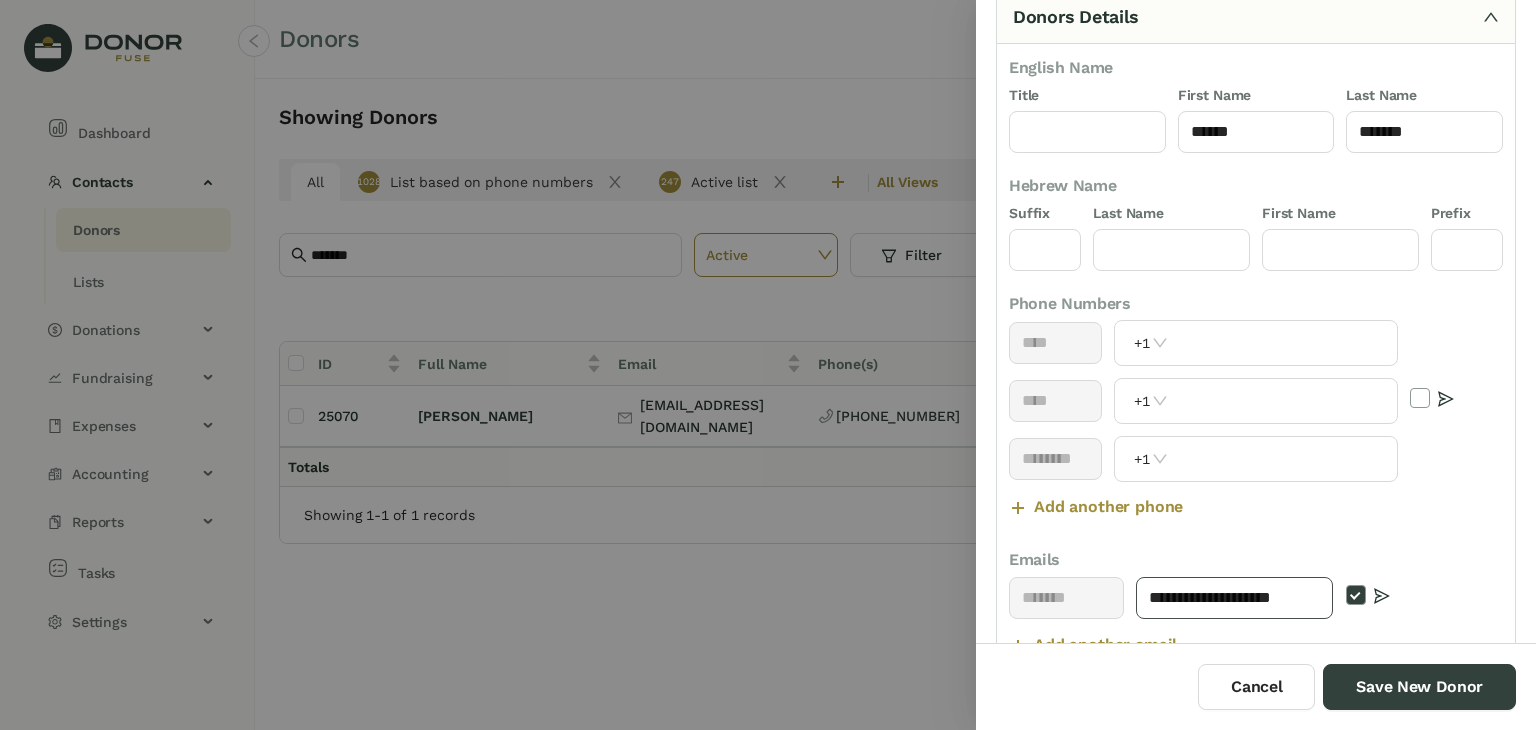 type on "**********" 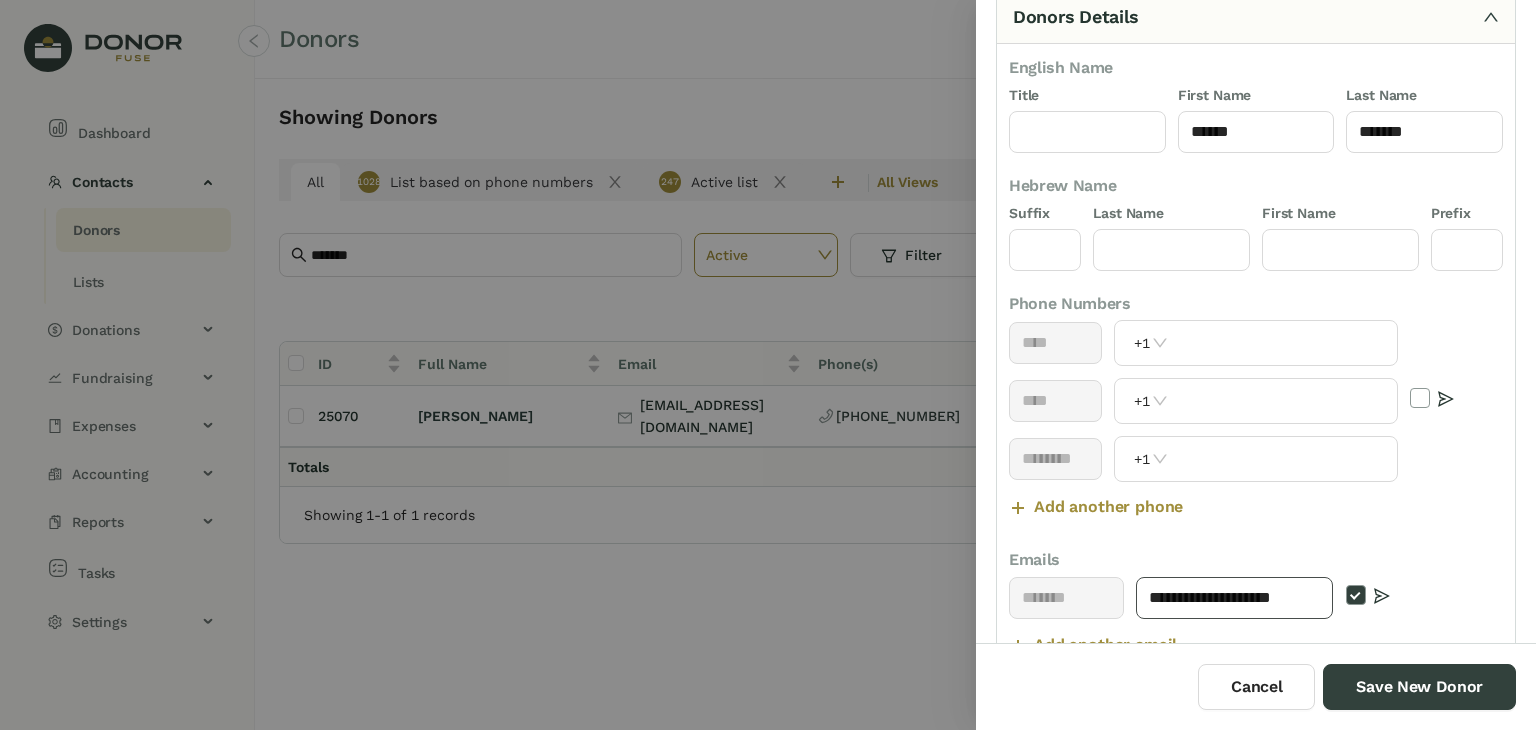 scroll, scrollTop: 0, scrollLeft: 0, axis: both 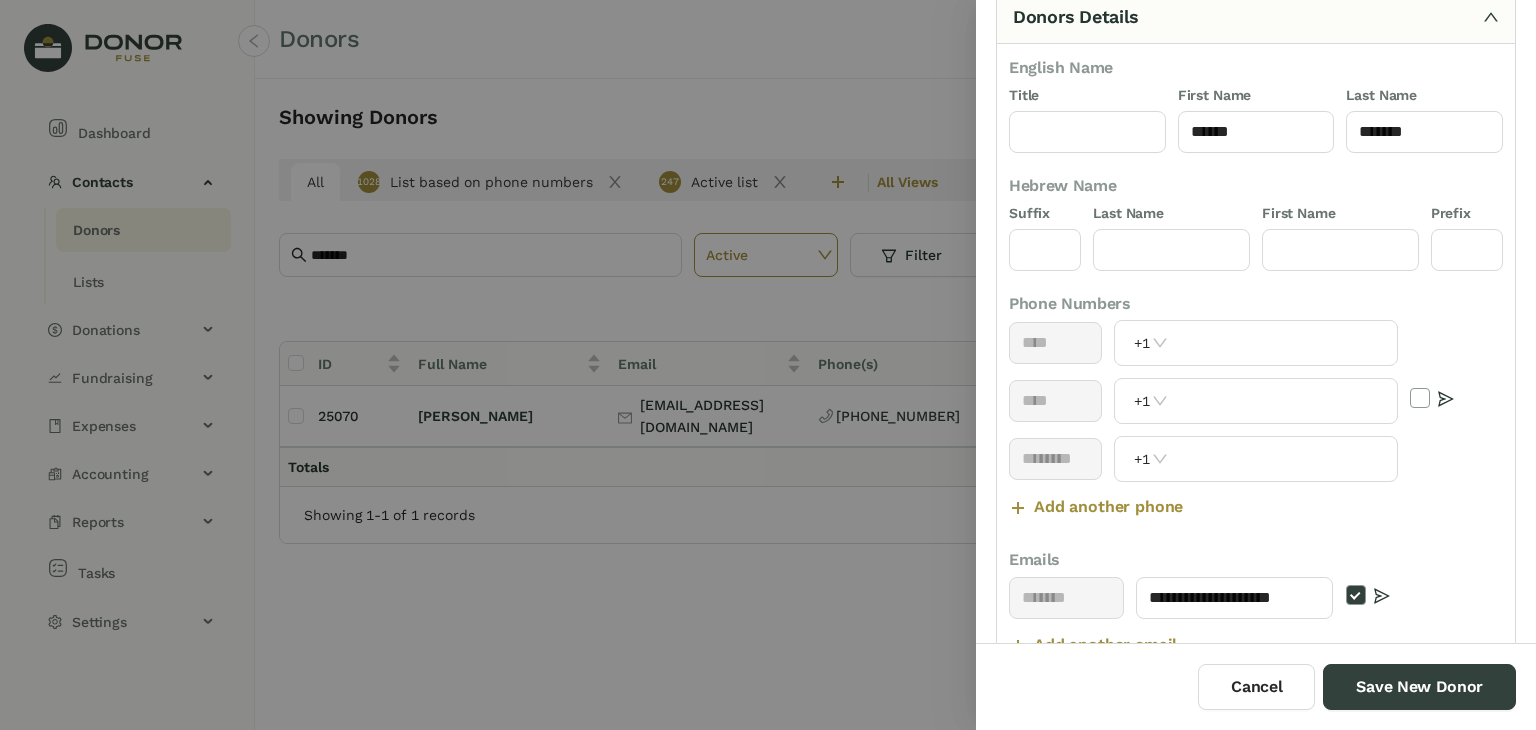 click on "+1" at bounding box center (1255, 407) 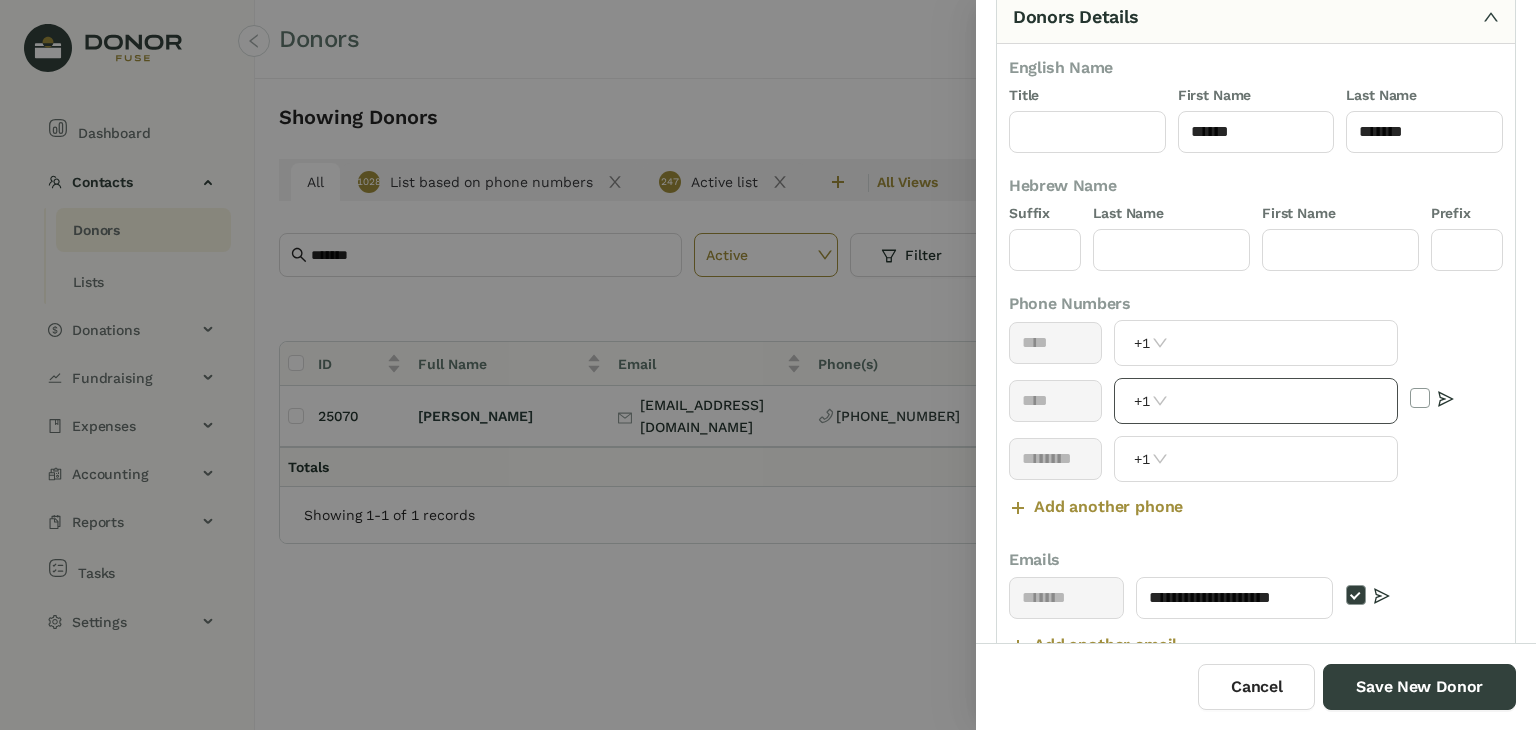 click on "+1" at bounding box center (1255, 401) 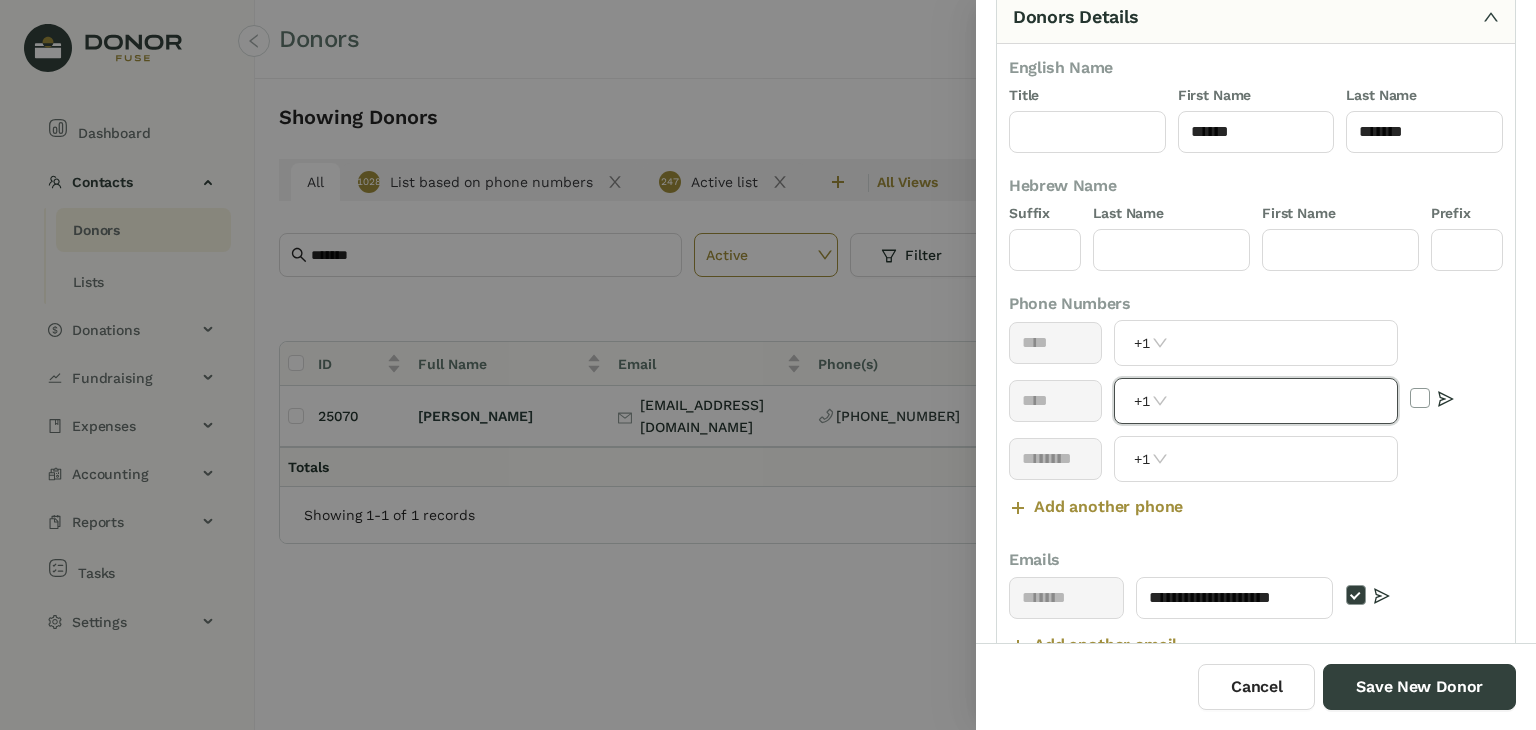 click at bounding box center [1284, 401] 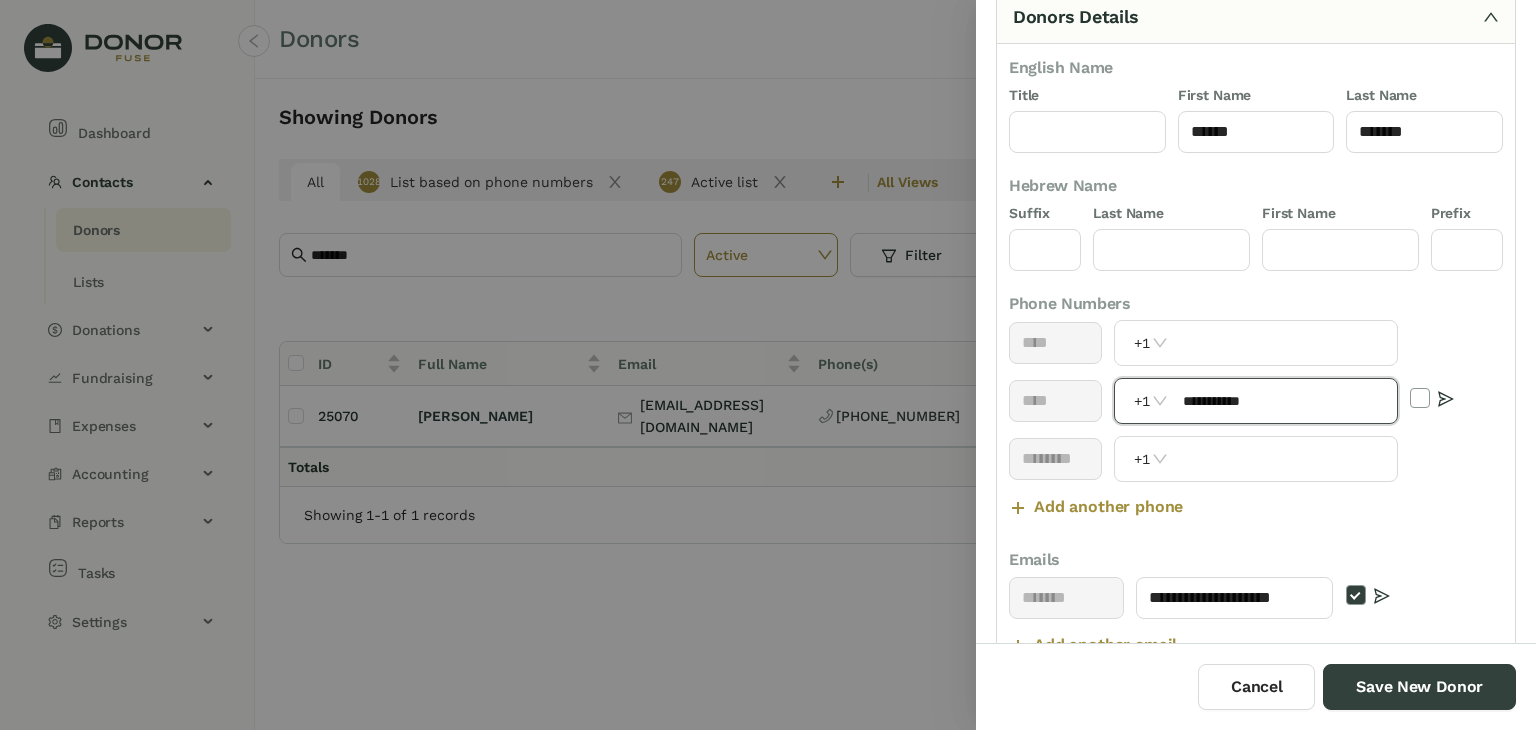 click on "**********" at bounding box center [1255, 401] 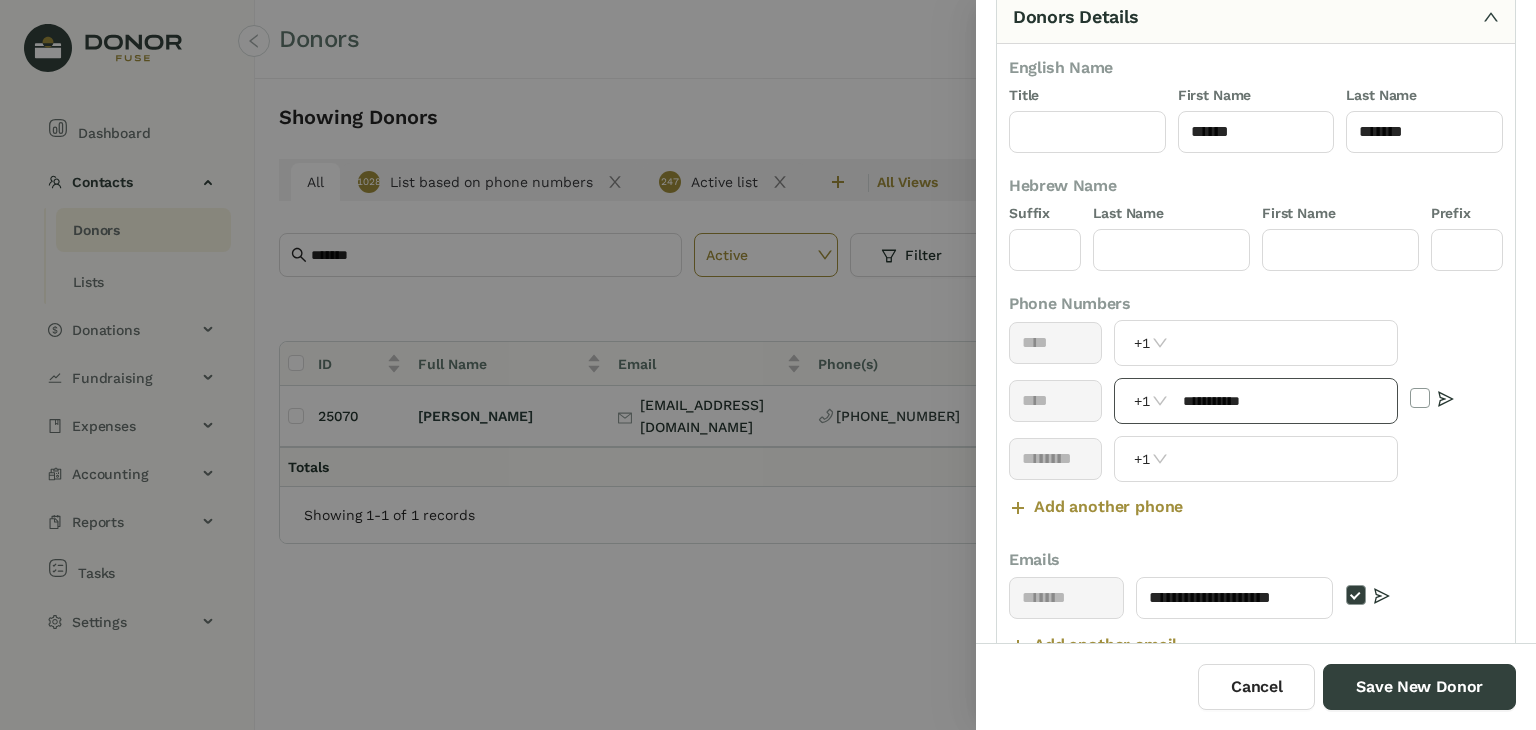 click on "**********" at bounding box center [1284, 401] 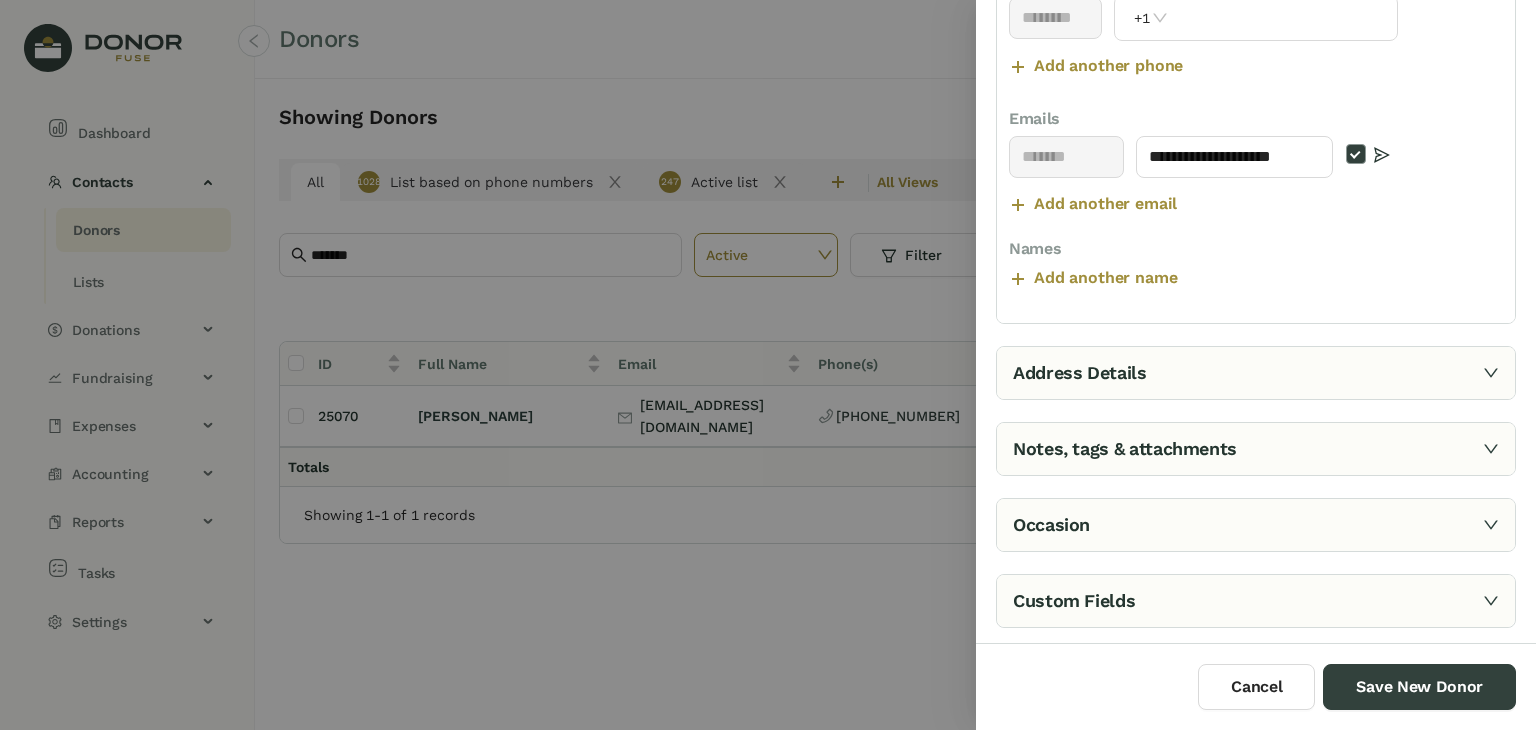 type on "**********" 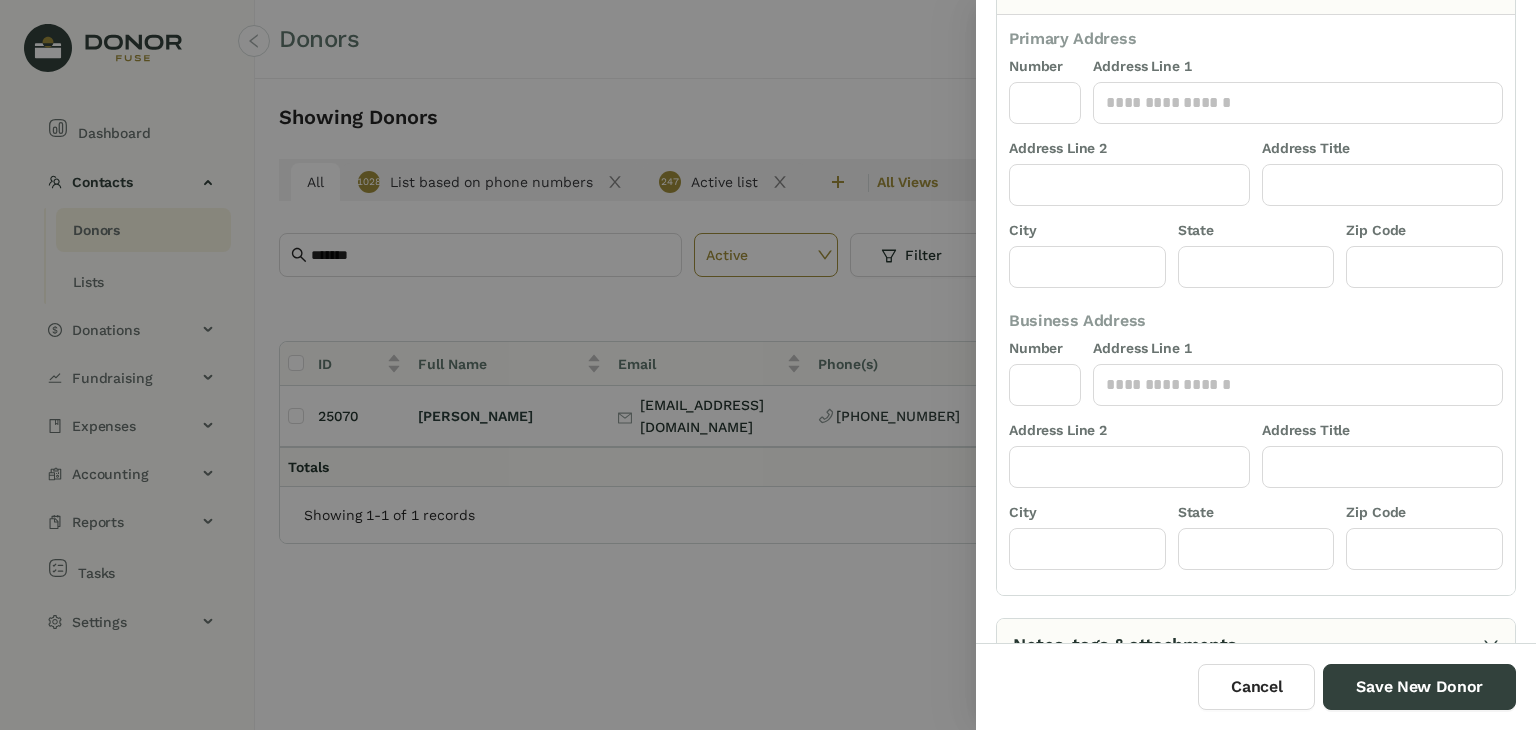 scroll, scrollTop: 117, scrollLeft: 0, axis: vertical 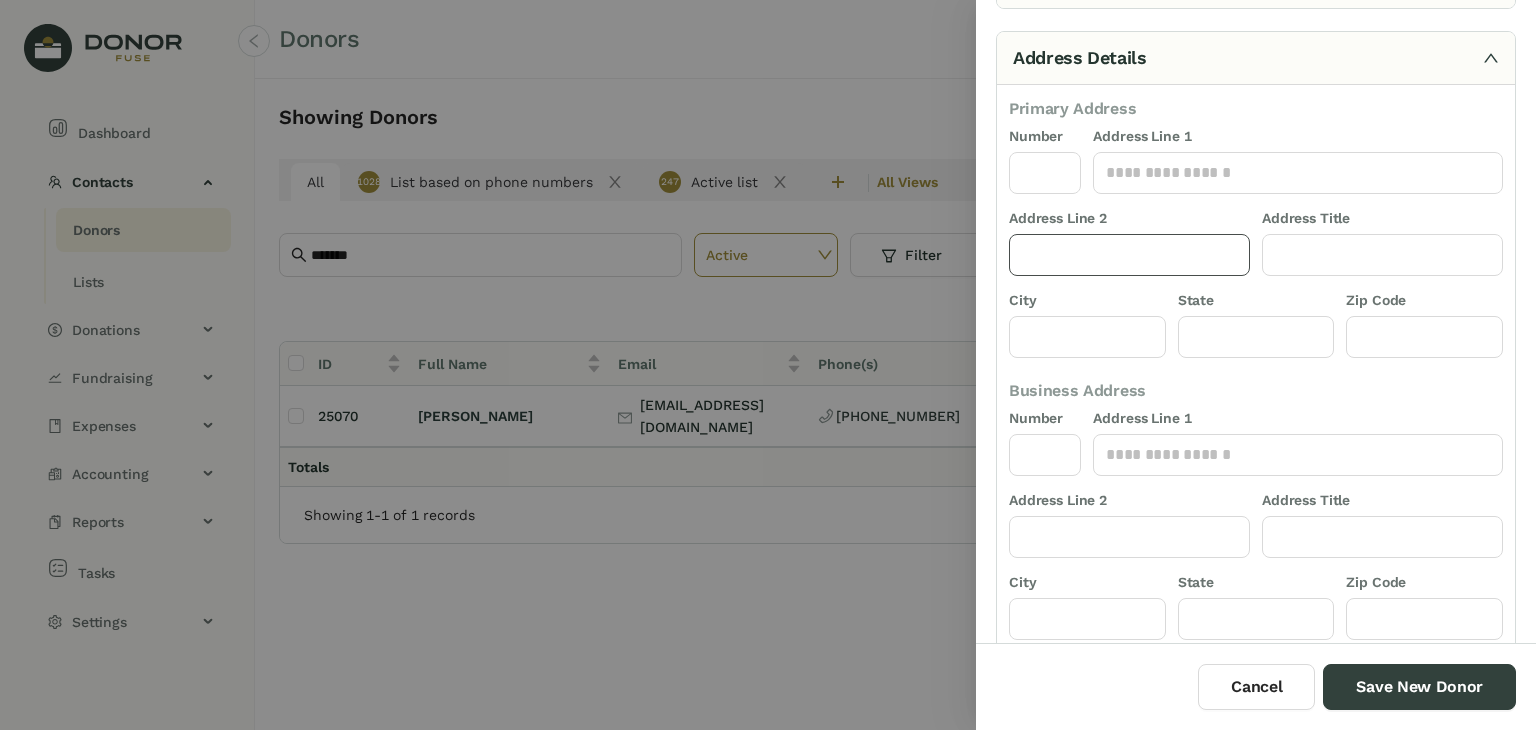 click 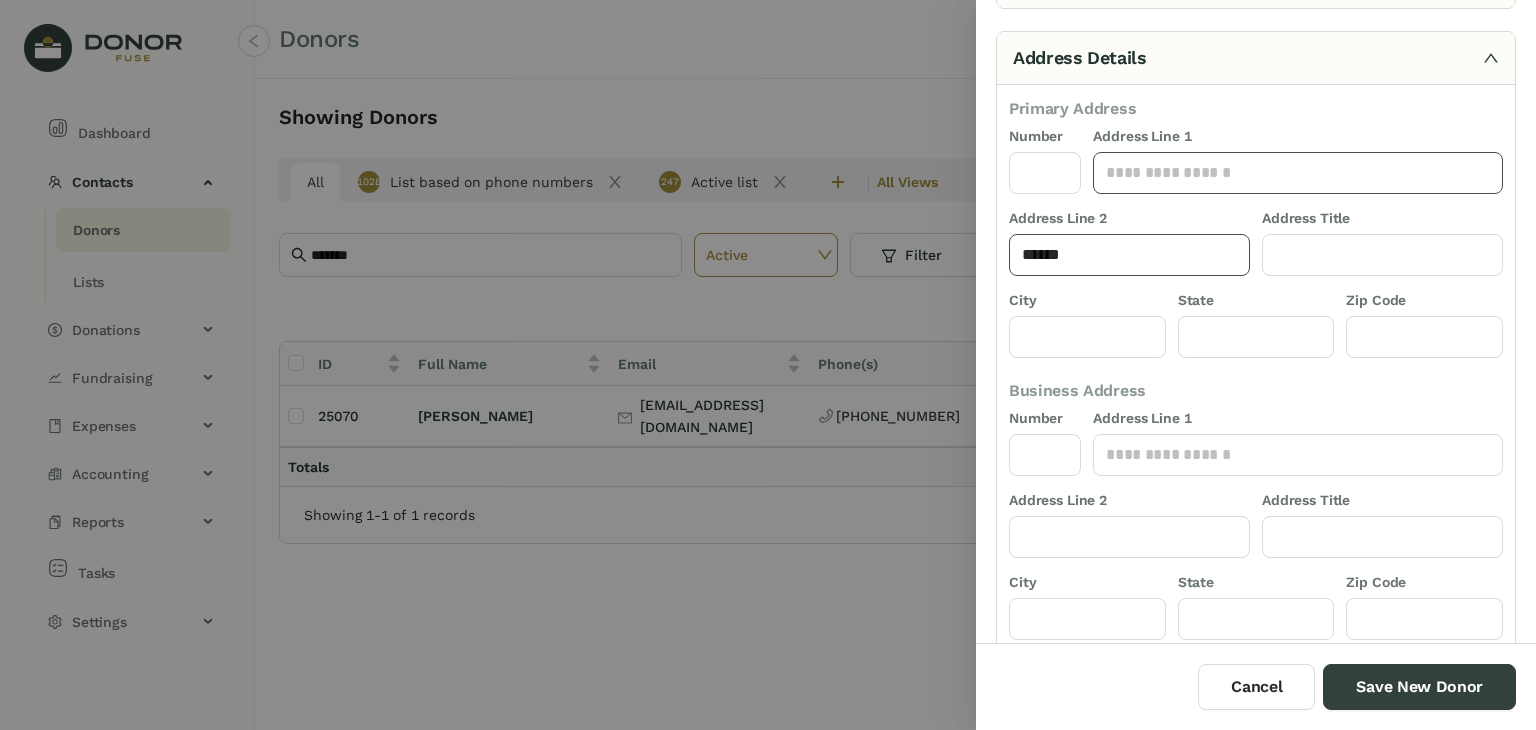 type on "******" 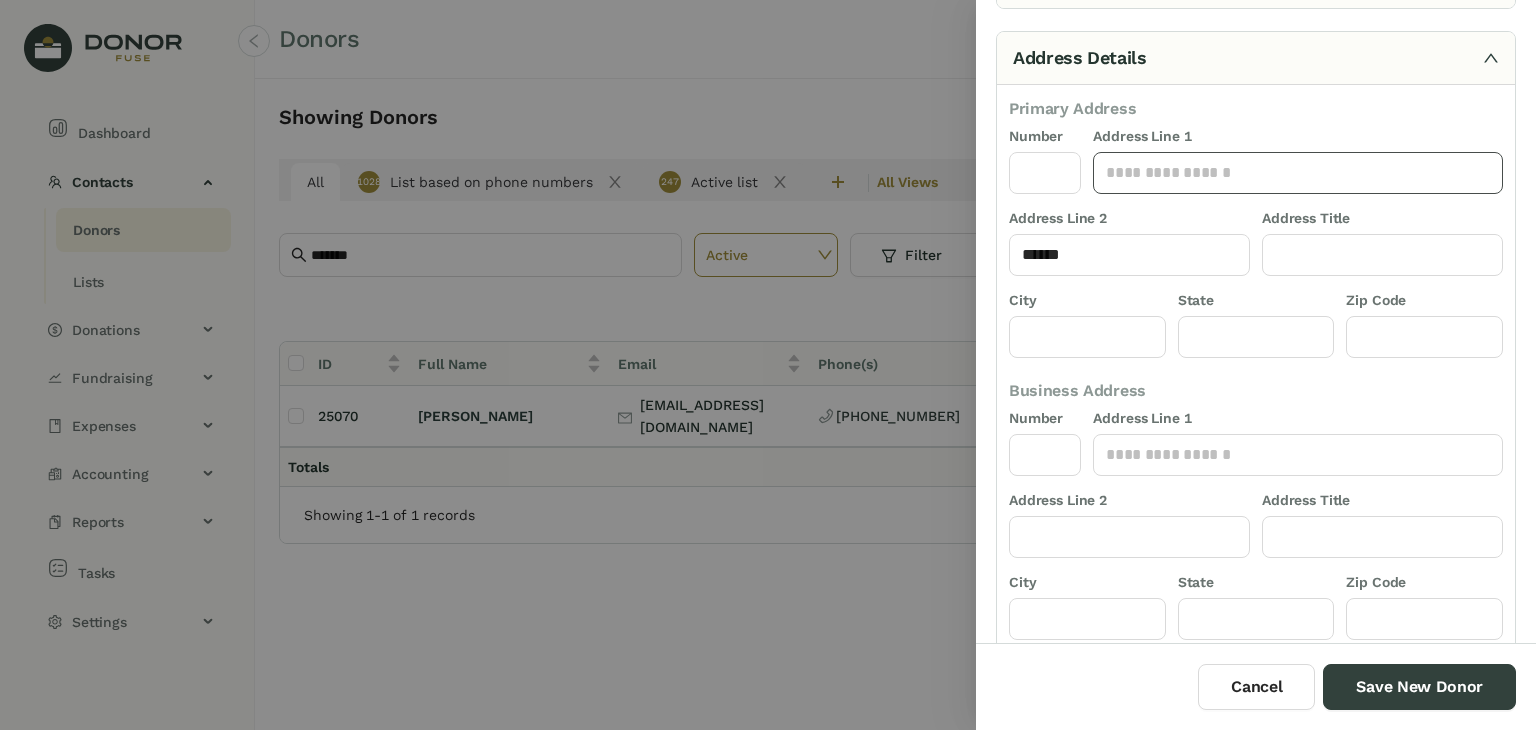 click 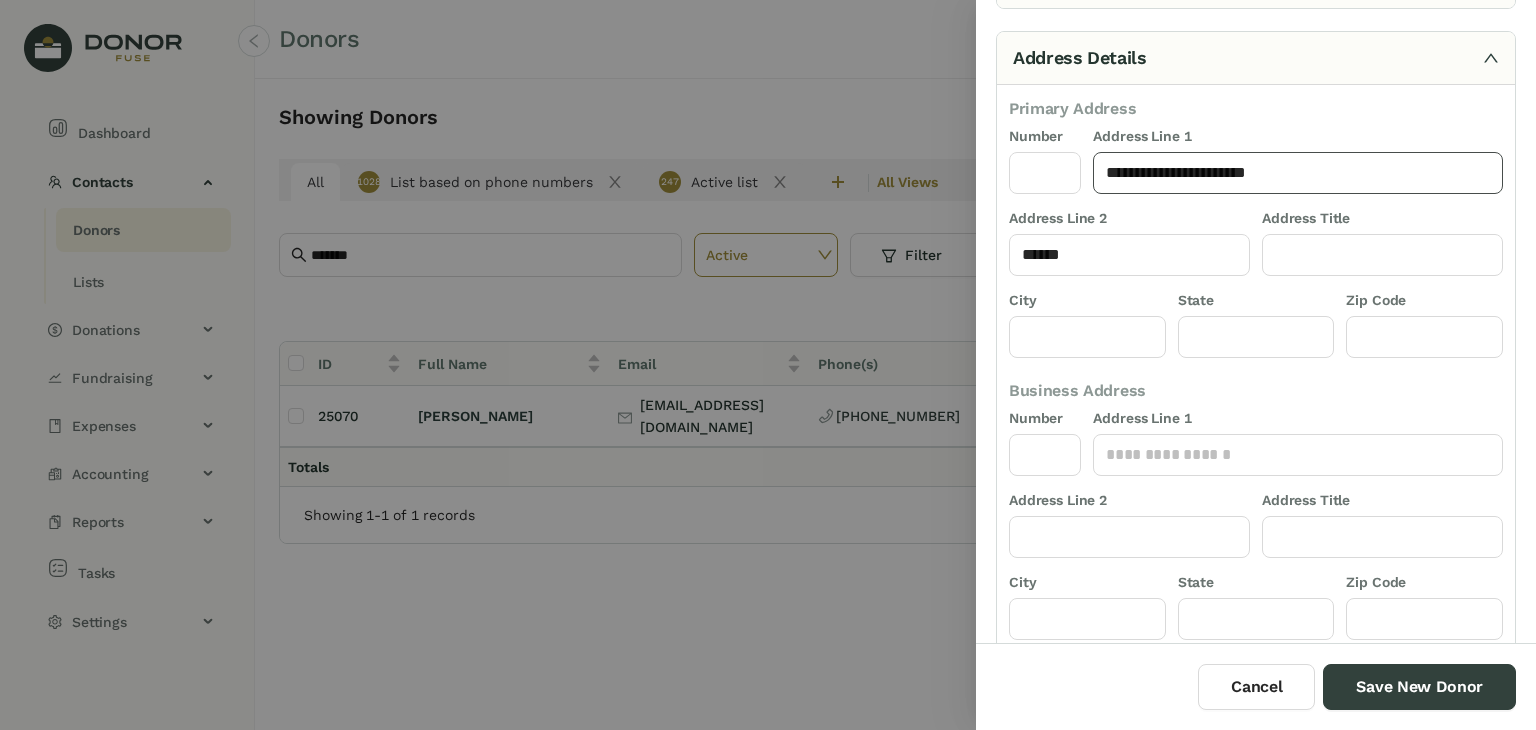 drag, startPoint x: 1333, startPoint y: 178, endPoint x: 1240, endPoint y: 175, distance: 93.04838 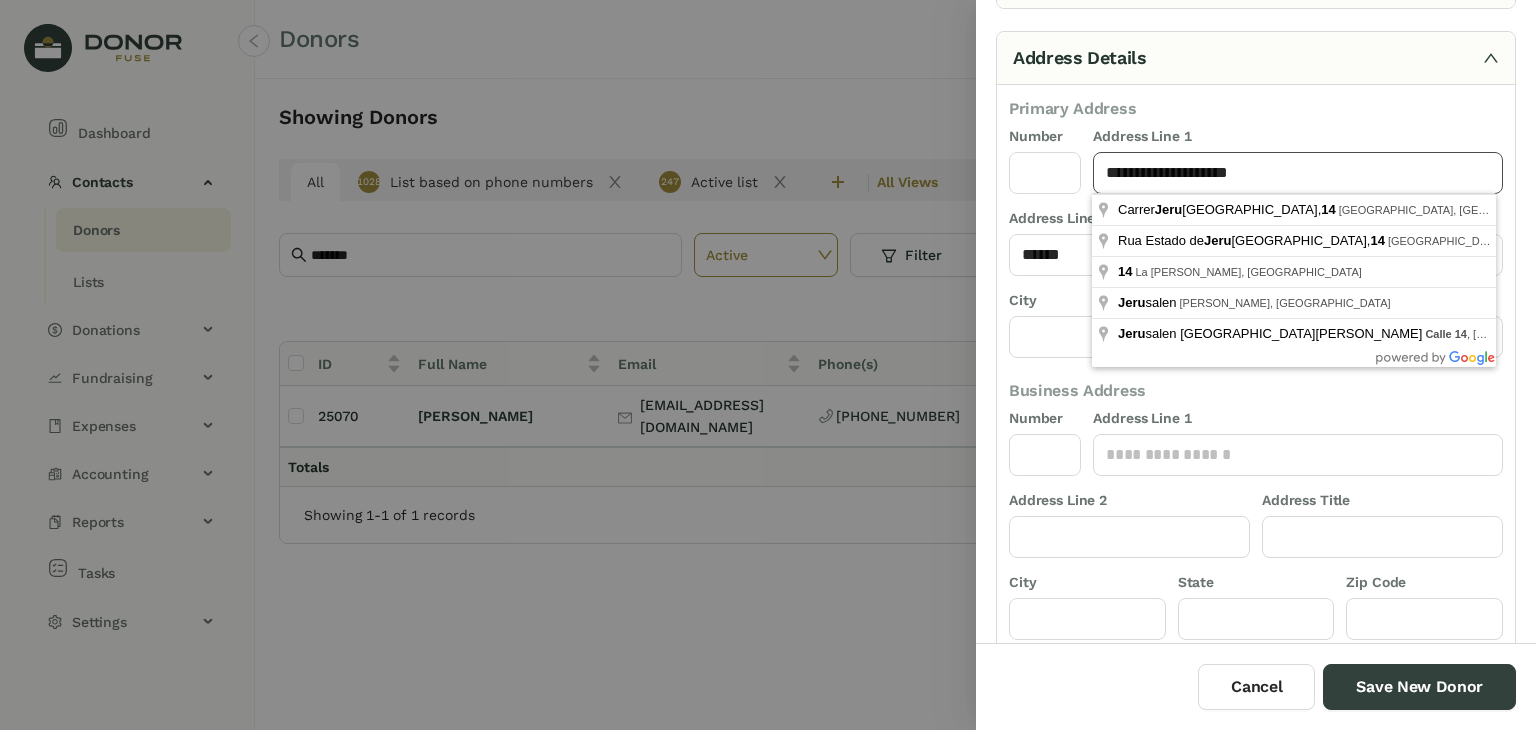 drag, startPoint x: 1284, startPoint y: 172, endPoint x: 1235, endPoint y: 166, distance: 49.365982 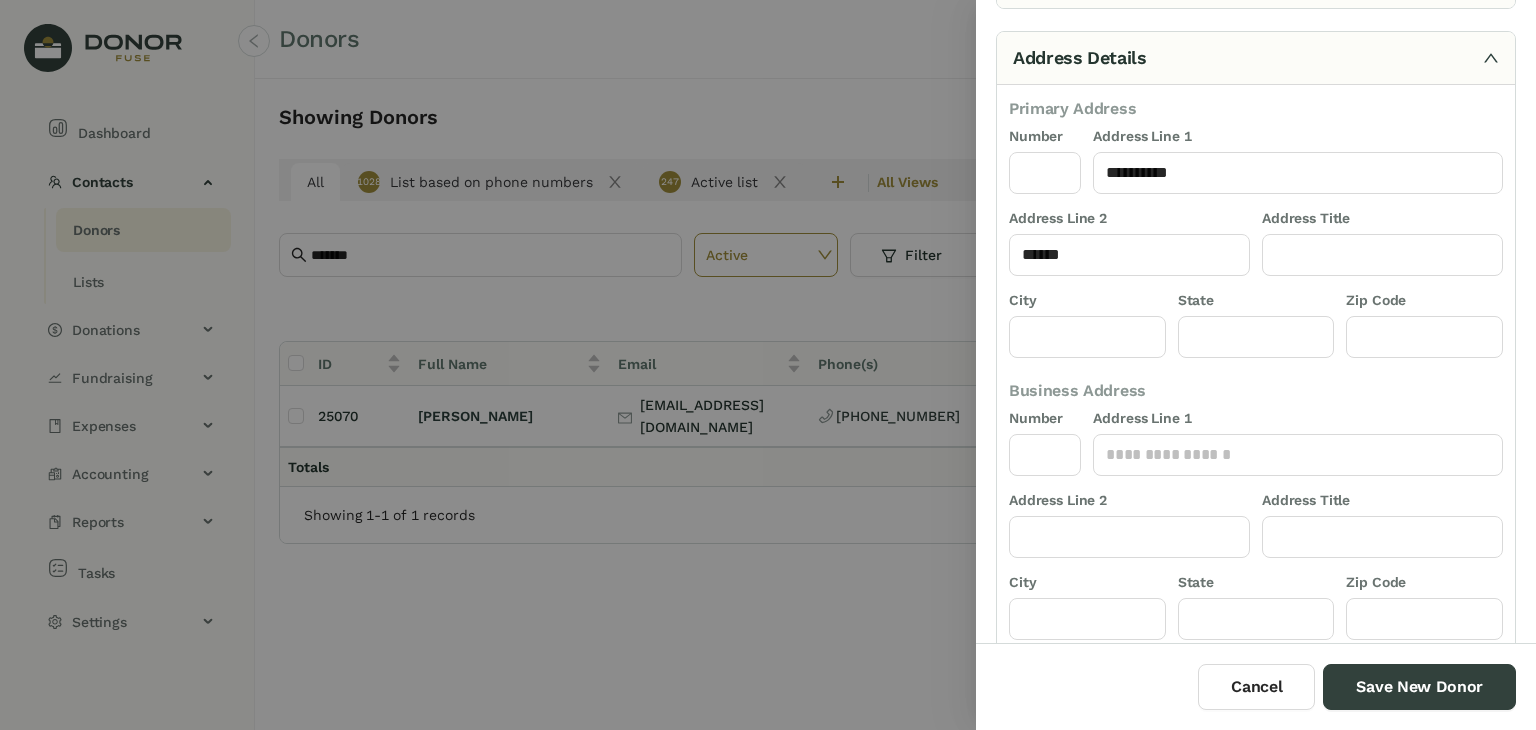click on "Address Line 1" at bounding box center [1298, 138] 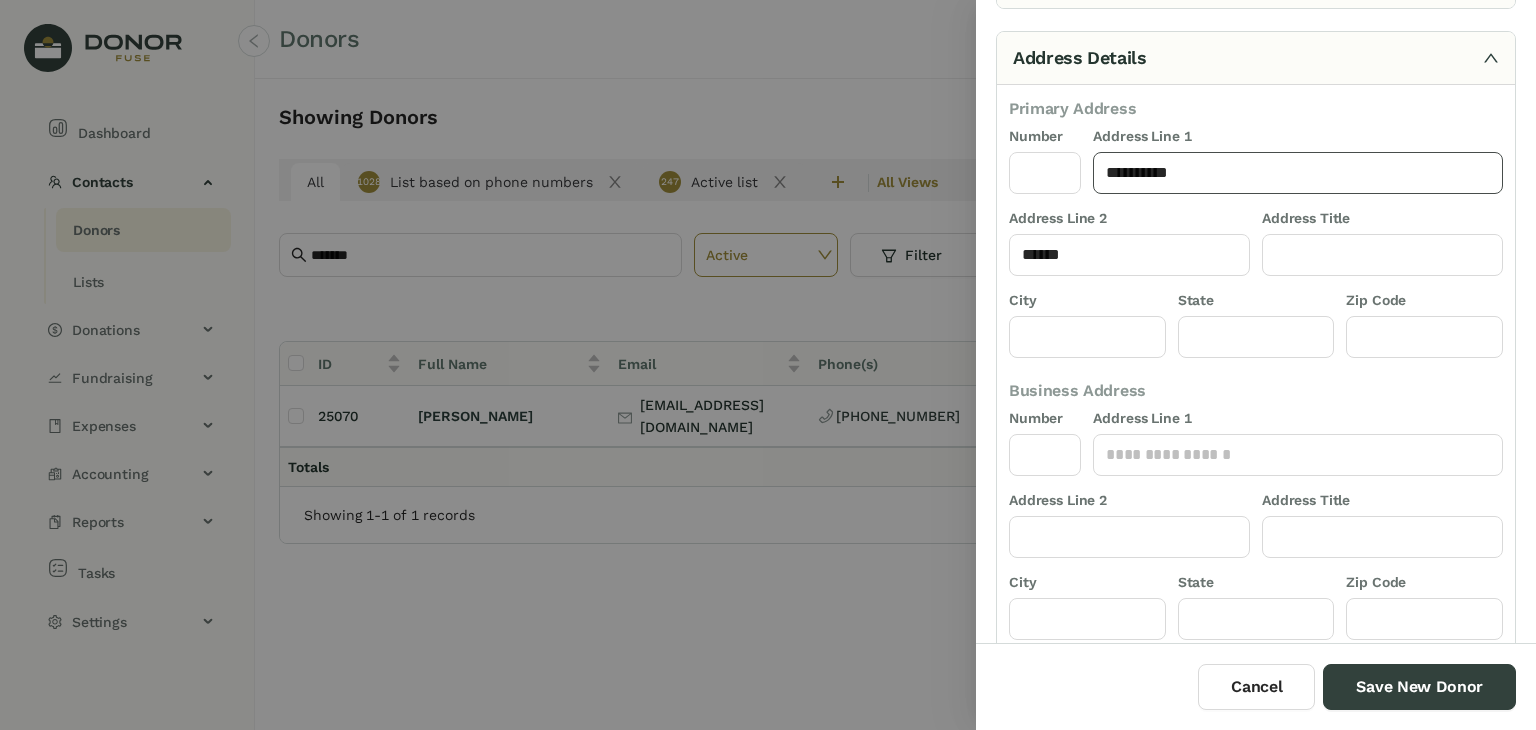 click on "*********" 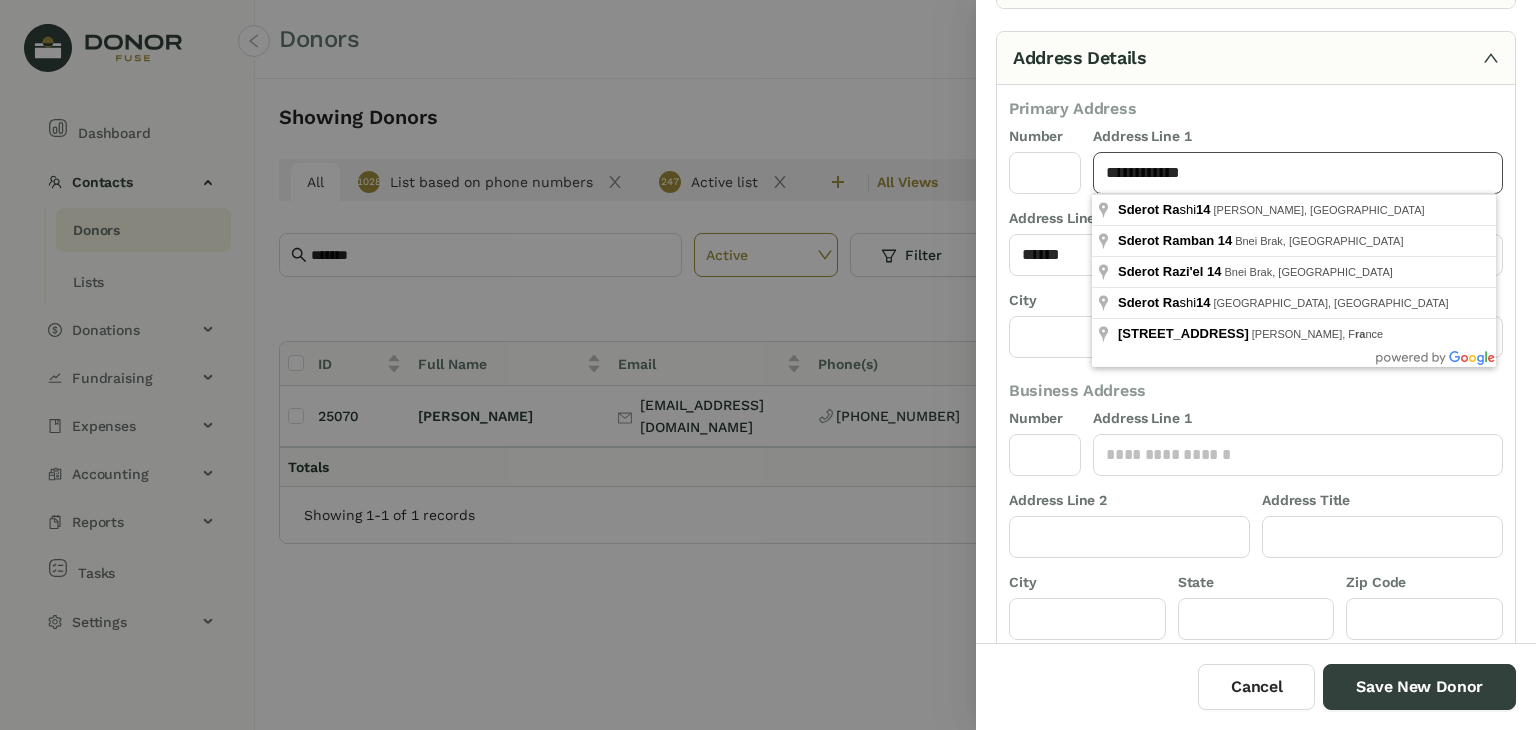 type on "**********" 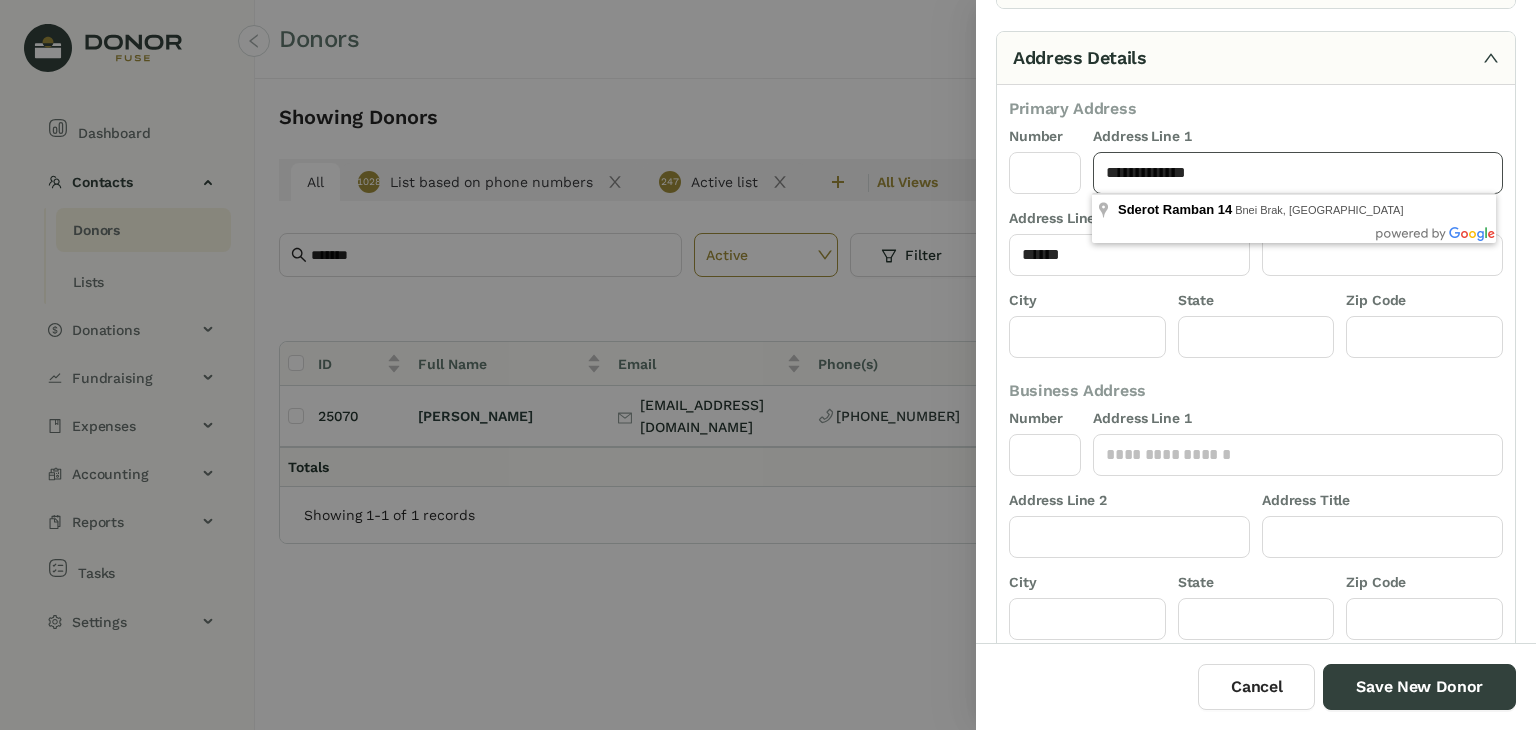 drag, startPoint x: 1222, startPoint y: 177, endPoint x: 1105, endPoint y: 187, distance: 117.426575 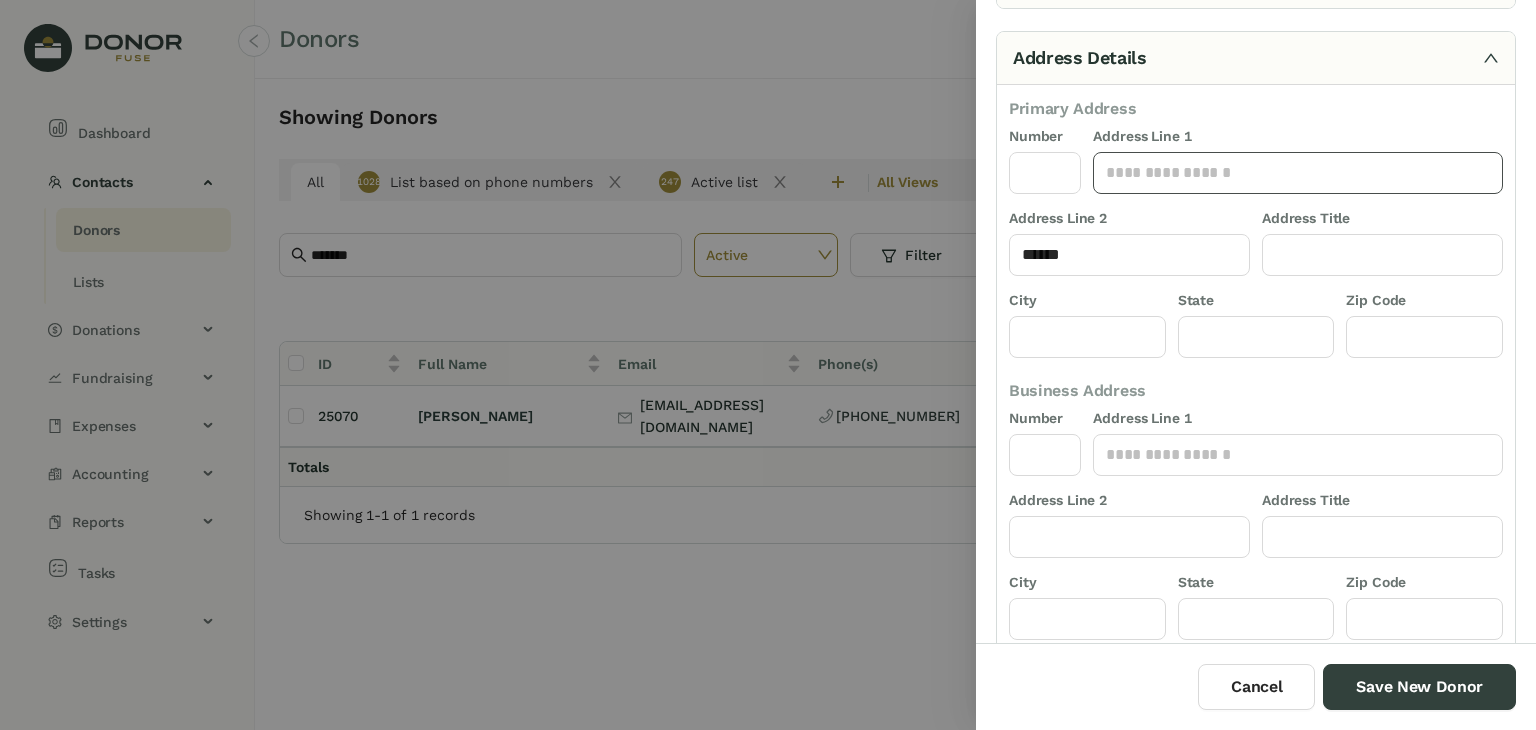 scroll, scrollTop: 136, scrollLeft: 0, axis: vertical 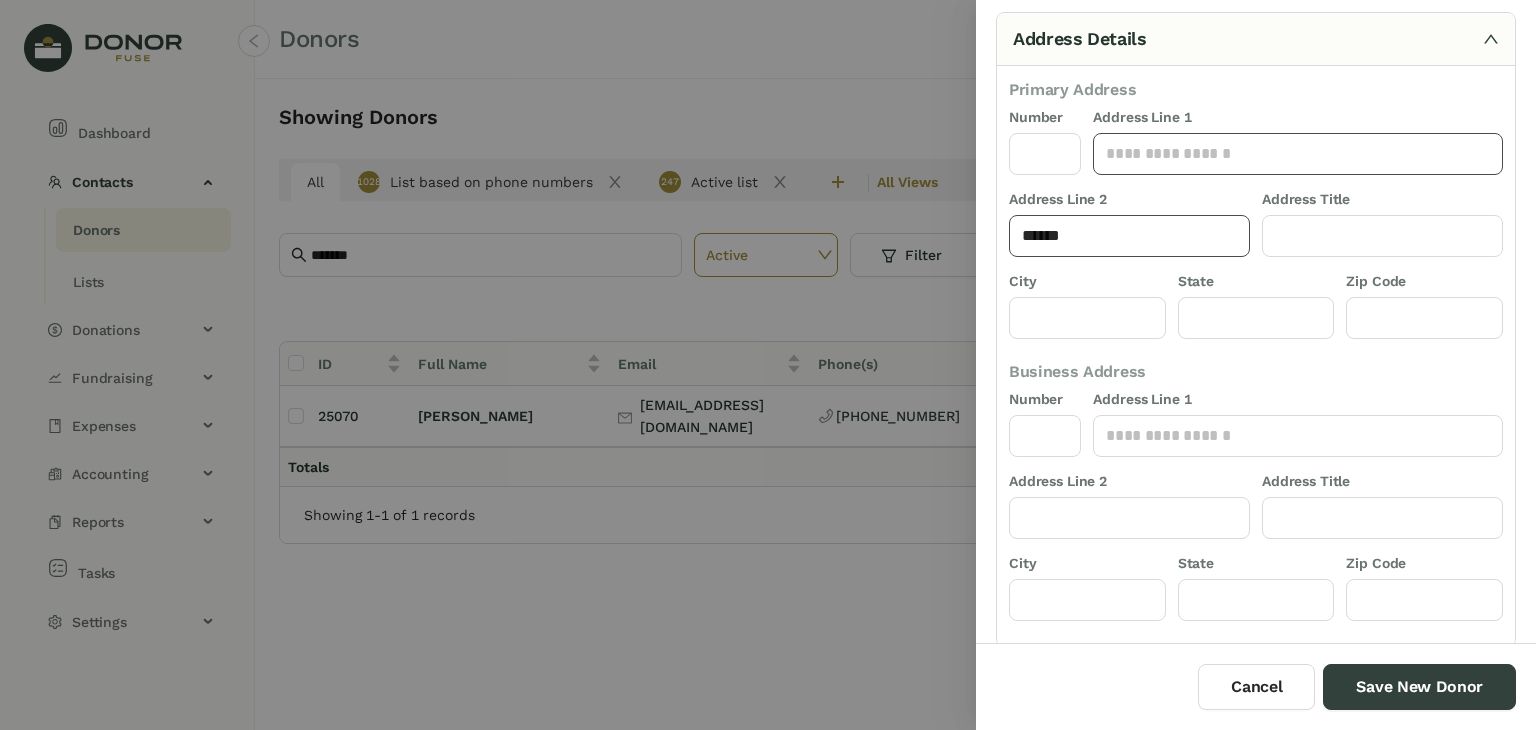 type 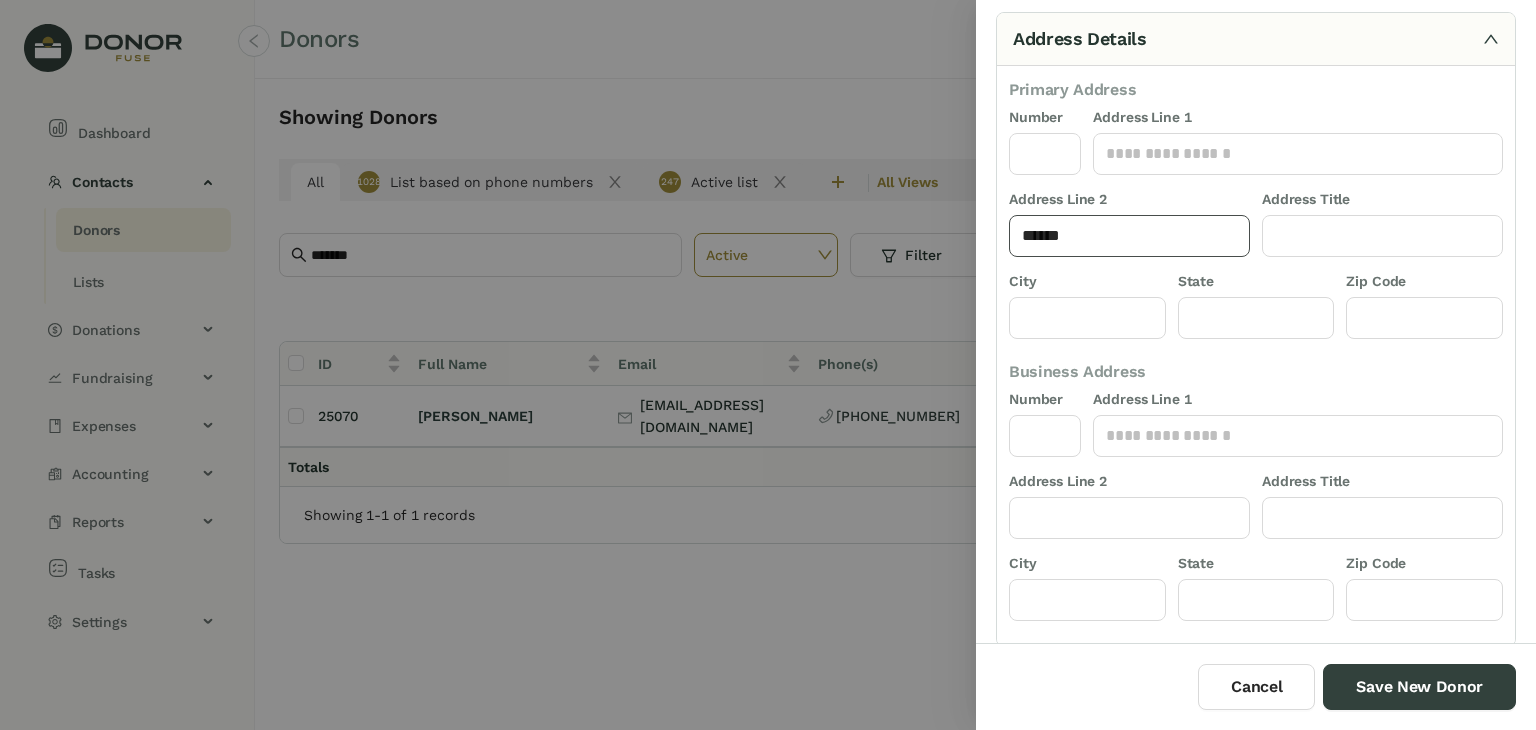 drag, startPoint x: 1096, startPoint y: 241, endPoint x: 987, endPoint y: 247, distance: 109.165016 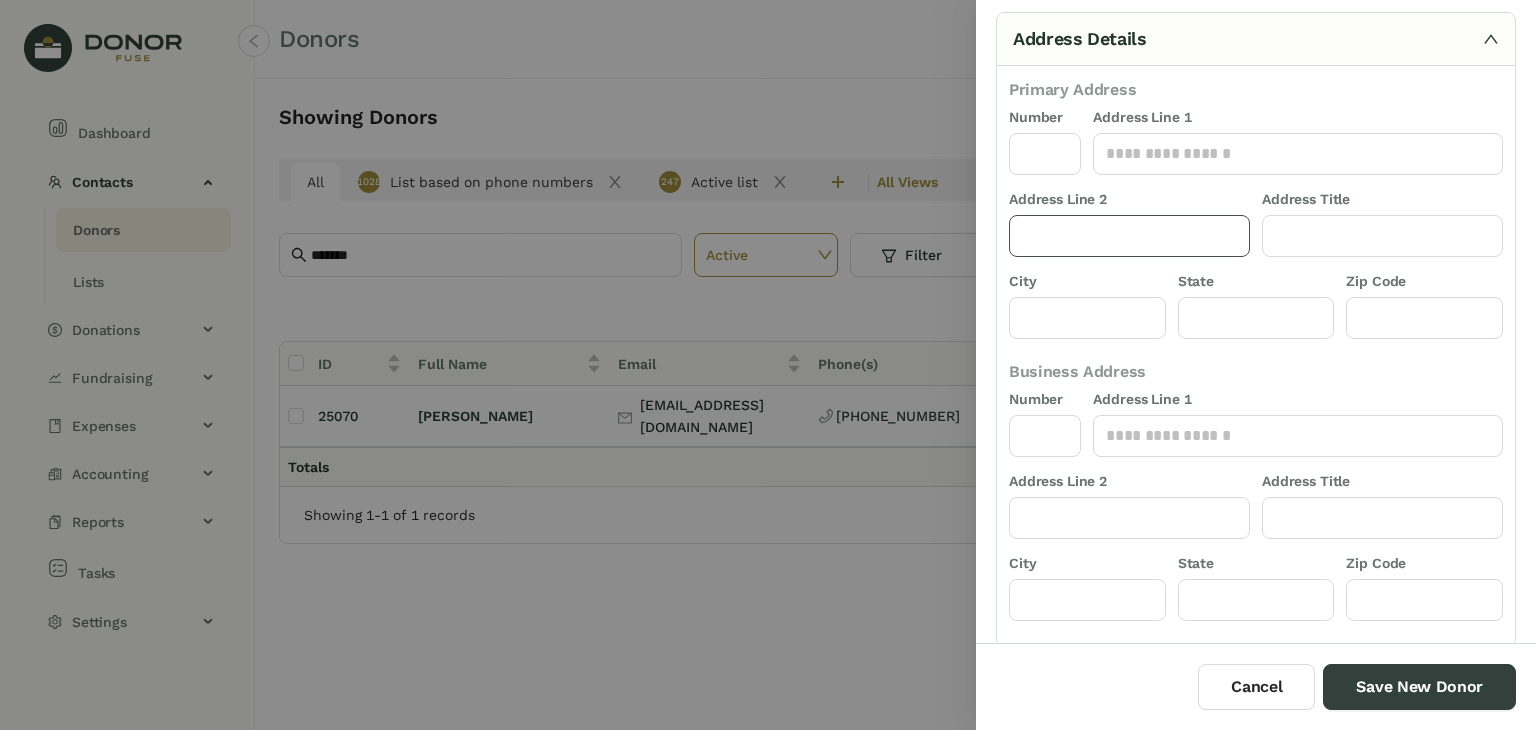 scroll, scrollTop: 385, scrollLeft: 0, axis: vertical 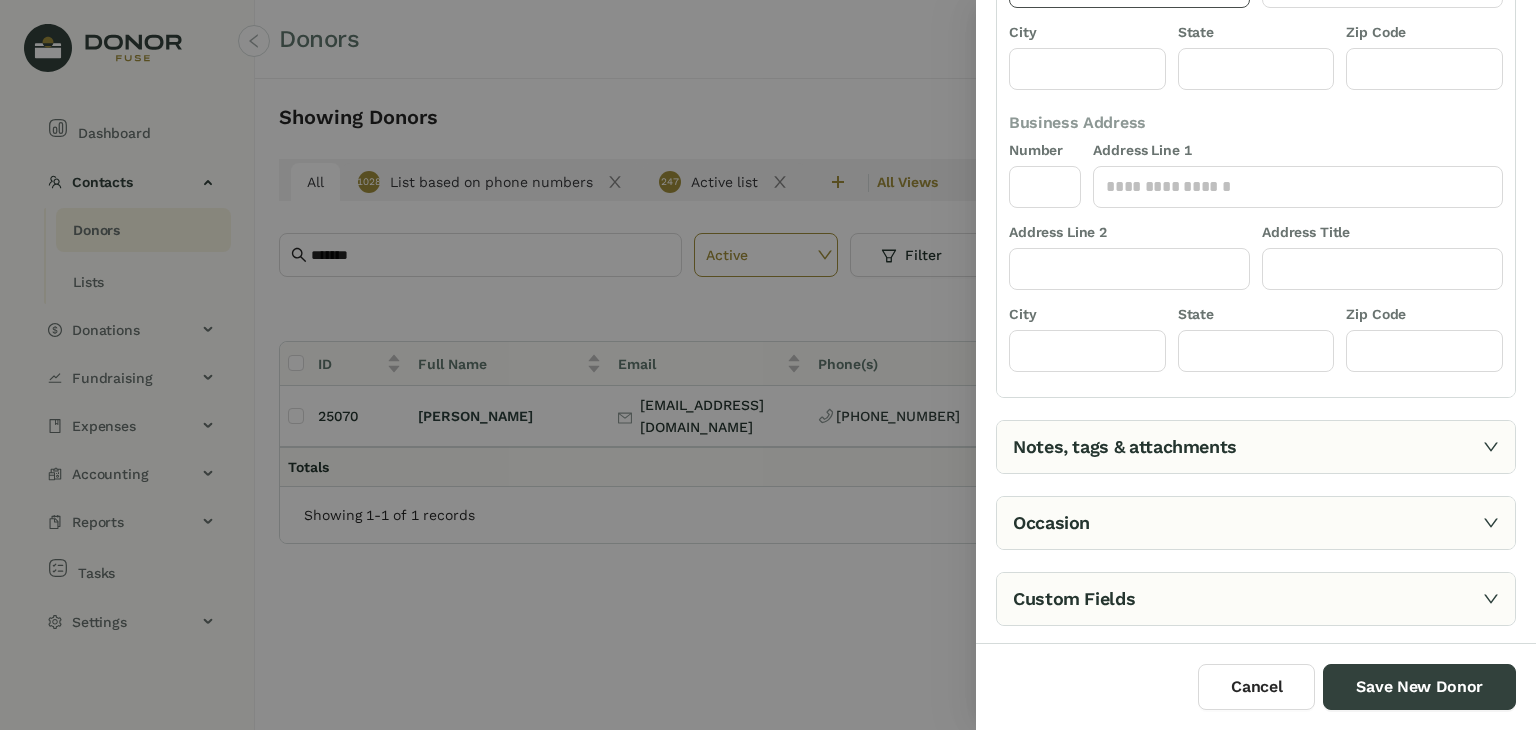 type 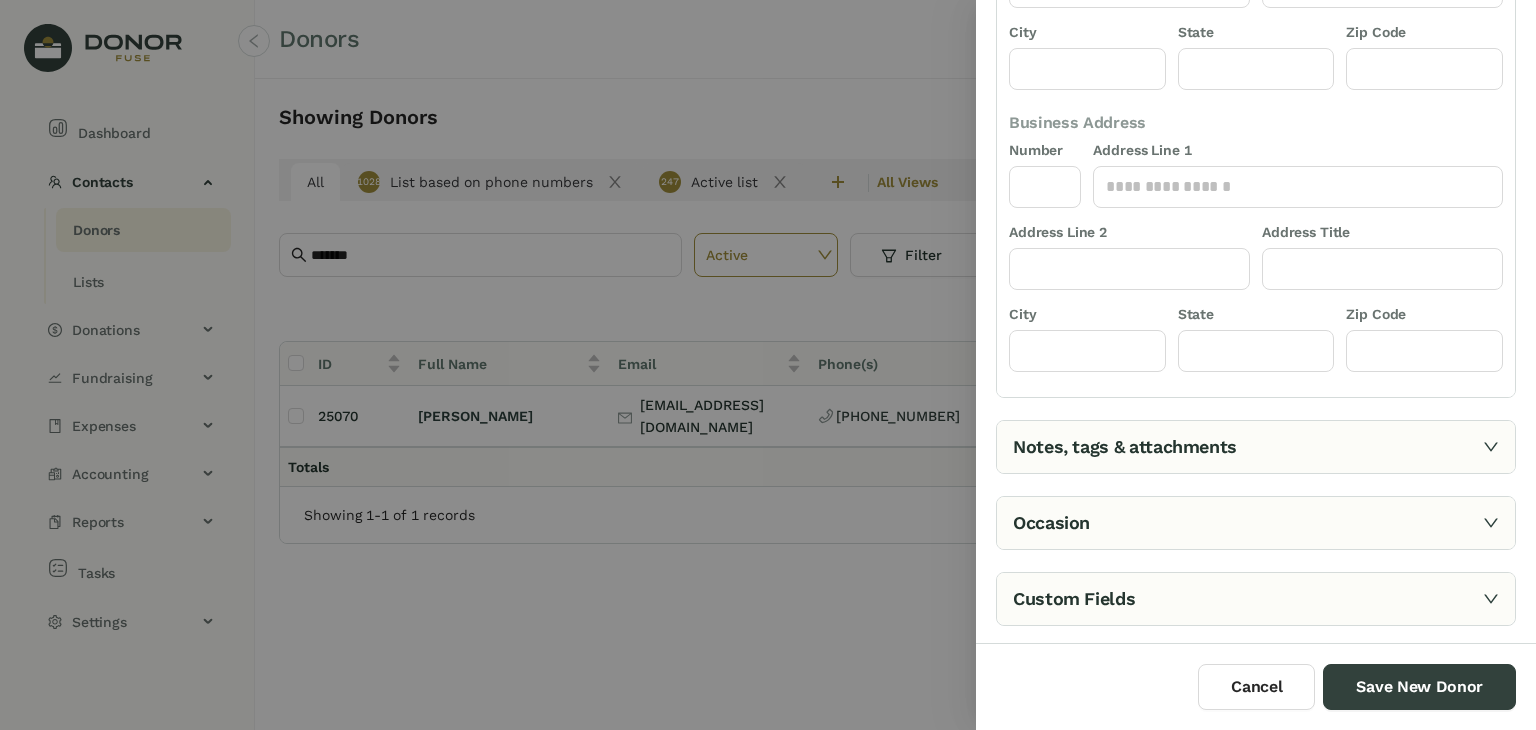 click on "Notes, tags & attachments" at bounding box center (1256, 447) 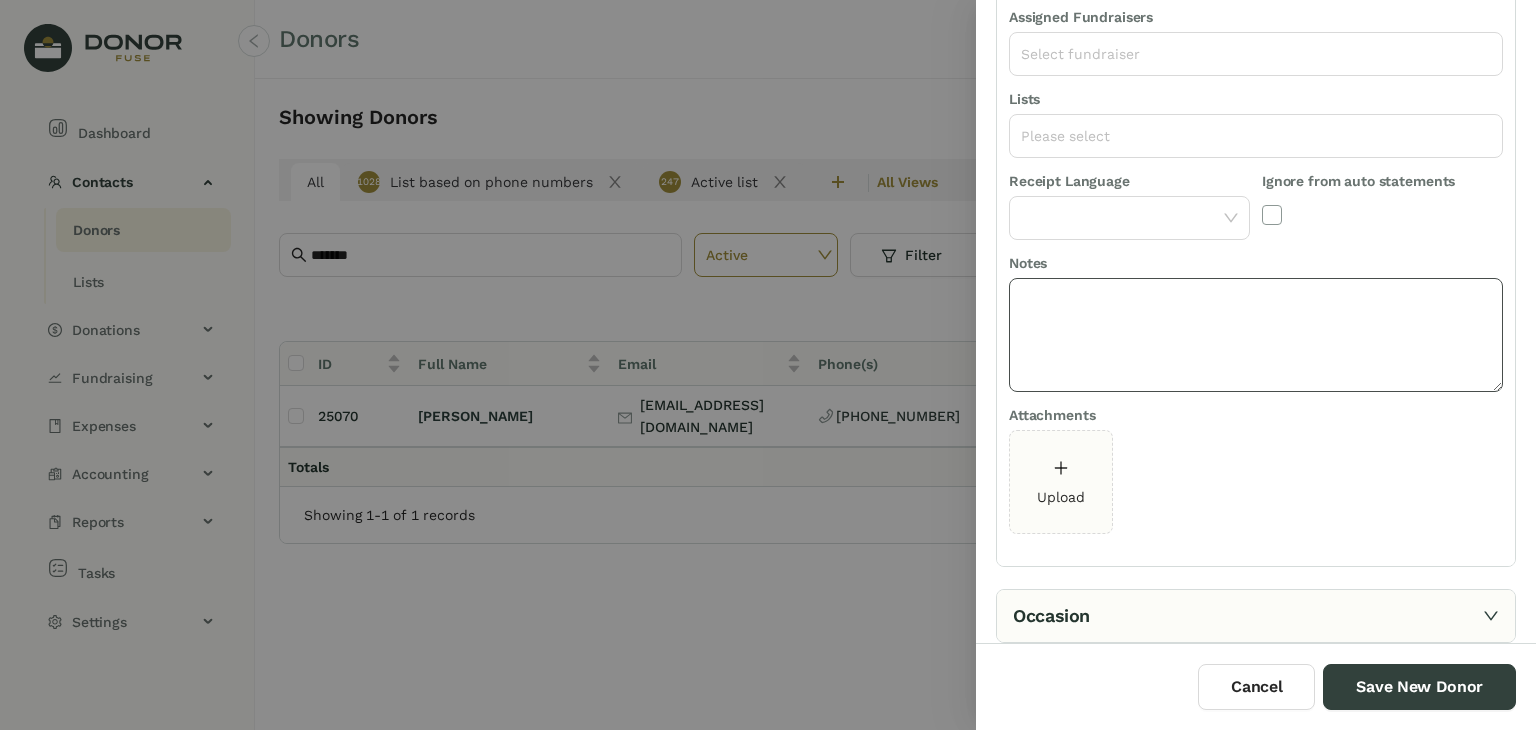 scroll, scrollTop: 281, scrollLeft: 0, axis: vertical 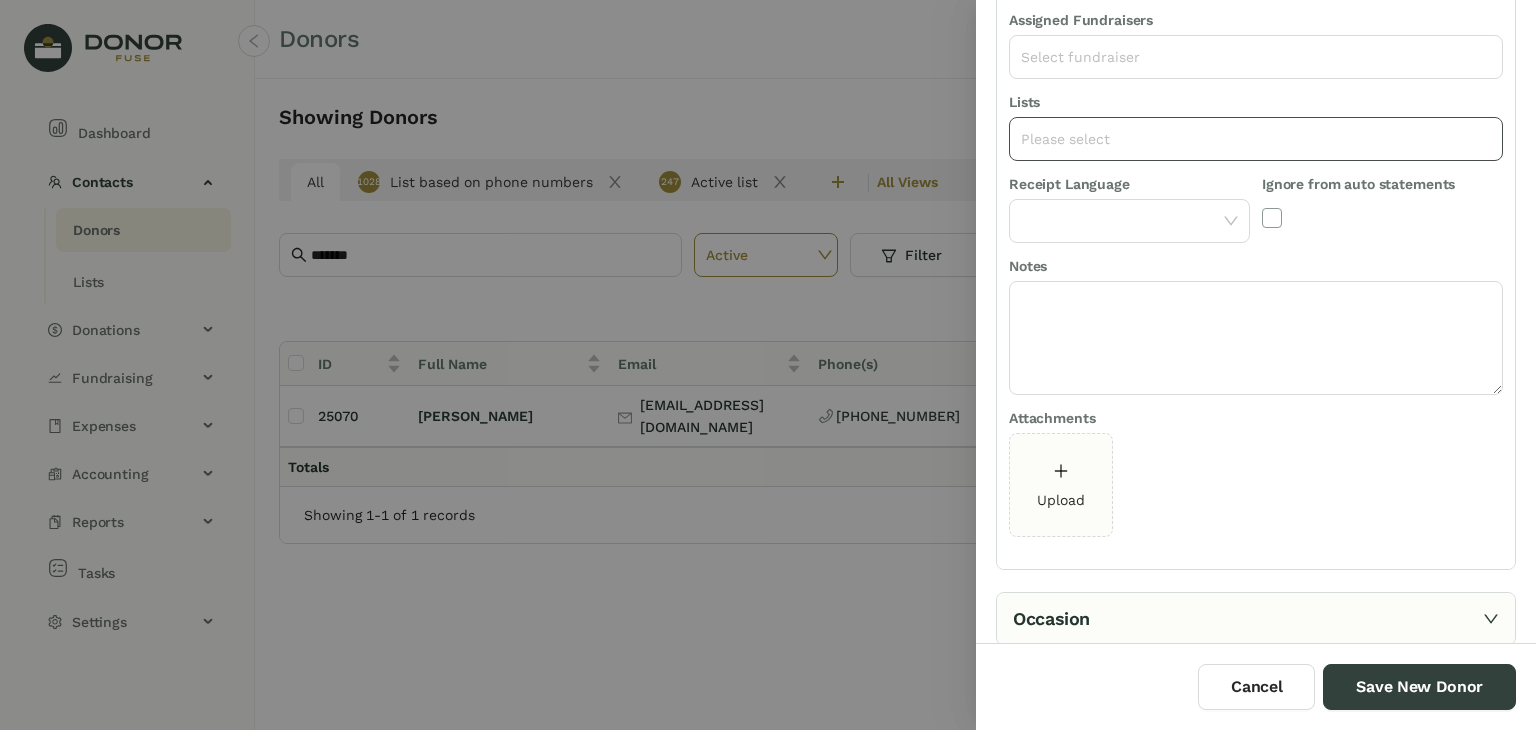 click on "Please select" 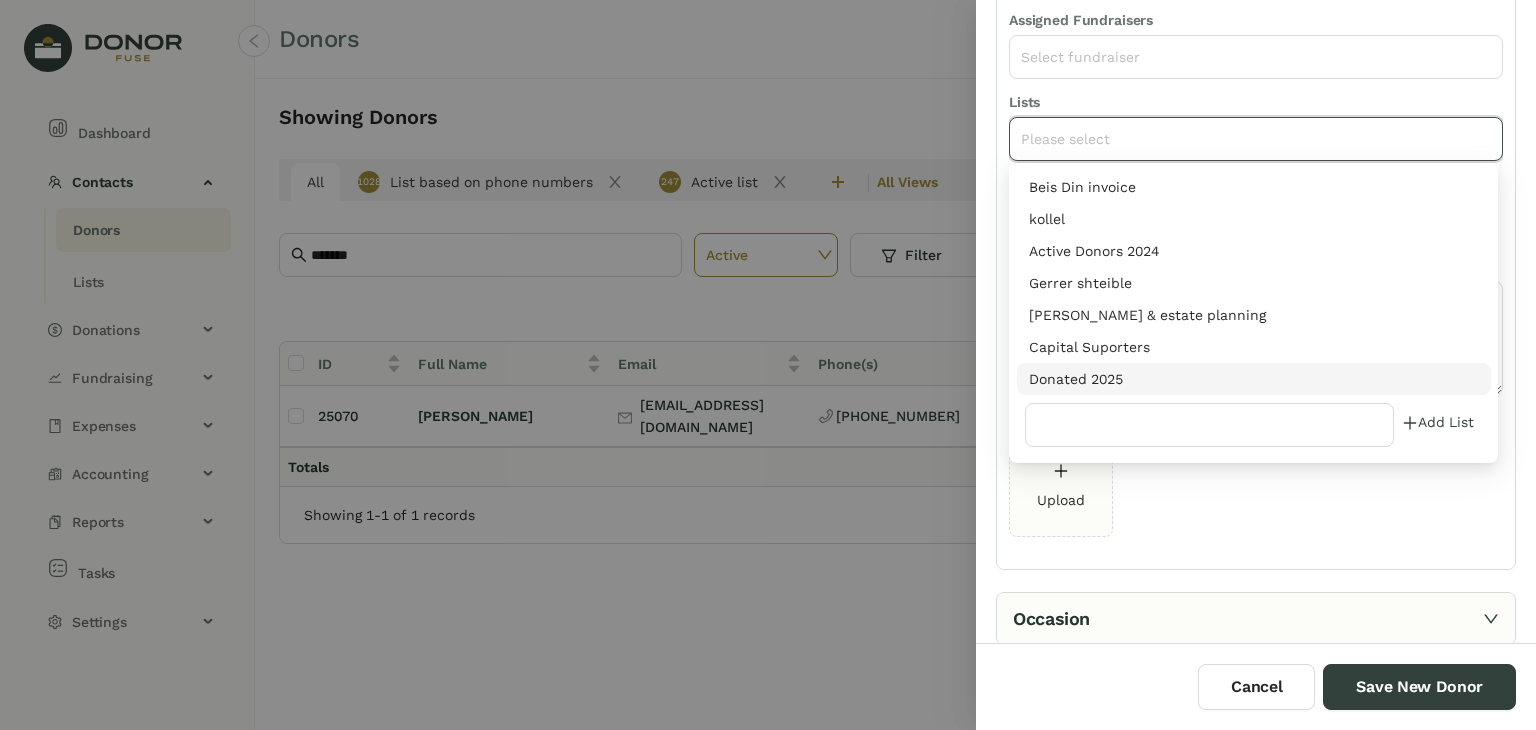 click on "Donated 2025" at bounding box center (1254, 379) 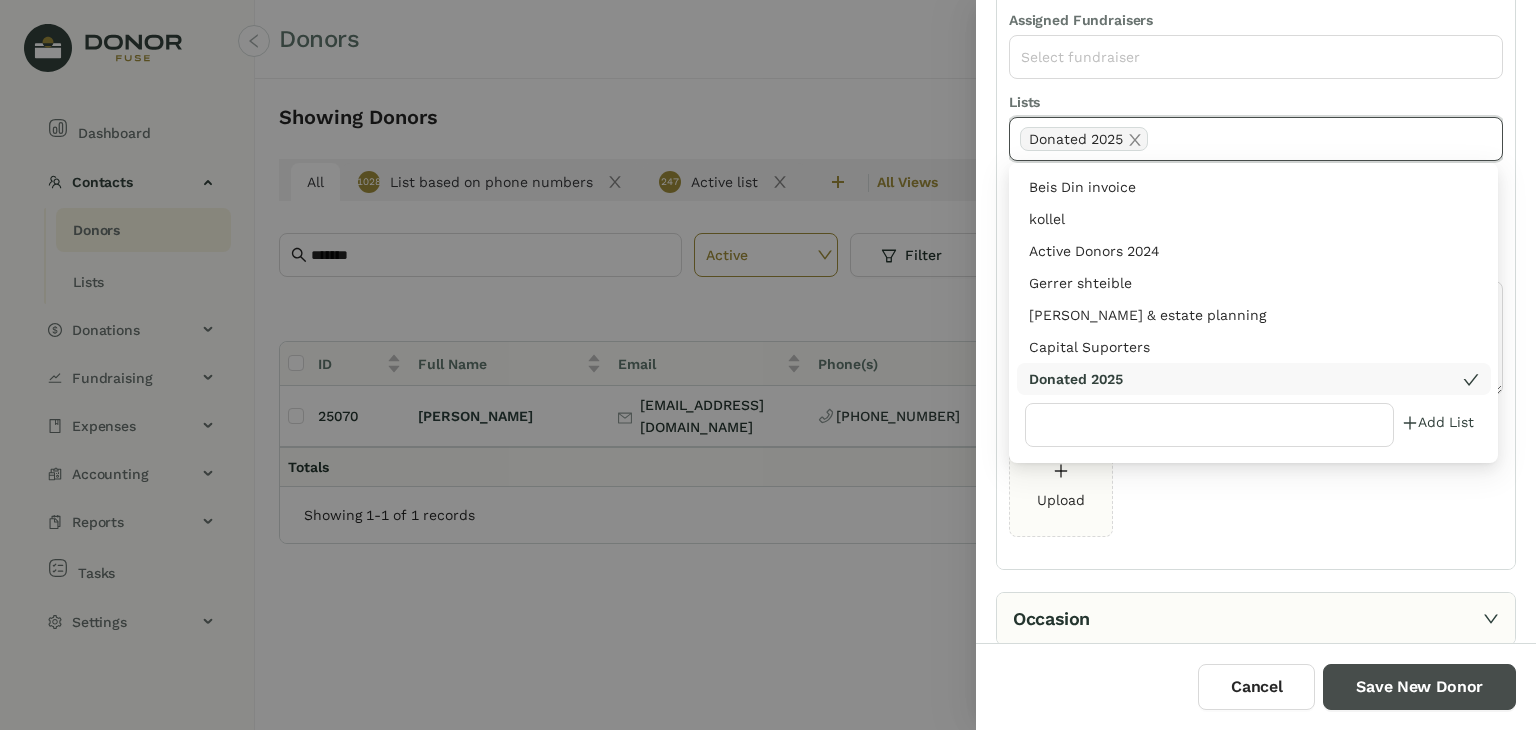 click on "Save New Donor" at bounding box center [1419, 687] 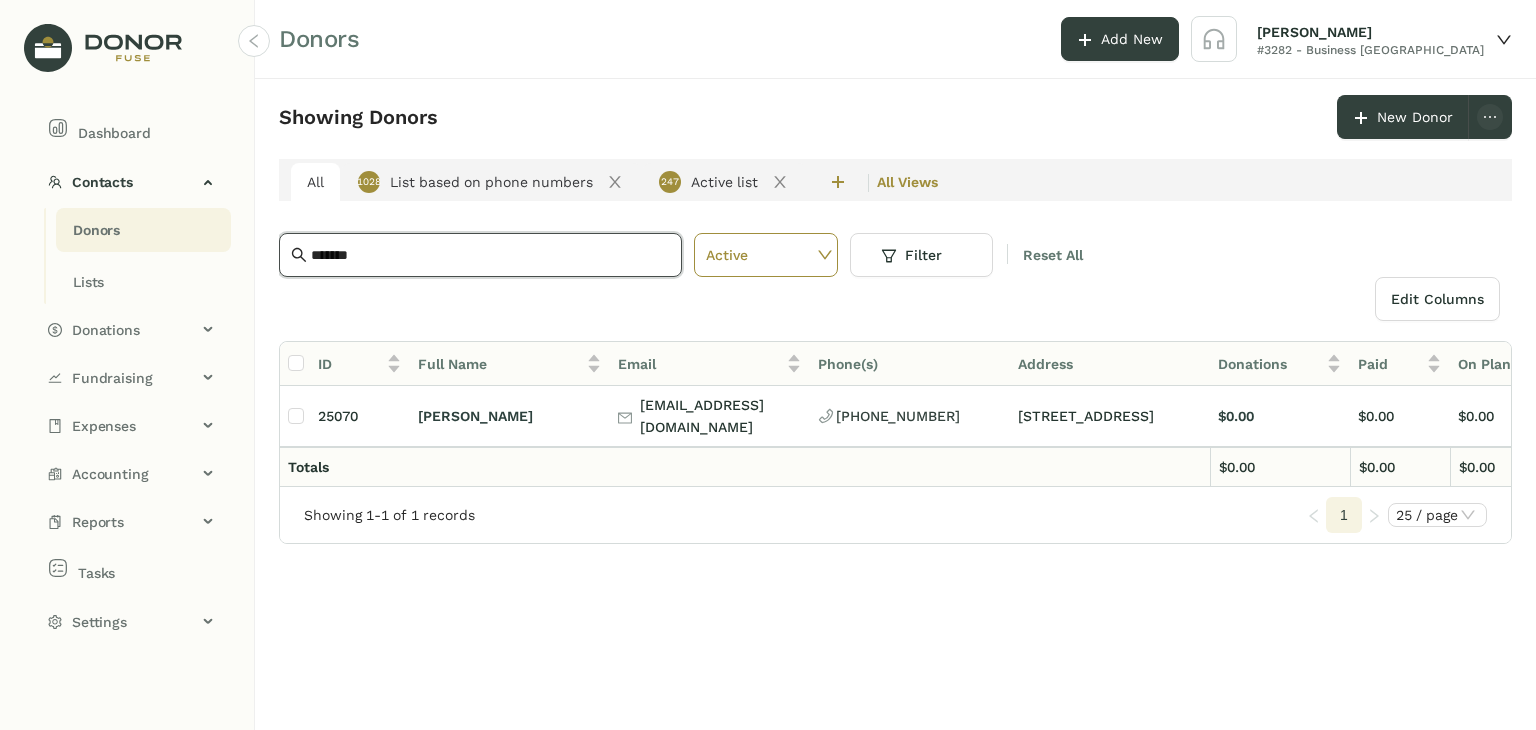 drag, startPoint x: 421, startPoint y: 265, endPoint x: 313, endPoint y: 257, distance: 108.29589 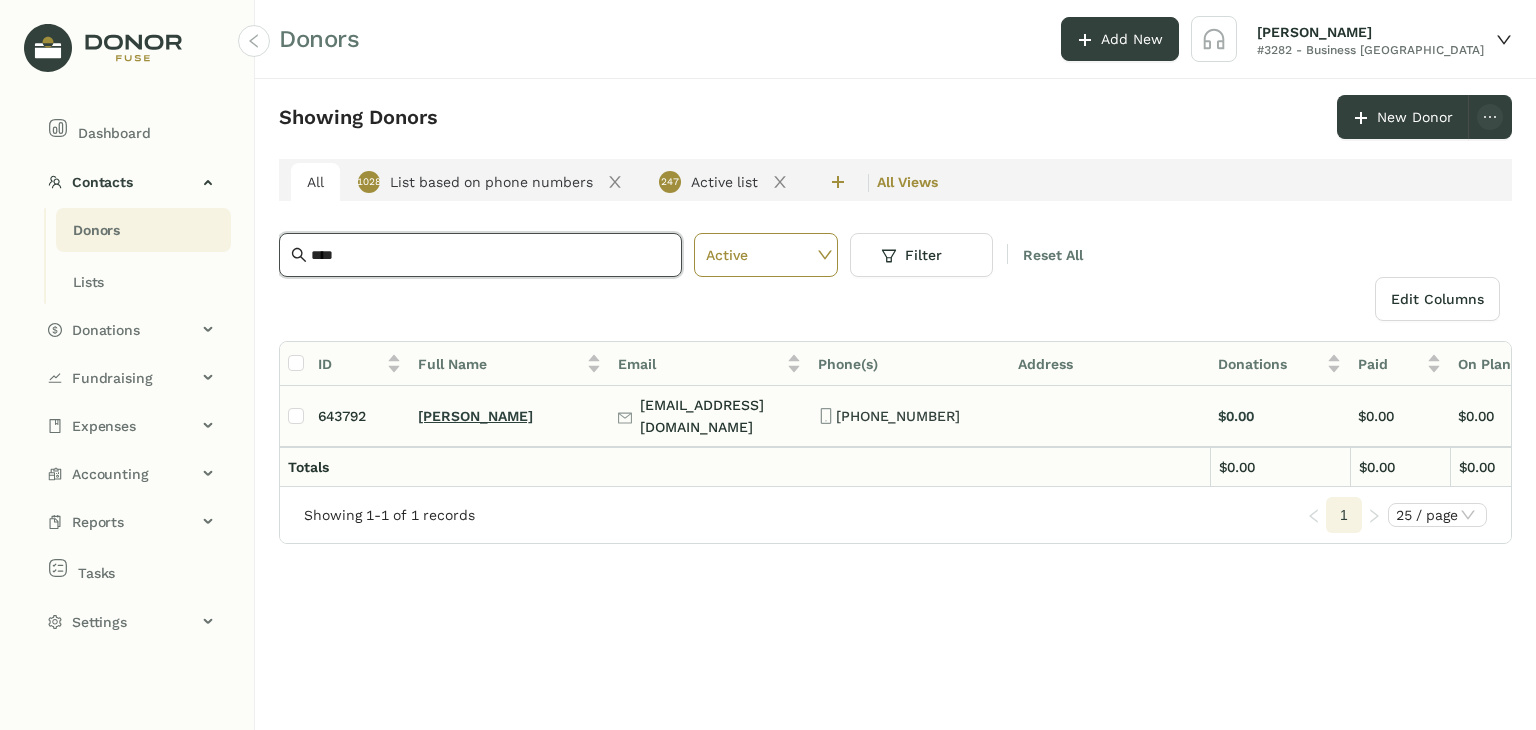 type on "****" 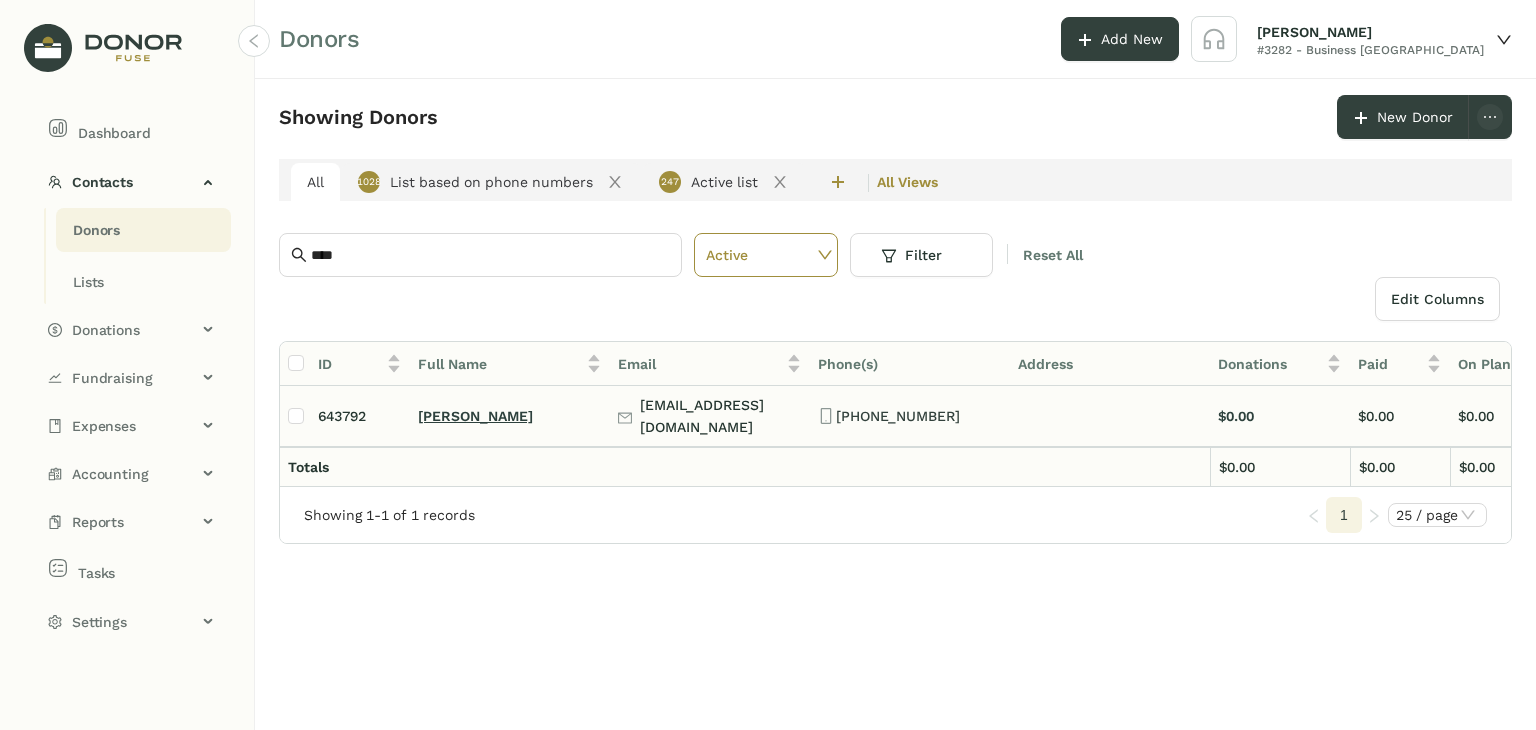 click on "[PERSON_NAME]" 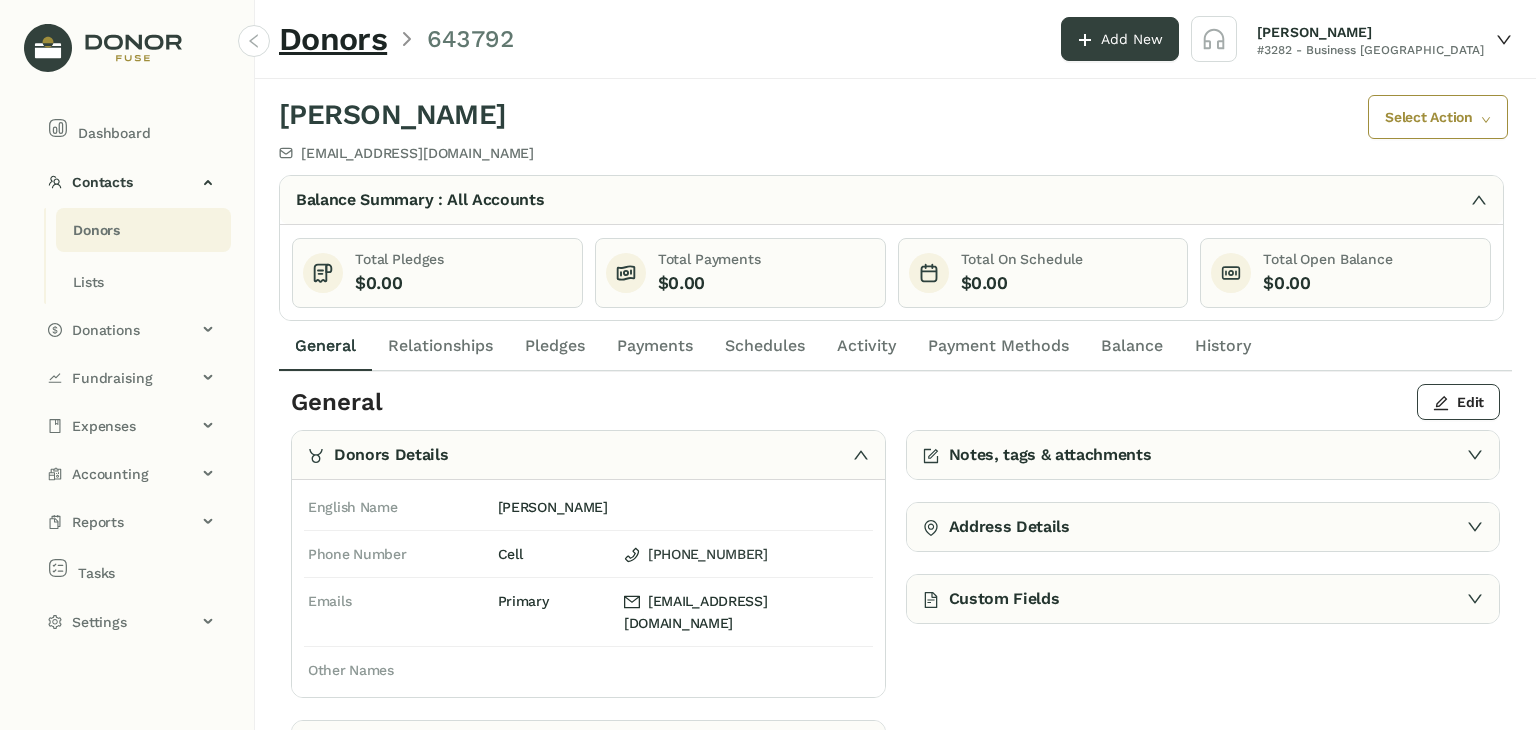 click on "Payments" 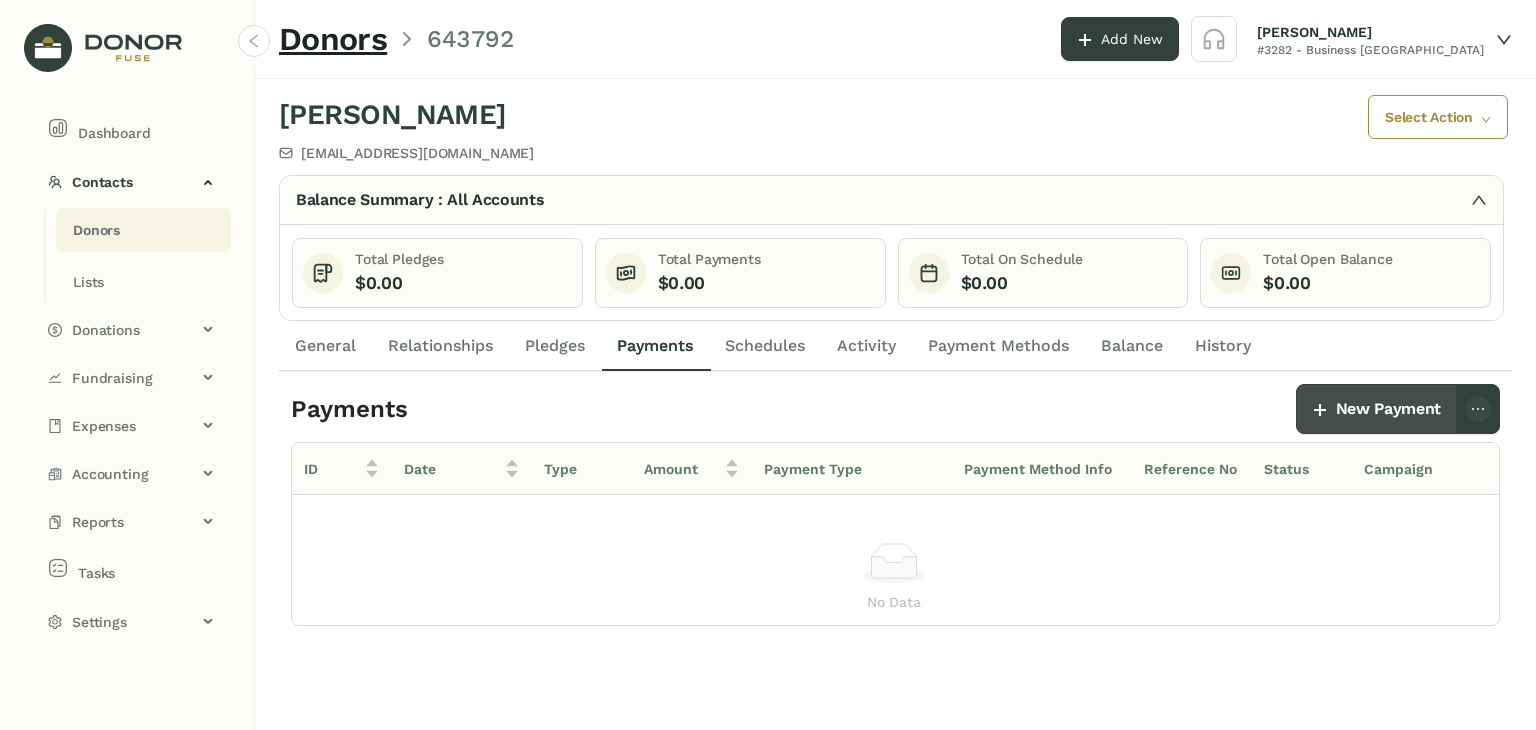 click on "New Payment" 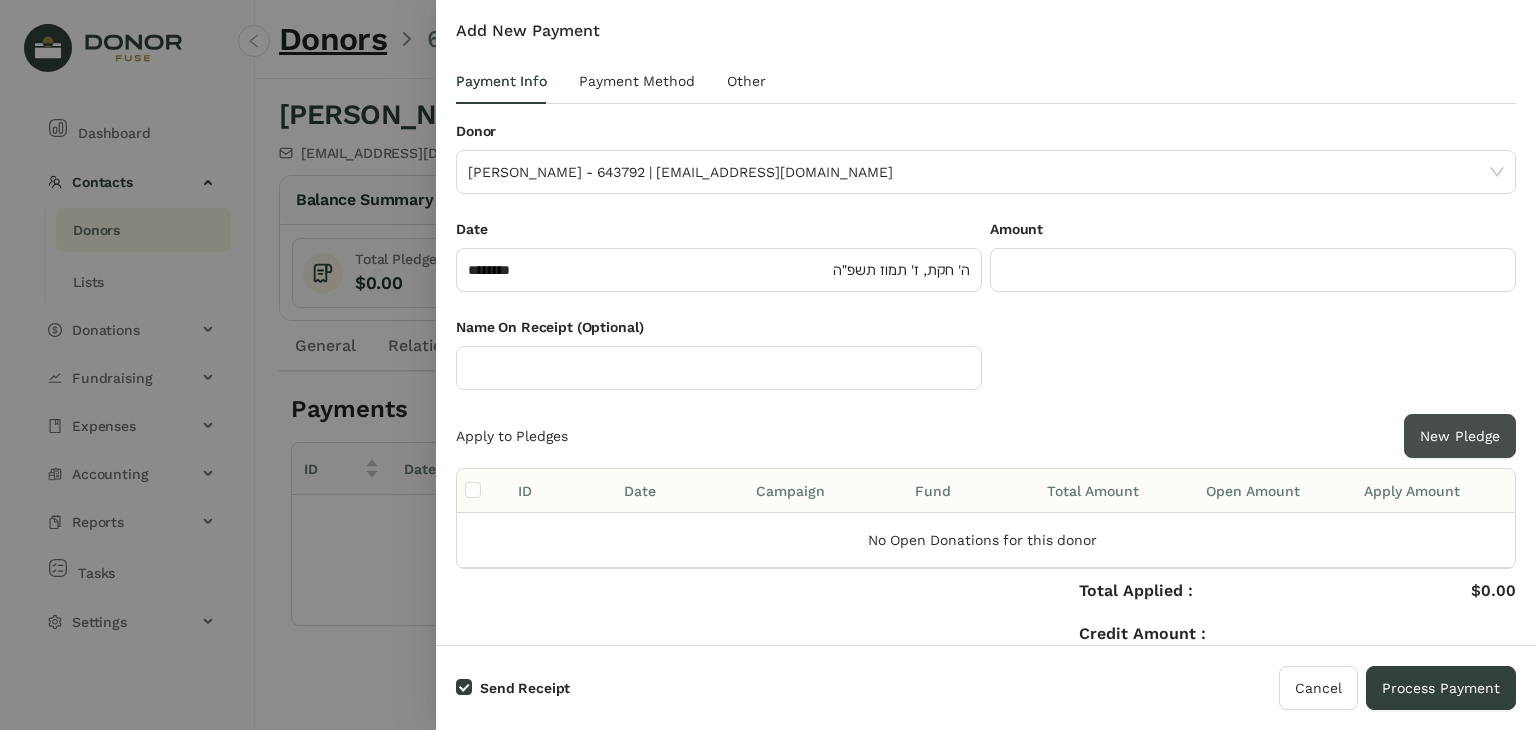 click on "New Pledge" at bounding box center [1460, 436] 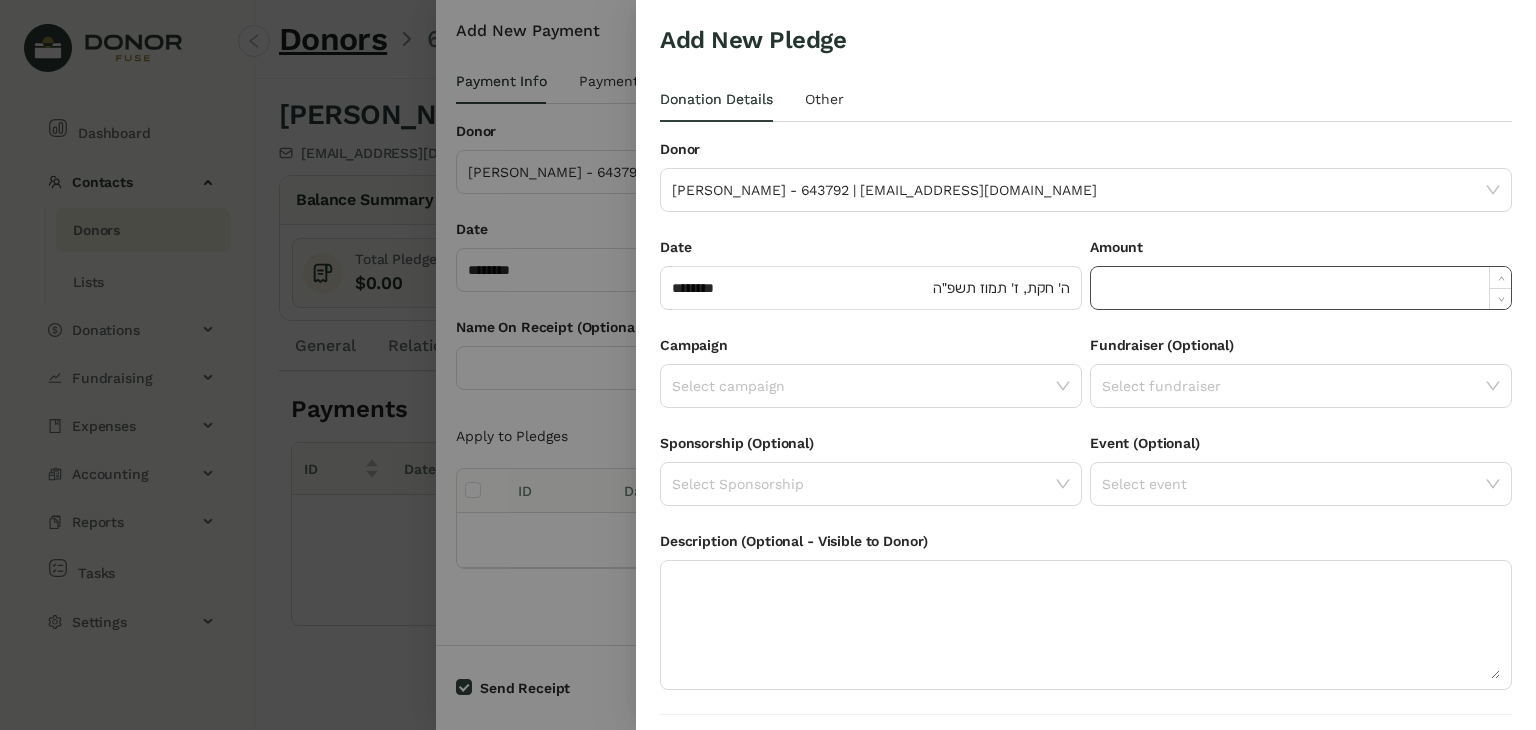 click 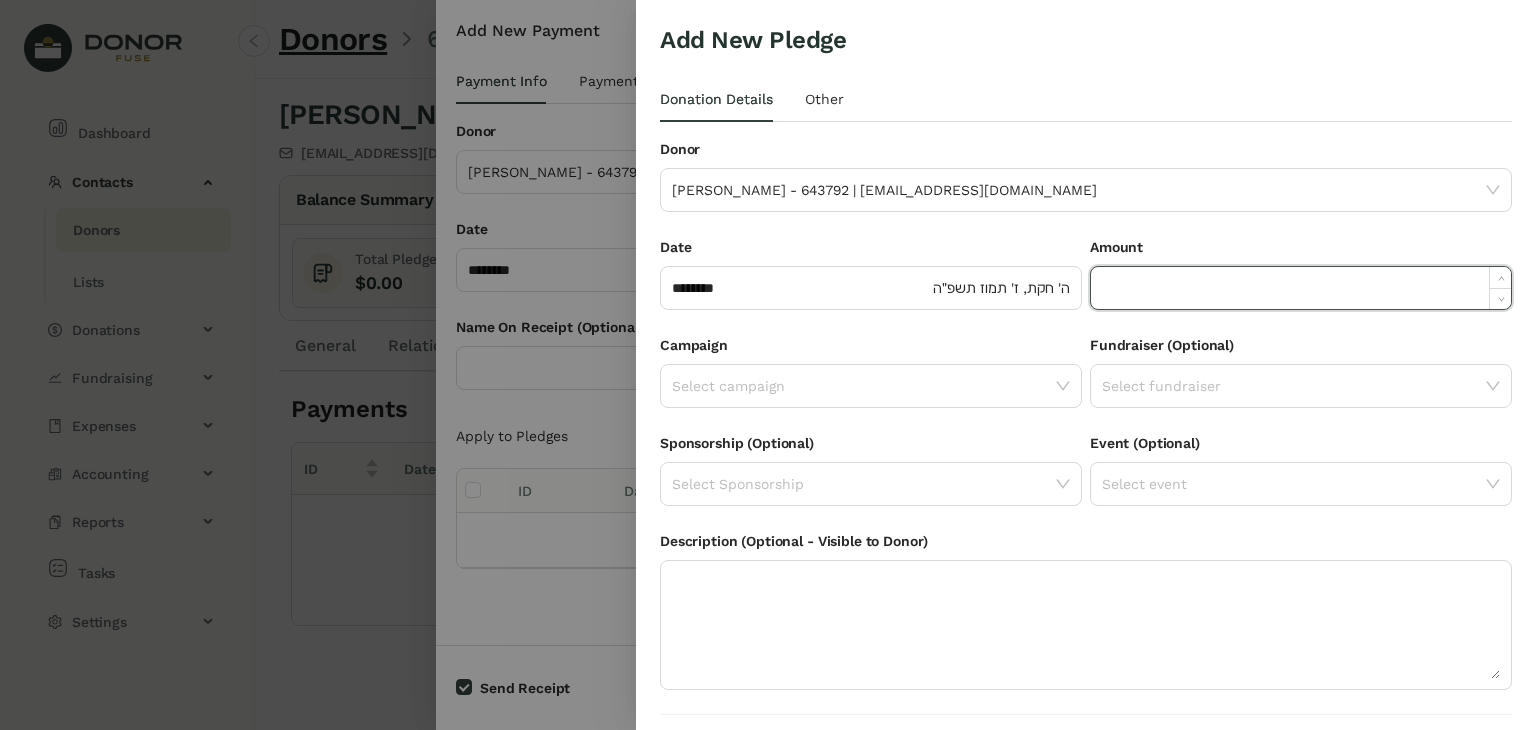 paste on "*****" 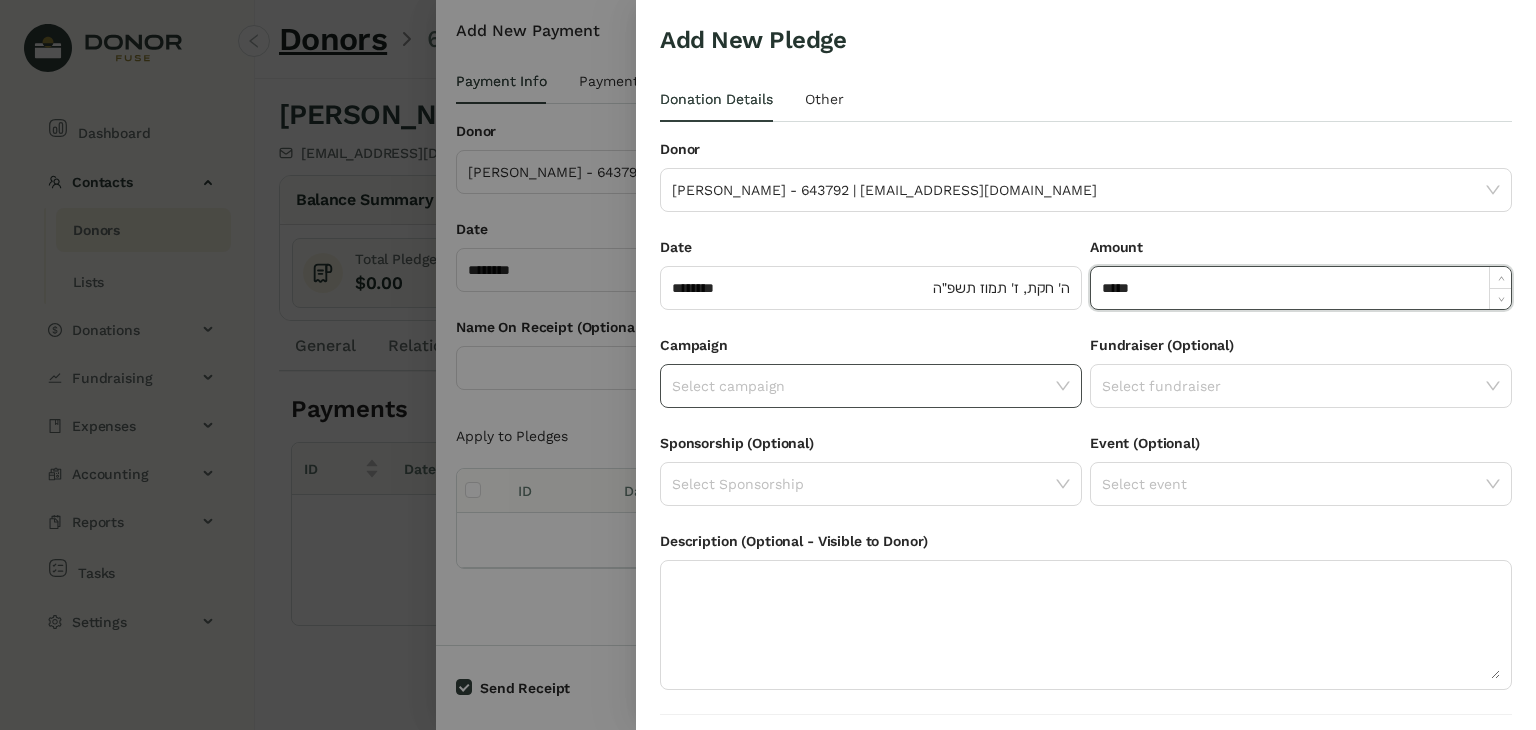 type on "******" 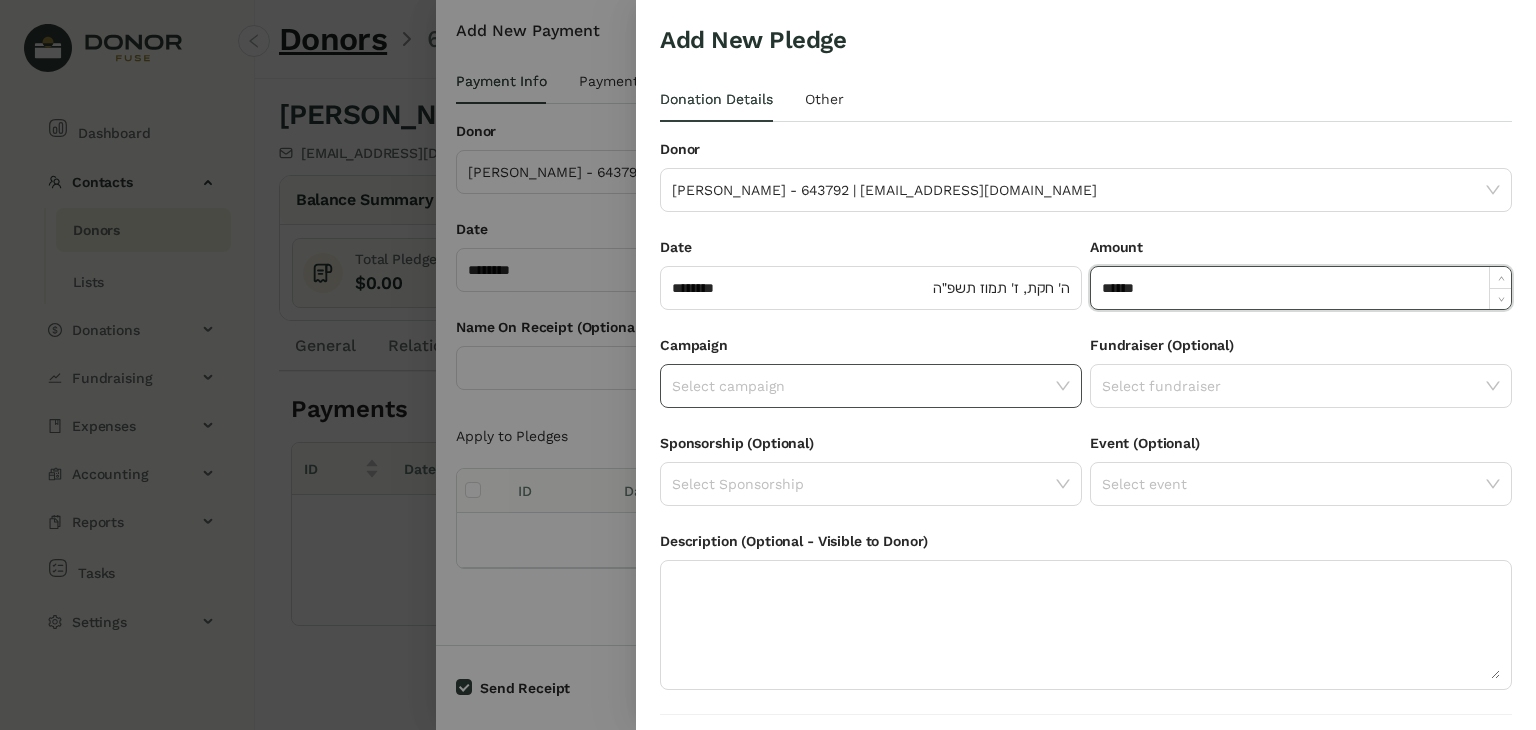 click 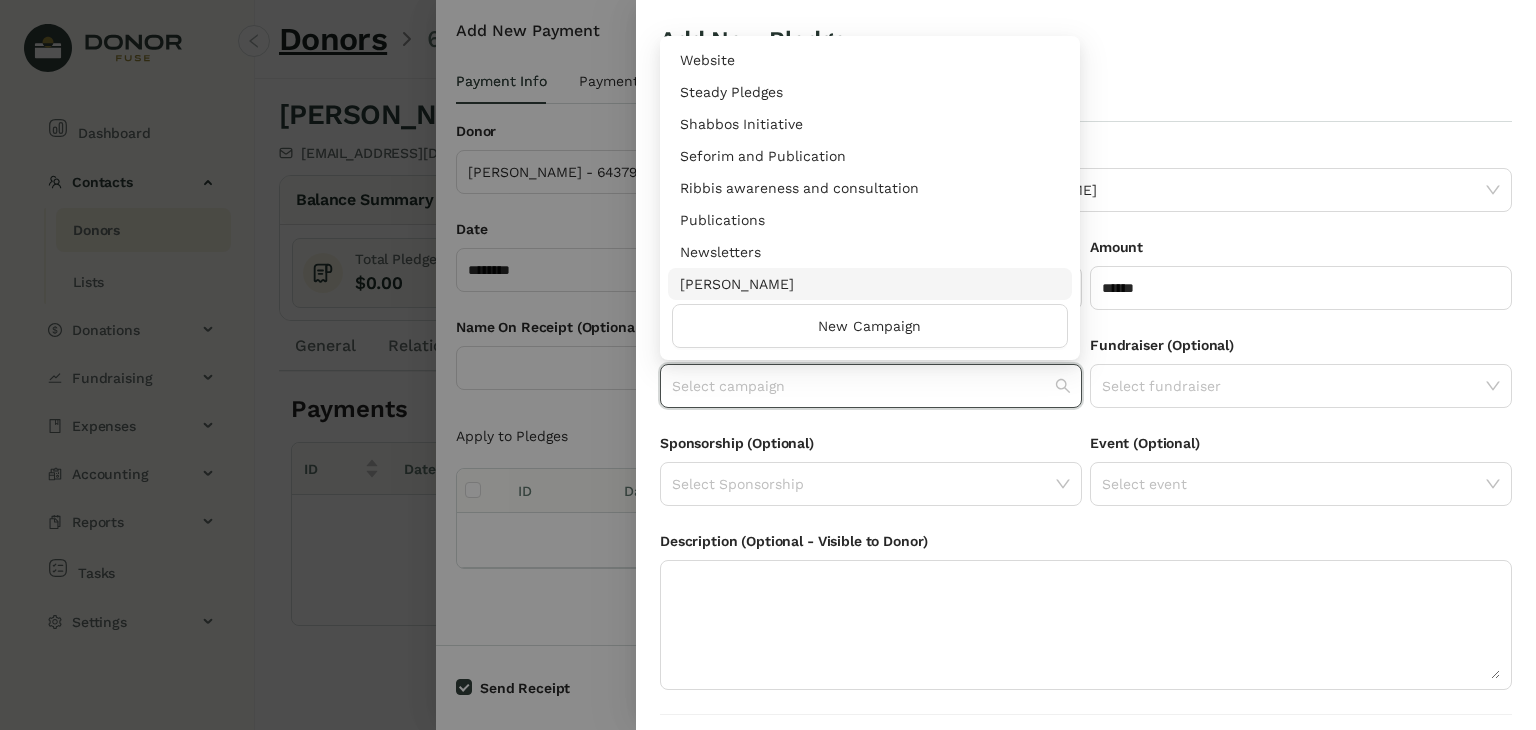 scroll, scrollTop: 960, scrollLeft: 0, axis: vertical 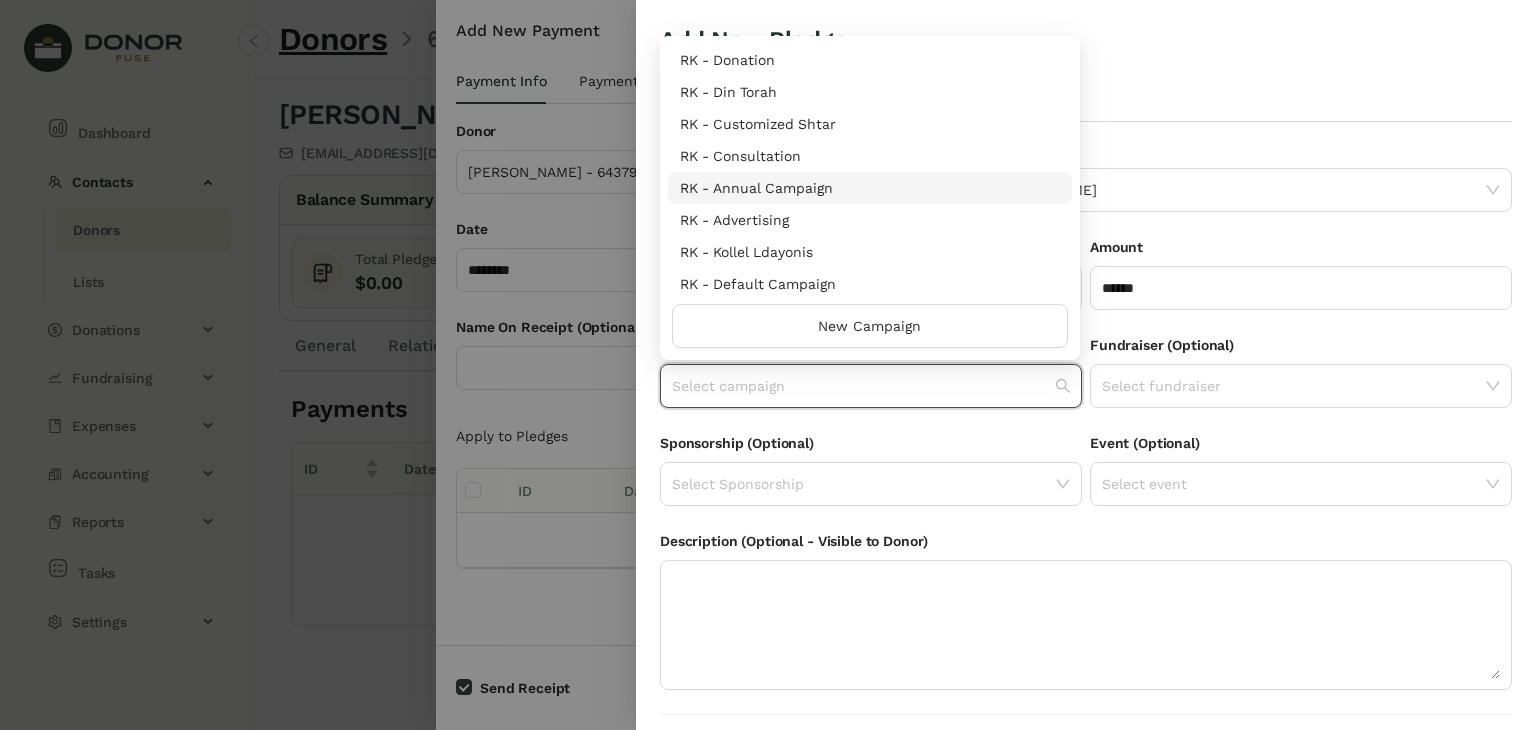 click on "RK - Annual Campaign" at bounding box center [870, 188] 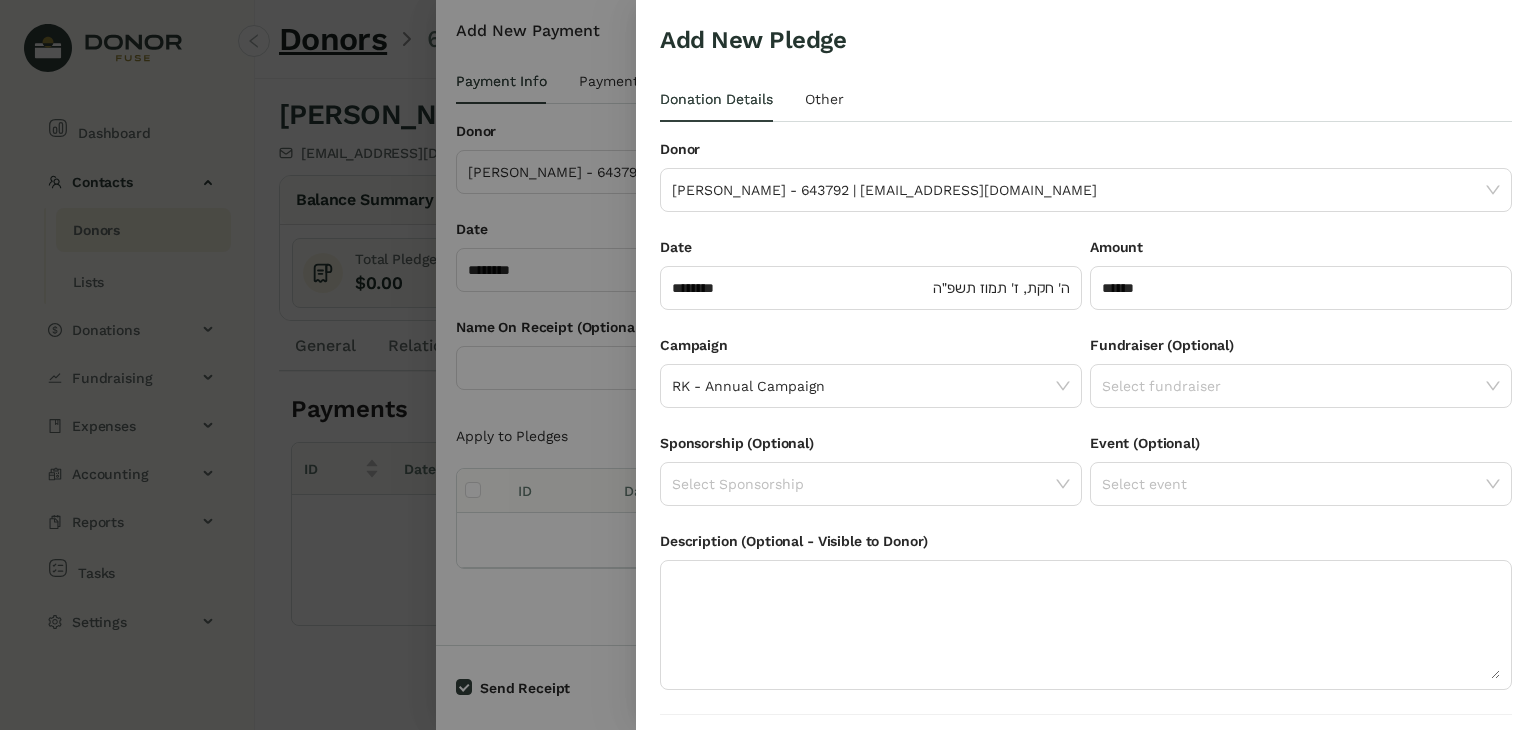scroll, scrollTop: 54, scrollLeft: 0, axis: vertical 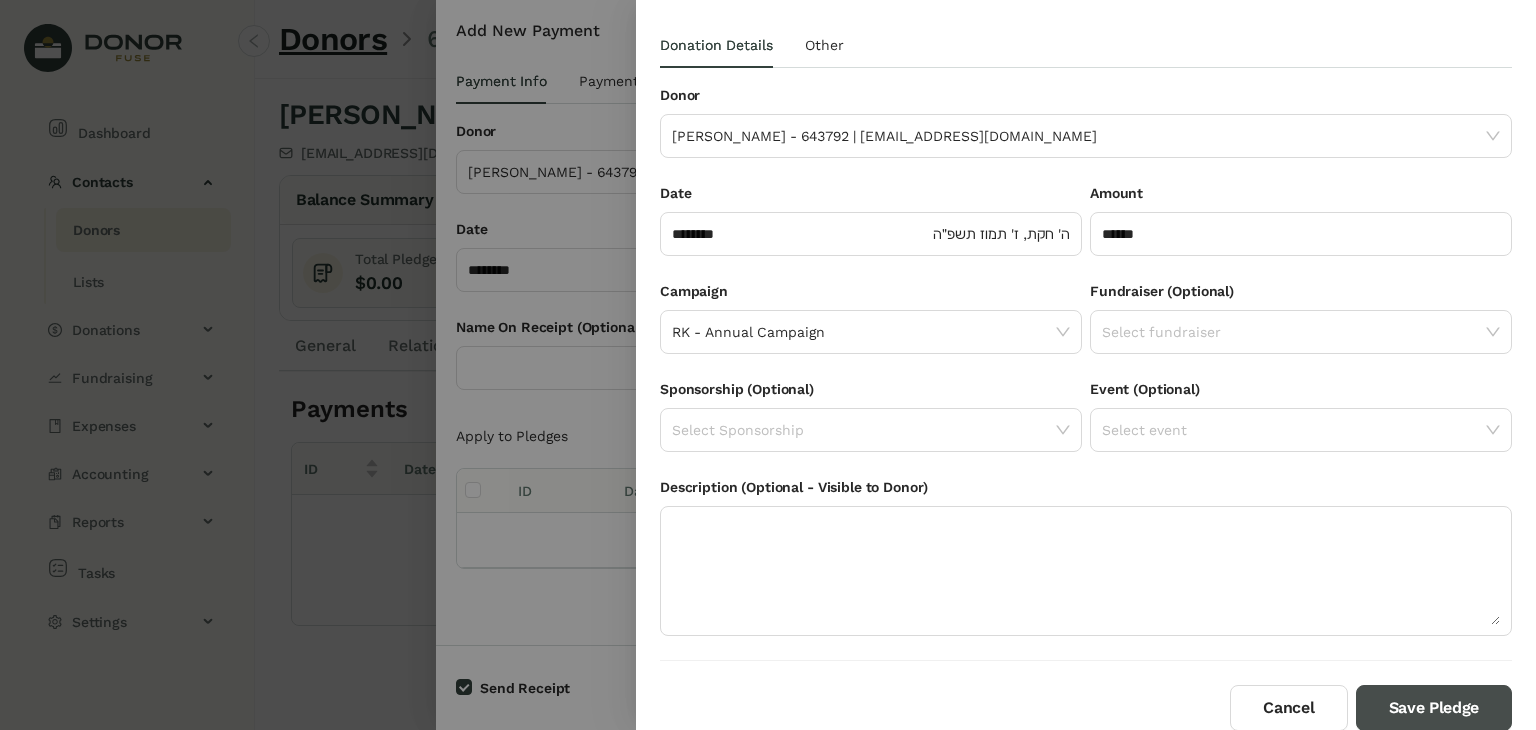 click on "Save Pledge" at bounding box center [1434, 708] 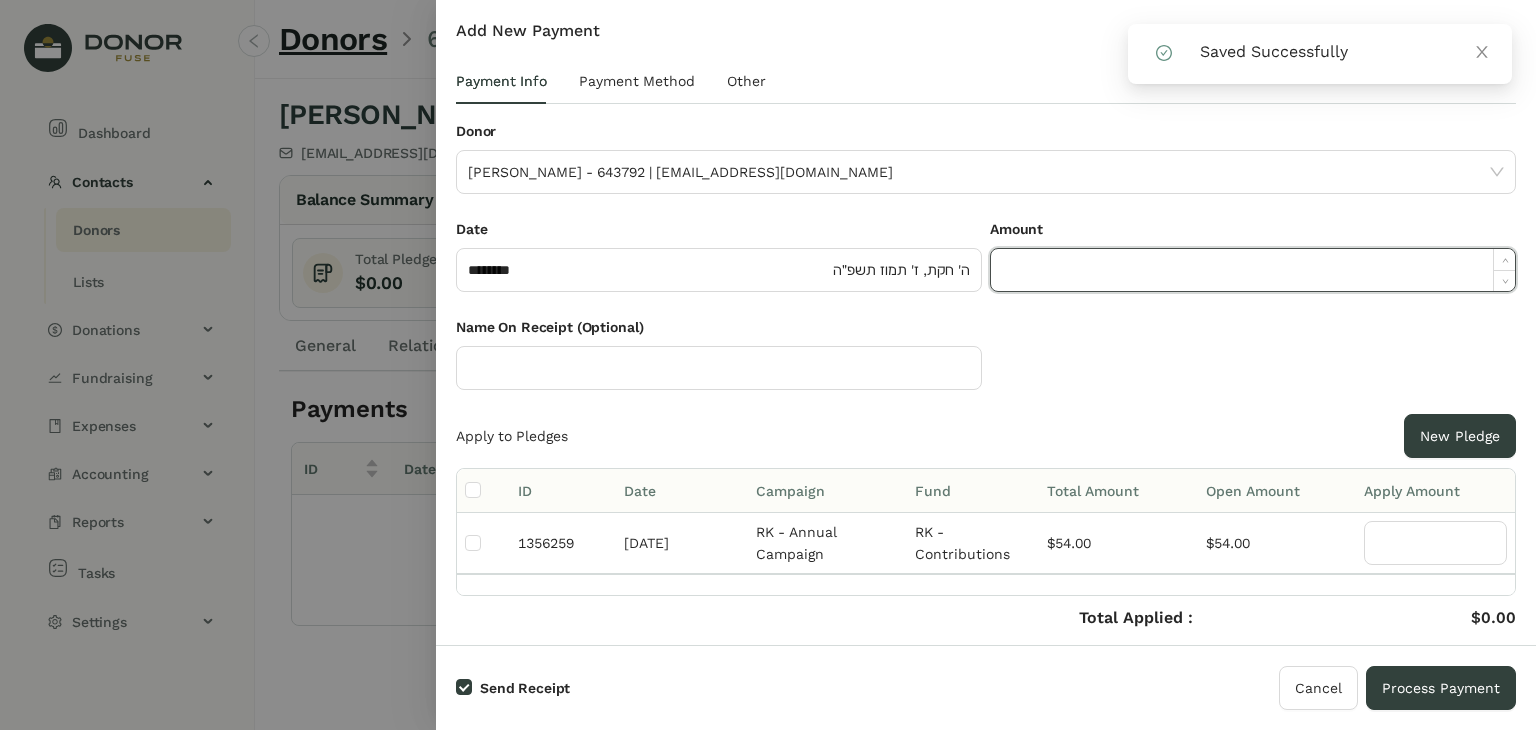 click 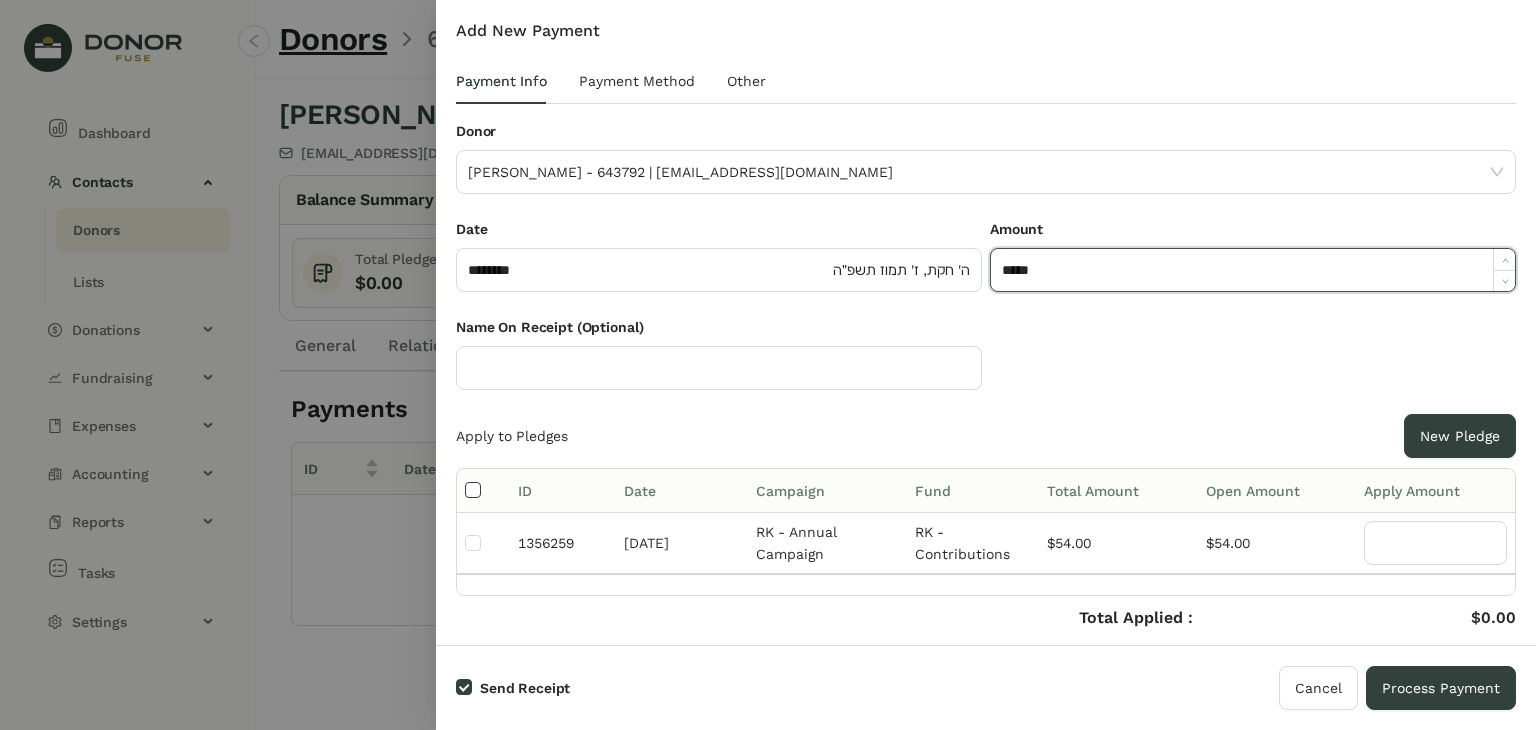 type on "******" 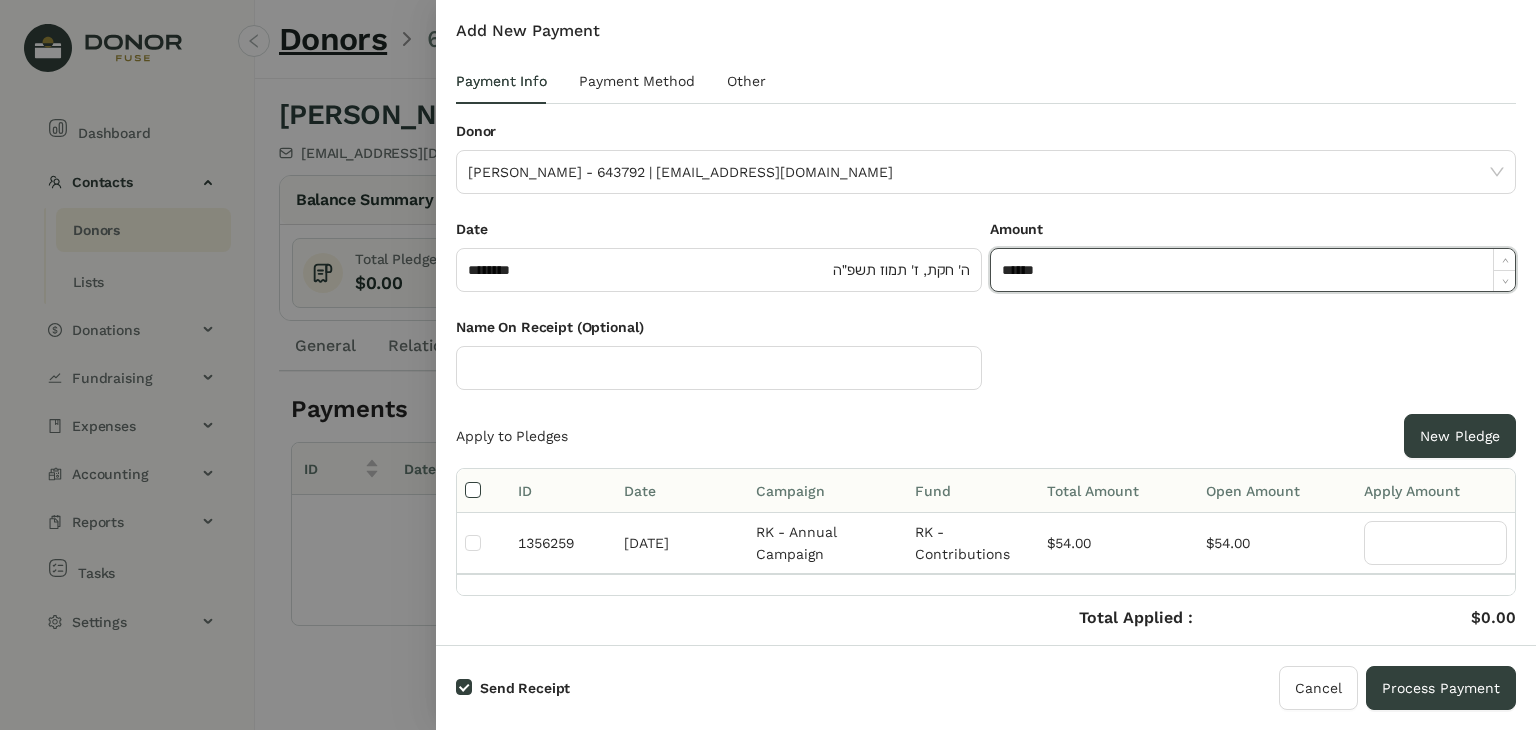 type on "**" 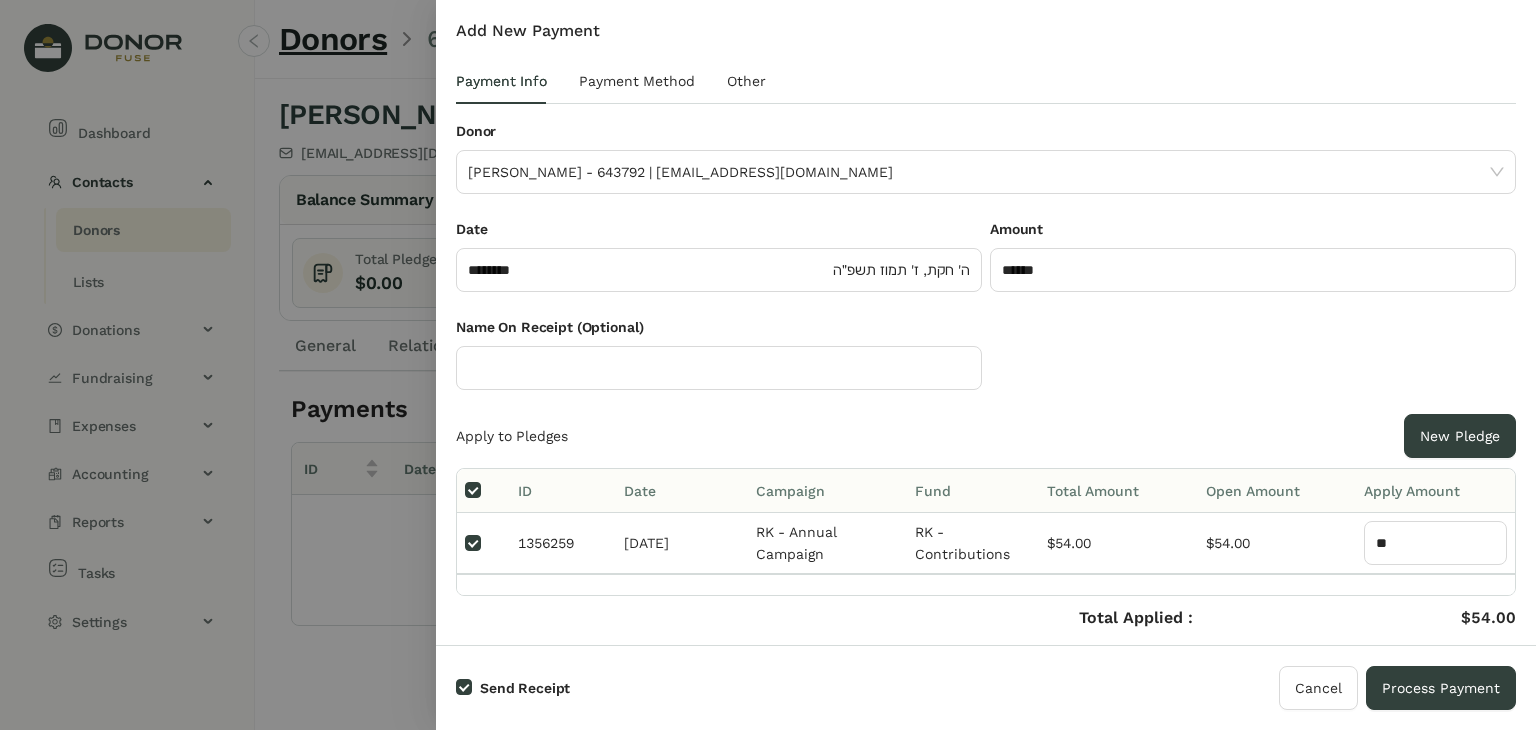 click on "Payment Info Payment Method Other" at bounding box center (986, 89) 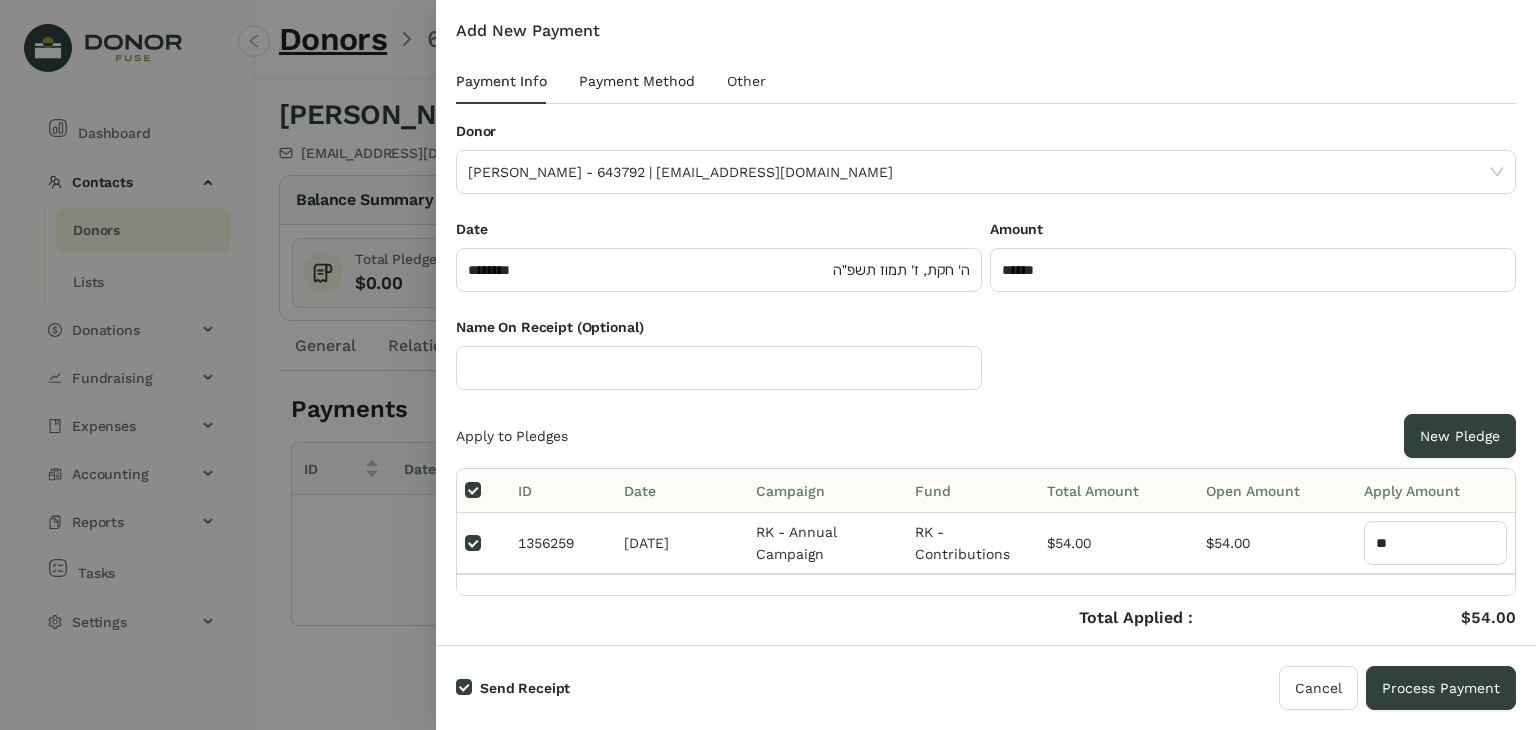 click on "Payment Method" at bounding box center (637, 81) 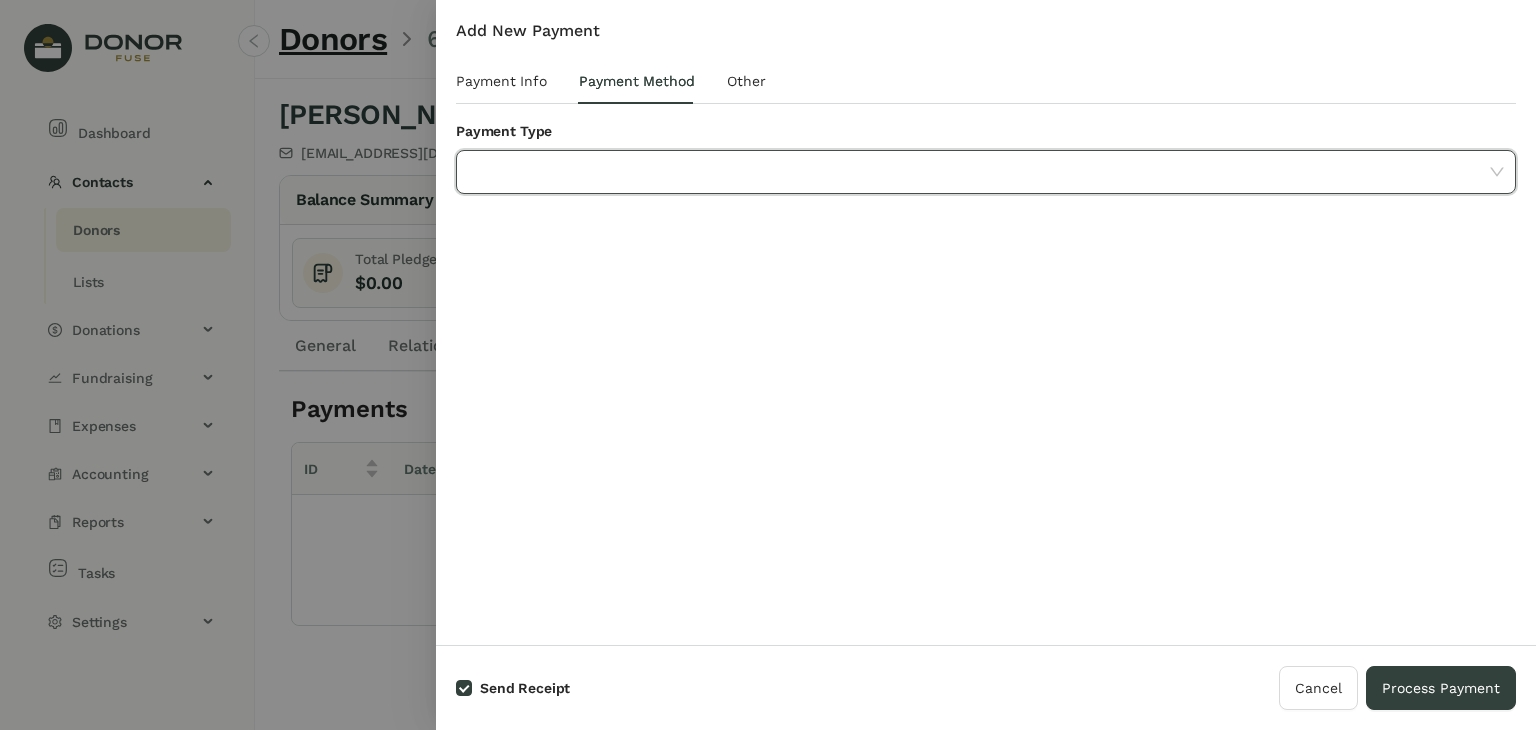 click 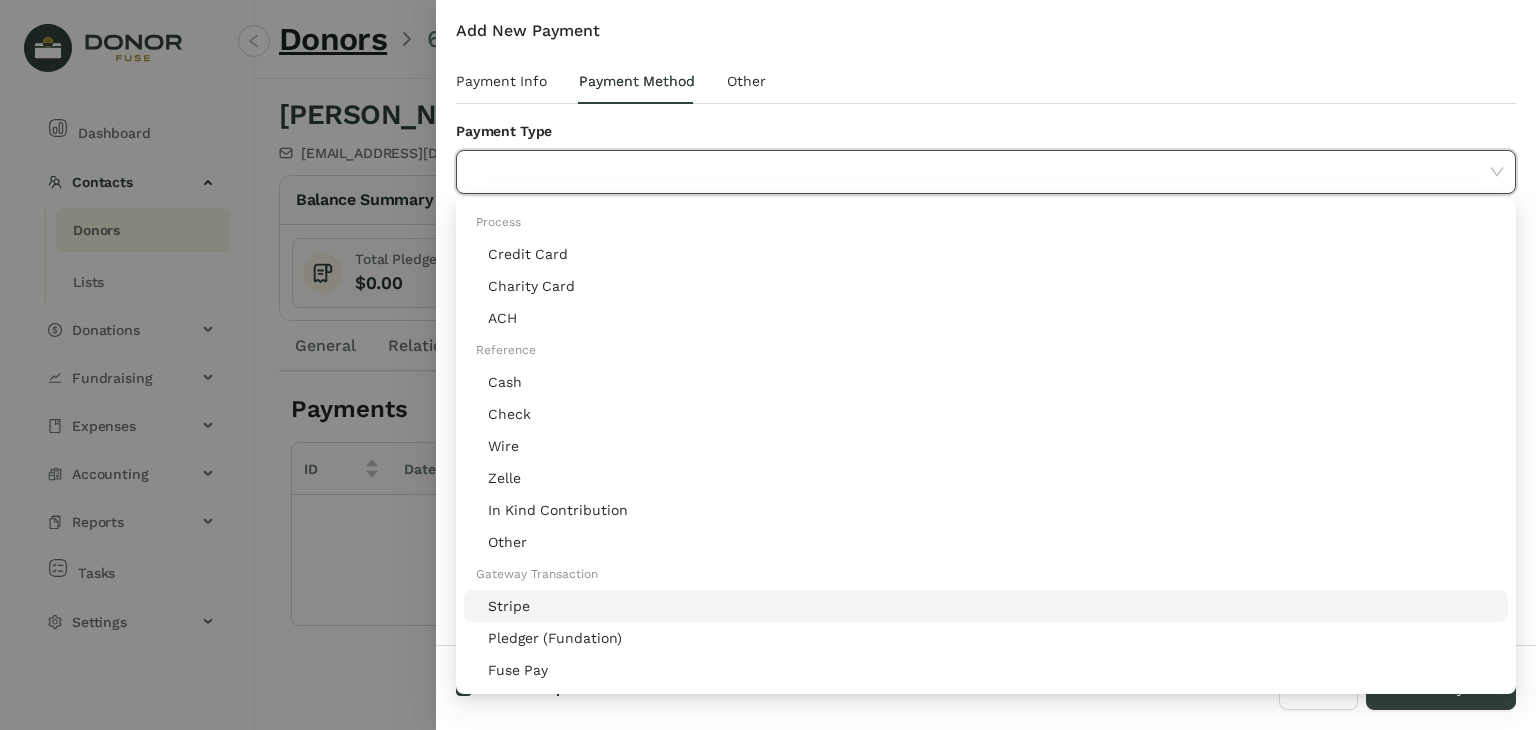 click on "Stripe" 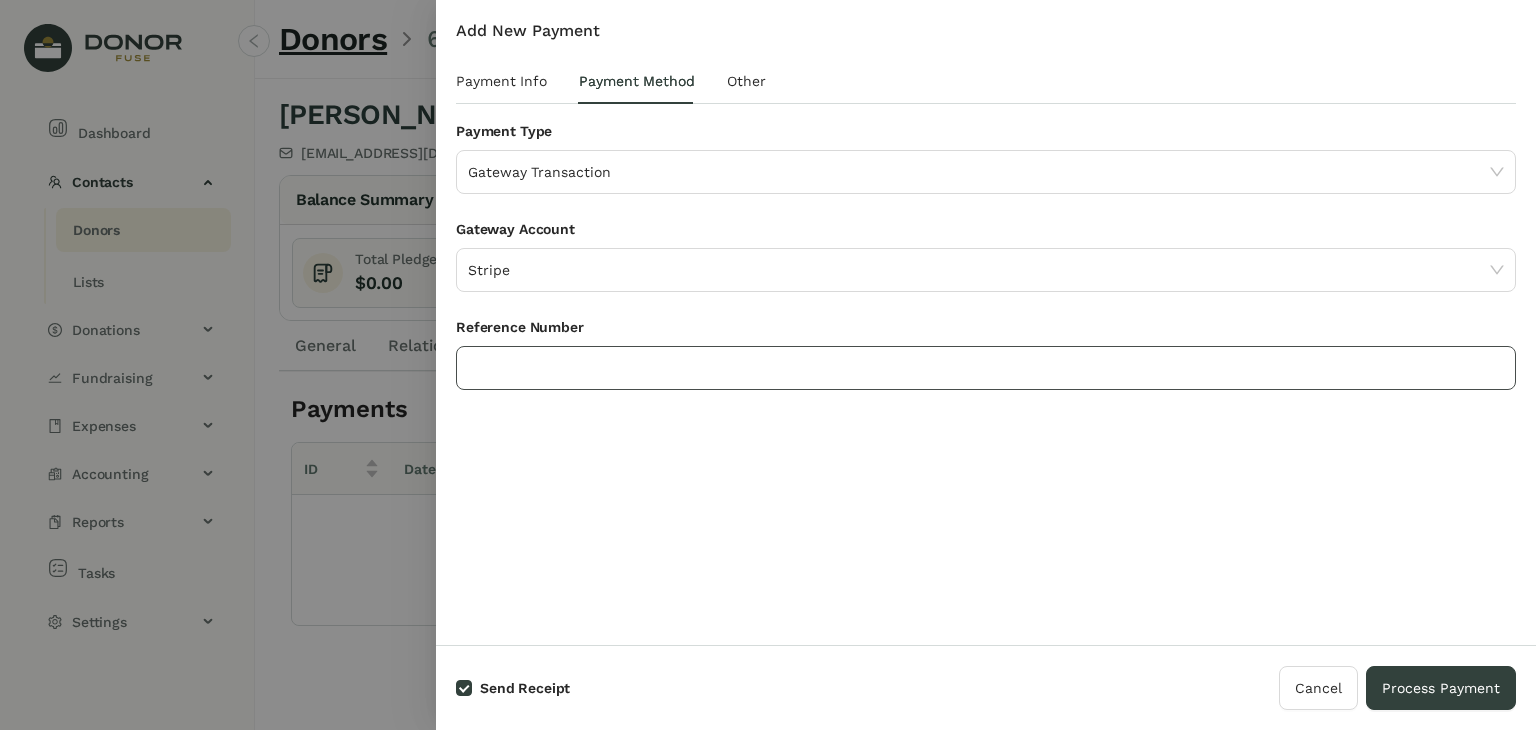 click 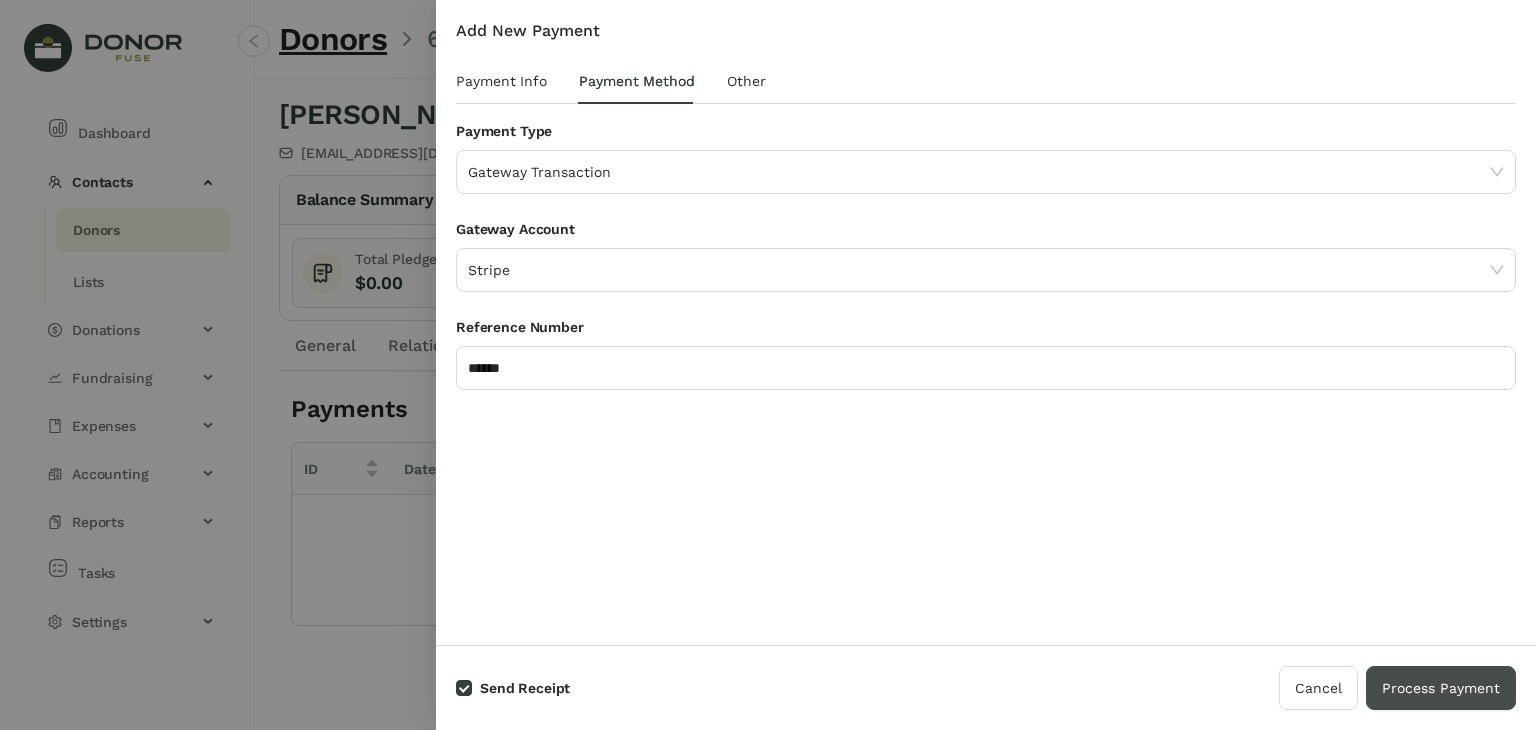 click on "Process Payment" at bounding box center (1441, 688) 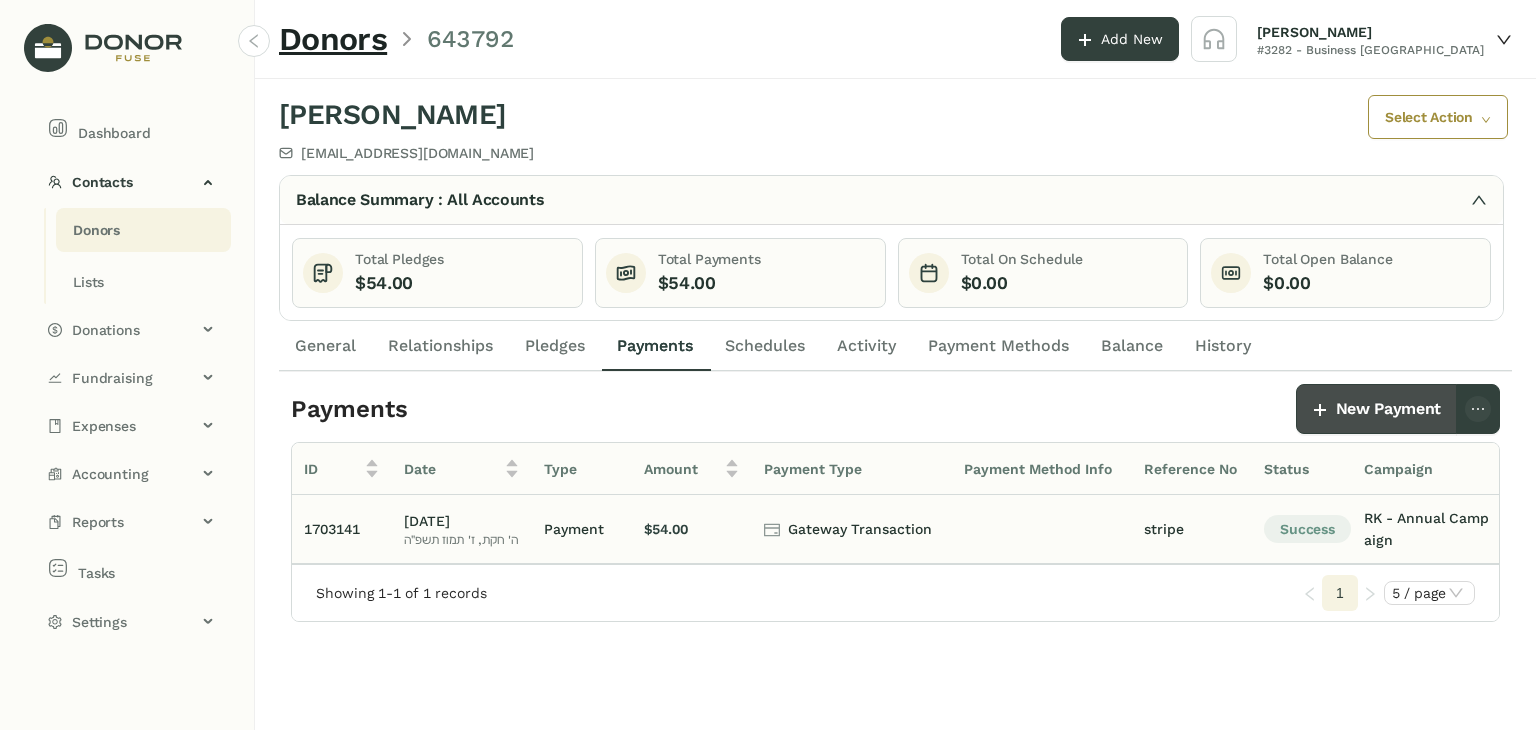 scroll, scrollTop: 0, scrollLeft: 20, axis: horizontal 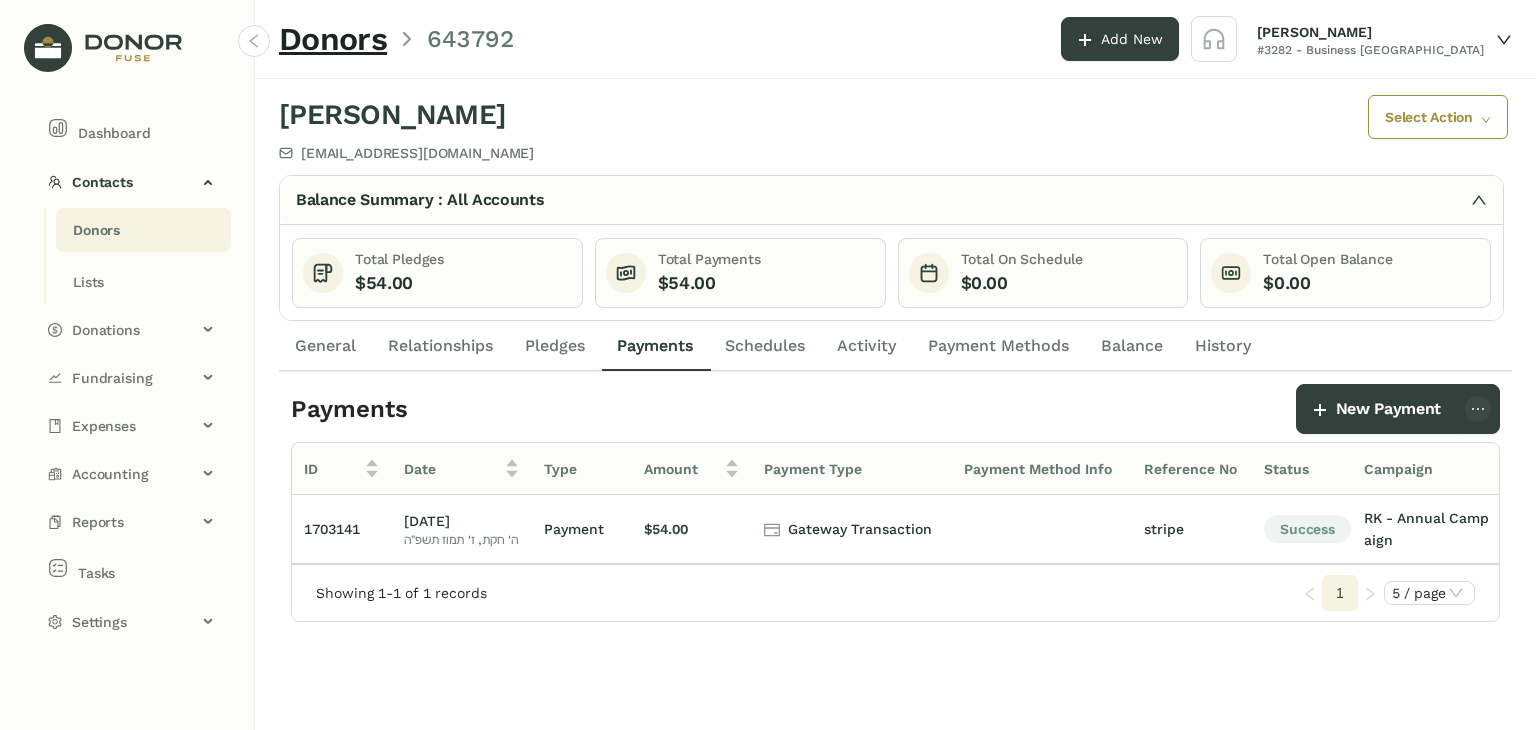 click on "Donors" 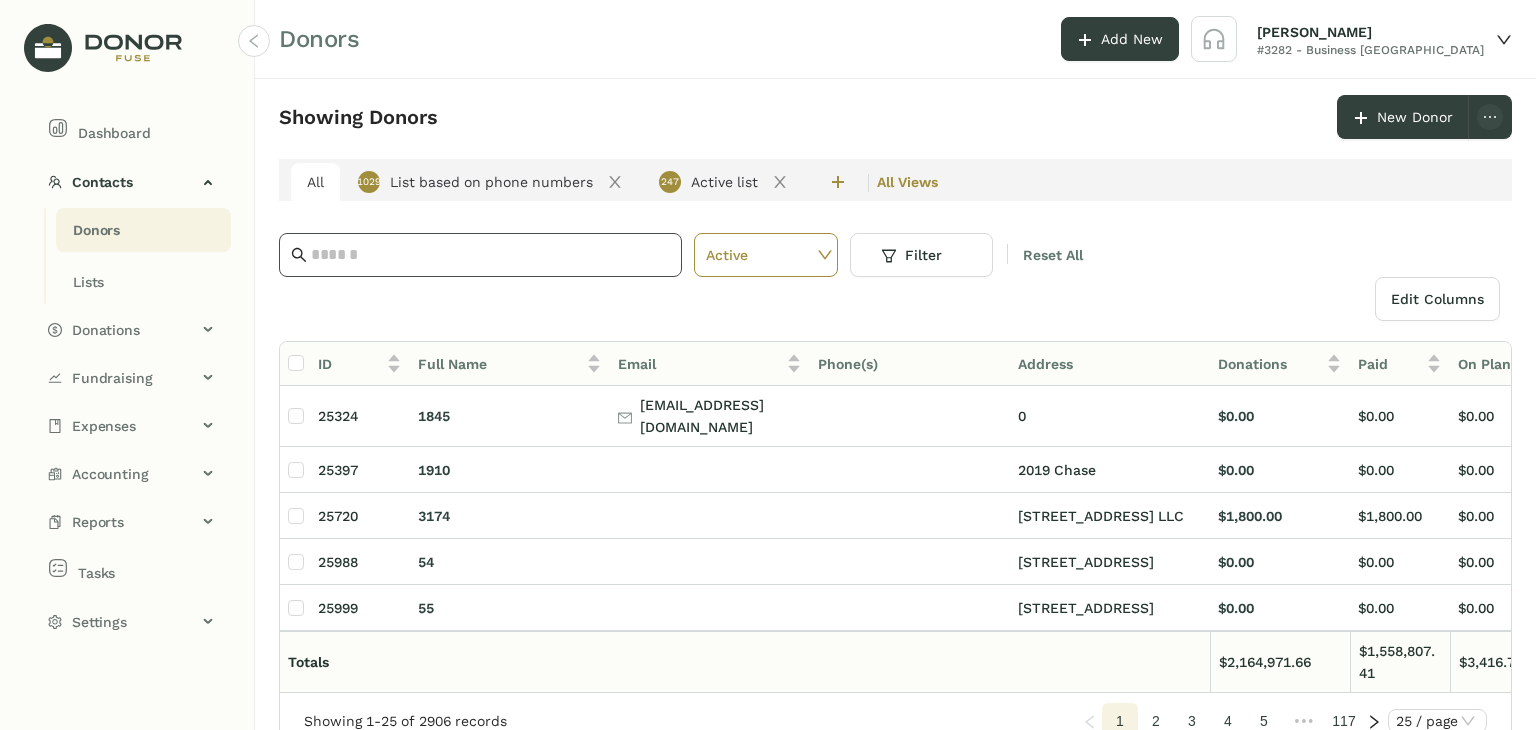 click 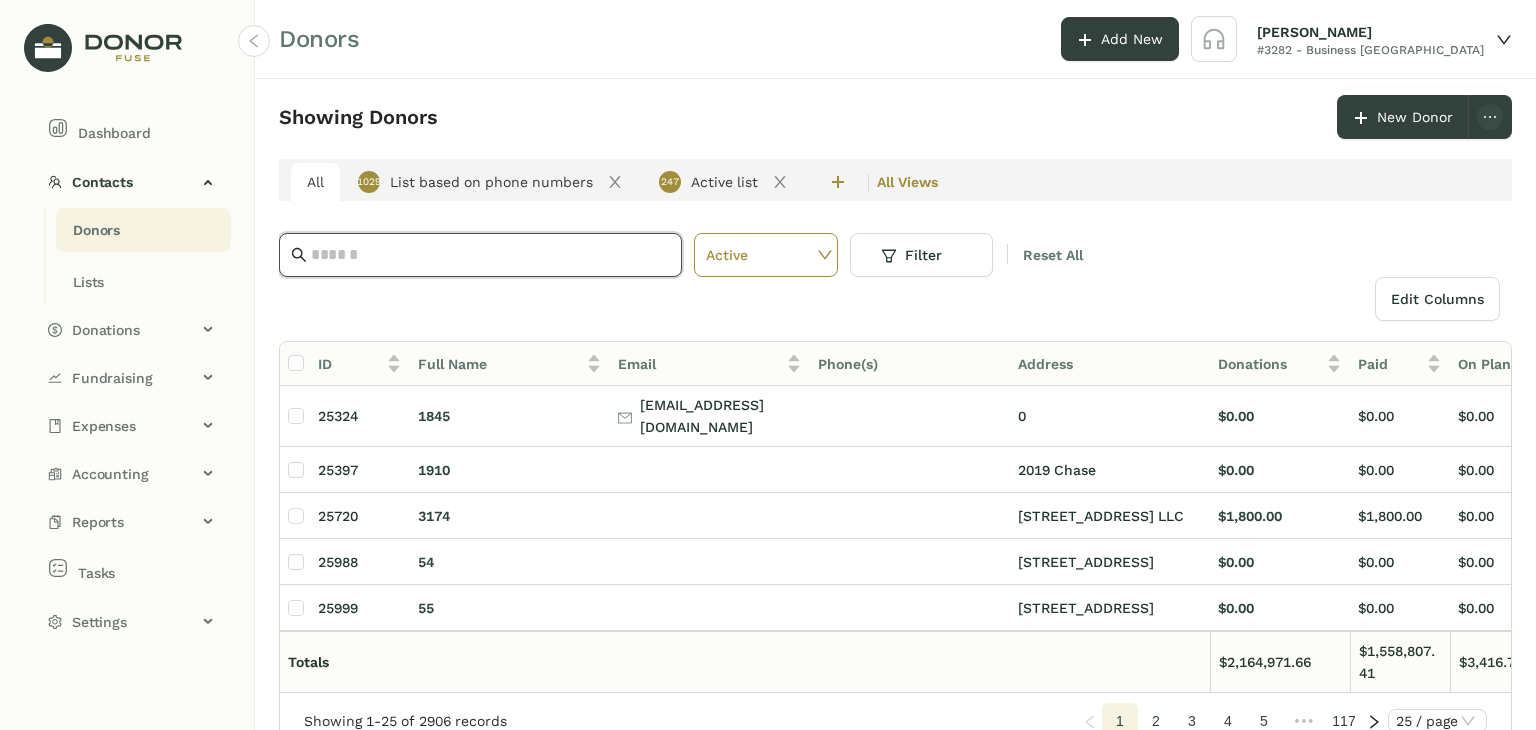 paste on "**********" 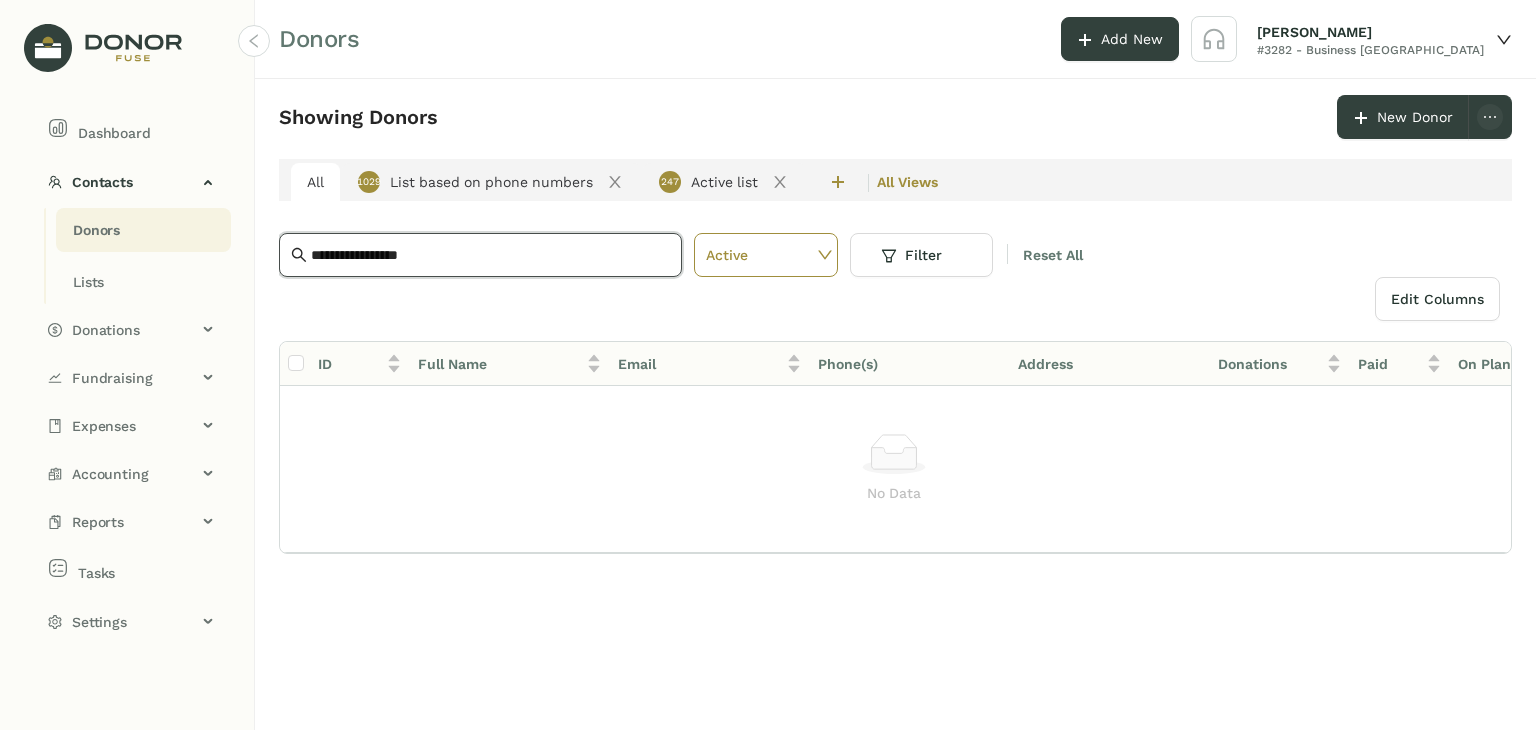 drag, startPoint x: 525, startPoint y: 253, endPoint x: 291, endPoint y: 269, distance: 234.54637 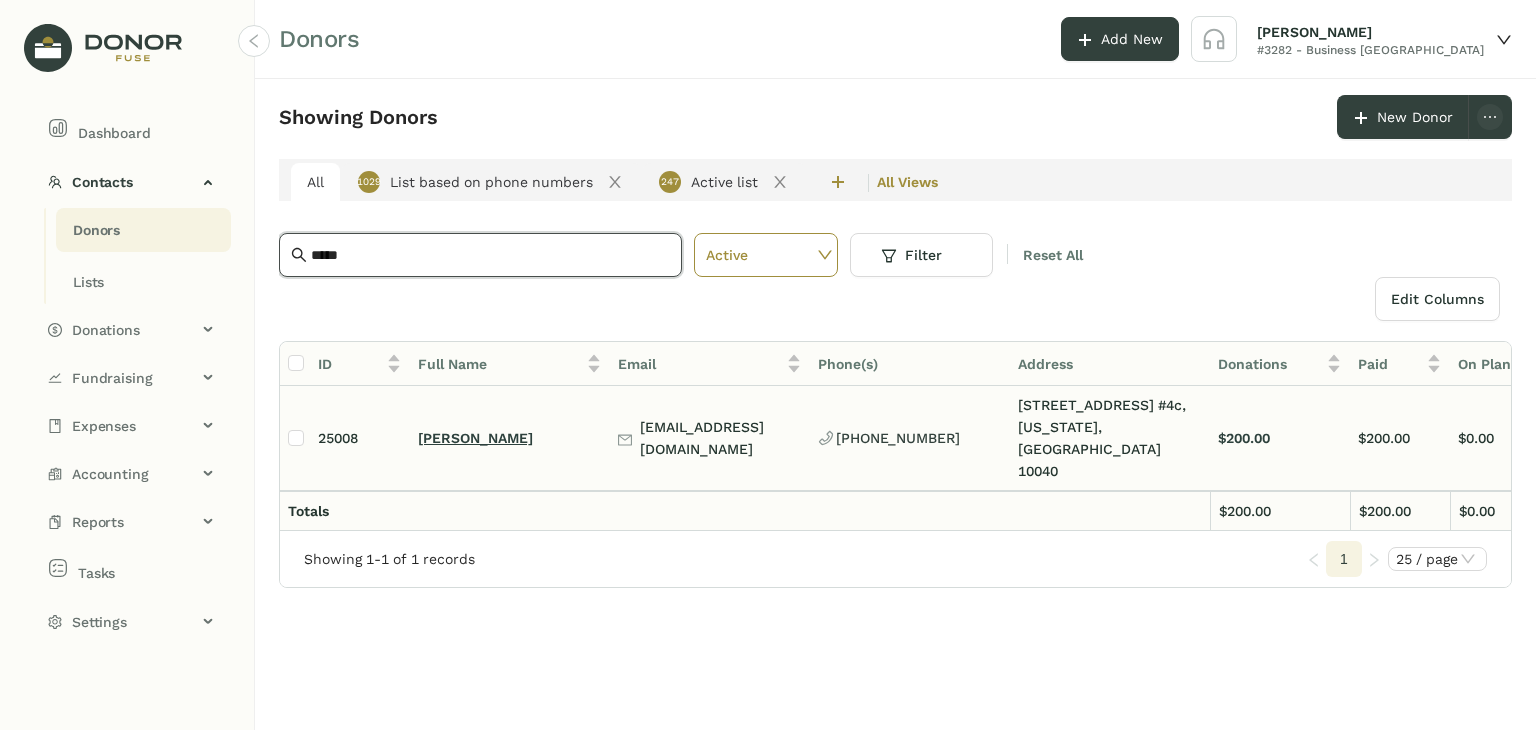 type on "*****" 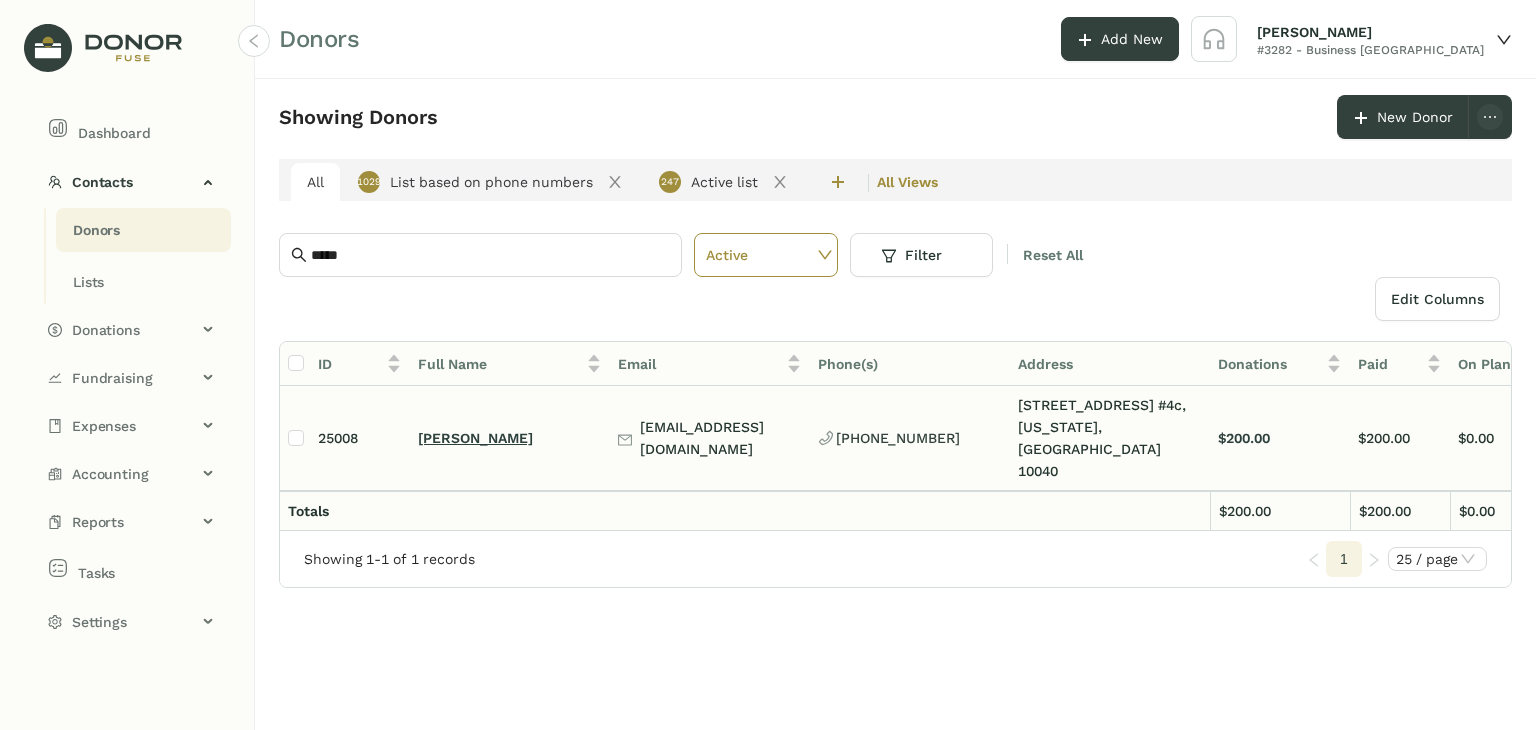 click on "[PERSON_NAME]" 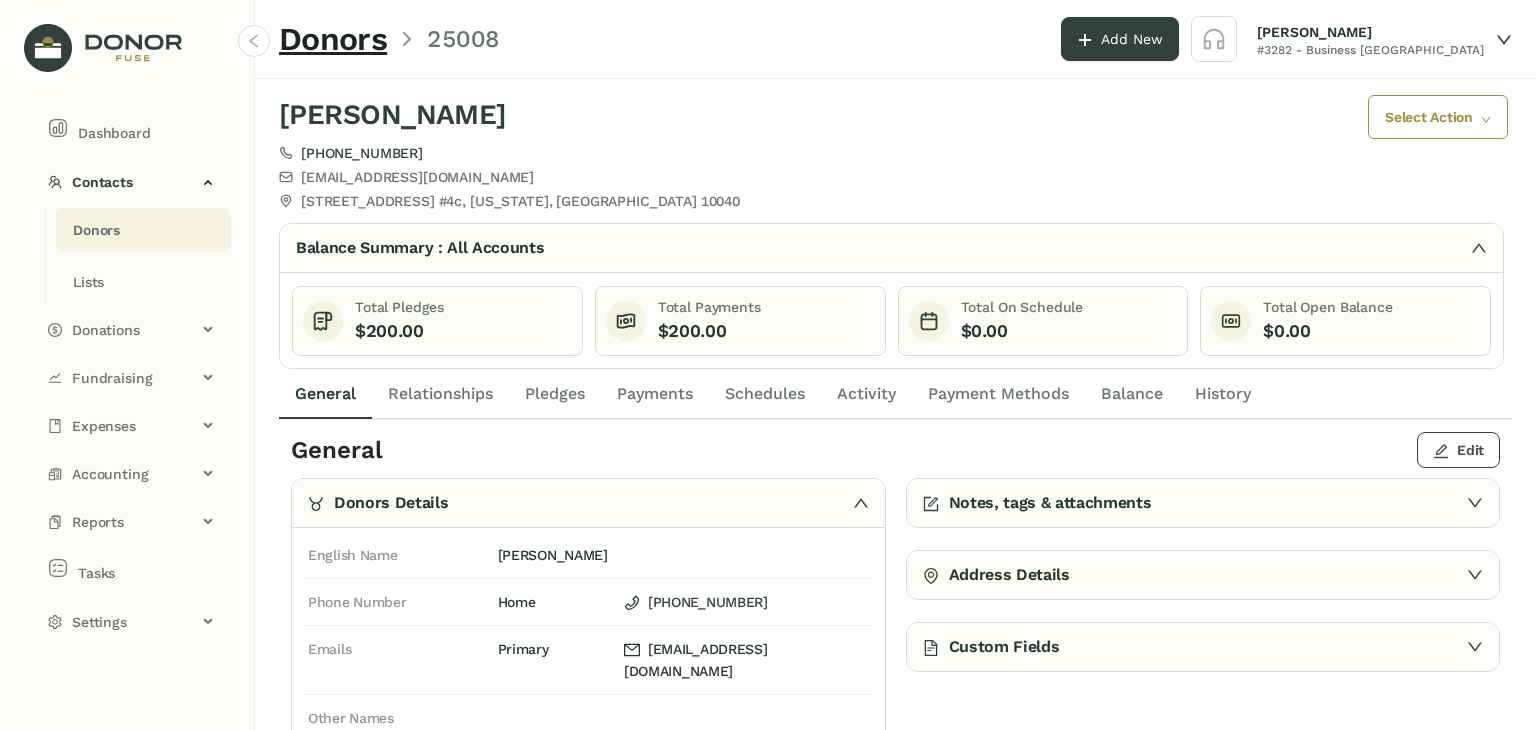 click on "Edit" 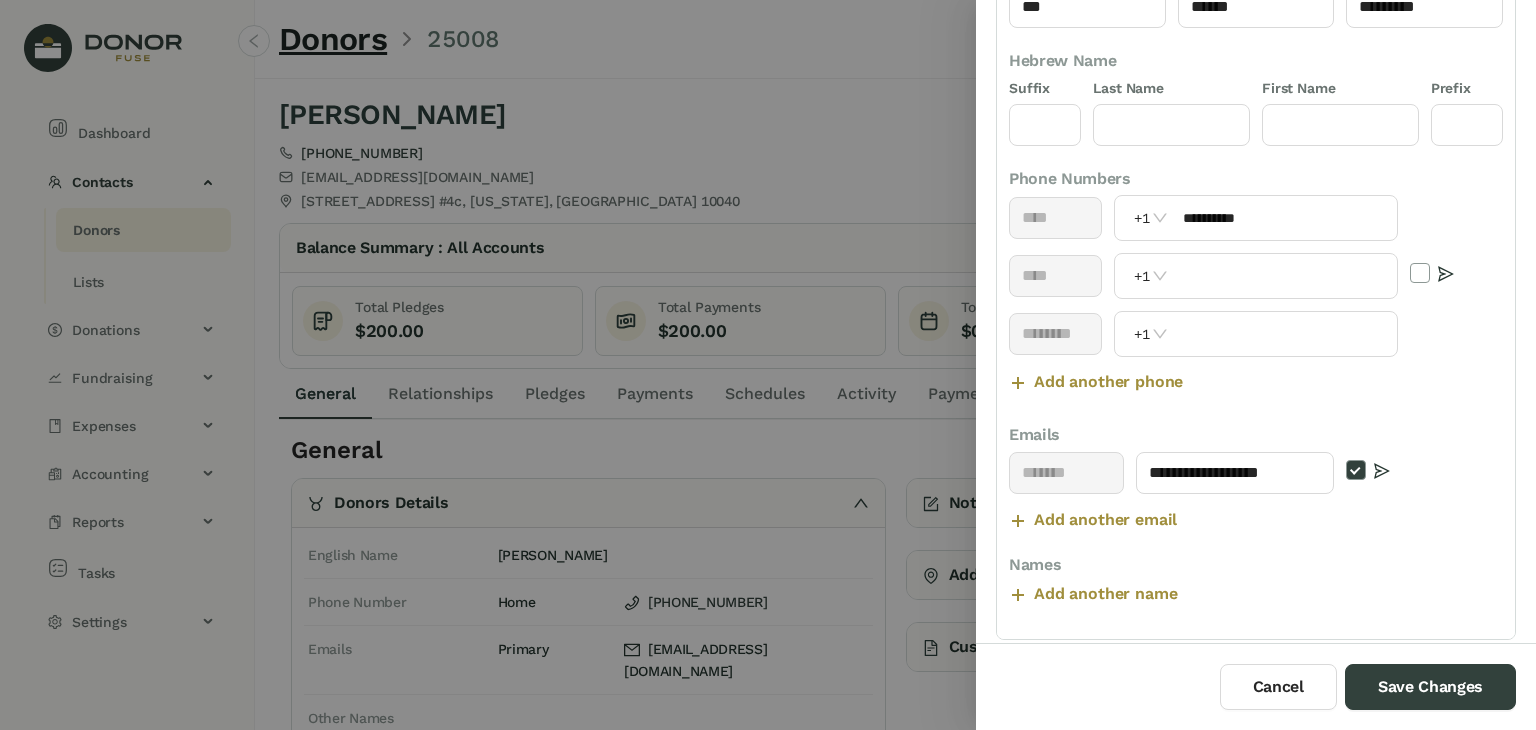 scroll, scrollTop: 208, scrollLeft: 0, axis: vertical 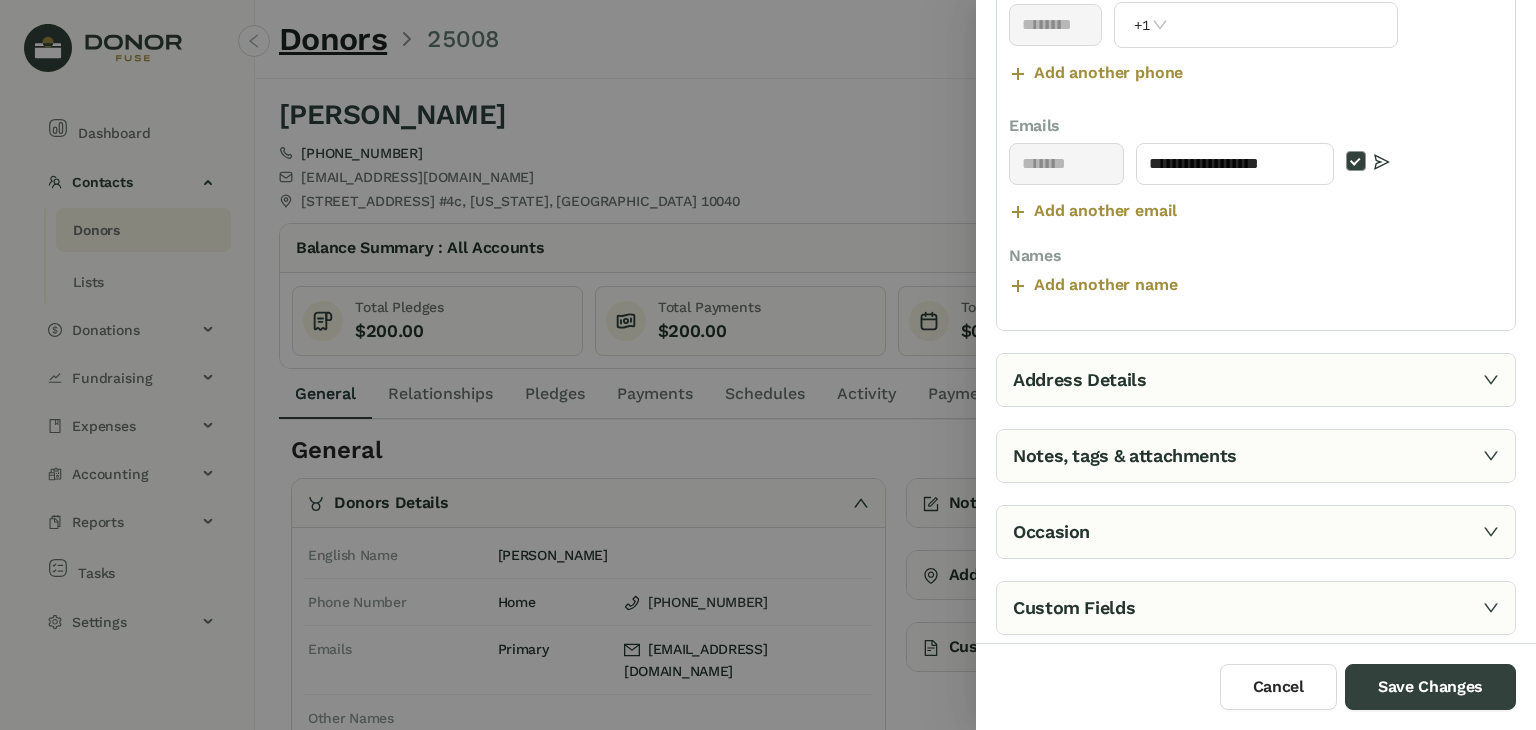 click on "**********" at bounding box center (1256, 193) 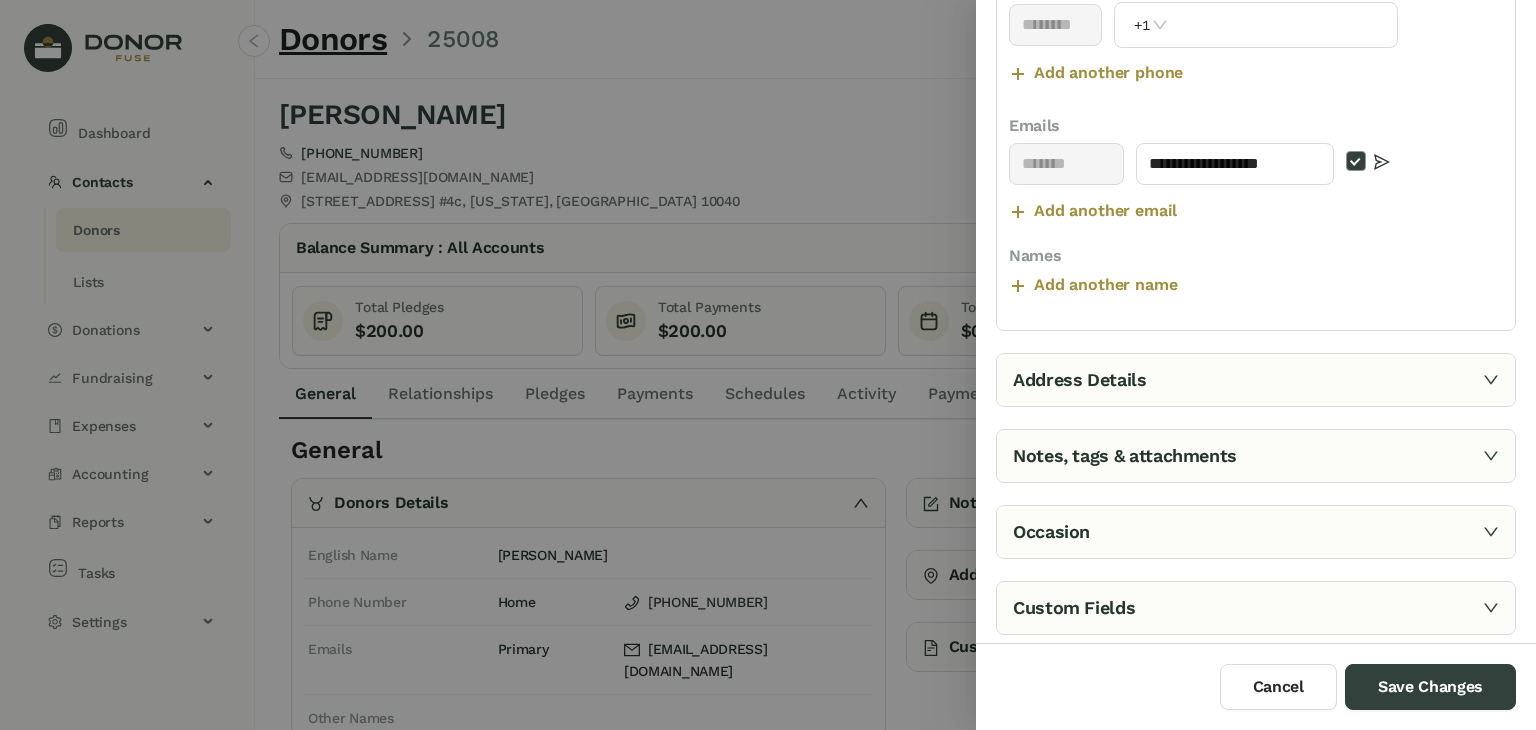 click on "Add another email" at bounding box center [1105, 211] 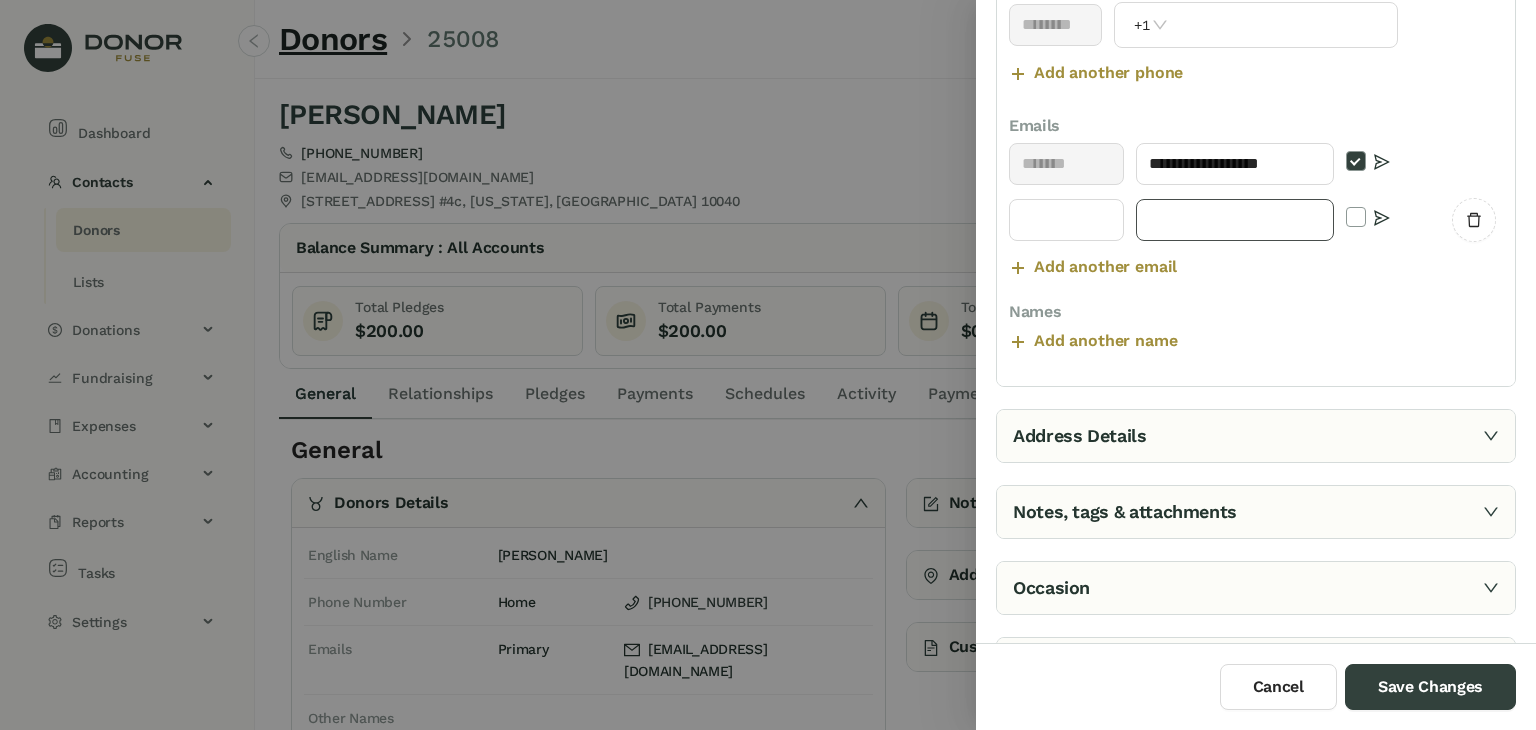 click at bounding box center (1235, 220) 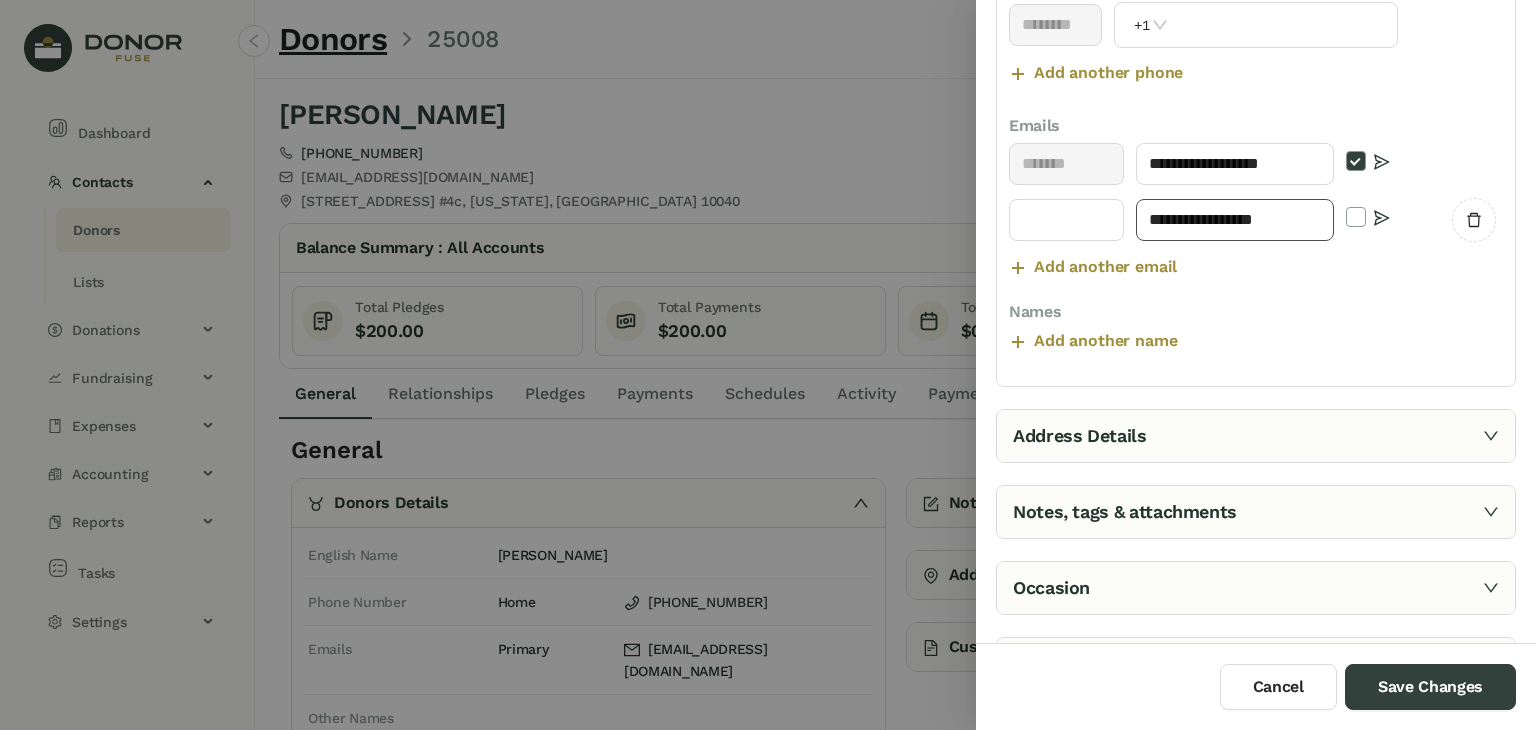 type on "**********" 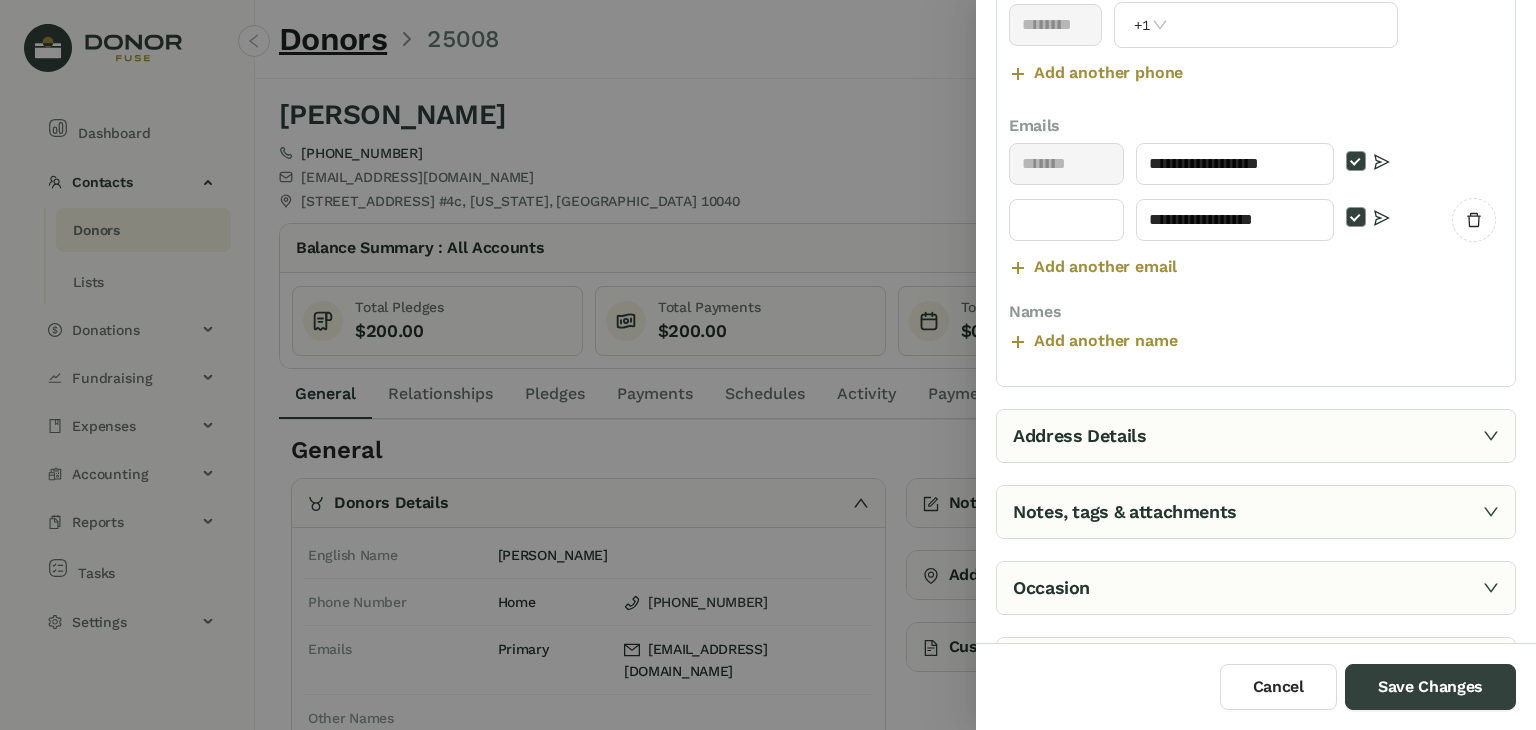 click on "Address Details" at bounding box center (1256, 436) 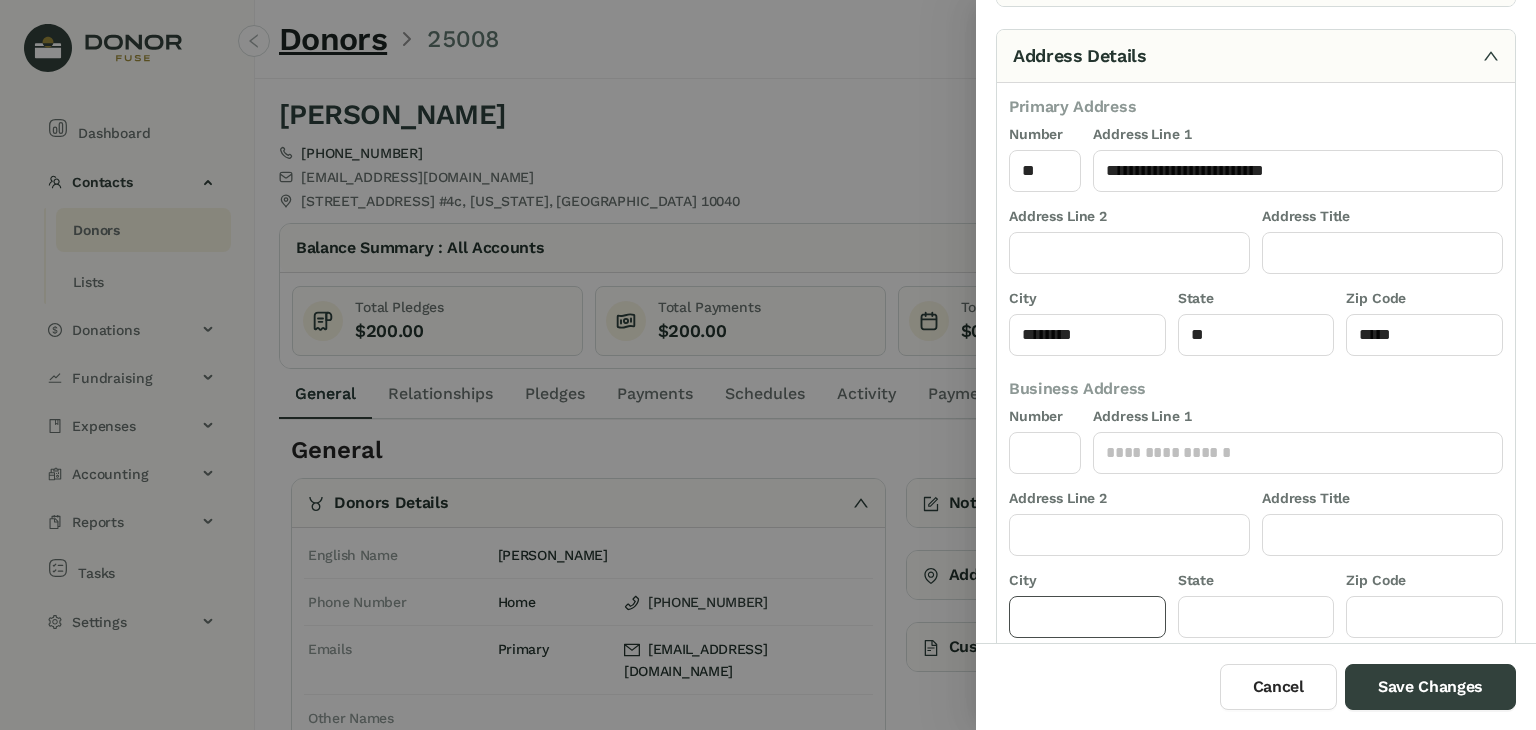 scroll, scrollTop: 120, scrollLeft: 0, axis: vertical 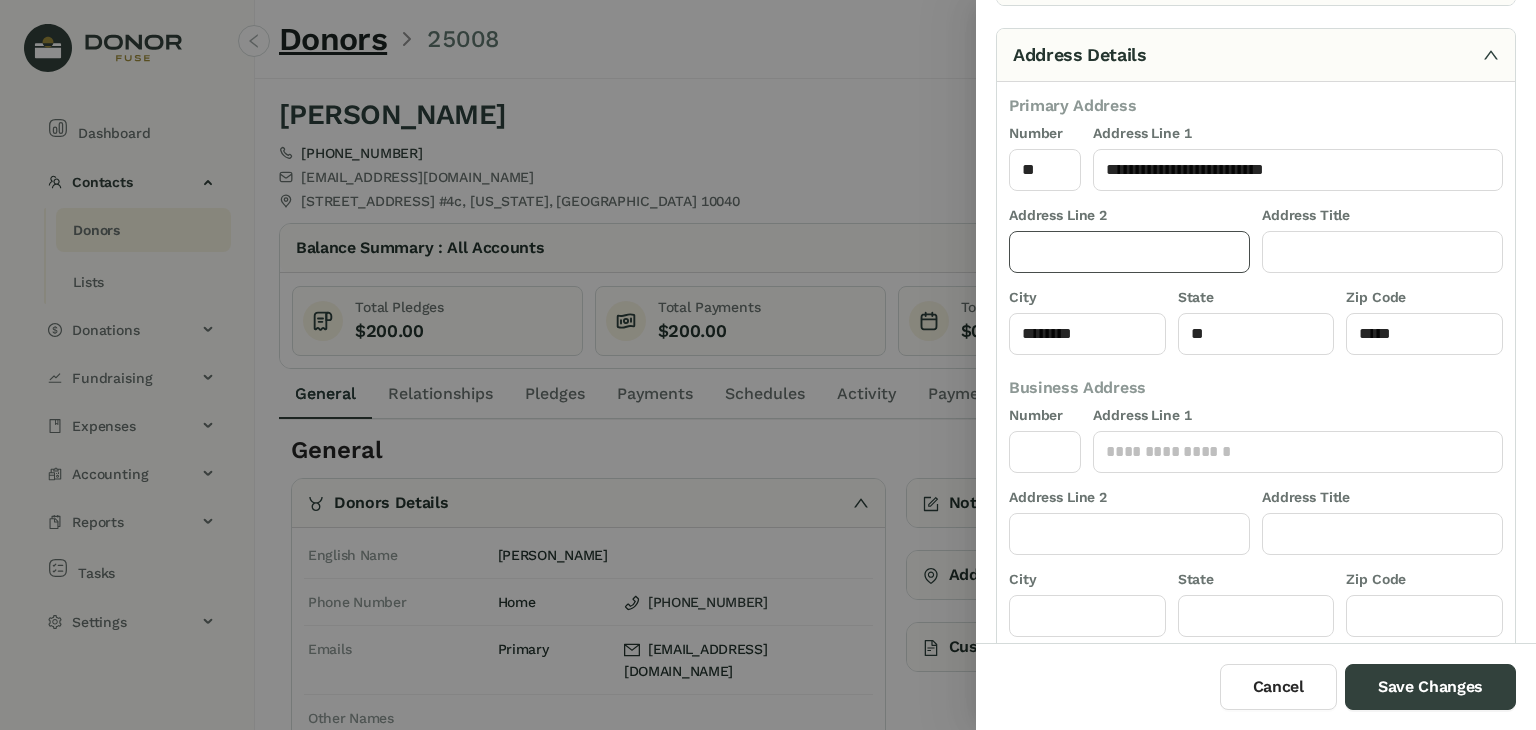 click 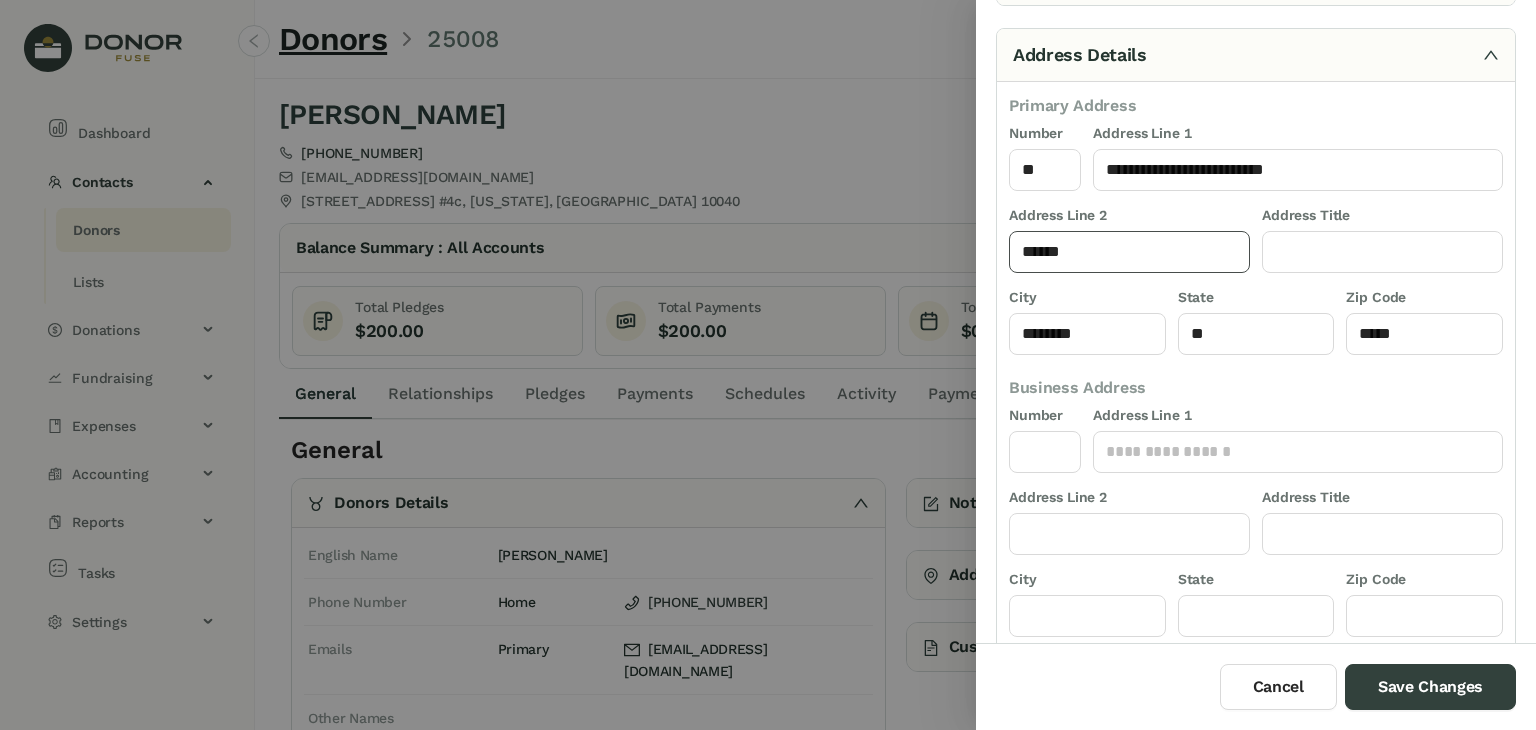 click on "******" 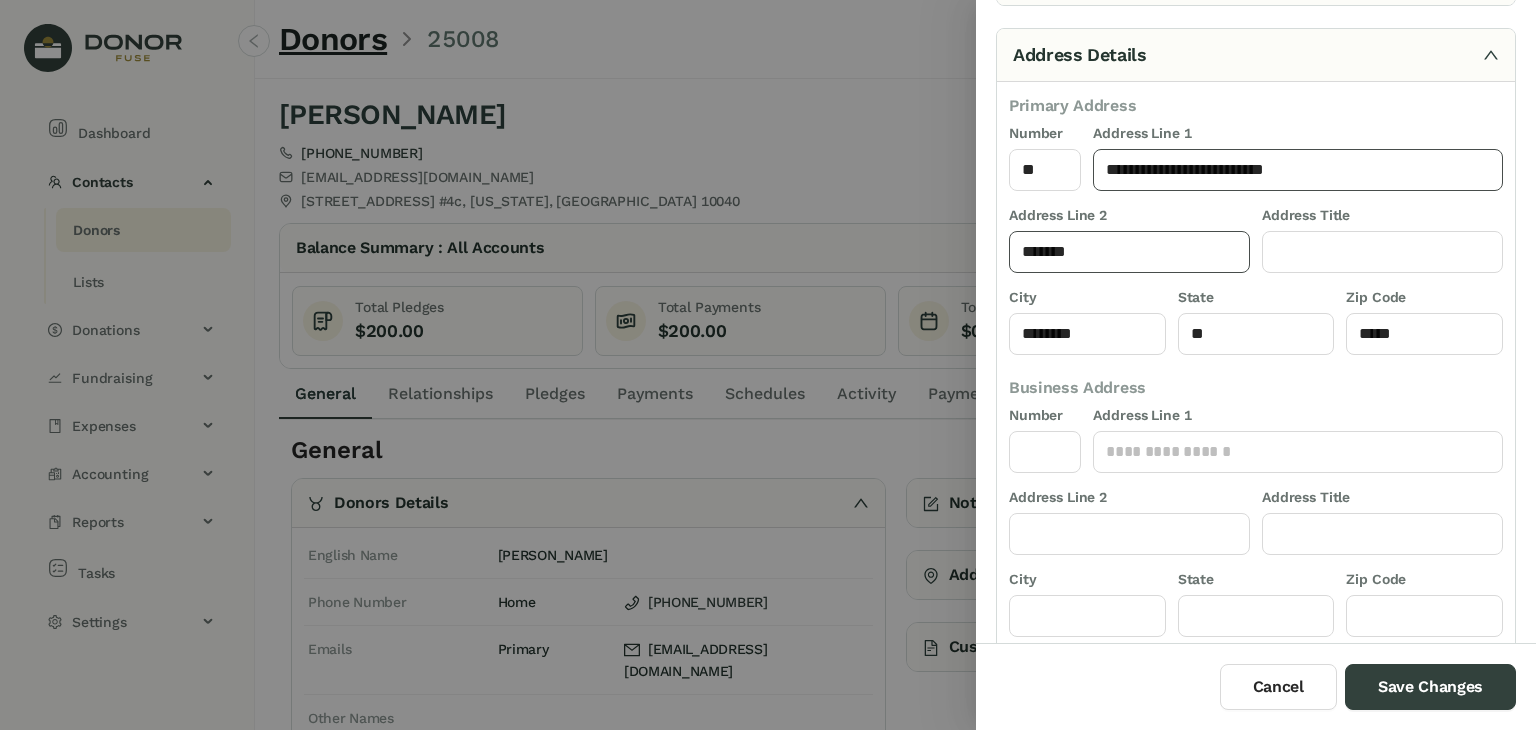 type on "*******" 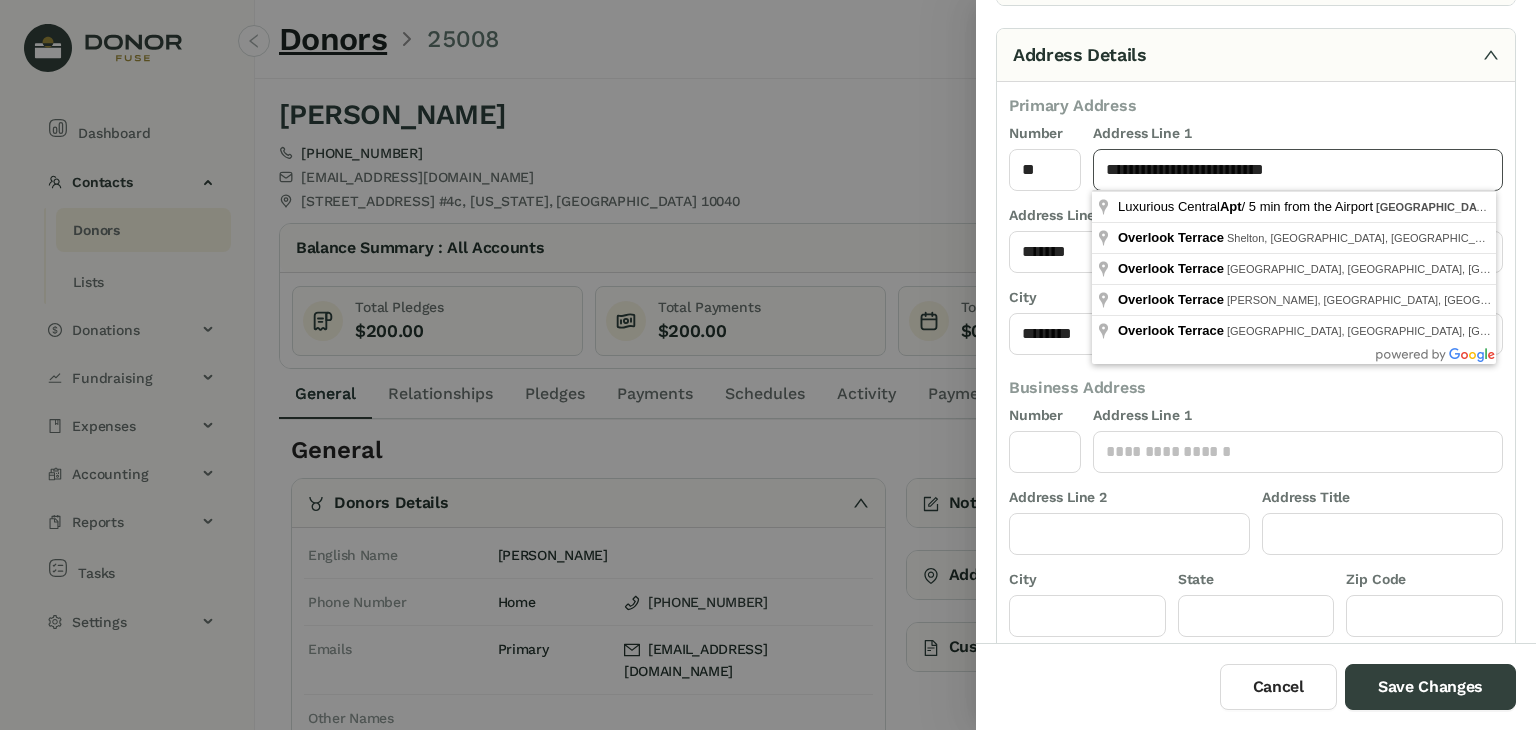 drag, startPoint x: 1331, startPoint y: 171, endPoint x: 1232, endPoint y: 169, distance: 99.0202 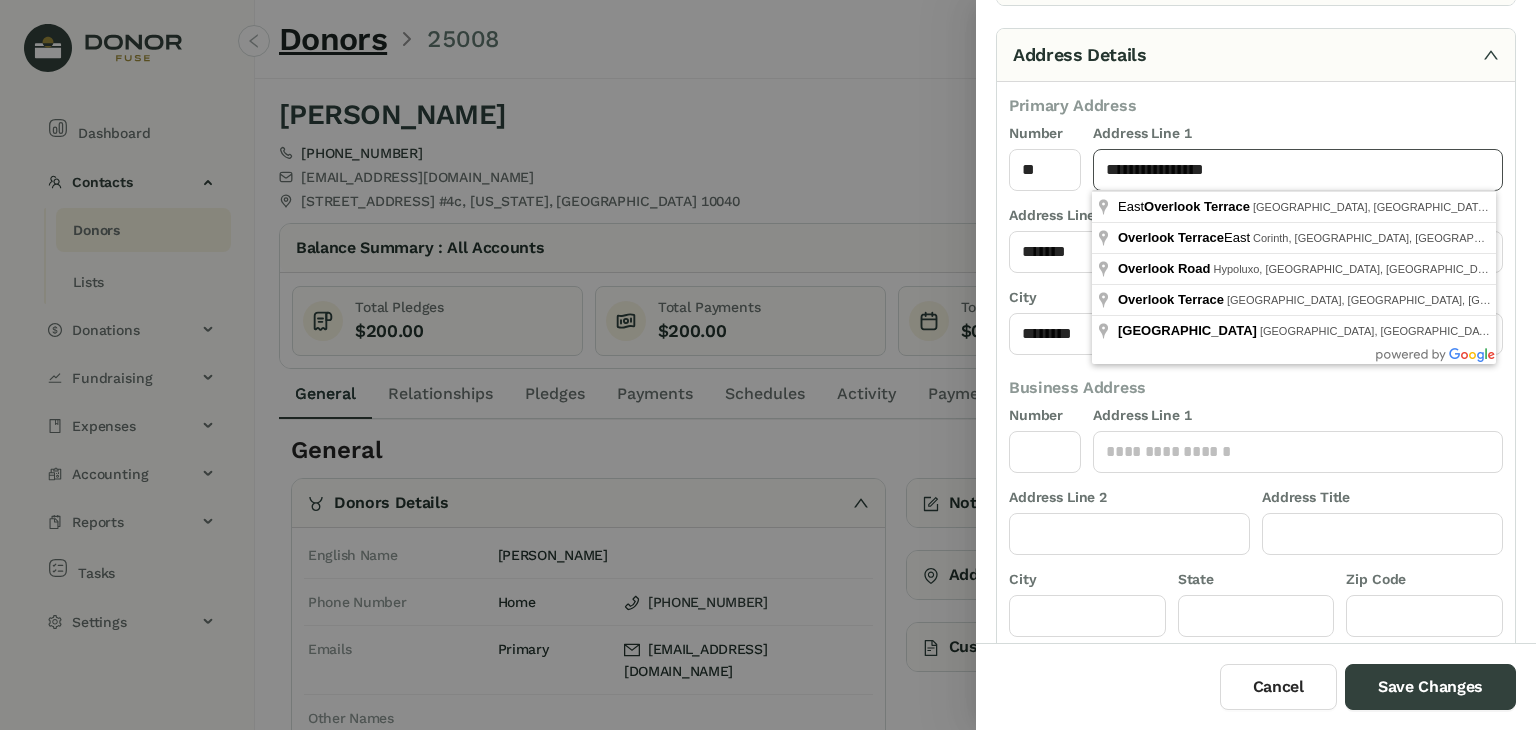 type on "**********" 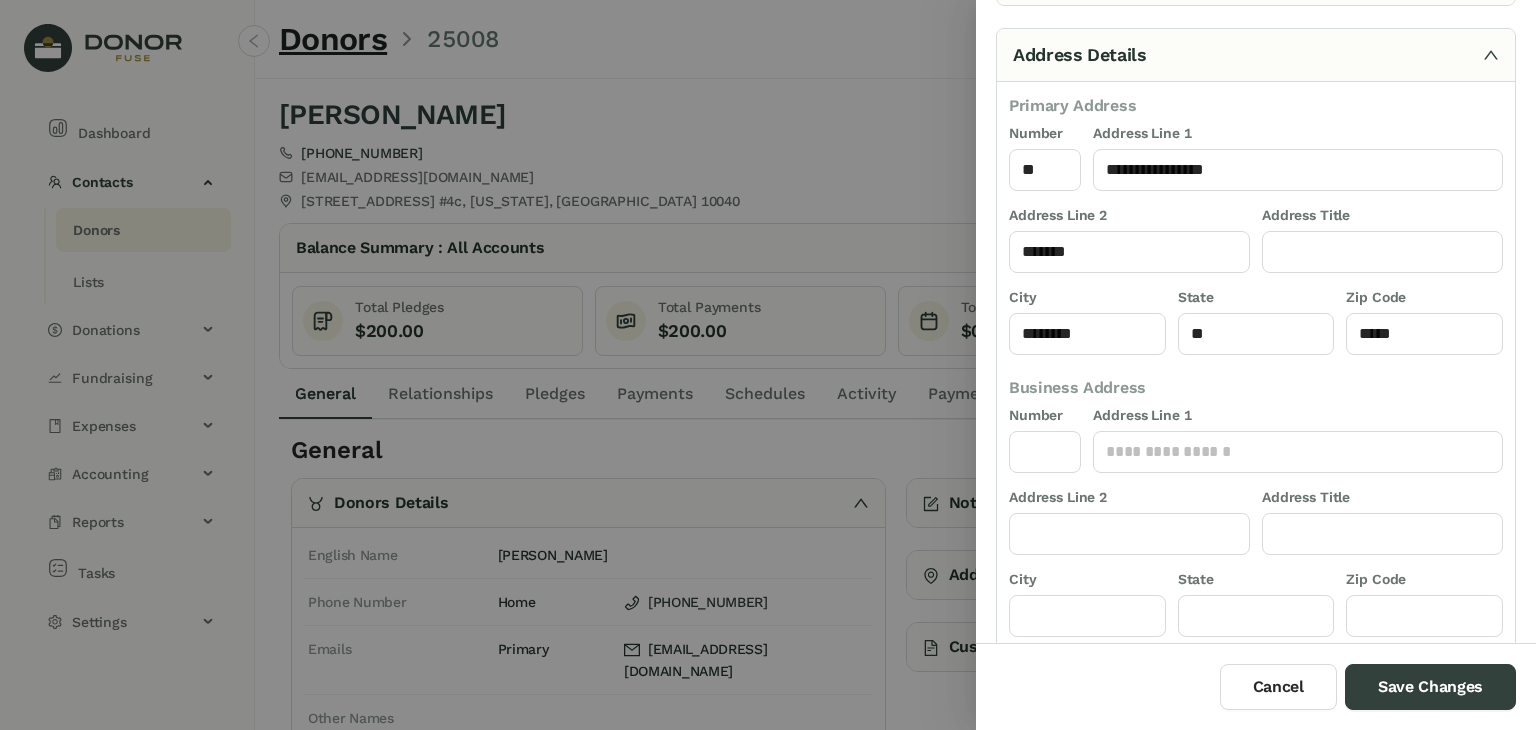 click on "Primary Address" at bounding box center (1256, 106) 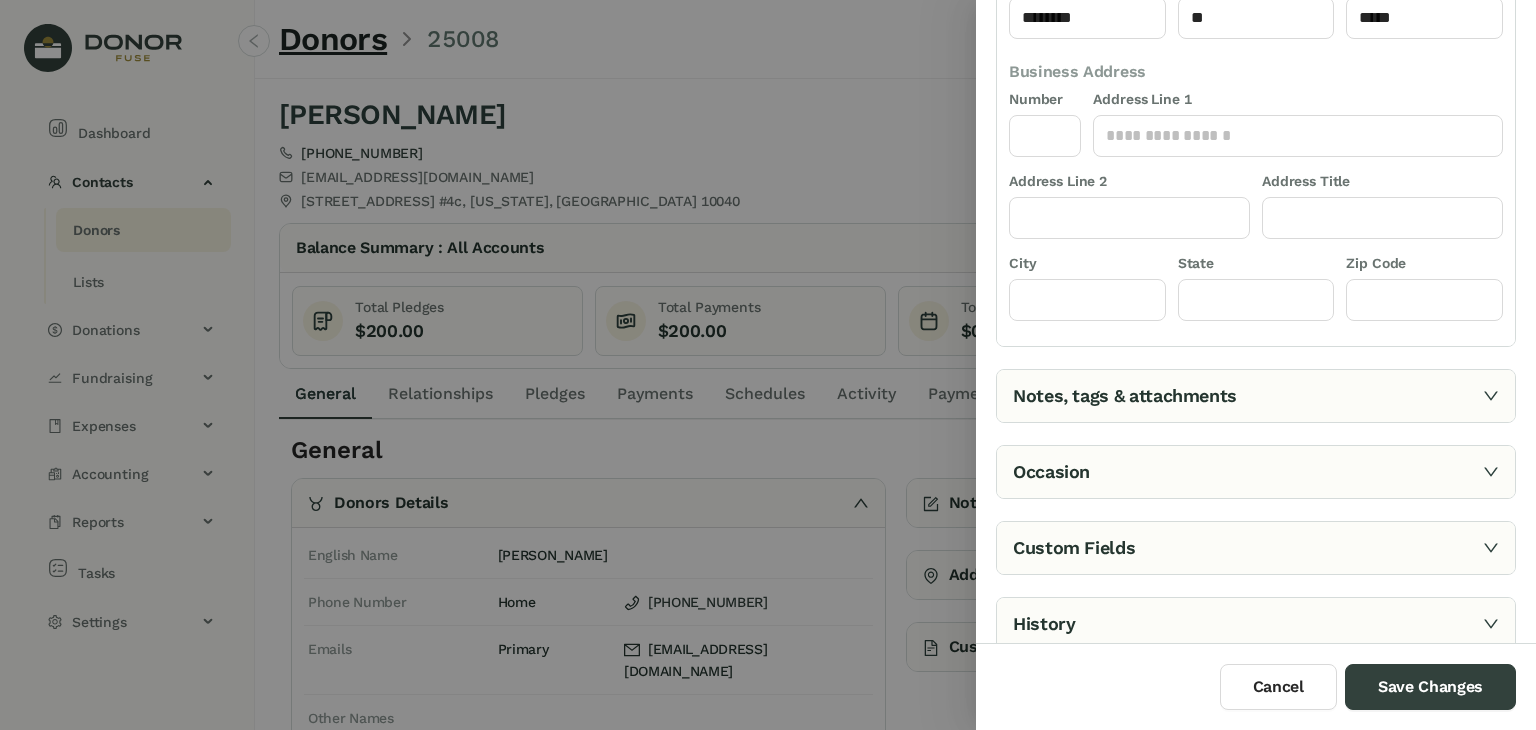 scroll, scrollTop: 437, scrollLeft: 0, axis: vertical 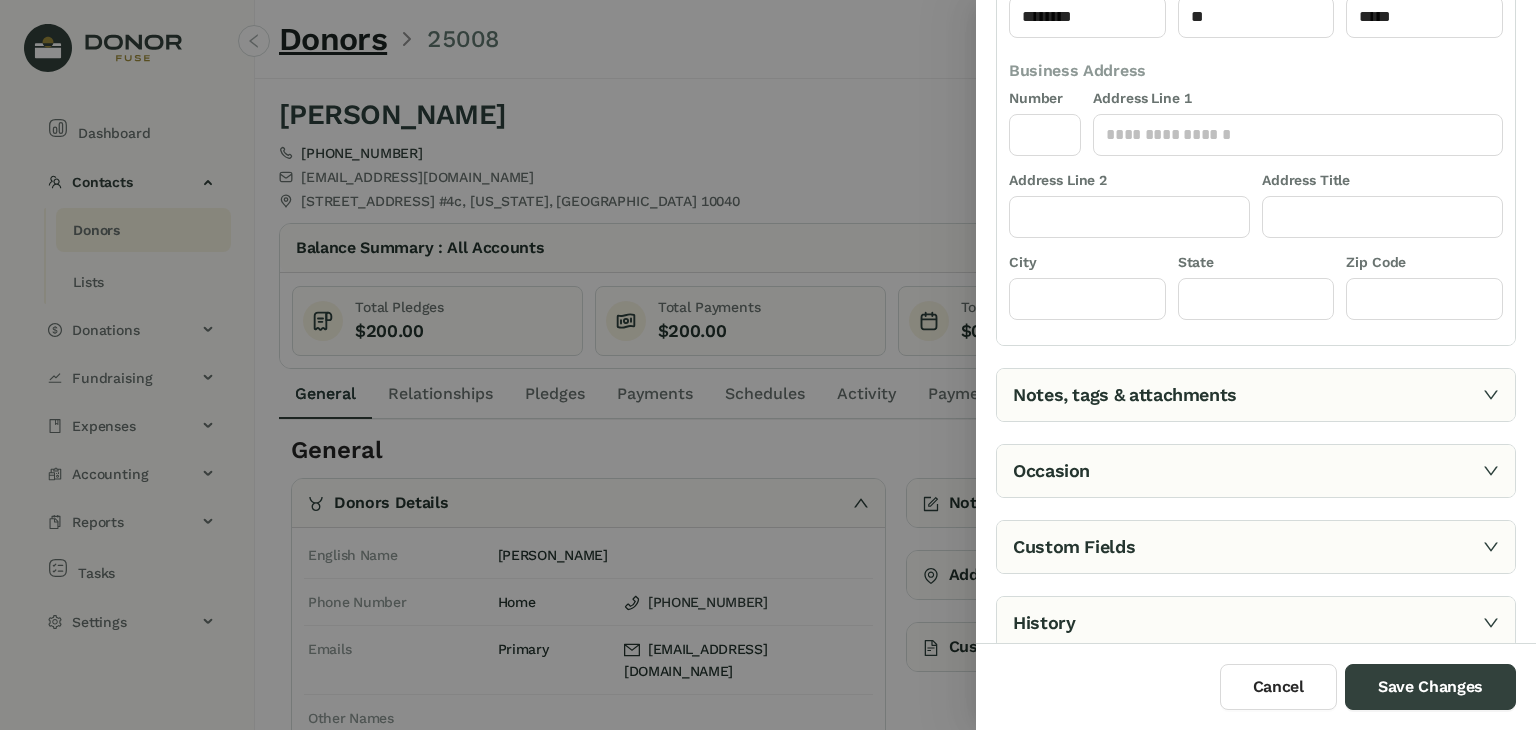 click on "Notes, tags & attachments" at bounding box center [1256, 395] 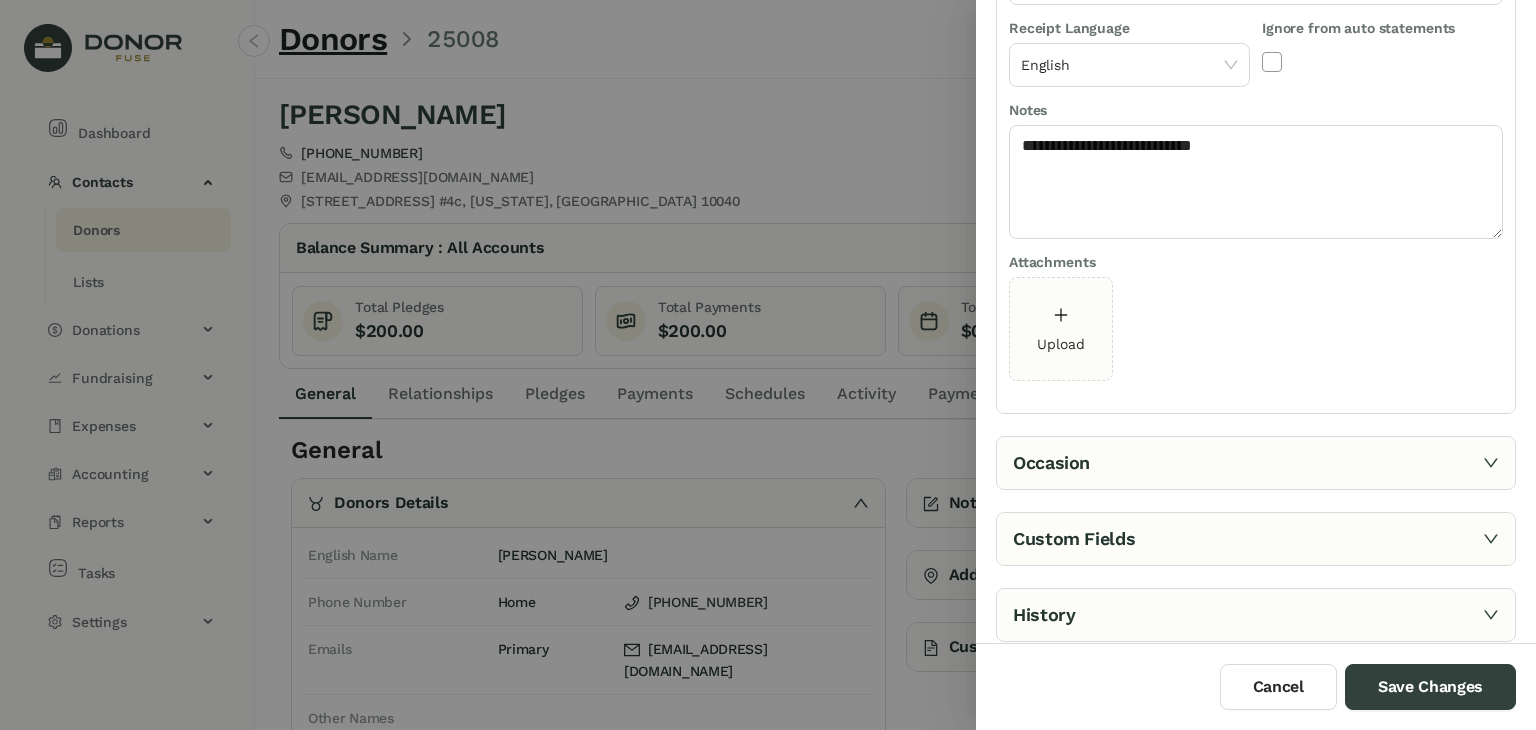 scroll, scrollTop: 349, scrollLeft: 0, axis: vertical 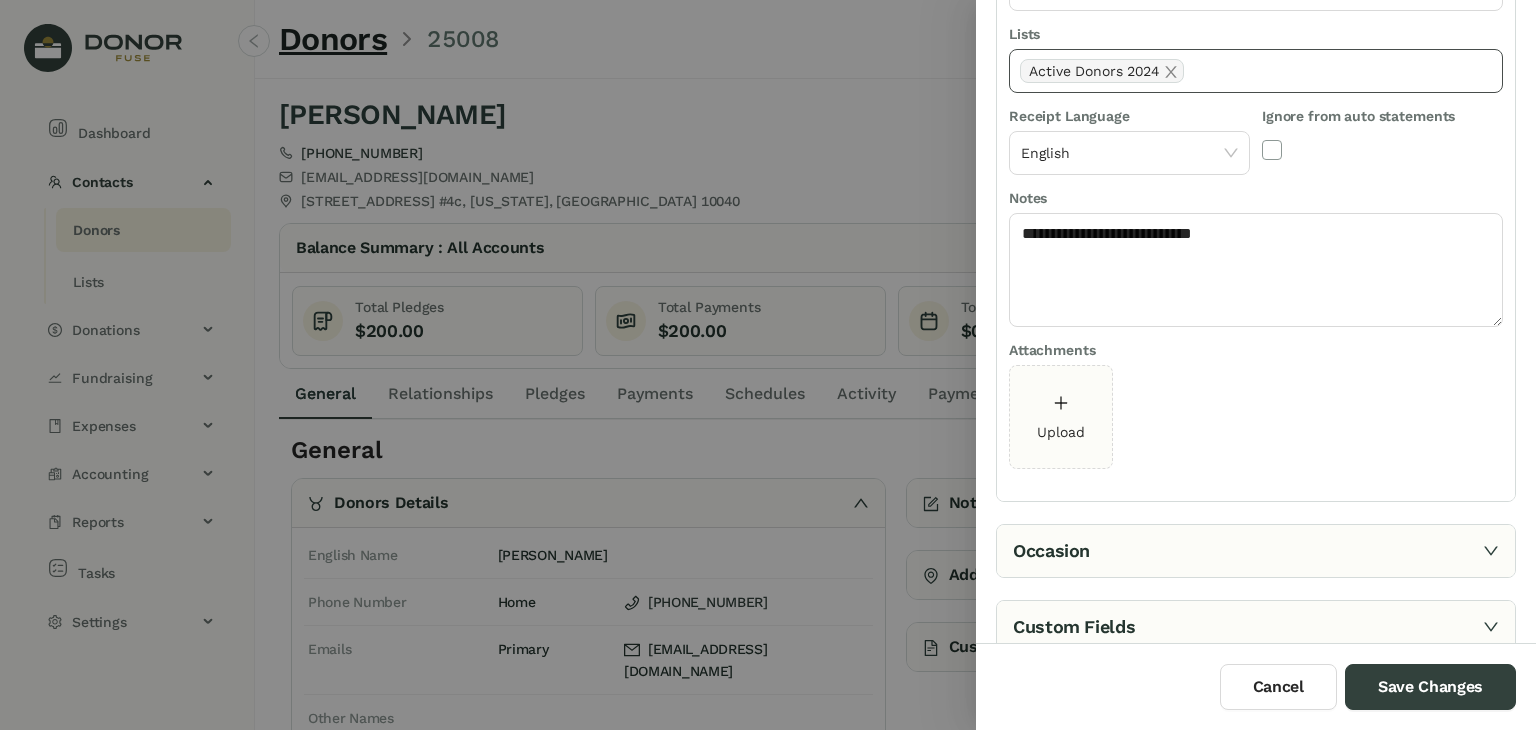 click on "Active Donors 2024" 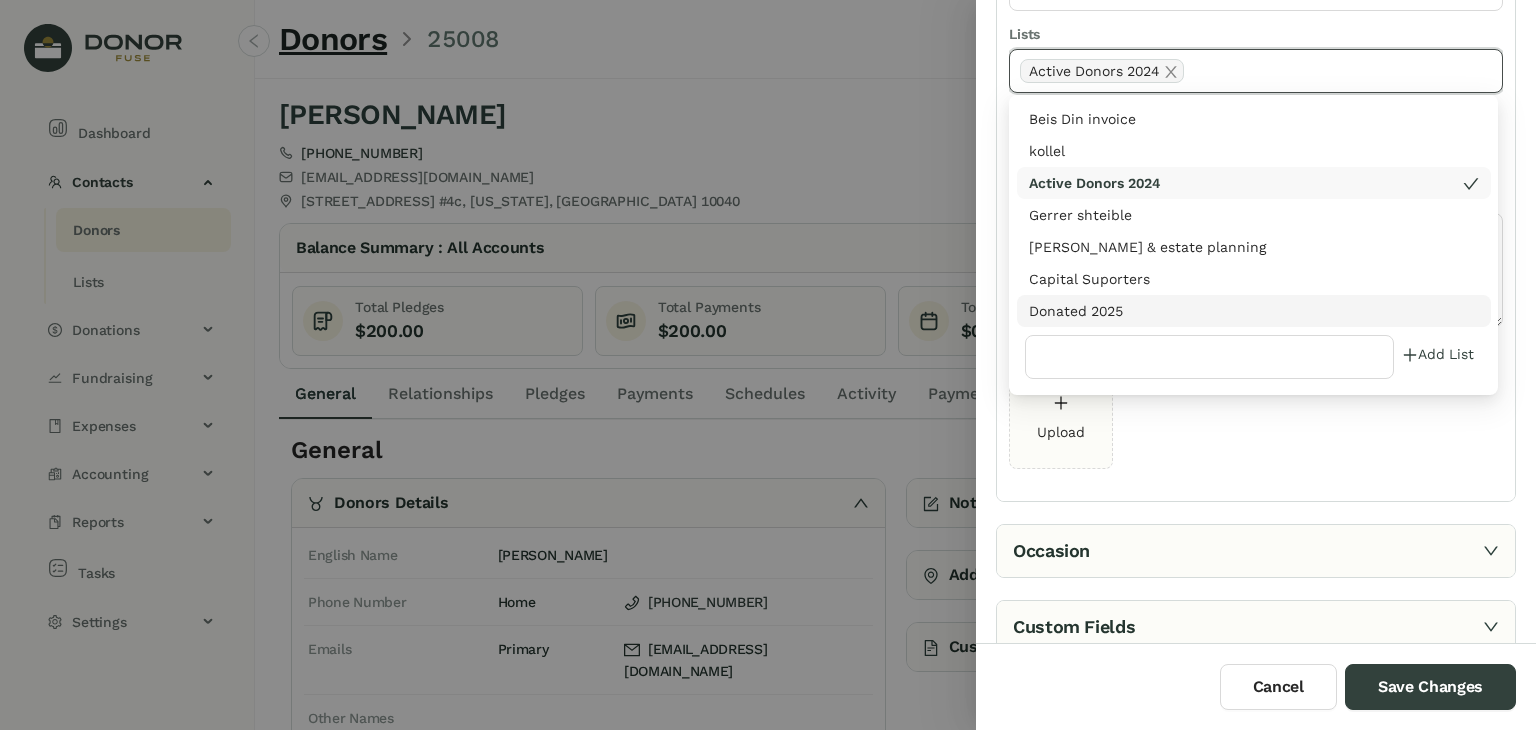 click on "Donated 2025" at bounding box center (1254, 311) 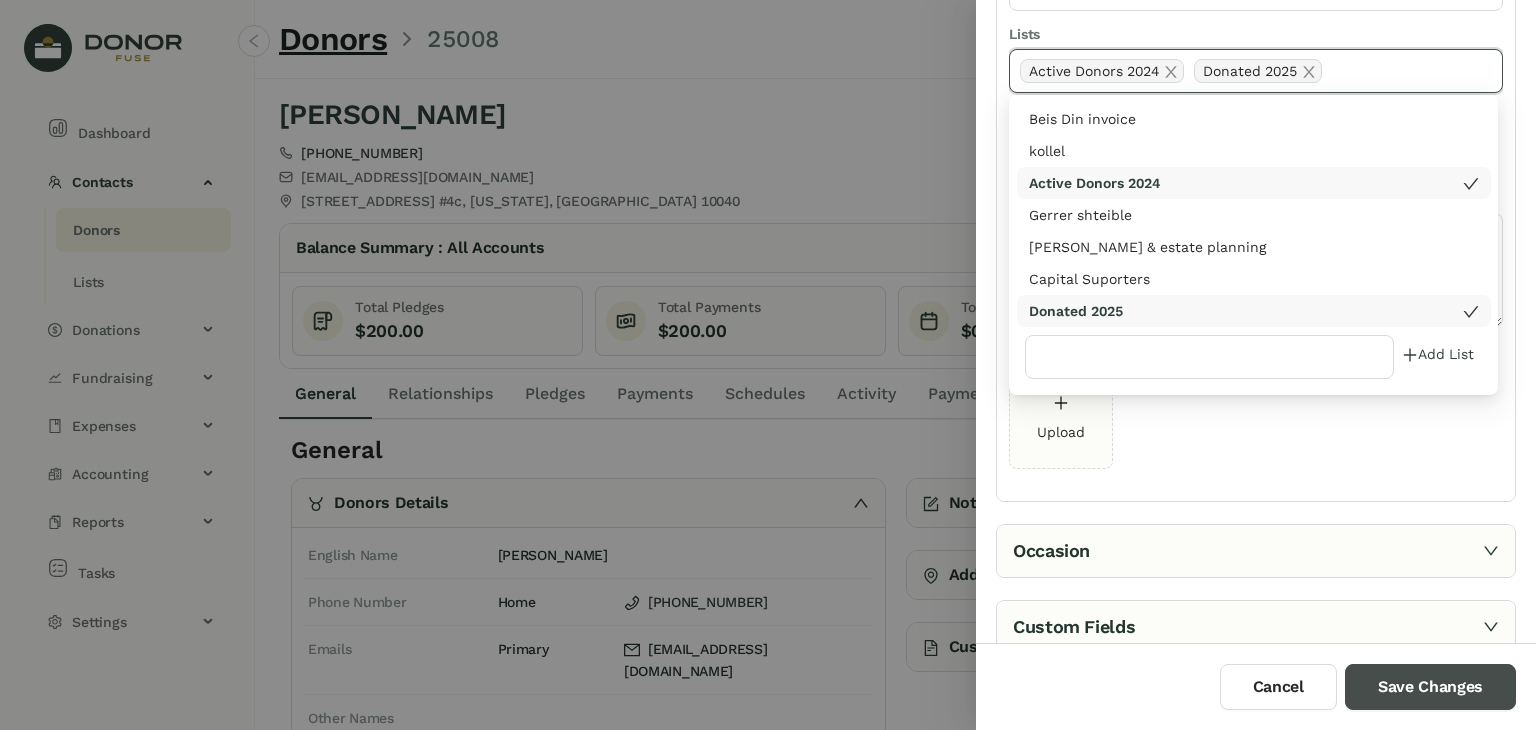 click on "Save Changes" at bounding box center [1430, 687] 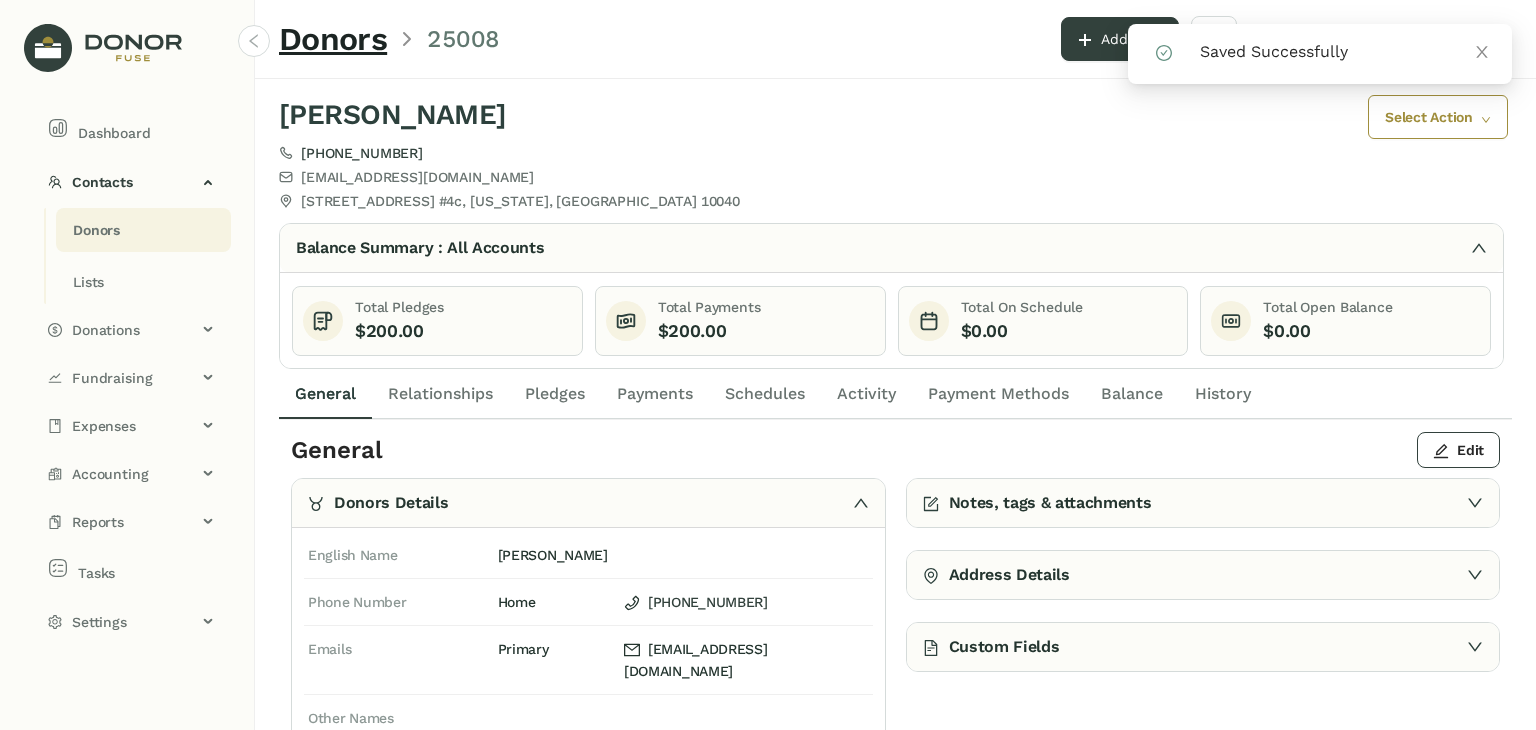 click on "Payments" 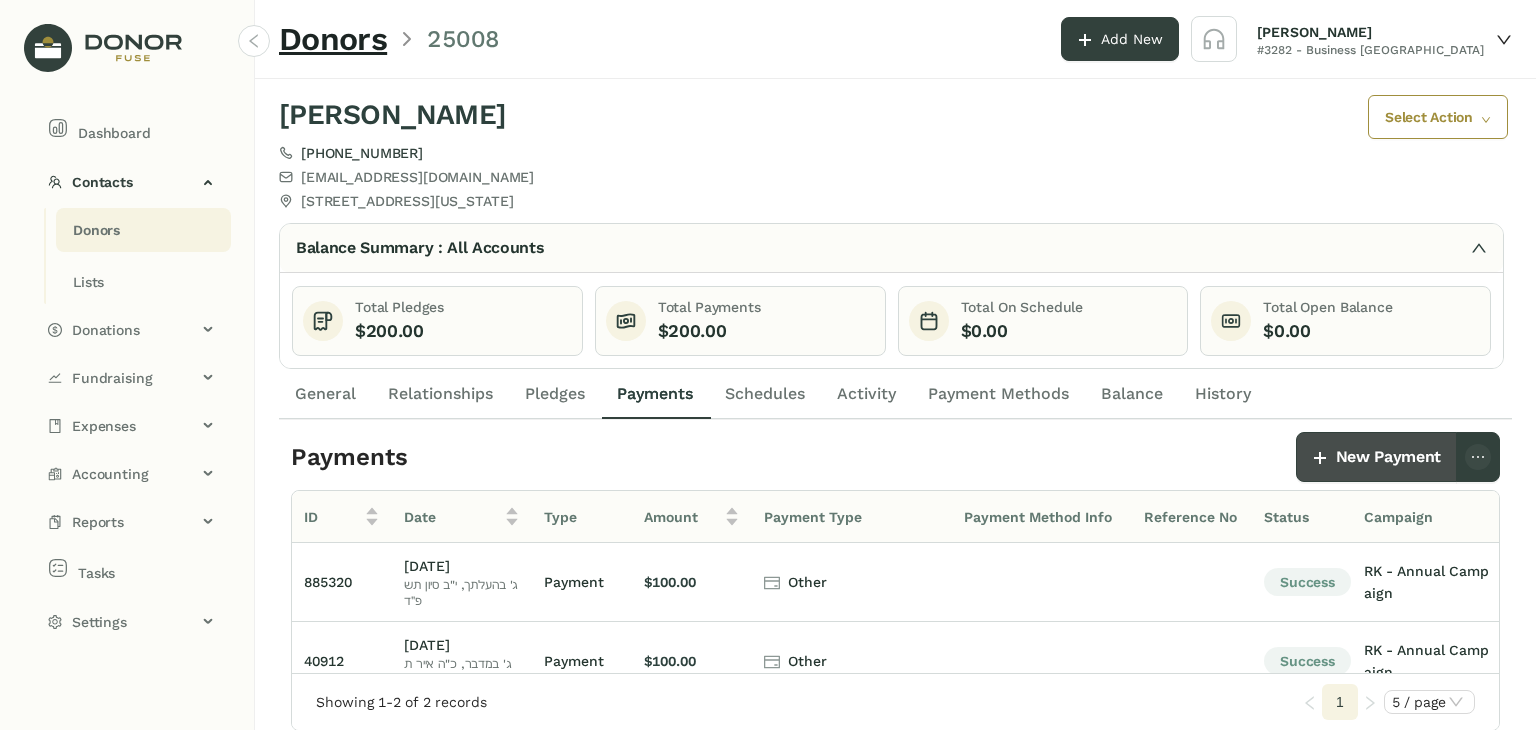 click on "New Payment" 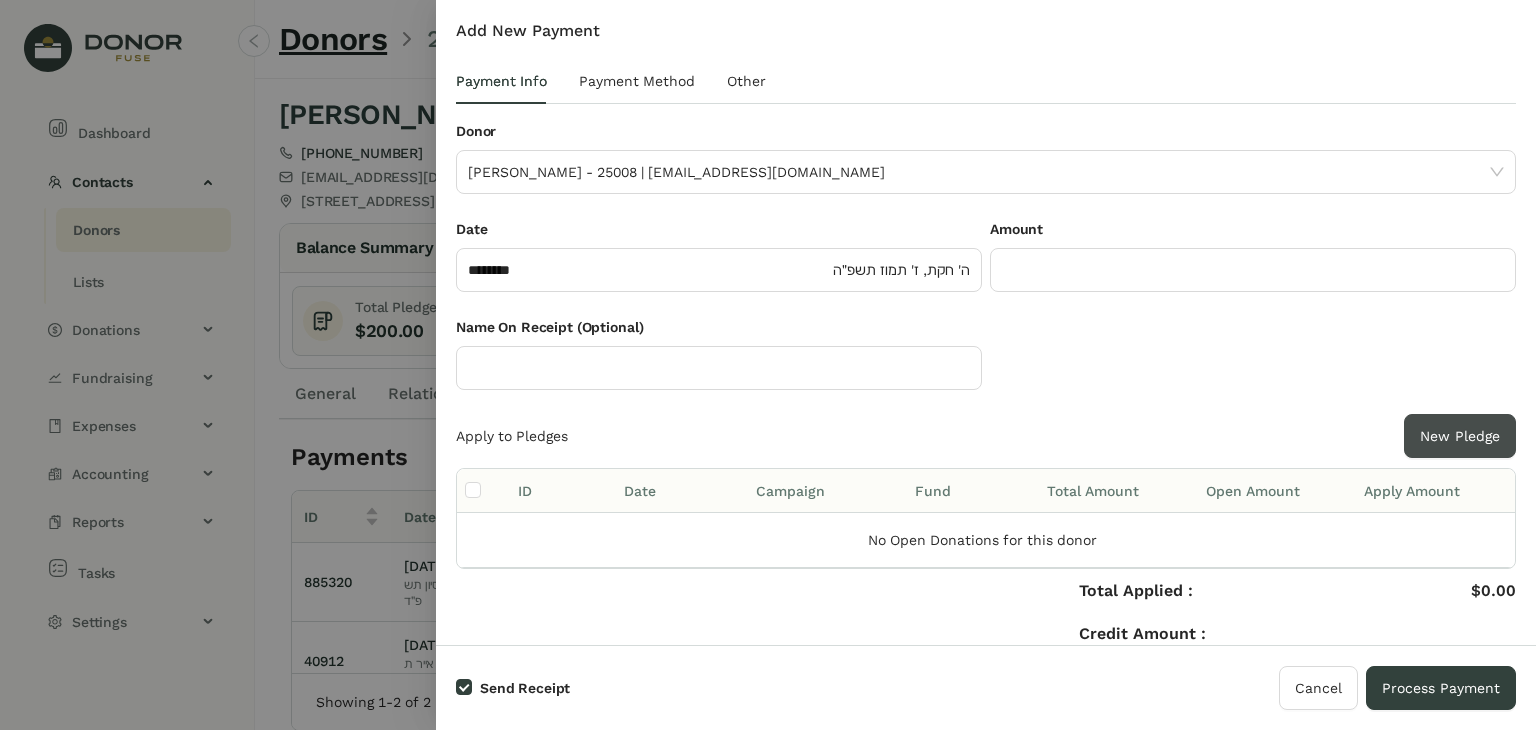 click on "New Pledge" at bounding box center [1460, 436] 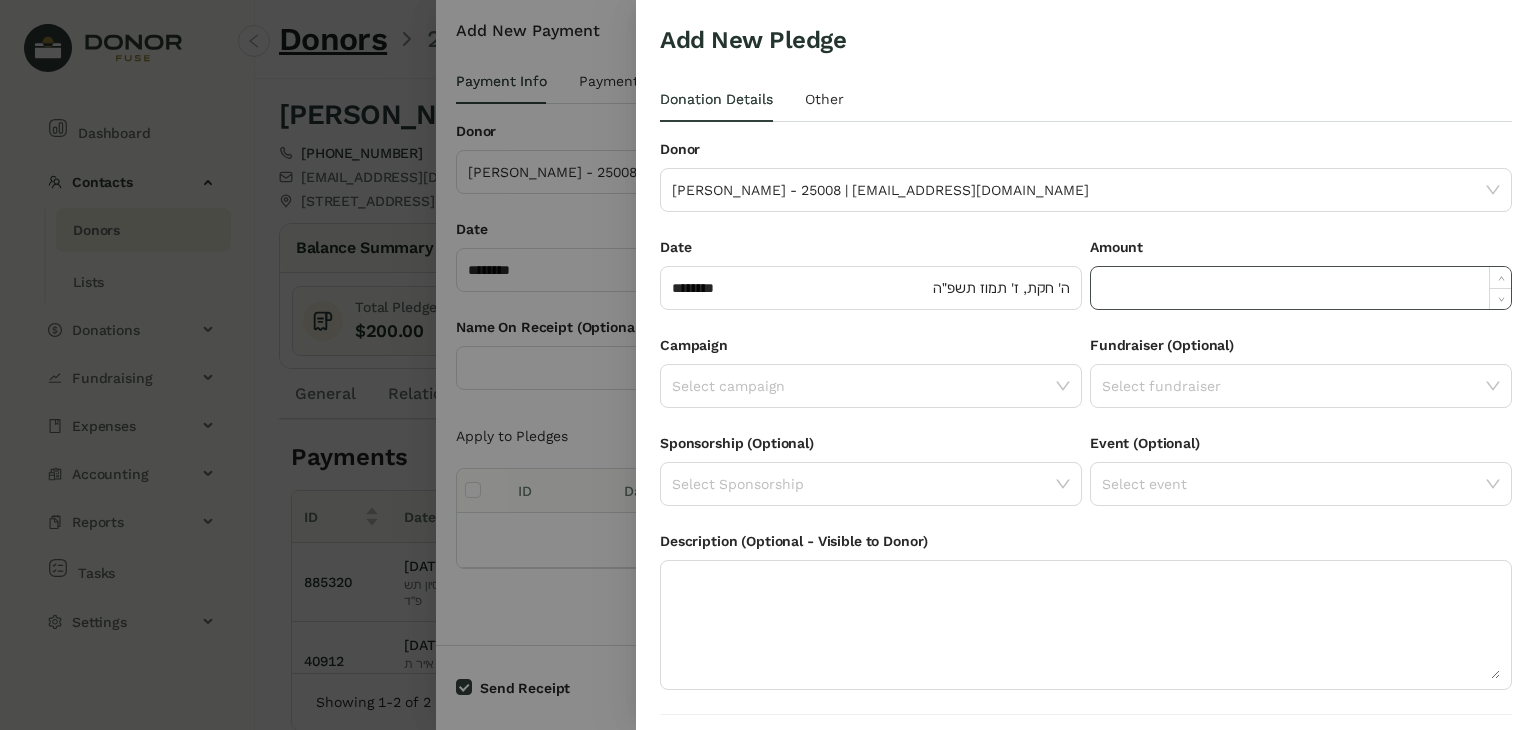 click 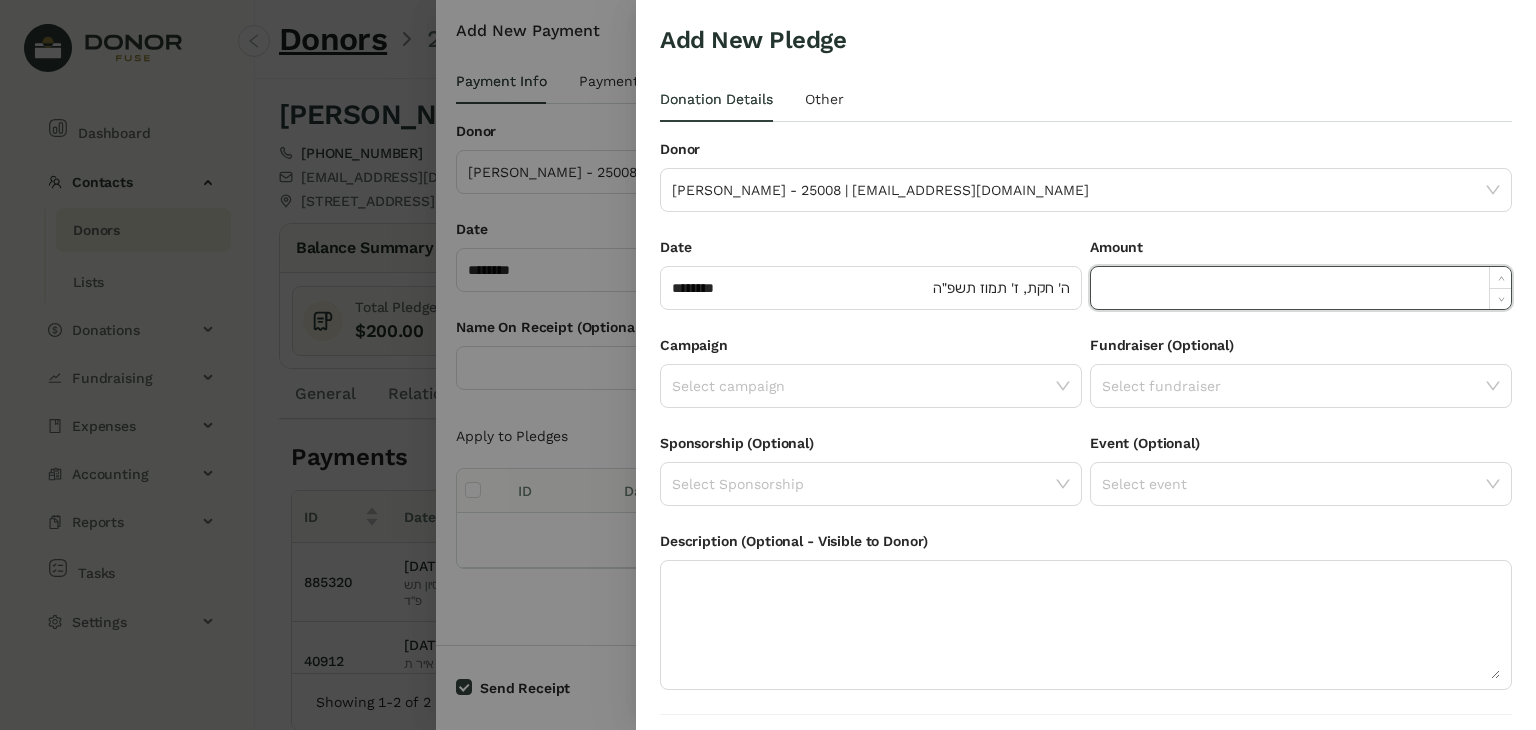 paste on "******" 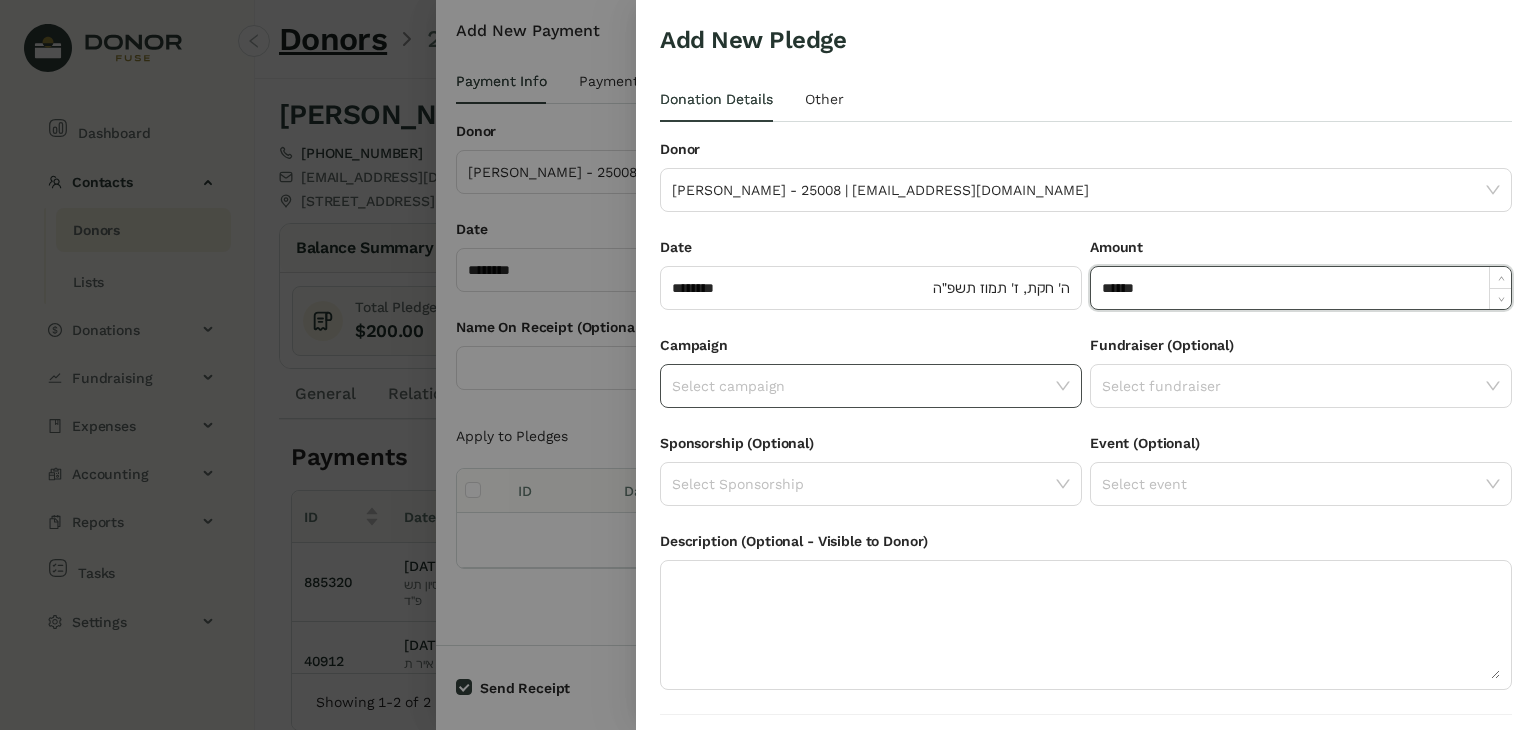 type on "*******" 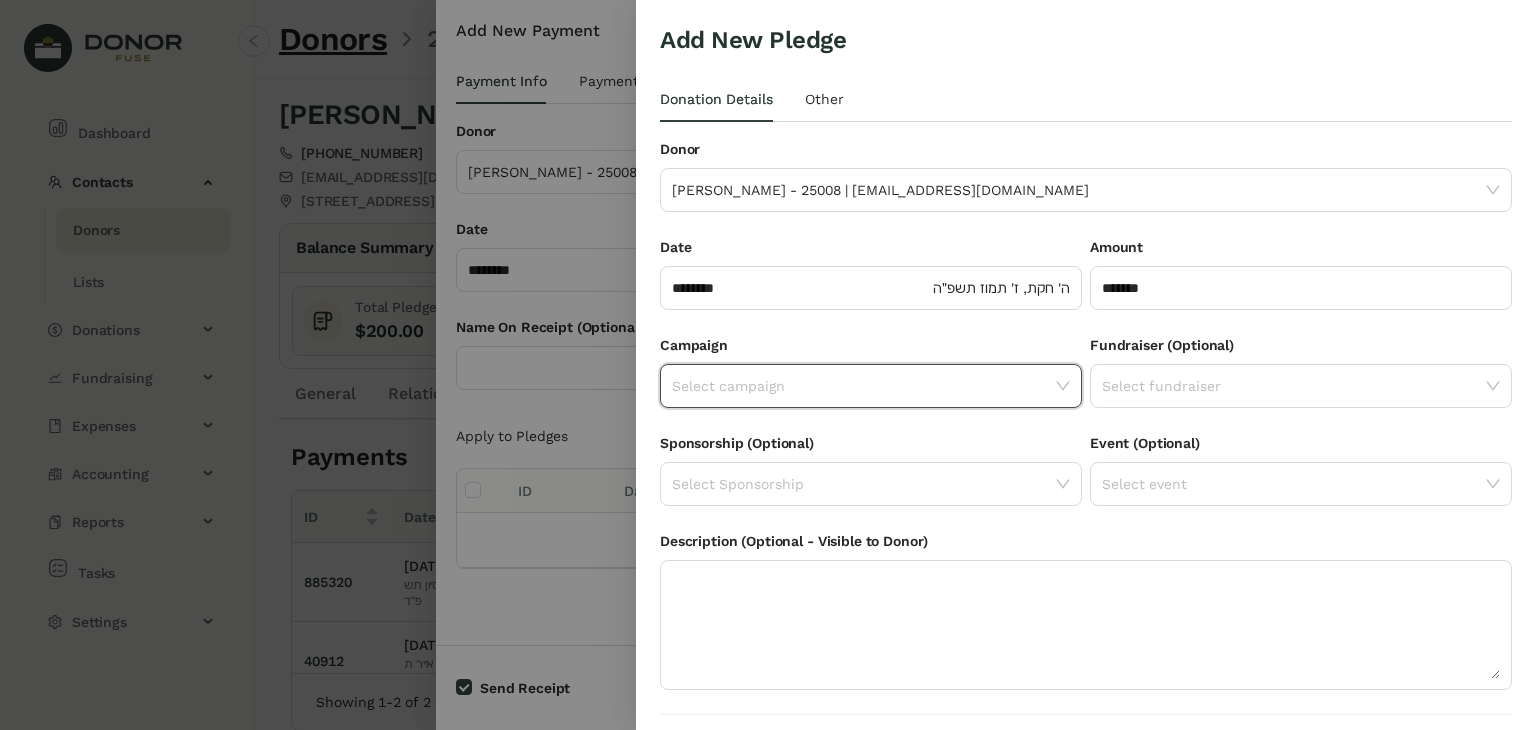 click 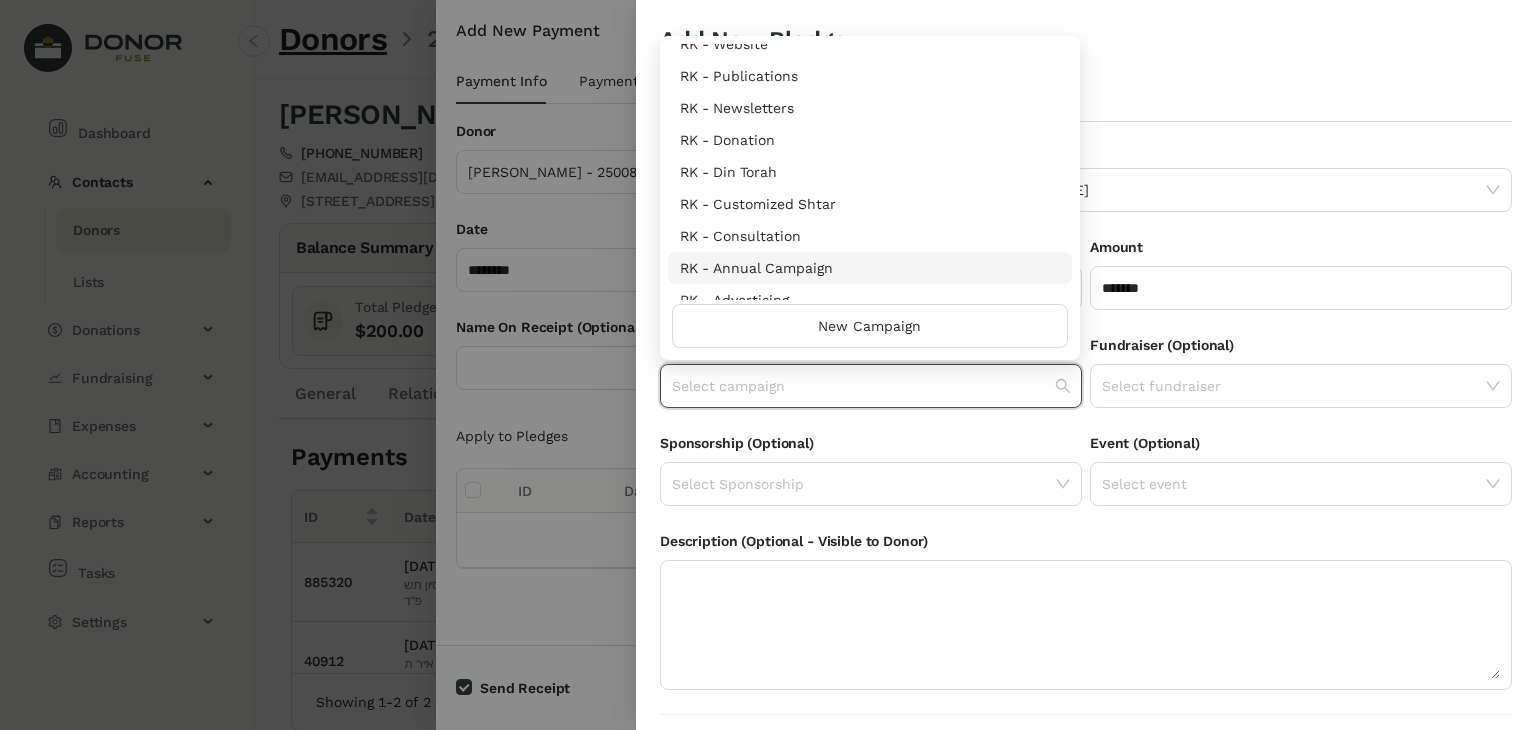 scroll, scrollTop: 960, scrollLeft: 0, axis: vertical 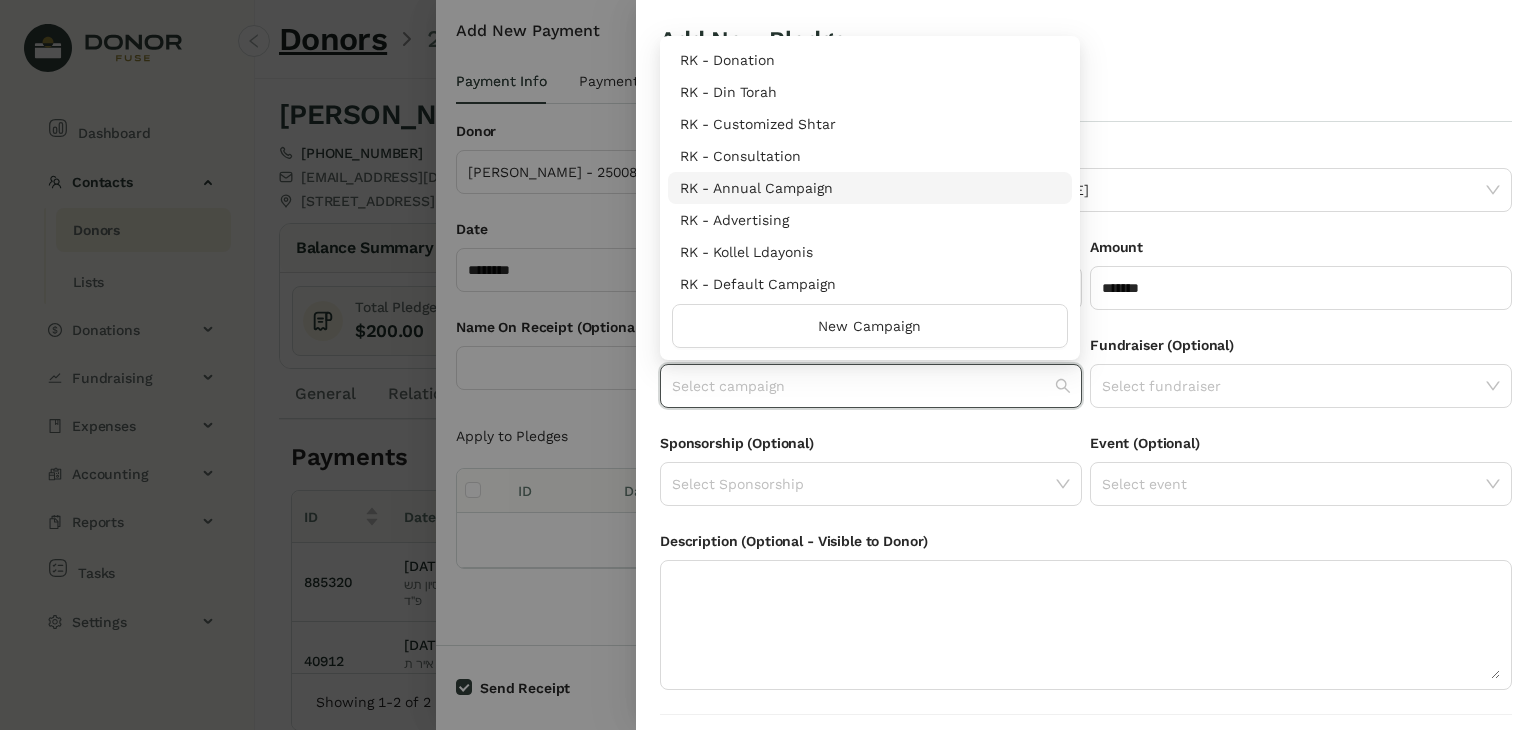 click on "RK - Annual Campaign" at bounding box center (870, 188) 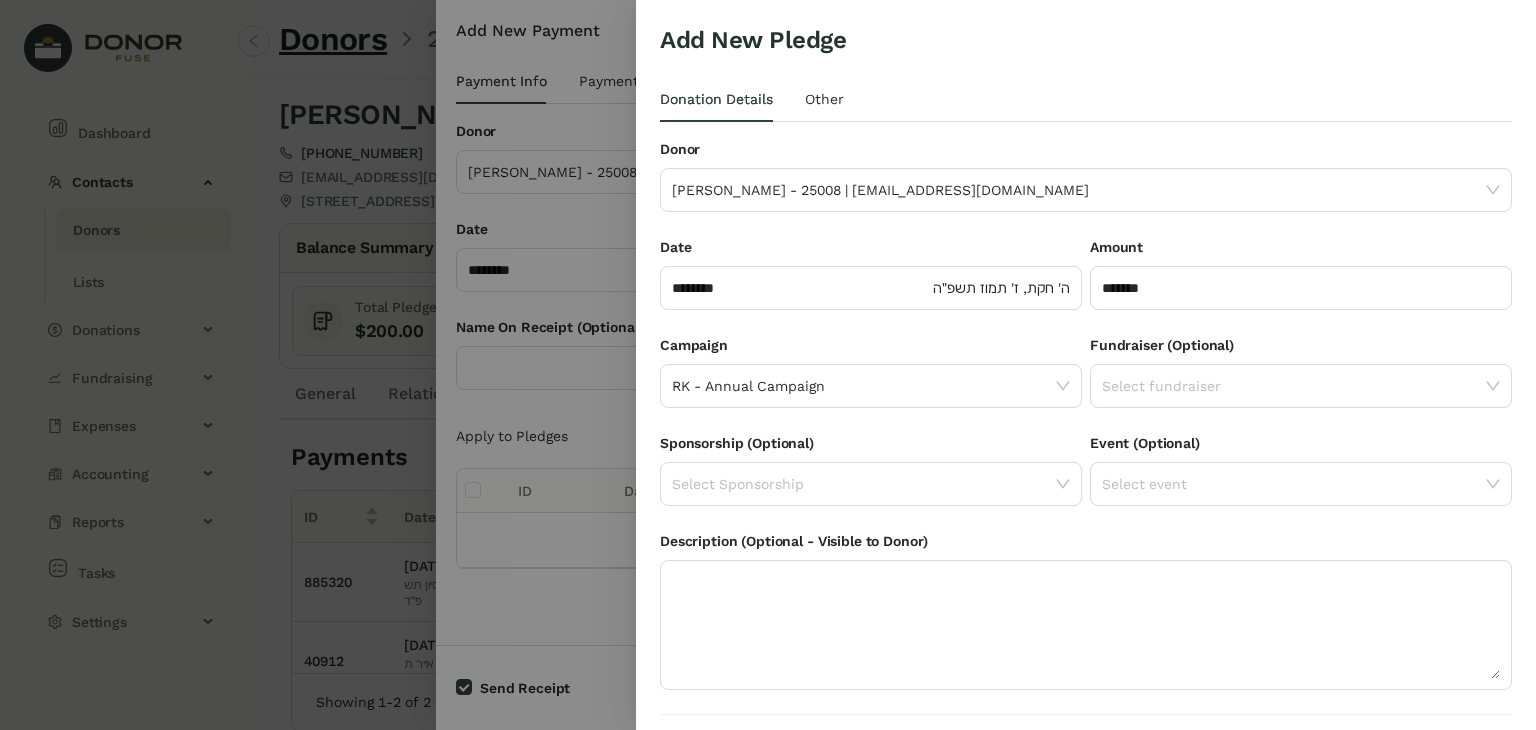 scroll, scrollTop: 54, scrollLeft: 0, axis: vertical 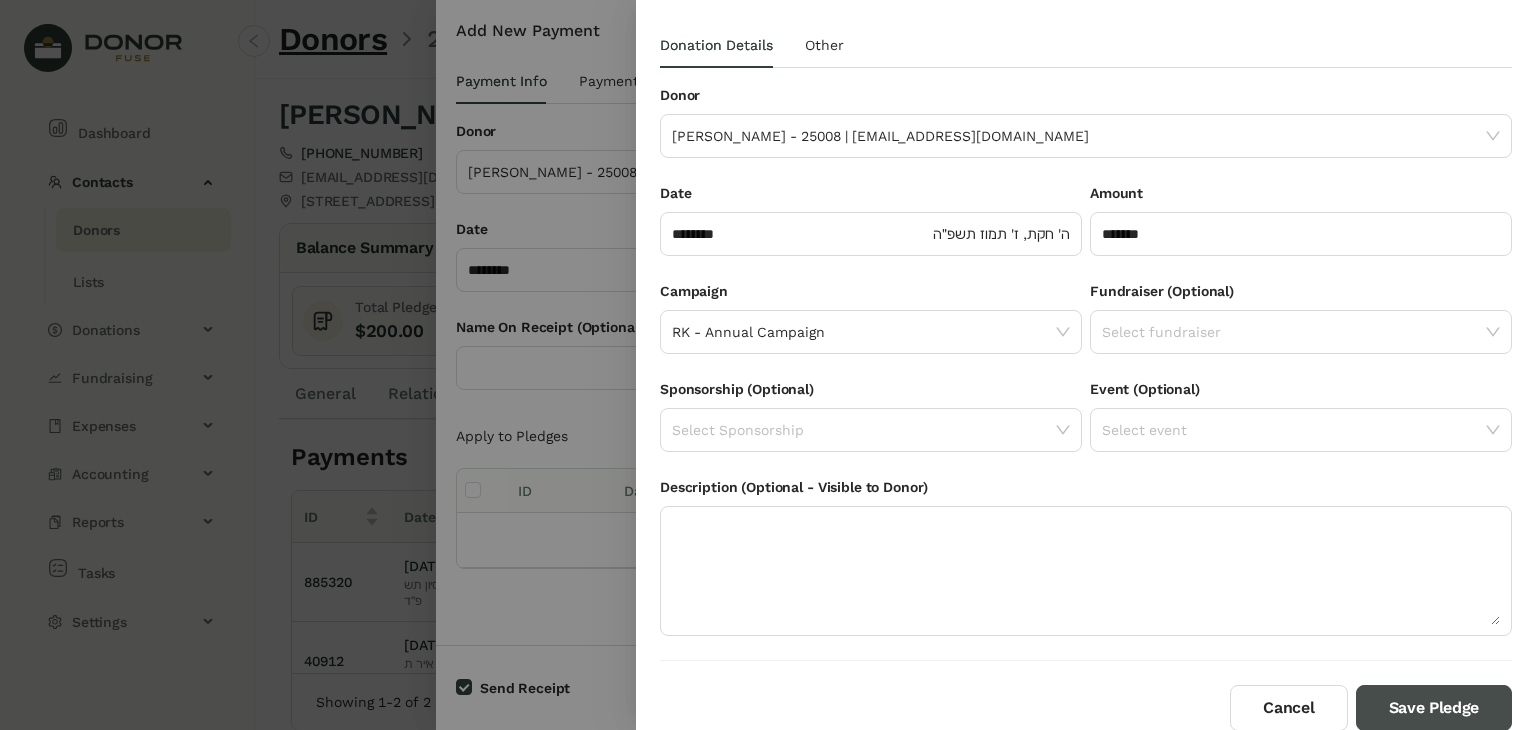 click on "Save Pledge" at bounding box center (1434, 708) 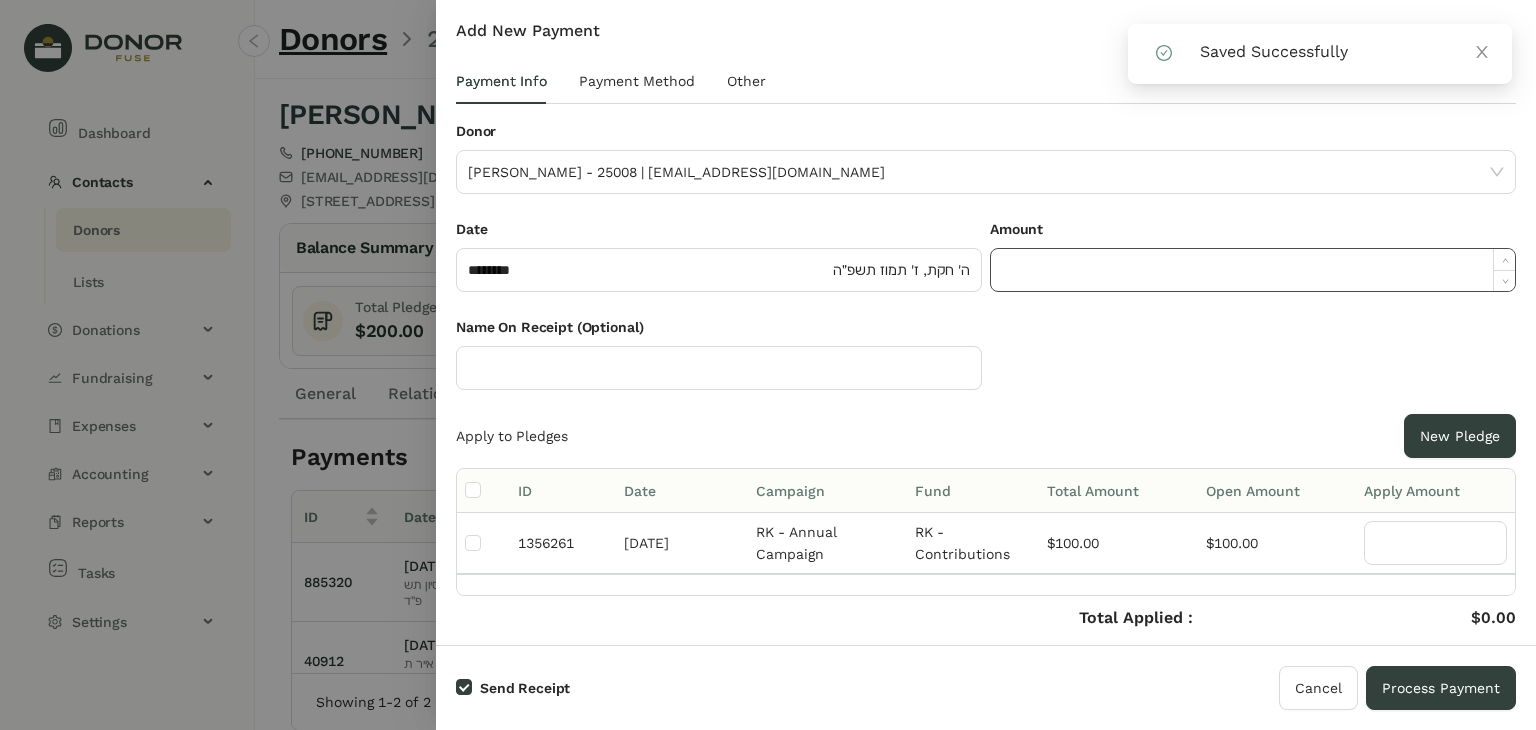 click 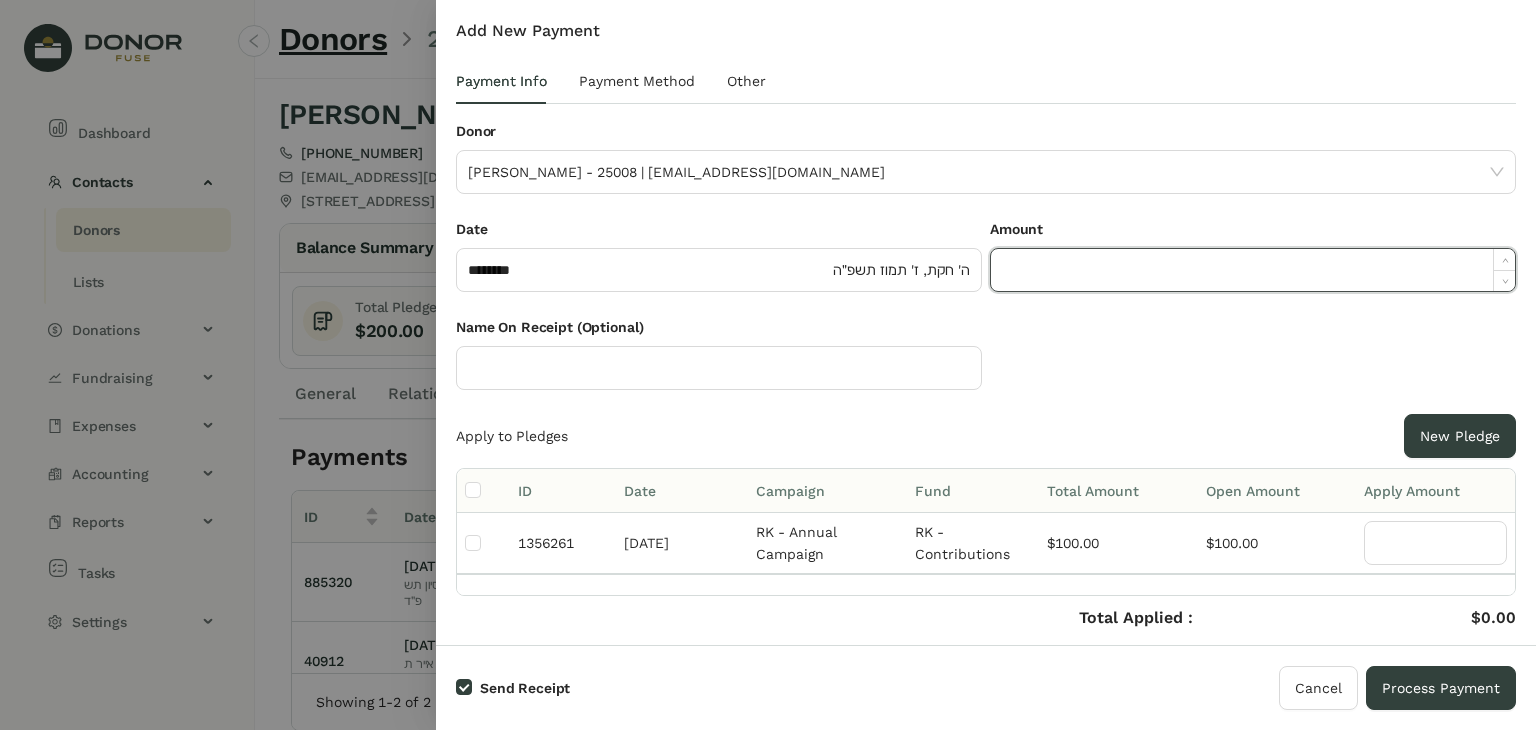 paste on "******" 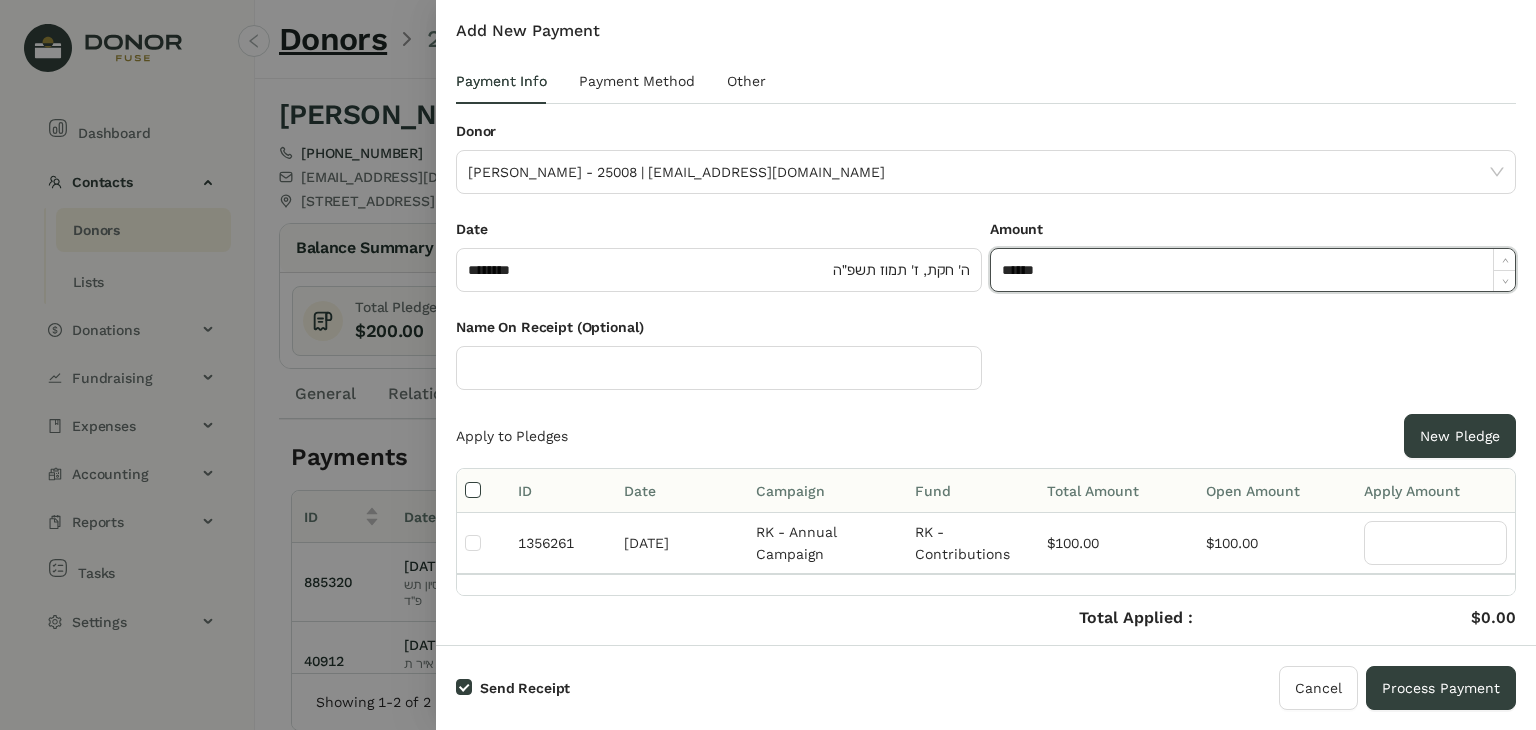 type on "*******" 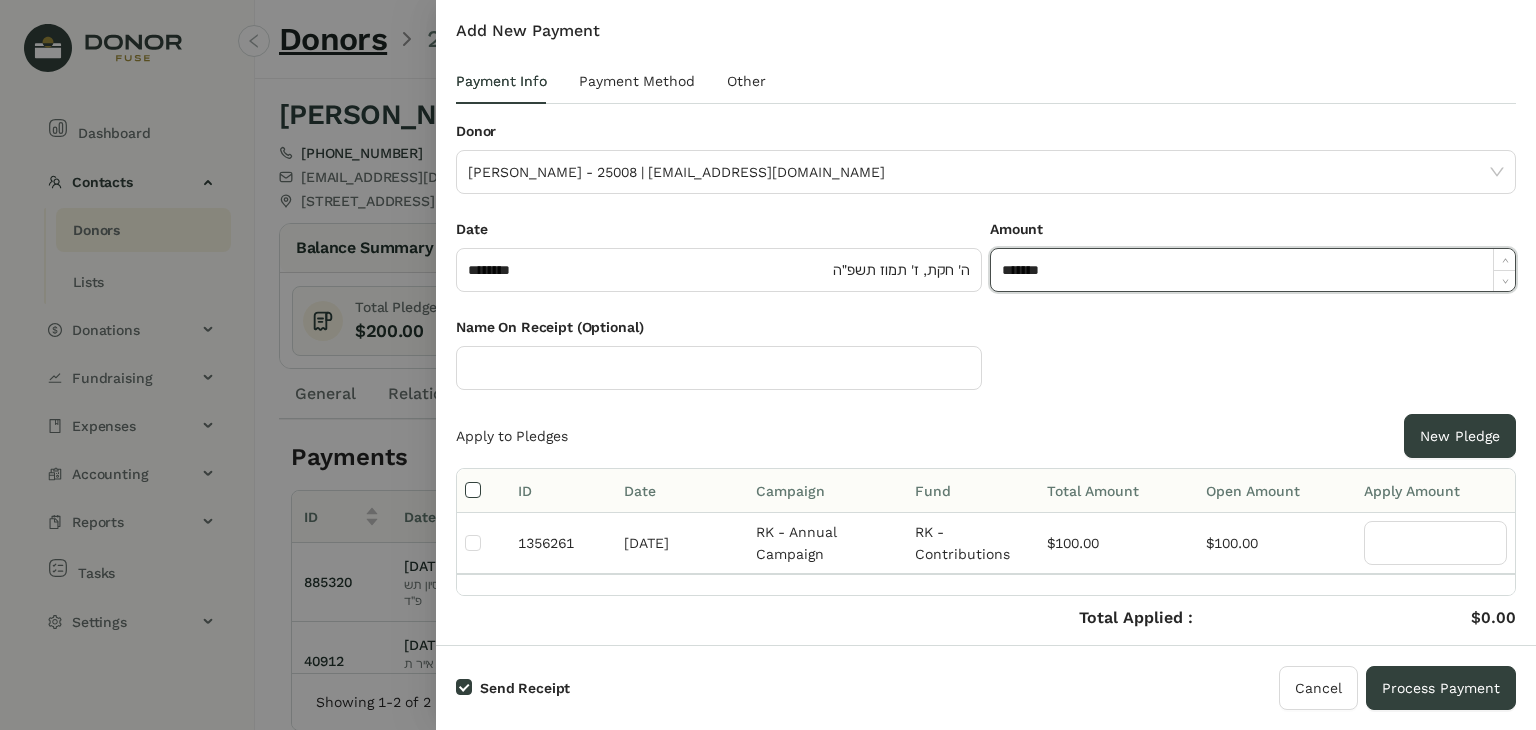 type on "***" 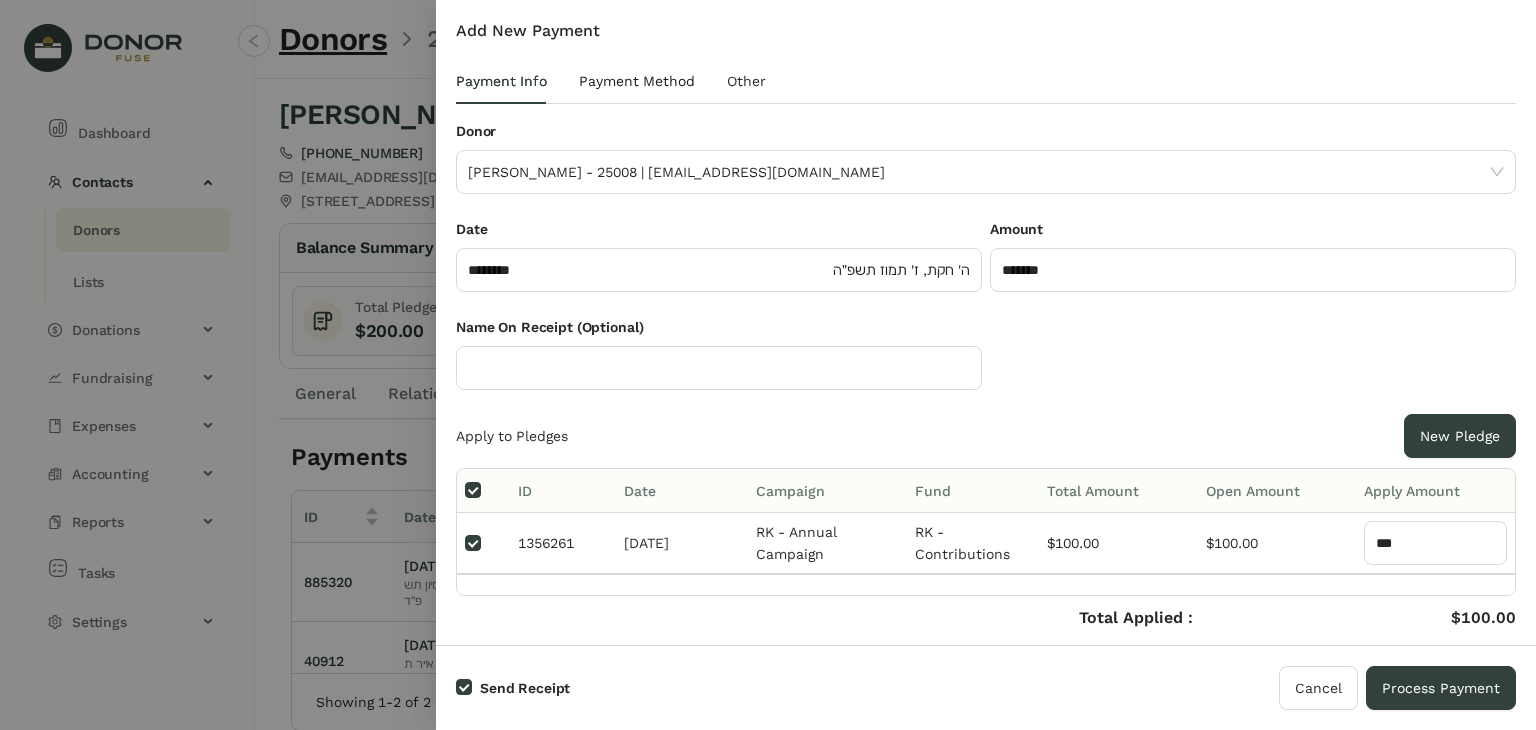click on "Payment Method" at bounding box center [637, 81] 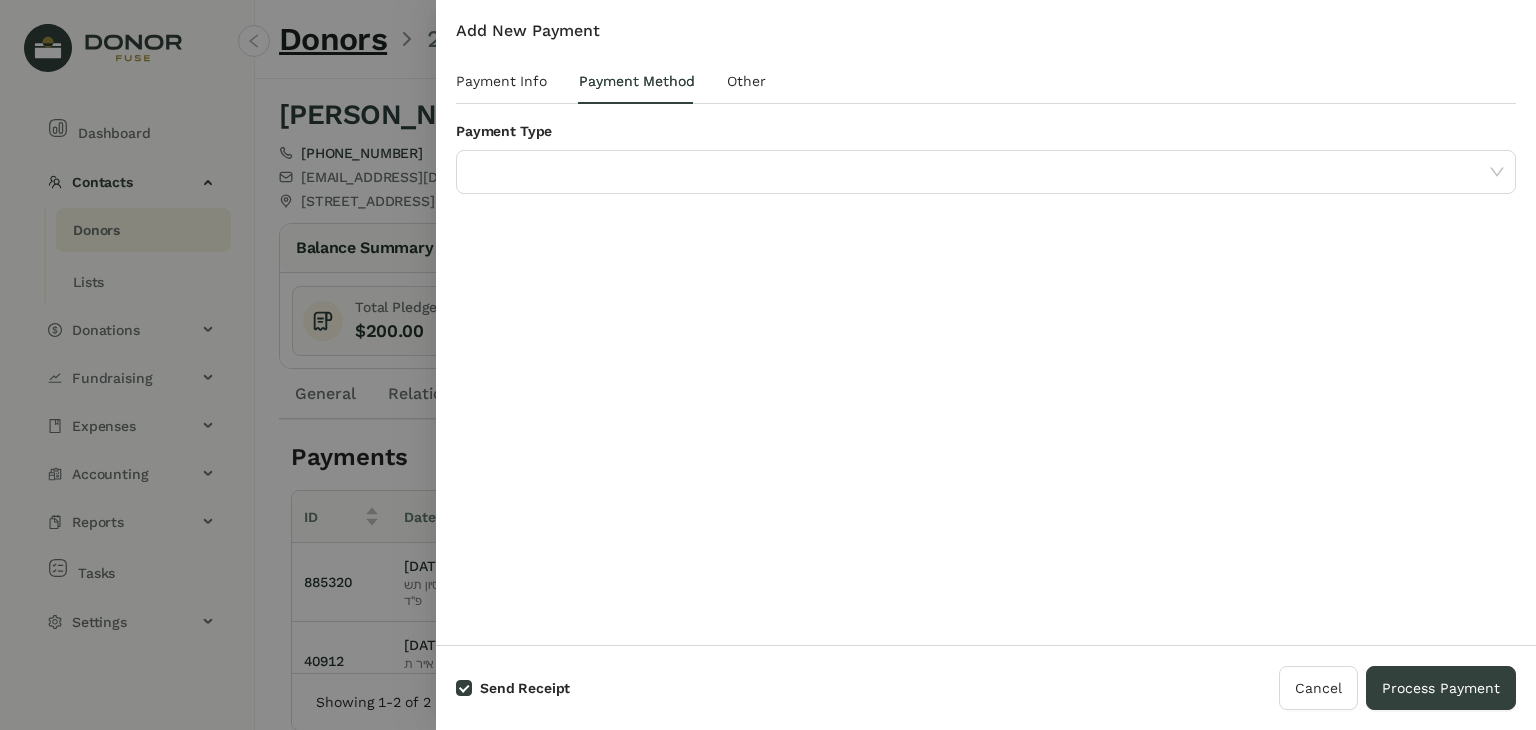 click on "Payment Type" at bounding box center (986, 135) 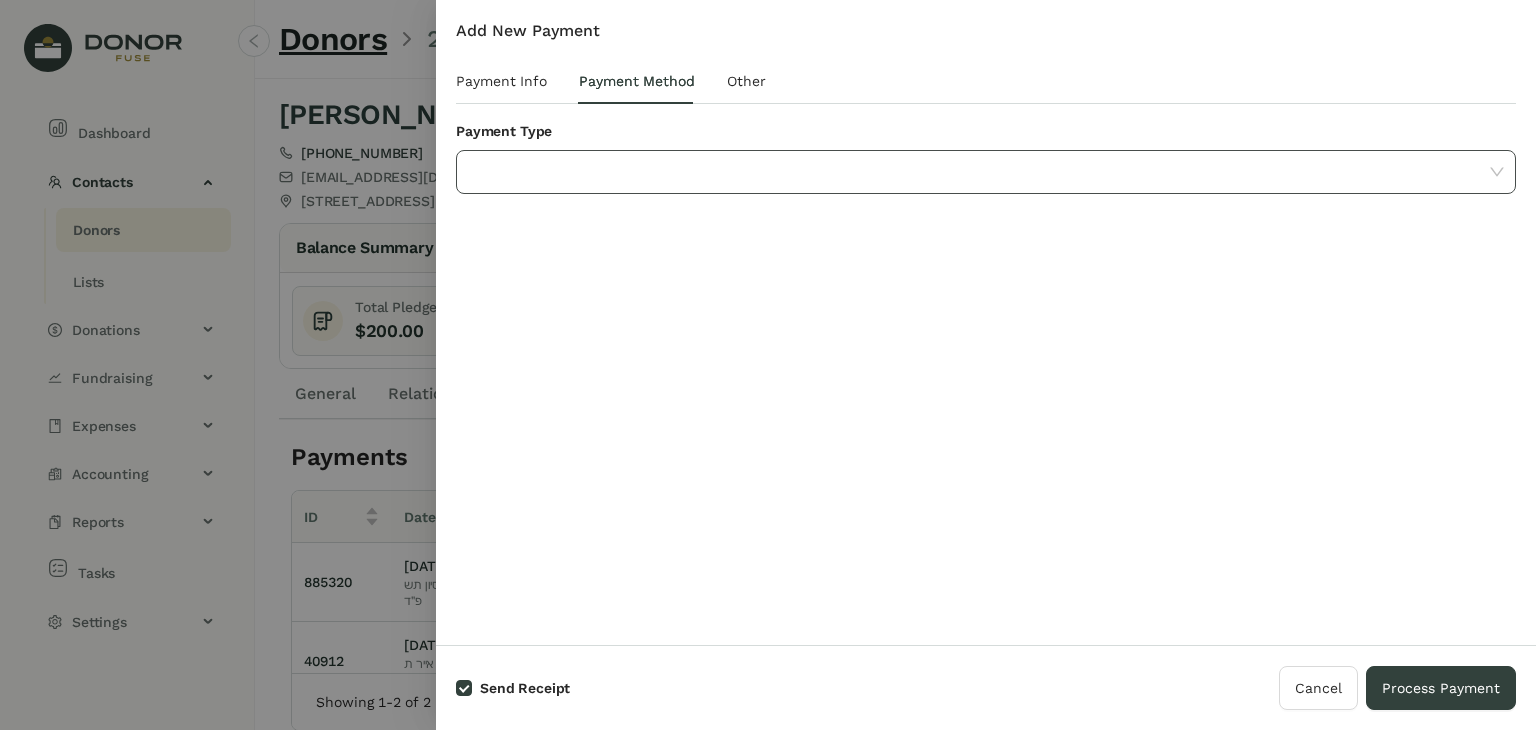 click 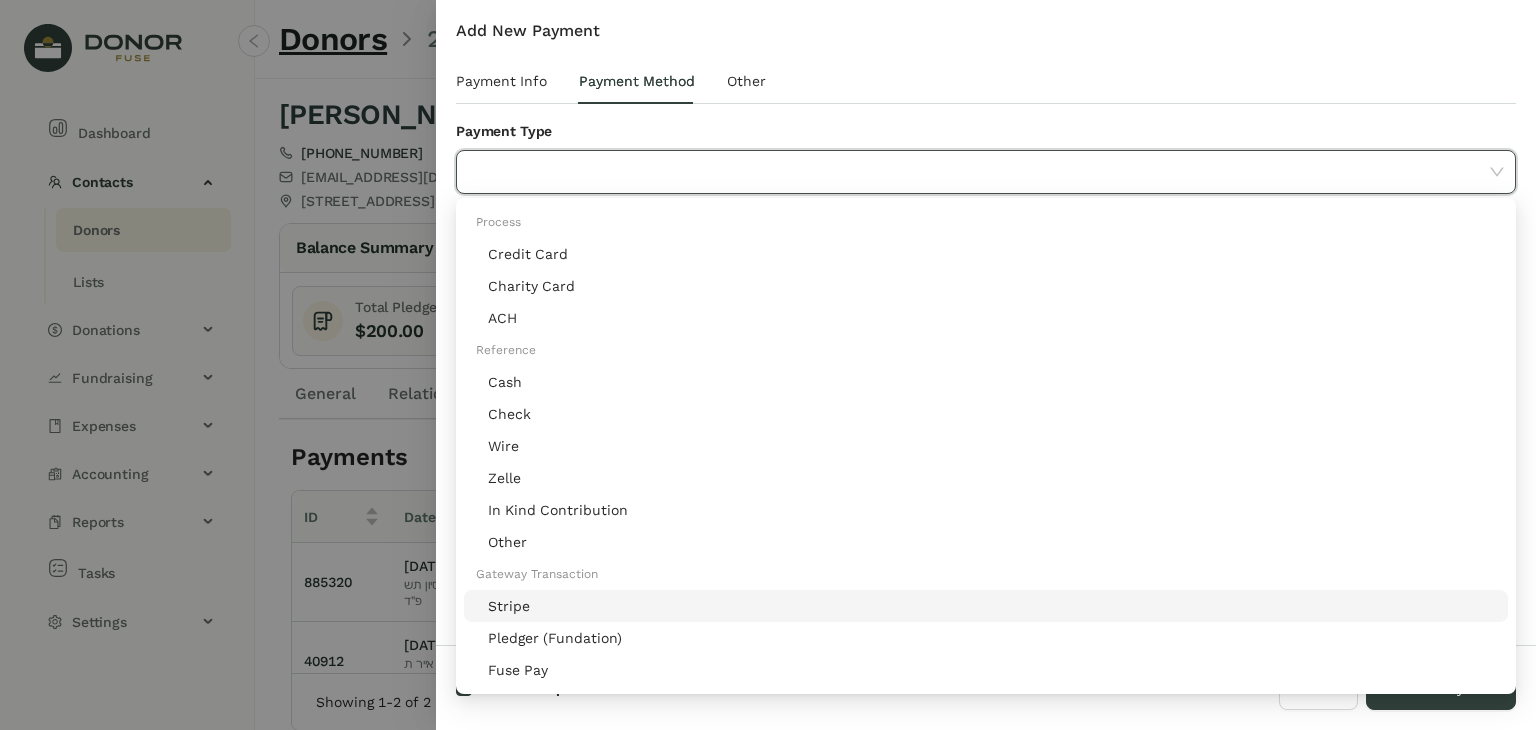 click on "Stripe" 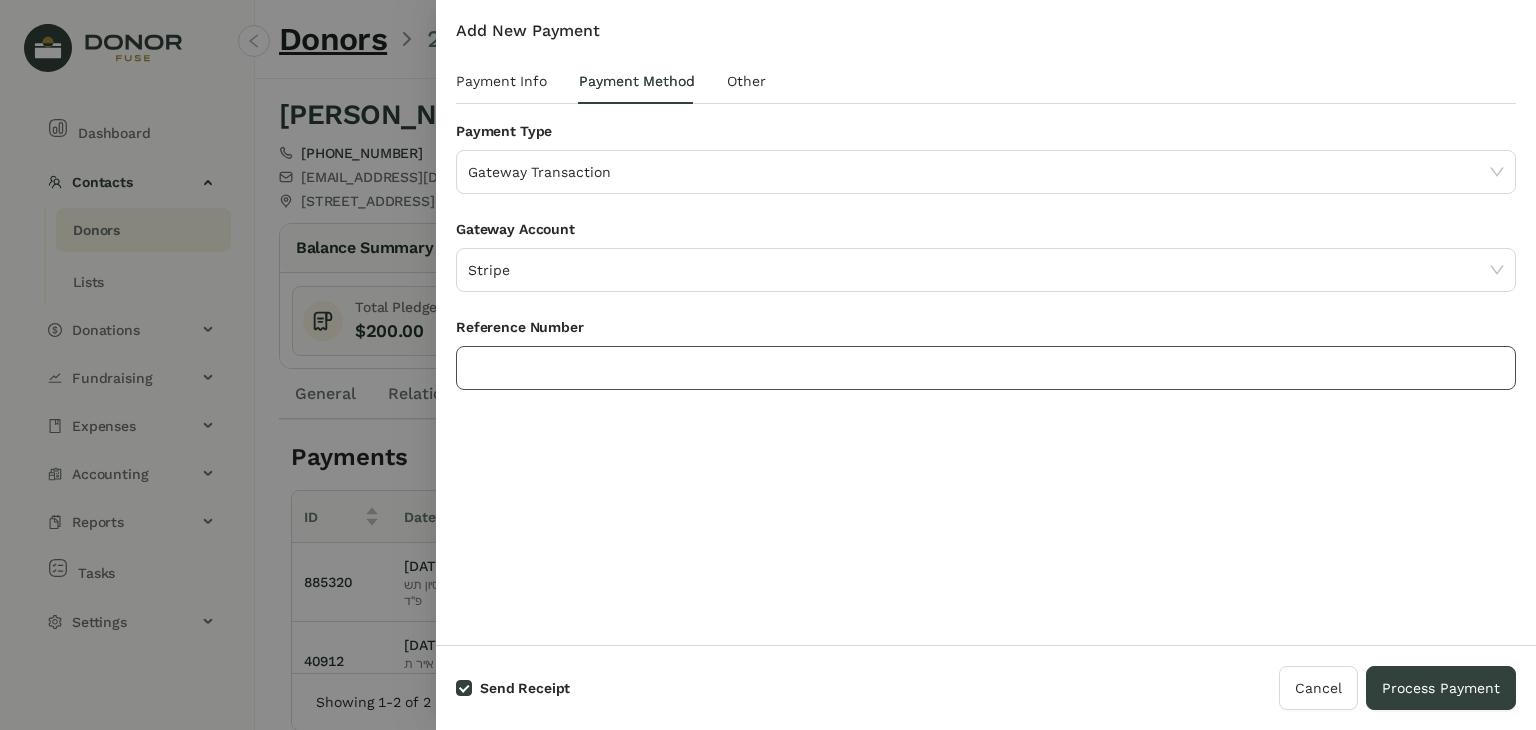 click 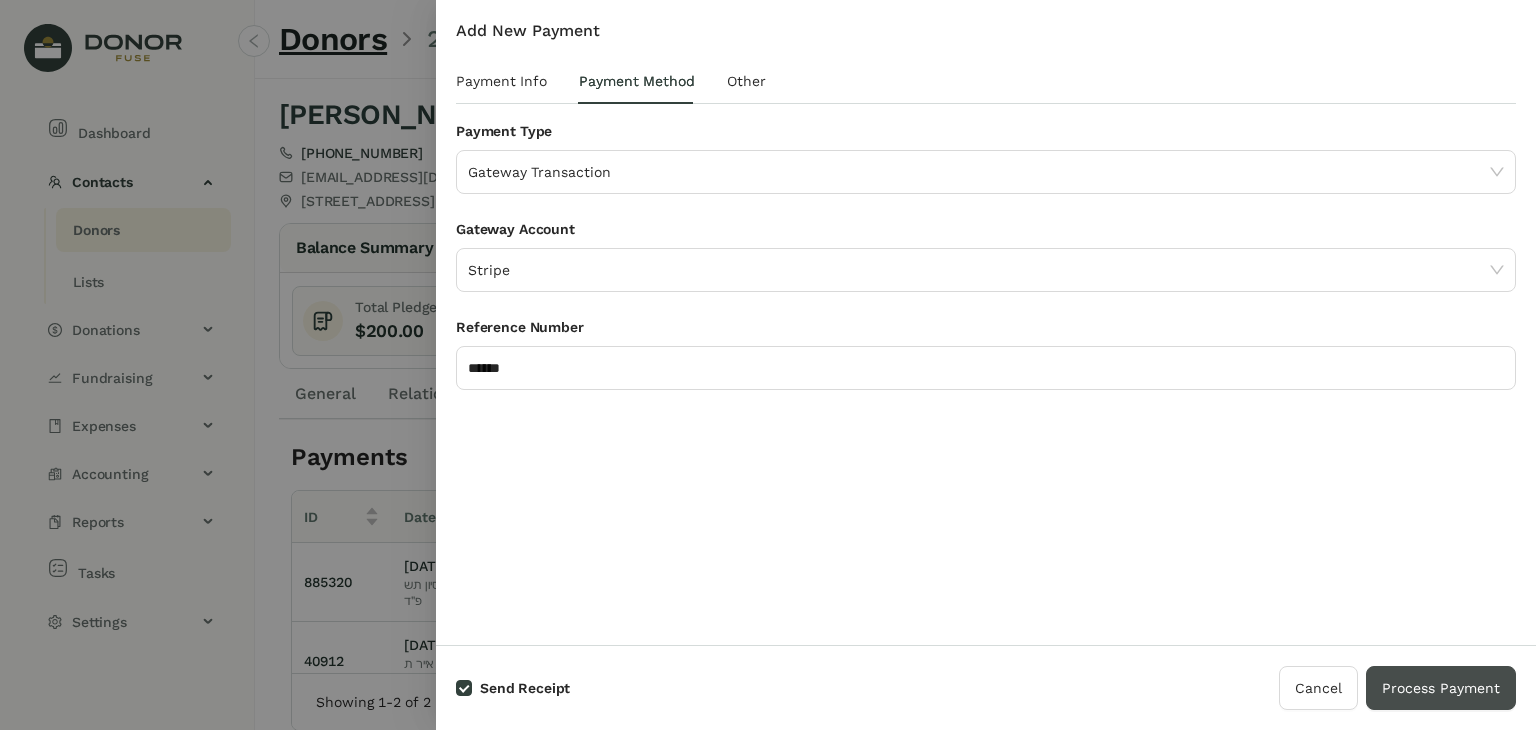 click on "Process Payment" at bounding box center (1441, 688) 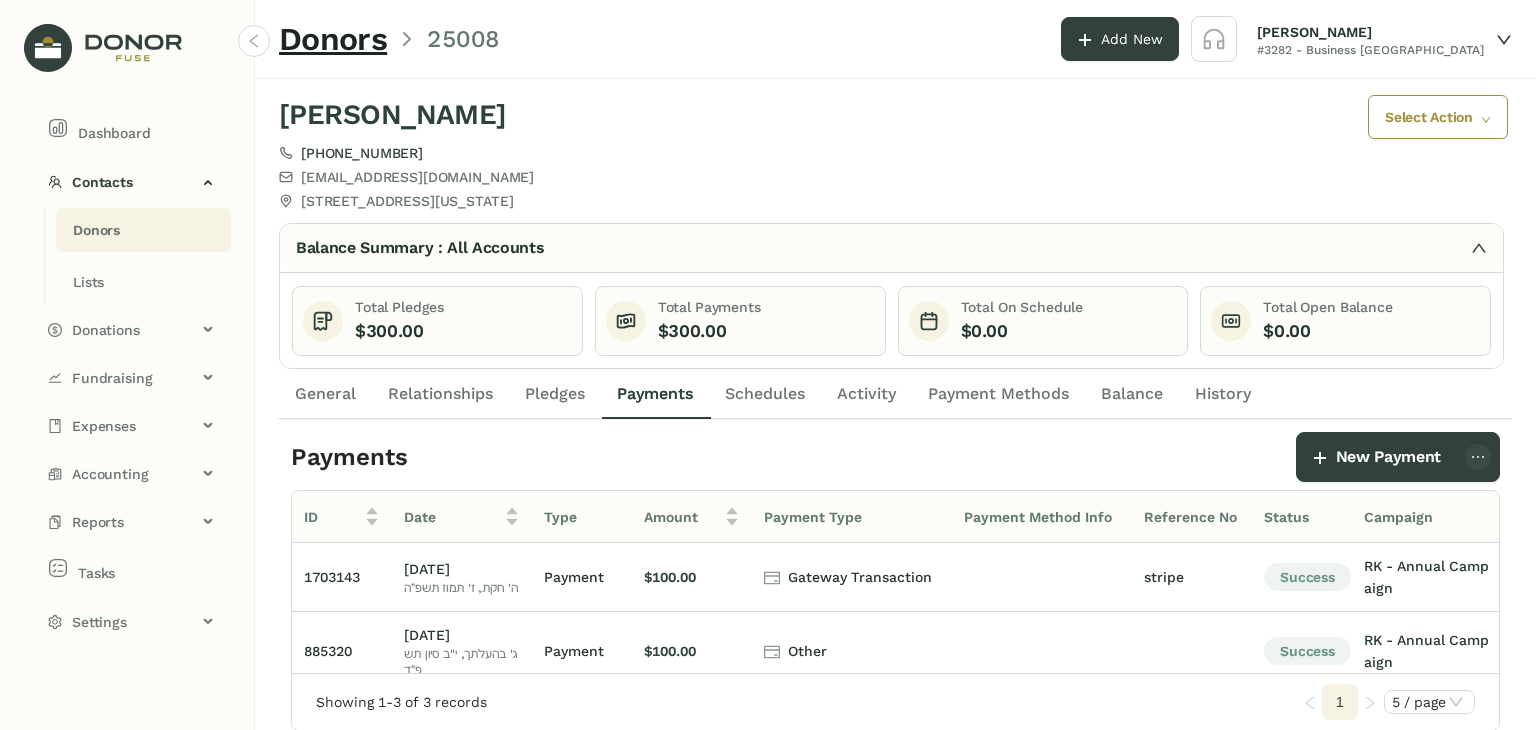 click on "Donors" 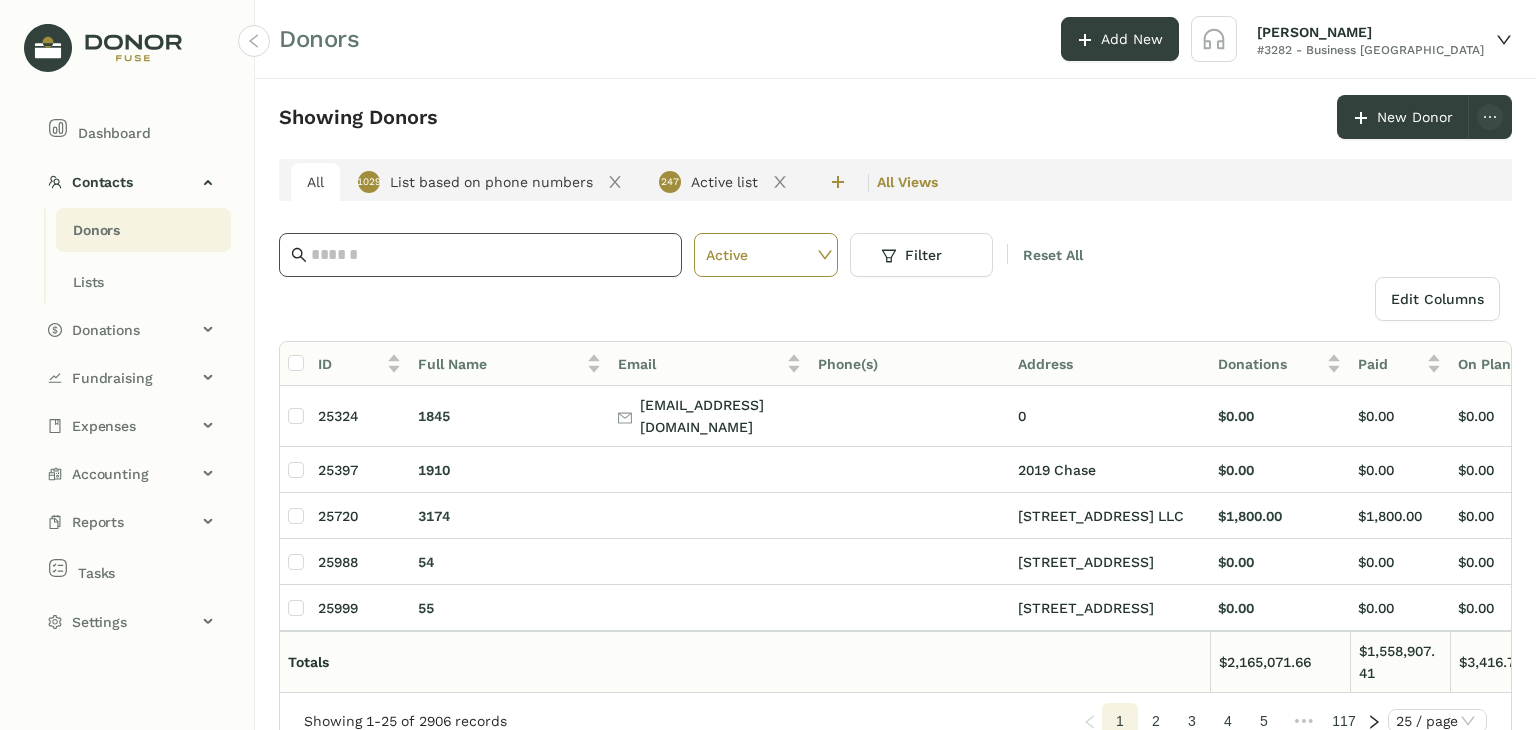 click 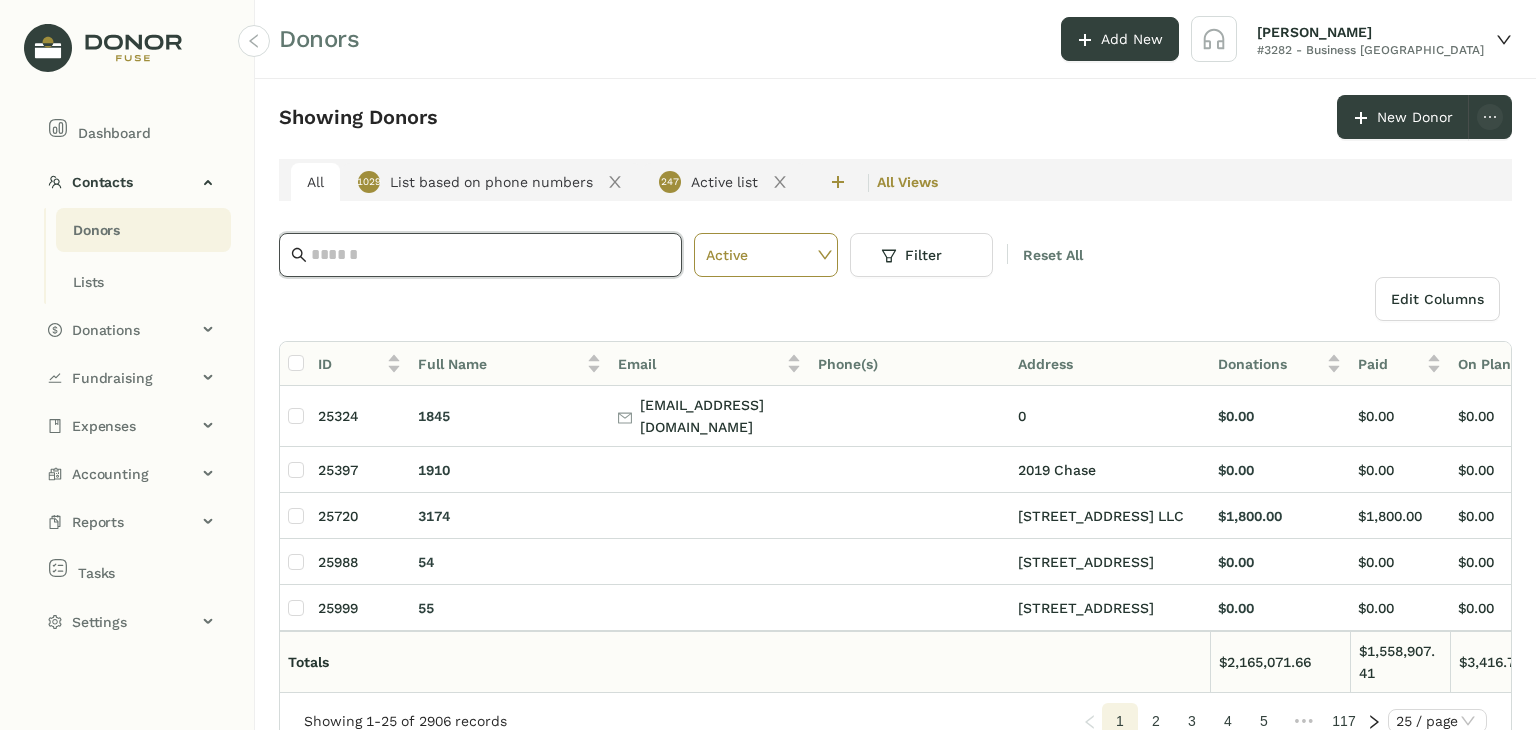 paste on "**********" 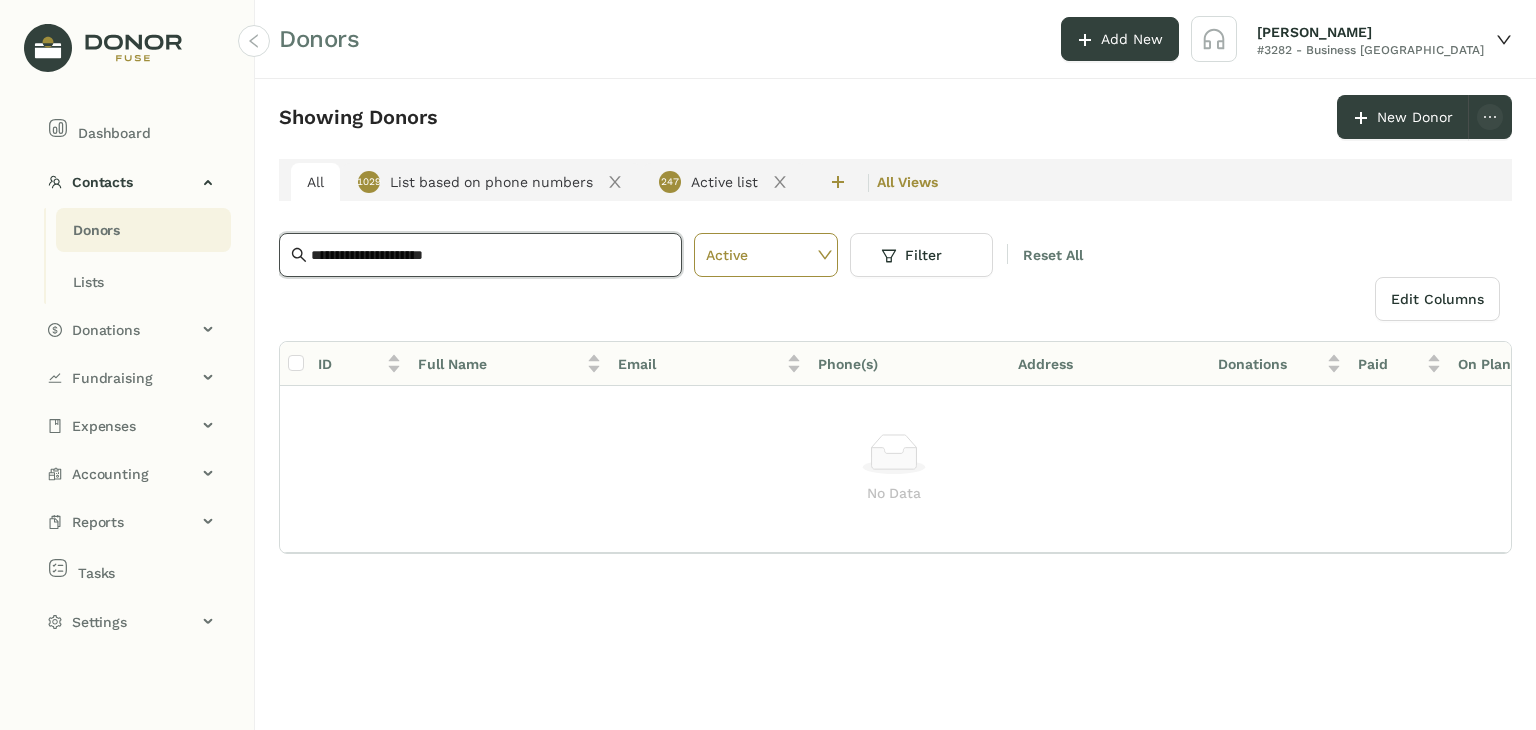 drag, startPoint x: 506, startPoint y: 251, endPoint x: 268, endPoint y: 261, distance: 238.20999 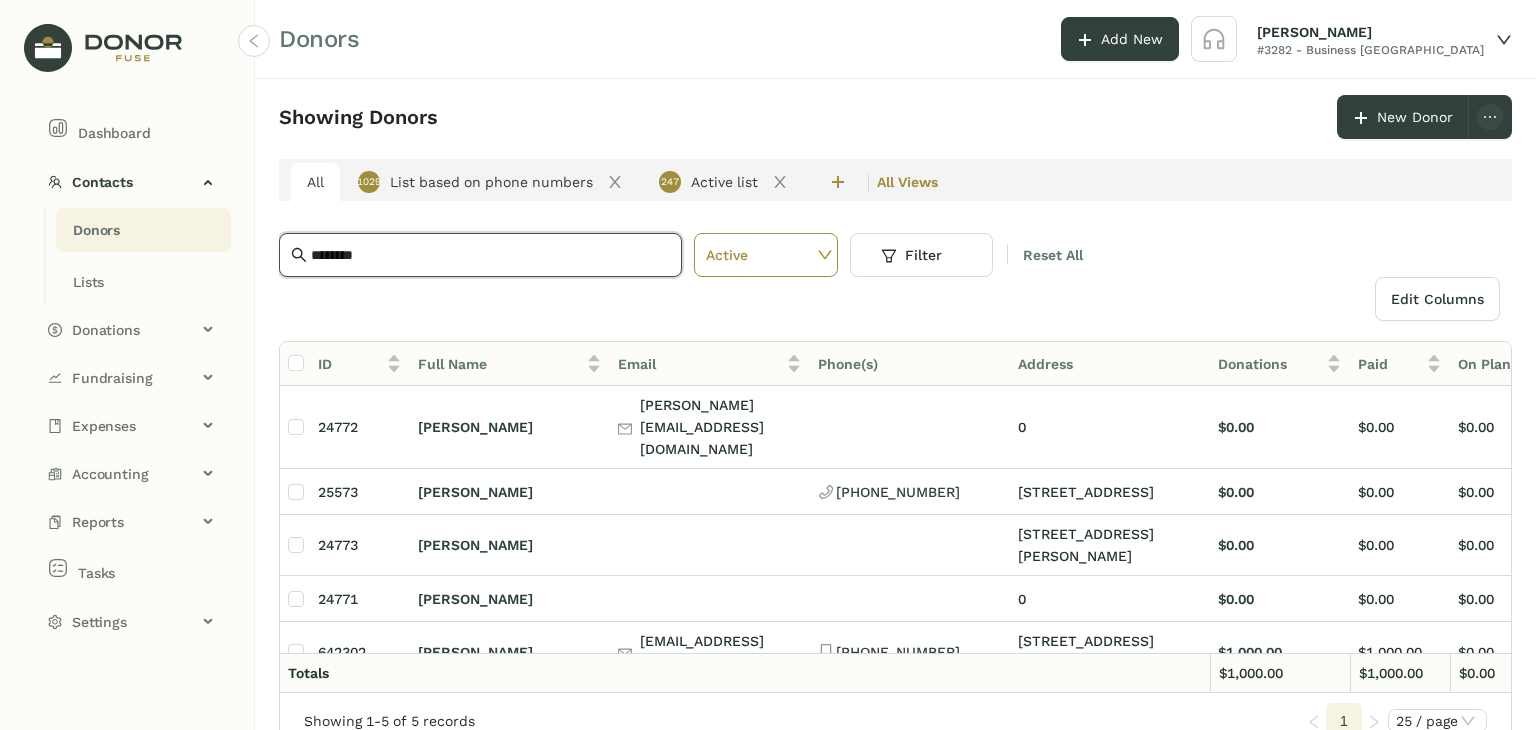 click on "********" 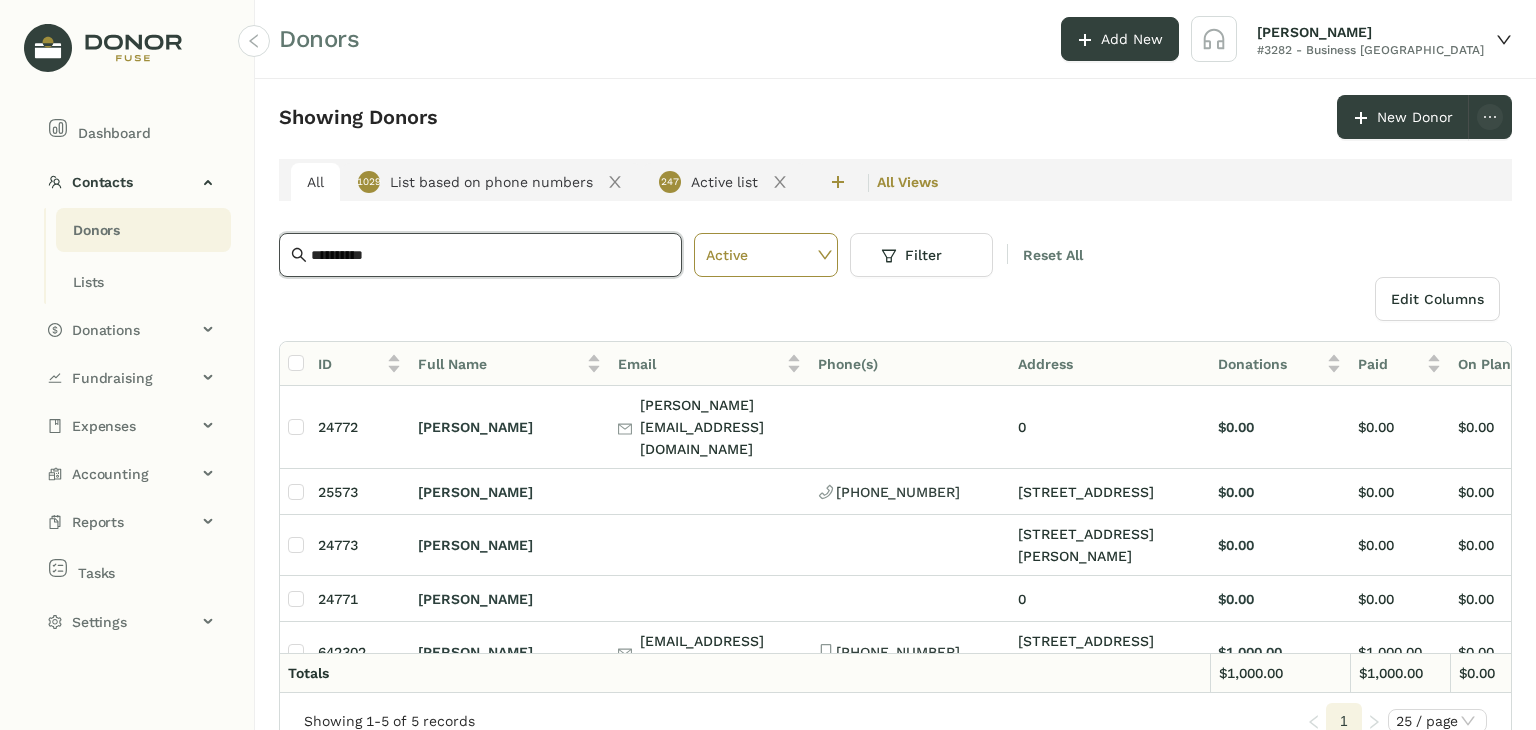click on "**********" 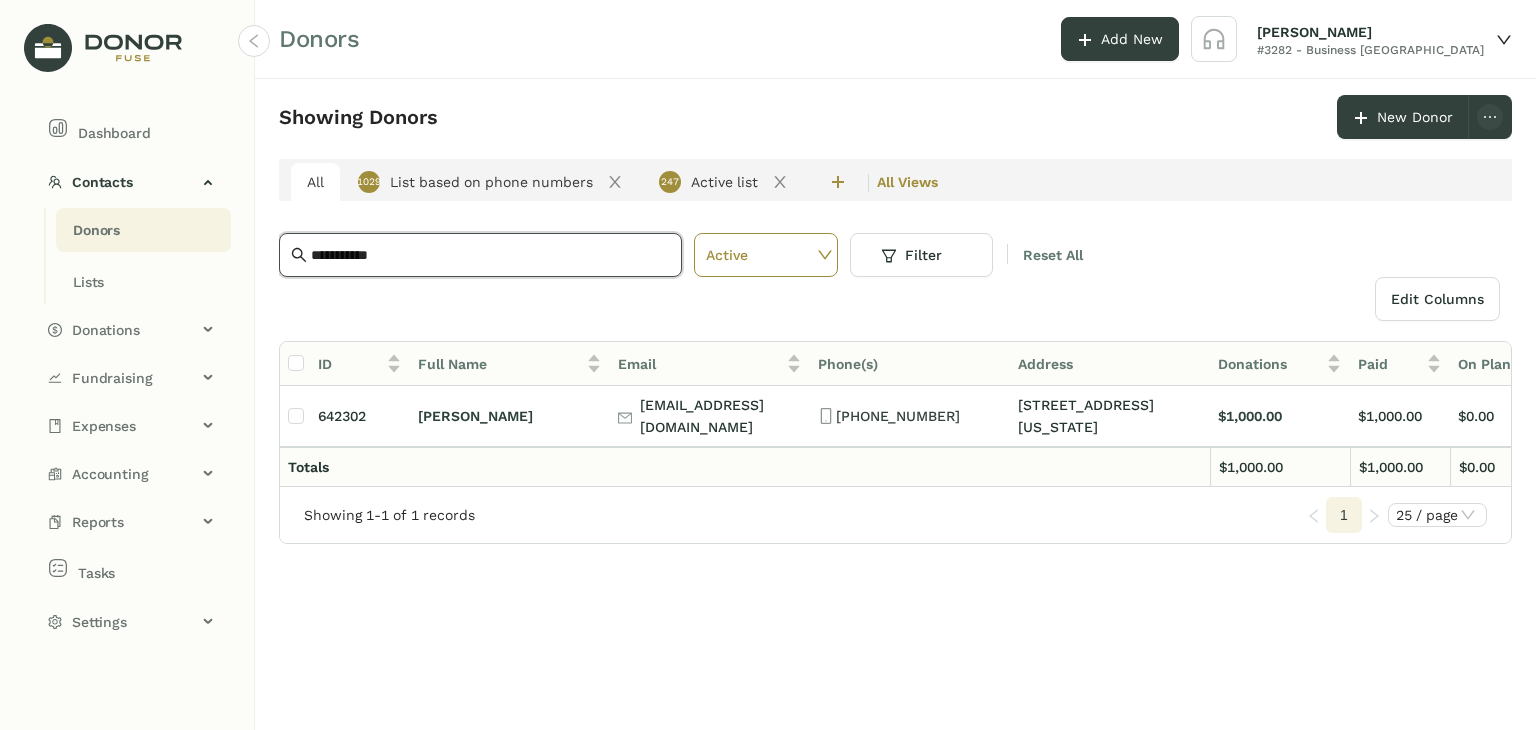 drag, startPoint x: 443, startPoint y: 257, endPoint x: 272, endPoint y: 262, distance: 171.07309 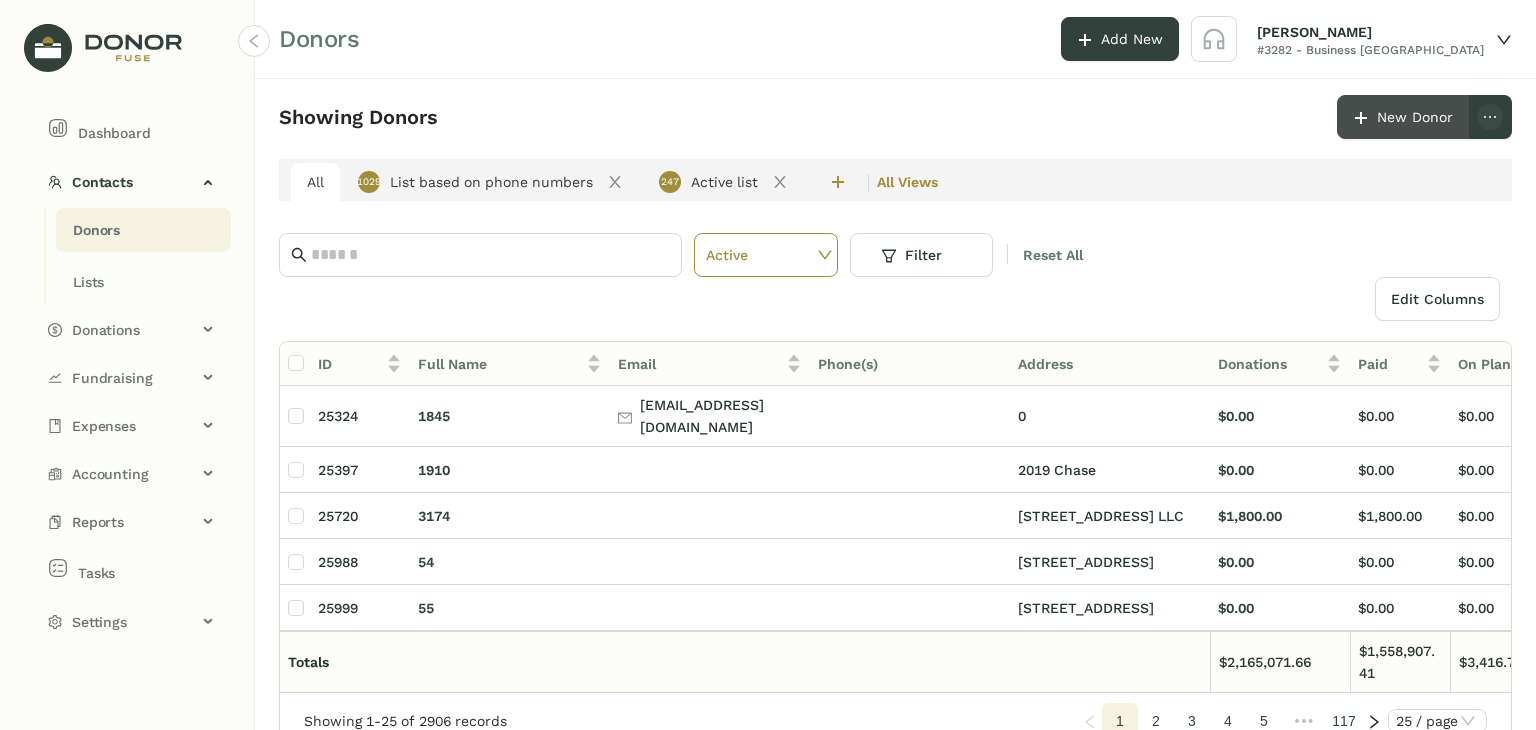 click on "New Donor" 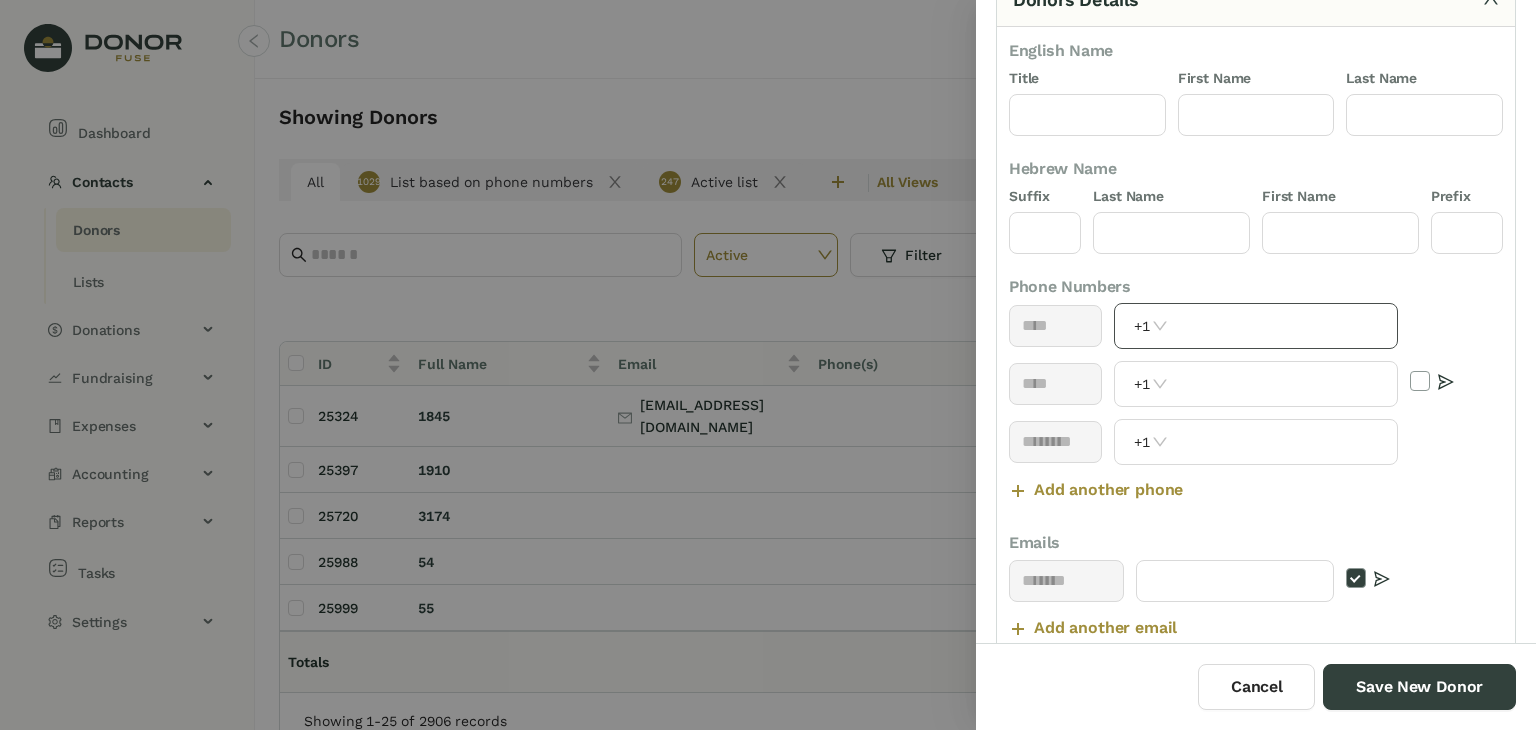 scroll, scrollTop: 100, scrollLeft: 0, axis: vertical 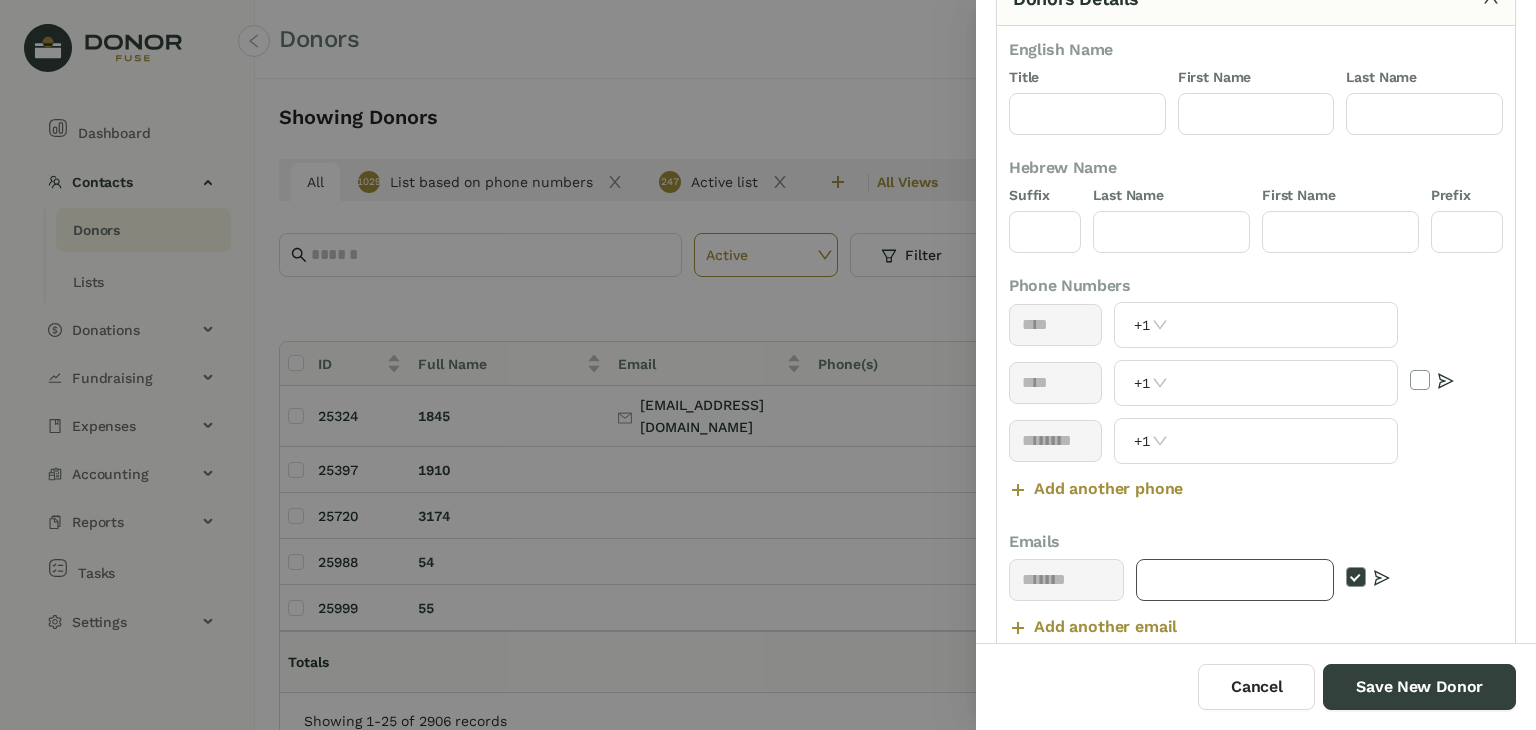 click at bounding box center (1235, 580) 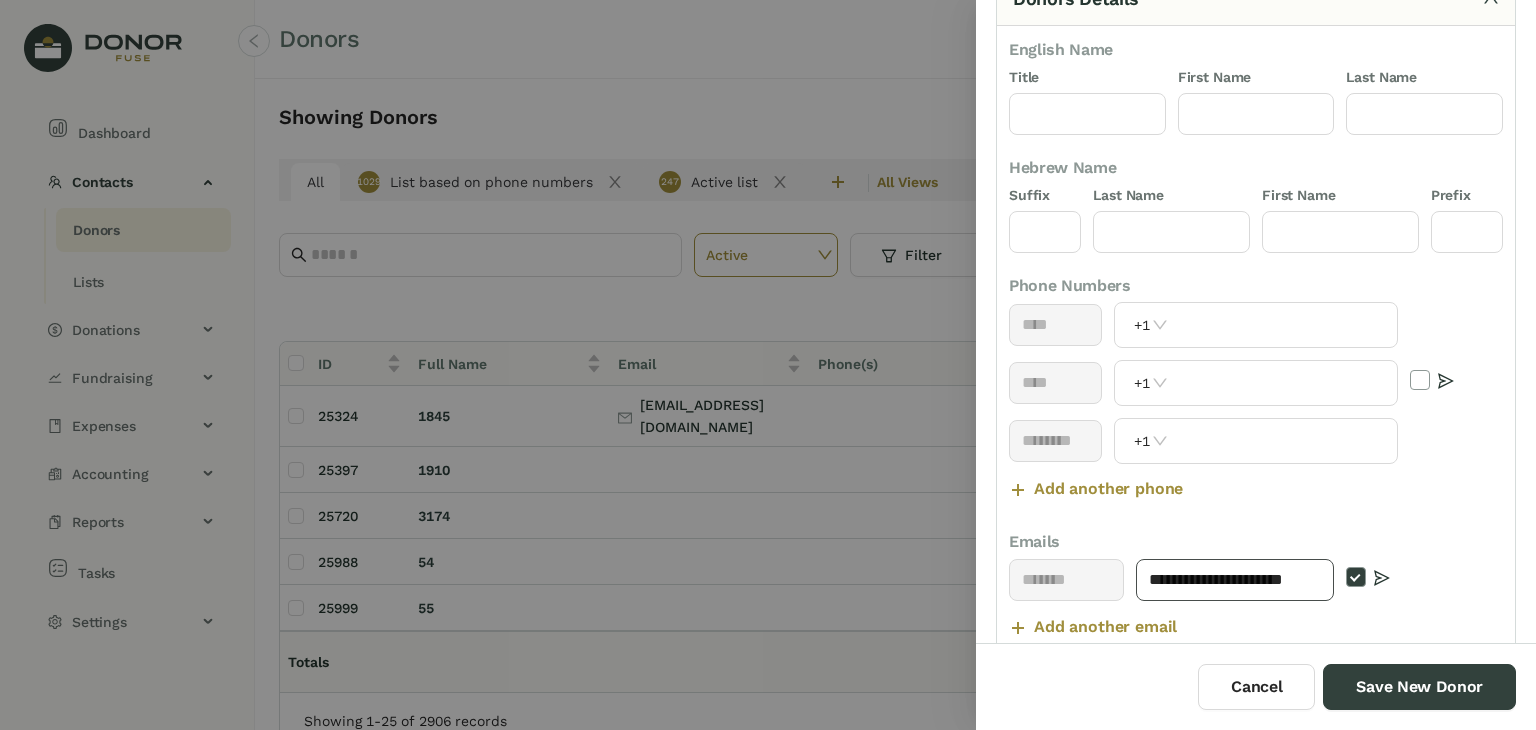 scroll, scrollTop: 0, scrollLeft: 29, axis: horizontal 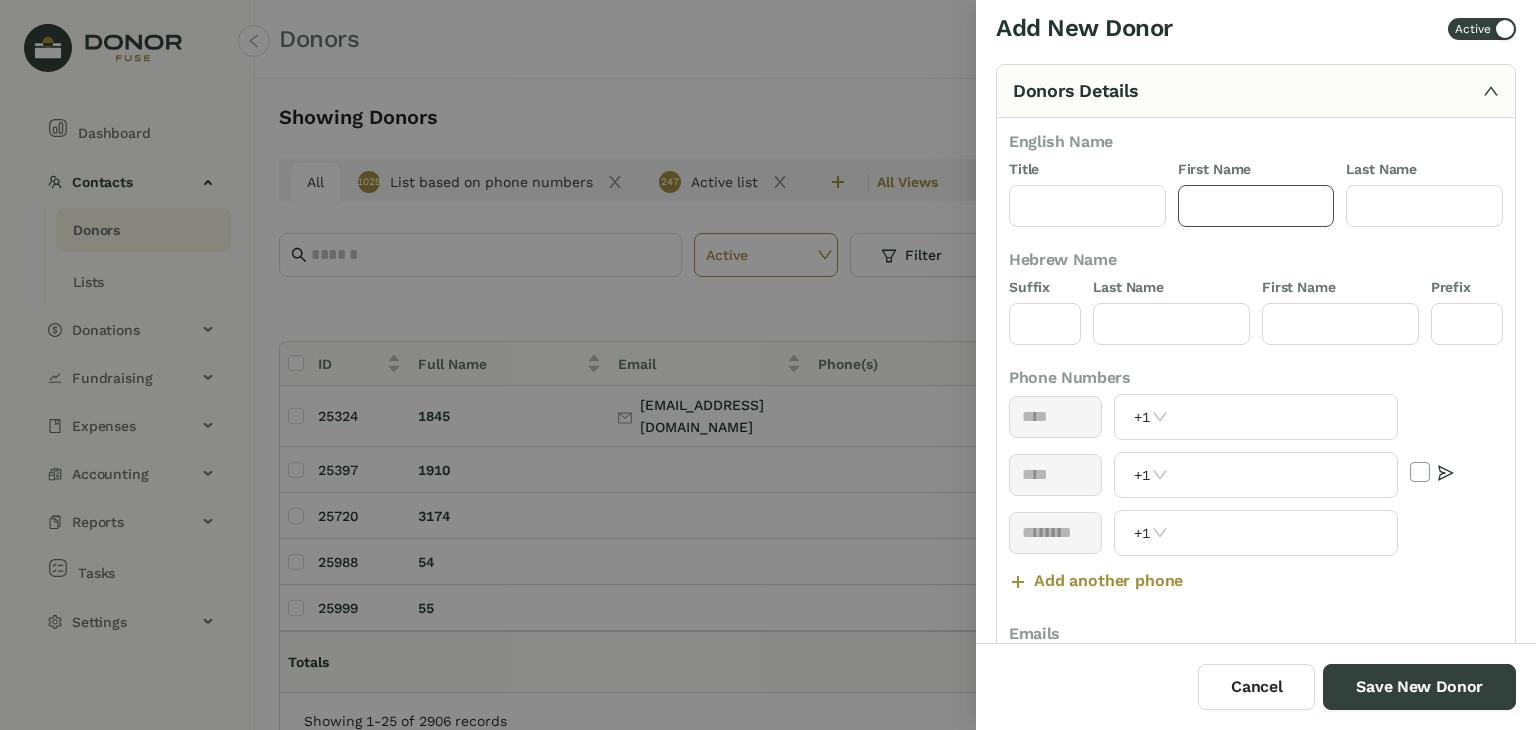 type on "**********" 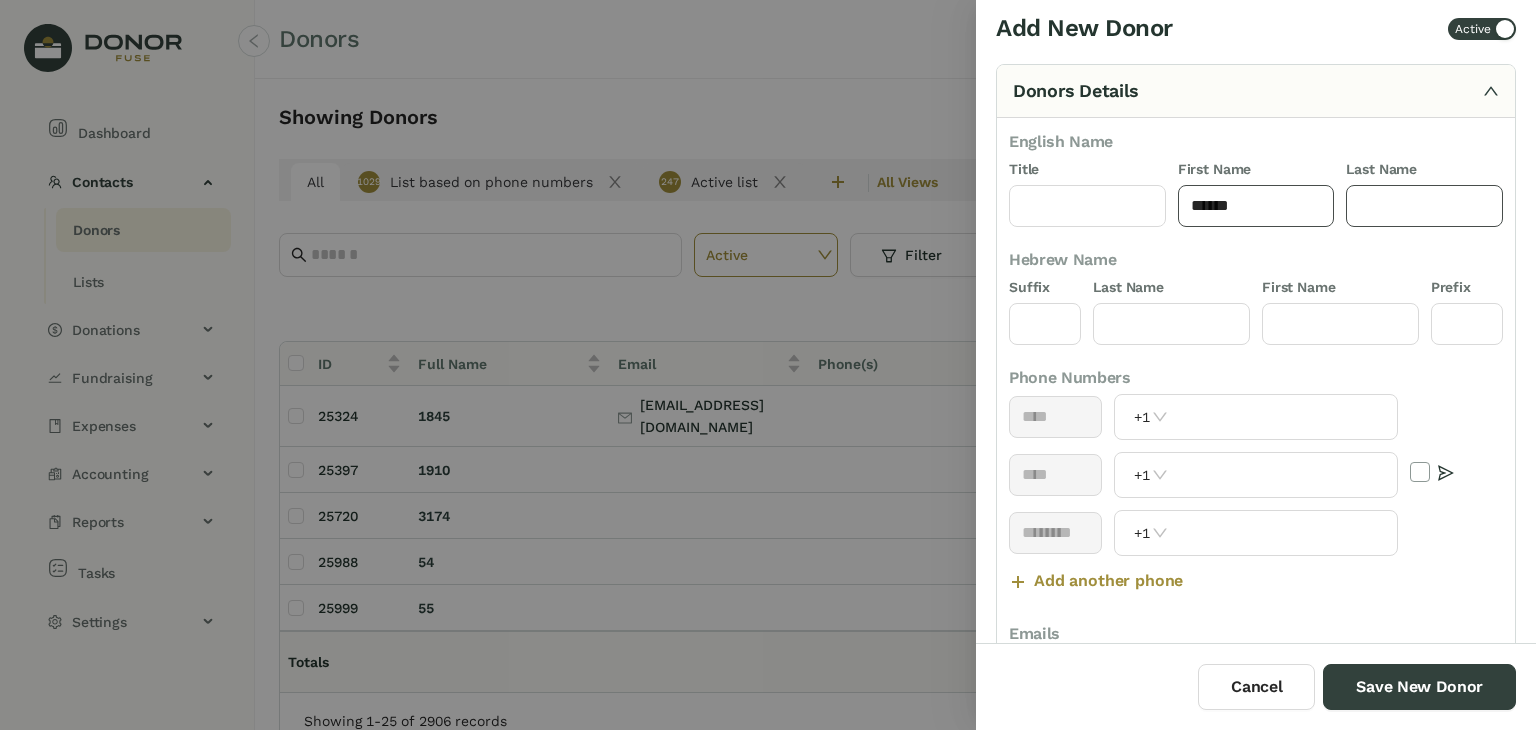 type on "******" 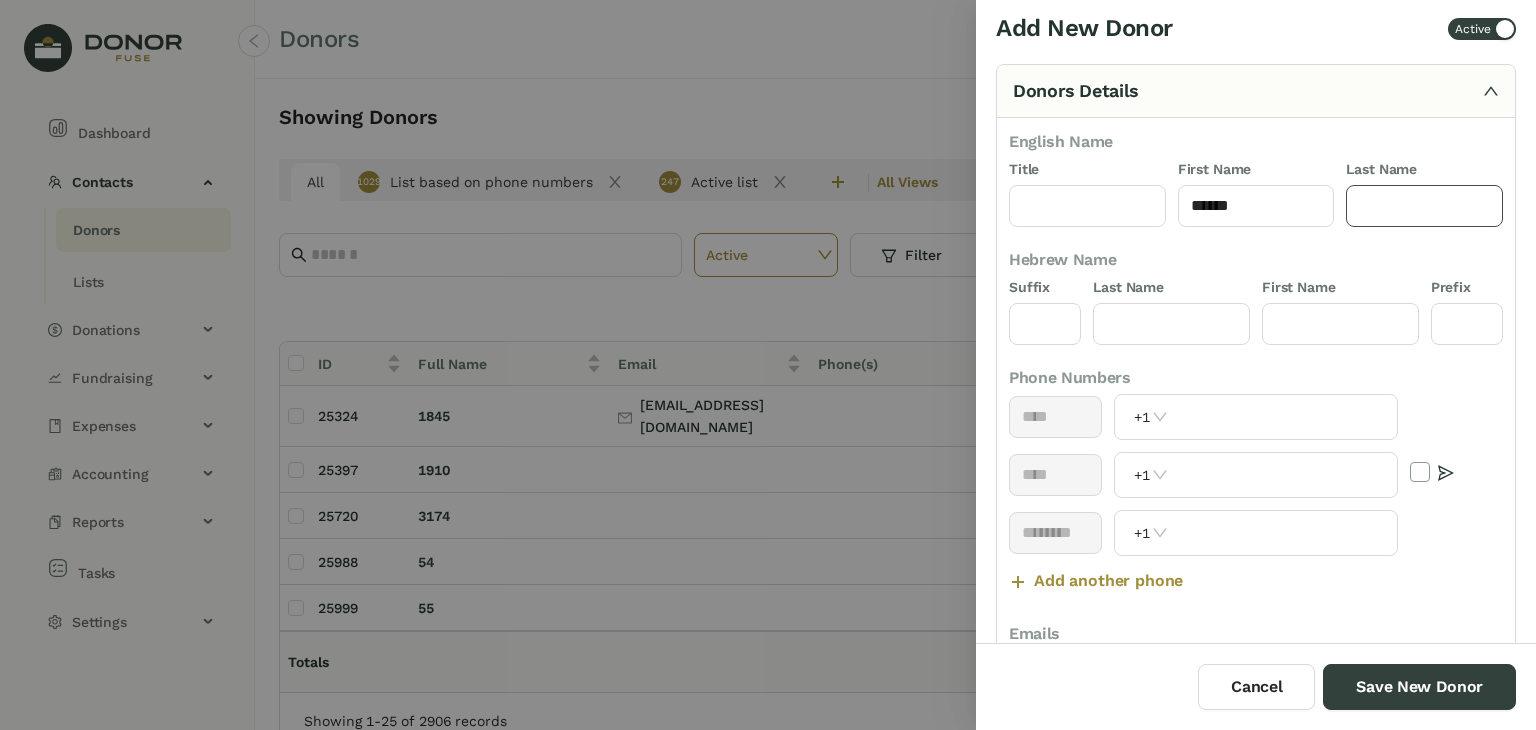 click 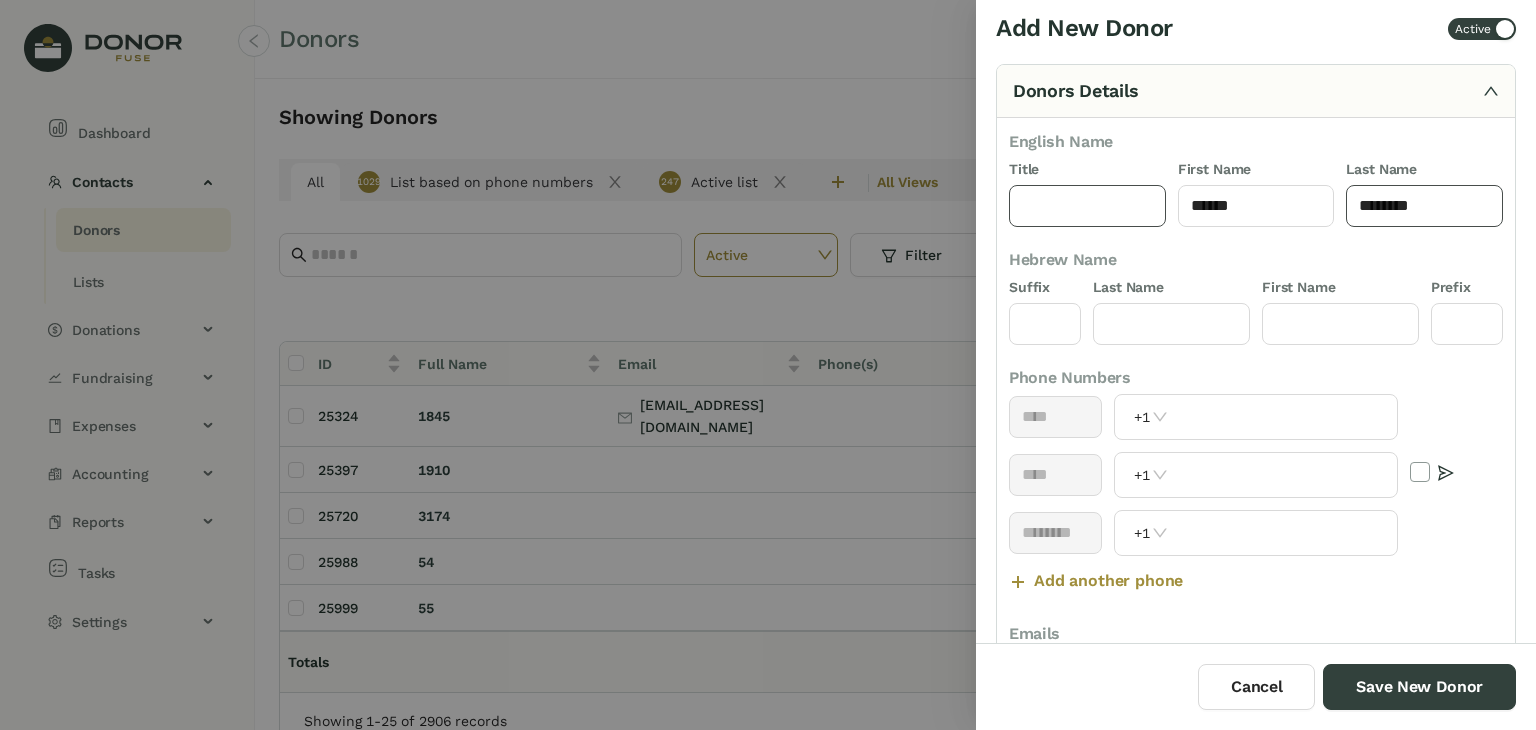 type on "********" 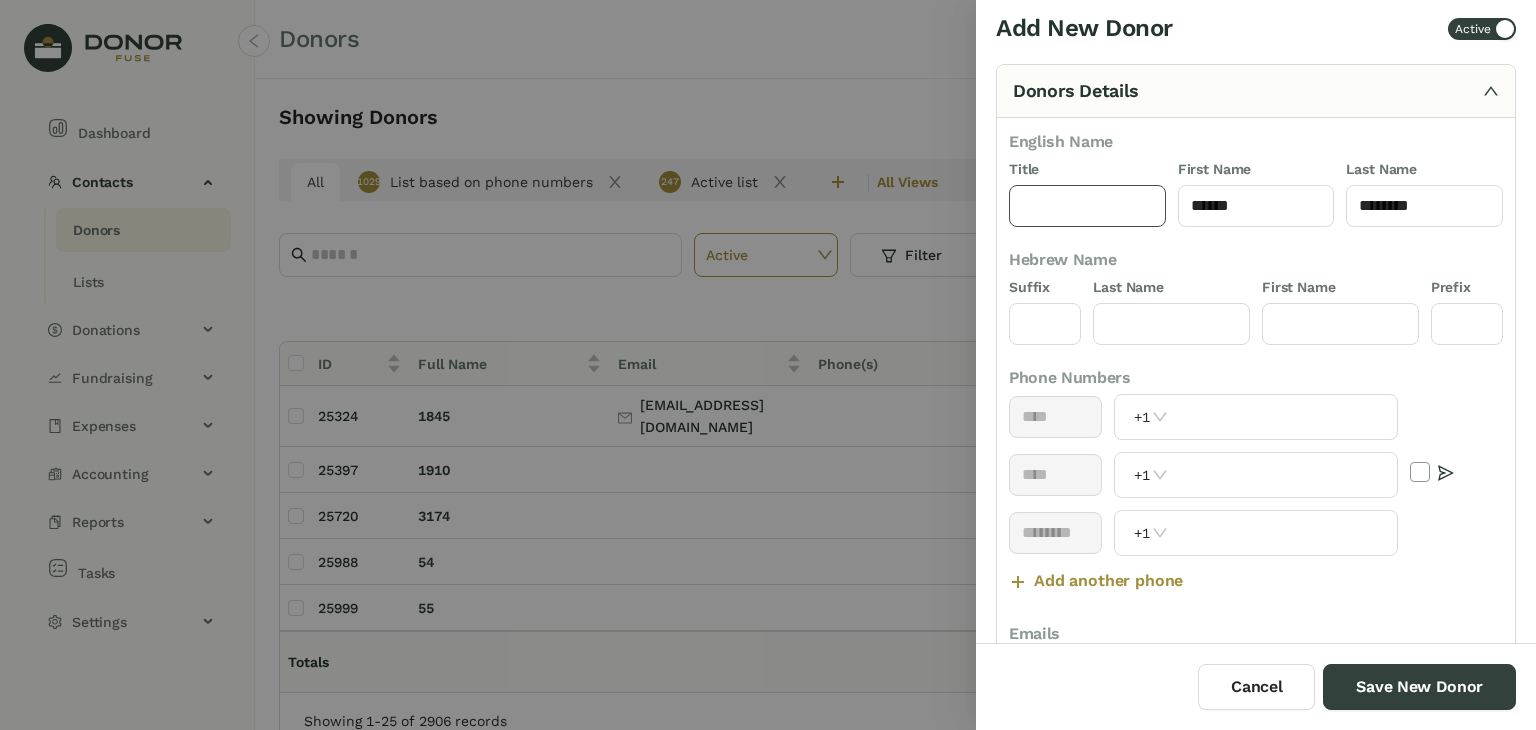 click 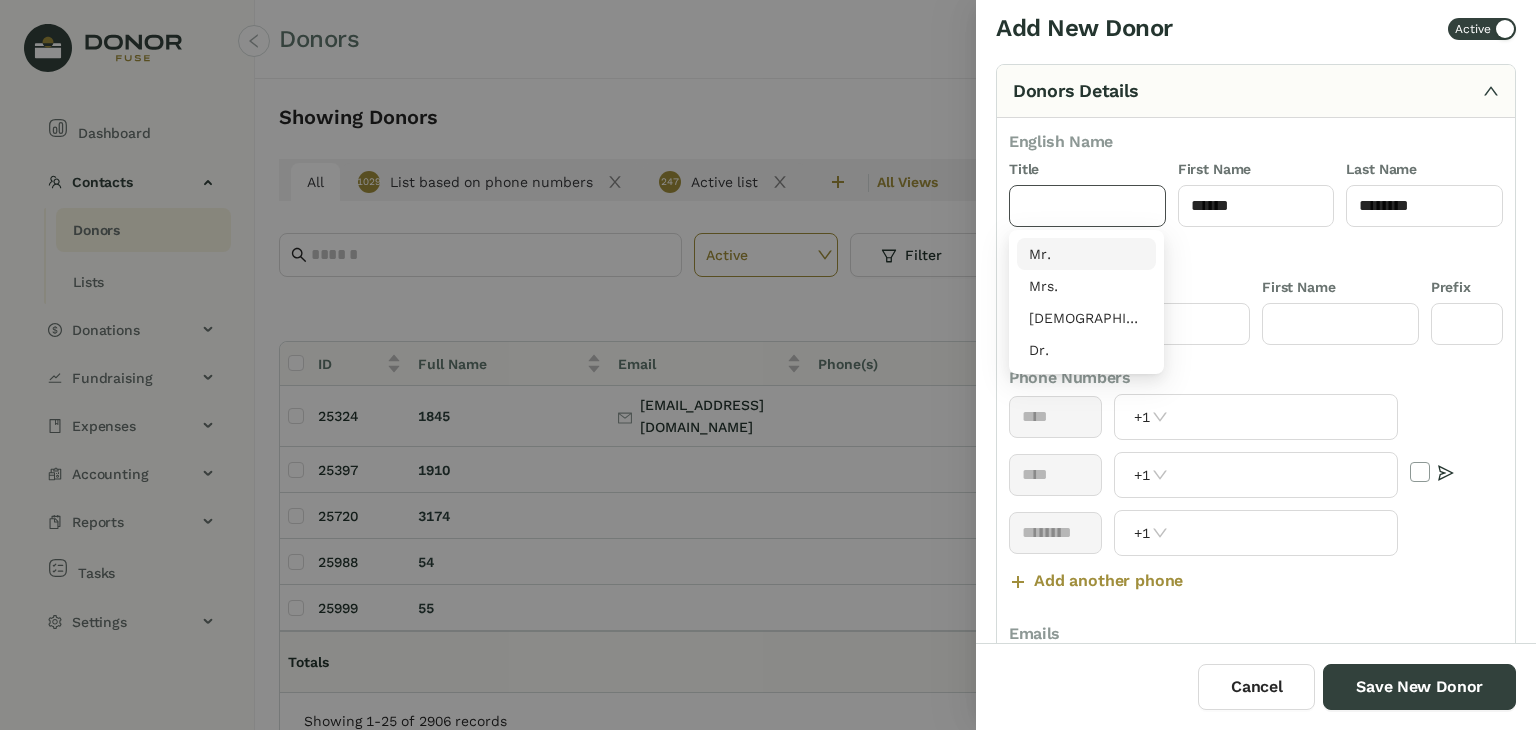 click on "Mr." at bounding box center [1086, 254] 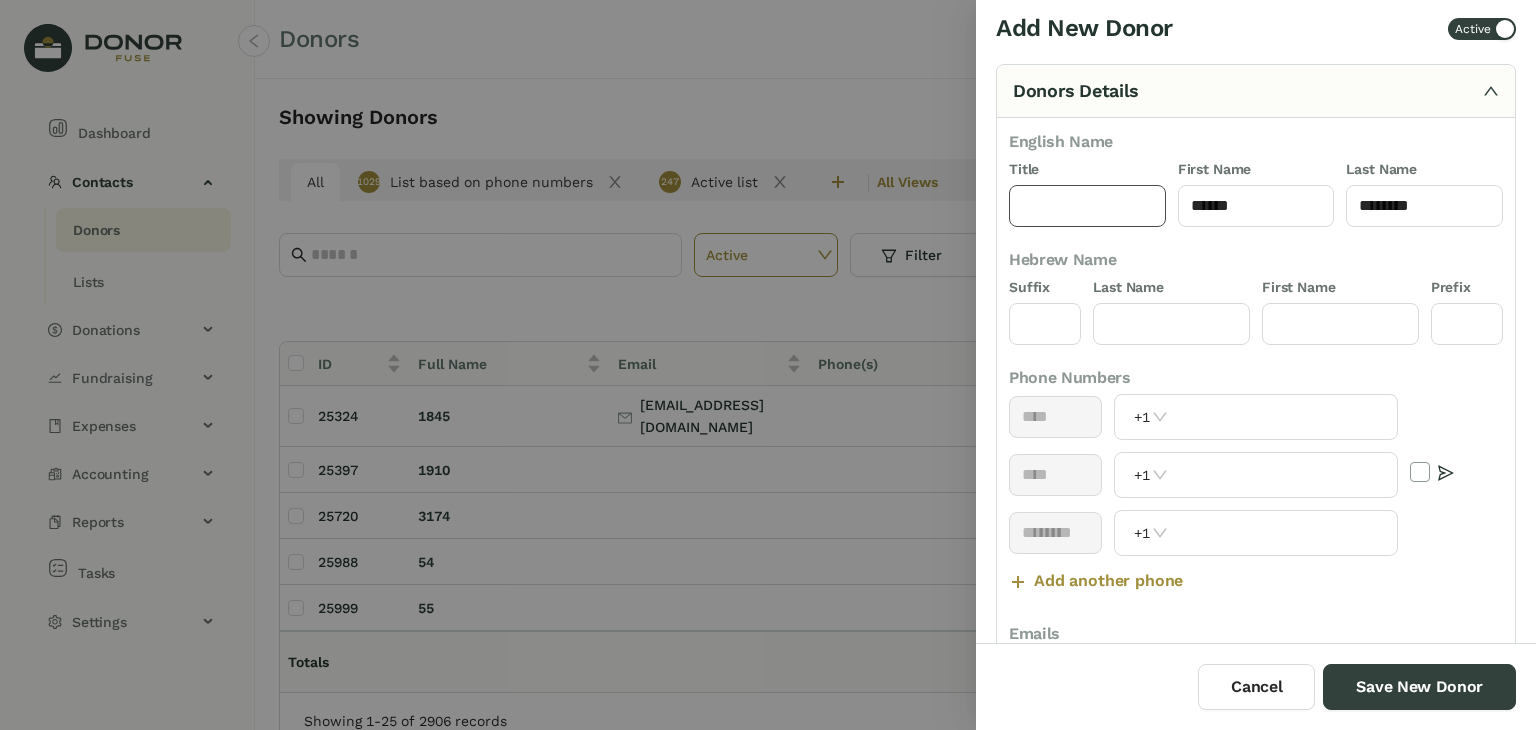 type on "***" 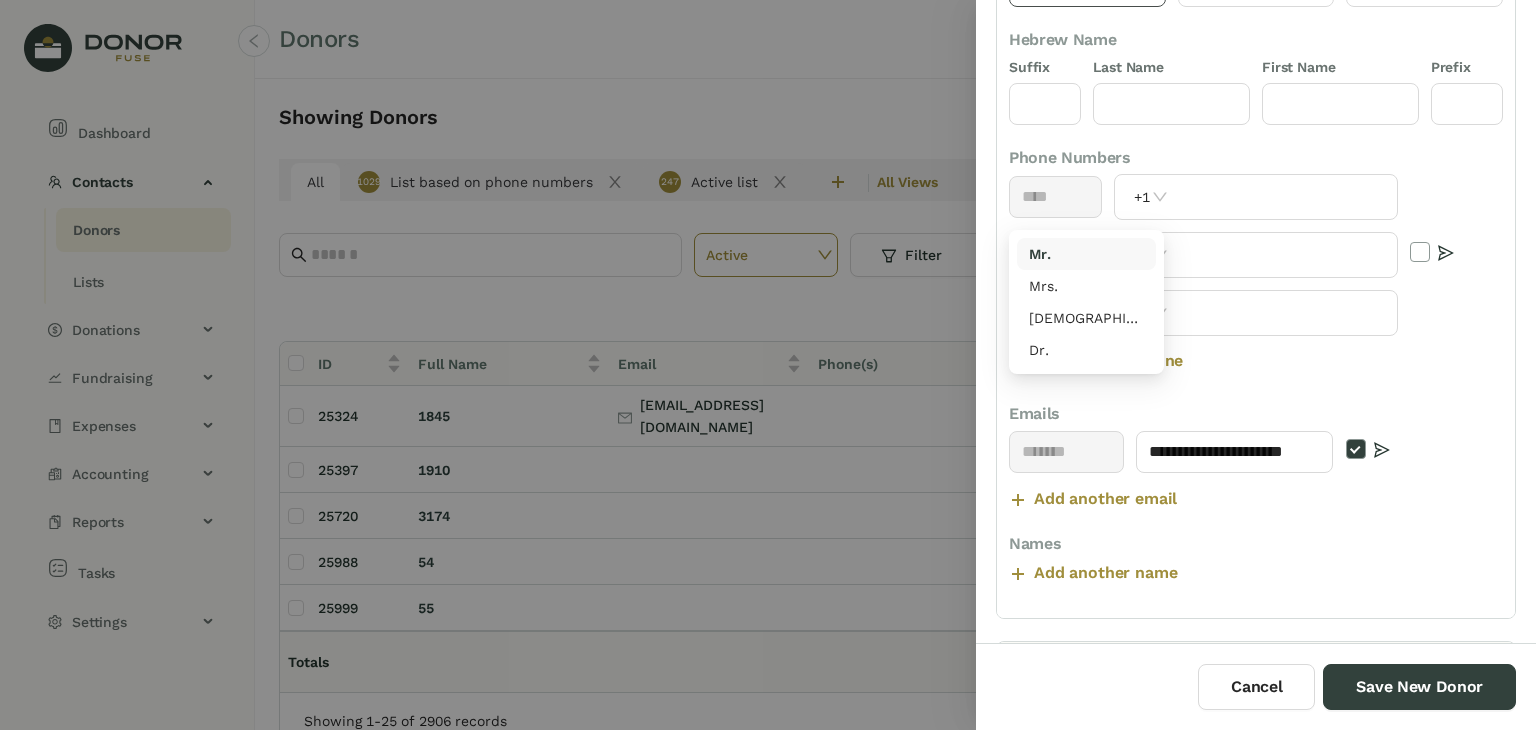 scroll, scrollTop: 448, scrollLeft: 0, axis: vertical 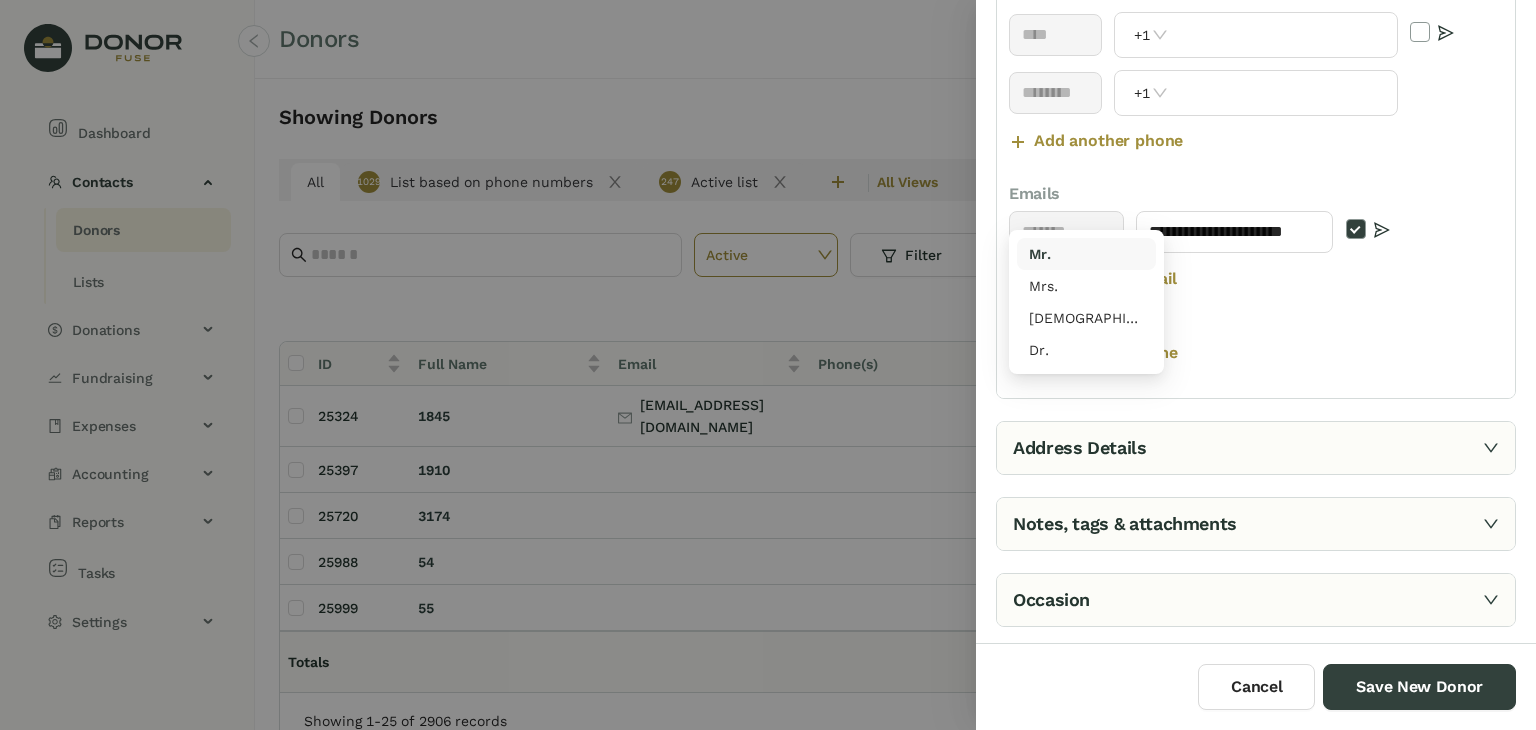 click on "Notes, tags & attachments" at bounding box center [1256, 524] 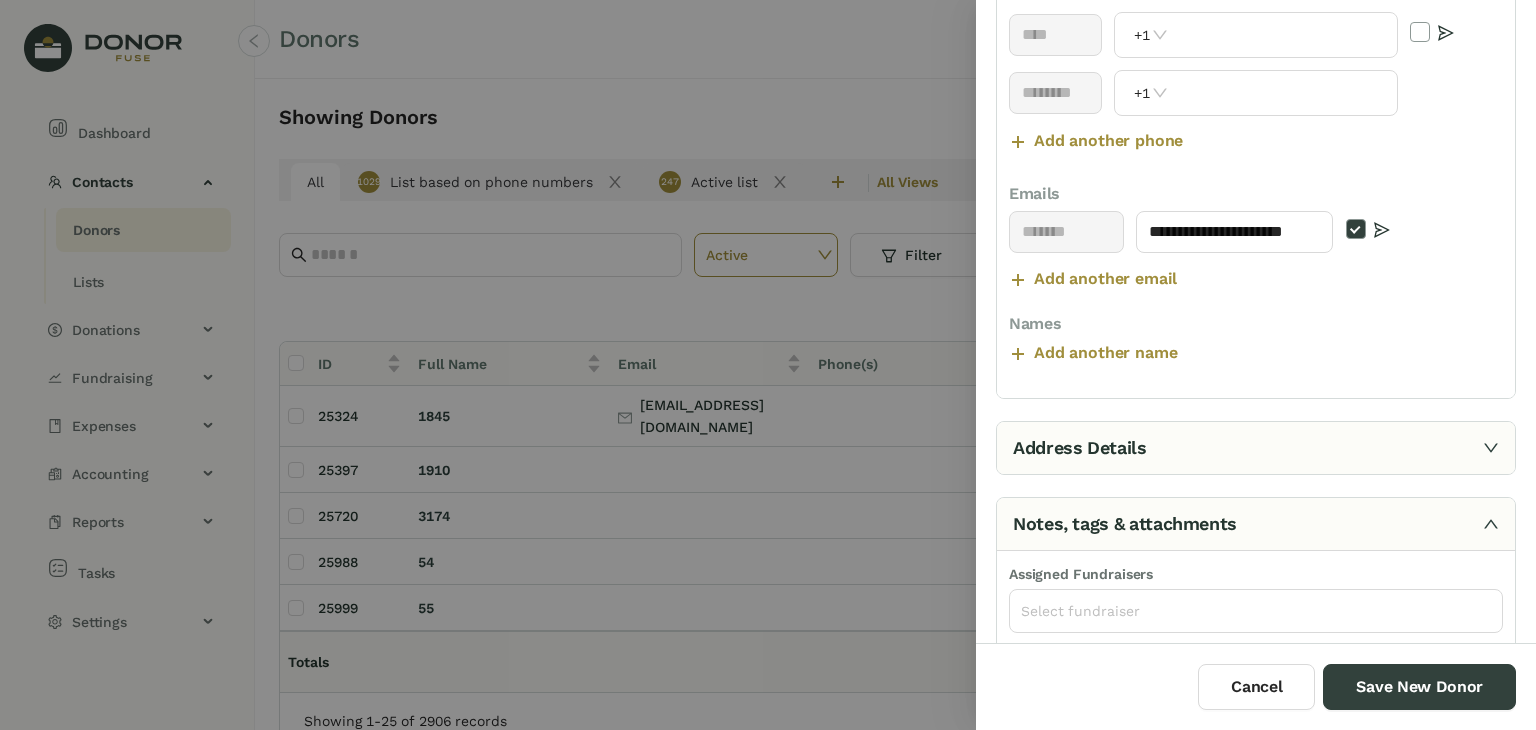 scroll, scrollTop: 184, scrollLeft: 0, axis: vertical 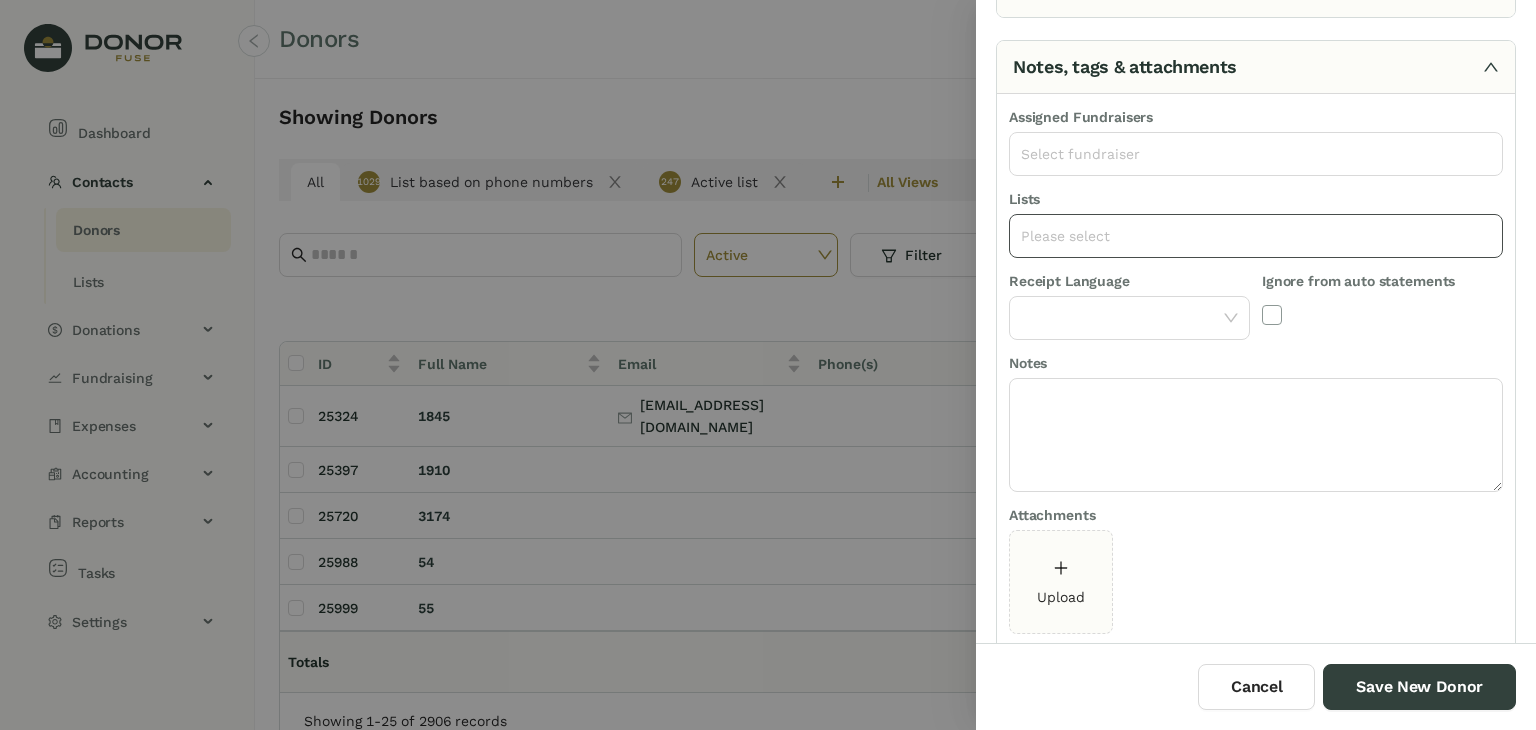 click on "Please select" 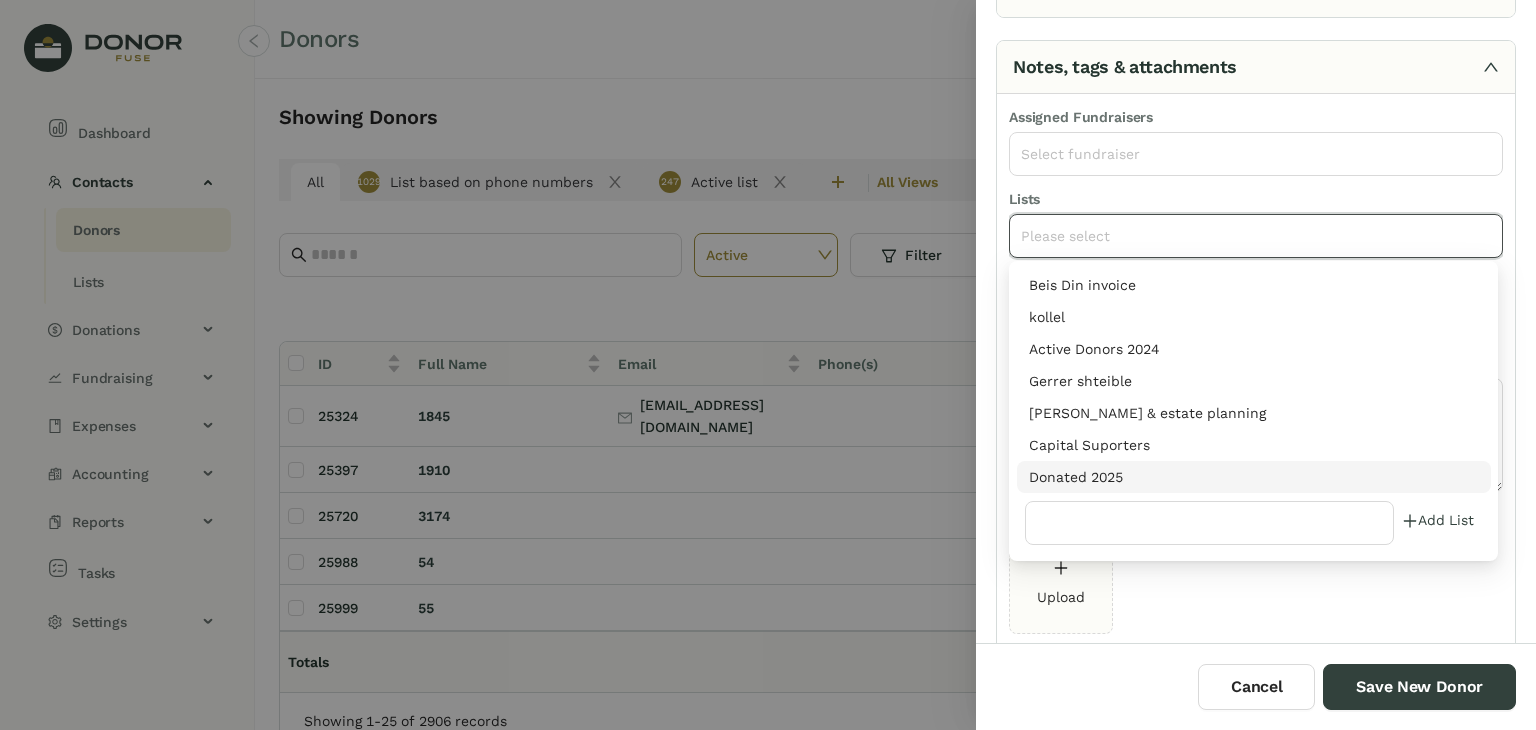 click on "Donated 2025" at bounding box center (1254, 477) 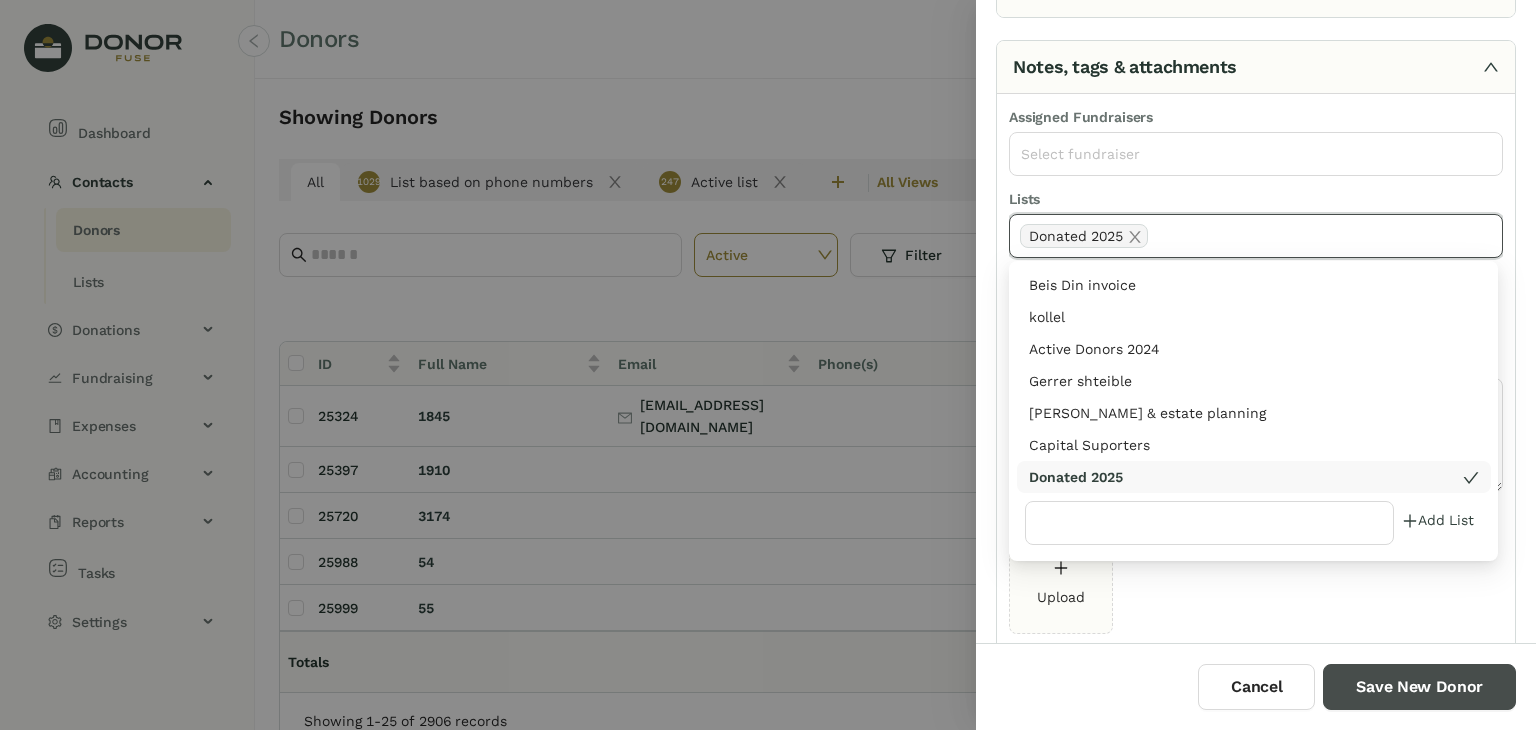 click on "Save New Donor" at bounding box center (1419, 687) 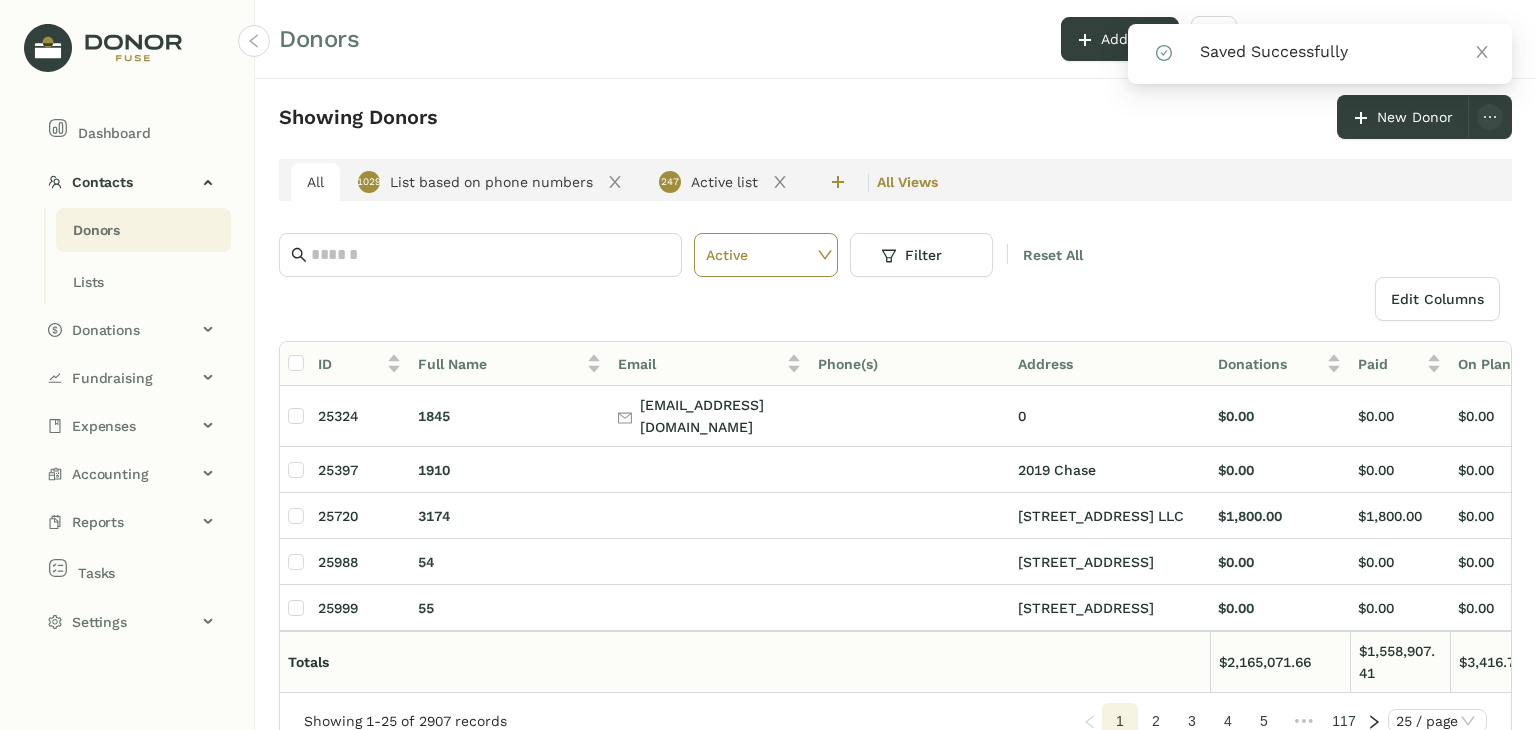 click 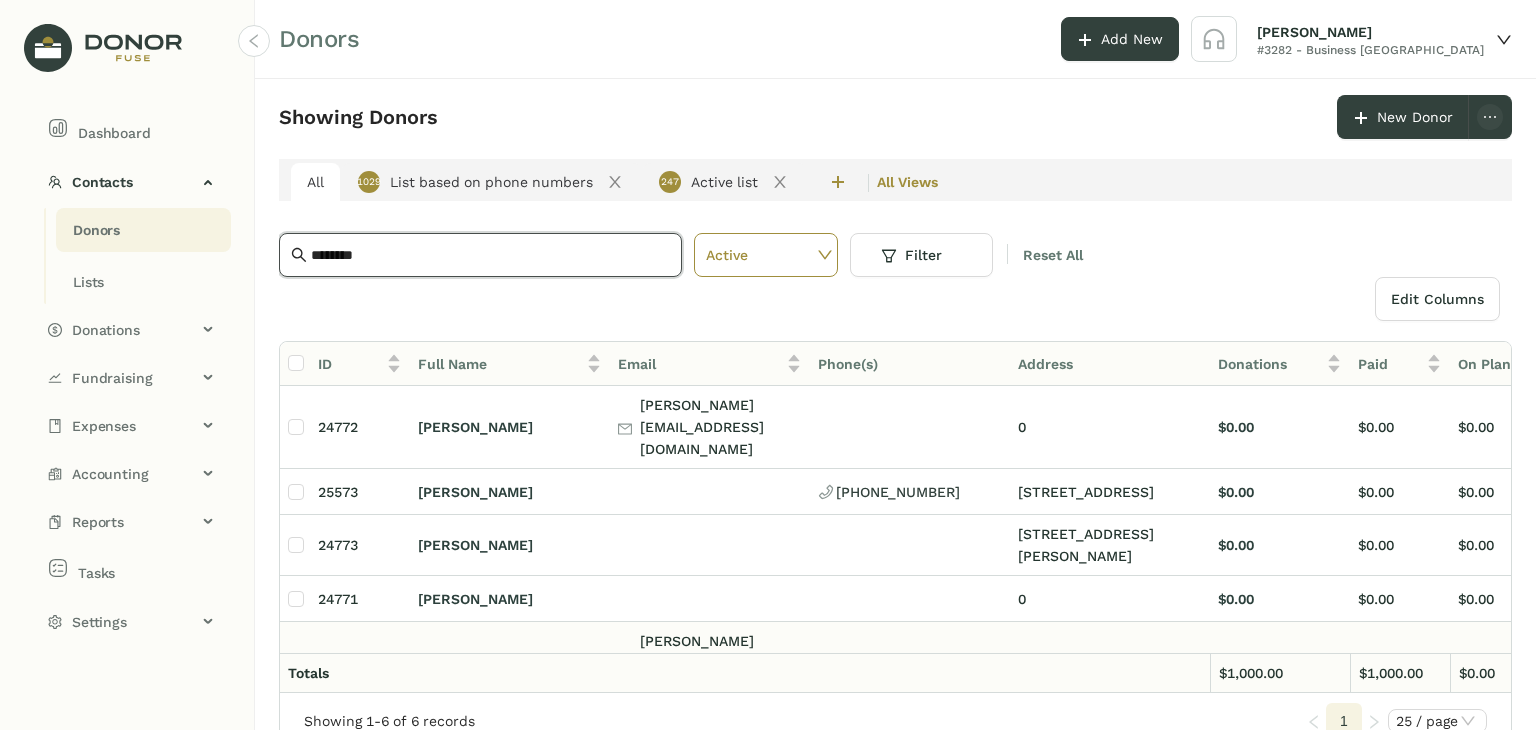 type on "********" 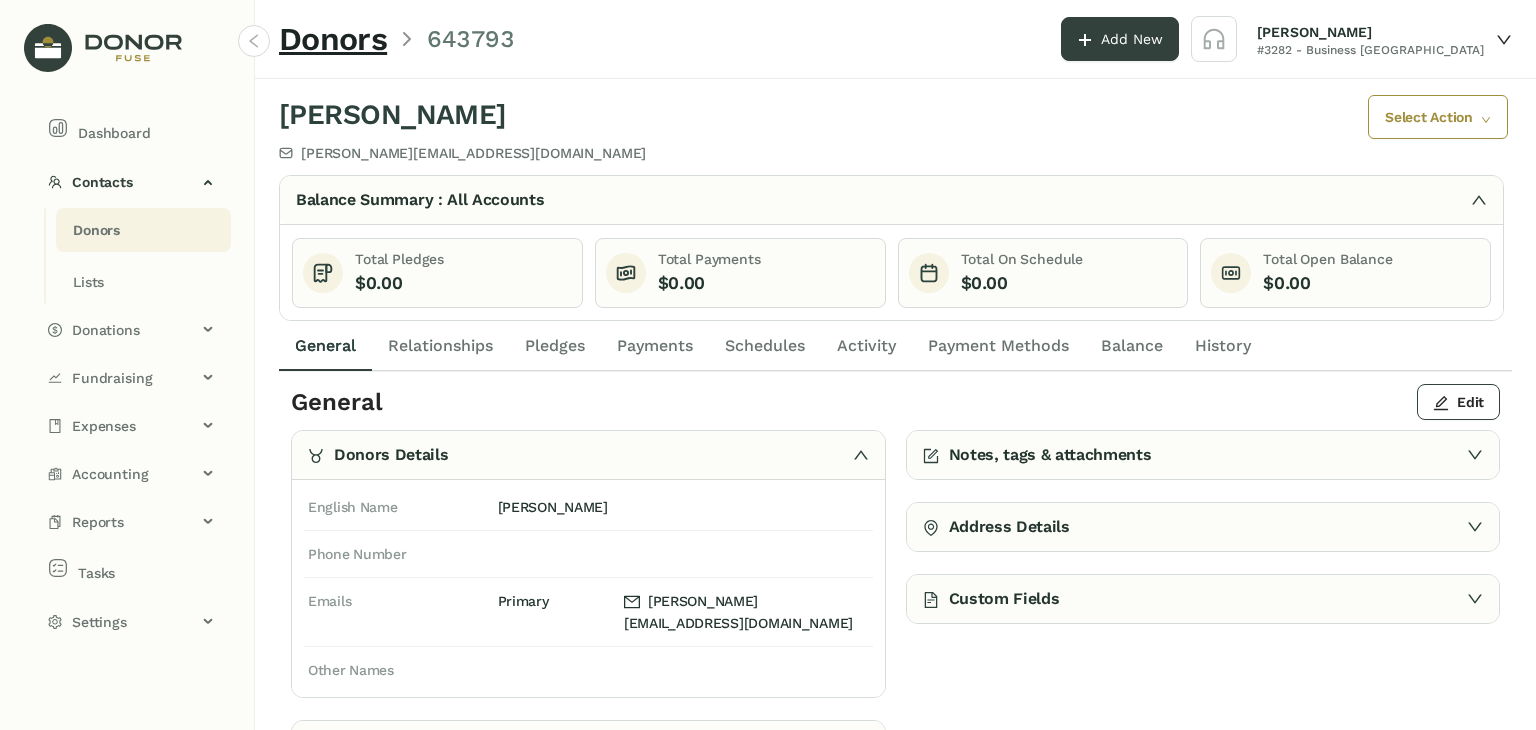 click on "Payments" 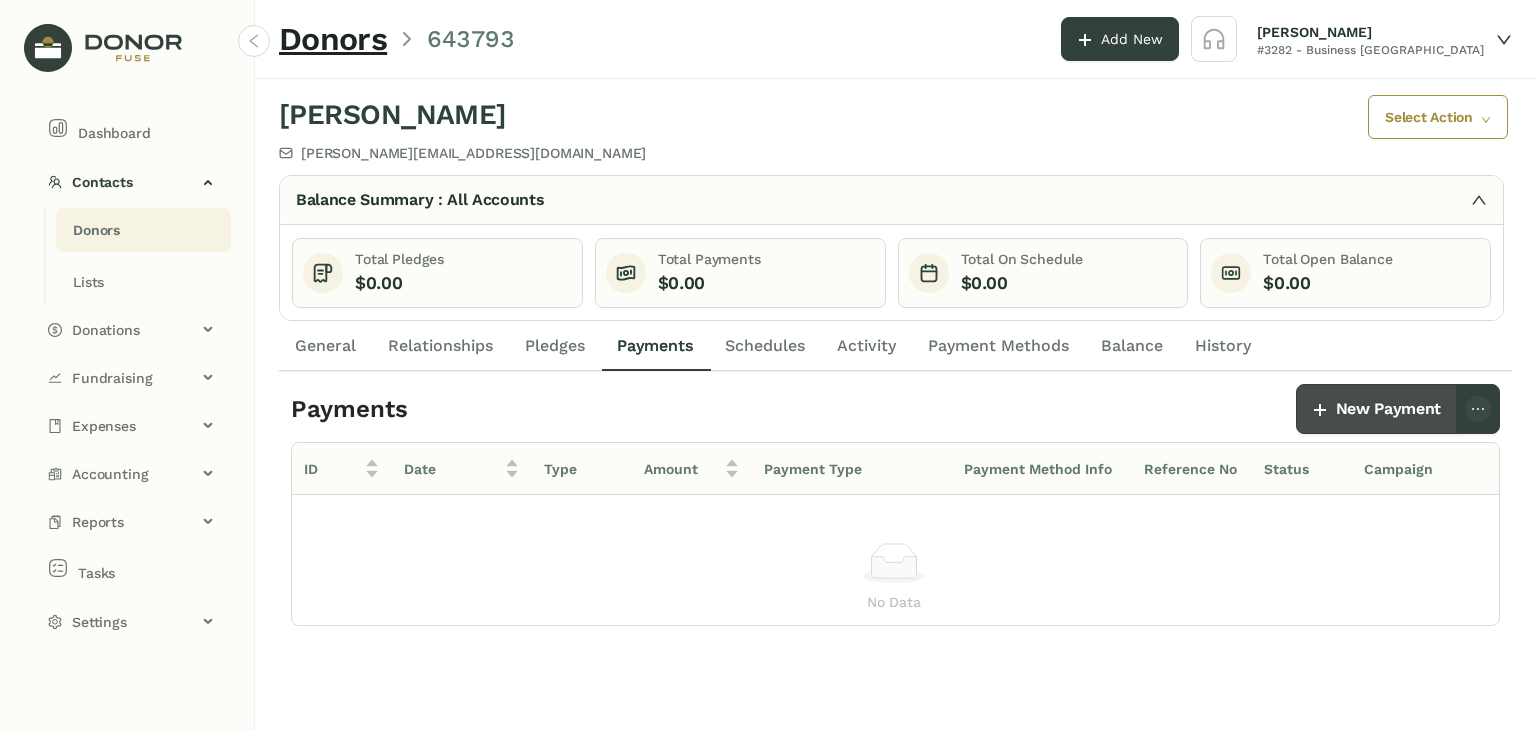 click on "New Payment" 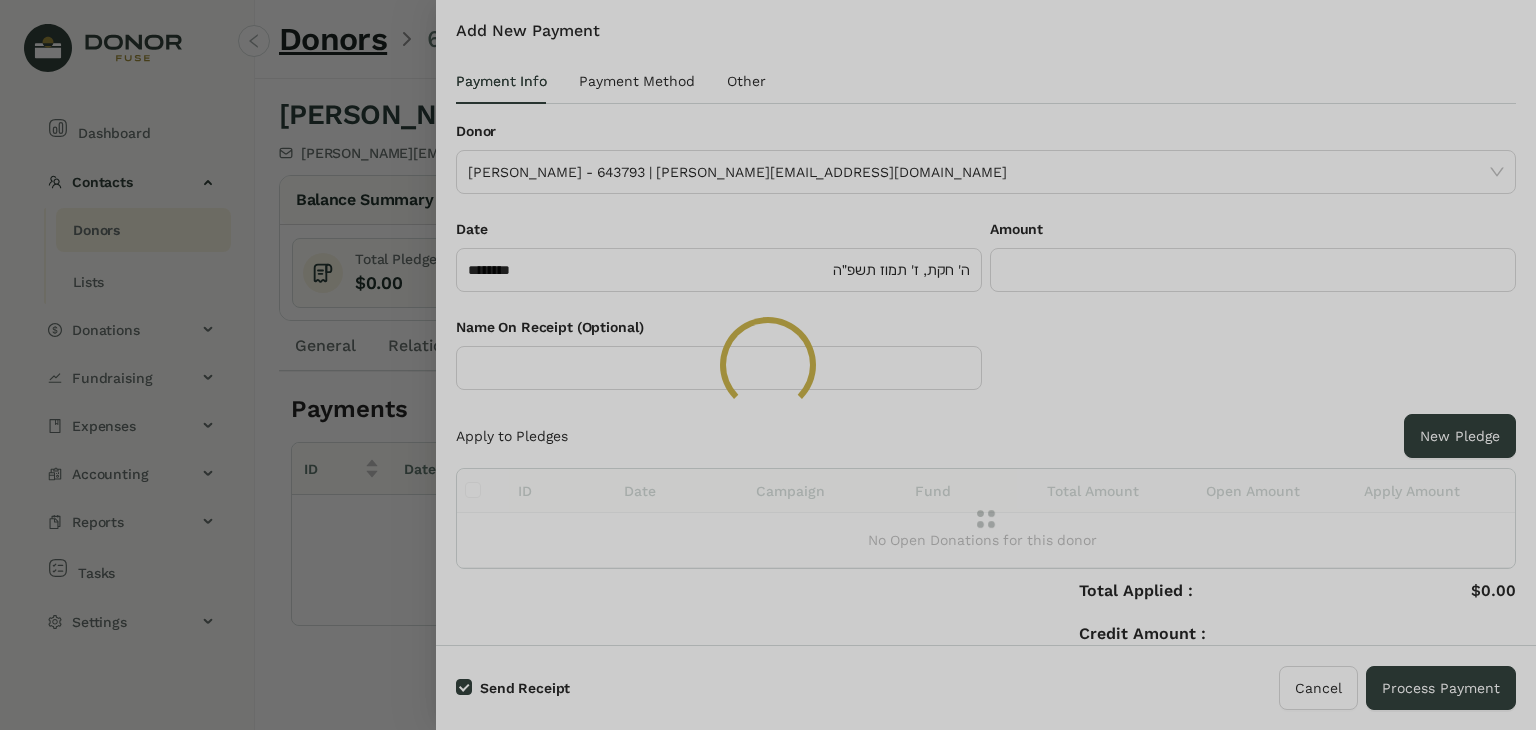 click 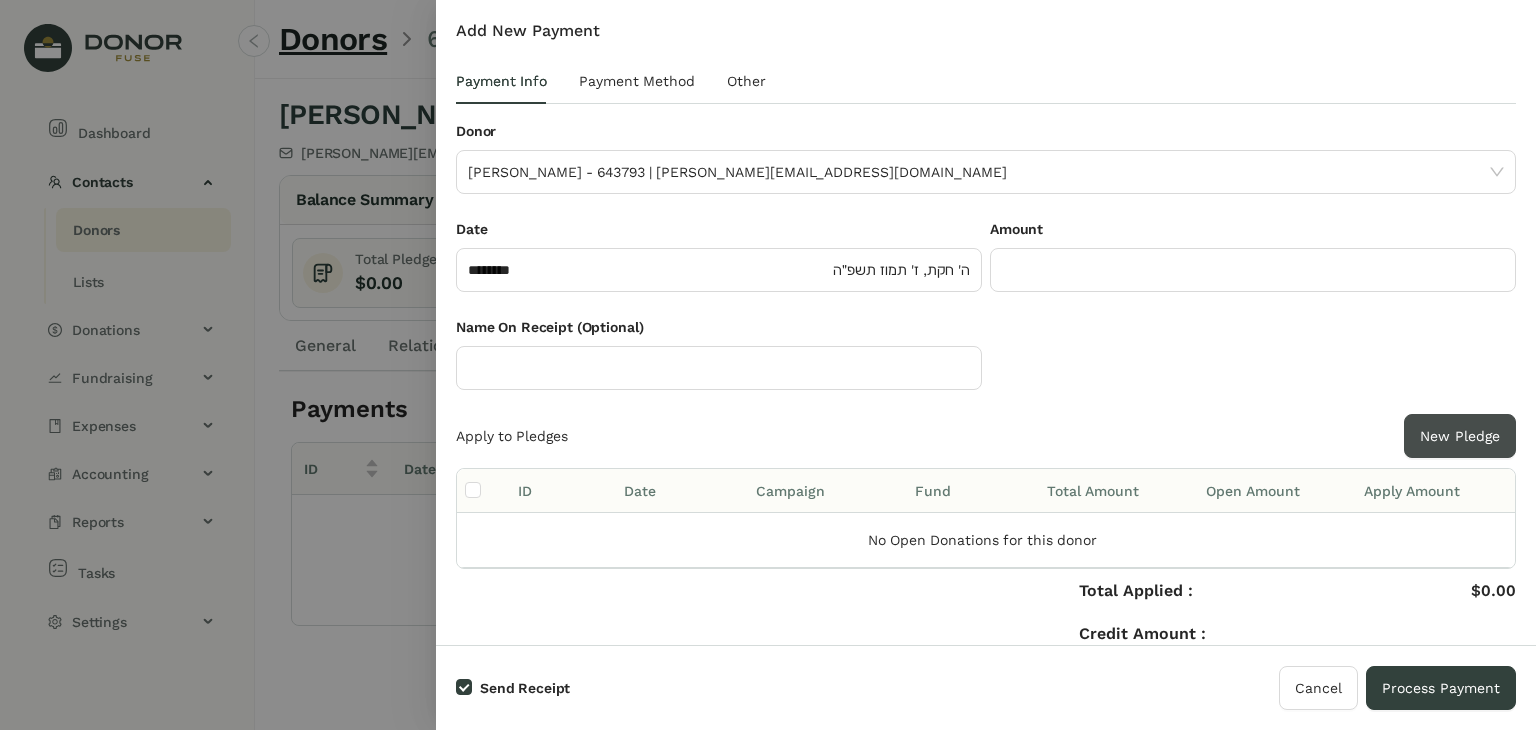 click on "New Pledge" at bounding box center (1460, 436) 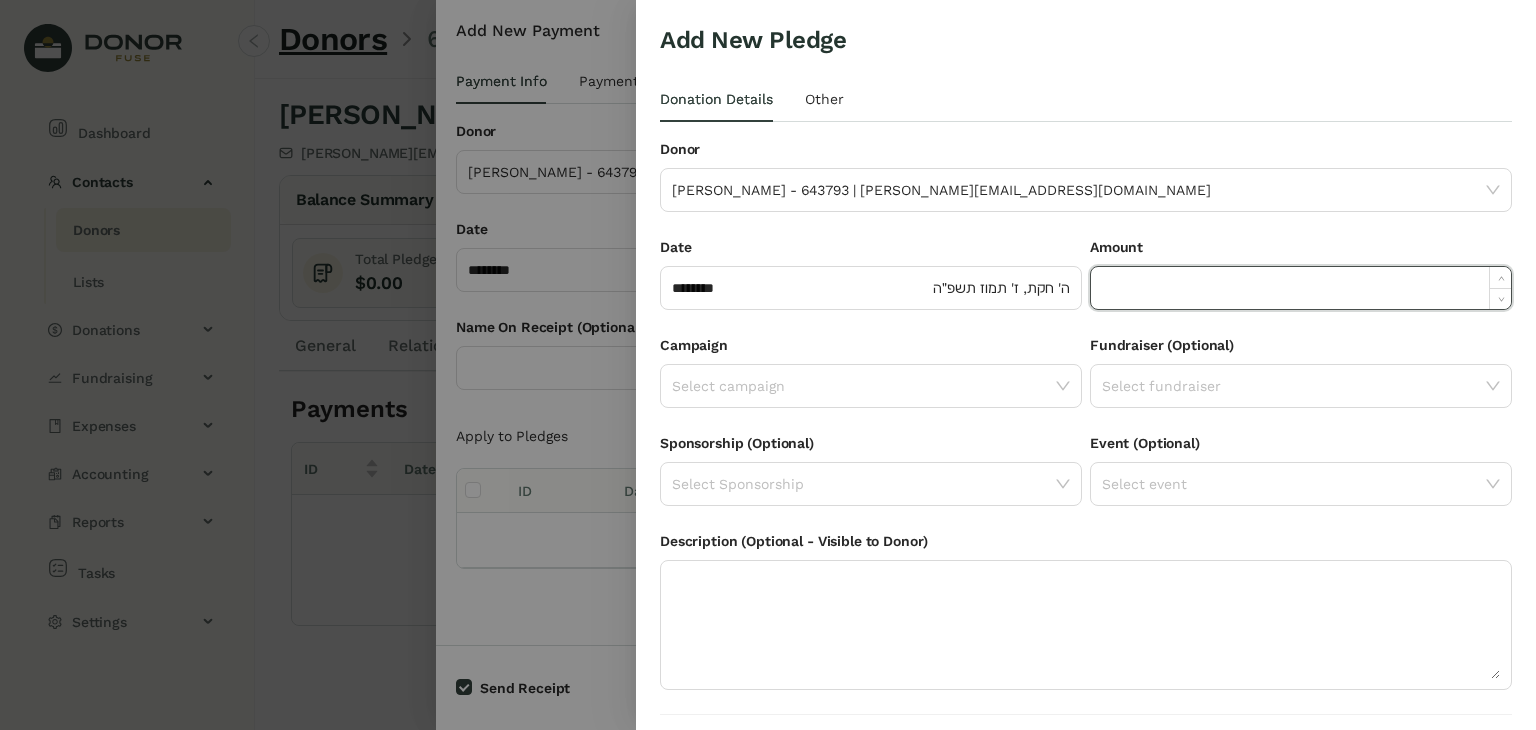 click 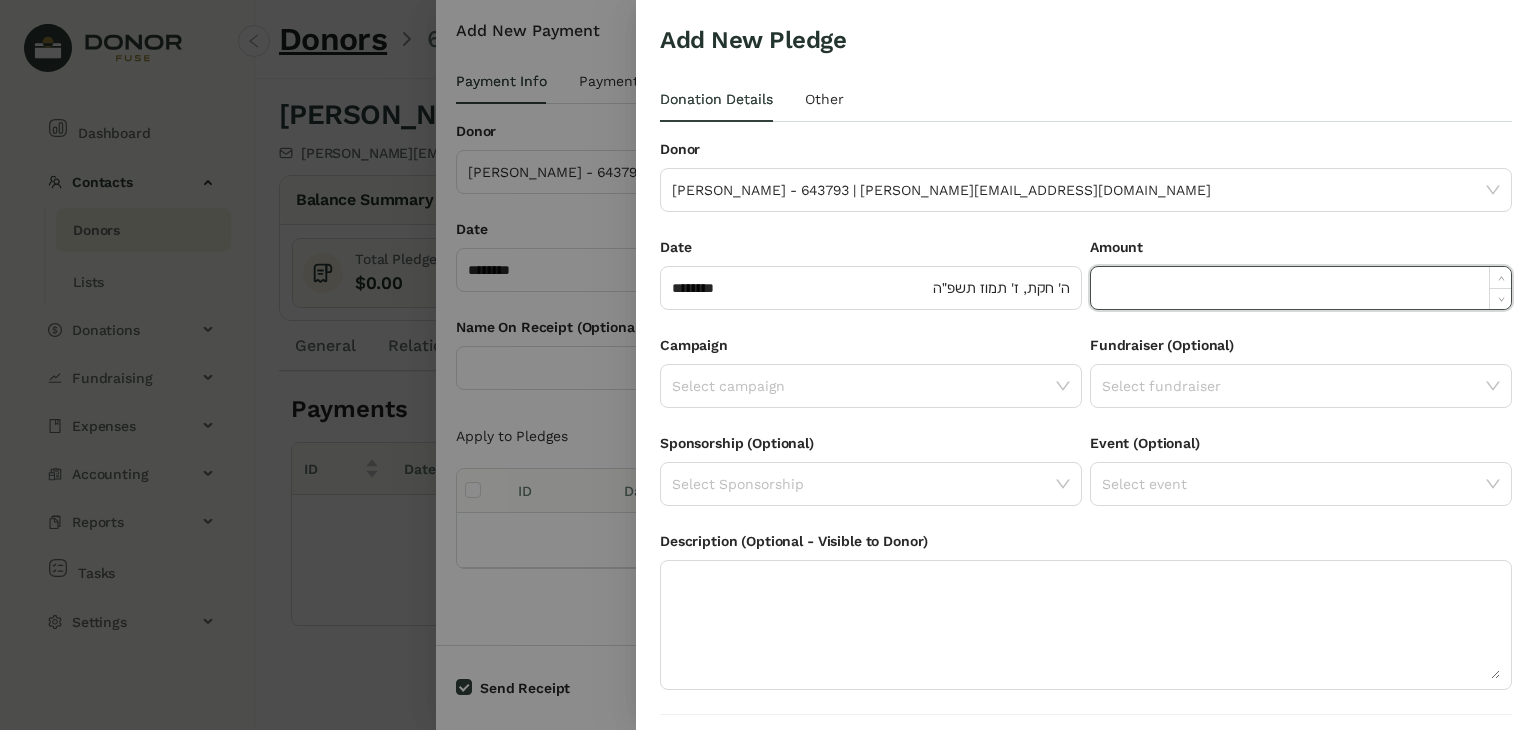 paste on "*****" 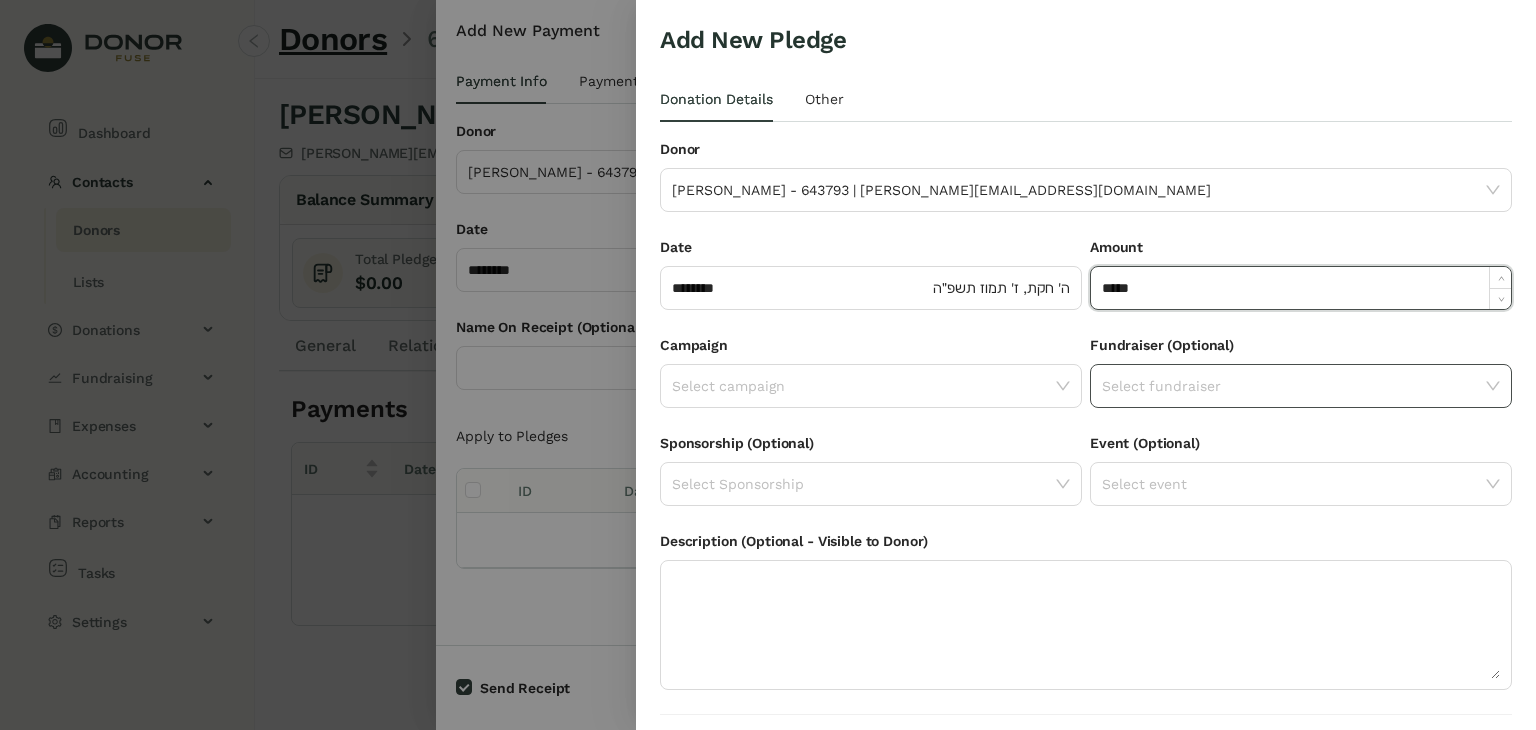 type on "******" 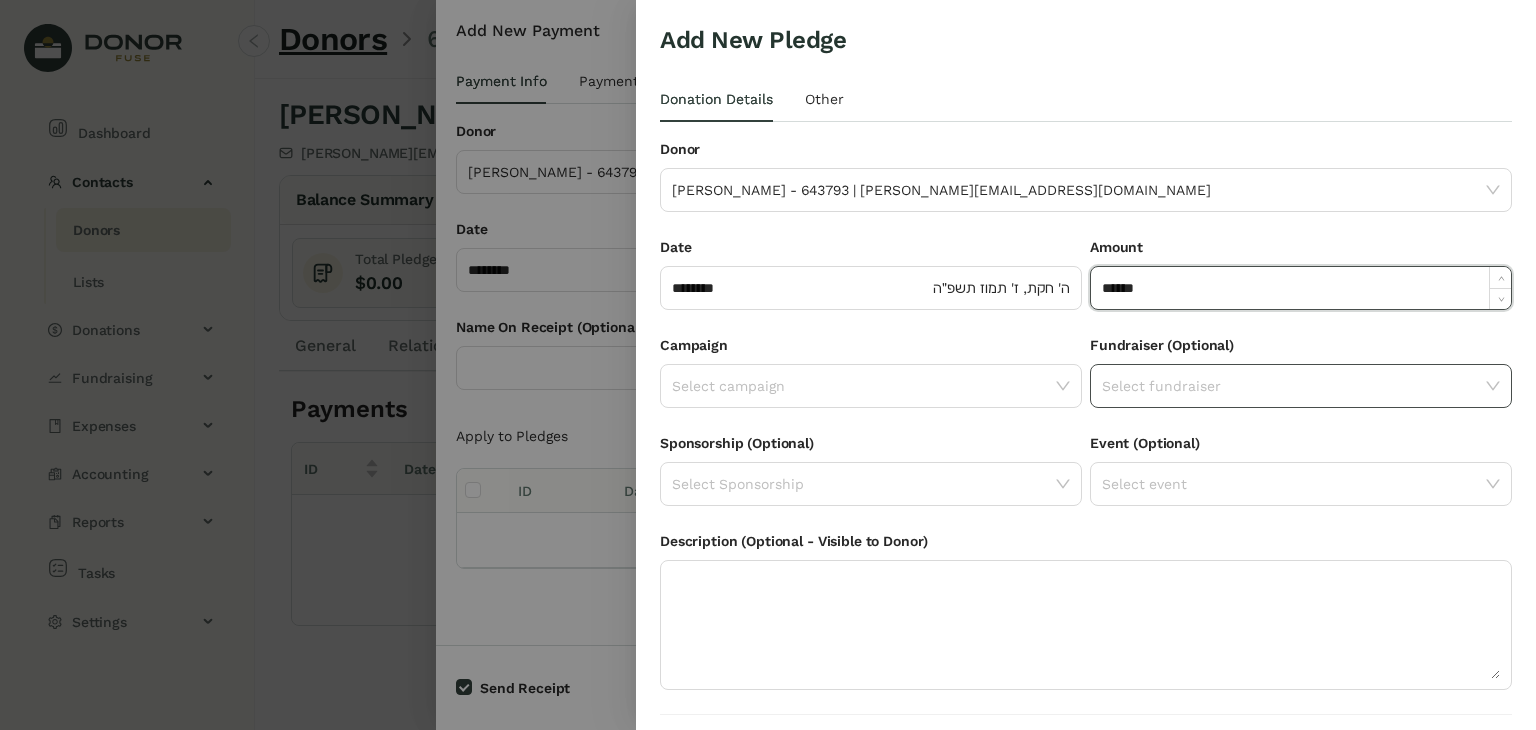 click 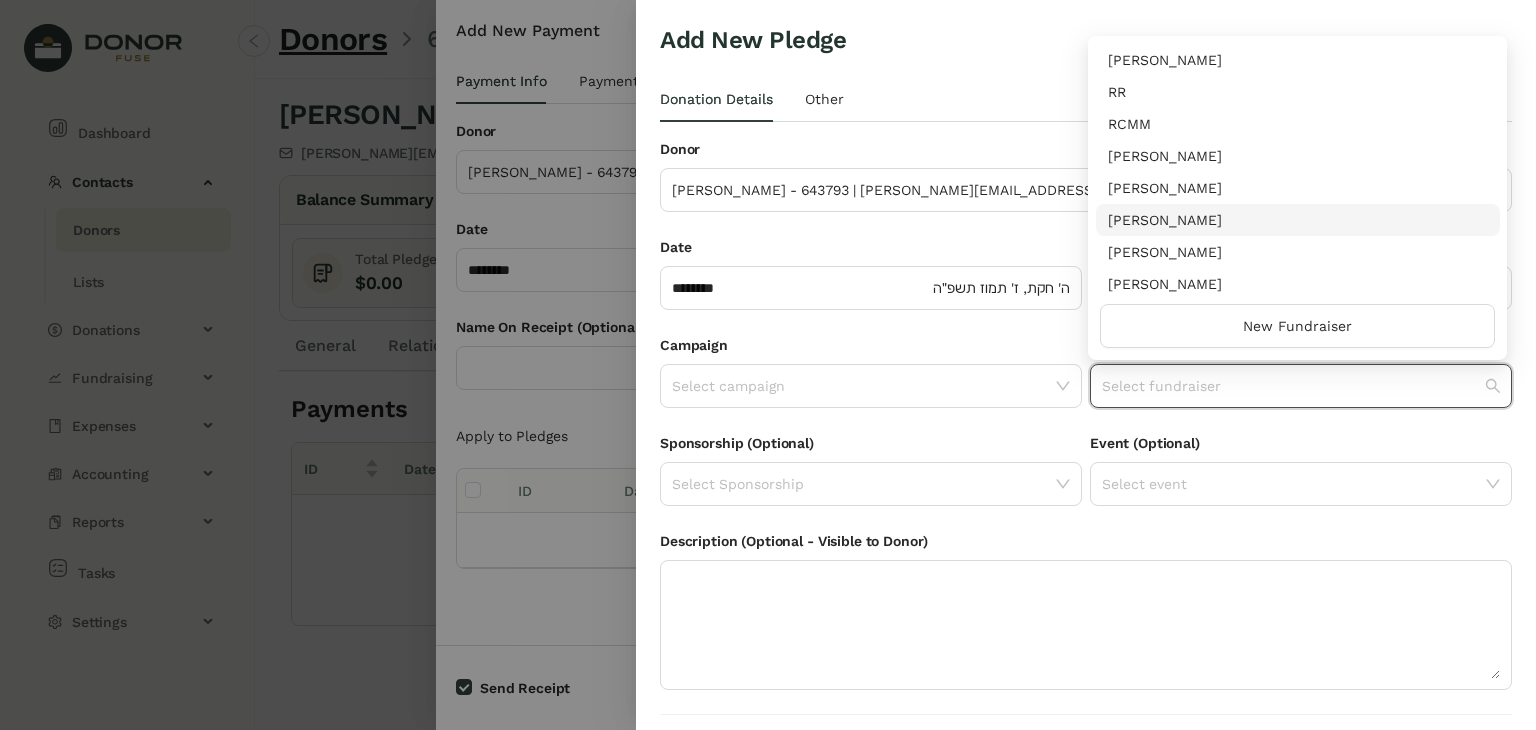 scroll, scrollTop: 192, scrollLeft: 0, axis: vertical 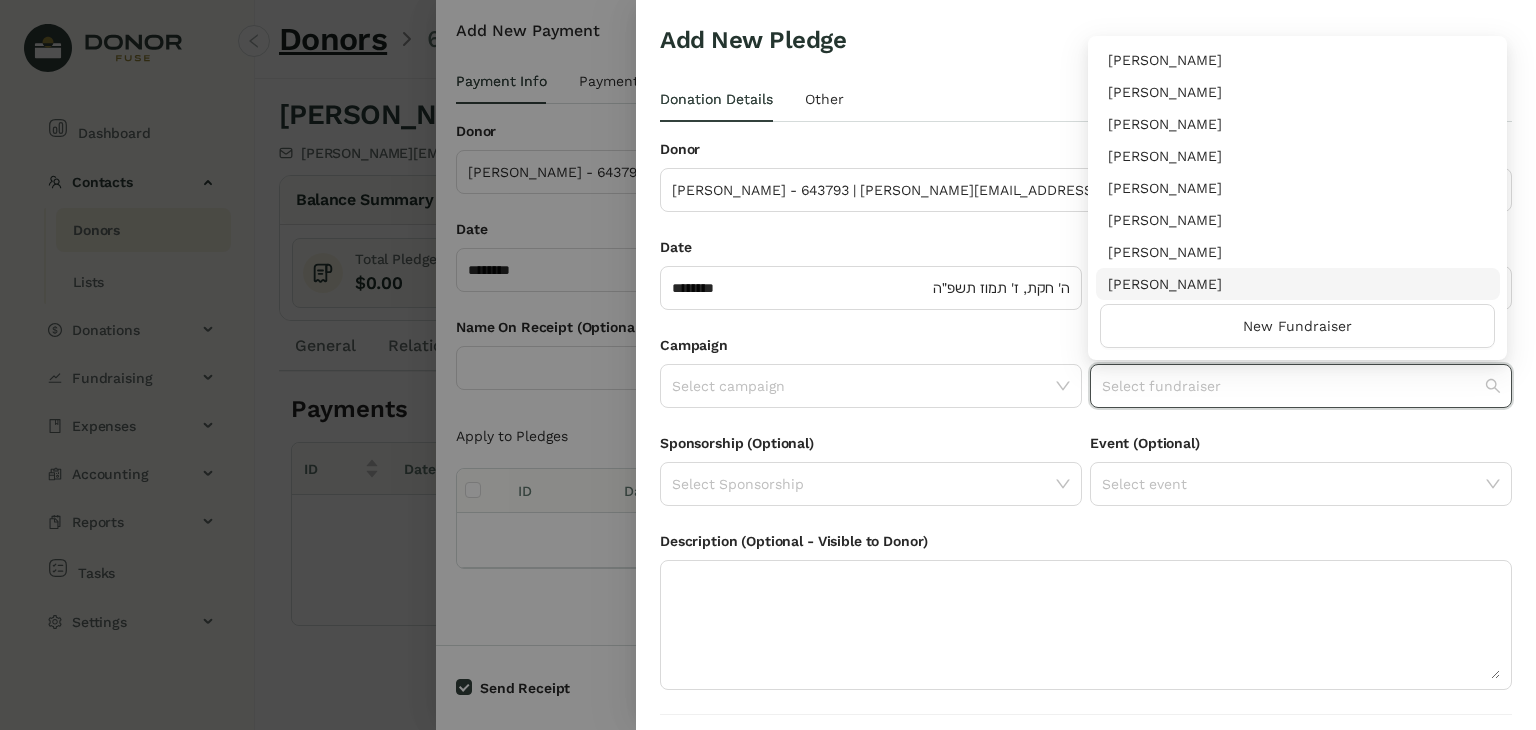 click on "[PERSON_NAME]" at bounding box center [1298, 284] 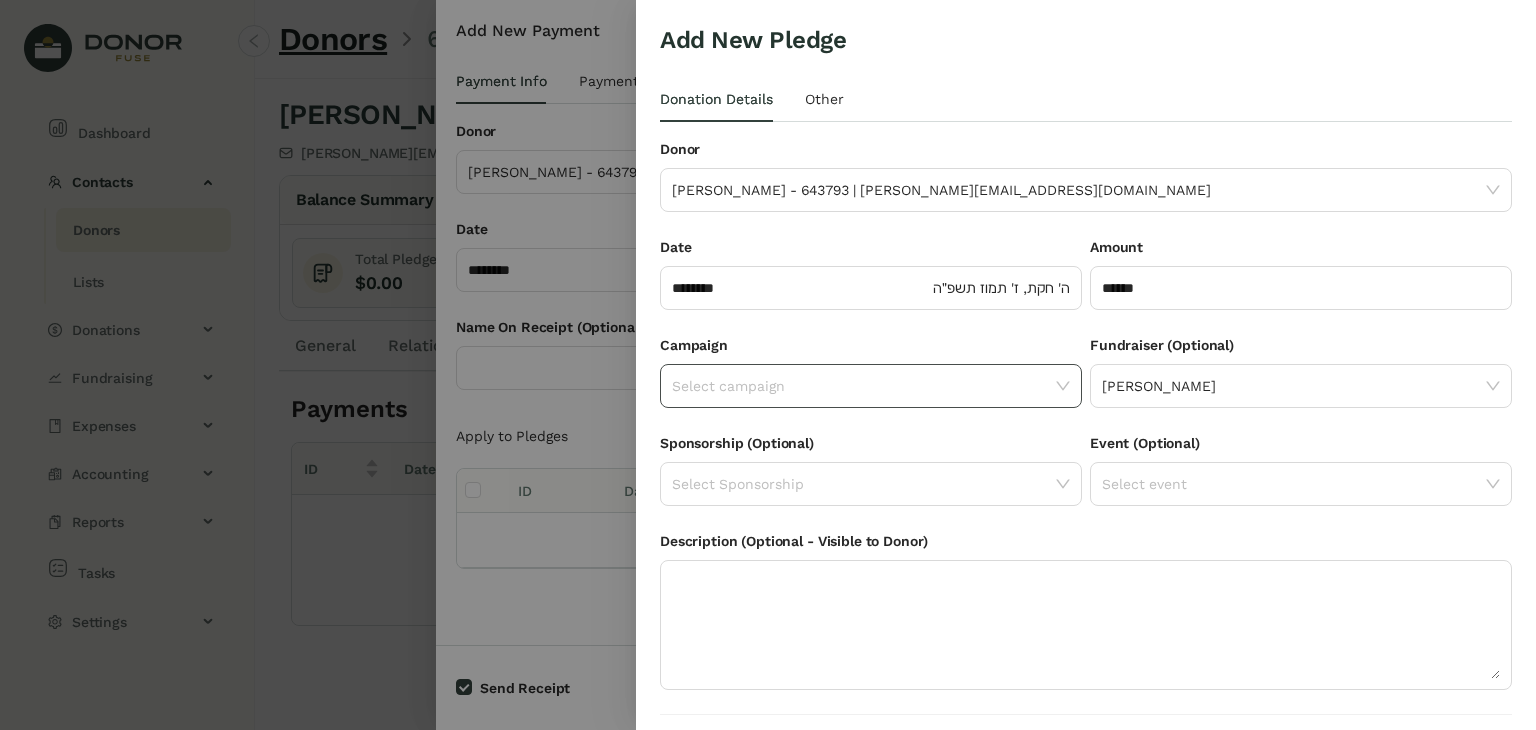 click 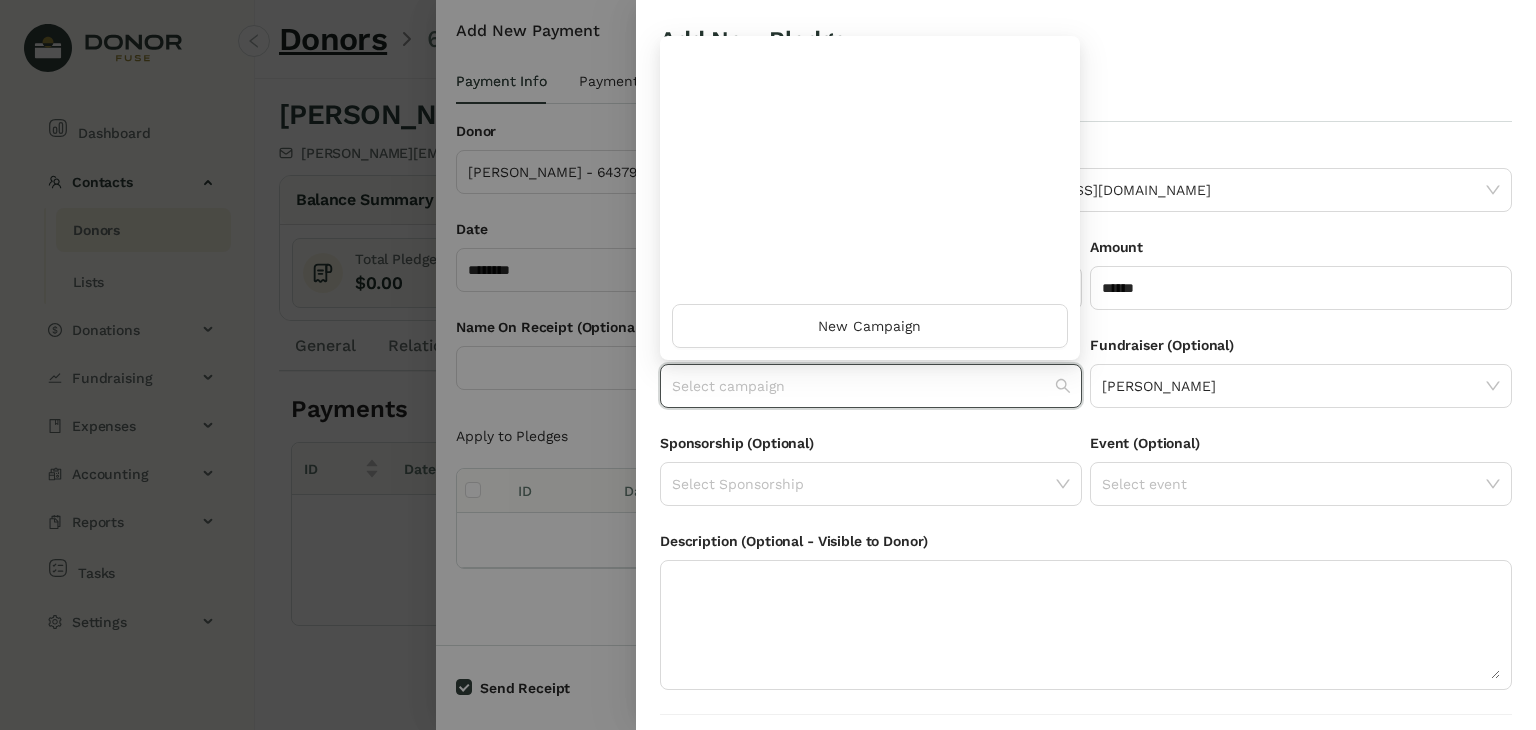 scroll, scrollTop: 960, scrollLeft: 0, axis: vertical 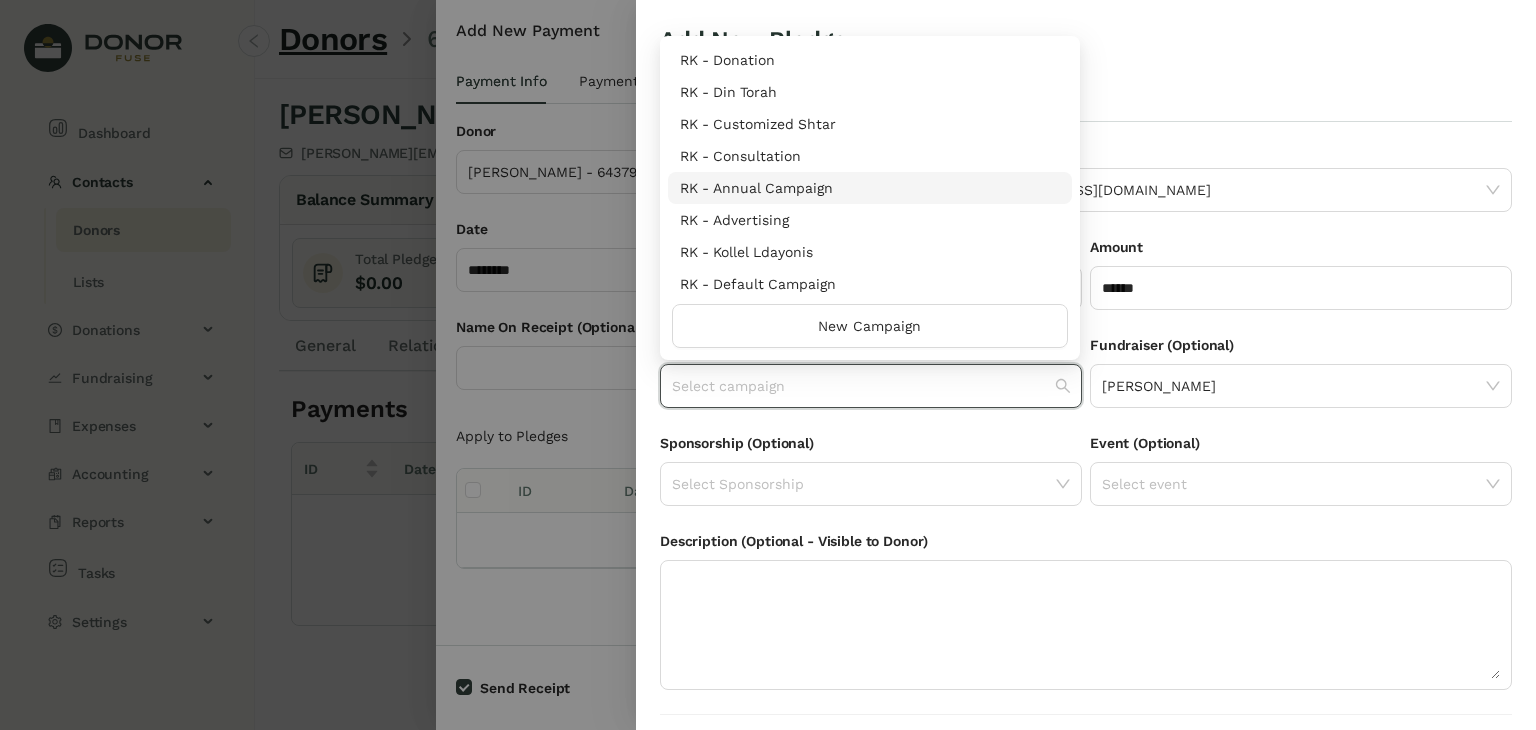 click on "RK - Annual Campaign" at bounding box center [870, 188] 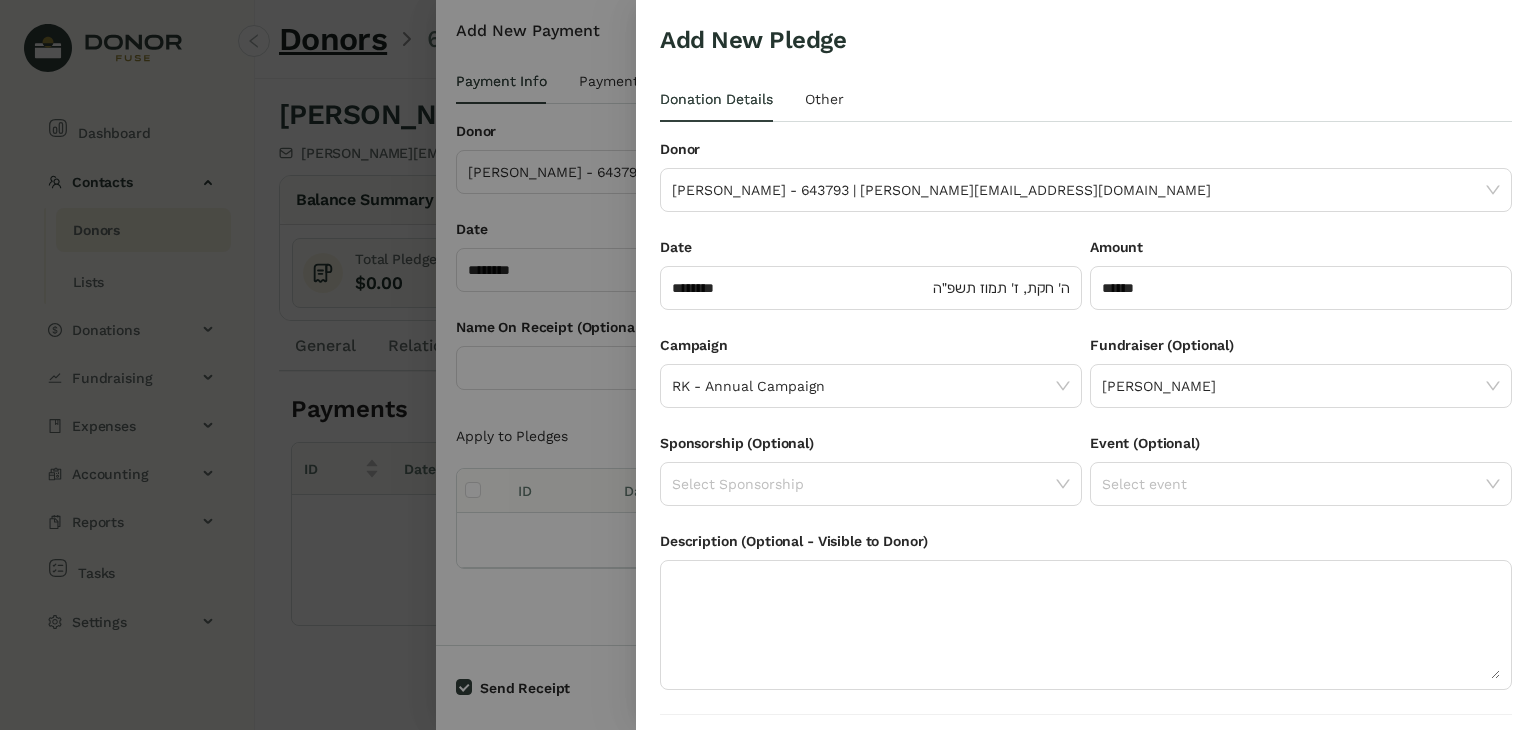 scroll, scrollTop: 54, scrollLeft: 0, axis: vertical 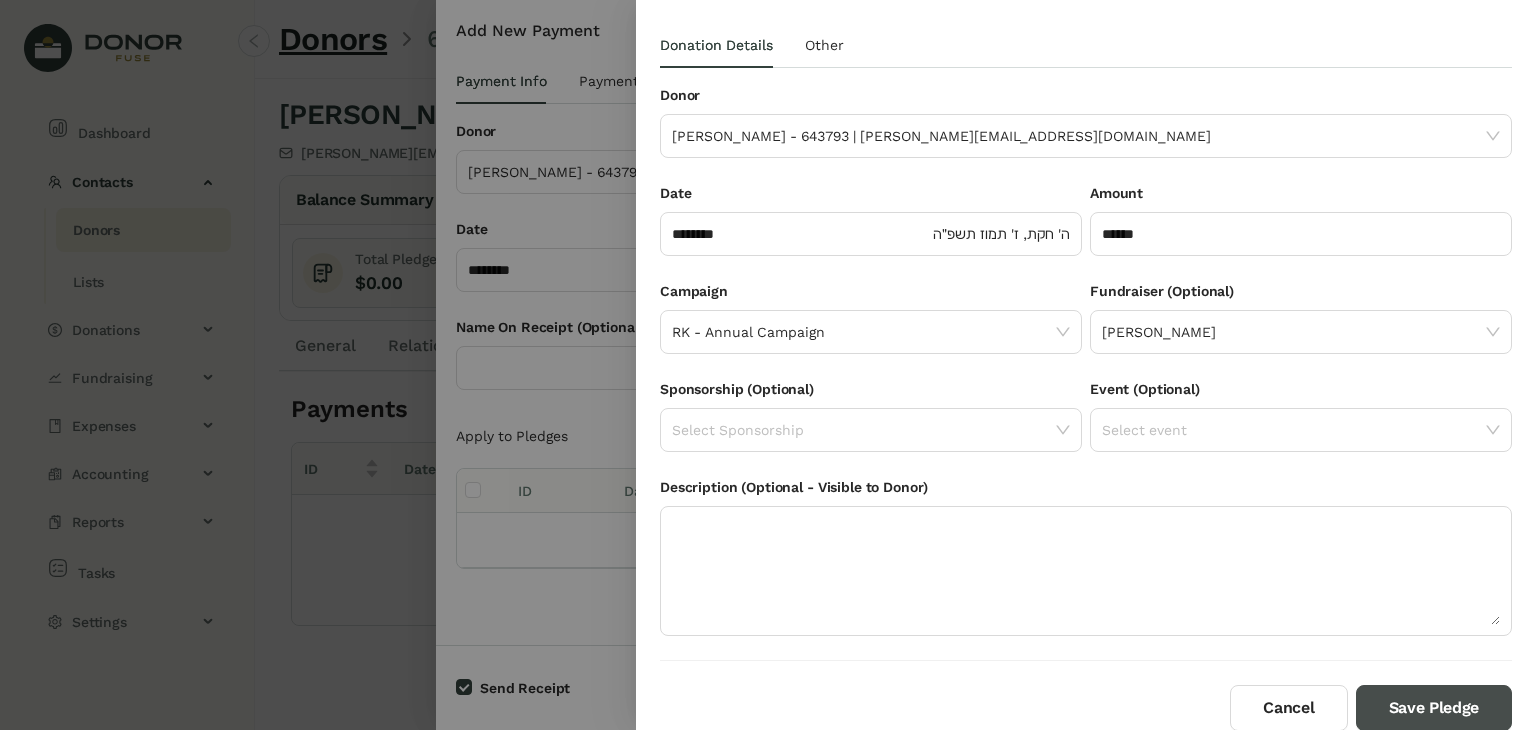 click on "Save Pledge" at bounding box center [1434, 708] 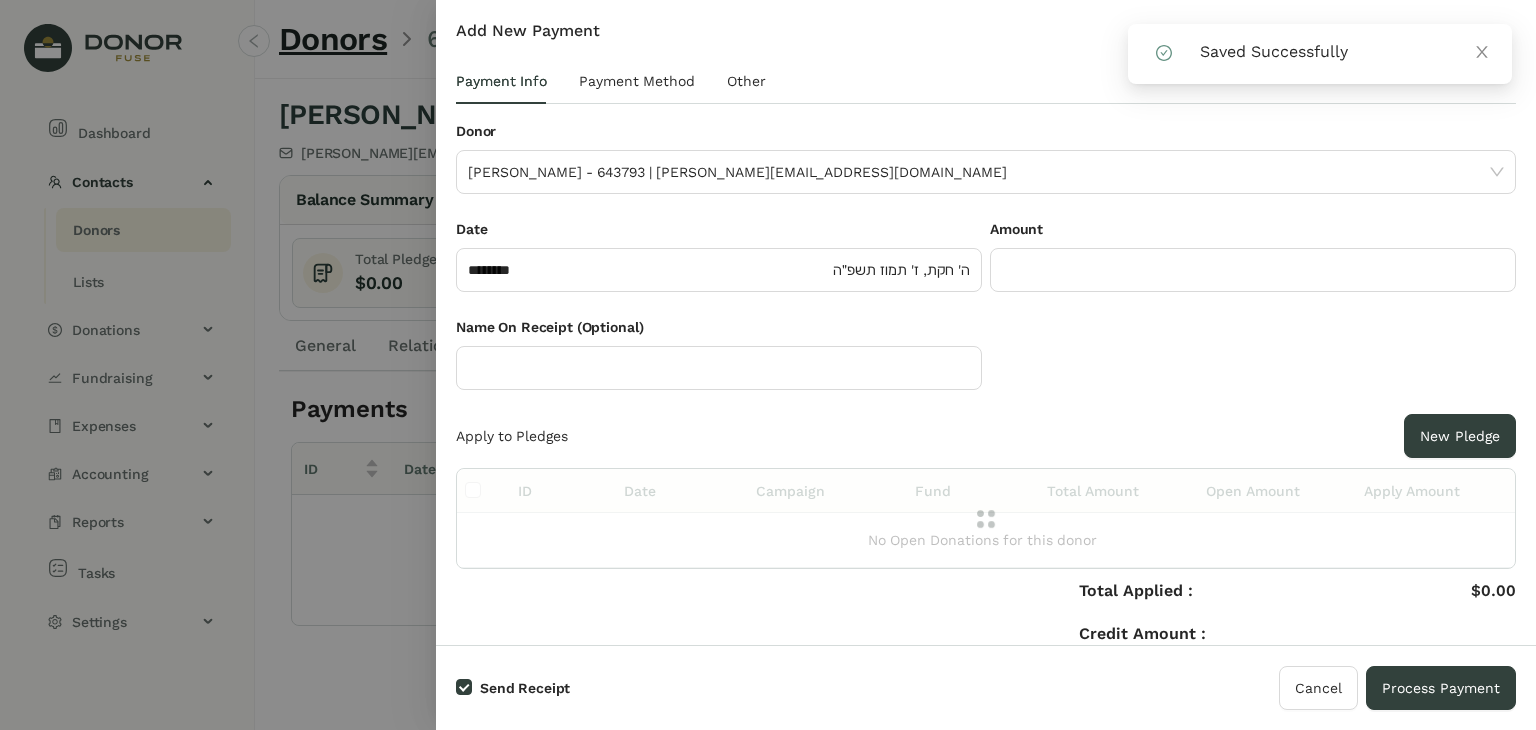 click 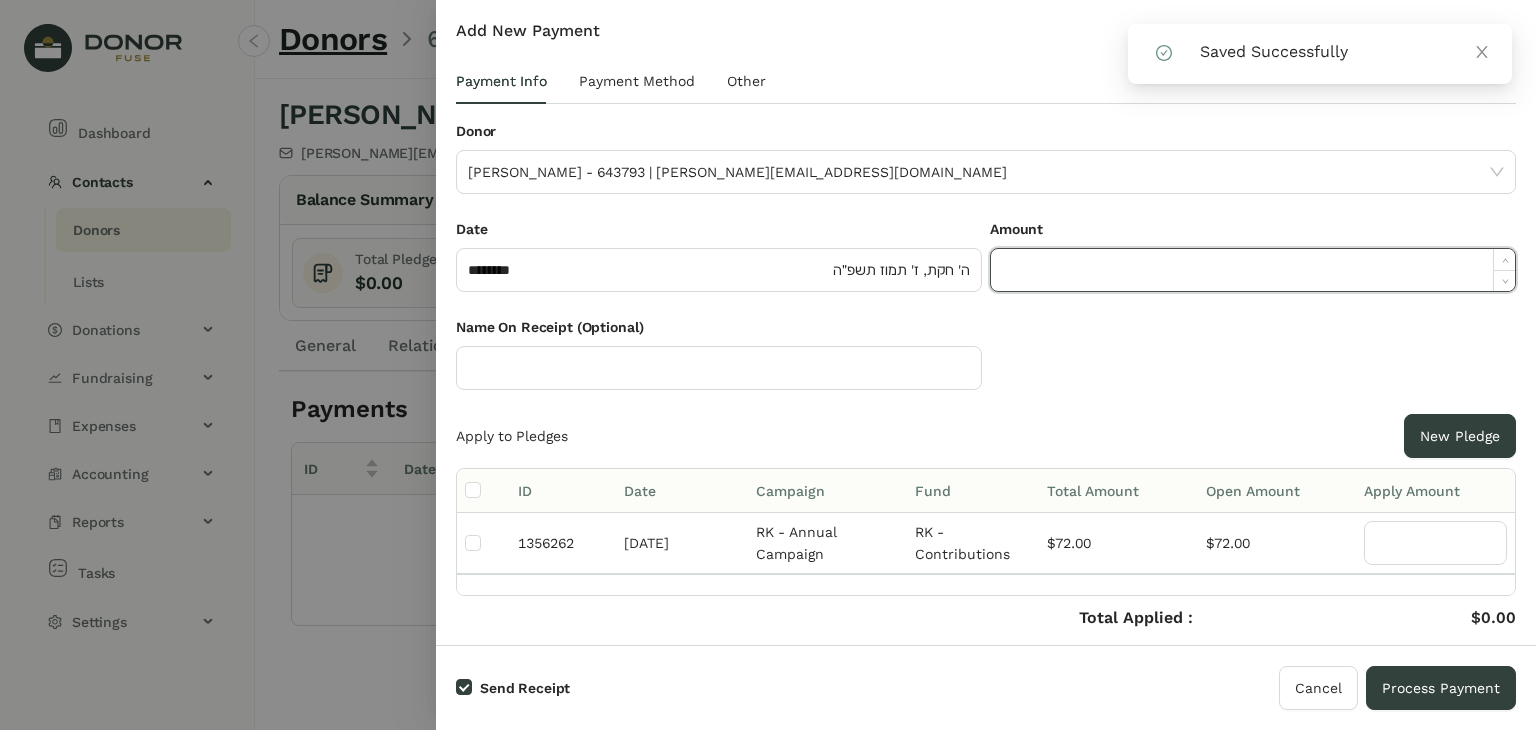 click 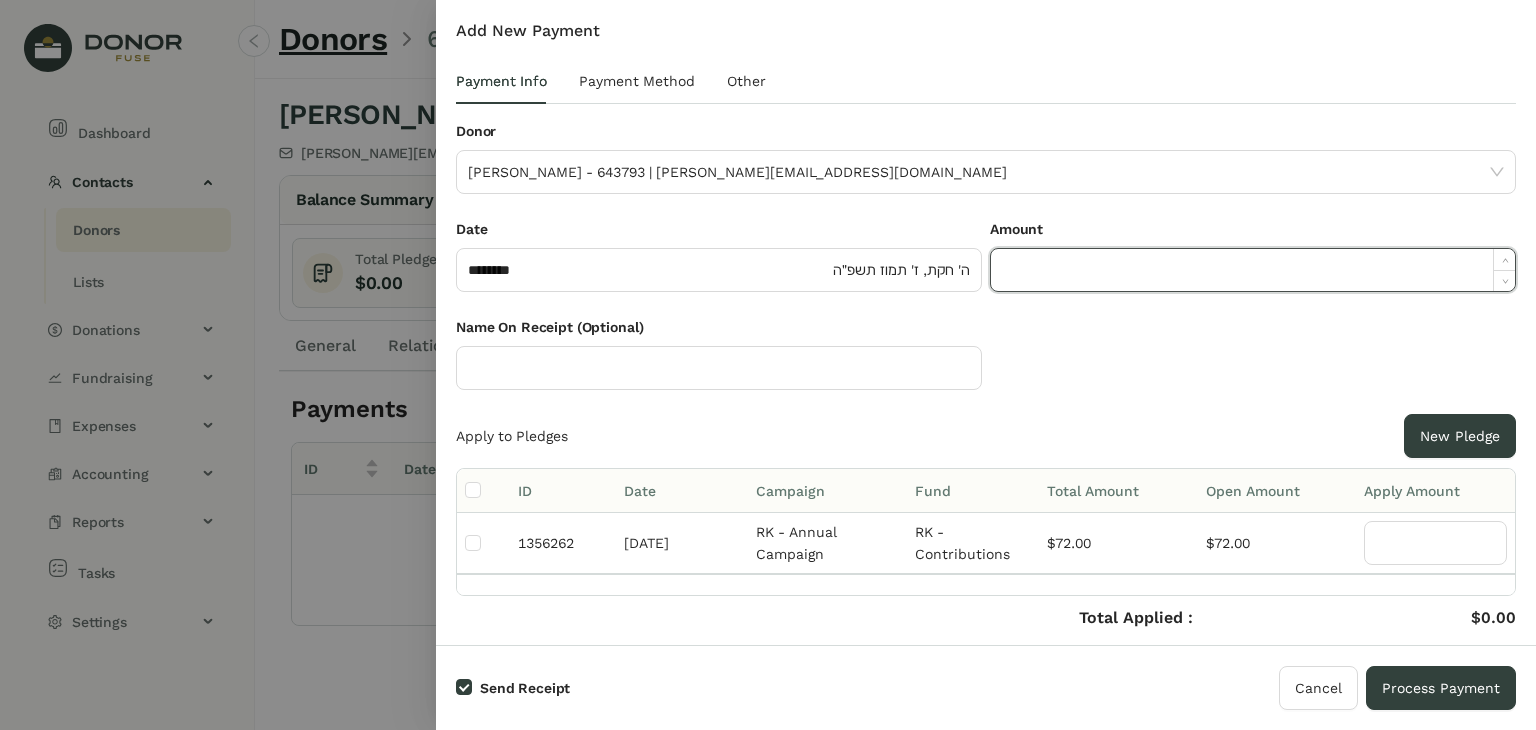 paste on "*****" 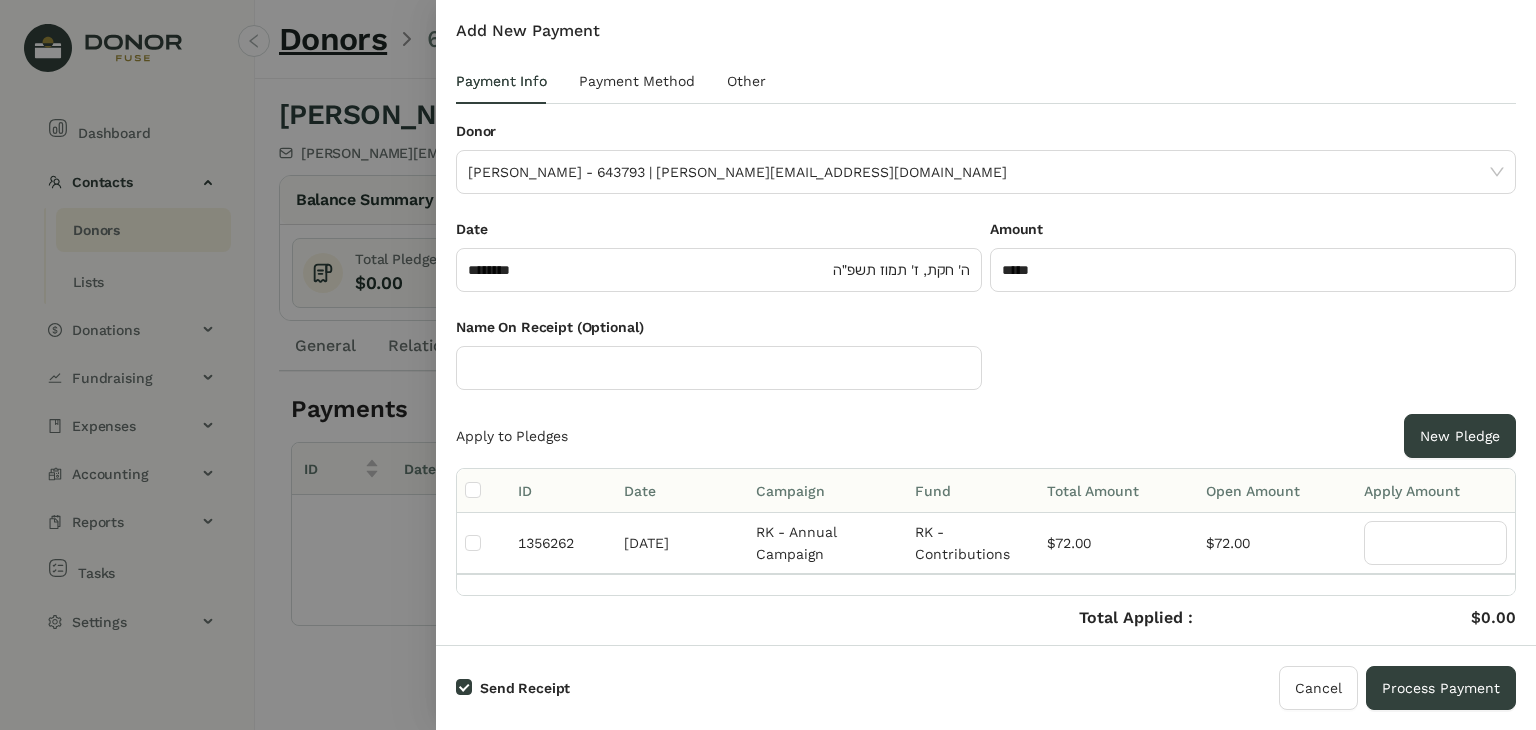 type on "******" 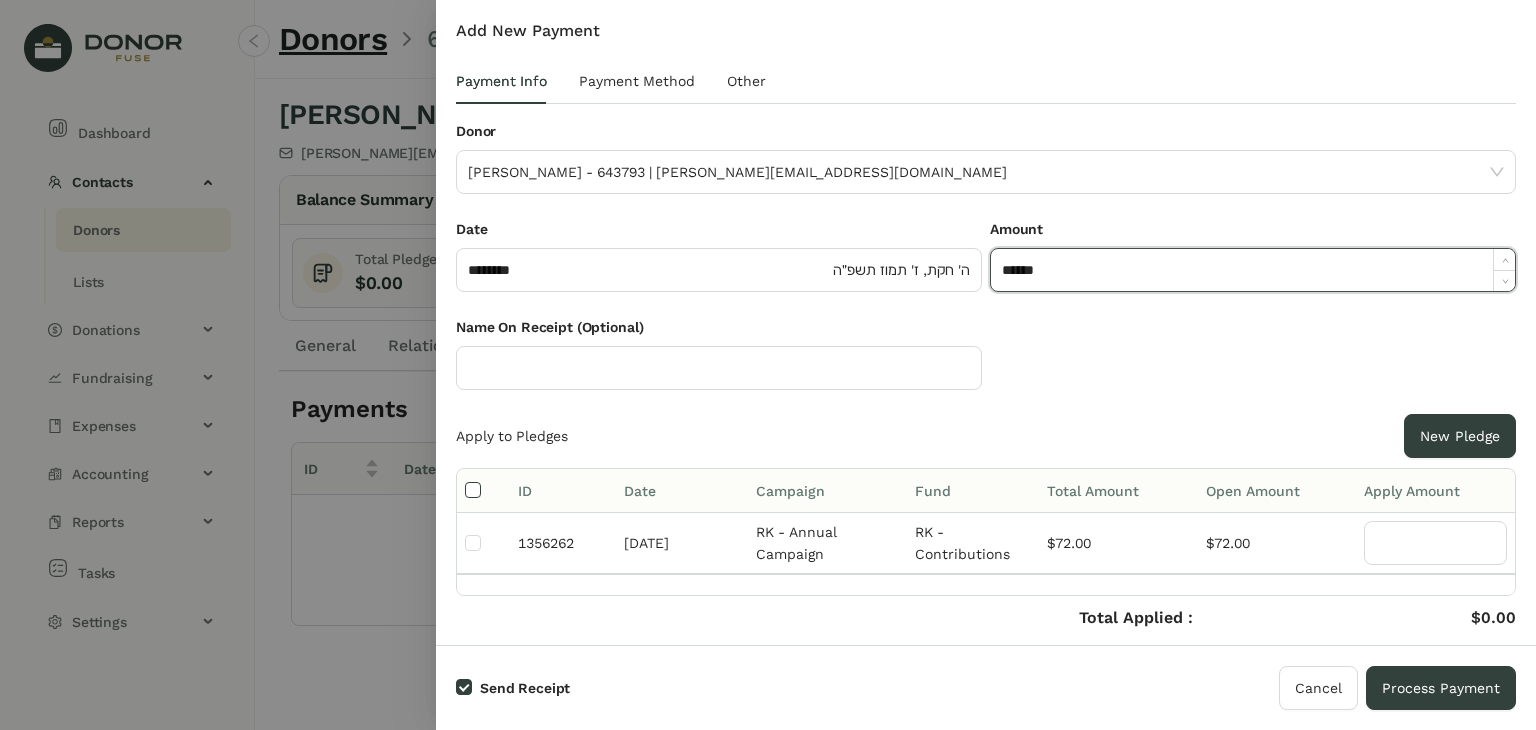 type on "**" 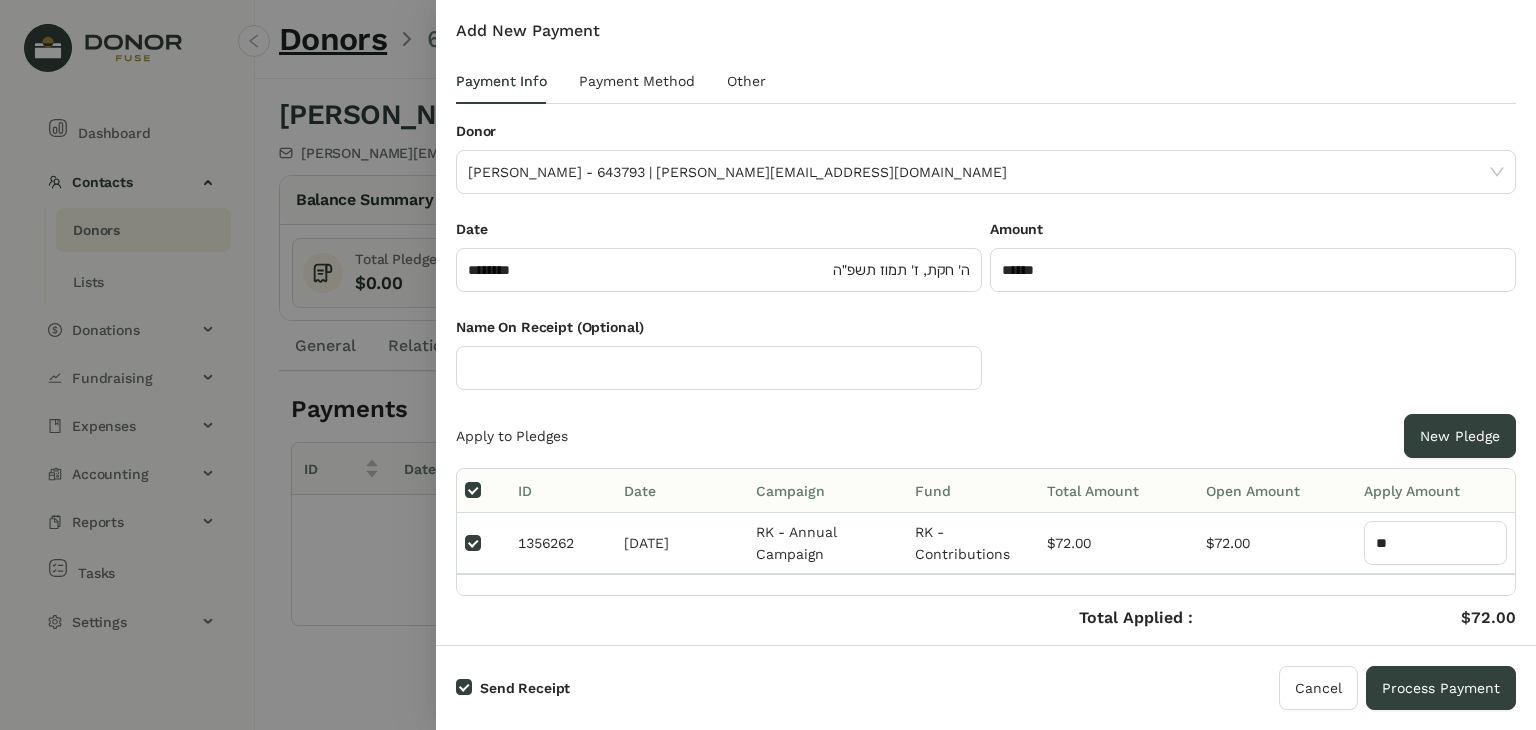 click on "Payment Info Payment Method Other" at bounding box center (986, 89) 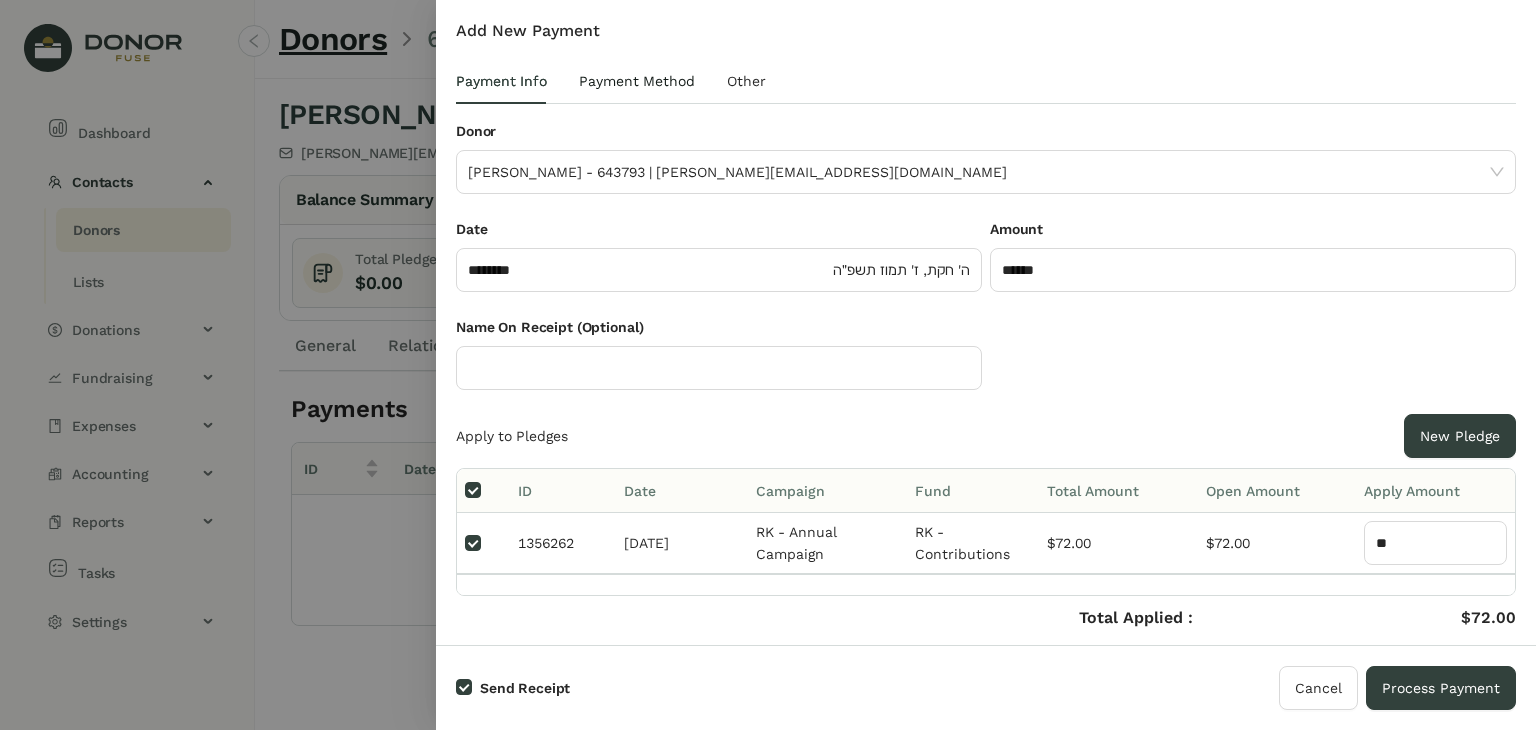 click on "Payment Method" at bounding box center [637, 81] 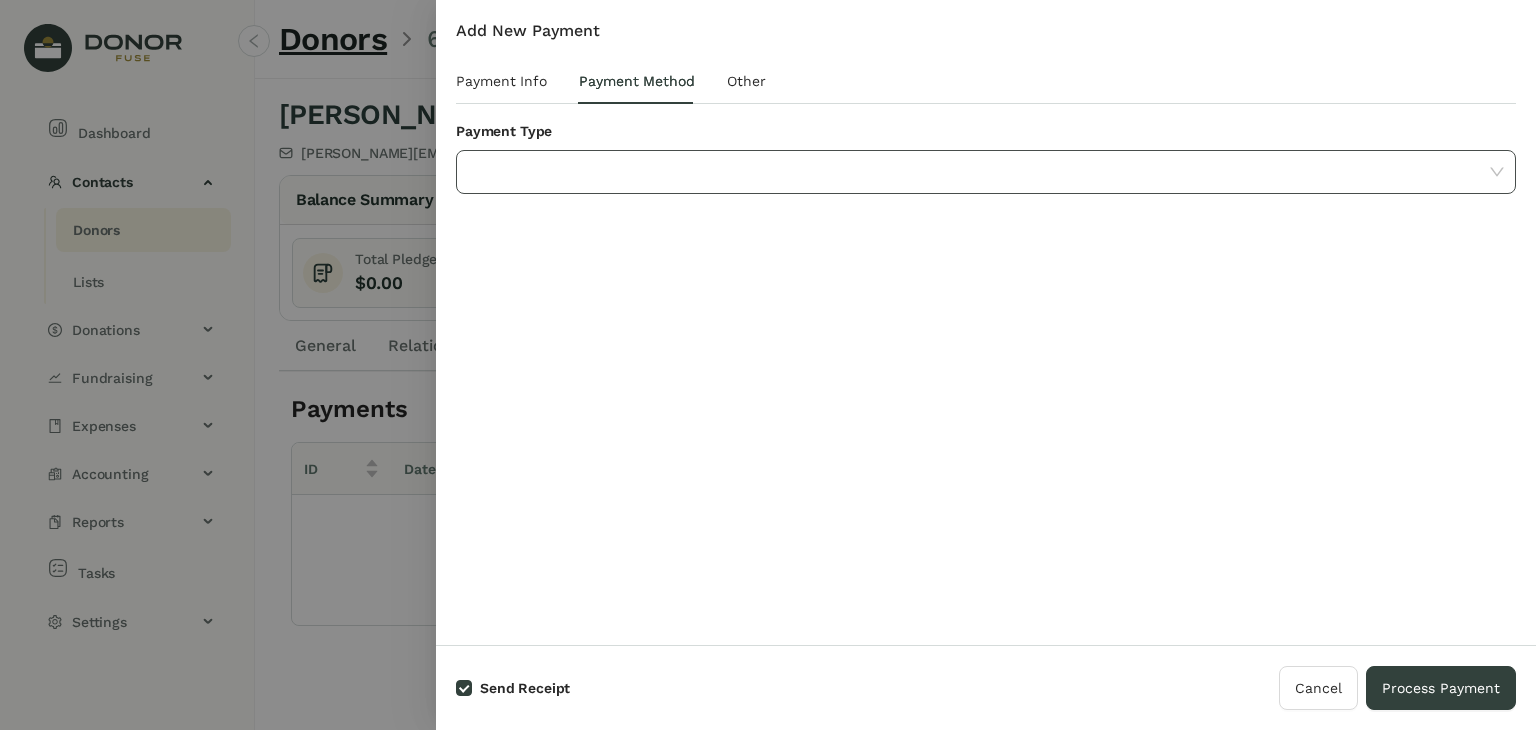 click 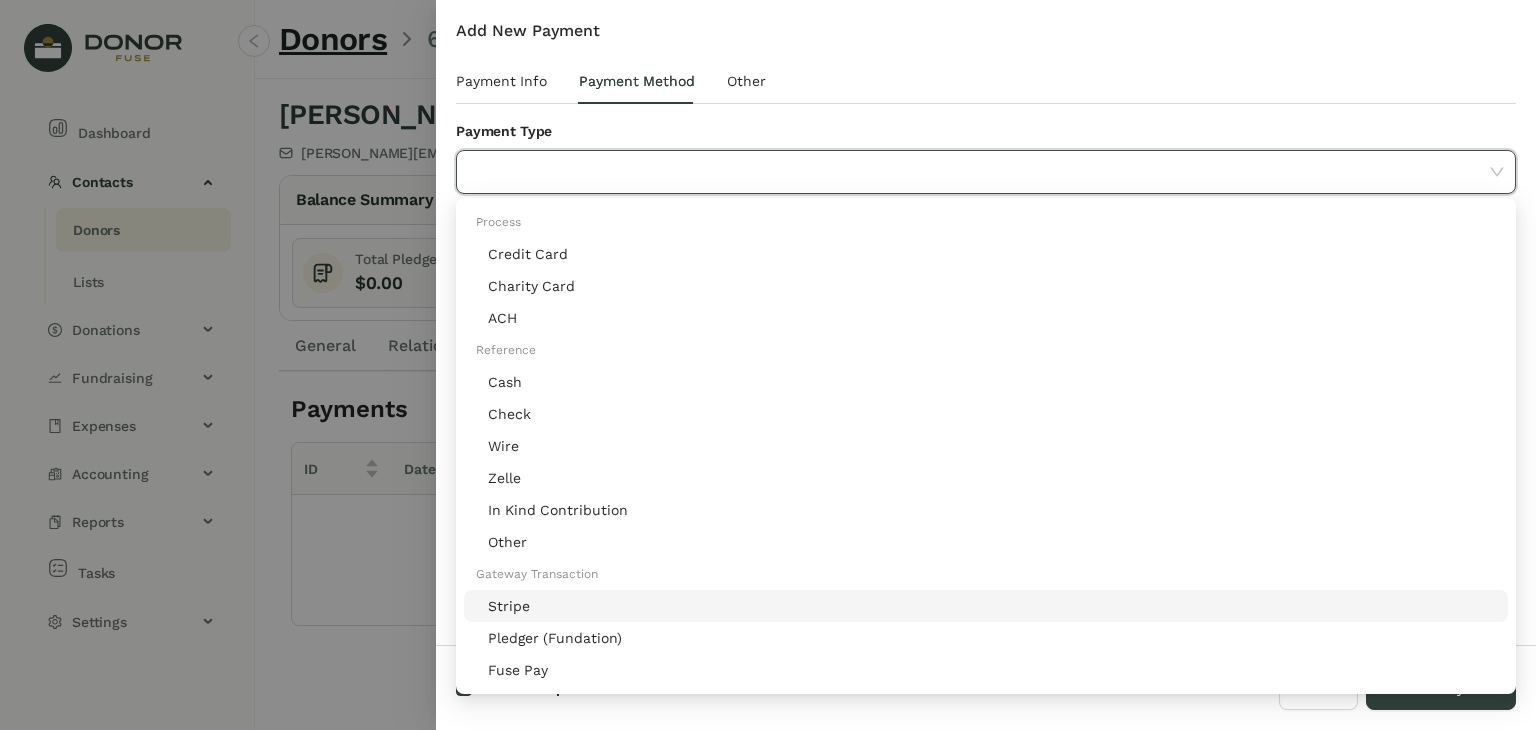 click on "Stripe" 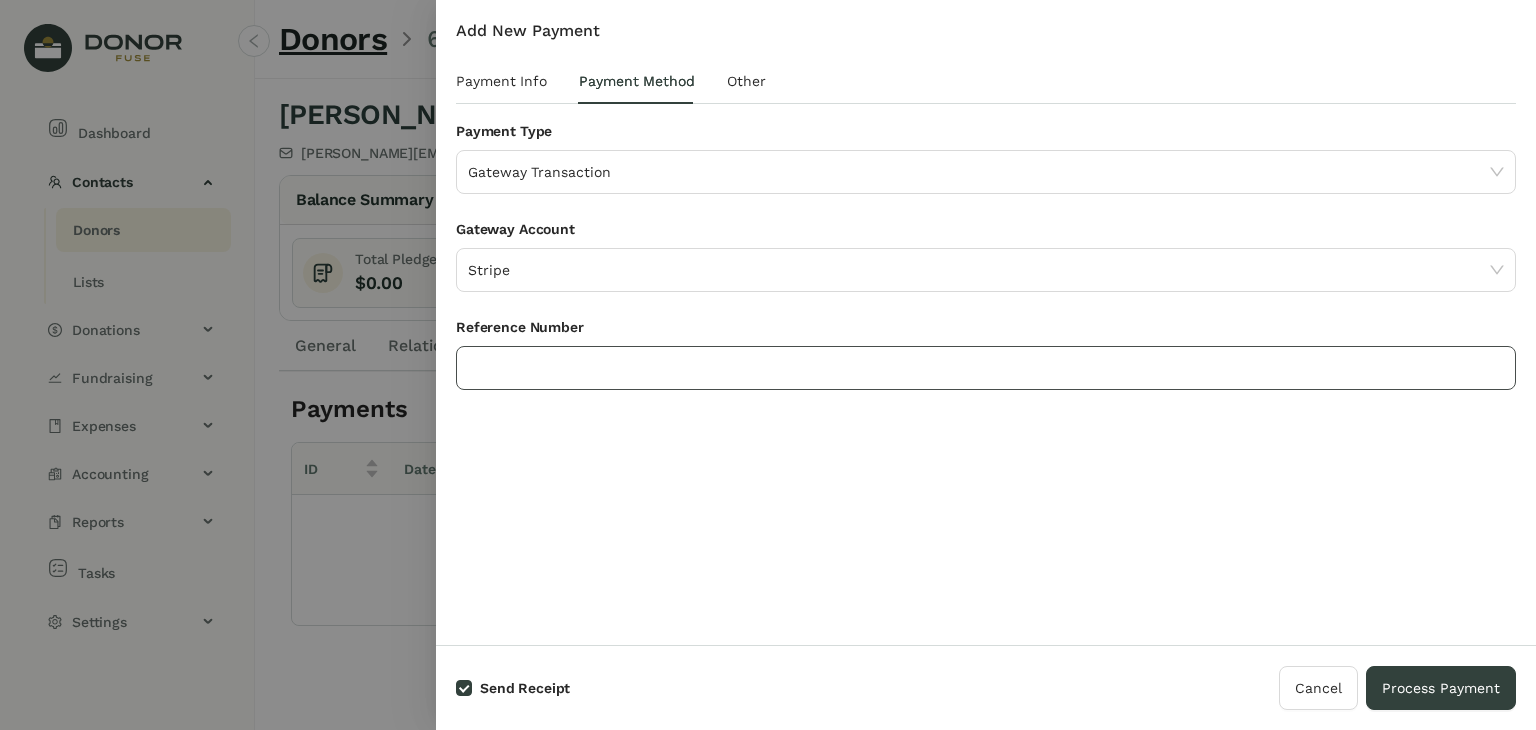 click 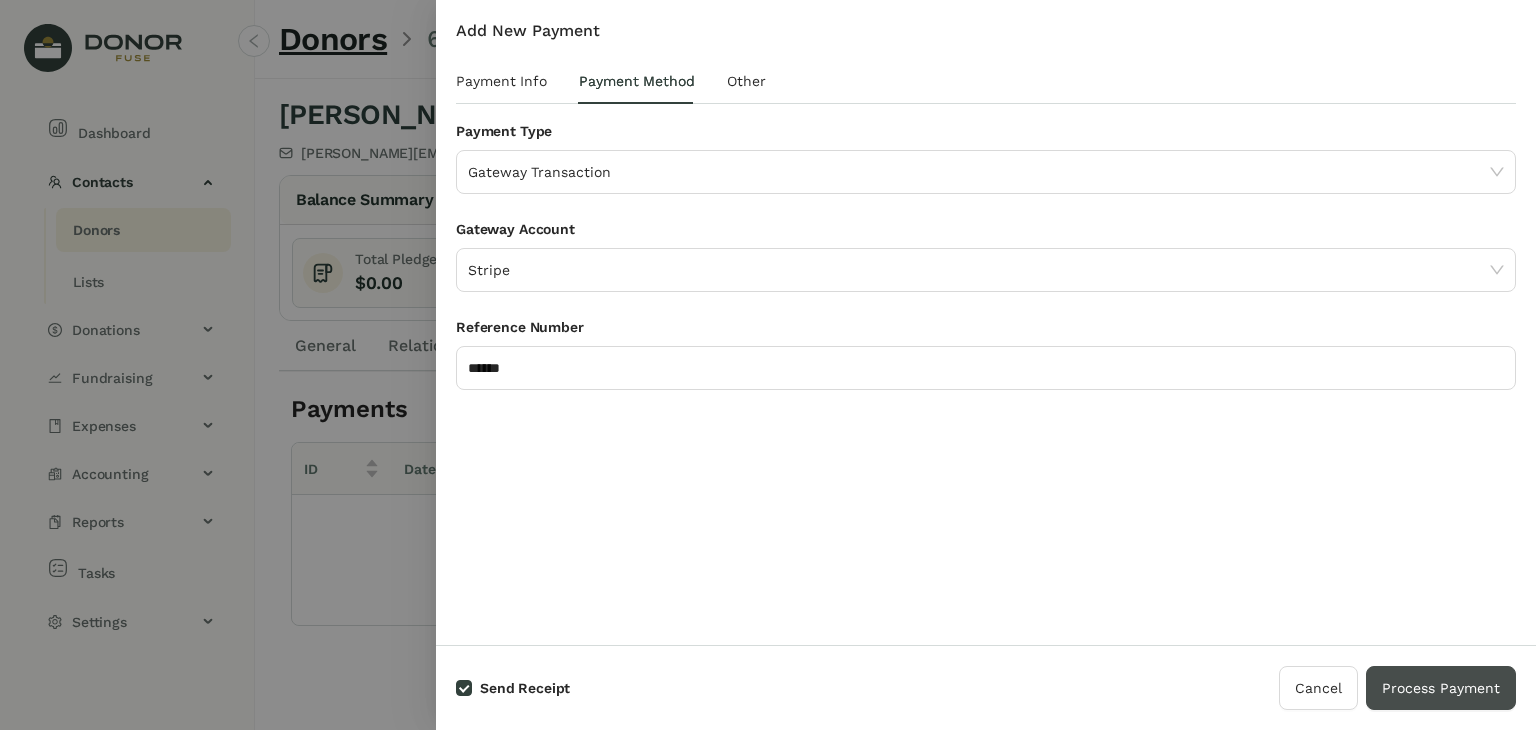 click on "Process Payment" at bounding box center (1441, 688) 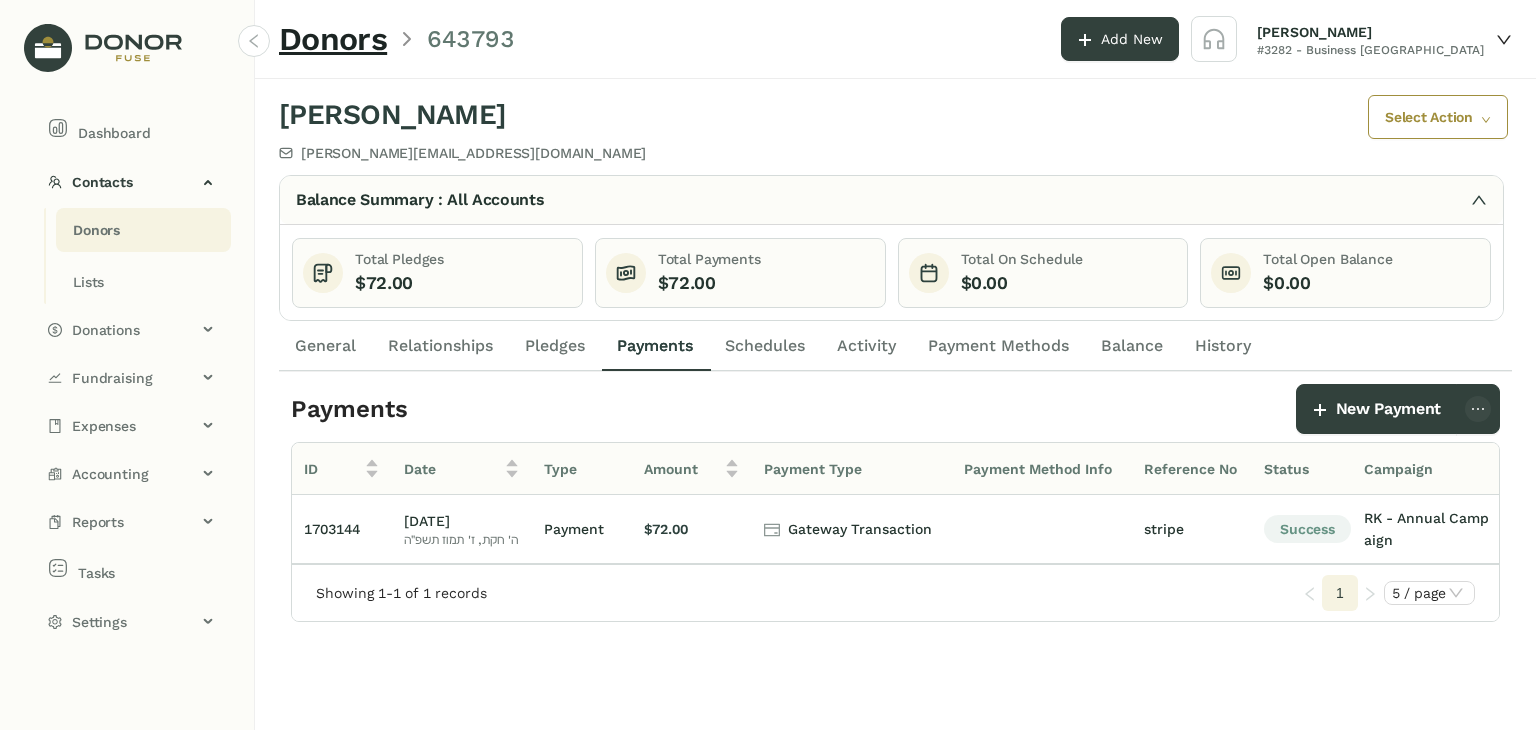 click on "Donors" 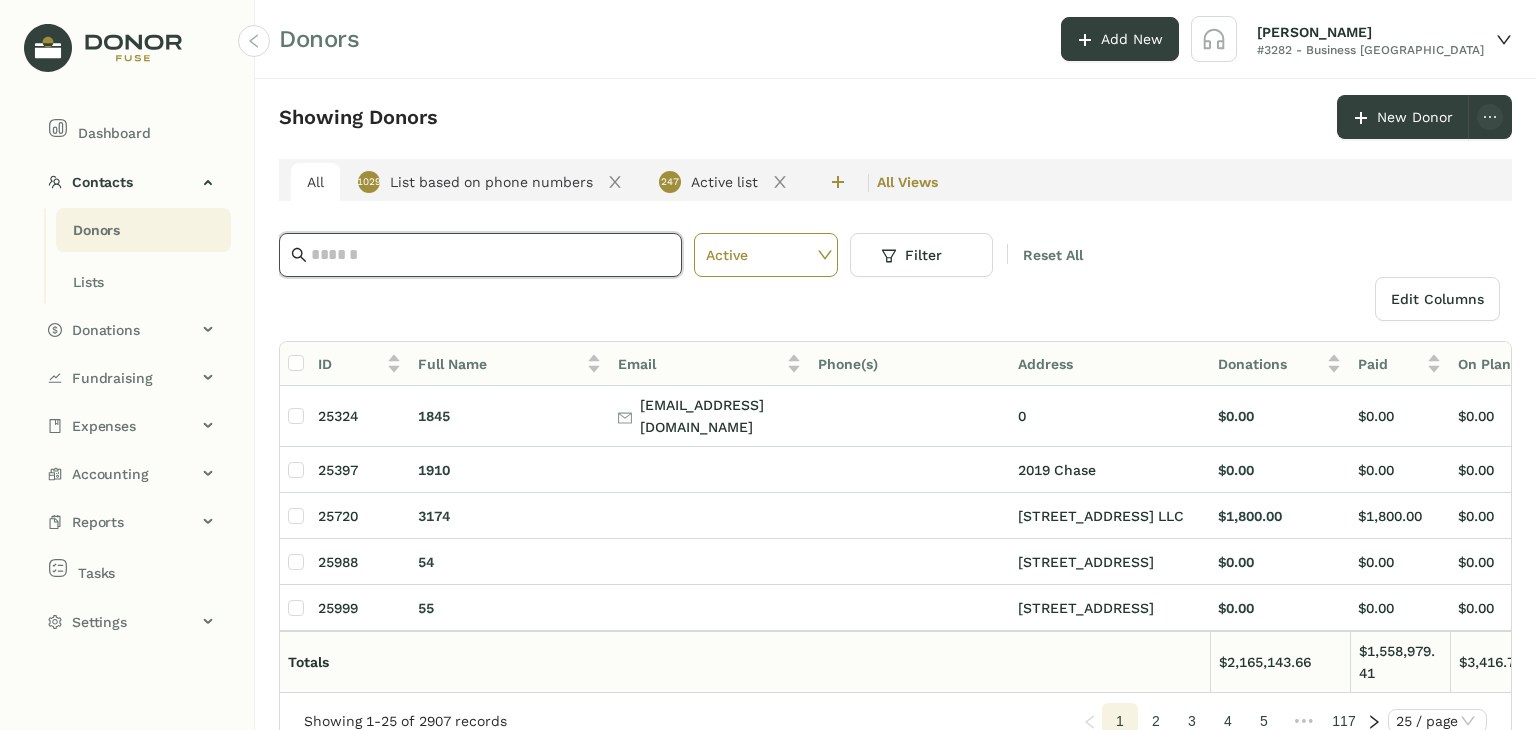 click 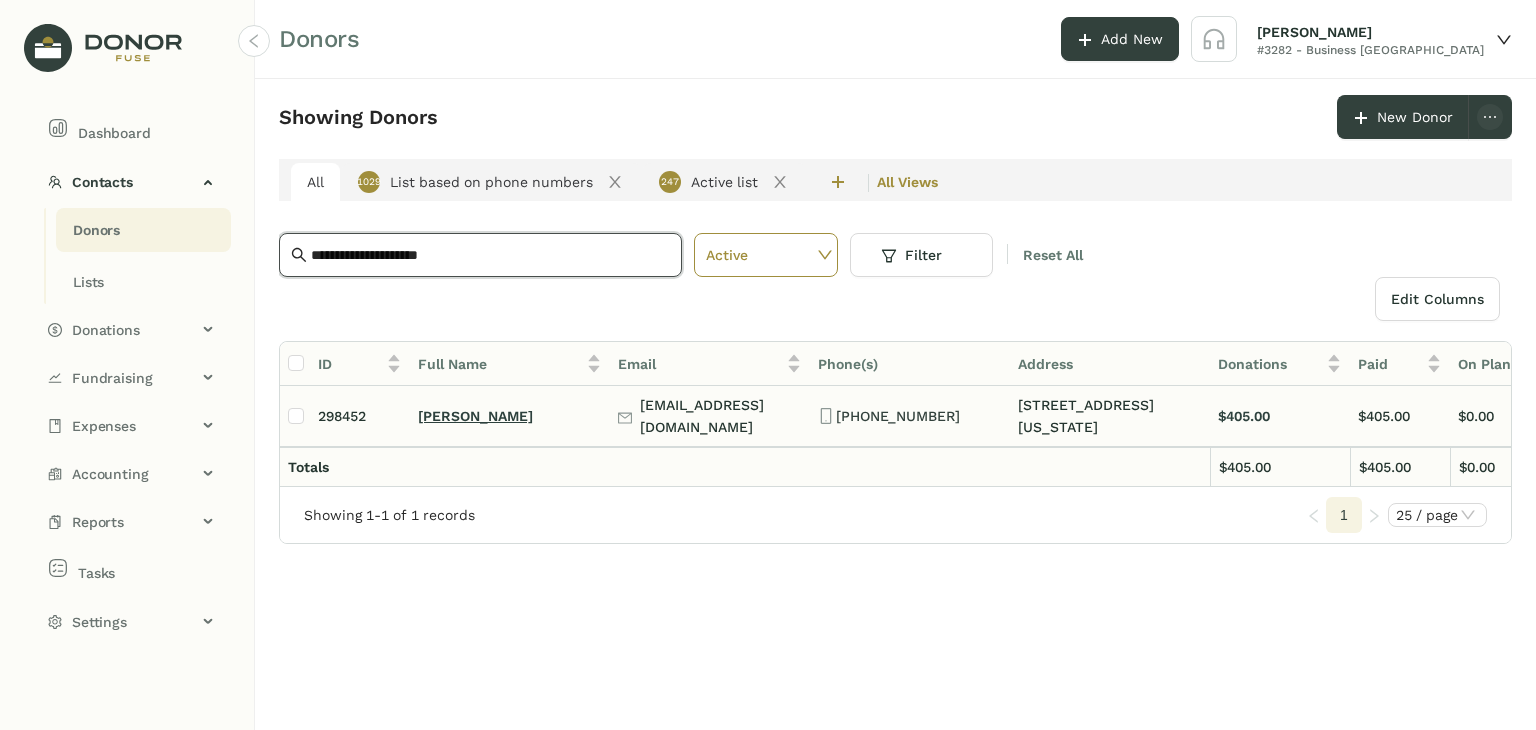 type on "**********" 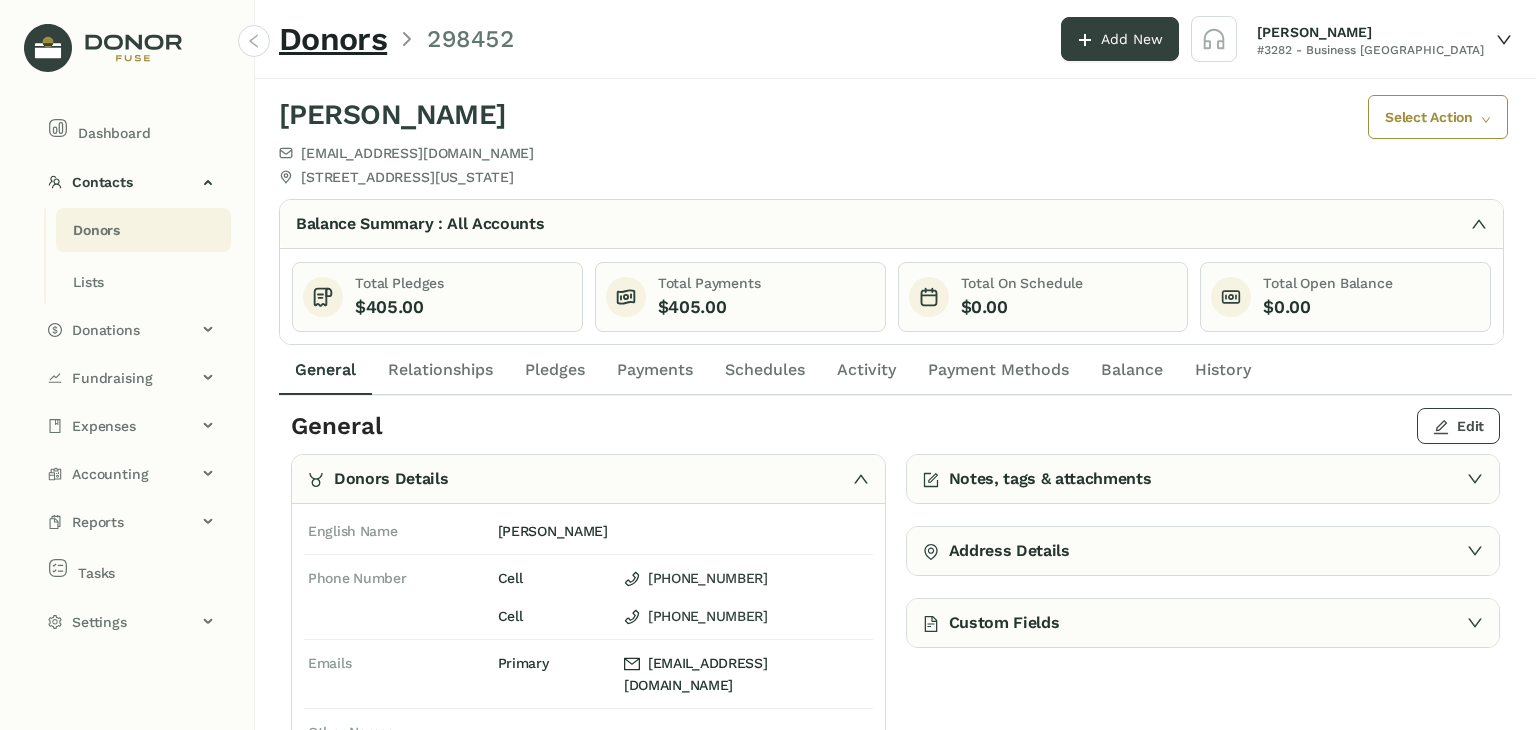 click on "Edit" 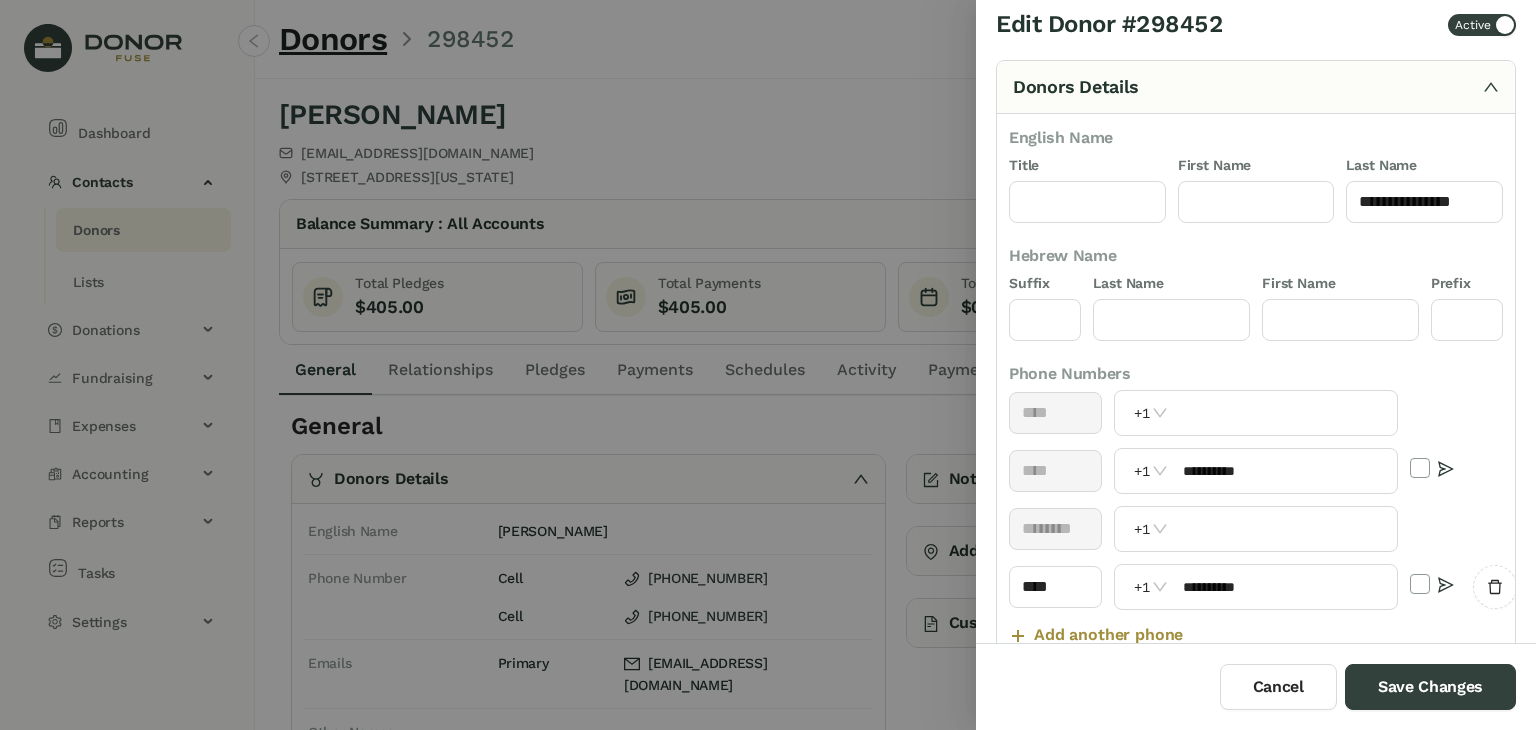 scroll, scrollTop: 7, scrollLeft: 0, axis: vertical 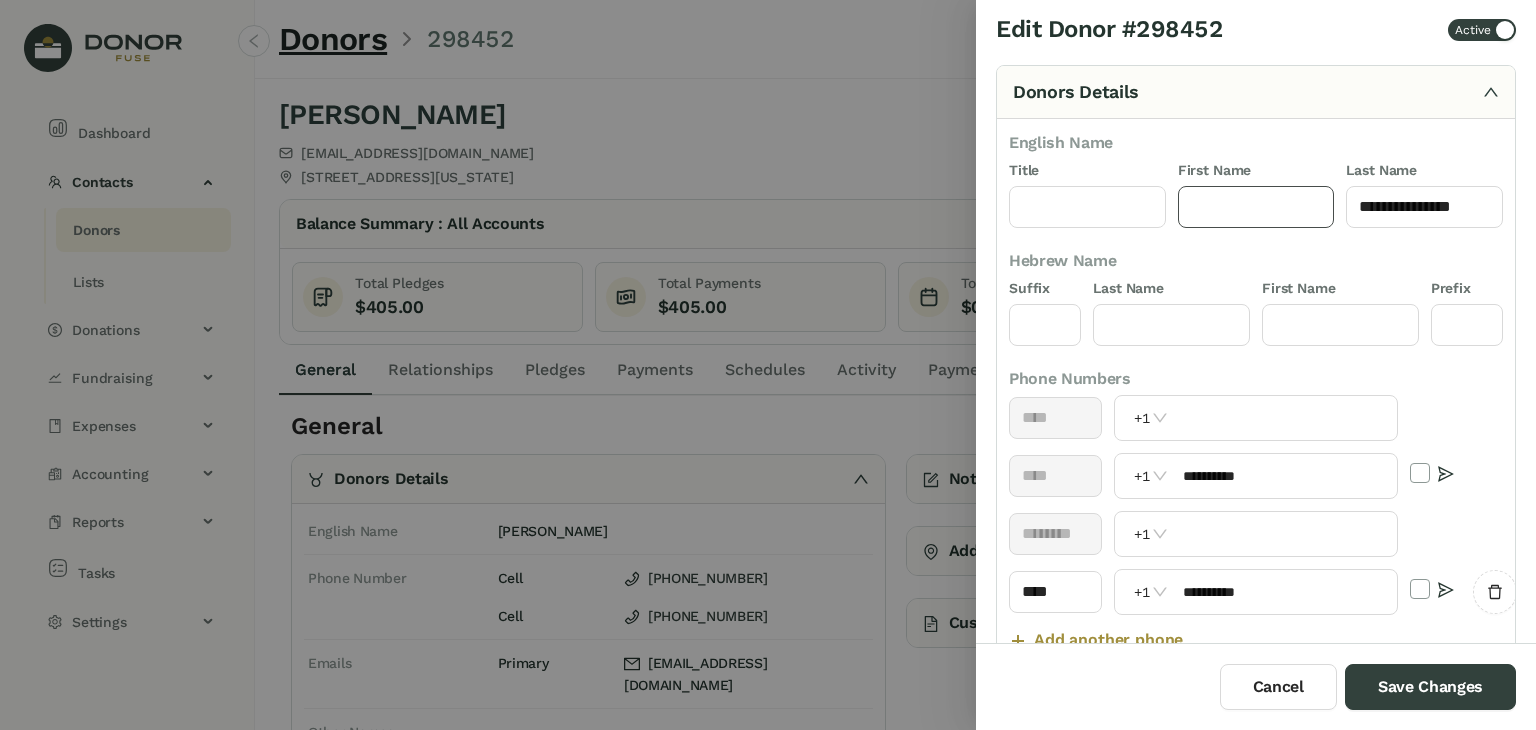 click 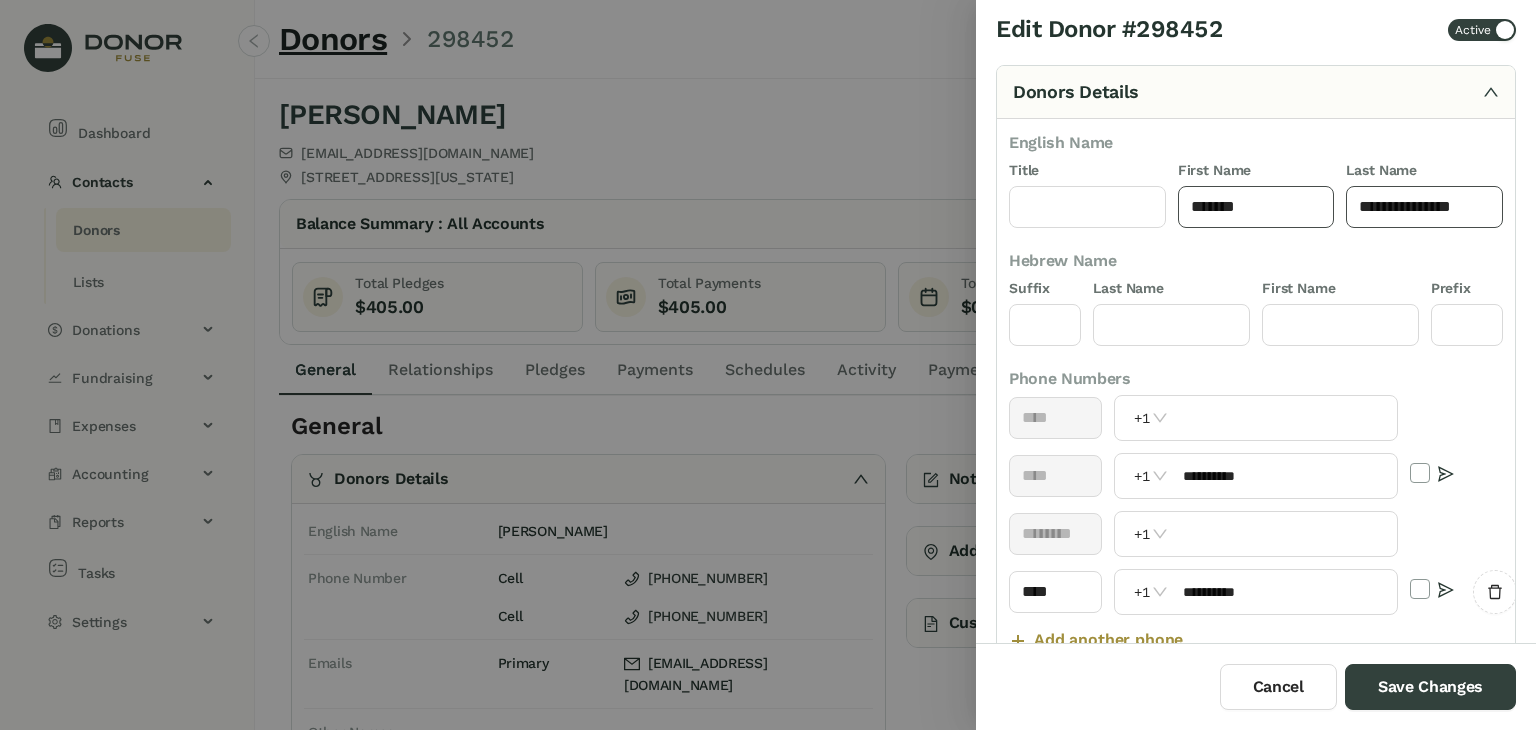 type on "*******" 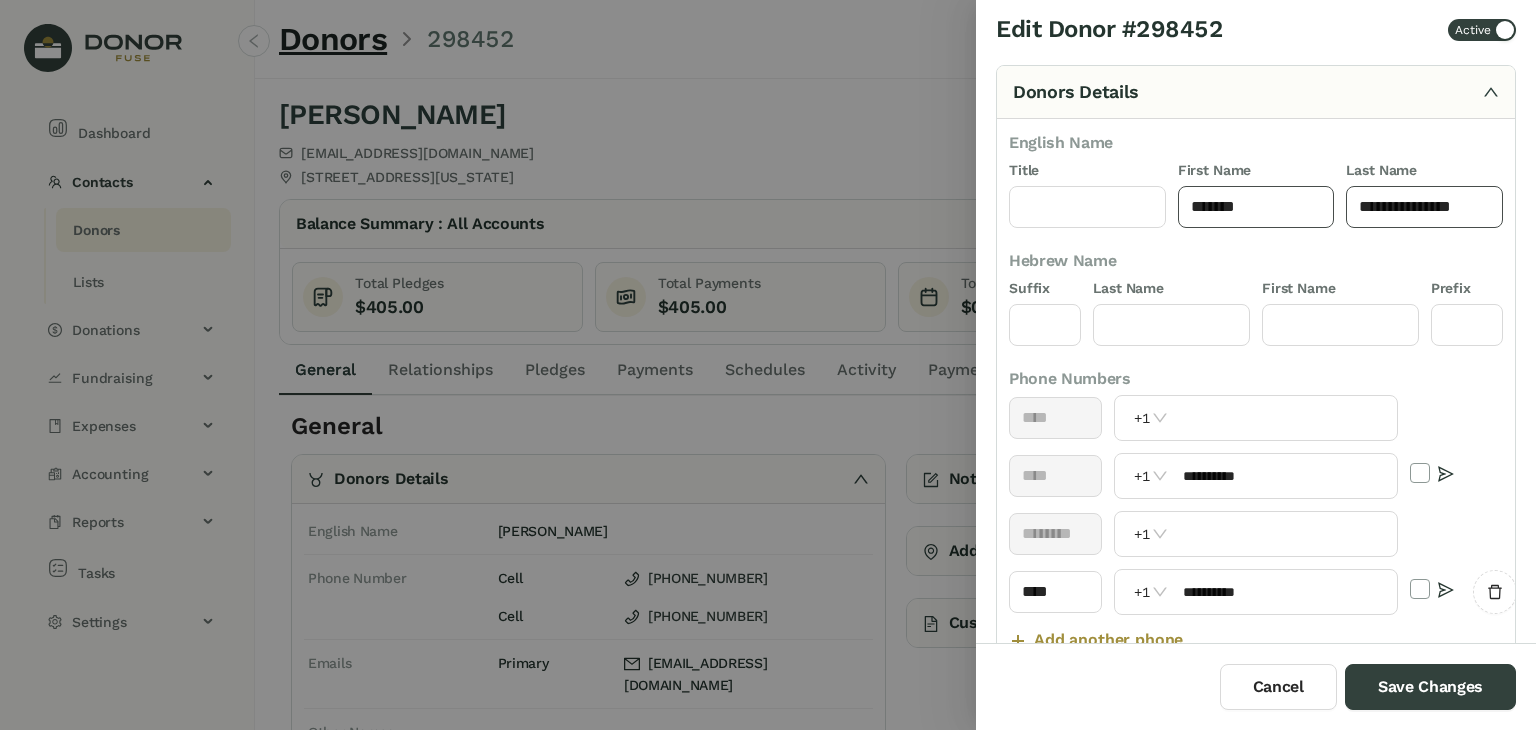 drag, startPoint x: 1412, startPoint y: 206, endPoint x: 1308, endPoint y: 195, distance: 104.58012 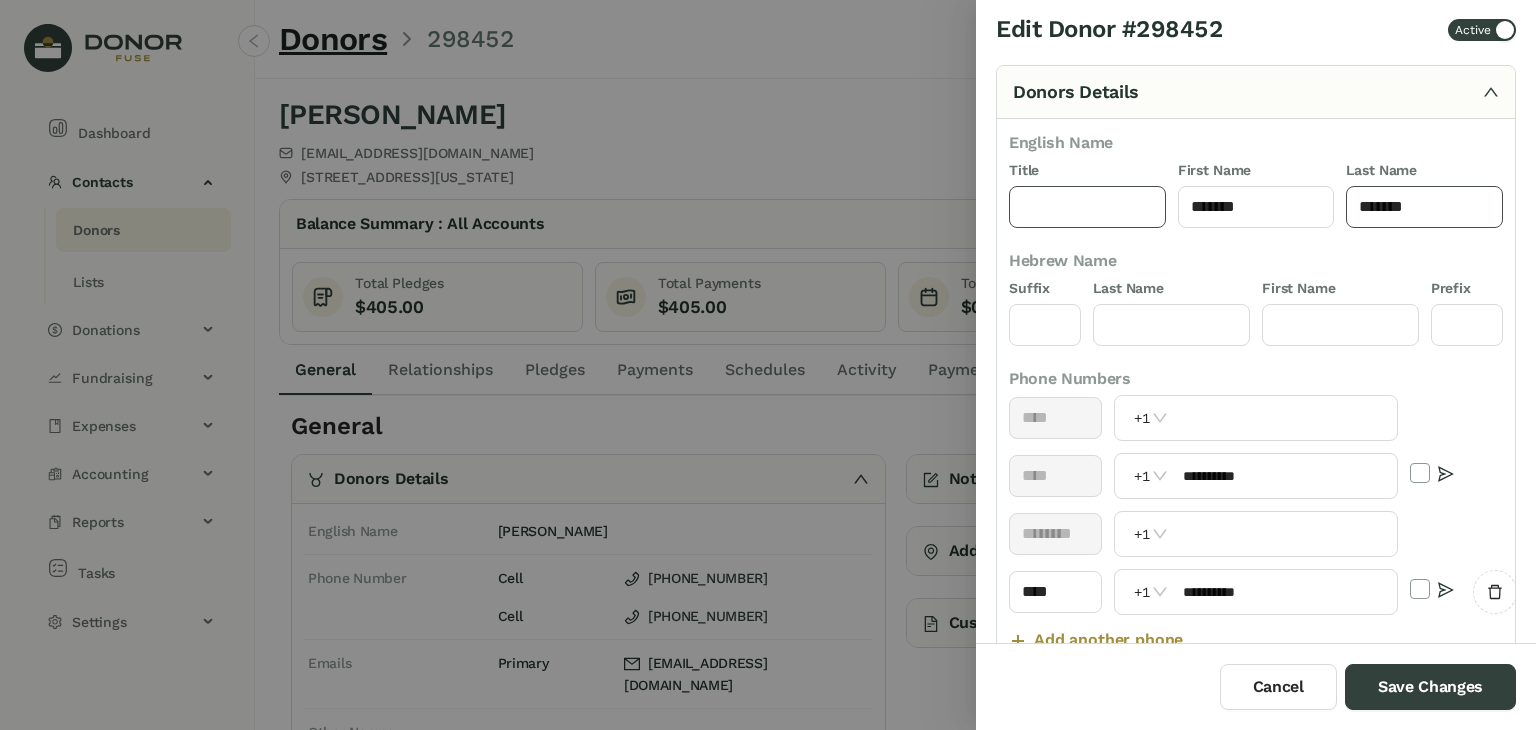 type on "*******" 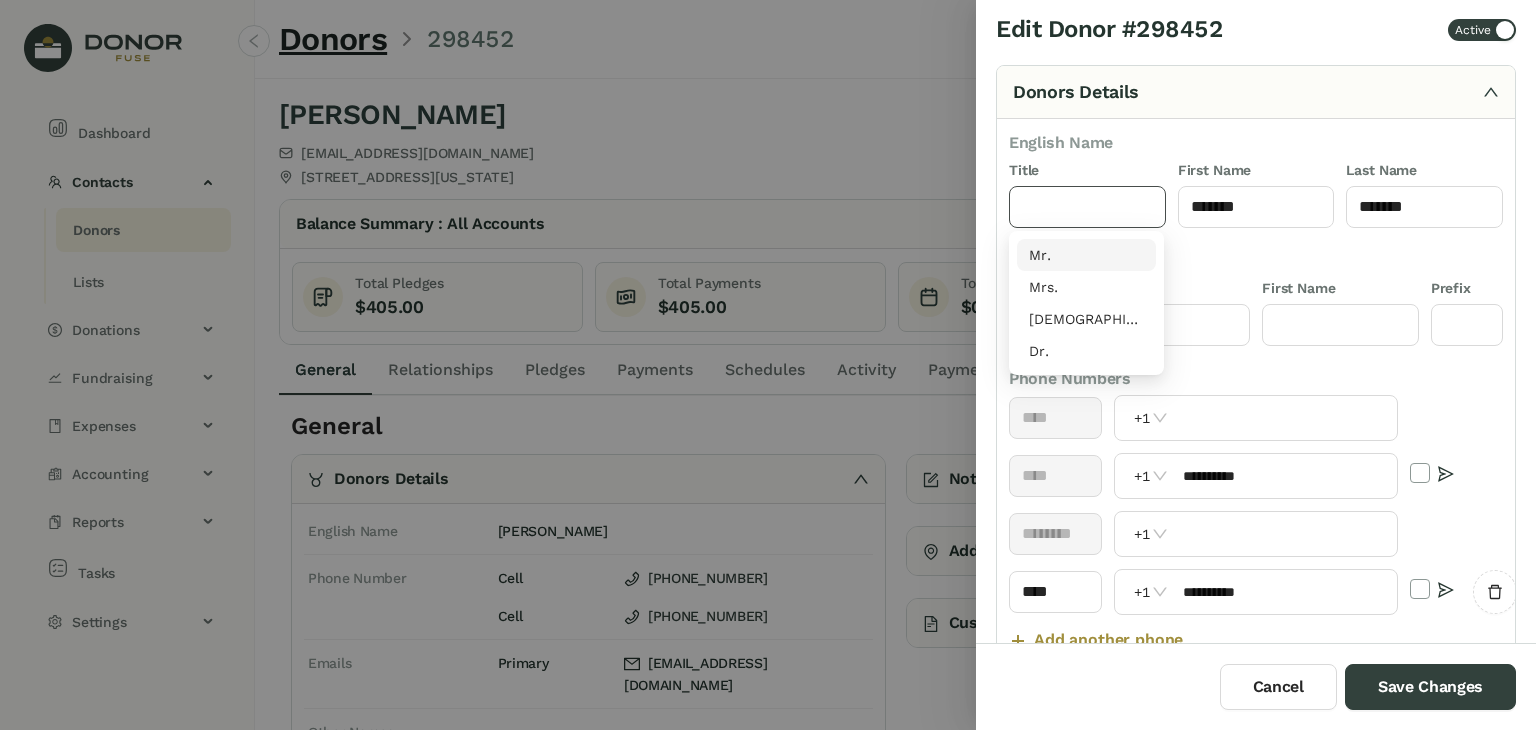click 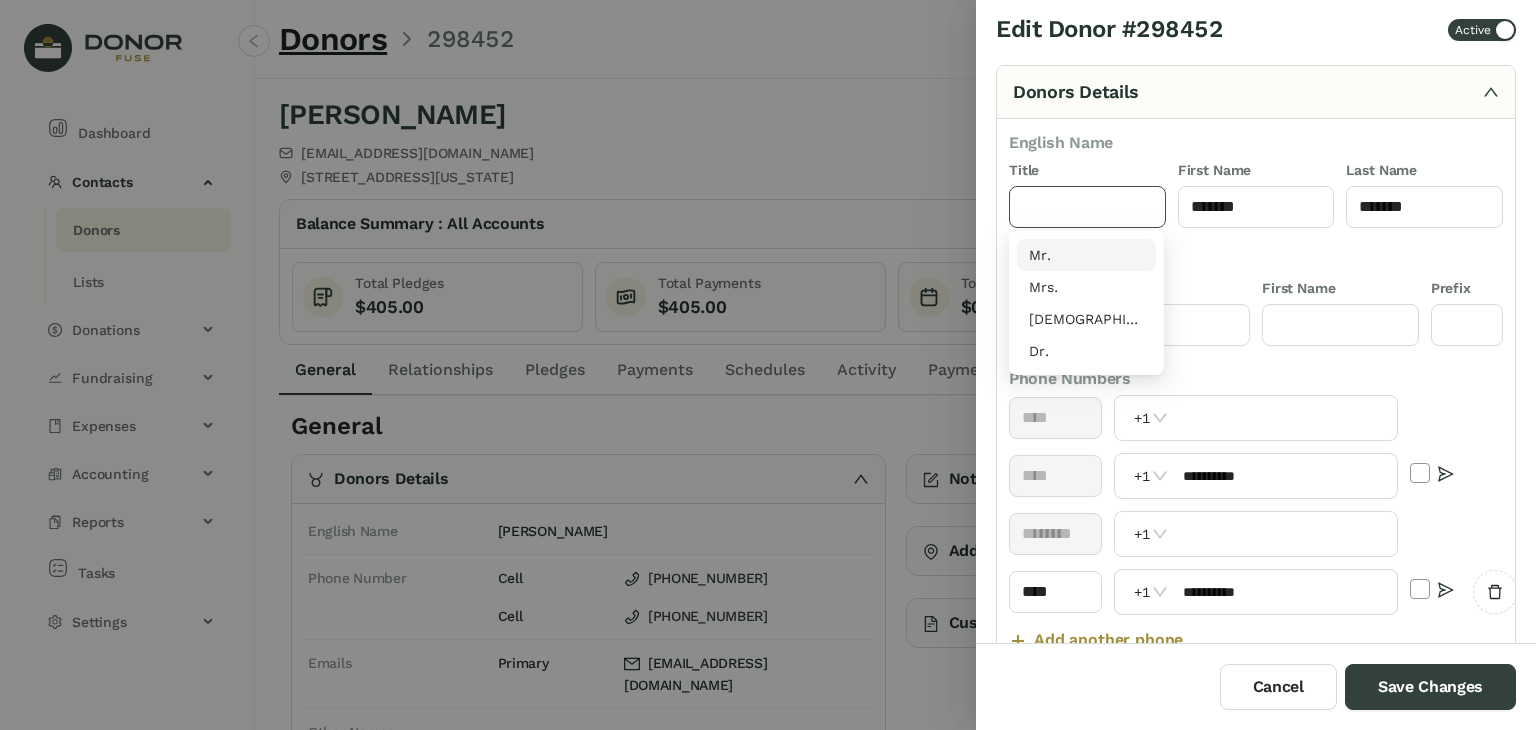 click on "Mr." at bounding box center (1086, 255) 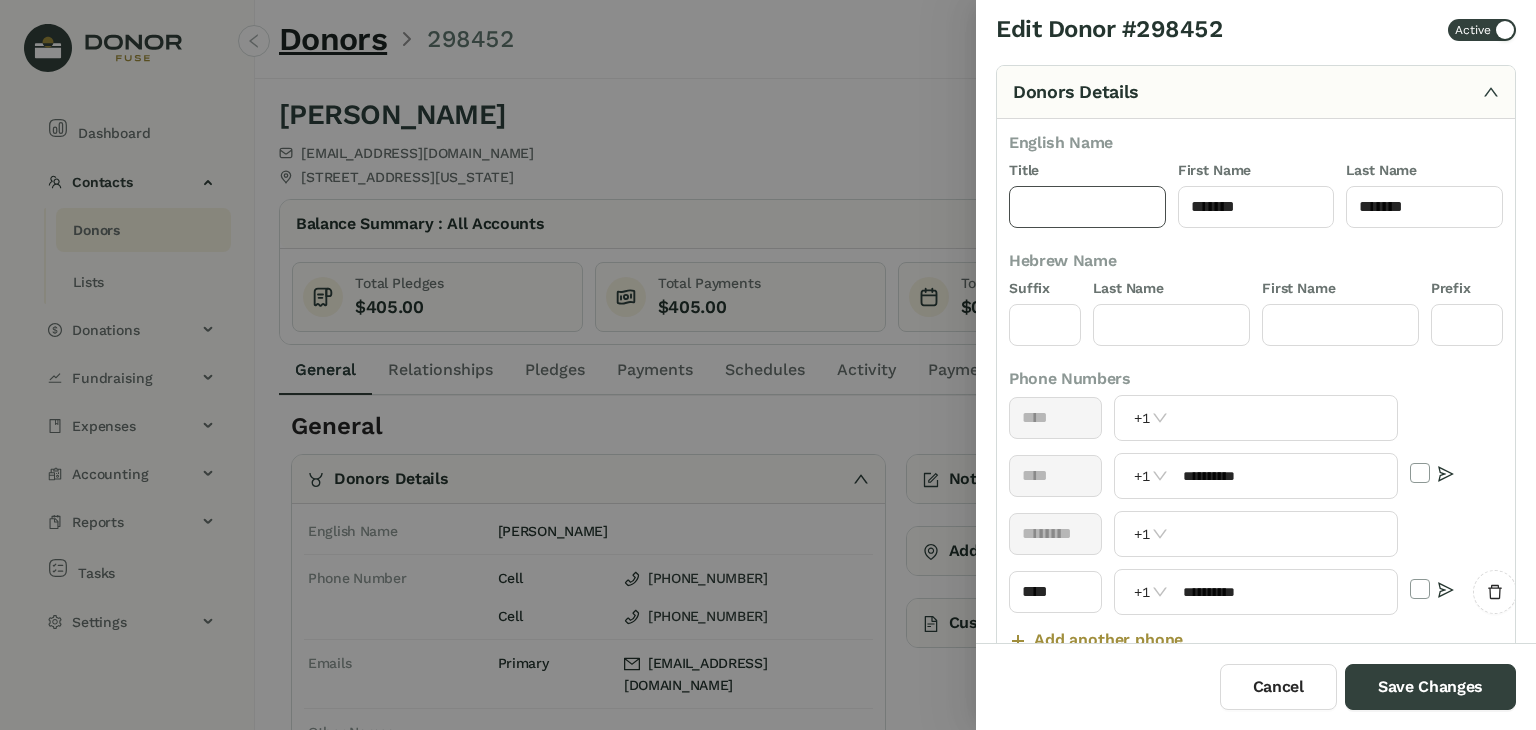 type on "***" 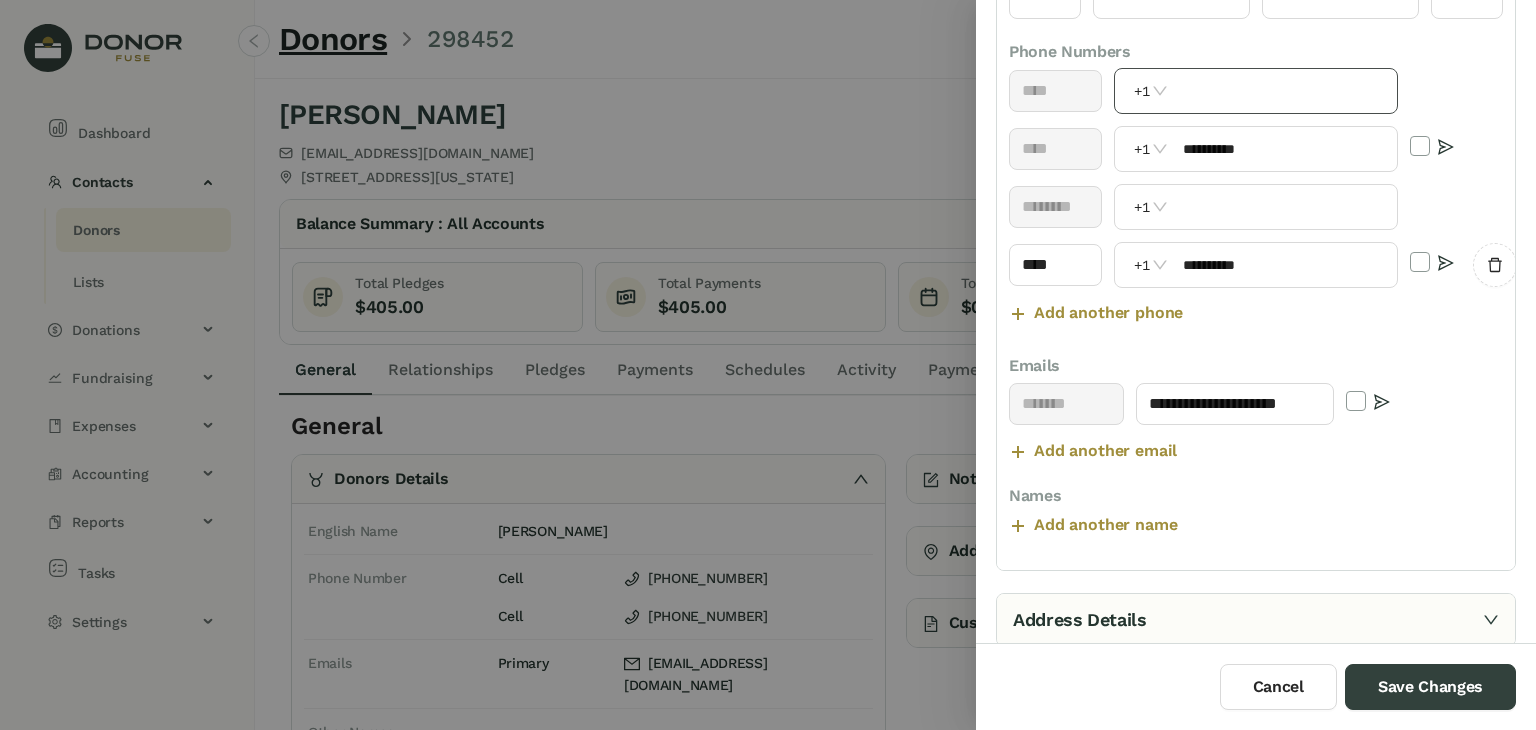 scroll, scrollTop: 335, scrollLeft: 0, axis: vertical 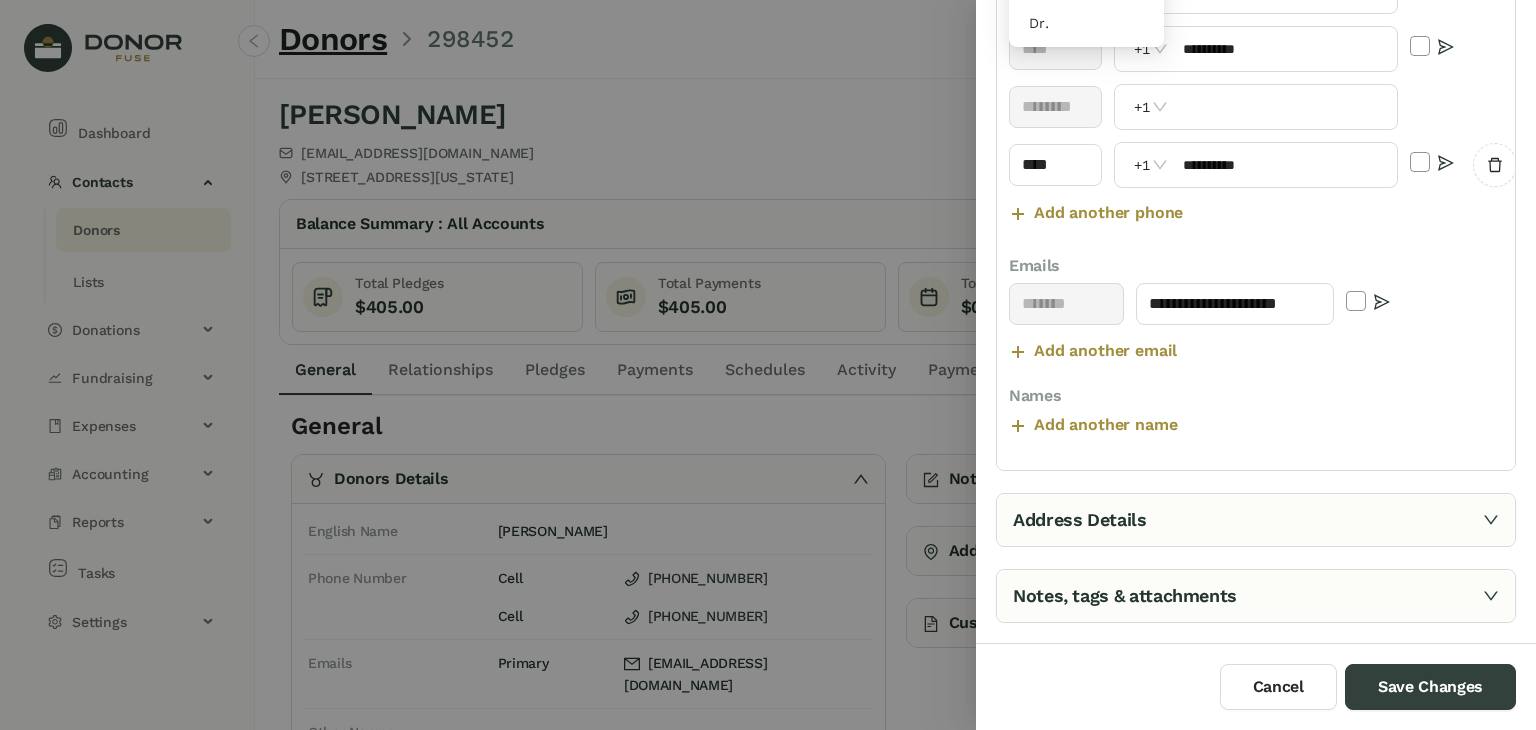 click on "Address Details" at bounding box center [1256, 520] 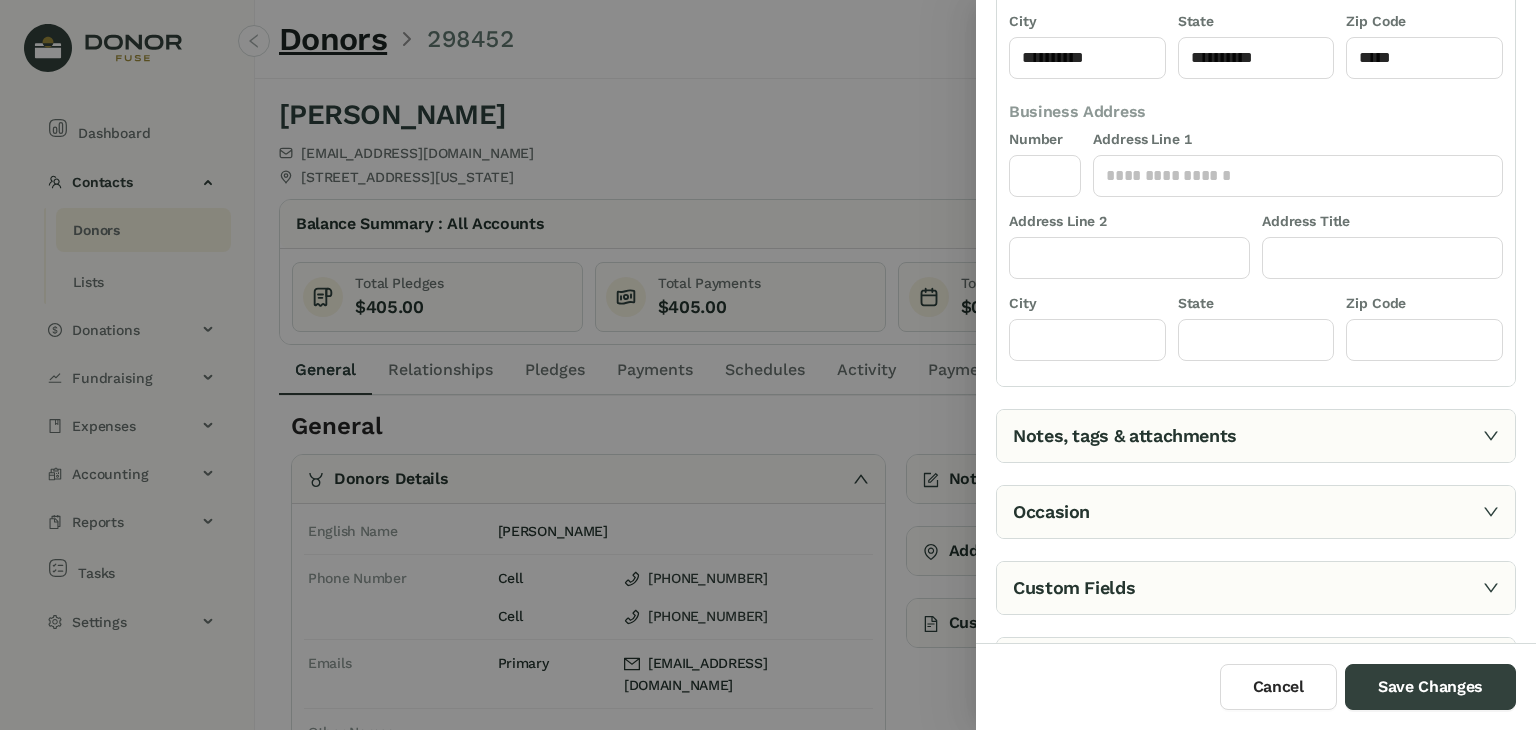 scroll, scrollTop: 398, scrollLeft: 0, axis: vertical 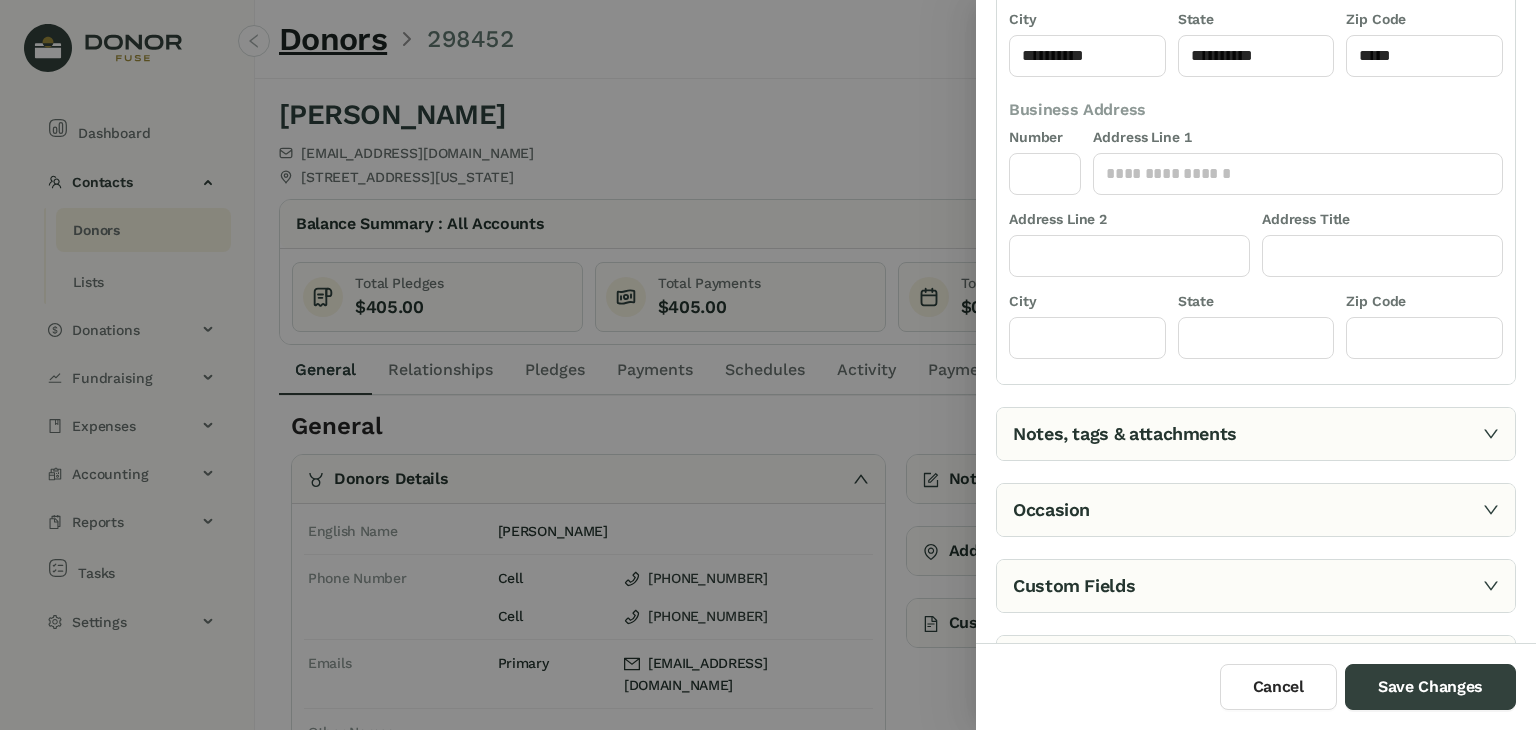 click on "Notes, tags & attachments" at bounding box center [1256, 434] 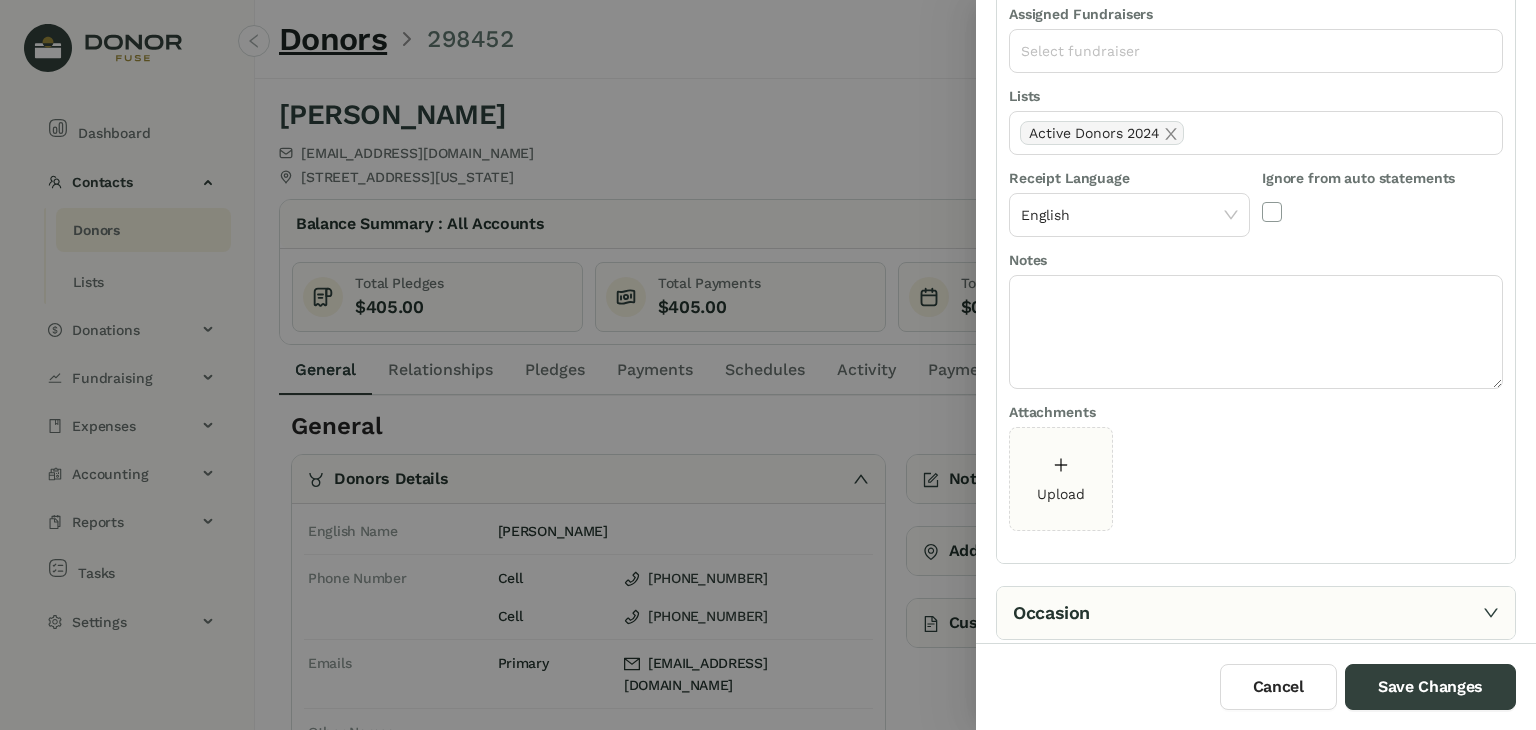 scroll, scrollTop: 286, scrollLeft: 0, axis: vertical 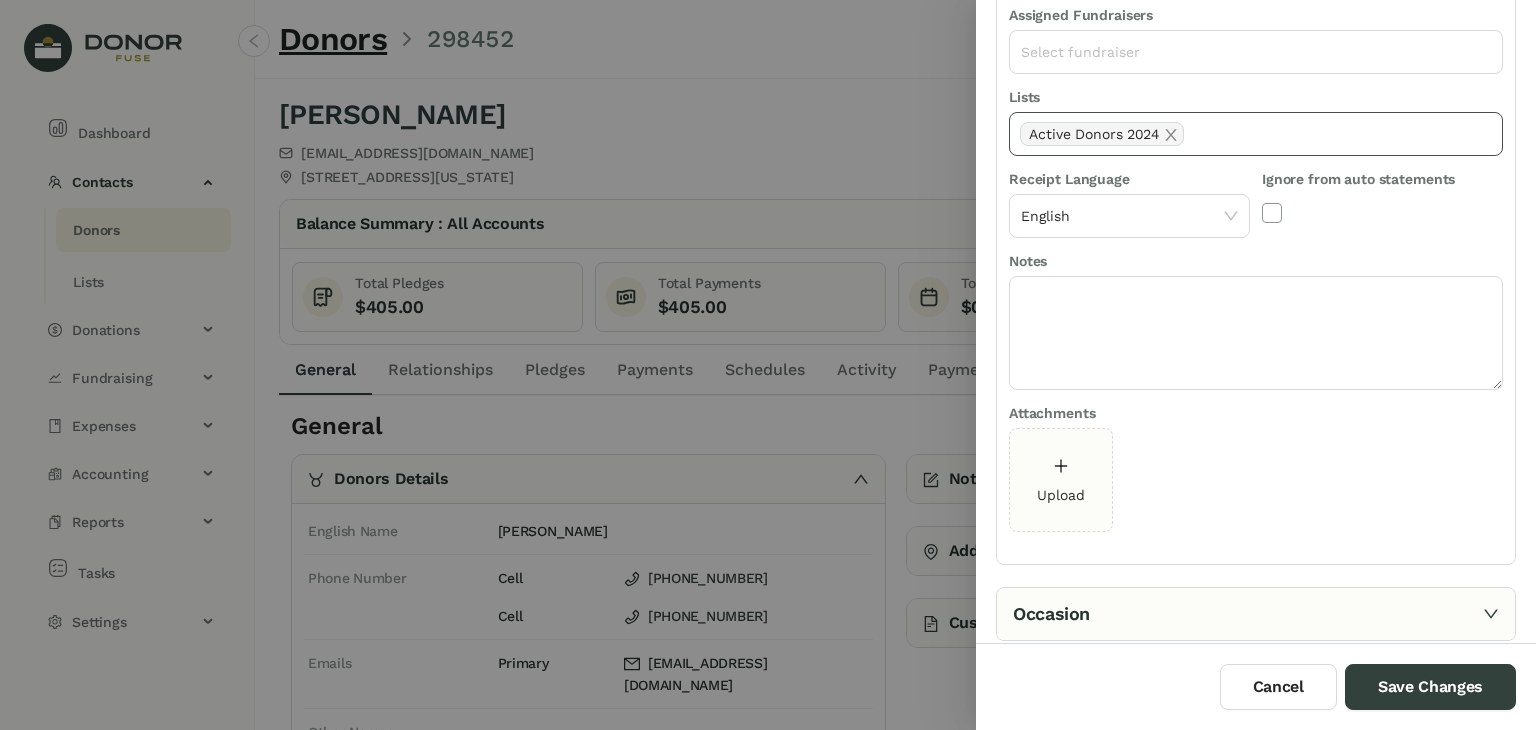 click on "Active Donors 2024" 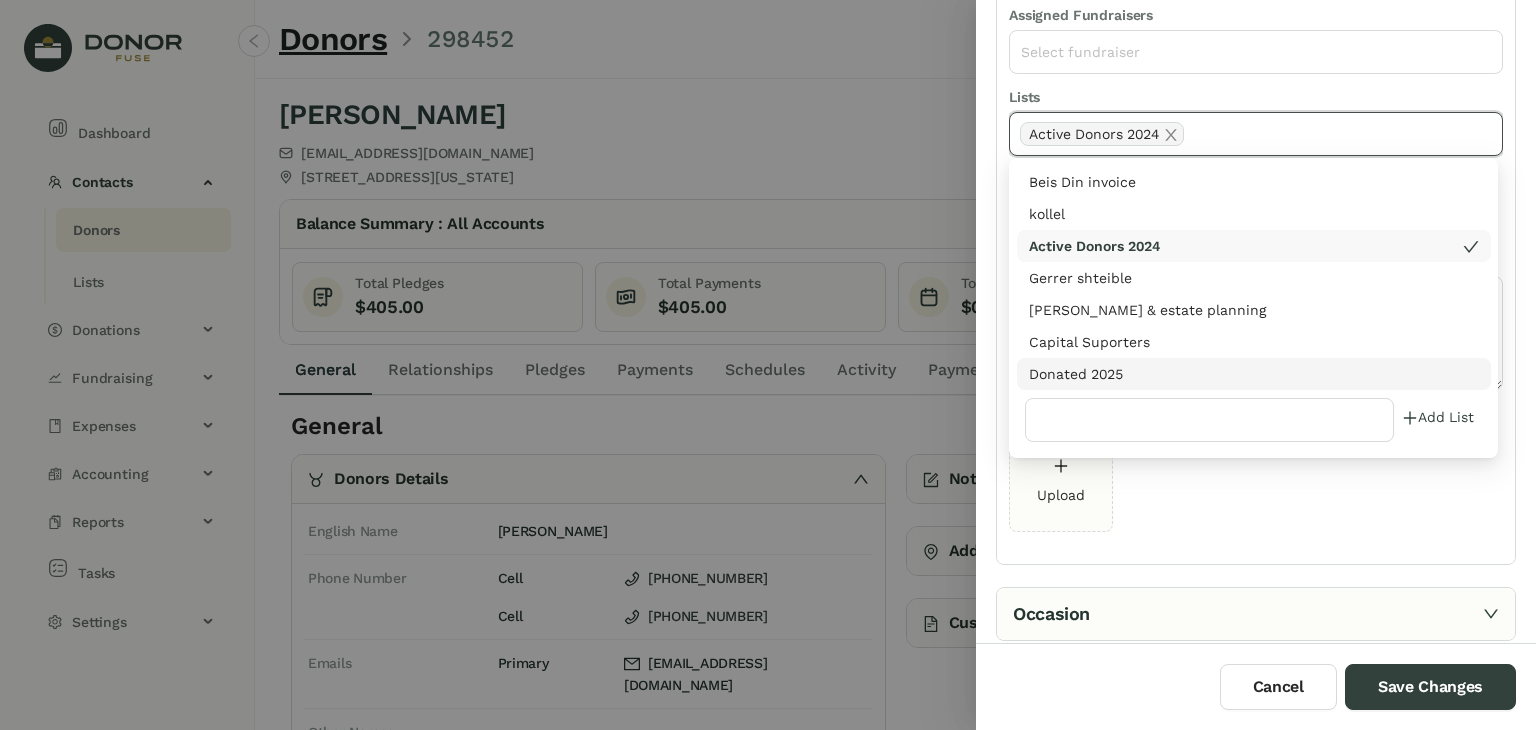 click on "Donated 2025" at bounding box center (1254, 374) 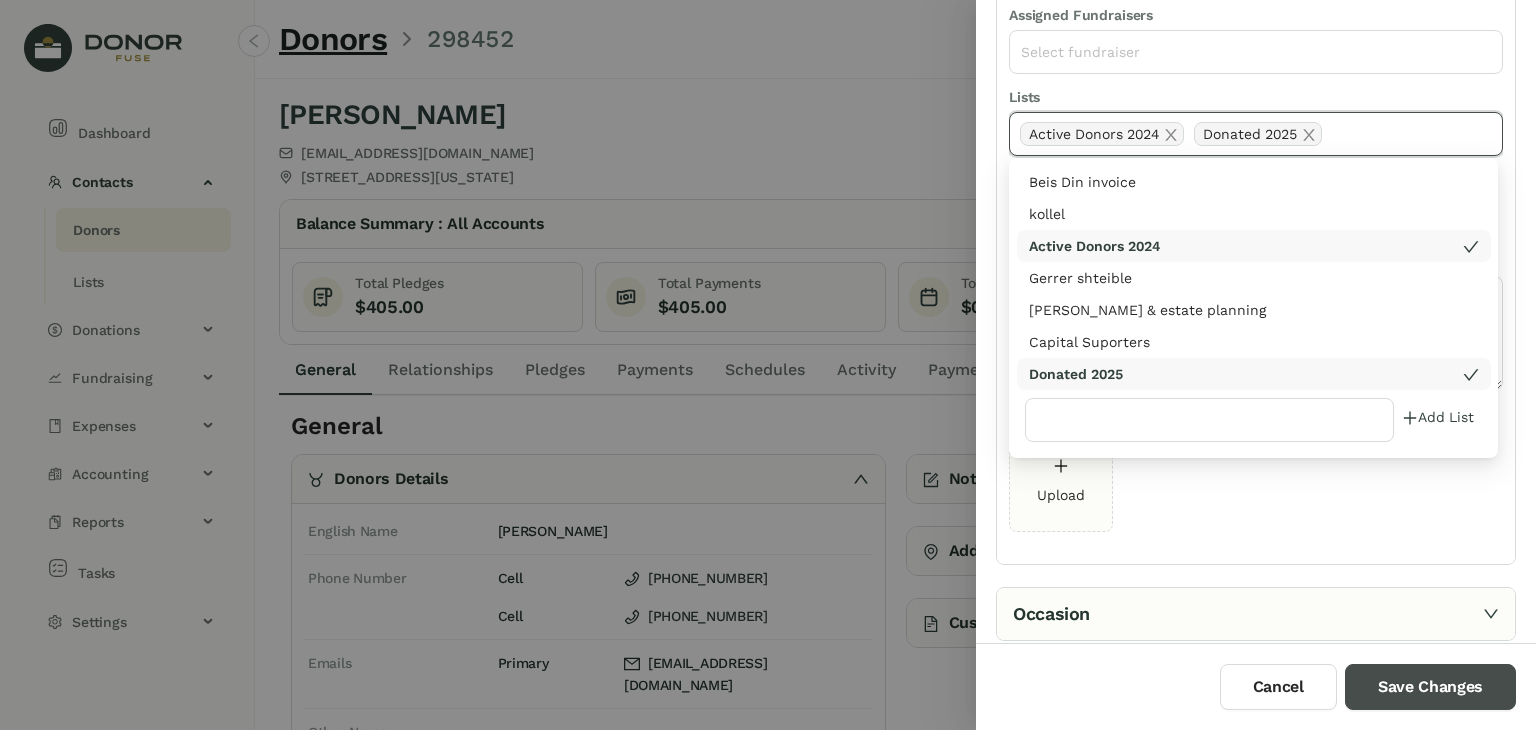 click on "Save Changes" at bounding box center (1430, 687) 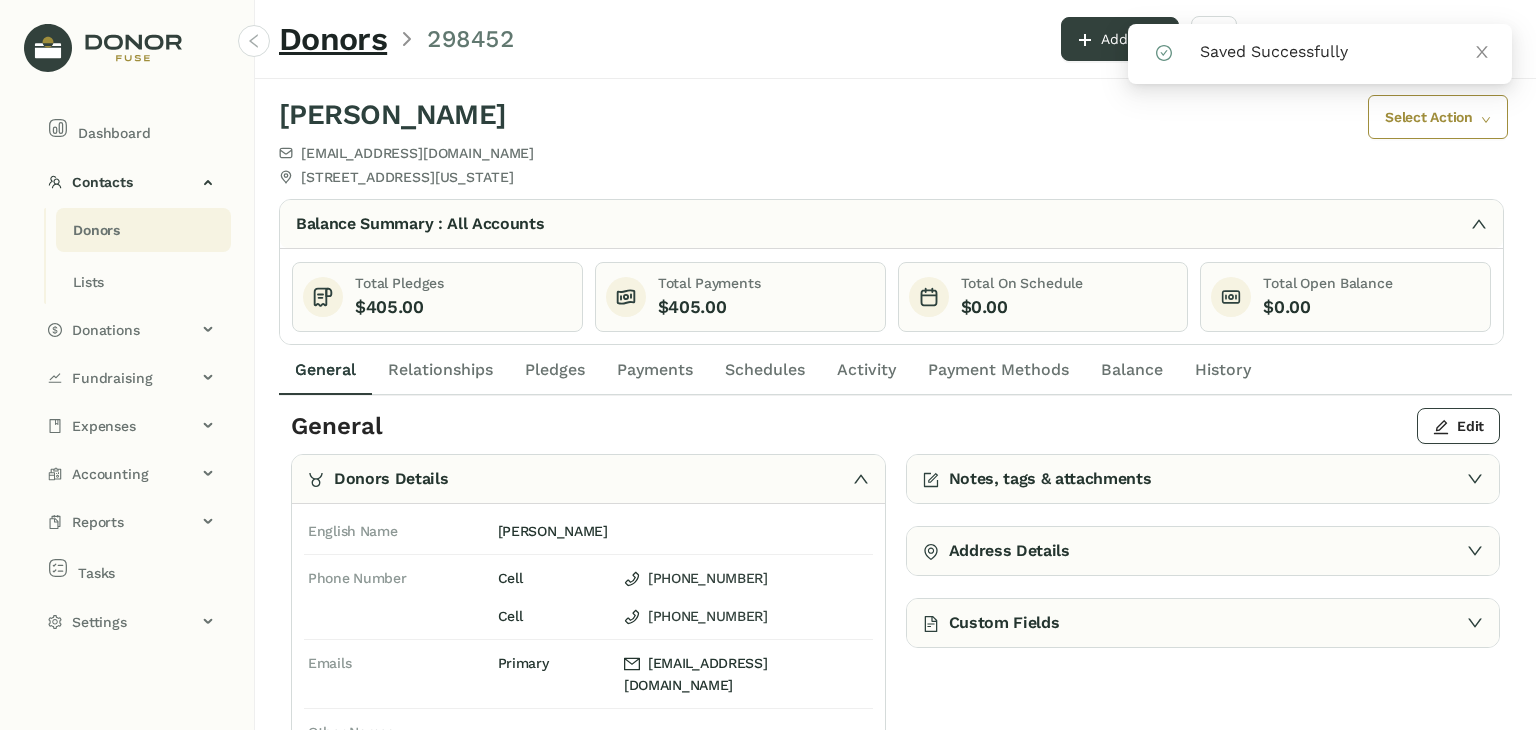 click on "Payments" 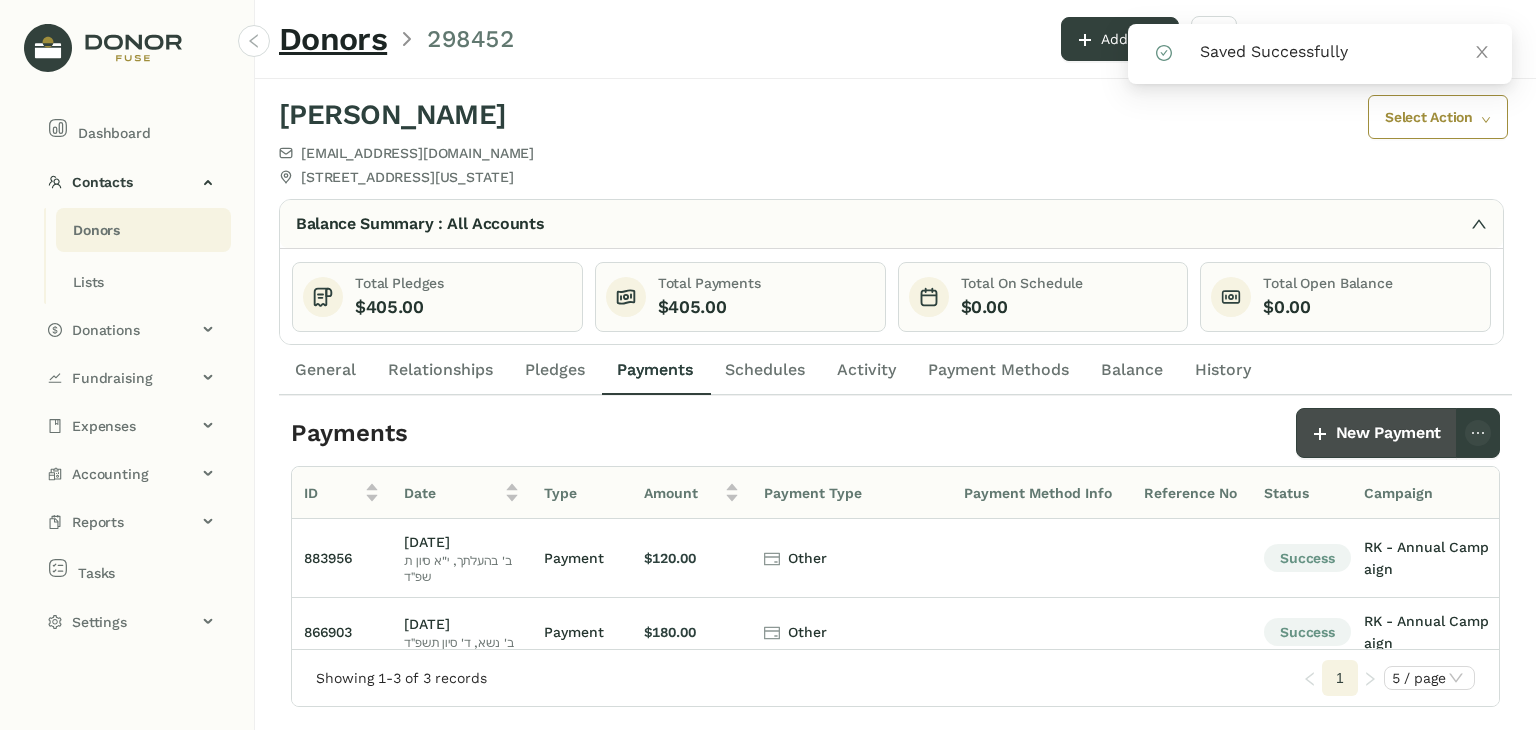 click on "New Payment" 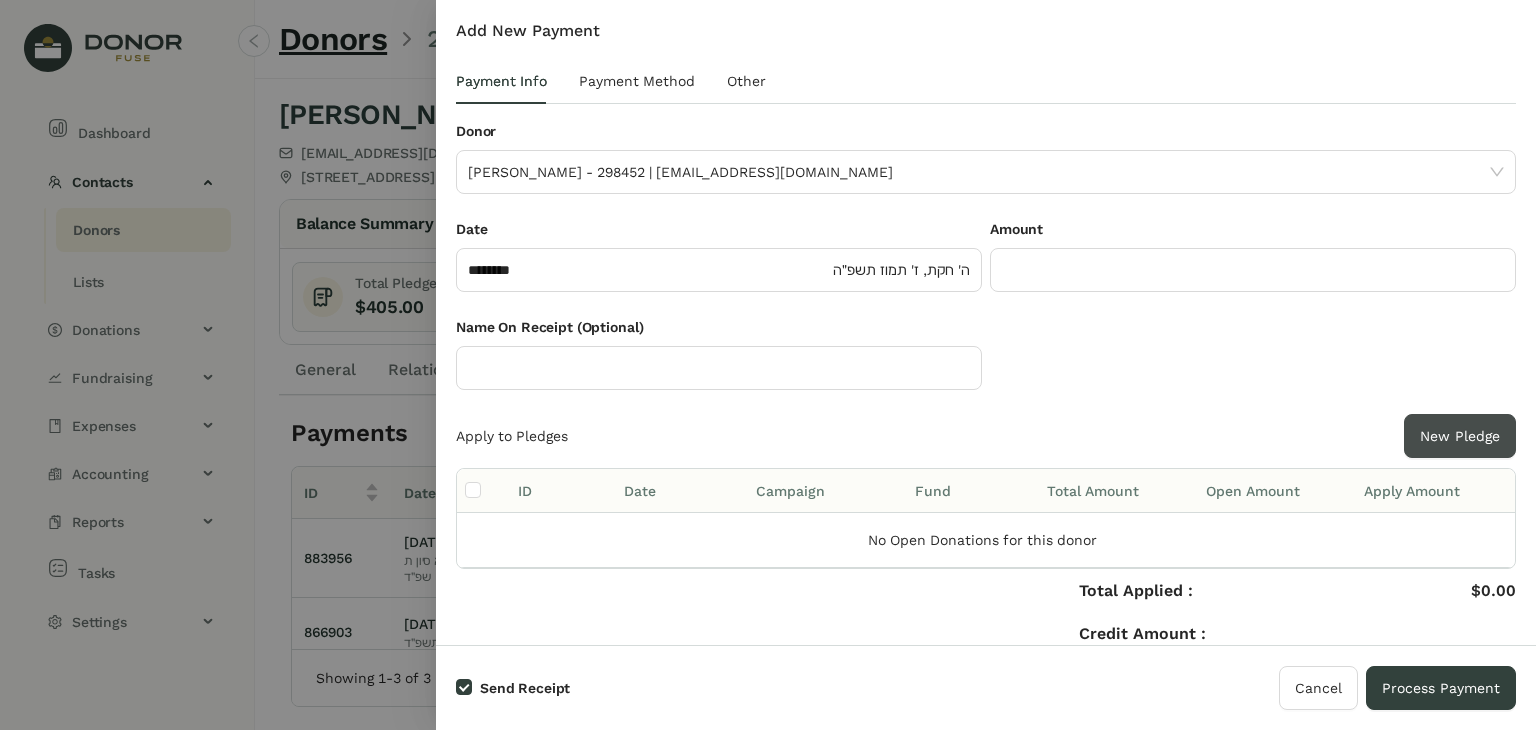 click on "New Pledge" at bounding box center (1460, 436) 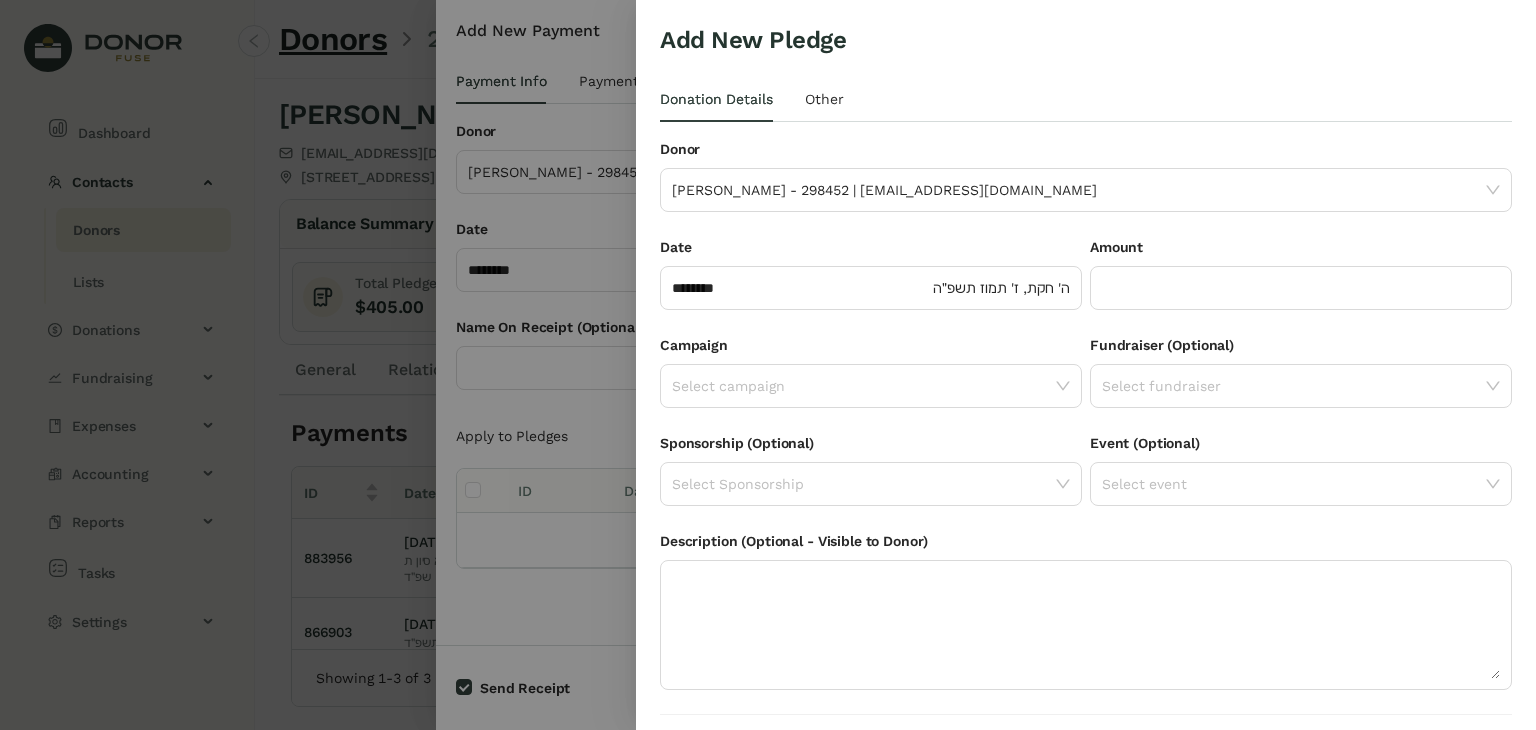 click on "Amount" at bounding box center [1301, 251] 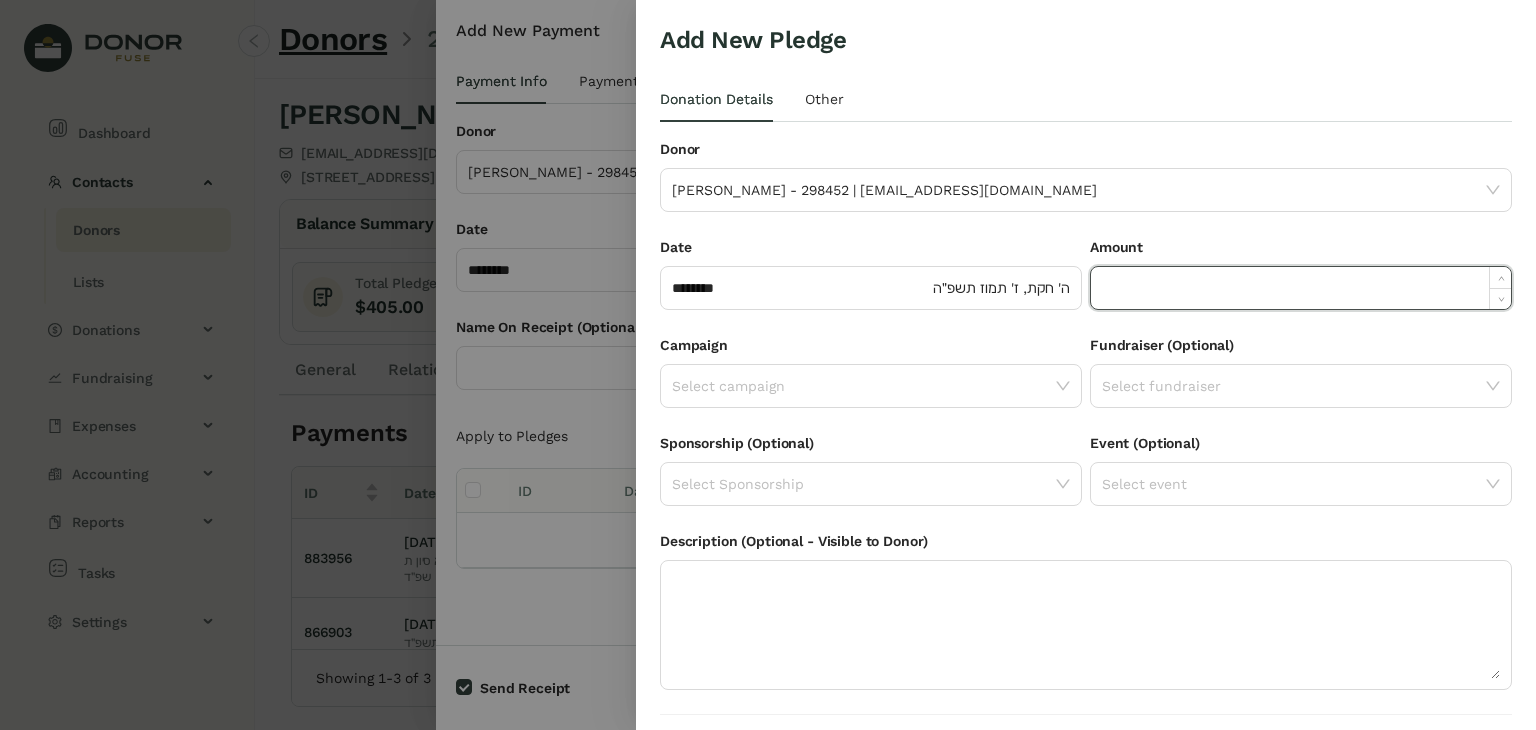click 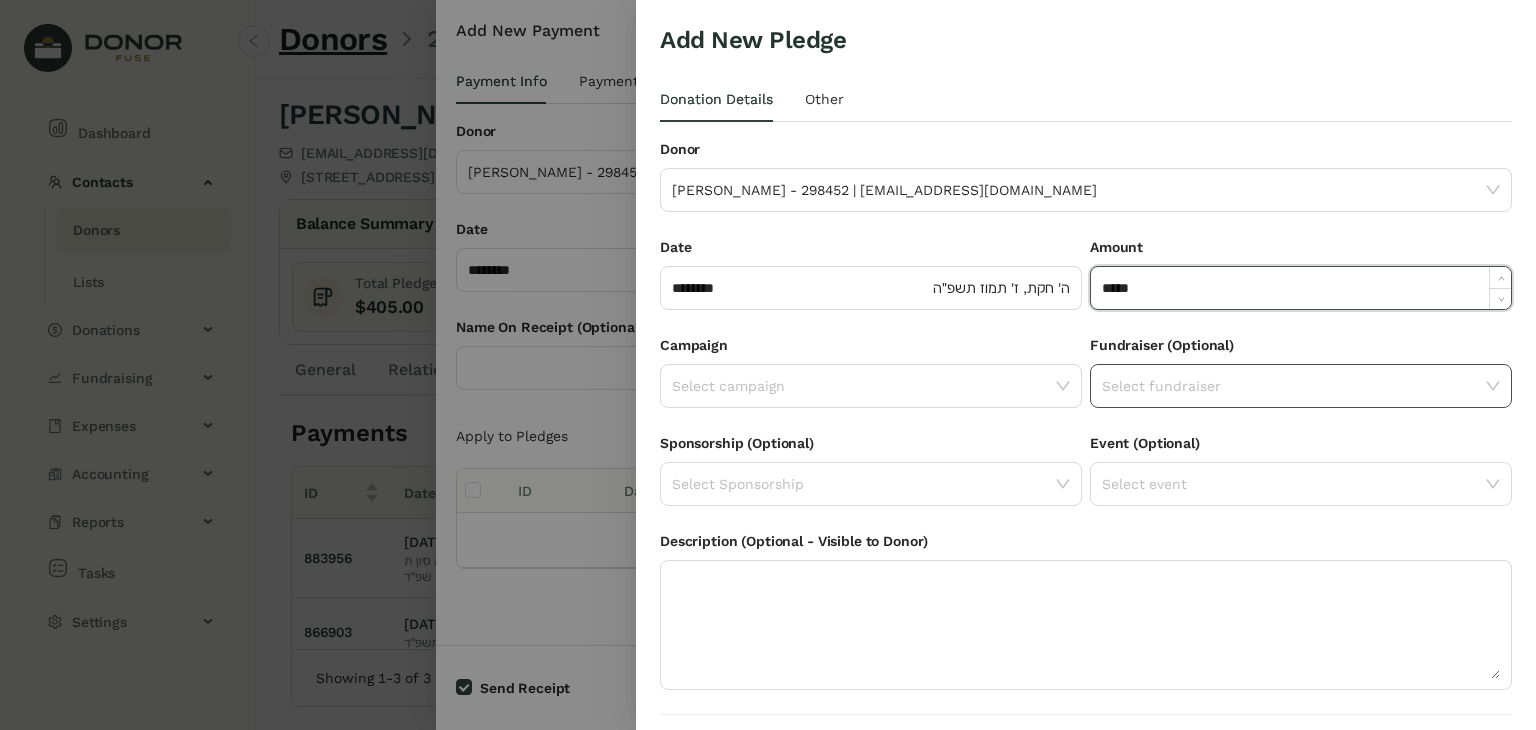 type on "******" 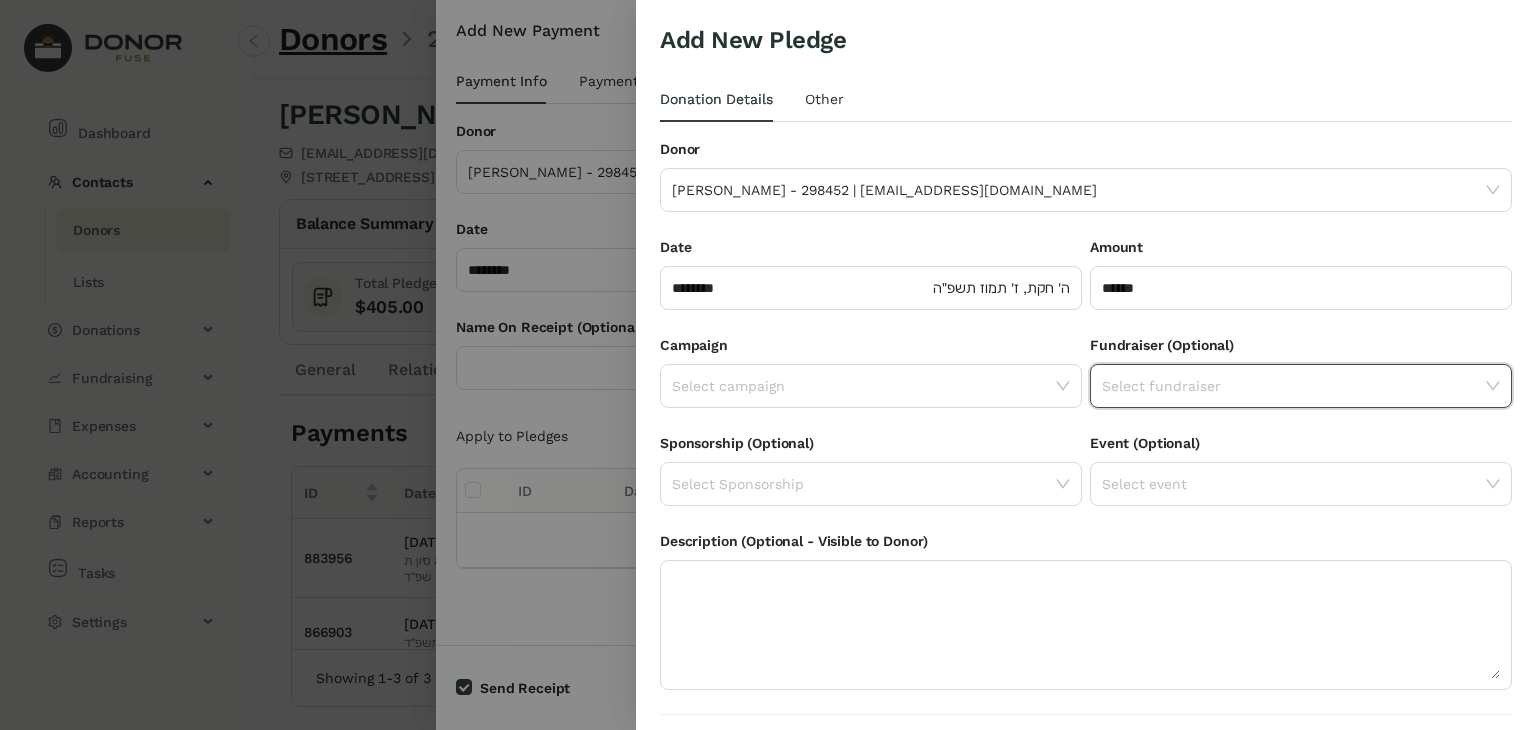 click 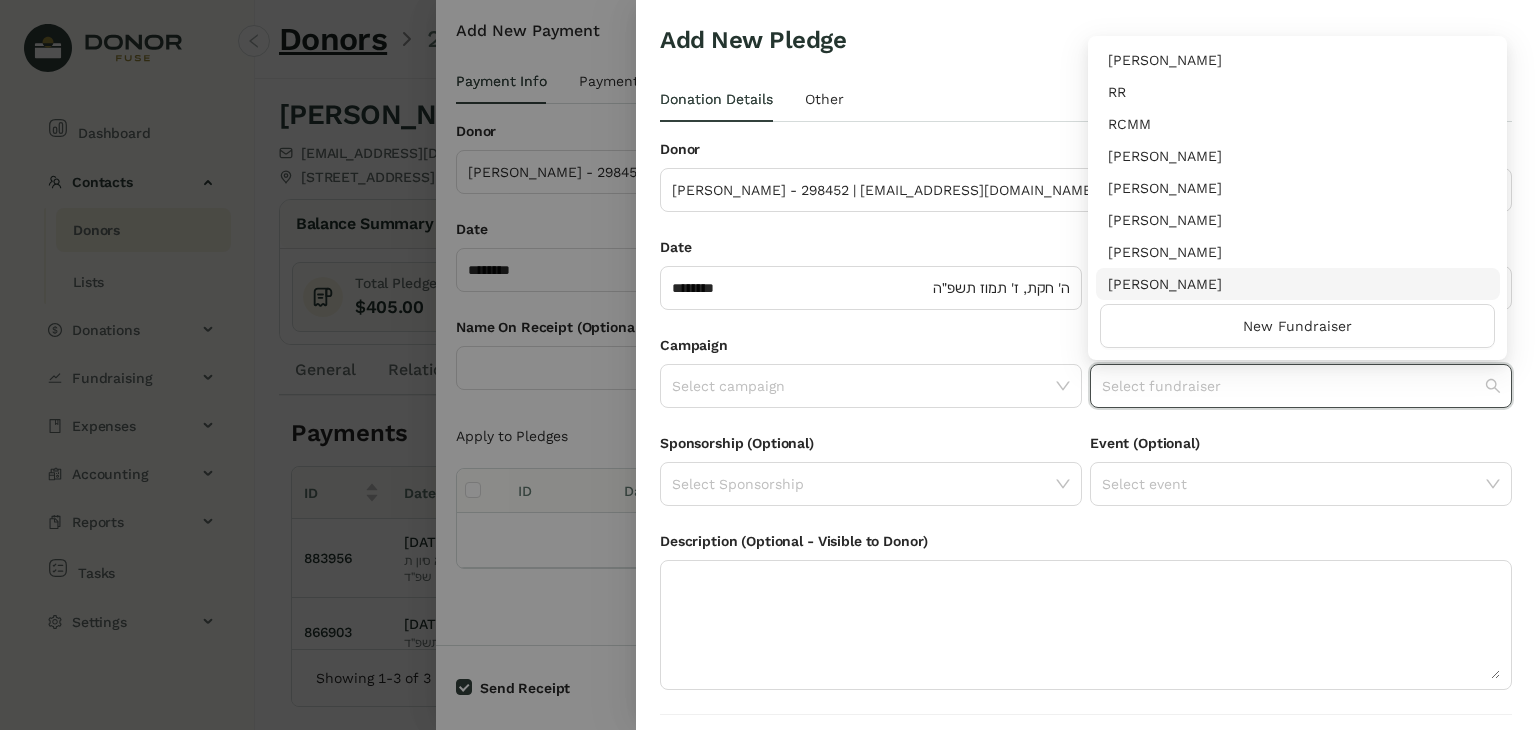 click on "[PERSON_NAME]" at bounding box center (1298, 284) 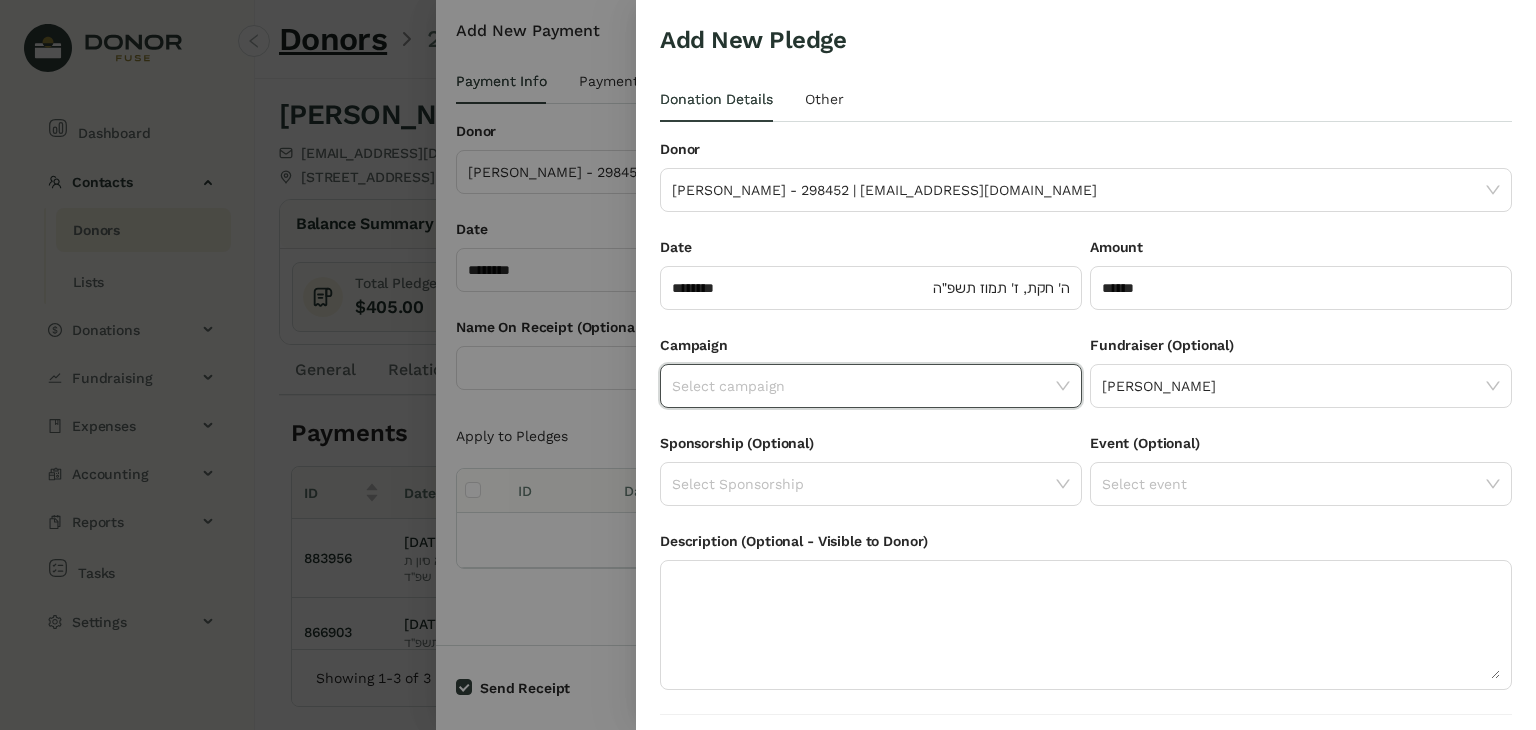 click 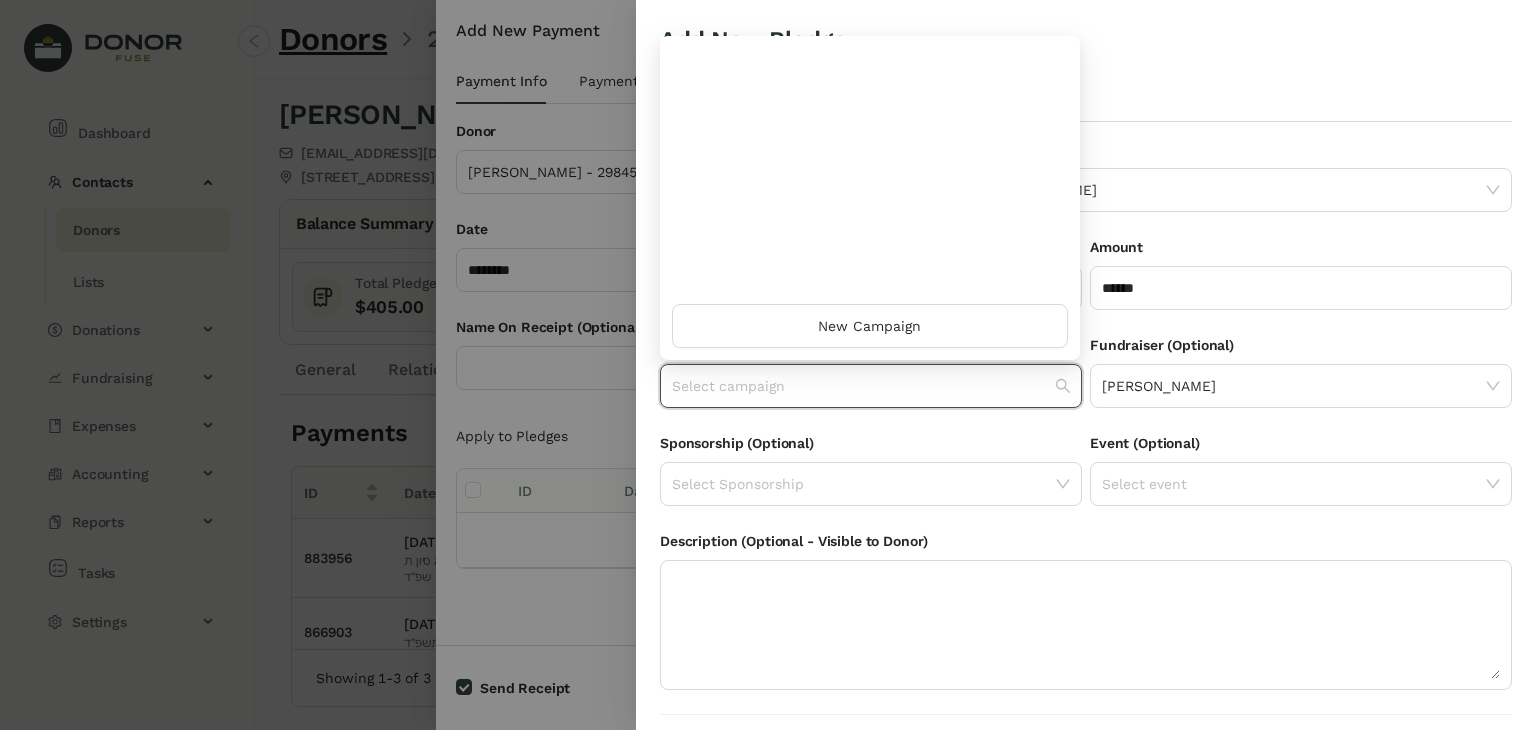 scroll, scrollTop: 960, scrollLeft: 0, axis: vertical 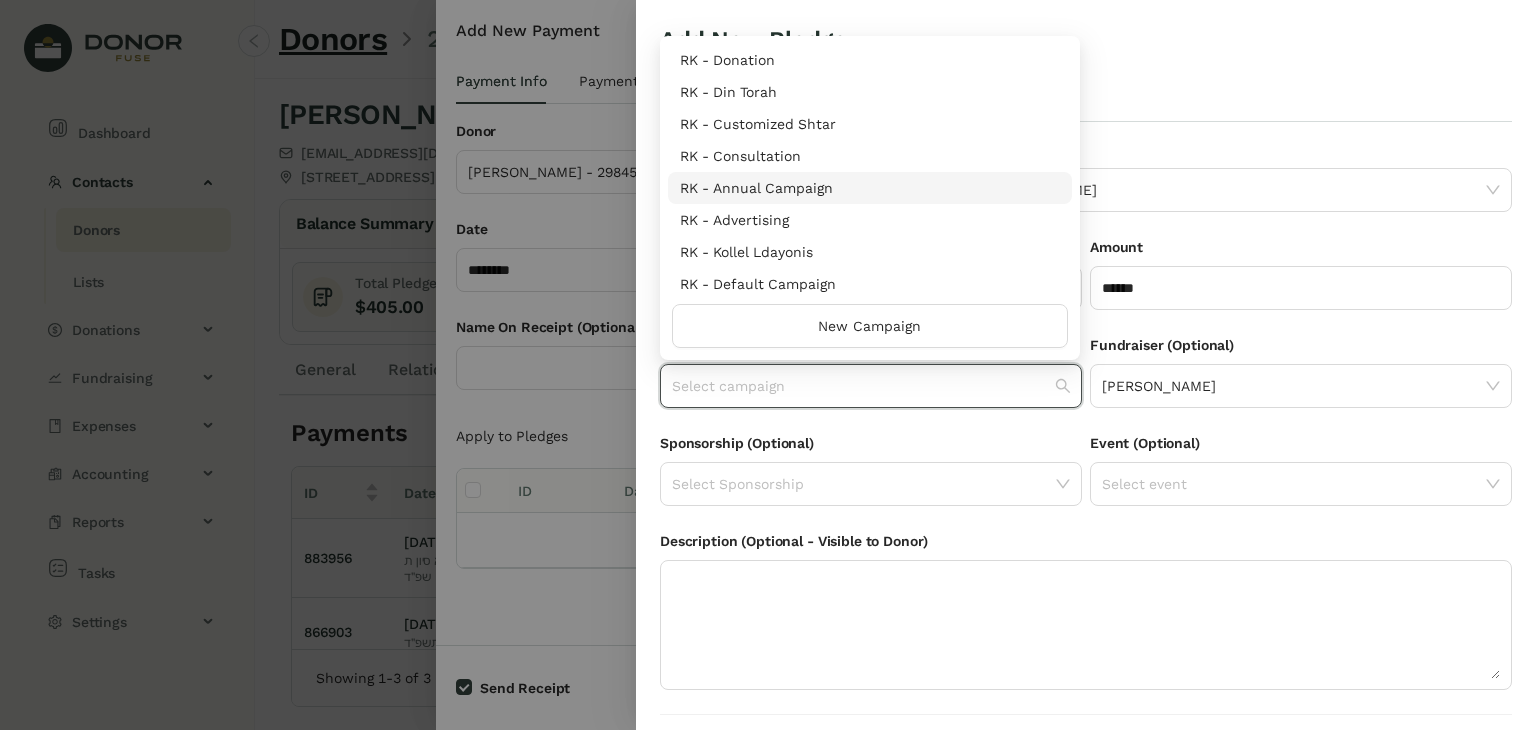 click on "RK - Annual Campaign" at bounding box center [870, 188] 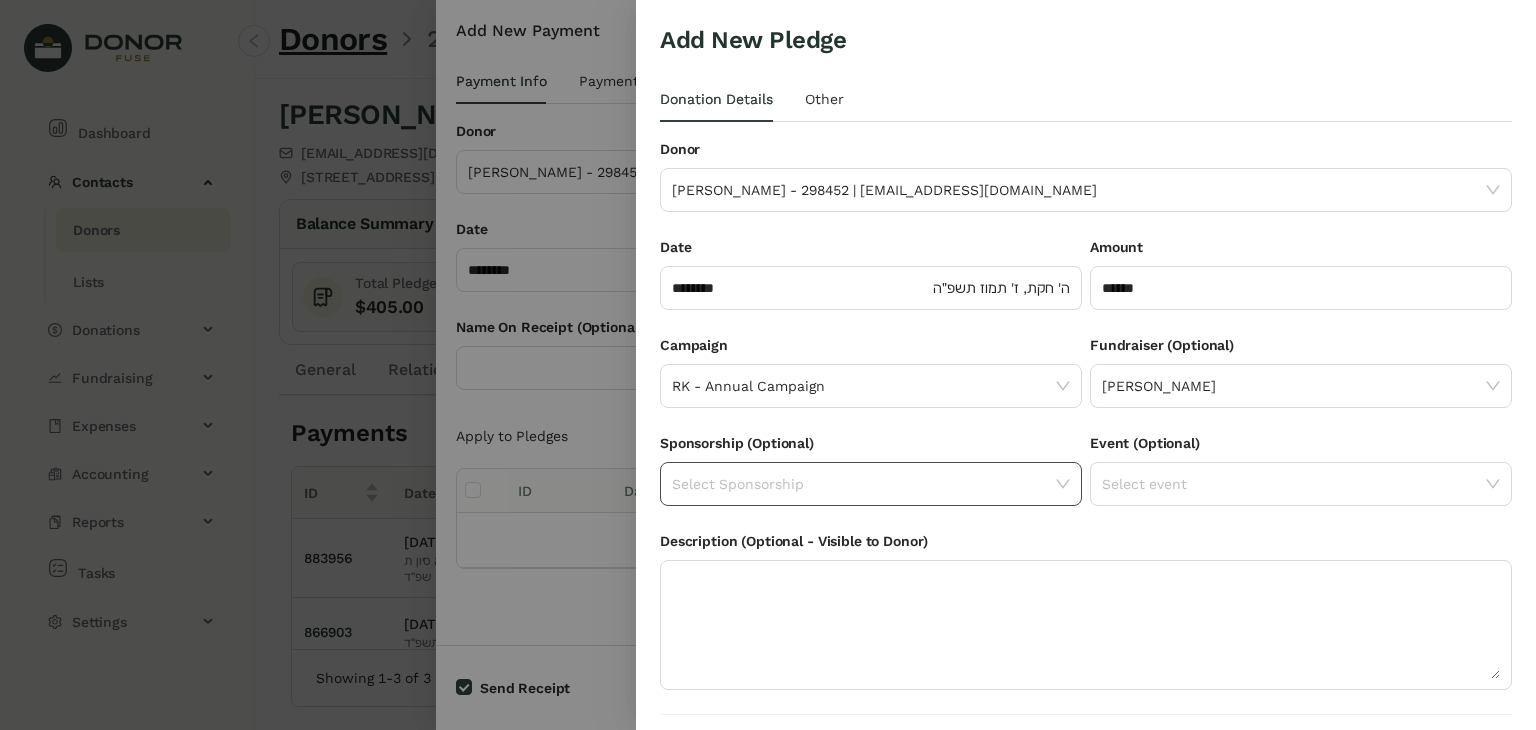 scroll, scrollTop: 54, scrollLeft: 0, axis: vertical 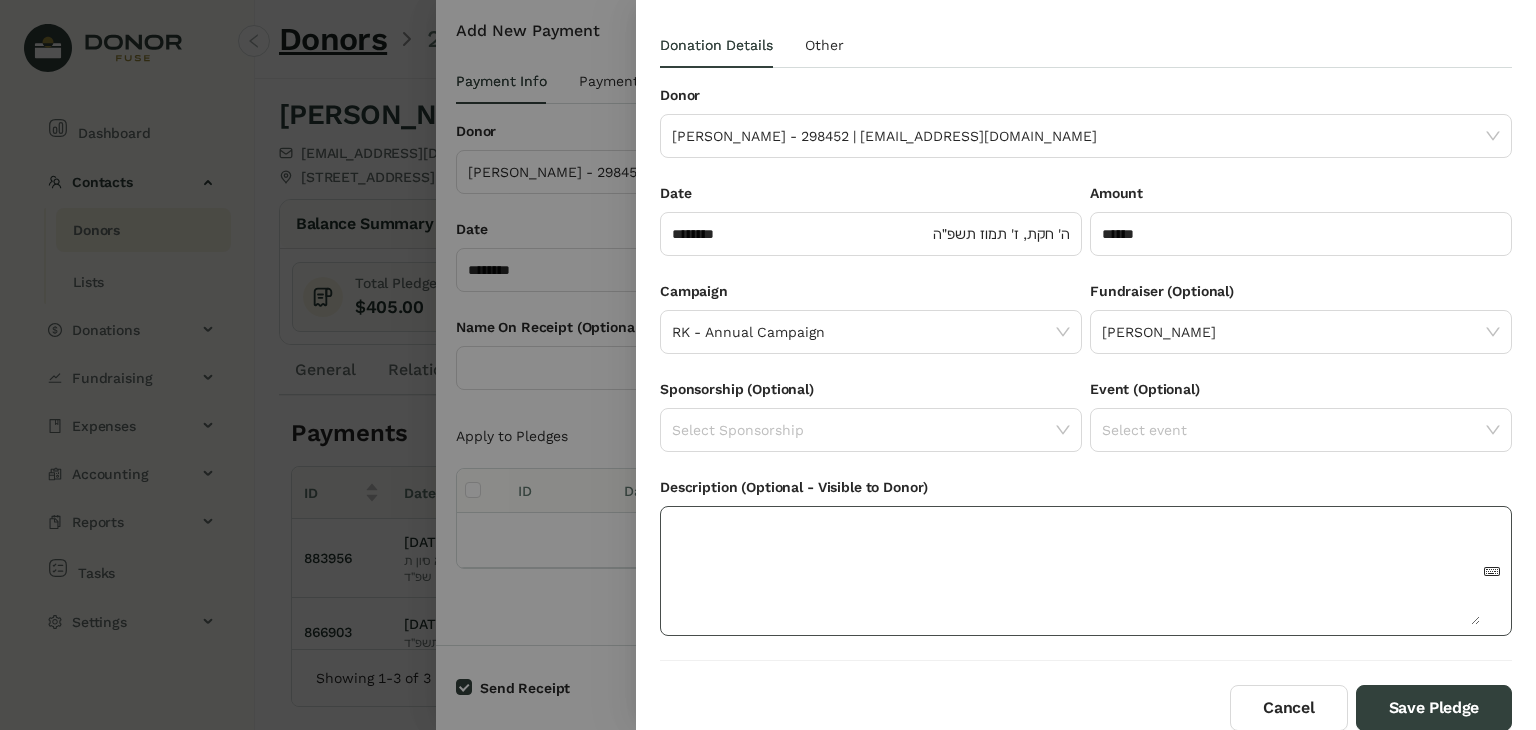 click 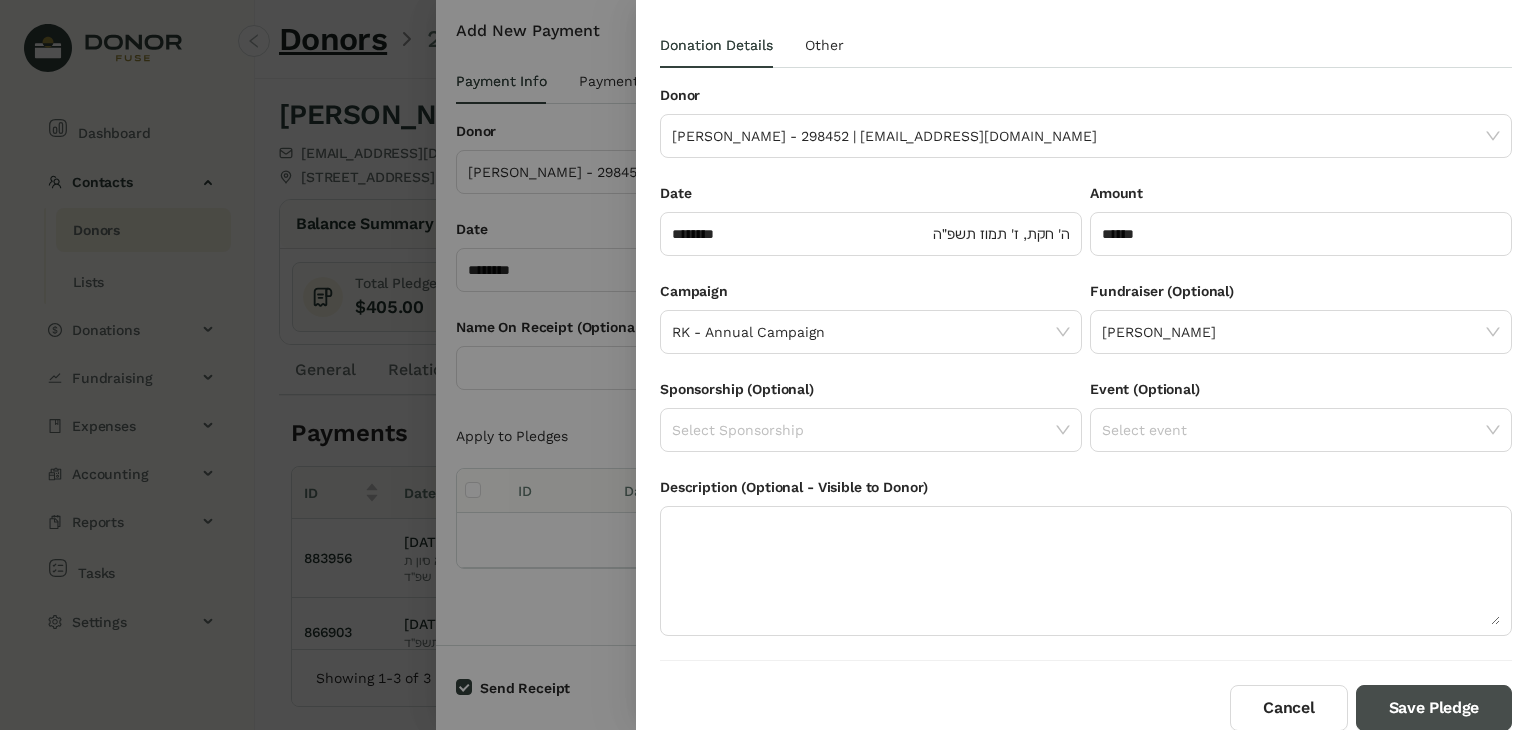 click on "Save Pledge" at bounding box center (1434, 708) 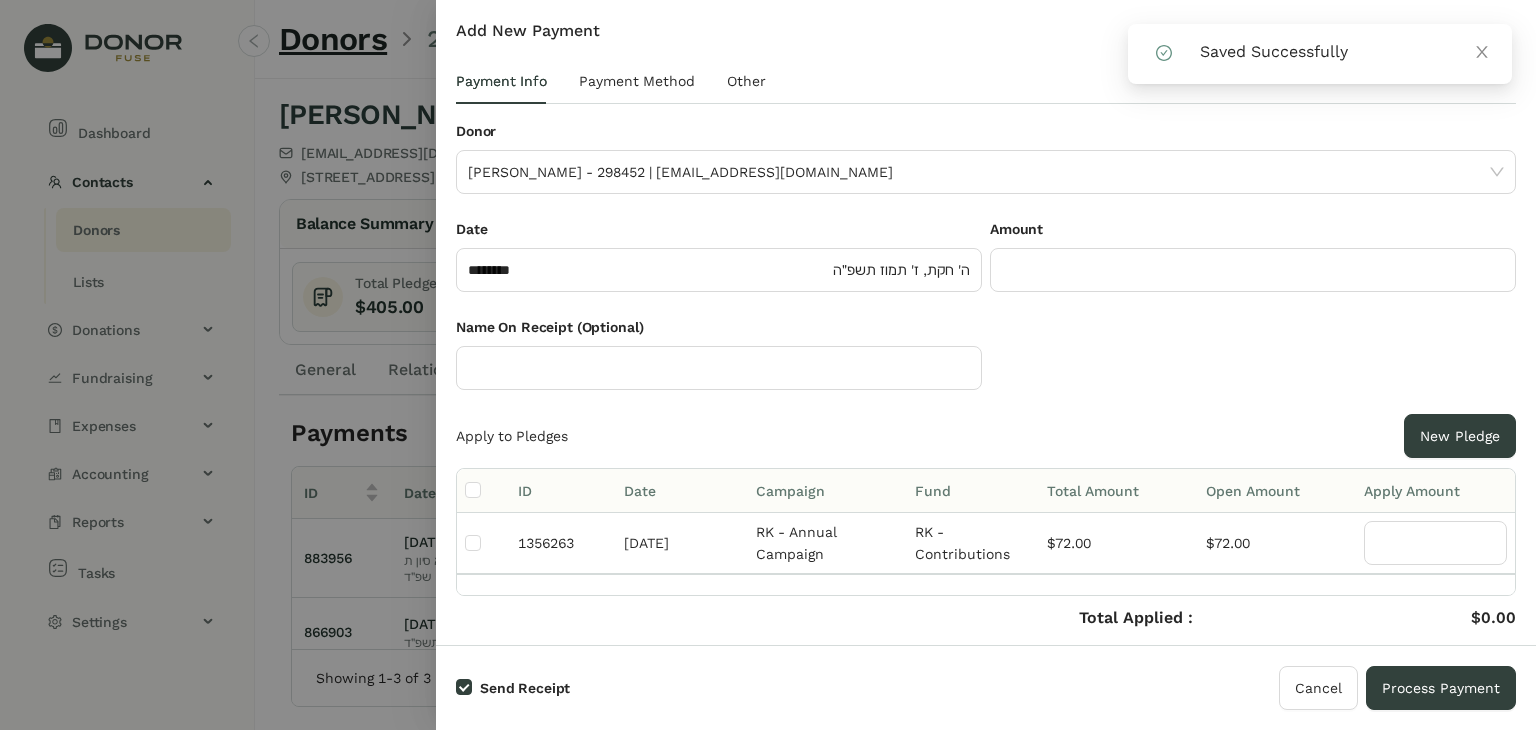click on "Amount" at bounding box center [1253, 233] 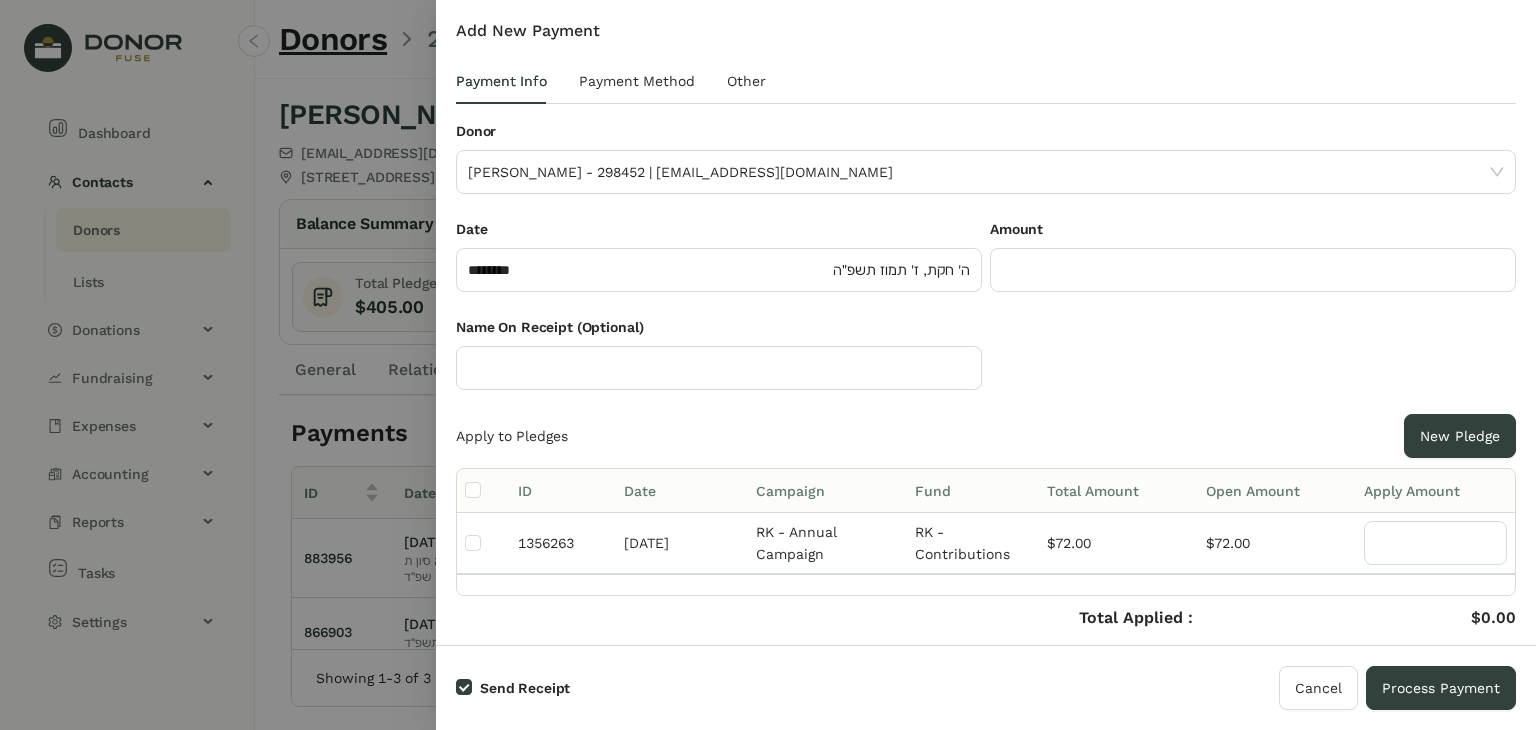 click on "Amount" at bounding box center [1253, 233] 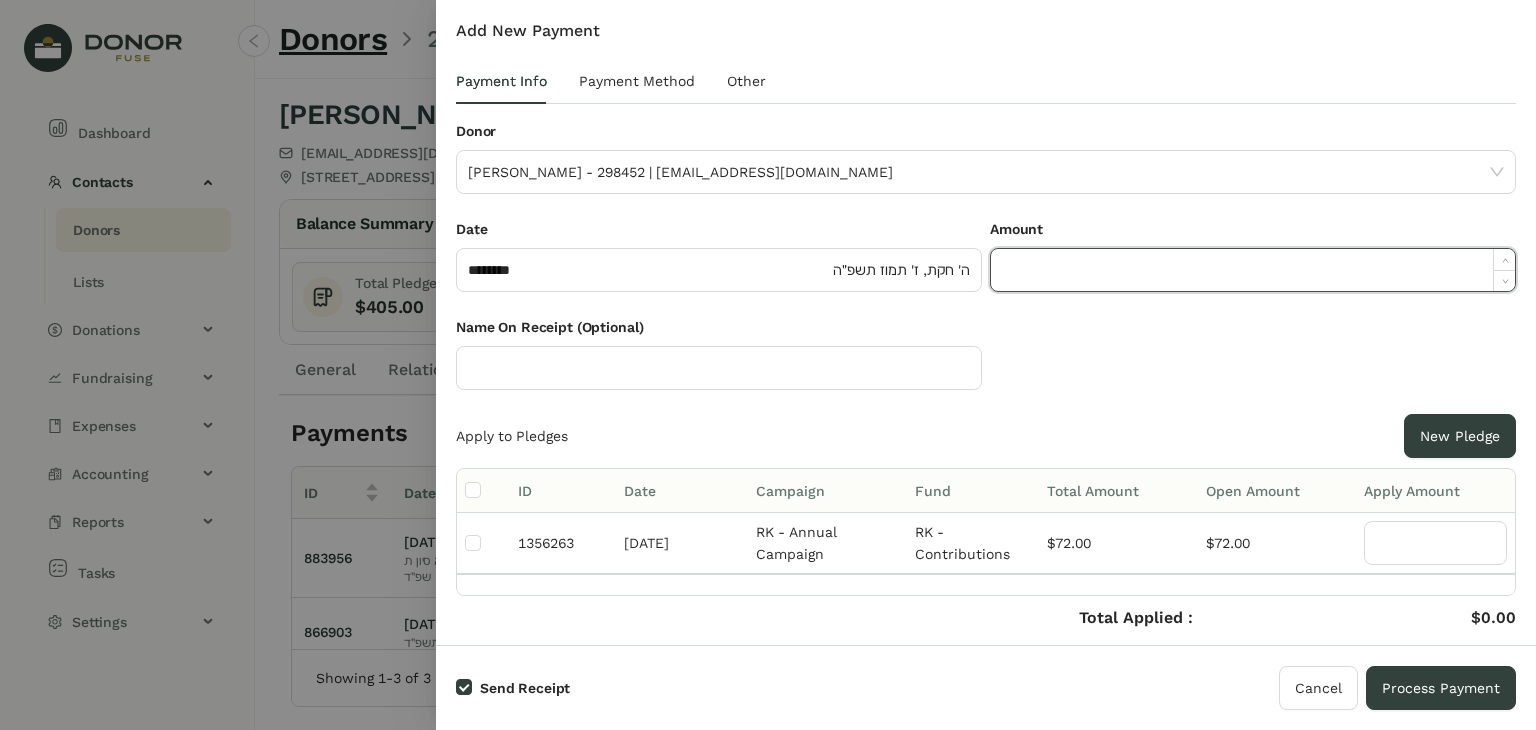 click 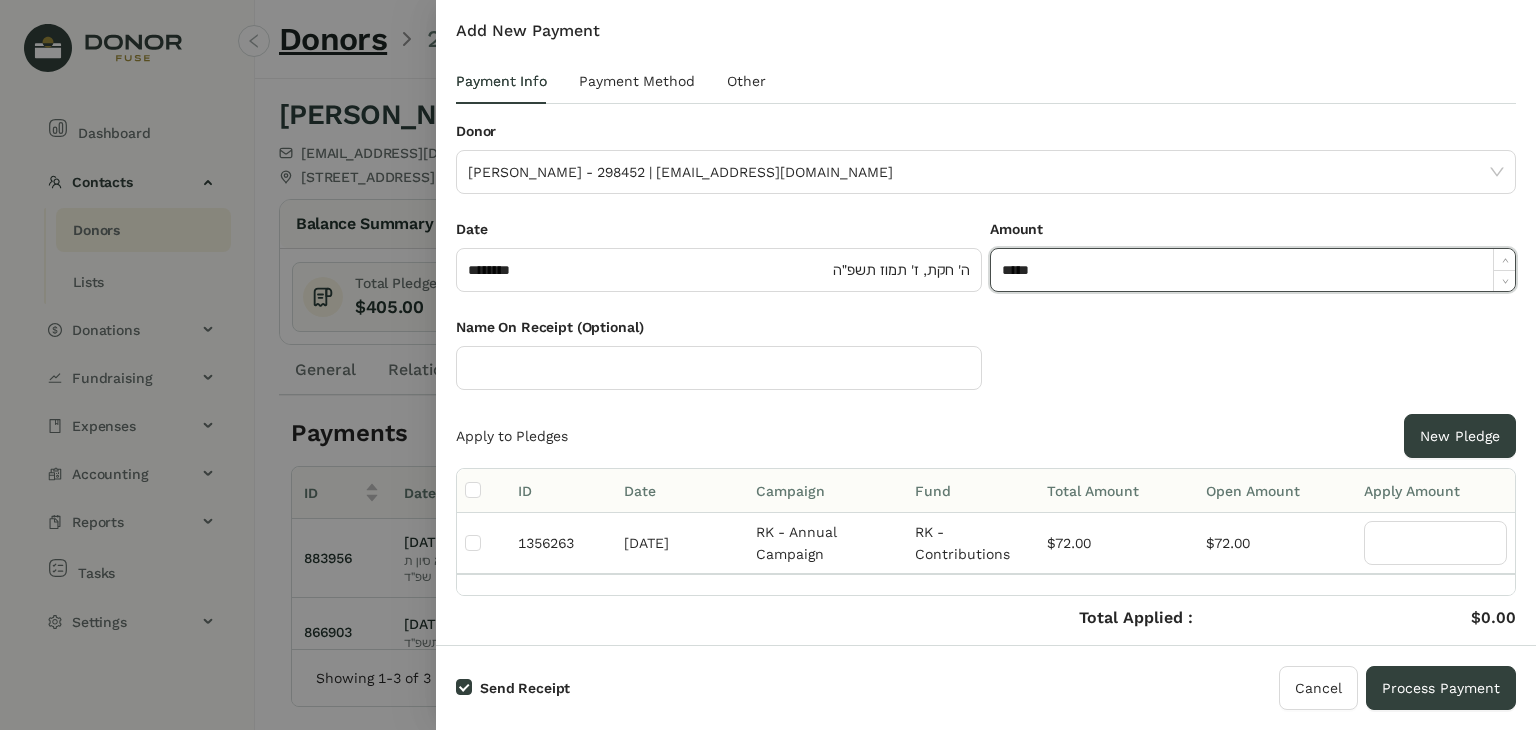 type on "******" 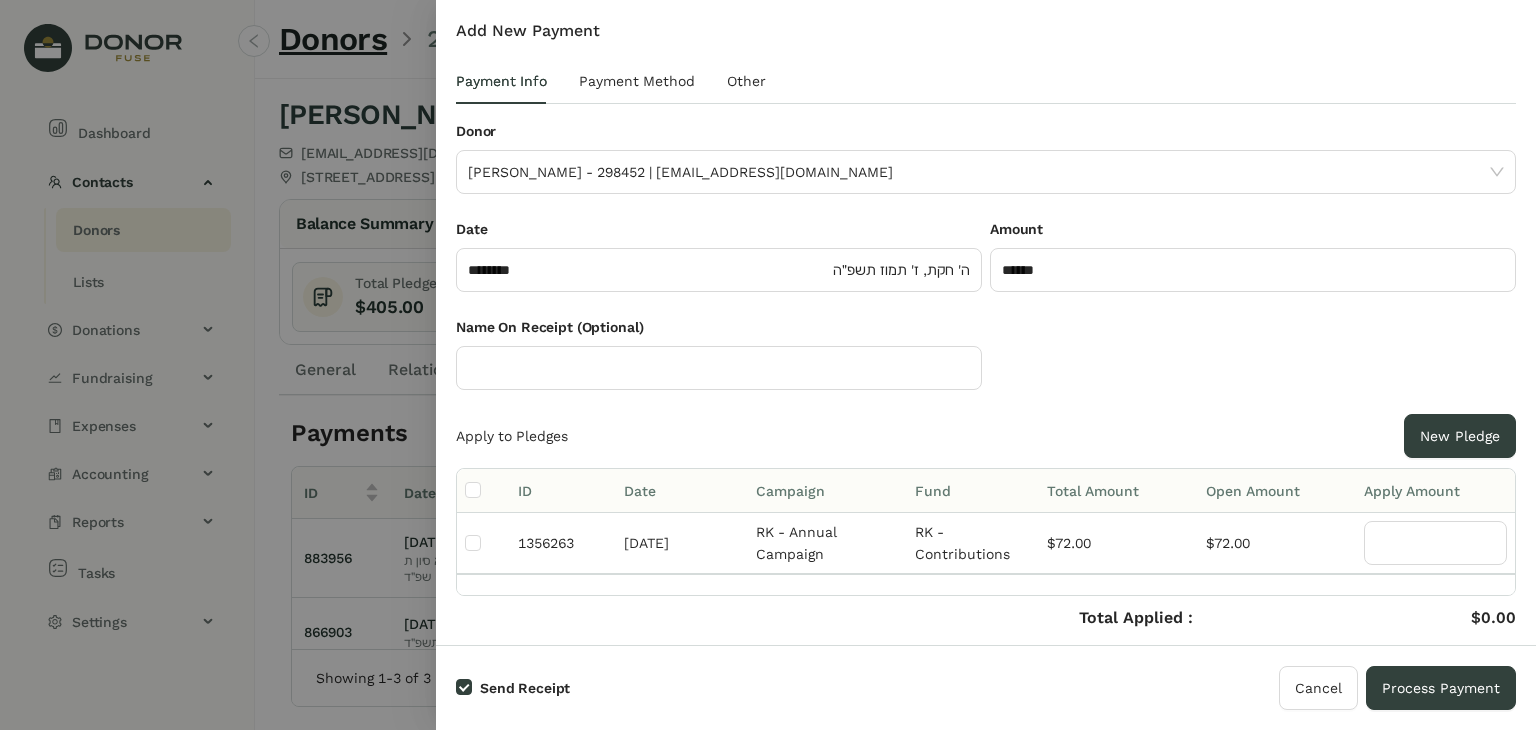 click at bounding box center [483, 491] 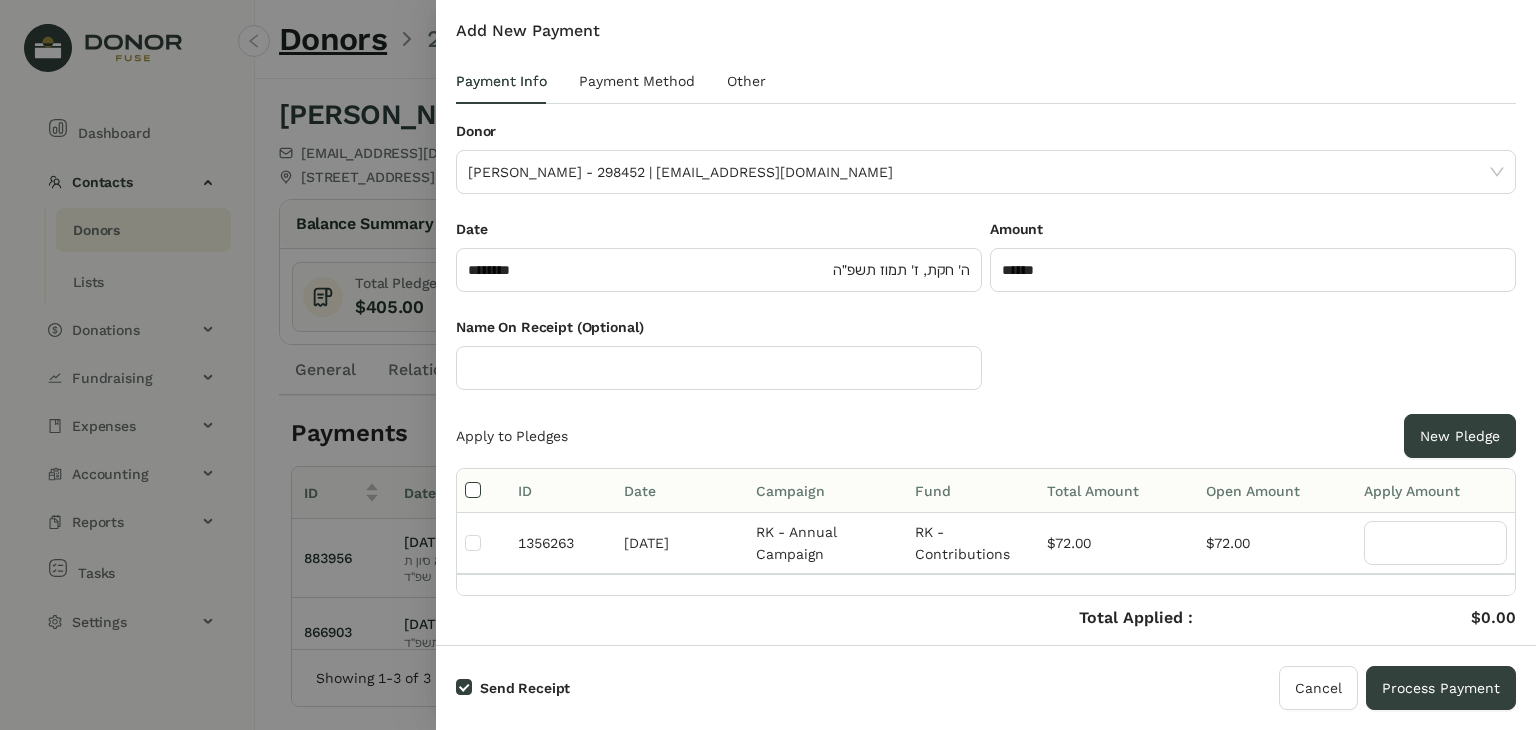 type 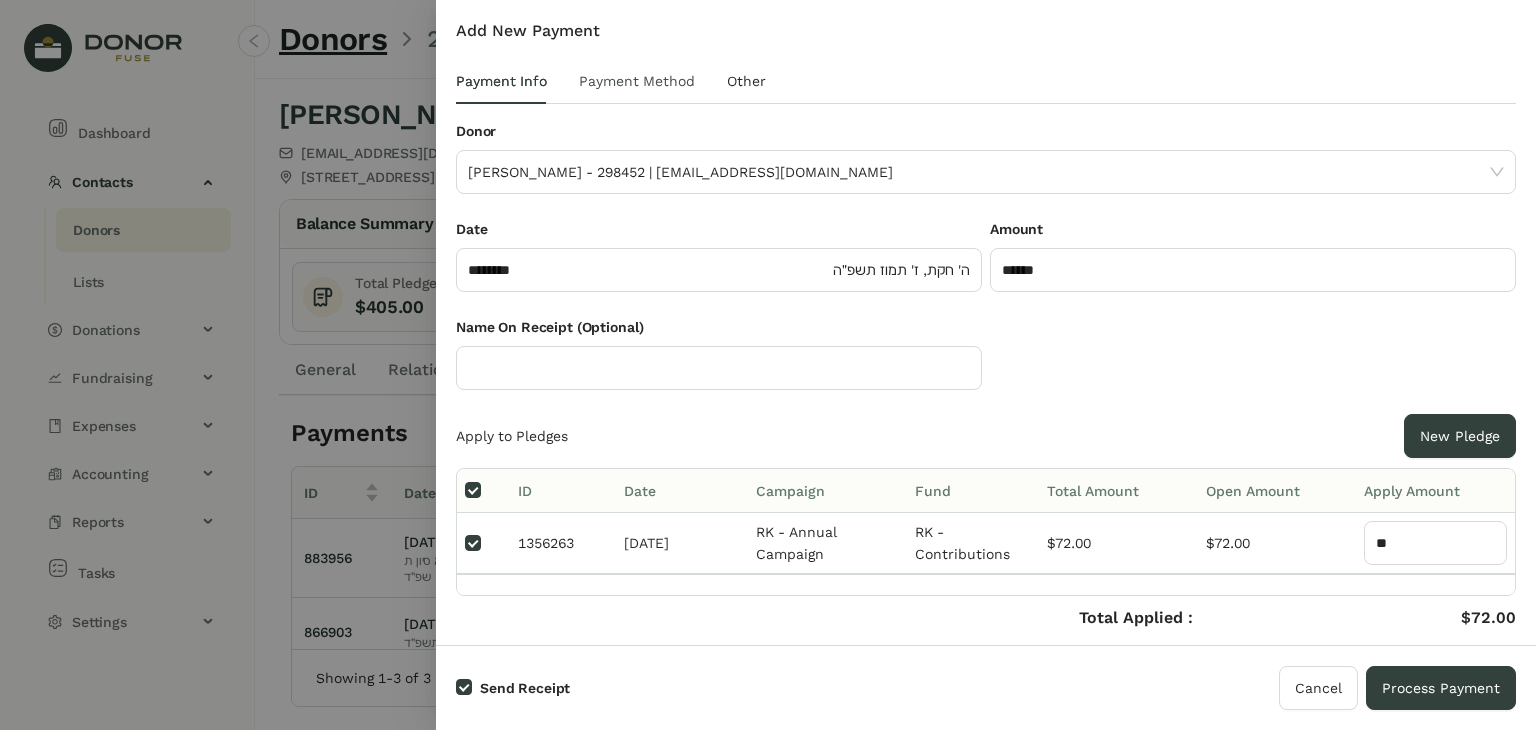 click on "Payment Method" at bounding box center (637, 81) 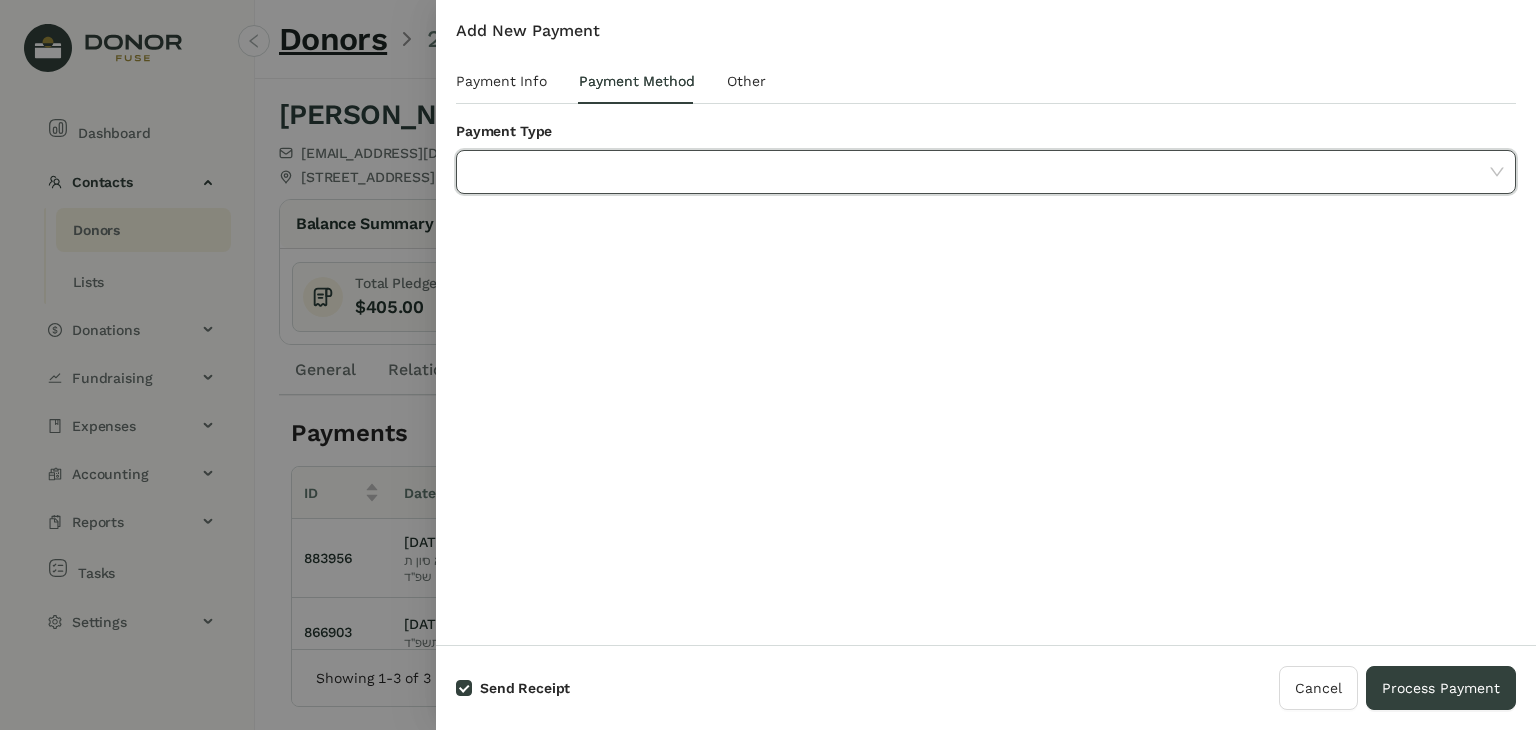 click 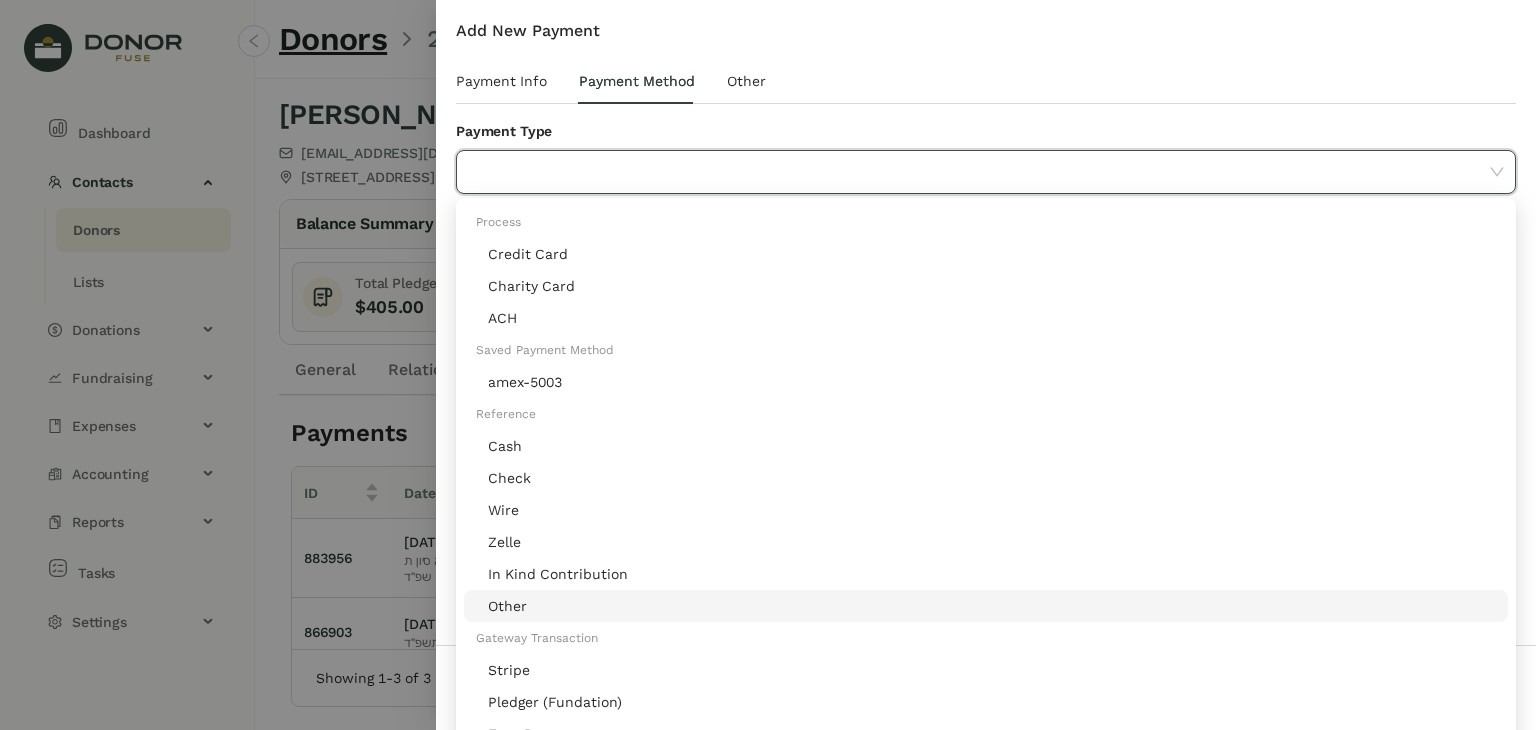 click on "Gateway Transaction" 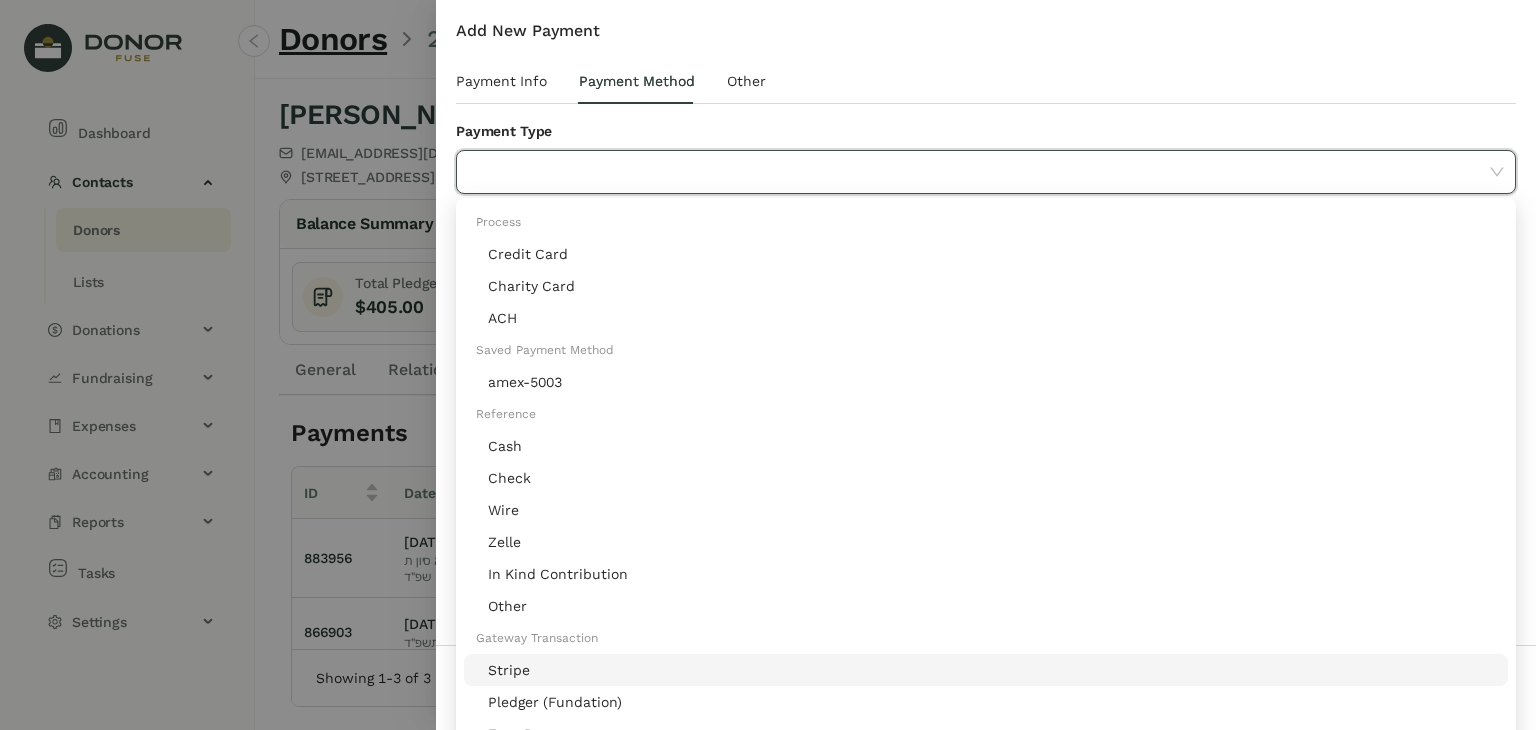 click on "Stripe" 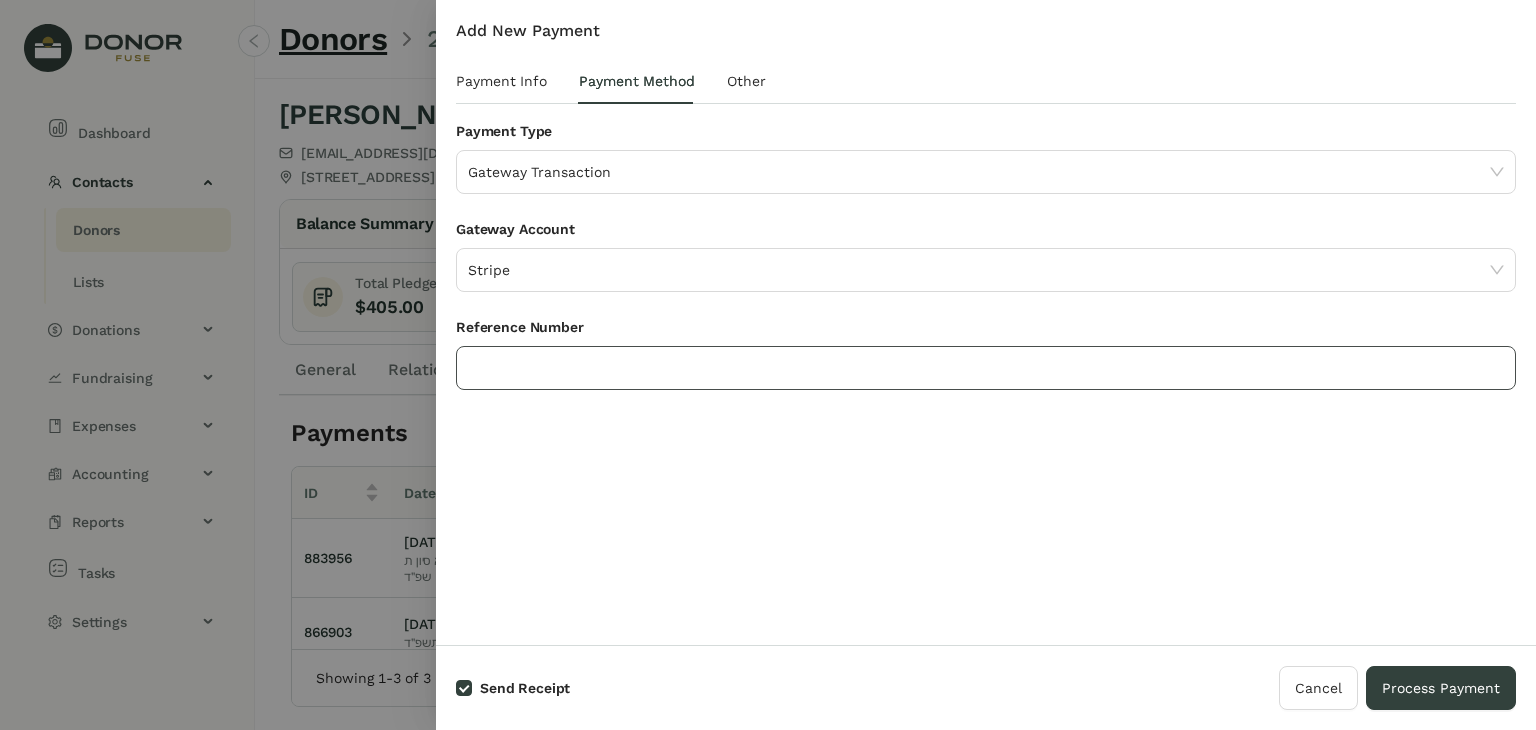 click 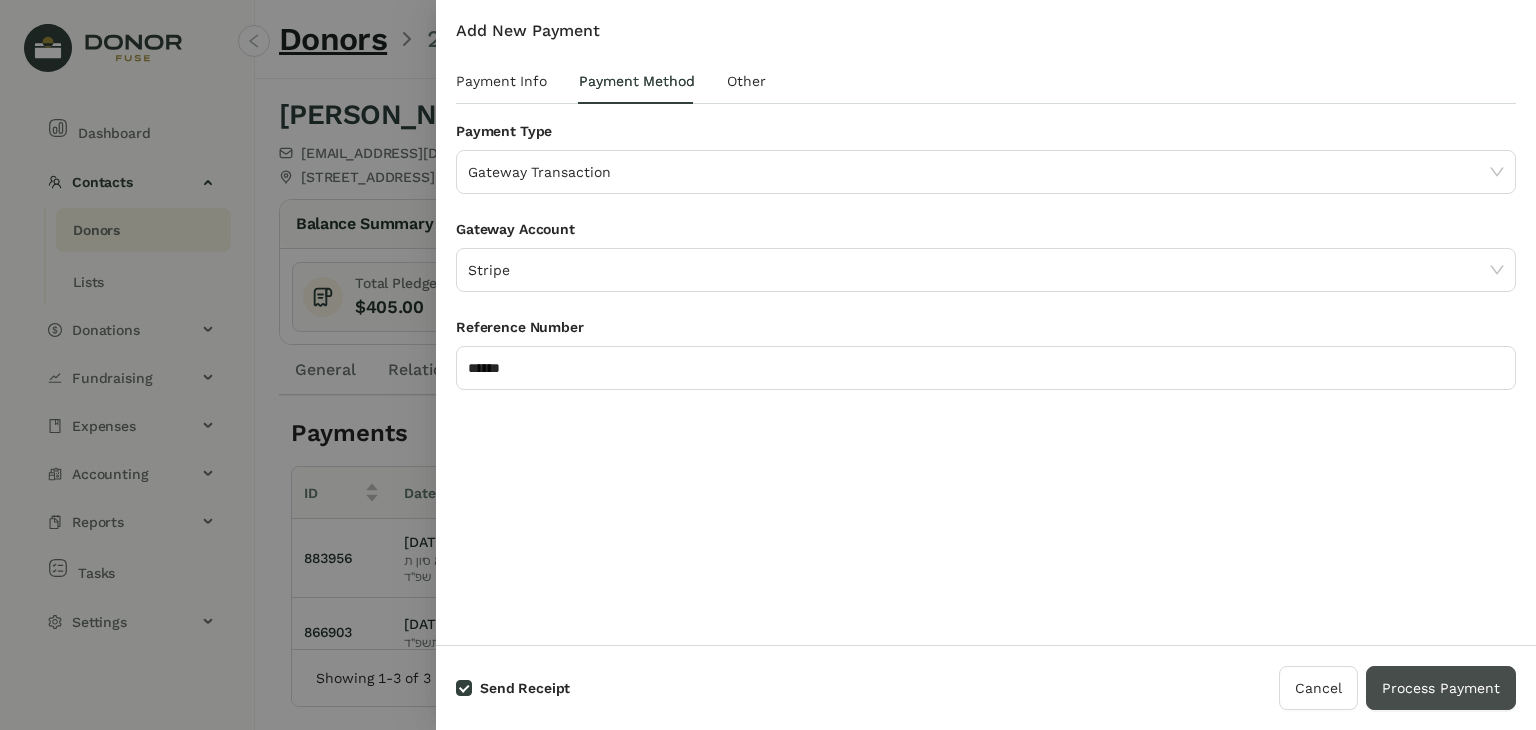 click on "Process Payment" at bounding box center [1441, 688] 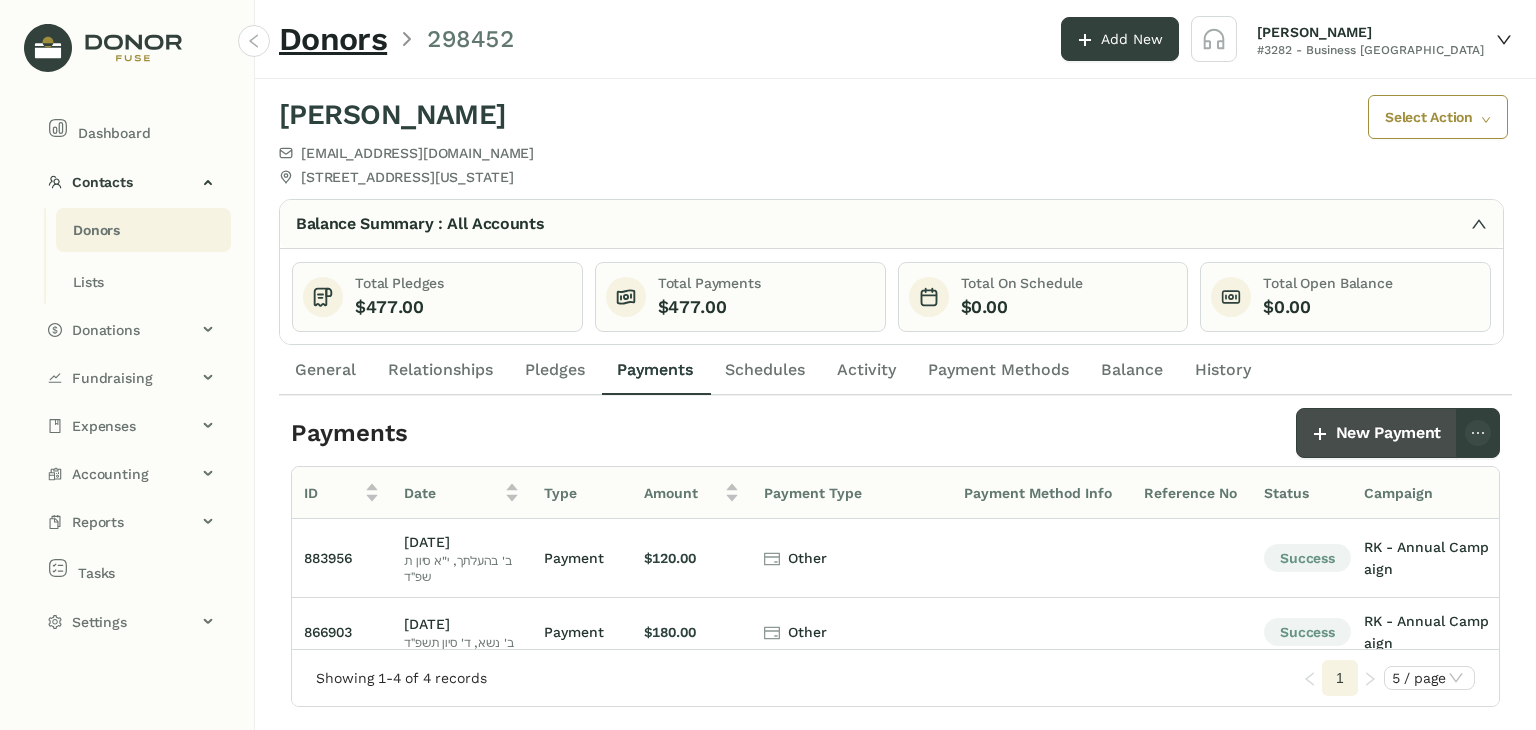scroll, scrollTop: 0, scrollLeft: 12, axis: horizontal 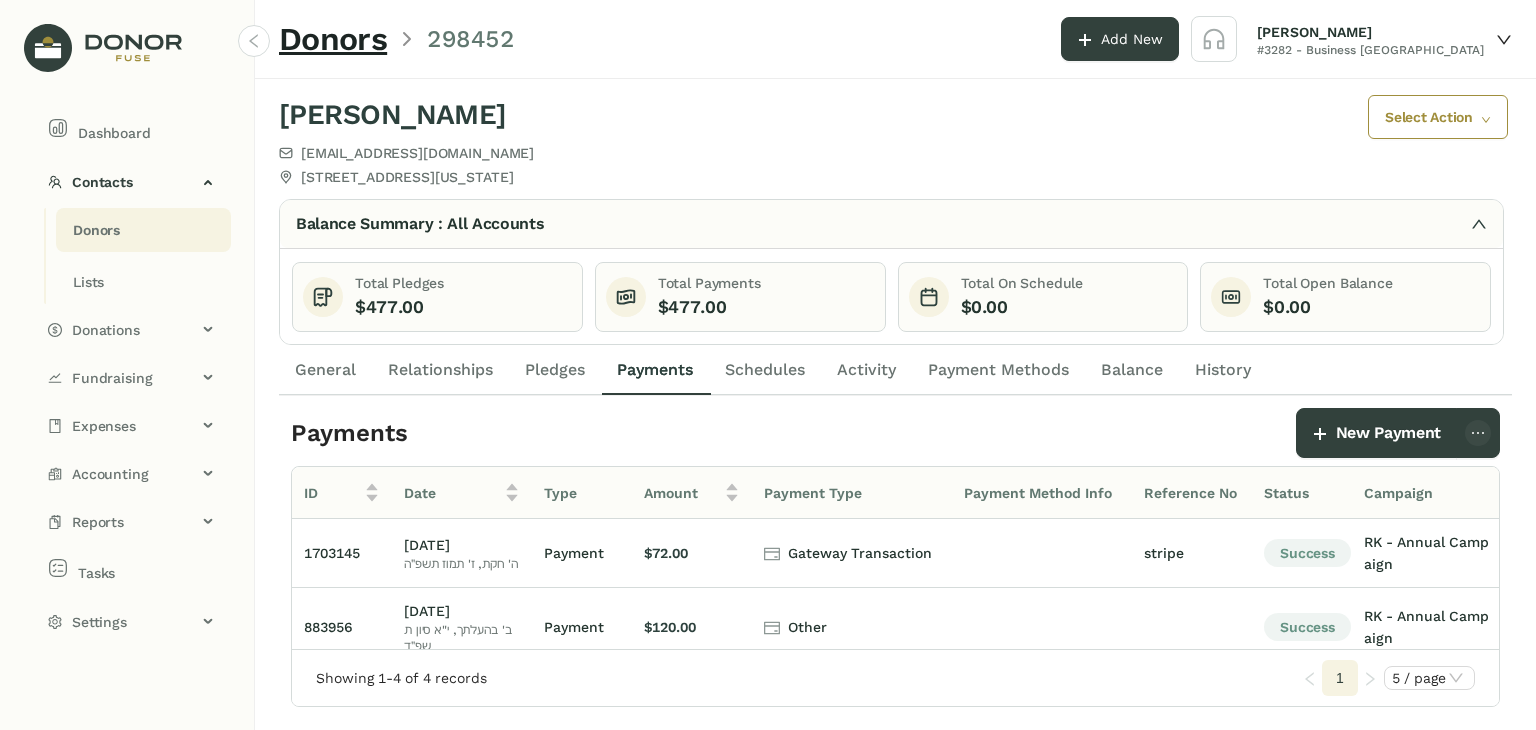 click on "Donors" 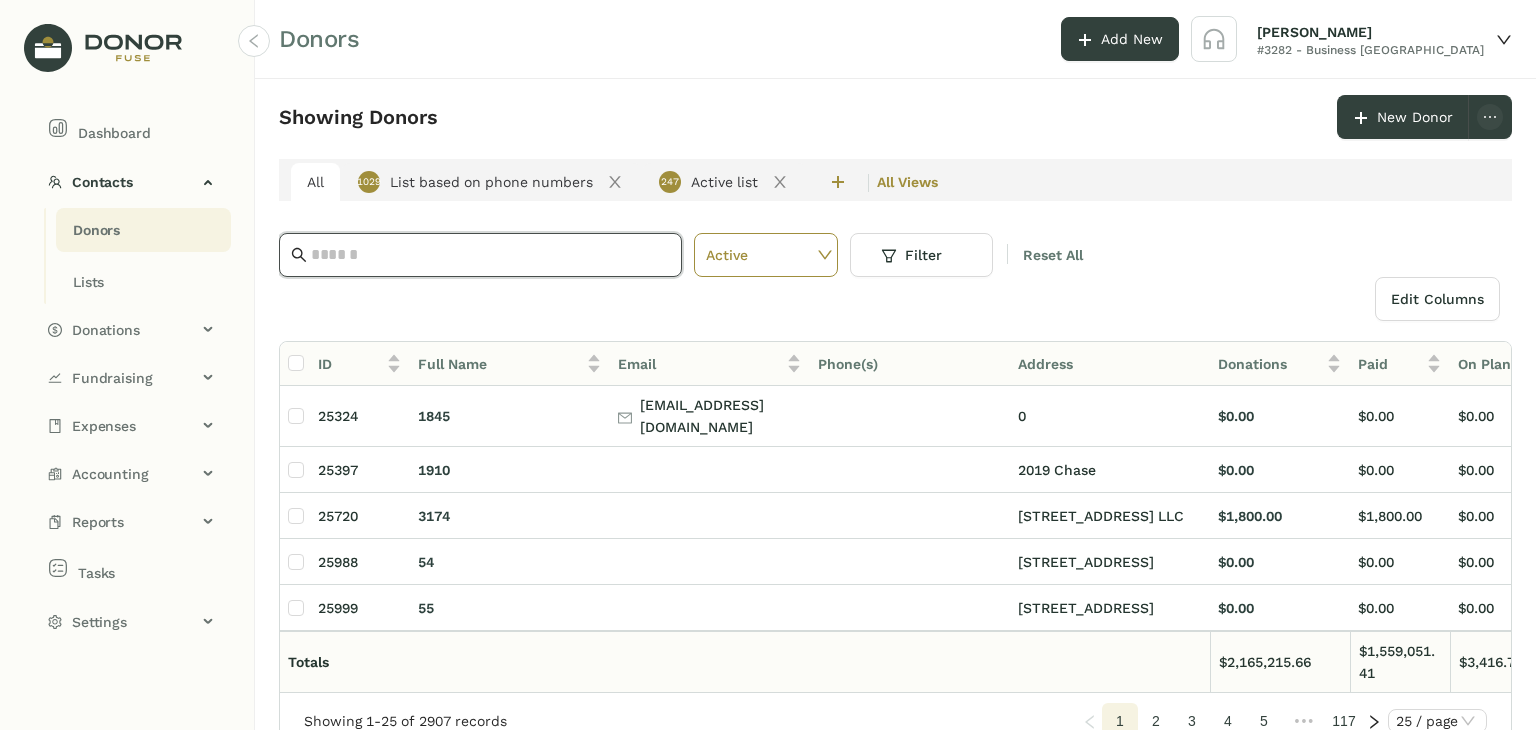 click 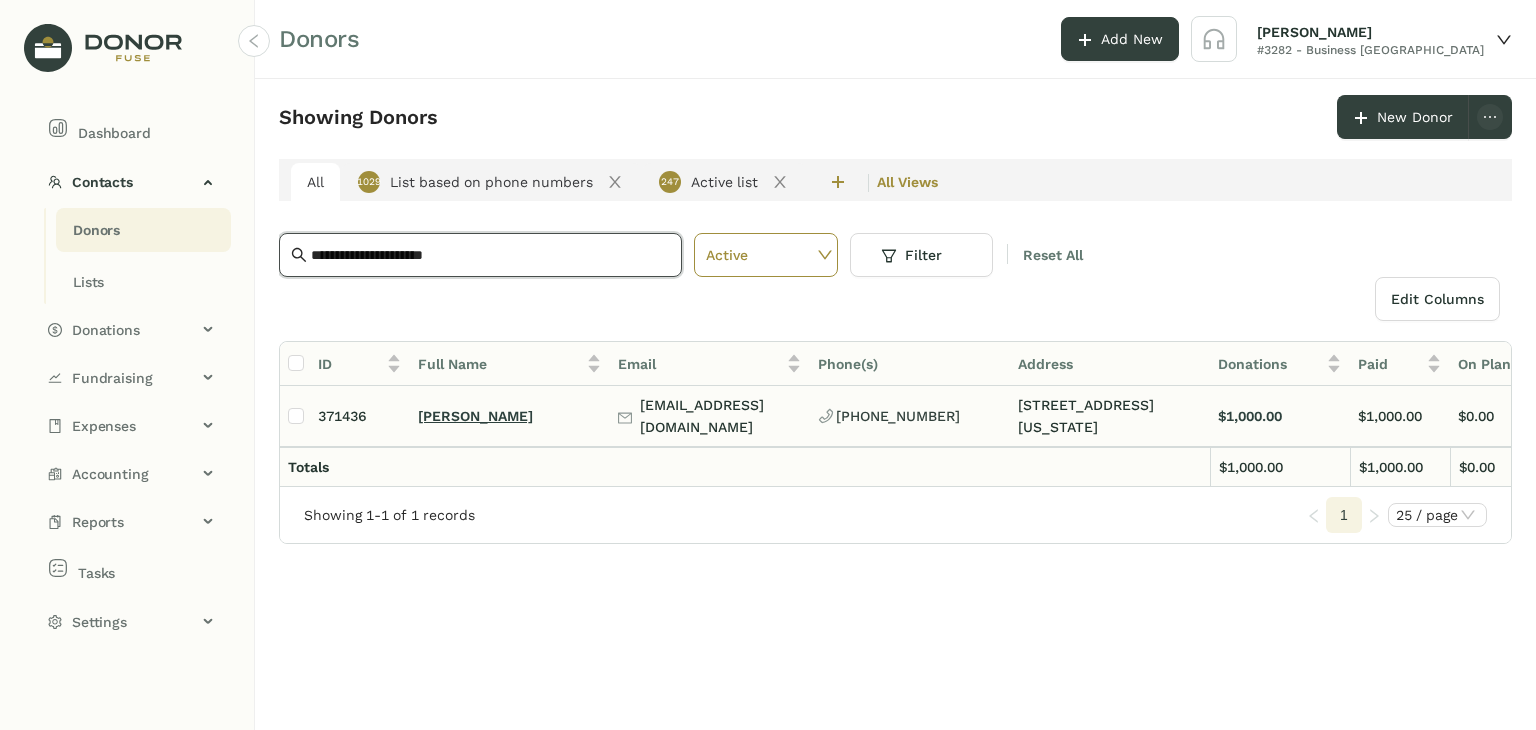click on "[PERSON_NAME]" 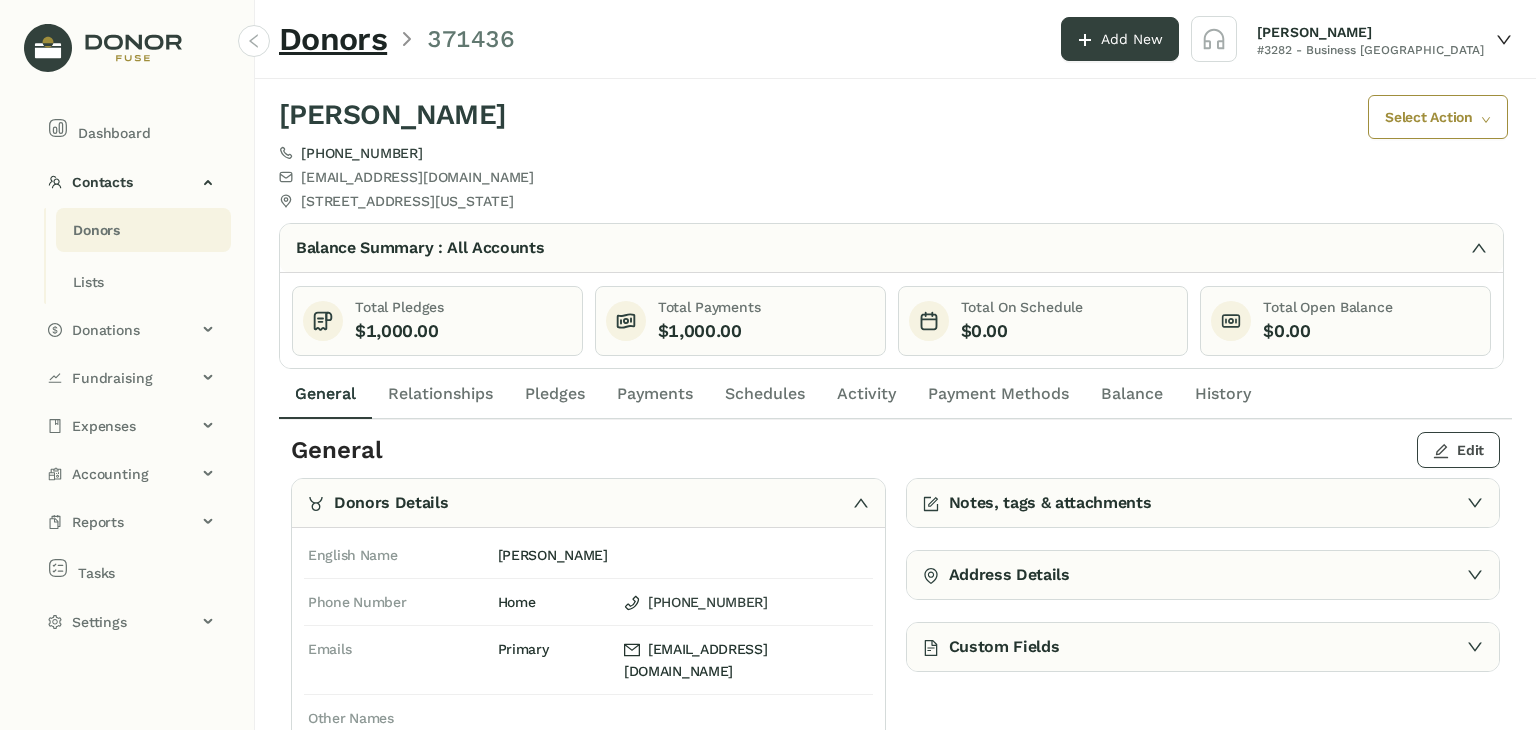 click 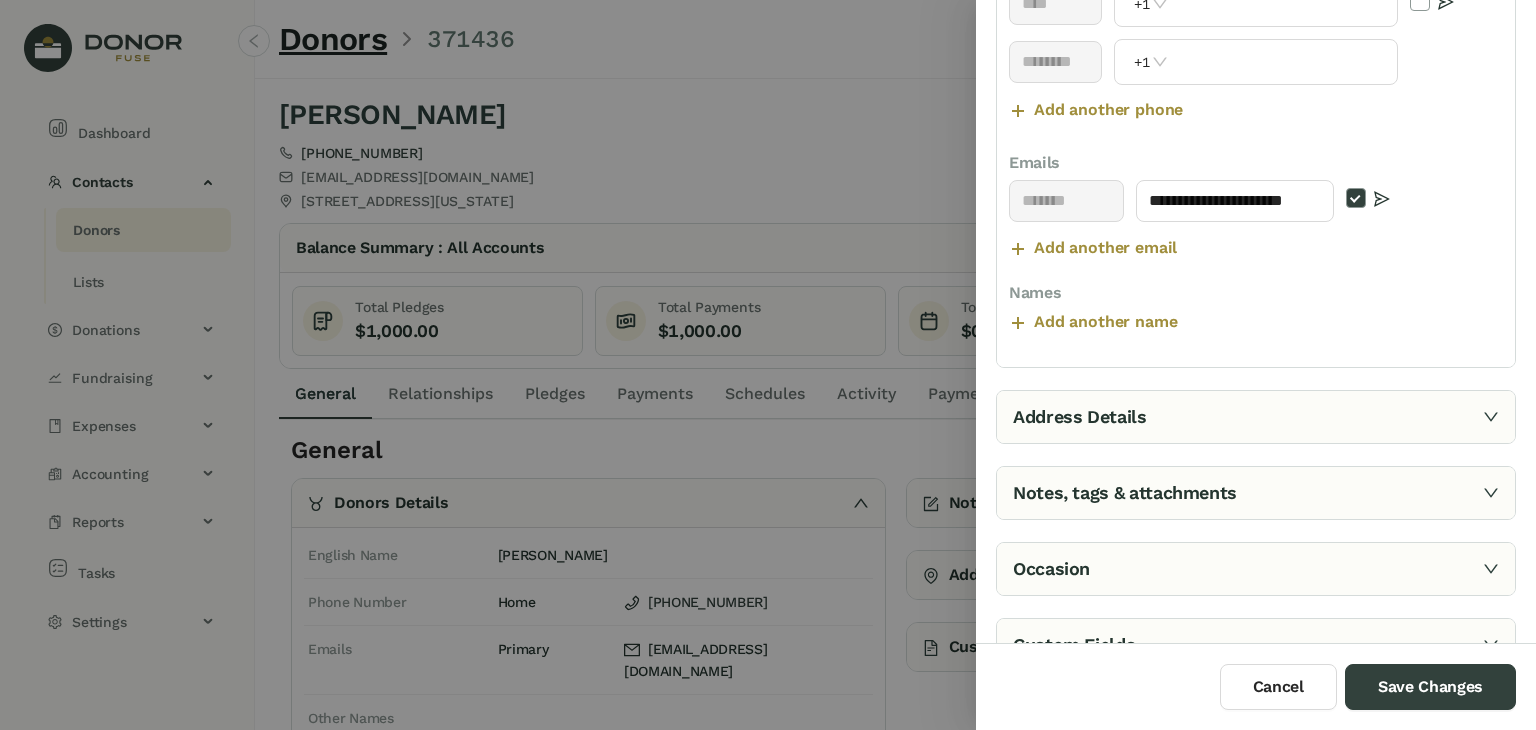 click on "Address Details" at bounding box center [1256, 417] 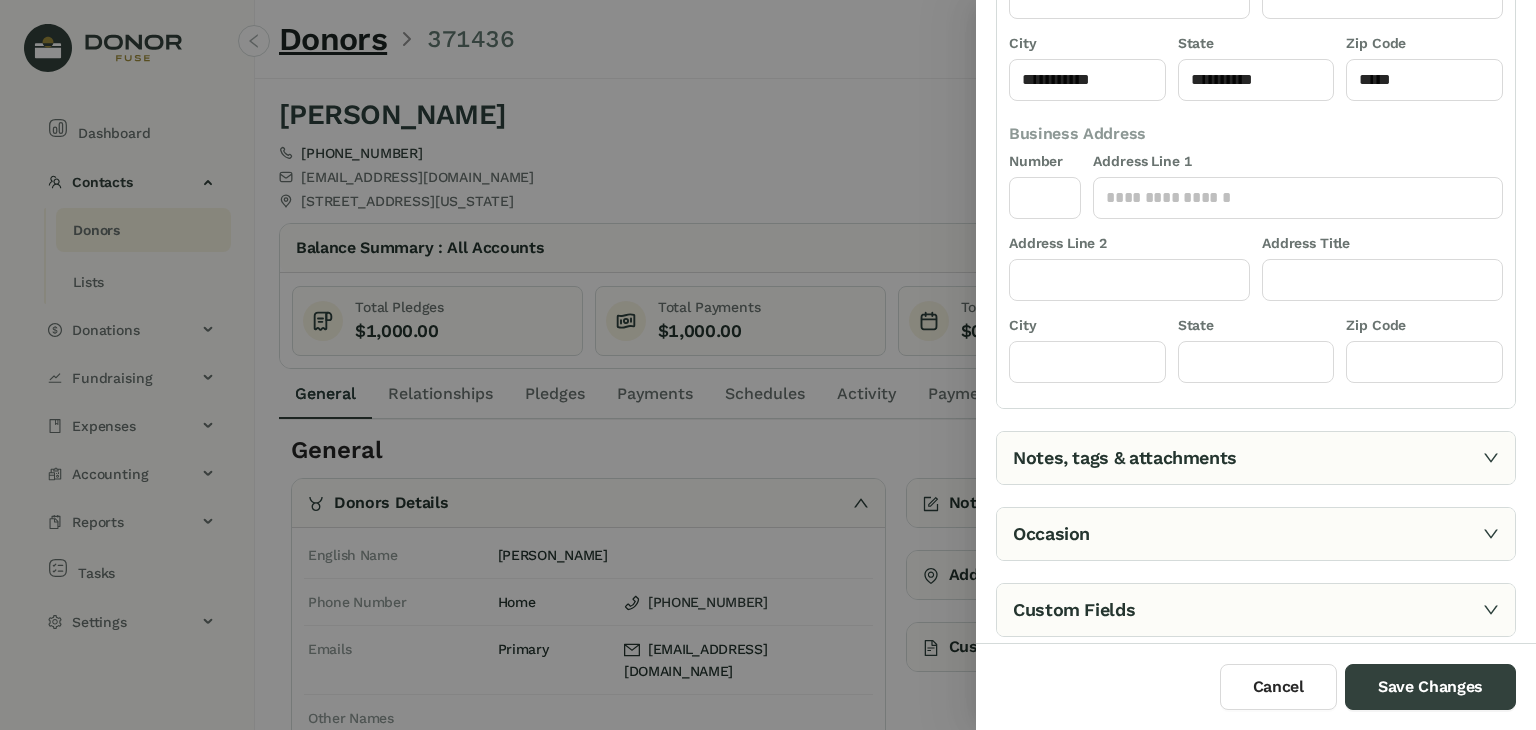 scroll, scrollTop: 373, scrollLeft: 0, axis: vertical 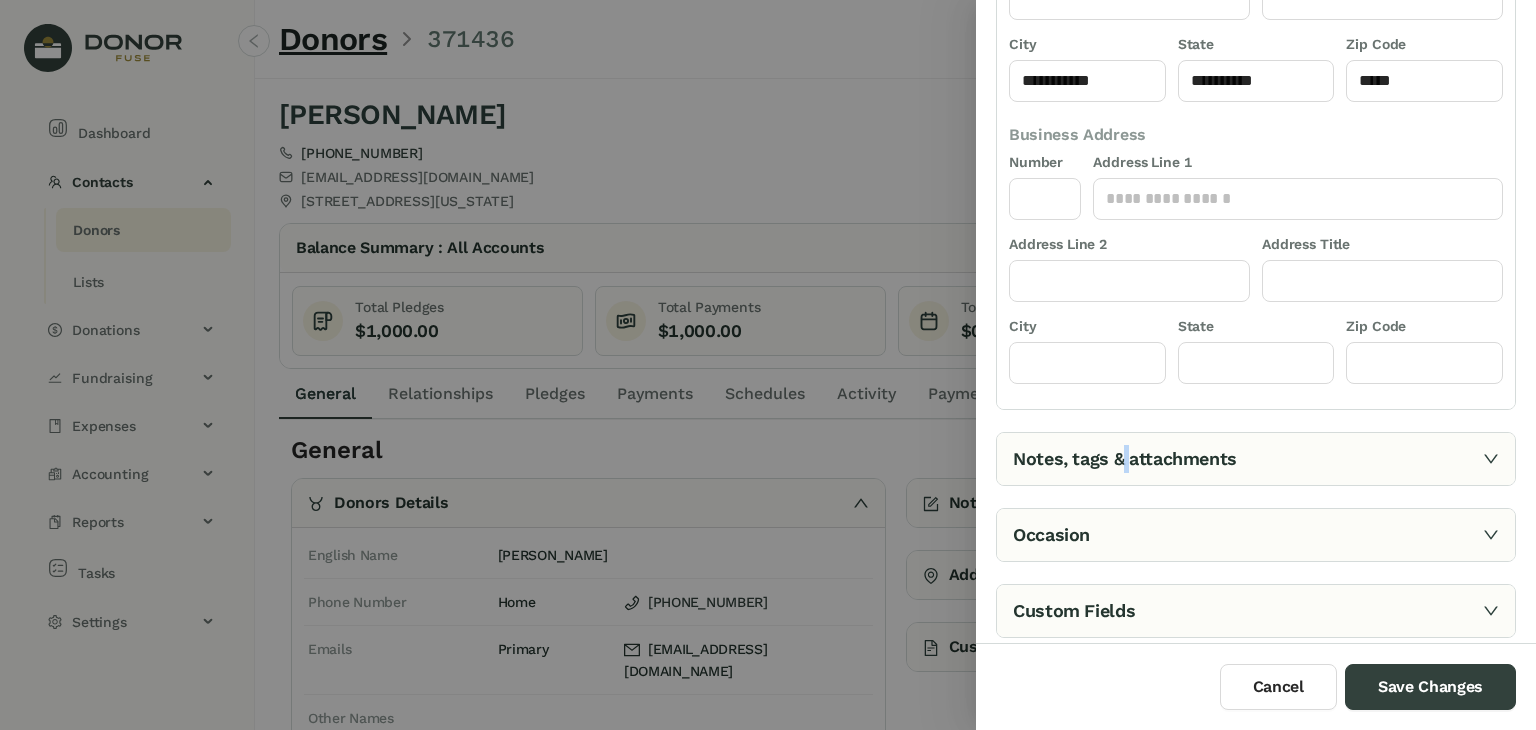 drag, startPoint x: 1196, startPoint y: 474, endPoint x: 1128, endPoint y: 460, distance: 69.426216 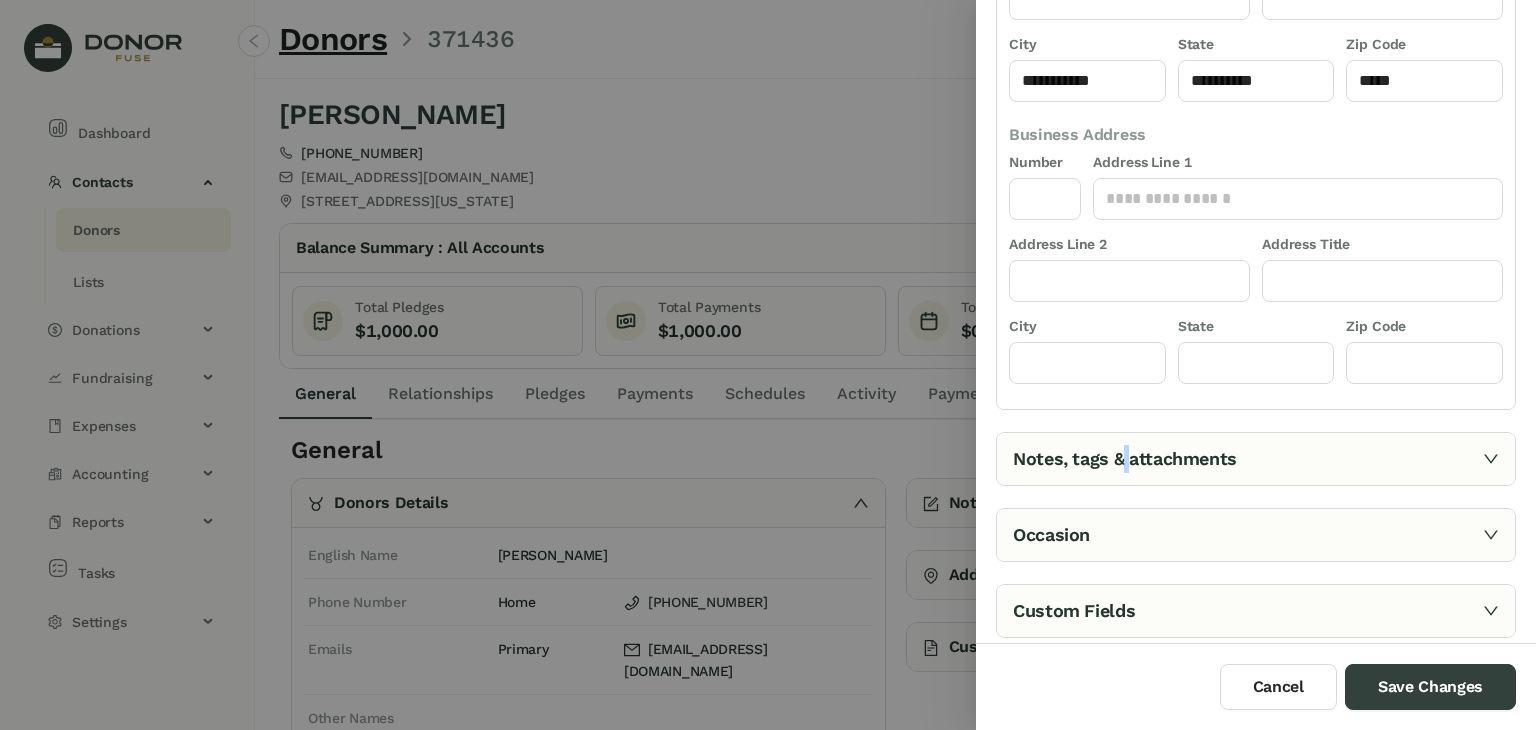 click on "Notes, tags & attachments" at bounding box center [1256, 459] 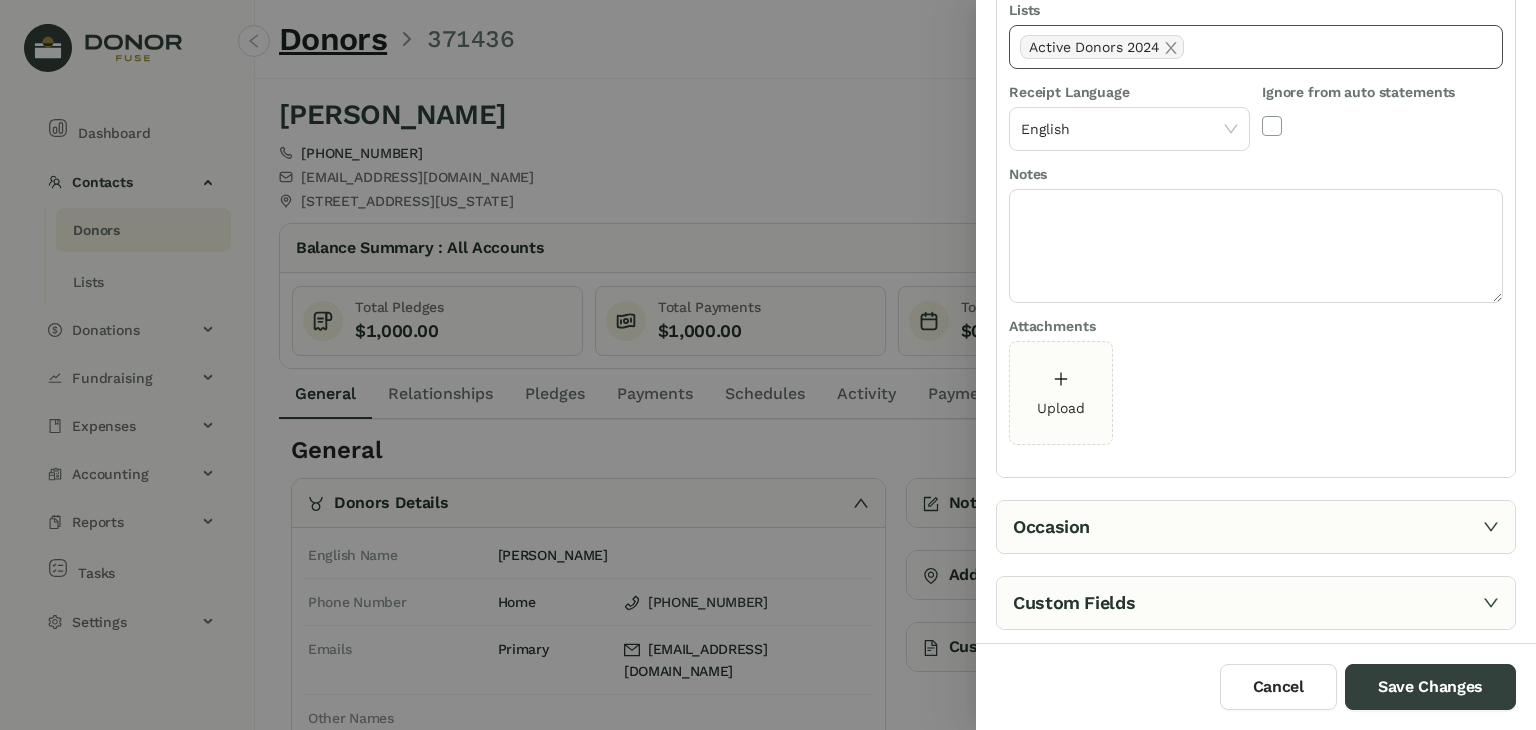 click on "Active Donors 2024" 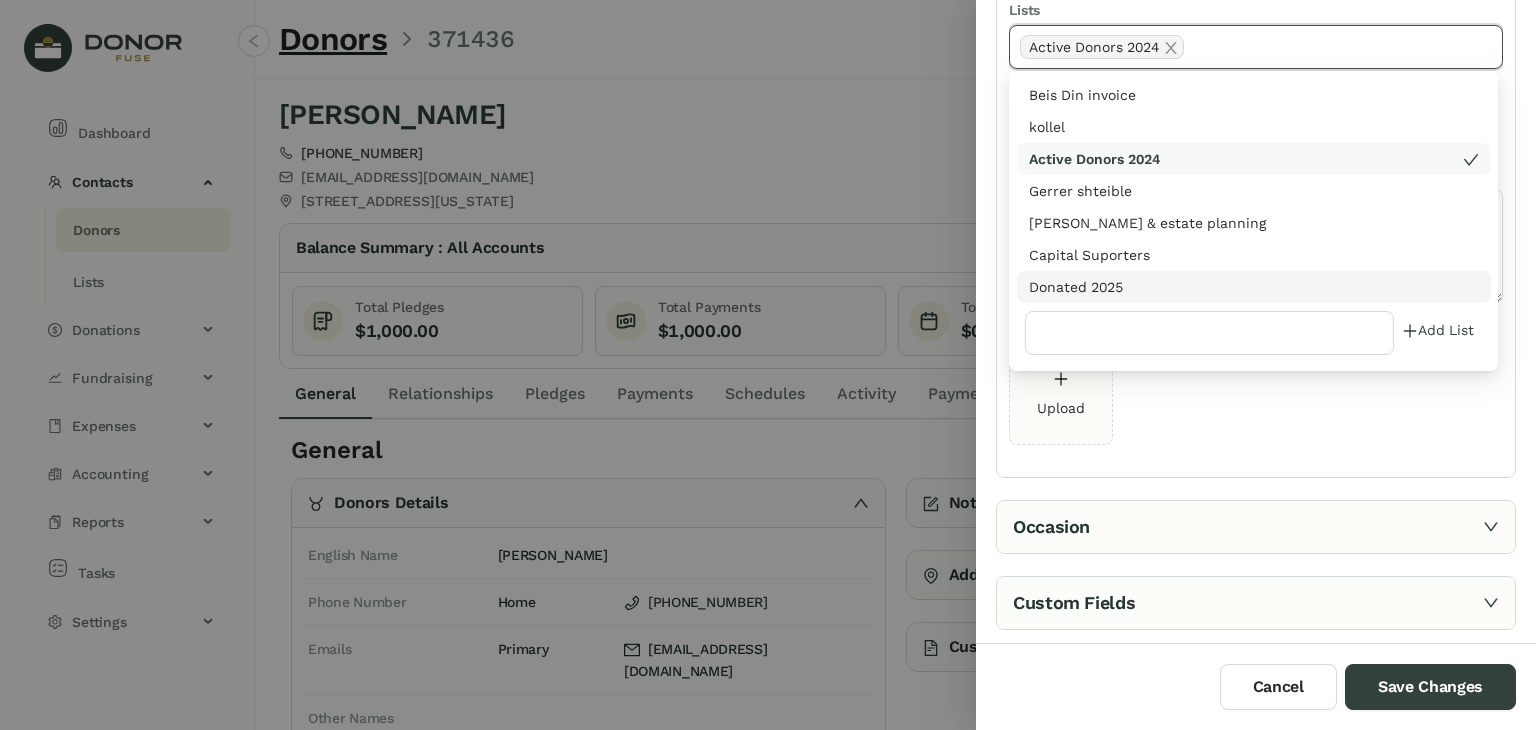 click on "Donated 2025" at bounding box center [1254, 287] 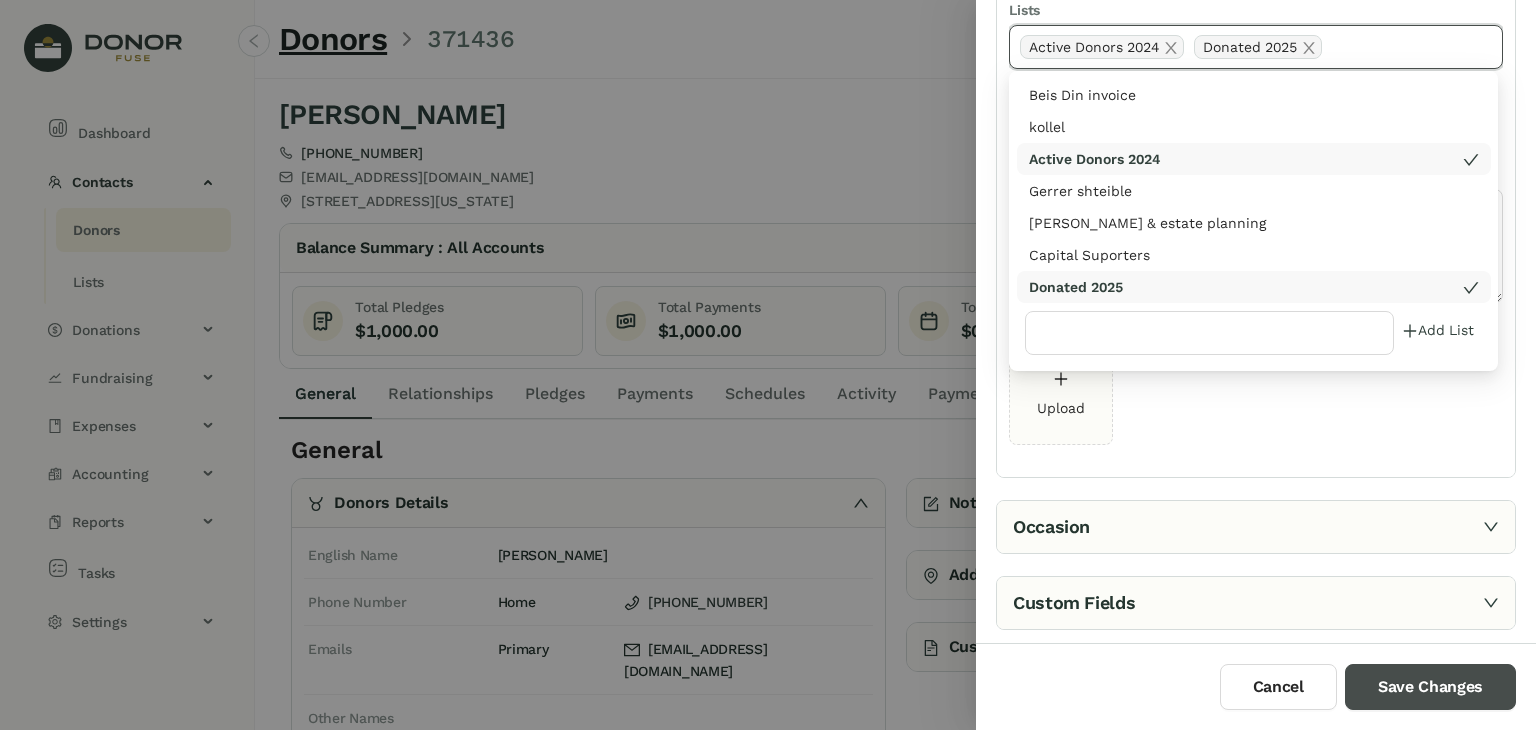 click on "Save Changes" at bounding box center (1430, 687) 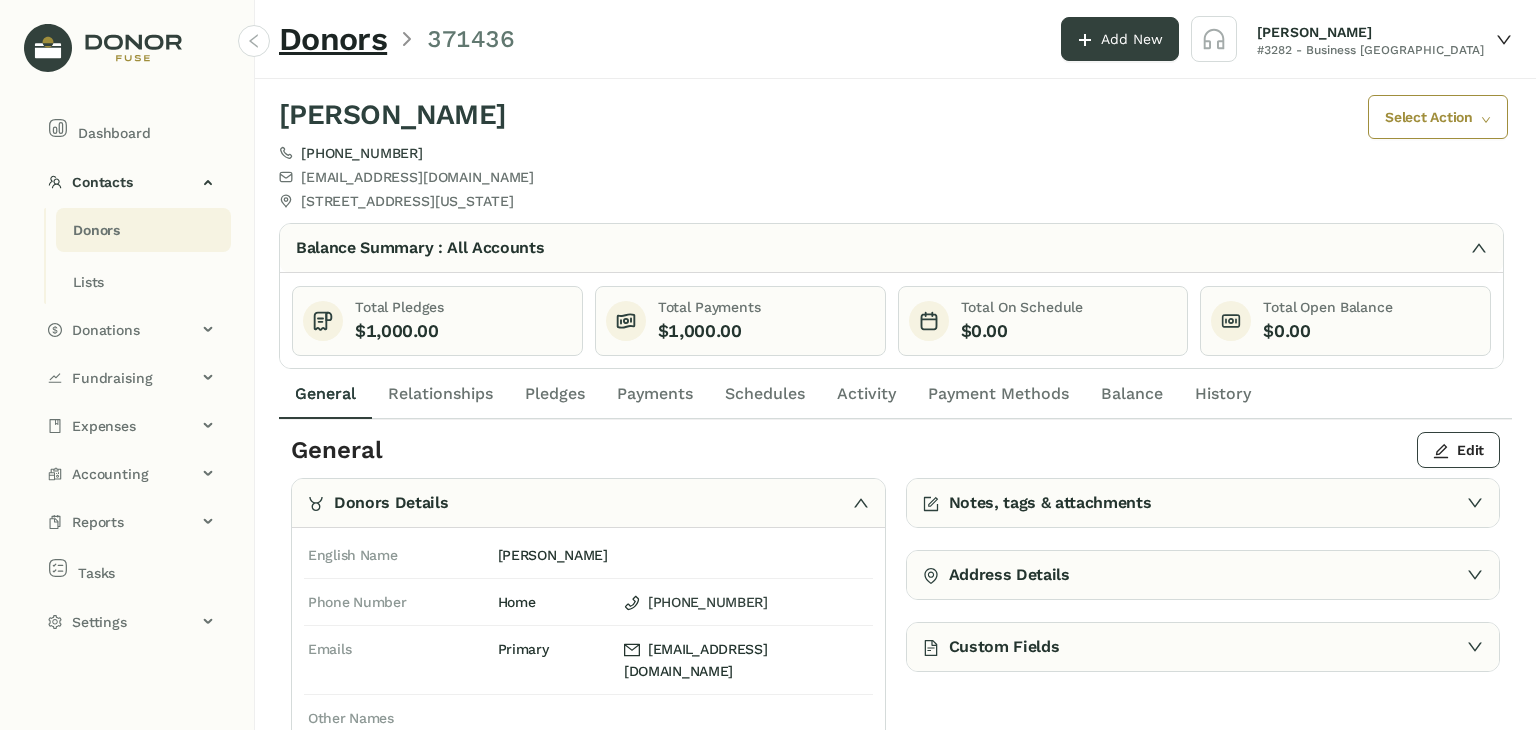 click on "Address Details" 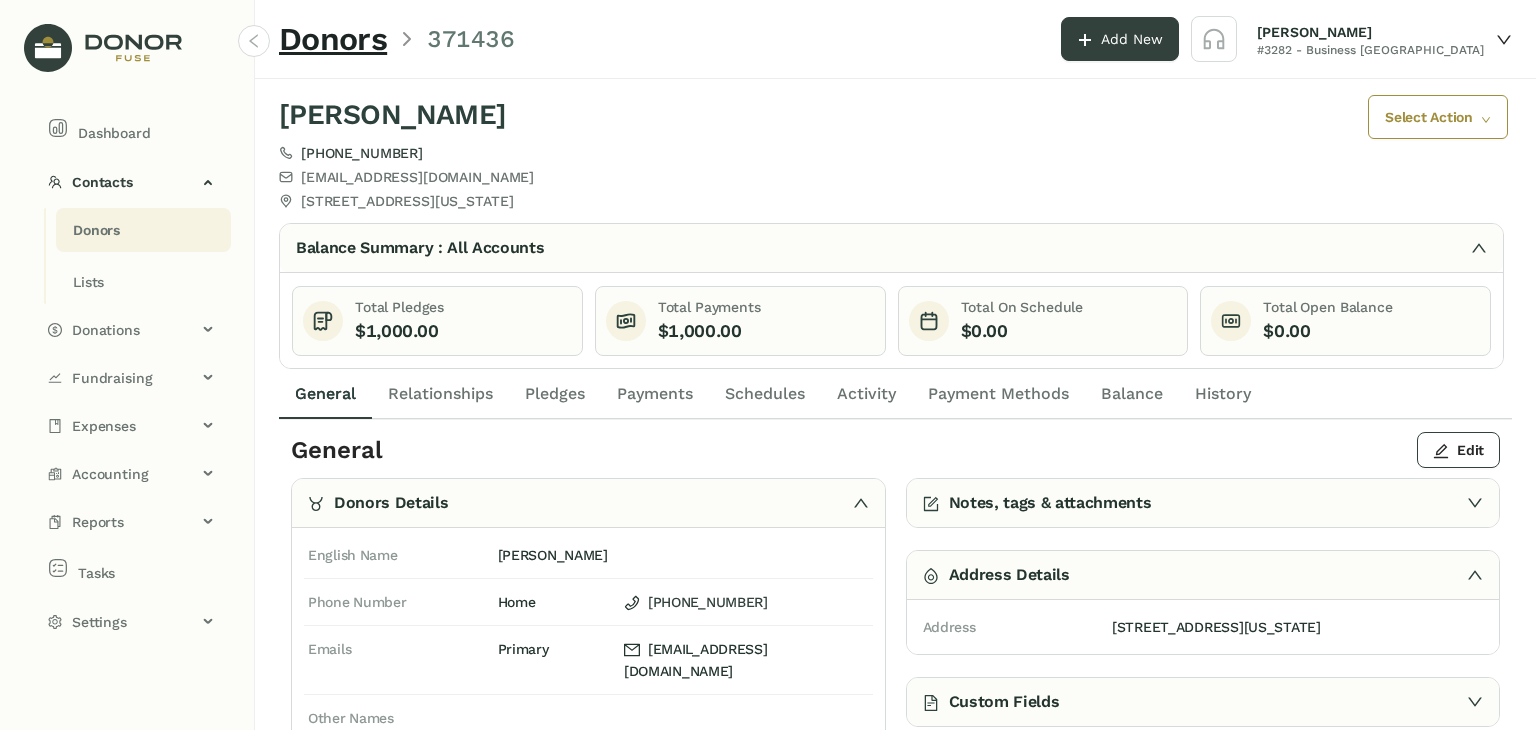 click on "Payments" 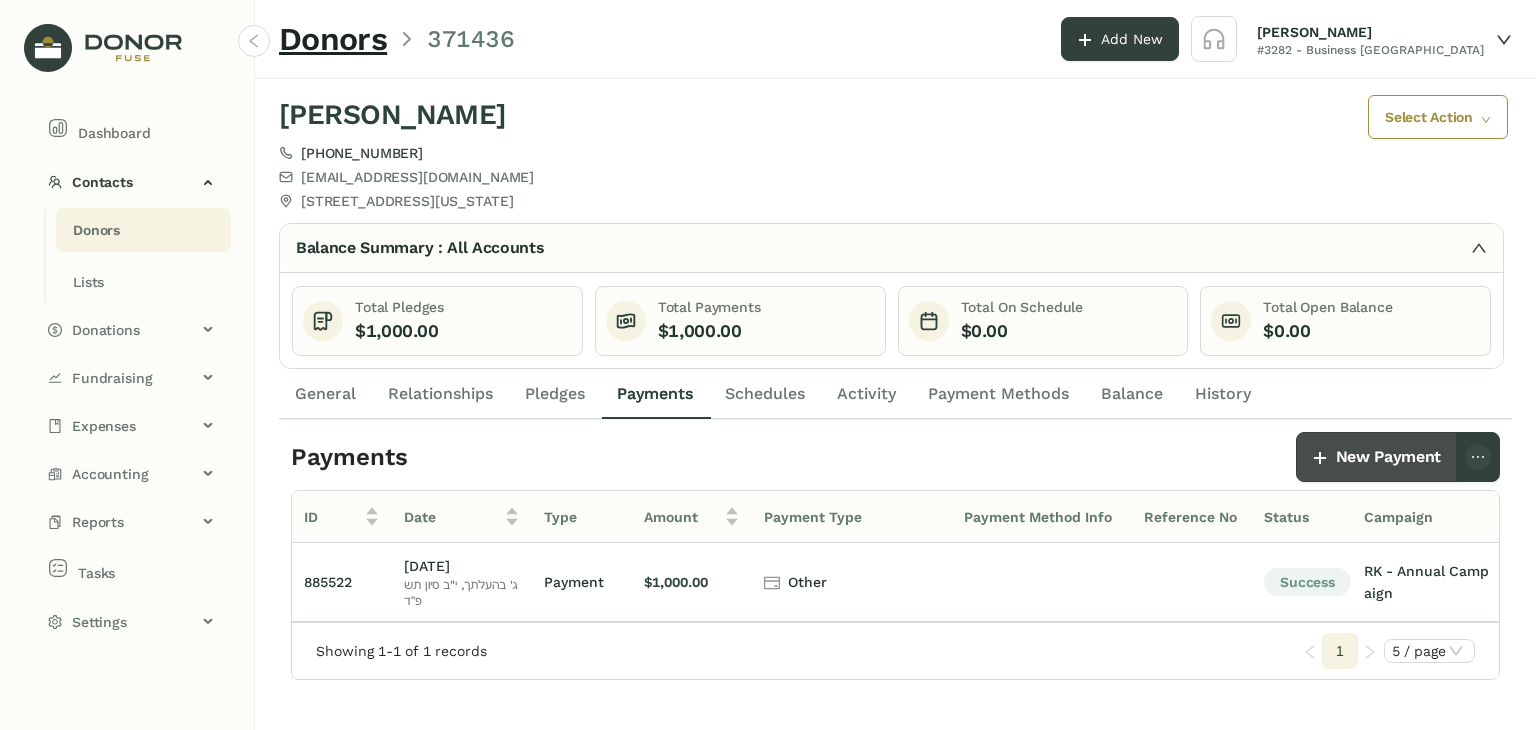click on "New Payment" 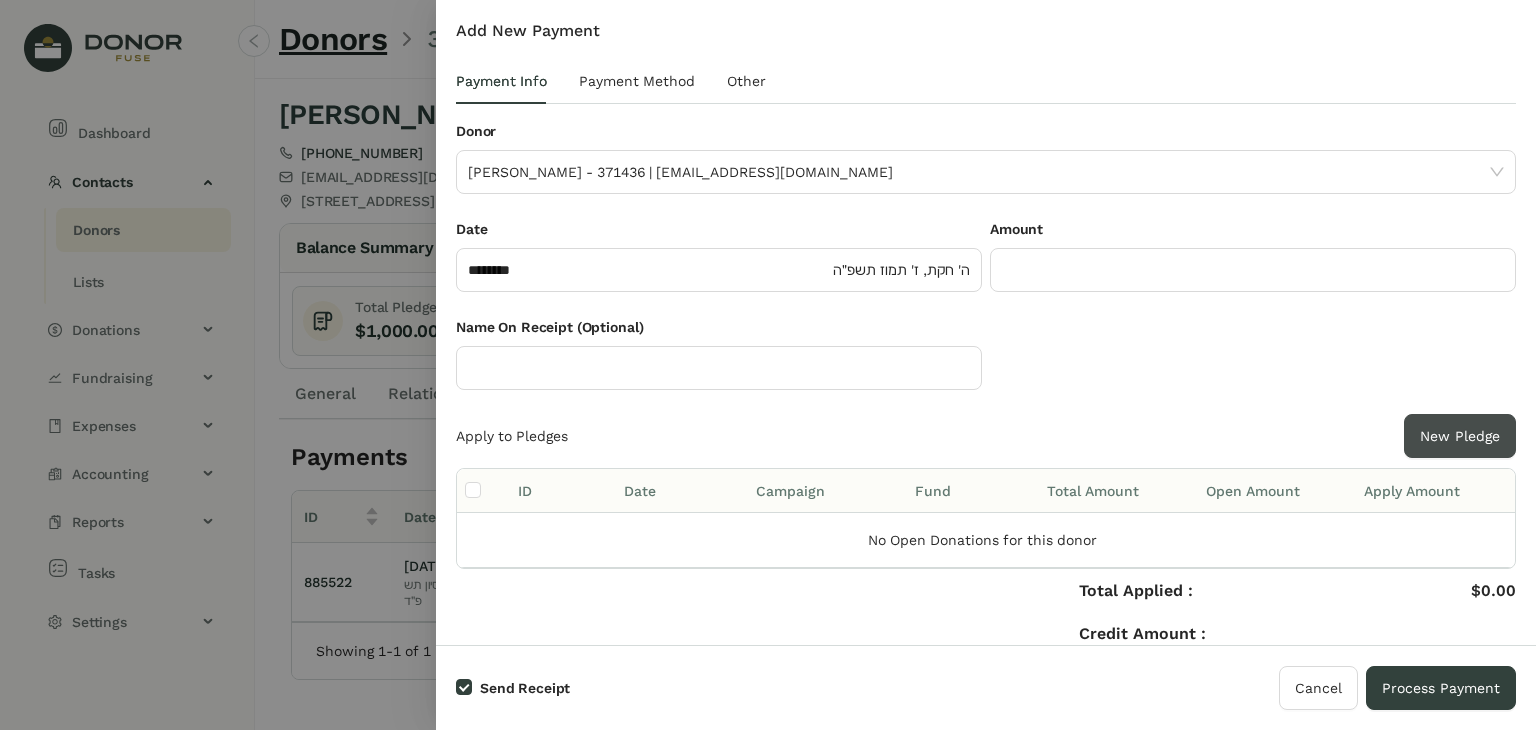 click on "New Pledge" at bounding box center (1460, 436) 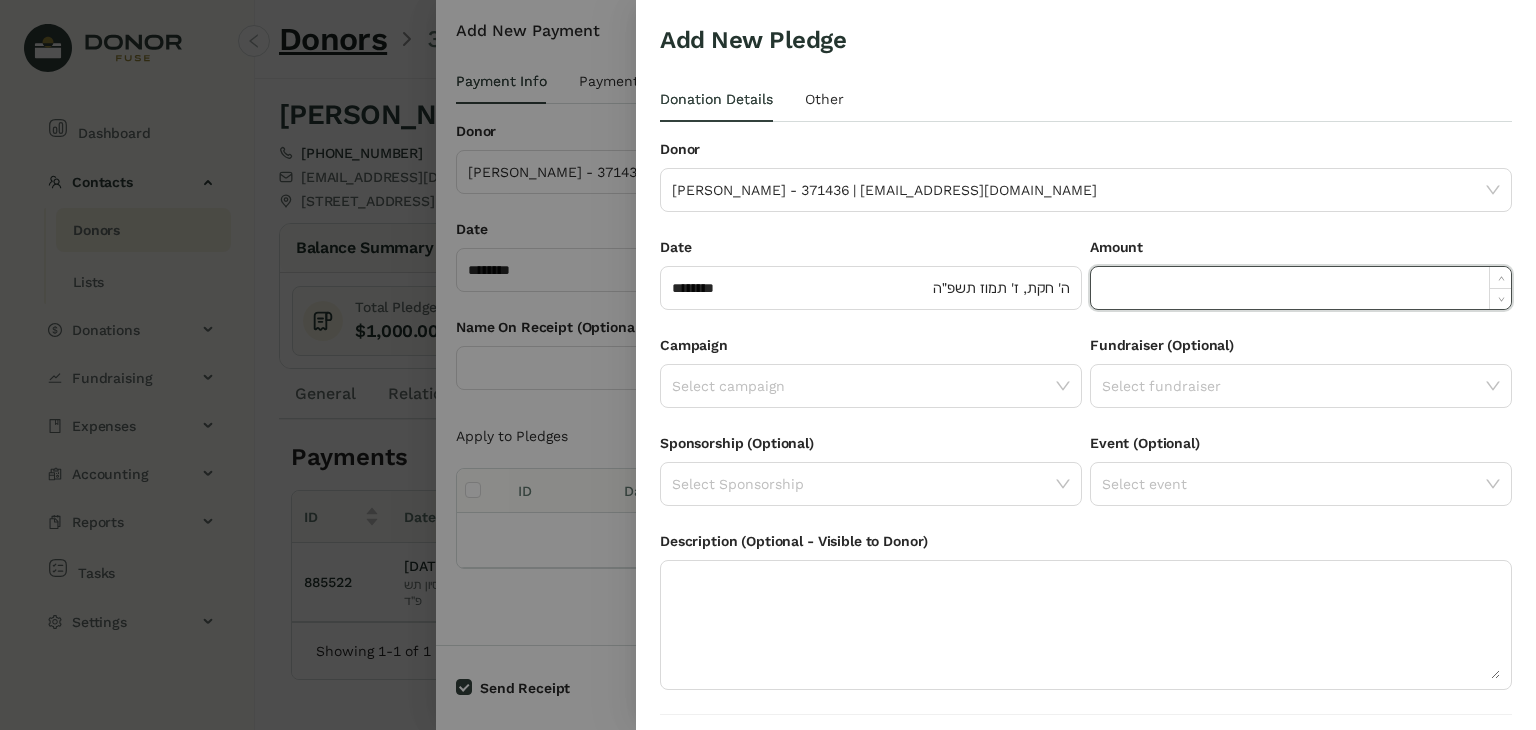 click 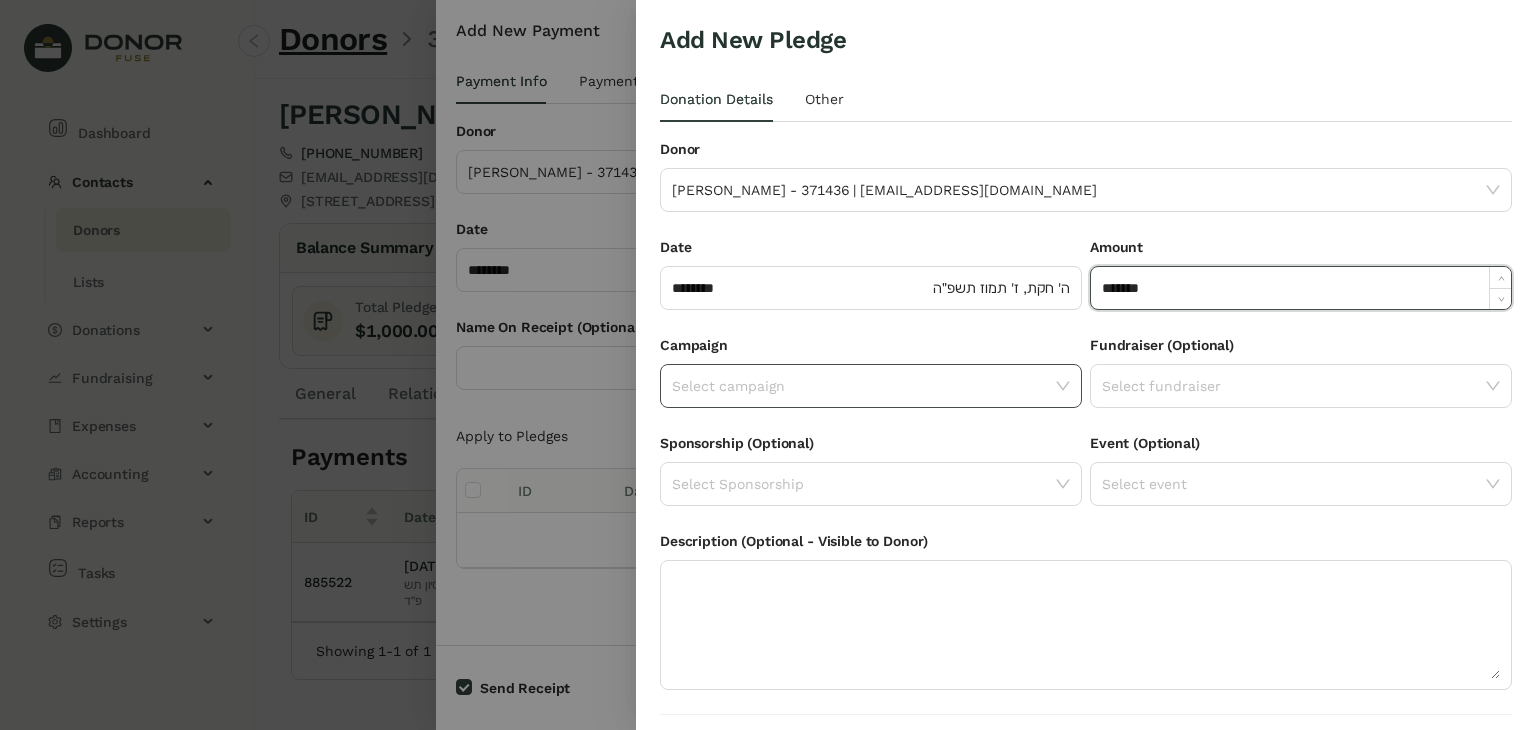 click 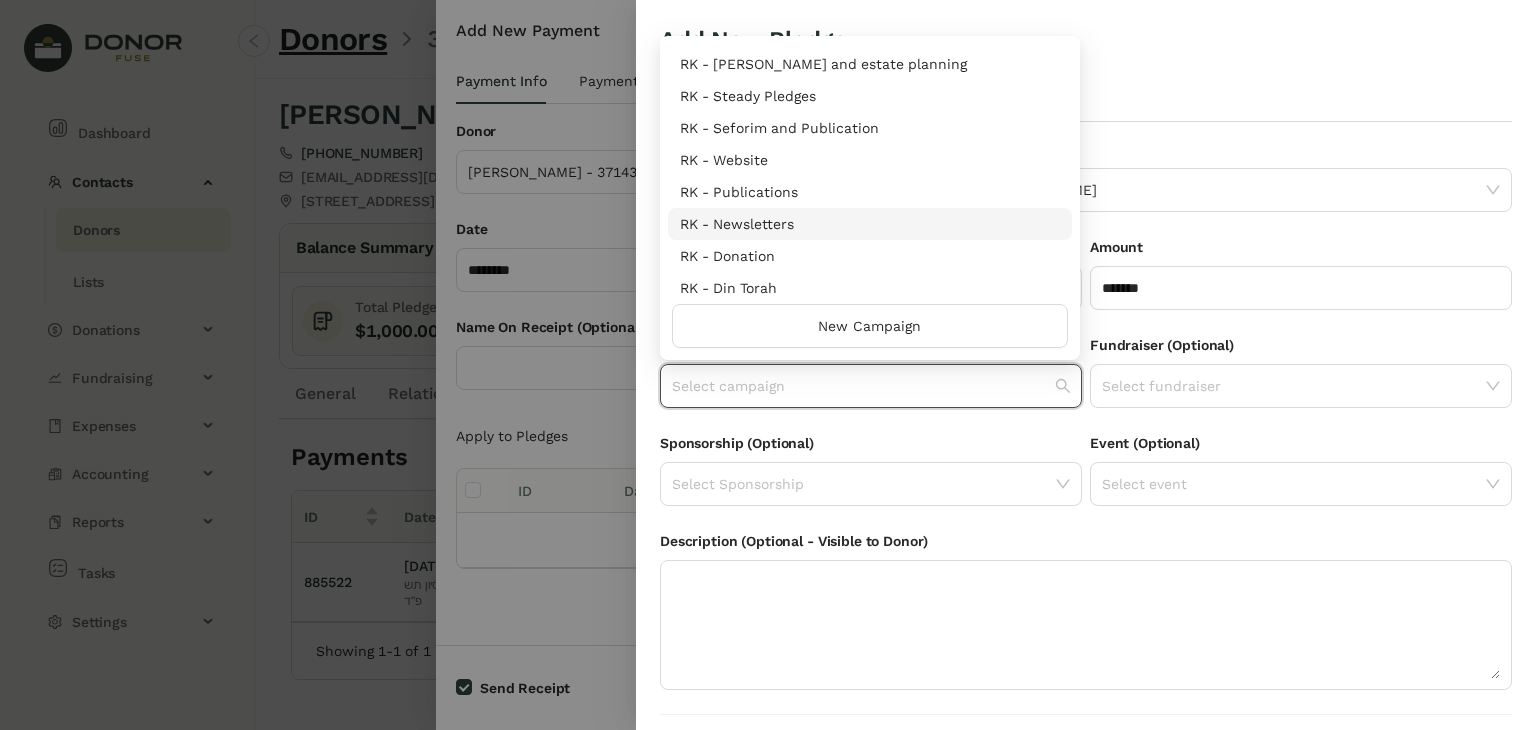 scroll, scrollTop: 960, scrollLeft: 0, axis: vertical 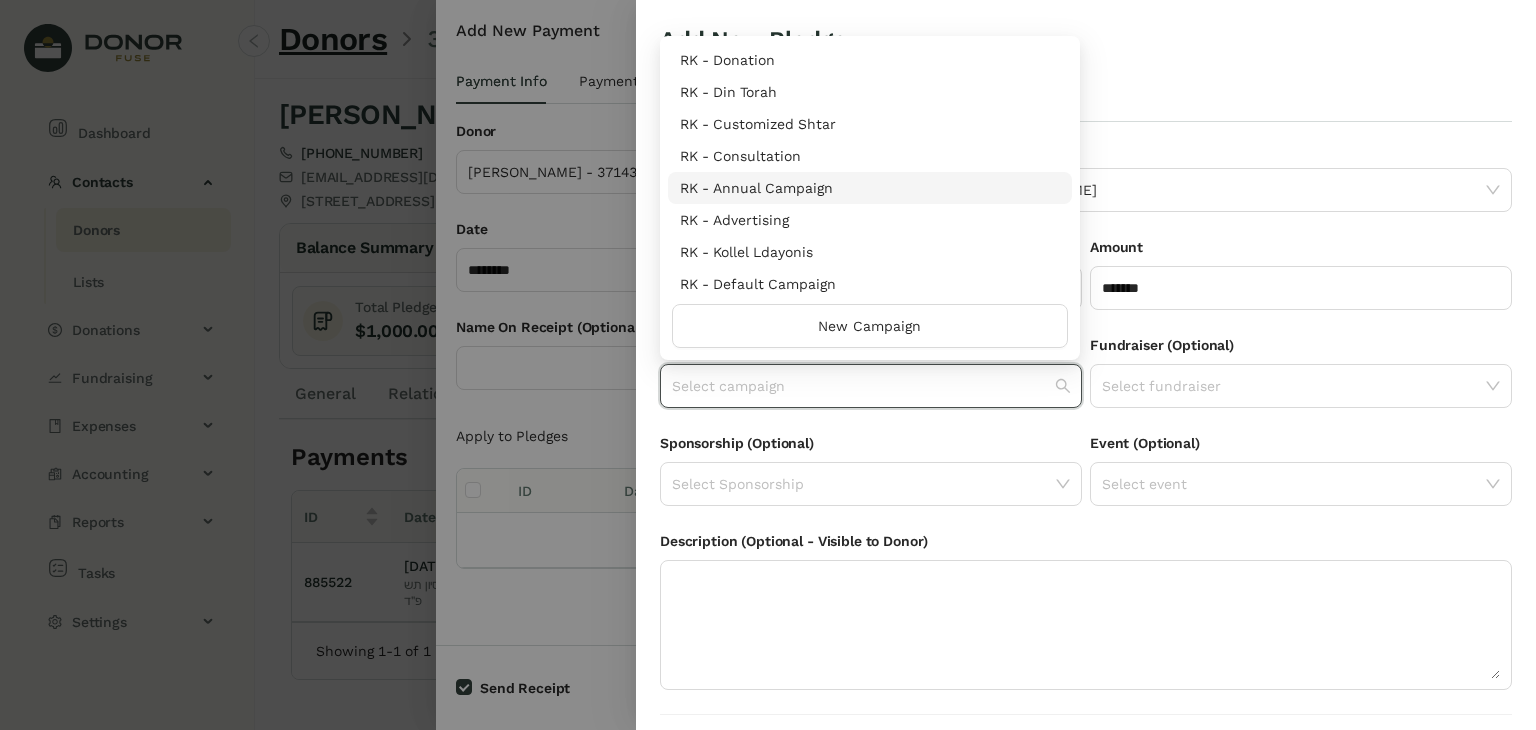 click on "RK - Annual Campaign" at bounding box center [870, 188] 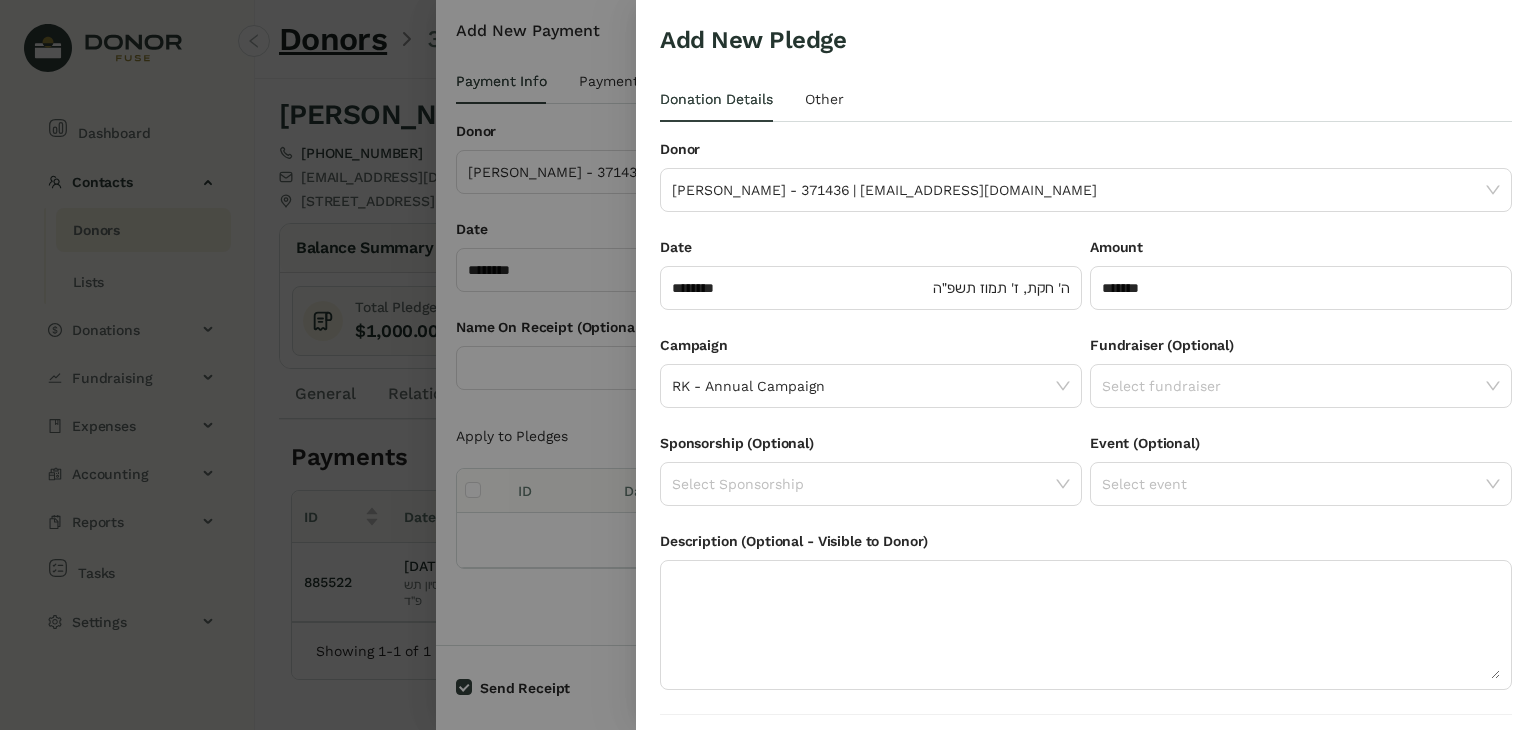 scroll, scrollTop: 54, scrollLeft: 0, axis: vertical 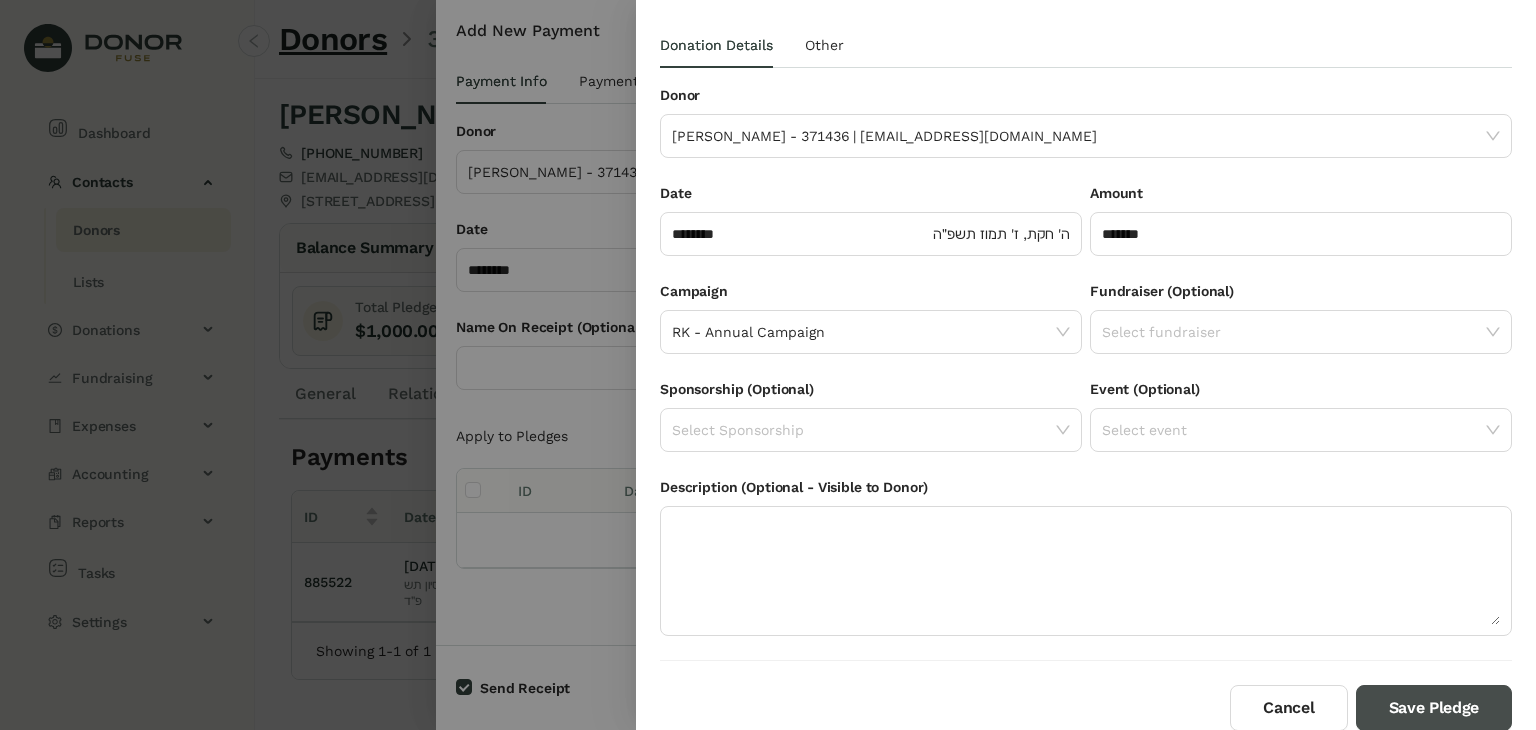 click on "Save Pledge" at bounding box center (1434, 708) 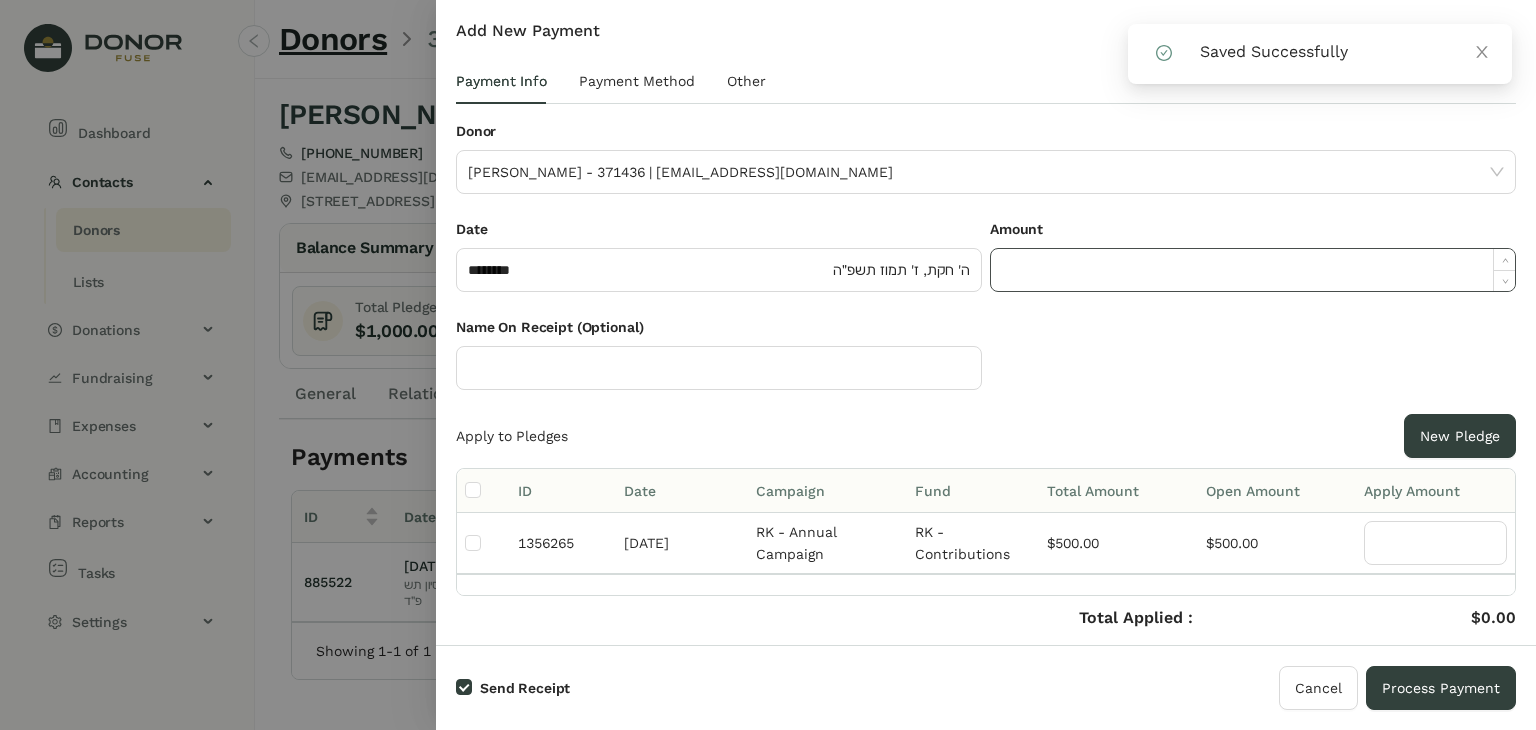 click 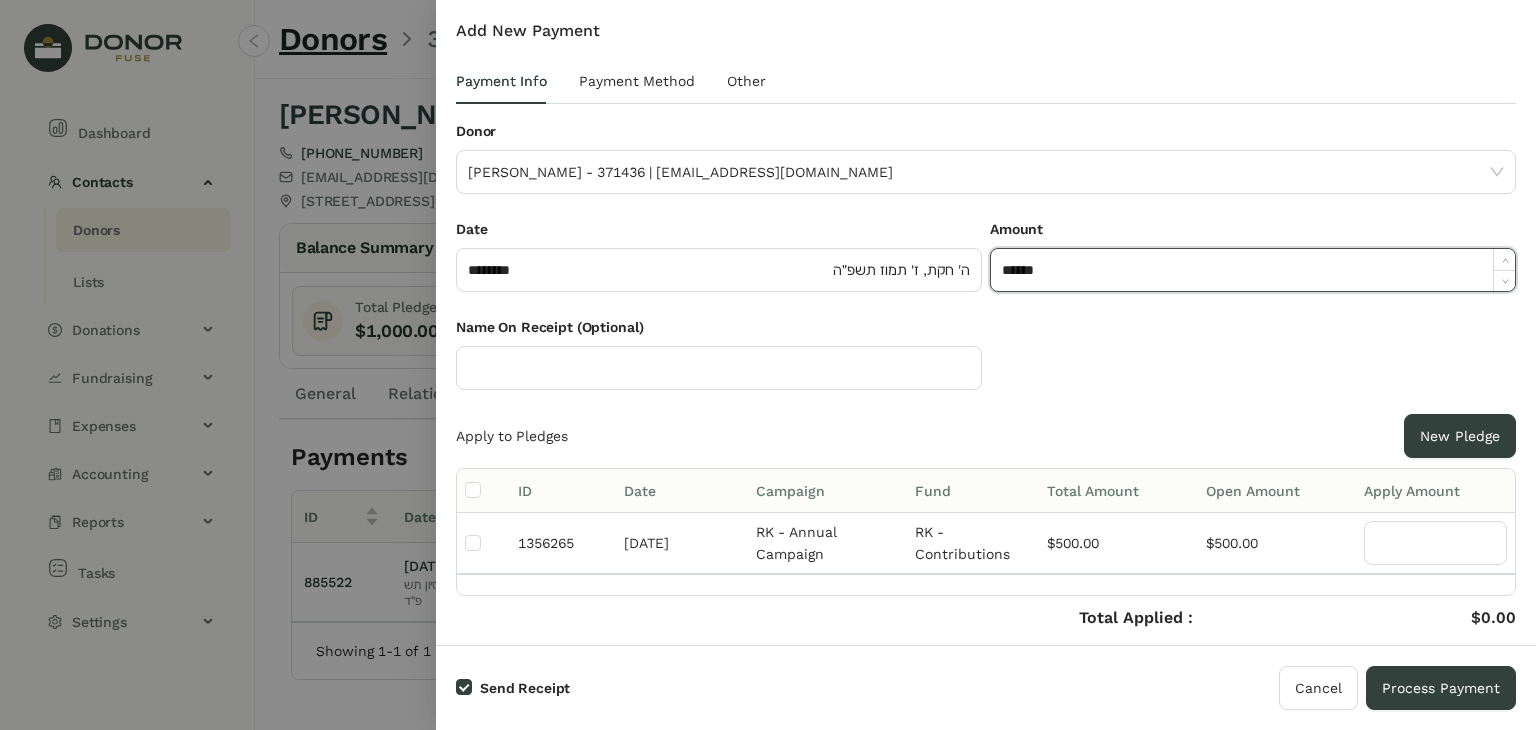 click on "******" 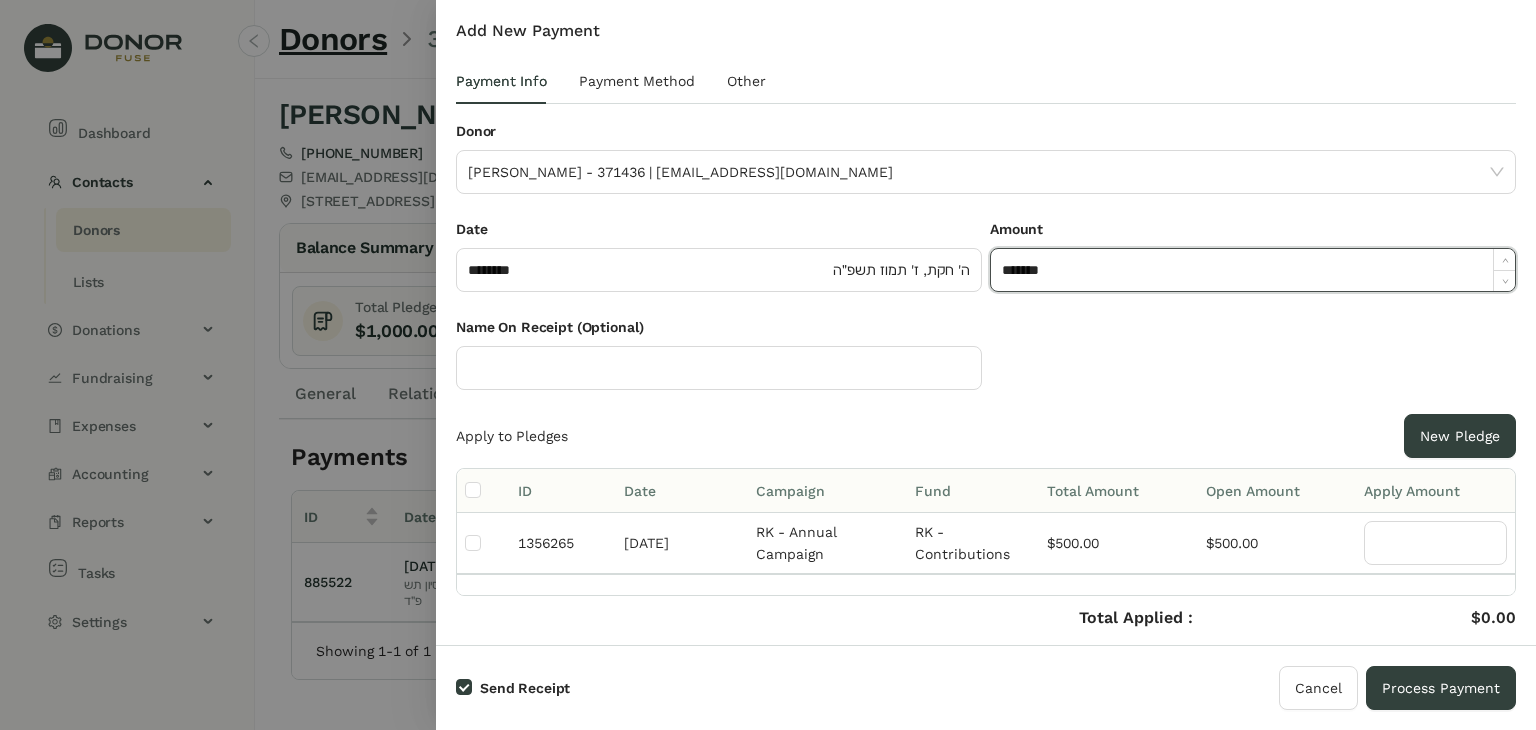 click at bounding box center [483, 491] 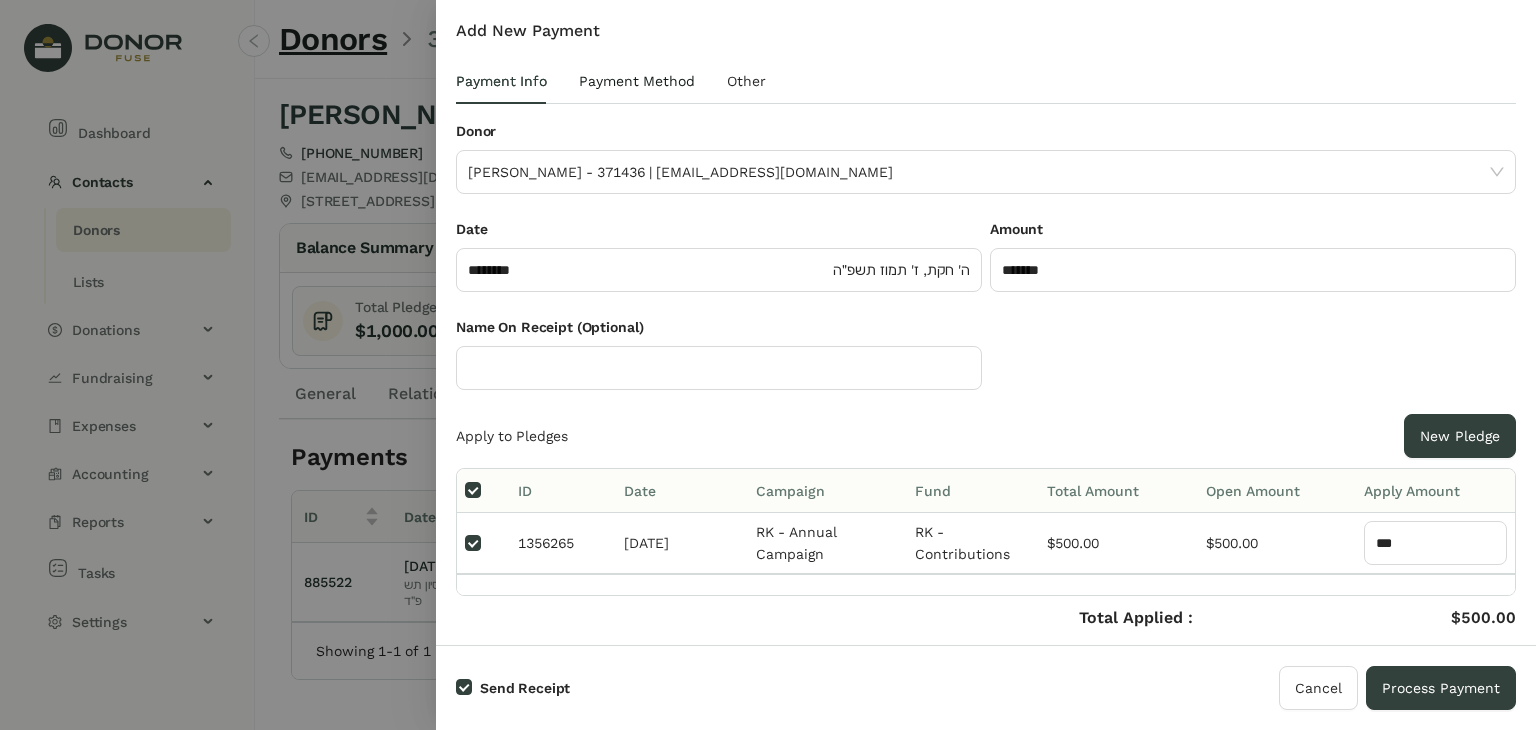 click on "Payment Method" at bounding box center [637, 81] 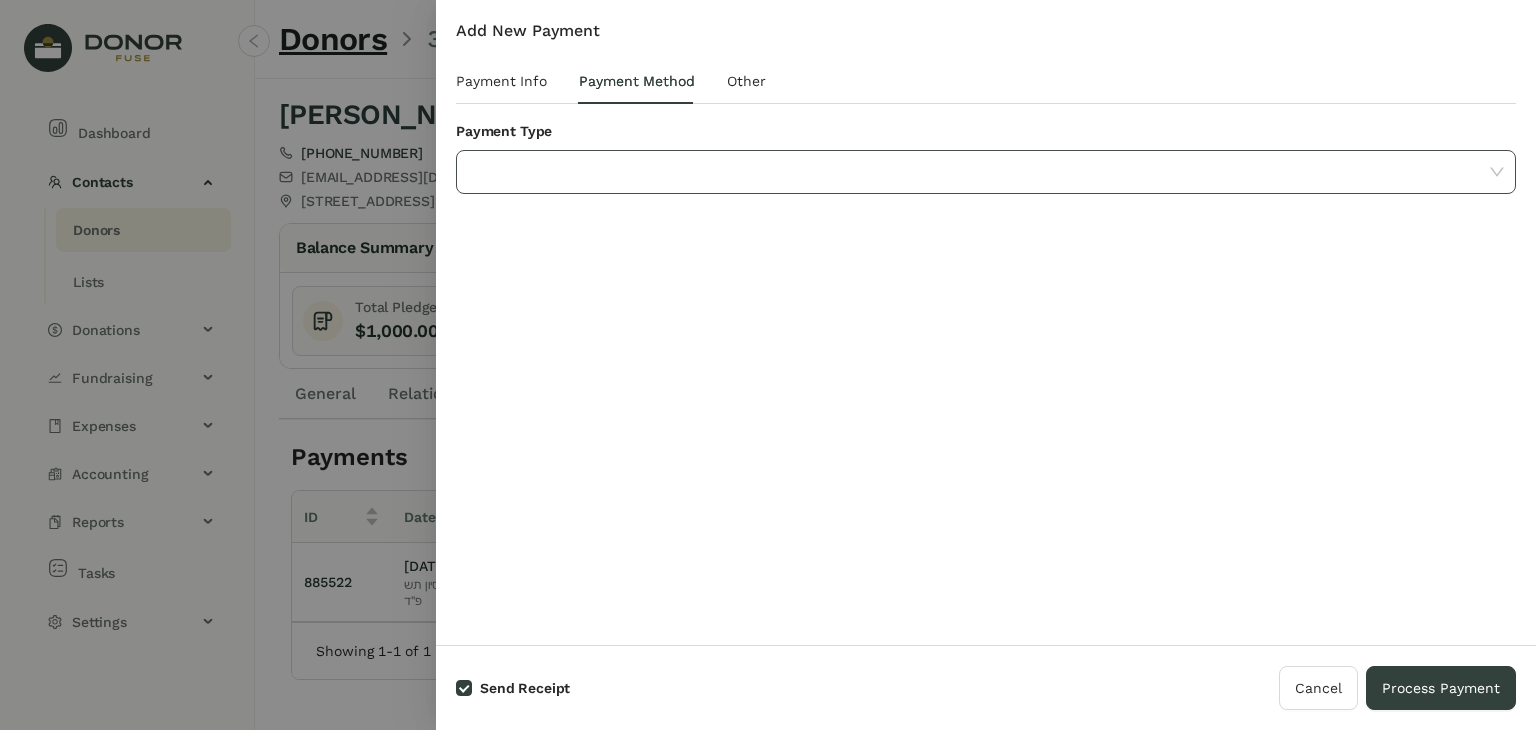 click 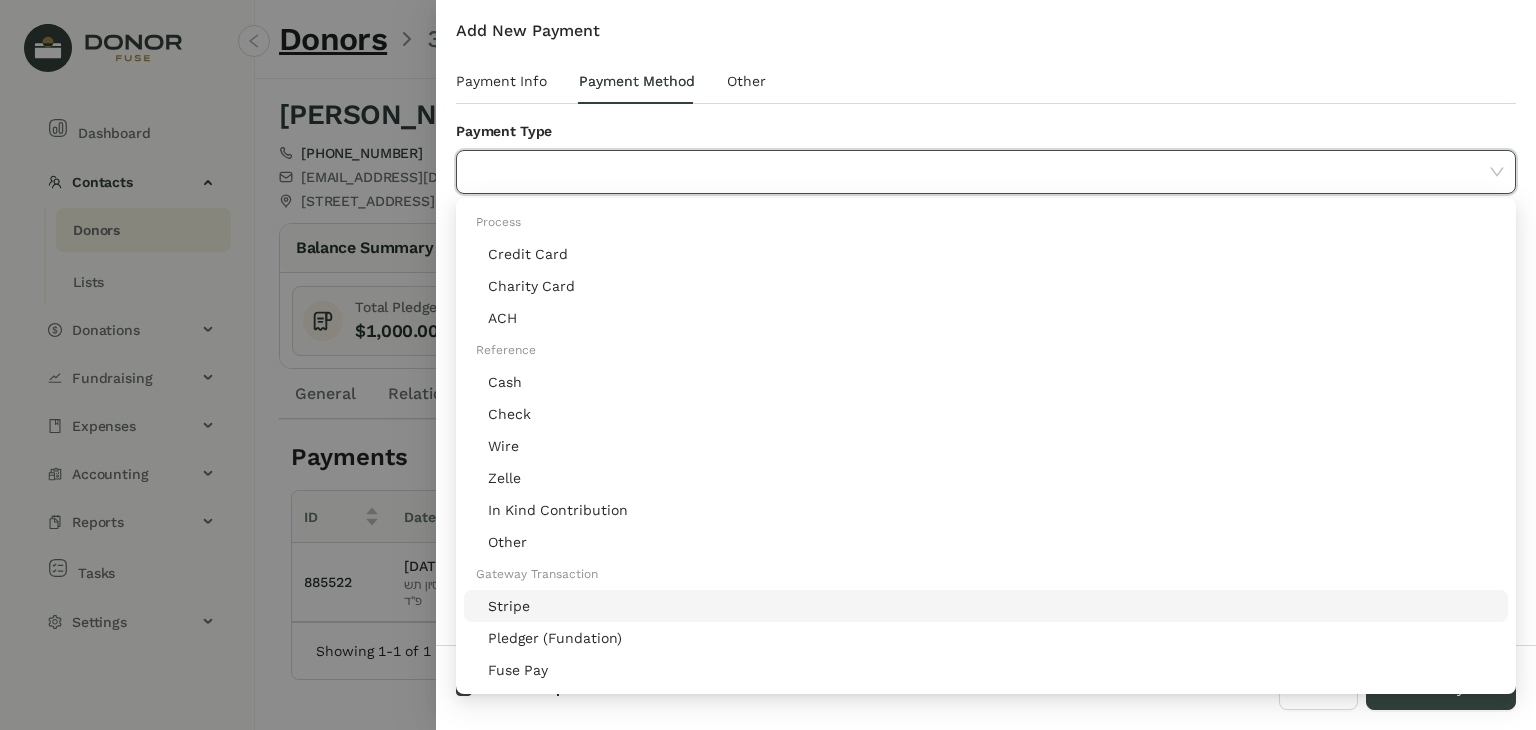 click on "Stripe" 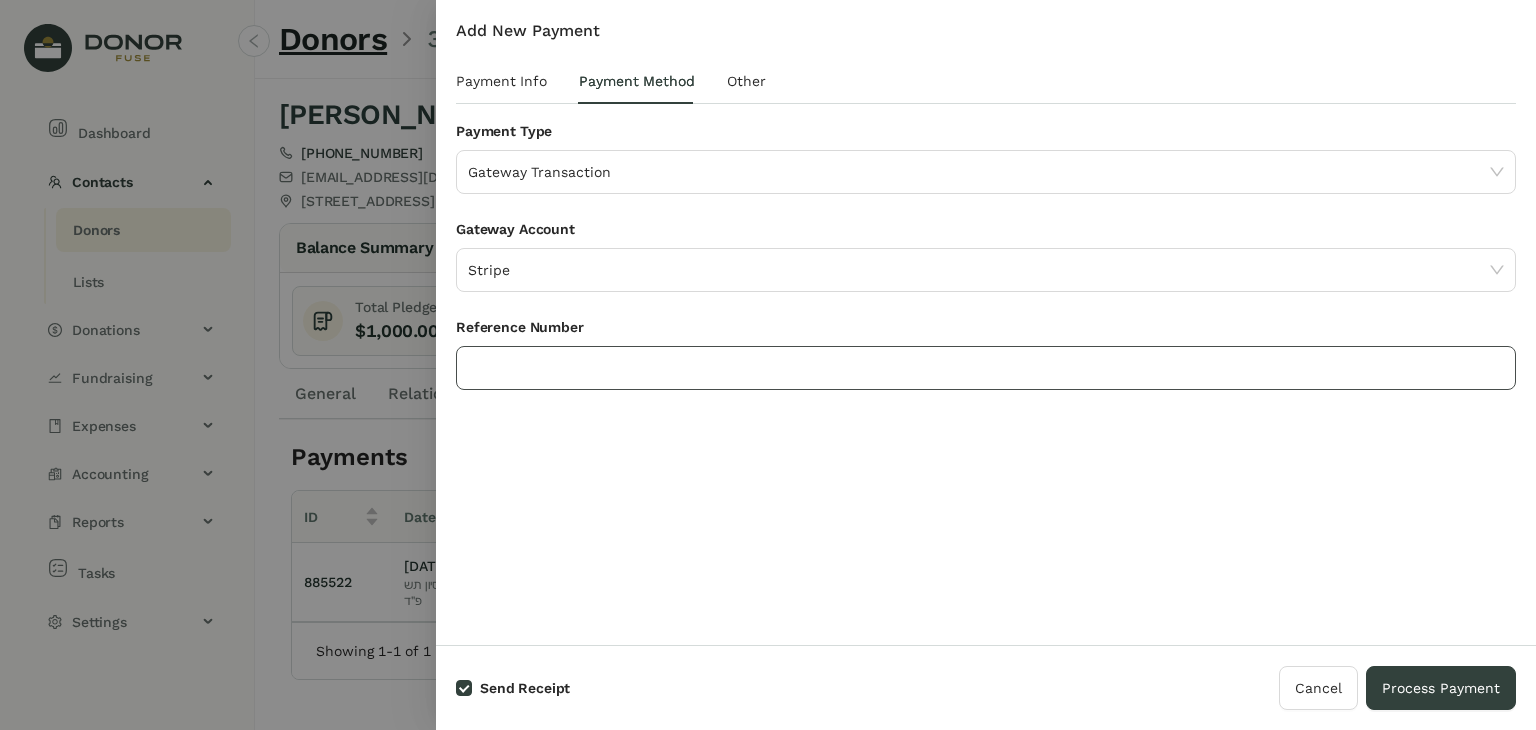 click 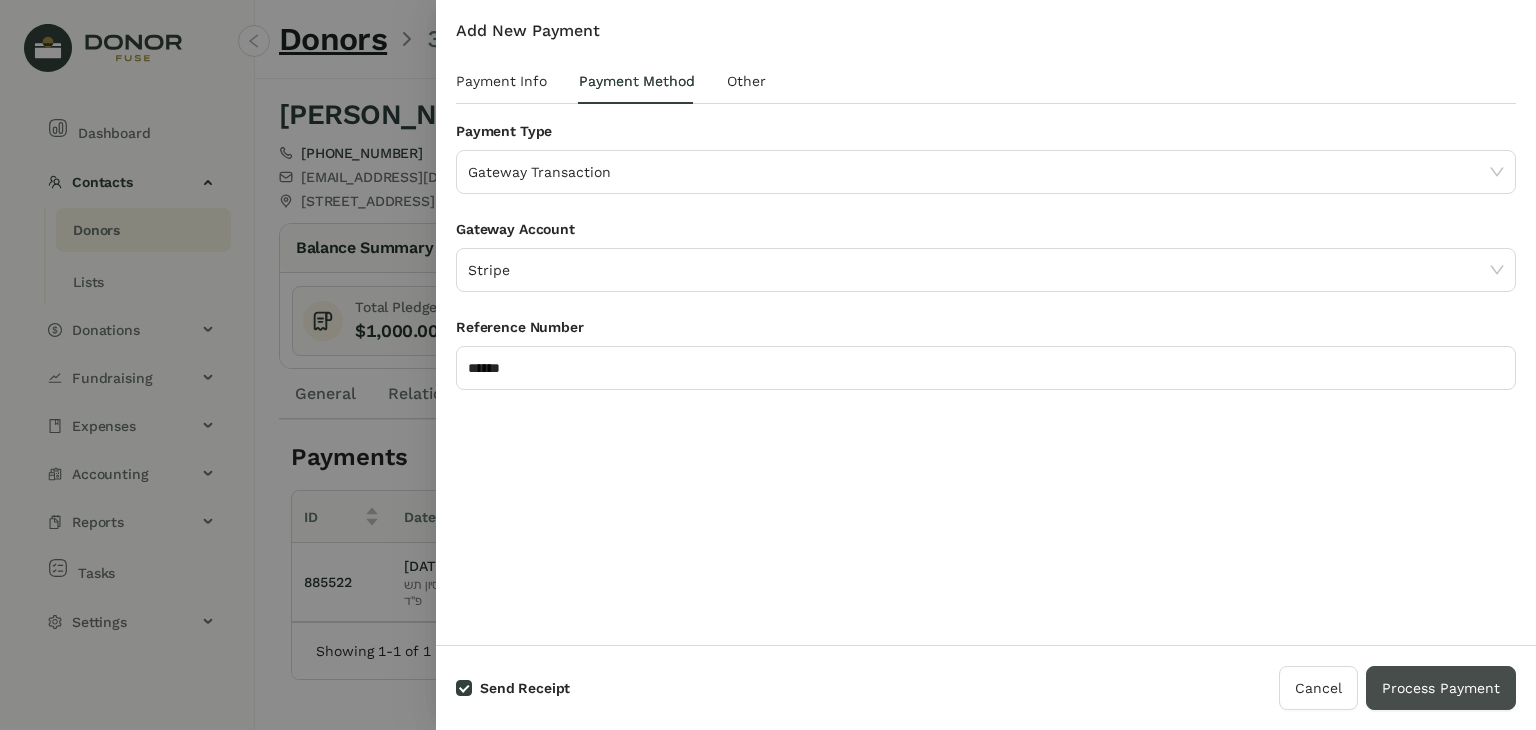 click on "Process Payment" at bounding box center [1441, 688] 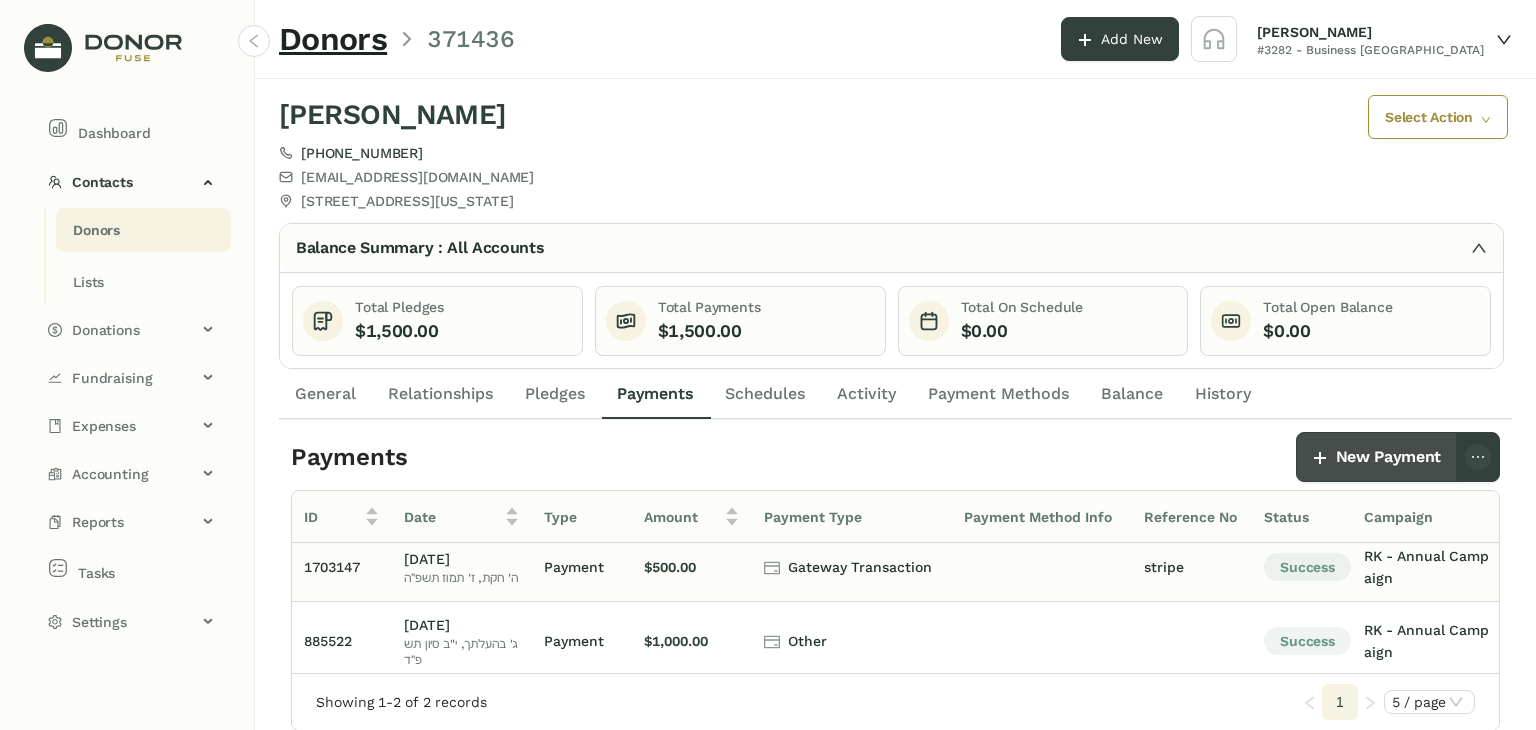 scroll, scrollTop: 10, scrollLeft: 536, axis: both 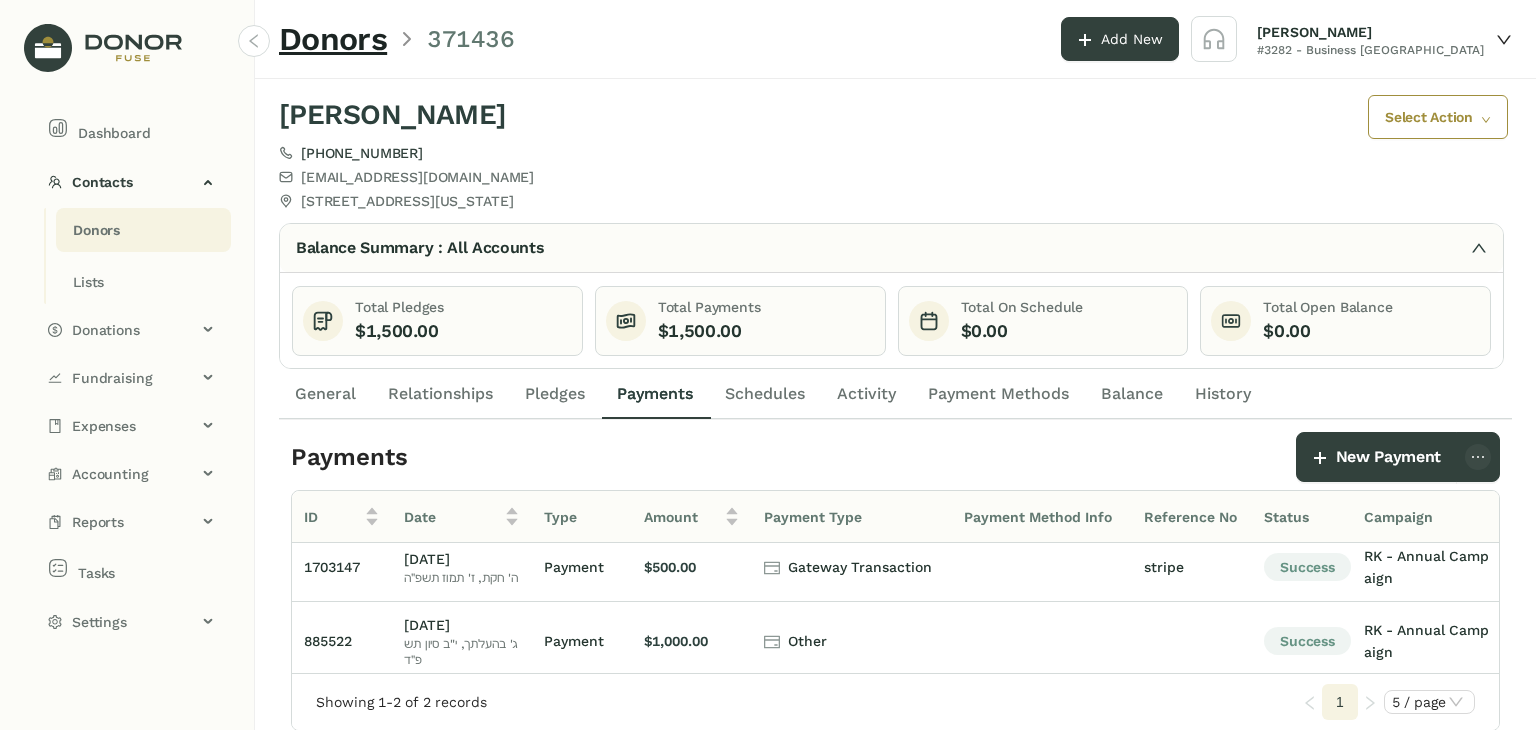 click on "Donors" 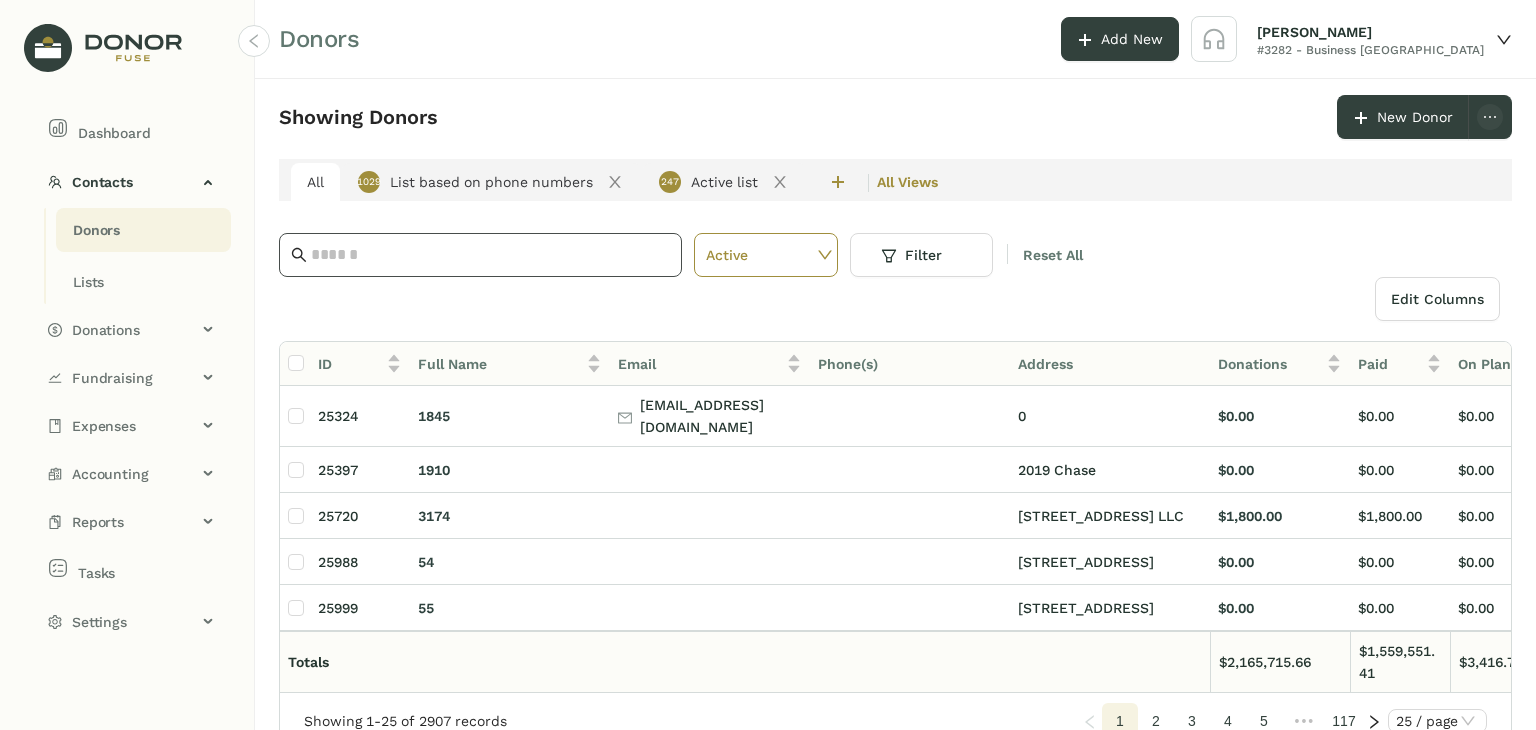 click 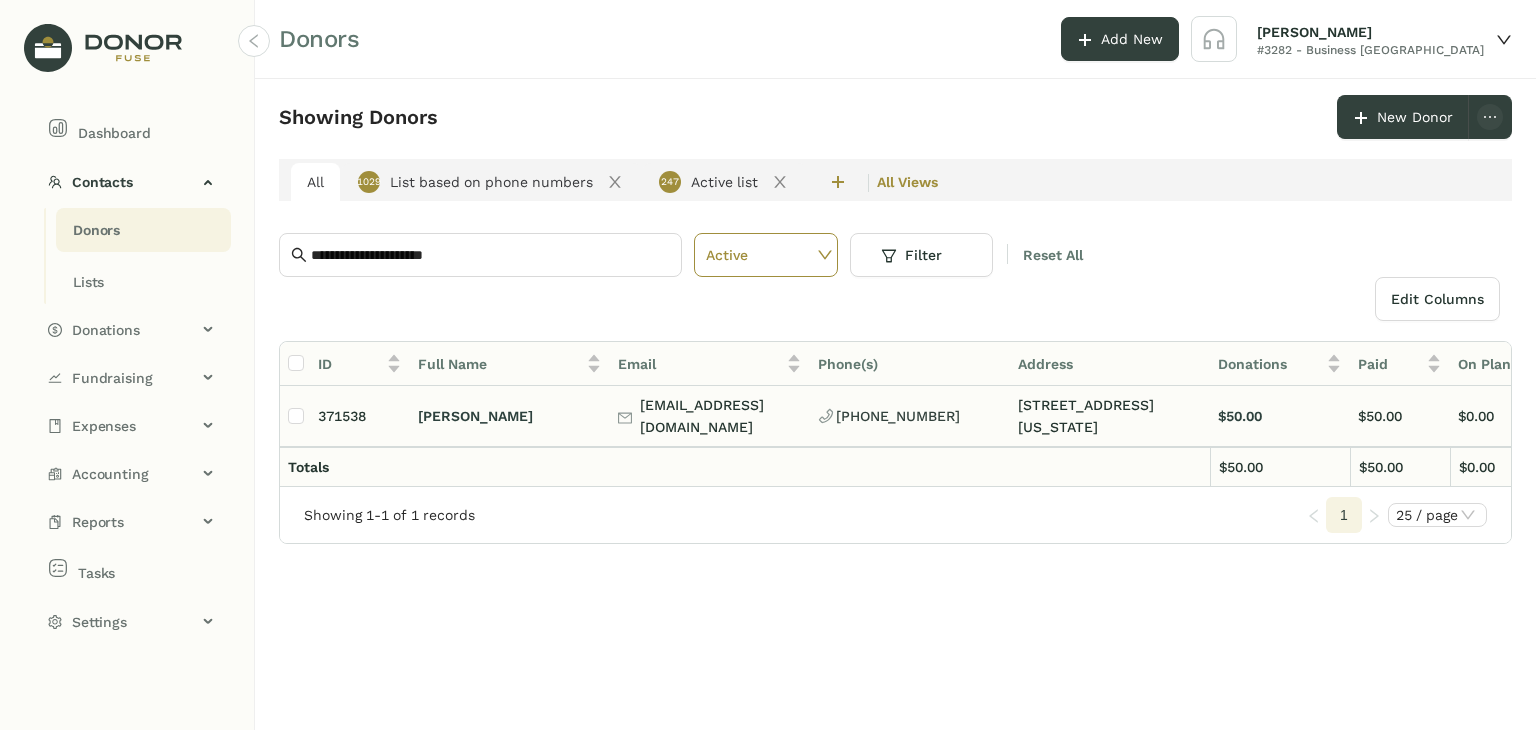 click on "[PERSON_NAME]" 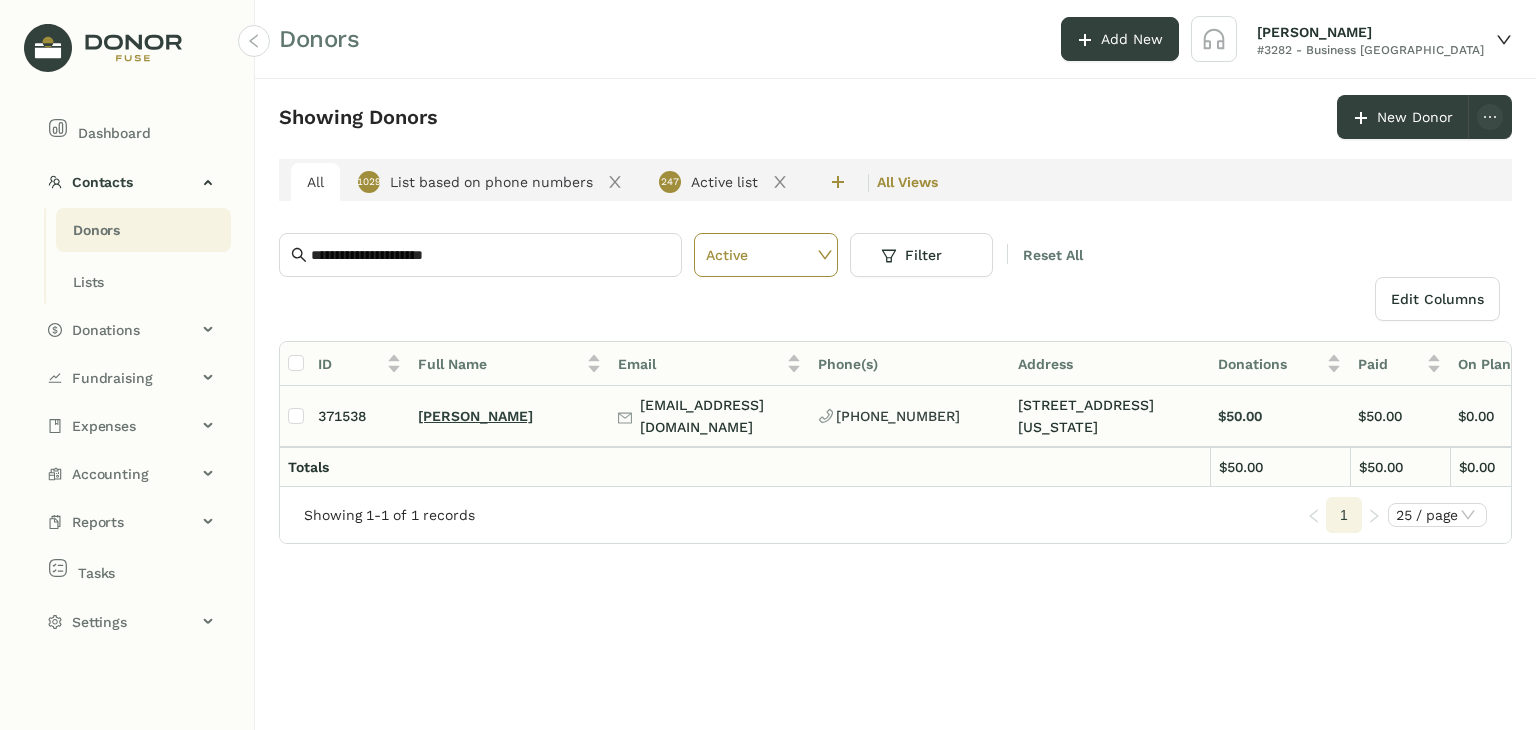 click on "[PERSON_NAME]" 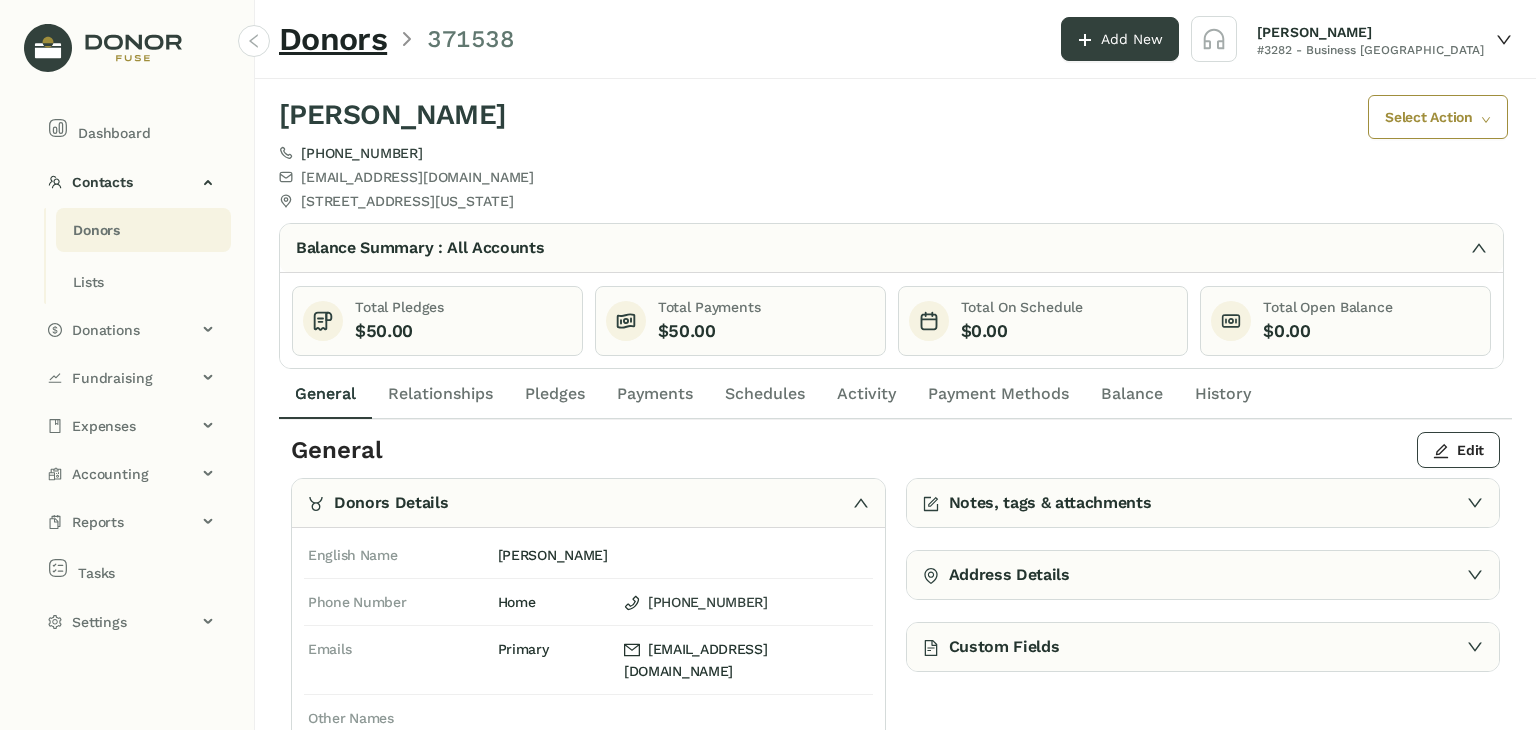 click on "Edit" 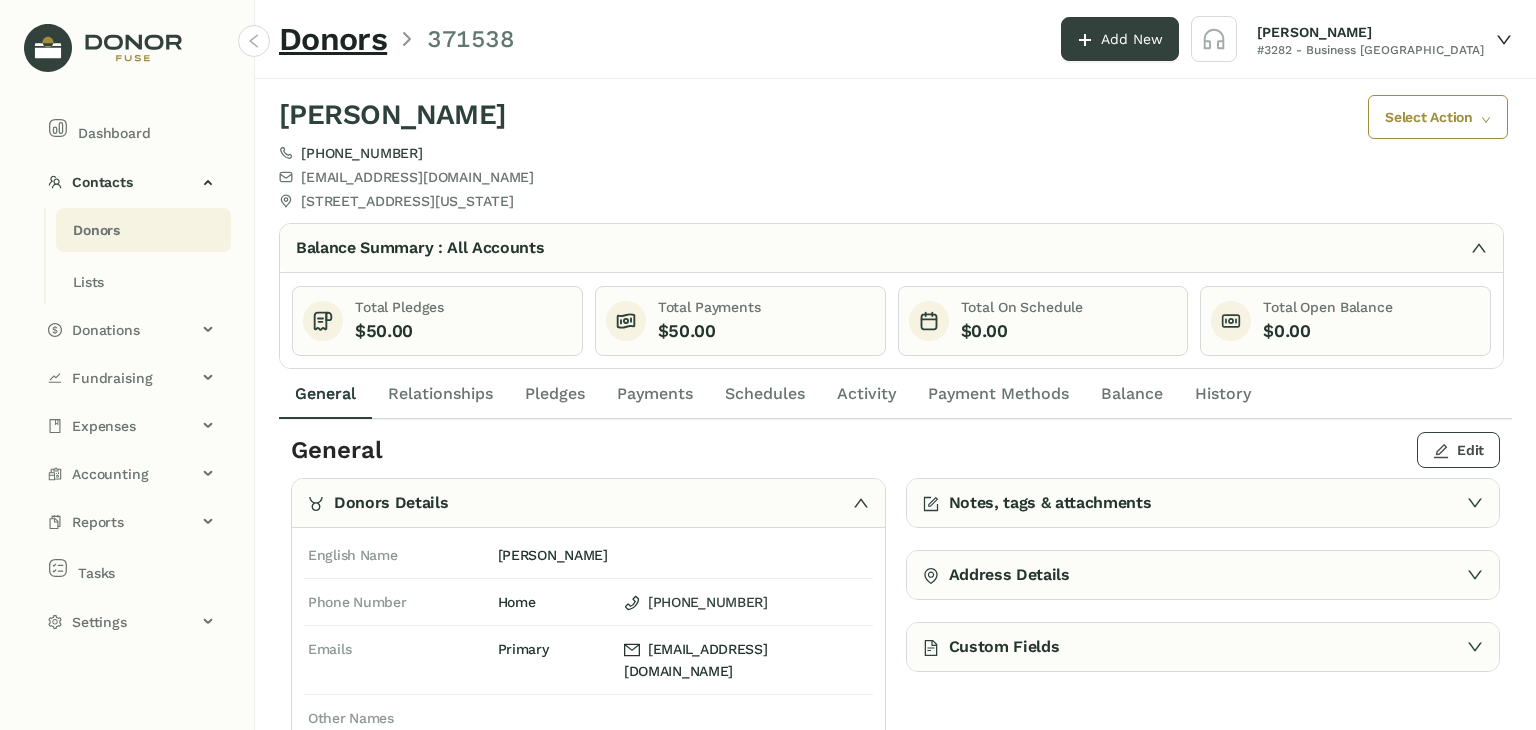 click on "Edit" 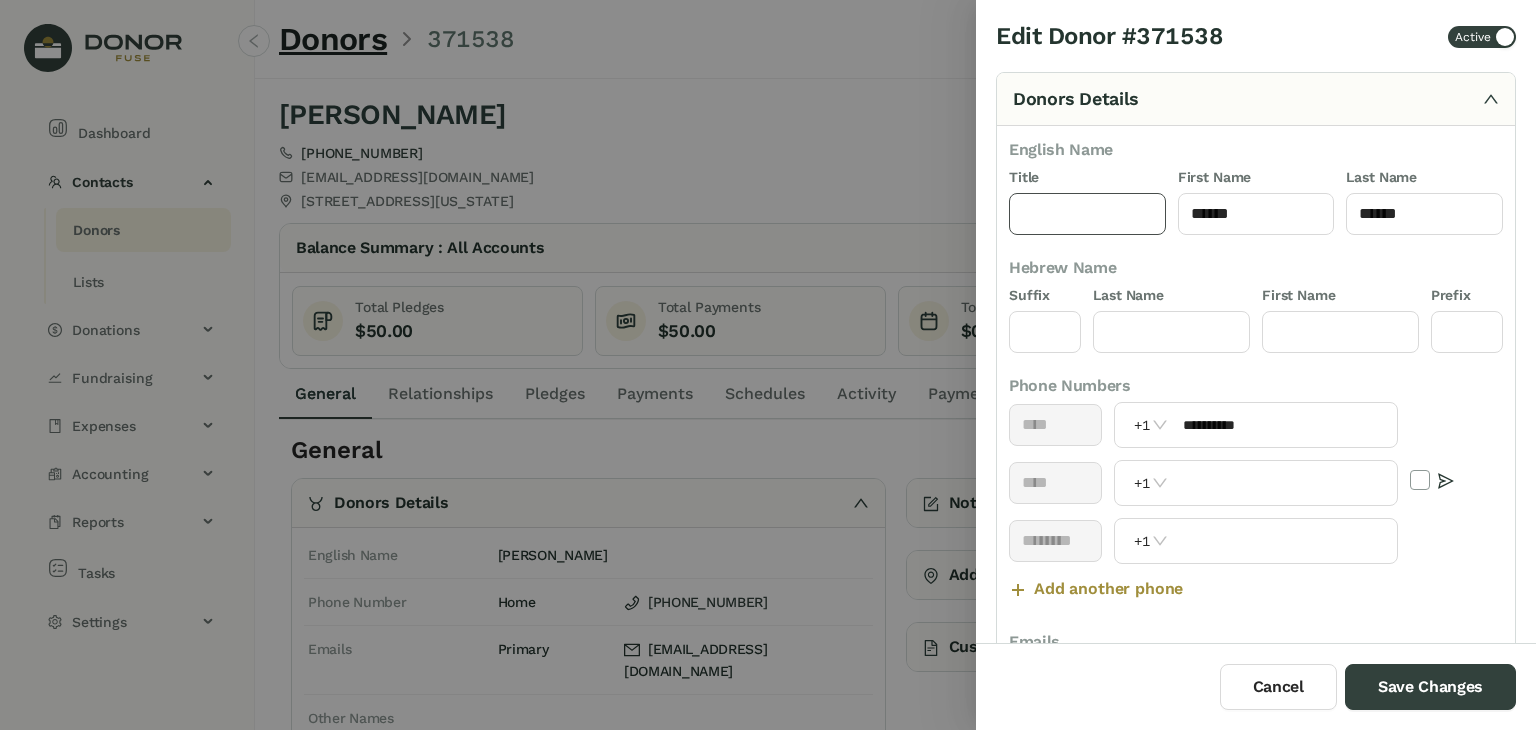 click 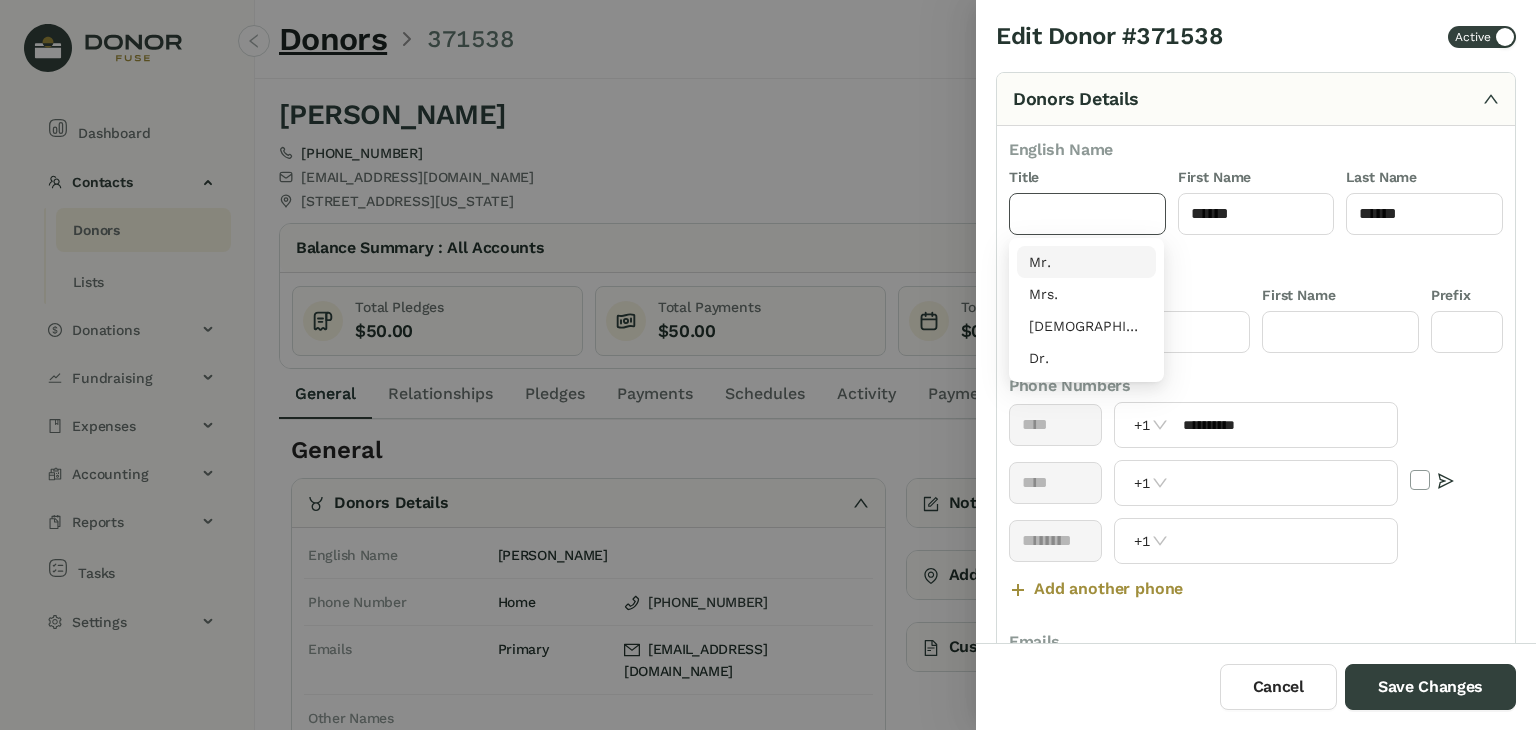 click on "Mr." at bounding box center (1086, 262) 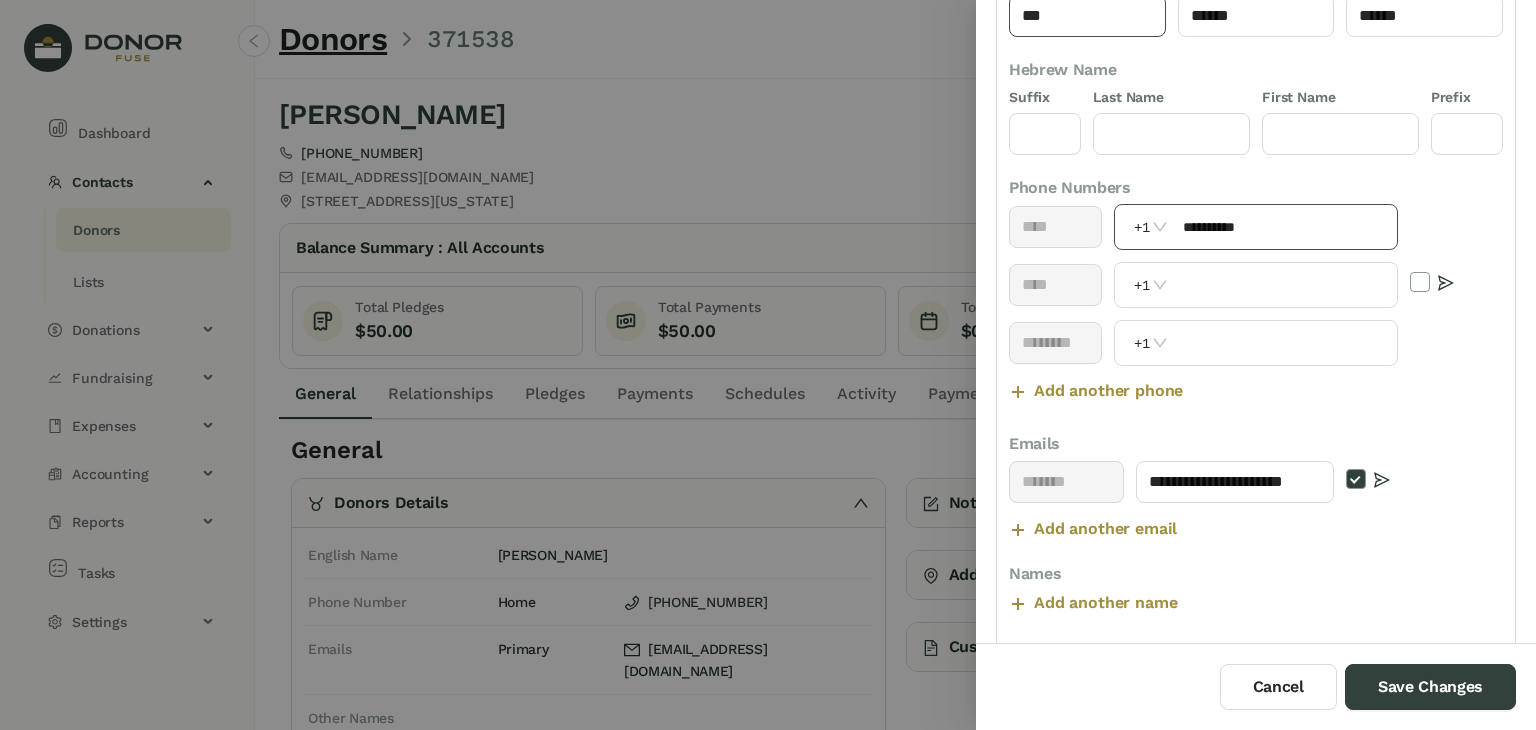 scroll, scrollTop: 0, scrollLeft: 0, axis: both 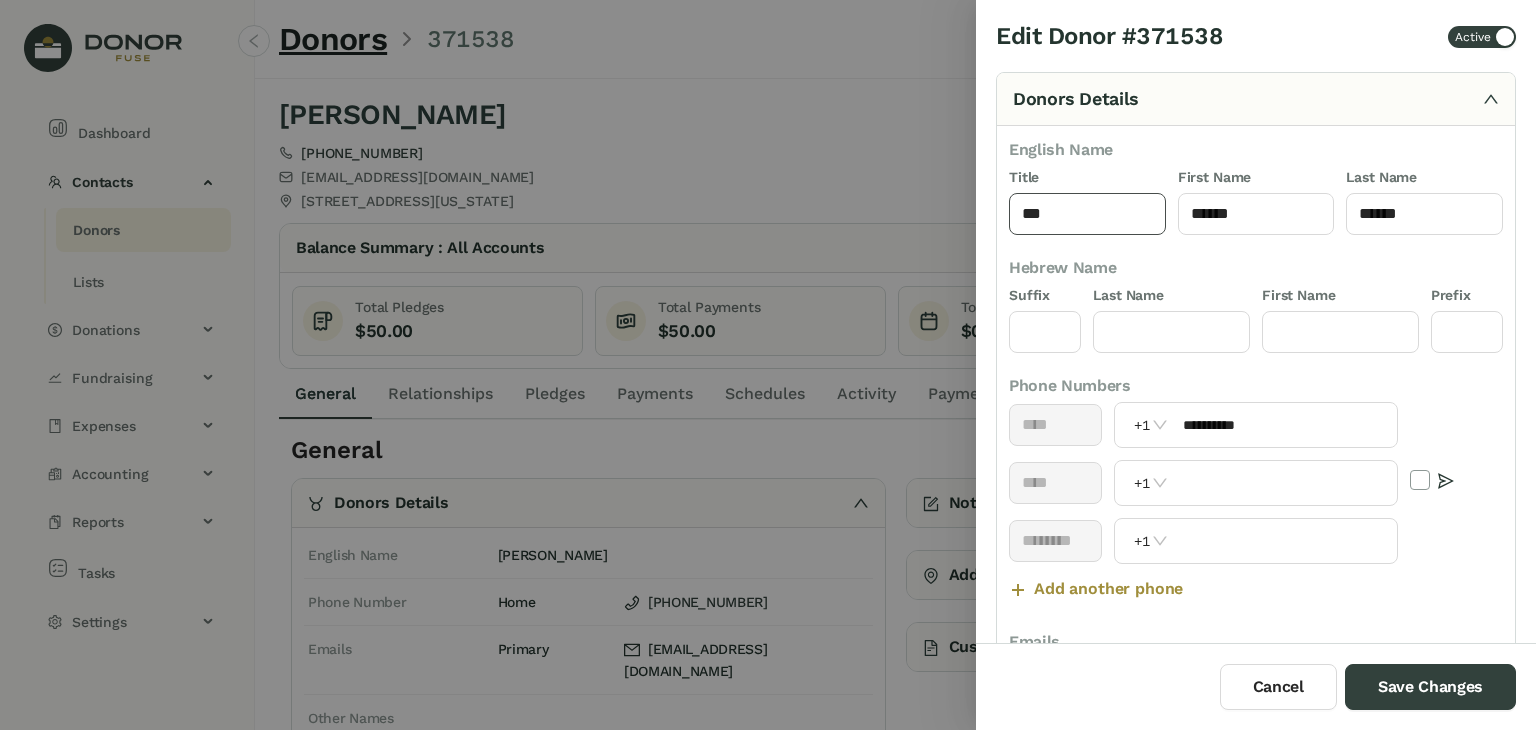 drag, startPoint x: 1088, startPoint y: 236, endPoint x: 1074, endPoint y: 221, distance: 20.518284 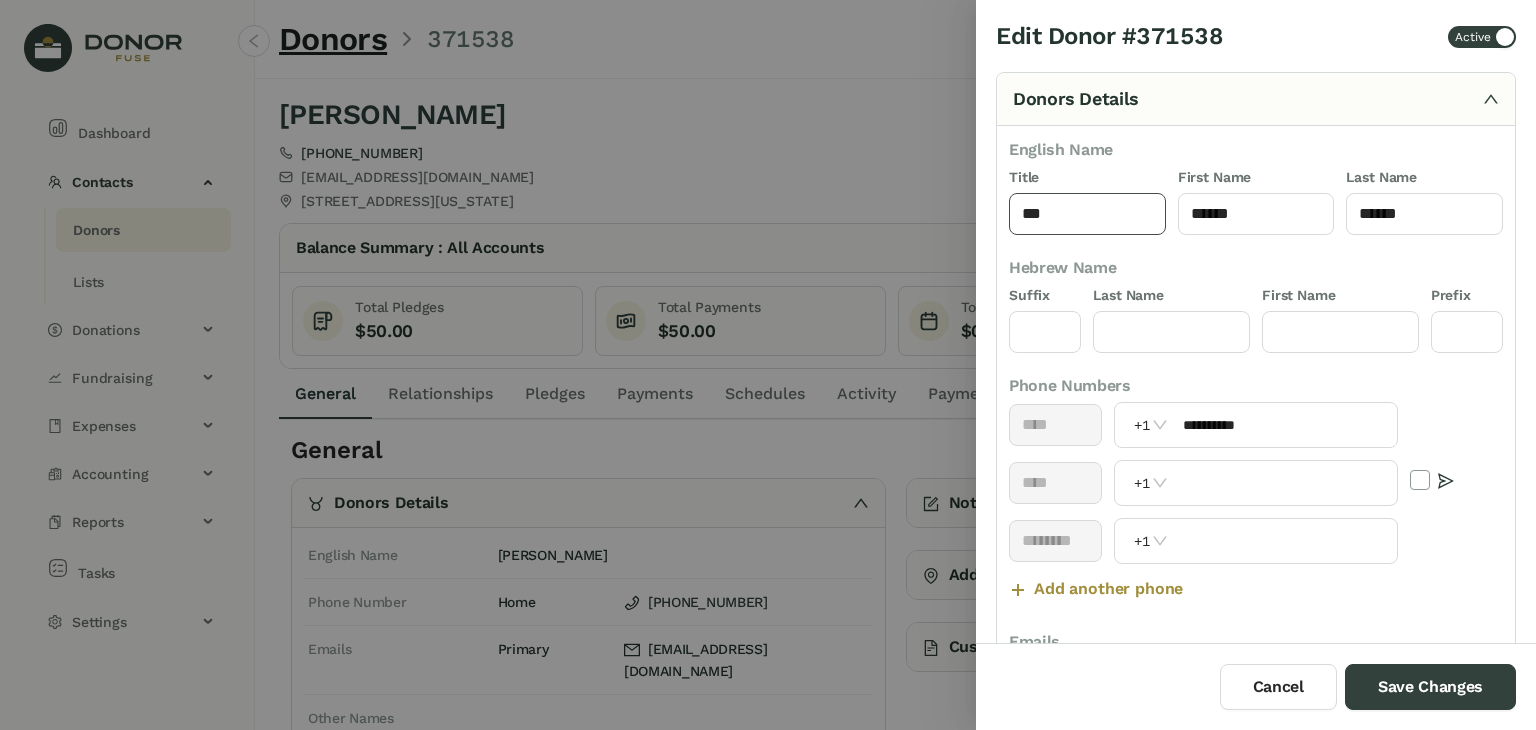 click on "Title ***" at bounding box center (1087, 207) 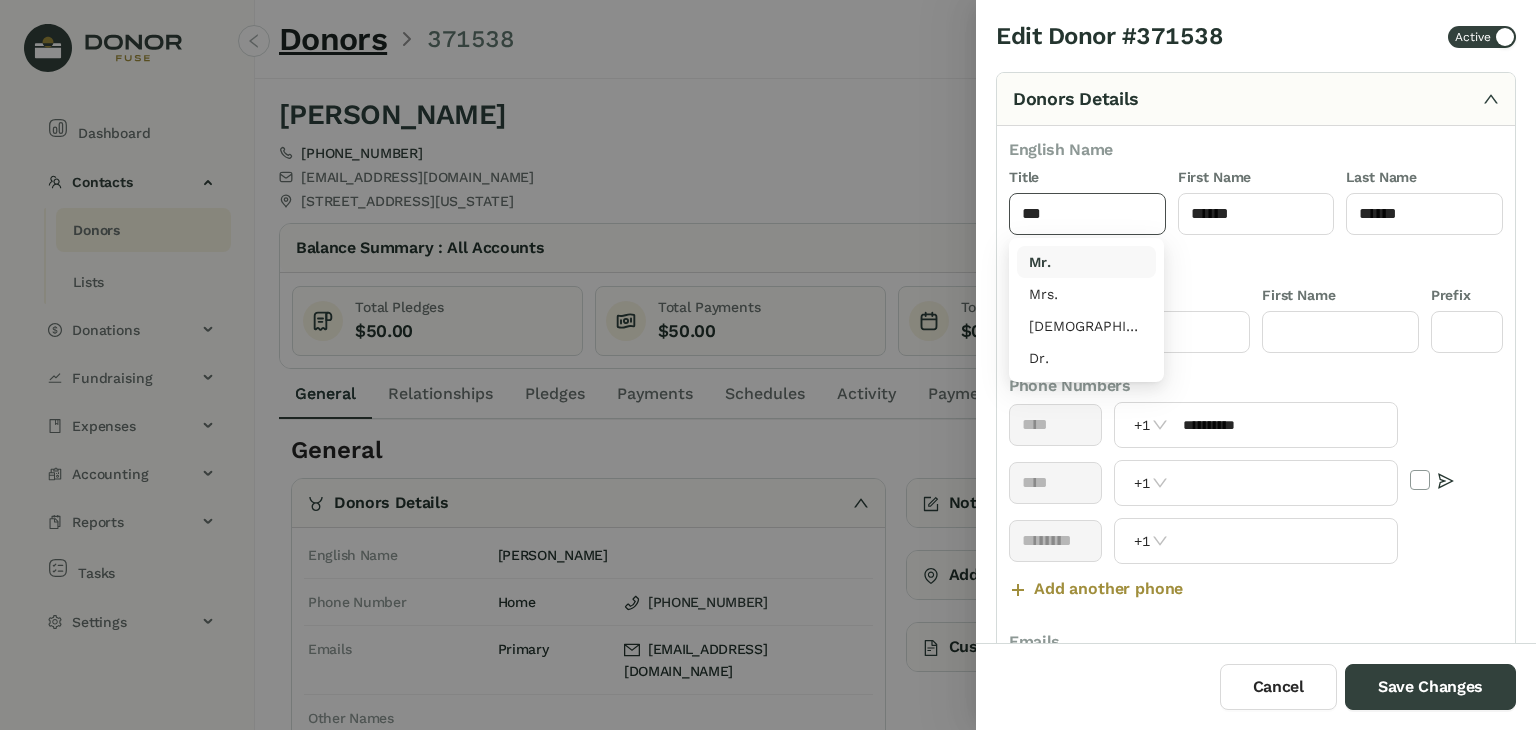 drag, startPoint x: 1074, startPoint y: 221, endPoint x: 1014, endPoint y: 213, distance: 60.530983 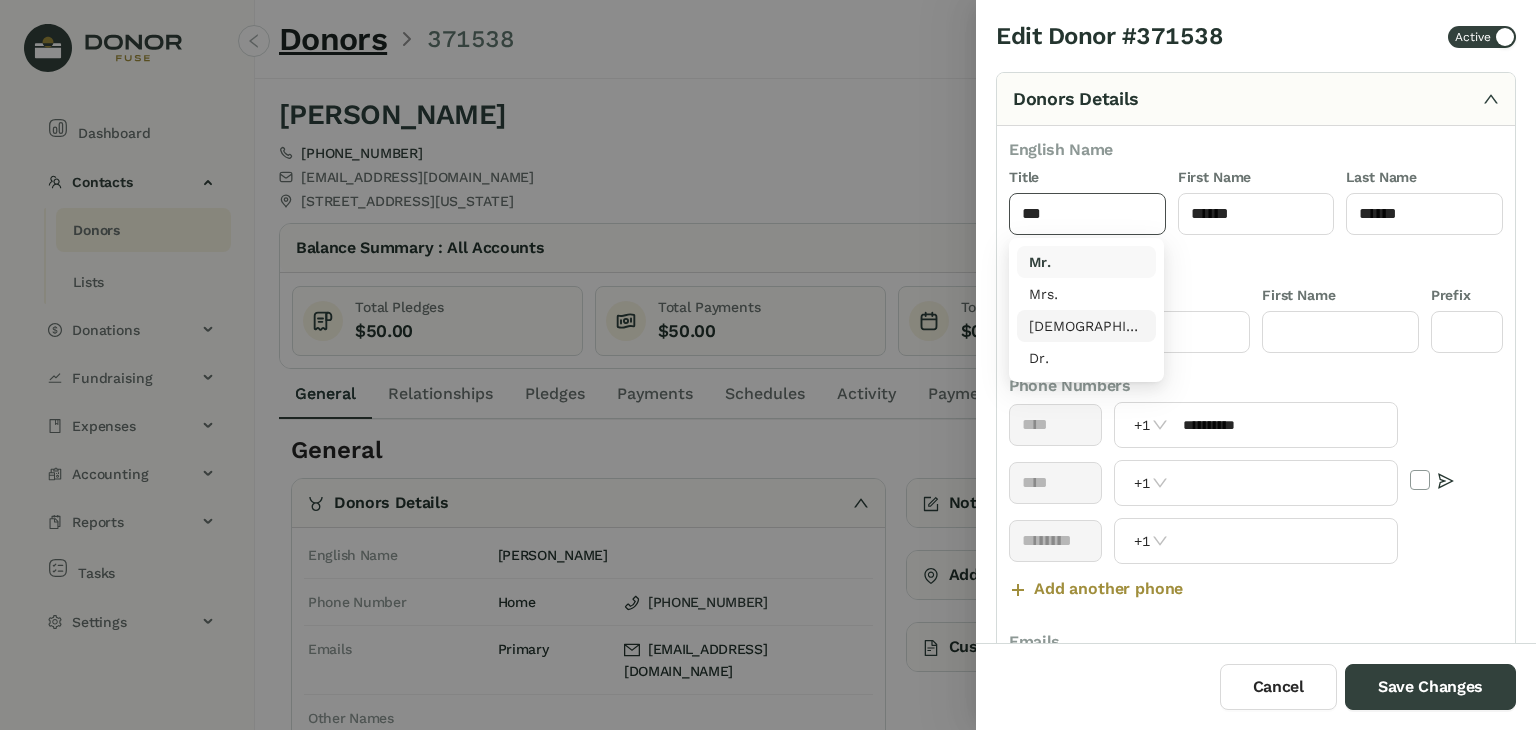 click on "[DEMOGRAPHIC_DATA]" at bounding box center (1086, 326) 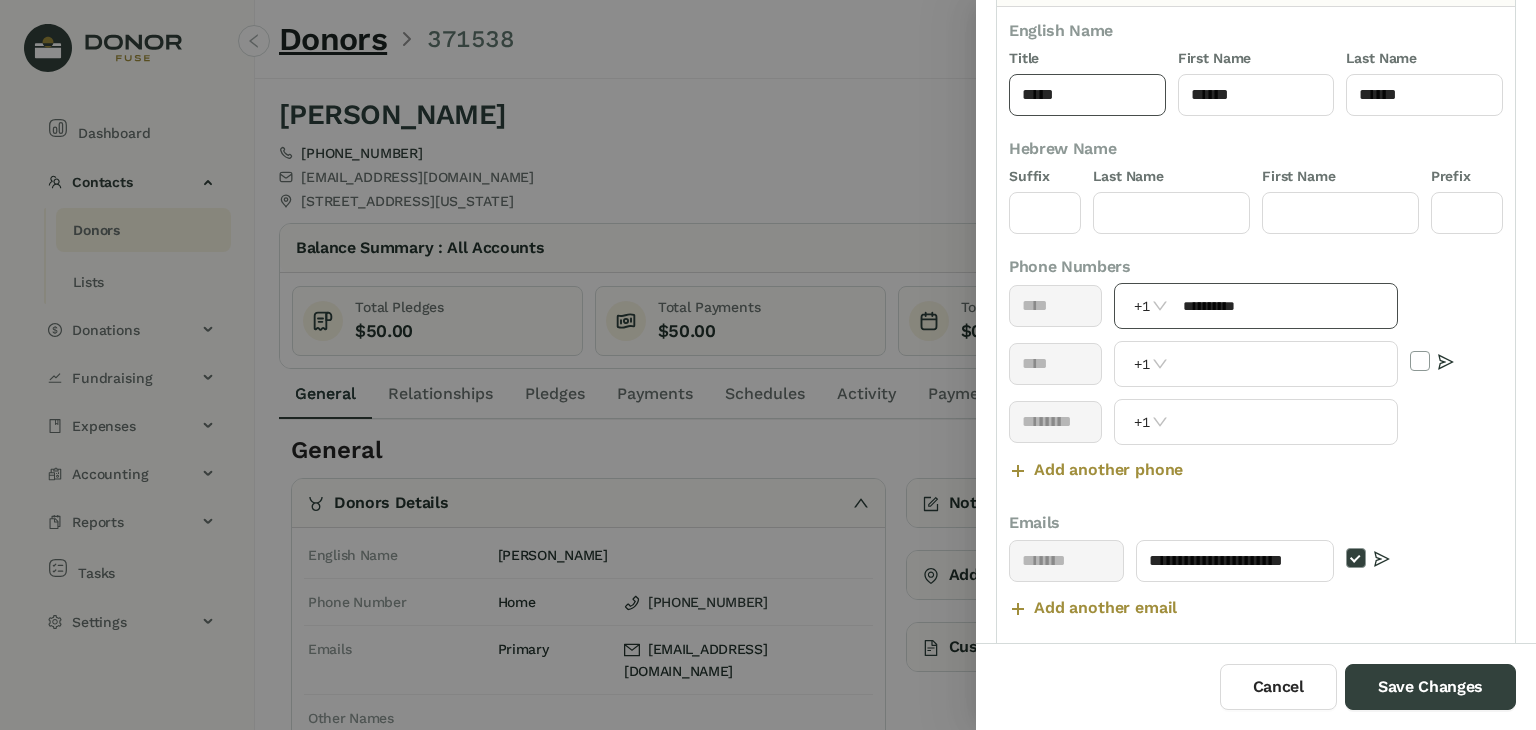 scroll, scrollTop: 123, scrollLeft: 0, axis: vertical 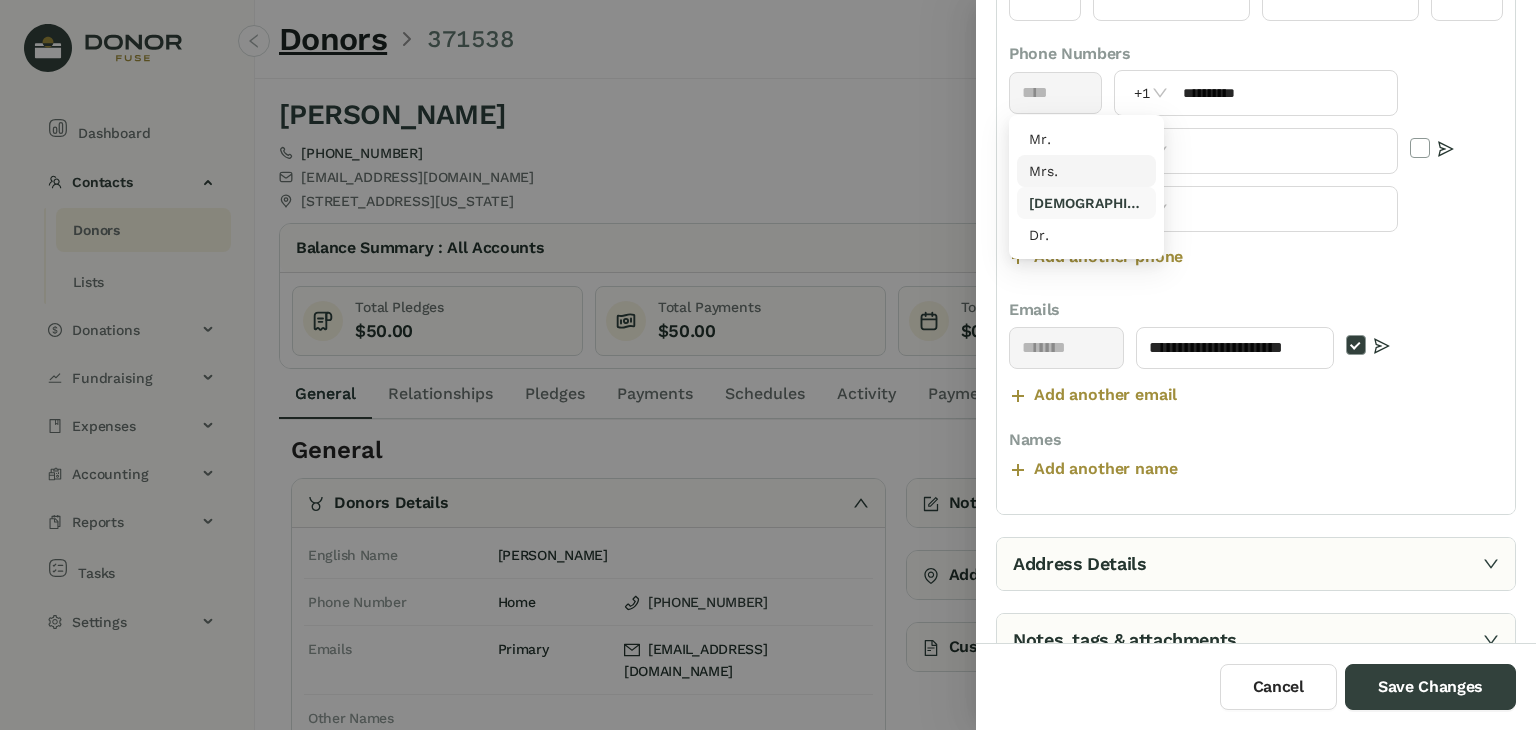 click on "Address Details" at bounding box center (1256, 564) 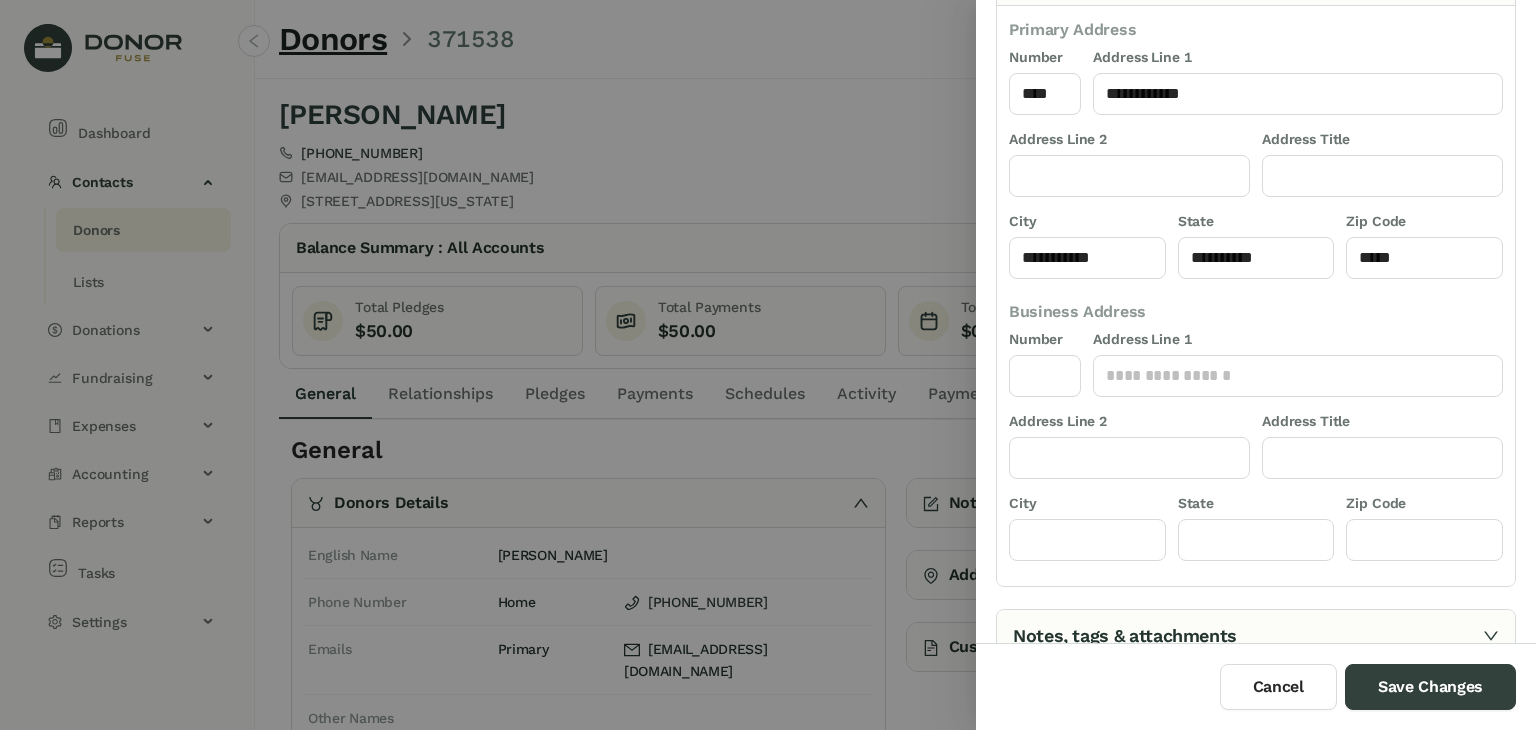 scroll, scrollTop: 461, scrollLeft: 0, axis: vertical 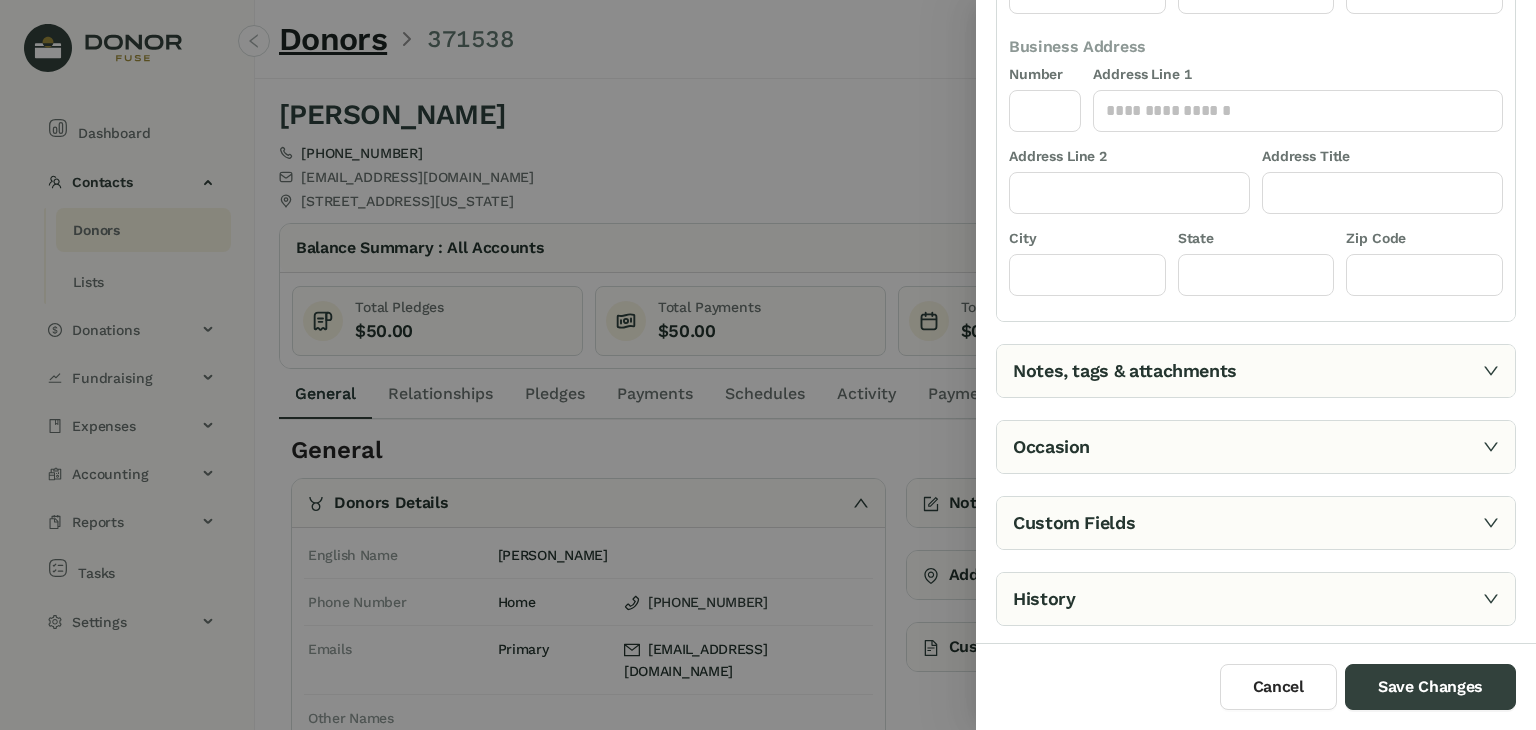 click on "Notes, tags & attachments" at bounding box center [1256, 371] 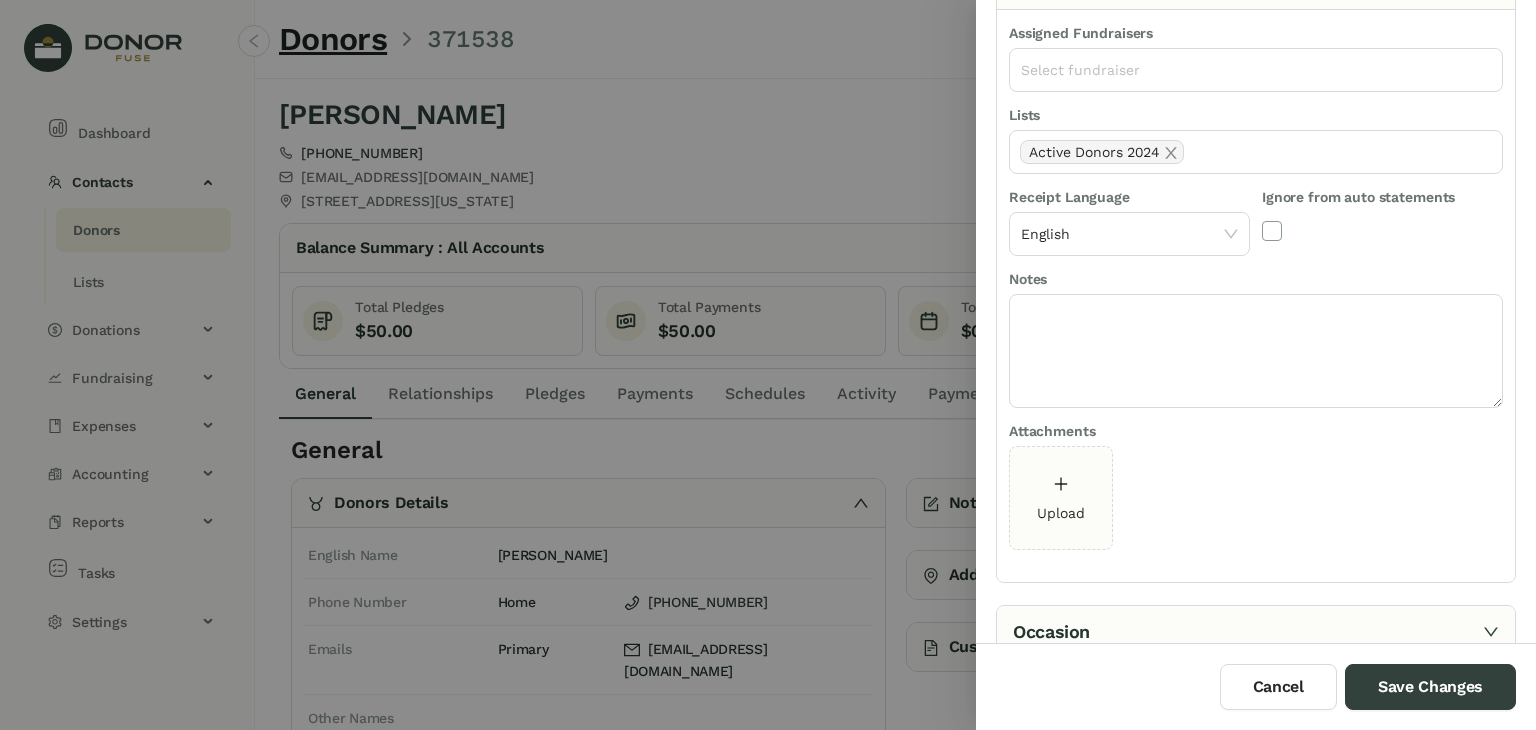 scroll, scrollTop: 261, scrollLeft: 0, axis: vertical 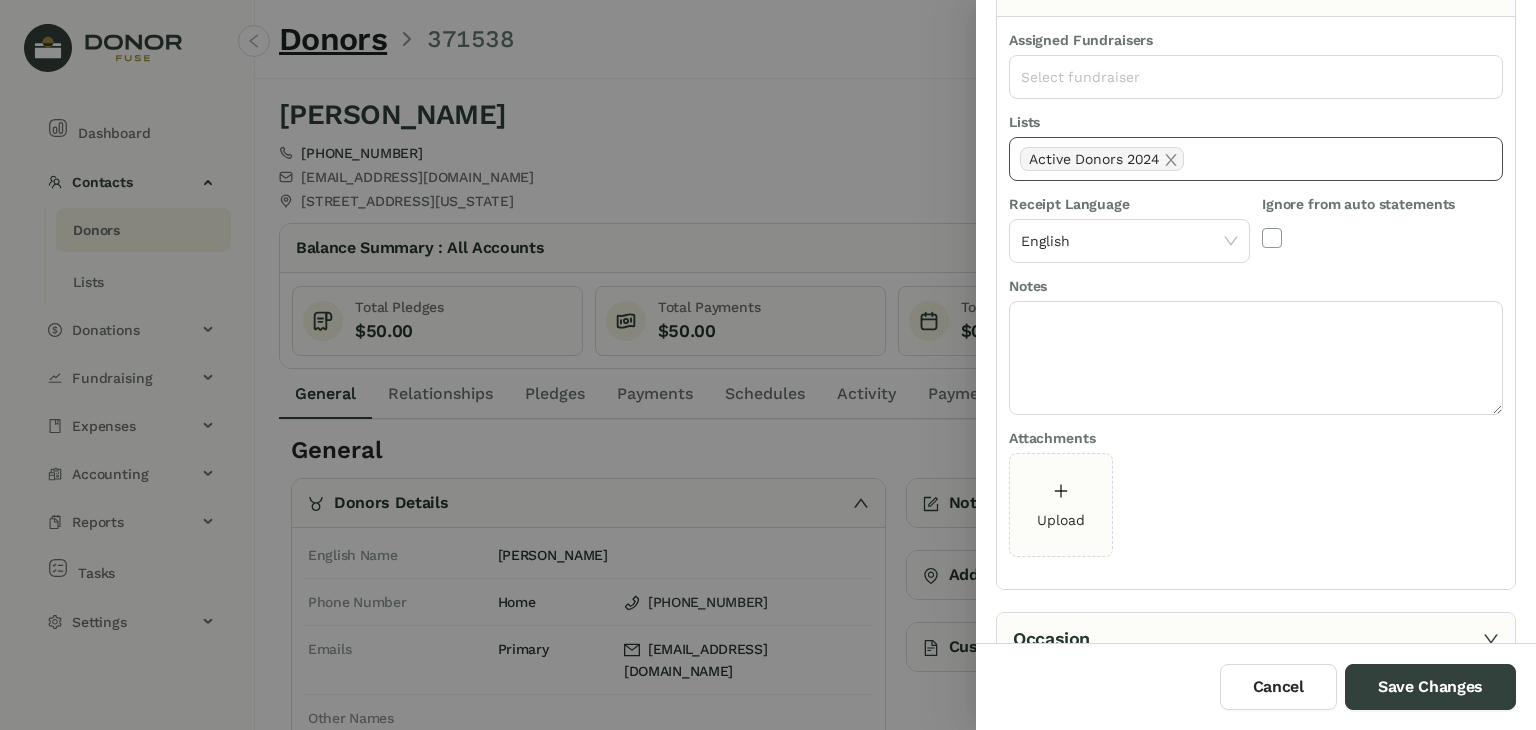 click on "Active Donors 2024" 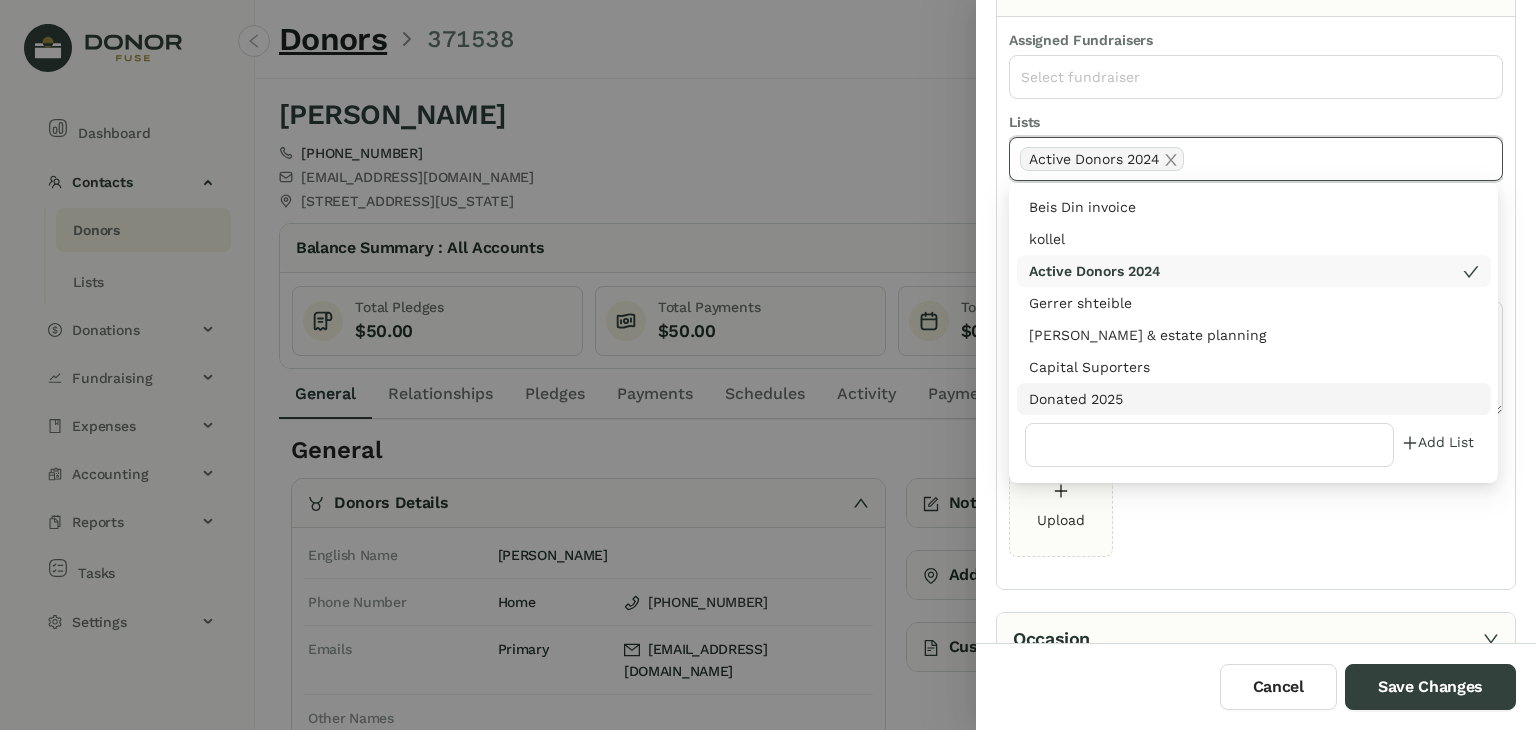 click on "Donated 2025" at bounding box center [1254, 399] 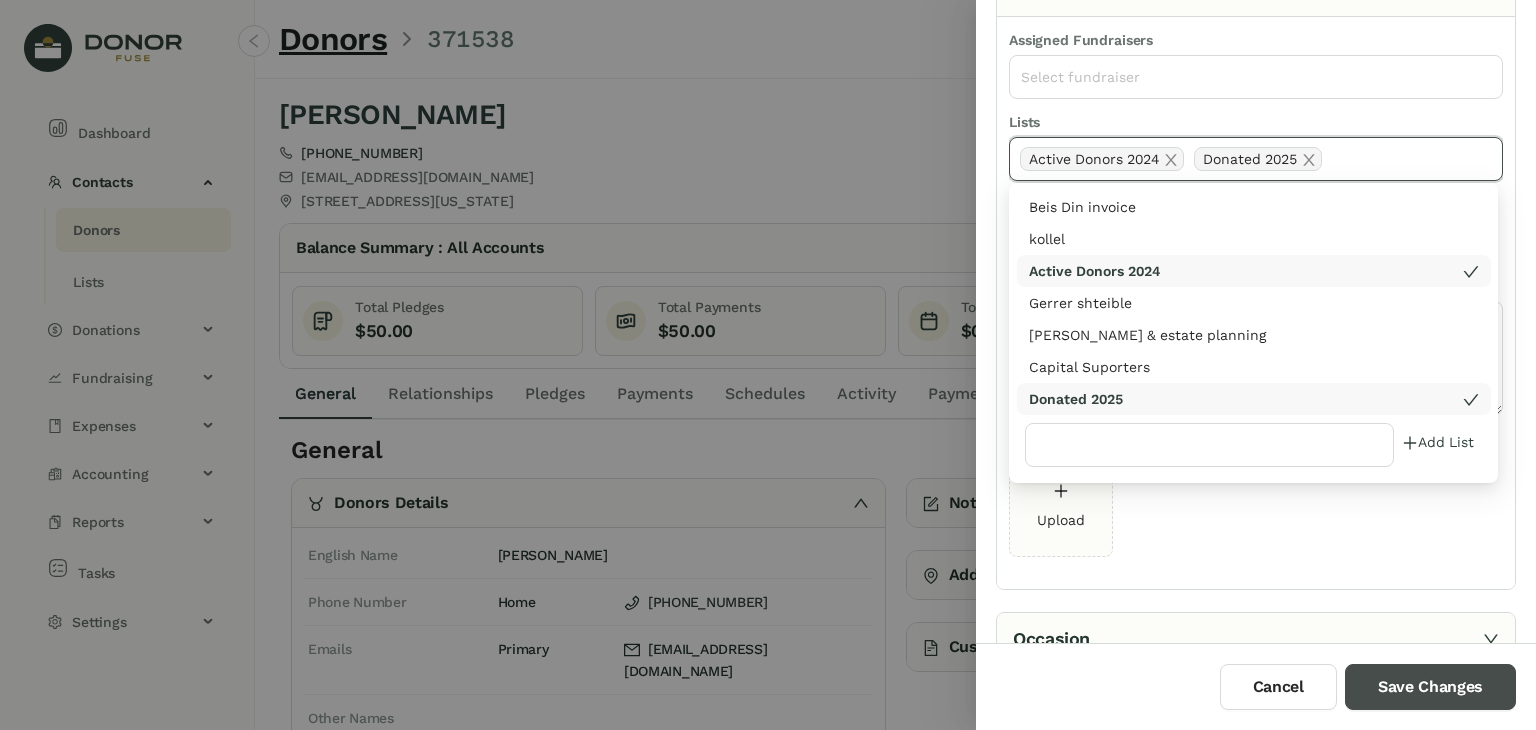 click on "Save Changes" at bounding box center [1430, 687] 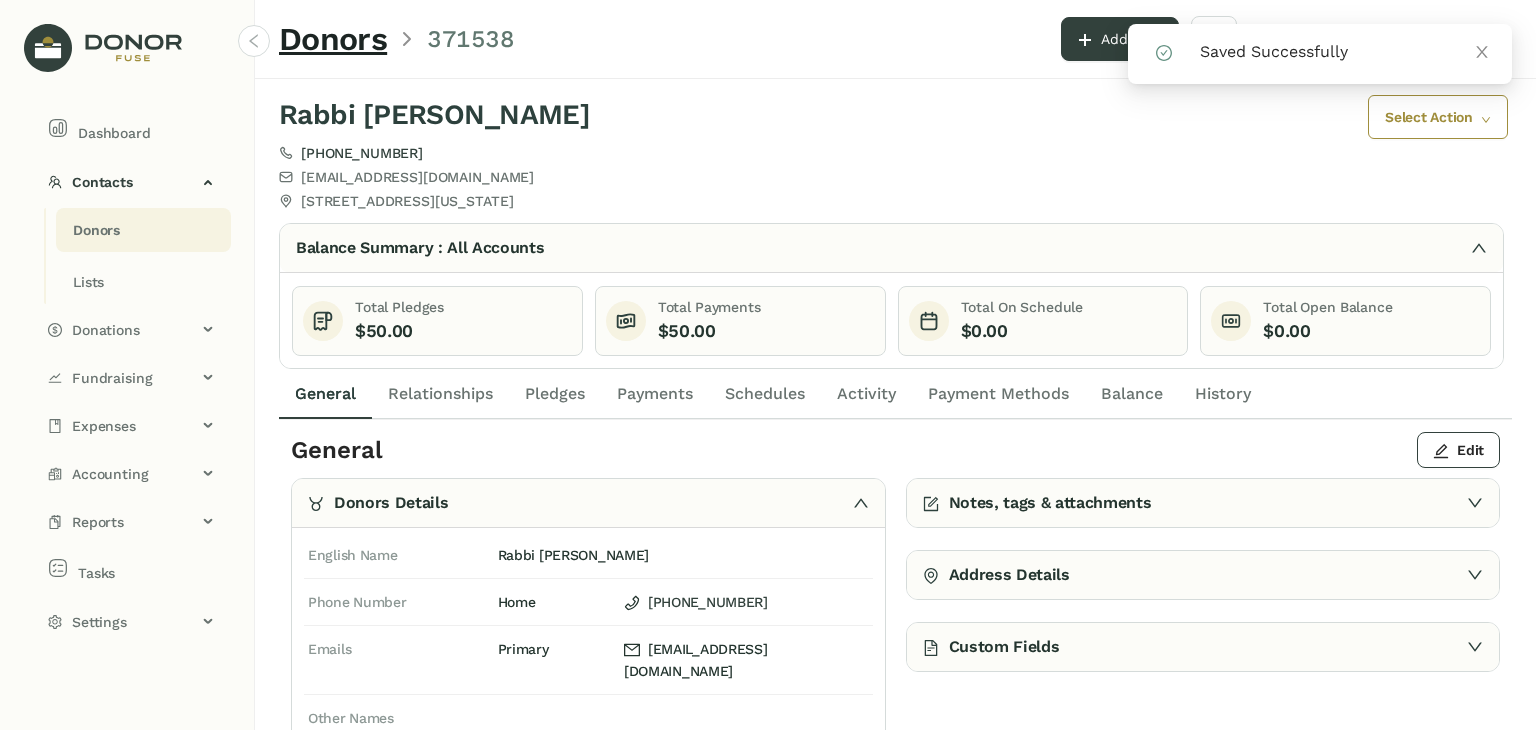 click on "Payments" 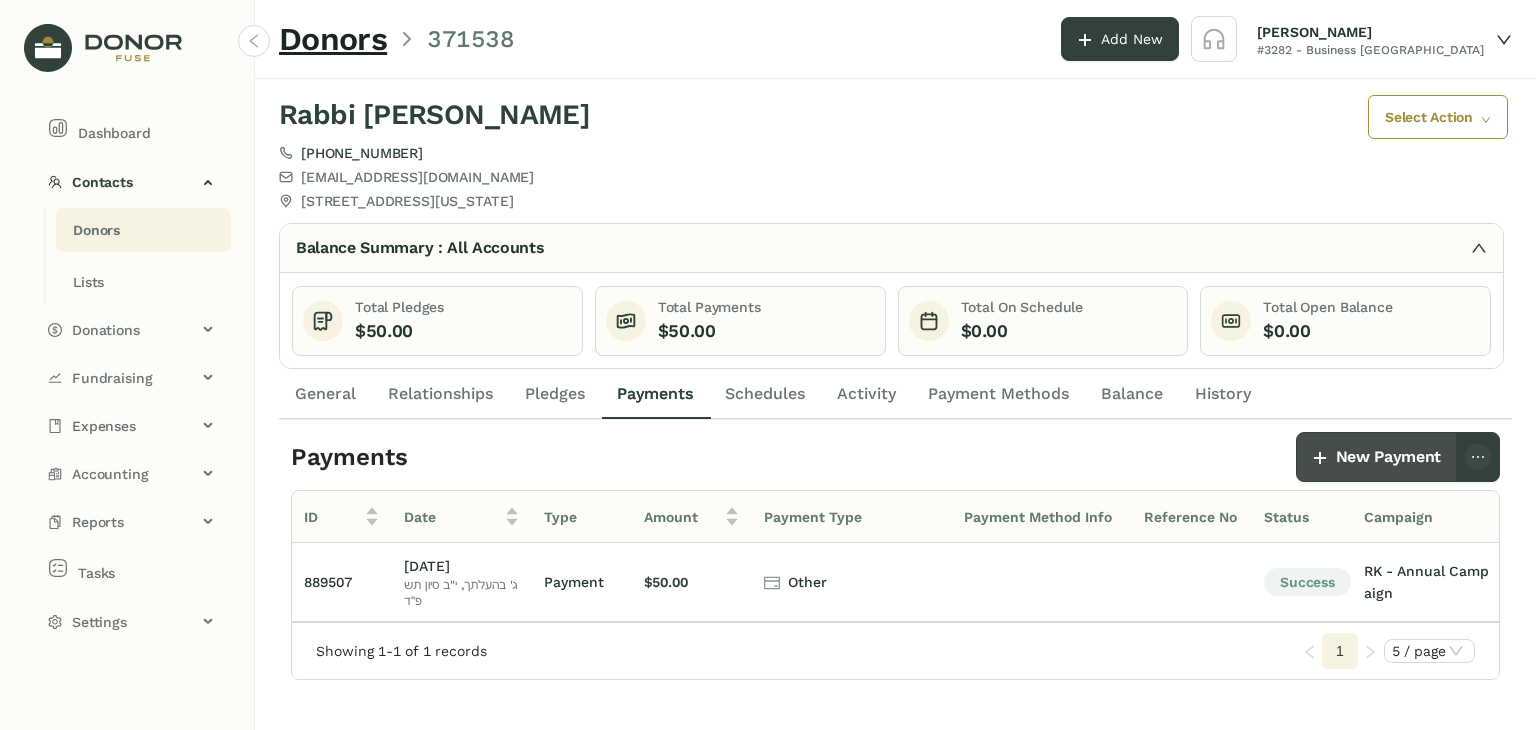 click on "New Payment" 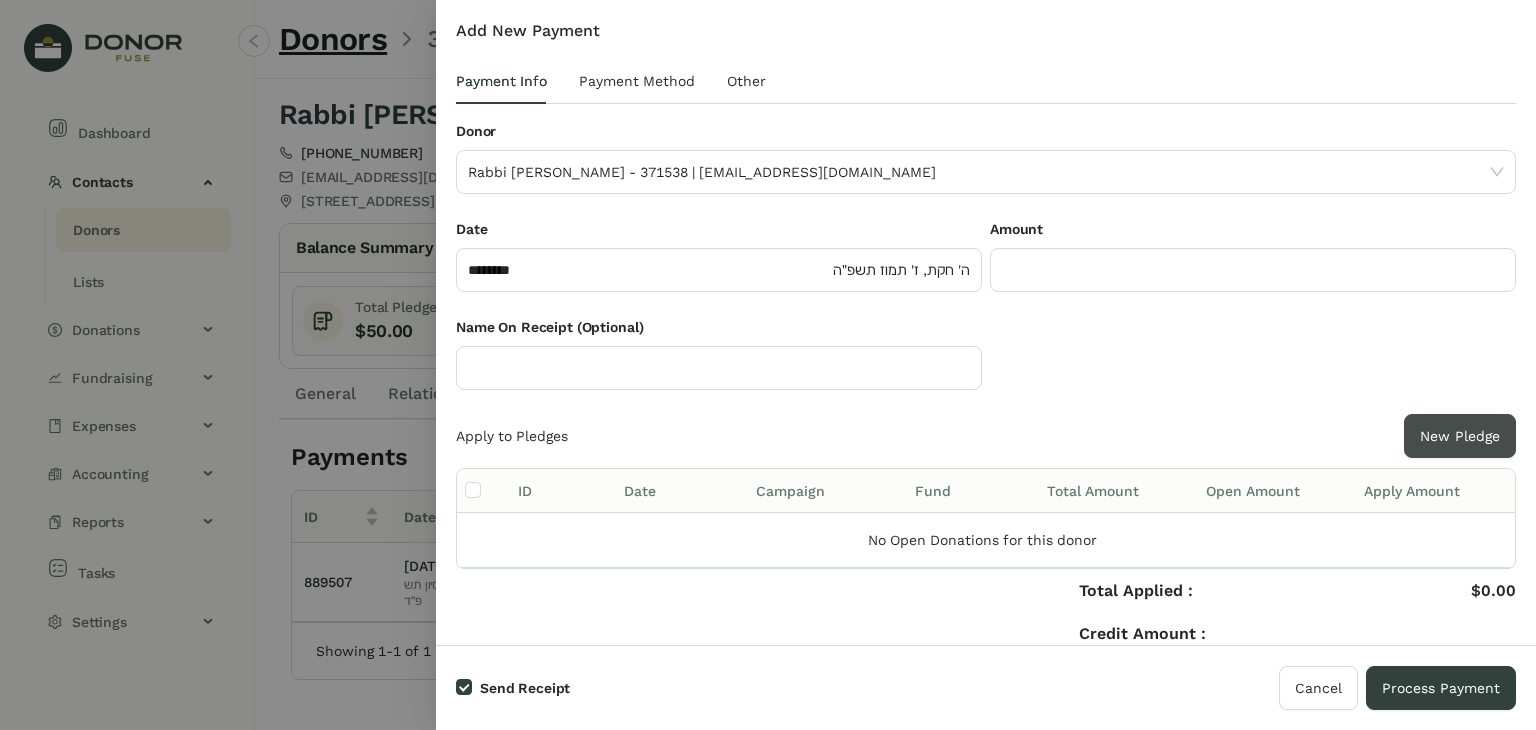 click on "New Pledge" at bounding box center [1460, 436] 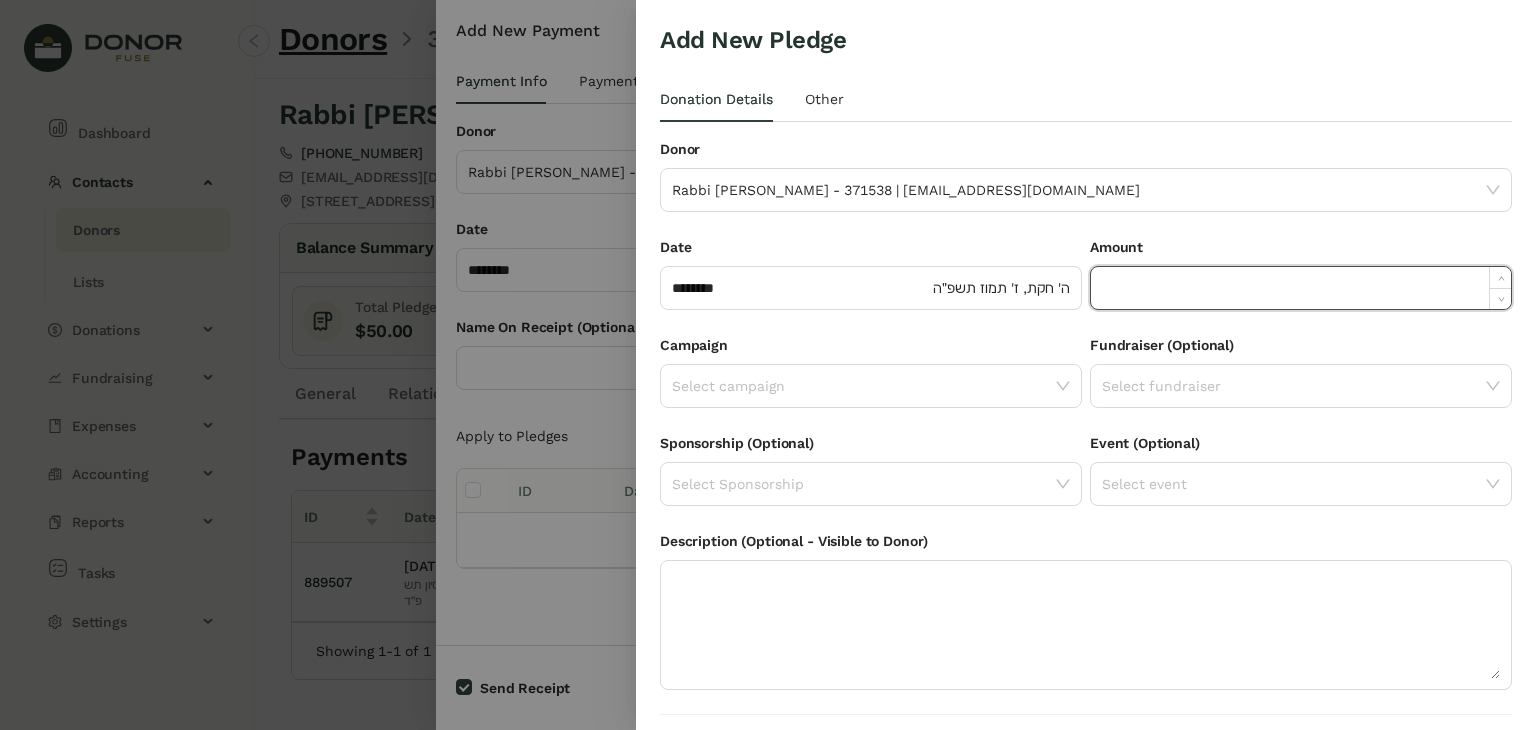 click 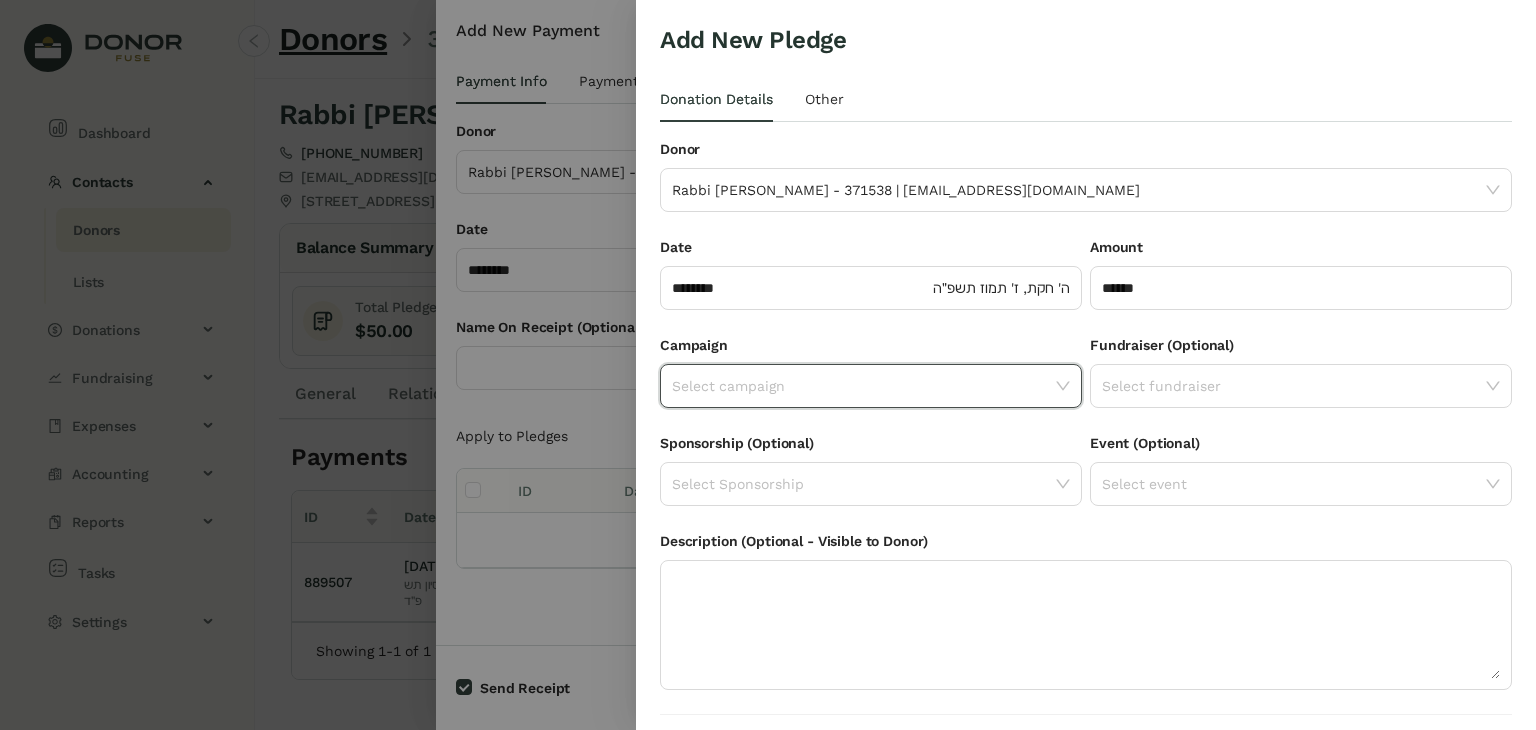 click 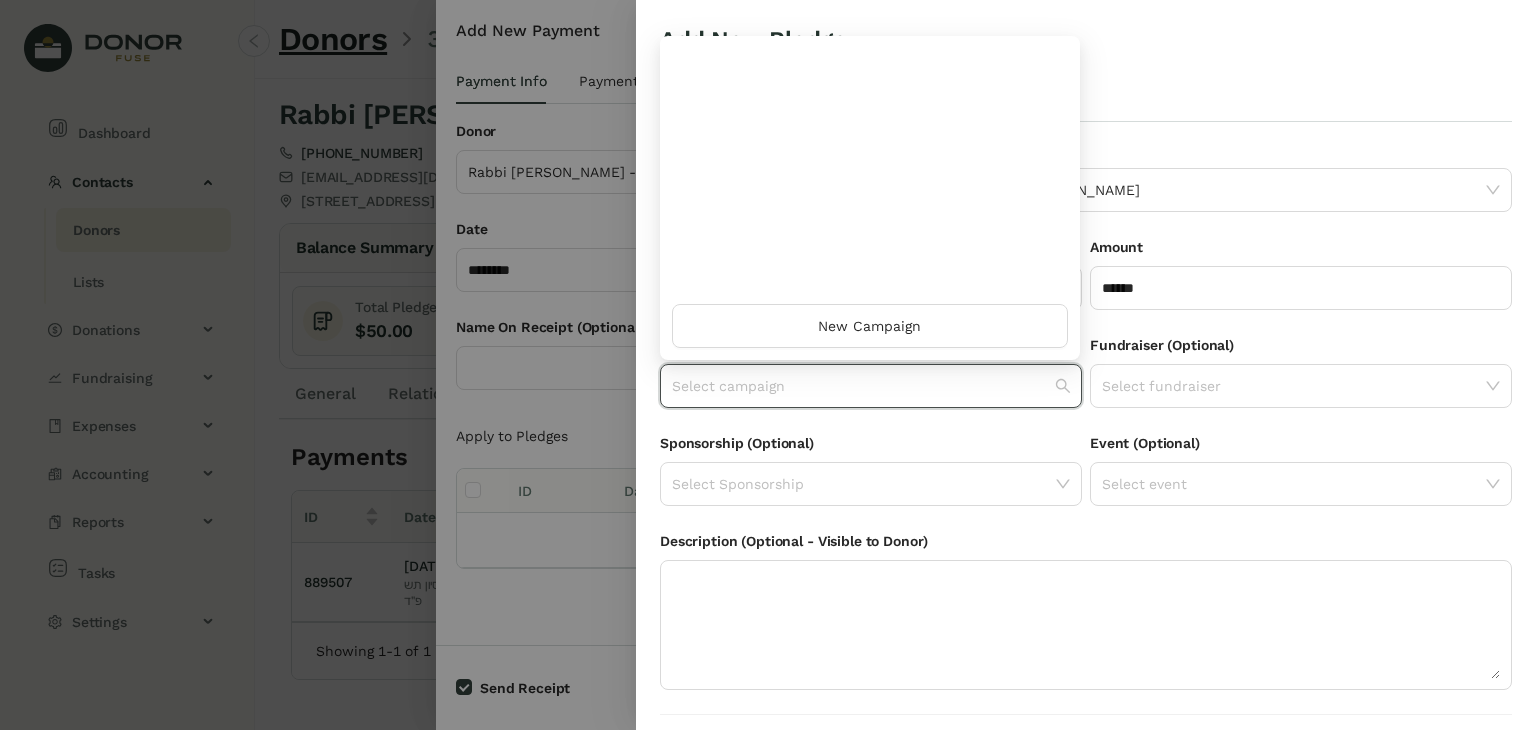 scroll, scrollTop: 960, scrollLeft: 0, axis: vertical 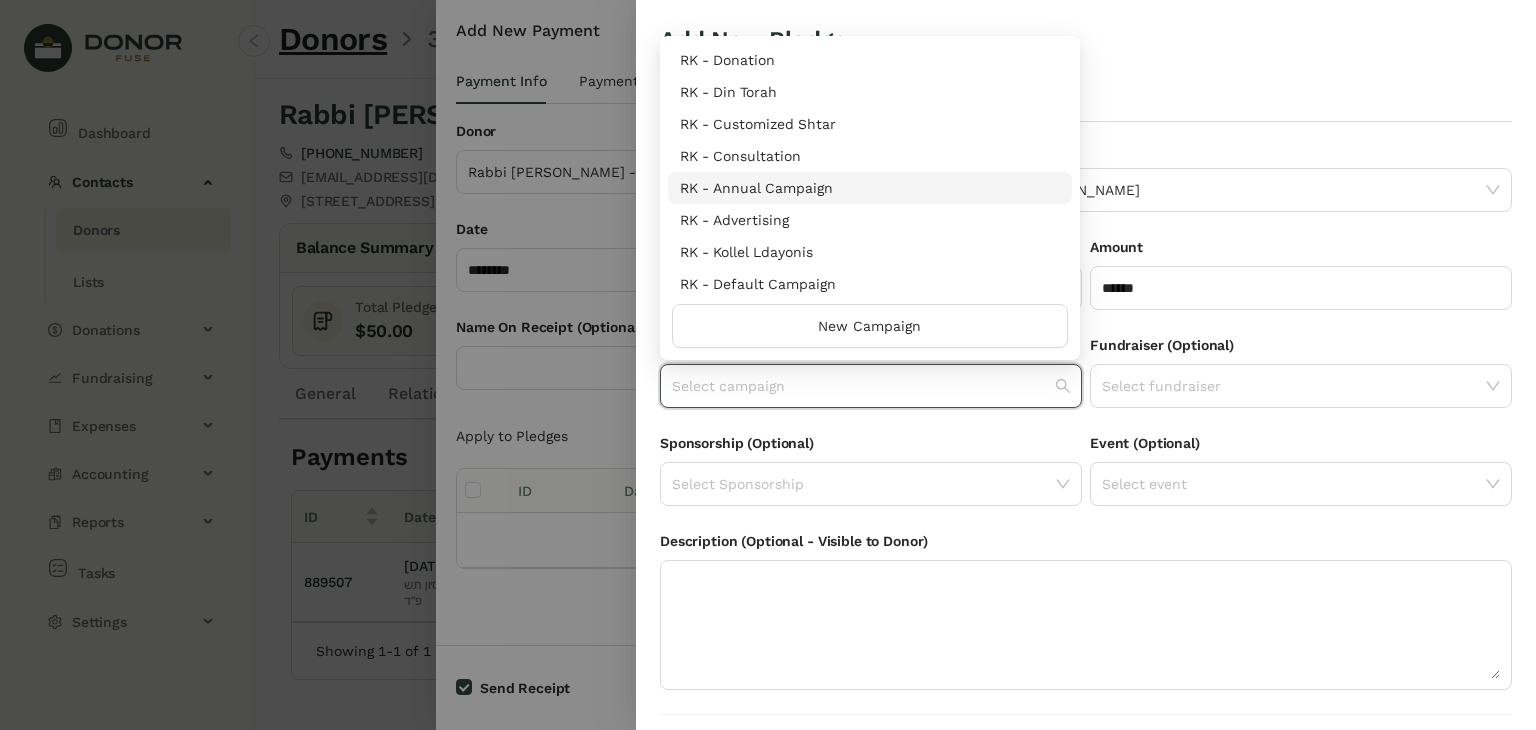click on "RK - Annual Campaign" at bounding box center (870, 188) 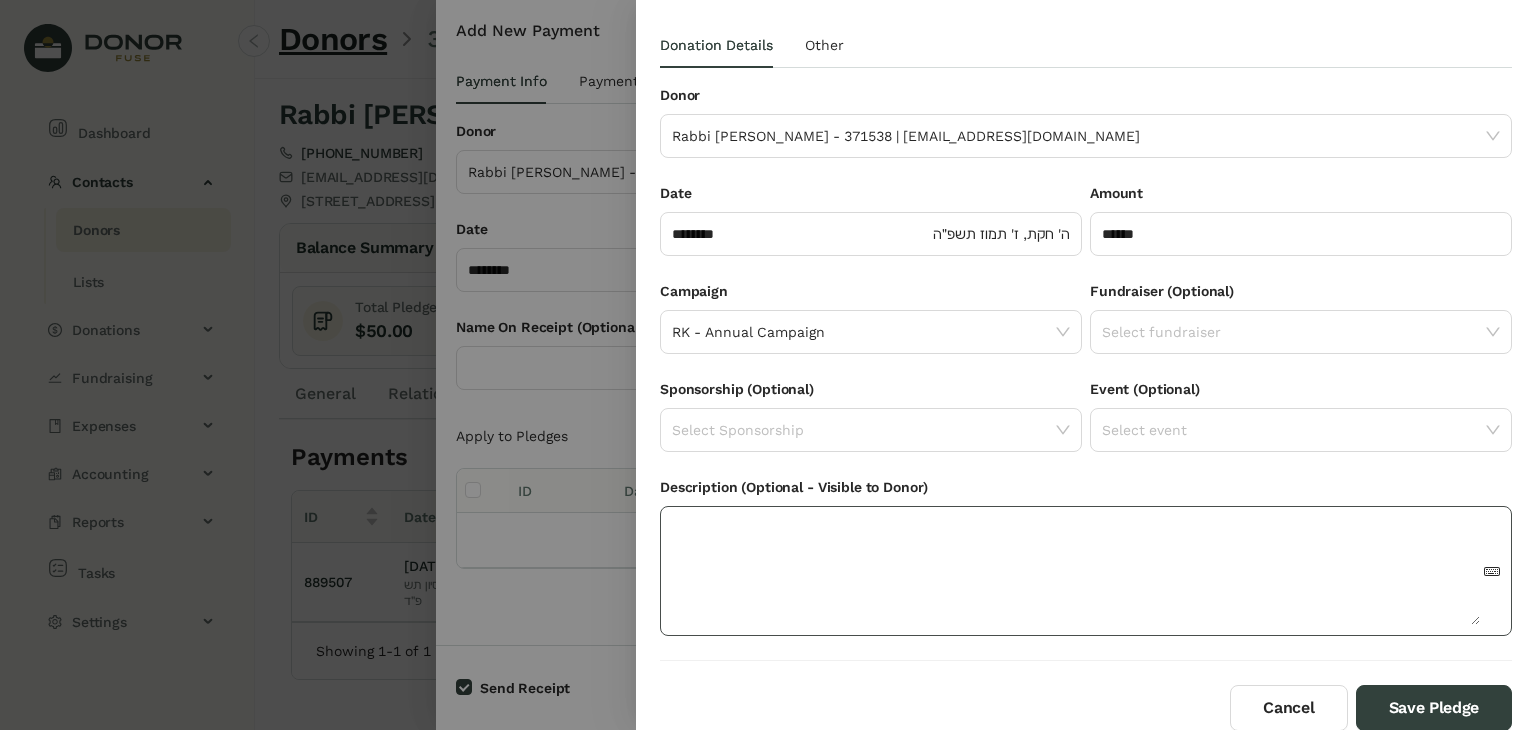 scroll, scrollTop: 53, scrollLeft: 0, axis: vertical 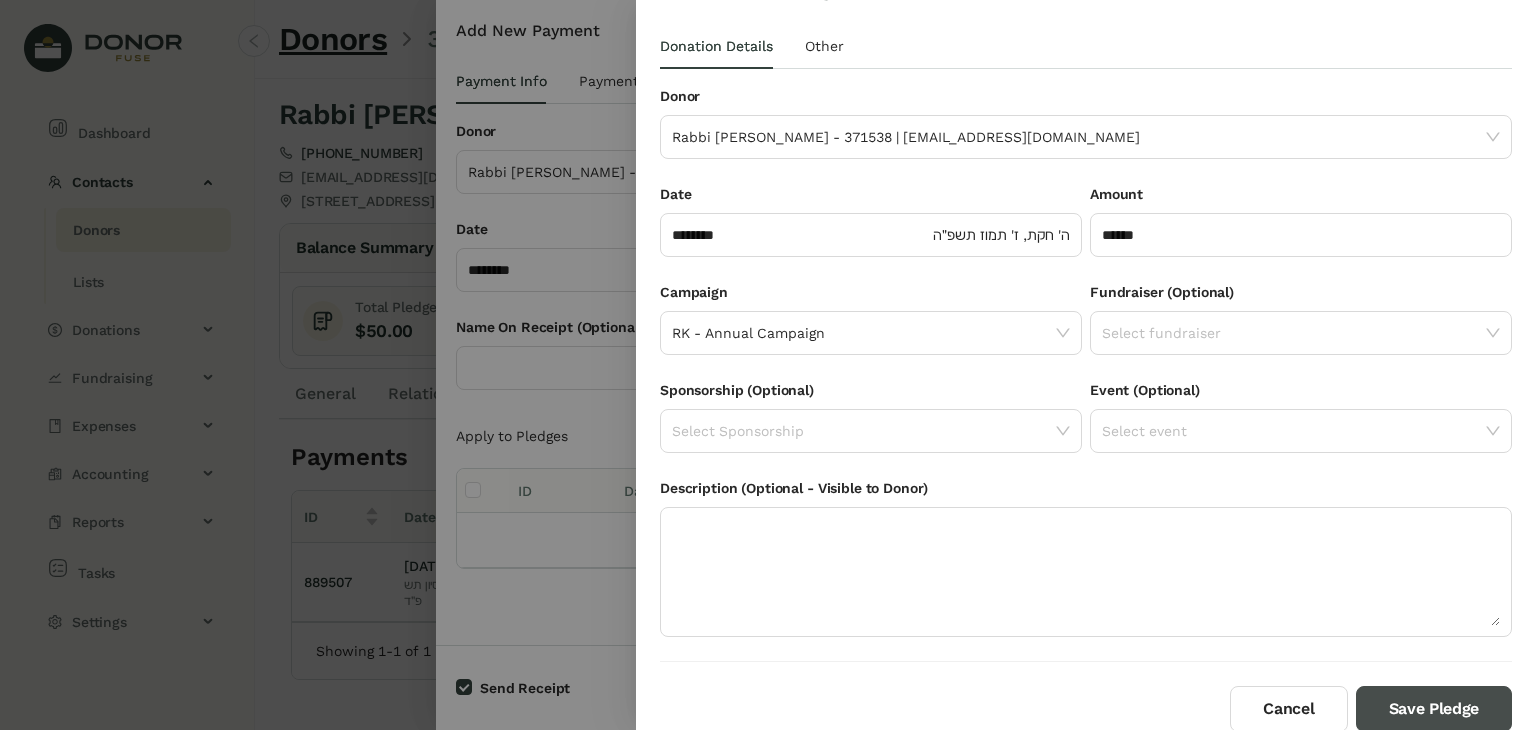 click on "Save Pledge" at bounding box center [1434, 709] 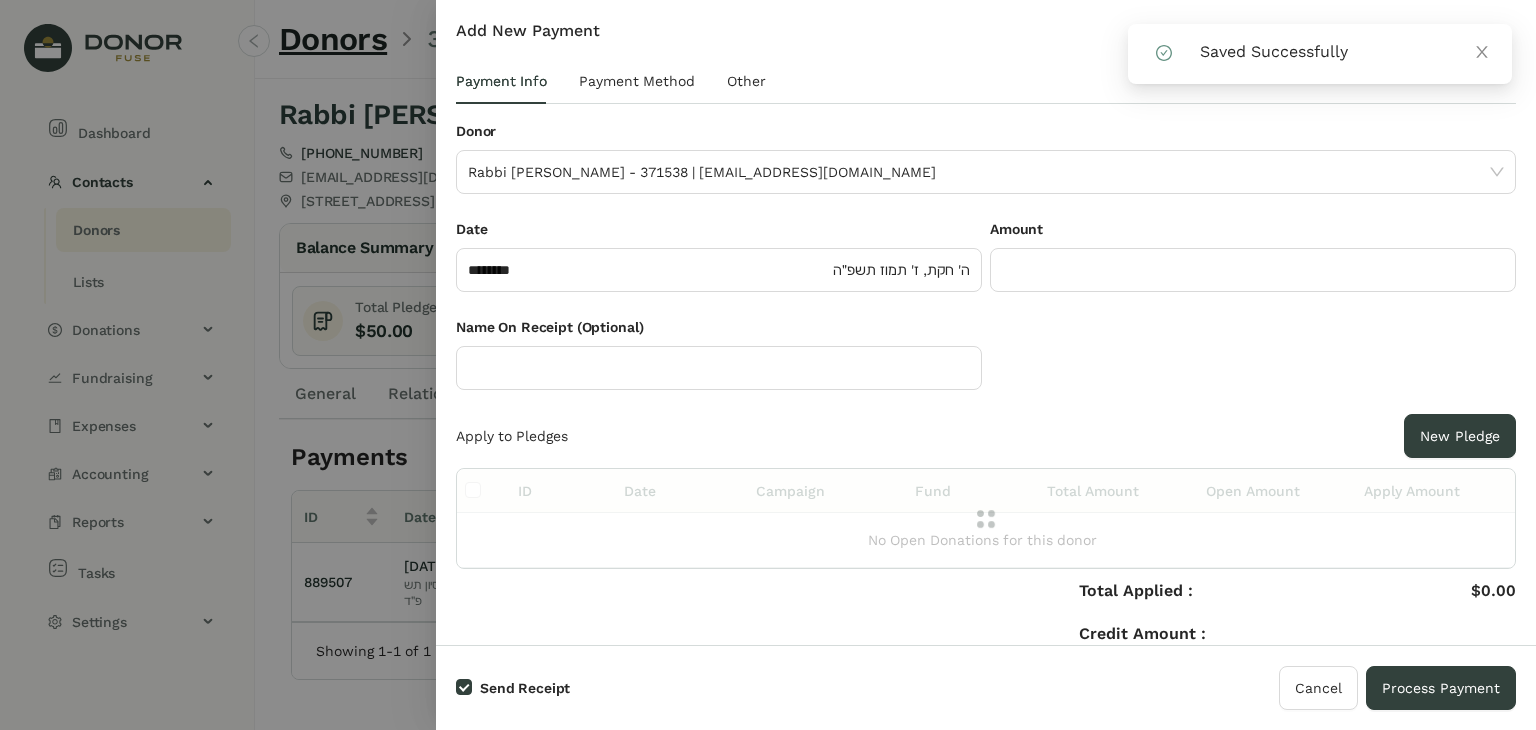 click 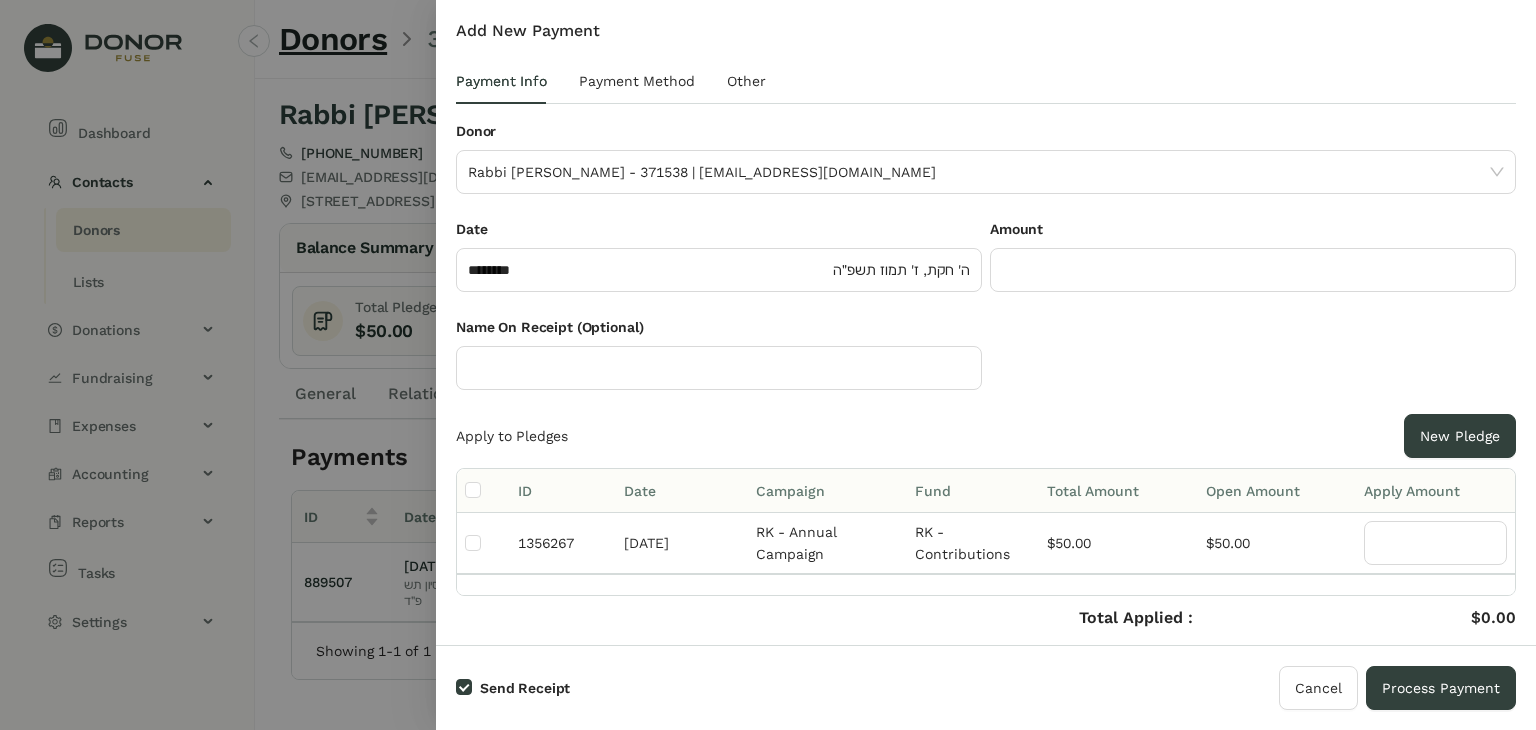 click 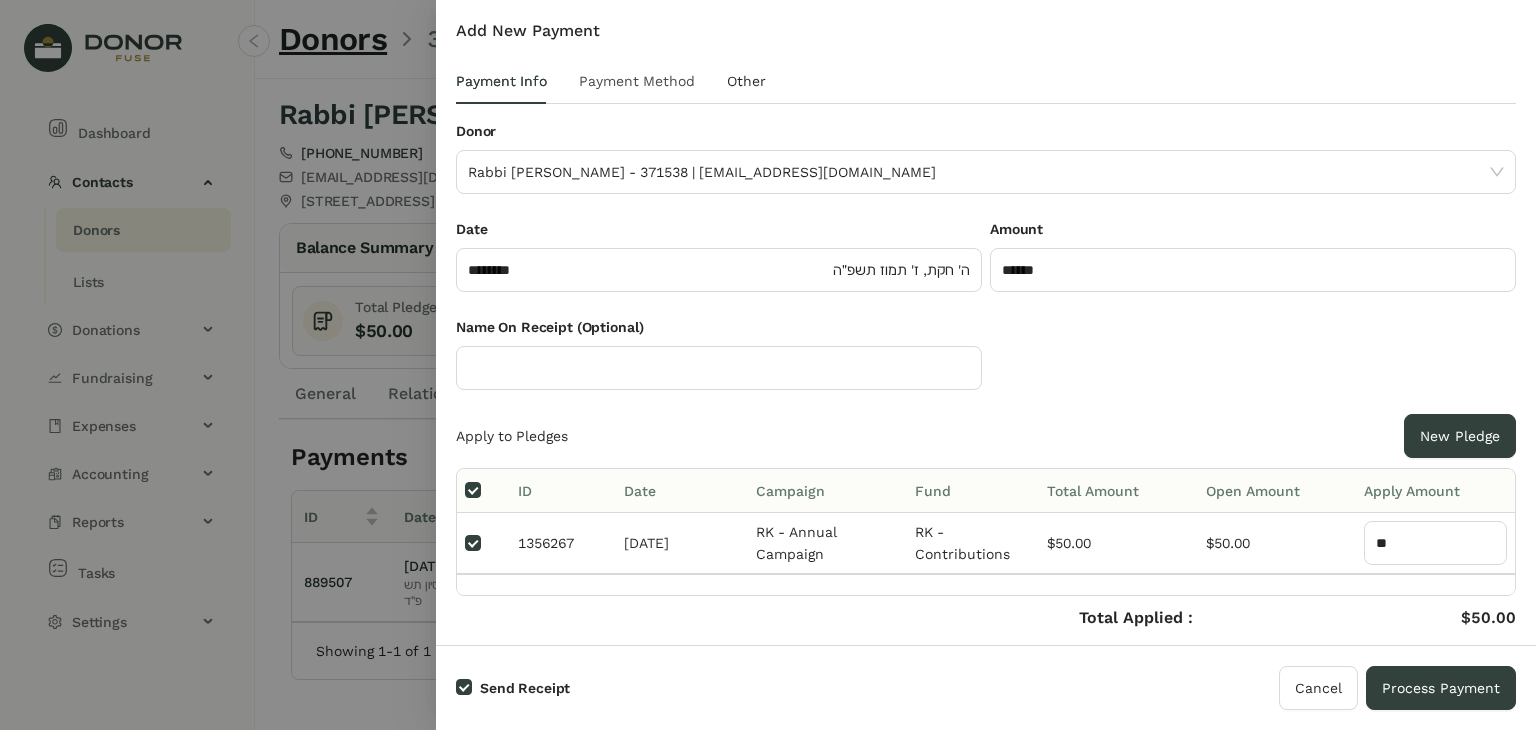 click on "Payment Method" at bounding box center (637, 81) 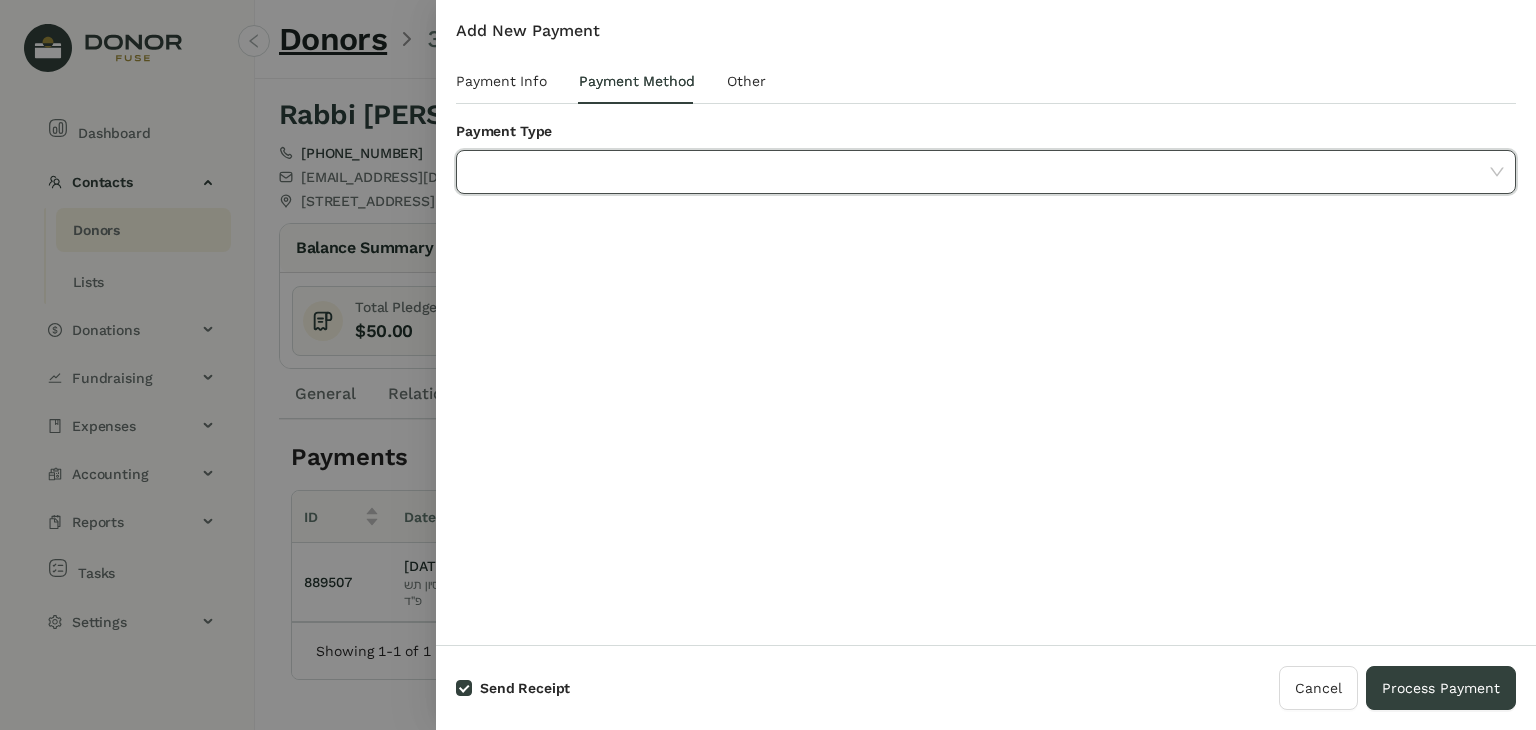 click 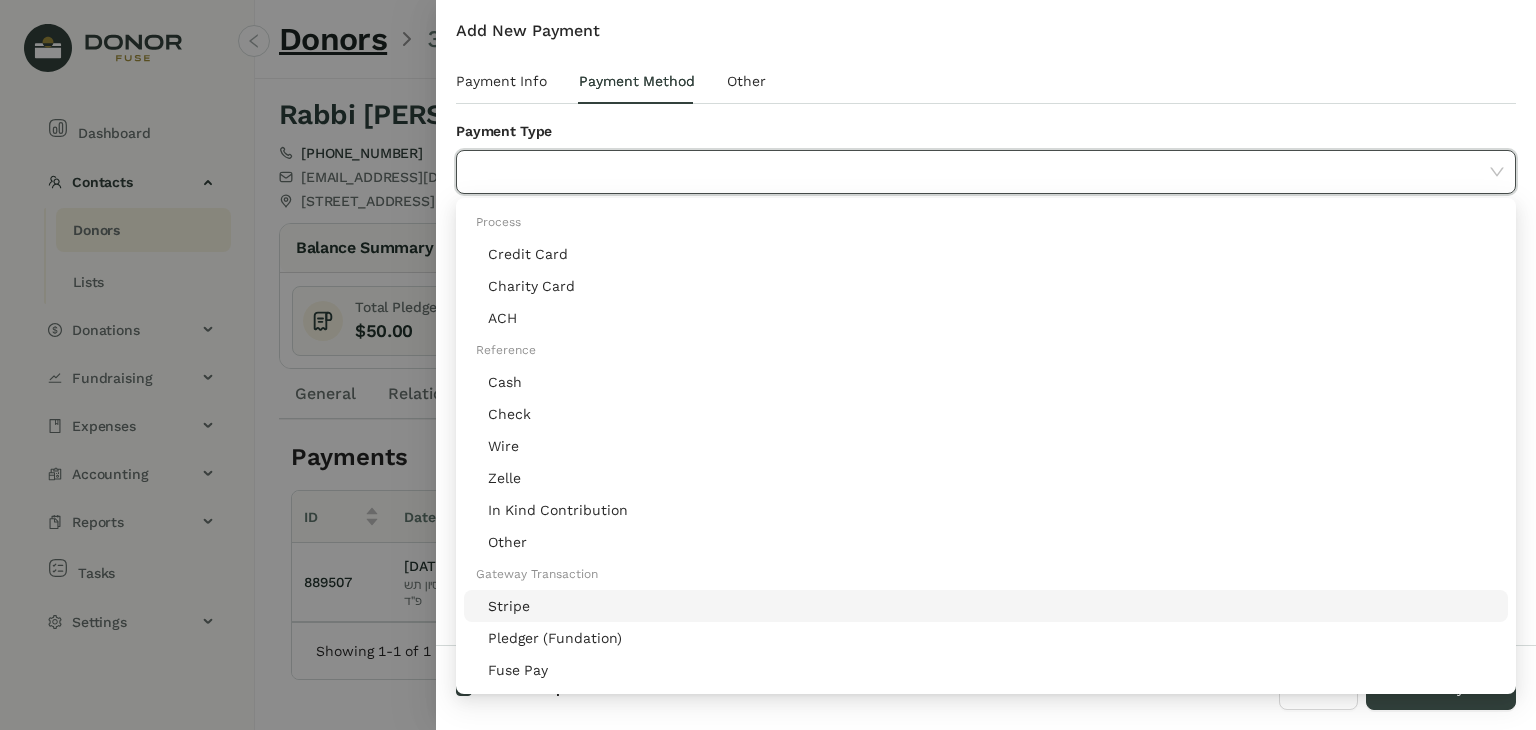 click on "Stripe" 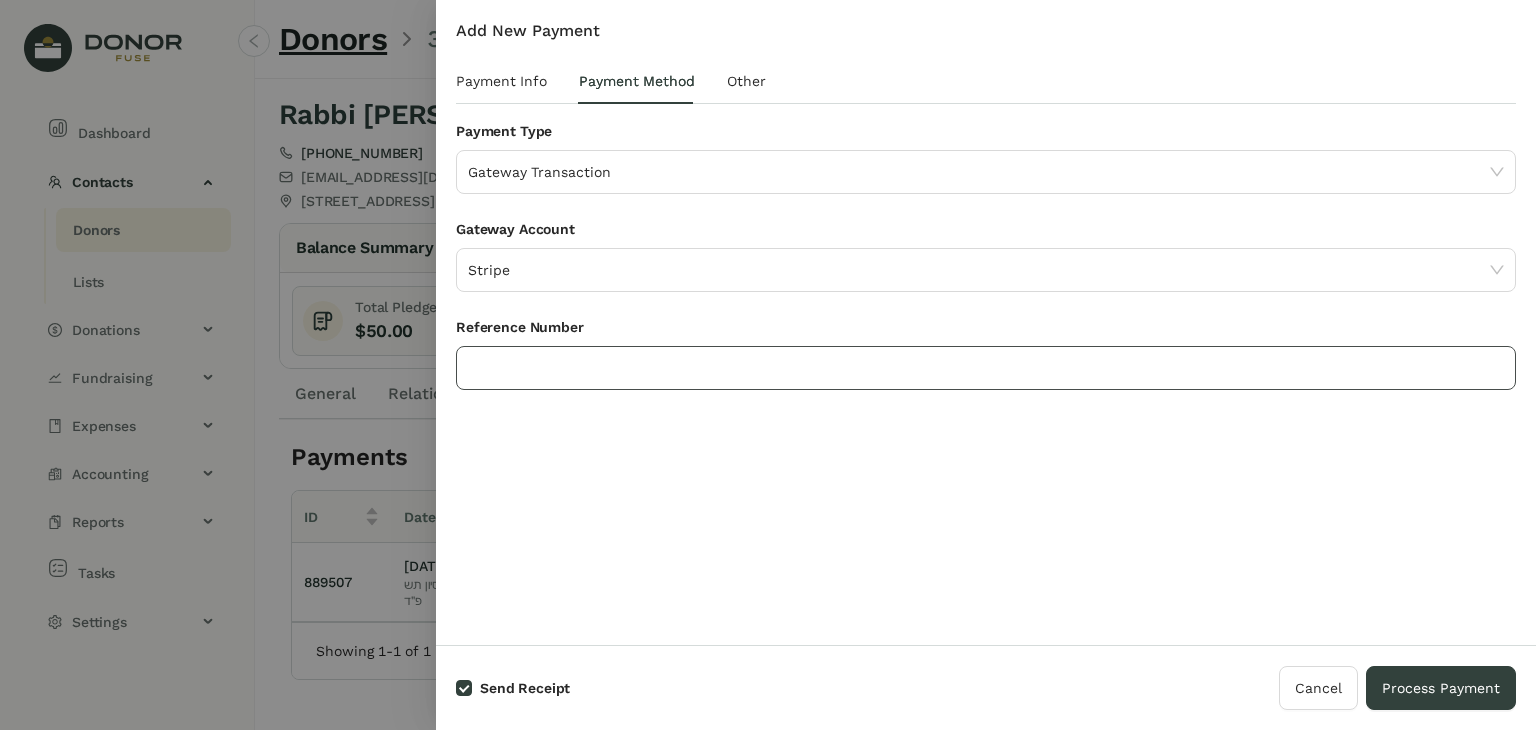 click 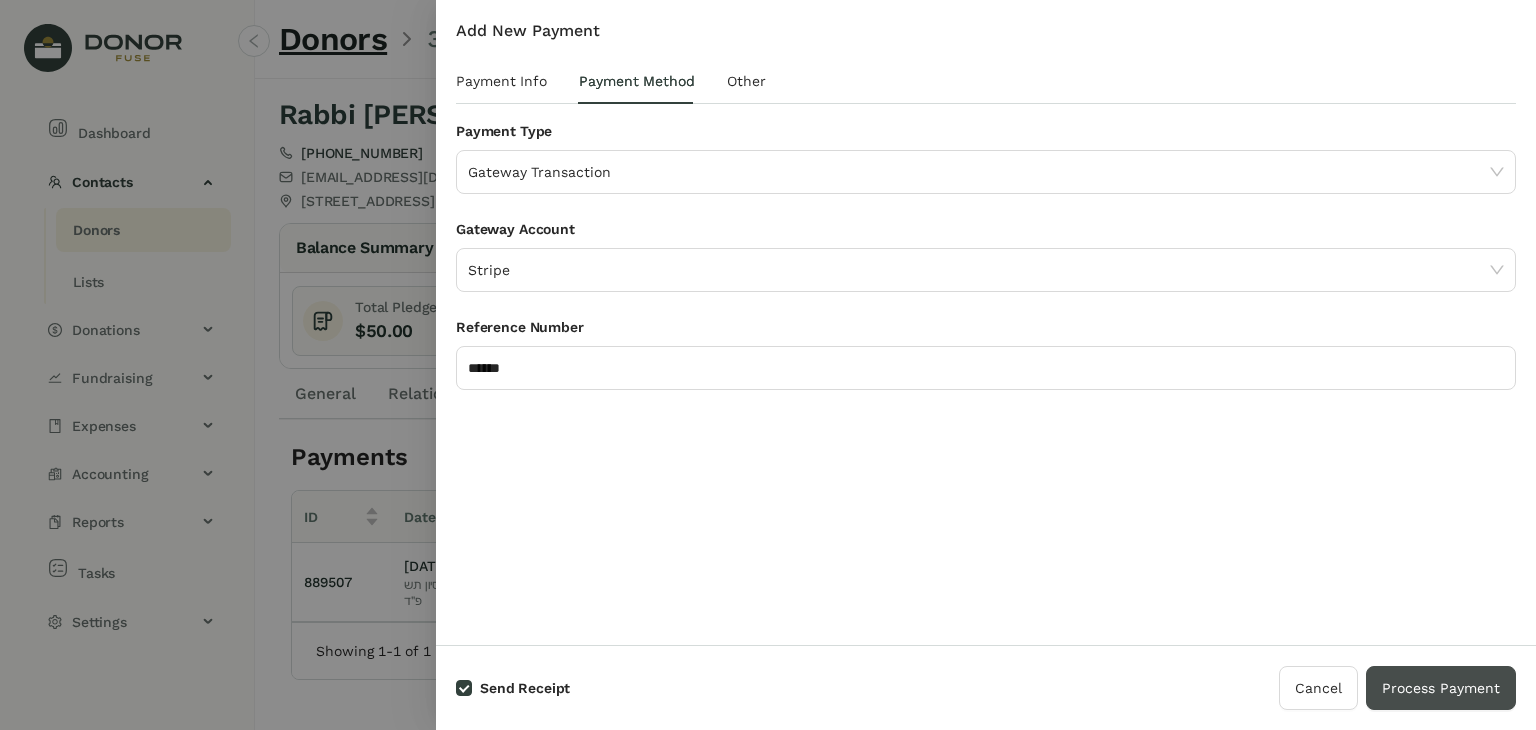 click on "Process Payment" at bounding box center (1441, 688) 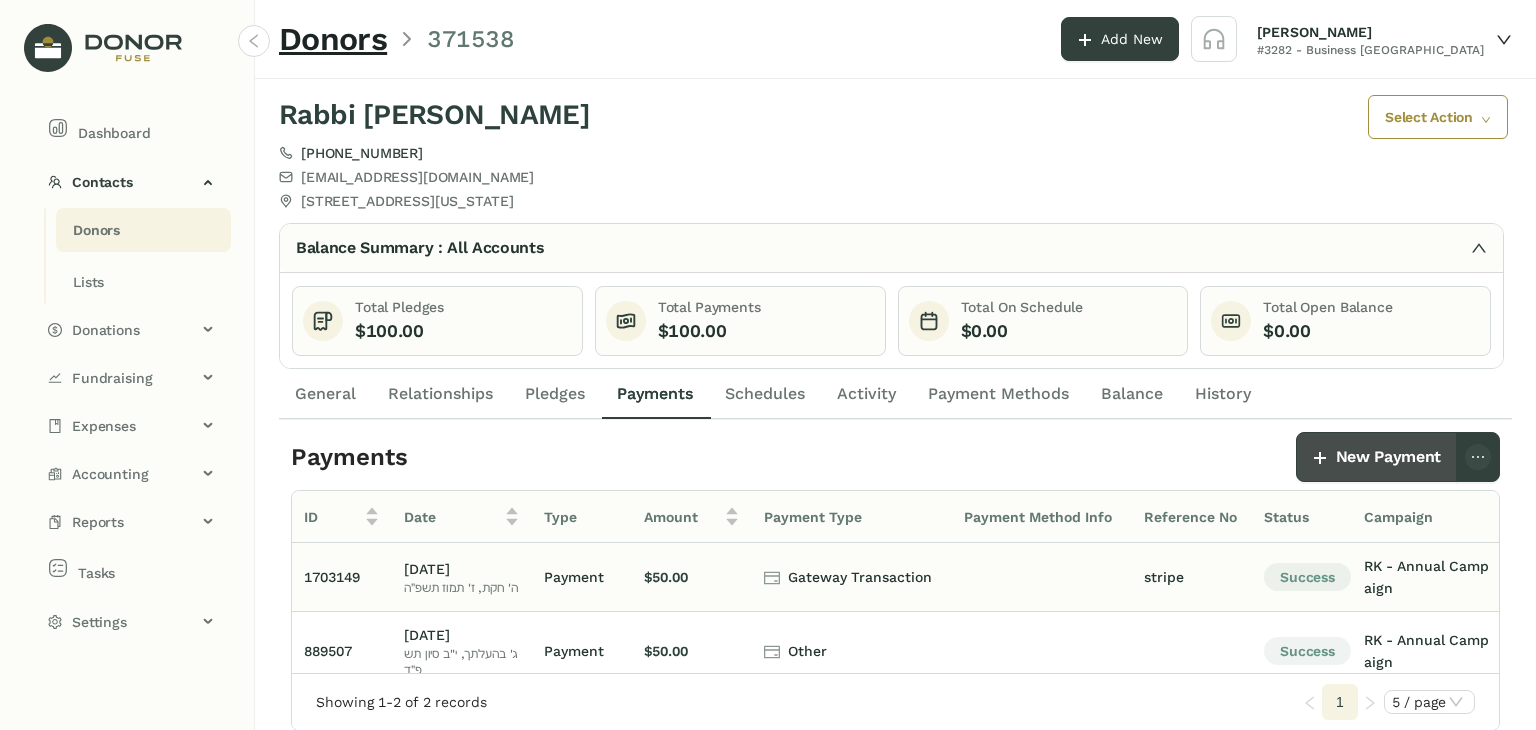 scroll, scrollTop: 17, scrollLeft: 0, axis: vertical 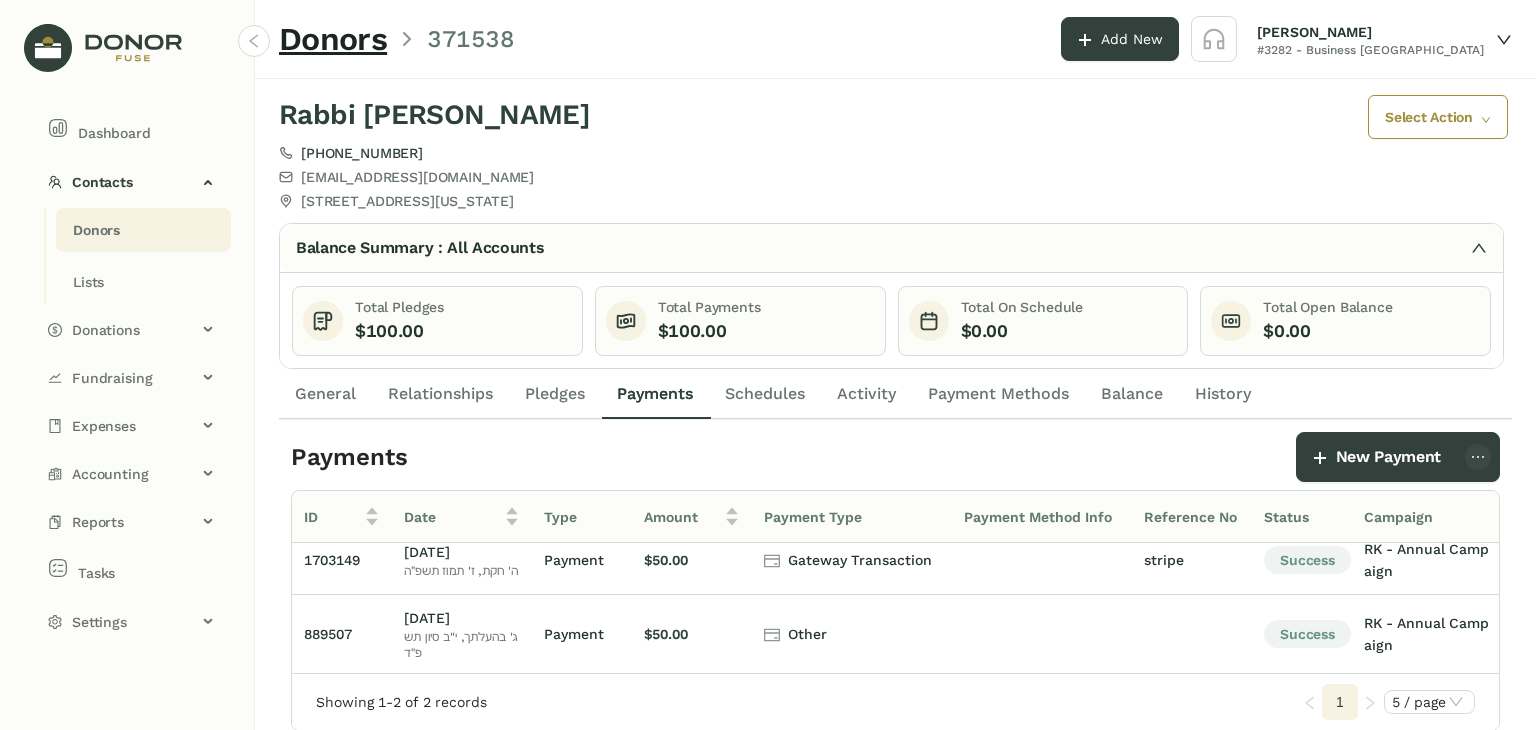 click on "Donors" 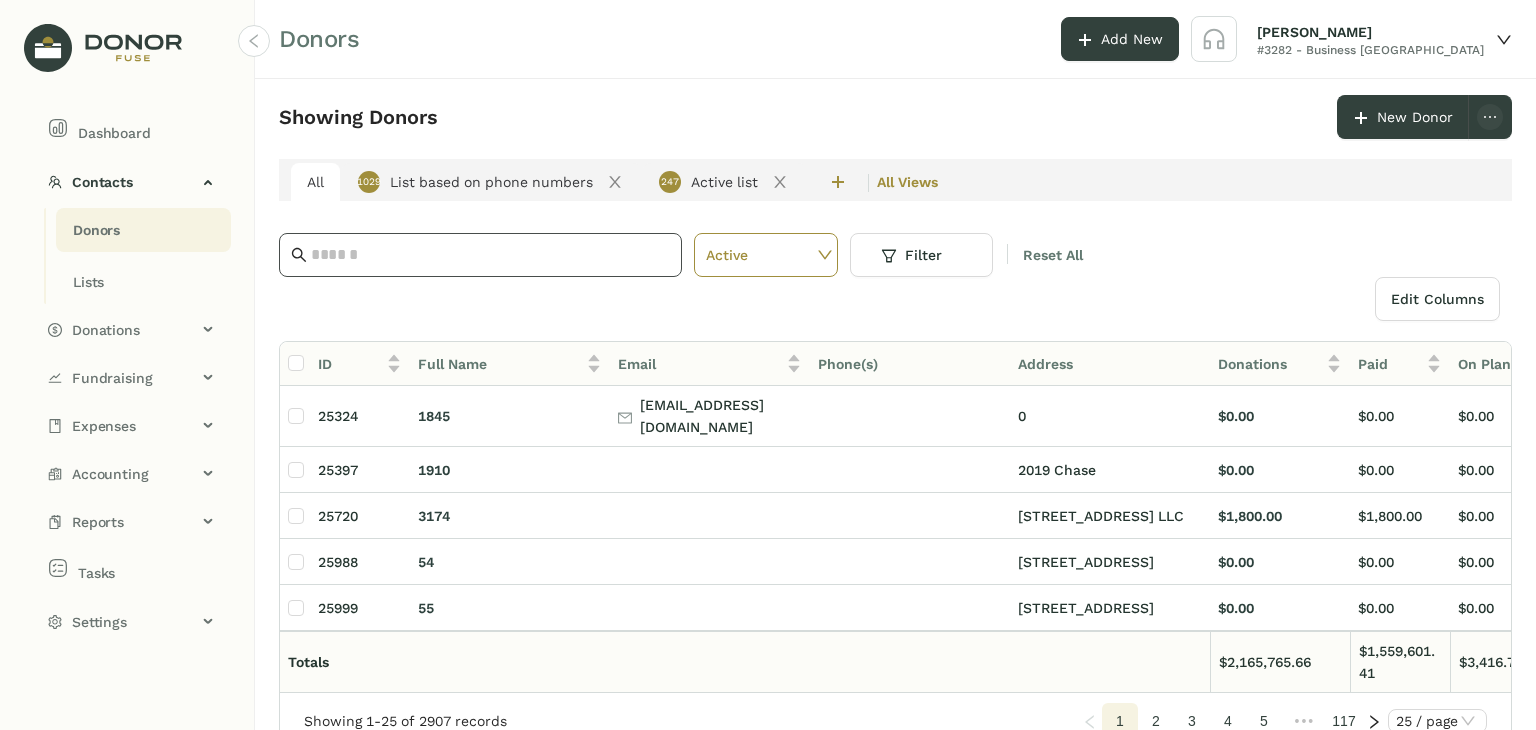 click 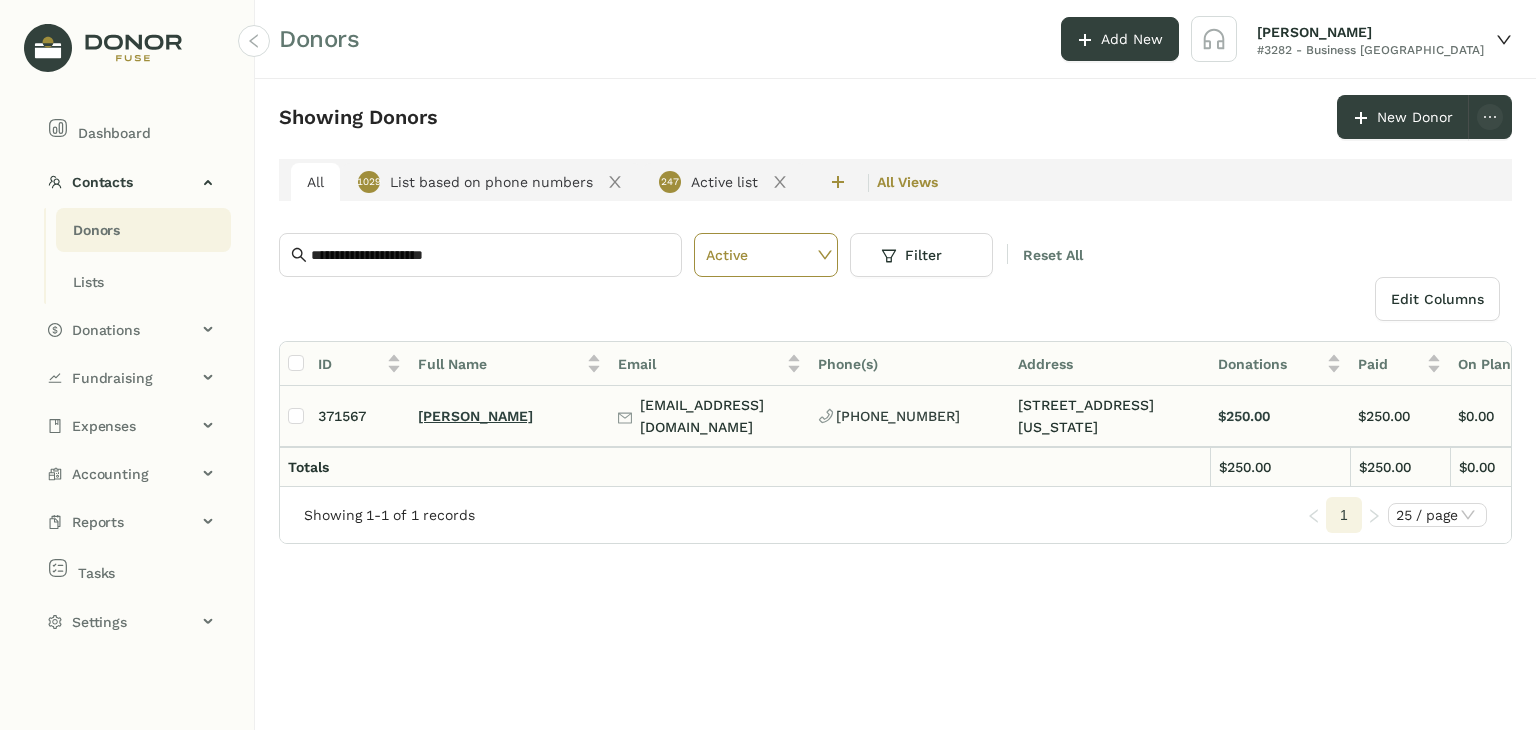 click on "[PERSON_NAME]" 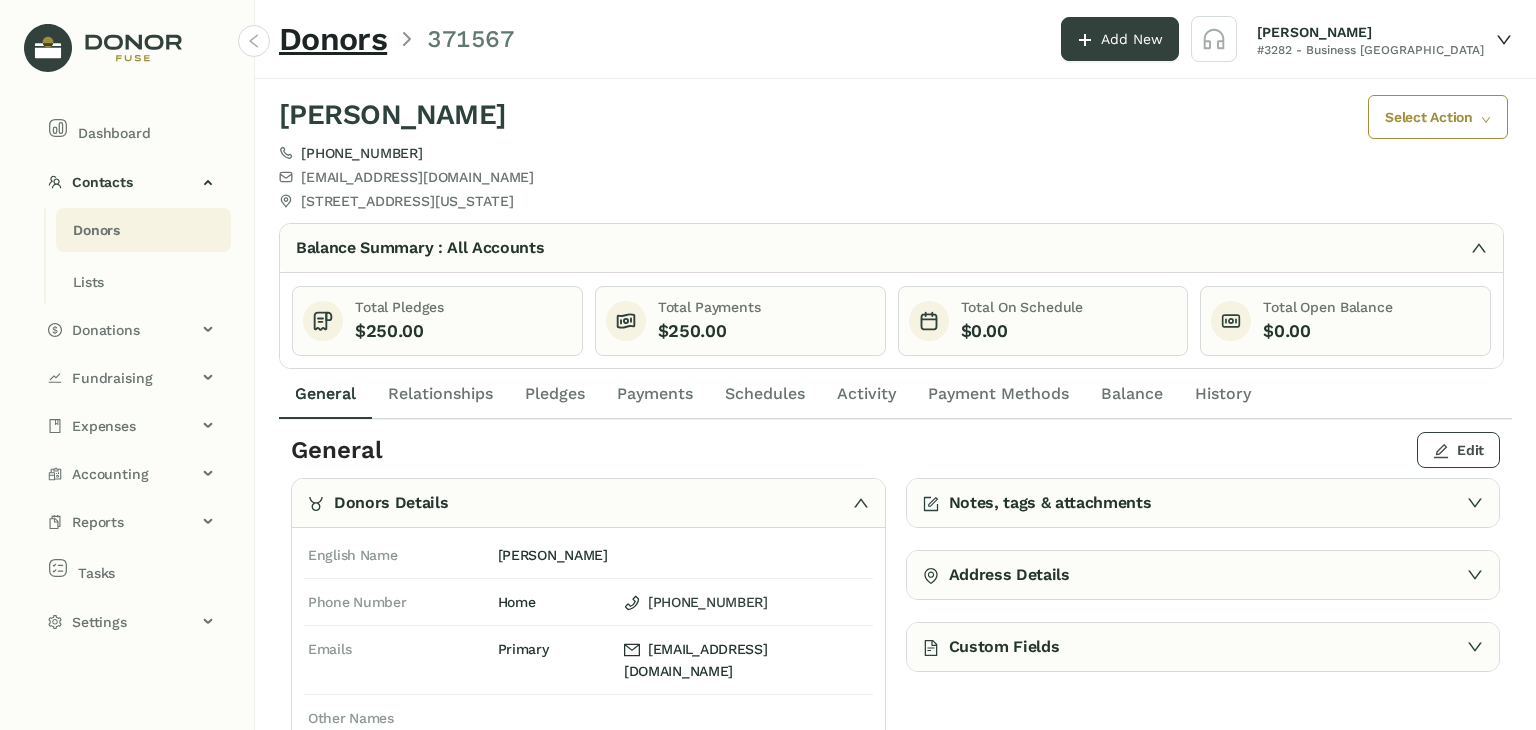click 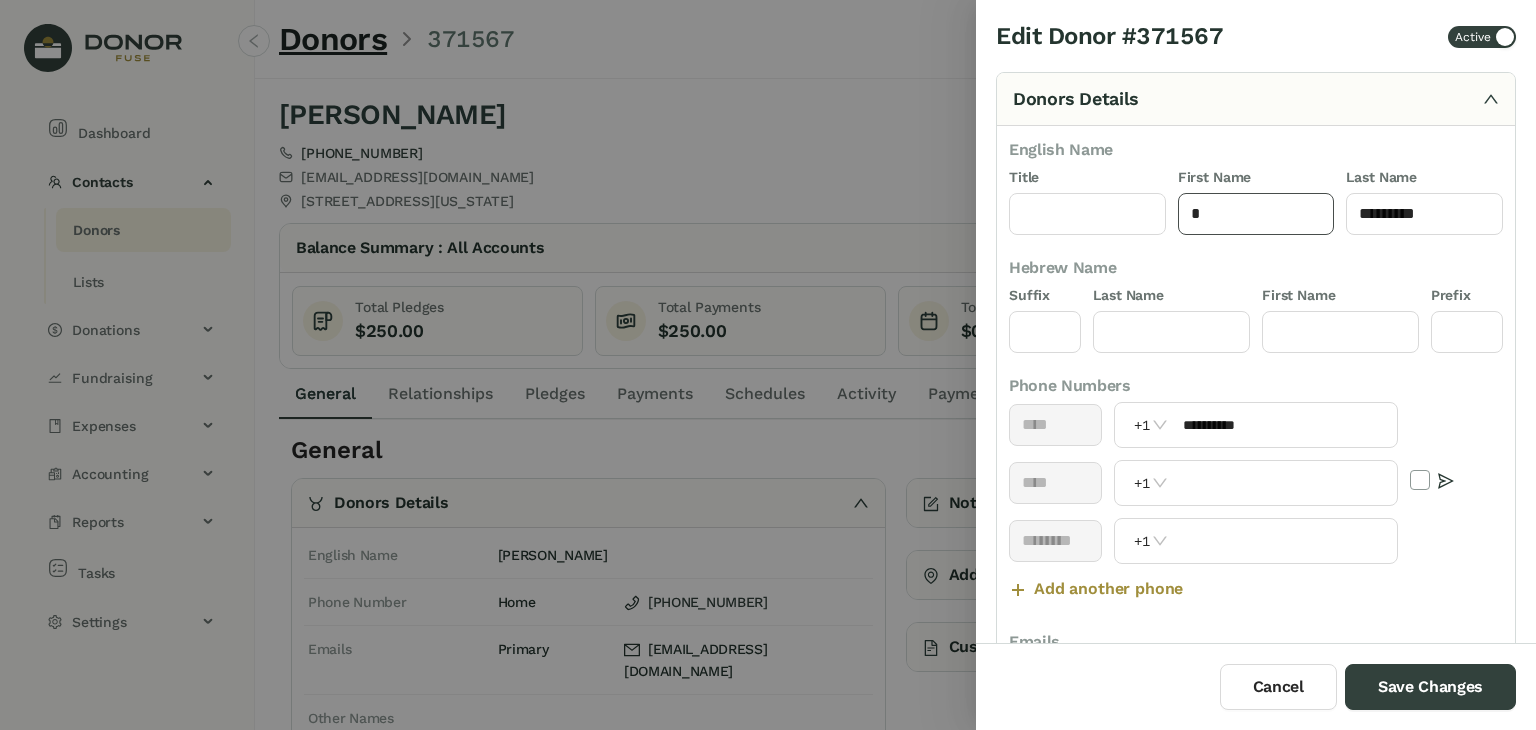 click on "*" 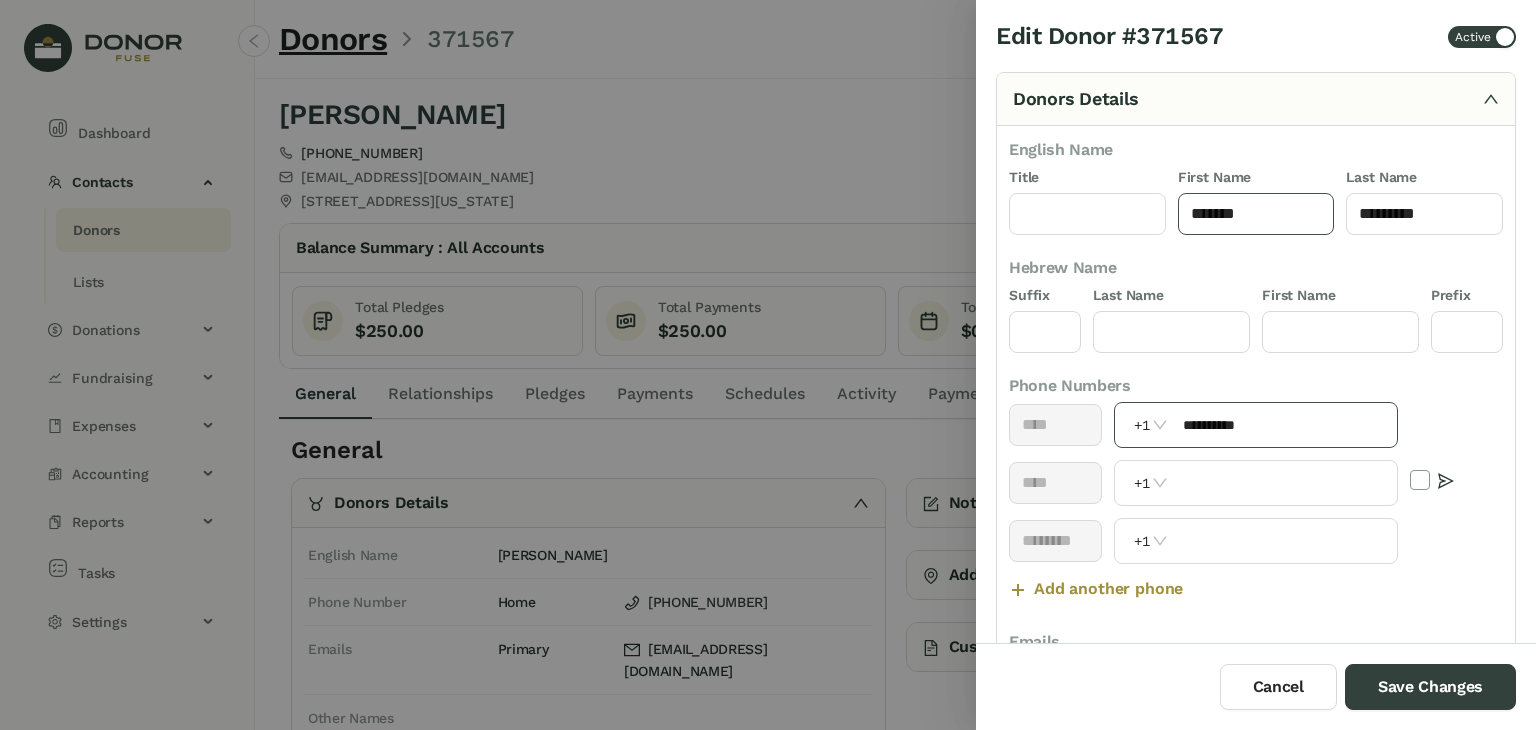 scroll, scrollTop: 32, scrollLeft: 0, axis: vertical 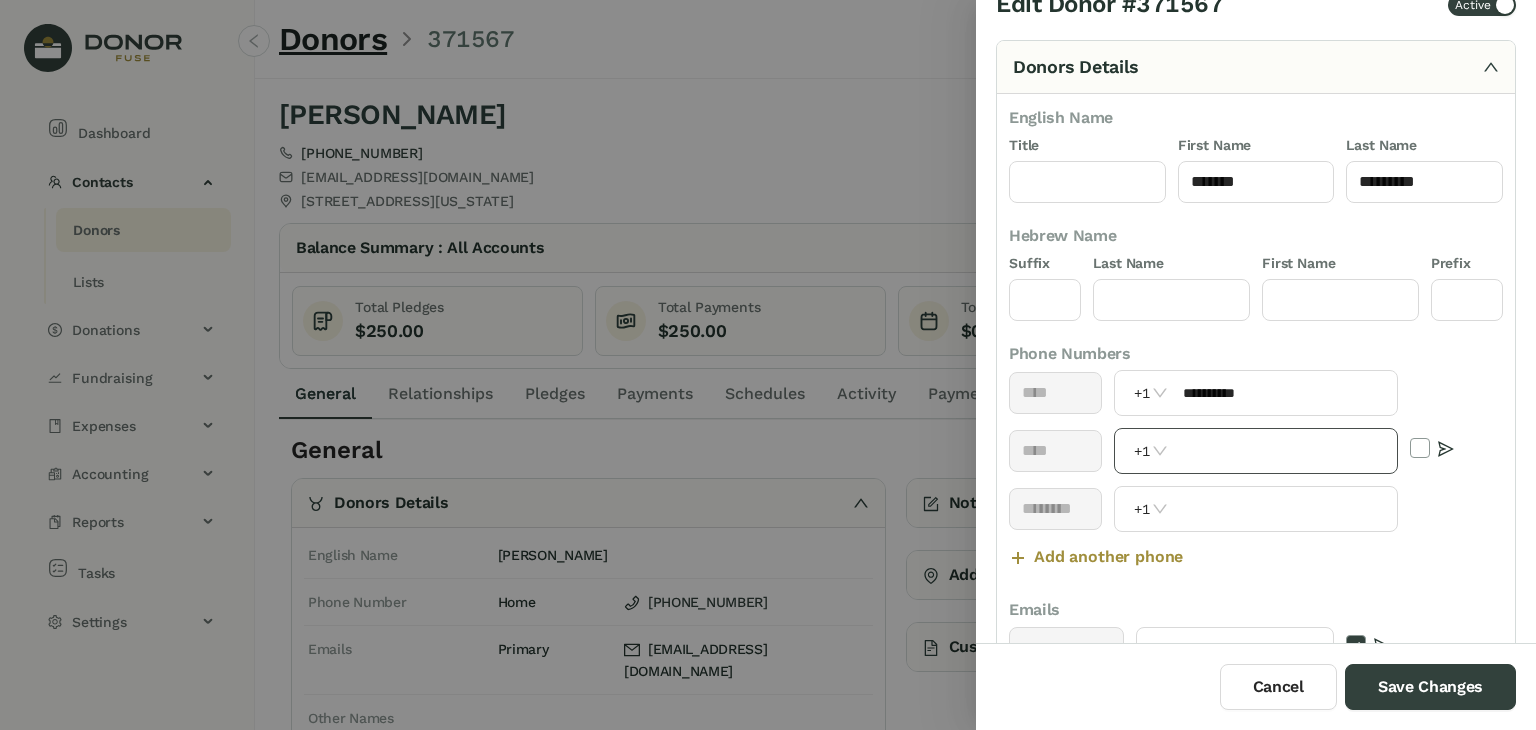 click on "+1" at bounding box center (1255, 451) 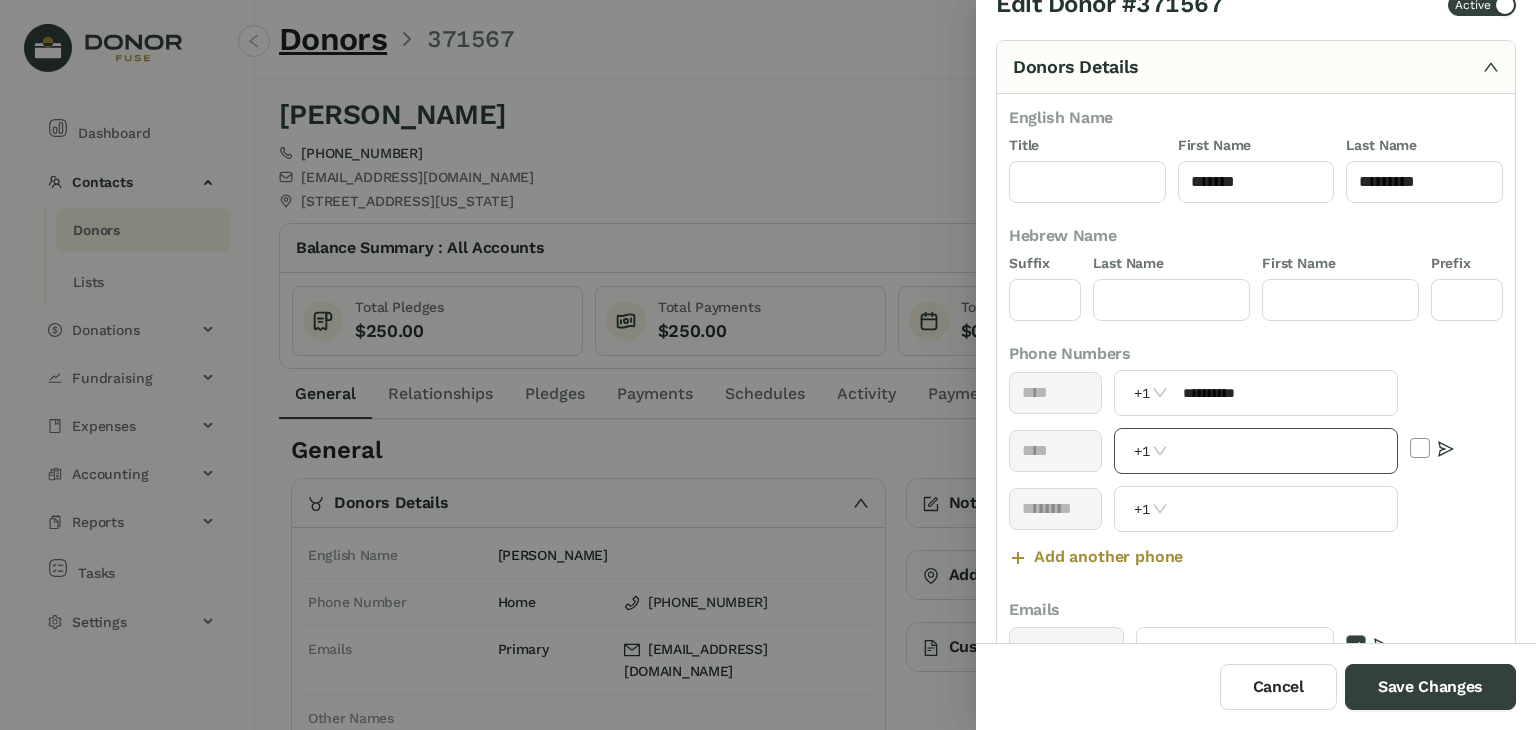 click at bounding box center (1284, 451) 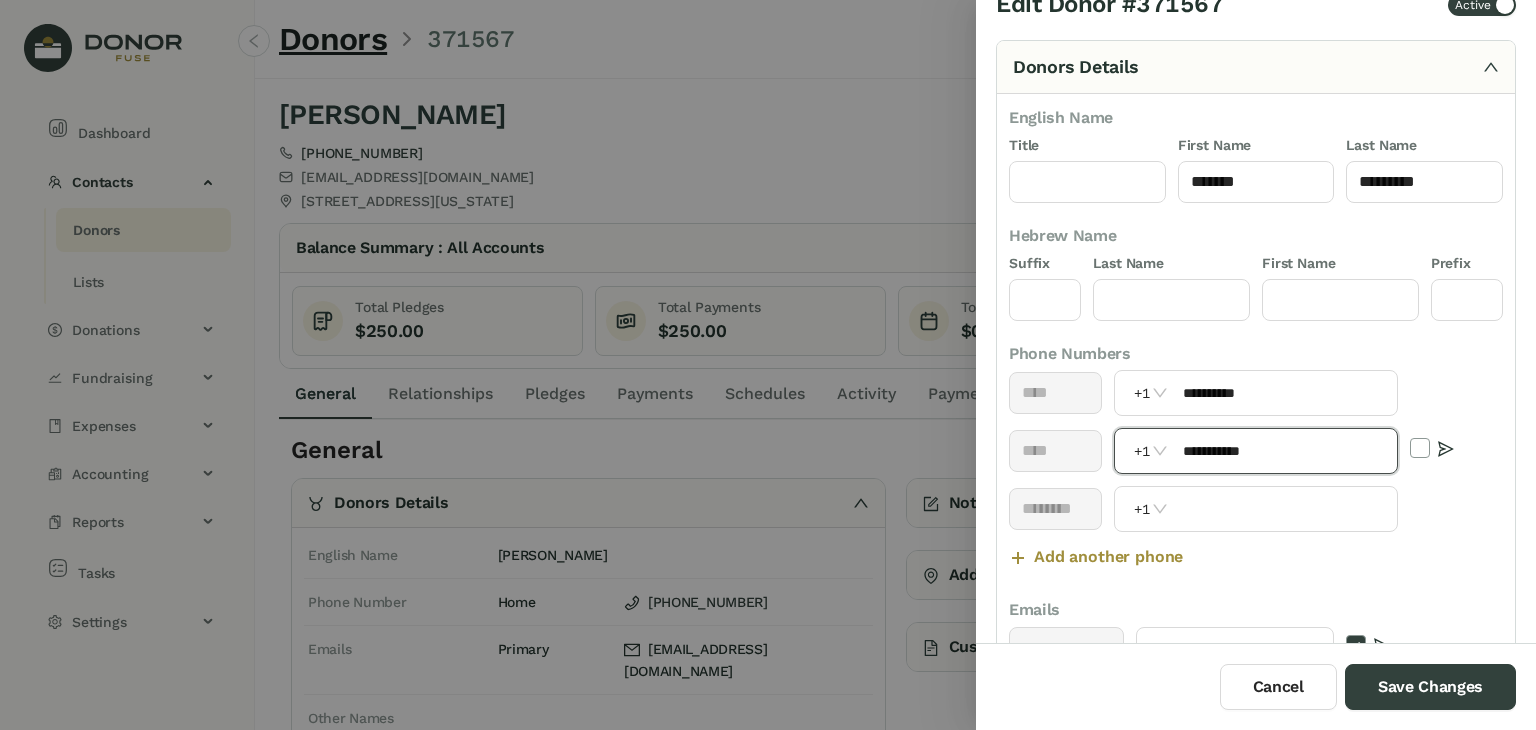 click on "**********" at bounding box center [1256, 457] 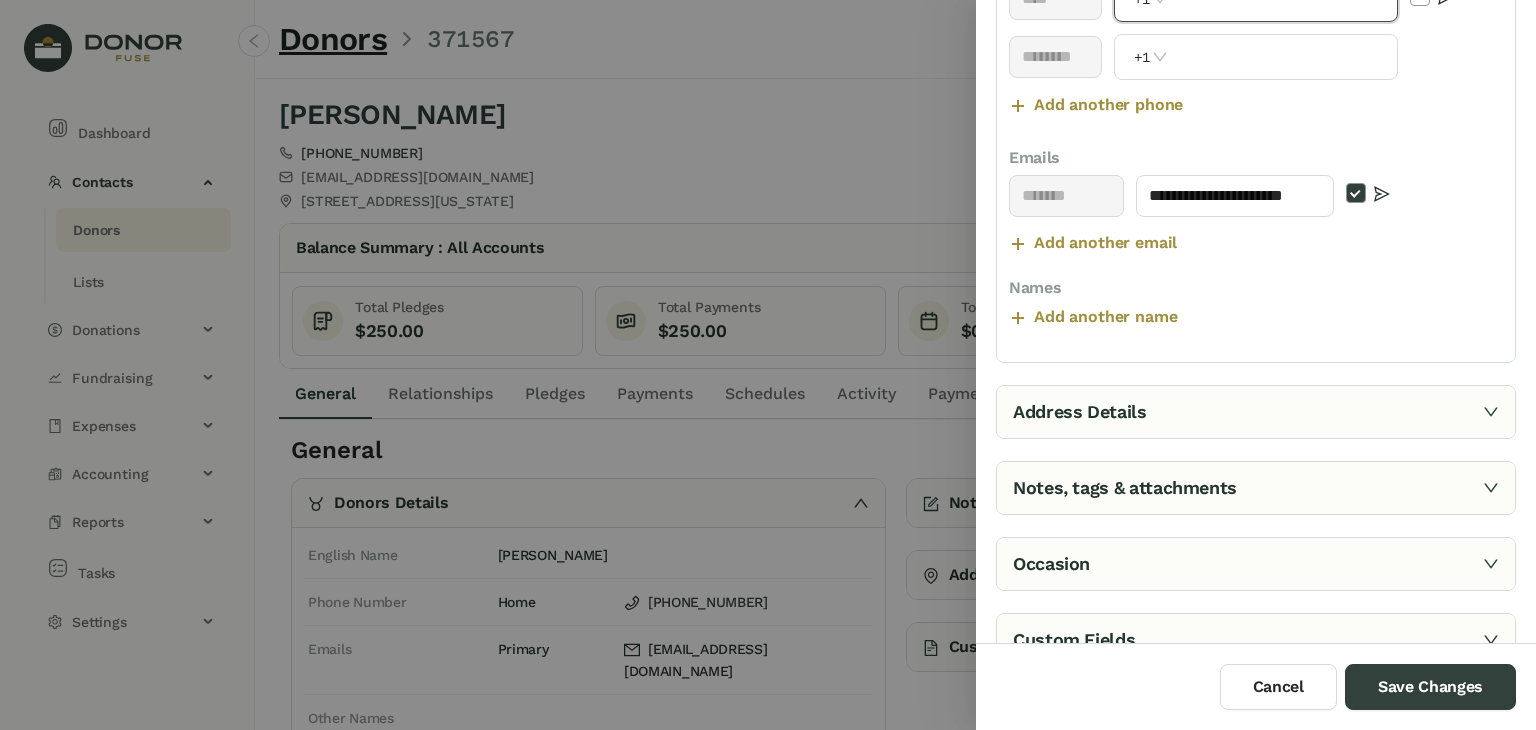 click on "Address Details" at bounding box center (1256, 412) 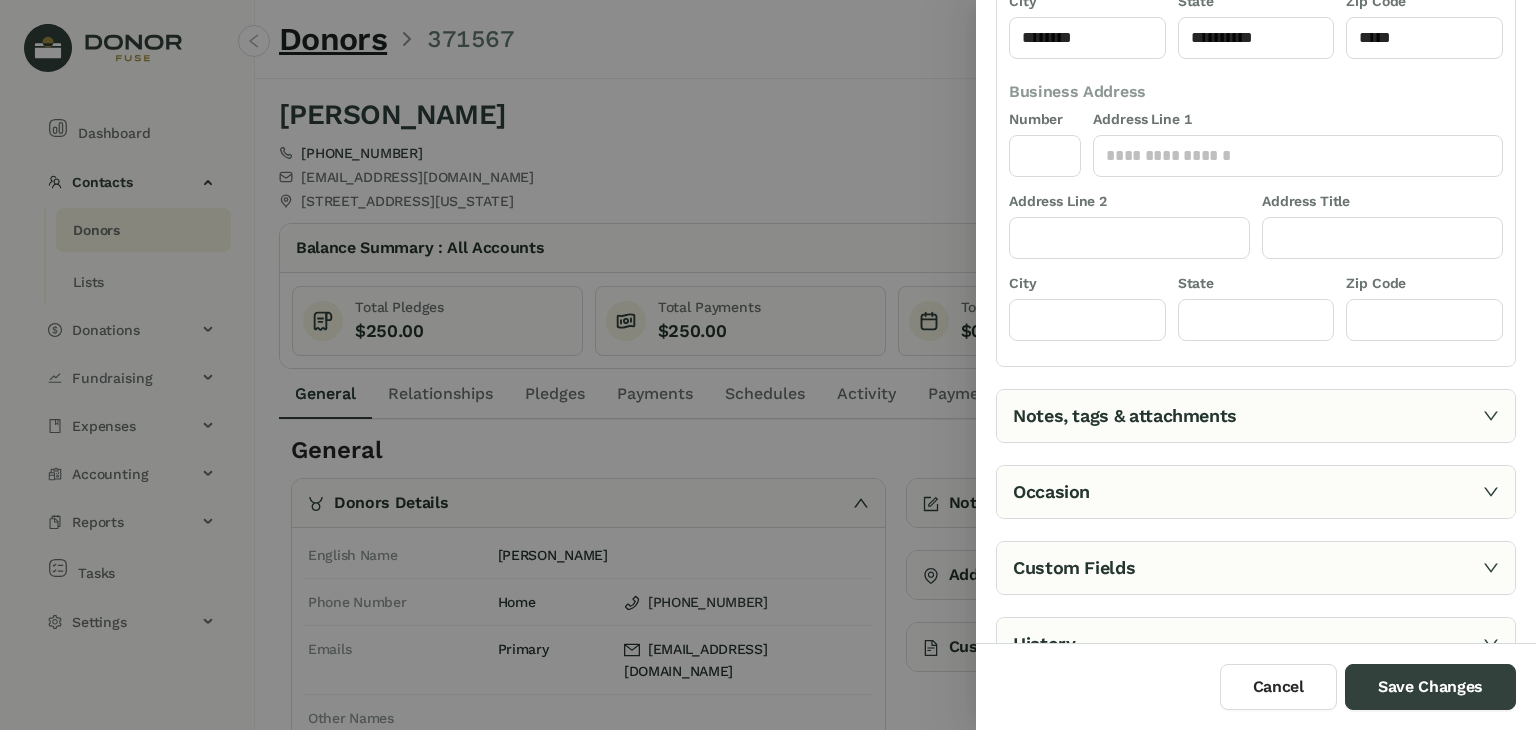 scroll, scrollTop: 448, scrollLeft: 0, axis: vertical 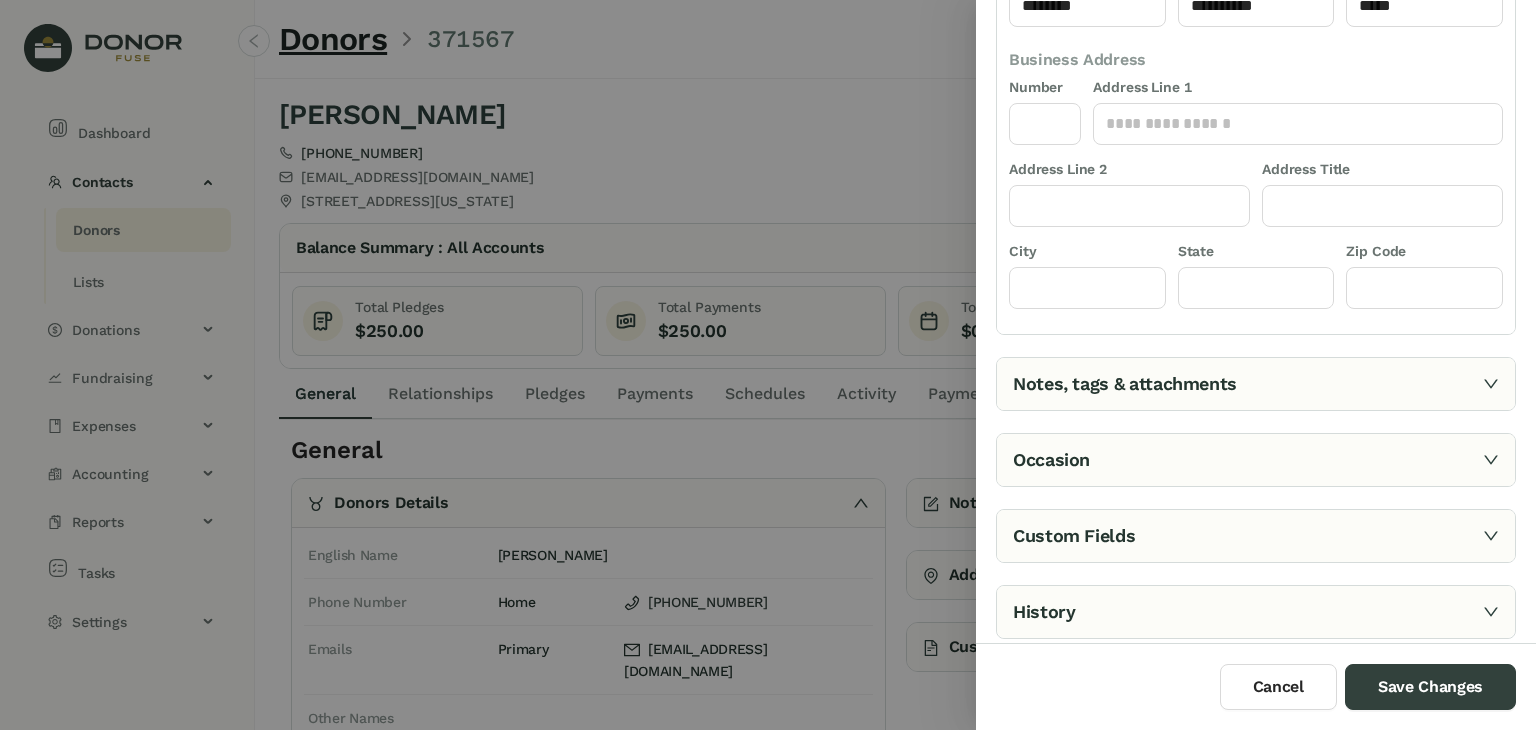 click on "Notes, tags & attachments" at bounding box center (1256, 384) 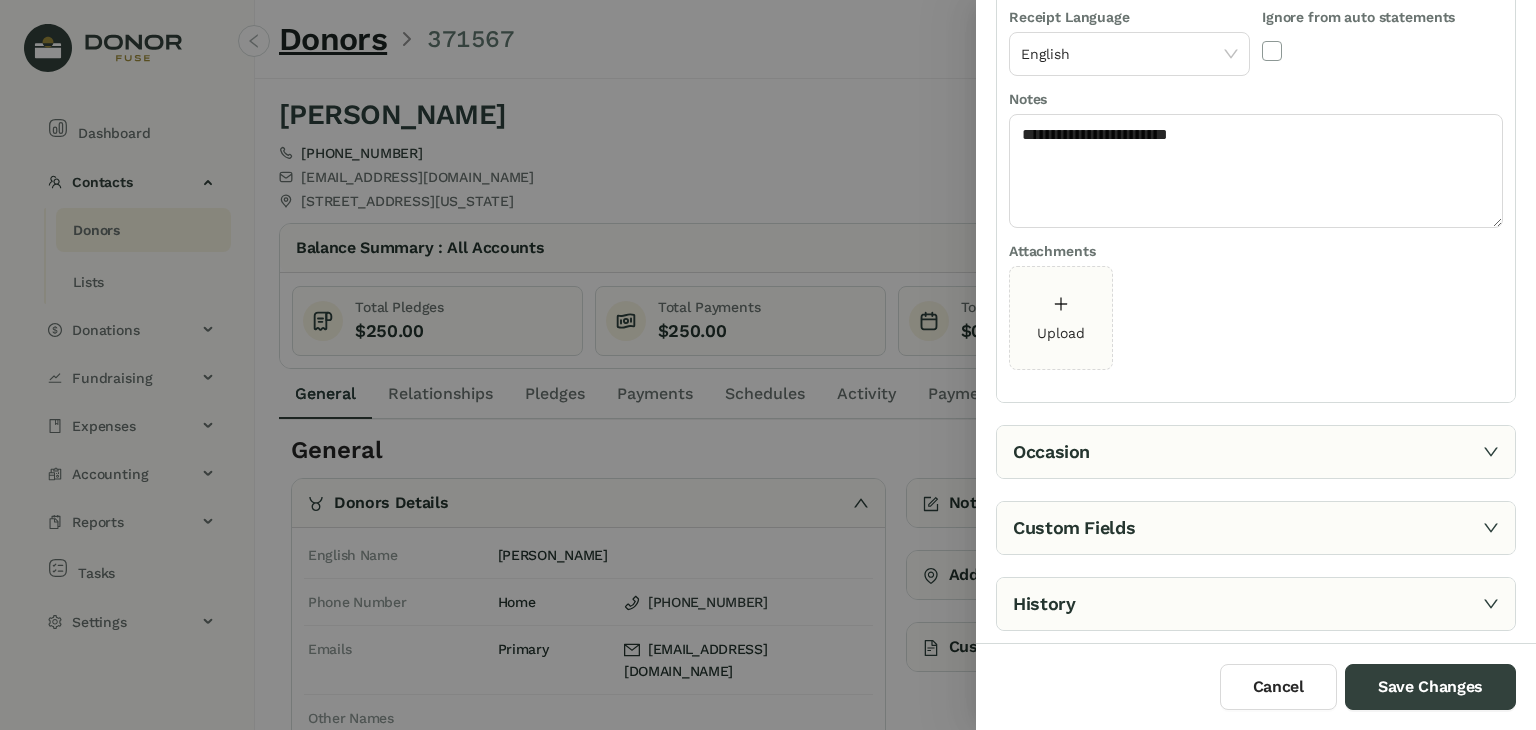 scroll, scrollTop: 250, scrollLeft: 0, axis: vertical 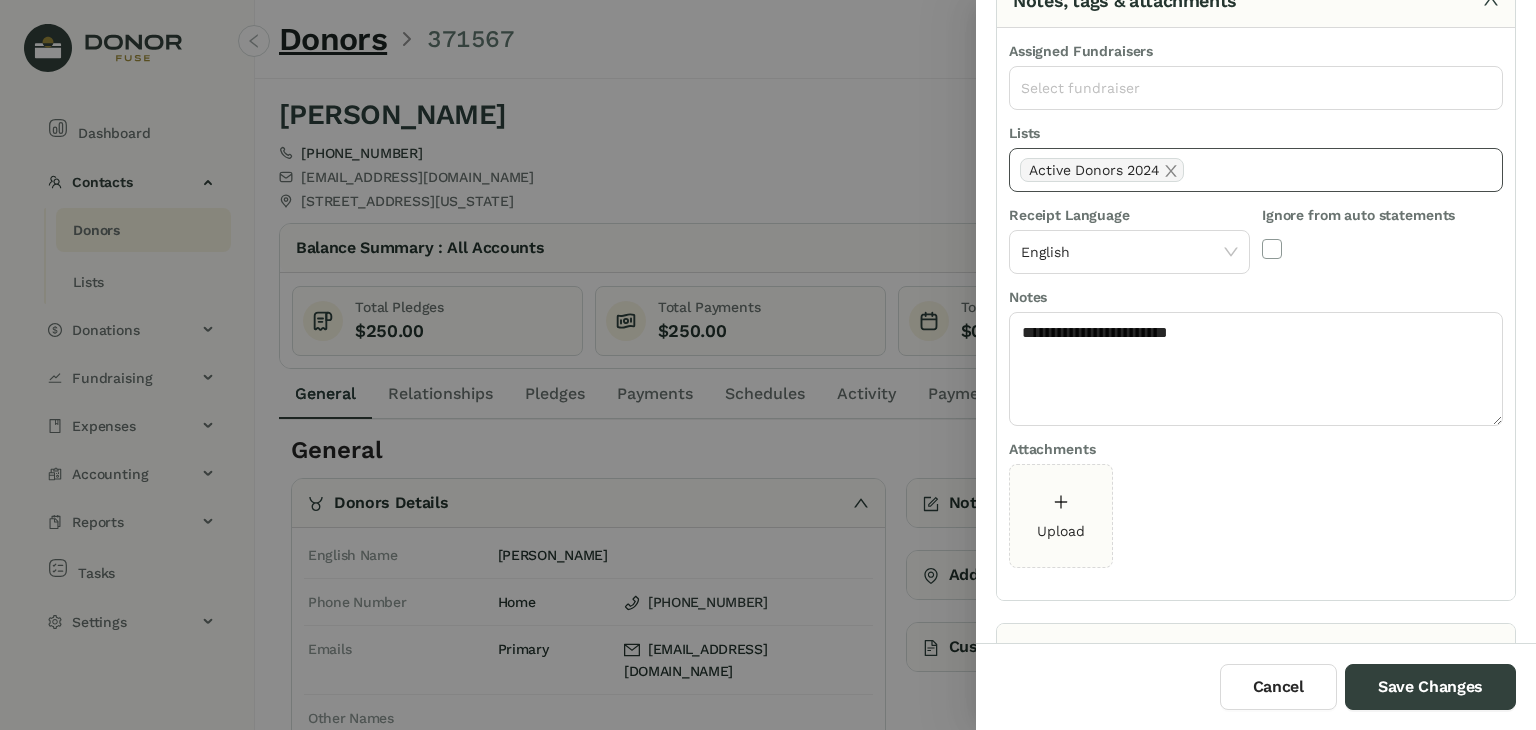 click on "Active Donors 2024" 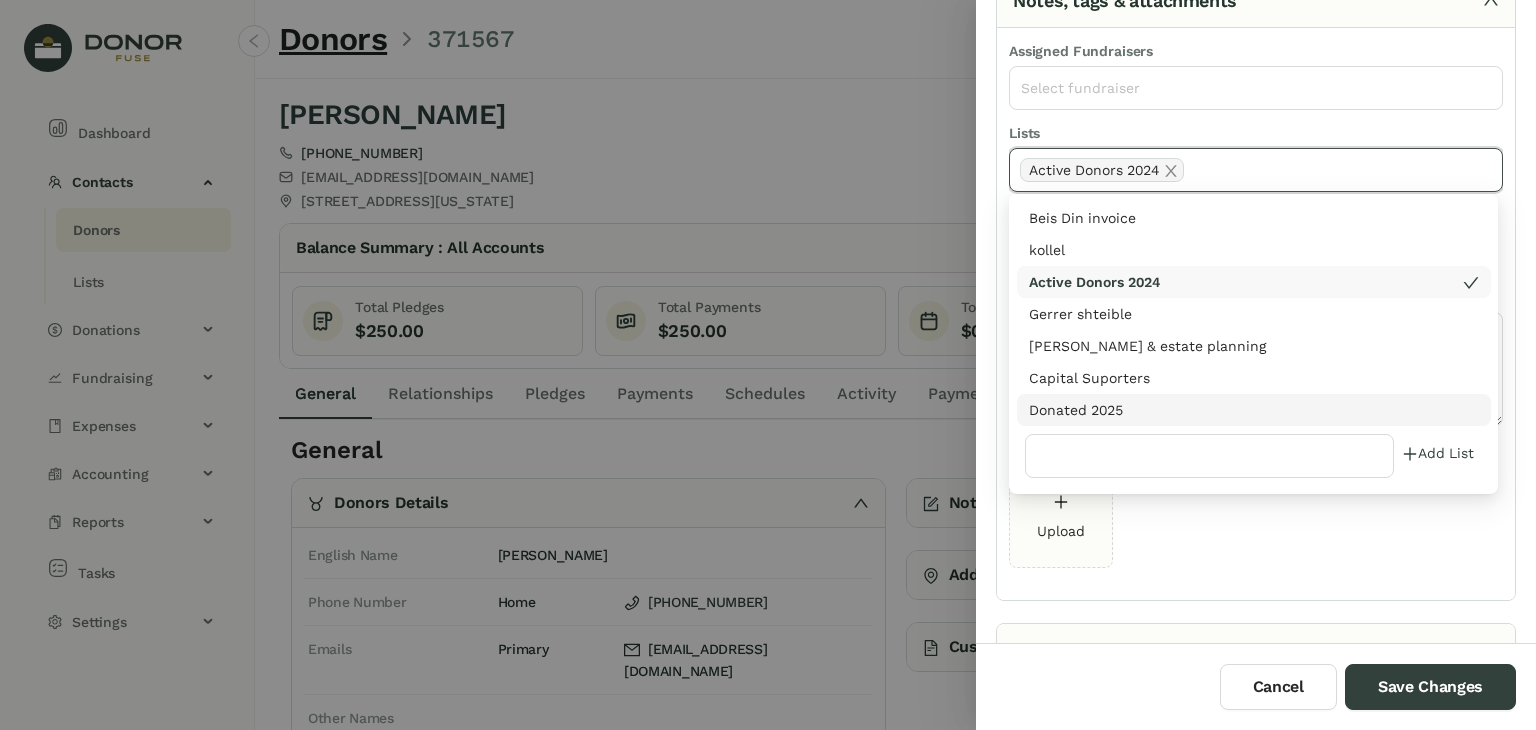 click on "Donated 2025" at bounding box center (1254, 410) 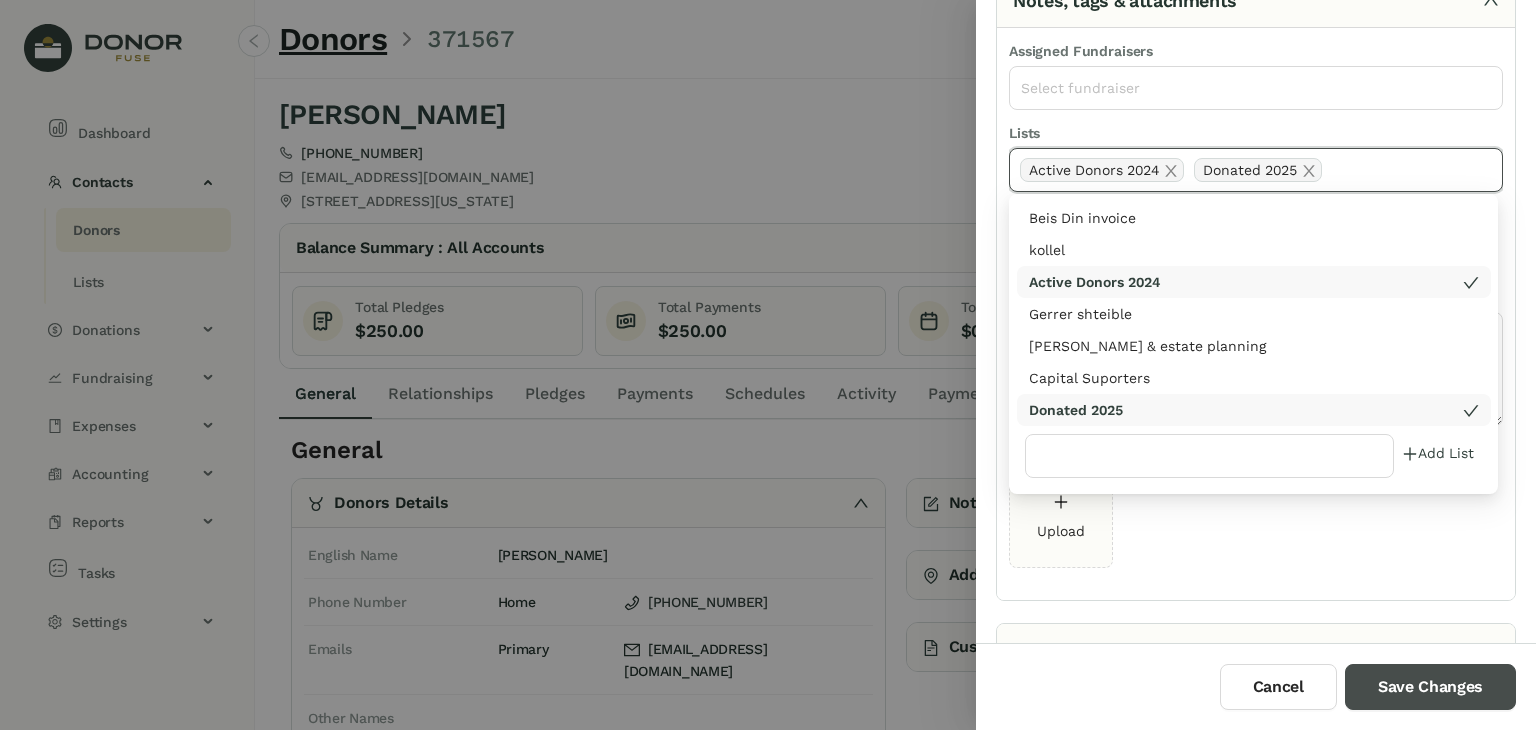 click on "Save Changes" at bounding box center (1430, 687) 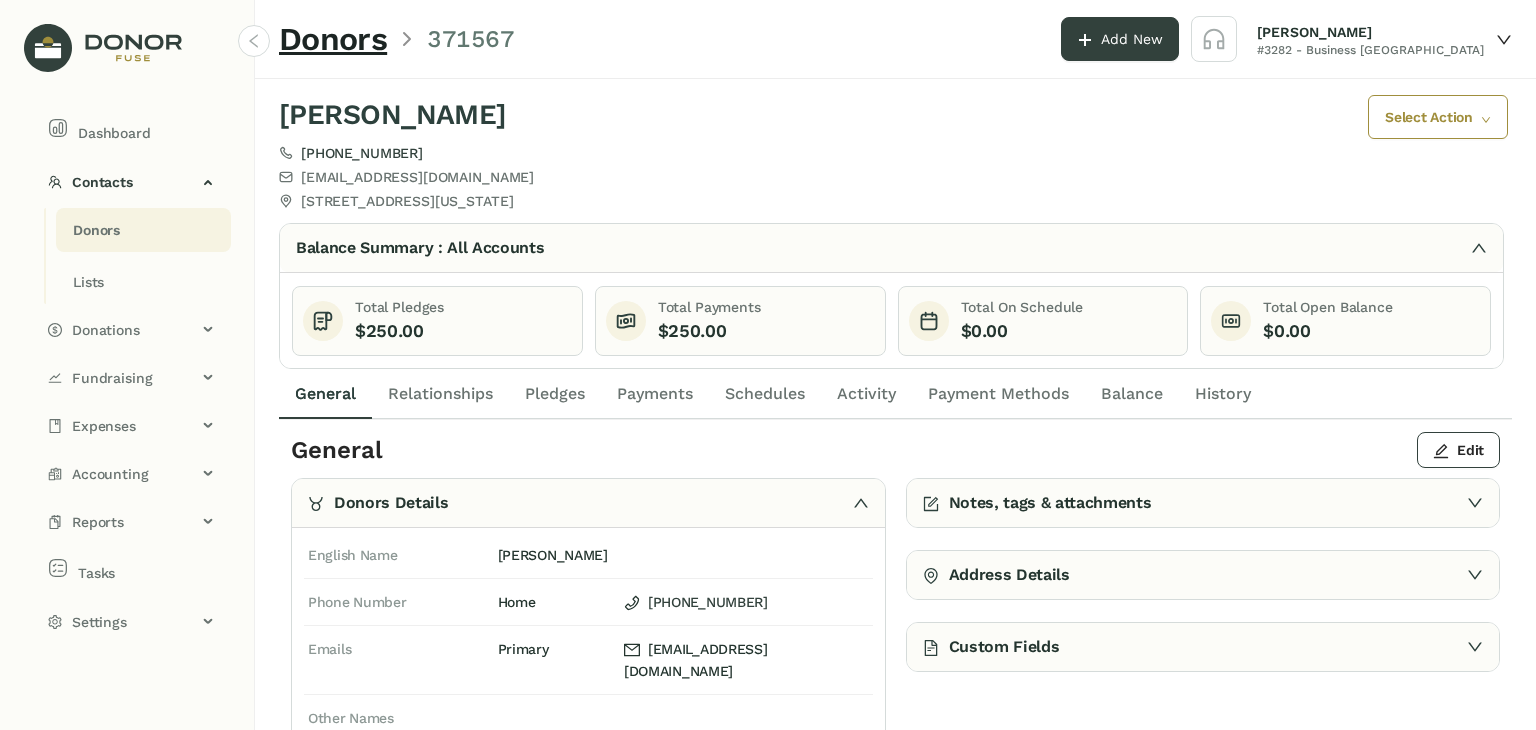 click on "Payments" 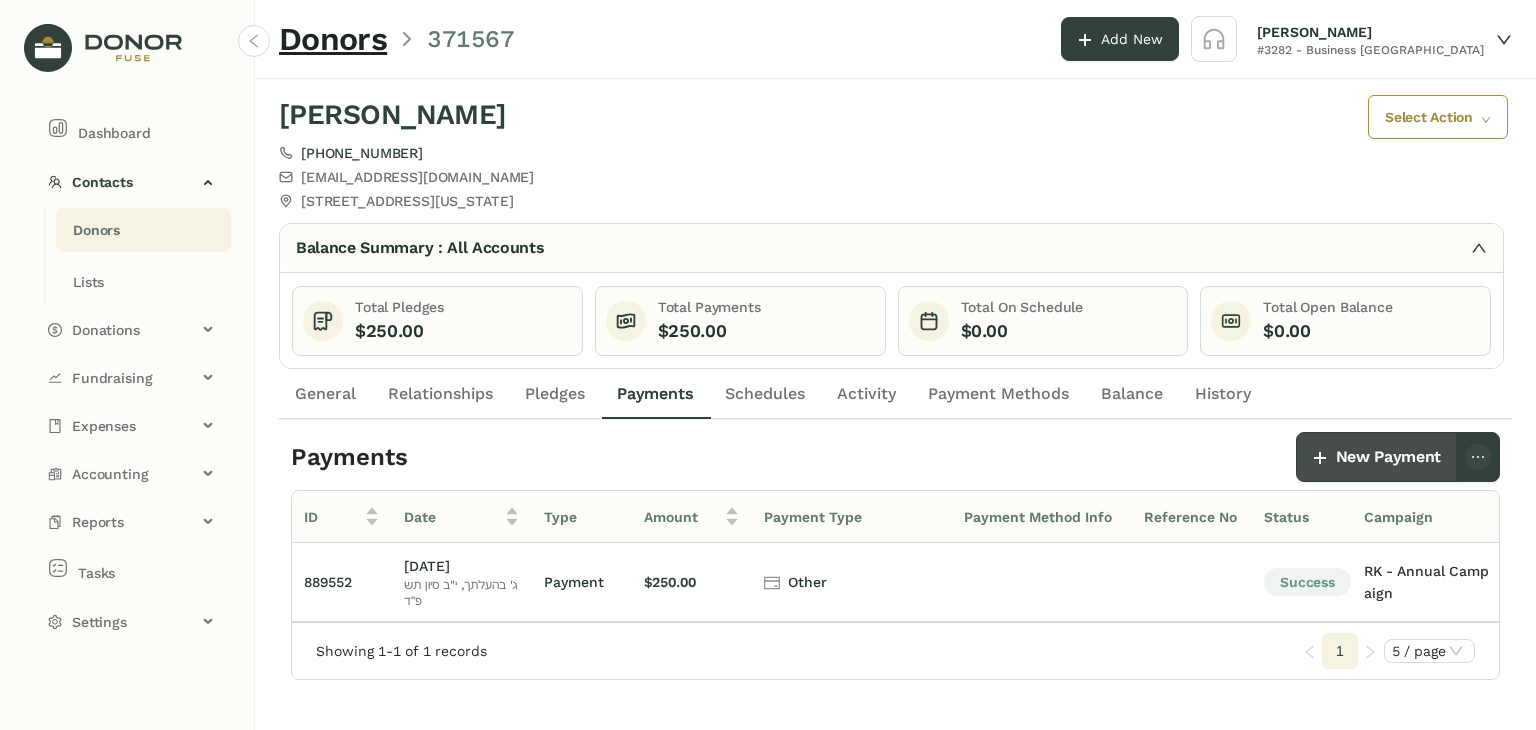 click on "New Payment" 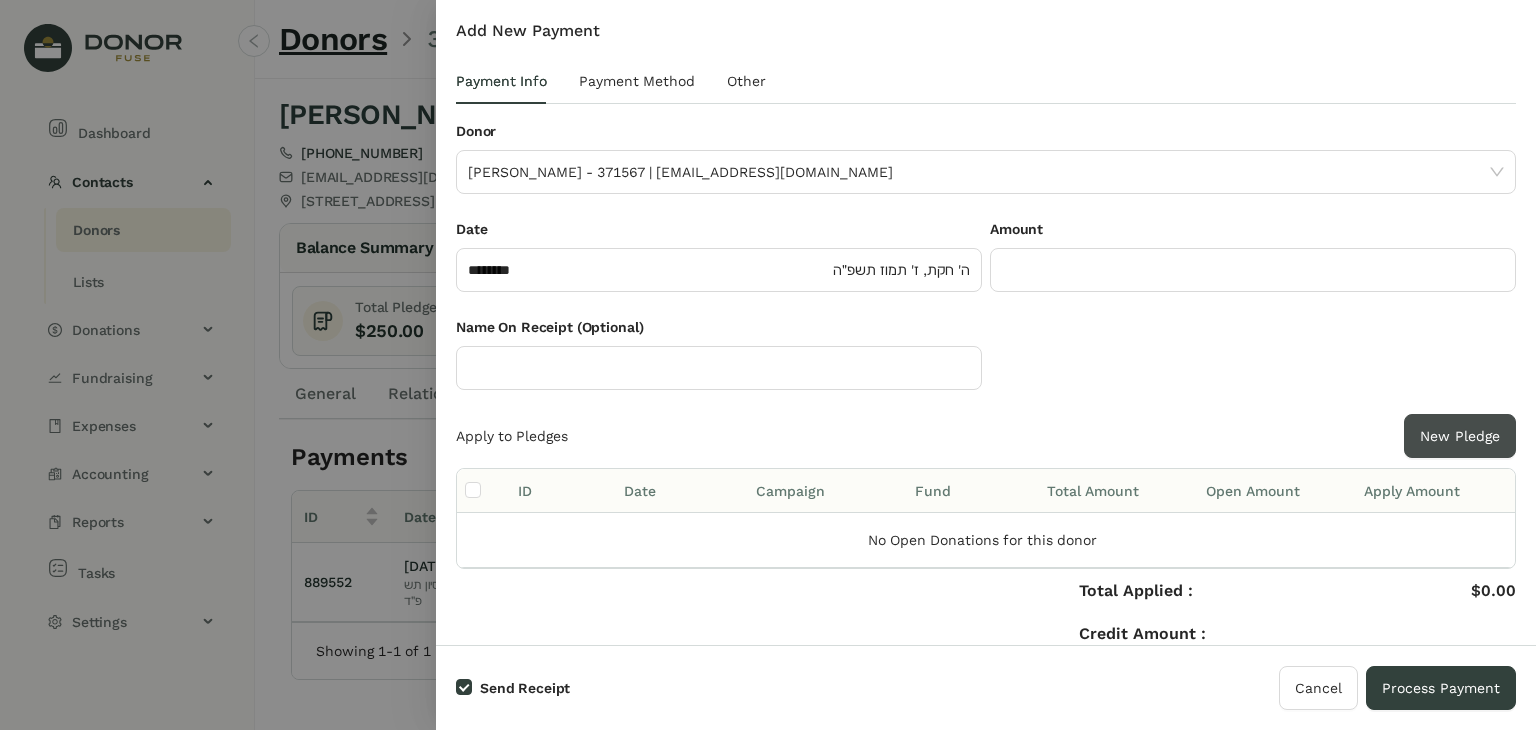 click on "New Pledge" at bounding box center [1460, 436] 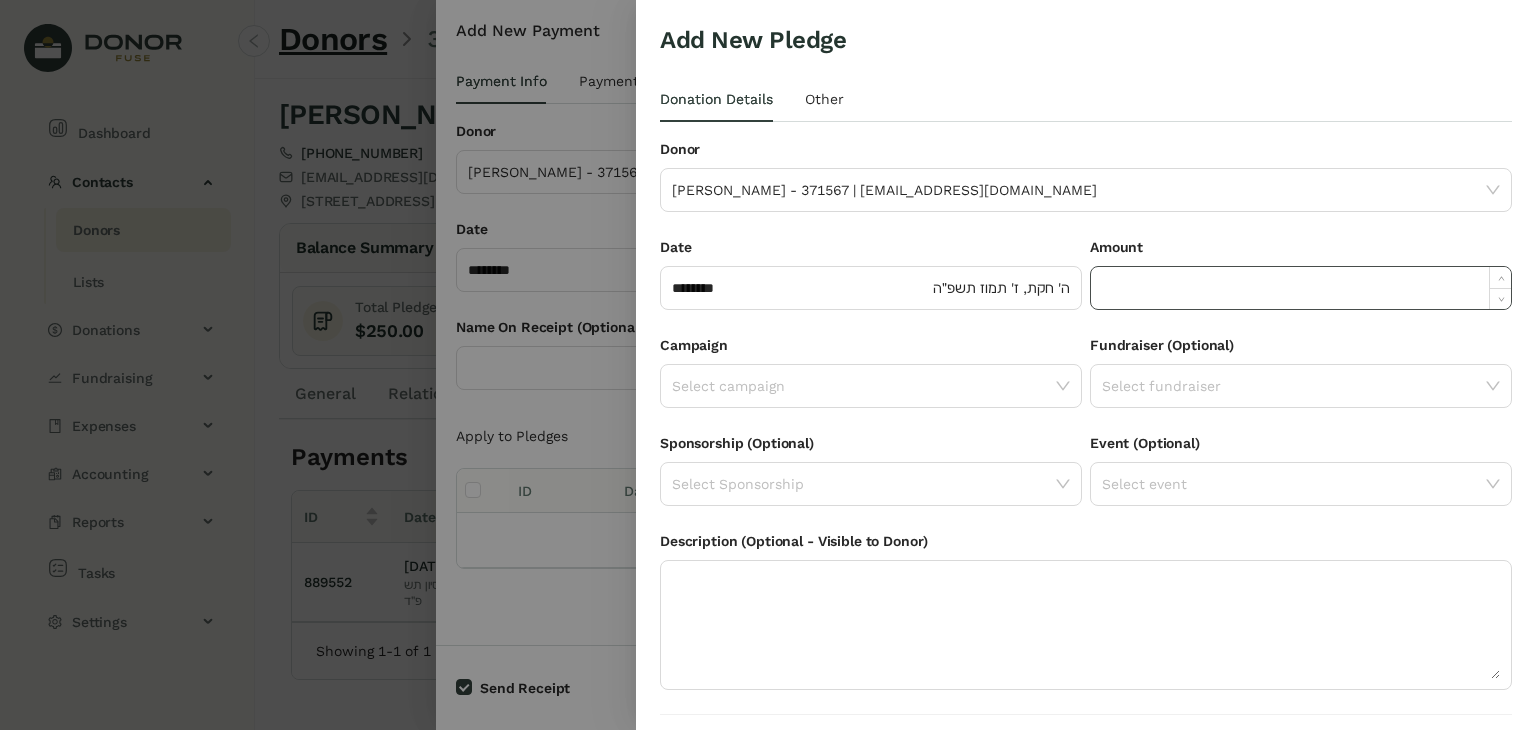 click 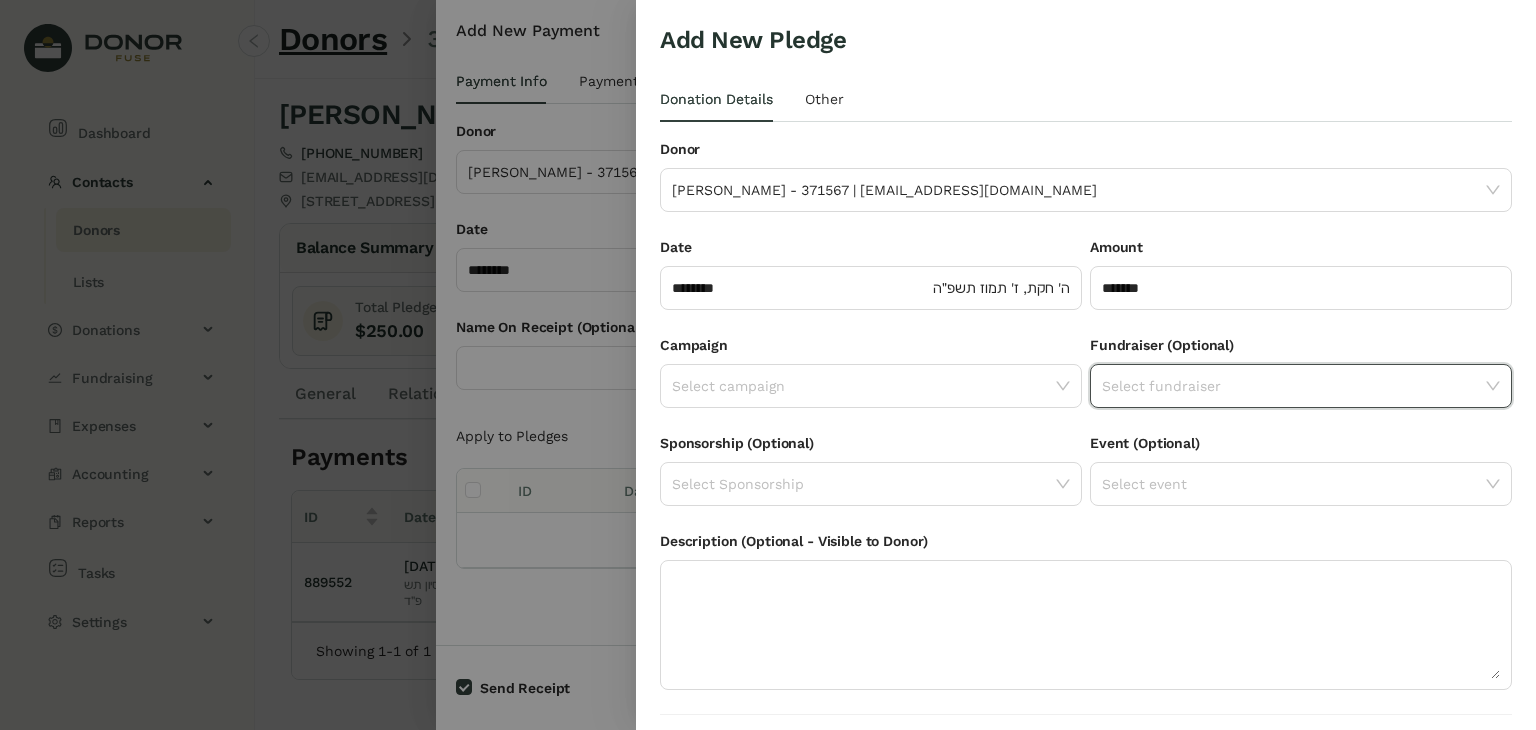 click 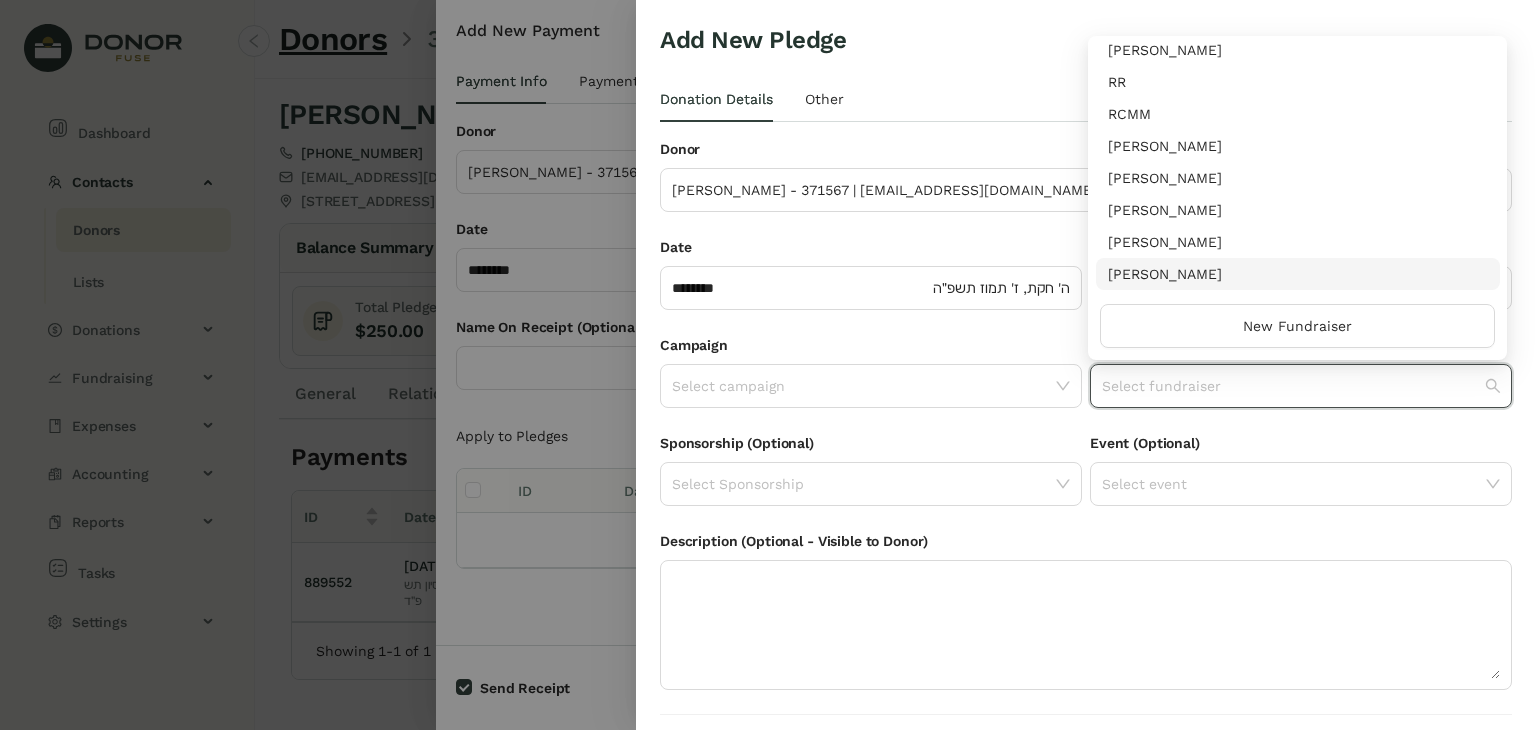 scroll, scrollTop: 0, scrollLeft: 0, axis: both 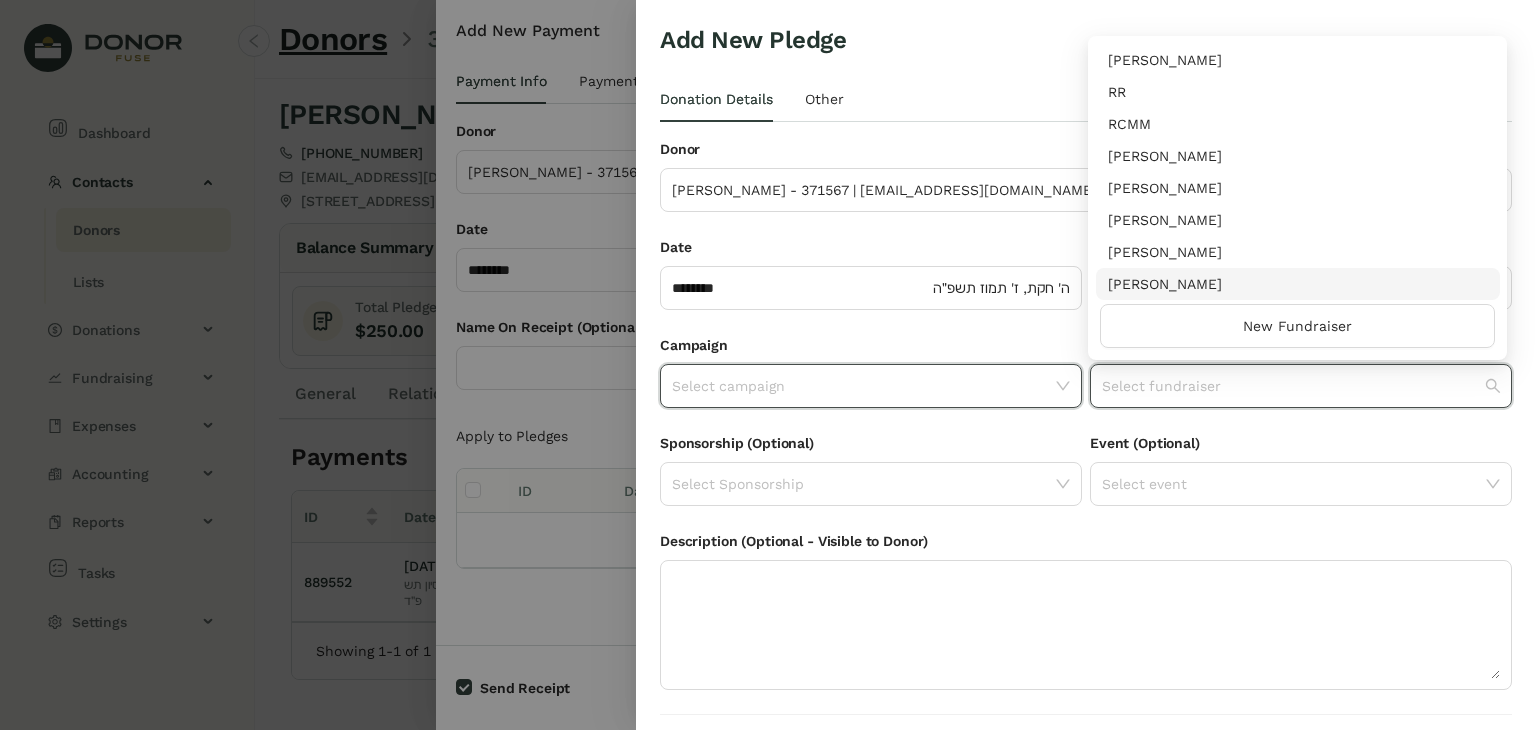 click 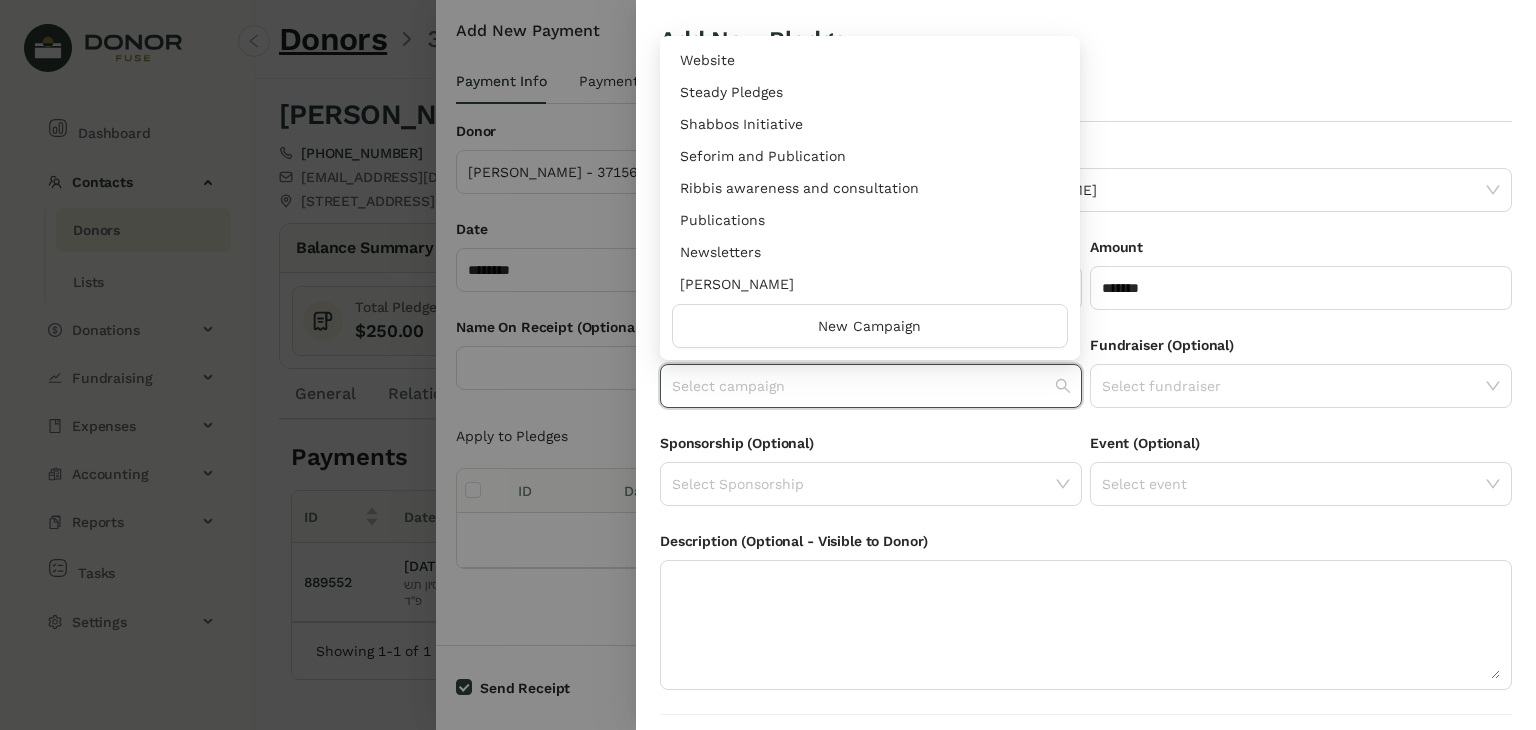 scroll, scrollTop: 960, scrollLeft: 0, axis: vertical 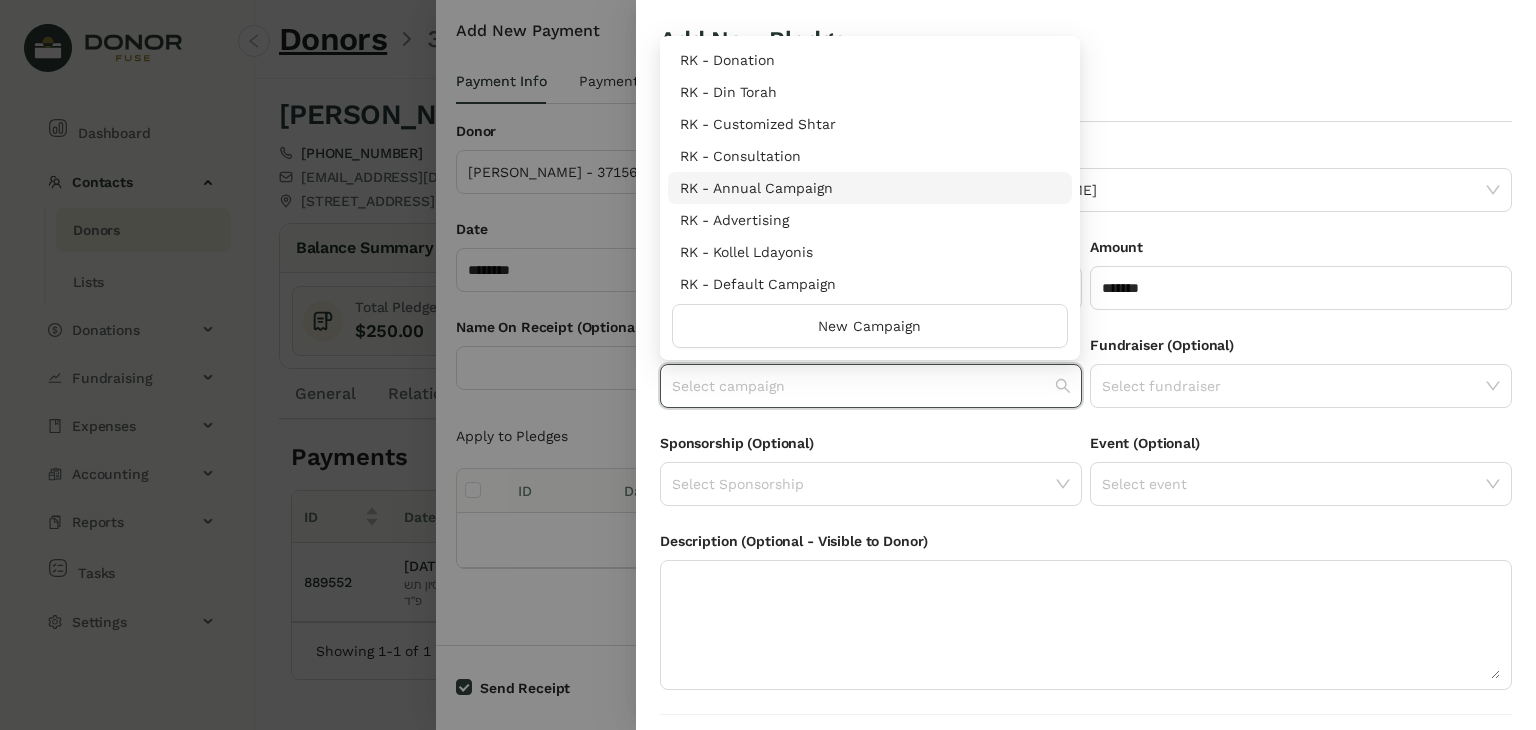 click on "RK - Annual Campaign" at bounding box center [870, 188] 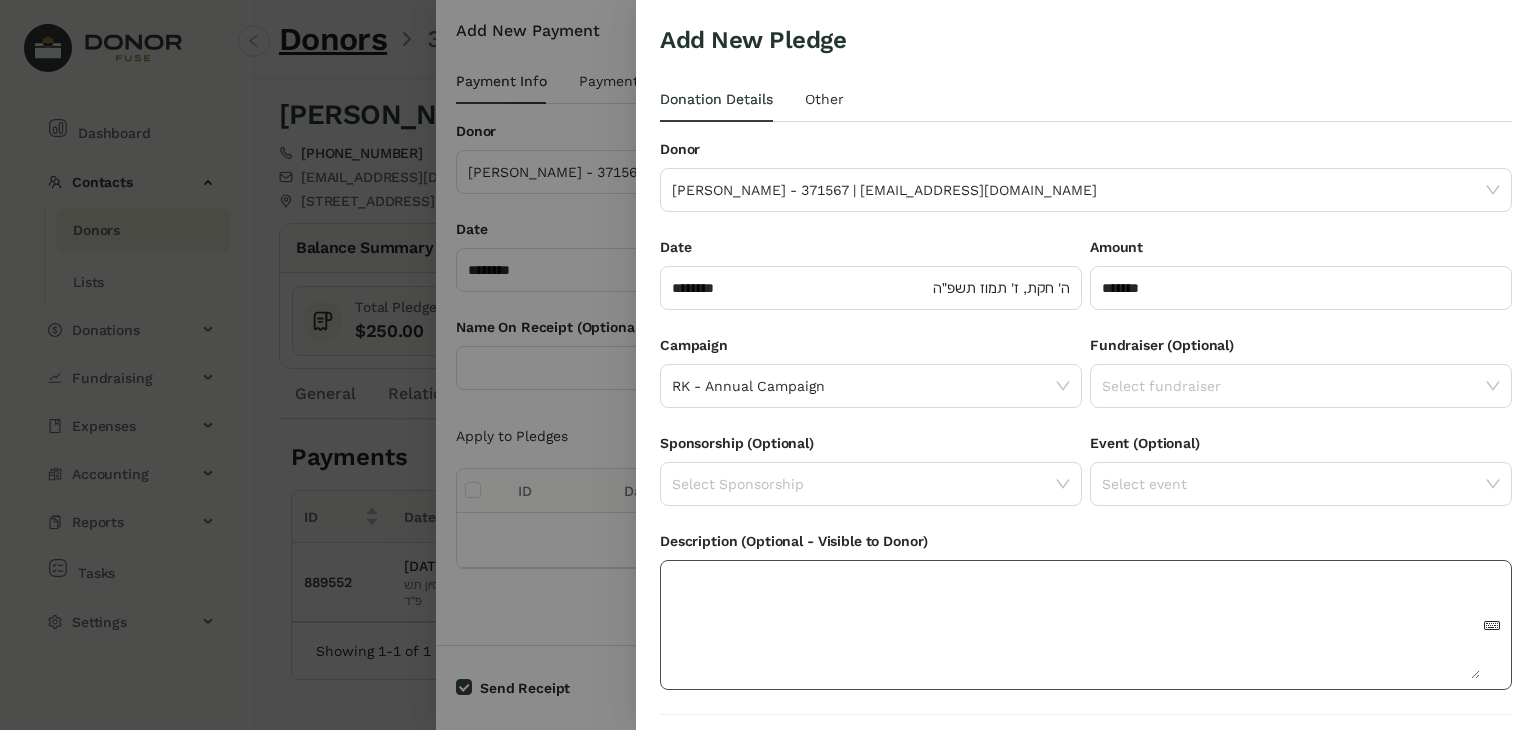 scroll, scrollTop: 54, scrollLeft: 0, axis: vertical 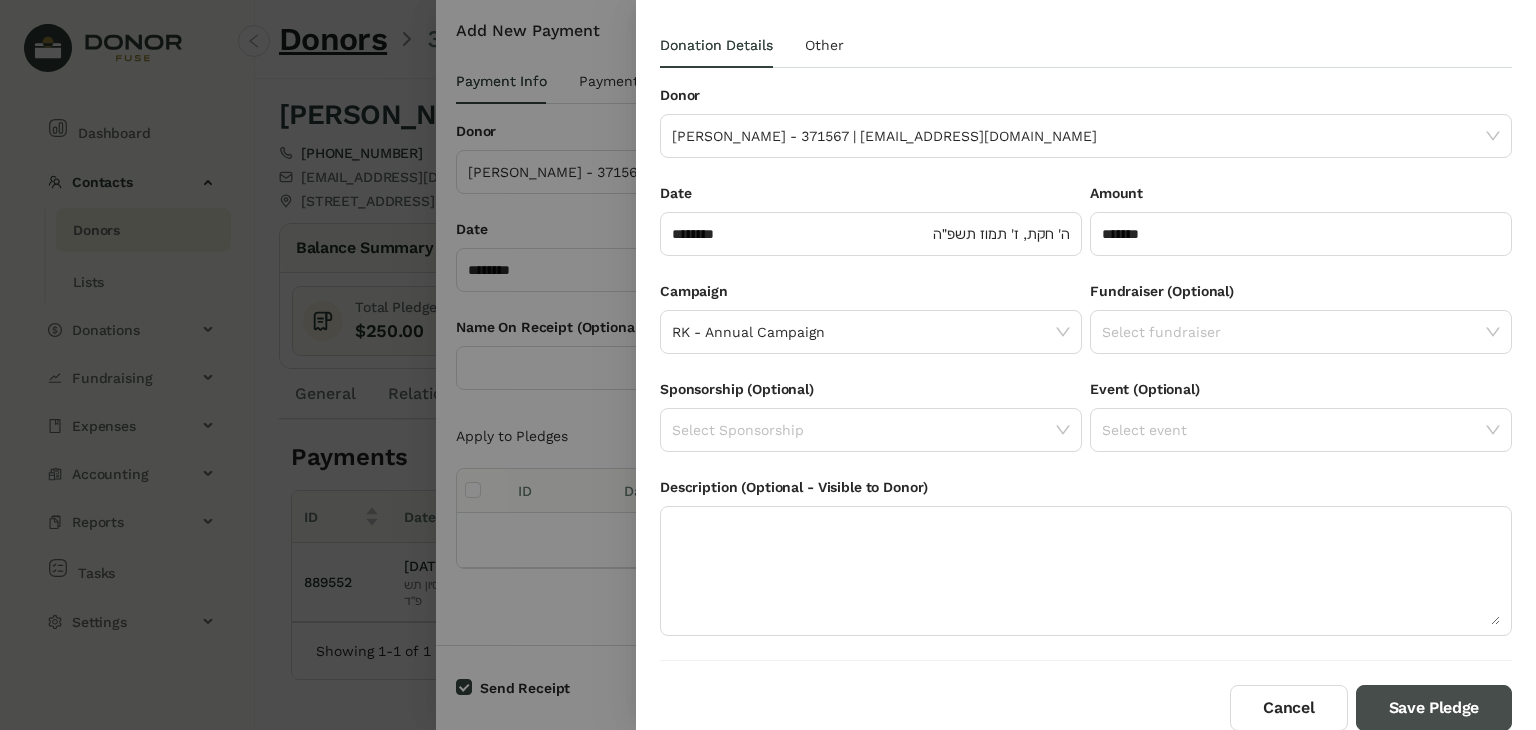 click on "Save Pledge" at bounding box center (1434, 708) 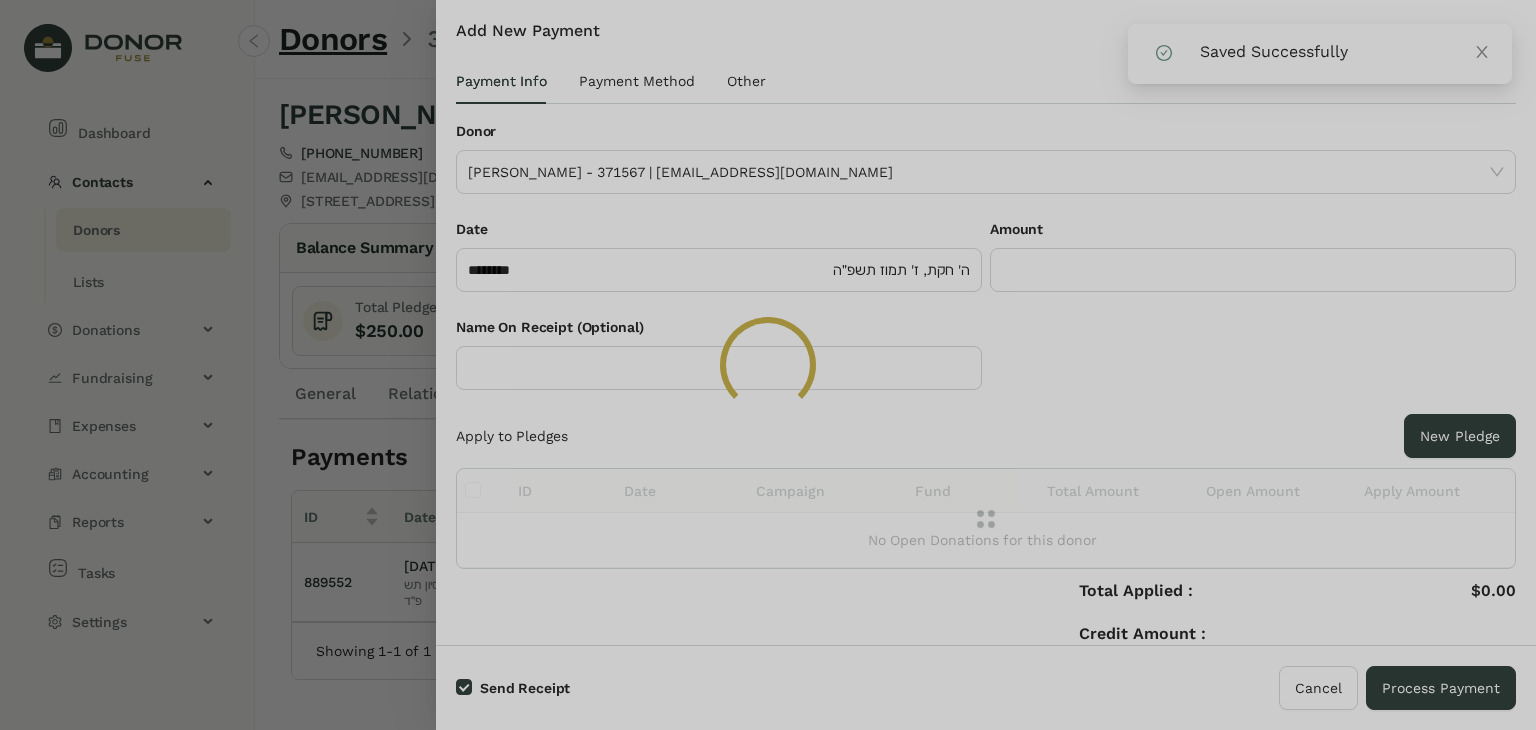 click 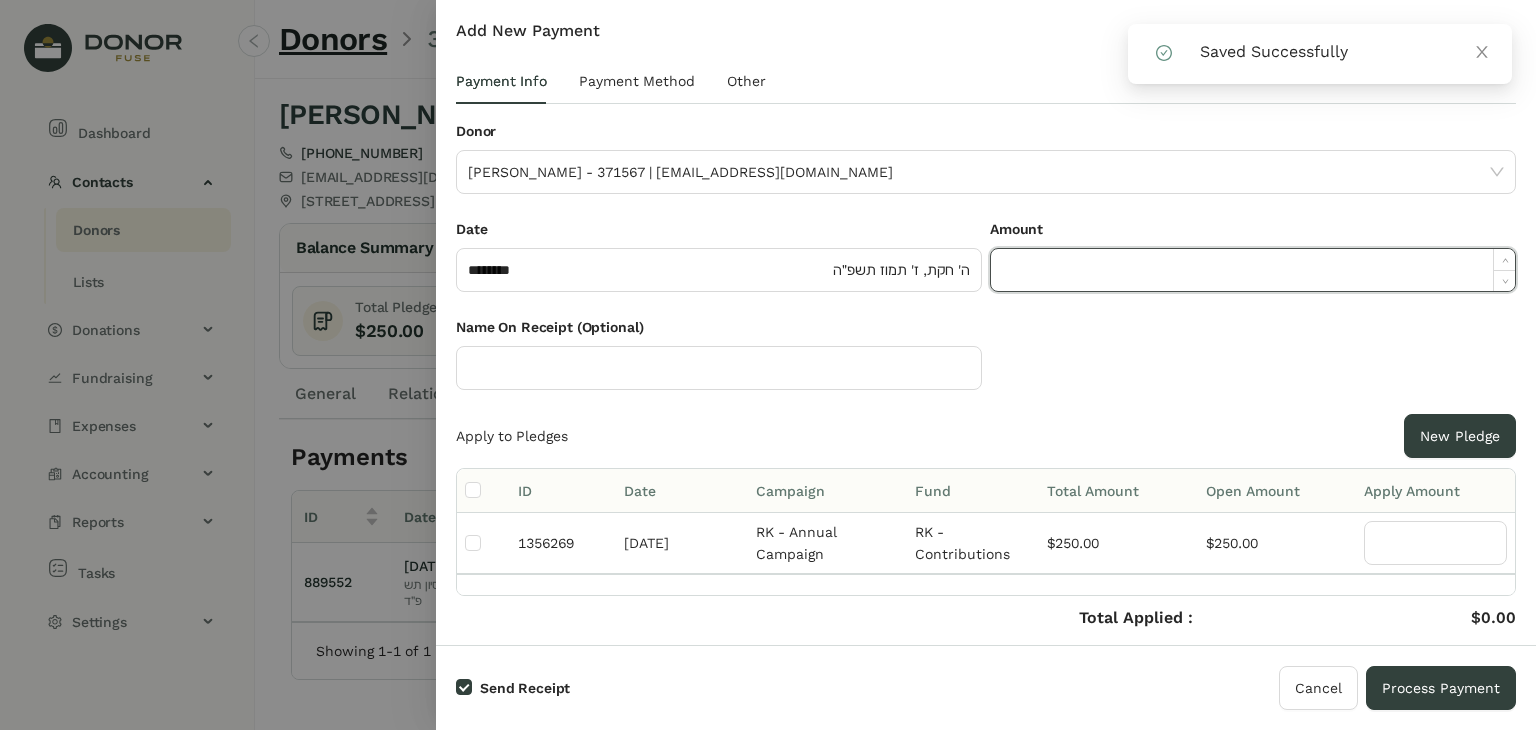 click 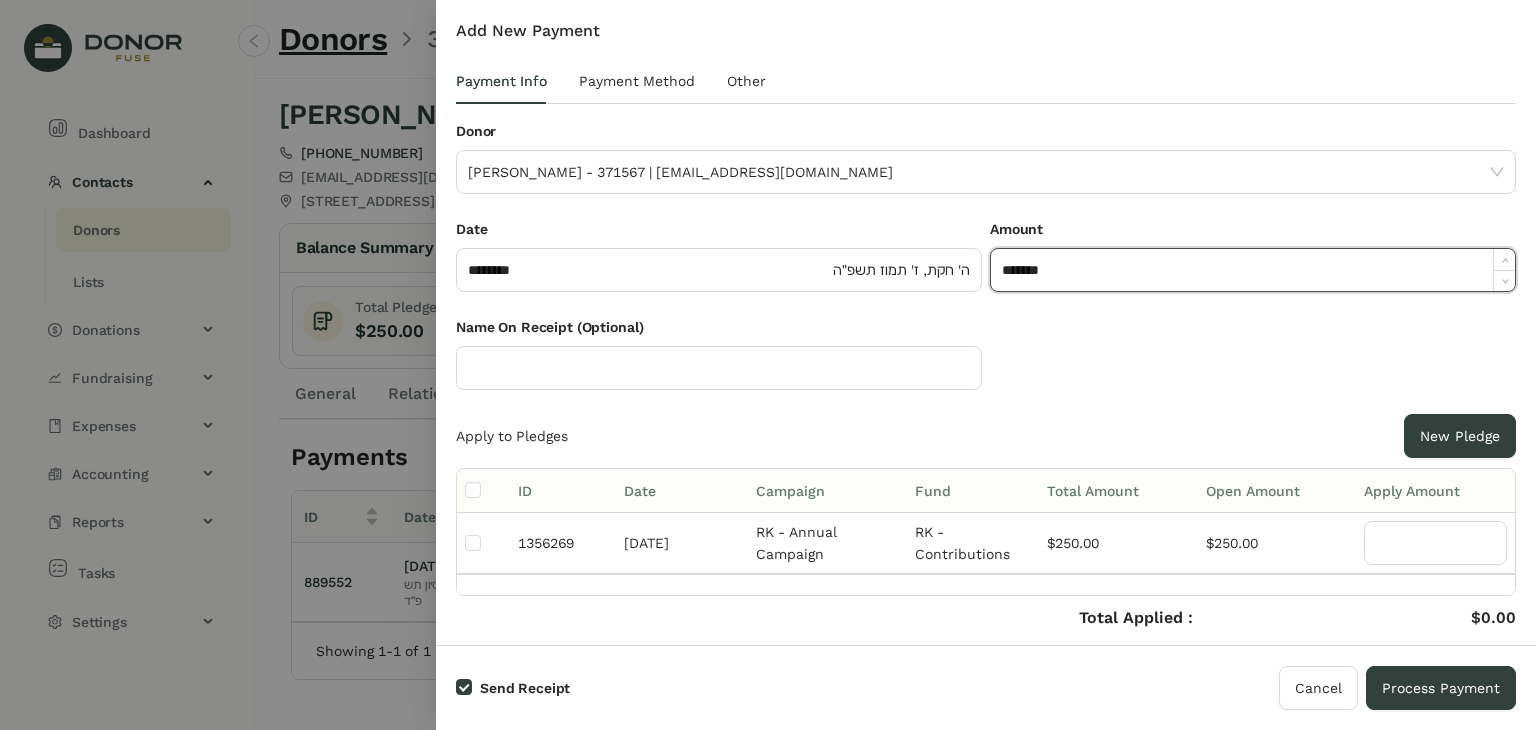 click at bounding box center [483, 491] 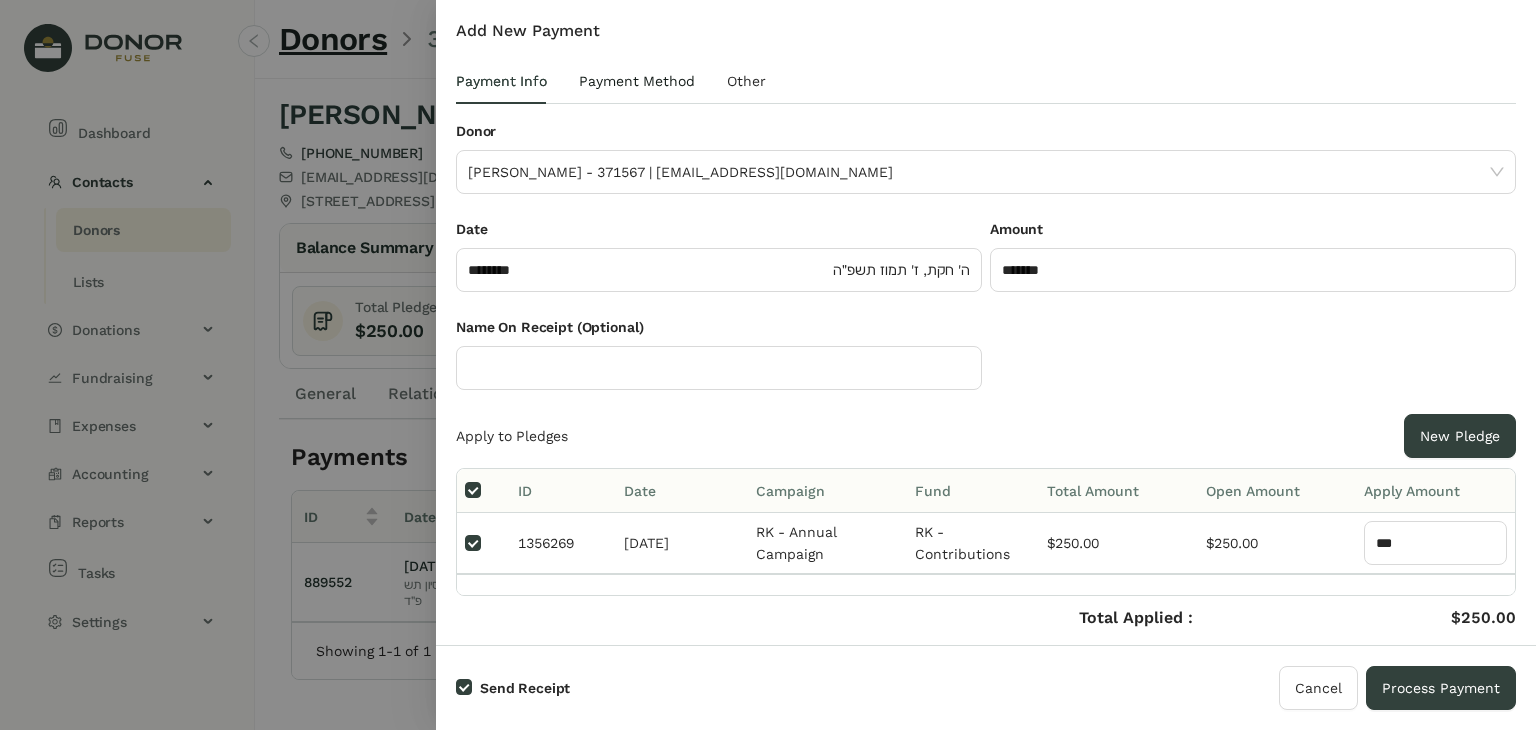 click on "Payment Method" at bounding box center (637, 81) 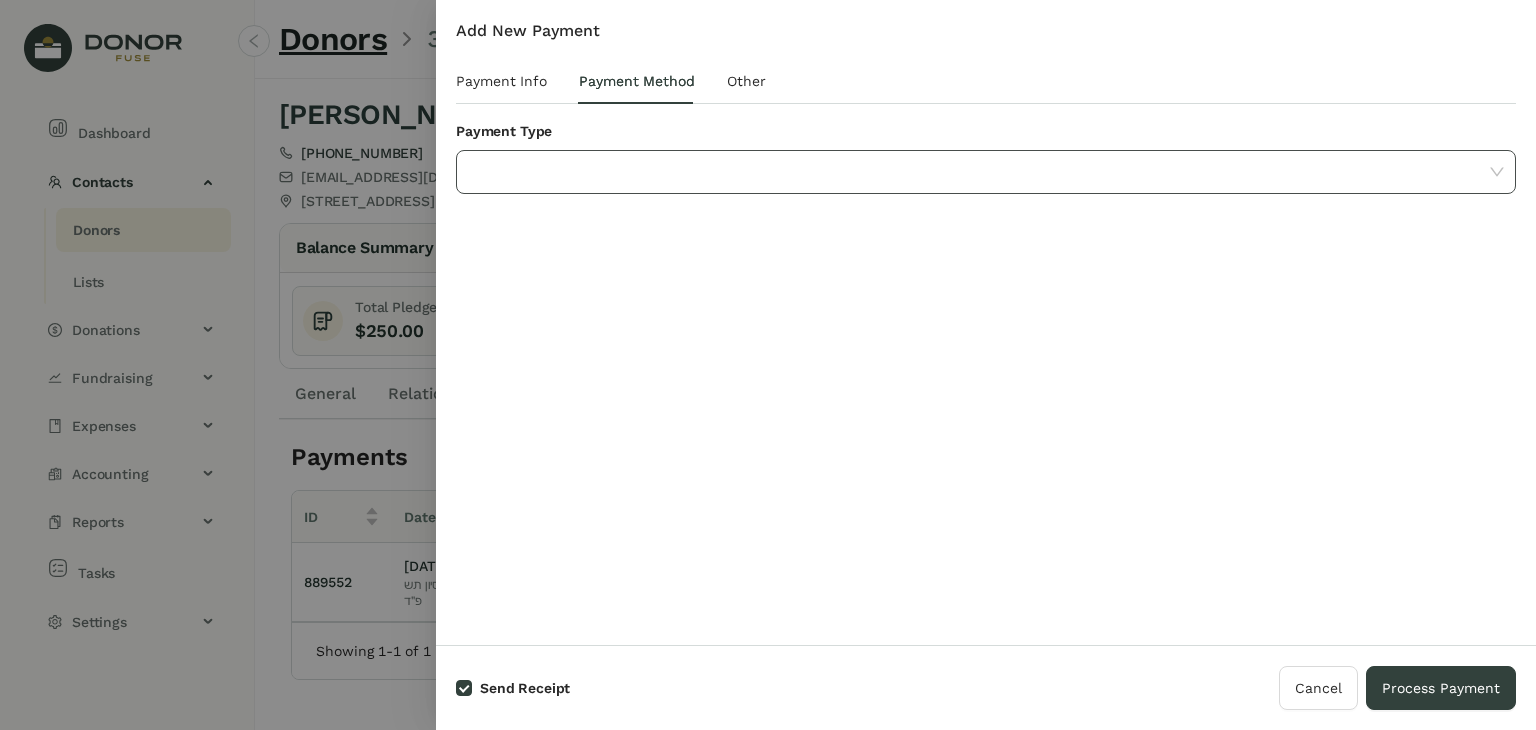 click 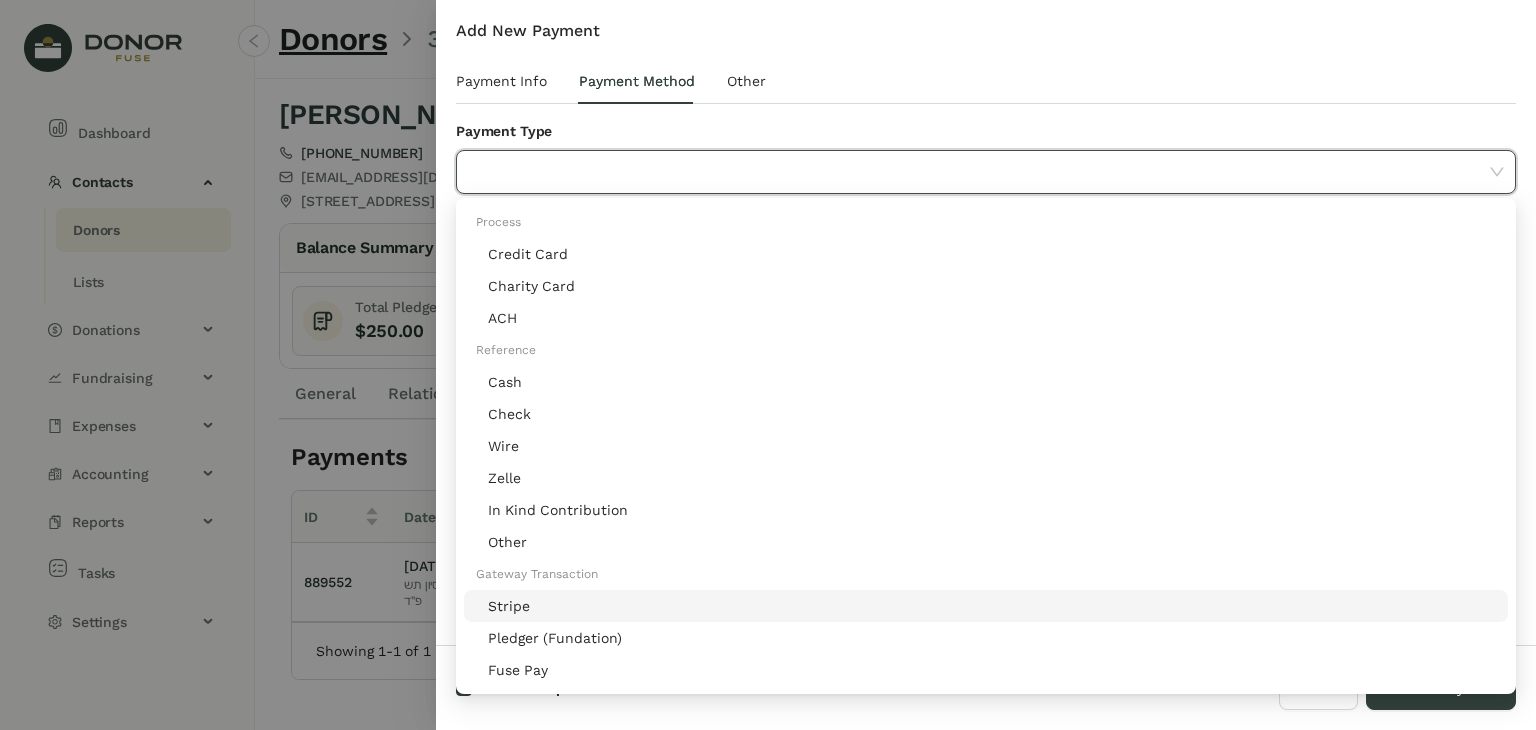 click on "Stripe" 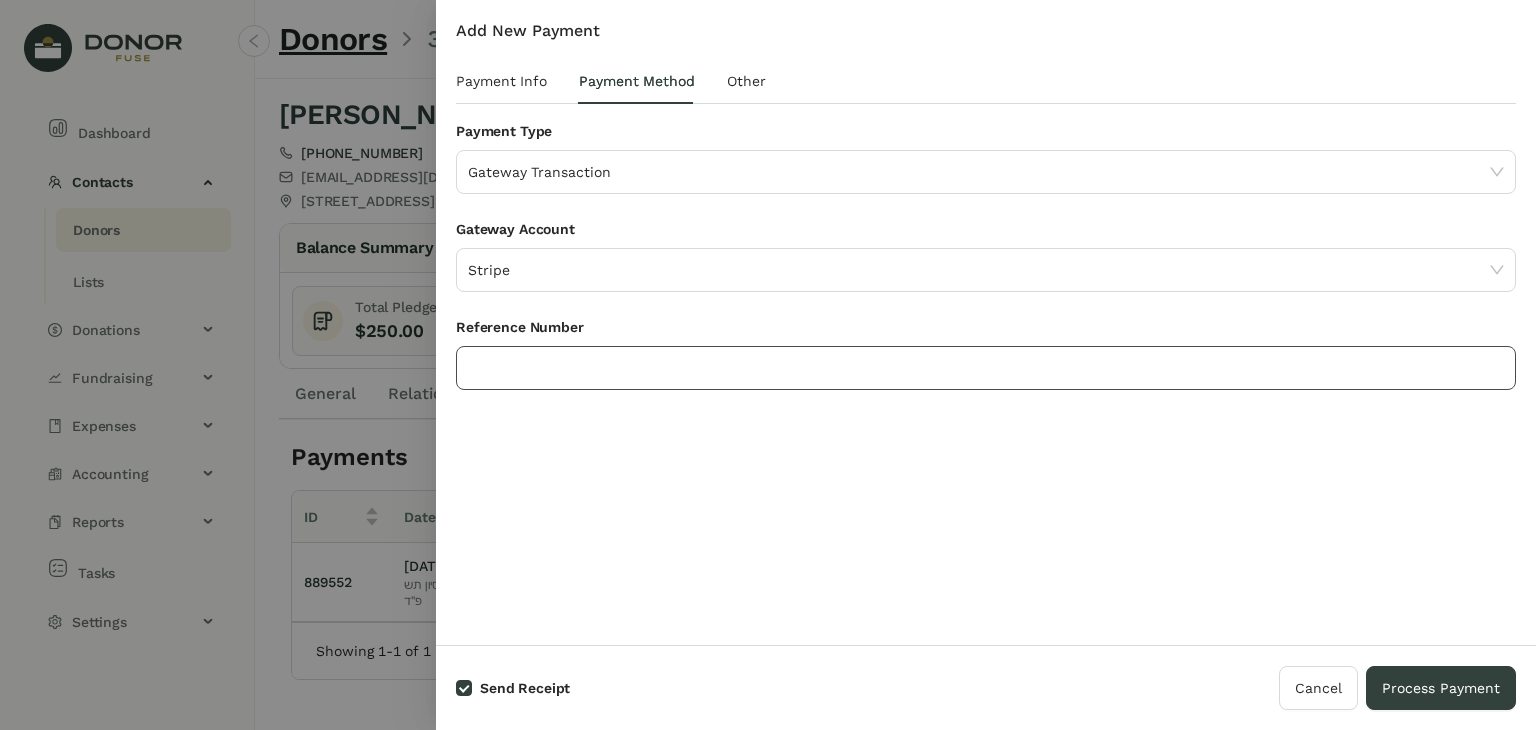 click 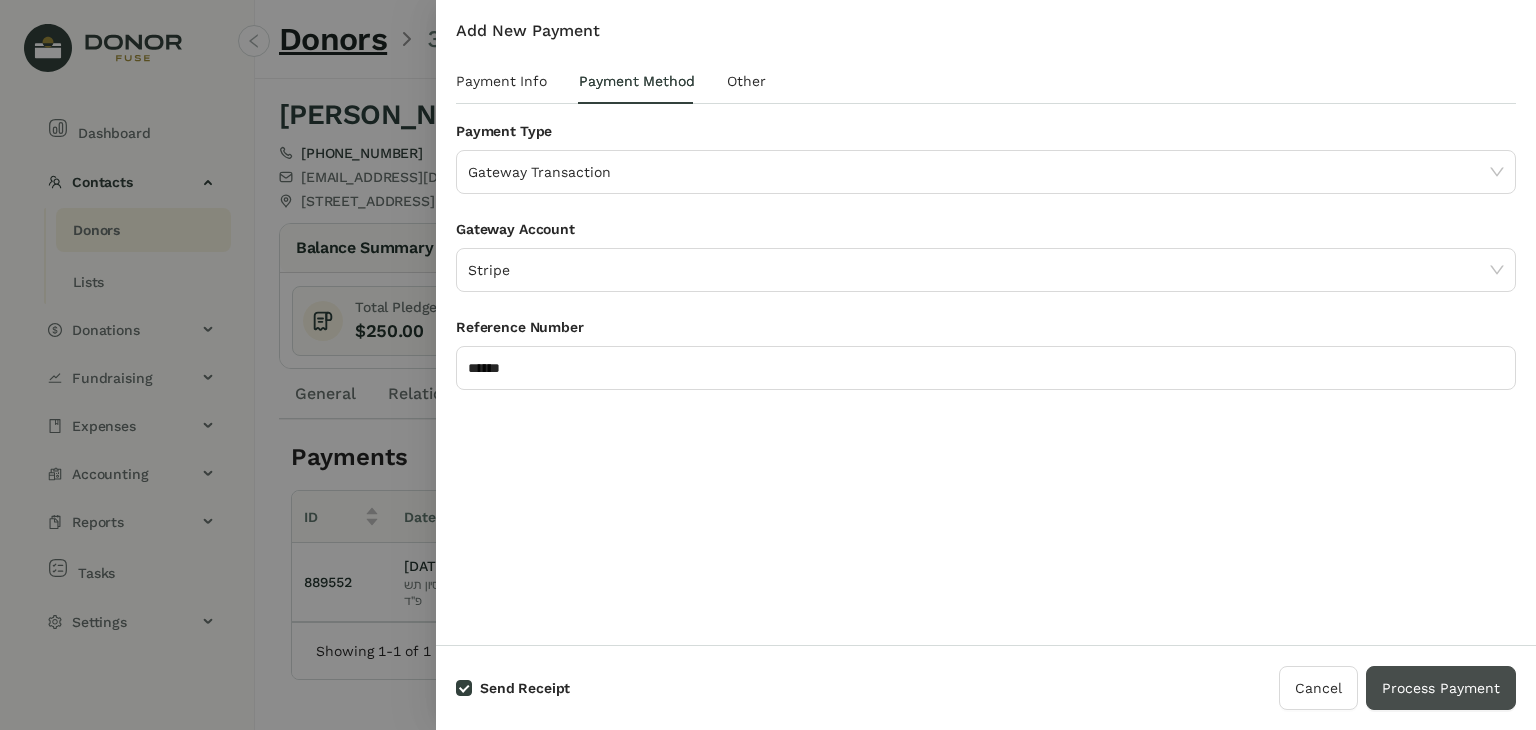 click on "Process Payment" at bounding box center (1441, 688) 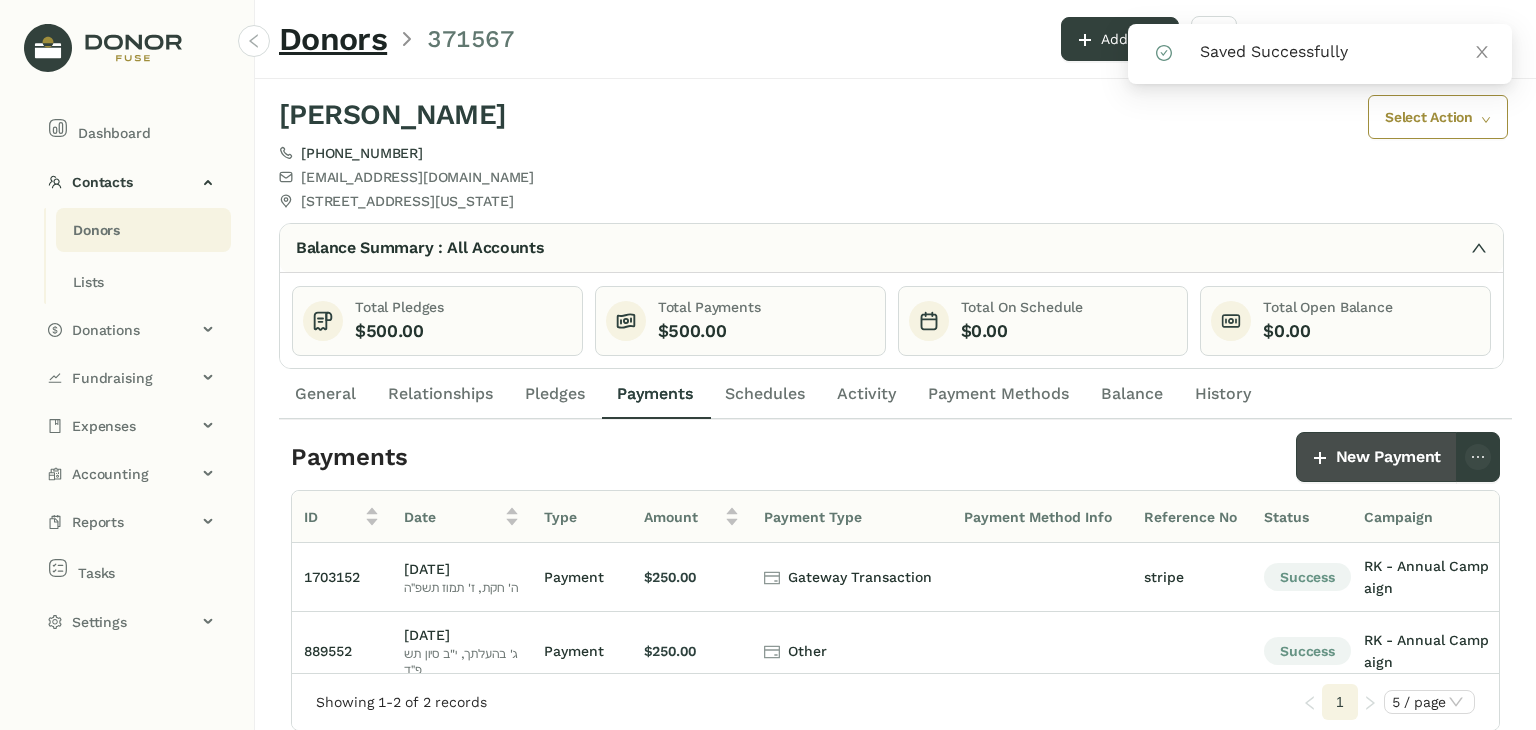 scroll, scrollTop: 0, scrollLeft: 504, axis: horizontal 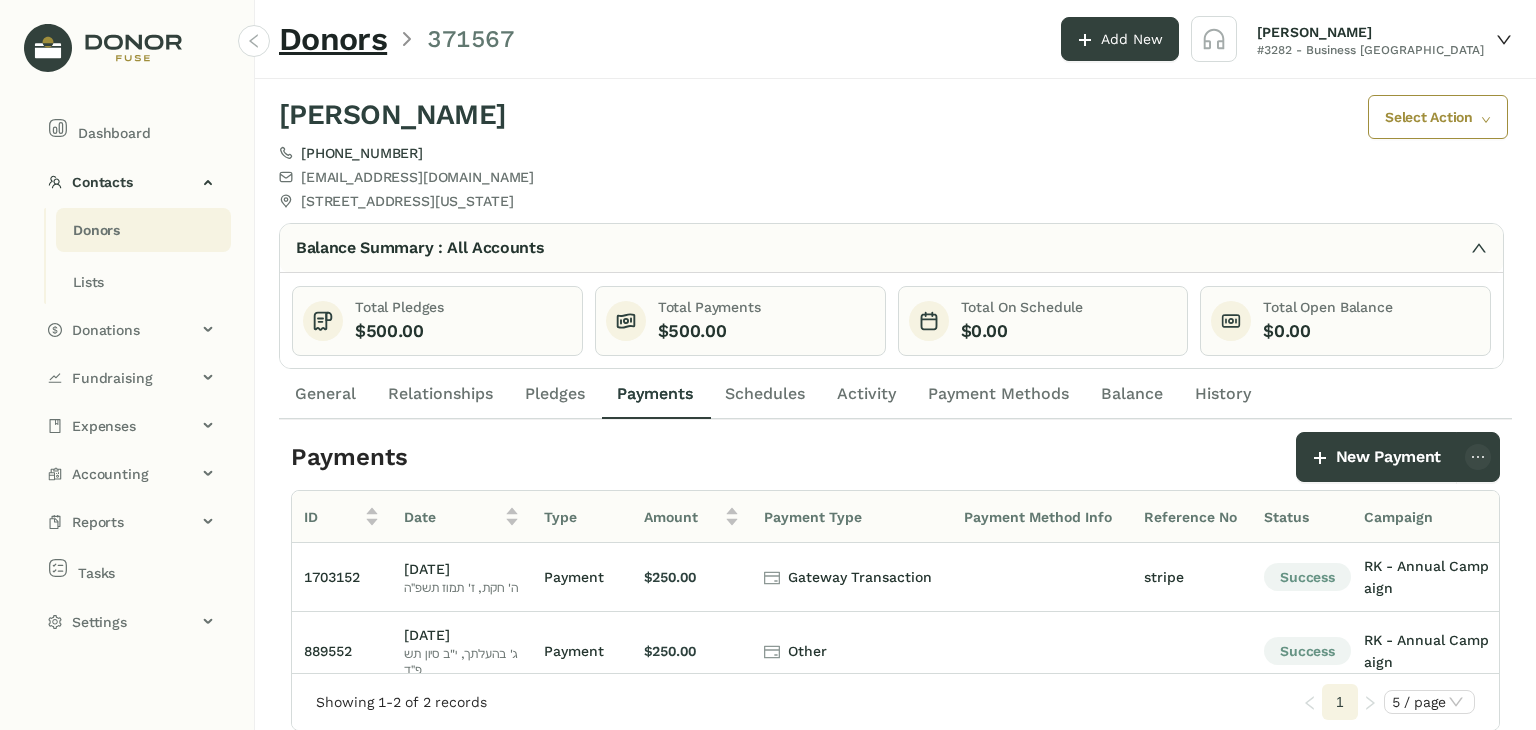 click on "Donors" 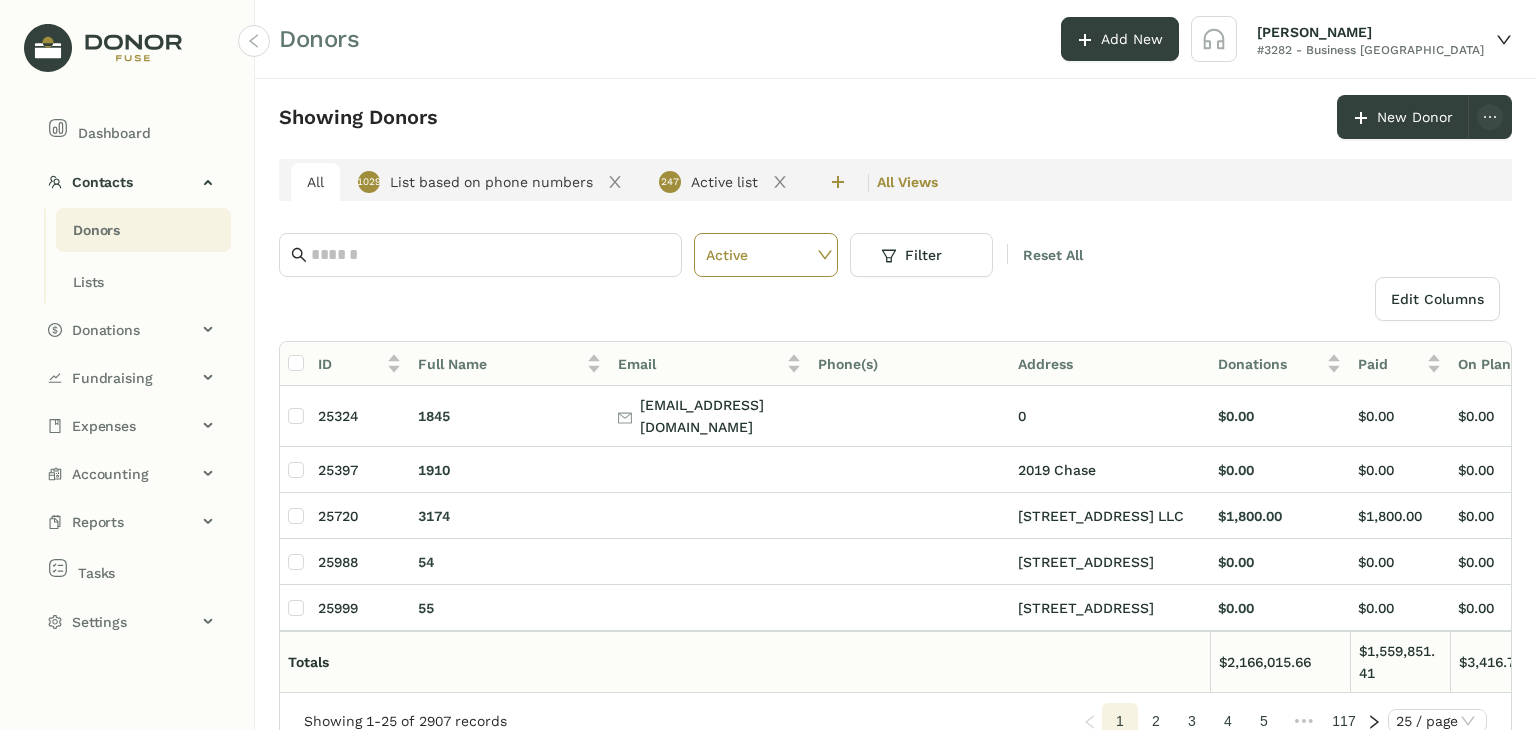 click on "Edit Columns" 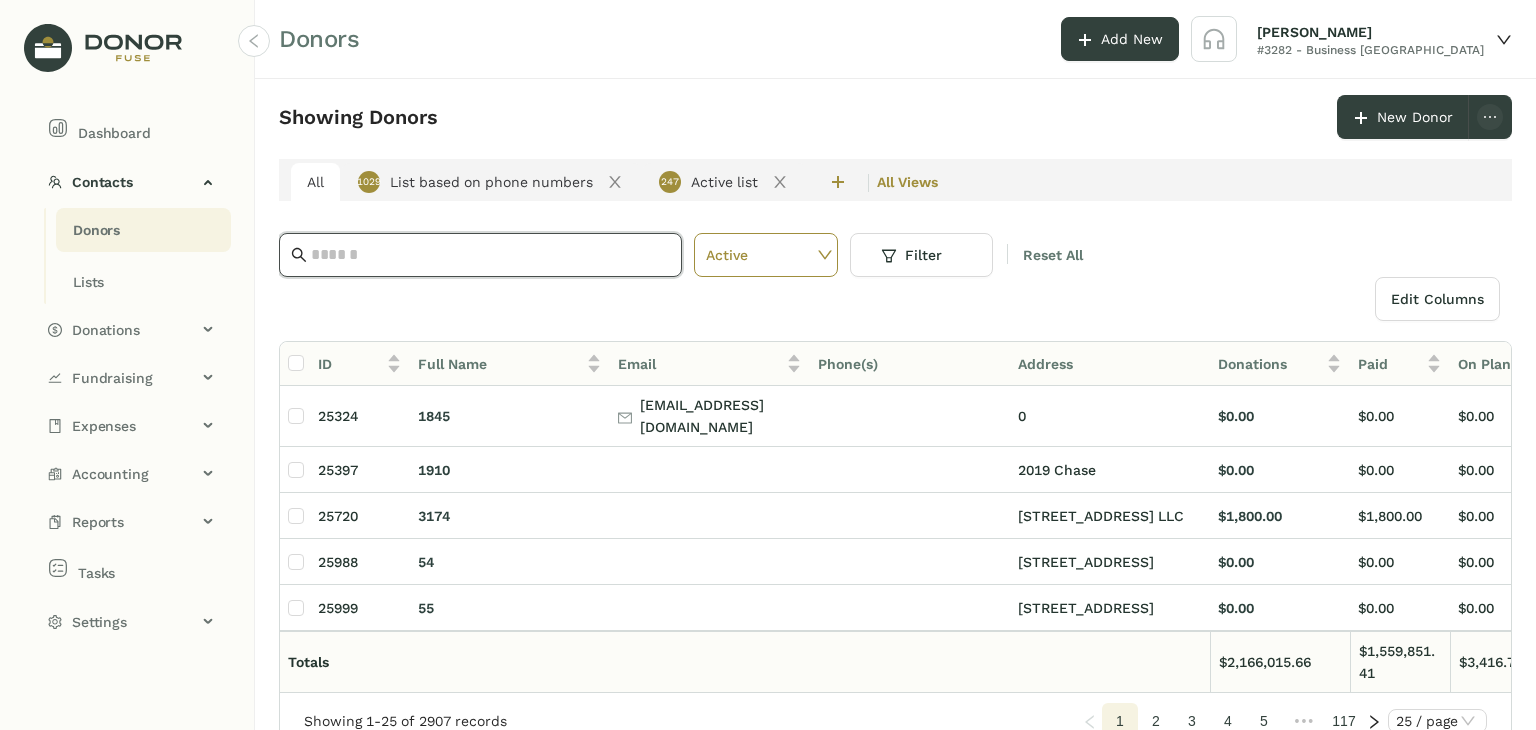 click 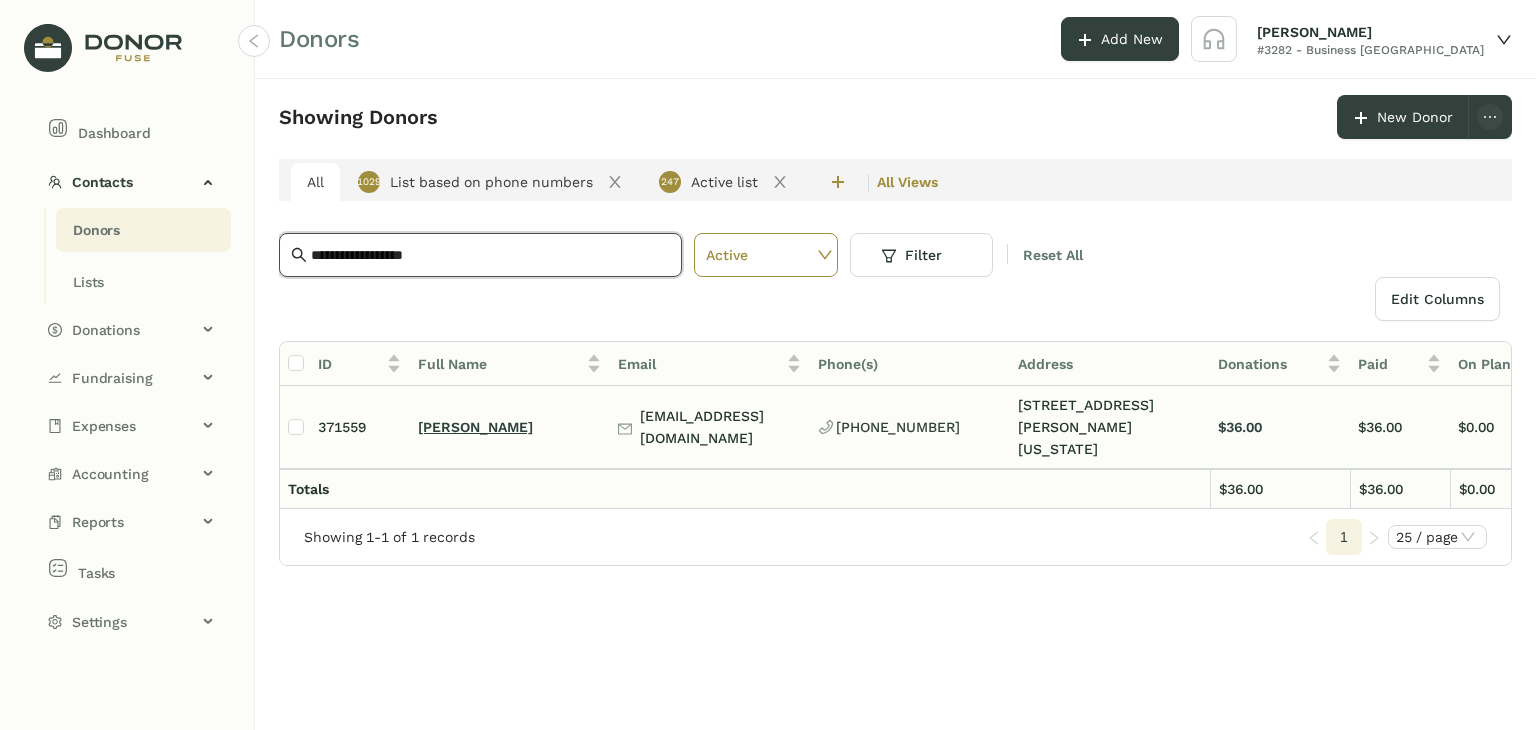 click on "[PERSON_NAME]" 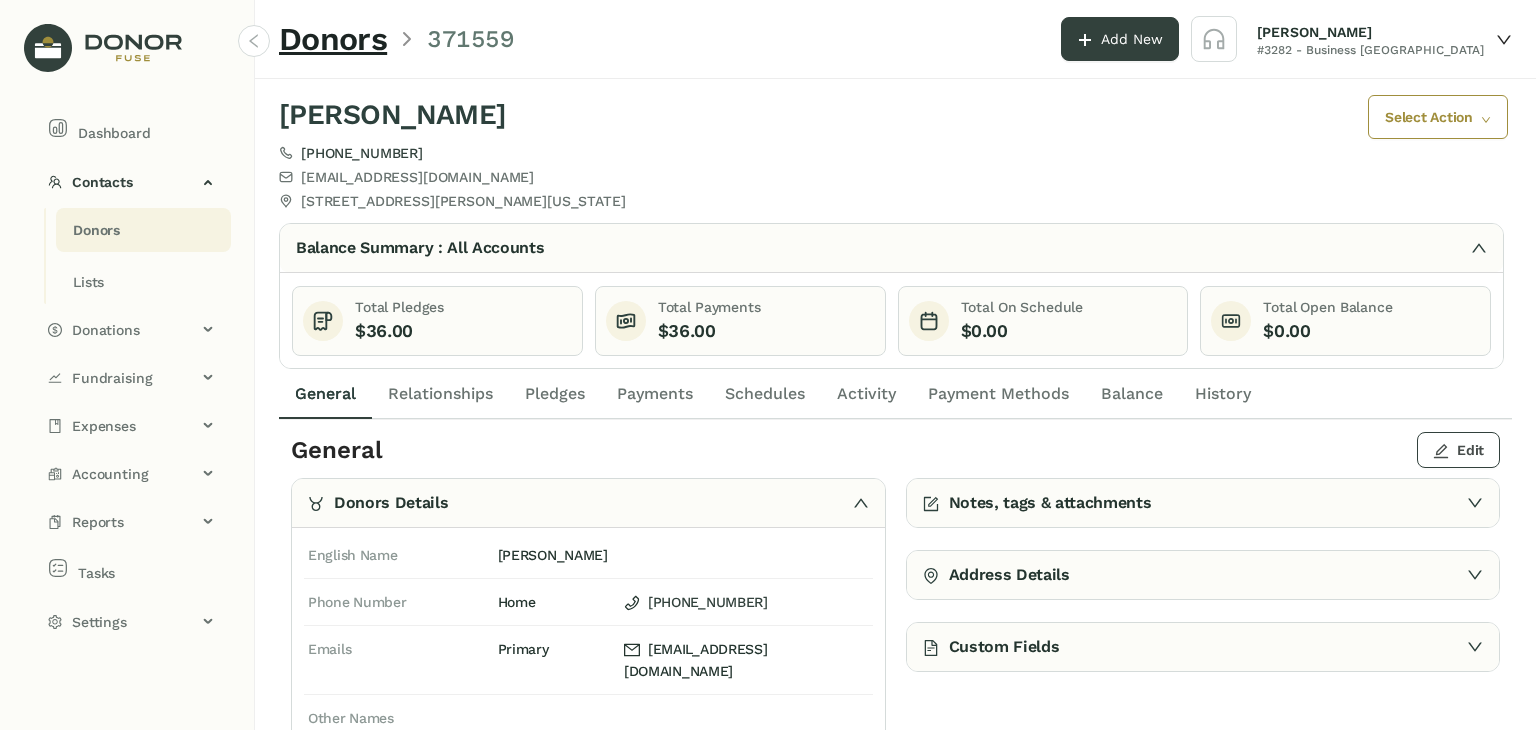 click on "Edit" 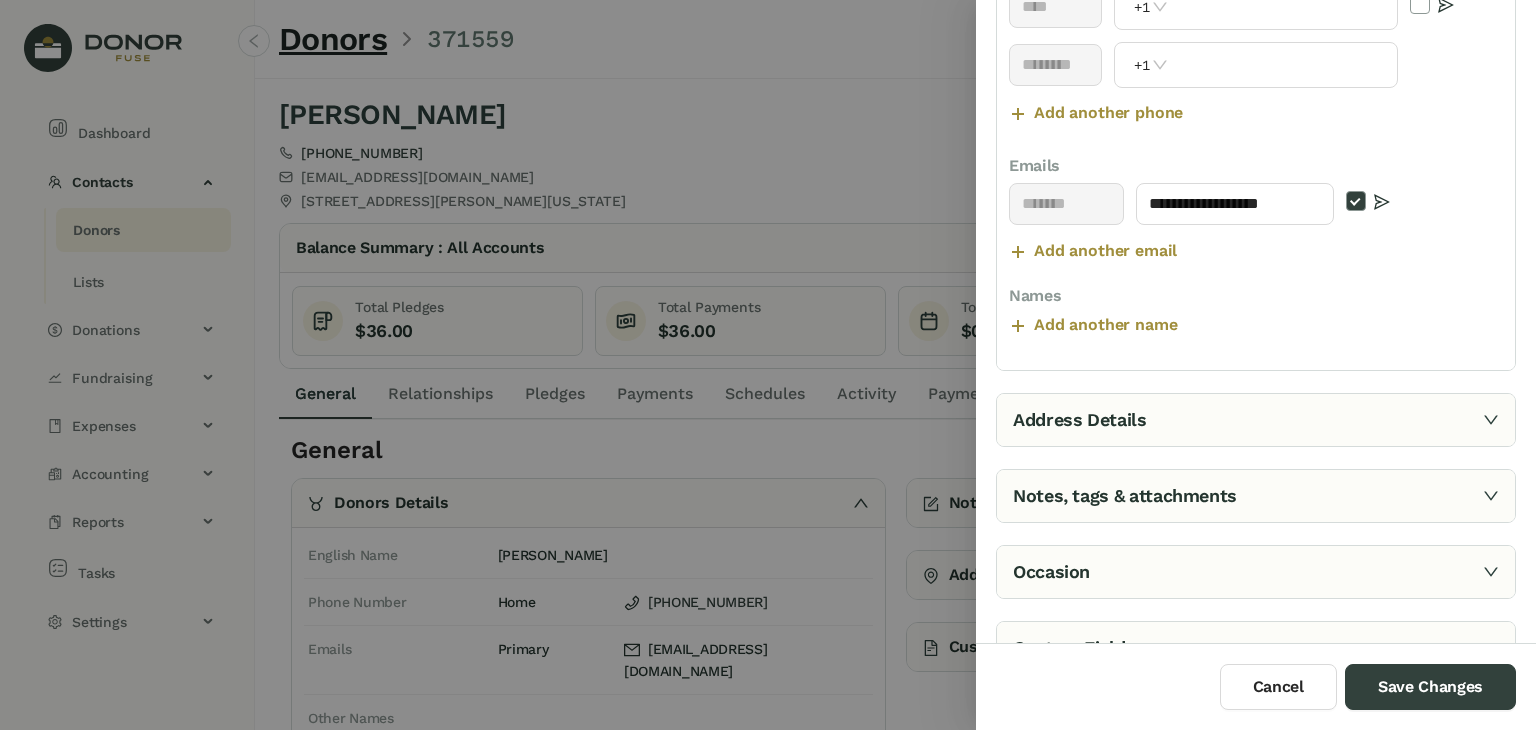 click on "Address Details" at bounding box center (1256, 420) 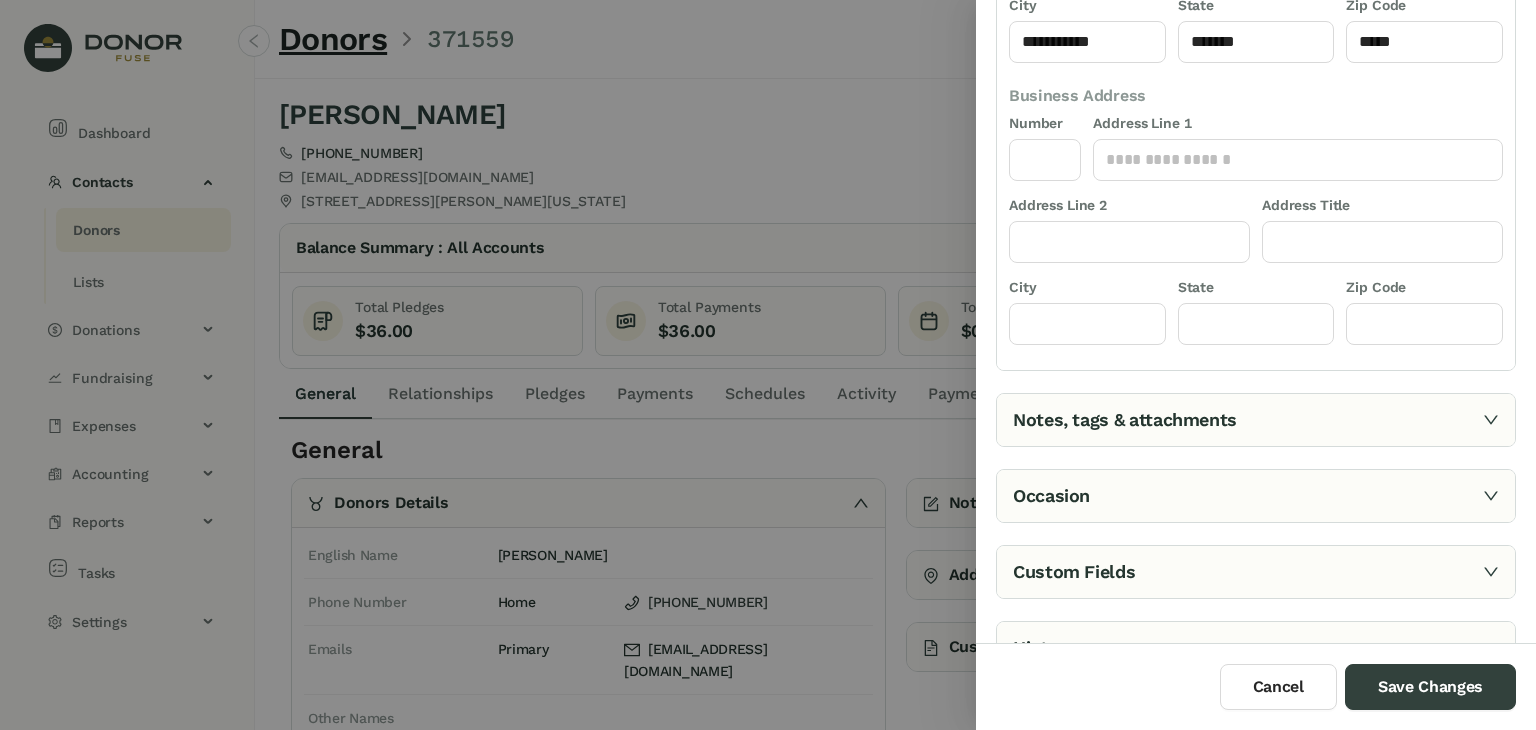 scroll, scrollTop: 414, scrollLeft: 0, axis: vertical 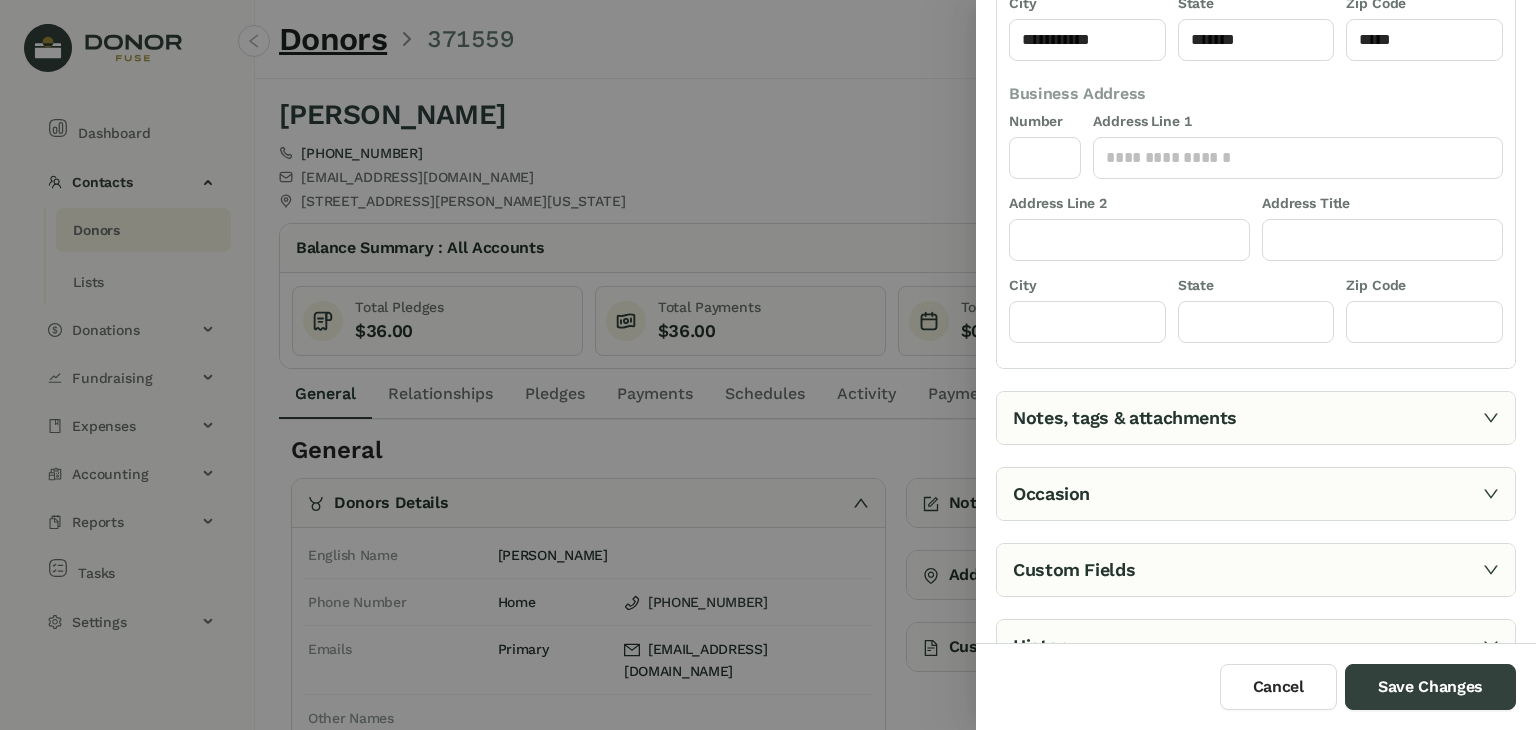 click on "Notes, tags & attachments" at bounding box center [1256, 418] 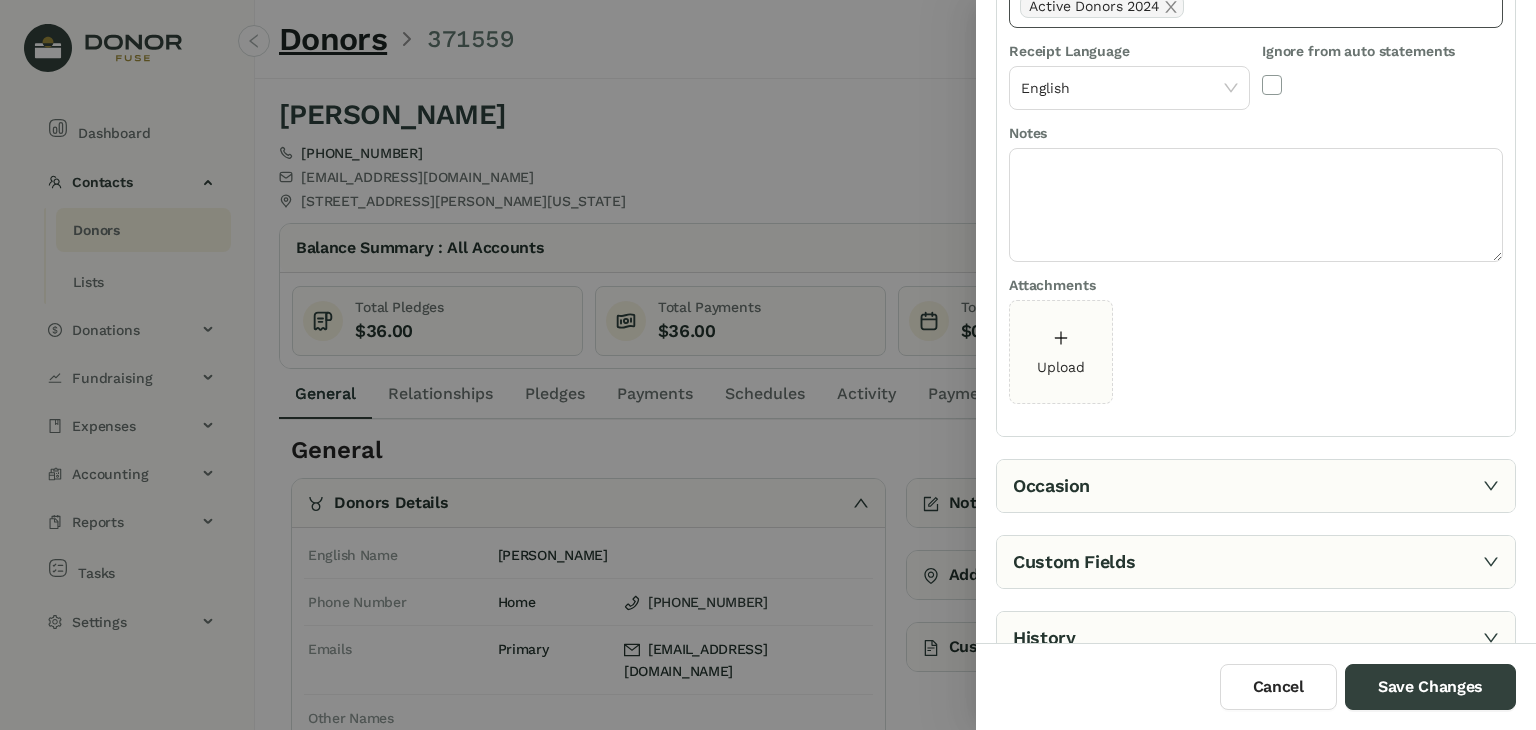 click on "Active Donors 2024" 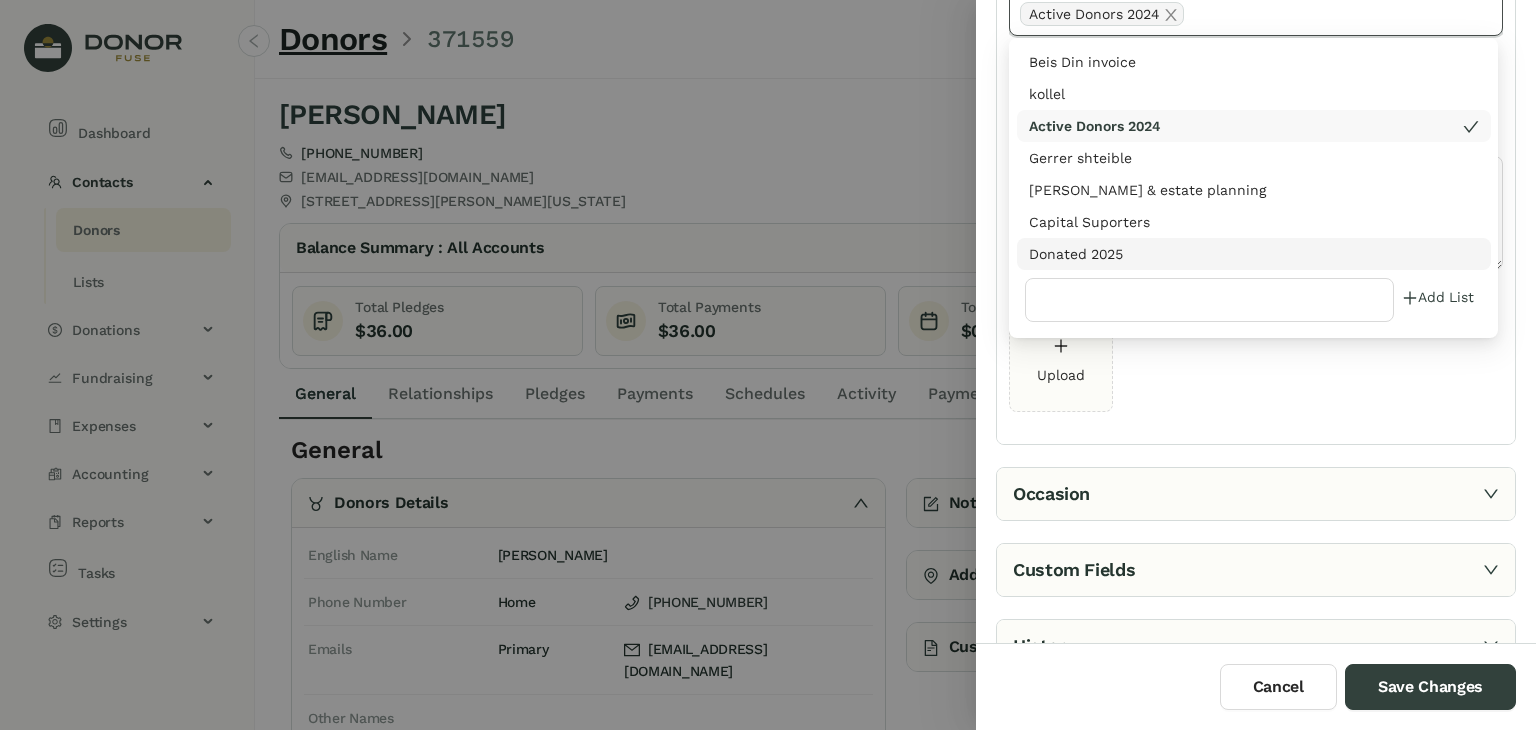 click on "Donated 2025" at bounding box center [1254, 254] 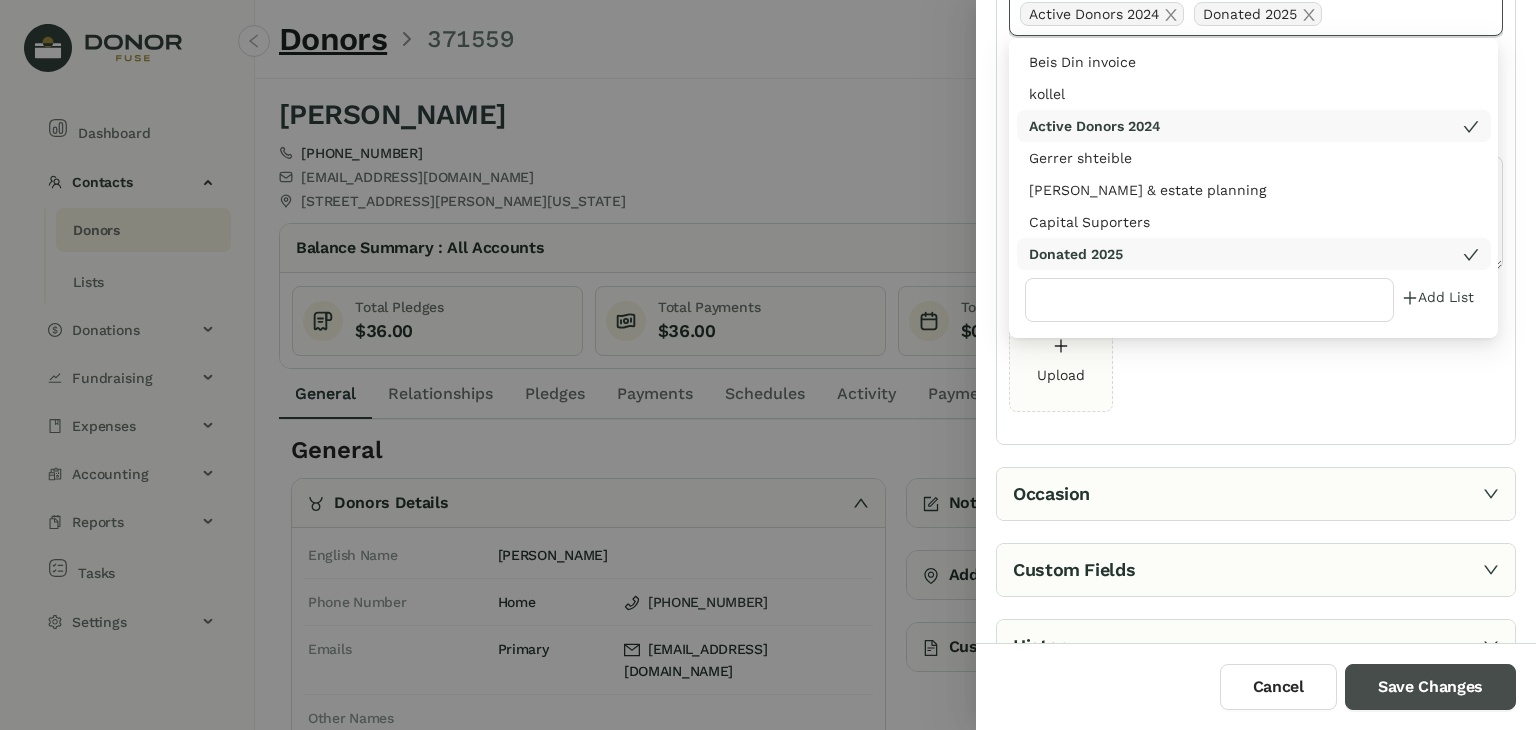 click on "Save Changes" at bounding box center (1430, 687) 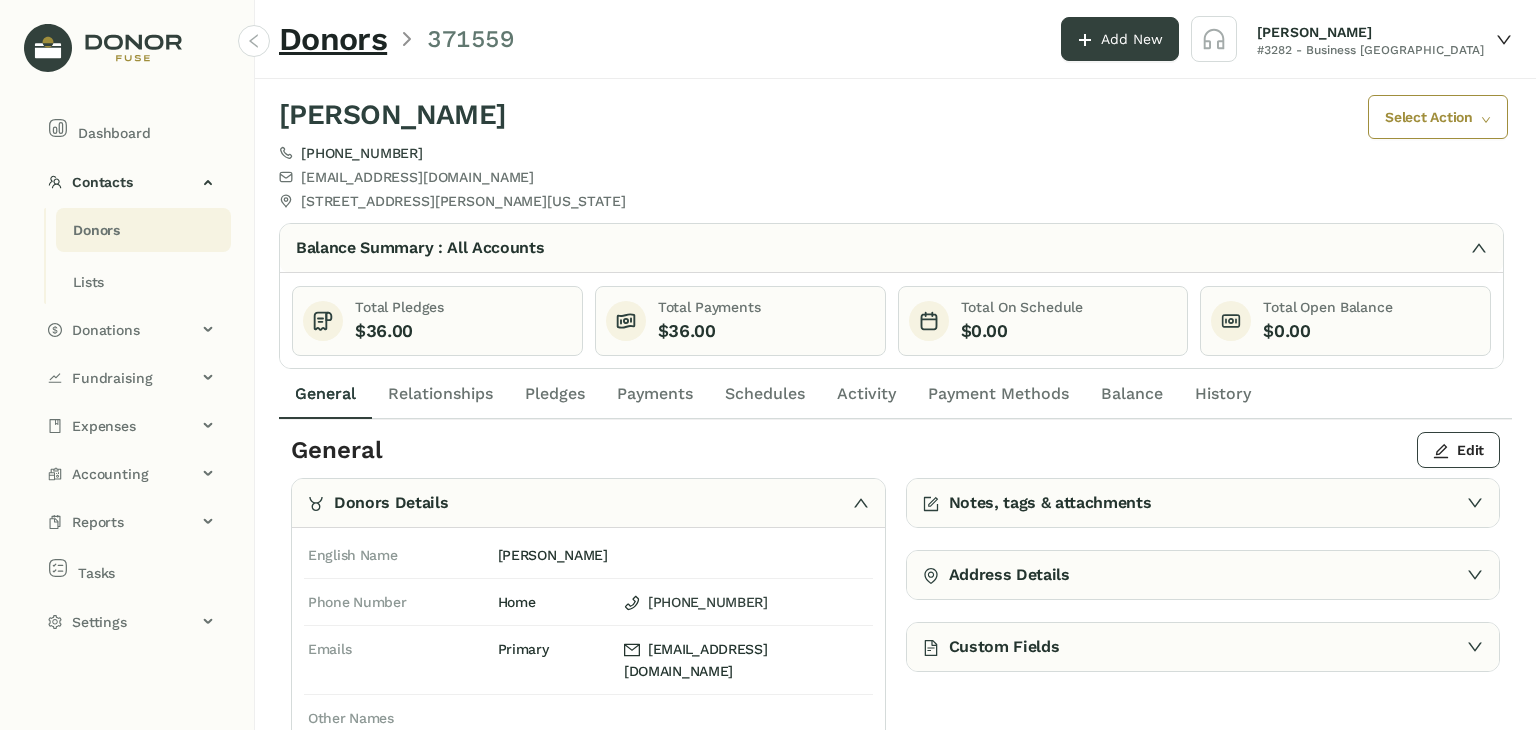 click on "Payments" 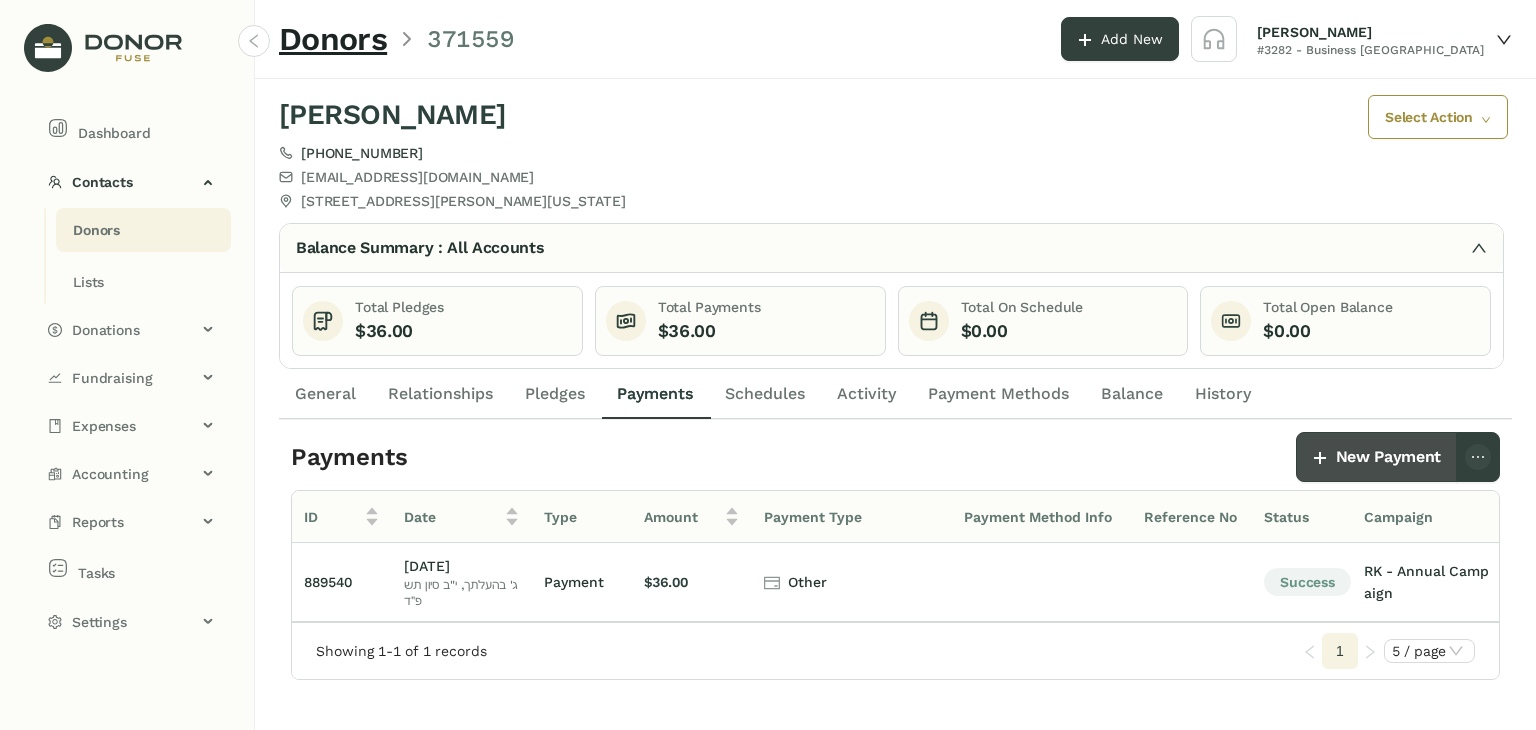 click on "New Payment" 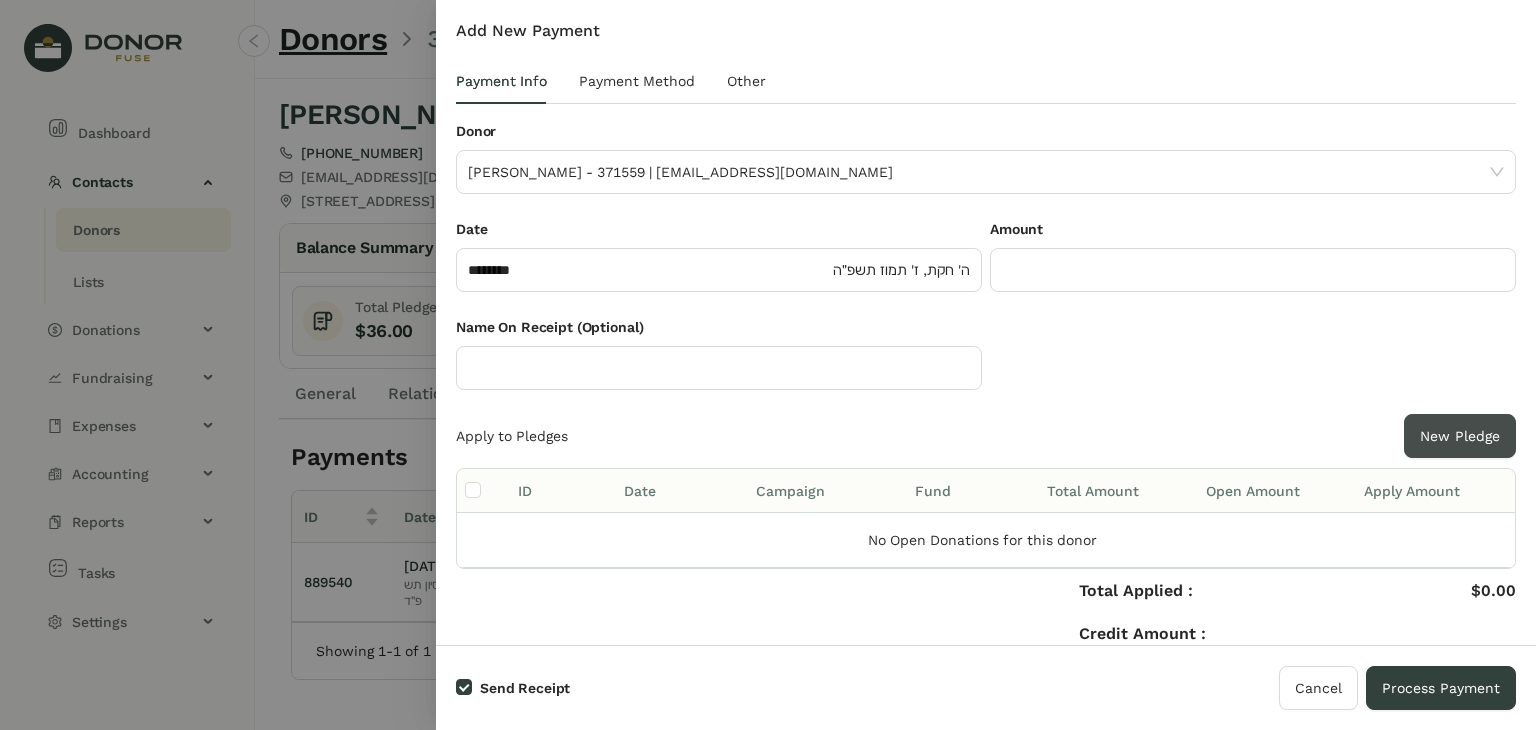 click on "New Pledge" at bounding box center (1460, 436) 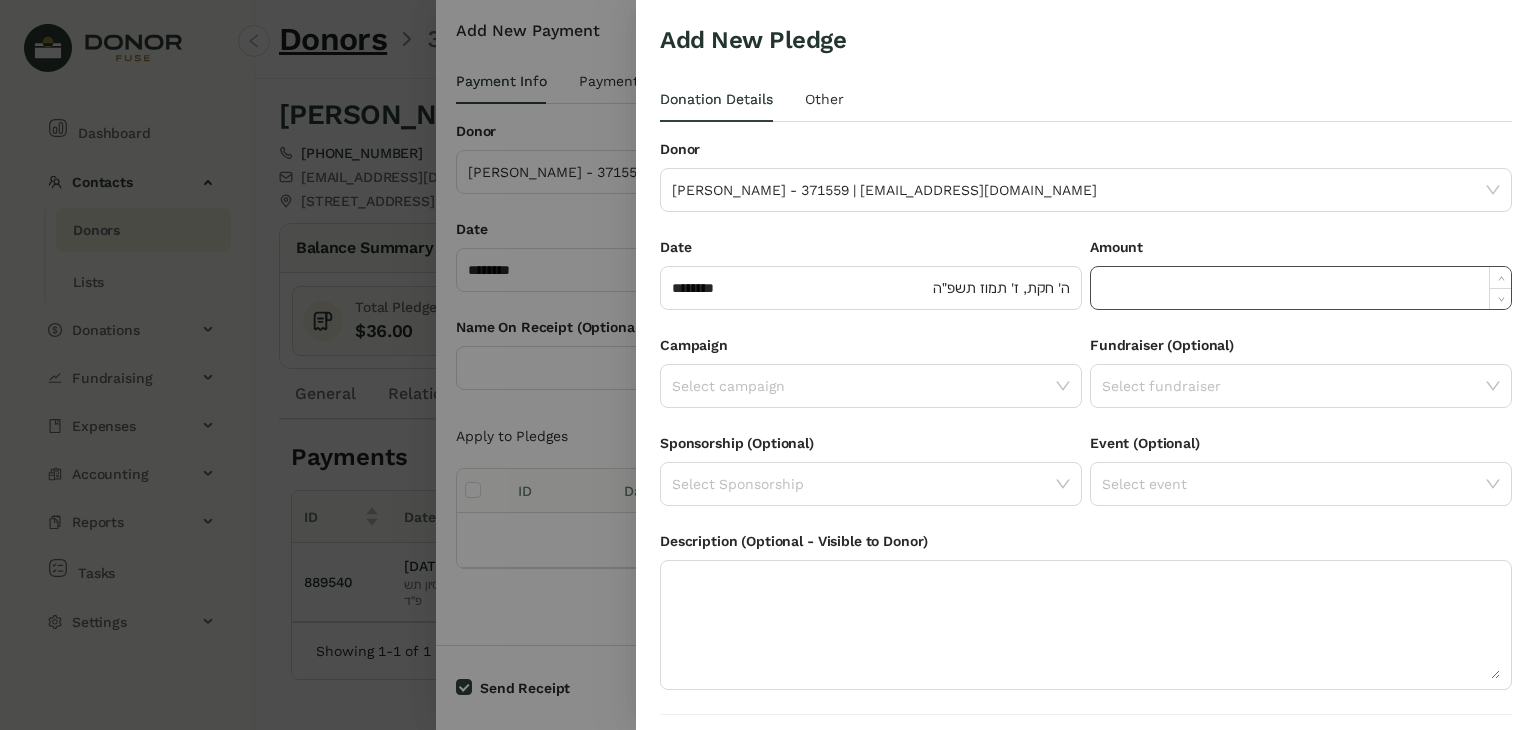 click 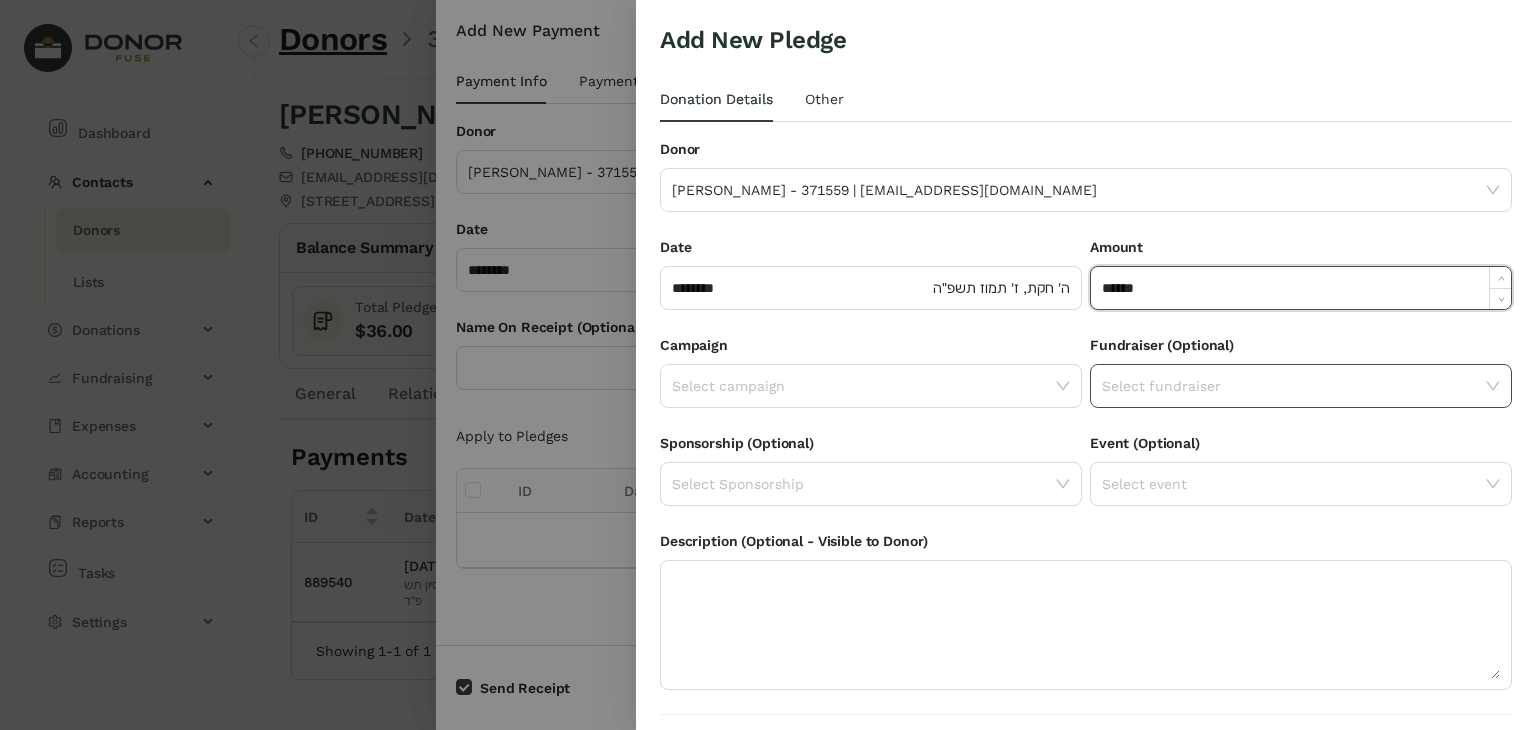 click 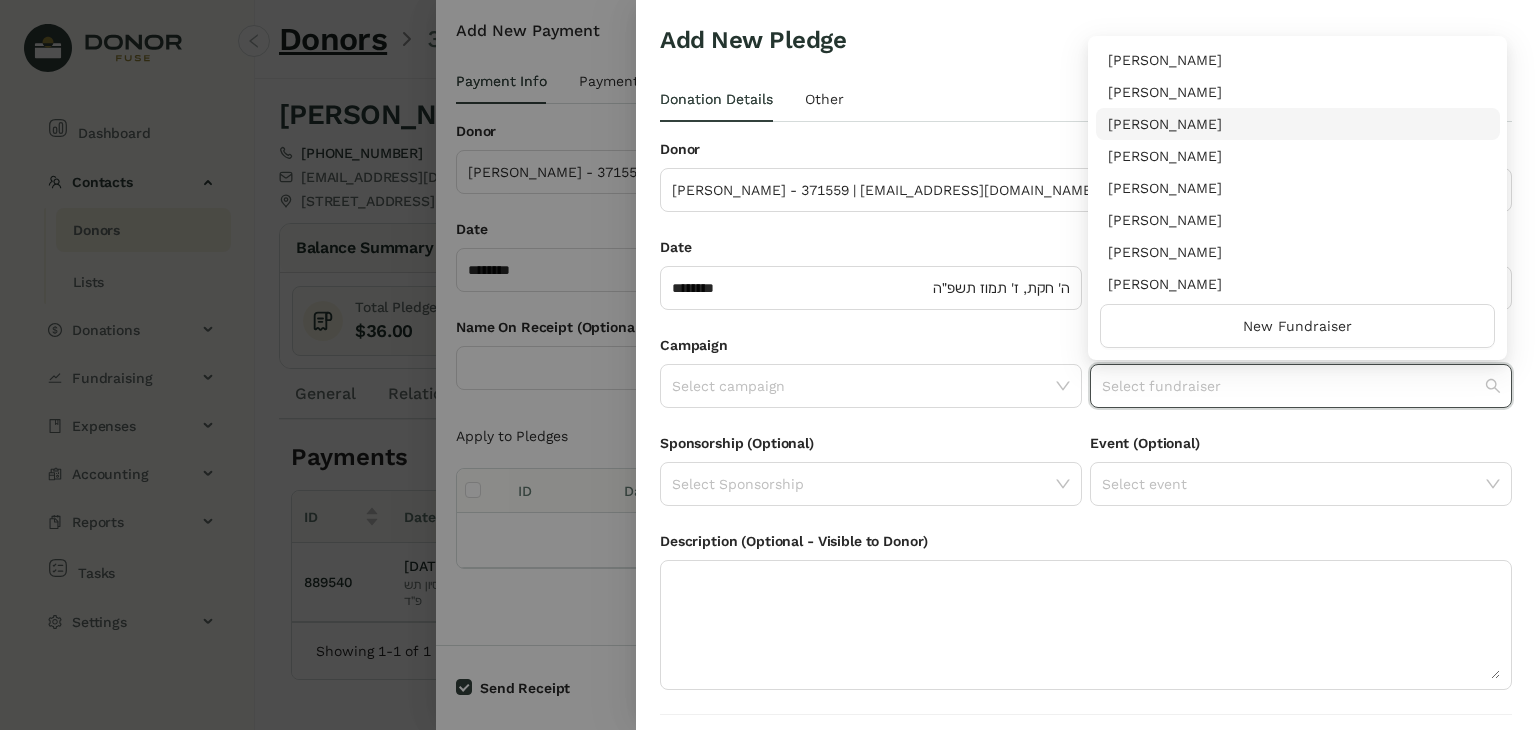 scroll, scrollTop: 0, scrollLeft: 0, axis: both 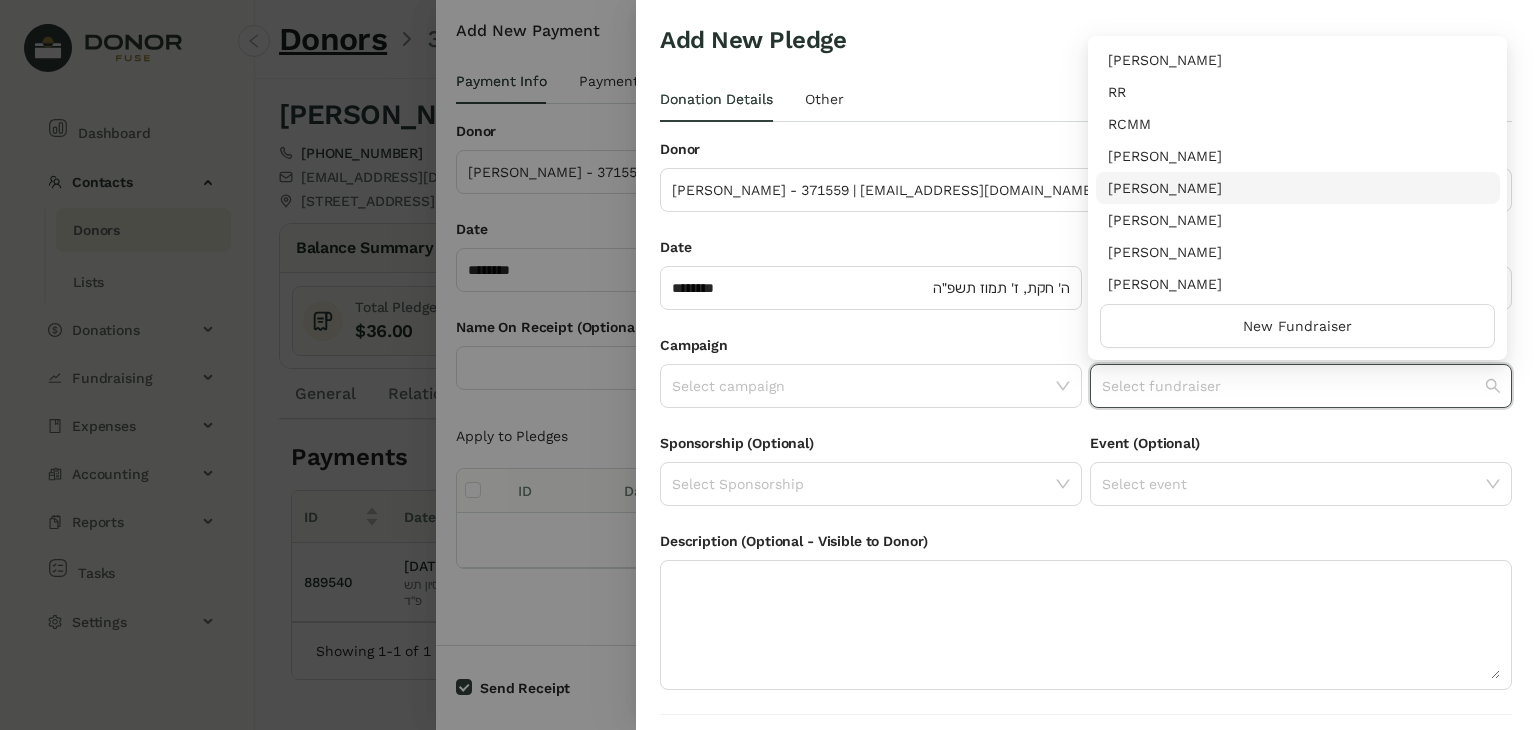 click on "[PERSON_NAME]" at bounding box center [1298, 188] 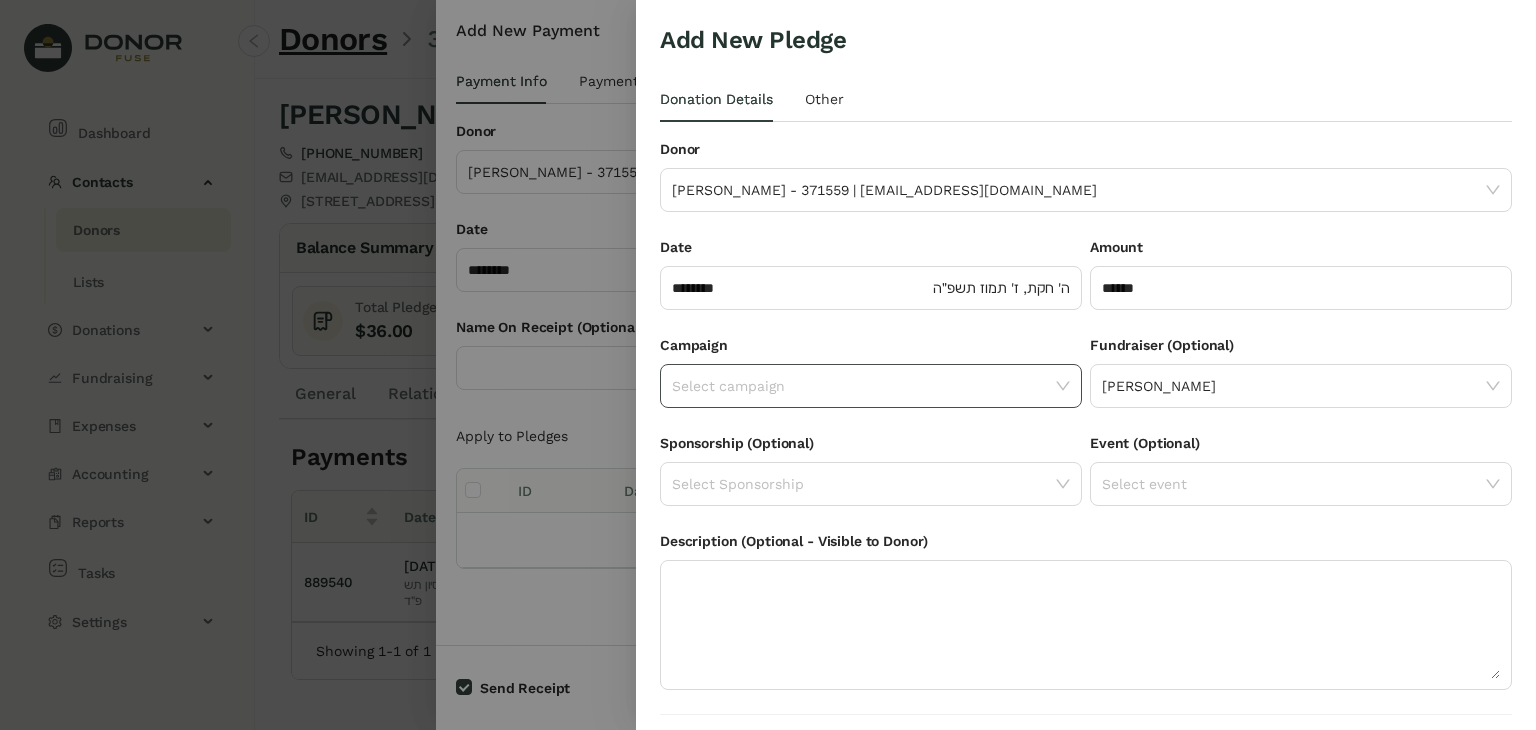 click 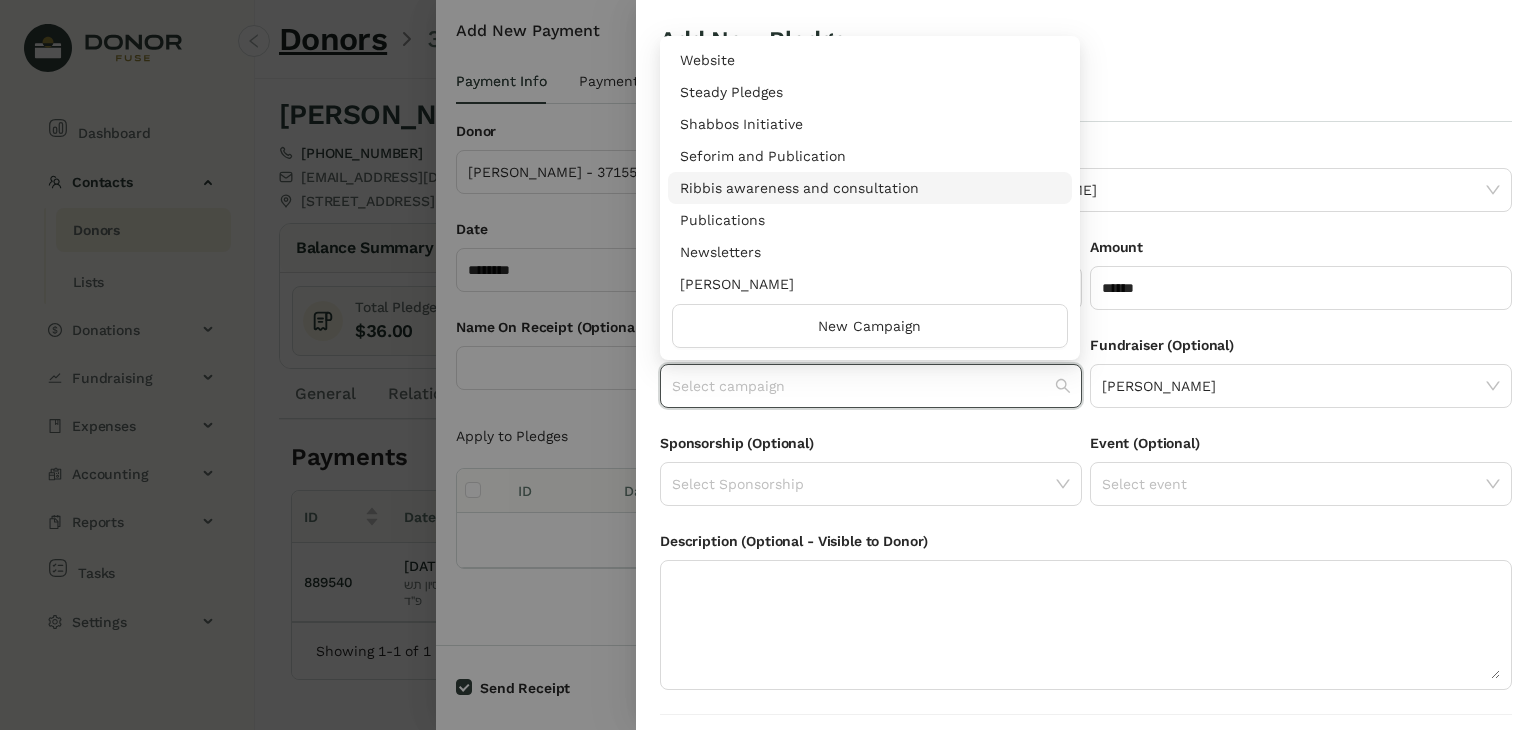 scroll, scrollTop: 960, scrollLeft: 0, axis: vertical 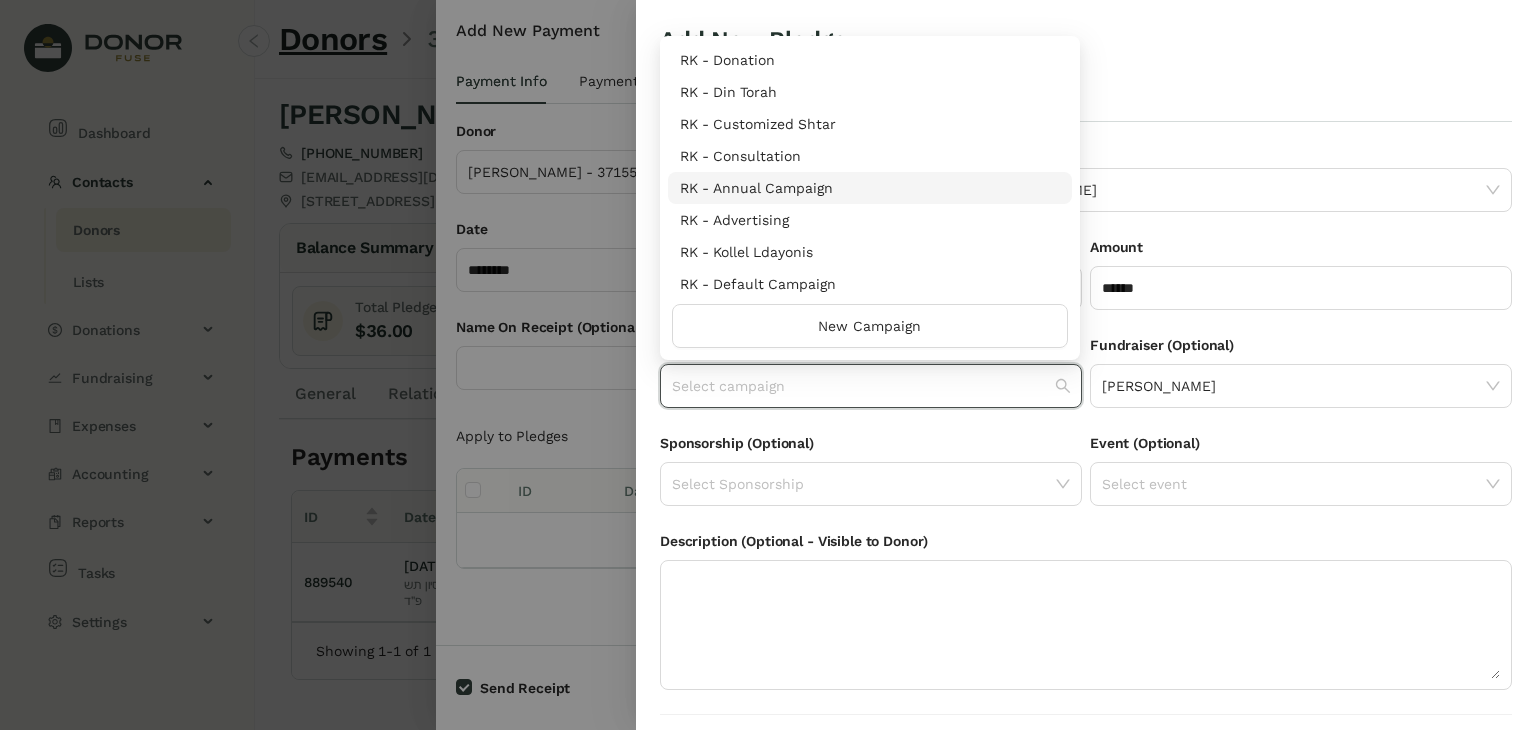click on "RK - Annual Campaign" at bounding box center (870, 188) 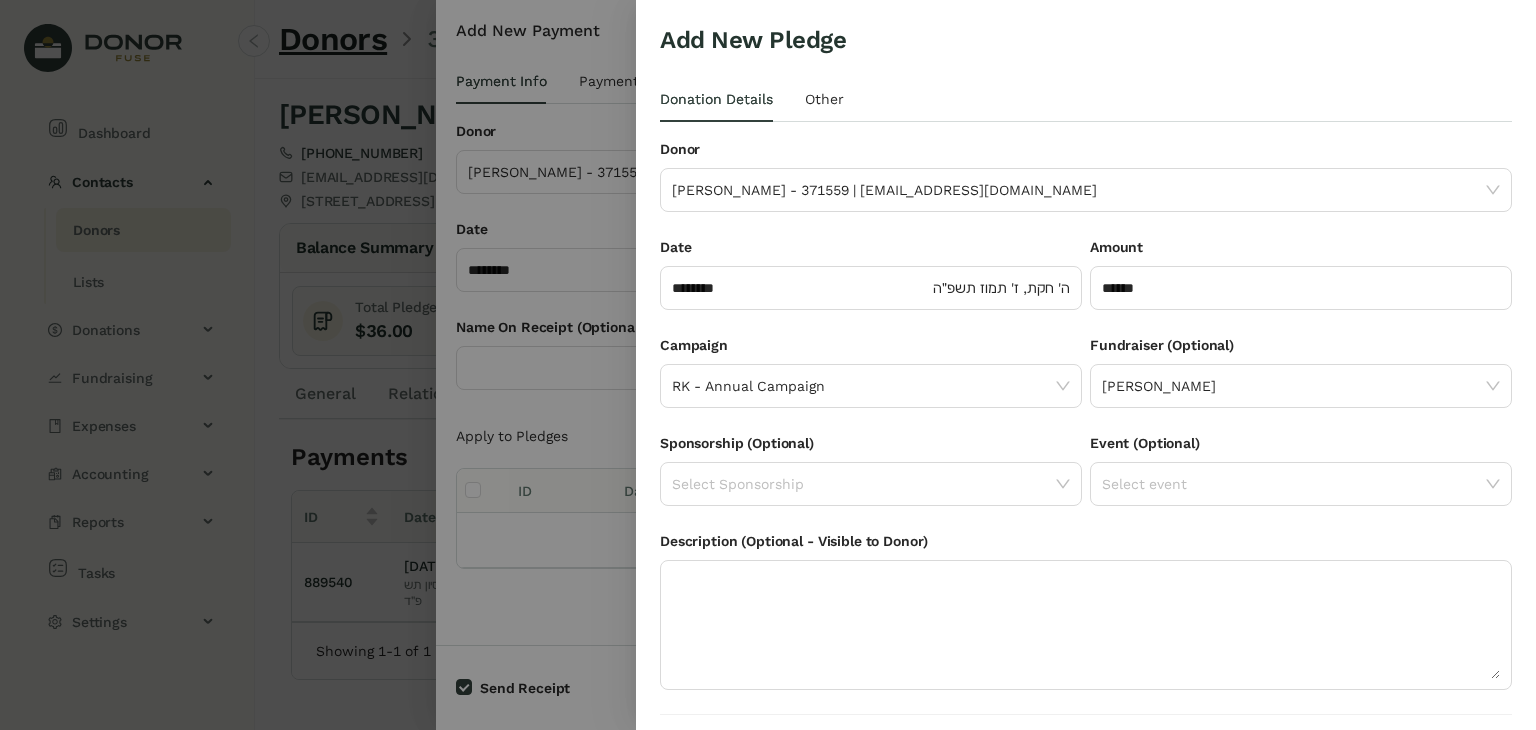 scroll, scrollTop: 54, scrollLeft: 0, axis: vertical 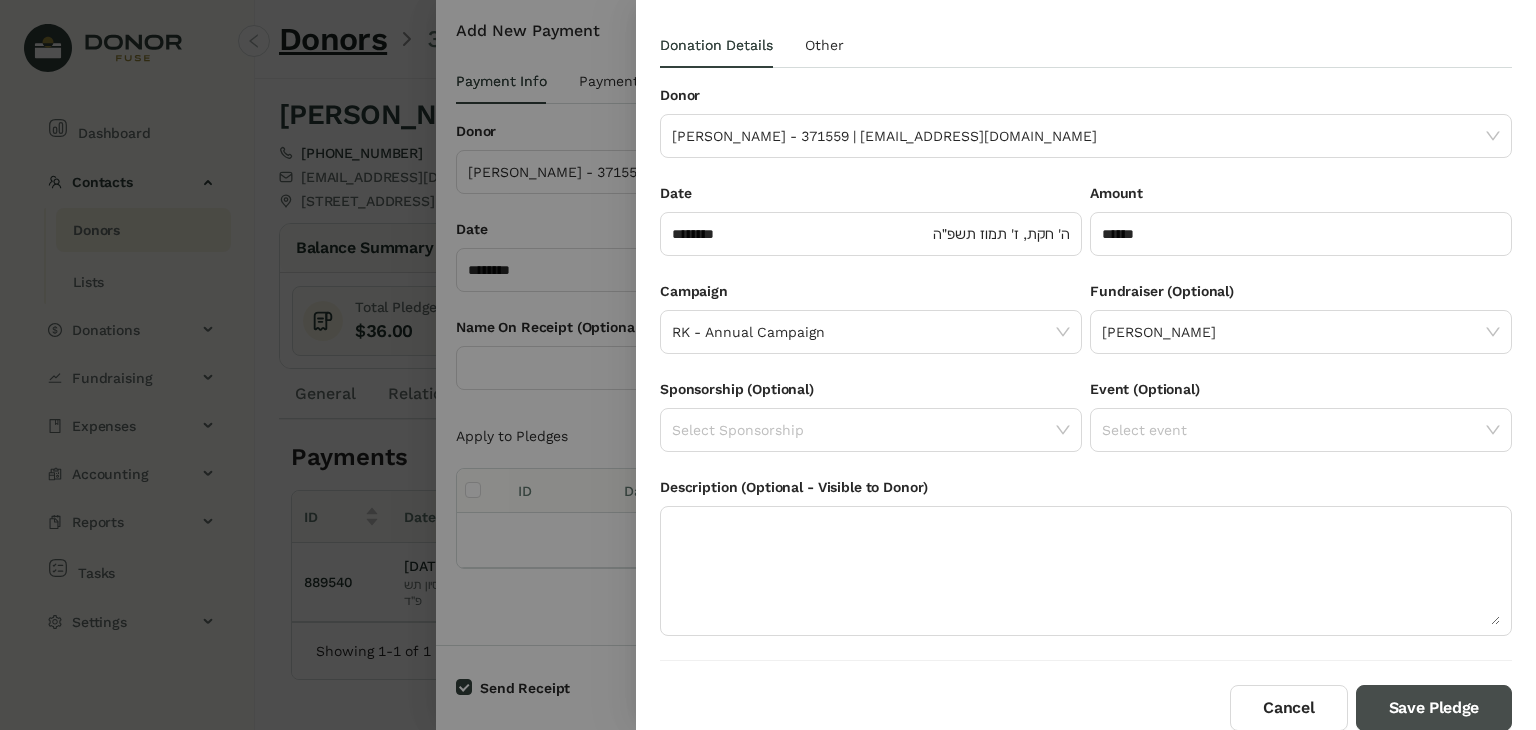 click on "Save Pledge" at bounding box center (1434, 708) 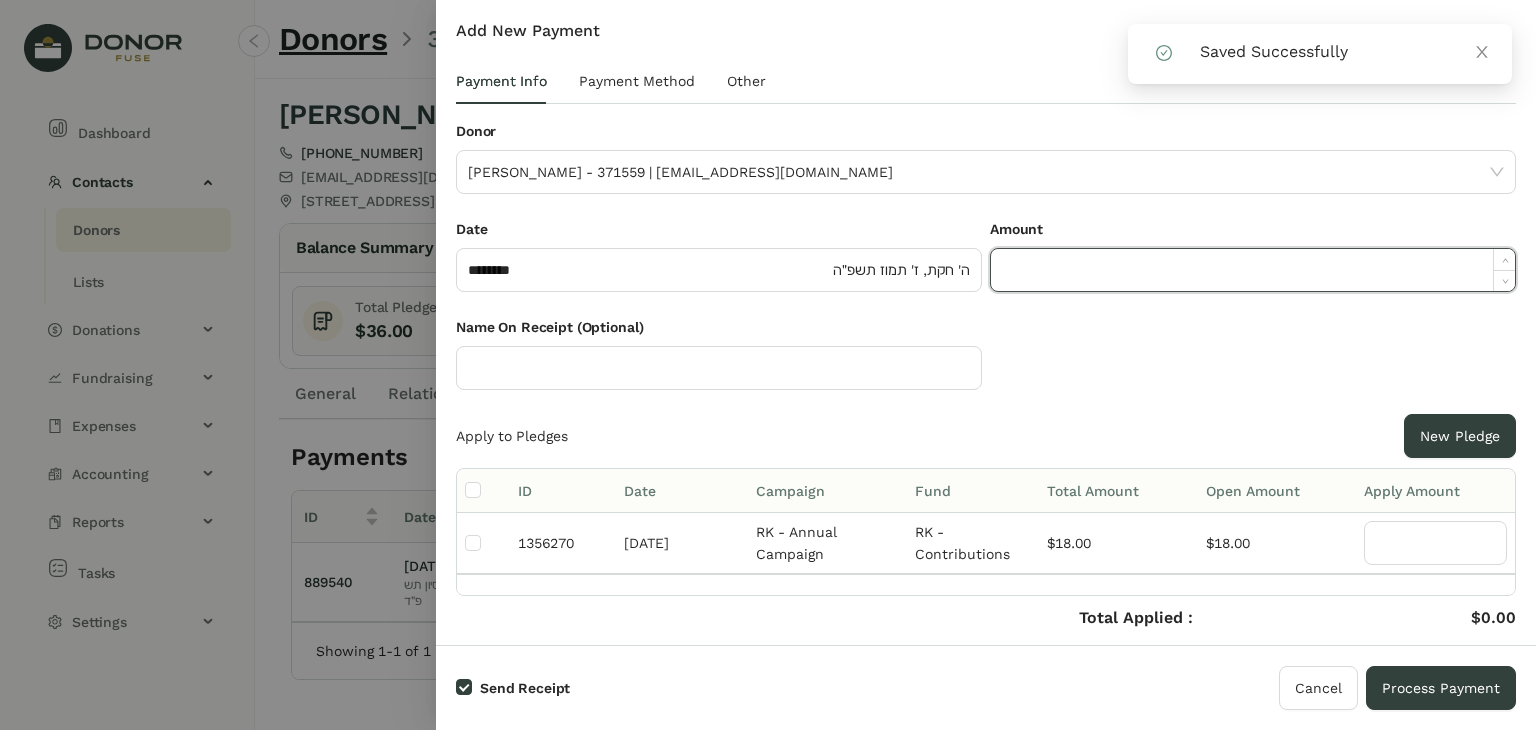 click 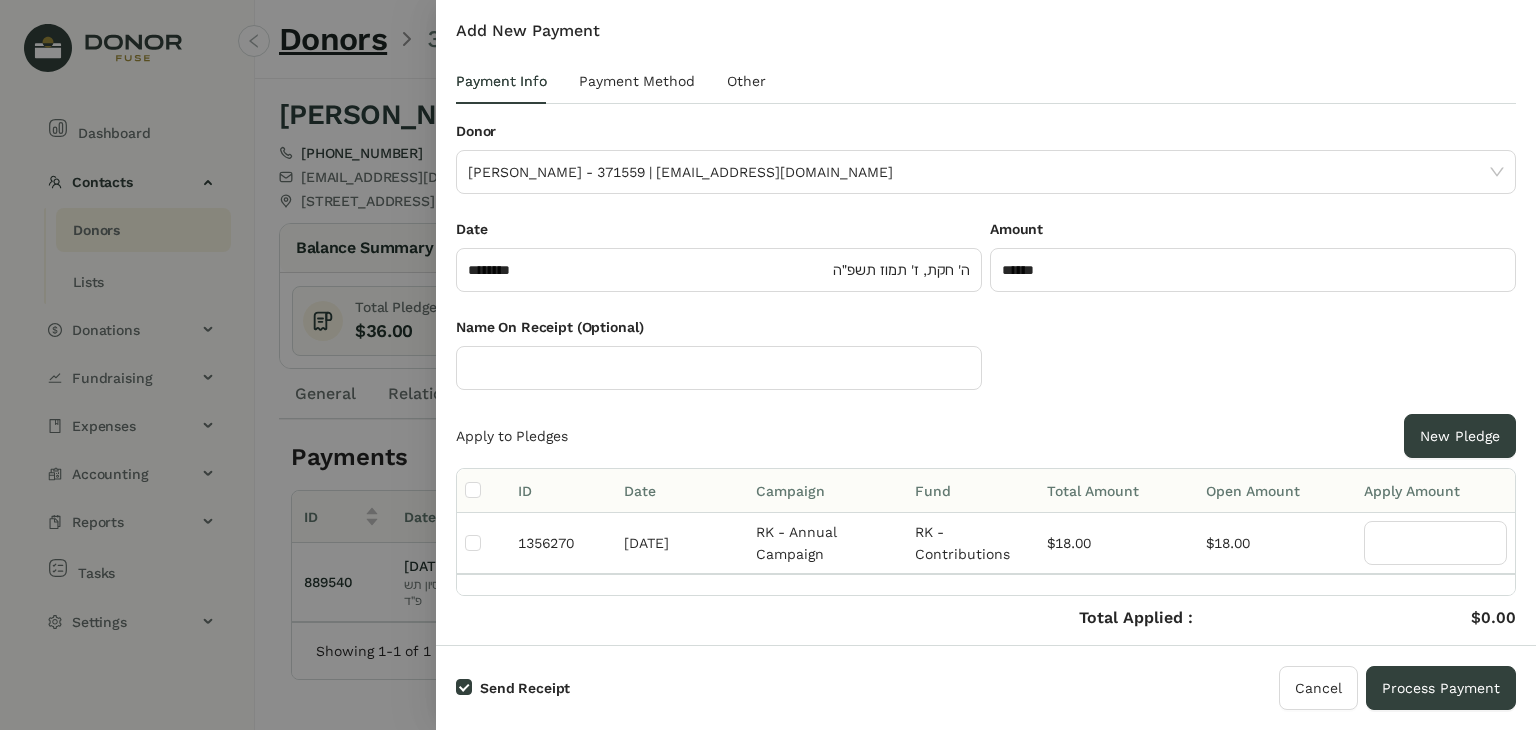 click at bounding box center (483, 491) 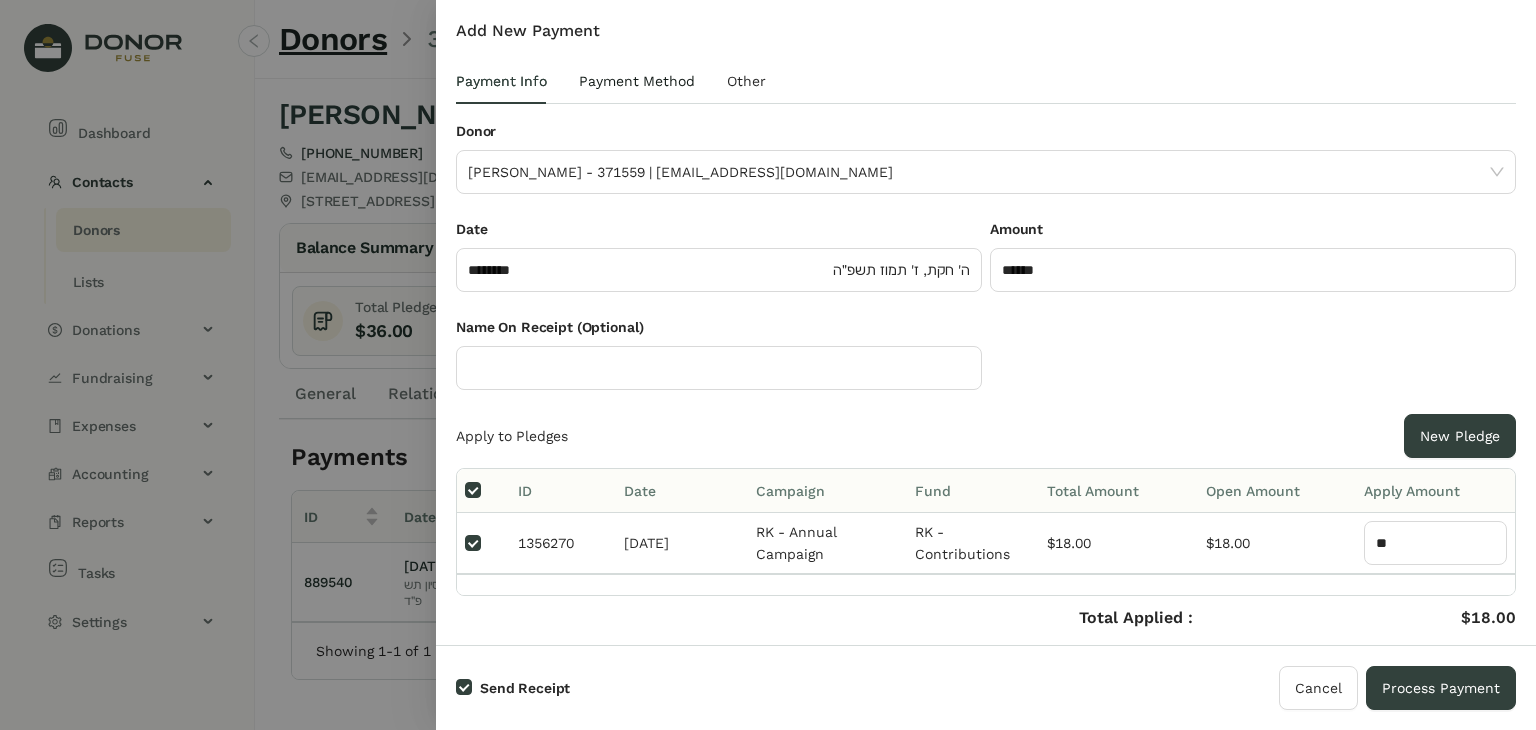 click on "Payment Method" at bounding box center (637, 81) 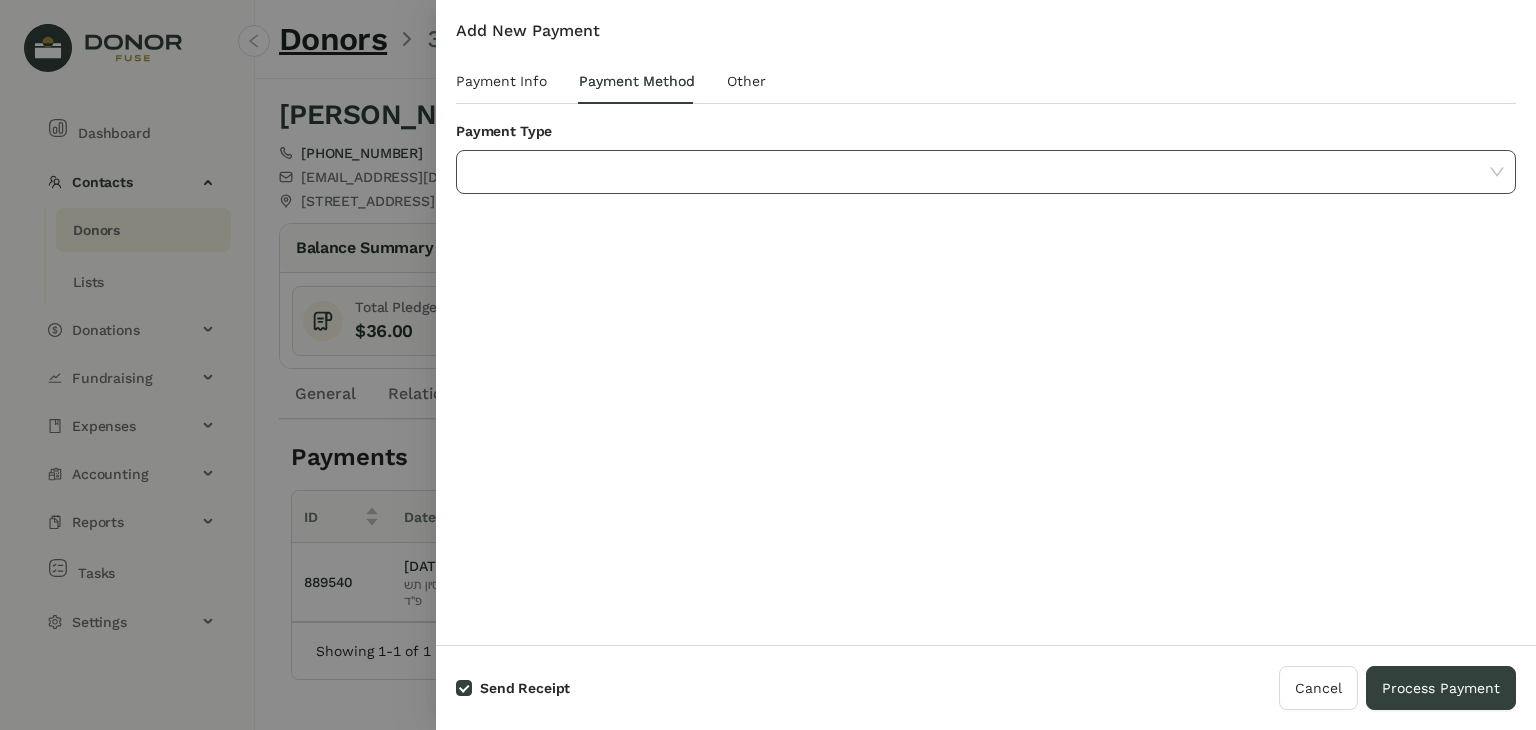 click 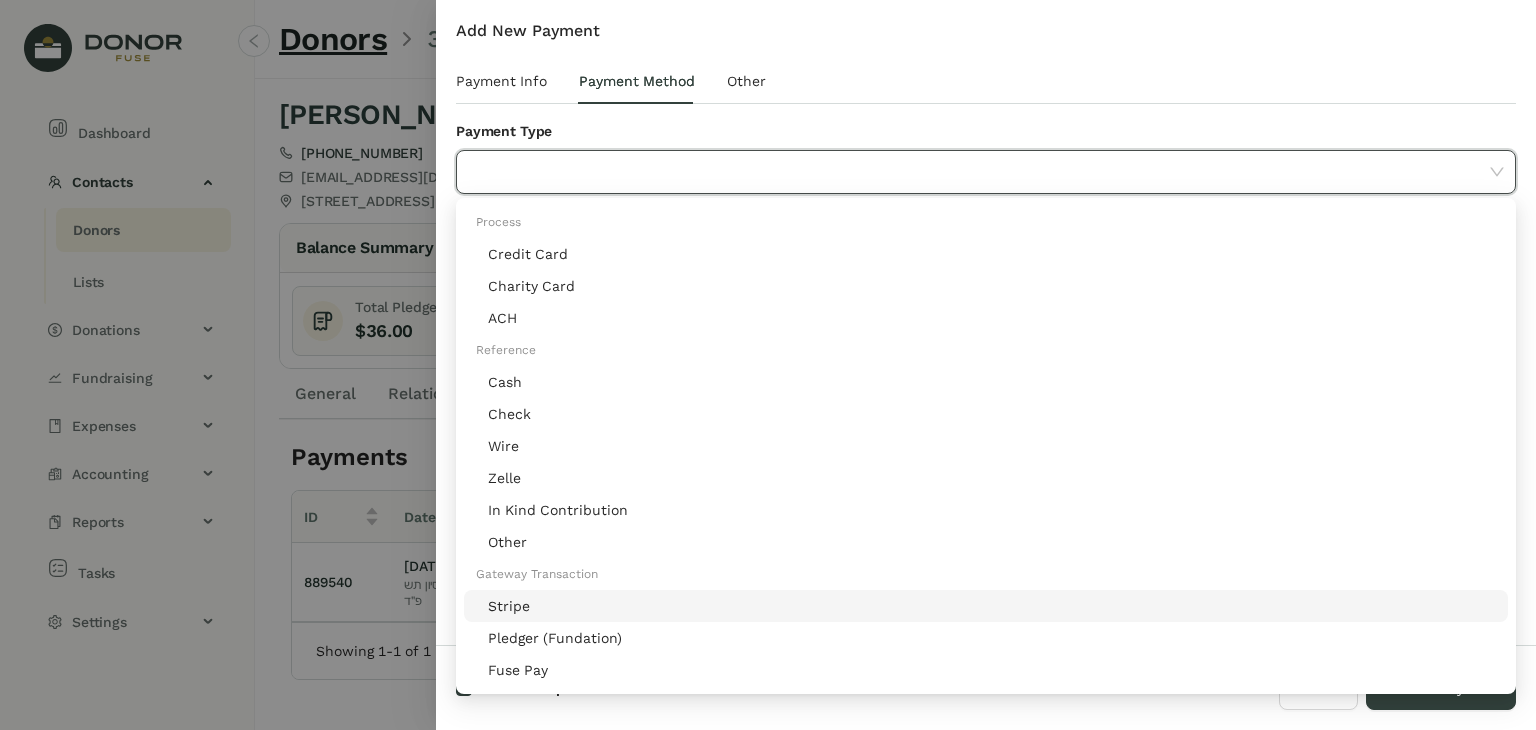 click on "Stripe" 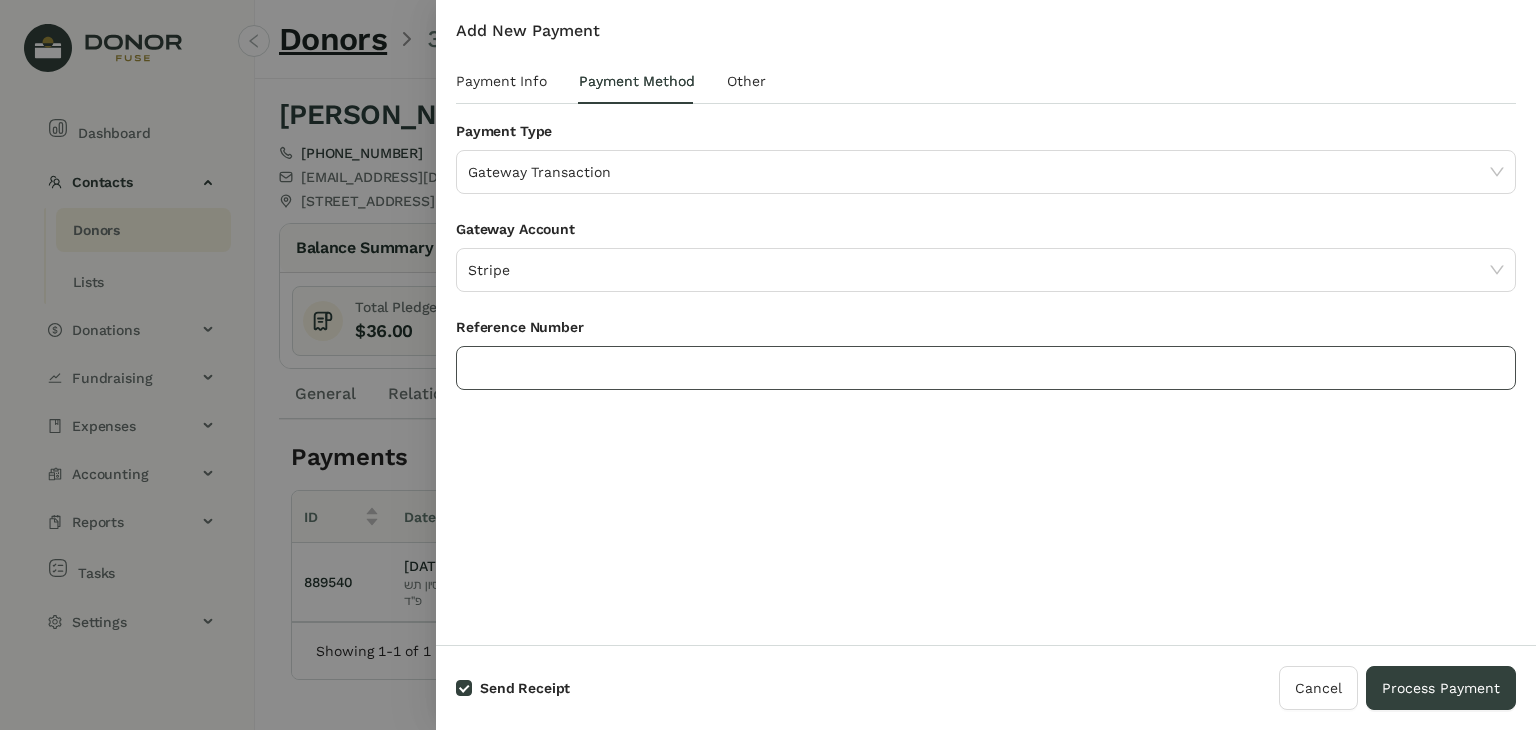 click 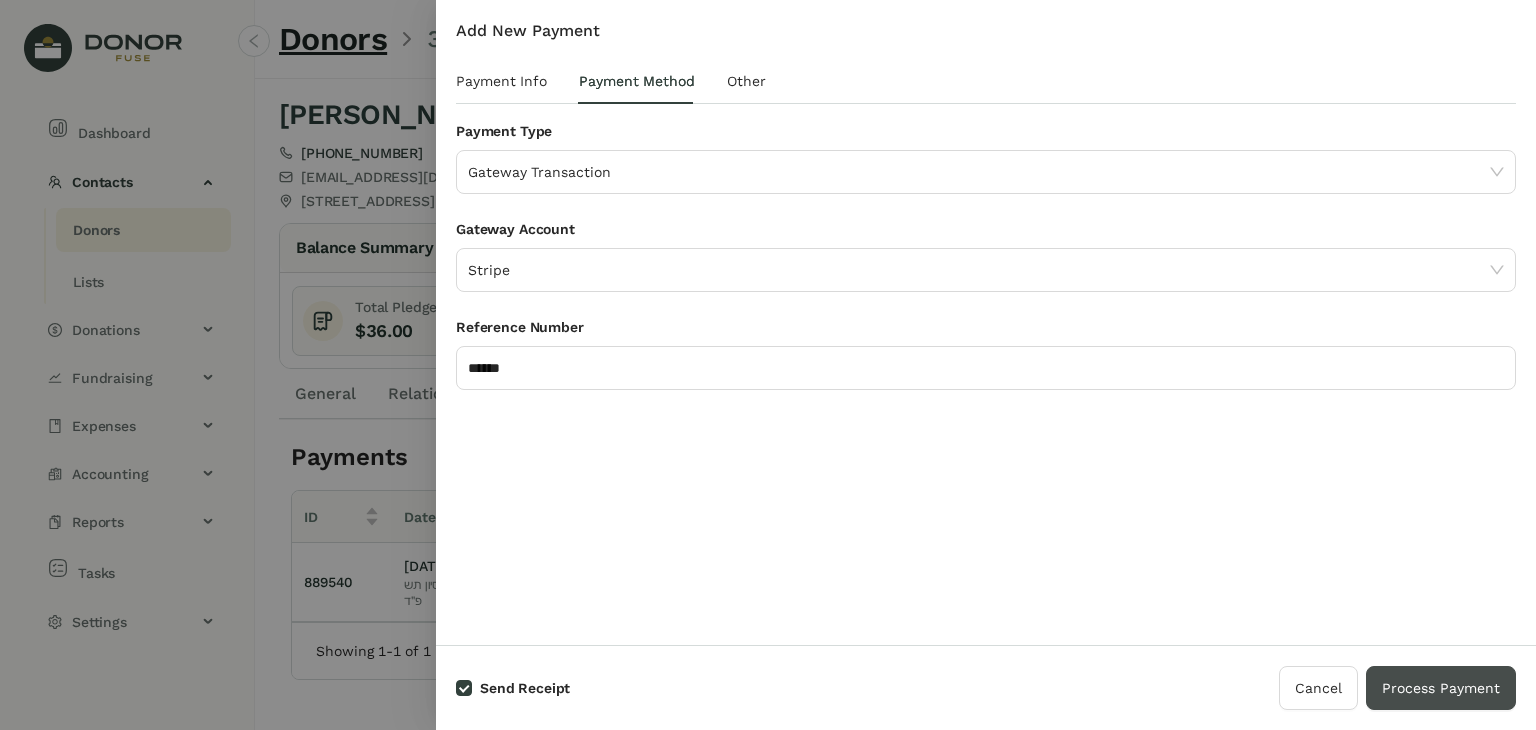 click on "Process Payment" at bounding box center (1441, 688) 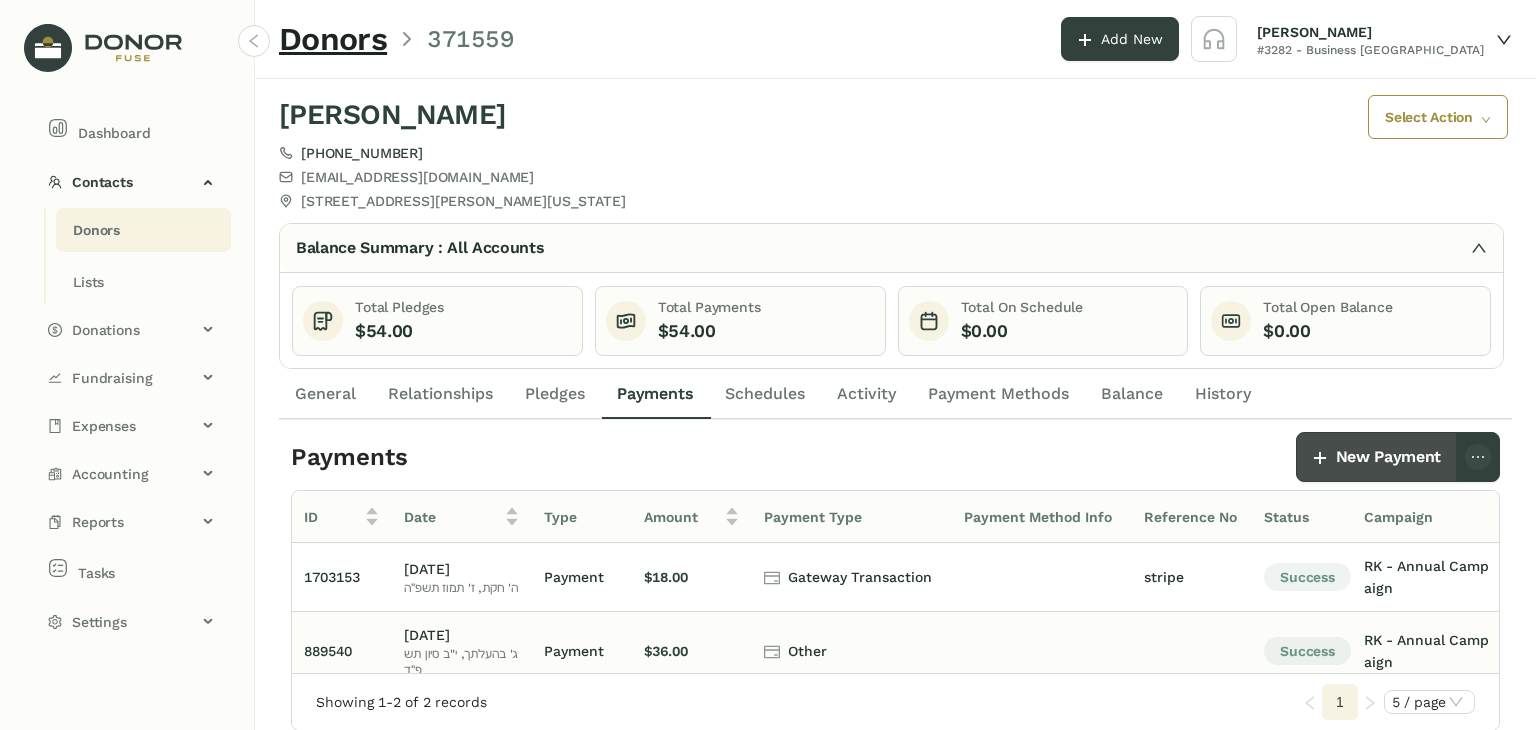 scroll, scrollTop: 0, scrollLeft: 54, axis: horizontal 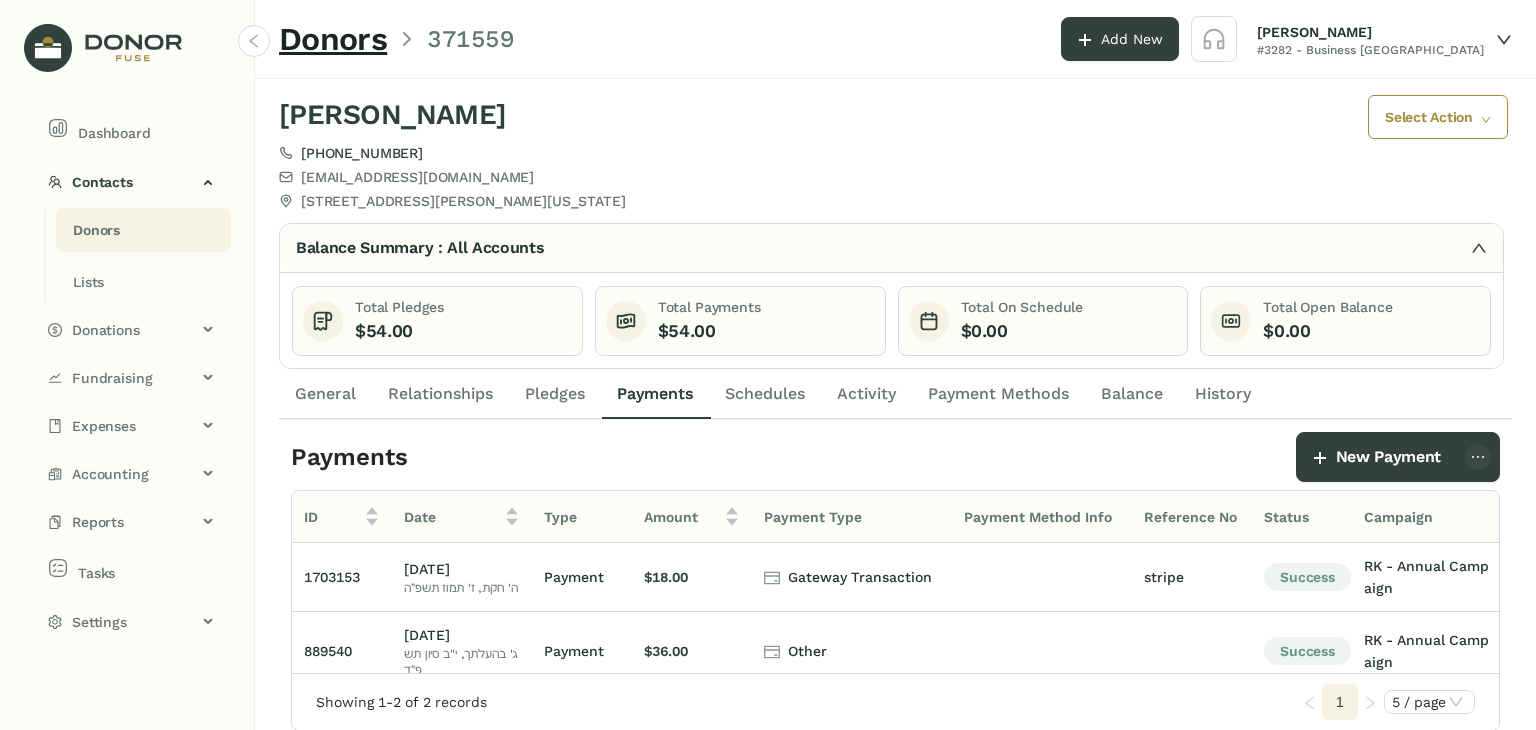 click on "Donors" 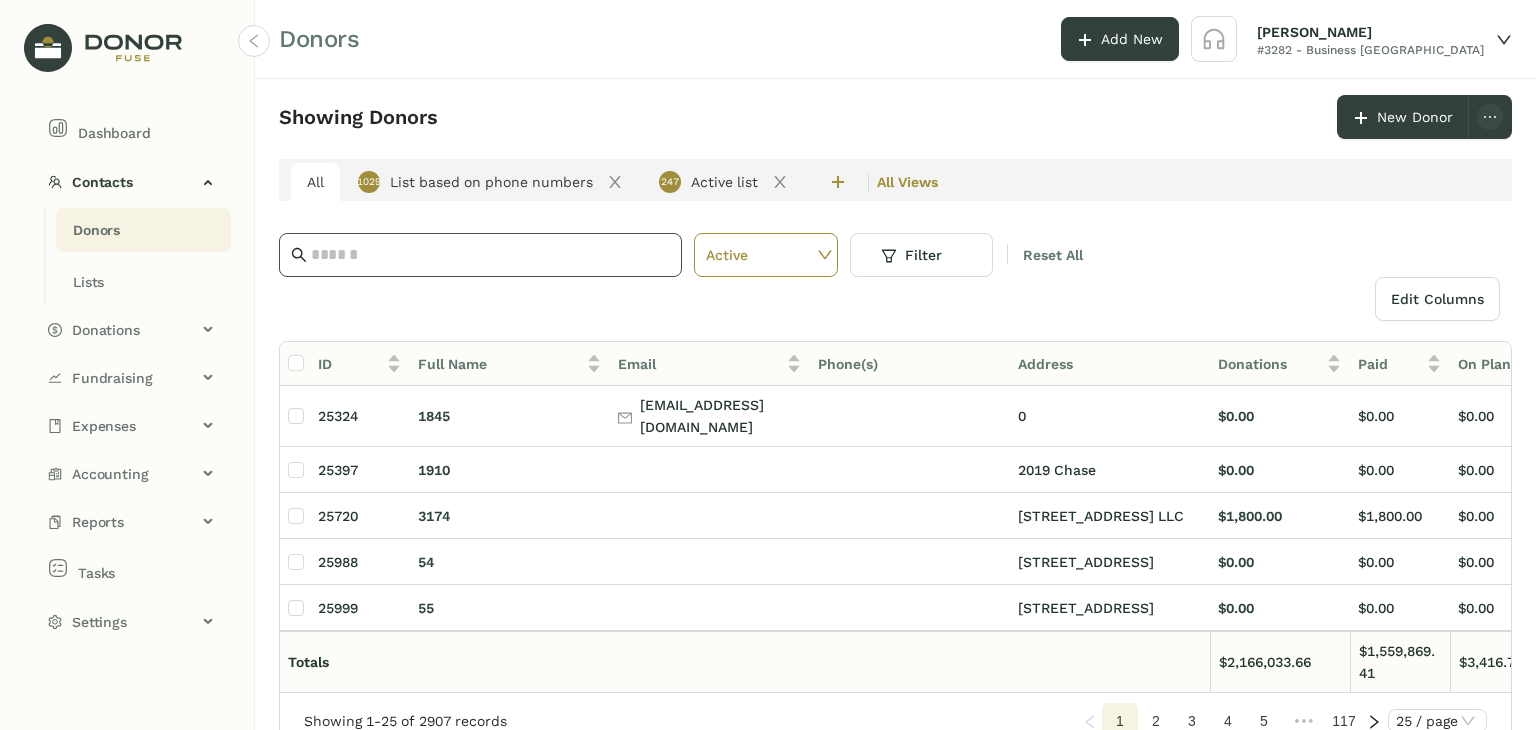 click 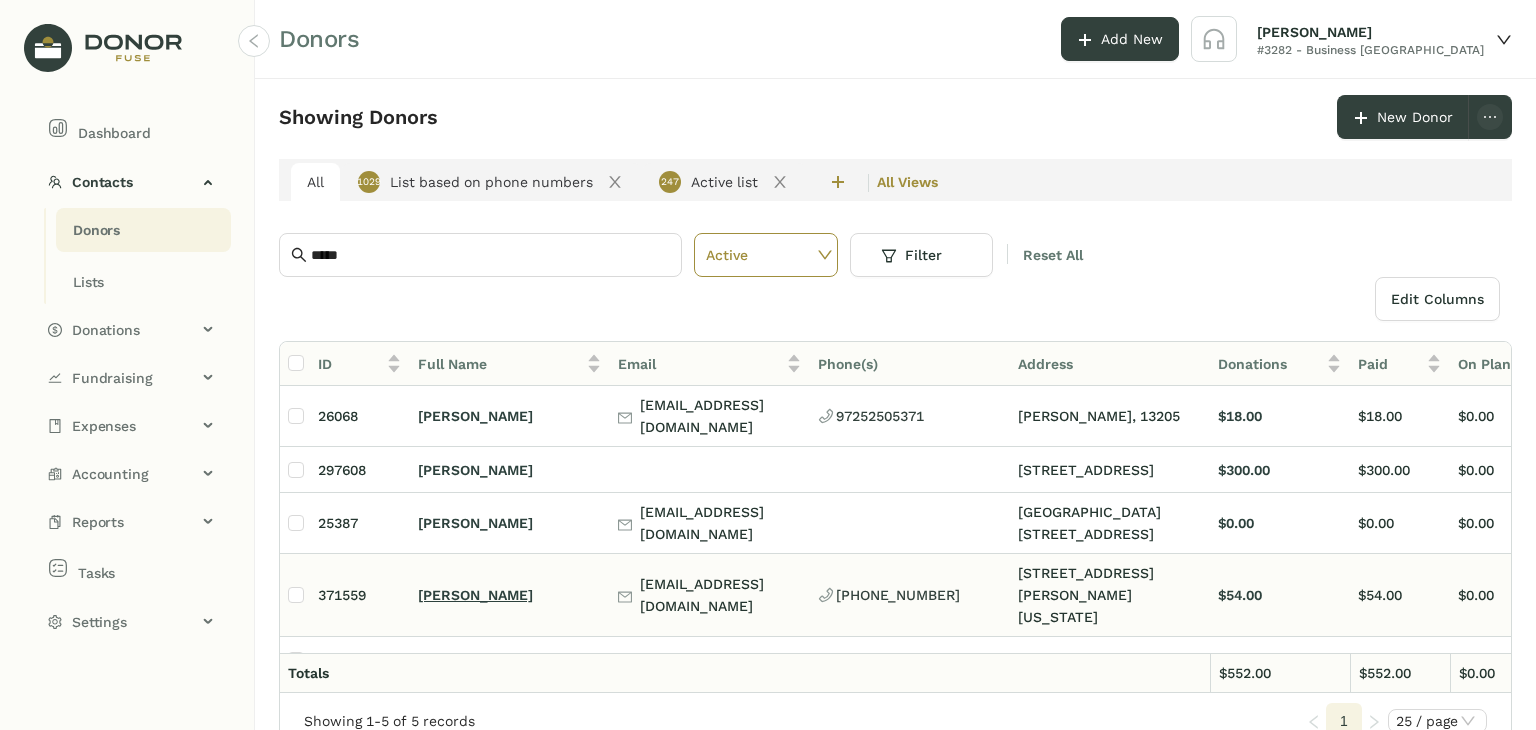click on "[PERSON_NAME]" 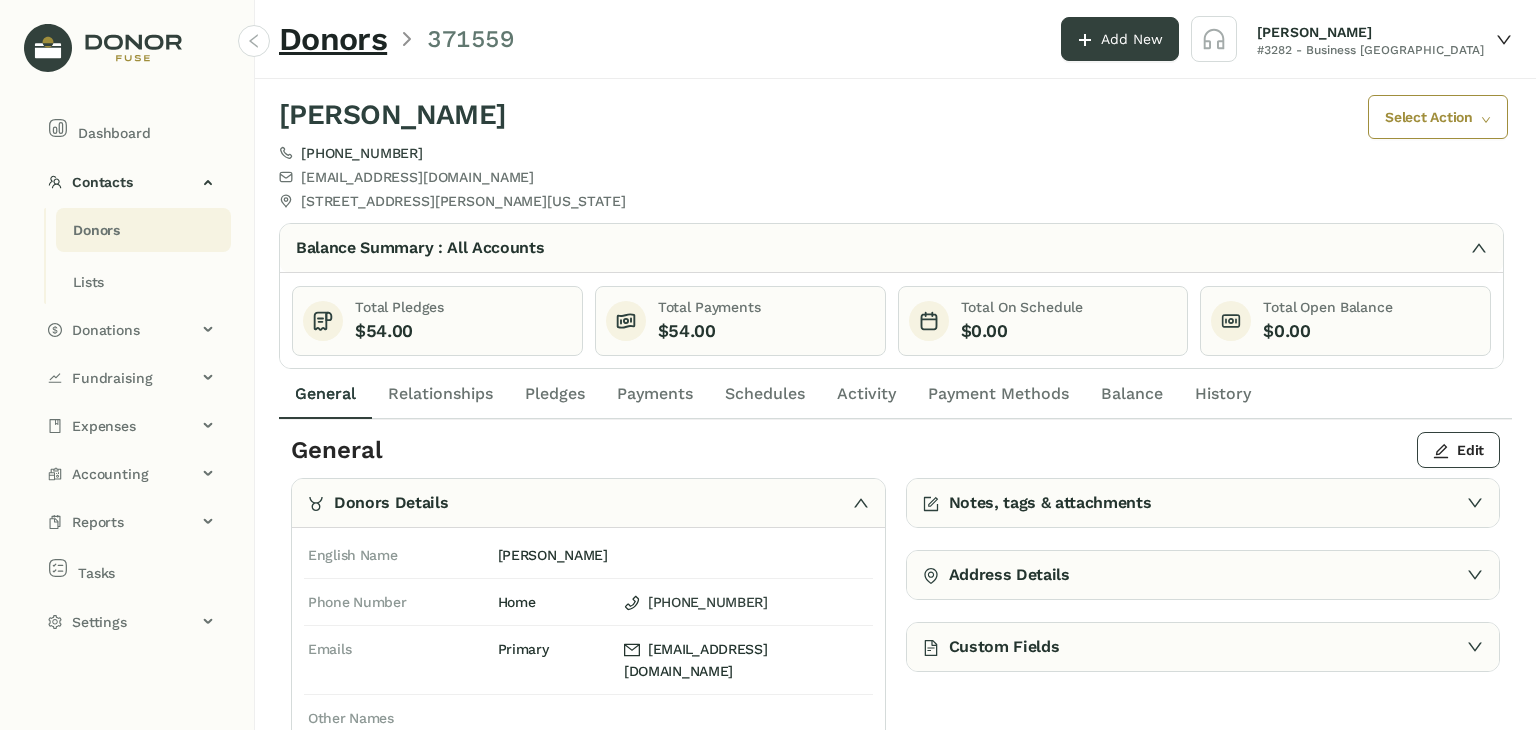 click on "Pledges" 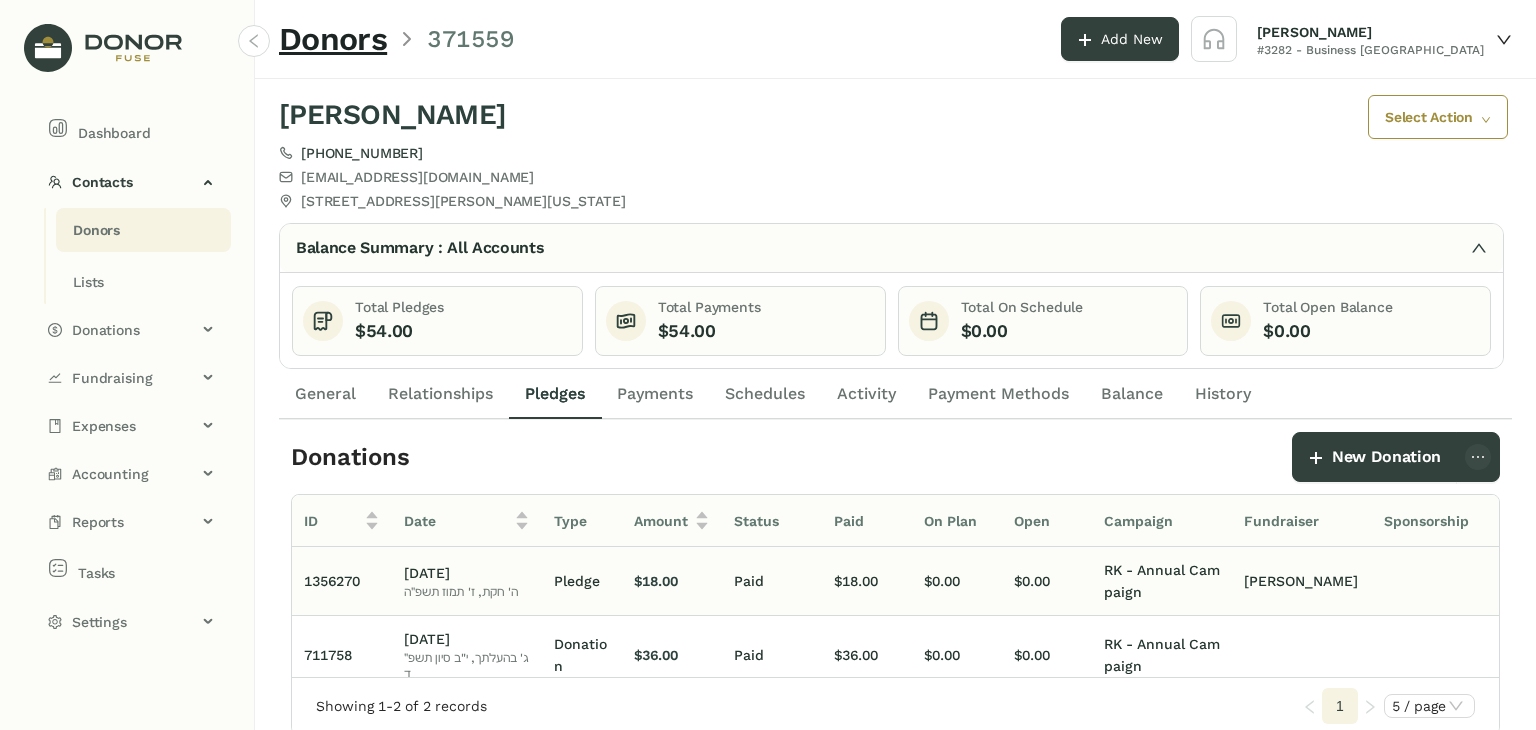 scroll, scrollTop: 0, scrollLeft: 306, axis: horizontal 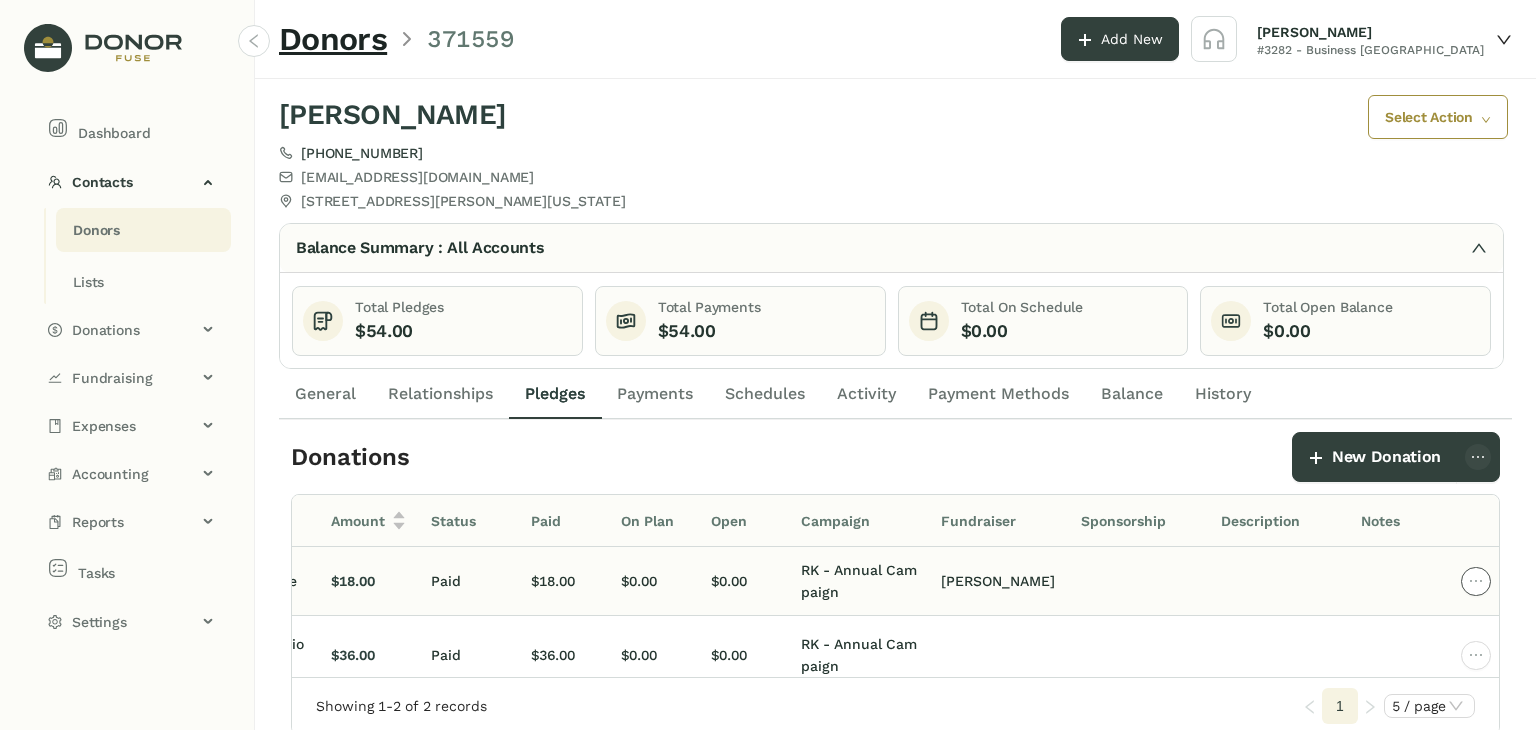 click 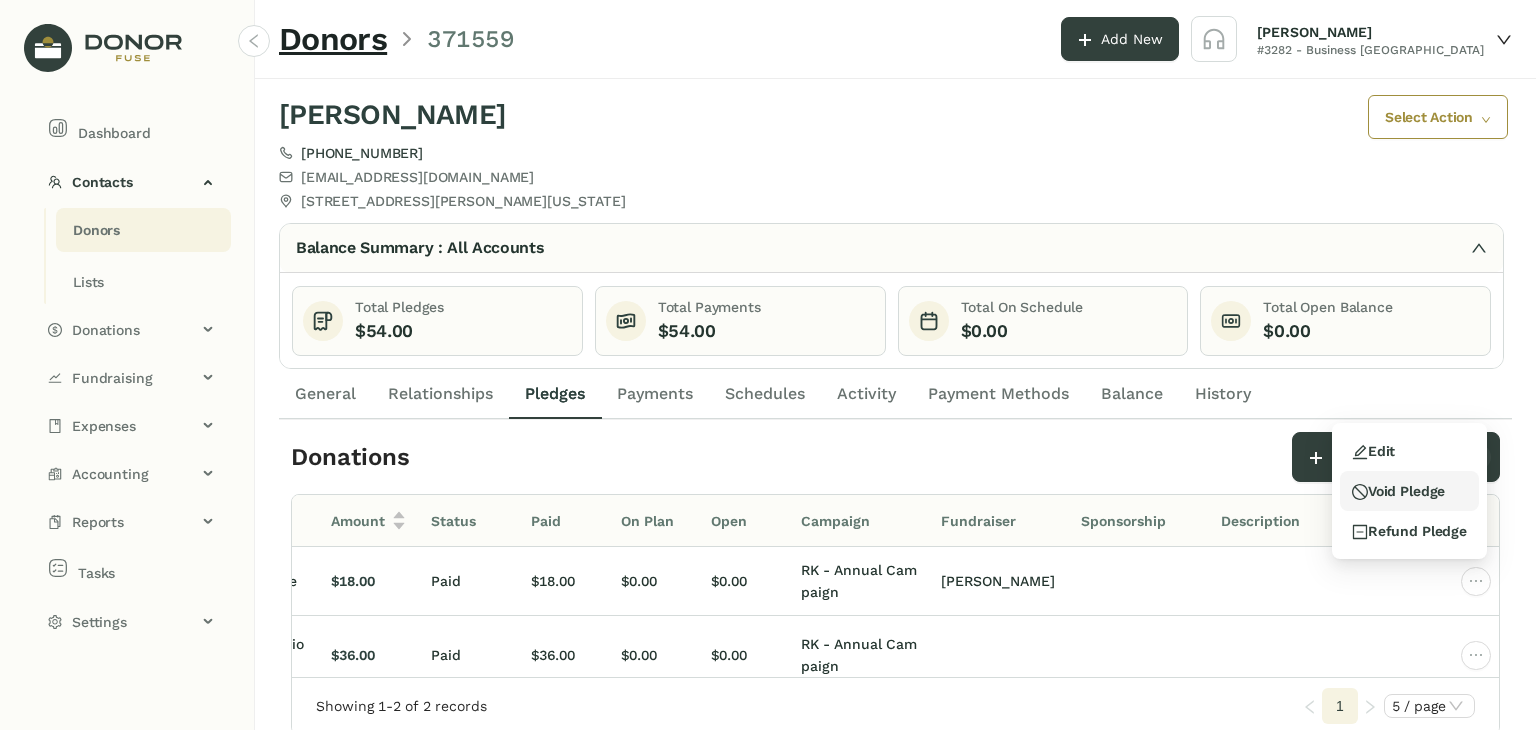 click on "Void Pledge" at bounding box center (1398, 491) 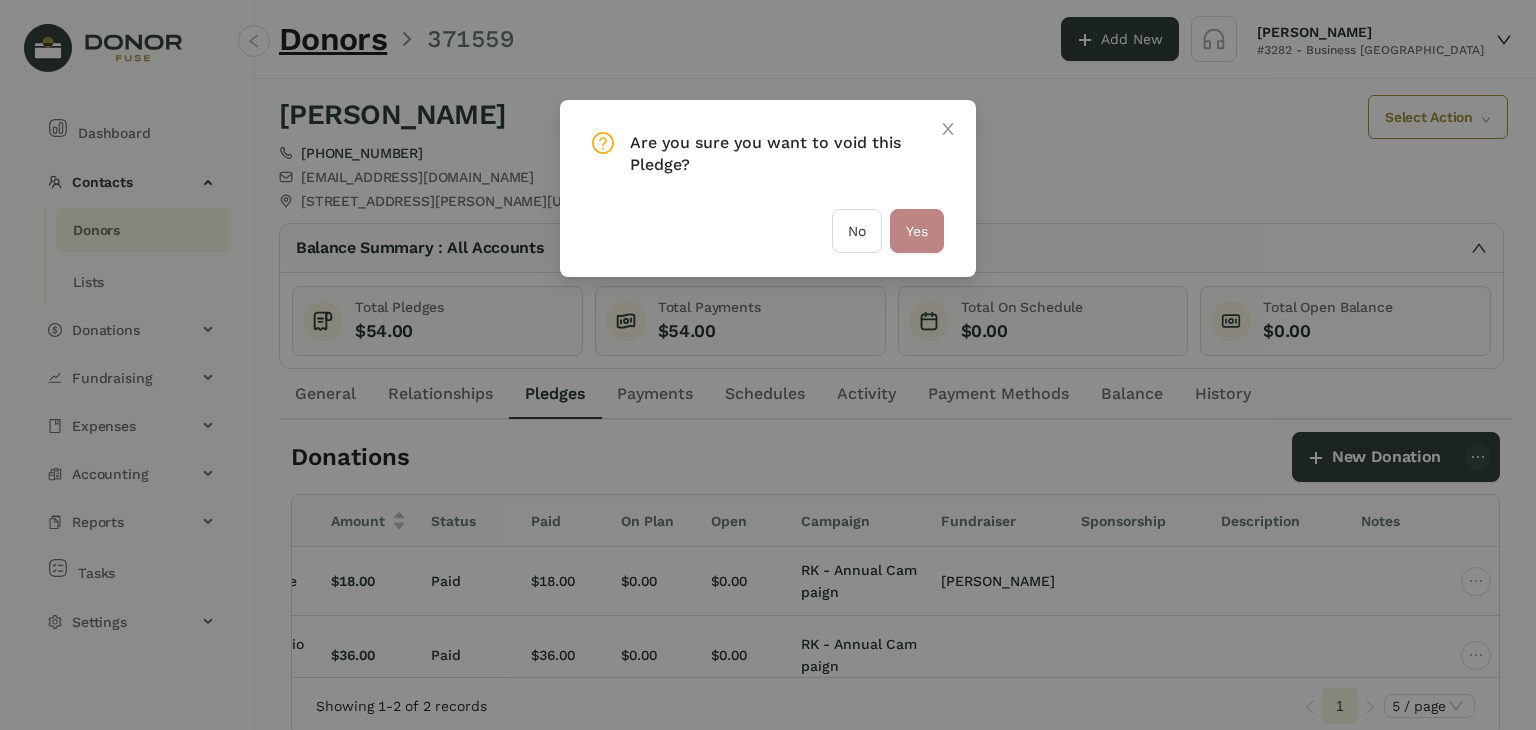 click on "Yes" at bounding box center [917, 231] 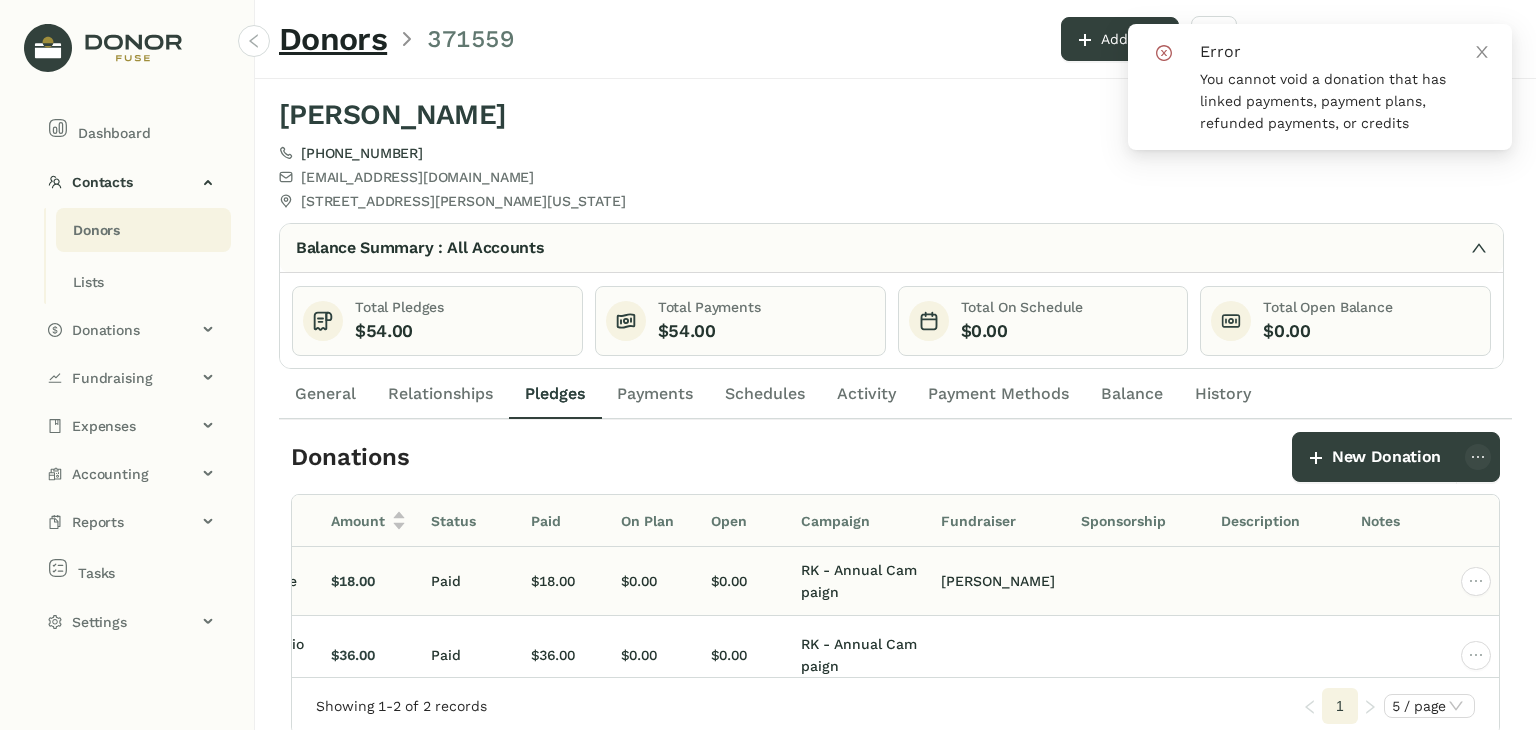 scroll, scrollTop: 0, scrollLeft: 244, axis: horizontal 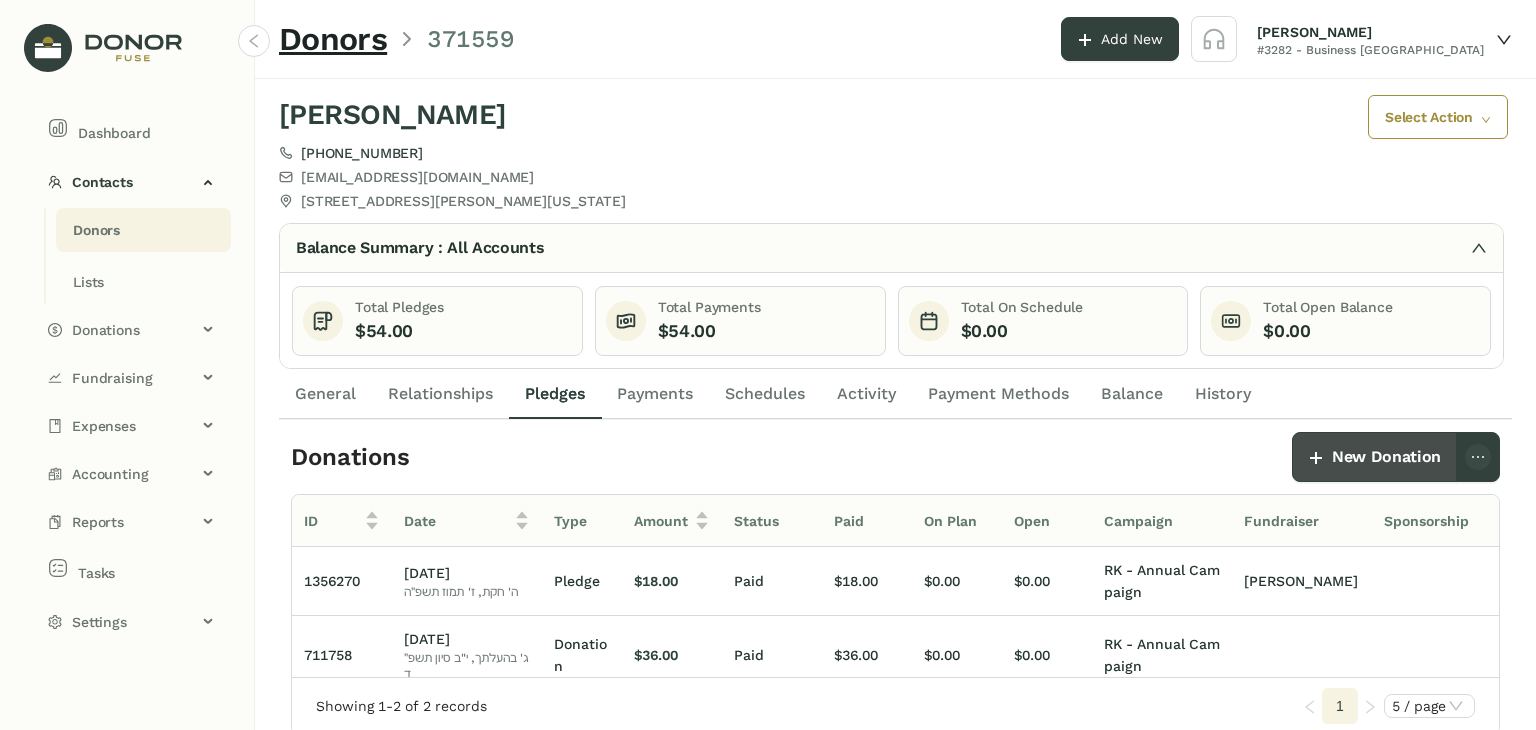 click on "New Donation" 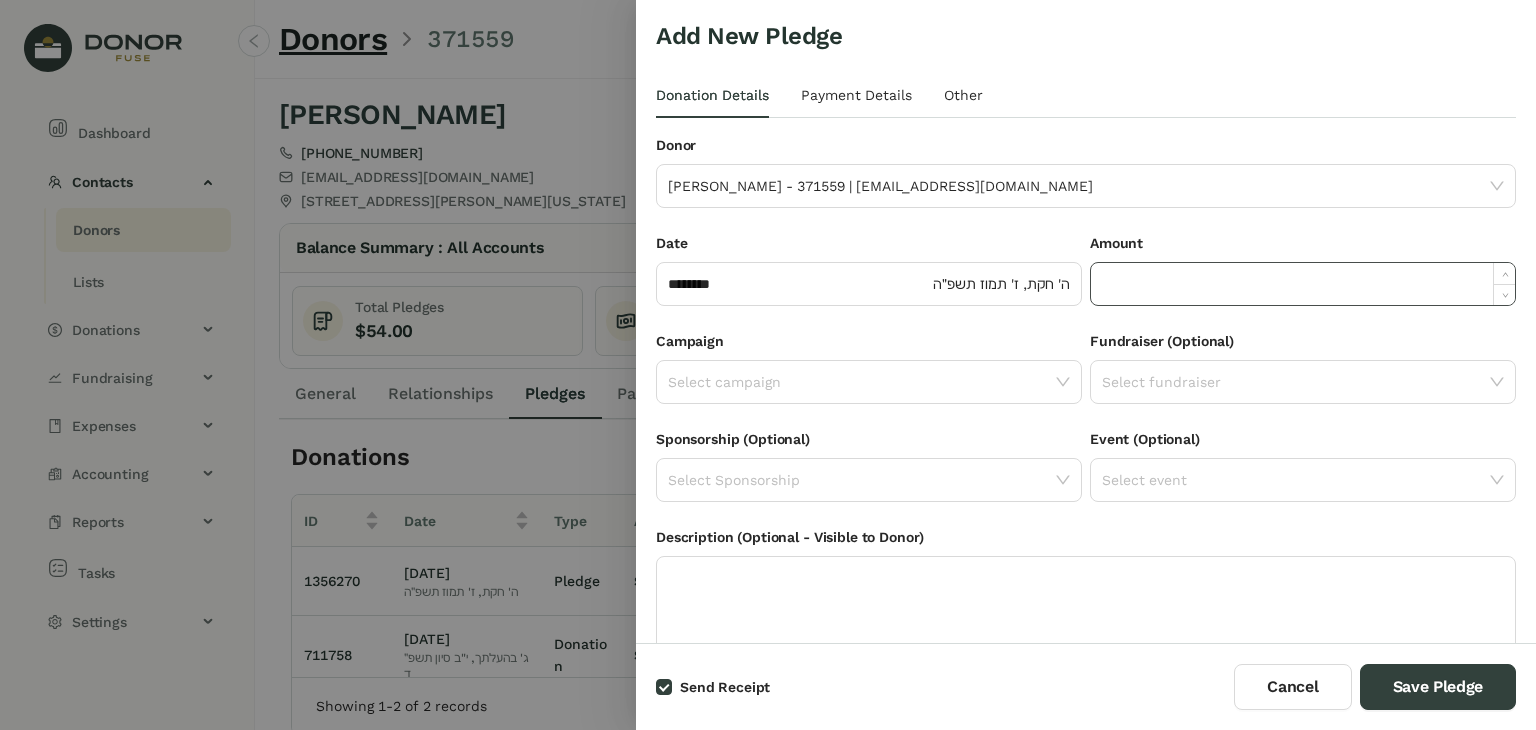 click 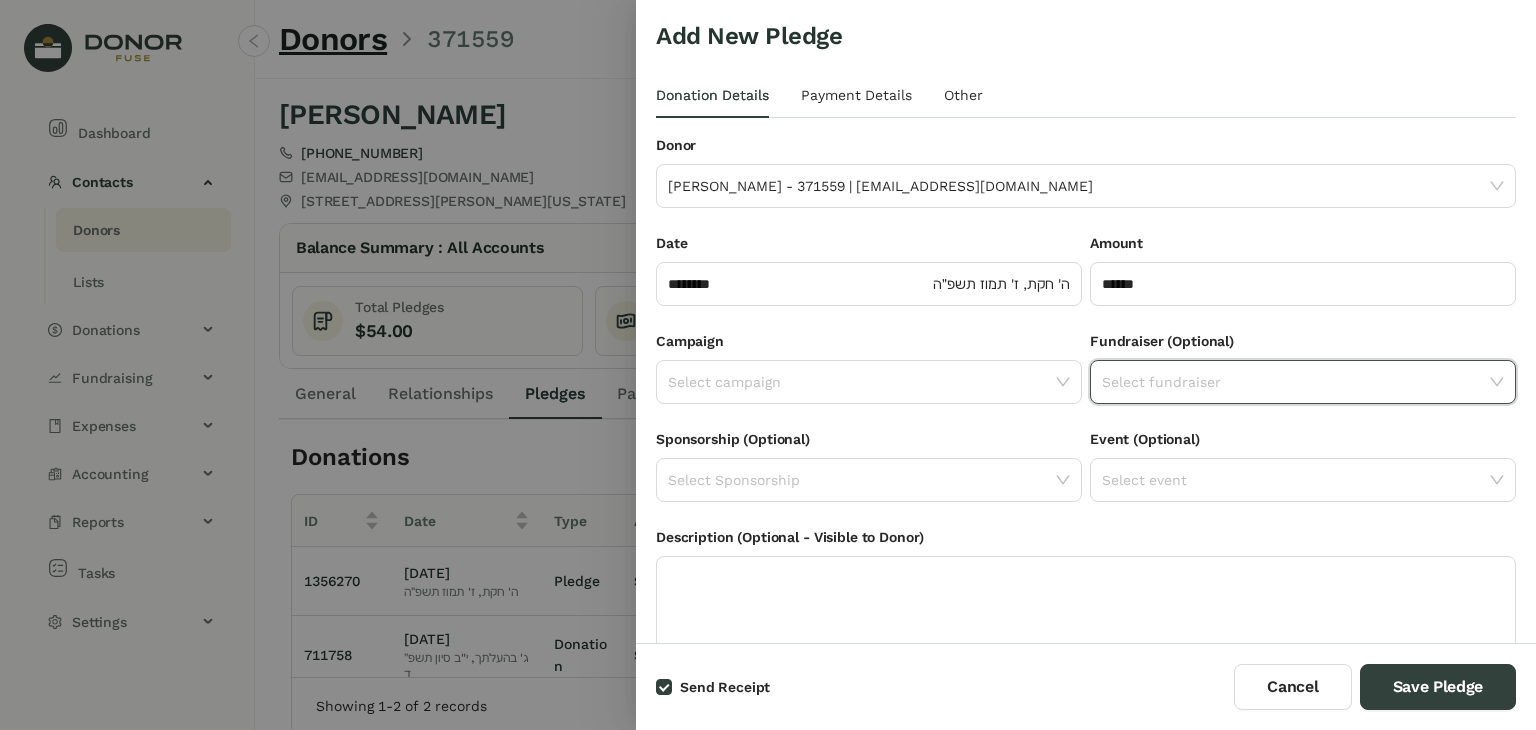 click 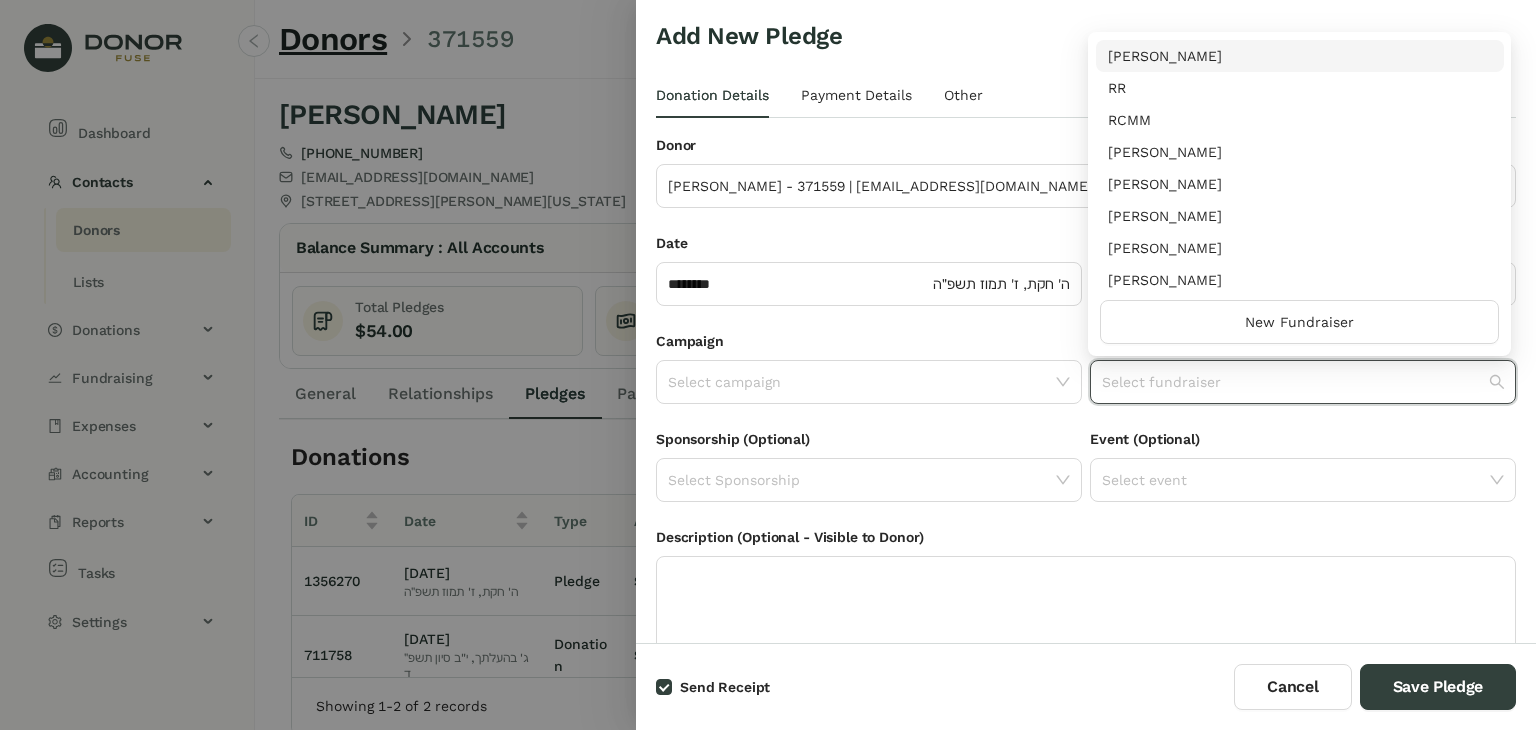 click on "[PERSON_NAME]" at bounding box center [1300, 56] 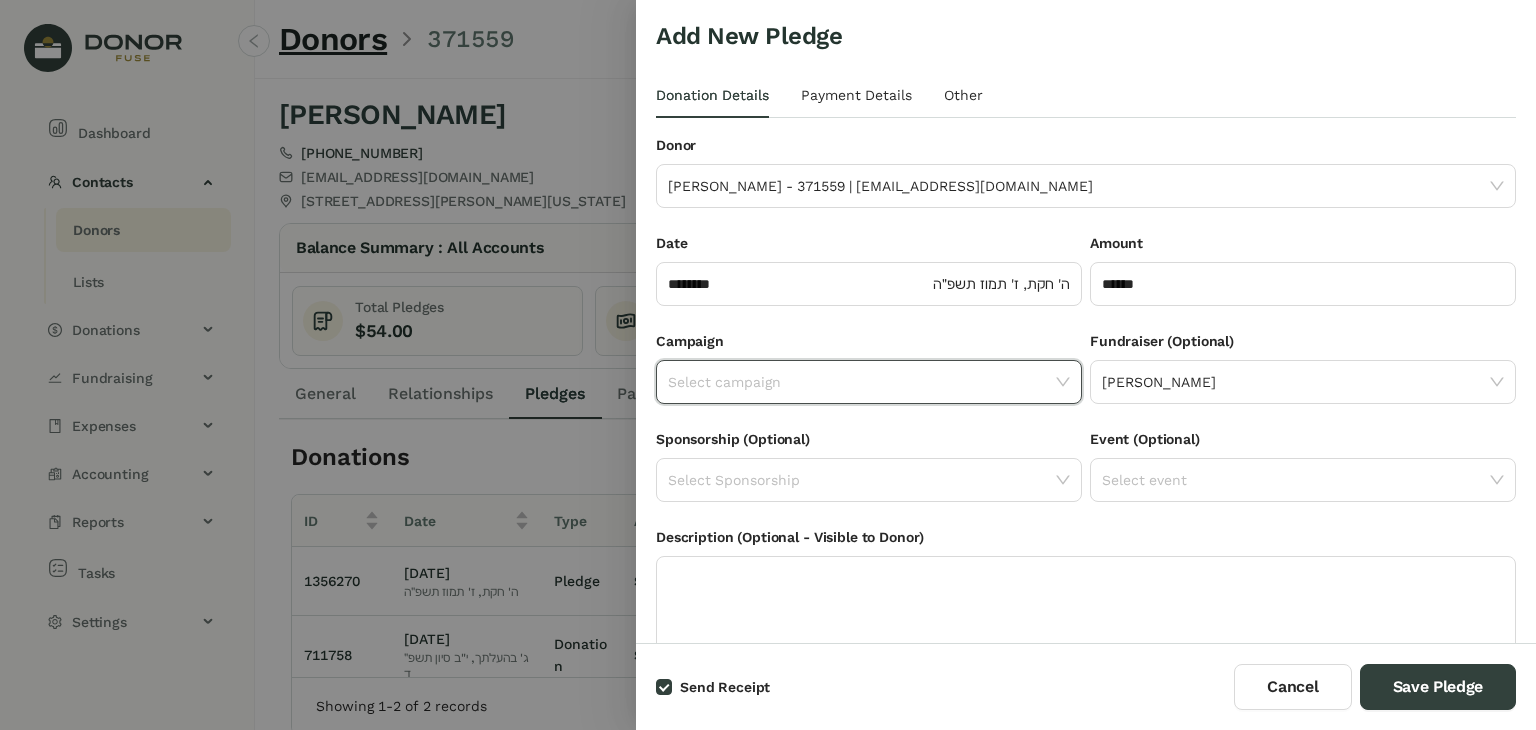 click 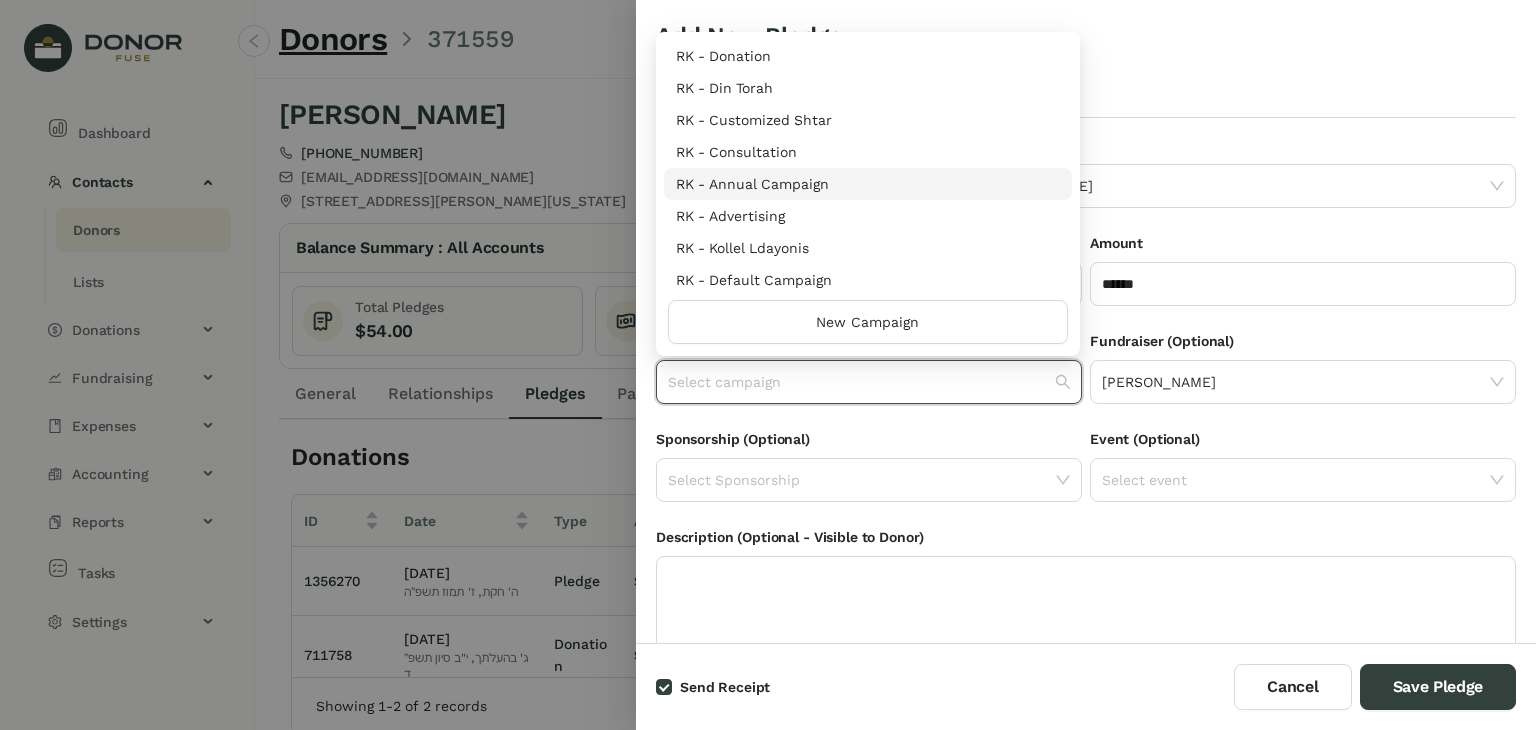 click on "RK - Annual Campaign" at bounding box center (868, 184) 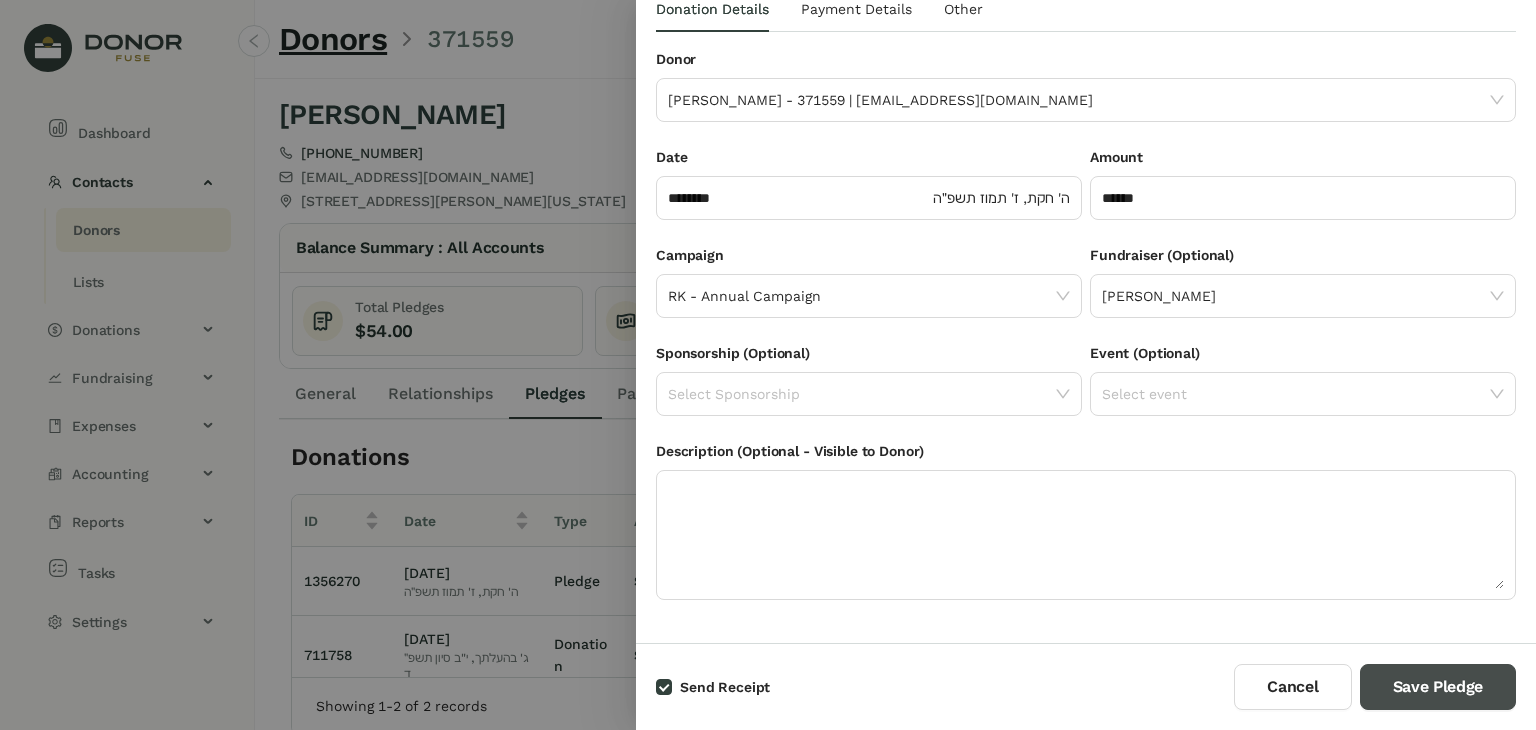 click on "Save Pledge" at bounding box center [1438, 687] 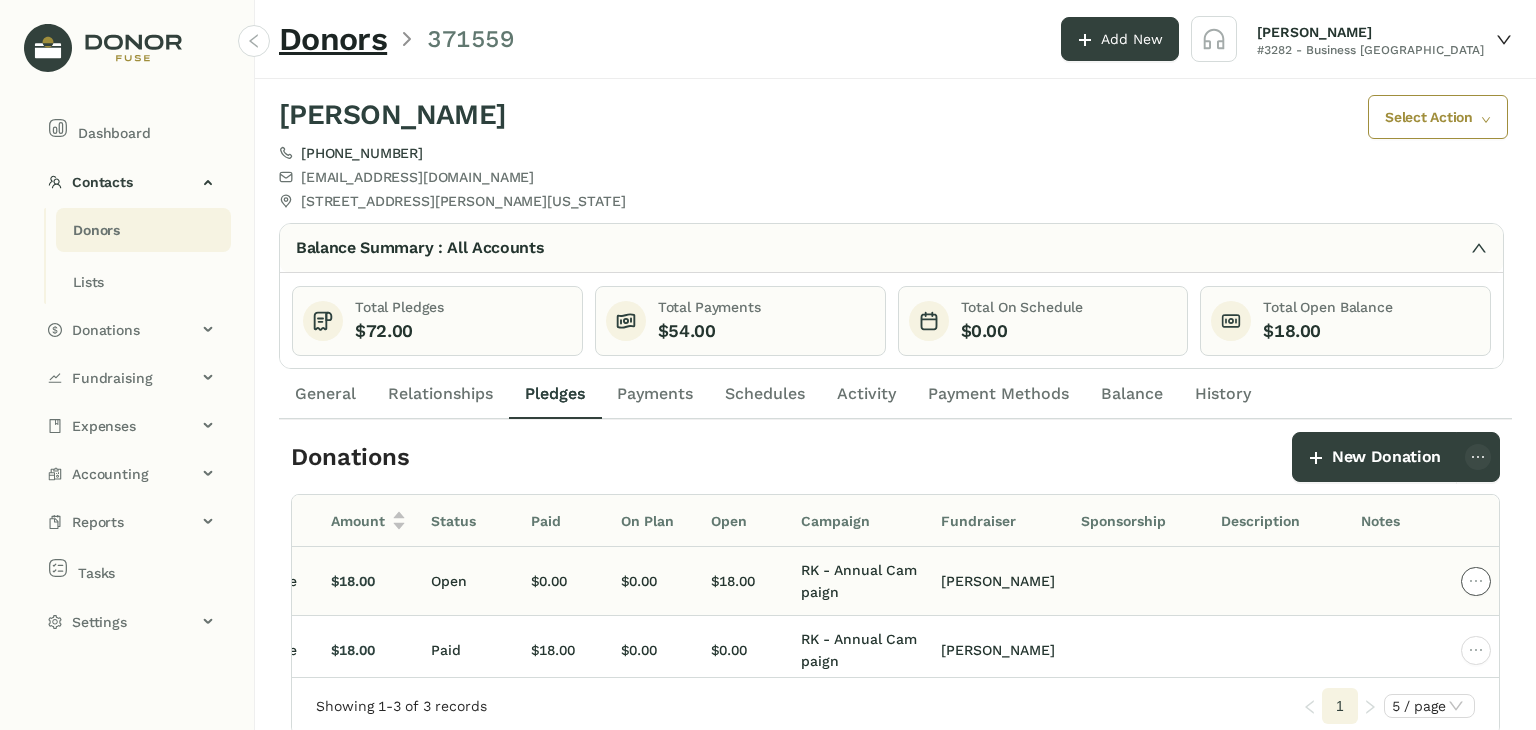 click 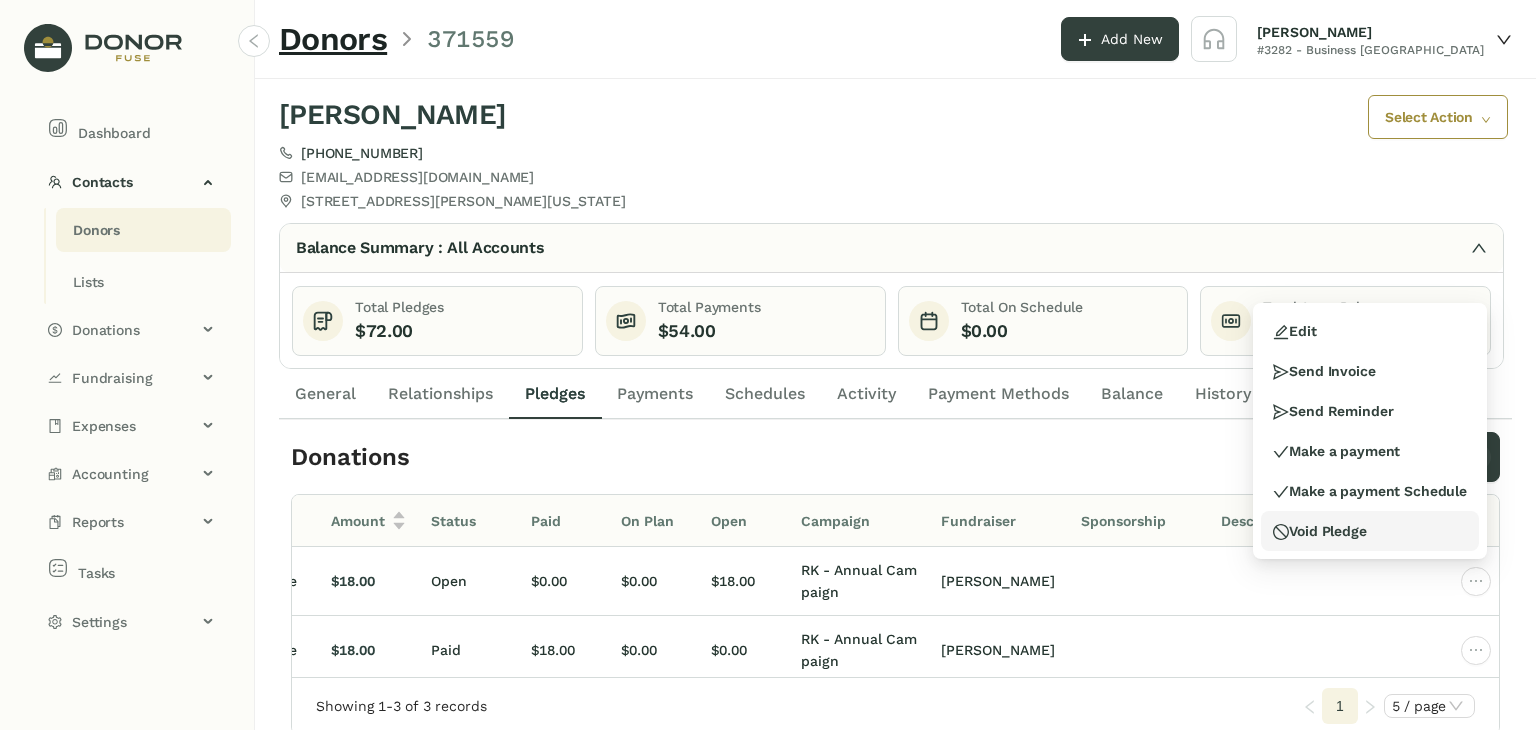 click on "Void Pledge" at bounding box center (1319, 531) 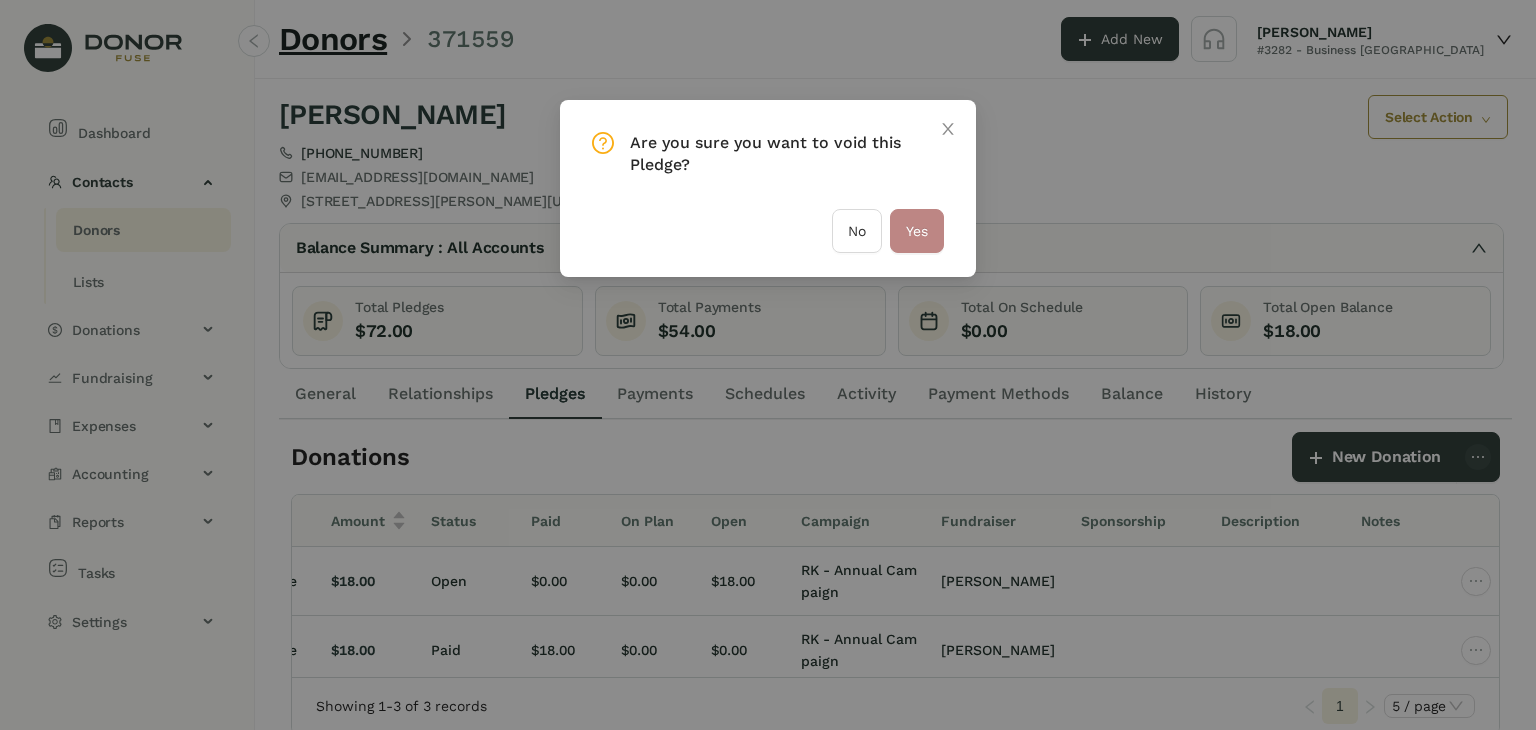 click on "Yes" at bounding box center [917, 231] 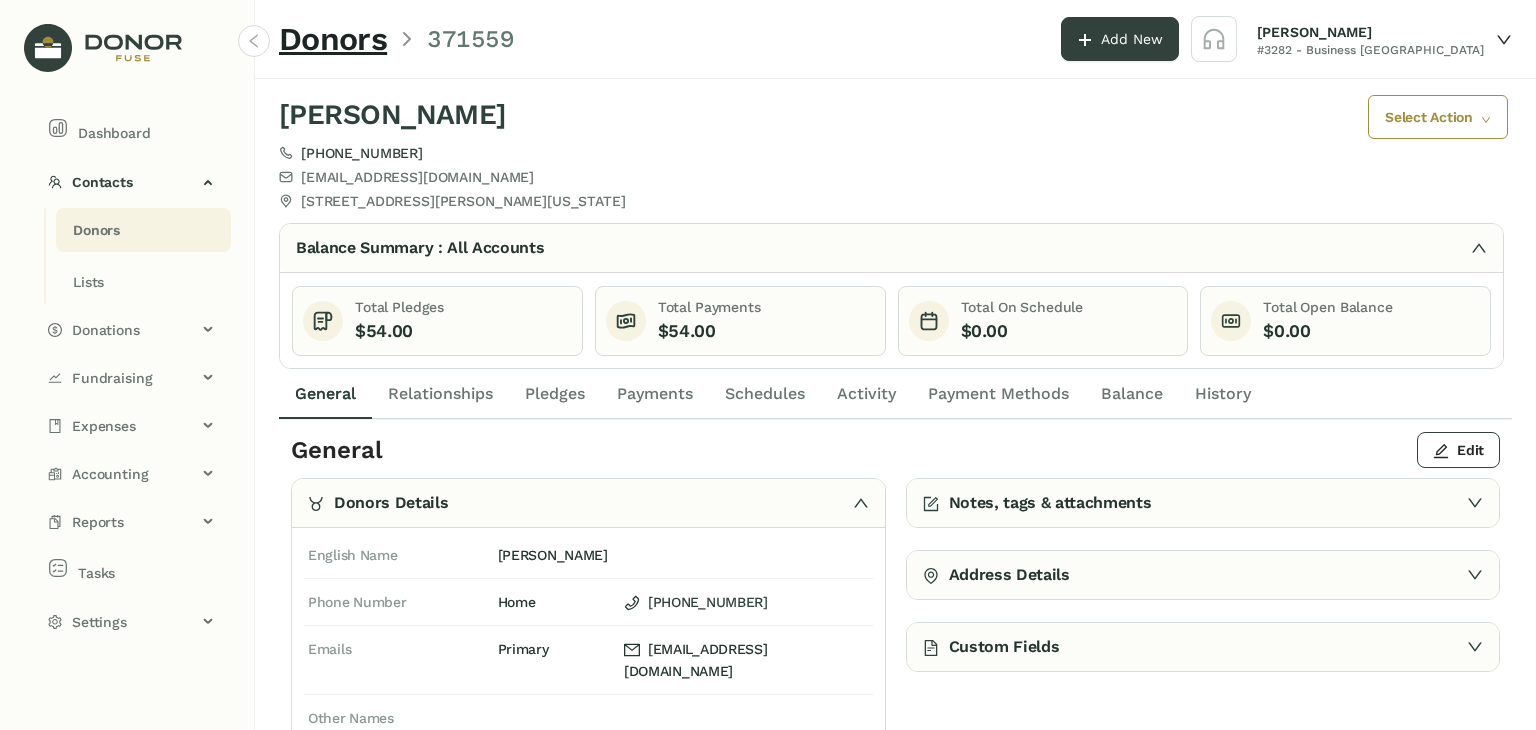 click on "Payments" 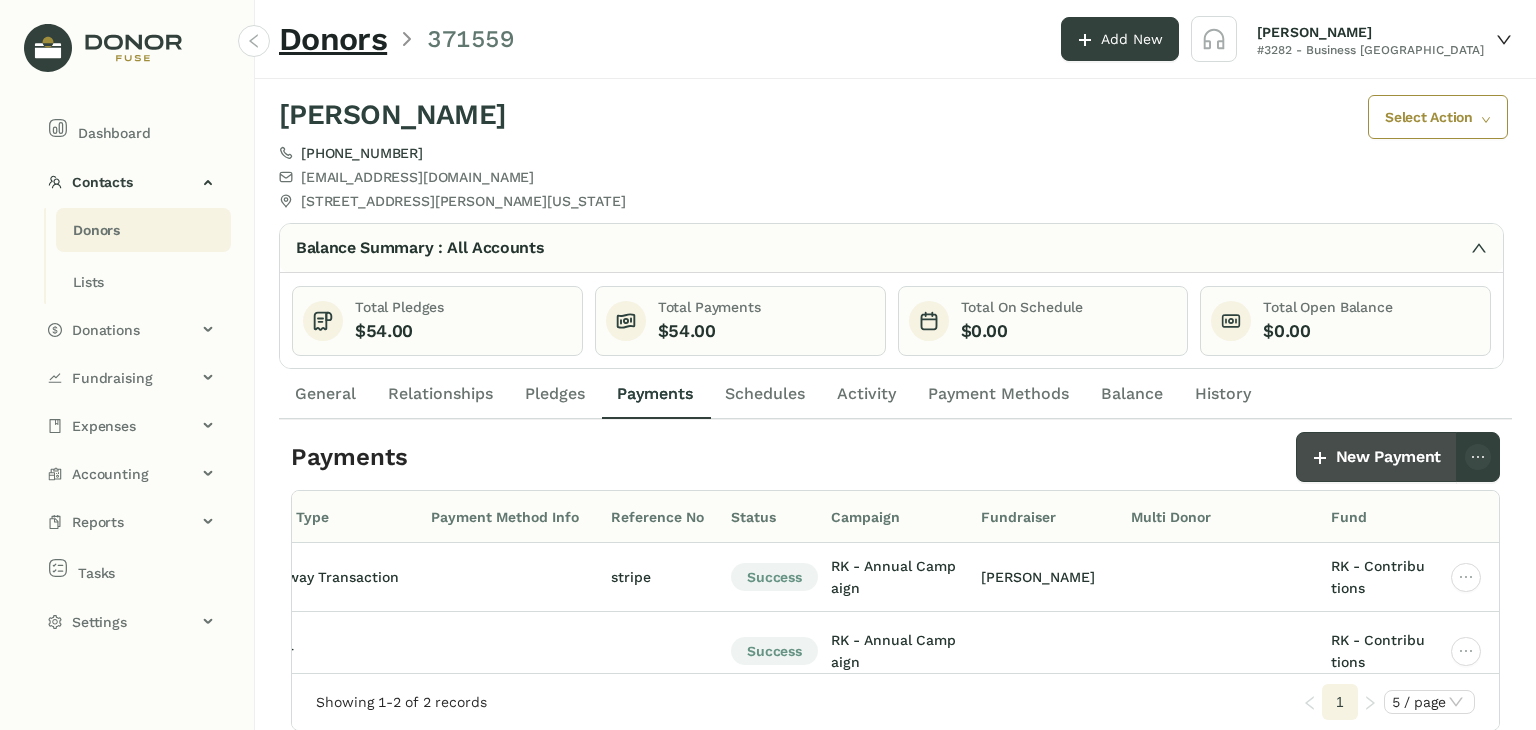 click on "New Payment" 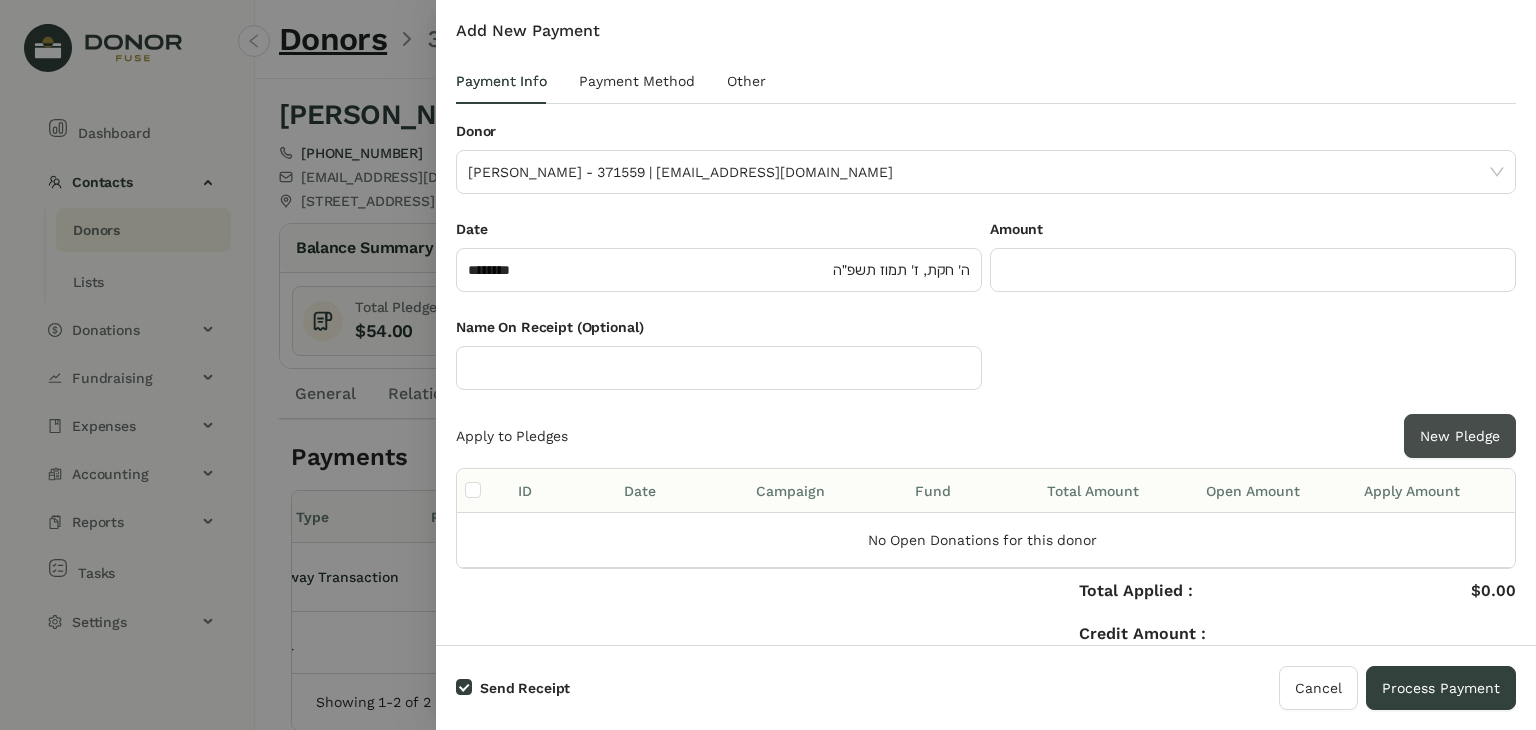 click on "New Pledge" at bounding box center [1460, 436] 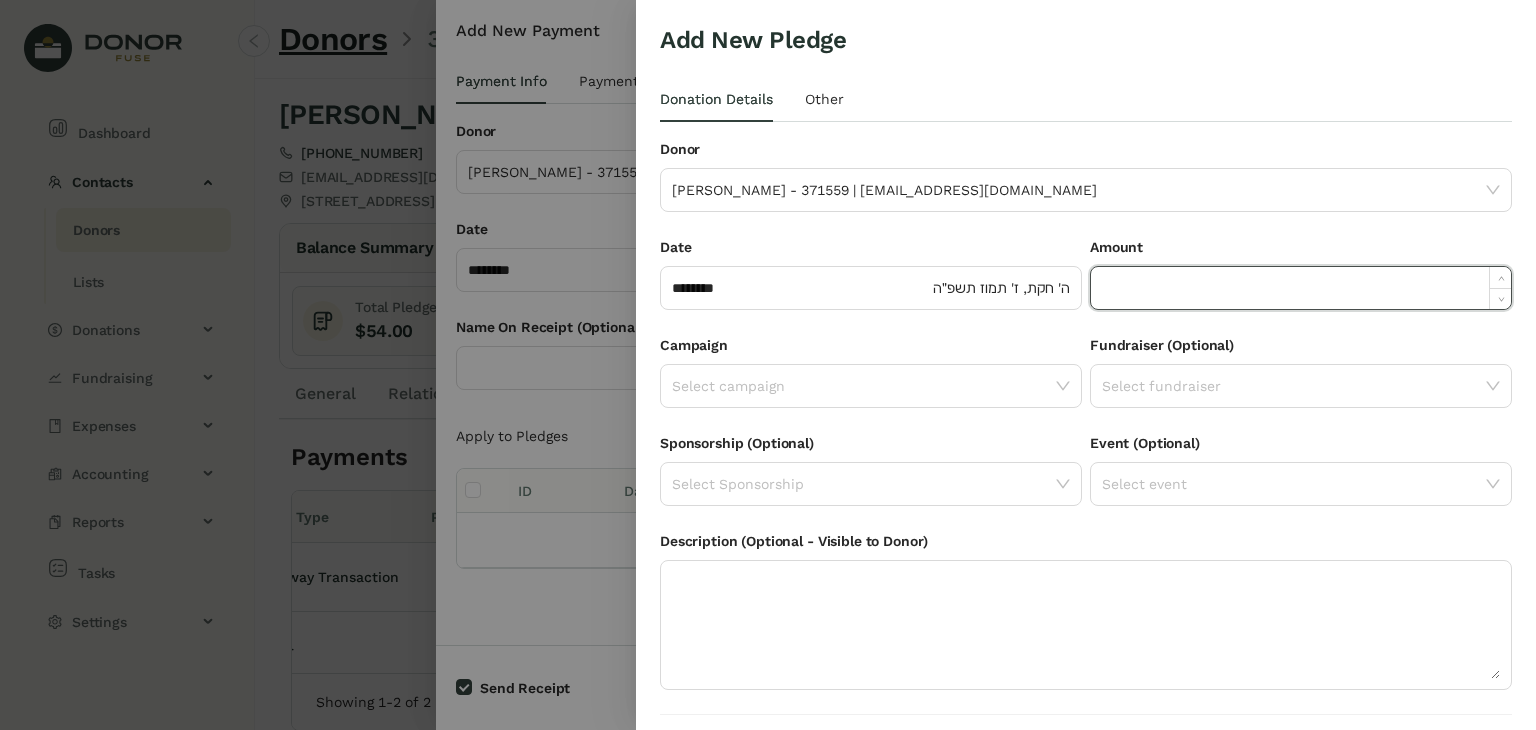 click 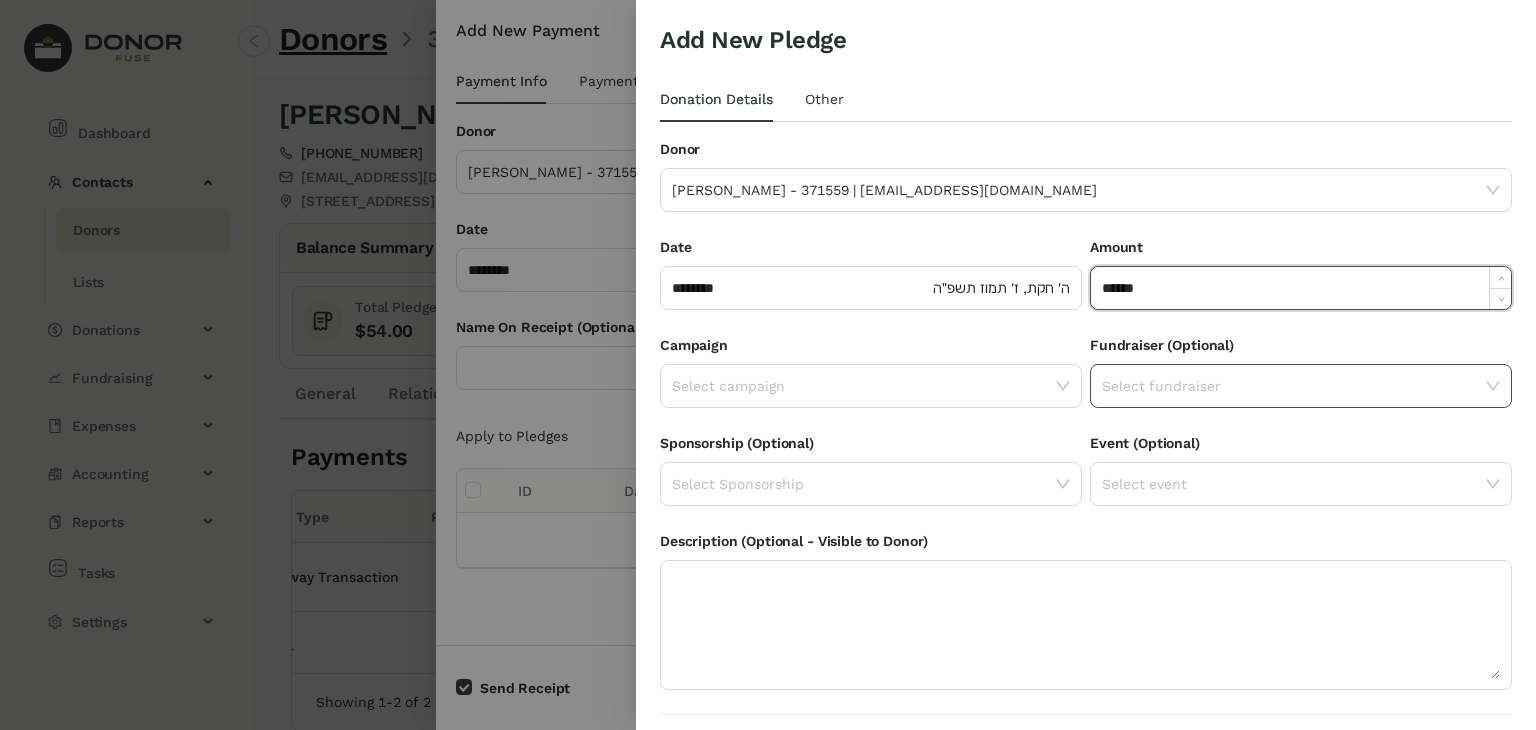 click 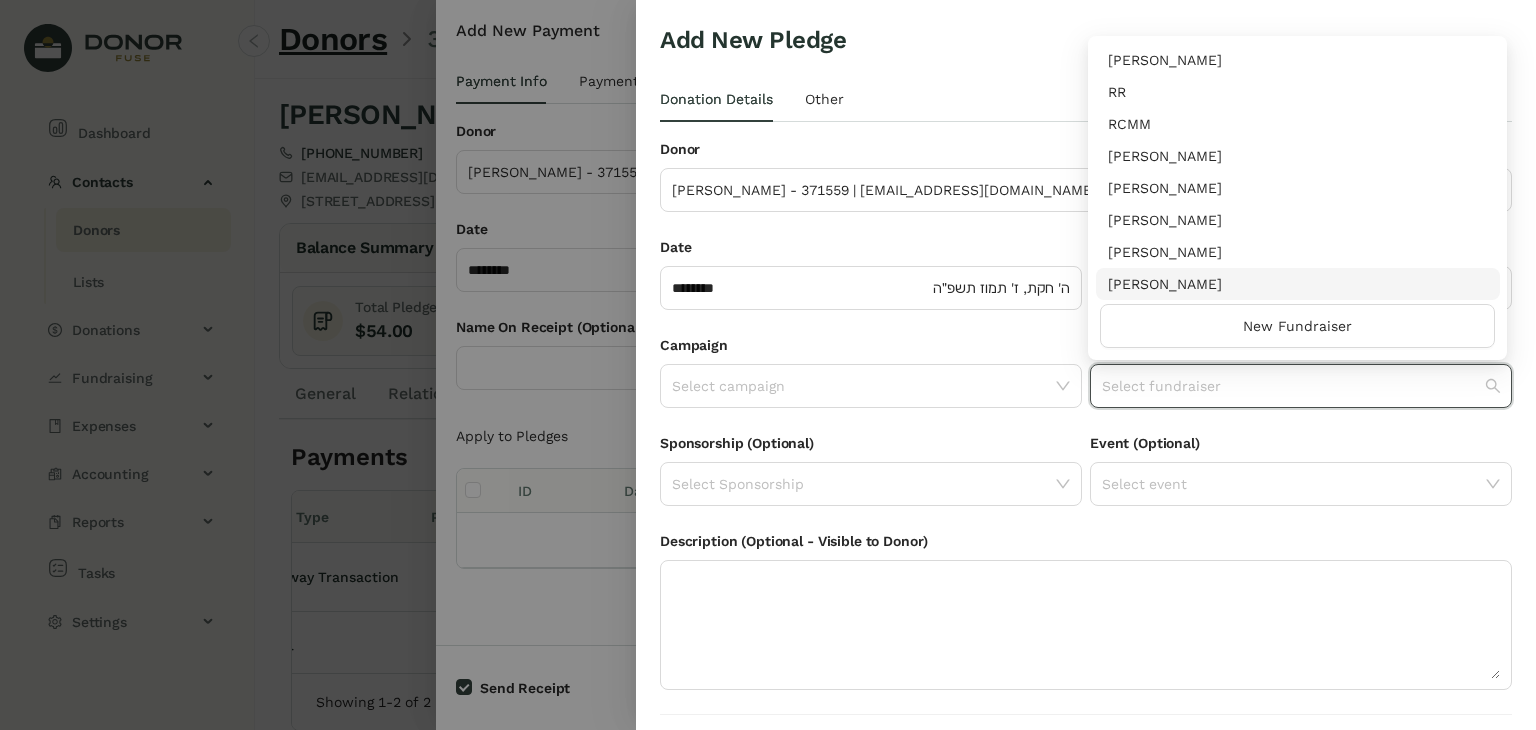 click on "[PERSON_NAME]" at bounding box center [1298, 284] 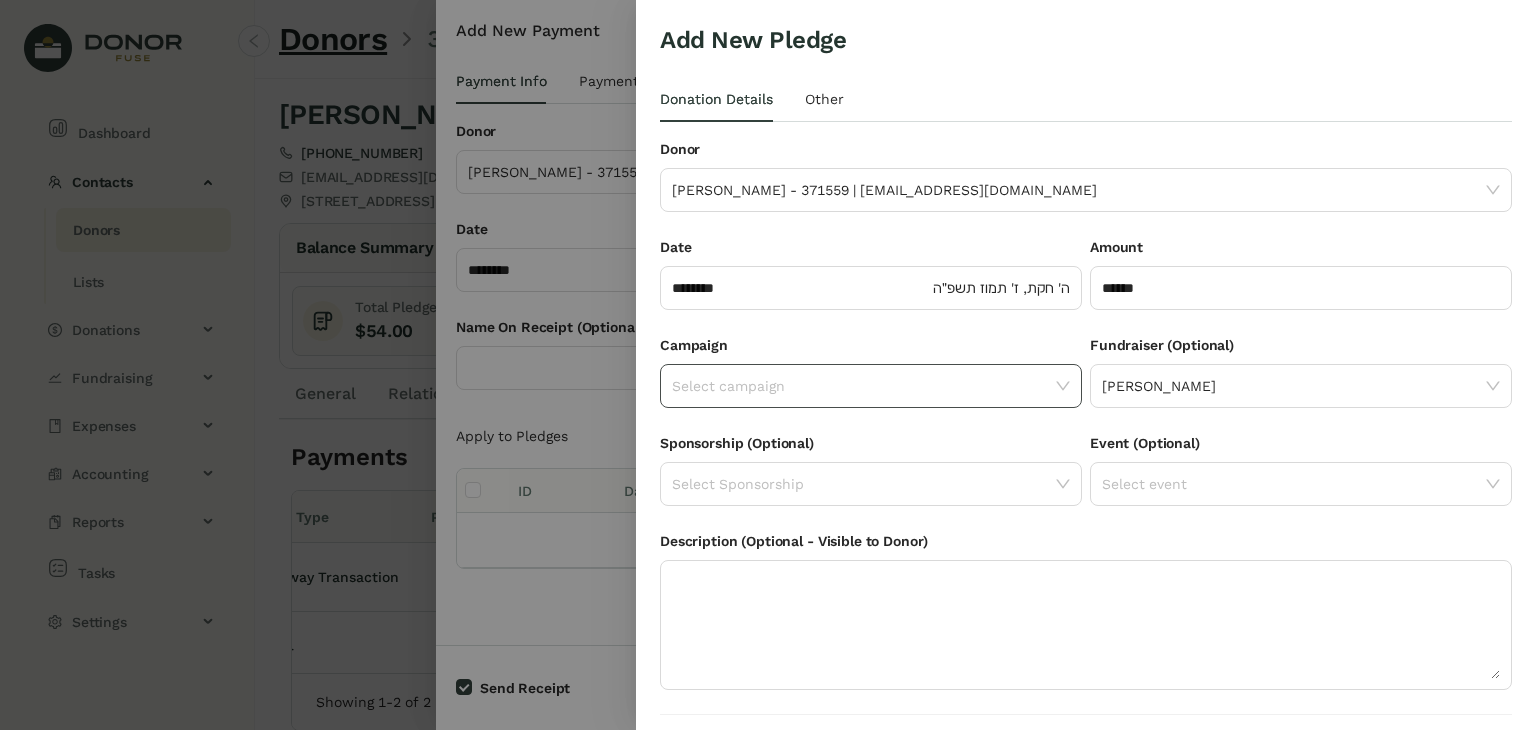 click 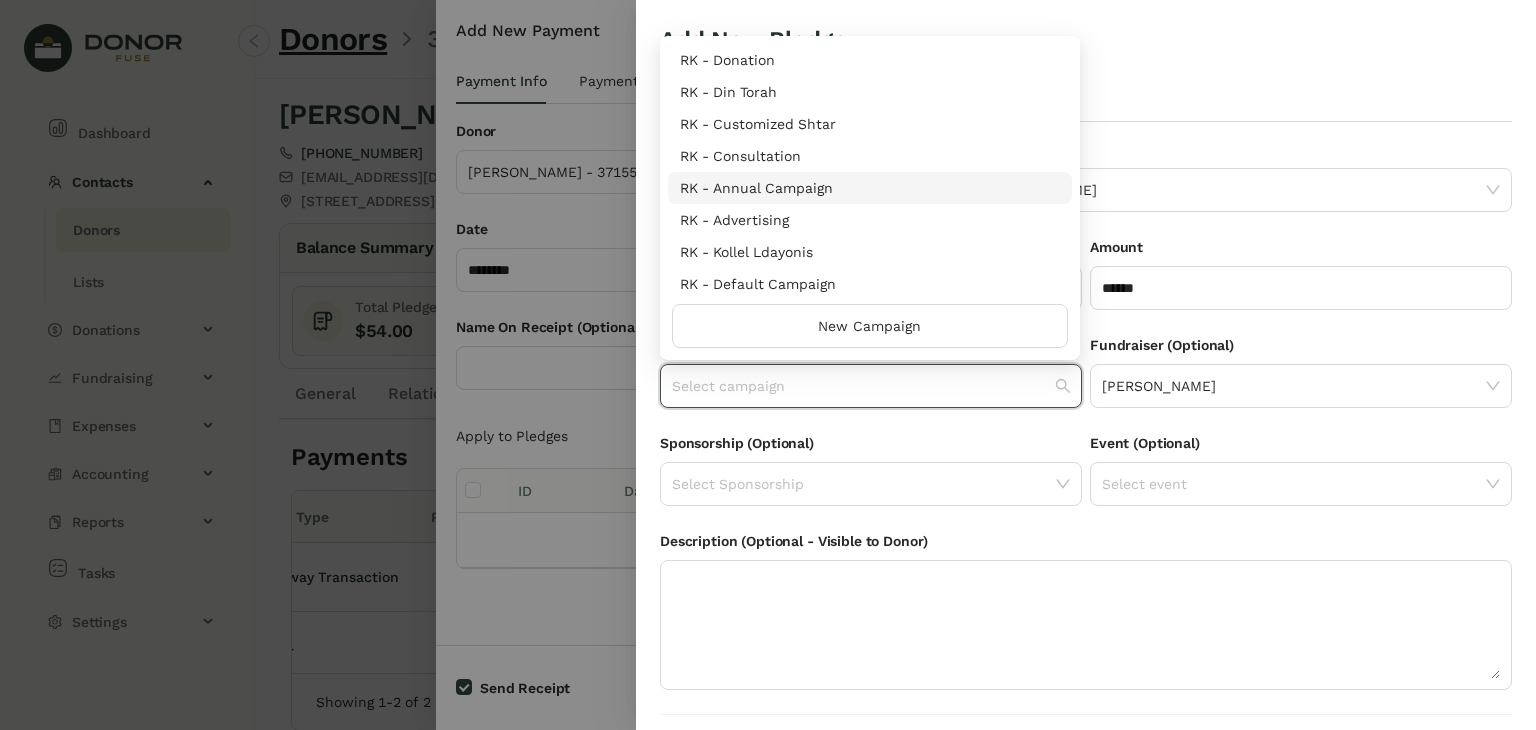 click on "RK - Annual Campaign" at bounding box center (870, 188) 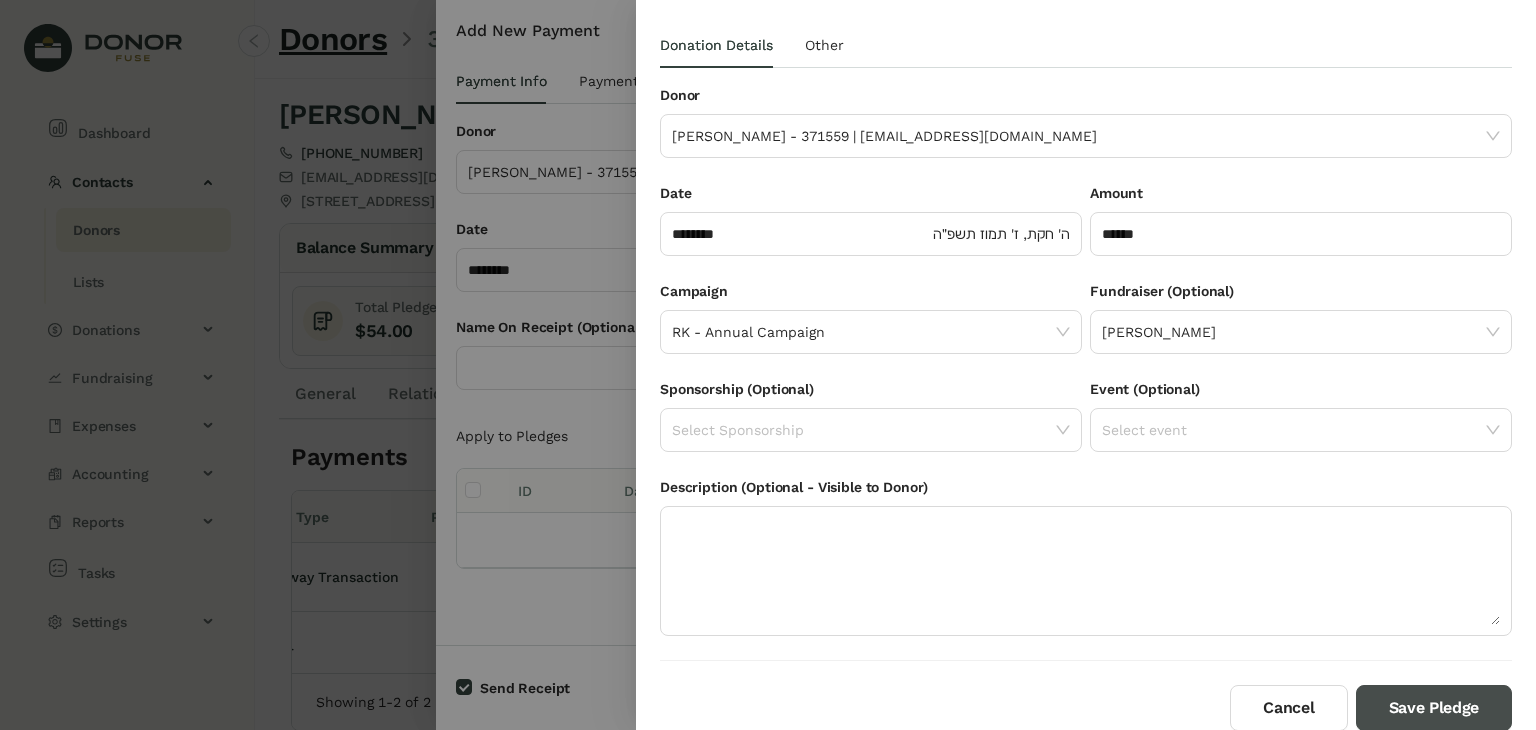 click on "Save Pledge" at bounding box center (1434, 708) 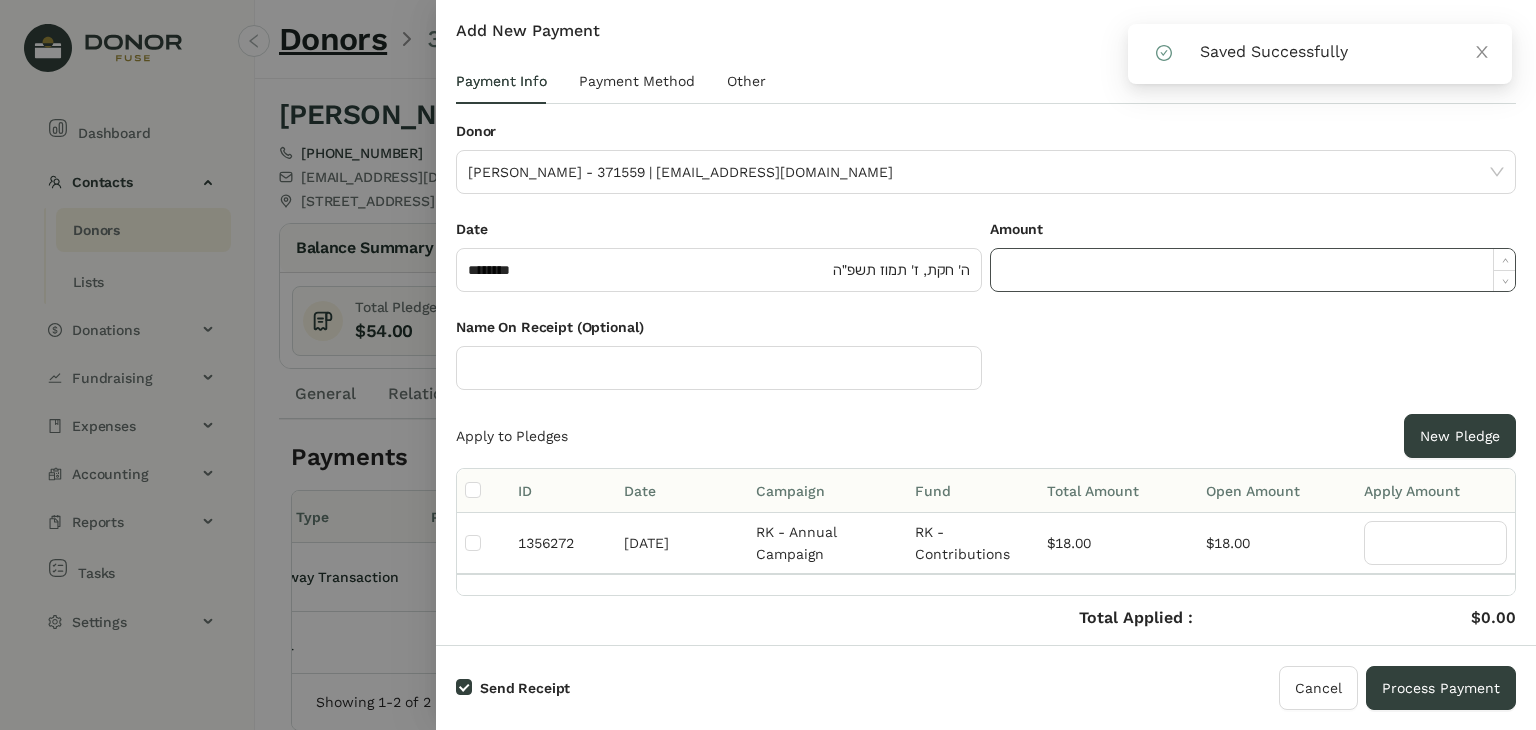 click 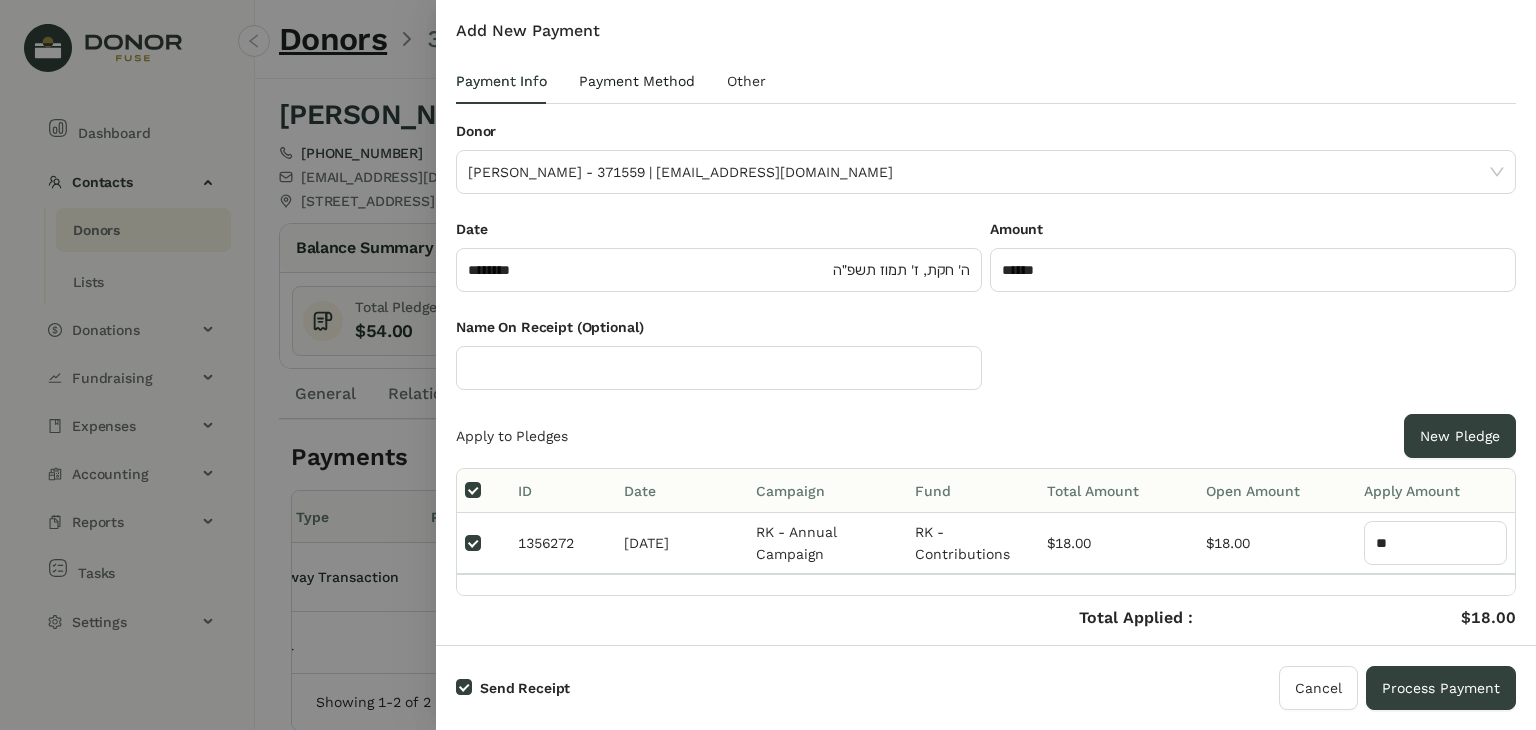 click on "Payment Method" at bounding box center [637, 81] 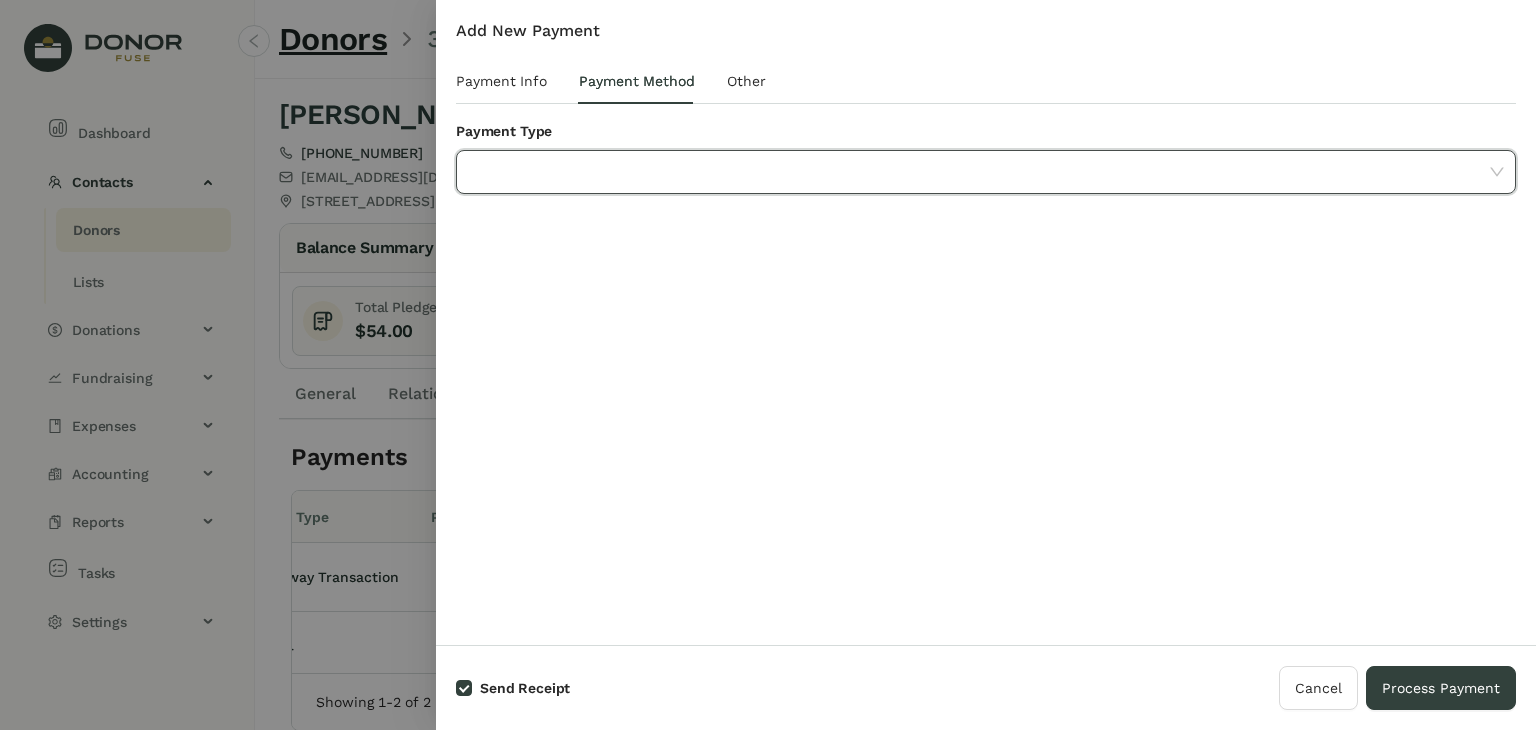 click 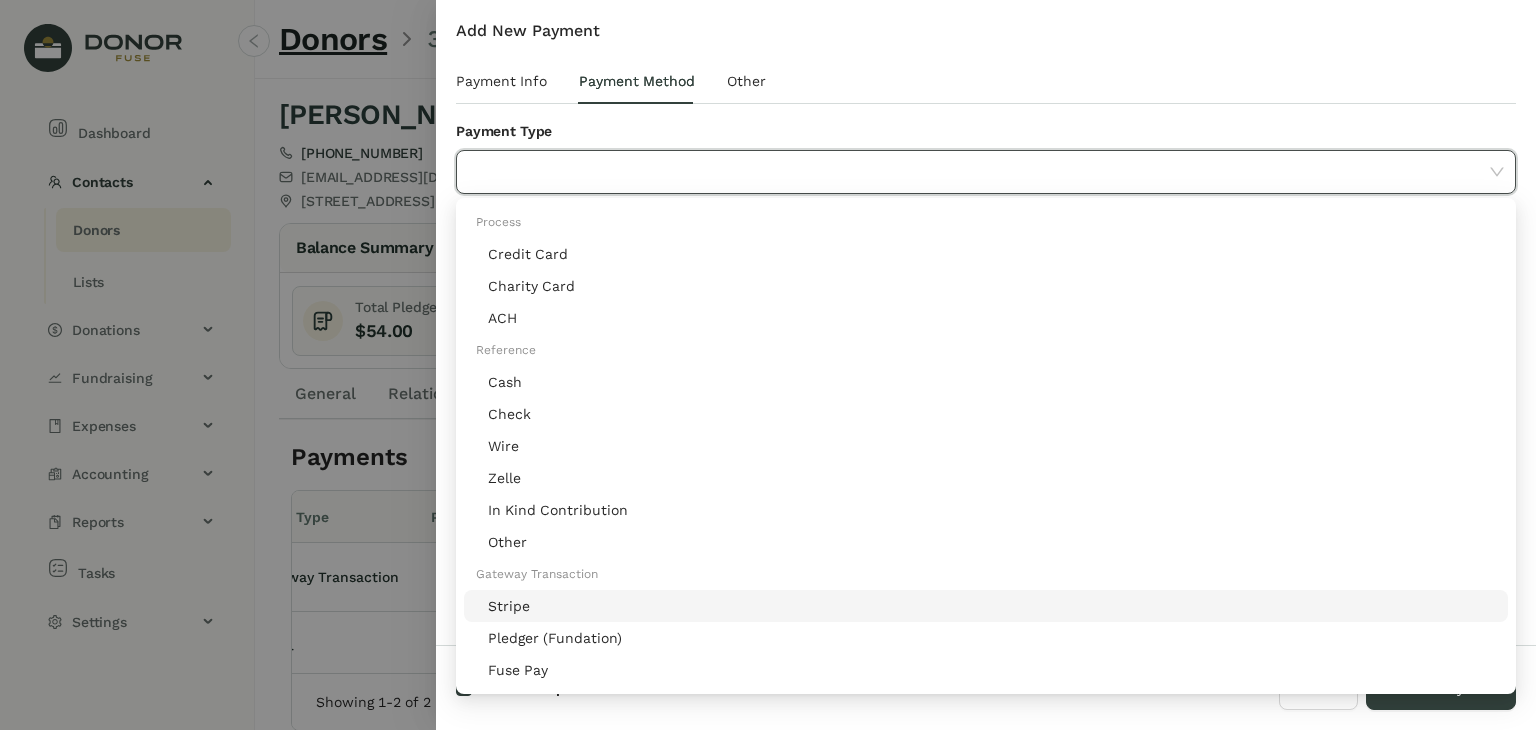 click on "Stripe" 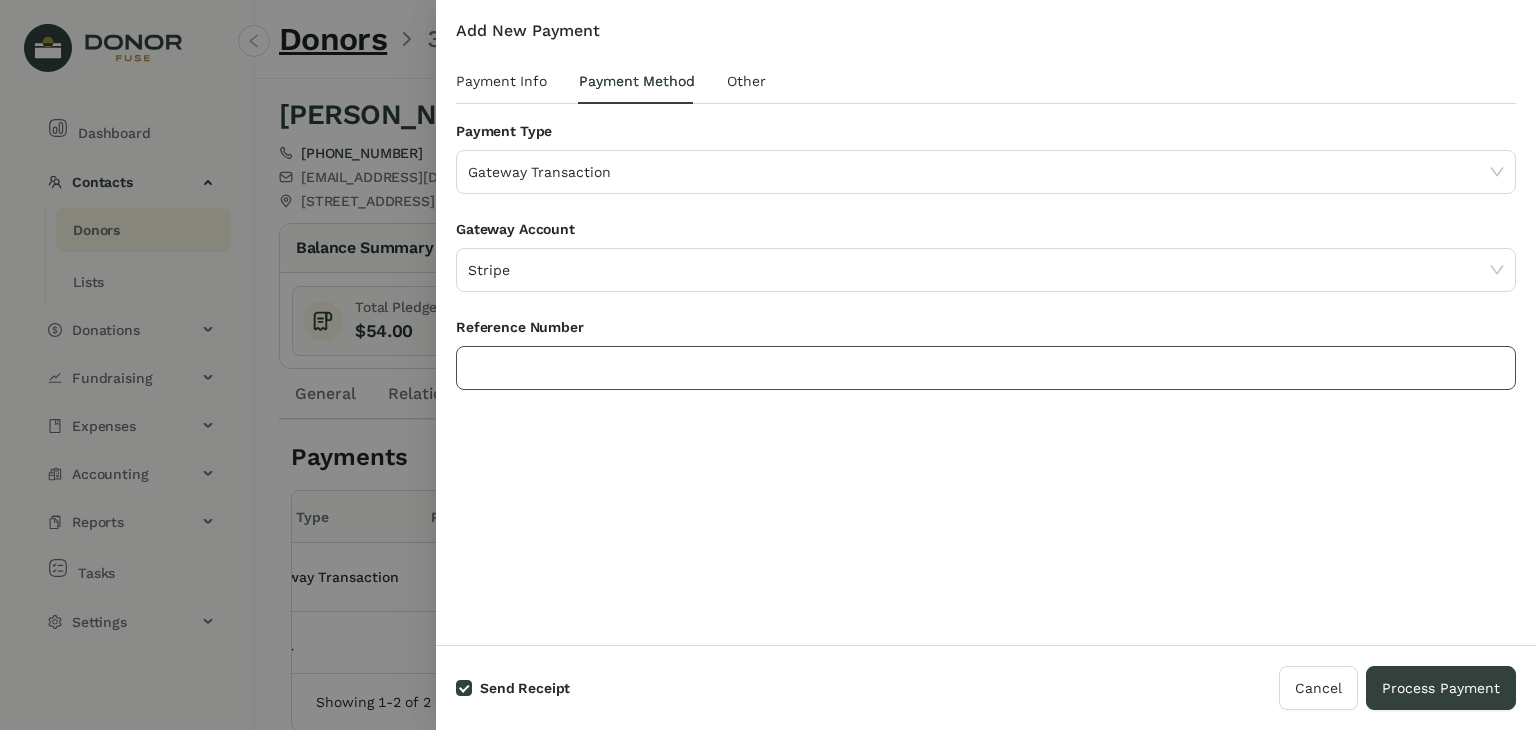 click 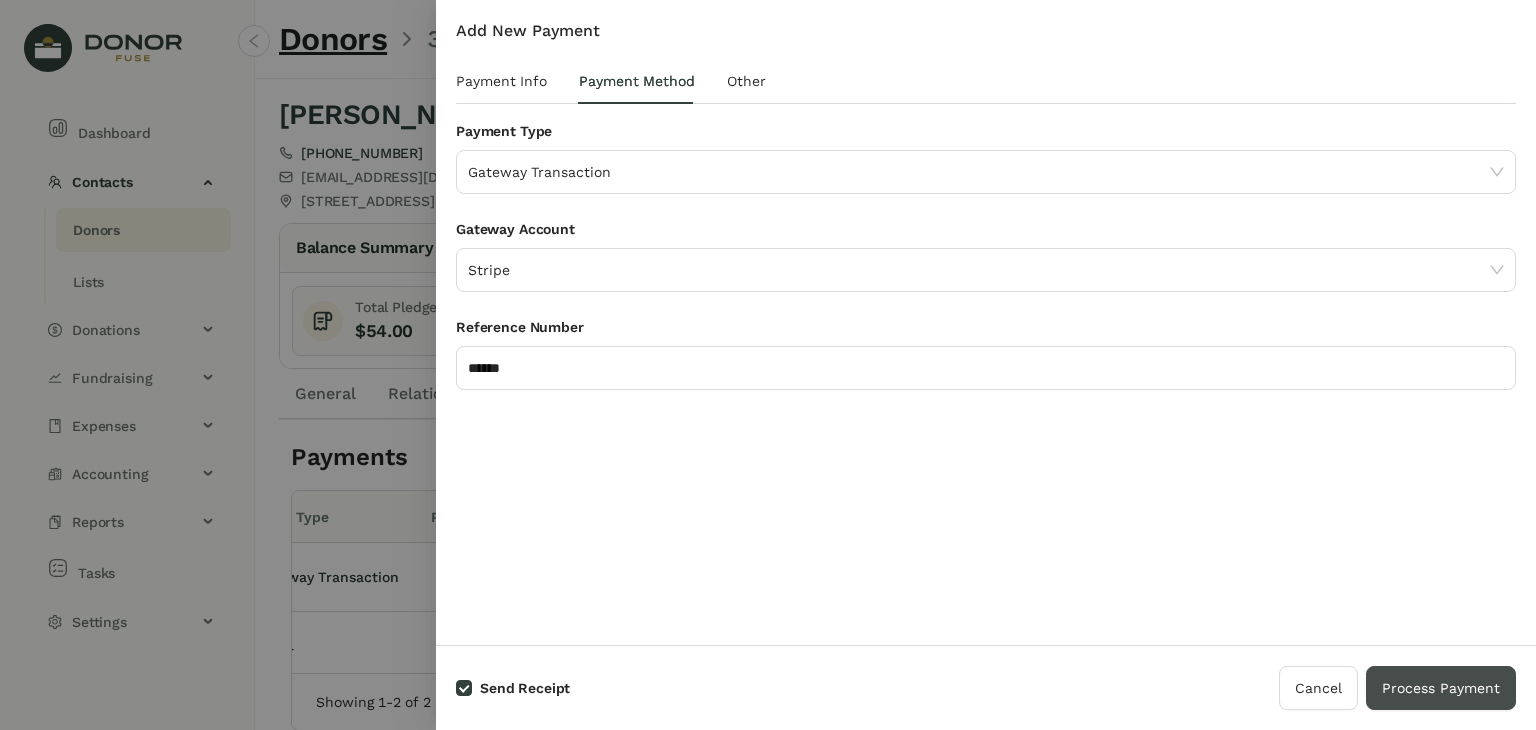 click on "Process Payment" at bounding box center [1441, 688] 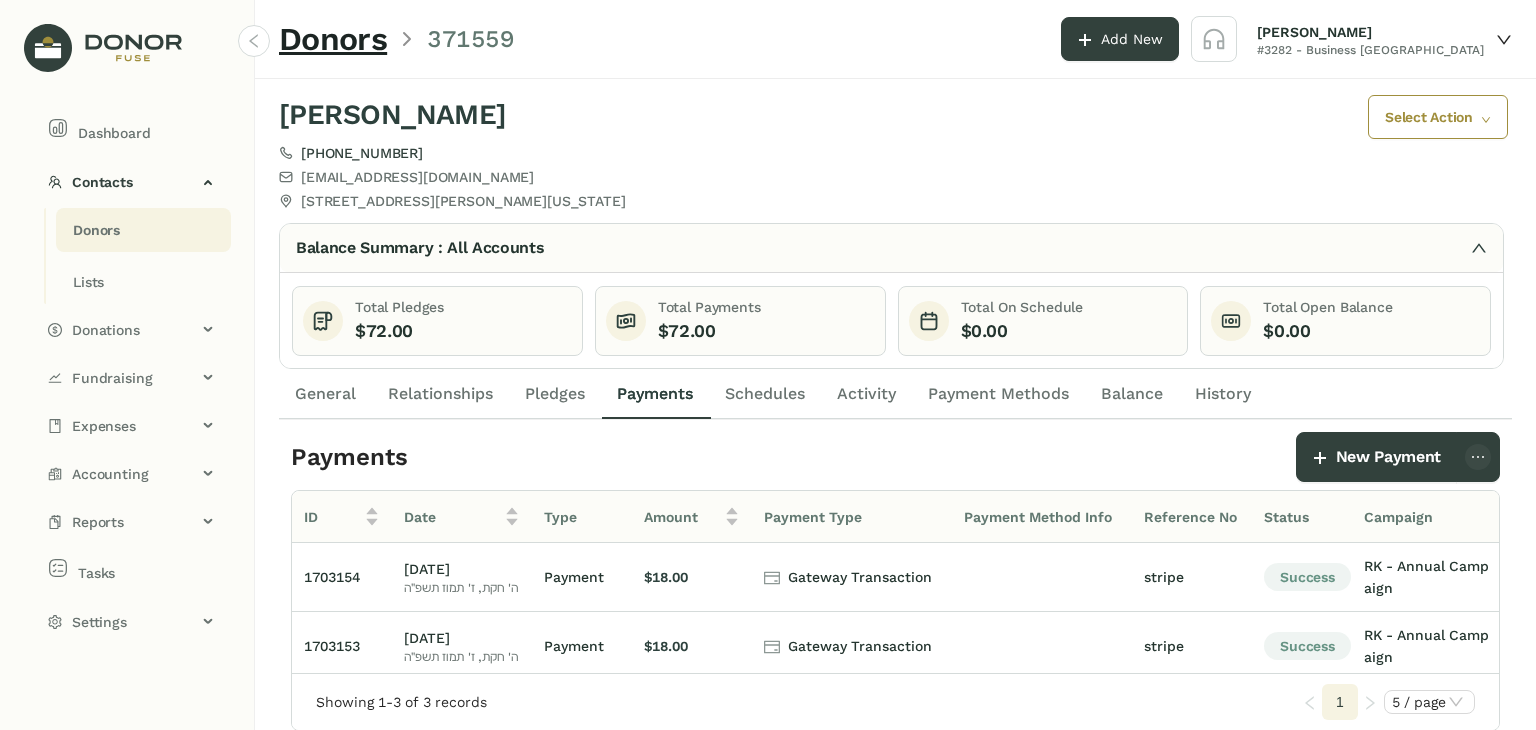 click on "Donors" 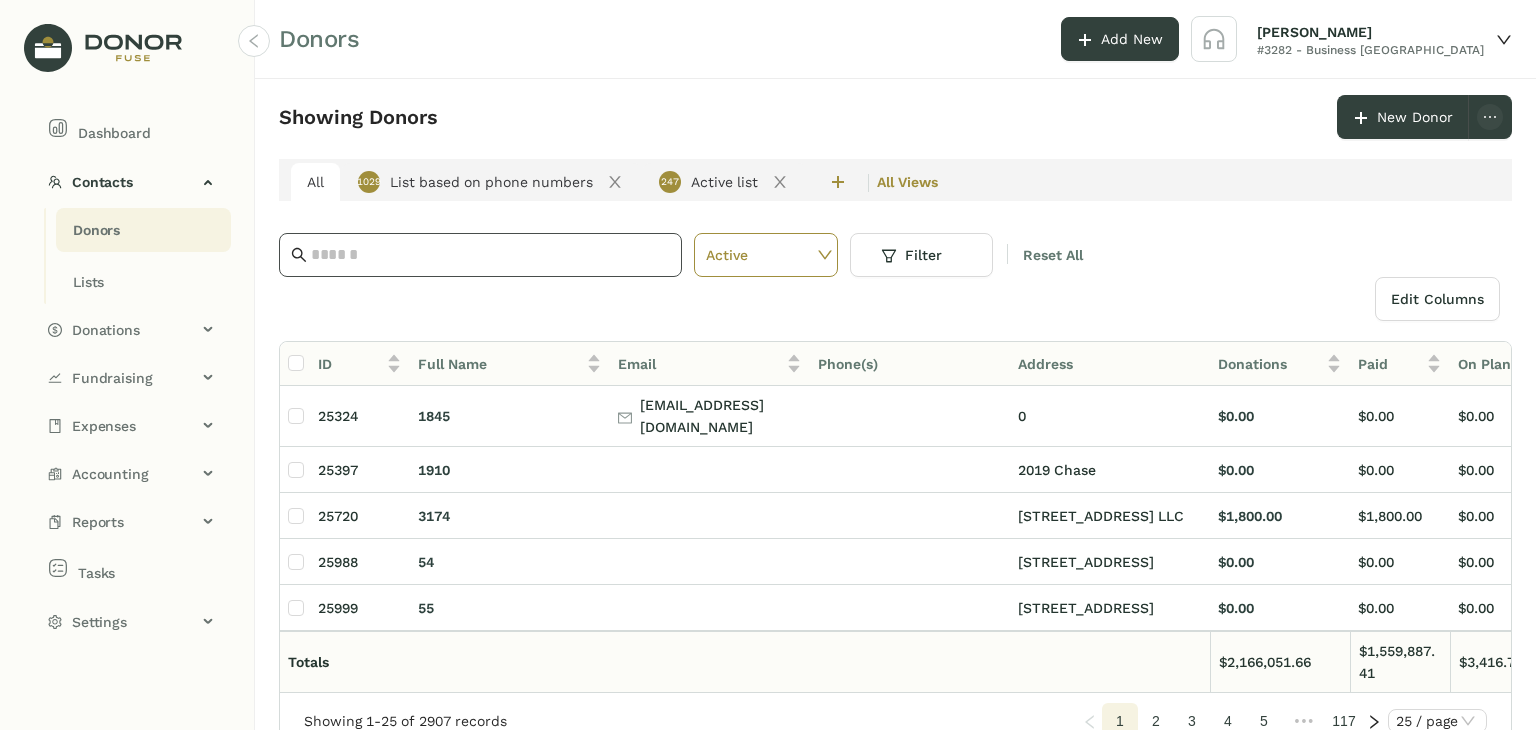 click 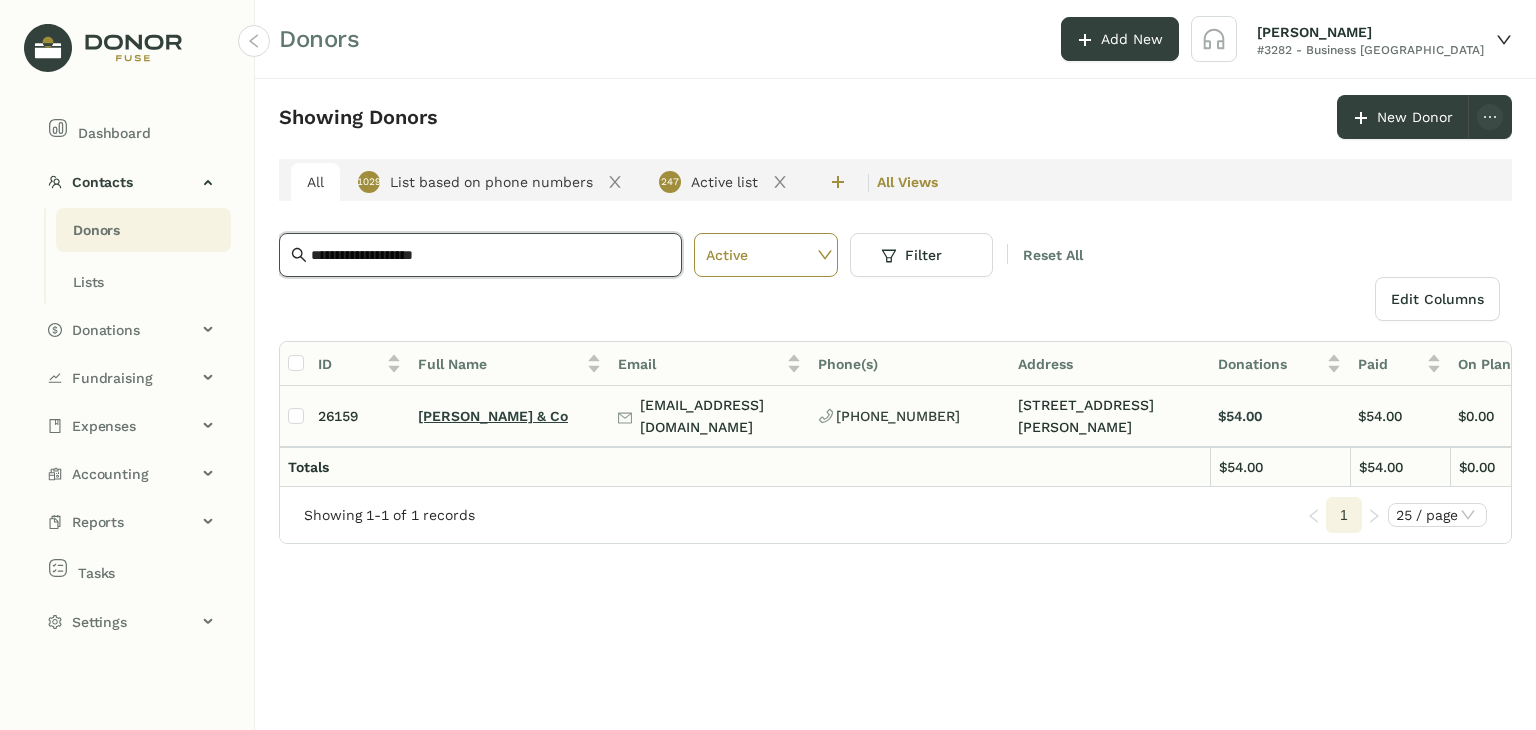 click on "[PERSON_NAME] & Co" 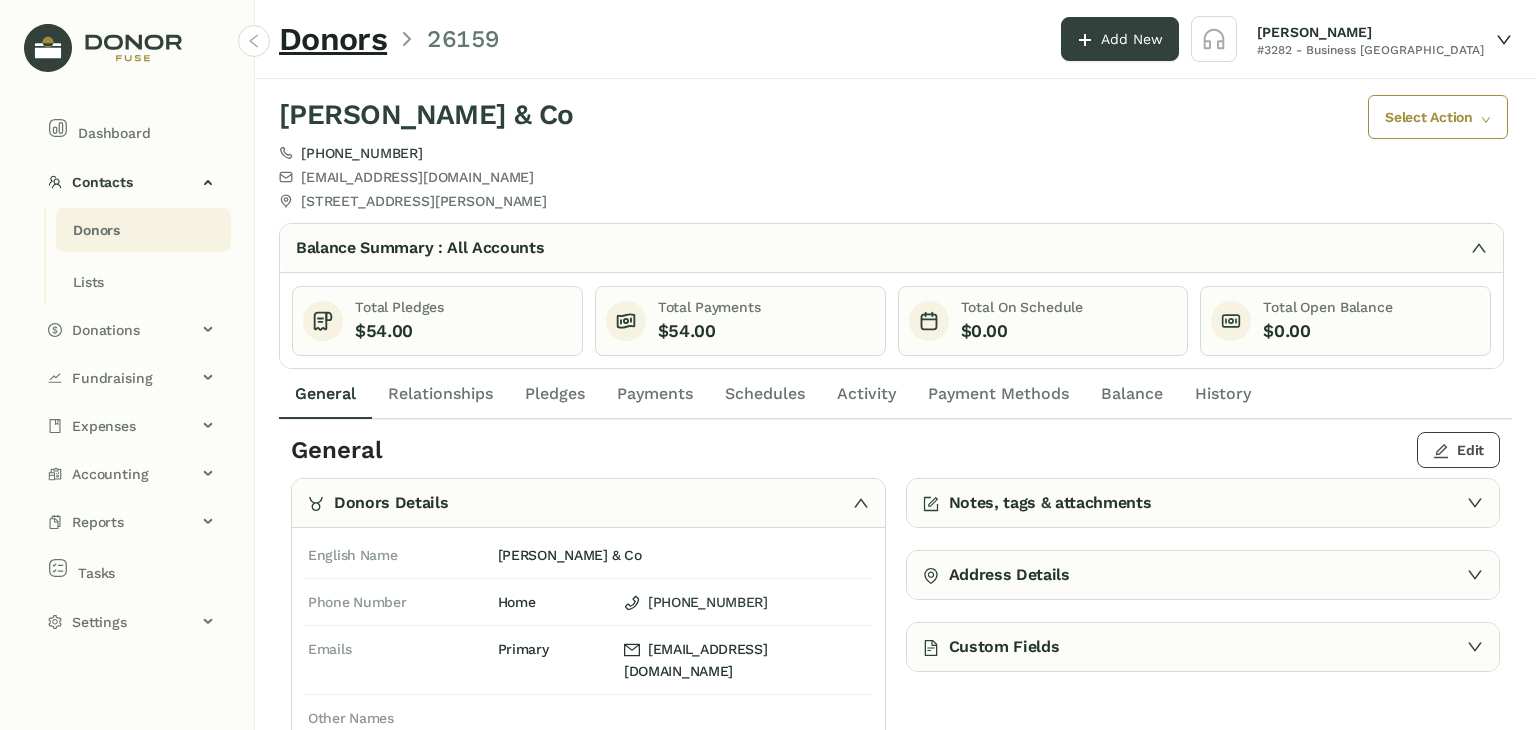 click on "Edit" 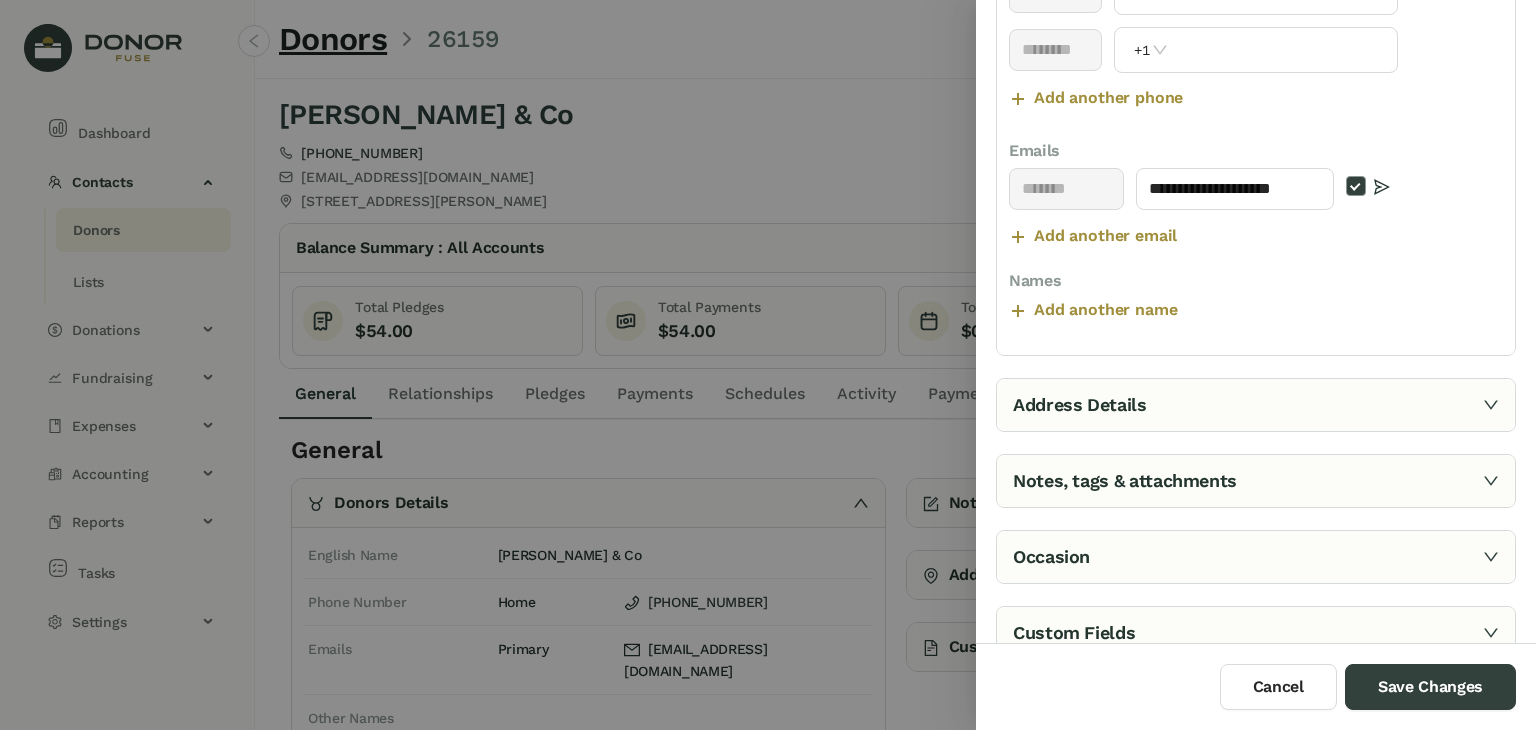 click on "Address Details" at bounding box center [1256, 405] 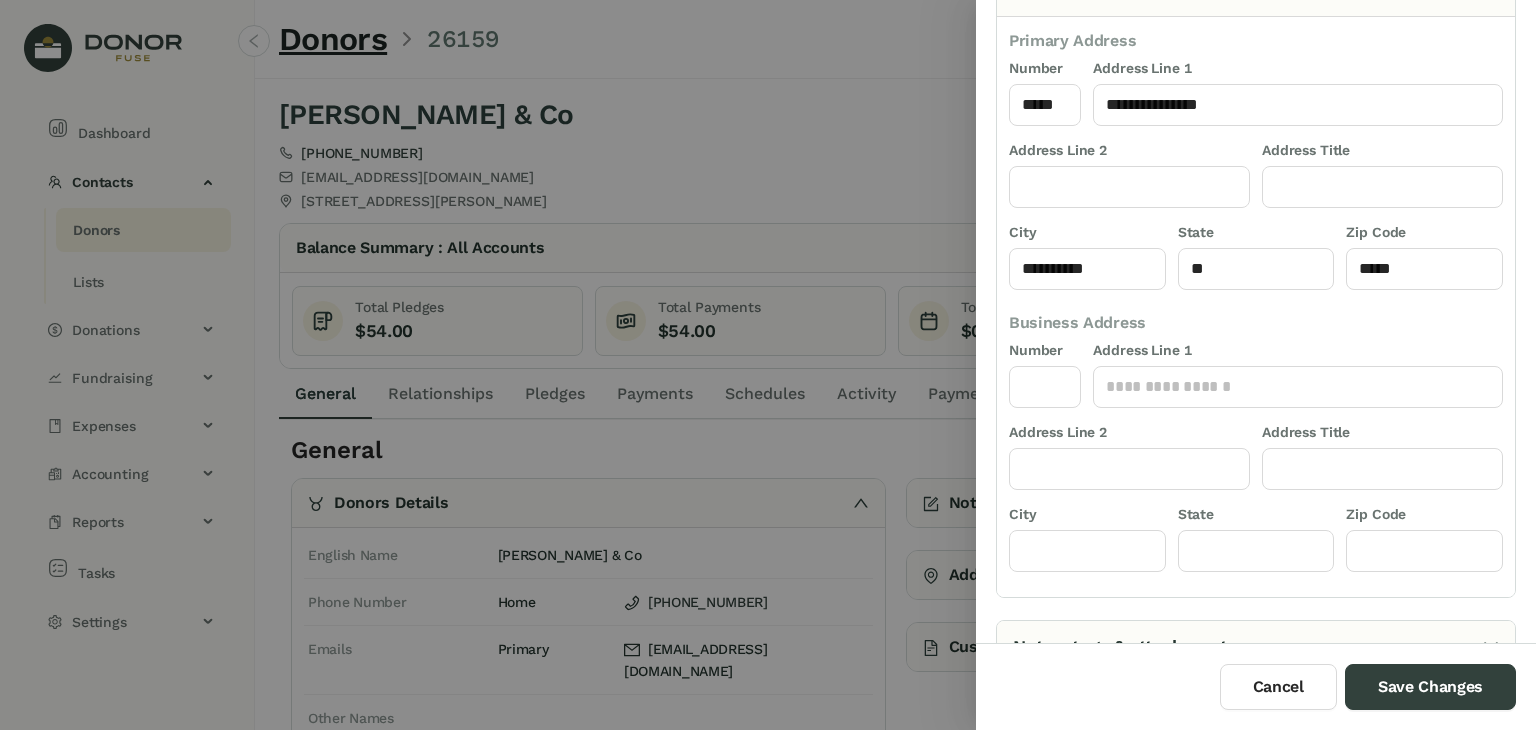 scroll, scrollTop: 461, scrollLeft: 0, axis: vertical 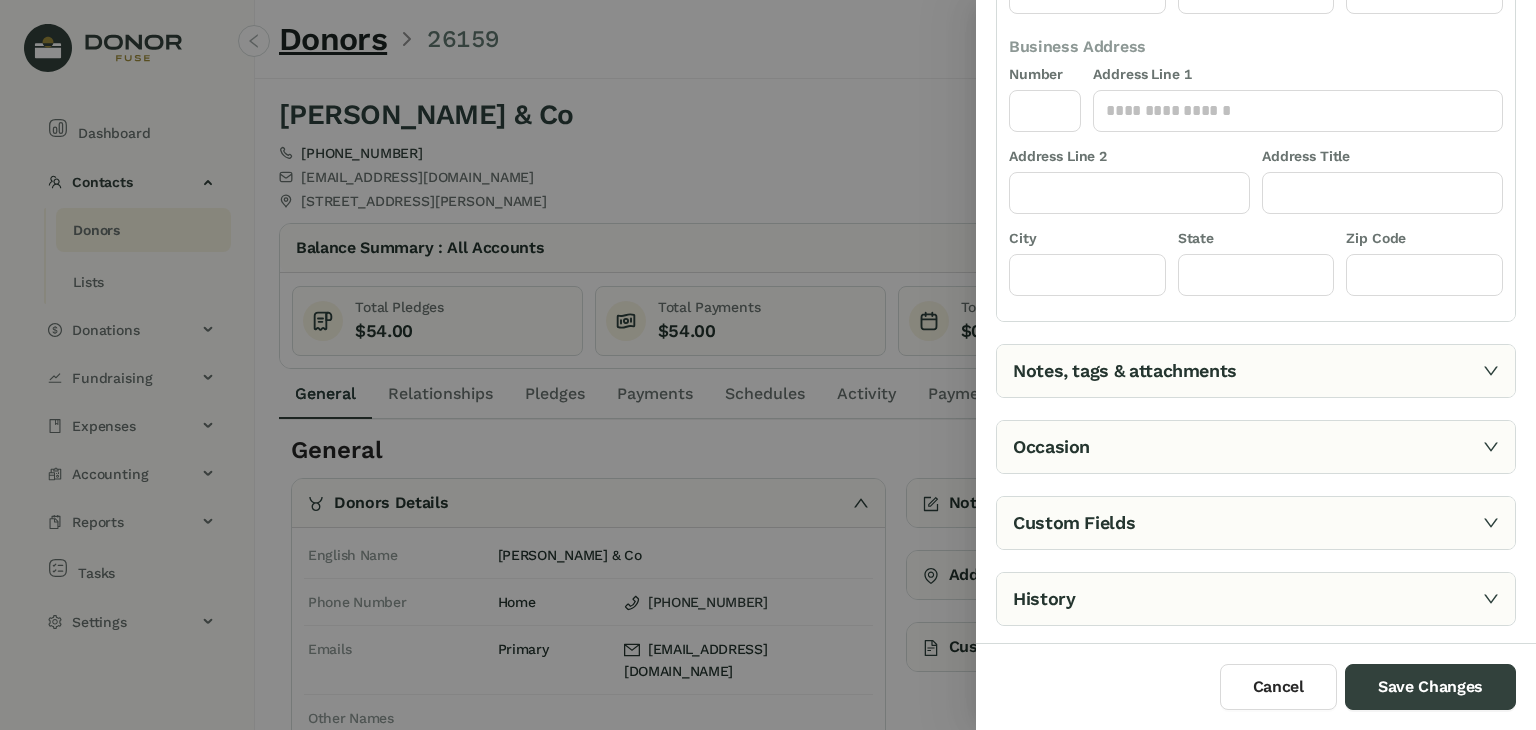 click on "Notes, tags & attachments" at bounding box center (1256, 371) 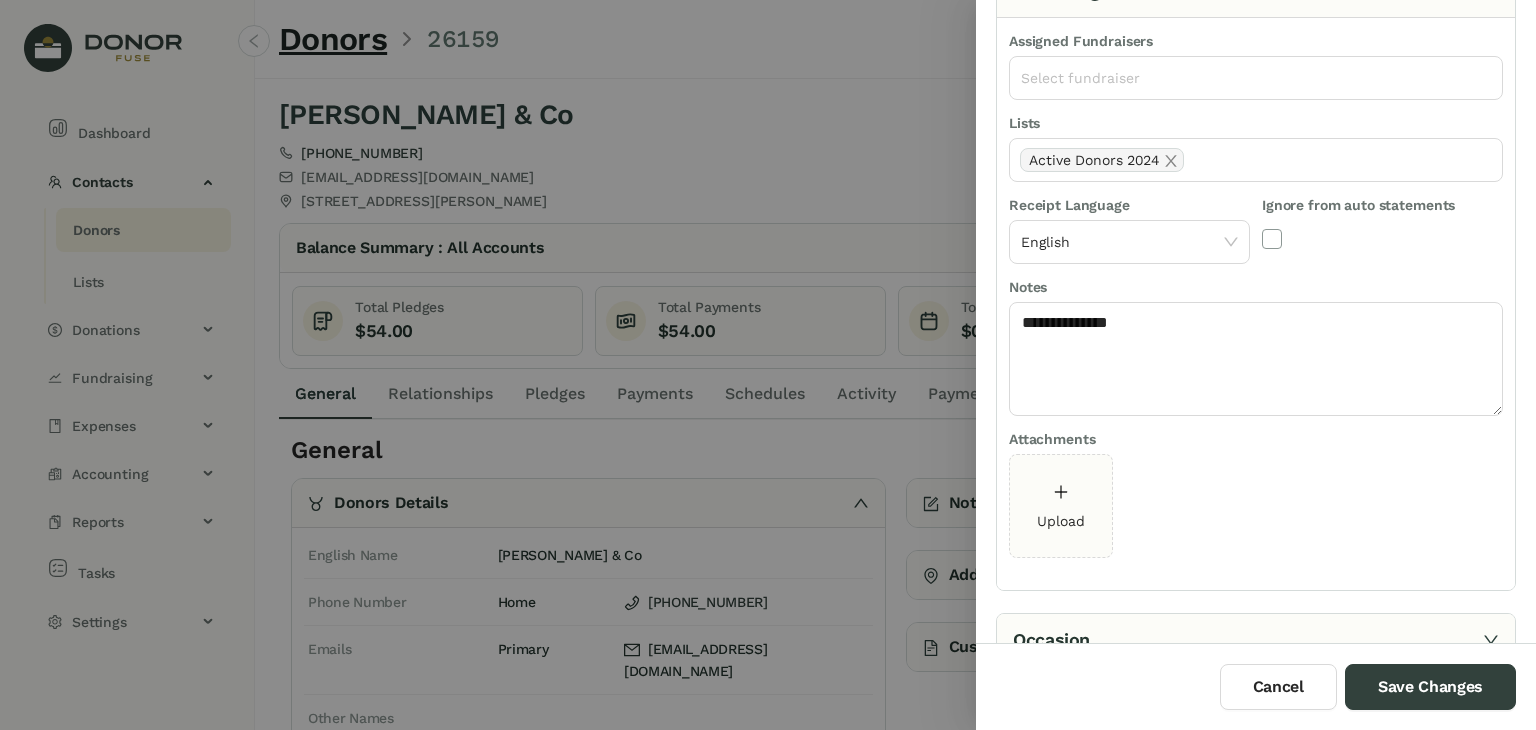 scroll, scrollTop: 252, scrollLeft: 0, axis: vertical 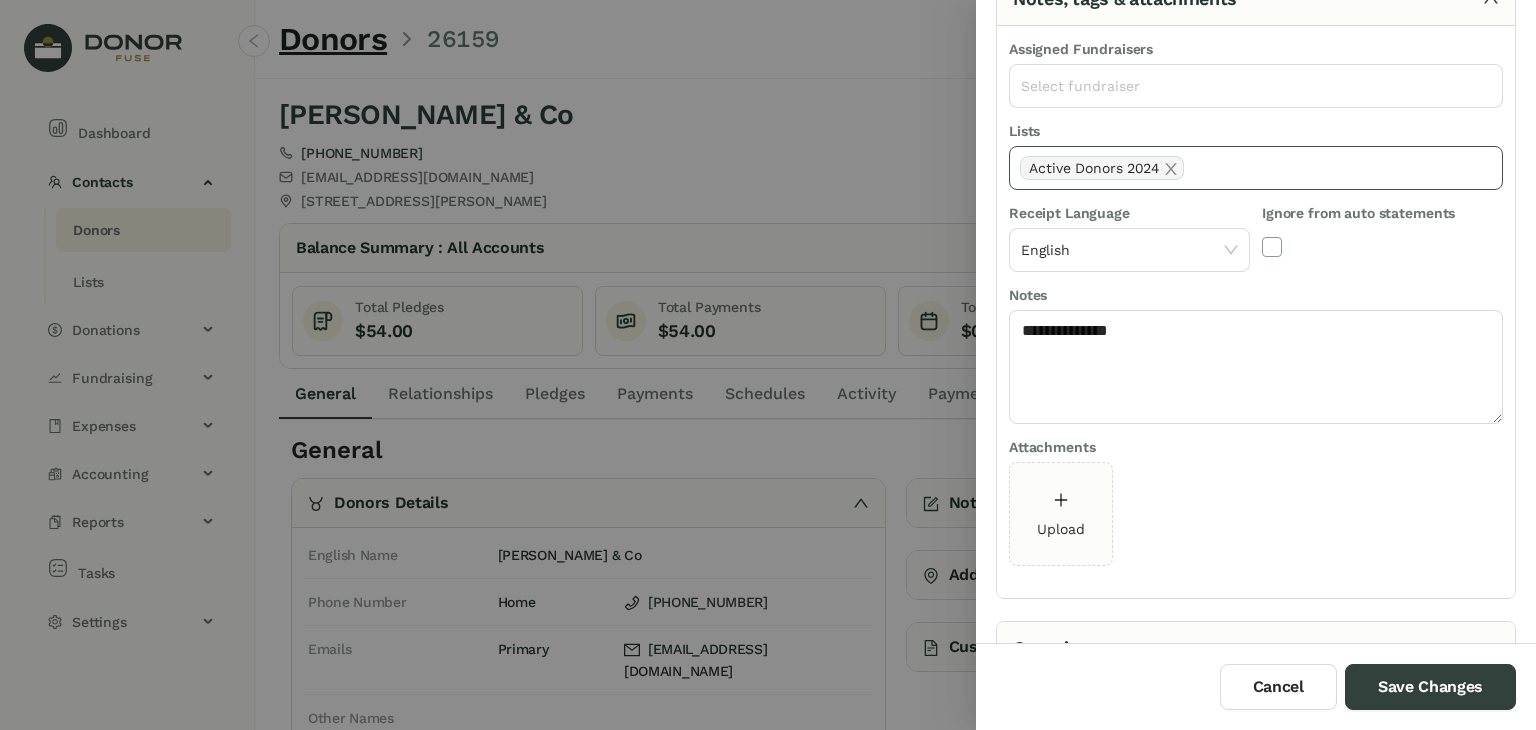 click on "Active Donors 2024" 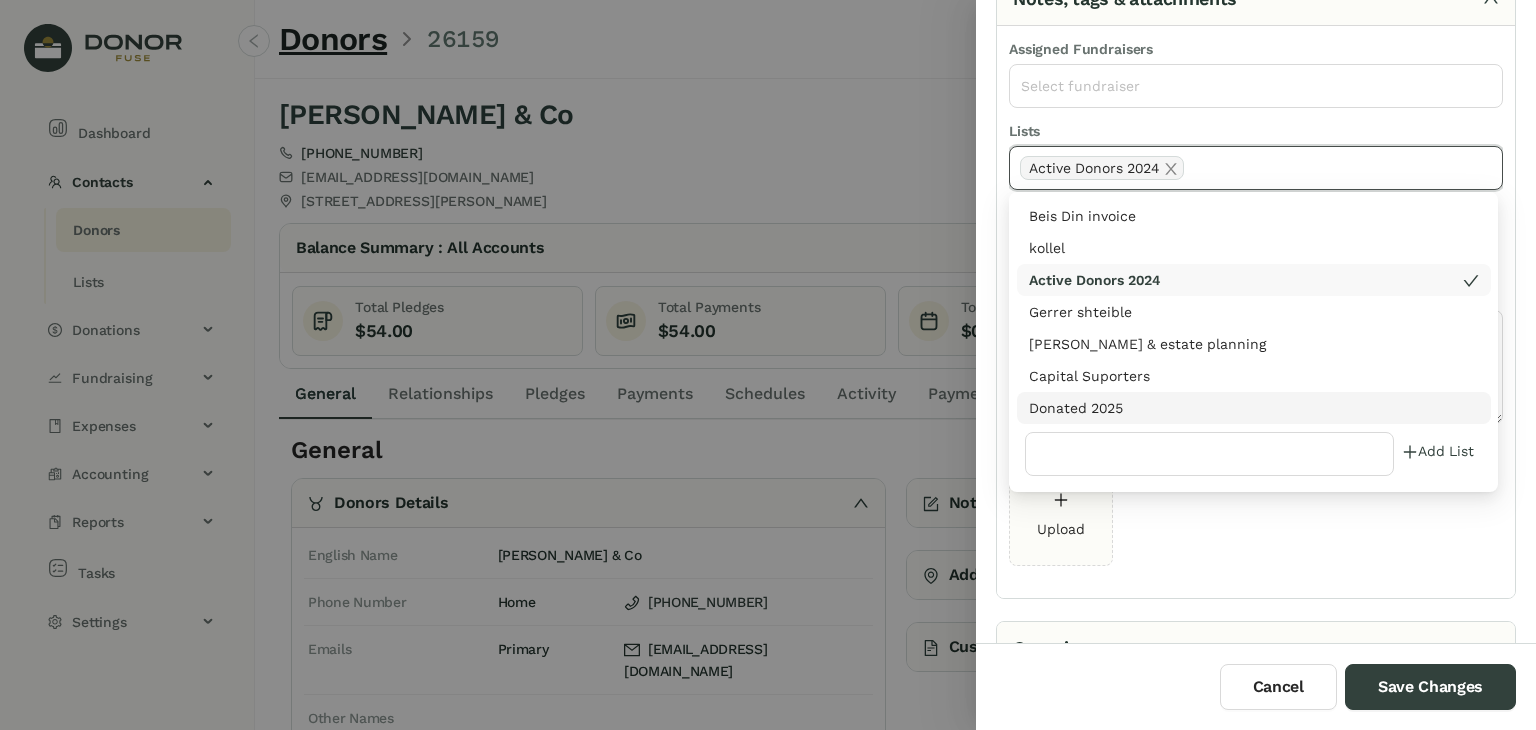 click on "Donated 2025" at bounding box center [1254, 408] 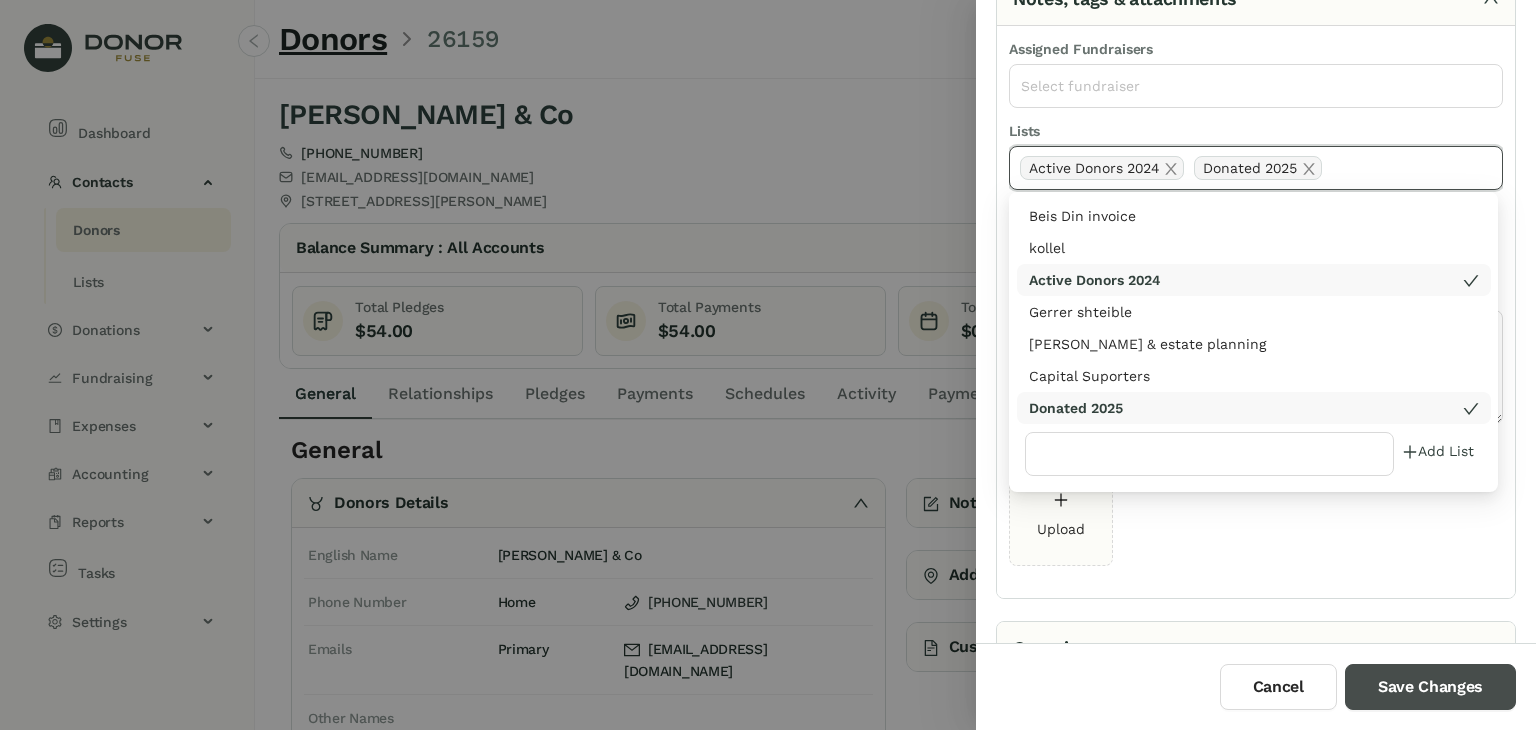 click on "Save Changes" at bounding box center [1430, 687] 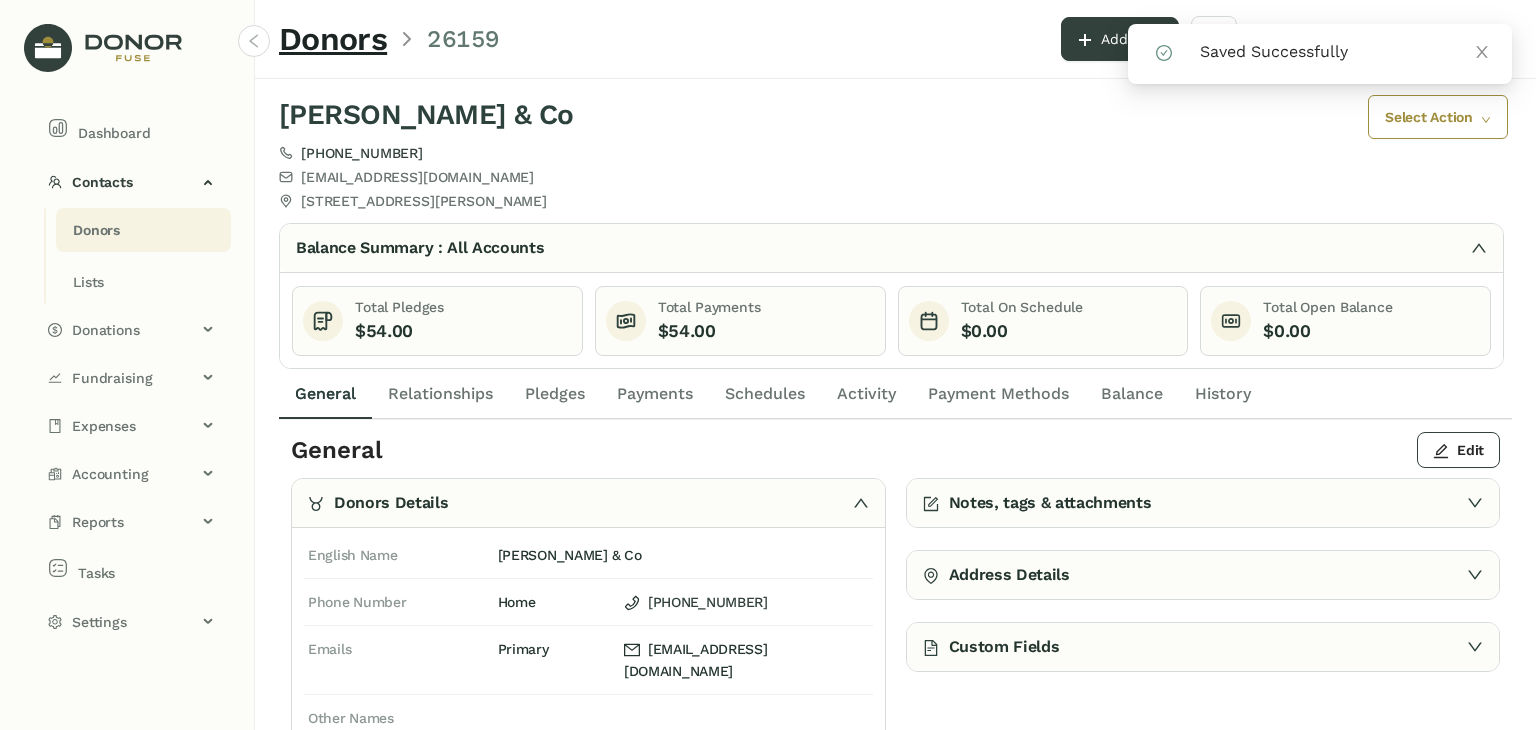 click on "Payments" 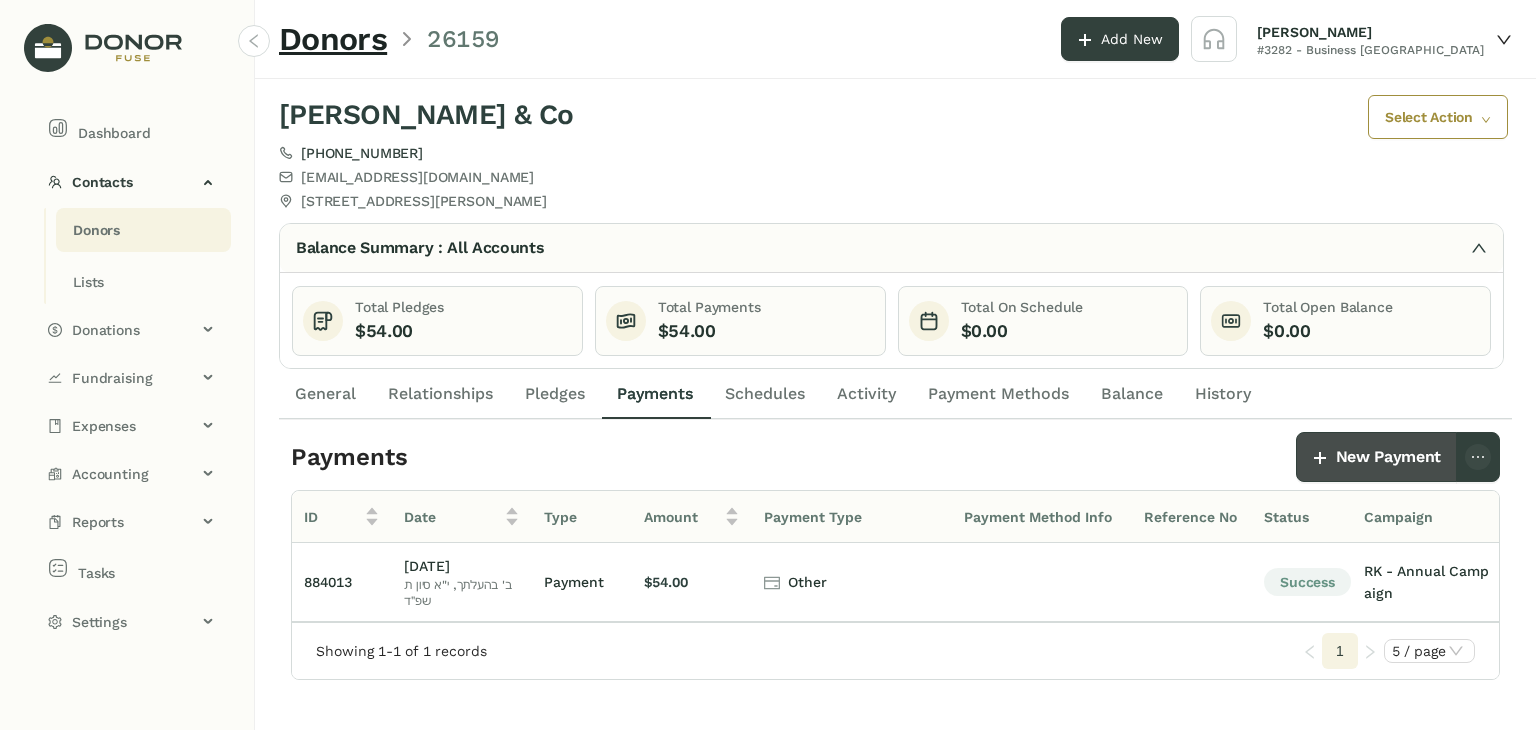 click on "New Payment" 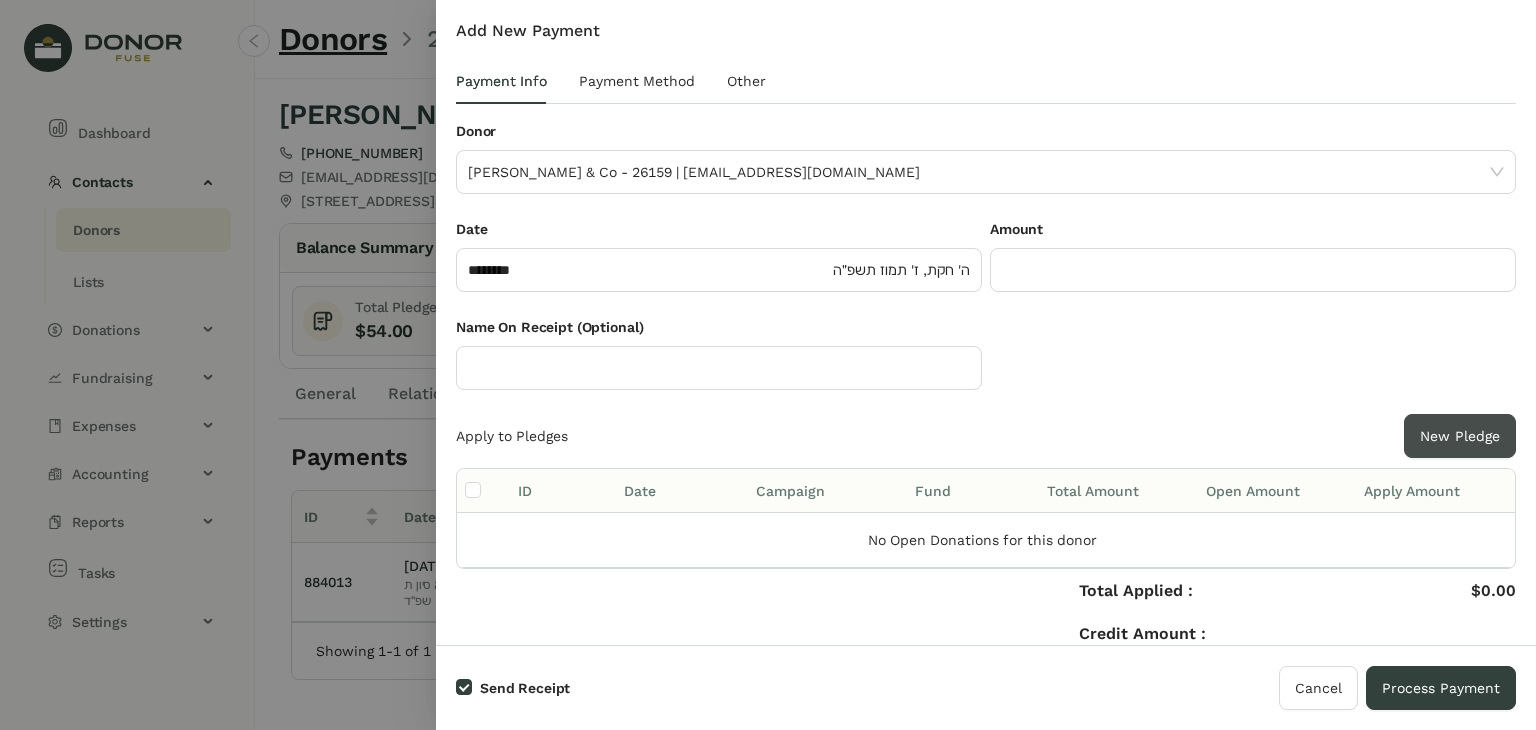 click on "New Pledge" at bounding box center [1460, 436] 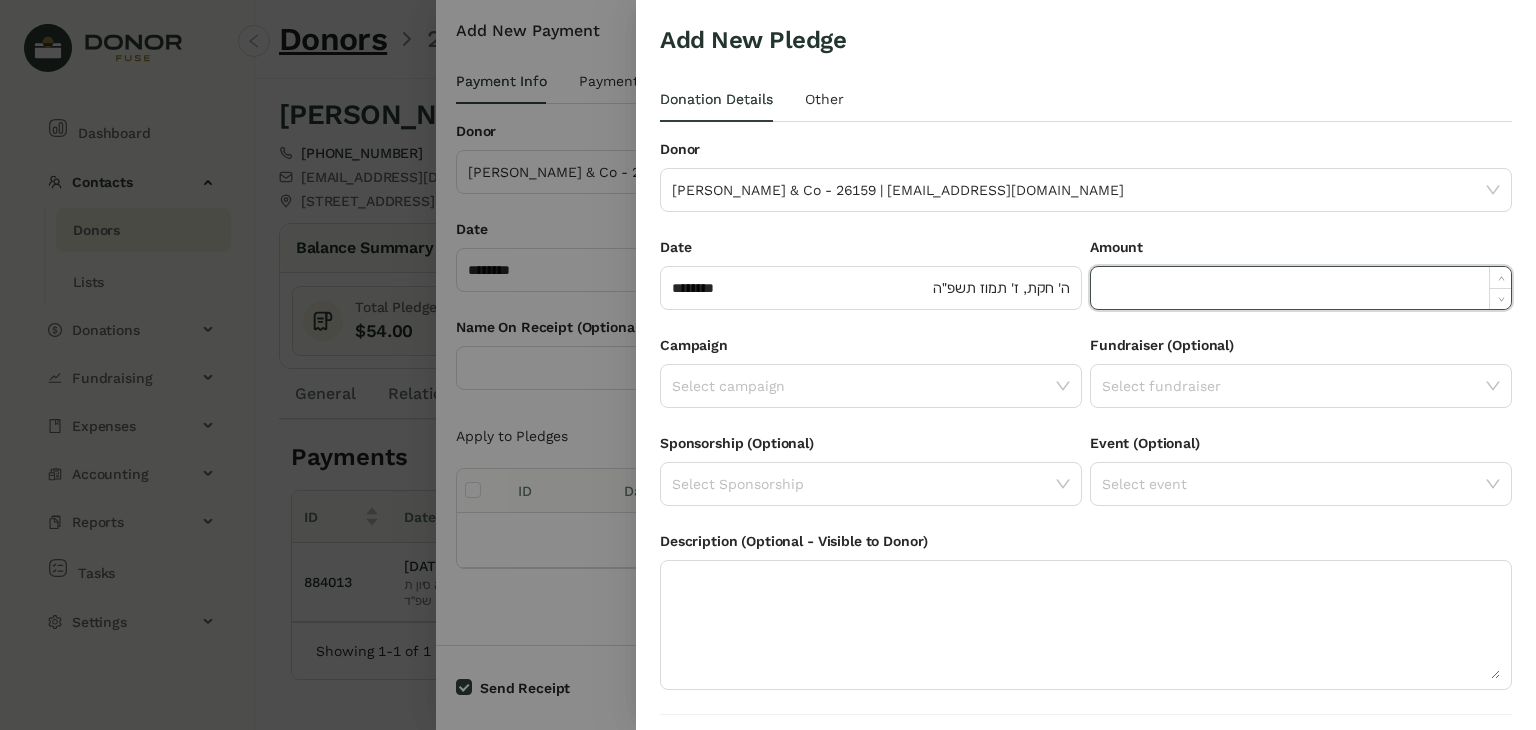 click 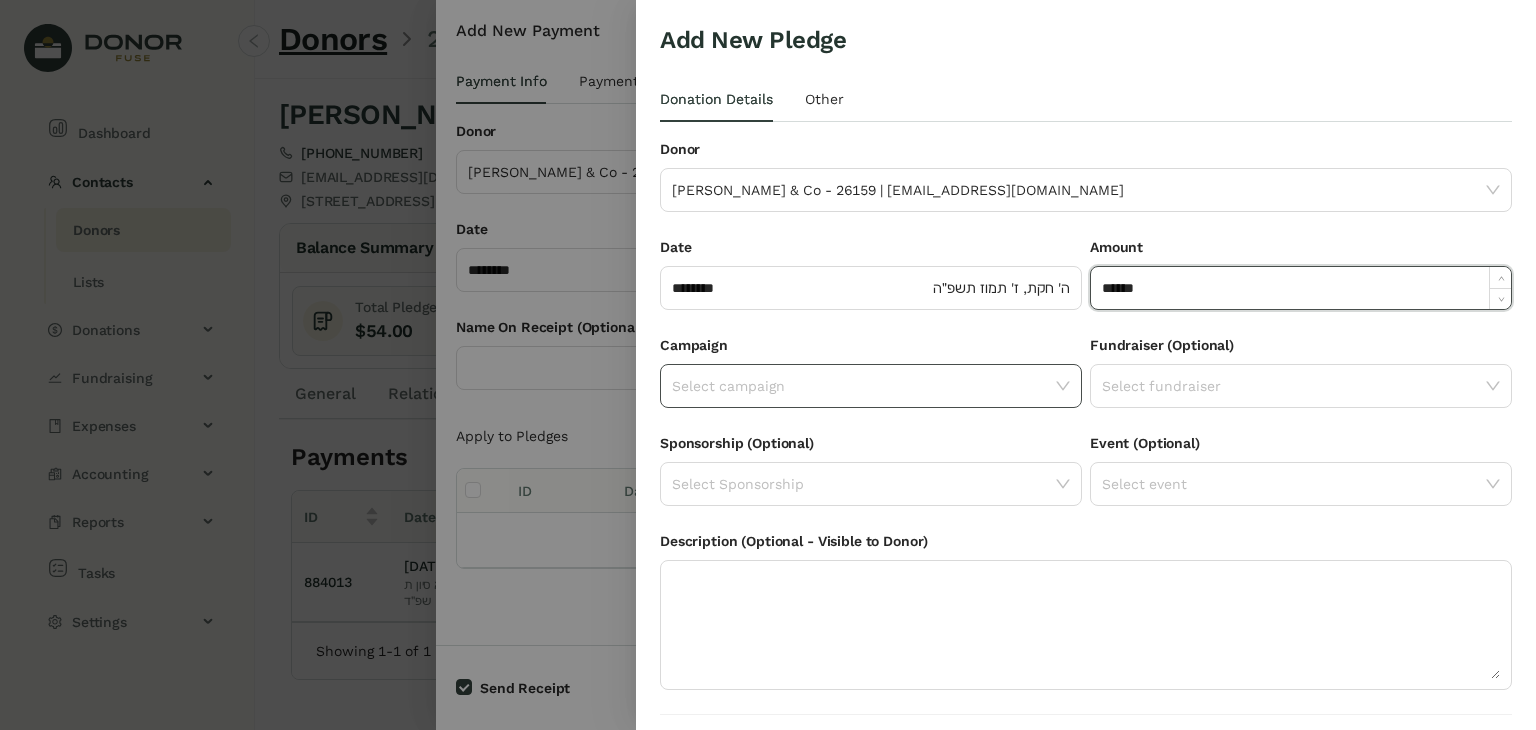 click 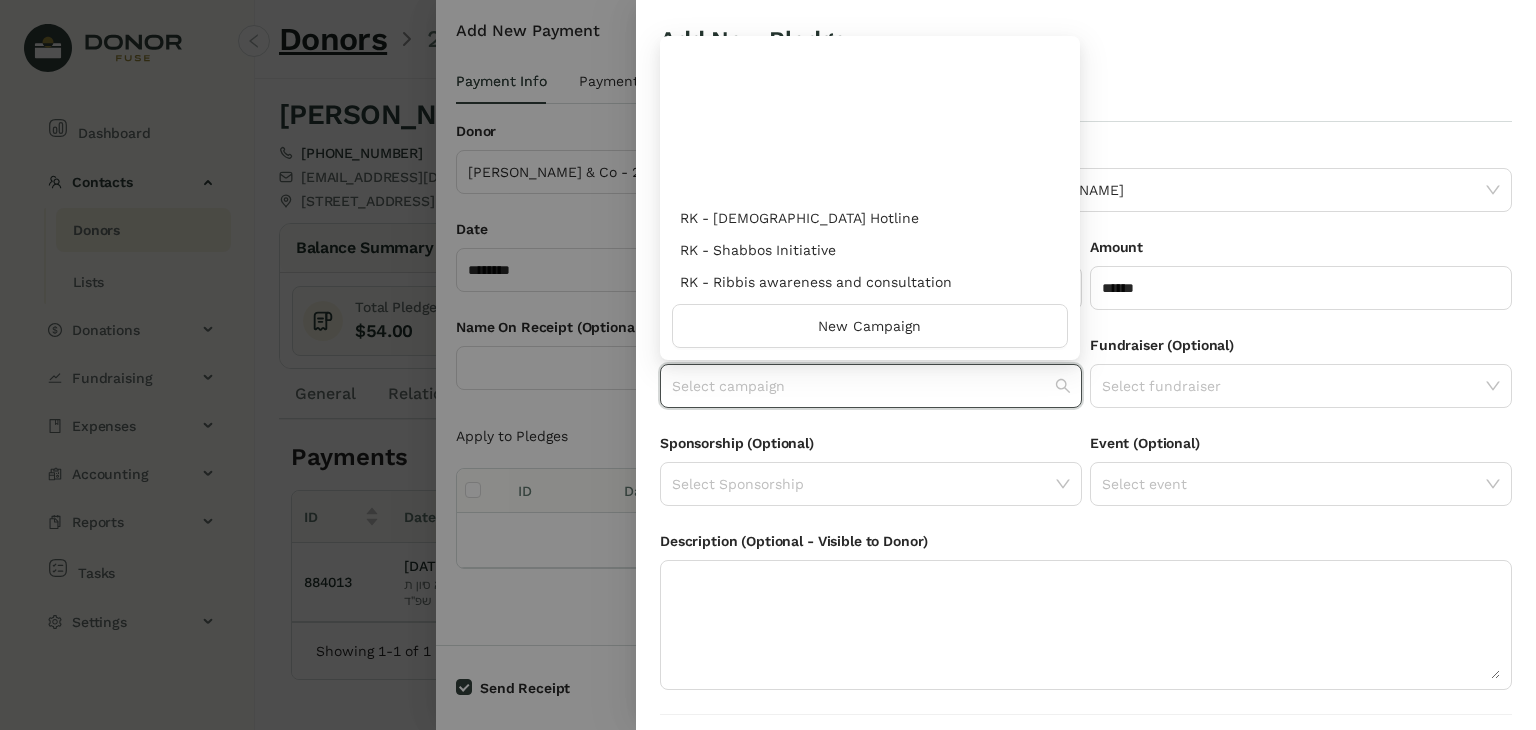 scroll, scrollTop: 960, scrollLeft: 0, axis: vertical 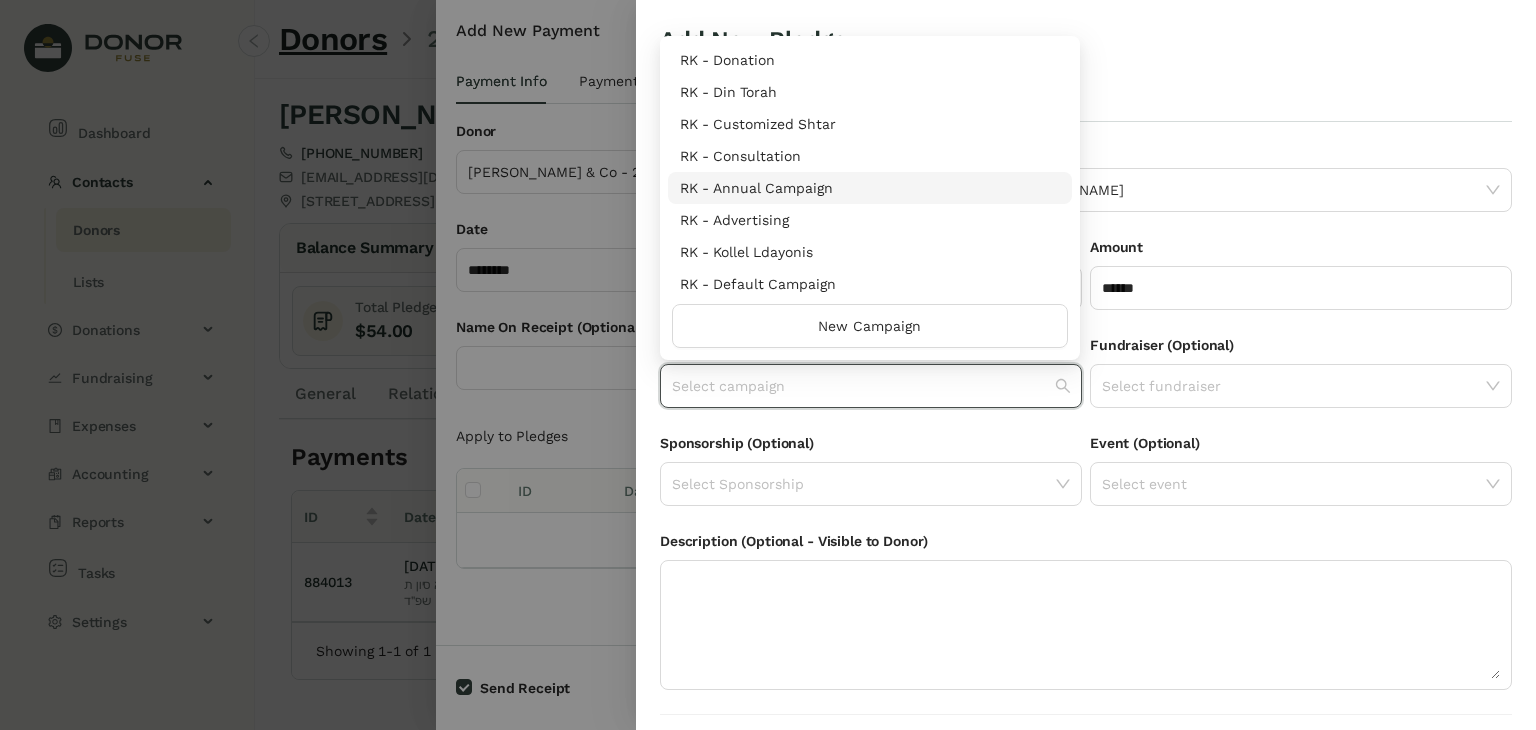 click on "RK - Annual Campaign" at bounding box center (870, 188) 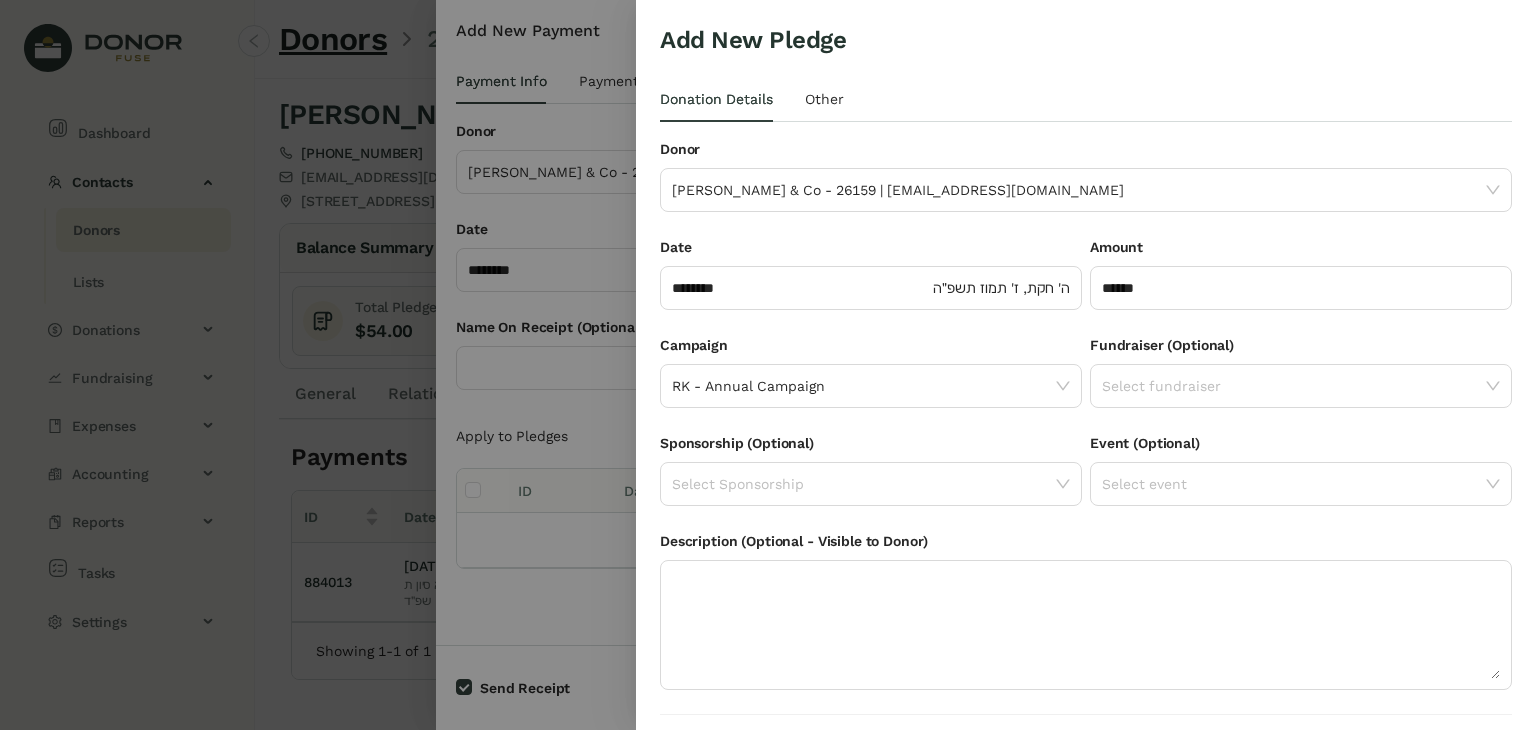 scroll, scrollTop: 54, scrollLeft: 0, axis: vertical 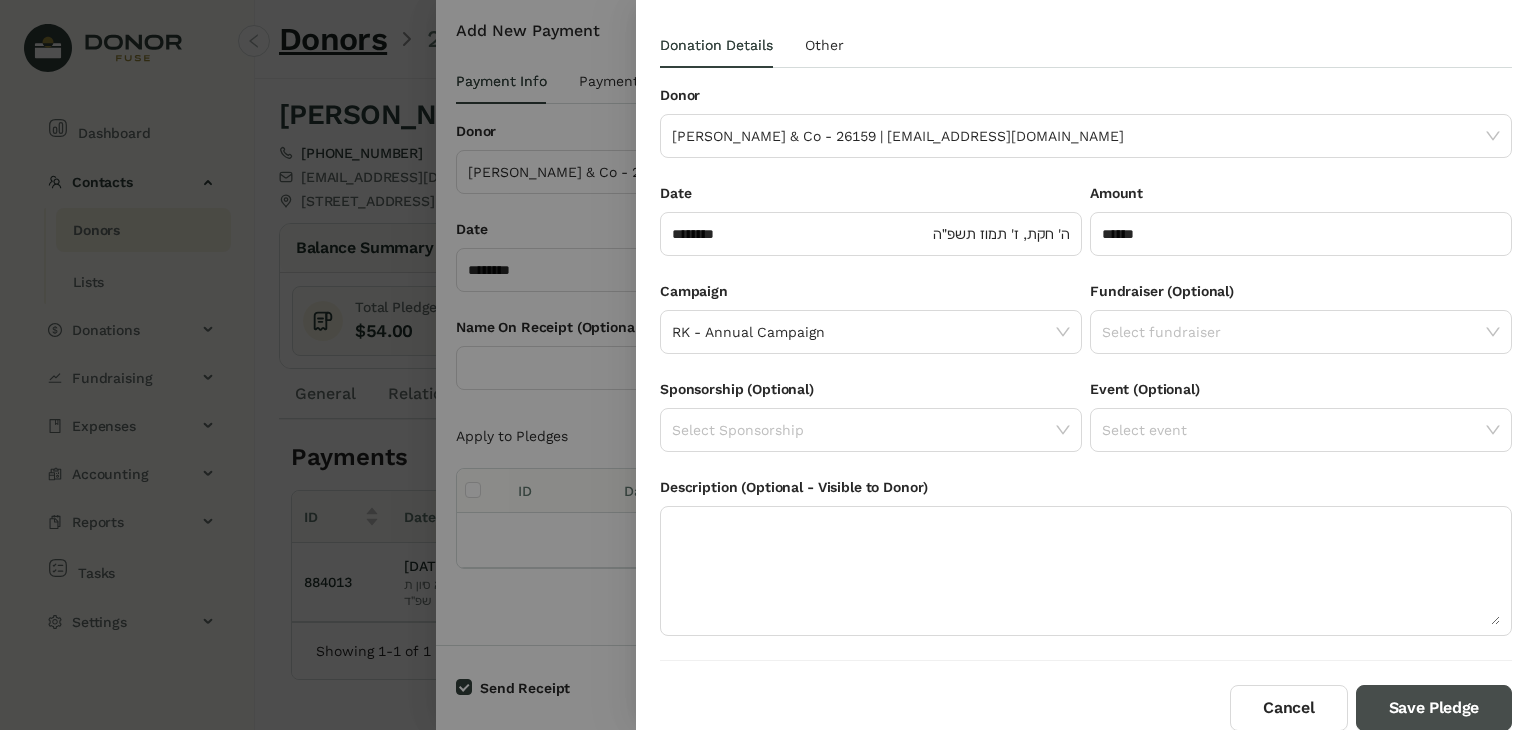 click on "Save Pledge" at bounding box center (1434, 708) 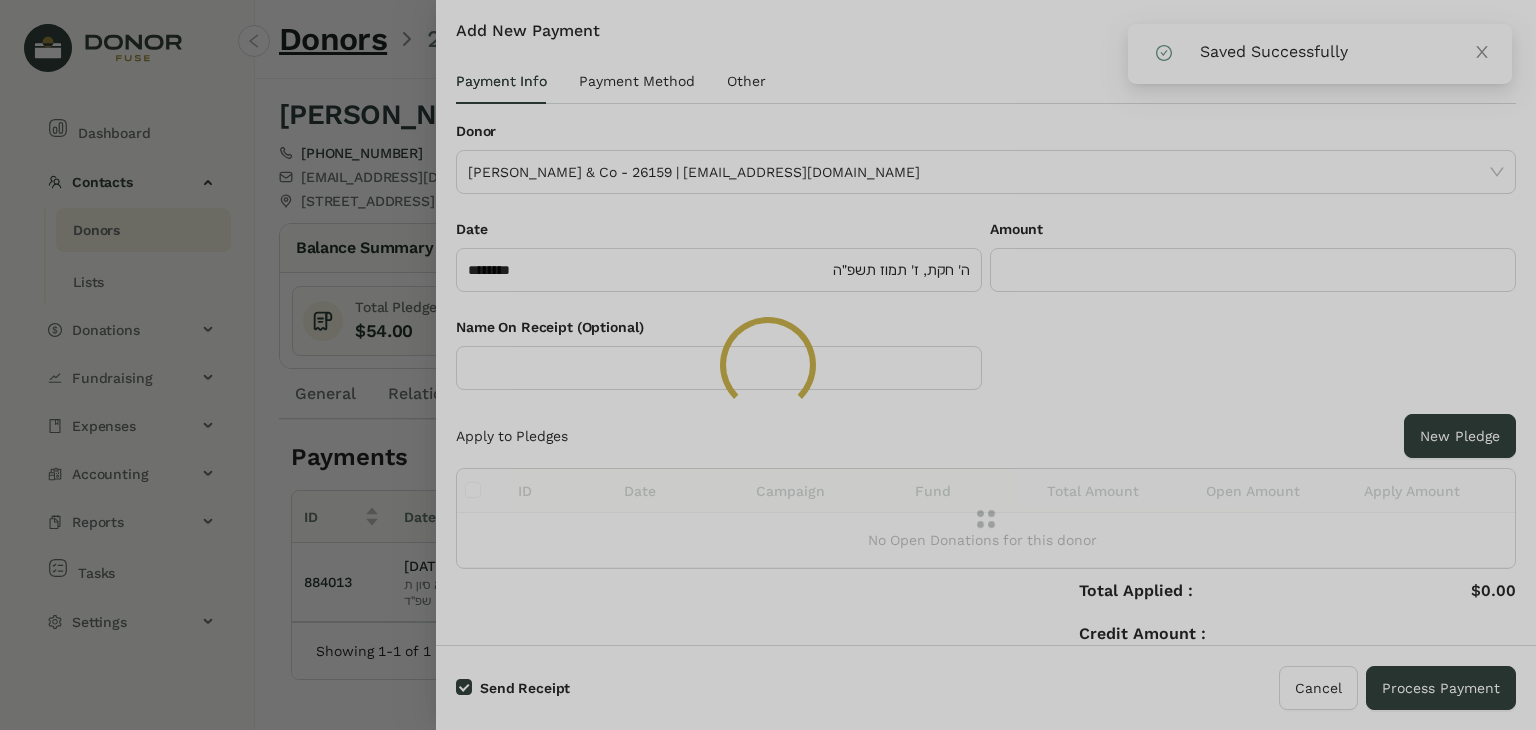 click 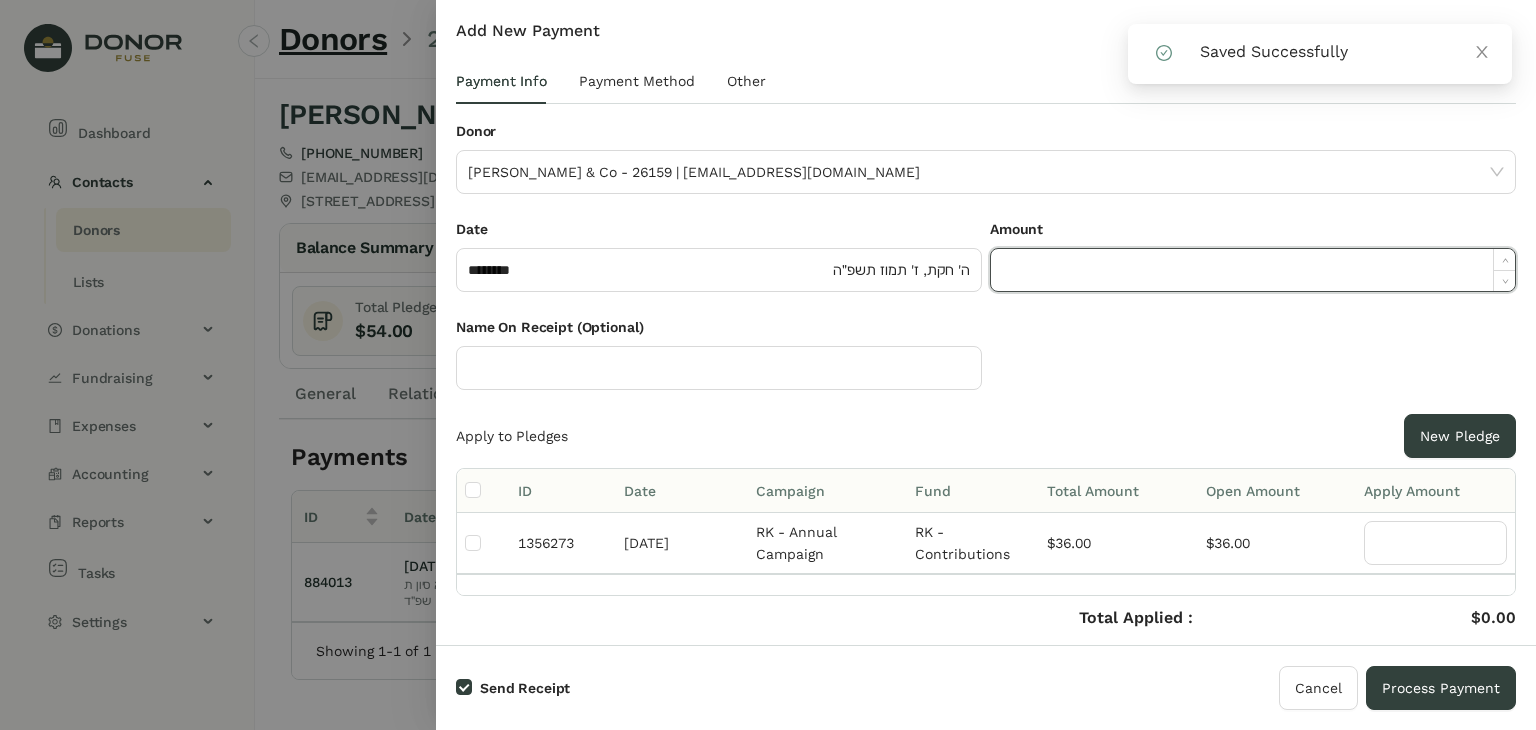 click 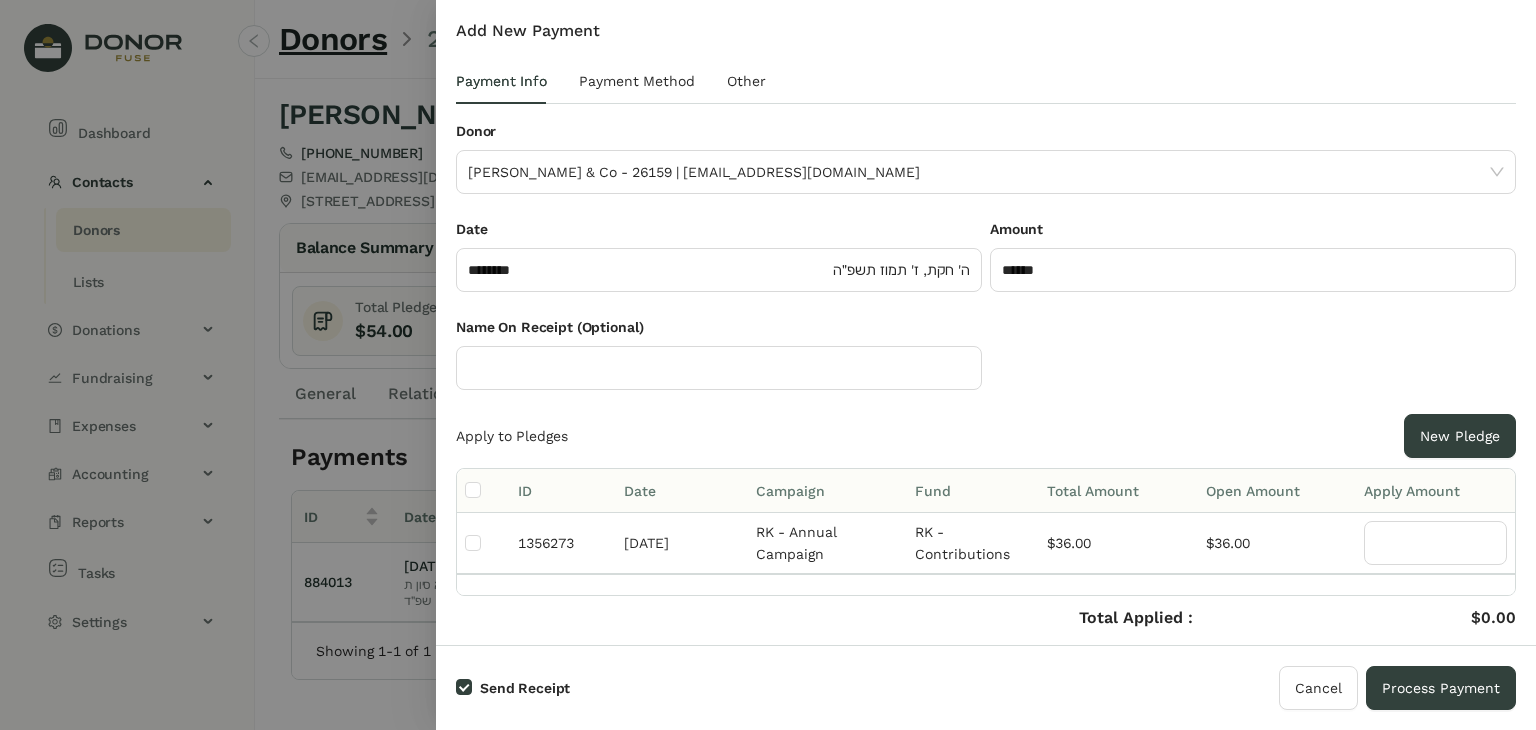 click at bounding box center (483, 491) 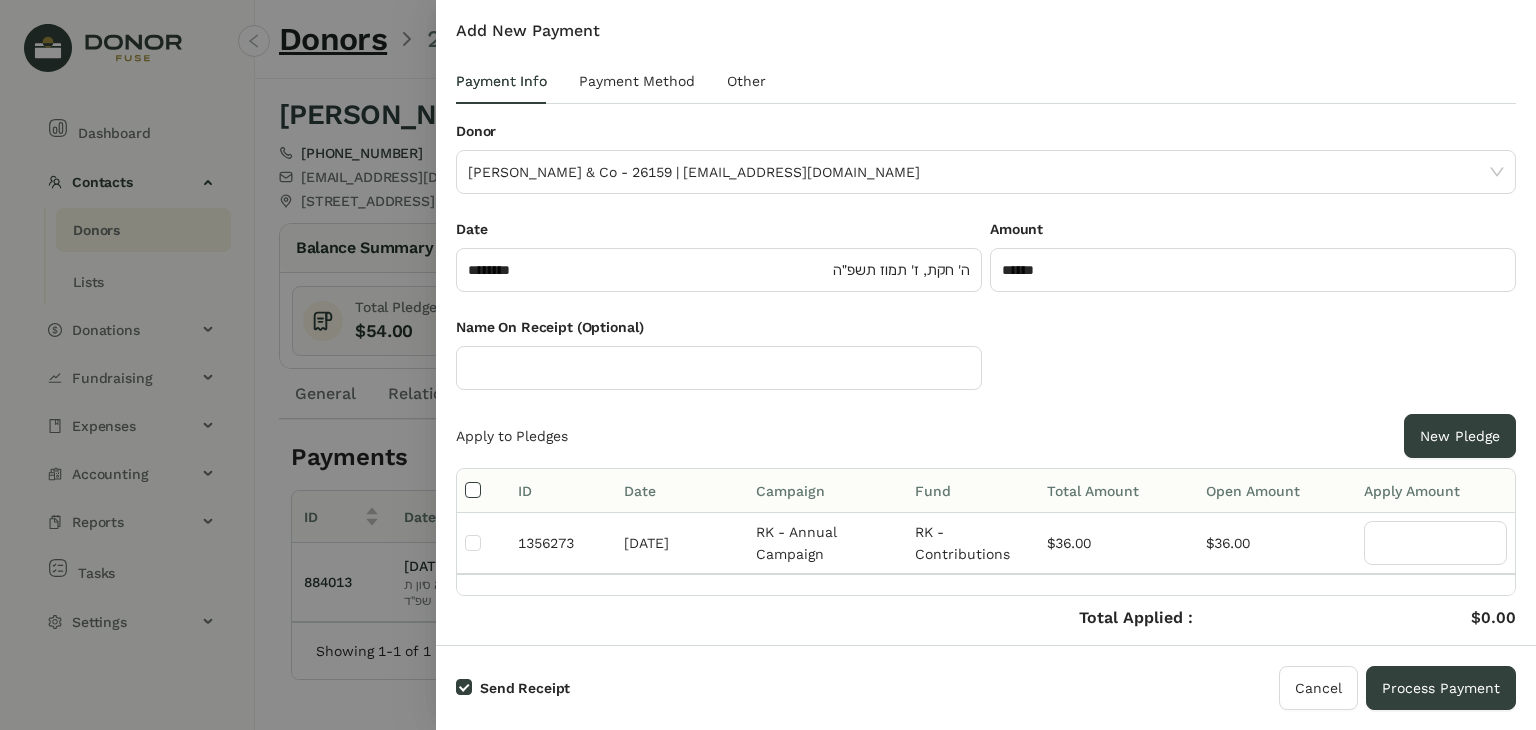 click at bounding box center (473, 491) 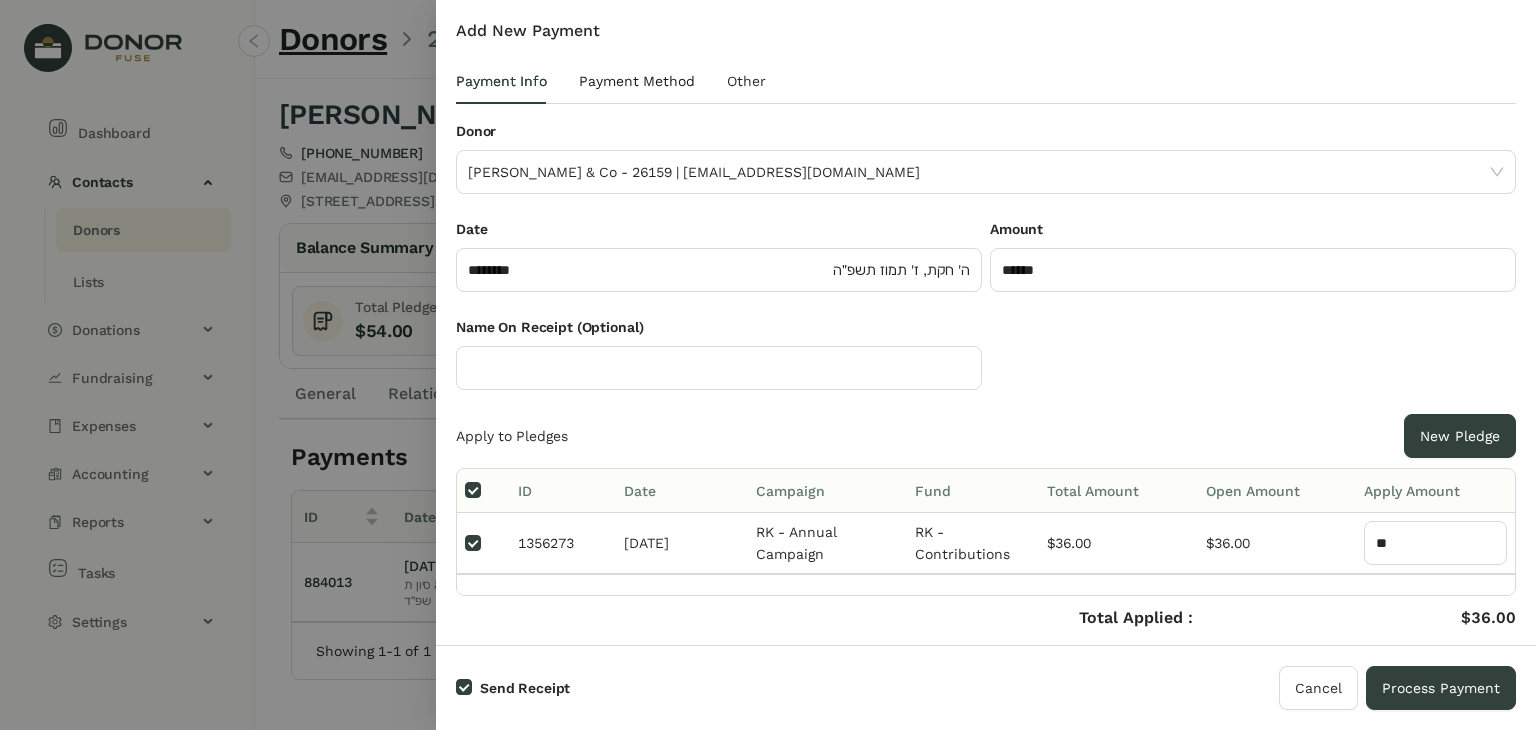 click on "Payment Method" at bounding box center (637, 81) 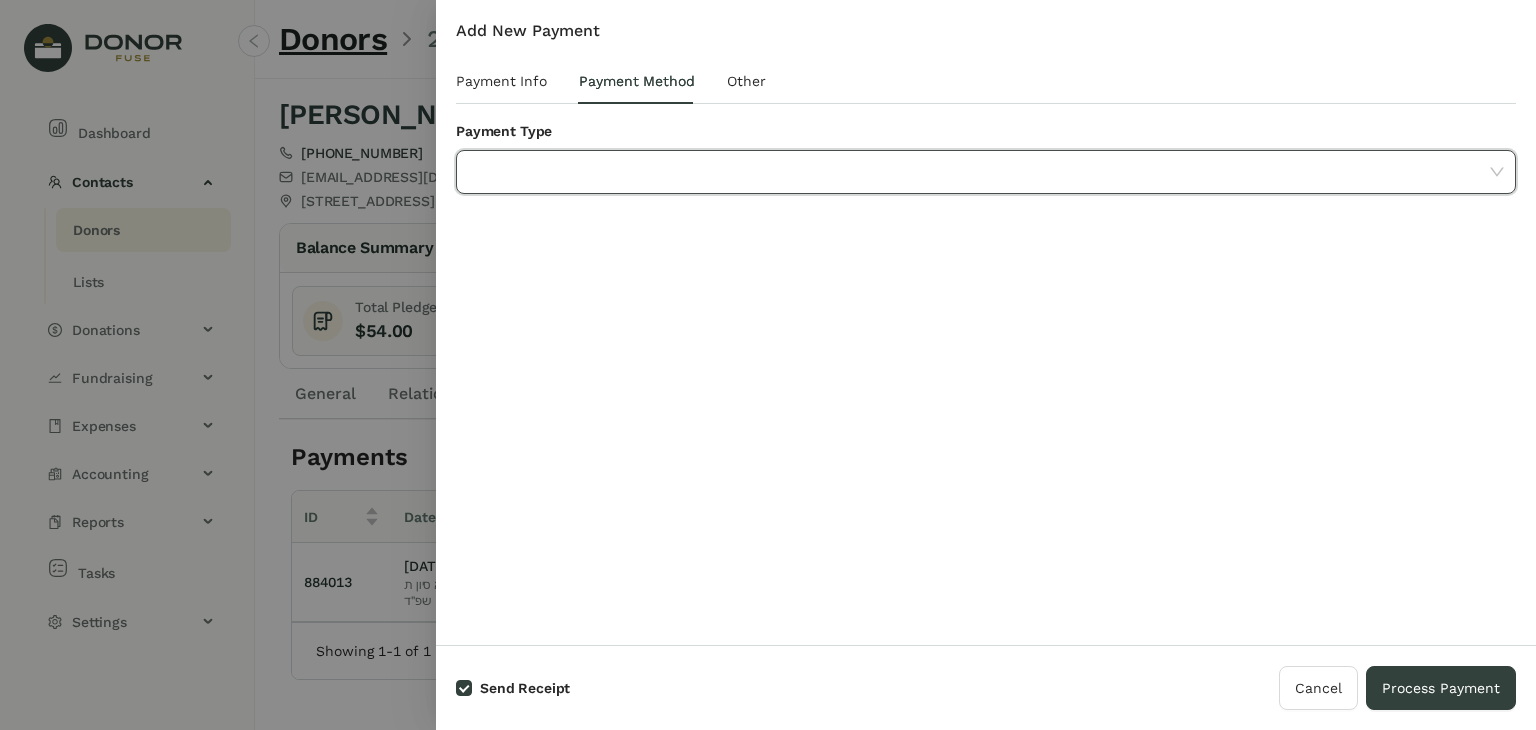 click 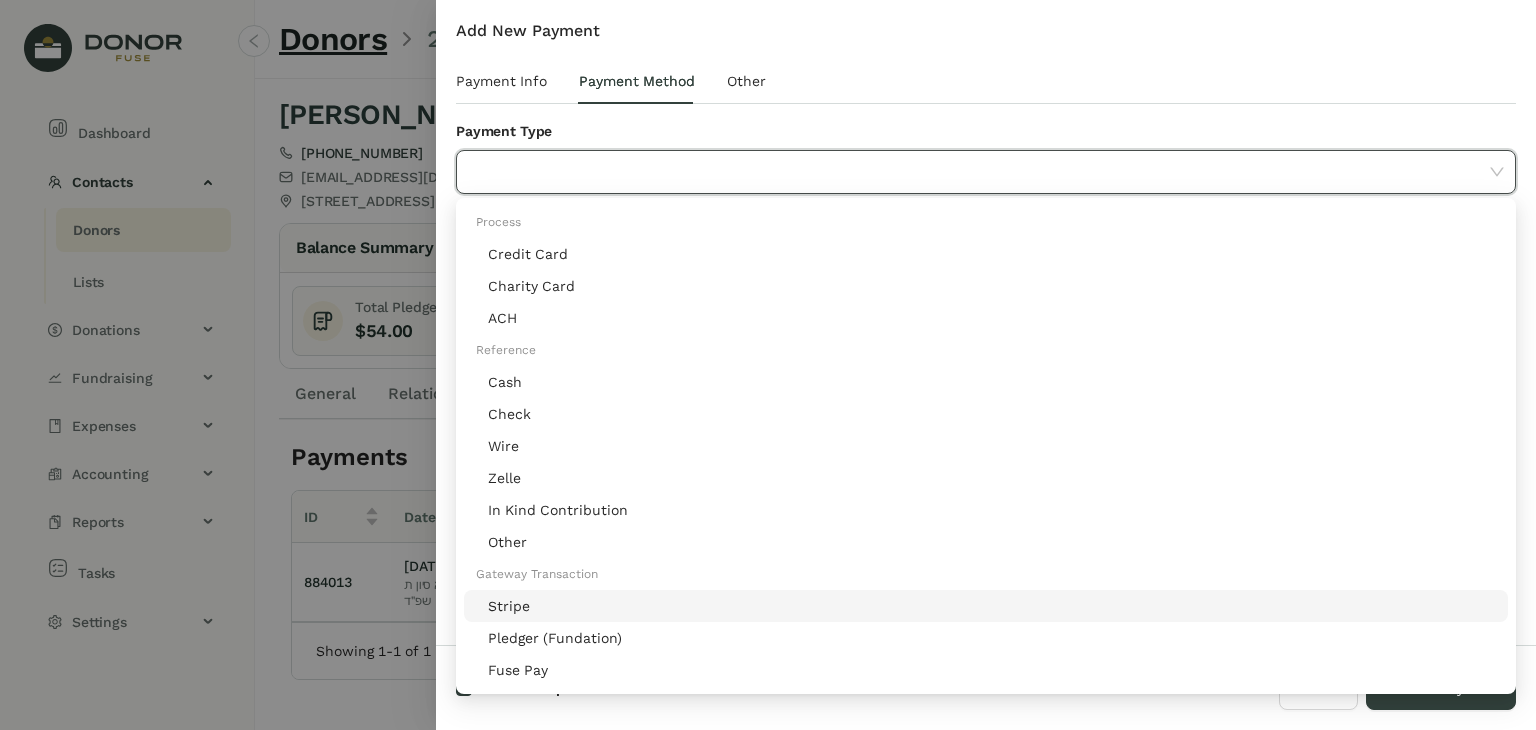 click on "Stripe" 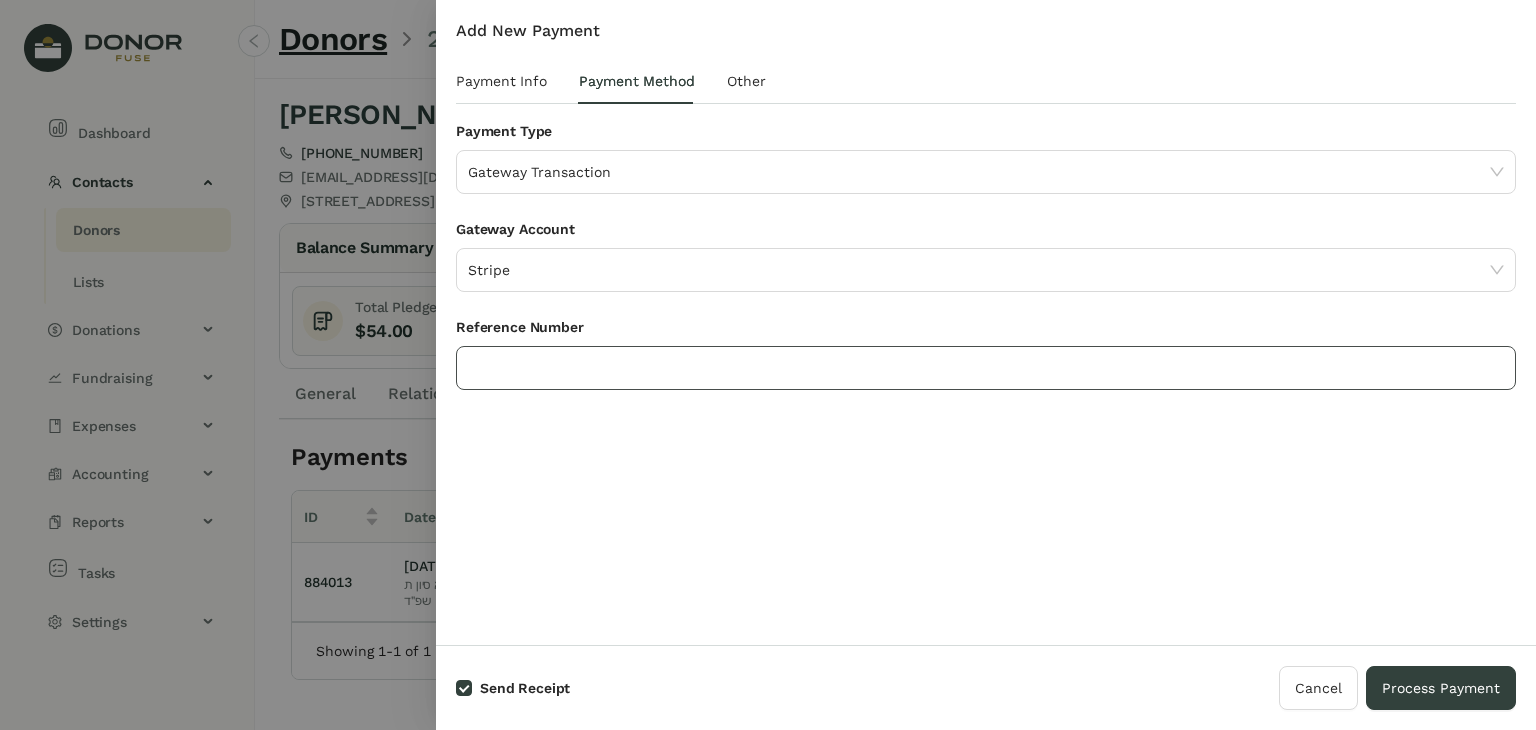 click 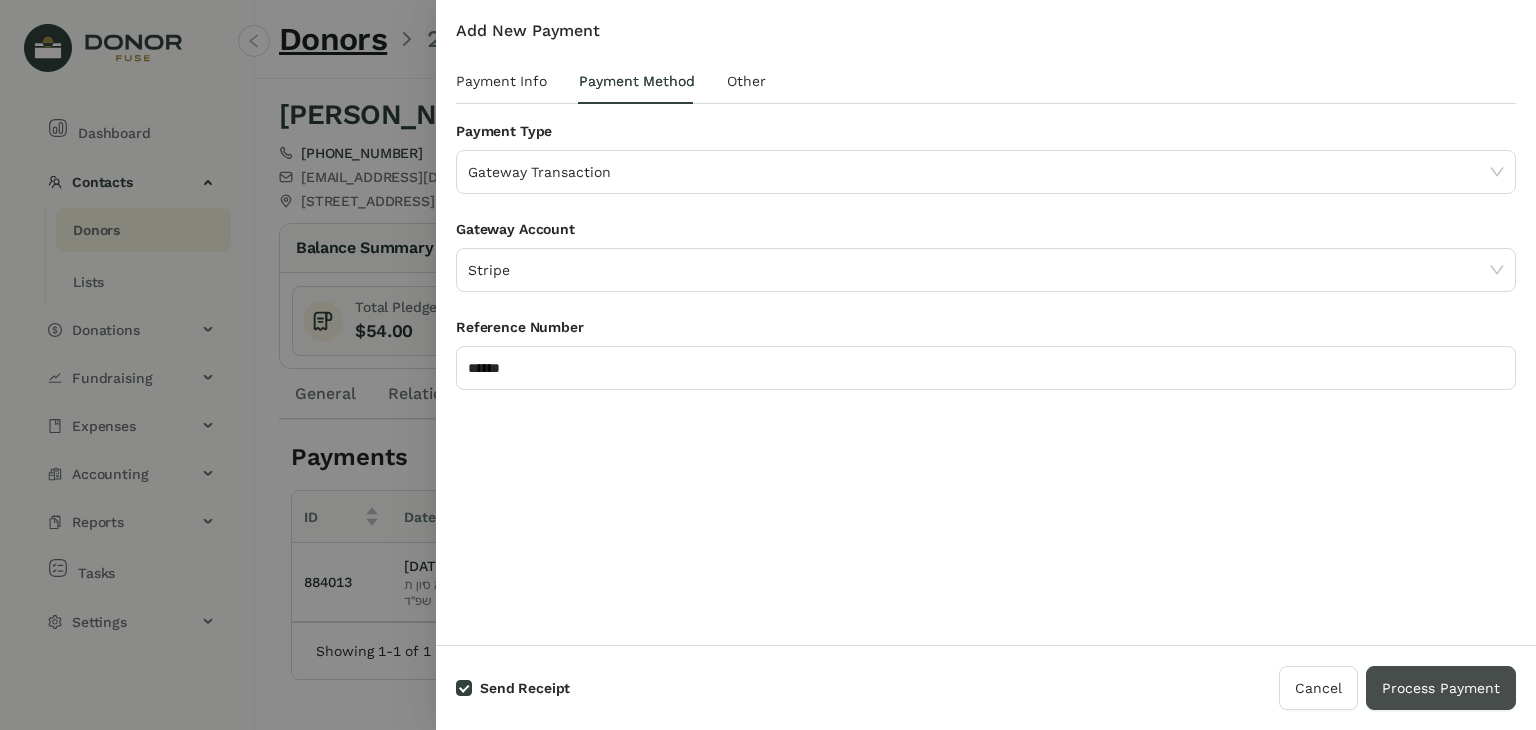 click on "Process Payment" at bounding box center [1441, 688] 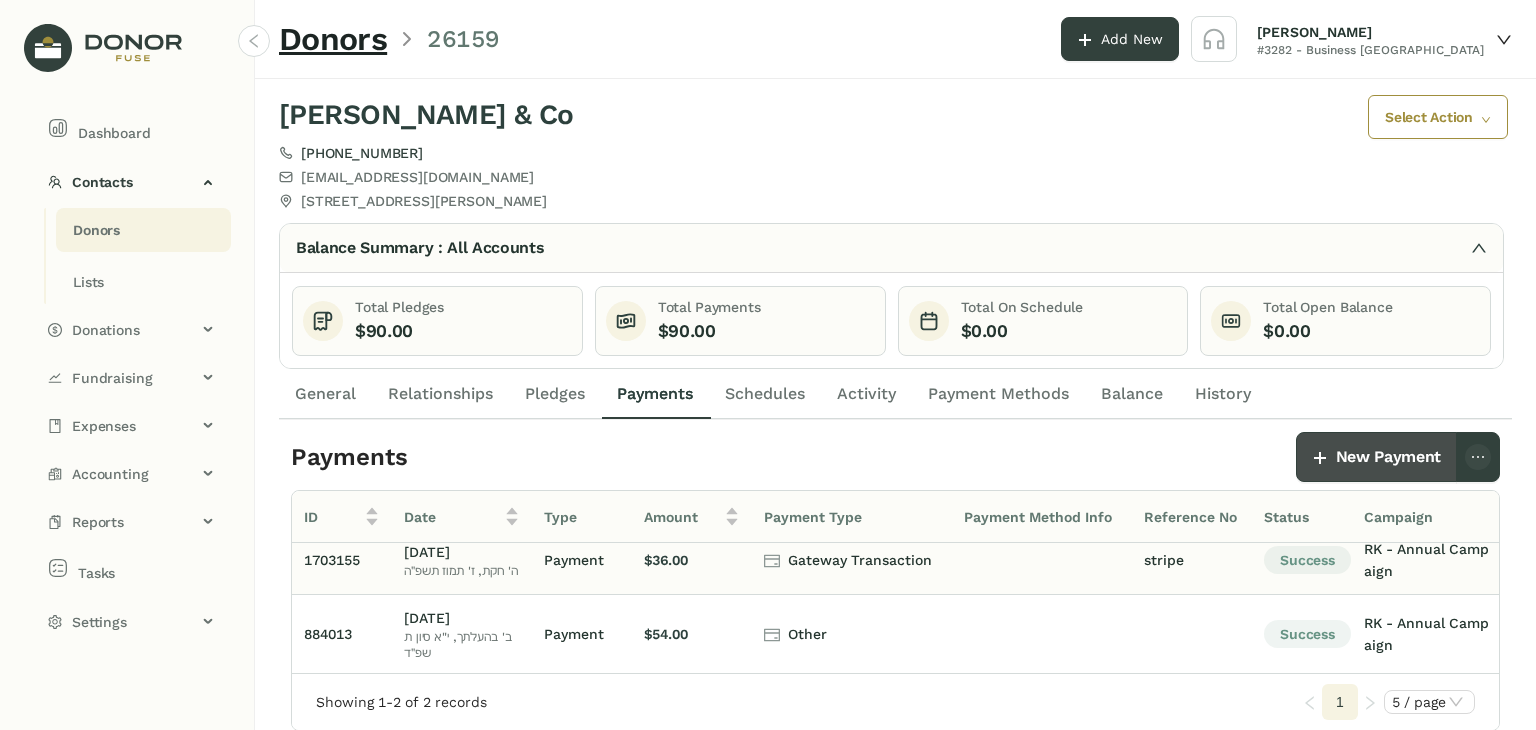scroll, scrollTop: 17, scrollLeft: 408, axis: both 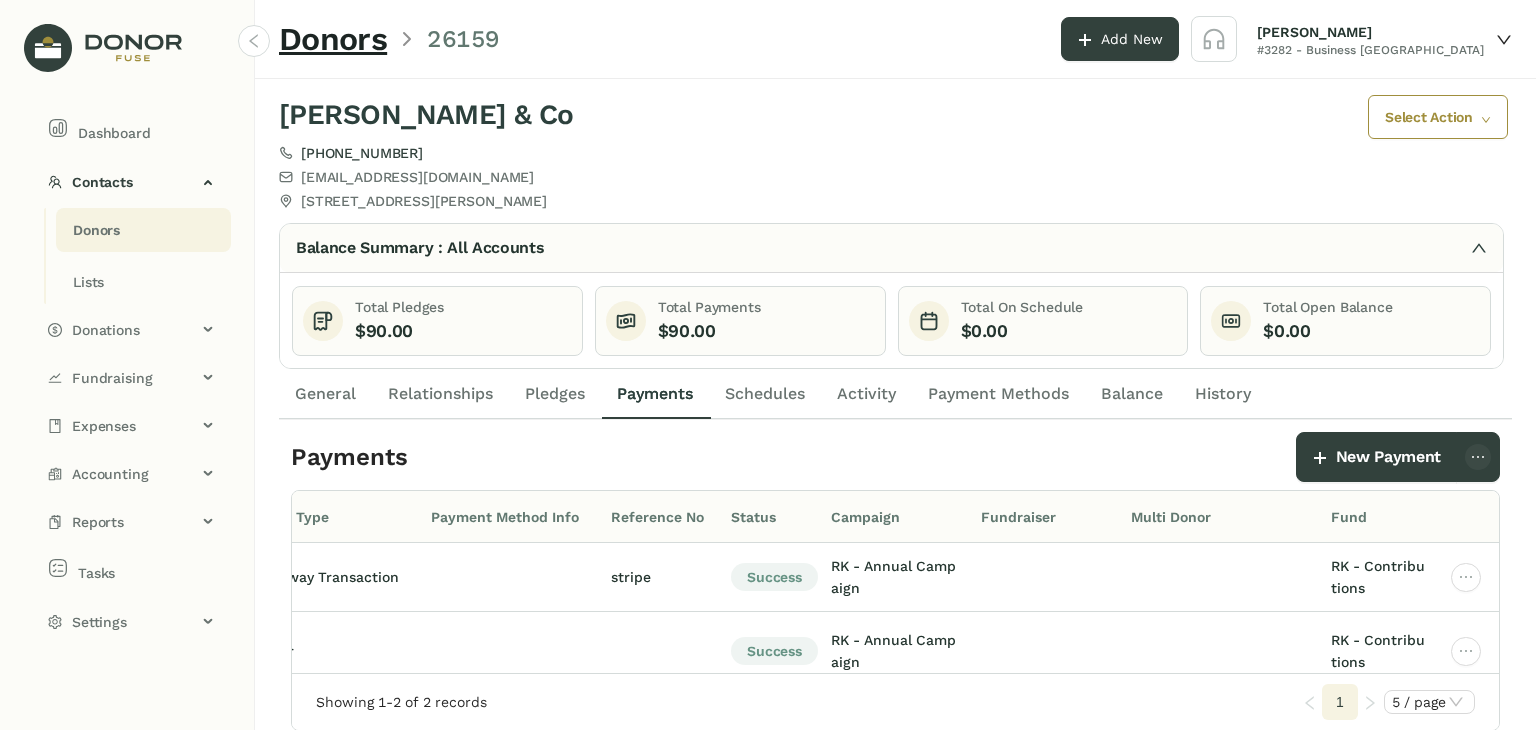 click on "Donors" 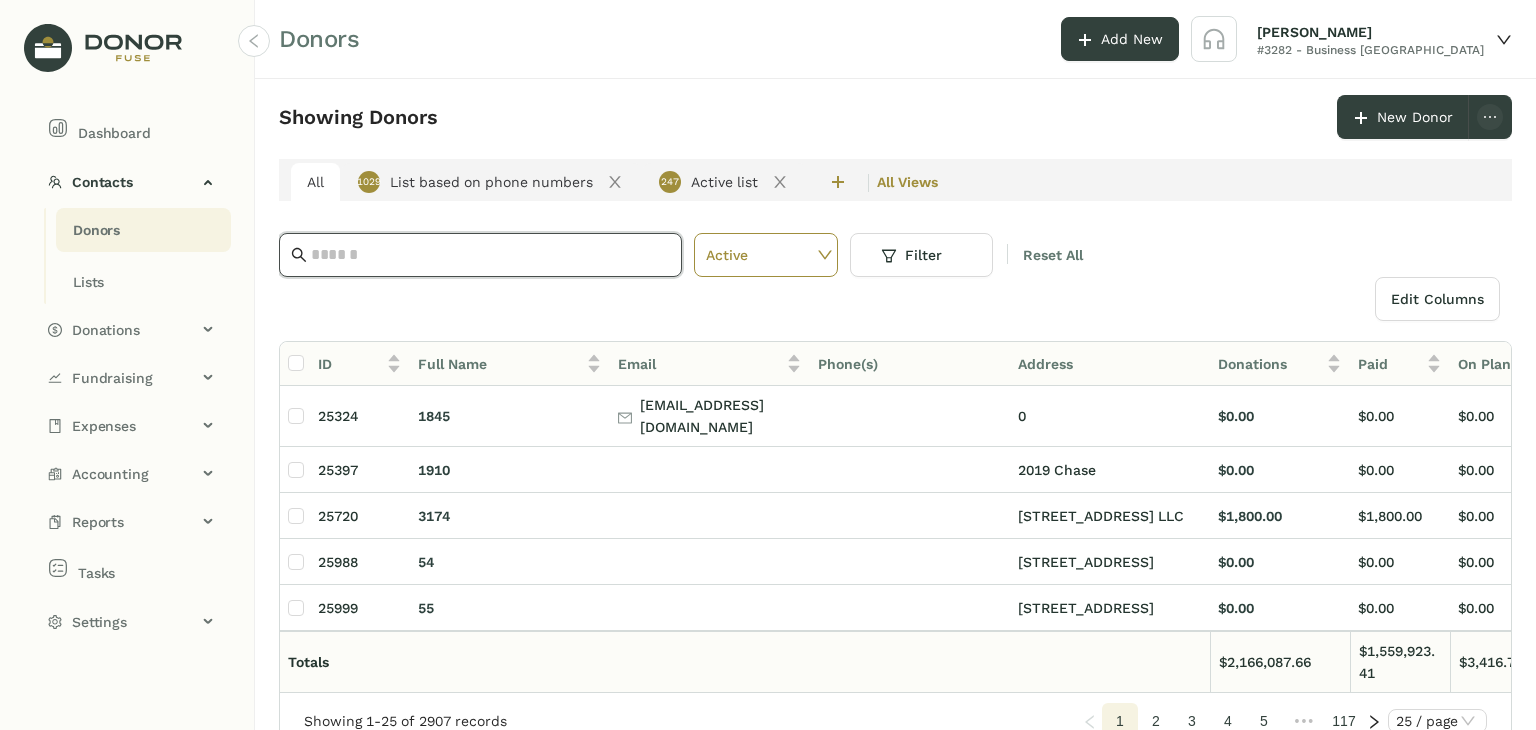 click 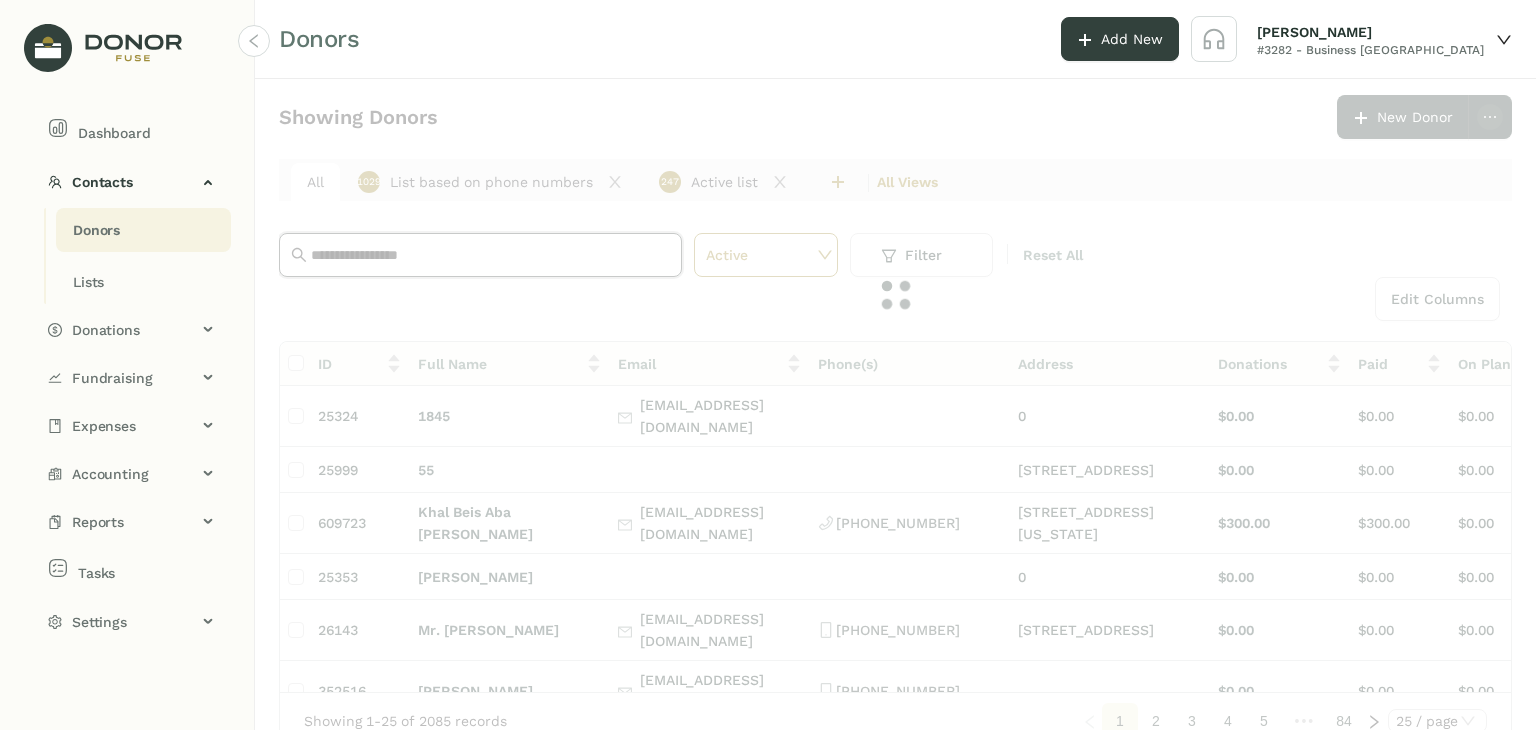 click on "**********" 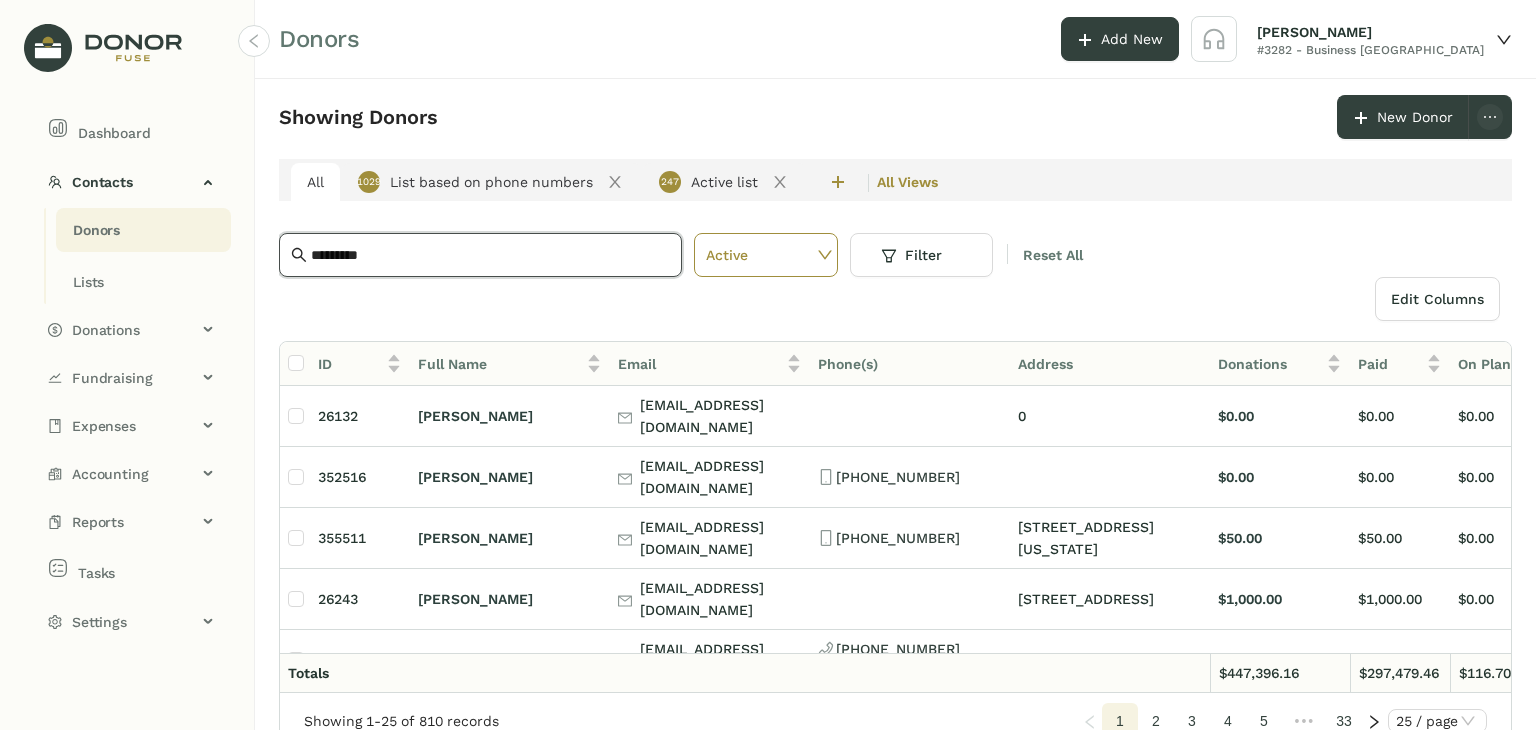 drag, startPoint x: 417, startPoint y: 260, endPoint x: 255, endPoint y: 281, distance: 163.35544 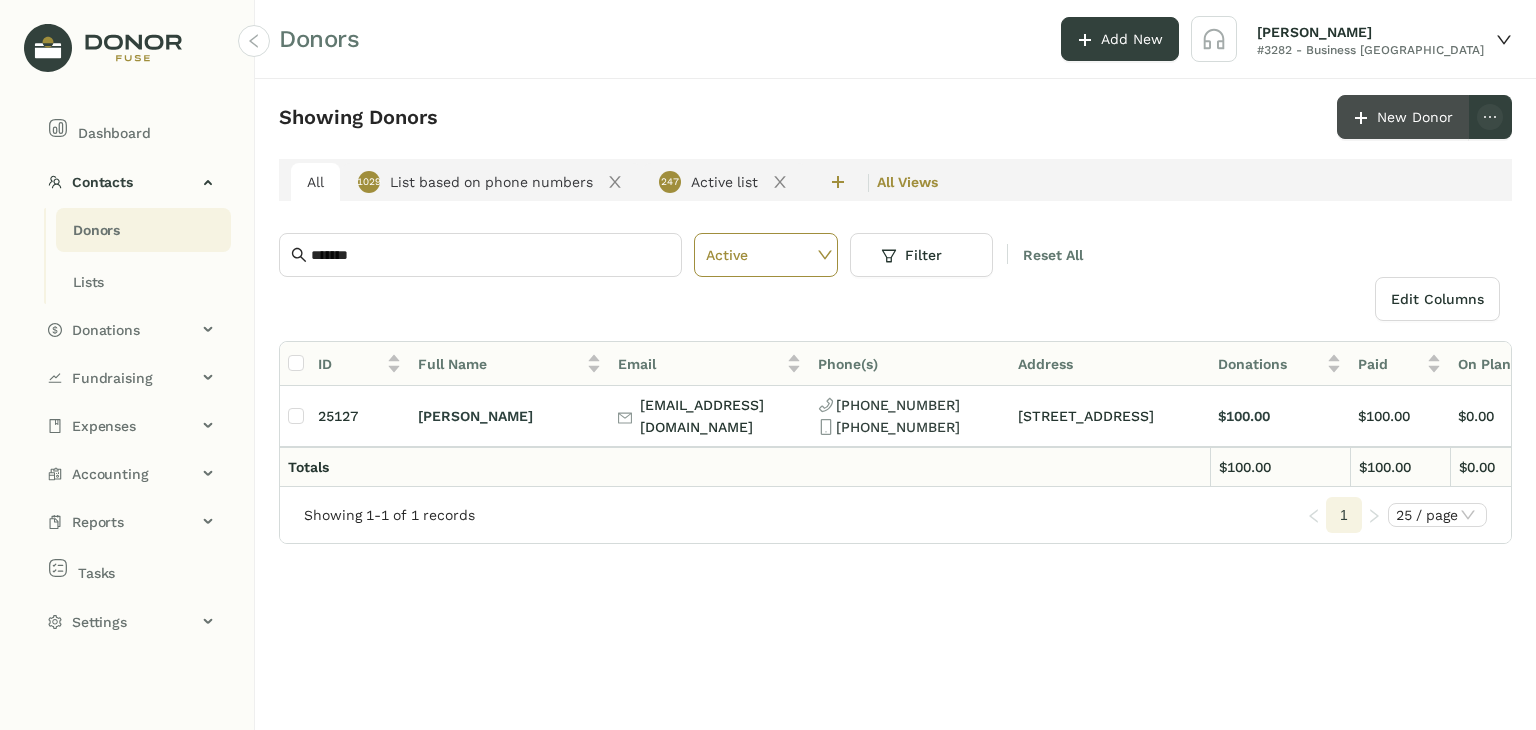 click on "New Donor" 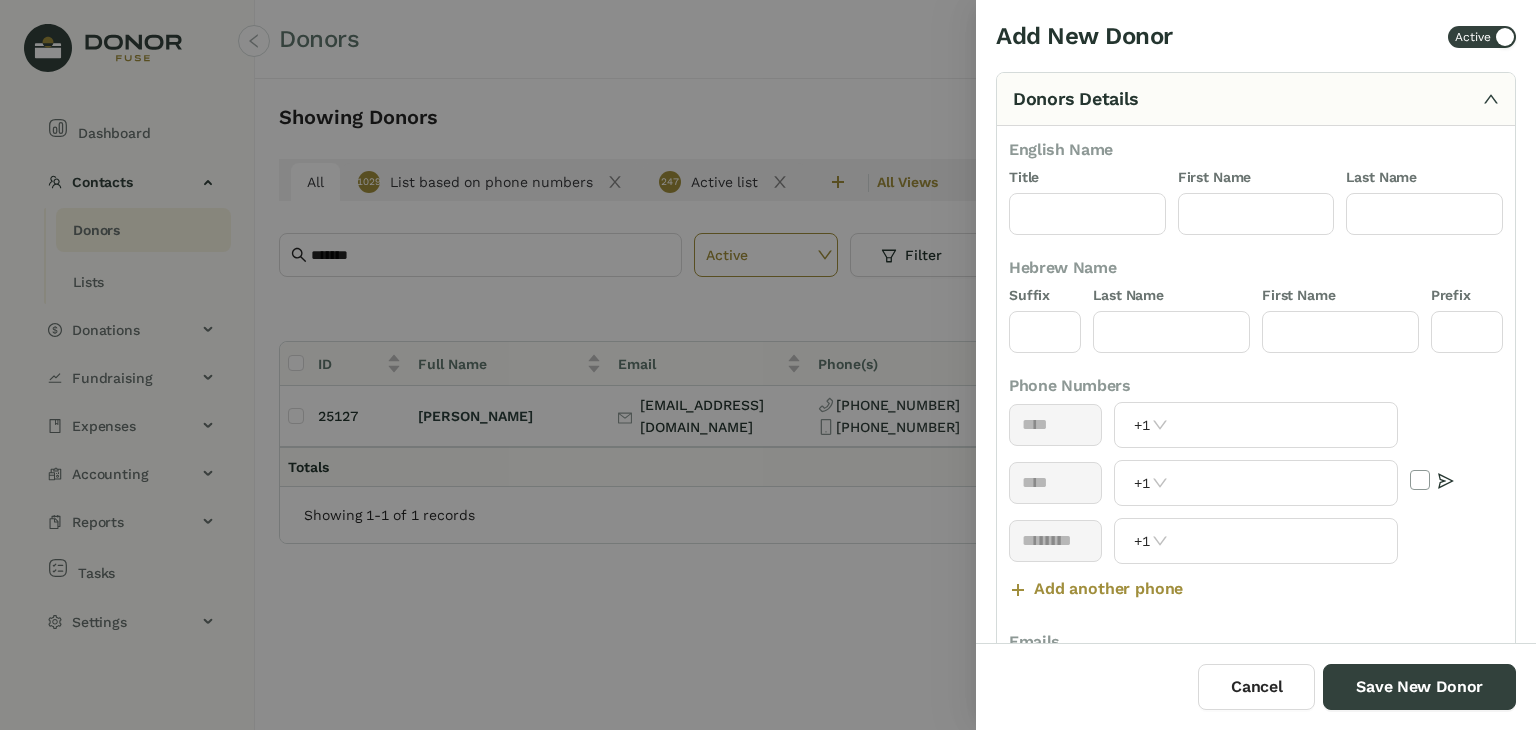 scroll, scrollTop: 92, scrollLeft: 0, axis: vertical 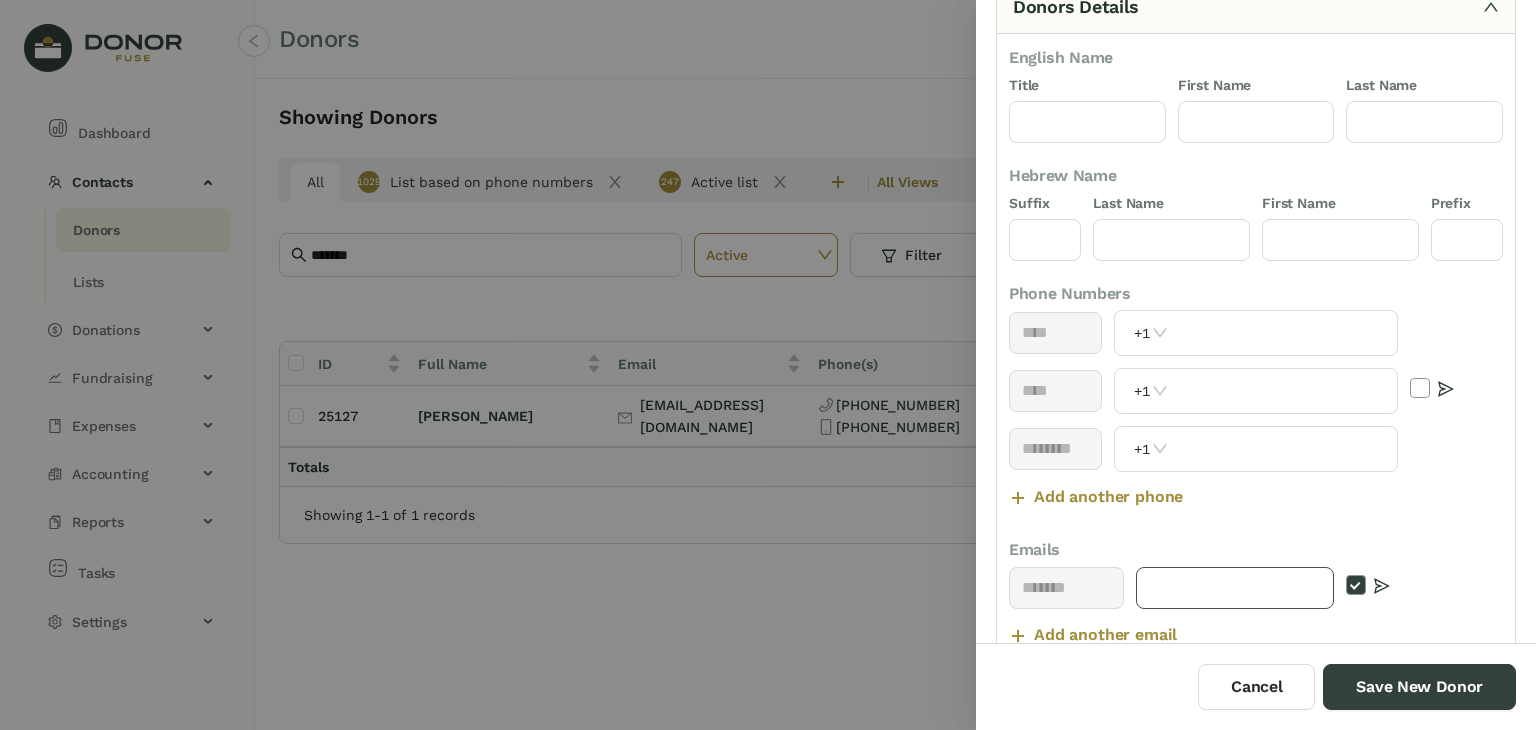 click at bounding box center (1235, 588) 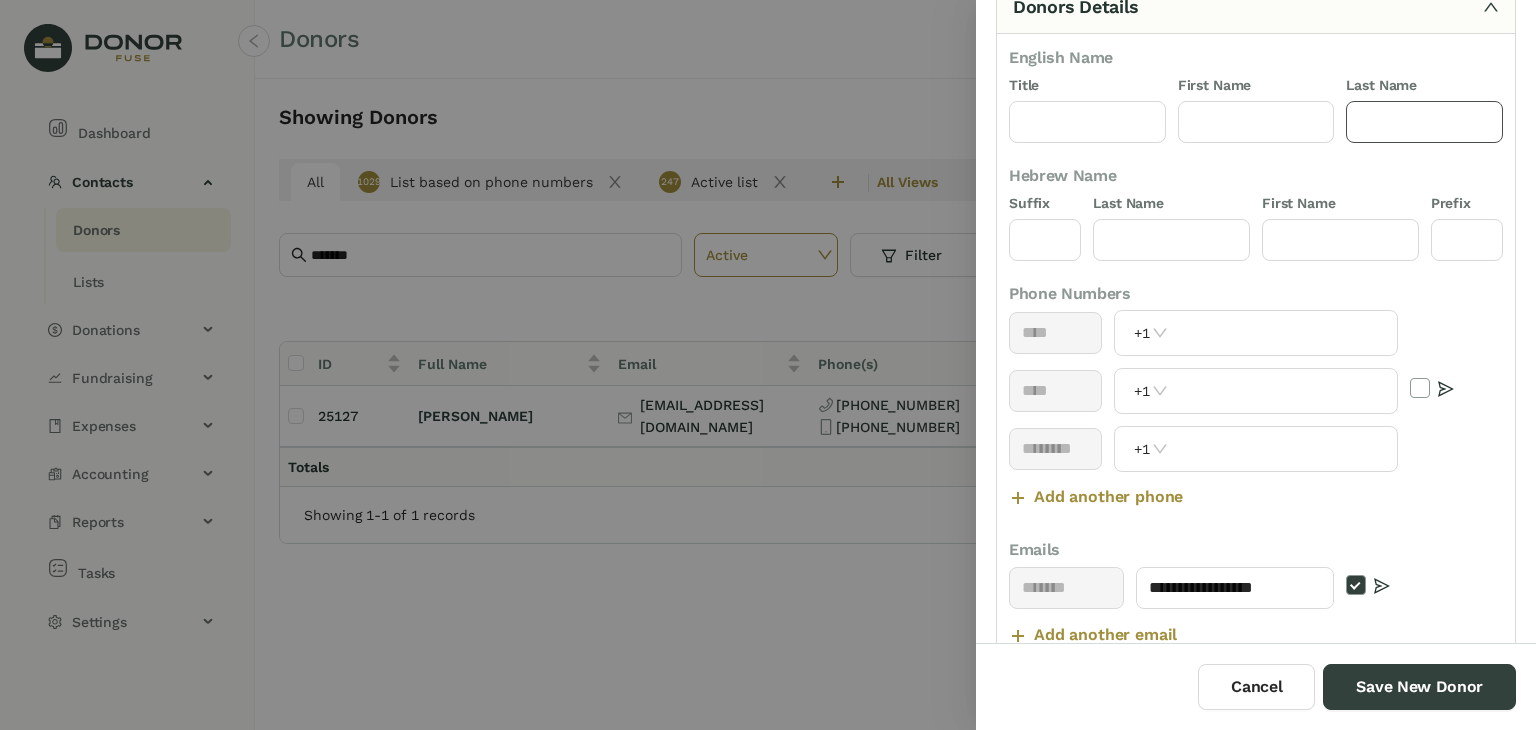 click 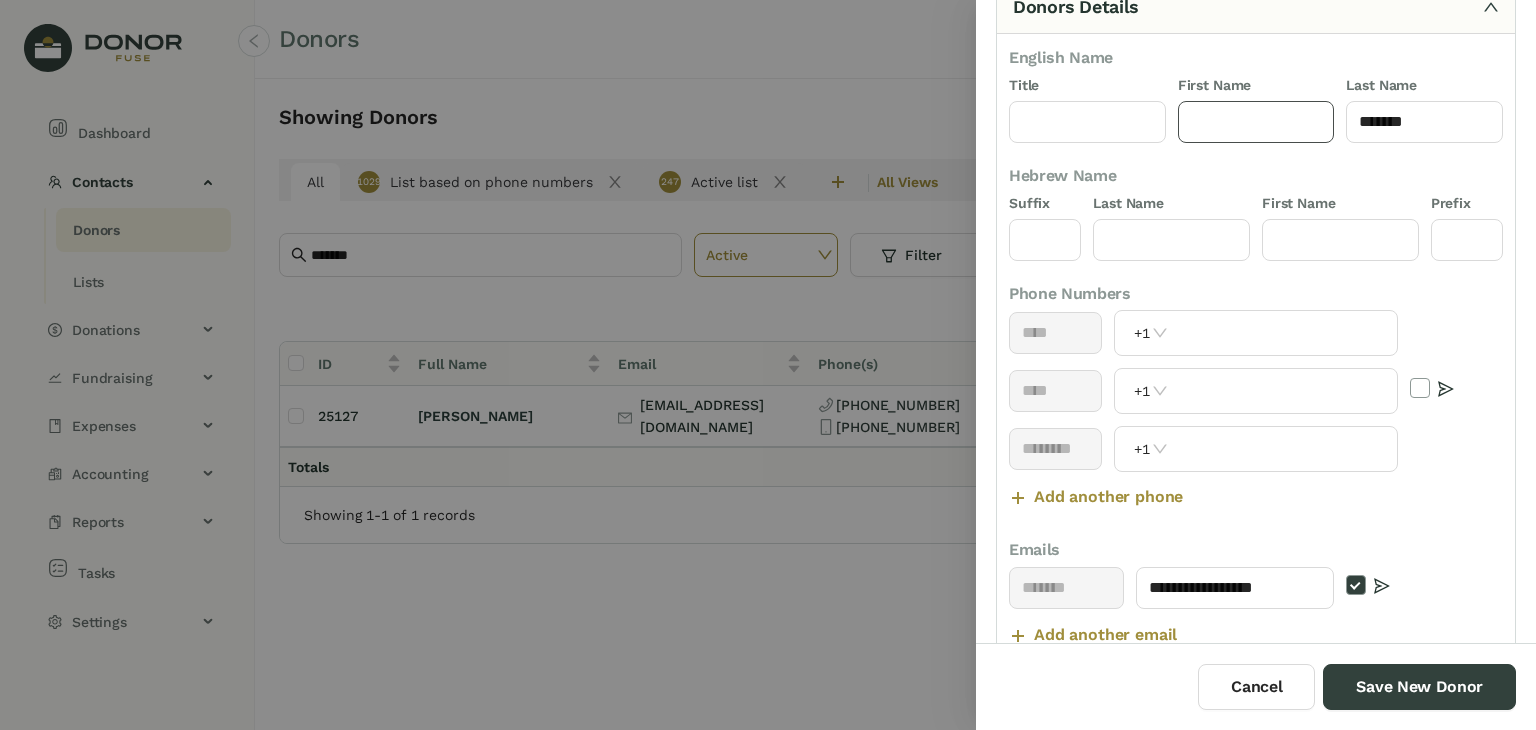 click 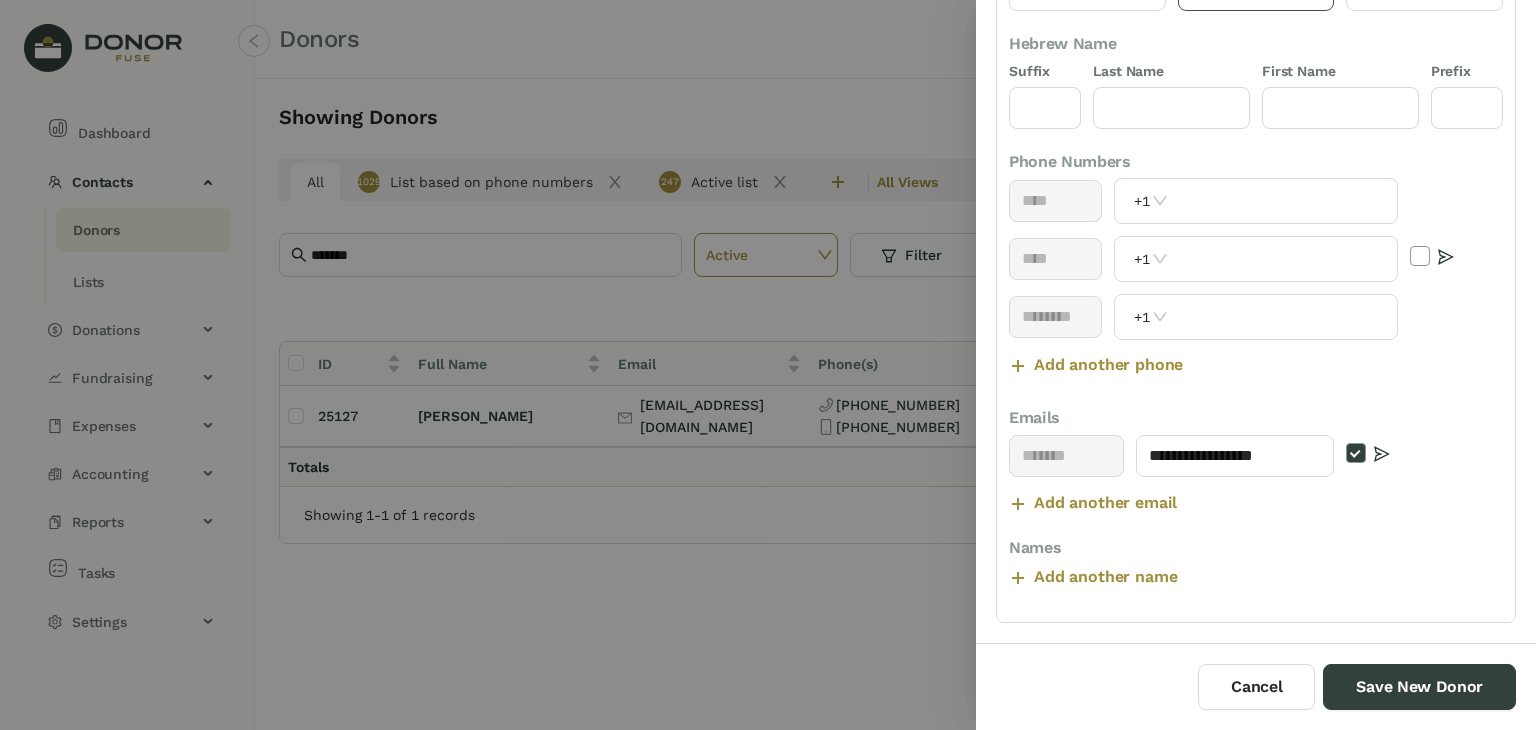 scroll, scrollTop: 224, scrollLeft: 0, axis: vertical 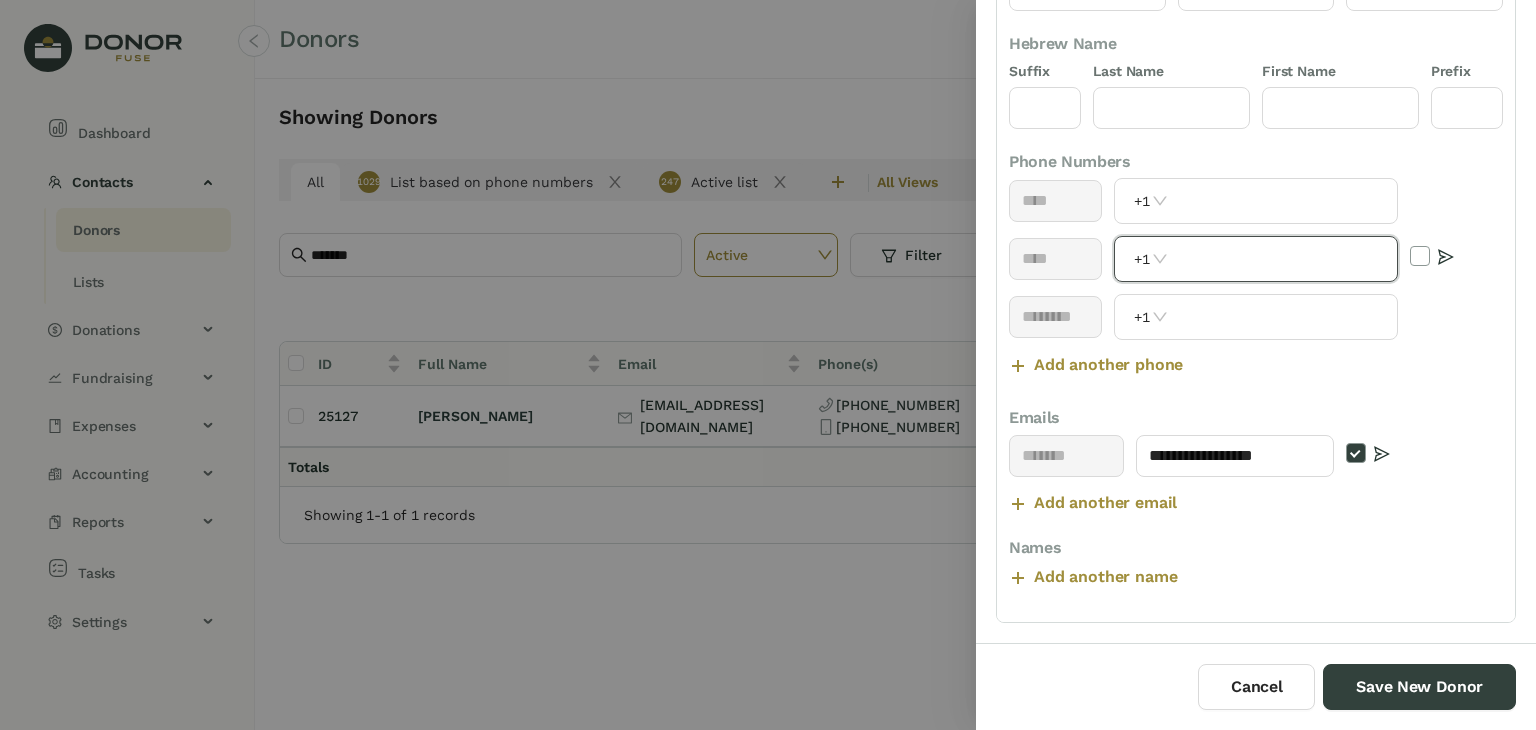 click at bounding box center (1284, 259) 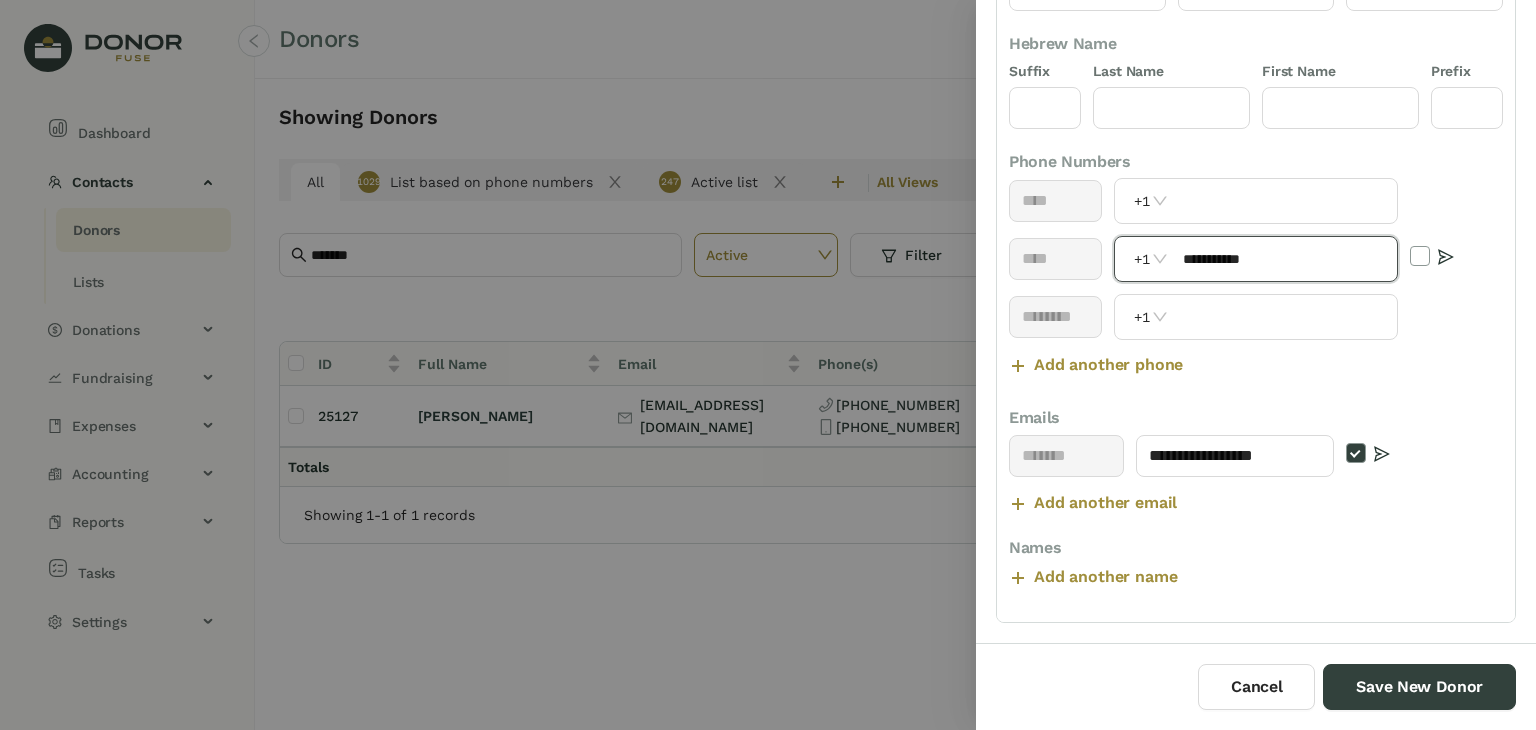 click on "**********" at bounding box center [1284, 259] 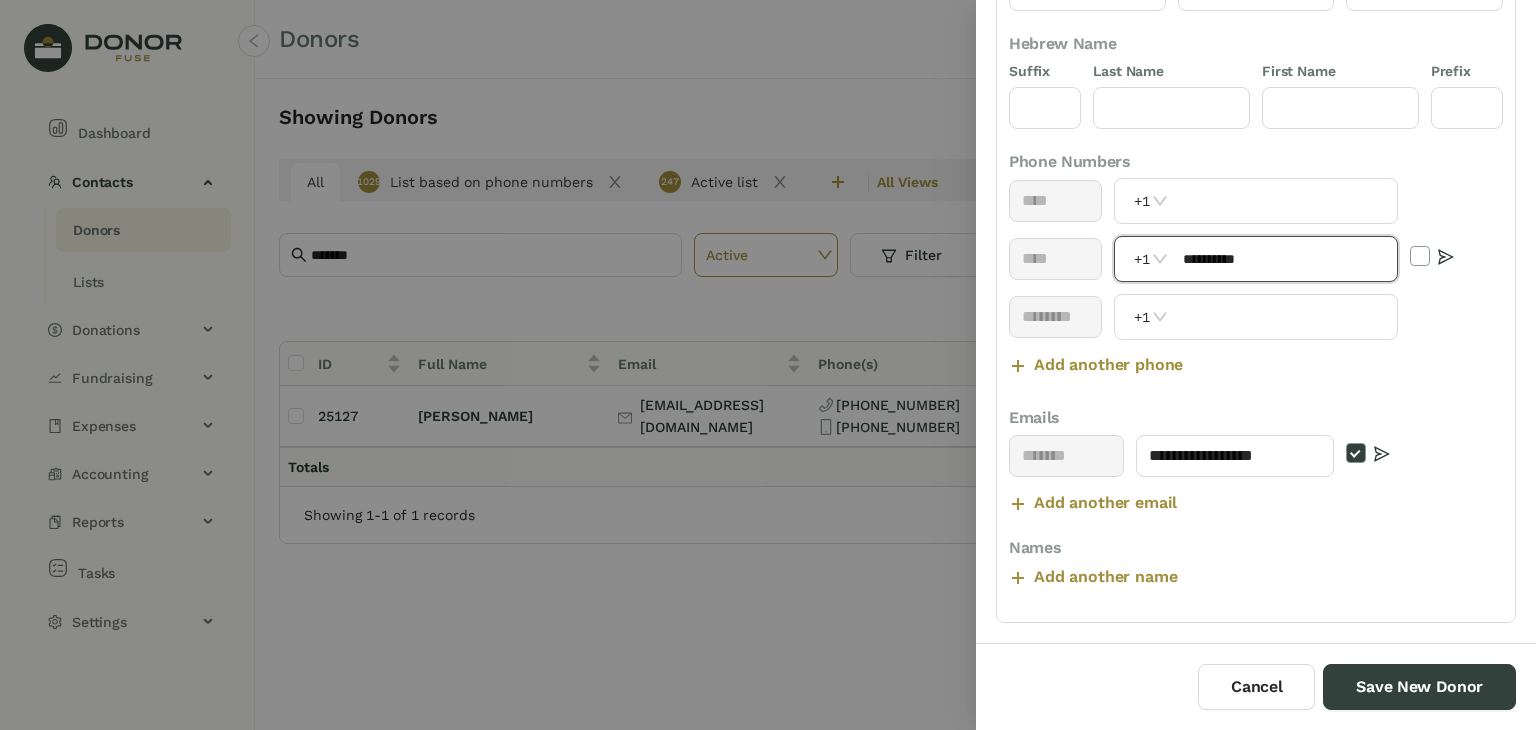 scroll, scrollTop: 523, scrollLeft: 0, axis: vertical 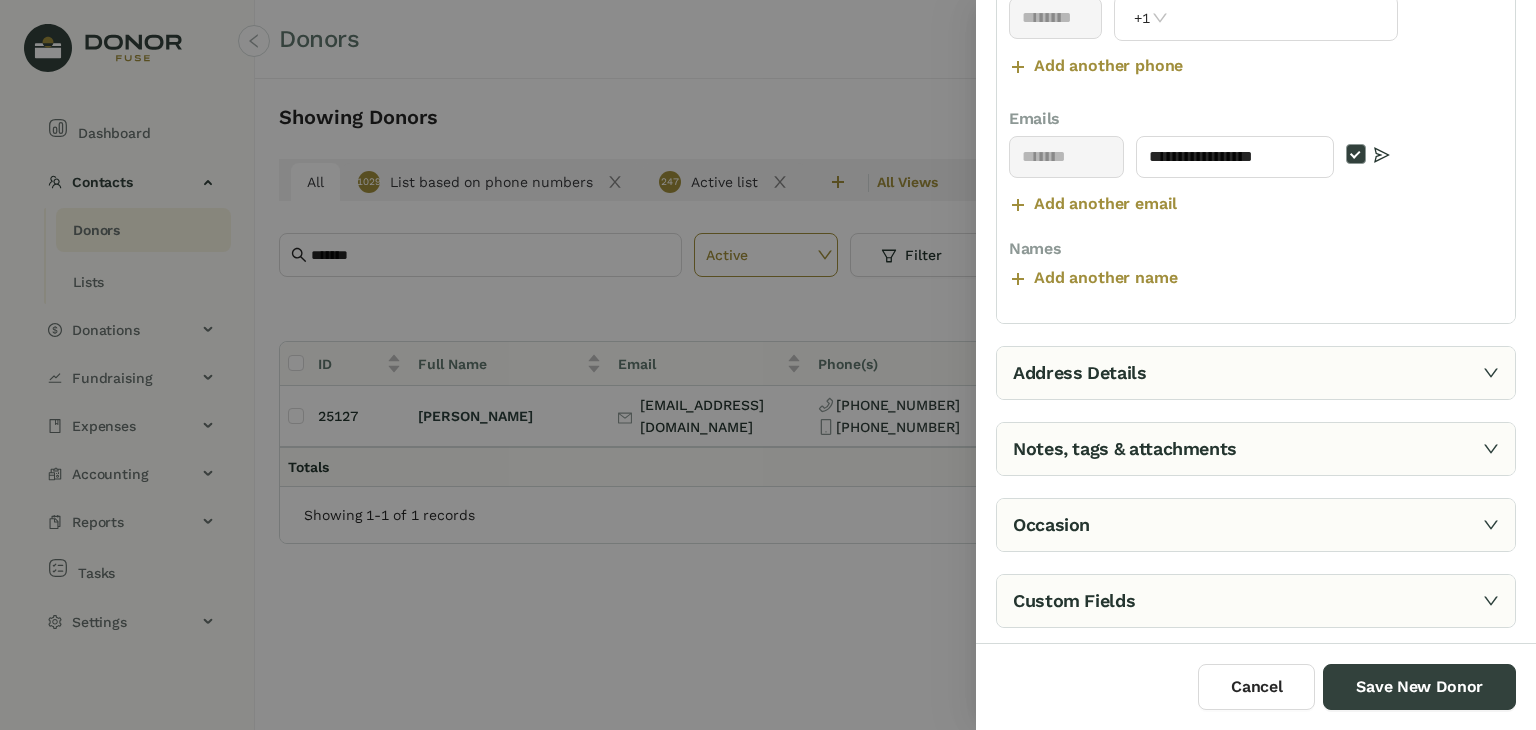 click on "Address Details" at bounding box center (1256, 373) 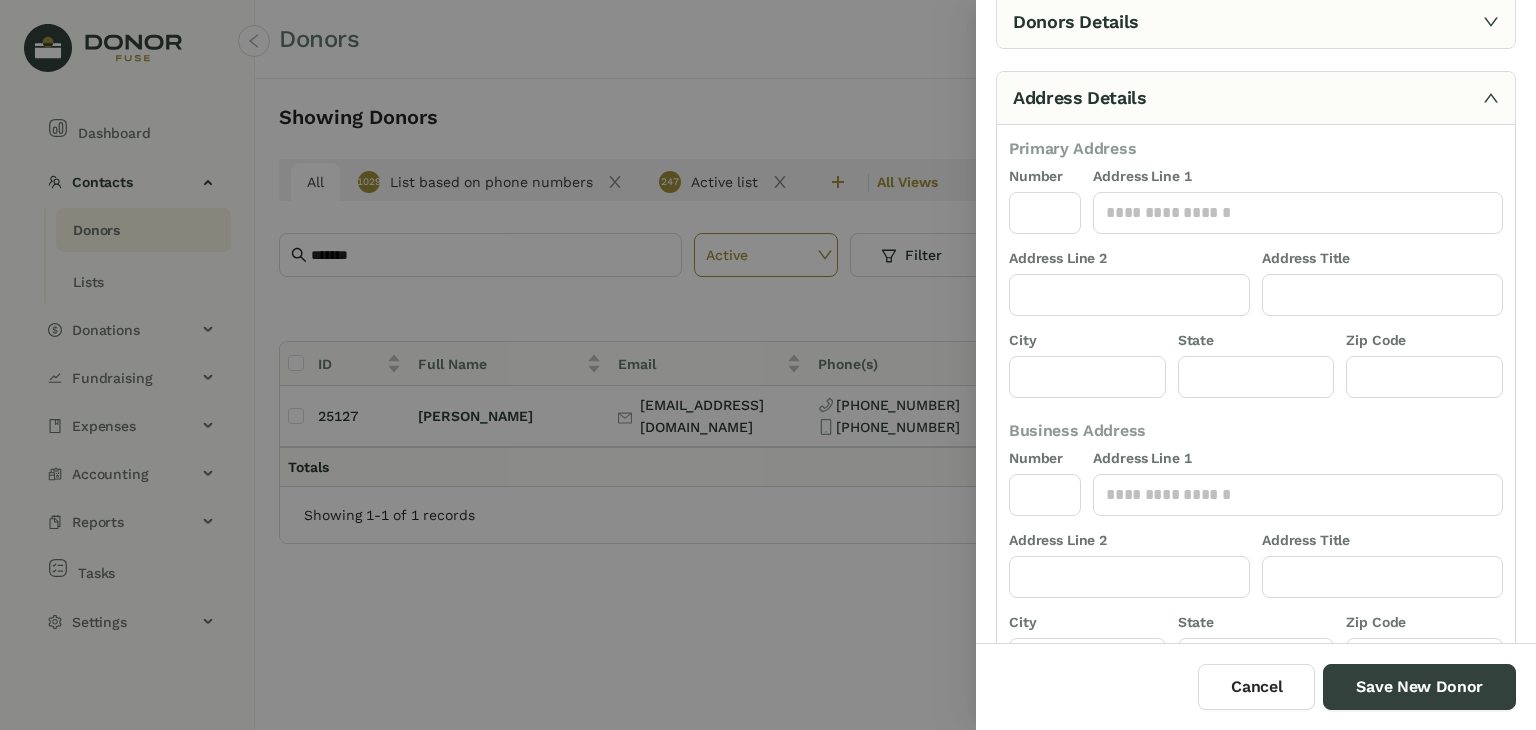scroll, scrollTop: 76, scrollLeft: 0, axis: vertical 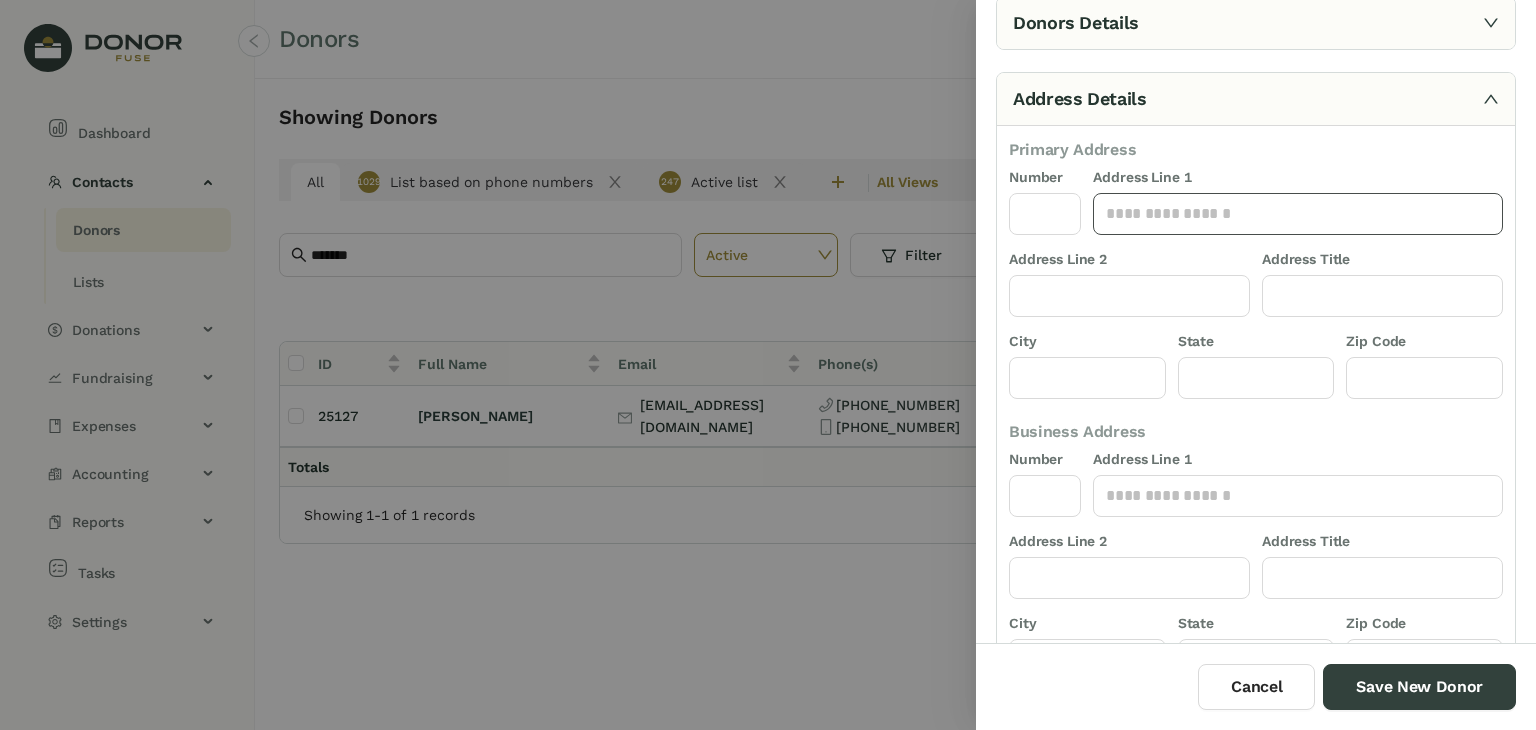click 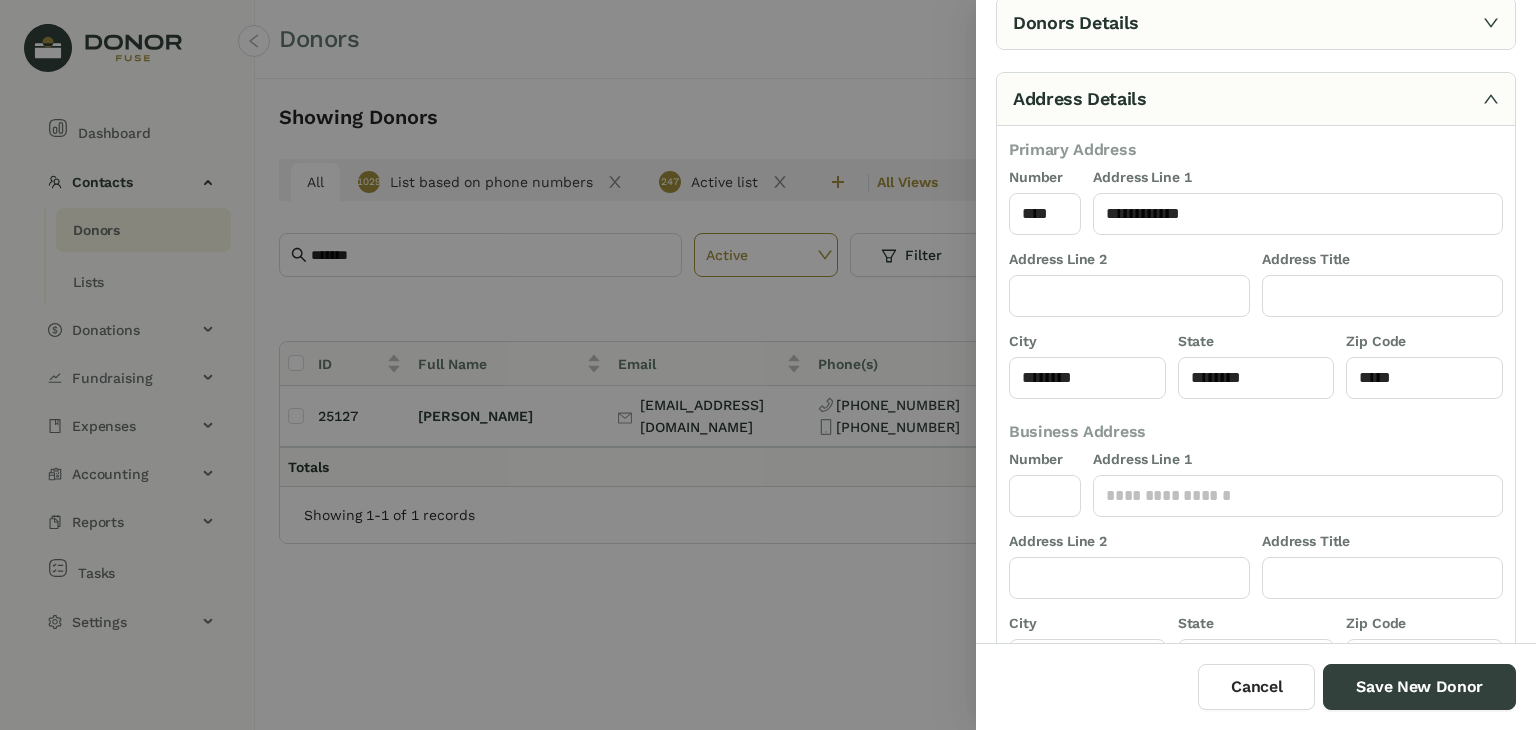 scroll, scrollTop: 273, scrollLeft: 0, axis: vertical 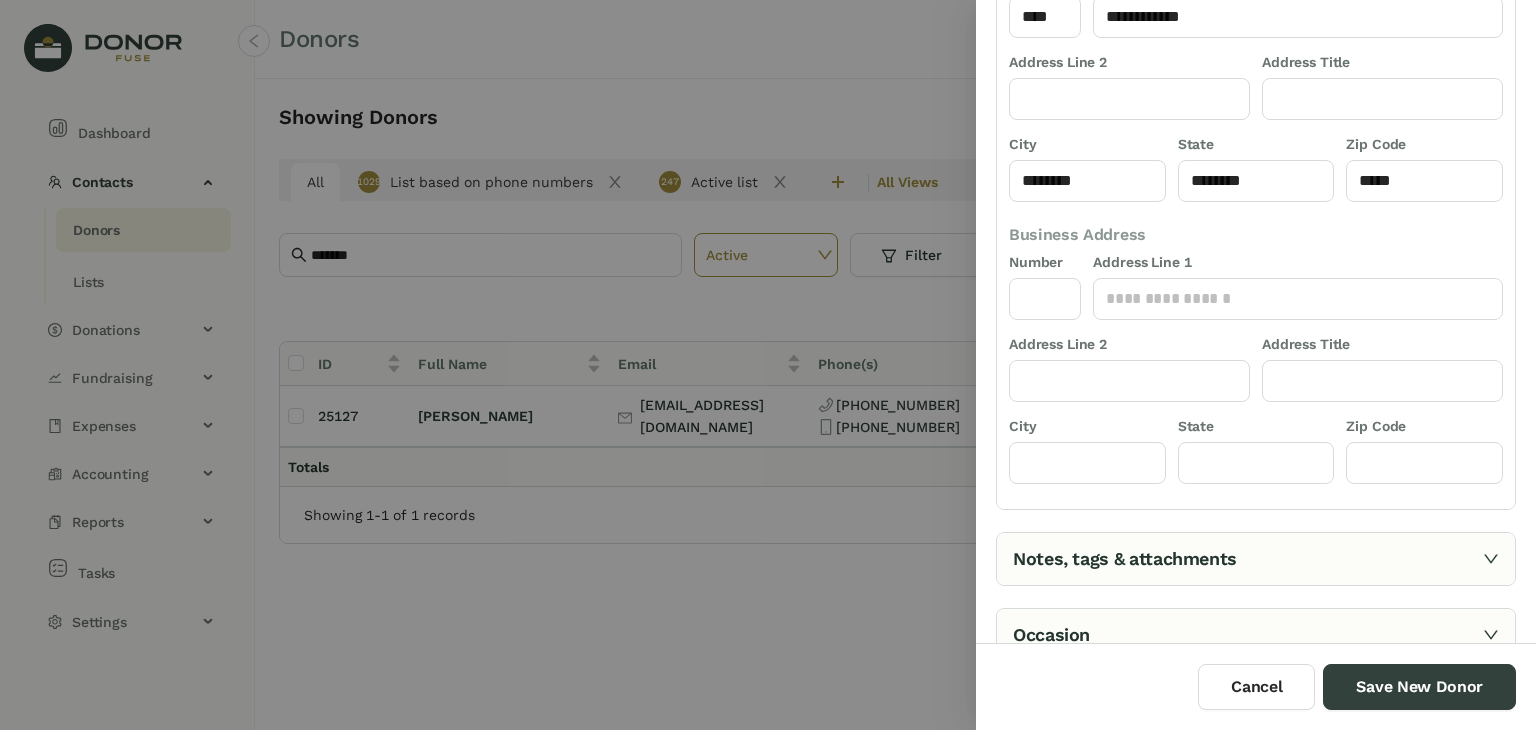 click on "Notes, tags & attachments" at bounding box center [1256, 559] 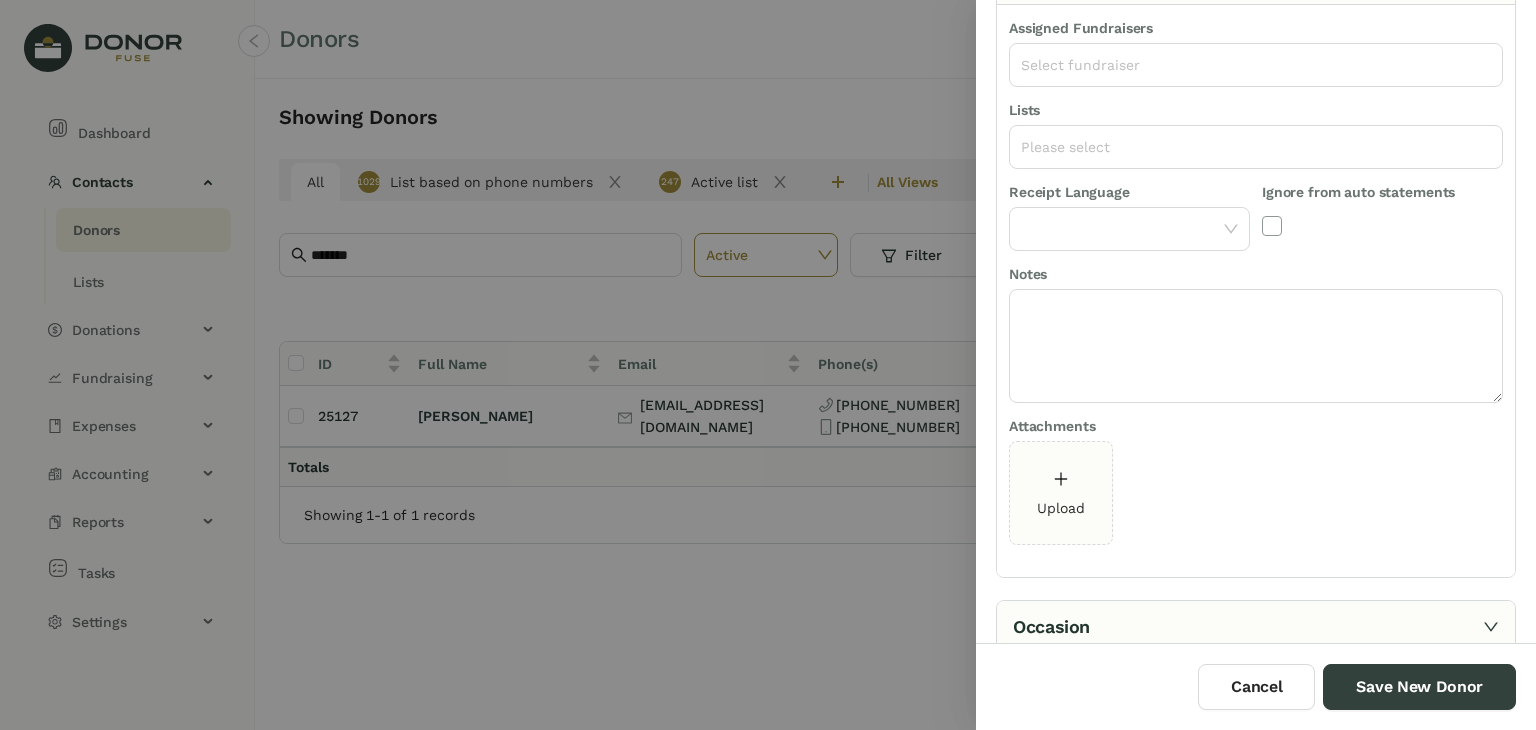 scroll, scrollTop: 377, scrollLeft: 0, axis: vertical 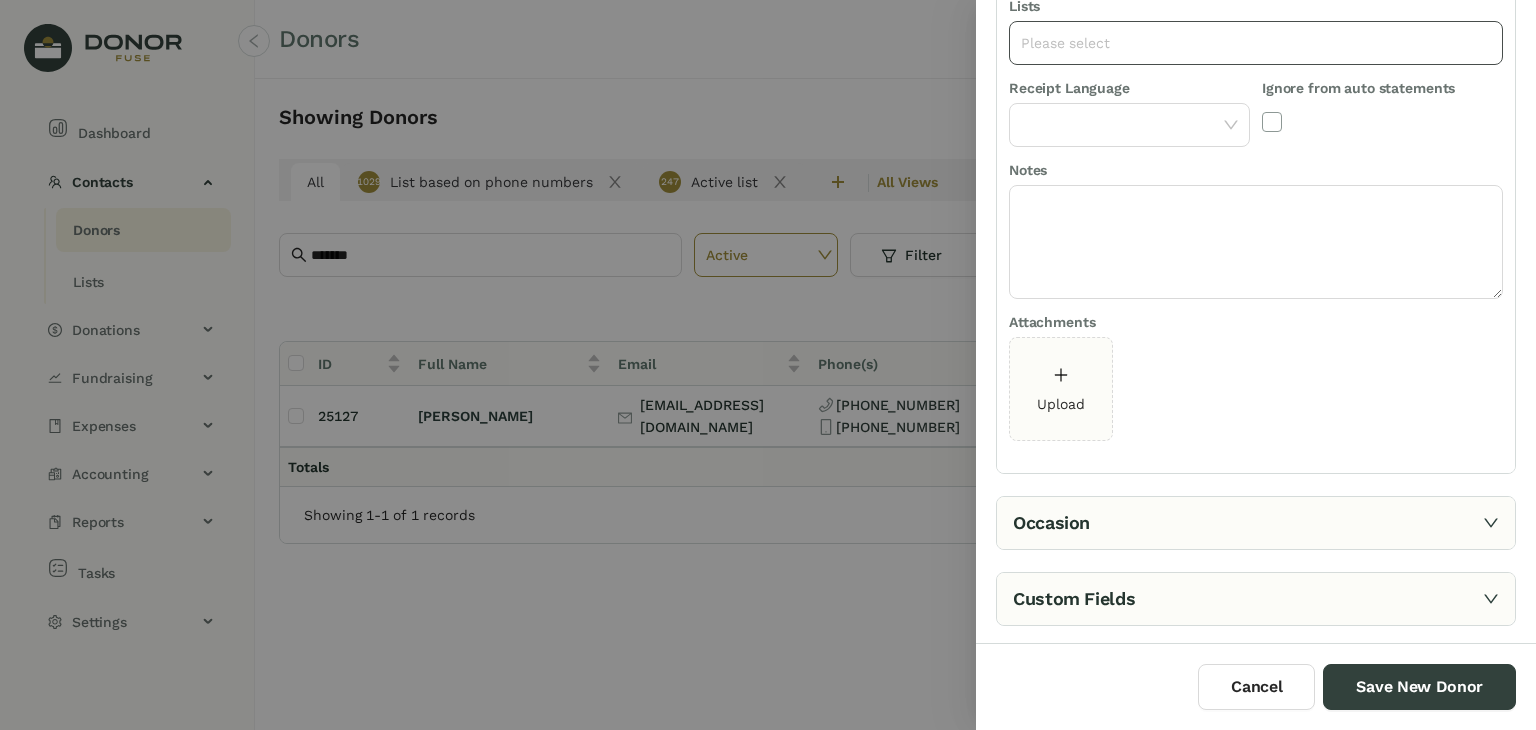 click on "Please select" 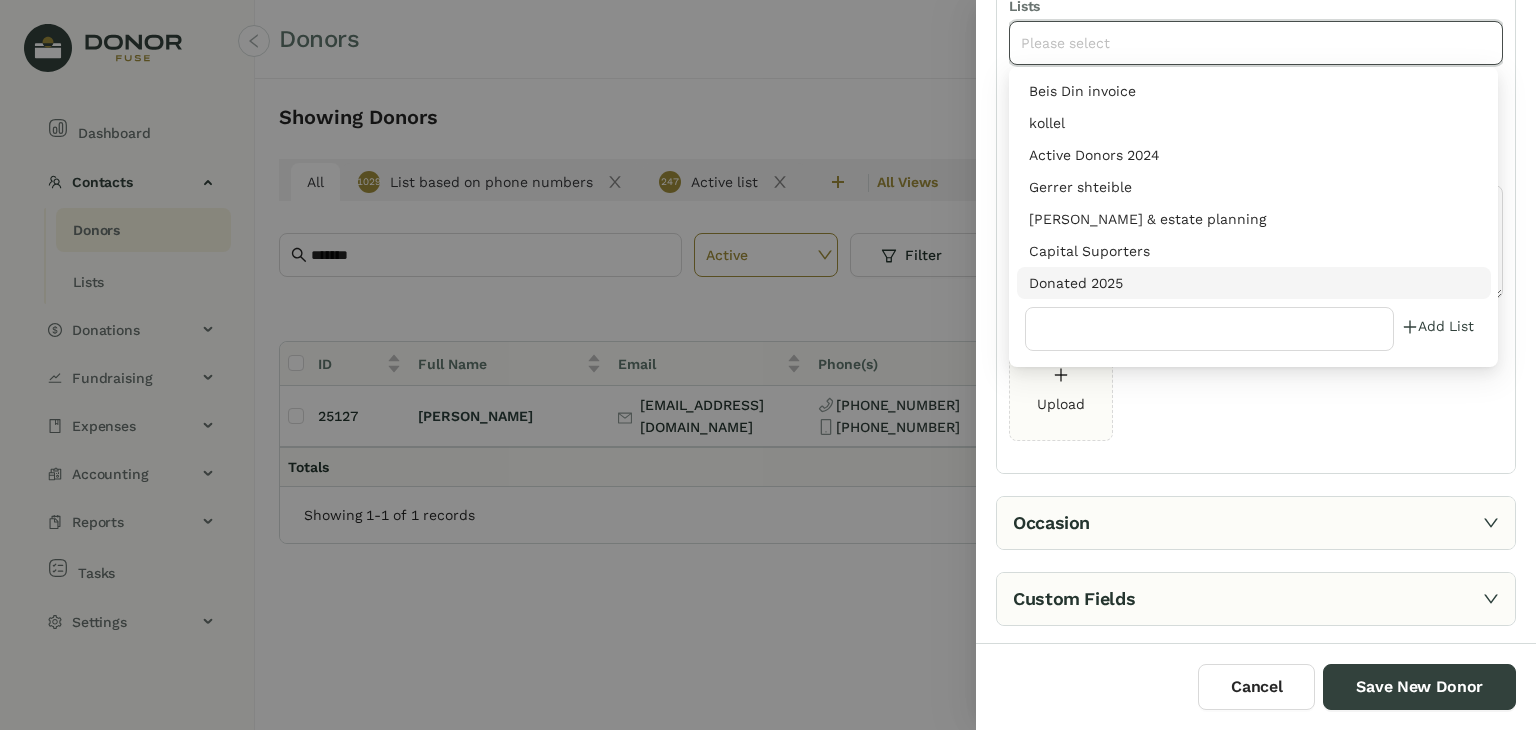 click on "Donated 2025" at bounding box center (1254, 283) 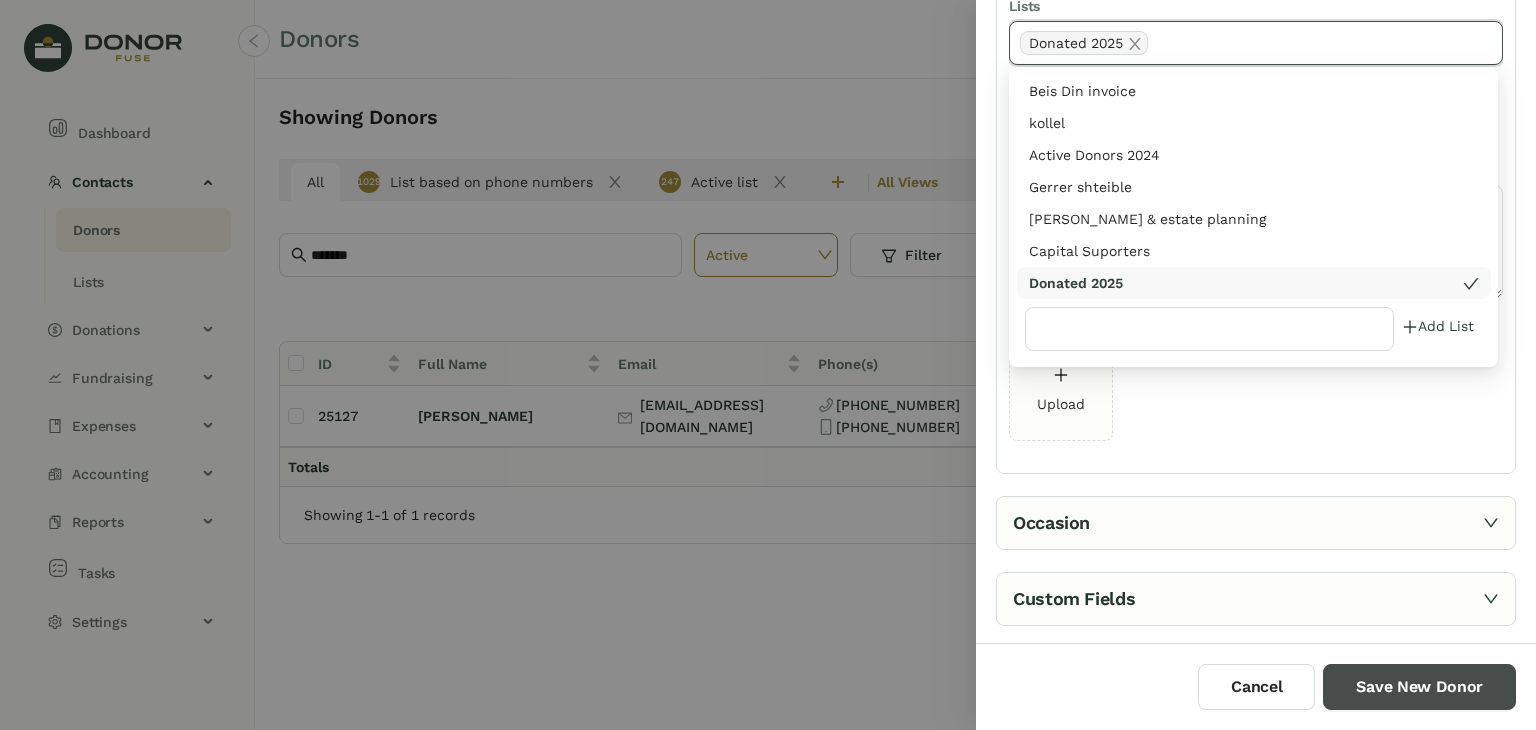 click on "Save New Donor" at bounding box center (1419, 687) 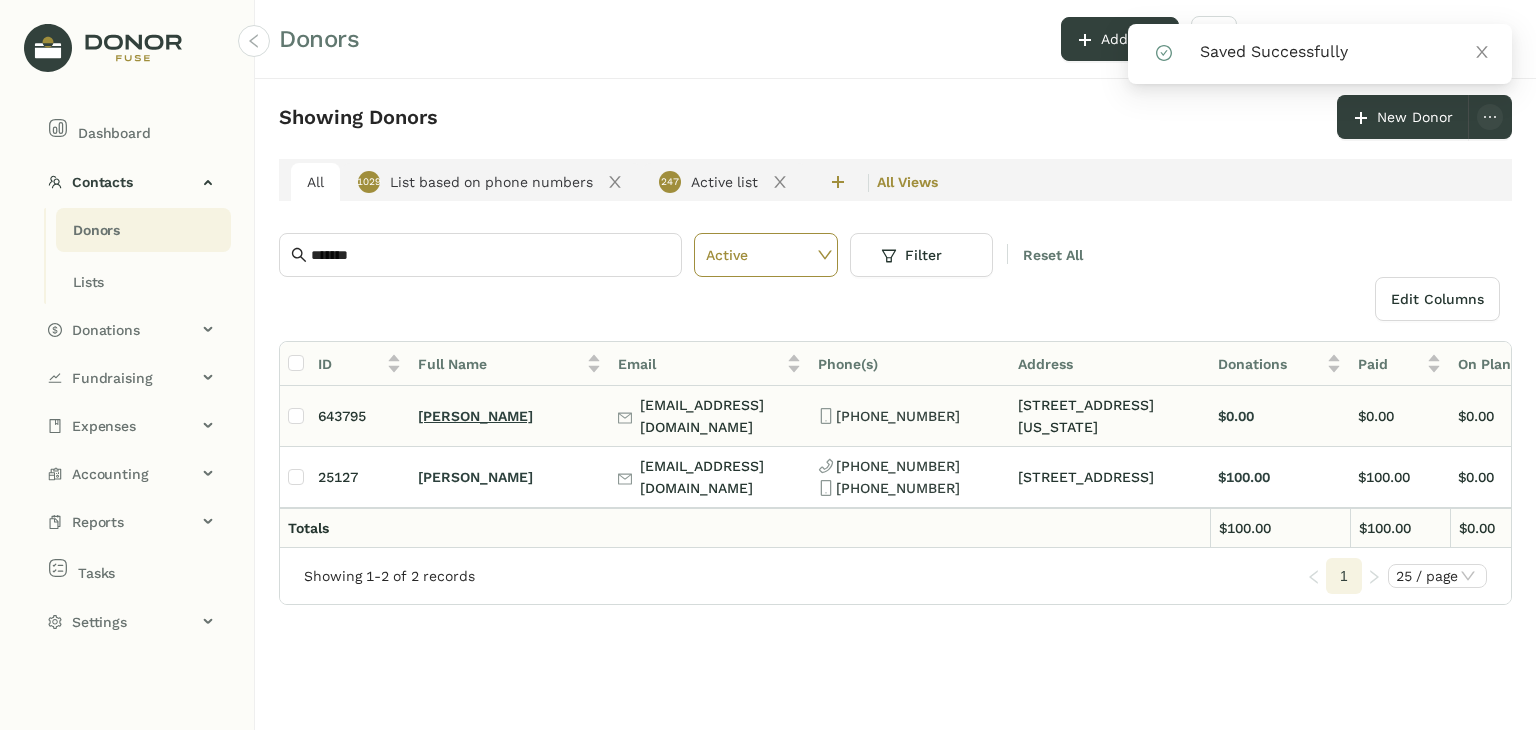 click on "[PERSON_NAME]" 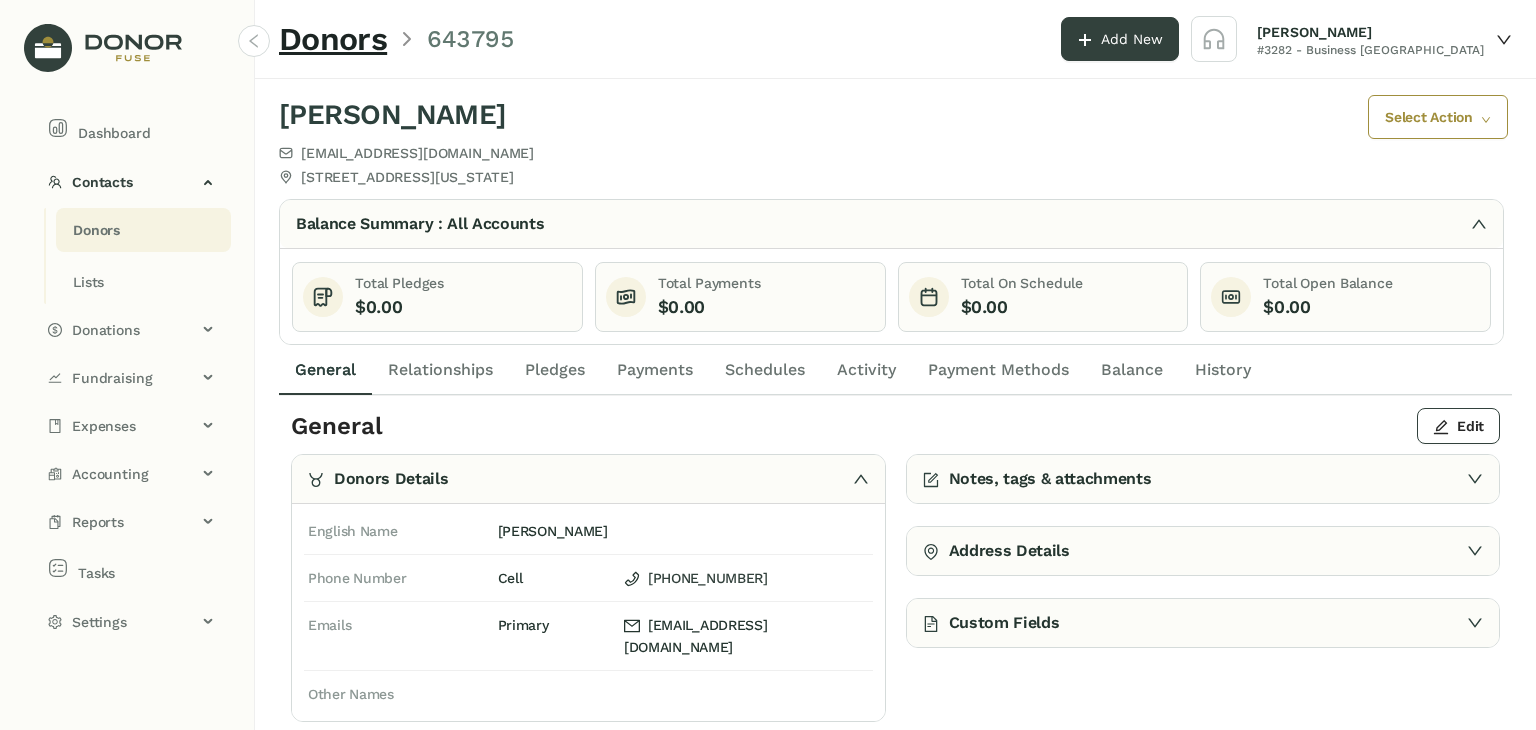 click on "Payments" 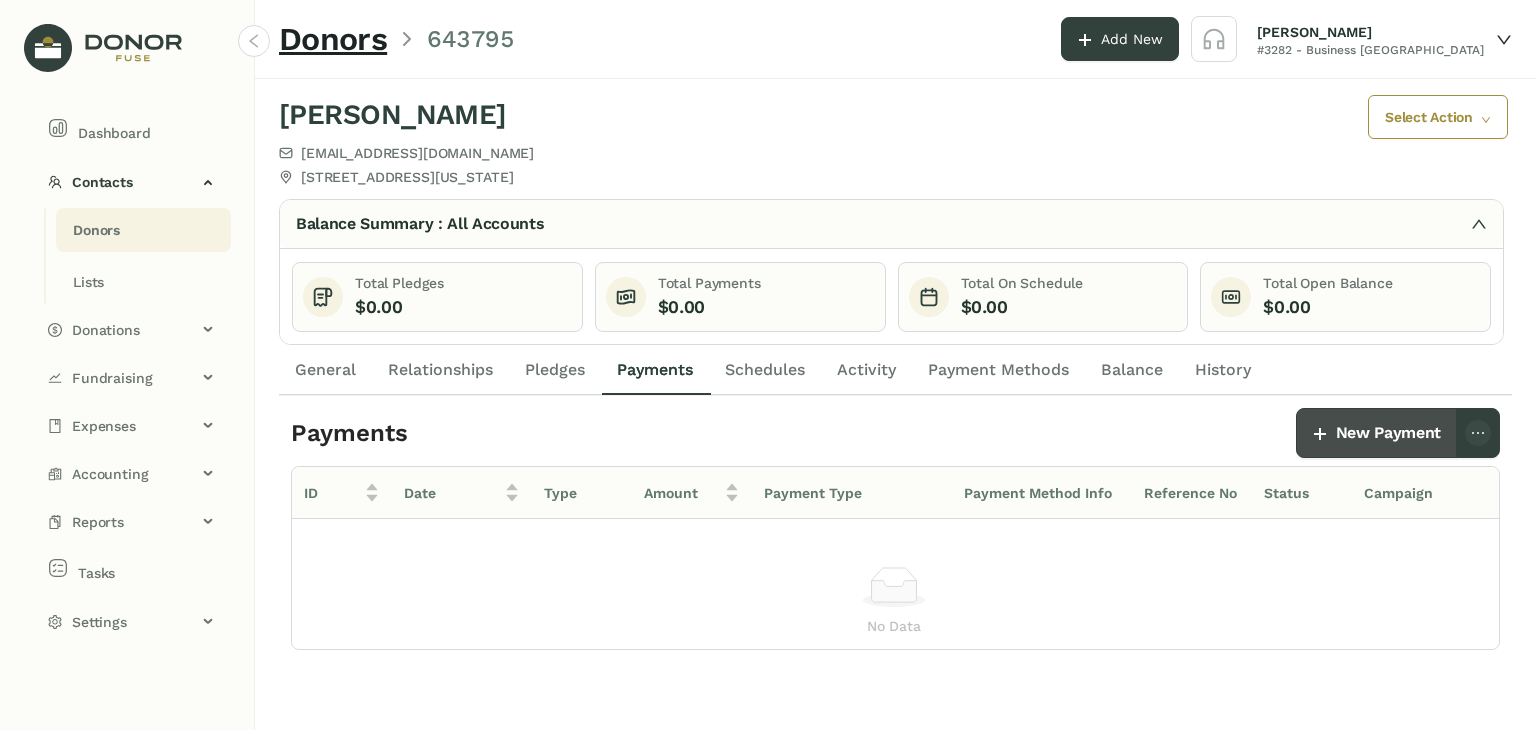 click on "New Payment" 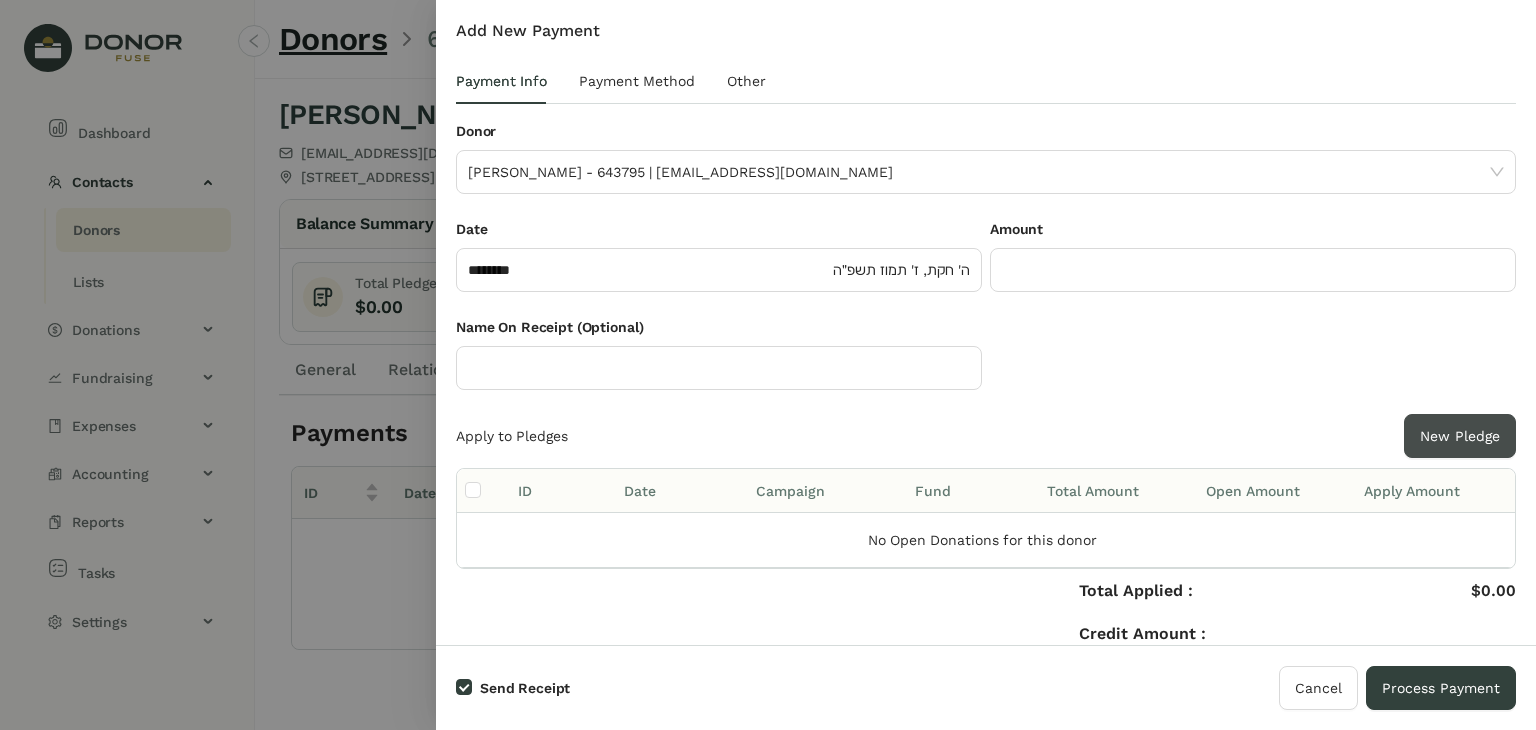 click on "New Pledge" at bounding box center (1460, 436) 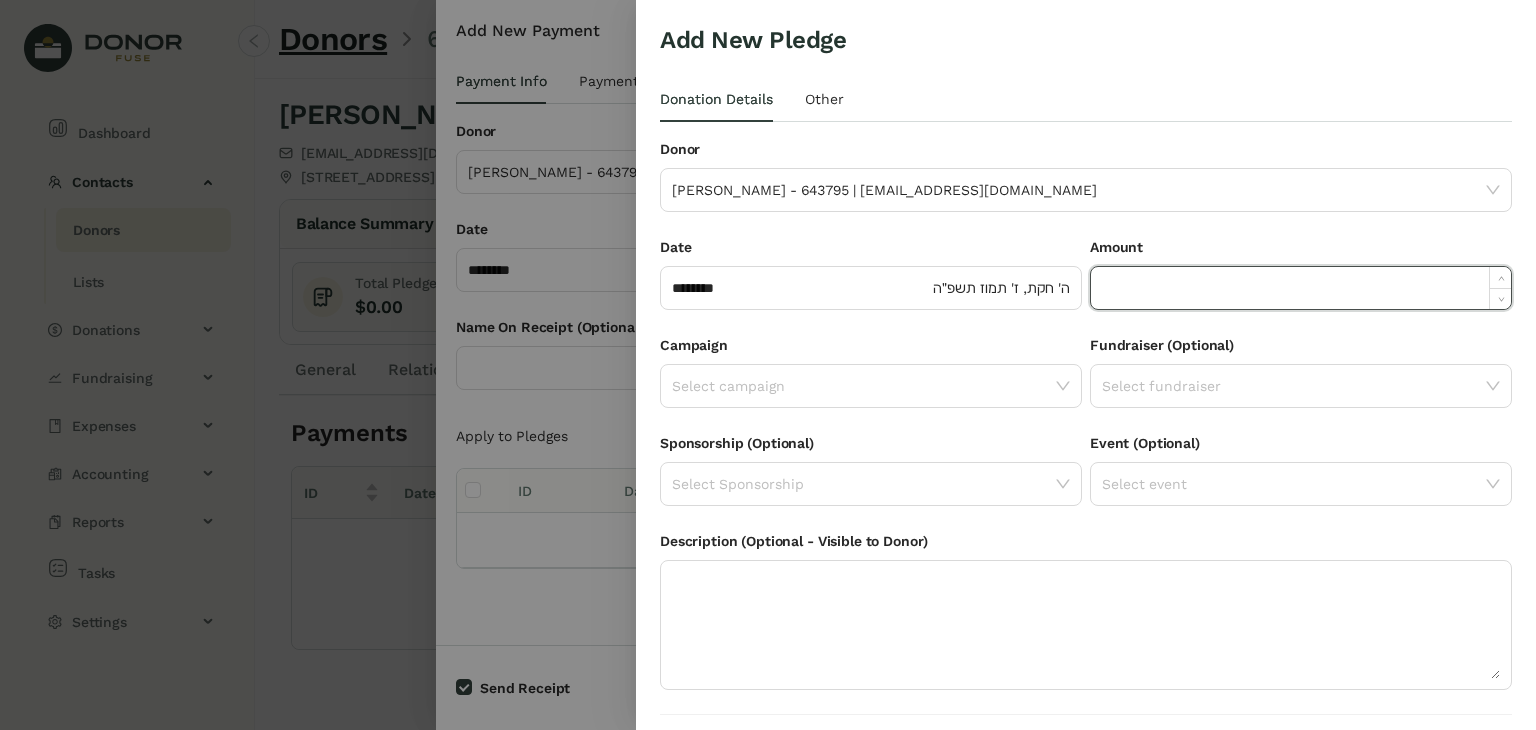 click 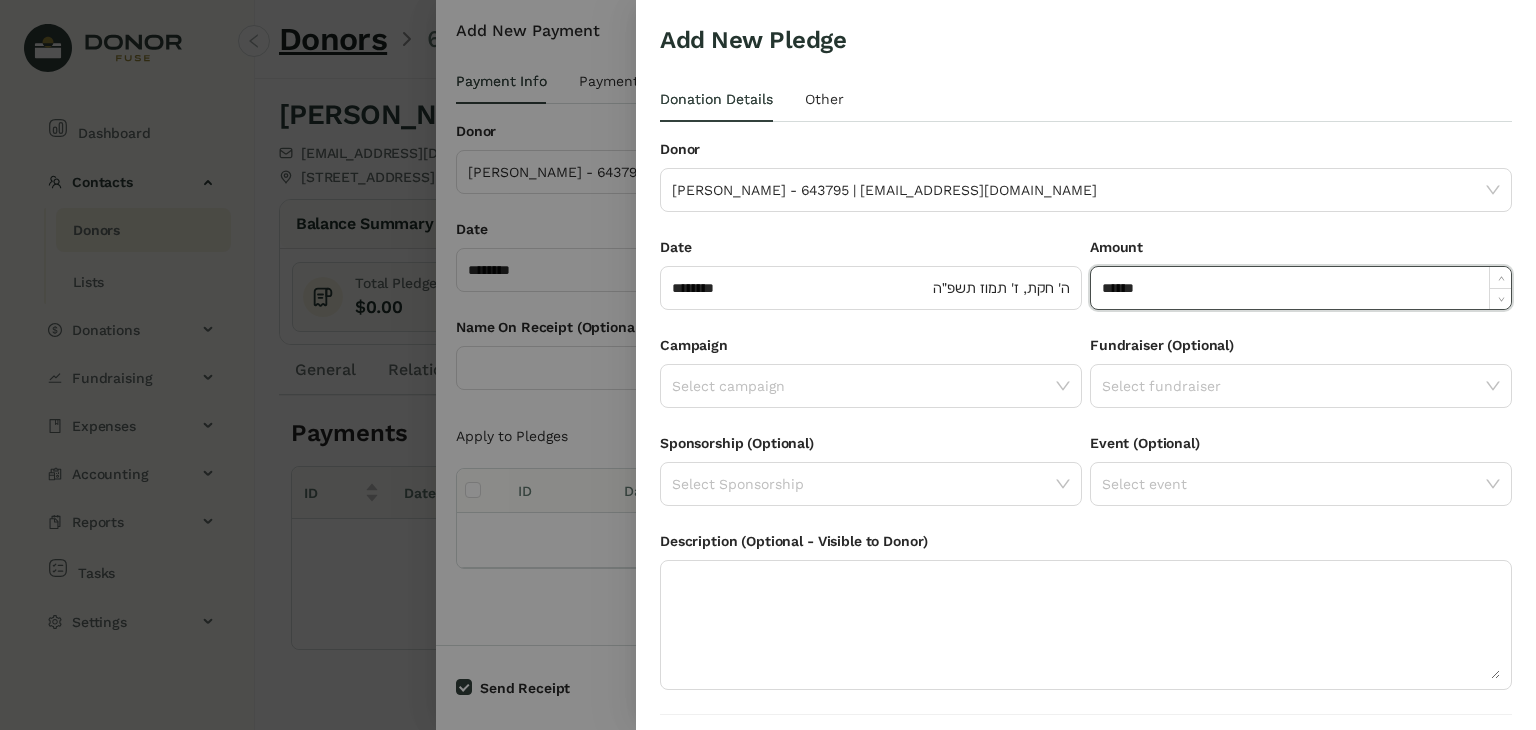 click on "Fundraiser (Optional)  Select fundraiser" at bounding box center [1301, 383] 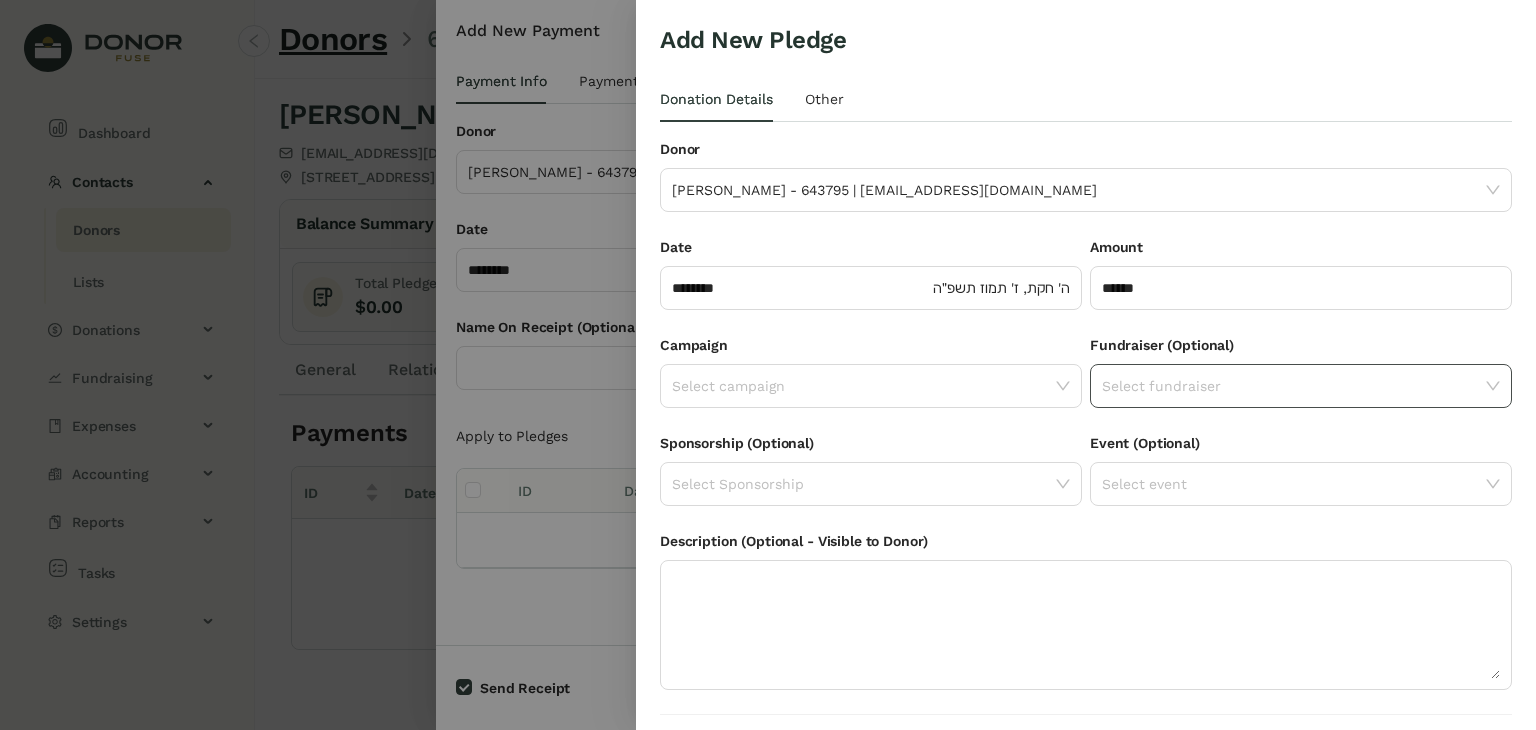 click 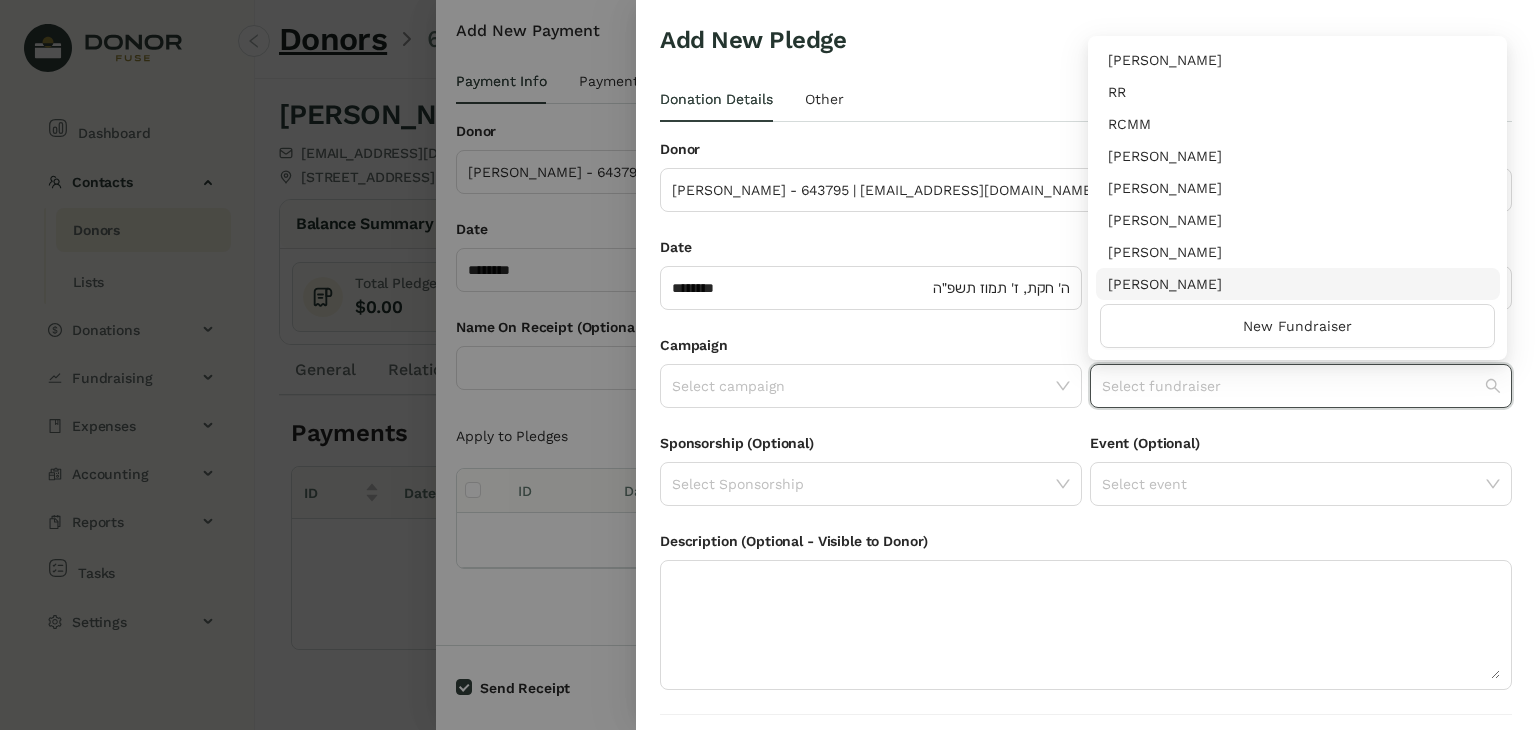 click on "[PERSON_NAME]" at bounding box center [1298, 284] 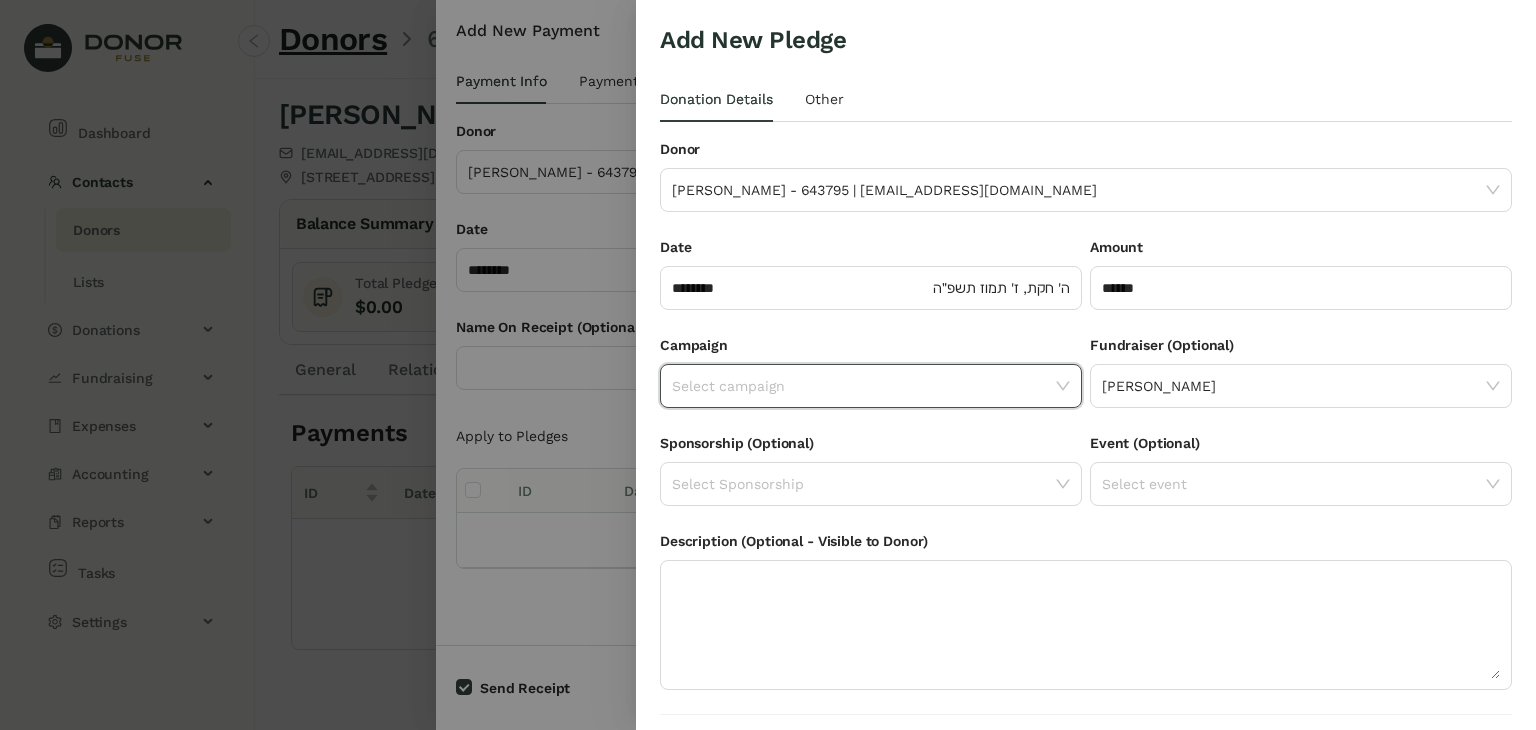 click 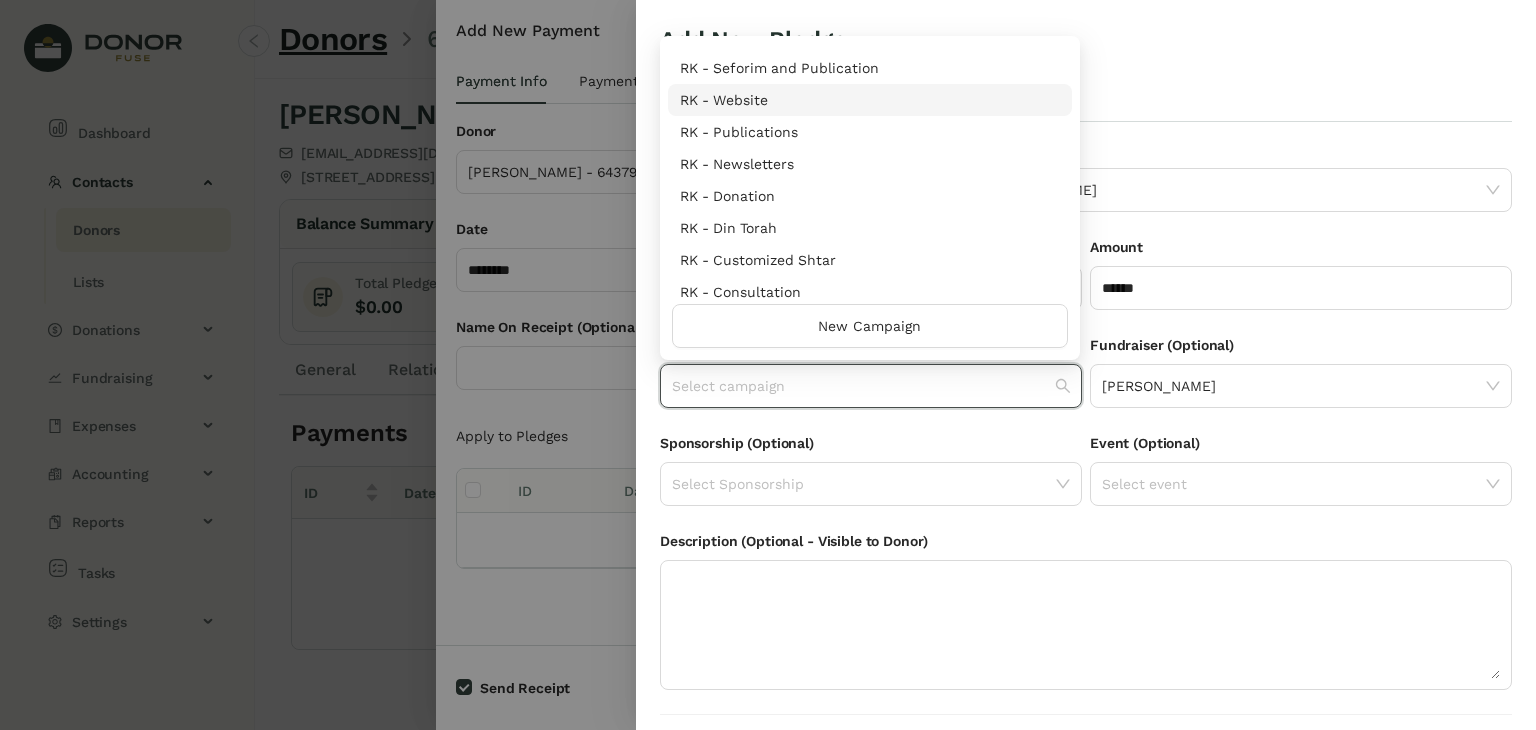 scroll, scrollTop: 960, scrollLeft: 0, axis: vertical 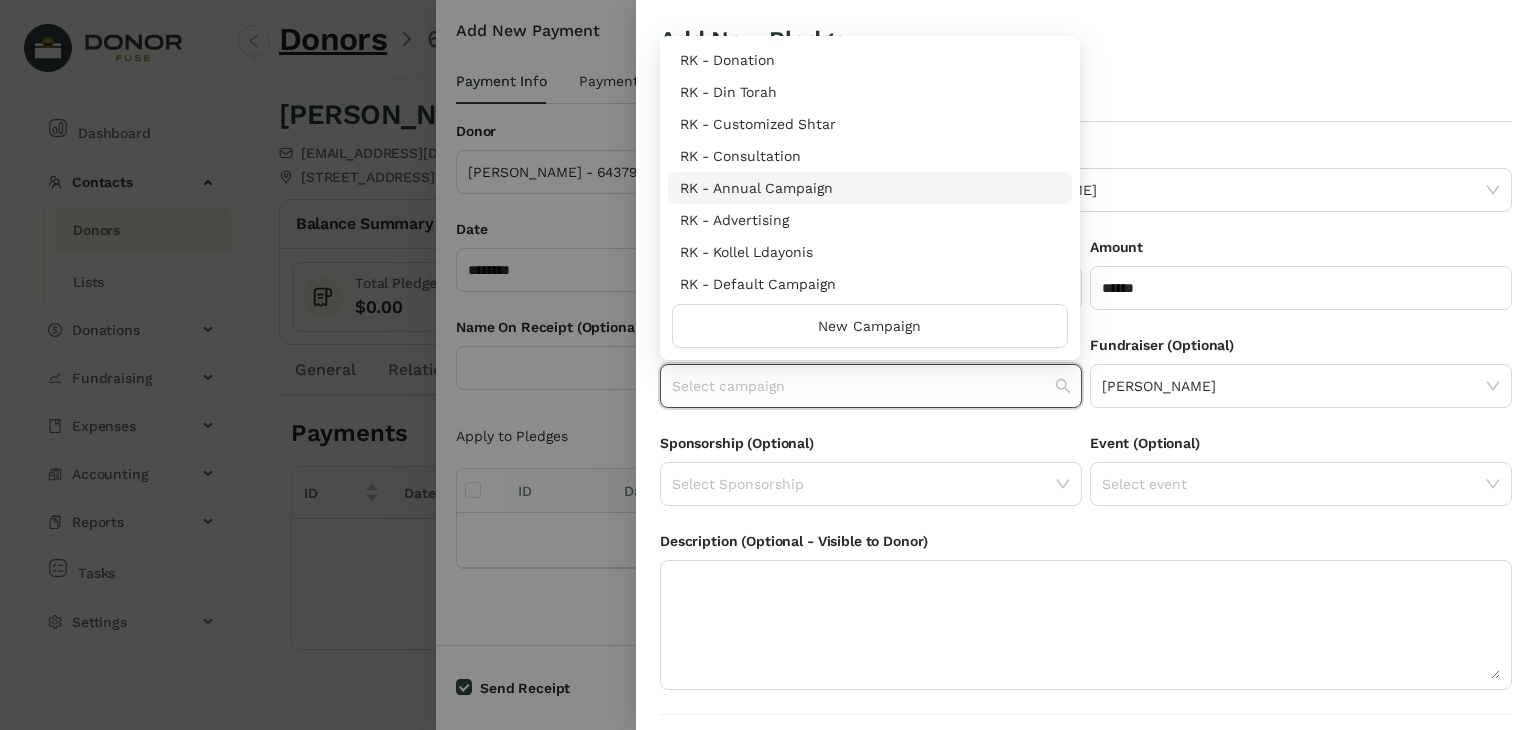 click on "RK - Annual Campaign" at bounding box center (870, 188) 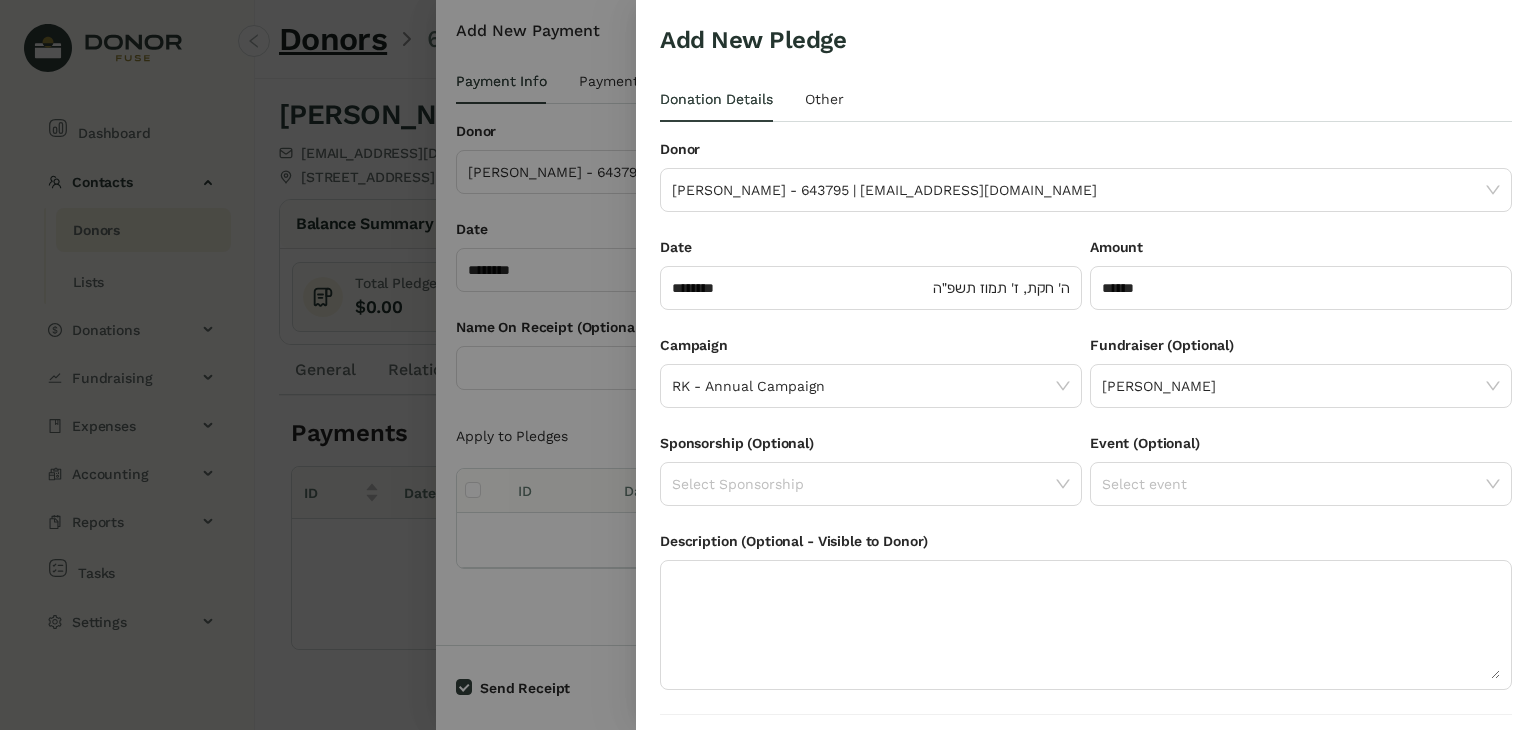 scroll, scrollTop: 54, scrollLeft: 0, axis: vertical 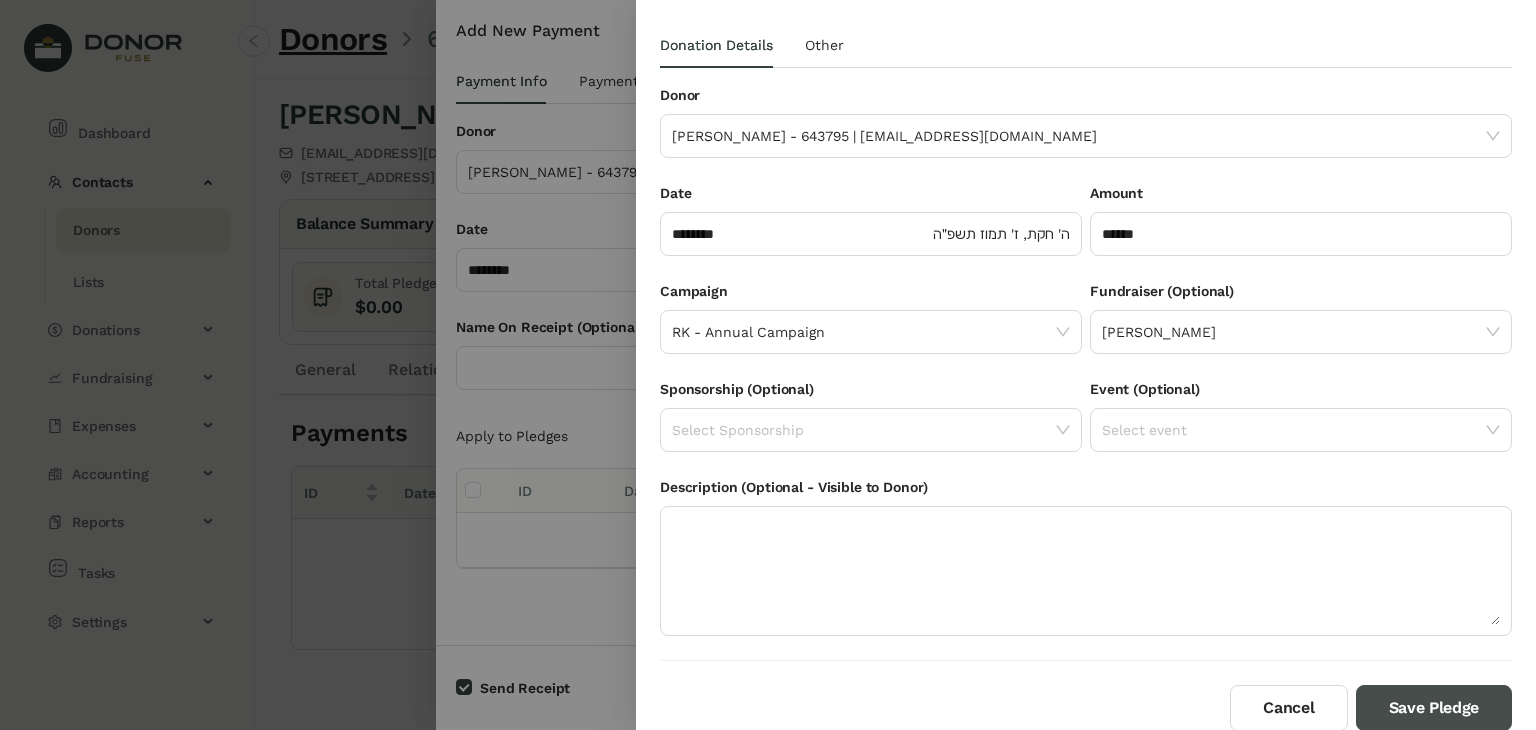 click on "Save Pledge" at bounding box center (1434, 708) 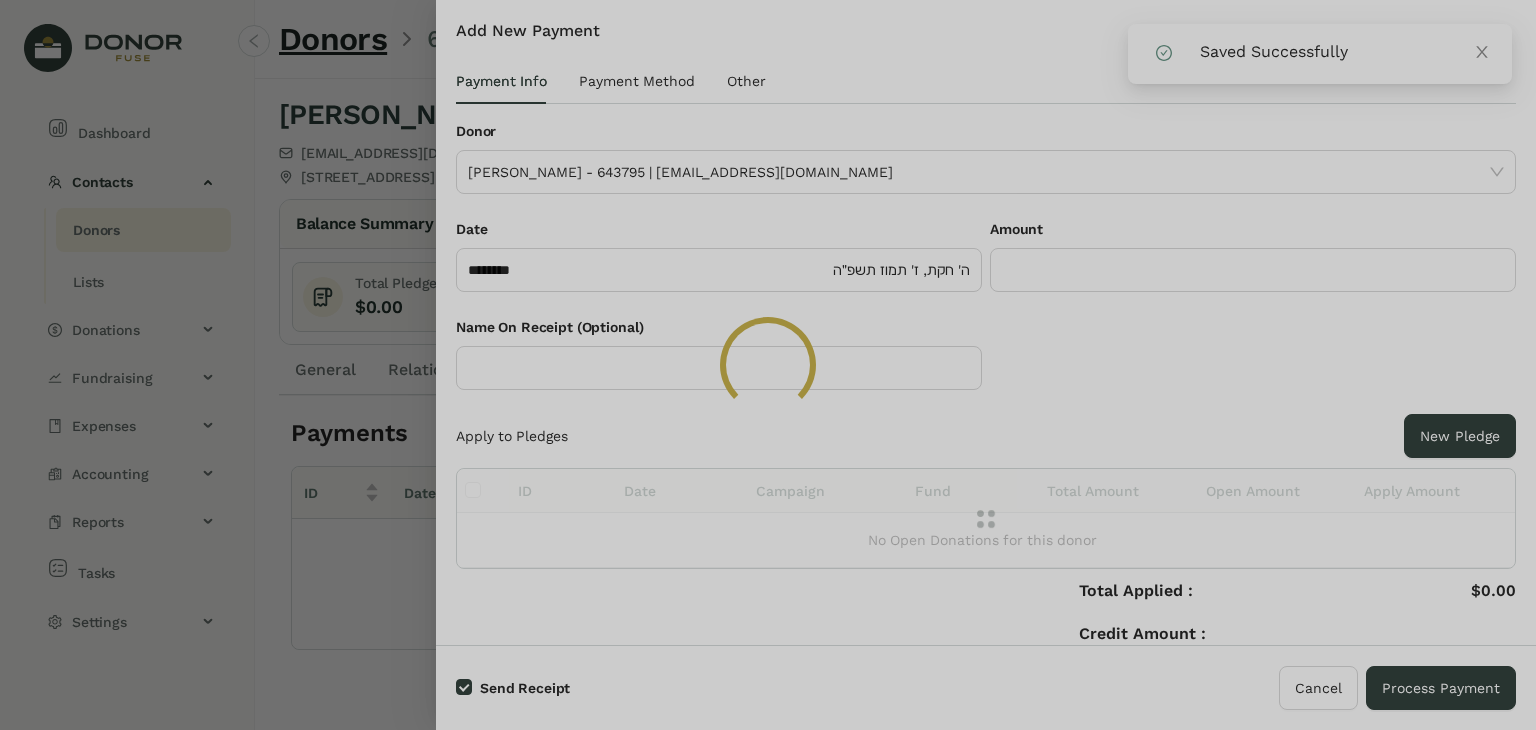 click 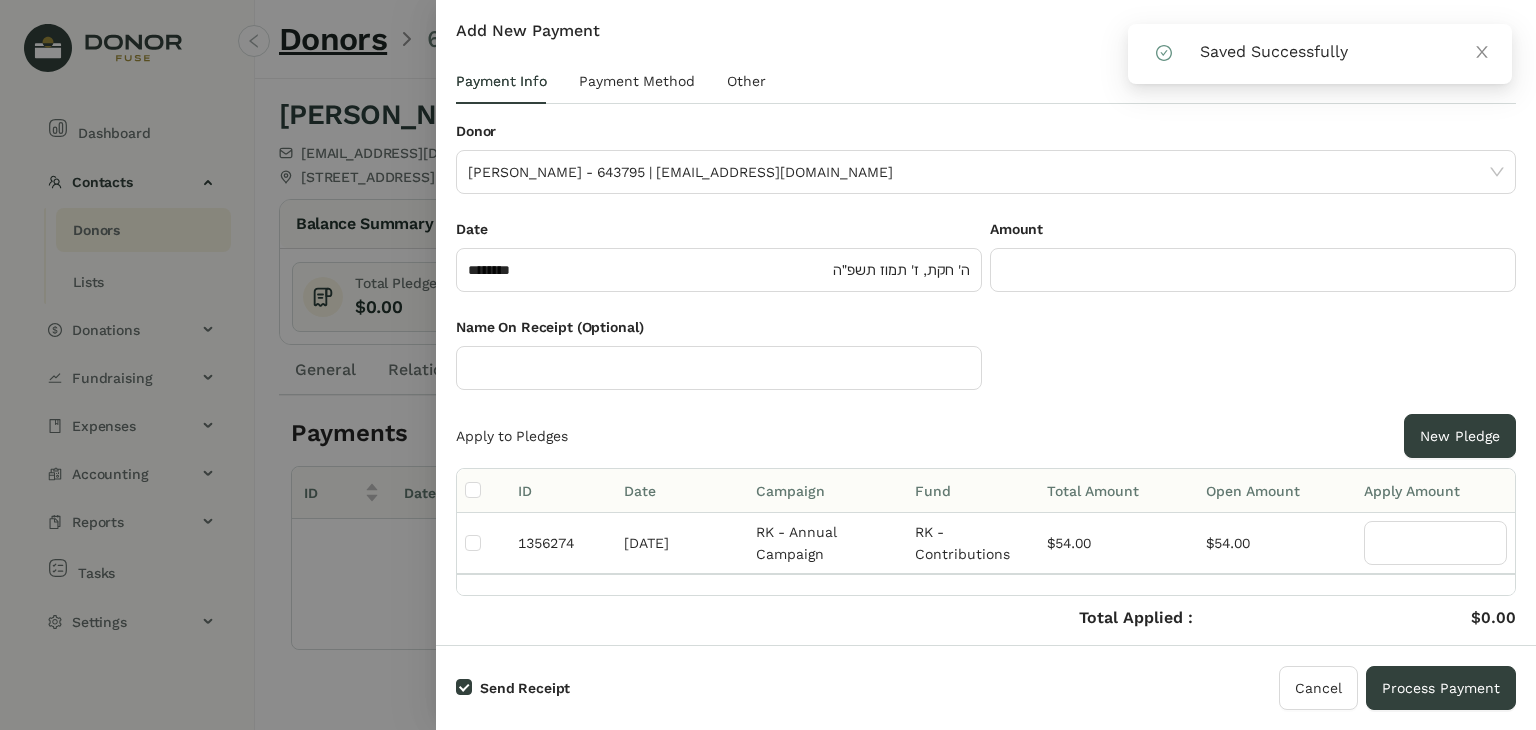 click 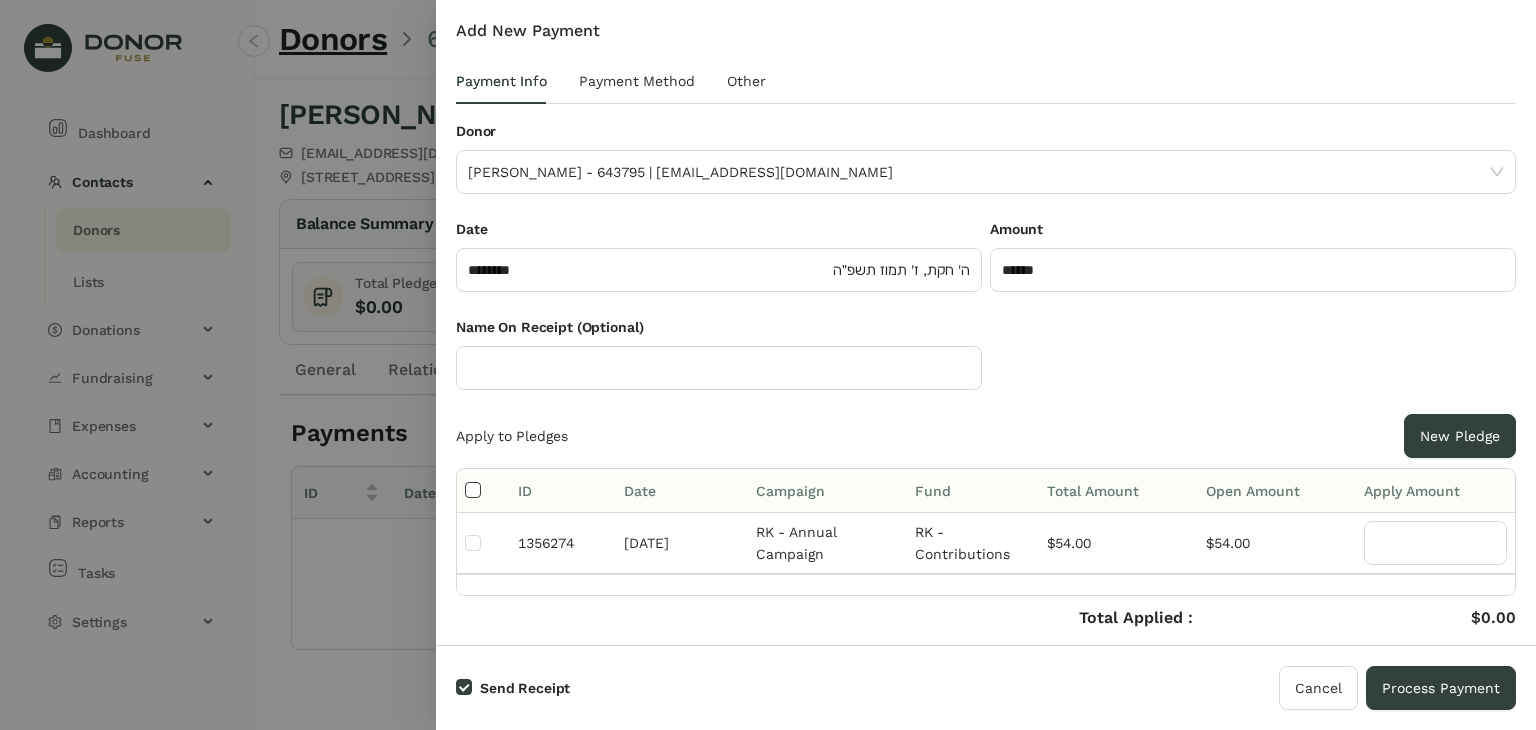click at bounding box center (473, 491) 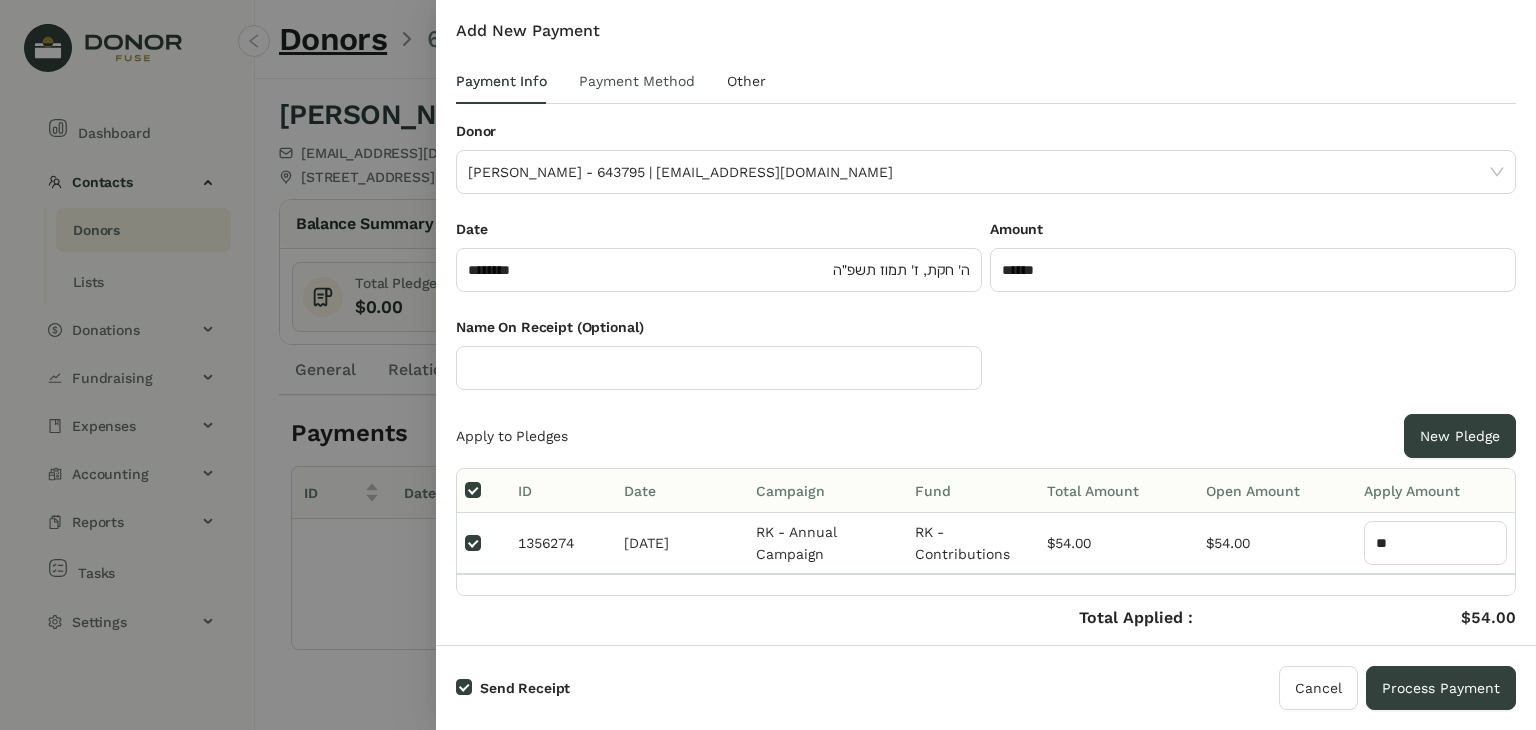 click on "Payment Method" at bounding box center [637, 81] 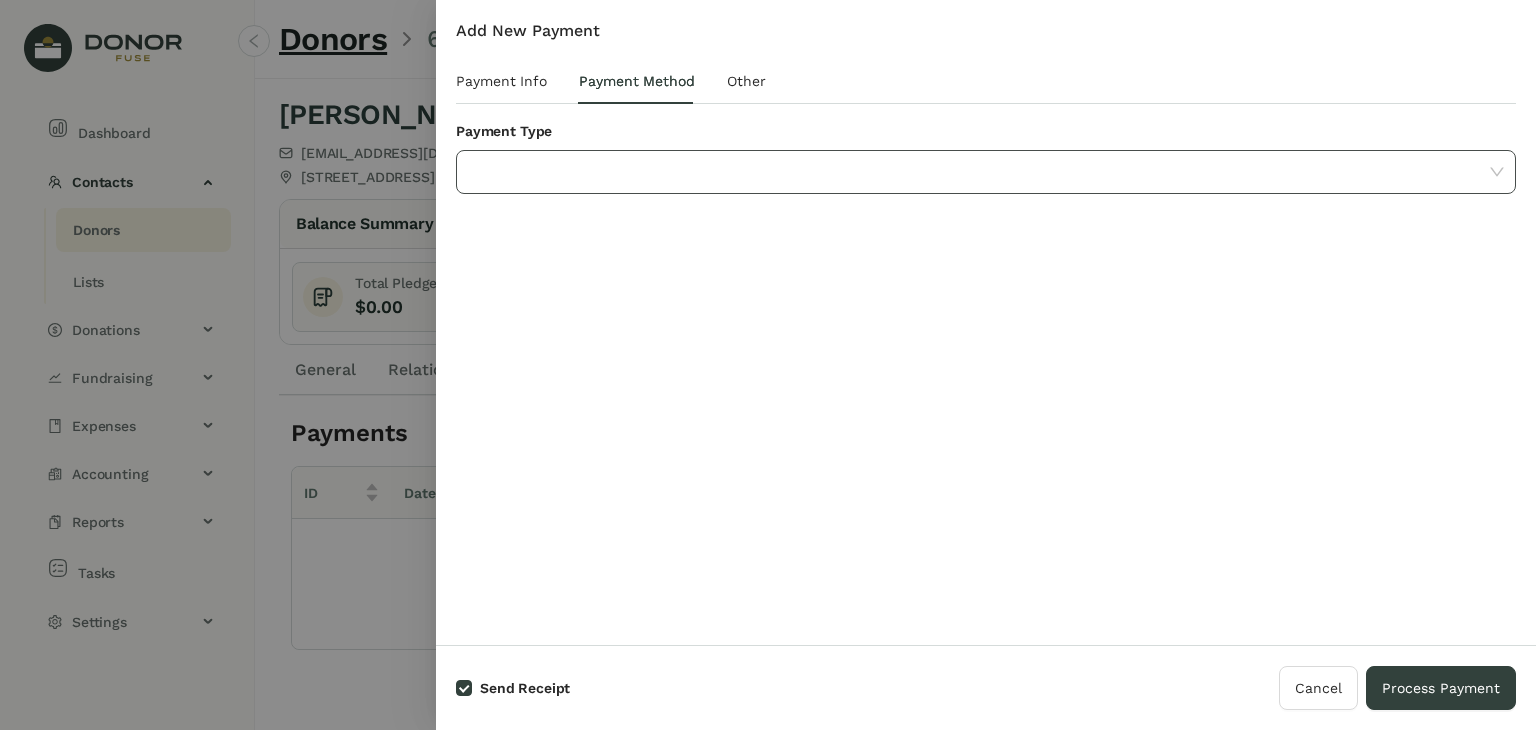 click 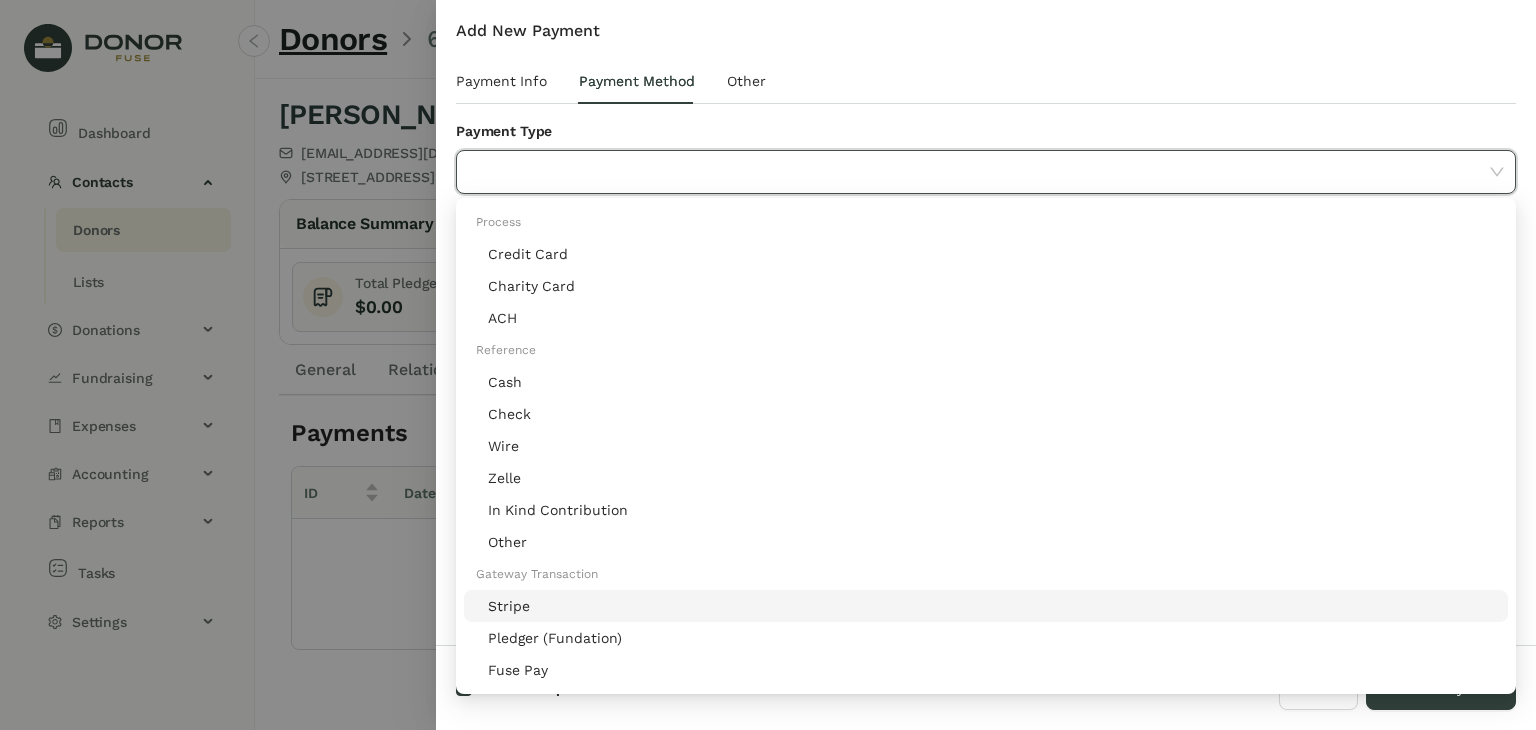 click on "Stripe" 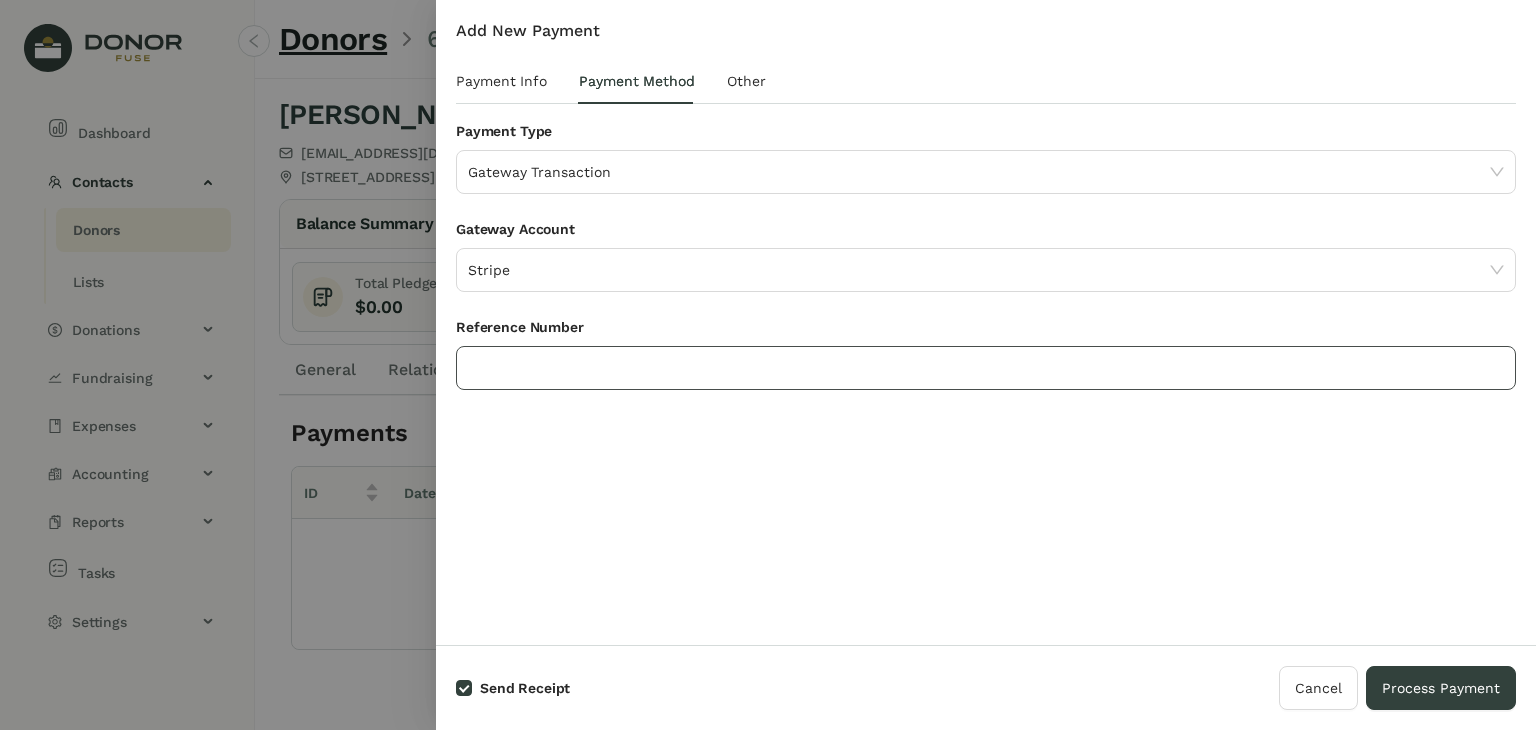 click 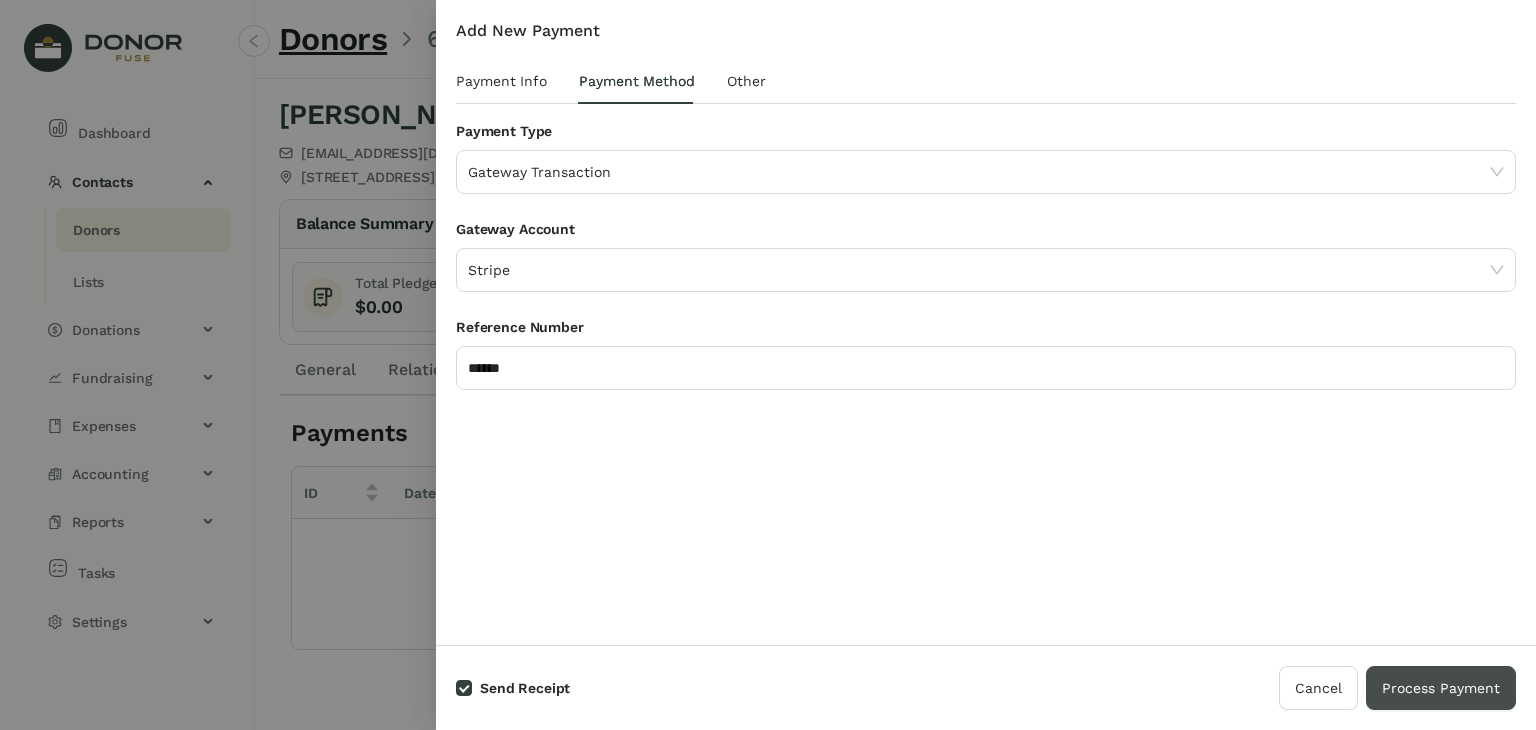 click on "Process Payment" at bounding box center (1441, 688) 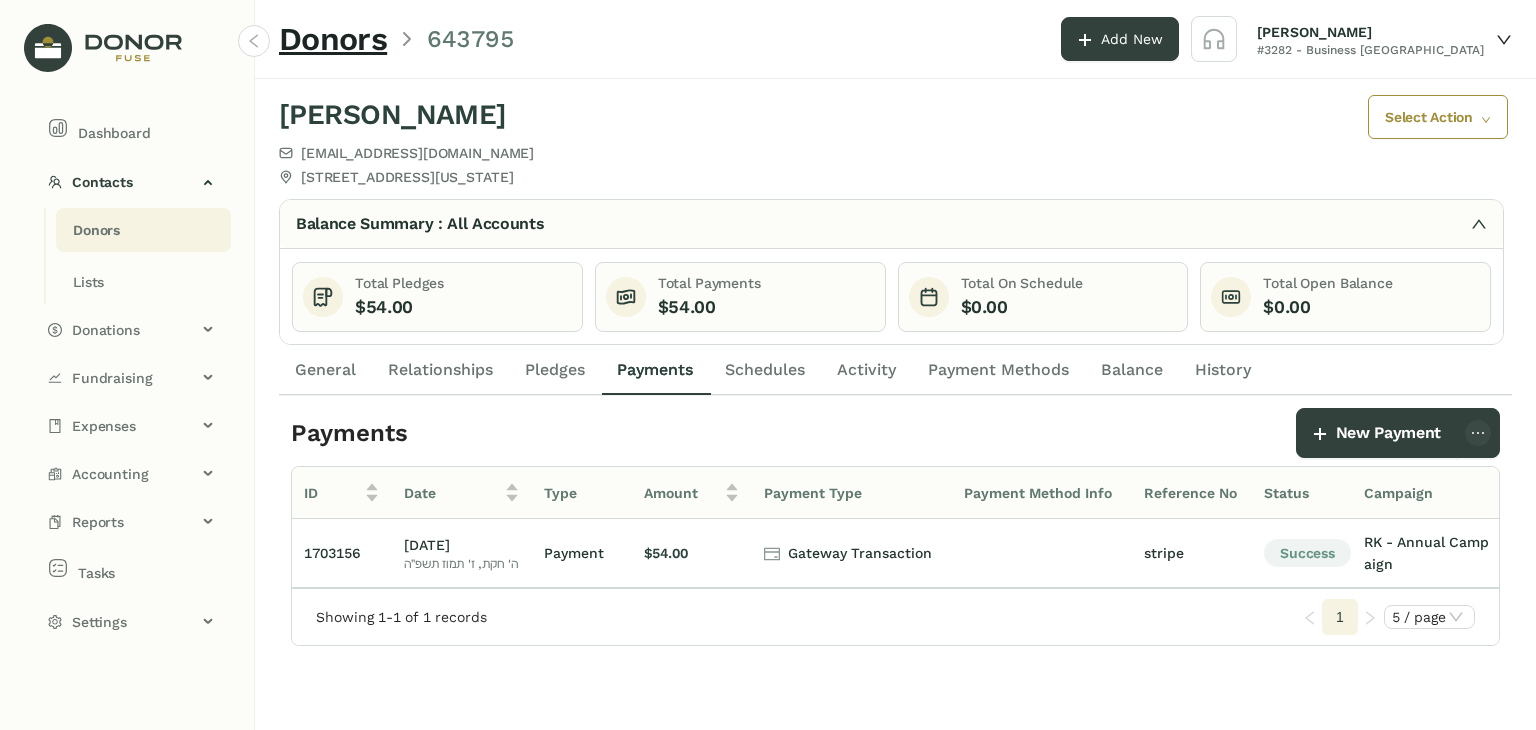 click on "Donors" 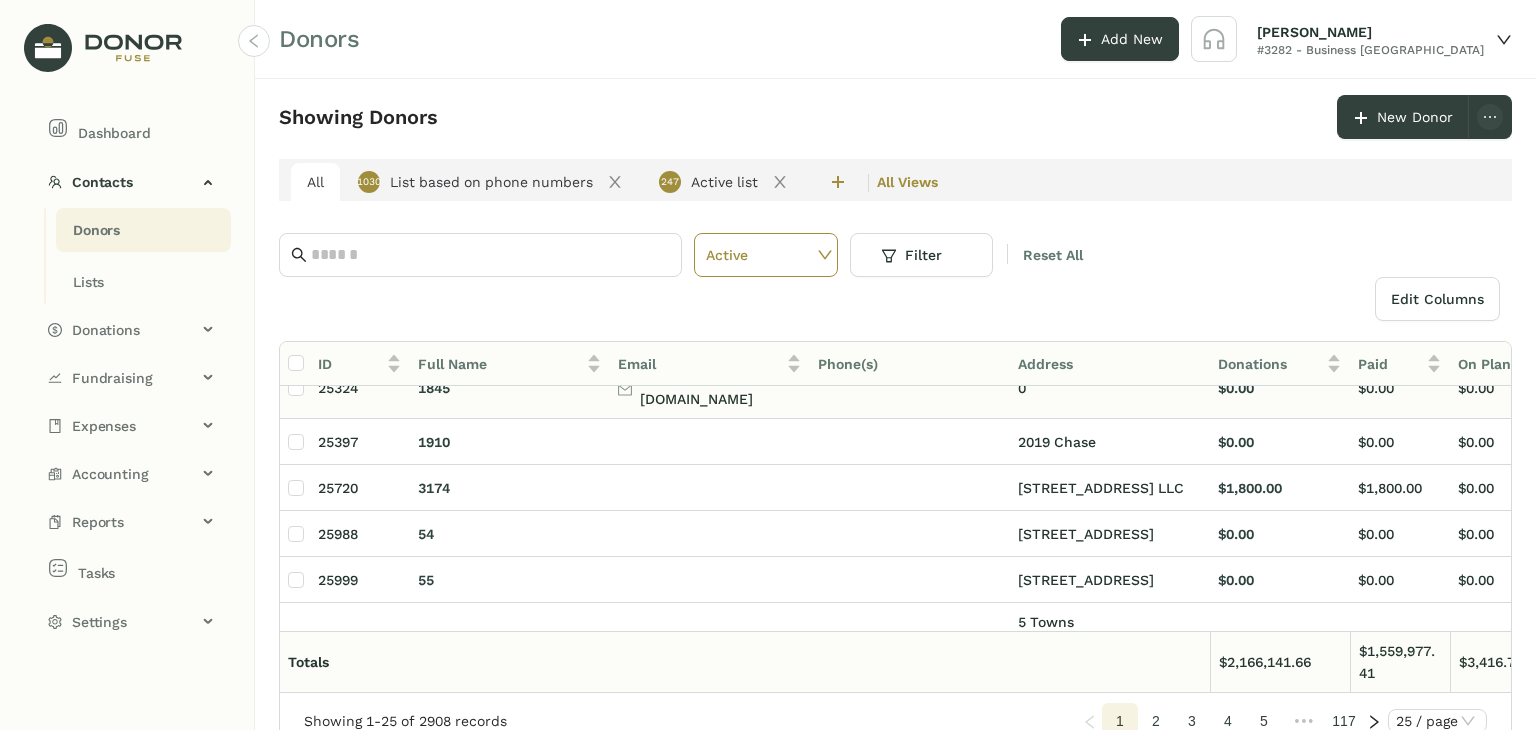 scroll, scrollTop: 0, scrollLeft: 0, axis: both 